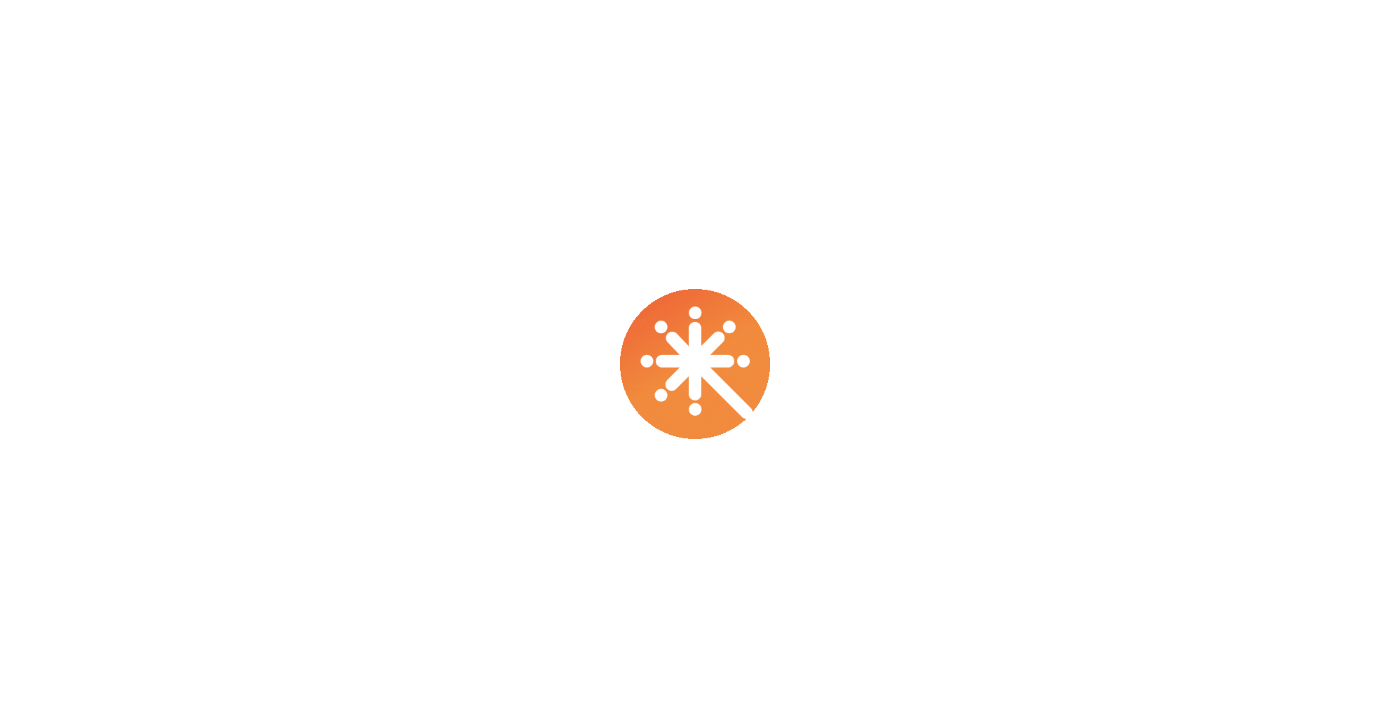 scroll, scrollTop: 0, scrollLeft: 0, axis: both 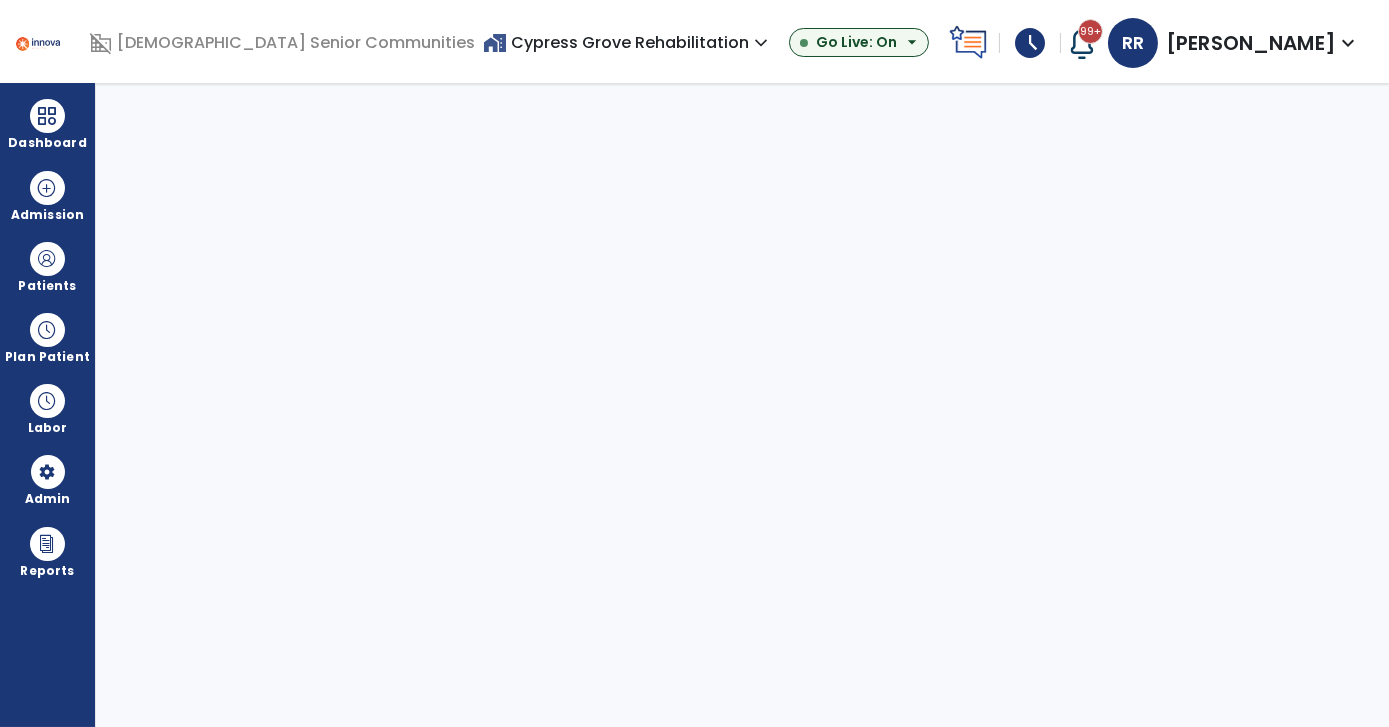 select on "***" 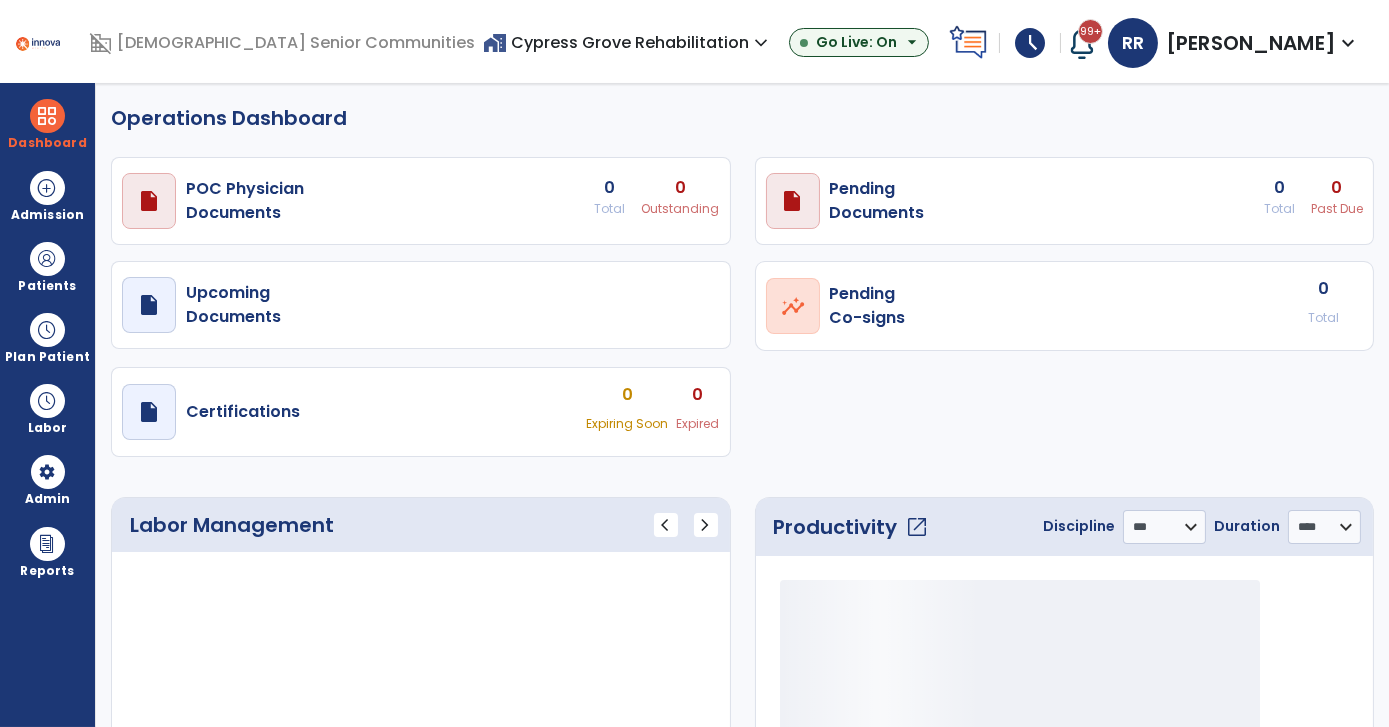 select on "***" 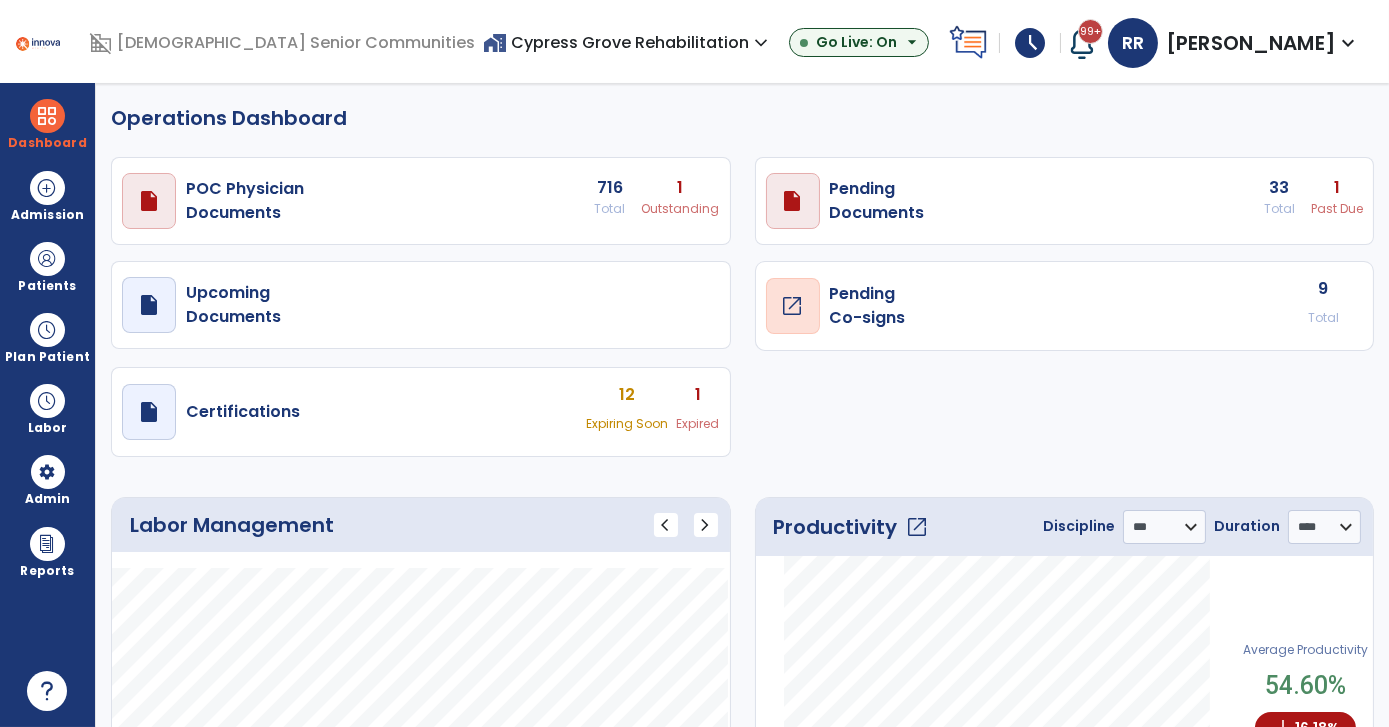 click on "open_in_new" at bounding box center (793, 306) 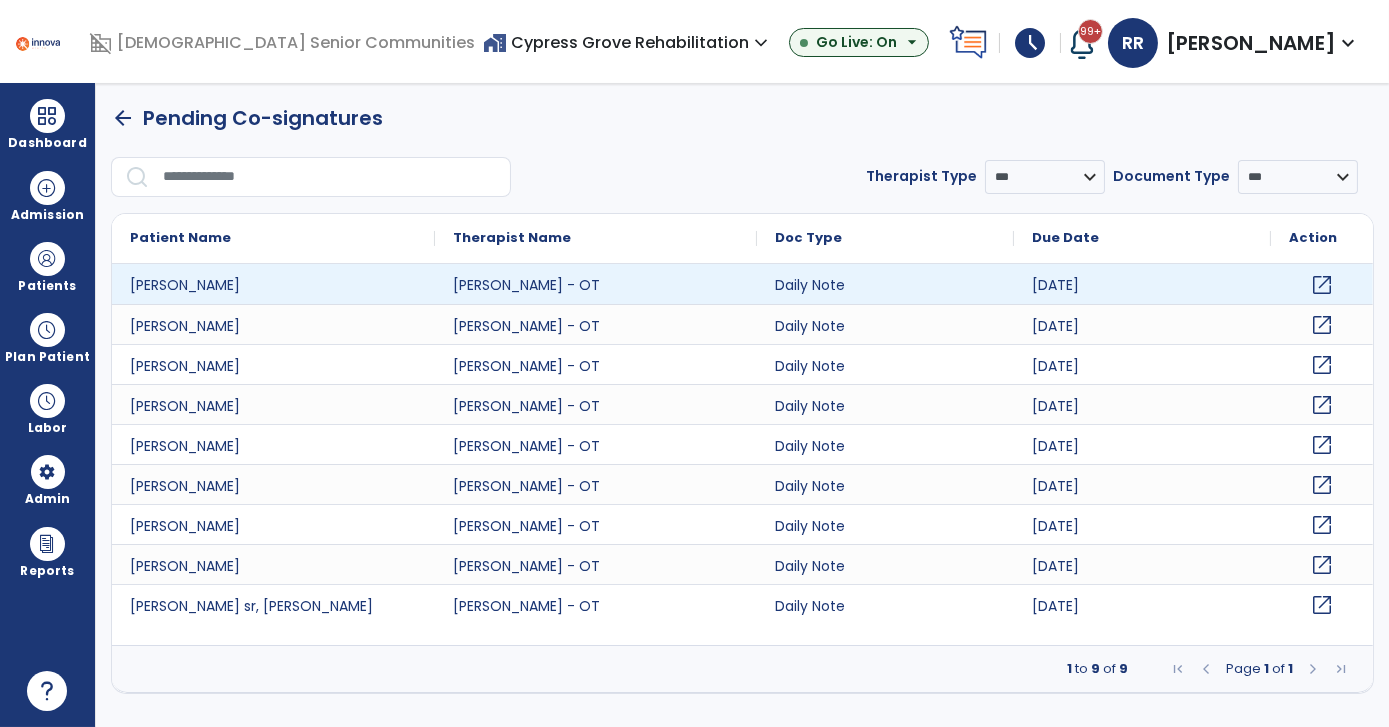 click on "open_in_new" 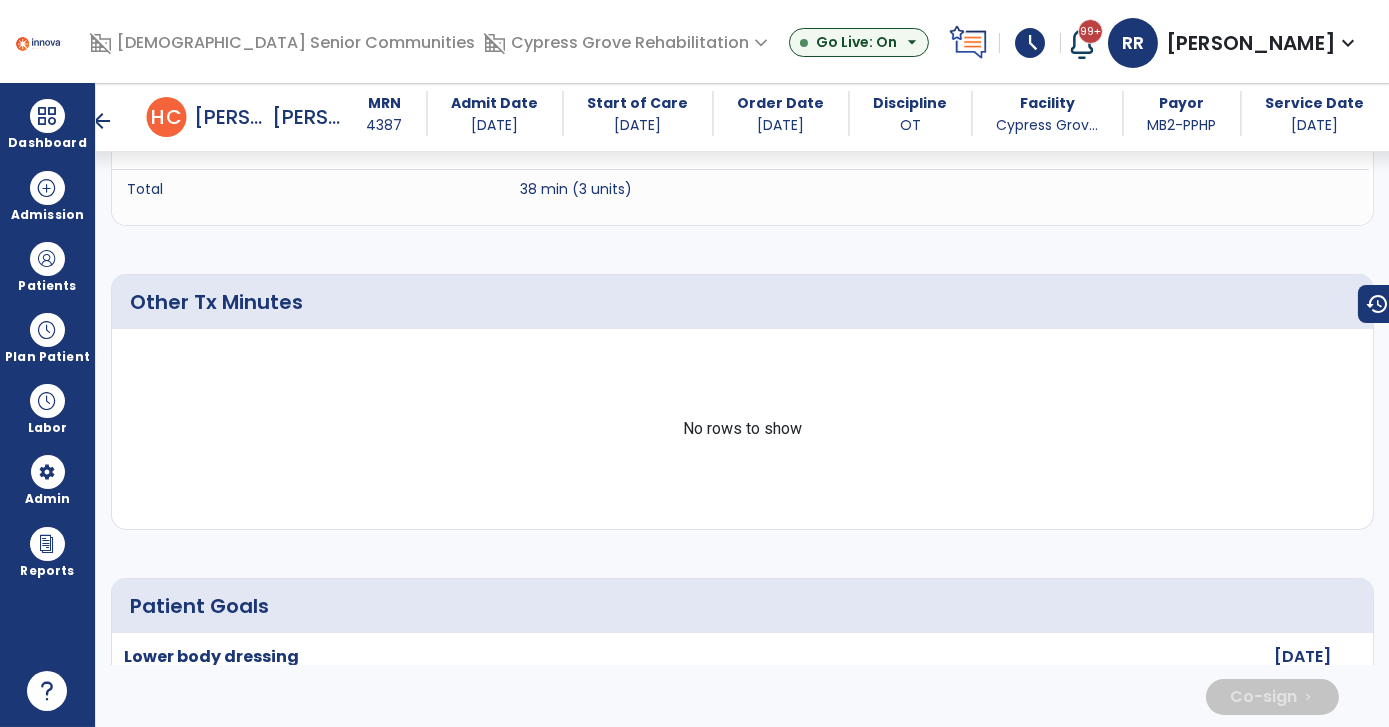 scroll, scrollTop: 2196, scrollLeft: 0, axis: vertical 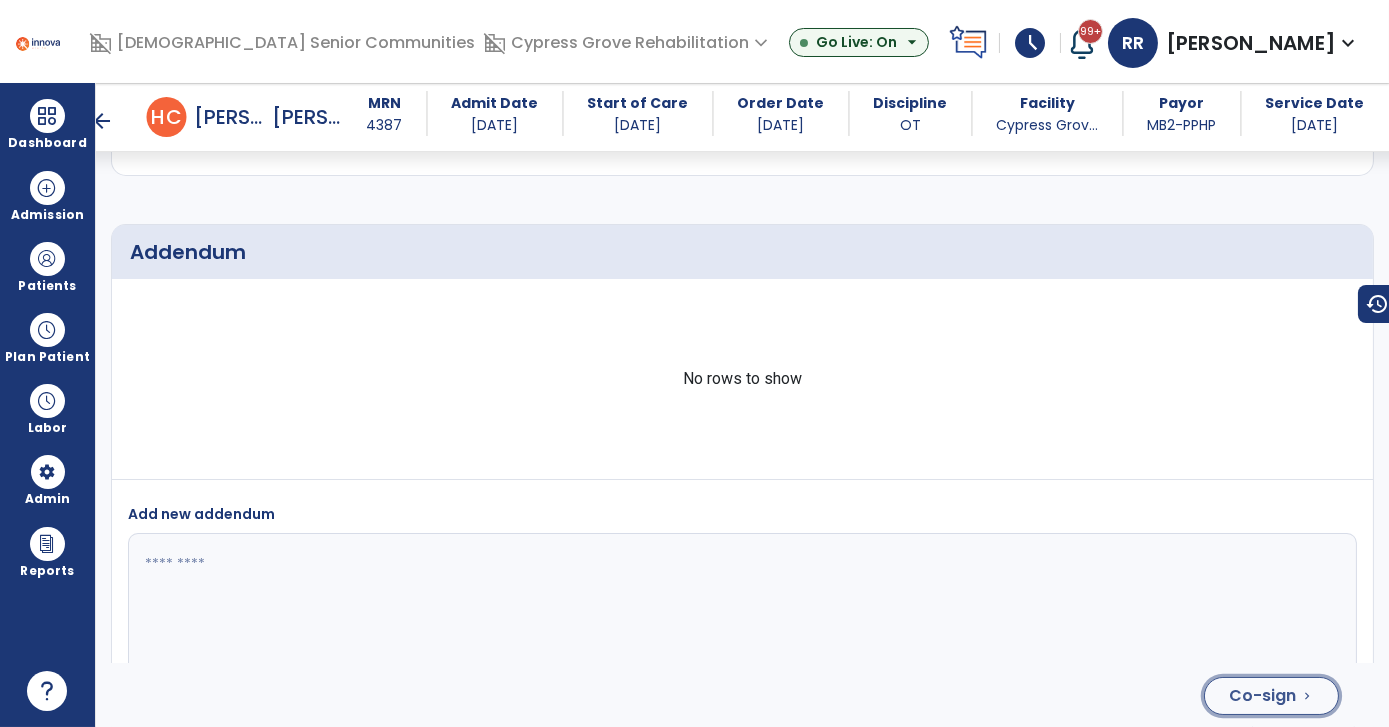 click on "Co-sign" 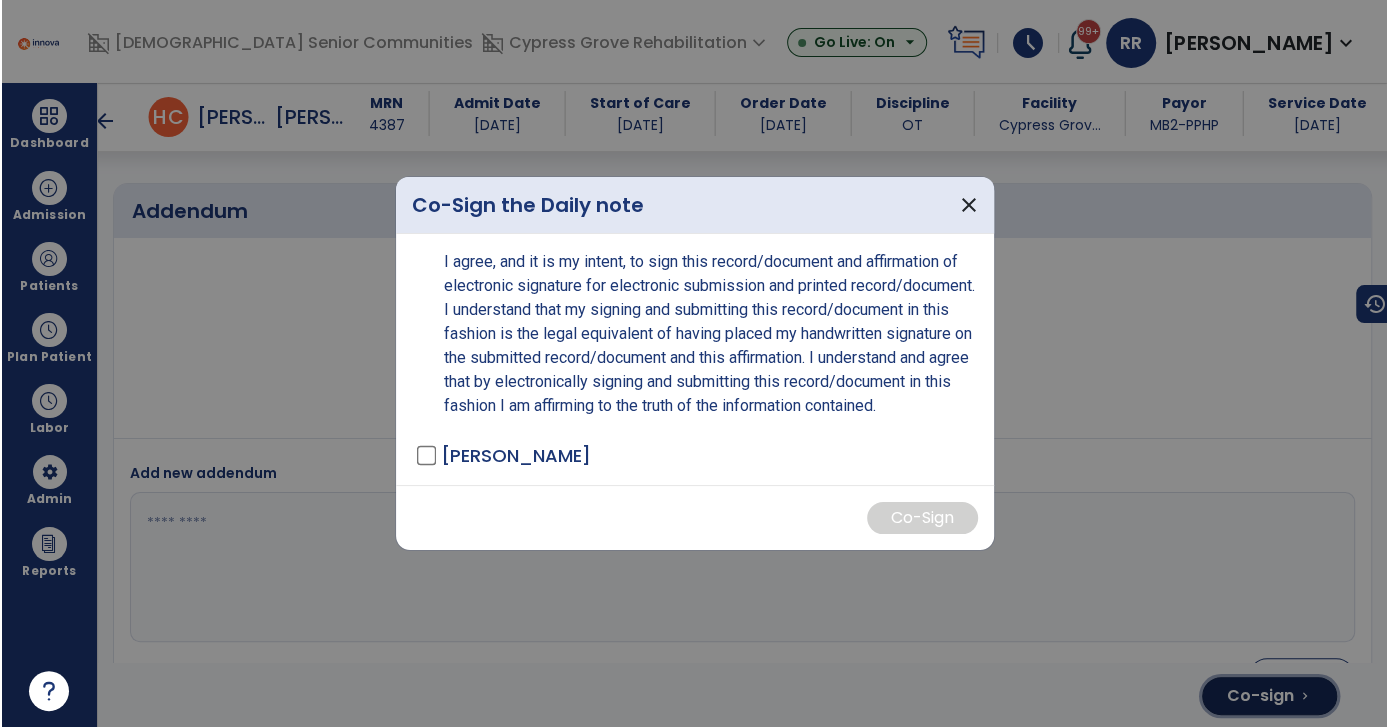 scroll, scrollTop: 4578, scrollLeft: 0, axis: vertical 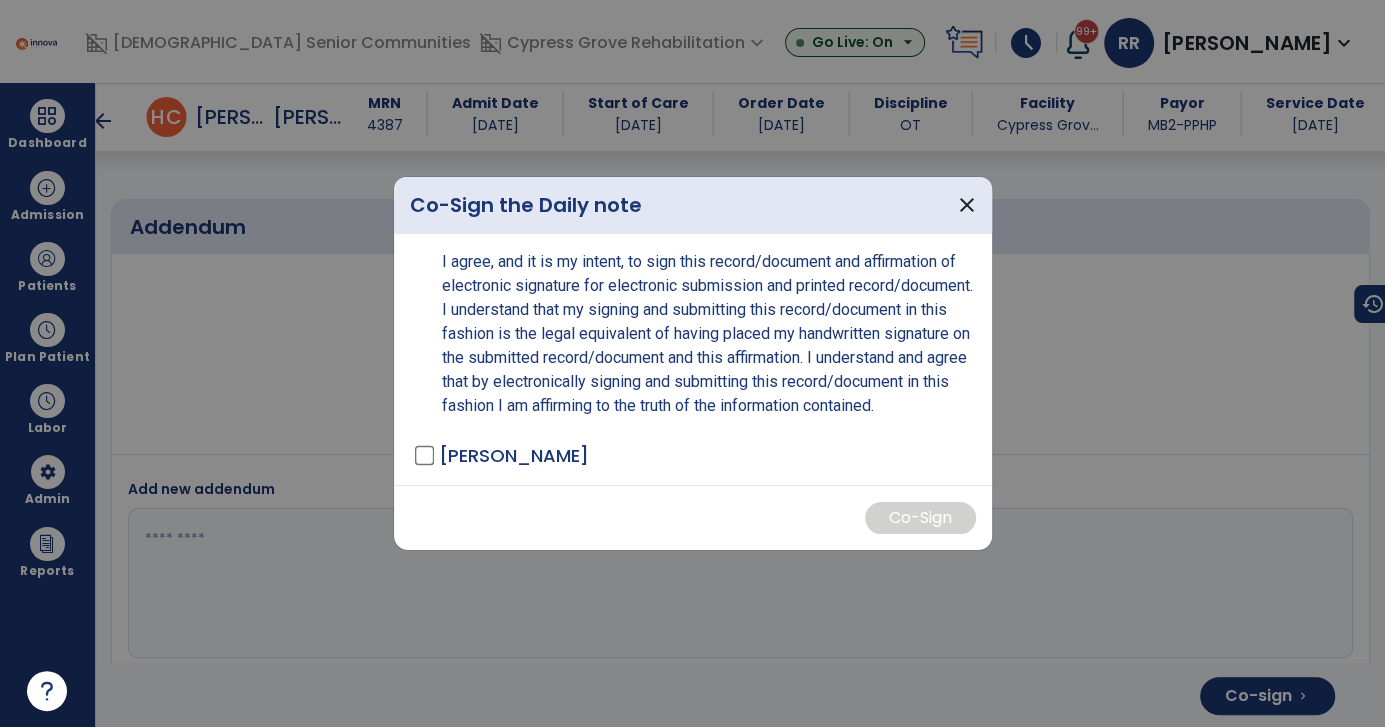 click on "I agree, and it is my intent, to sign this record/document and affirmation of electronic signature for electronic submission and printed record/document. I understand that my signing and submitting this record/document in this fashion is the legal equivalent of having placed my handwritten signature on the submitted record/document and this affirmation. I understand and agree that by electronically signing and submitting this record/document in this fashion I am affirming to the truth of the information contained.  Roy, Rachel  - OT" at bounding box center [693, 359] 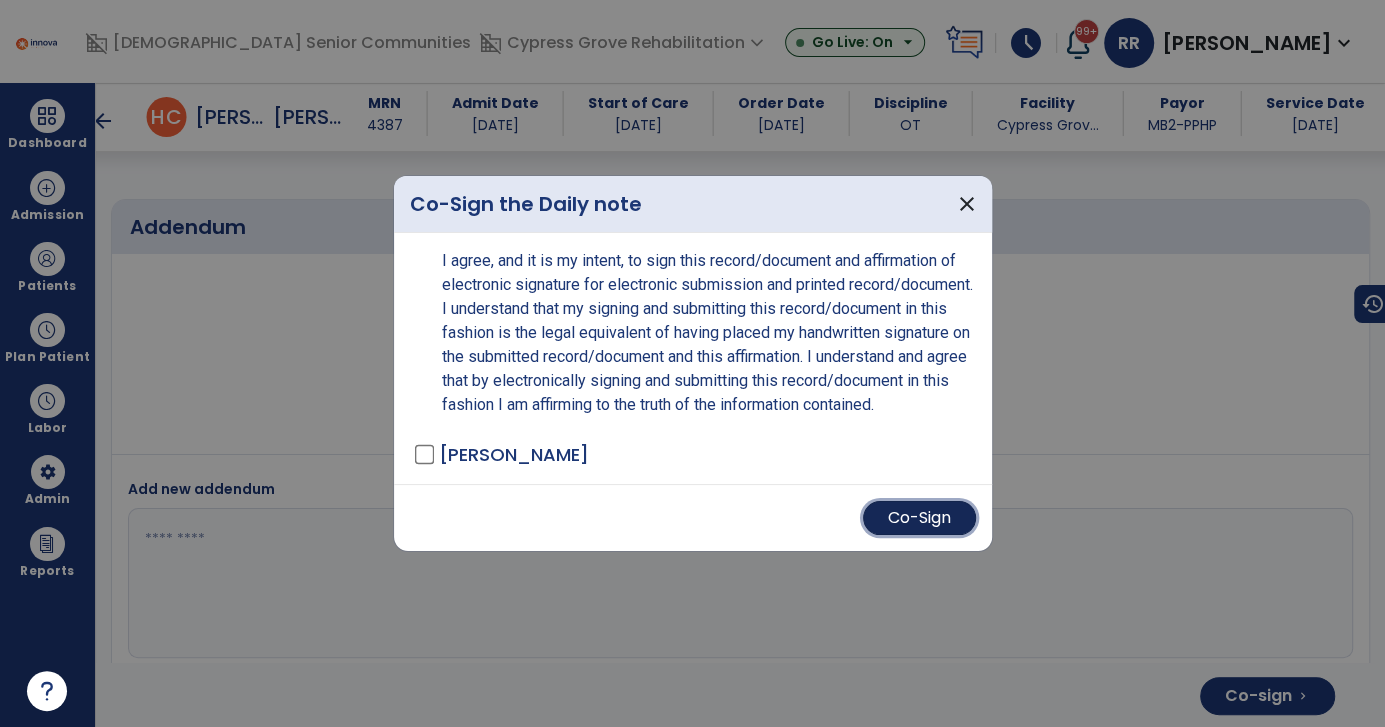 click on "Co-Sign" at bounding box center [919, 518] 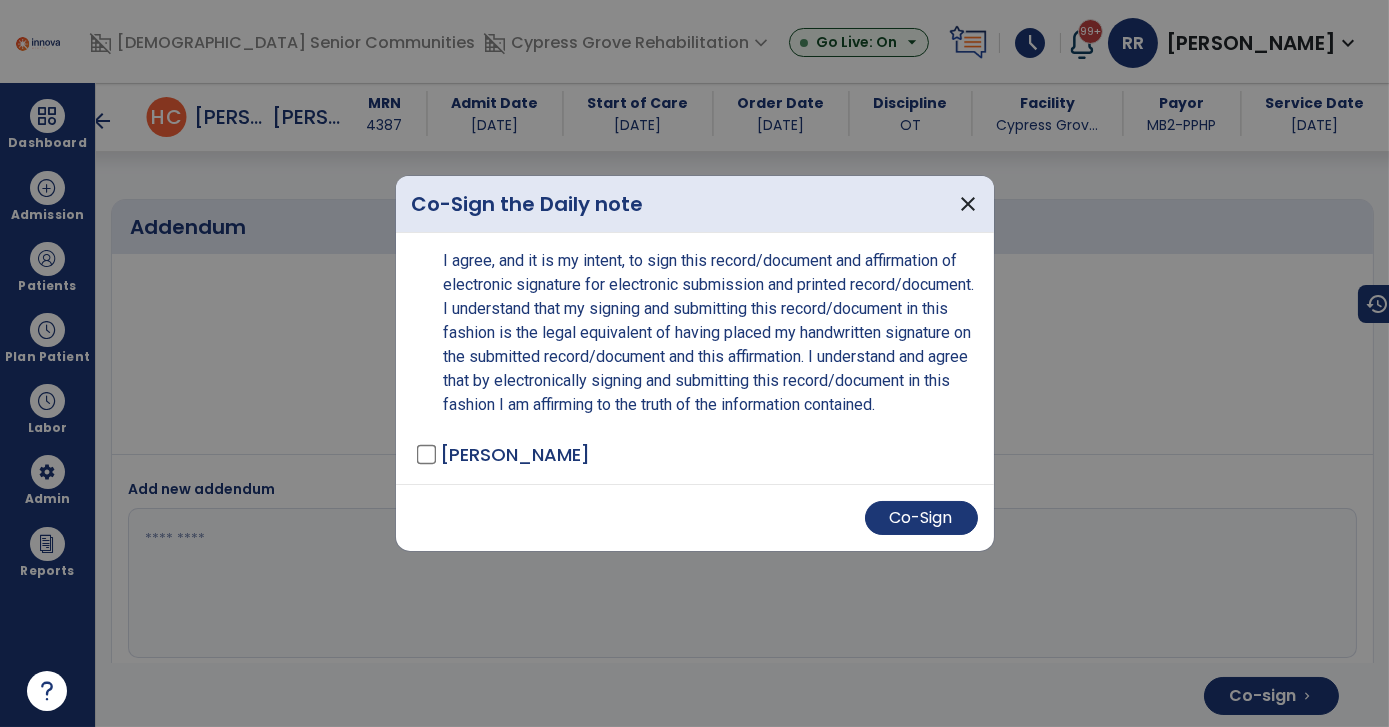 scroll, scrollTop: 4553, scrollLeft: 0, axis: vertical 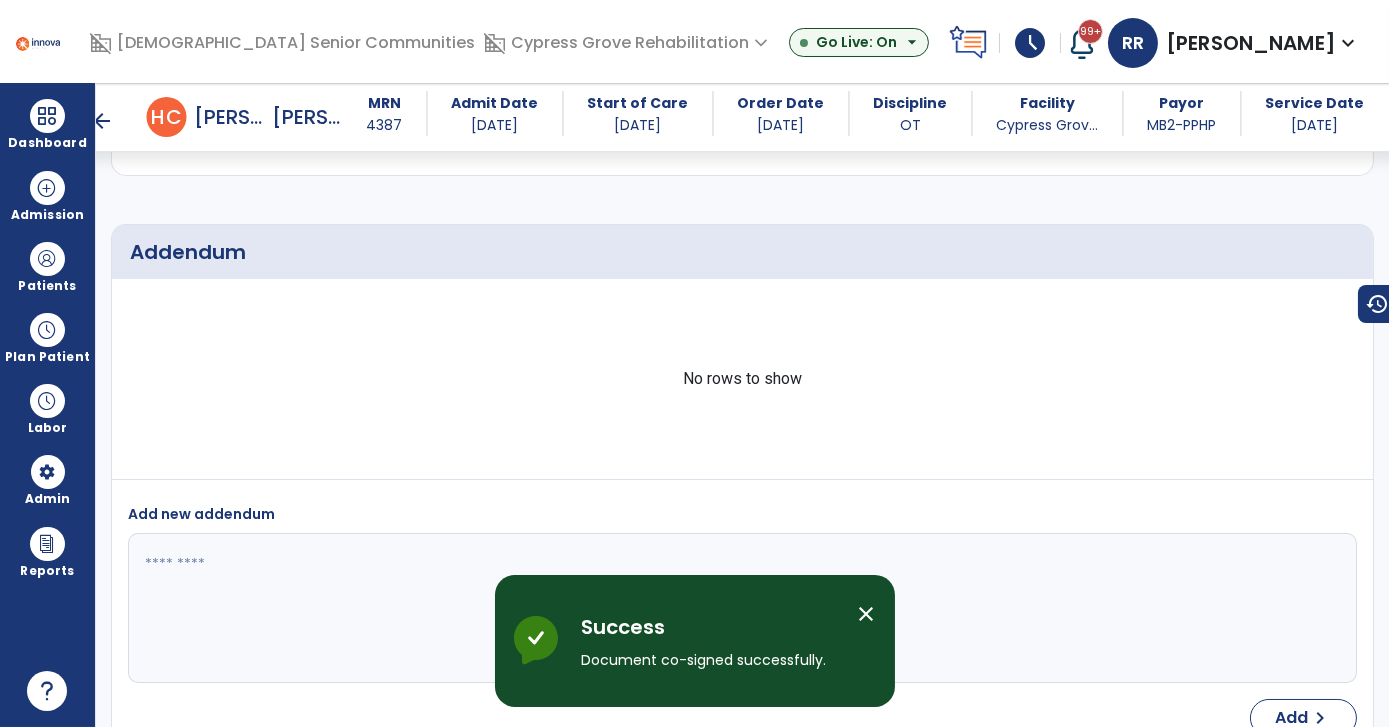 click on "arrow_back" at bounding box center [103, 121] 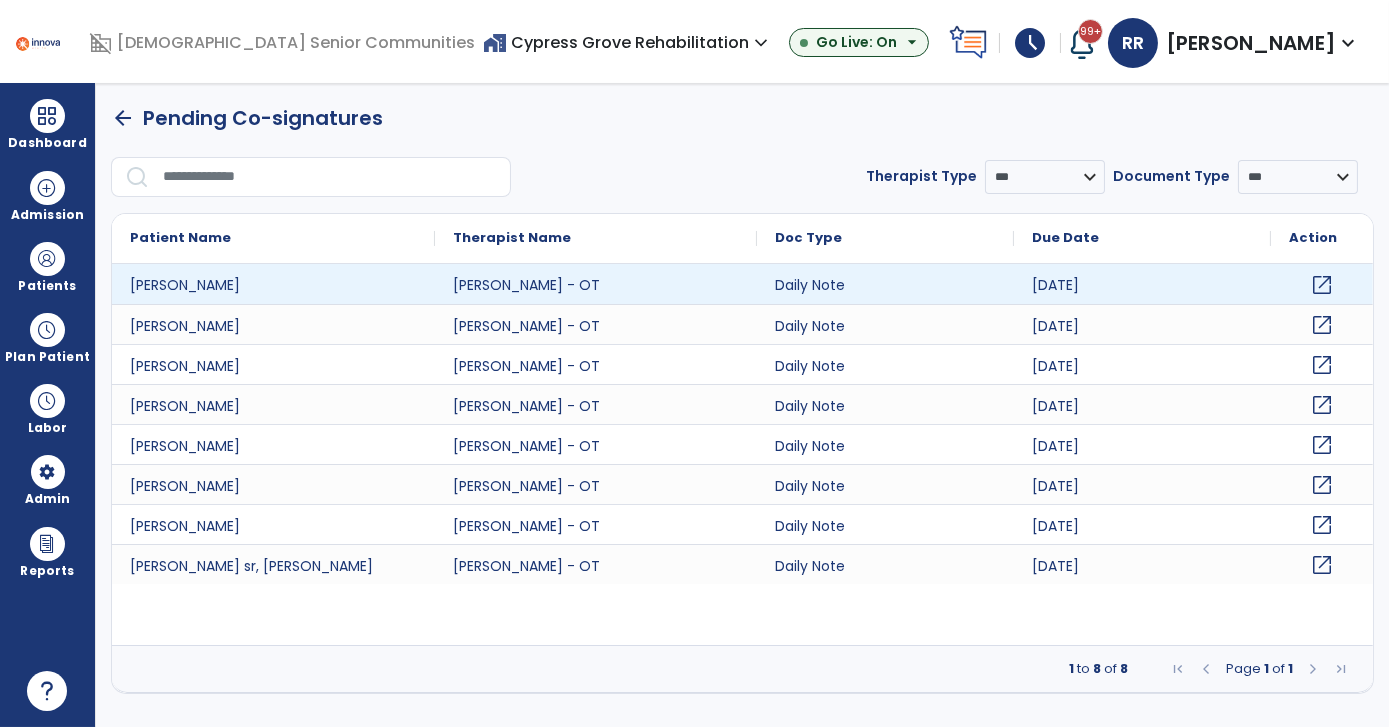 click on "open_in_new" 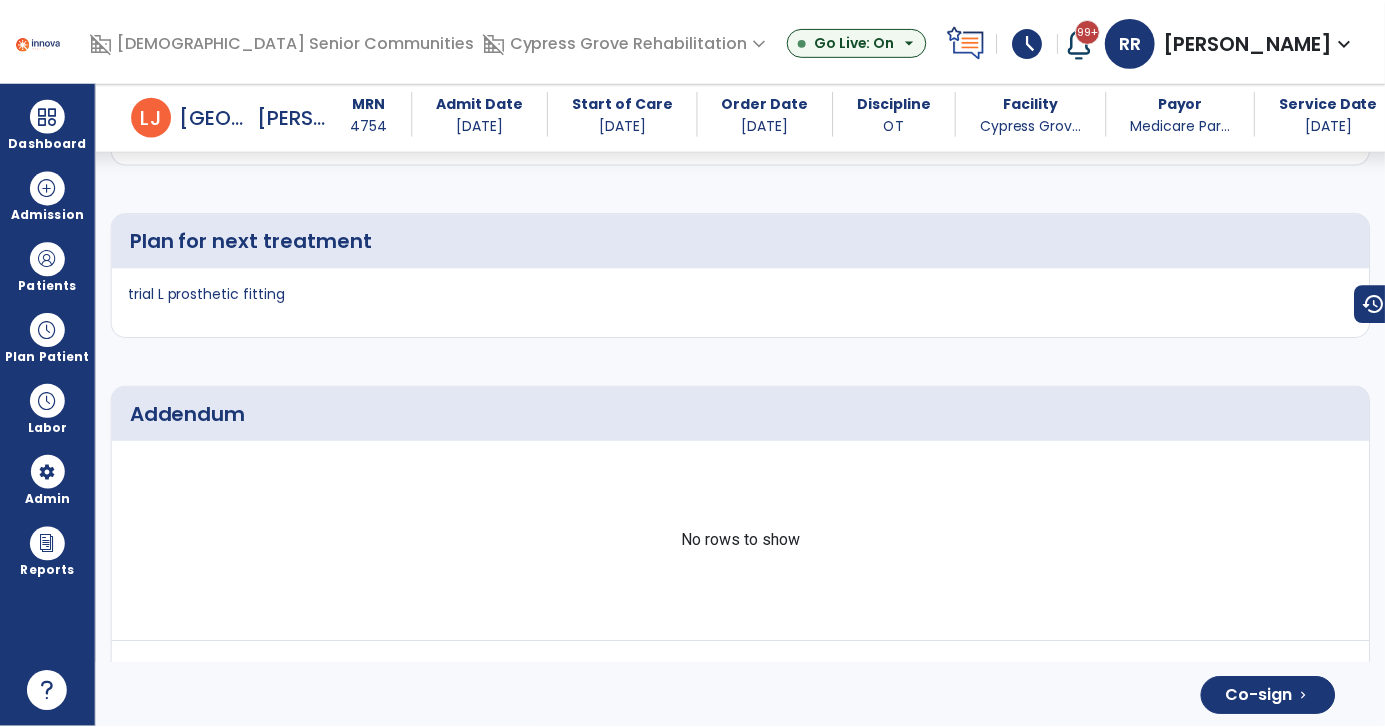 scroll, scrollTop: 4160, scrollLeft: 0, axis: vertical 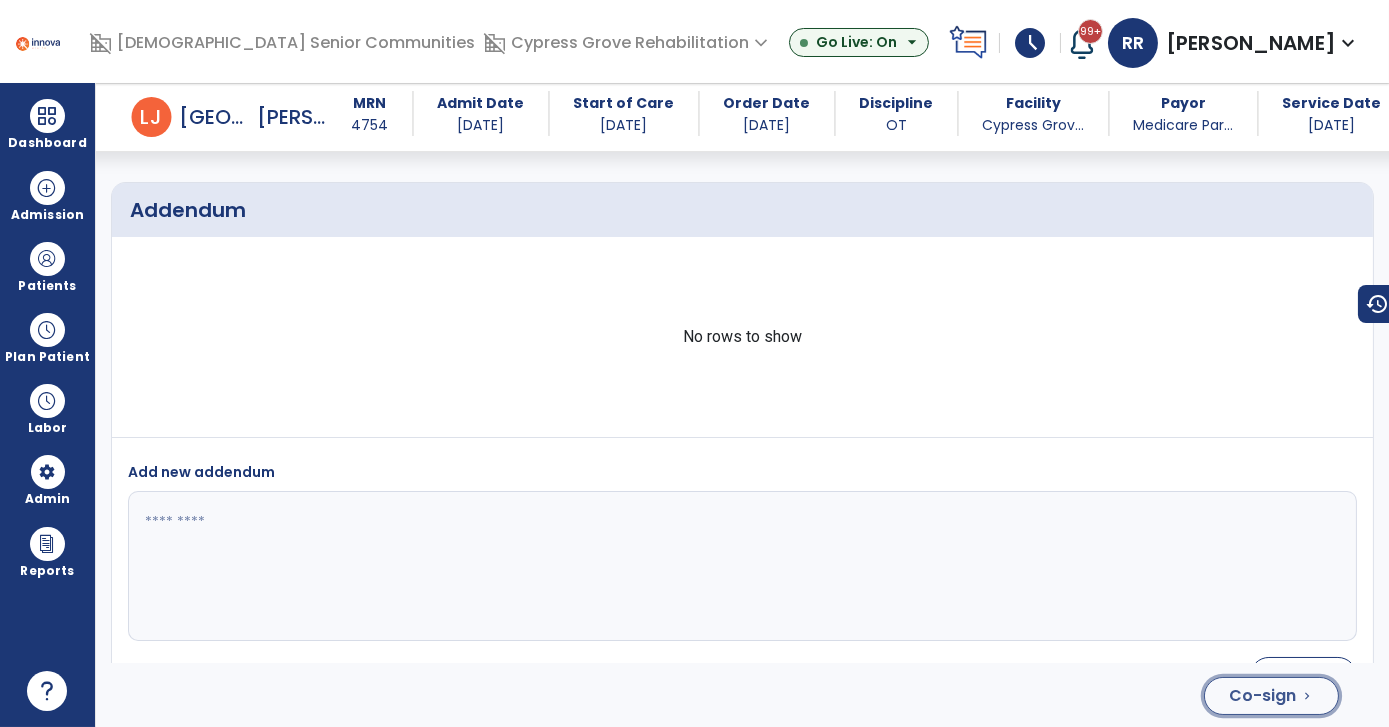 click on "Co-sign" 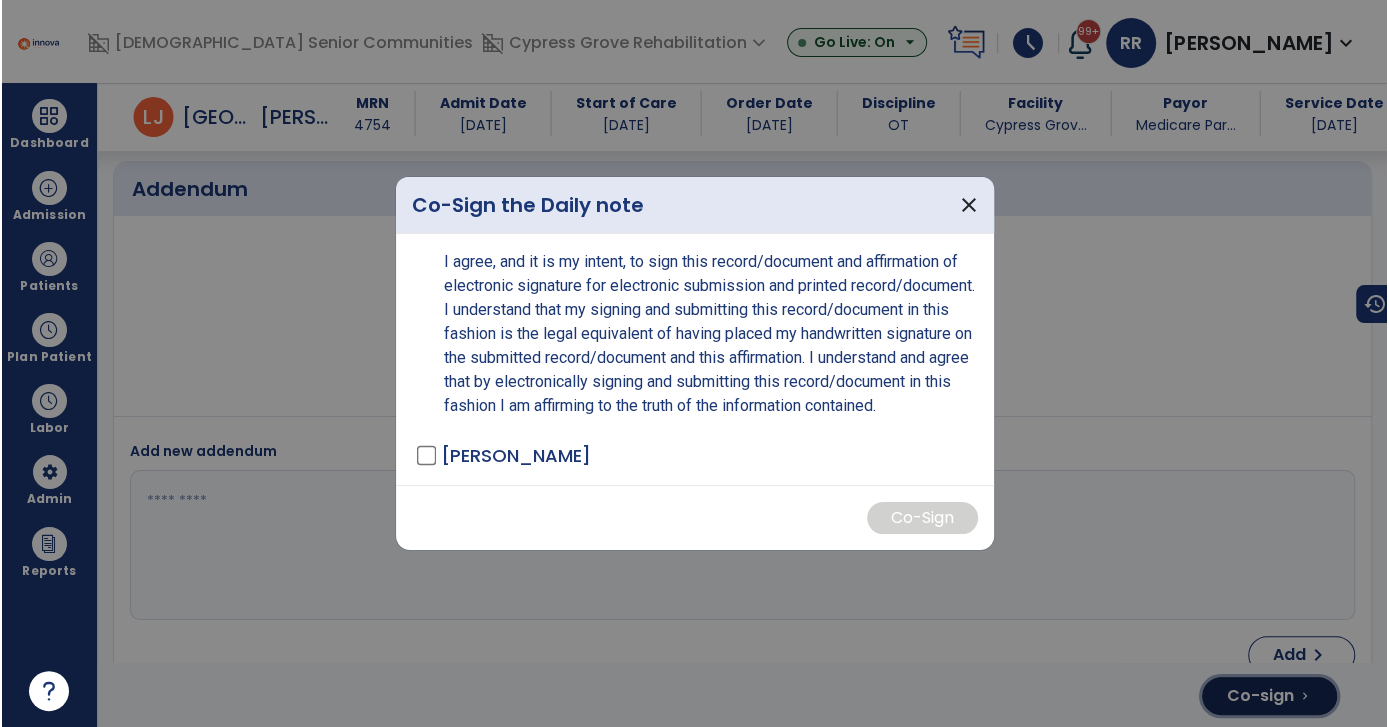 scroll, scrollTop: 4185, scrollLeft: 0, axis: vertical 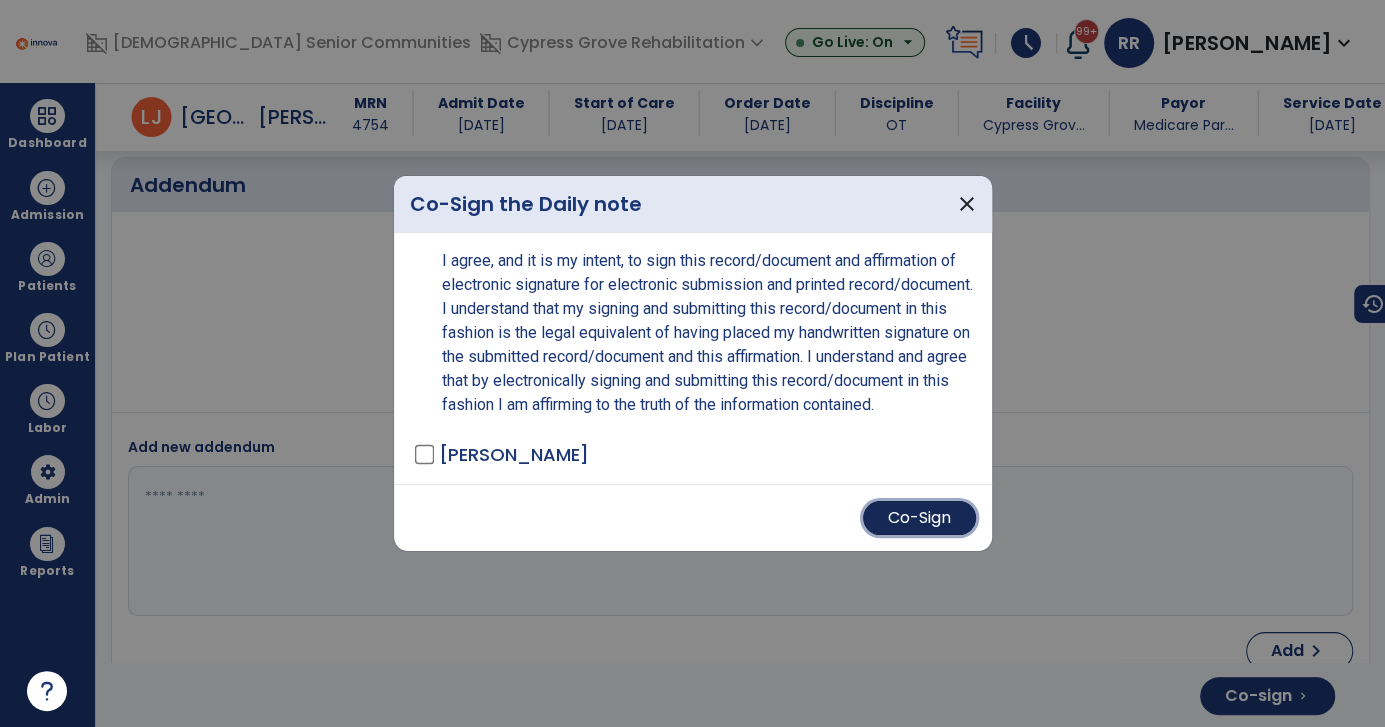 click on "Co-Sign" at bounding box center (919, 518) 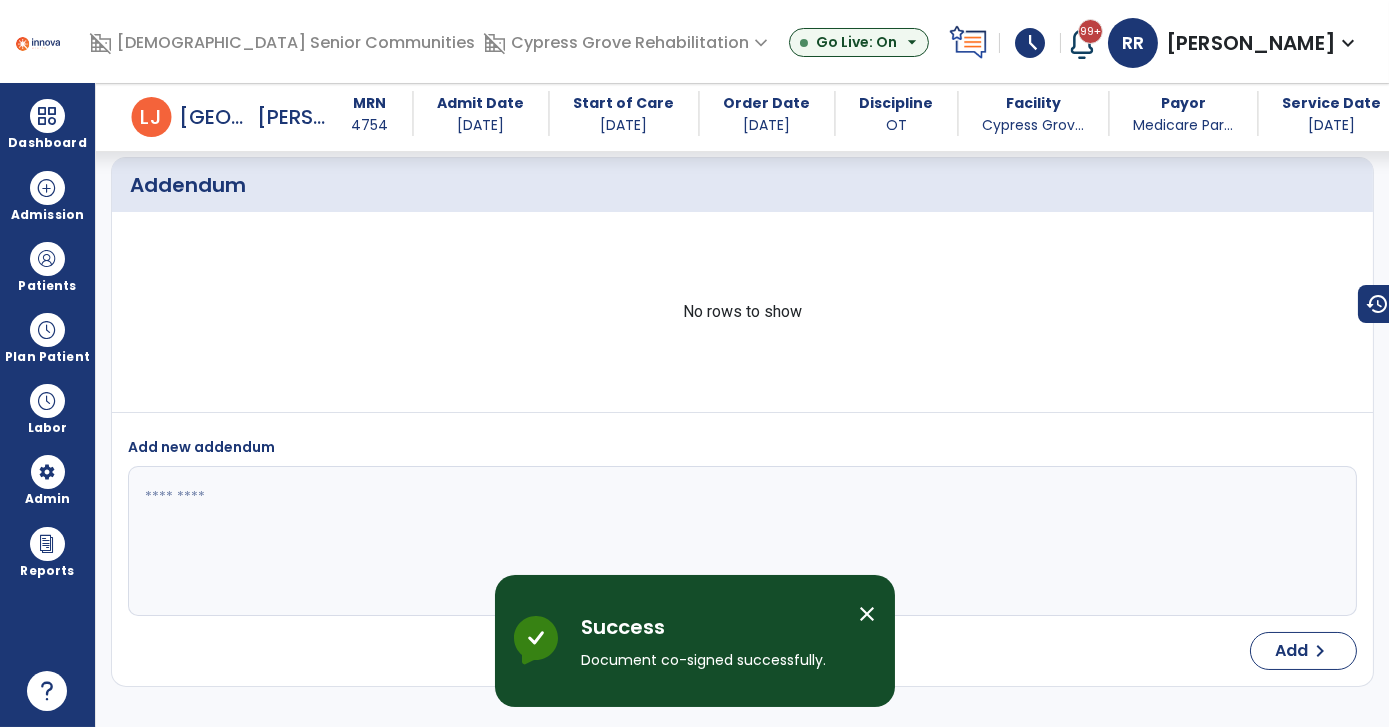 scroll, scrollTop: 4160, scrollLeft: 0, axis: vertical 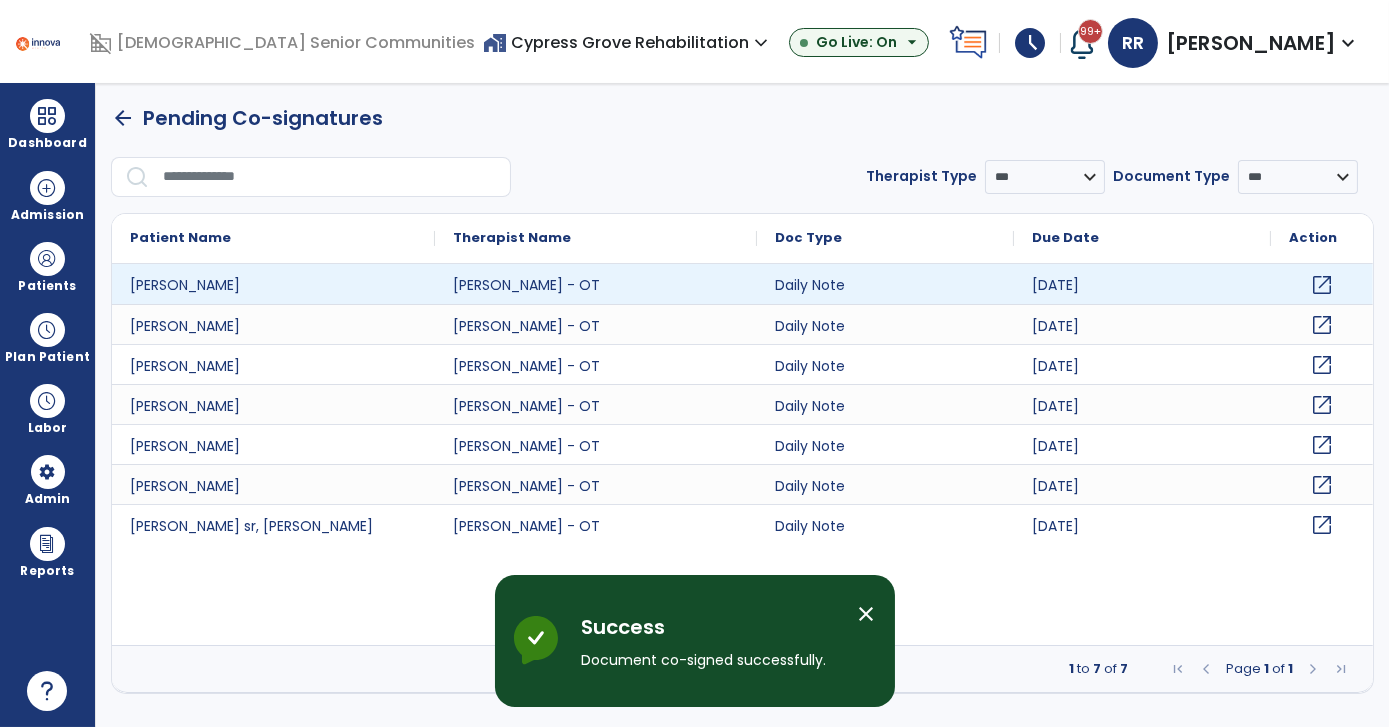 click on "open_in_new" 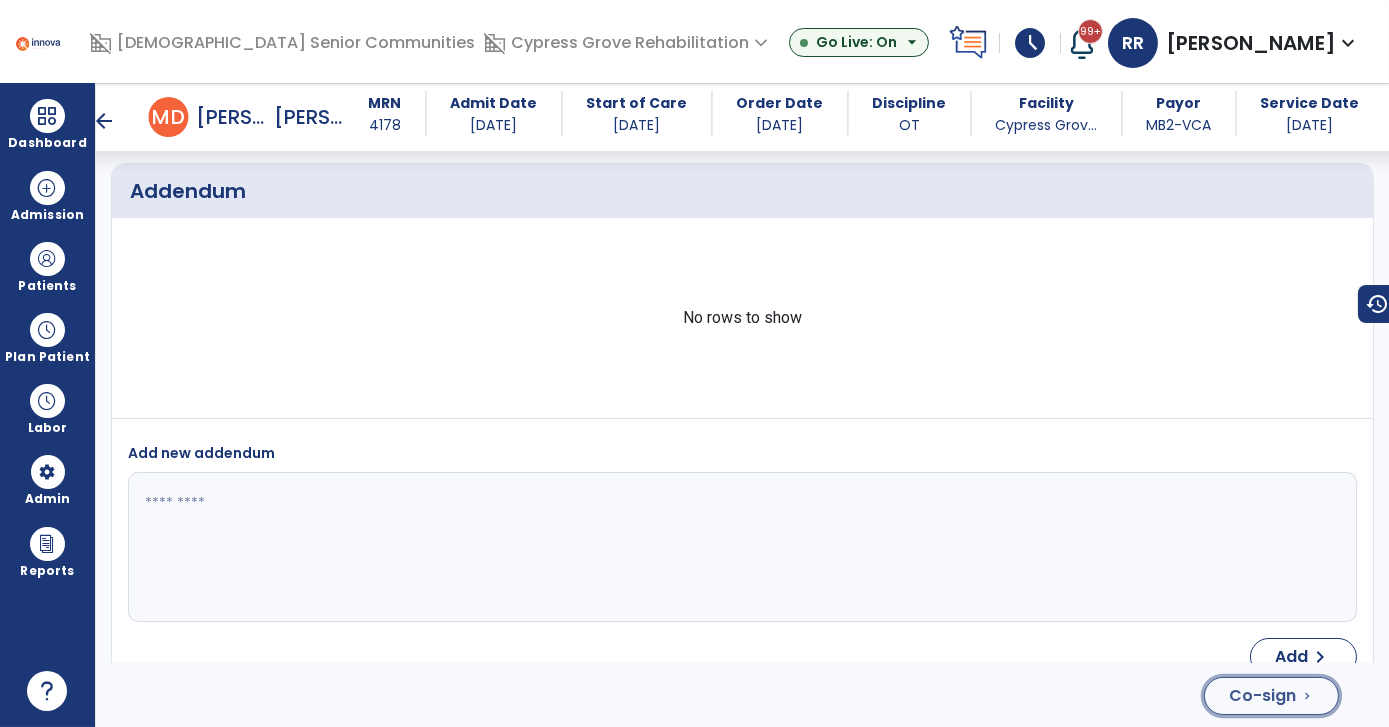 click on "Co-sign  chevron_right" 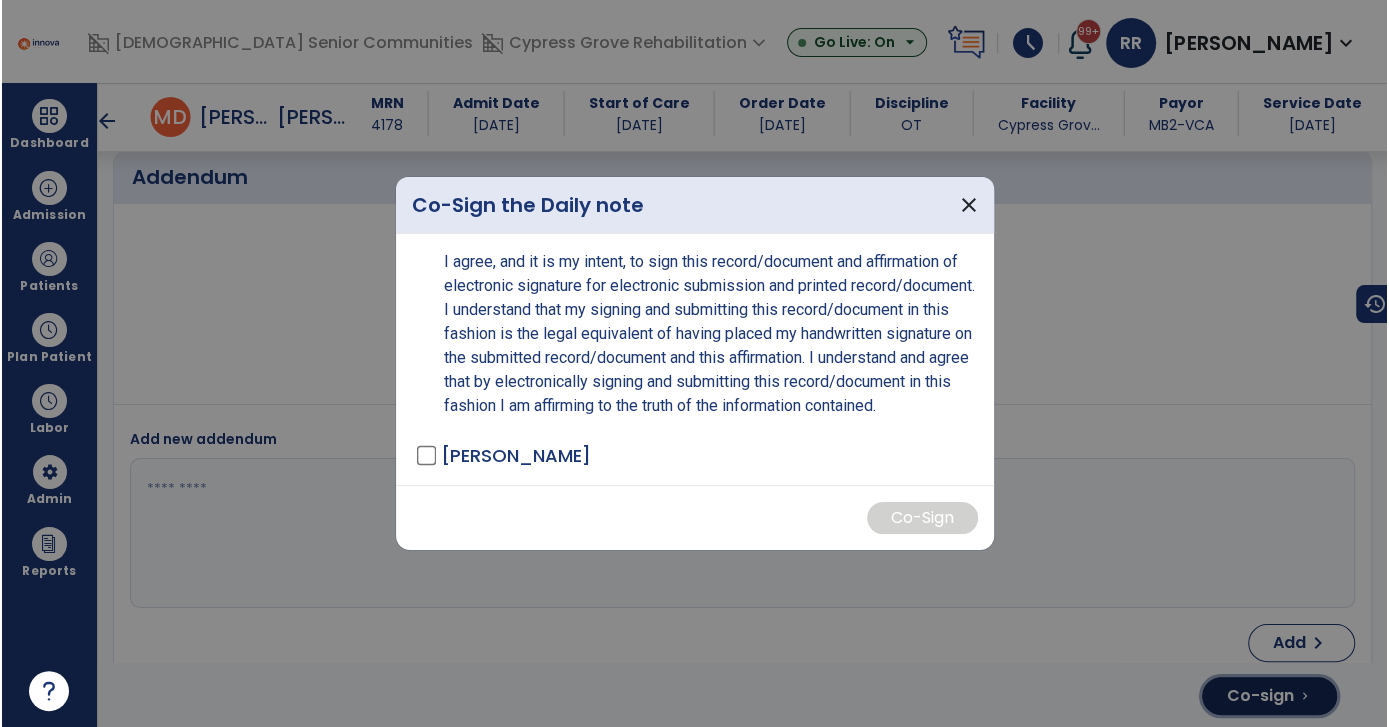 scroll, scrollTop: 3867, scrollLeft: 0, axis: vertical 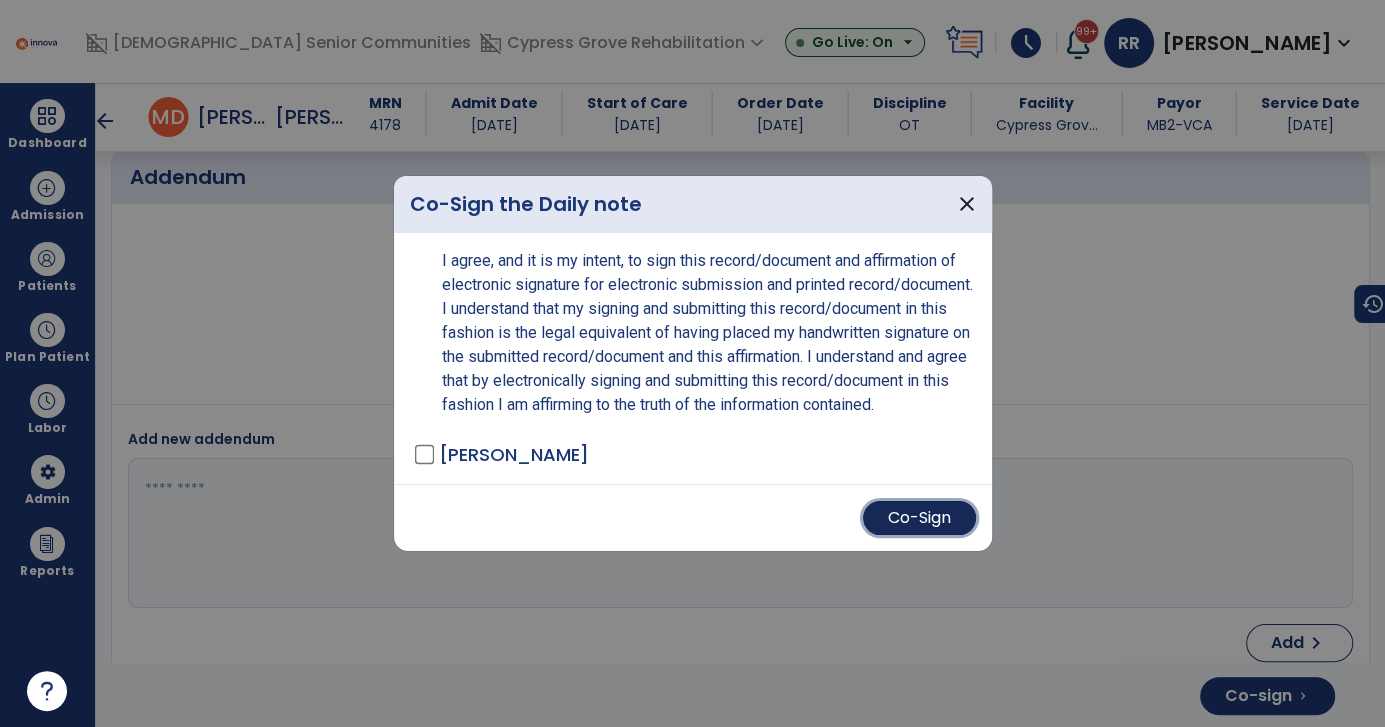 click on "Co-Sign" at bounding box center (919, 518) 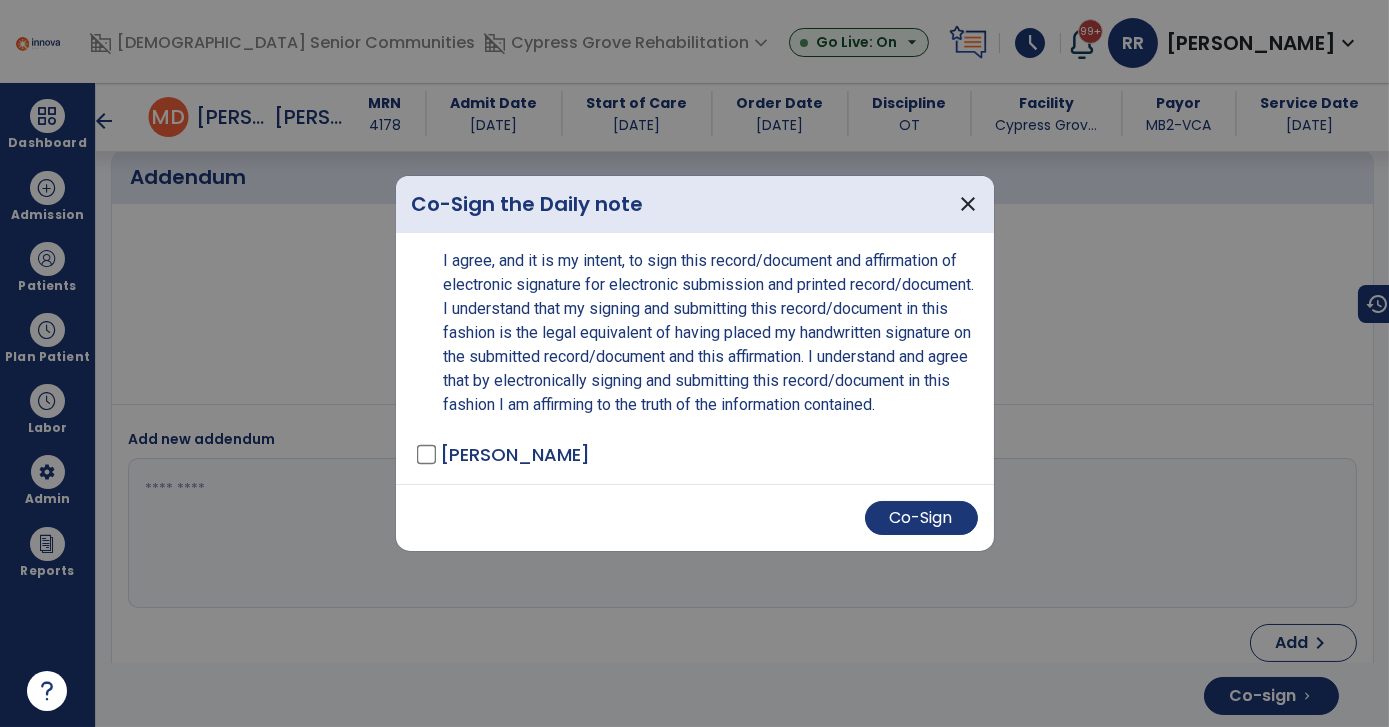 scroll, scrollTop: 3842, scrollLeft: 0, axis: vertical 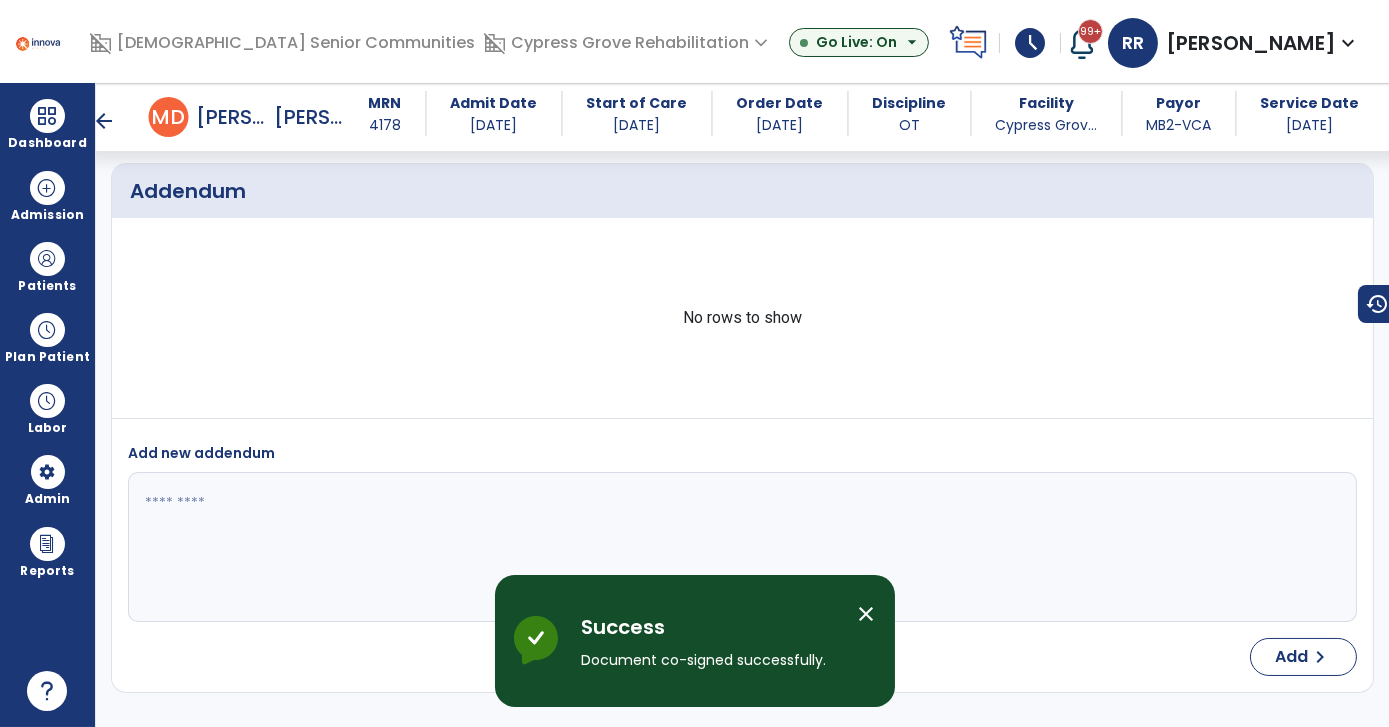 click on "arrow_back" at bounding box center [105, 121] 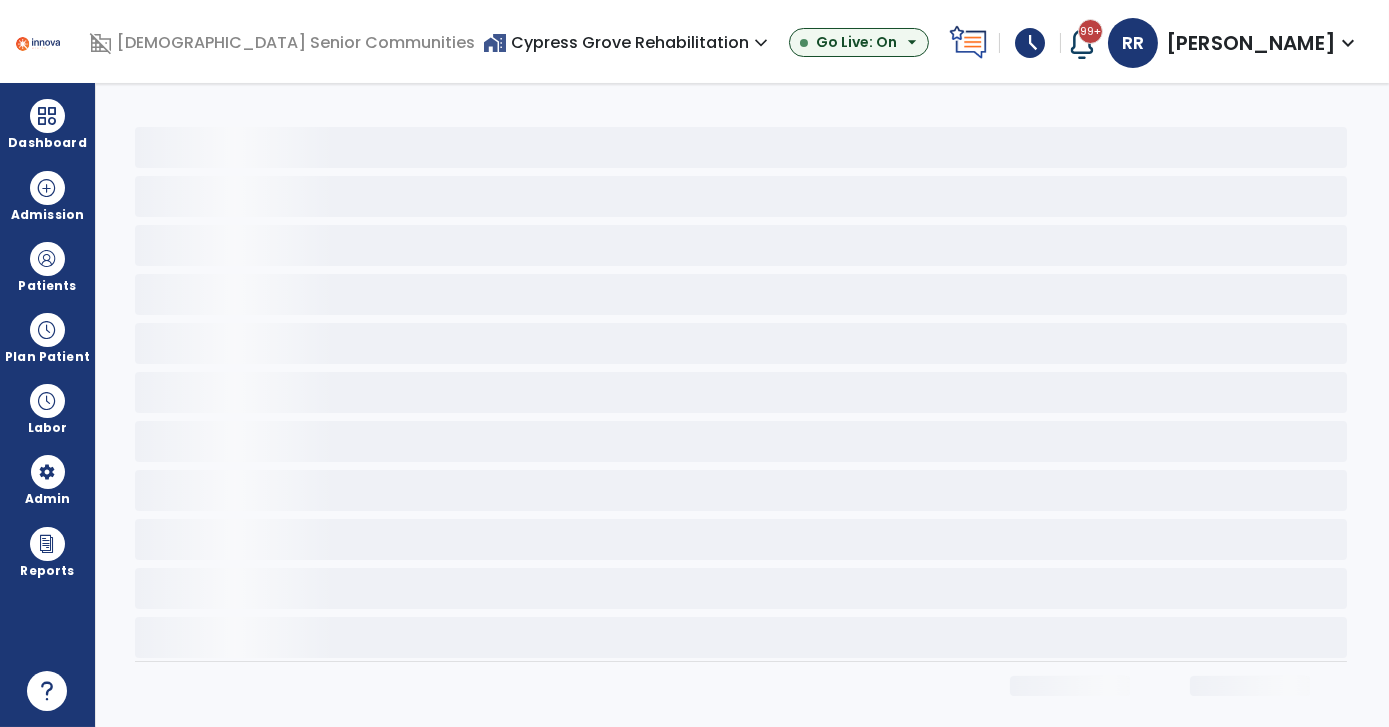 scroll, scrollTop: 0, scrollLeft: 0, axis: both 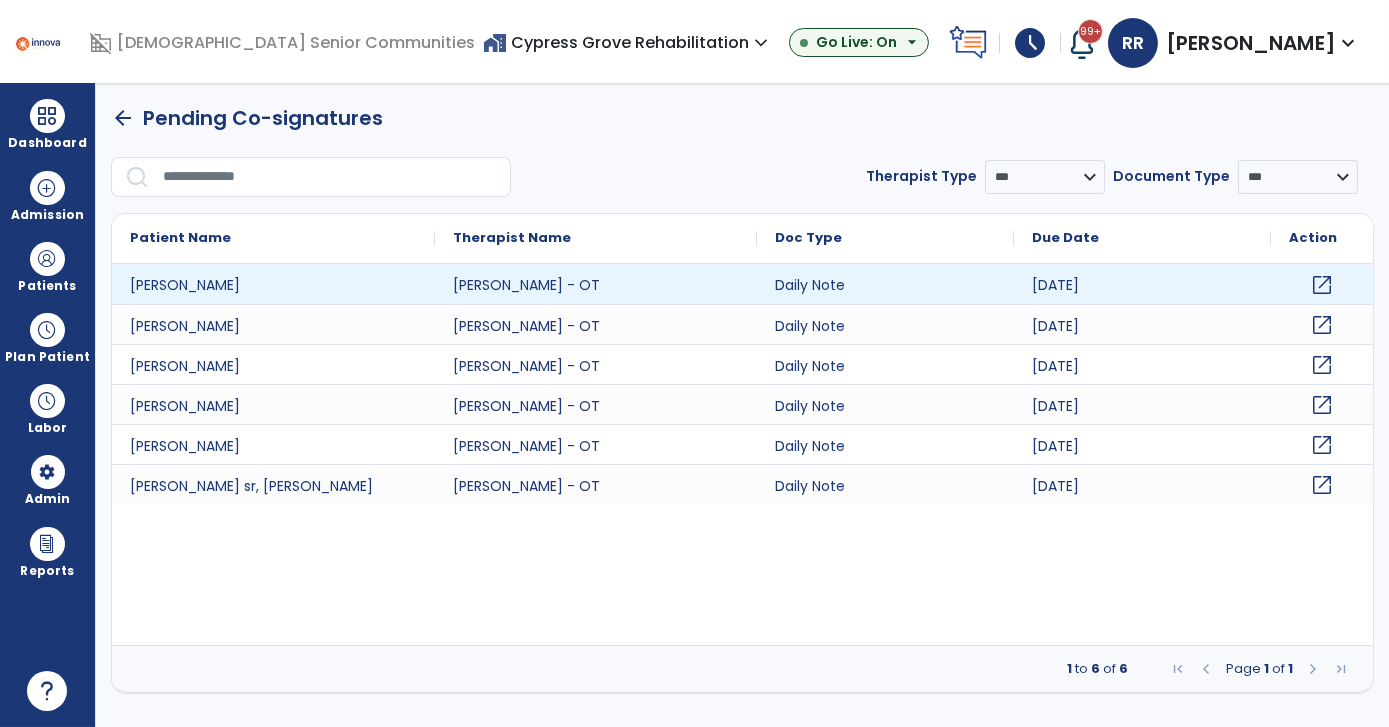 click on "open_in_new" 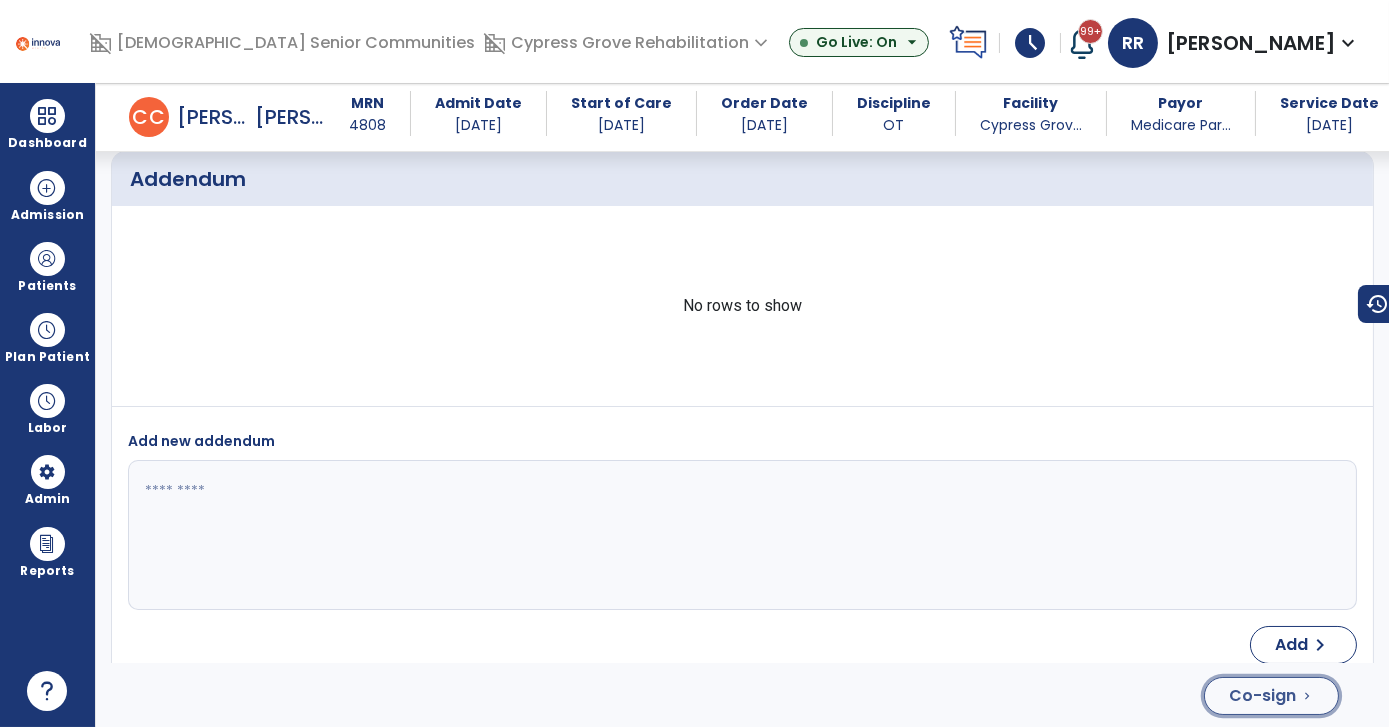 click on "Co-sign" 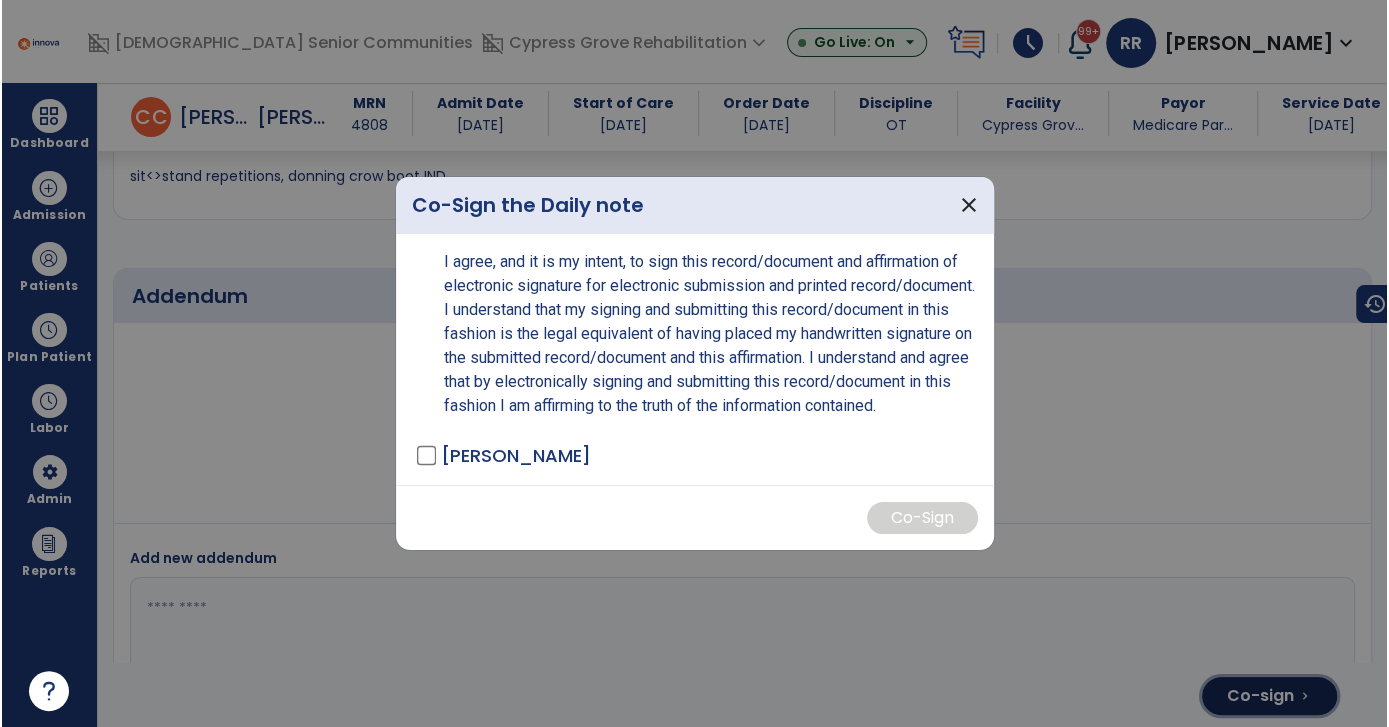 scroll, scrollTop: 4919, scrollLeft: 0, axis: vertical 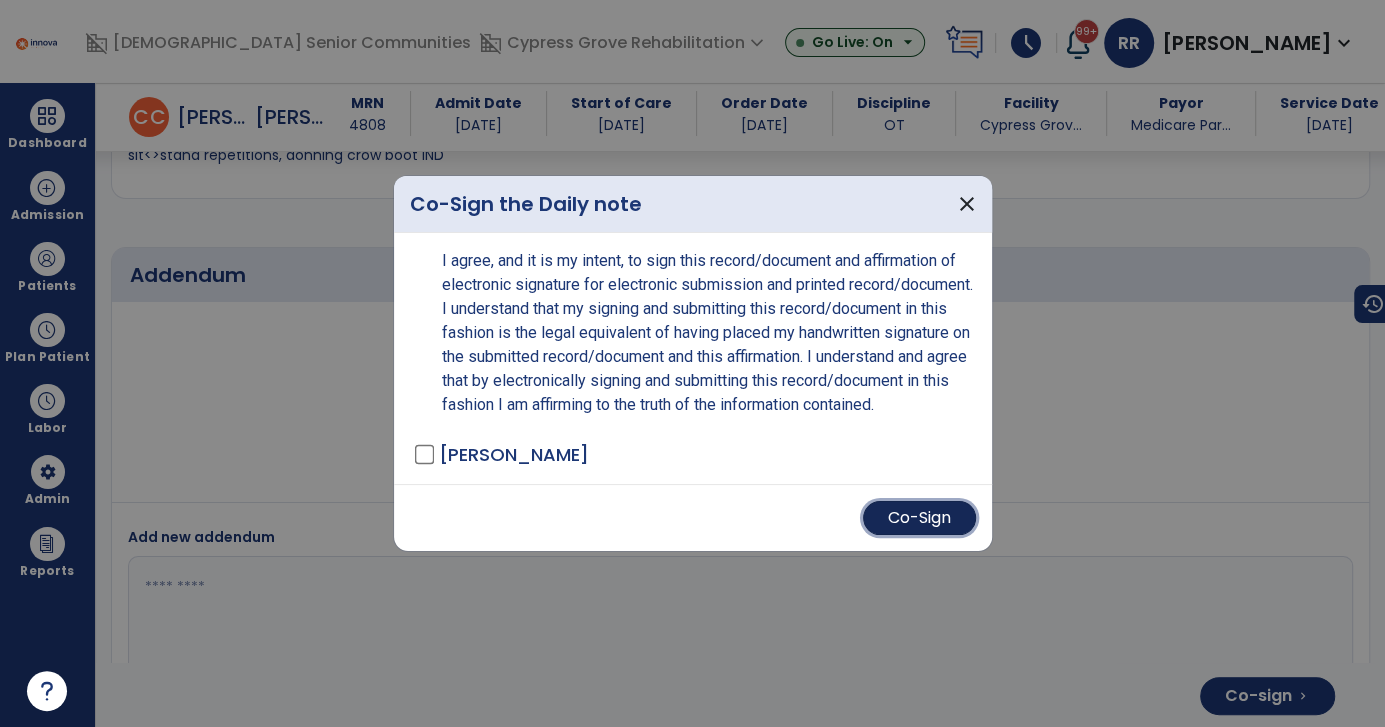 click on "Co-Sign" at bounding box center (919, 518) 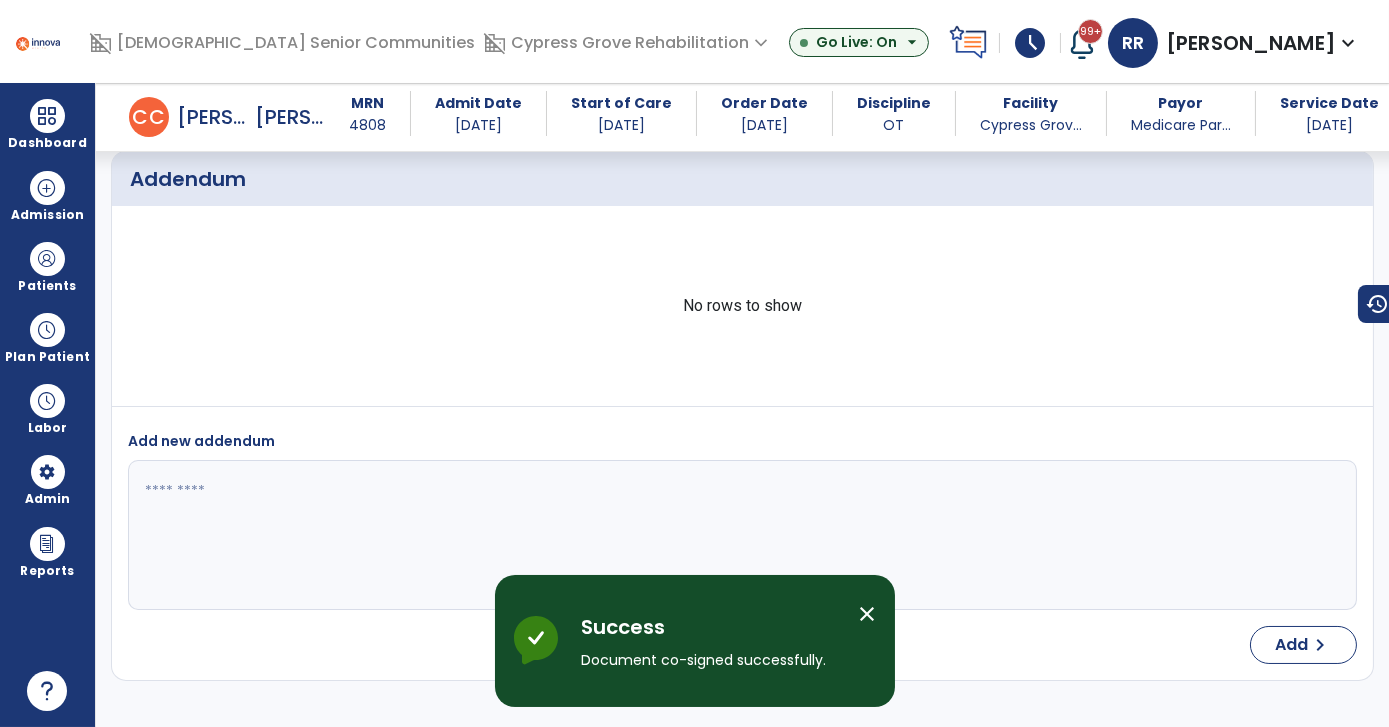 scroll, scrollTop: 4898, scrollLeft: 0, axis: vertical 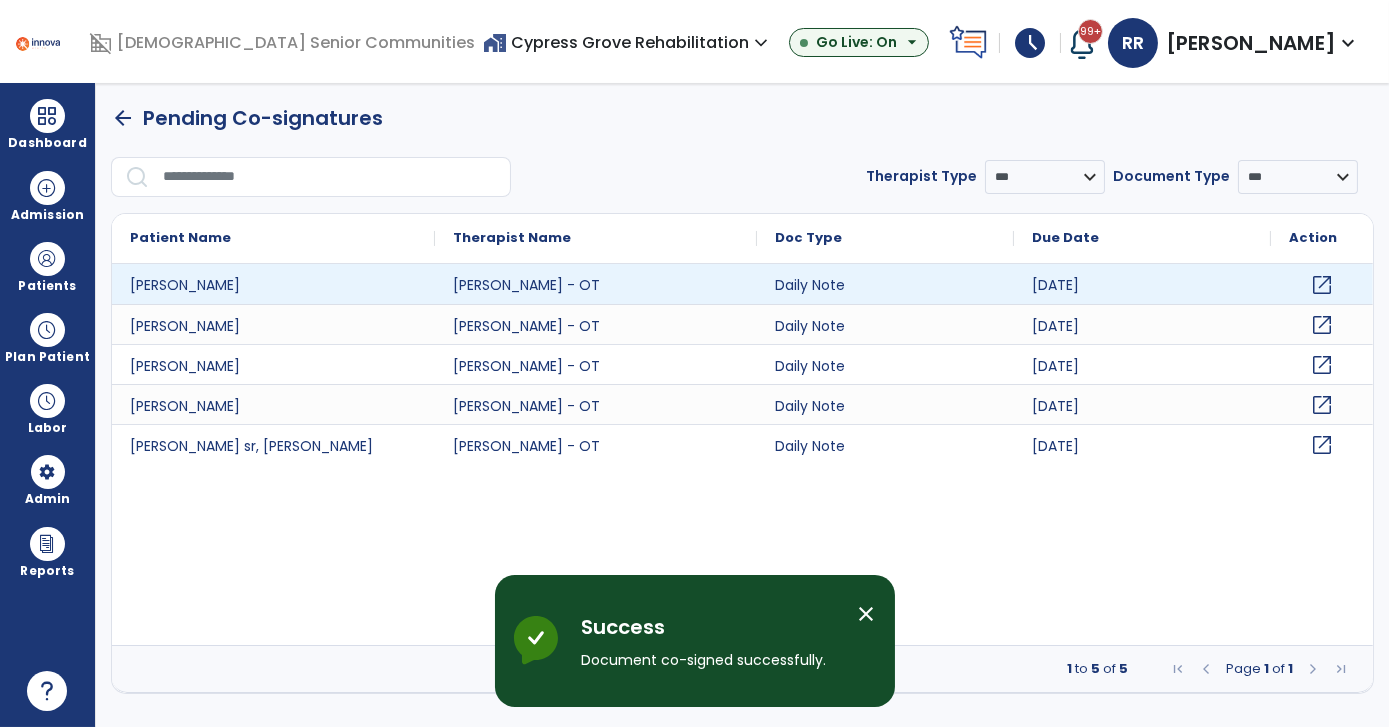click on "open_in_new" 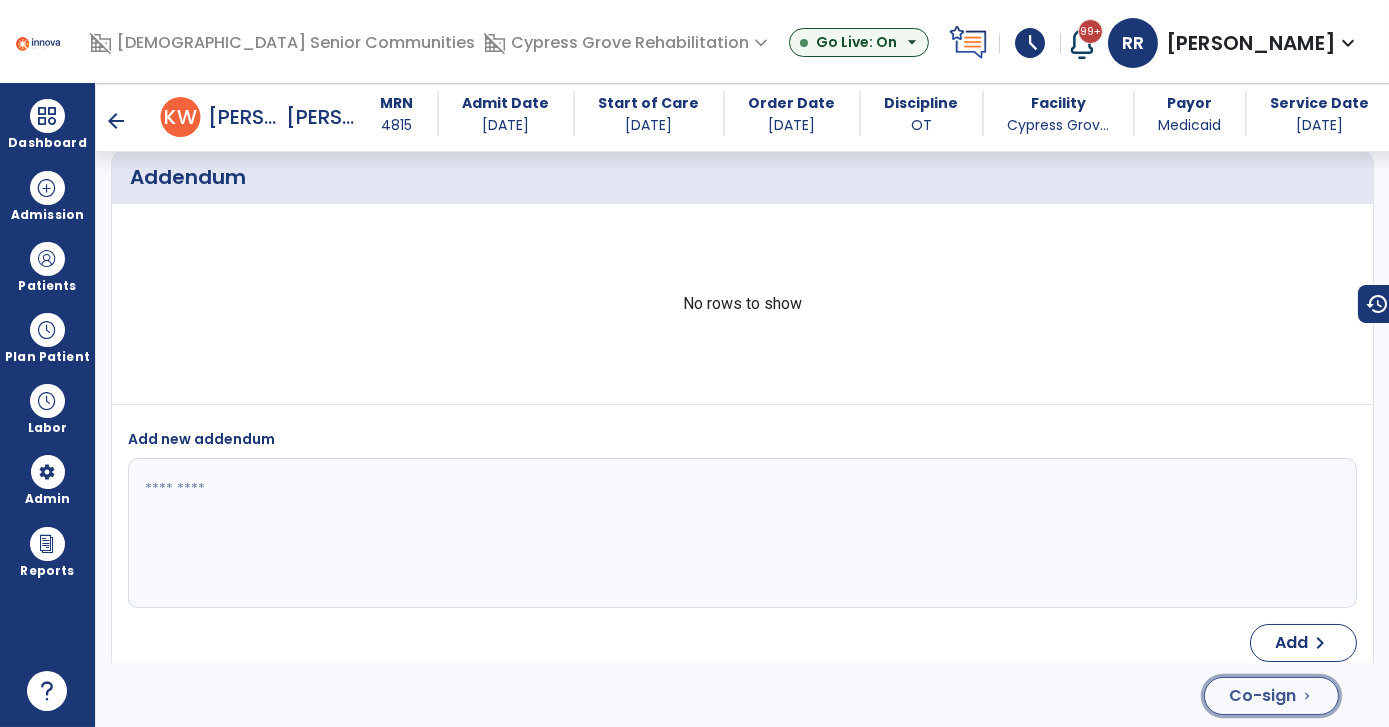 click on "chevron_right" 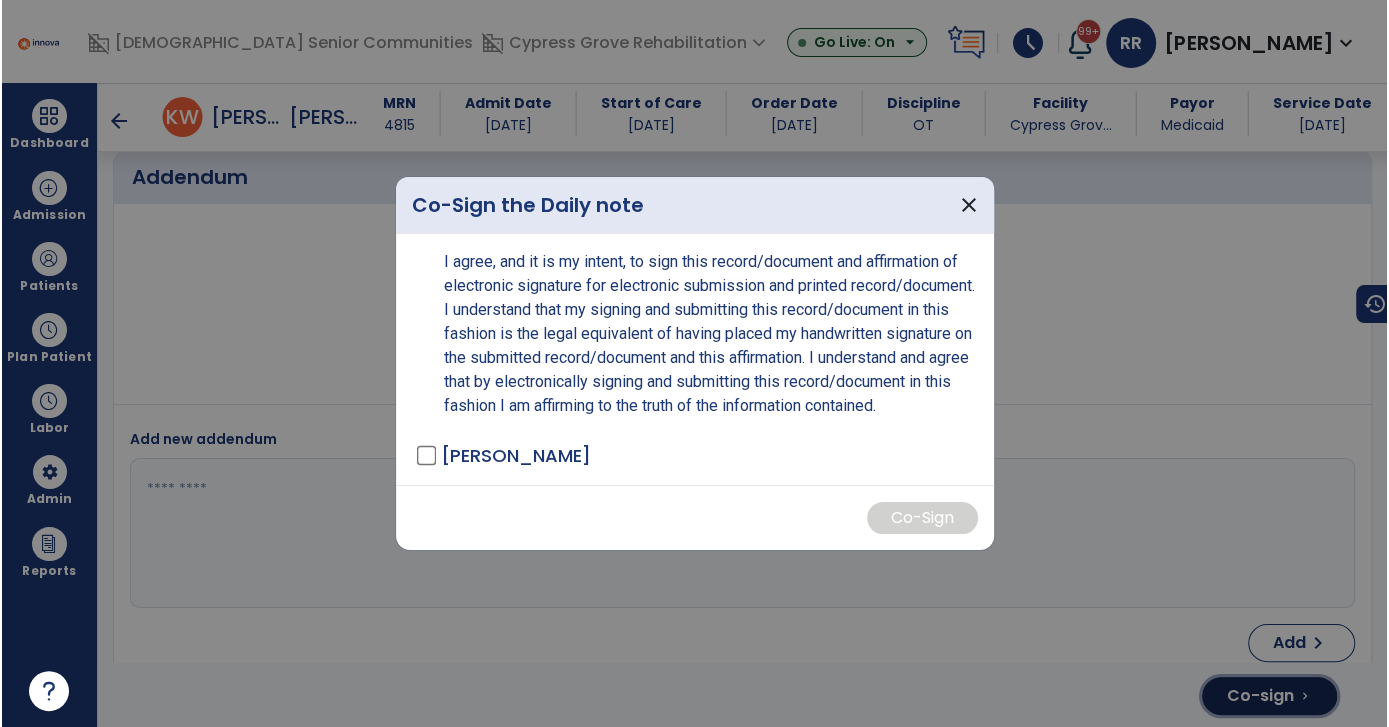 scroll, scrollTop: 5175, scrollLeft: 0, axis: vertical 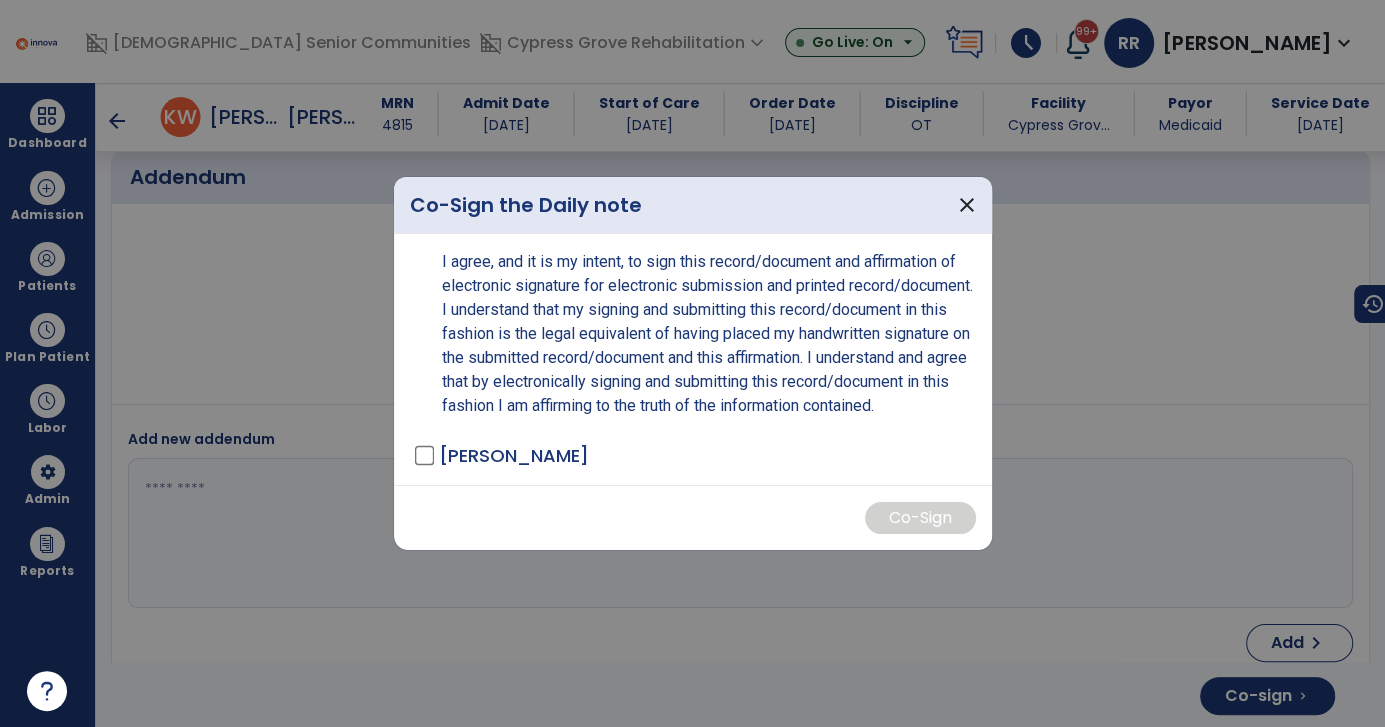 click on "I agree, and it is my intent, to sign this record/document and affirmation of electronic signature for electronic submission and printed record/document. I understand that my signing and submitting this record/document in this fashion is the legal equivalent of having placed my handwritten signature on the submitted record/document and this affirmation. I understand and agree that by electronically signing and submitting this record/document in this fashion I am affirming to the truth of the information contained.  Roy, Rachel  - OT" at bounding box center [693, 359] 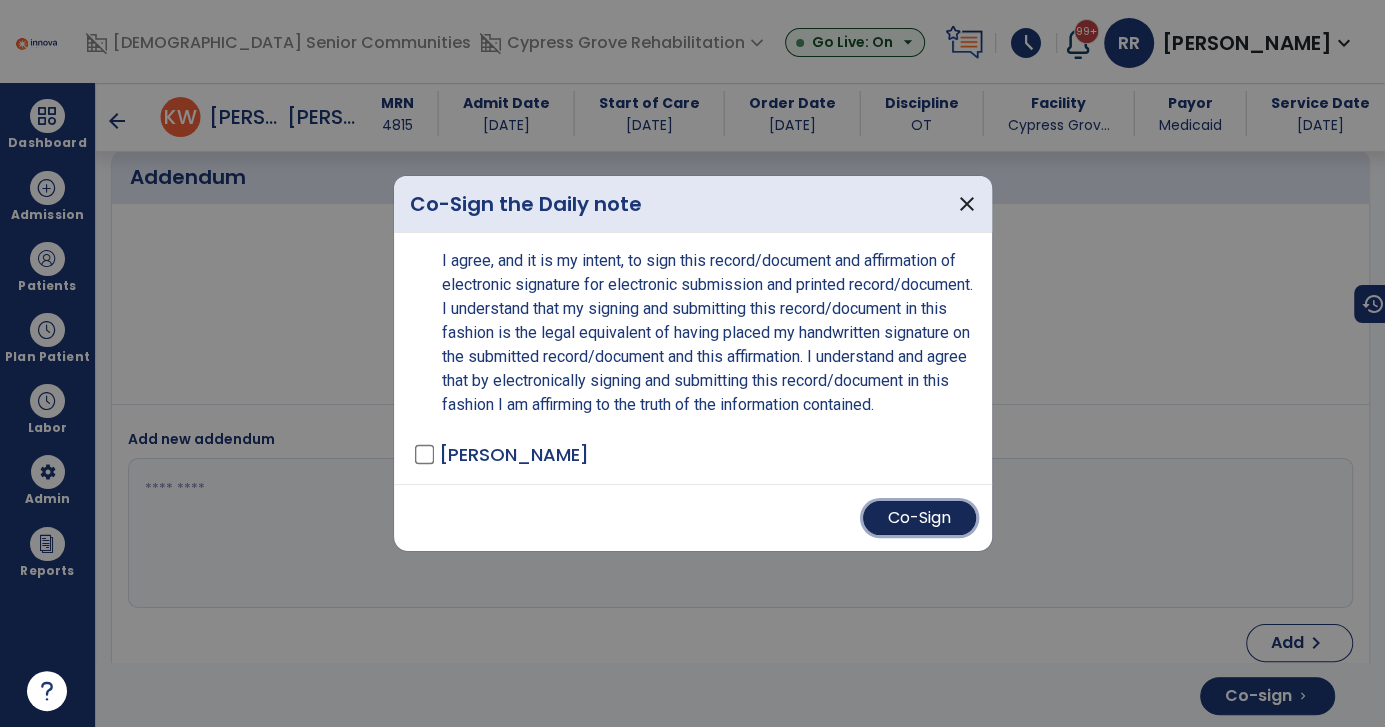 click on "Co-Sign" at bounding box center [919, 518] 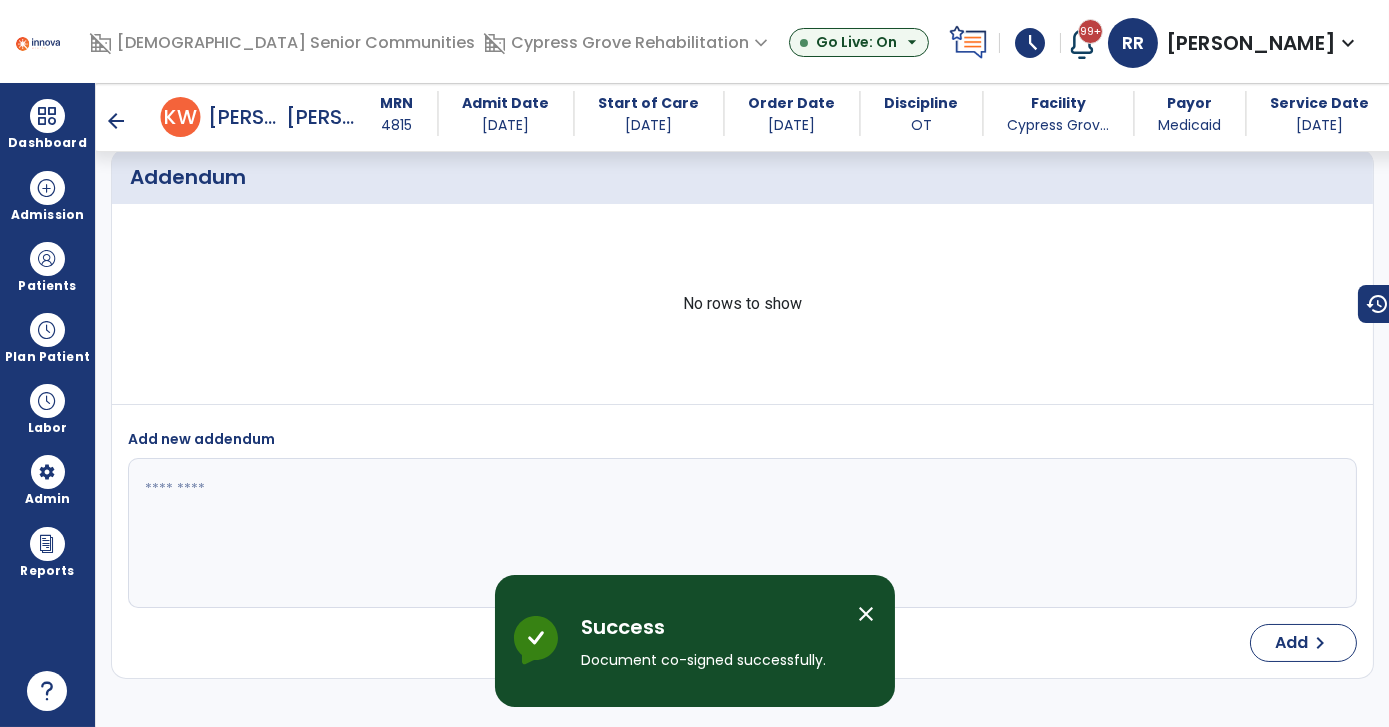 click on "arrow_back" at bounding box center (117, 121) 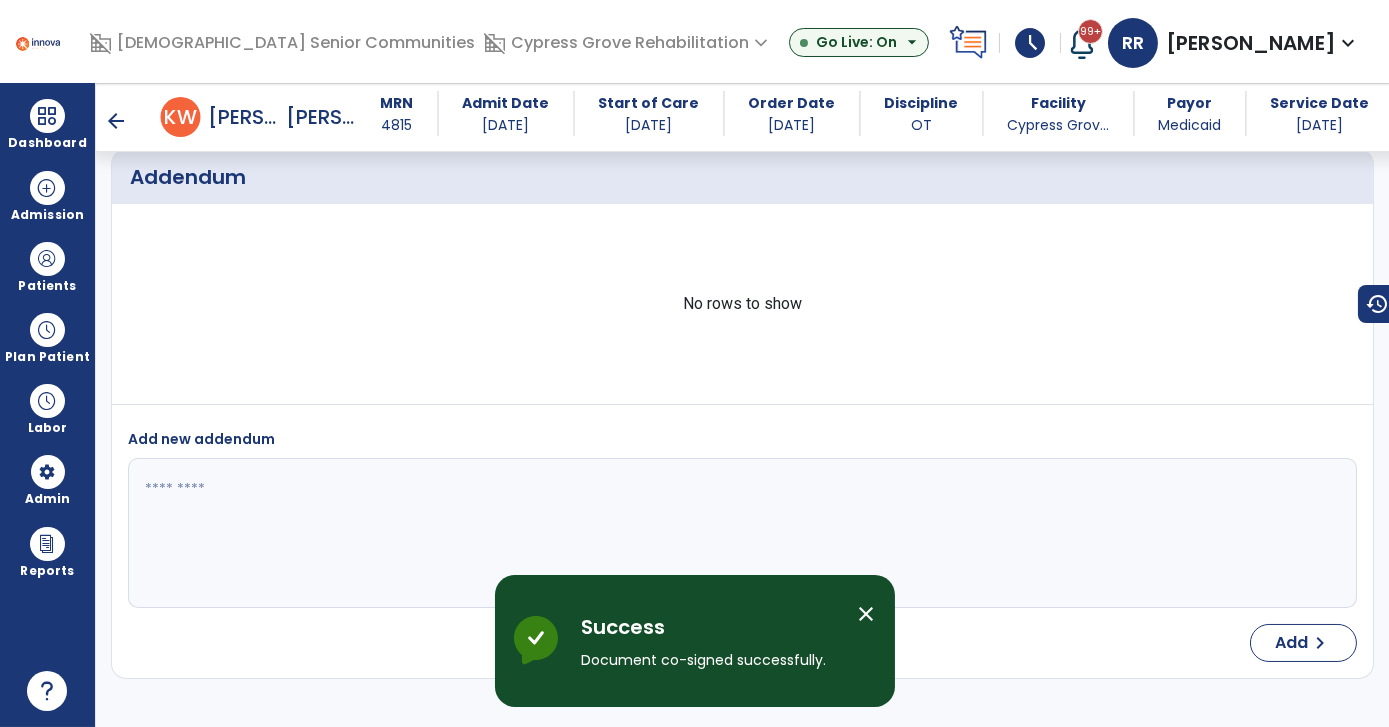 scroll, scrollTop: 0, scrollLeft: 0, axis: both 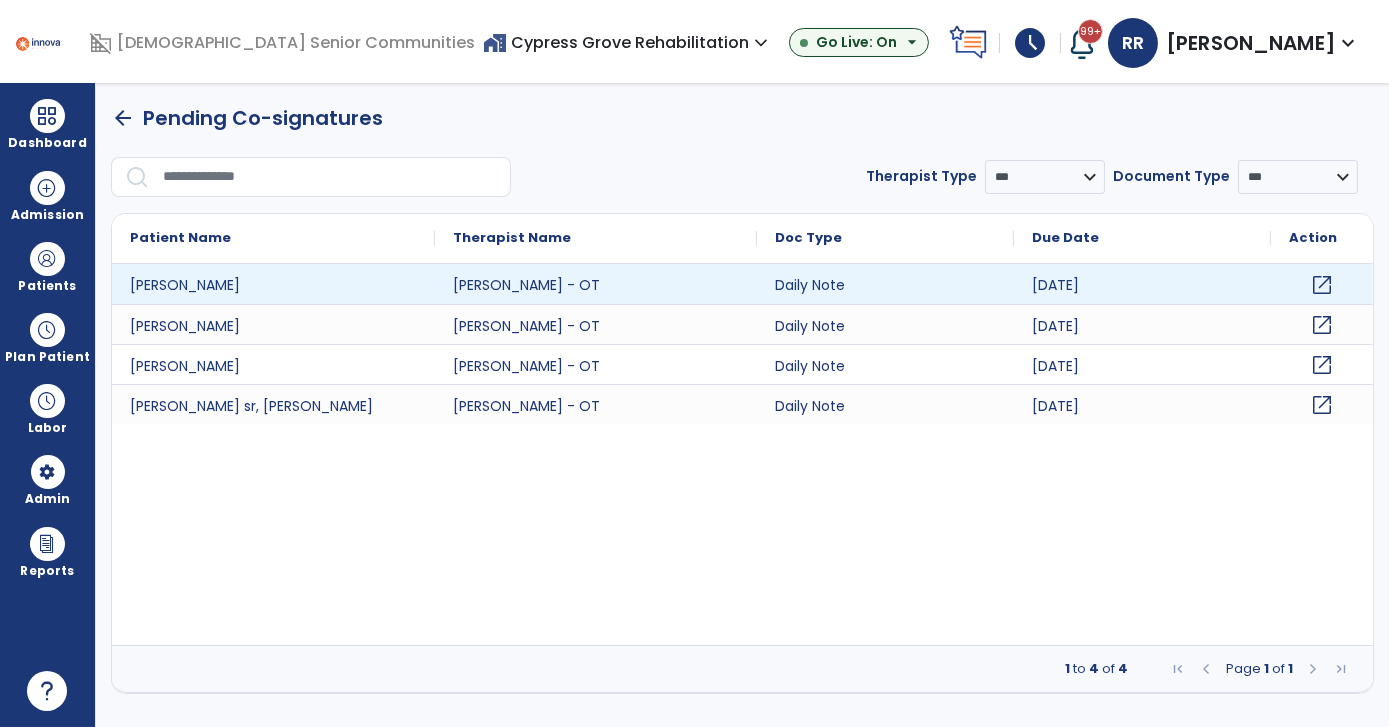 click on "open_in_new" 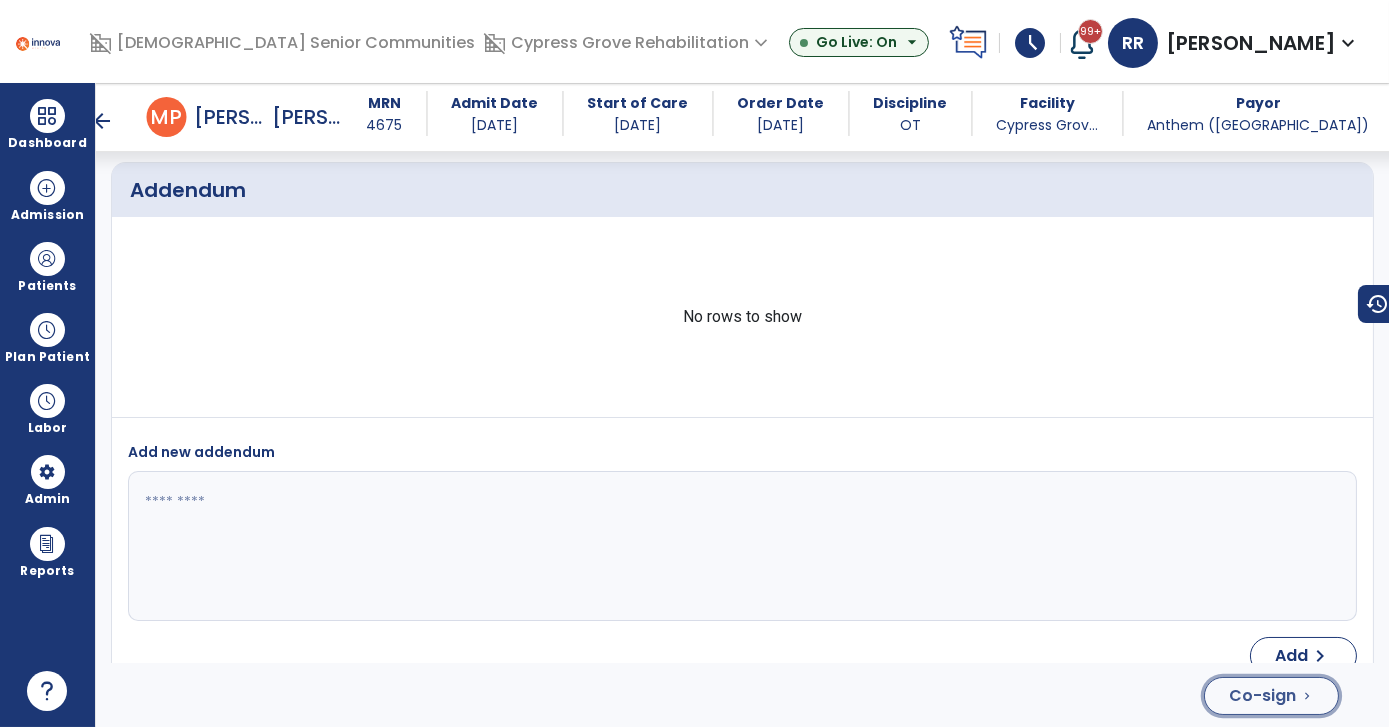 click on "Co-sign" 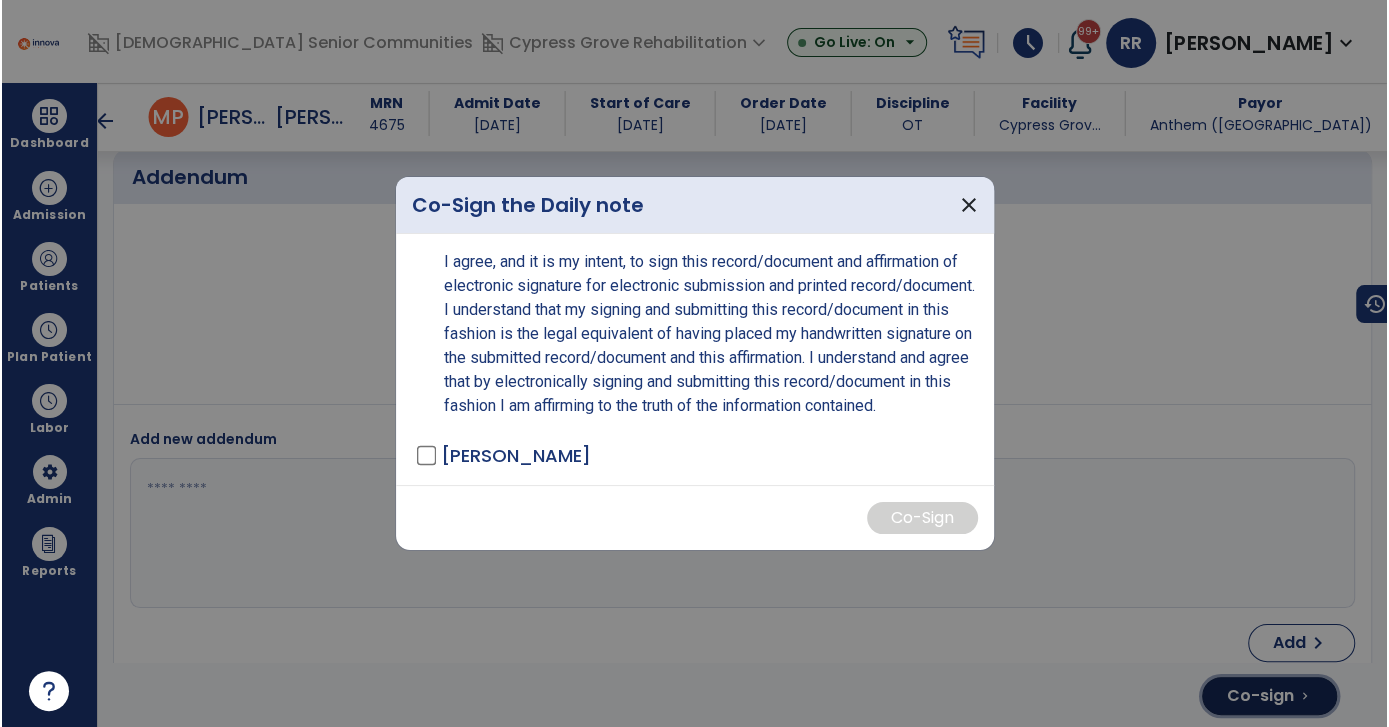 scroll, scrollTop: 4336, scrollLeft: 0, axis: vertical 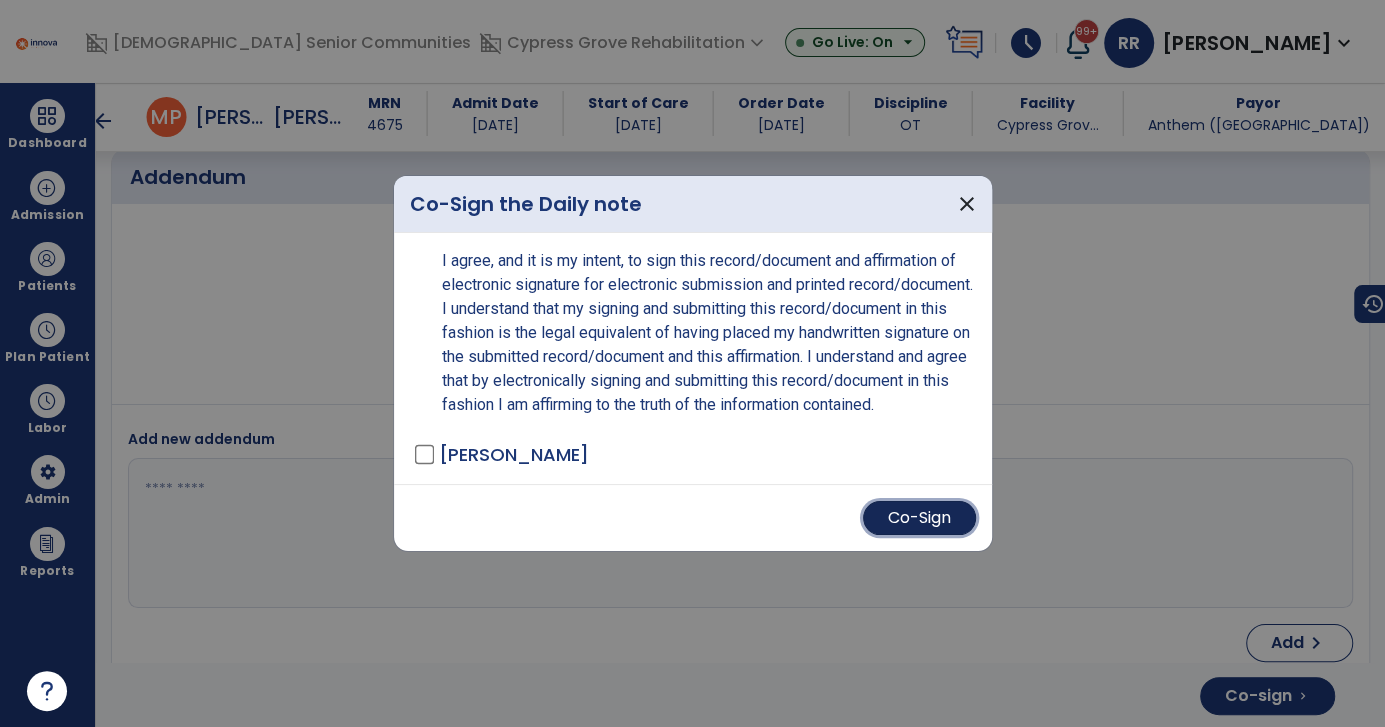 click on "Co-Sign" at bounding box center (919, 518) 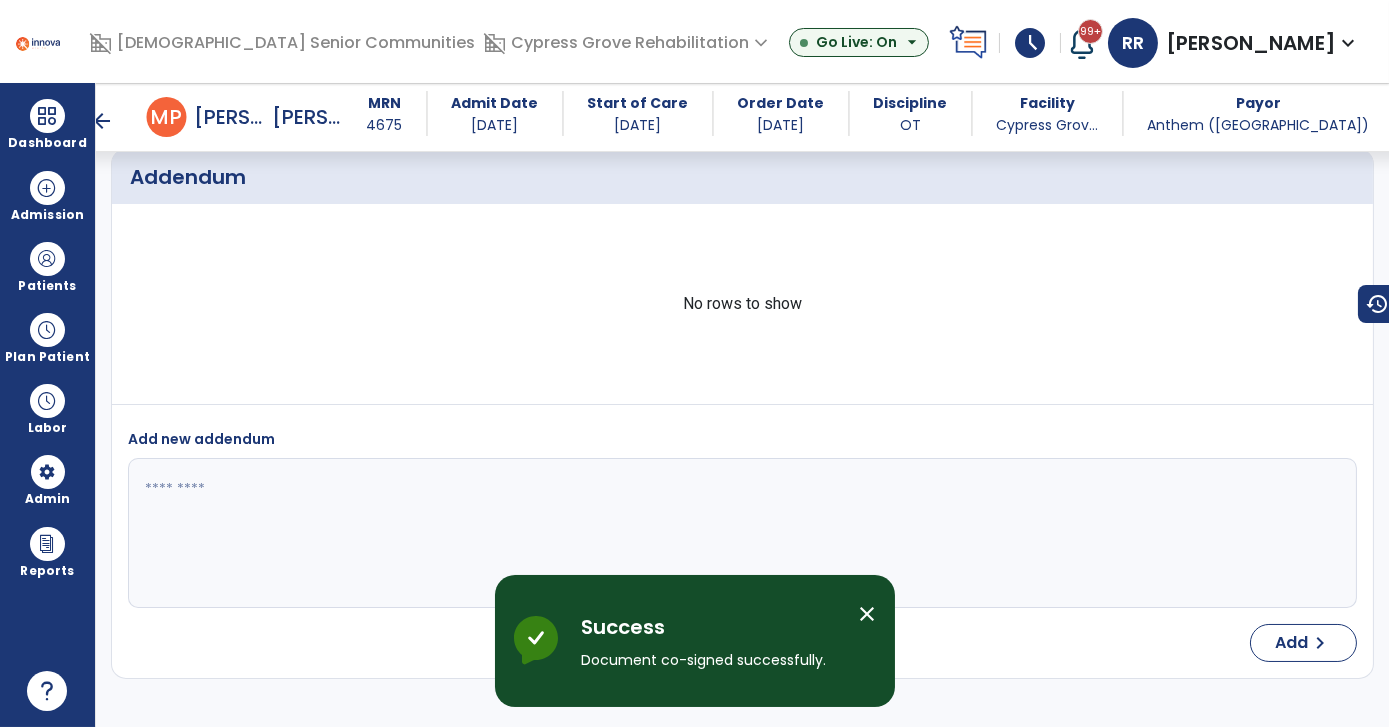 scroll, scrollTop: 4312, scrollLeft: 0, axis: vertical 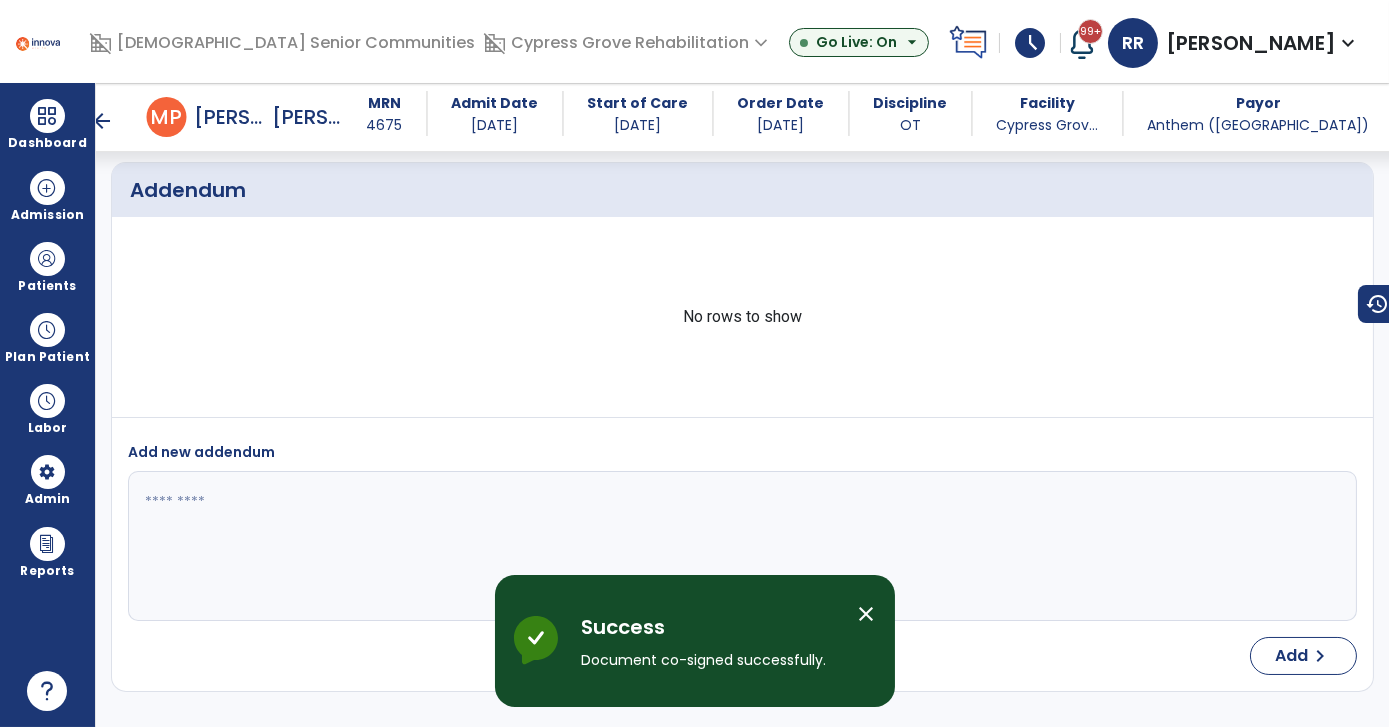 click on "arrow_back" at bounding box center [103, 121] 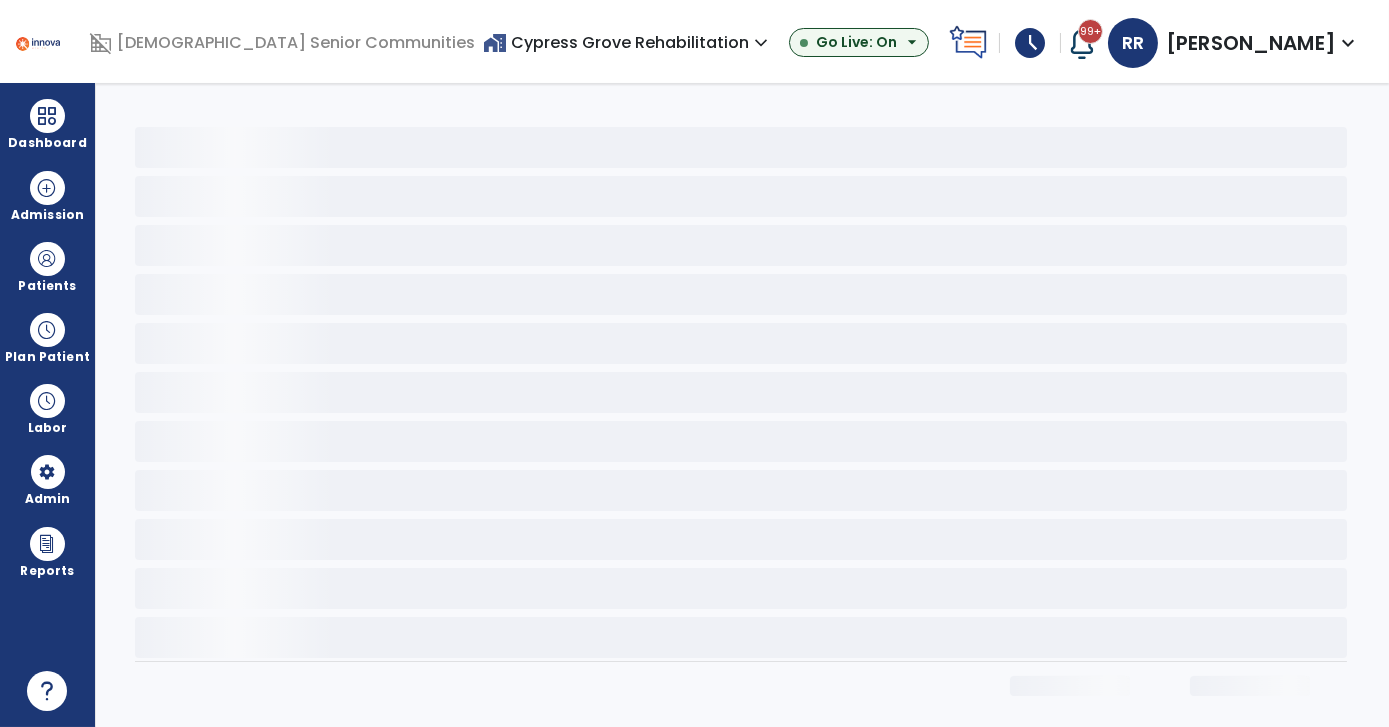scroll, scrollTop: 0, scrollLeft: 0, axis: both 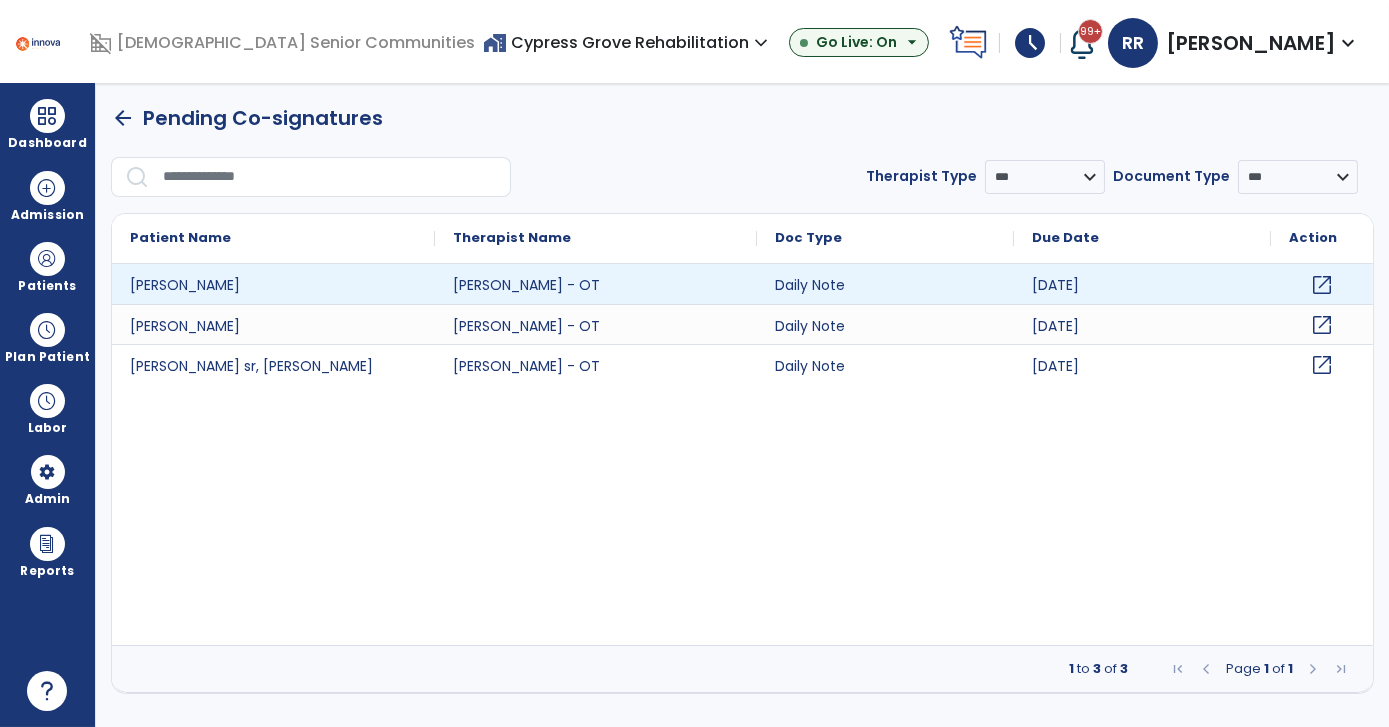 click on "open_in_new" 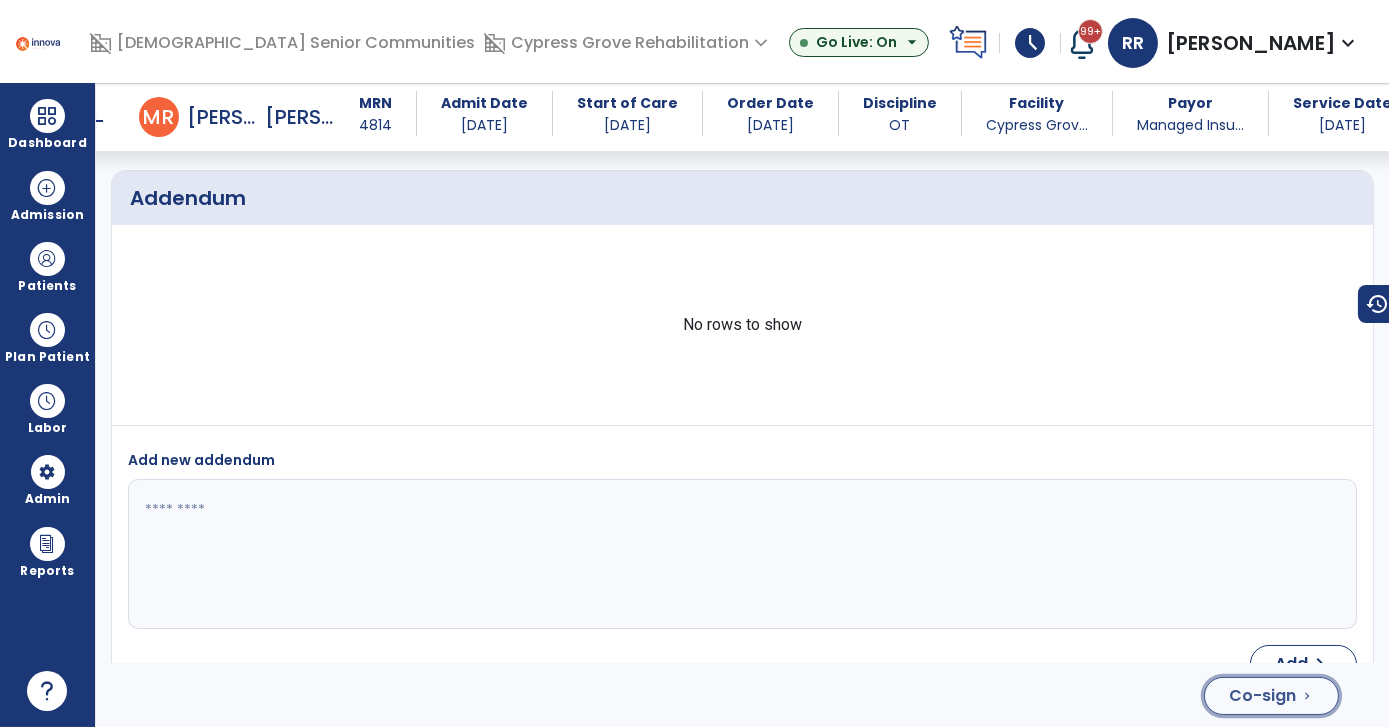 click on "Co-sign" 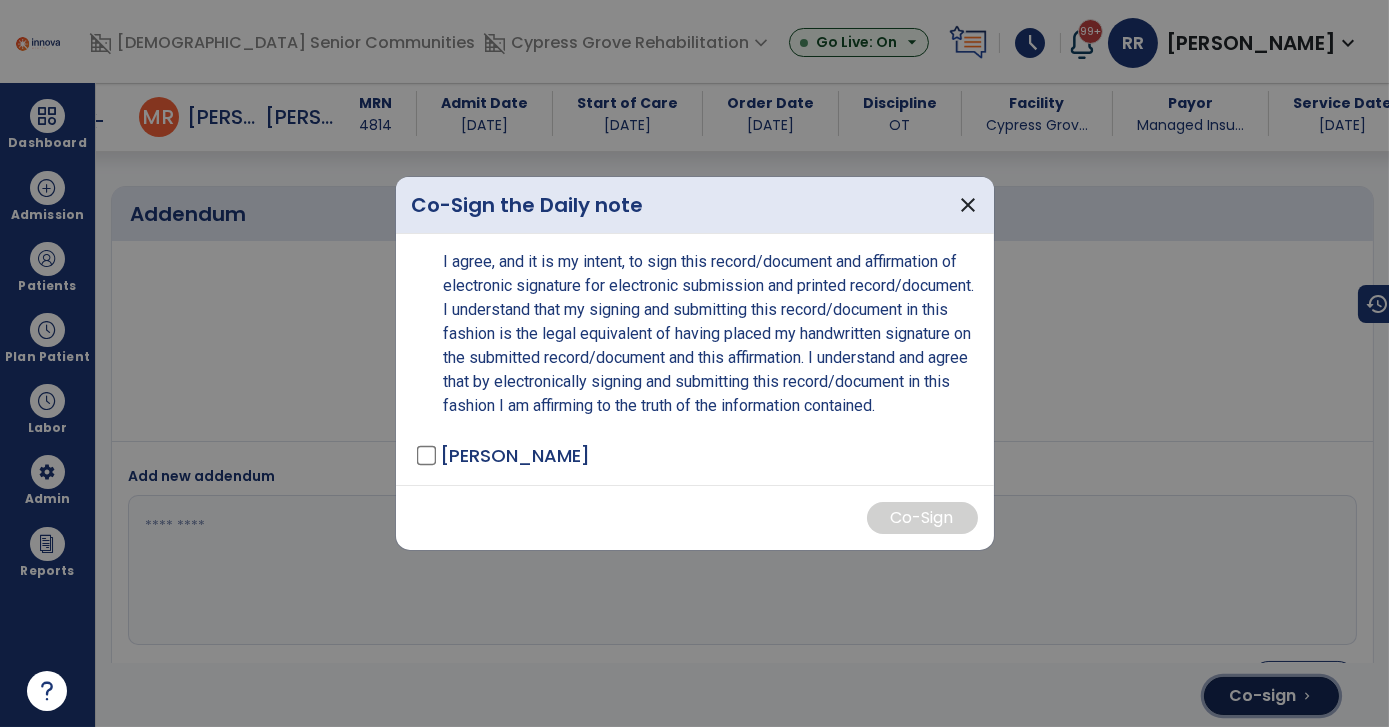 scroll, scrollTop: 4976, scrollLeft: 0, axis: vertical 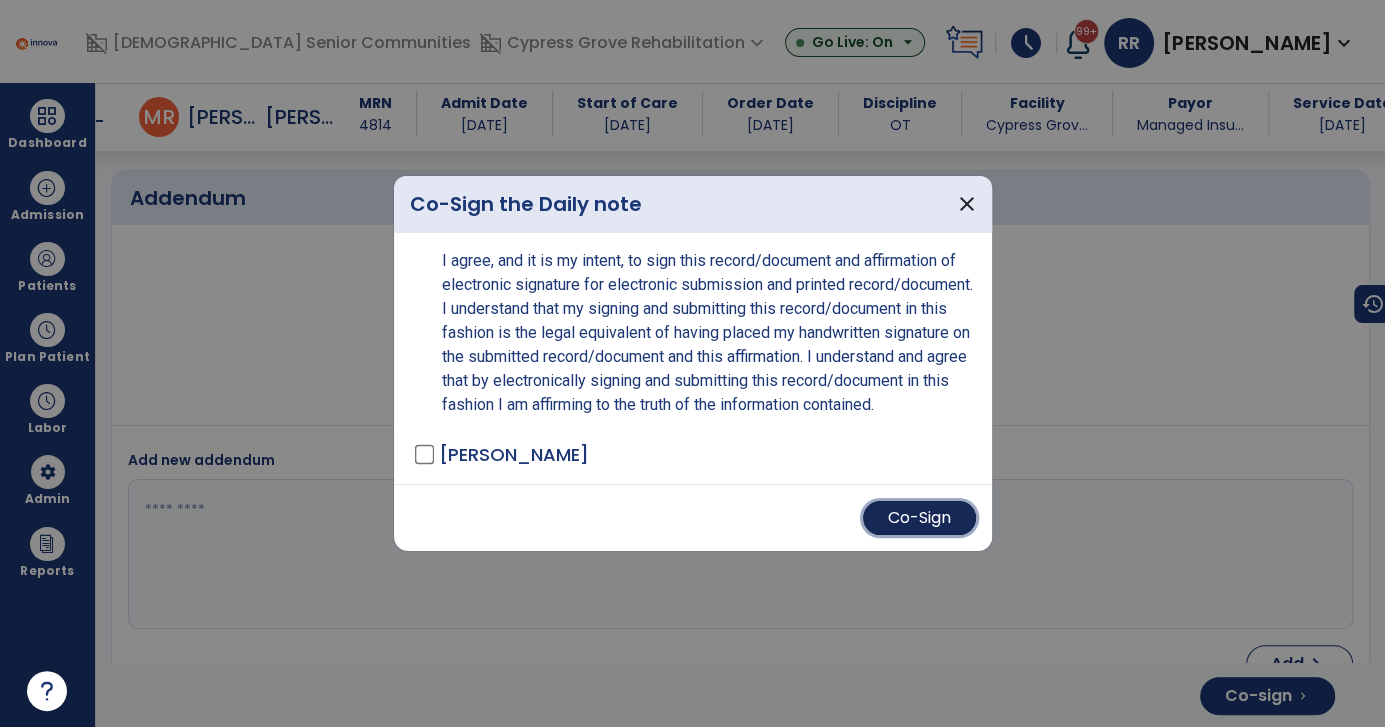 click on "Co-Sign" at bounding box center [919, 518] 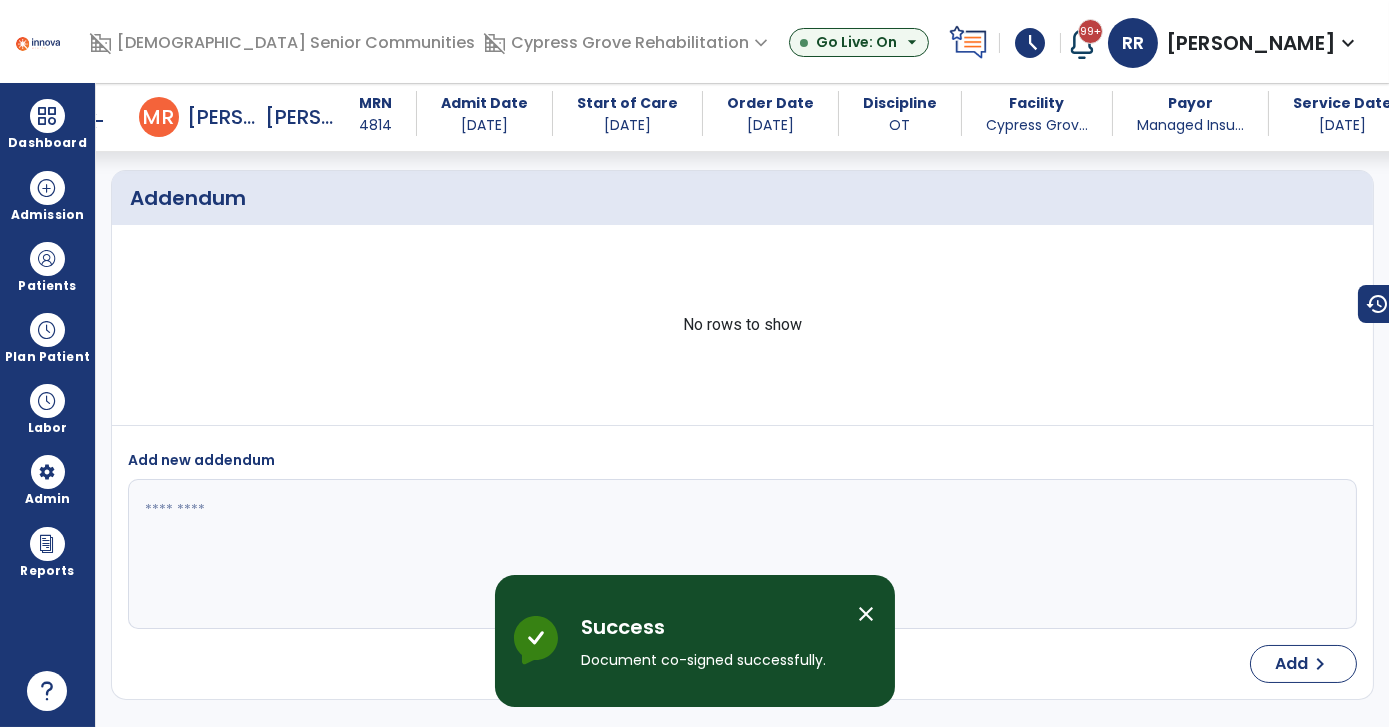 click on "arrow_back" at bounding box center (95, 121) 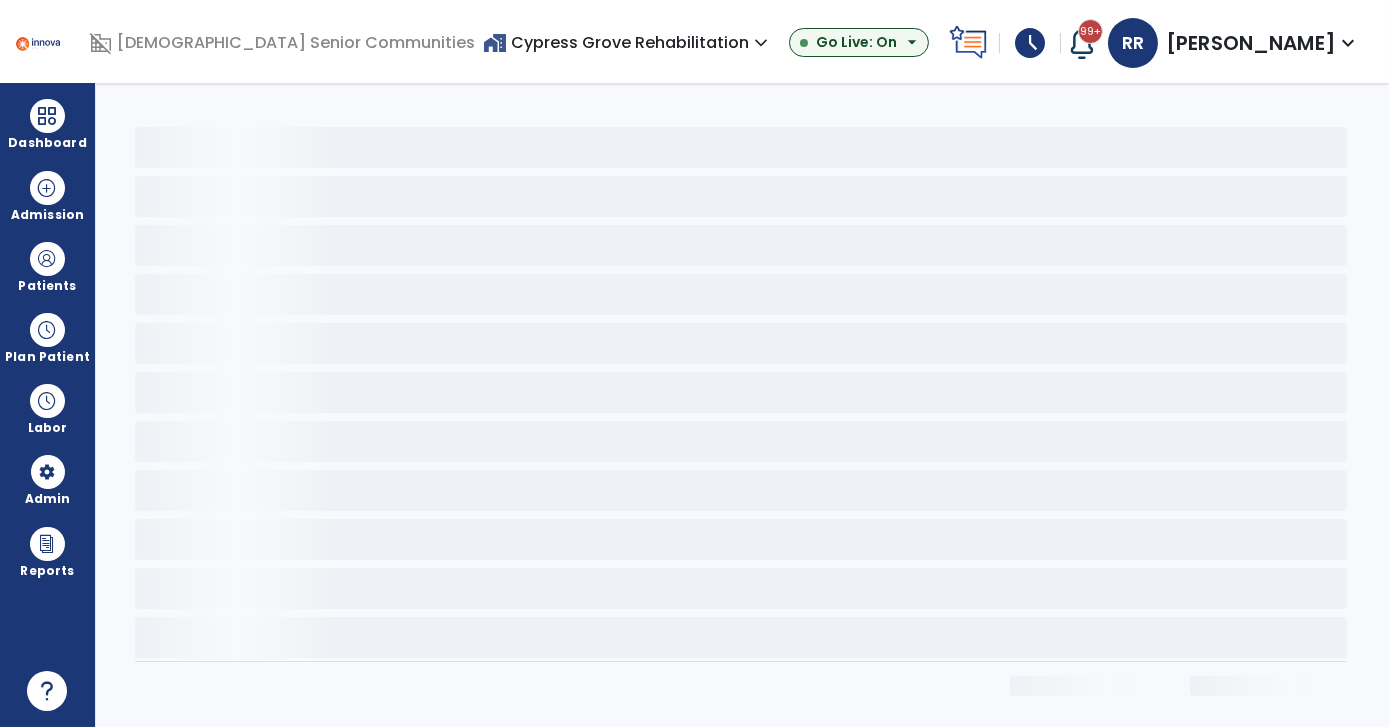 scroll, scrollTop: 0, scrollLeft: 0, axis: both 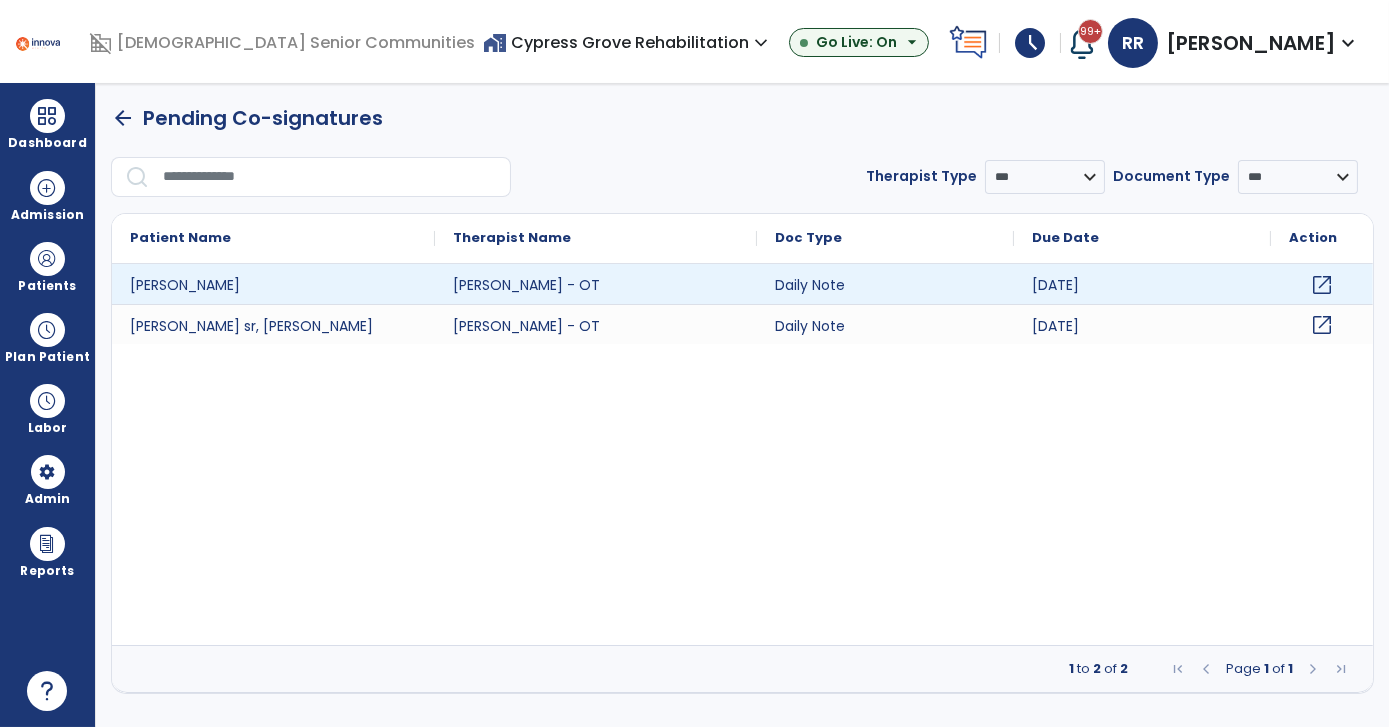 click on "open_in_new" 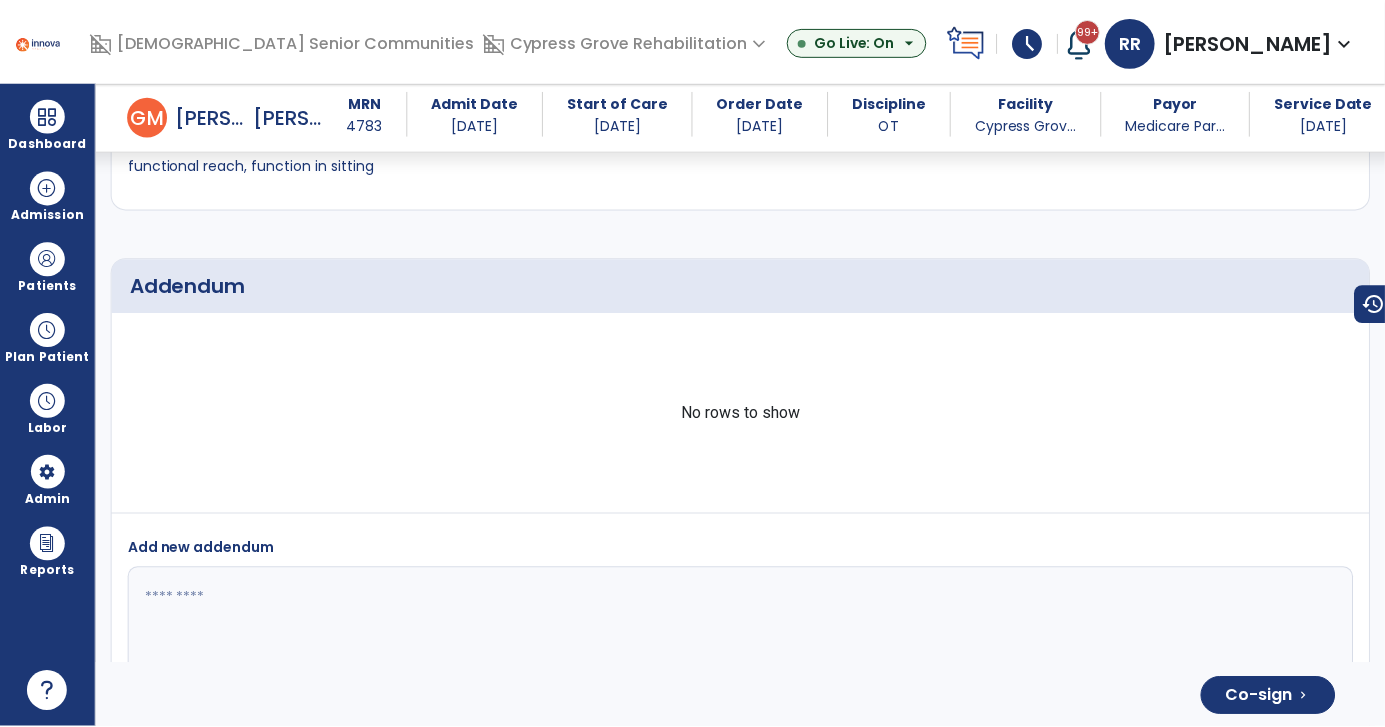 scroll, scrollTop: 4056, scrollLeft: 0, axis: vertical 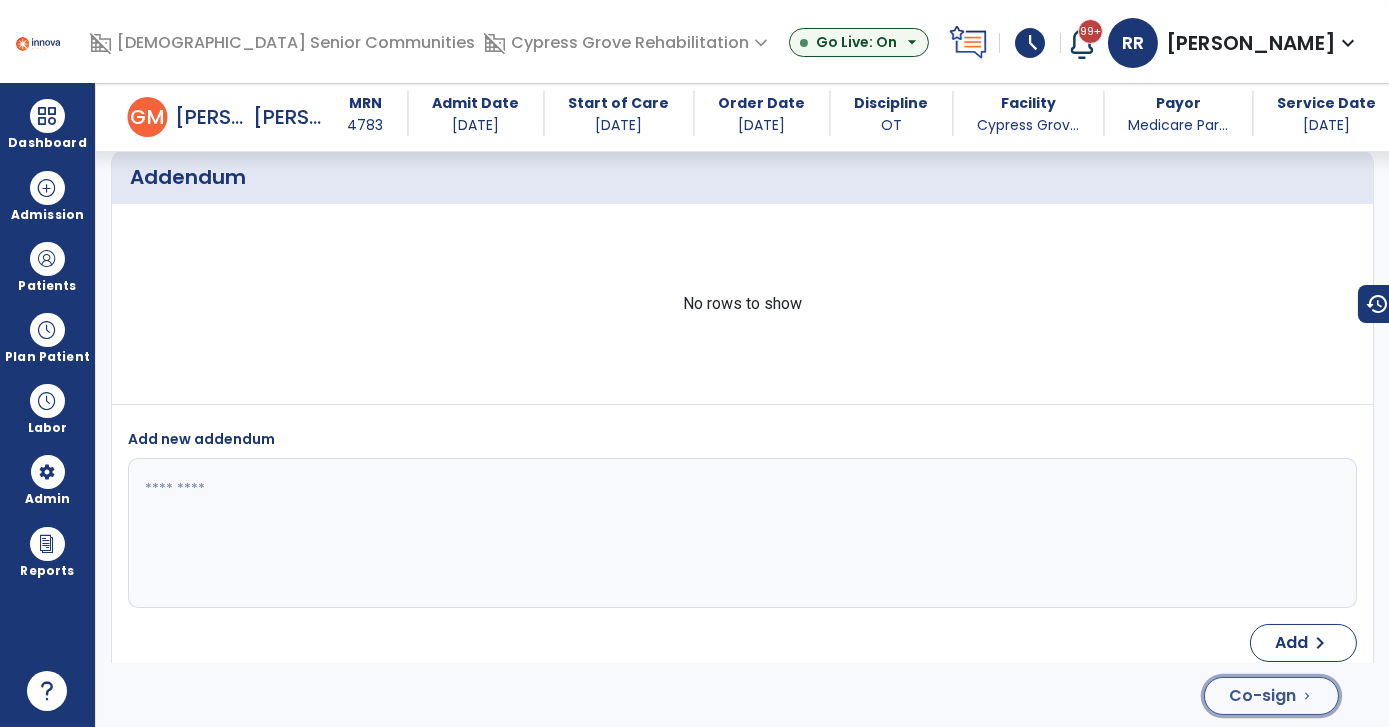 click on "Co-sign" 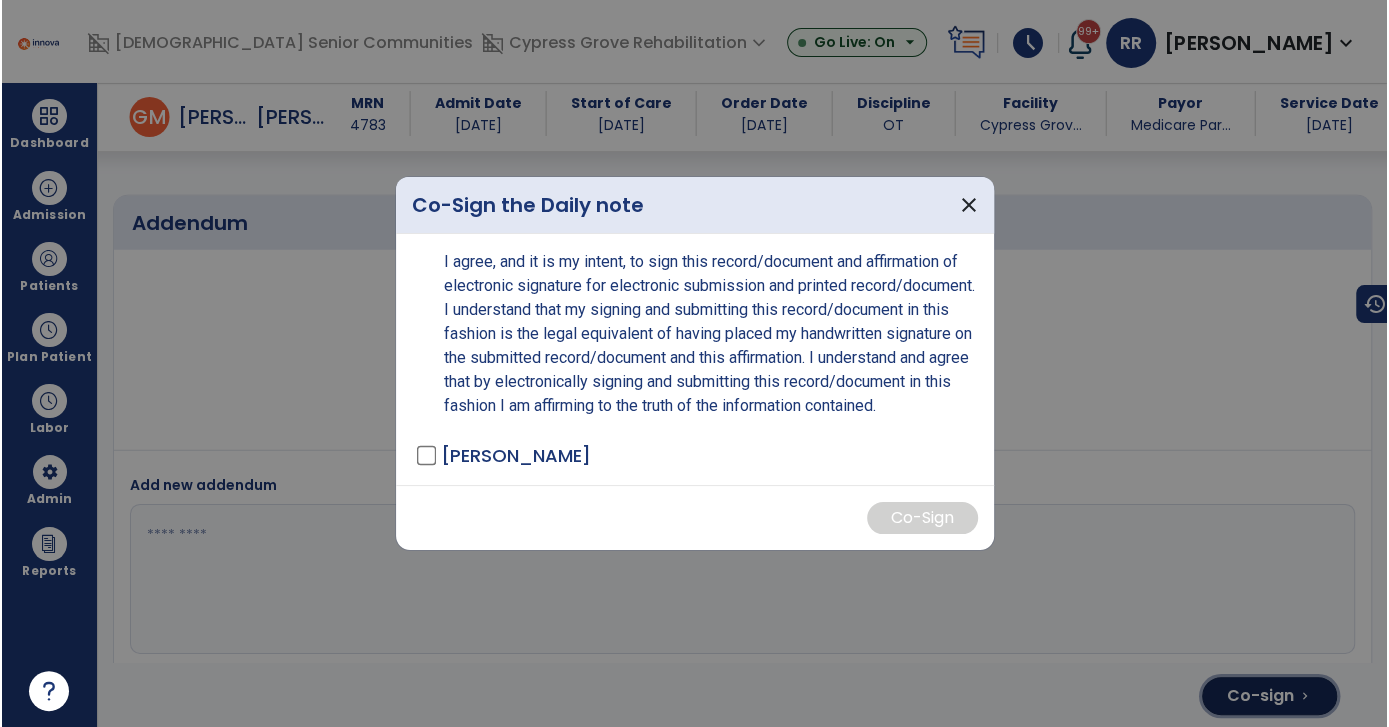scroll, scrollTop: 4056, scrollLeft: 0, axis: vertical 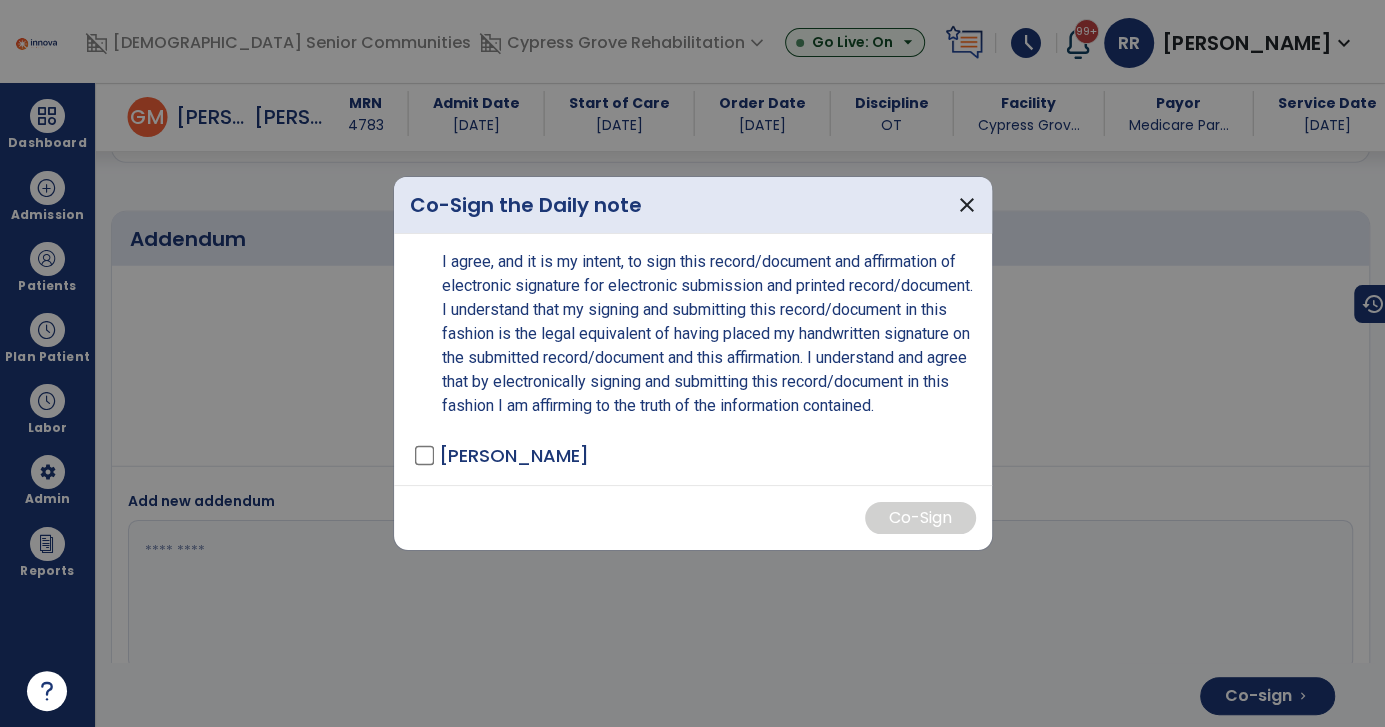 click on "[PERSON_NAME]" at bounding box center [514, 455] 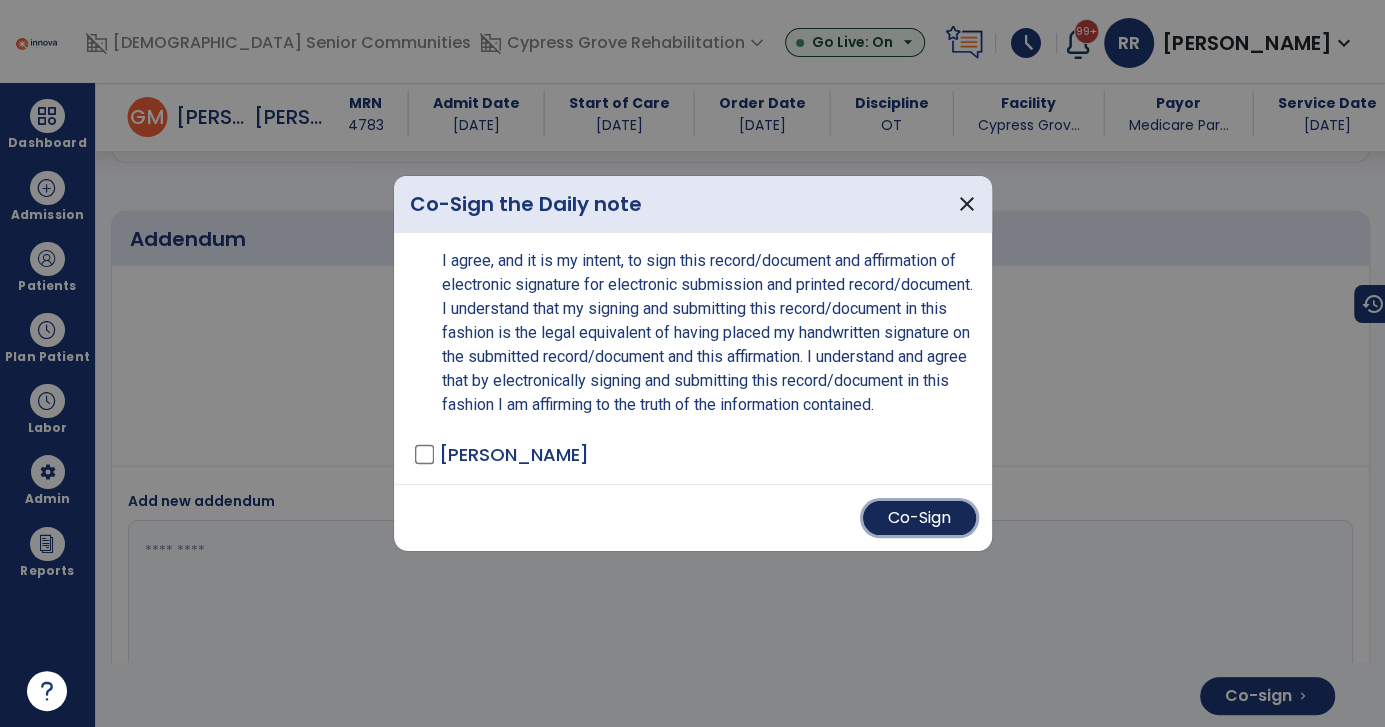 click on "Co-Sign" at bounding box center (919, 518) 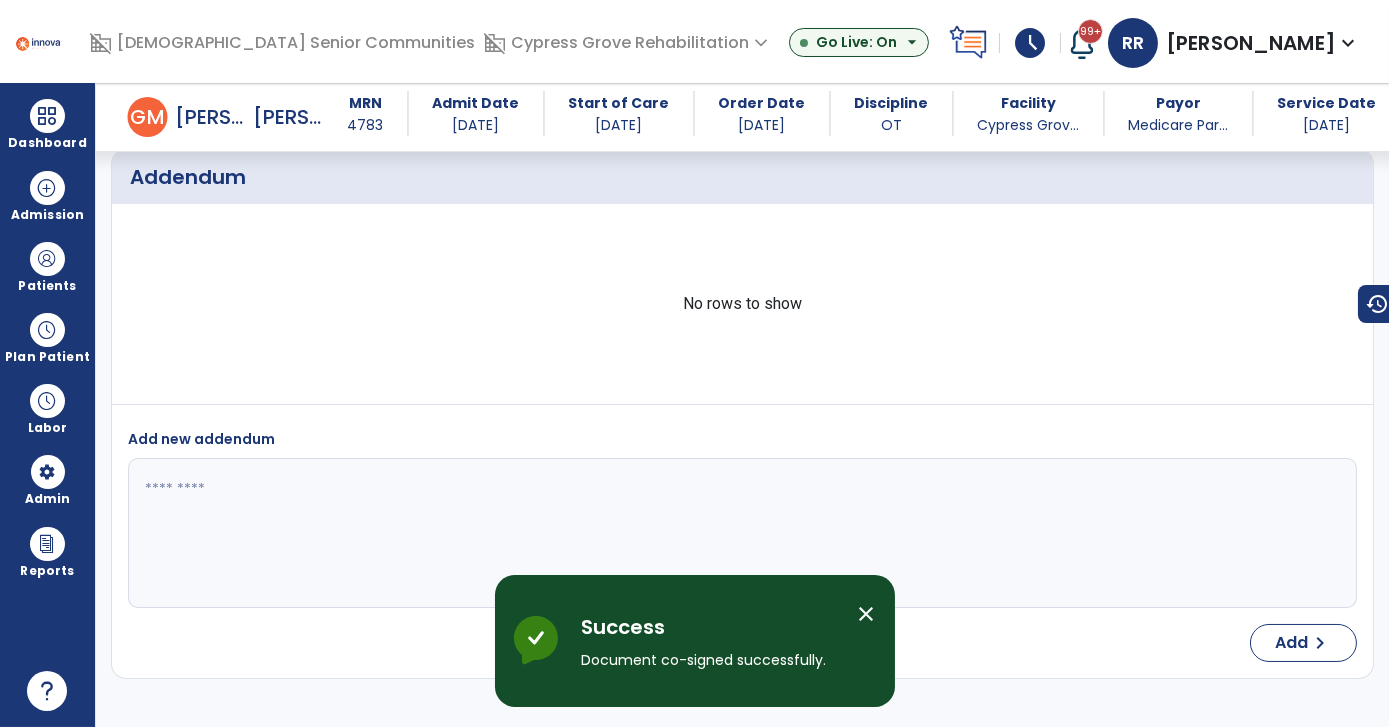 scroll, scrollTop: 0, scrollLeft: 0, axis: both 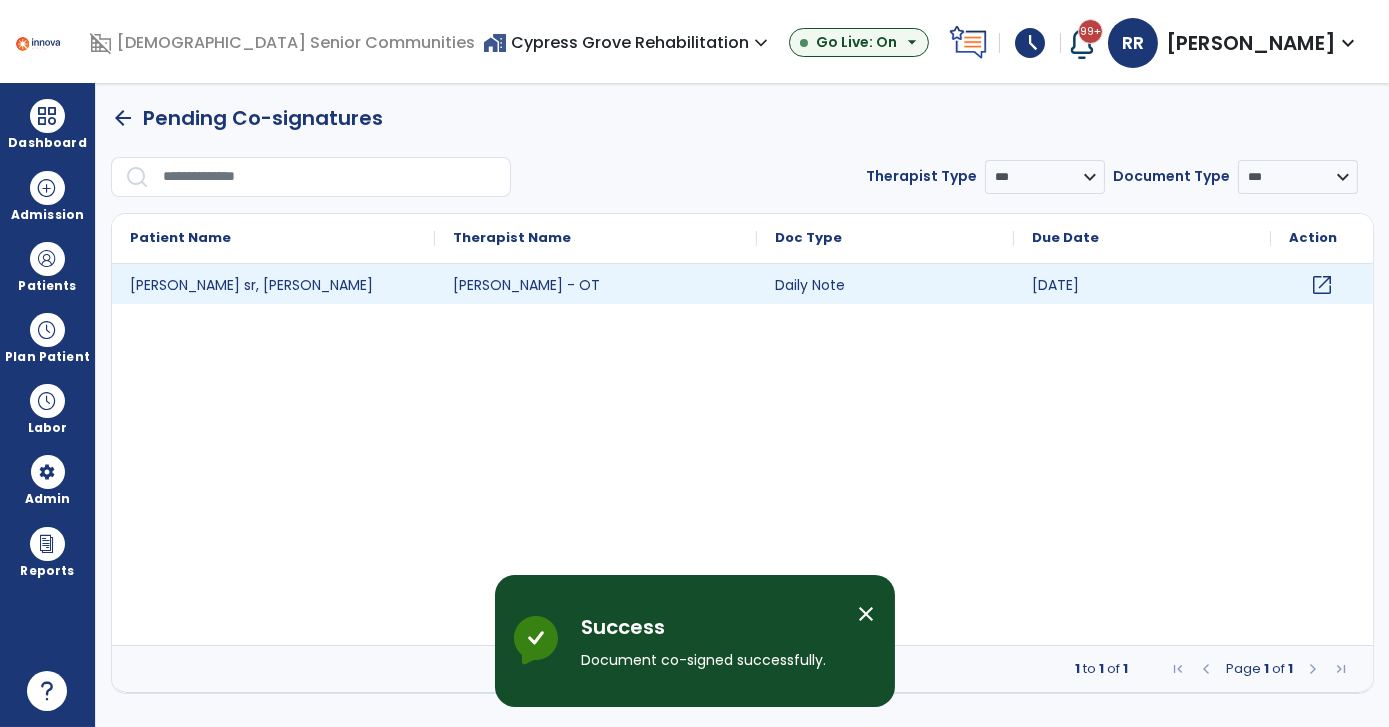 click on "open_in_new" 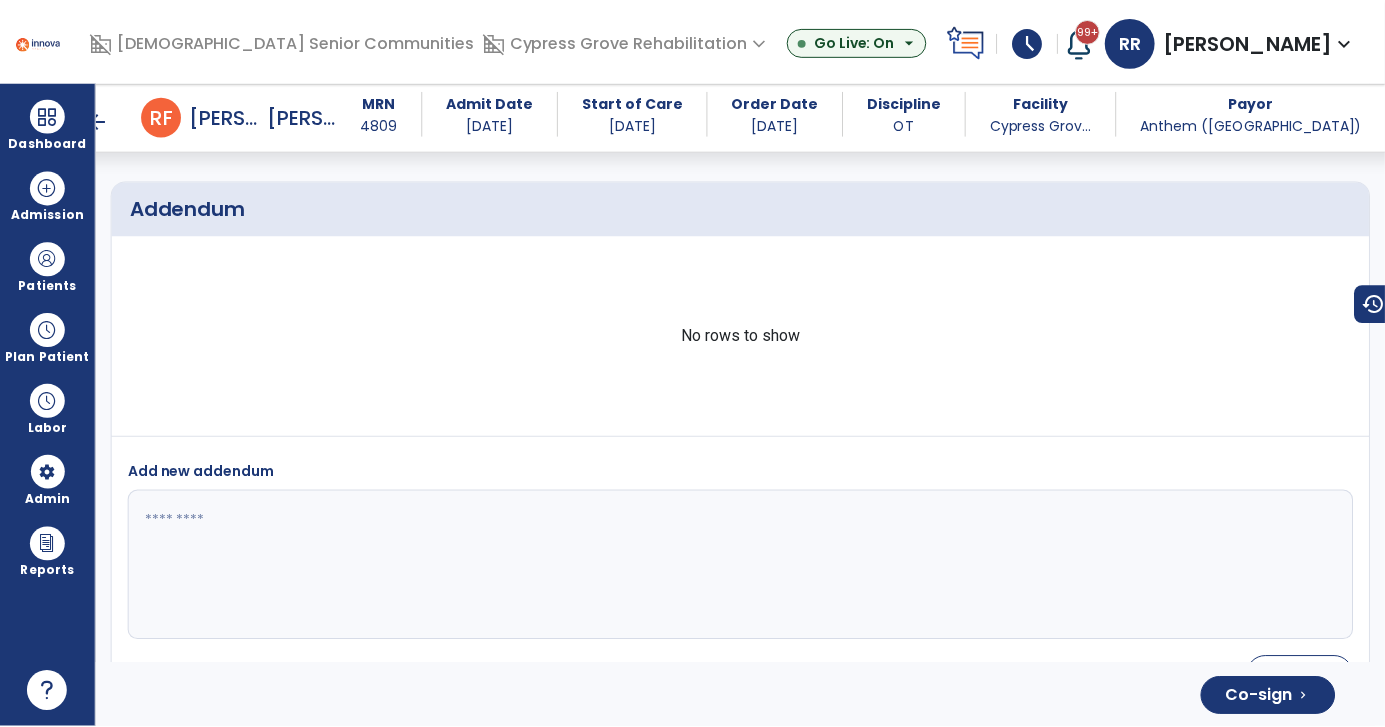 scroll, scrollTop: 4840, scrollLeft: 0, axis: vertical 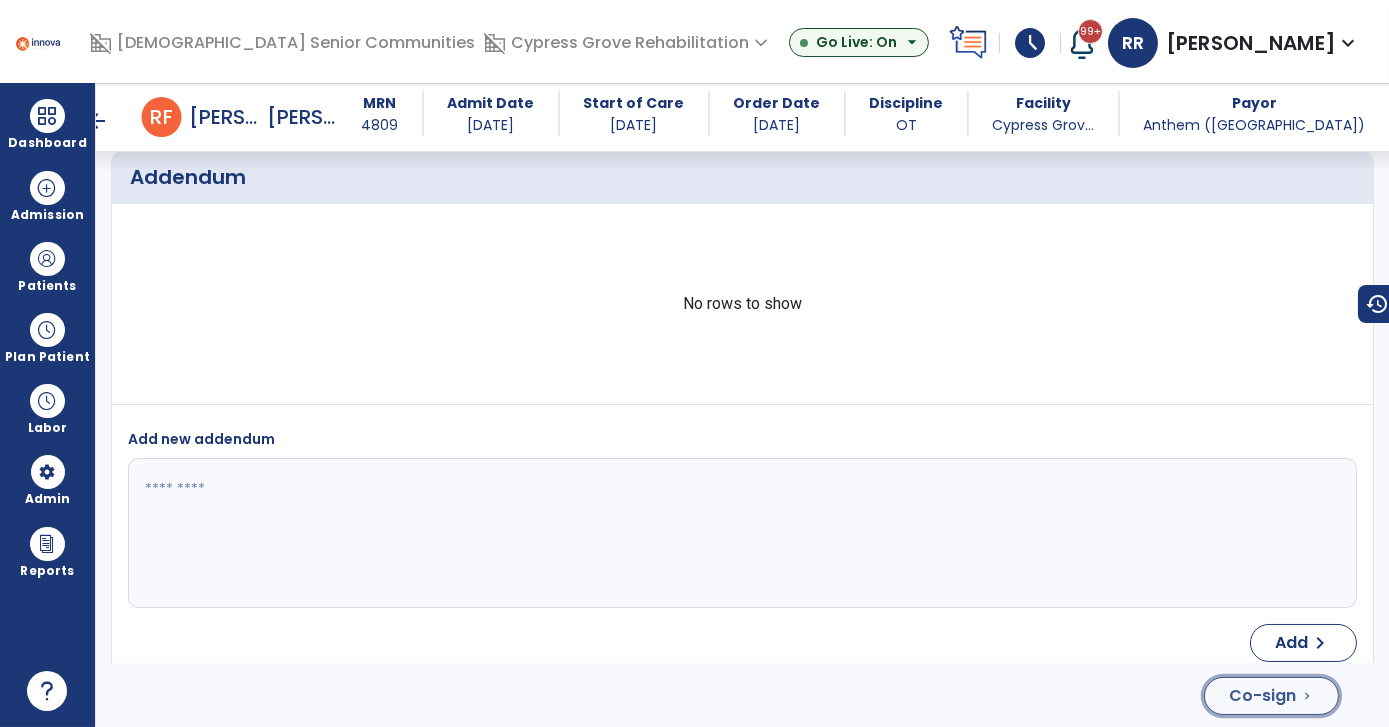 click on "Co-sign" 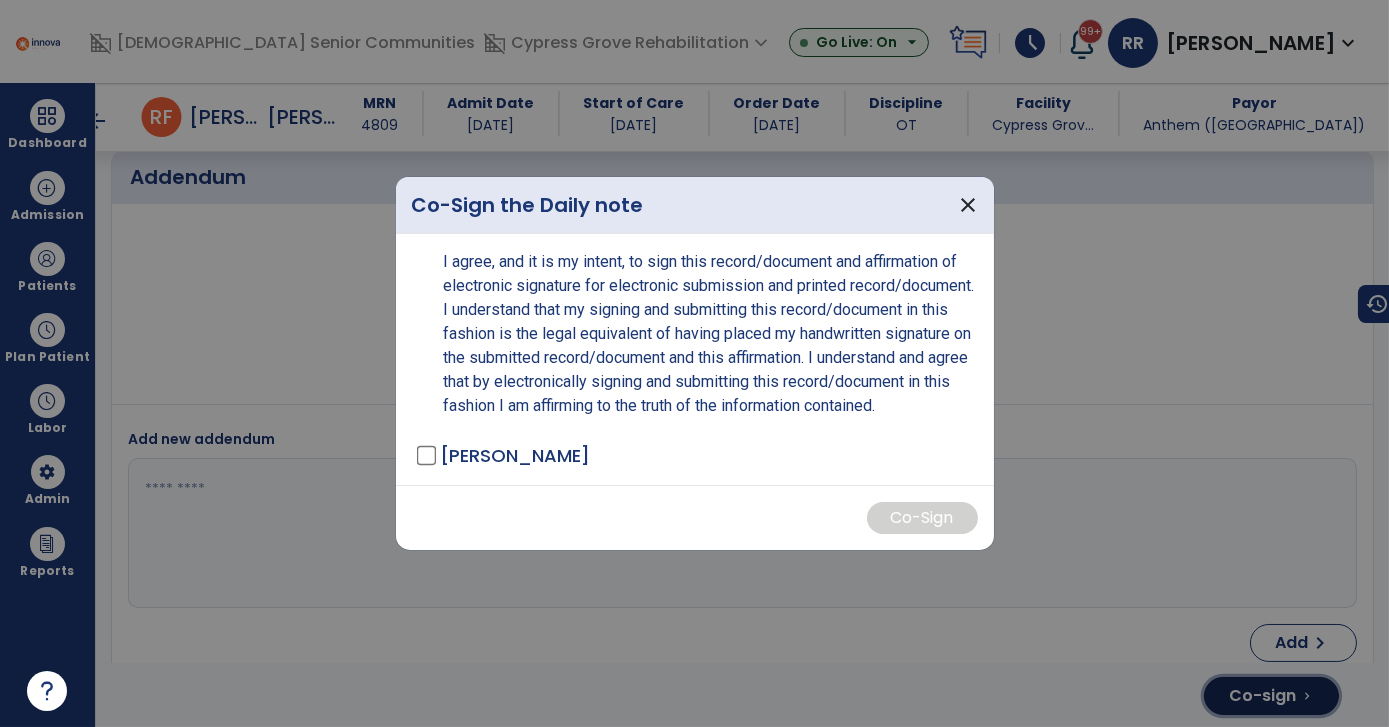 scroll, scrollTop: 4840, scrollLeft: 0, axis: vertical 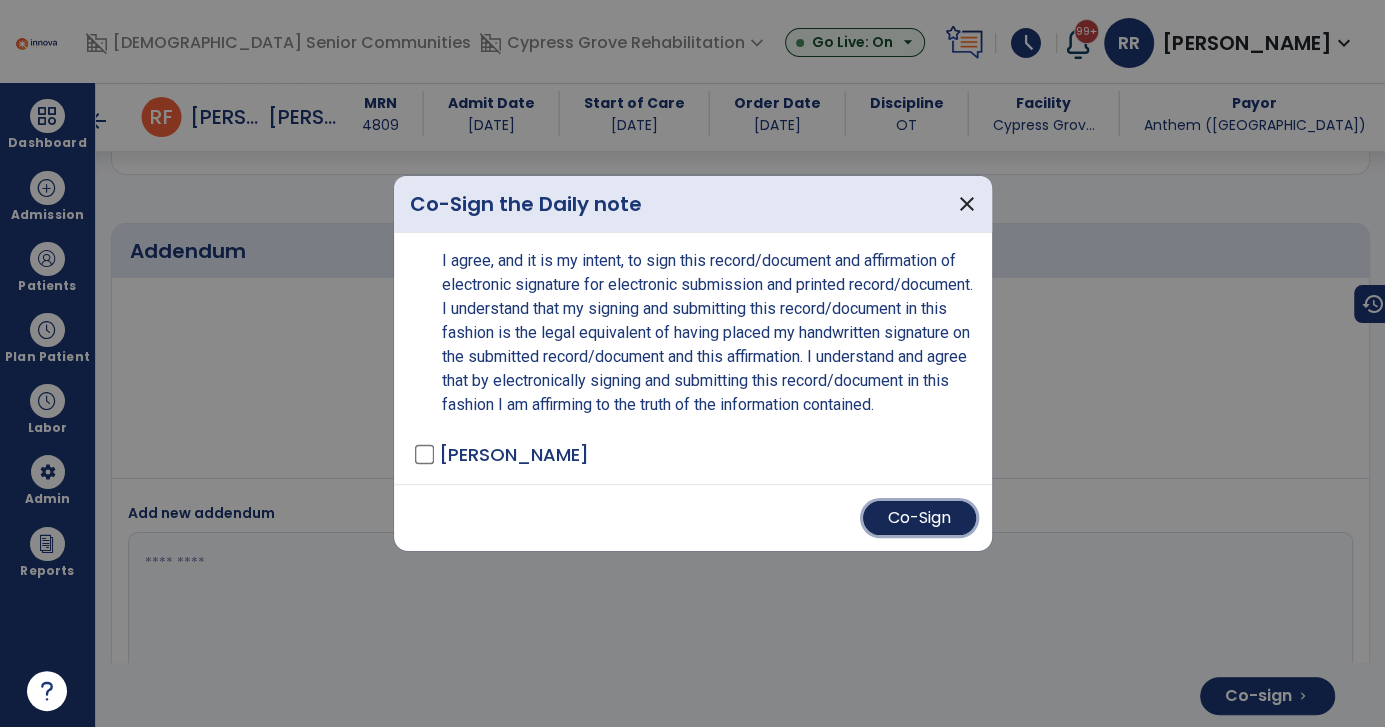 click on "Co-Sign" at bounding box center (919, 518) 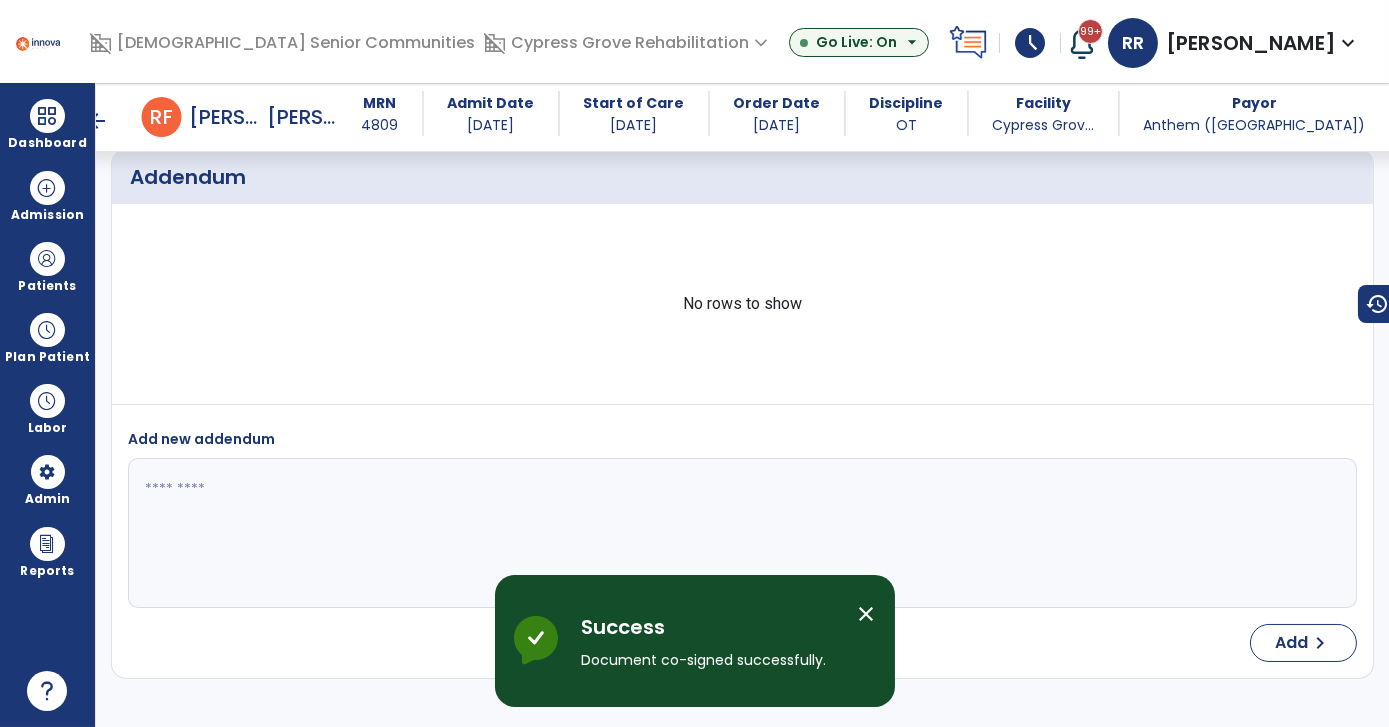 click on "arrow_back" at bounding box center (98, 121) 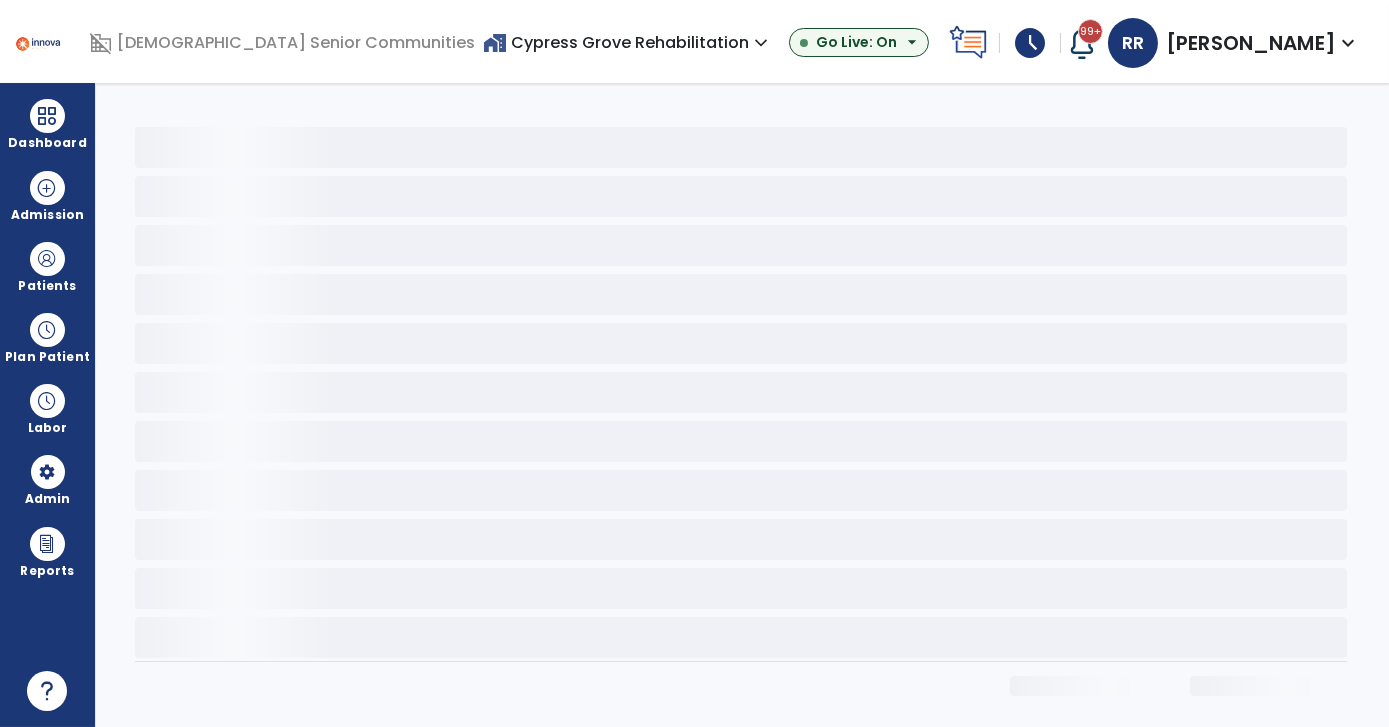 scroll, scrollTop: 0, scrollLeft: 0, axis: both 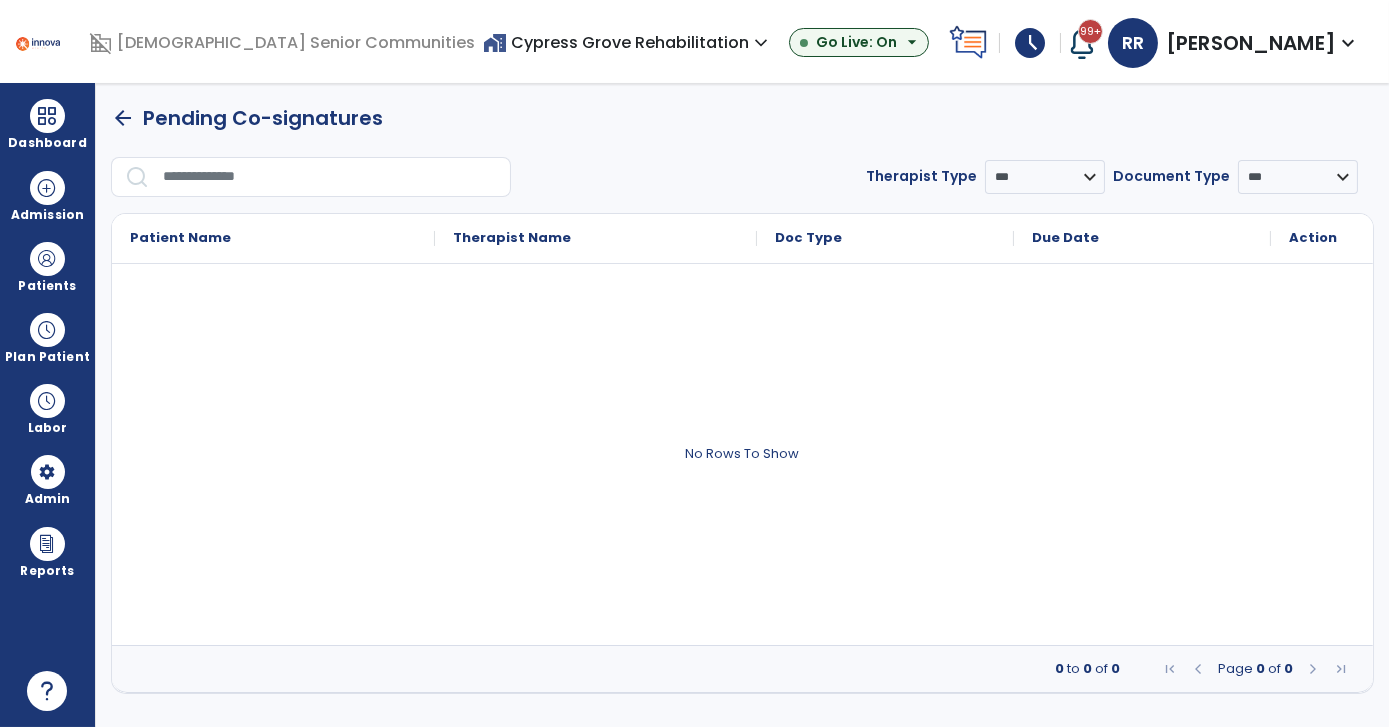 click on "arrow_back" 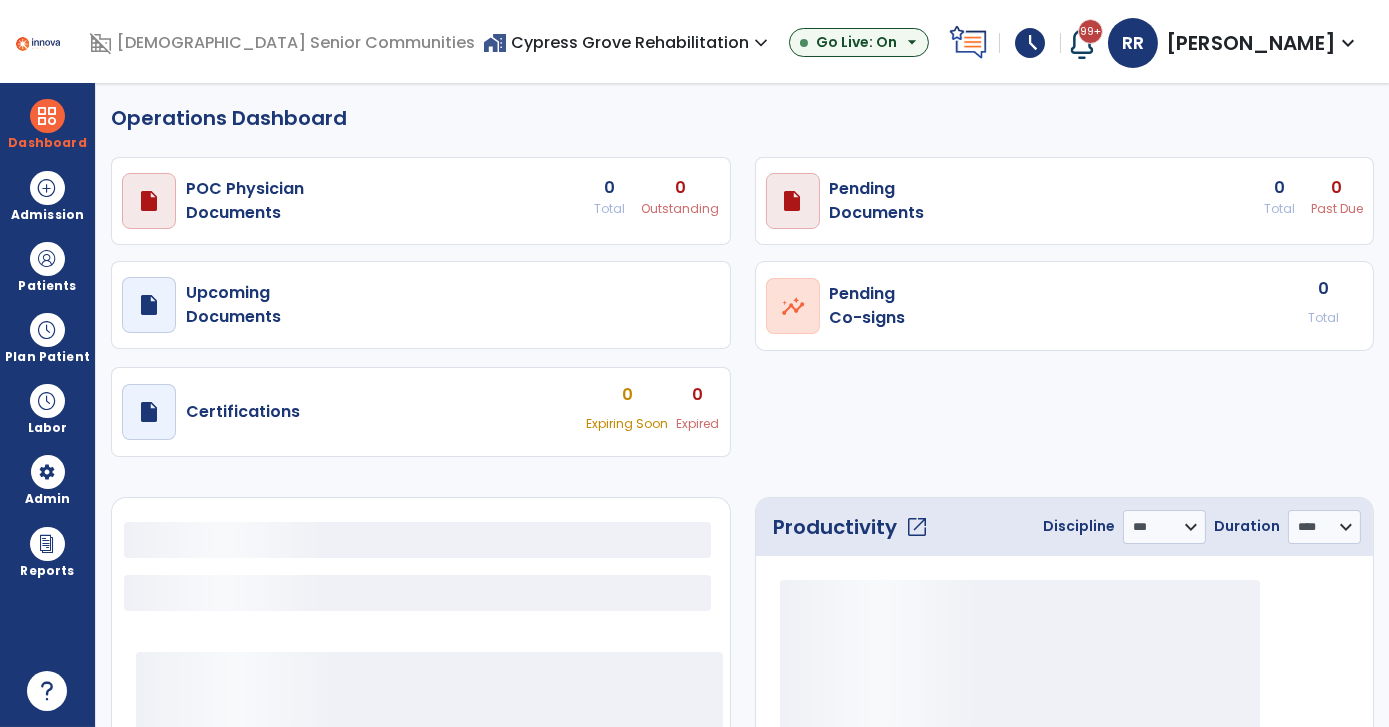 select on "***" 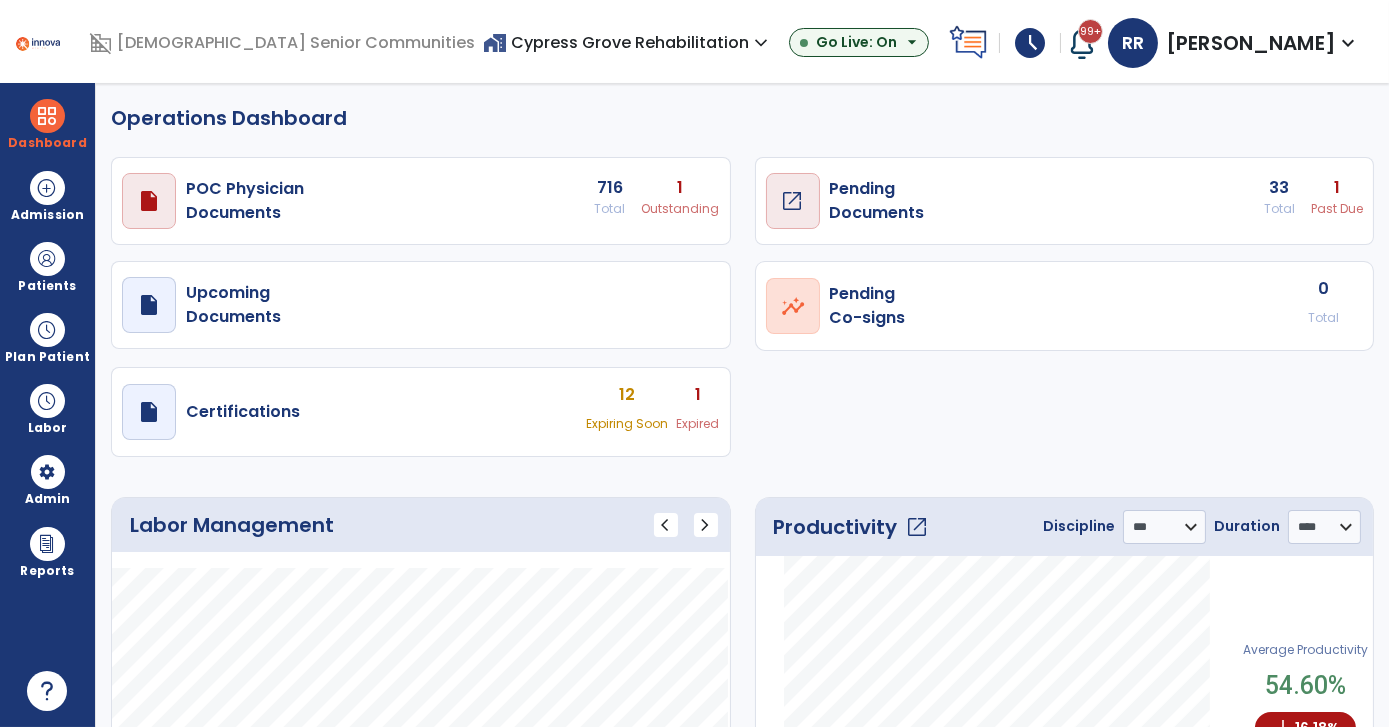 click on "open_in_new" at bounding box center [0, 0] 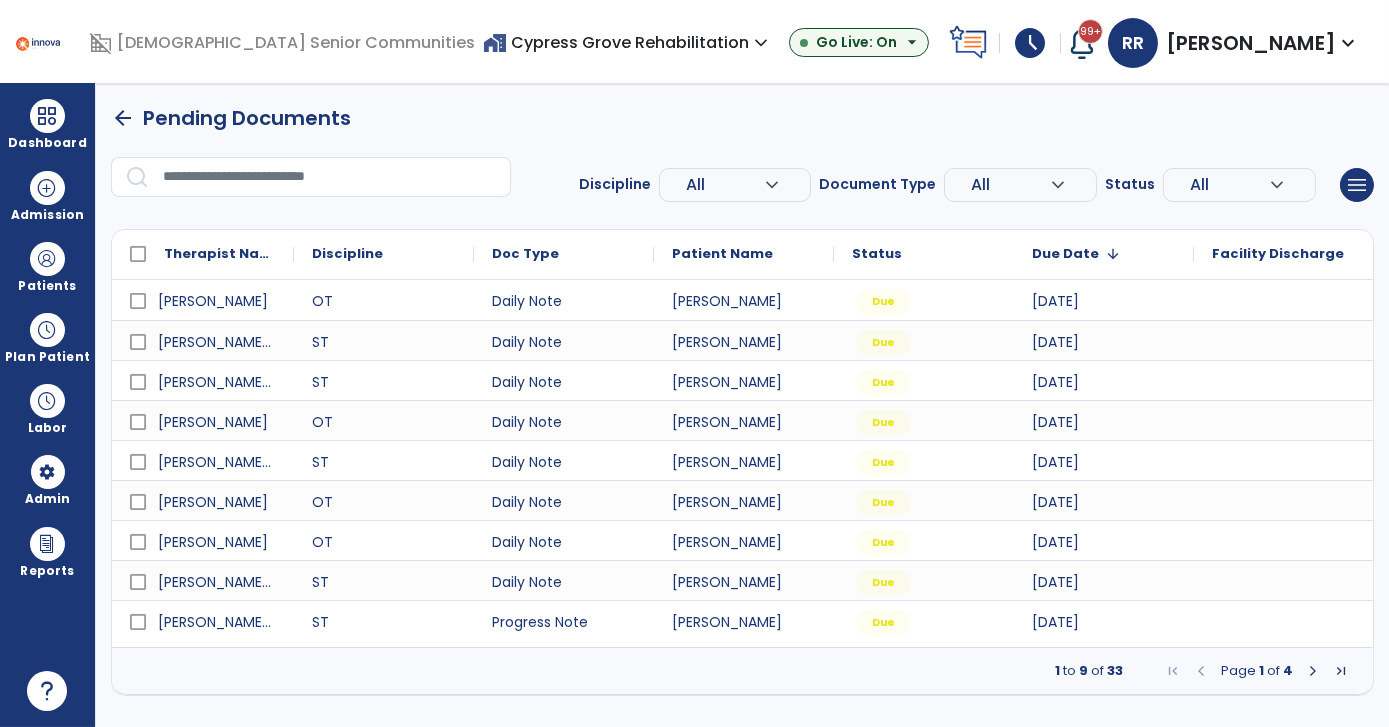 click on "All" at bounding box center (725, 185) 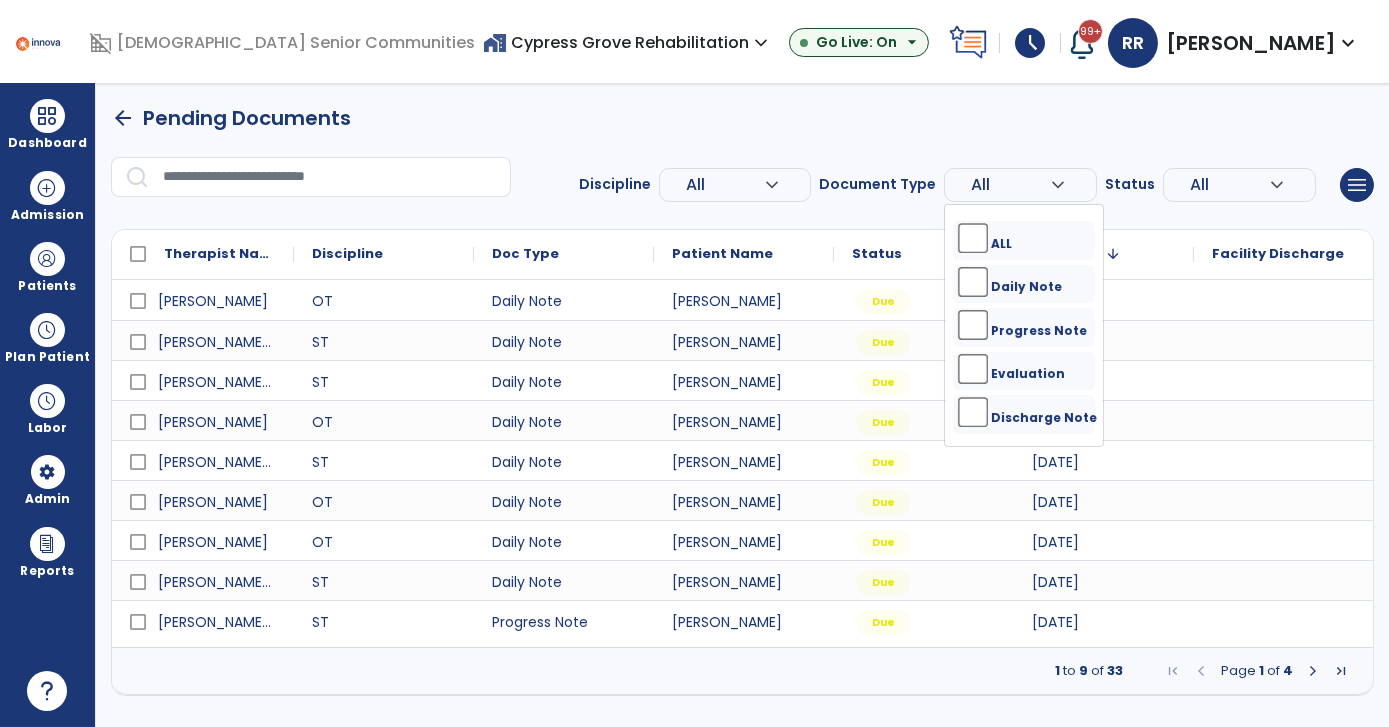 click on "All" at bounding box center (725, 185) 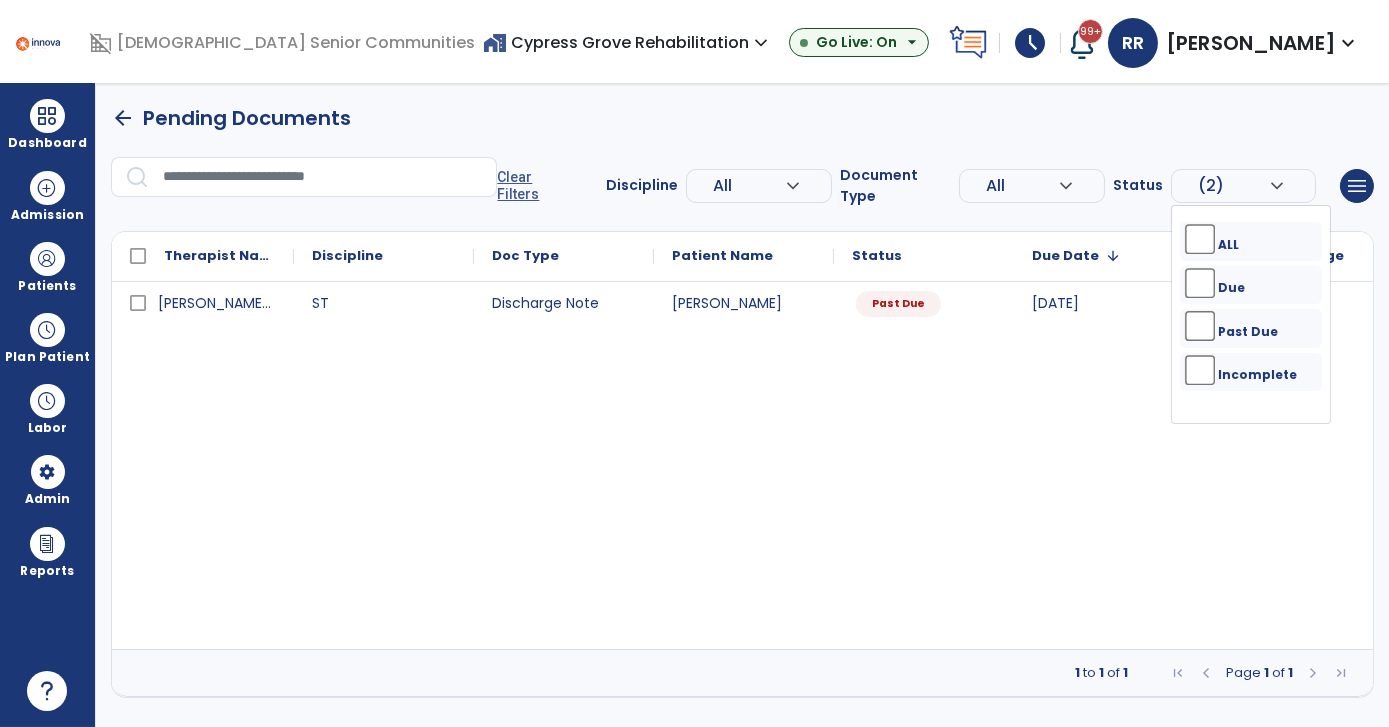click on "arrow_back   Pending Documents" at bounding box center [742, 118] 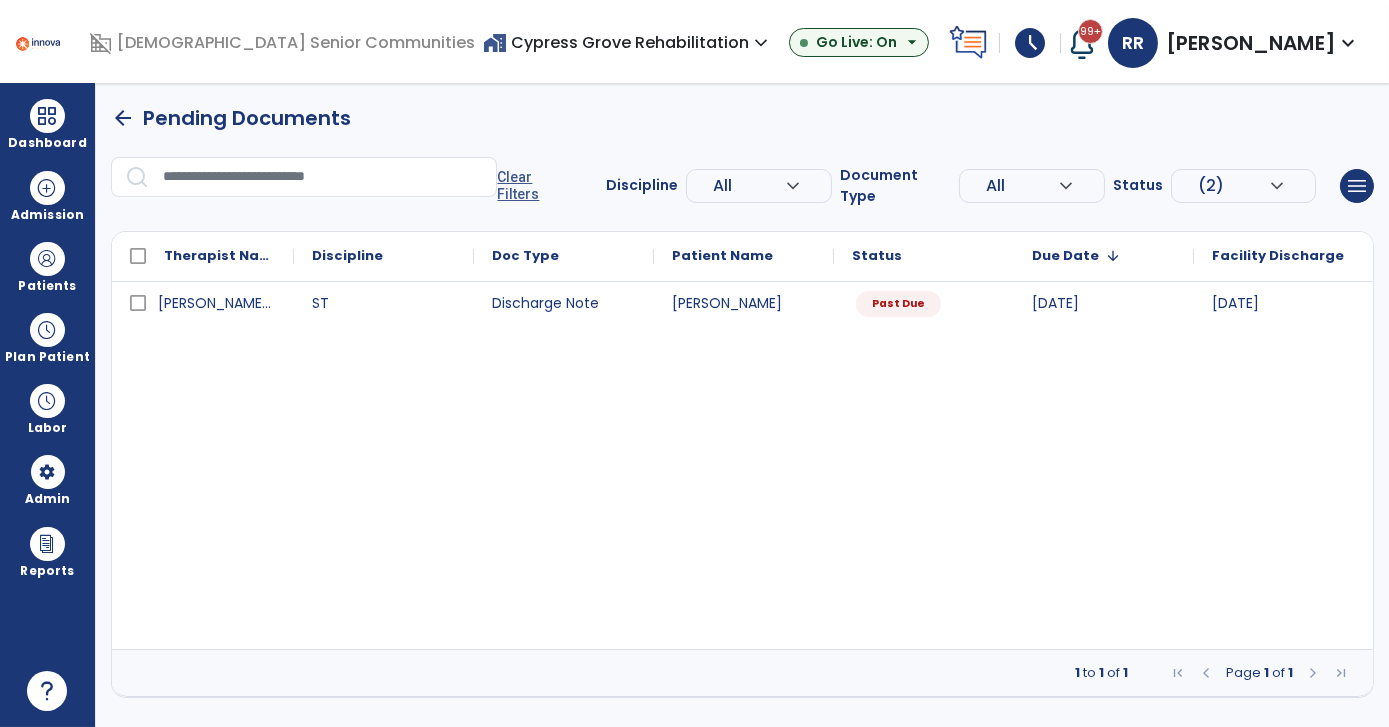 click on "arrow_back" at bounding box center (123, 118) 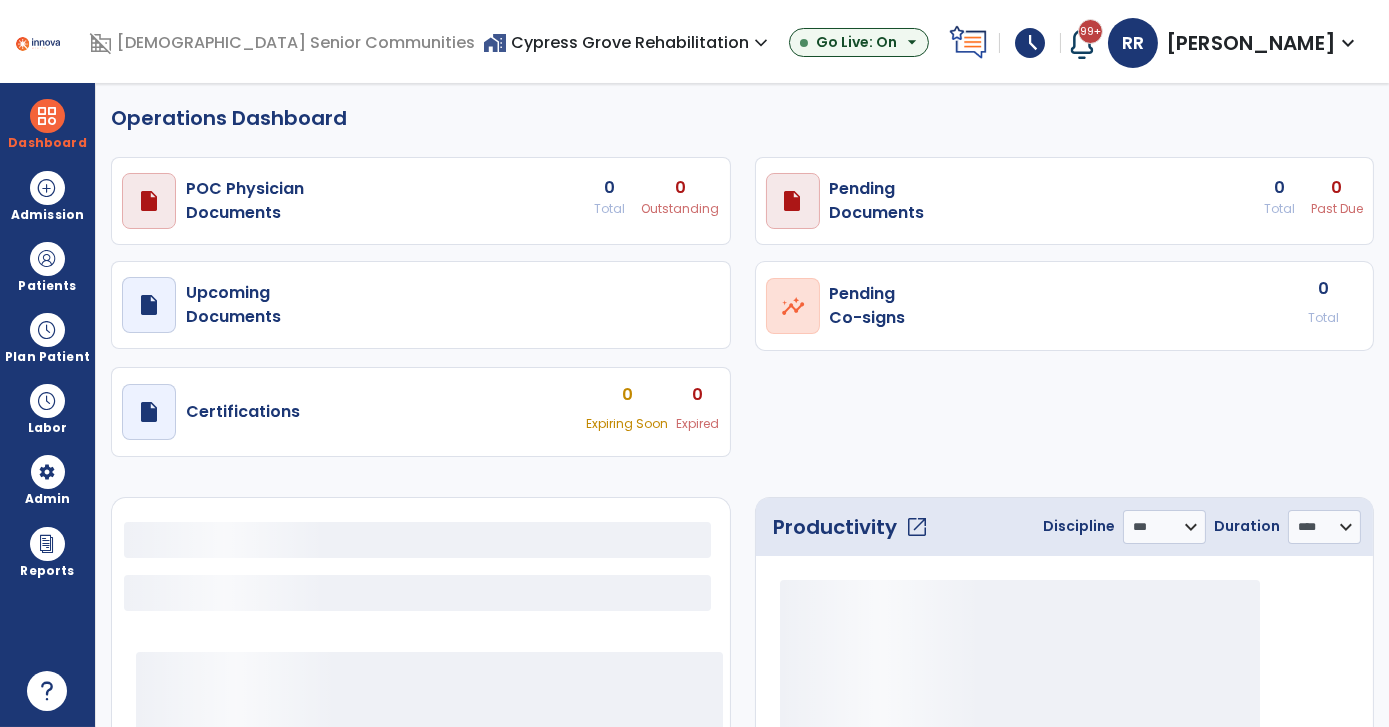 select on "***" 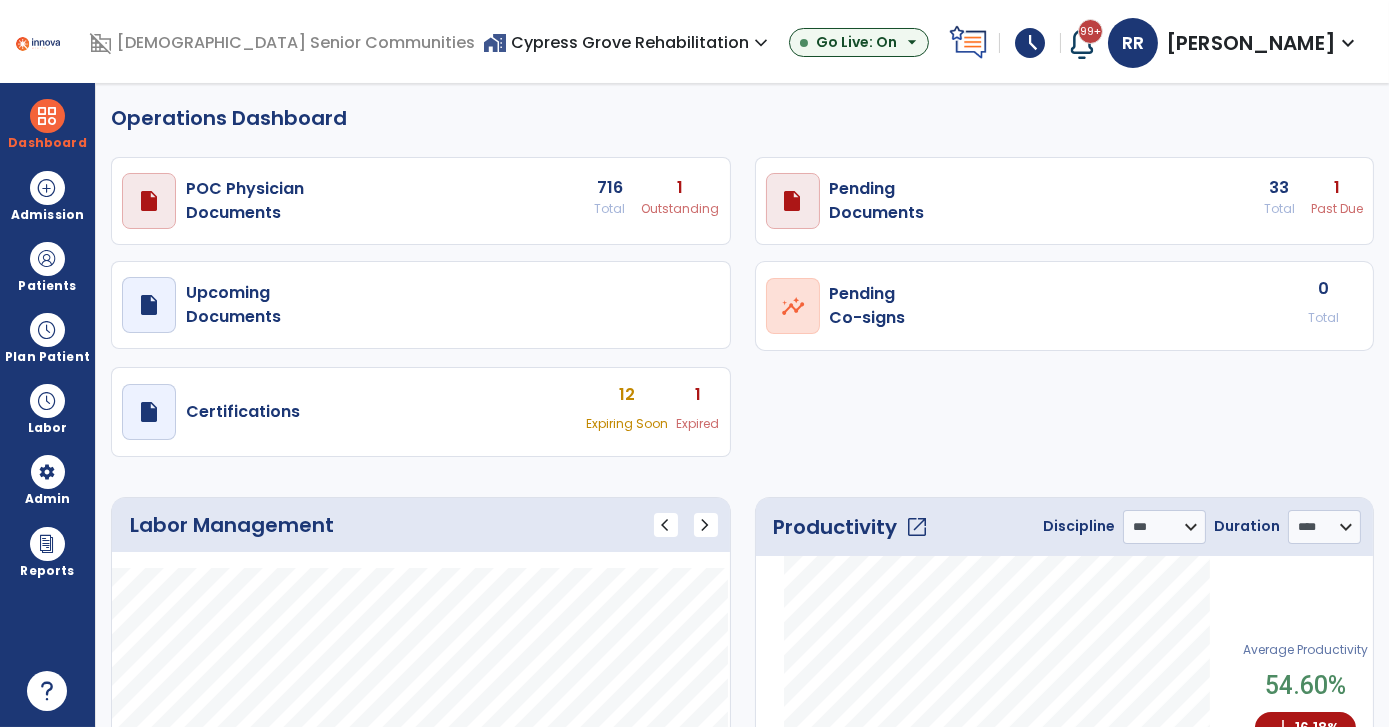 click on "Operations Dashboard   draft   open_in_new  POC Physician  Documents 716 Total 1 Outstanding  draft   open_in_new  Pending   Documents 33 Total 1 Past Due  draft   open_in_new  Upcoming   Documents  open_in_new  Pending   Co-signs  0 Total  draft   open_in_new  Certifications 12 Expiring Soon 1 Expired Labor Management chevron_left chevron_right
Label
Value" 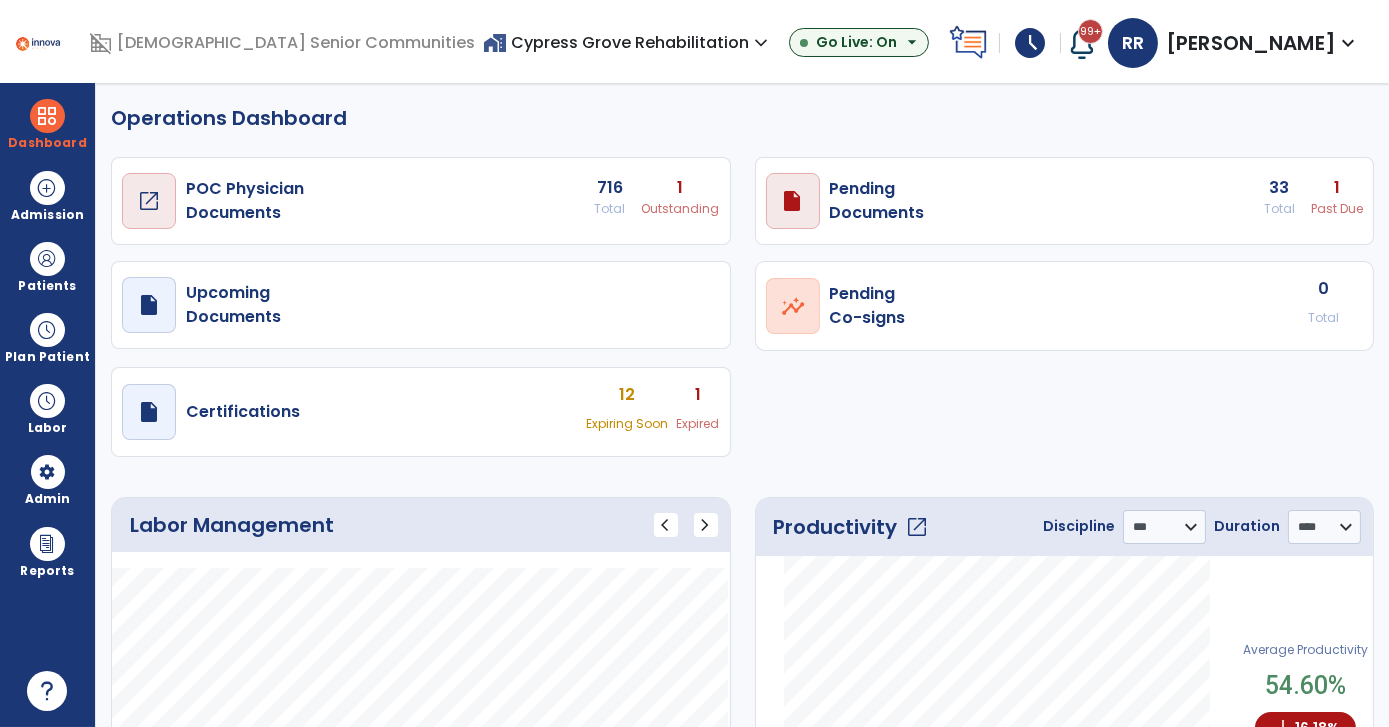 click on "open_in_new" at bounding box center [149, 201] 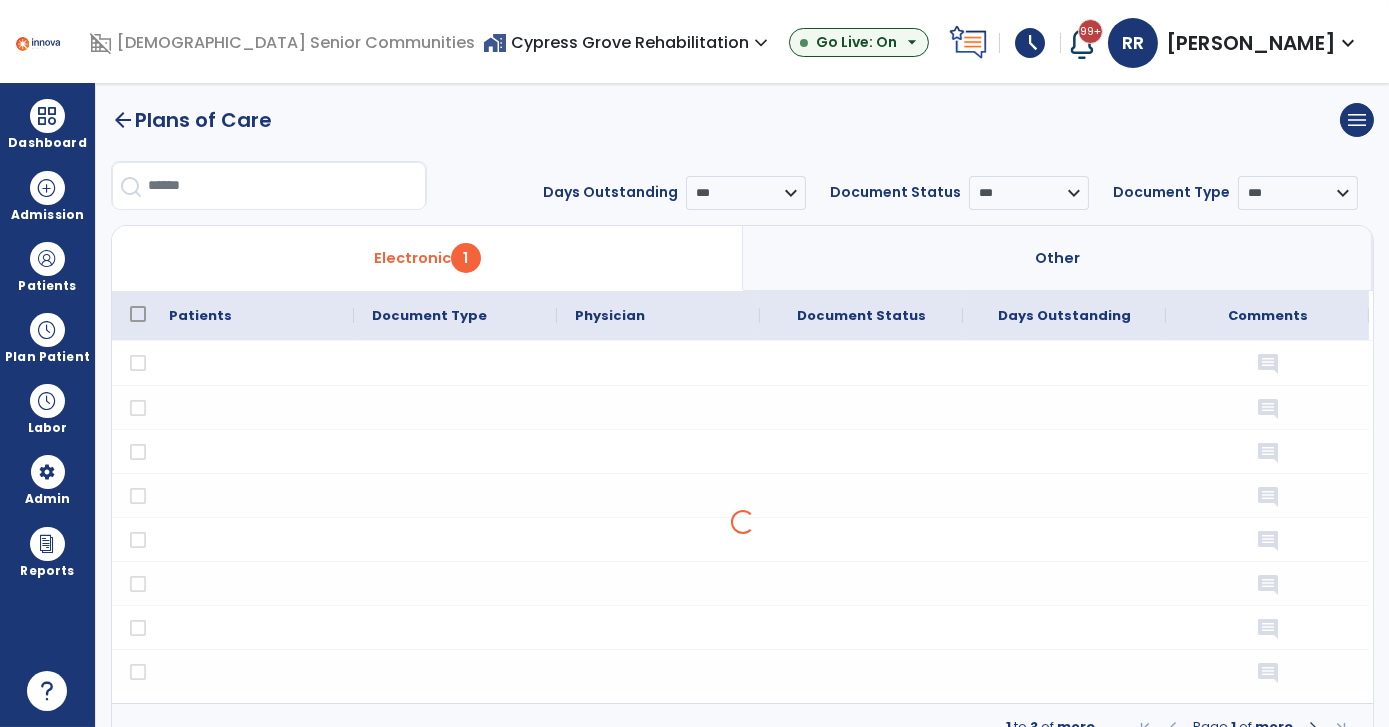 click on "Electronic  1" at bounding box center [427, 258] 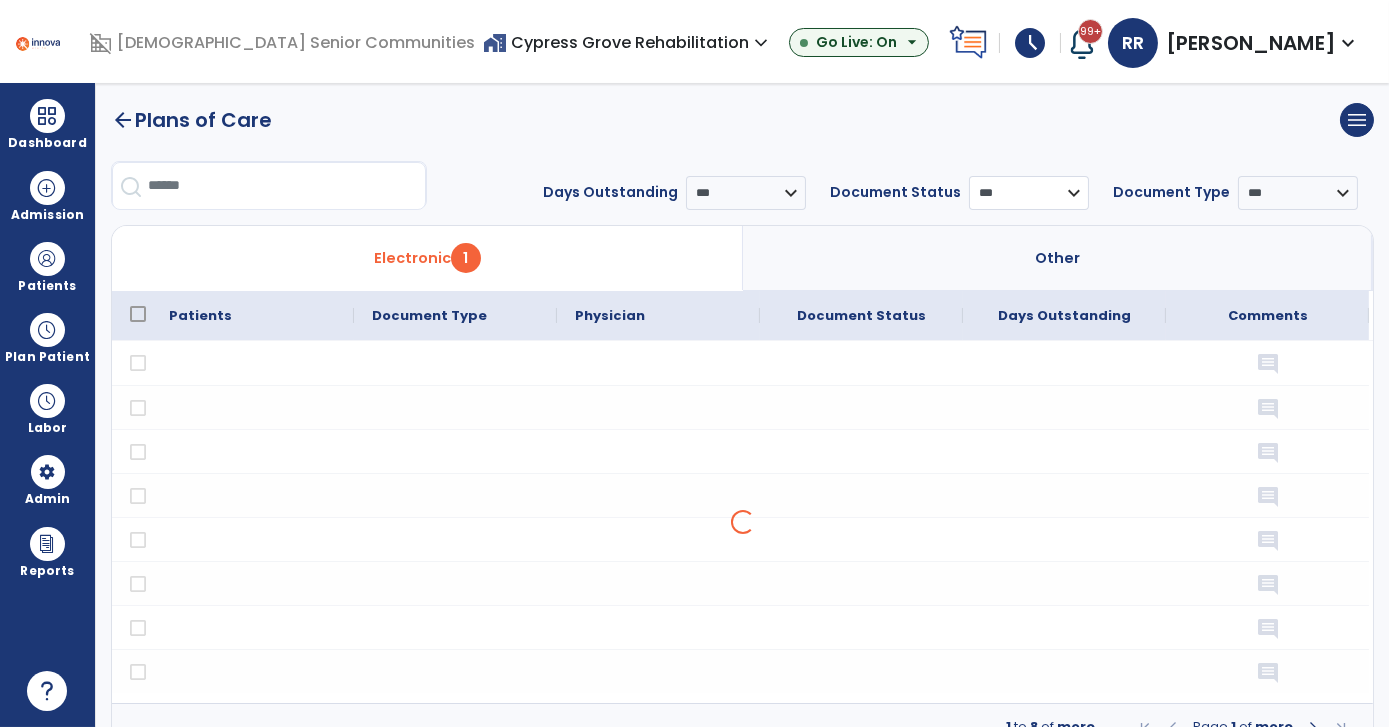 click on "*** ****** **** ********" at bounding box center (1029, 193) 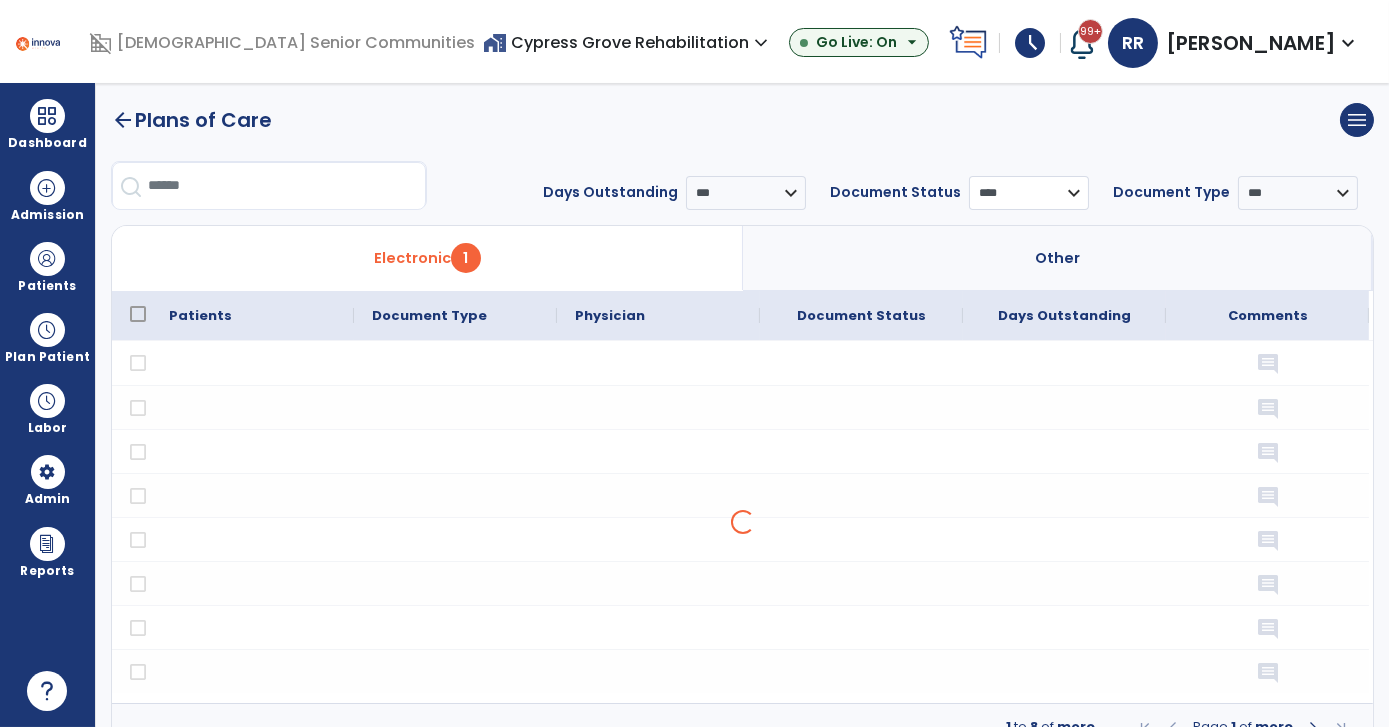 click on "*** ****** **** ********" at bounding box center (1029, 193) 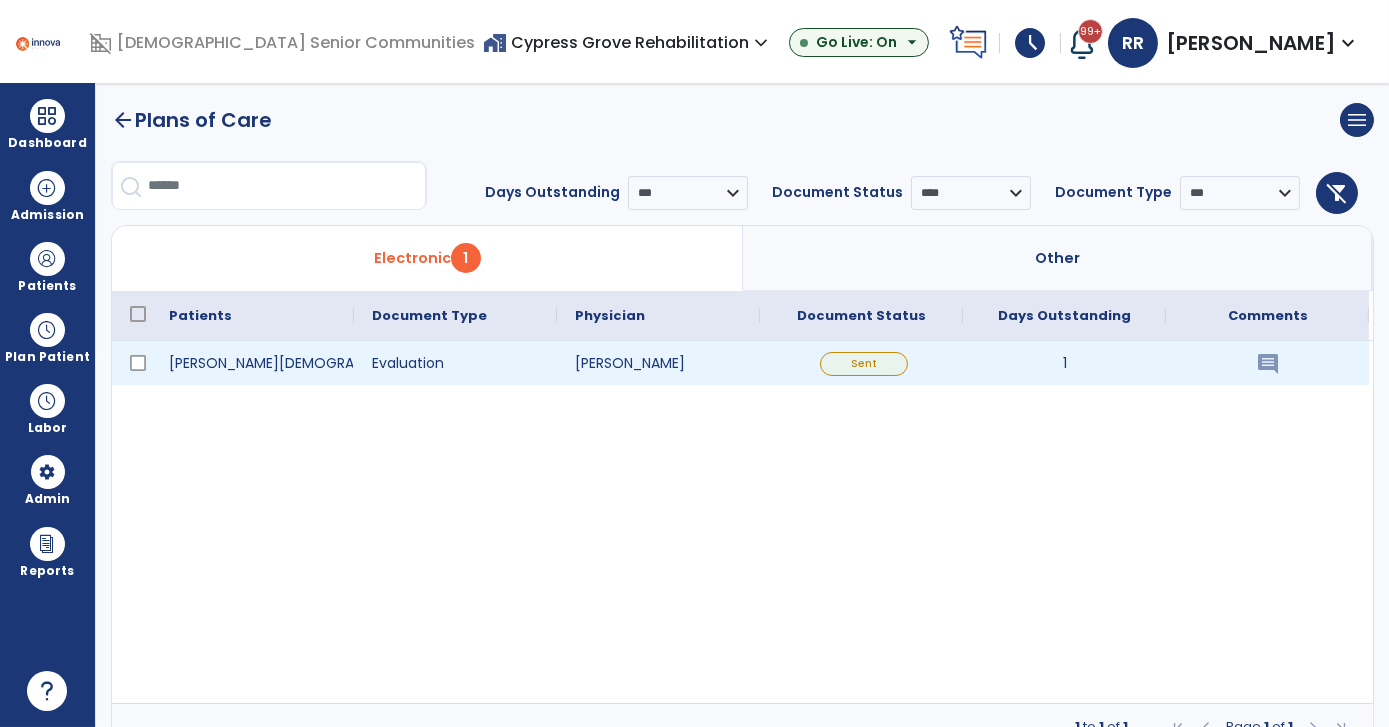 click on "insert_comment" 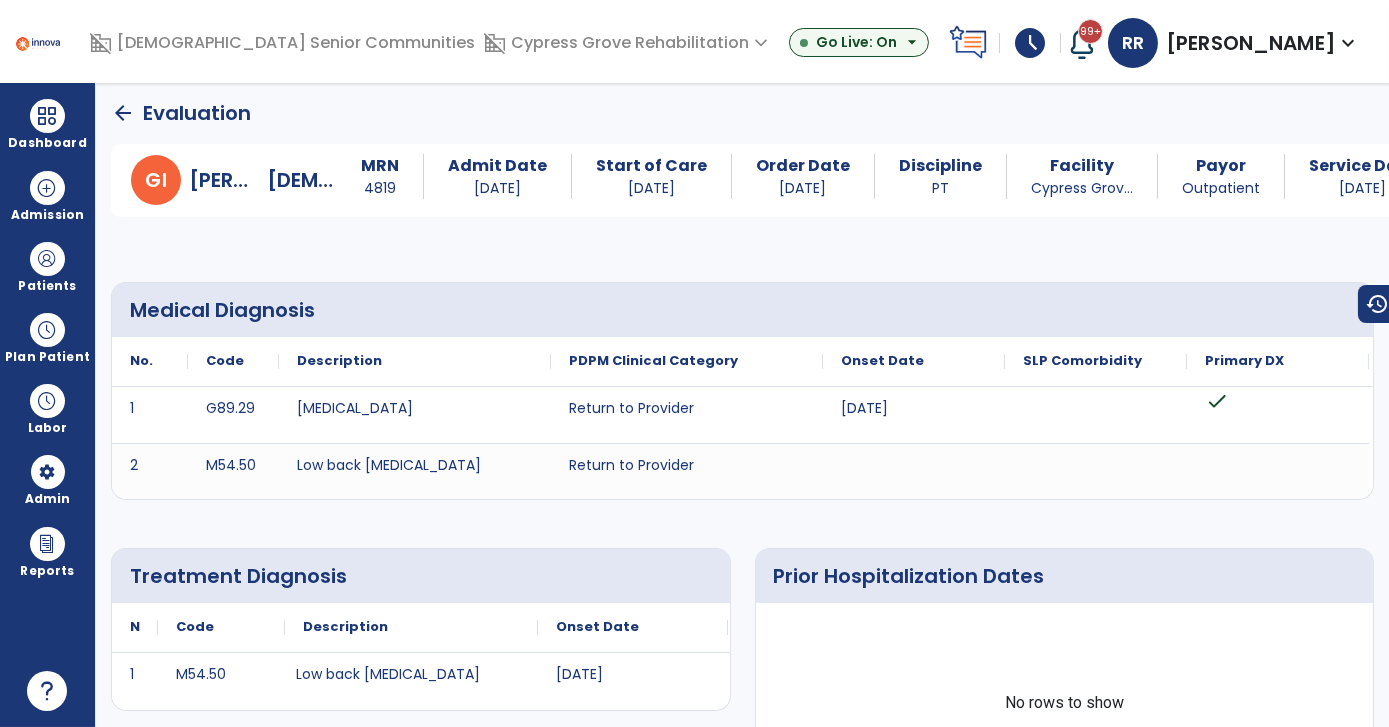 scroll, scrollTop: 0, scrollLeft: 0, axis: both 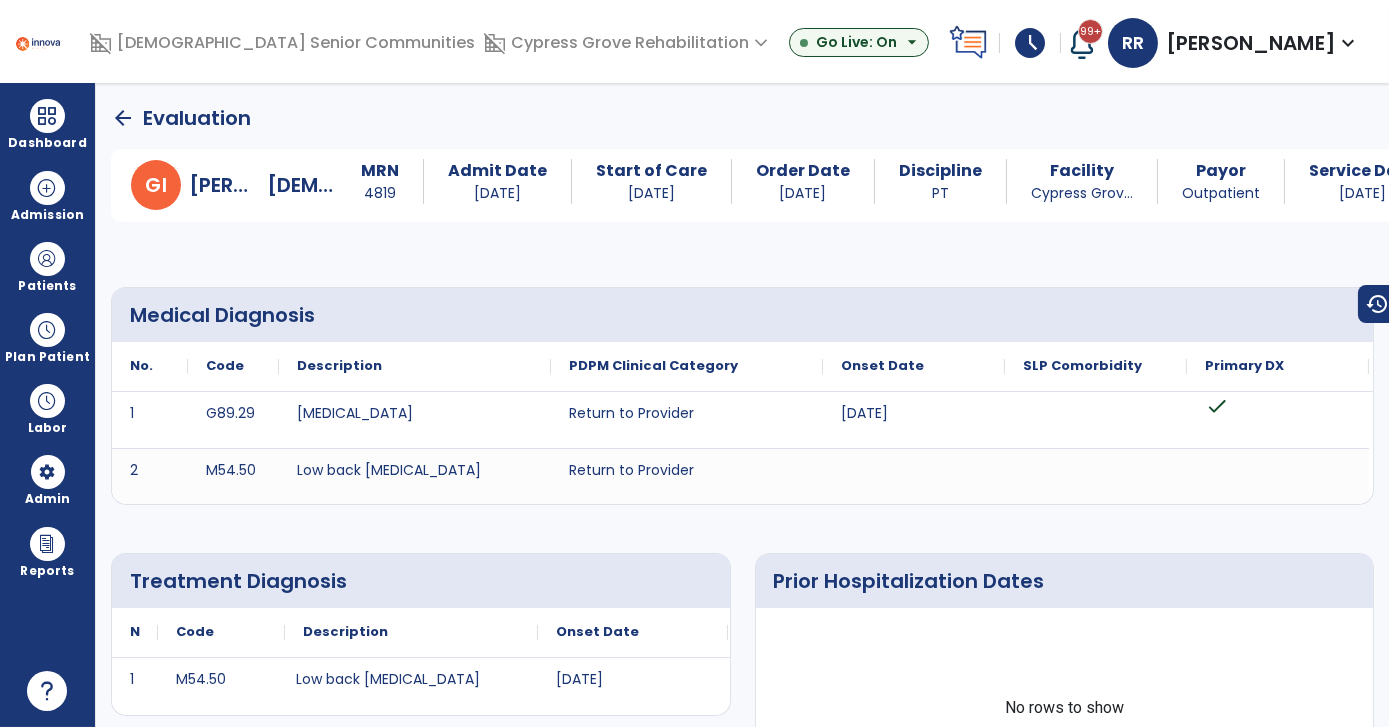 click on "arrow_back" 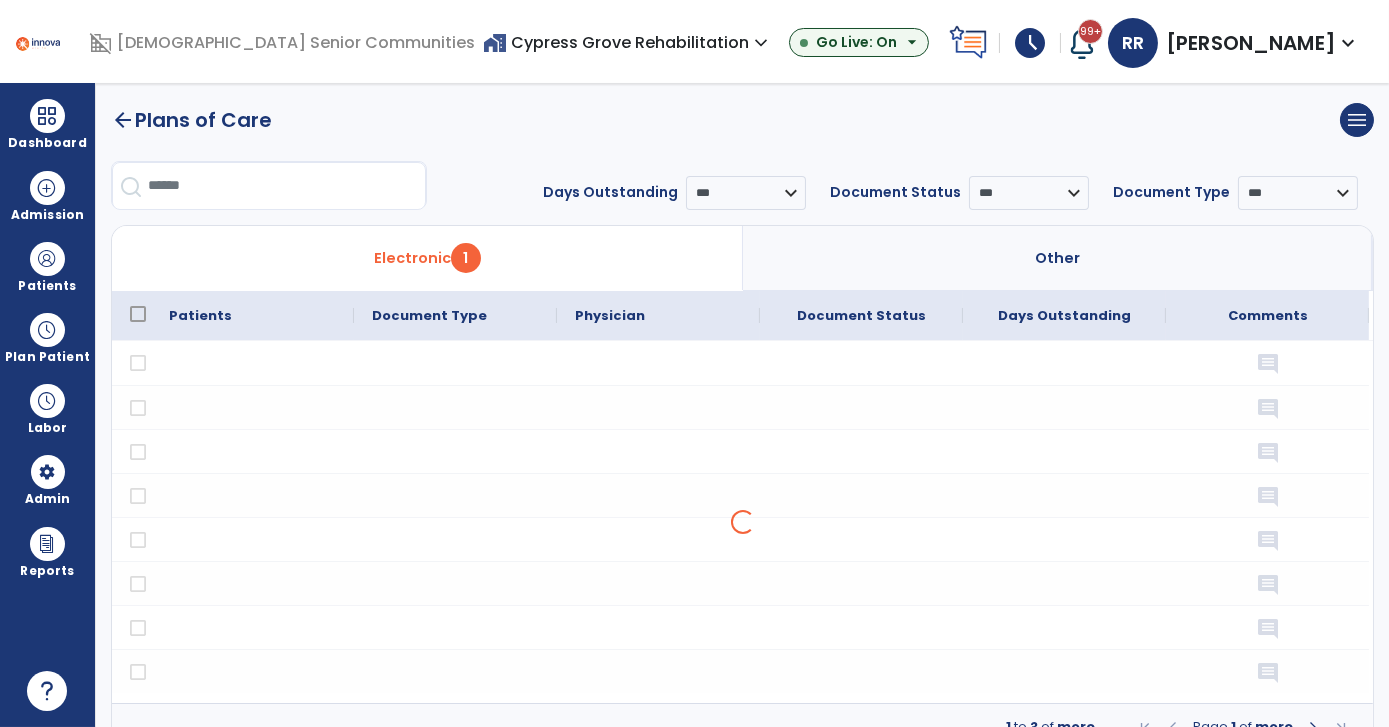 click on "arrow_back" 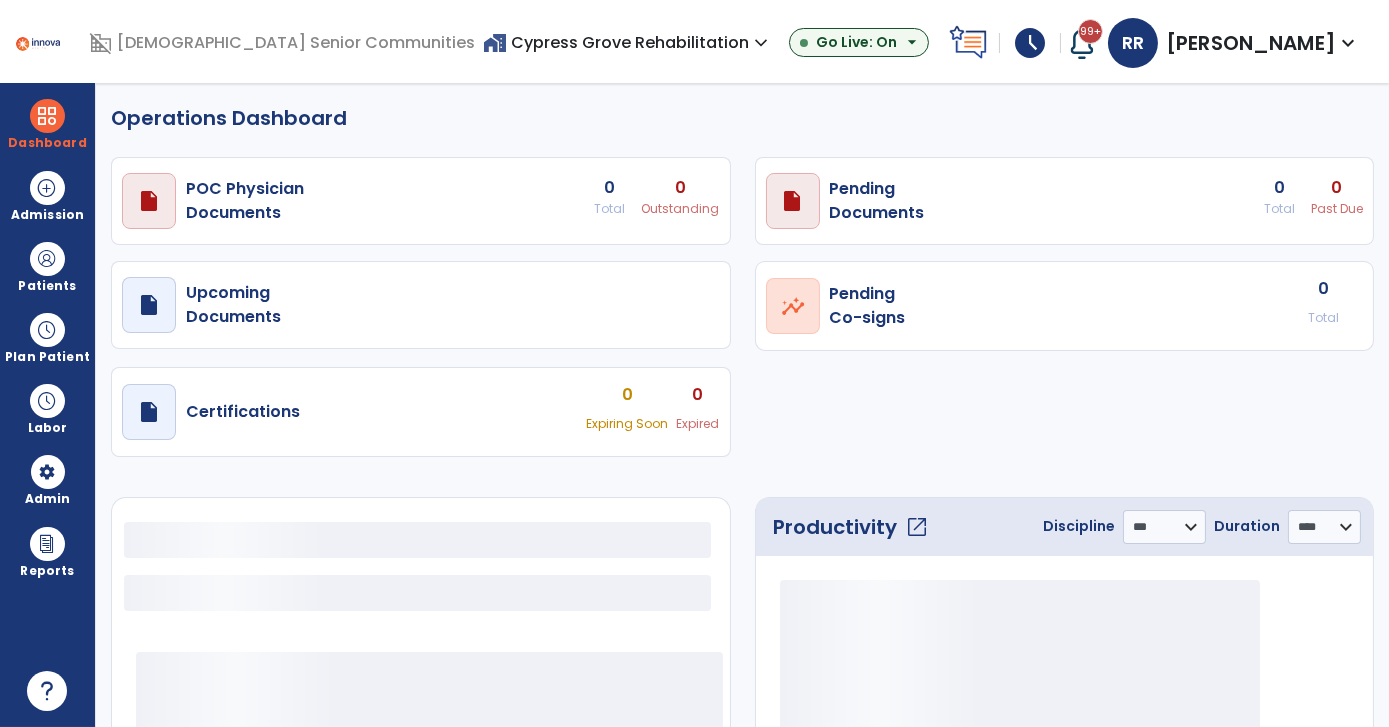 select on "***" 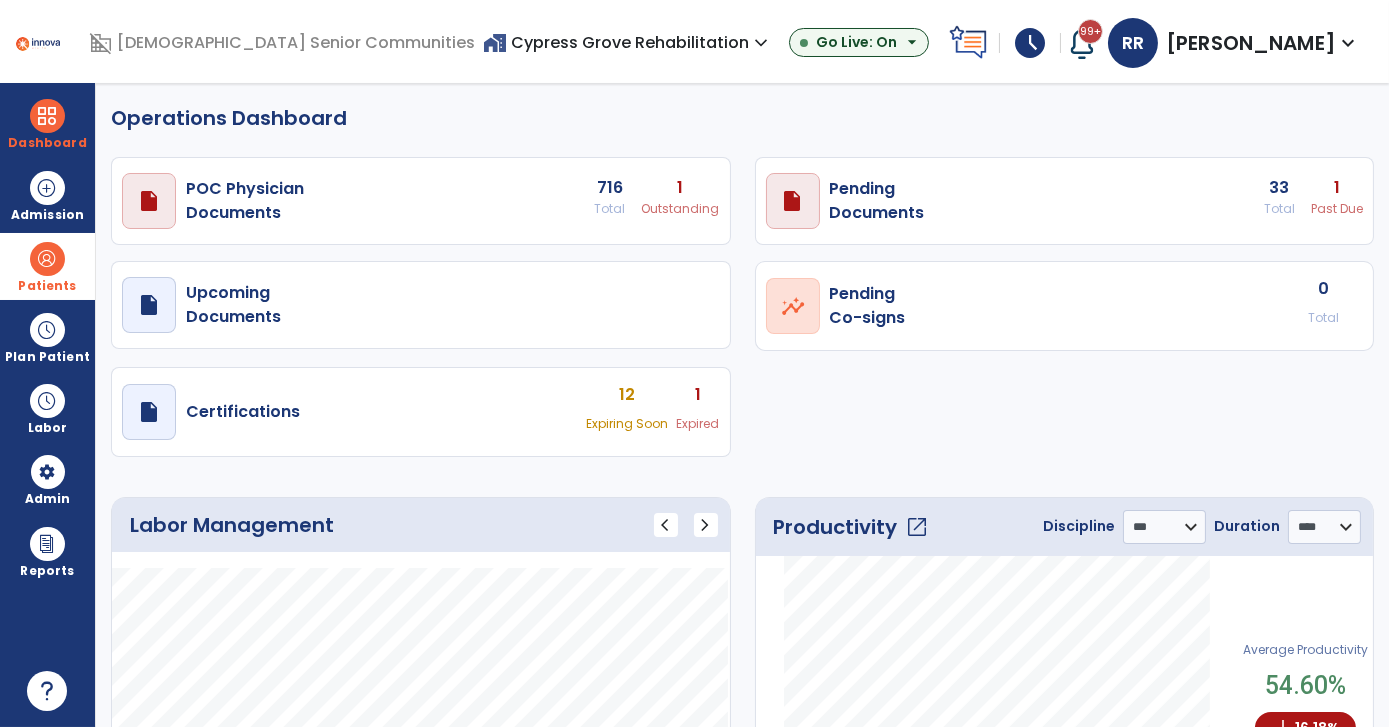 click at bounding box center [47, 259] 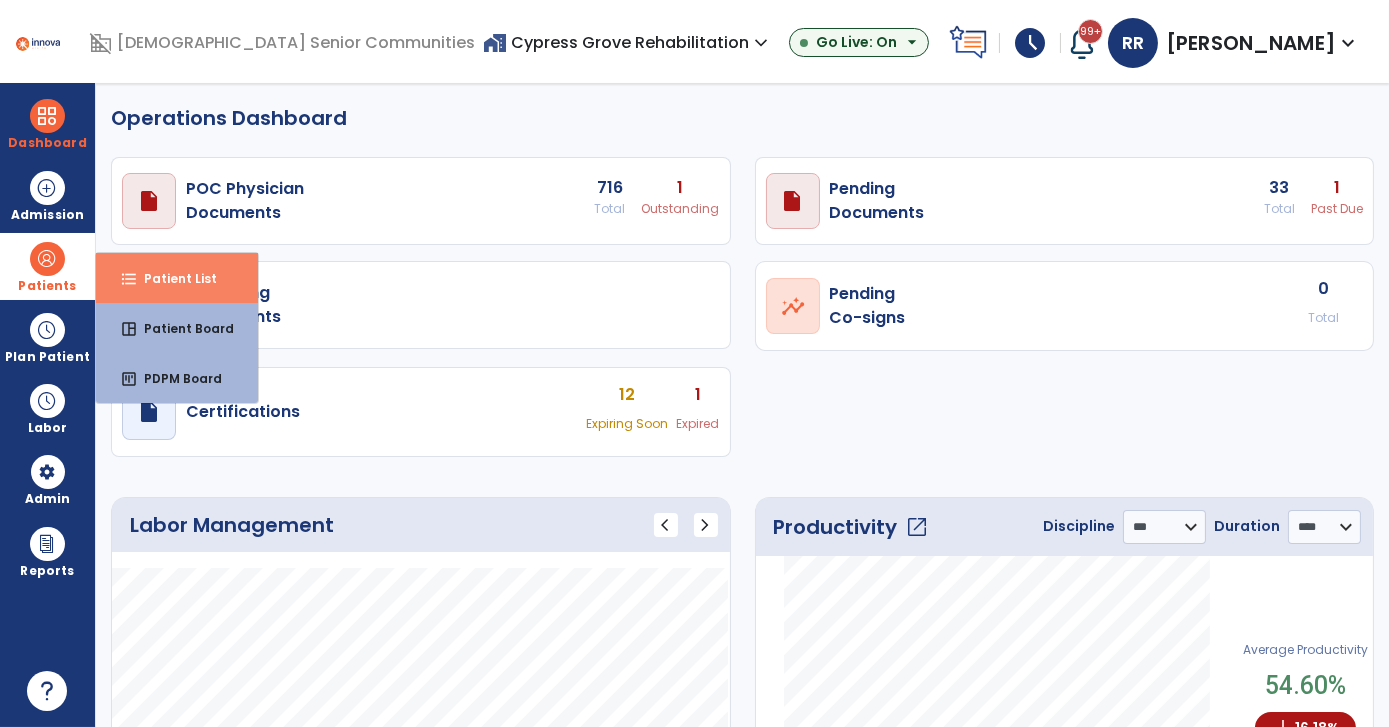 click on "format_list_bulleted" at bounding box center (129, 279) 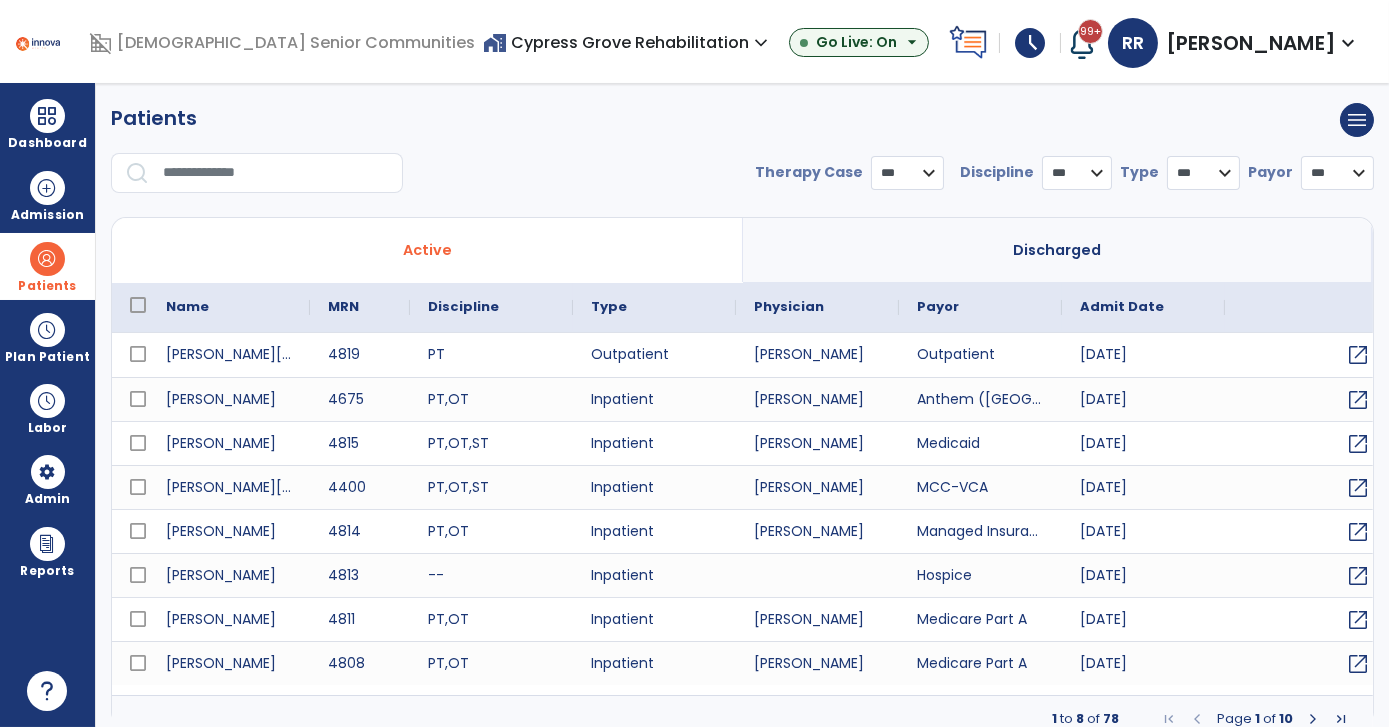 select on "***" 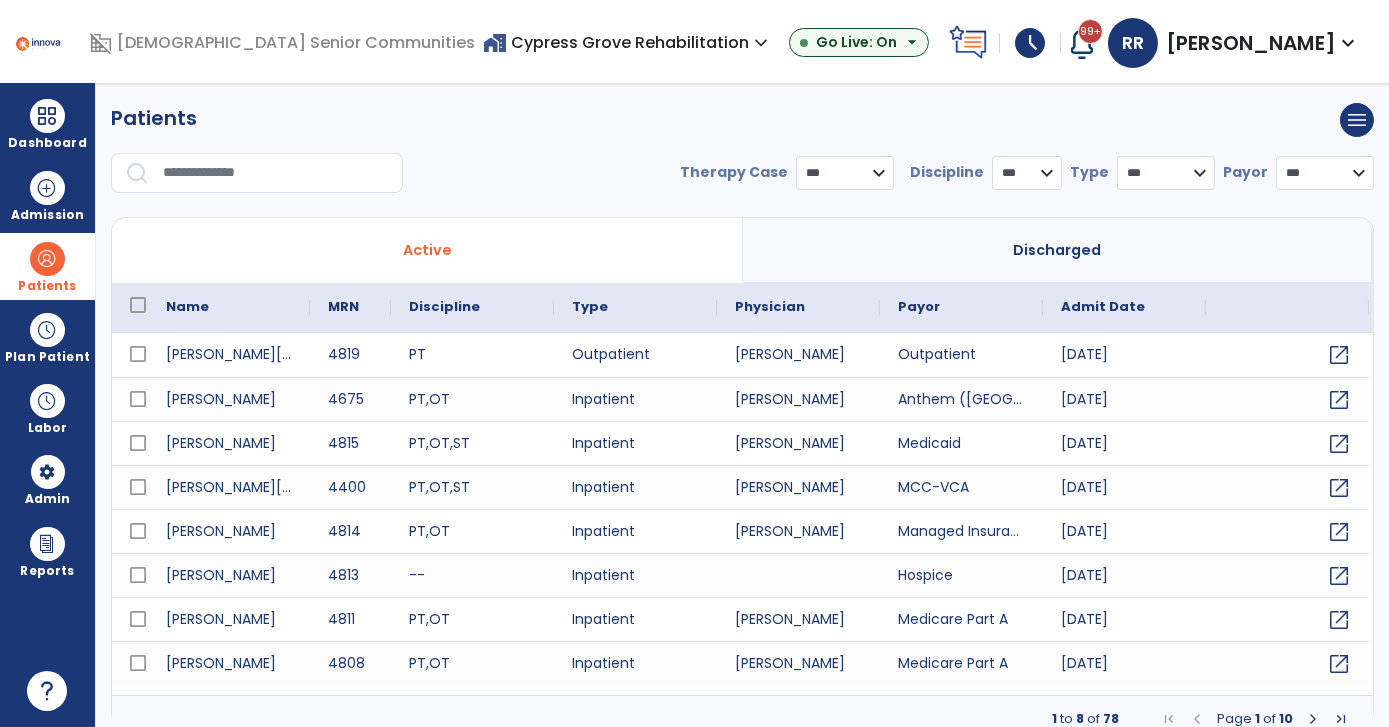 click at bounding box center [276, 173] 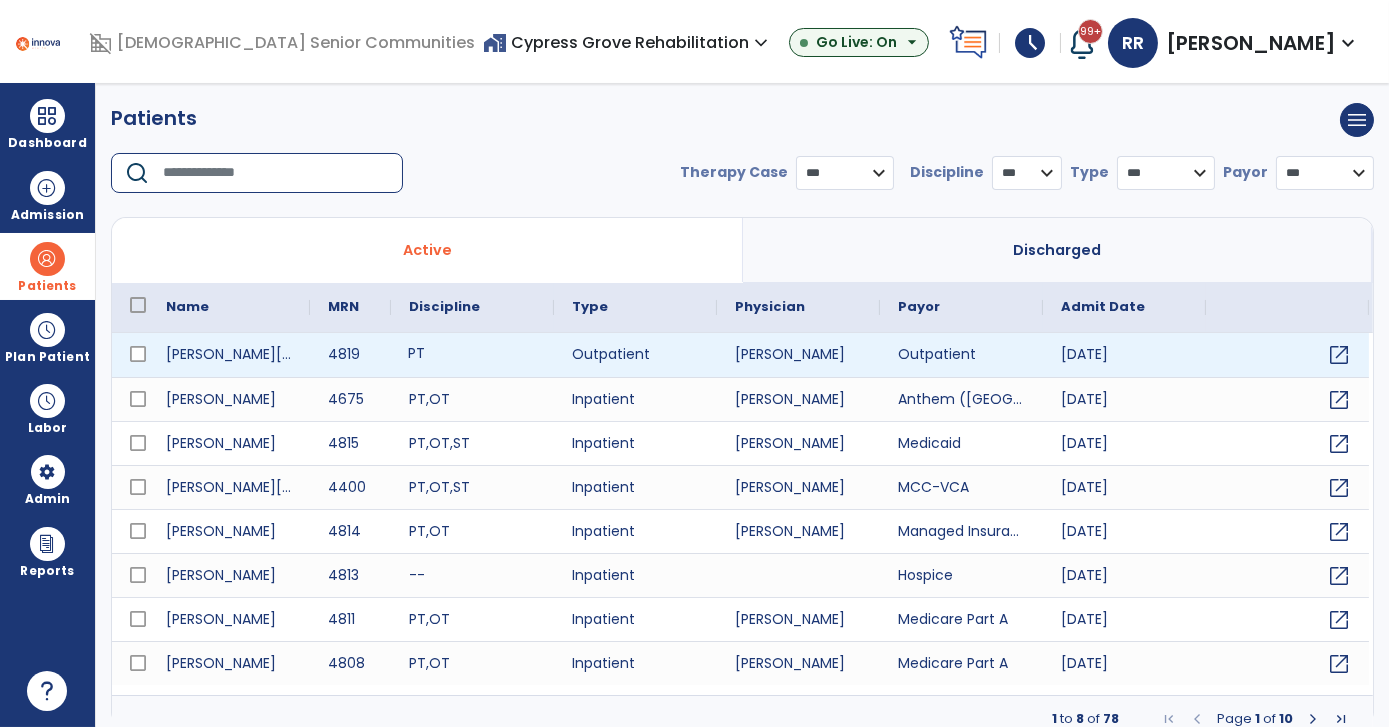 click on "PT" at bounding box center (472, 355) 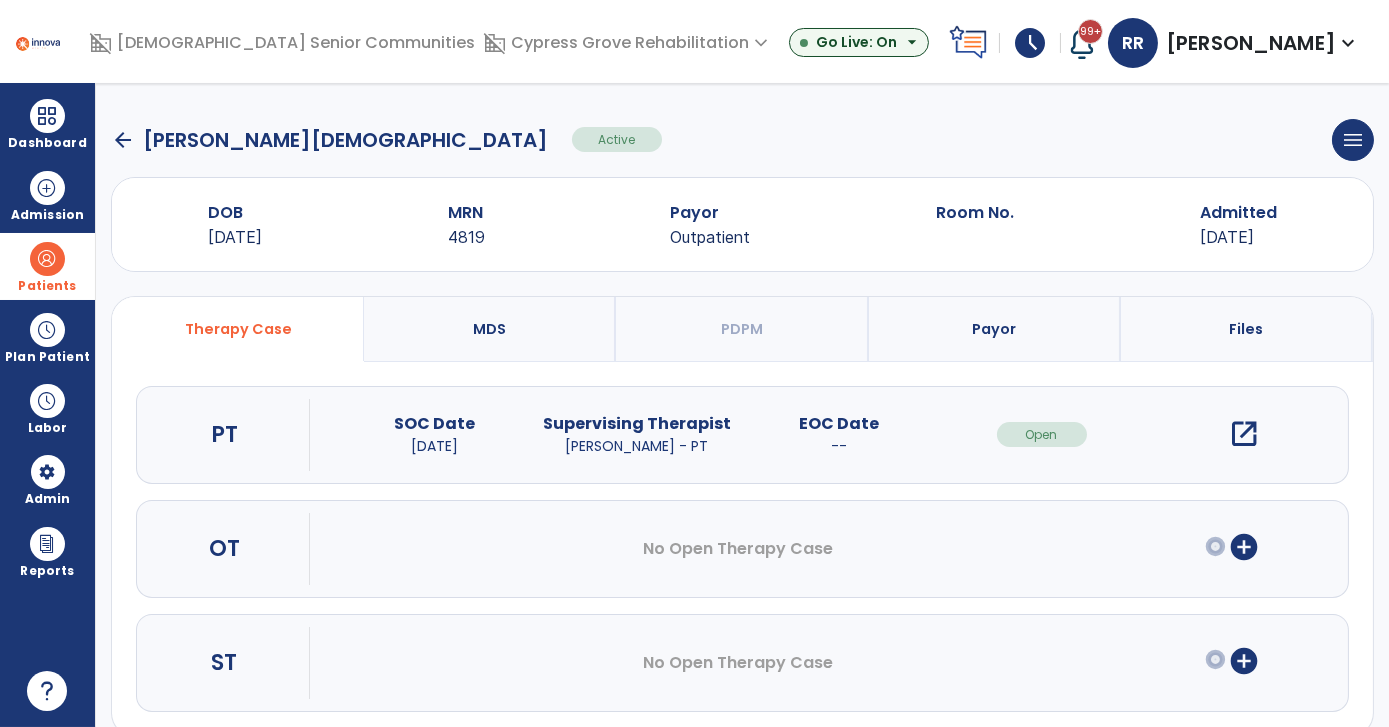click on "open_in_new" at bounding box center [1244, 434] 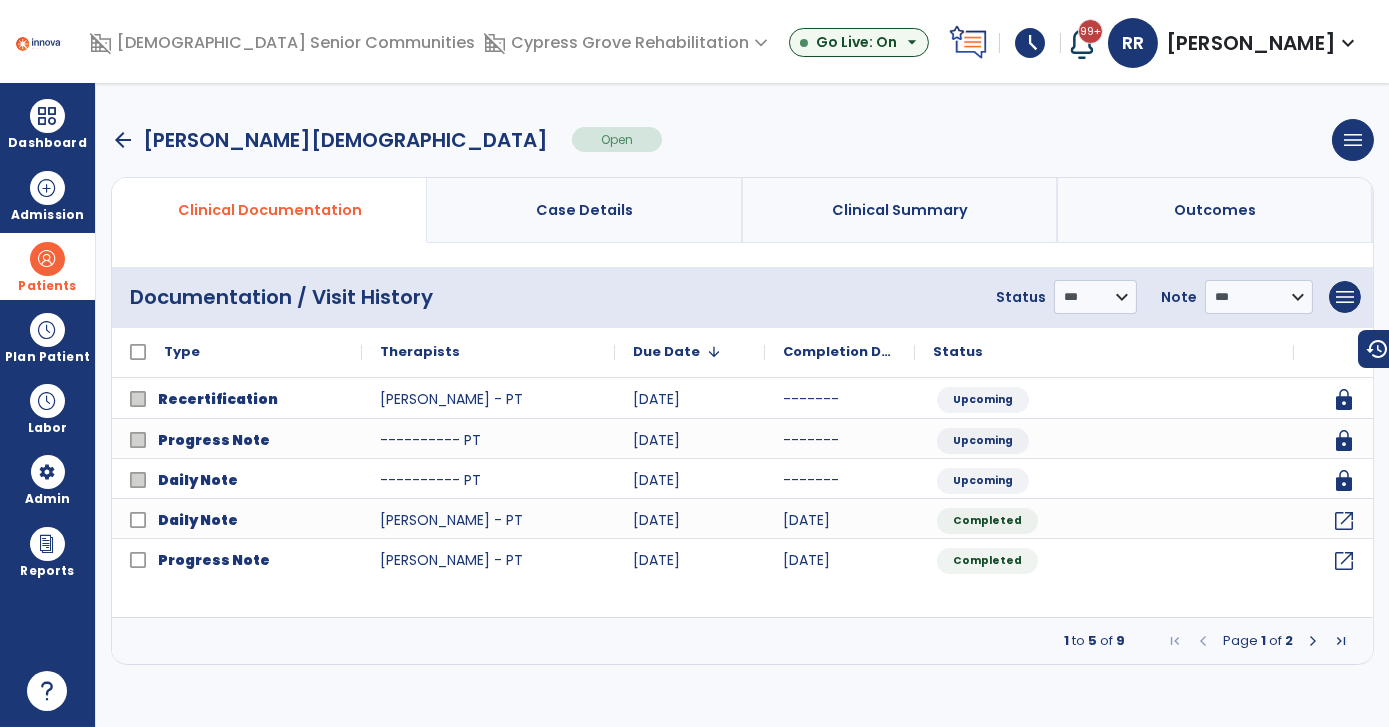 click at bounding box center [1313, 641] 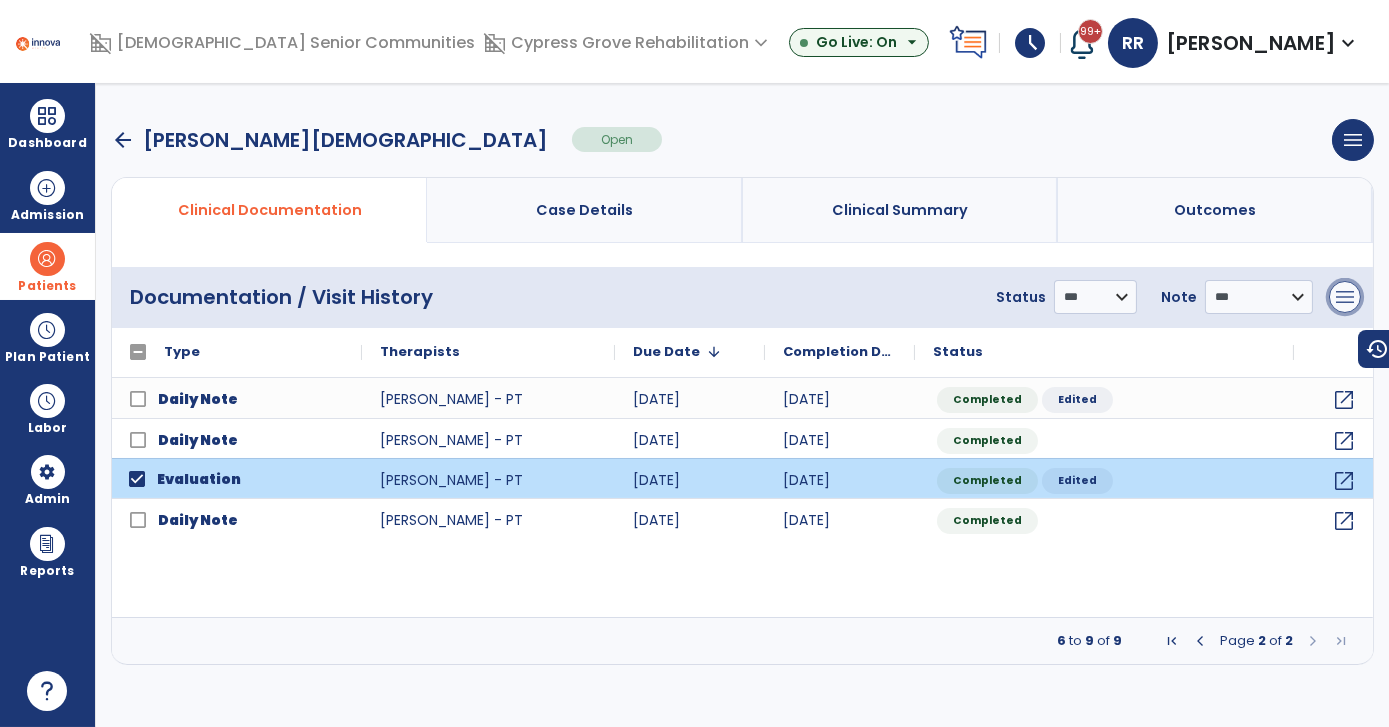 click on "menu" at bounding box center (1345, 297) 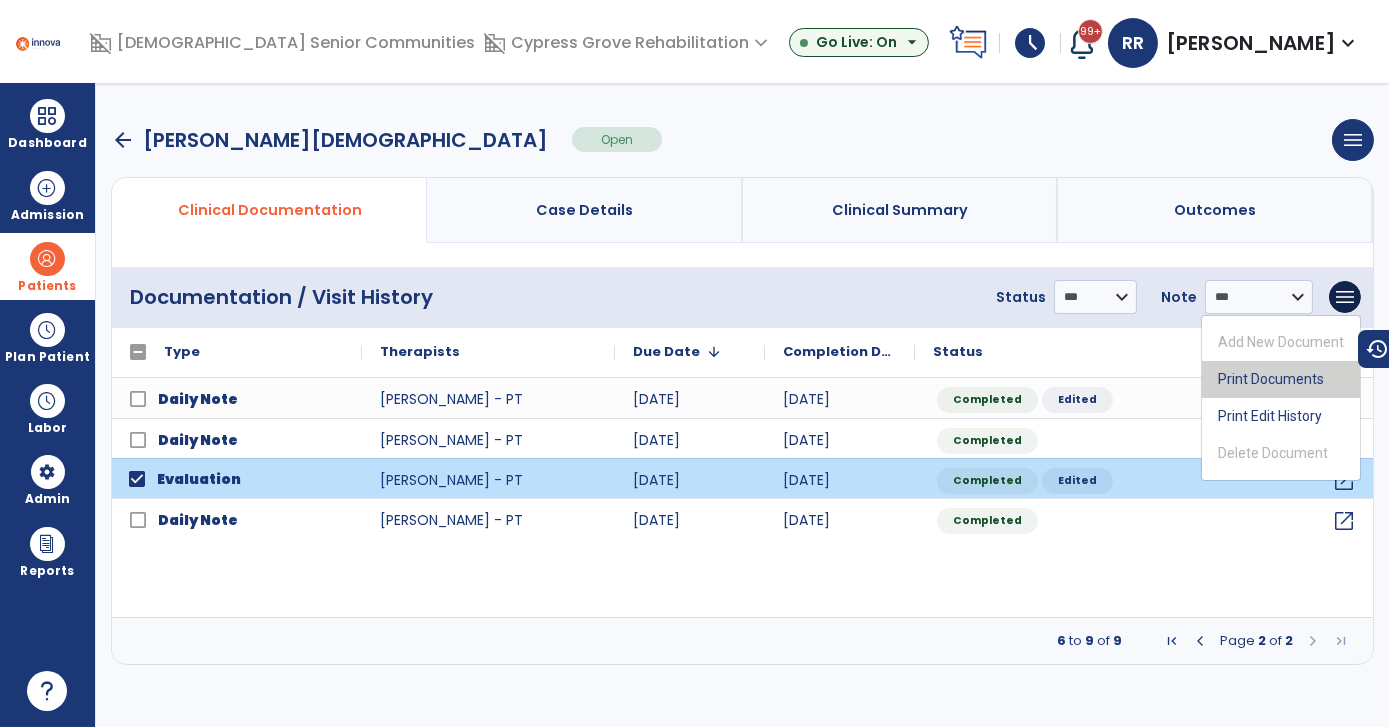 click on "Print Documents" at bounding box center (1281, 379) 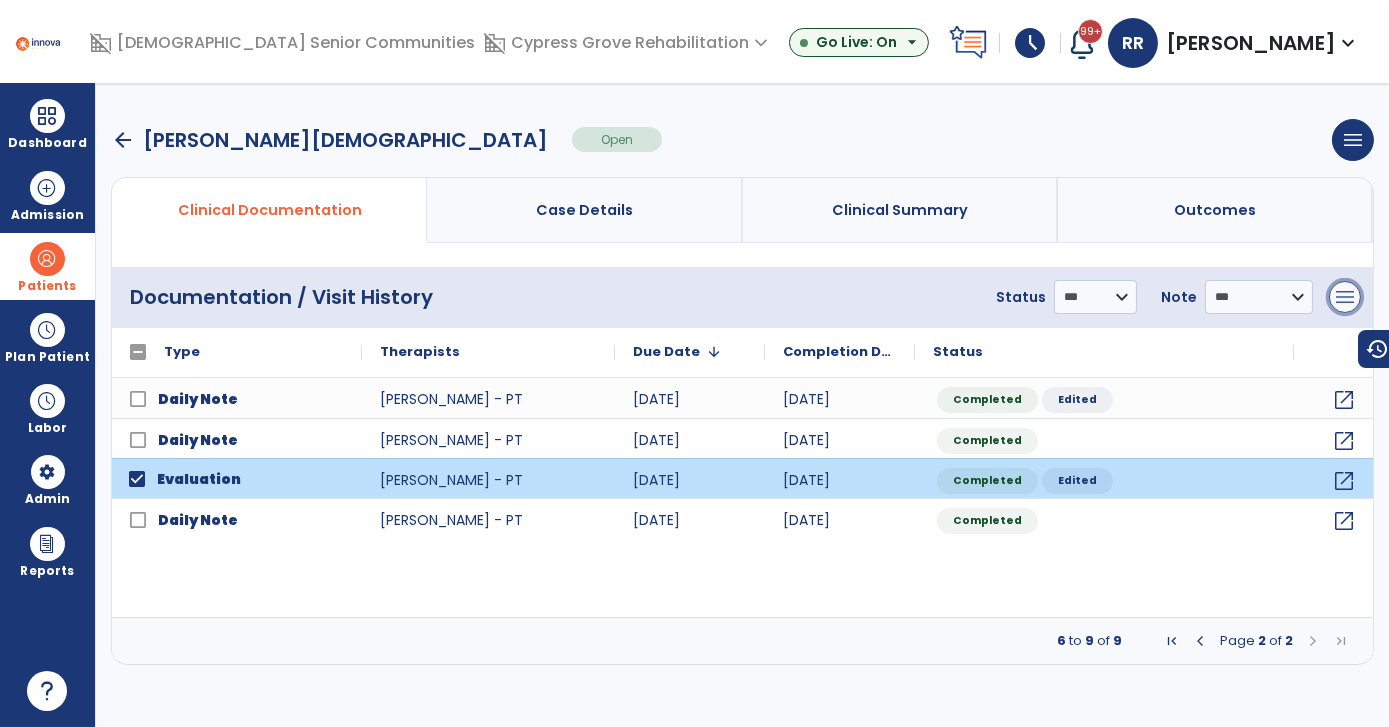 click on "menu" at bounding box center (1345, 297) 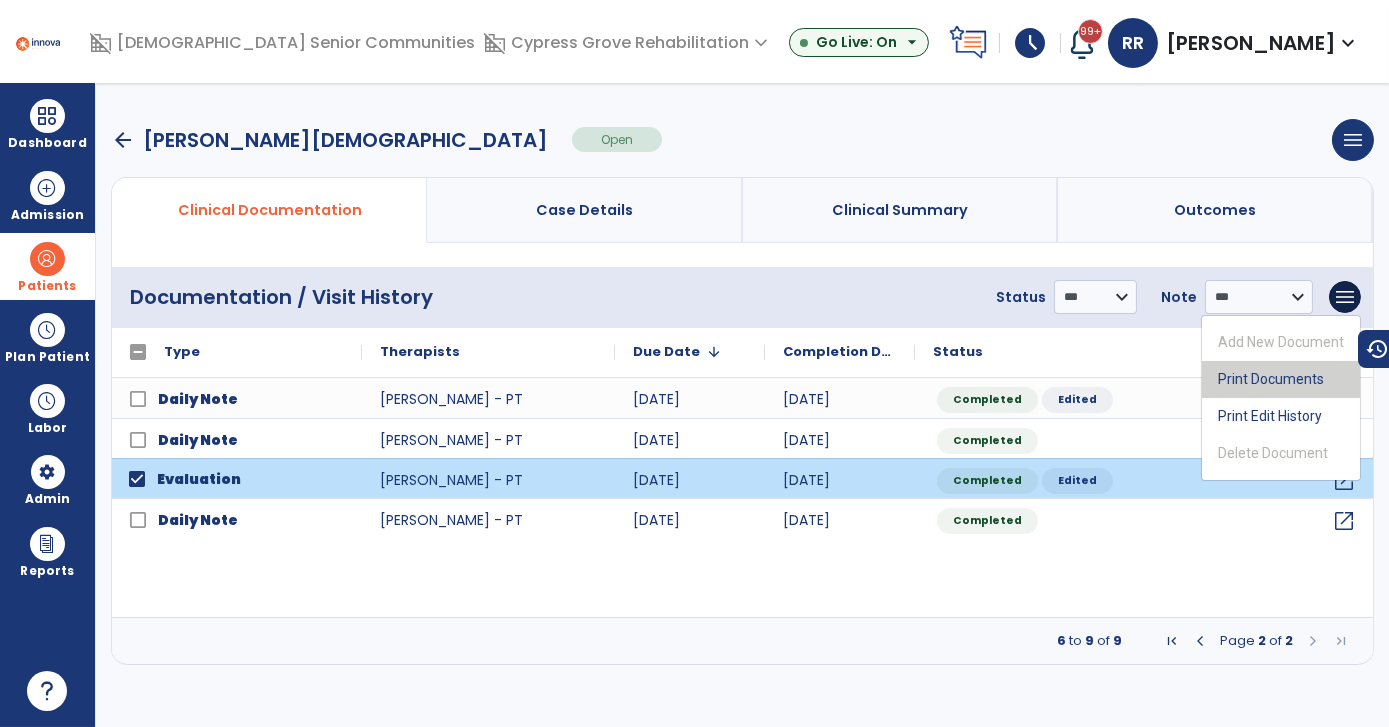 click on "Print Documents" at bounding box center (1281, 379) 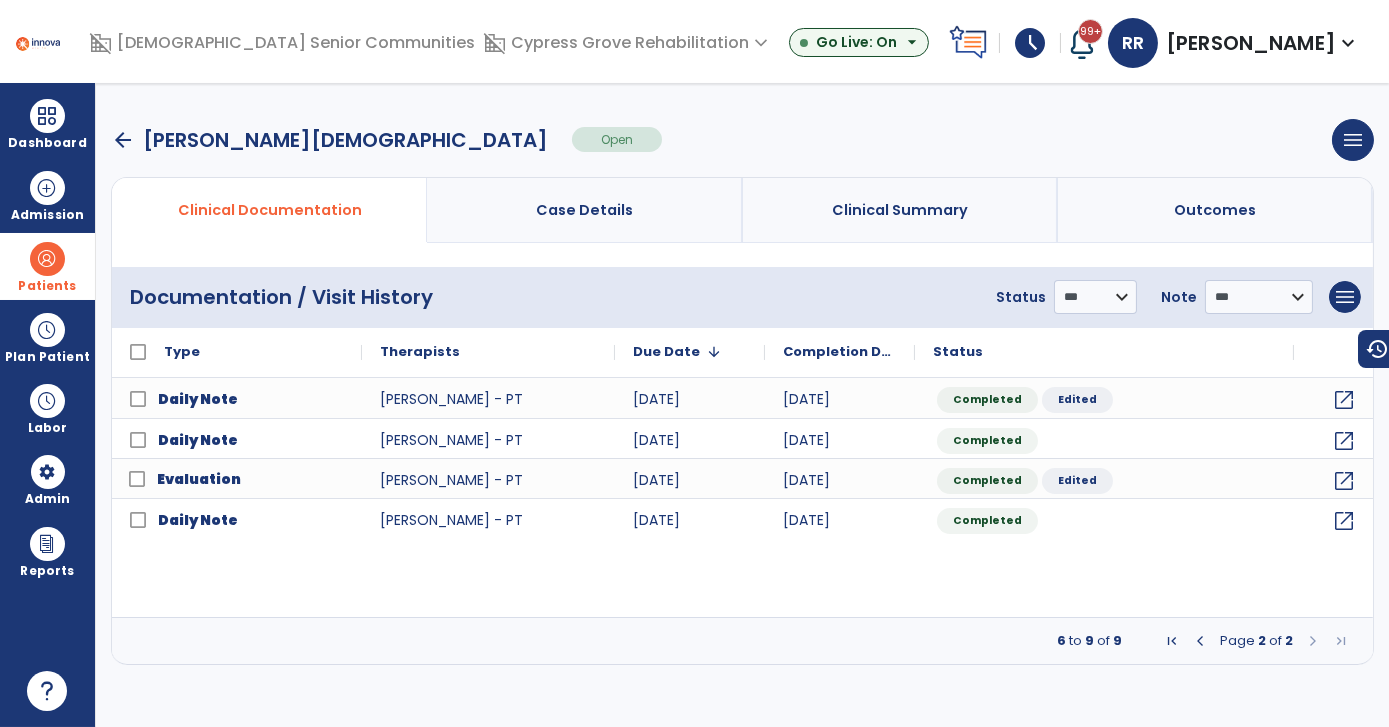 click on "arrow_back" at bounding box center [123, 140] 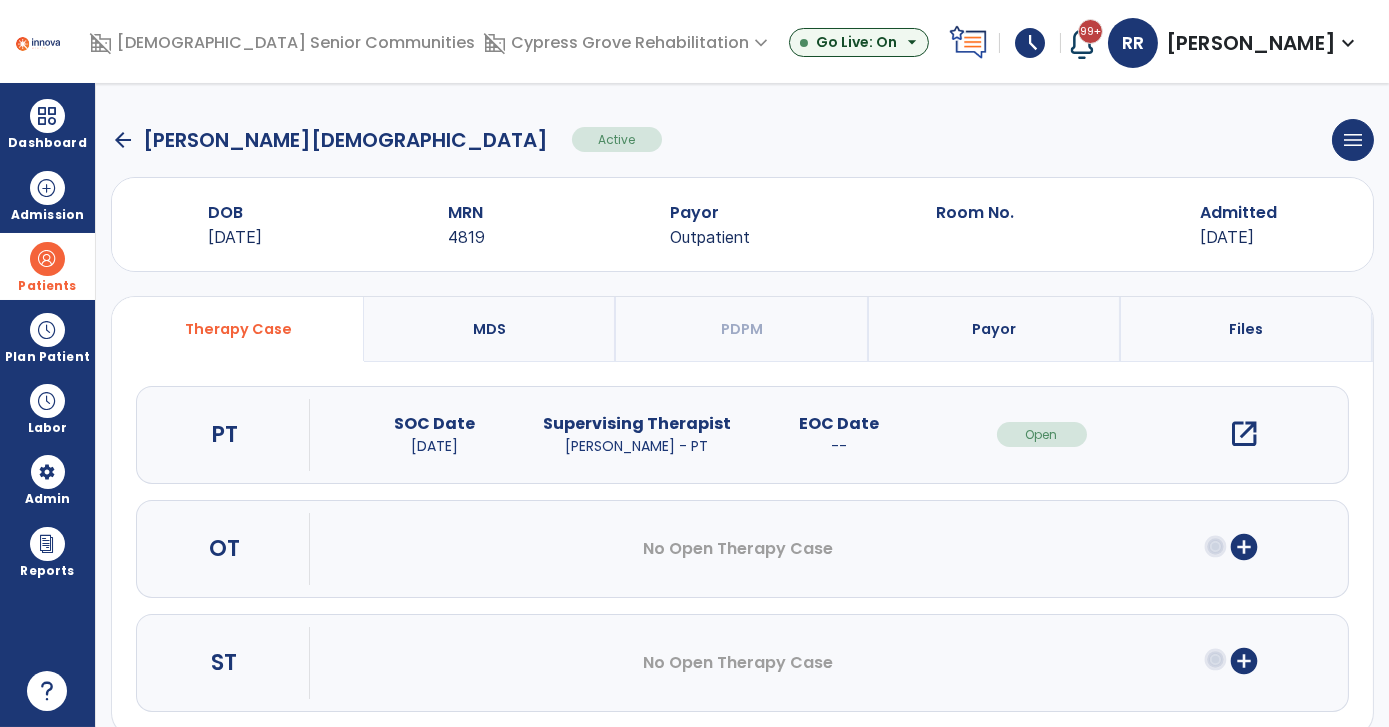 click on "arrow_back" 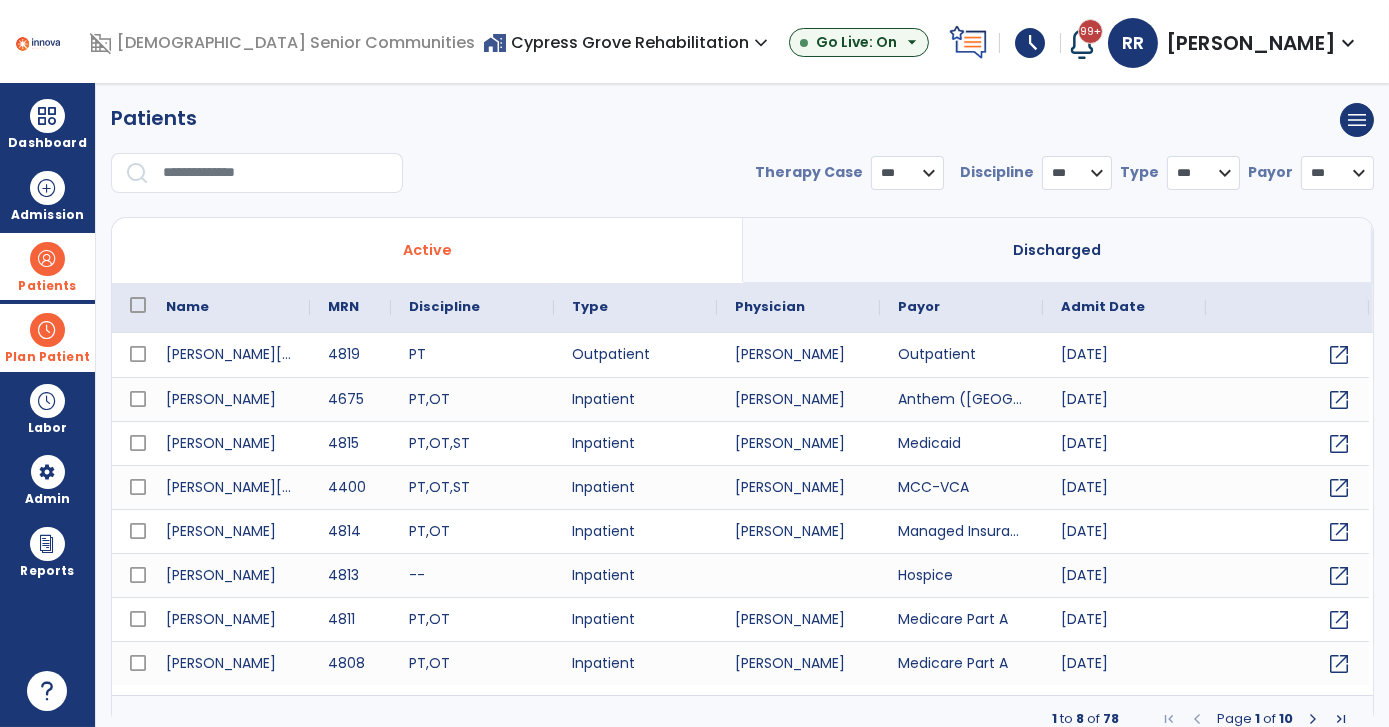 select on "***" 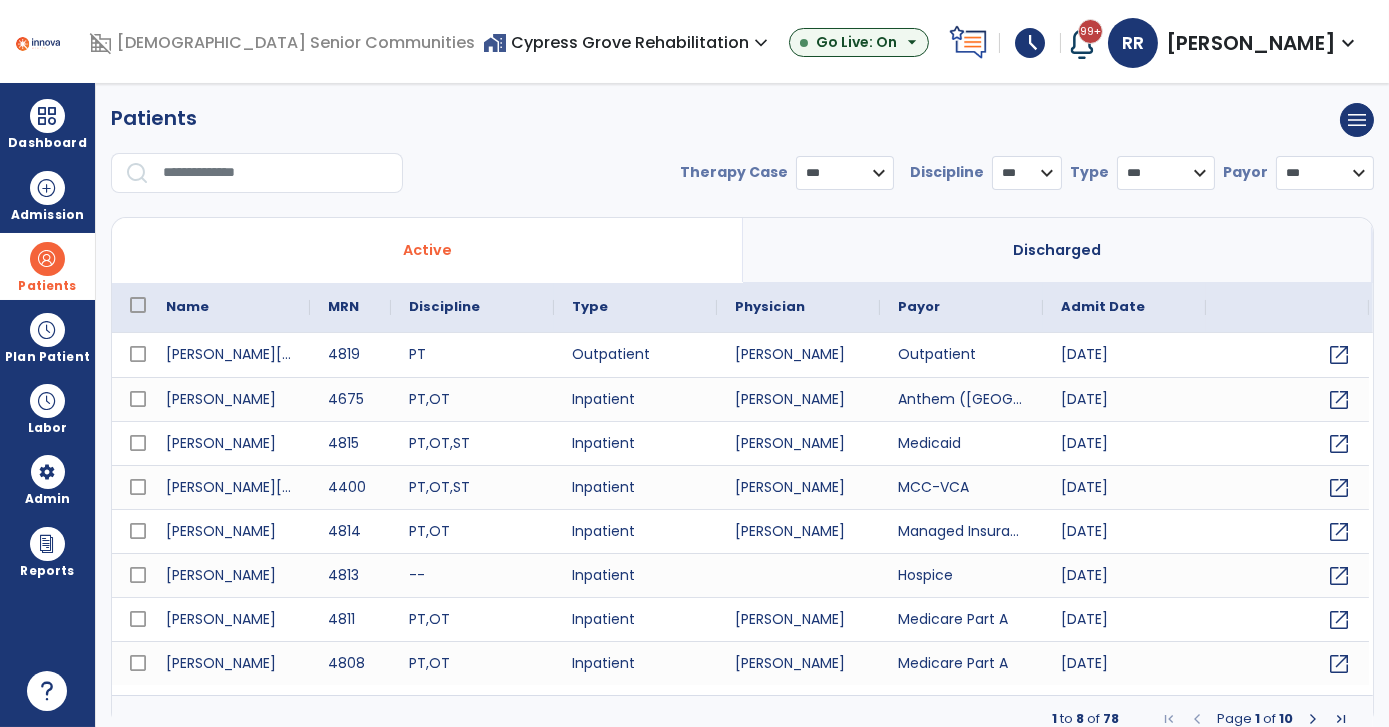 click on "Patients" at bounding box center [47, 266] 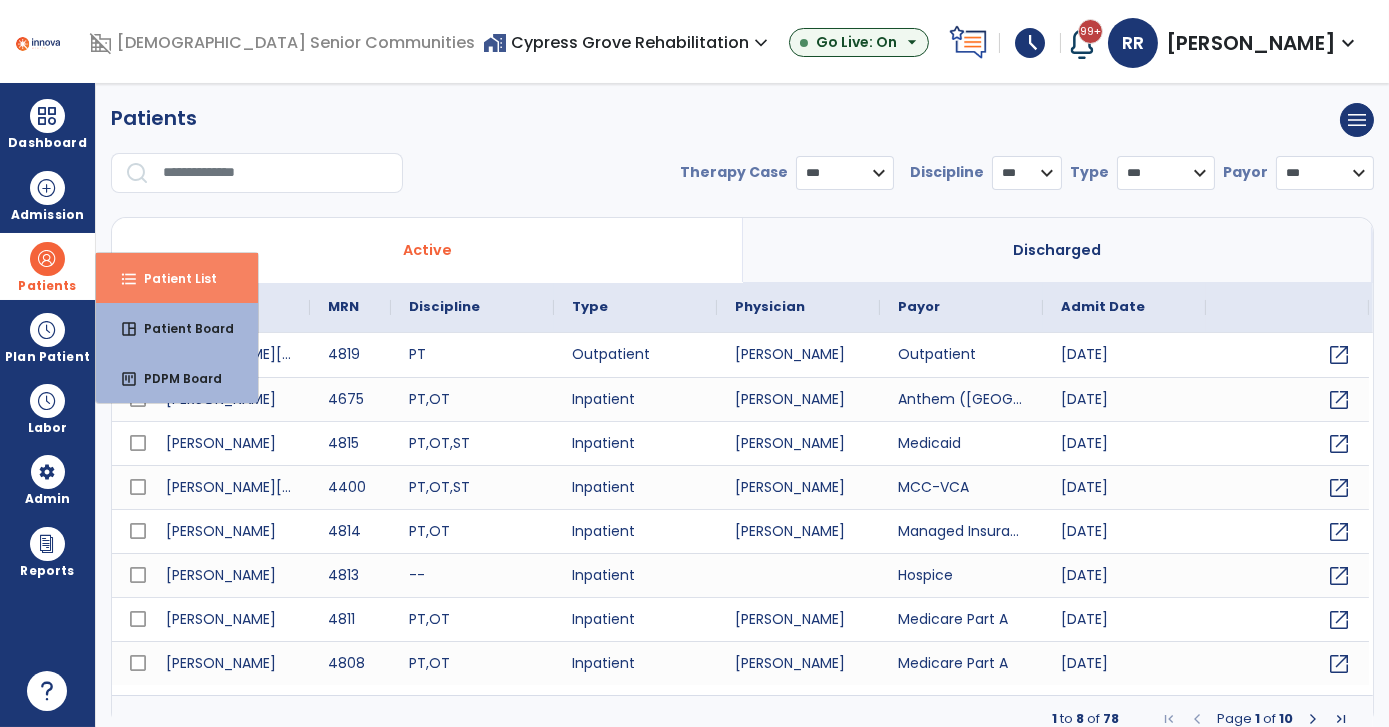 click on "Patient List" at bounding box center [172, 278] 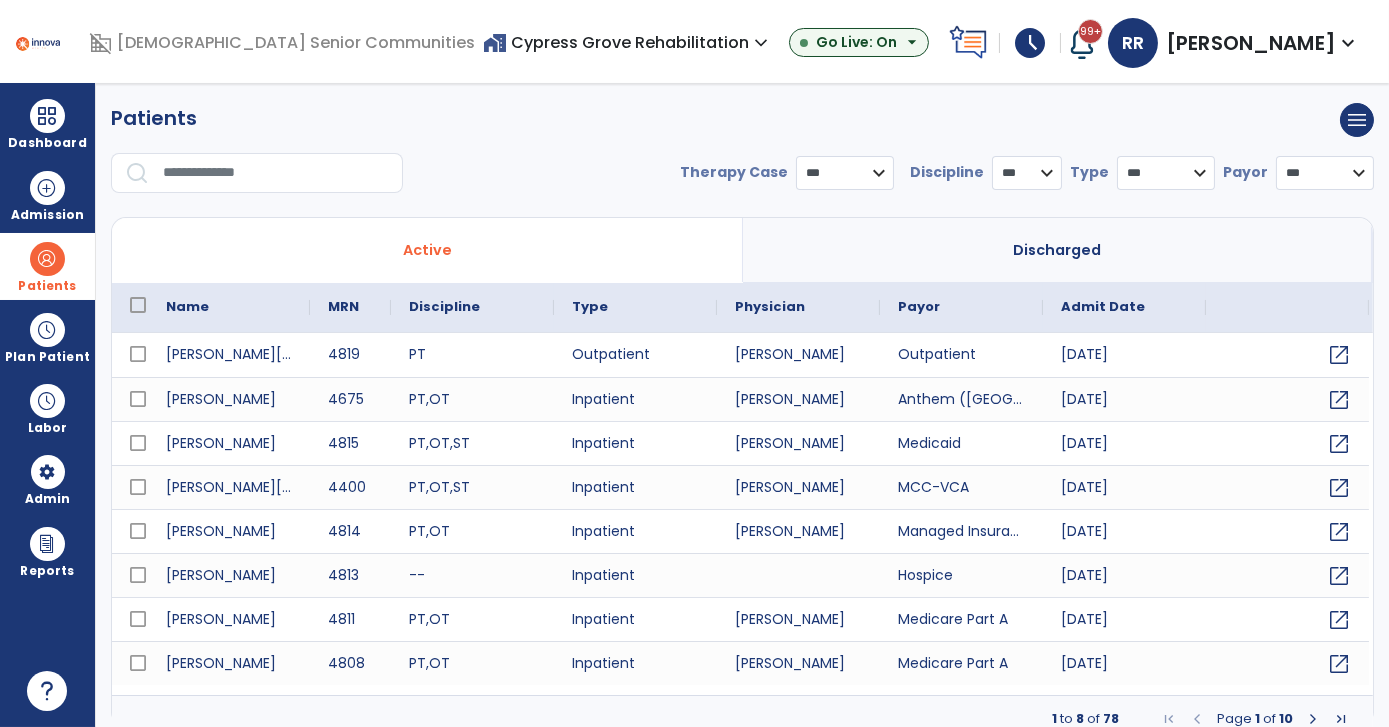 click at bounding box center (47, 259) 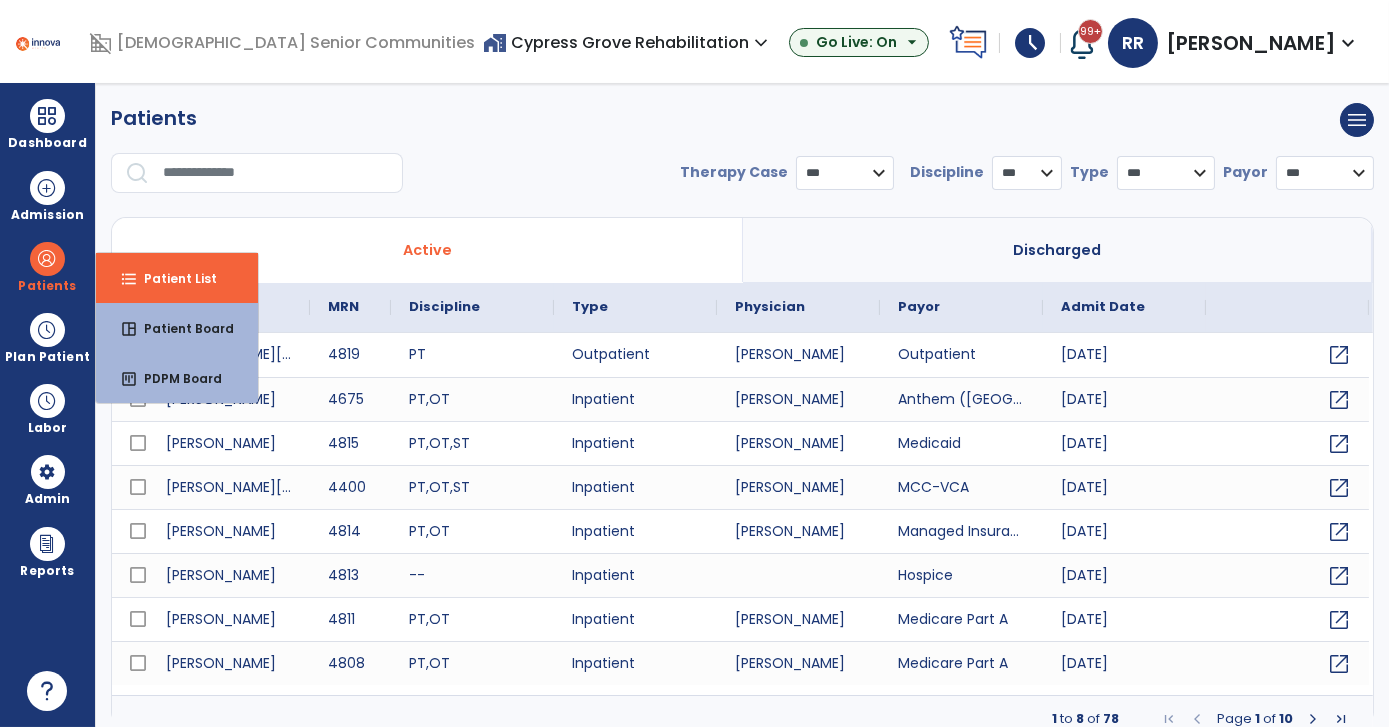 click at bounding box center (276, 173) 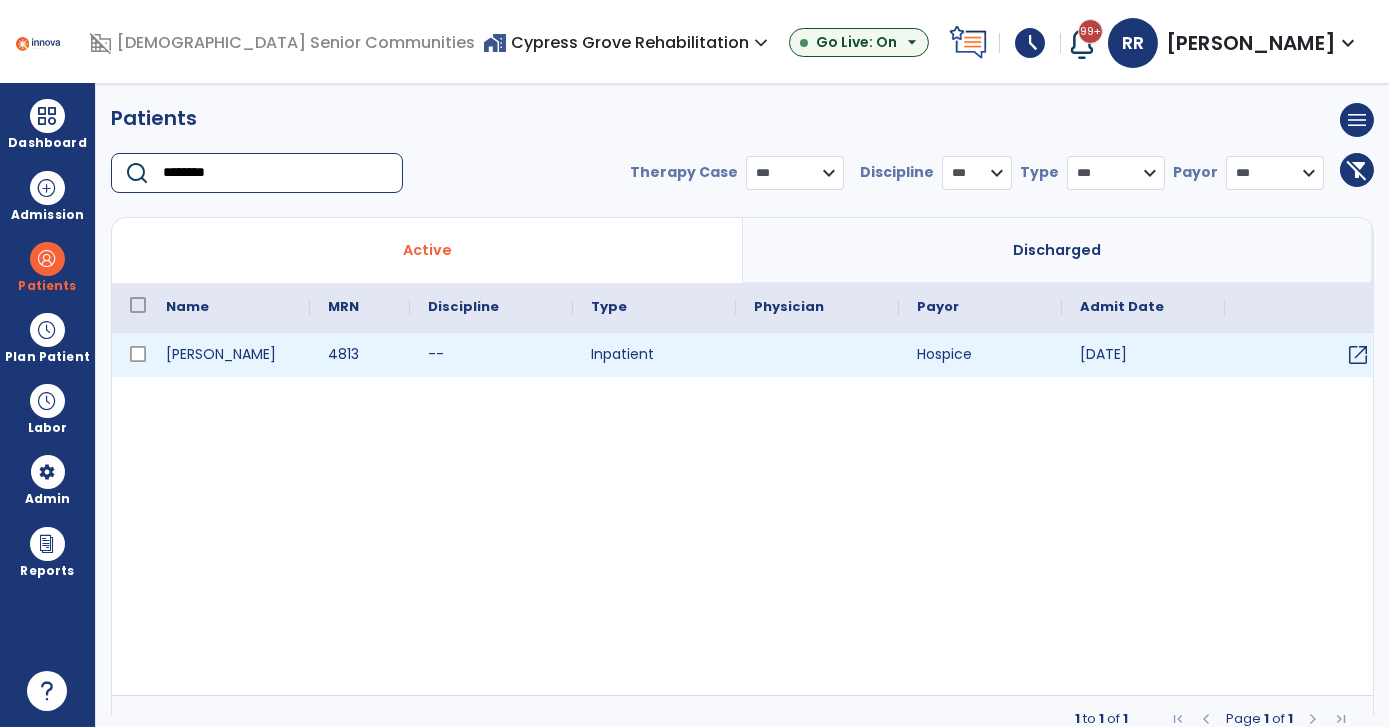 type on "********" 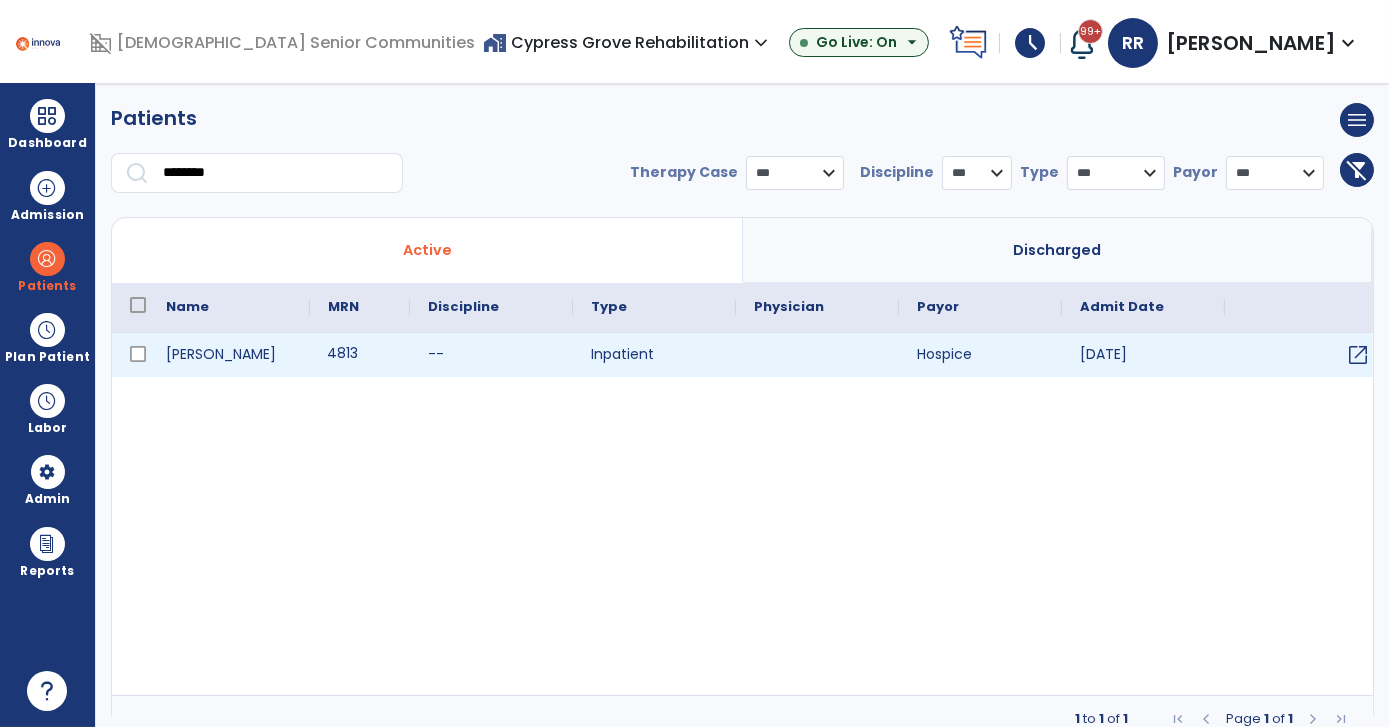 click on "4813" at bounding box center [360, 355] 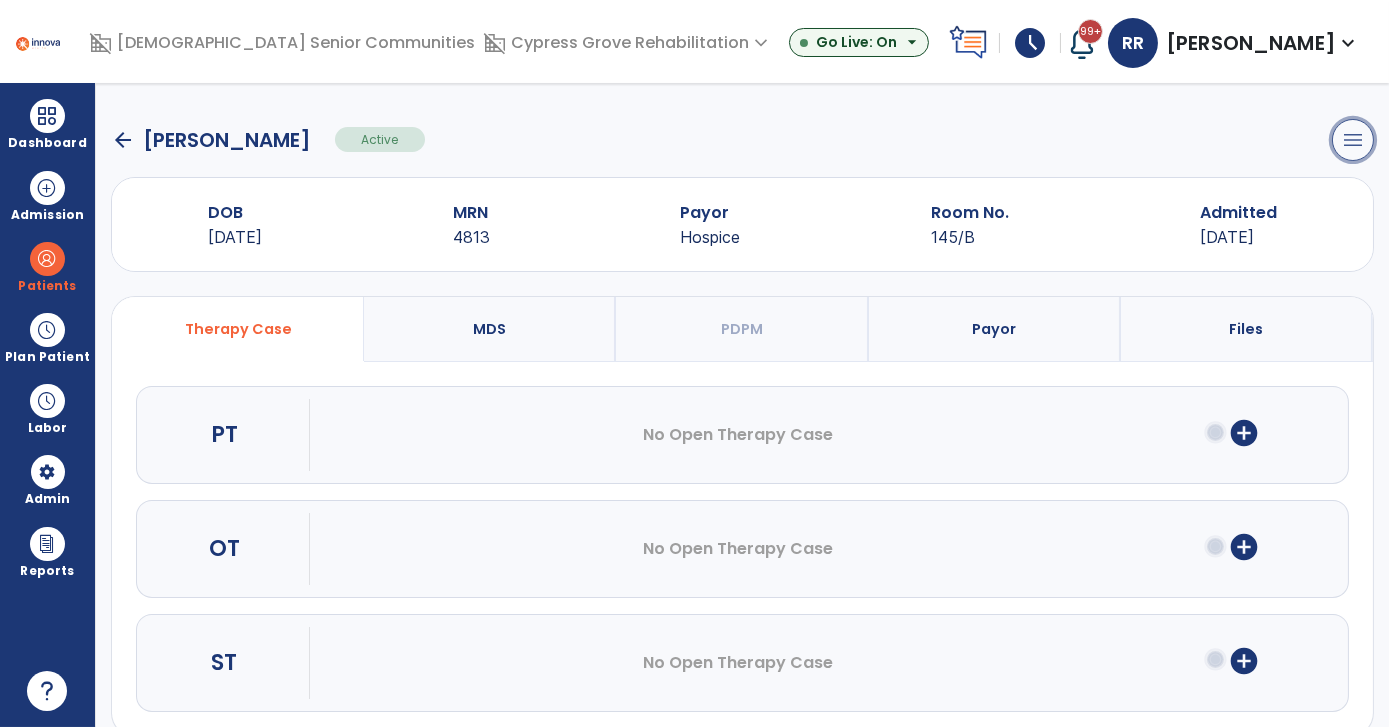 click on "menu" at bounding box center (1353, 140) 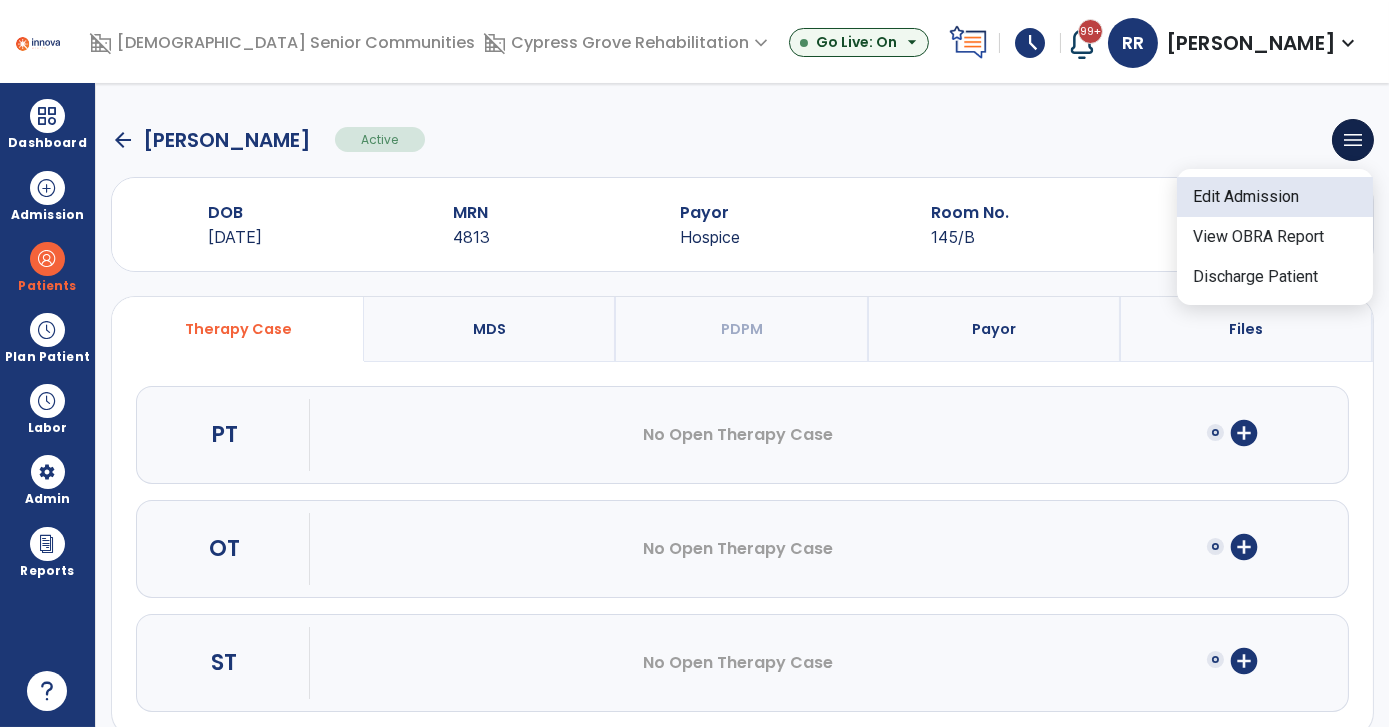drag, startPoint x: 1274, startPoint y: 197, endPoint x: 1292, endPoint y: 144, distance: 55.97321 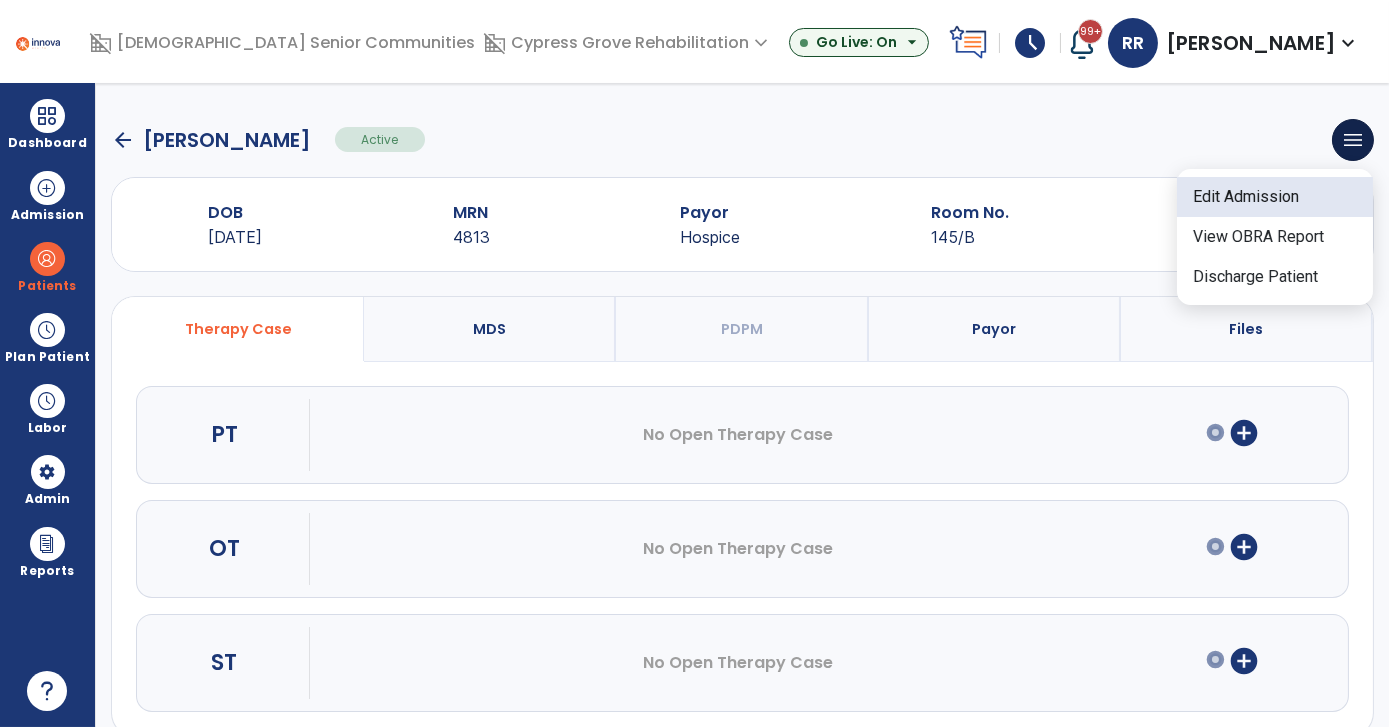 click on "arrow_back   Chandler, Tommy  Active  menu   Edit Admission   View OBRA Report   Discharge Patient" 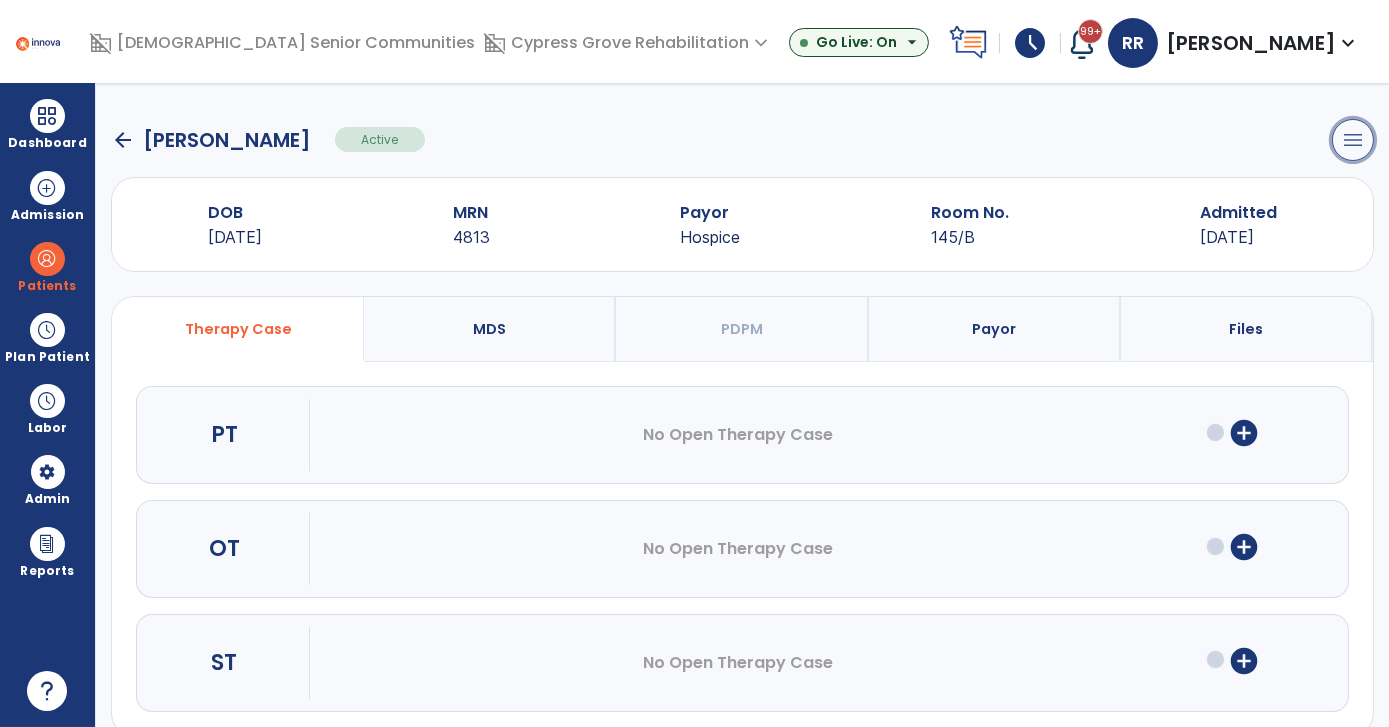 click on "menu" at bounding box center (1353, 140) 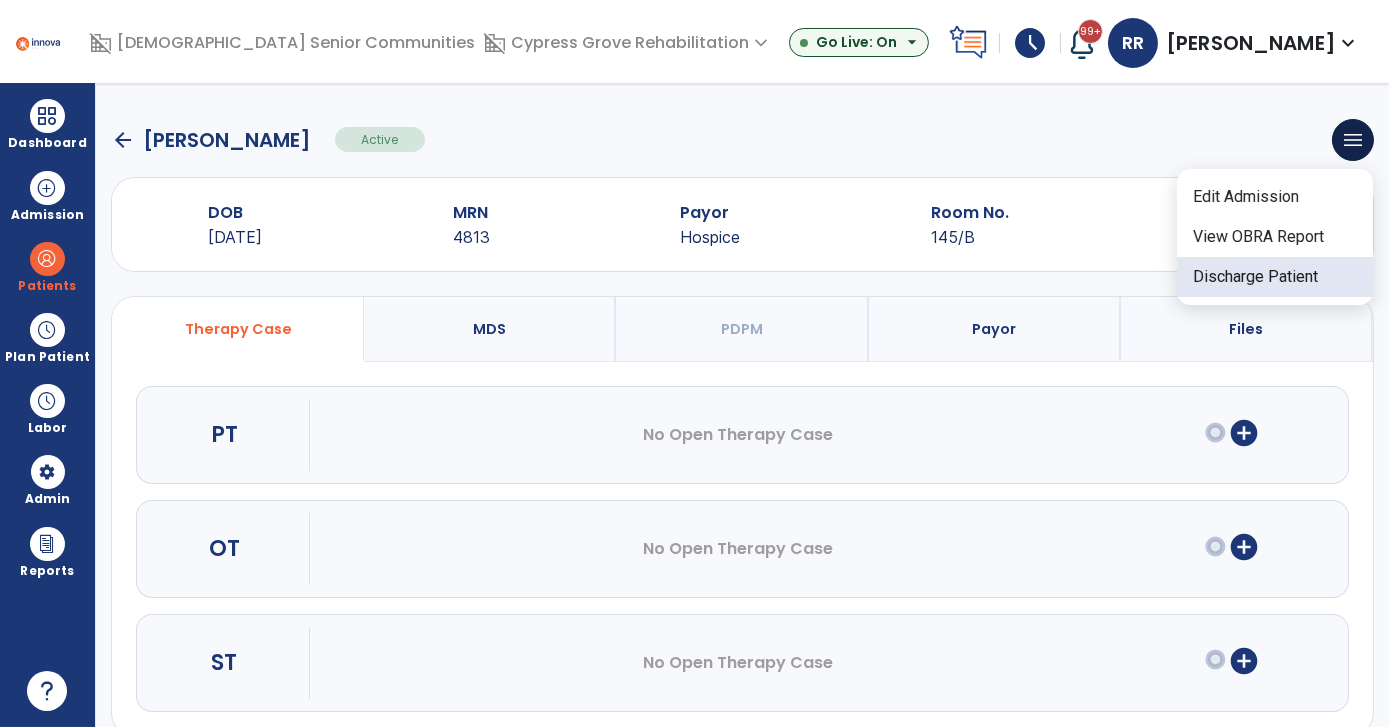 click on "Discharge Patient" 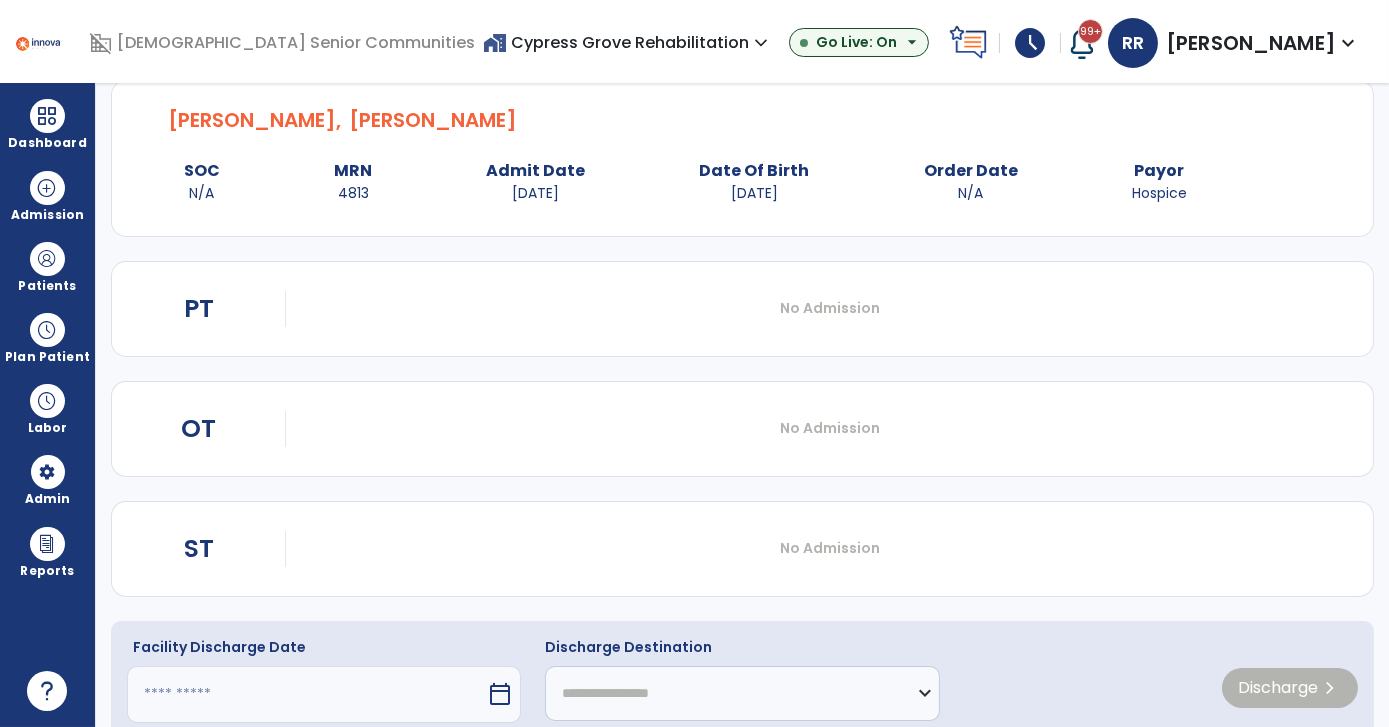 scroll, scrollTop: 127, scrollLeft: 0, axis: vertical 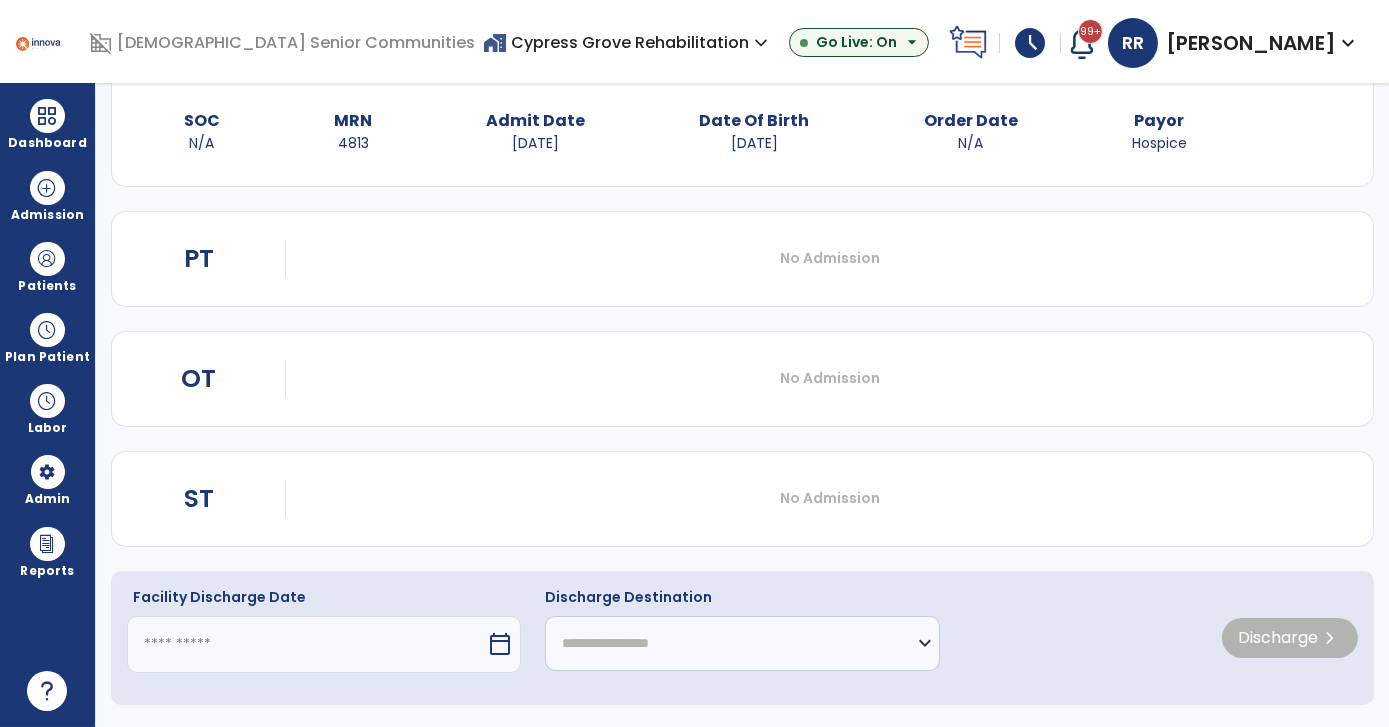 click on "calendar_today" at bounding box center [500, 644] 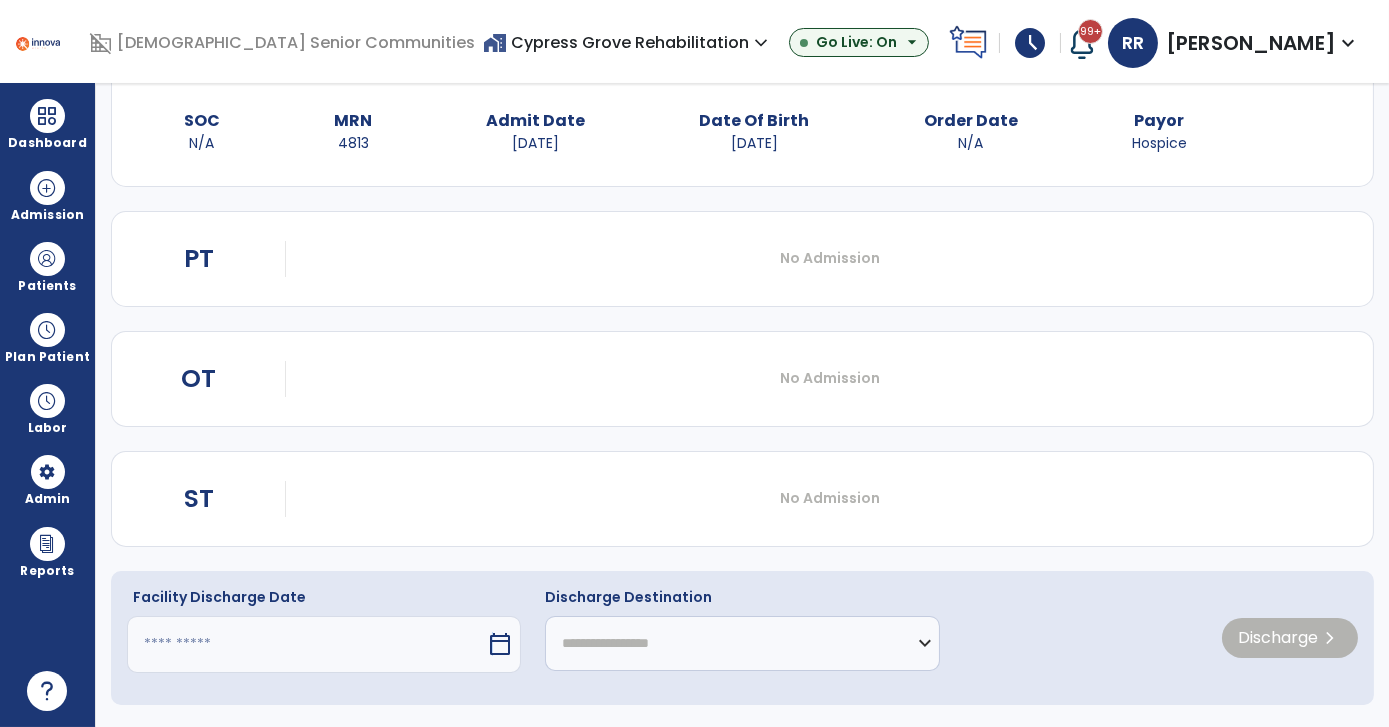 select on "*" 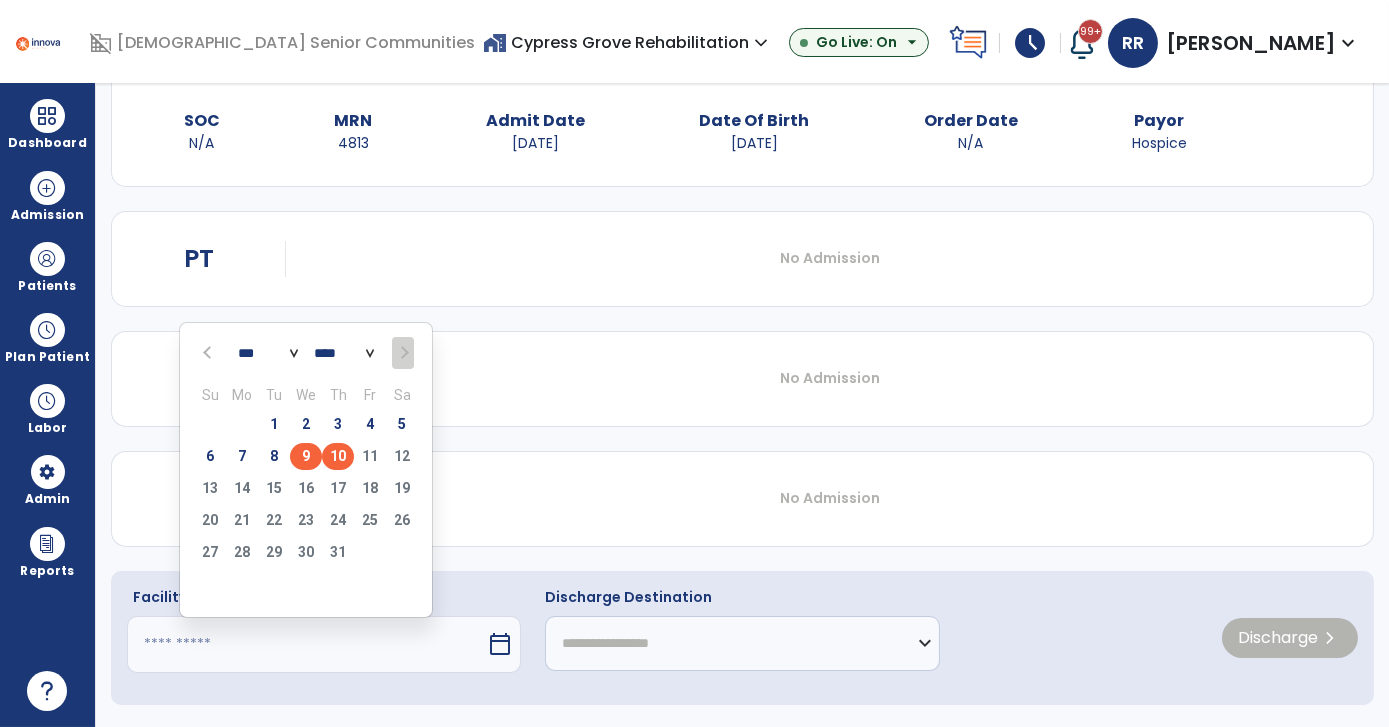 click on "9" at bounding box center [306, 456] 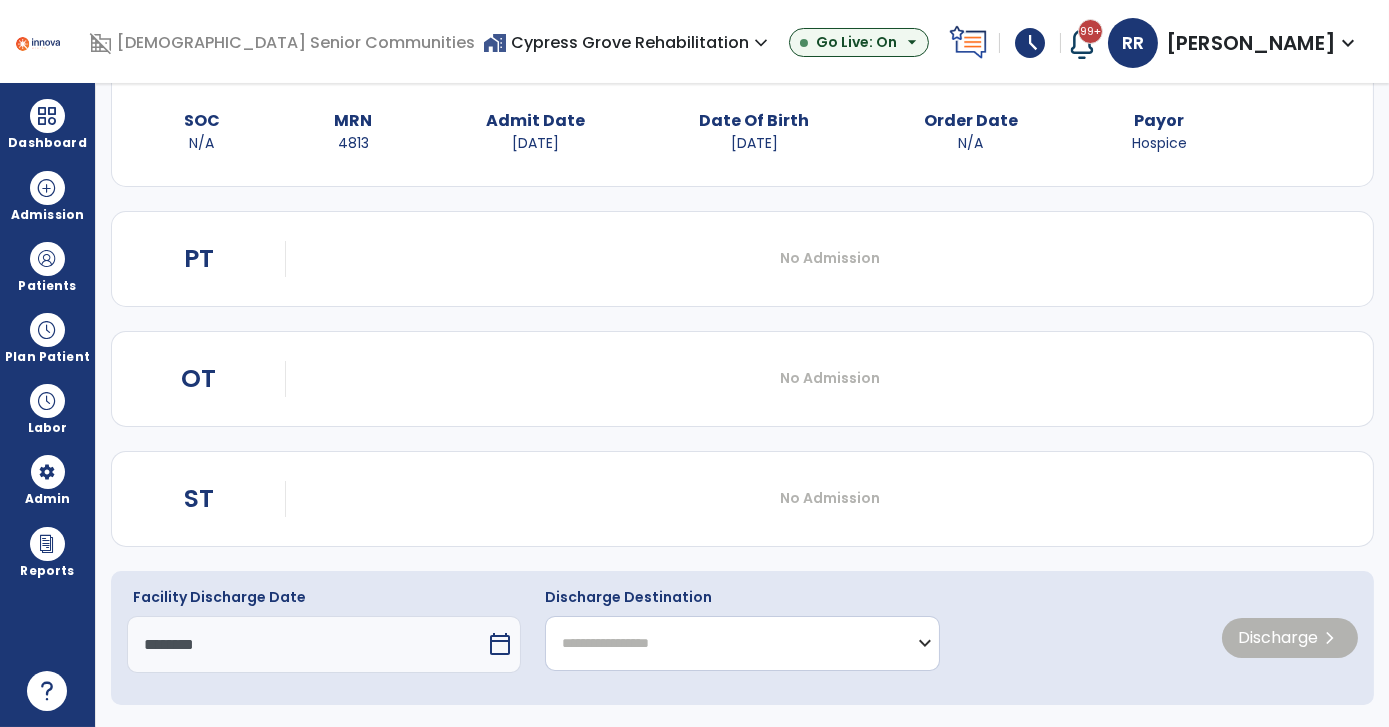 click on "**********" 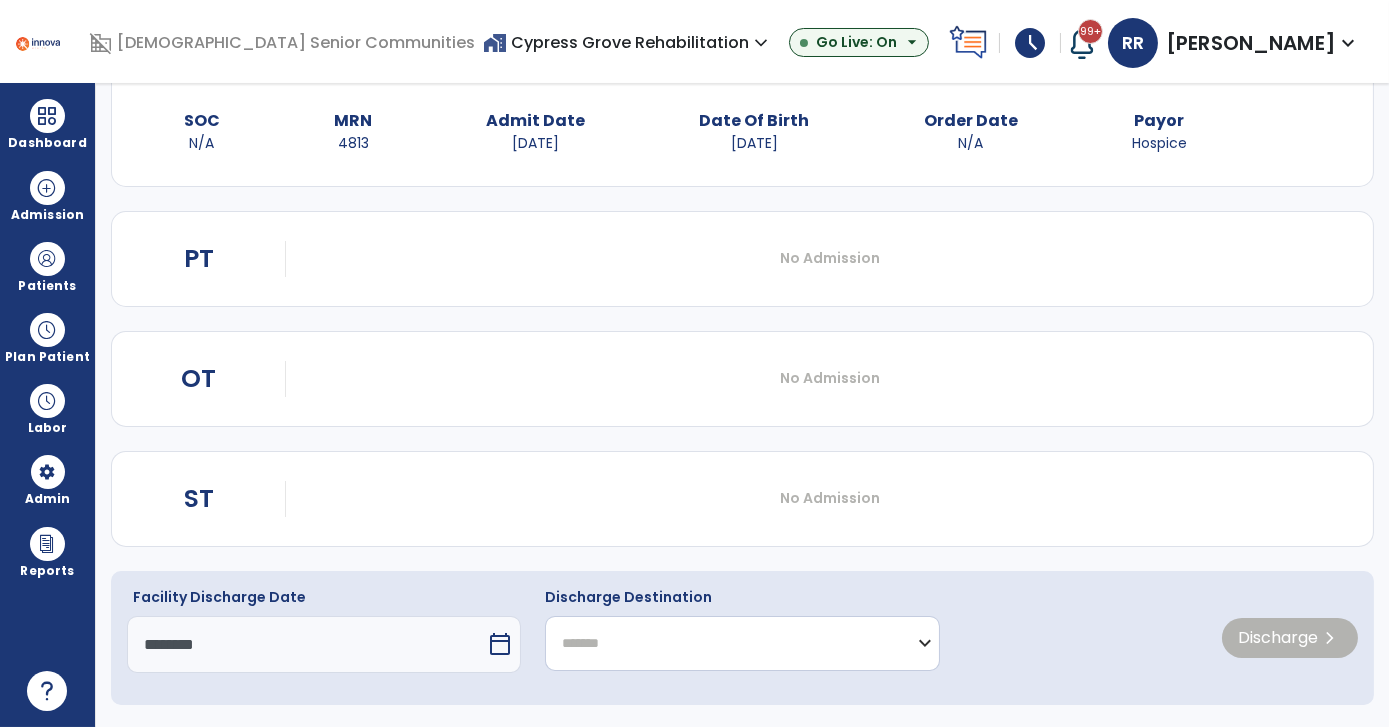 click on "**********" 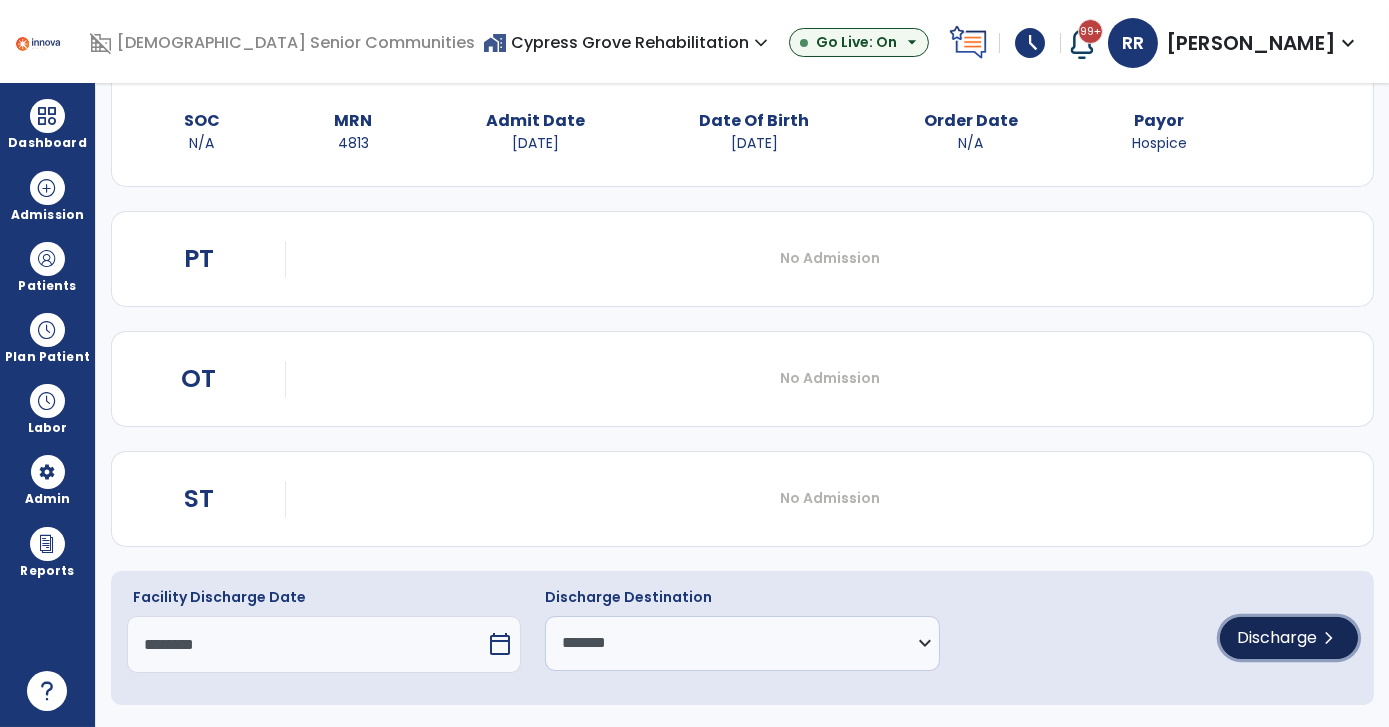 click on "Discharge" 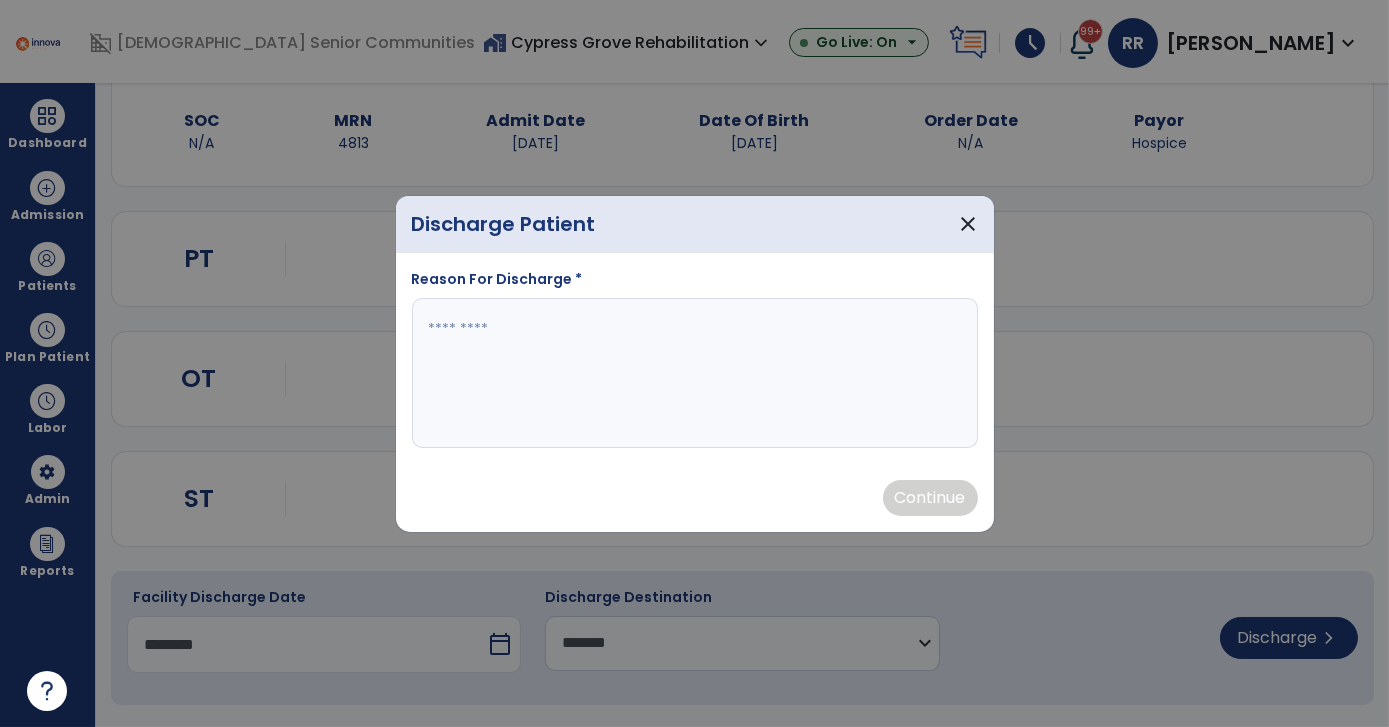 click at bounding box center (695, 373) 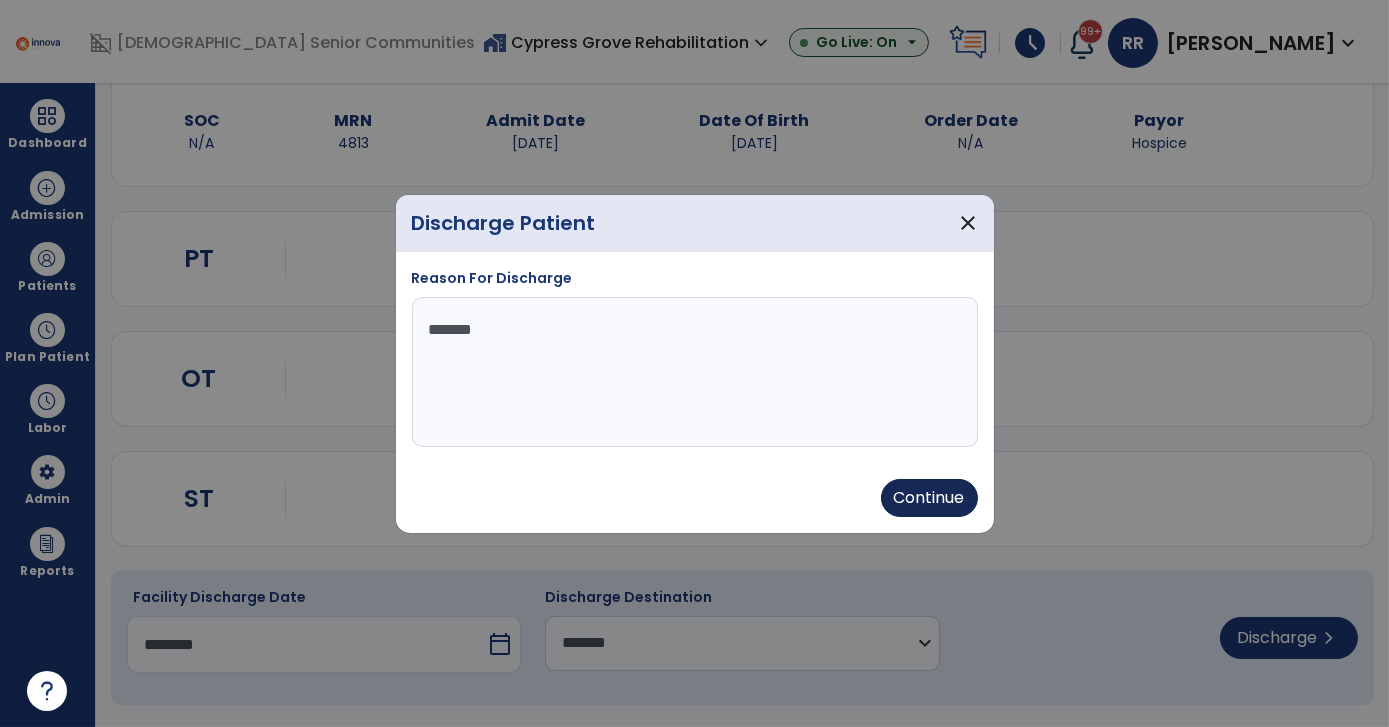 type on "*******" 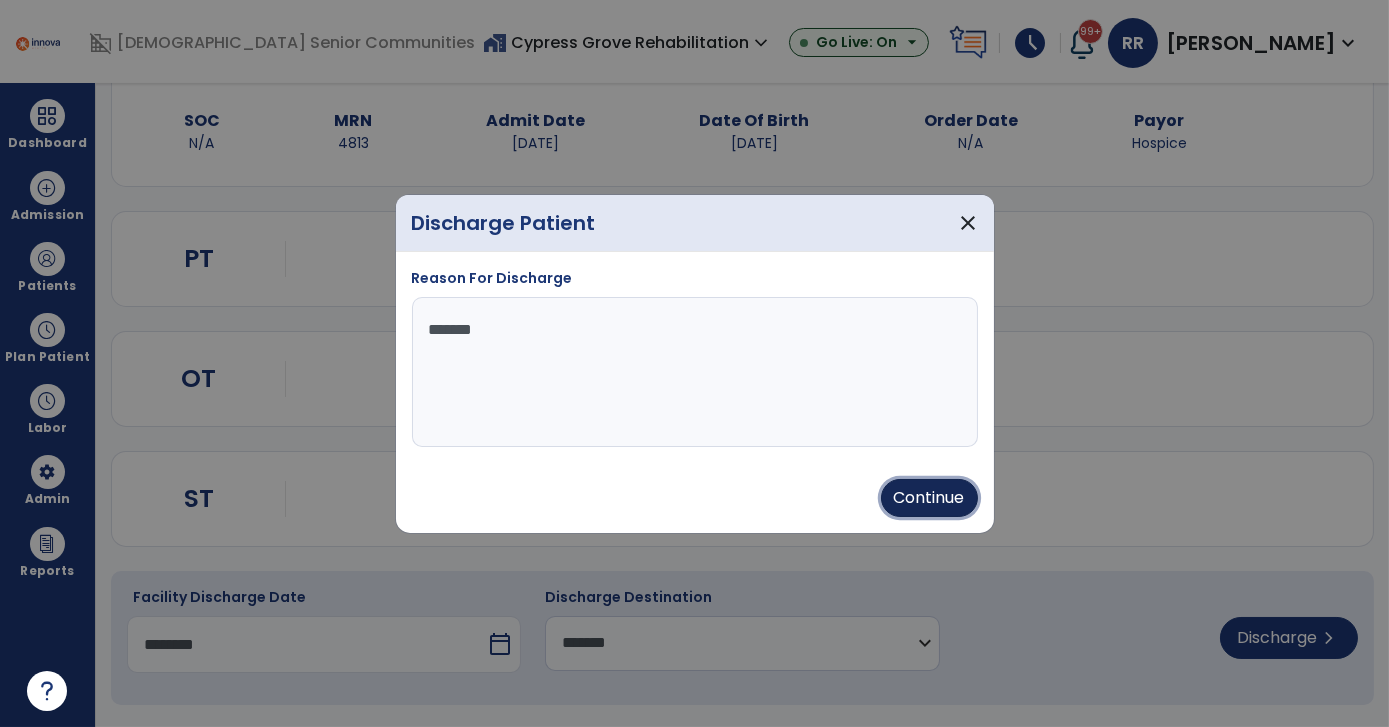click on "Continue" at bounding box center (929, 498) 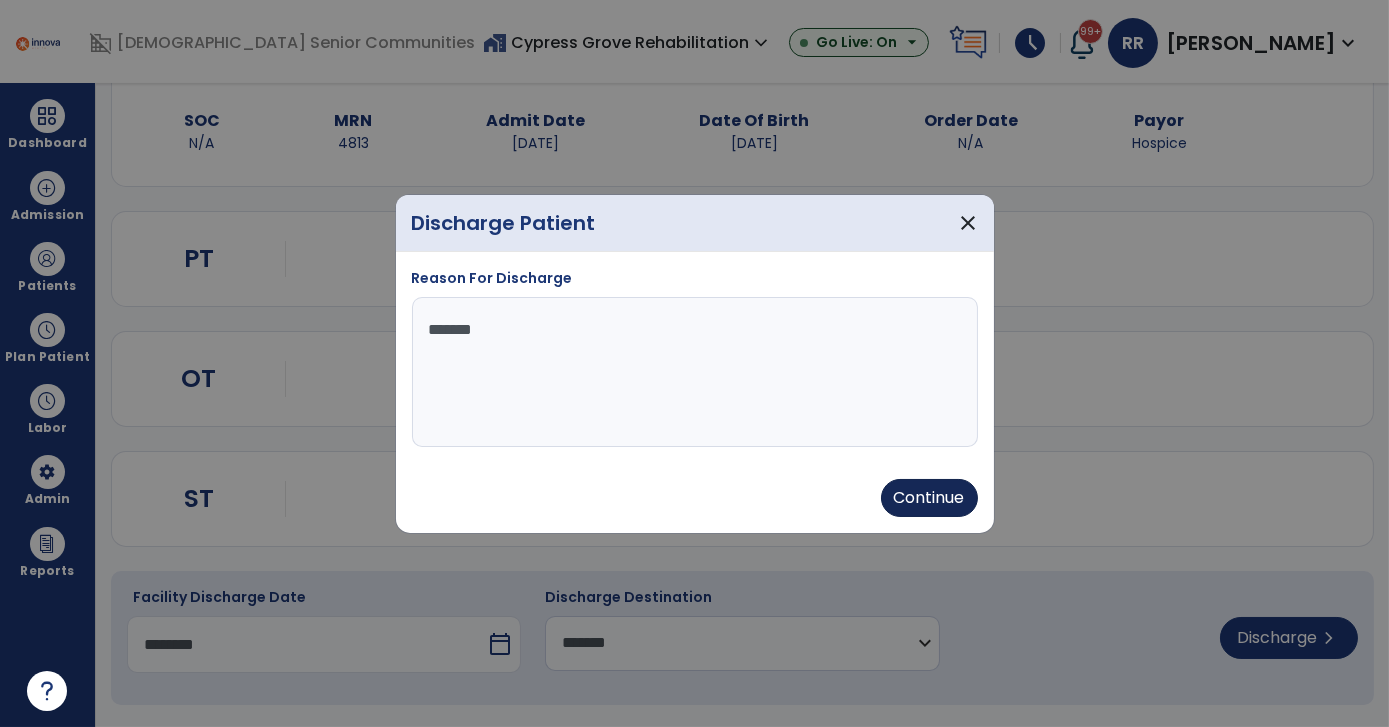 type on "********" 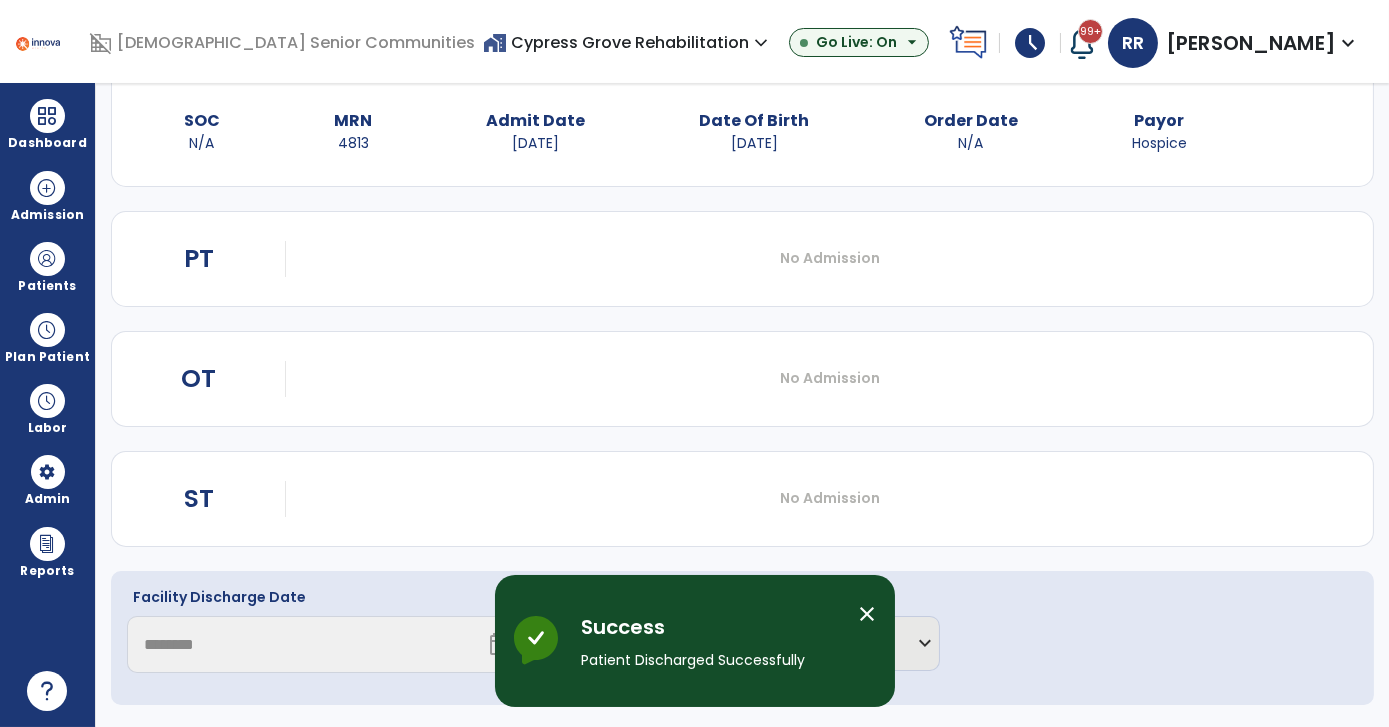 scroll, scrollTop: 29, scrollLeft: 0, axis: vertical 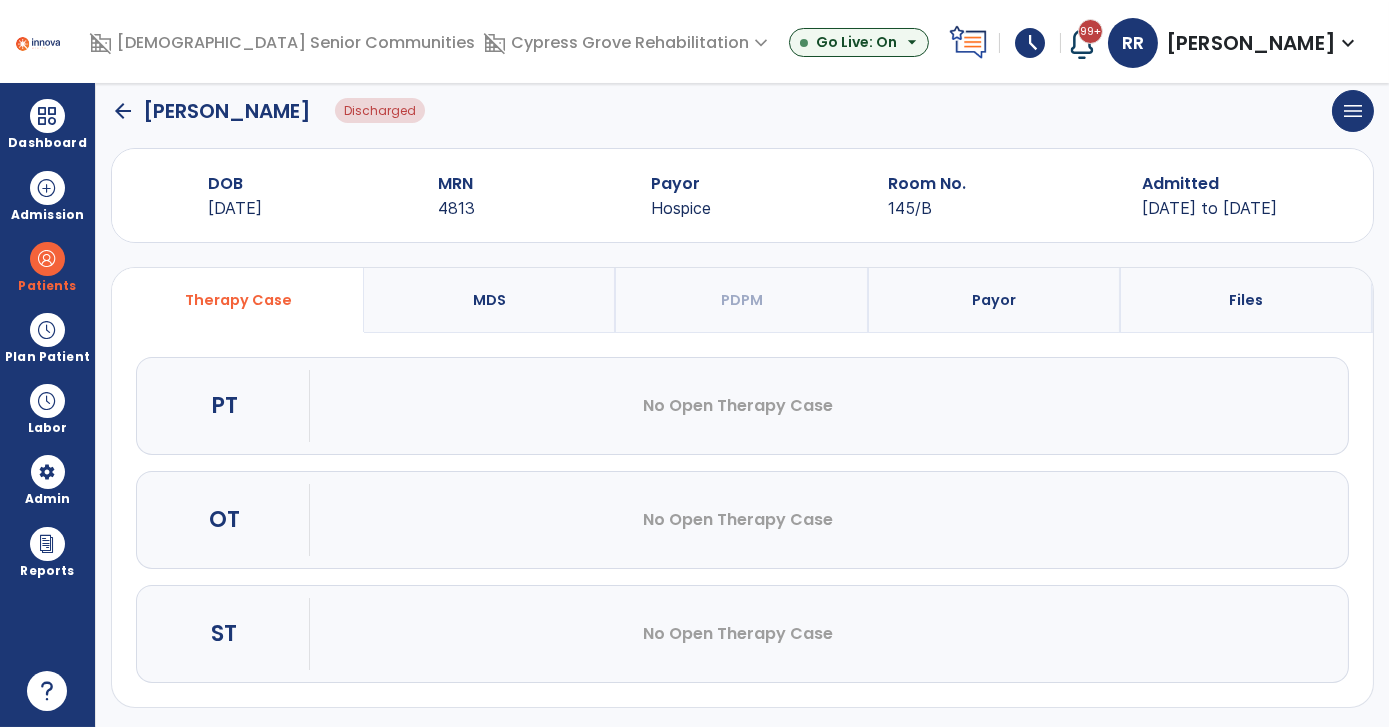 click on "arrow_back" 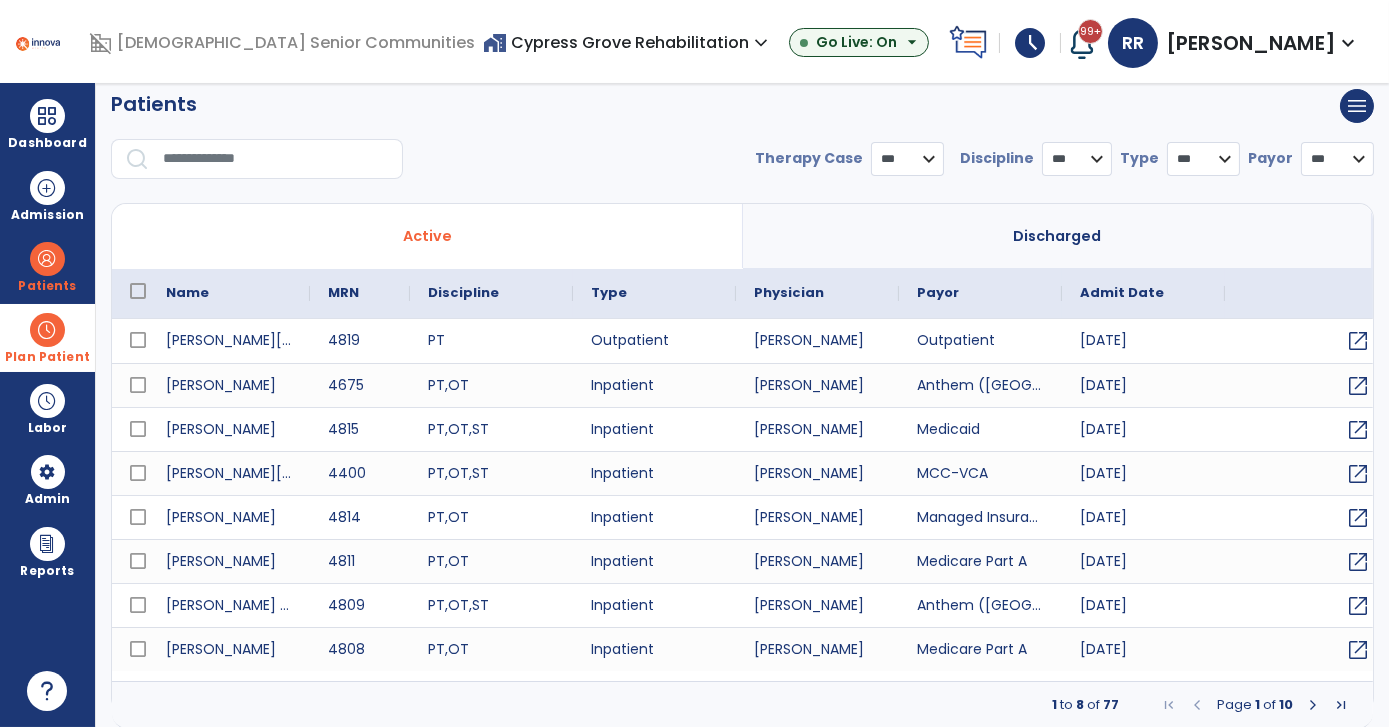 select on "***" 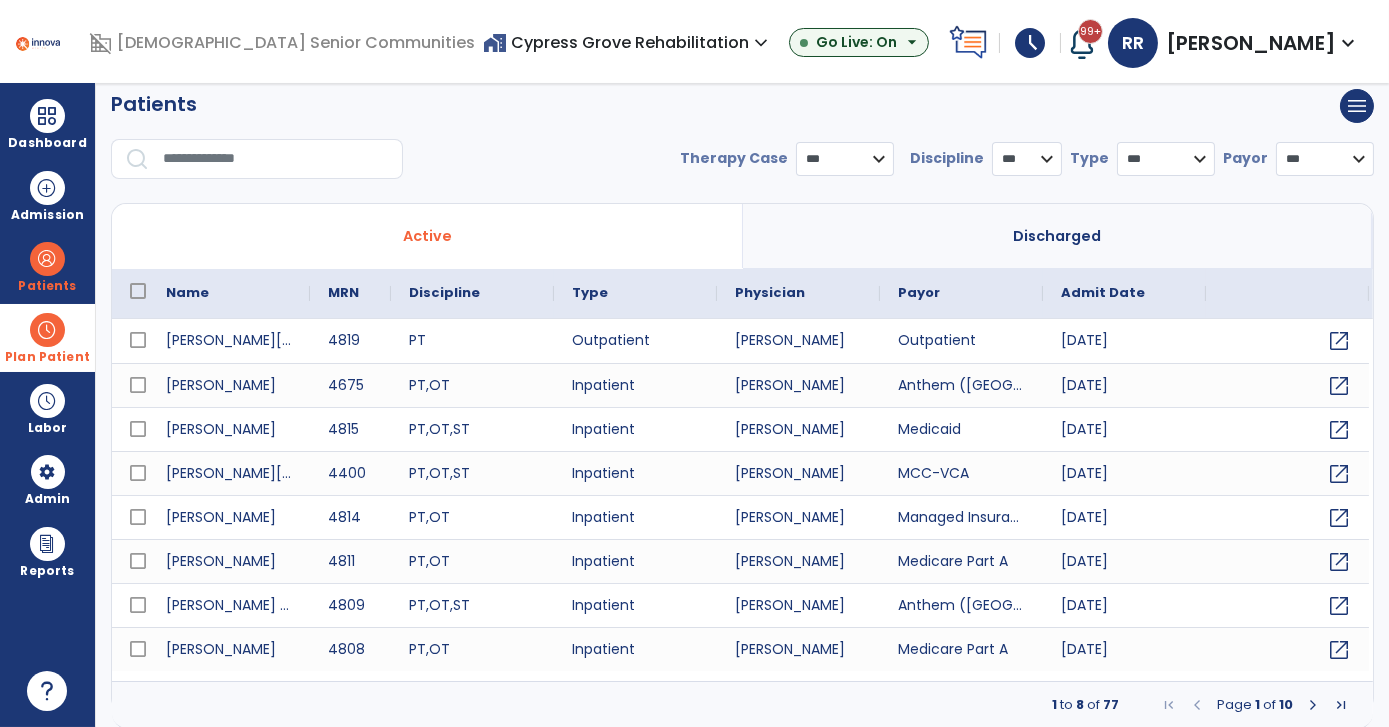 click at bounding box center [47, 330] 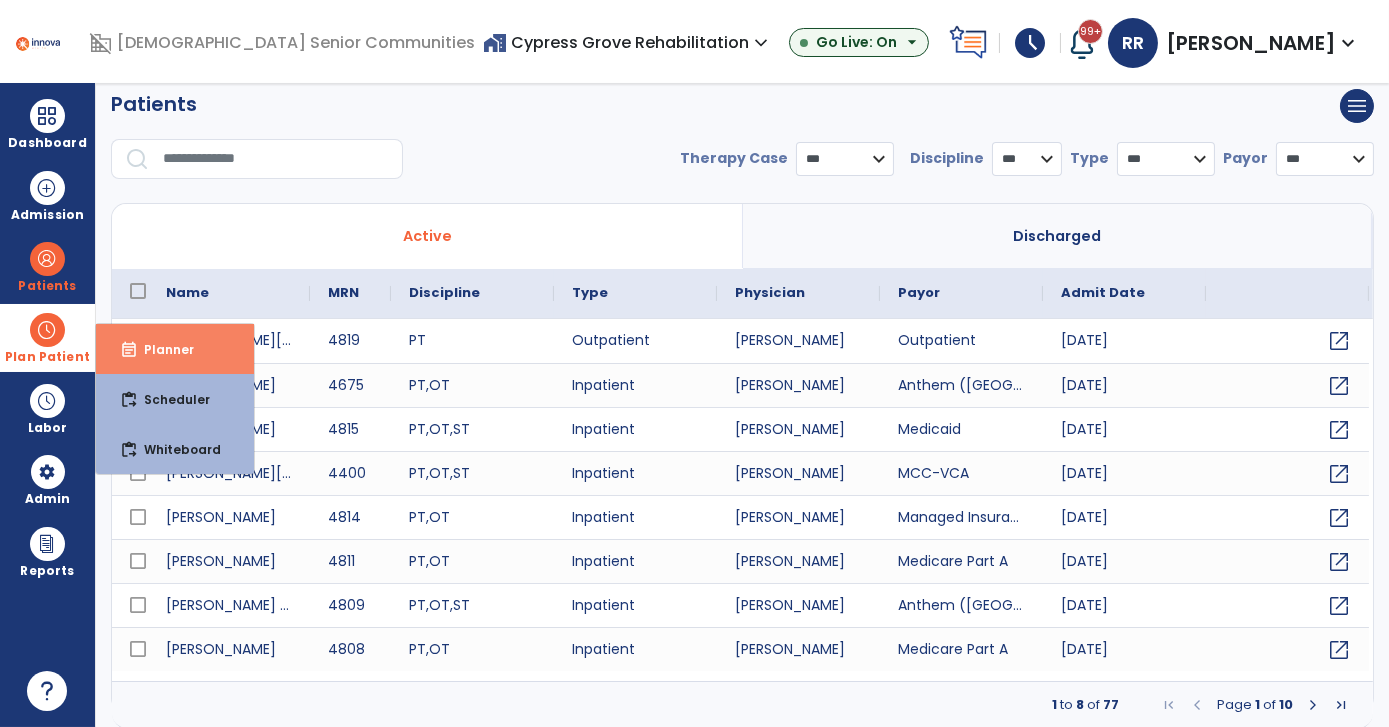 click on "Planner" at bounding box center [161, 349] 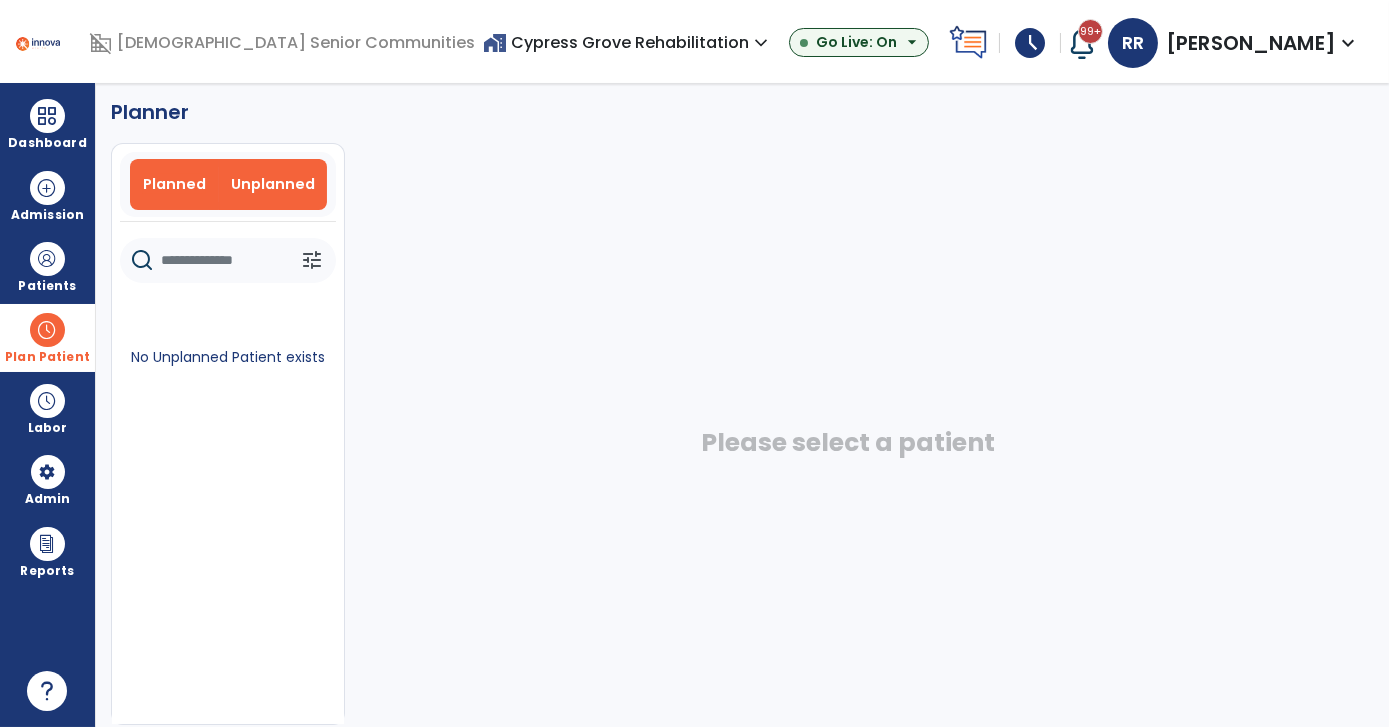click on "Planned" at bounding box center (174, 184) 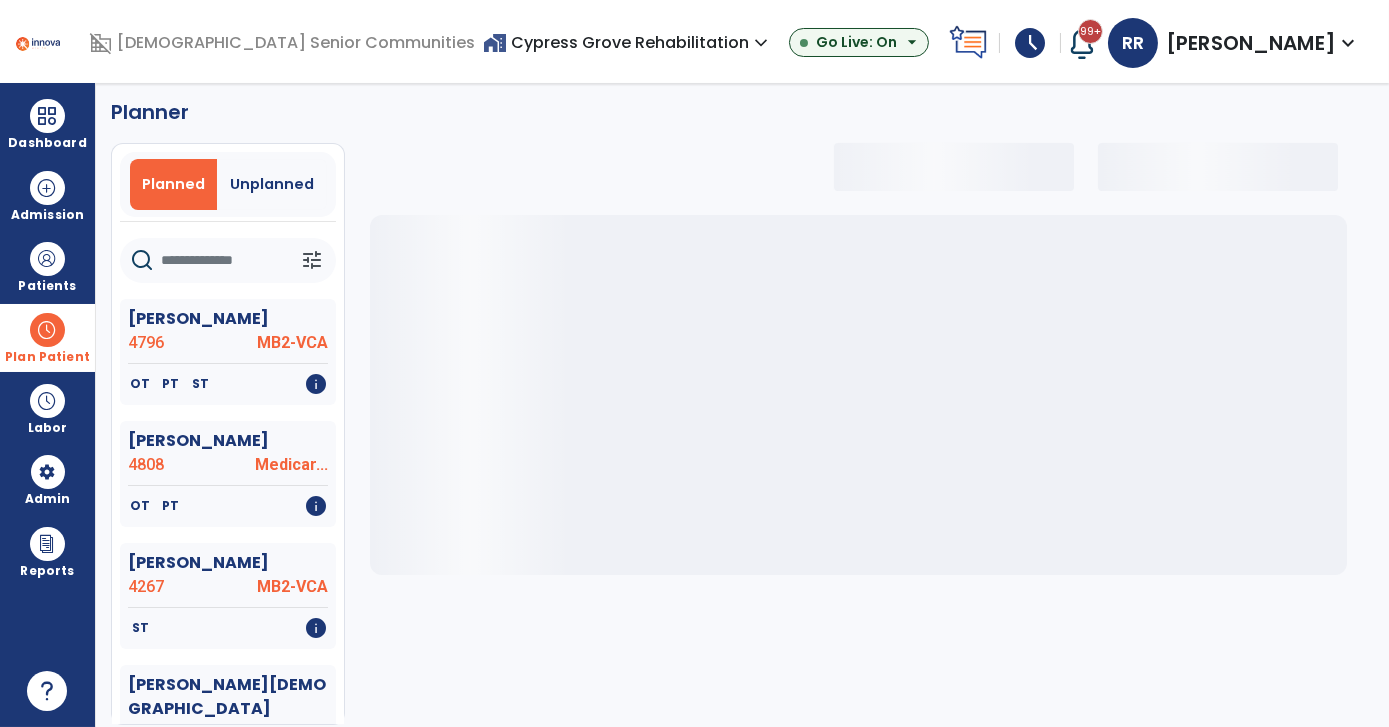 select on "***" 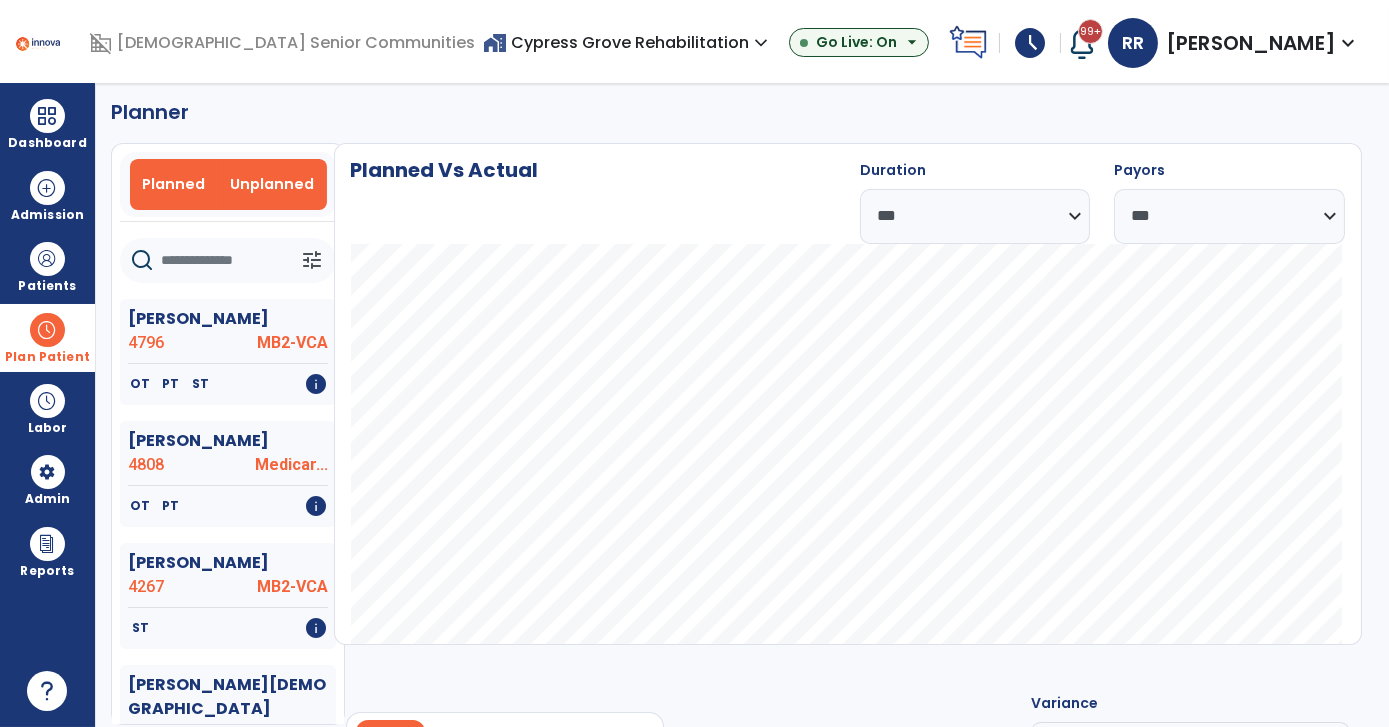 click on "Unplanned" at bounding box center [272, 184] 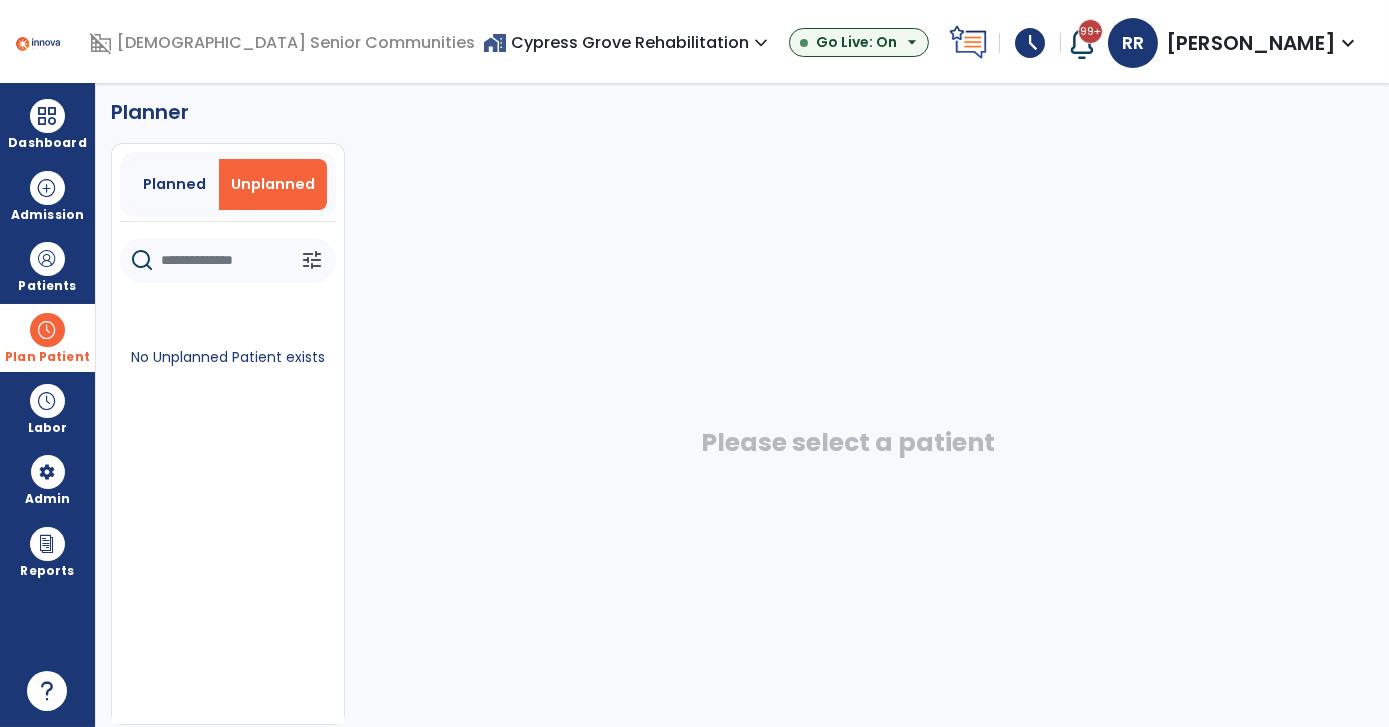 click on "Planned   Unplanned" at bounding box center [228, 184] 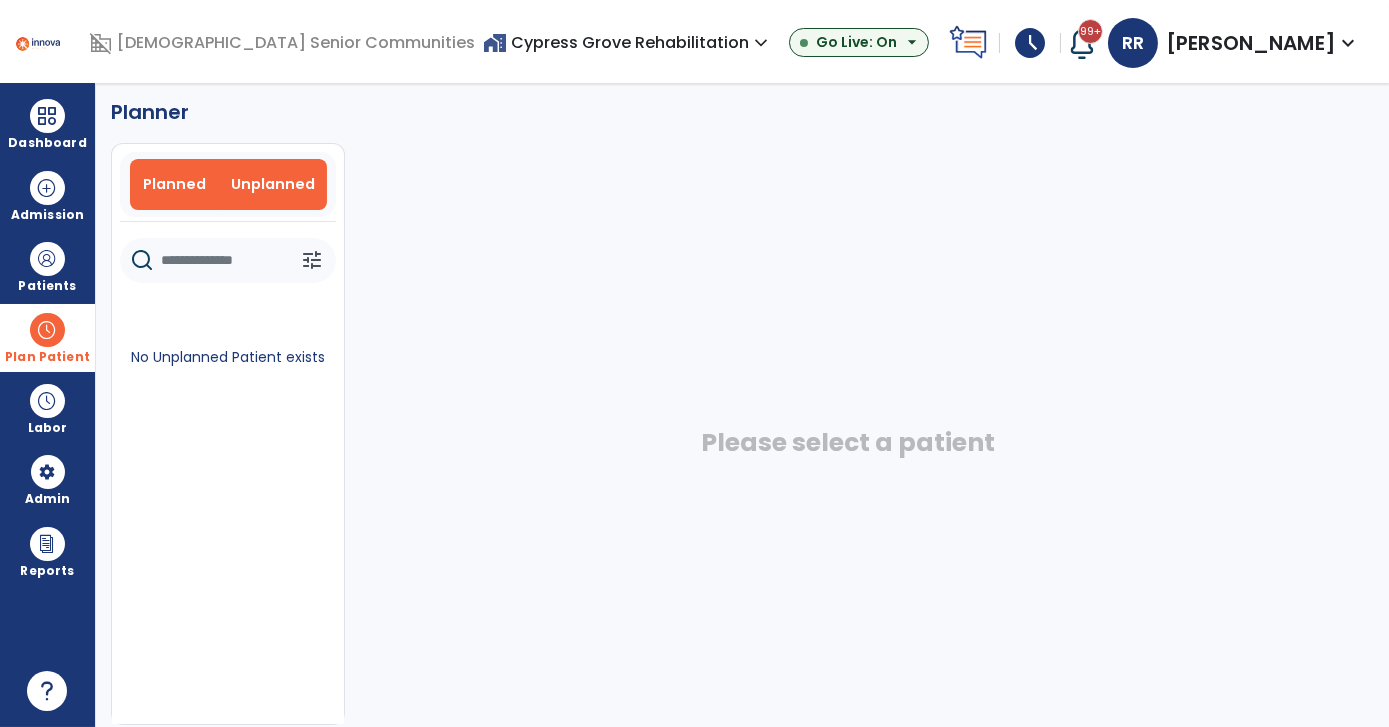 click on "Planned" at bounding box center [174, 184] 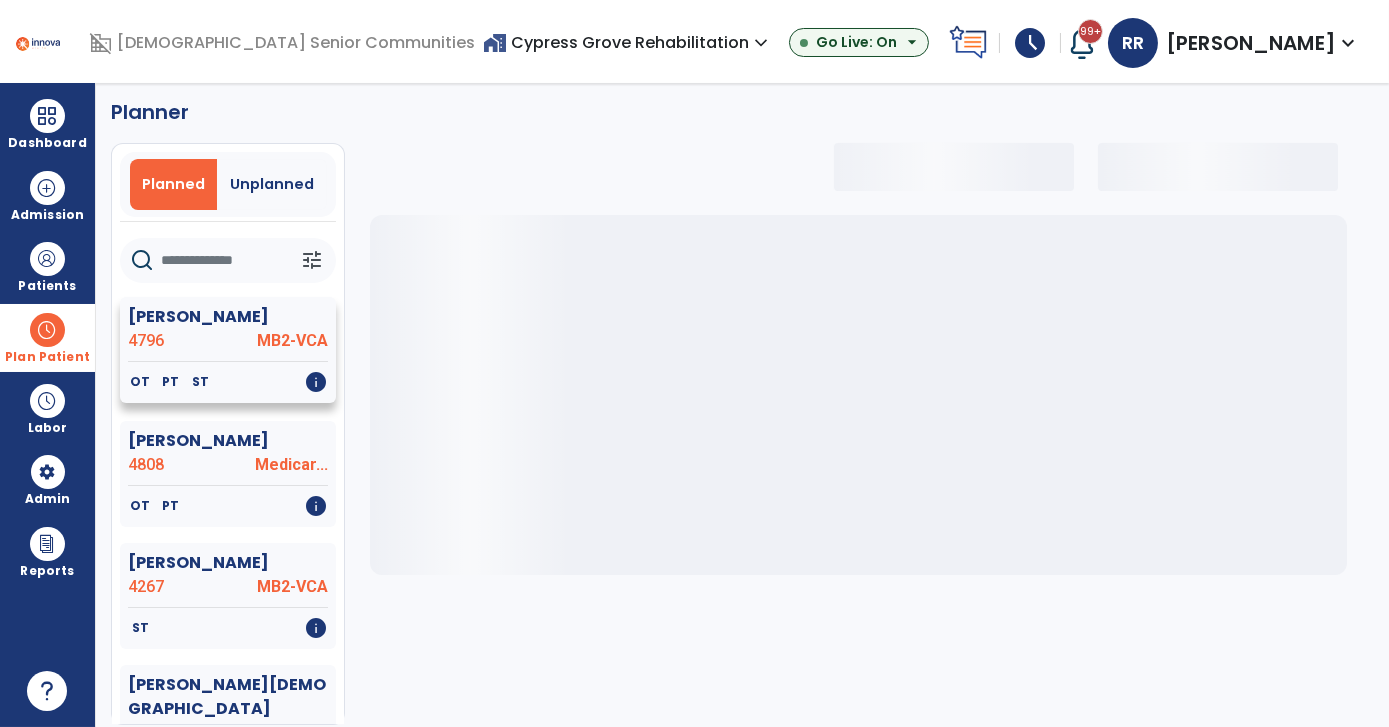 click on "Ashley, Donald" 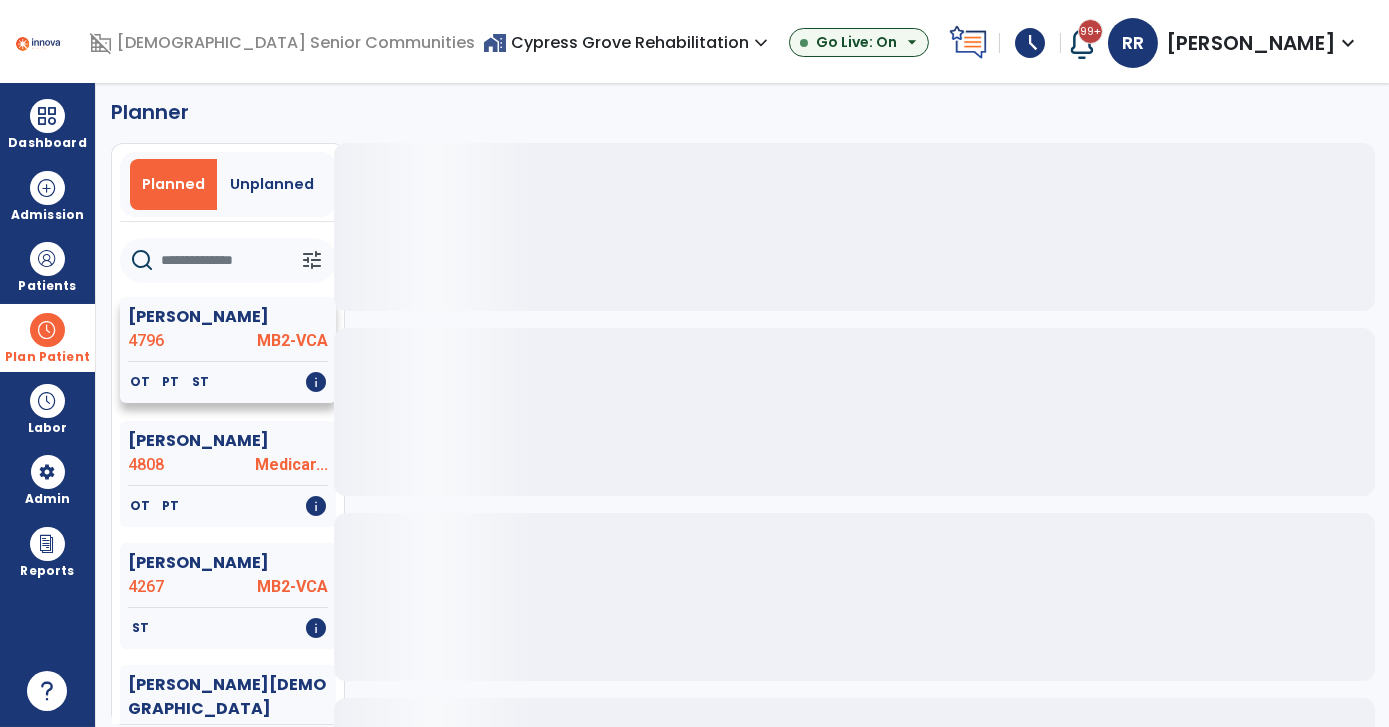 click on "OT   PT   ST   info" 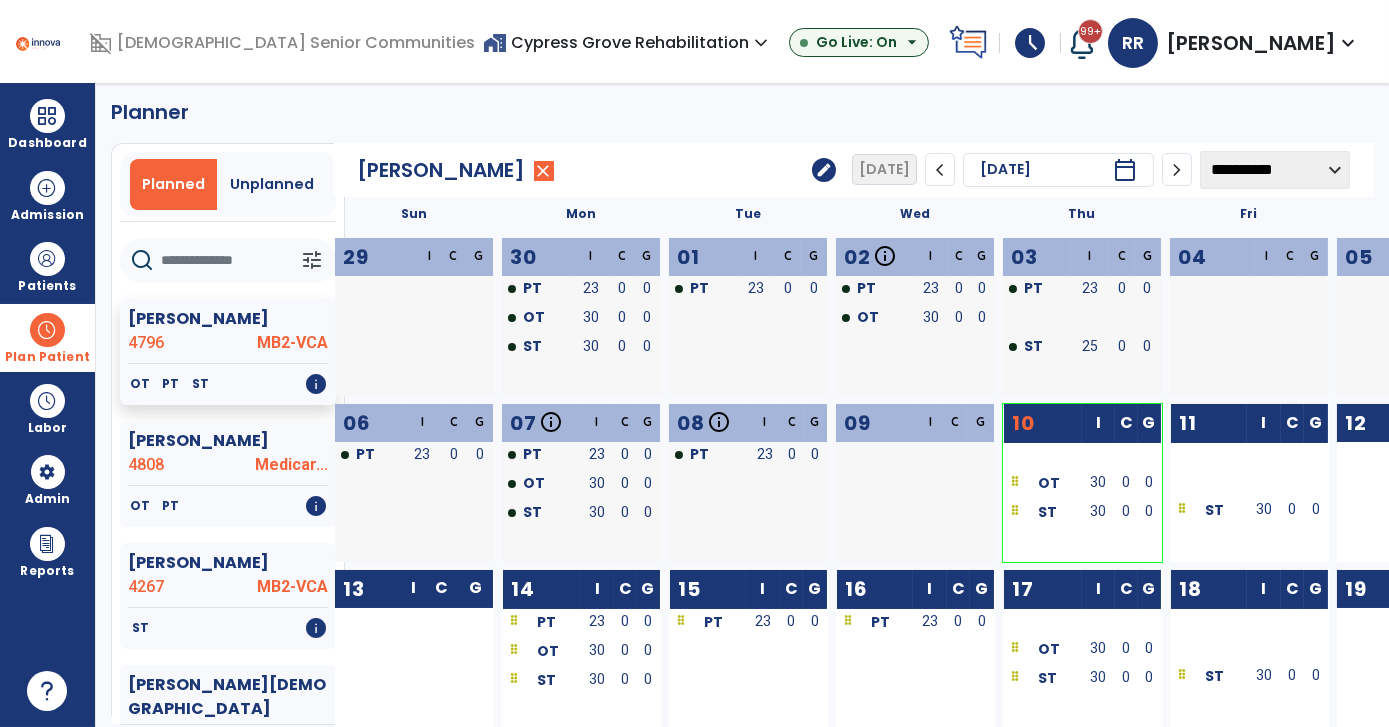 click on "edit" 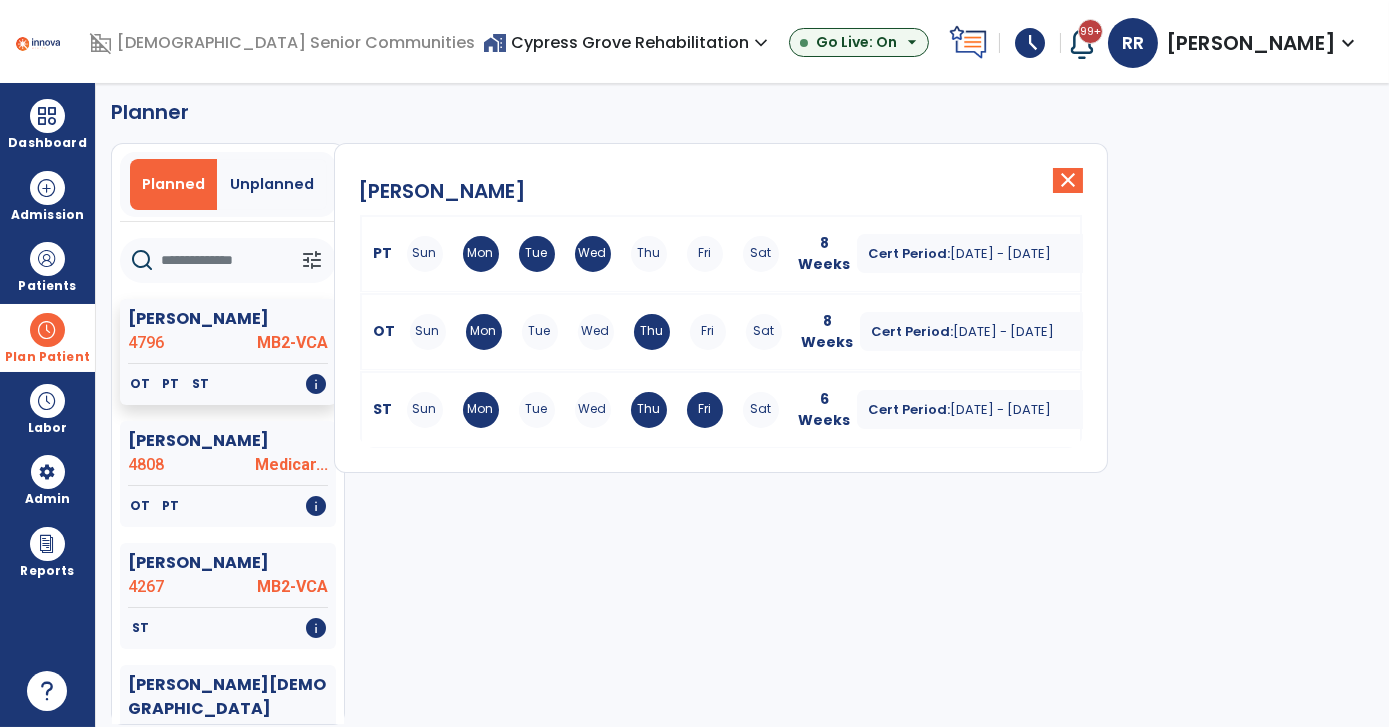 click on "Planner   Planned   Unplanned   tune   Ashley, Donald  4796 MB2-VCA   OT   PT   ST   info   Crawford, Cheryl  4808 Medicar...   OT   PT   info   Fentress, Jack  4267 MB2-VCA   ST   info   Givens, Isaiah  4819 Outpatient   PT   info   Gray, Douglas  4729 MB2-VCA   OT   ST   info   Grismore, Michael  4783 Medicar...   OT   ST   PT   info   Hardin, Cathy  4387 MB2-PPHP   OT   info   Hatchett, Desmond  4651 MB2-VCA   PT   info   Heinrich, Weston  4780 Medicar...   OT   info   Himphill, Anna  4271 MB2-PPHP   OT   info   Kirk, William  4815 Medicaid   OT   PT   ST   info   Liggett, Justine  4622 Medicaid   PT   info   Livingston, Judith  4754 Medicar...   OT   info   Maciel, Rita  4814 Managed...   OT   PT   info   Martin, Christopher  3372 MB2-PPHP   OT   info   Martin, Denice  4165 MB2-PPHP   PT   info   Mccoy, Daniel  4178 MB2-VCA   OT   PT   ST   info   Mcdaniel, Paul  4675 Anthem ...   OT   PT   info   Morton, Michael  4193 MB2-VCA   ST   OT   info   Motteler, Brenda  4804 Anthem-MB2   OT   ST   info  4763" 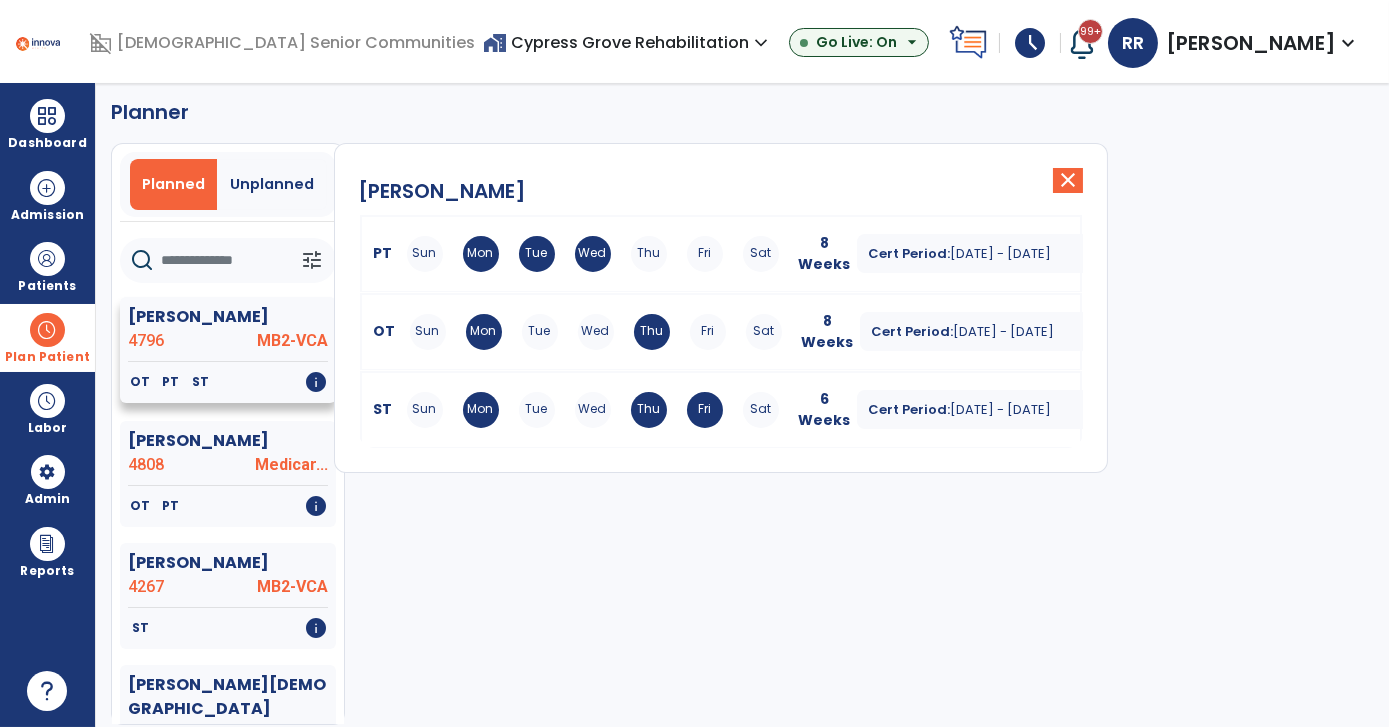 click on "OT   PT   ST   info" 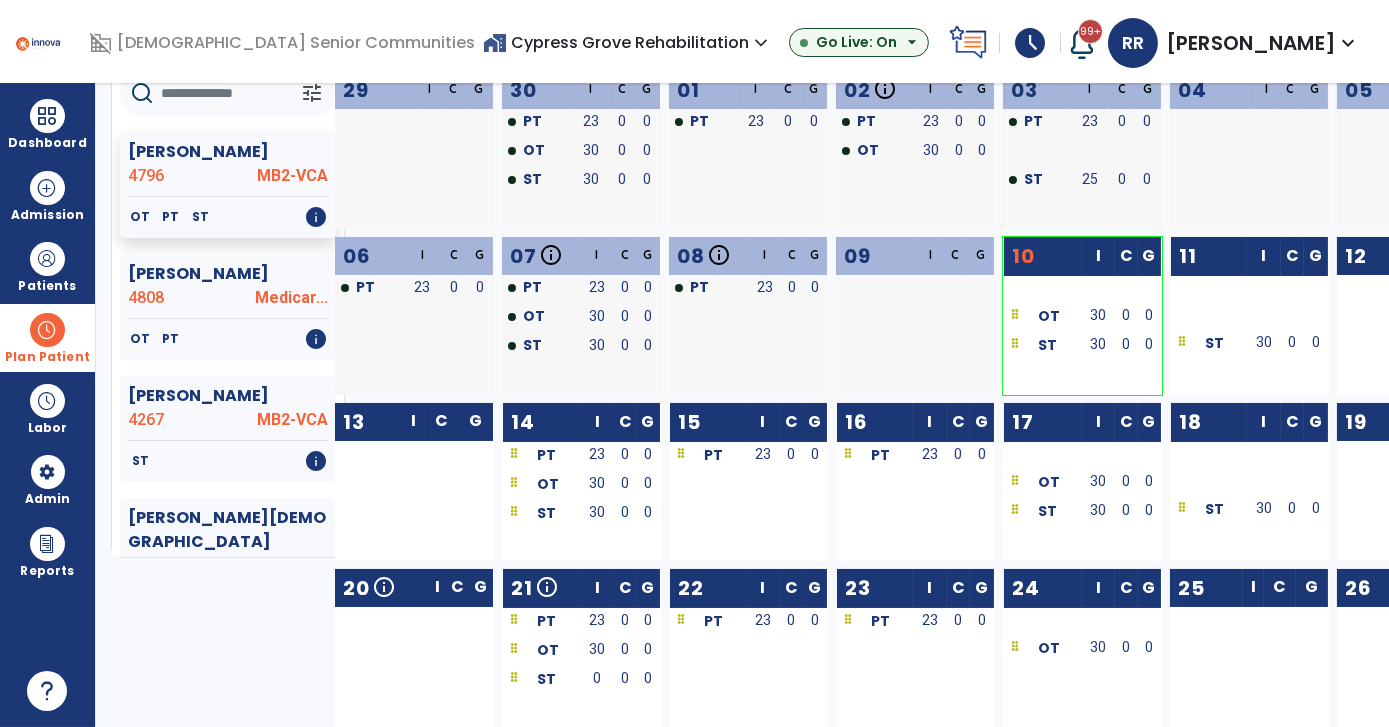 scroll, scrollTop: 196, scrollLeft: 0, axis: vertical 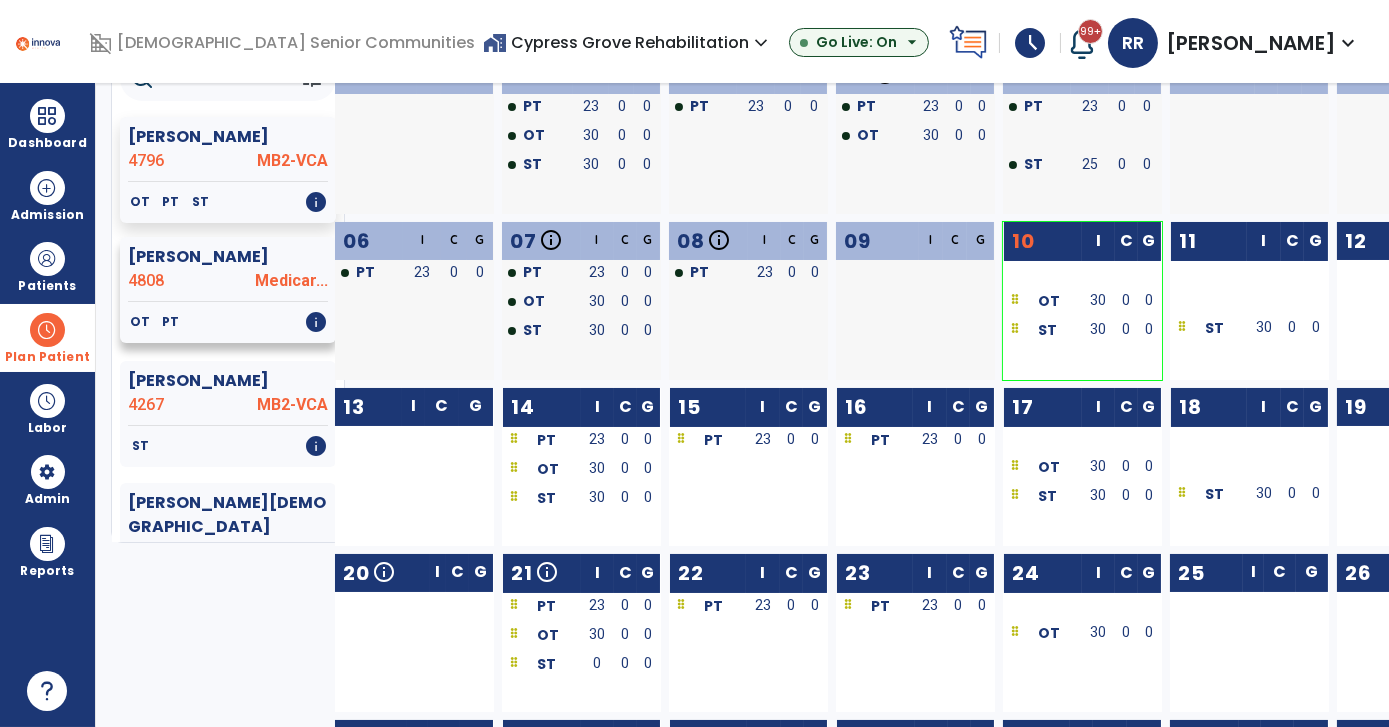 click on "OT   PT   info" 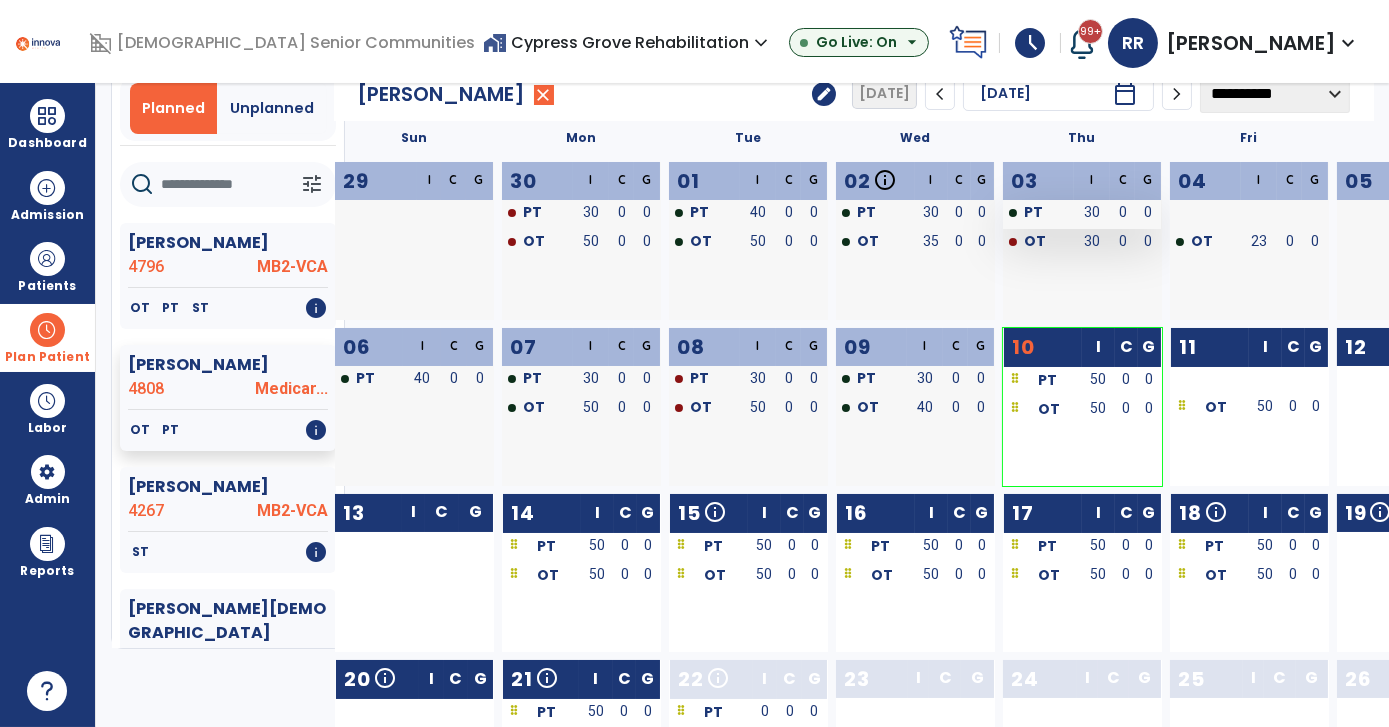 scroll, scrollTop: 196, scrollLeft: 0, axis: vertical 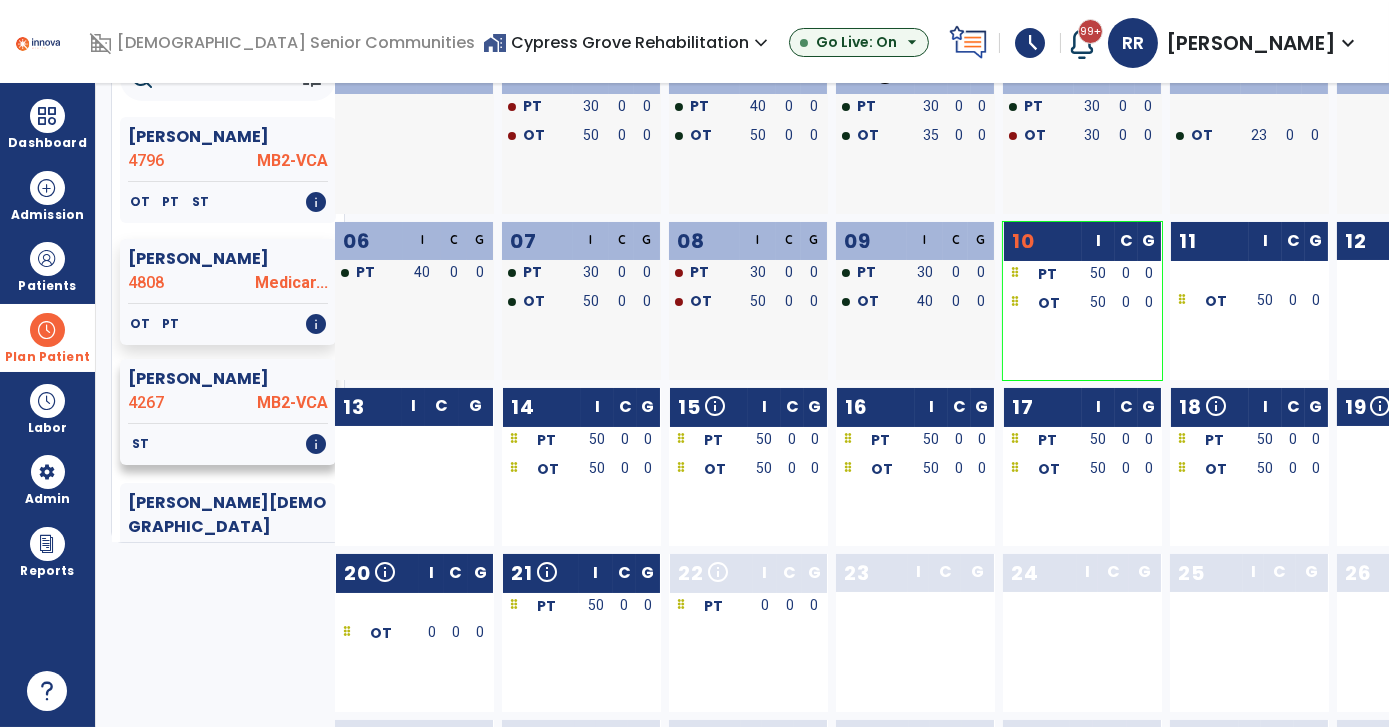 click on "Fentress, Jack  4267 MB2-VCA" 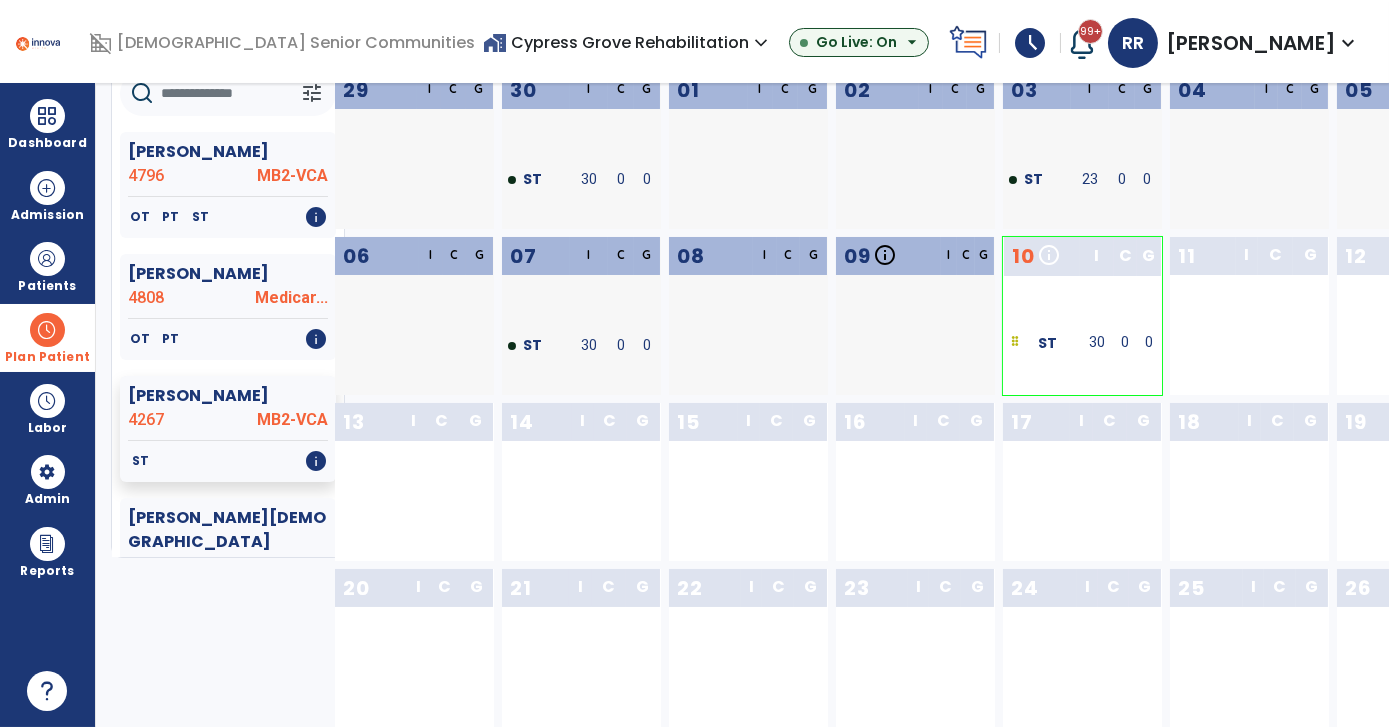 scroll, scrollTop: 181, scrollLeft: 0, axis: vertical 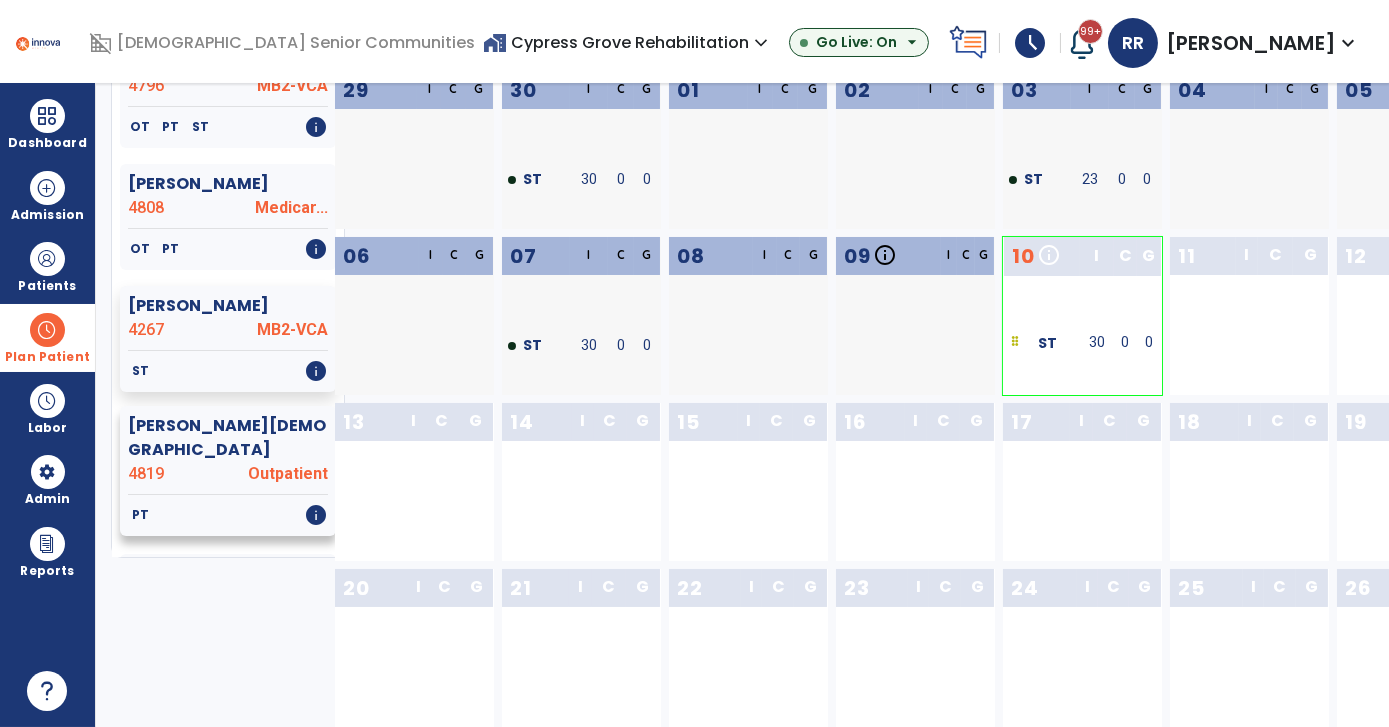 click on "PT   info" 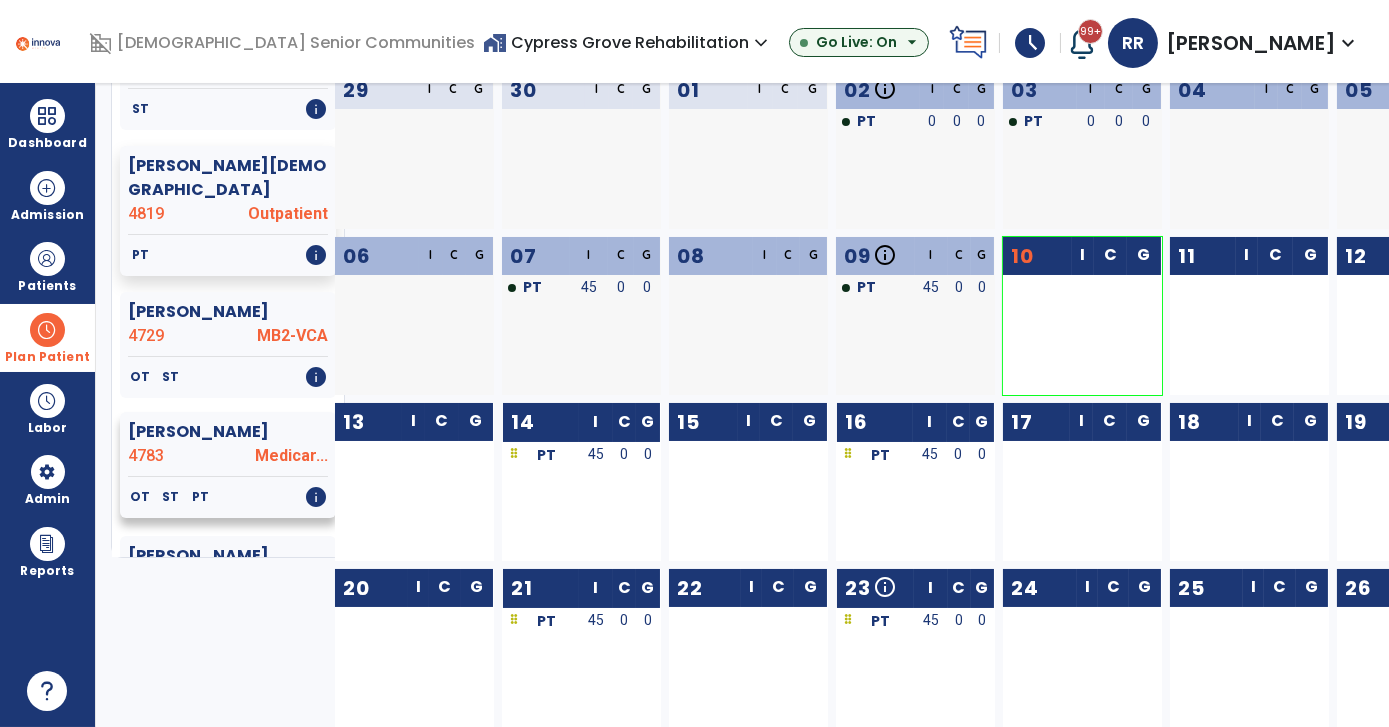 scroll, scrollTop: 363, scrollLeft: 0, axis: vertical 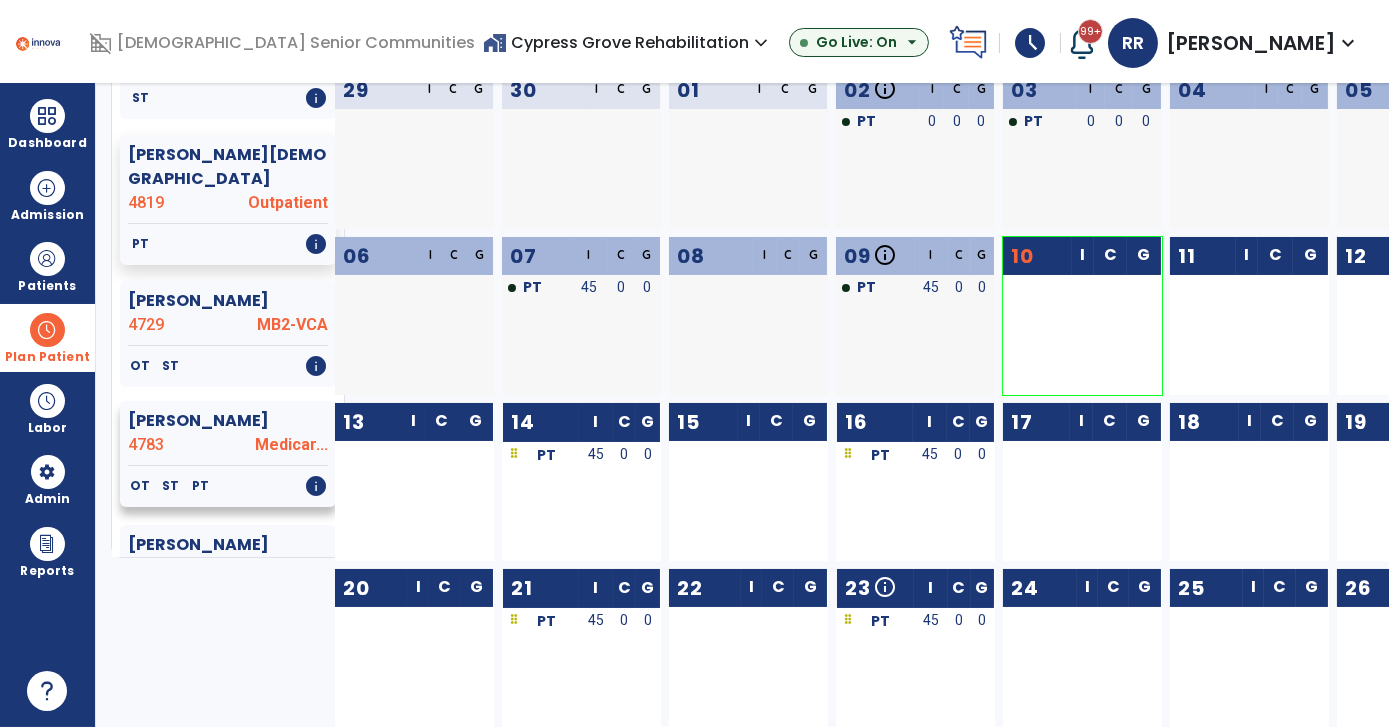 click on "Grismore, Michael  4783 Medicar..." 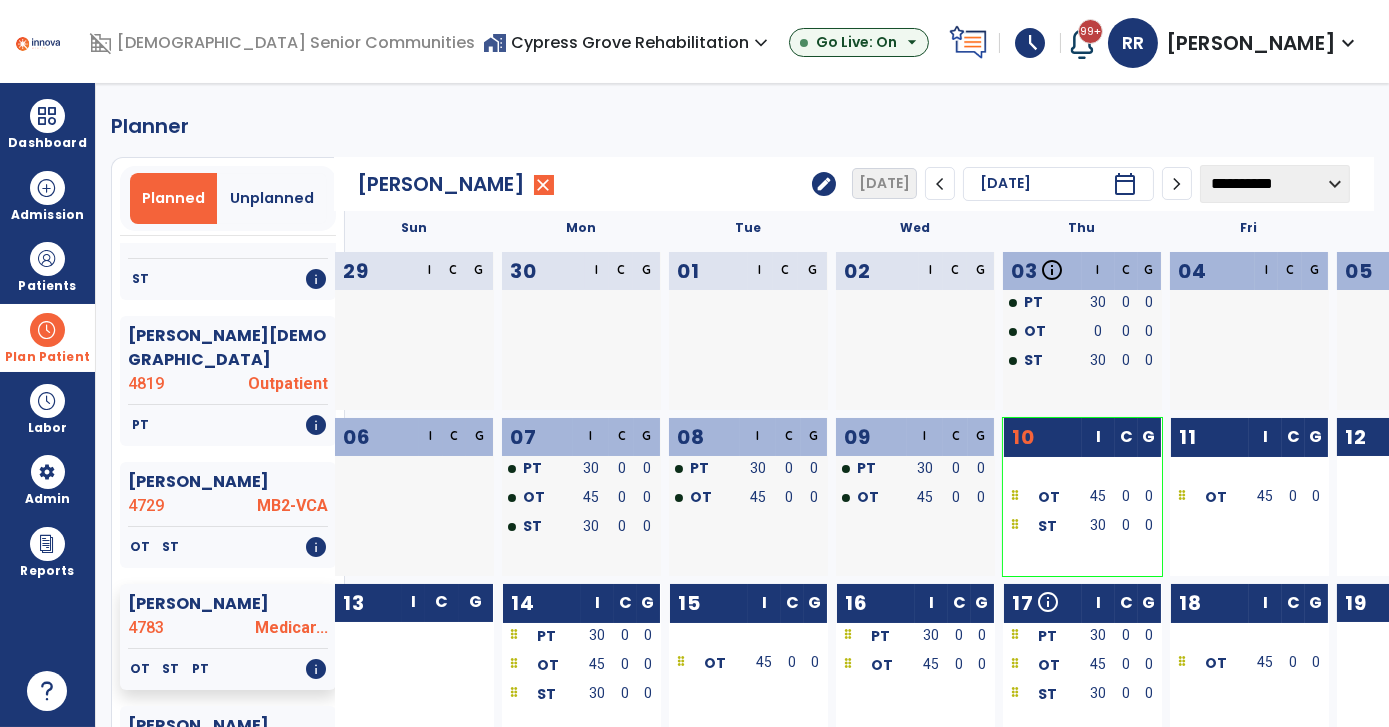 scroll, scrollTop: 90, scrollLeft: 0, axis: vertical 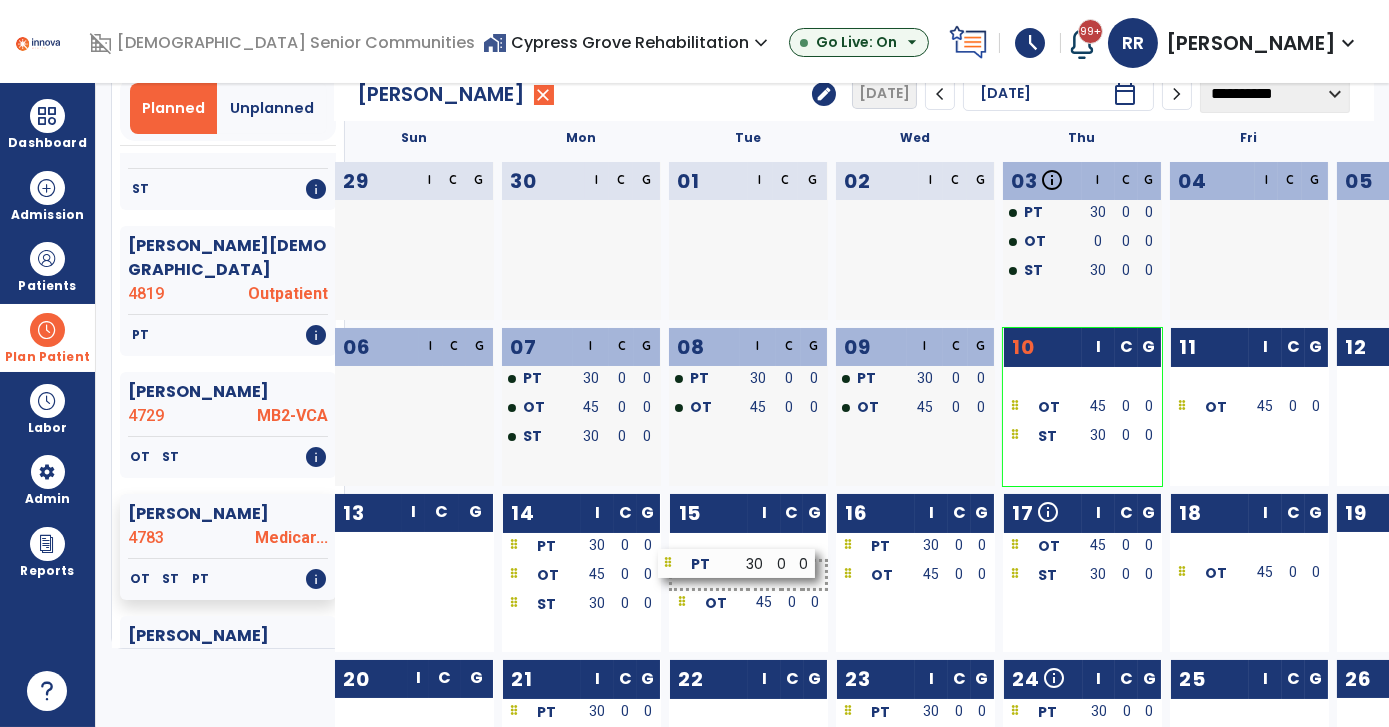 drag, startPoint x: 1127, startPoint y: 551, endPoint x: 783, endPoint y: 569, distance: 344.4706 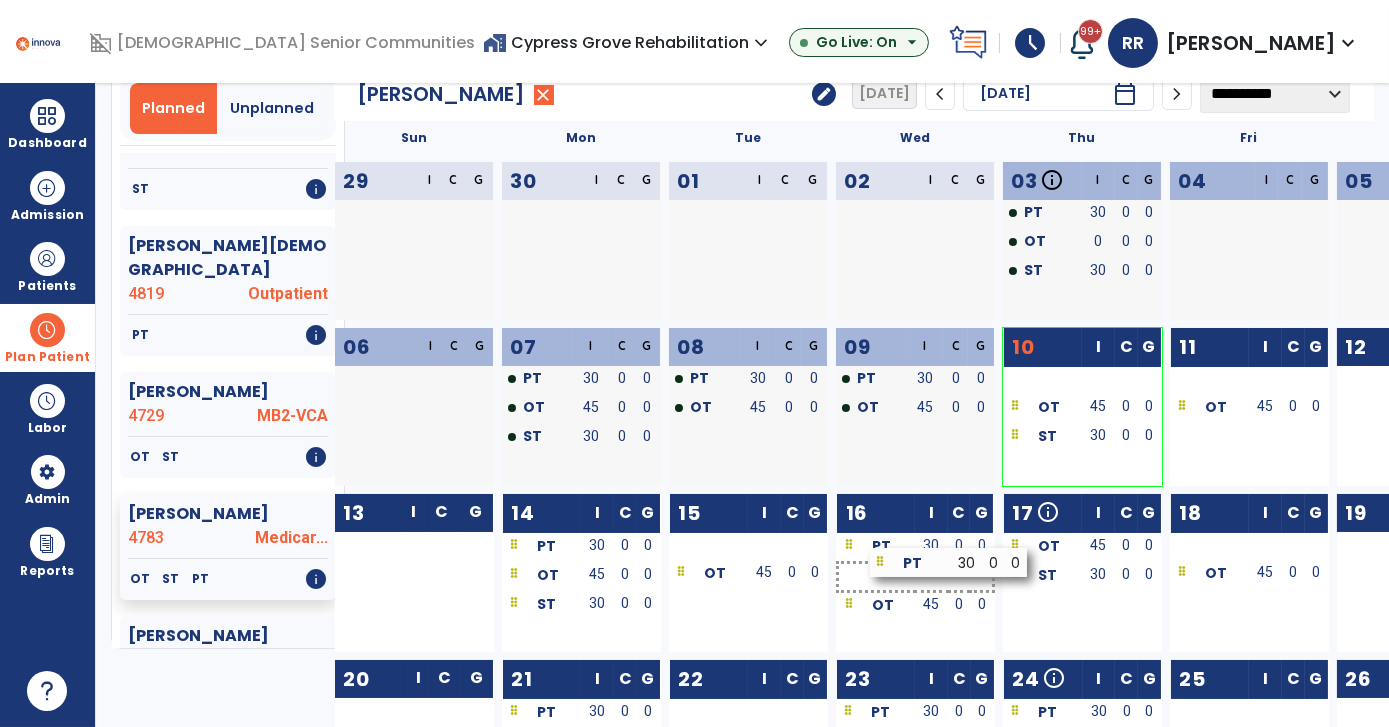 drag, startPoint x: 1075, startPoint y: 547, endPoint x: 865, endPoint y: 564, distance: 210.68697 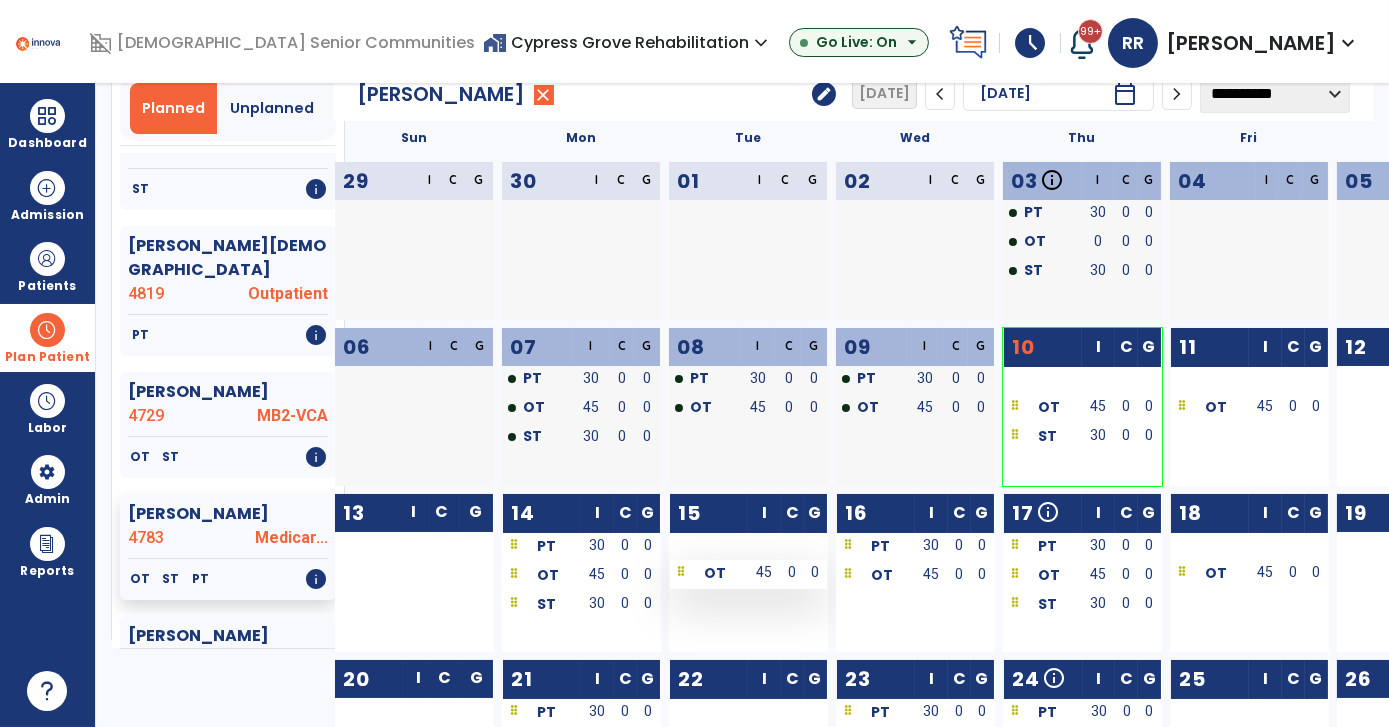 click on "45" at bounding box center [764, 574] 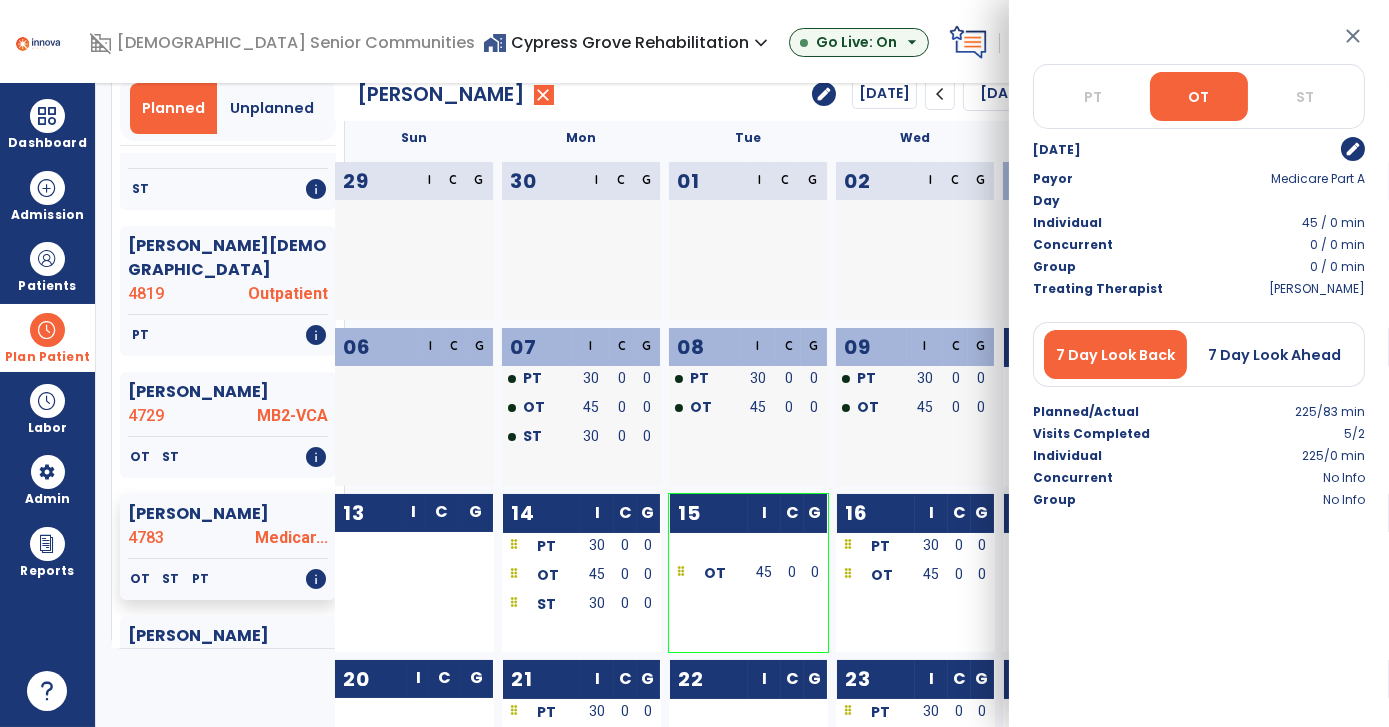click on "Sun Mon Tue Wed Thu Fri Sat  29  I C G  30  I C G  01  I C G  02  I C G  03  info Certification Evaluation  PT  From Completed  OT  From Completed  ST  From Completed I C G PT 30 0 0 OT 0 0 0 ST 30 0 0  04  I C G  05  I C G  06  I C G  07  I C G PT 30 0 0 OT 45 0 0 ST 30 0 0  08  I C G PT 30 0 0 OT 45 0 0  09  I C G PT 30 0 0 OT 45 0 0  10  I C G   OT  45 0 0 ST  30 0 0  11  I C G   OT  45 0 0    12  I C G        13  I C G        14  I C G PT  30 0 0 OT  45 0 0 ST  30 0 0  15  I C G   OT  45 0 0    16  I C G PT  30 0 0 OT  45 0 0    17  info Progress Note  OT  Upcoming I C G PT  30 0 0 OT  45 0 0 ST  30 0 0  18  I C G   OT  45 0 0    19  I C G        20  I C G        21  I C G PT  30 0 0 OT  45 0 0 ST  30 0 0  22  I C G   OT  45 0 0    23  I C G PT  30 0 0 OT  45 0 0    24  info Progress Note  PT  Upcoming I C G PT  30 0 0 OT  45 0 0 ST  30 0 0  25  I C G   OT  45 0 0    26  I C G        27  I C G        28  I C G PT  30 0 0 OT  45 0 0 ST  30 0 0  29  I C G   OT  45 0 0    30  I C G PT  30 0 0 OT  45 0 0   I" 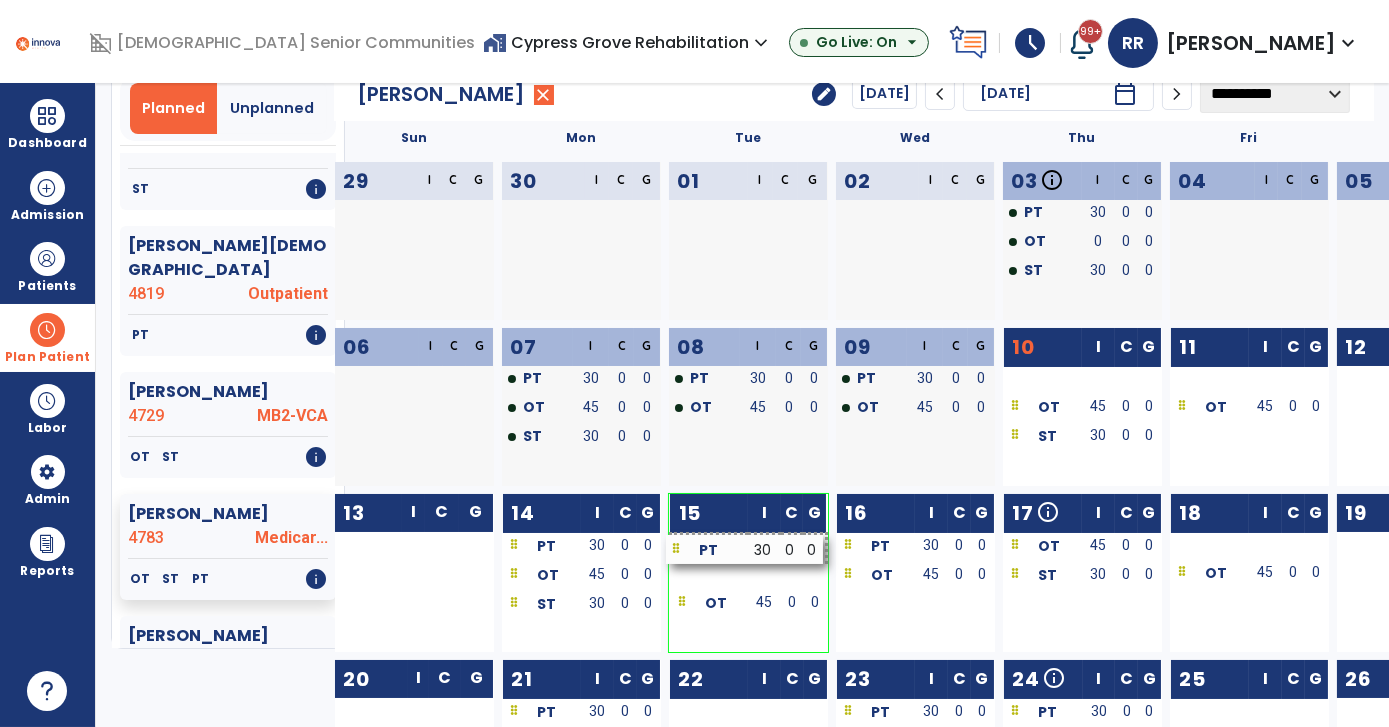 drag, startPoint x: 1056, startPoint y: 544, endPoint x: 745, endPoint y: 551, distance: 311.07877 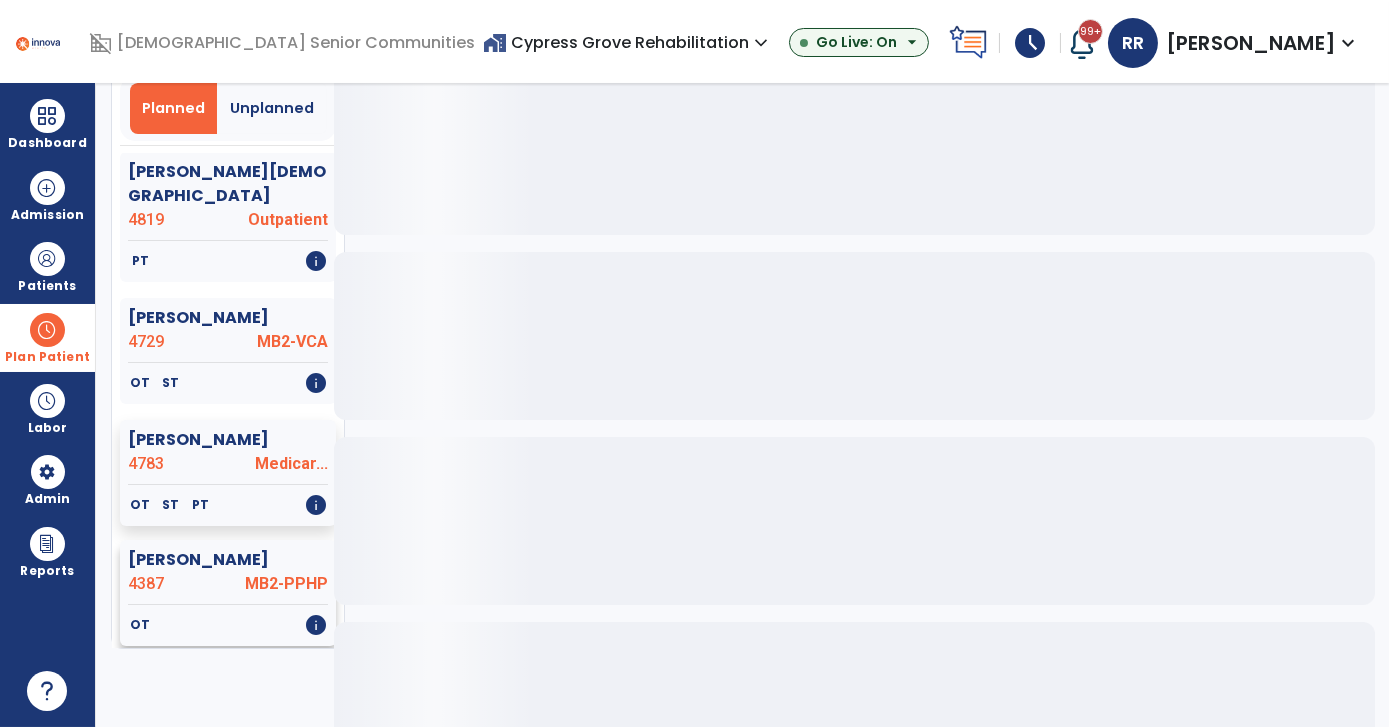scroll, scrollTop: 545, scrollLeft: 0, axis: vertical 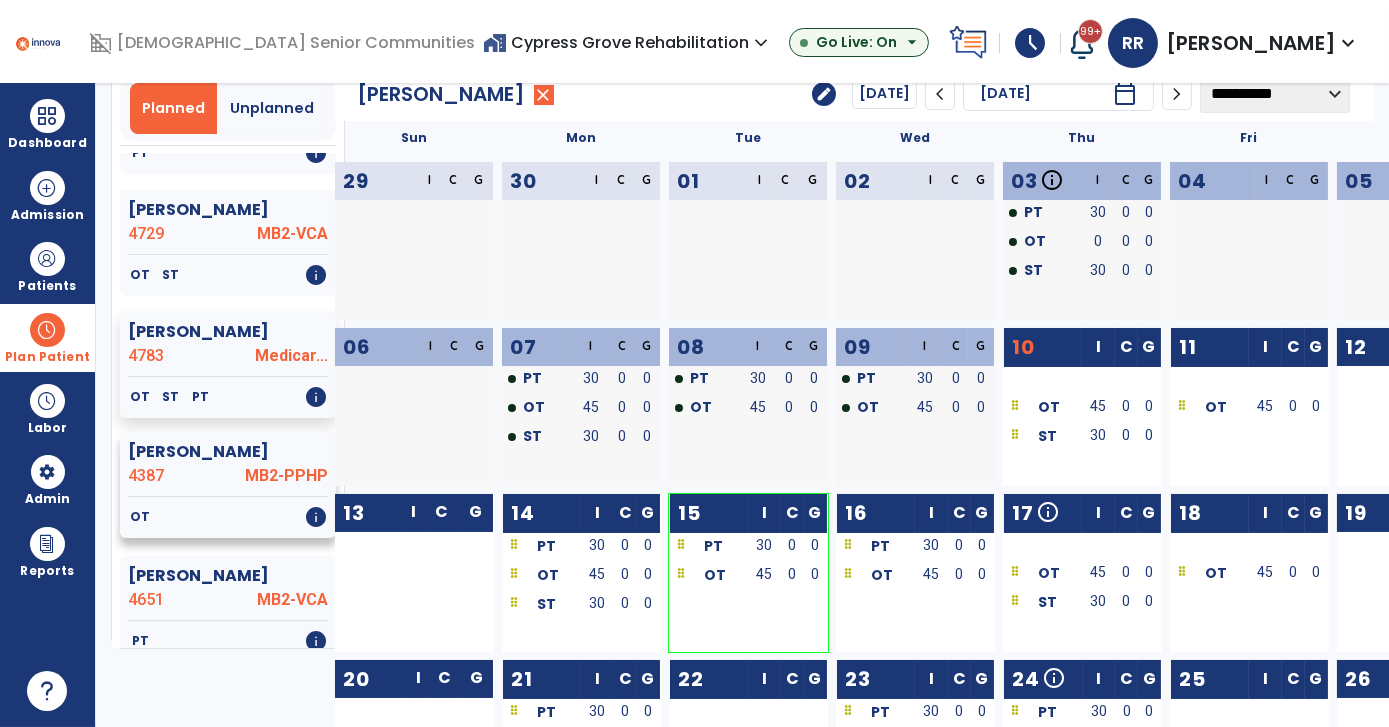 click on "MB2-PPHP" 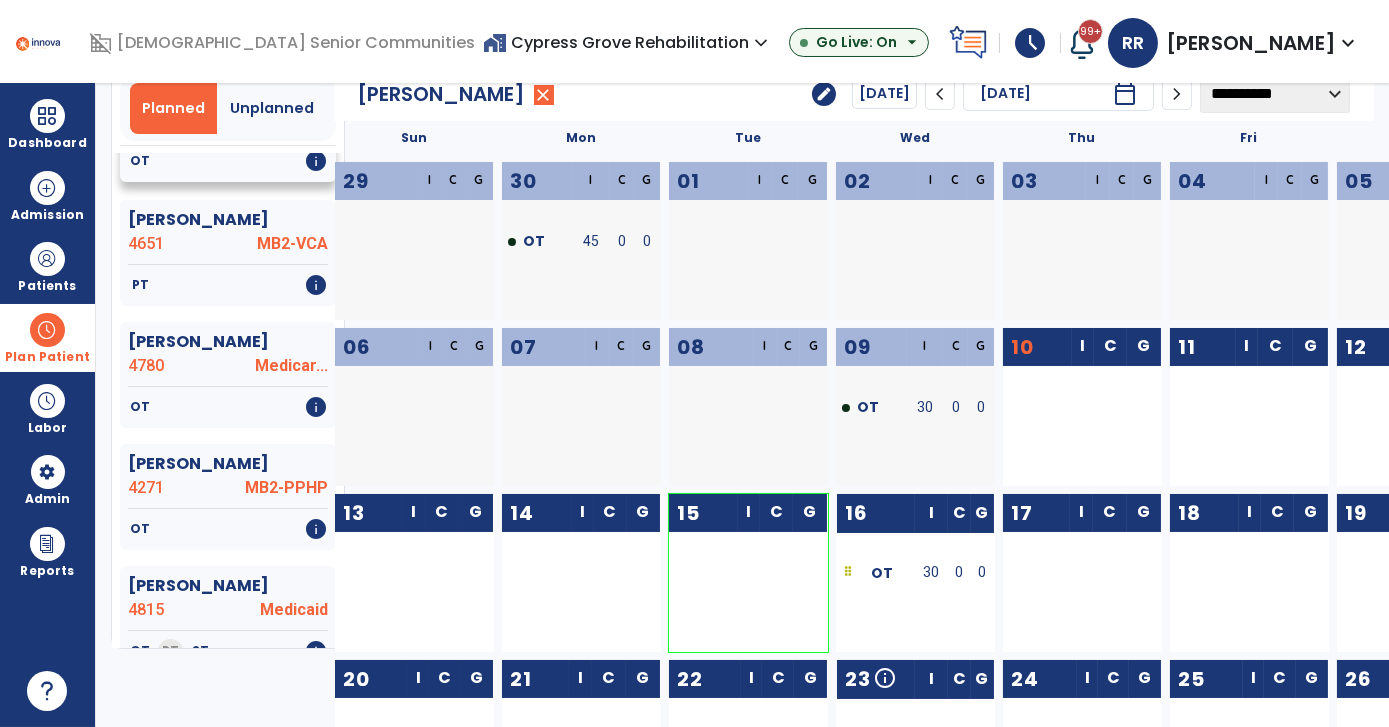 scroll, scrollTop: 909, scrollLeft: 0, axis: vertical 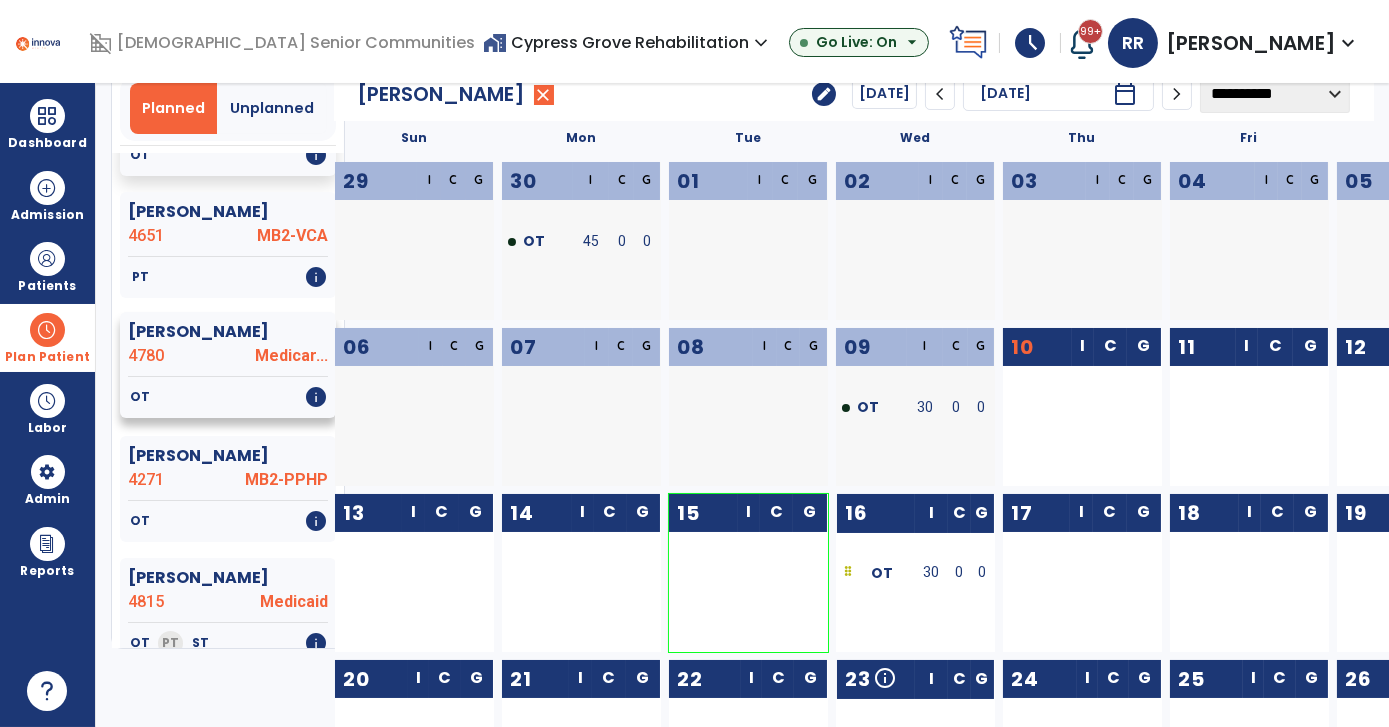 click on "4780" 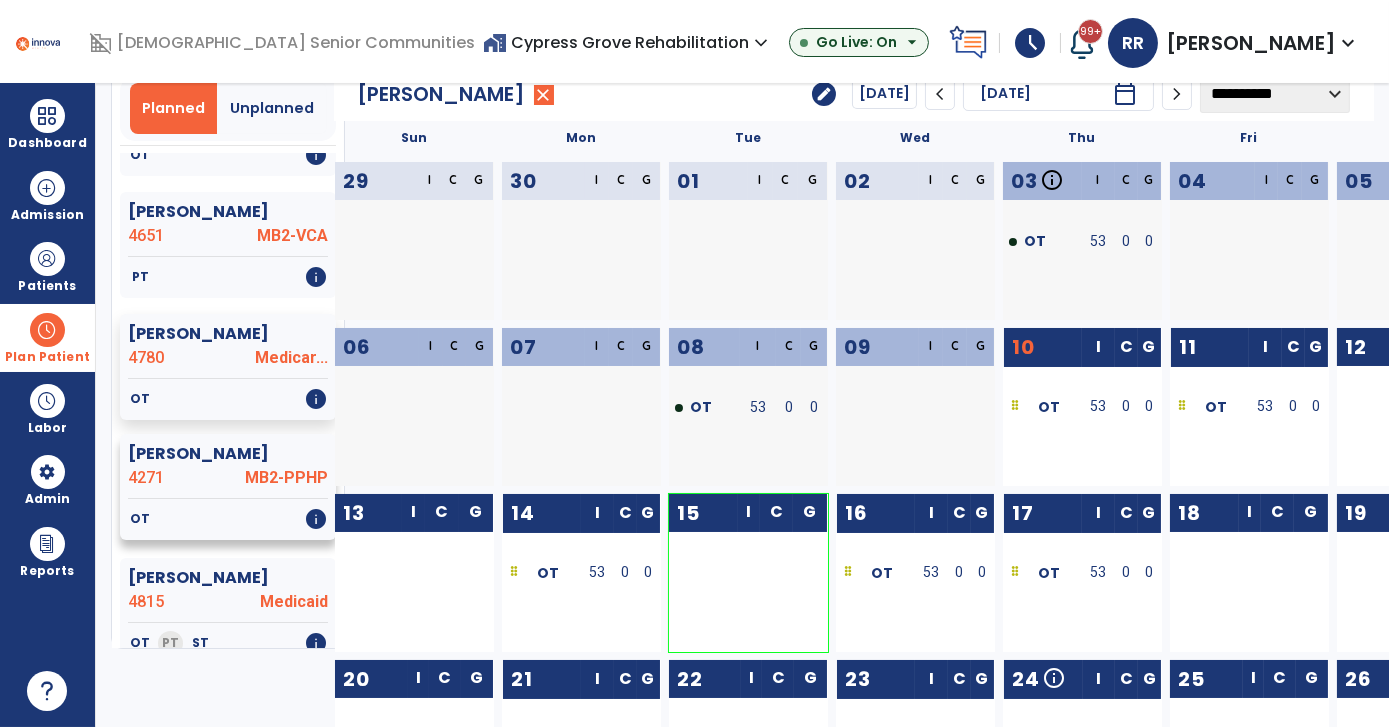 scroll, scrollTop: 1000, scrollLeft: 0, axis: vertical 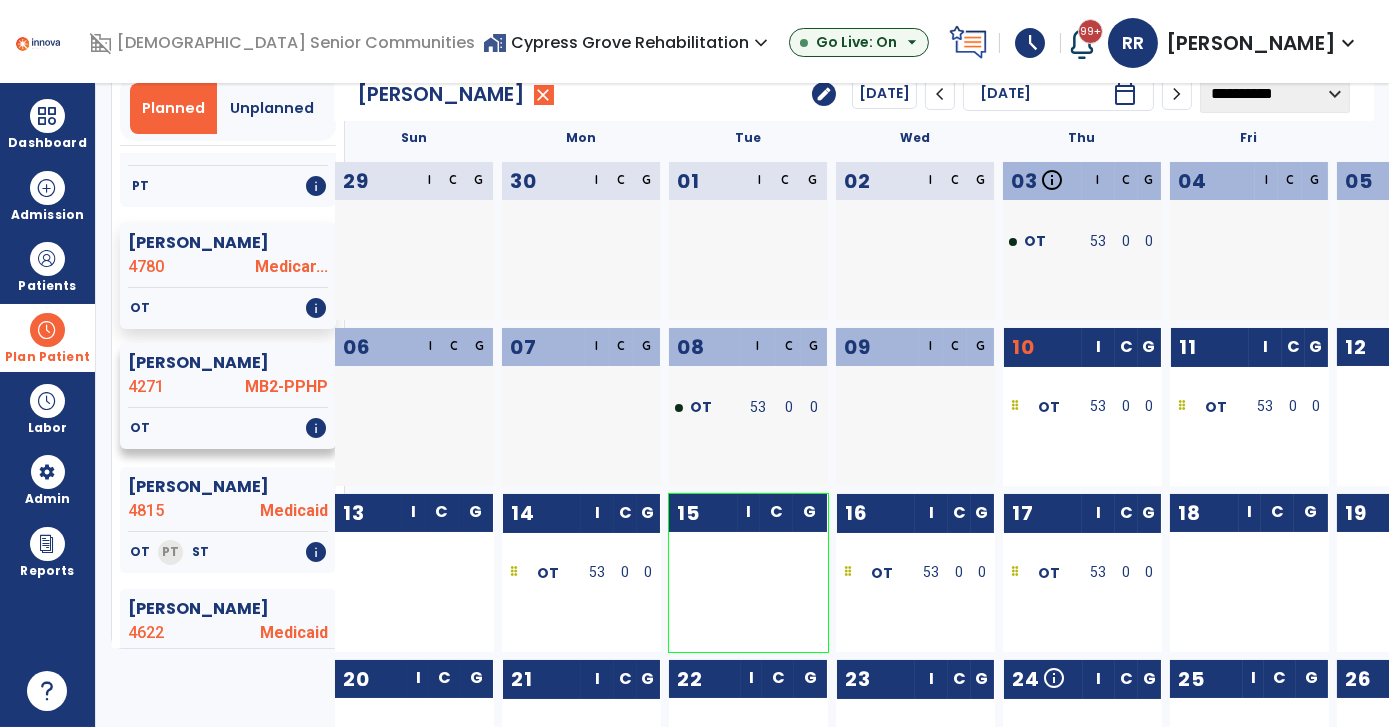 click on "Himphill, Anna  4271 MB2-PPHP" 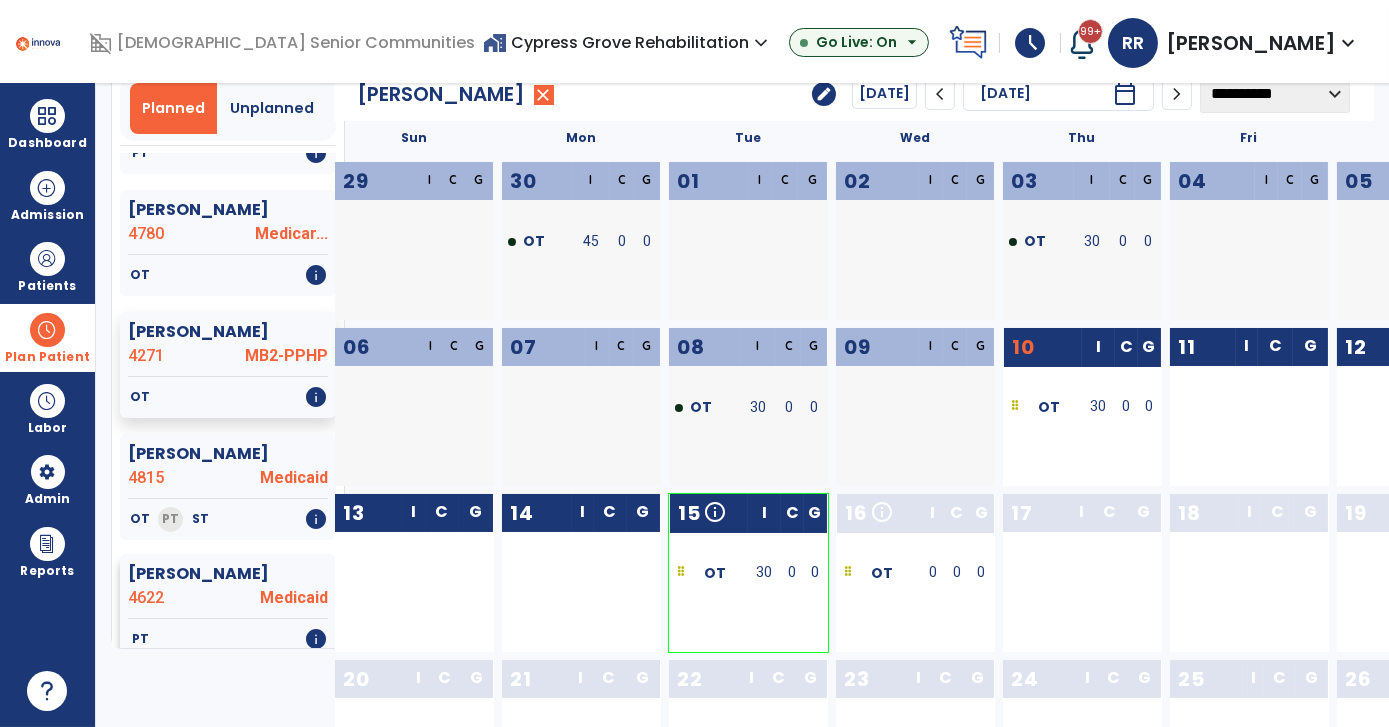 scroll, scrollTop: 1090, scrollLeft: 0, axis: vertical 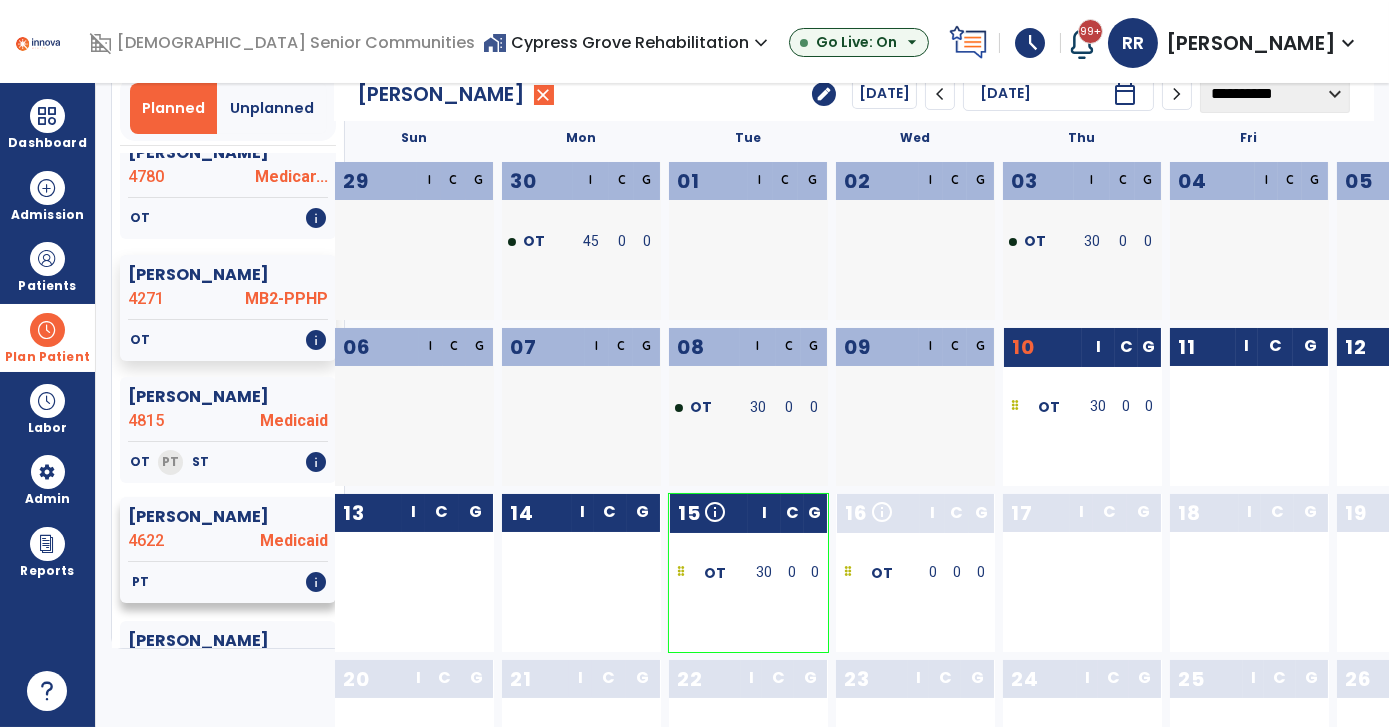 click on "PT   info" 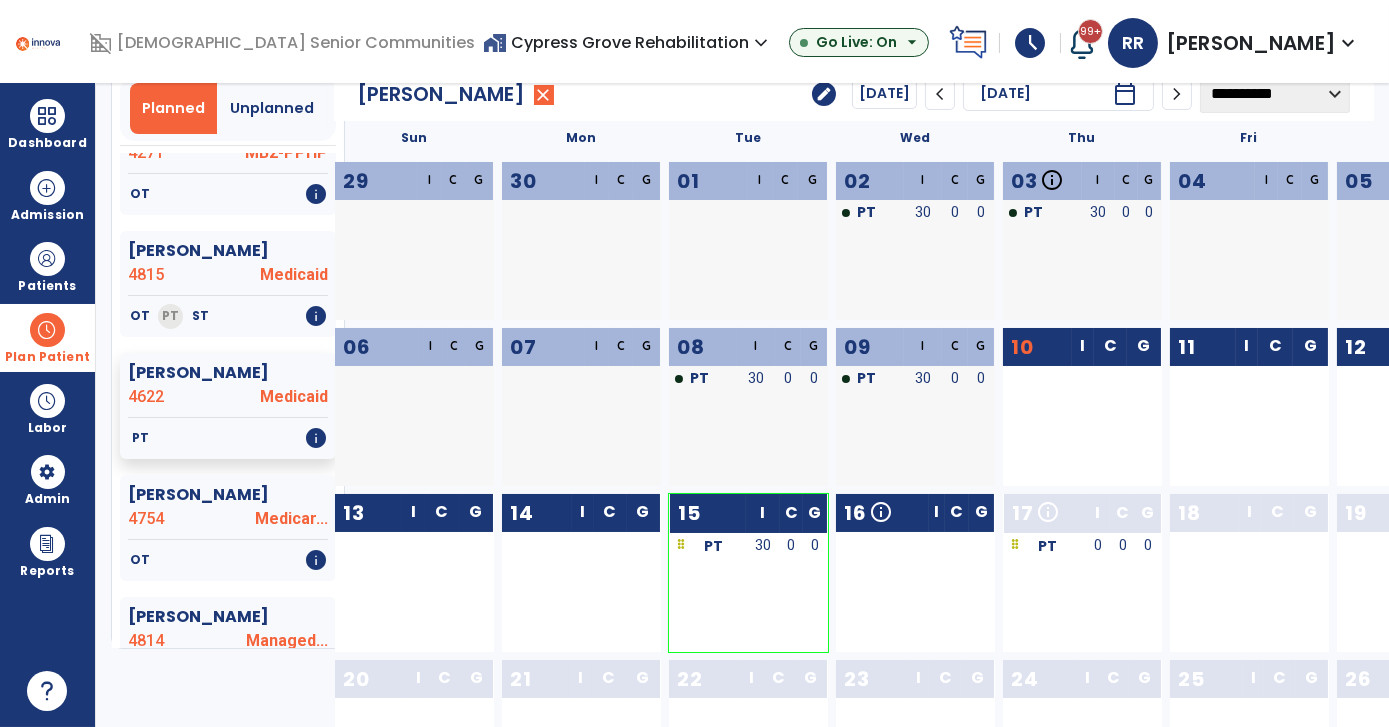 scroll, scrollTop: 1272, scrollLeft: 0, axis: vertical 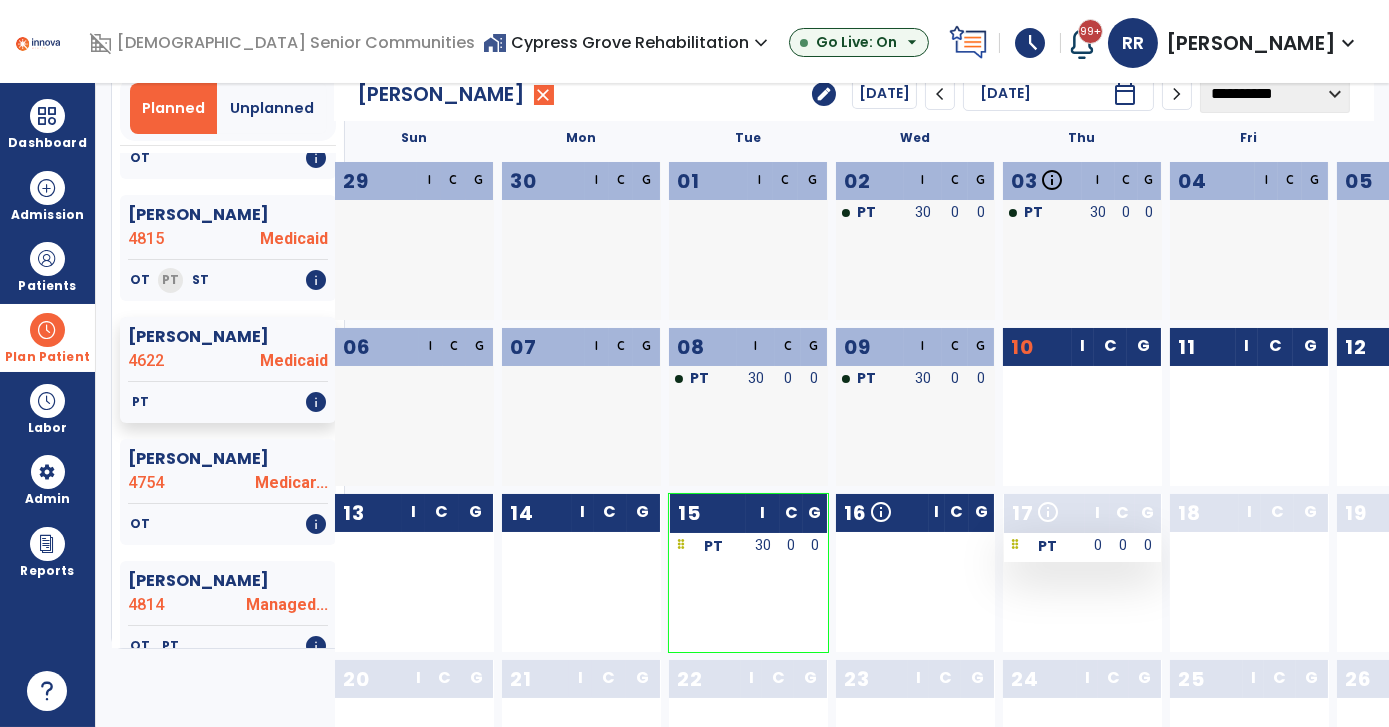 click on "0" at bounding box center (1122, 547) 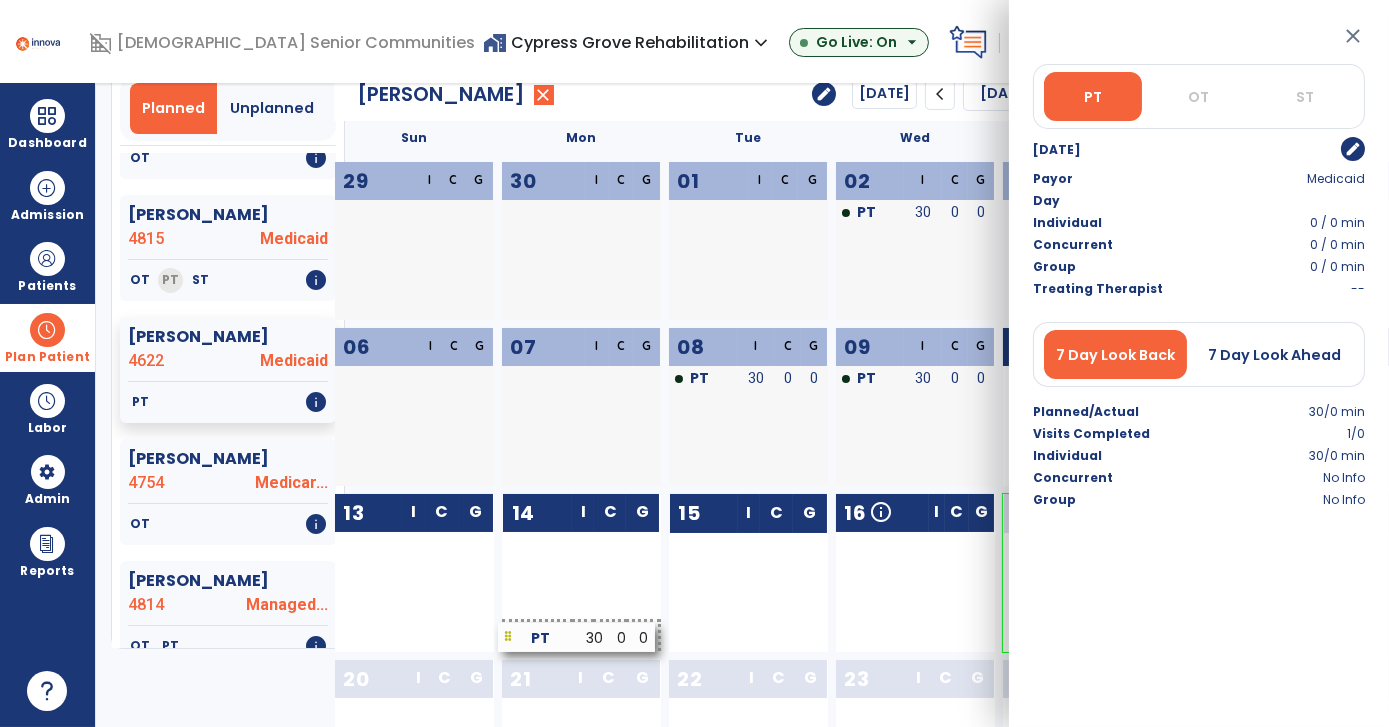 drag, startPoint x: 754, startPoint y: 542, endPoint x: 583, endPoint y: 633, distance: 193.70596 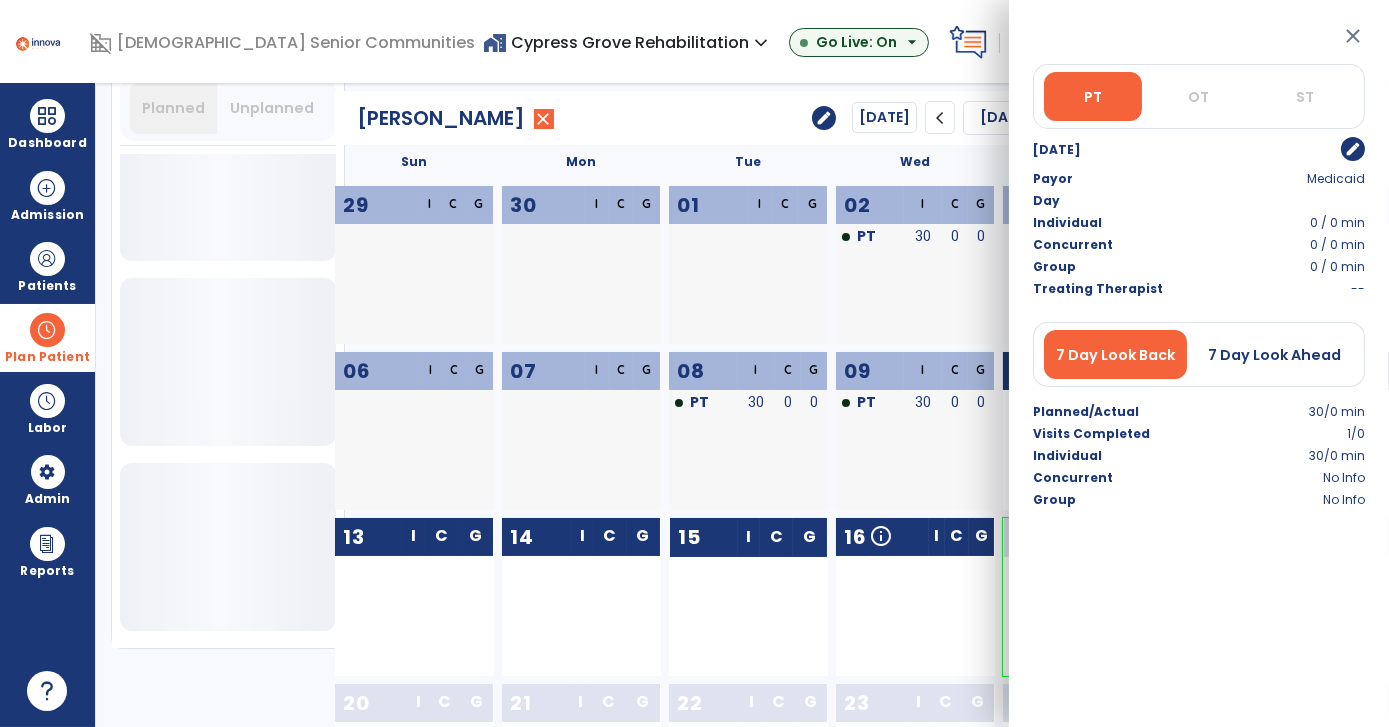 scroll, scrollTop: 701, scrollLeft: 0, axis: vertical 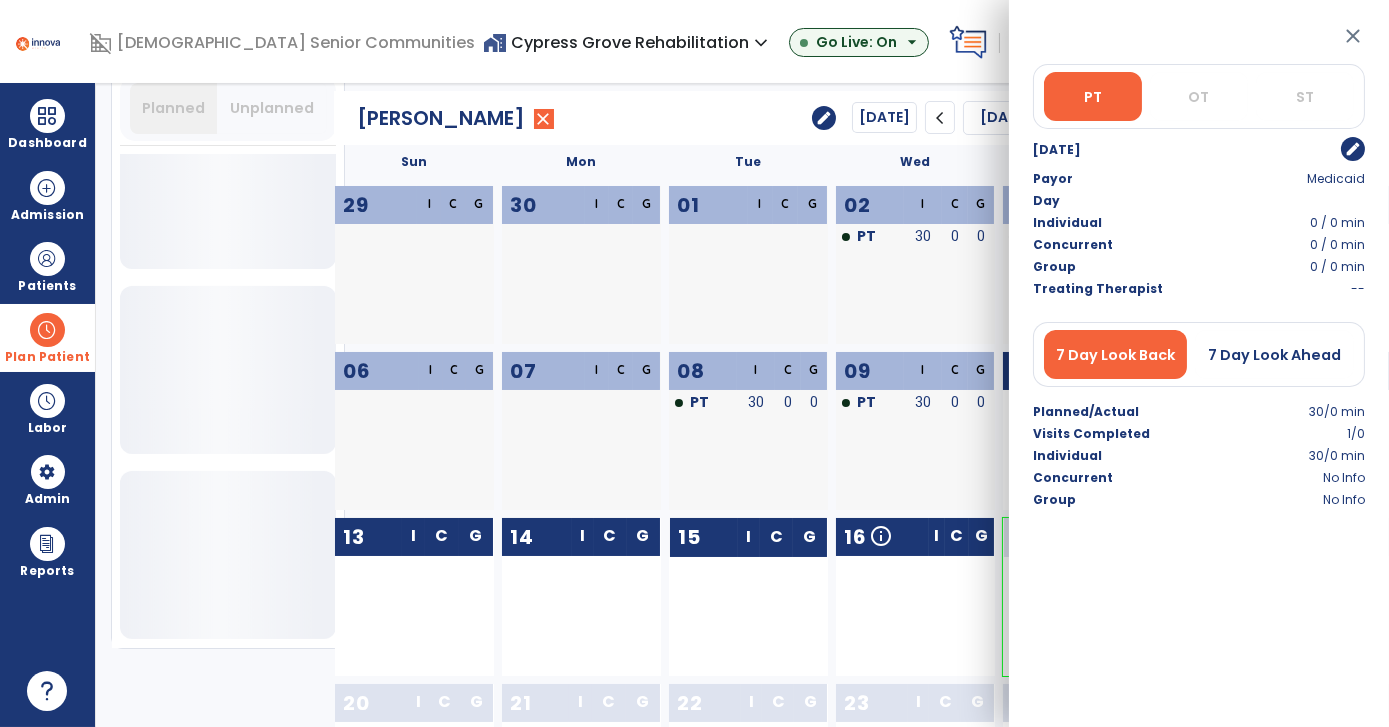 click on "**********" 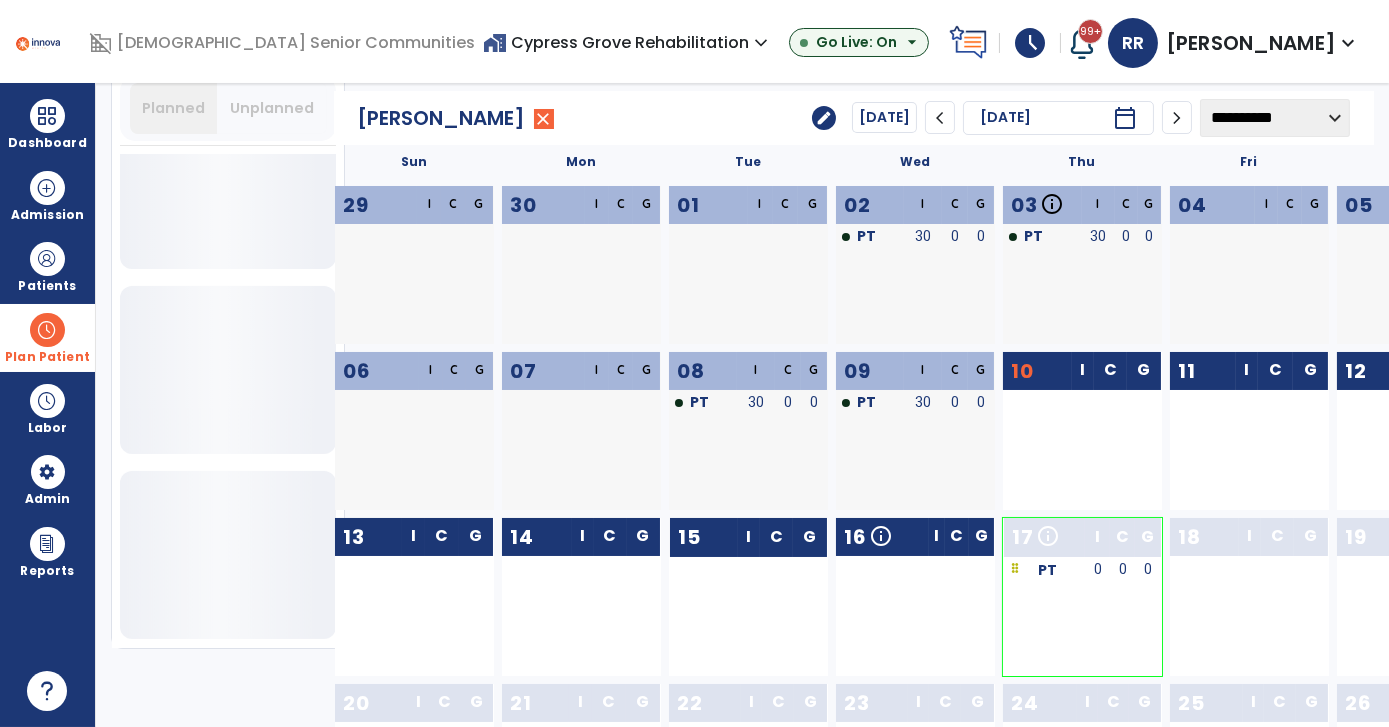scroll, scrollTop: 1272, scrollLeft: 0, axis: vertical 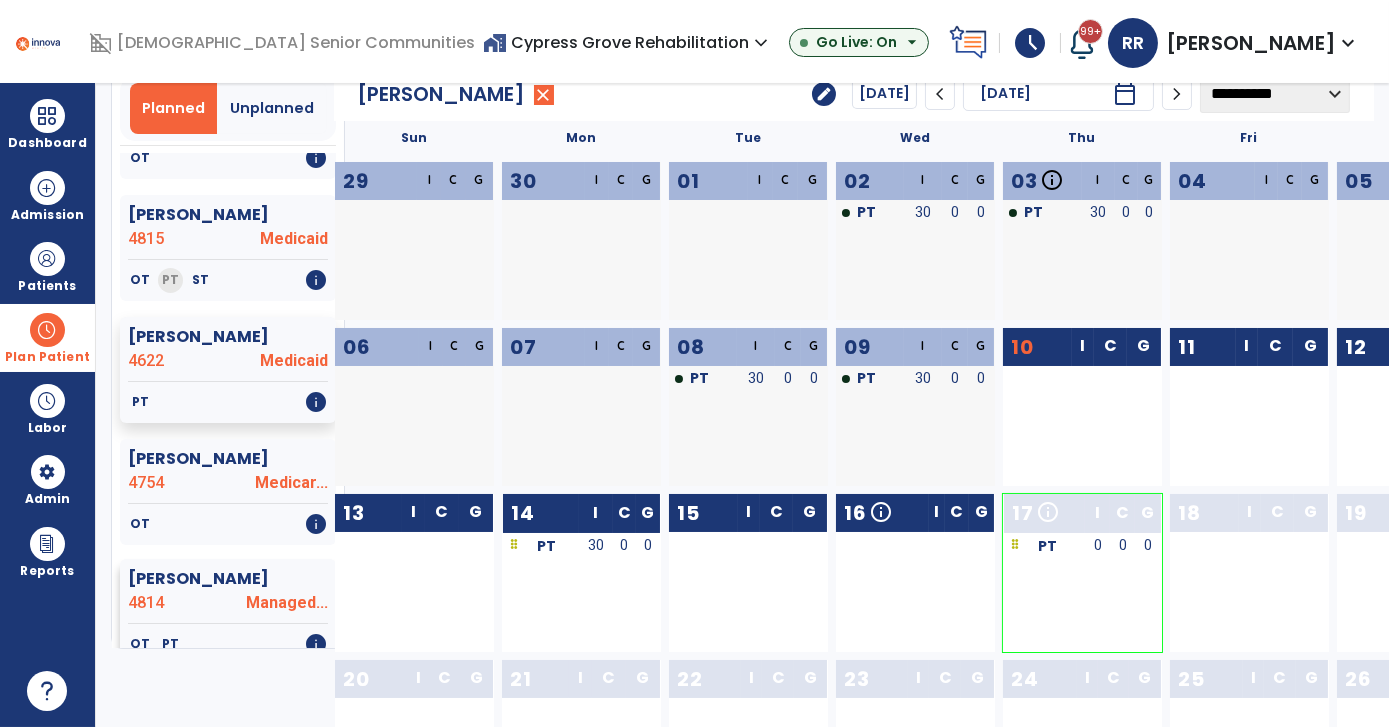 click on "4814" 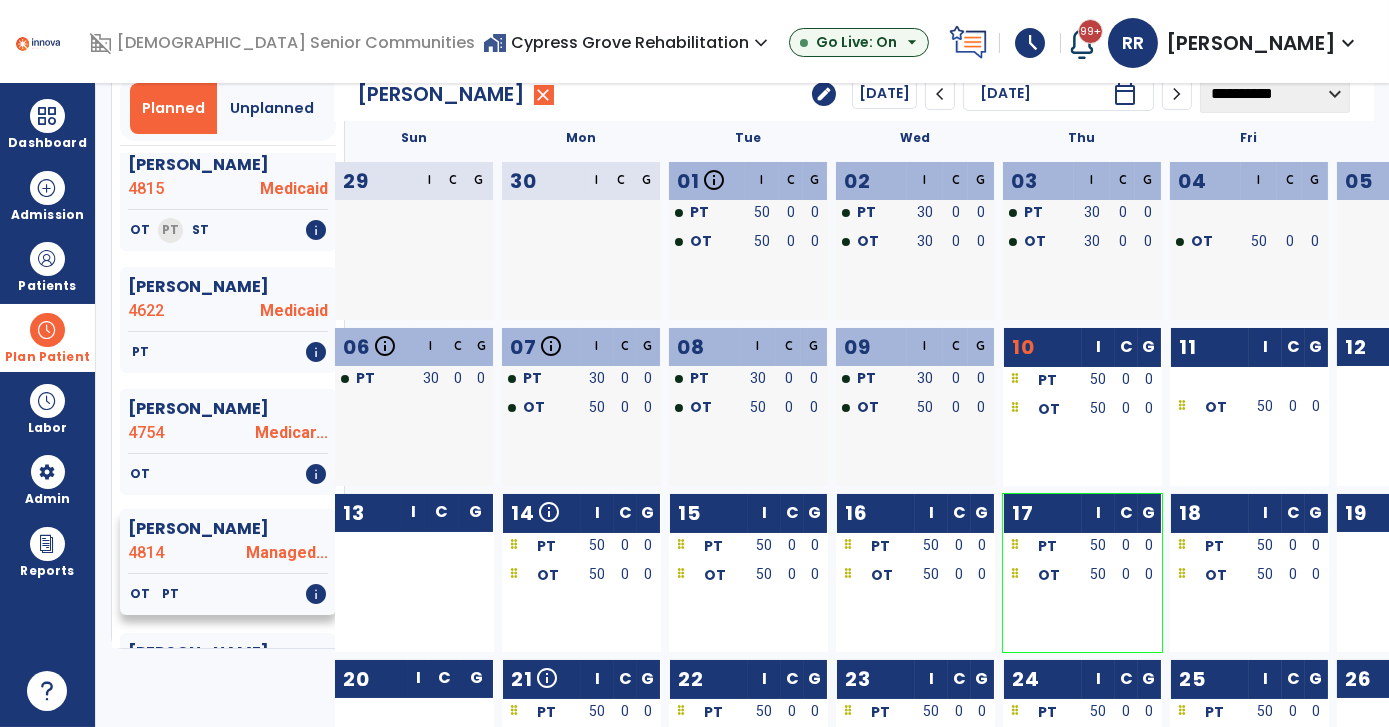 scroll, scrollTop: 1454, scrollLeft: 0, axis: vertical 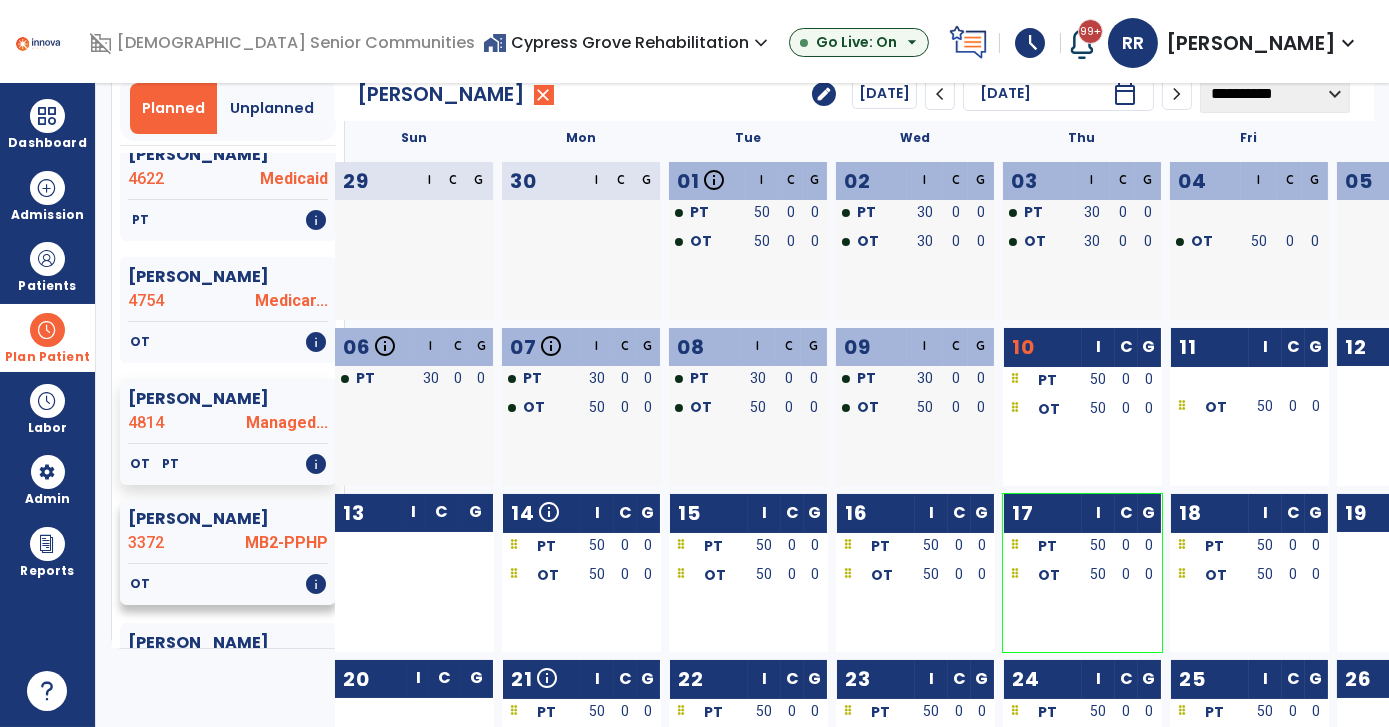 click on "OT   info" 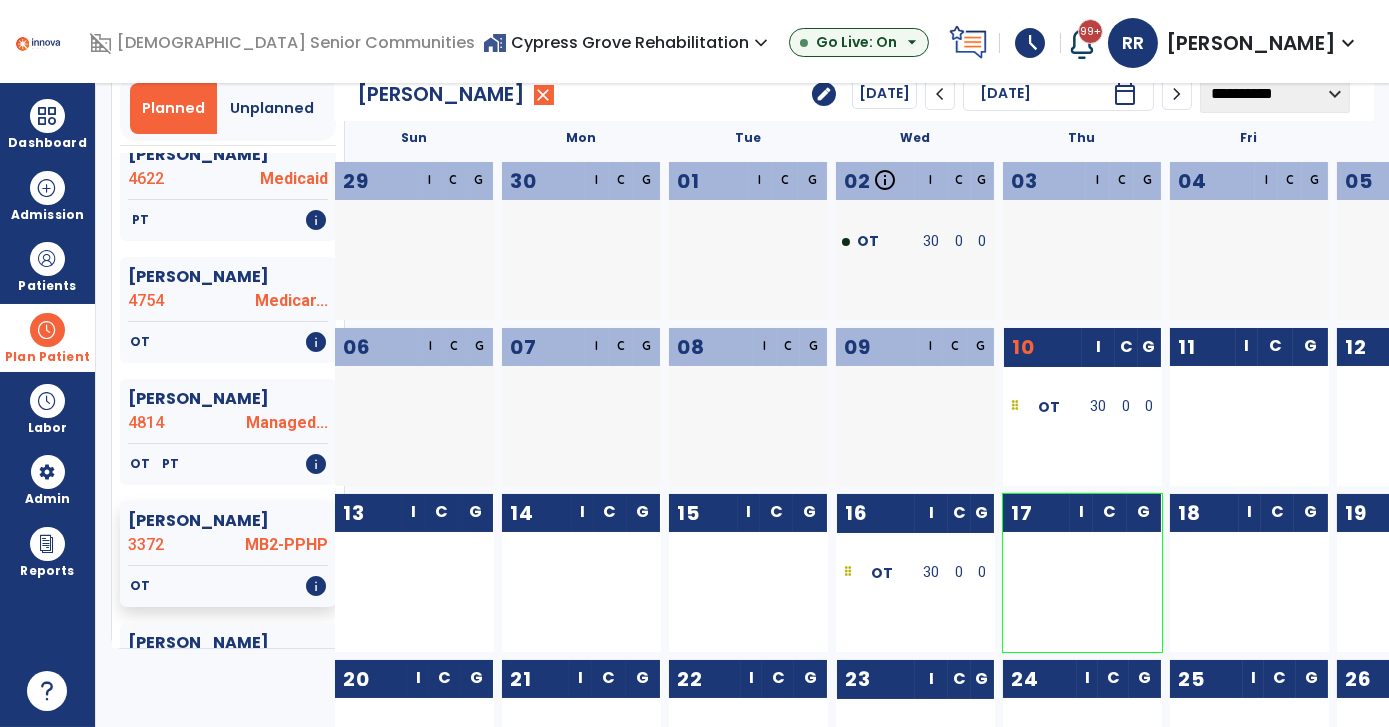 scroll, scrollTop: 181, scrollLeft: 0, axis: vertical 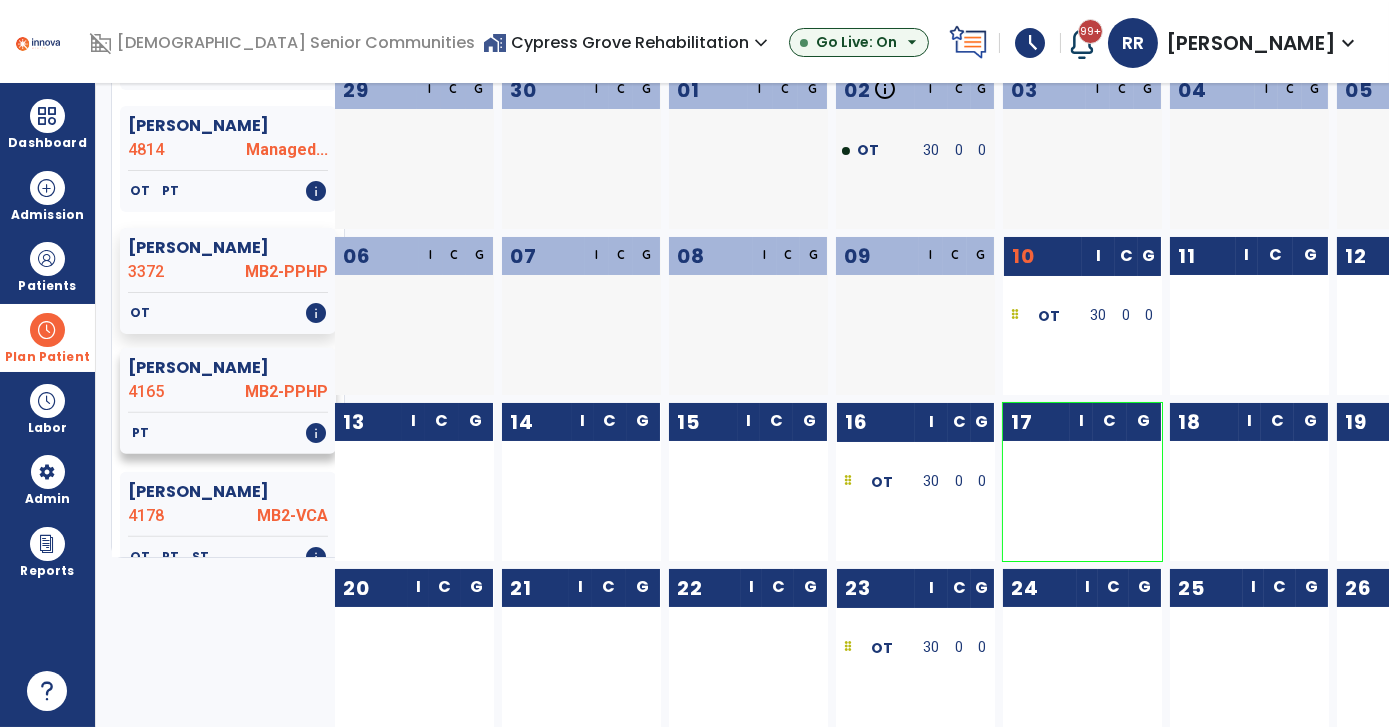click on "Martin, Denice  4165 MB2-PPHP" 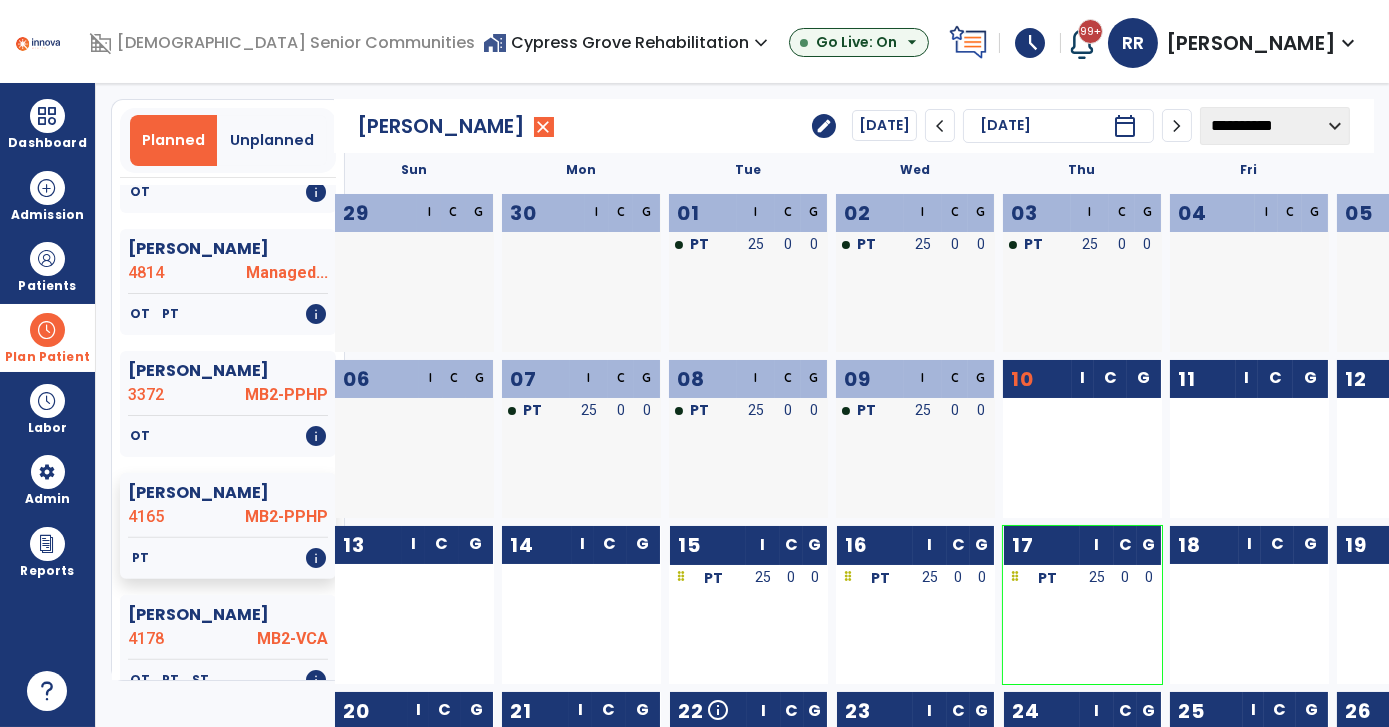 scroll, scrollTop: 90, scrollLeft: 0, axis: vertical 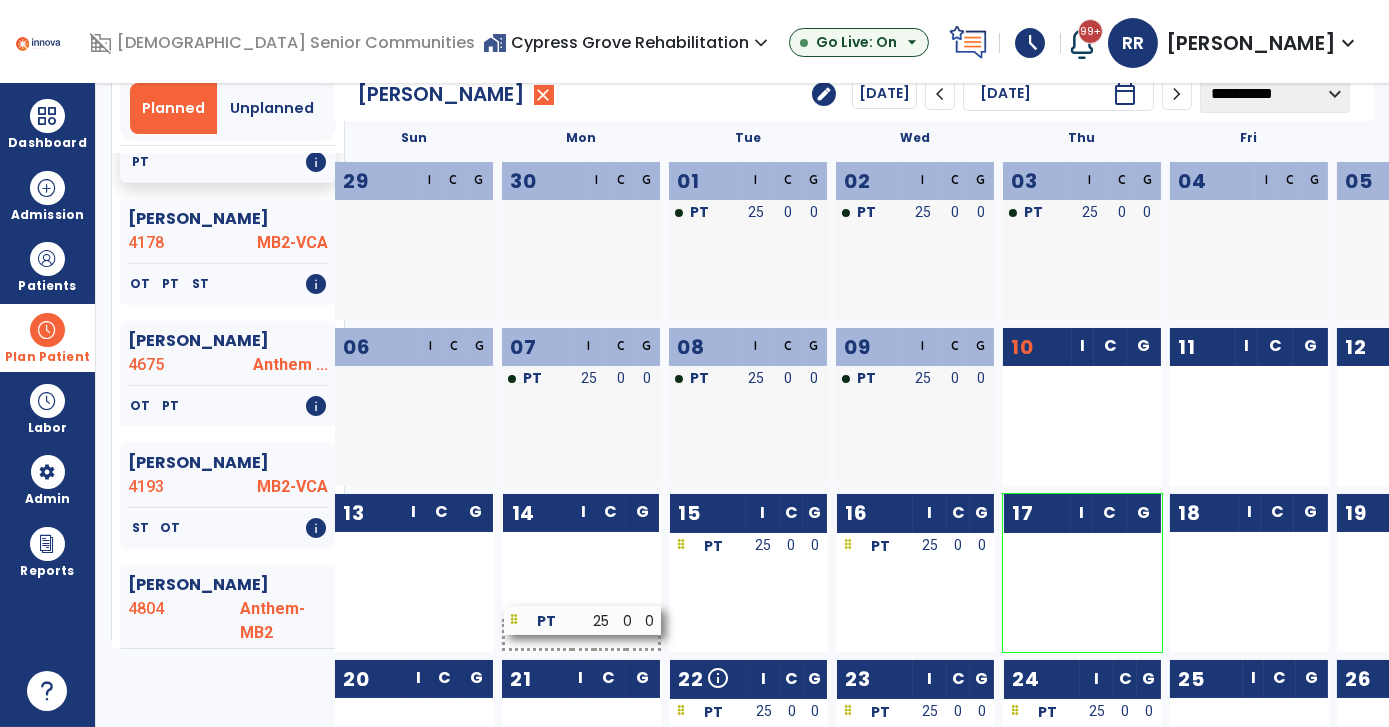 drag, startPoint x: 1100, startPoint y: 546, endPoint x: 602, endPoint y: 621, distance: 503.61594 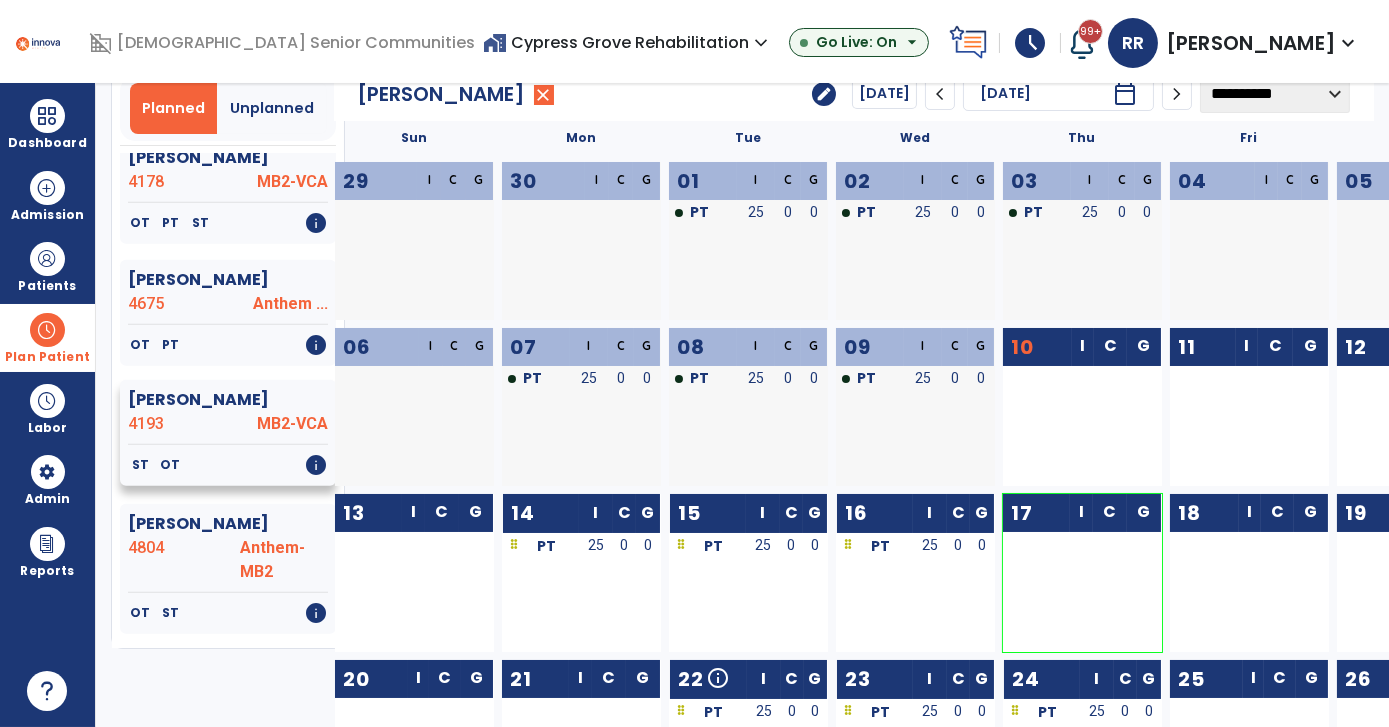 scroll, scrollTop: 2181, scrollLeft: 0, axis: vertical 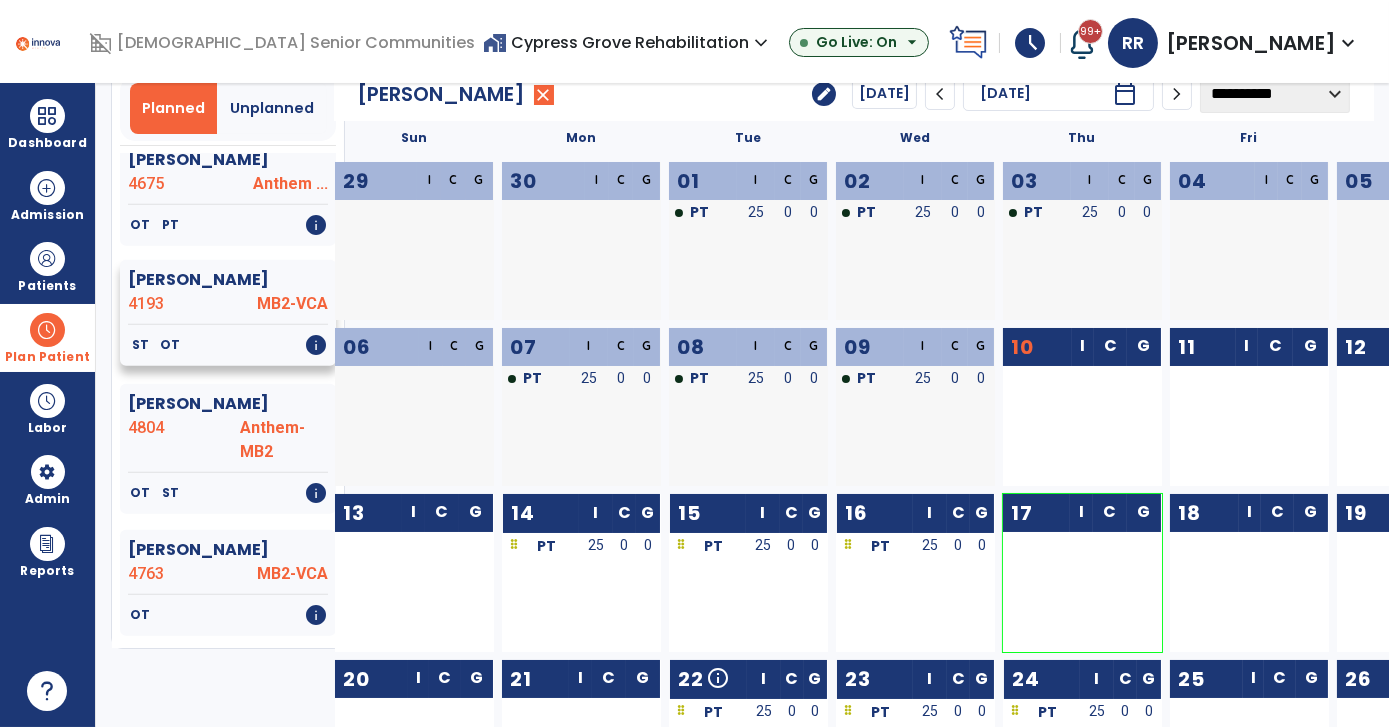 click on "MB2-VCA" 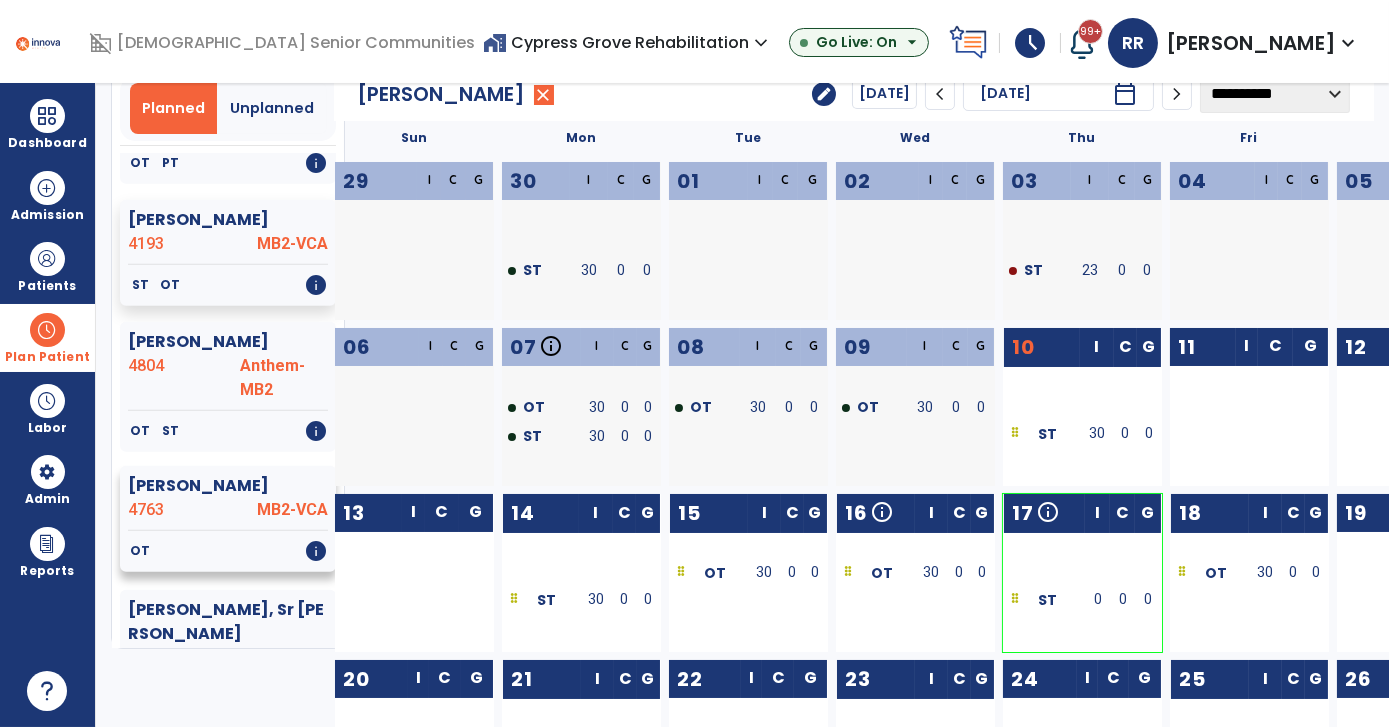 scroll, scrollTop: 2272, scrollLeft: 0, axis: vertical 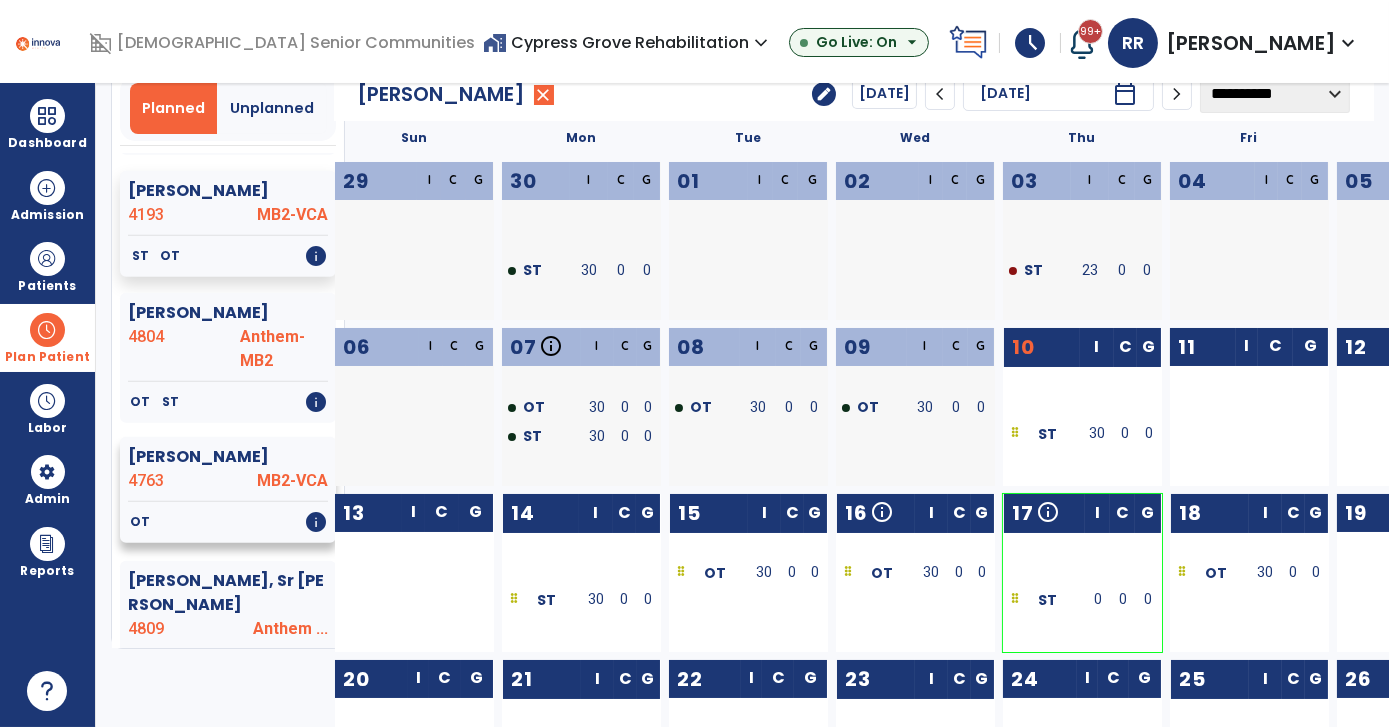 click on "OT   info" 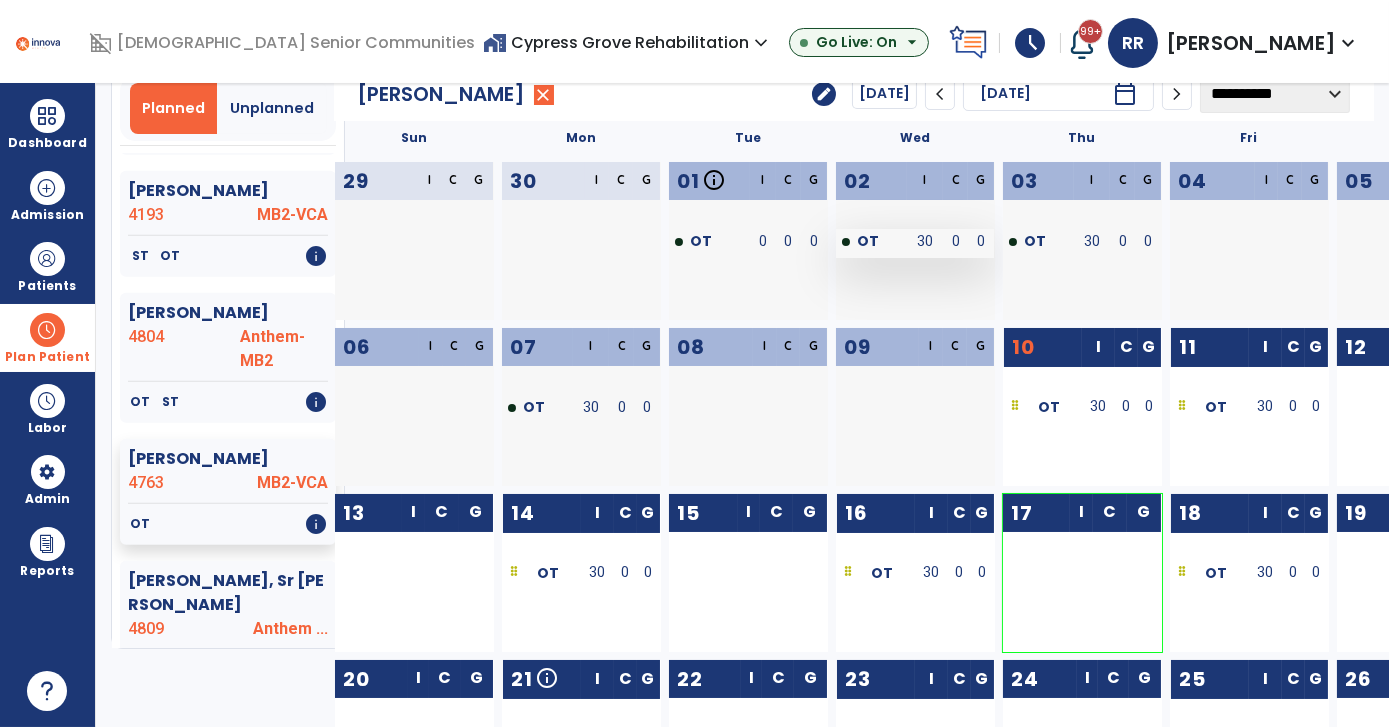 scroll, scrollTop: 0, scrollLeft: 0, axis: both 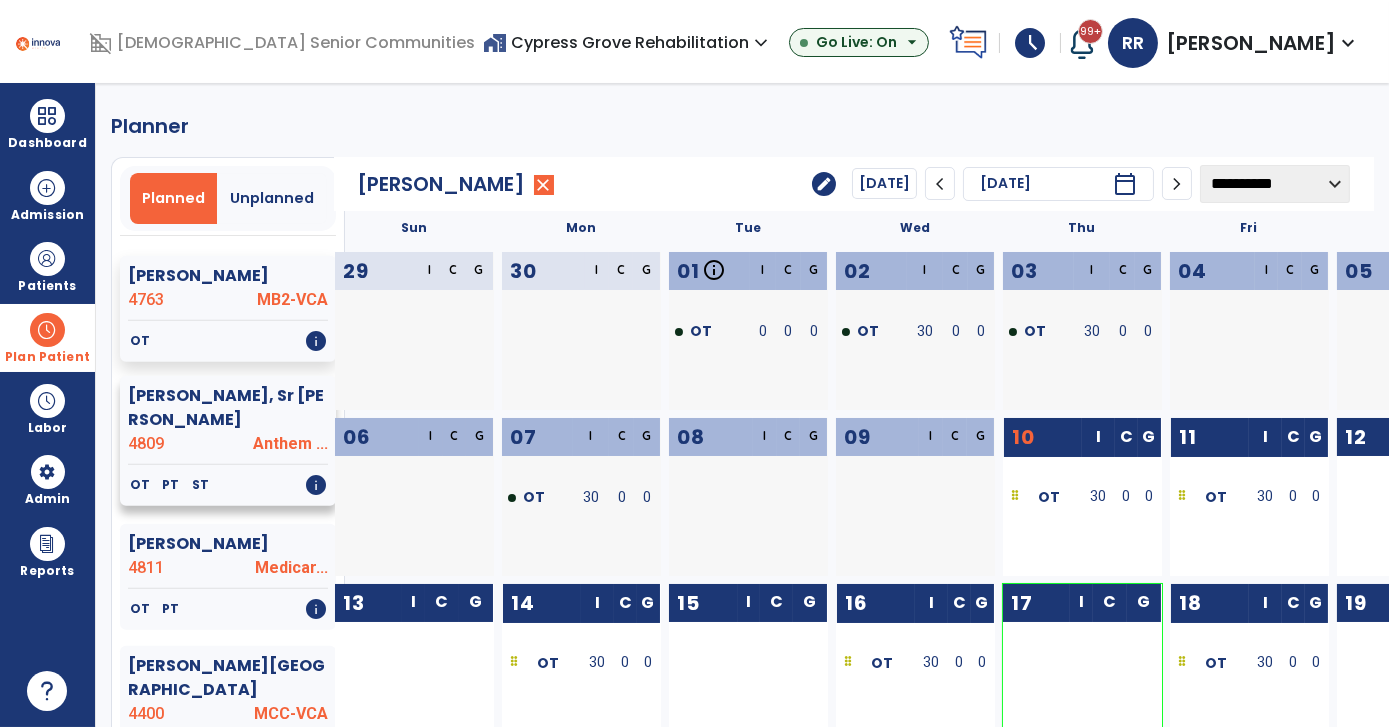 click on "Robbins, Sr Floyd  4809 Anthem ..." 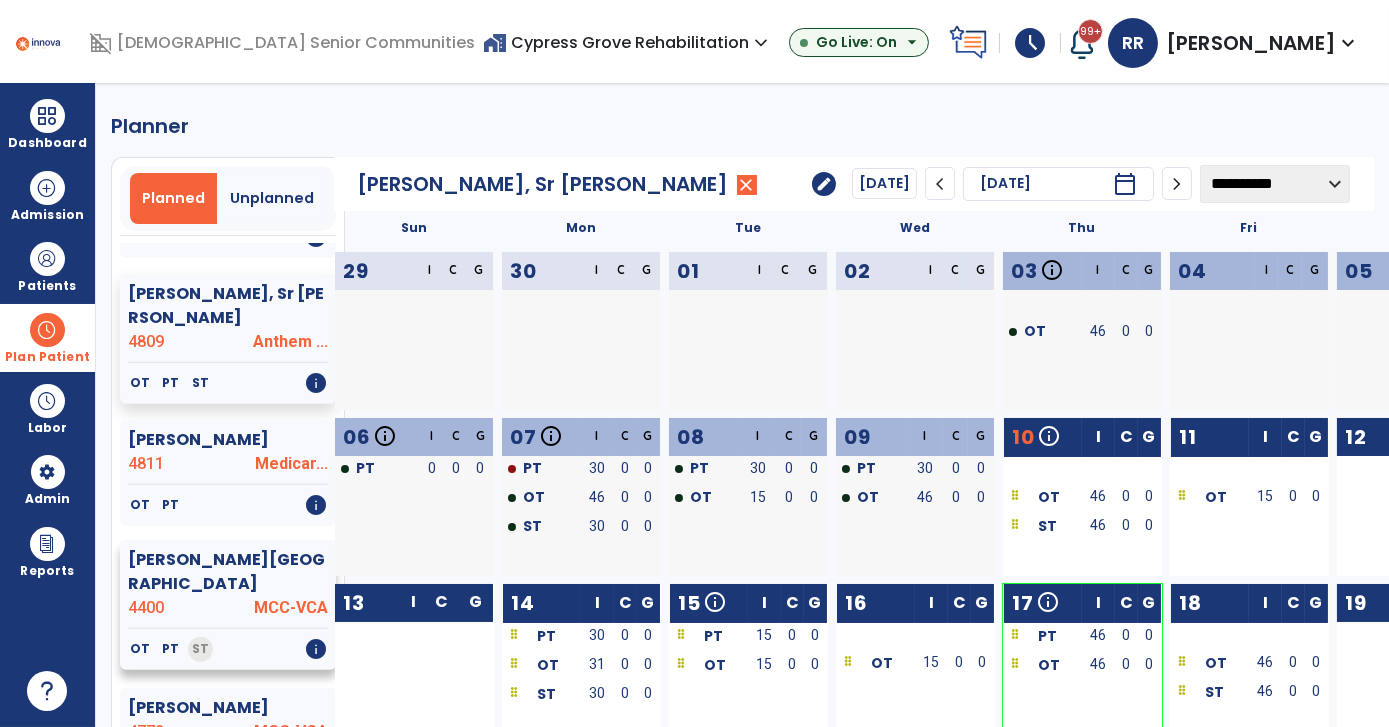 scroll, scrollTop: 2747, scrollLeft: 0, axis: vertical 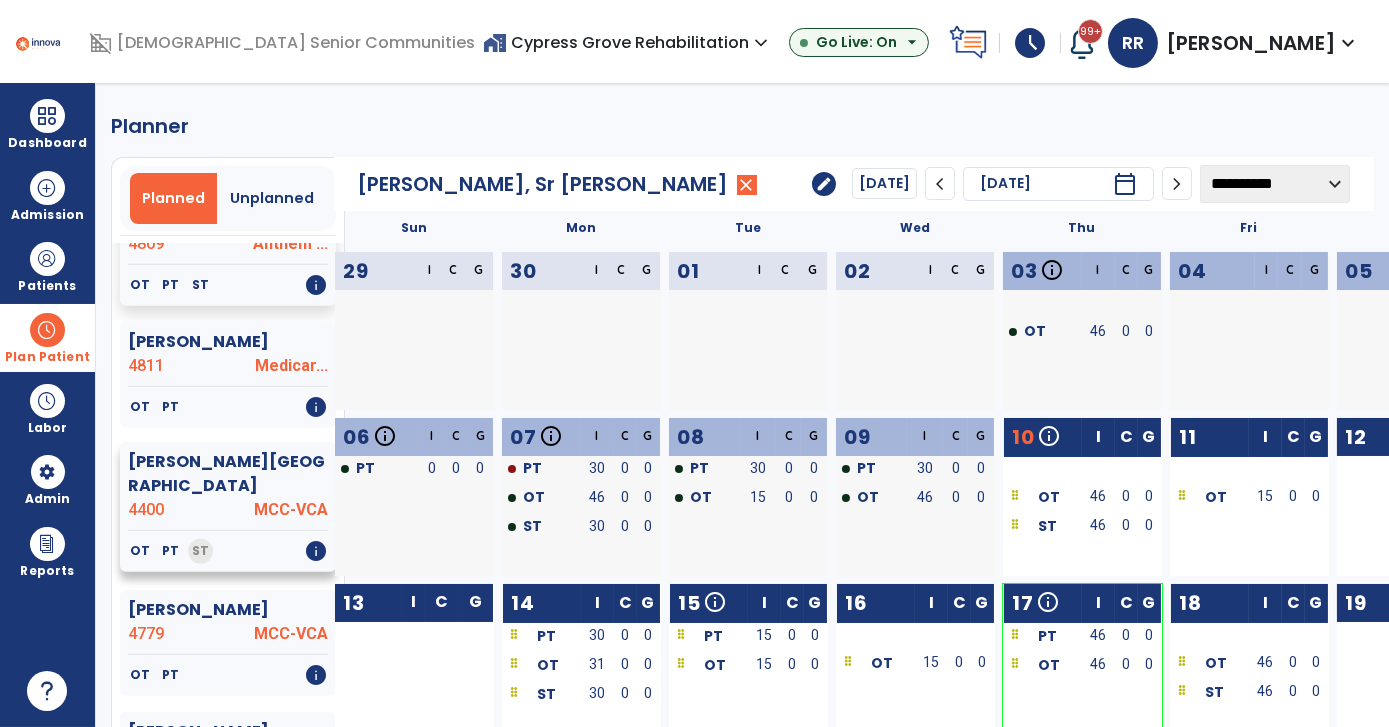 click on "Swope, Harlan  4400 MCC-VCA" 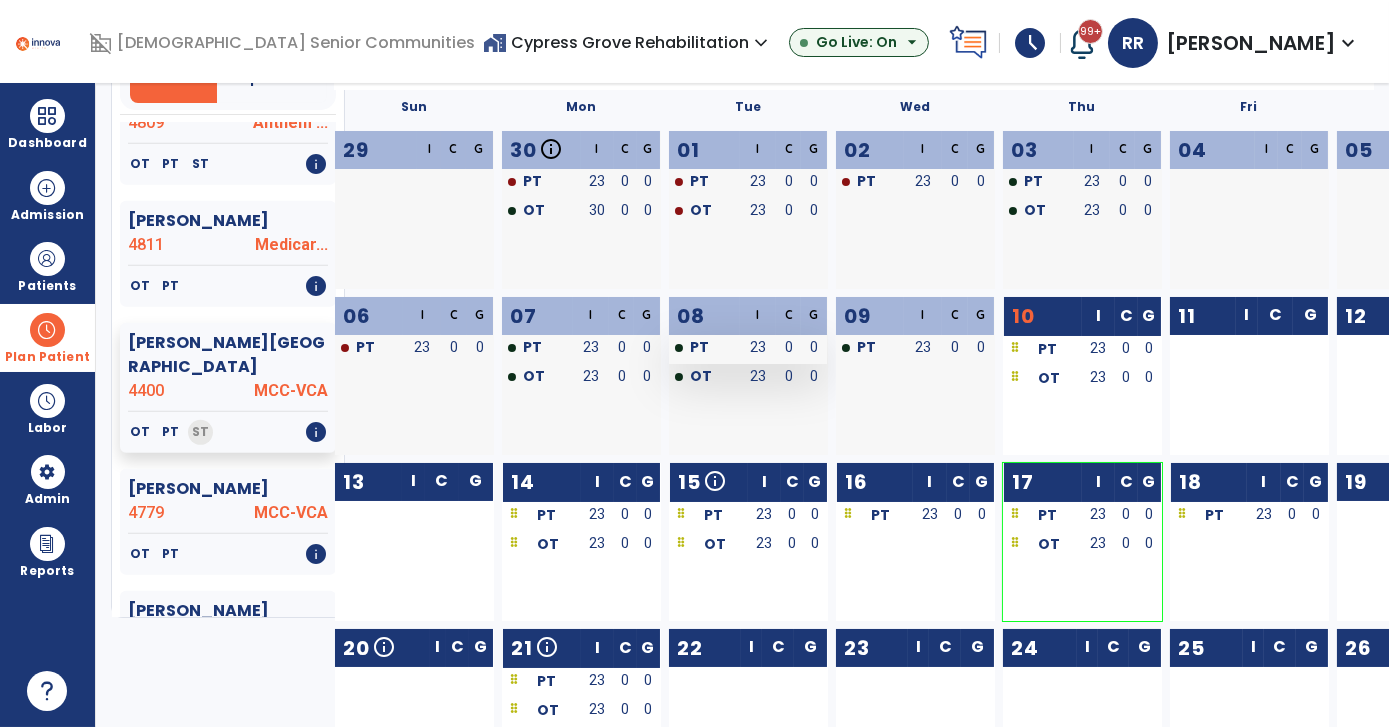 scroll, scrollTop: 90, scrollLeft: 0, axis: vertical 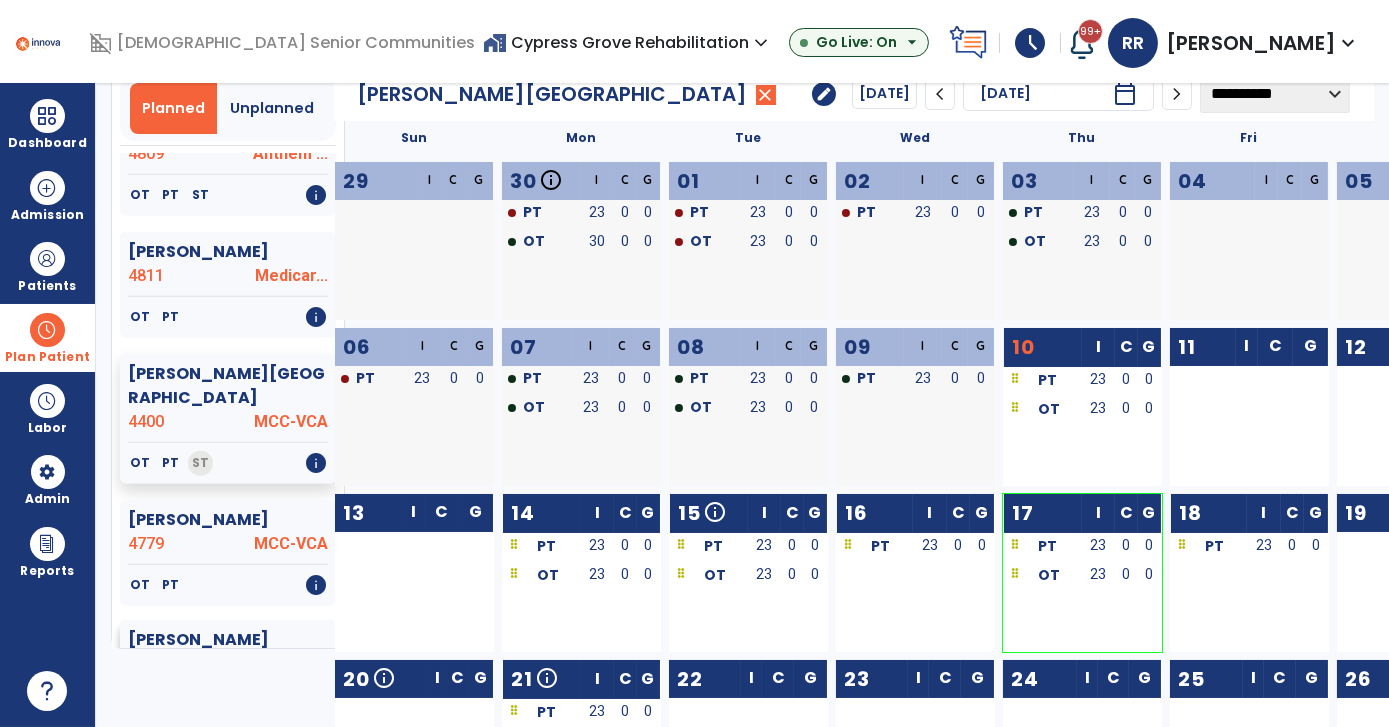 click 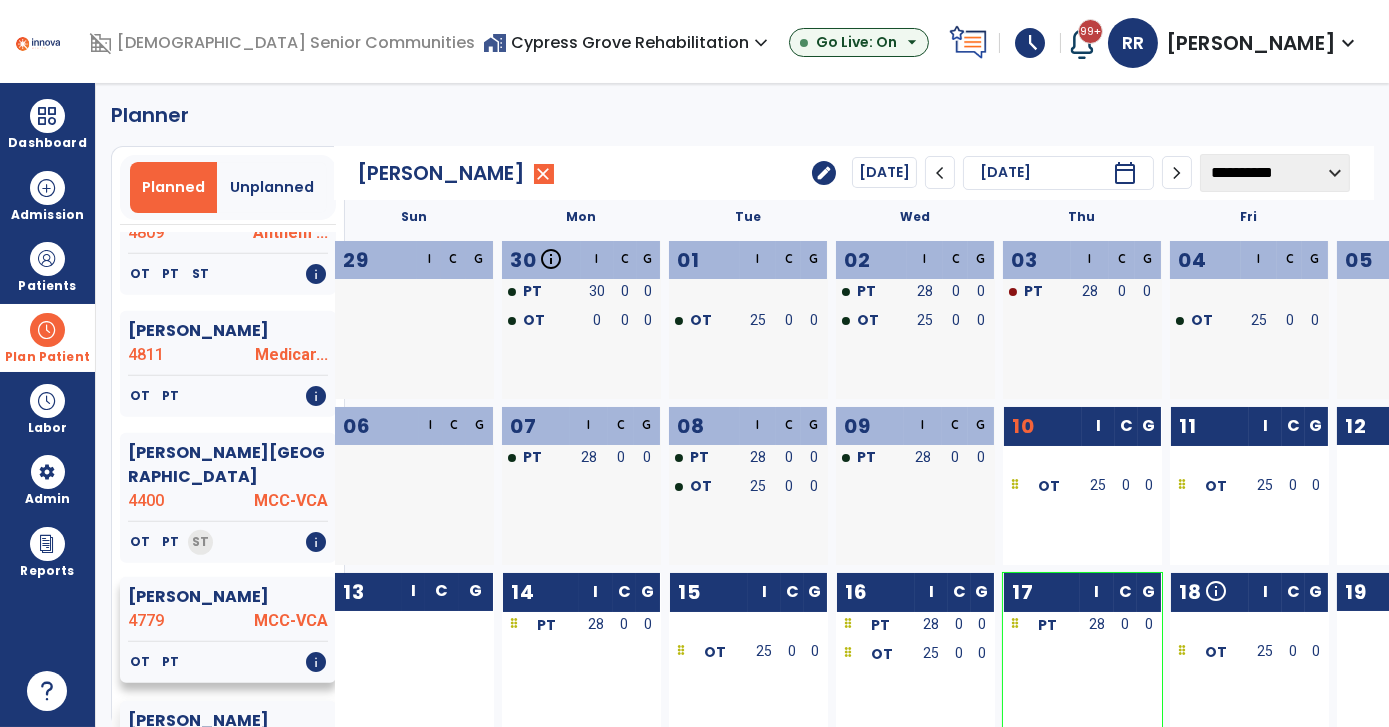 scroll, scrollTop: 0, scrollLeft: 0, axis: both 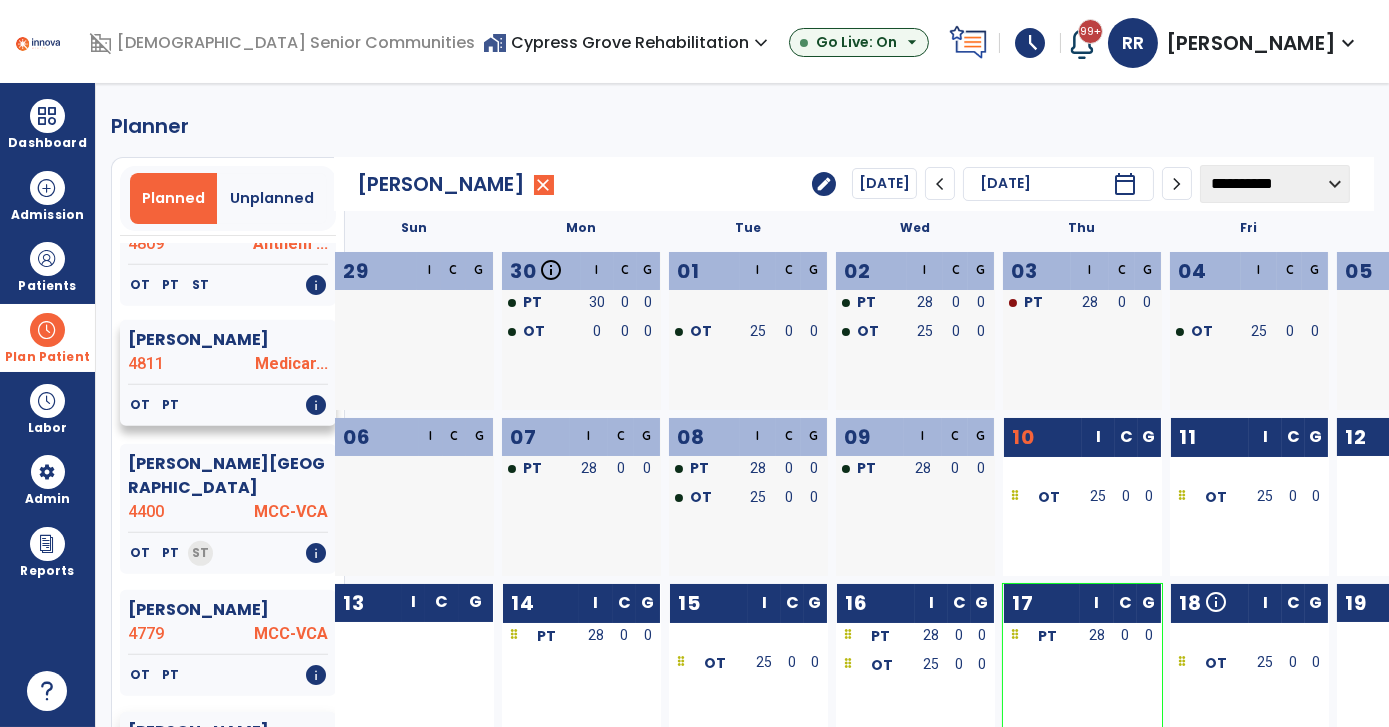 click on "OT   PT   info" 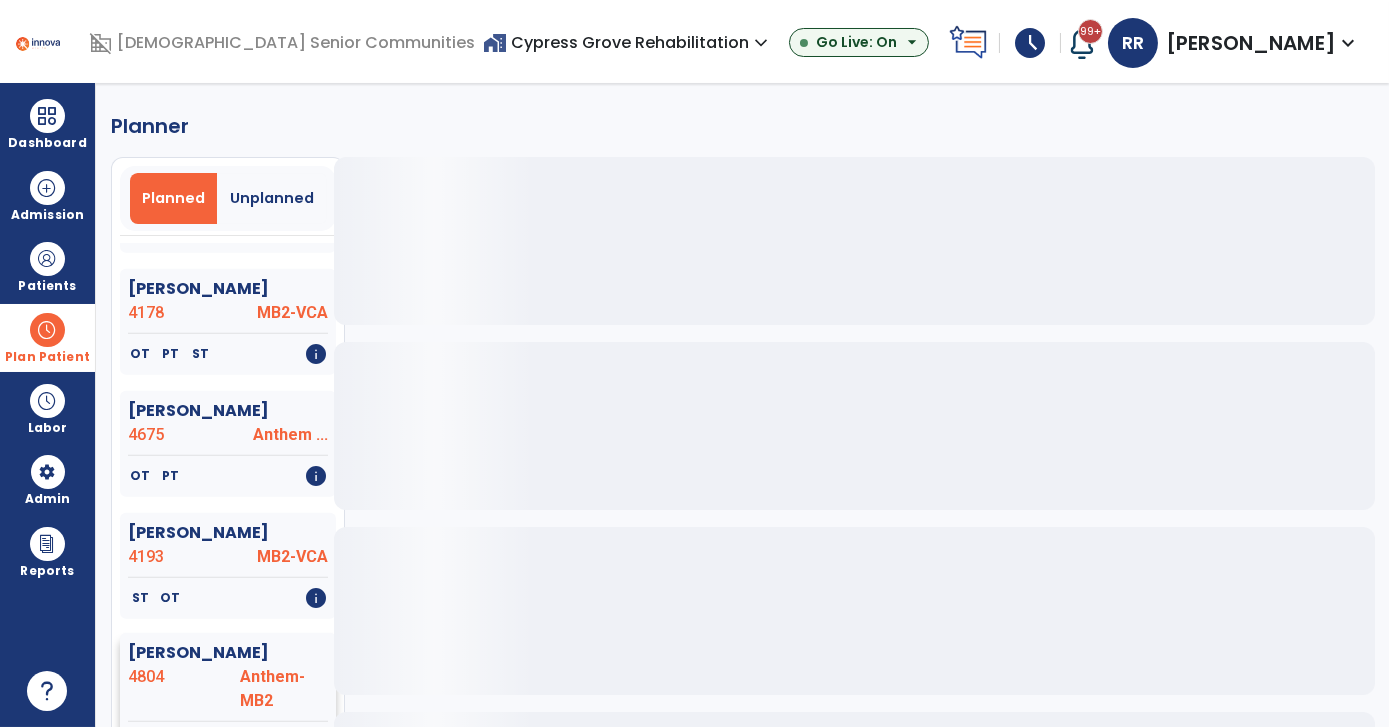 scroll, scrollTop: 1838, scrollLeft: 0, axis: vertical 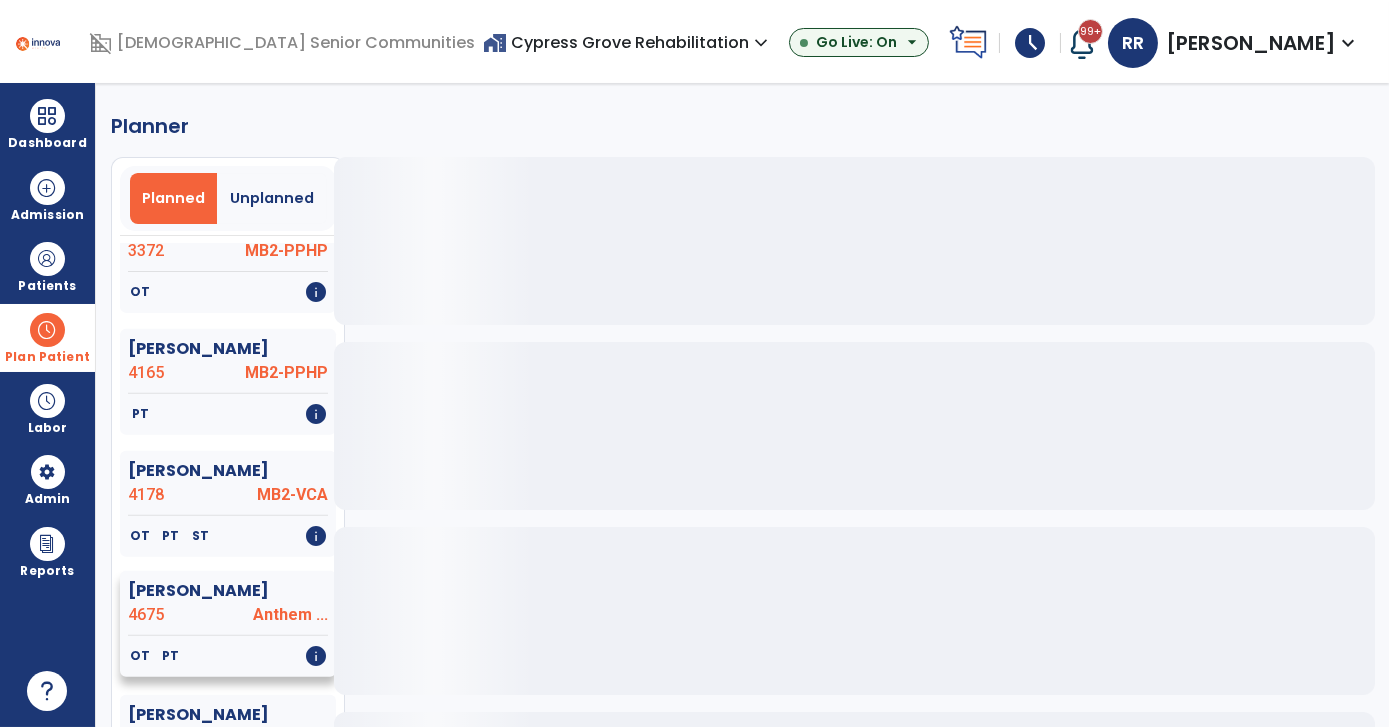 click on "Anthem ..." 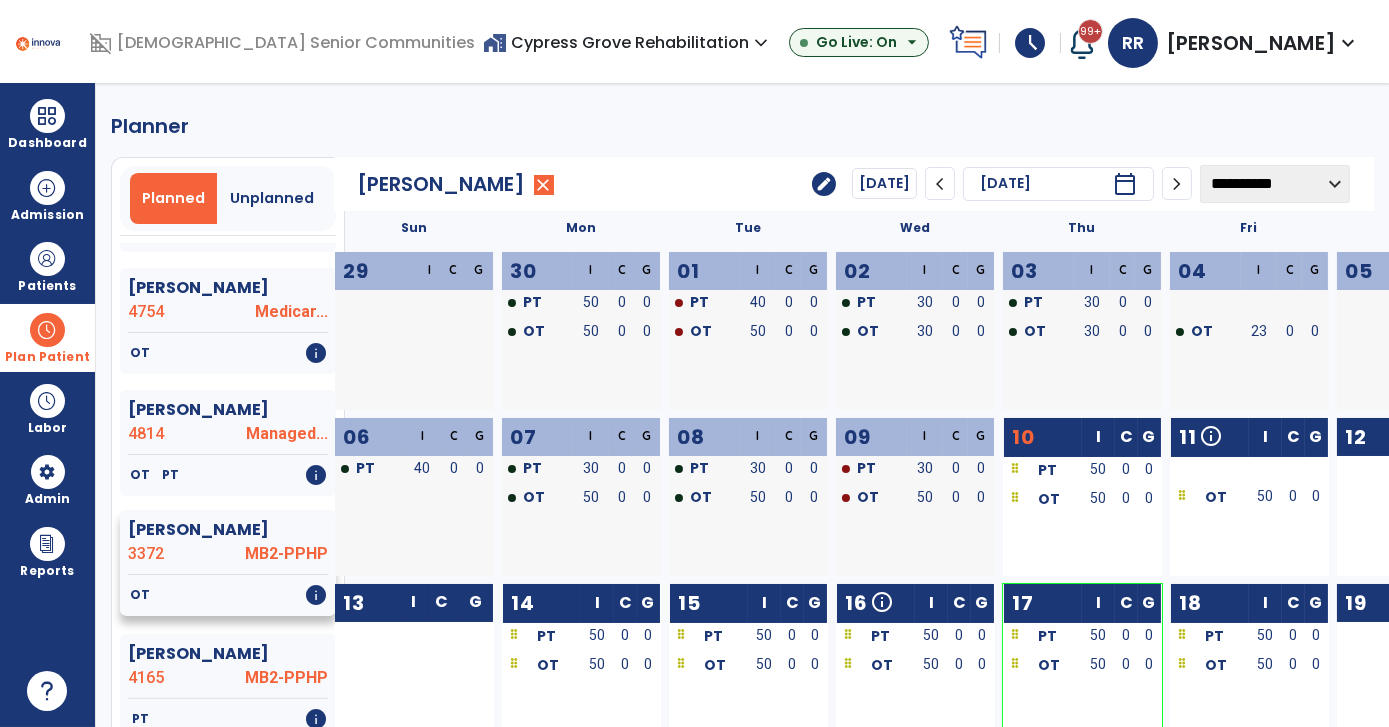scroll, scrollTop: 1565, scrollLeft: 0, axis: vertical 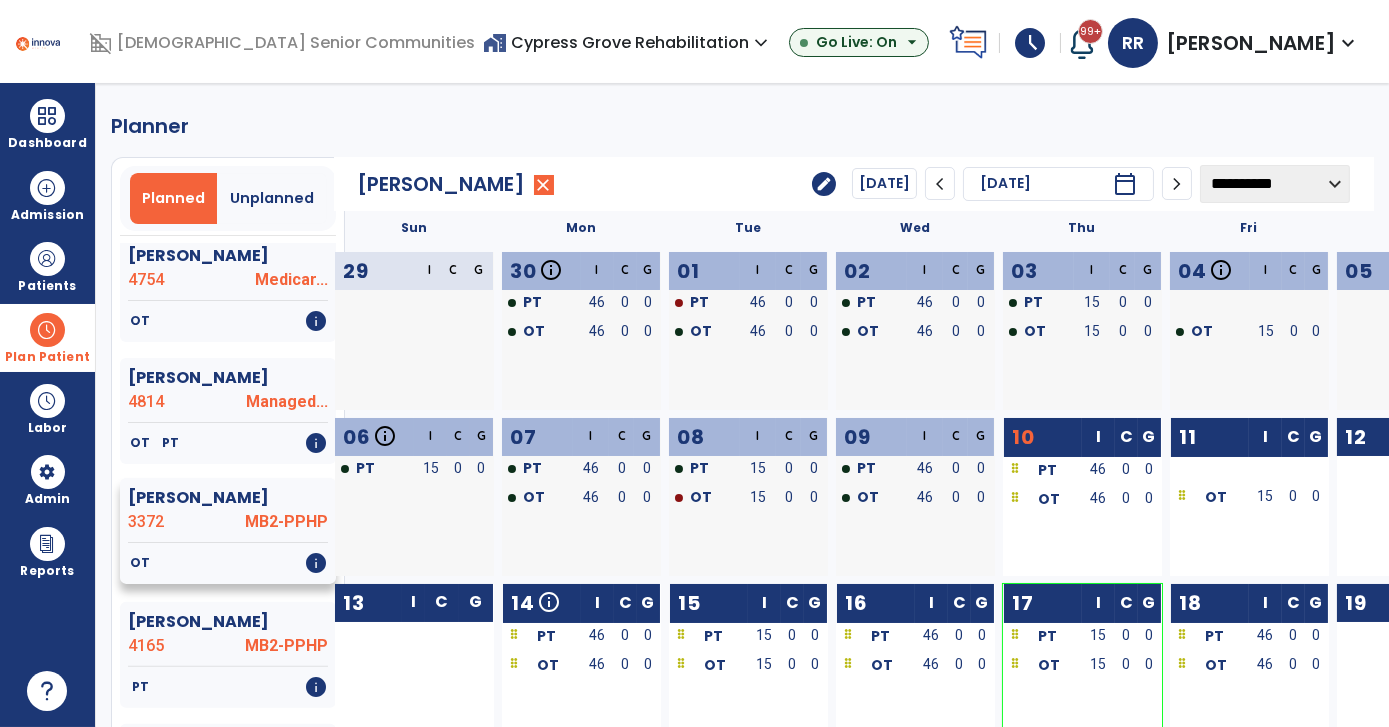 click on "OT   info" 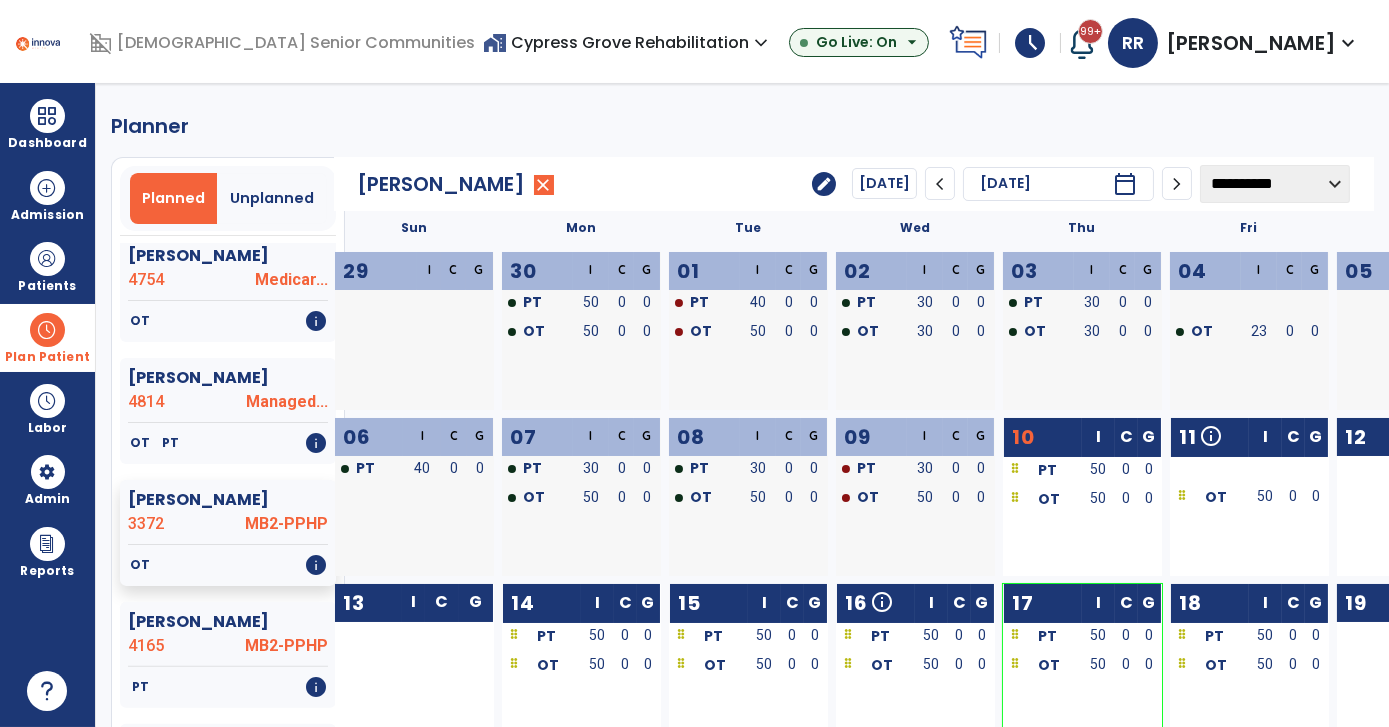 drag, startPoint x: 1108, startPoint y: 495, endPoint x: 1307, endPoint y: 545, distance: 205.18529 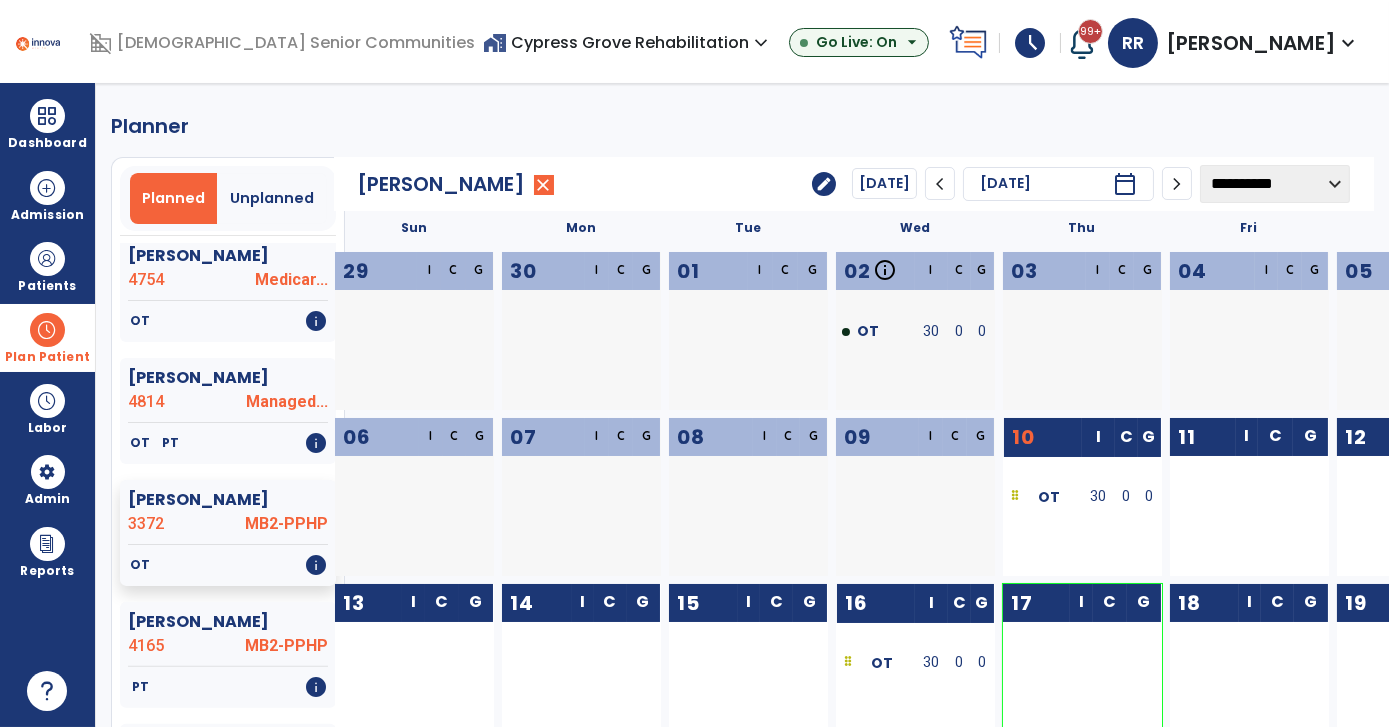 drag, startPoint x: 1090, startPoint y: 496, endPoint x: 1350, endPoint y: 549, distance: 265.34695 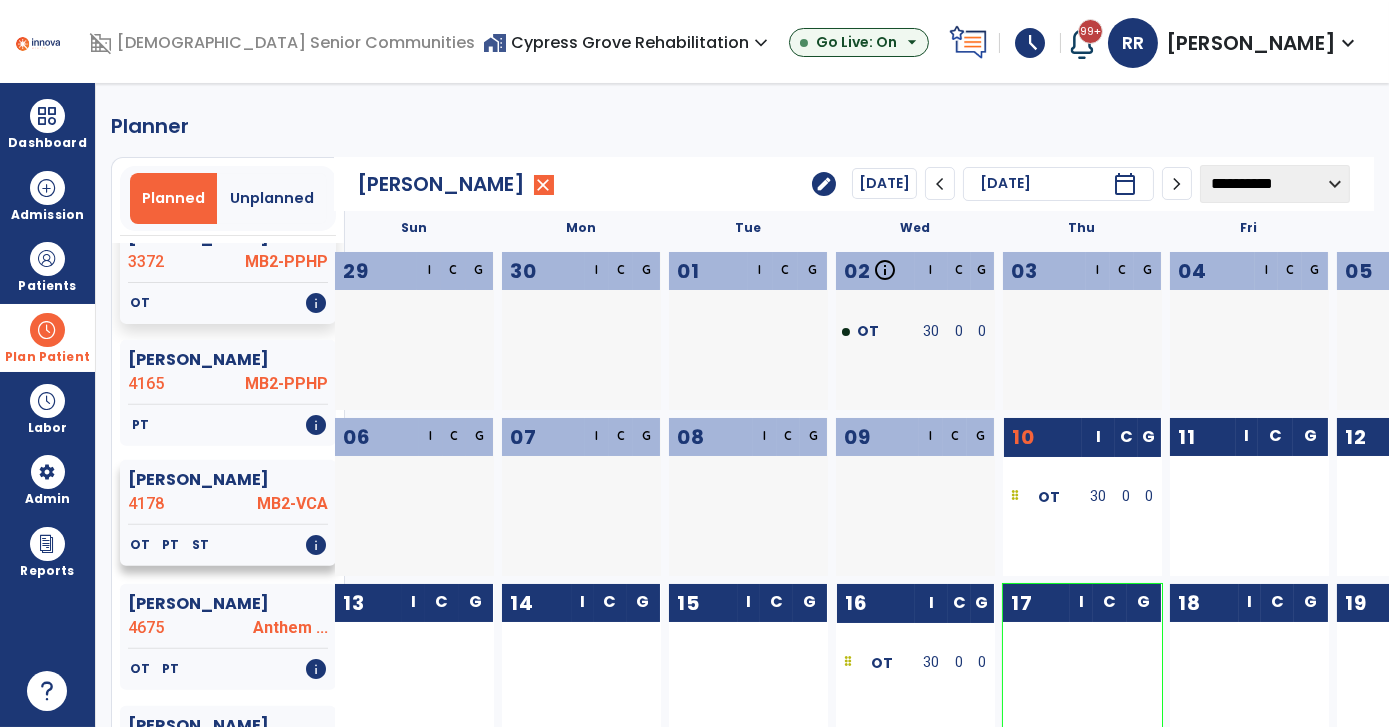 scroll, scrollTop: 1838, scrollLeft: 0, axis: vertical 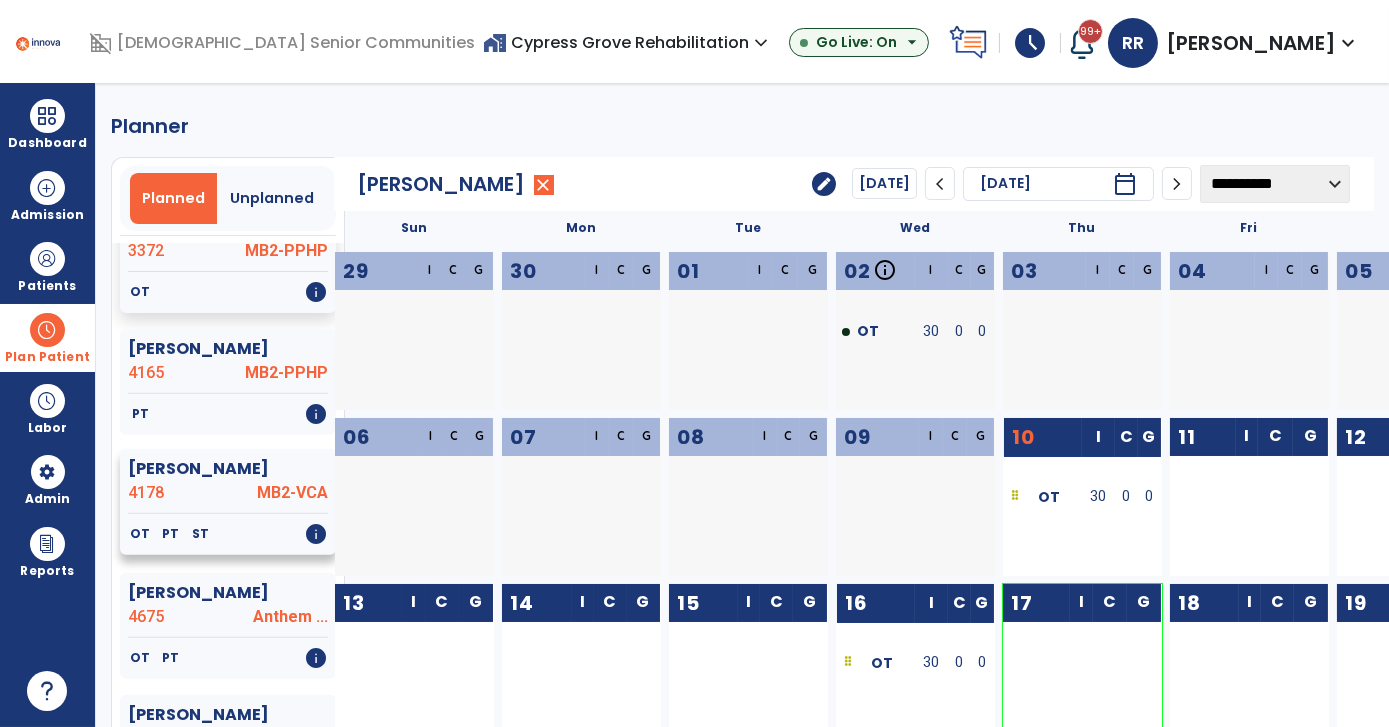 click on "OT   PT   ST   info" 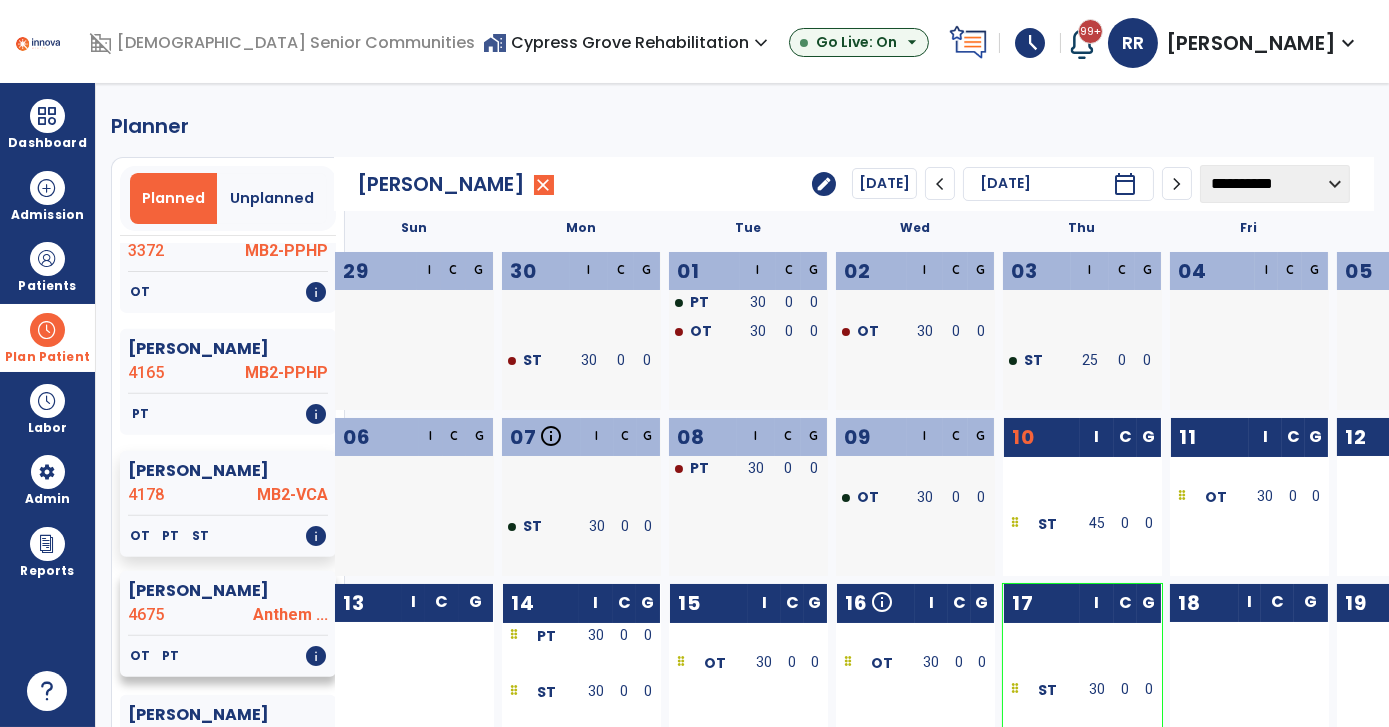click 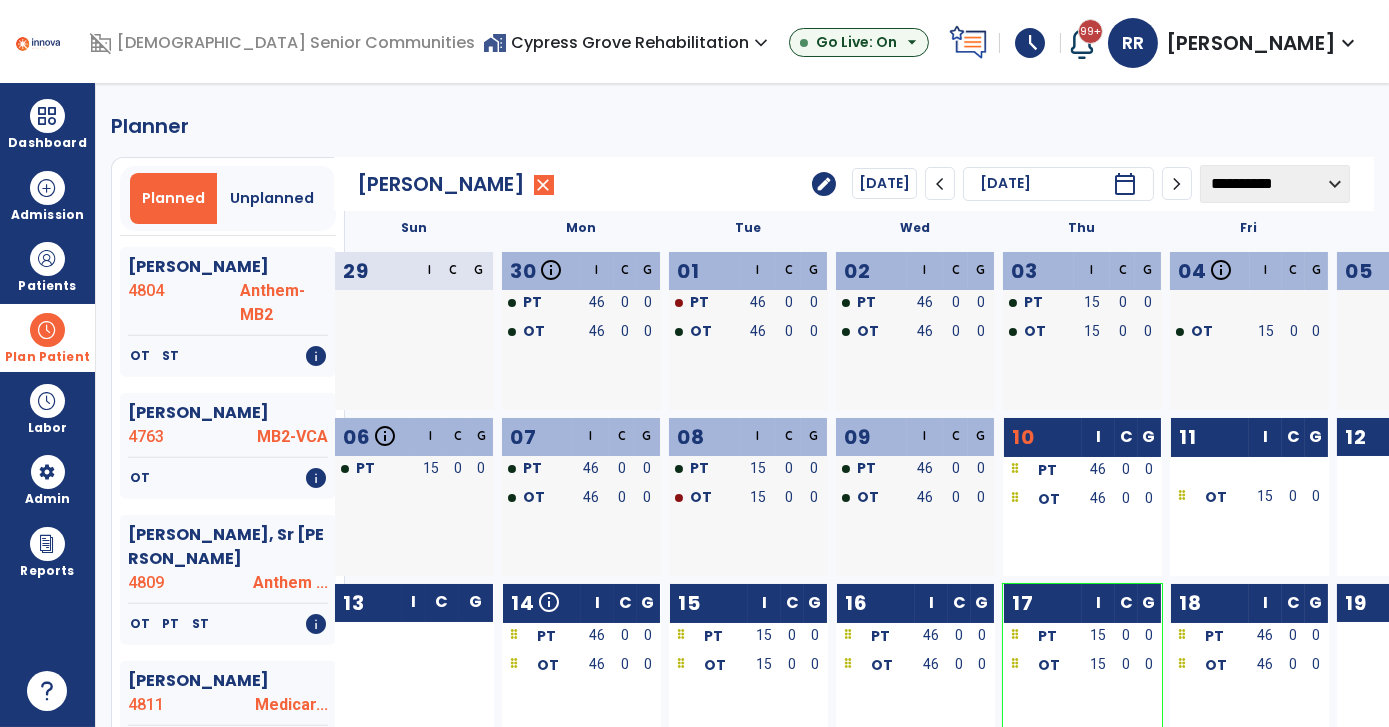 scroll, scrollTop: 2747, scrollLeft: 0, axis: vertical 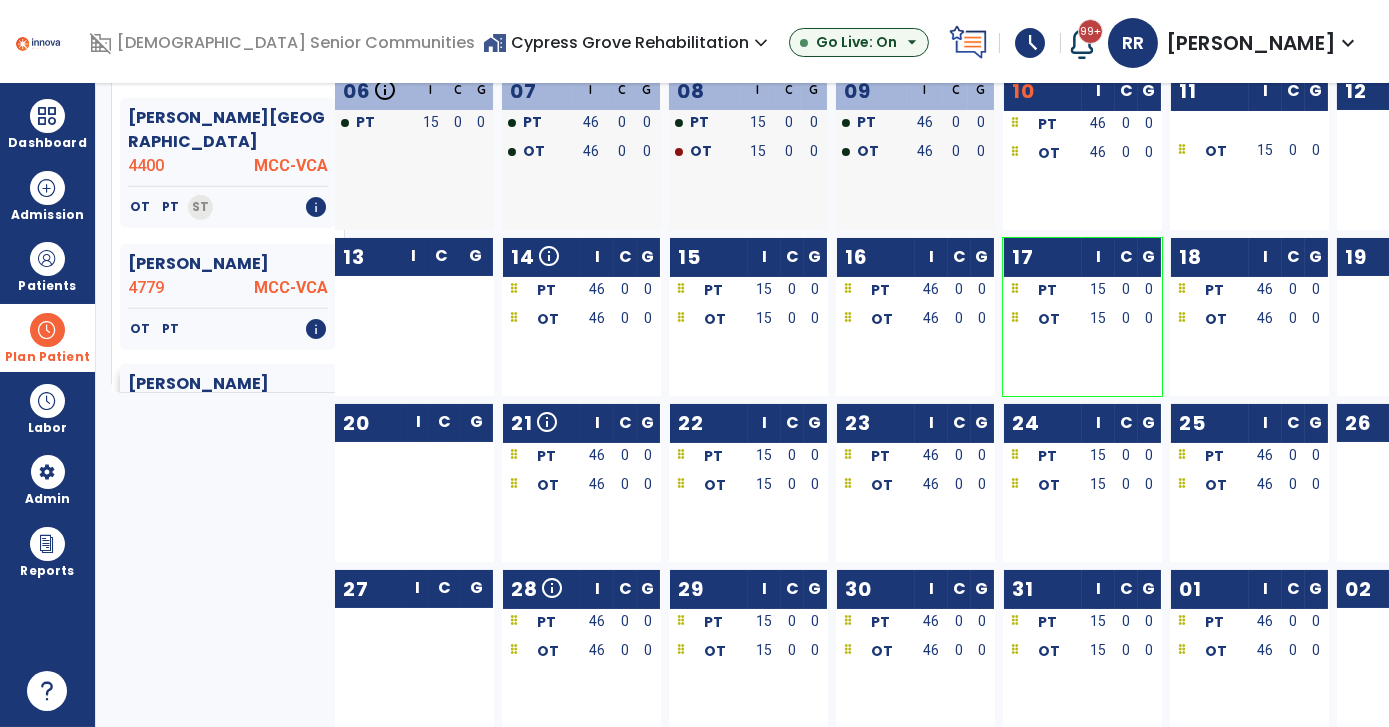 click on "PT   OT   info" 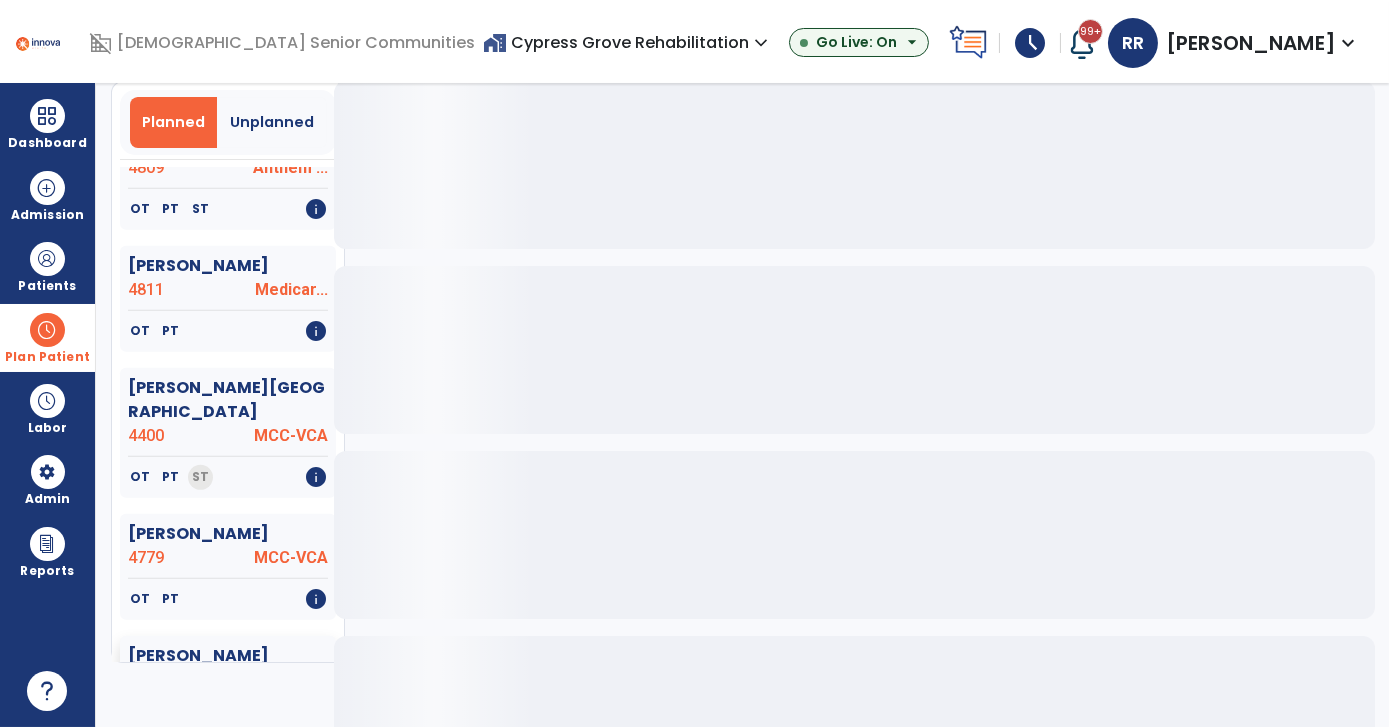 scroll, scrollTop: 74, scrollLeft: 0, axis: vertical 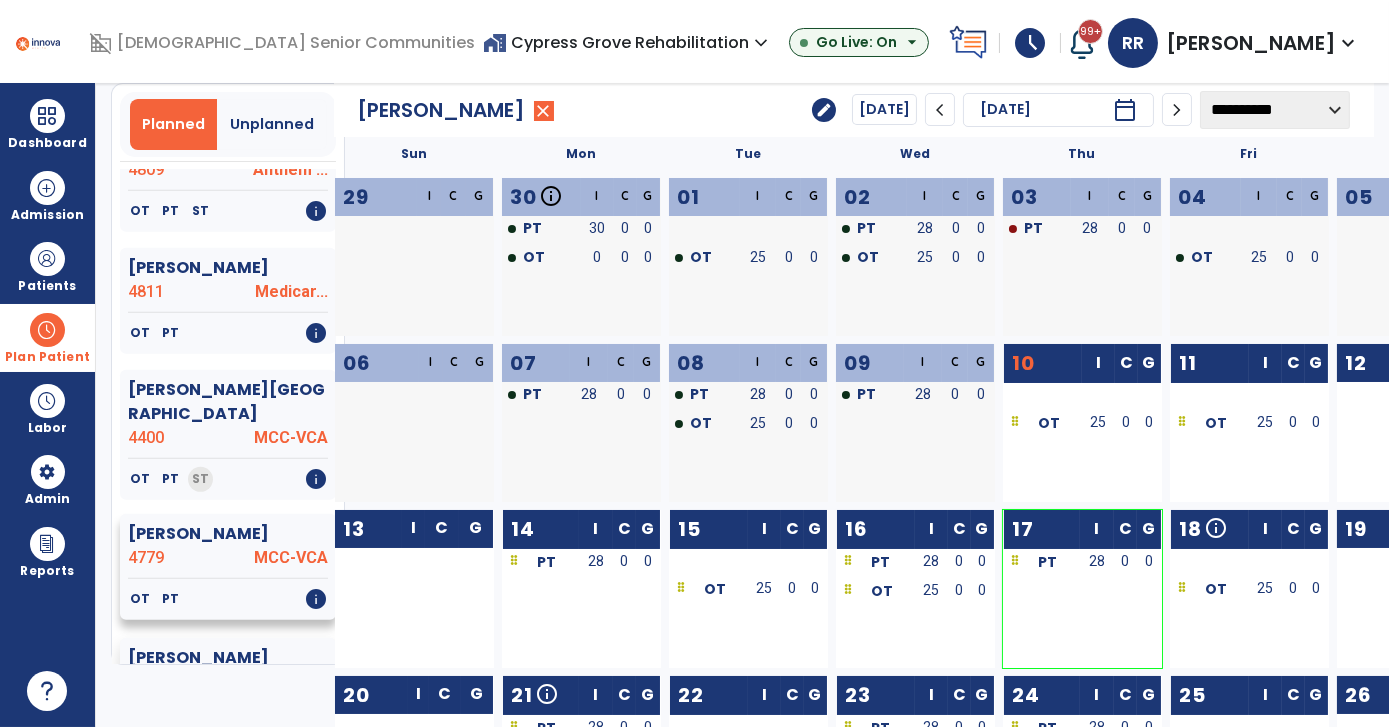 click on "4779" 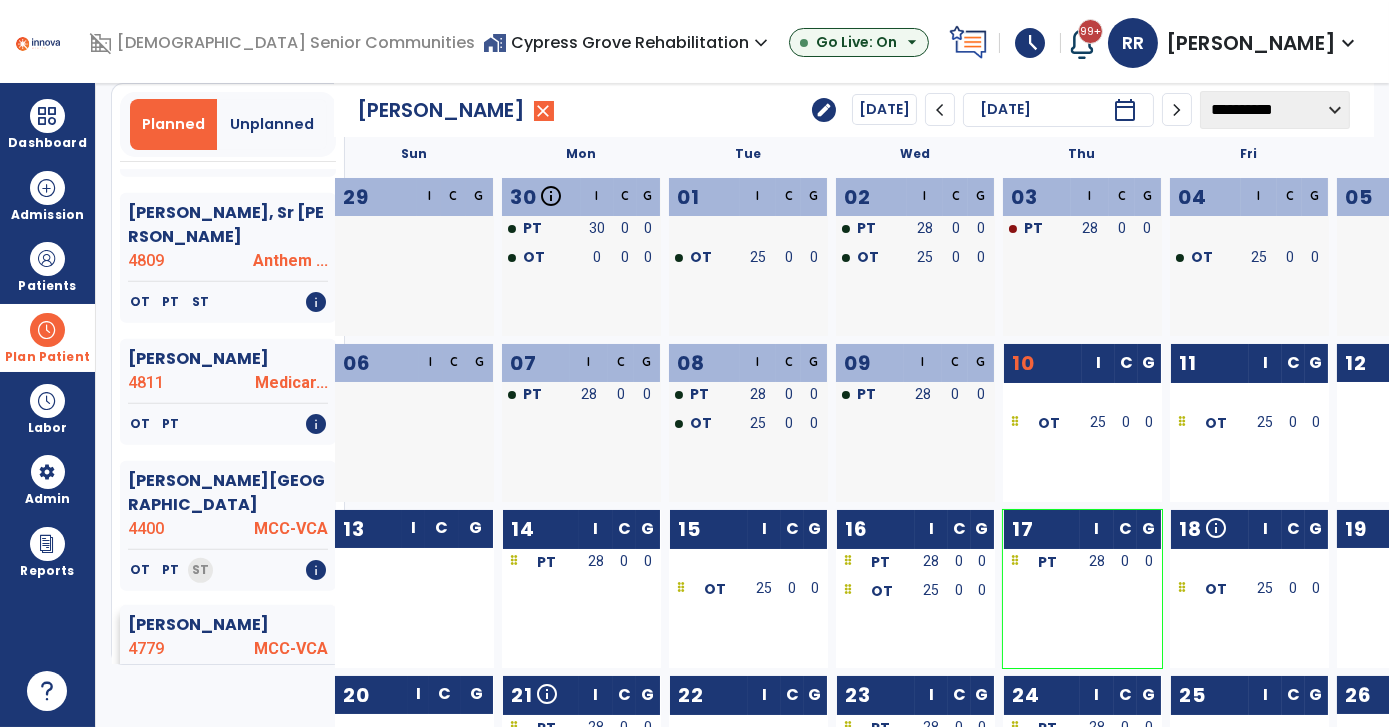 scroll, scrollTop: 2565, scrollLeft: 0, axis: vertical 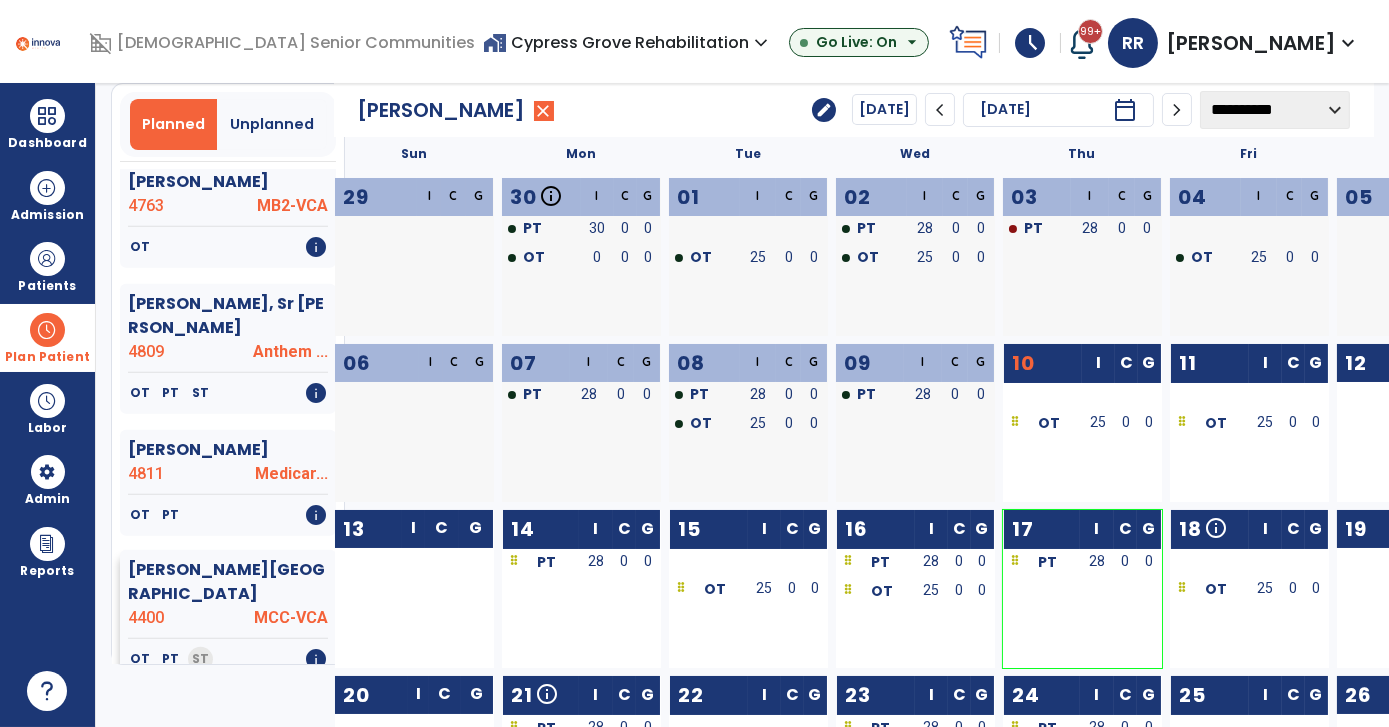 click on "[PERSON_NAME][GEOGRAPHIC_DATA]" 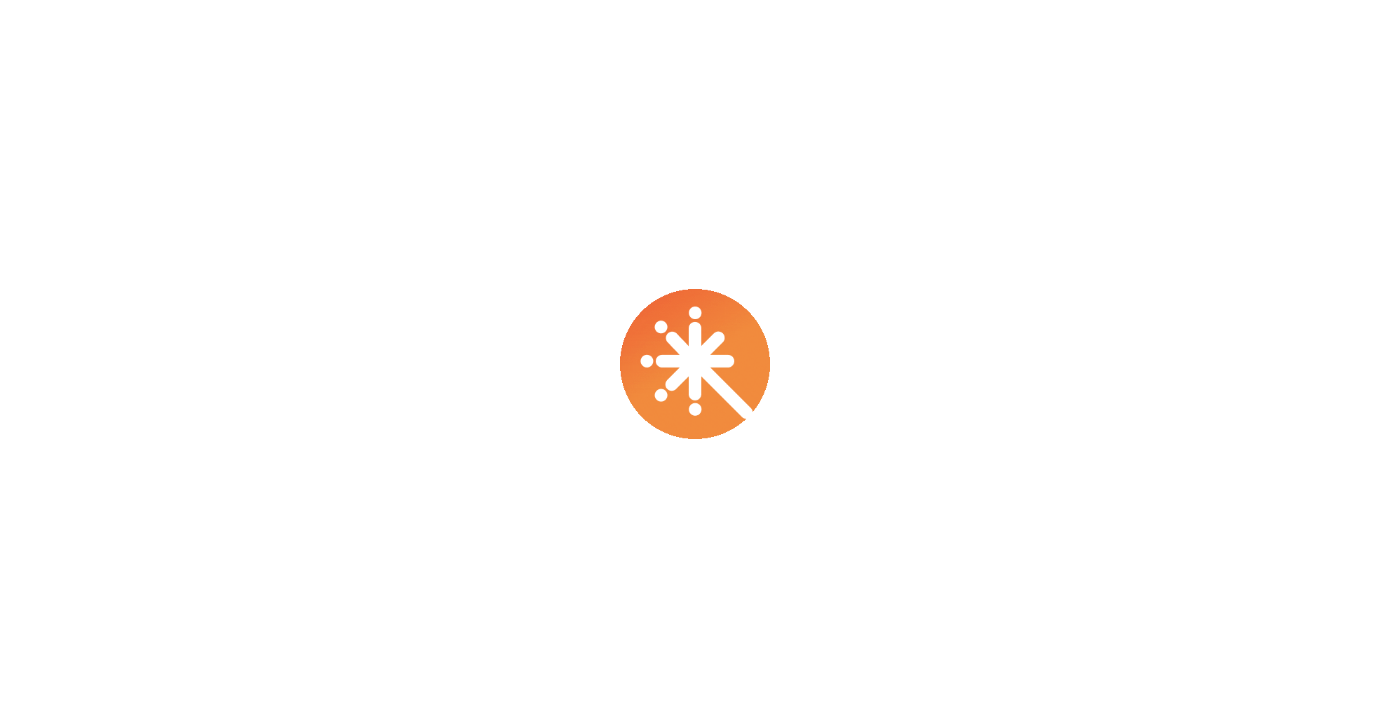 scroll, scrollTop: 0, scrollLeft: 0, axis: both 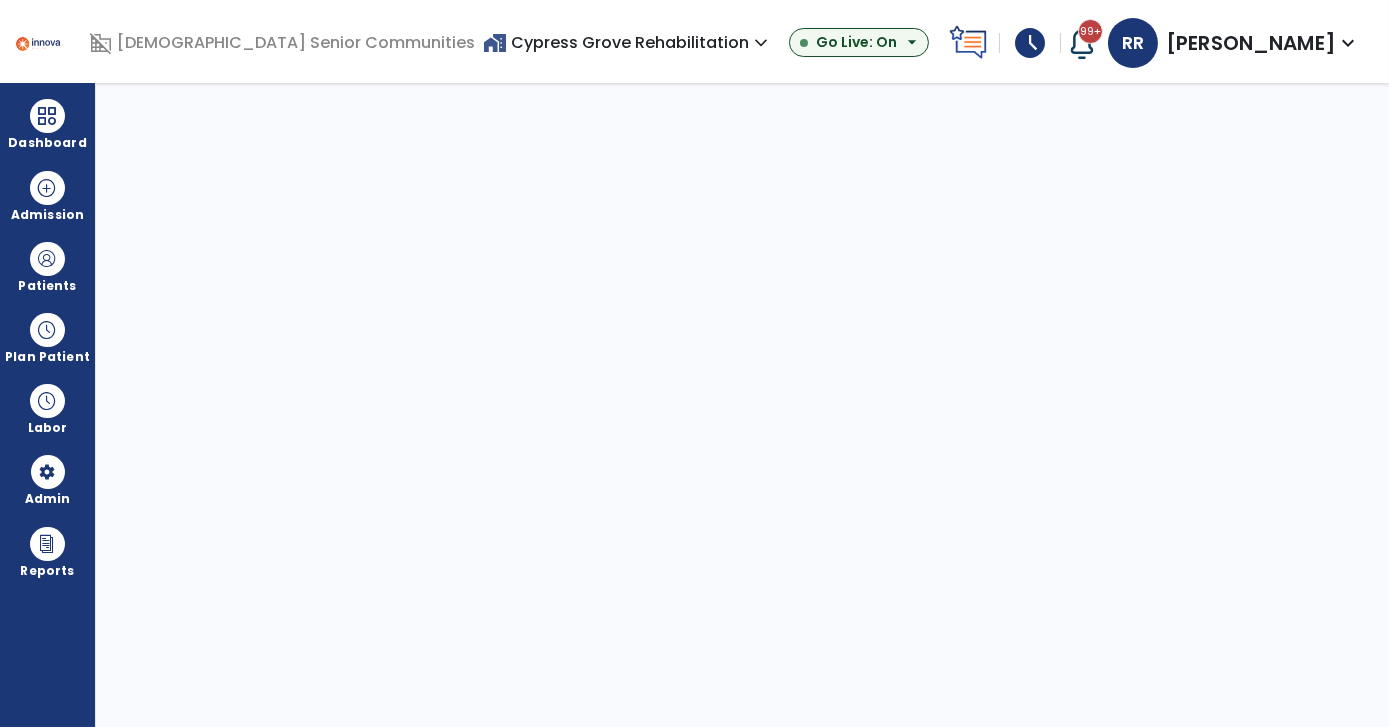 select on "***" 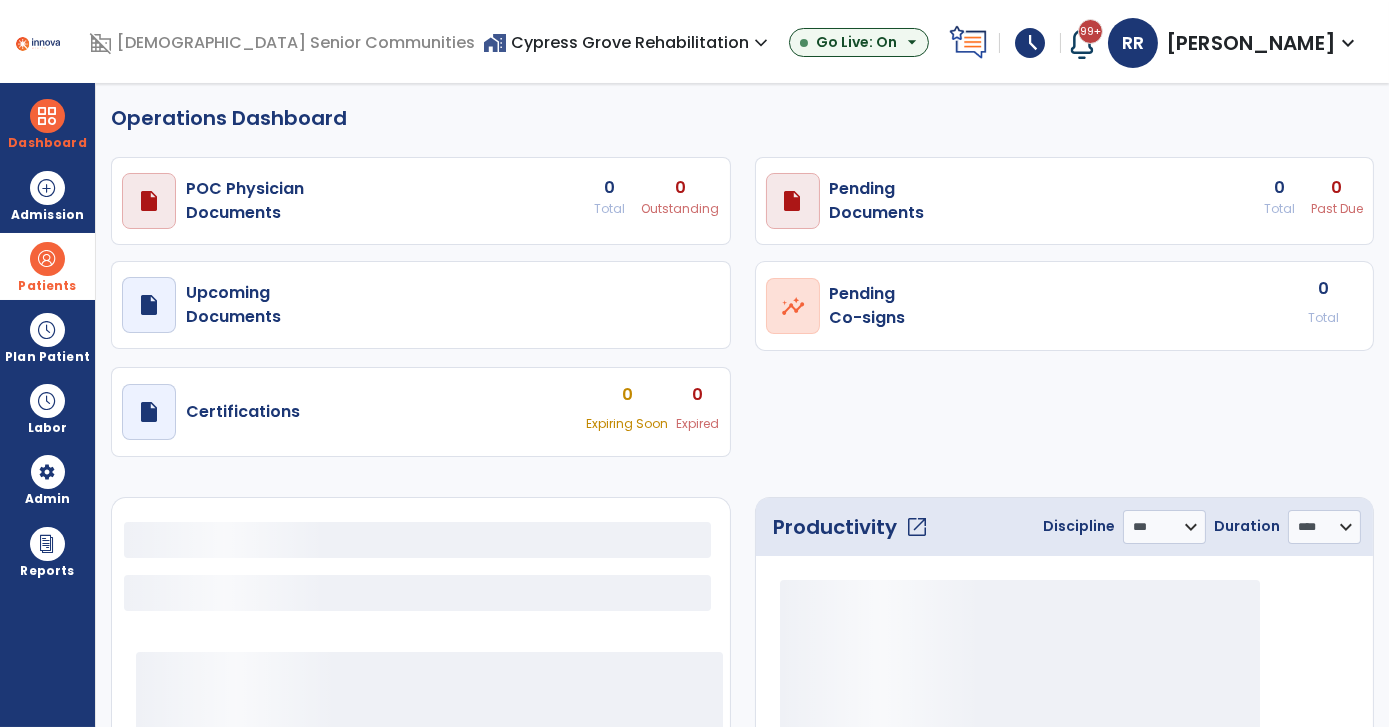 select on "***" 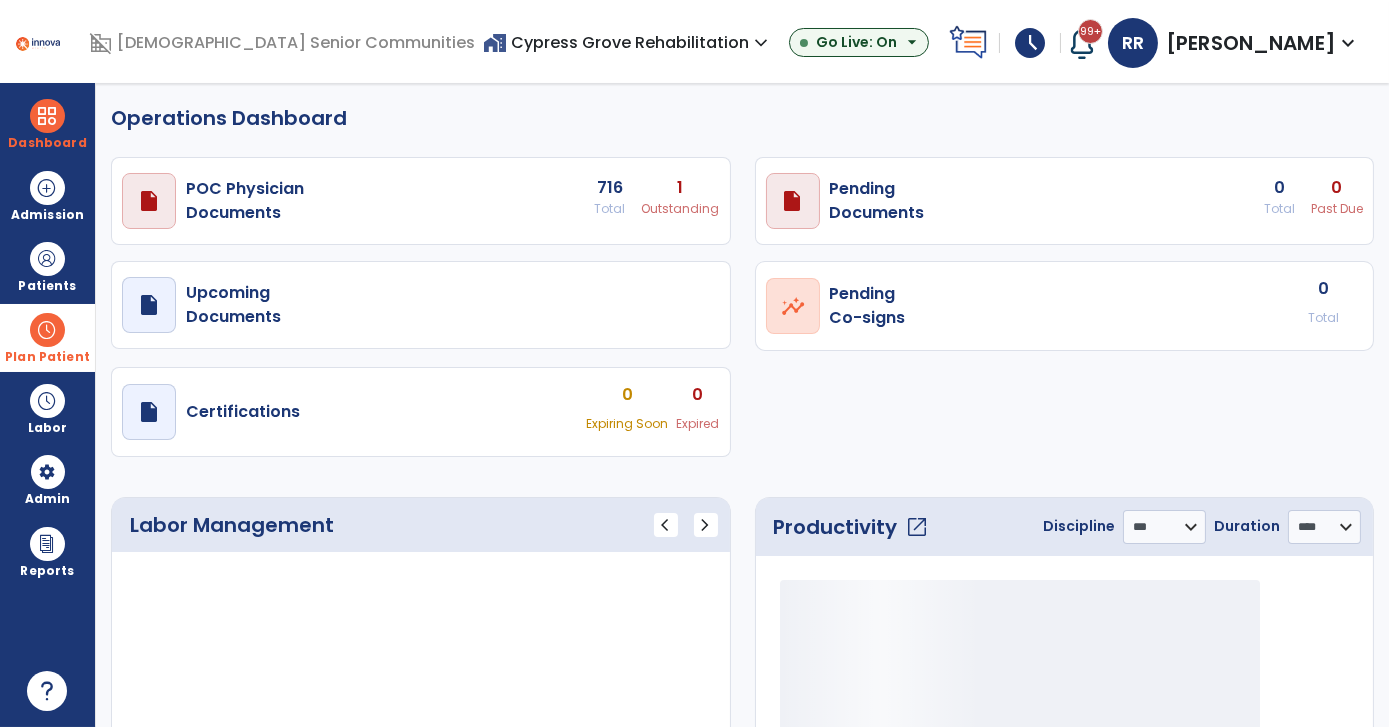 click at bounding box center (47, 330) 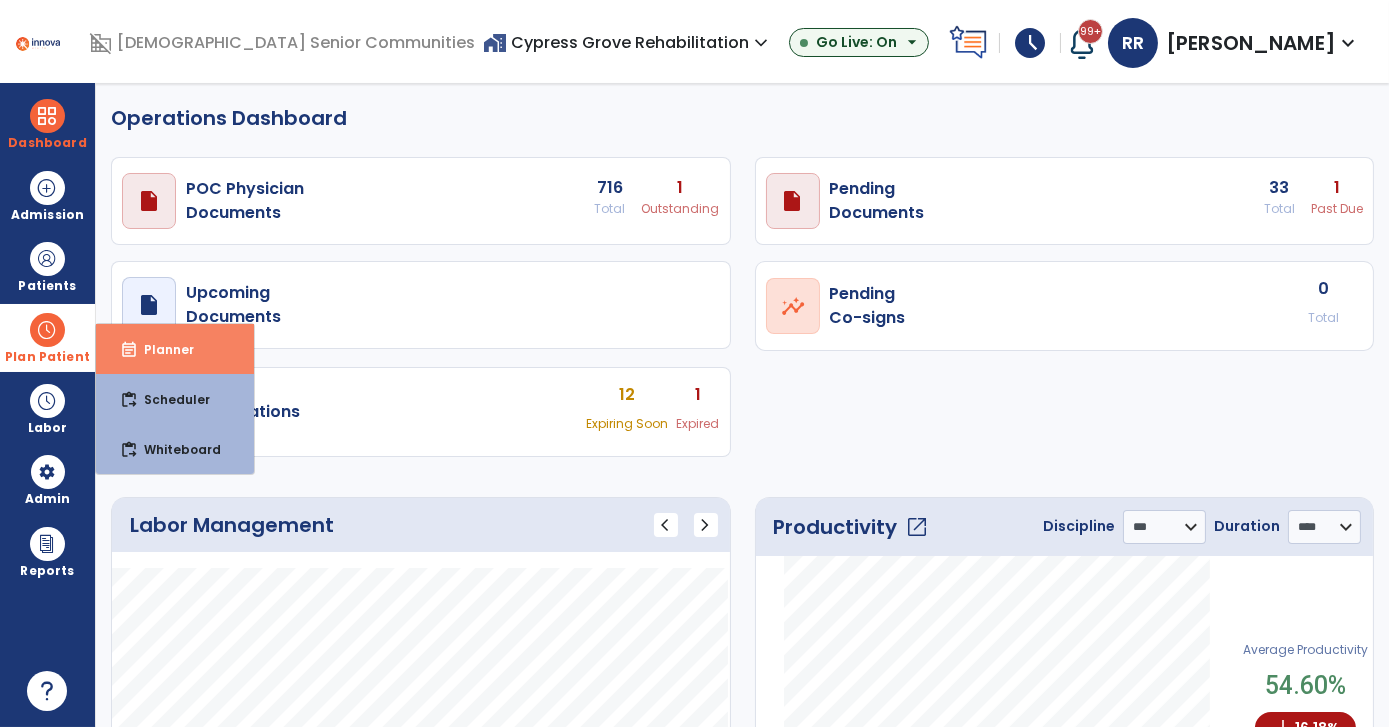 click on "Planner" at bounding box center (161, 349) 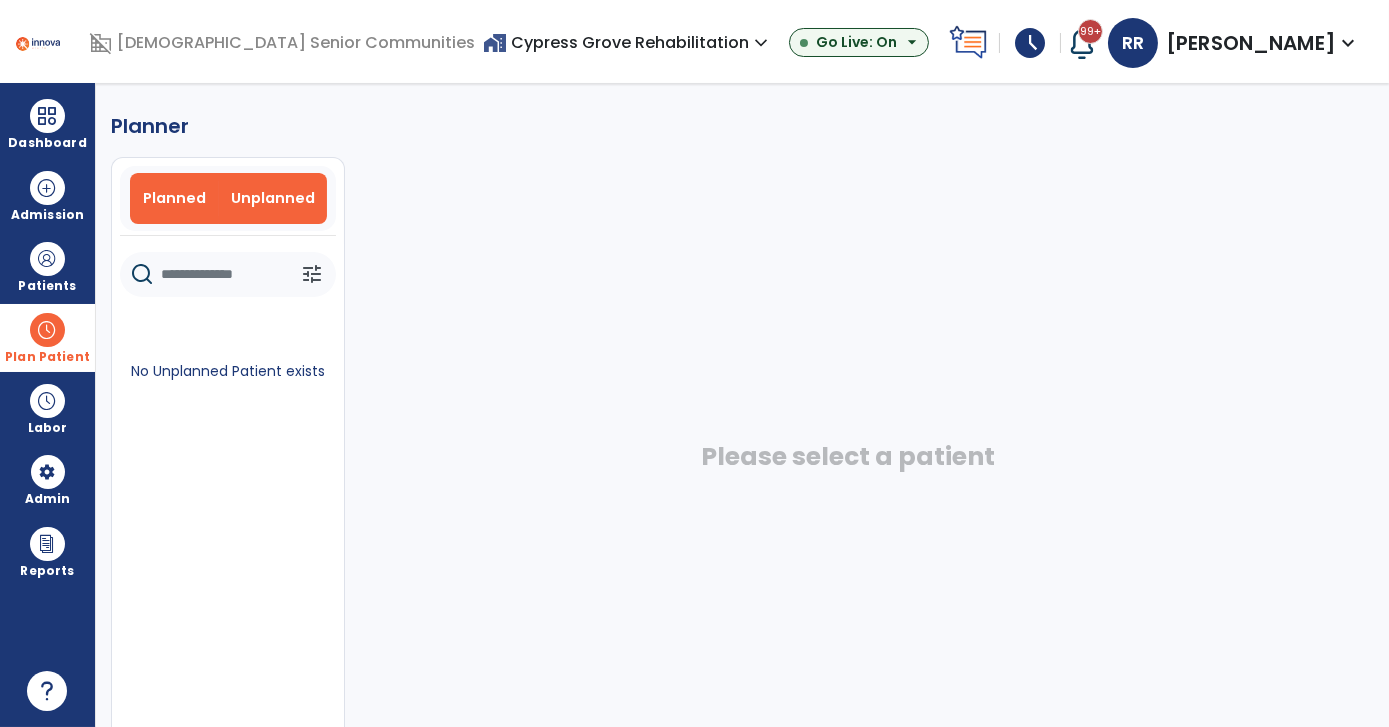 click on "Planned" at bounding box center (174, 198) 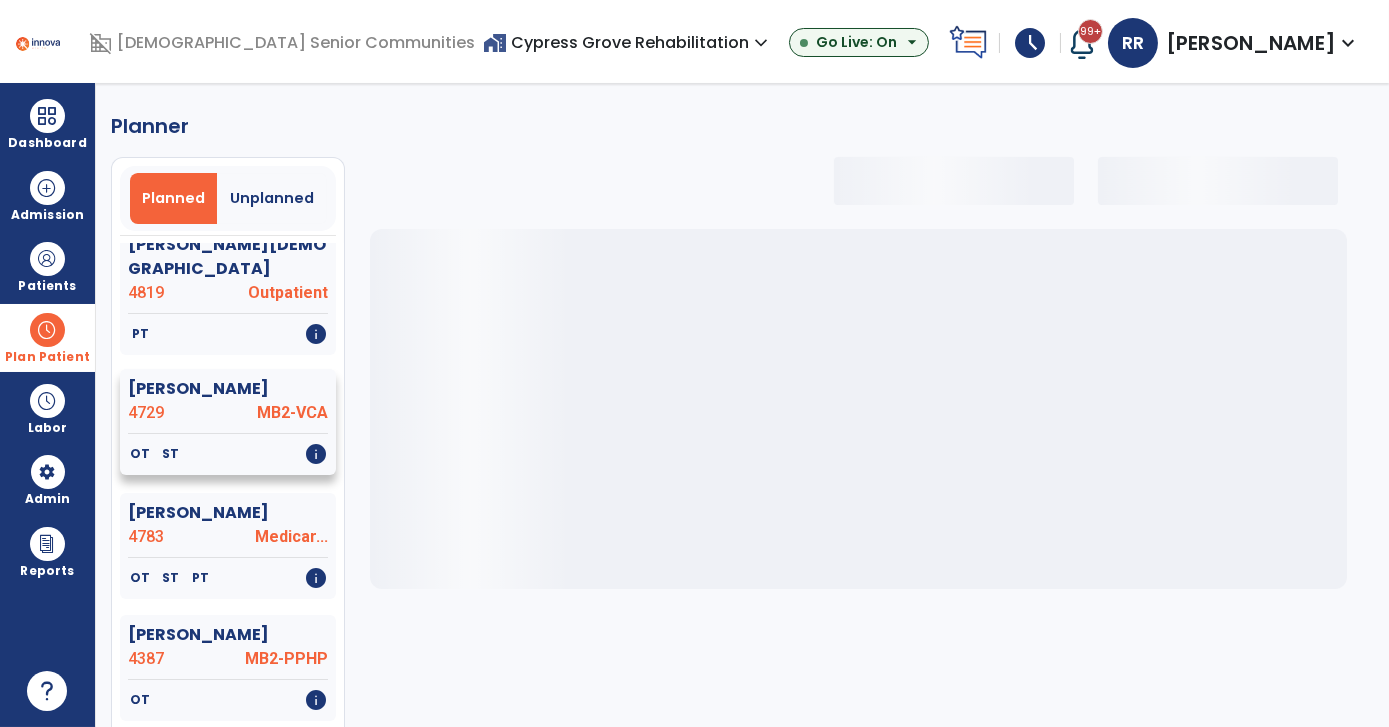 select on "***" 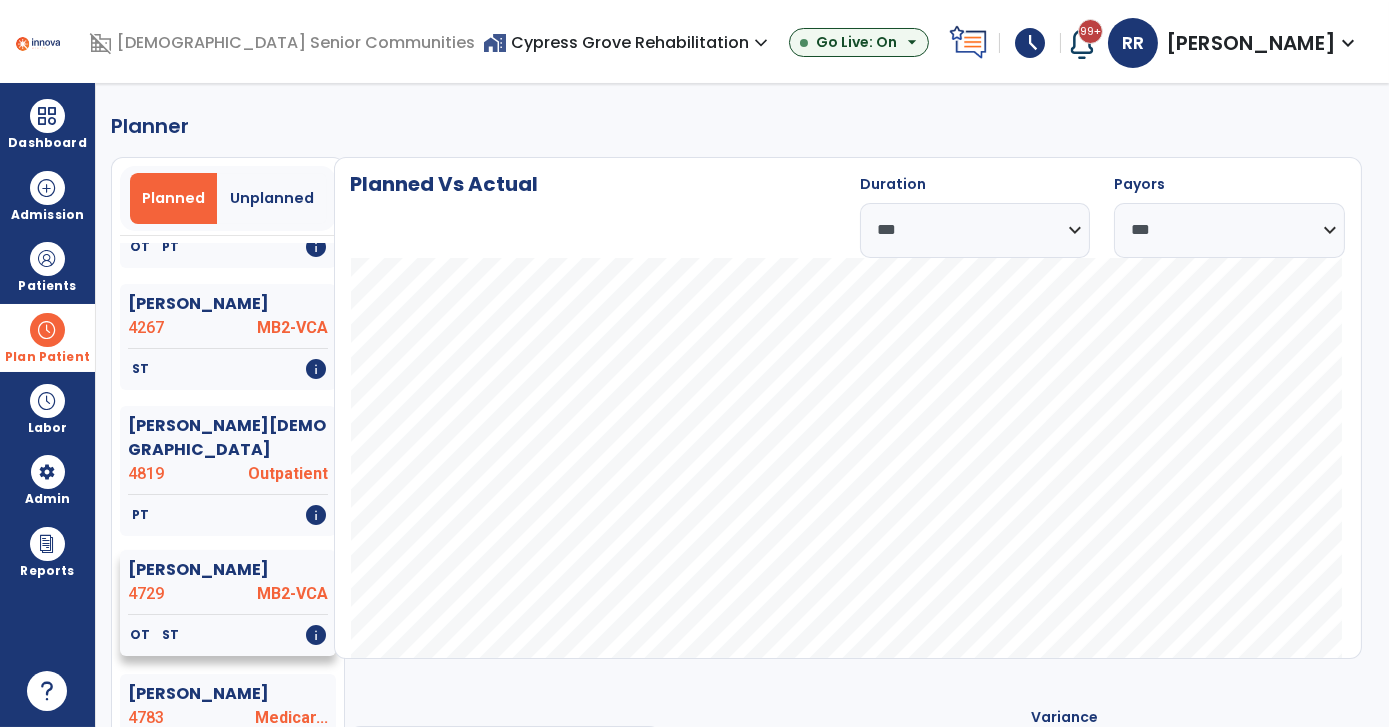 scroll, scrollTop: 272, scrollLeft: 0, axis: vertical 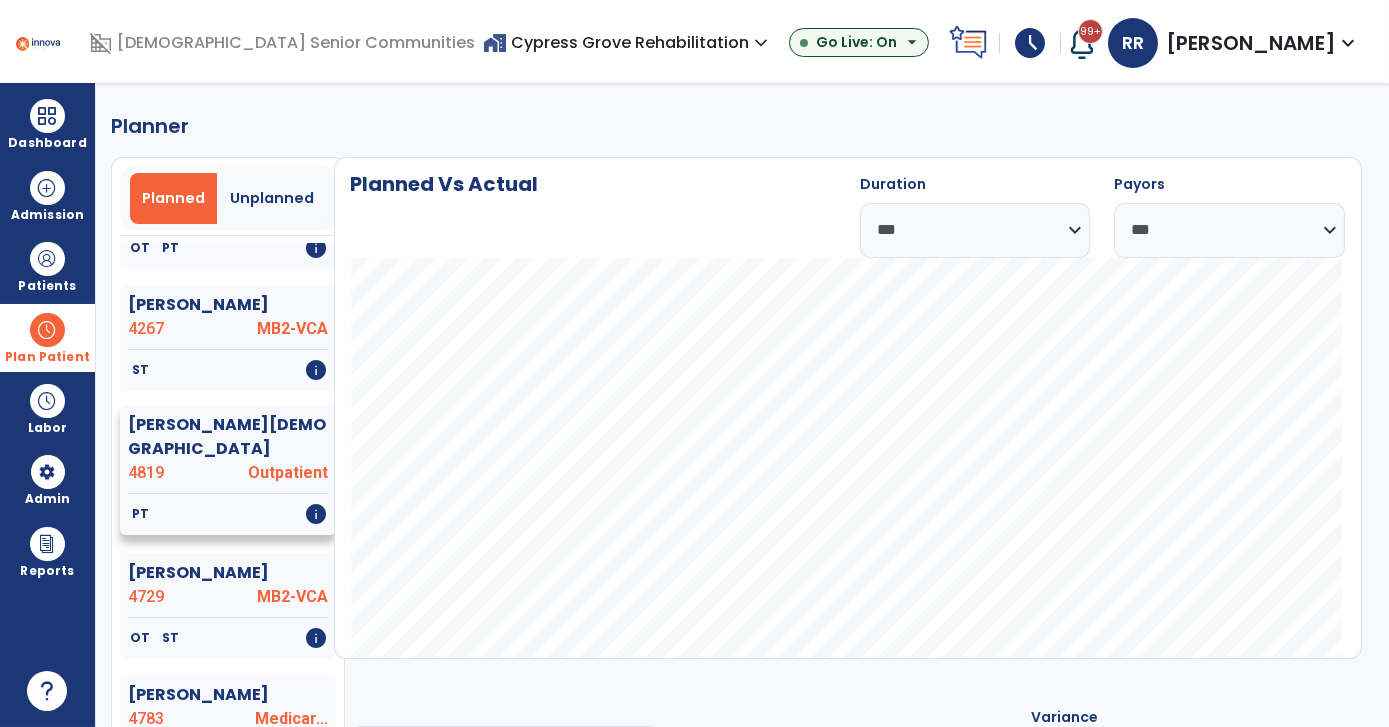 click on "Givens, Isaiah" 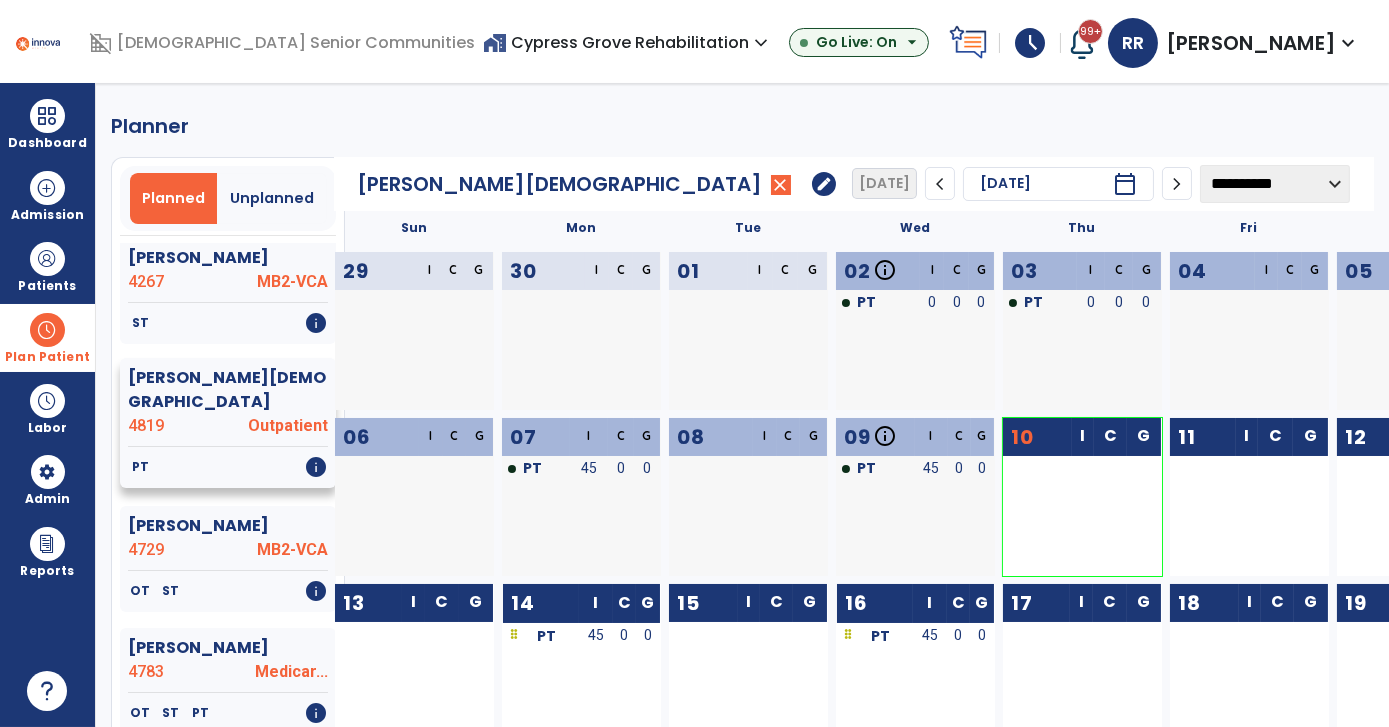 scroll, scrollTop: 363, scrollLeft: 0, axis: vertical 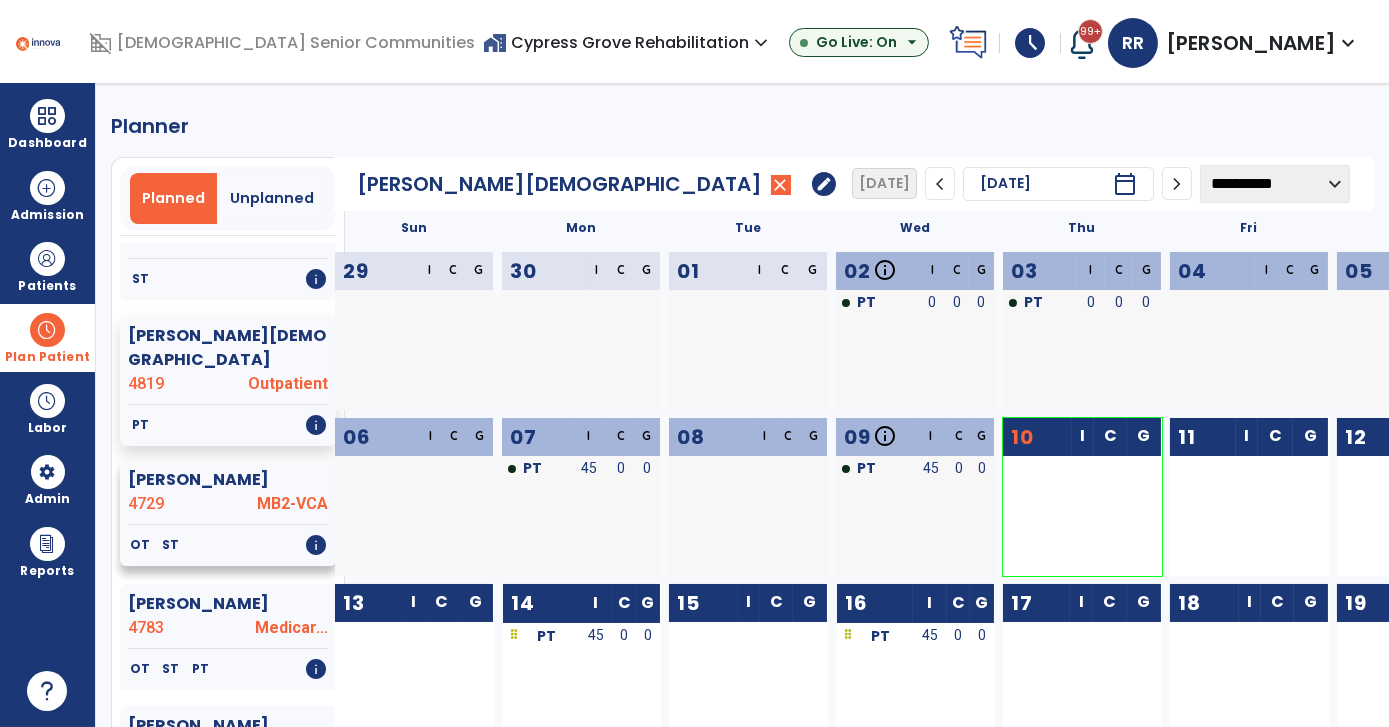 click on "MB2-VCA" 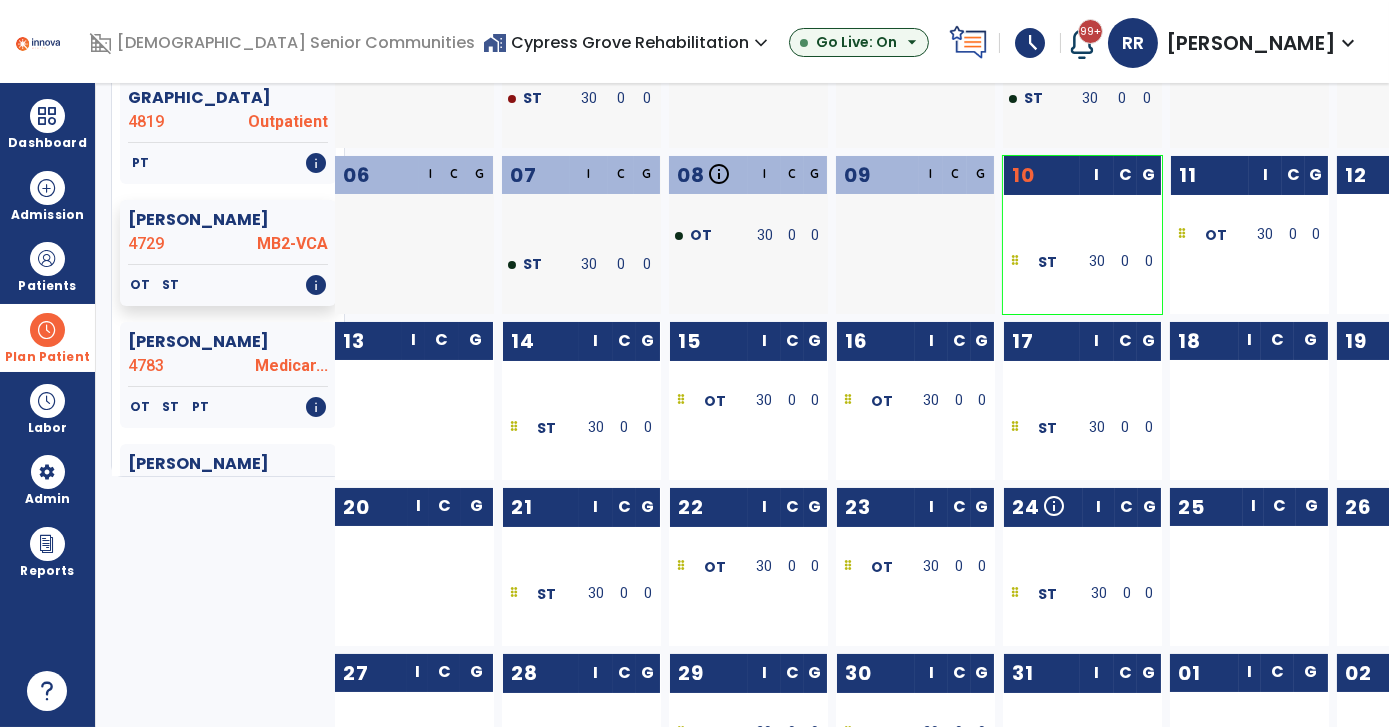 scroll, scrollTop: 272, scrollLeft: 0, axis: vertical 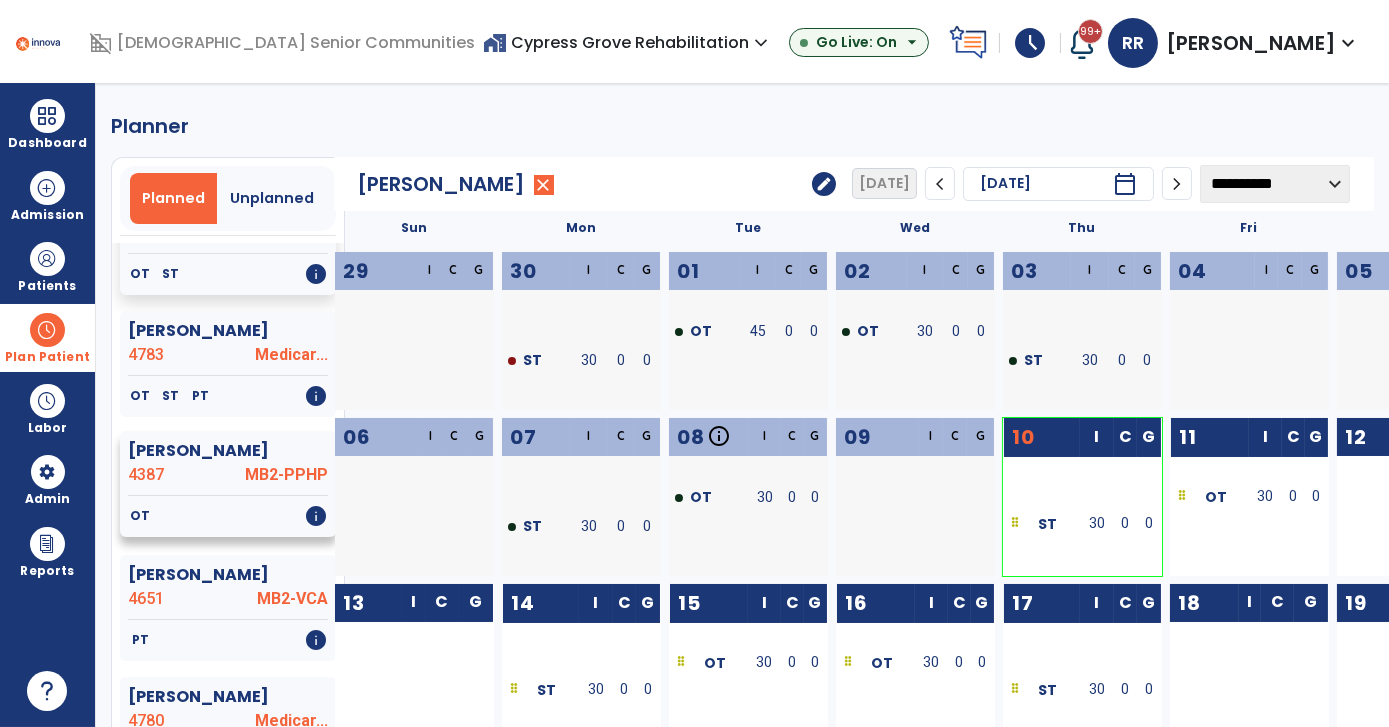 click on "OT   info" 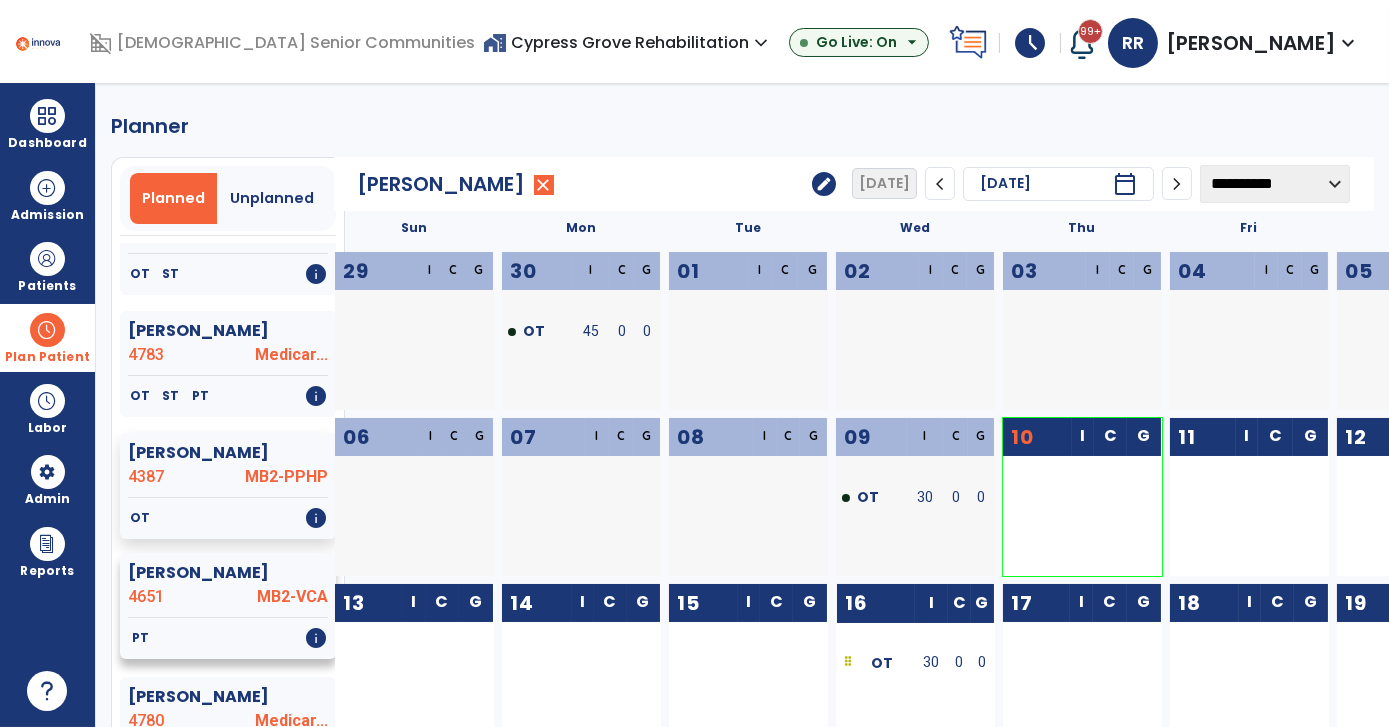 click on "MB2-VCA" 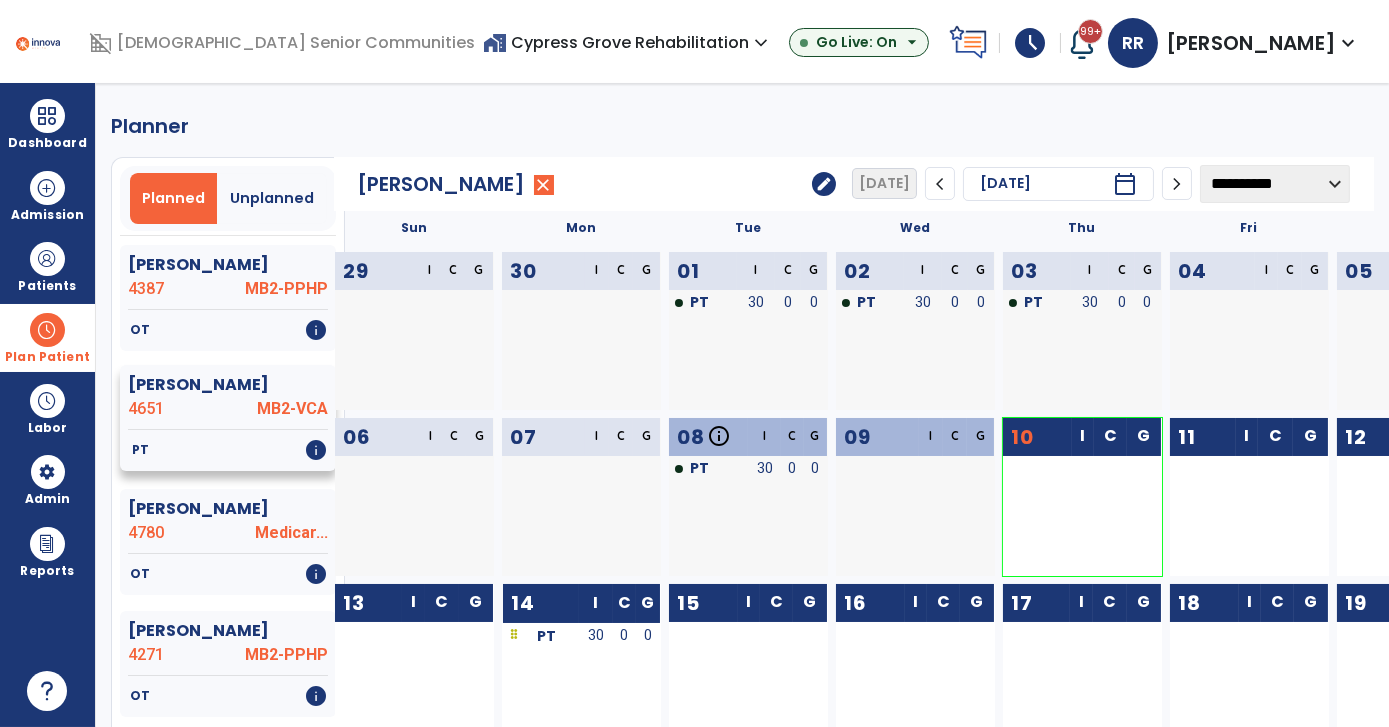 scroll, scrollTop: 909, scrollLeft: 0, axis: vertical 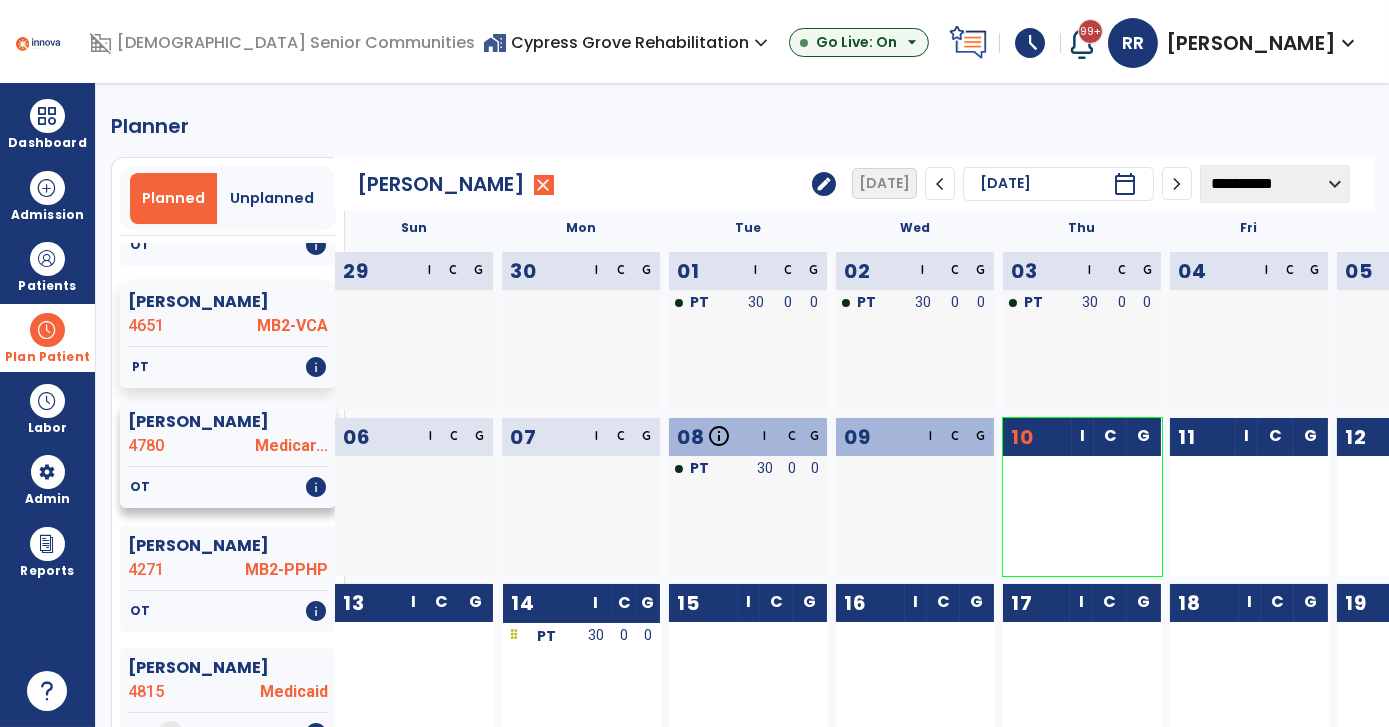 click 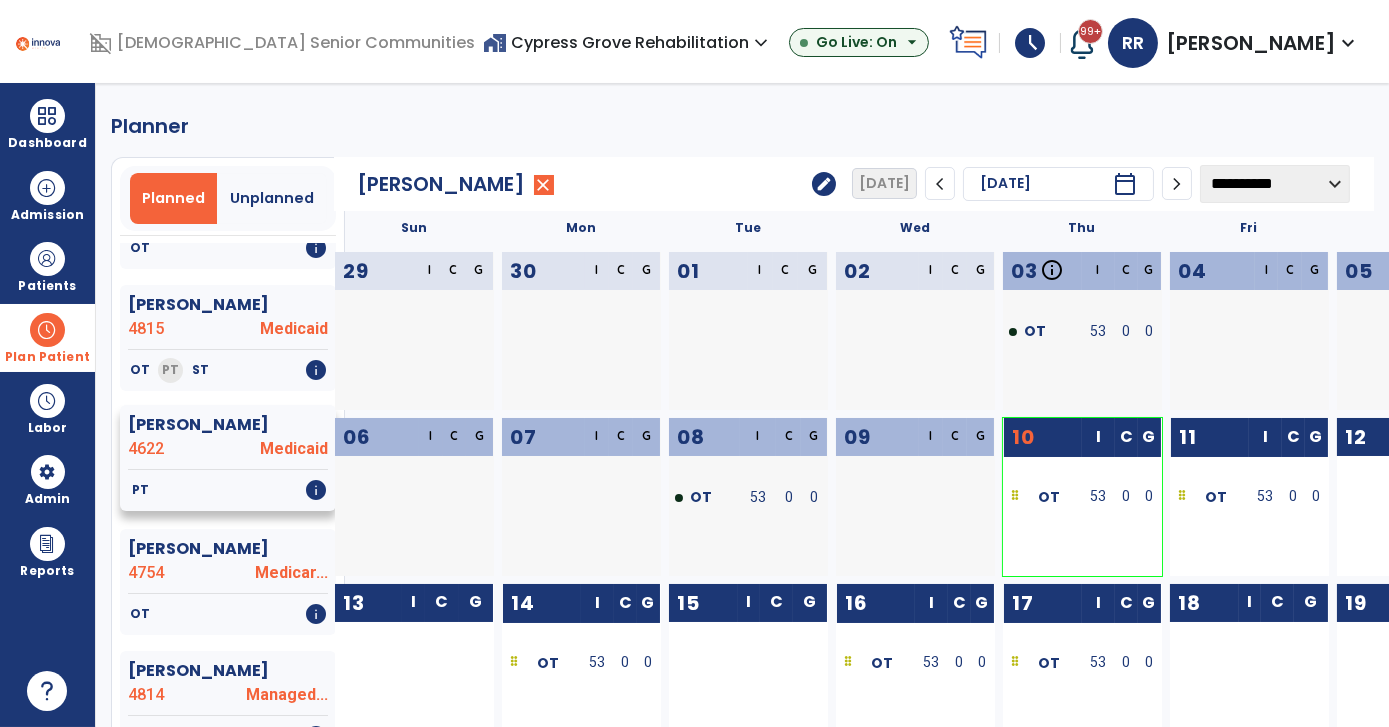 scroll, scrollTop: 1181, scrollLeft: 0, axis: vertical 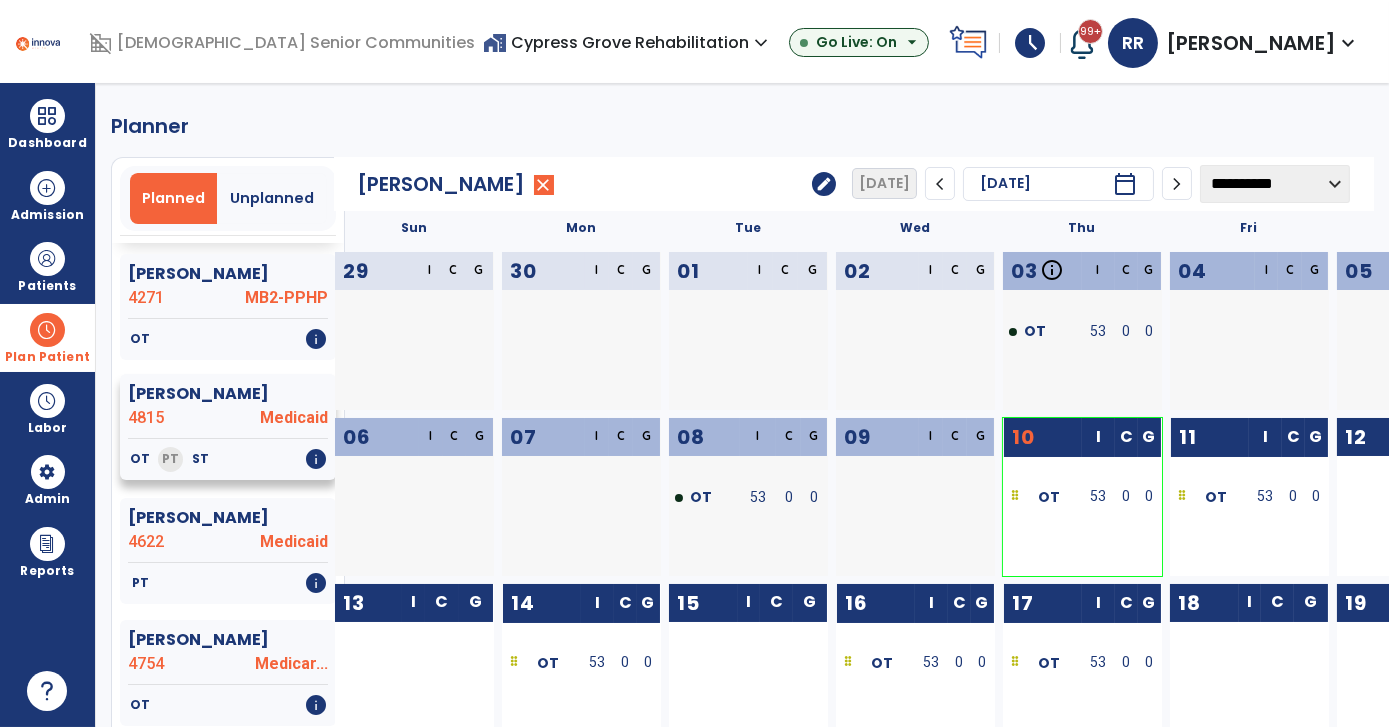 click on "4815" 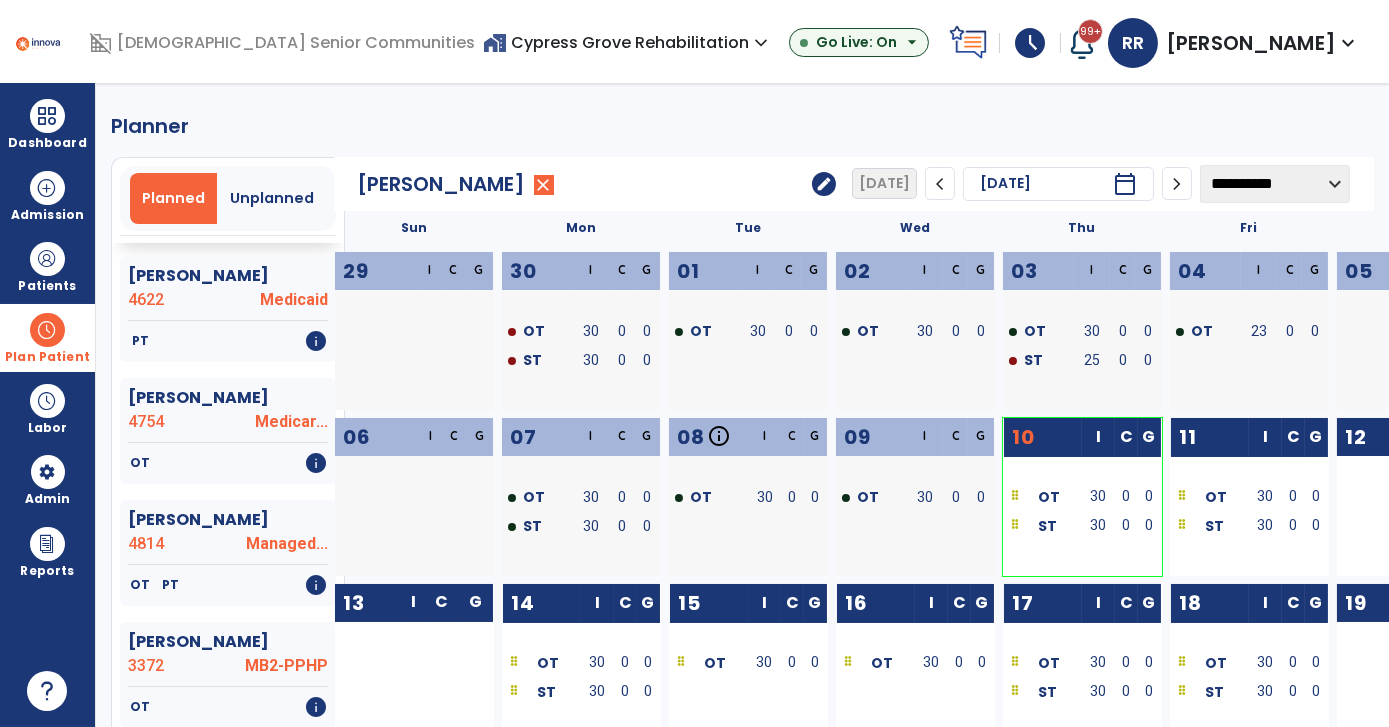 scroll, scrollTop: 1454, scrollLeft: 0, axis: vertical 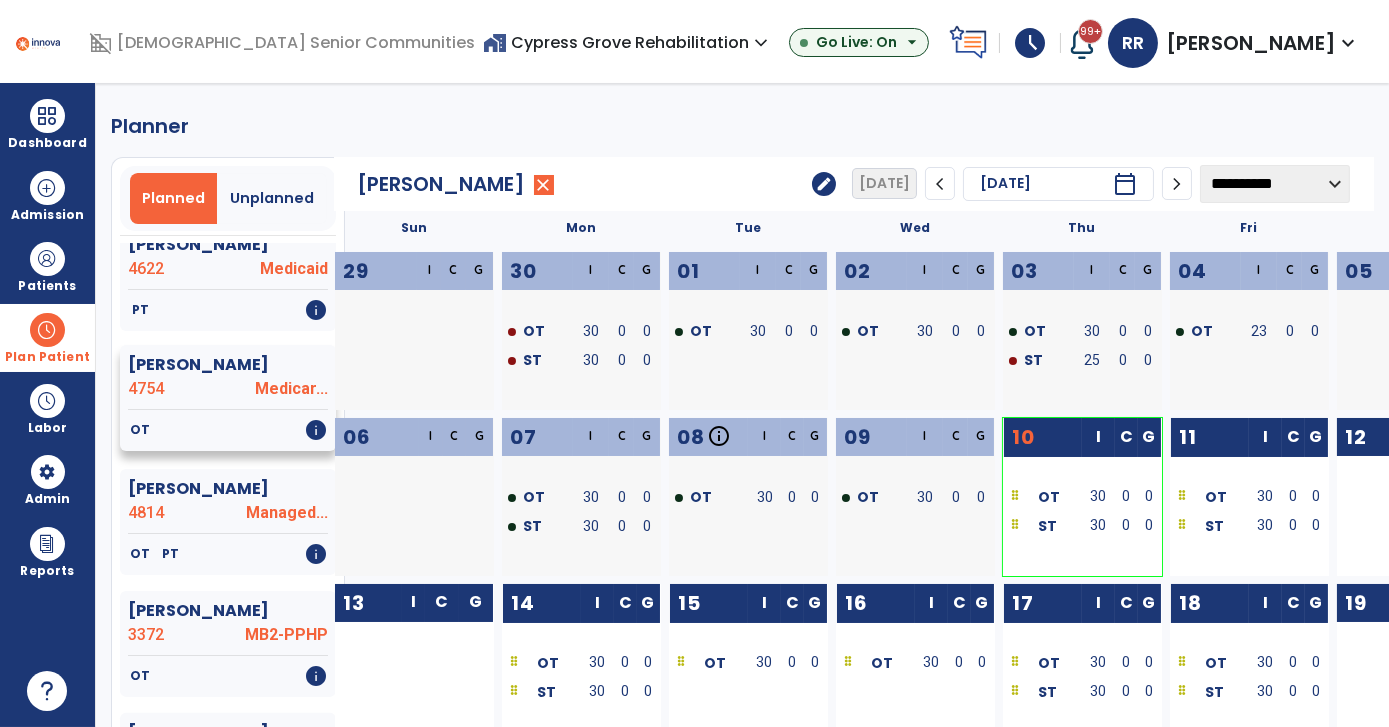 click on "Livingston, Judith  4754 Medicar..." 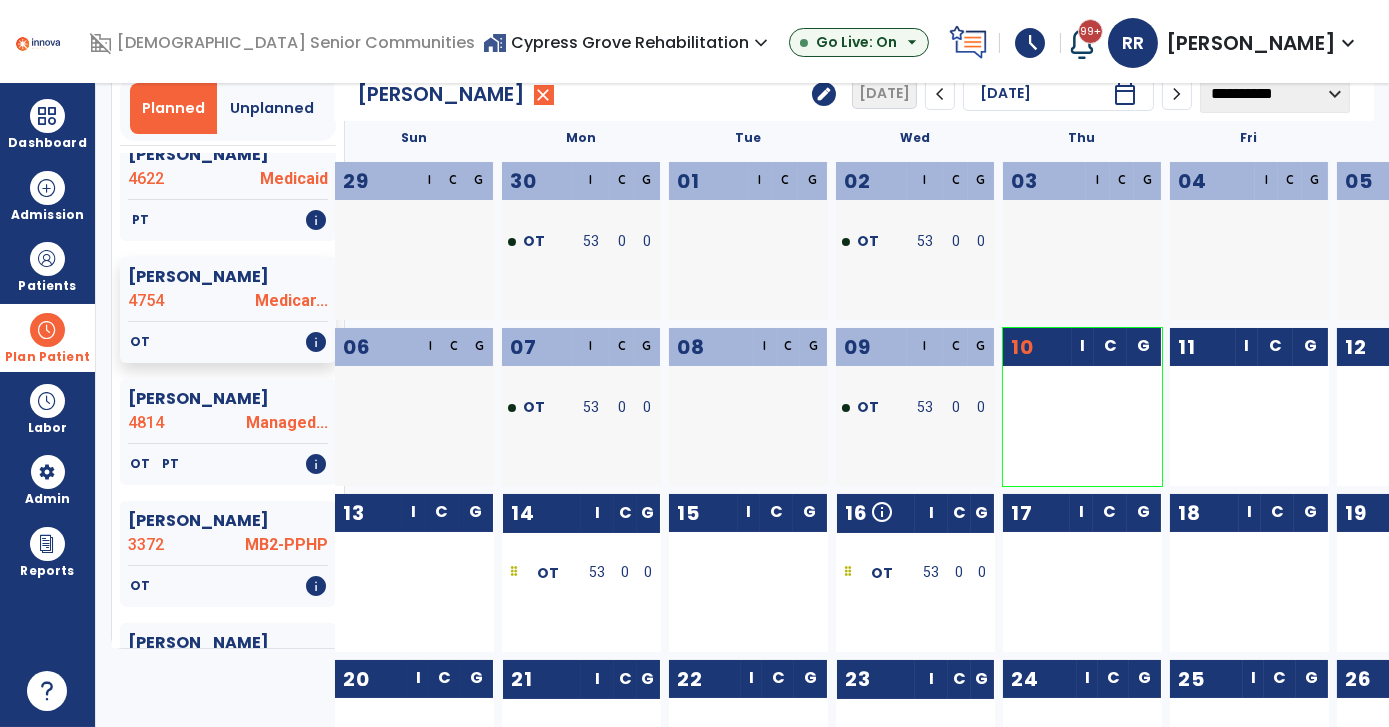 scroll, scrollTop: 181, scrollLeft: 0, axis: vertical 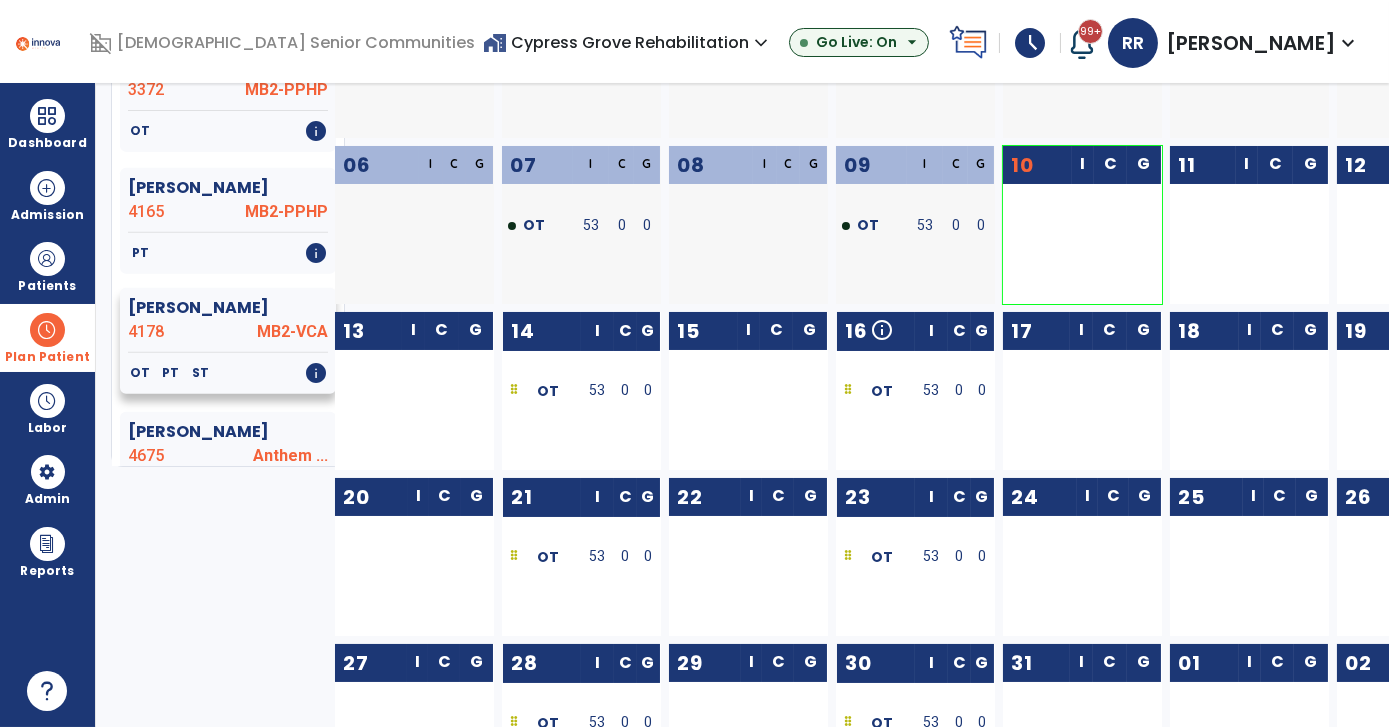 click on "Mccoy, Daniel  4178 MB2-VCA" 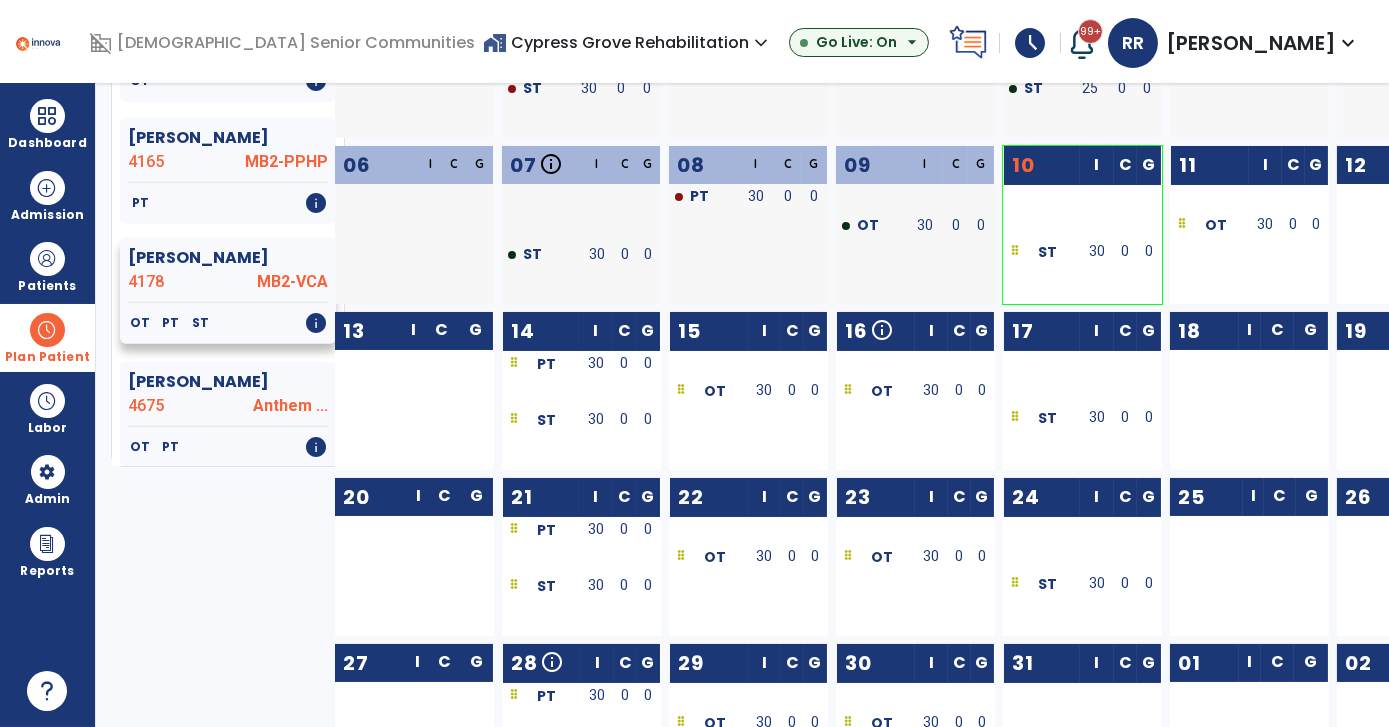 scroll, scrollTop: 1818, scrollLeft: 0, axis: vertical 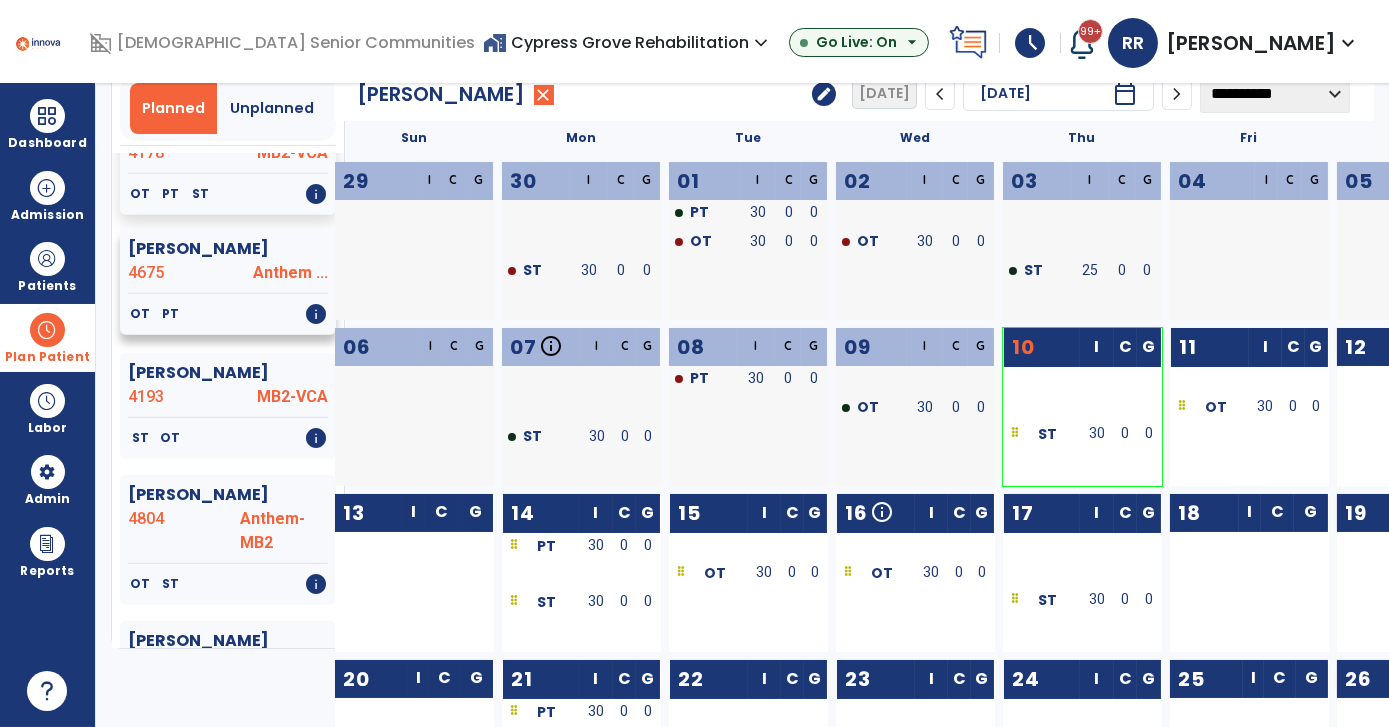 click on "Anthem ..." 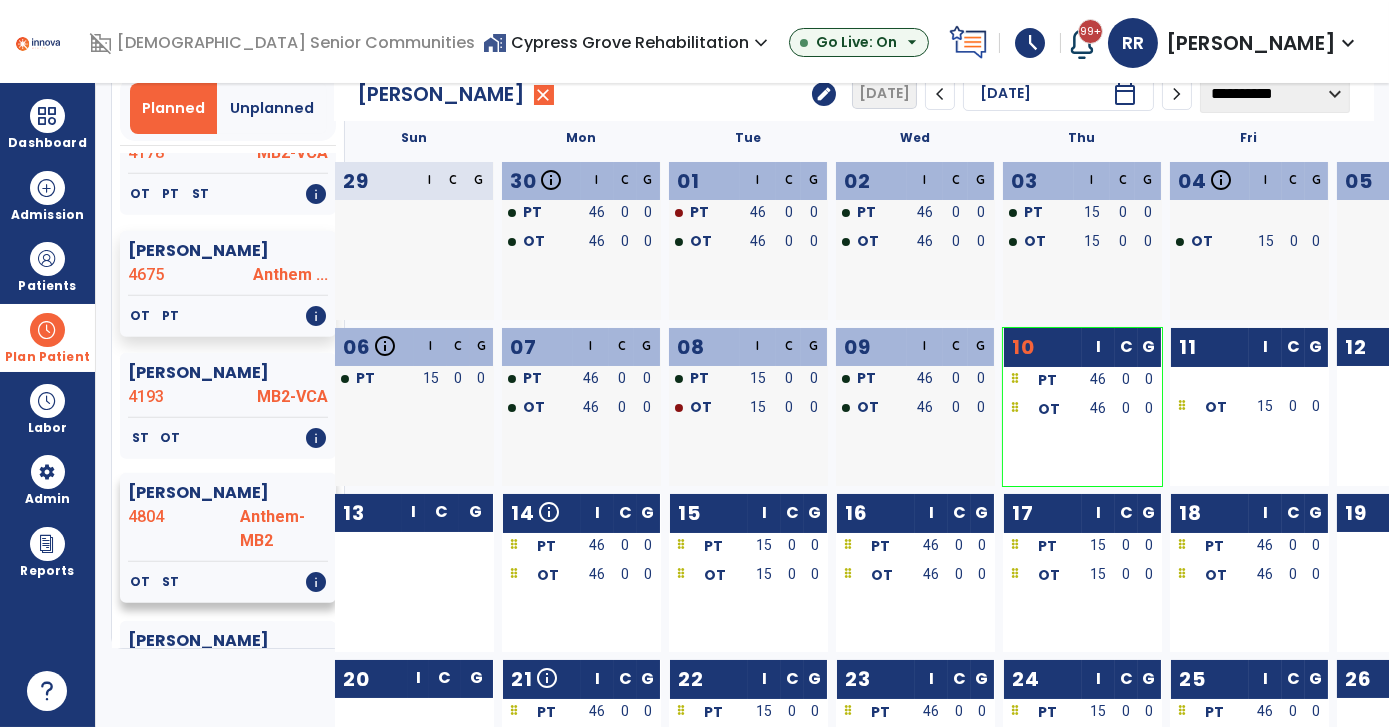 click on "Anthem-MB2" 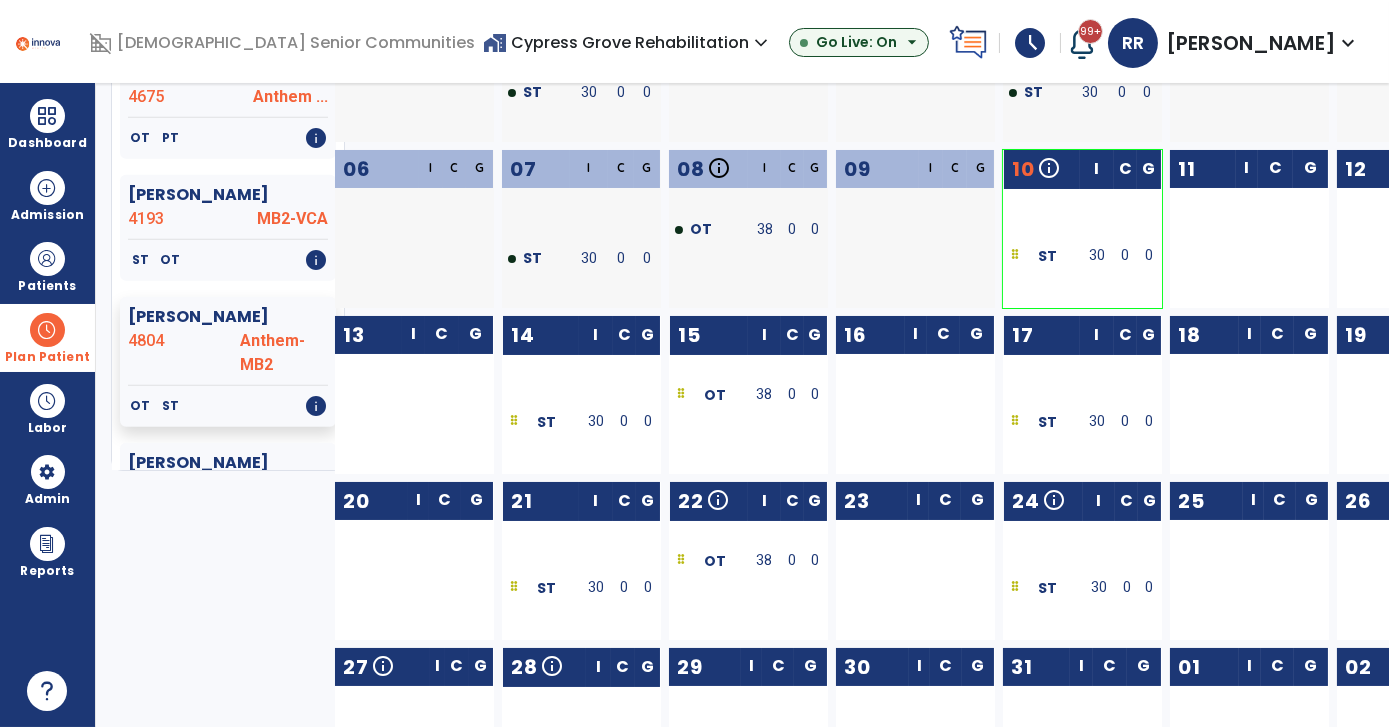 scroll, scrollTop: 272, scrollLeft: 0, axis: vertical 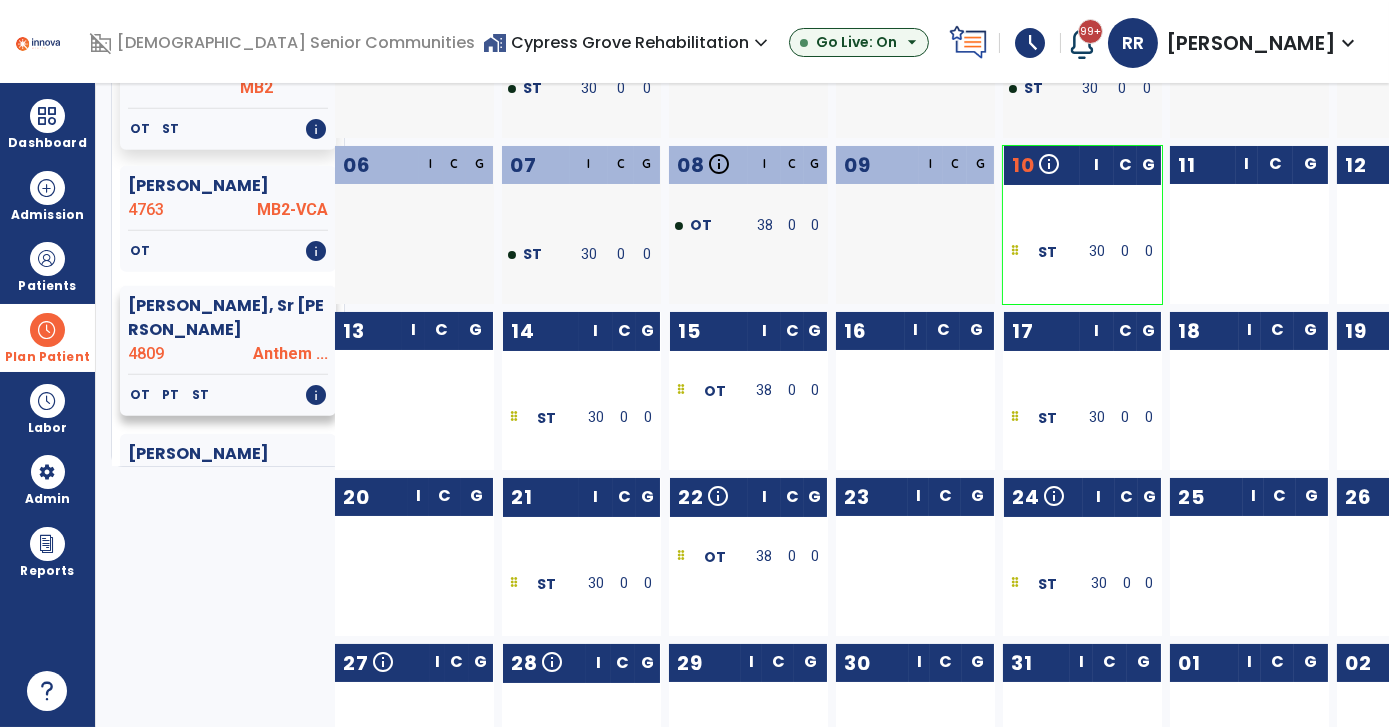 click on "OT   PT   ST   info" 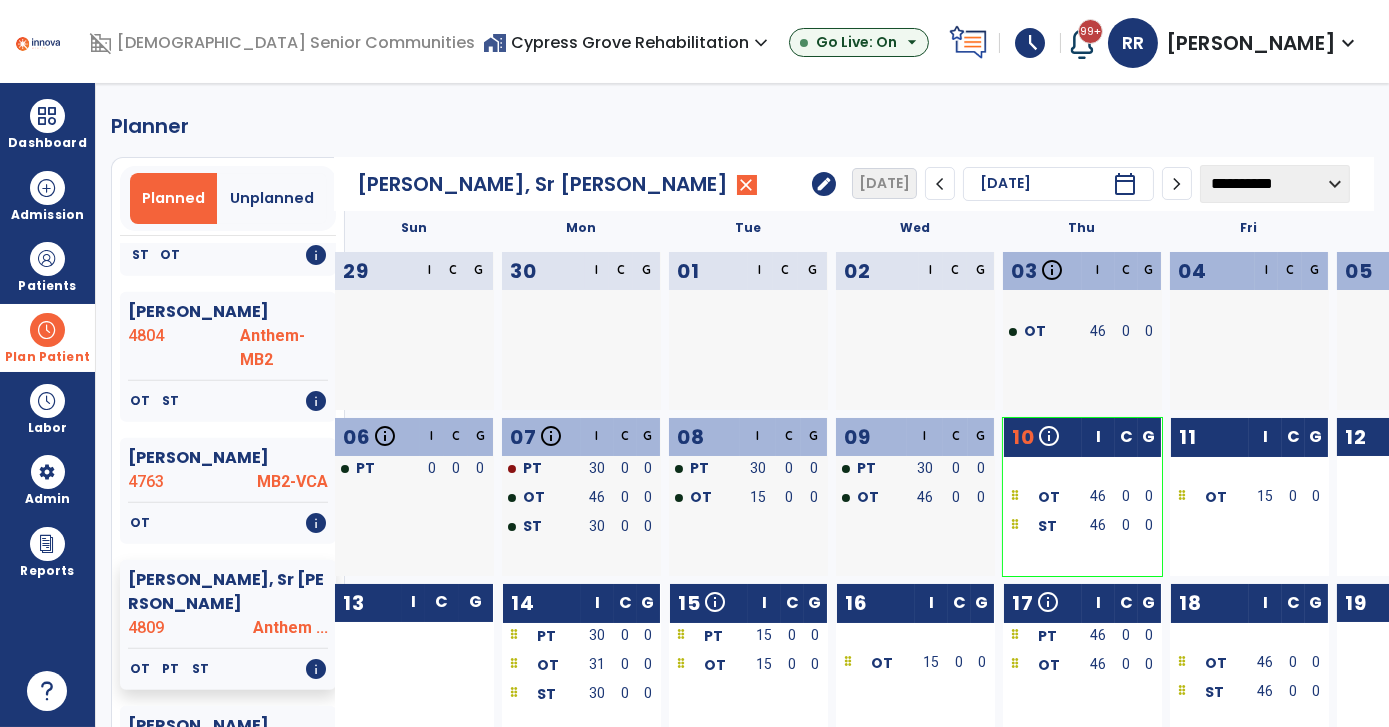 scroll, scrollTop: 90, scrollLeft: 0, axis: vertical 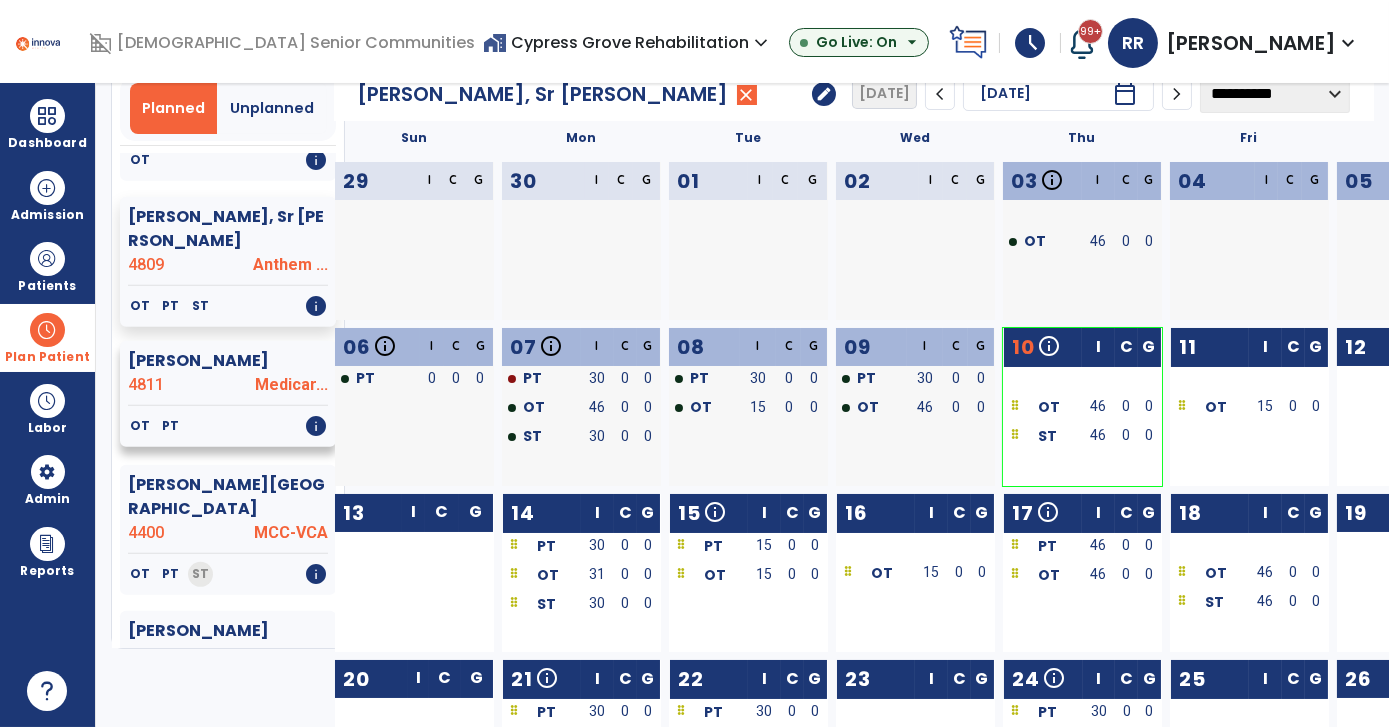 click on "OT   PT   info" 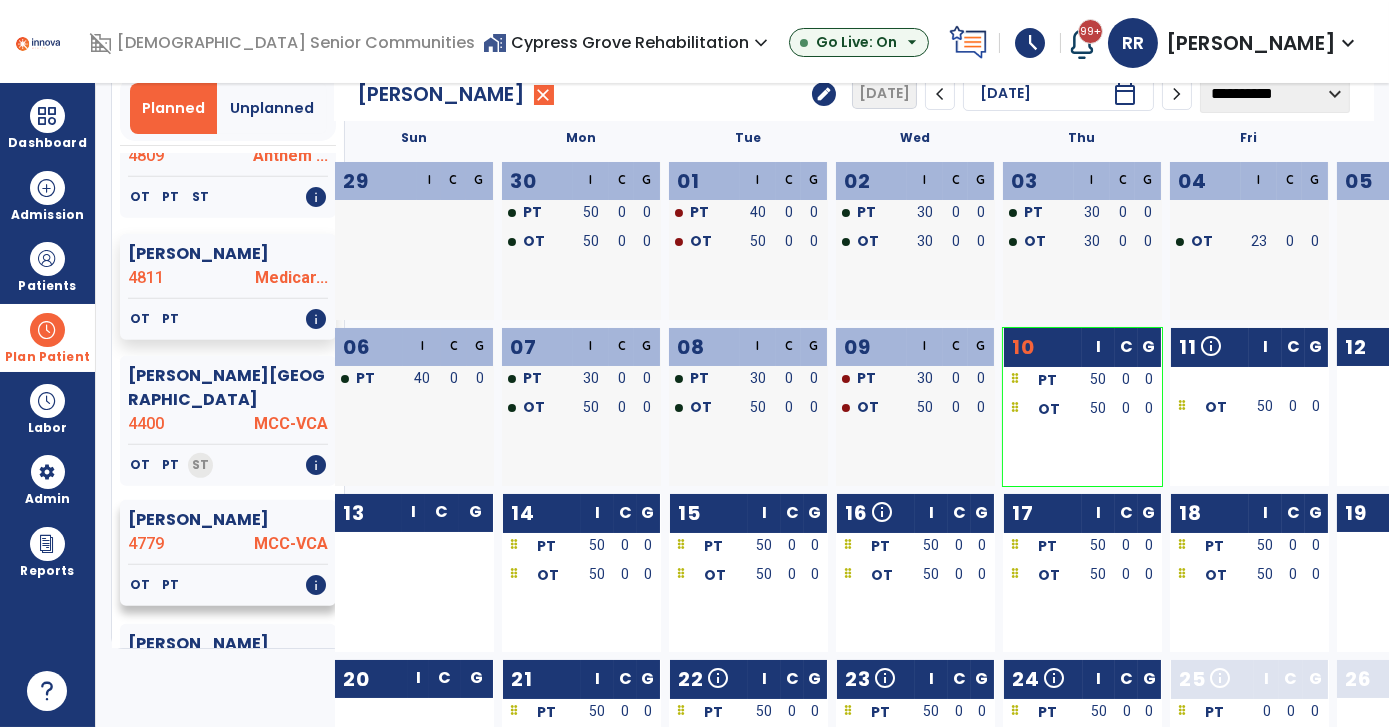 scroll, scrollTop: 2747, scrollLeft: 0, axis: vertical 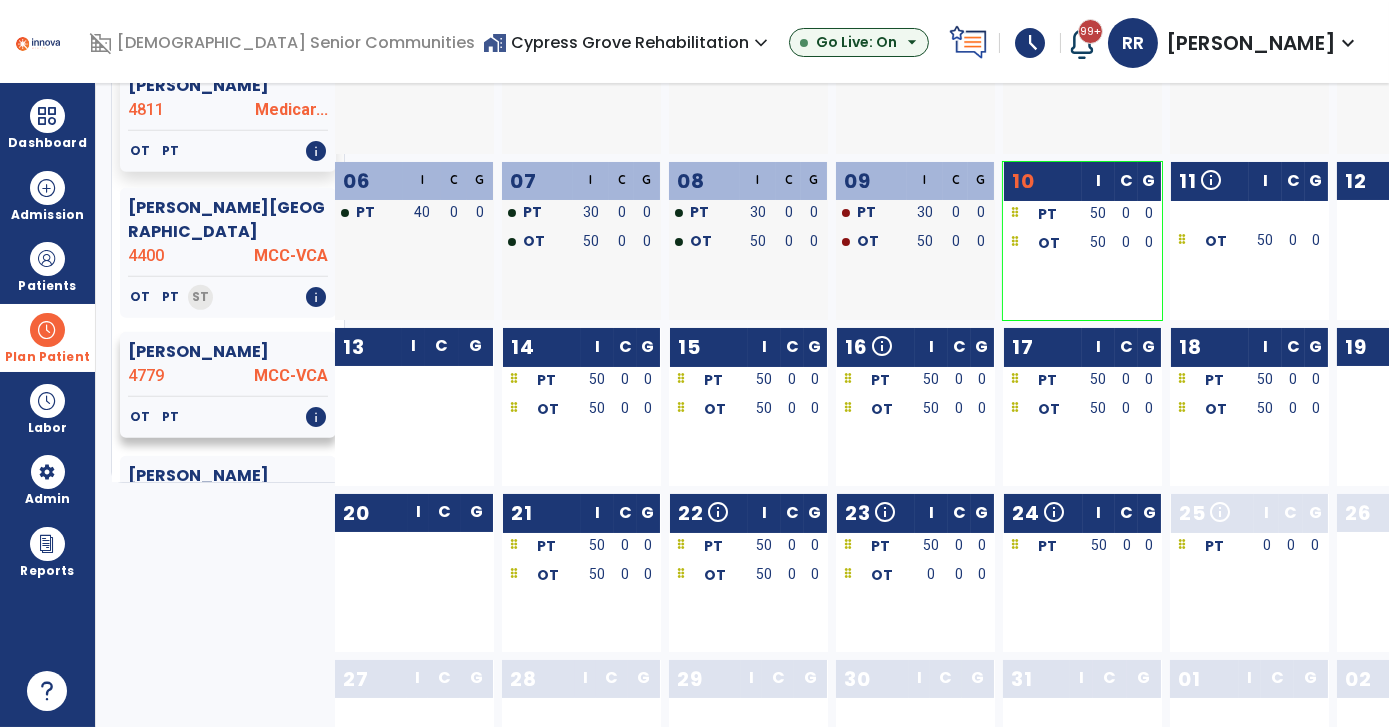 click on "OT   PT   info" 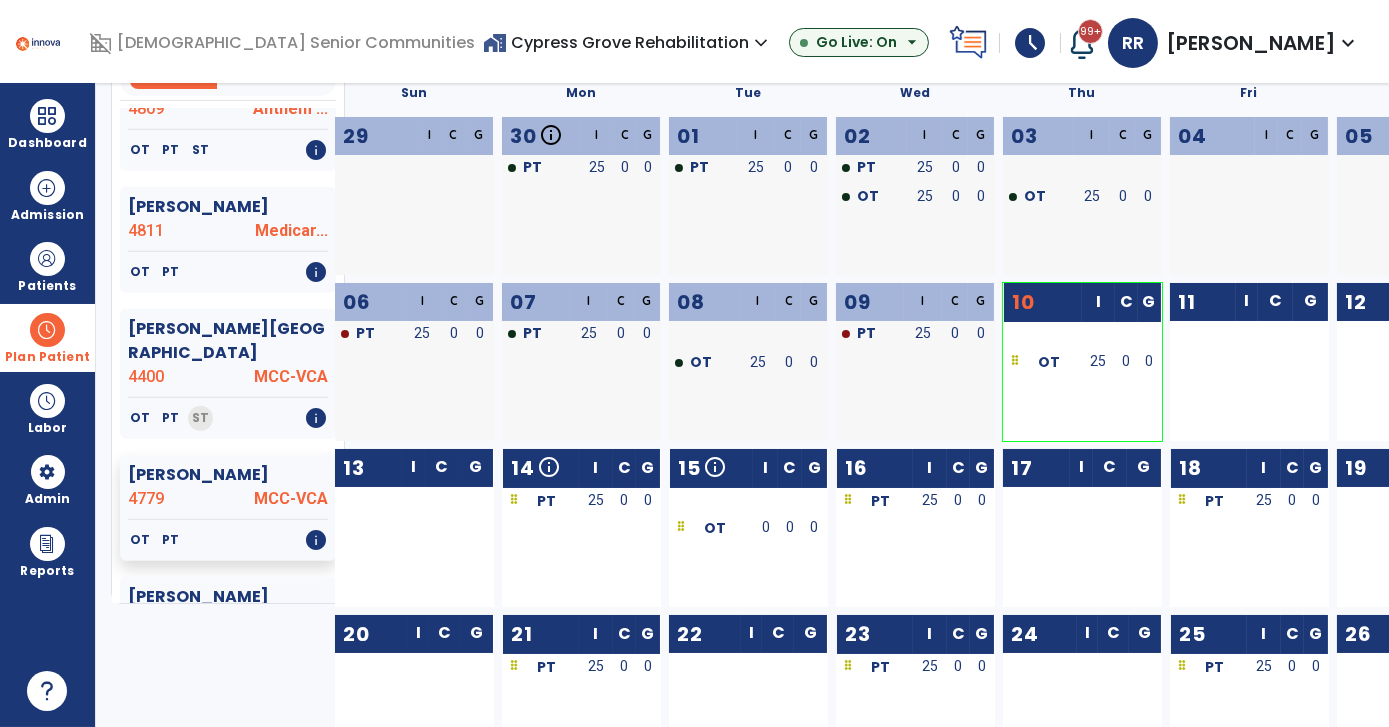 scroll, scrollTop: 90, scrollLeft: 0, axis: vertical 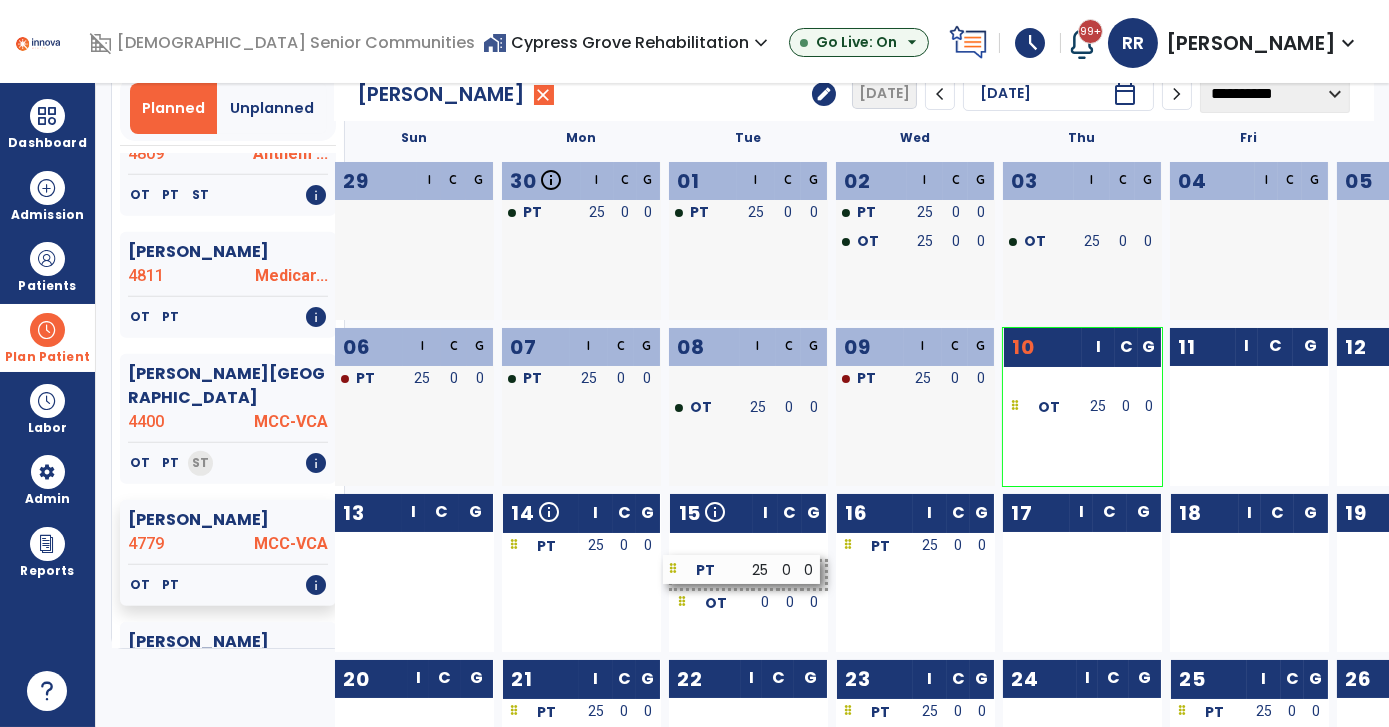 drag, startPoint x: 1278, startPoint y: 544, endPoint x: 772, endPoint y: 568, distance: 506.56885 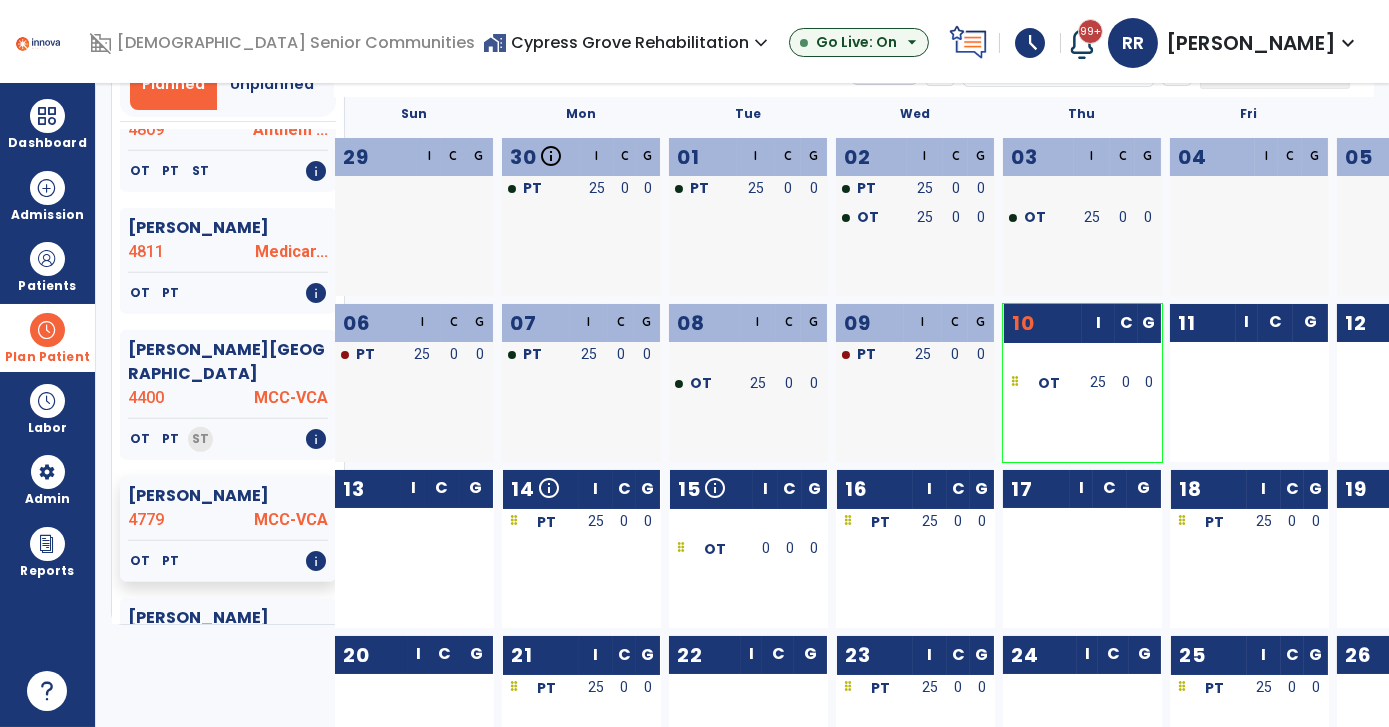 scroll, scrollTop: 272, scrollLeft: 0, axis: vertical 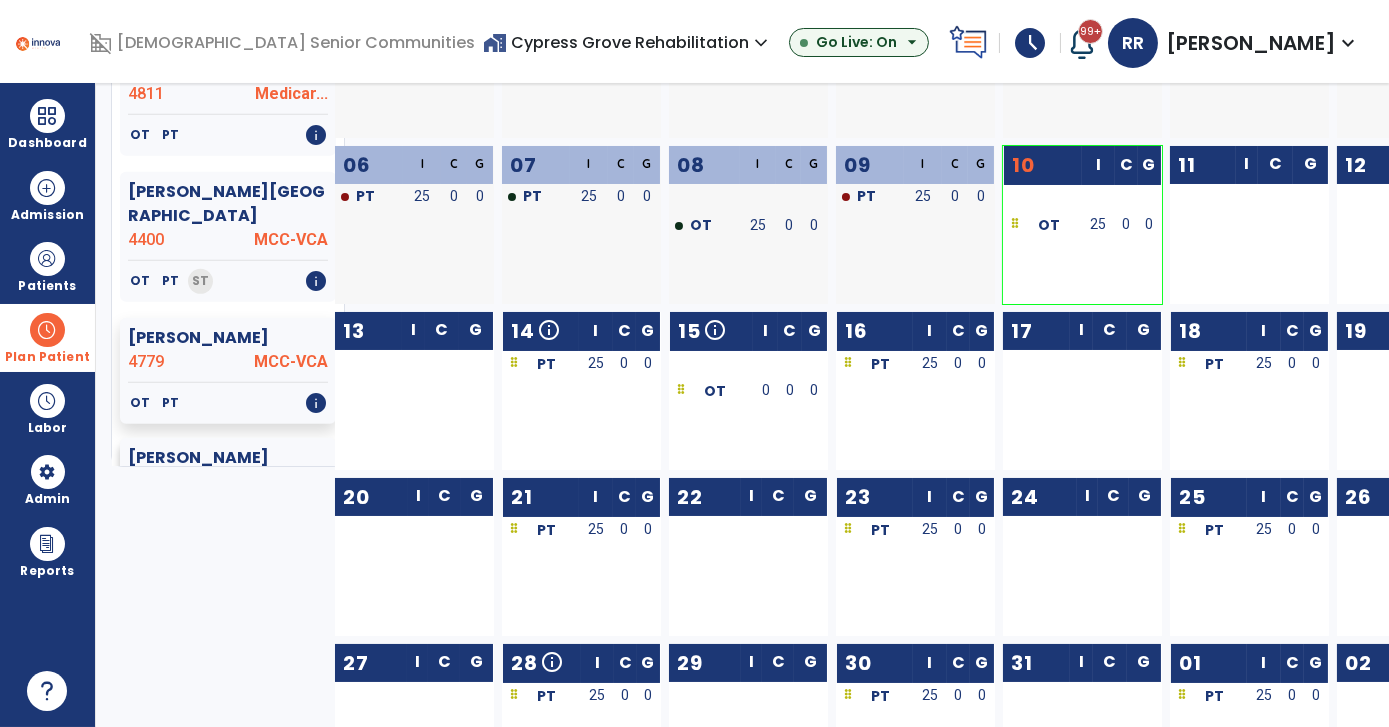click on "Vasquez, Ralph  4736 MB2-PPHP" 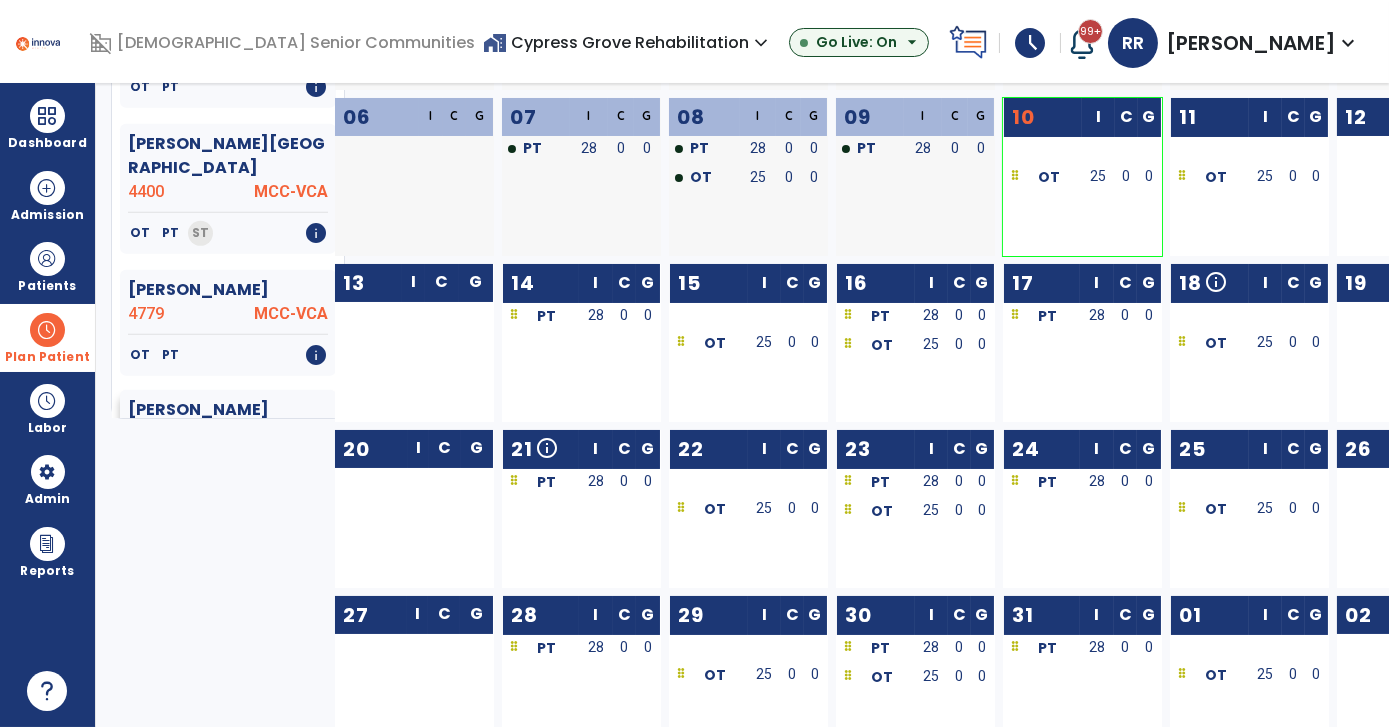 scroll, scrollTop: 346, scrollLeft: 0, axis: vertical 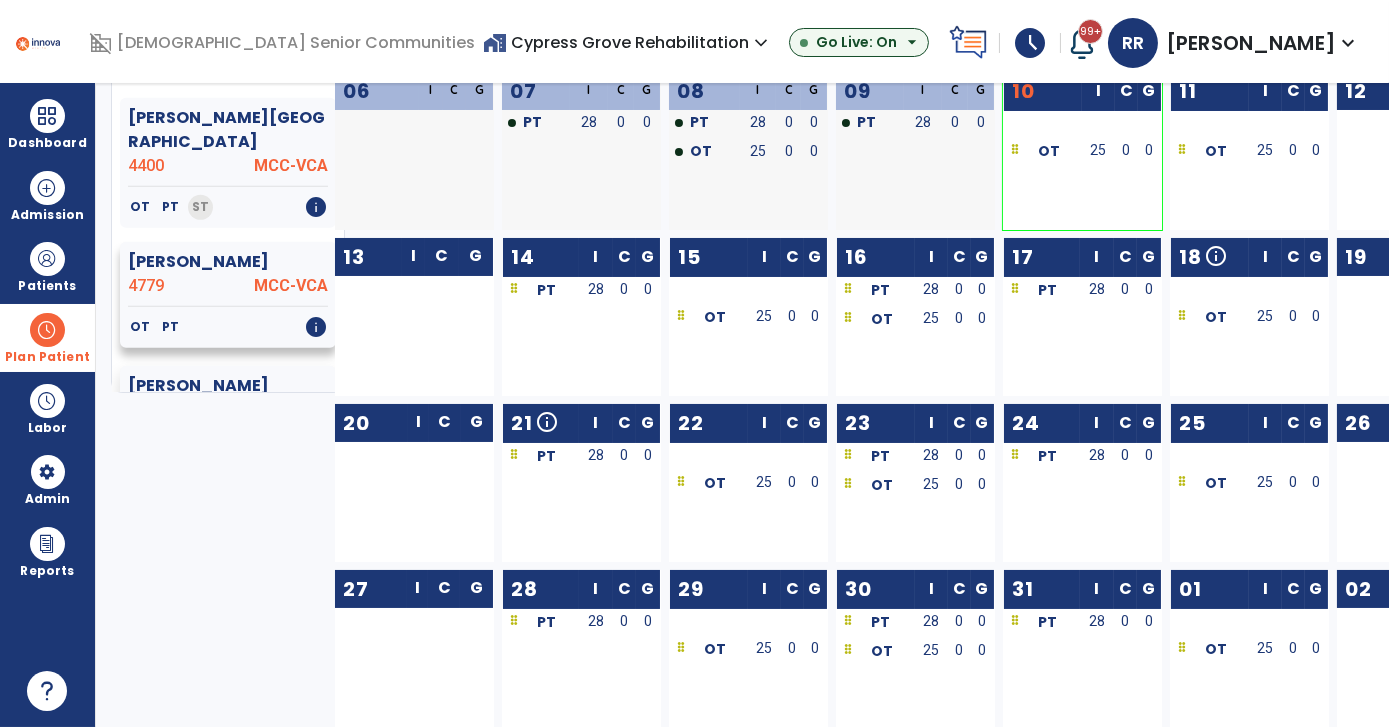 click on "MCC-VCA" 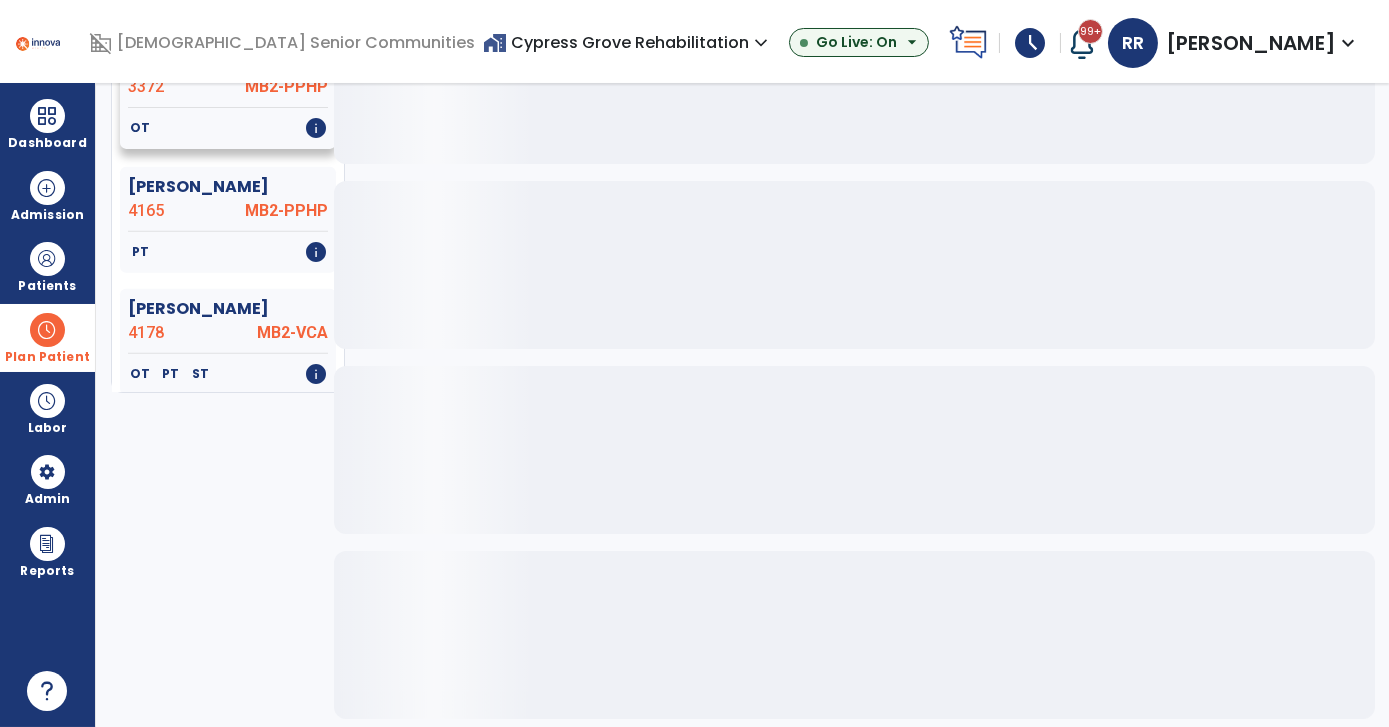 scroll, scrollTop: 1202, scrollLeft: 0, axis: vertical 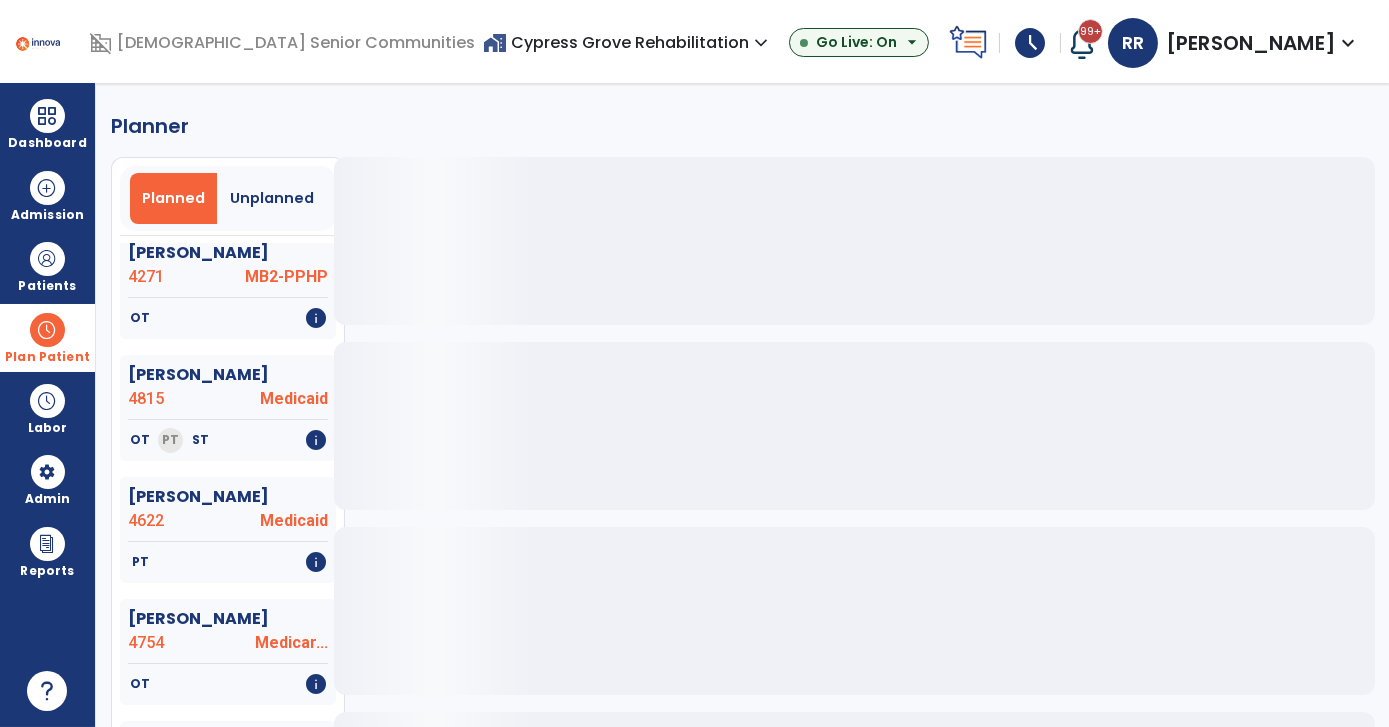 drag, startPoint x: 48, startPoint y: 317, endPoint x: 110, endPoint y: 347, distance: 68.8767 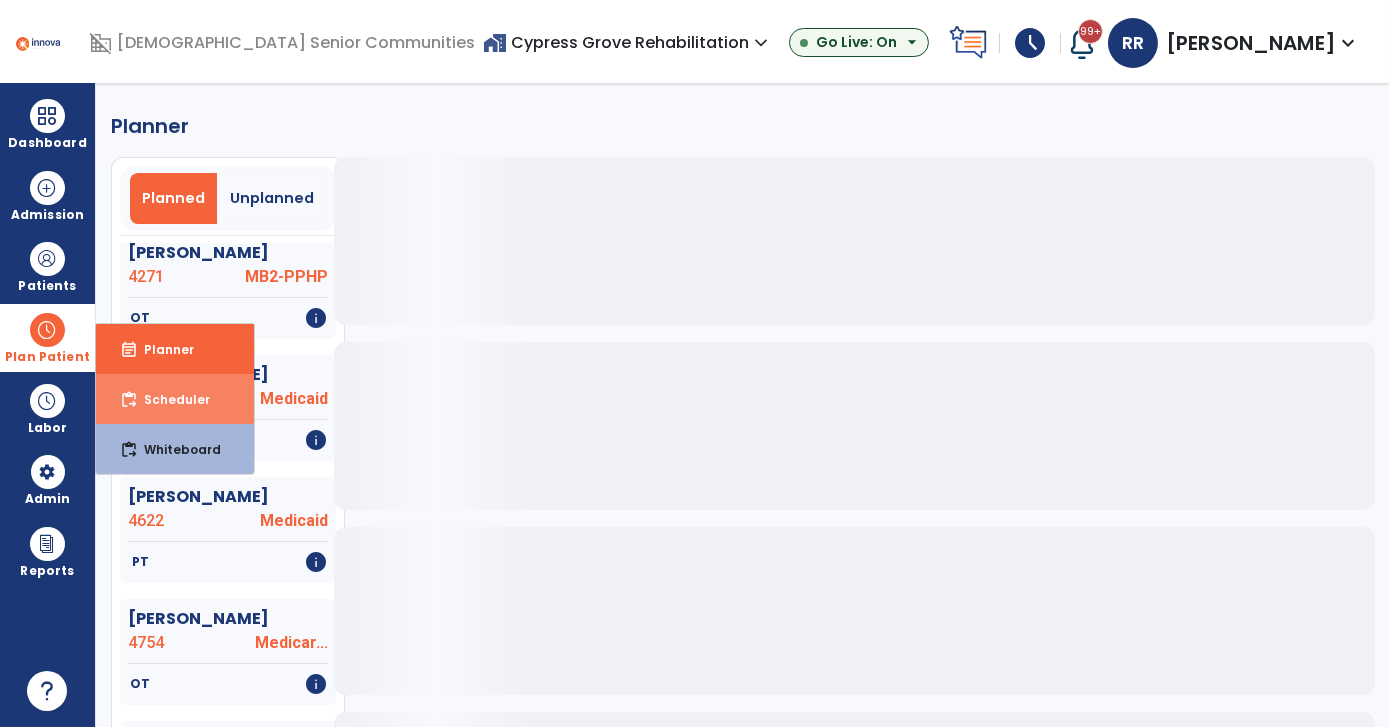click on "Scheduler" at bounding box center [169, 399] 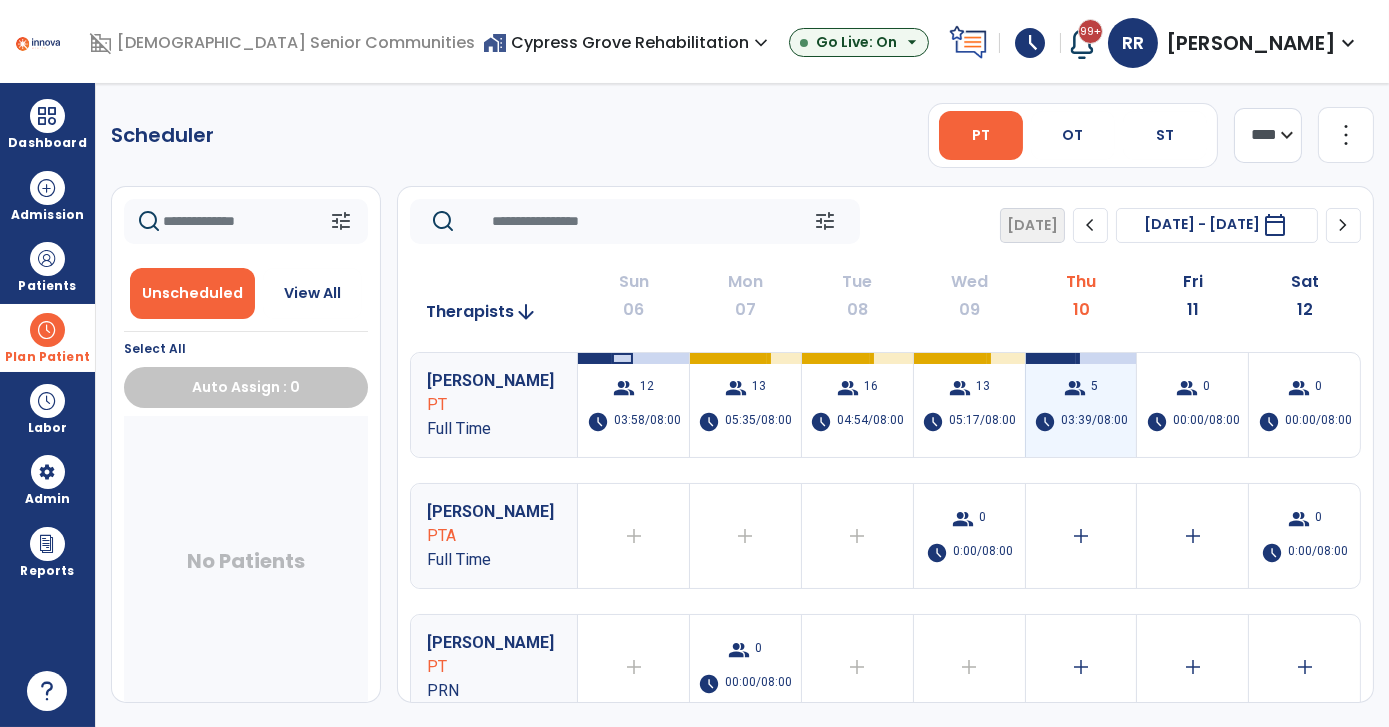 click on "03:39/08:00" at bounding box center [1094, 422] 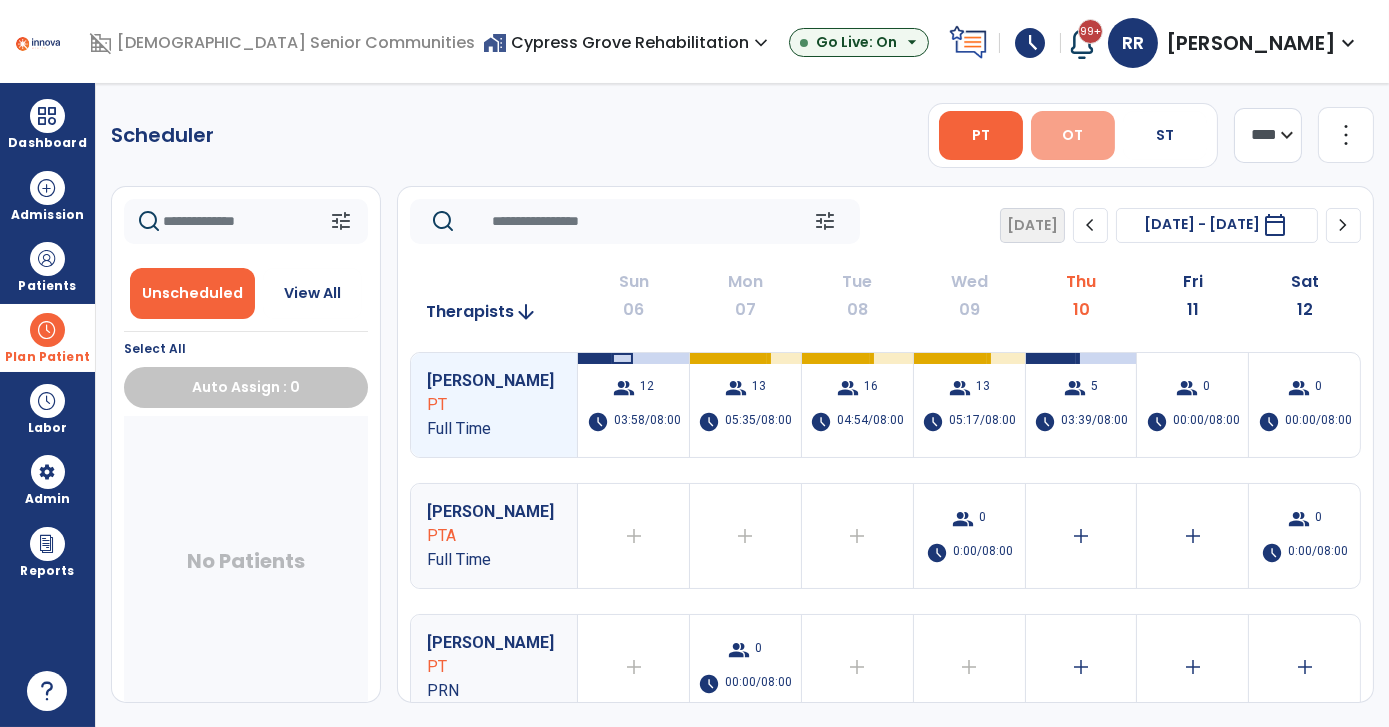 click on "OT" at bounding box center [1072, 135] 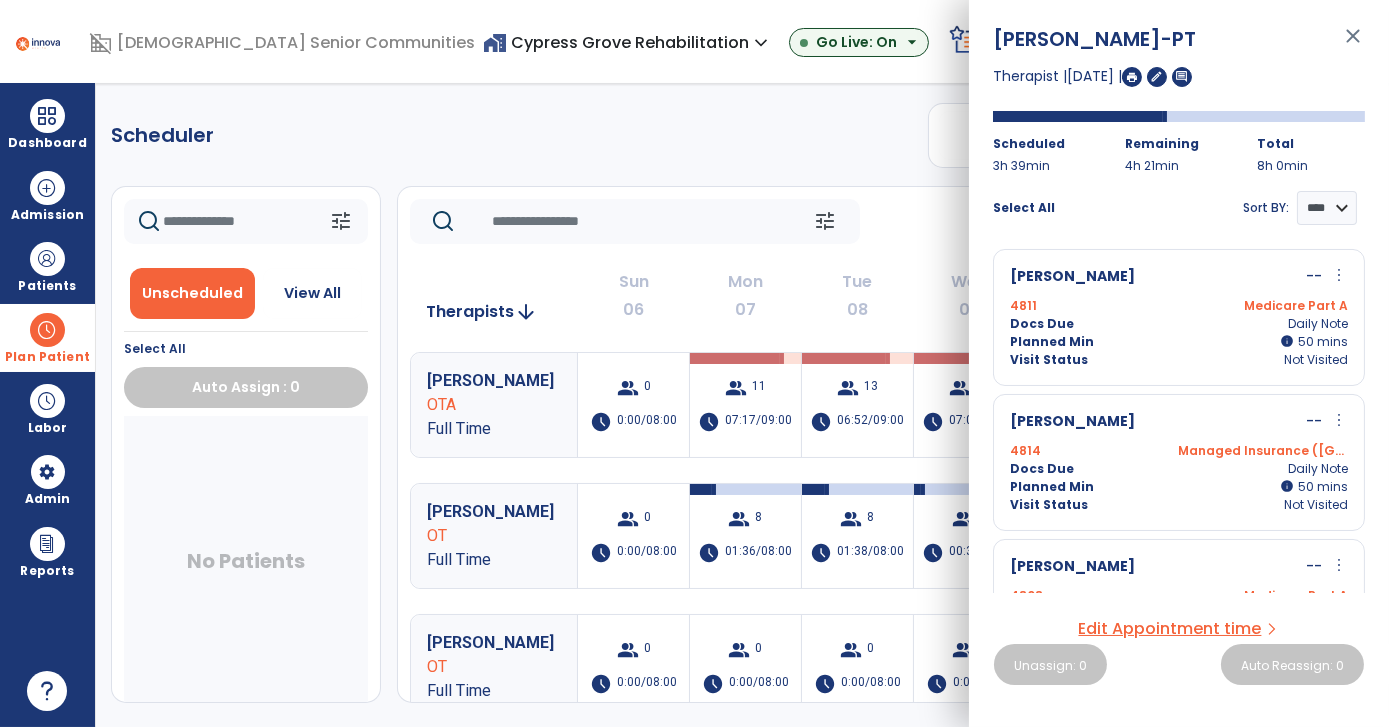 click on "Scheduler   PT   OT   ST  **** *** more_vert  Manage Labor   View All Therapists   Print" 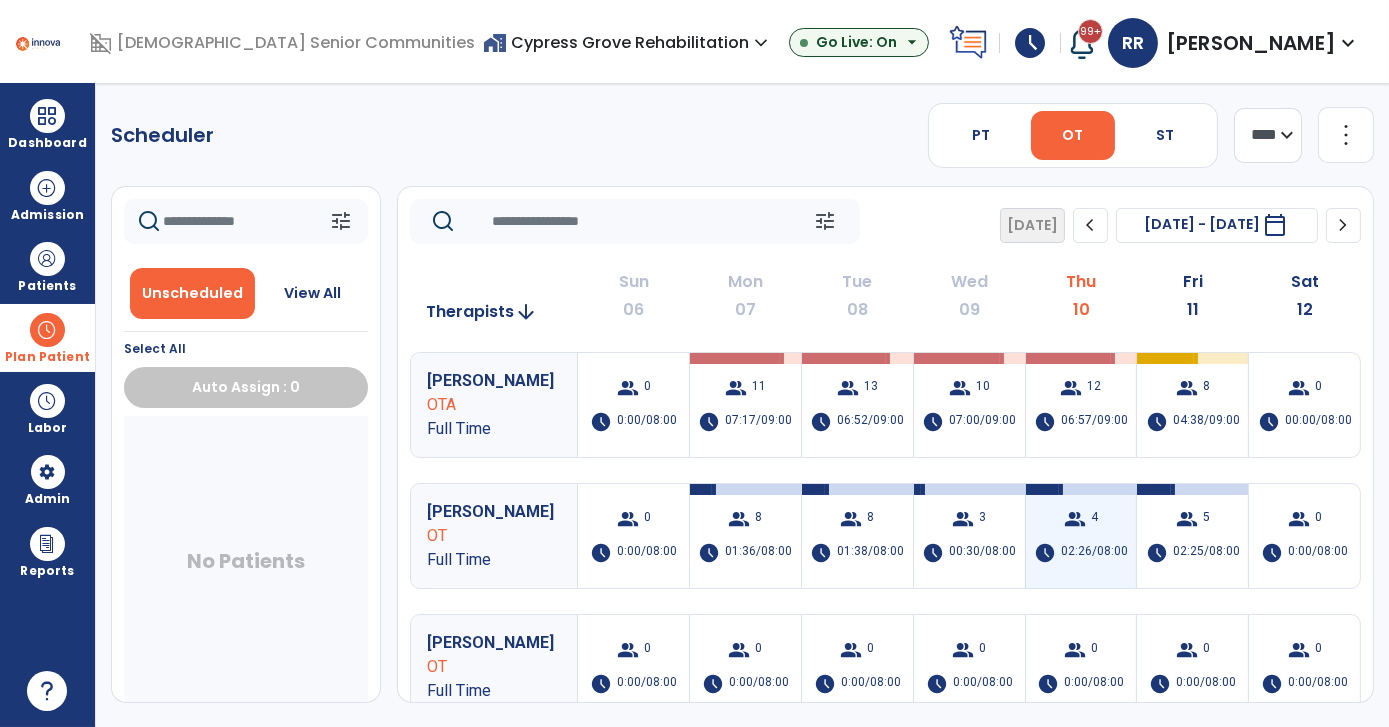 click on "group  4  schedule  02:26/08:00" at bounding box center [1081, 536] 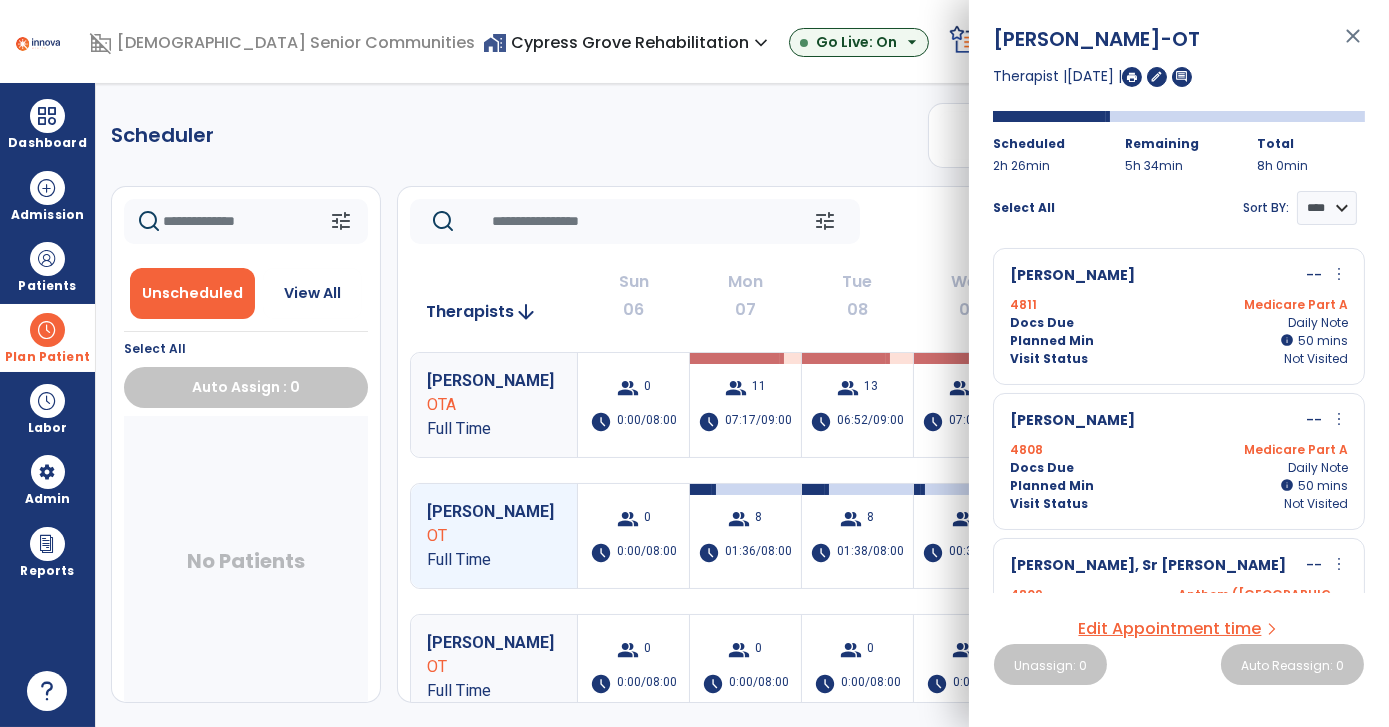 scroll, scrollTop: 0, scrollLeft: 0, axis: both 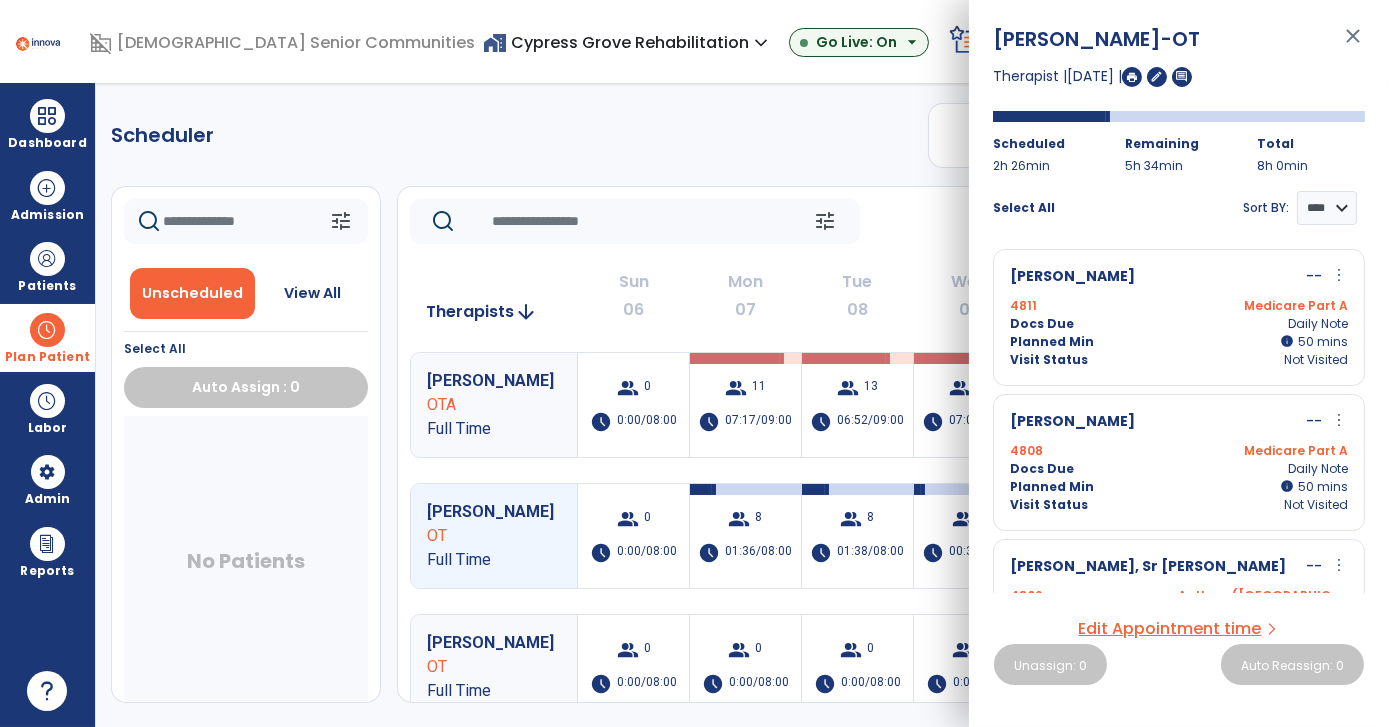 click on "more_vert" at bounding box center [1339, 420] 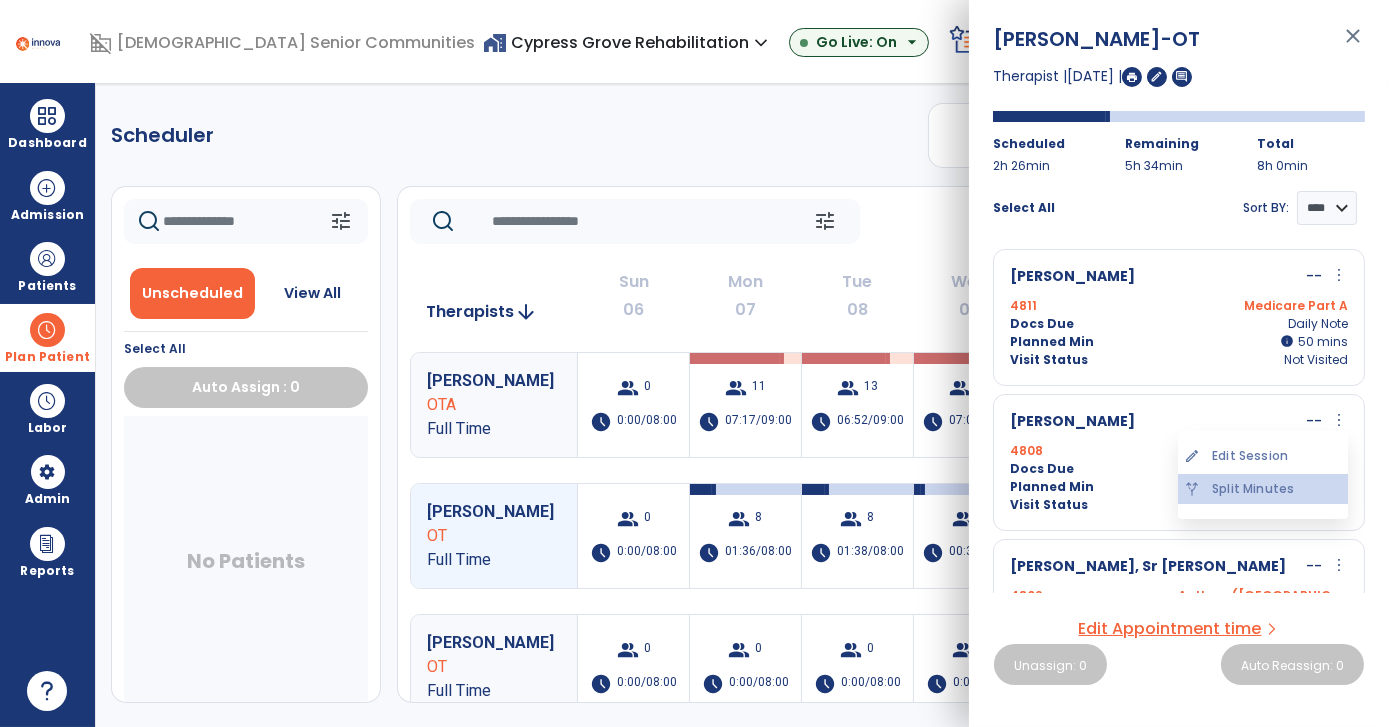 click on "alt_route   Split Minutes" at bounding box center (1263, 489) 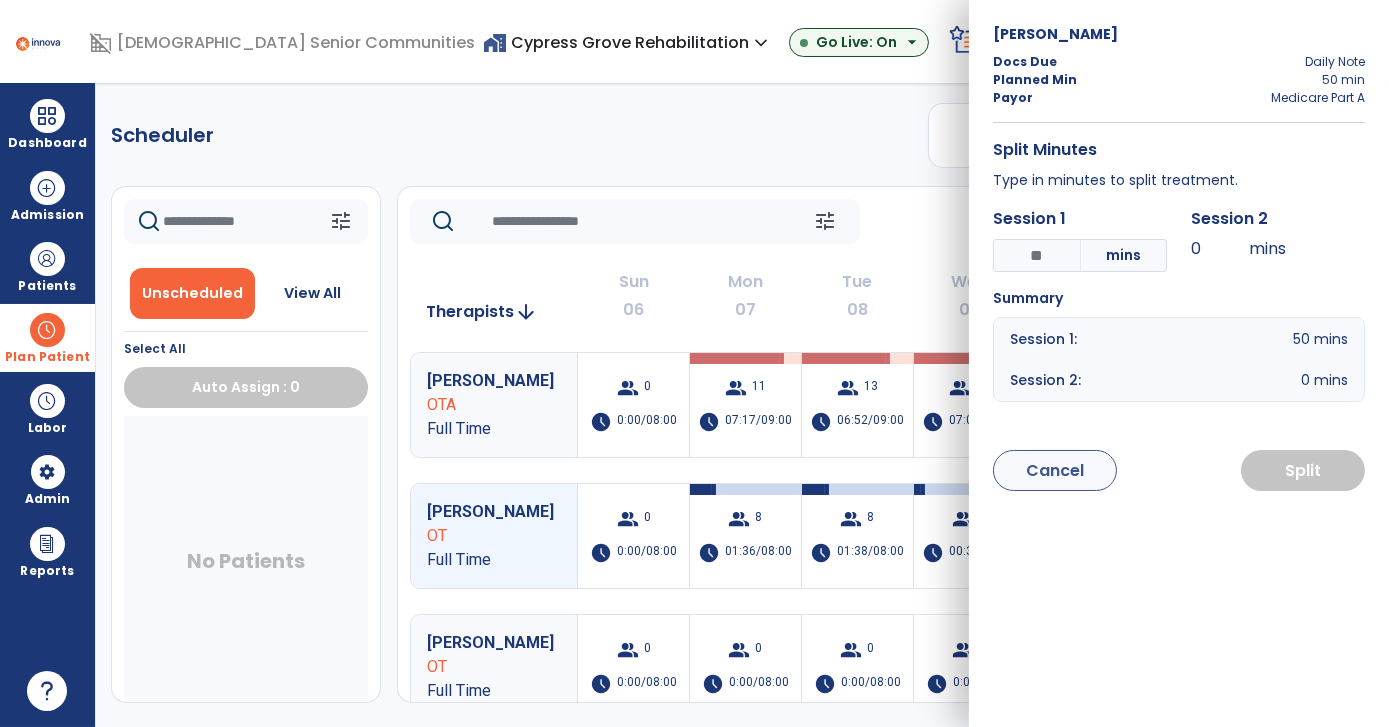 drag, startPoint x: 1046, startPoint y: 261, endPoint x: 984, endPoint y: 270, distance: 62.649822 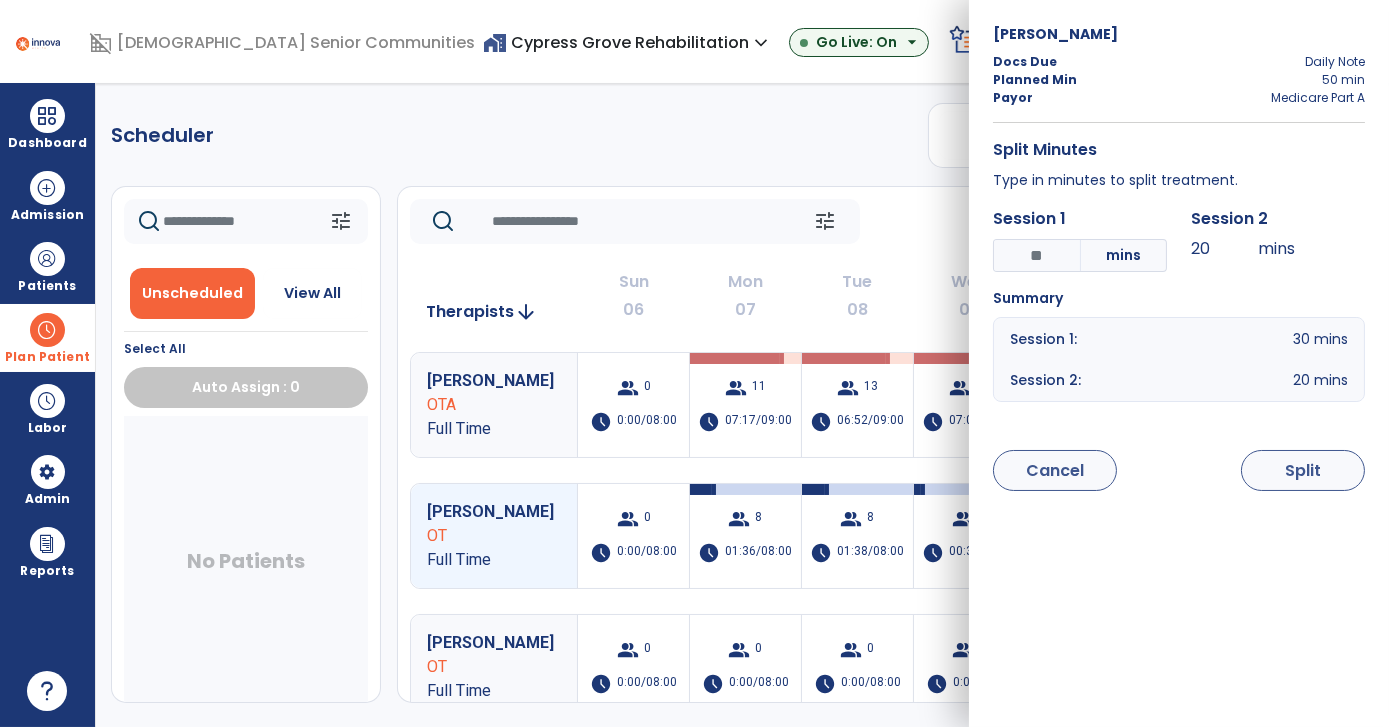 type on "**" 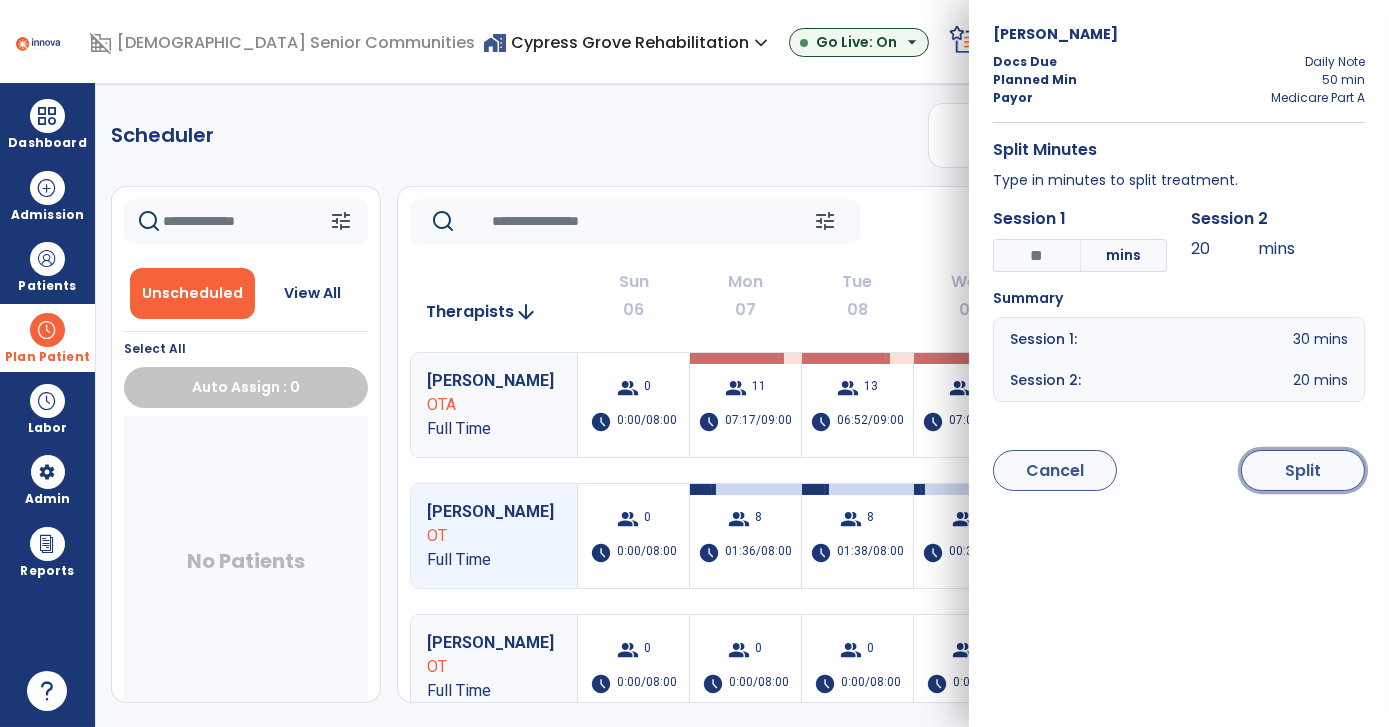 click on "Split" at bounding box center (1303, 470) 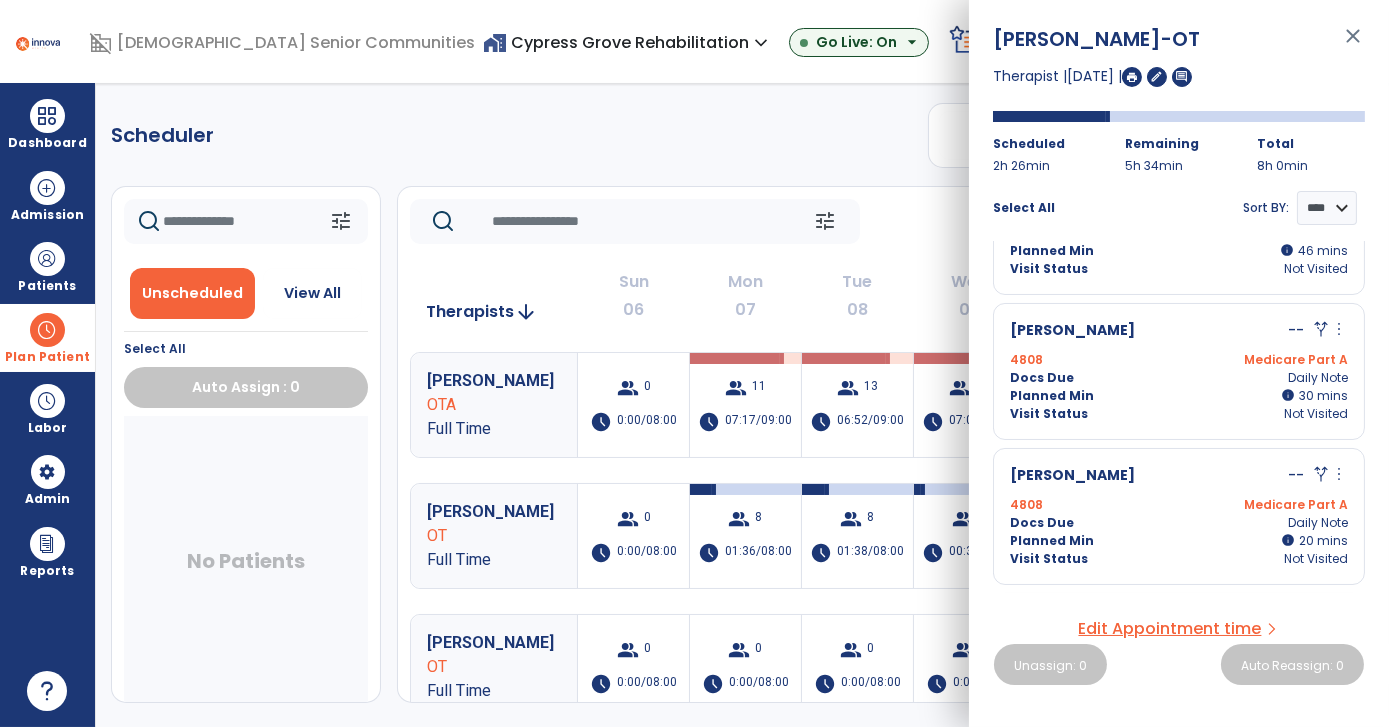 scroll, scrollTop: 272, scrollLeft: 0, axis: vertical 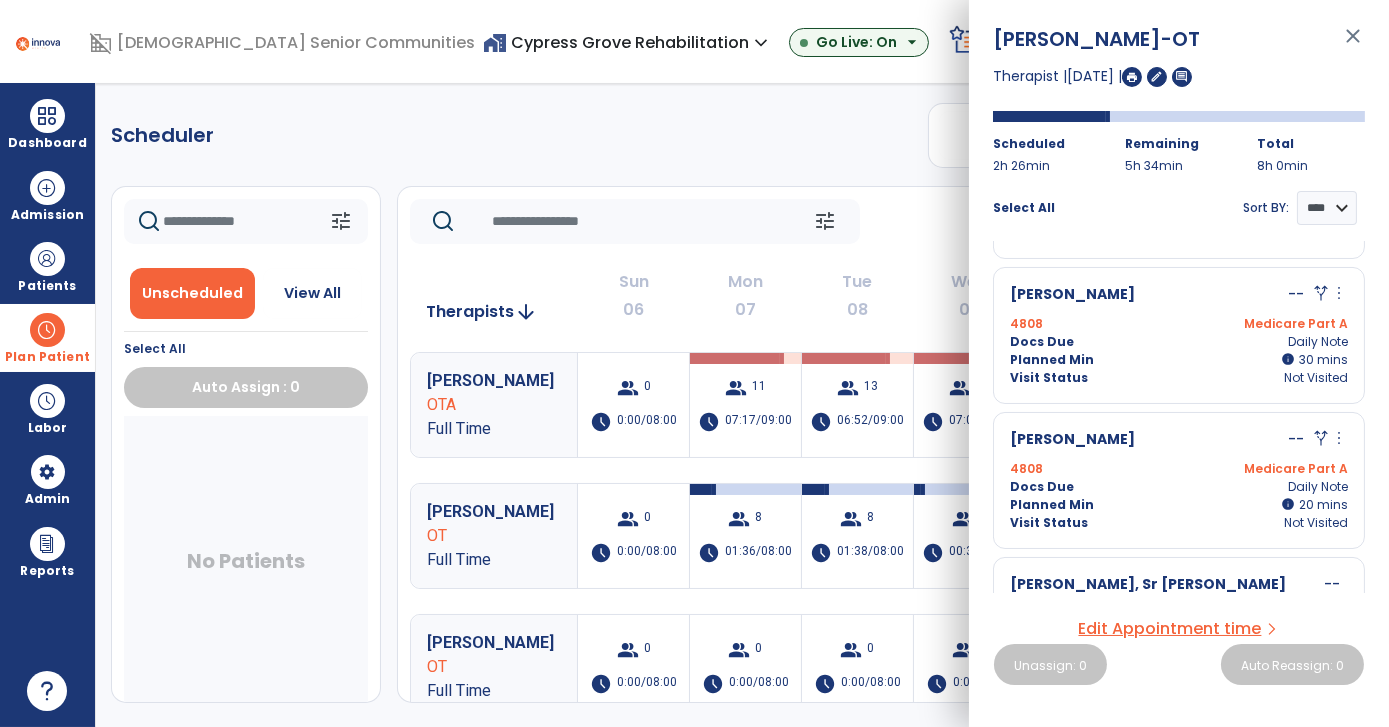 click on "Planned Min  info   50 I 30 mins" at bounding box center (1179, 360) 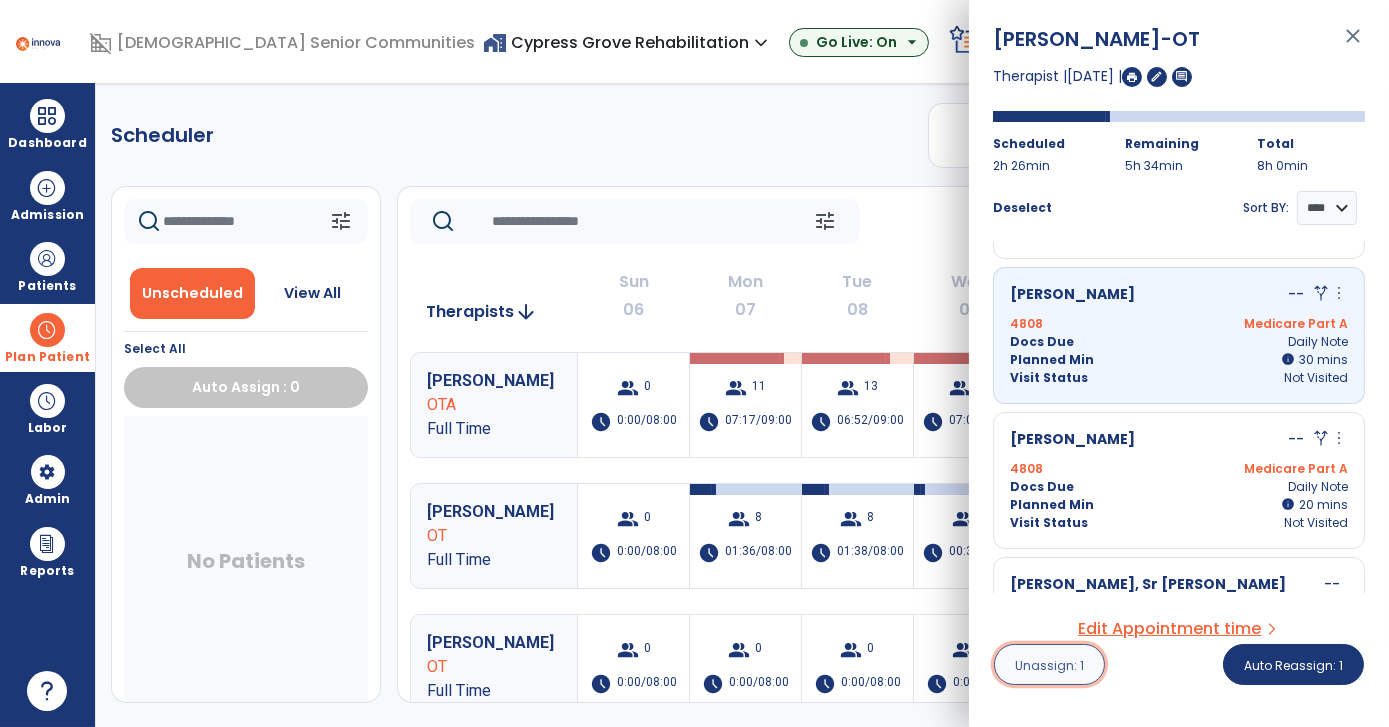 click on "Unassign: 1" at bounding box center (1049, 665) 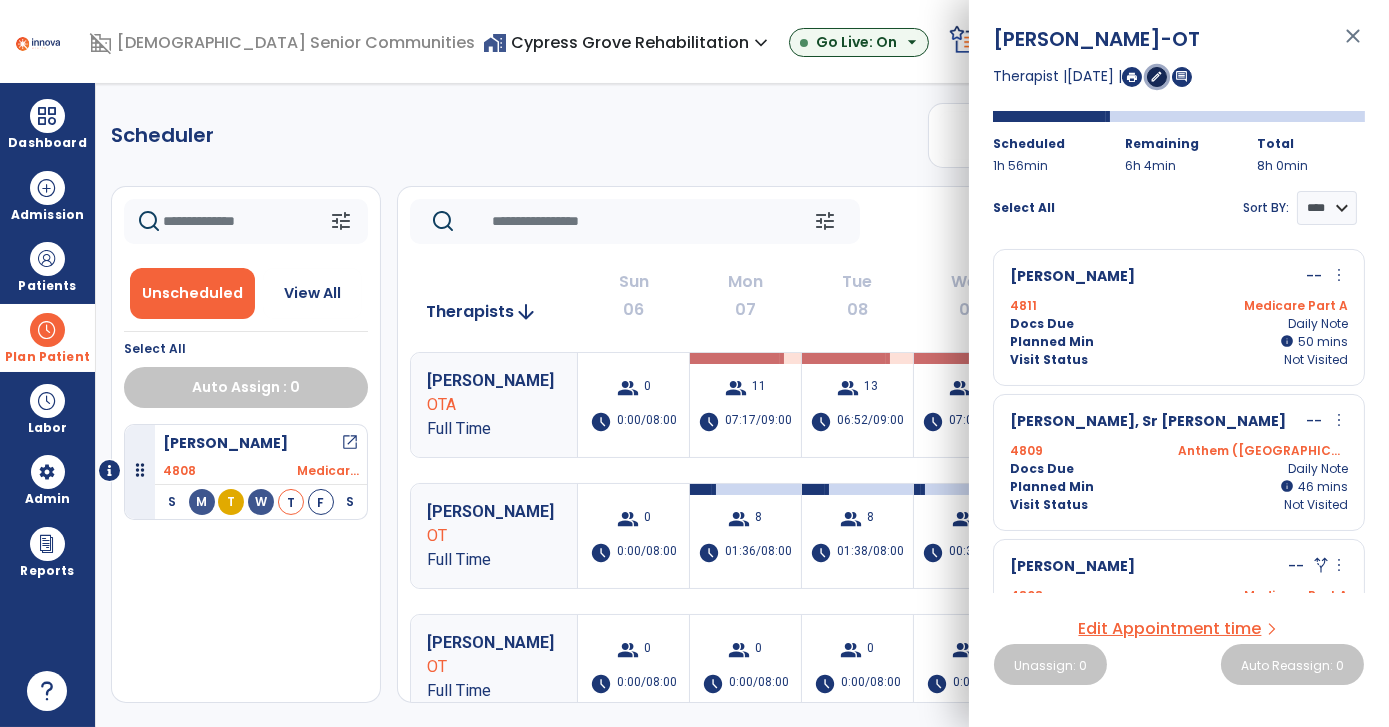 click on "edit" at bounding box center (1157, 76) 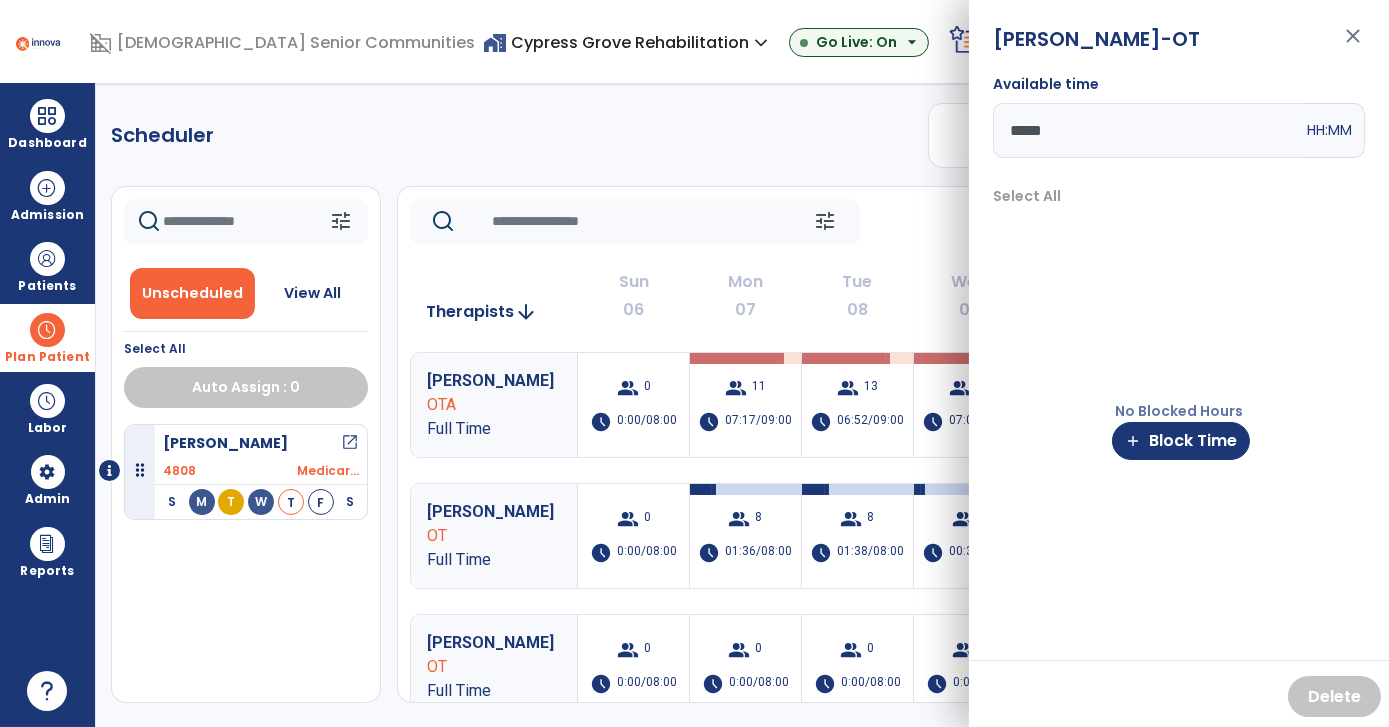 click on "No Blocked Hours  add   Block Time" at bounding box center (1179, 430) 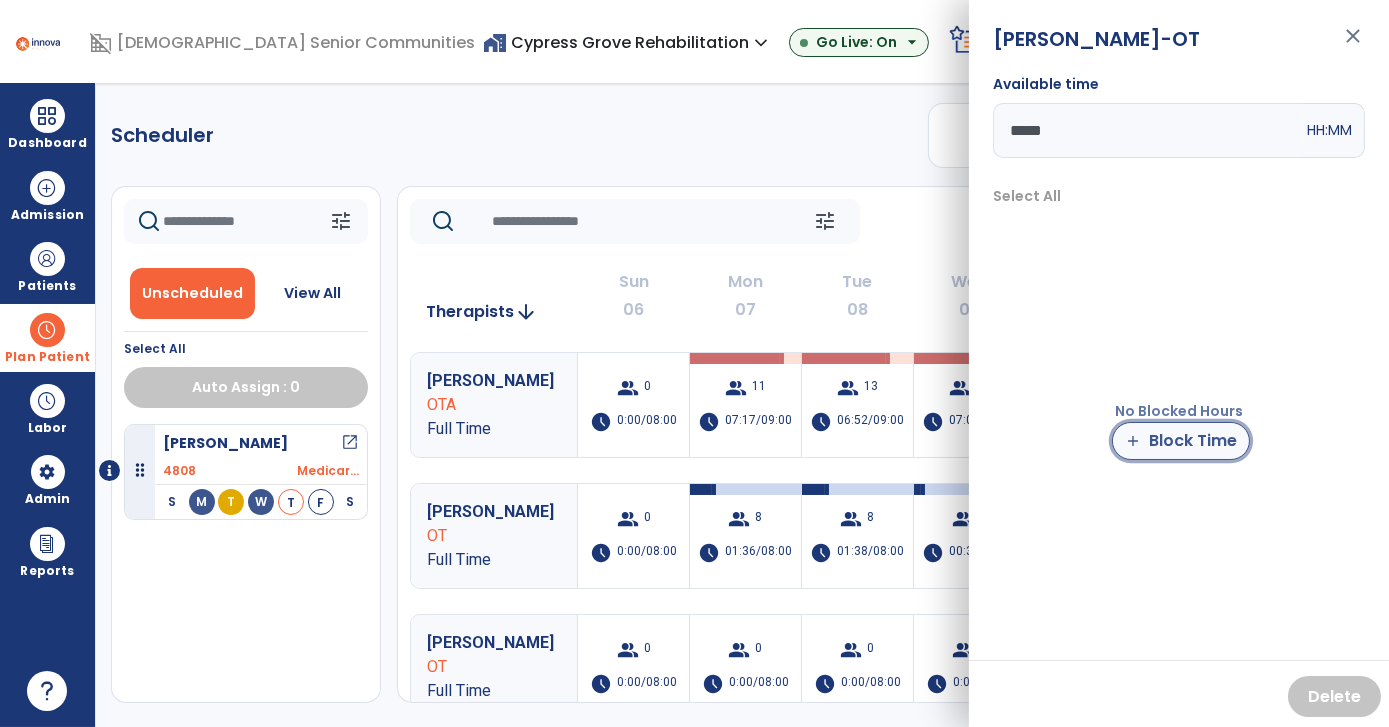 click on "add   Block Time" at bounding box center [1181, 441] 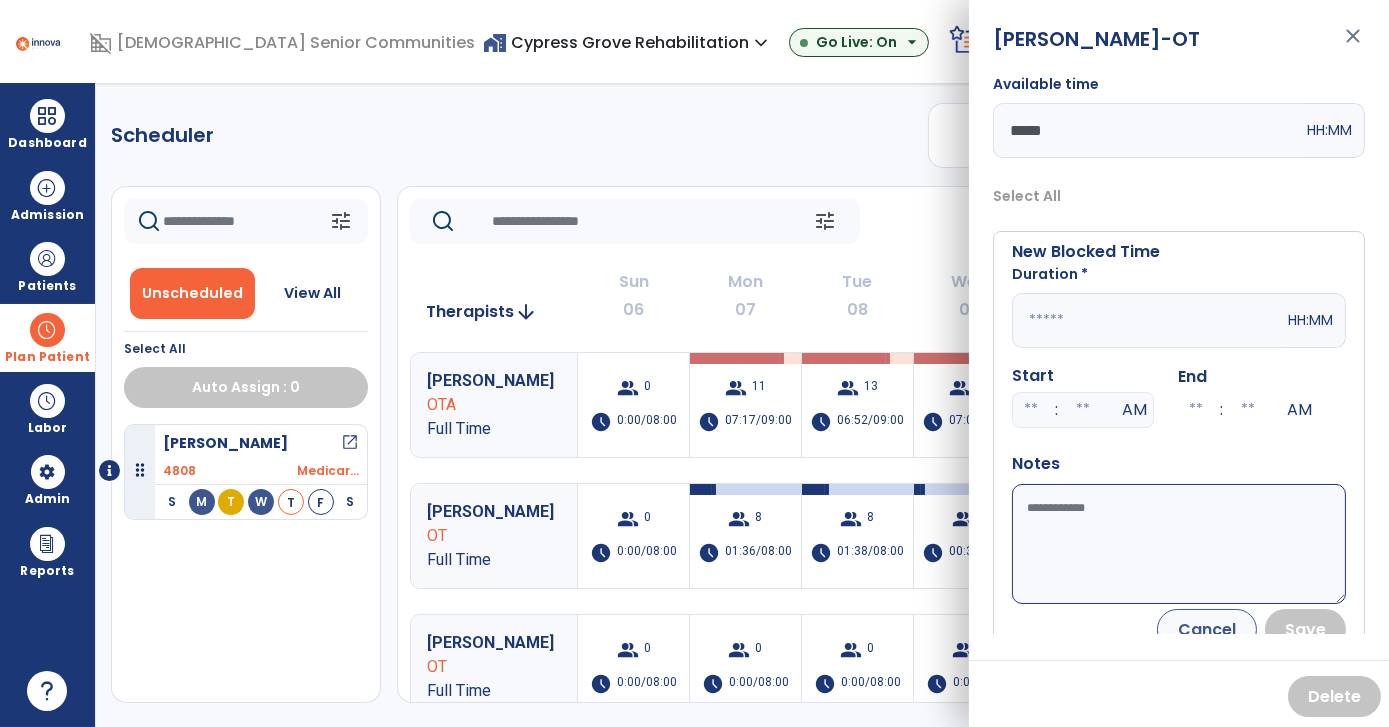 click at bounding box center (1148, 320) 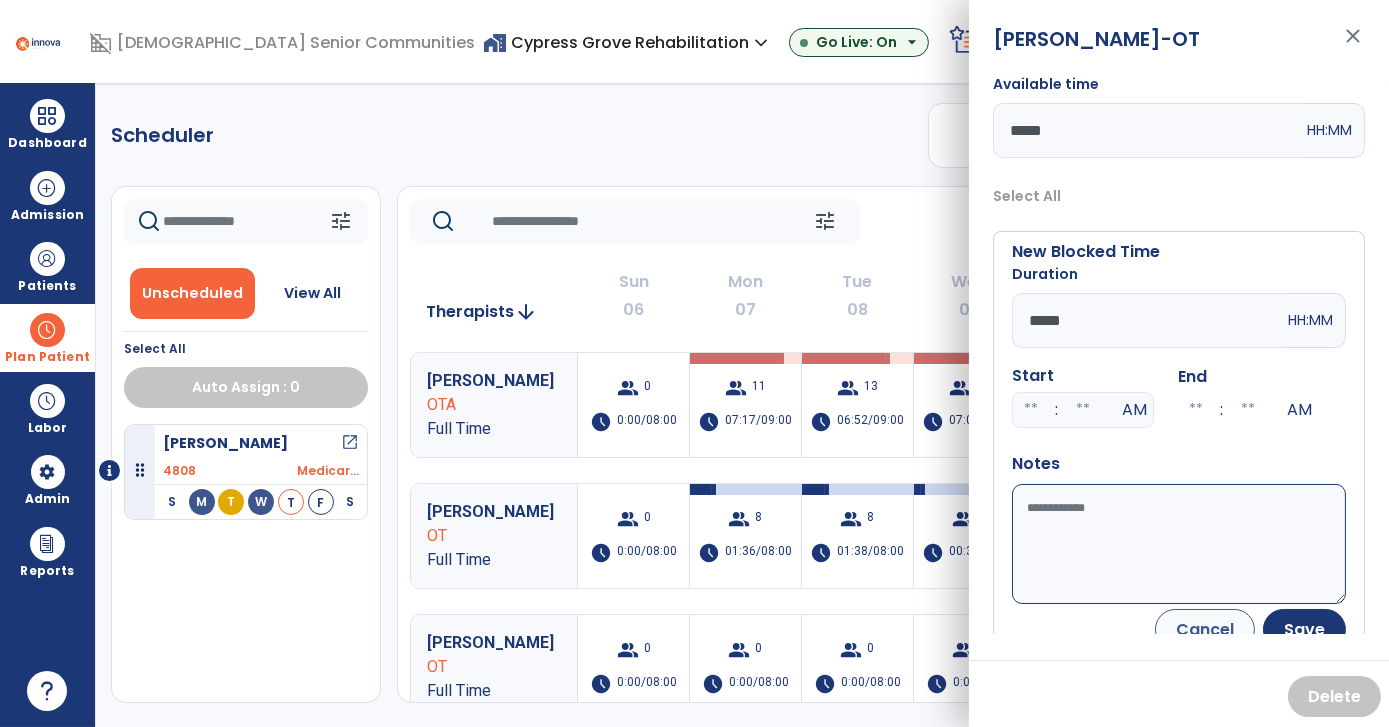 type on "*****" 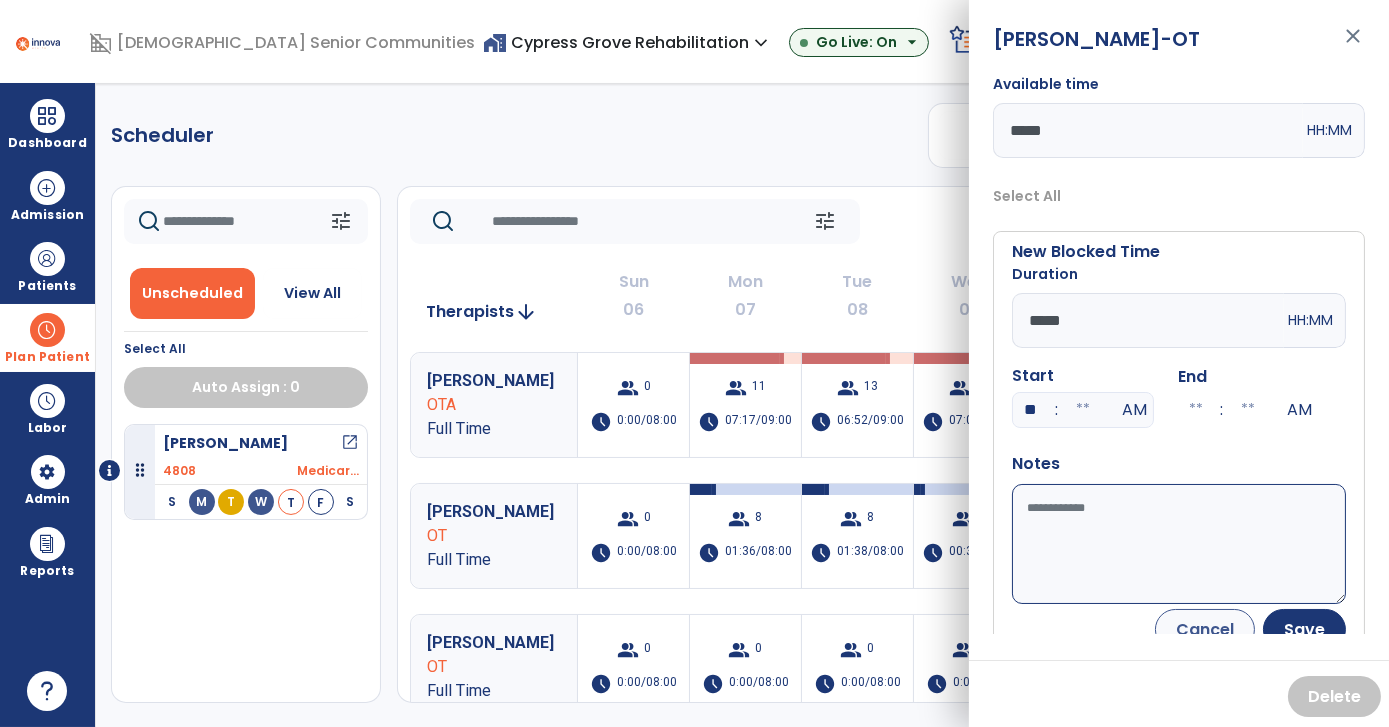 type on "**" 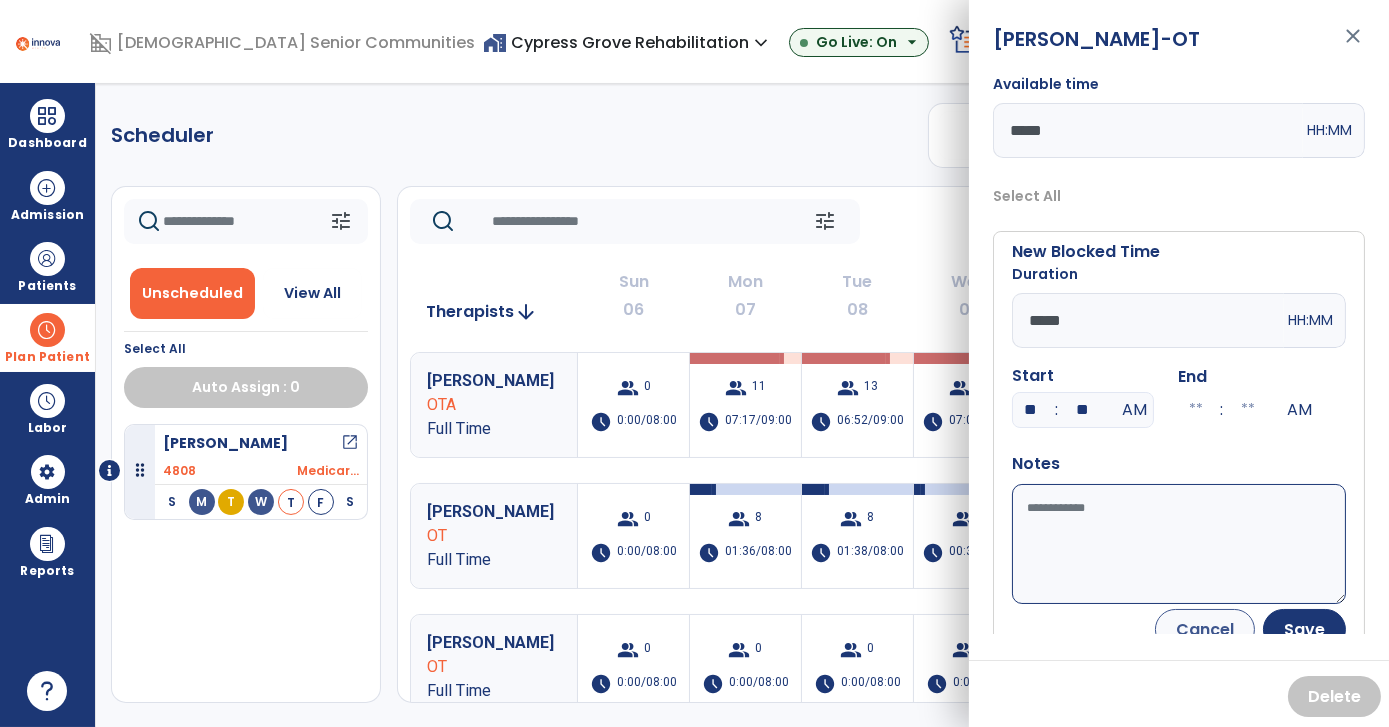 type on "**" 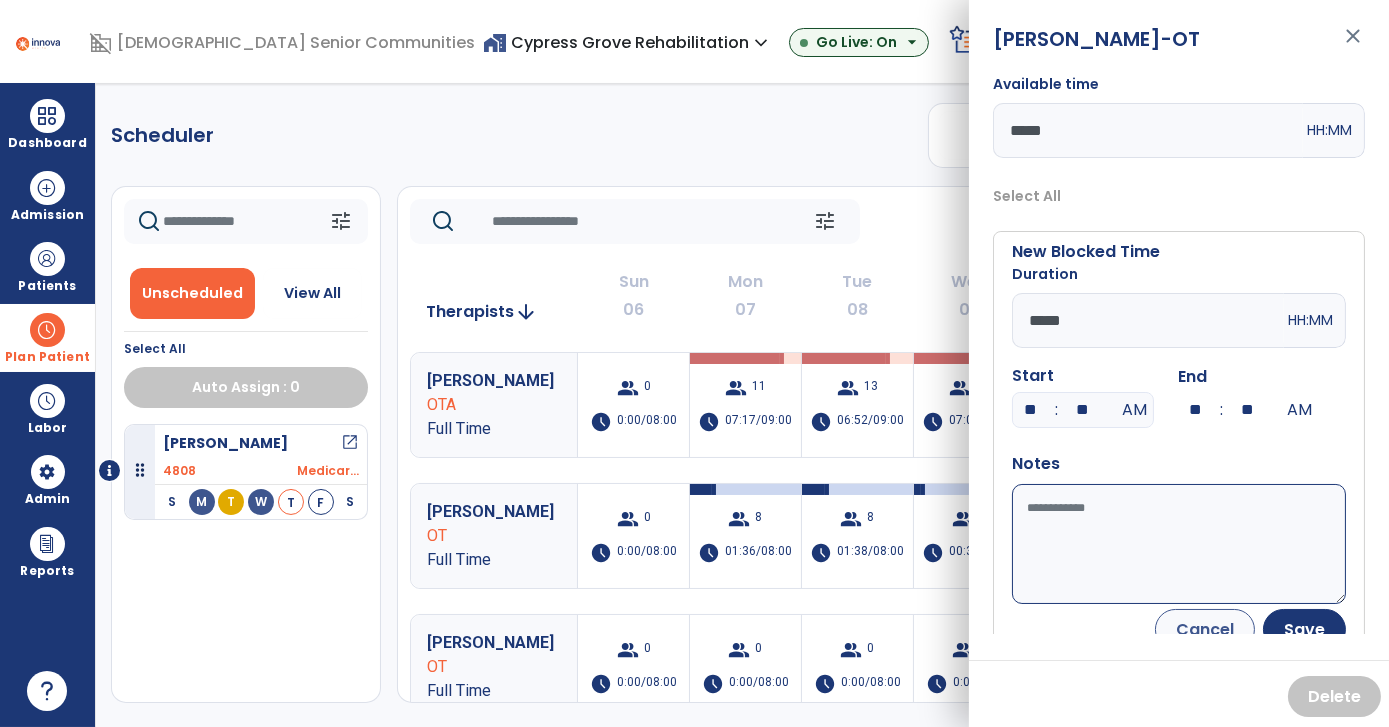 click on "Available time" at bounding box center [1179, 544] 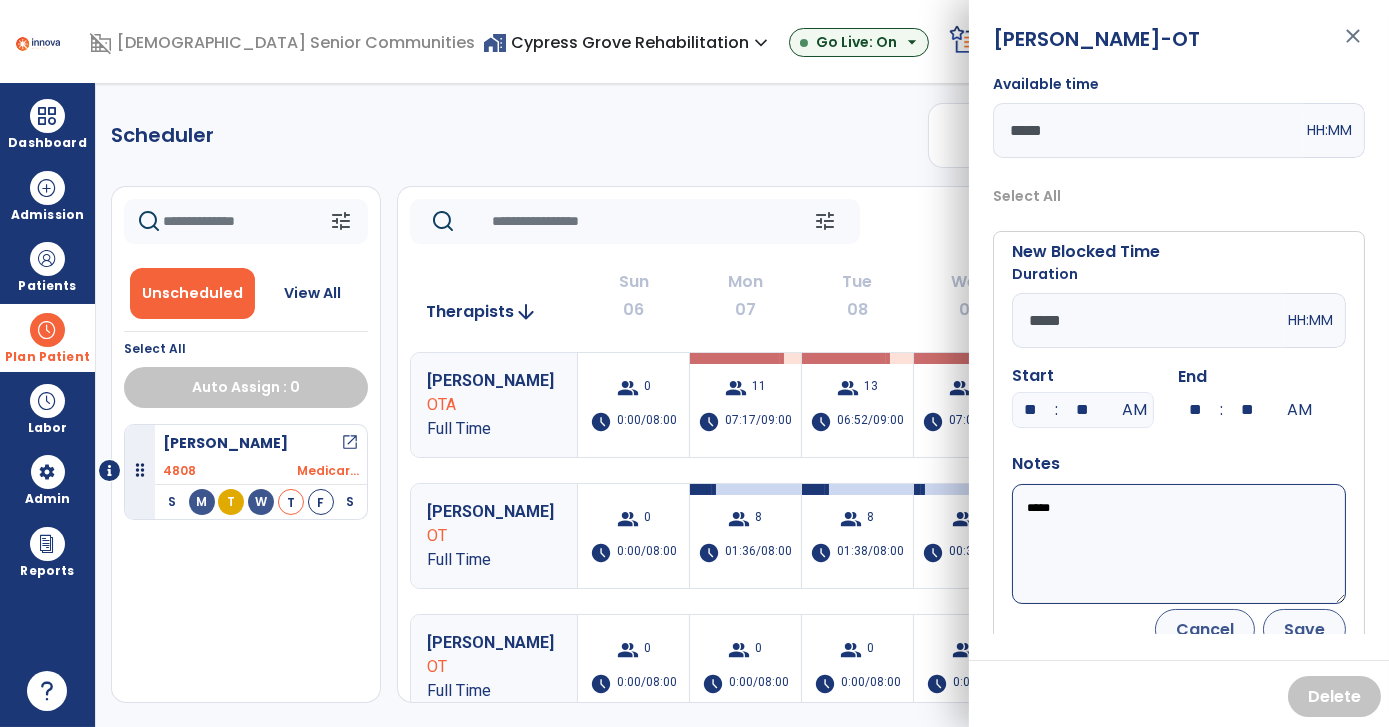 type on "*****" 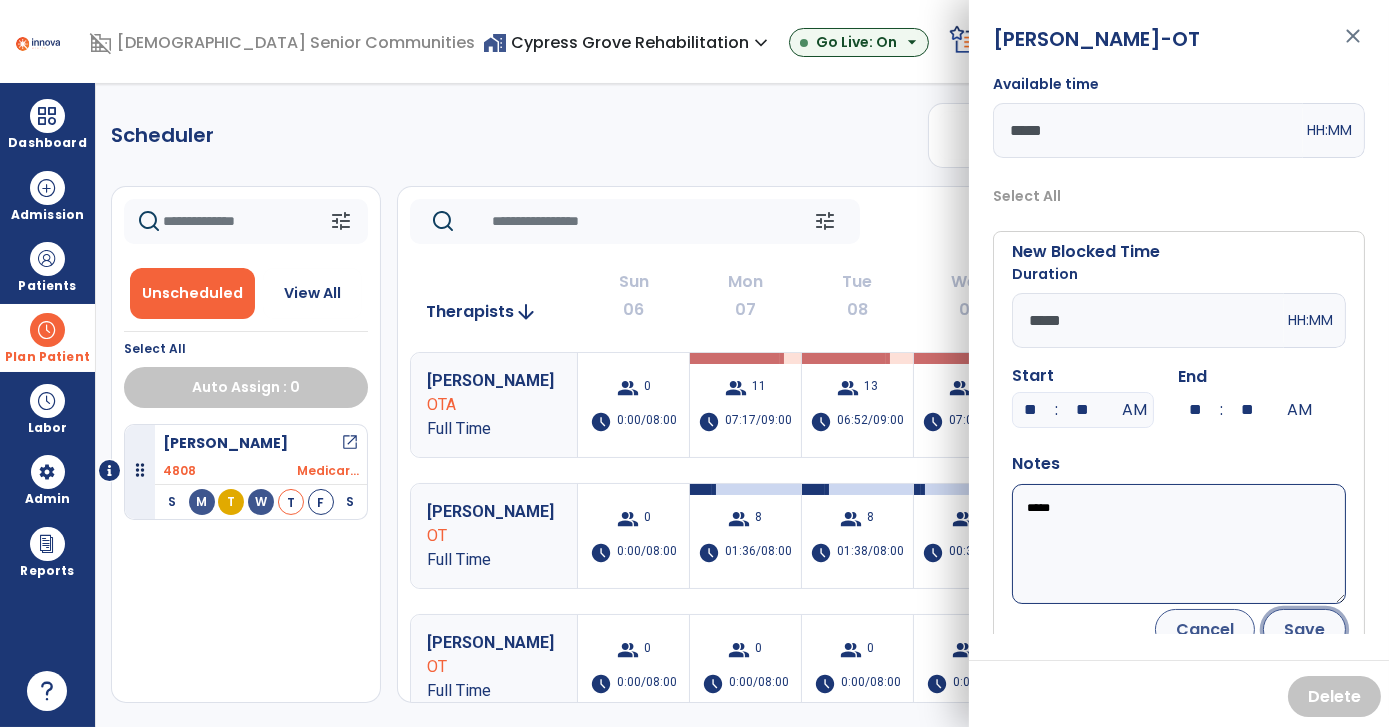 click on "Save" at bounding box center (1304, 629) 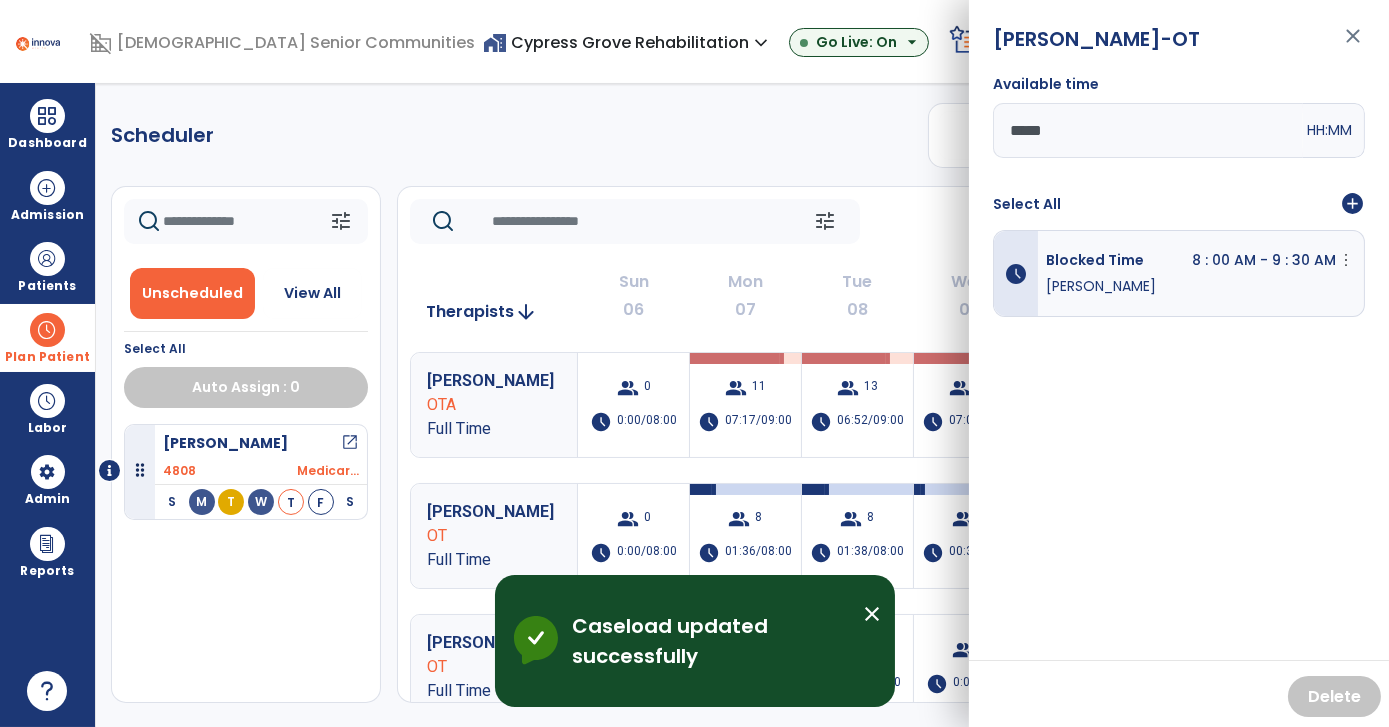 click on "Scheduler   PT   OT   ST  **** *** more_vert  Manage Labor   View All Therapists   Print" 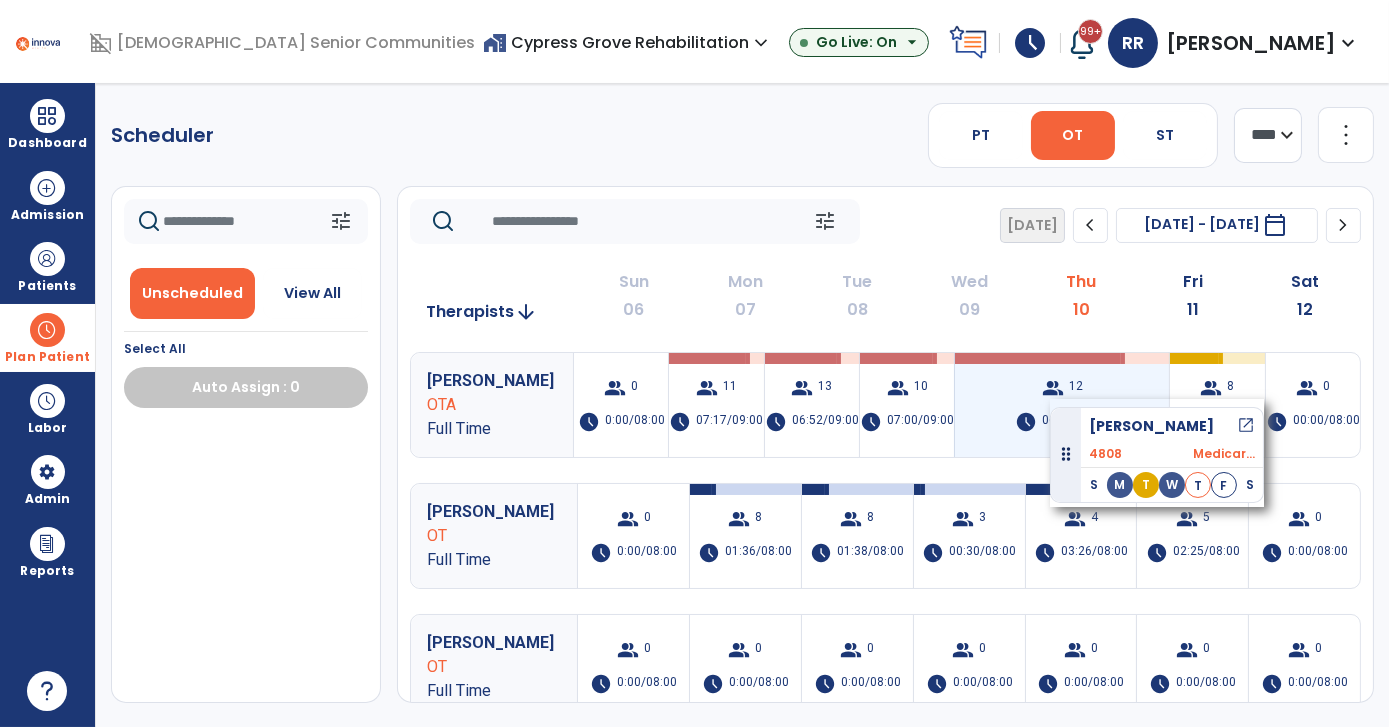 drag, startPoint x: 268, startPoint y: 442, endPoint x: 1050, endPoint y: 399, distance: 783.18134 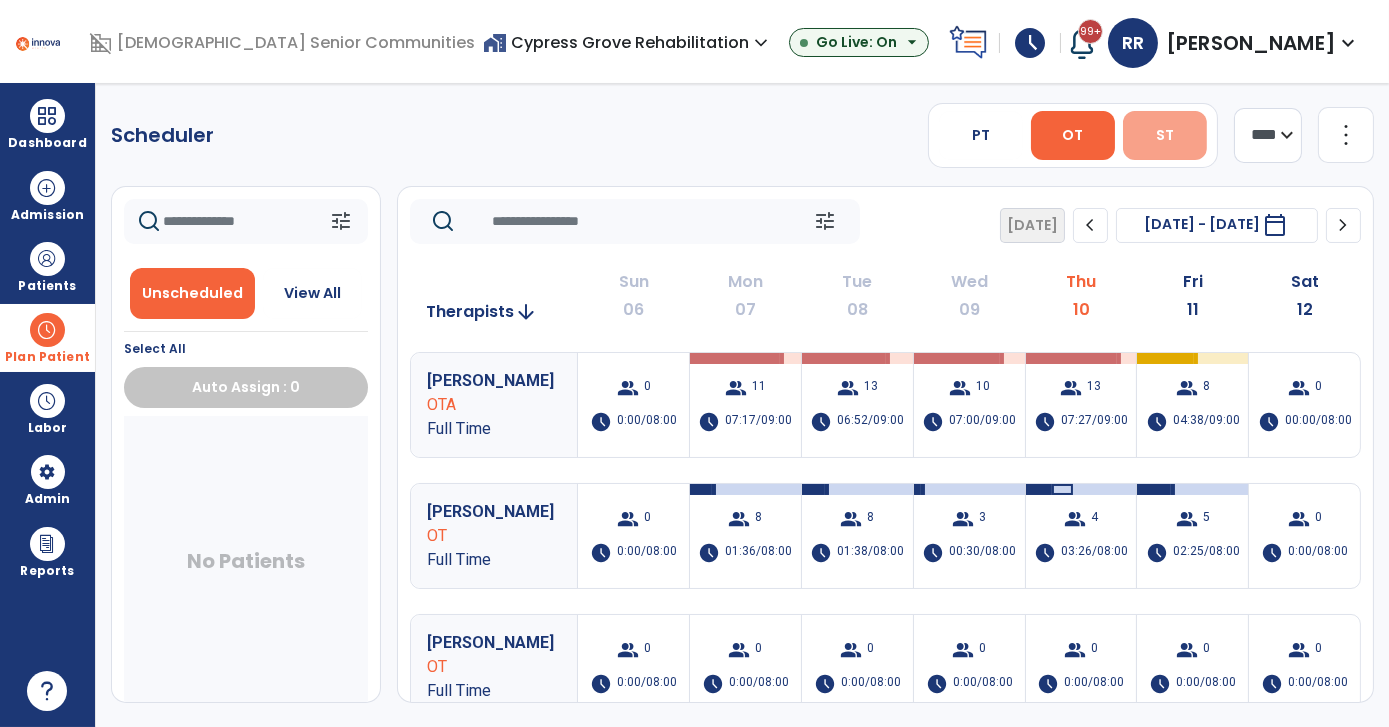 click on "ST" at bounding box center [1165, 135] 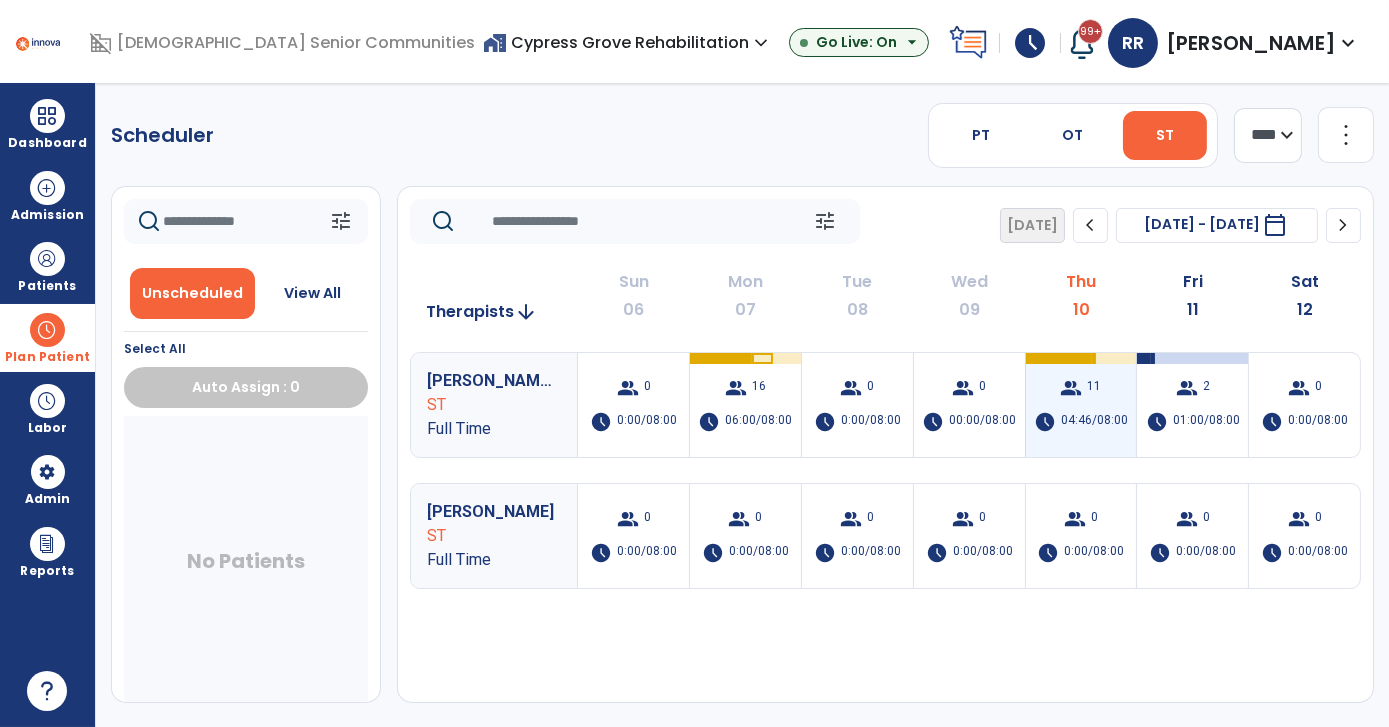 click on "group  11  schedule  04:46/08:00" at bounding box center (1081, 405) 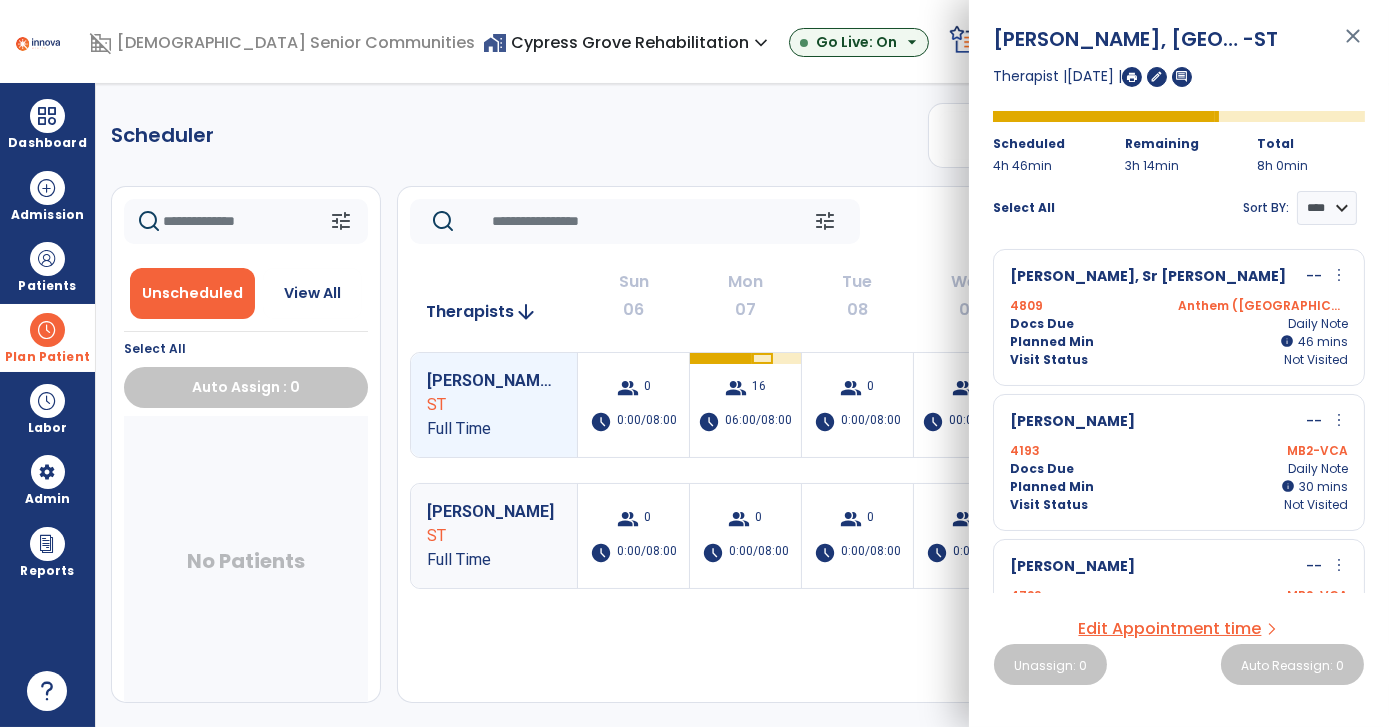click on "more_vert" at bounding box center [1339, 420] 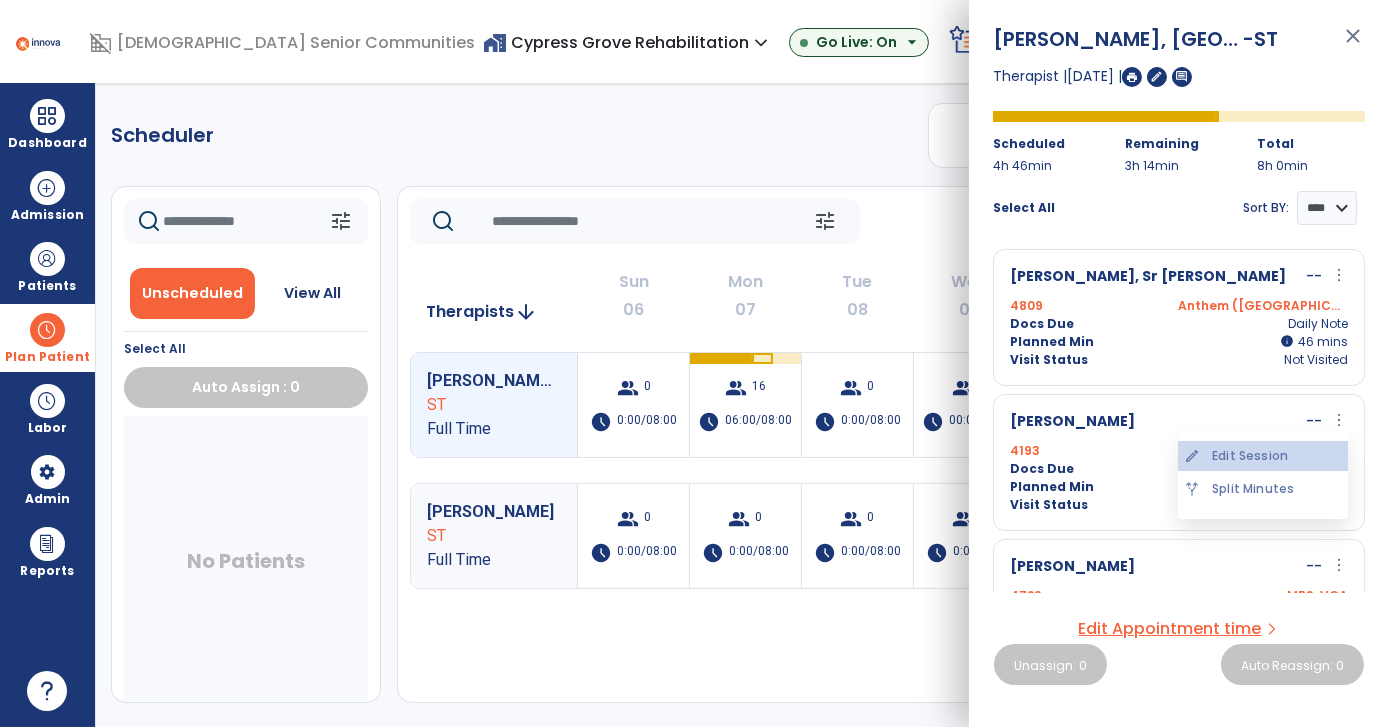 click on "edit   Edit Session" at bounding box center [1263, 456] 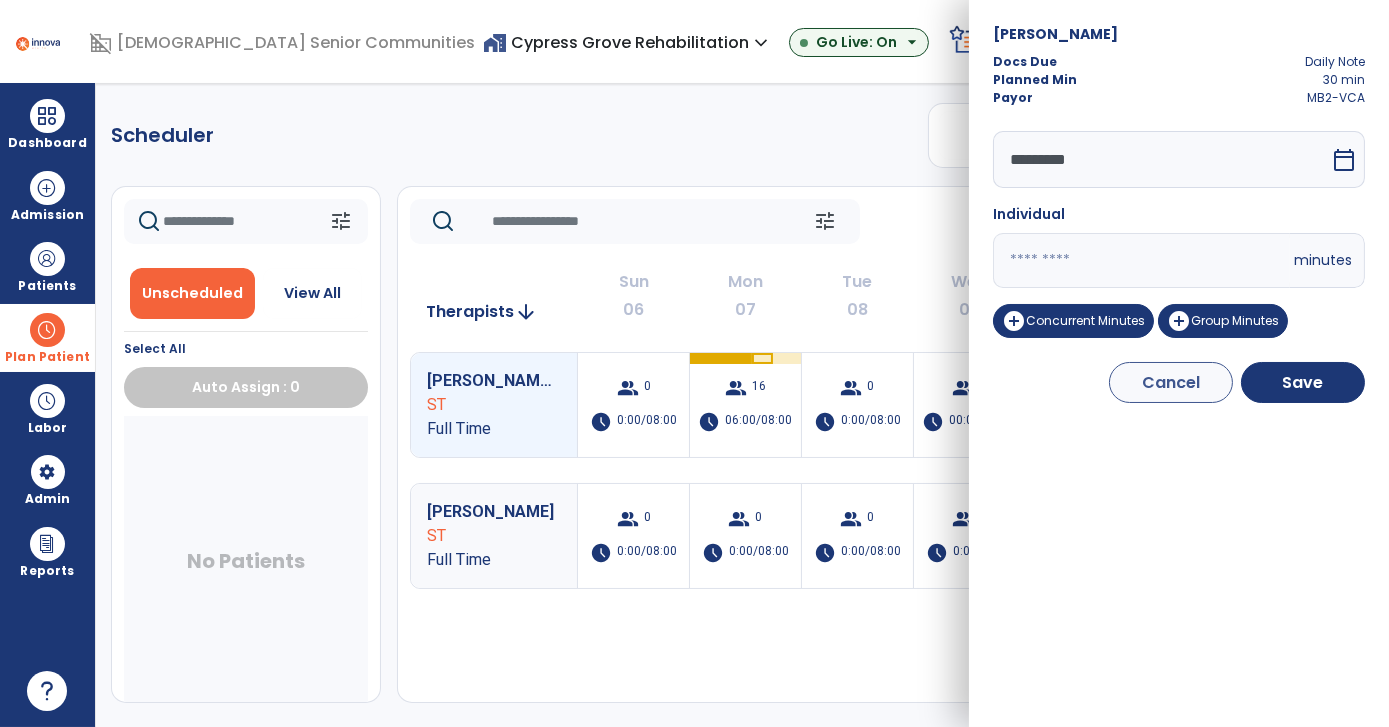 drag, startPoint x: 1058, startPoint y: 250, endPoint x: 907, endPoint y: 298, distance: 158.44557 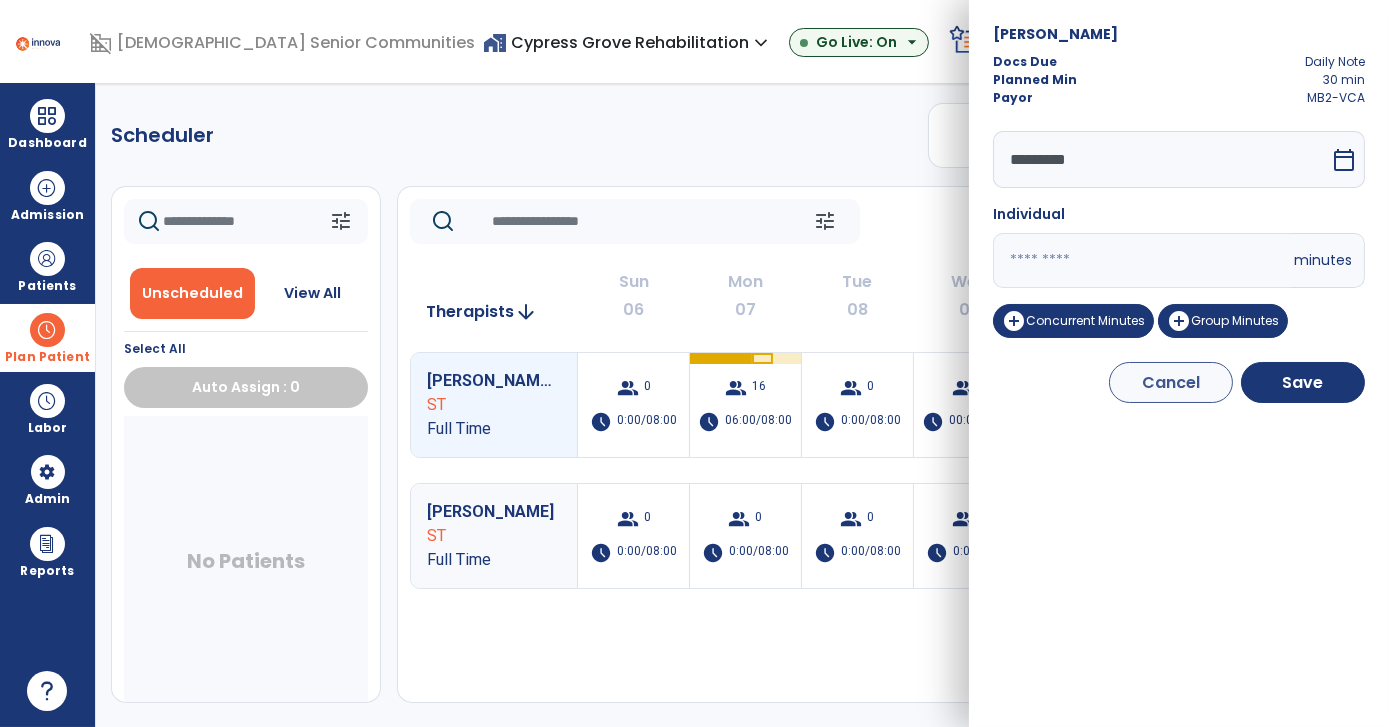click on "domain_disabled   American Senior Communities   home_work   Cypress Grove Rehabilitation   expand_more   ASC-Sandbox   Cypress Grove Rehabilitation  Go Live: On  arrow_drop_down  schedule My Time:   Thursday, Jul 10   Open your timecard  arrow_right 99+ Notifications Mark as read Census Alert - A03 Today at 2:32 AM | Cypress Grove Rehabilitation Census Alert - A02 Yesterday at 3:57 PM | Cypress Grove Rehabilitation Planner Update Required due to UPOC for Patient: Motteler, Brenda, in OT Discipline Tue Jul 08 2025 at 1:47 PM | Cypress Grove Rehabilitation Planner Update Required due to Recertification for Patient: Hatchett, Desmond, in PT Discipline Tue Jul 08 2025 at 1:17 PM | Cypress Grove Rehabilitation Planner Update Required due to Recertification for Patient: Clouse, D, in OT Discipline Tue Jul 08 2025 at 11:10 AM | Cypress Grove Rehabilitation See all Notifications  RR   Roy, Rachel   expand_more   home   Home   person   Profile   manage_accounts   Admin   help   Help   logout   Log out   PT" at bounding box center (694, 363) 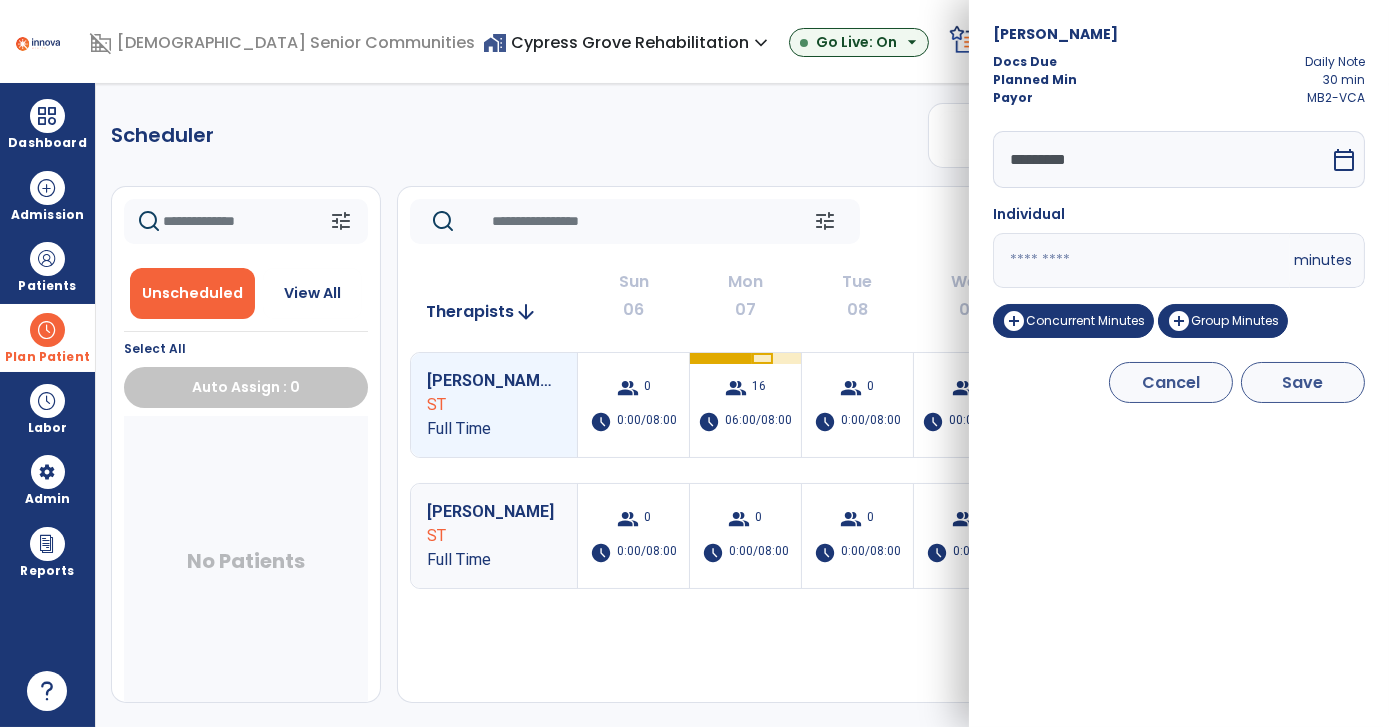 type on "**" 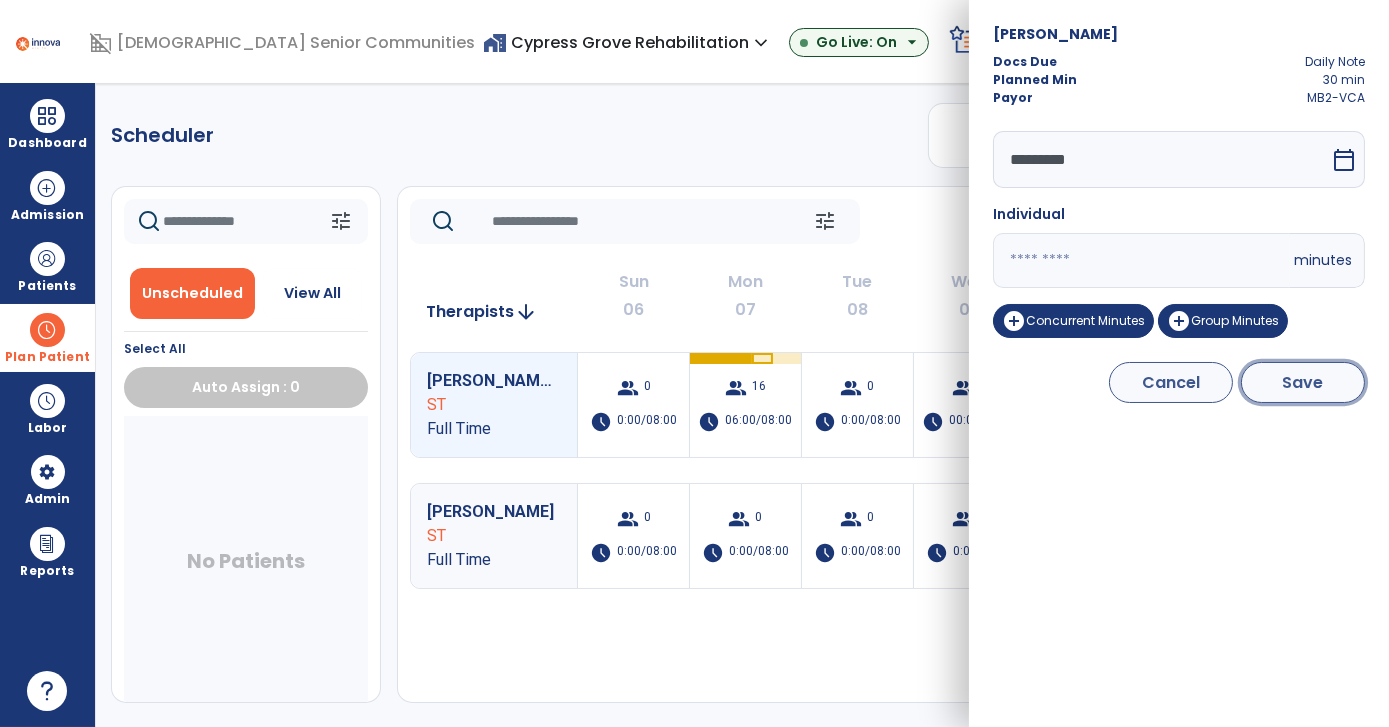 click on "Save" at bounding box center (1303, 382) 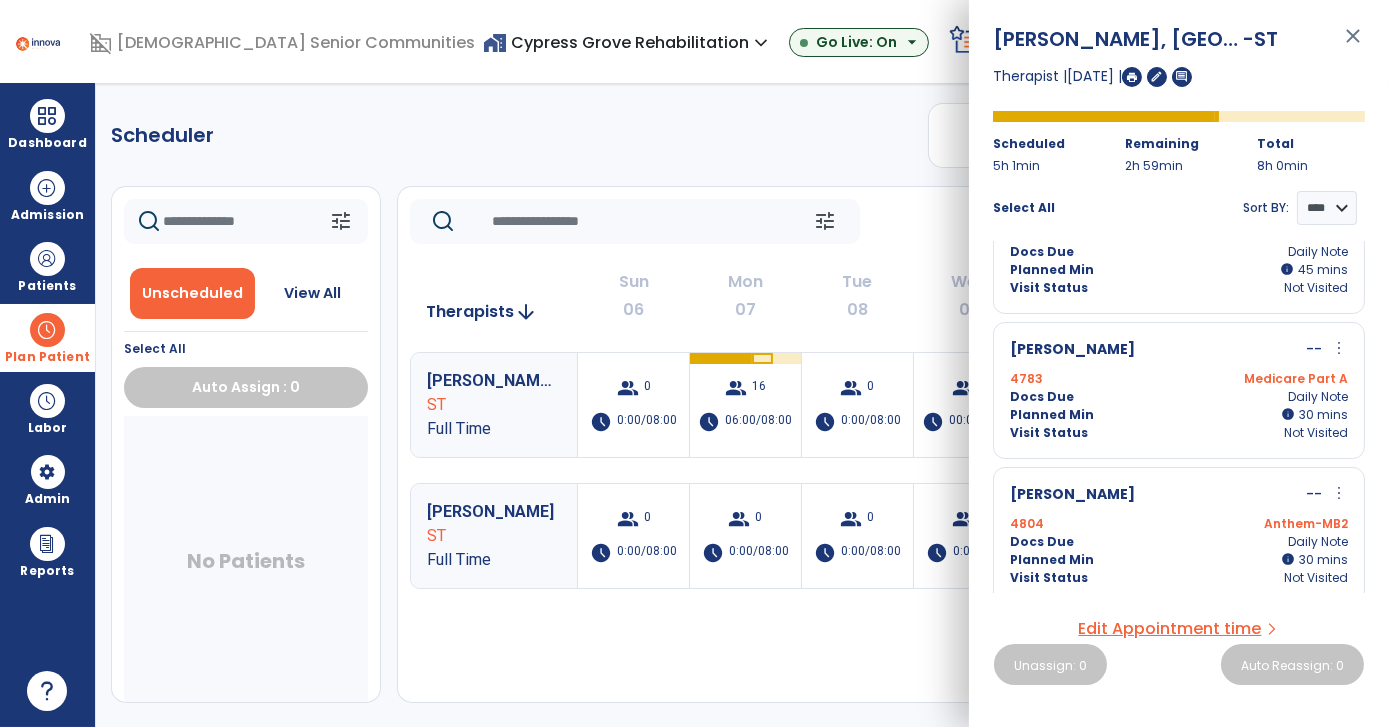 scroll, scrollTop: 272, scrollLeft: 0, axis: vertical 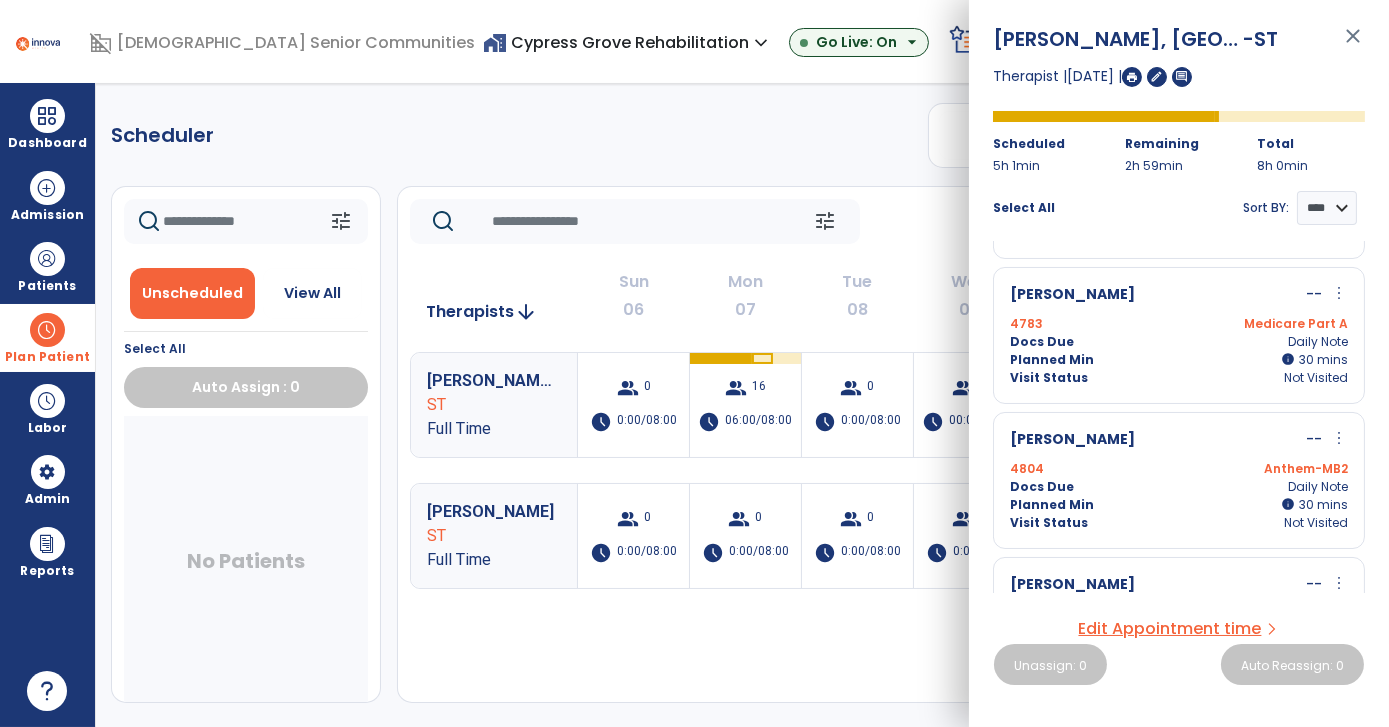 click on "more_vert" at bounding box center (1339, 293) 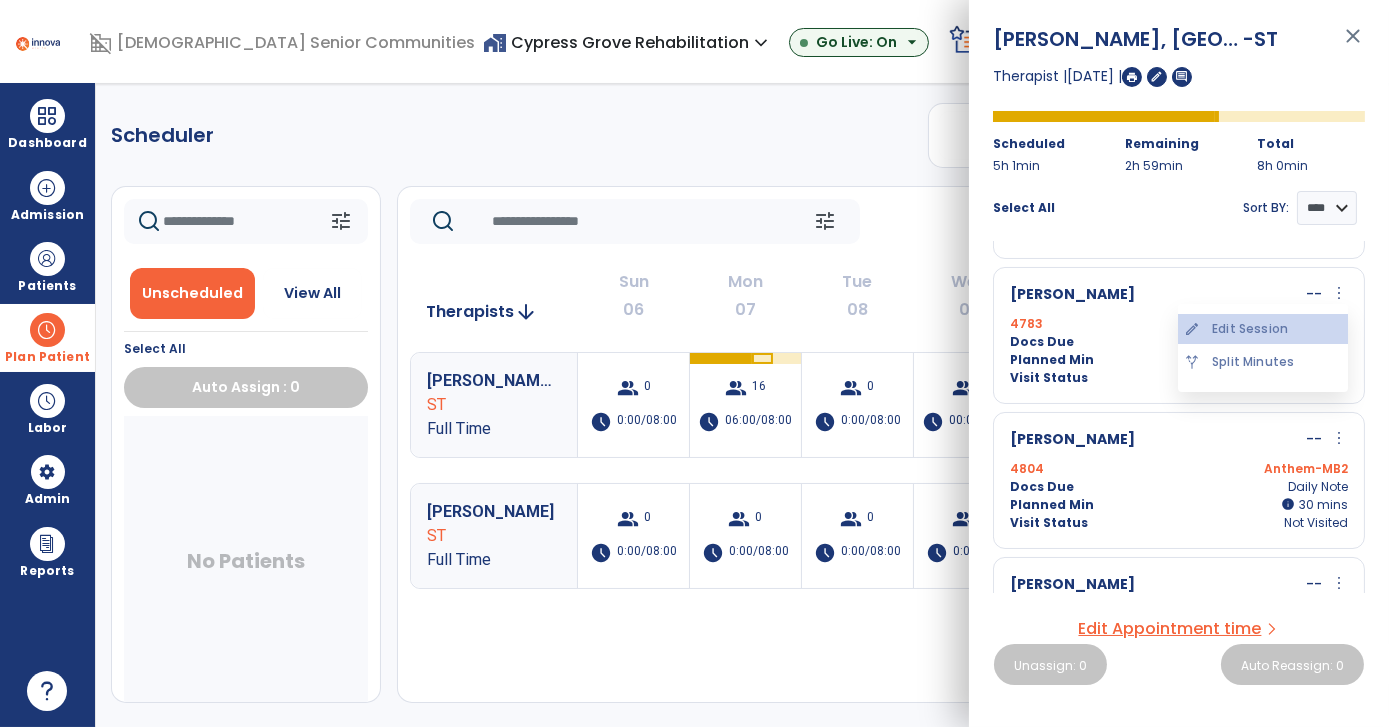 click on "edit   Edit Session" at bounding box center (1263, 329) 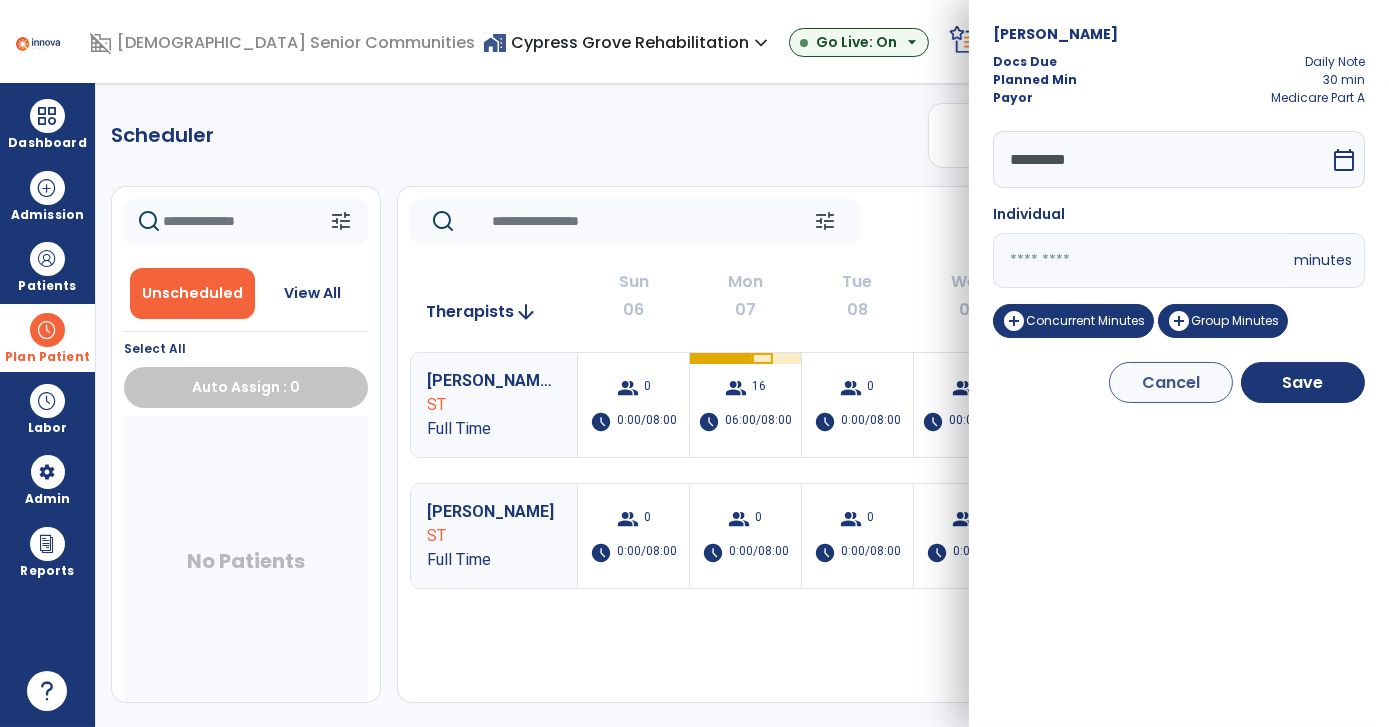 drag, startPoint x: 1072, startPoint y: 238, endPoint x: 912, endPoint y: 263, distance: 161.94135 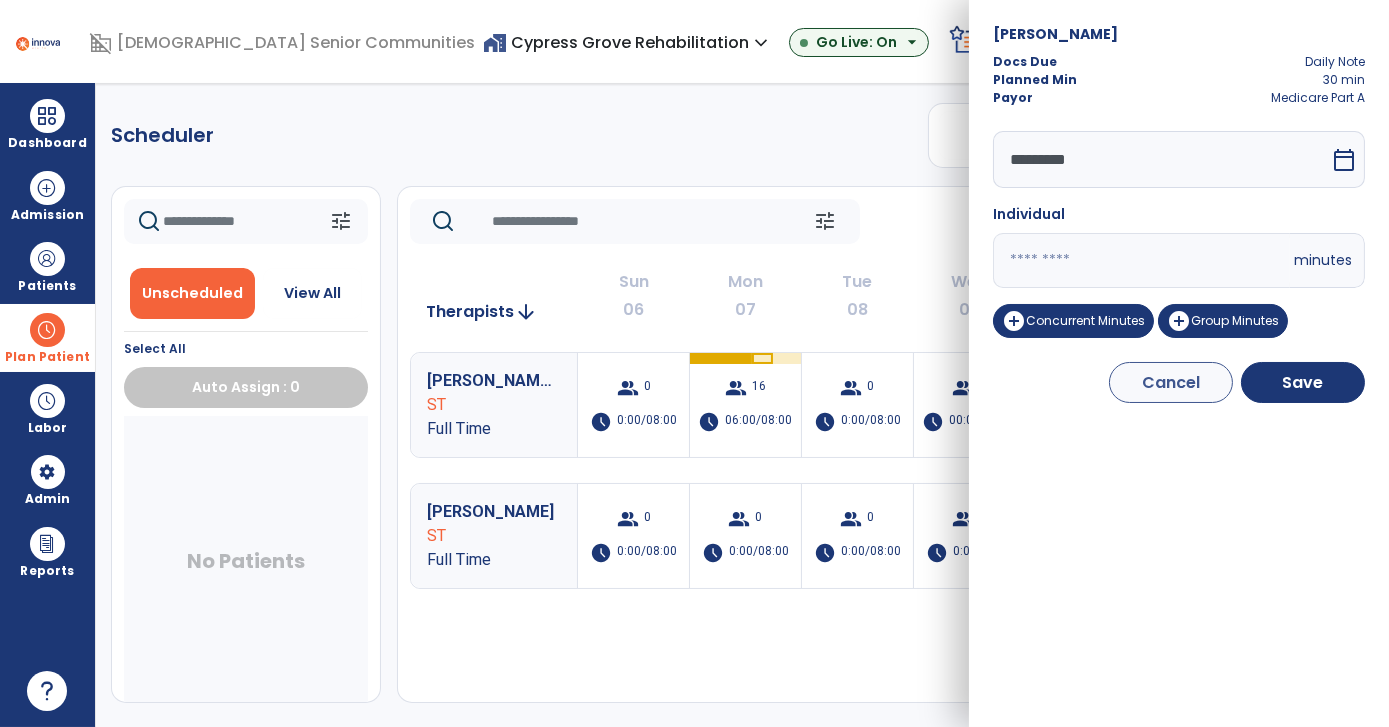 click on "domain_disabled   American Senior Communities   home_work   Cypress Grove Rehabilitation   expand_more   ASC-Sandbox   Cypress Grove Rehabilitation  Go Live: On  arrow_drop_down  schedule My Time:   Thursday, Jul 10   Open your timecard  arrow_right 99+ Notifications Mark as read Census Alert - A03 Today at 2:32 AM | Cypress Grove Rehabilitation Census Alert - A02 Yesterday at 3:57 PM | Cypress Grove Rehabilitation Planner Update Required due to UPOC for Patient: Motteler, Brenda, in OT Discipline Tue Jul 08 2025 at 1:47 PM | Cypress Grove Rehabilitation Planner Update Required due to Recertification for Patient: Hatchett, Desmond, in PT Discipline Tue Jul 08 2025 at 1:17 PM | Cypress Grove Rehabilitation Planner Update Required due to Recertification for Patient: Clouse, D, in OT Discipline Tue Jul 08 2025 at 11:10 AM | Cypress Grove Rehabilitation See all Notifications  RR   Roy, Rachel   expand_more   home   Home   person   Profile   manage_accounts   Admin   help   Help   logout   Log out   PT" at bounding box center (694, 363) 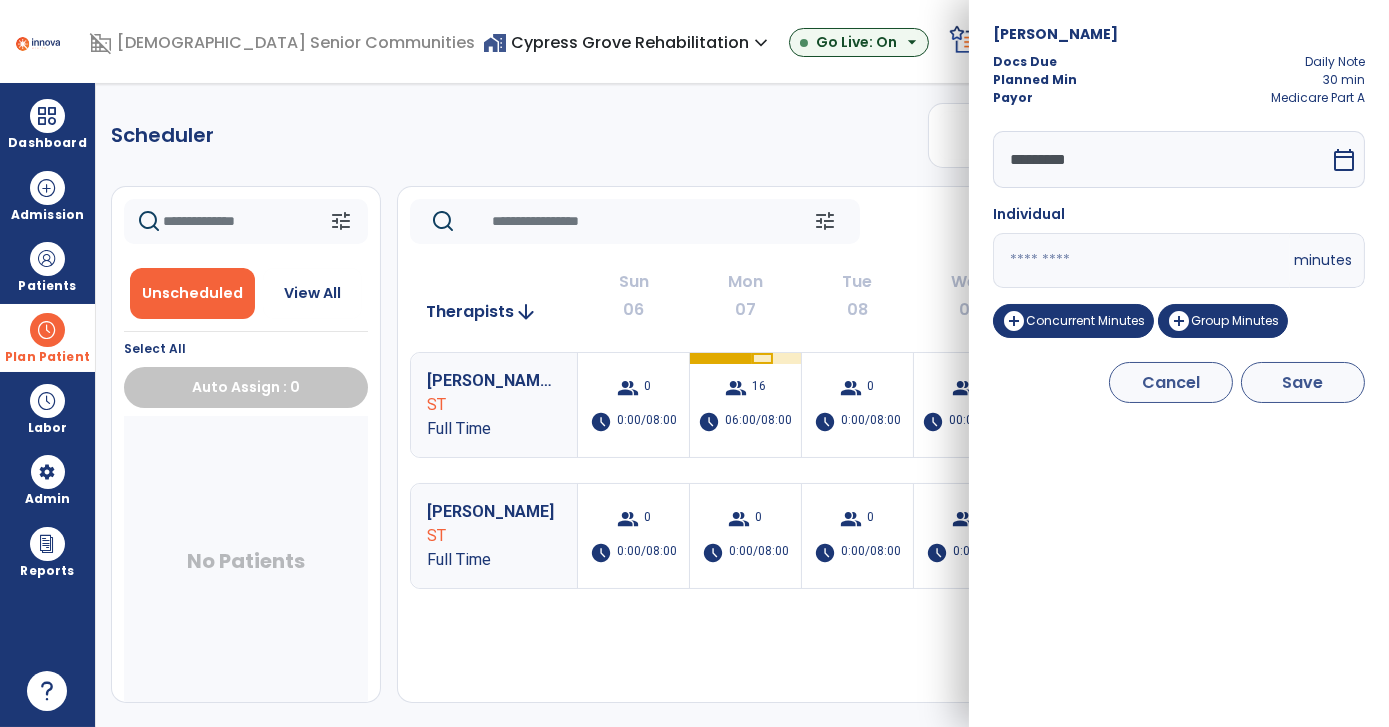type on "**" 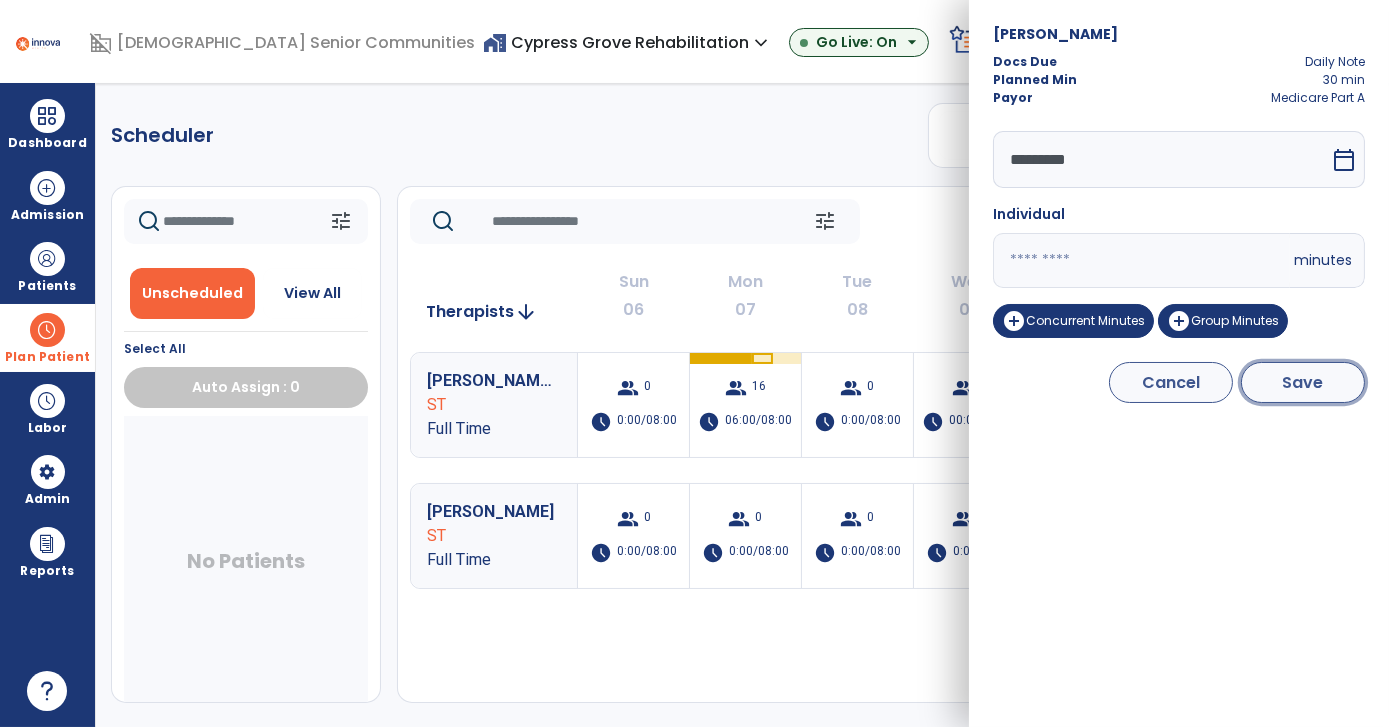 click on "Save" at bounding box center [1303, 382] 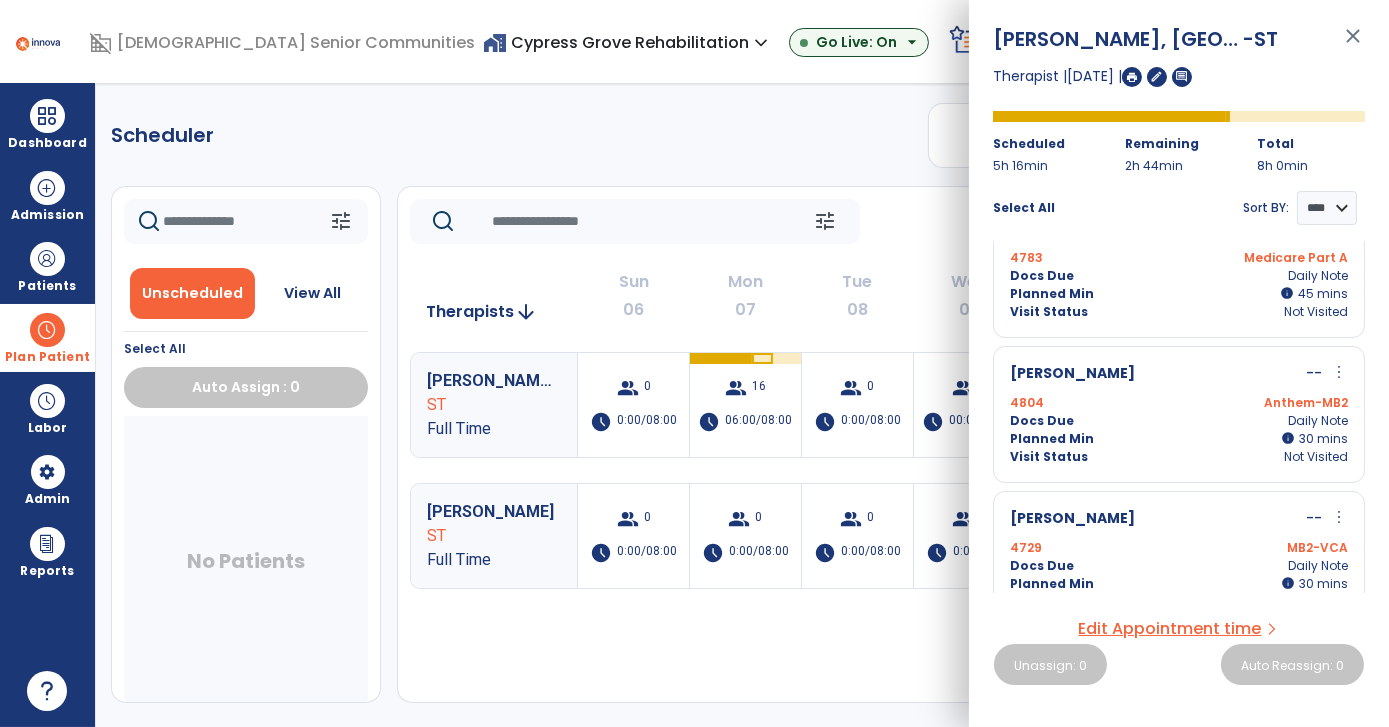scroll, scrollTop: 363, scrollLeft: 0, axis: vertical 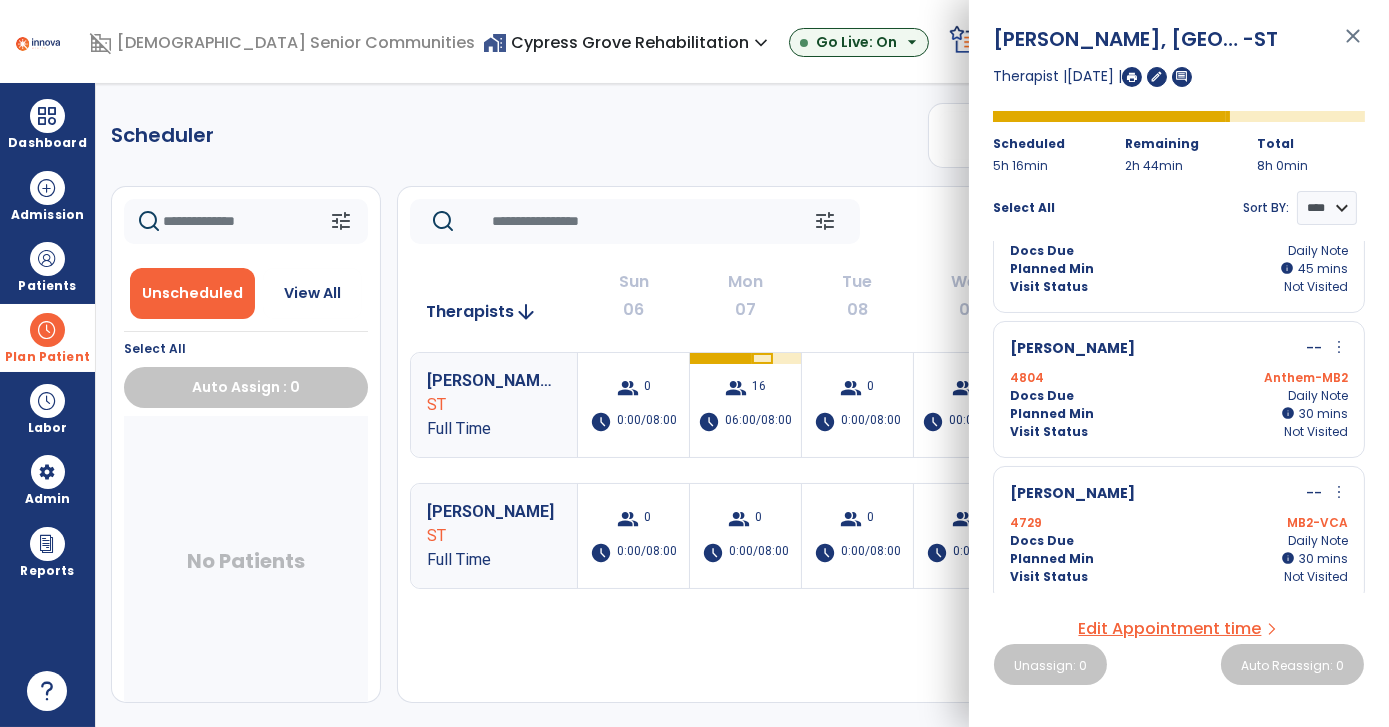 click on "more_vert" at bounding box center [1339, 347] 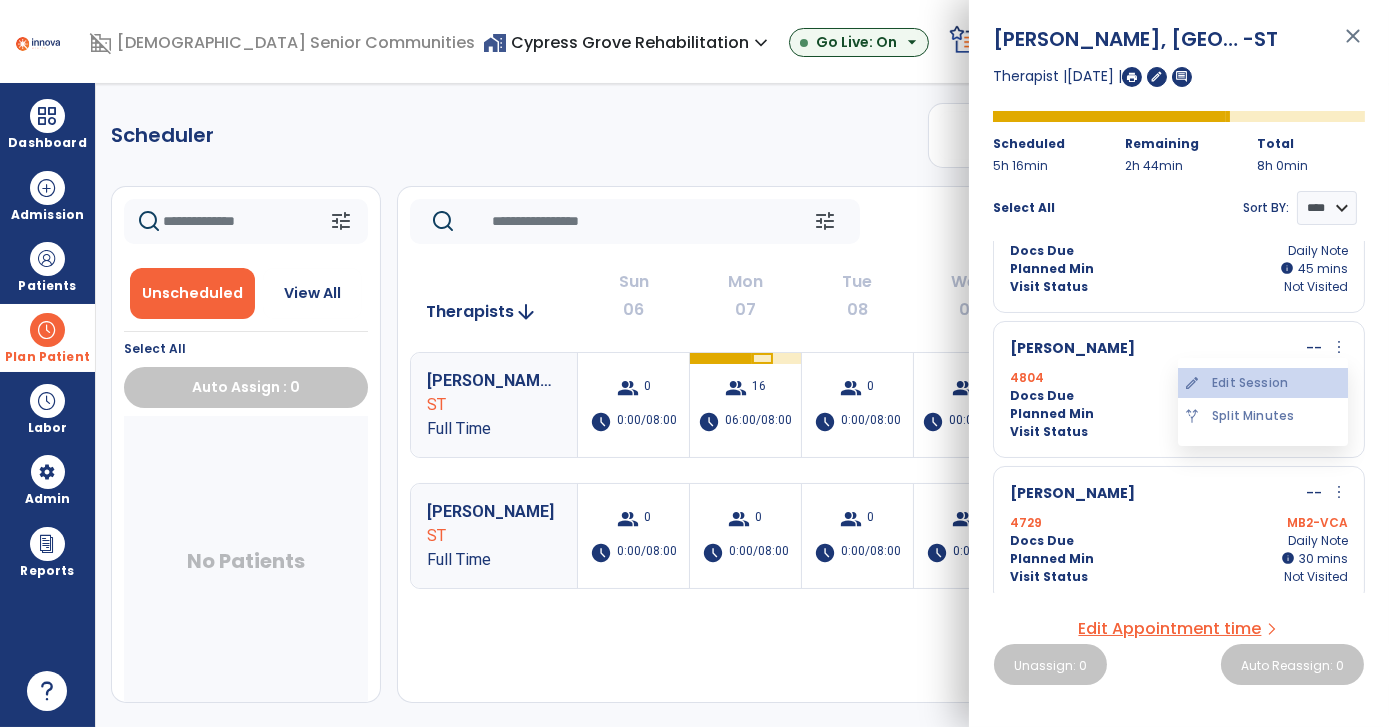 click on "edit   Edit Session" at bounding box center [1263, 383] 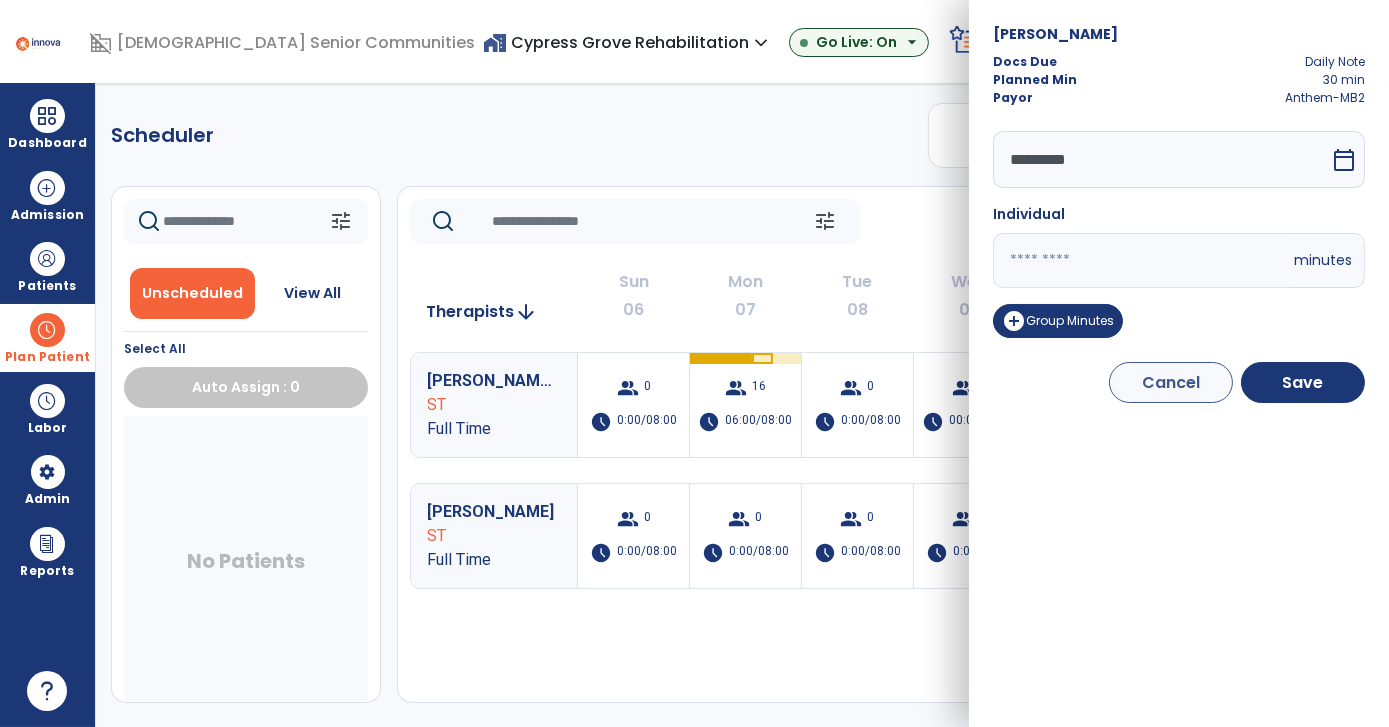 click on "**" at bounding box center (1141, 260) 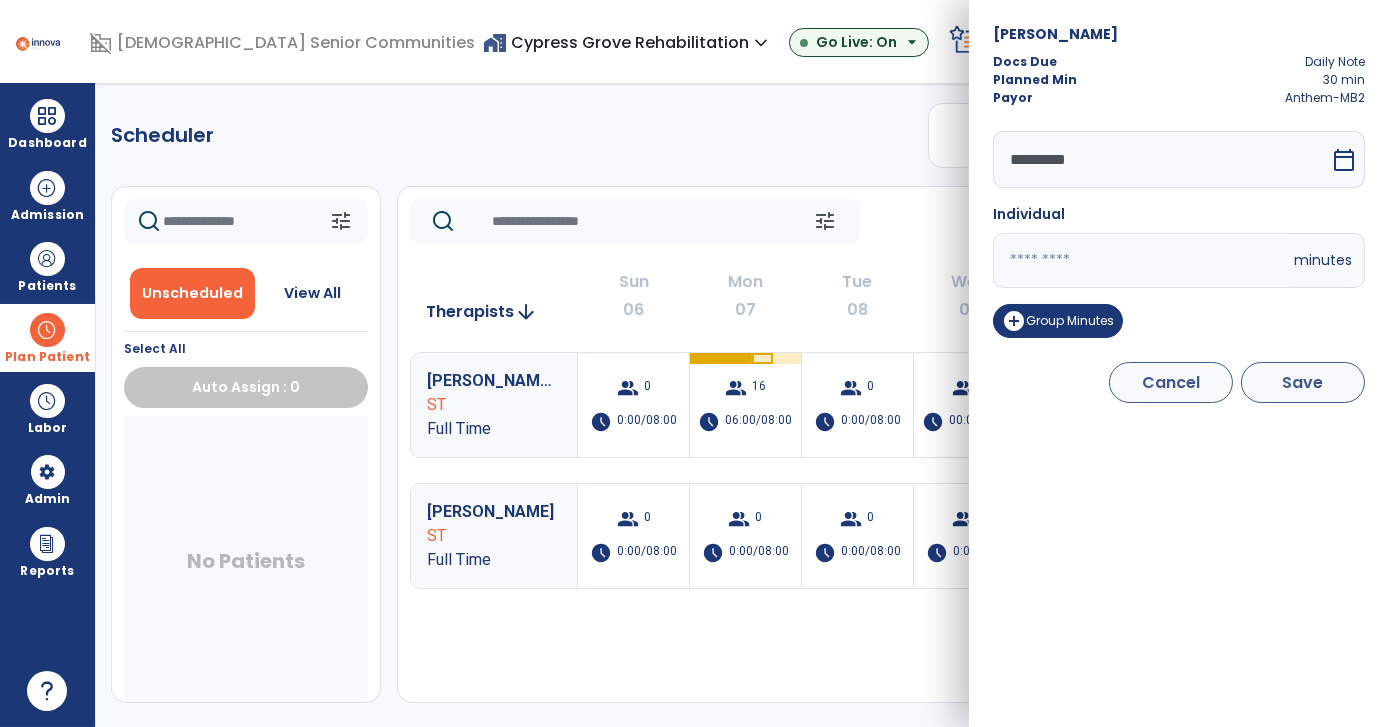 type on "**" 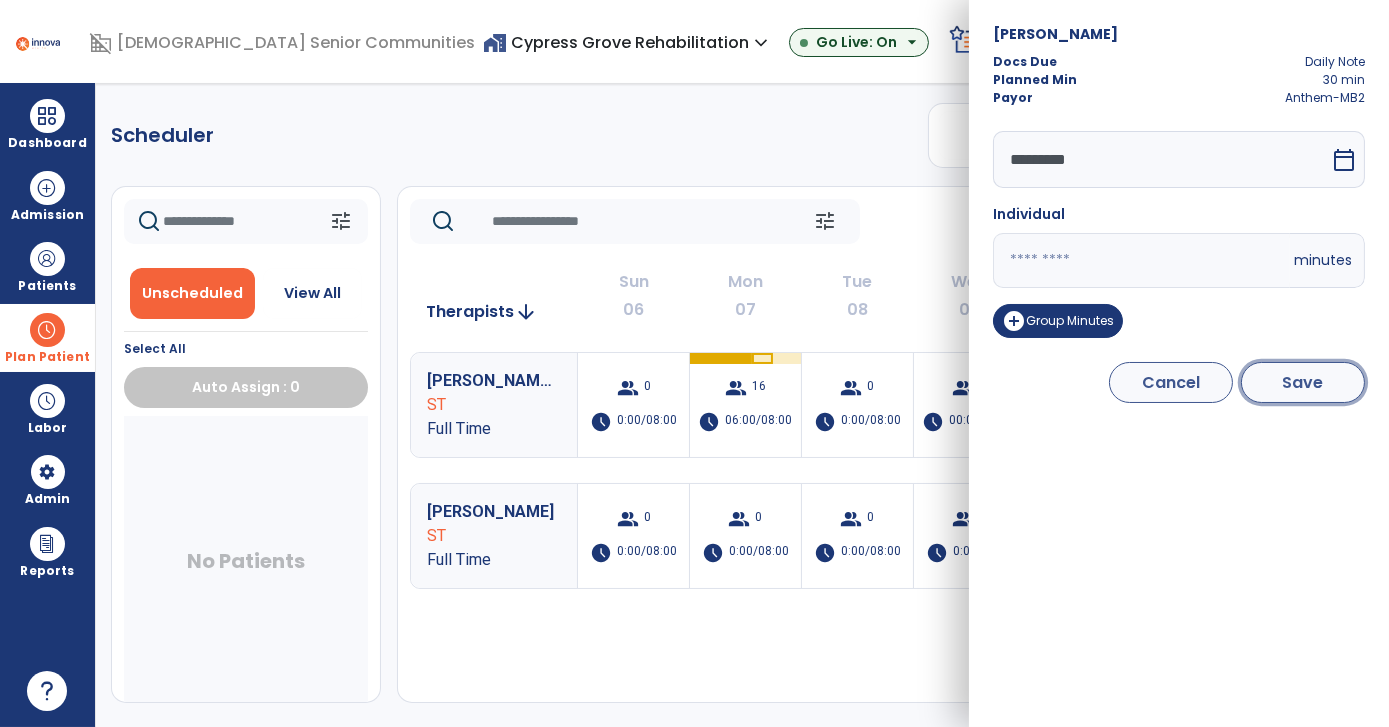 click on "Save" at bounding box center [1303, 382] 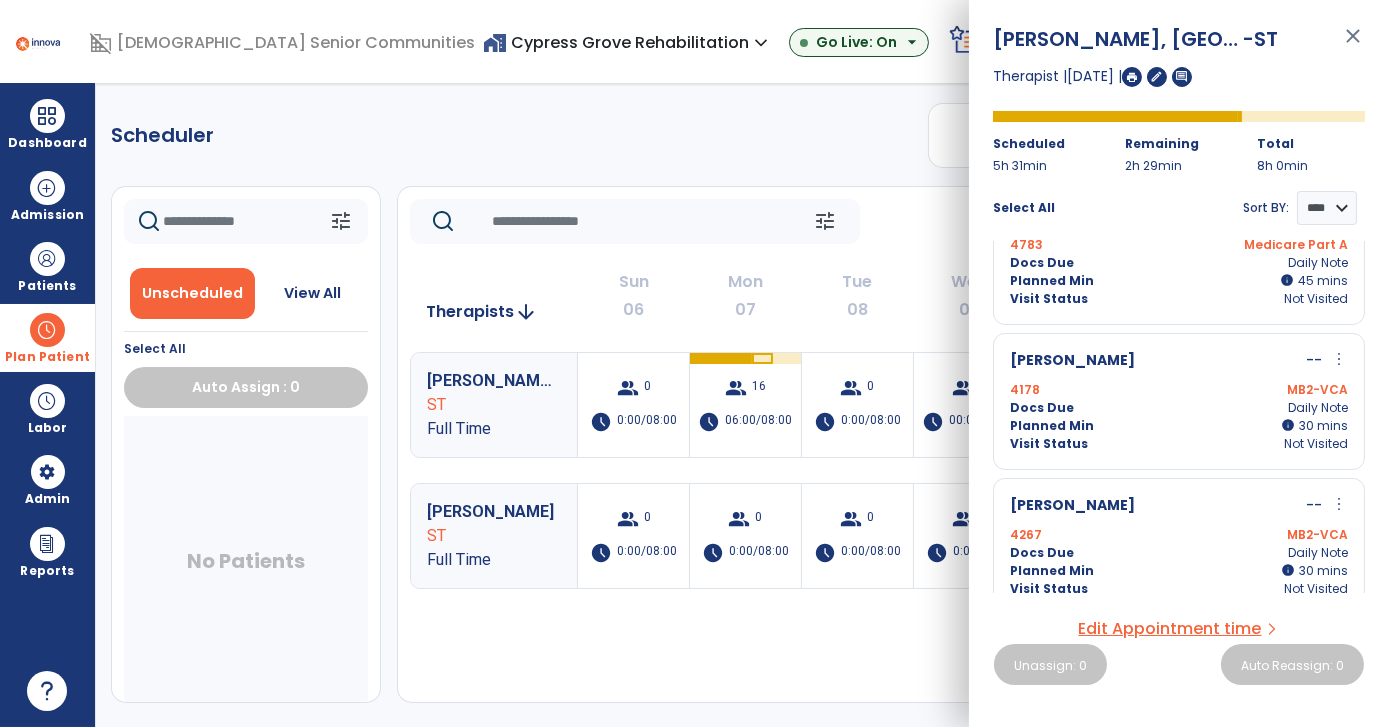 scroll, scrollTop: 545, scrollLeft: 0, axis: vertical 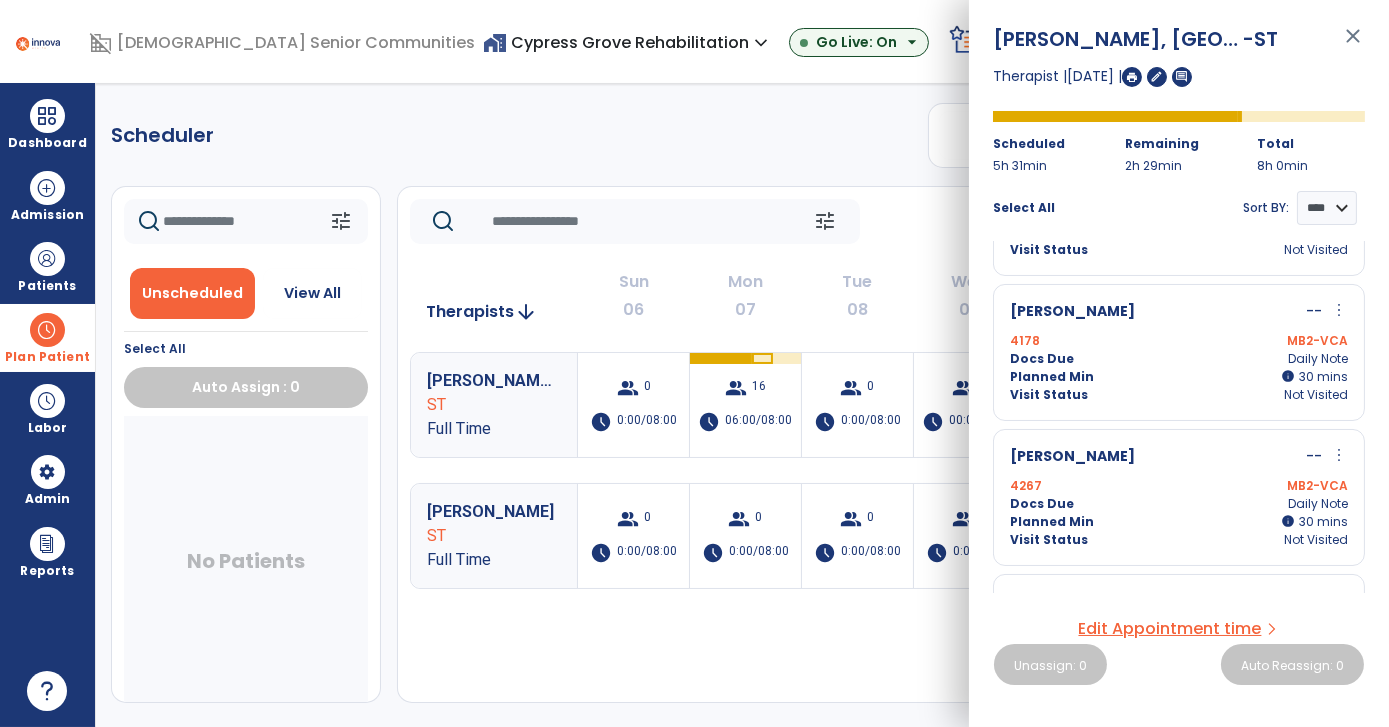 click on "more_vert" at bounding box center (1339, 310) 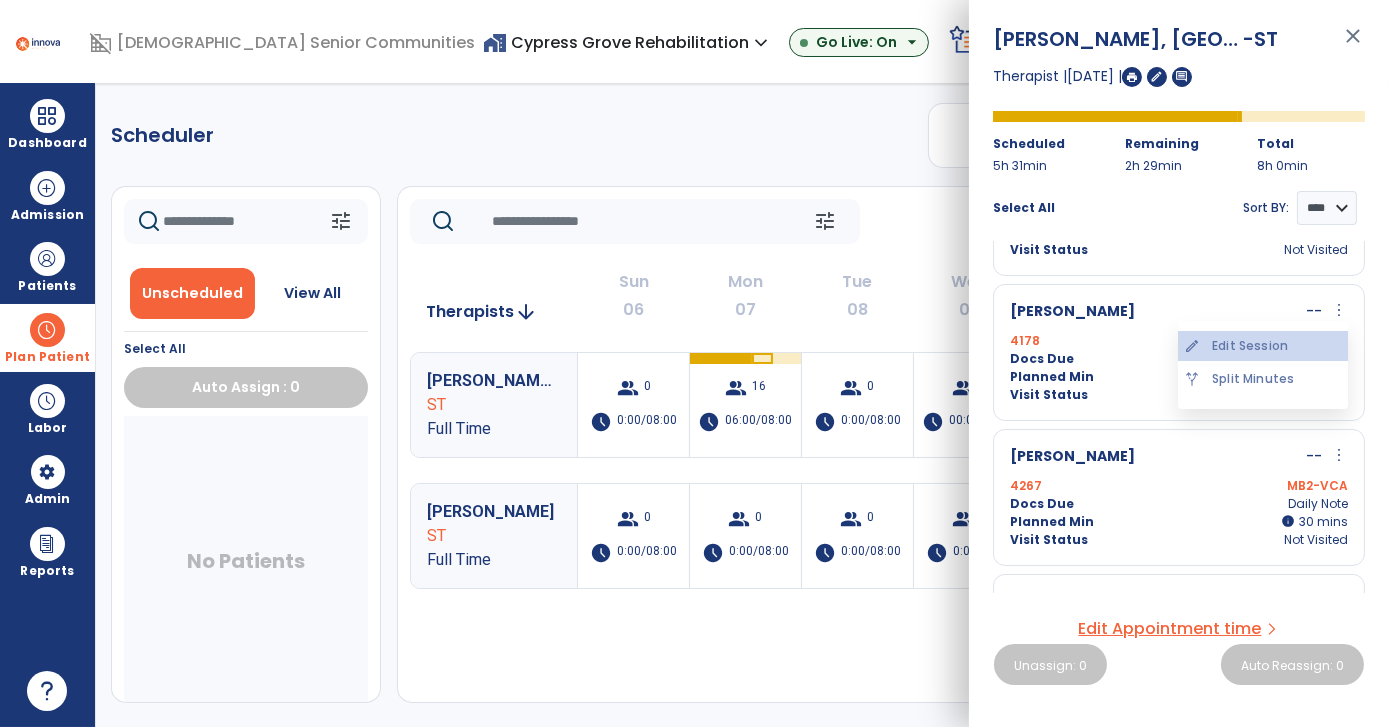 click on "edit   Edit Session" at bounding box center (1263, 346) 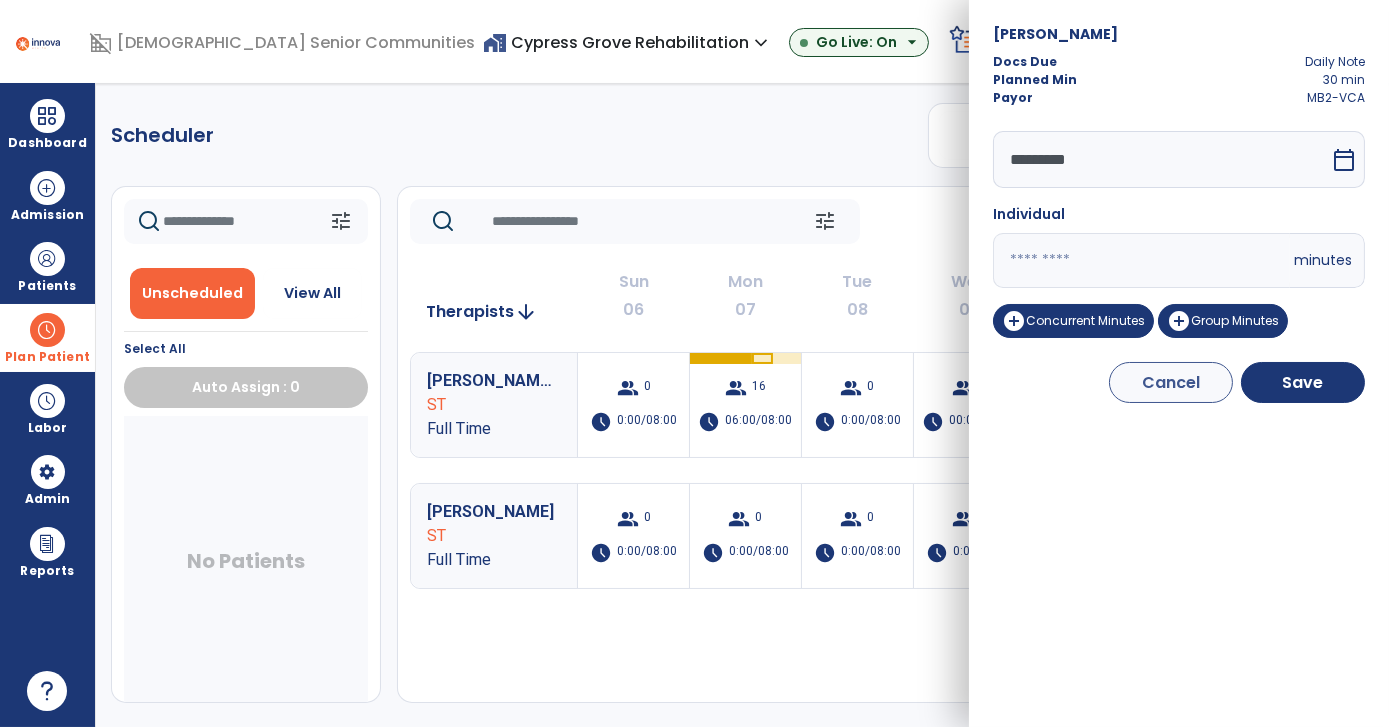 drag, startPoint x: 1085, startPoint y: 259, endPoint x: 956, endPoint y: 279, distance: 130.54118 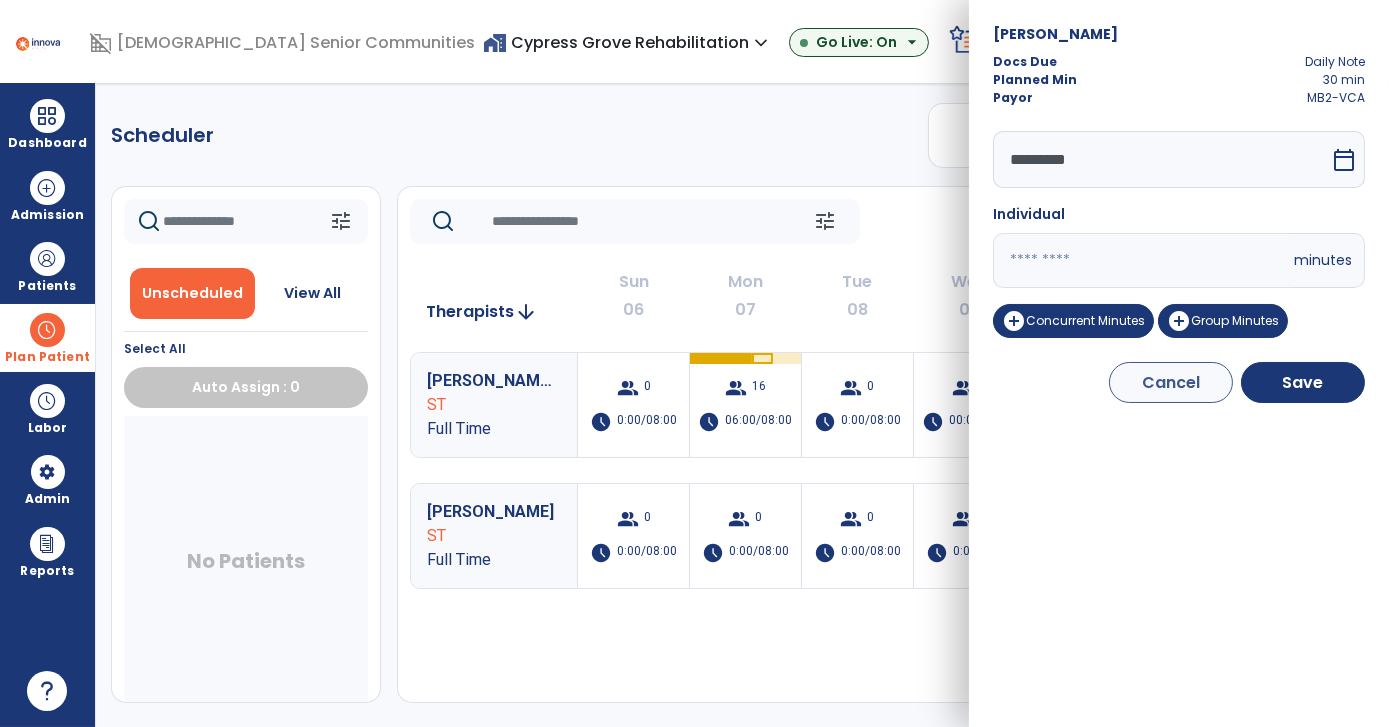 click on "domain_disabled   American Senior Communities   home_work   Cypress Grove Rehabilitation   expand_more   ASC-Sandbox   Cypress Grove Rehabilitation  Go Live: On  arrow_drop_down  schedule My Time:   Thursday, Jul 10   Open your timecard  arrow_right 99+ Notifications Mark as read Census Alert - A03 Today at 2:32 AM | Cypress Grove Rehabilitation Census Alert - A02 Yesterday at 3:57 PM | Cypress Grove Rehabilitation Planner Update Required due to UPOC for Patient: Motteler, Brenda, in OT Discipline Tue Jul 08 2025 at 1:47 PM | Cypress Grove Rehabilitation Planner Update Required due to Recertification for Patient: Hatchett, Desmond, in PT Discipline Tue Jul 08 2025 at 1:17 PM | Cypress Grove Rehabilitation Planner Update Required due to Recertification for Patient: Clouse, D, in OT Discipline Tue Jul 08 2025 at 11:10 AM | Cypress Grove Rehabilitation See all Notifications  RR   Roy, Rachel   expand_more   home   Home   person   Profile   manage_accounts   Admin   help   Help   logout   Log out   PT" at bounding box center [694, 363] 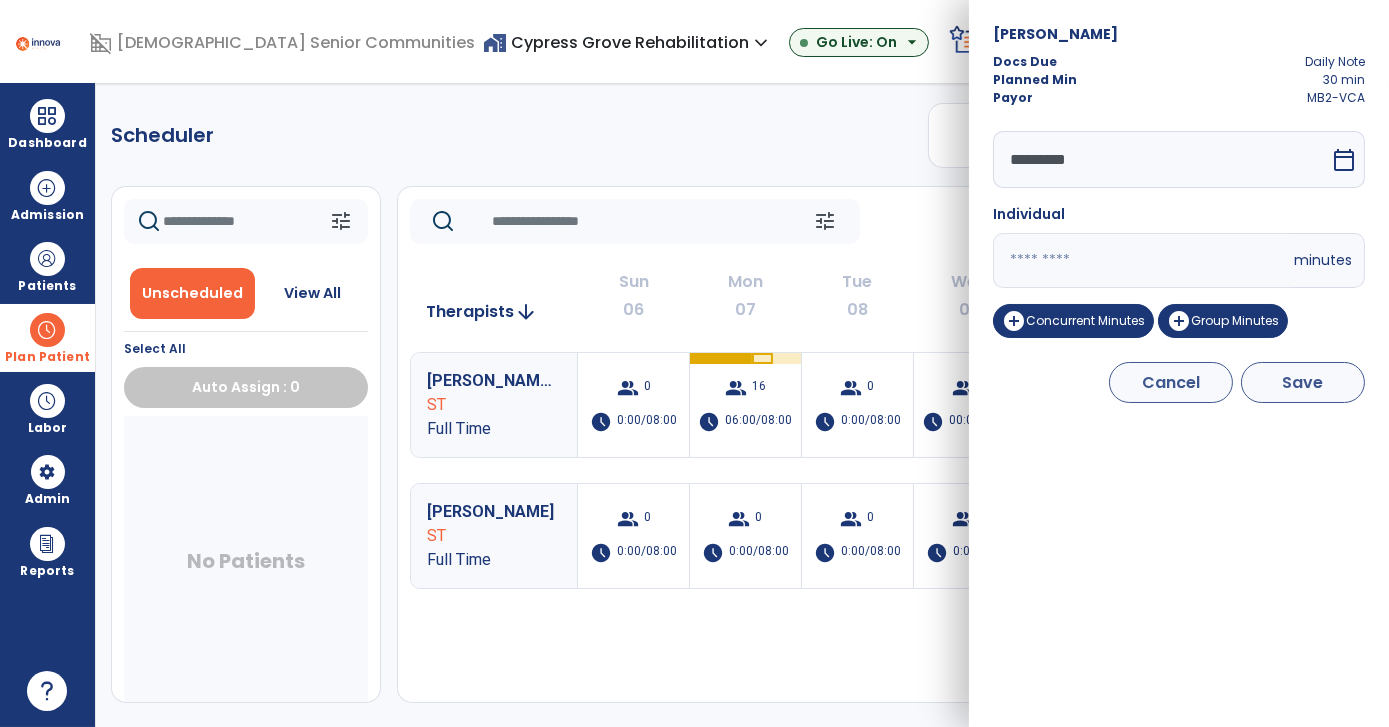 type on "**" 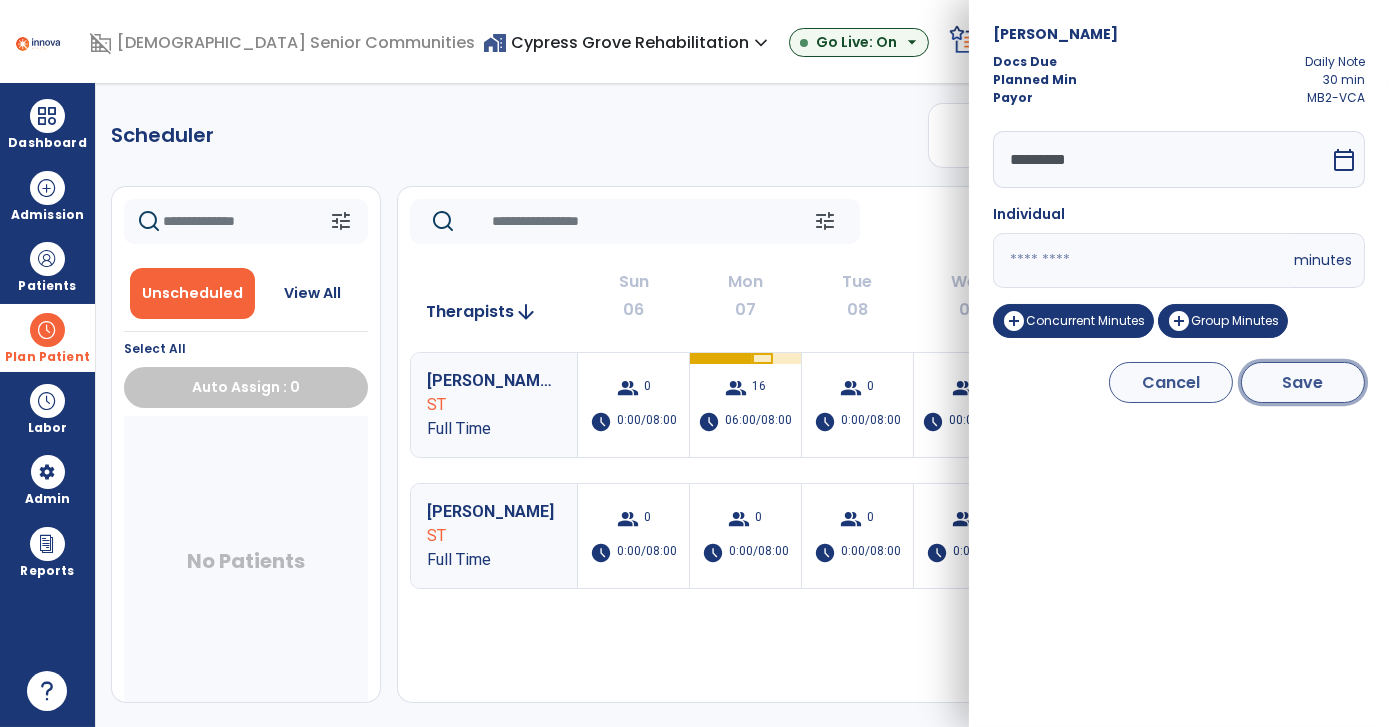 click on "Save" at bounding box center (1303, 382) 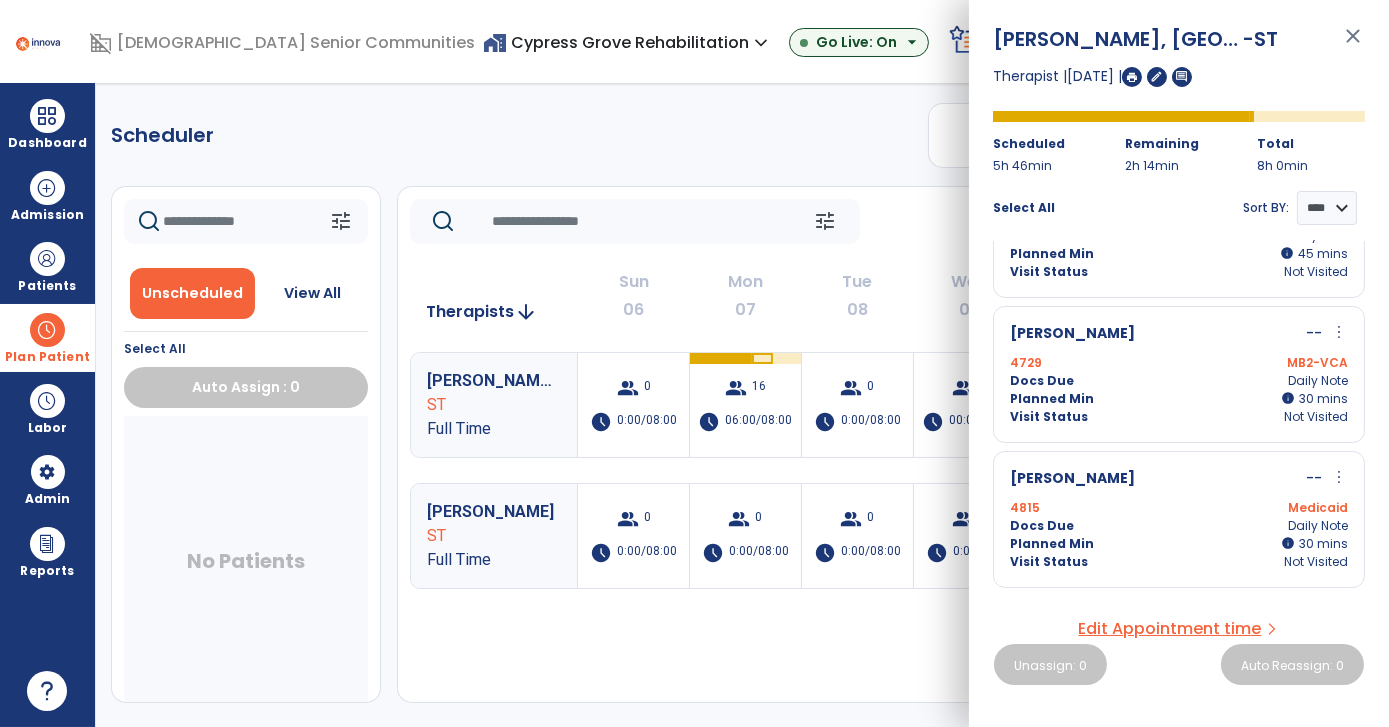 scroll, scrollTop: 636, scrollLeft: 0, axis: vertical 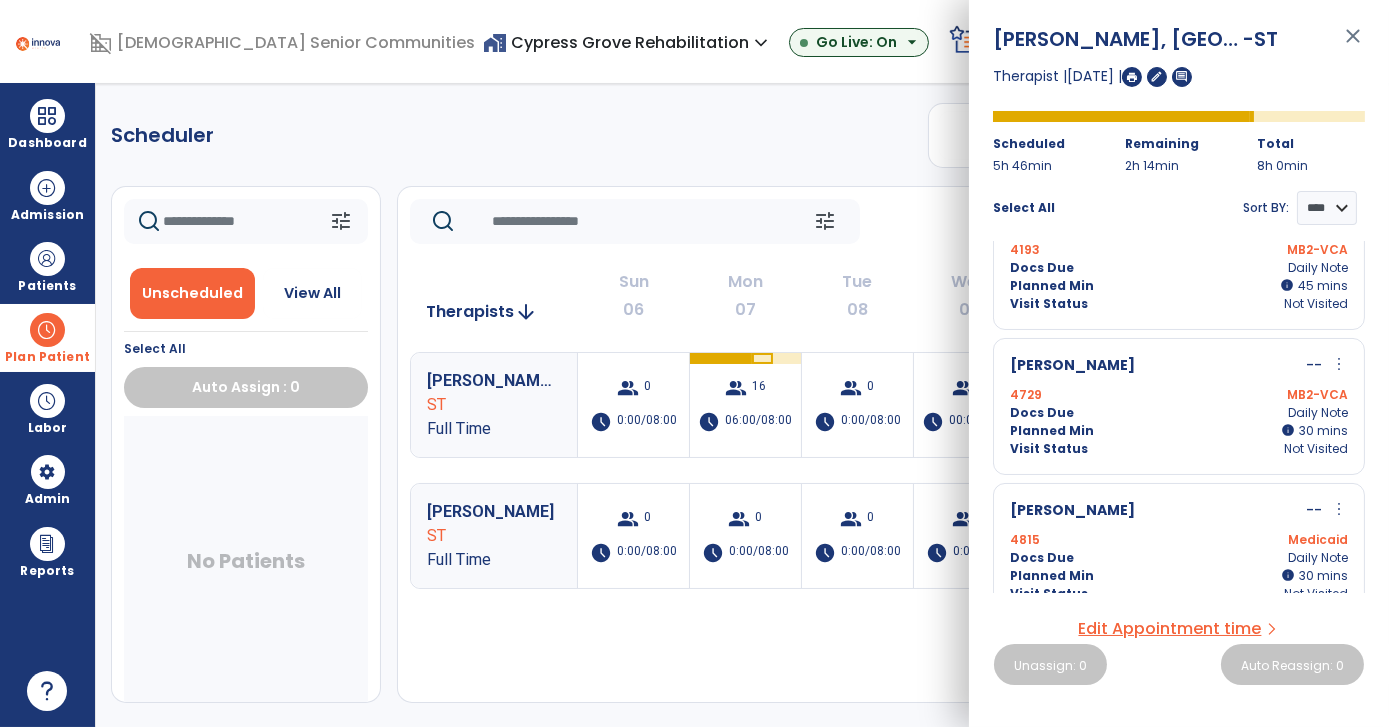 click on "more_vert" at bounding box center [1339, 364] 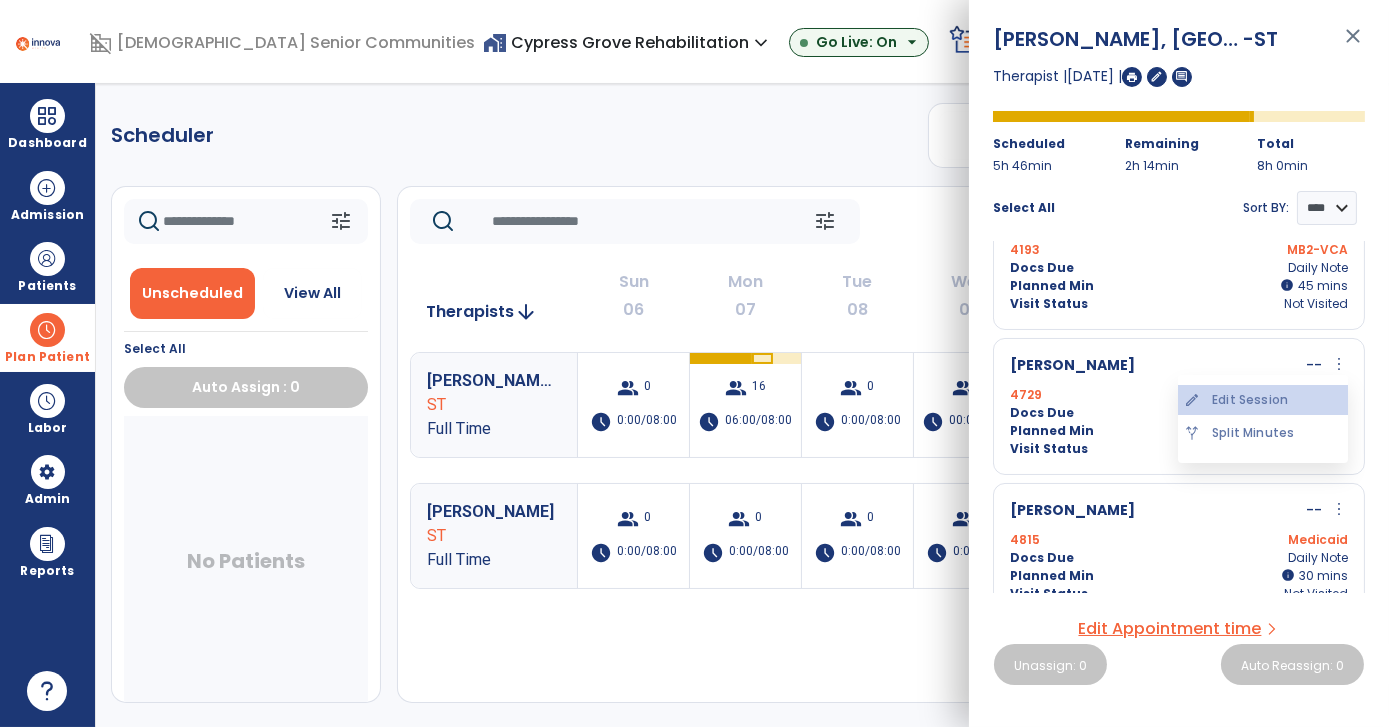 click on "edit   Edit Session" at bounding box center (1263, 400) 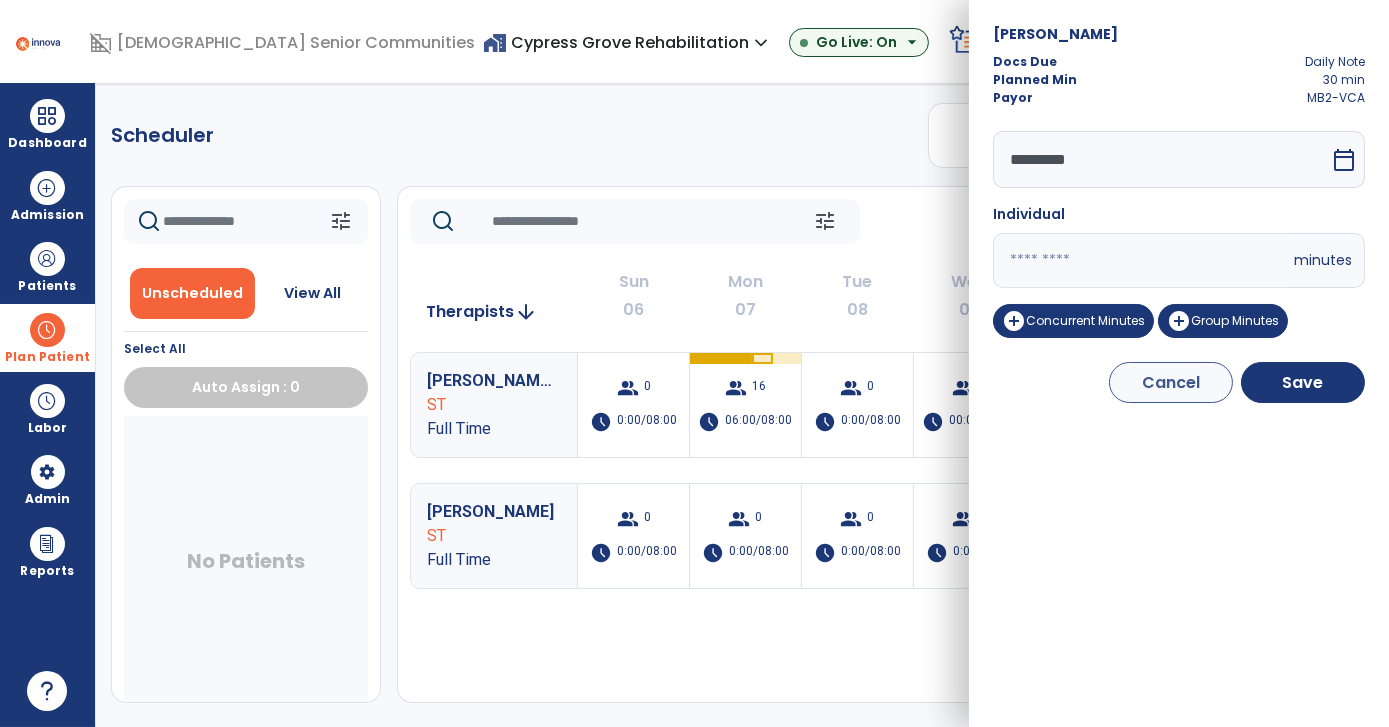 drag, startPoint x: 1061, startPoint y: 274, endPoint x: 988, endPoint y: 298, distance: 76.843994 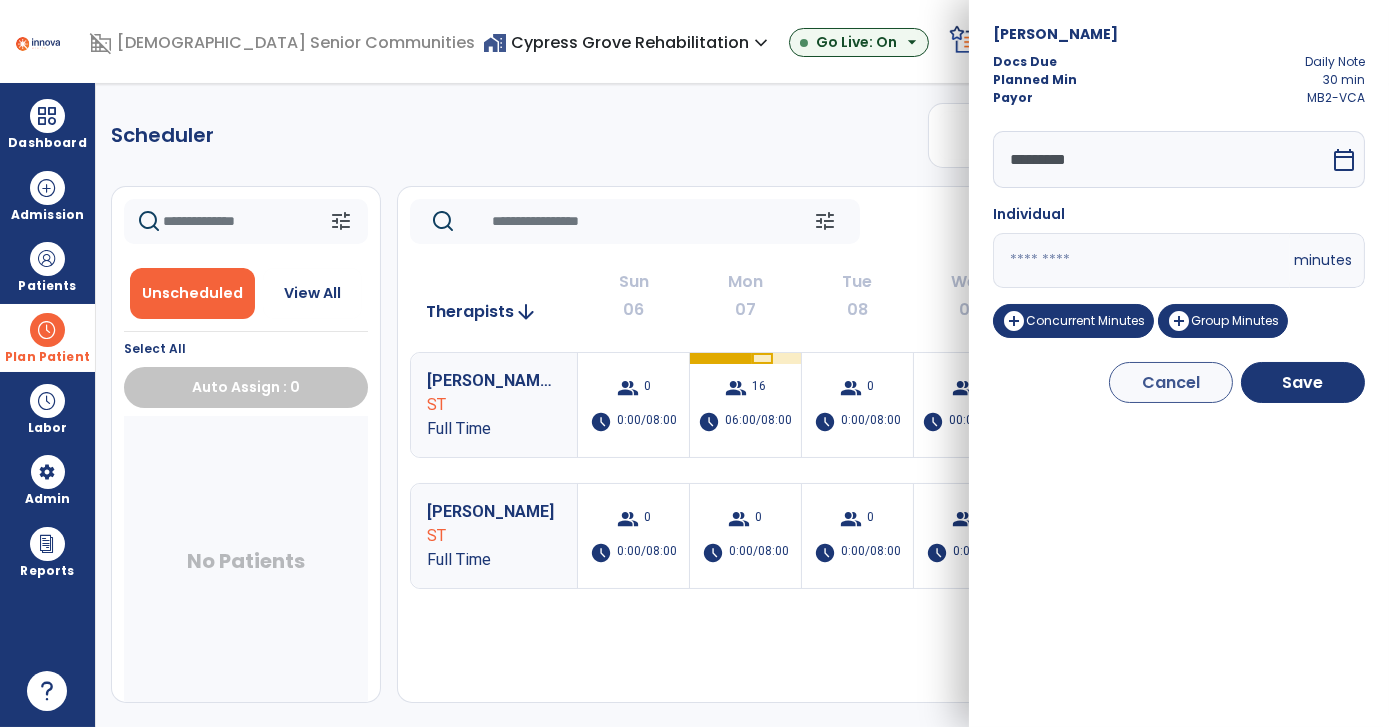 click on "Gray, Douglas   Docs Due Daily Note   Planned Min  30 min   Payor  MB2-VCA  *********  calendar_today  Individual  ** minutes  add_circle   Concurrent Minutes  add_circle   Group Minutes  Cancel   Save" at bounding box center (1179, 363) 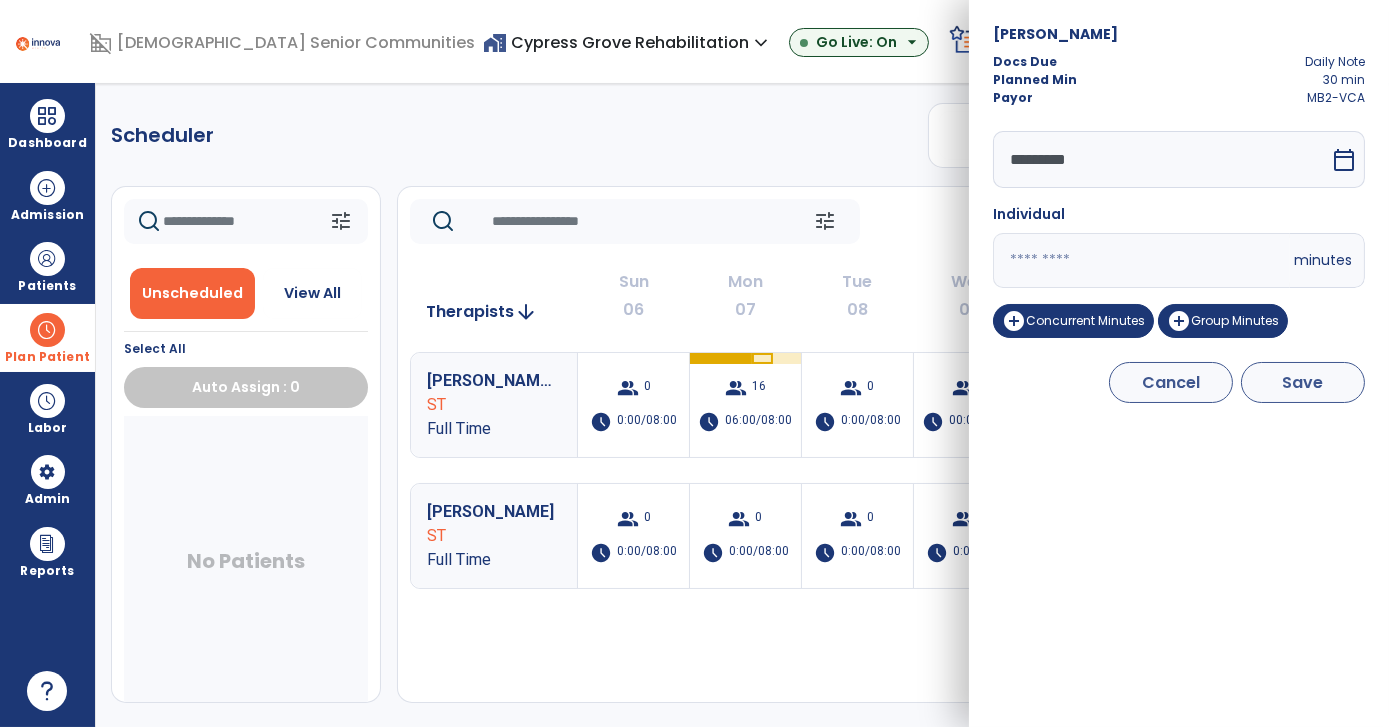 type on "**" 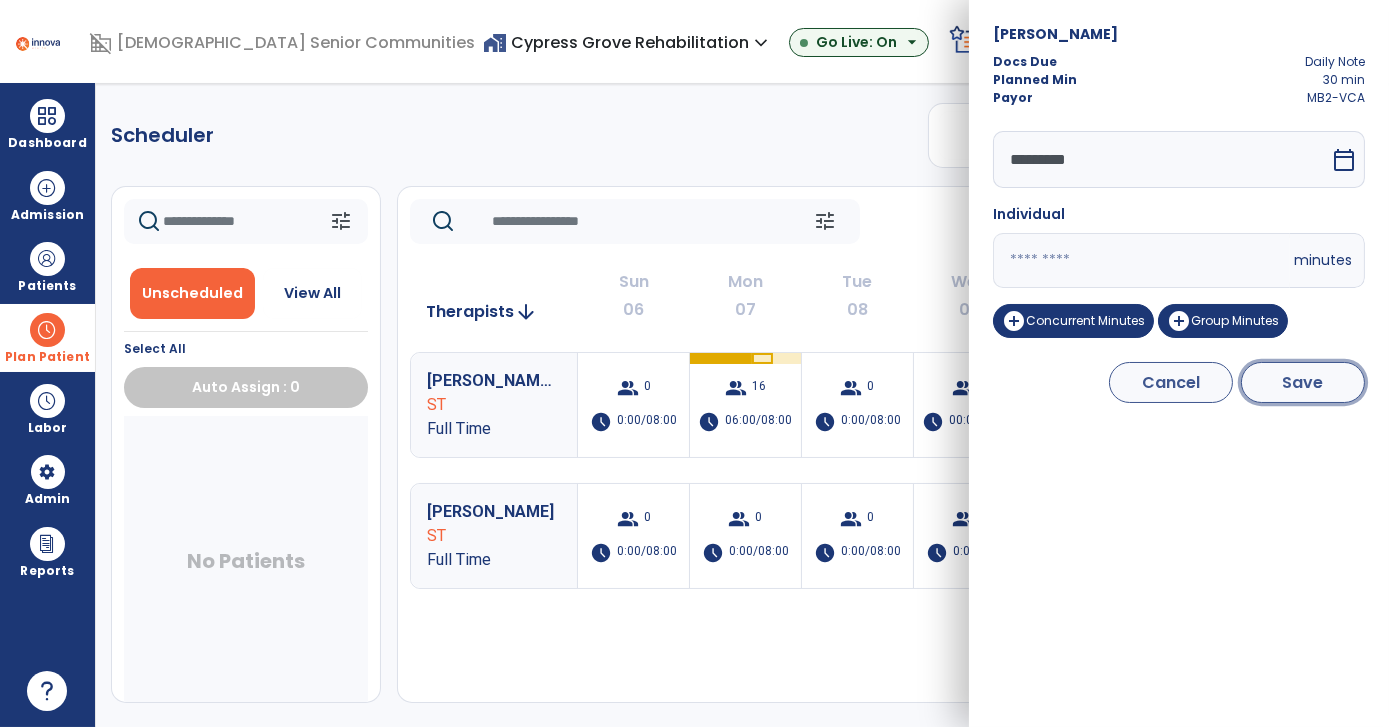 click on "Save" at bounding box center (1303, 382) 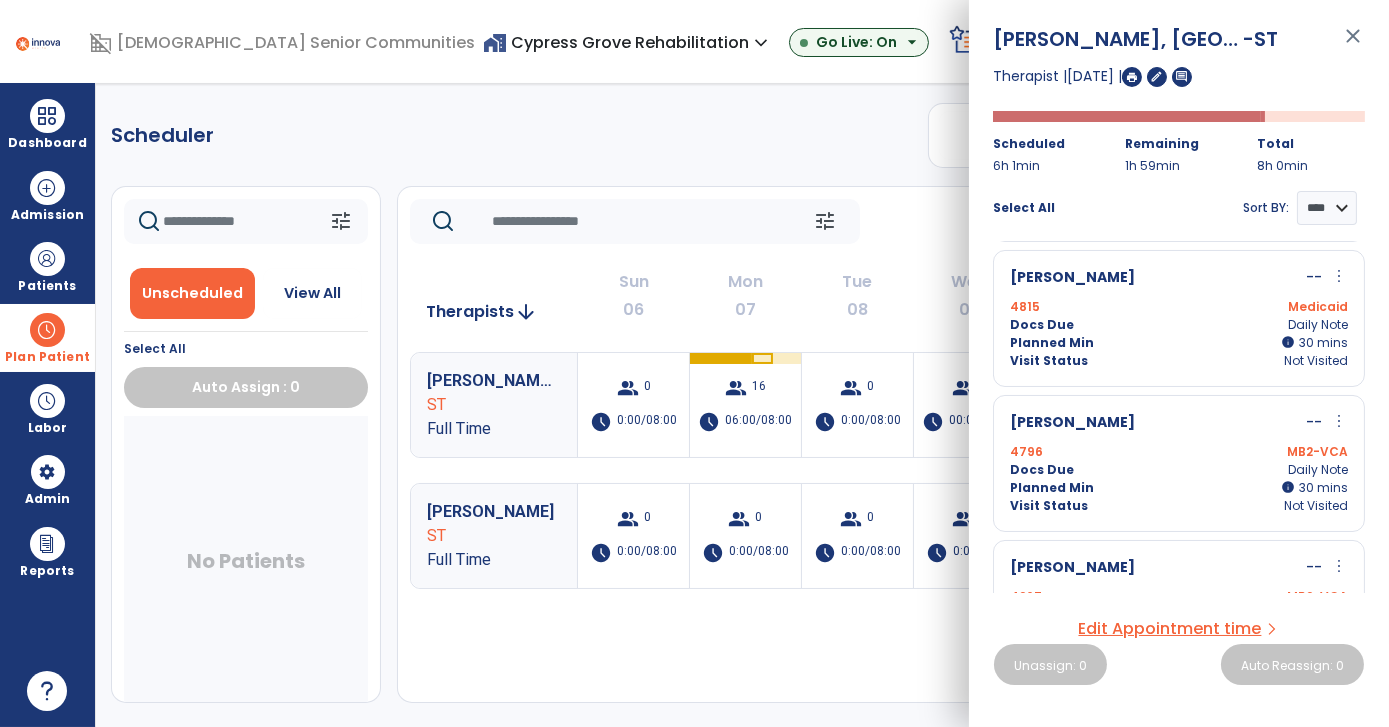 scroll, scrollTop: 1051, scrollLeft: 0, axis: vertical 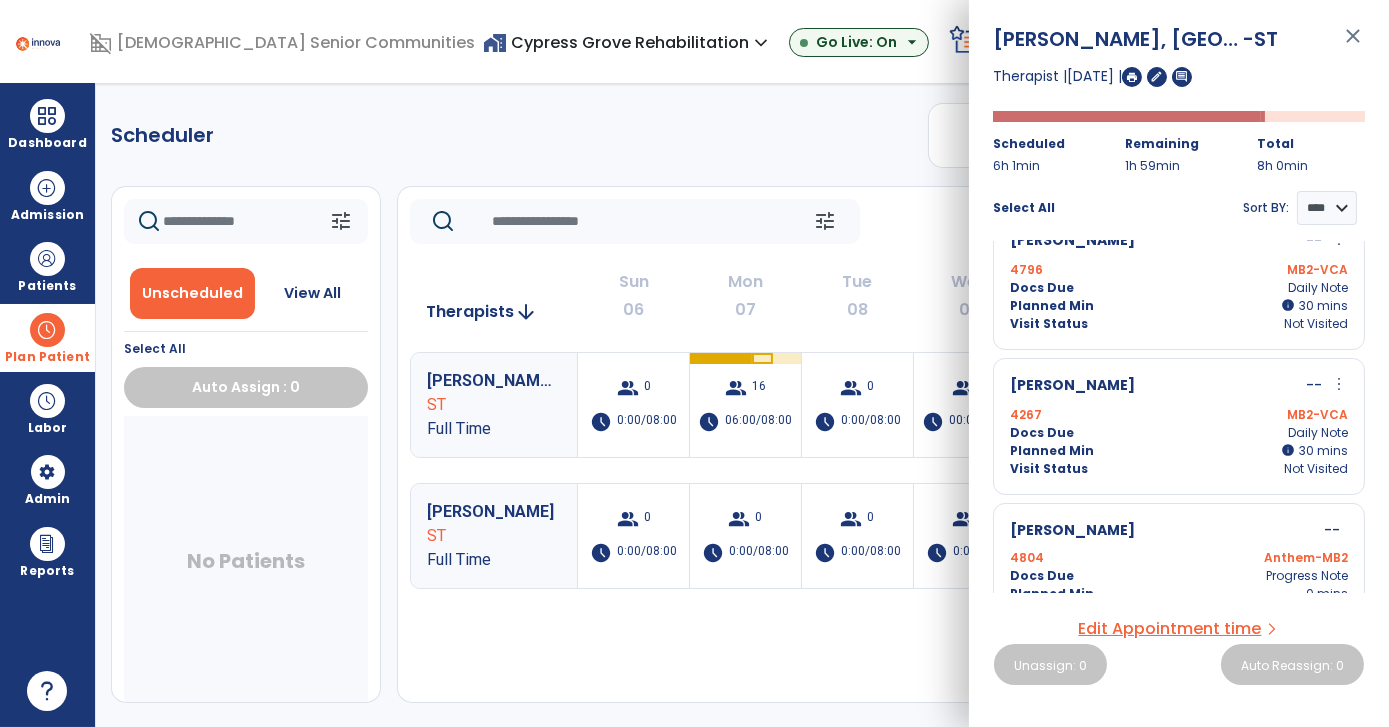 click on "more_vert" at bounding box center [1339, 384] 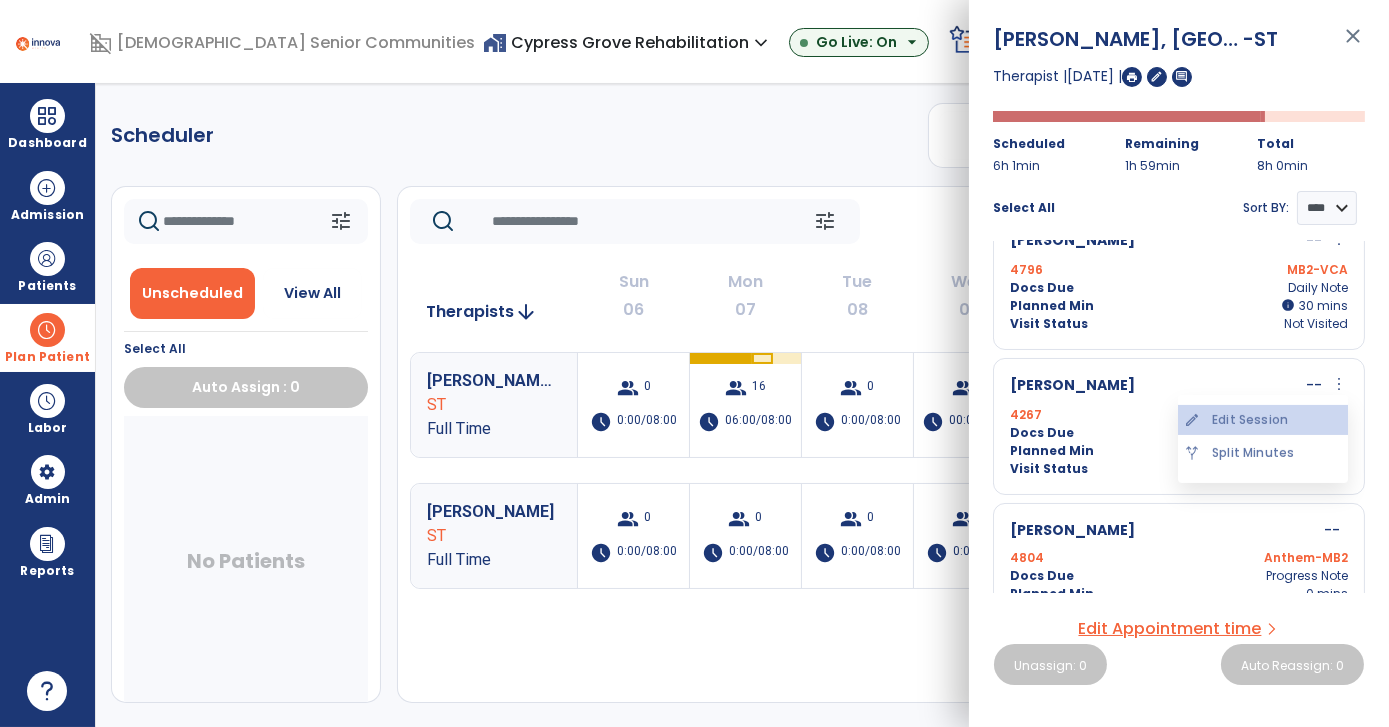 click on "edit   Edit Session" at bounding box center (1263, 420) 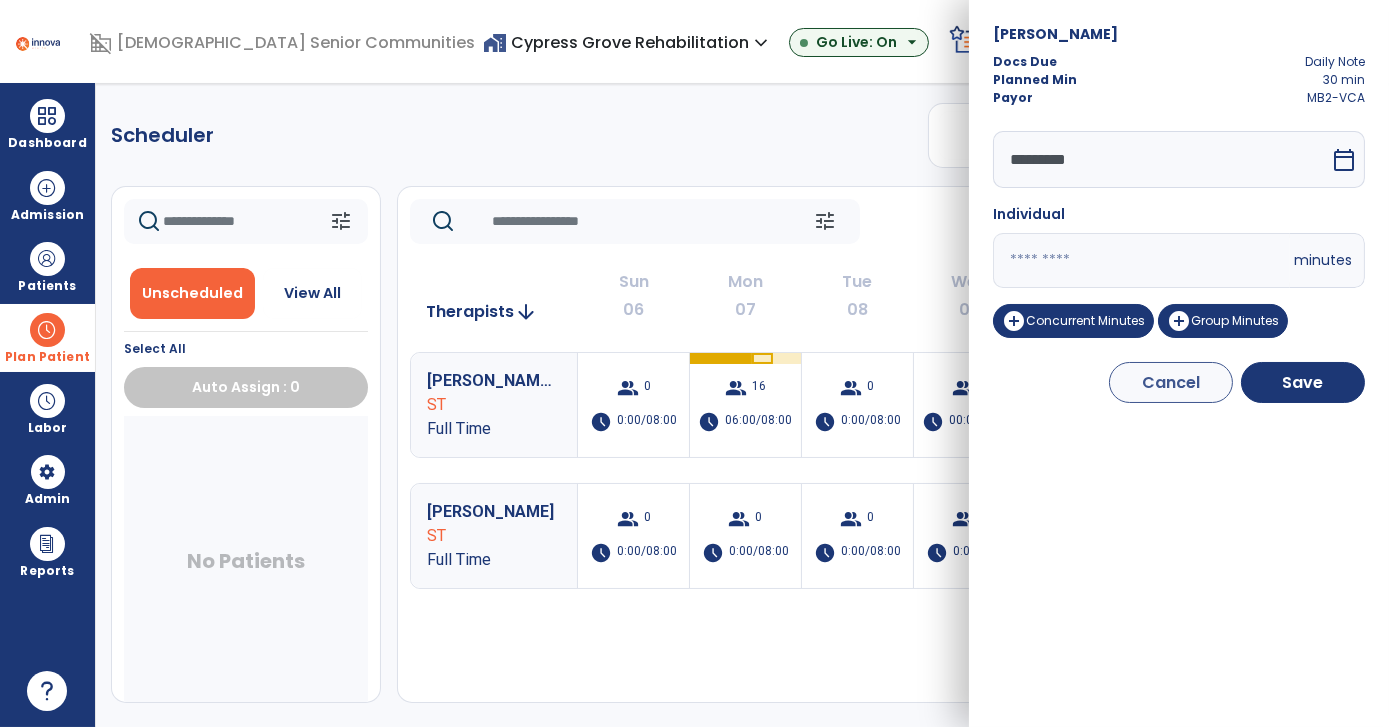 drag, startPoint x: 1054, startPoint y: 259, endPoint x: 946, endPoint y: 307, distance: 118.186295 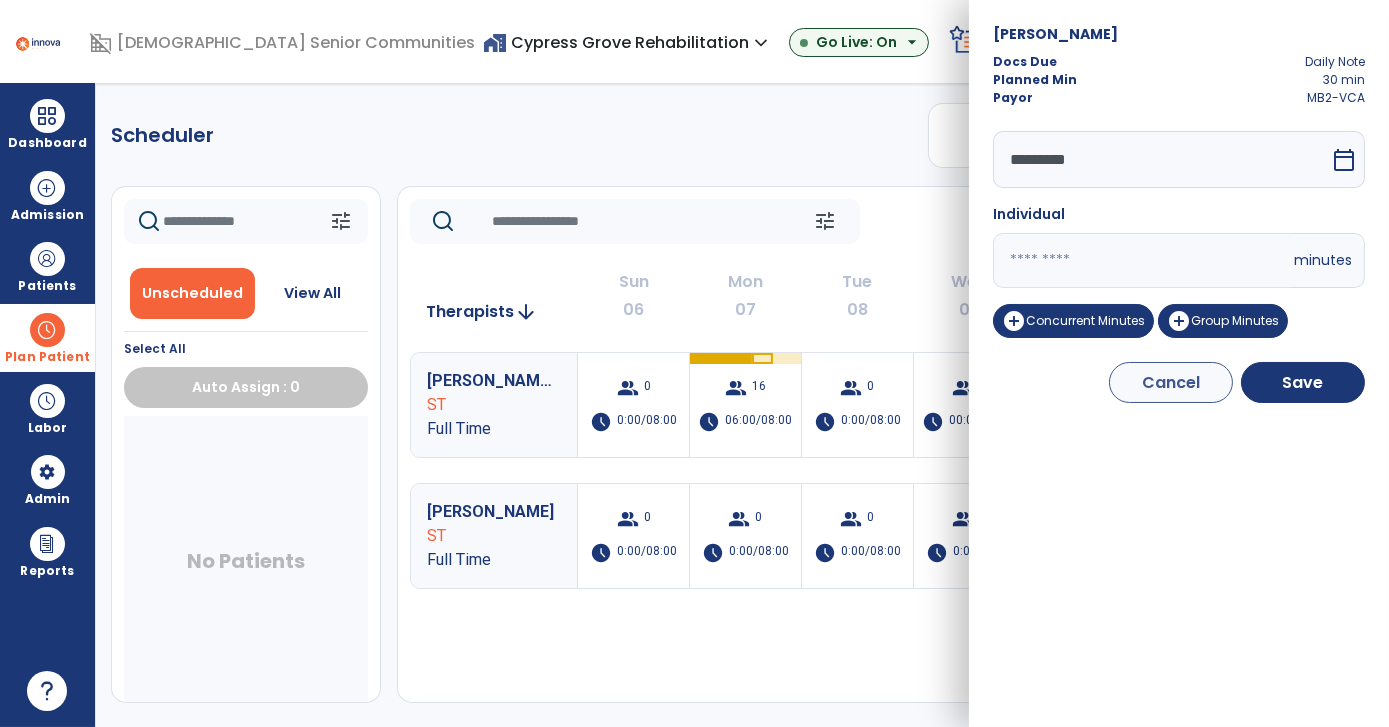 click on "domain_disabled   American Senior Communities   home_work   Cypress Grove Rehabilitation   expand_more   ASC-Sandbox   Cypress Grove Rehabilitation  Go Live: On  arrow_drop_down  schedule My Time:   Thursday, Jul 10   Open your timecard  arrow_right 99+ Notifications Mark as read Census Alert - A03 Today at 2:32 AM | Cypress Grove Rehabilitation Census Alert - A02 Yesterday at 3:57 PM | Cypress Grove Rehabilitation Planner Update Required due to UPOC for Patient: Motteler, Brenda, in OT Discipline Tue Jul 08 2025 at 1:47 PM | Cypress Grove Rehabilitation Planner Update Required due to Recertification for Patient: Hatchett, Desmond, in PT Discipline Tue Jul 08 2025 at 1:17 PM | Cypress Grove Rehabilitation Planner Update Required due to Recertification for Patient: Clouse, D, in OT Discipline Tue Jul 08 2025 at 11:10 AM | Cypress Grove Rehabilitation See all Notifications  RR   Roy, Rachel   expand_more   home   Home   person   Profile   manage_accounts   Admin   help   Help   logout   Log out   PT" at bounding box center [694, 363] 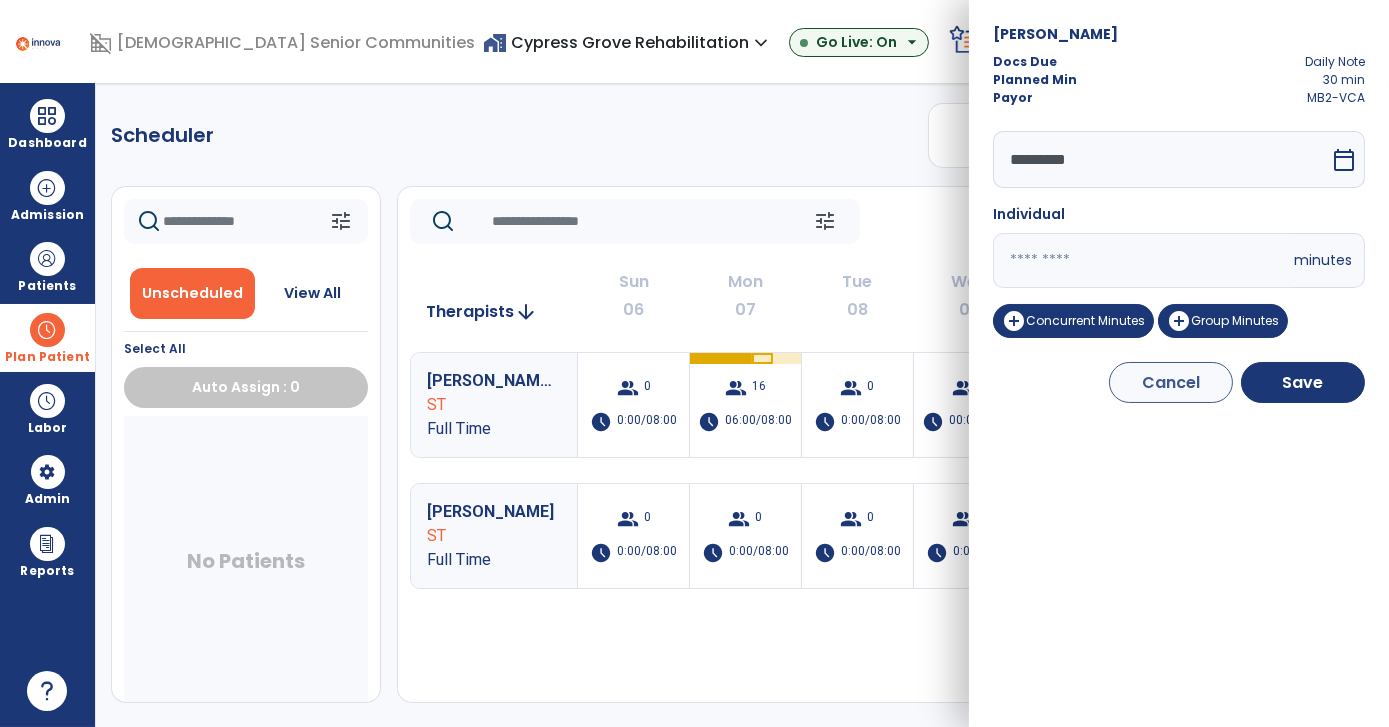 type on "**" 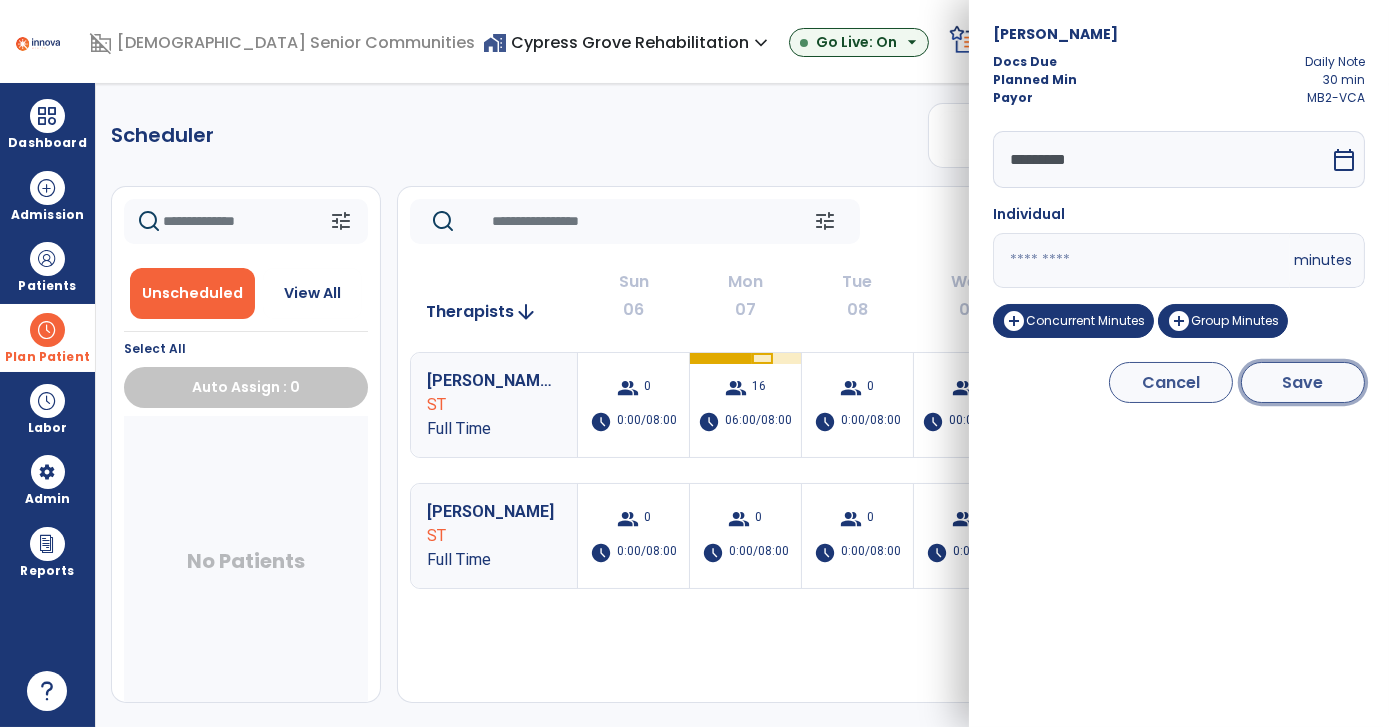click on "Save" at bounding box center [1303, 382] 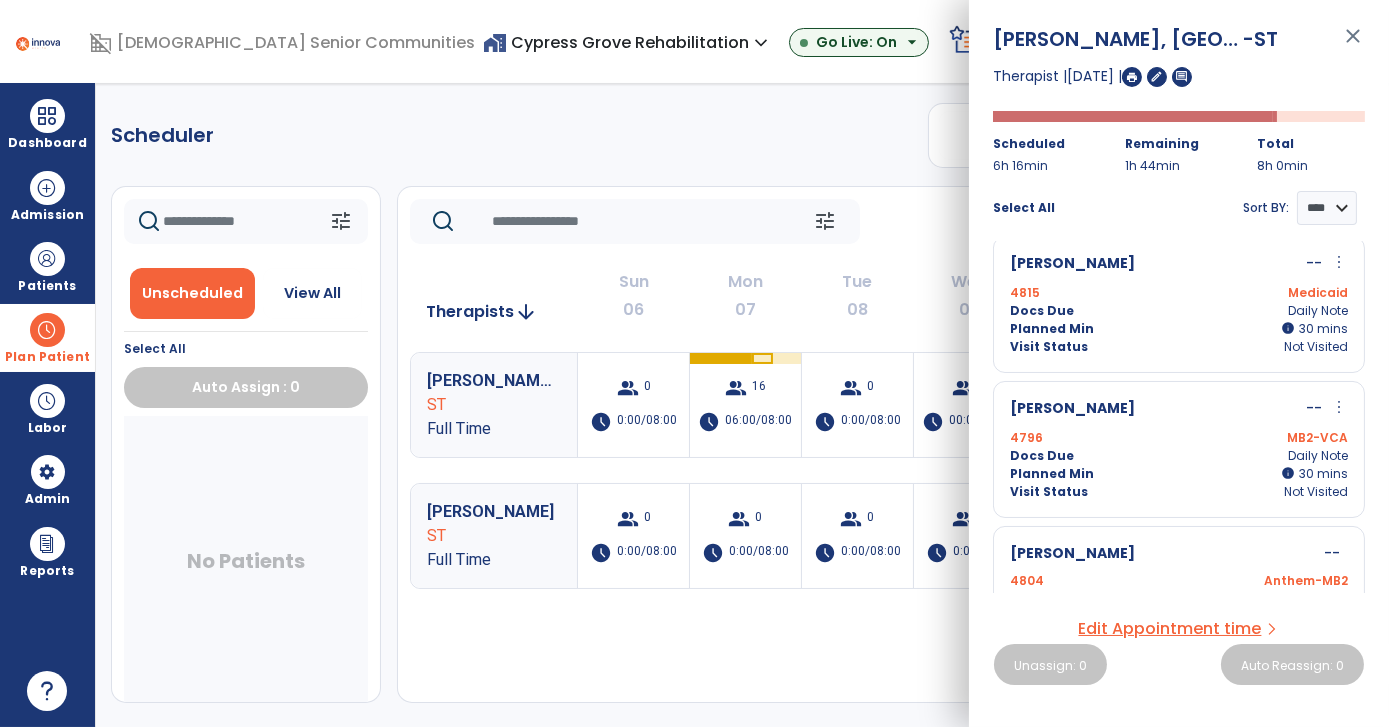 scroll, scrollTop: 1000, scrollLeft: 0, axis: vertical 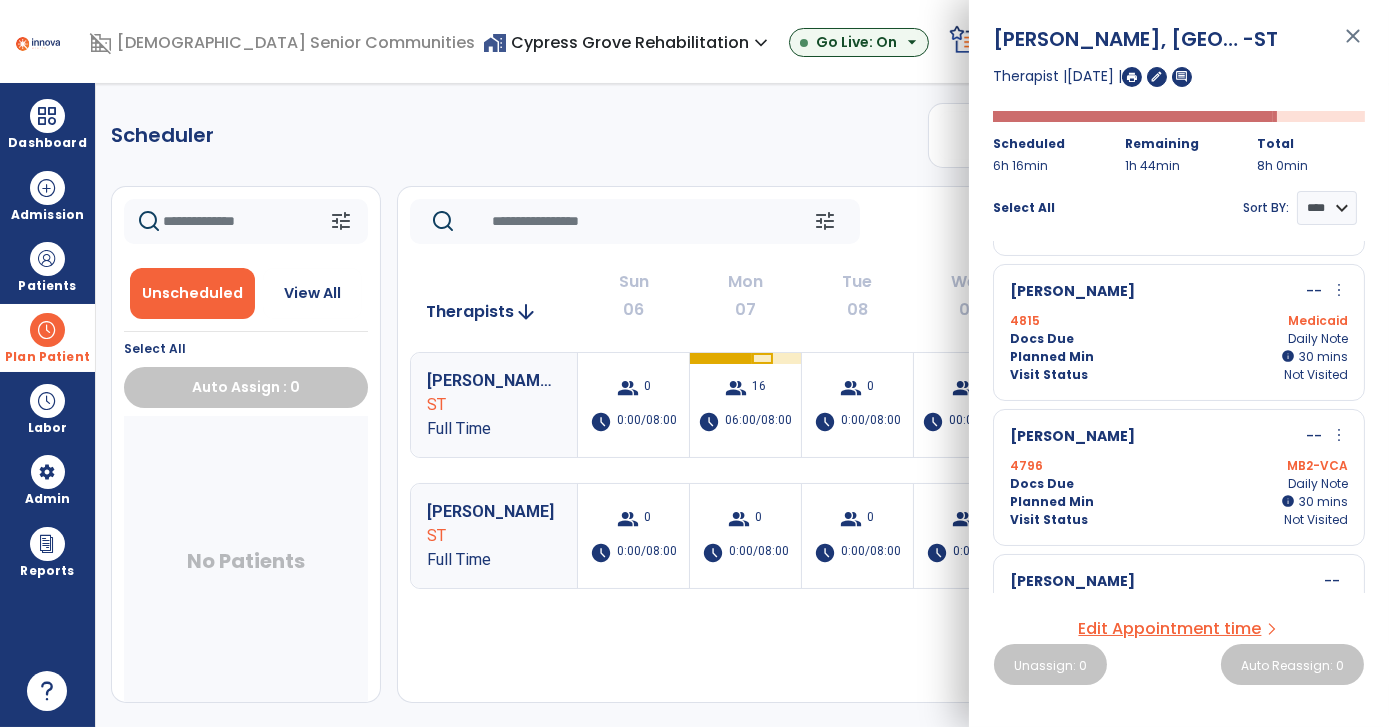 click on "more_vert" at bounding box center (1339, 290) 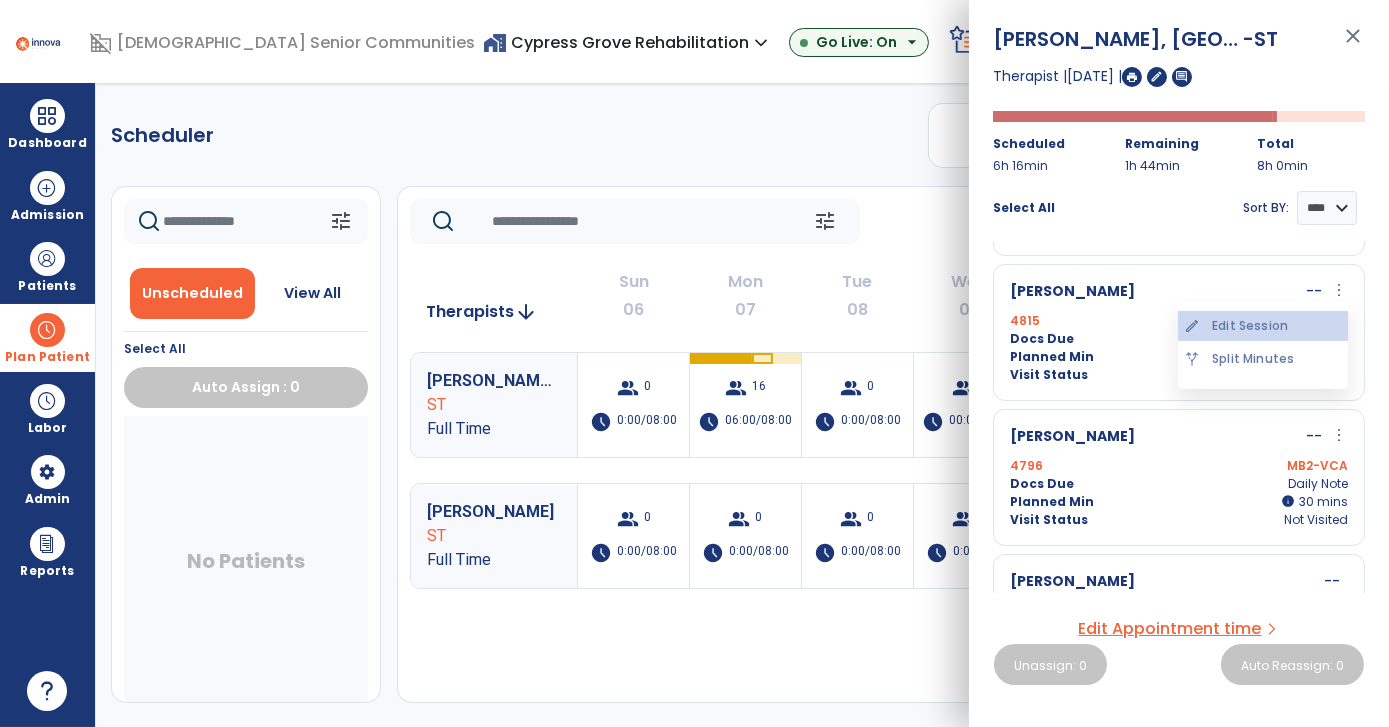 click on "edit   Edit Session" at bounding box center (1263, 326) 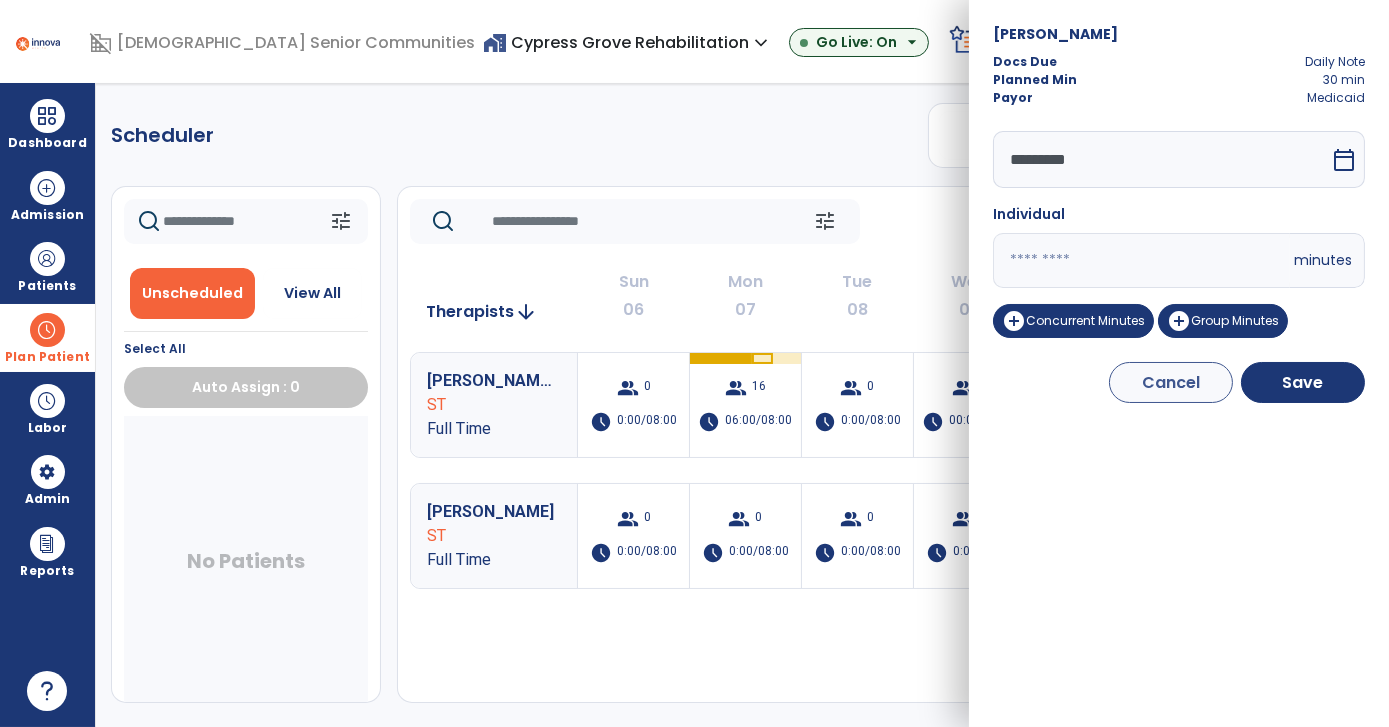 drag, startPoint x: 1058, startPoint y: 258, endPoint x: 894, endPoint y: 322, distance: 176.04546 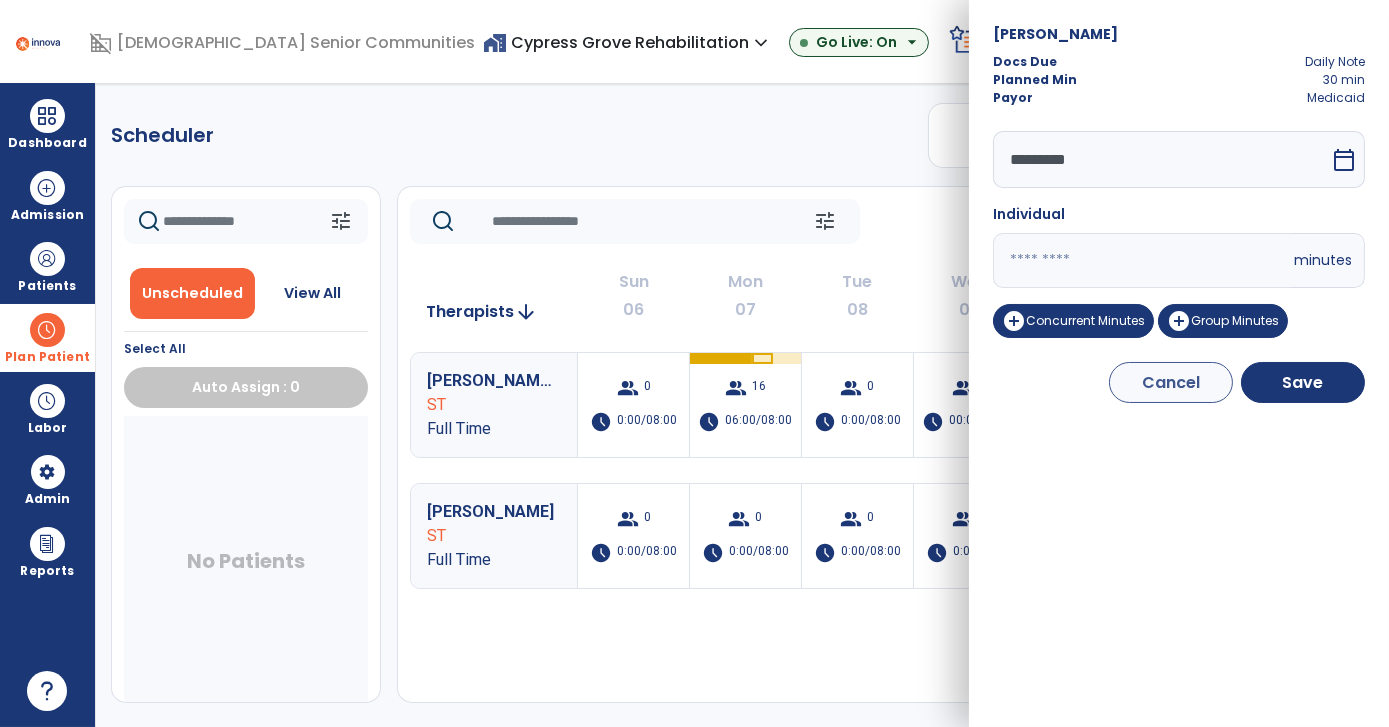 click on "domain_disabled   American Senior Communities   home_work   Cypress Grove Rehabilitation   expand_more   ASC-Sandbox   Cypress Grove Rehabilitation  Go Live: On  arrow_drop_down  schedule My Time:   Thursday, Jul 10   Open your timecard  arrow_right 99+ Notifications Mark as read Census Alert - A03 Today at 2:32 AM | Cypress Grove Rehabilitation Census Alert - A02 Yesterday at 3:57 PM | Cypress Grove Rehabilitation Planner Update Required due to UPOC for Patient: Motteler, Brenda, in OT Discipline Tue Jul 08 2025 at 1:47 PM | Cypress Grove Rehabilitation Planner Update Required due to Recertification for Patient: Hatchett, Desmond, in PT Discipline Tue Jul 08 2025 at 1:17 PM | Cypress Grove Rehabilitation Planner Update Required due to Recertification for Patient: Clouse, D, in OT Discipline Tue Jul 08 2025 at 11:10 AM | Cypress Grove Rehabilitation See all Notifications  RR   Roy, Rachel   expand_more   home   Home   person   Profile   manage_accounts   Admin   help   Help   logout   Log out   PT" at bounding box center [694, 363] 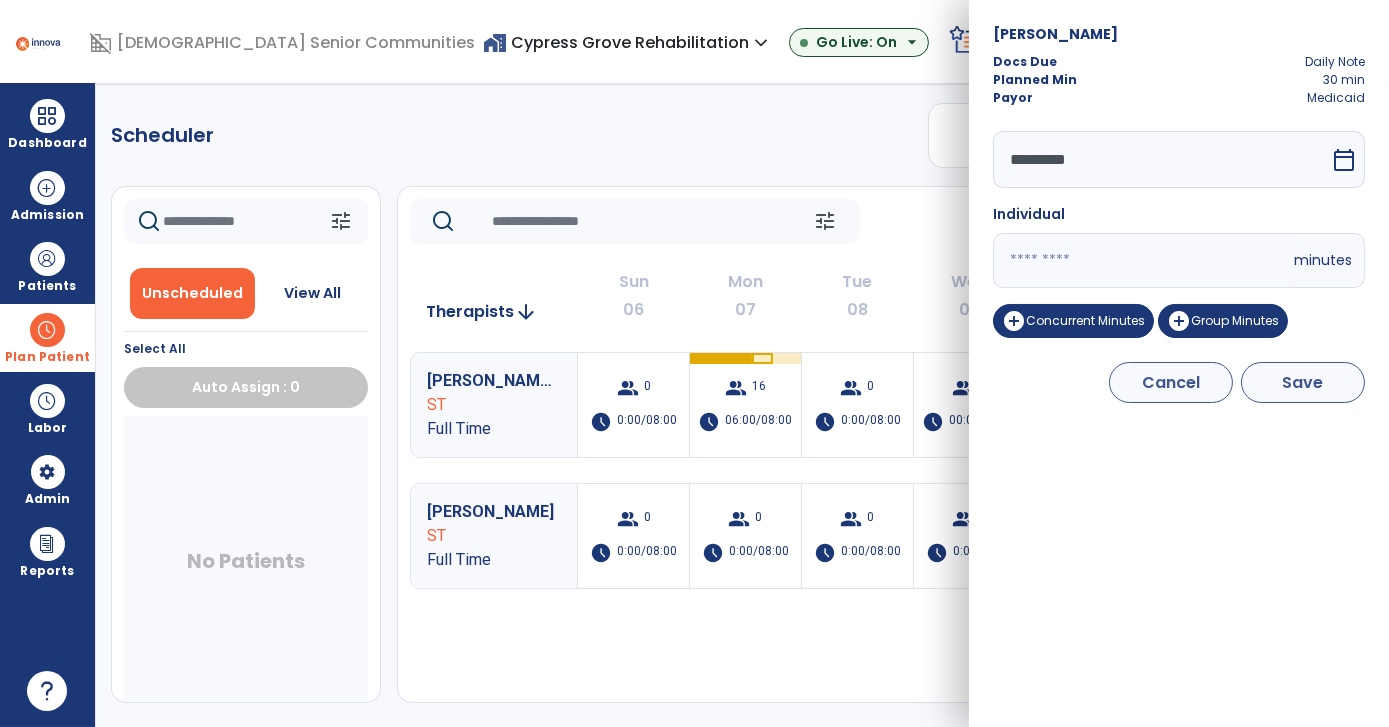 type on "**" 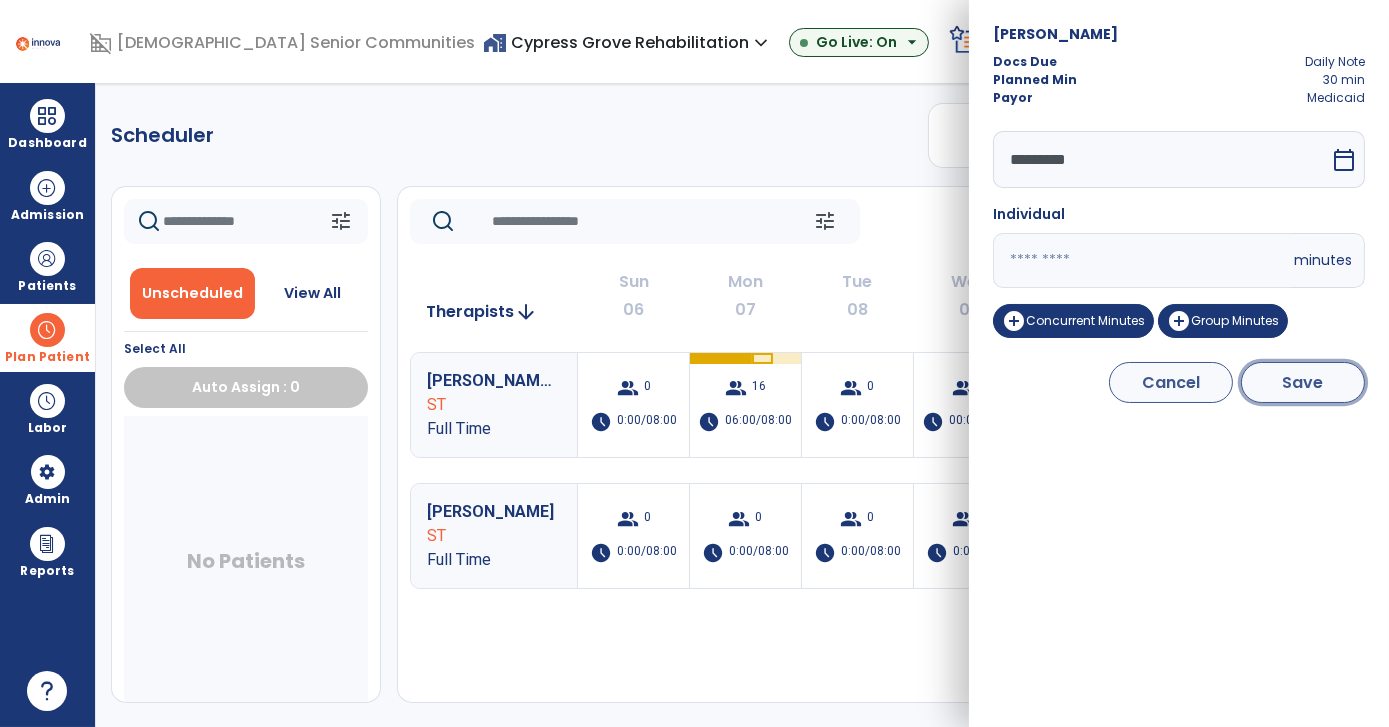 click on "Save" at bounding box center (1303, 382) 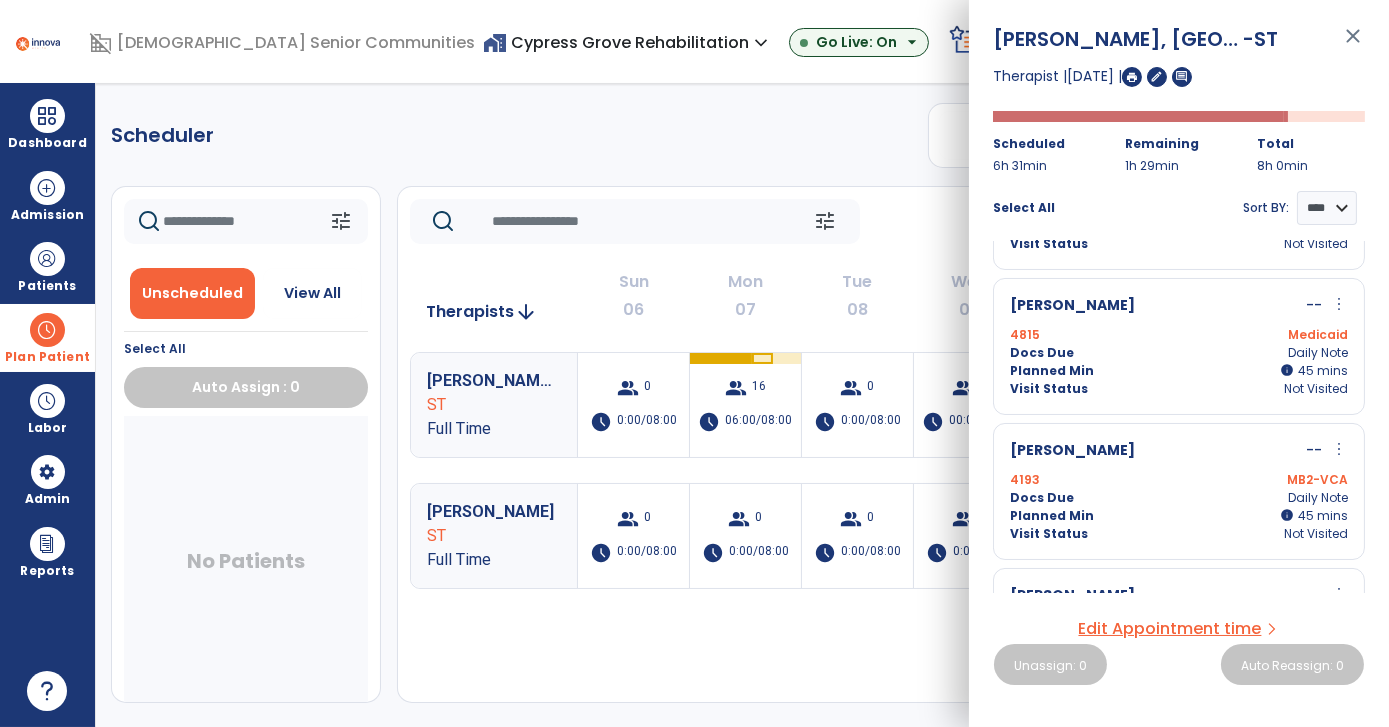 scroll, scrollTop: 727, scrollLeft: 0, axis: vertical 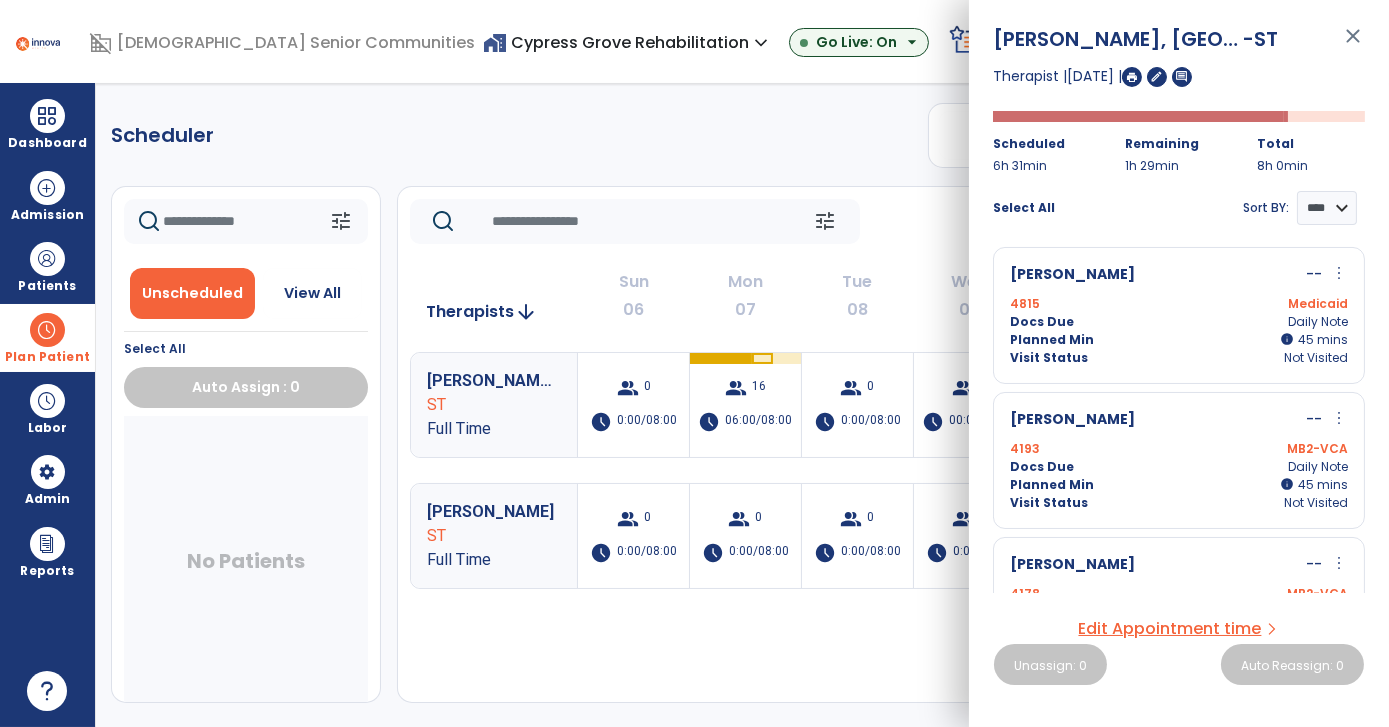 click on "more_vert" at bounding box center (1339, 273) 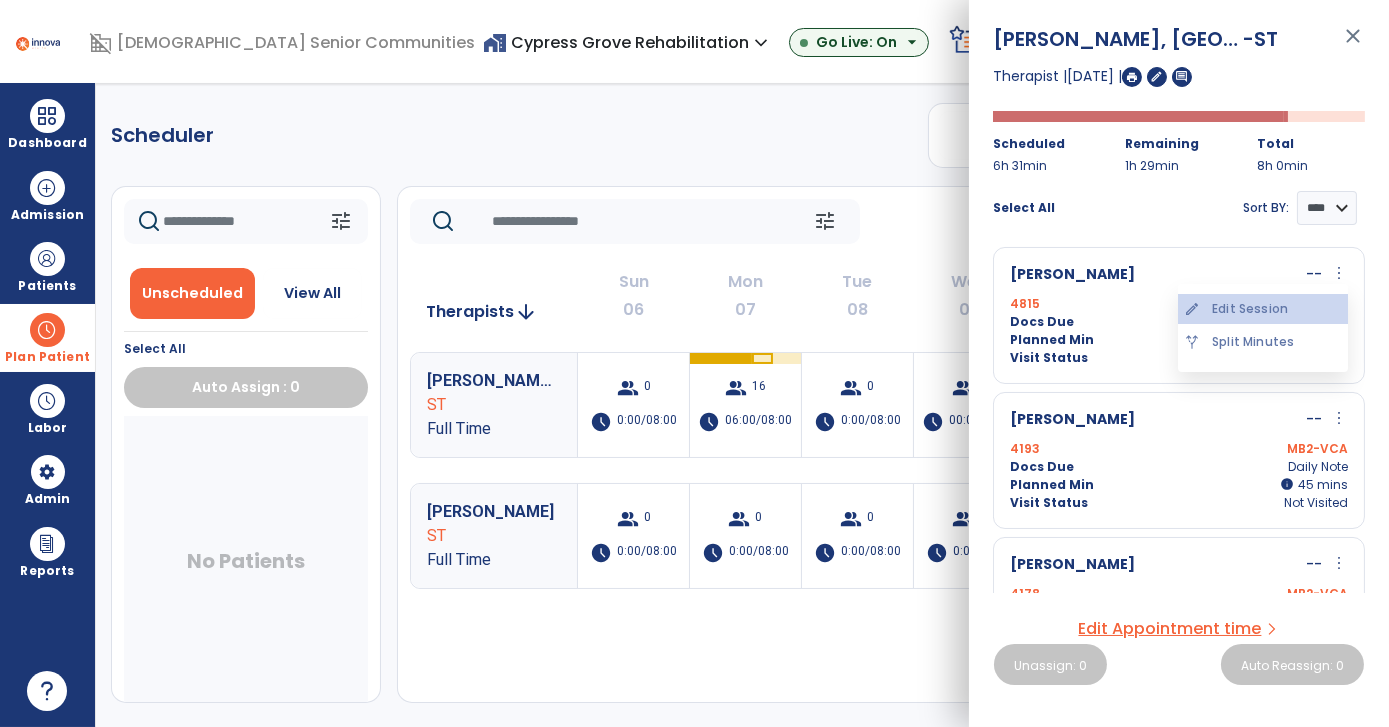 click on "edit   Edit Session" at bounding box center [1263, 309] 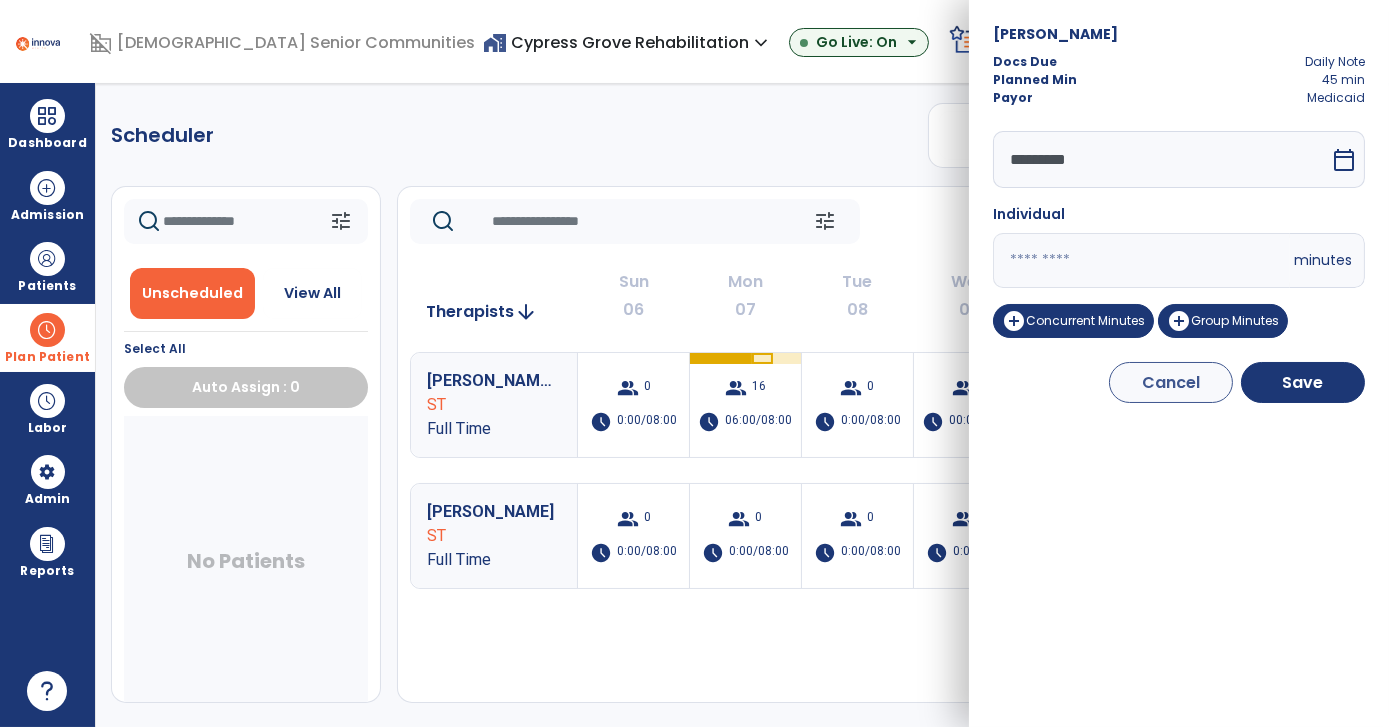 drag, startPoint x: 1046, startPoint y: 256, endPoint x: 880, endPoint y: 335, distance: 183.8396 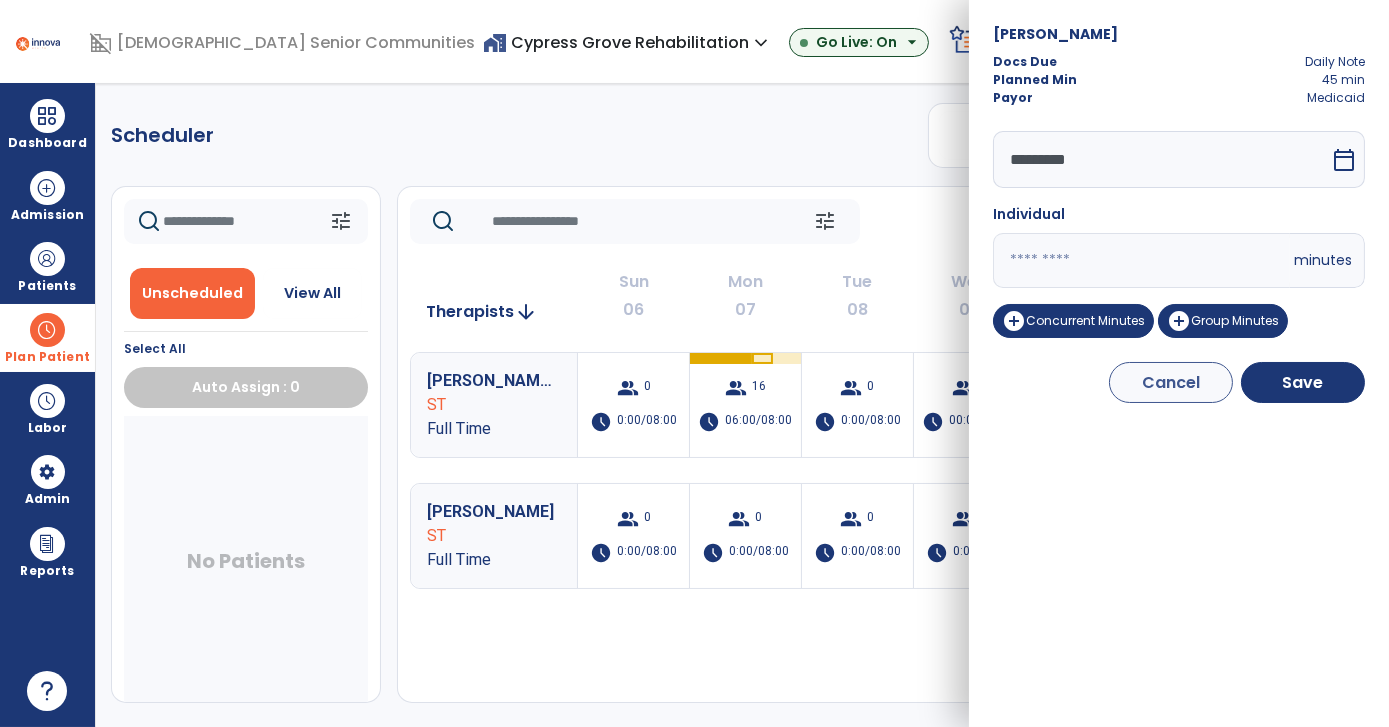 click on "domain_disabled   American Senior Communities   home_work   Cypress Grove Rehabilitation   expand_more   ASC-Sandbox   Cypress Grove Rehabilitation  Go Live: On  arrow_drop_down  schedule My Time:   Thursday, Jul 10   Open your timecard  arrow_right 99+ Notifications Mark as read Census Alert - A03 Today at 2:32 AM | Cypress Grove Rehabilitation Census Alert - A02 Yesterday at 3:57 PM | Cypress Grove Rehabilitation Planner Update Required due to UPOC for Patient: Motteler, Brenda, in OT Discipline Tue Jul 08 2025 at 1:47 PM | Cypress Grove Rehabilitation Planner Update Required due to Recertification for Patient: Hatchett, Desmond, in PT Discipline Tue Jul 08 2025 at 1:17 PM | Cypress Grove Rehabilitation Planner Update Required due to Recertification for Patient: Clouse, D, in OT Discipline Tue Jul 08 2025 at 11:10 AM | Cypress Grove Rehabilitation See all Notifications  RR   Roy, Rachel   expand_more   home   Home   person   Profile   manage_accounts   Admin   help   Help   logout   Log out   PT" at bounding box center (694, 363) 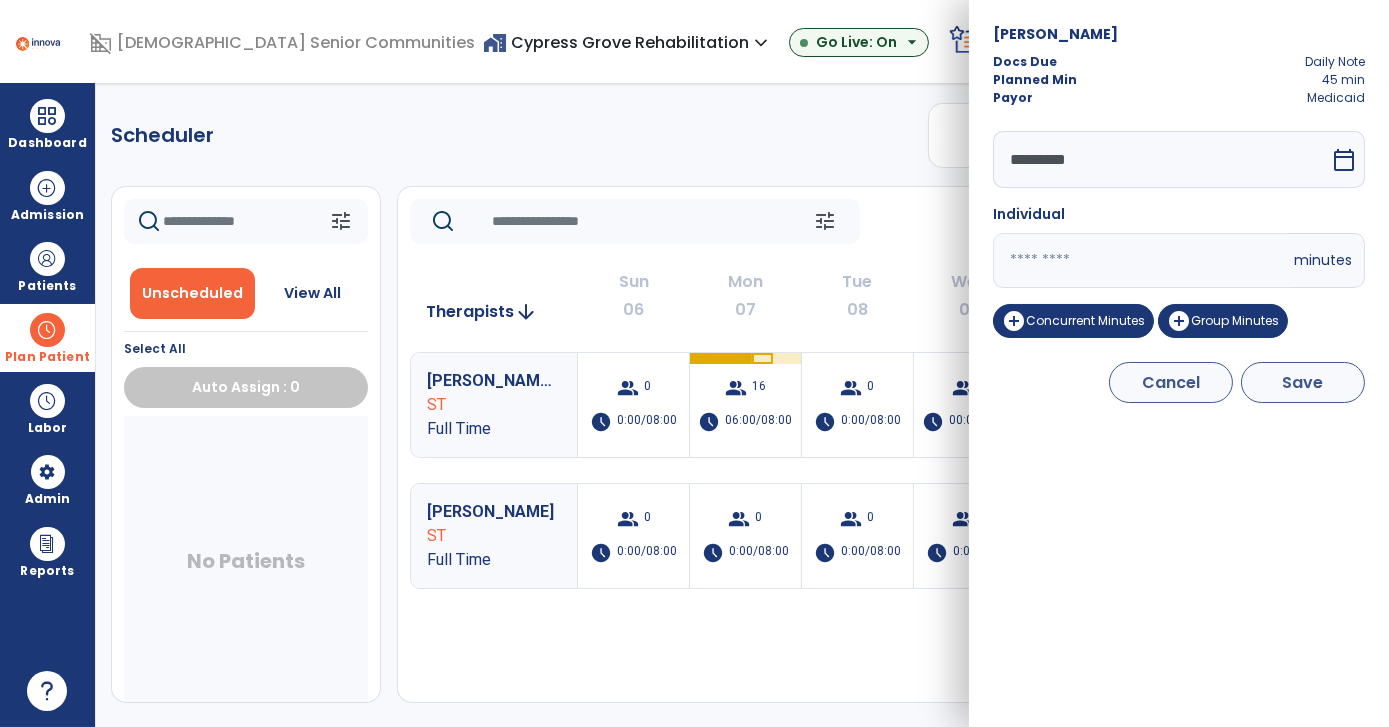 type on "**" 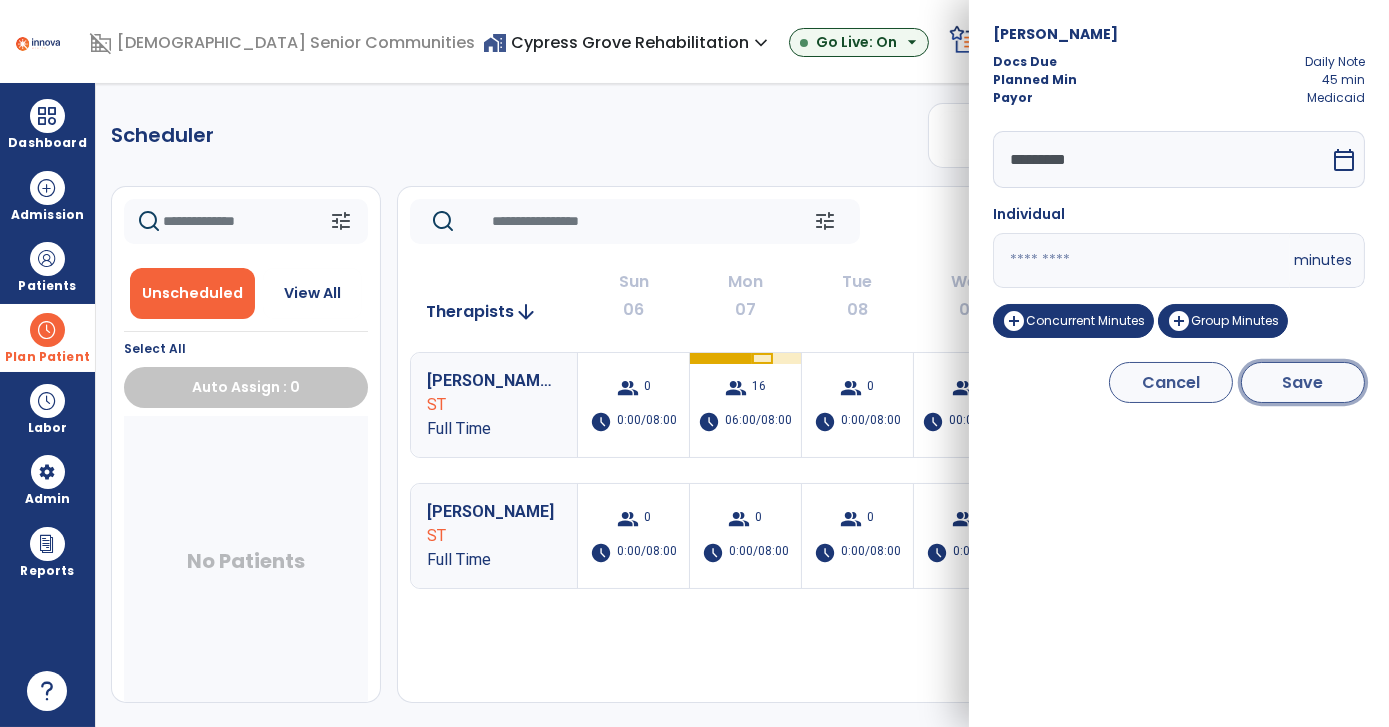 click on "Save" at bounding box center (1303, 382) 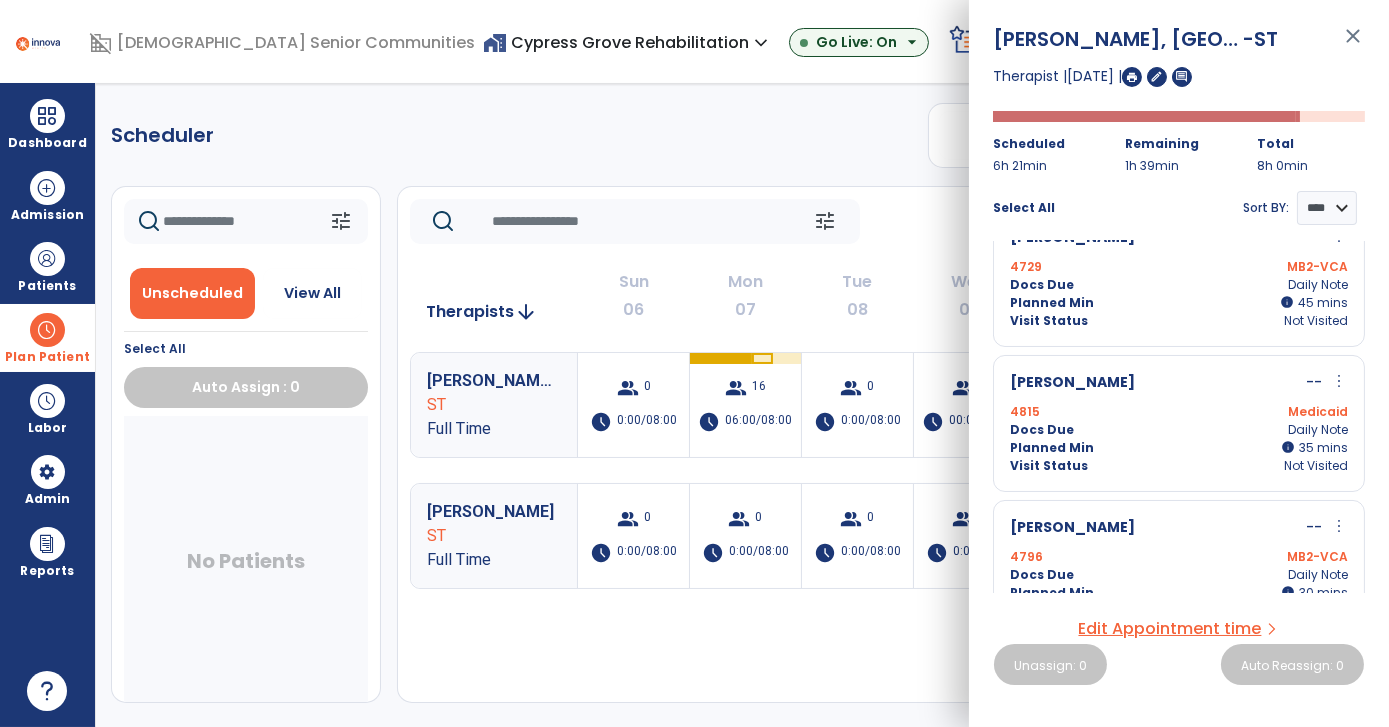 scroll, scrollTop: 1090, scrollLeft: 0, axis: vertical 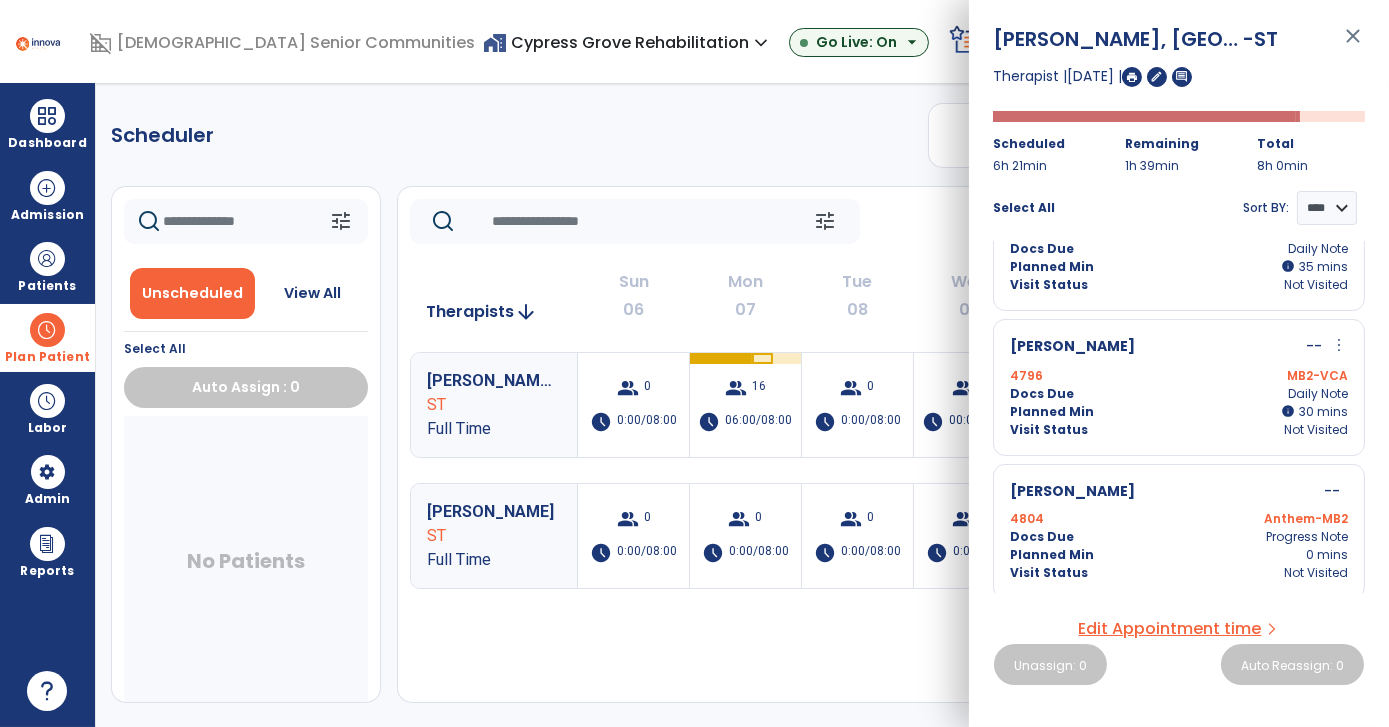 click on "more_vert" at bounding box center [1339, 345] 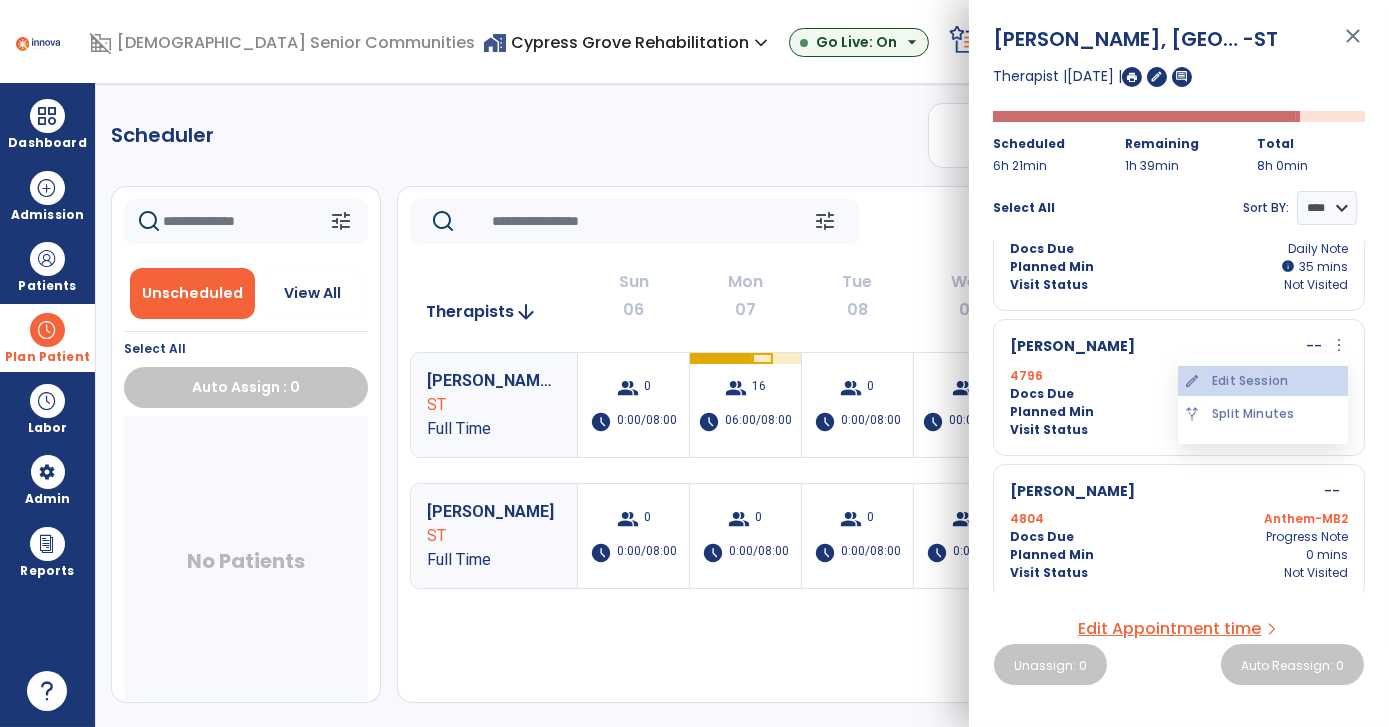 click on "edit   Edit Session" at bounding box center [1263, 381] 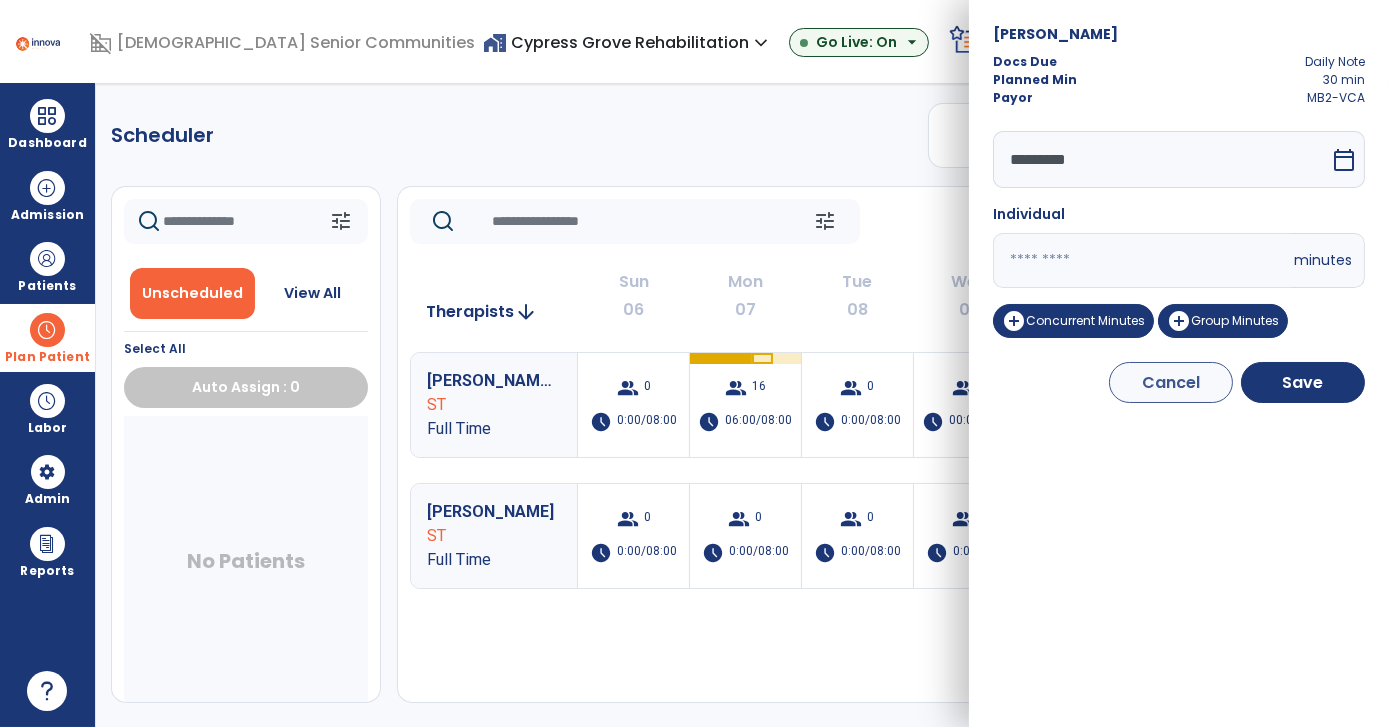 drag, startPoint x: 1056, startPoint y: 265, endPoint x: 863, endPoint y: 311, distance: 198.40614 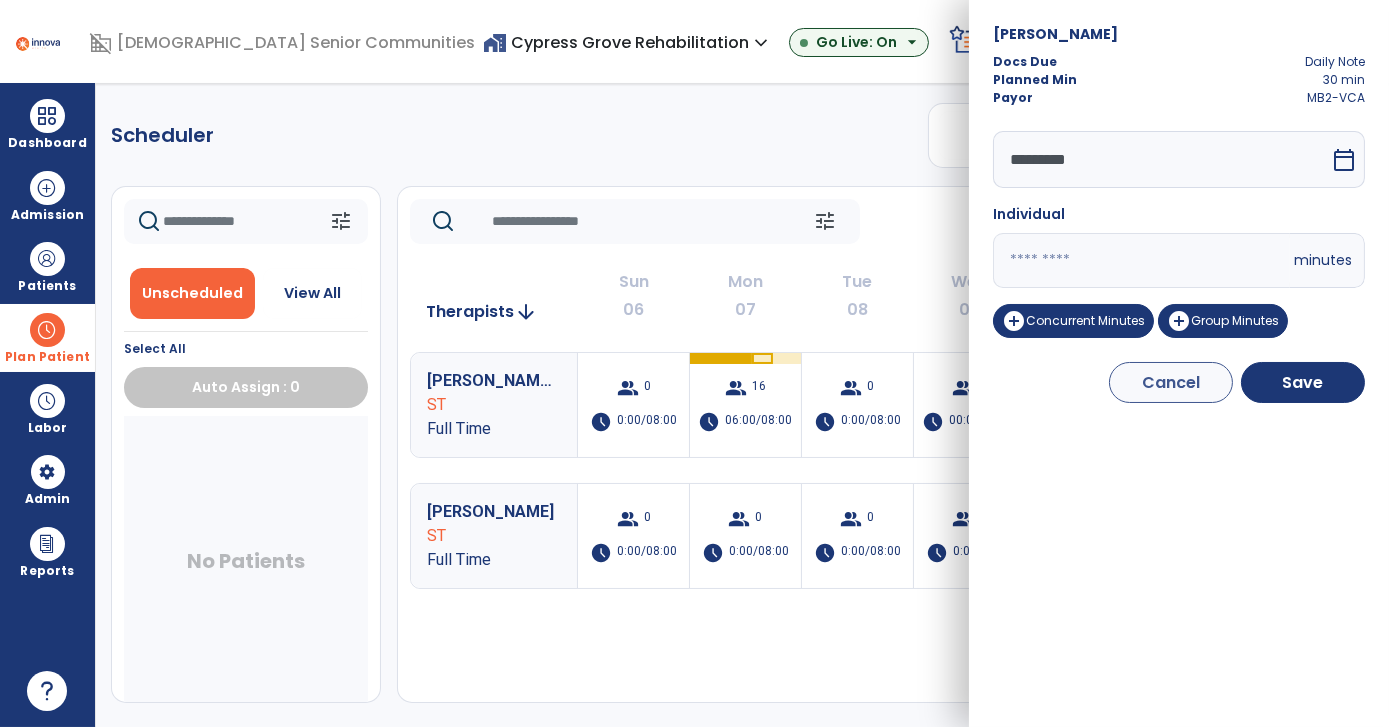 click on "domain_disabled   American Senior Communities   home_work   Cypress Grove Rehabilitation   expand_more   ASC-Sandbox   Cypress Grove Rehabilitation  Go Live: On  arrow_drop_down  schedule My Time:   Thursday, Jul 10   Open your timecard  arrow_right 99+ Notifications Mark as read Census Alert - A03 Today at 2:32 AM | Cypress Grove Rehabilitation Census Alert - A02 Yesterday at 3:57 PM | Cypress Grove Rehabilitation Planner Update Required due to UPOC for Patient: Motteler, Brenda, in OT Discipline Tue Jul 08 2025 at 1:47 PM | Cypress Grove Rehabilitation Planner Update Required due to Recertification for Patient: Hatchett, Desmond, in PT Discipline Tue Jul 08 2025 at 1:17 PM | Cypress Grove Rehabilitation Planner Update Required due to Recertification for Patient: Clouse, D, in OT Discipline Tue Jul 08 2025 at 11:10 AM | Cypress Grove Rehabilitation See all Notifications  RR   Roy, Rachel   expand_more   home   Home   person   Profile   manage_accounts   Admin   help   Help   logout   Log out   PT" at bounding box center [694, 363] 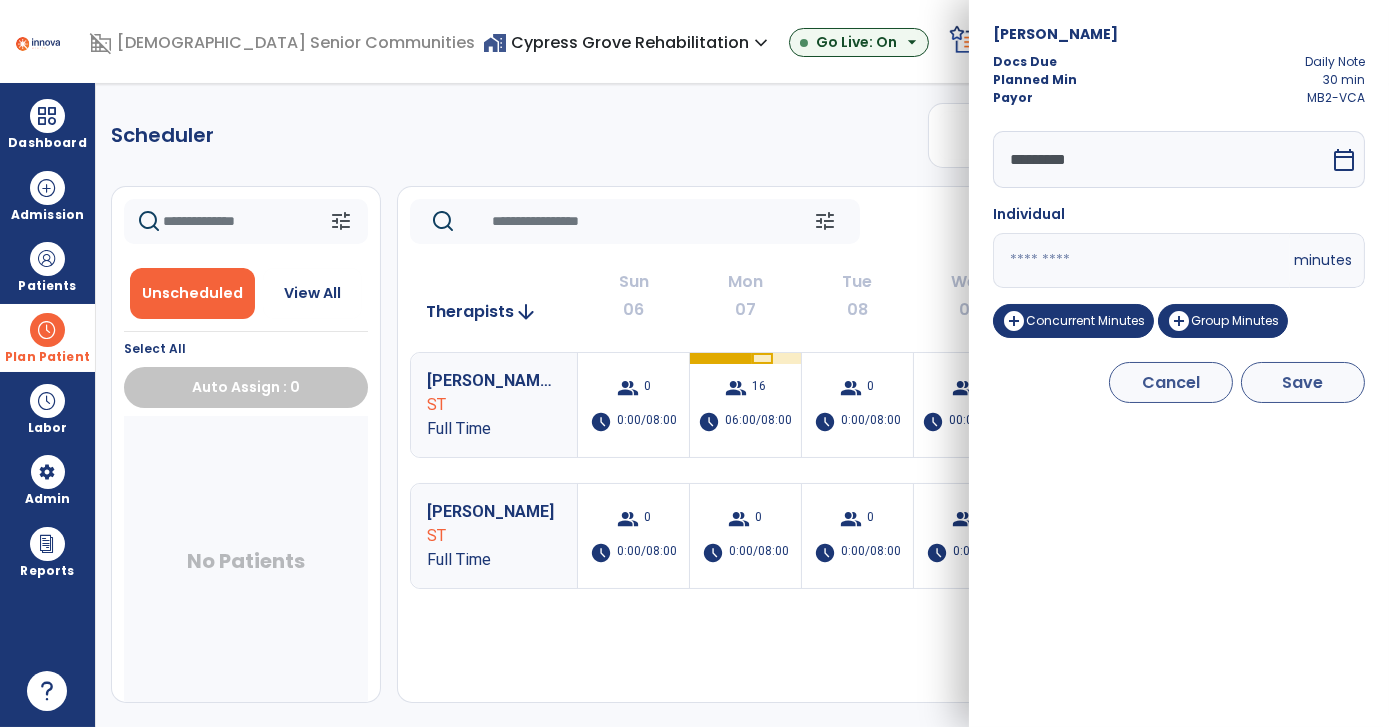 type on "**" 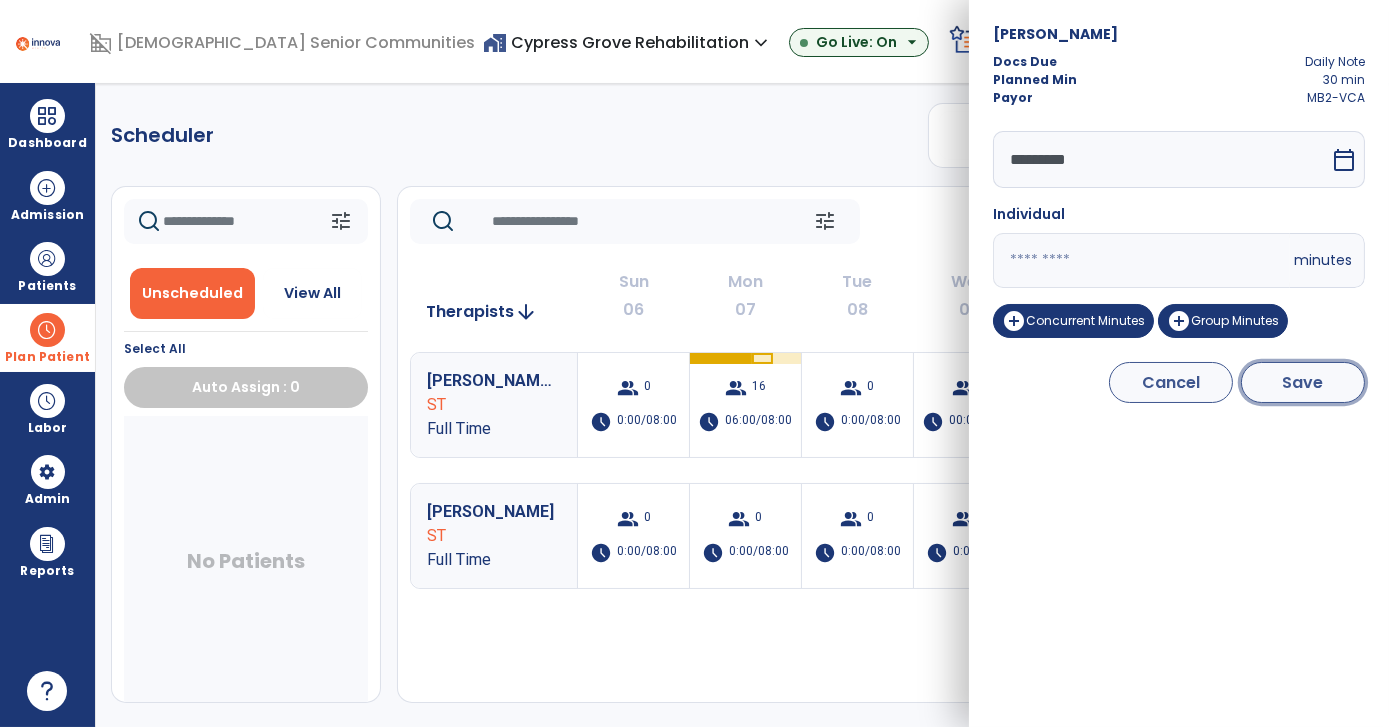 click on "Save" at bounding box center (1303, 382) 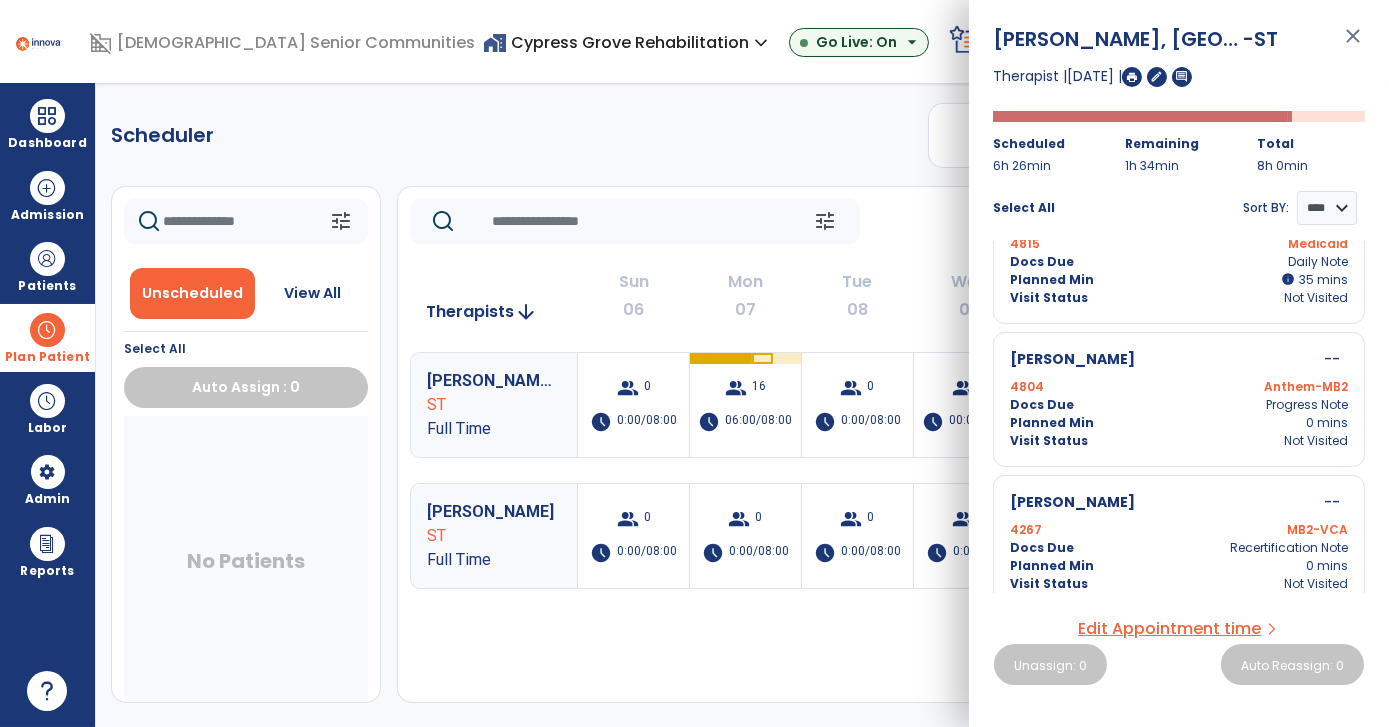 scroll, scrollTop: 1233, scrollLeft: 0, axis: vertical 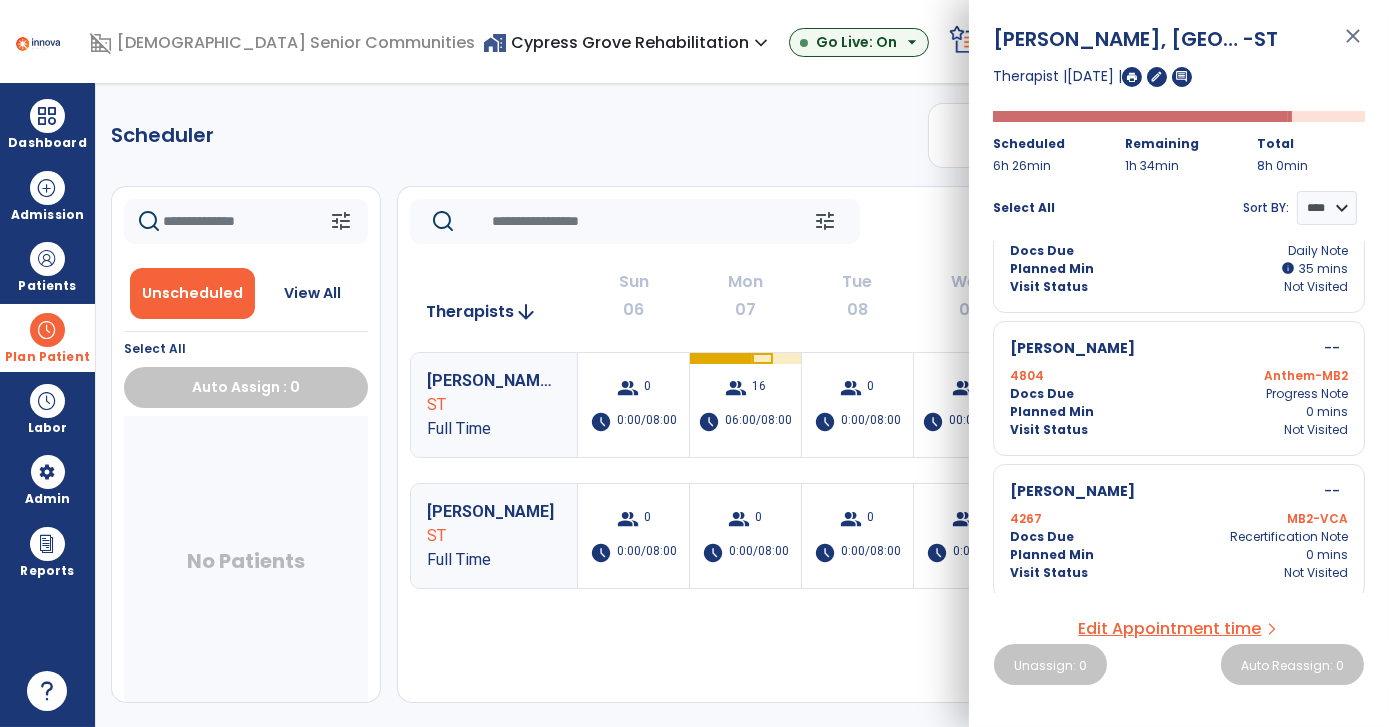 click on "Scheduler   PT   OT   ST  **** *** more_vert  Manage Labor   View All Therapists   Print" 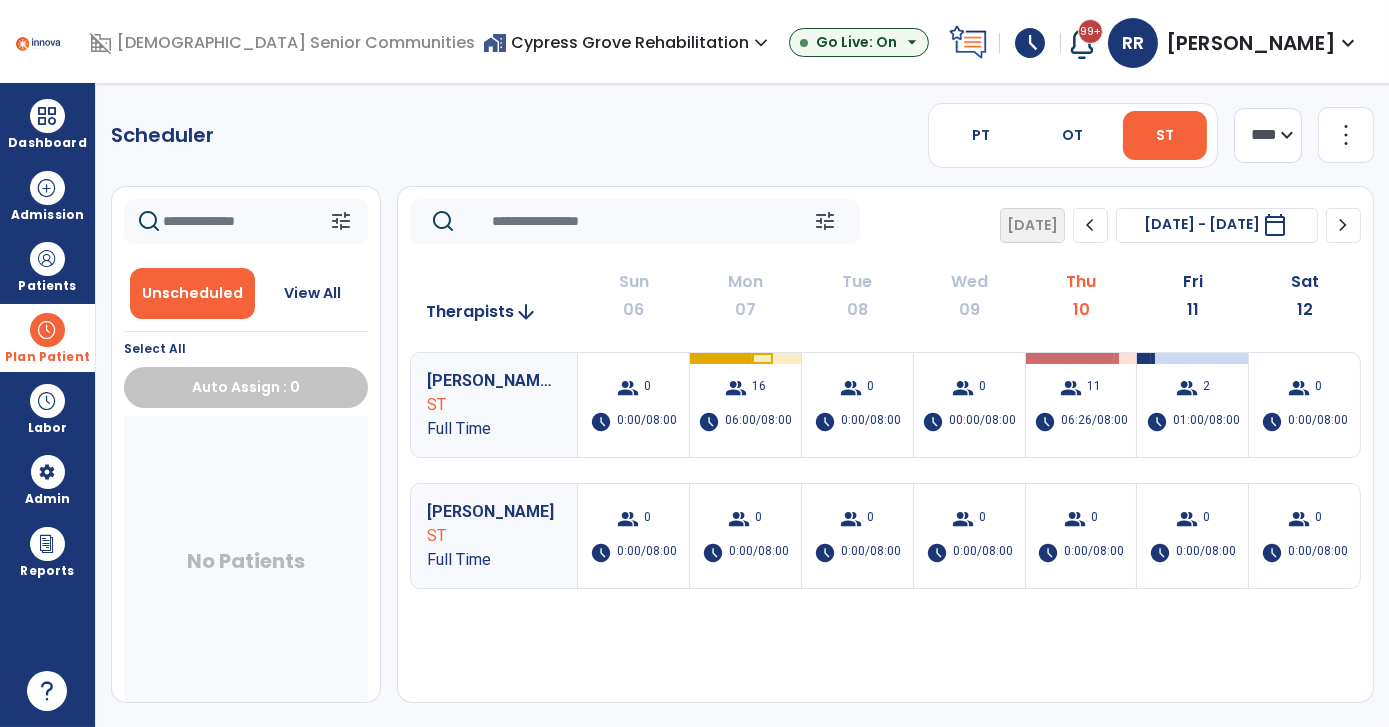 click on "more_vert" 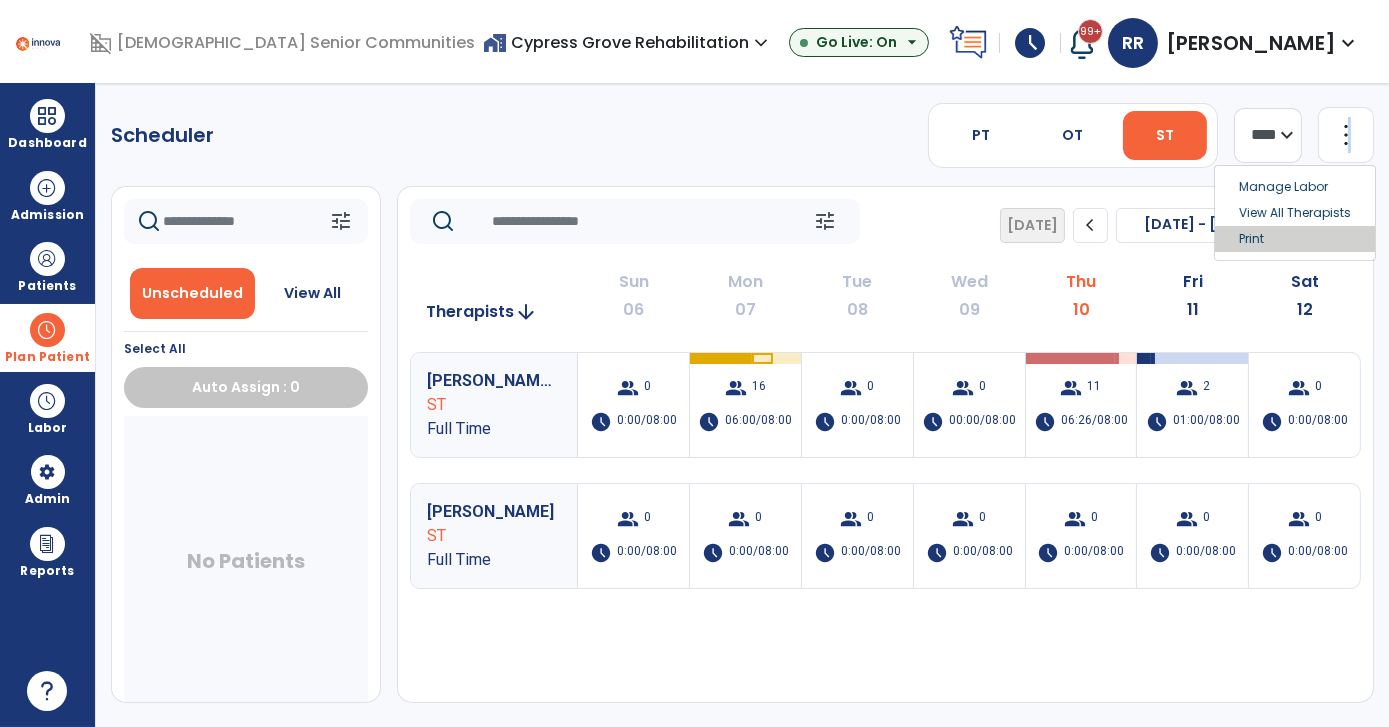 drag, startPoint x: 1348, startPoint y: 139, endPoint x: 1269, endPoint y: 228, distance: 119.0042 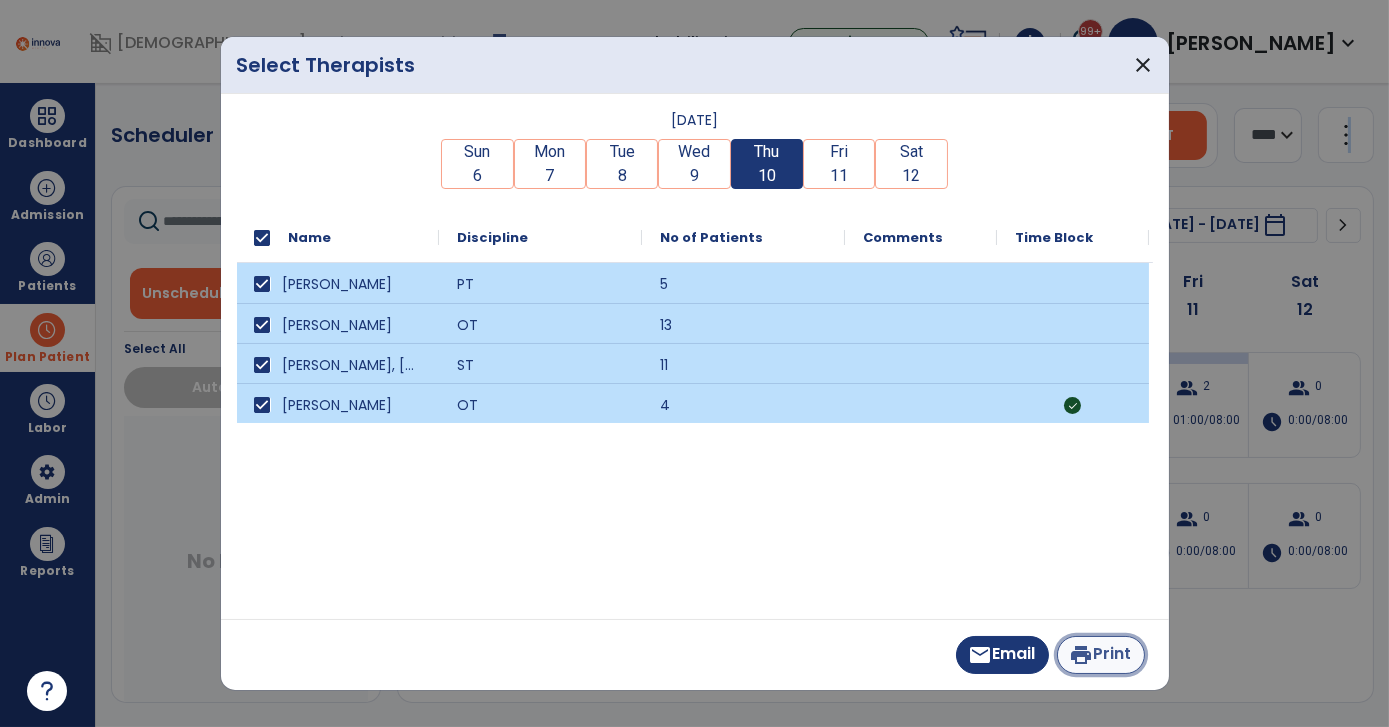 click on "print  Print" at bounding box center (1101, 655) 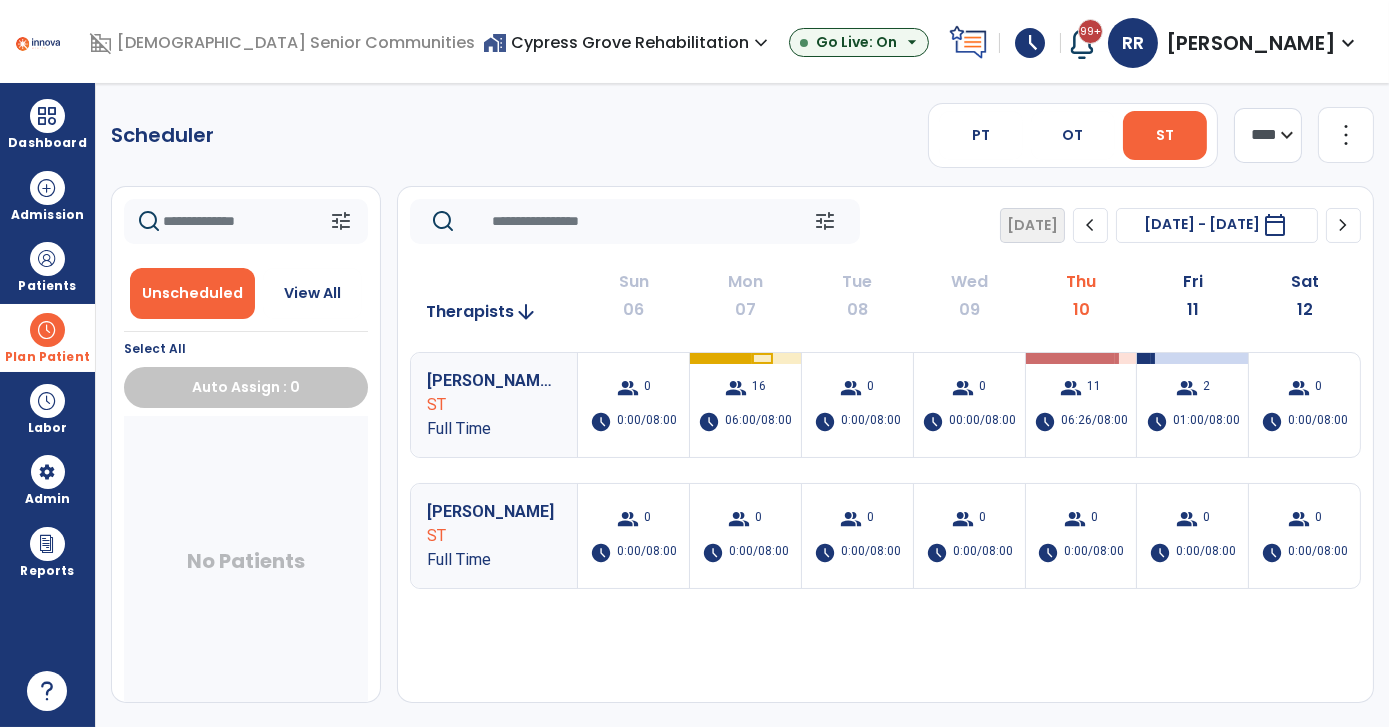 click on "Scheduler   PT   OT   ST  **** *** more_vert  Manage Labor   View All Therapists   Print" 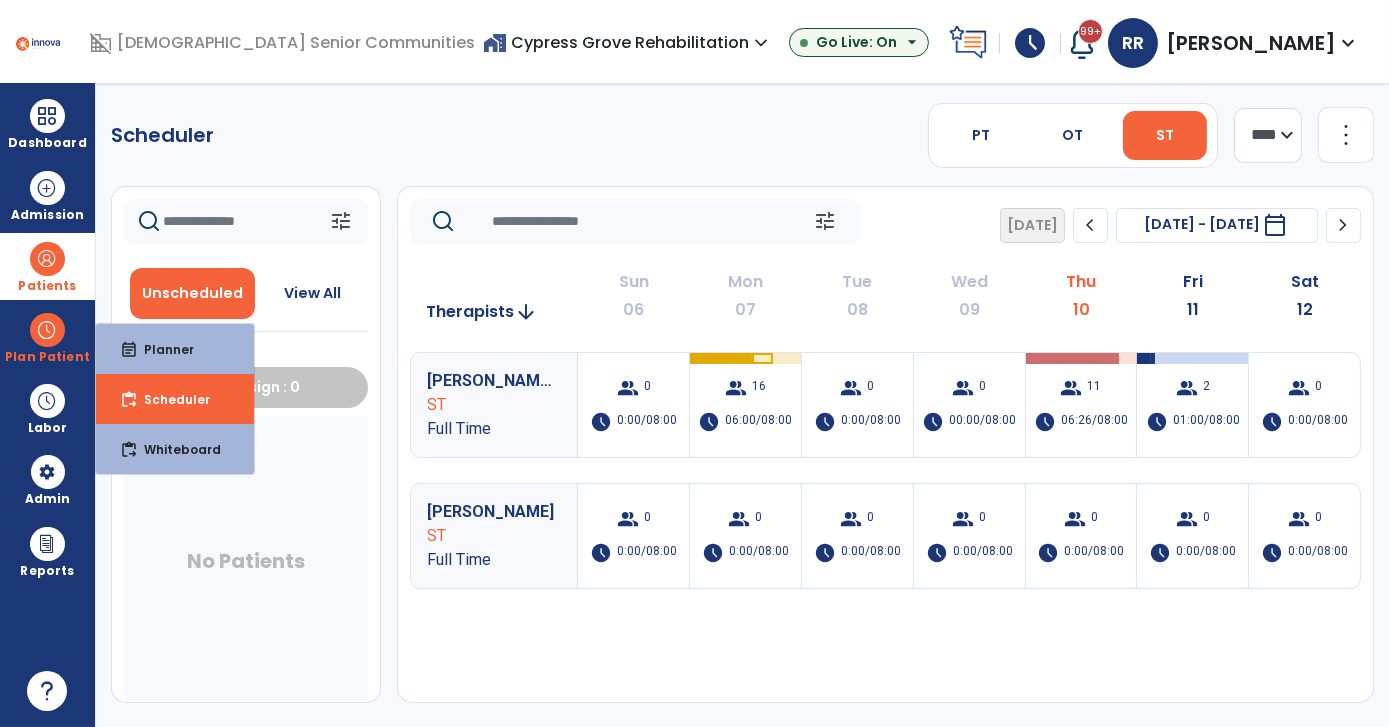 click on "Patients" at bounding box center (47, 286) 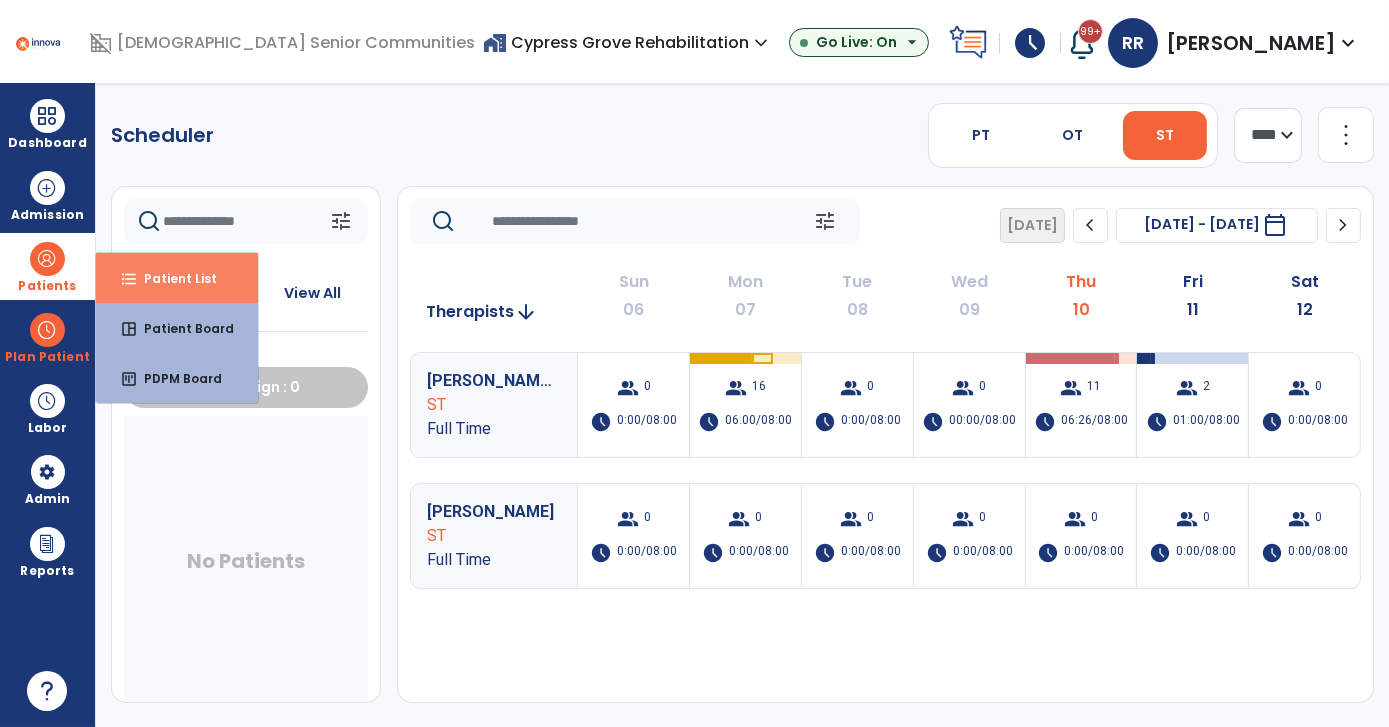 click on "format_list_bulleted  Patient List" at bounding box center (177, 278) 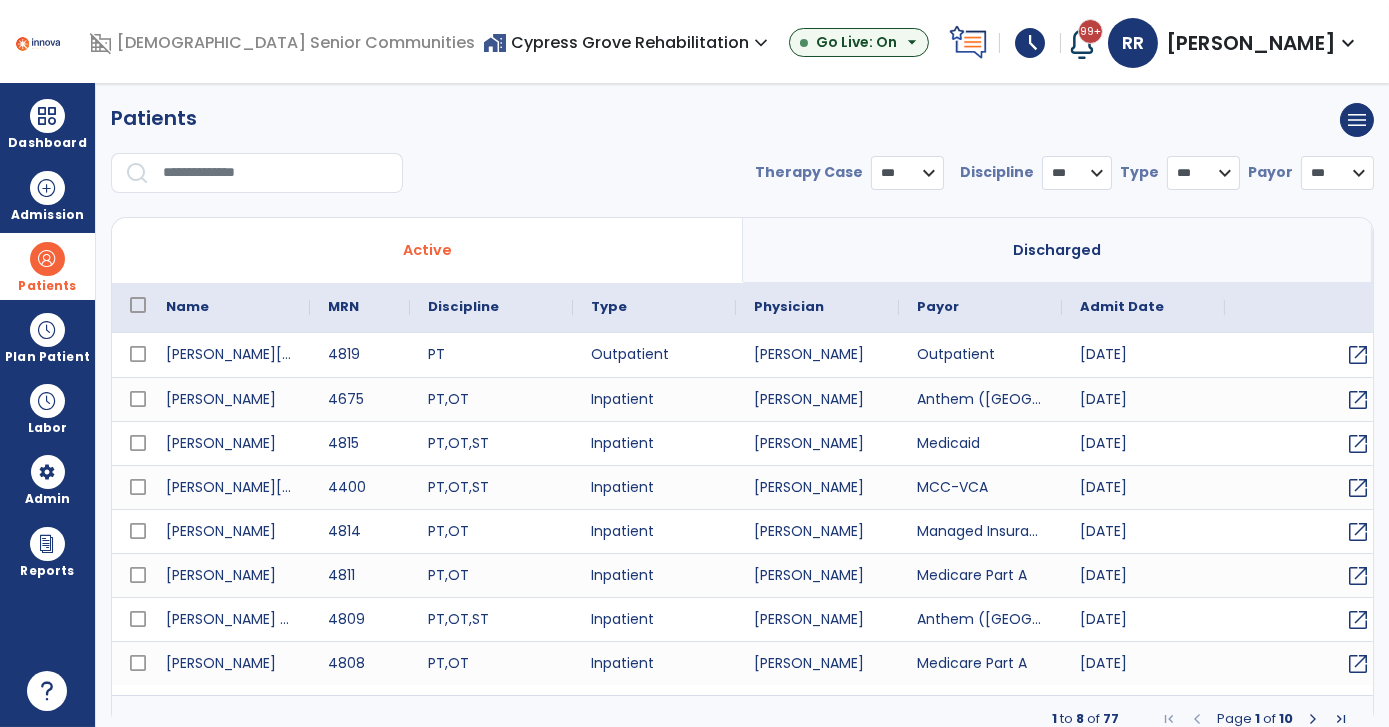 select on "***" 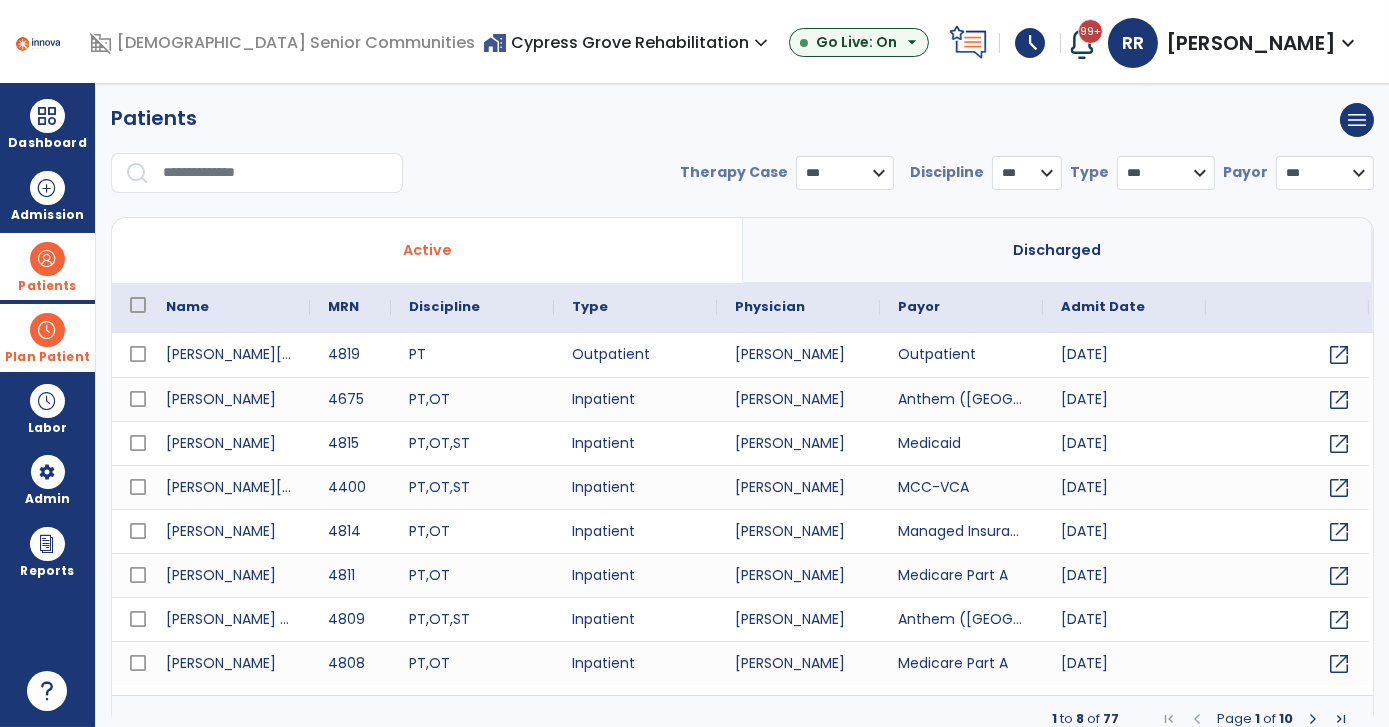 click at bounding box center [47, 330] 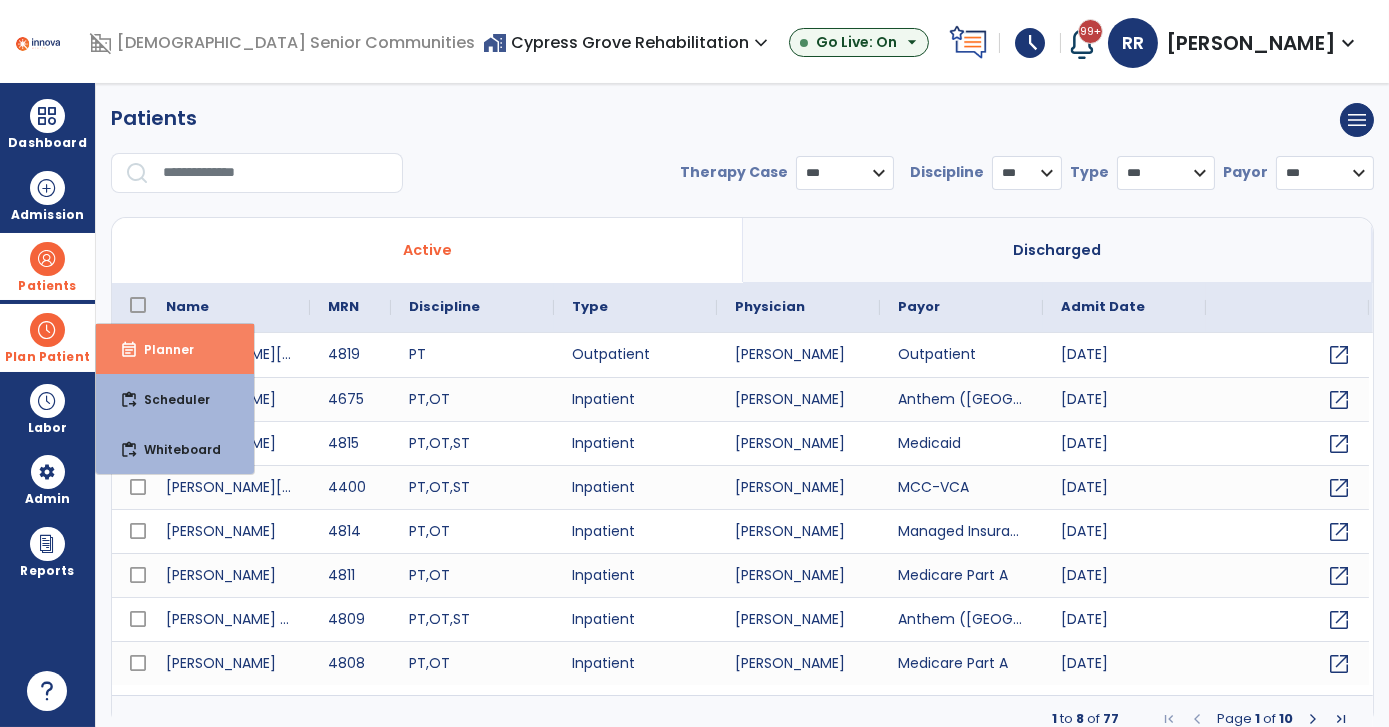 click on "event_note  Planner" at bounding box center [175, 349] 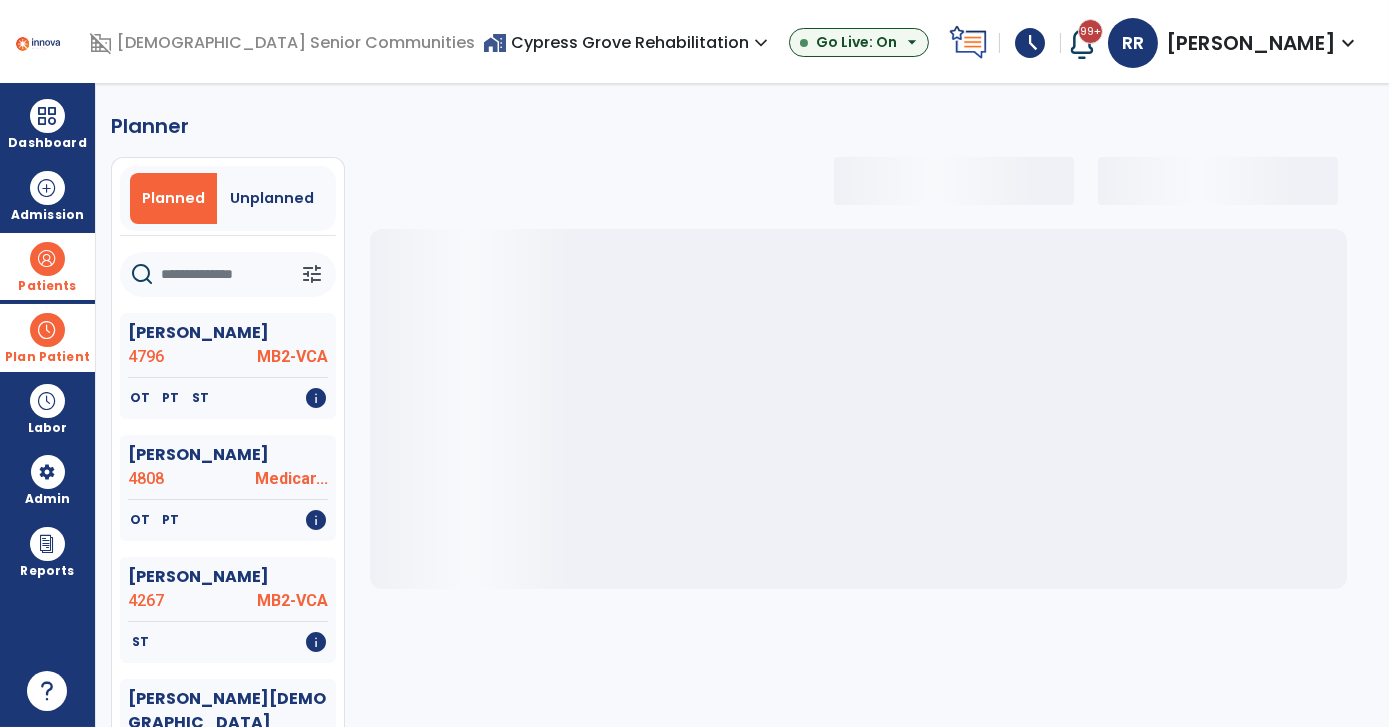 click at bounding box center [47, 330] 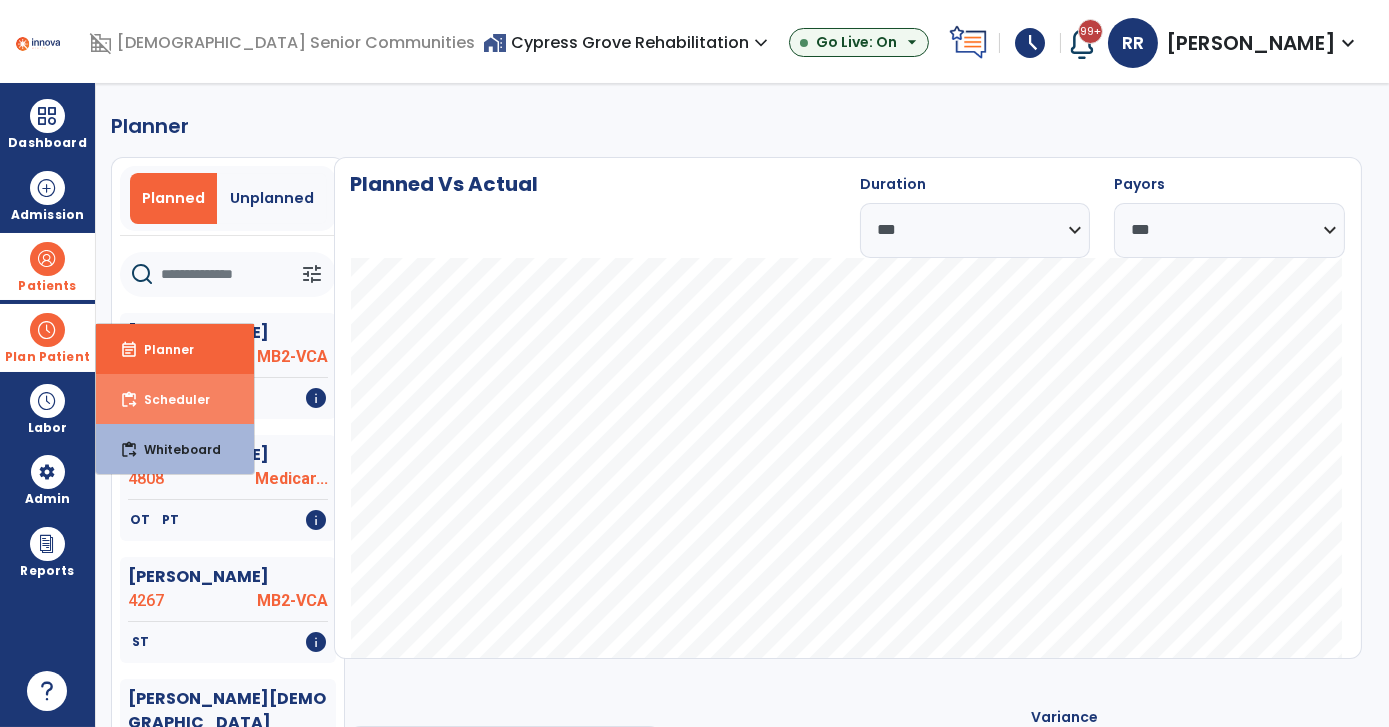 click on "content_paste_go  Scheduler" at bounding box center (175, 399) 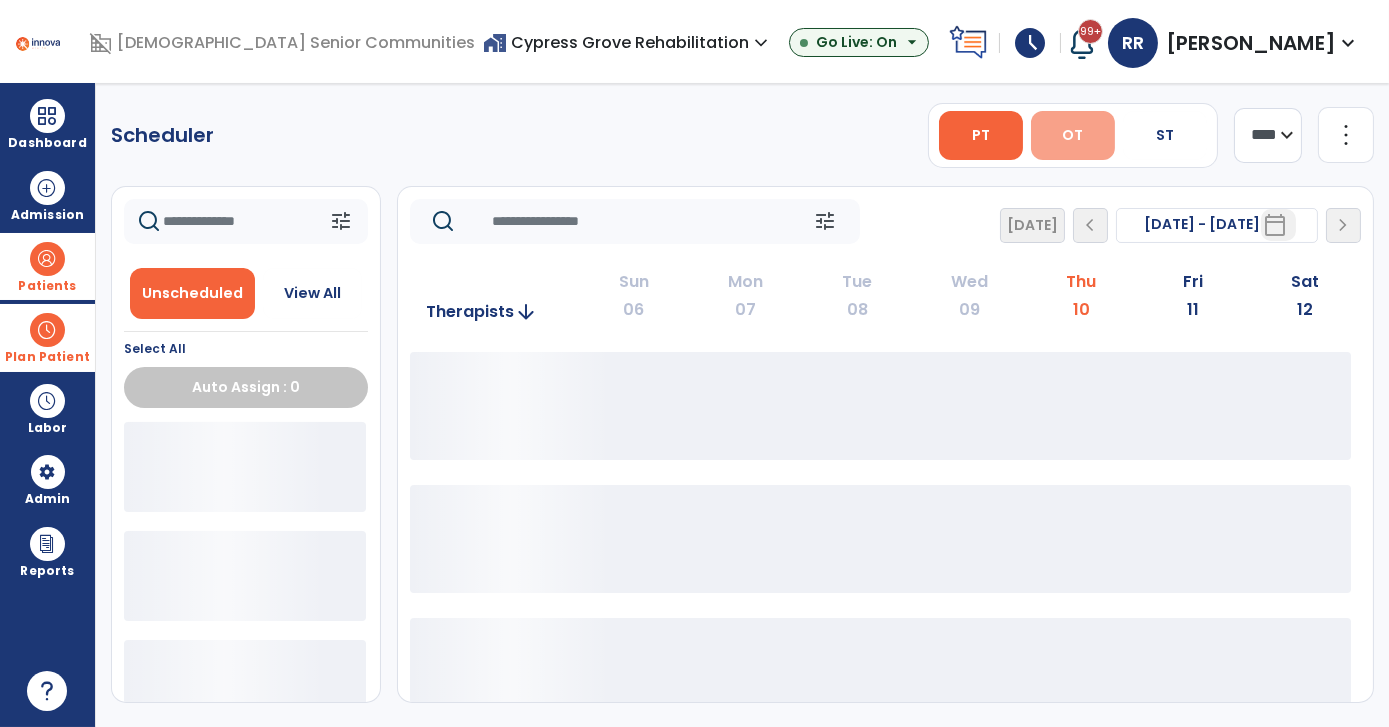 click on "OT" at bounding box center (1072, 135) 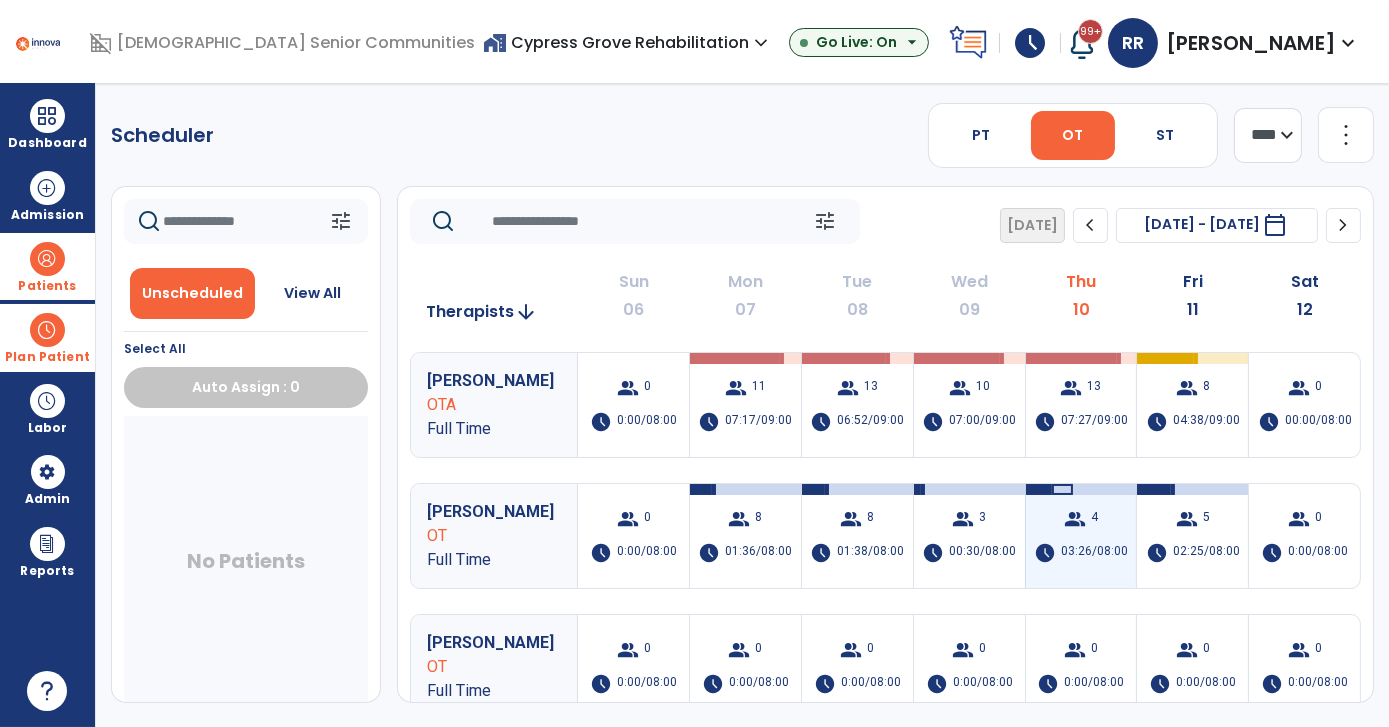 click on "group  4  schedule  03:26/08:00" at bounding box center (1081, 536) 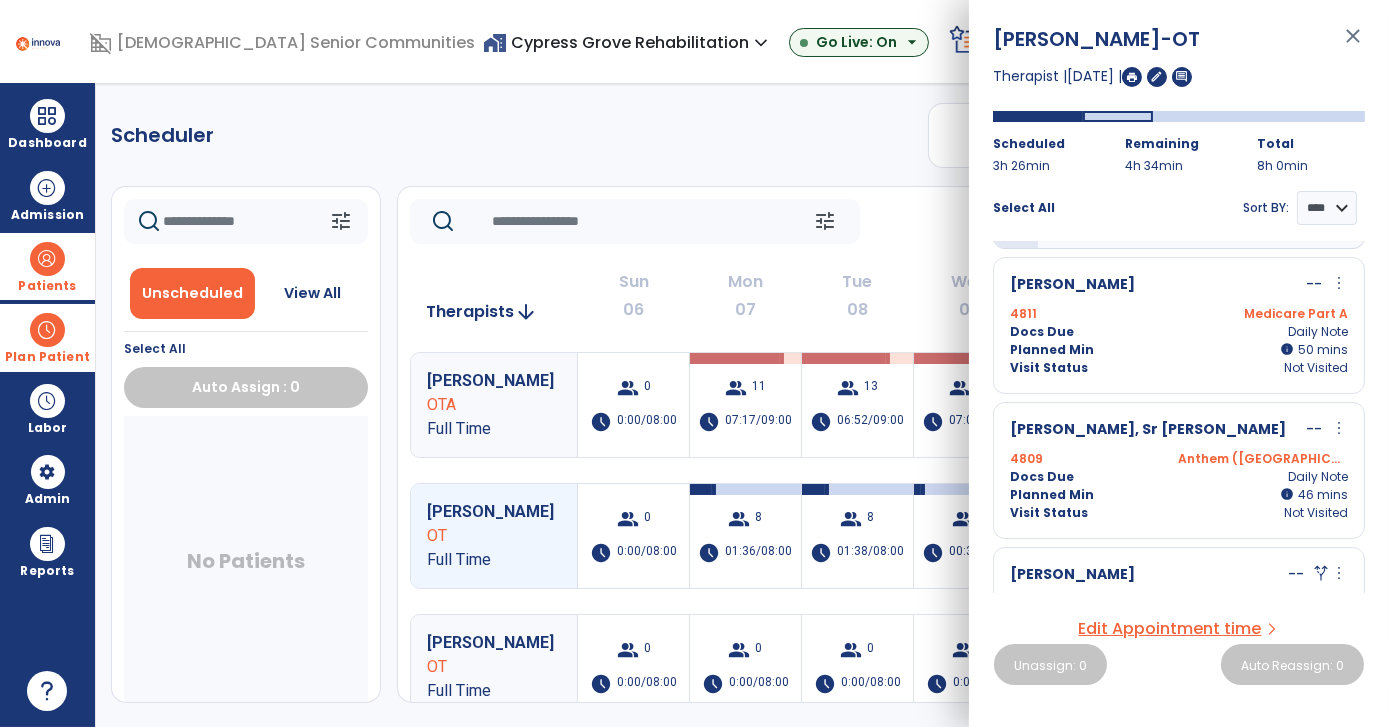 scroll, scrollTop: 272, scrollLeft: 0, axis: vertical 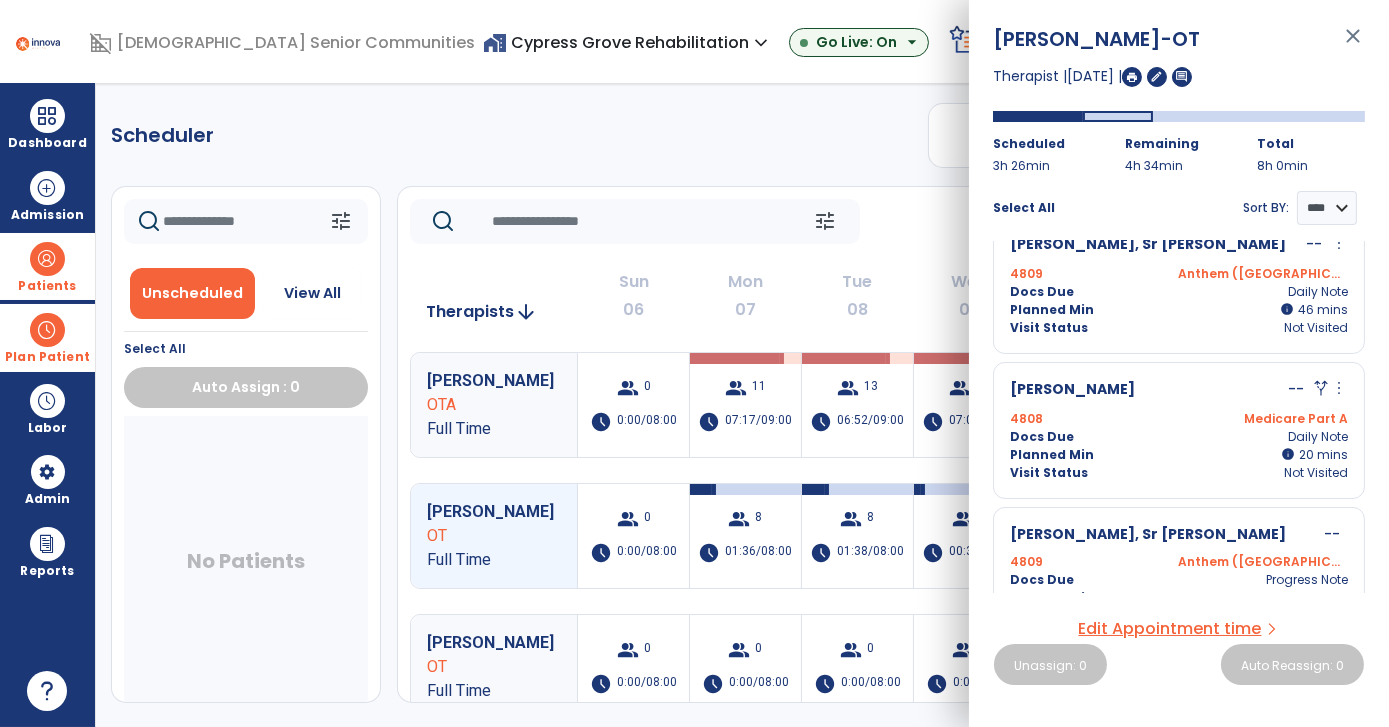 click on "Docs Due Daily Note" at bounding box center [1179, 437] 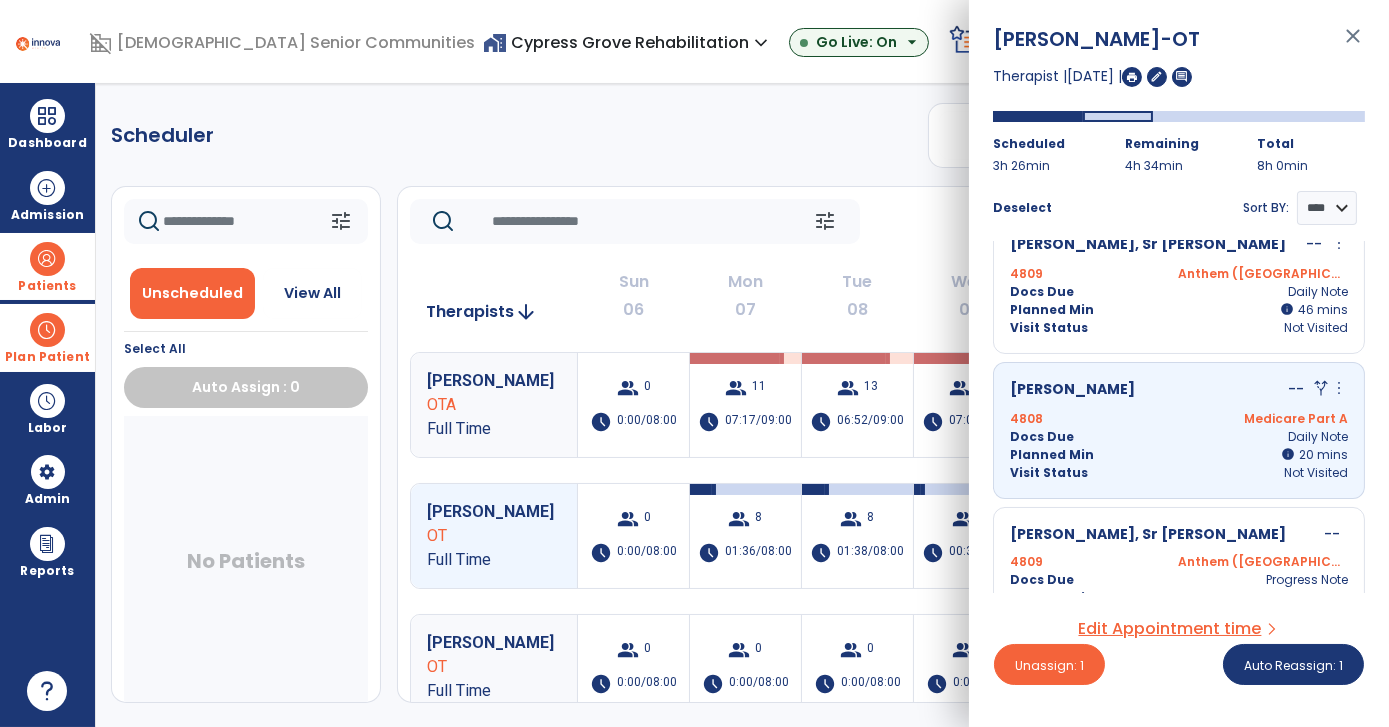 click on "more_vert" at bounding box center (1339, 388) 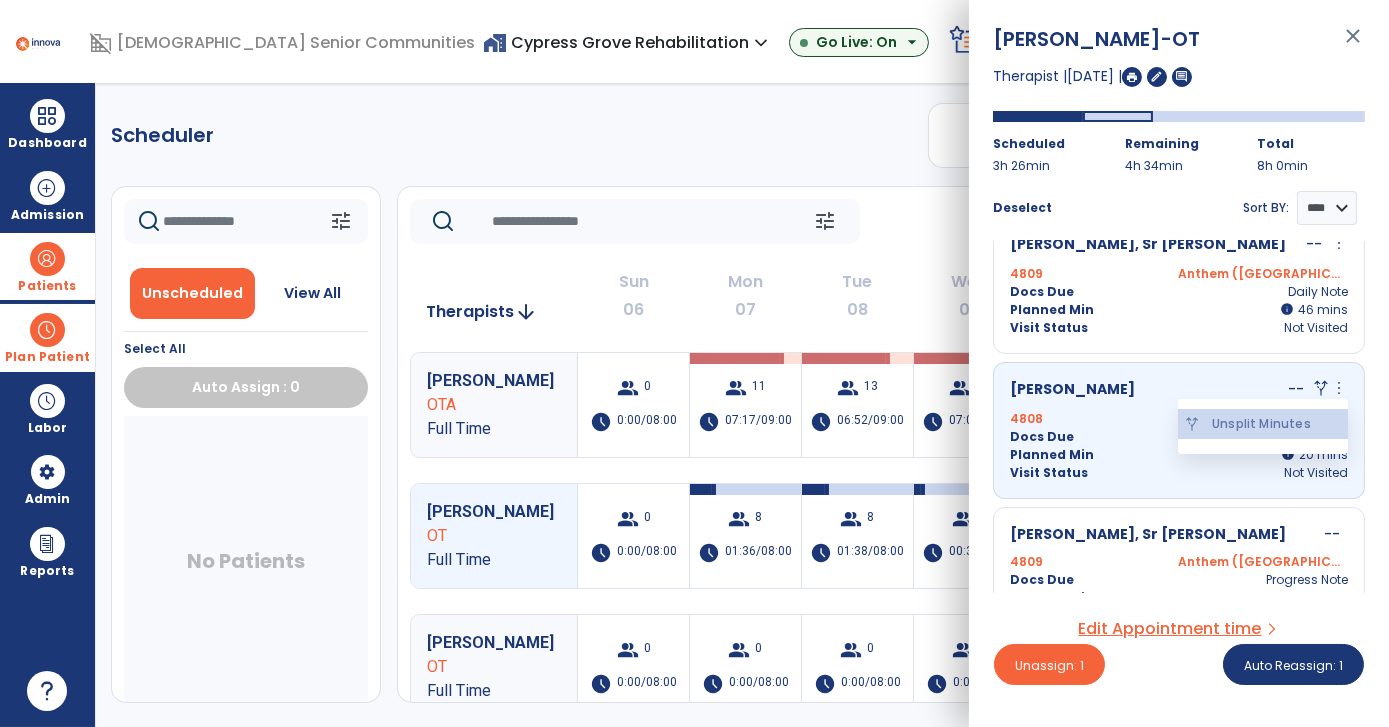 click on "alt_route   Unsplit Minutes" at bounding box center [1263, 424] 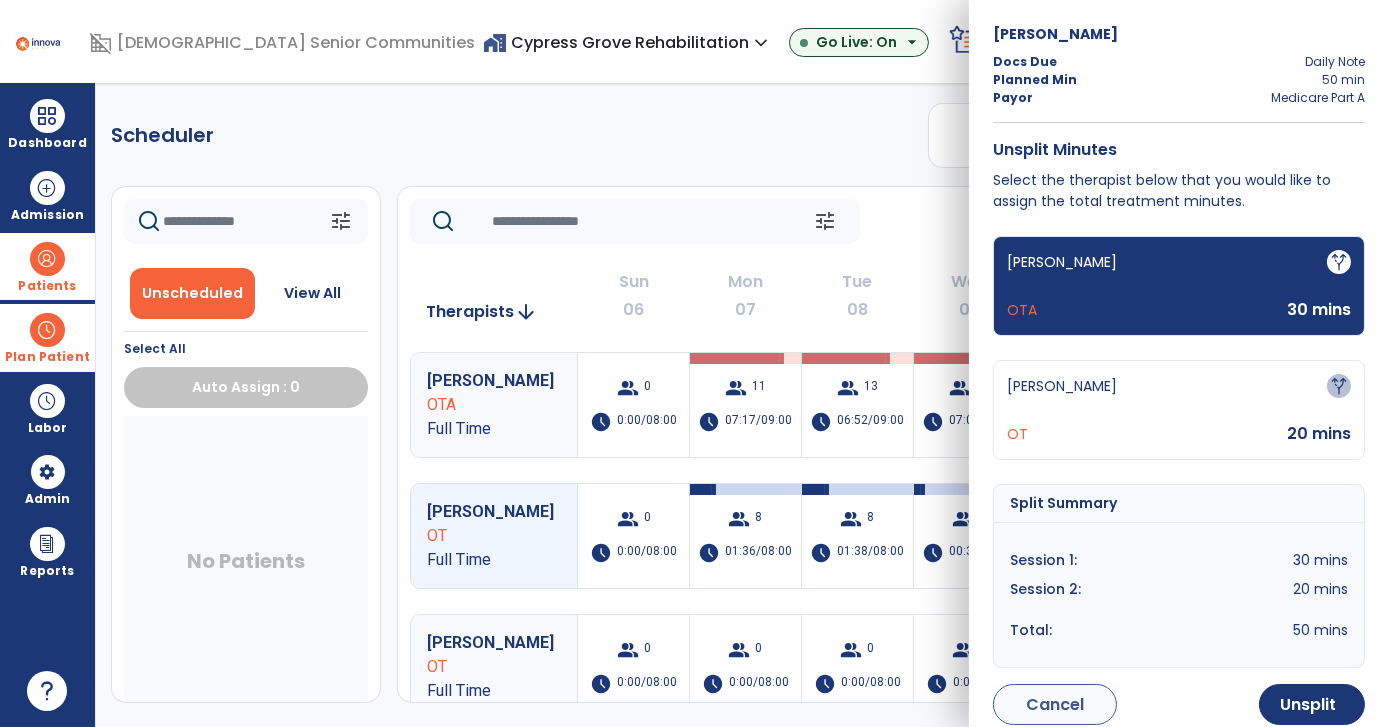 click on "Roy Rachel   alt_route   OT  20 mins" at bounding box center [1179, 410] 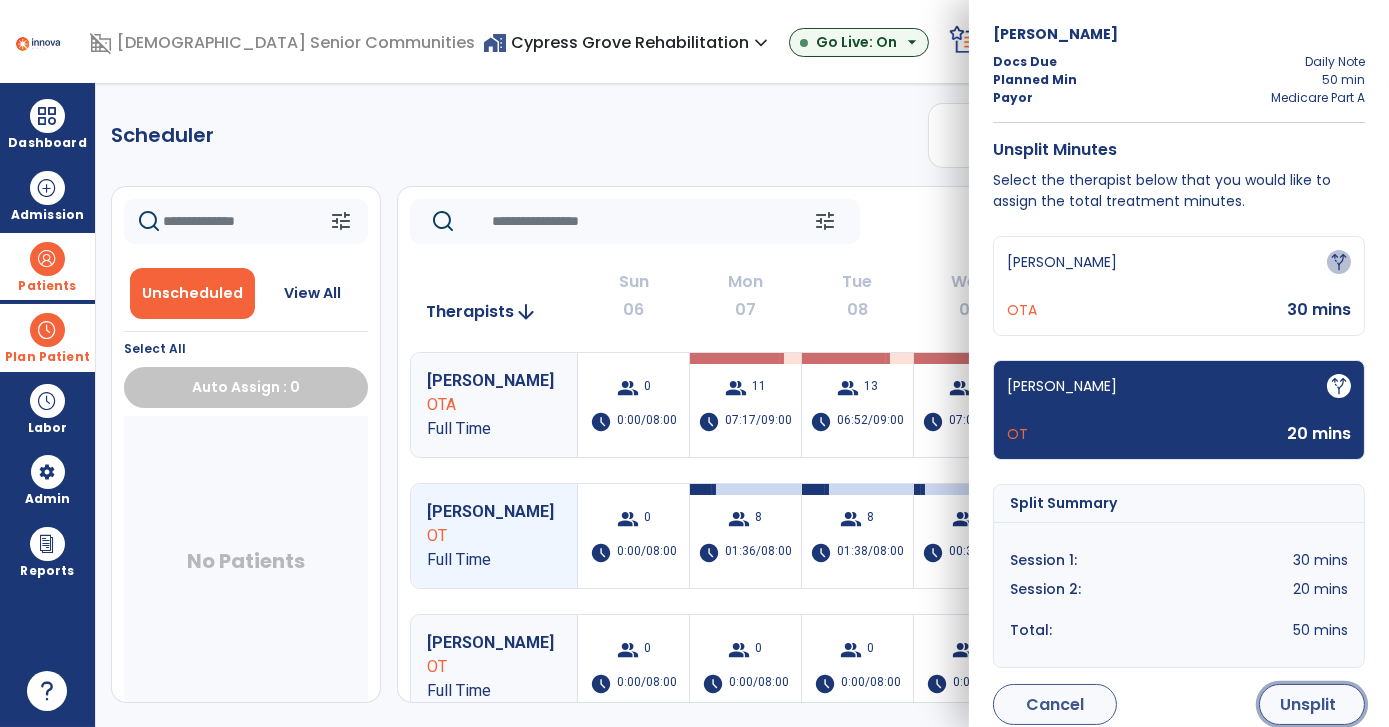 click on "Unsplit" at bounding box center (1308, 705) 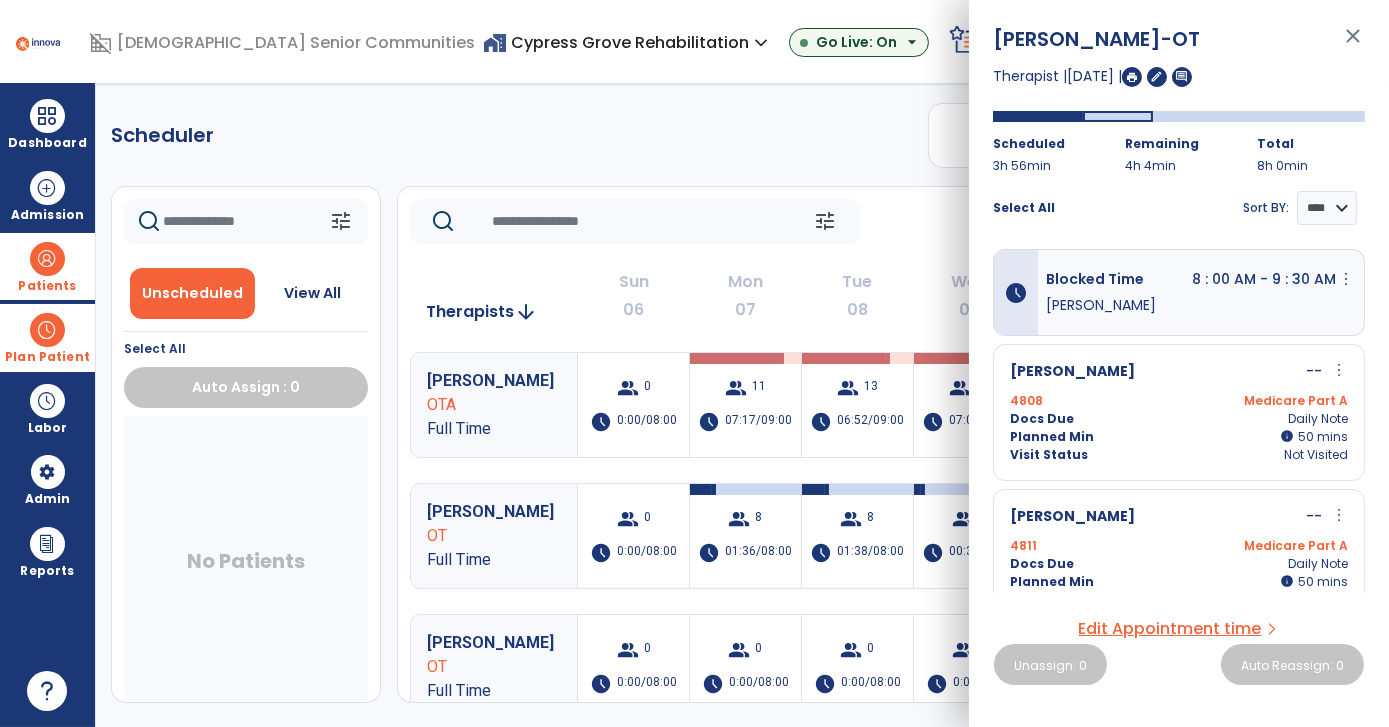 click on "Crawford, Cheryl   --  more_vert  edit   Edit Session   alt_route   Split Minutes  4808 Medicare Part A  Docs Due Daily Note   Planned Min  info   50 I 50 mins  Visit Status  Not Visited" at bounding box center [1179, 412] 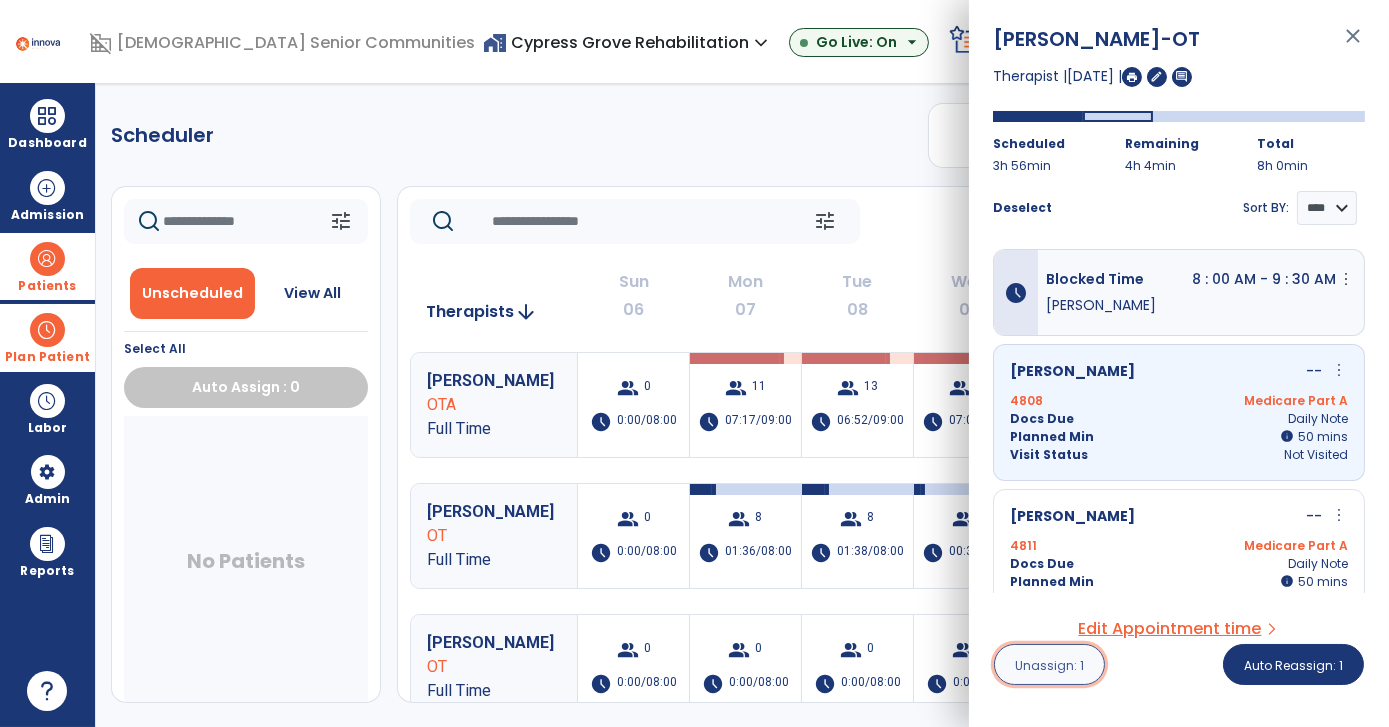 click on "Unassign: 1" at bounding box center [1049, 665] 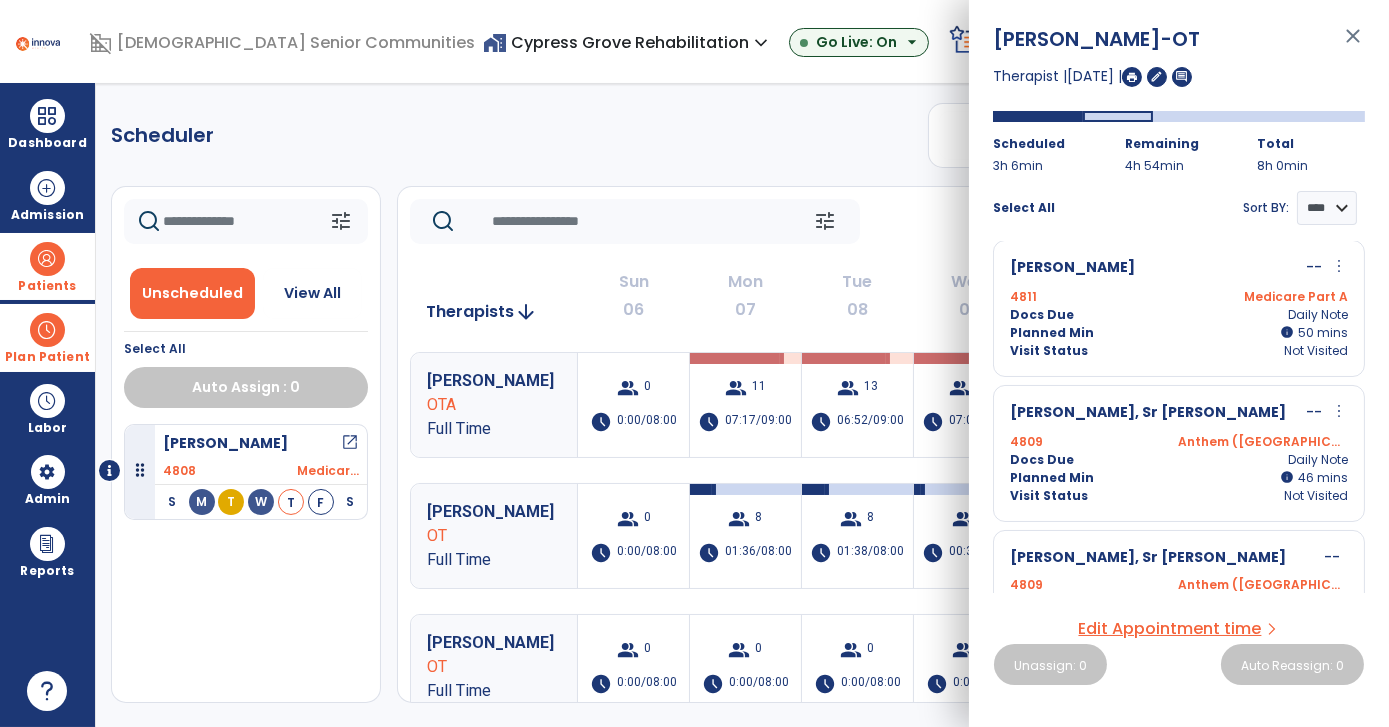 scroll, scrollTop: 0, scrollLeft: 0, axis: both 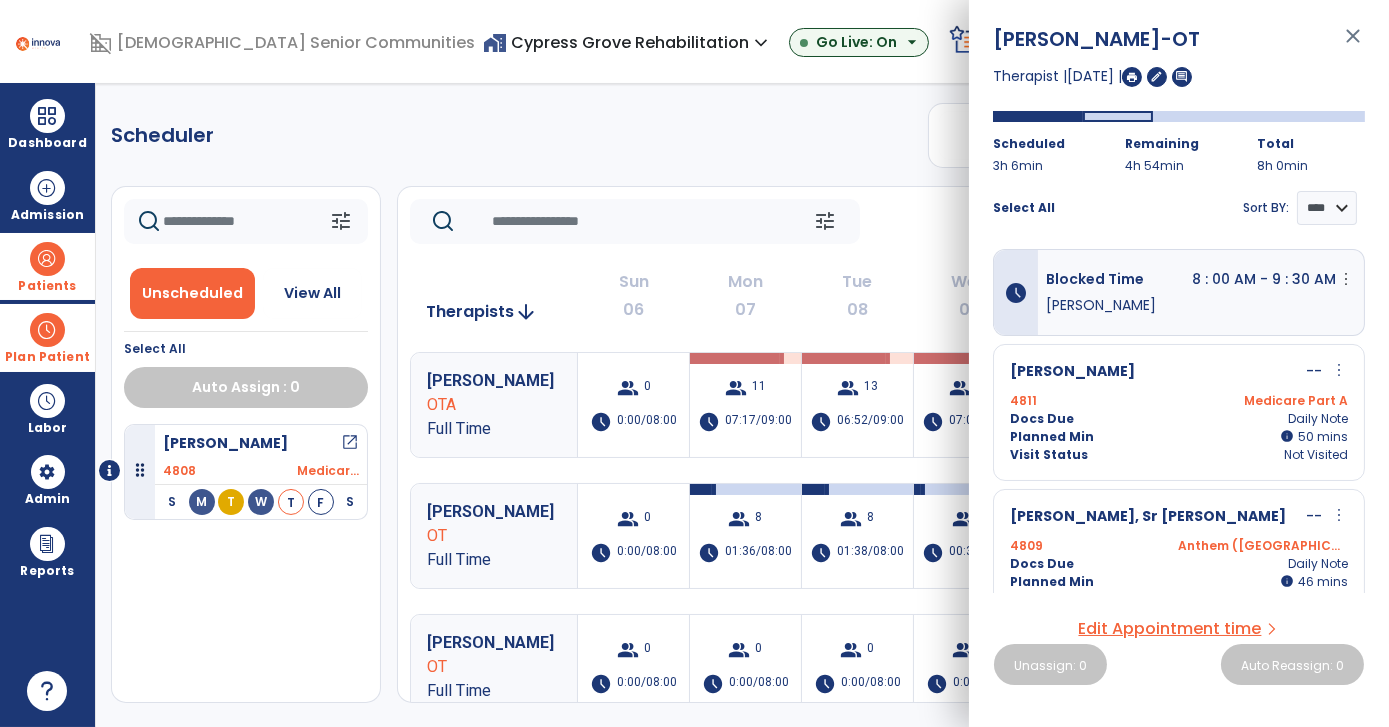click on "Planned Min  info   50 I 50 mins" at bounding box center (1179, 437) 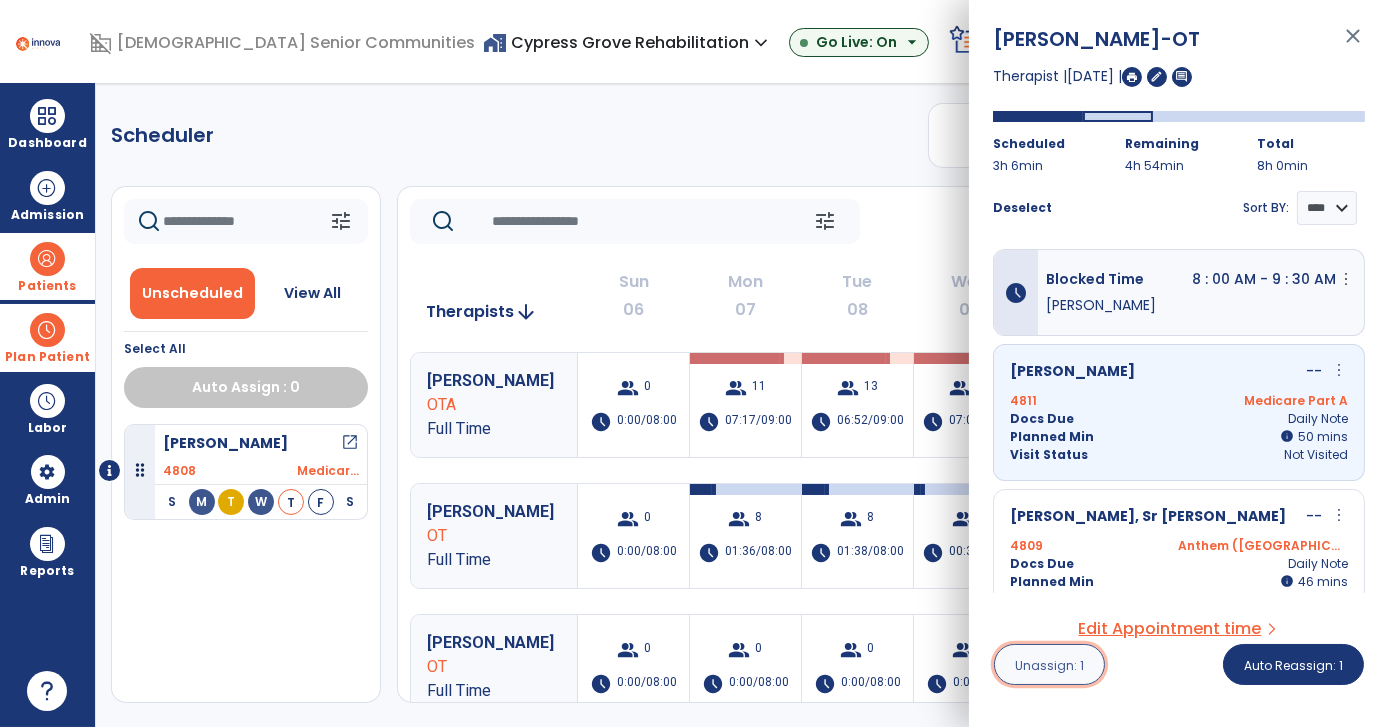 click on "Unassign: 1" at bounding box center [1049, 664] 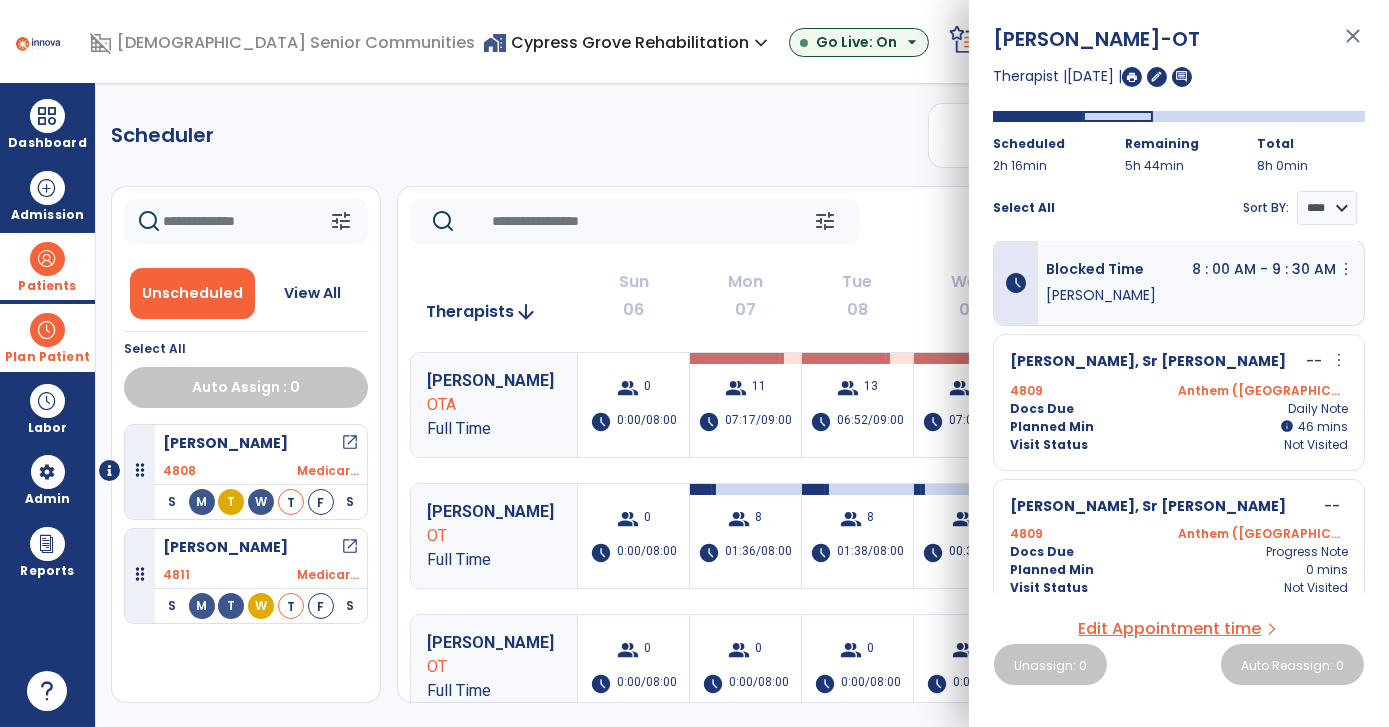scroll, scrollTop: 0, scrollLeft: 0, axis: both 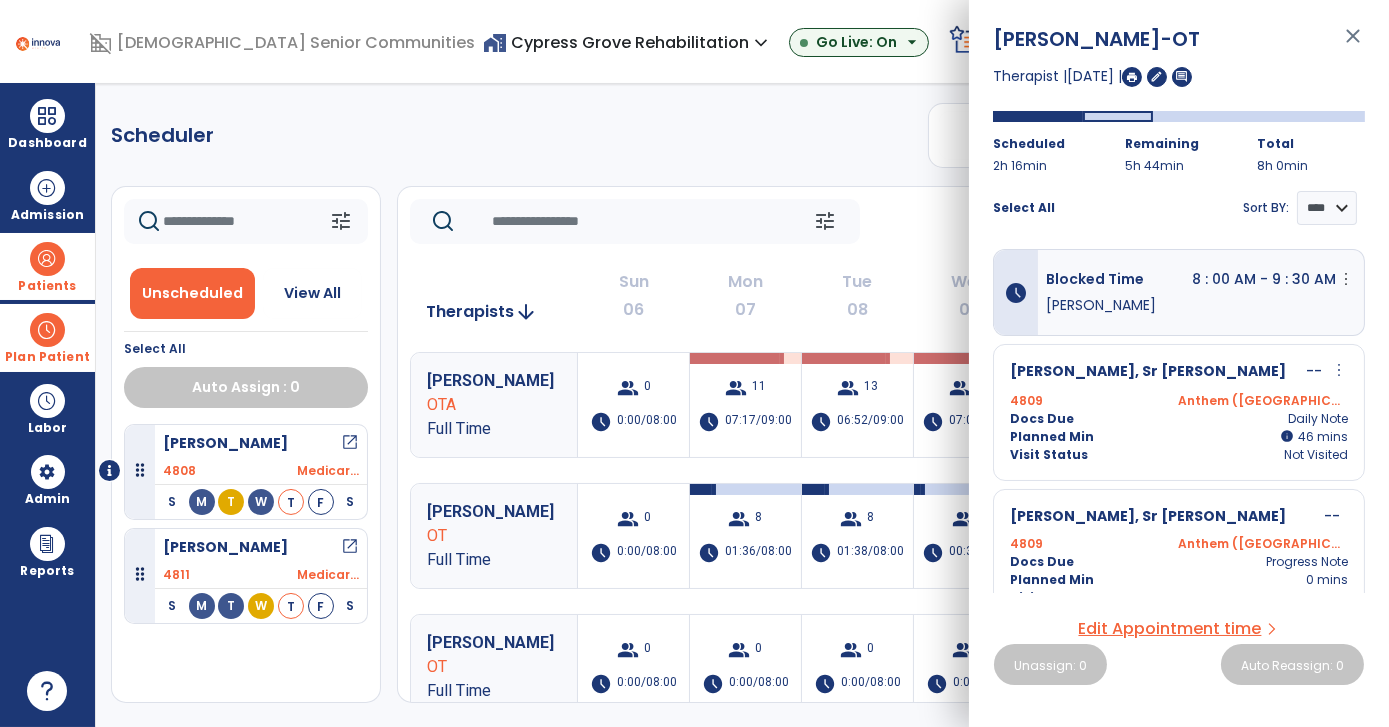 click on "Scheduler   PT   OT   ST  **** *** more_vert  Manage Labor   View All Therapists   Print" 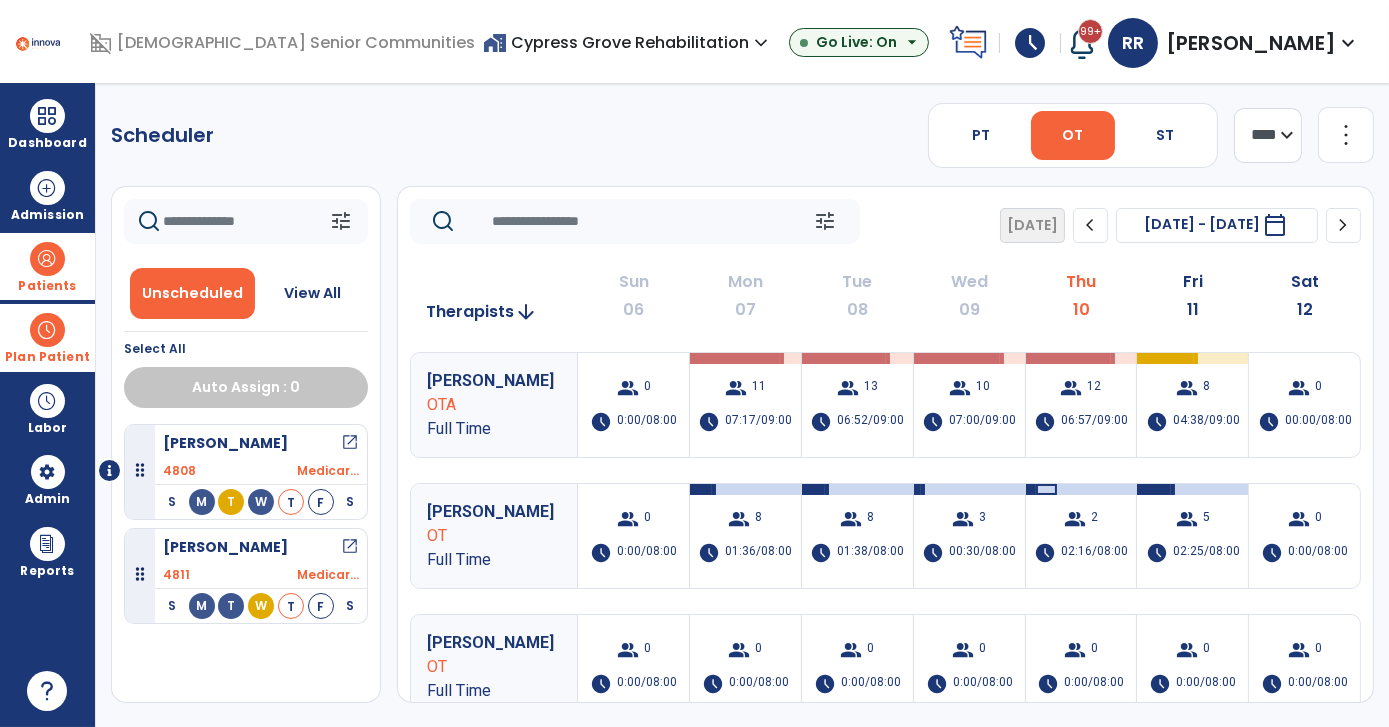 click at bounding box center (47, 330) 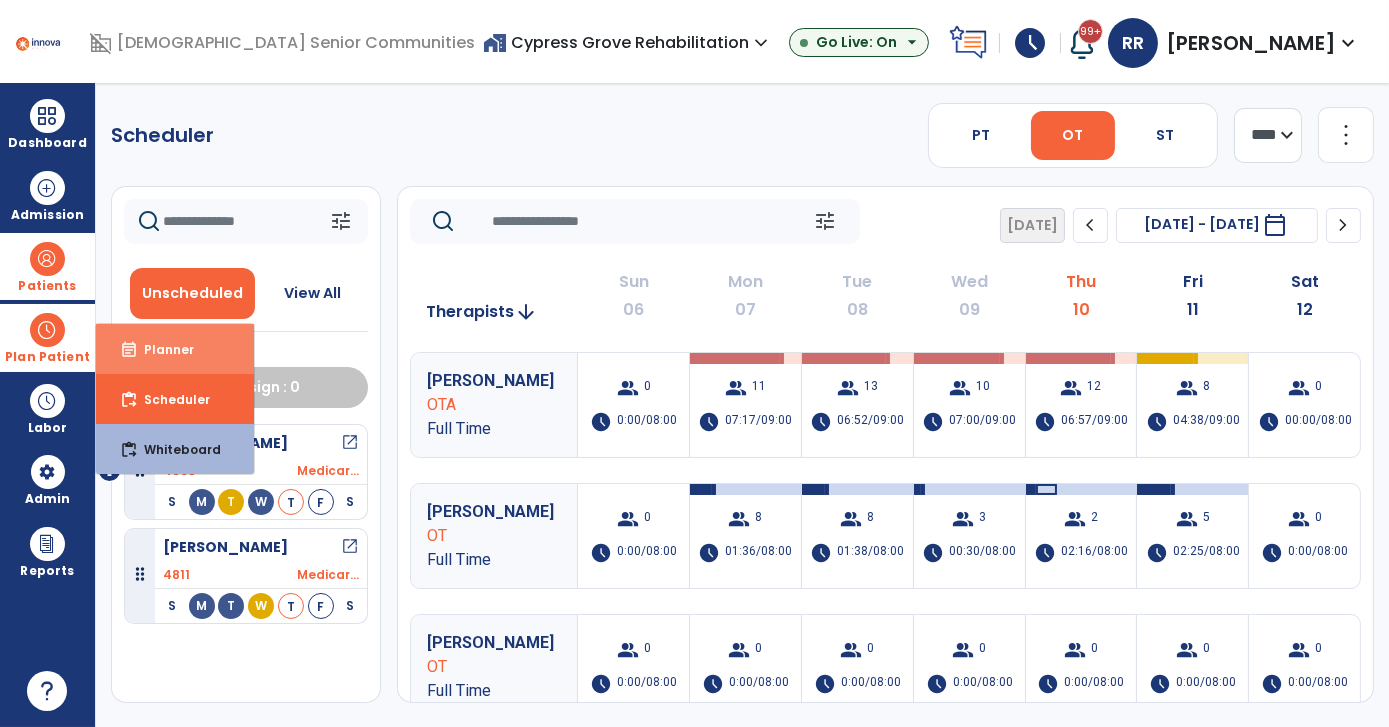 click on "event_note  Planner" at bounding box center [175, 349] 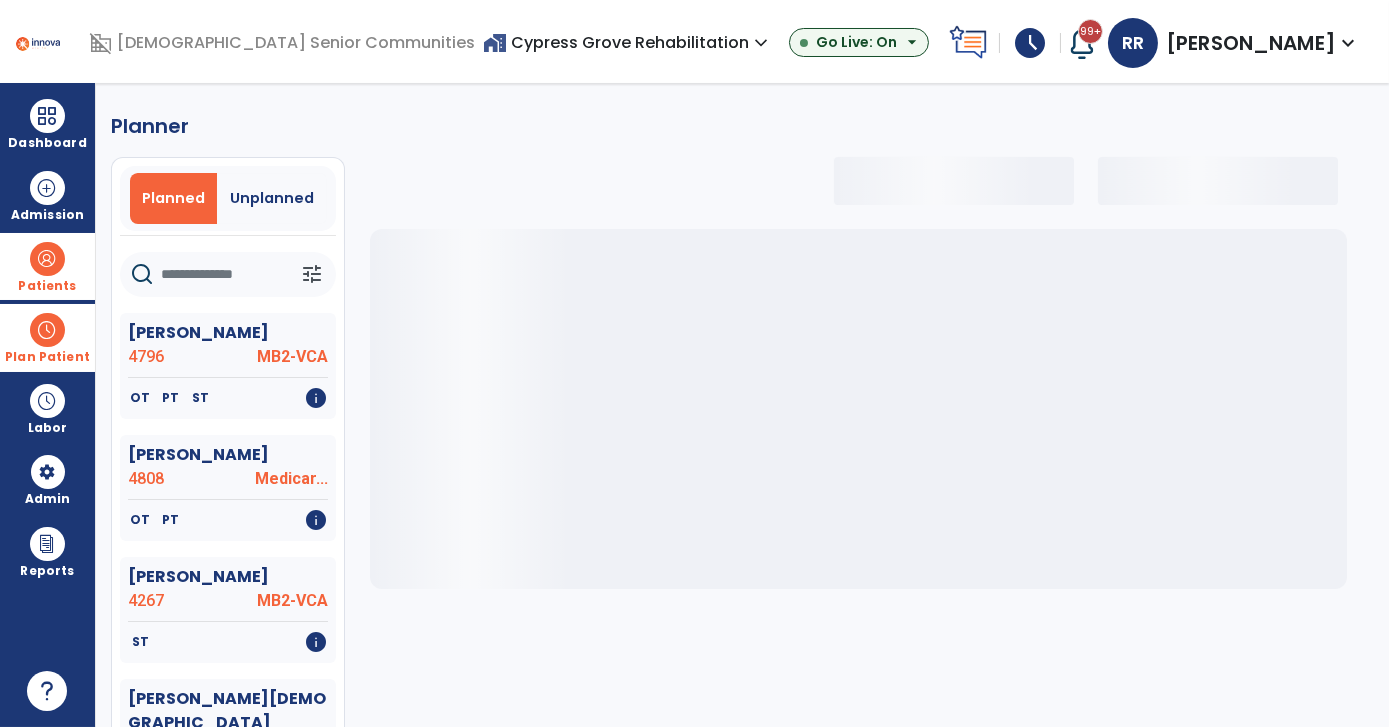 select on "***" 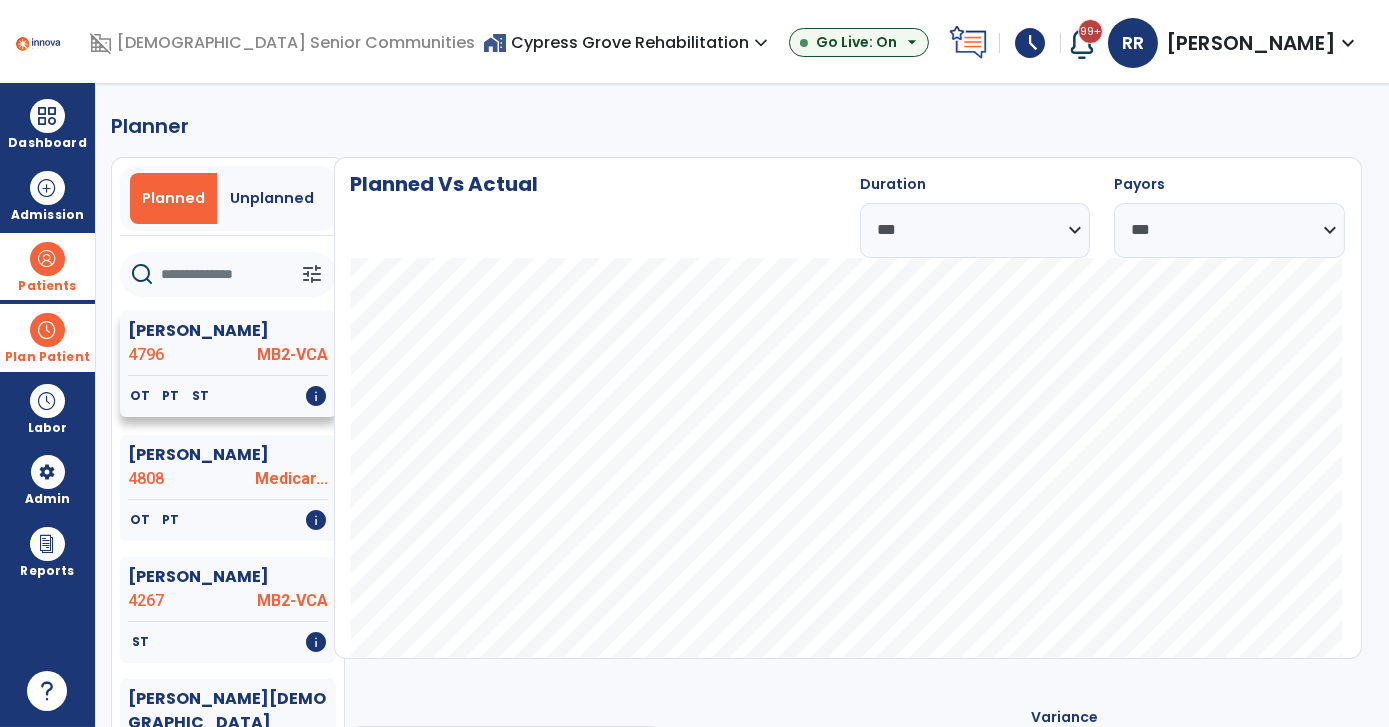 click on "Ashley, Donald  4796 MB2-VCA" 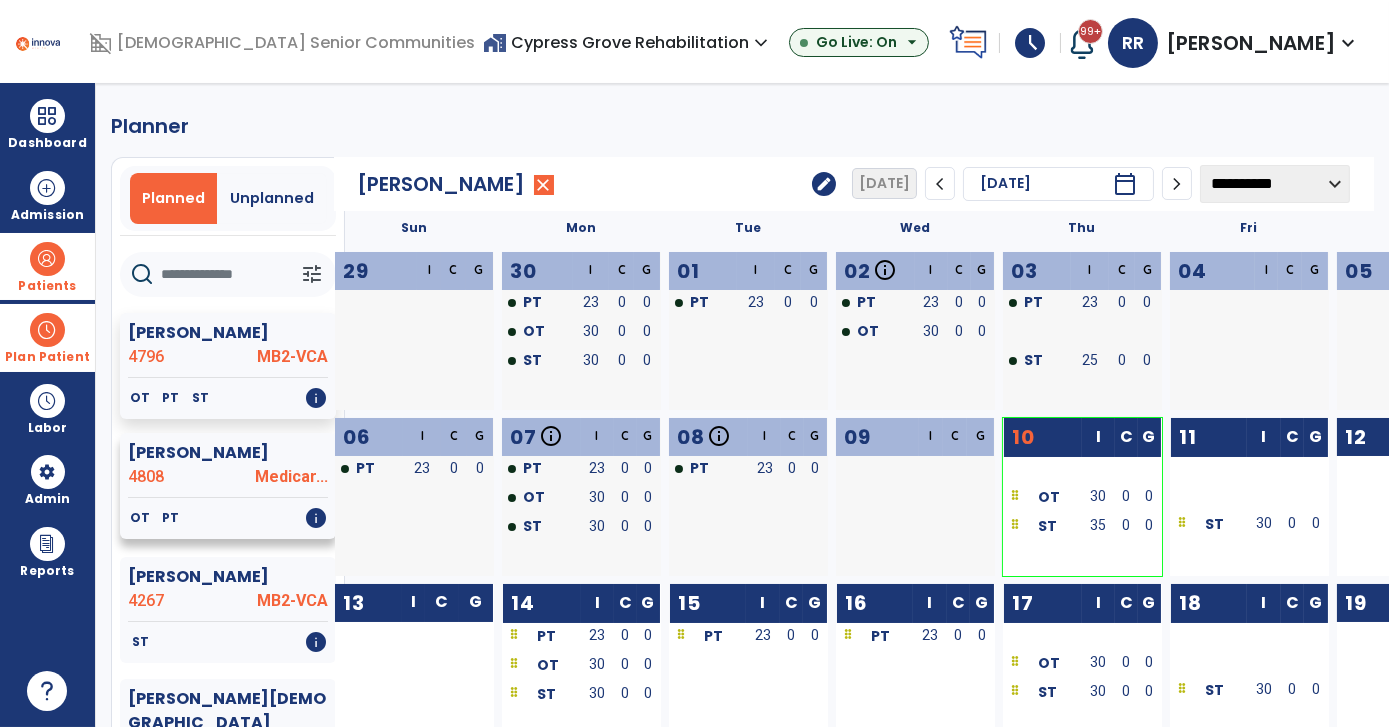click on "Medicar..." 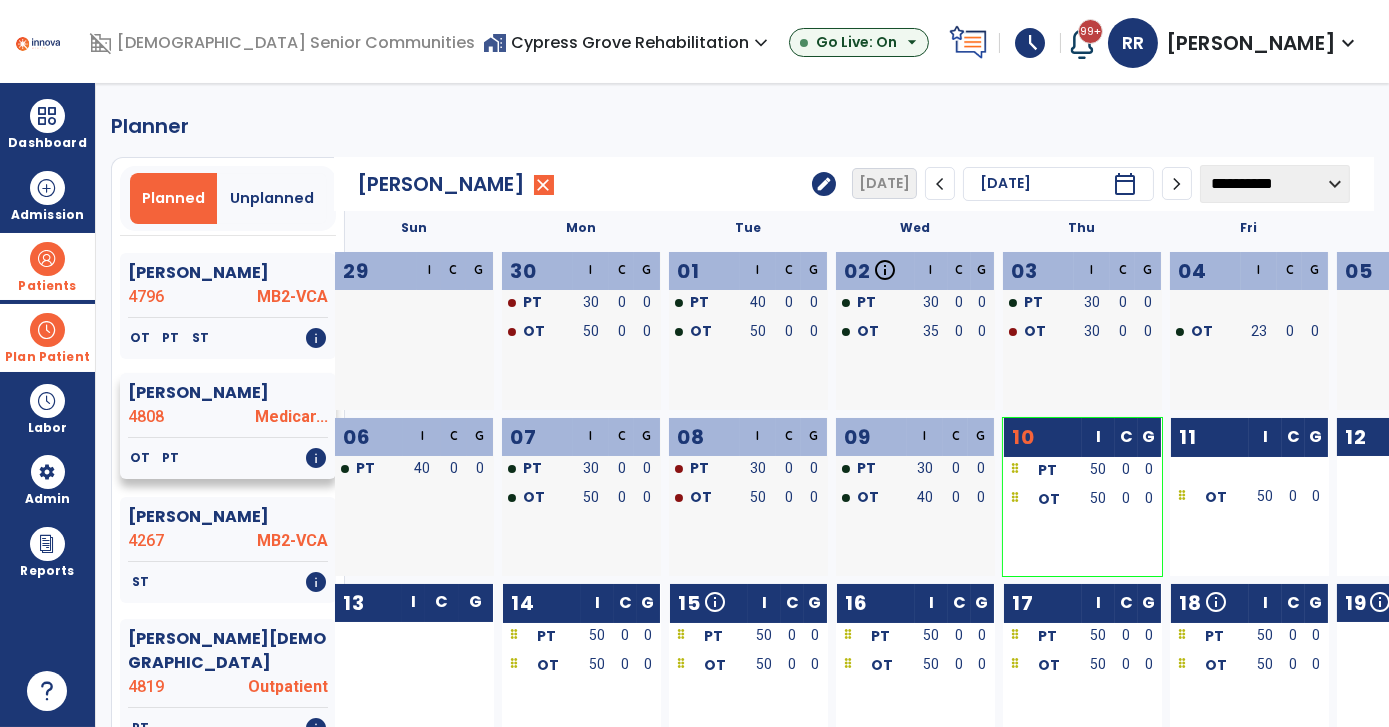 scroll, scrollTop: 90, scrollLeft: 0, axis: vertical 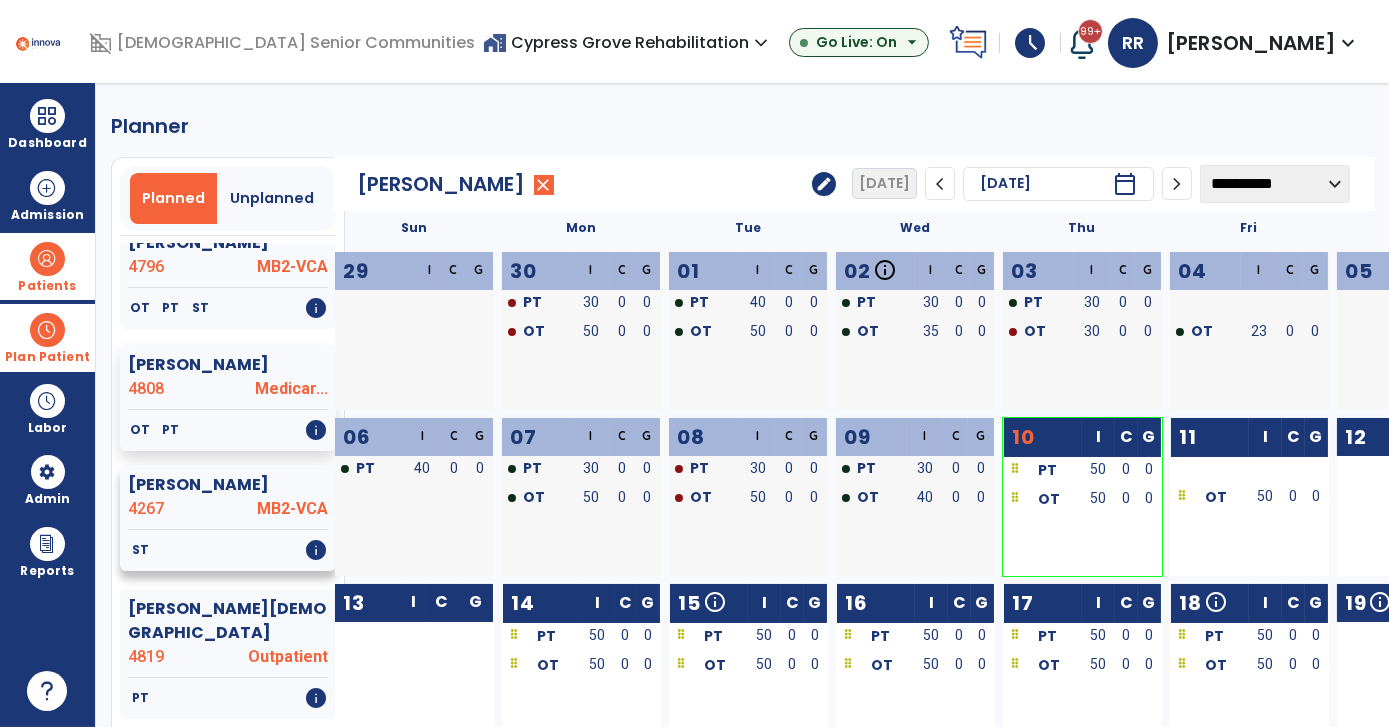click on "MB2-VCA" 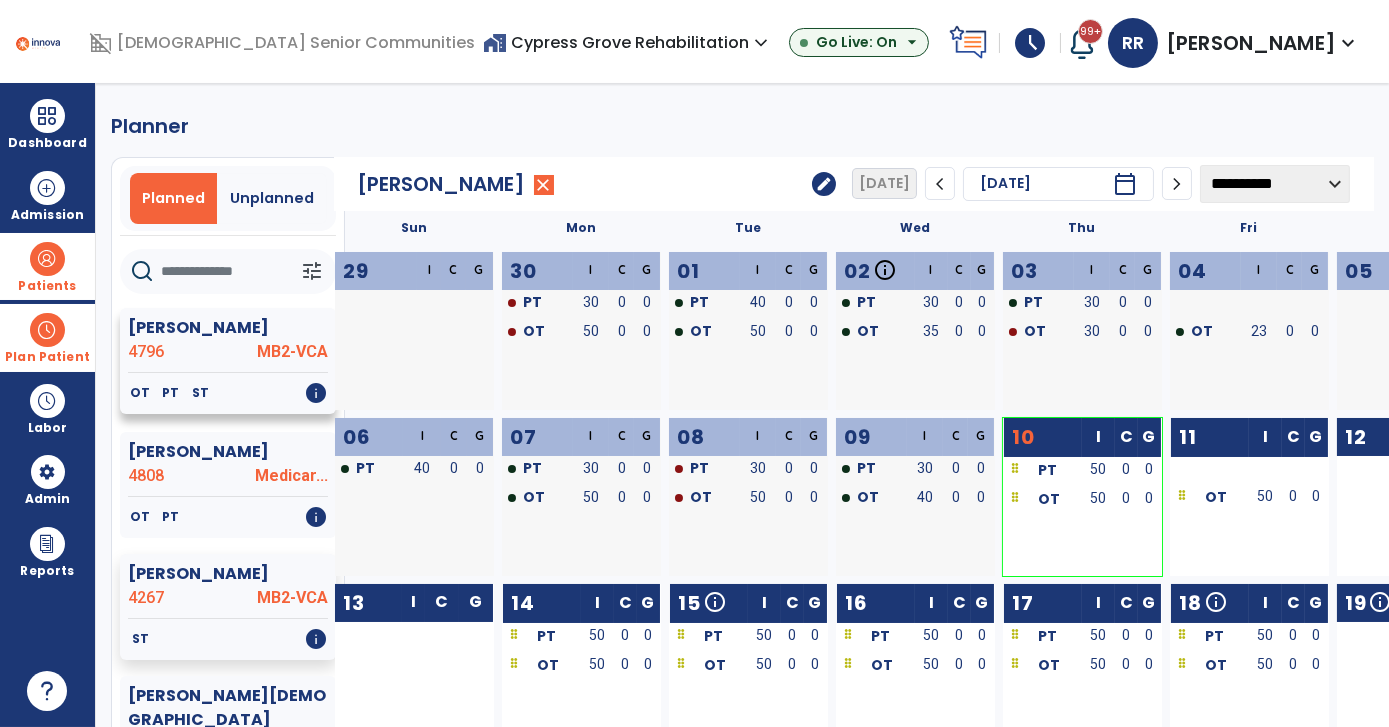 scroll, scrollTop: 0, scrollLeft: 0, axis: both 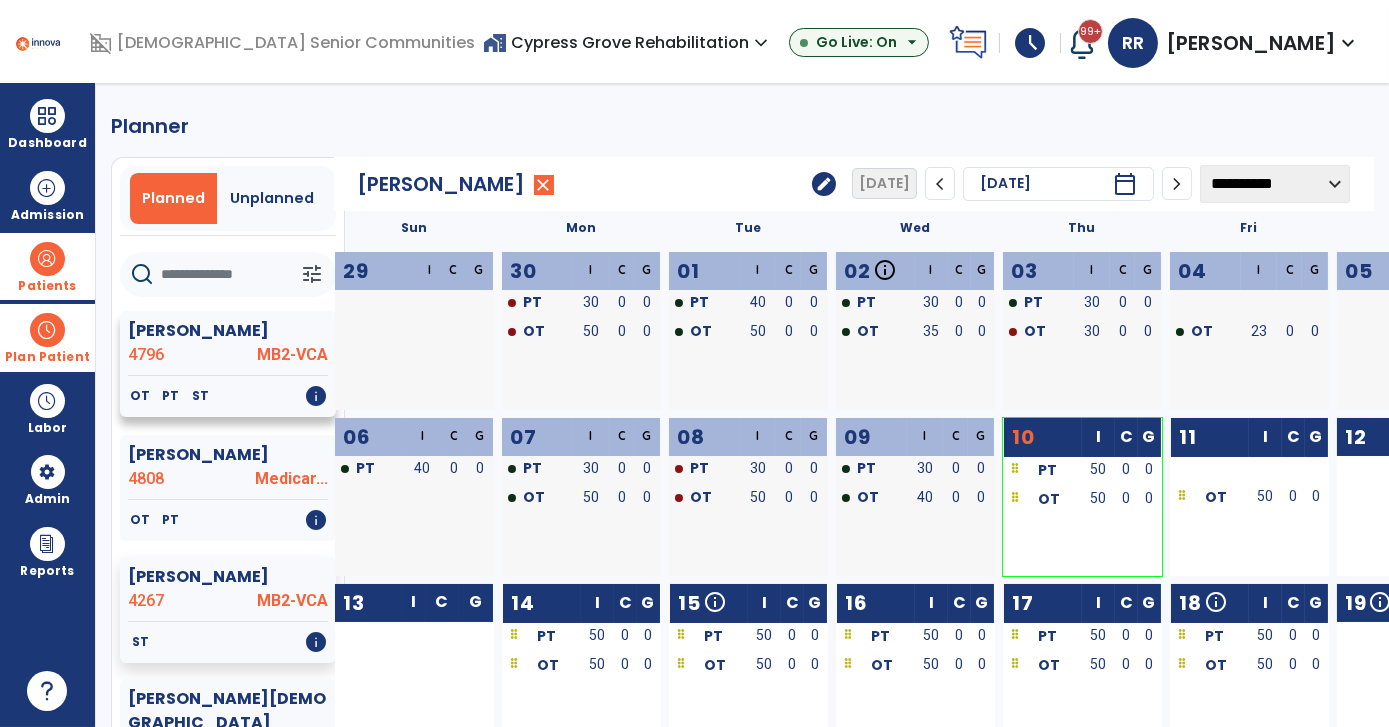click on "Ashley, Donald  4796 MB2-VCA" 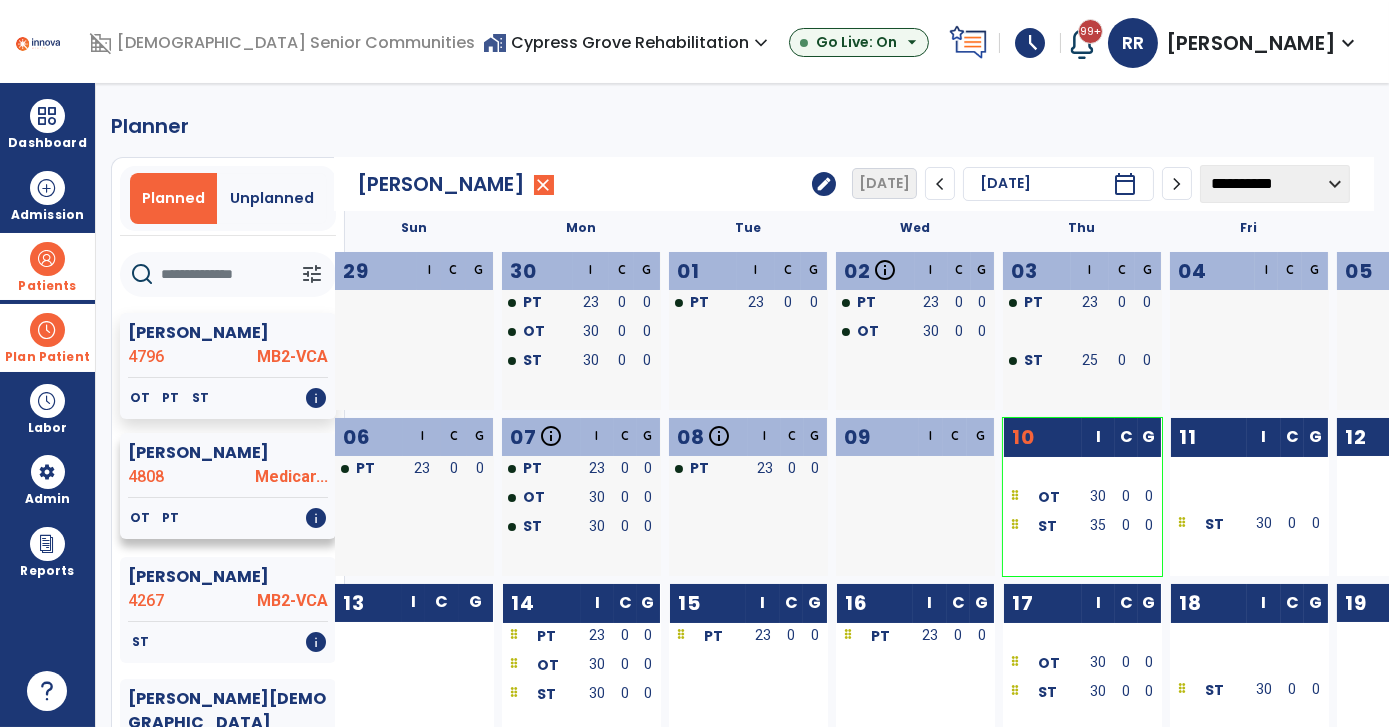 click on "[PERSON_NAME]" 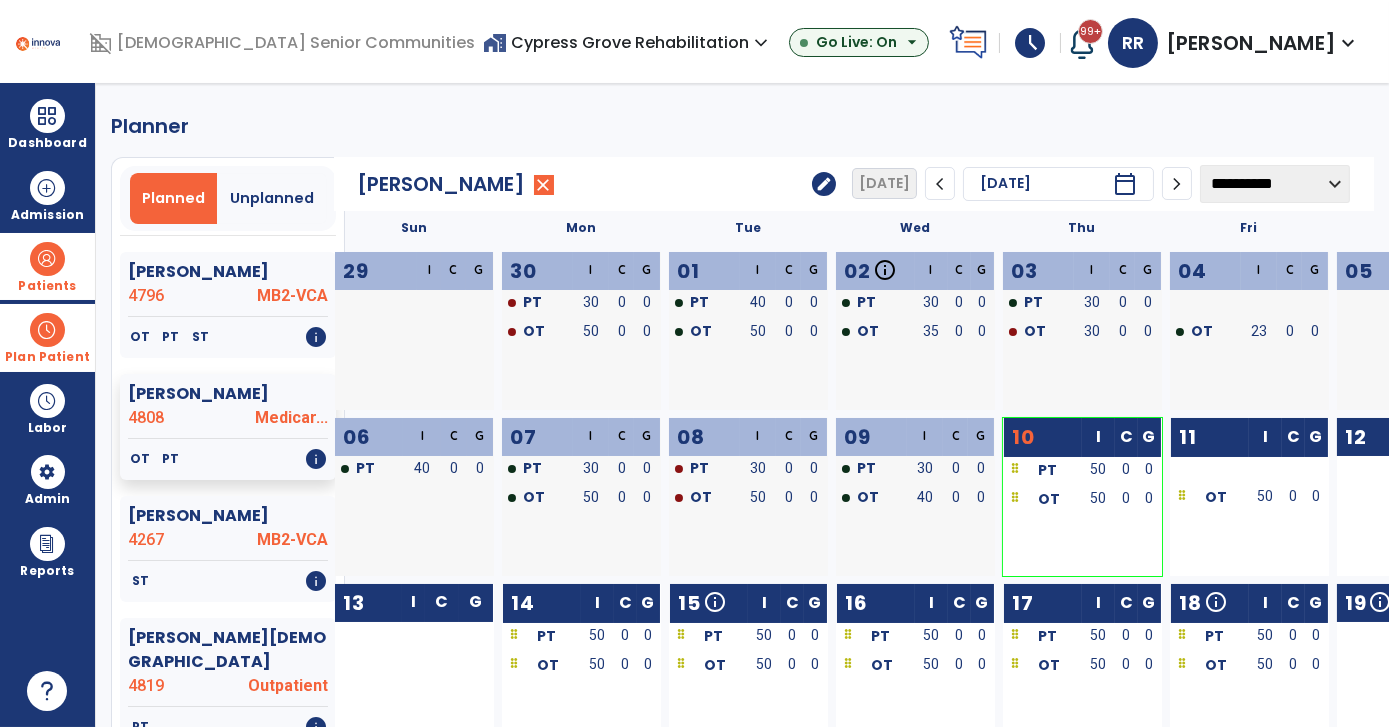 scroll, scrollTop: 90, scrollLeft: 0, axis: vertical 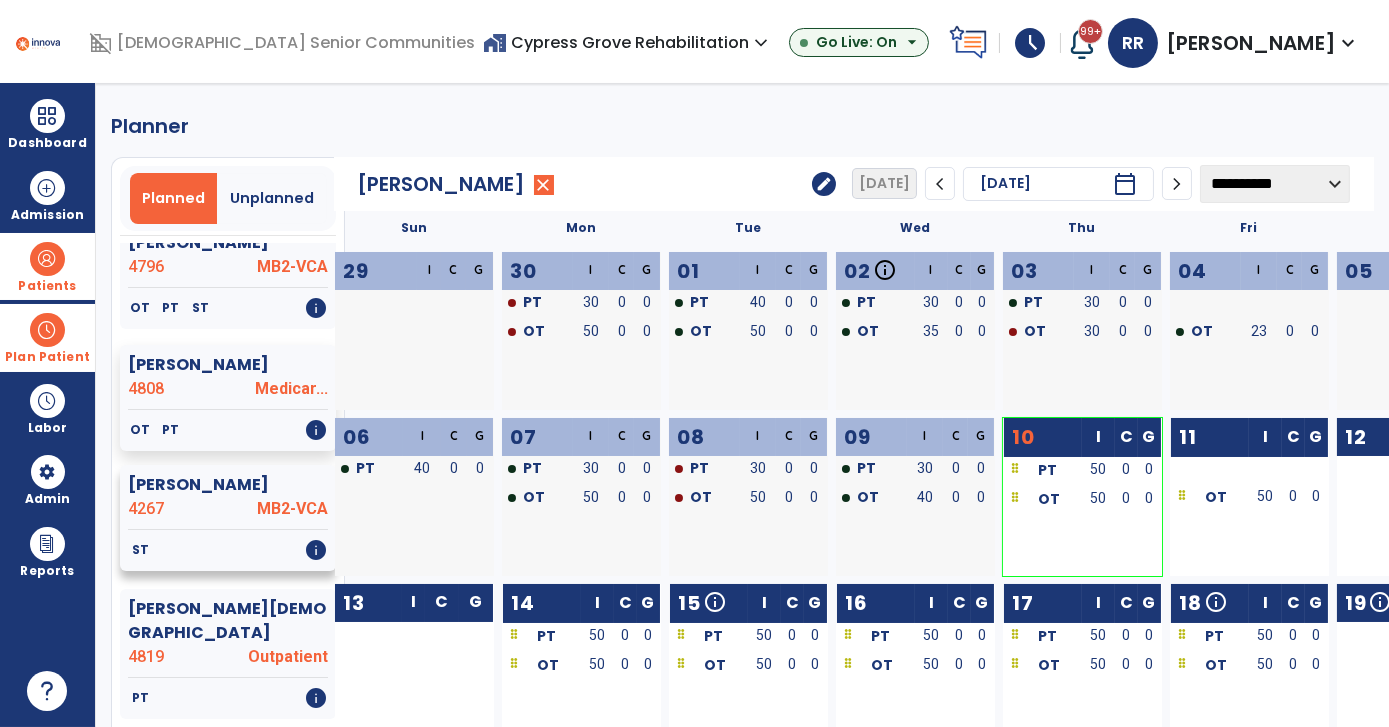 click on "MB2-VCA" 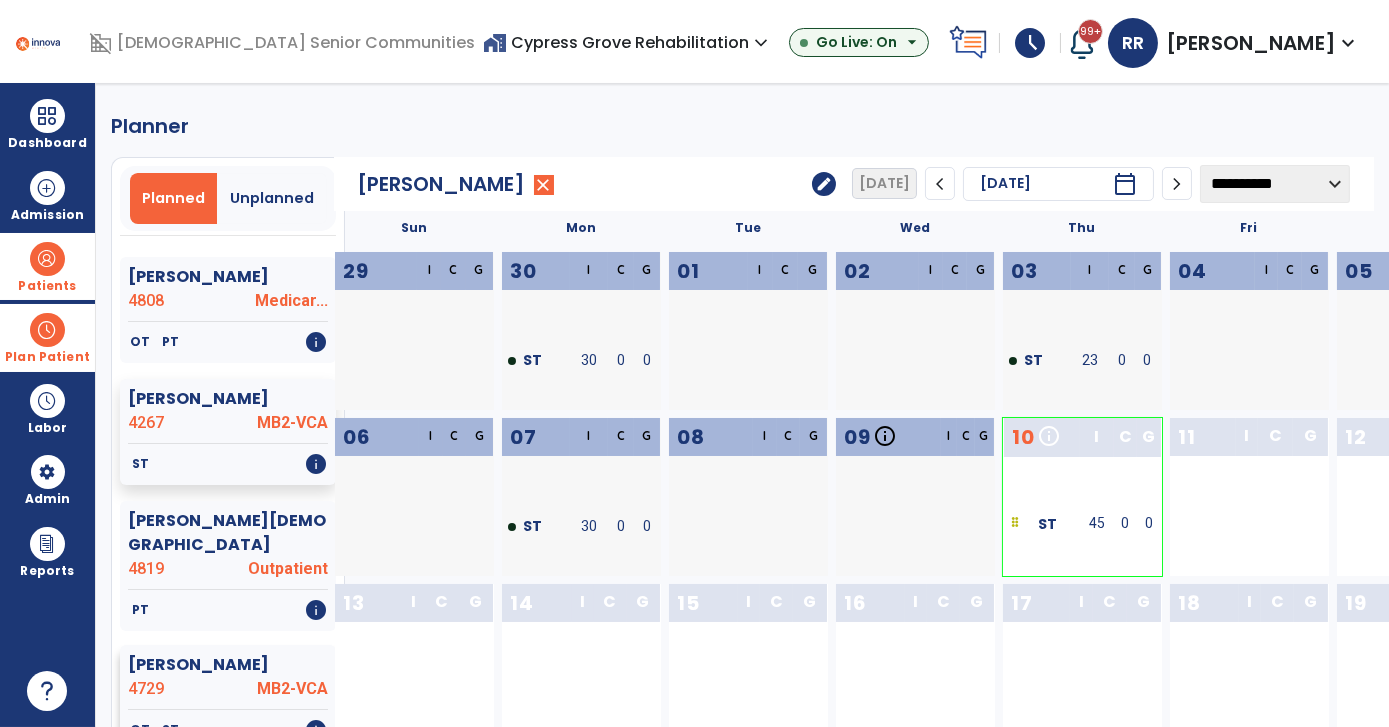 scroll, scrollTop: 272, scrollLeft: 0, axis: vertical 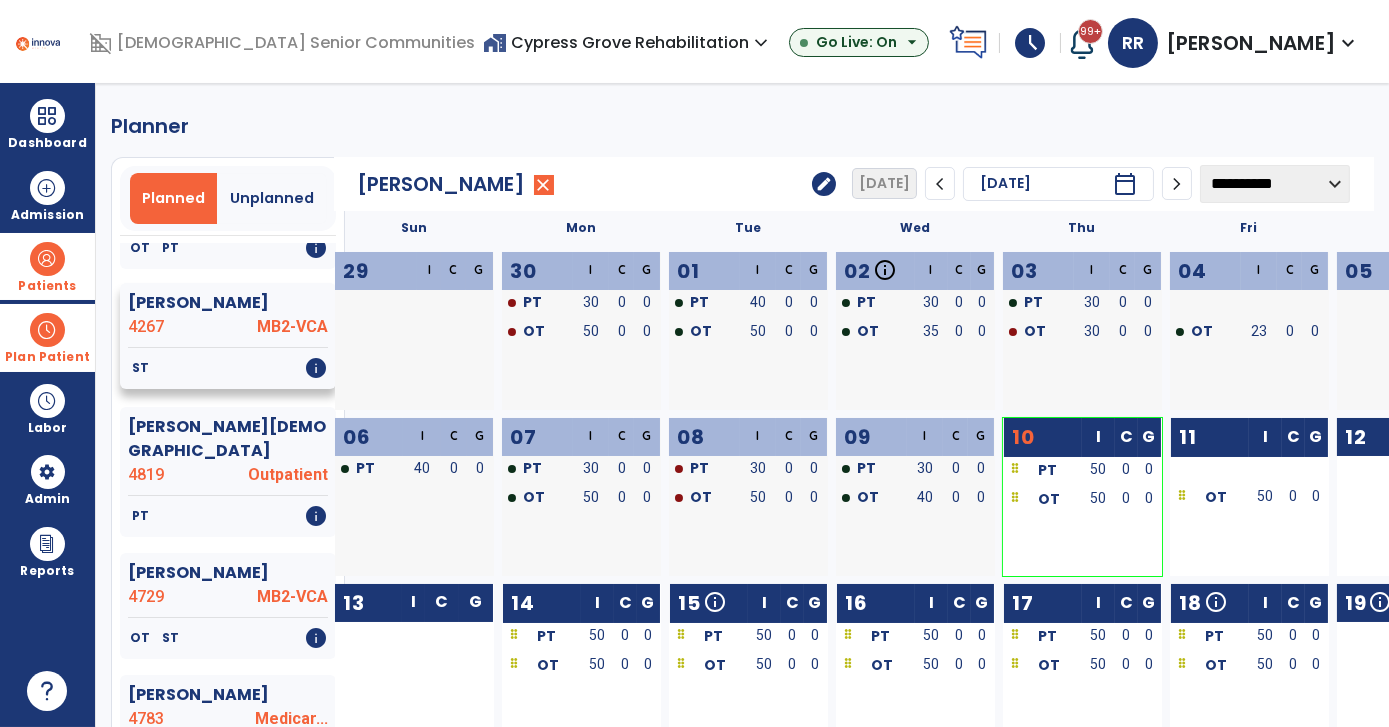 click on "Fentress, Jack  4267 MB2-VCA" 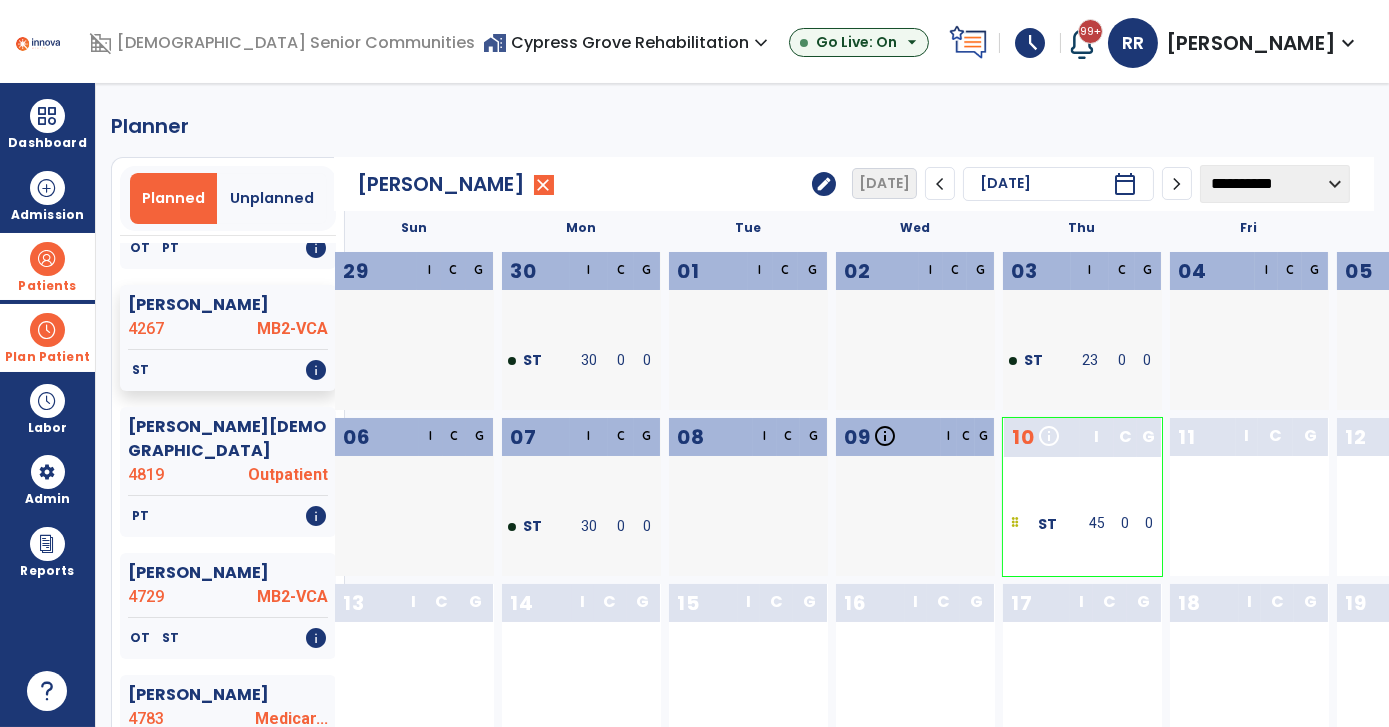 click at bounding box center [47, 330] 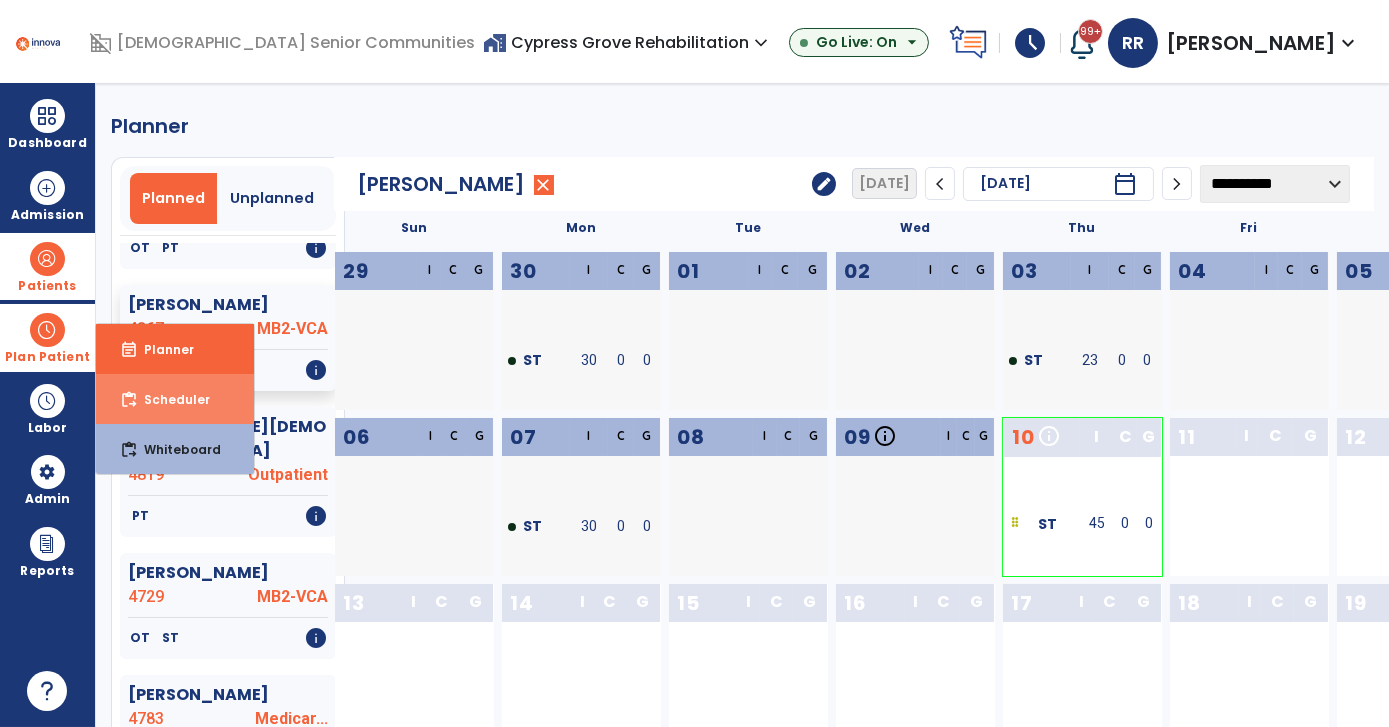 click on "content_paste_go" at bounding box center (129, 400) 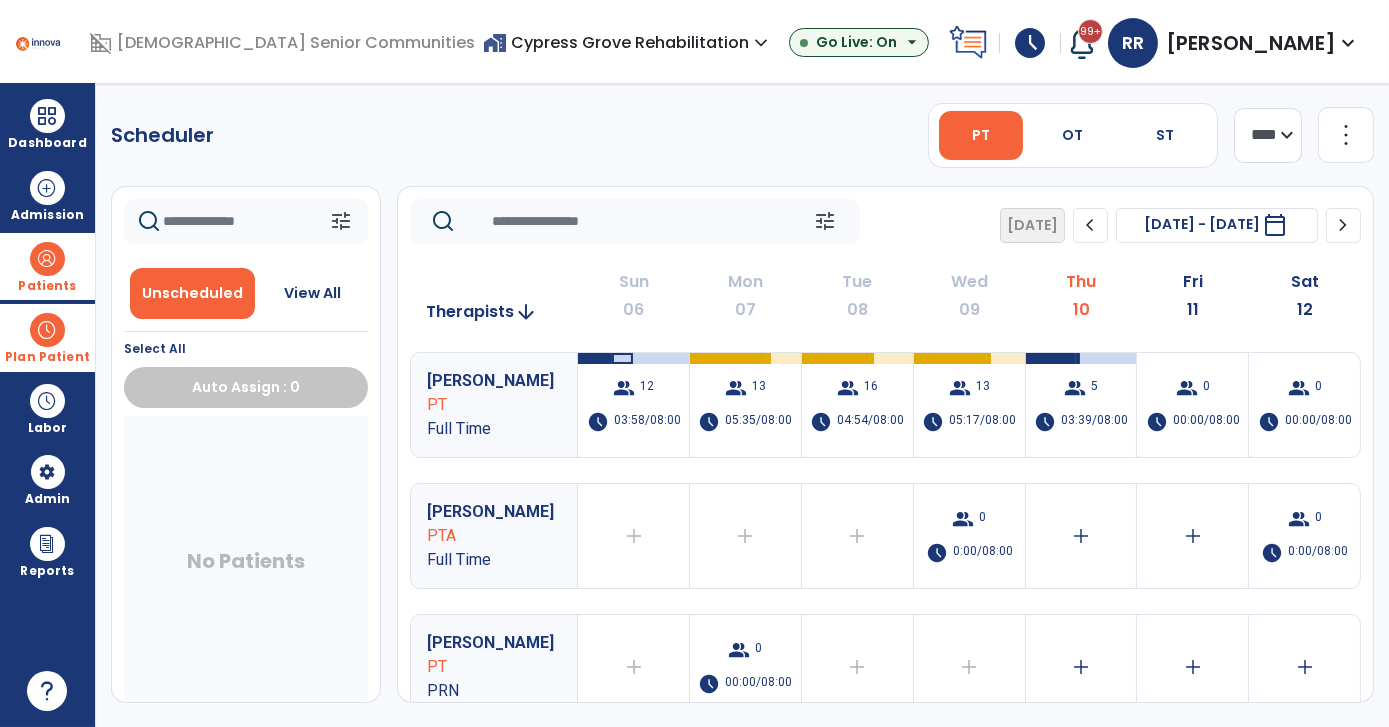 click at bounding box center (47, 330) 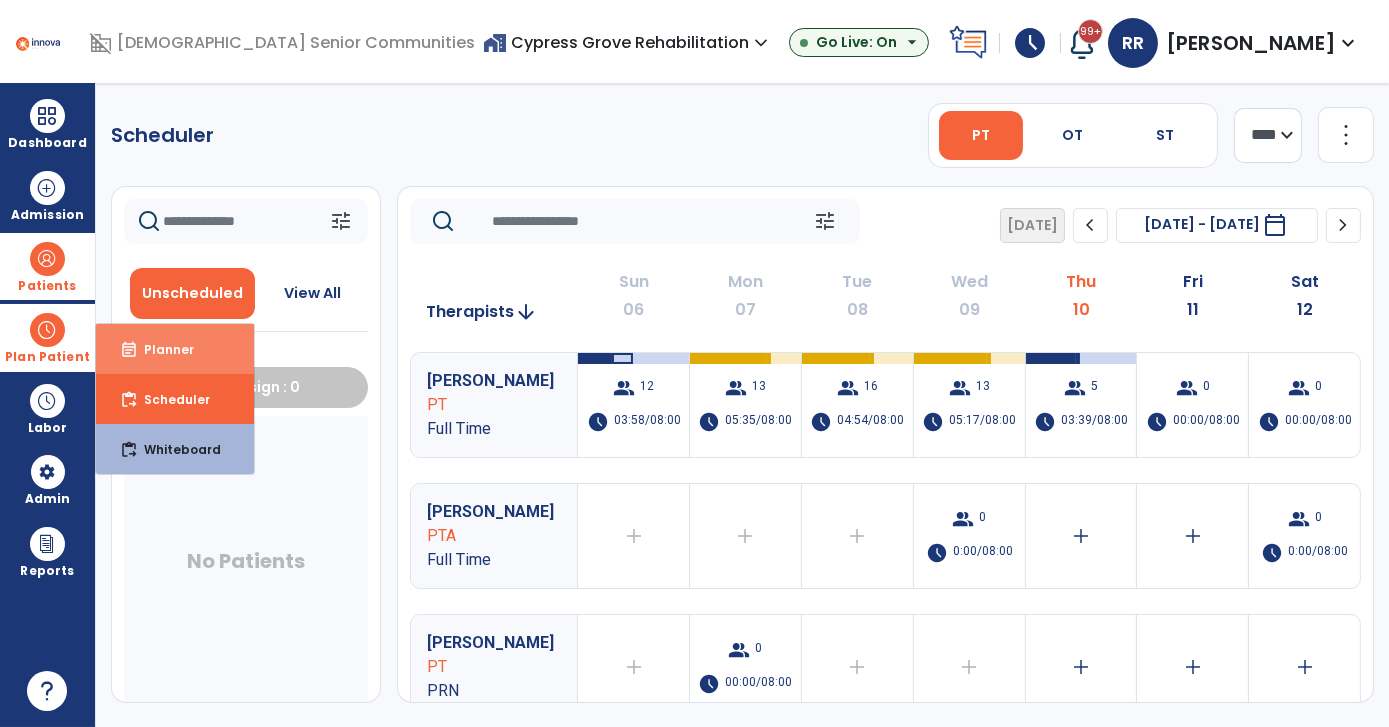 click on "event_note  Planner" at bounding box center (175, 349) 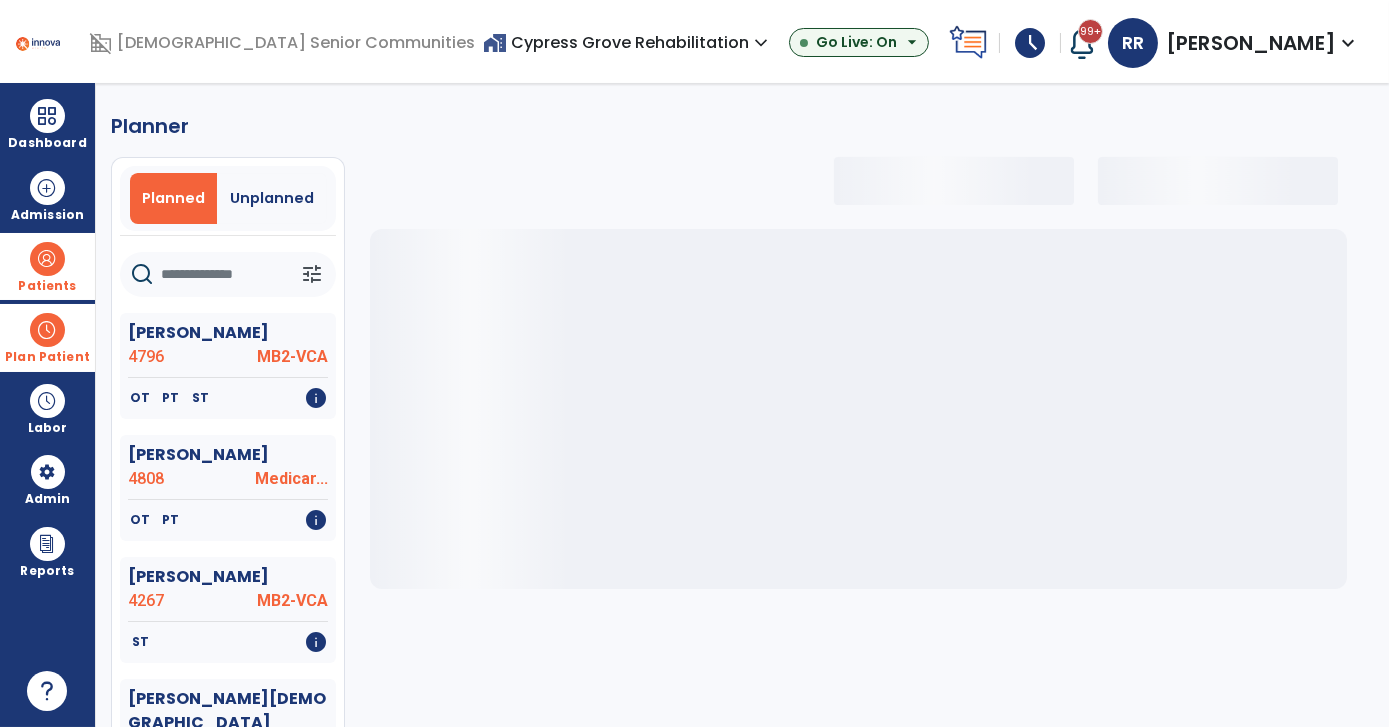 select on "***" 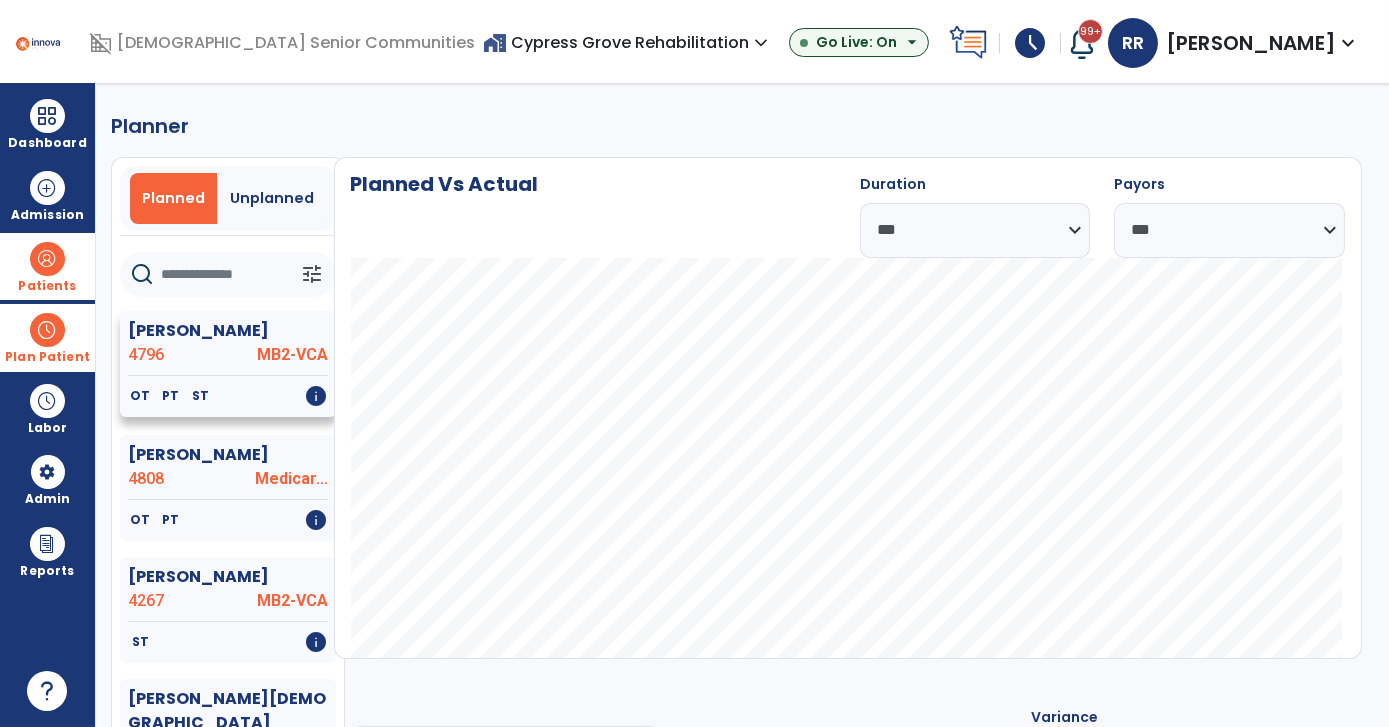 click on "Ashley, Donald" 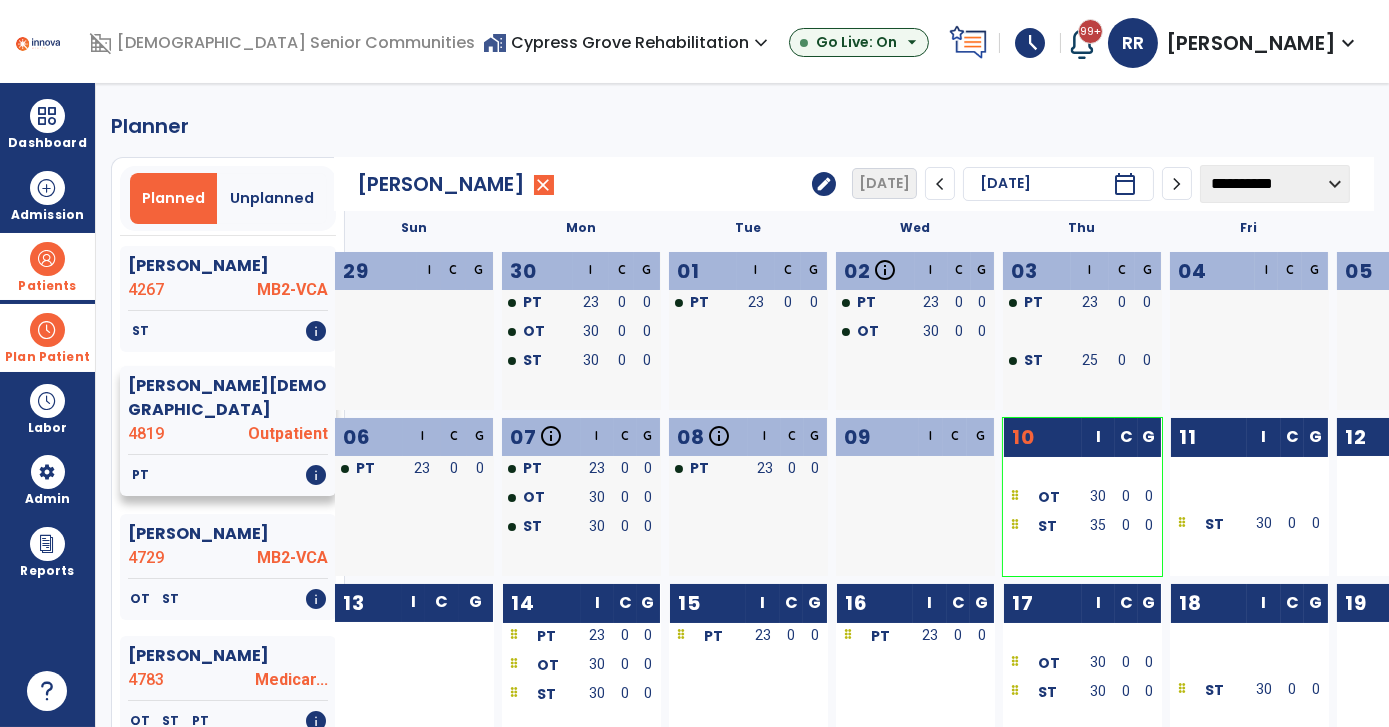 scroll, scrollTop: 545, scrollLeft: 0, axis: vertical 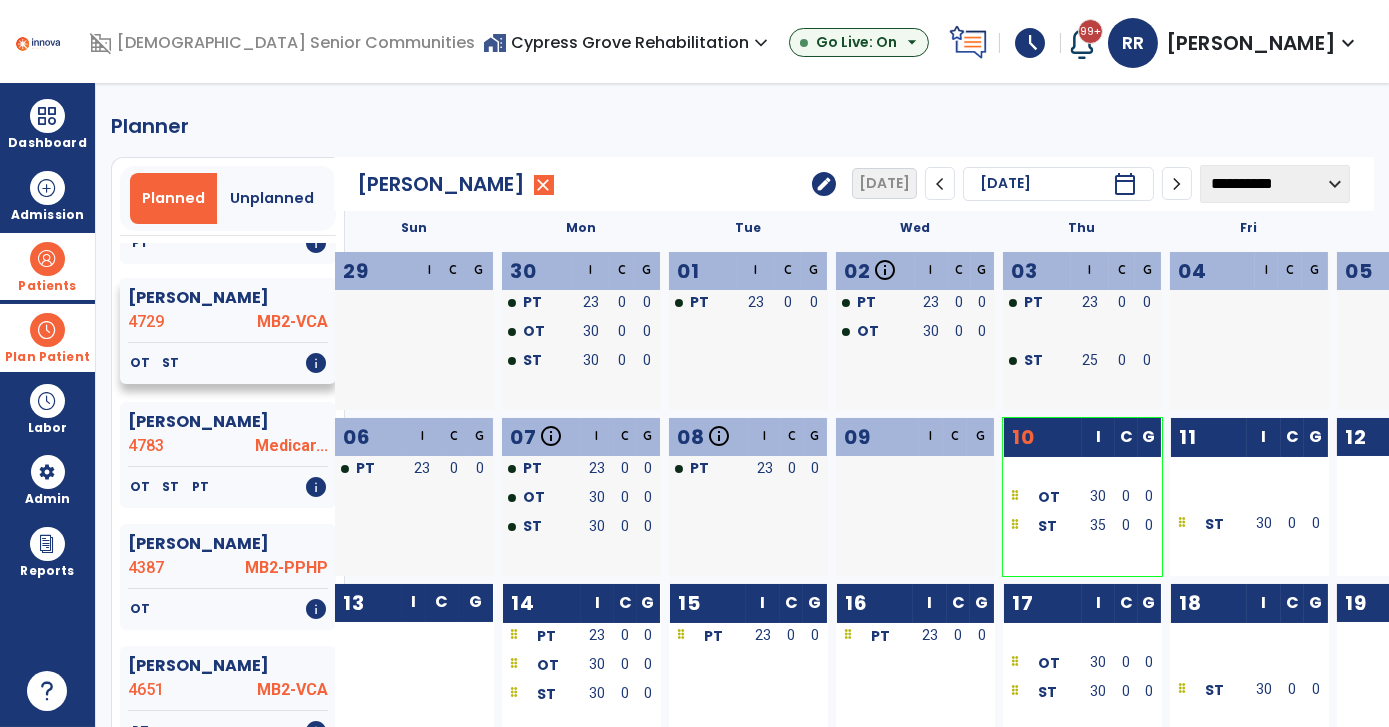click on "MB2-VCA" 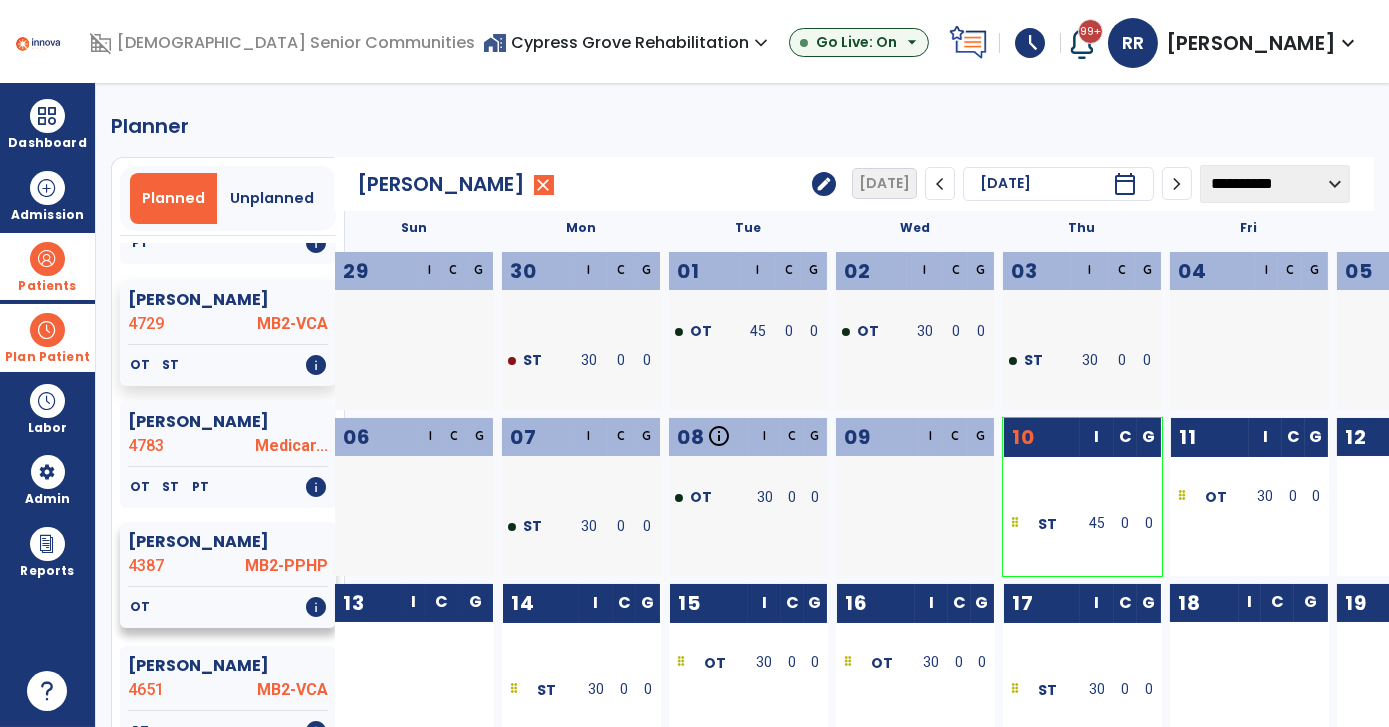 scroll, scrollTop: 727, scrollLeft: 0, axis: vertical 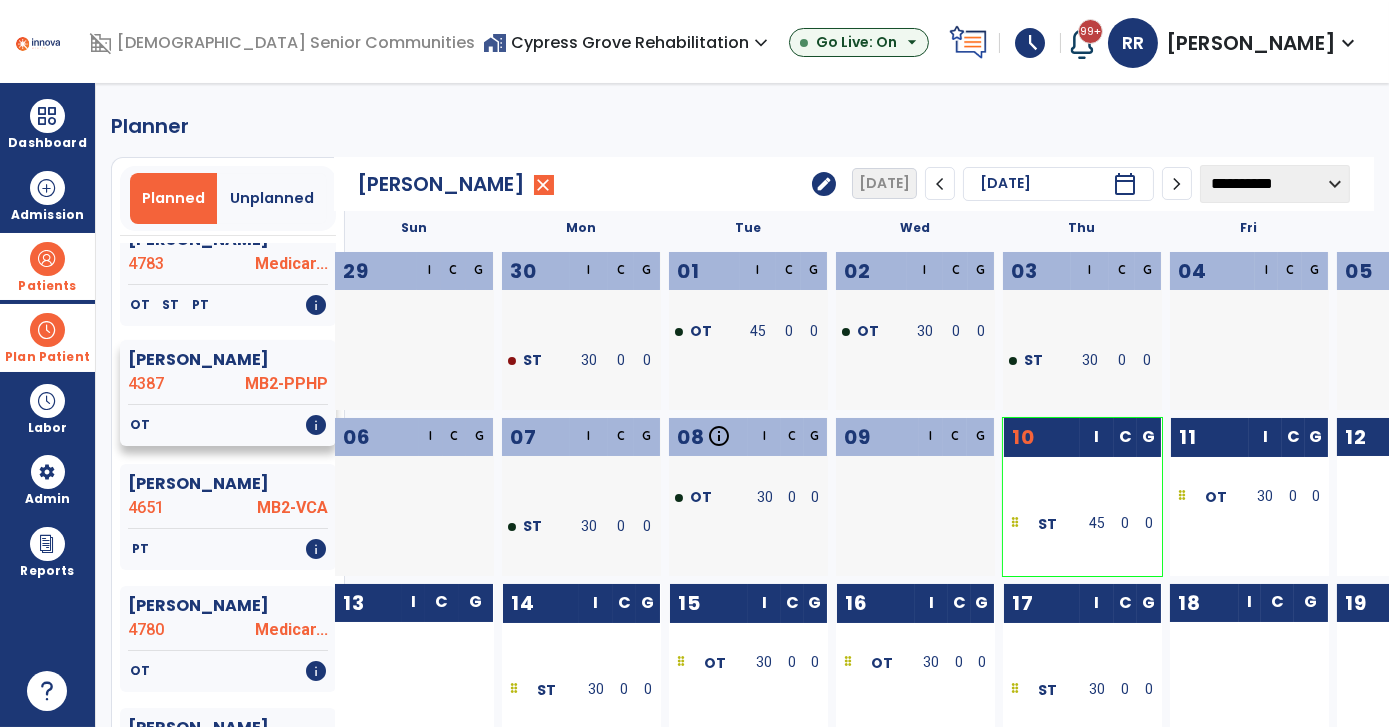 click on "4387" 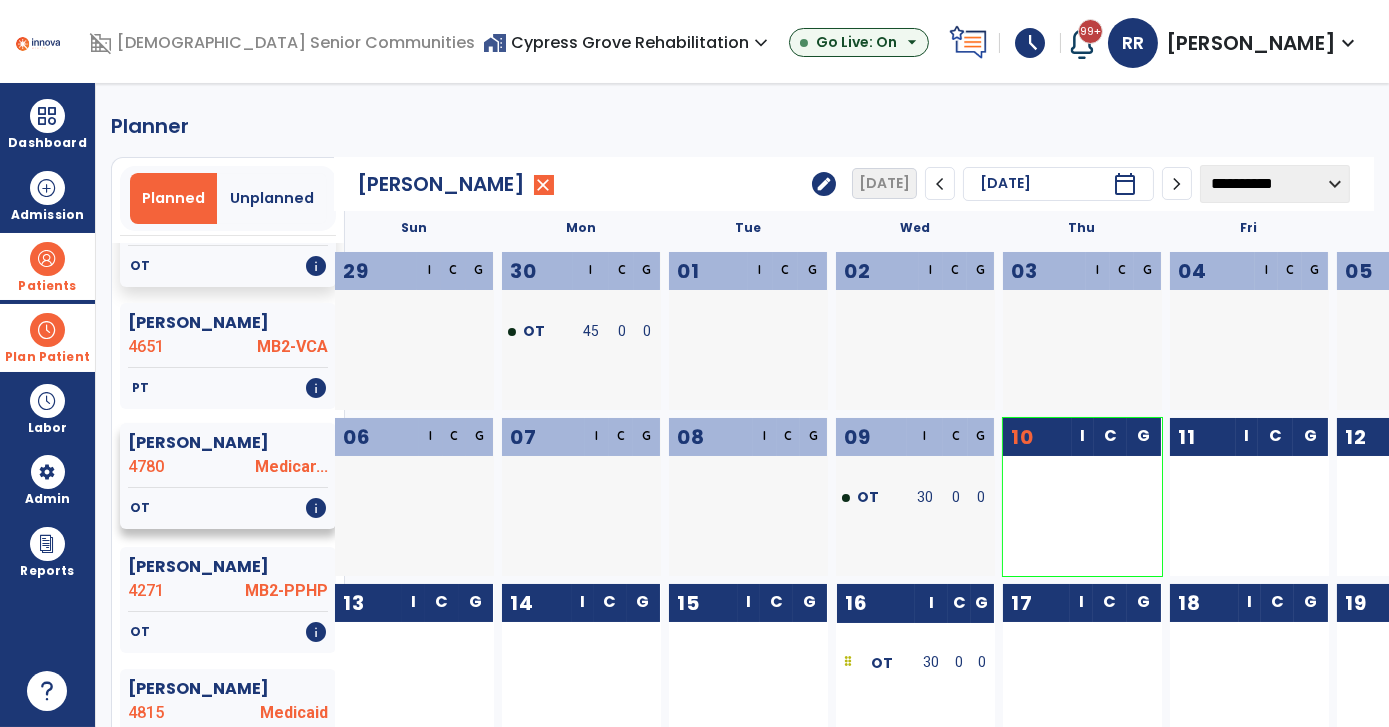 scroll, scrollTop: 1000, scrollLeft: 0, axis: vertical 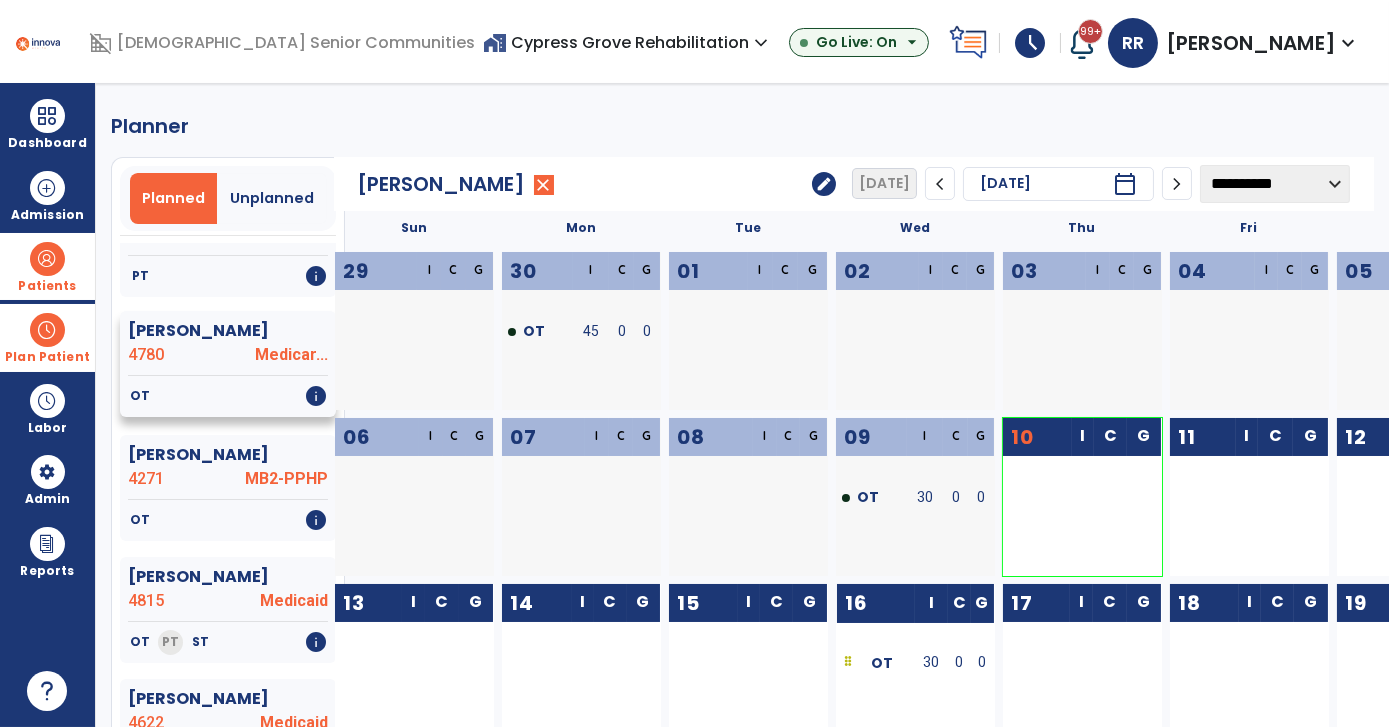 click on "Heinrich, Weston  4780 Medicar..." 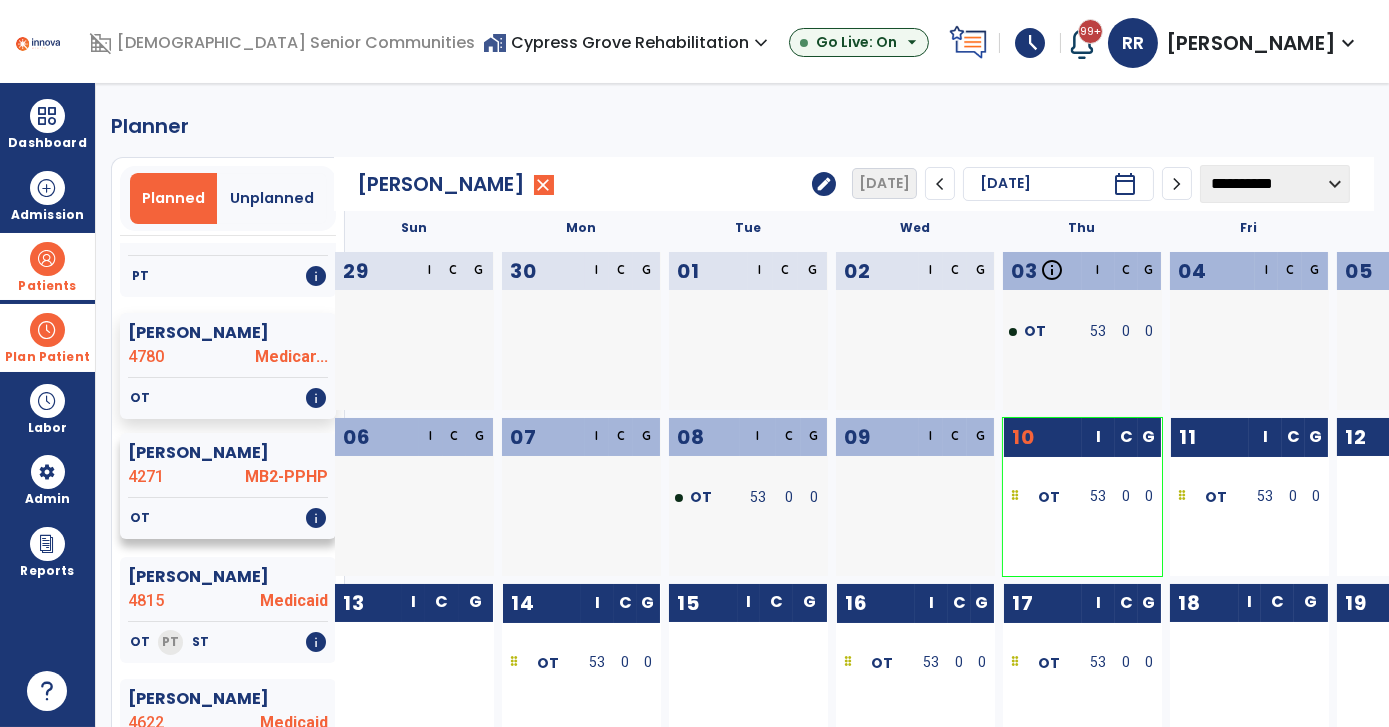 click on "Himphill, Anna  4271 MB2-PPHP" 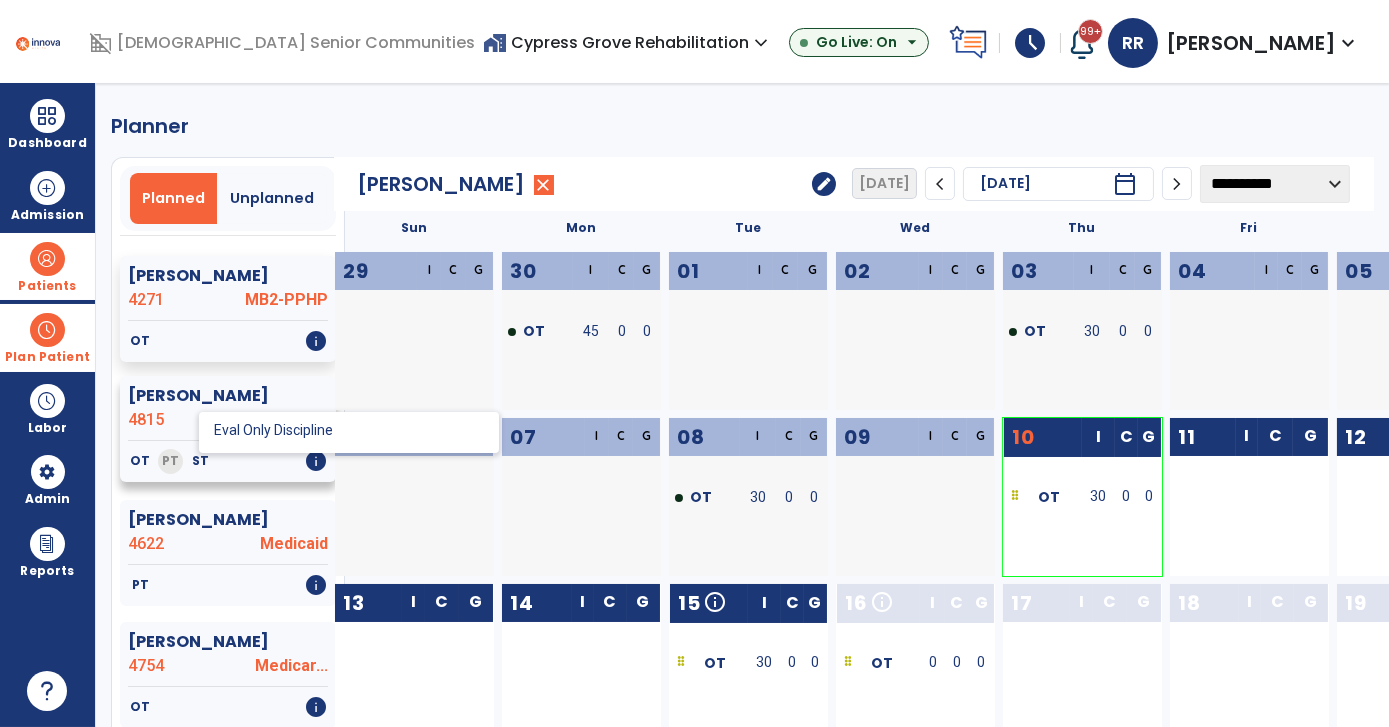 scroll, scrollTop: 1181, scrollLeft: 0, axis: vertical 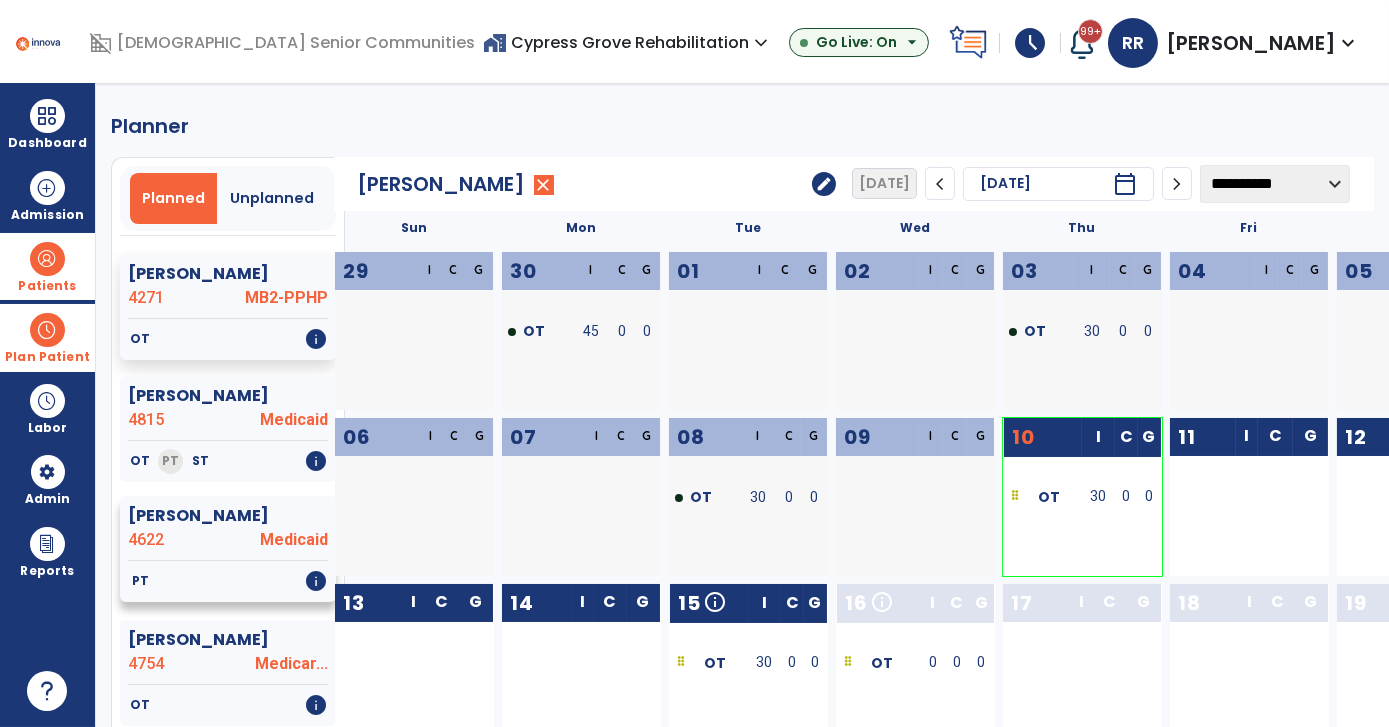 click on "Liggett, Justine  4622 Medicaid" 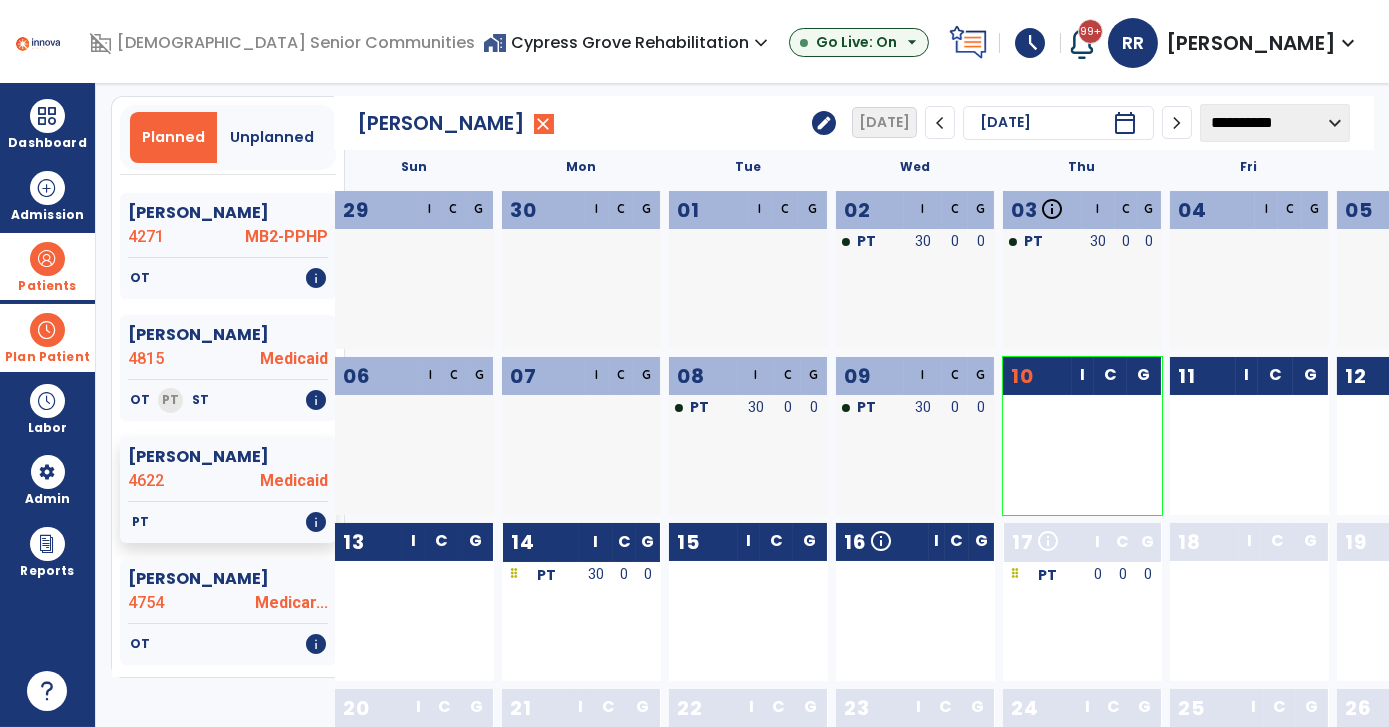 scroll, scrollTop: 90, scrollLeft: 0, axis: vertical 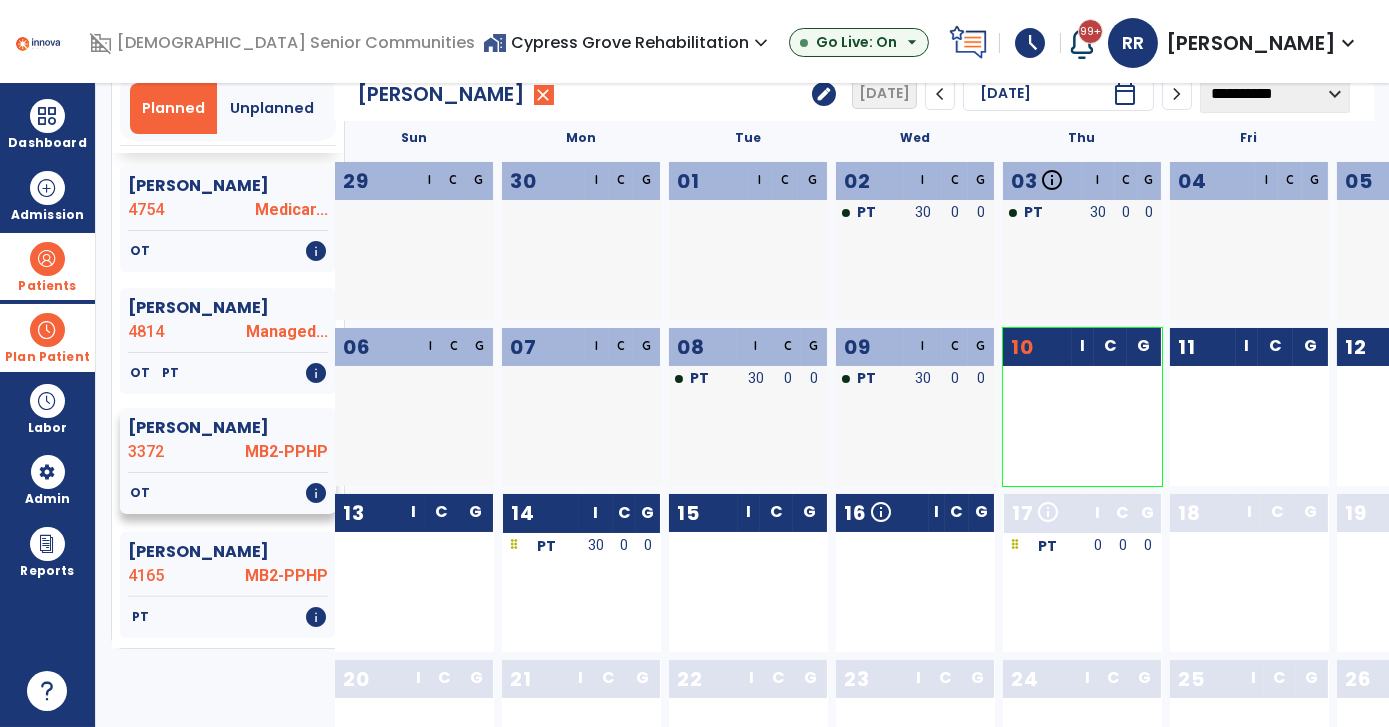 click on "MB2-PPHP" 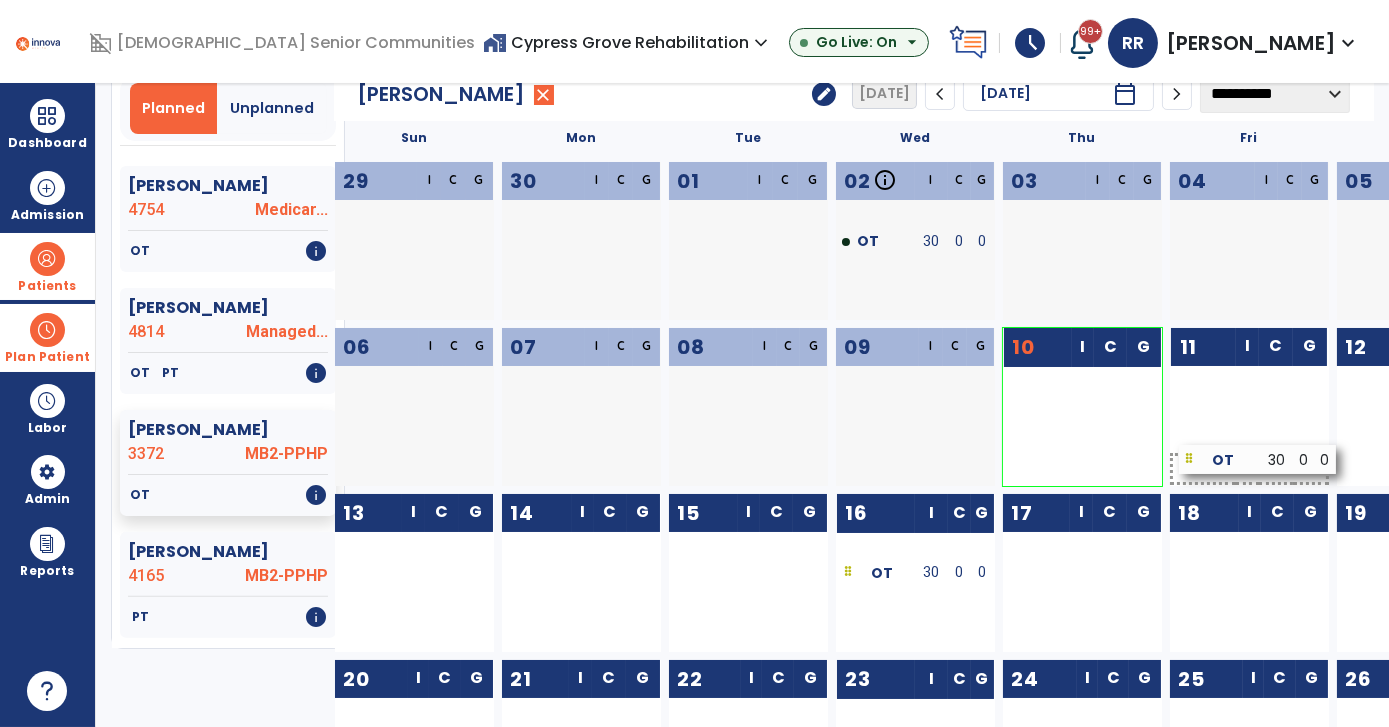 drag, startPoint x: 1103, startPoint y: 409, endPoint x: 1280, endPoint y: 463, distance: 185.05405 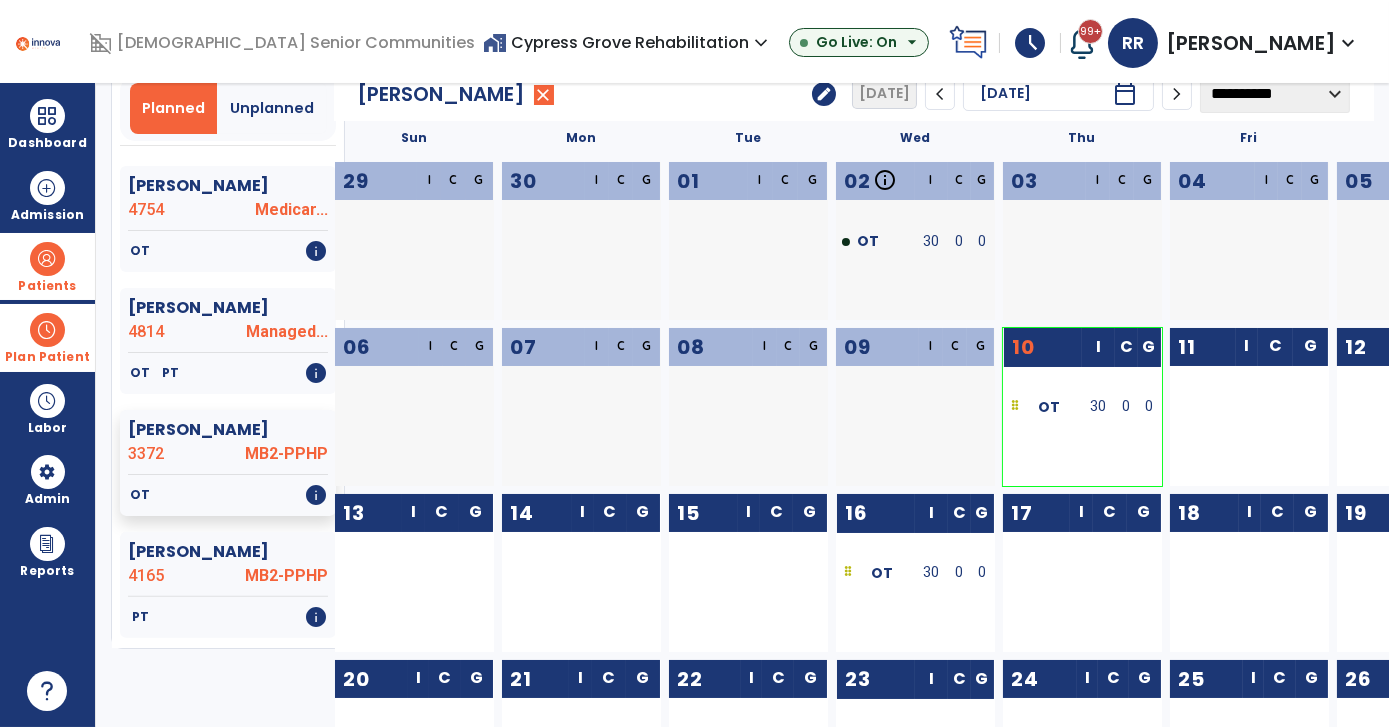 drag, startPoint x: 1144, startPoint y: 402, endPoint x: 1253, endPoint y: 437, distance: 114.48144 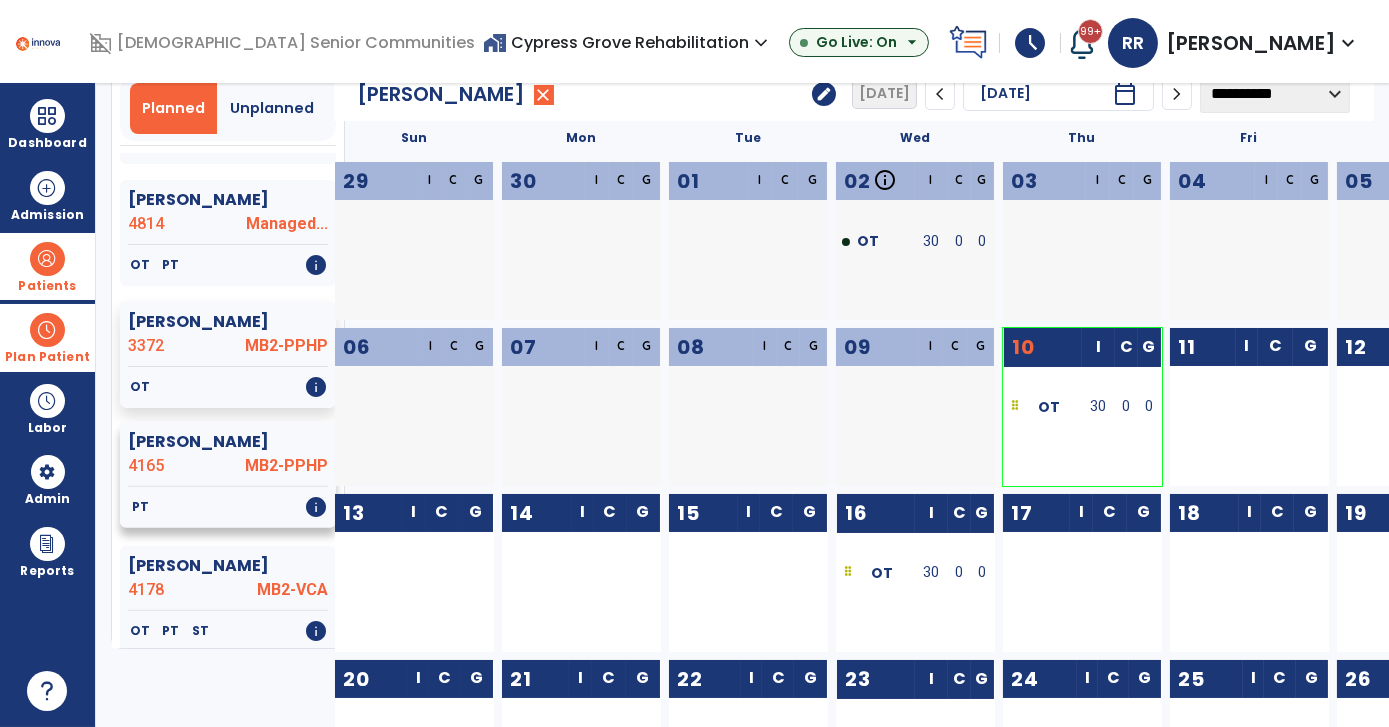 scroll, scrollTop: 1636, scrollLeft: 0, axis: vertical 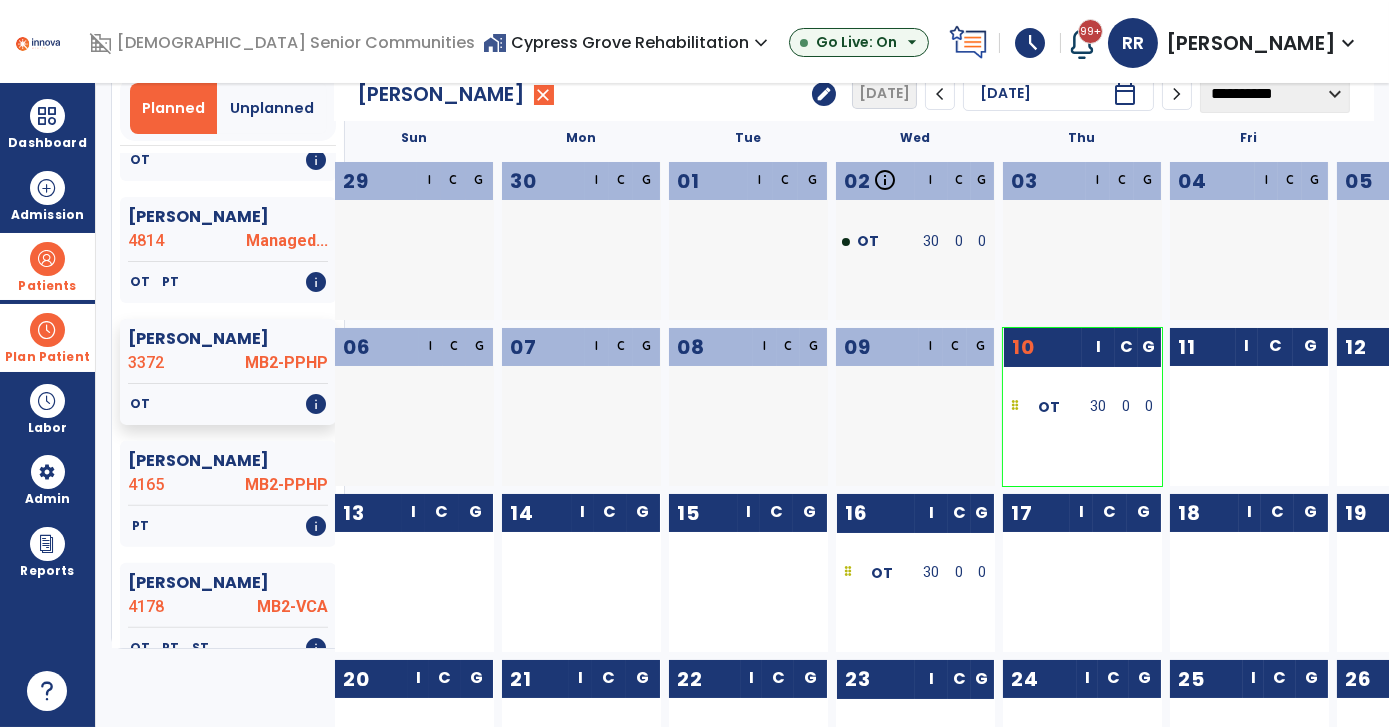 drag, startPoint x: 1038, startPoint y: 400, endPoint x: 1201, endPoint y: 413, distance: 163.51758 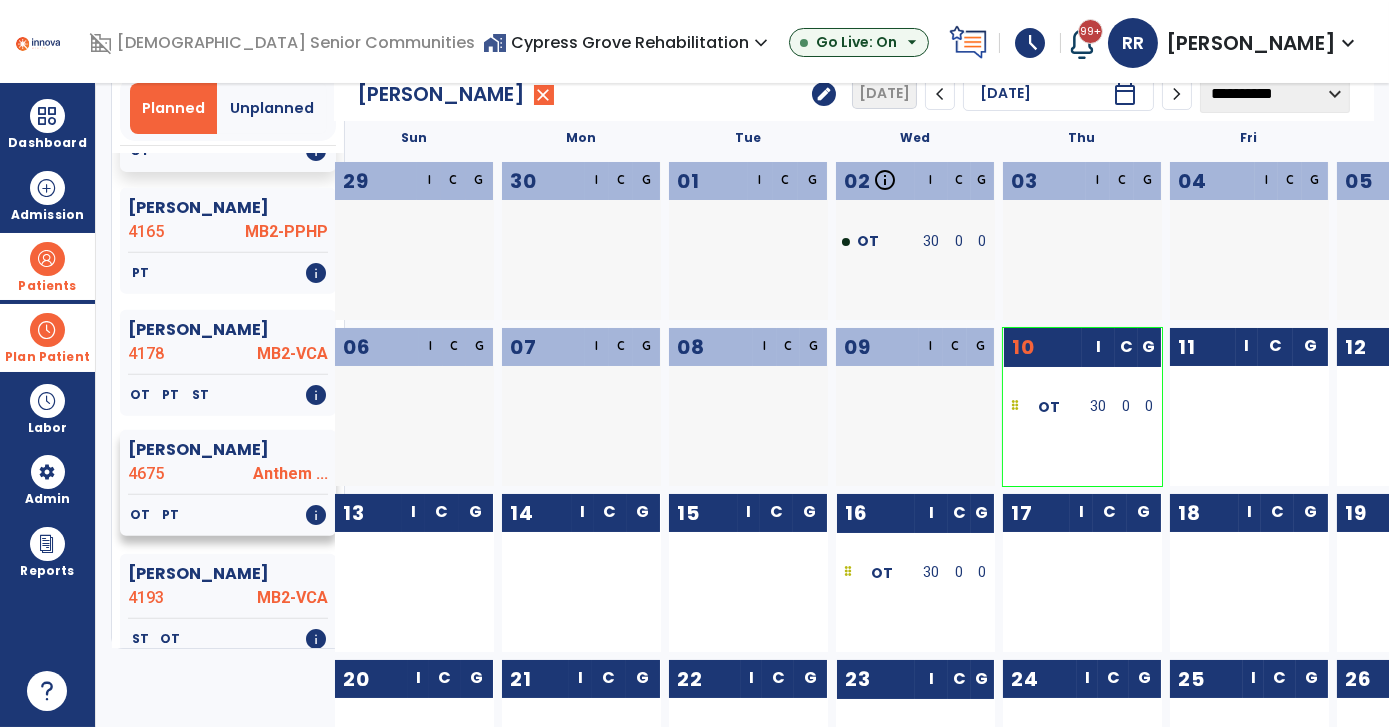 scroll, scrollTop: 1909, scrollLeft: 0, axis: vertical 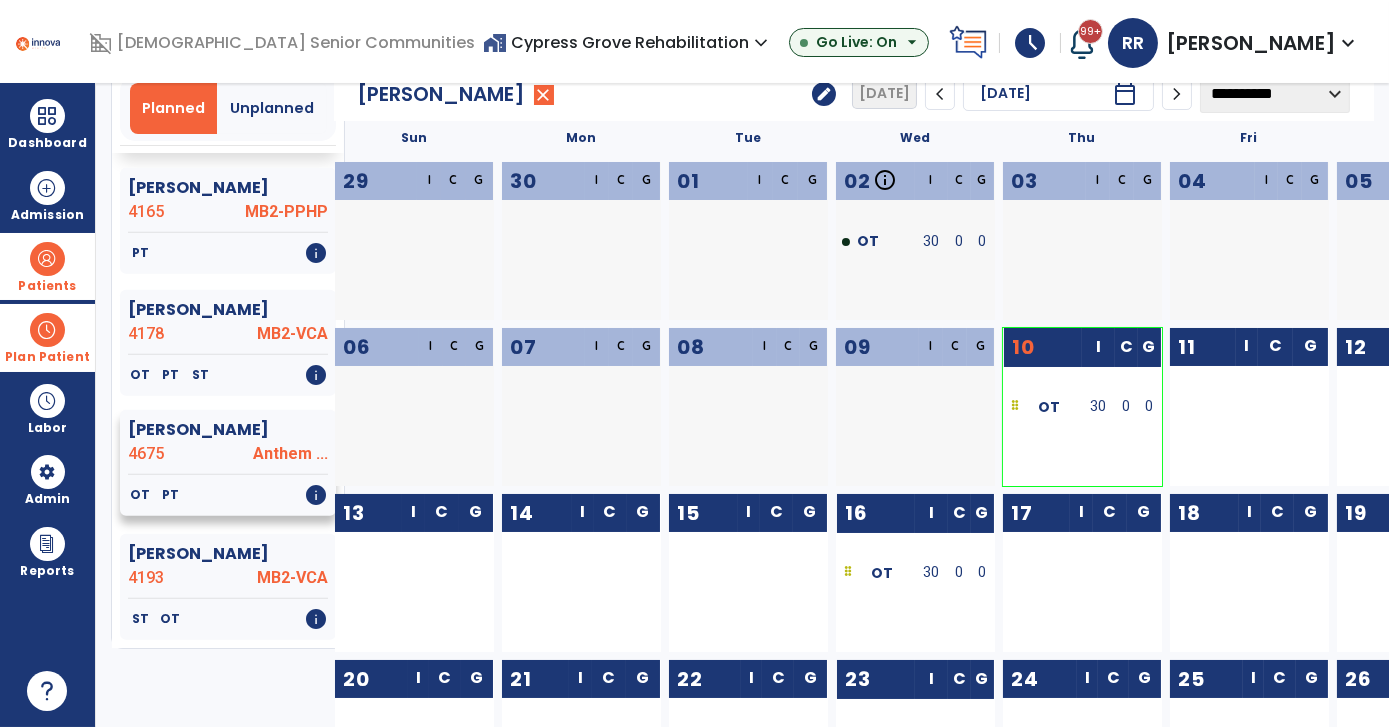 click on "OT   PT   info" 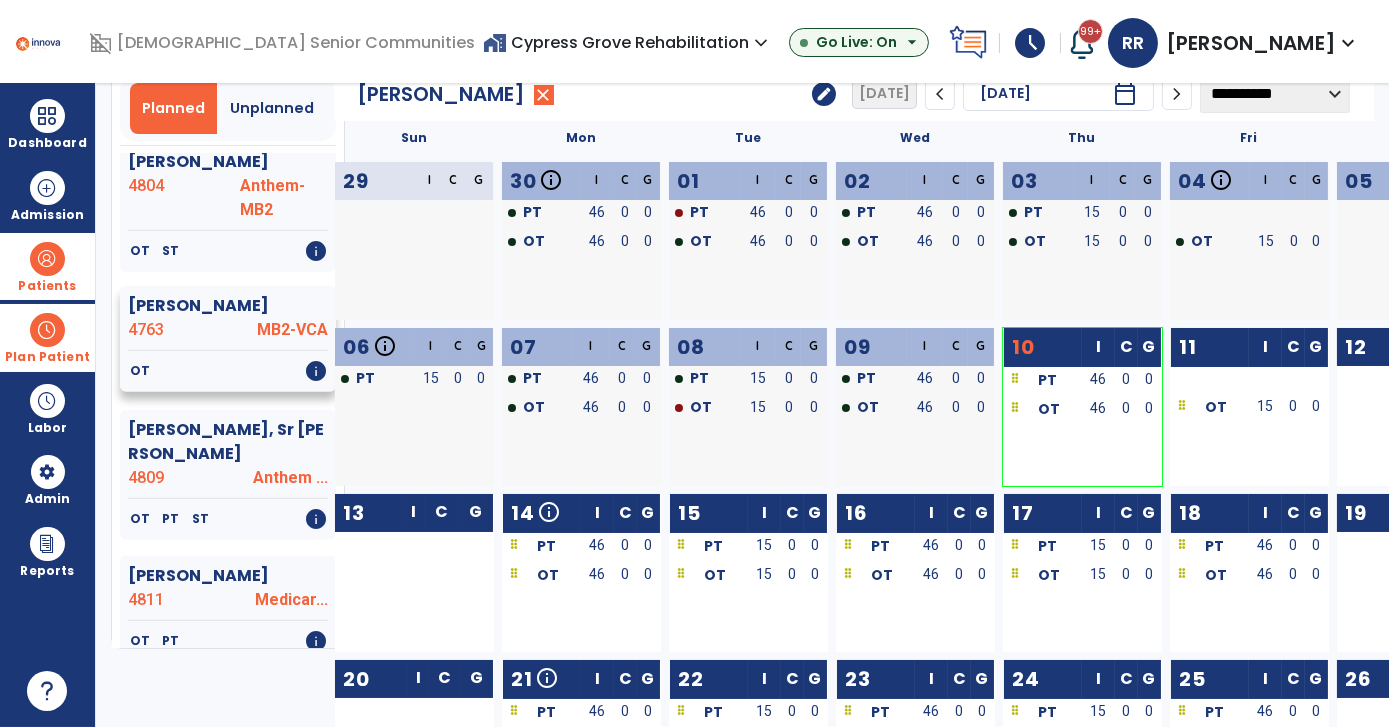scroll, scrollTop: 2454, scrollLeft: 0, axis: vertical 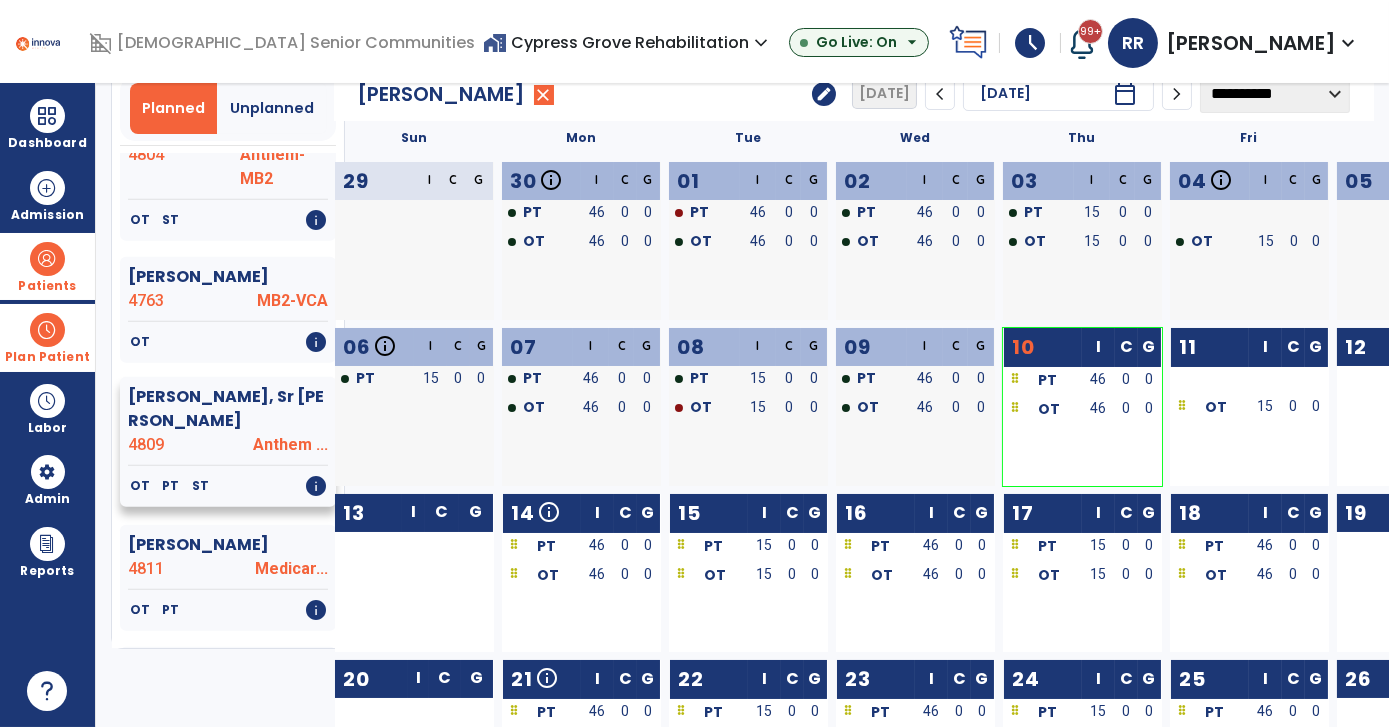click on "Anthem ..." 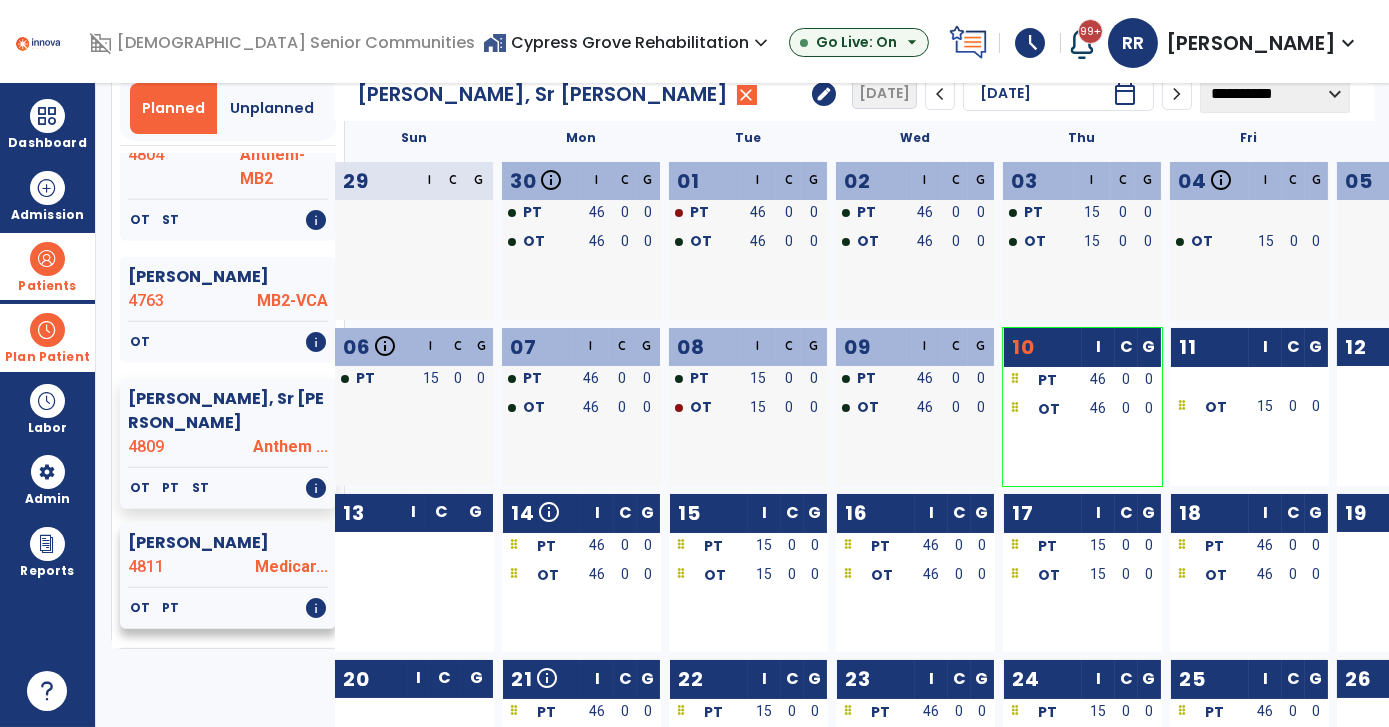 click on "OT   PT   info" 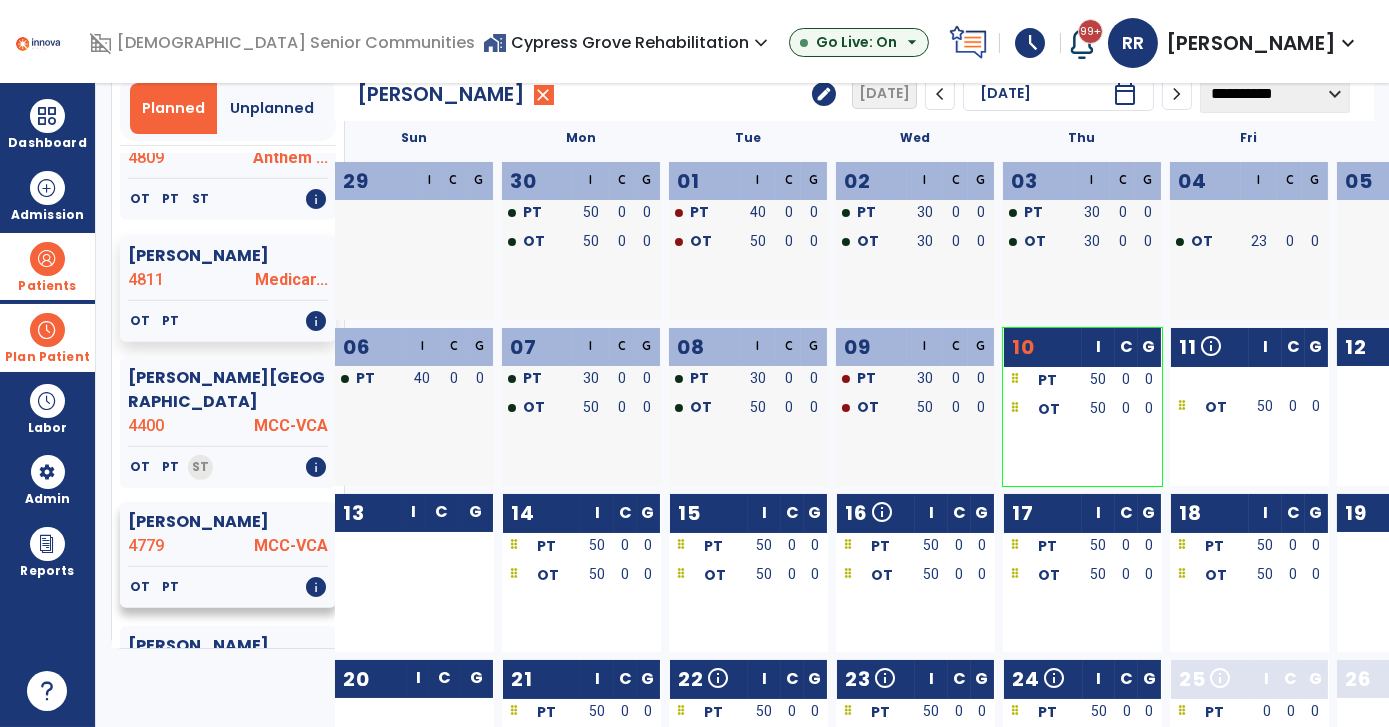scroll, scrollTop: 2747, scrollLeft: 0, axis: vertical 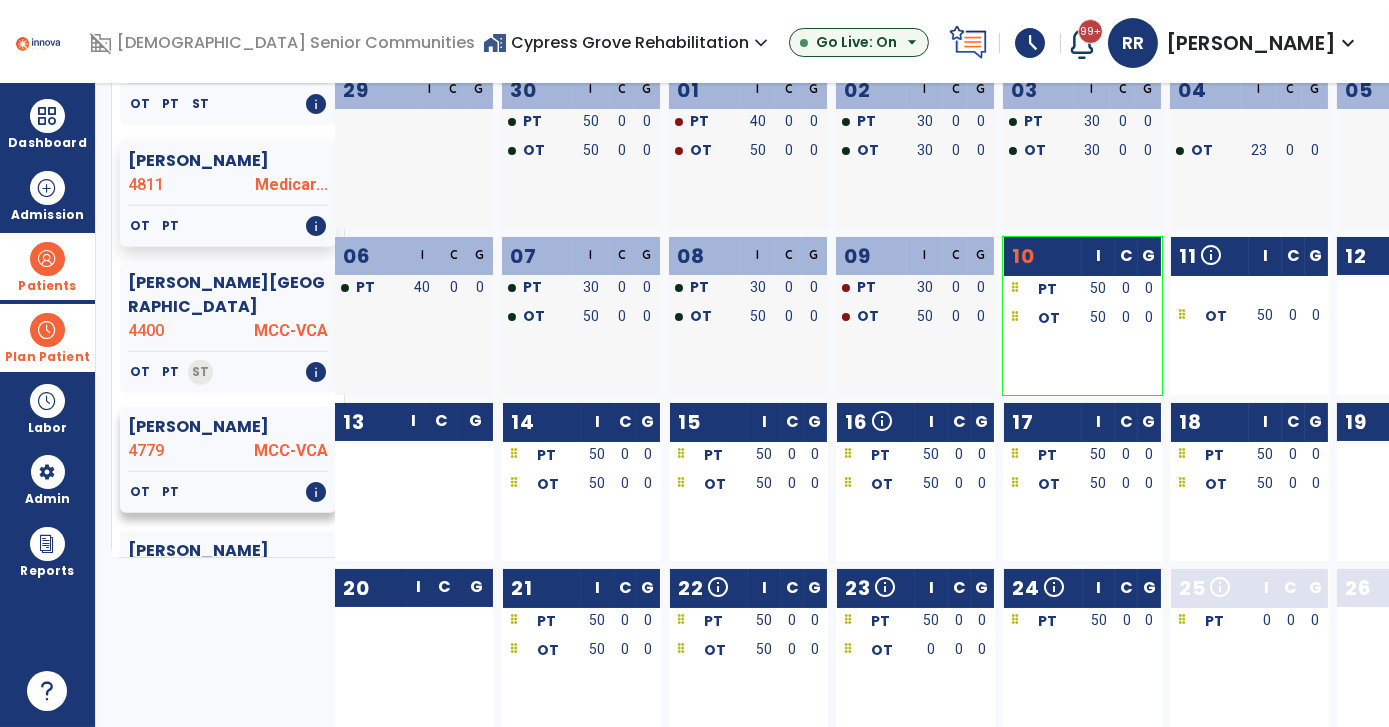 click on "OT   PT   info" 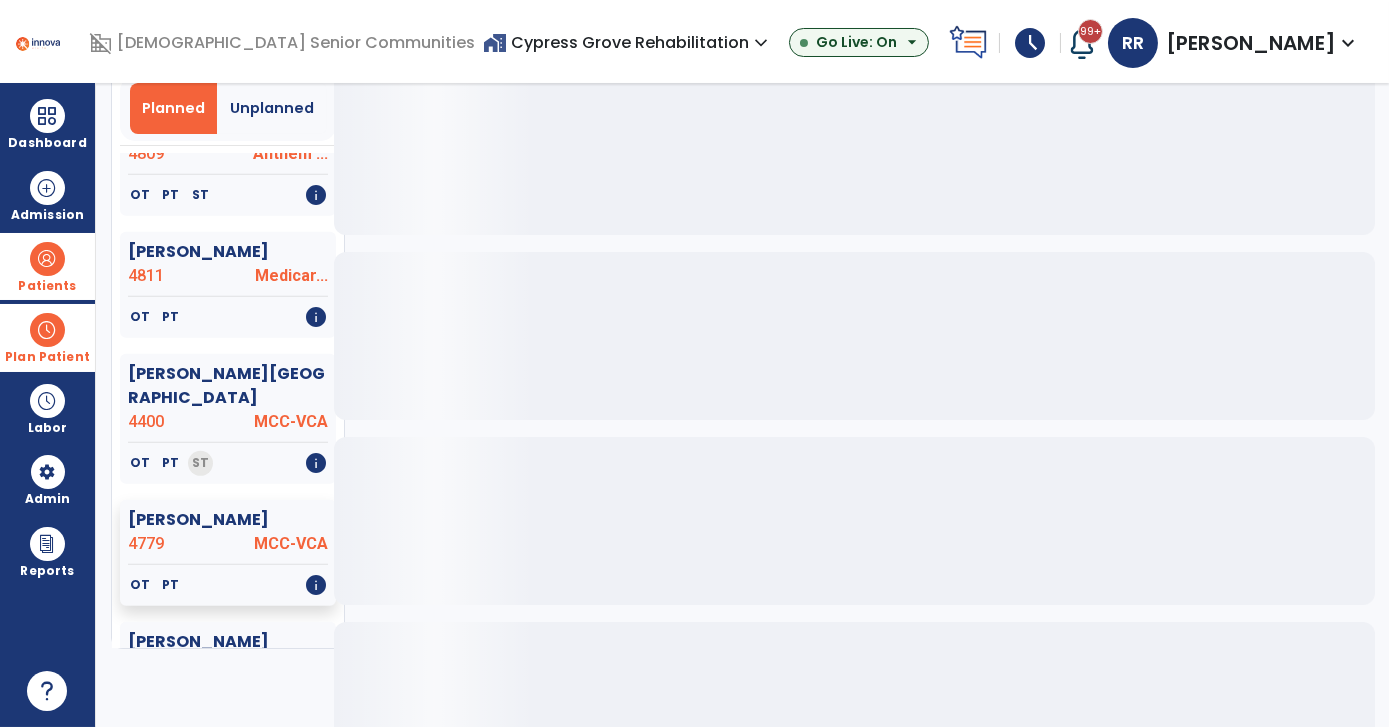 scroll, scrollTop: 0, scrollLeft: 0, axis: both 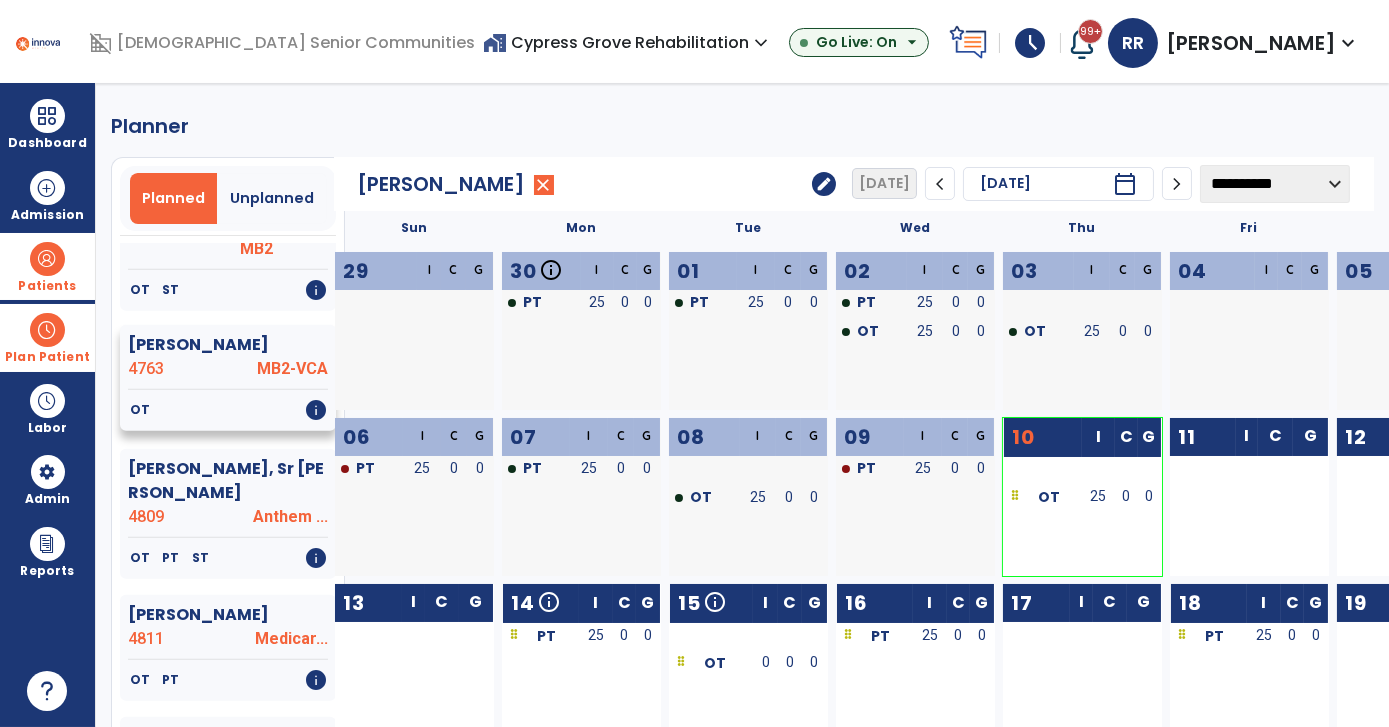 click on "OT   info" 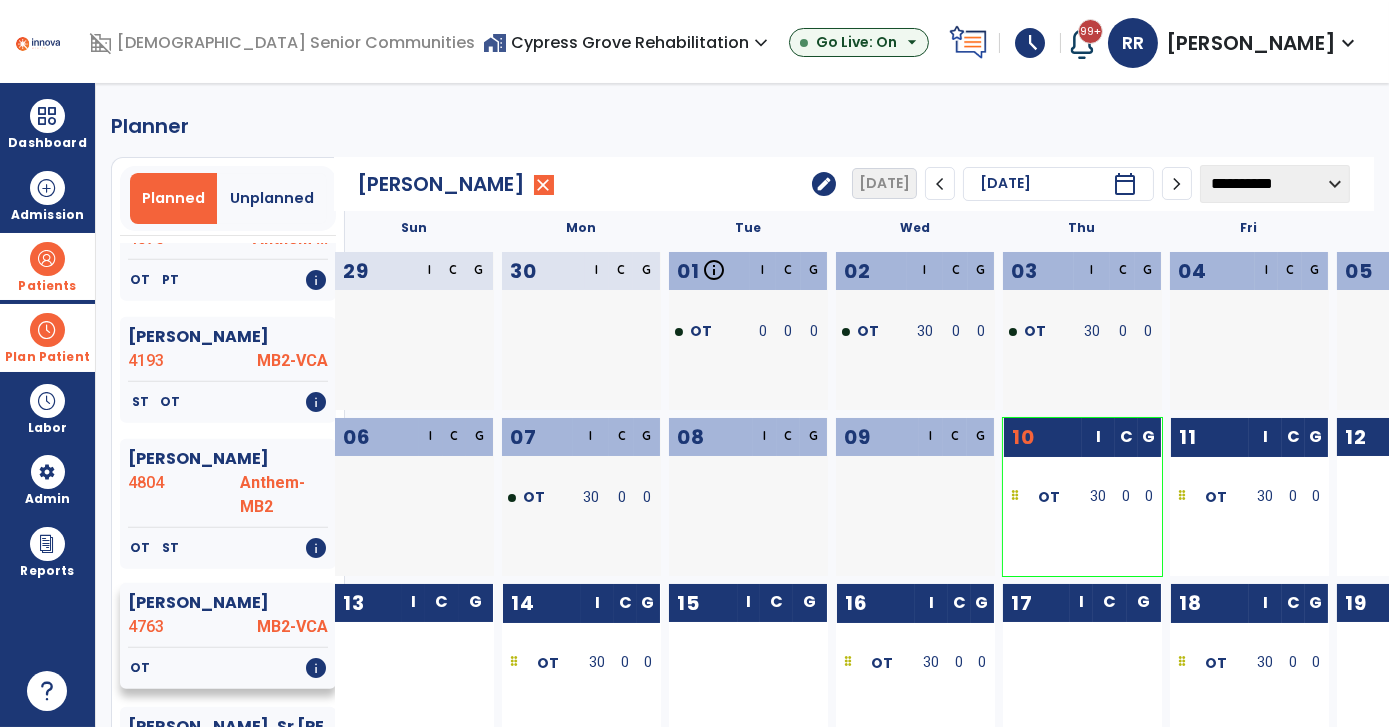 scroll, scrollTop: 2202, scrollLeft: 0, axis: vertical 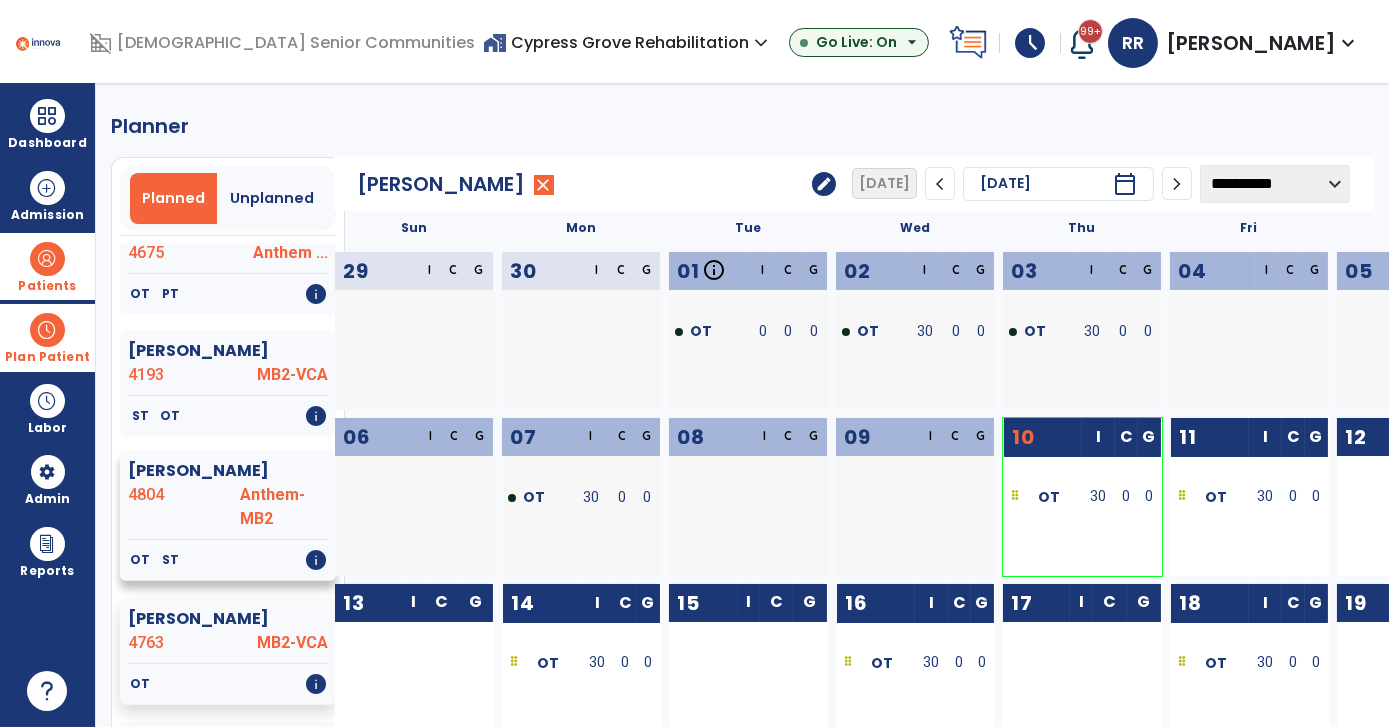 click on "Motteler, Brenda" 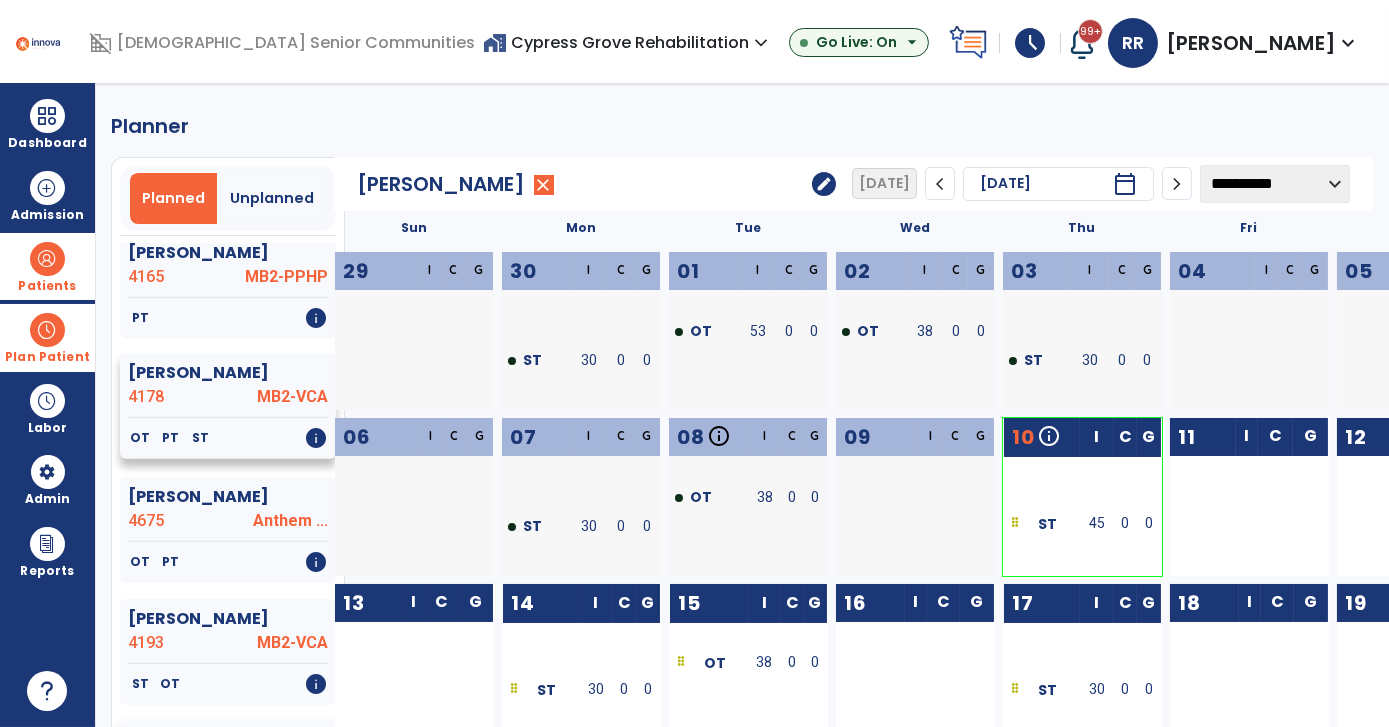 scroll, scrollTop: 2020, scrollLeft: 0, axis: vertical 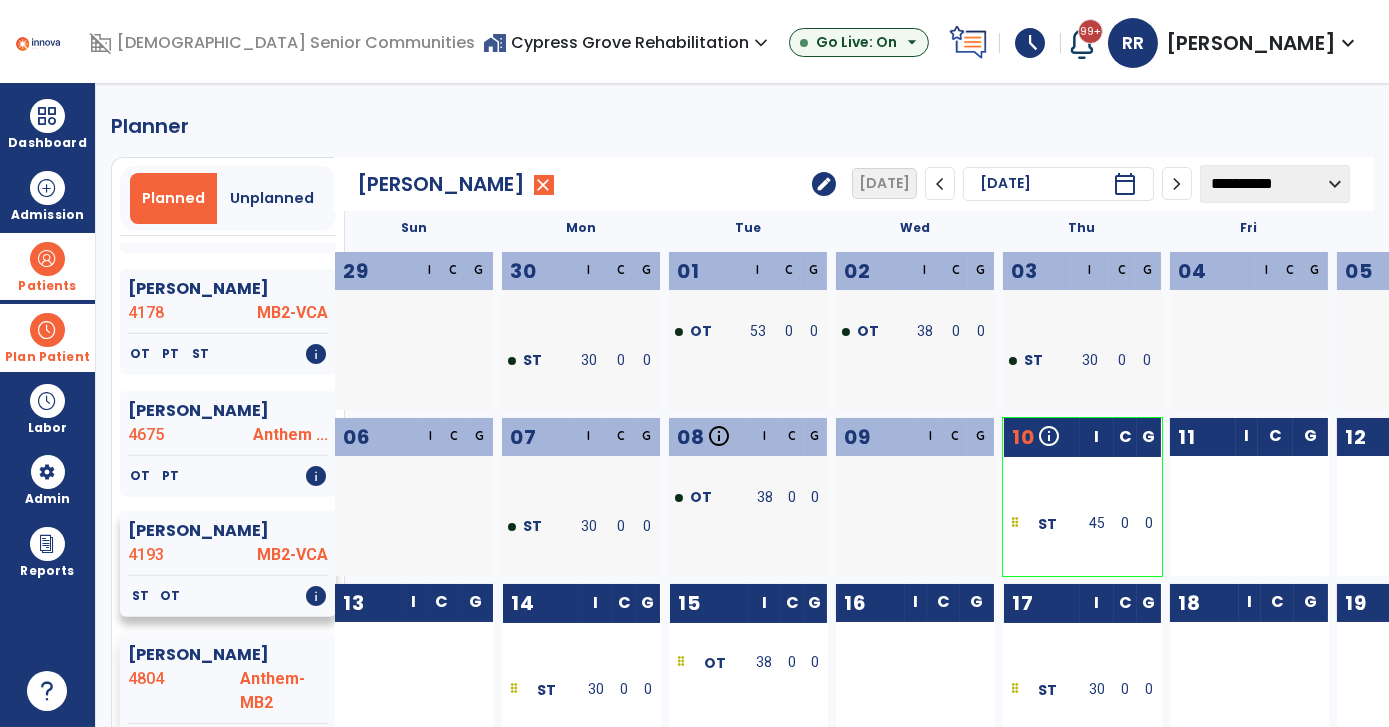 click on "4193" 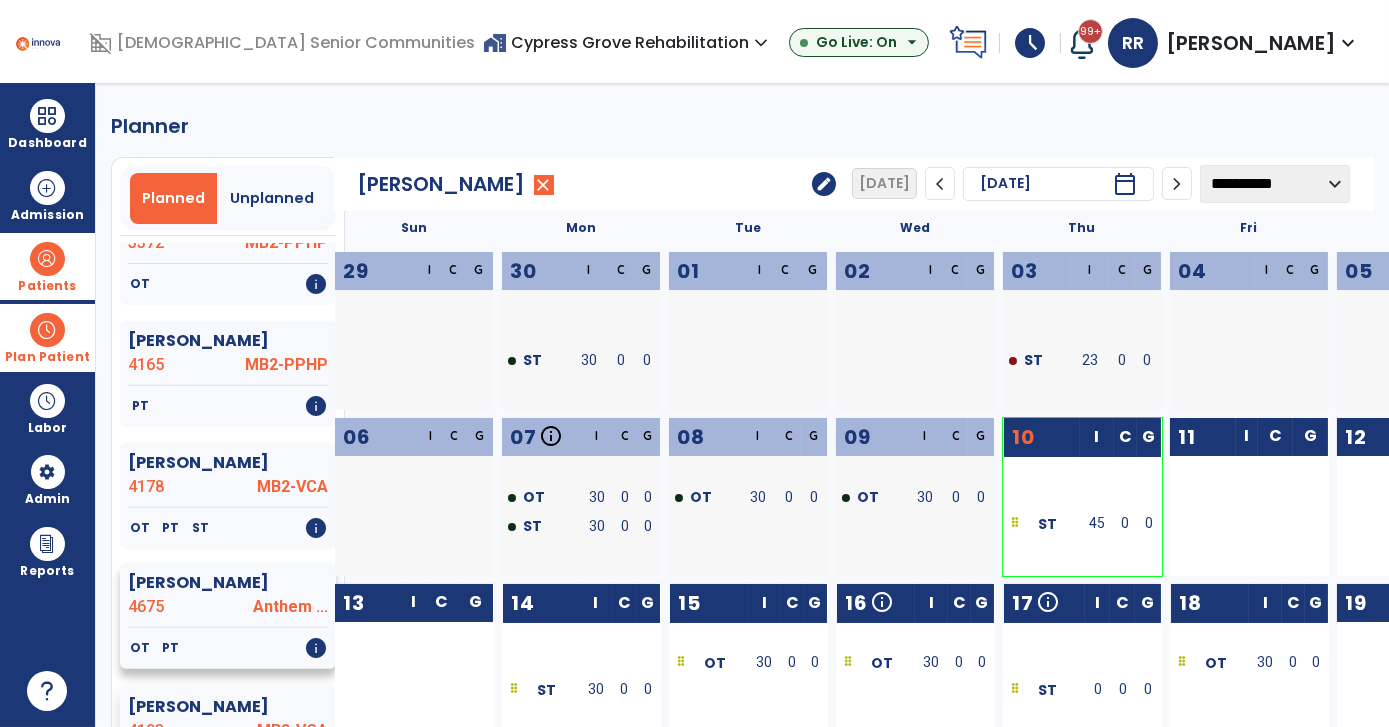 scroll, scrollTop: 1838, scrollLeft: 0, axis: vertical 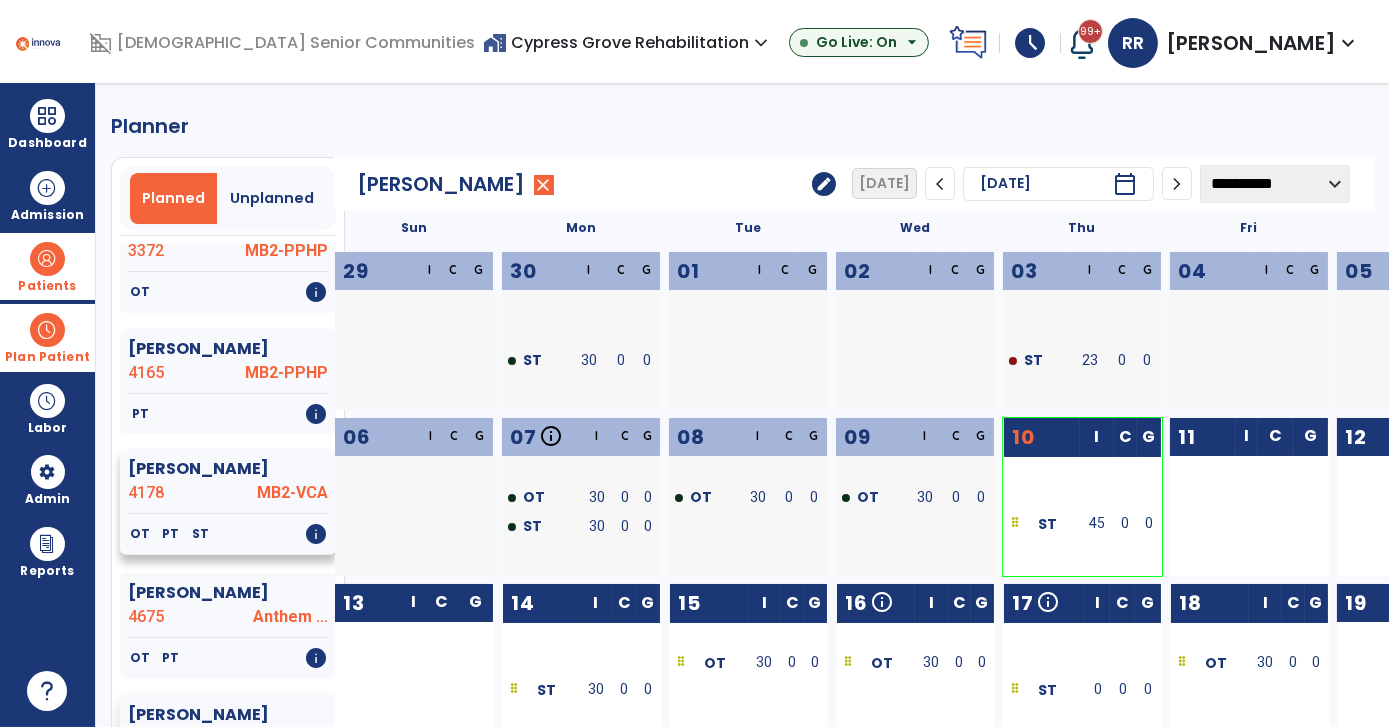 click on "MB2-VCA" 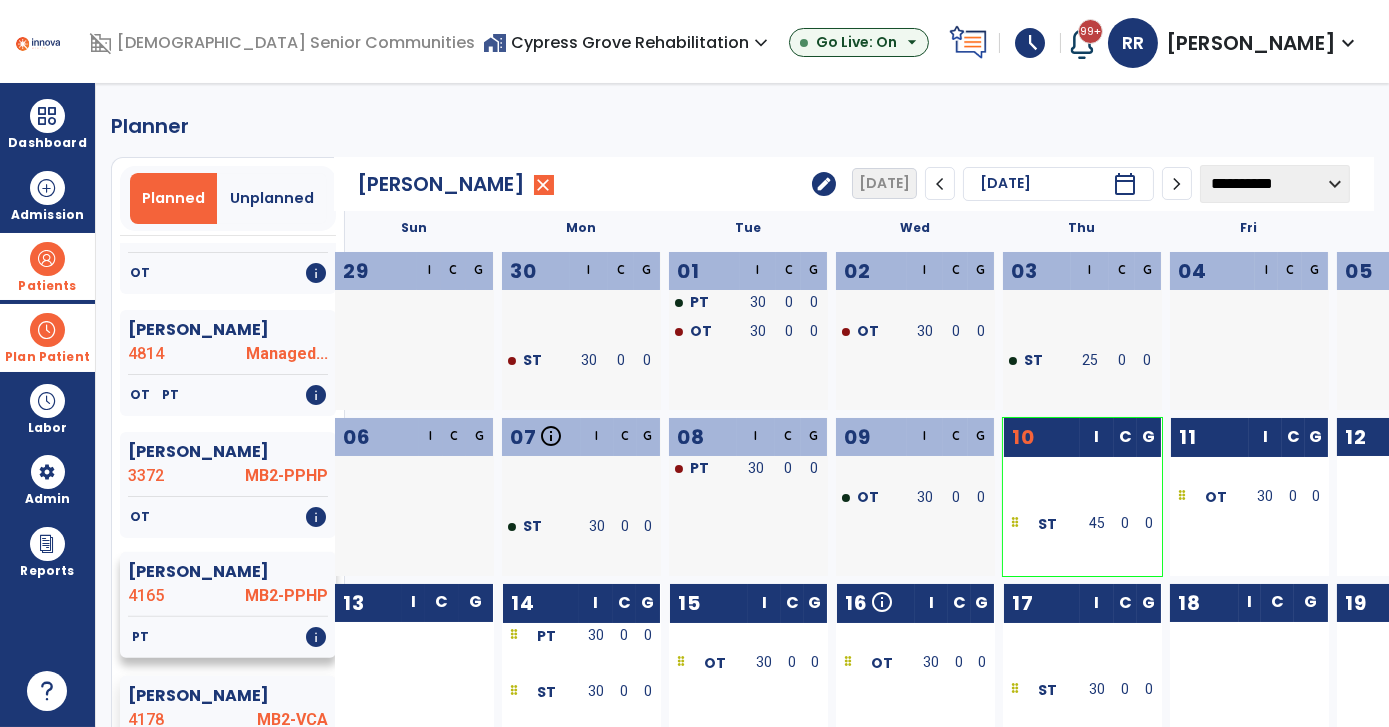 scroll, scrollTop: 1565, scrollLeft: 0, axis: vertical 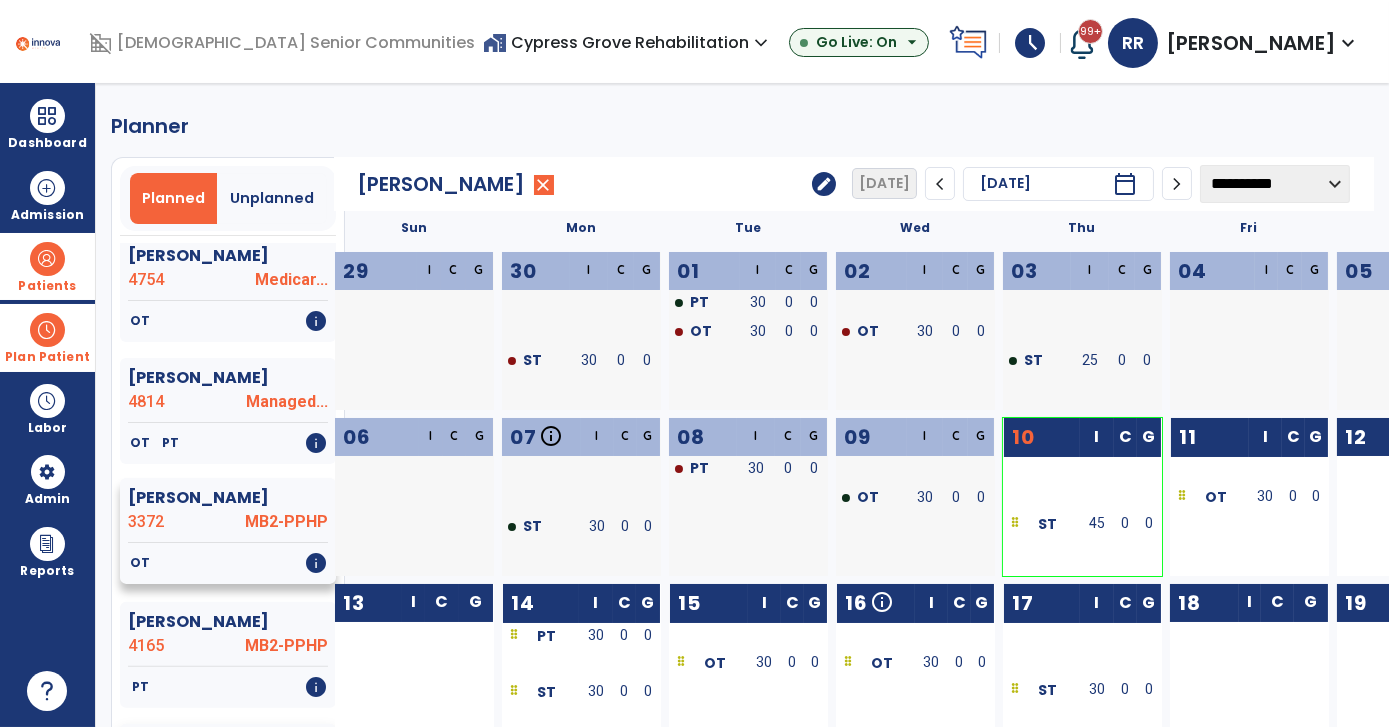 click on "Martin, Christopher" 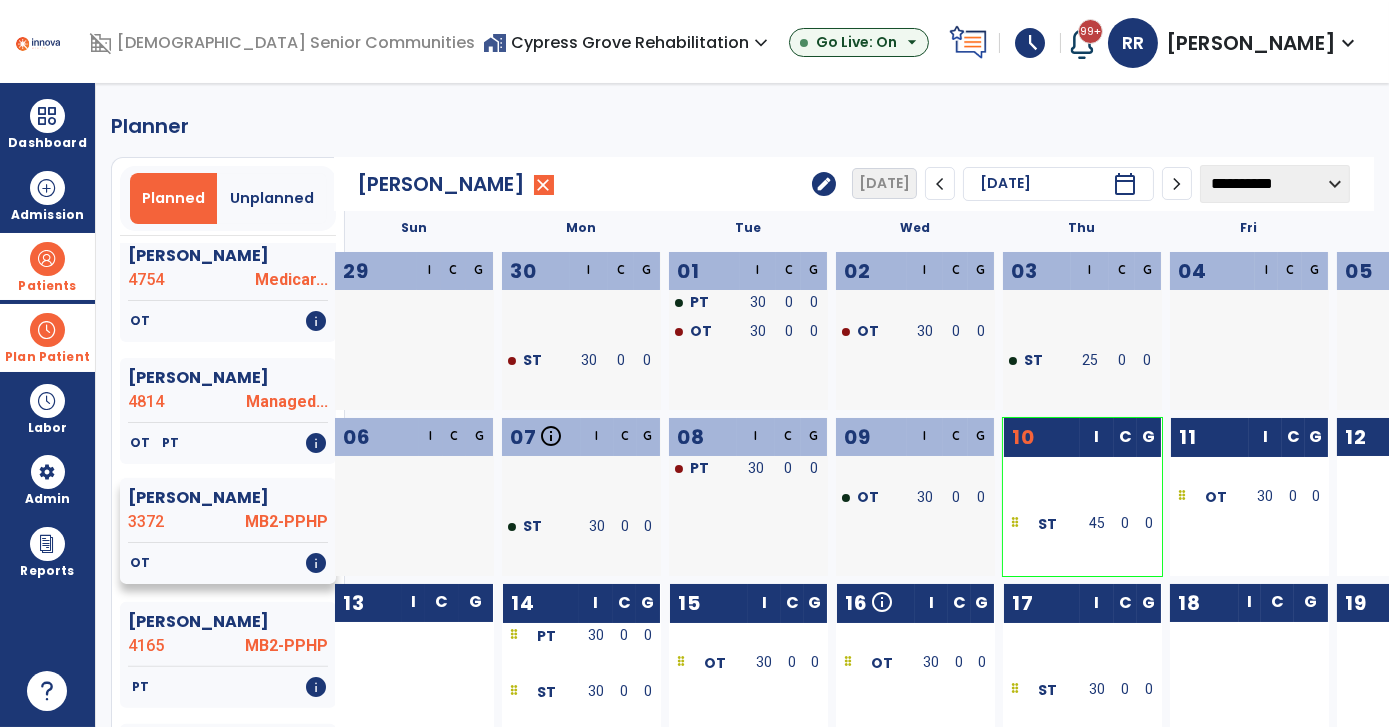 click on "Martin, Christopher" 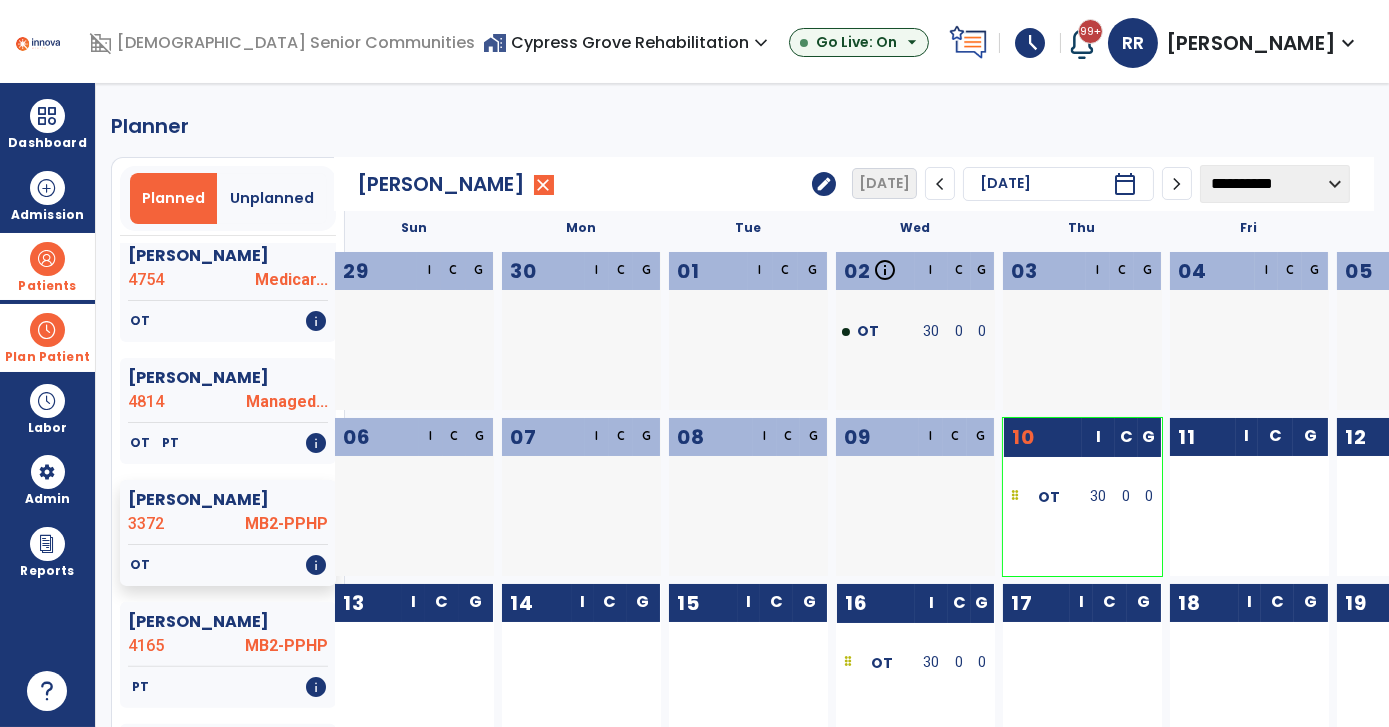 drag, startPoint x: 1072, startPoint y: 496, endPoint x: 1212, endPoint y: 517, distance: 141.56624 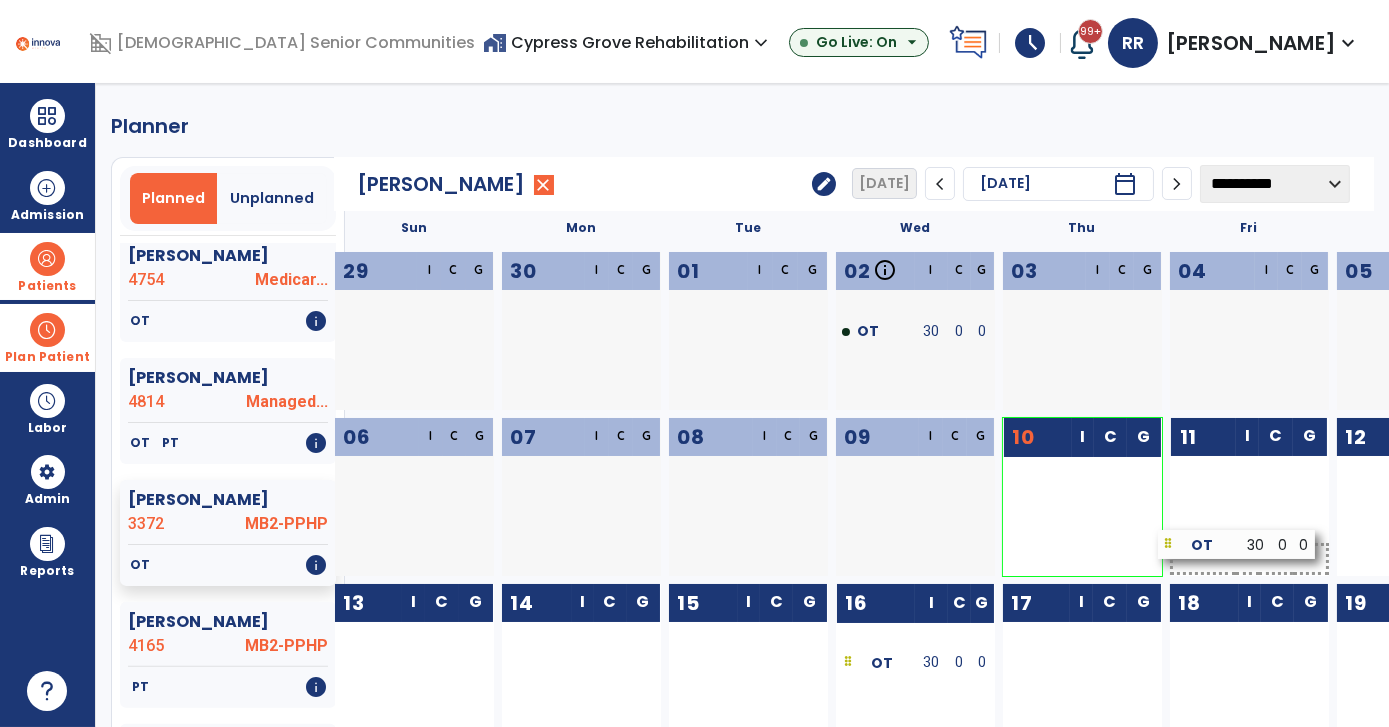 drag, startPoint x: 1132, startPoint y: 488, endPoint x: 1288, endPoint y: 536, distance: 163.21765 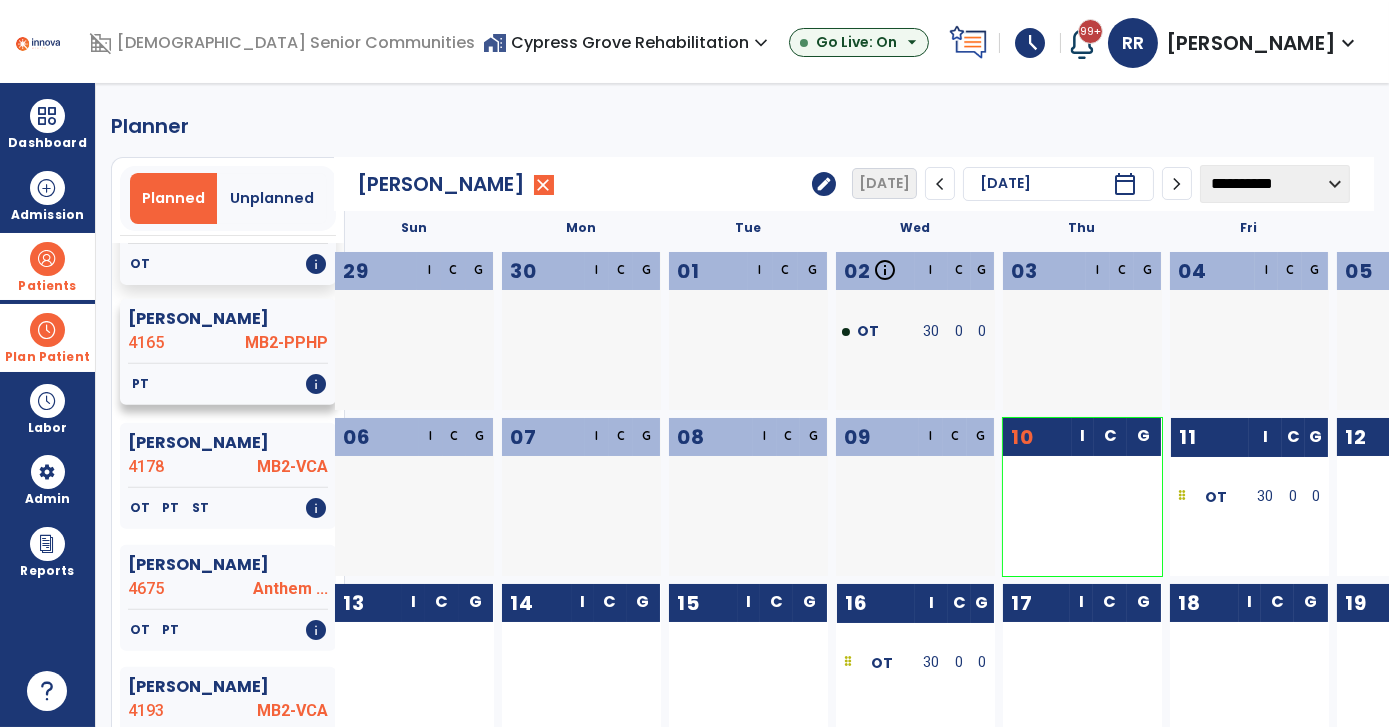 scroll, scrollTop: 2020, scrollLeft: 0, axis: vertical 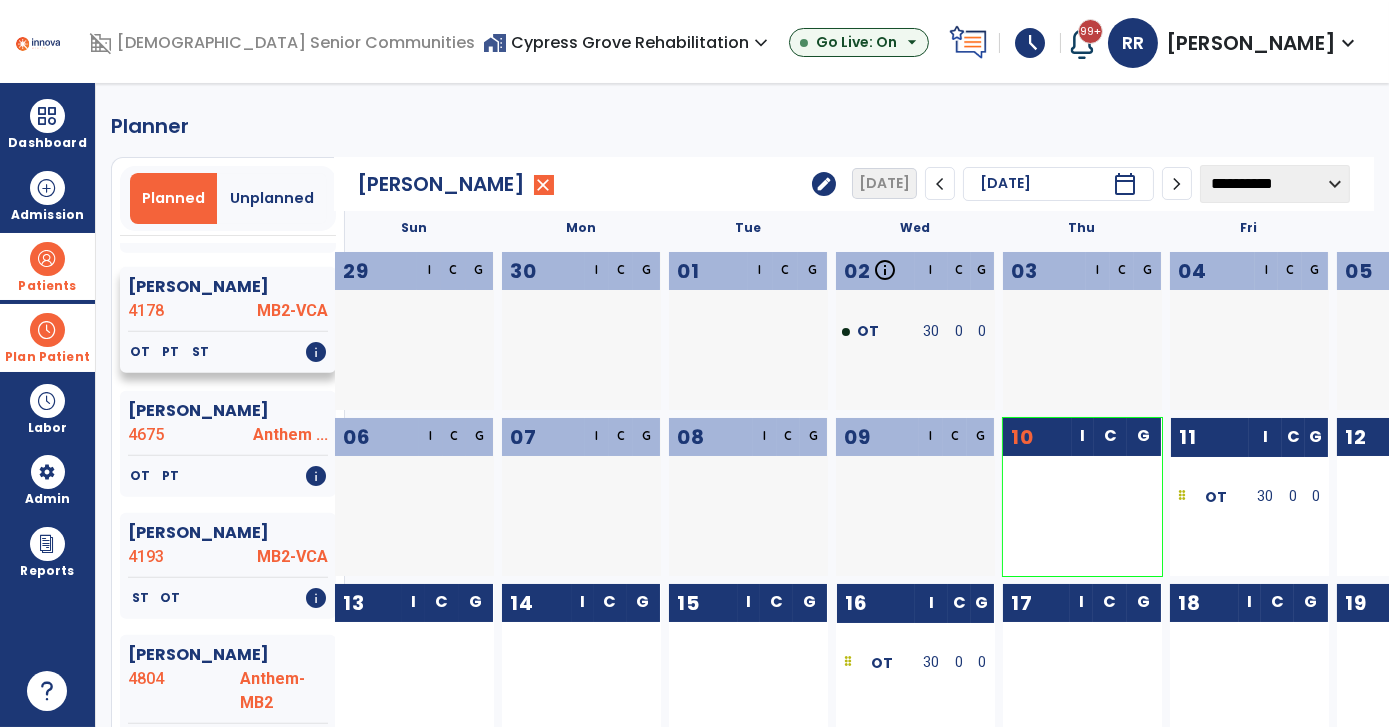 click on "Mccoy, Daniel  4178 MB2-VCA" 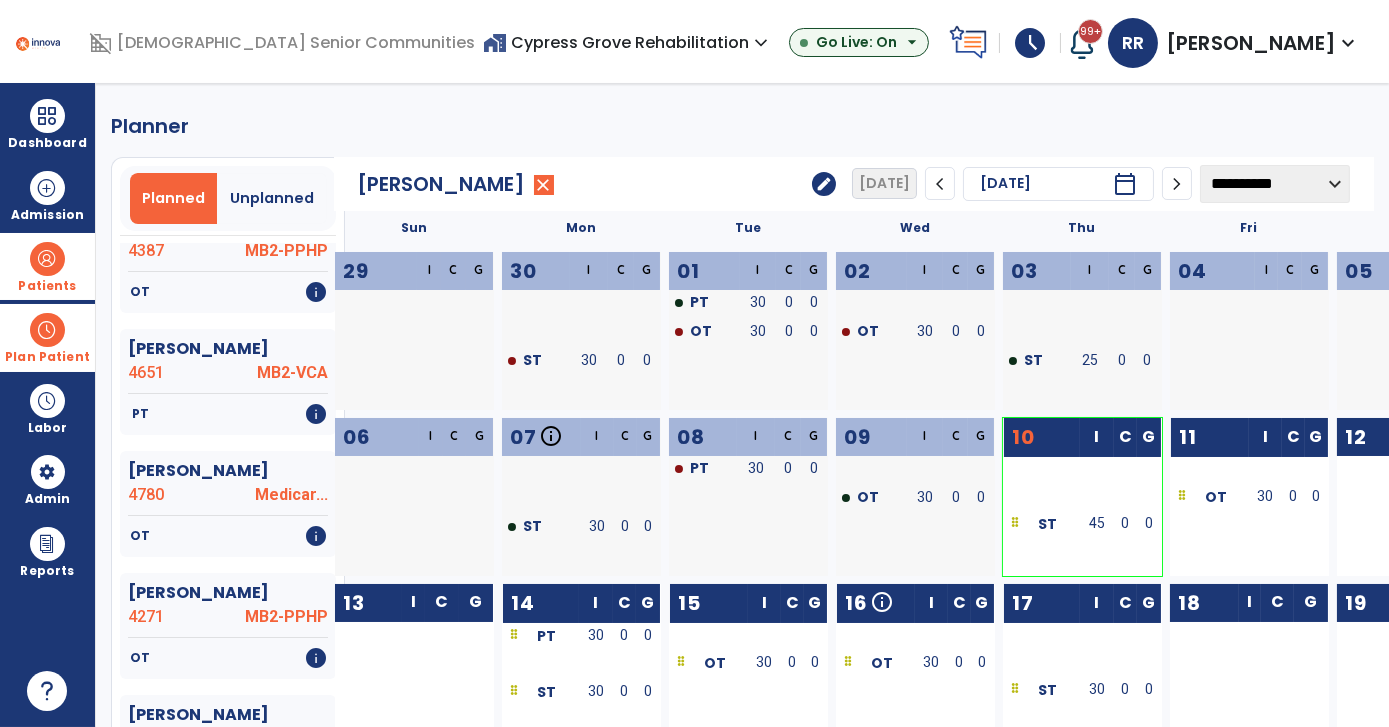 scroll, scrollTop: 838, scrollLeft: 0, axis: vertical 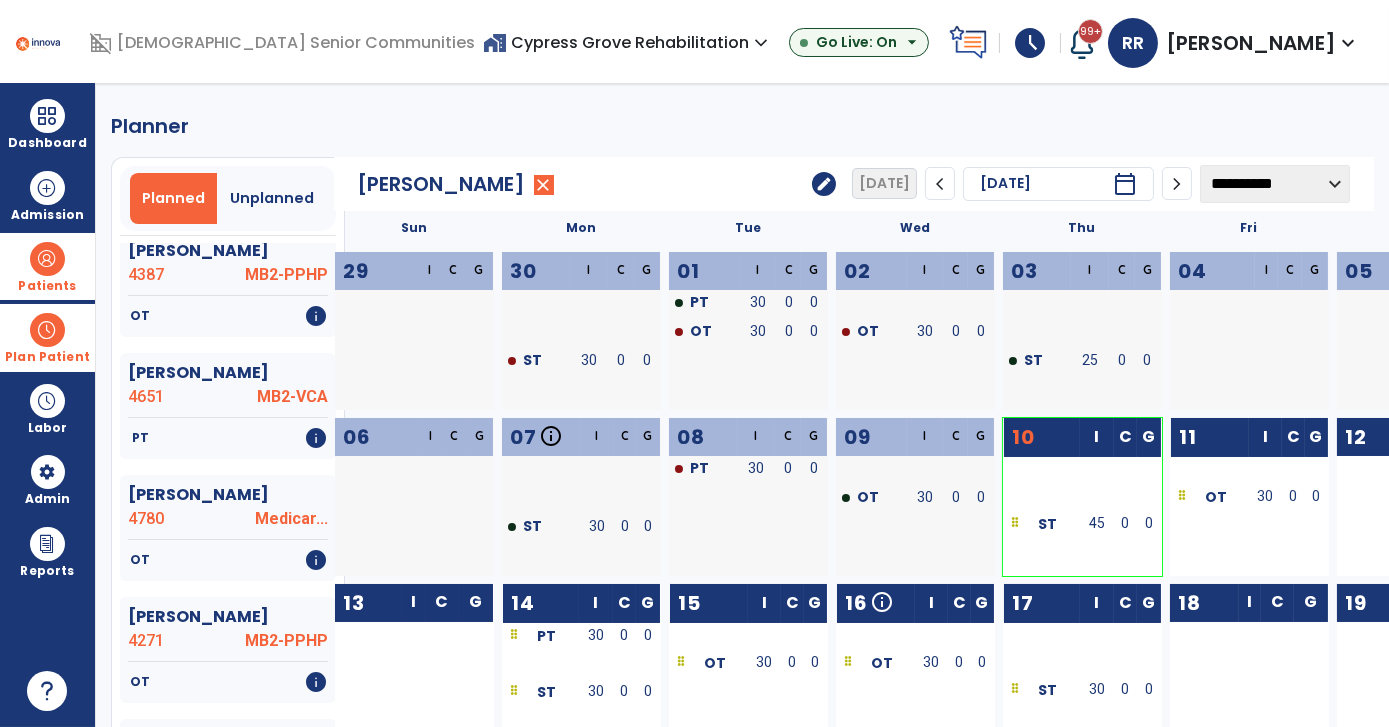 click on "Ashley, Donald  4796 MB2-VCA   OT   PT   ST   info   Crawford, Cheryl  4808 Medicar...   OT   PT   info   Fentress, Jack  4267 MB2-VCA   ST   info   Givens, Isaiah  4819 Outpatient   PT   info   Gray, Douglas  4729 MB2-VCA   OT   ST   info   Grismore, Michael  4783 Medicar...   OT   ST   PT   info   Hardin, Cathy  4387 MB2-PPHP   OT   info   Hatchett, Desmond  4651 MB2-VCA   PT   info   Heinrich, Weston  4780 Medicar...   OT   info   Himphill, Anna  4271 MB2-PPHP   OT   info   Kirk, William  4815 Medicaid   OT   PT   ST   info   Liggett, Justine  4622 Medicaid   PT   info   Livingston, Judith  4754 Medicar...   OT   info   Maciel, Rita  4814 Managed...   OT   PT   info   Martin, Christopher  3372 MB2-PPHP   OT   info   Martin, Denice  4165 MB2-PPHP   PT   info   Mccoy, Daniel  4178 MB2-VCA   OT   PT   ST   info   Mcdaniel, Paul  4675 Anthem ...   OT   PT   info   Morton, Michael  4193 MB2-VCA   ST   OT   info   Motteler, Brenda  4804 Anthem-MB2   OT   ST   info   Nugent, Gerald  4763 MB2-VCA   OT   info" 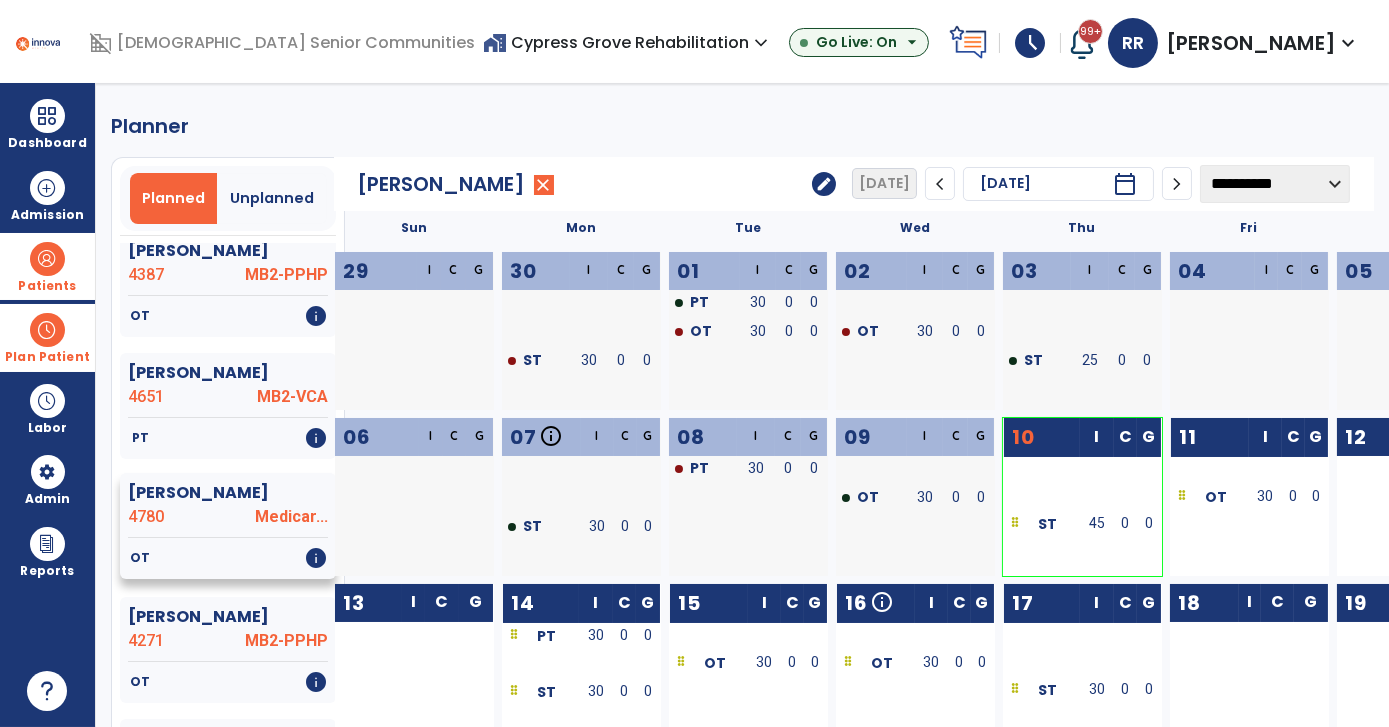 click on "OT   info" 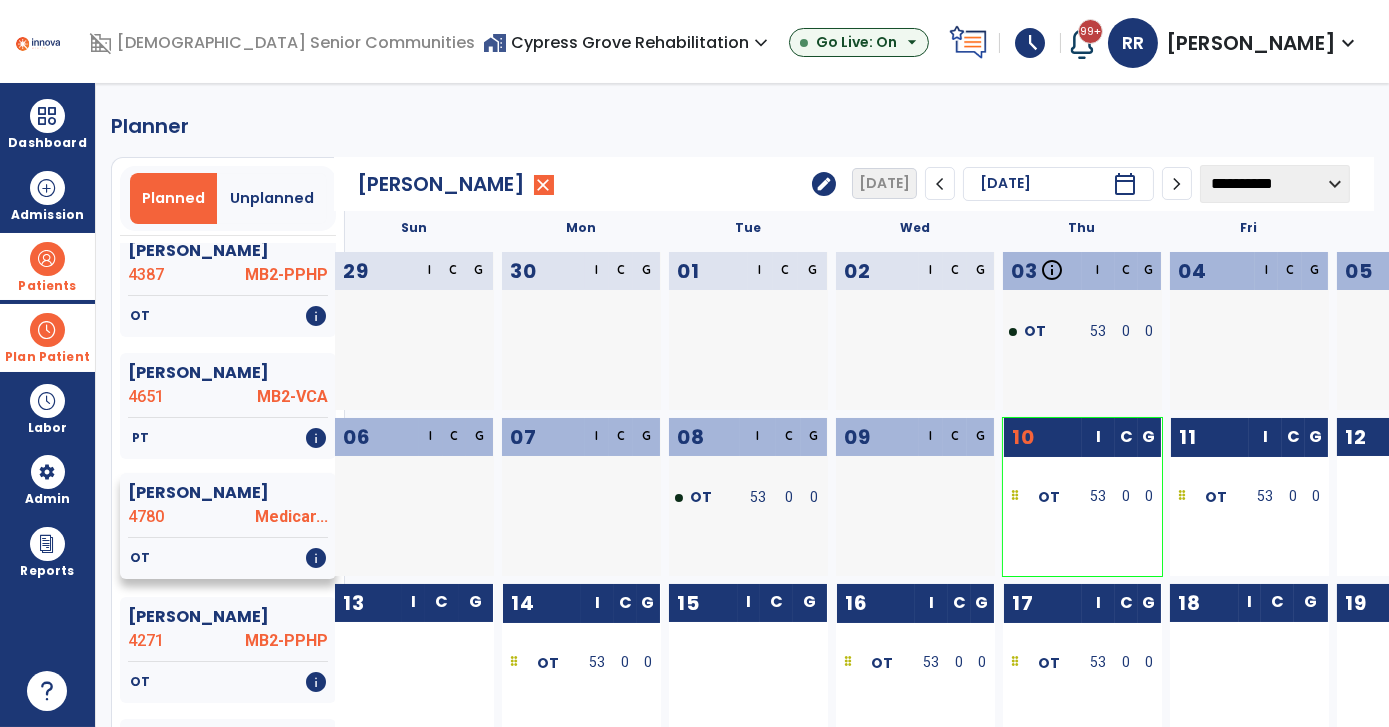 scroll, scrollTop: 1020, scrollLeft: 0, axis: vertical 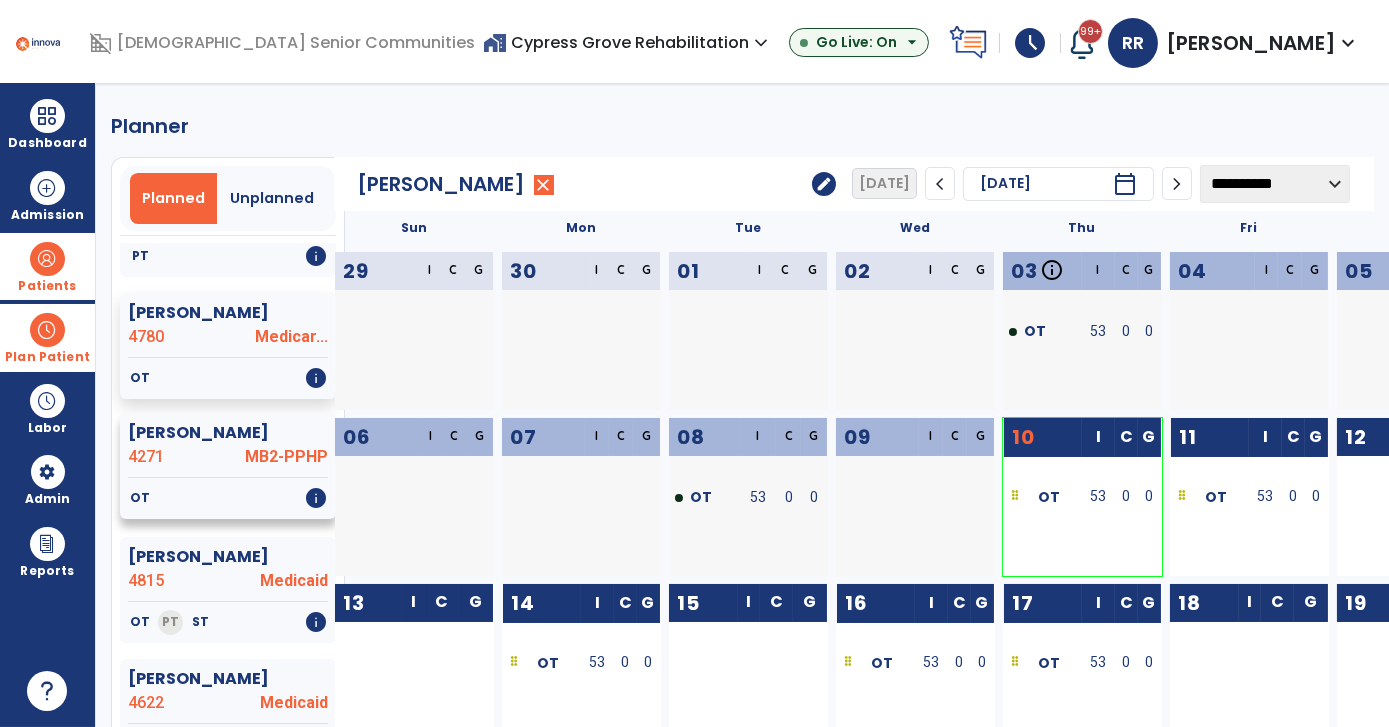 click on "4271 MB2-PPHP" 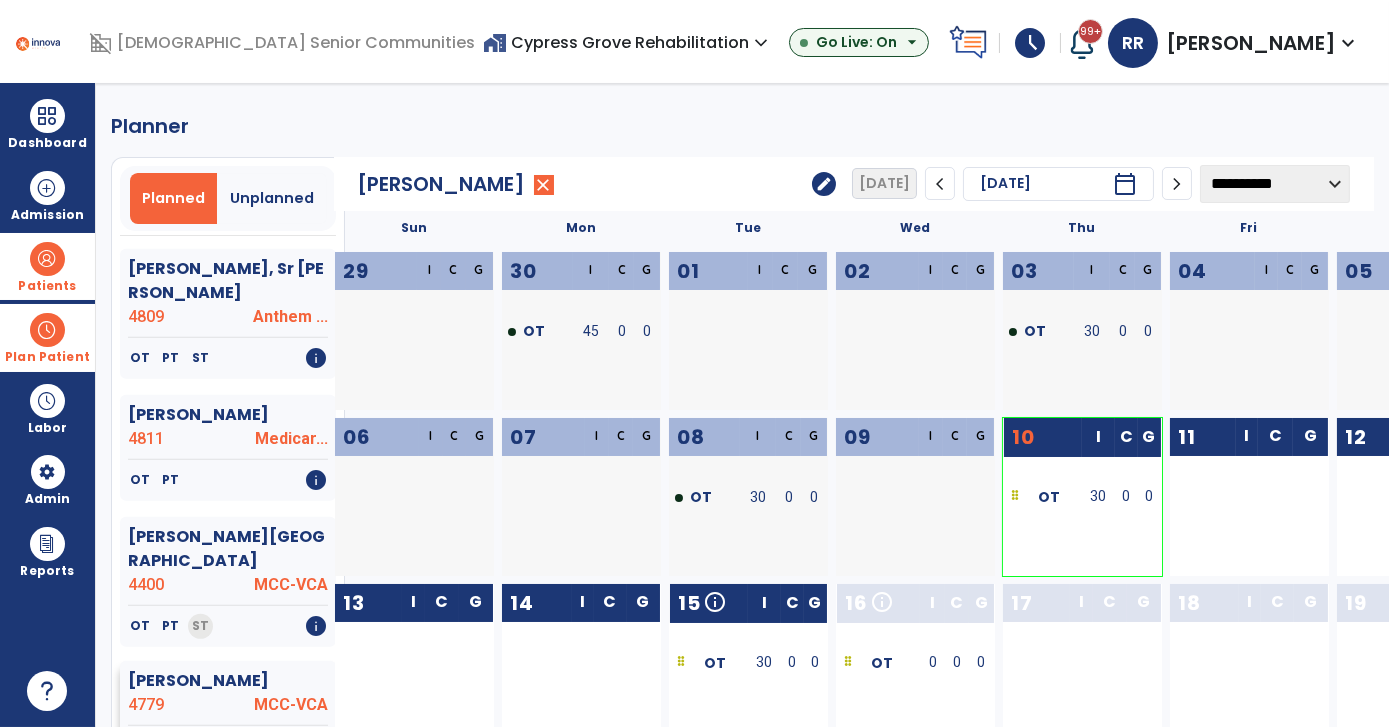 scroll, scrollTop: 2747, scrollLeft: 0, axis: vertical 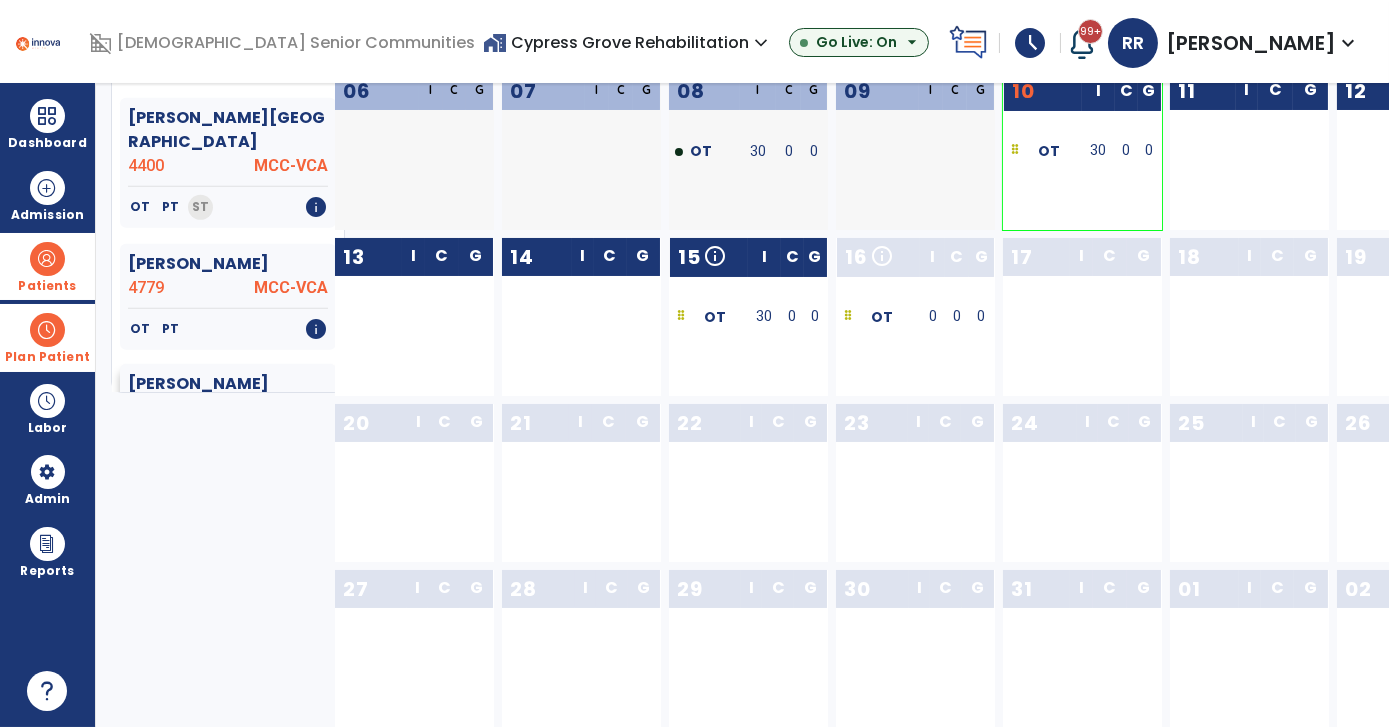click on "PT   OT   info" 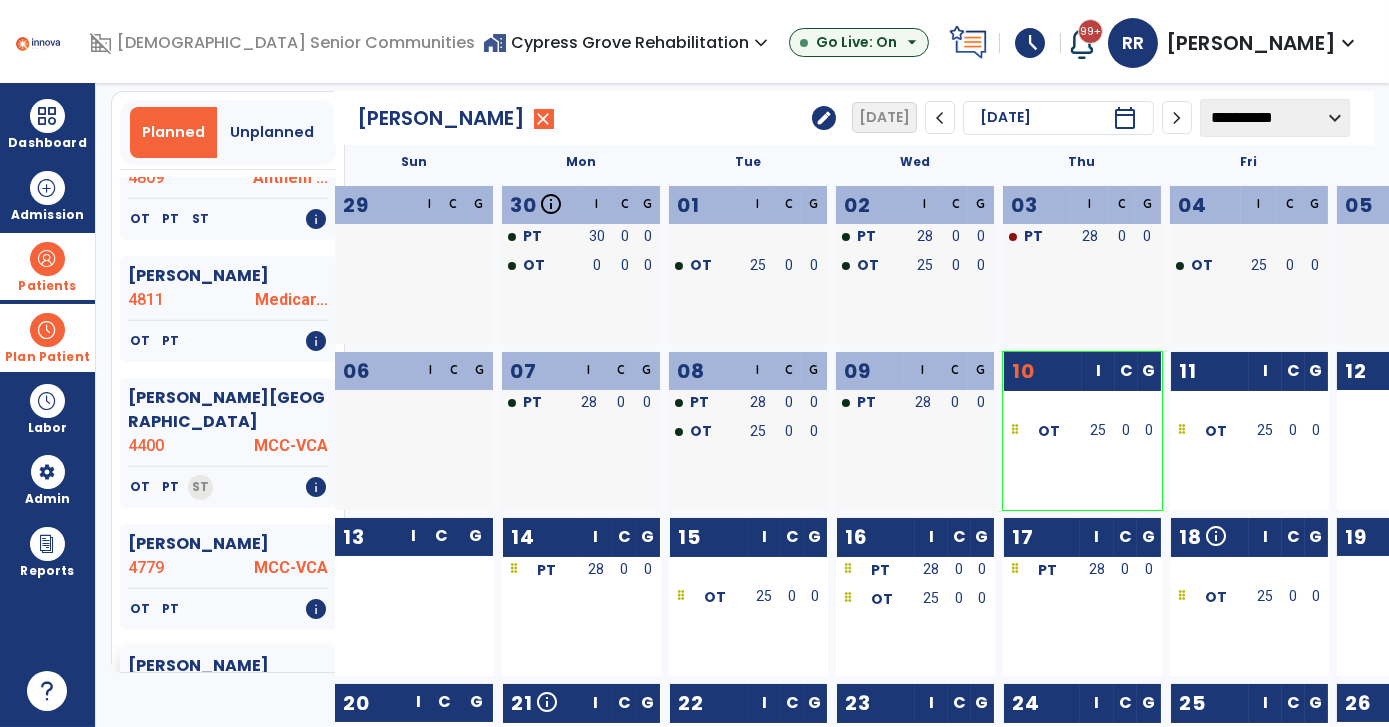 scroll, scrollTop: 0, scrollLeft: 0, axis: both 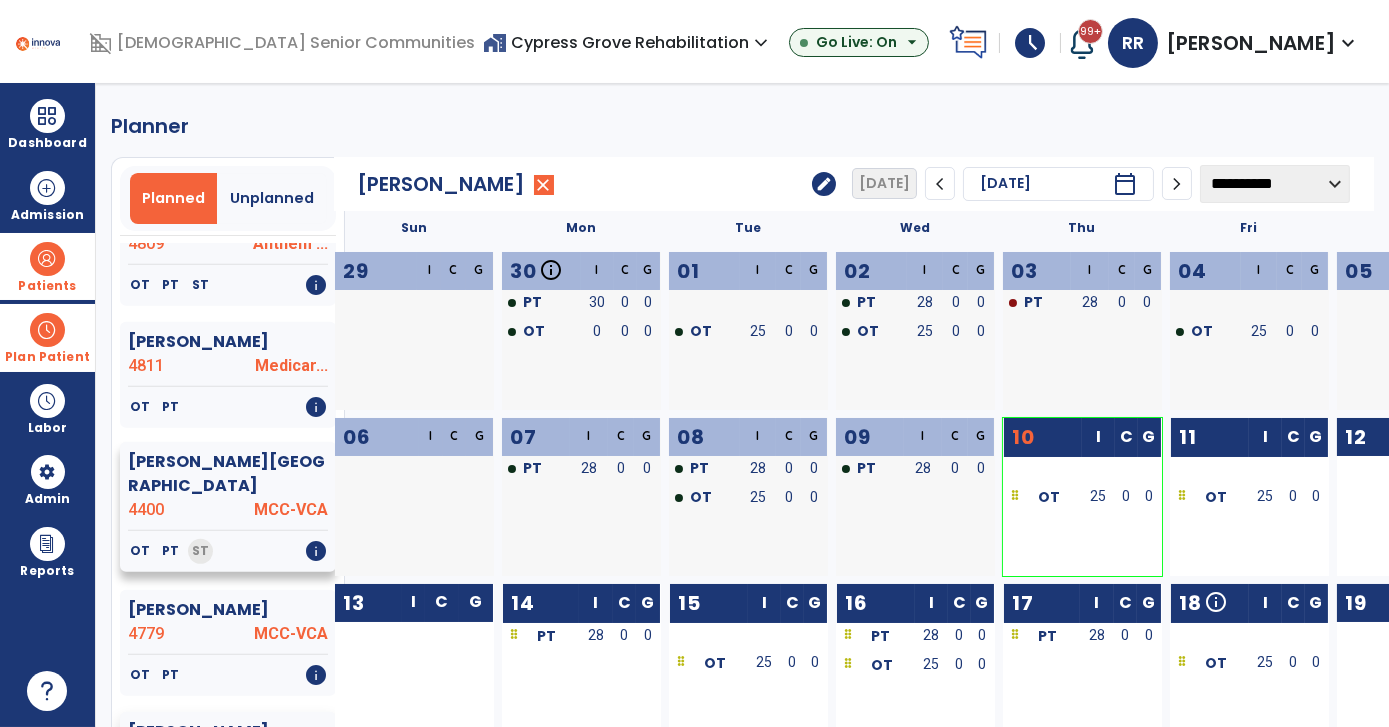click on "OT   PT   ST   info" 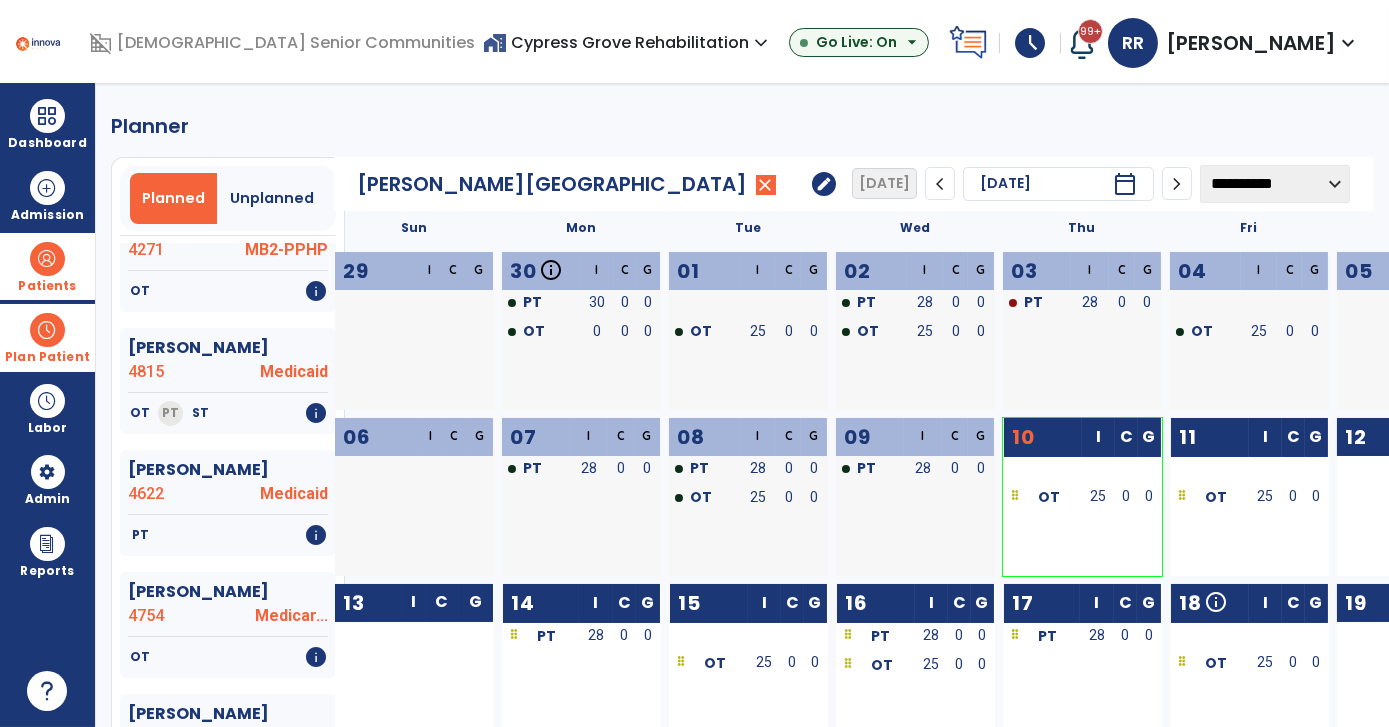 scroll, scrollTop: 1111, scrollLeft: 0, axis: vertical 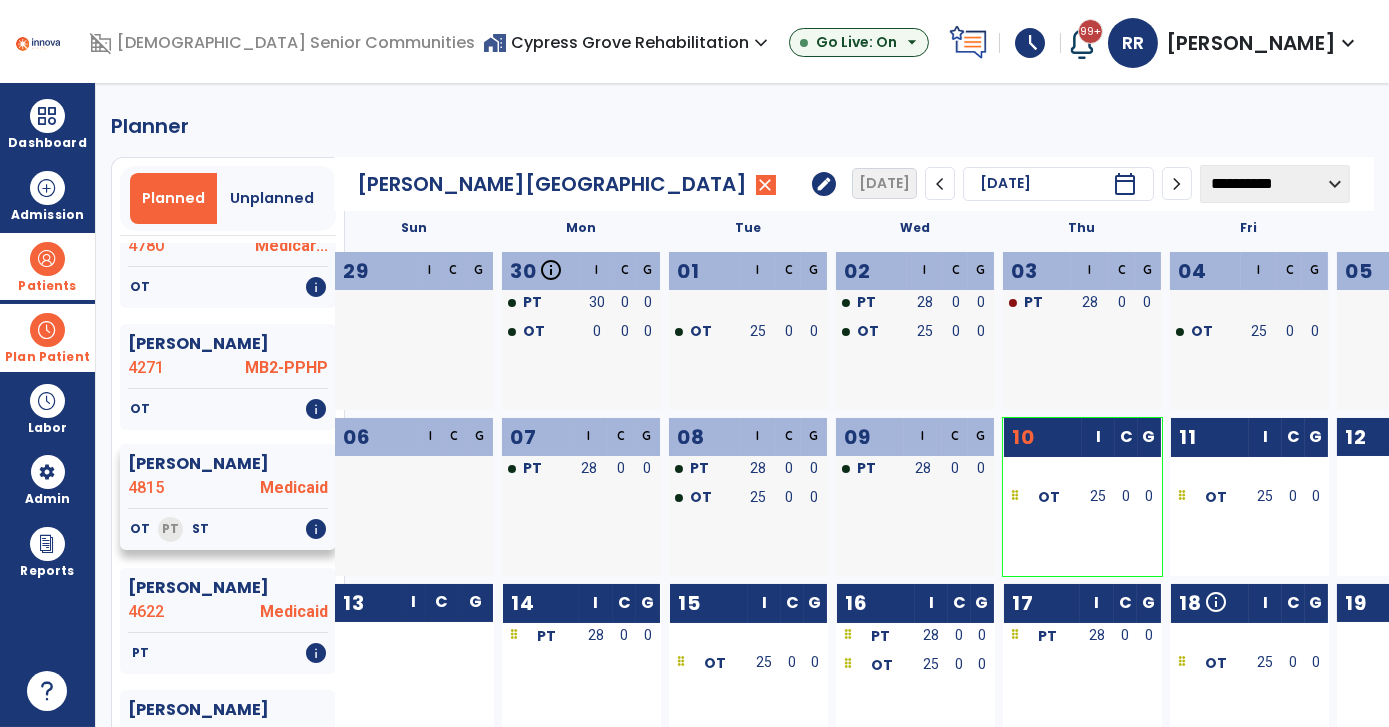 click on "Kirk, William  4815 Medicaid" 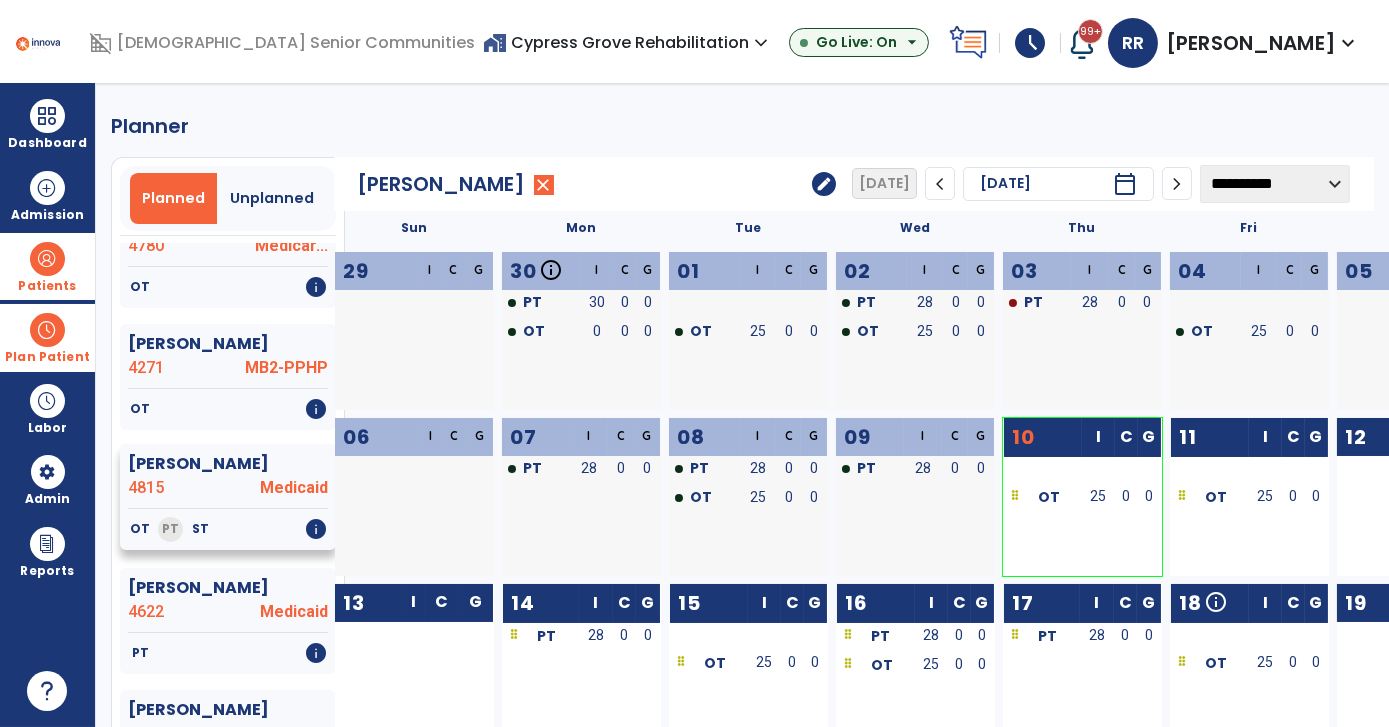 click on "4815" 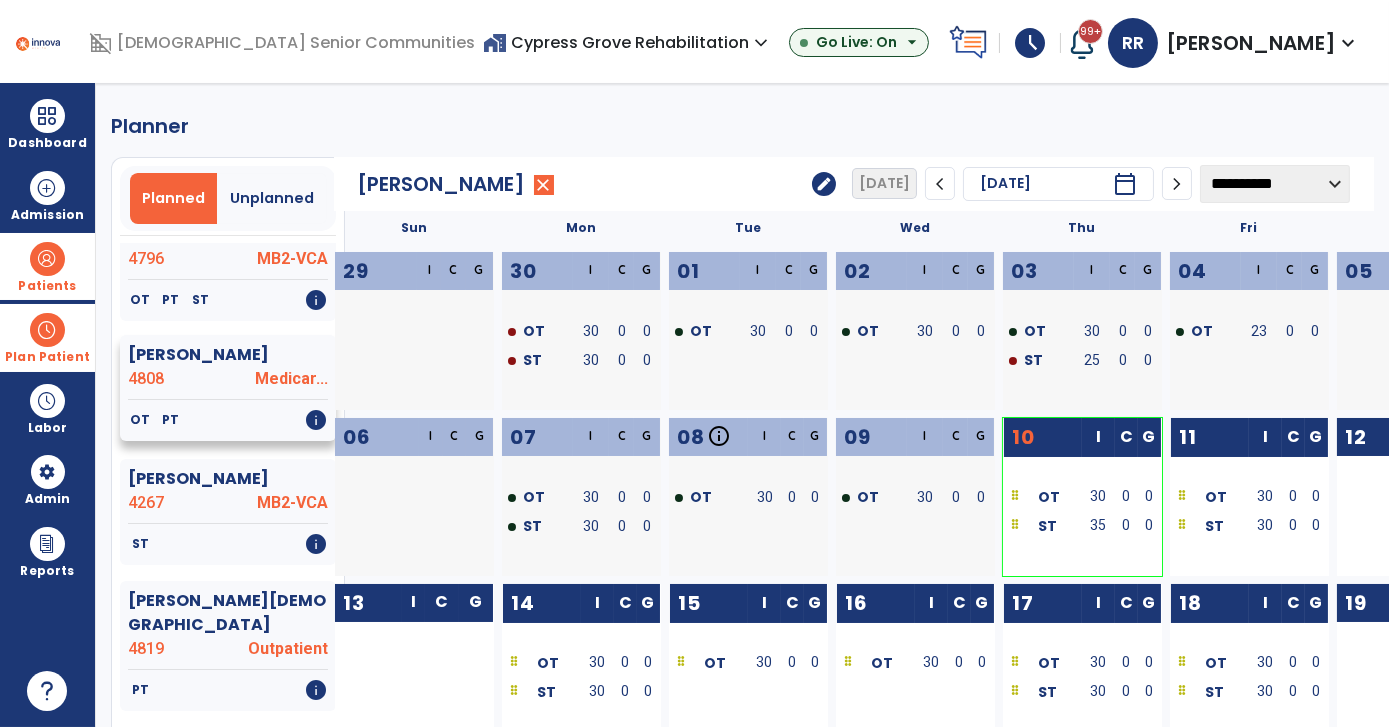 scroll, scrollTop: 0, scrollLeft: 0, axis: both 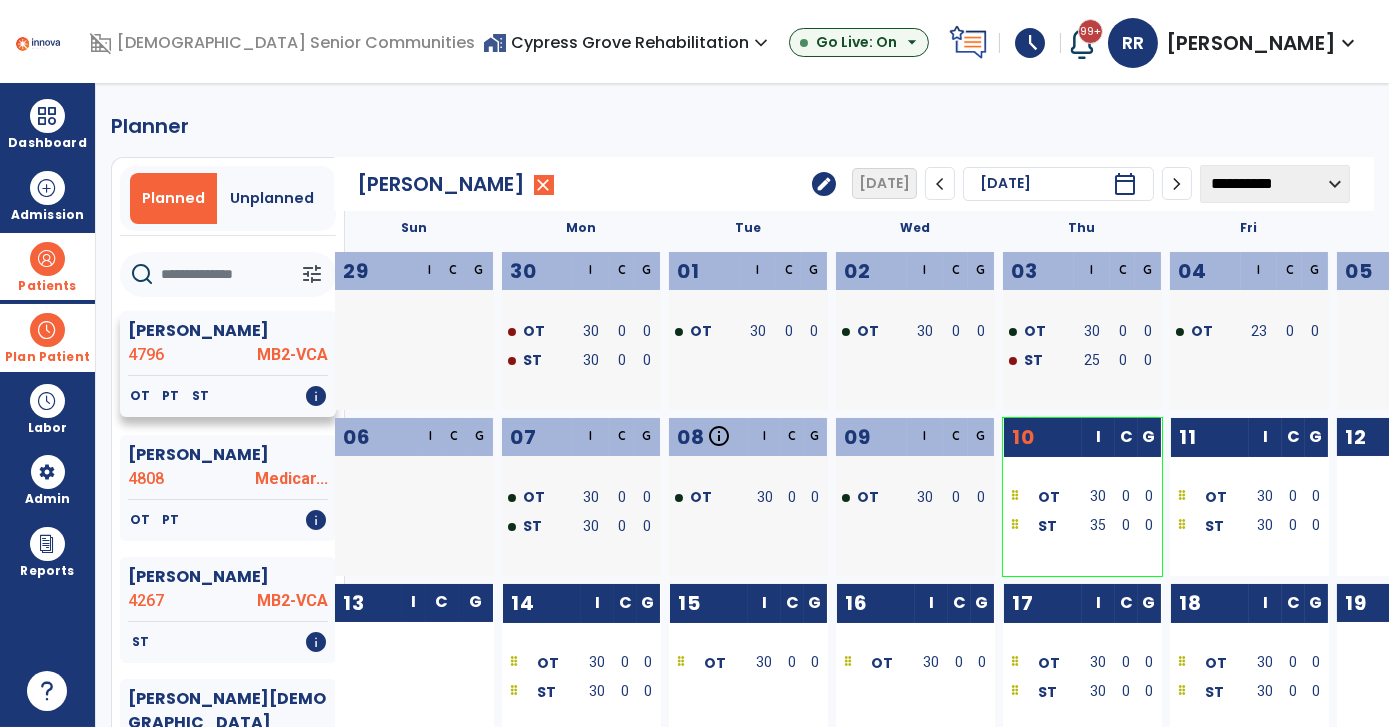 click on "4796" 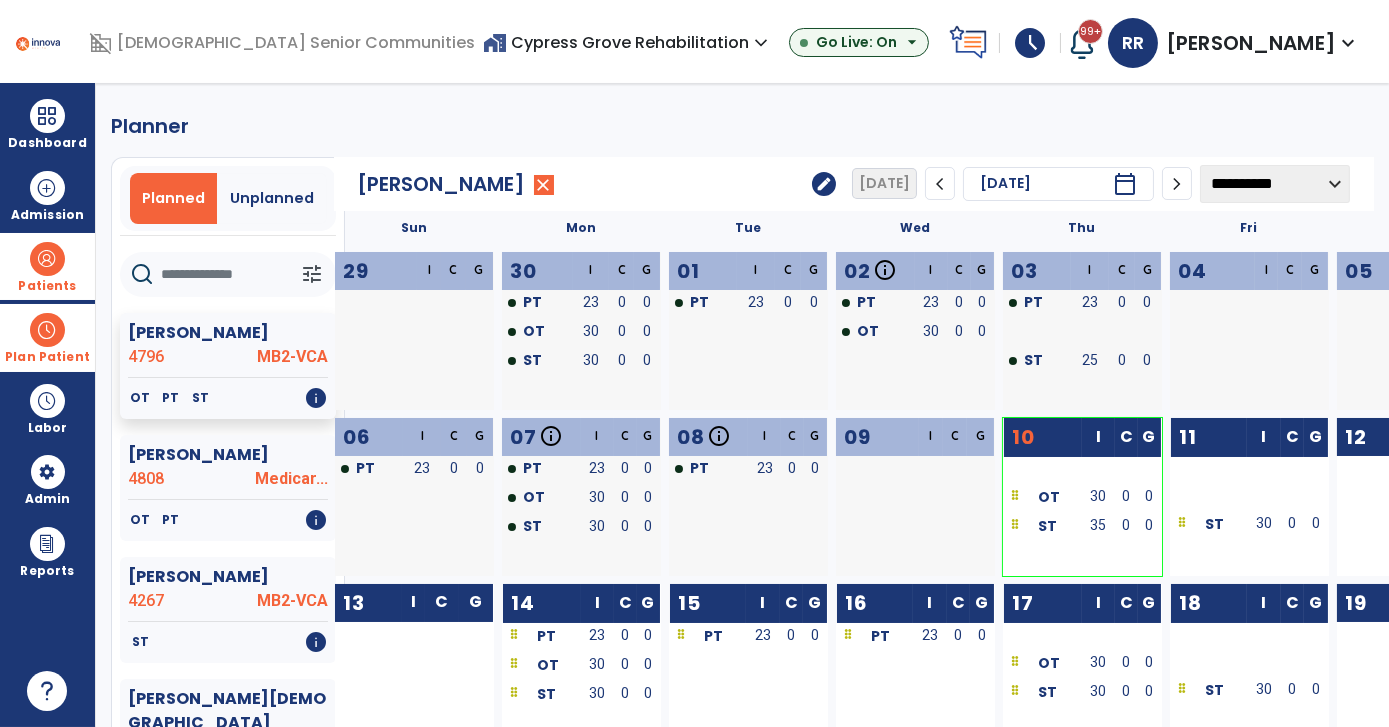 drag, startPoint x: 1076, startPoint y: 495, endPoint x: 1250, endPoint y: 501, distance: 174.10342 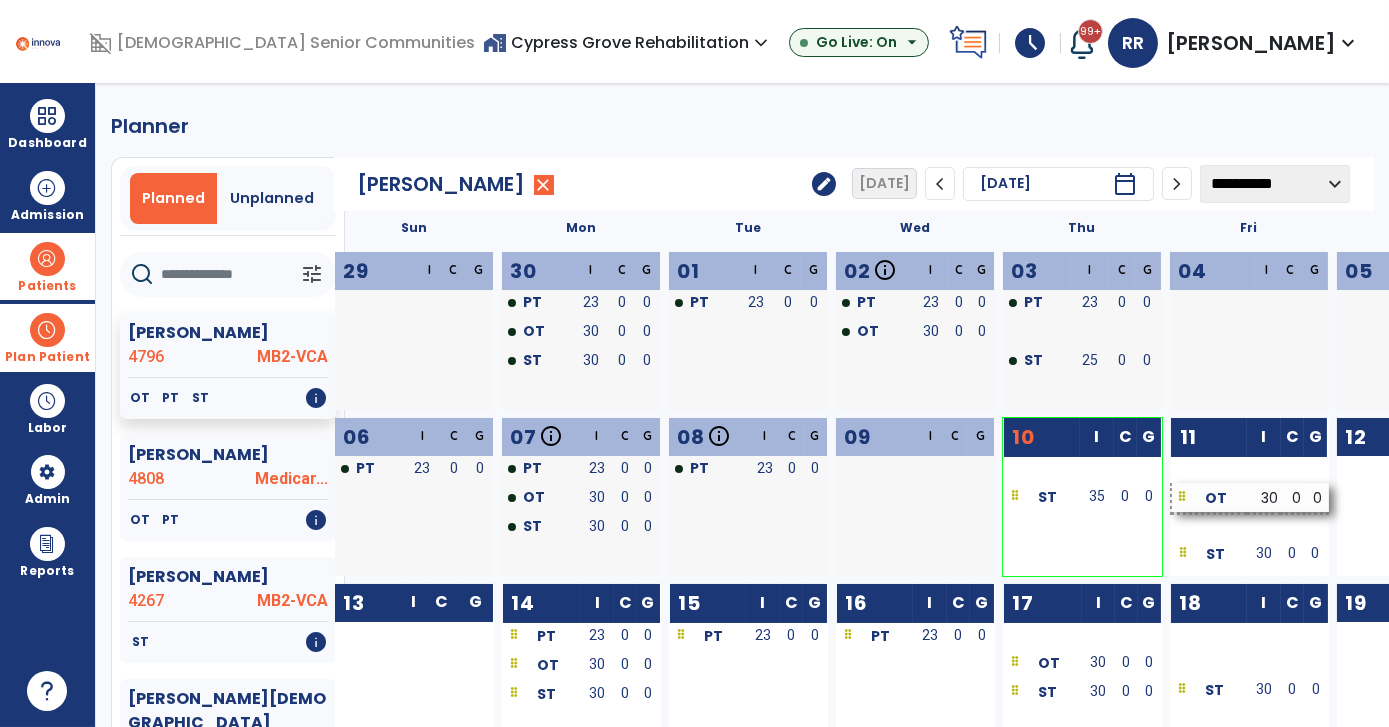 drag, startPoint x: 1120, startPoint y: 500, endPoint x: 1290, endPoint y: 501, distance: 170.00294 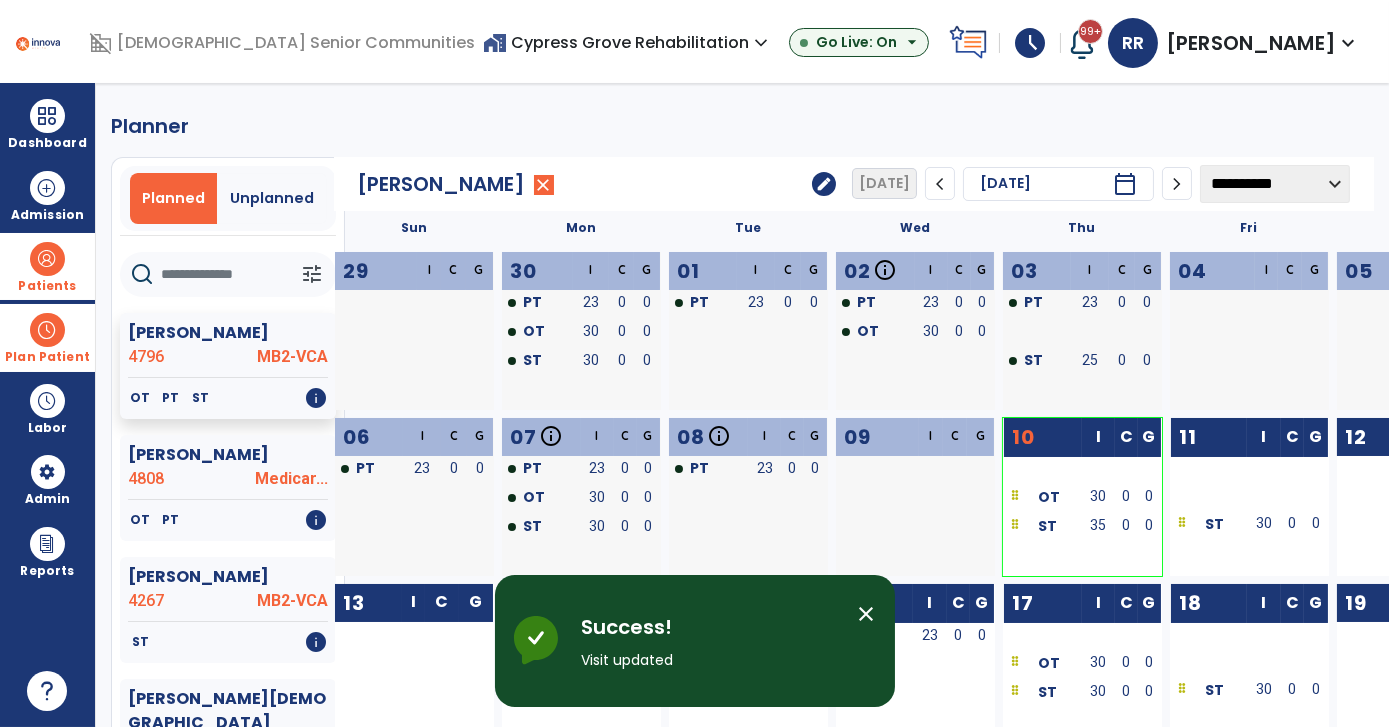 click on "Planner   Planned   Unplanned   tune   Ashley, Donald  4796 MB2-VCA   OT   PT   ST   info   Crawford, Cheryl  4808 Medicar...   OT   PT   info   Fentress, Jack  4267 MB2-VCA   ST   info   Givens, Isaiah  4819 Outpatient   PT   info   Gray, Douglas  4729 MB2-VCA   OT   ST   info   Grismore, Michael  4783 Medicar...   OT   ST   PT   info   Hardin, Cathy  4387 MB2-PPHP   OT   info   Hatchett, Desmond  4651 MB2-VCA   PT   info   Heinrich, Weston  4780 Medicar...   OT   info   Himphill, Anna  4271 MB2-PPHP   OT   info   Kirk, William  4815 Medicaid   OT   PT   ST   info   Liggett, Justine  4622 Medicaid   PT   info   Livingston, Judith  4754 Medicar...   OT   info   Maciel, Rita  4814 Managed...   OT   PT   info   Martin, Christopher  3372 MB2-PPHP   OT   info   Martin, Denice  4165 MB2-PPHP   PT   info   Mccoy, Daniel  4178 MB2-VCA   OT   PT   ST   info   Mcdaniel, Paul  4675 Anthem ...   OT   PT   info   Morton, Michael  4193 MB2-VCA   ST   OT   info   Motteler, Brenda  4804 Anthem-MB2   OT   ST   info  4763 OT" 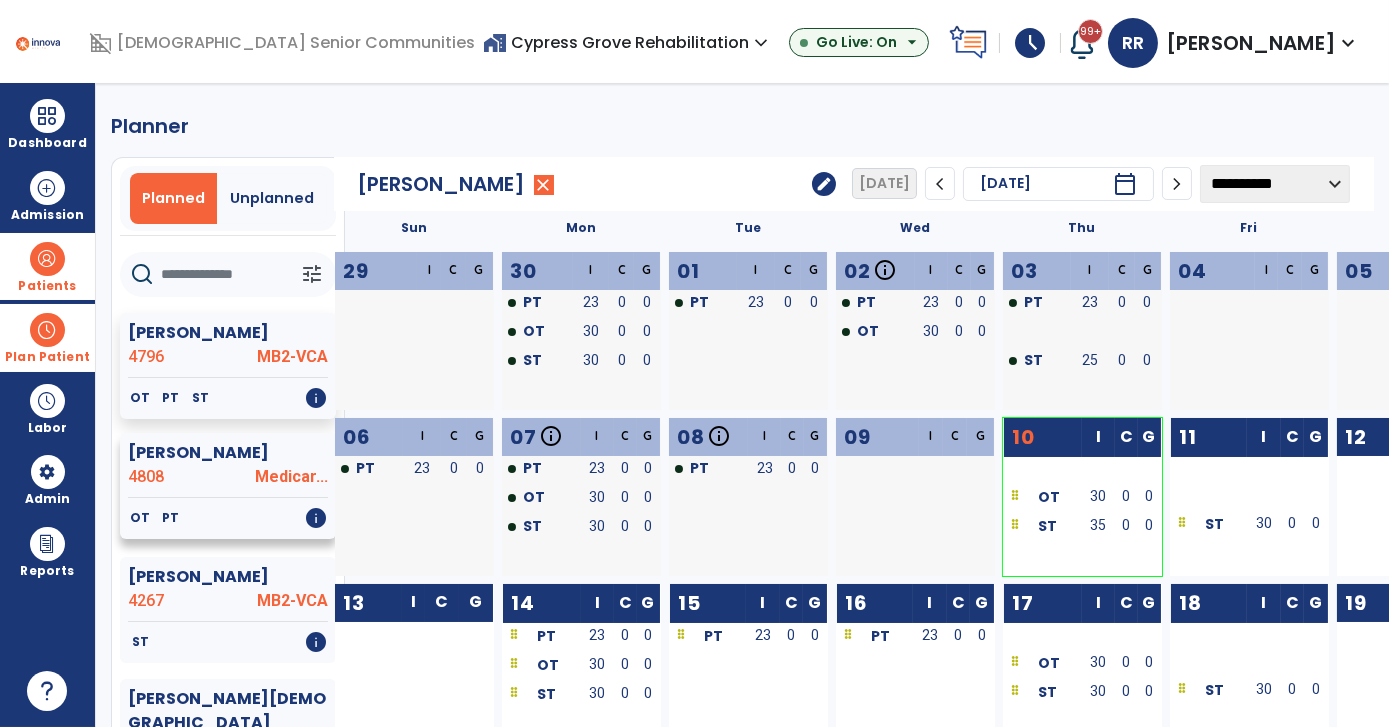 click on "OT   PT   info" 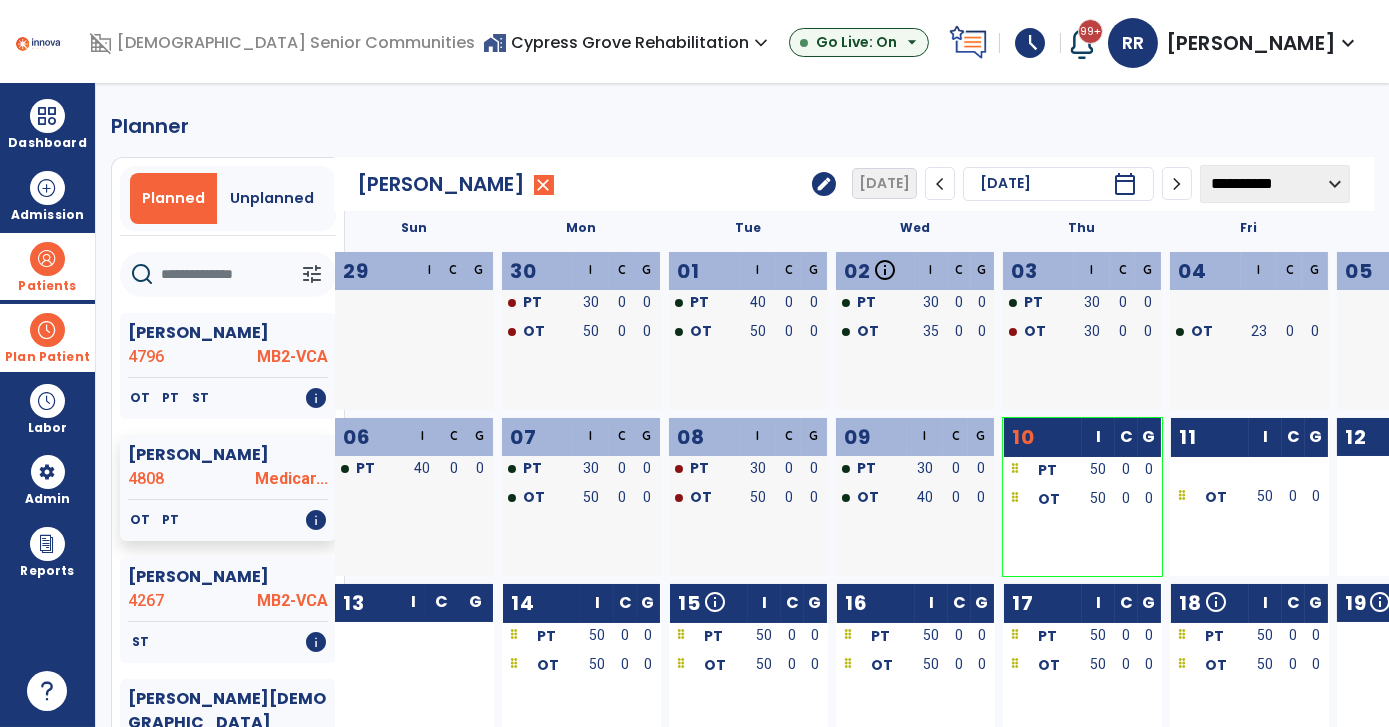 click on "Planner   Planned   Unplanned   tune   Ashley, Donald  4796 MB2-VCA   OT   PT   ST   info   Crawford, Cheryl  4808 Medicar...   OT   PT   info   Fentress, Jack  4267 MB2-VCA   ST   info   Givens, Isaiah  4819 Outpatient   PT   info   Gray, Douglas  4729 MB2-VCA   OT   ST   info   Grismore, Michael  4783 Medicar...   OT   ST   PT   info   Hardin, Cathy  4387 MB2-PPHP   OT   info   Hatchett, Desmond  4651 MB2-VCA   PT   info   Heinrich, Weston  4780 Medicar...   OT   info   Himphill, Anna  4271 MB2-PPHP   OT   info   Kirk, William  4815 Medicaid   OT   PT   ST   info   Liggett, Justine  4622 Medicaid   PT   info   Livingston, Judith  4754 Medicar...   OT   info   Maciel, Rita  4814 Managed...   OT   PT   info   Martin, Christopher  3372 MB2-PPHP   OT   info   Martin, Denice  4165 MB2-PPHP   PT   info   Mccoy, Daniel  4178 MB2-VCA   OT   PT   ST   info   Mcdaniel, Paul  4675 Anthem ...   OT   PT   info   Morton, Michael  4193 MB2-VCA   ST   OT   info   Motteler, Brenda  4804 Anthem-MB2   OT   ST   info  4763 OT" 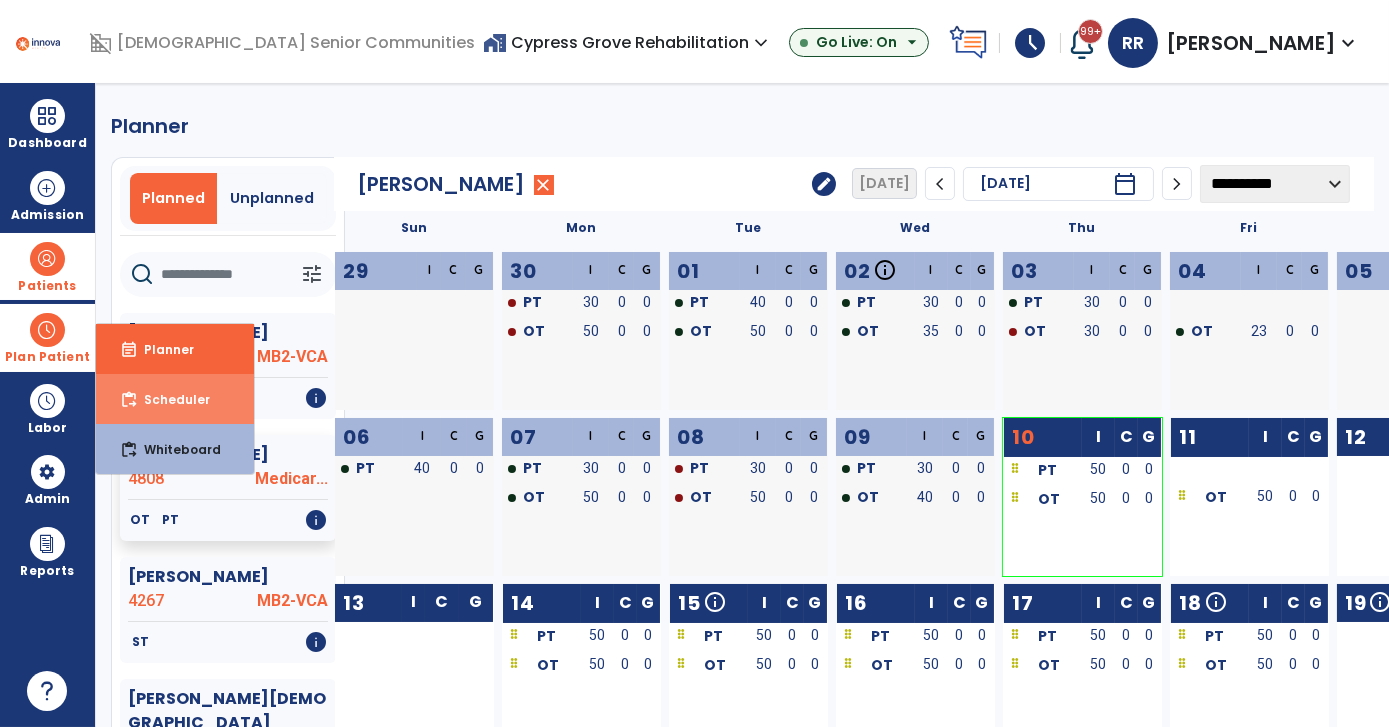 click on "content_paste_go  Scheduler" at bounding box center [175, 399] 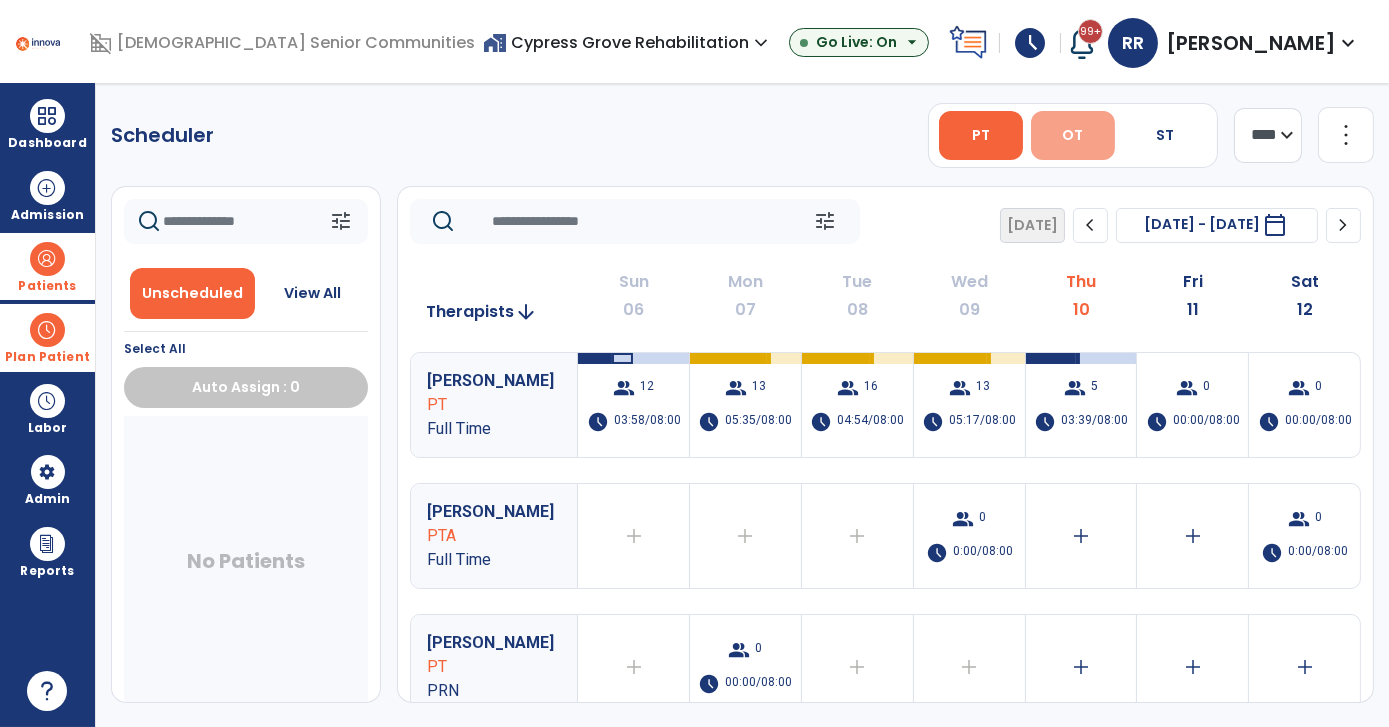 click on "OT" at bounding box center [1073, 135] 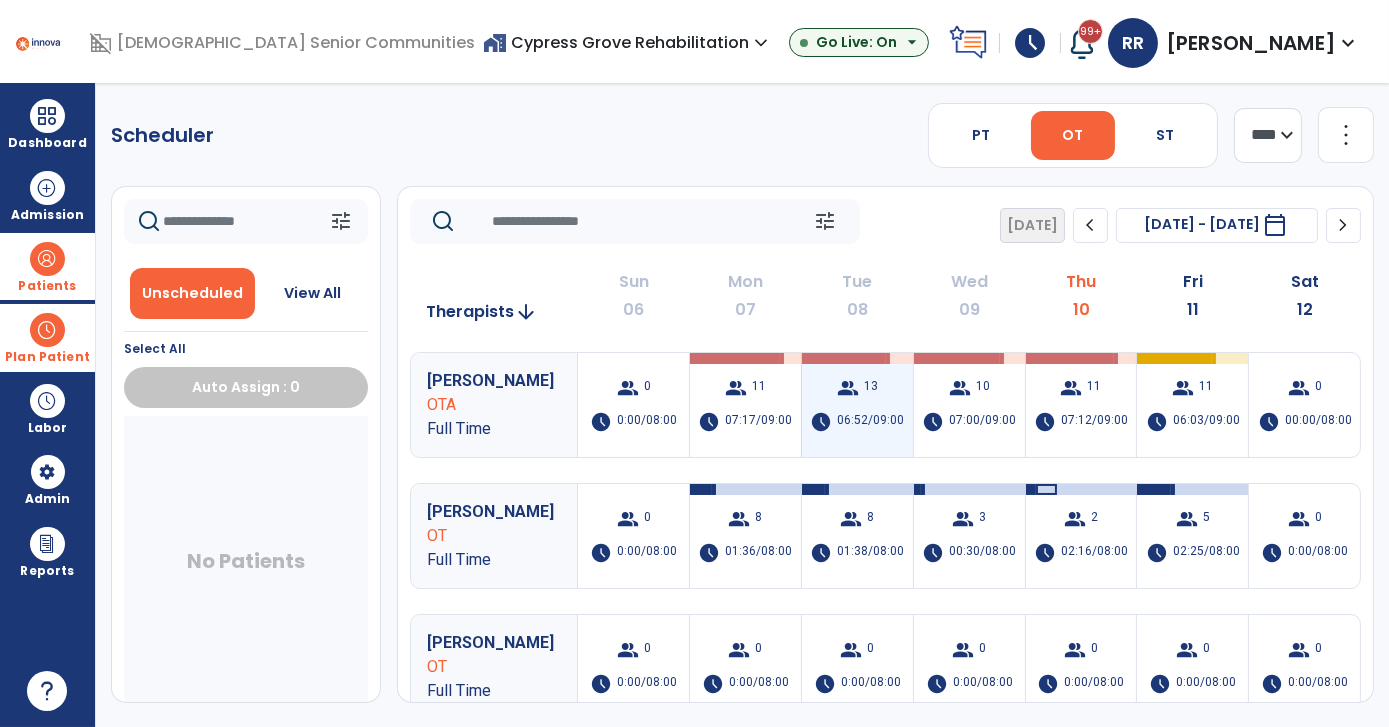 drag, startPoint x: 253, startPoint y: 453, endPoint x: 885, endPoint y: 403, distance: 633.9748 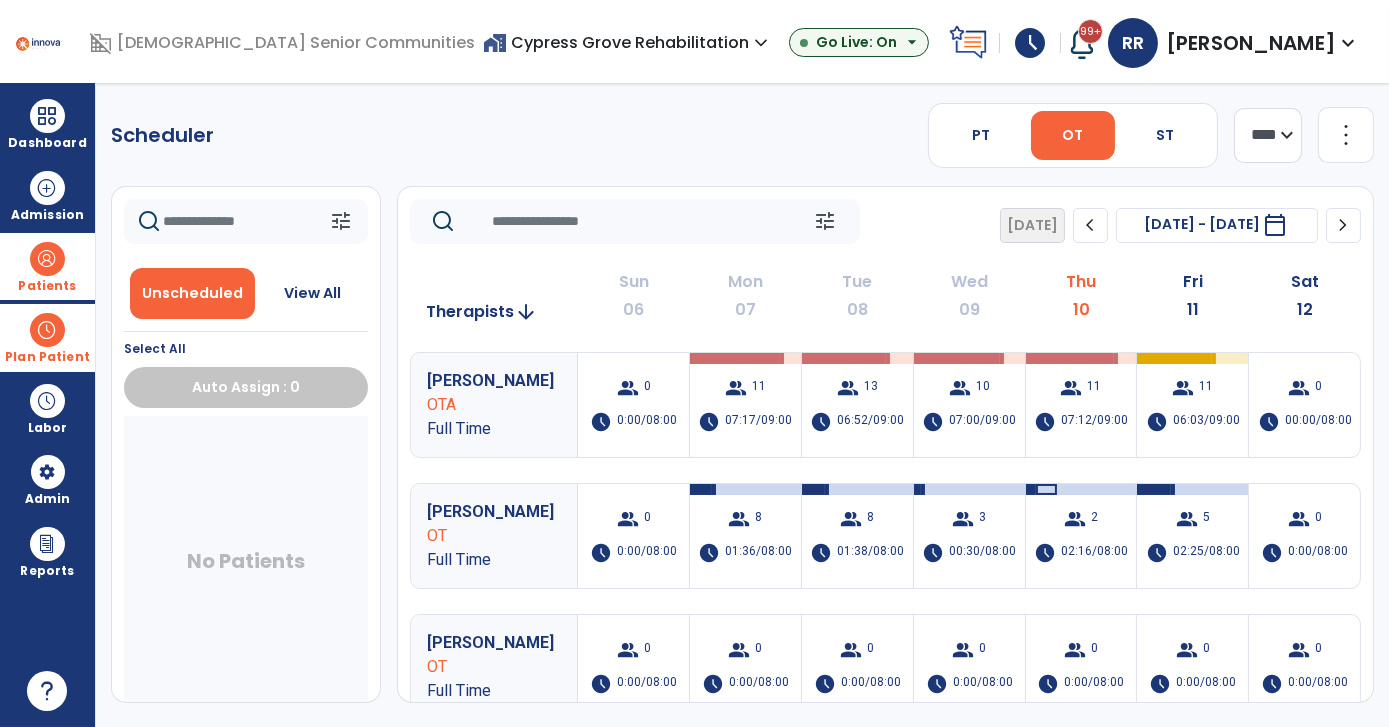 click on "more_vert" 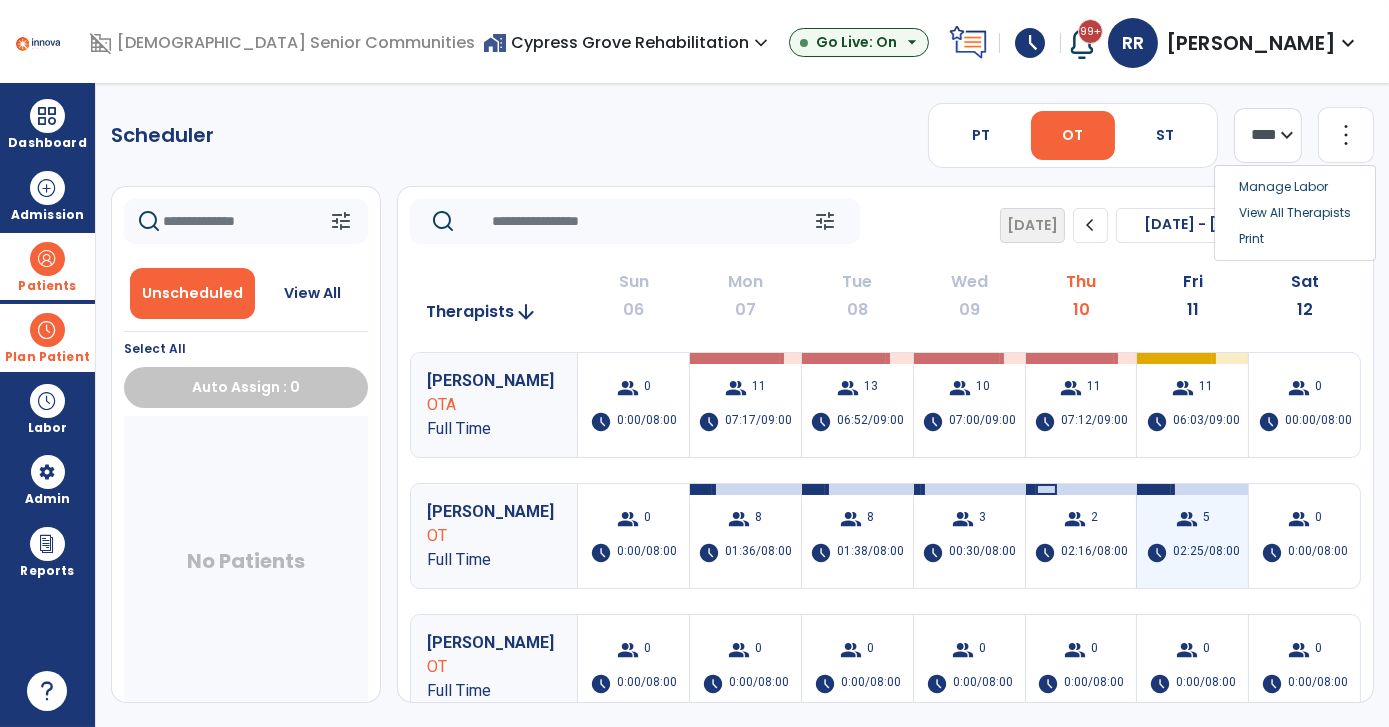 click on "5" at bounding box center (1206, 519) 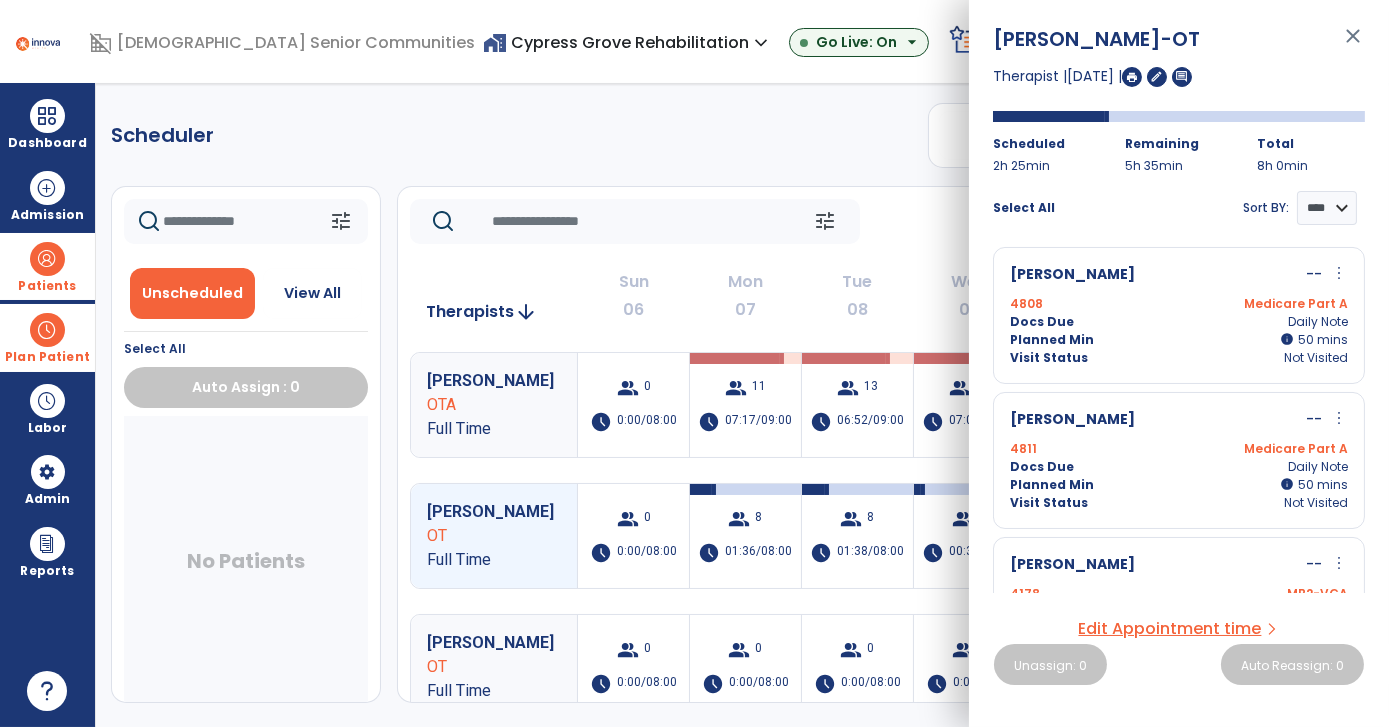 scroll, scrollTop: 0, scrollLeft: 0, axis: both 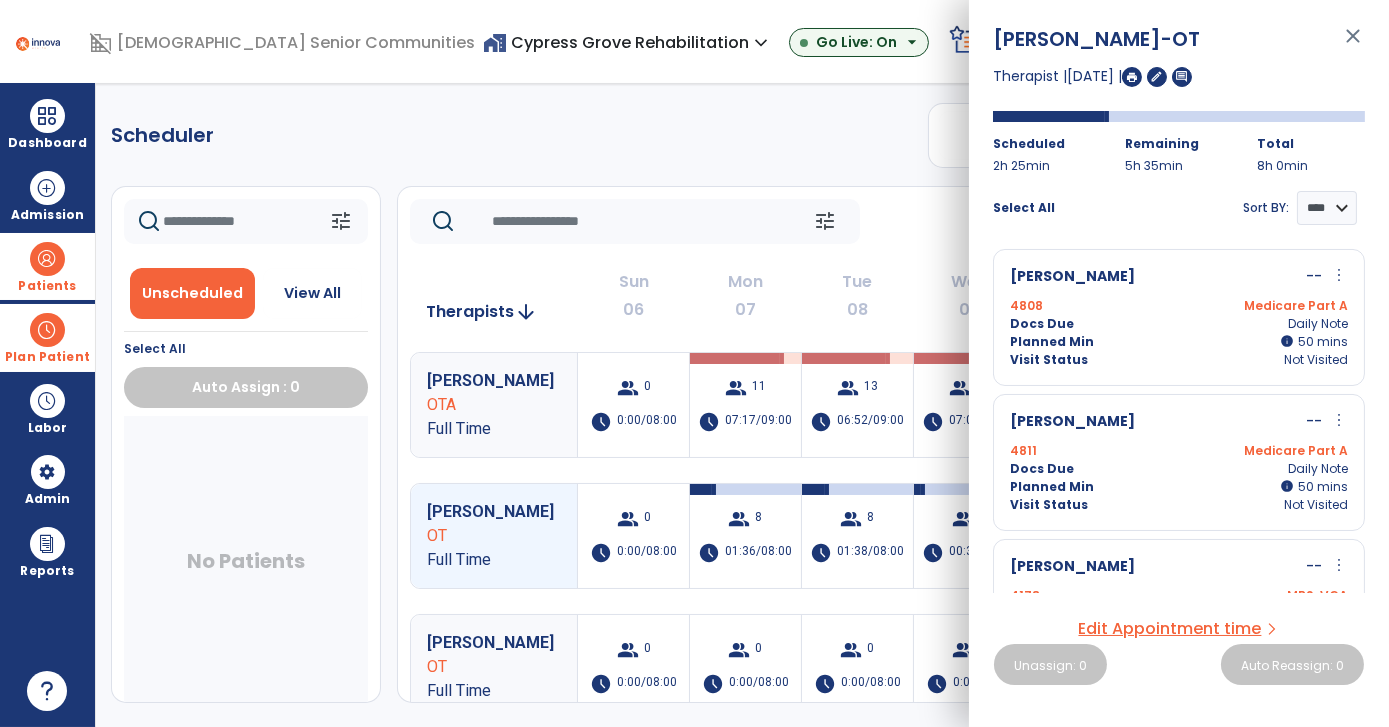 drag, startPoint x: 1186, startPoint y: 291, endPoint x: 1194, endPoint y: 300, distance: 12.0415945 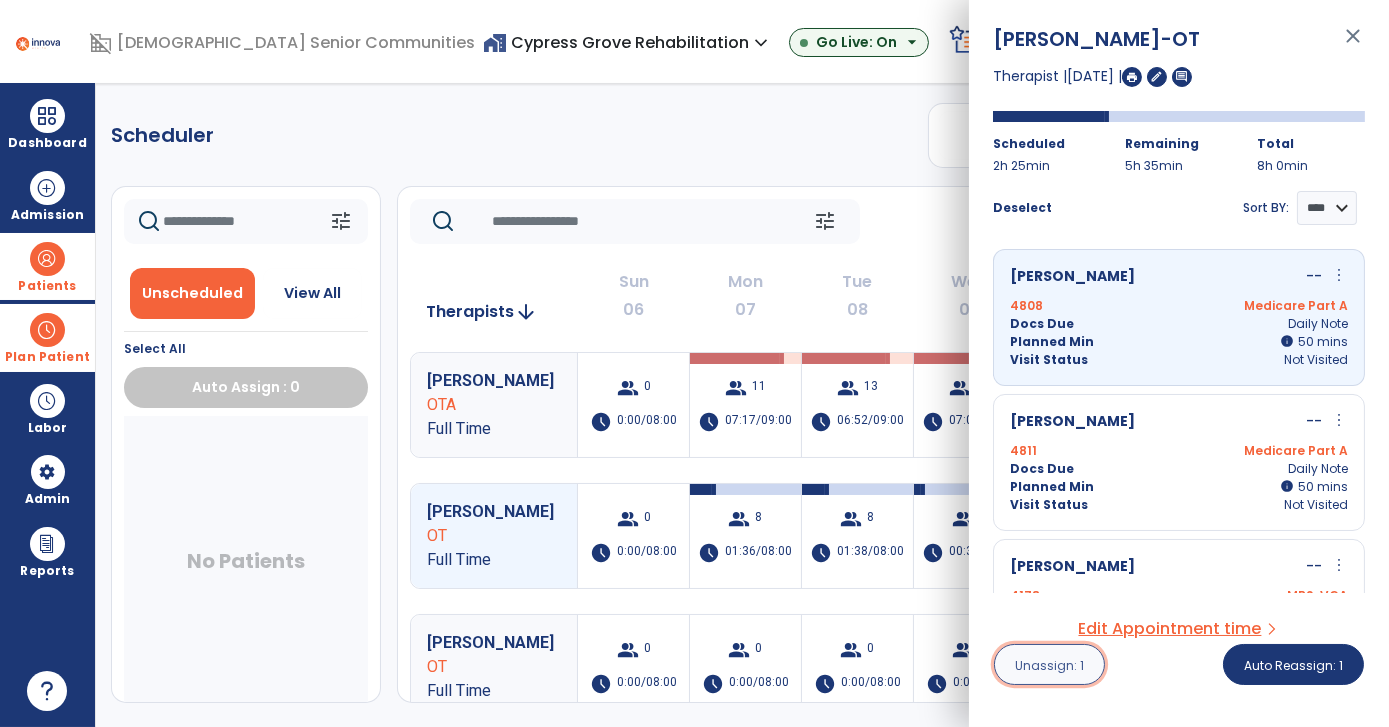 click on "Unassign: 1" at bounding box center (1049, 665) 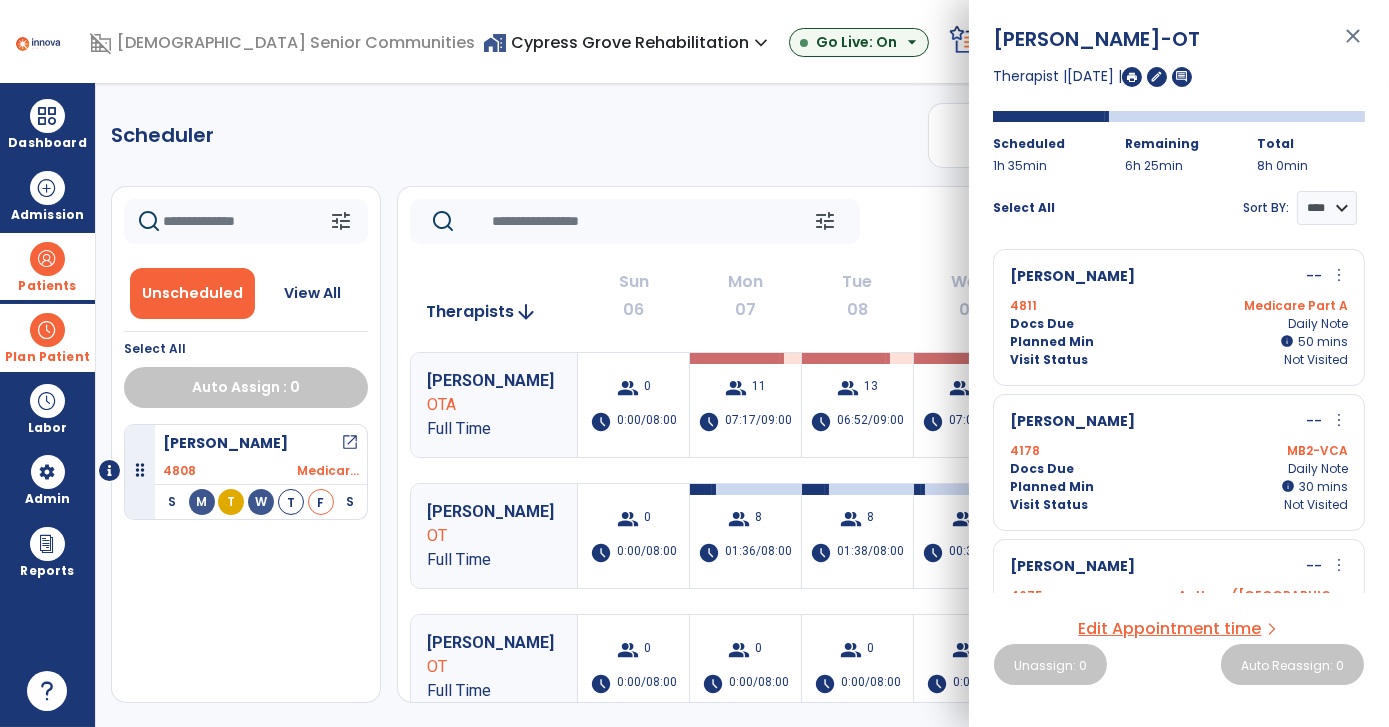 scroll, scrollTop: 224, scrollLeft: 0, axis: vertical 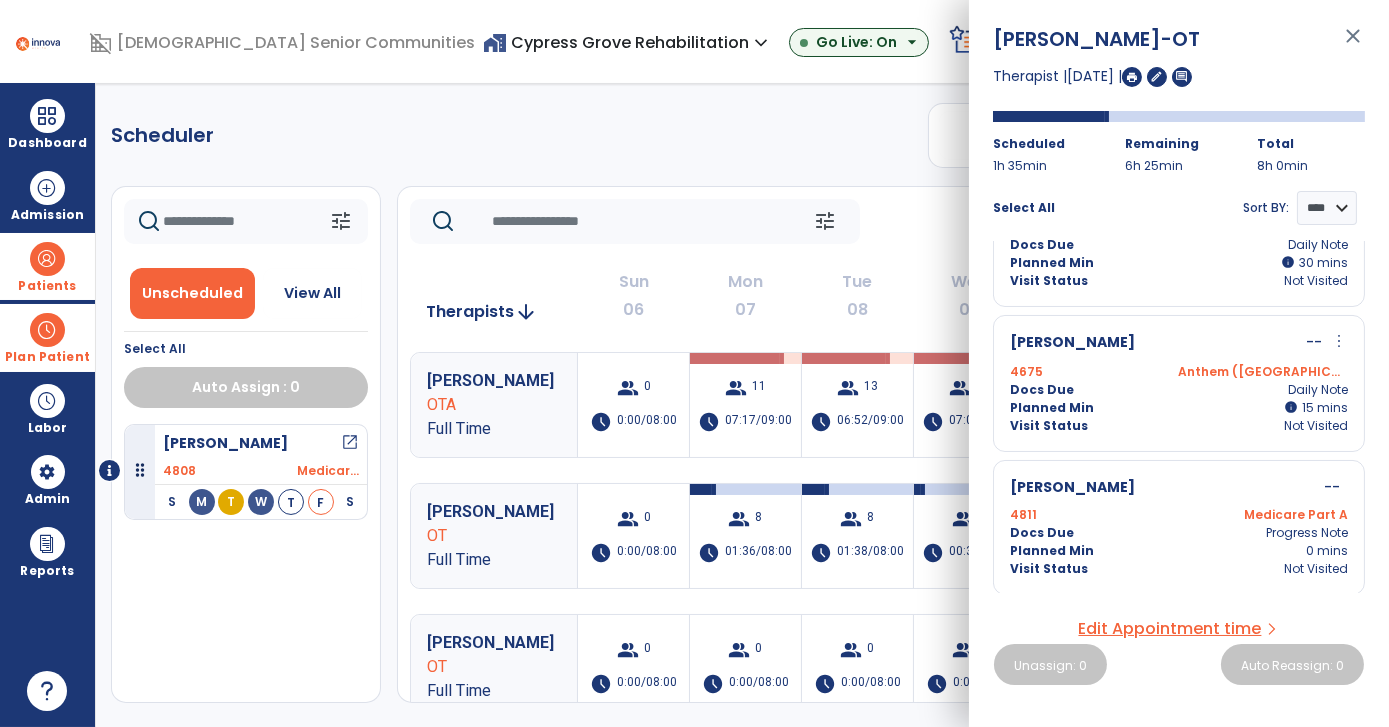 click on "4675 Anthem (MI)" at bounding box center [1179, 372] 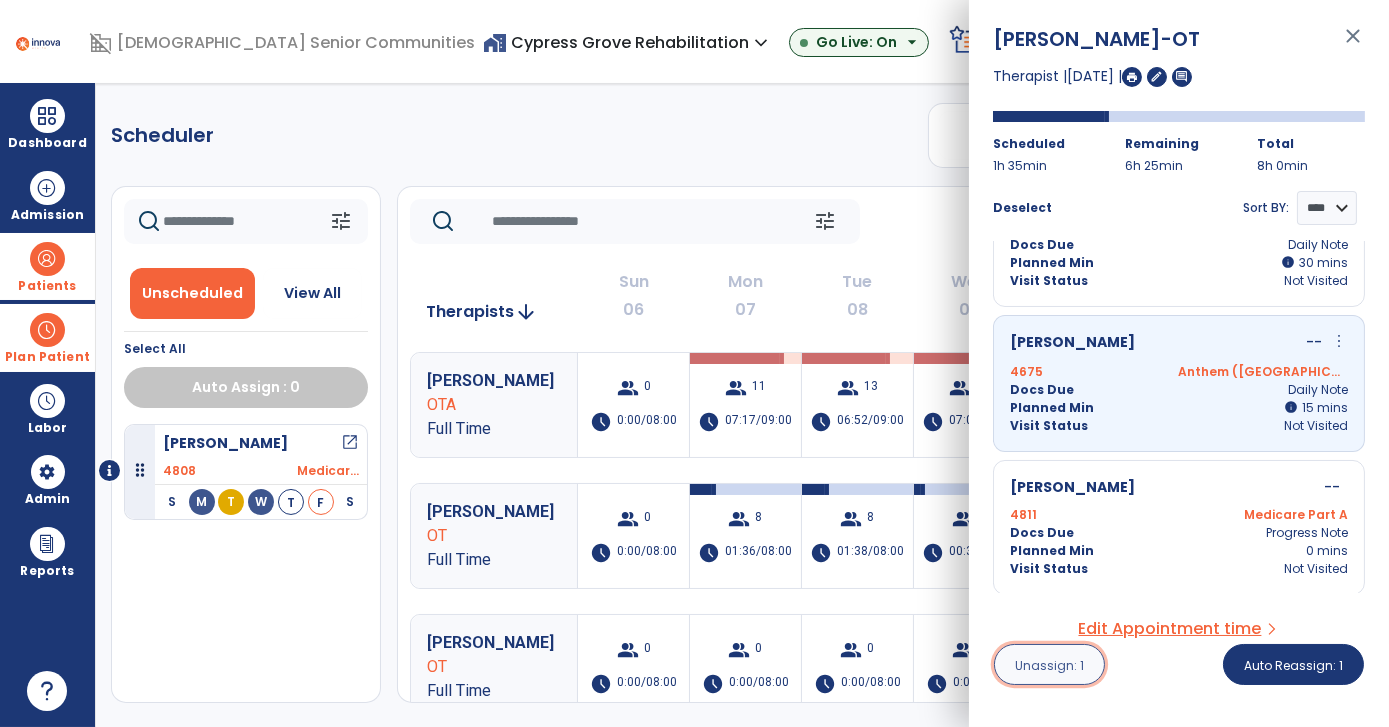 click on "Unassign: 1" at bounding box center (1049, 665) 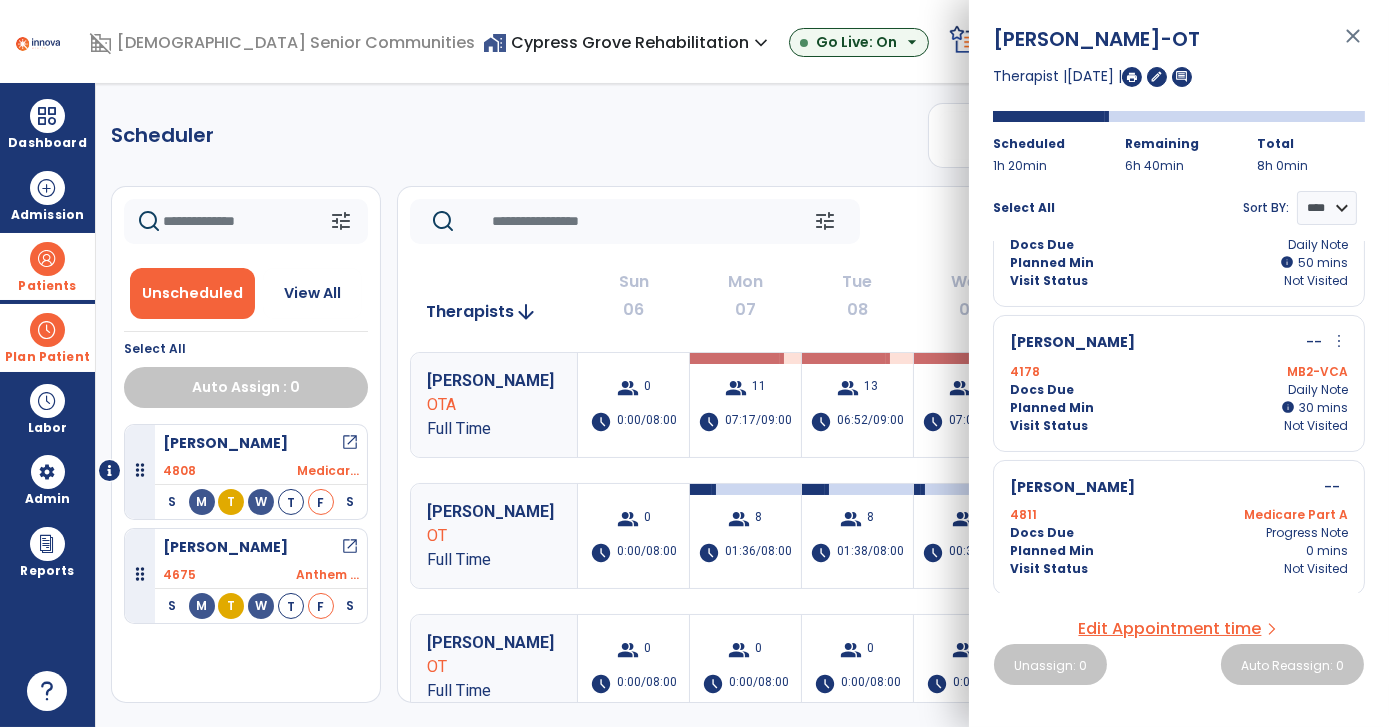 scroll, scrollTop: 0, scrollLeft: 0, axis: both 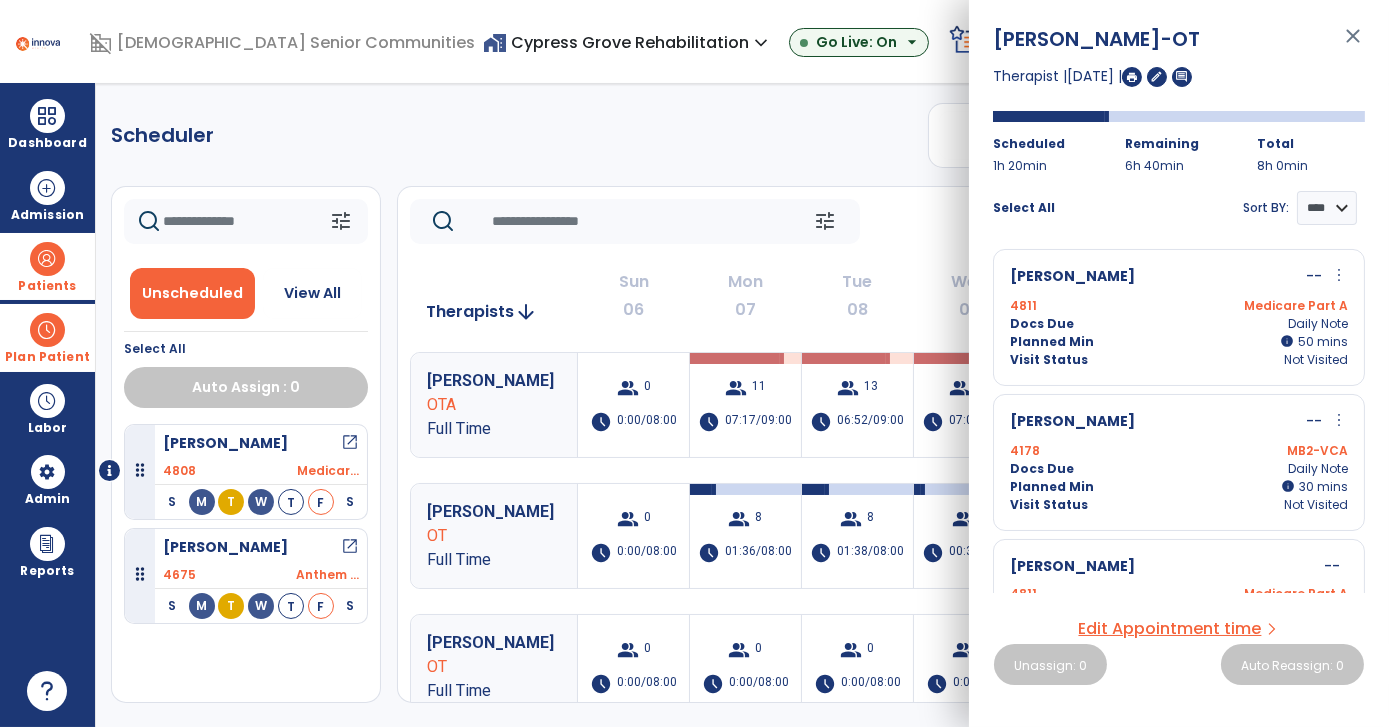 click on "MB2-VCA" at bounding box center (1263, 451) 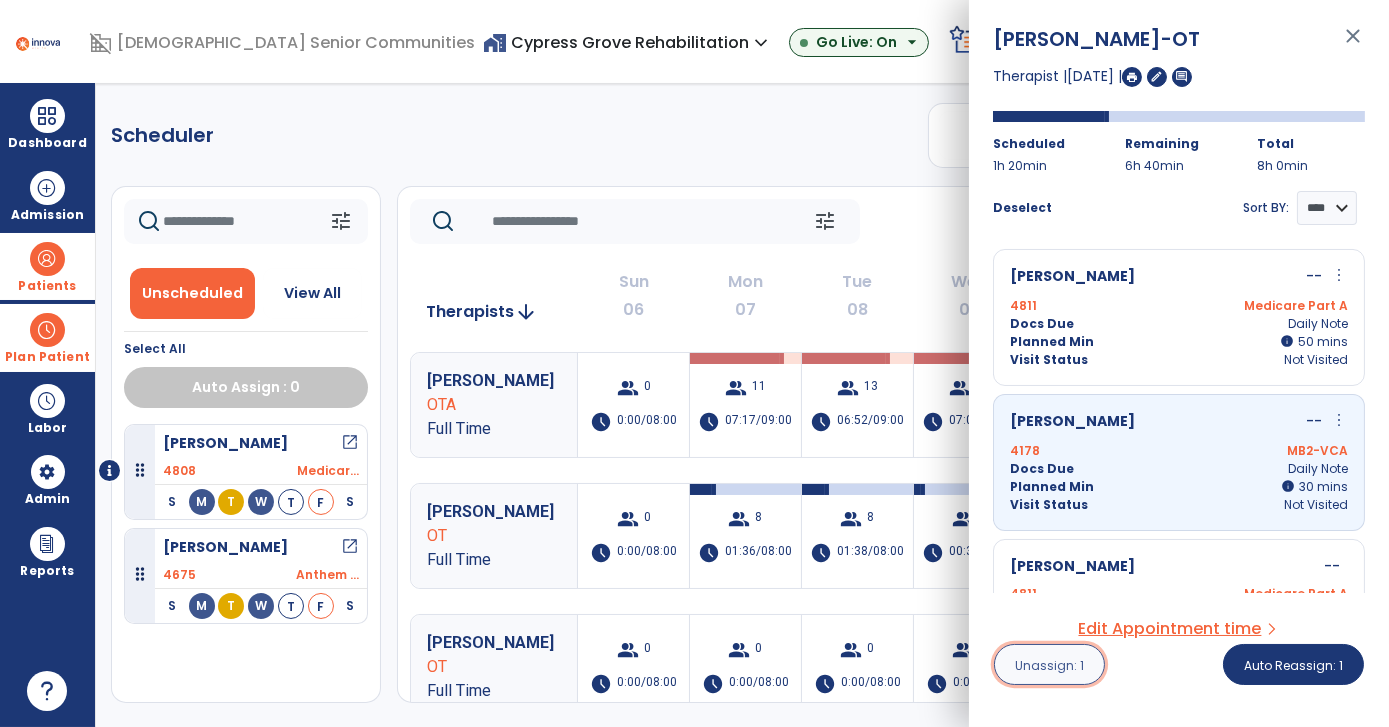 click on "Unassign: 1" at bounding box center (1049, 665) 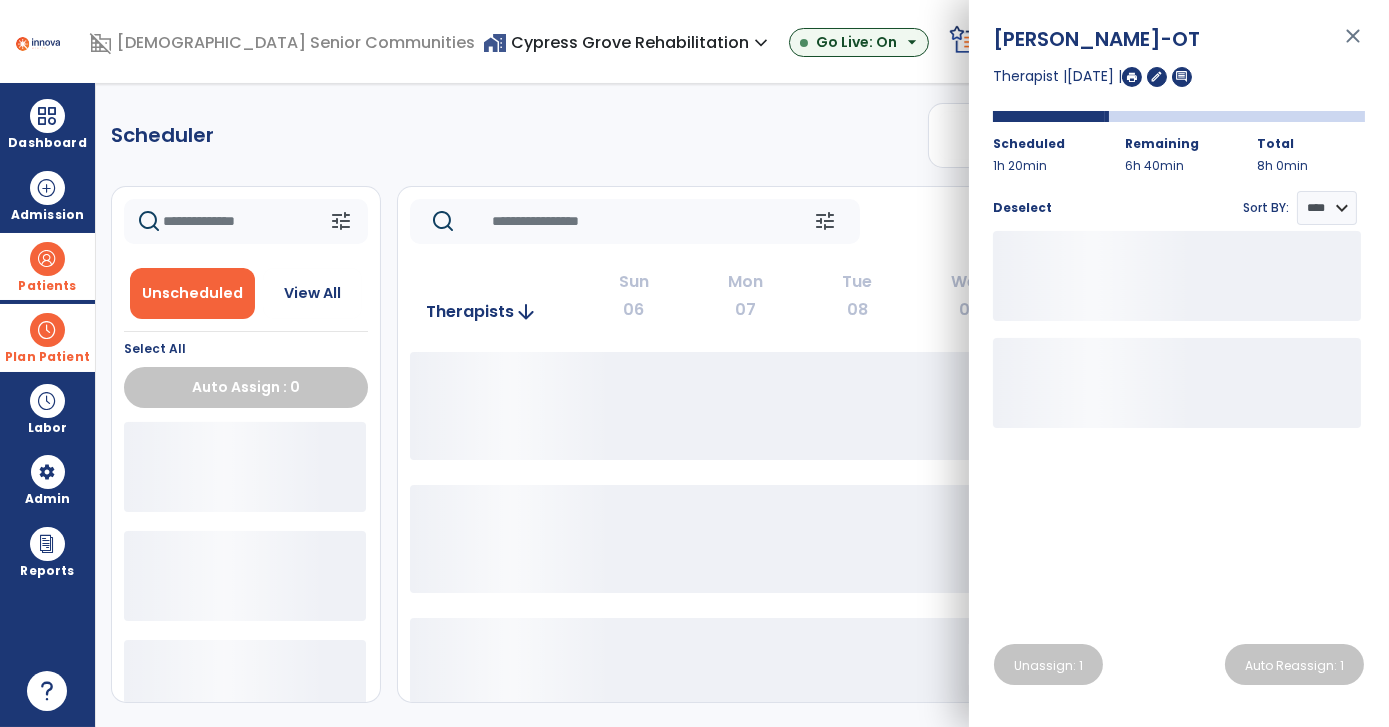 click on "Scheduler   PT   OT   ST  **** *** more_vert  Manage Labor   View All Therapists   Print" 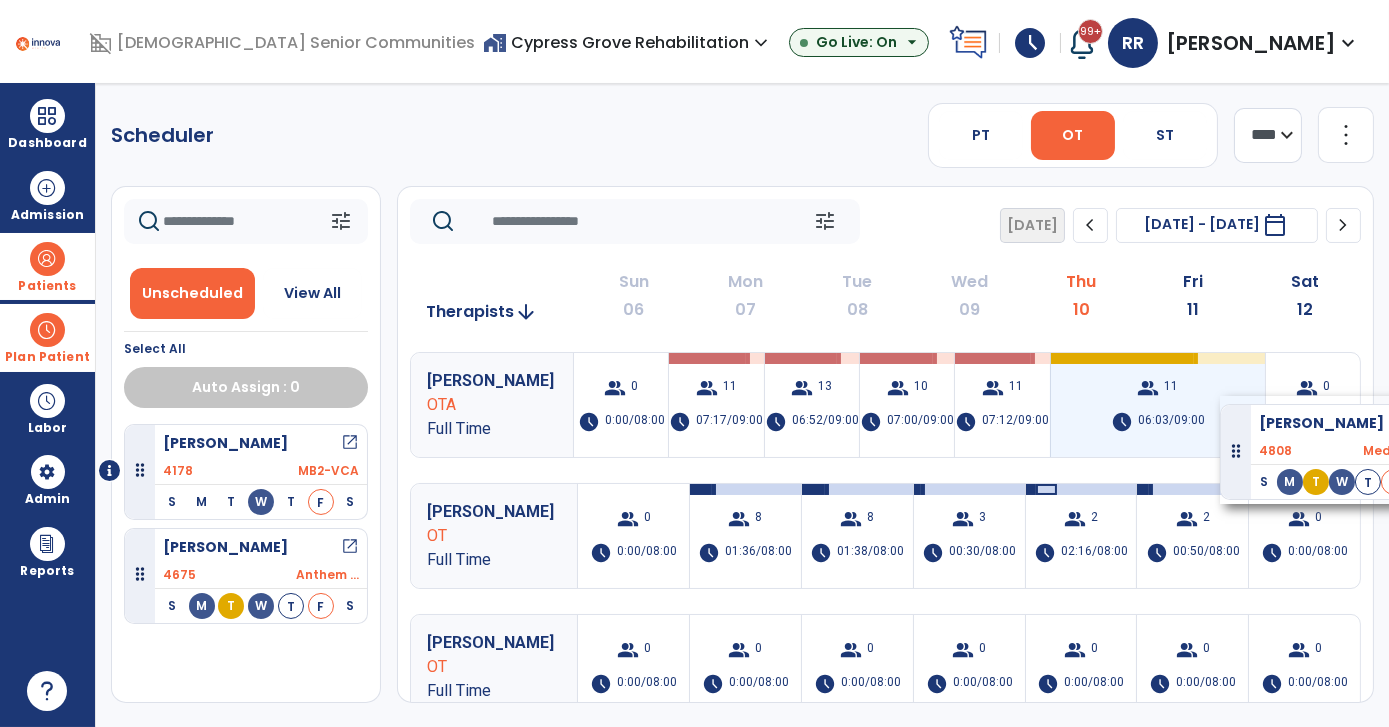 drag, startPoint x: 303, startPoint y: 461, endPoint x: 1229, endPoint y: 396, distance: 928.2785 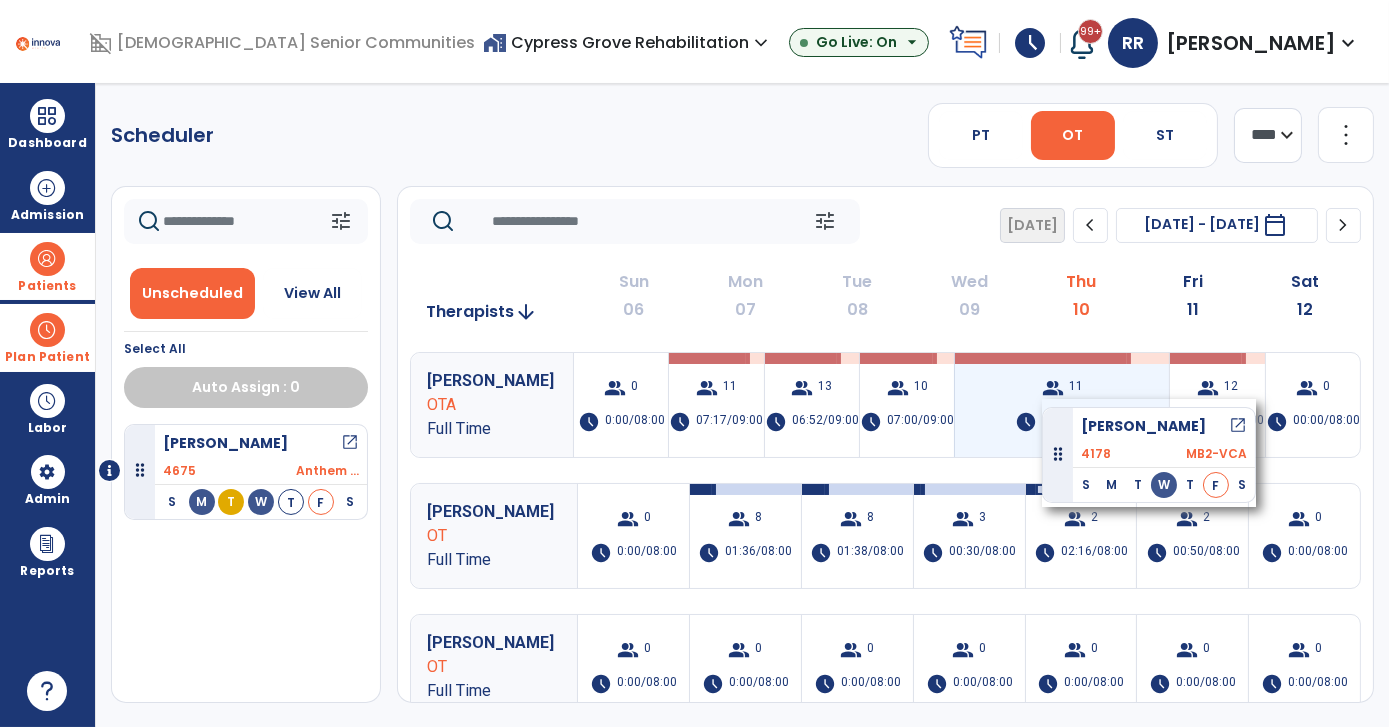 drag, startPoint x: 261, startPoint y: 449, endPoint x: 1039, endPoint y: 397, distance: 779.73584 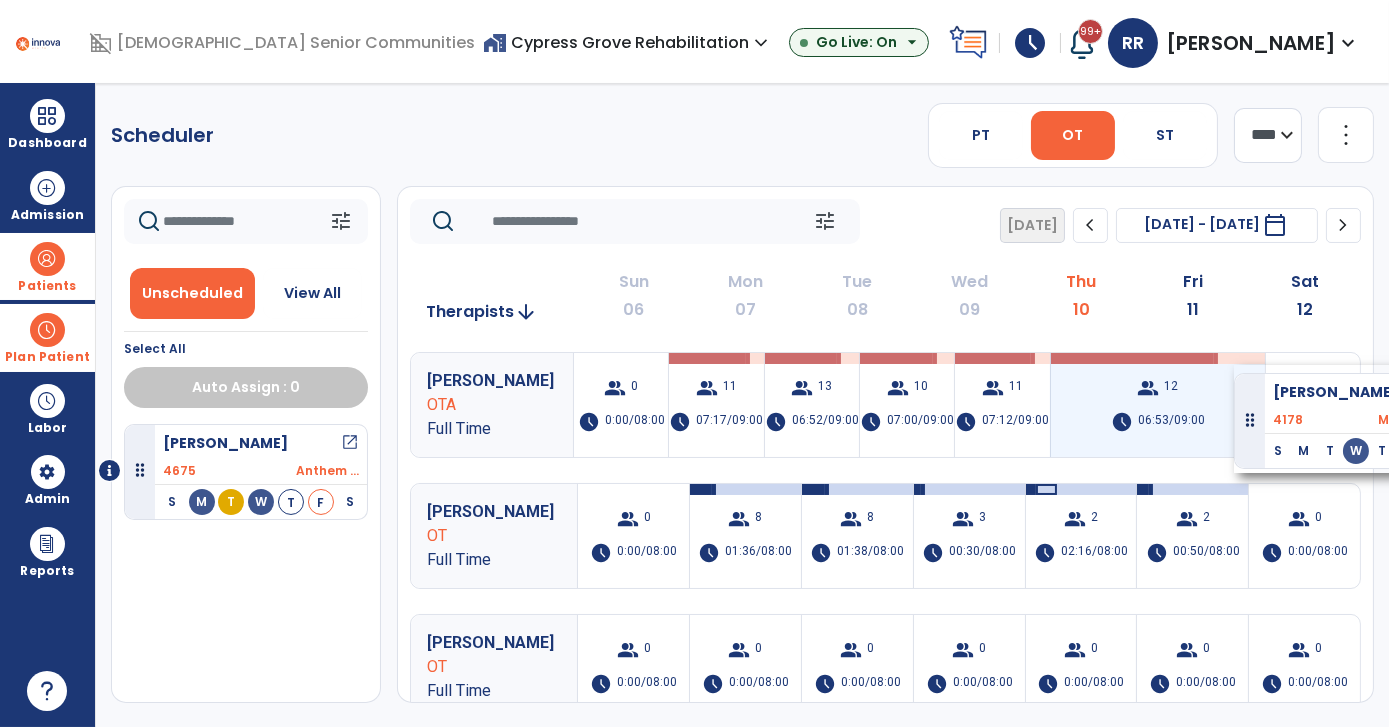drag, startPoint x: 309, startPoint y: 460, endPoint x: 1212, endPoint y: 387, distance: 905.9459 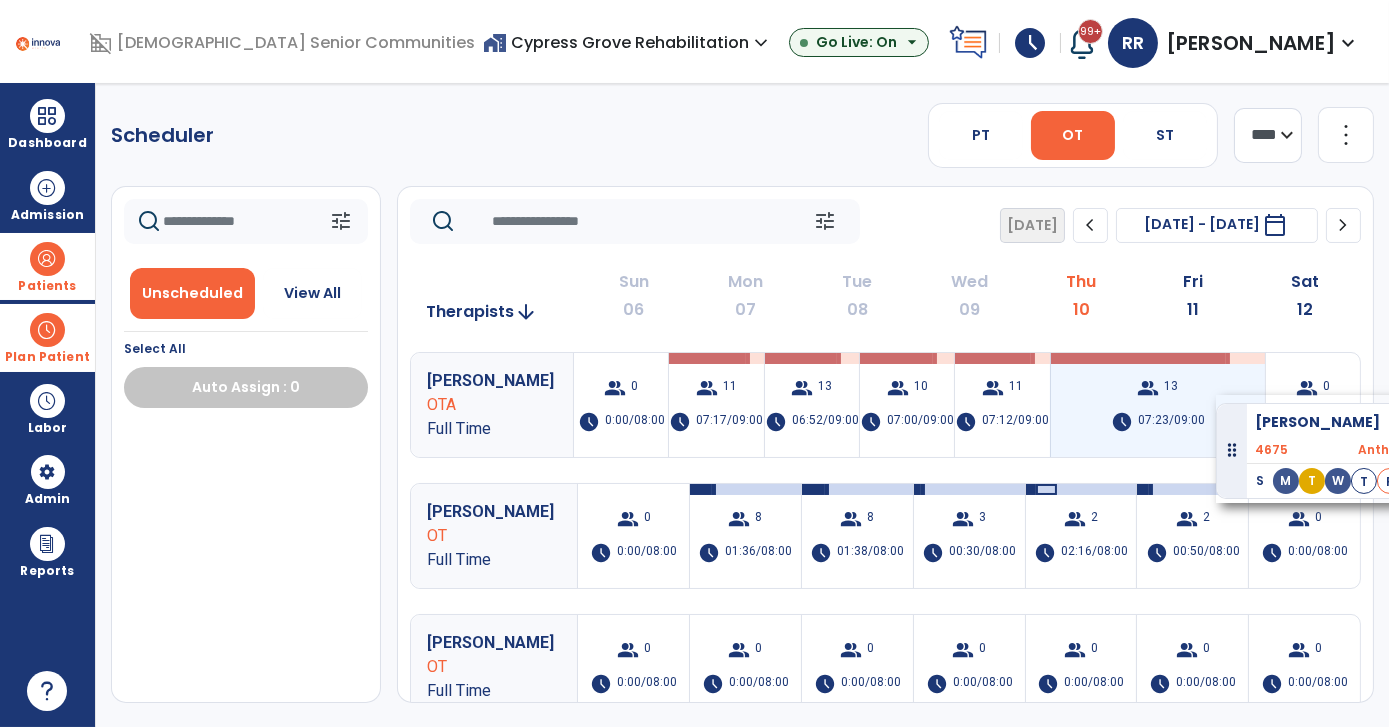 drag, startPoint x: 247, startPoint y: 472, endPoint x: 1216, endPoint y: 395, distance: 972.0545 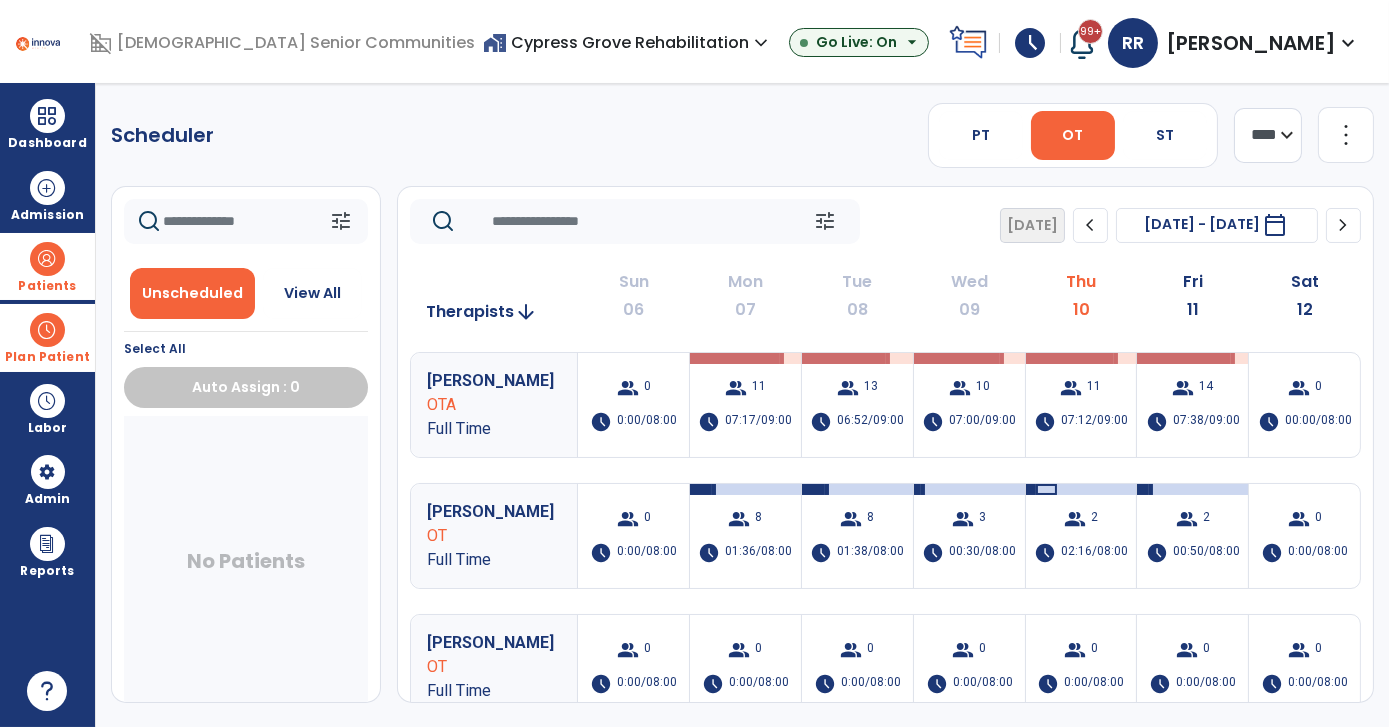 click on "more_vert" 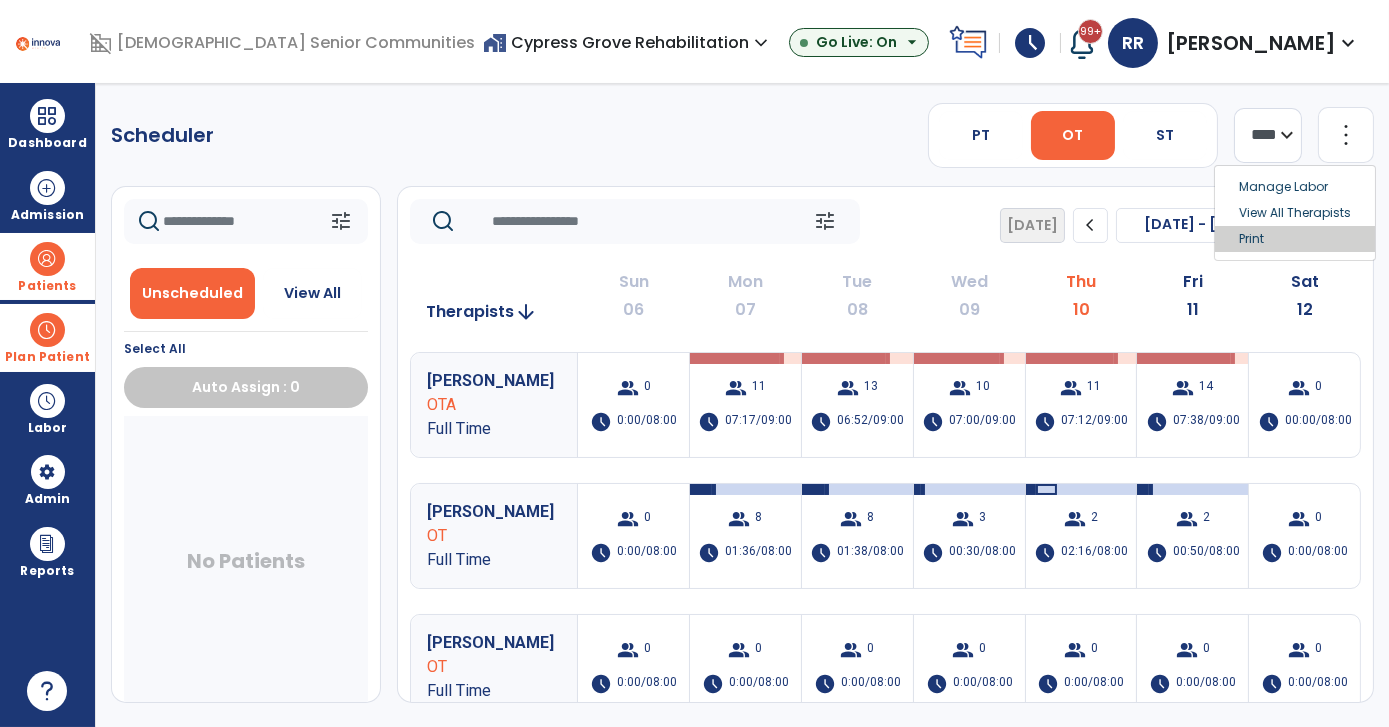 click on "Print" at bounding box center (1295, 239) 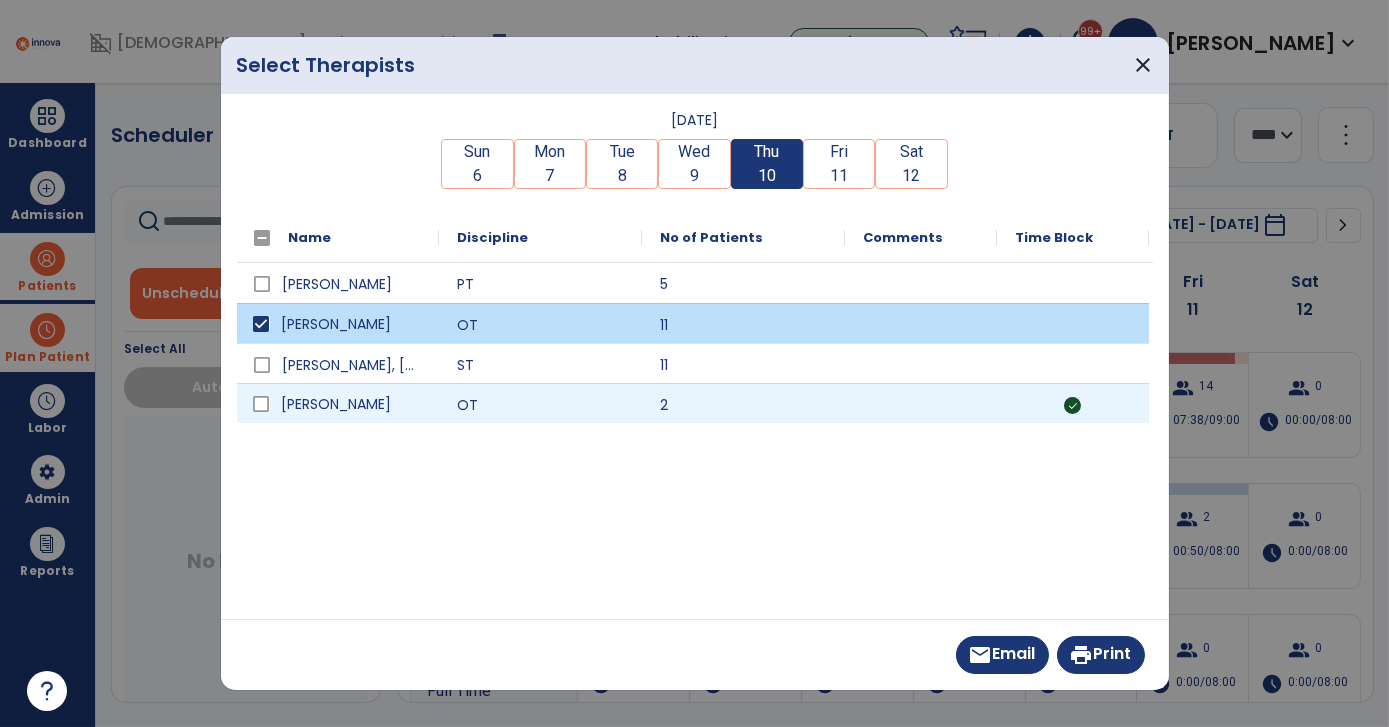 click at bounding box center [262, 404] 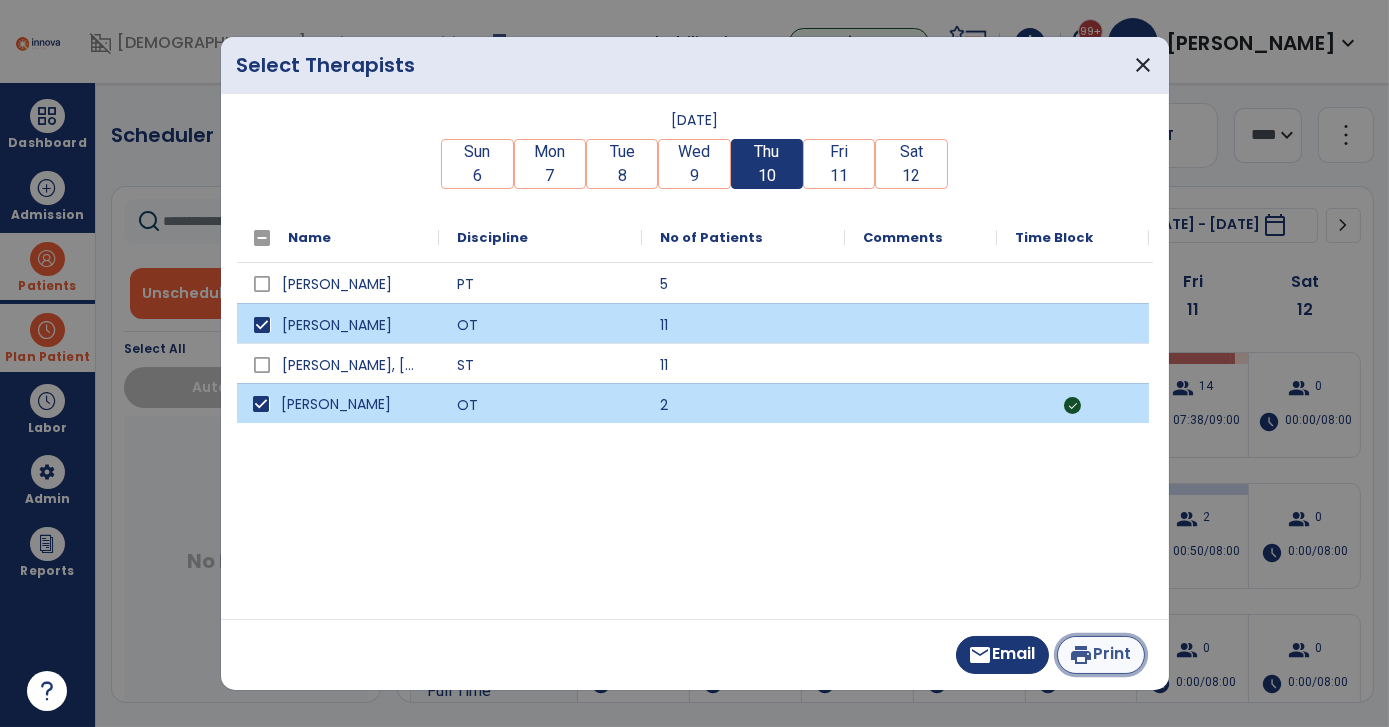 click on "print  Print" at bounding box center [1101, 655] 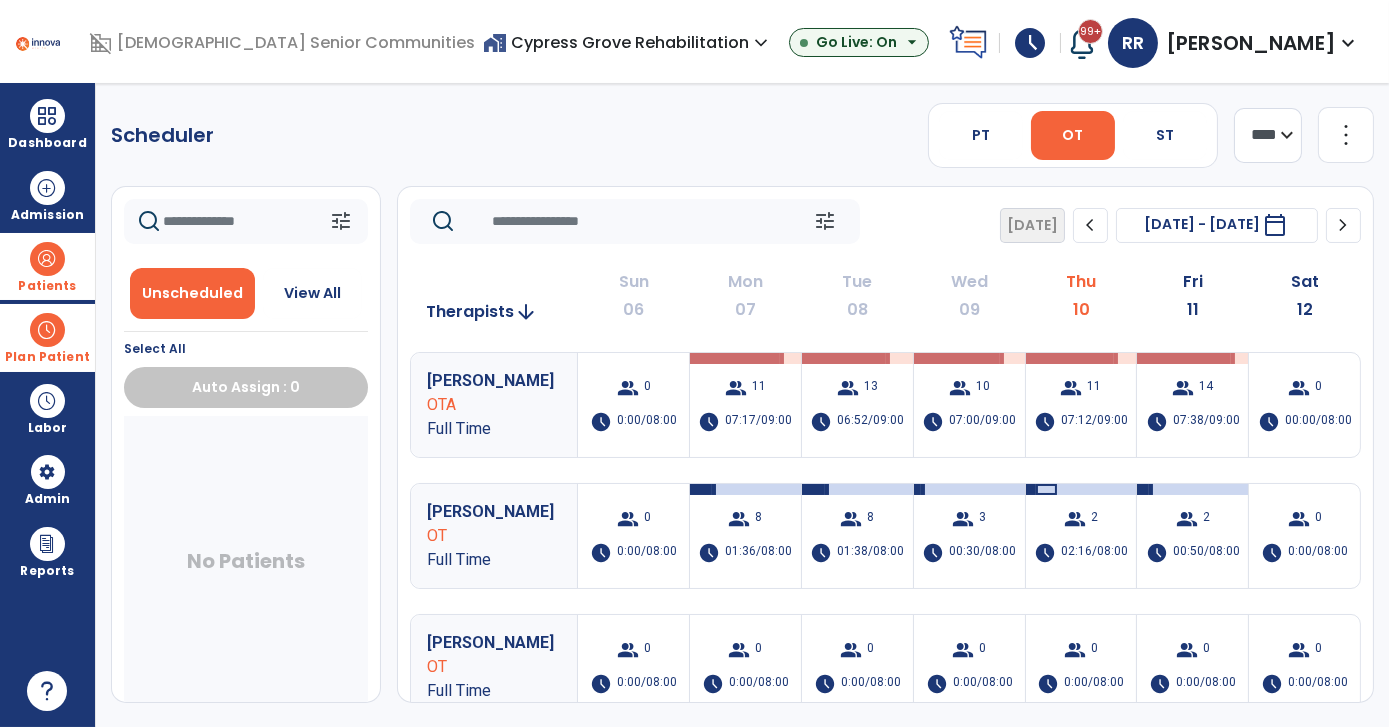 click on "more_vert" 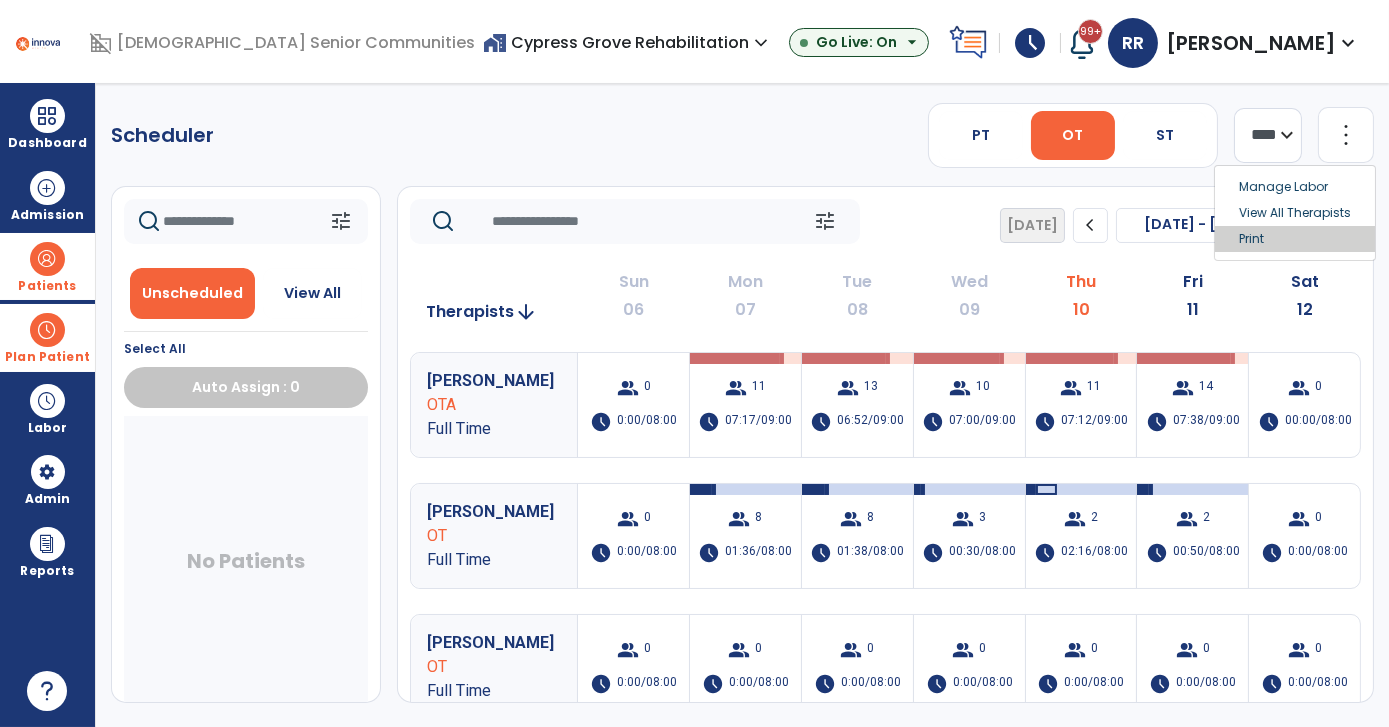 click on "Print" at bounding box center [1295, 239] 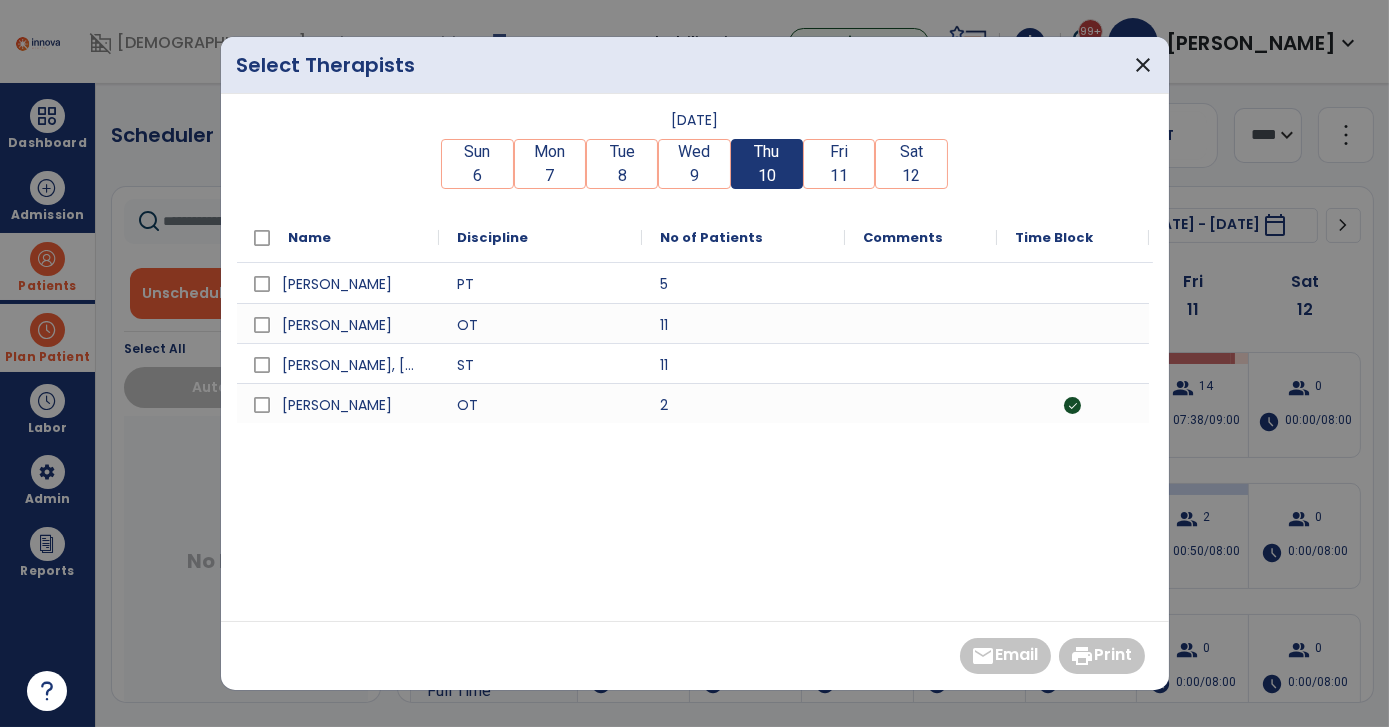 click on "Fri" at bounding box center (839, 152) 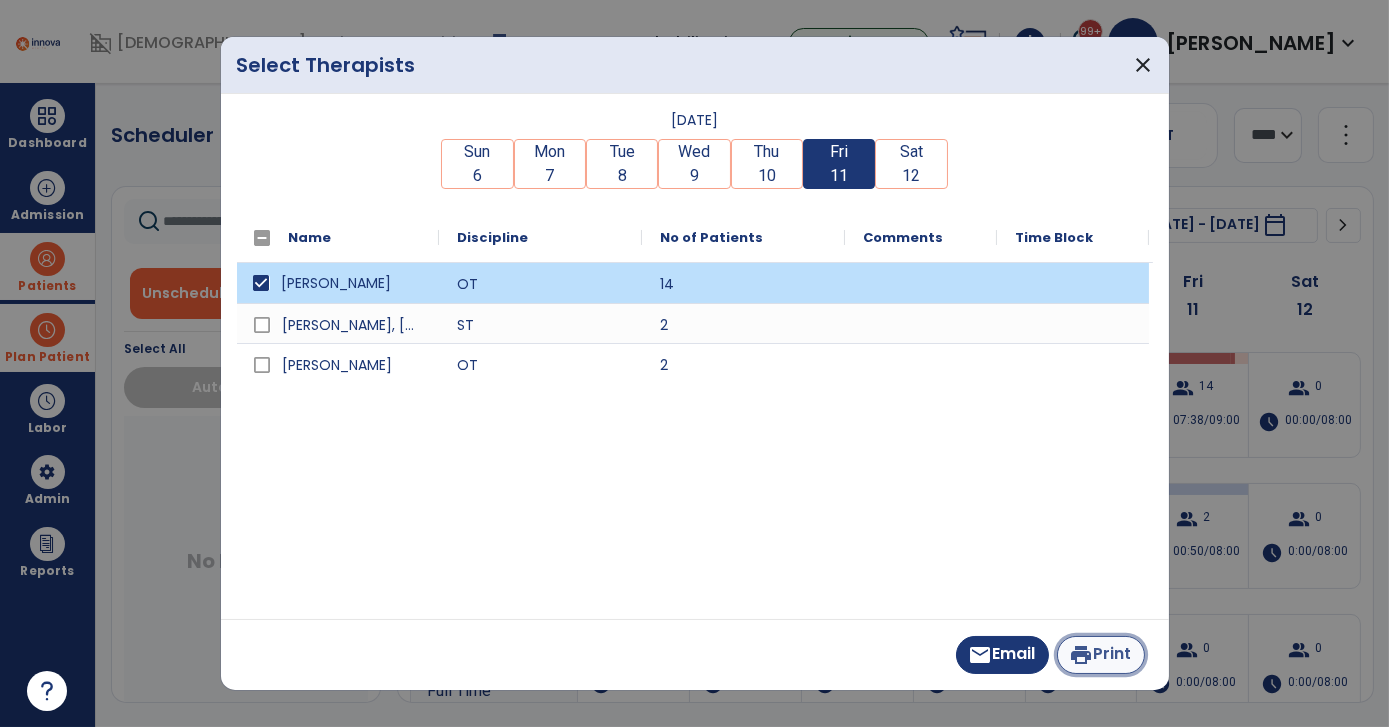 click on "print  Print" at bounding box center [1101, 655] 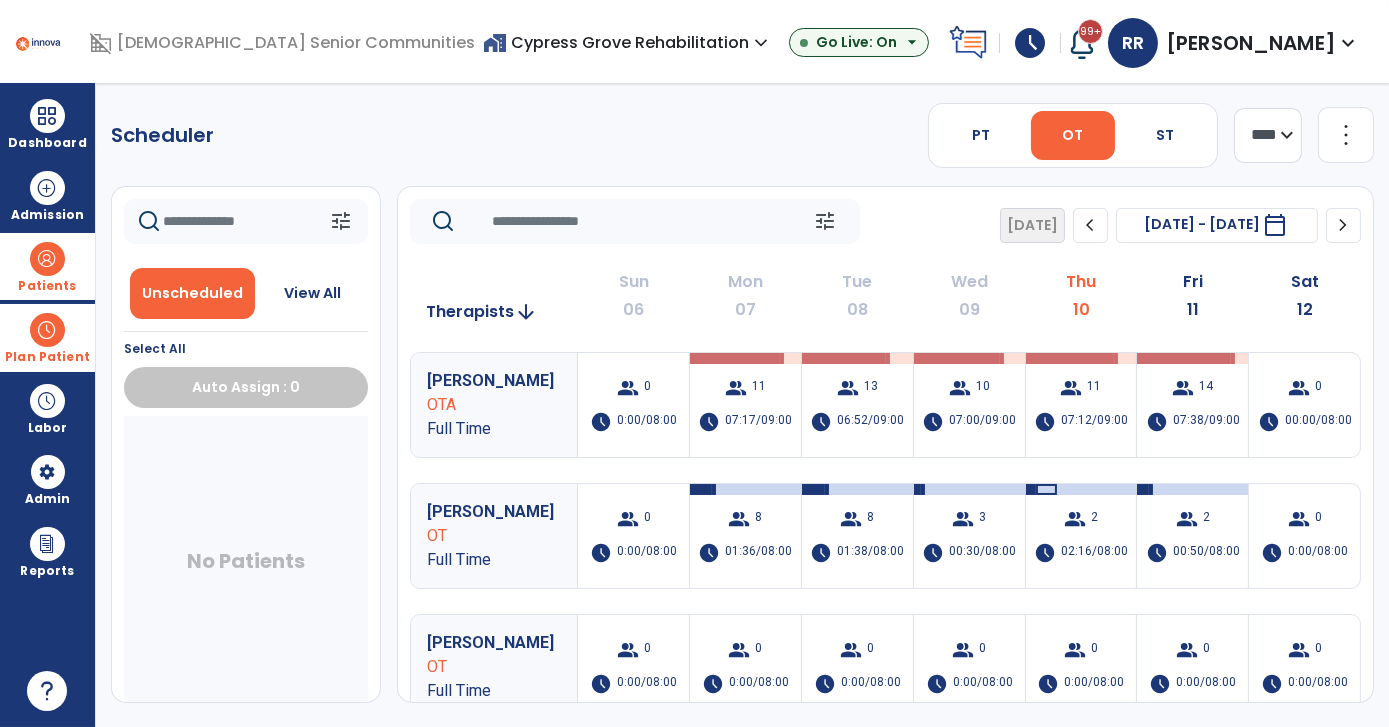 click on "Scheduler   PT   OT   ST  **** *** more_vert  Manage Labor   View All Therapists   Print" 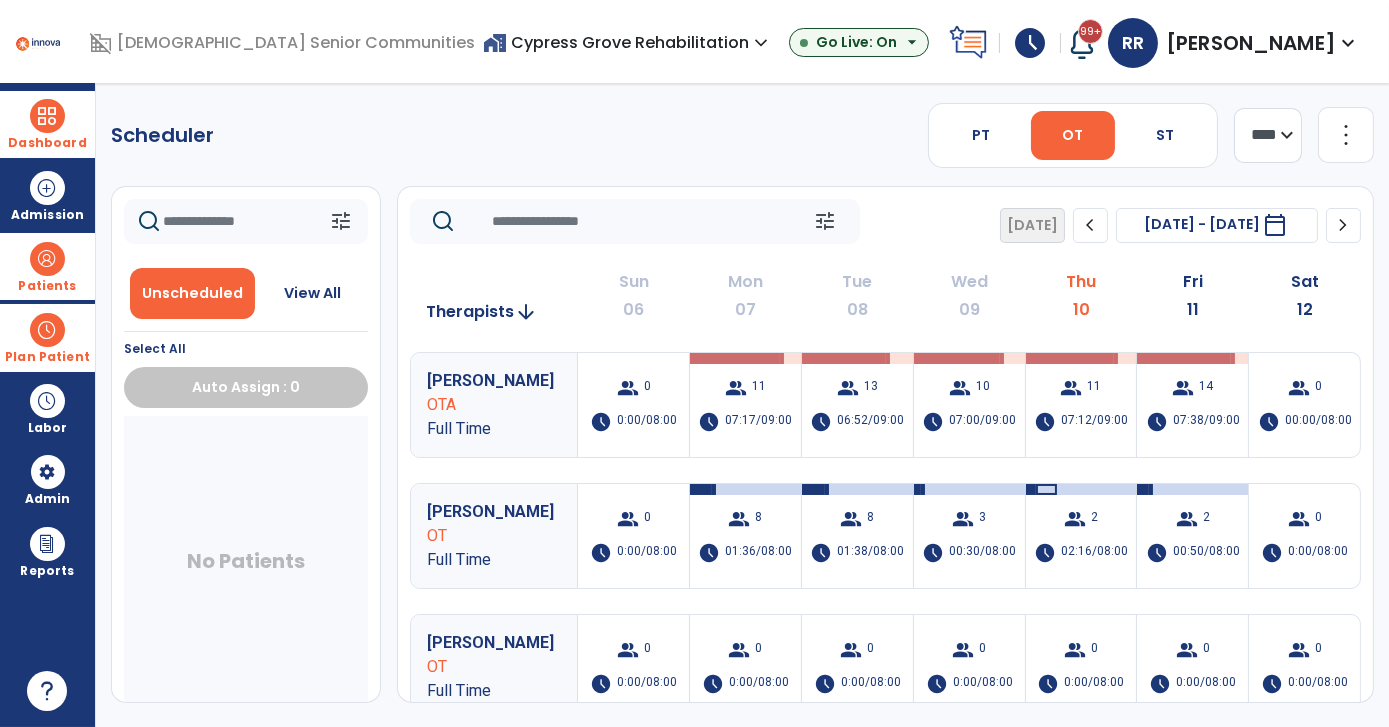 click at bounding box center (47, 116) 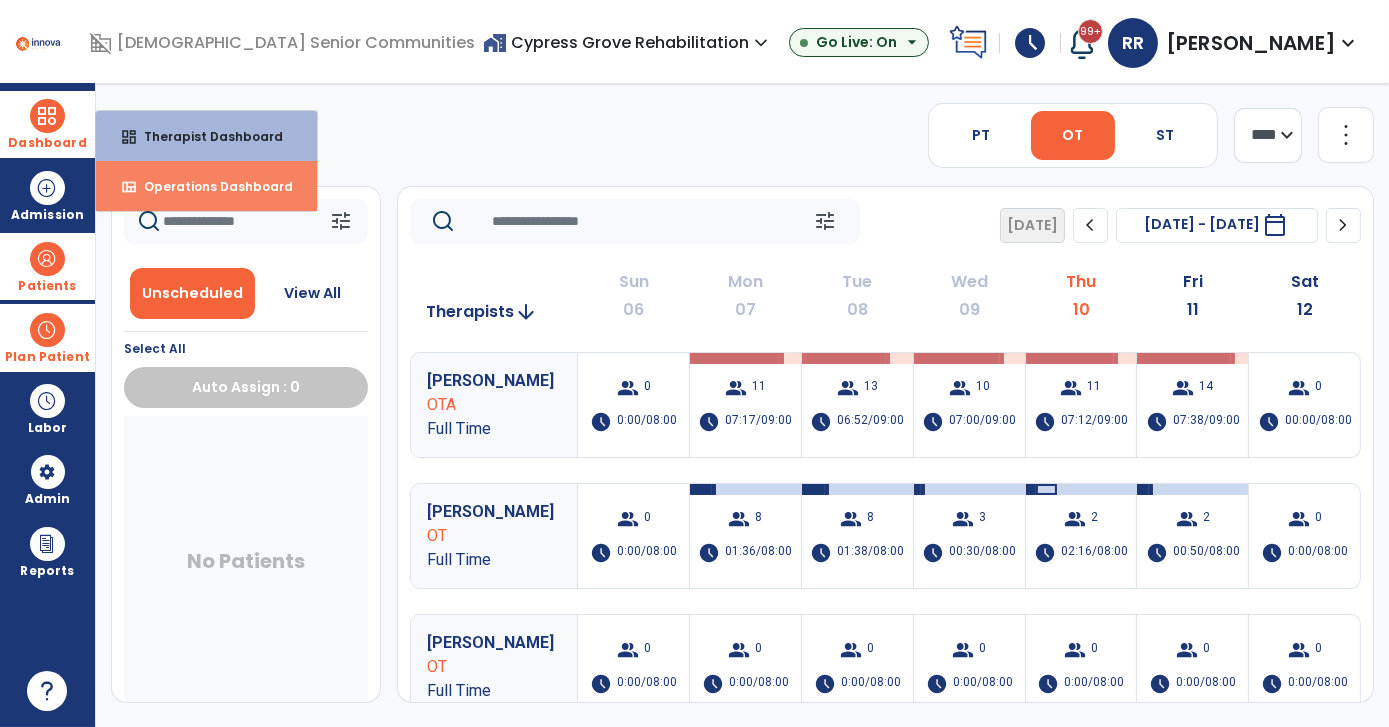 click on "view_quilt  Operations Dashboard" at bounding box center (206, 186) 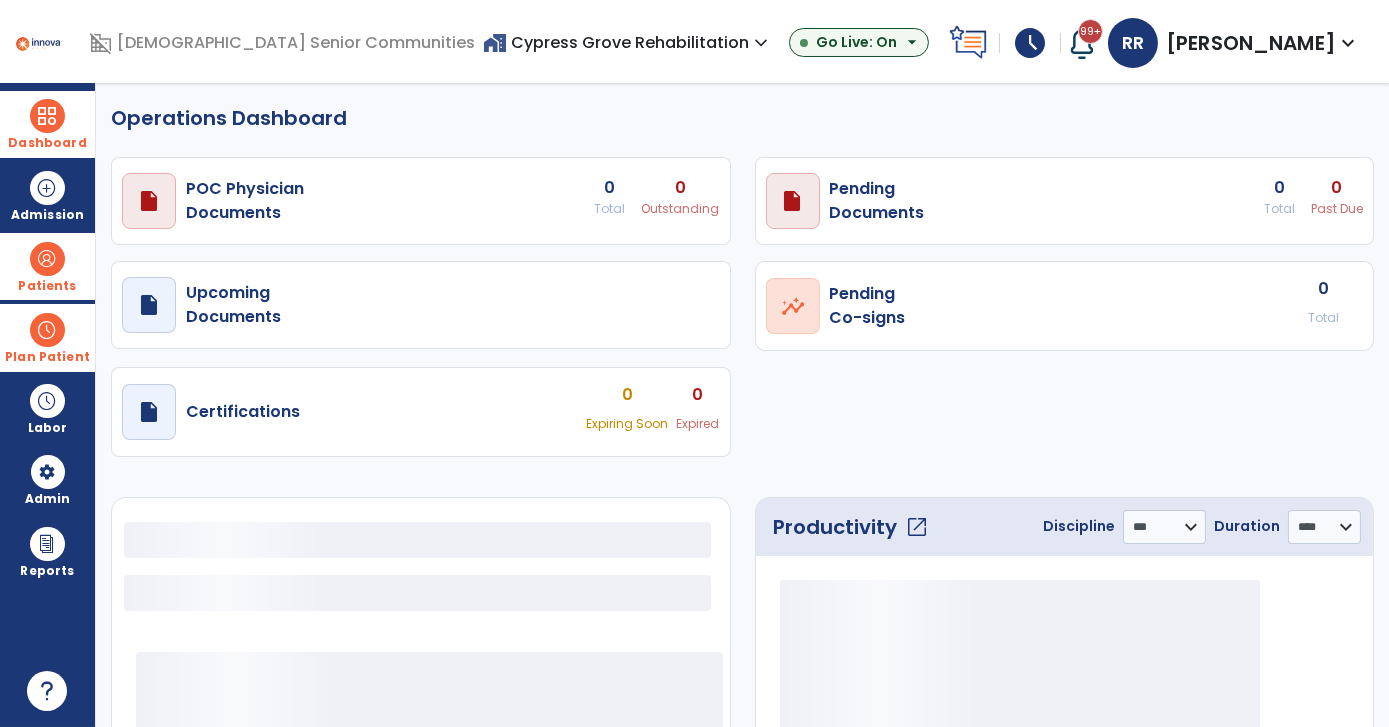 select on "***" 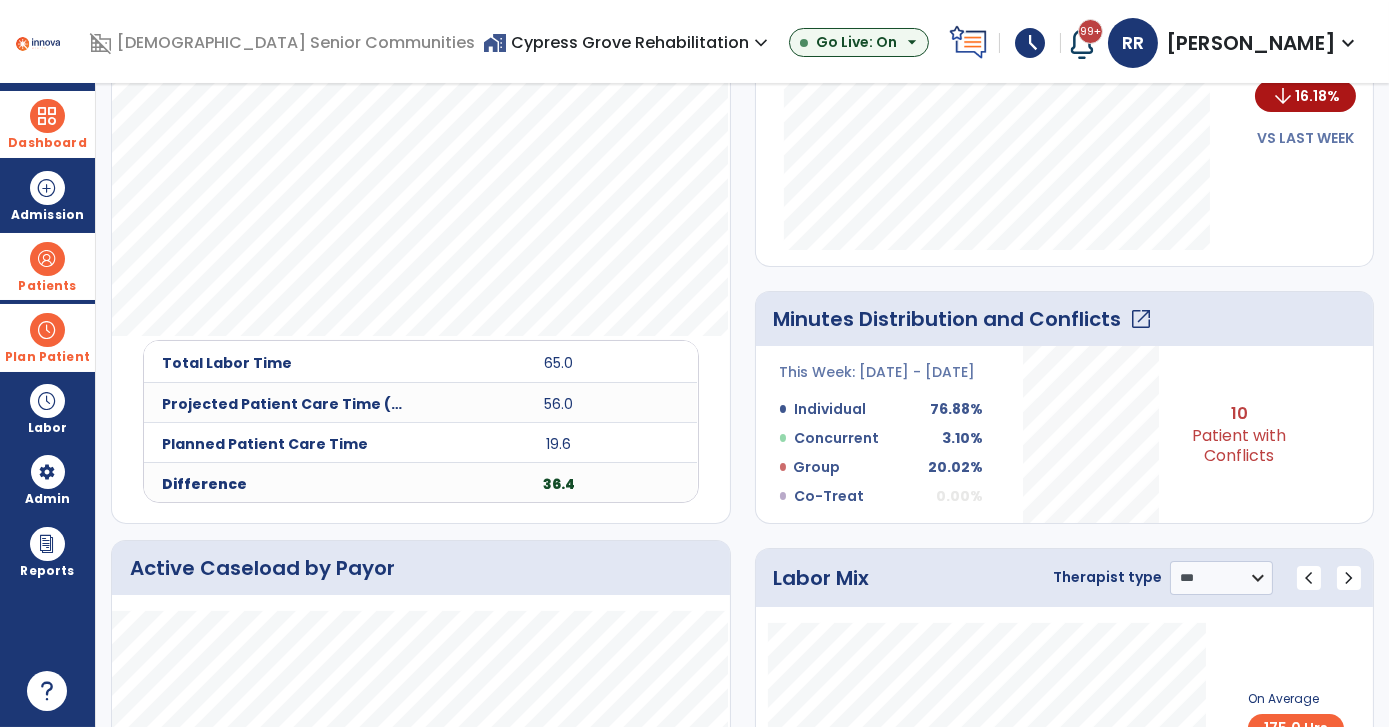 scroll, scrollTop: 636, scrollLeft: 0, axis: vertical 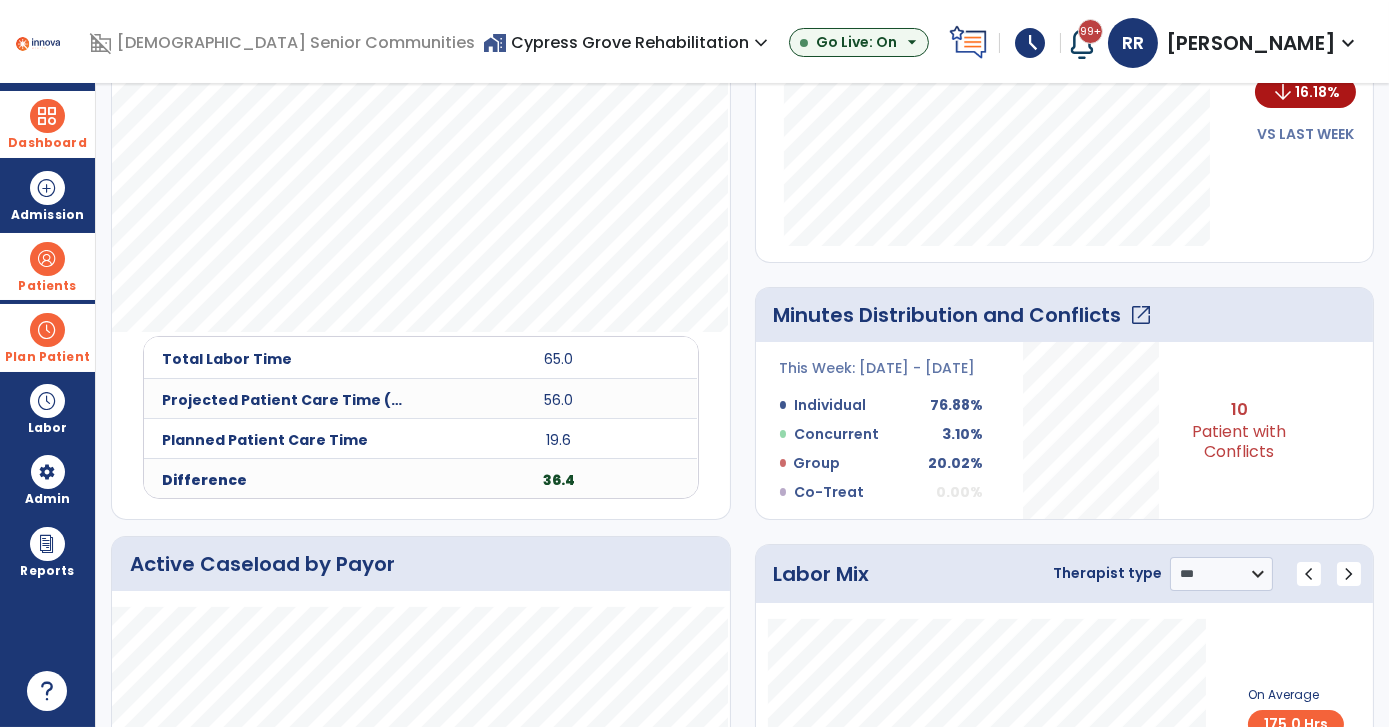 click on "open_in_new" 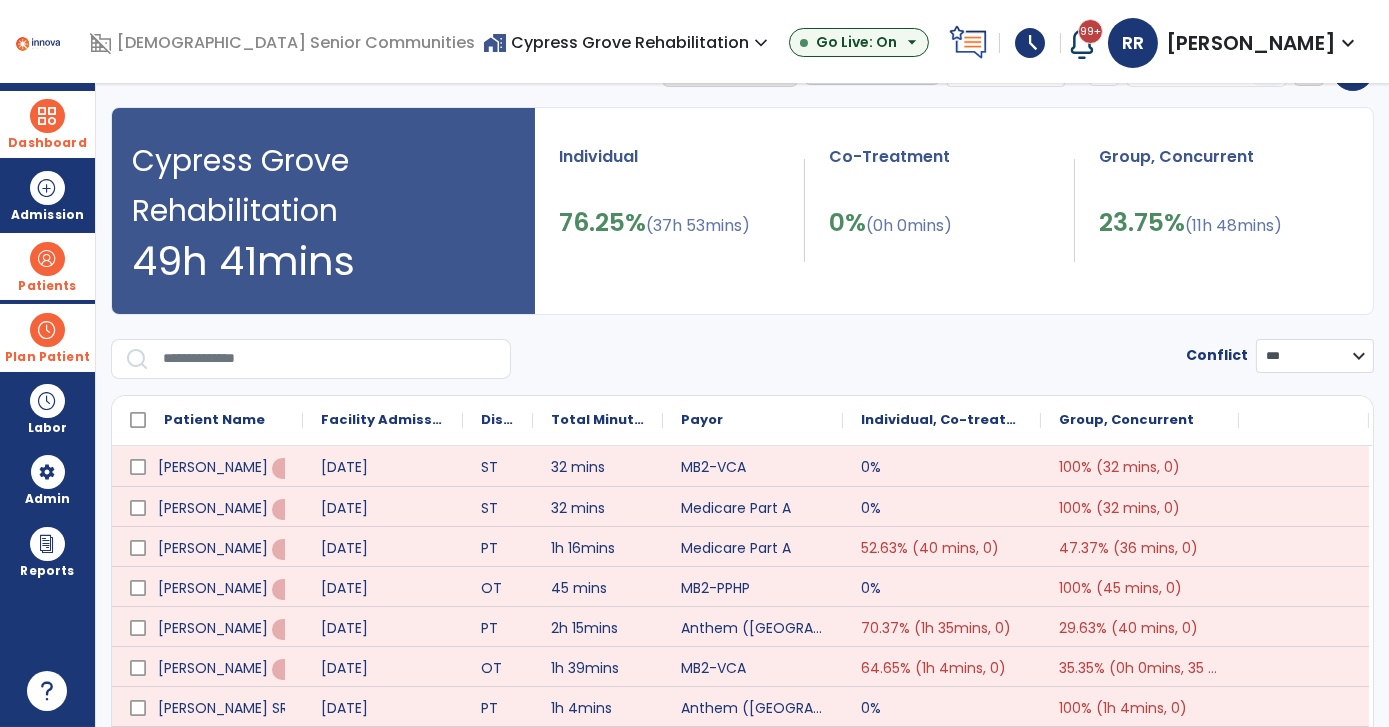 scroll, scrollTop: 0, scrollLeft: 0, axis: both 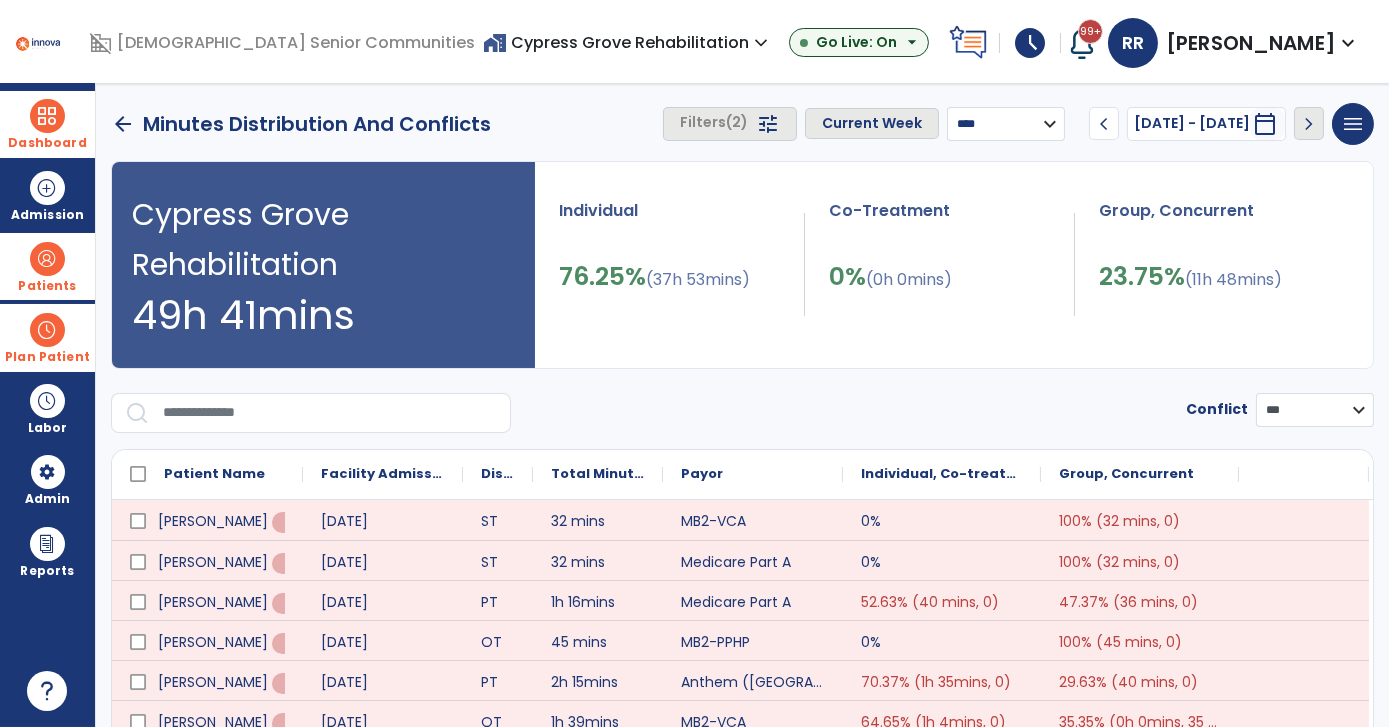 click on "**********" at bounding box center (1014, 124) 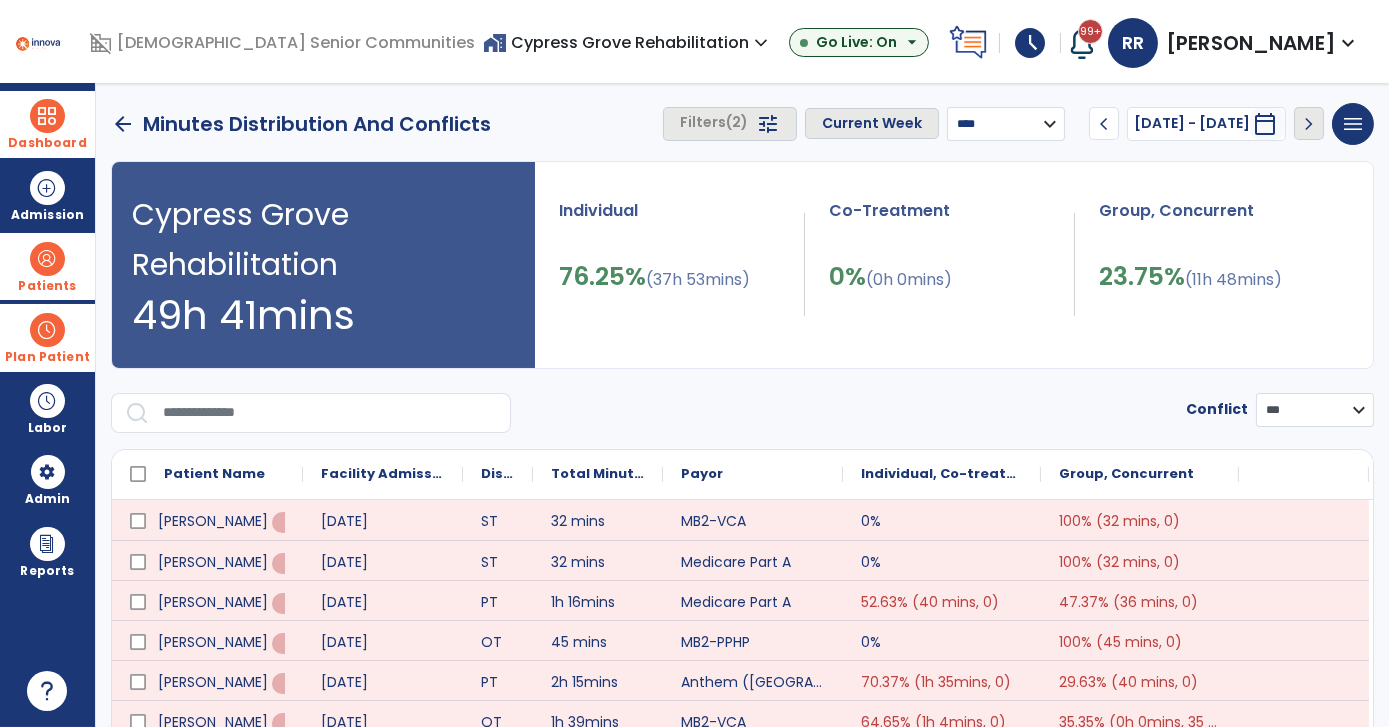 click on "**********" at bounding box center (1014, 124) 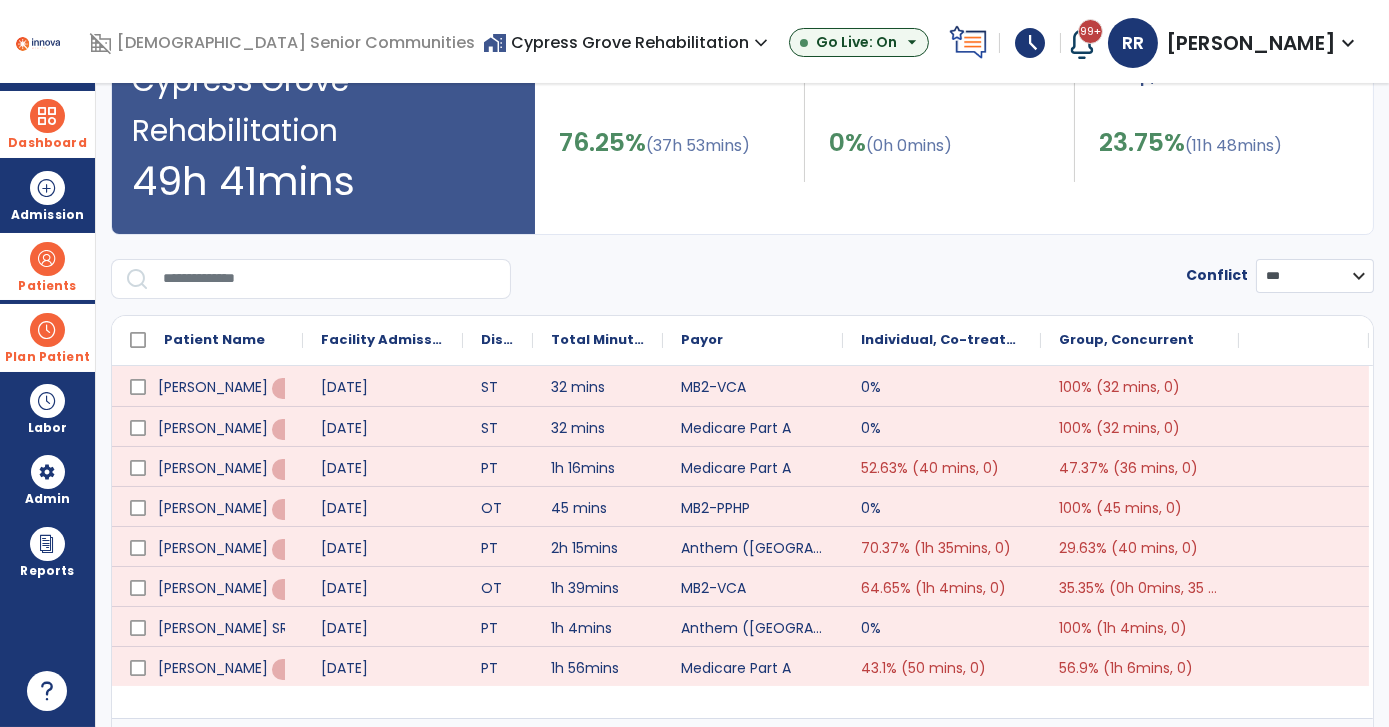 scroll, scrollTop: 171, scrollLeft: 0, axis: vertical 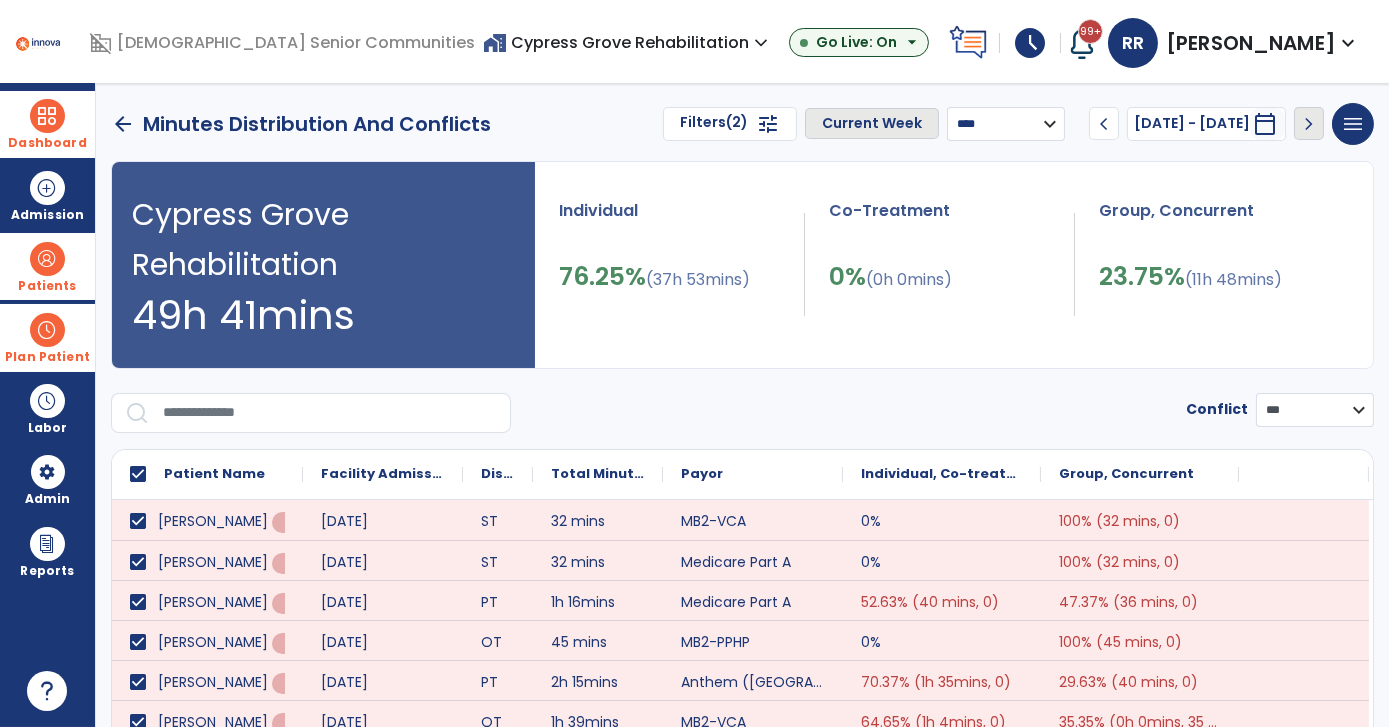 click on "Filters  (2)  tune" at bounding box center [730, 124] 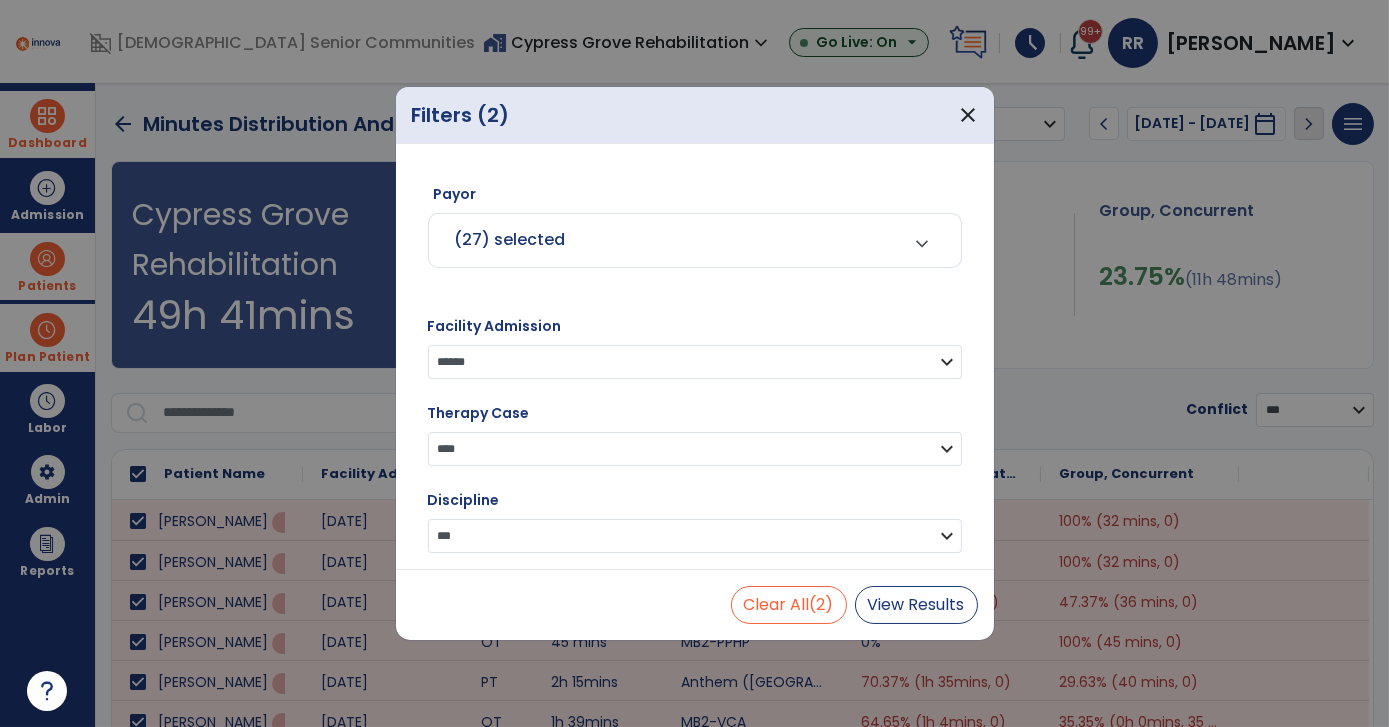 click on "**********" at bounding box center (695, 536) 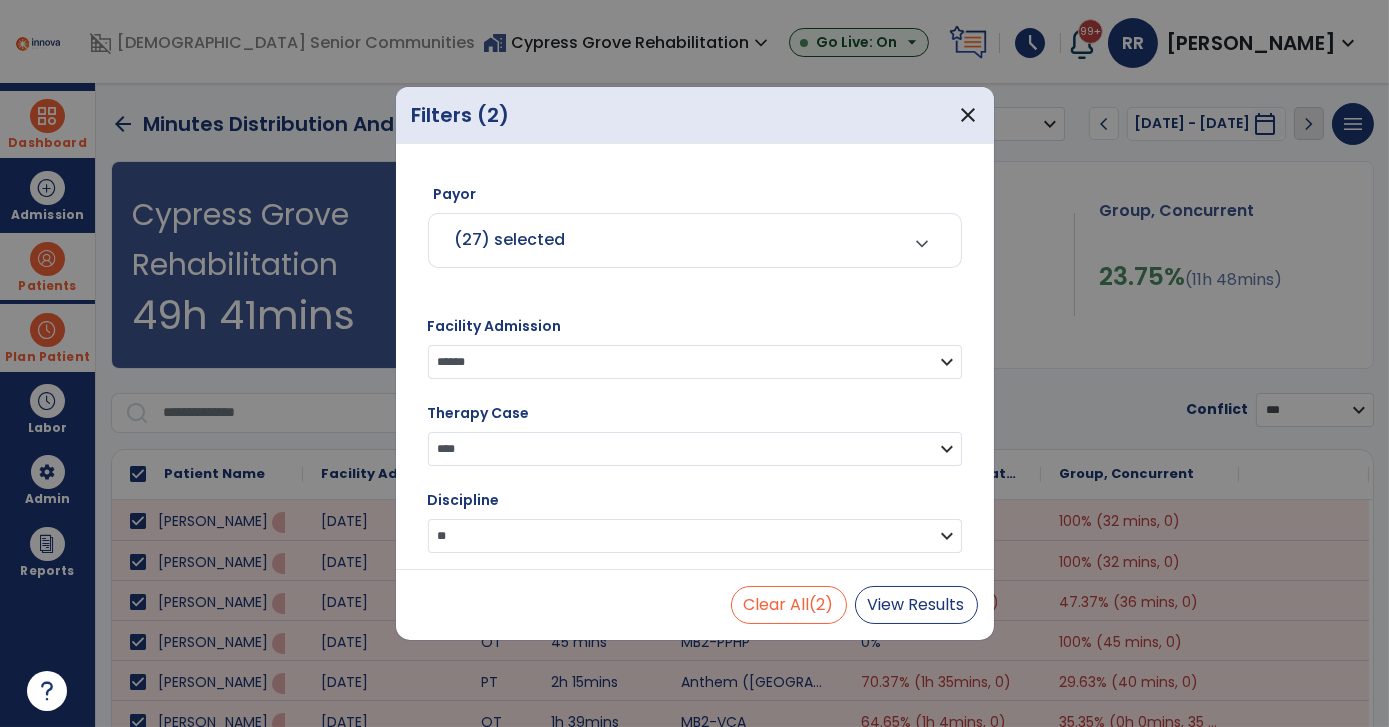 click on "**********" at bounding box center (695, 536) 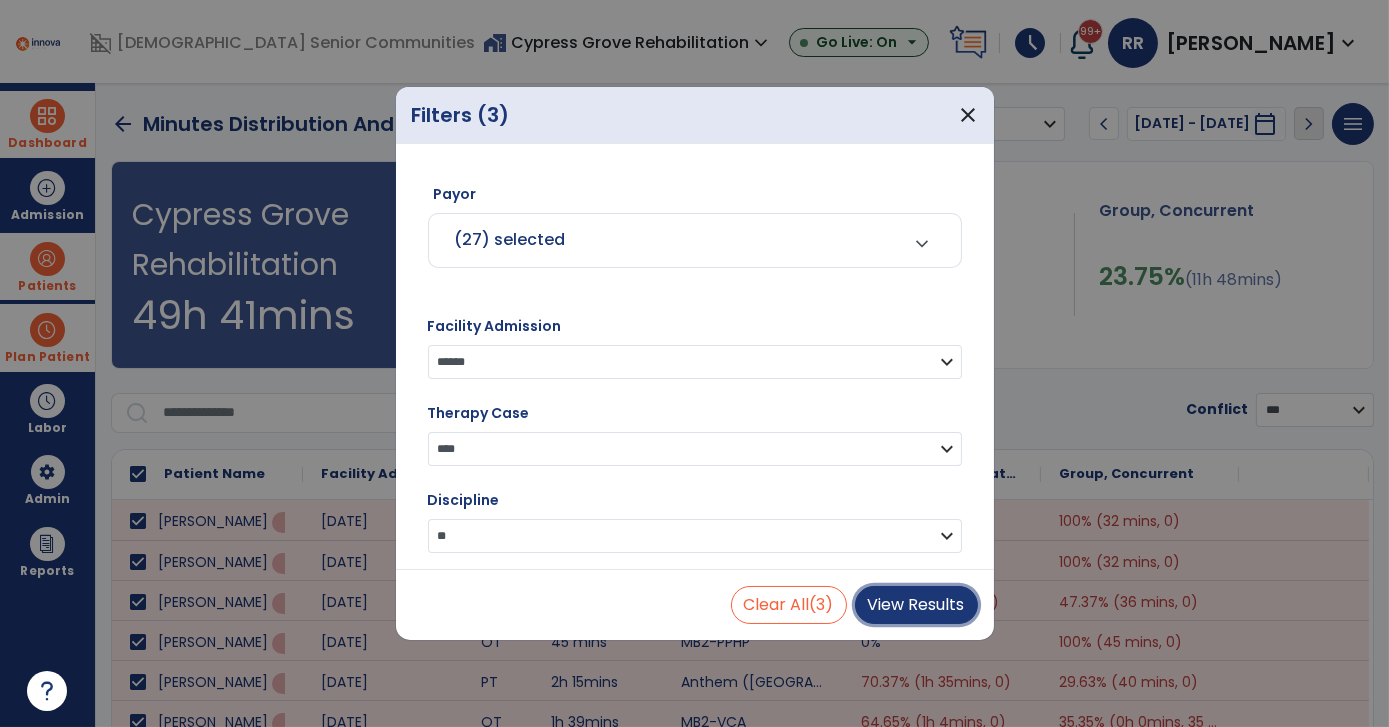 click on "View Results" at bounding box center [916, 605] 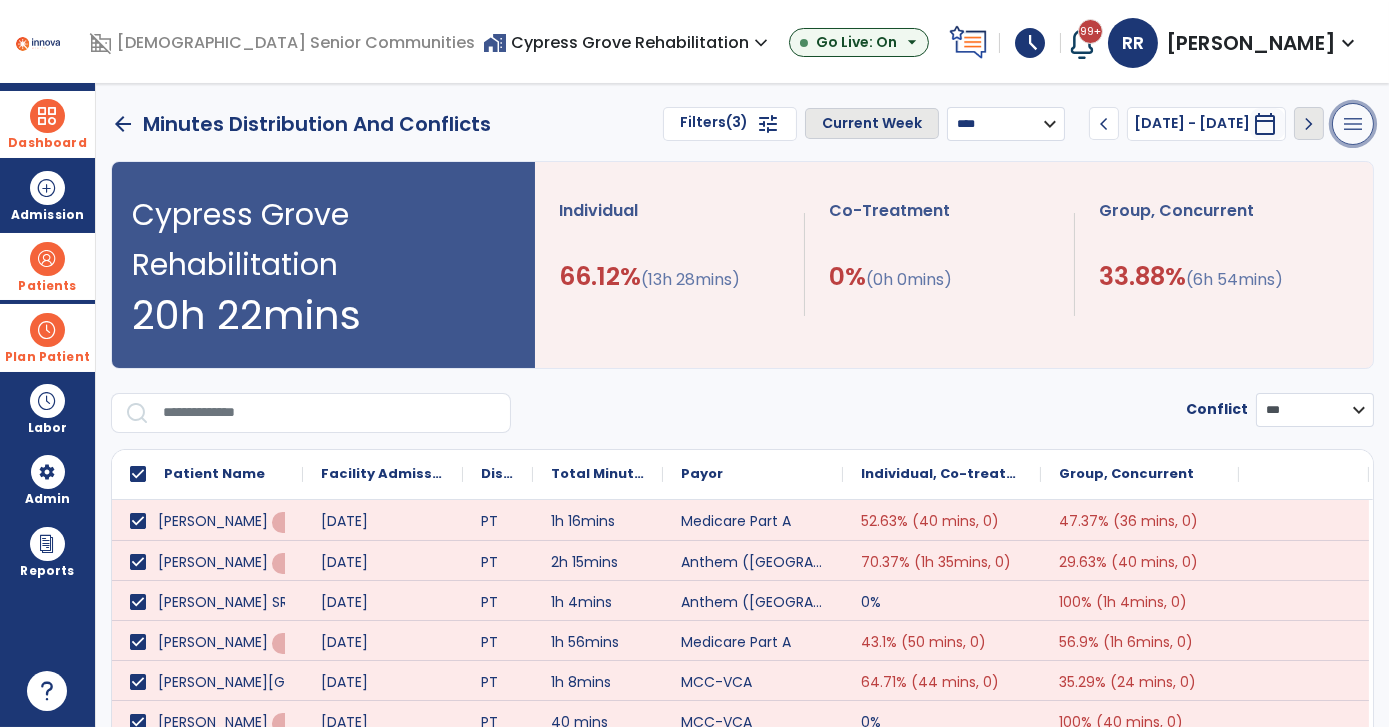 click on "menu" at bounding box center (1353, 124) 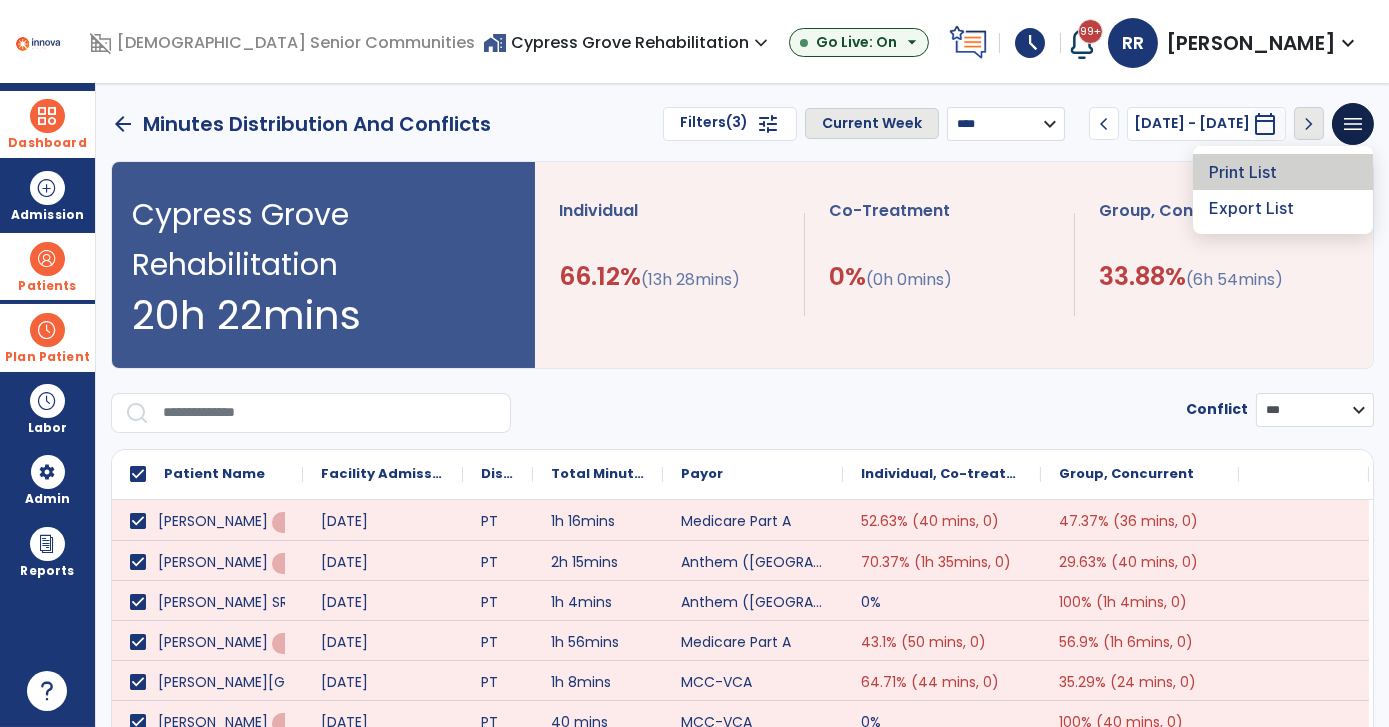 click on "Print List" at bounding box center (1283, 172) 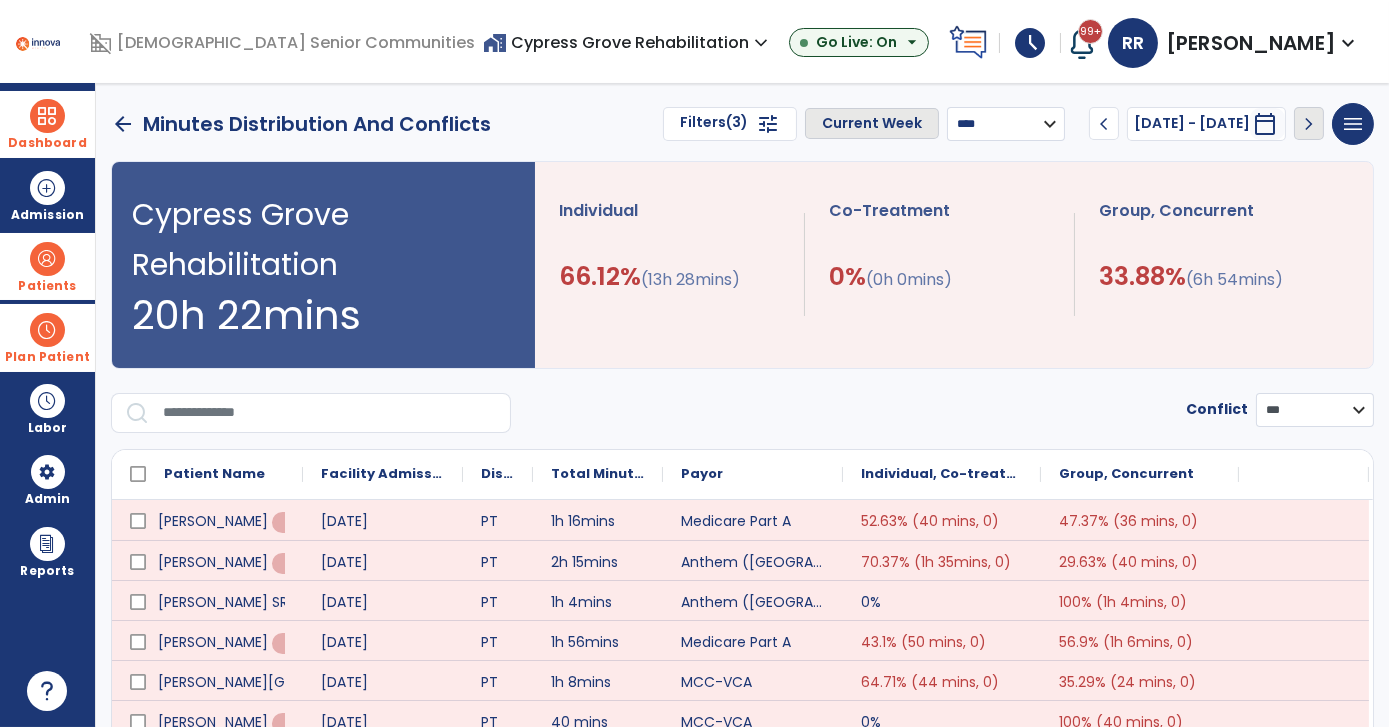 click on "tune" at bounding box center (768, 124) 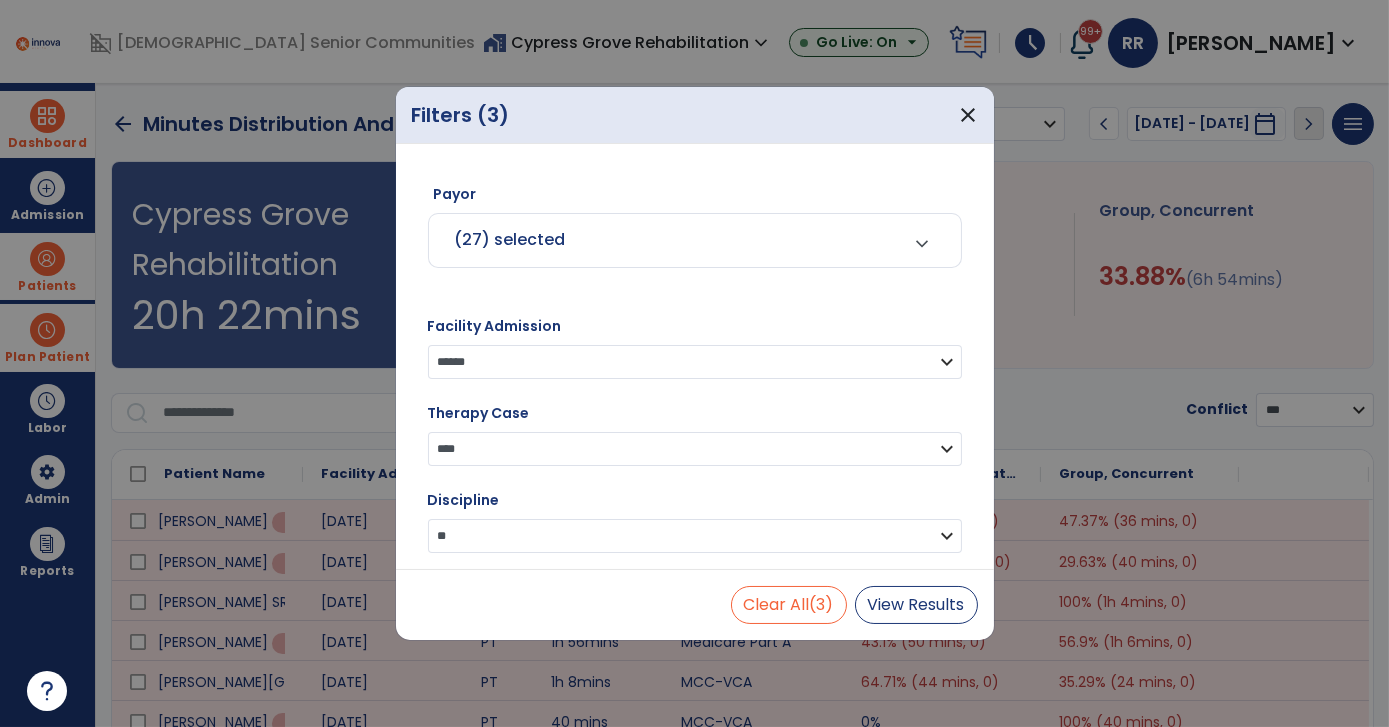 click on "**********" at bounding box center (695, 536) 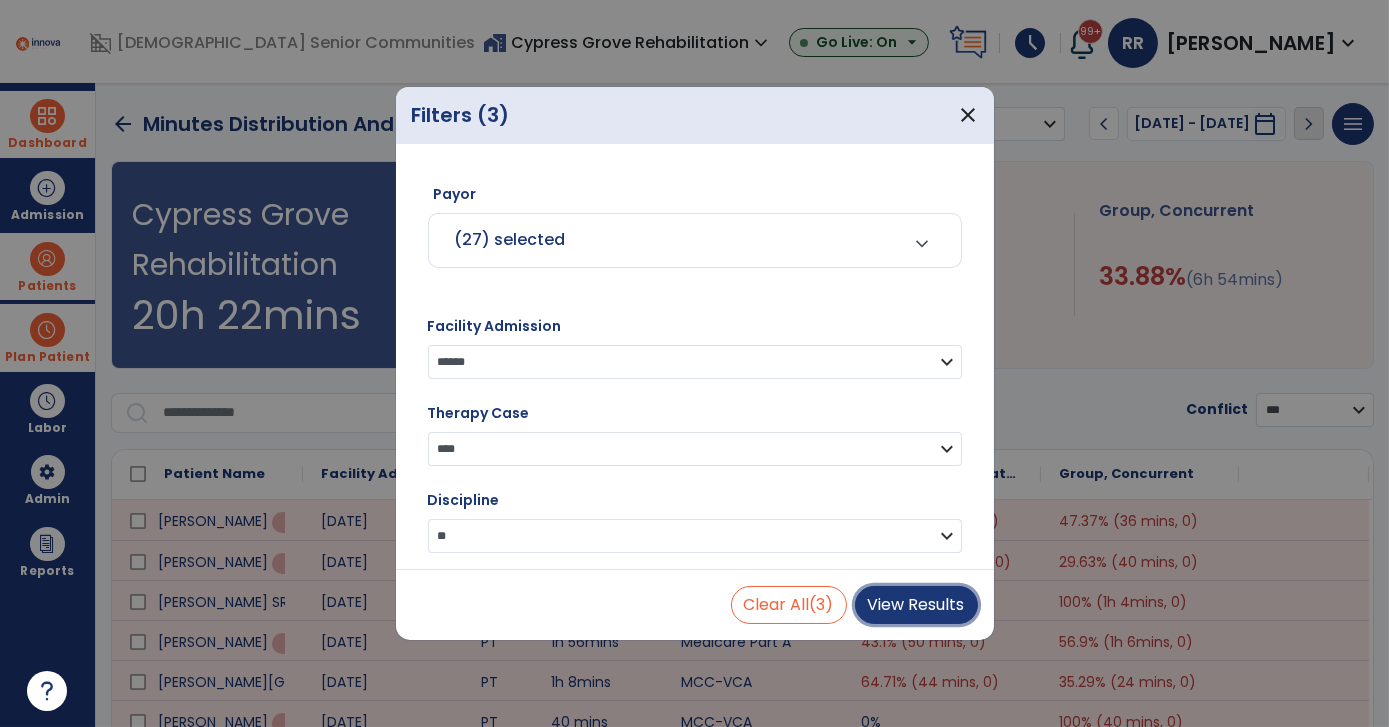 click on "View Results" at bounding box center [916, 605] 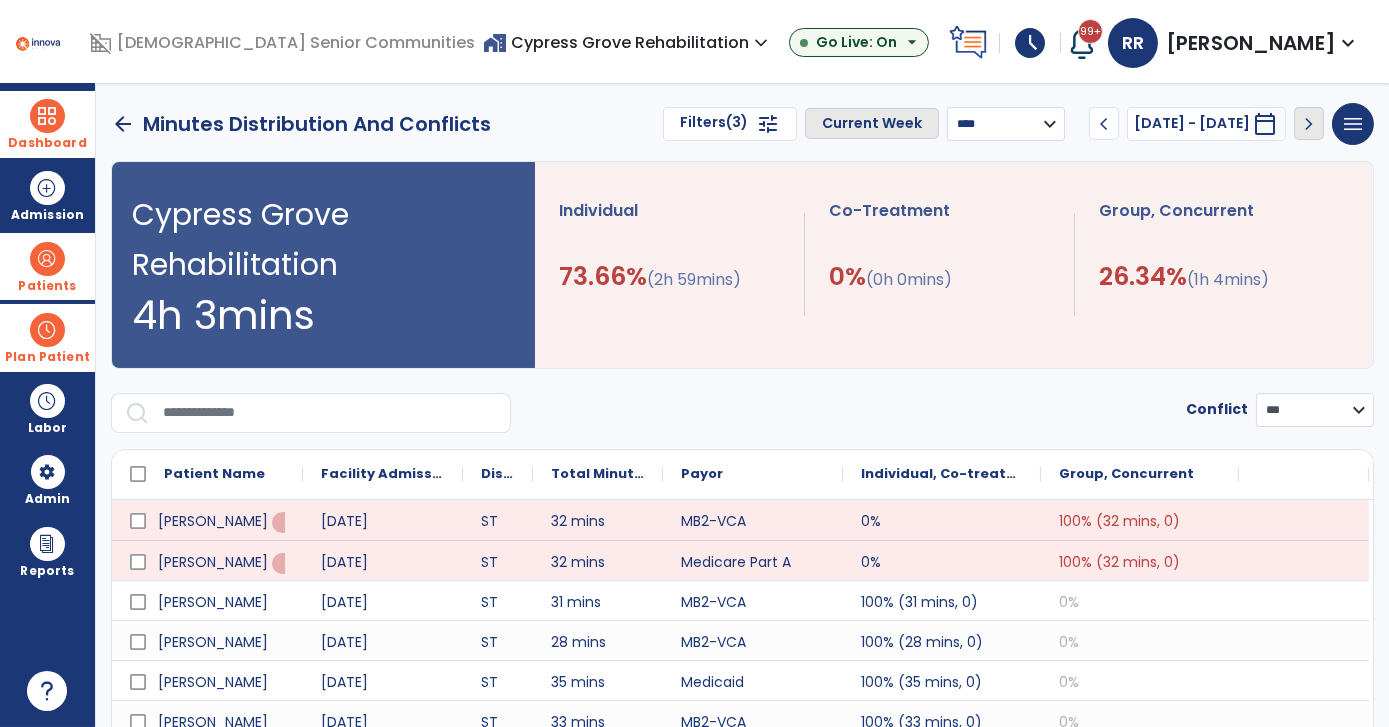 click on "Patient Name" at bounding box center (207, 474) 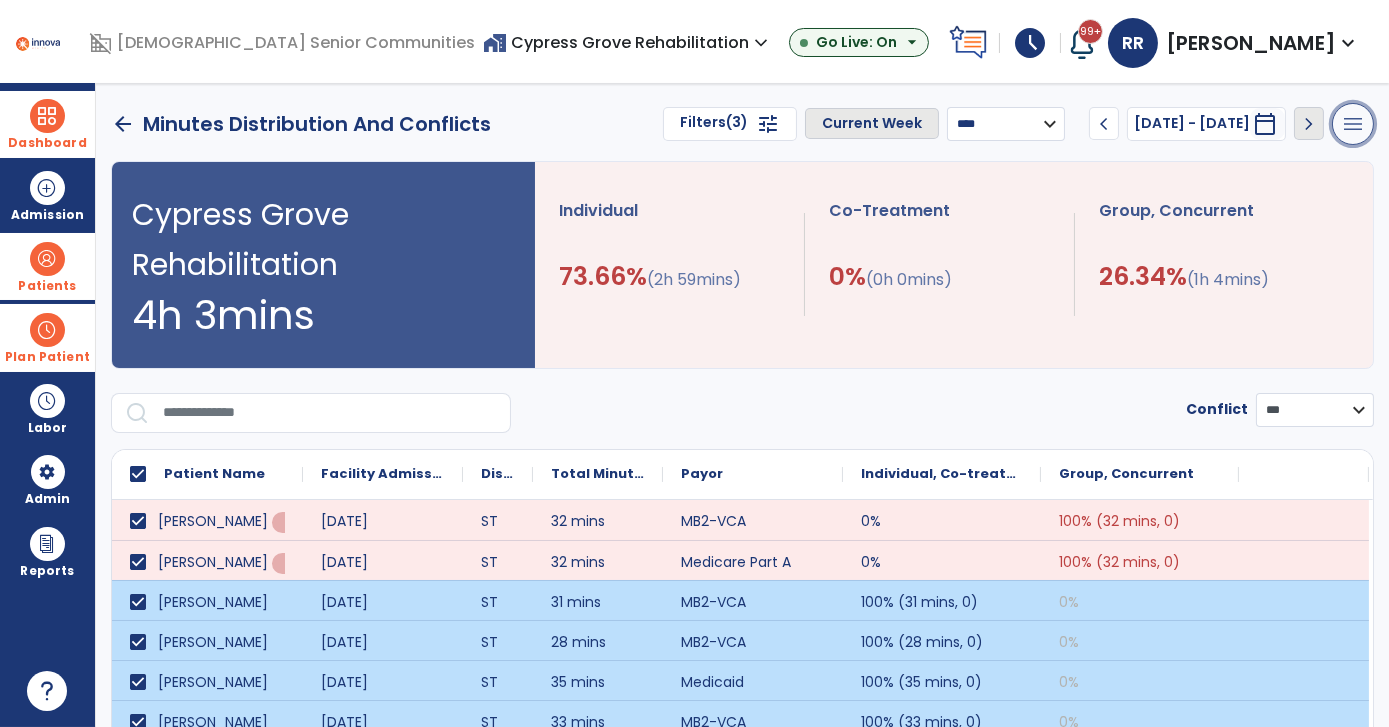 click on "menu" at bounding box center (1353, 124) 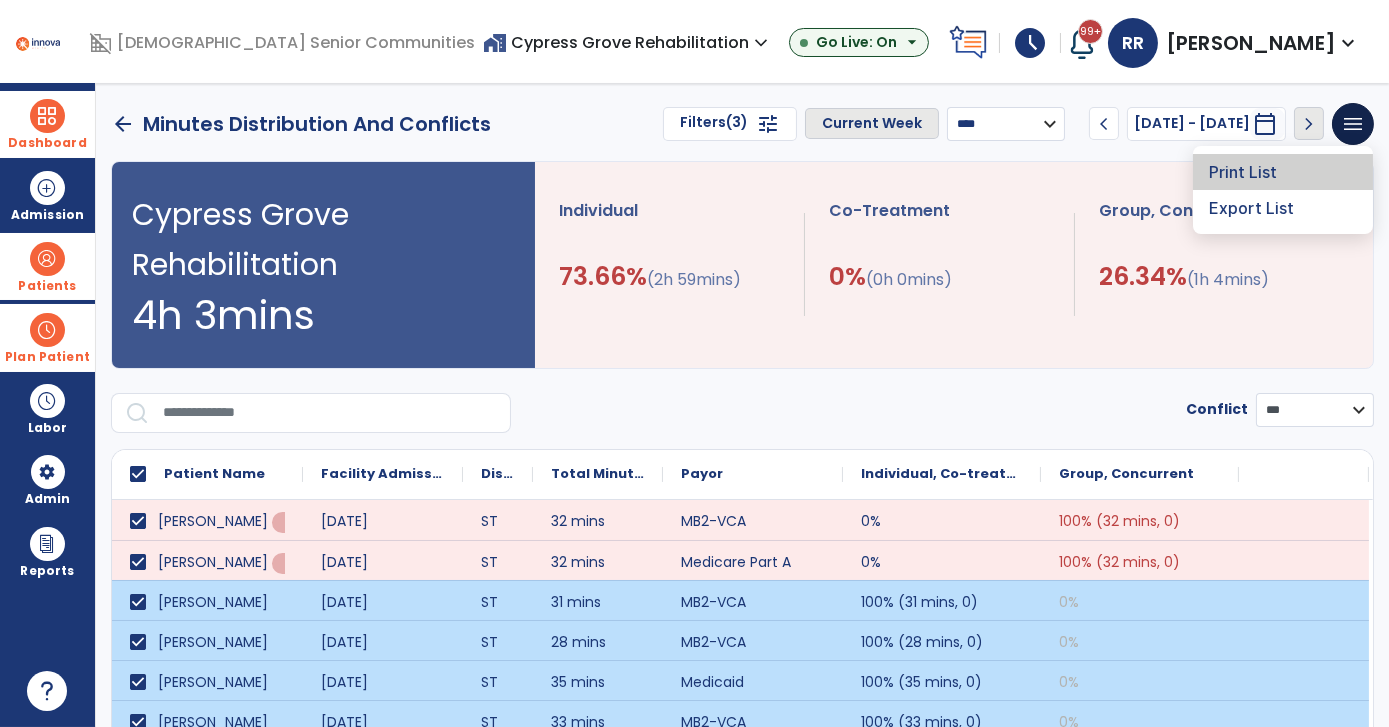 click on "Print List" at bounding box center (1283, 172) 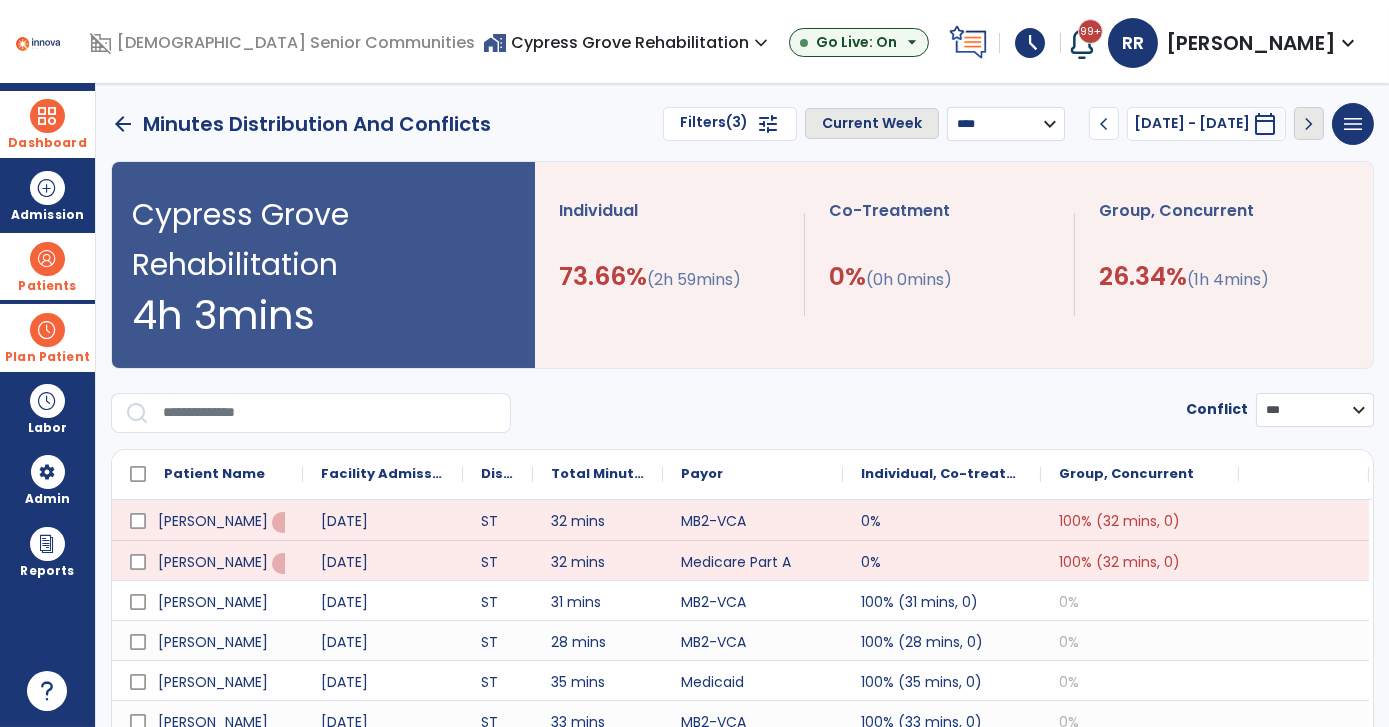 click on "tune" at bounding box center [768, 124] 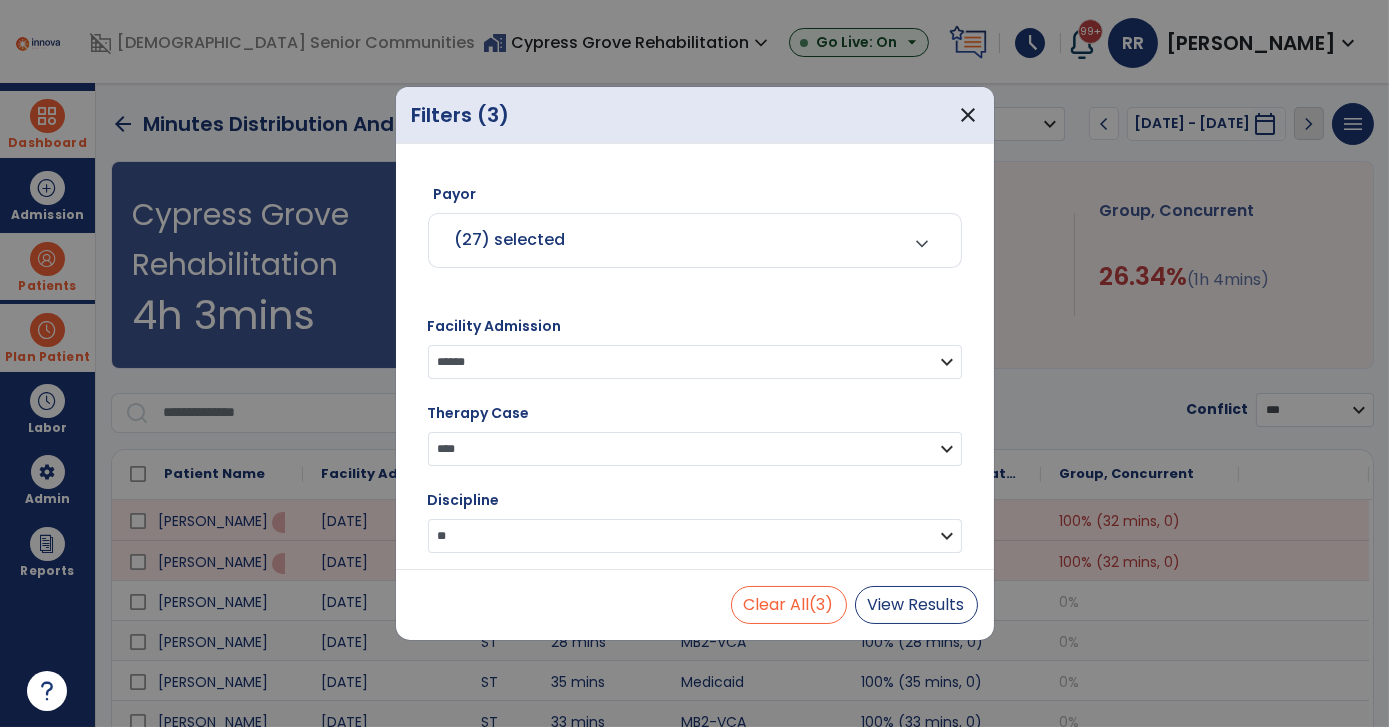 click on "**********" at bounding box center (695, 536) 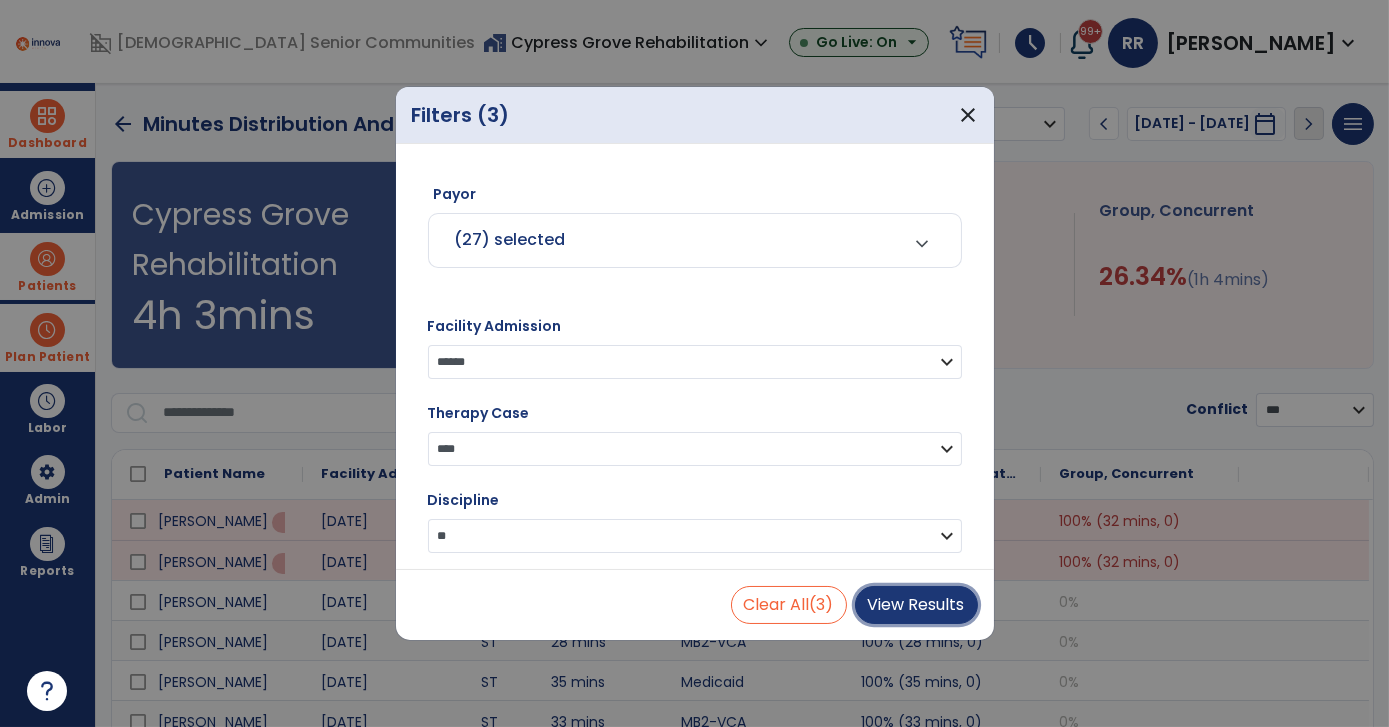 click on "View Results" at bounding box center (916, 605) 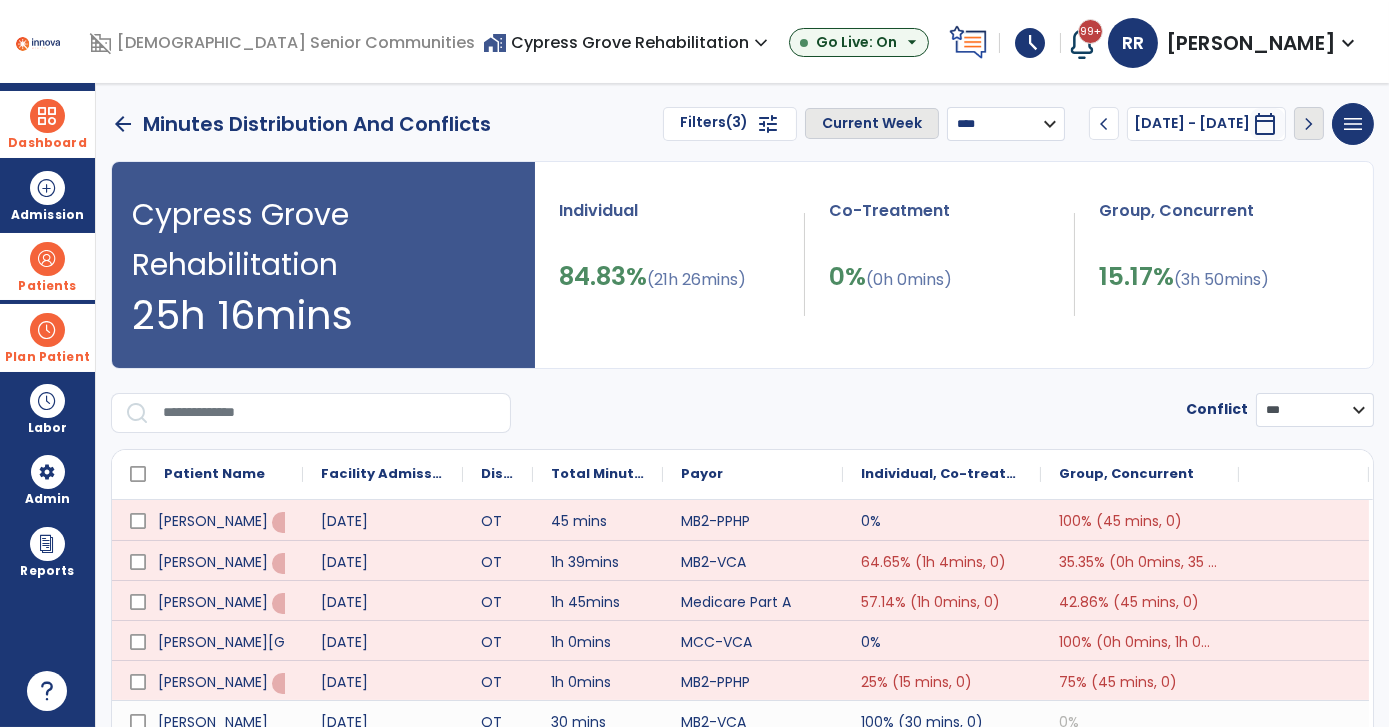 click on "**********" at bounding box center (1006, 124) 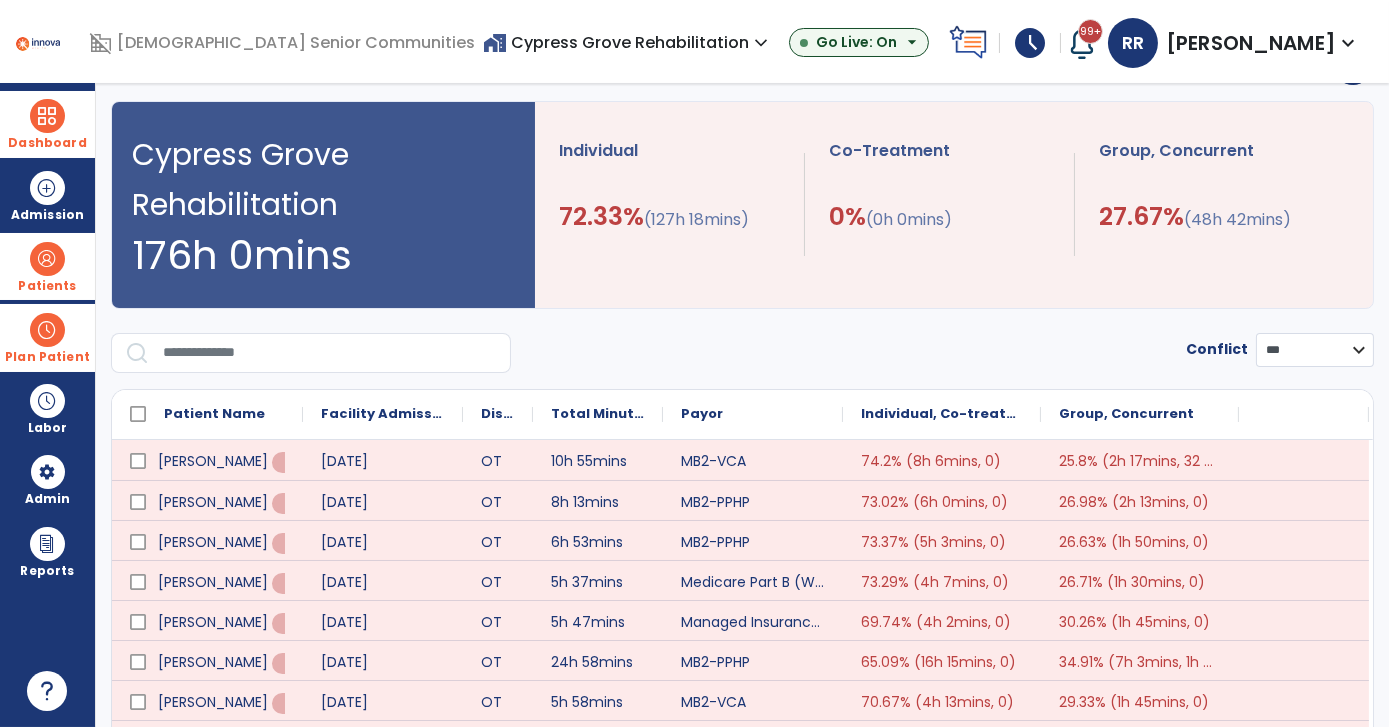 scroll, scrollTop: 90, scrollLeft: 0, axis: vertical 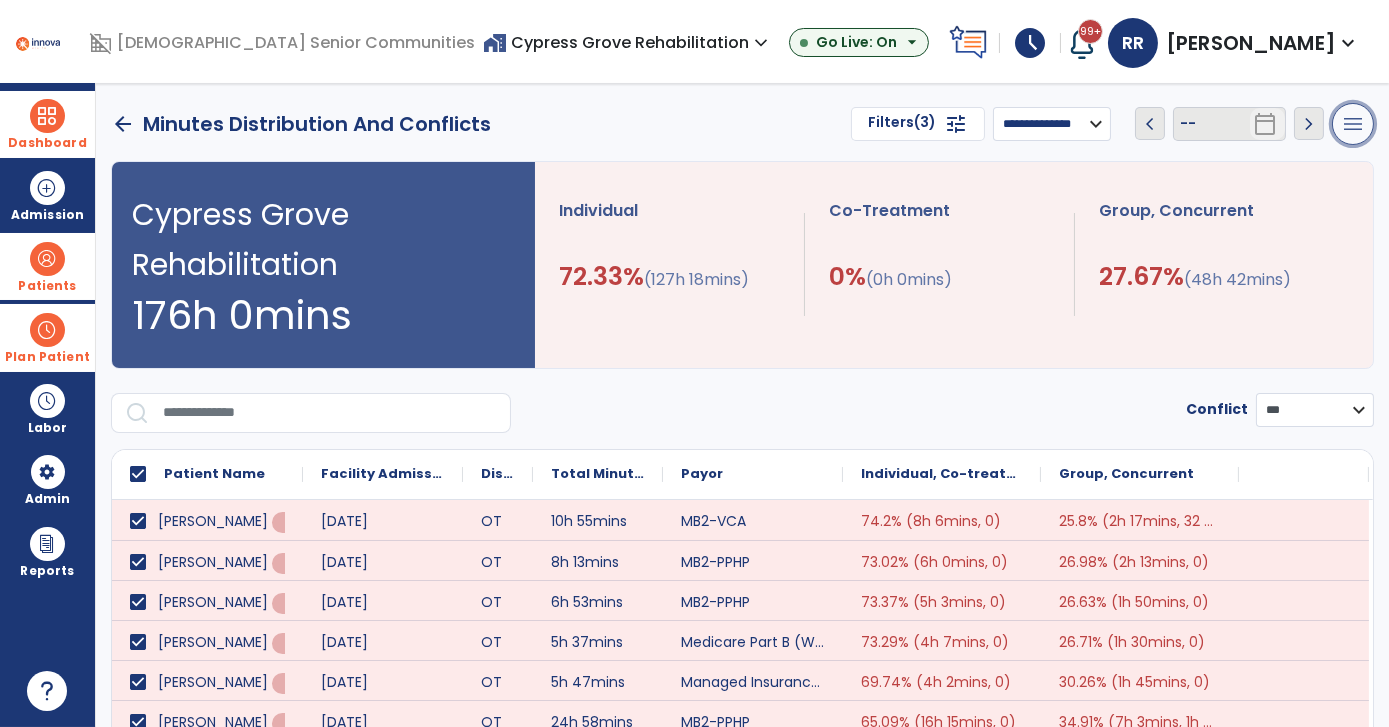 click on "menu" at bounding box center (1353, 124) 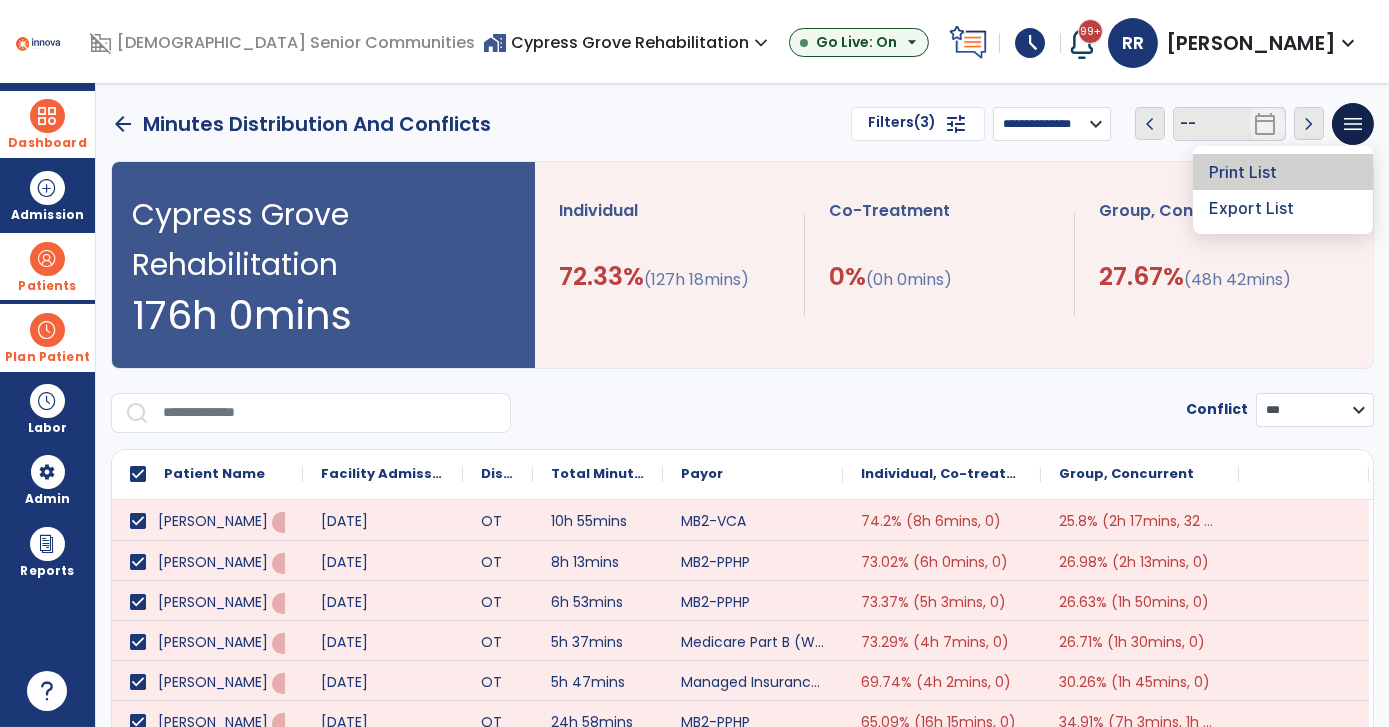 click on "Print List" at bounding box center [1283, 172] 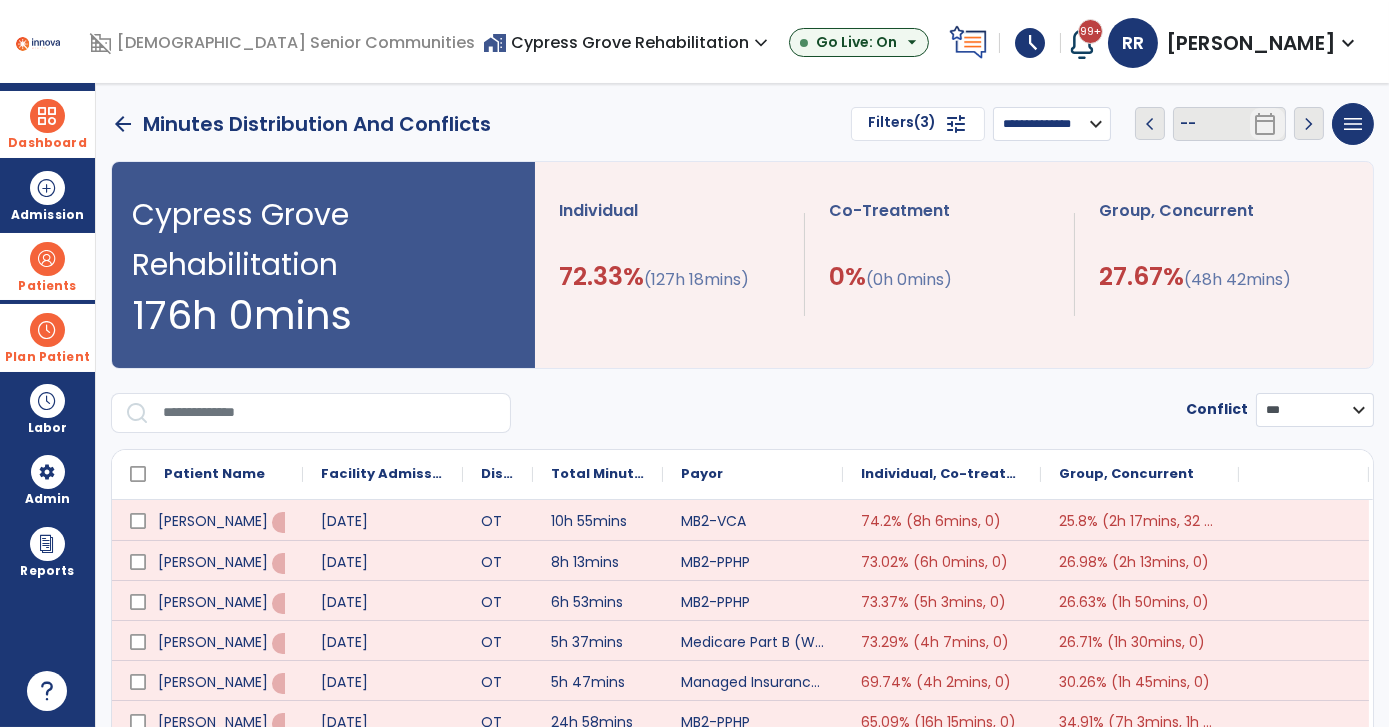 click on "Filters  (3)  tune" at bounding box center [918, 124] 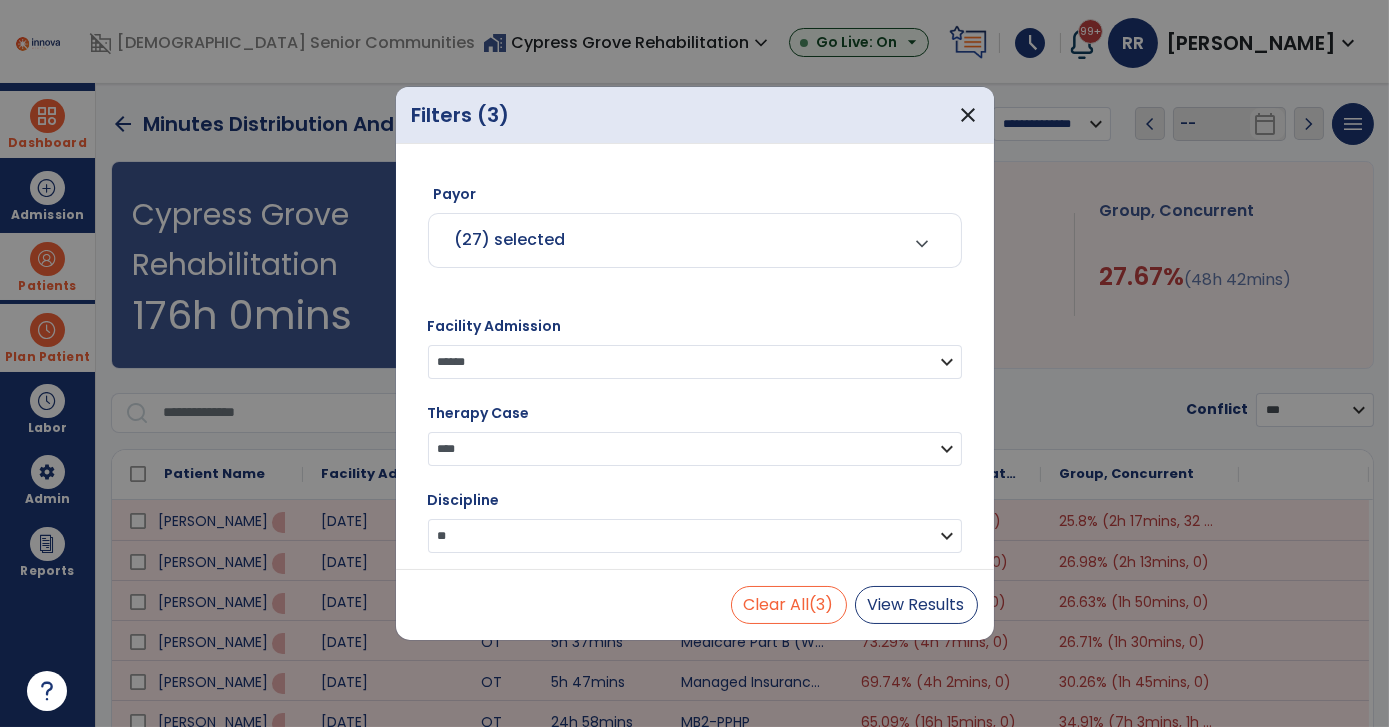 click on "**********" at bounding box center [695, 536] 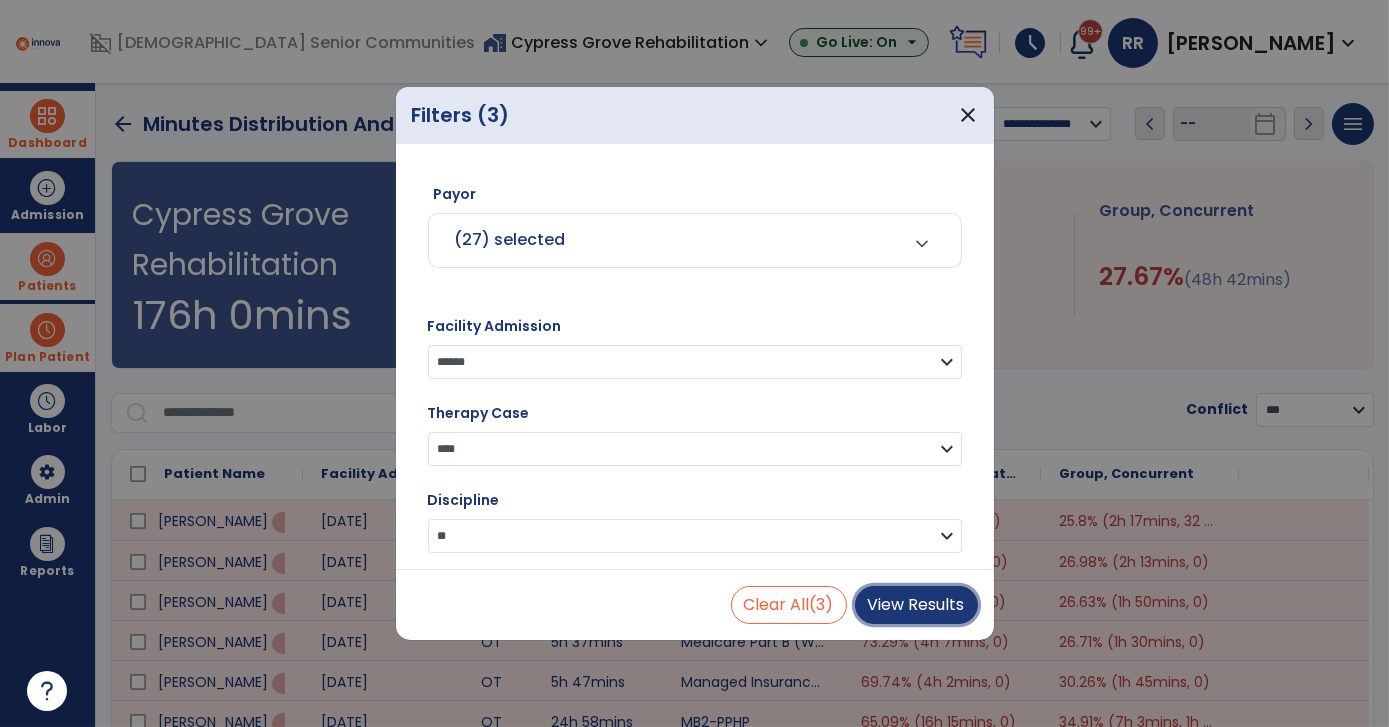 click on "View Results" at bounding box center (916, 605) 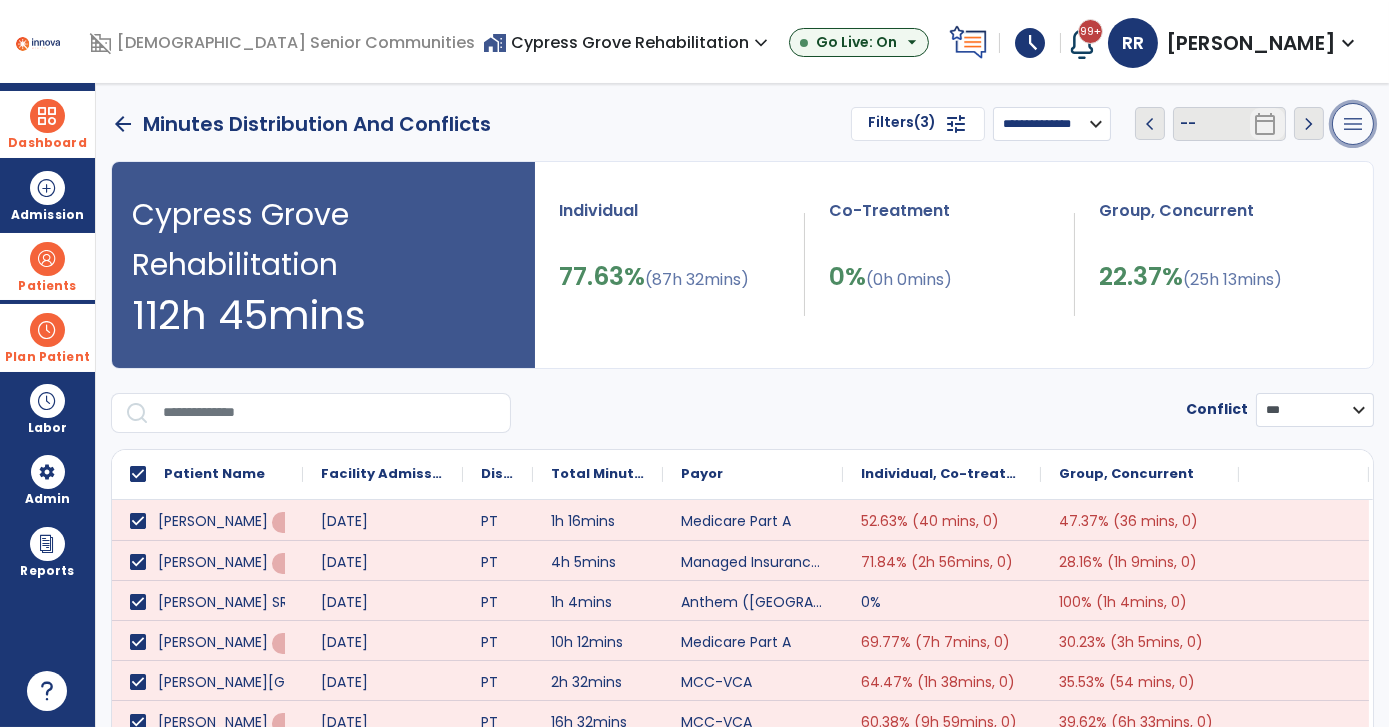 click on "menu" at bounding box center (1353, 124) 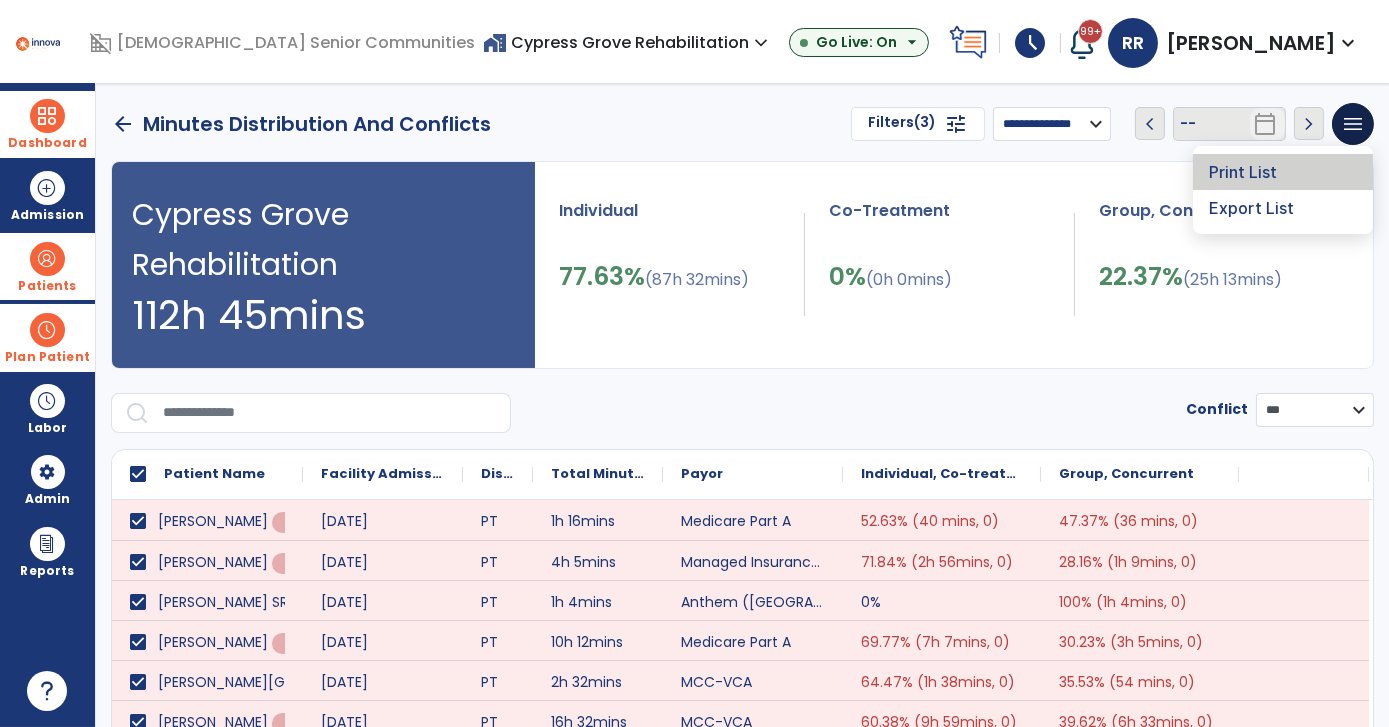 click on "Print List" at bounding box center [1283, 172] 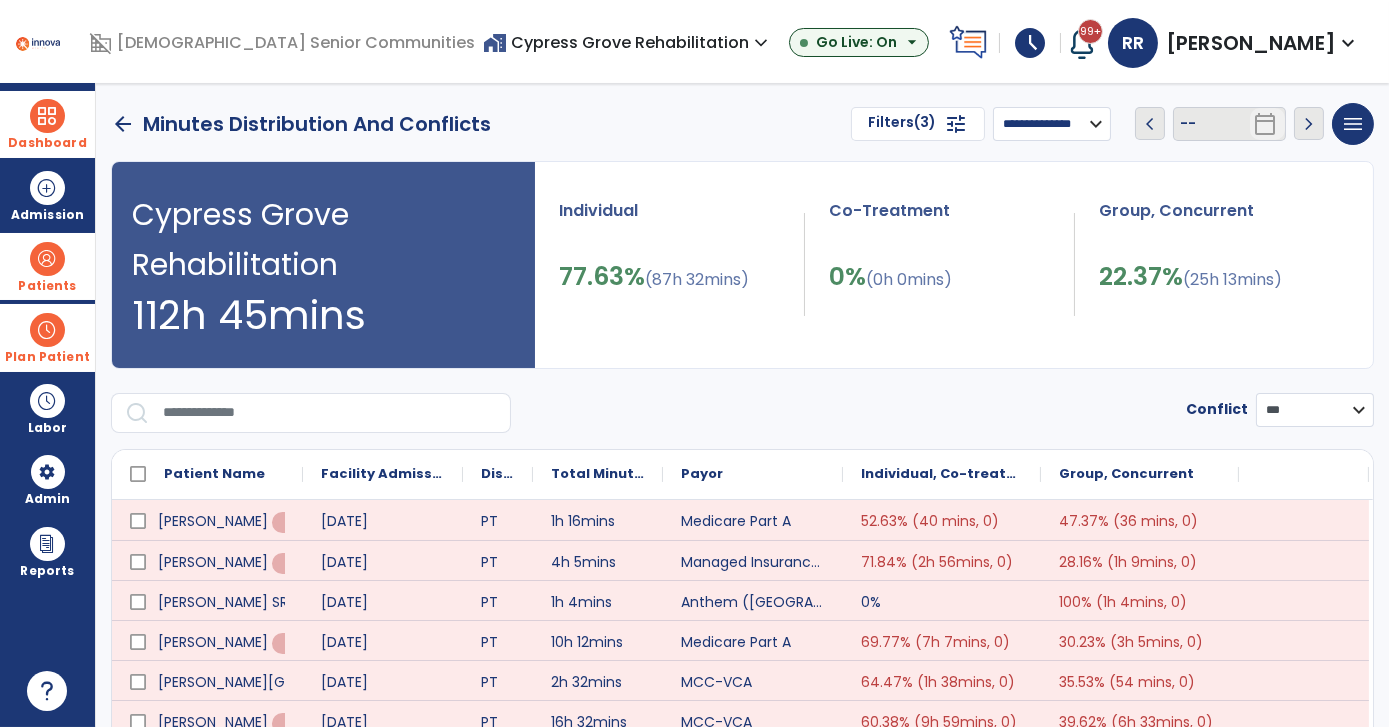 click on "tune" at bounding box center (956, 124) 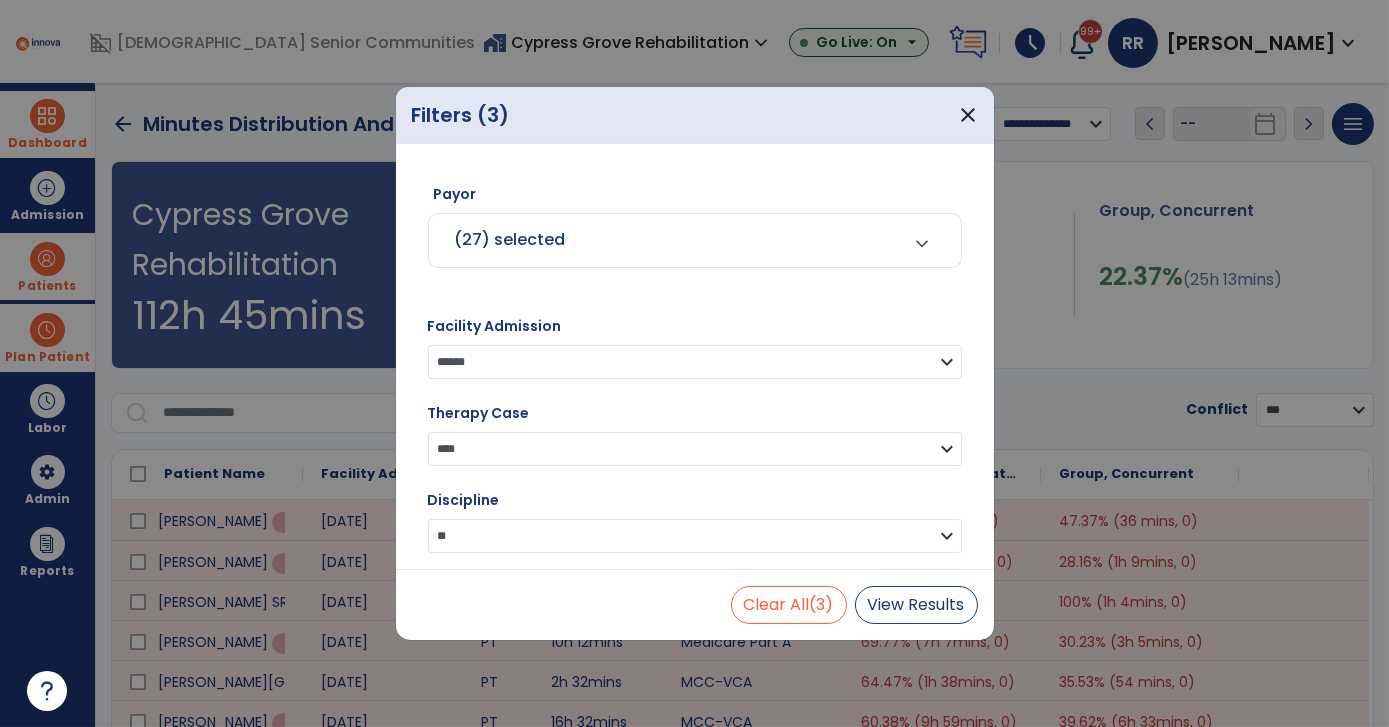 click on "**********" at bounding box center (695, 536) 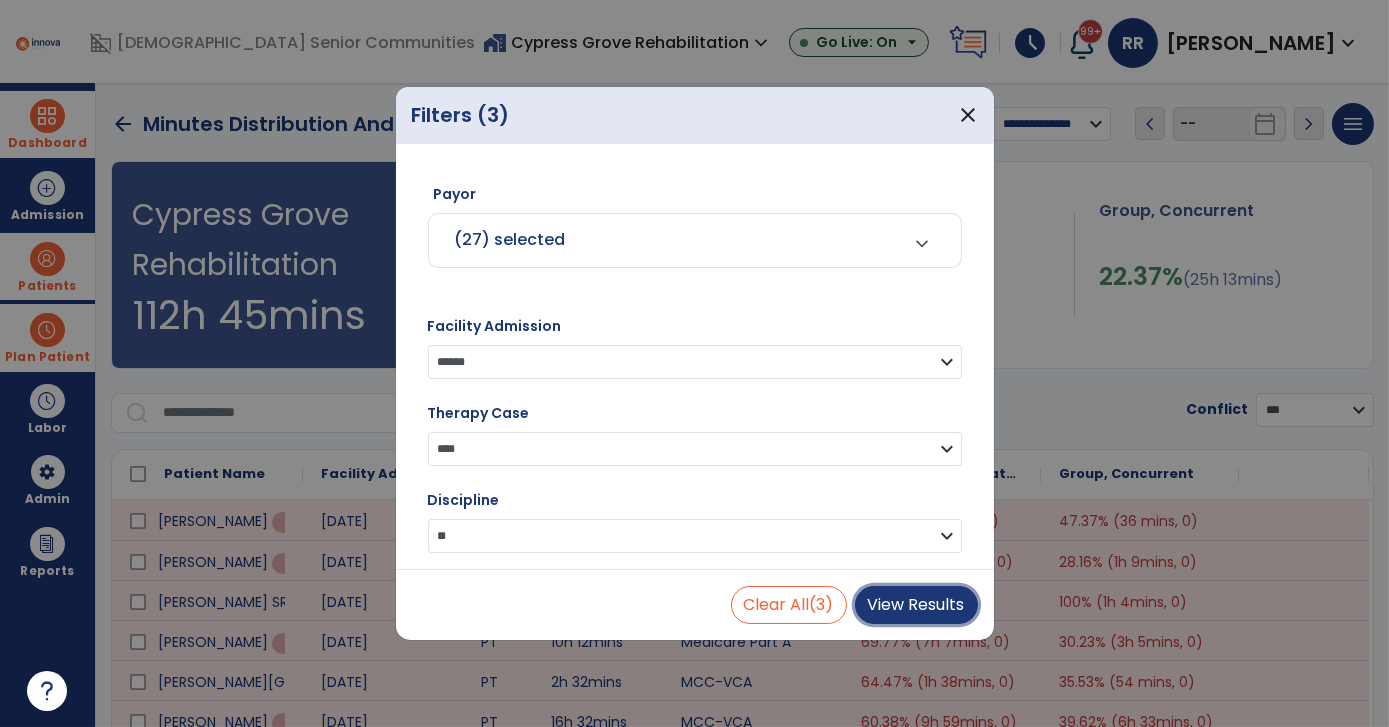 click on "View Results" at bounding box center [916, 605] 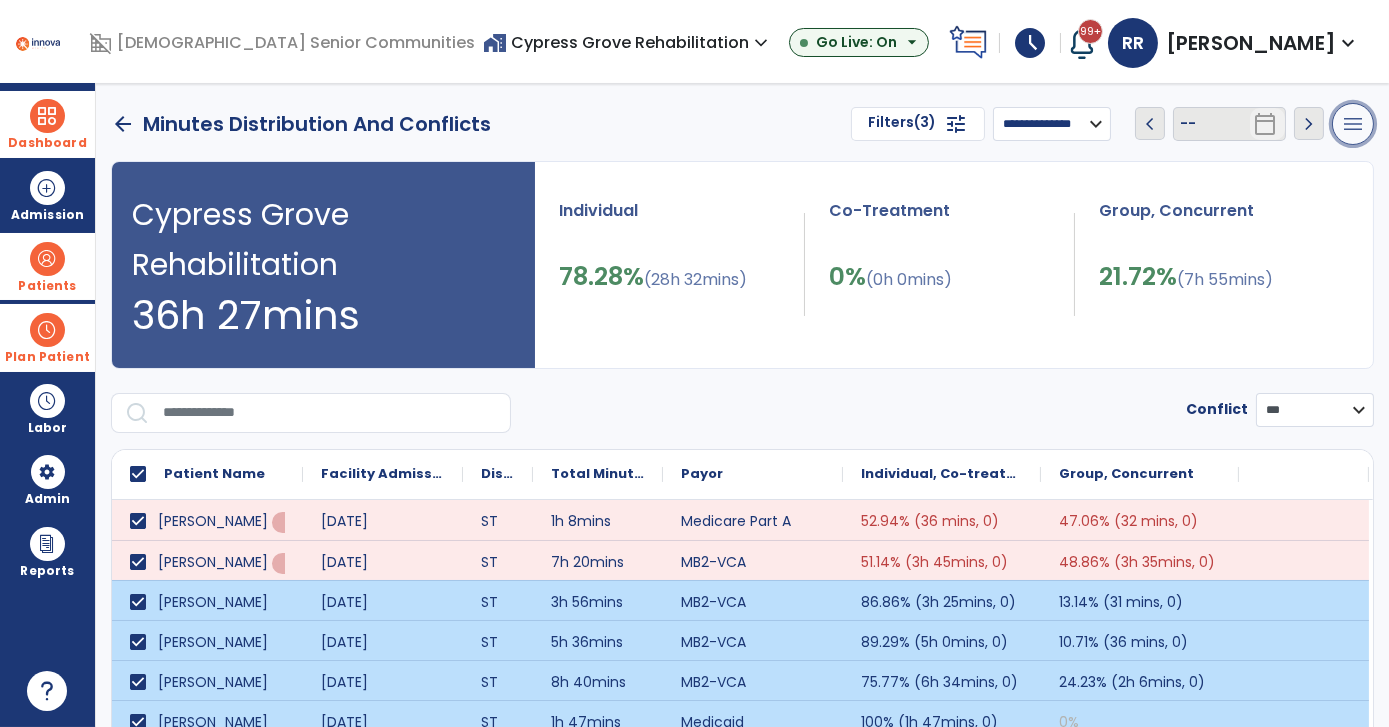 click on "menu" at bounding box center [1353, 124] 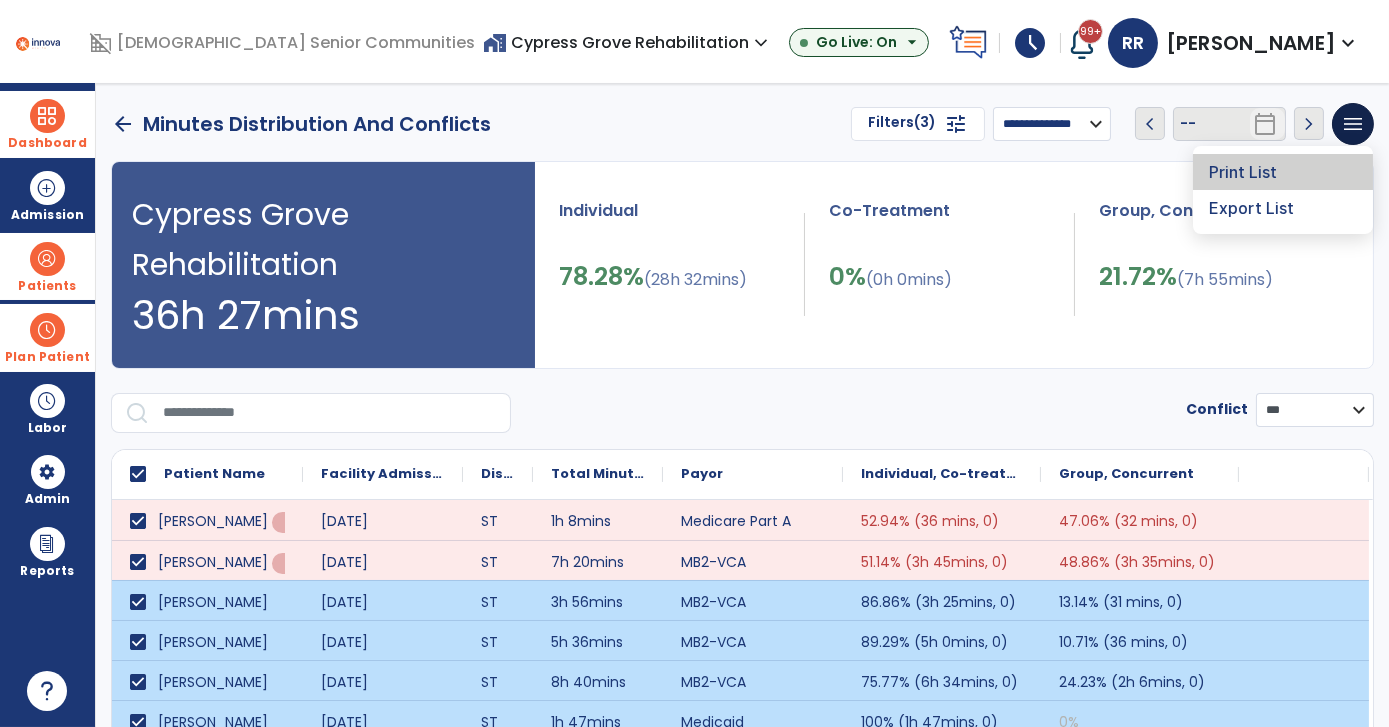 click on "Print List" at bounding box center (1283, 172) 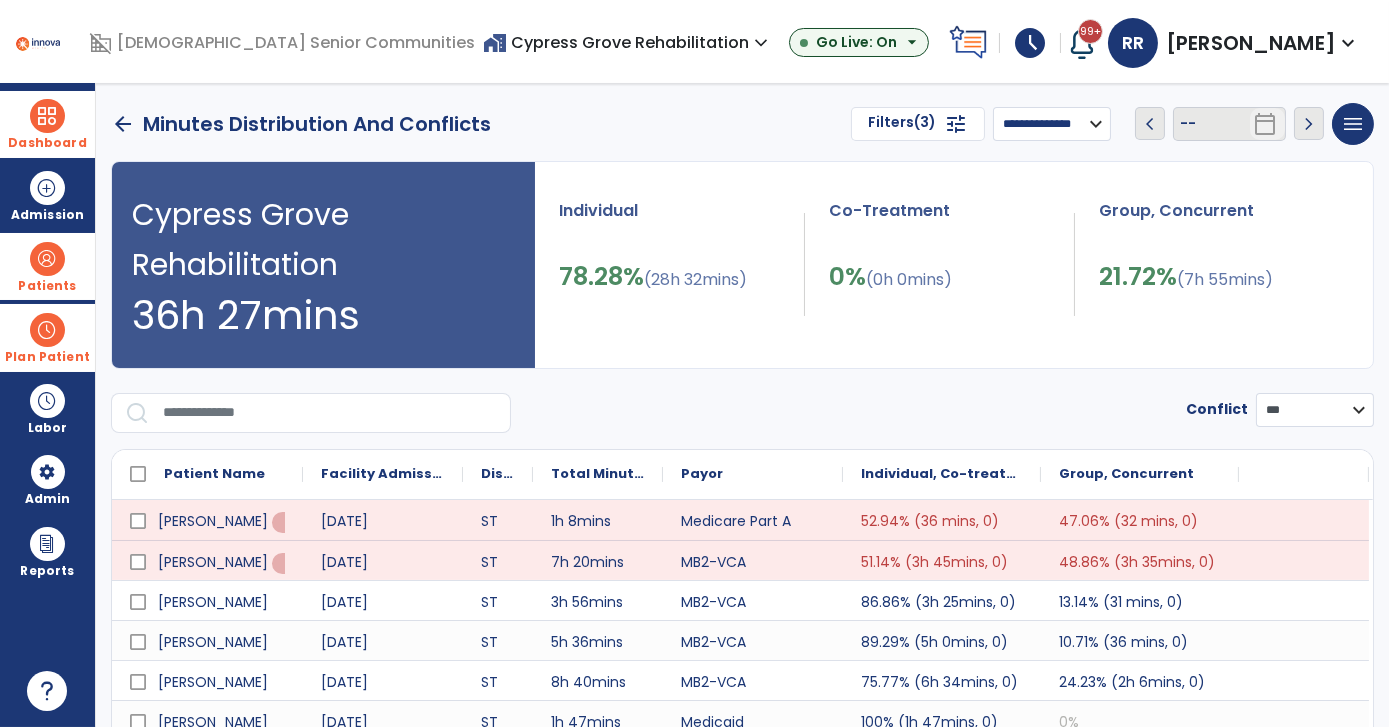 click on "arrow_back" at bounding box center [123, 124] 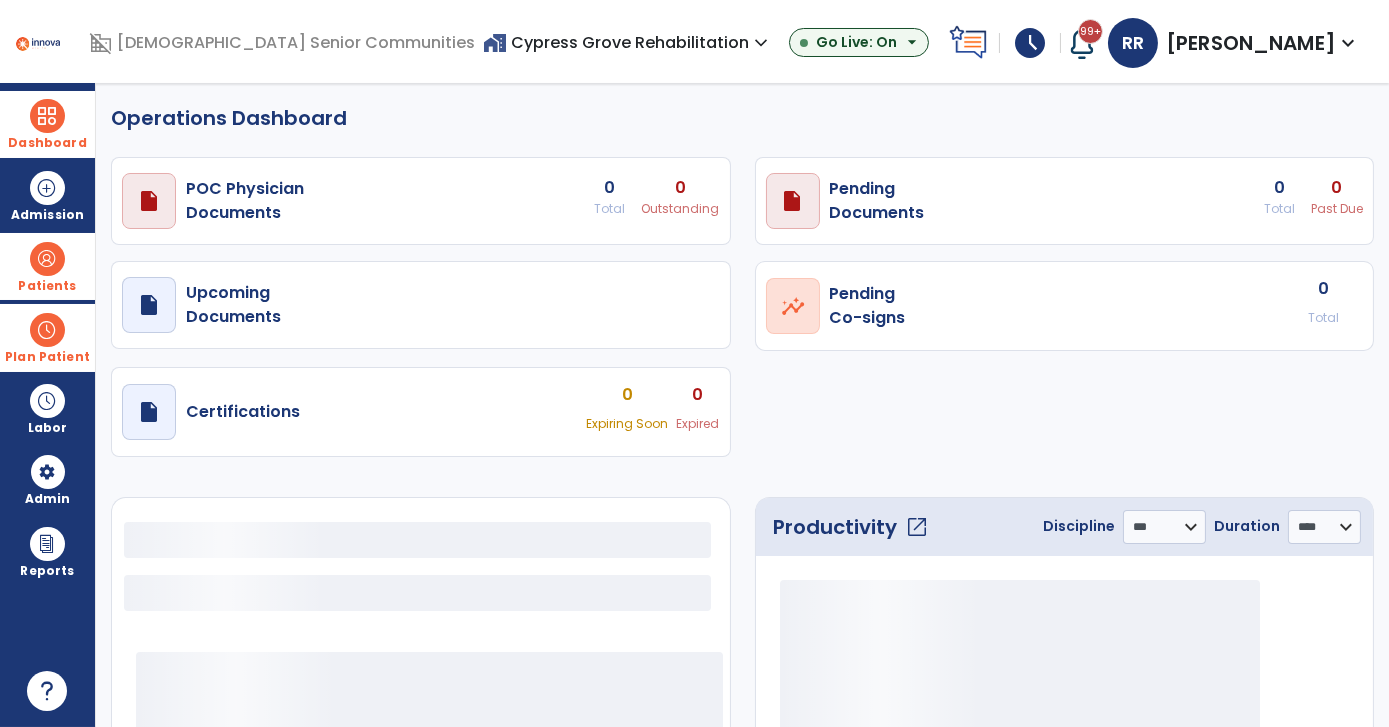 select on "***" 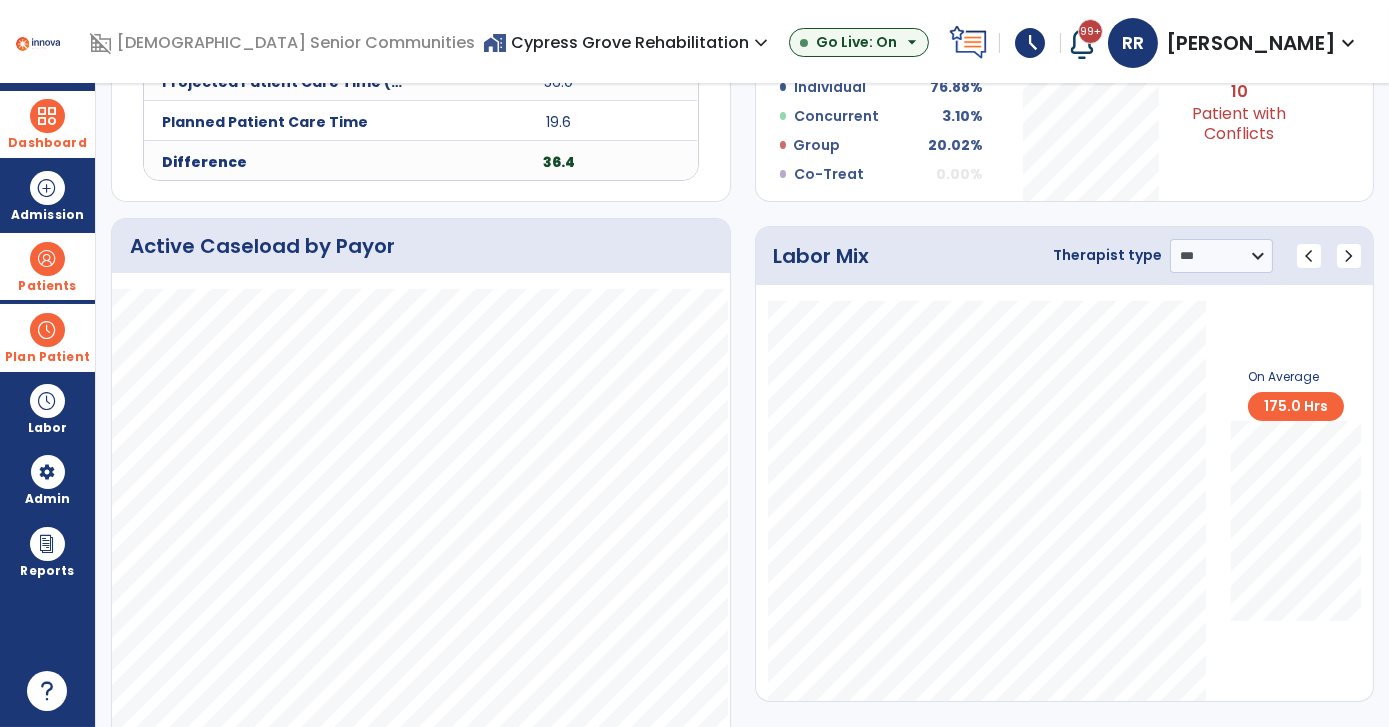 scroll, scrollTop: 1022, scrollLeft: 0, axis: vertical 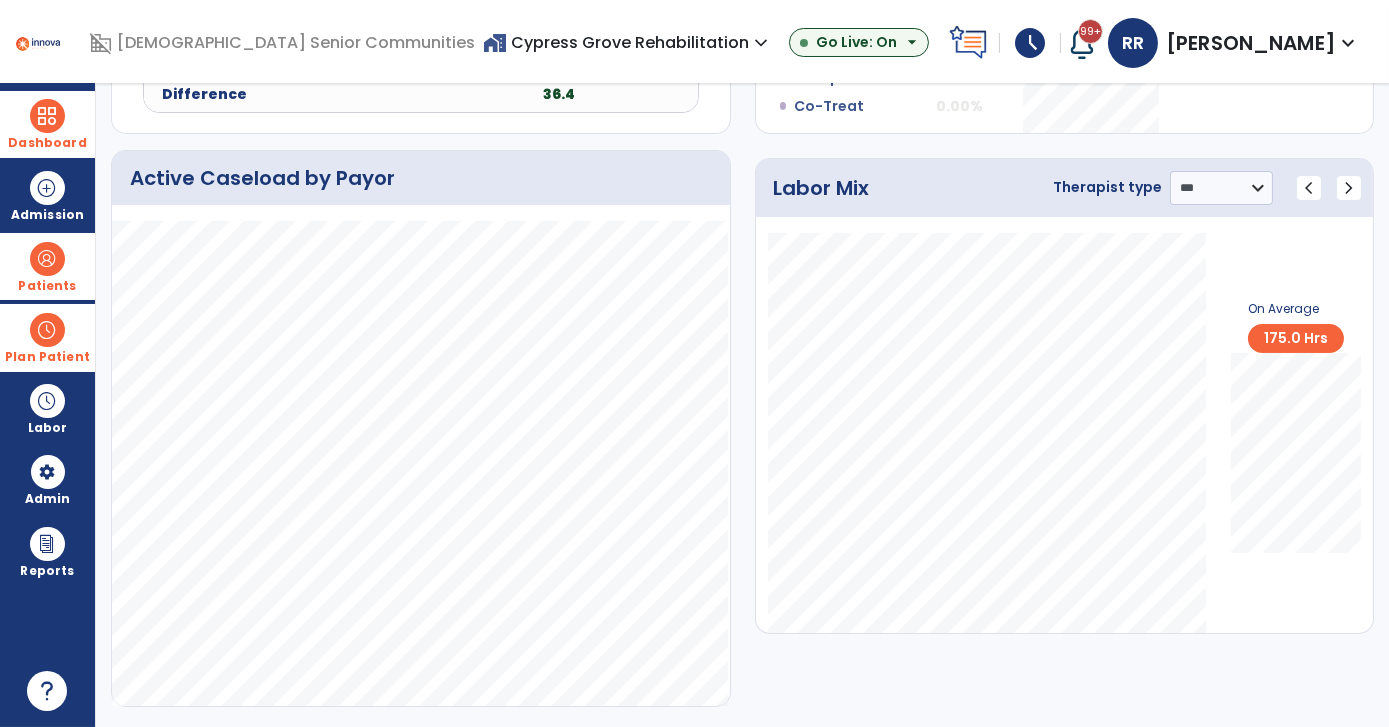 click on "Dashboard" at bounding box center [47, 124] 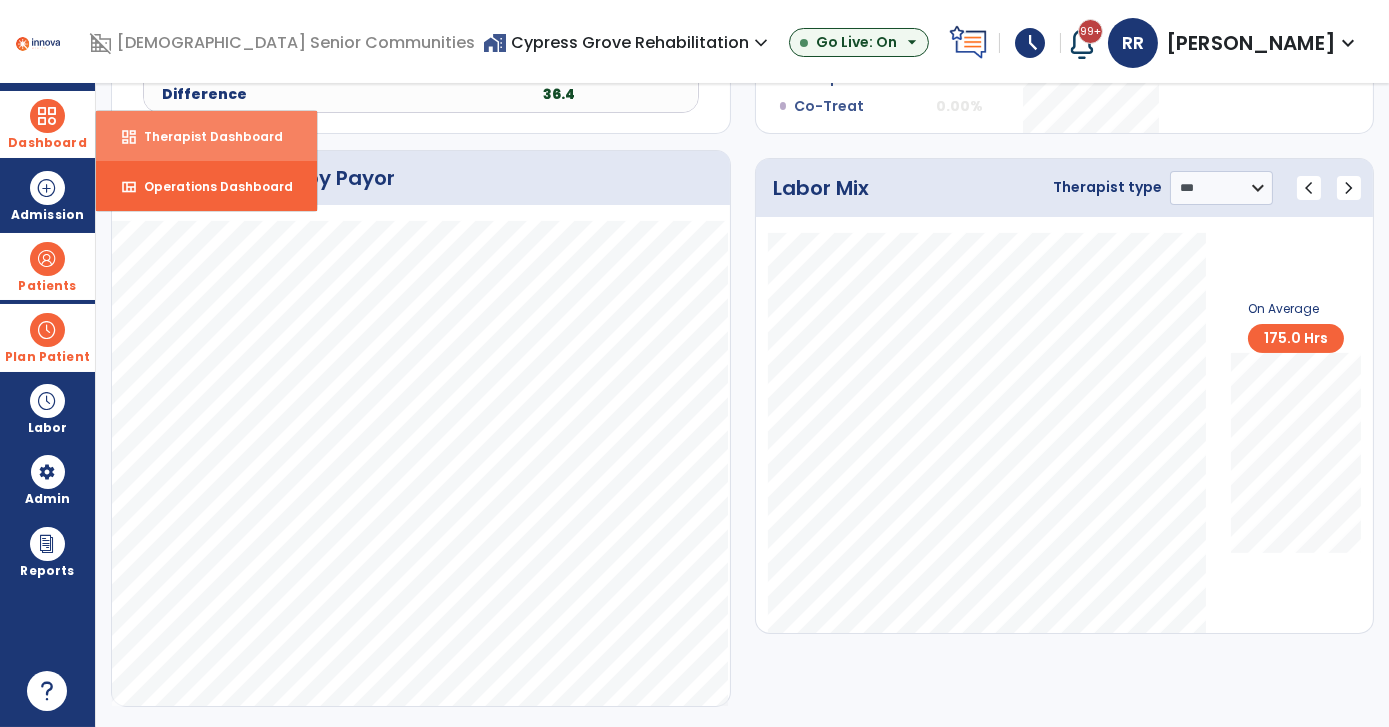 click on "Therapist Dashboard" at bounding box center (205, 136) 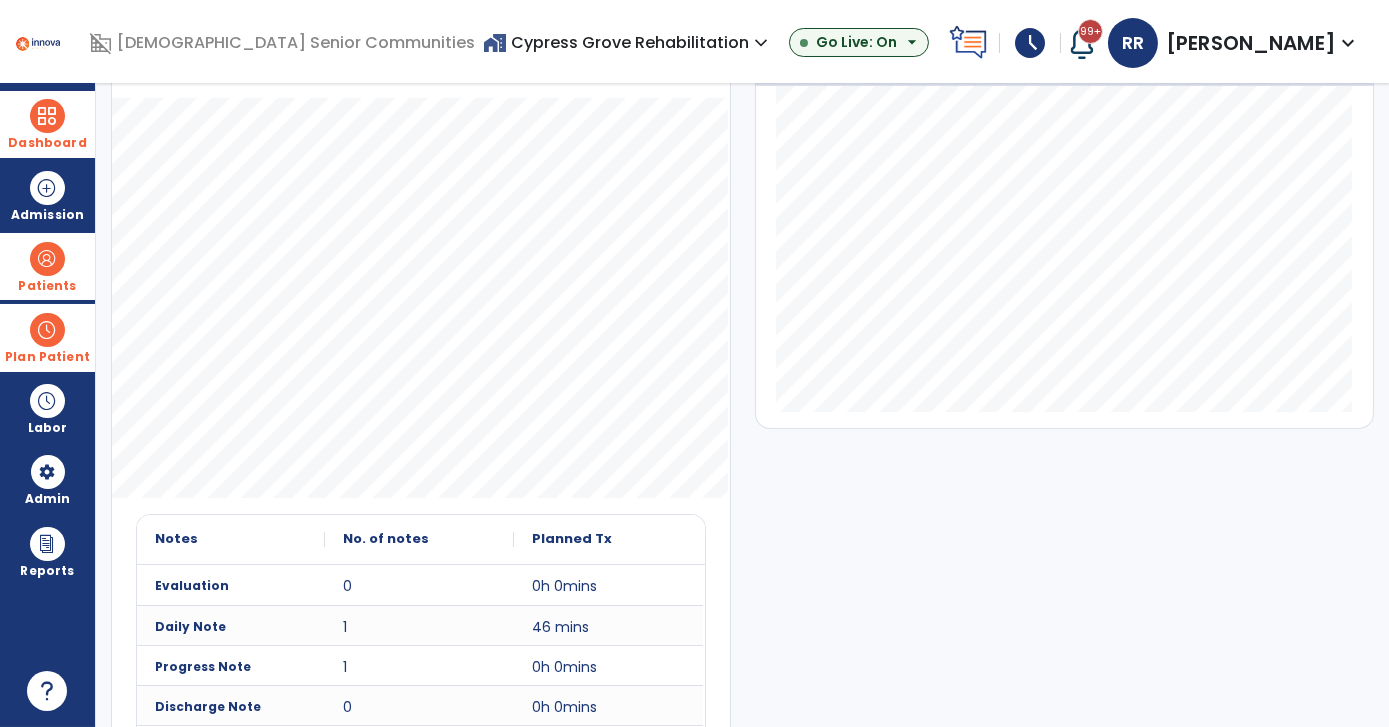 scroll, scrollTop: 419, scrollLeft: 0, axis: vertical 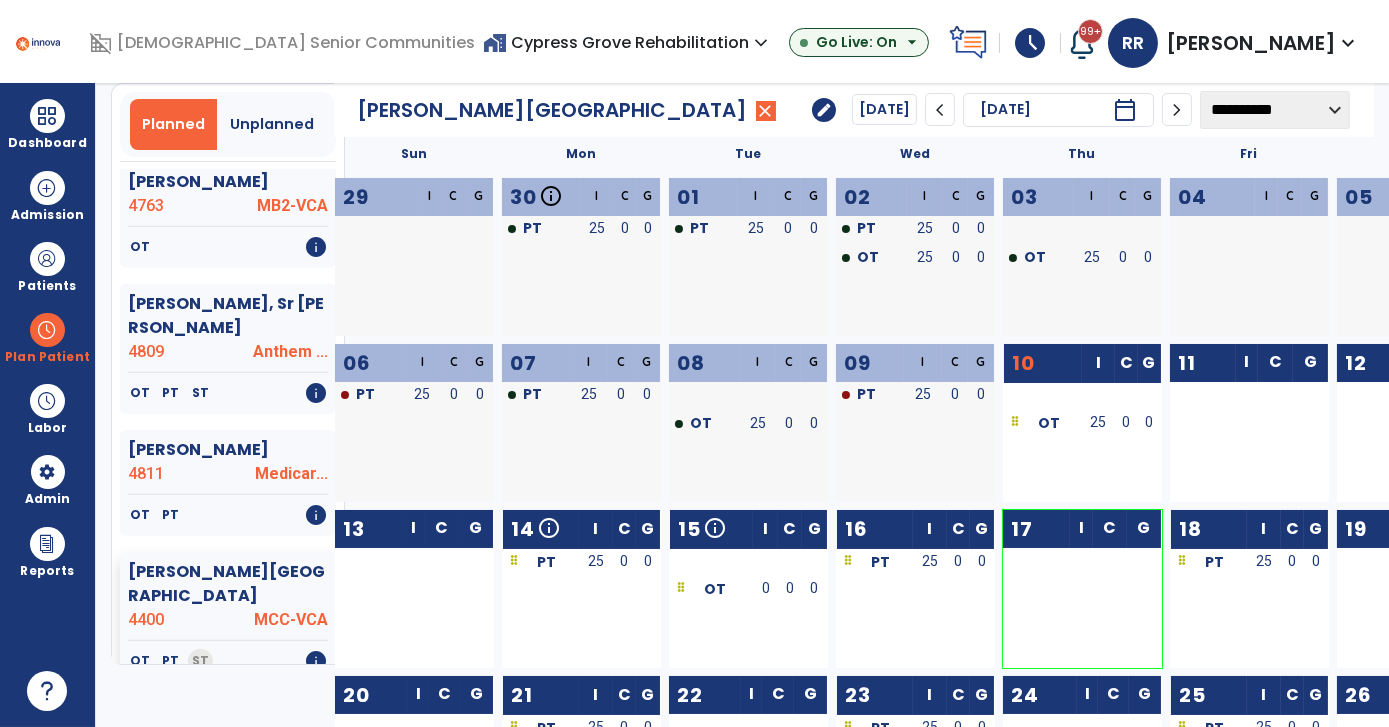 drag, startPoint x: 1077, startPoint y: 424, endPoint x: 1266, endPoint y: 488, distance: 199.54198 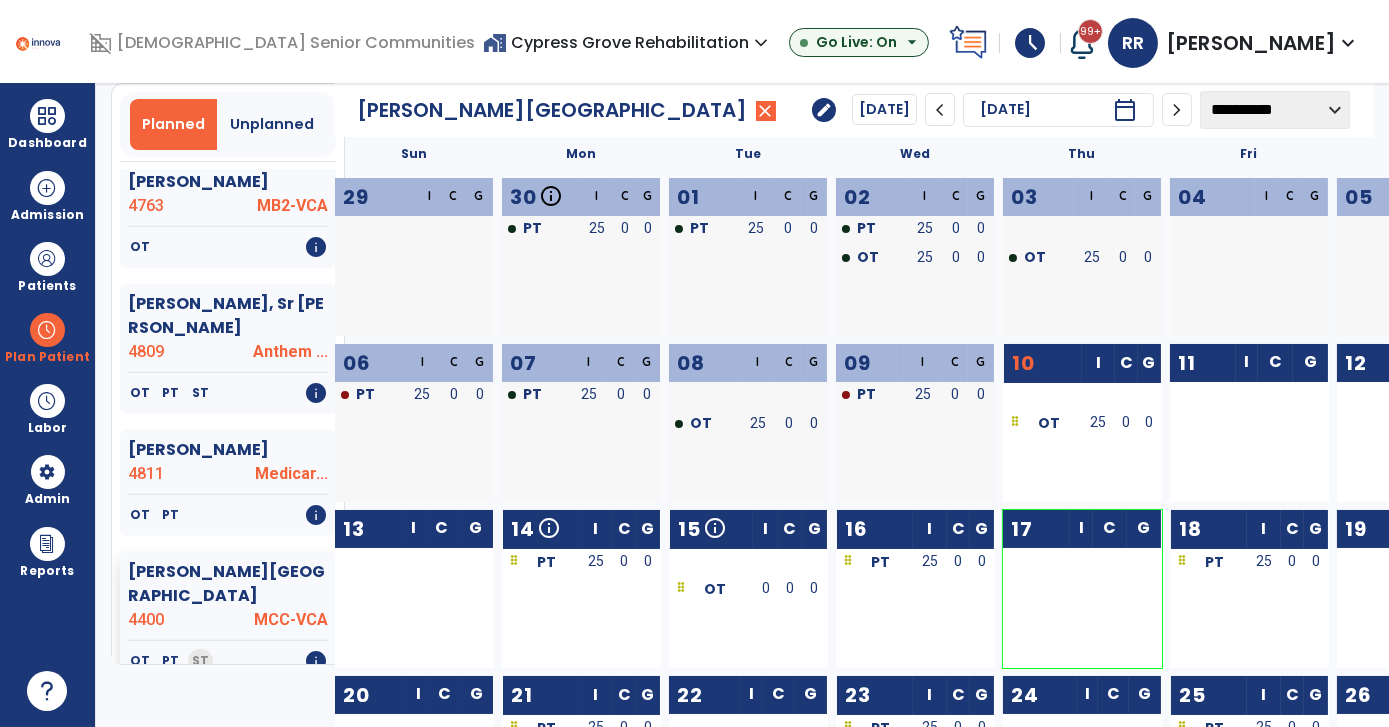 drag, startPoint x: 1061, startPoint y: 423, endPoint x: 1237, endPoint y: 448, distance: 177.76671 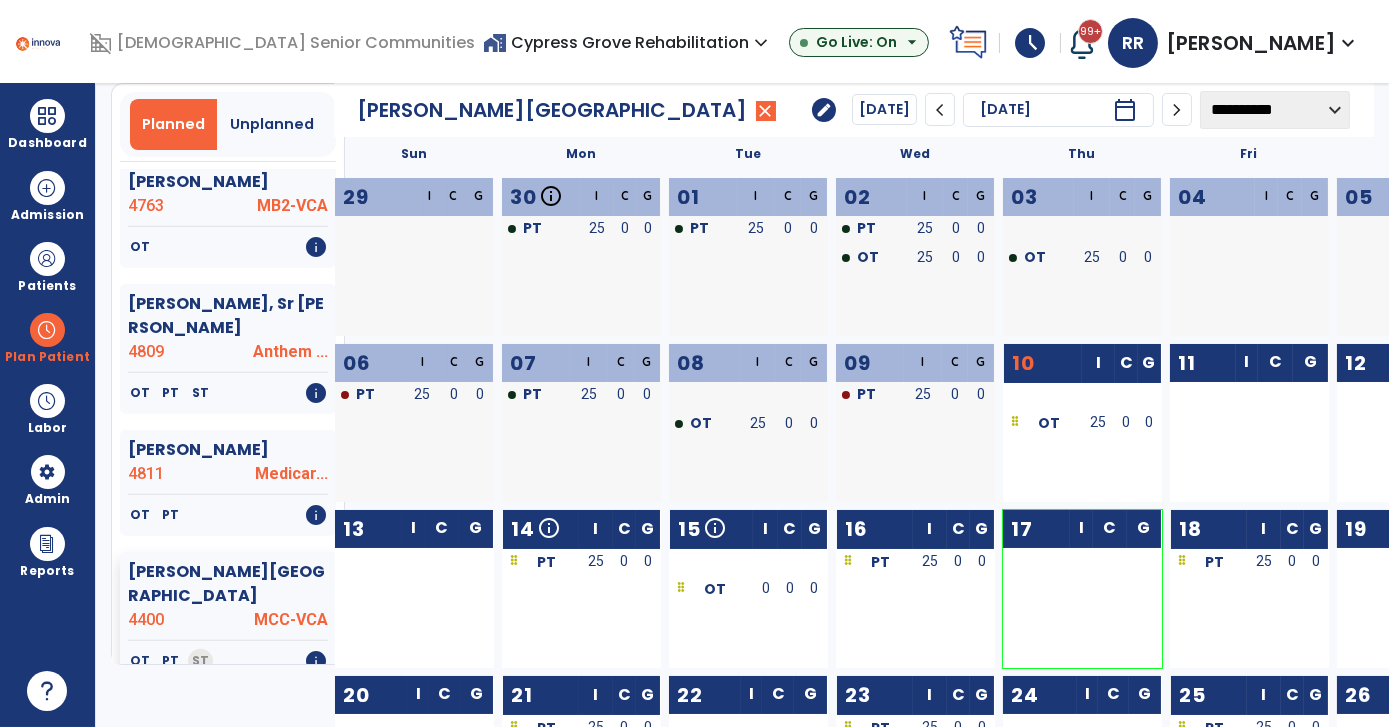 drag, startPoint x: 1045, startPoint y: 416, endPoint x: 1260, endPoint y: 431, distance: 215.52261 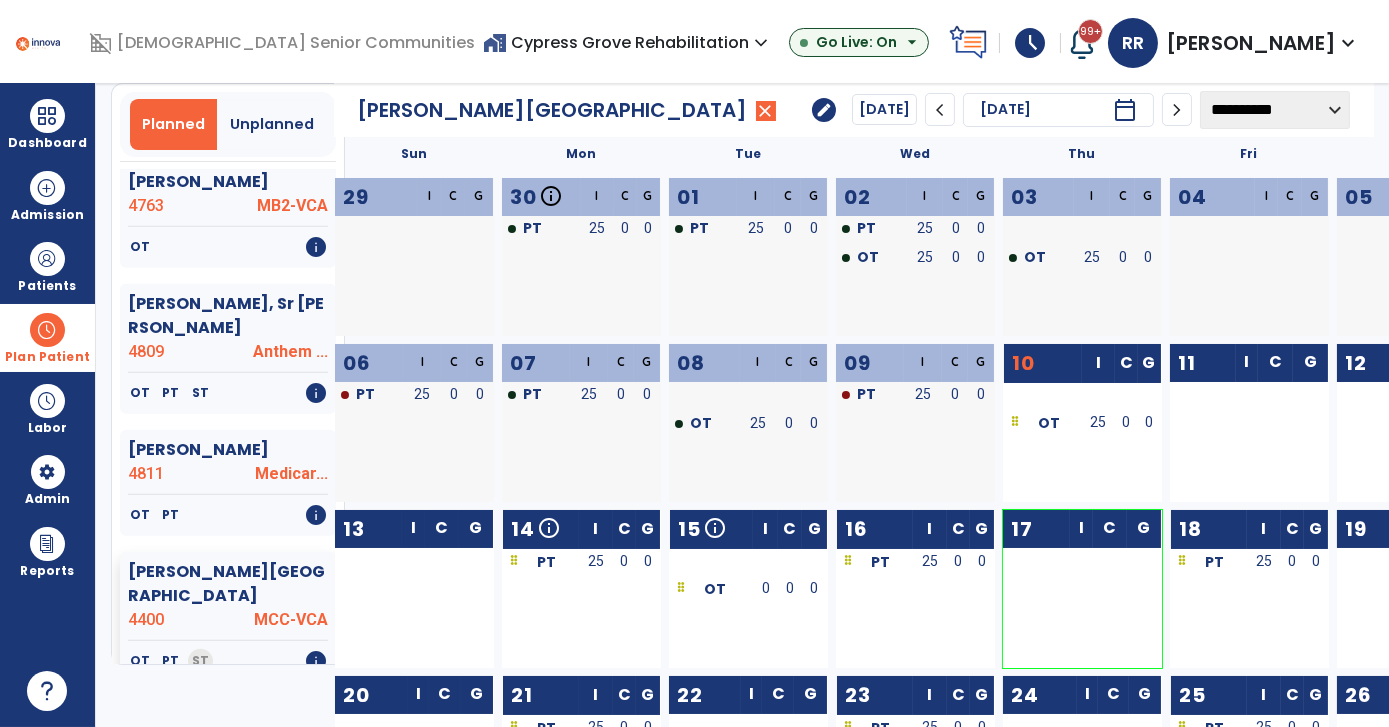 click on "Plan Patient" at bounding box center (47, 337) 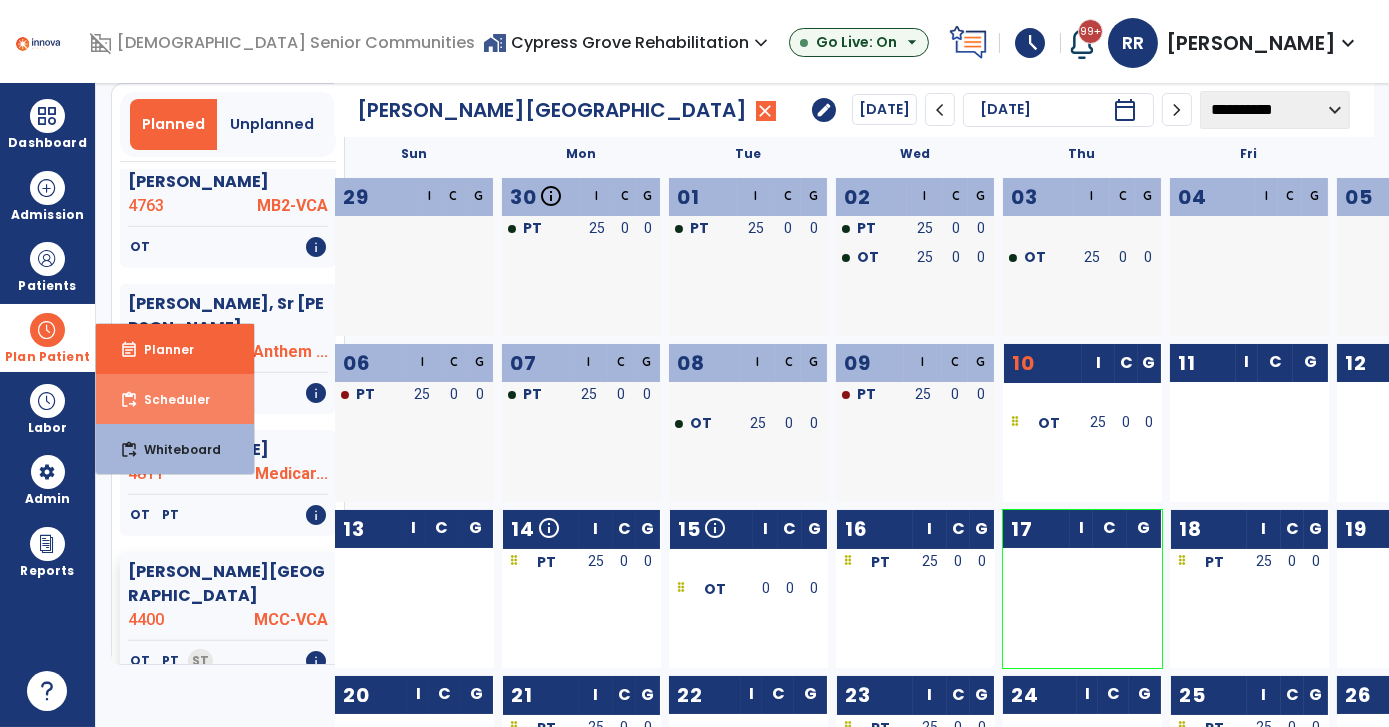 click on "Scheduler" at bounding box center (169, 399) 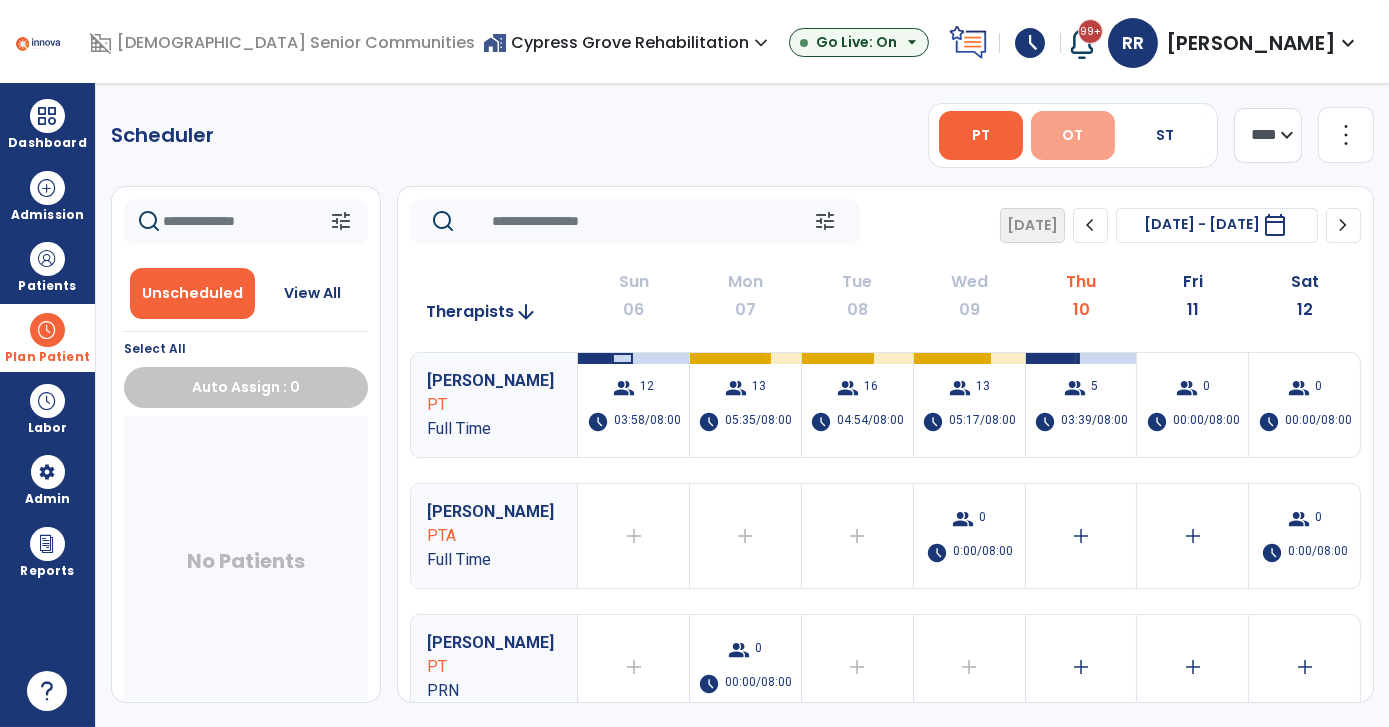 click on "OT" at bounding box center [1072, 135] 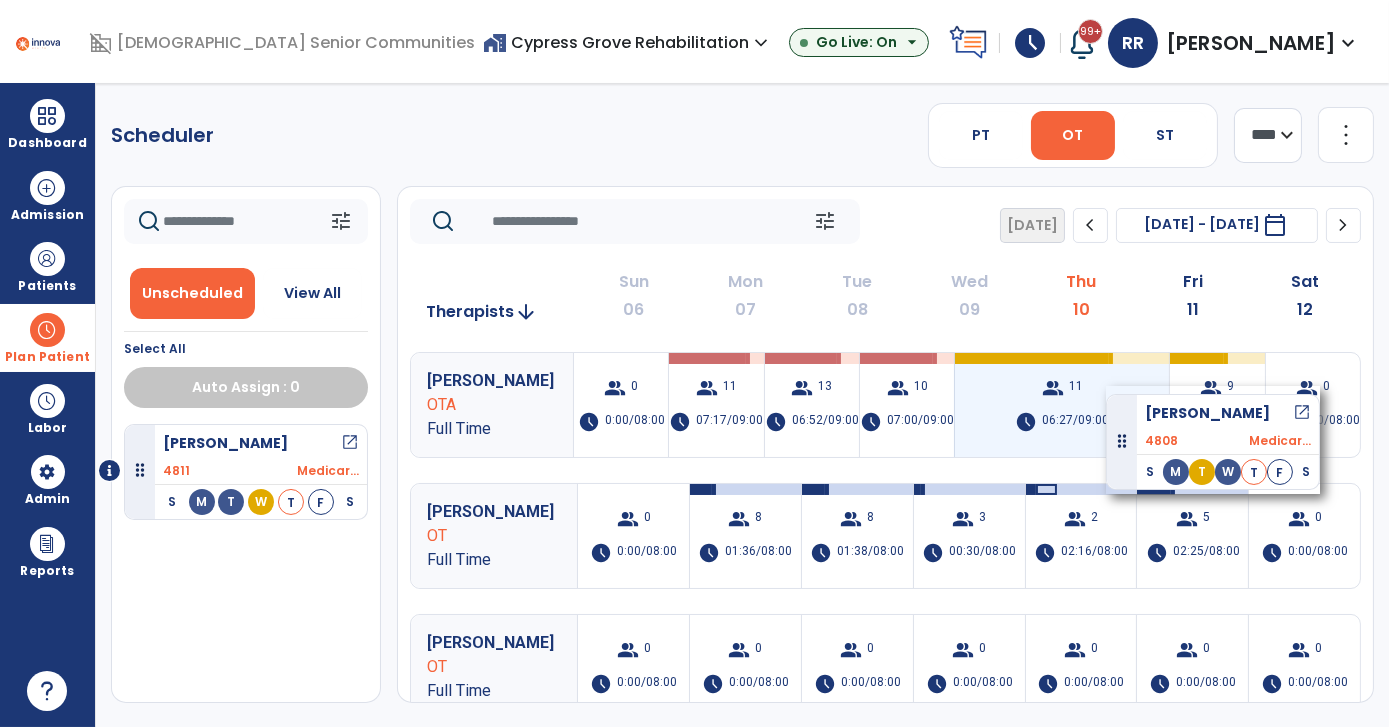 drag, startPoint x: 258, startPoint y: 458, endPoint x: 1106, endPoint y: 386, distance: 851.0511 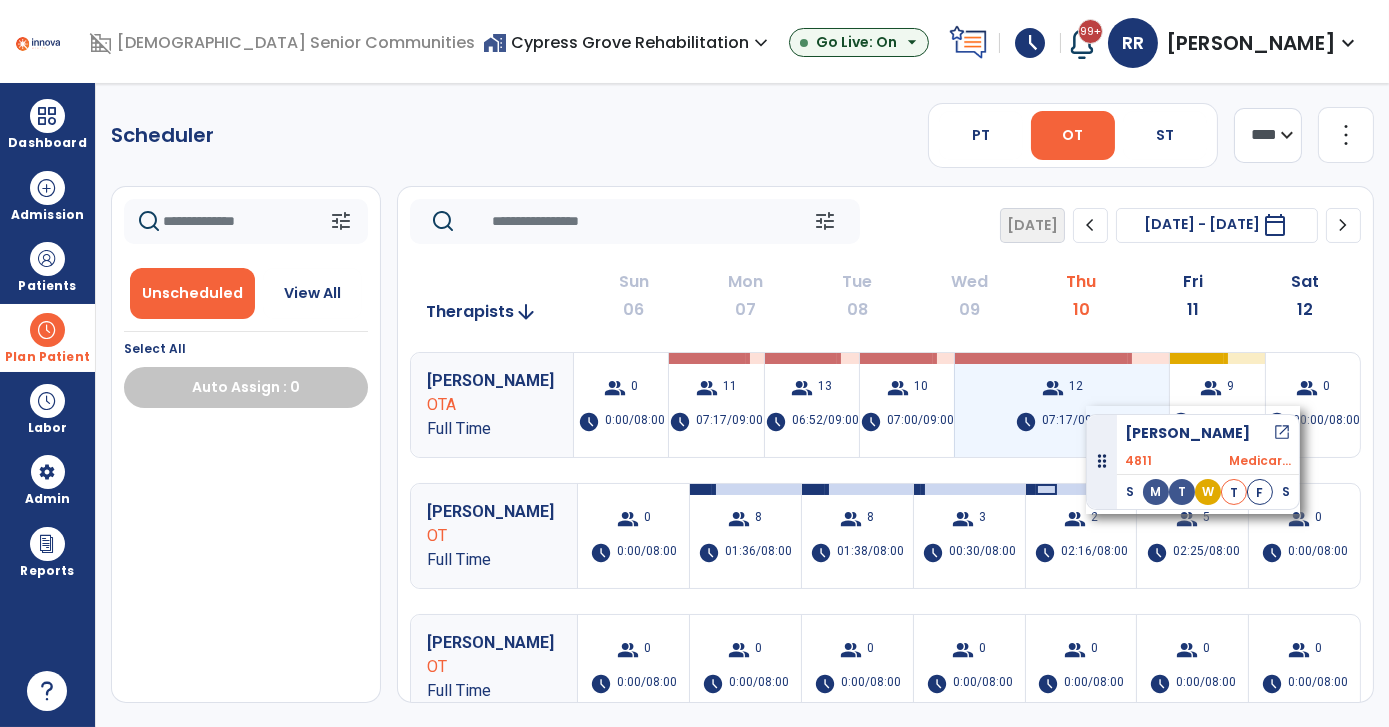 drag, startPoint x: 240, startPoint y: 458, endPoint x: 1082, endPoint y: 406, distance: 843.6042 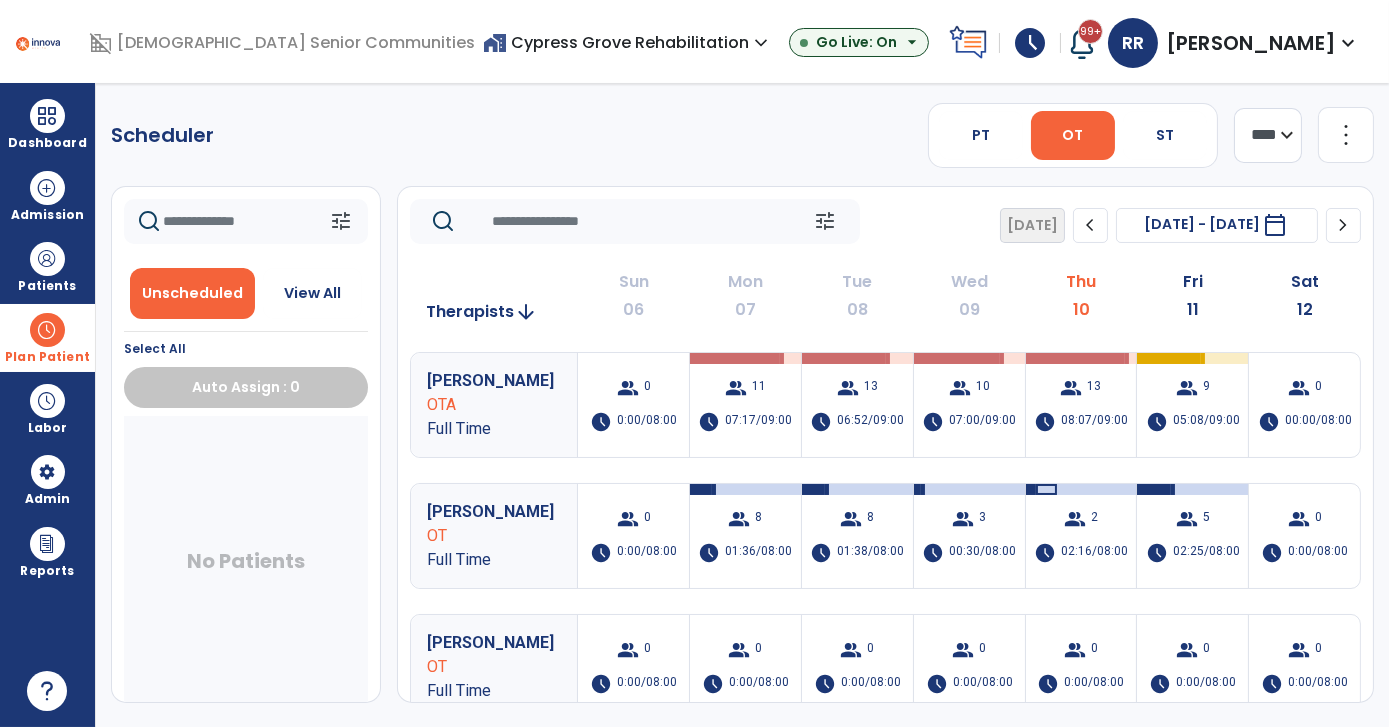 click at bounding box center [47, 330] 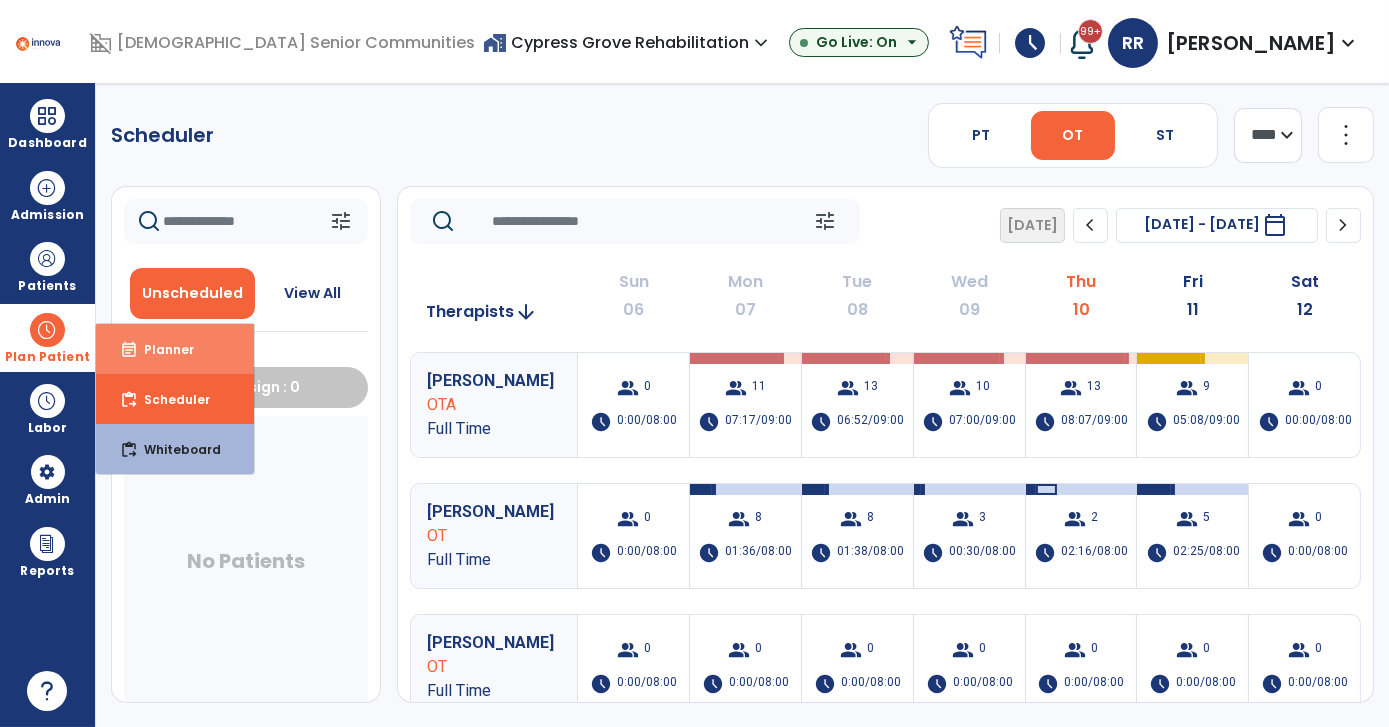 click on "event_note  Planner" at bounding box center [175, 349] 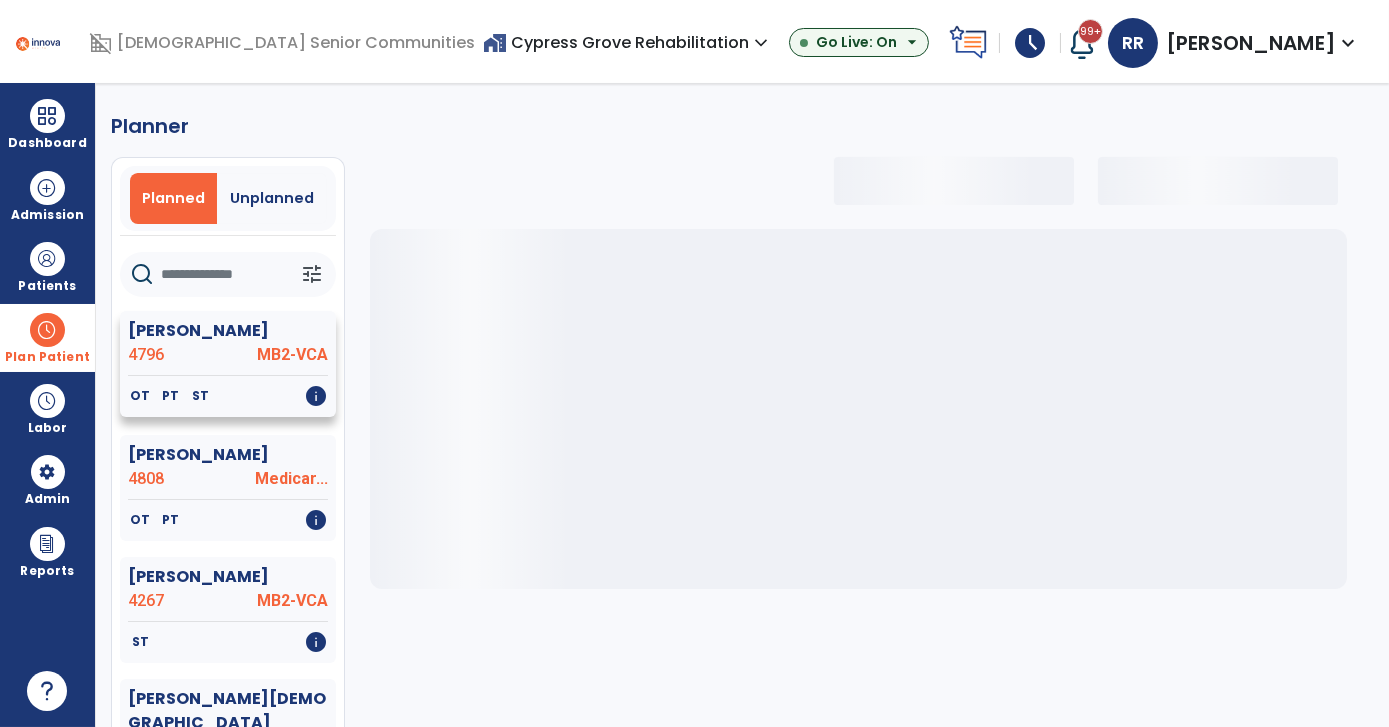 select on "***" 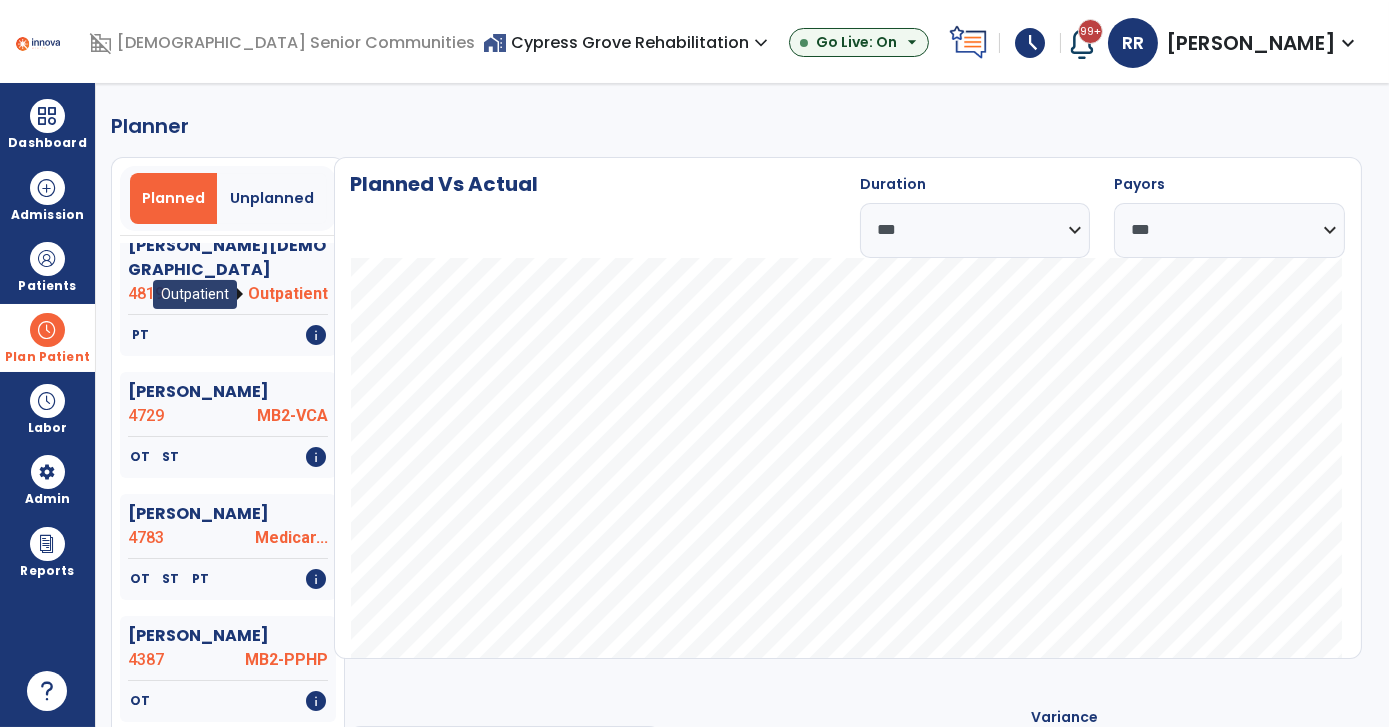 scroll, scrollTop: 454, scrollLeft: 0, axis: vertical 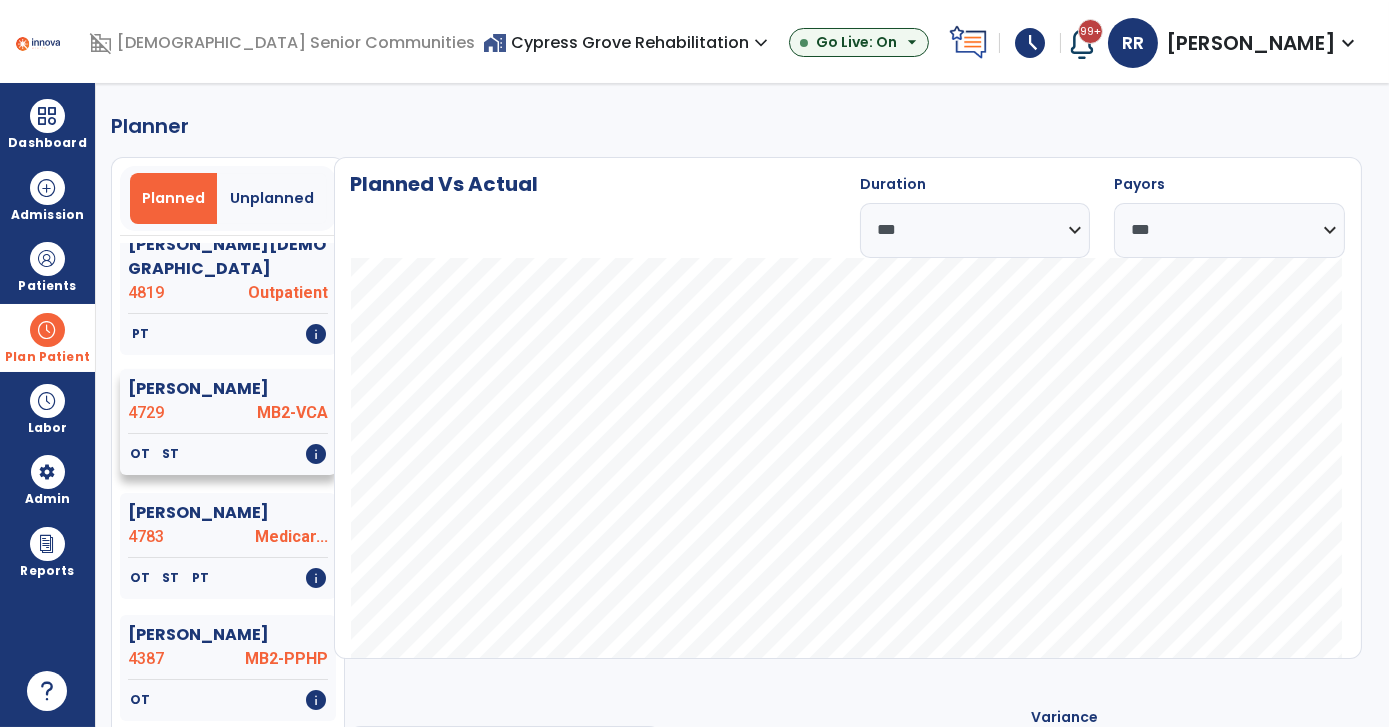 click on "OT   ST   info" 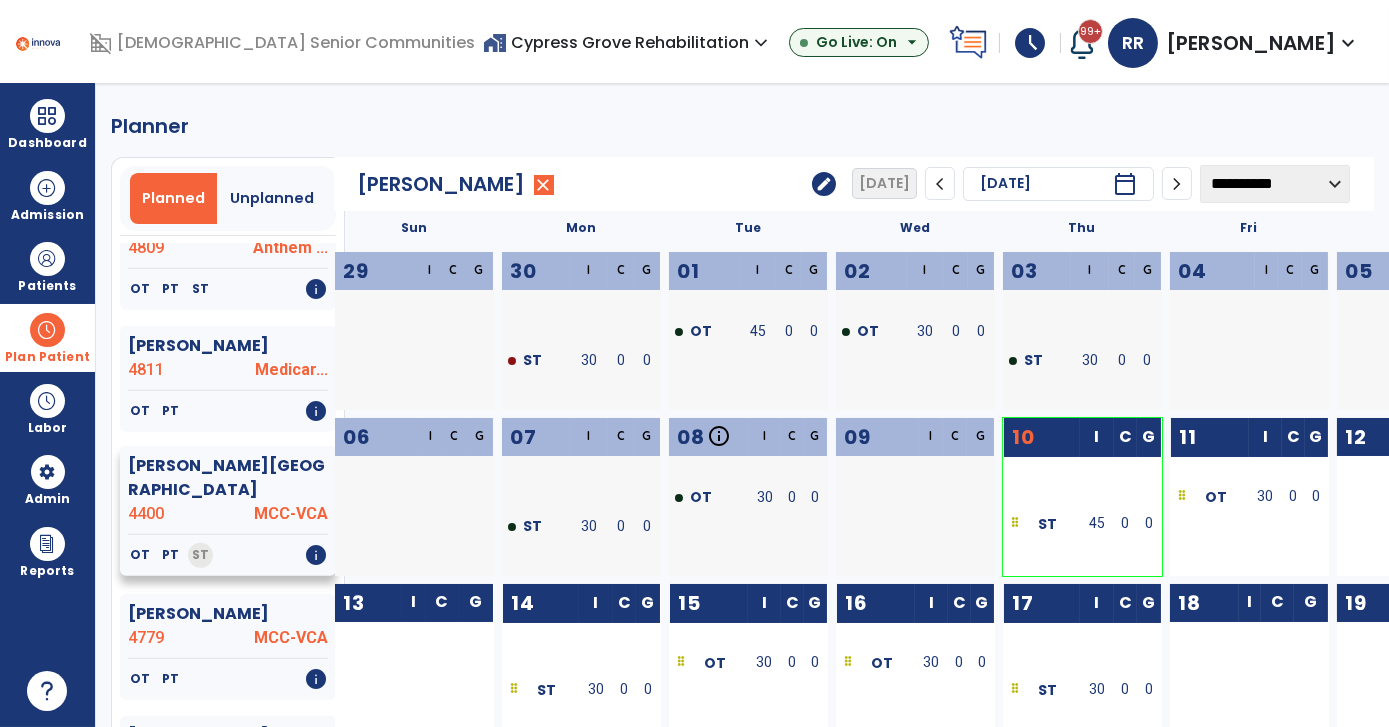 scroll, scrollTop: 2747, scrollLeft: 0, axis: vertical 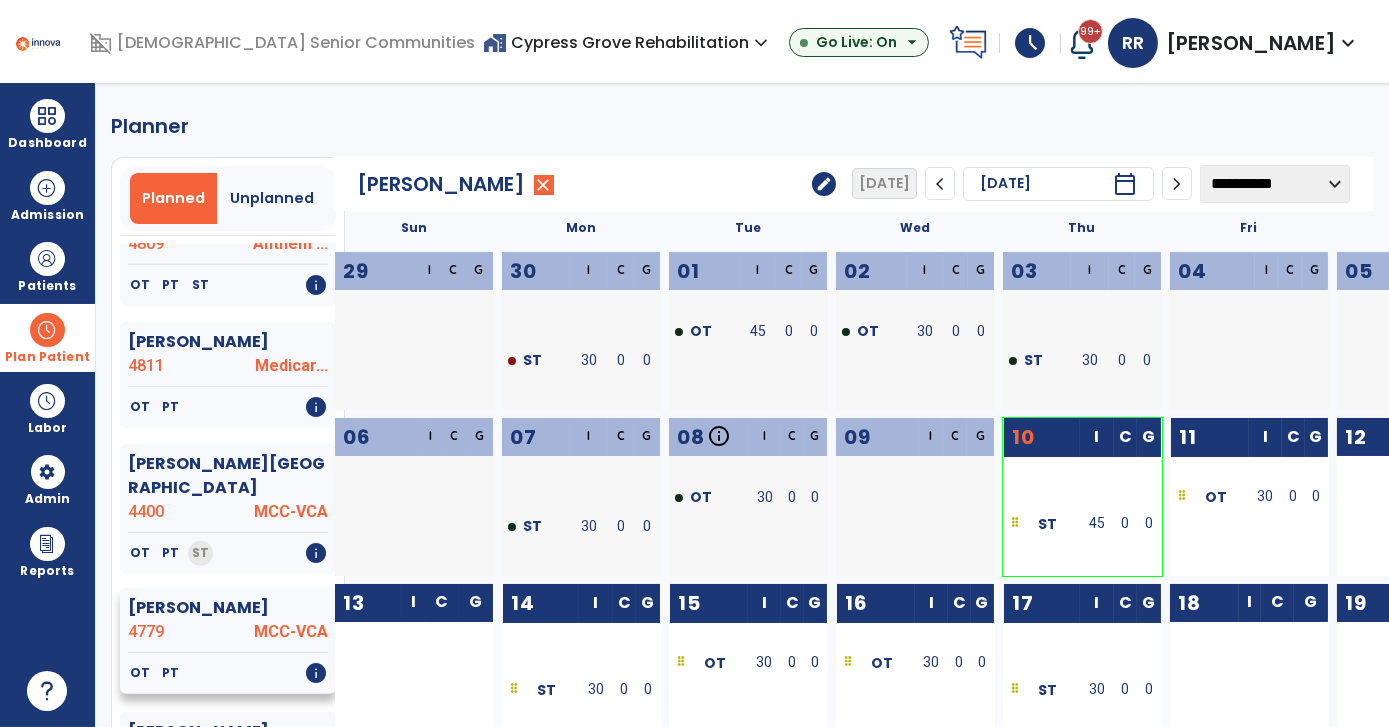 click on "Vanmierlo, Edward  4779 MCC-VCA" 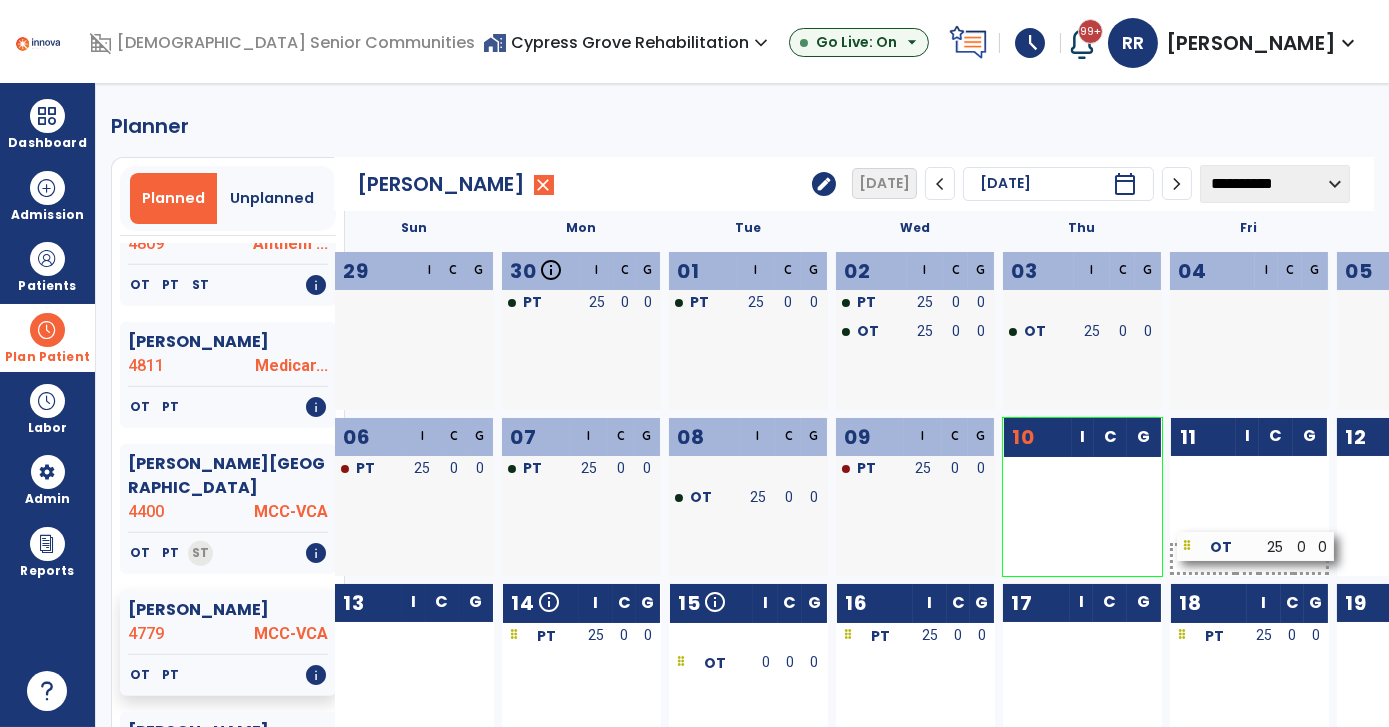 drag, startPoint x: 1043, startPoint y: 497, endPoint x: 1218, endPoint y: 547, distance: 182.00275 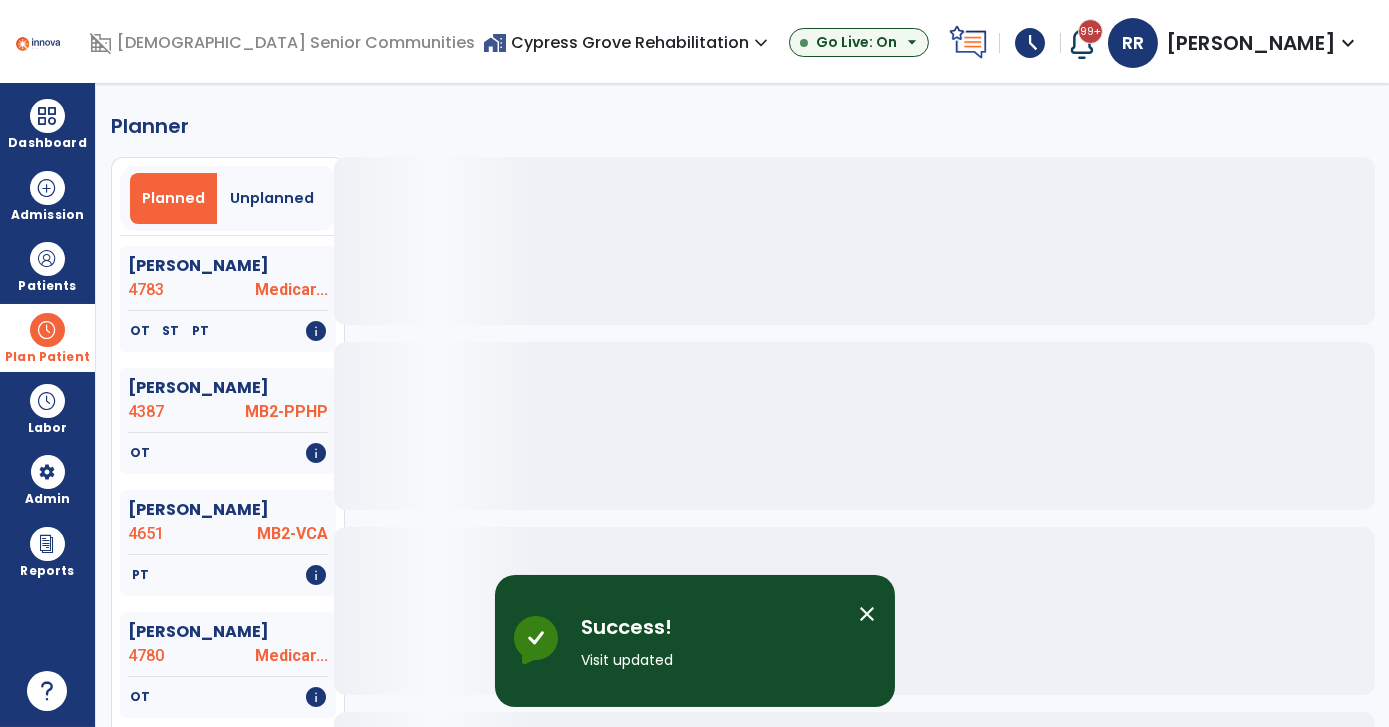 scroll, scrollTop: 2747, scrollLeft: 0, axis: vertical 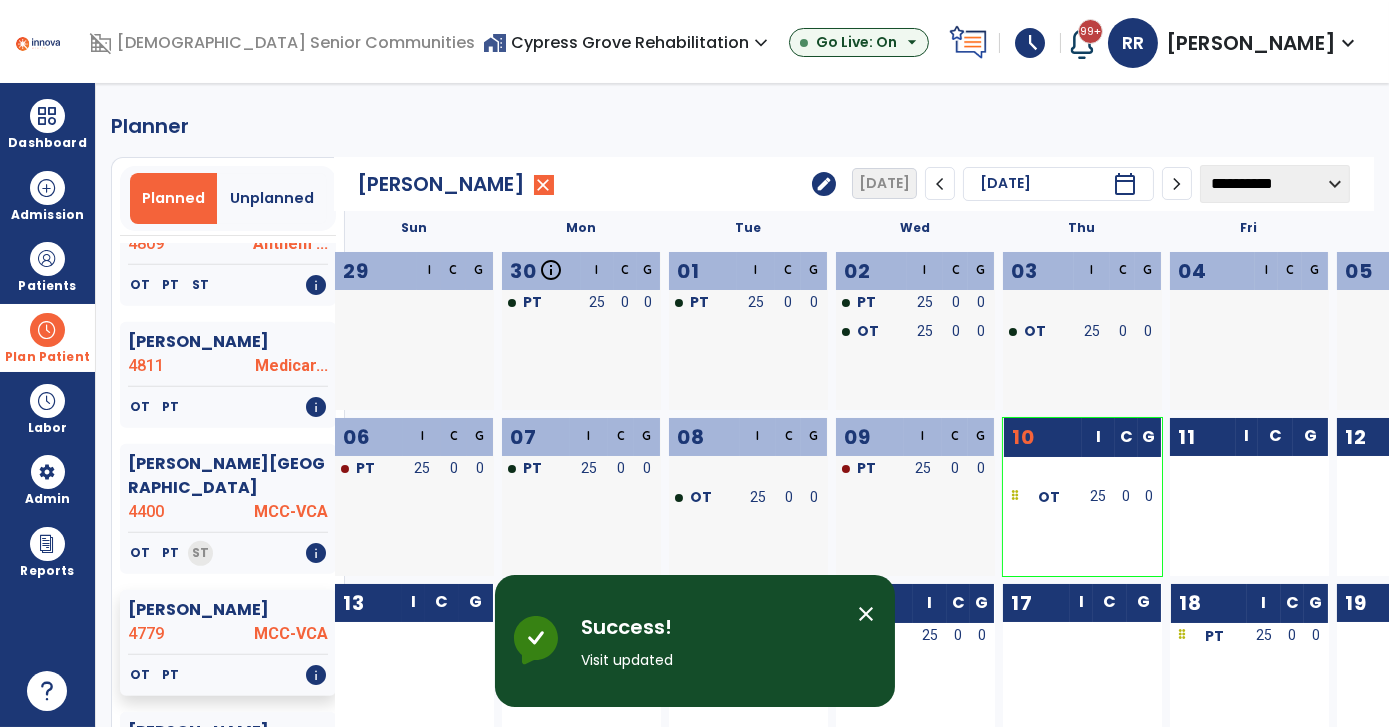 click on "Plan Patient" at bounding box center [47, 337] 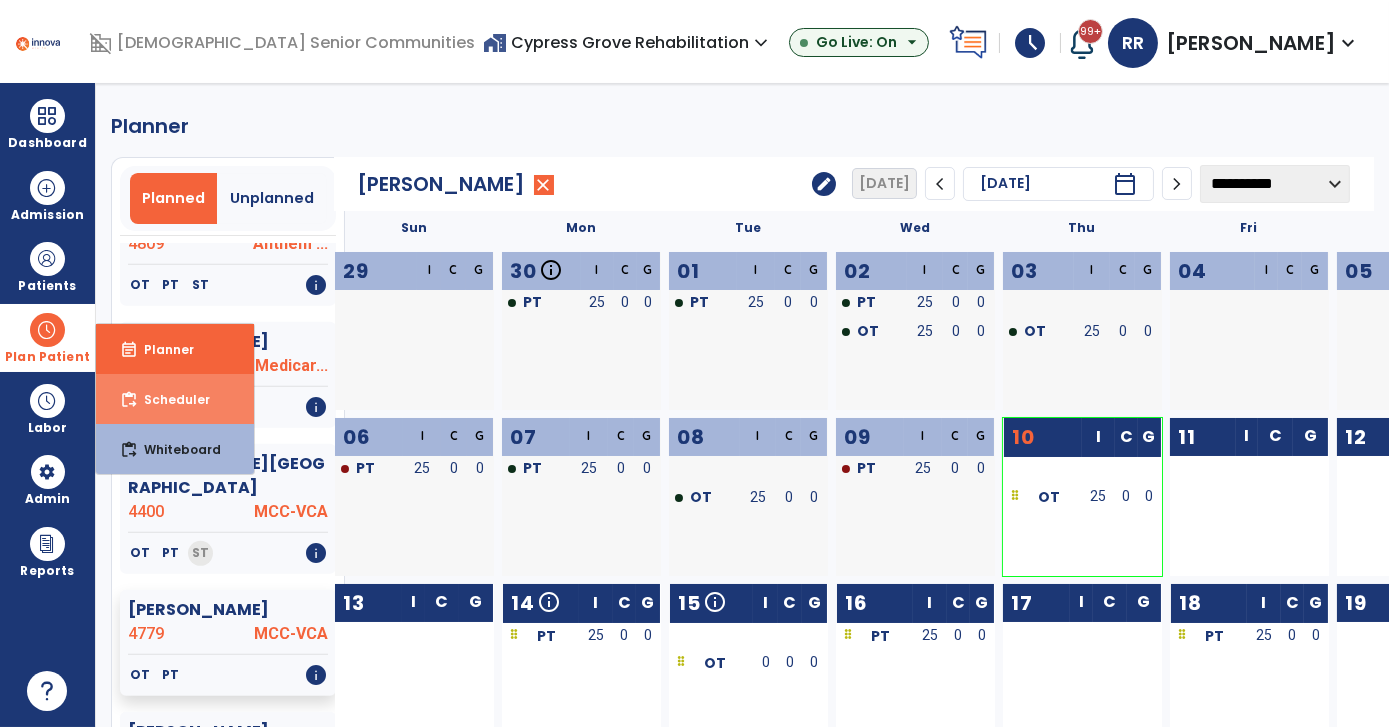 click on "content_paste_go  Scheduler" at bounding box center [175, 399] 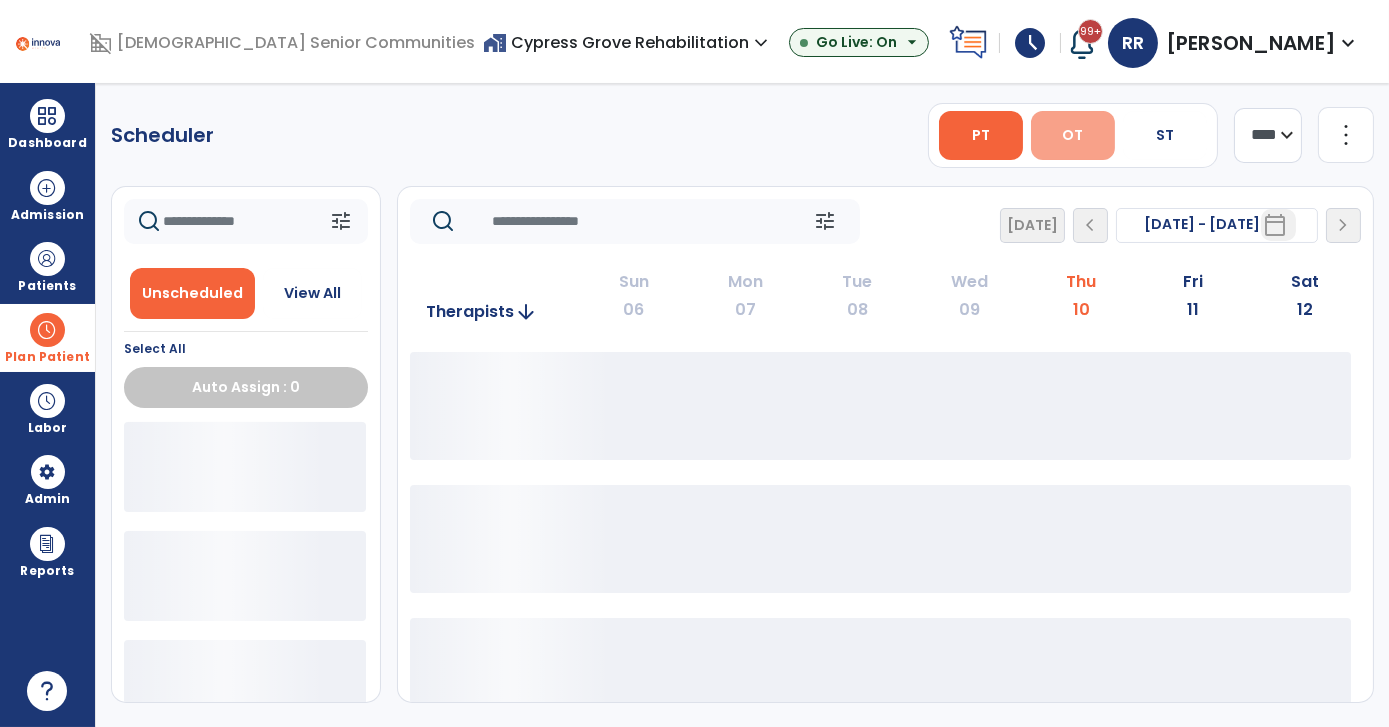 click on "OT" at bounding box center (1072, 135) 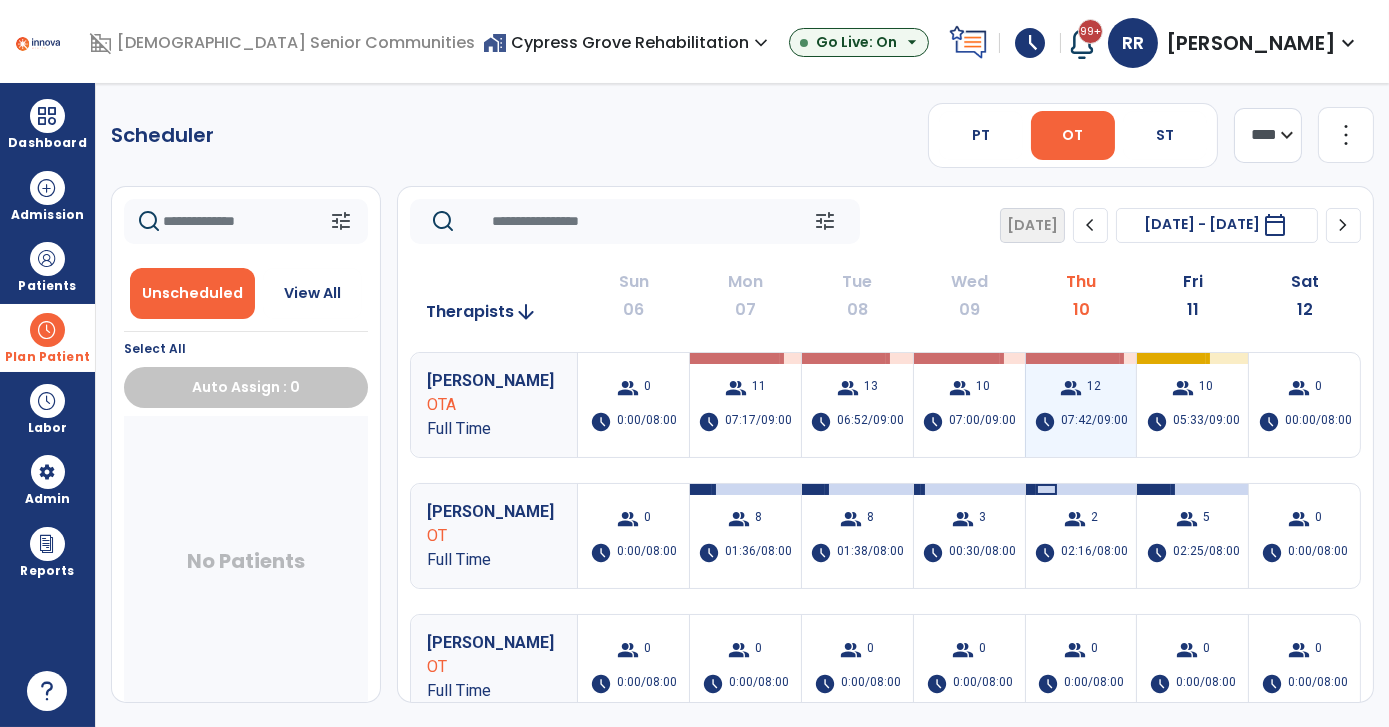 click on "group  12" at bounding box center (1080, 388) 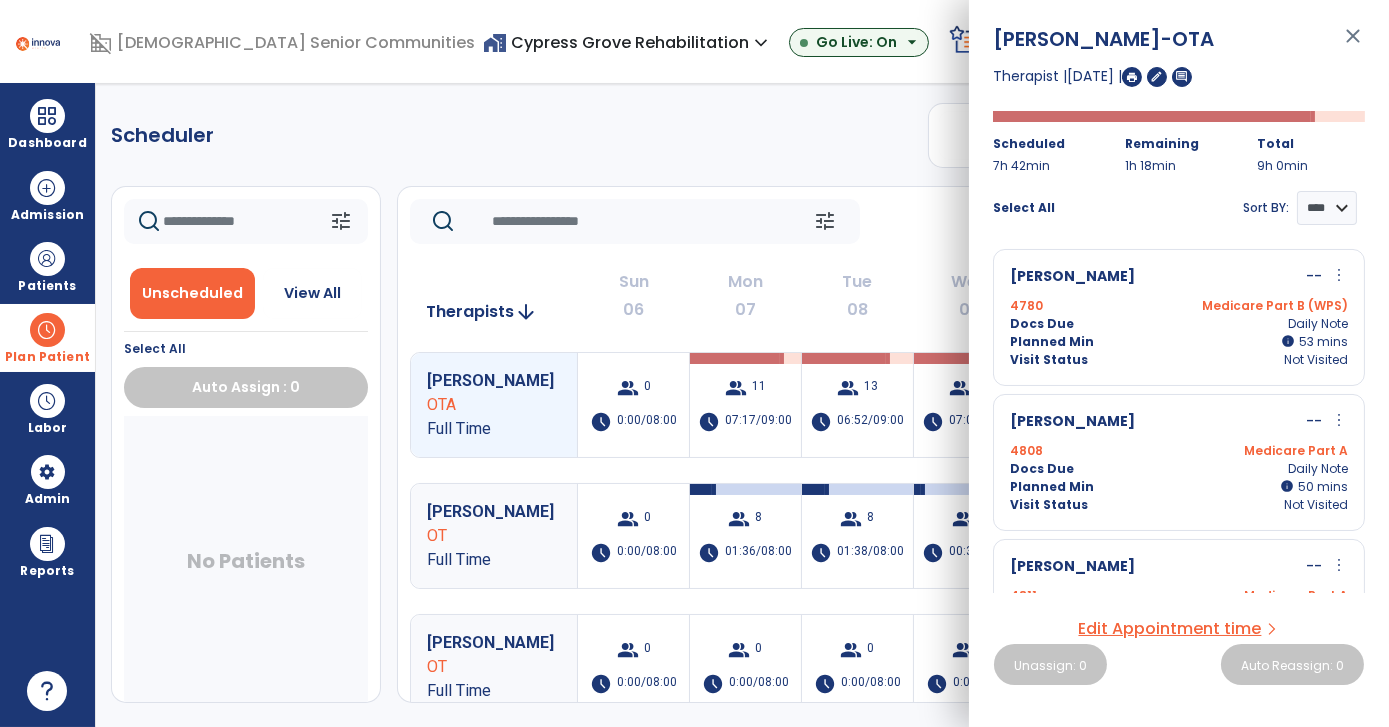 click on "Scheduler   PT   OT   ST  **** *** more_vert  Manage Labor   View All Therapists   Print" 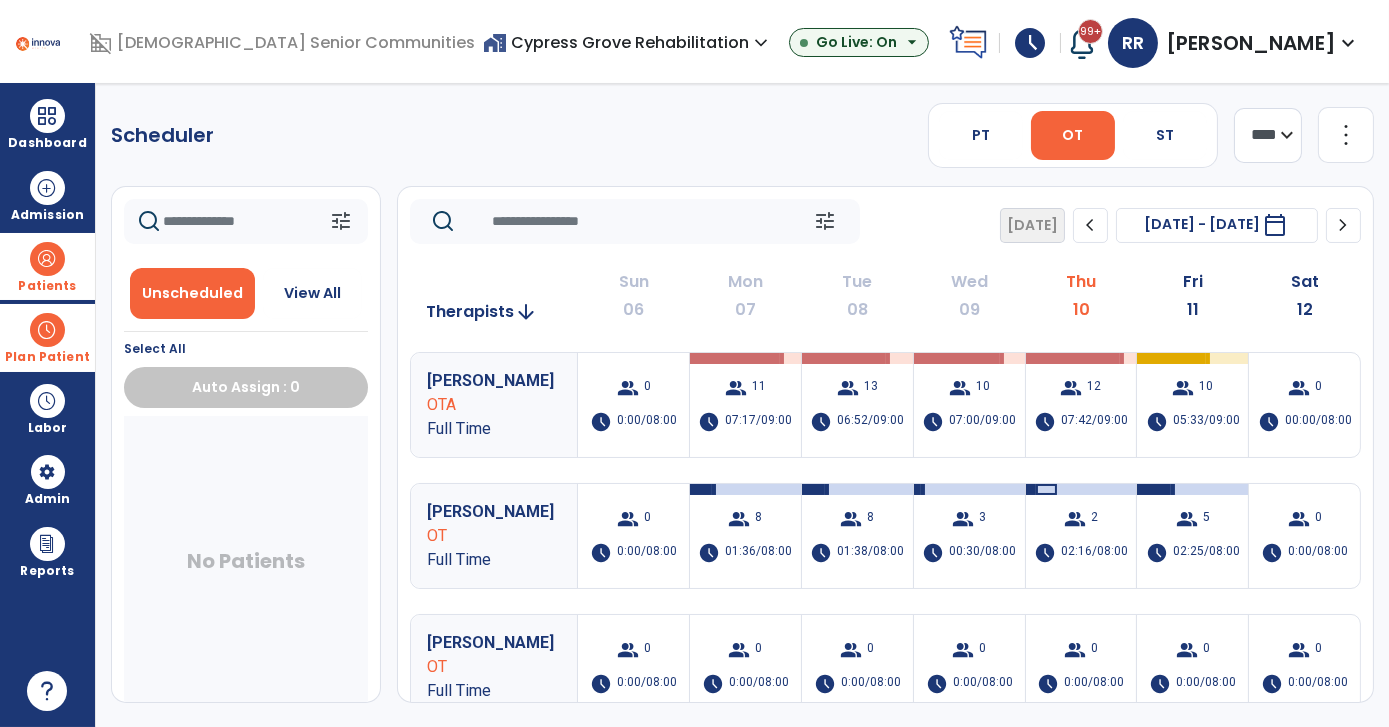 click at bounding box center [47, 259] 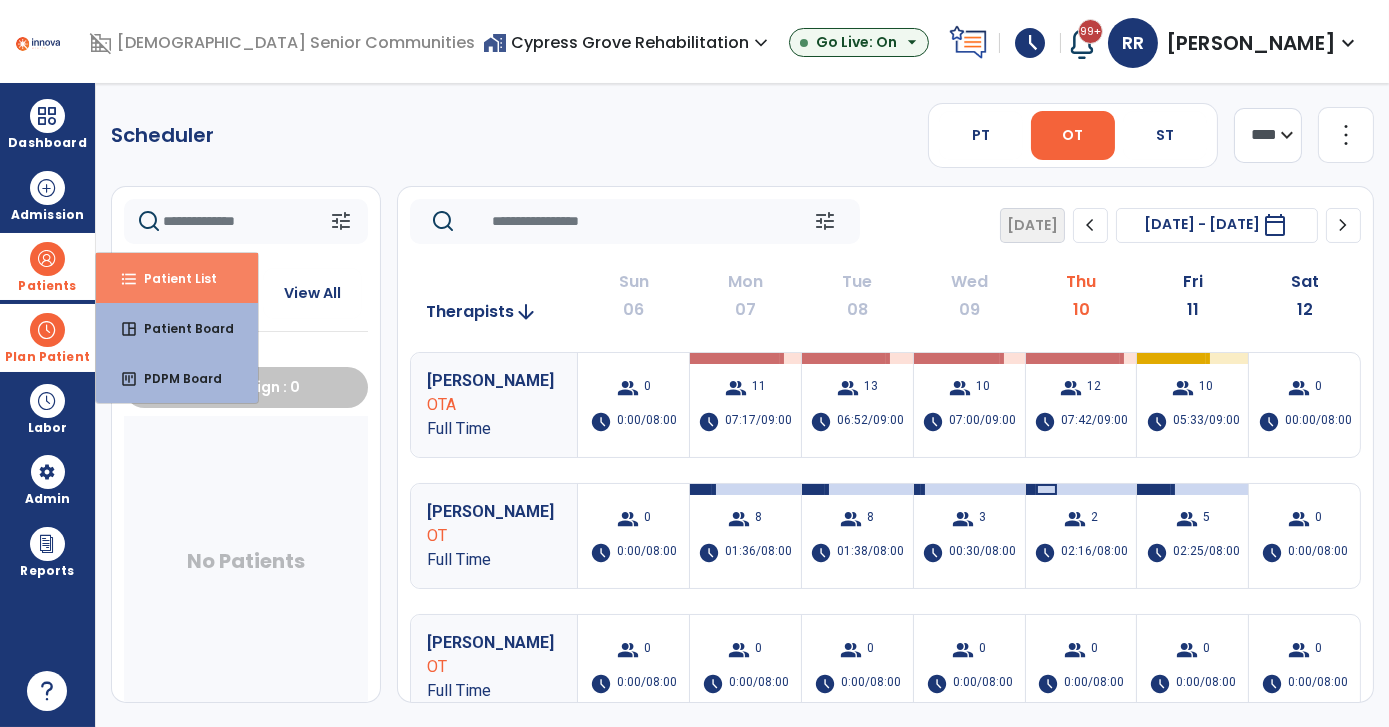 click on "Patient List" at bounding box center (172, 278) 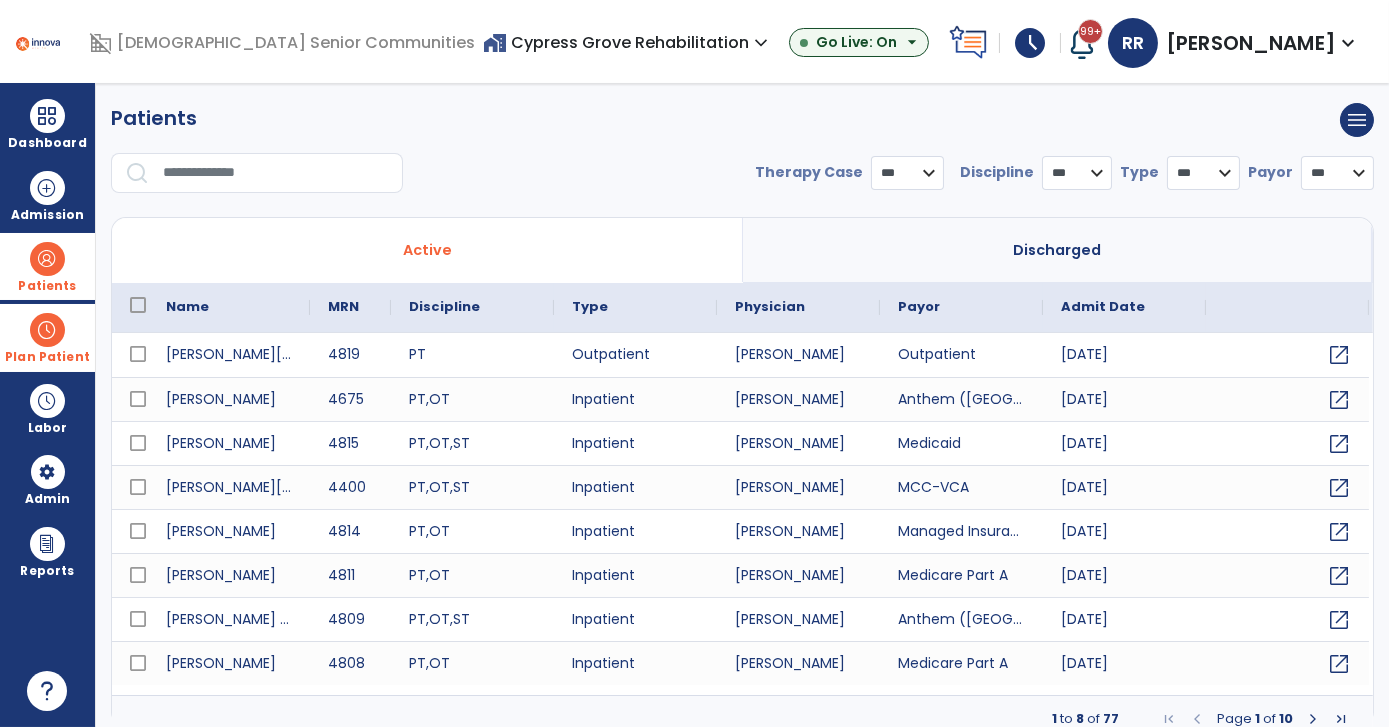 drag, startPoint x: 248, startPoint y: 170, endPoint x: 264, endPoint y: 176, distance: 17.088007 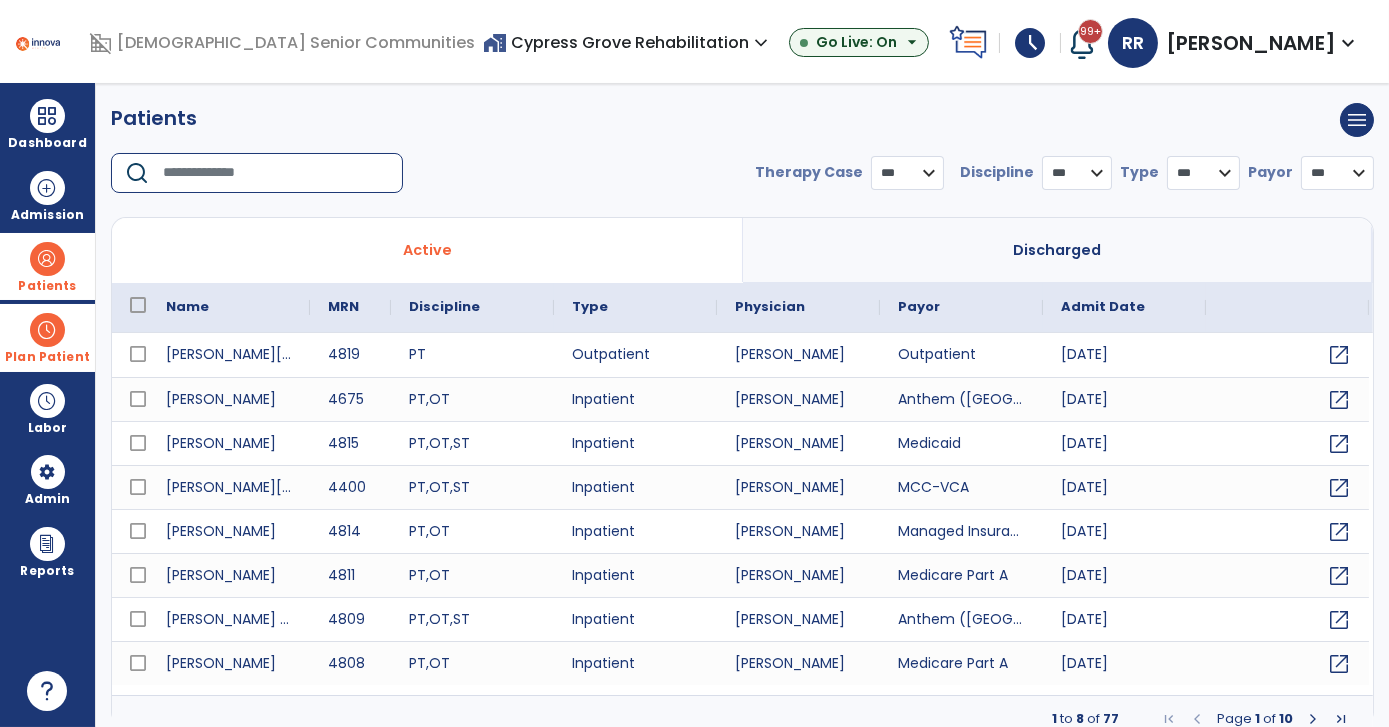 select on "***" 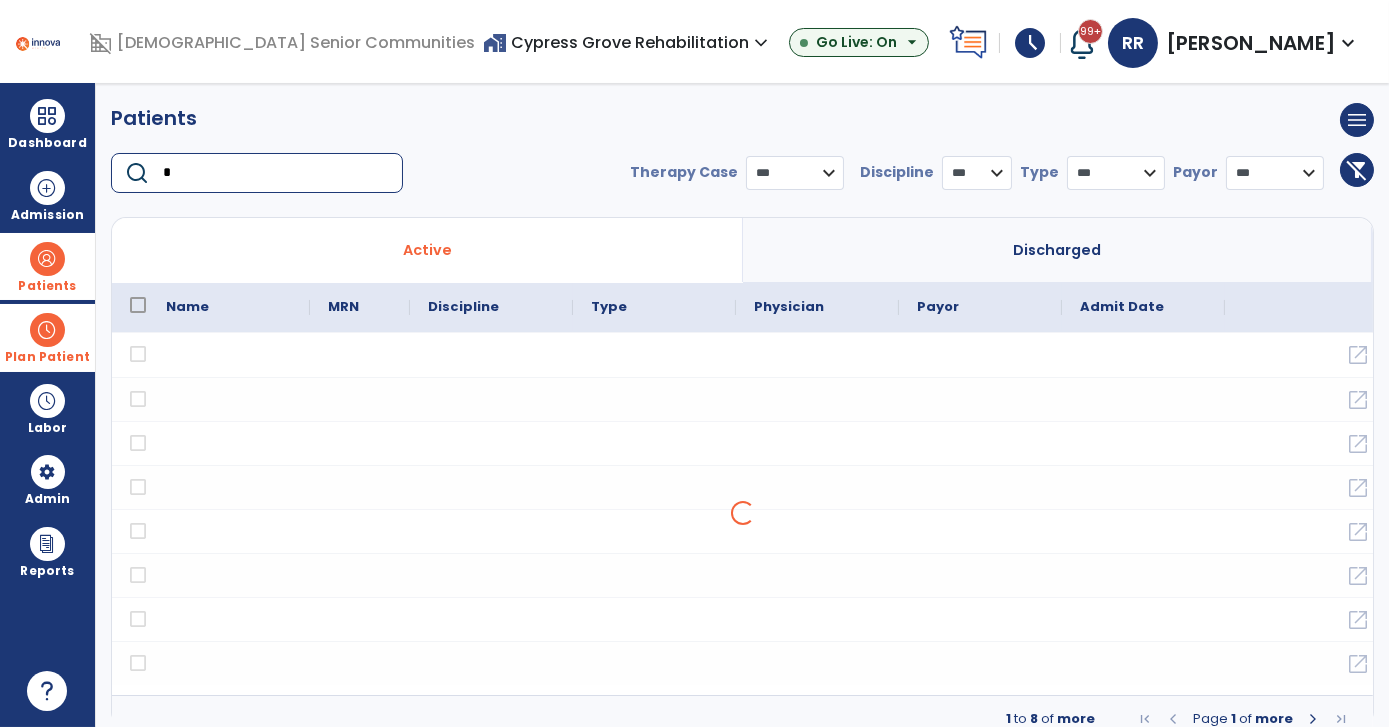 type on "*" 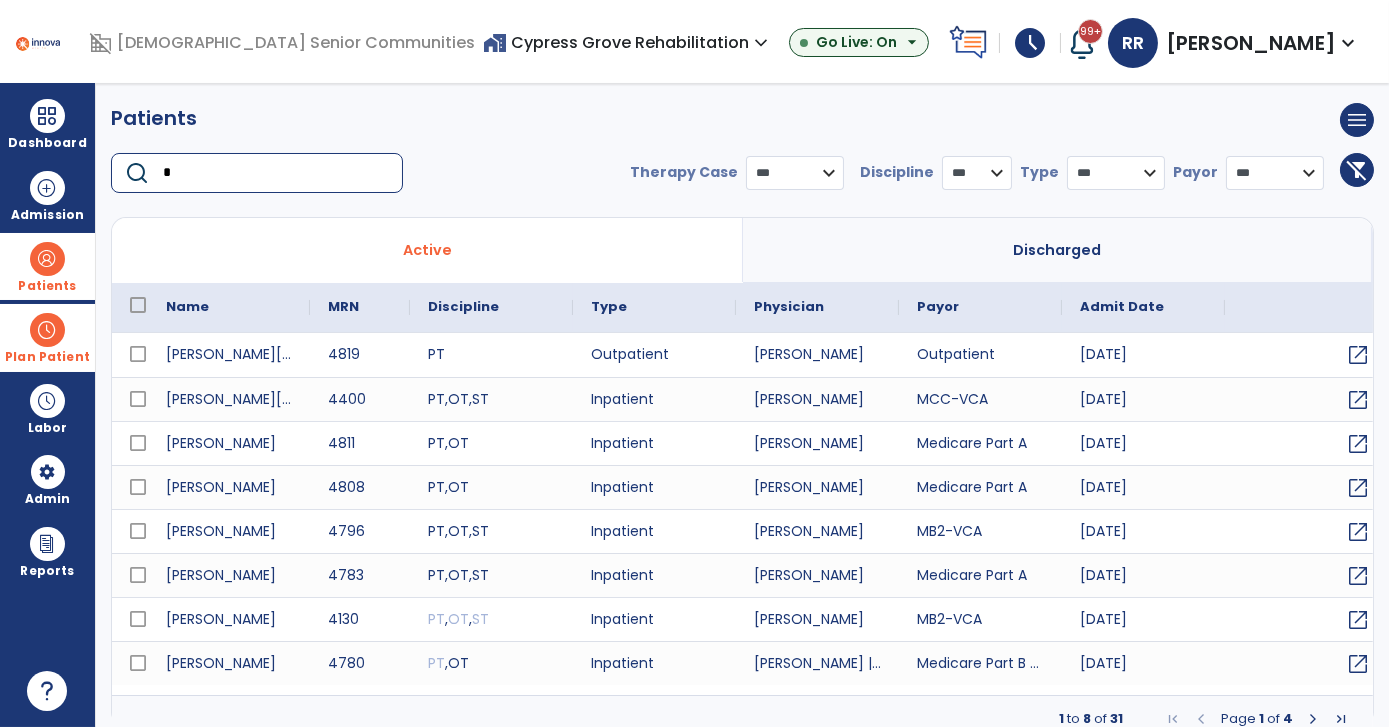 click at bounding box center [47, 330] 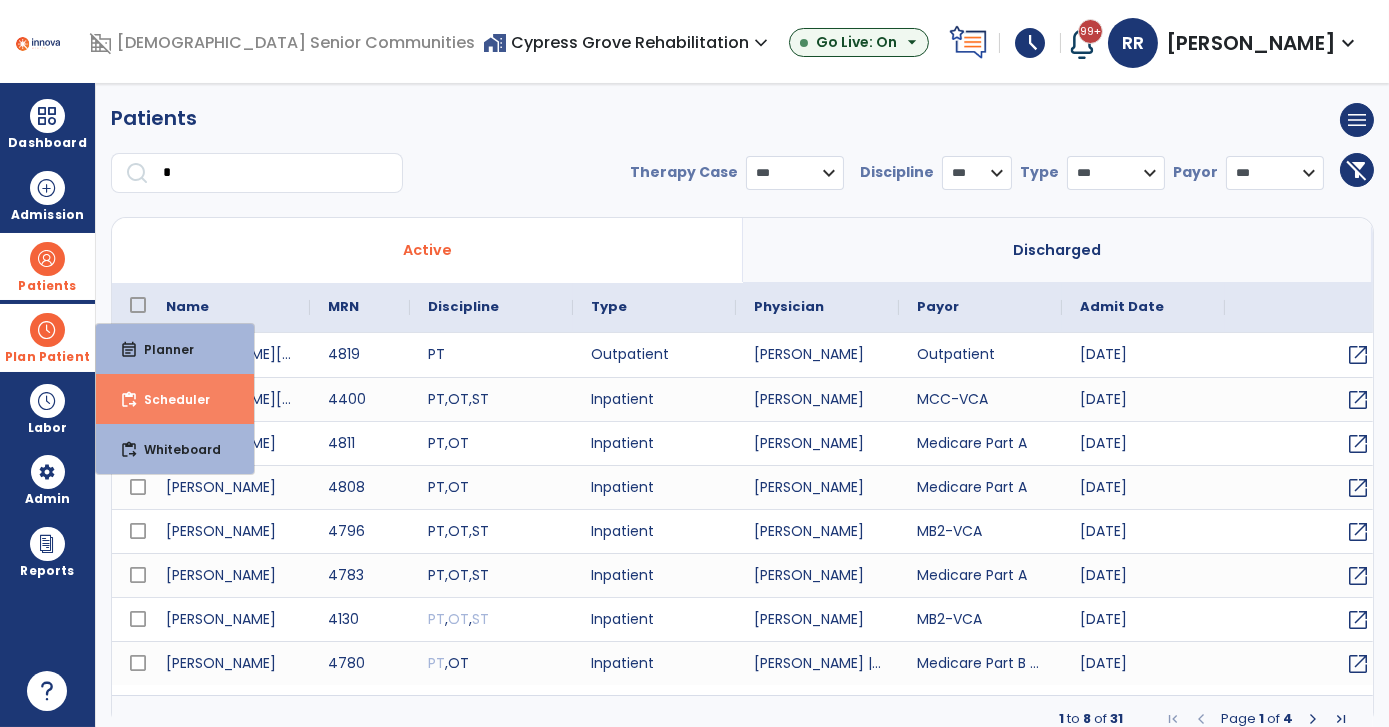 click on "Scheduler" at bounding box center (169, 399) 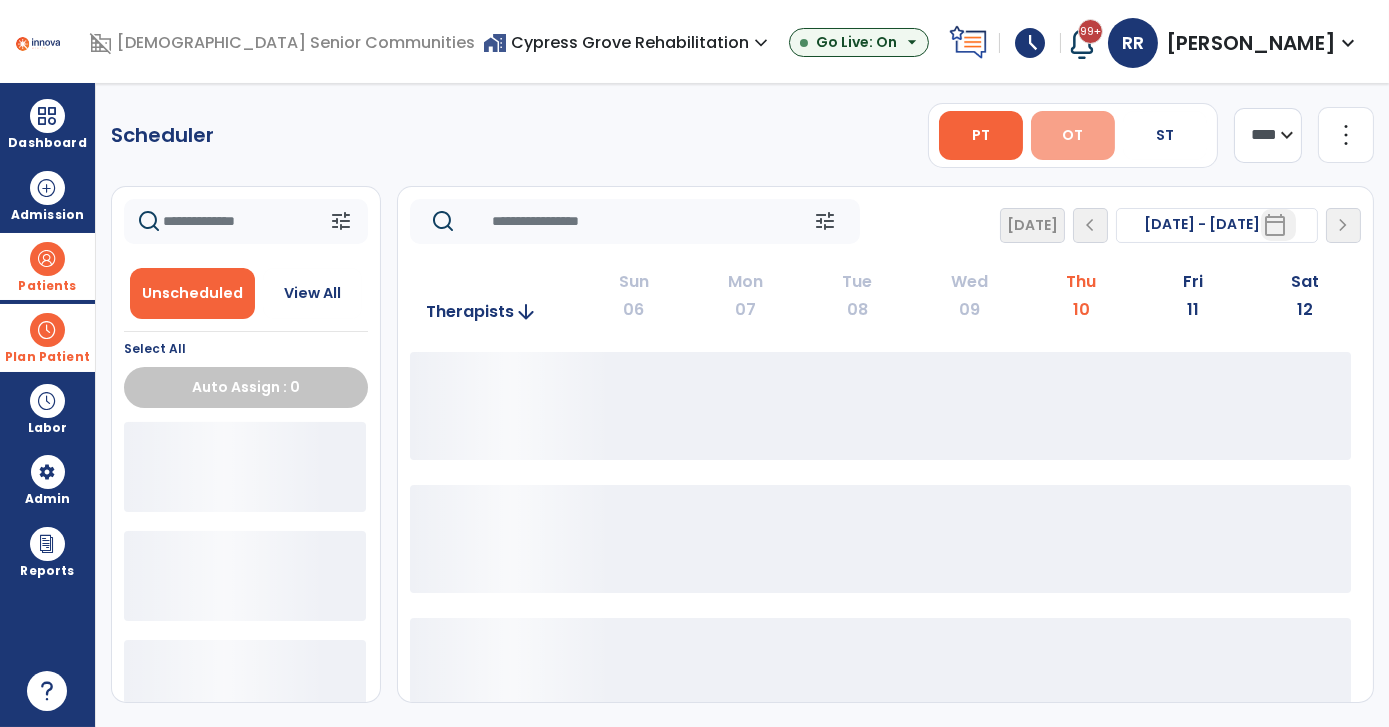 click on "OT" at bounding box center [1073, 135] 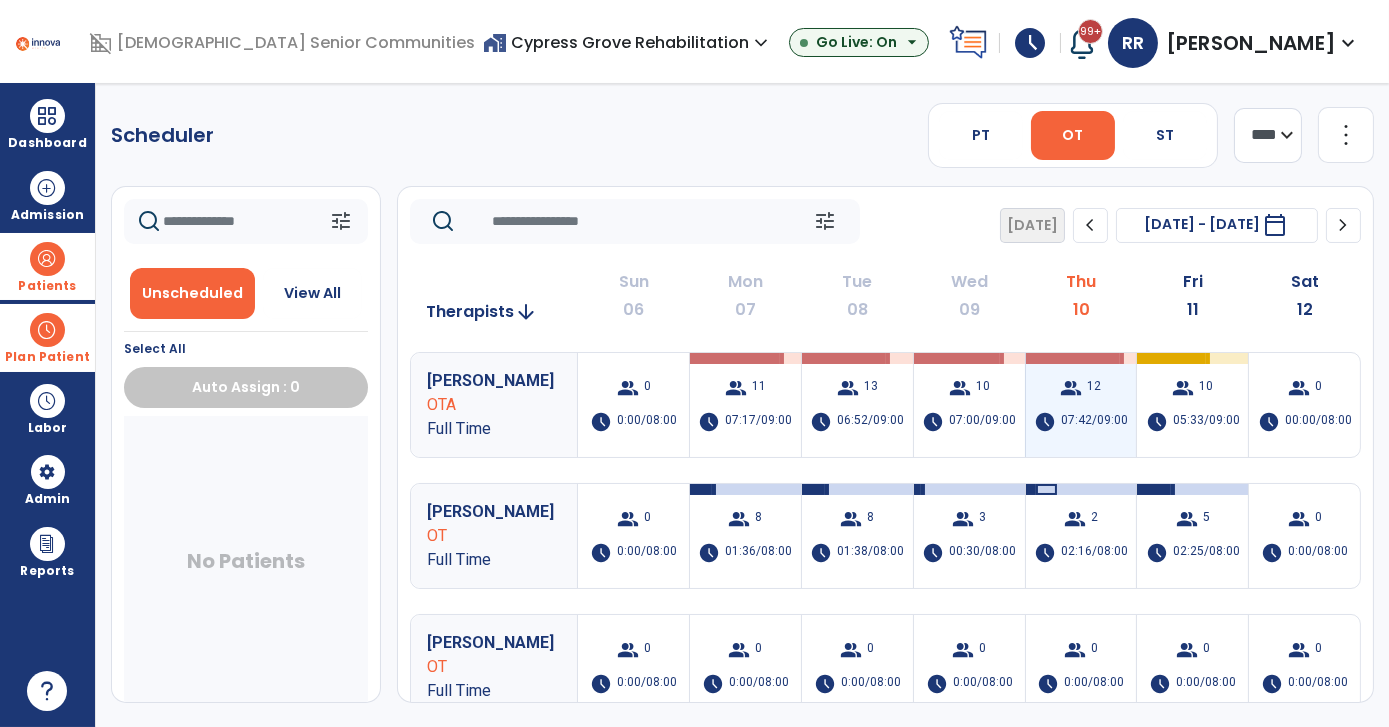 click on "group  12  schedule  07:42/09:00" at bounding box center [1081, 405] 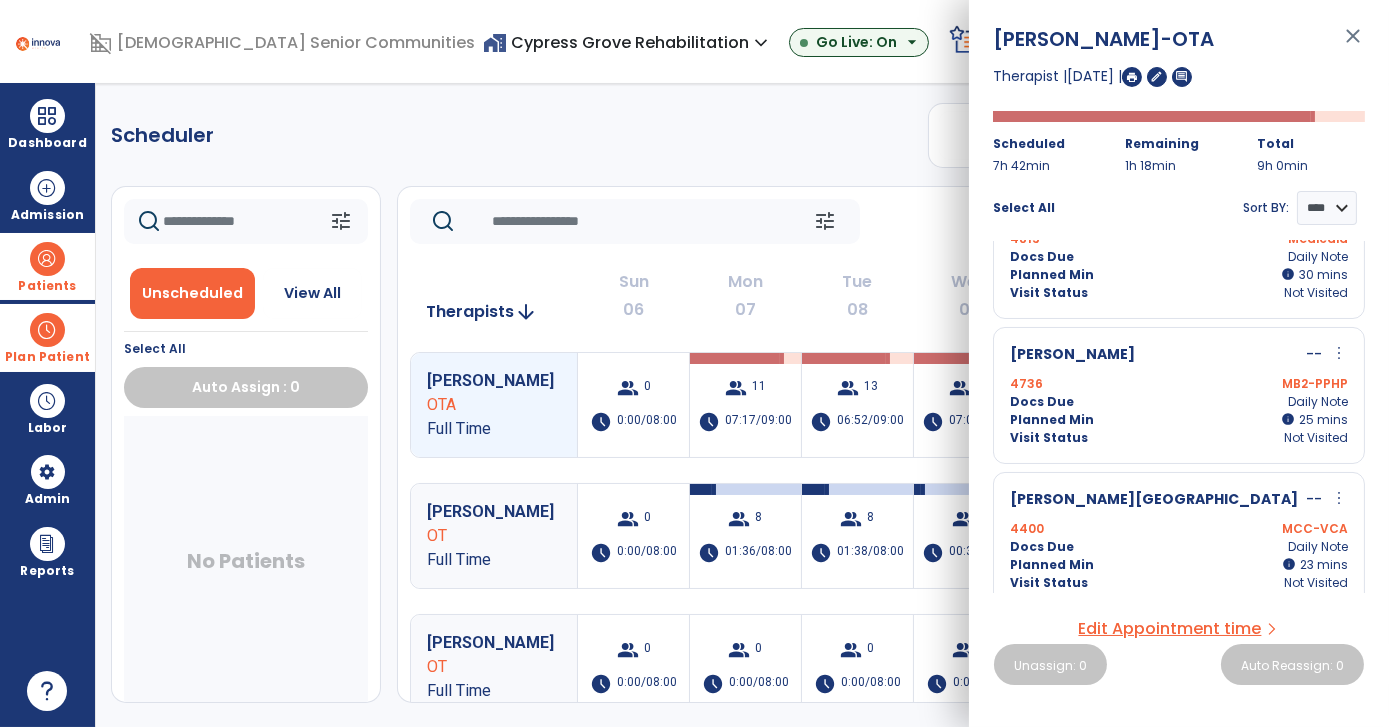 scroll, scrollTop: 1381, scrollLeft: 0, axis: vertical 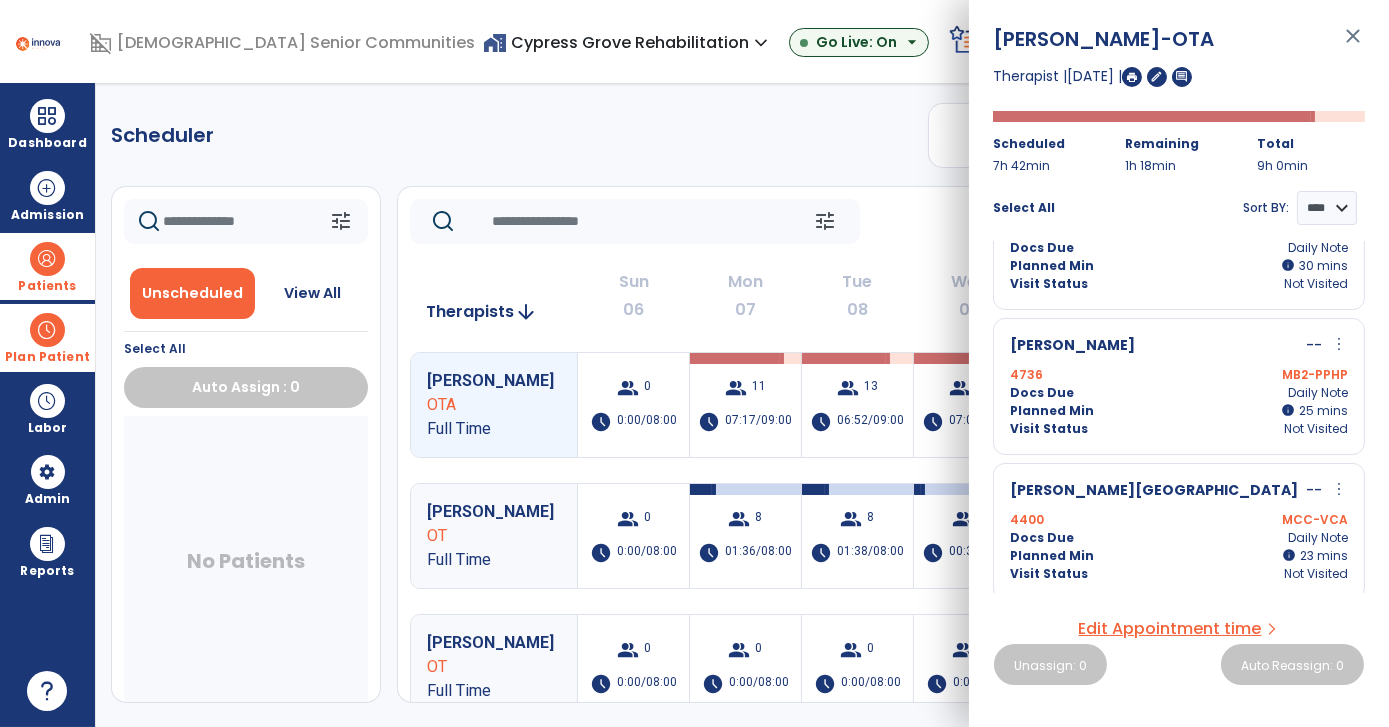 drag, startPoint x: 48, startPoint y: 264, endPoint x: 64, endPoint y: 272, distance: 17.888544 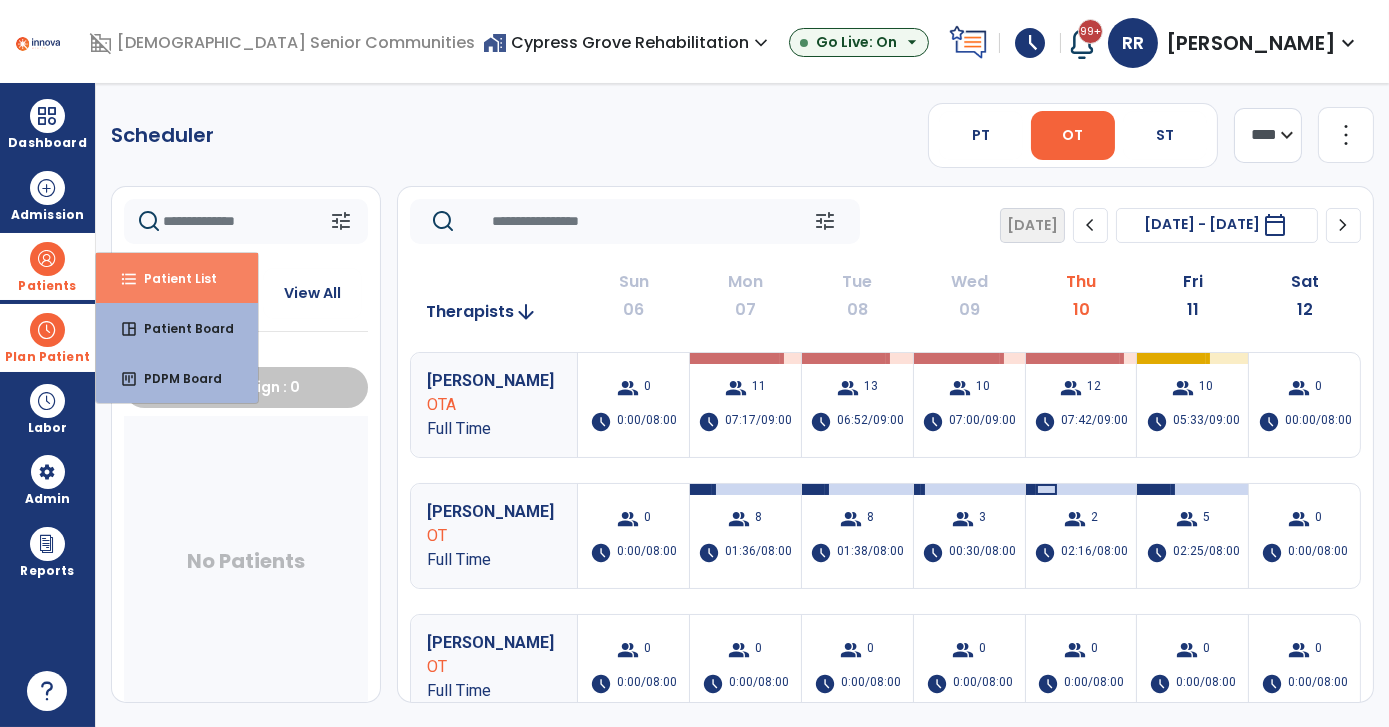drag, startPoint x: 161, startPoint y: 278, endPoint x: 171, endPoint y: 277, distance: 10.049875 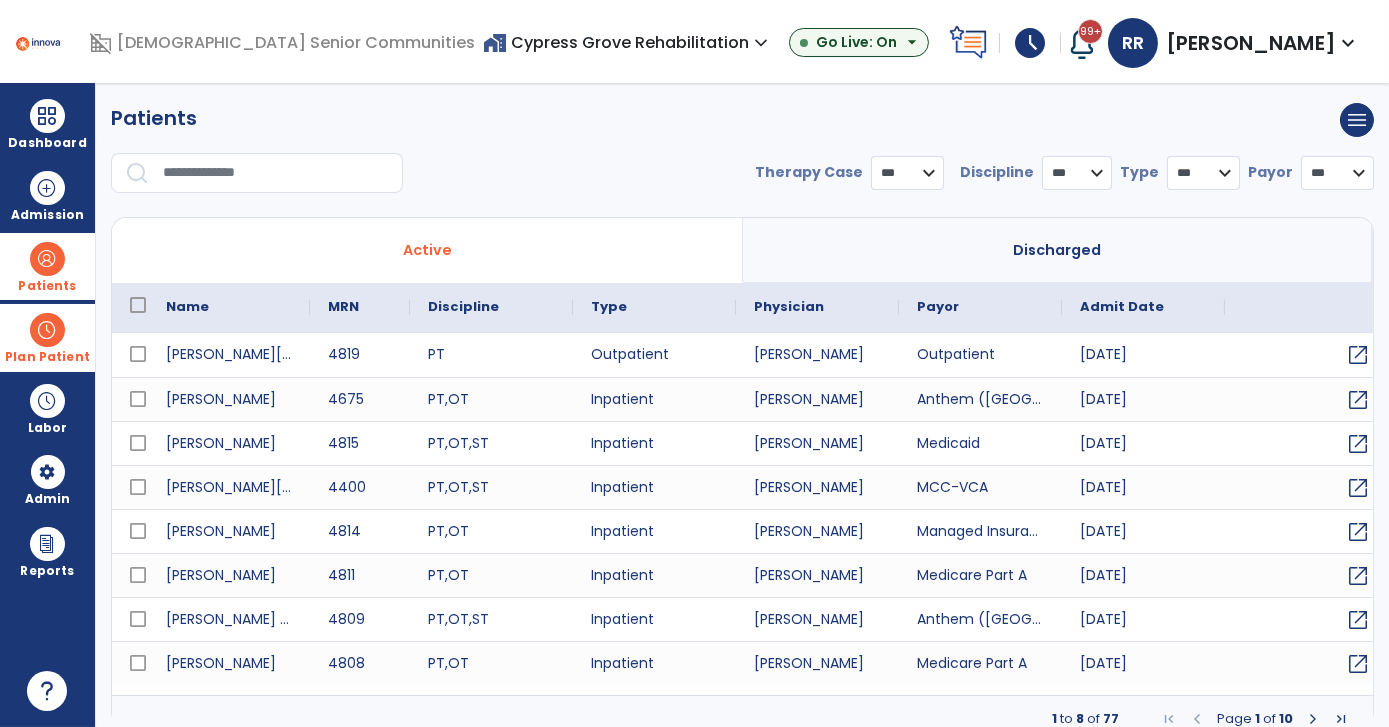 select on "***" 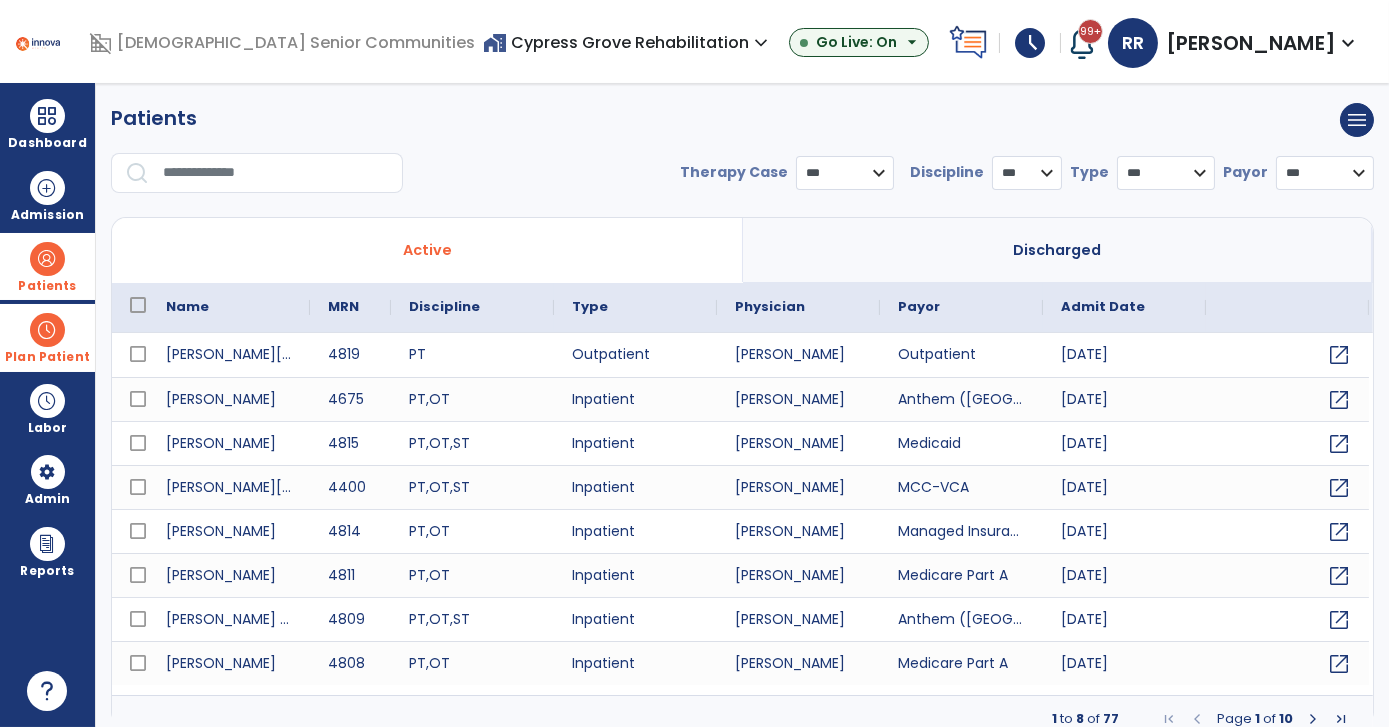 click on "Plan Patient" at bounding box center [47, 266] 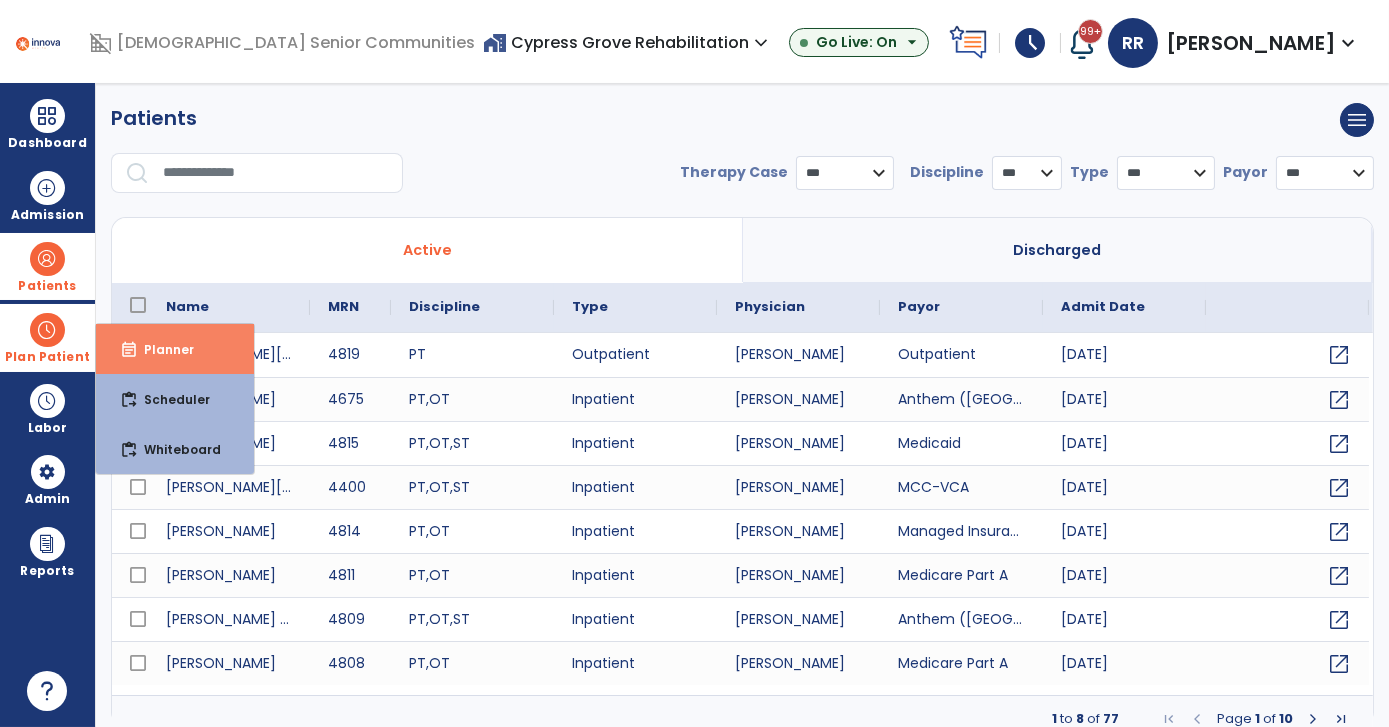 click on "Planner" at bounding box center (161, 349) 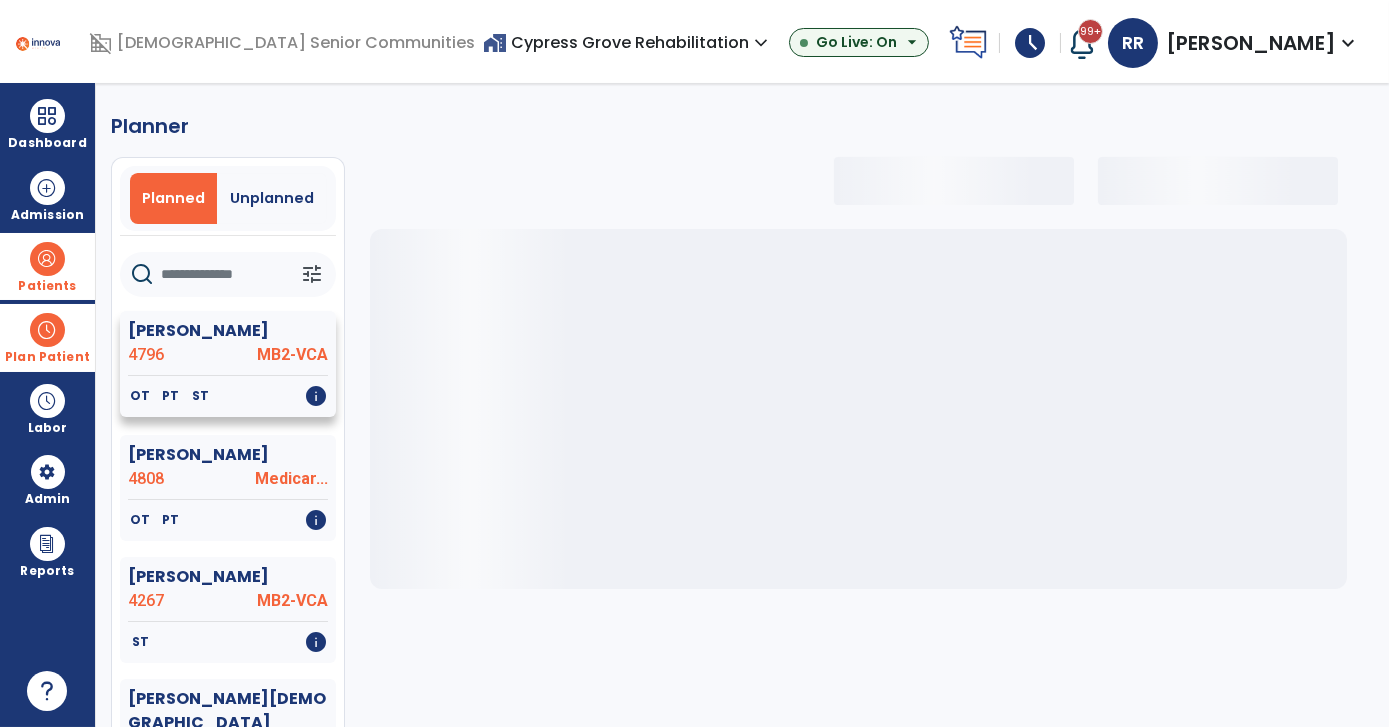 click on "4796" 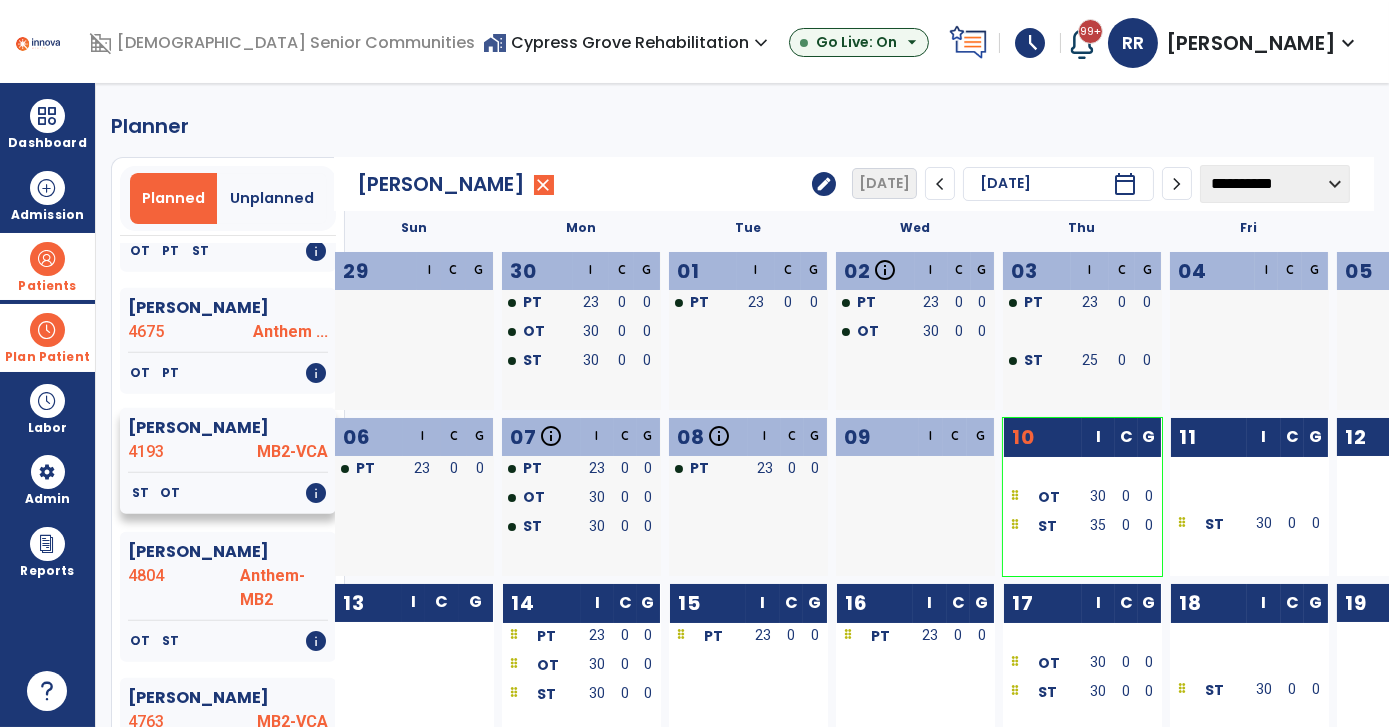 scroll, scrollTop: 2454, scrollLeft: 0, axis: vertical 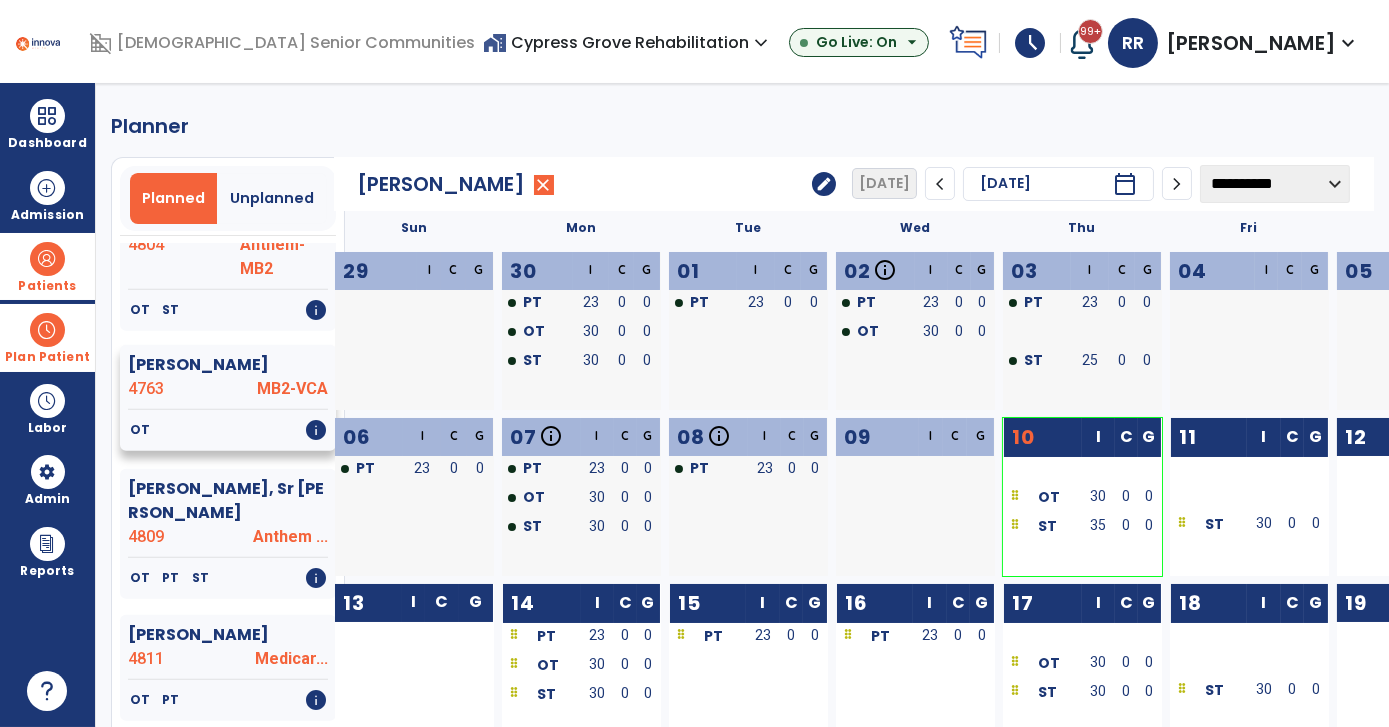 click on "Nugent, Gerald" 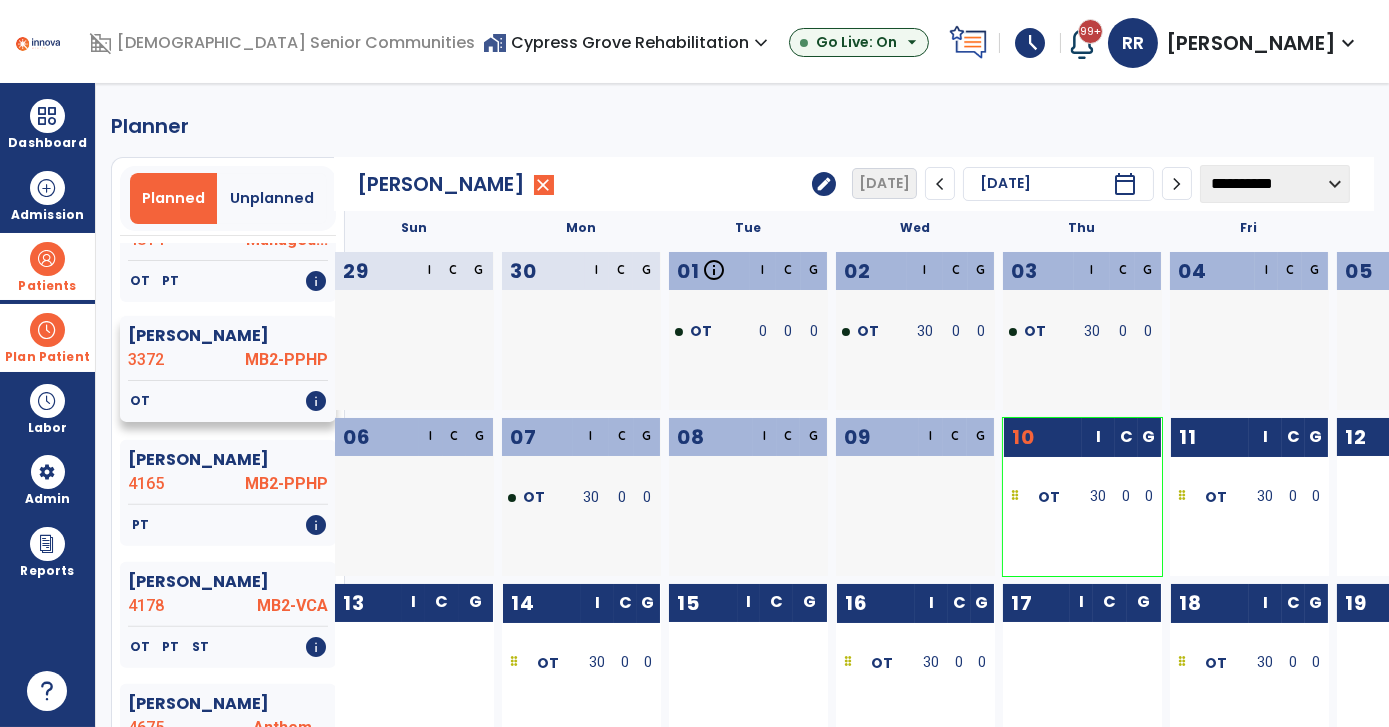 scroll, scrollTop: 1181, scrollLeft: 0, axis: vertical 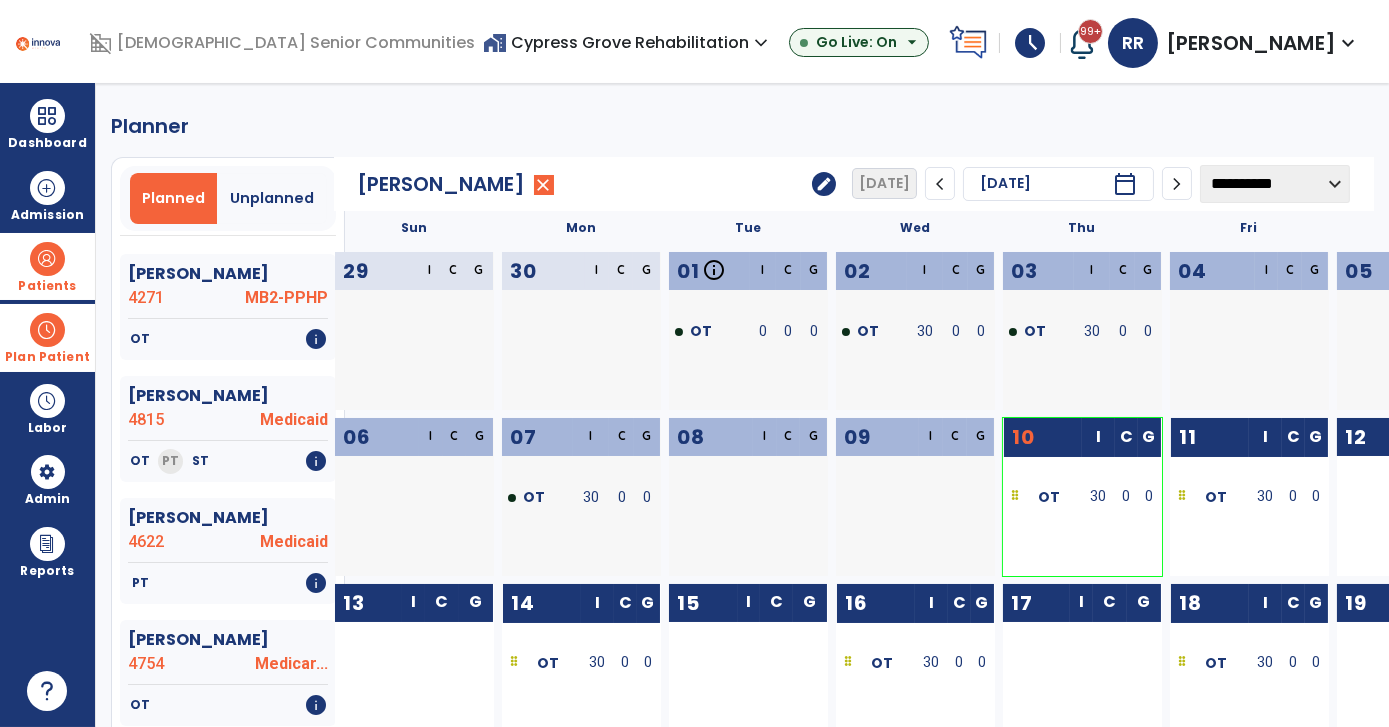 click on "Planner   Planned   Unplanned   tune   Ashley, Donald  4796 MB2-VCA   OT   PT   ST   info   Crawford, Cheryl  4808 Medicar...   OT   PT   info   Fentress, Jack  4267 MB2-VCA   ST   info   Givens, Isaiah  4819 Outpatient   PT   info   Gray, Douglas  4729 MB2-VCA   OT   ST   info   Grismore, Michael  4783 Medicar...   OT   ST   PT   info   Hardin, Cathy  4387 MB2-PPHP   OT   info   Hatchett, Desmond  4651 MB2-VCA   PT   info   Heinrich, Weston  4780 Medicar...   OT   info   Himphill, Anna  4271 MB2-PPHP   OT   info   Kirk, William  4815 Medicaid   OT   PT   ST   info   Liggett, Justine  4622 Medicaid   PT   info   Livingston, Judith  4754 Medicar...   OT   info   Maciel, Rita  4814 Managed...   OT   PT   info   Martin, Christopher  3372 MB2-PPHP   OT   info   Martin, Denice  4165 MB2-PPHP   PT   info   Mccoy, Daniel  4178 MB2-VCA   OT   PT   ST   info   Mcdaniel, Paul  4675 Anthem ...   OT   PT   info   Morton, Michael  4193 MB2-VCA   ST   OT   info   Motteler, Brenda  4804 Anthem-MB2   OT   ST   info  4763 OT" at bounding box center [742, 405] 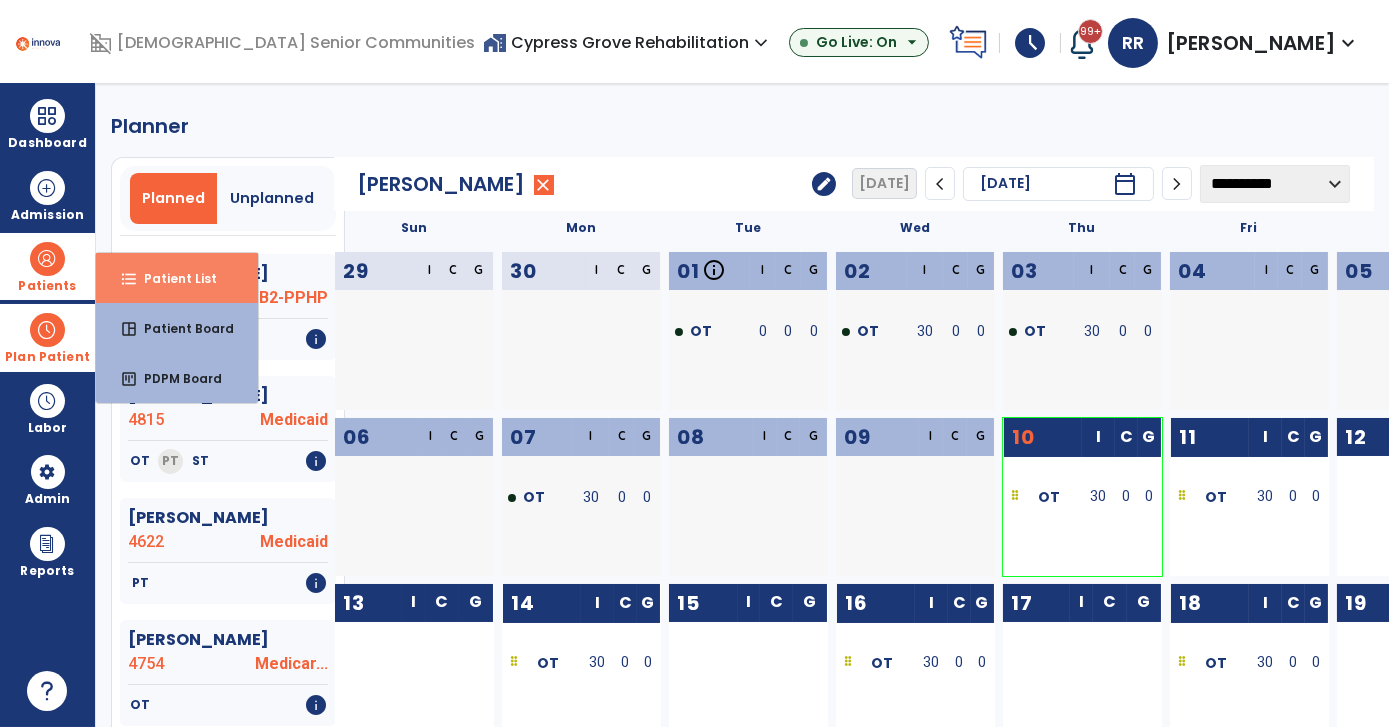 click on "format_list_bulleted" at bounding box center [129, 279] 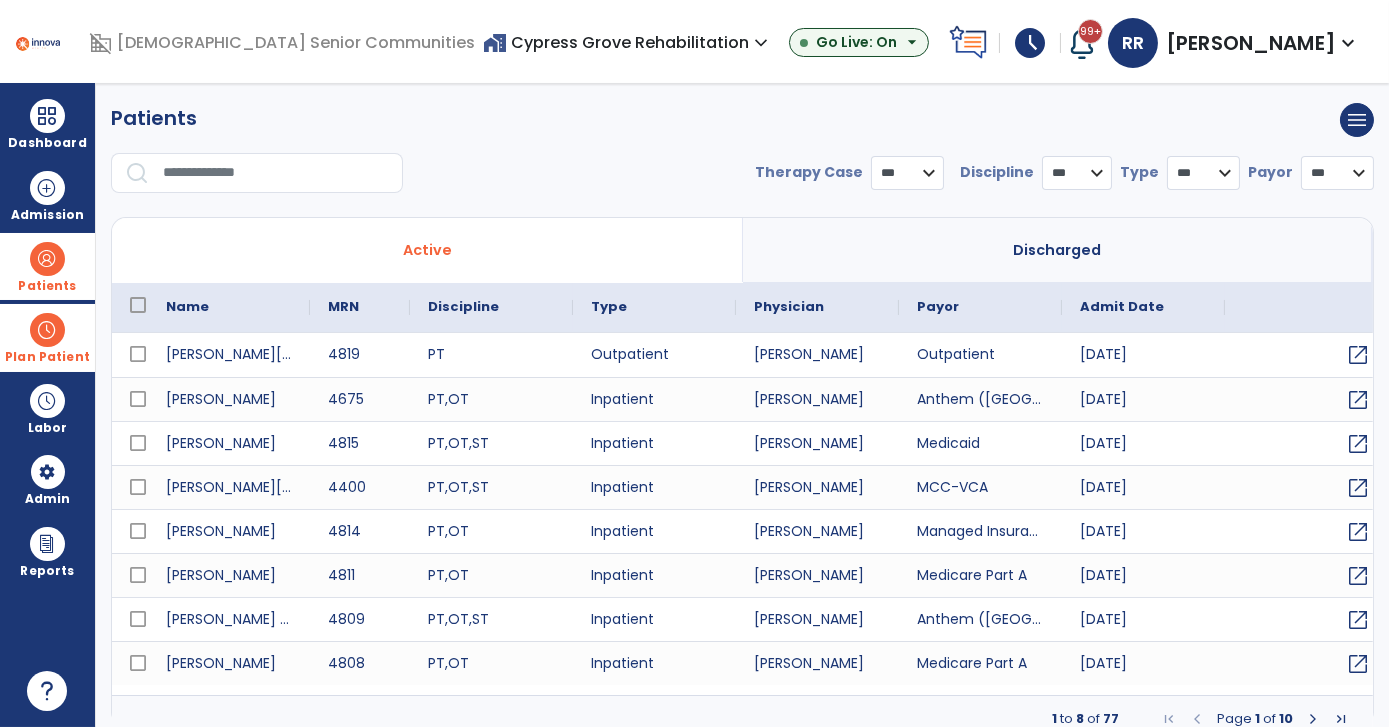select on "***" 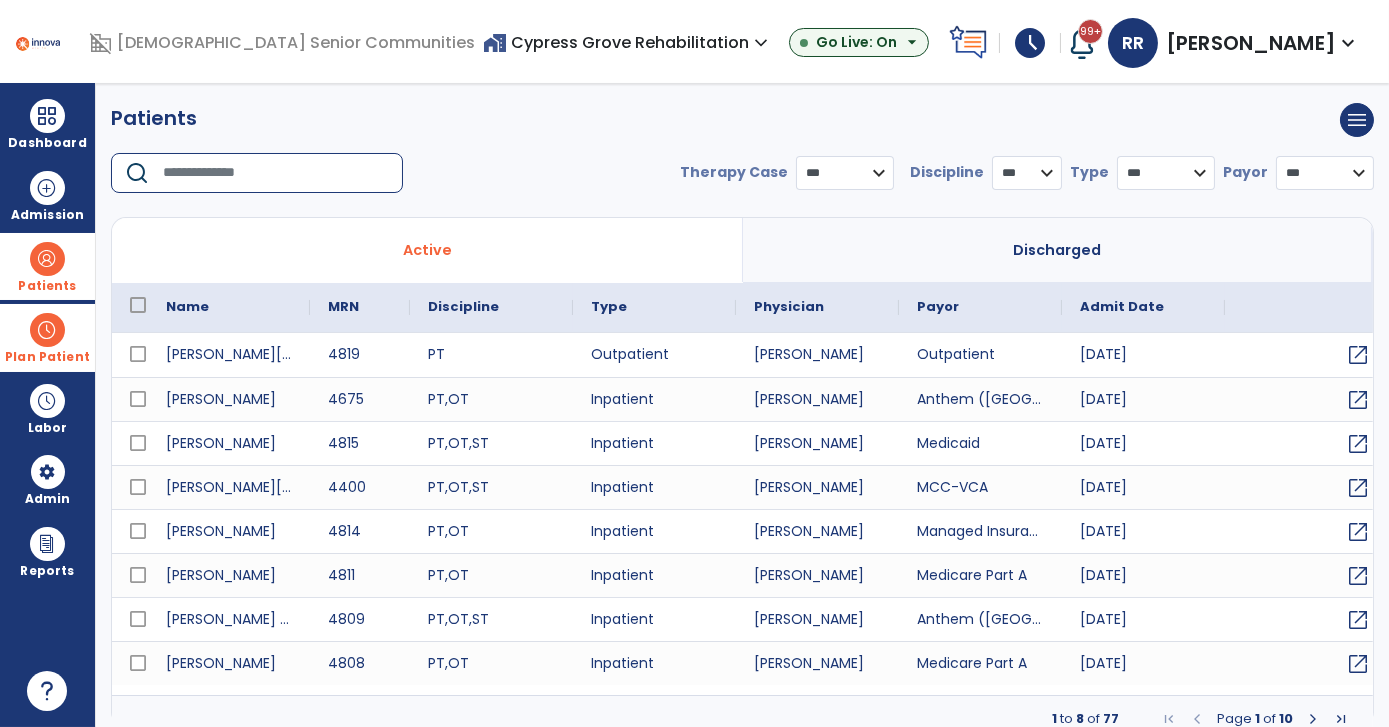 click at bounding box center [276, 173] 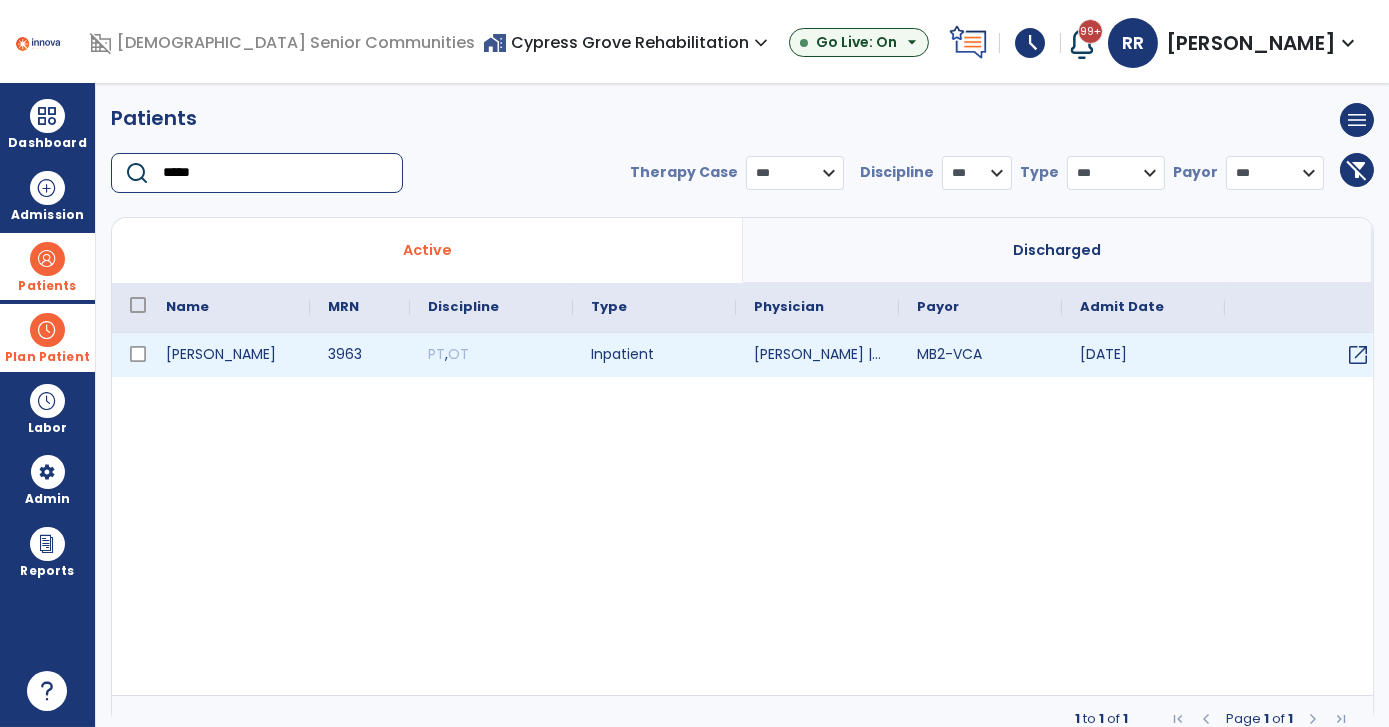 type on "*****" 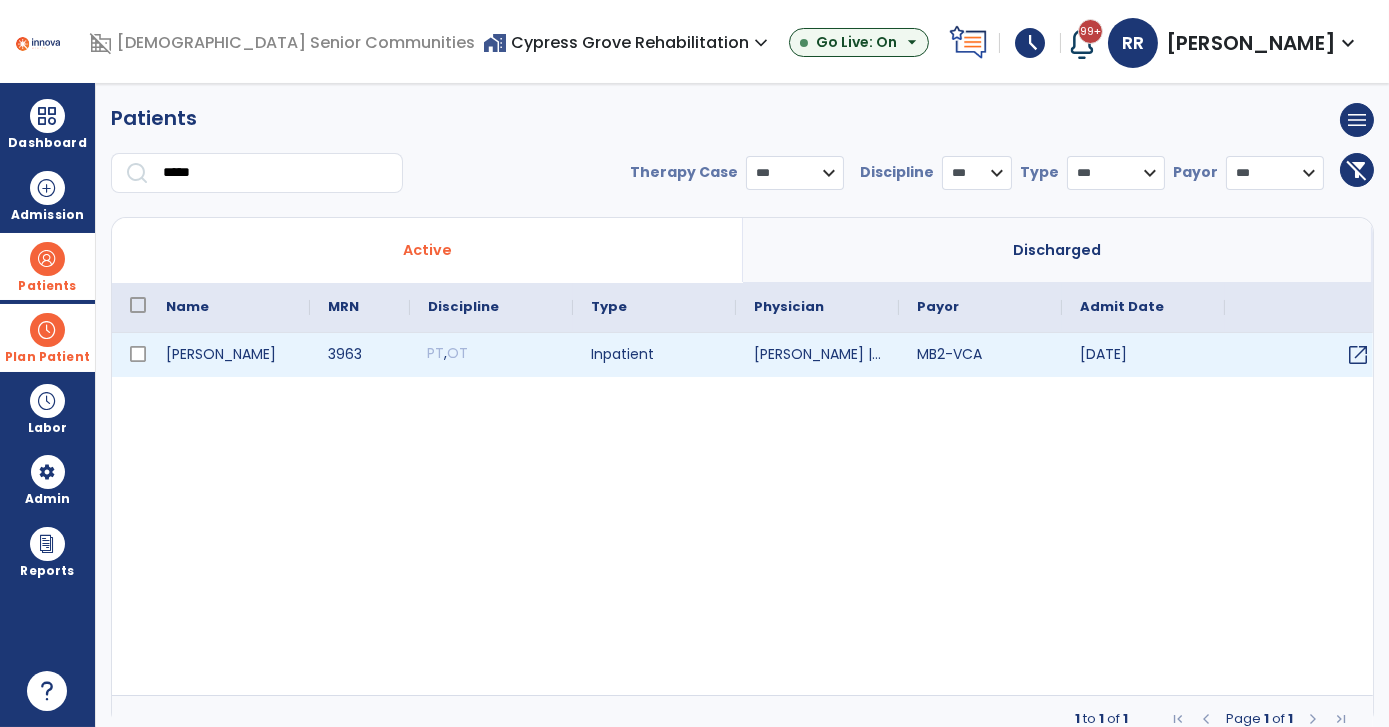 click on "OT" at bounding box center [457, 353] 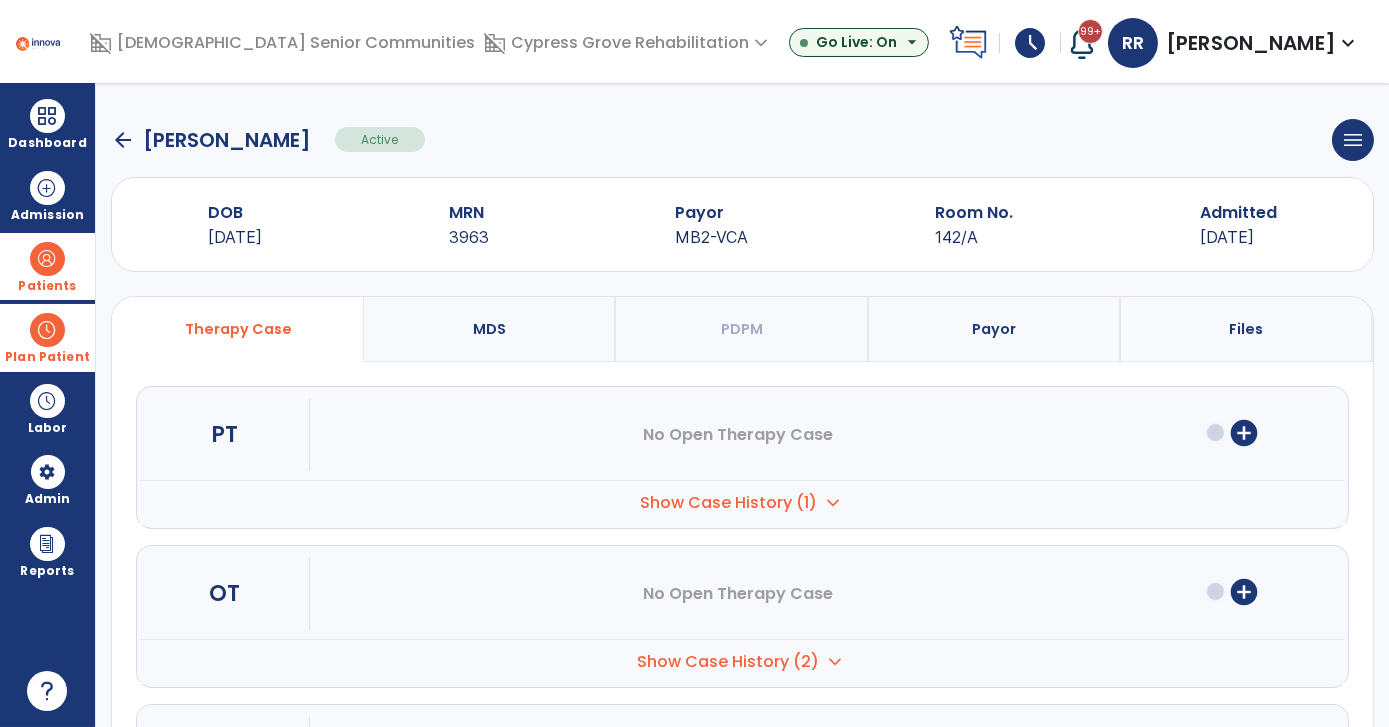 click on "add_circle" at bounding box center [1244, 592] 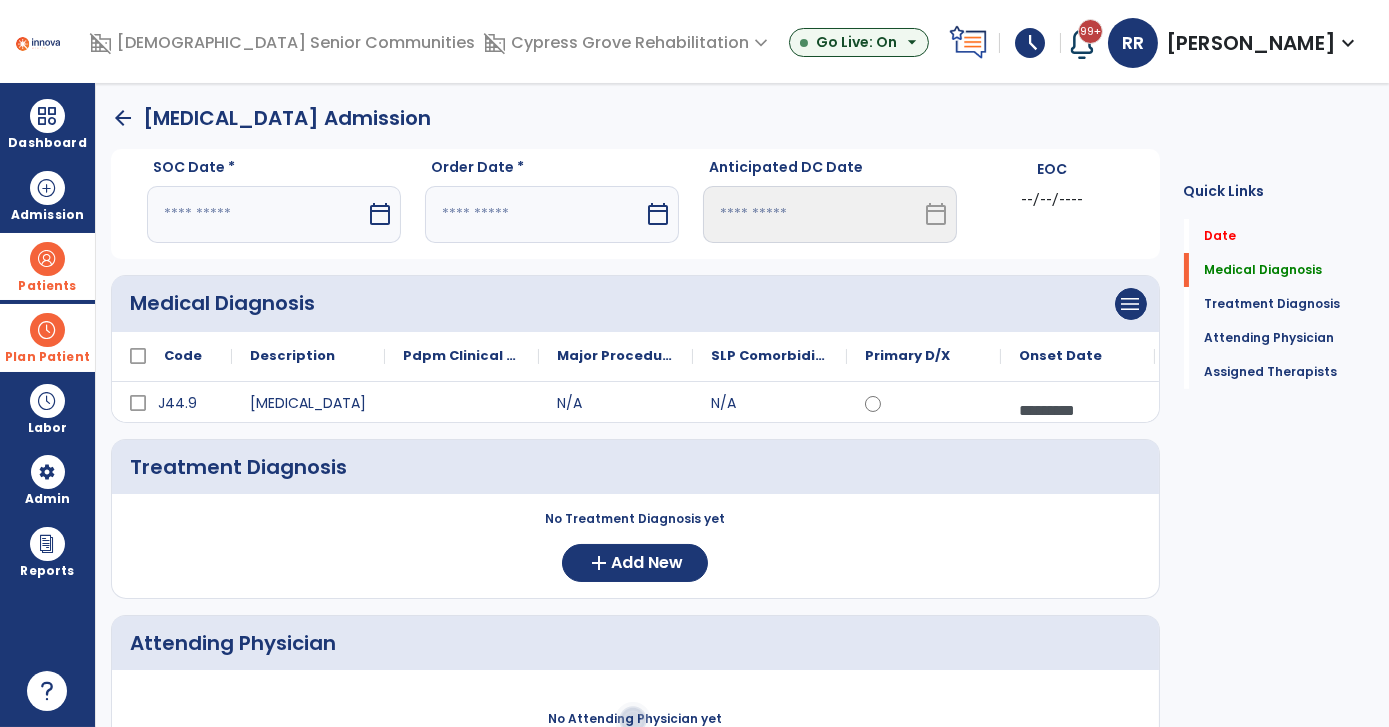 click on "calendar_today" at bounding box center [380, 214] 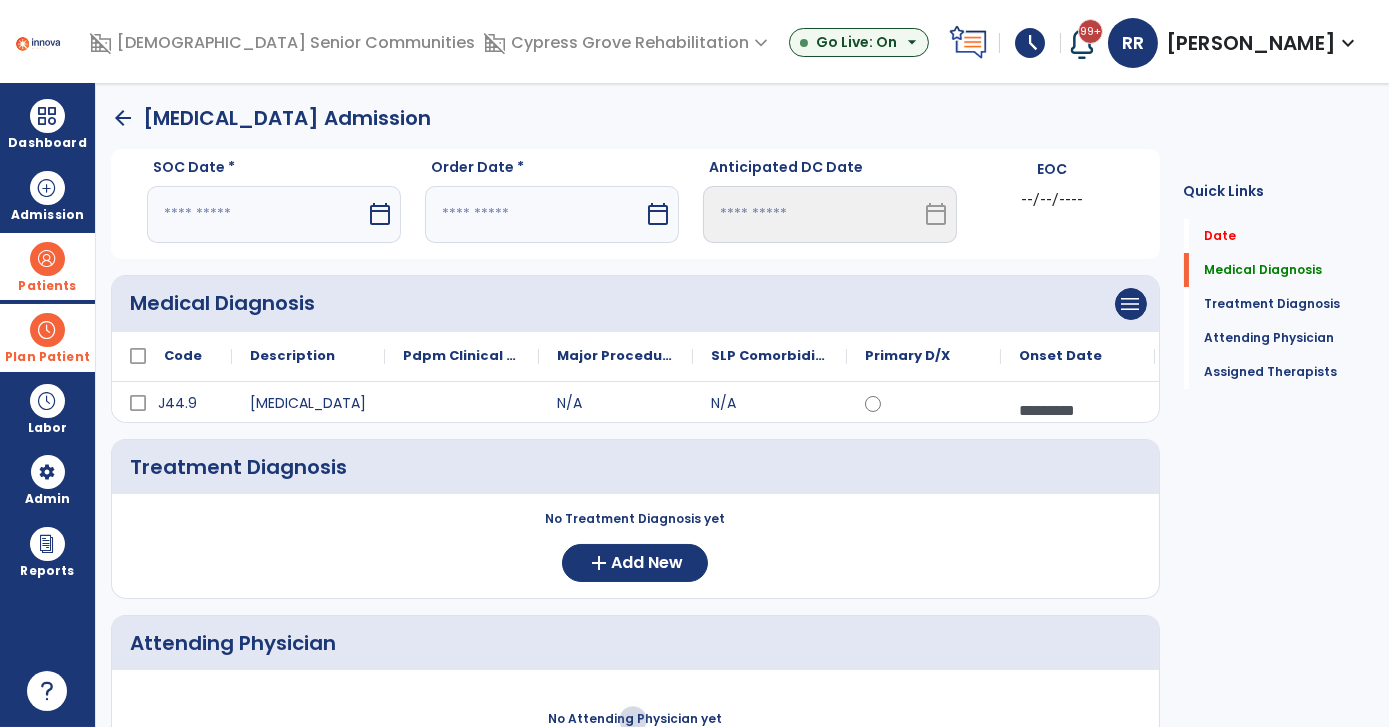 select on "*" 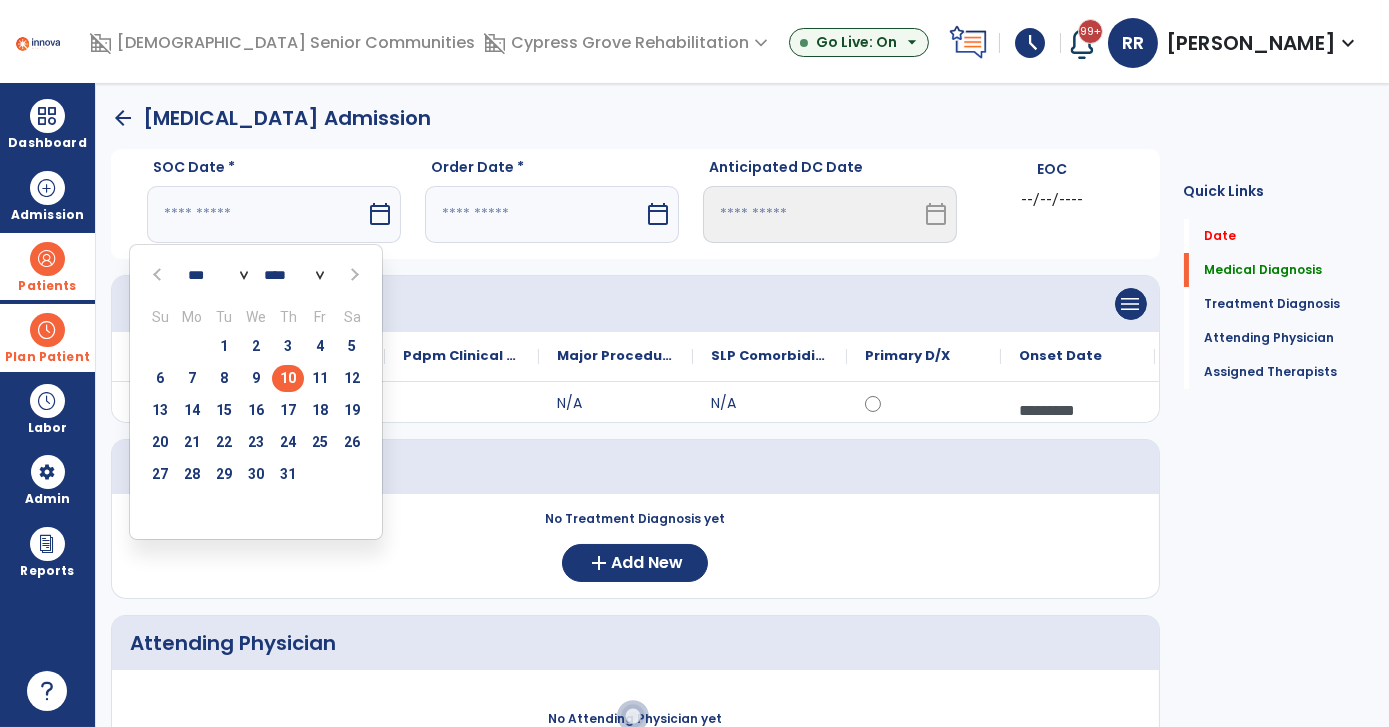 click on "10" at bounding box center (288, 378) 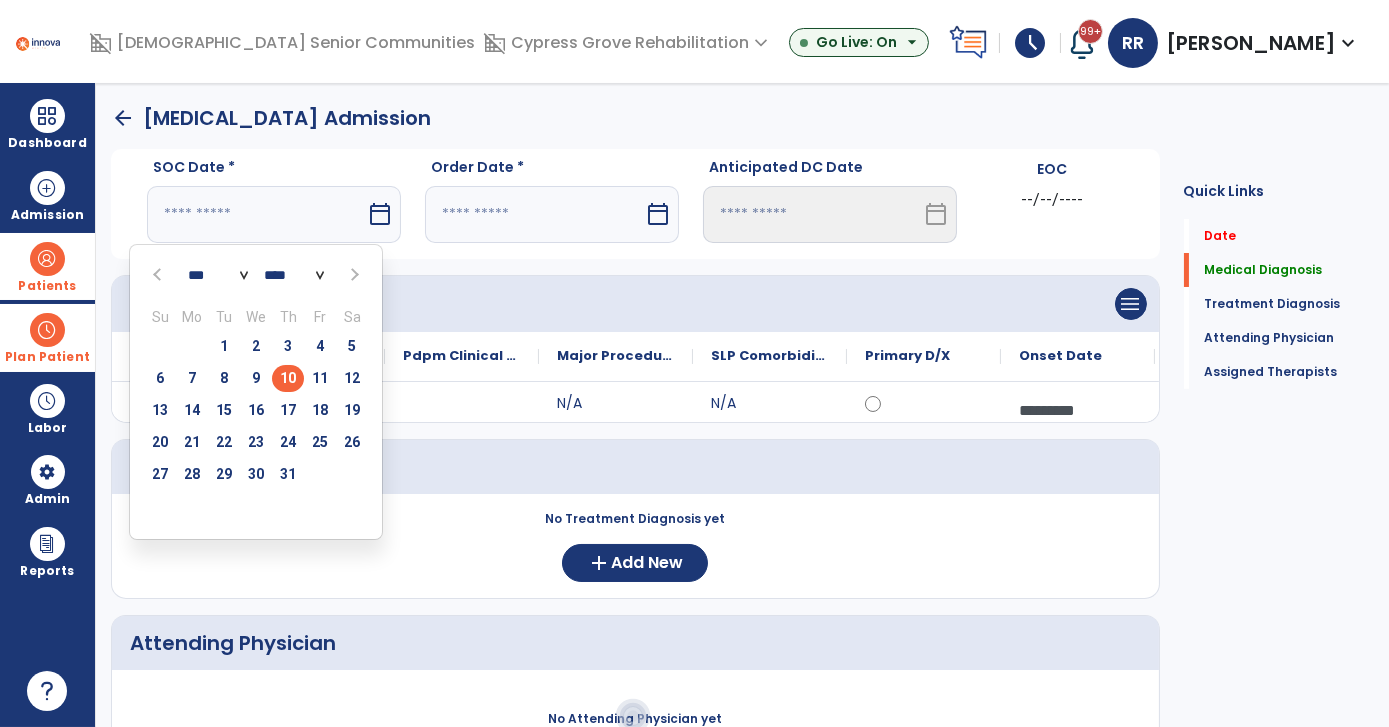 type on "*********" 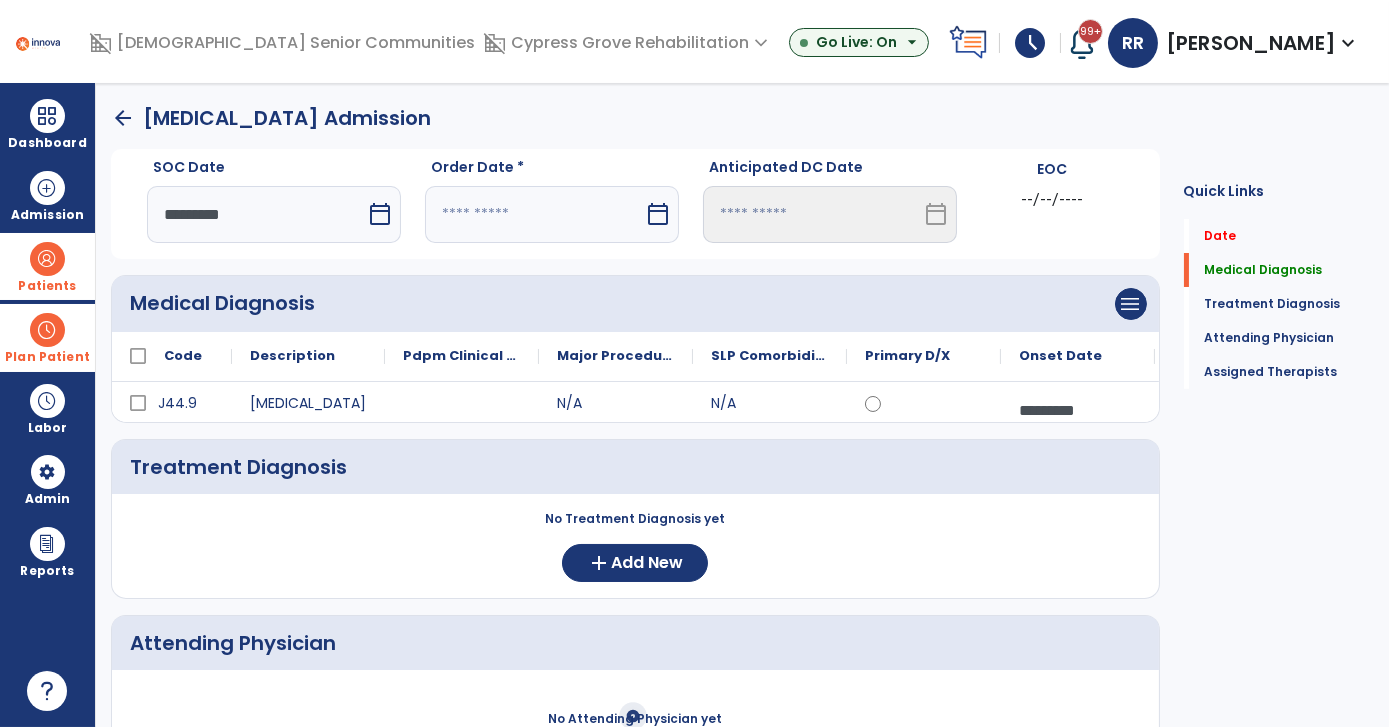 click on "calendar_today" at bounding box center [658, 214] 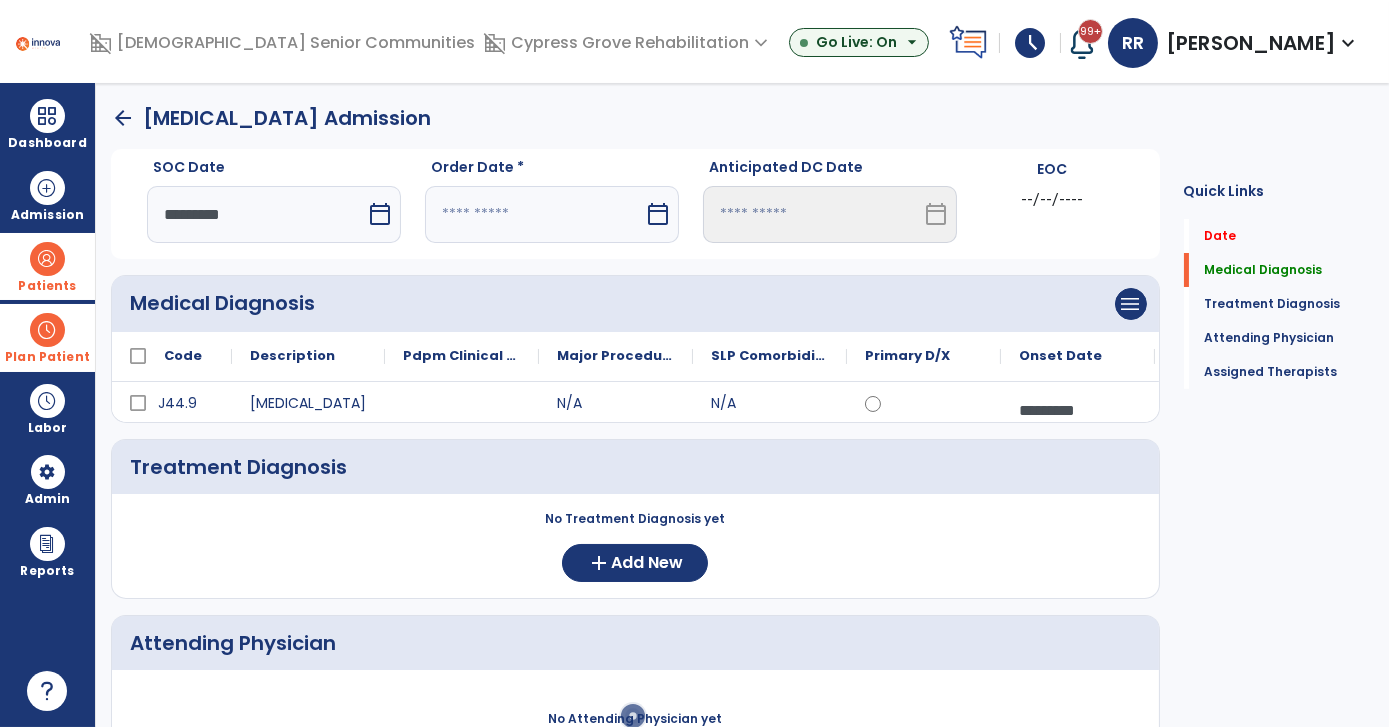 select on "*" 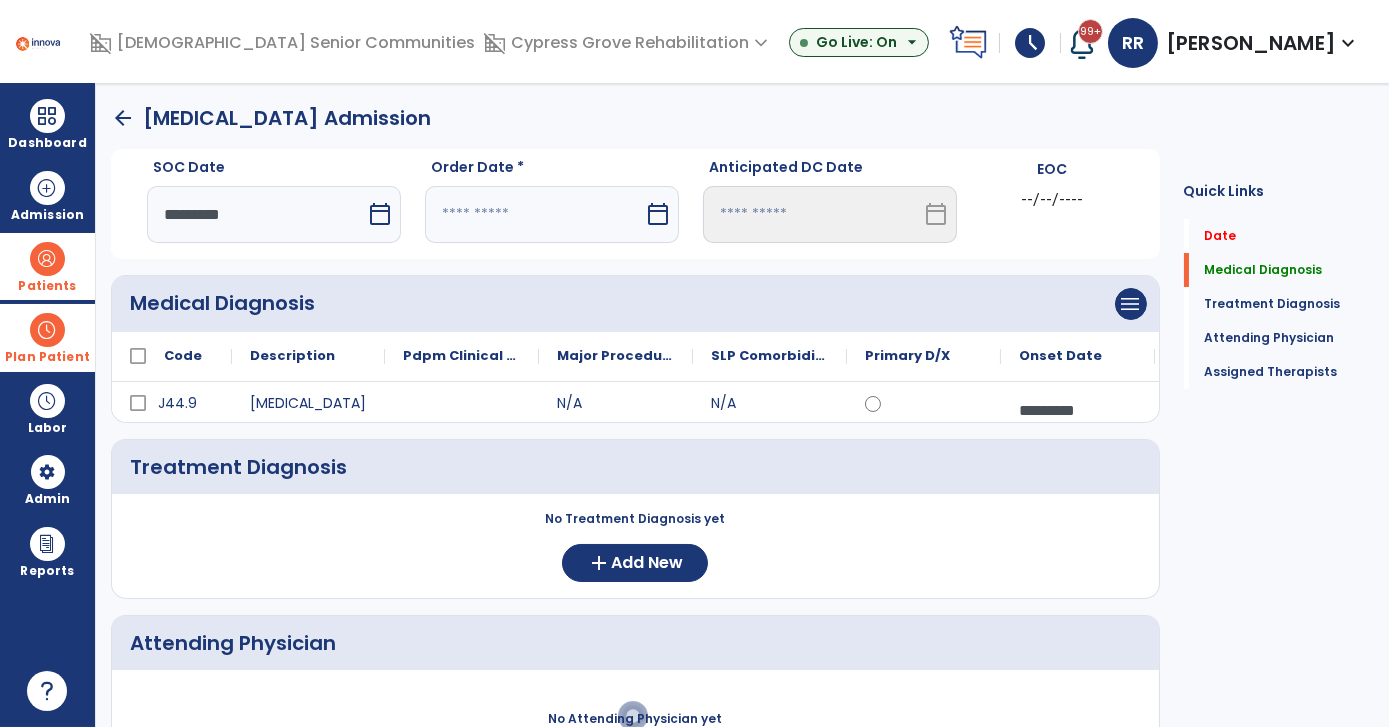 select on "****" 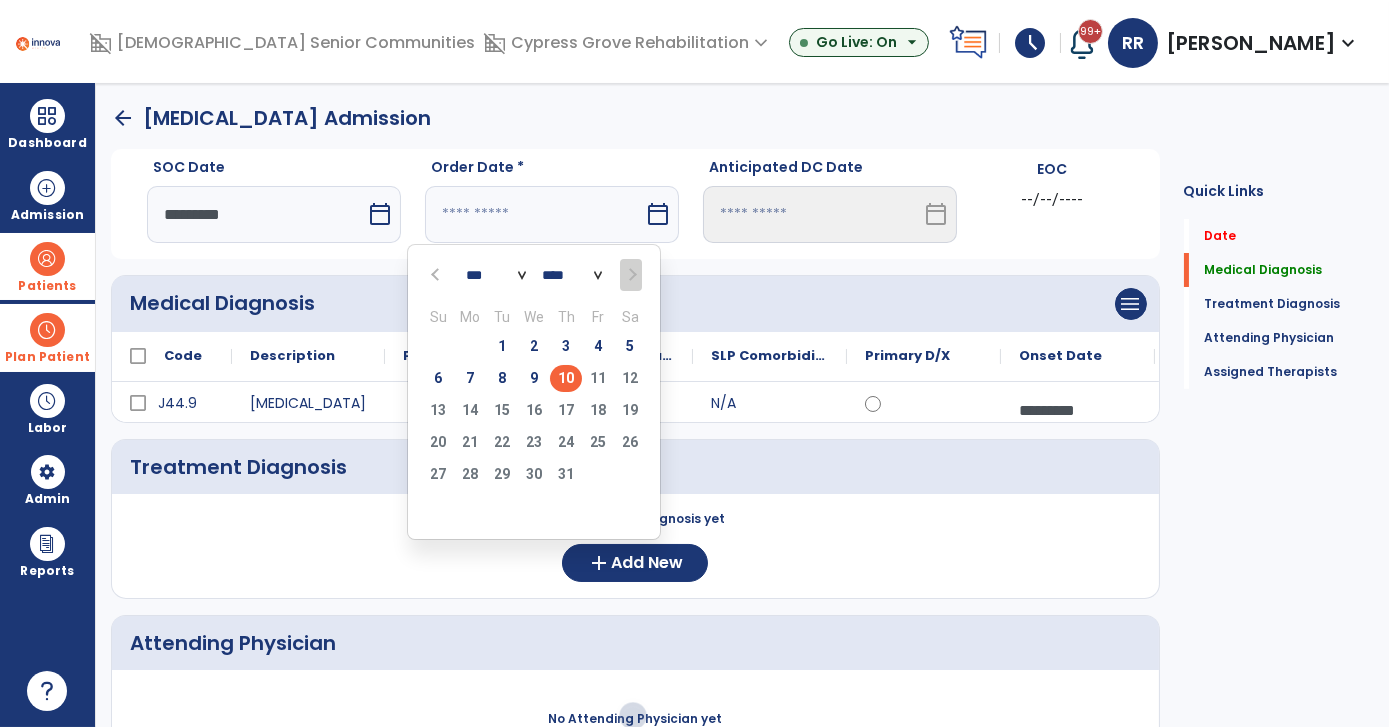 click on "10" at bounding box center (566, 378) 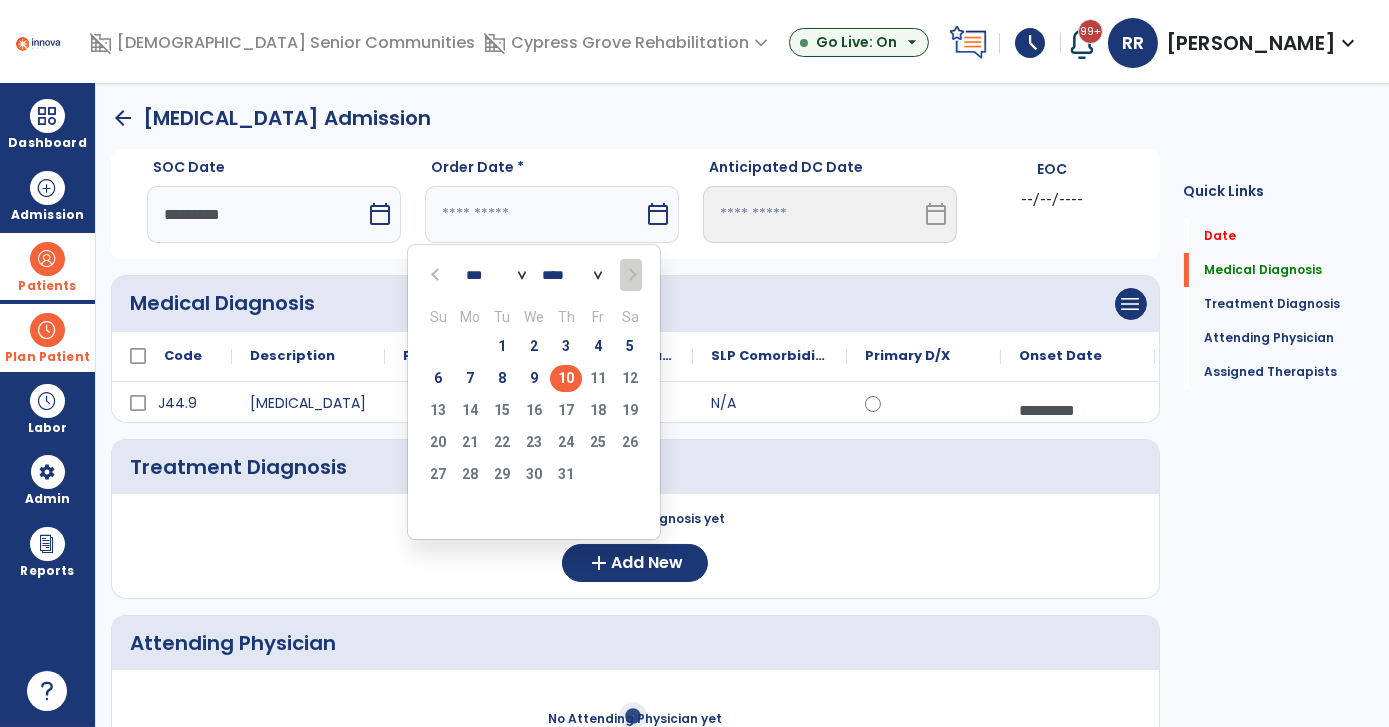 type on "*********" 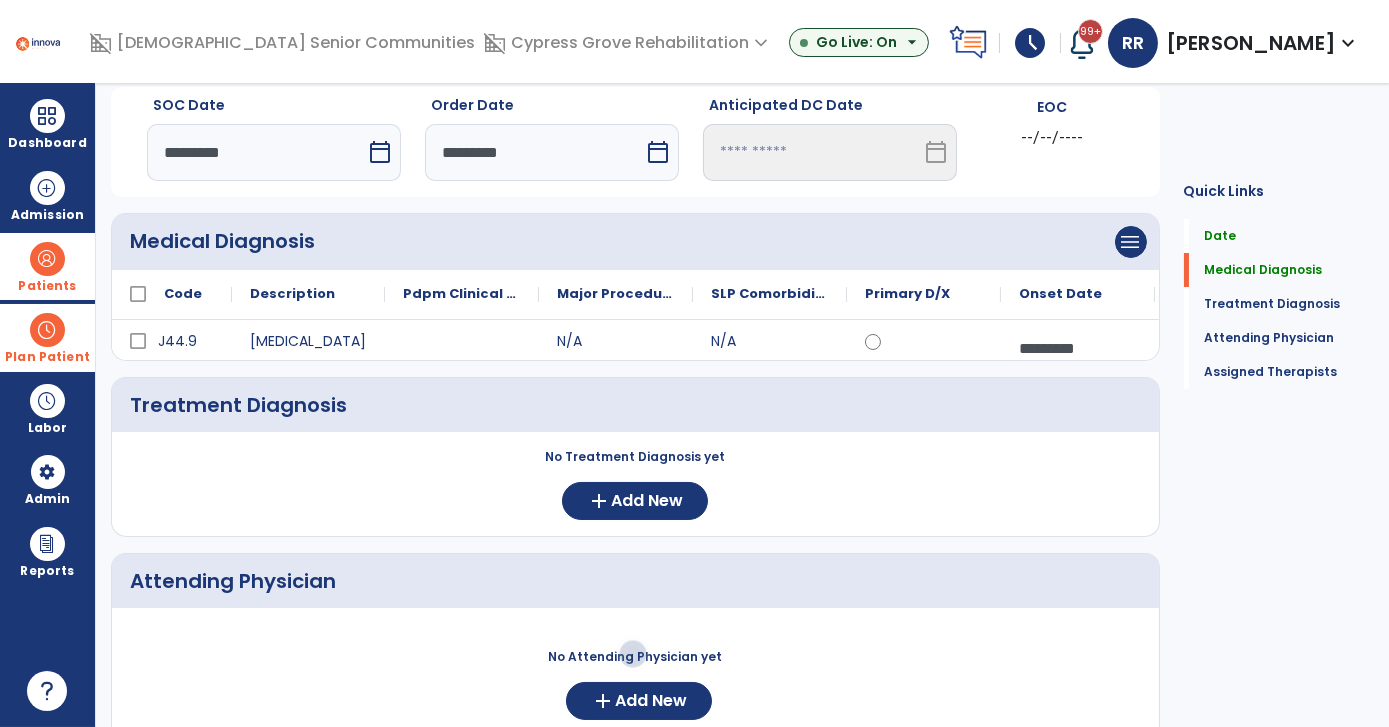 scroll, scrollTop: 81, scrollLeft: 0, axis: vertical 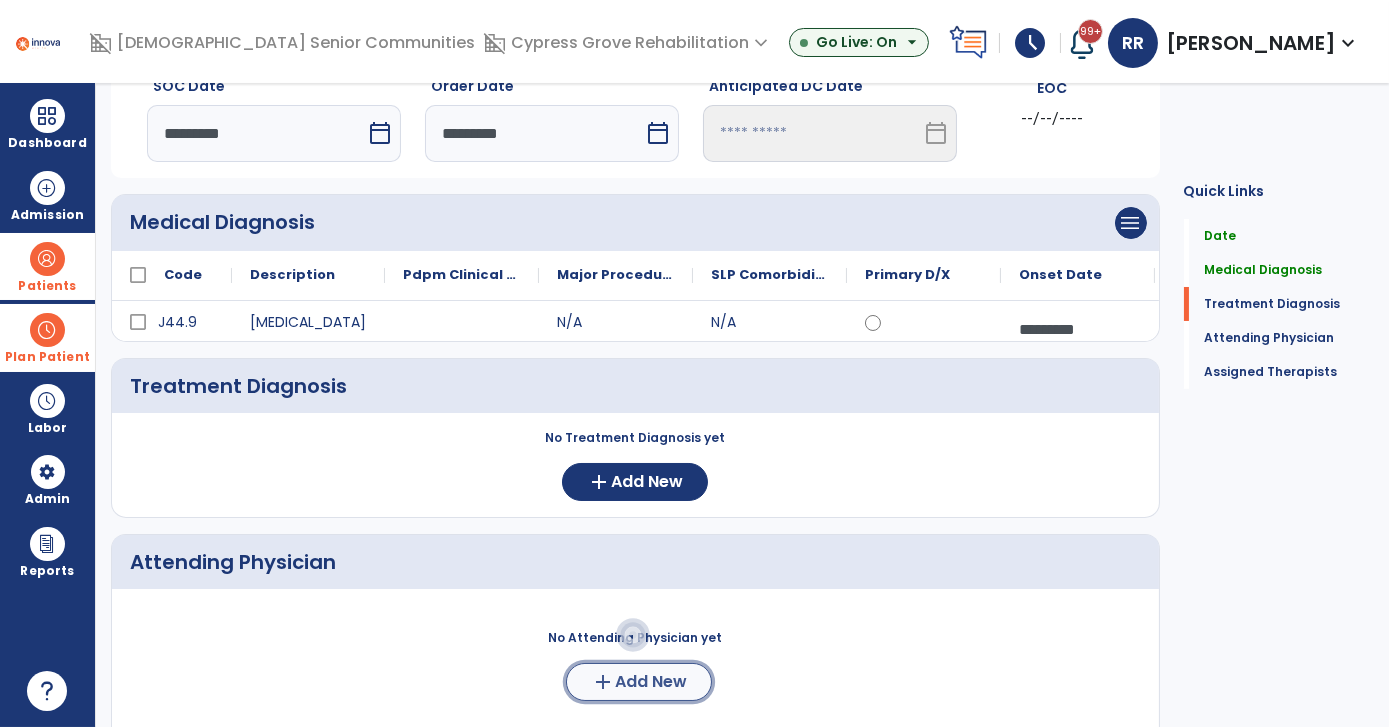 click on "add  Add New" 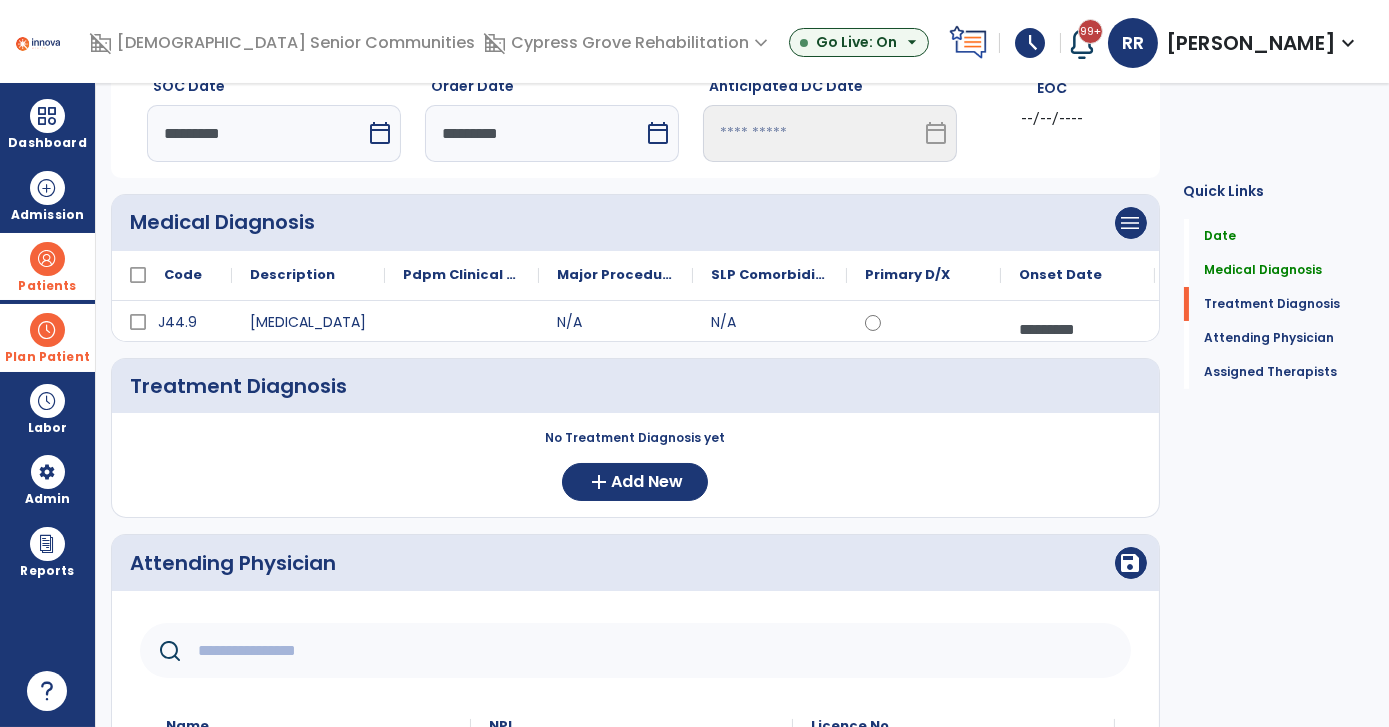 click 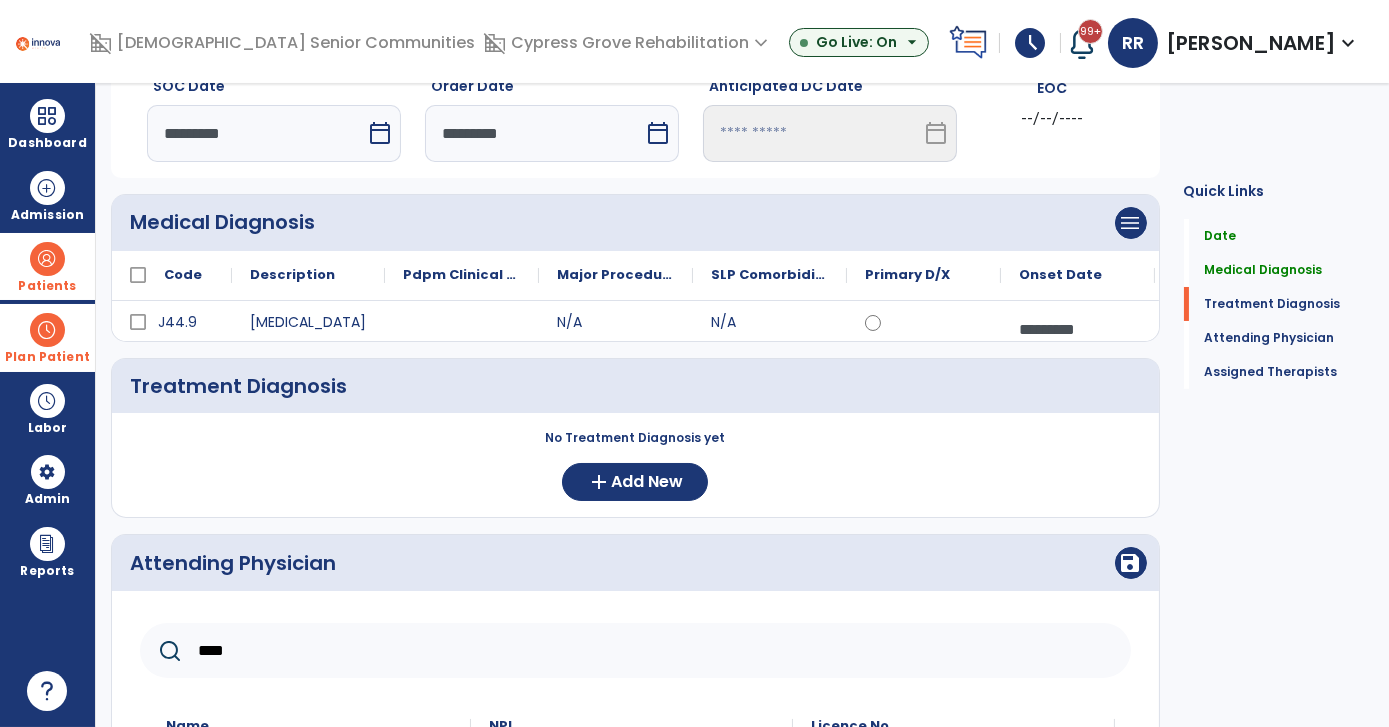 type on "****" 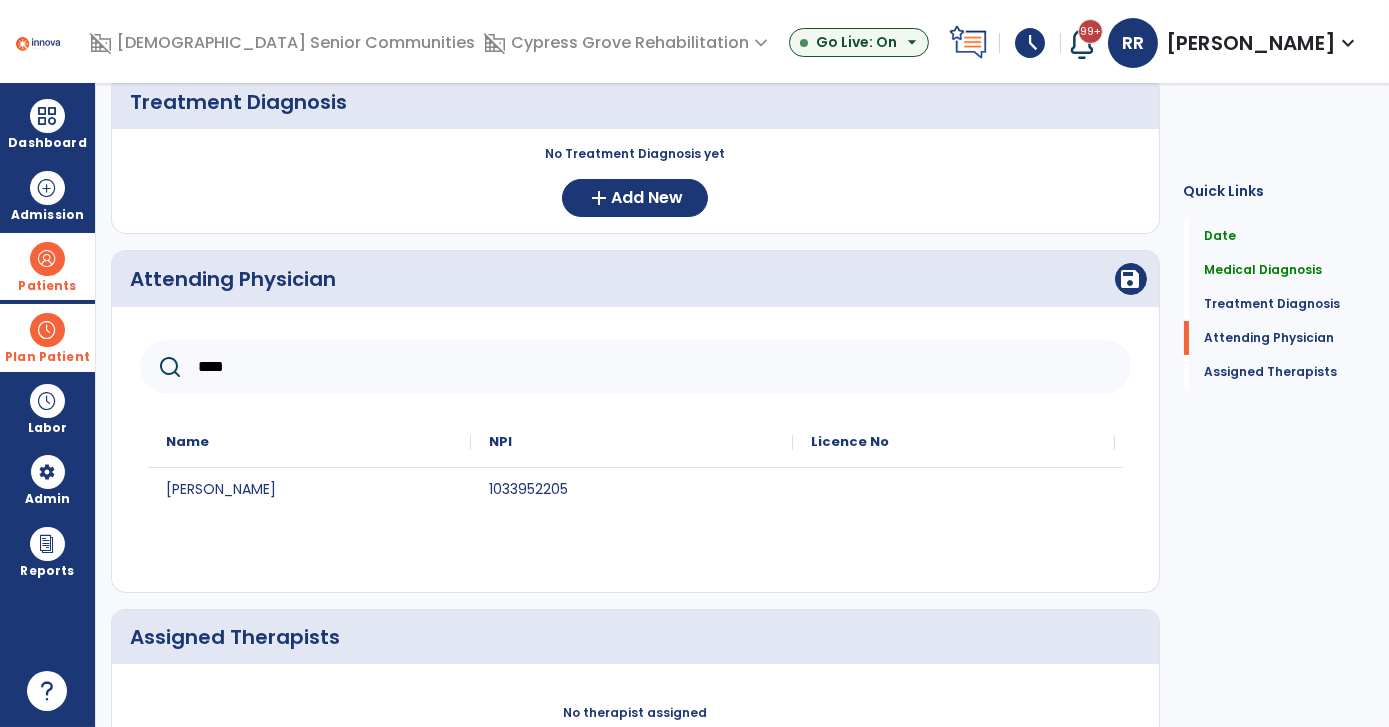 scroll, scrollTop: 373, scrollLeft: 0, axis: vertical 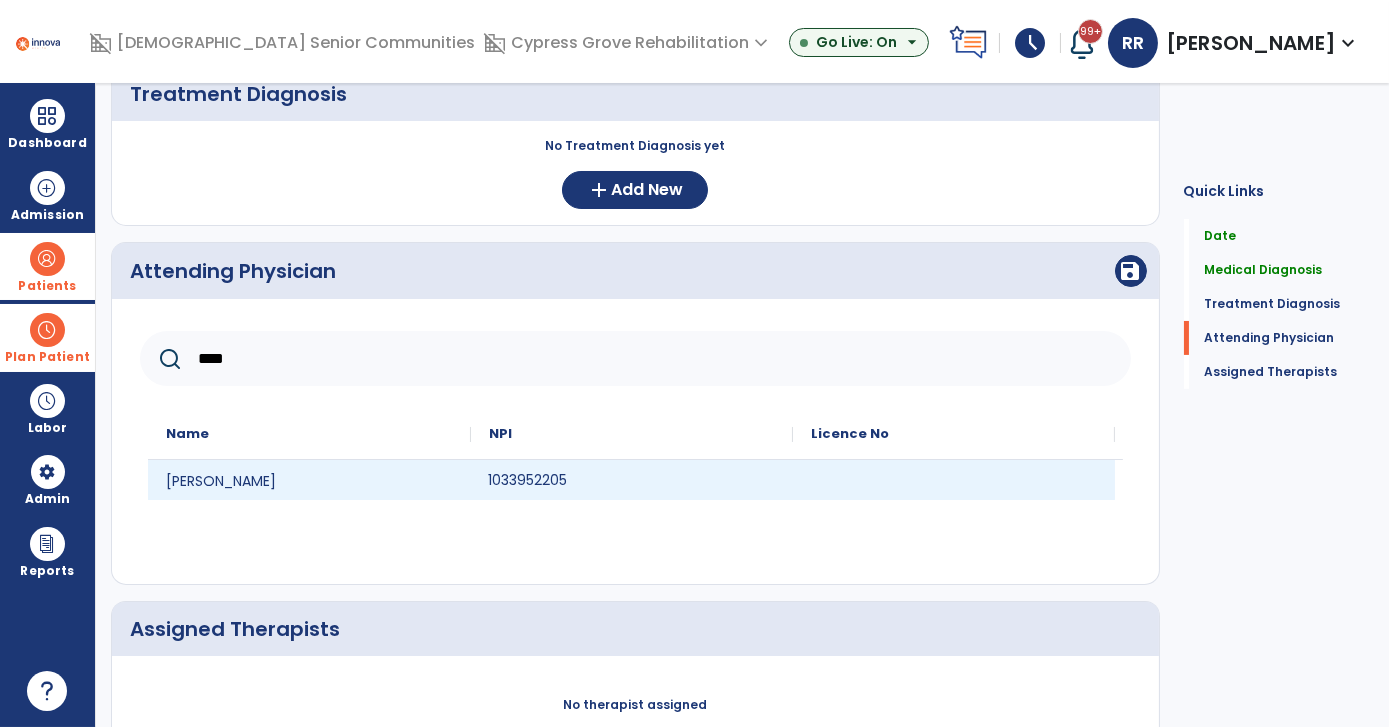 click on "1033952205" 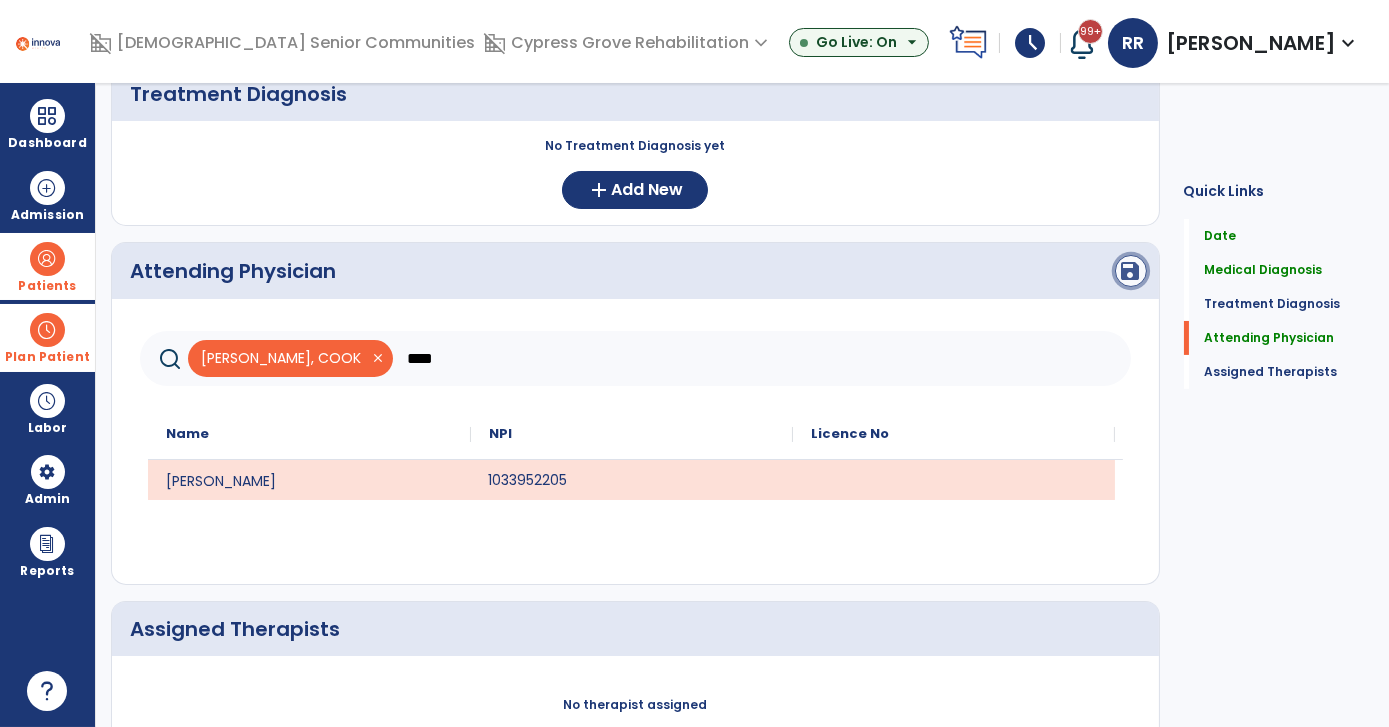 click on "save" 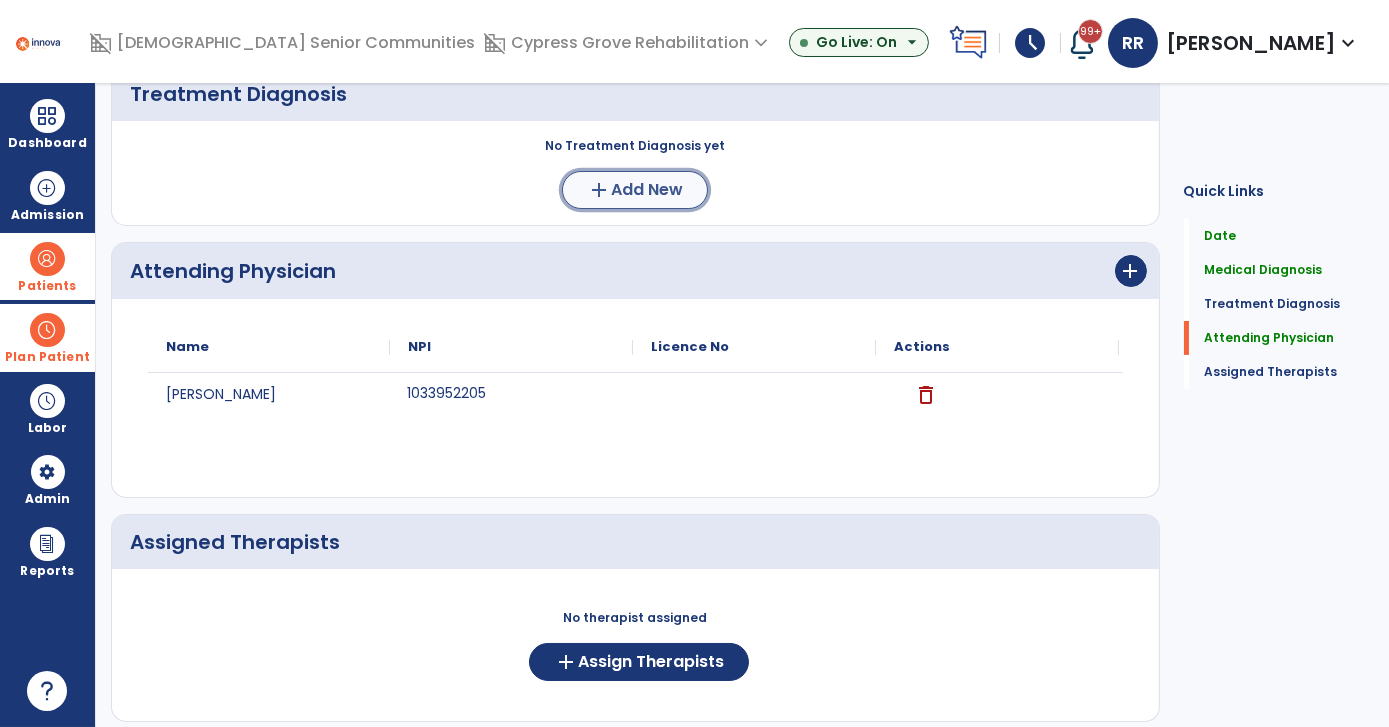 click on "Add New" 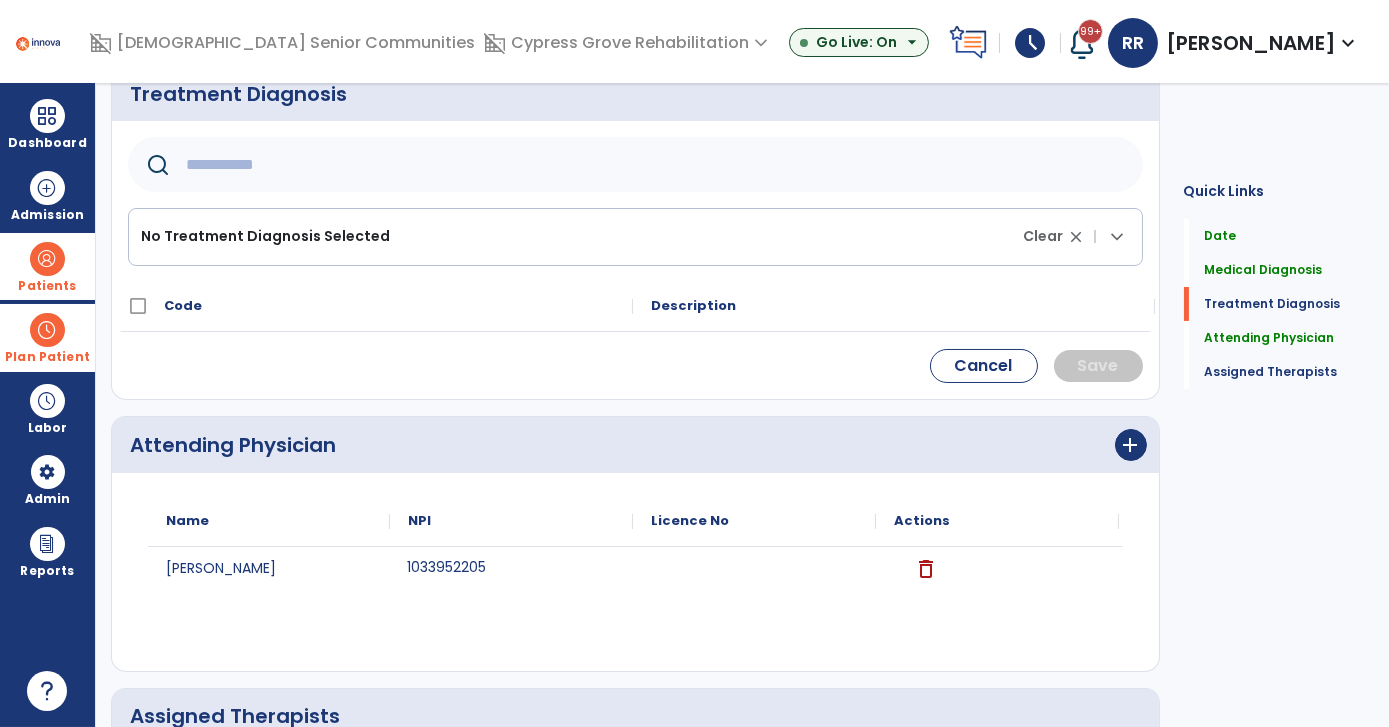 click 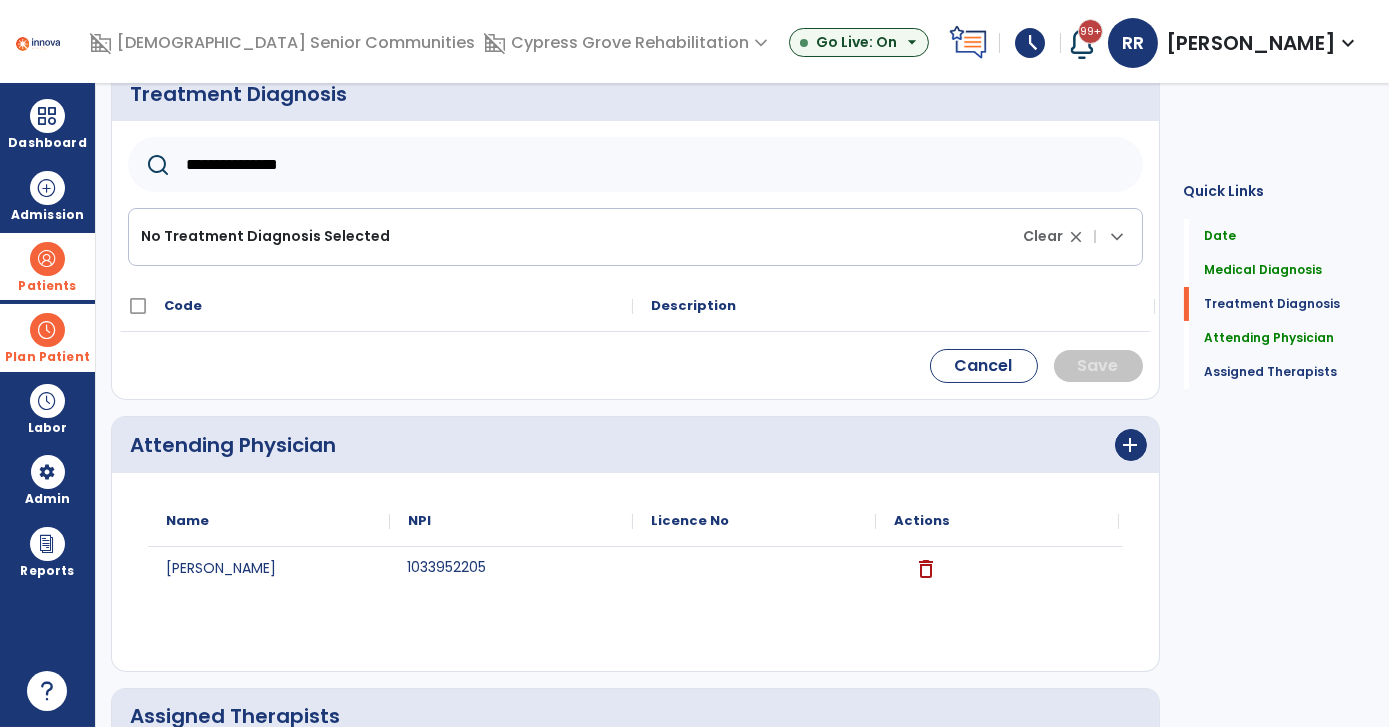 type on "**********" 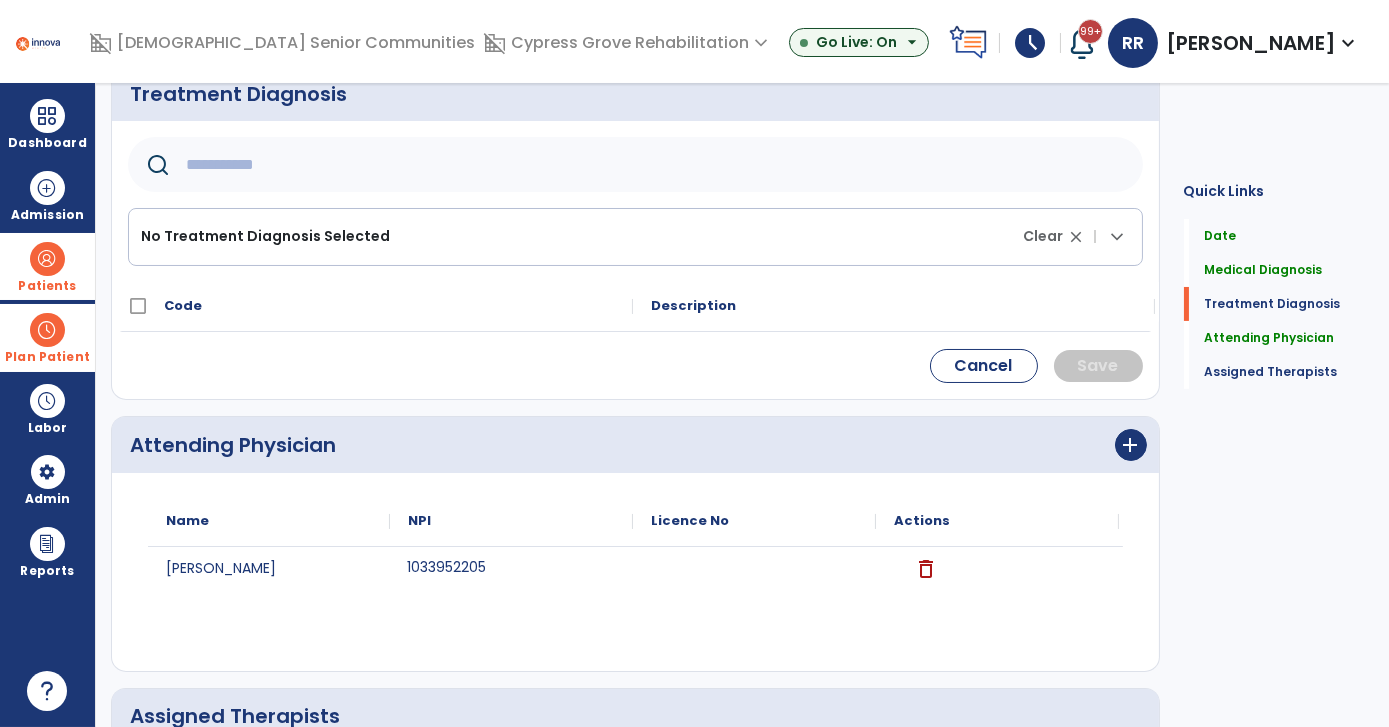 type on "*" 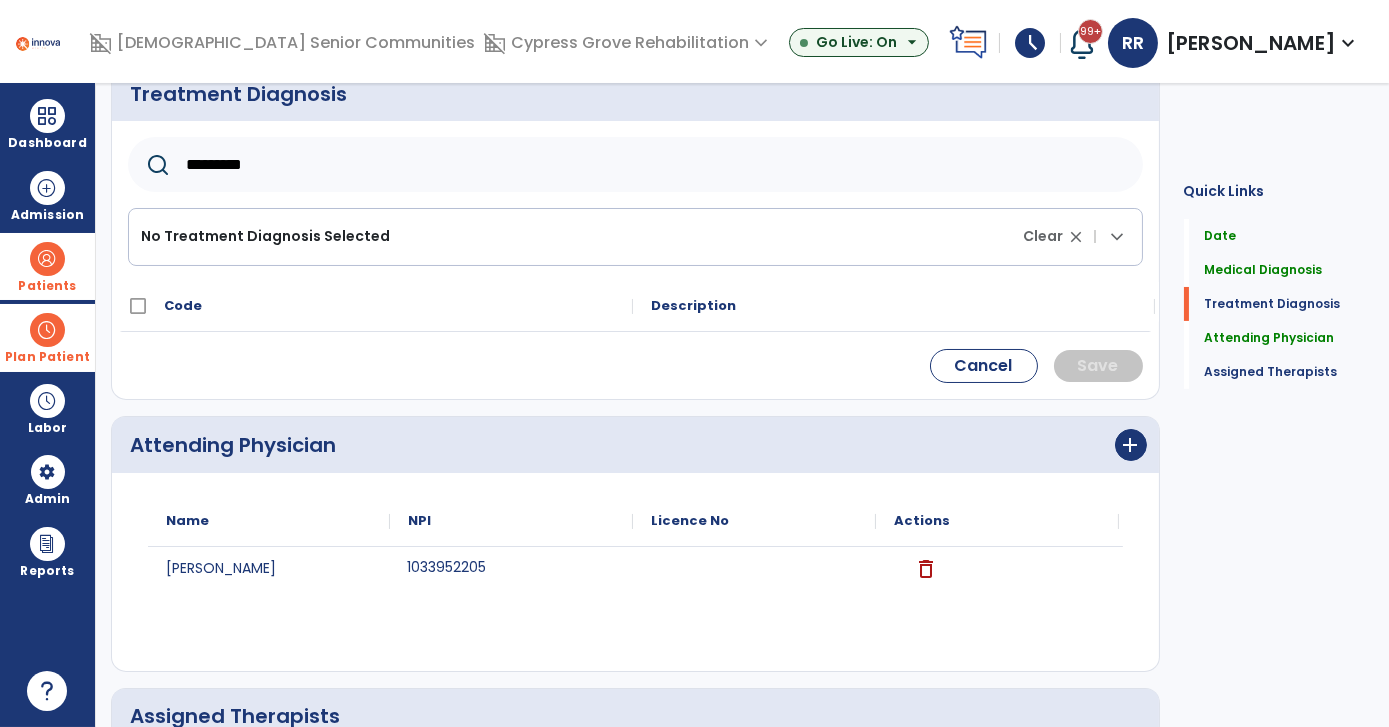 type on "*********" 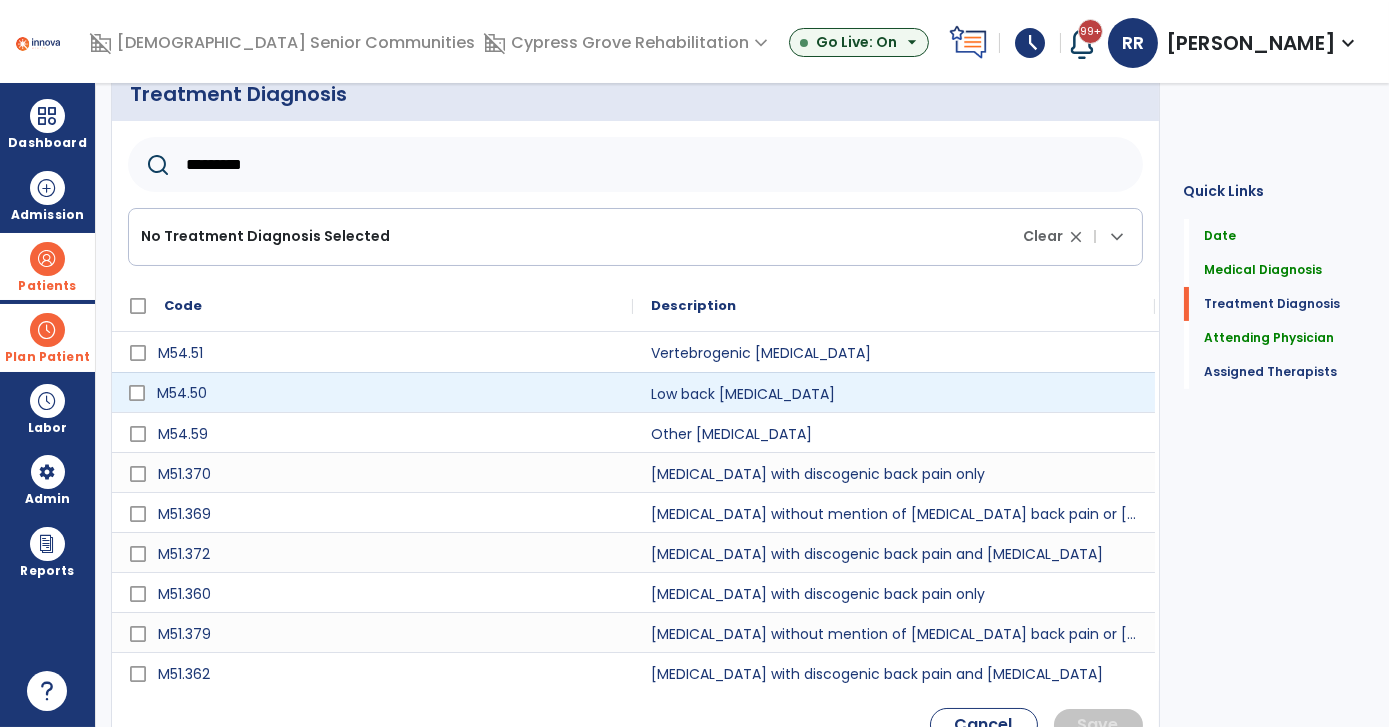 click on "M54.50" at bounding box center [386, 393] 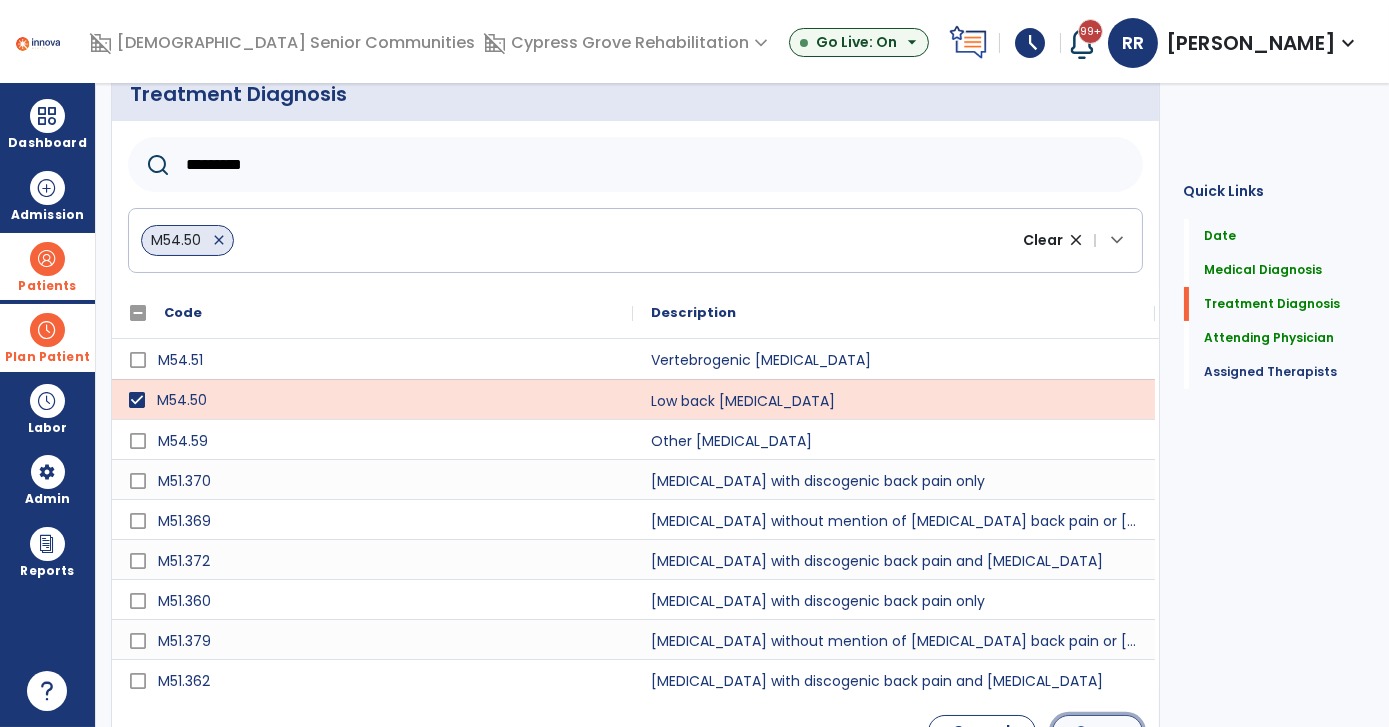 click on "Save" 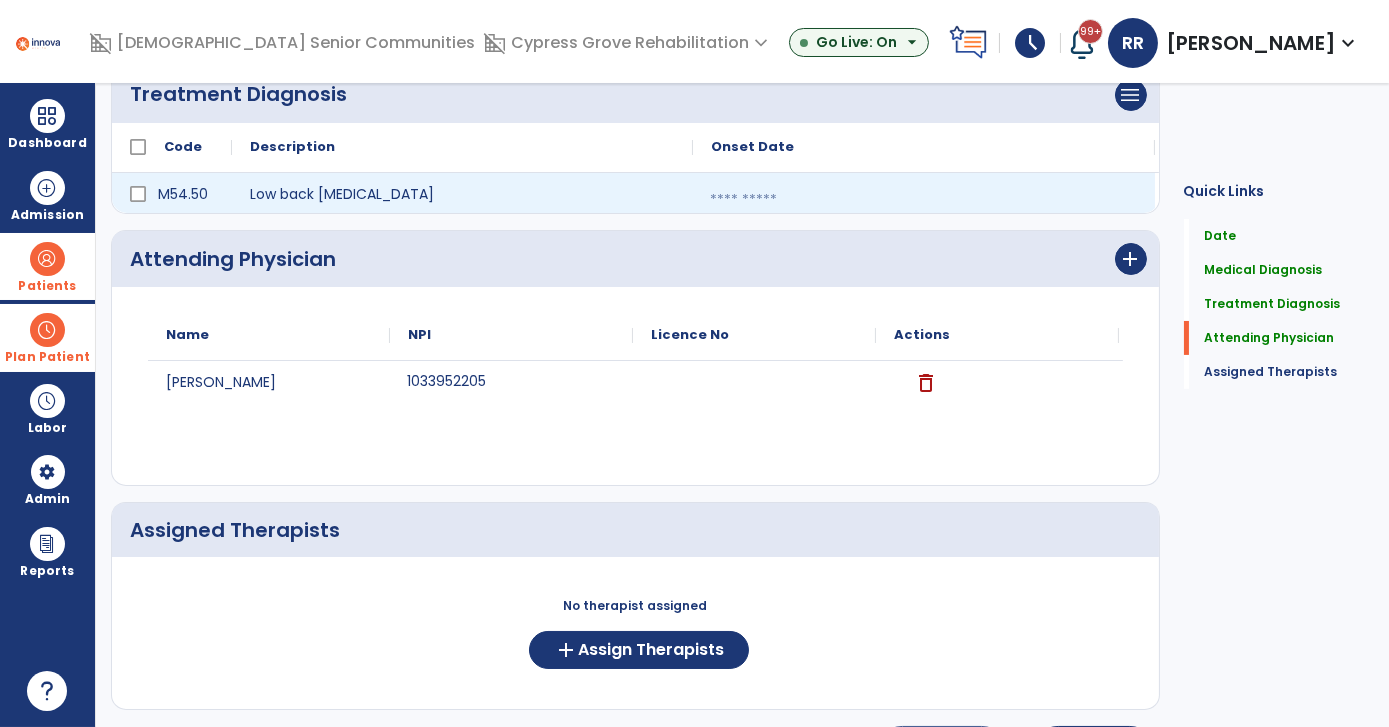 click at bounding box center (924, 200) 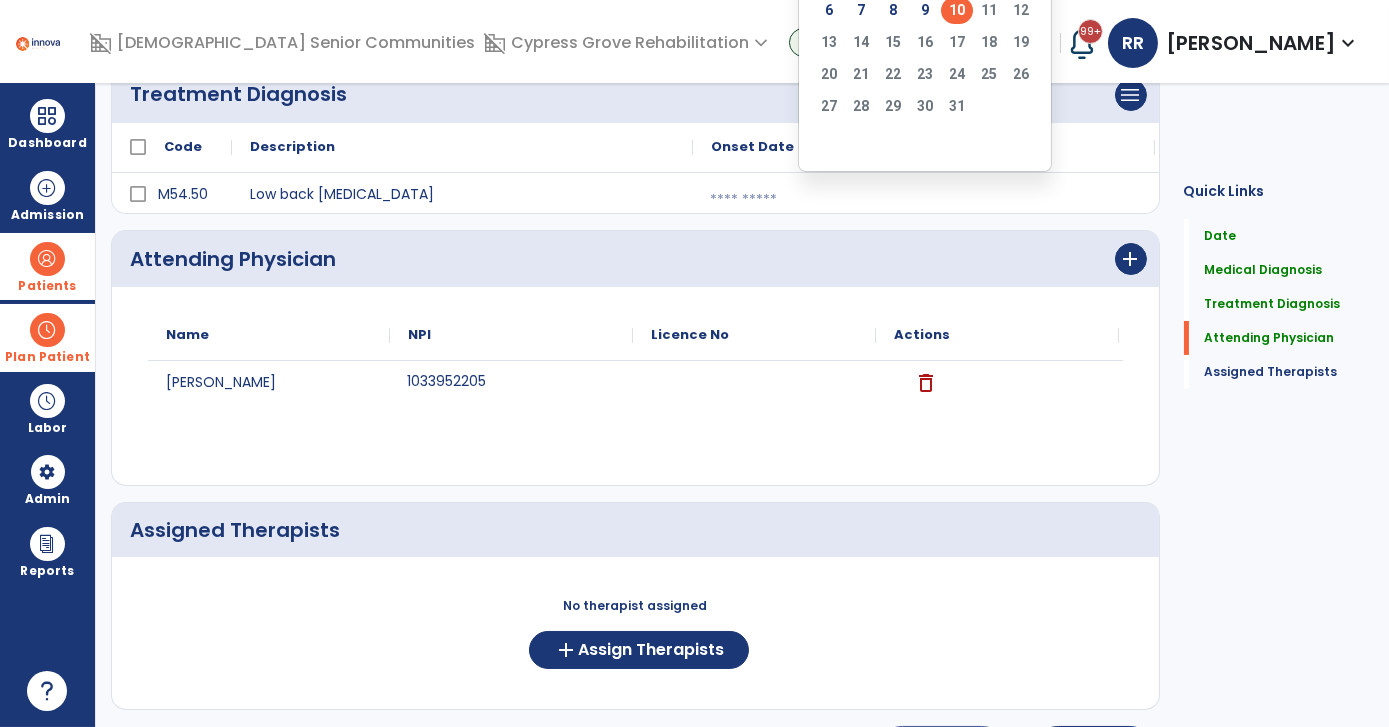 click on "10" 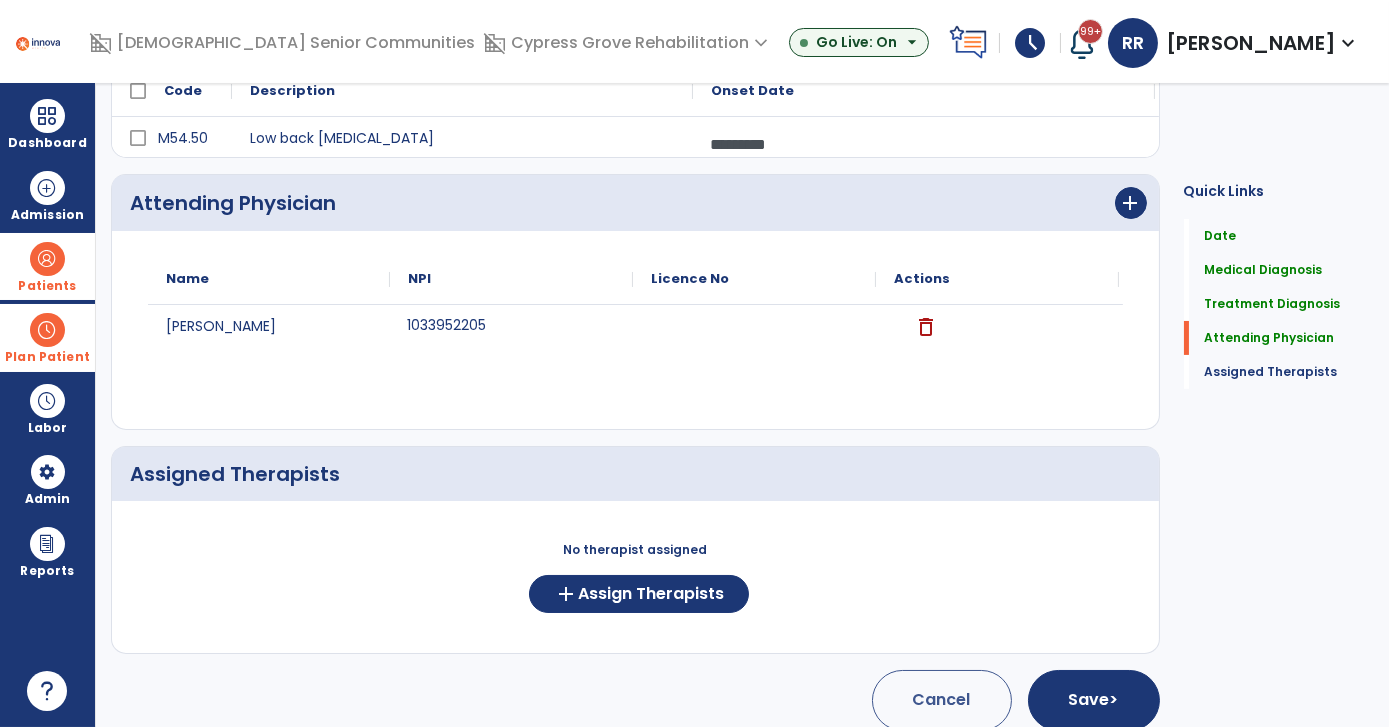 scroll, scrollTop: 445, scrollLeft: 0, axis: vertical 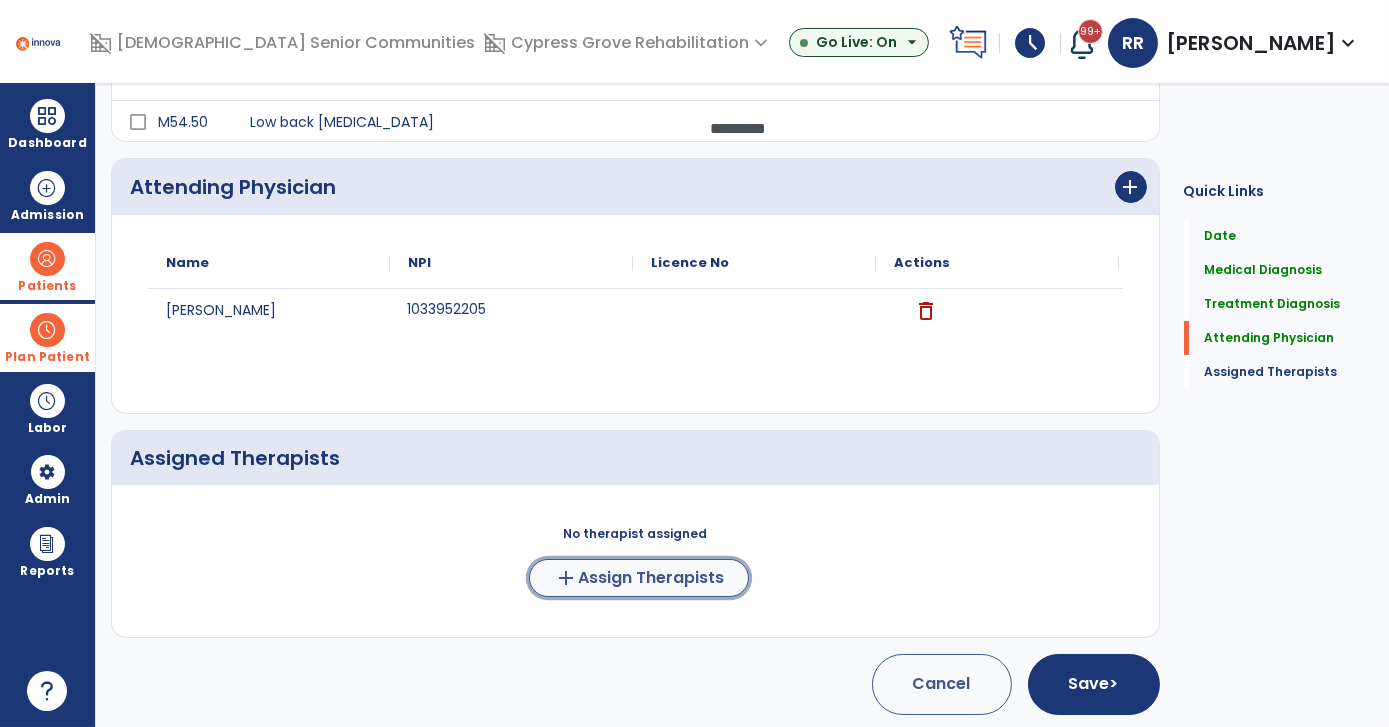 click on "add  Assign Therapists" 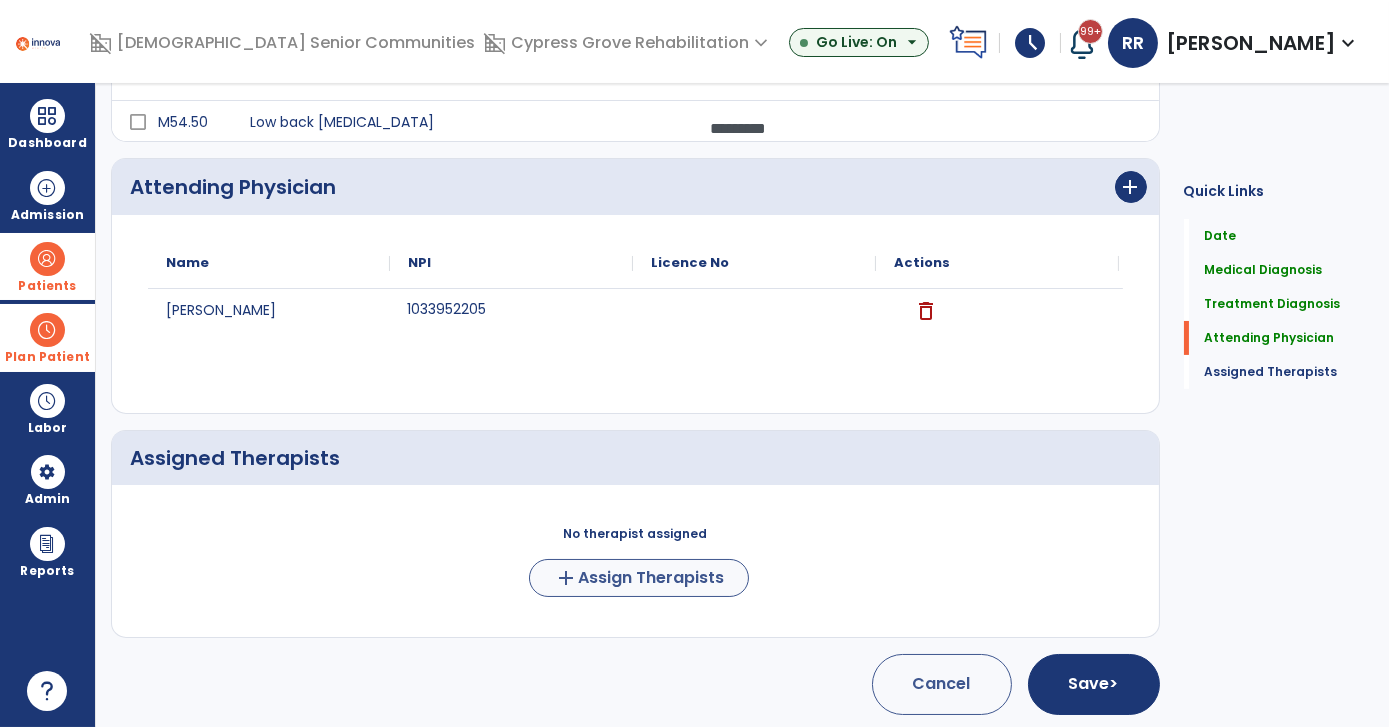 scroll, scrollTop: 442, scrollLeft: 0, axis: vertical 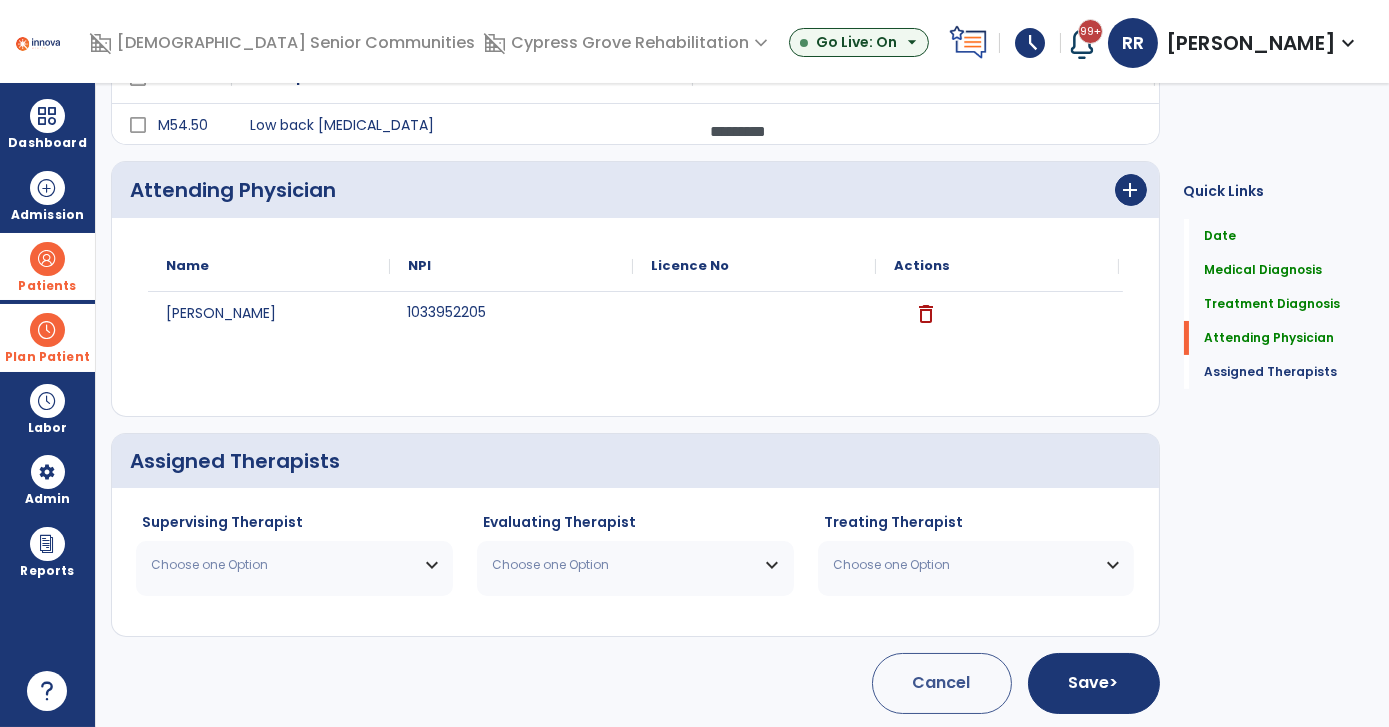 click on "Choose one Option" at bounding box center (282, 565) 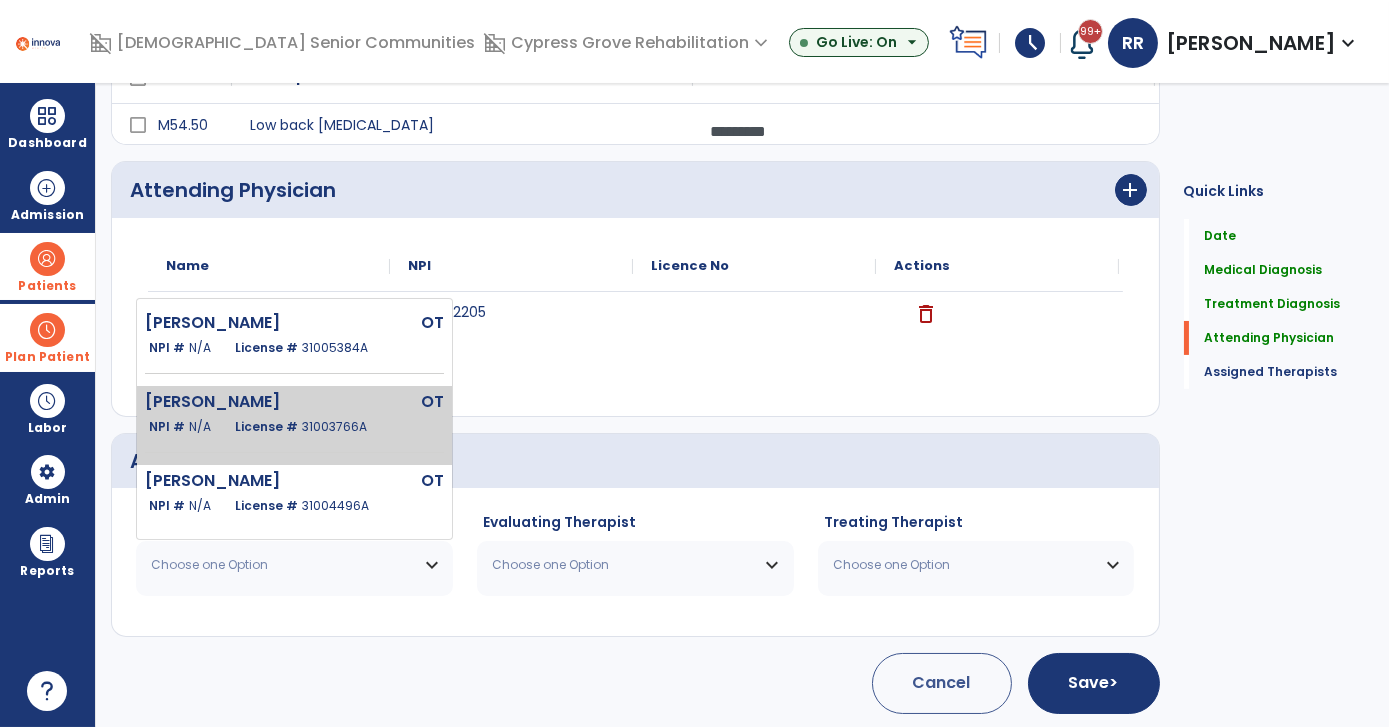 click on "OT" 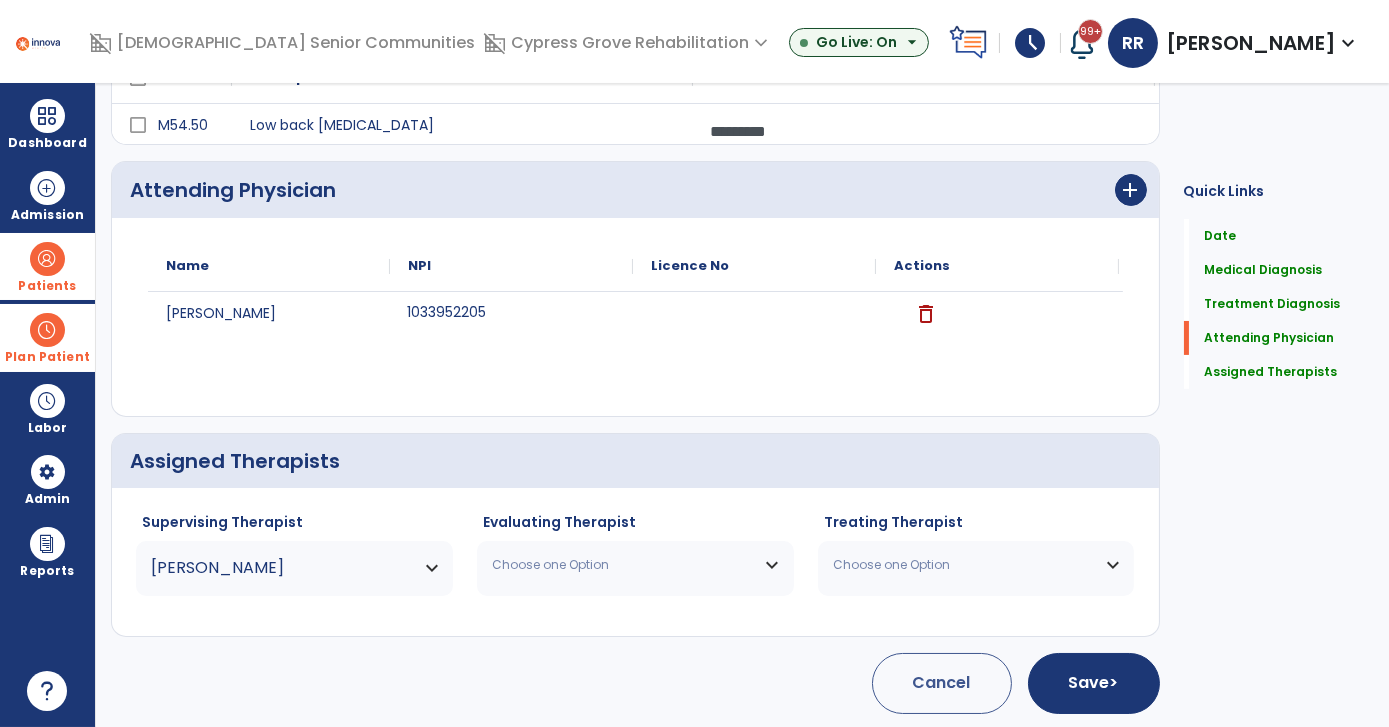 click on "Choose one Option" at bounding box center [635, 565] 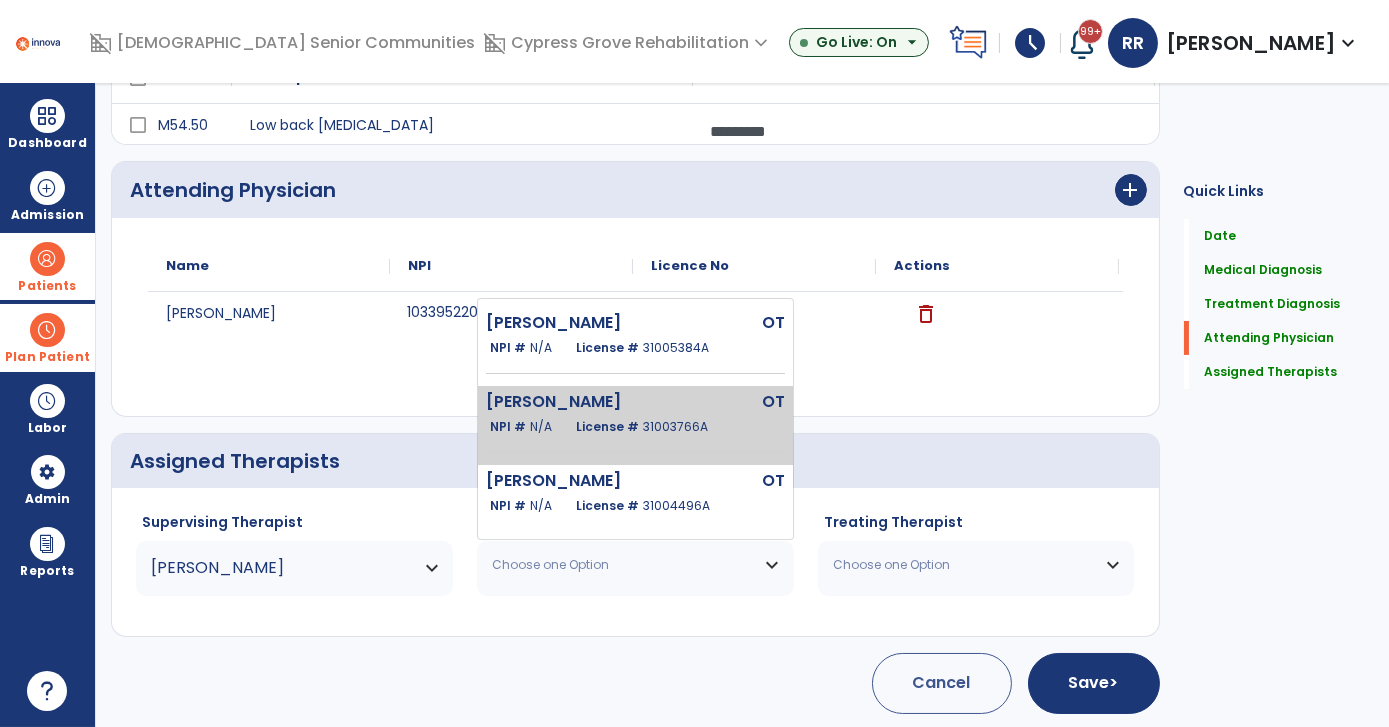 click on "Roy Rachel  OT   NPI #  N/A   License #  31003766A" 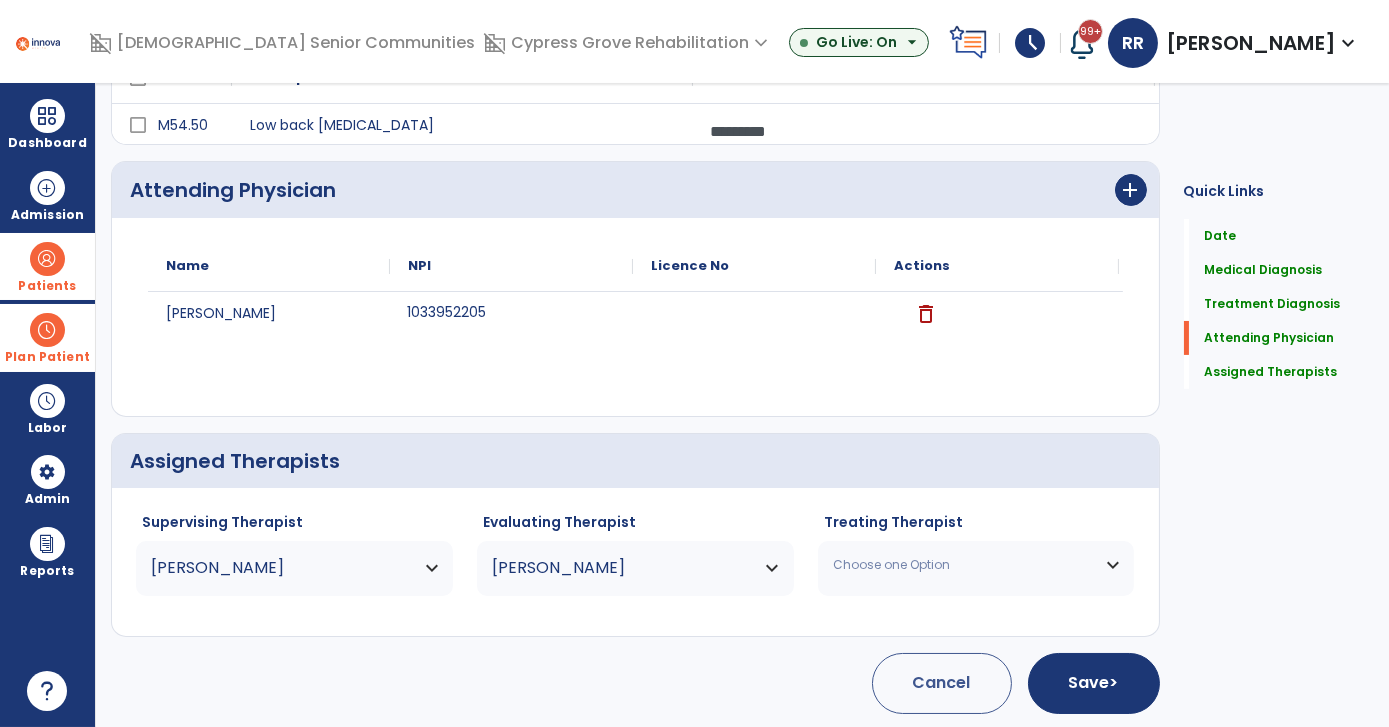 click on "Choose one Option" at bounding box center [964, 565] 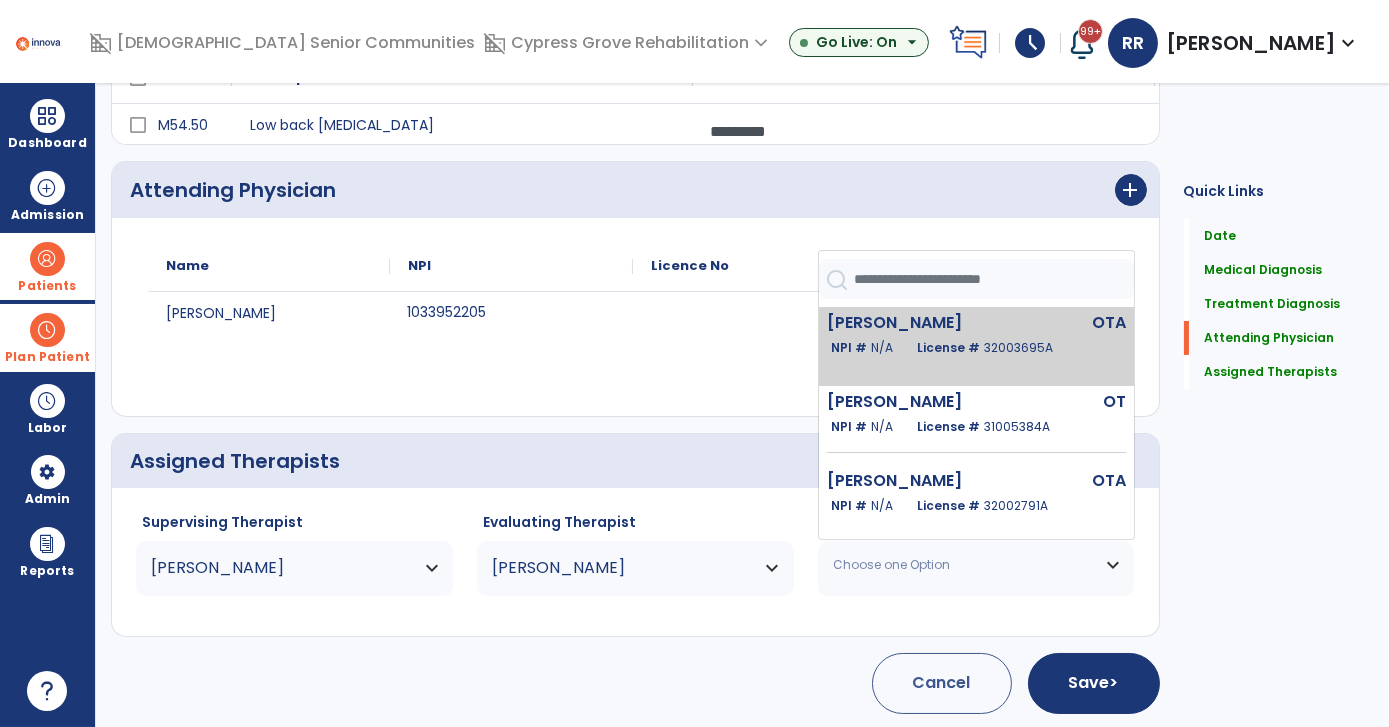 click on "License #  32003695A" 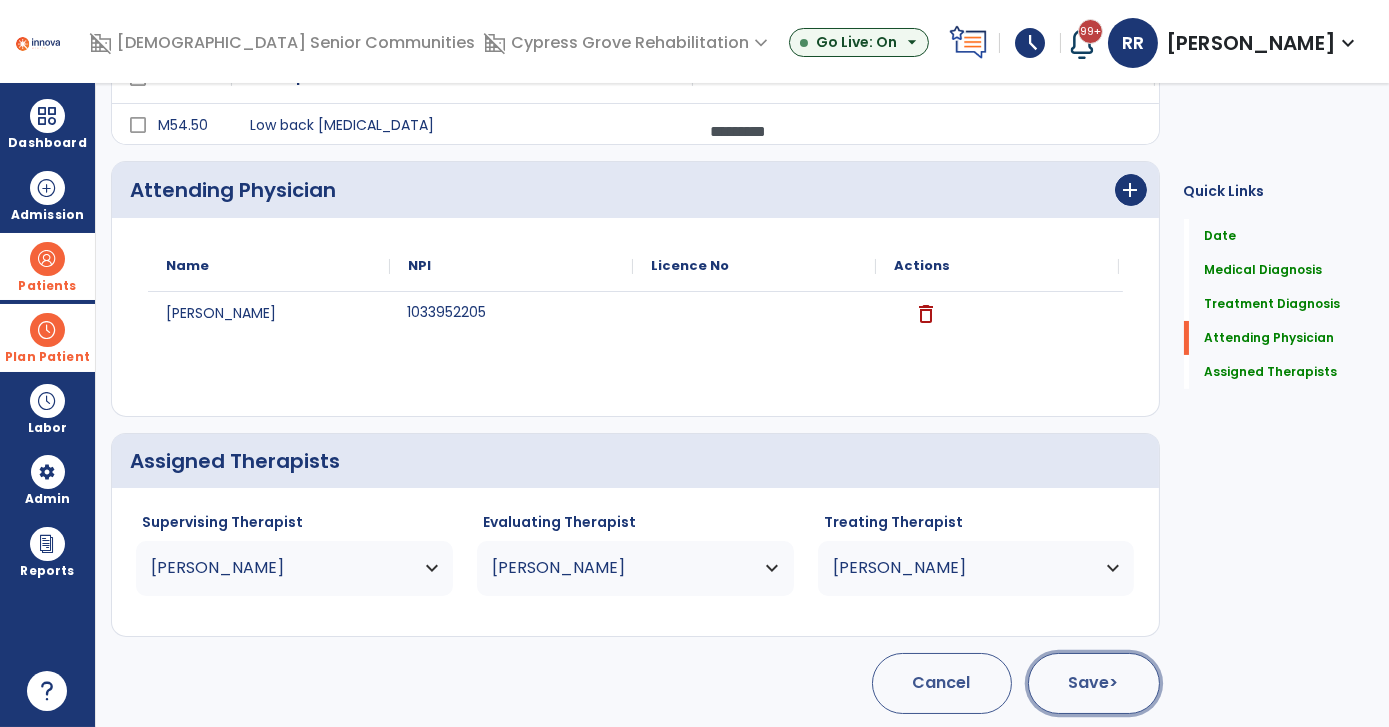 click on "Save  >" 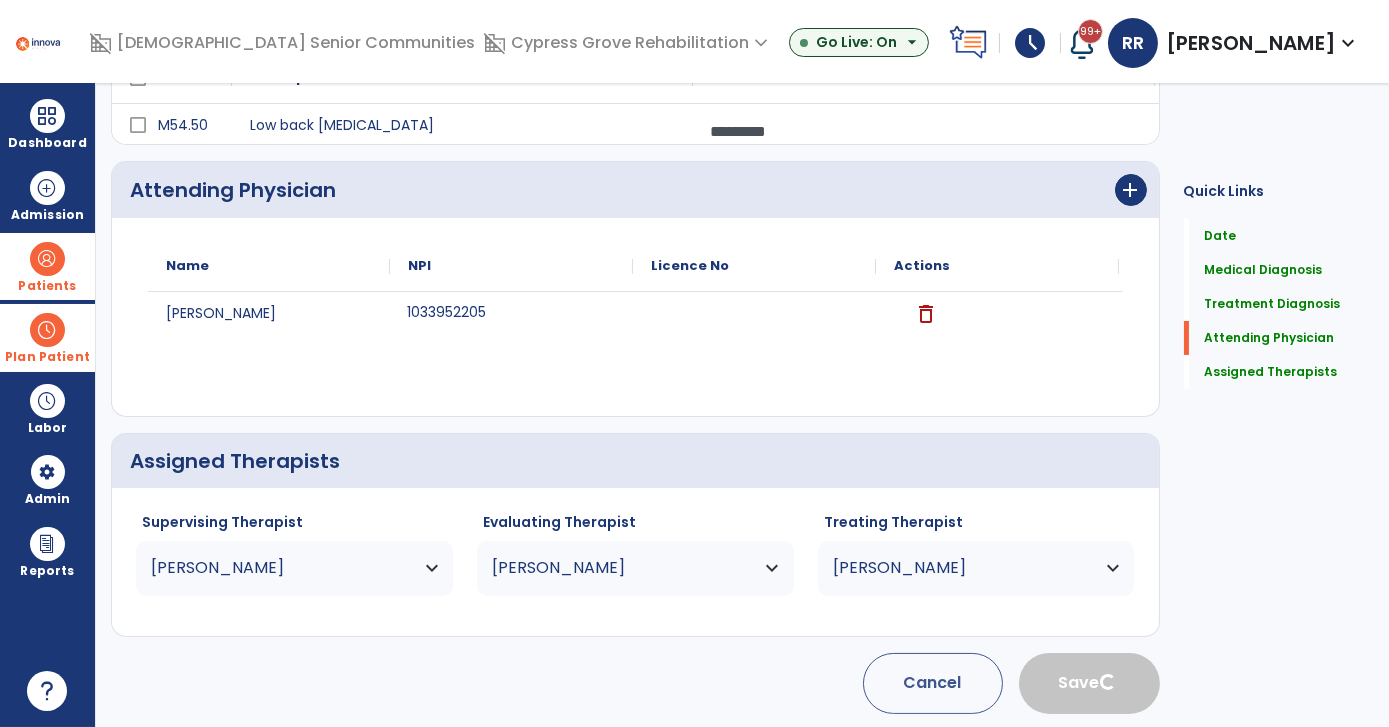 type 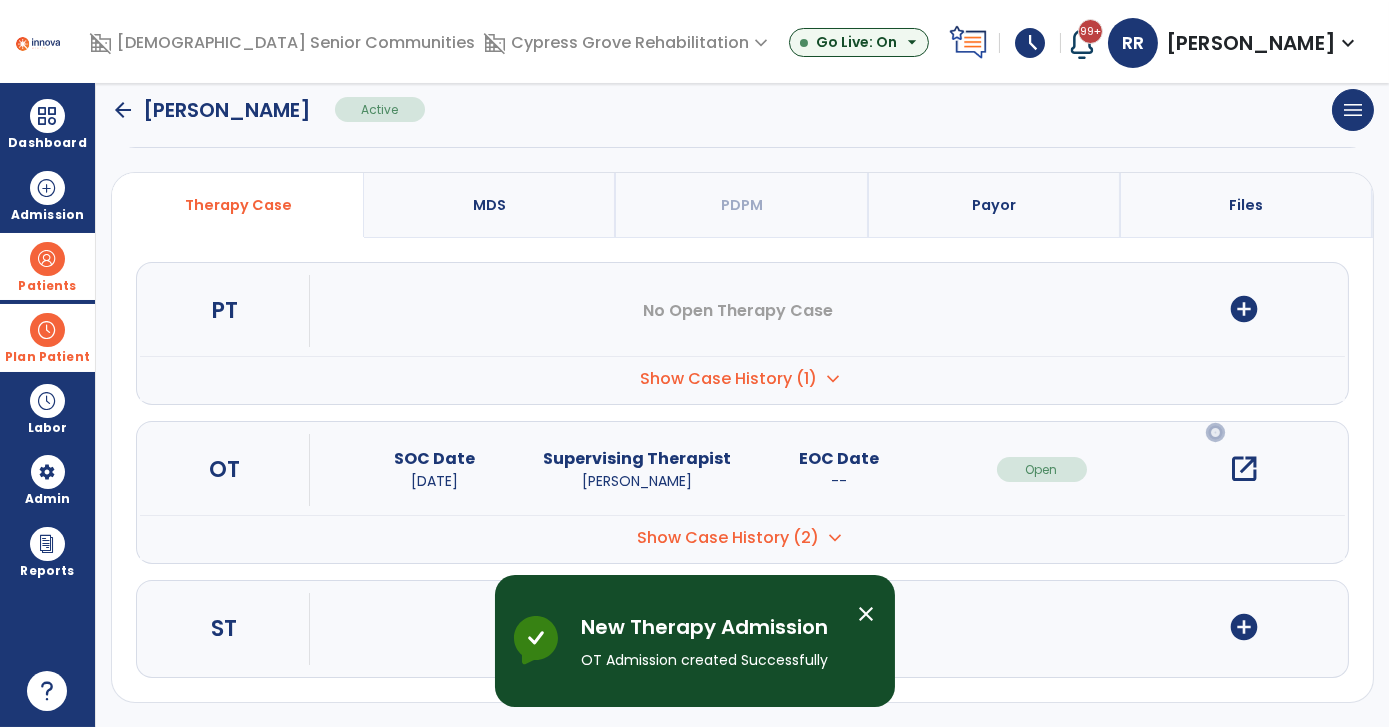 scroll, scrollTop: 0, scrollLeft: 0, axis: both 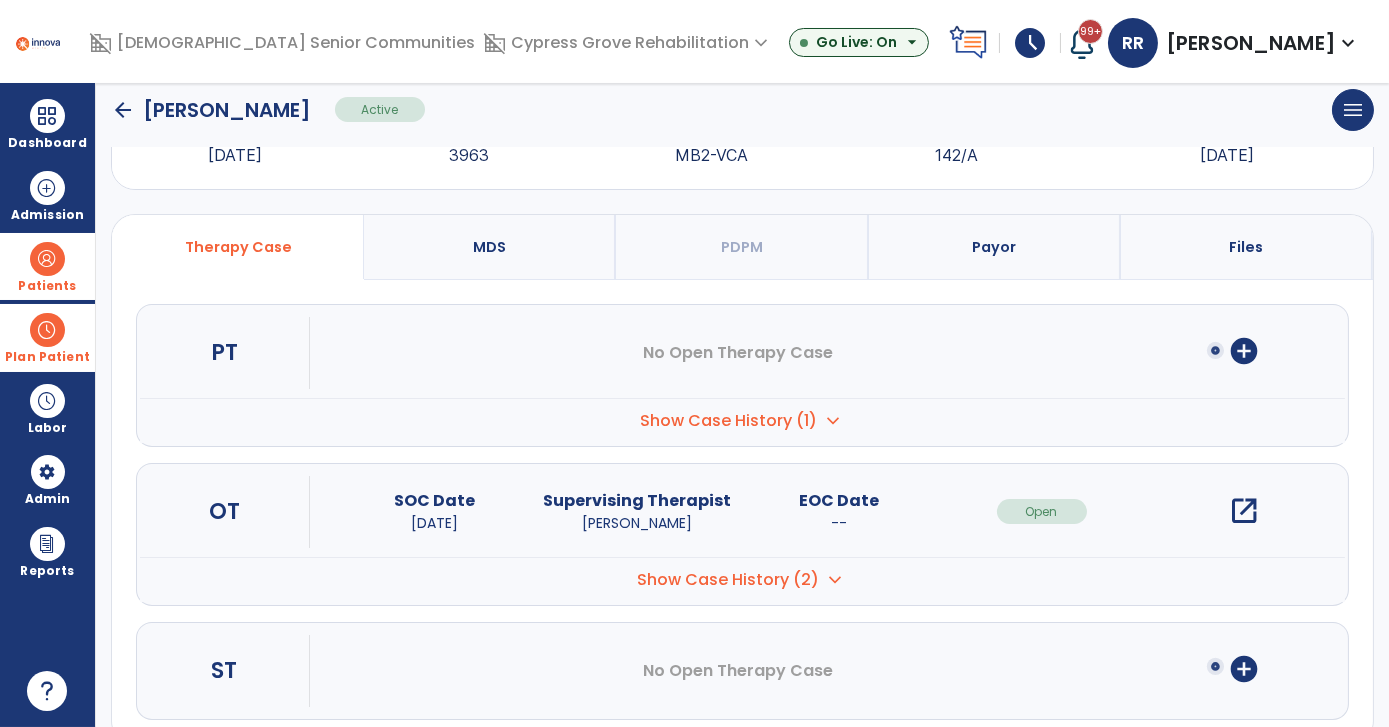 click on "open_in_new" at bounding box center (1244, 511) 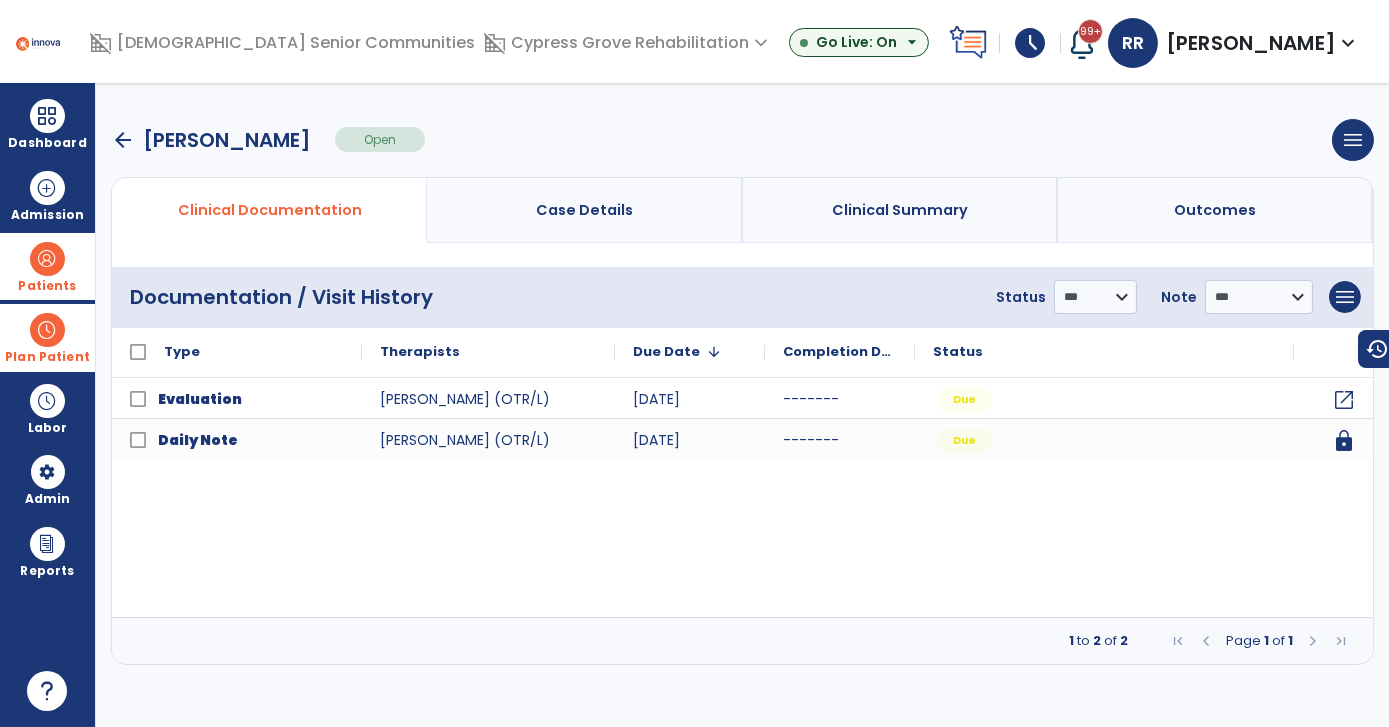 scroll, scrollTop: 0, scrollLeft: 0, axis: both 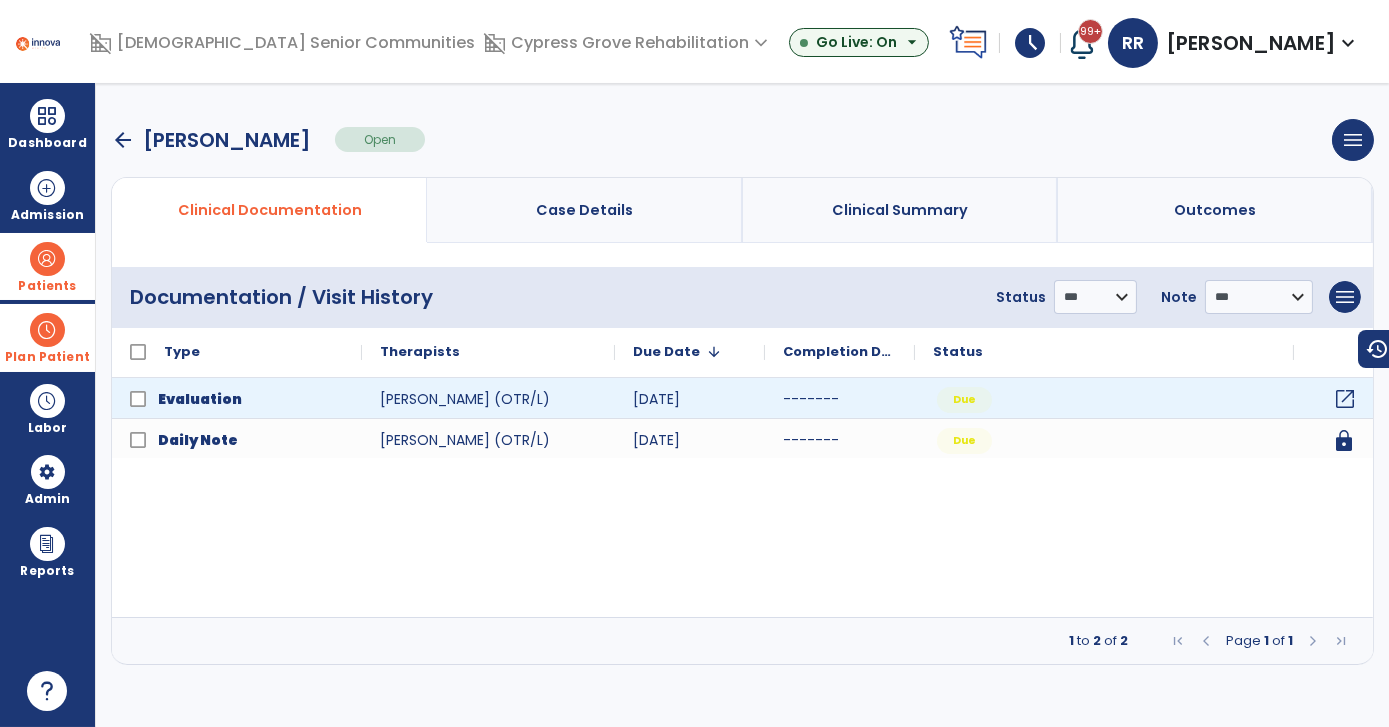 click on "open_in_new" 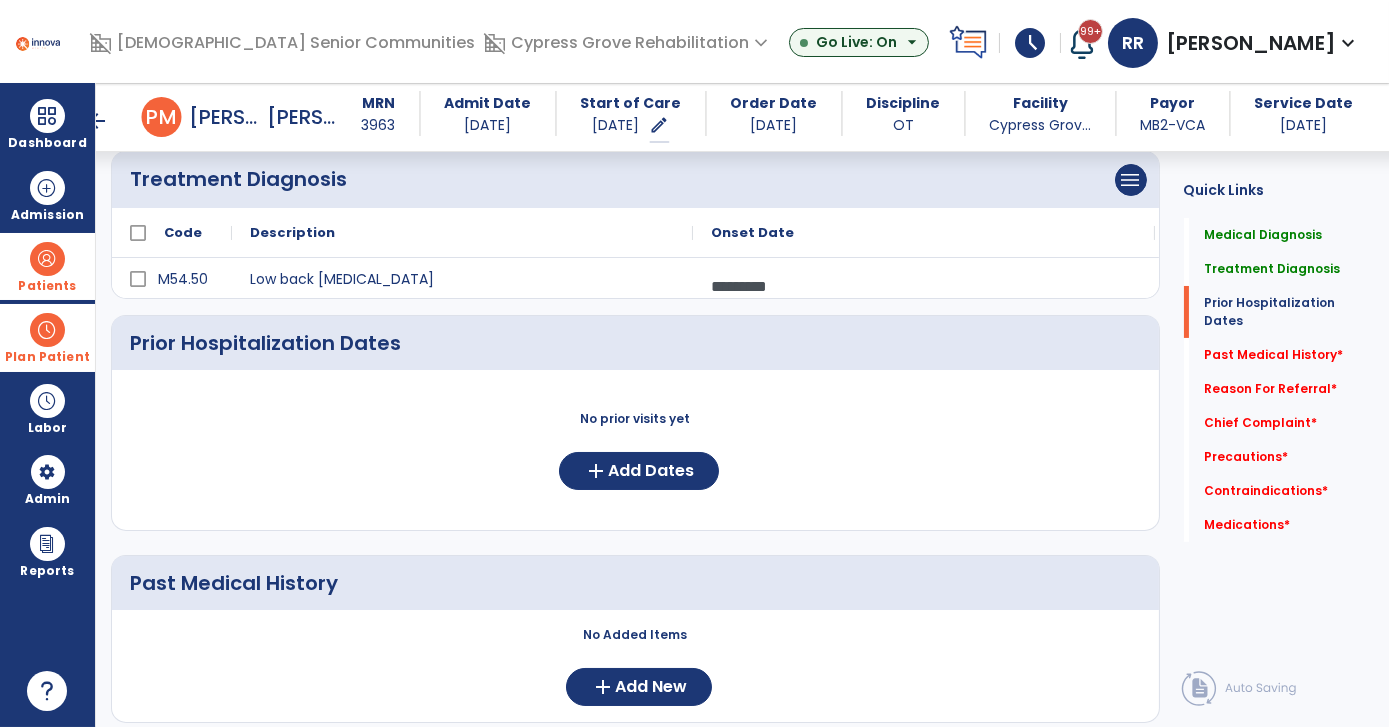 scroll, scrollTop: 355, scrollLeft: 0, axis: vertical 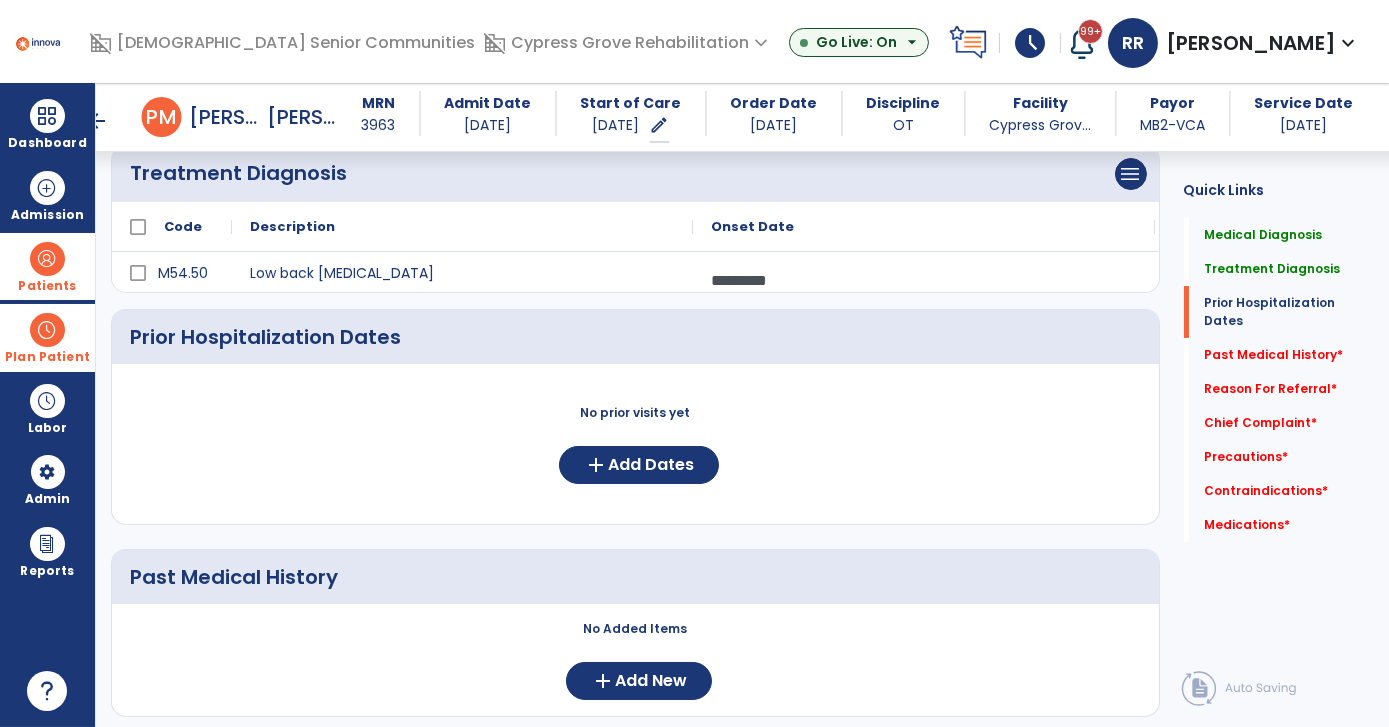 click on "Prior Hospitalization Dates" 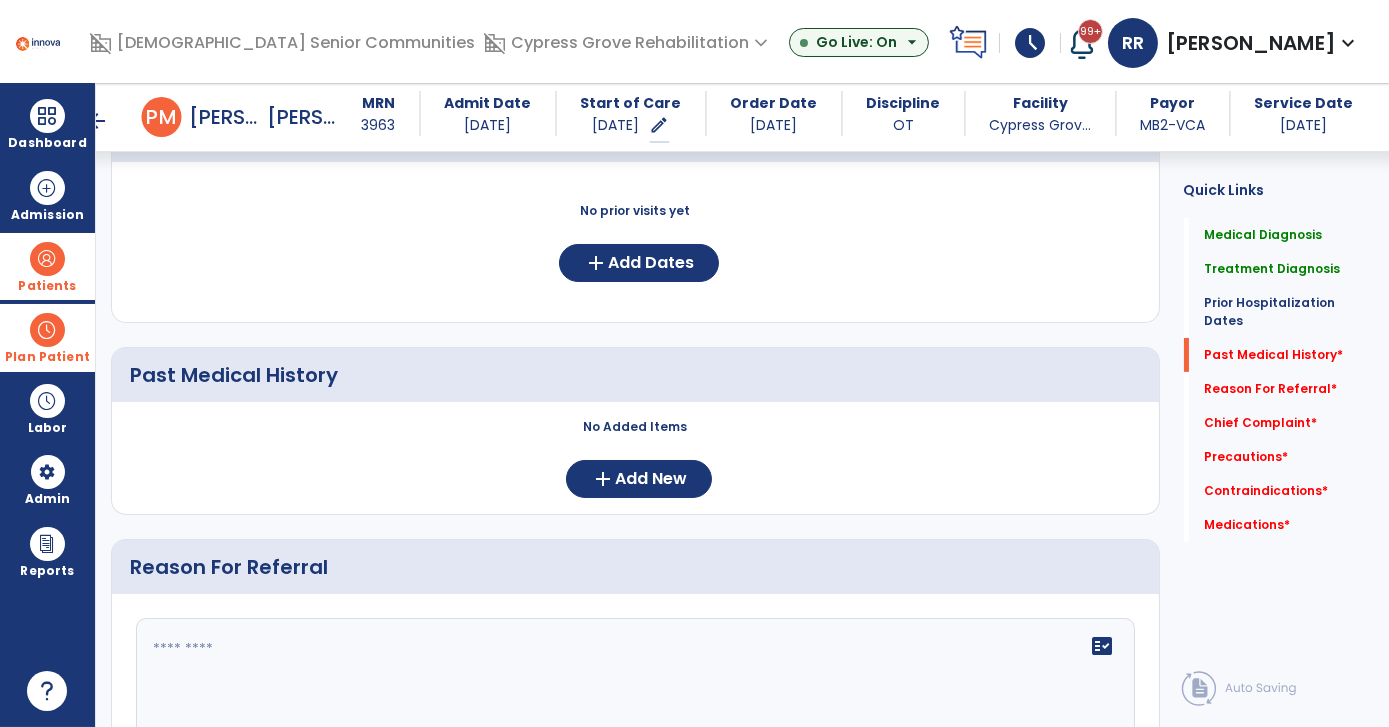 scroll, scrollTop: 547, scrollLeft: 0, axis: vertical 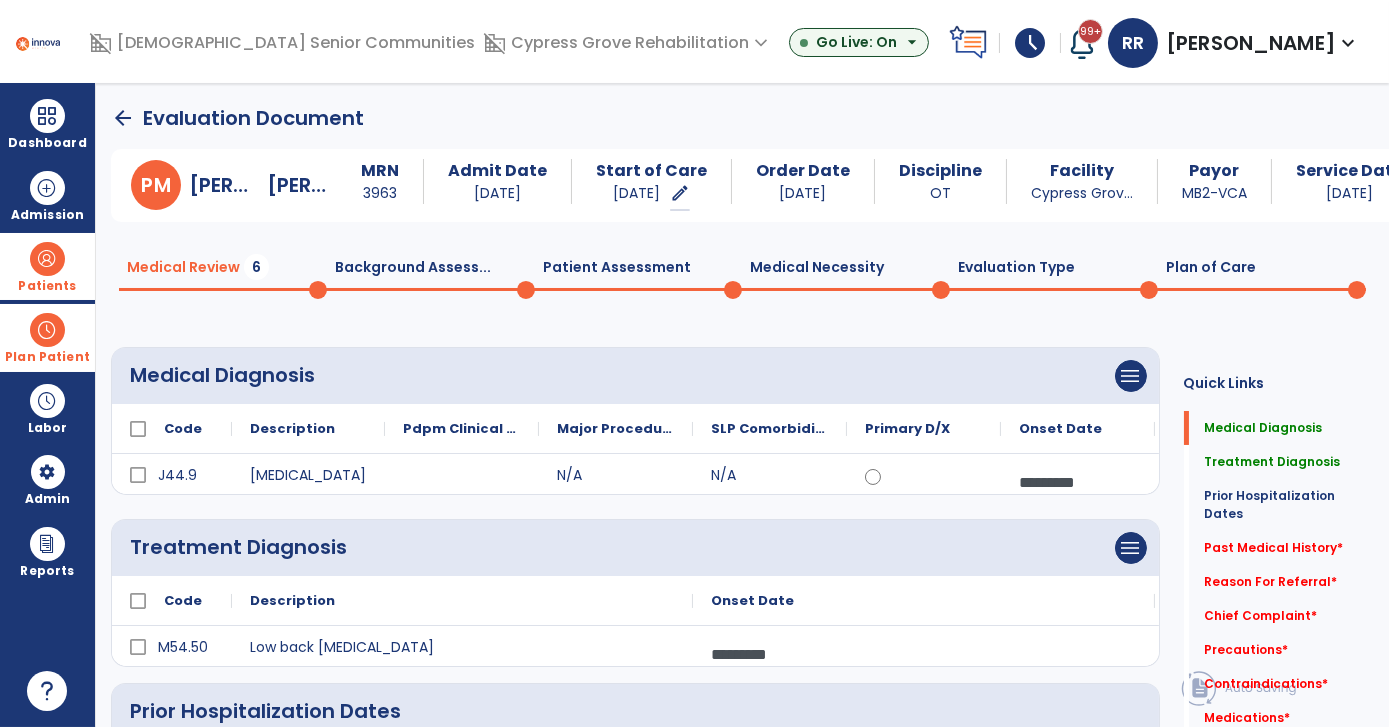click on "Medical Necessity  0" 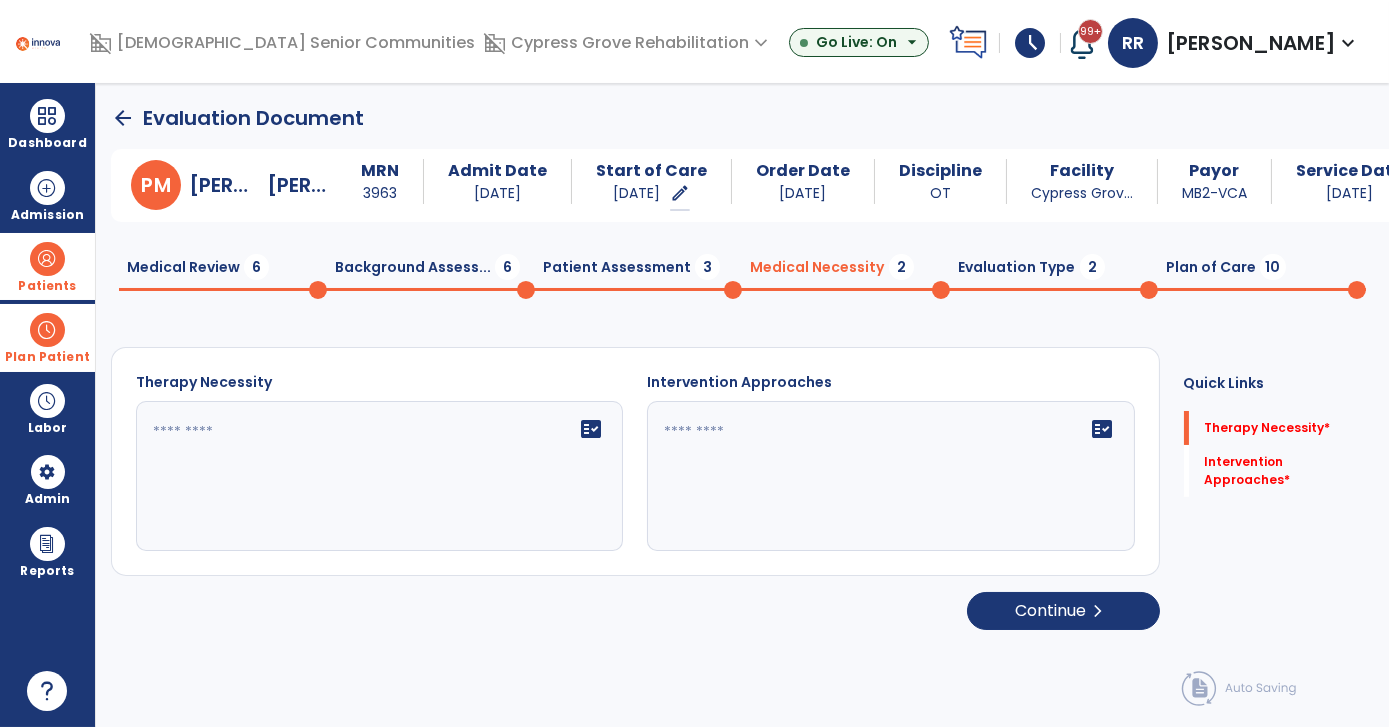 click on "Evaluation Type  2" 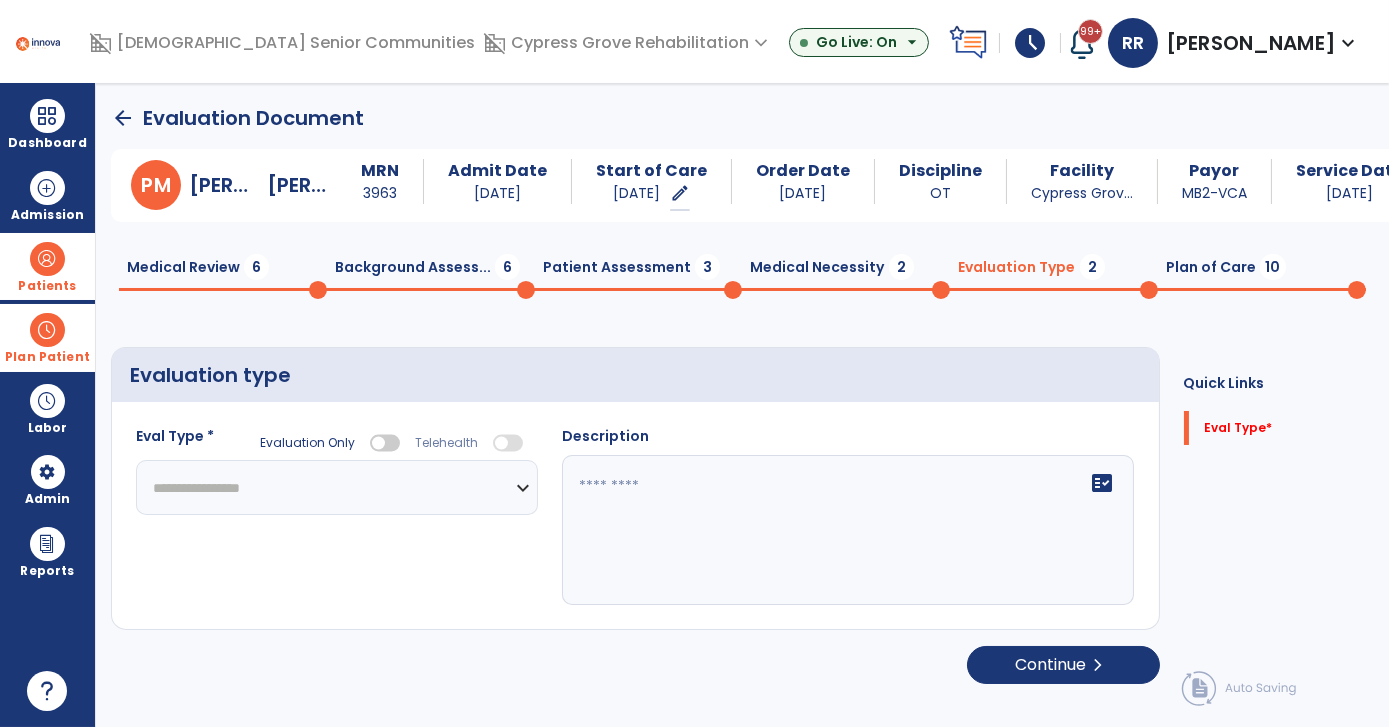 click on "**********" 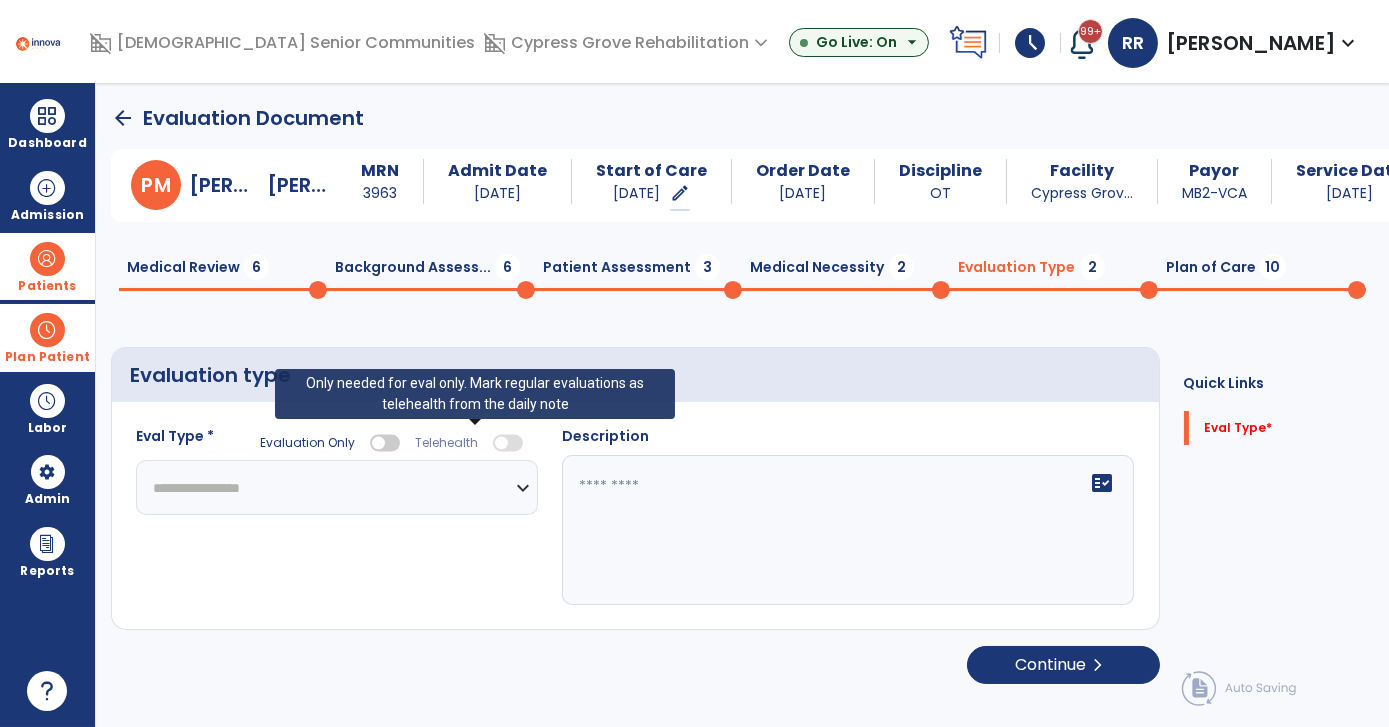 select on "**********" 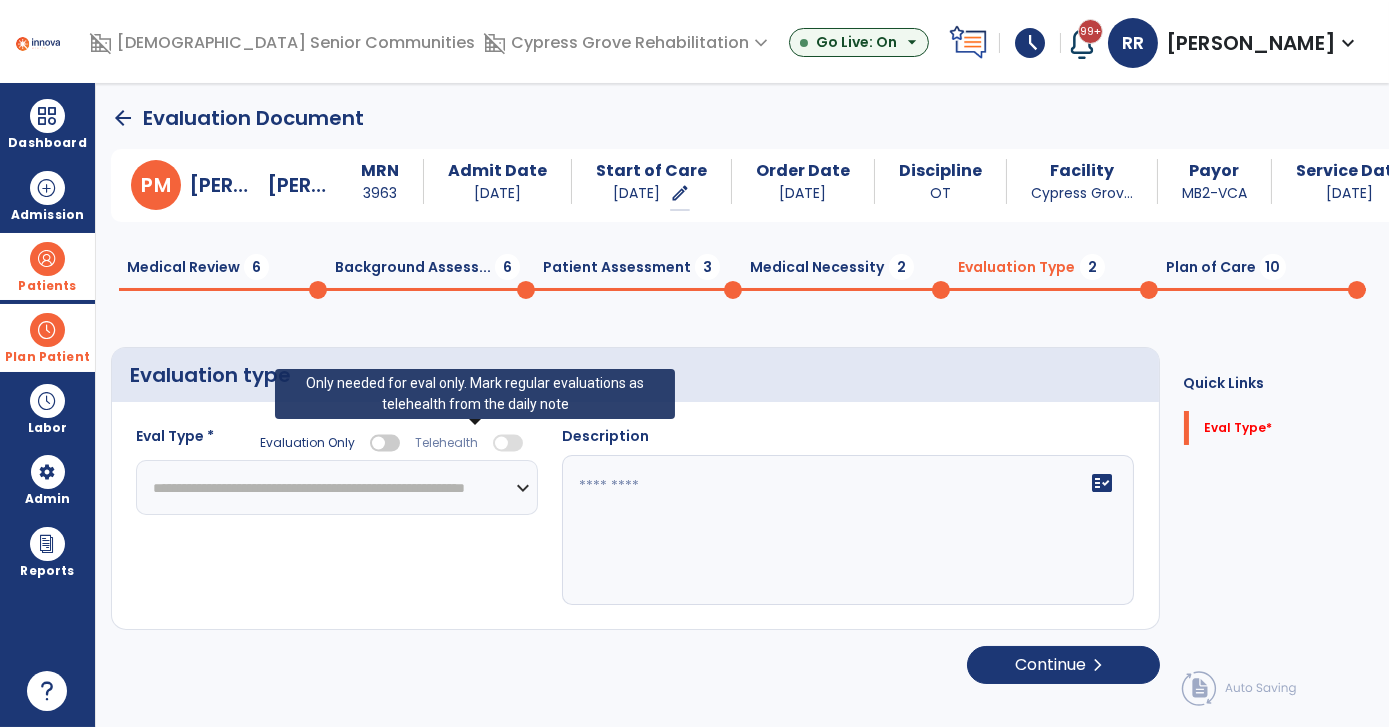 click on "**********" 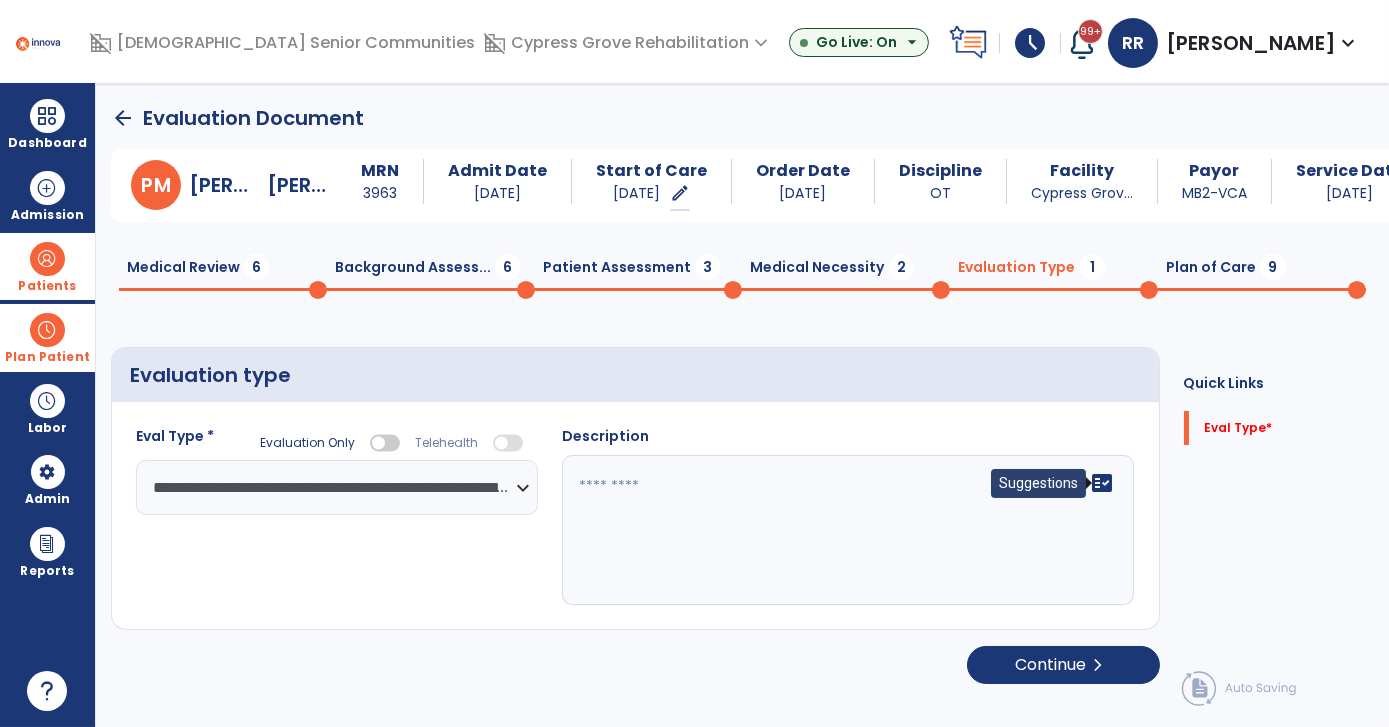 click on "fact_check" 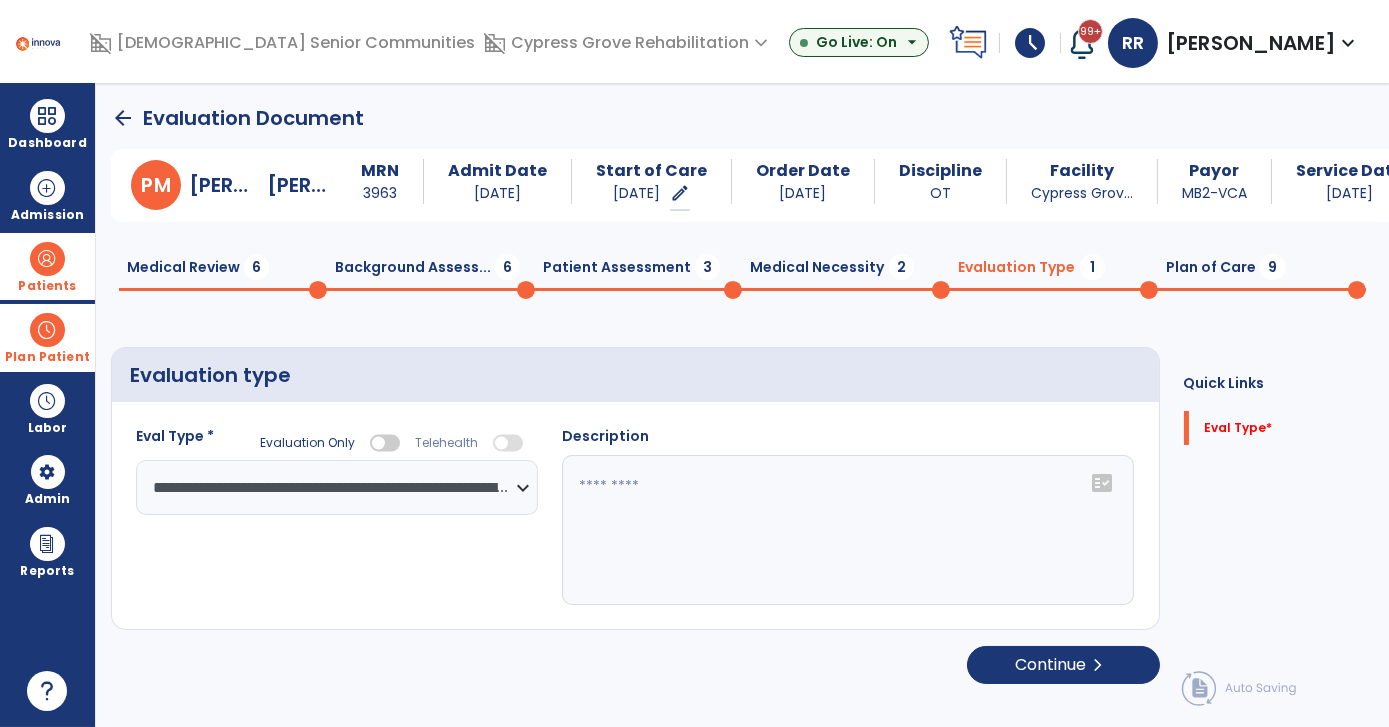 click on "fact_check" 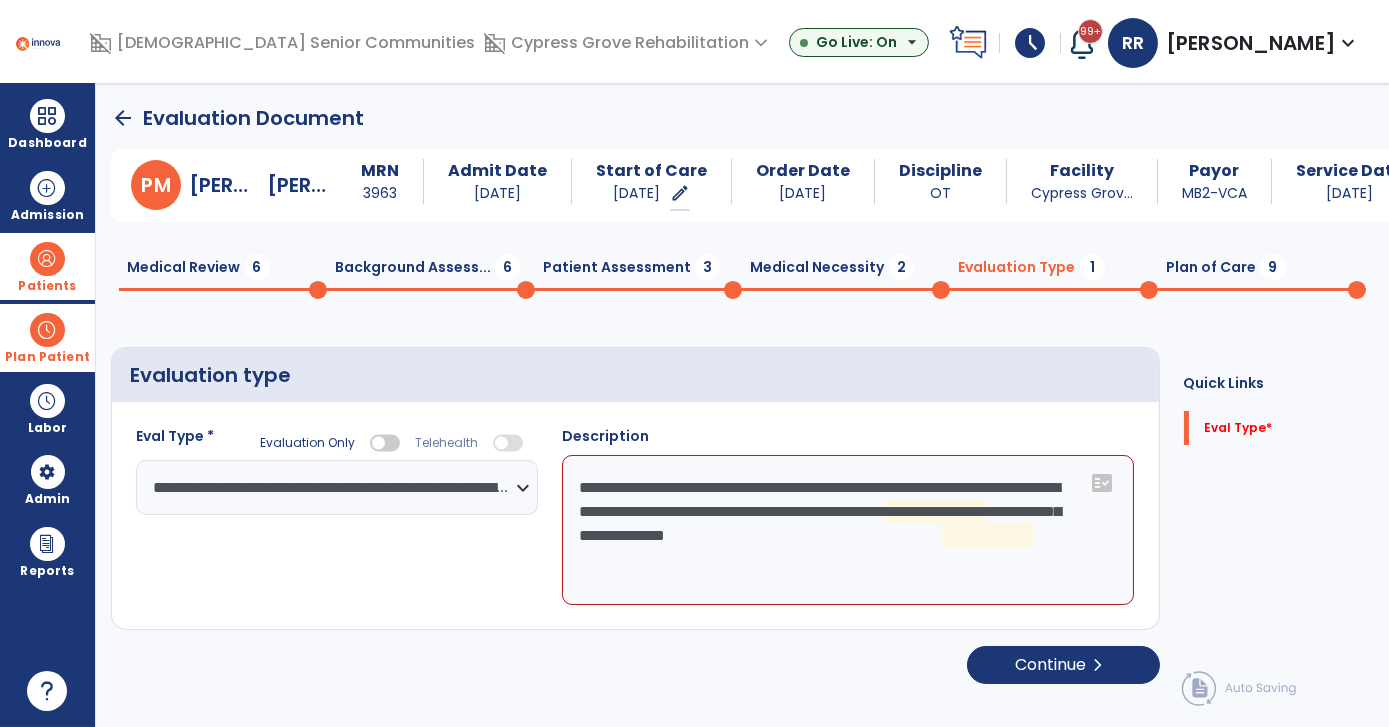 click on "**********" 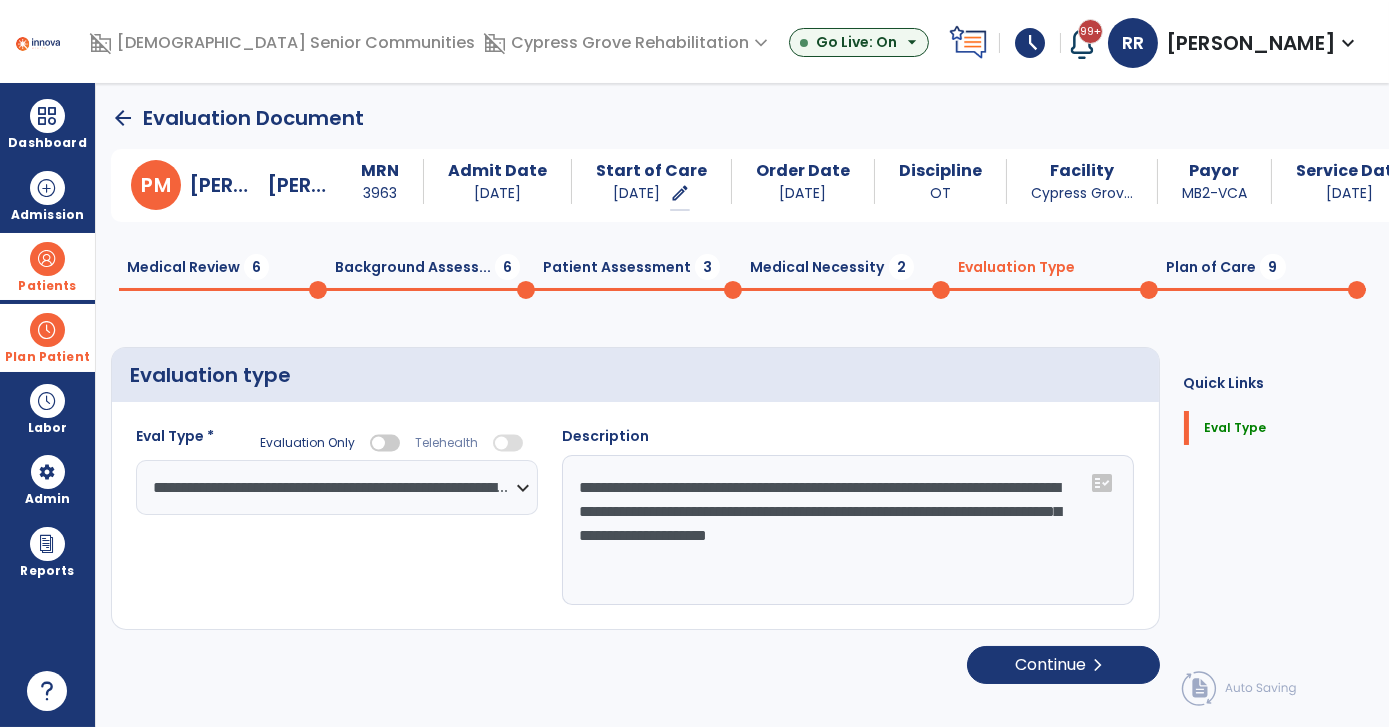 click on "**********" 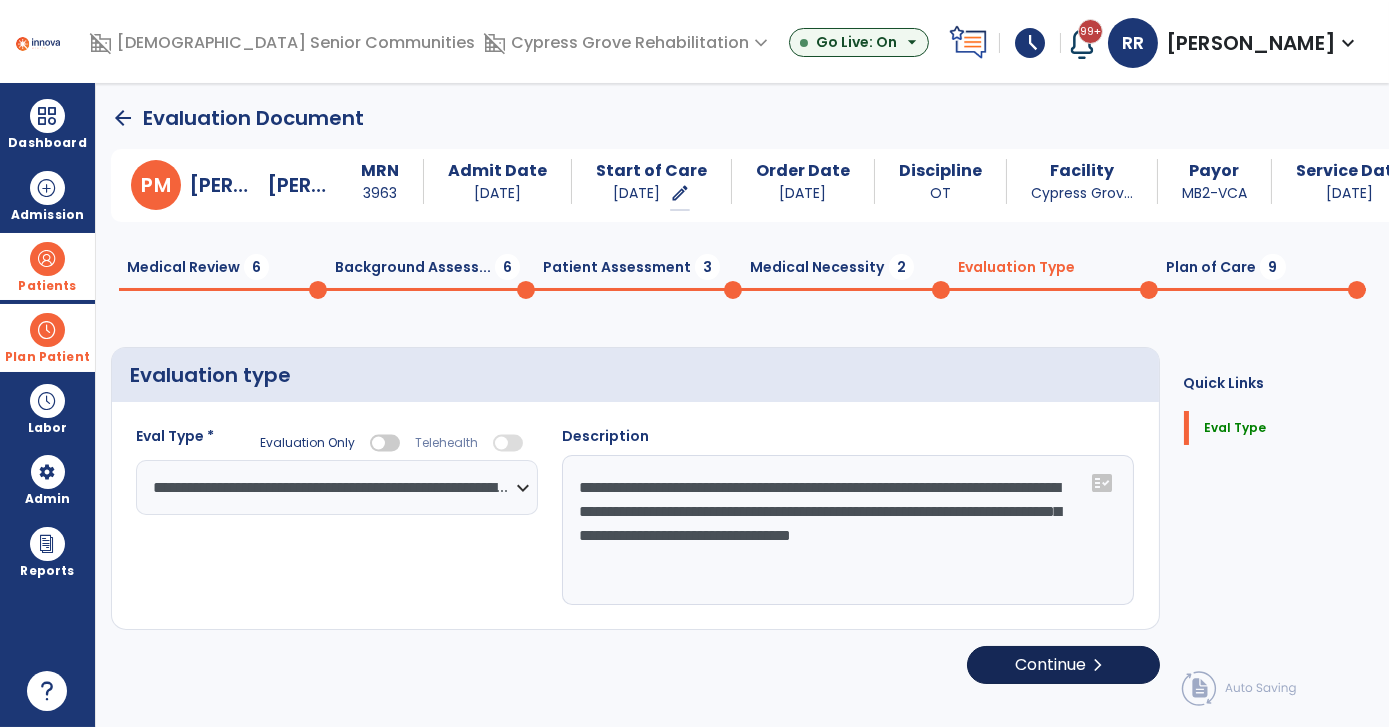 type on "**********" 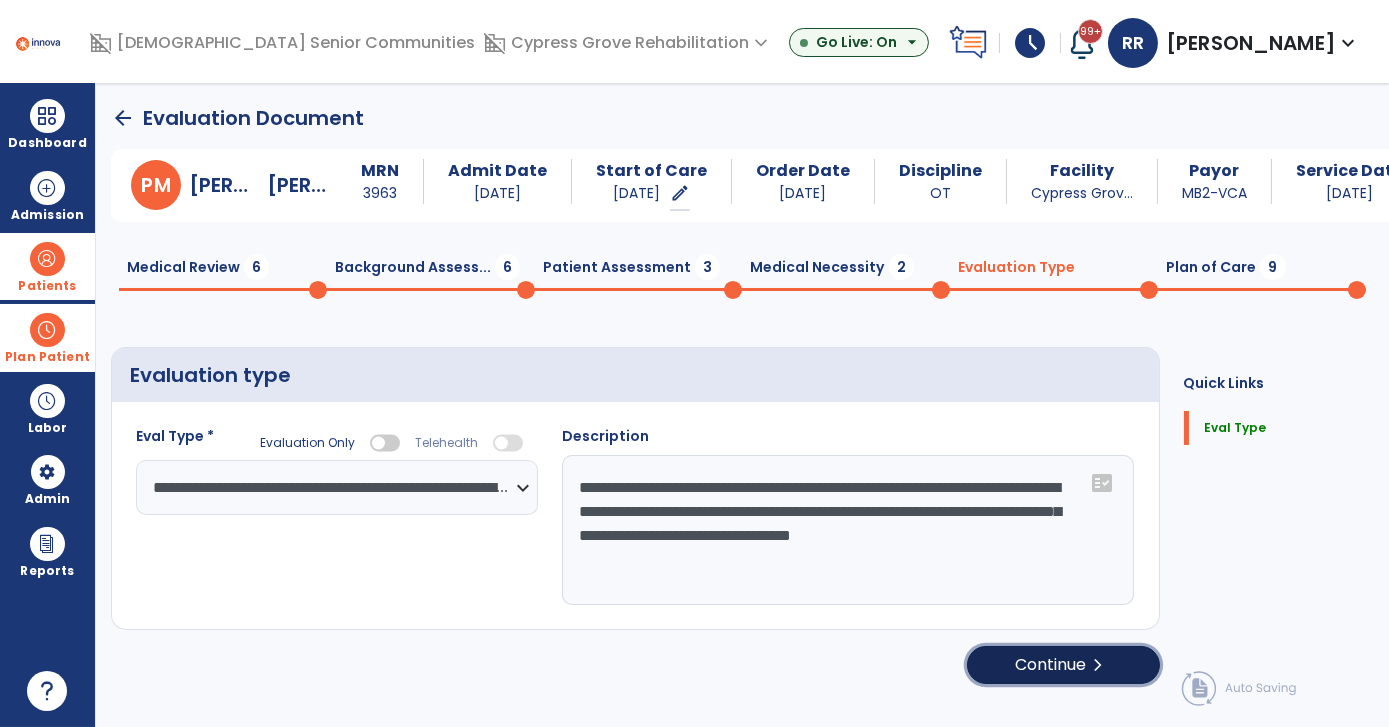 click on "Continue  chevron_right" 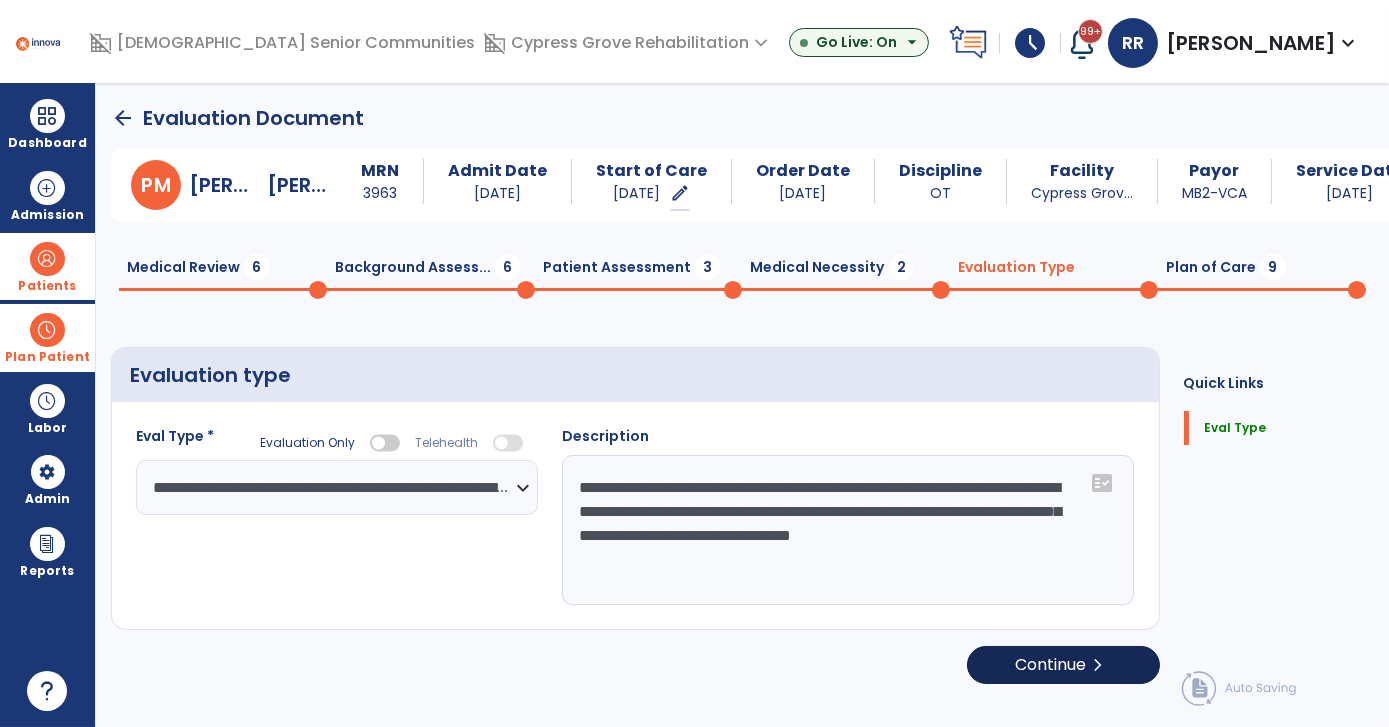 select on "*****" 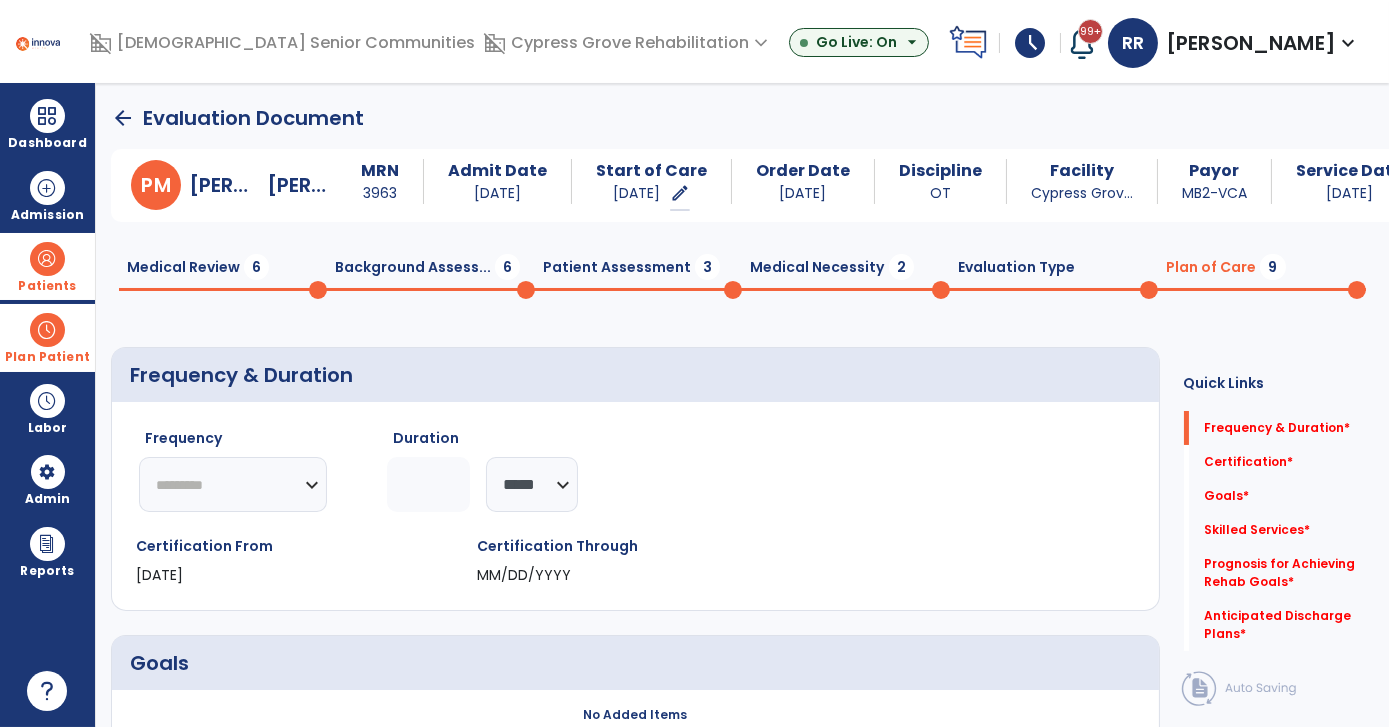 click on "********* ** ** ** ** ** ** **" 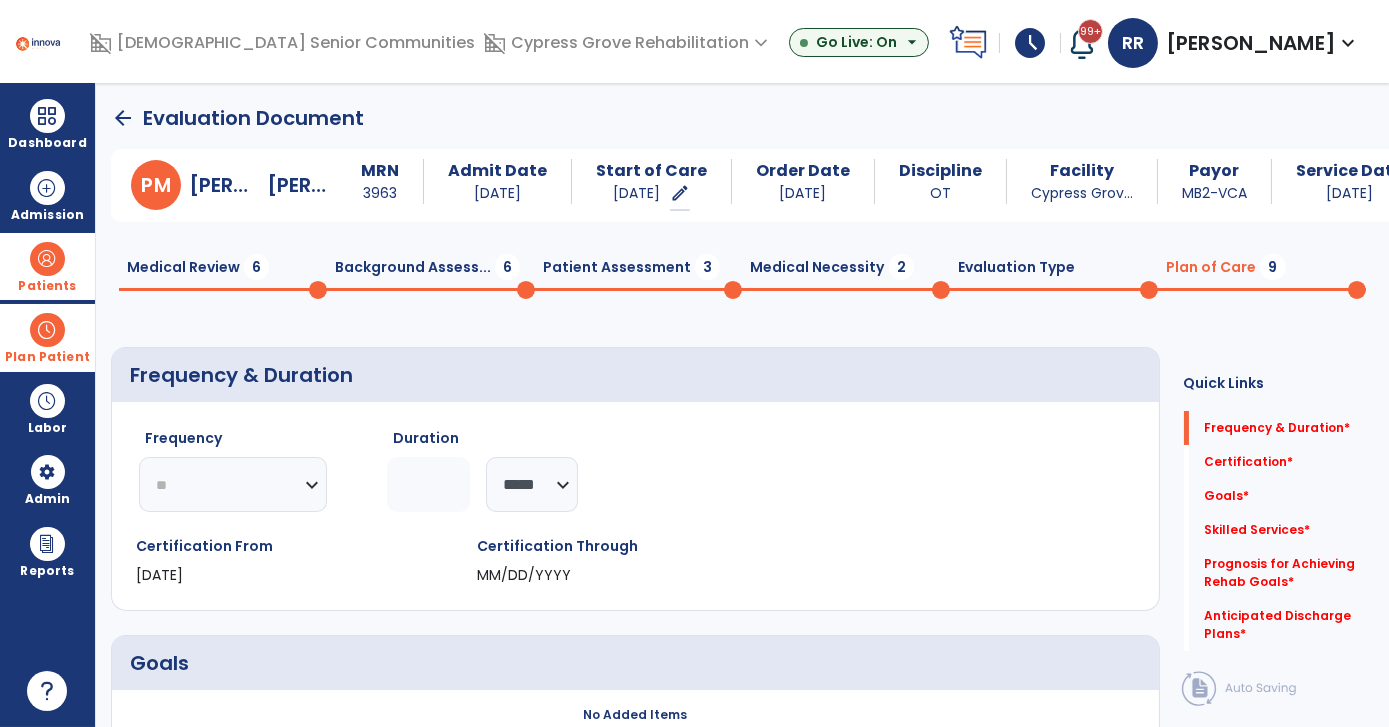 click on "********* ** ** ** ** ** ** **" 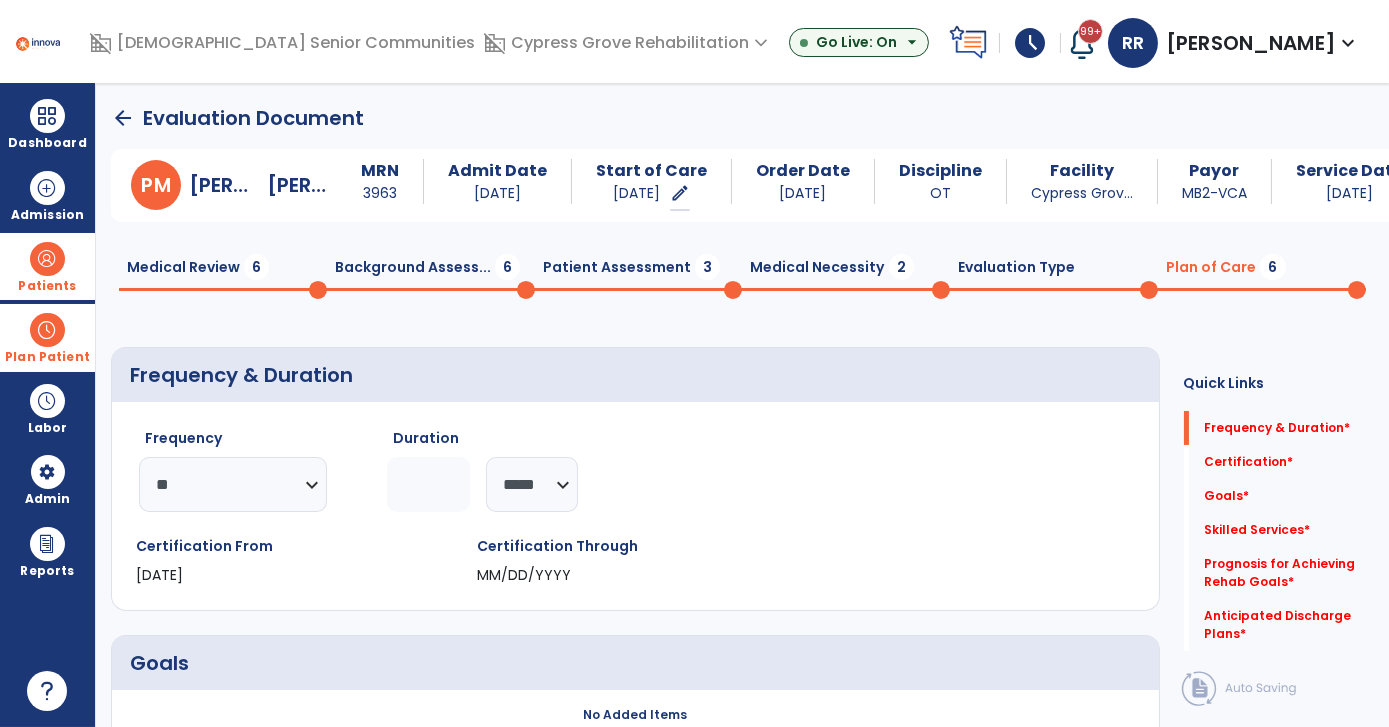 click 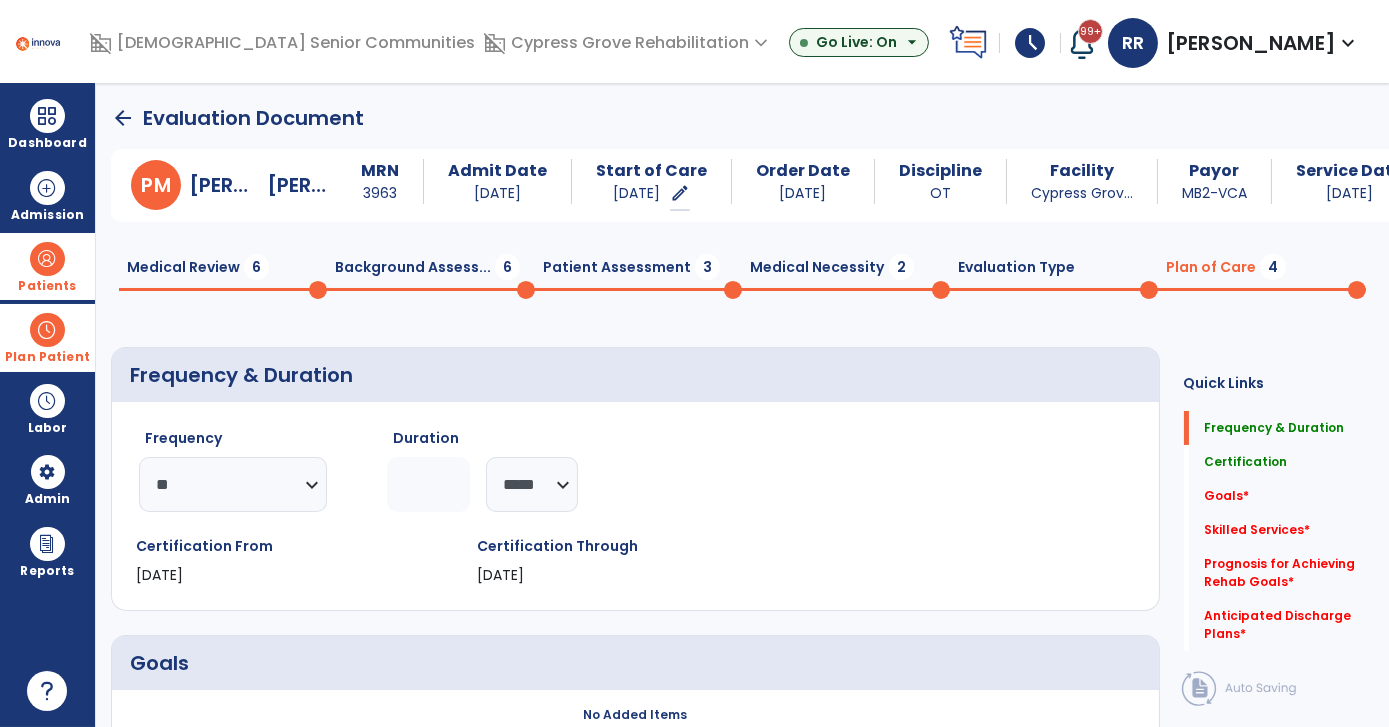 type on "*" 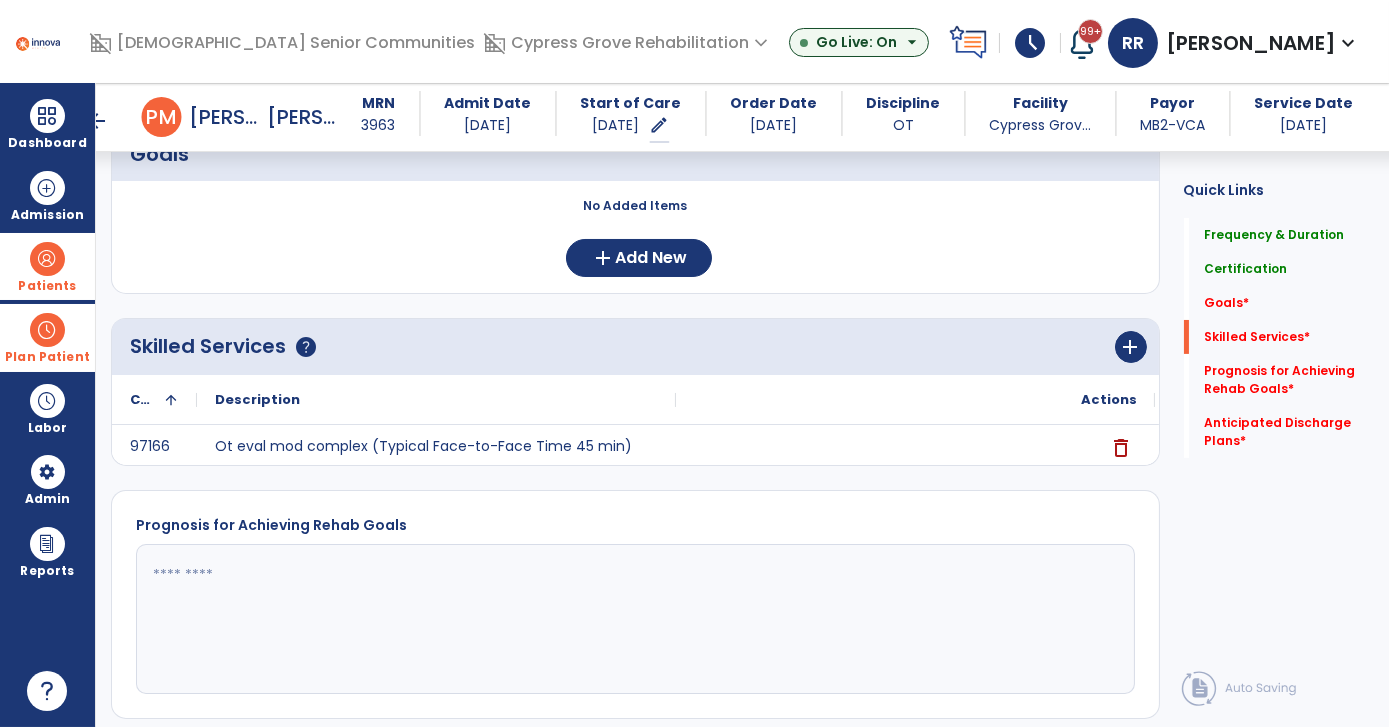 scroll, scrollTop: 590, scrollLeft: 0, axis: vertical 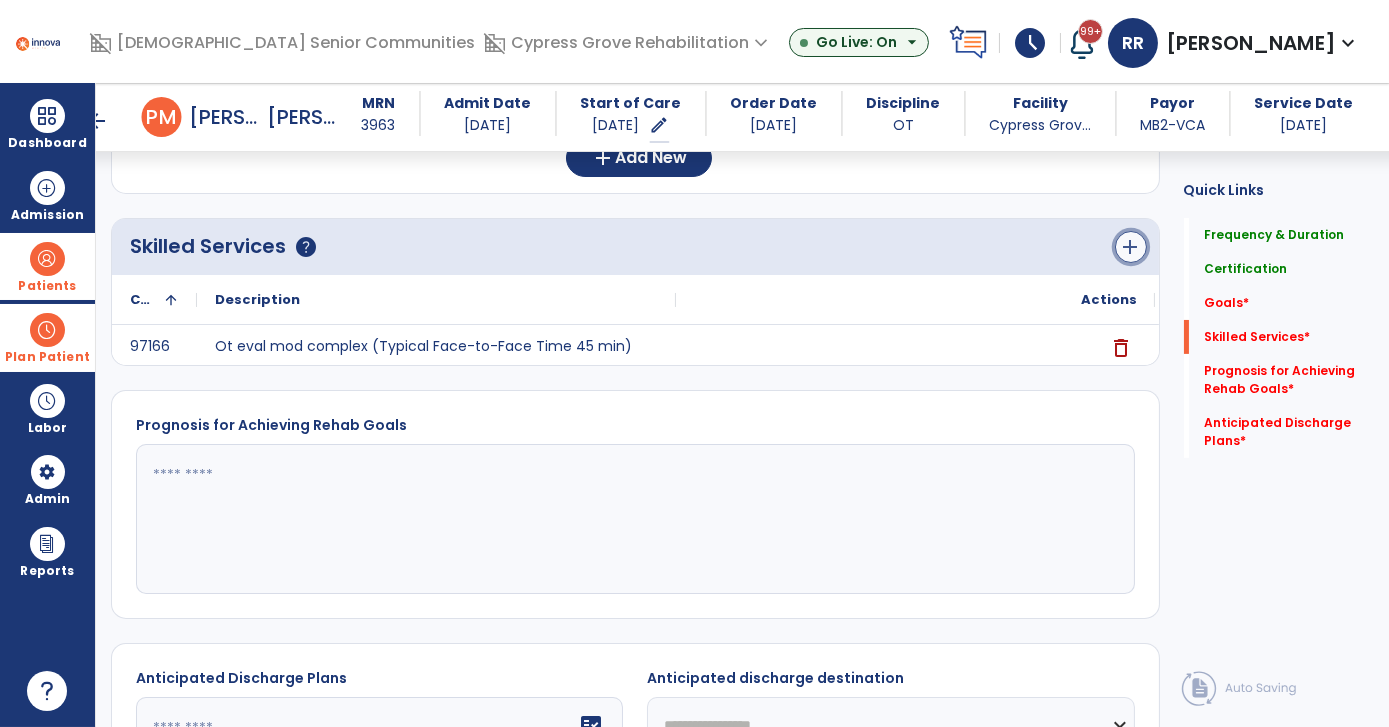 click on "add" 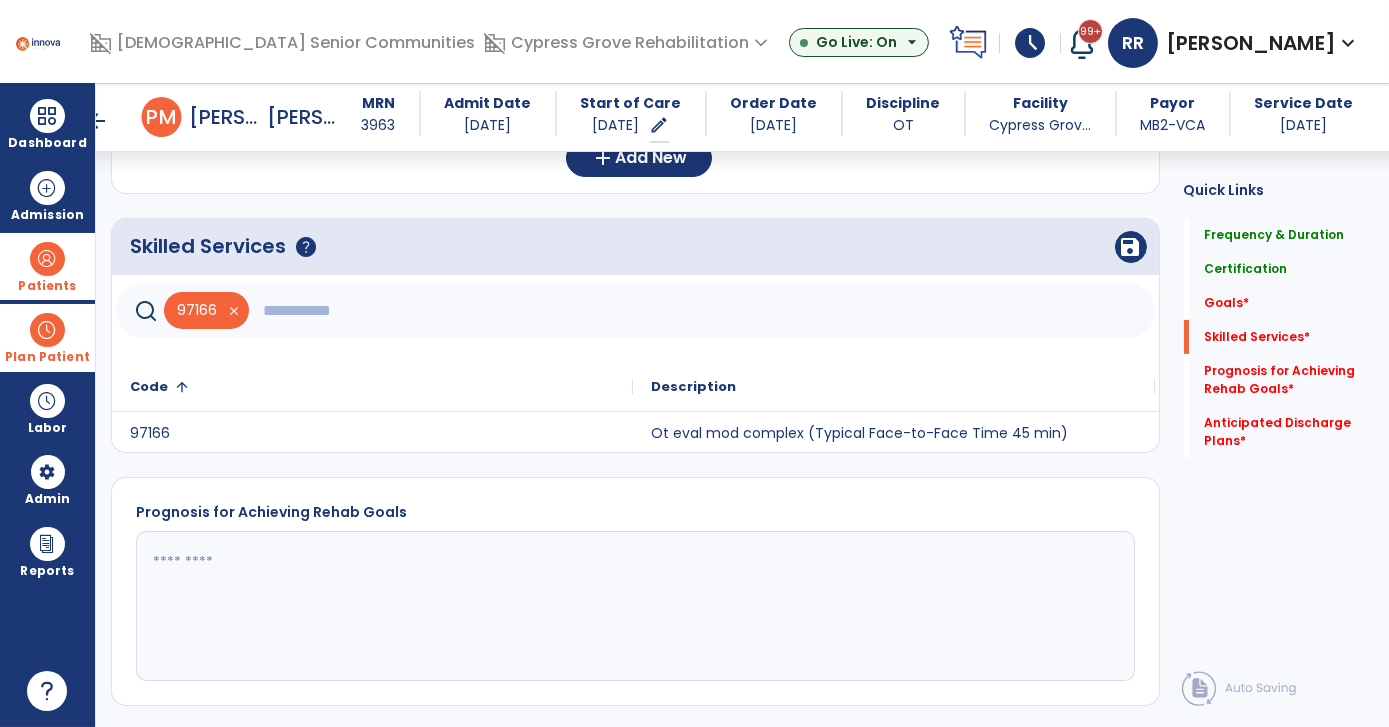 click 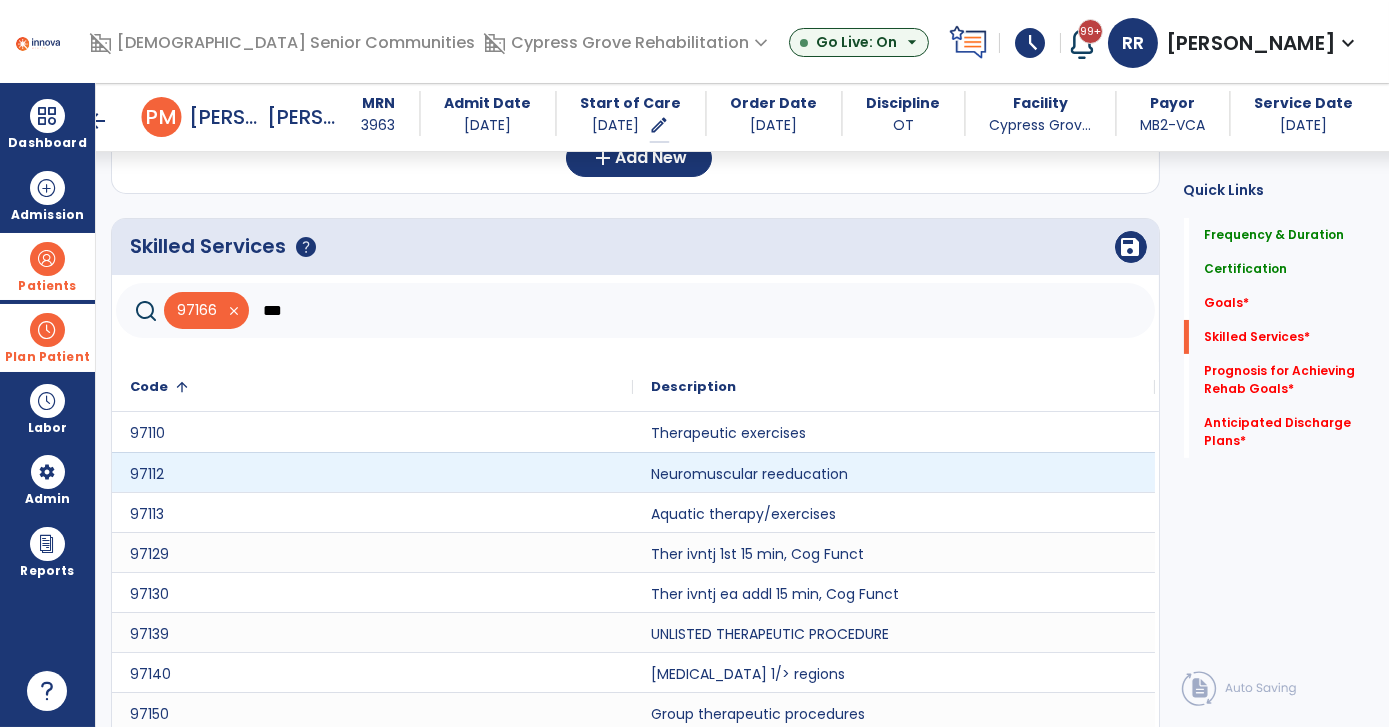 scroll, scrollTop: 720, scrollLeft: 0, axis: vertical 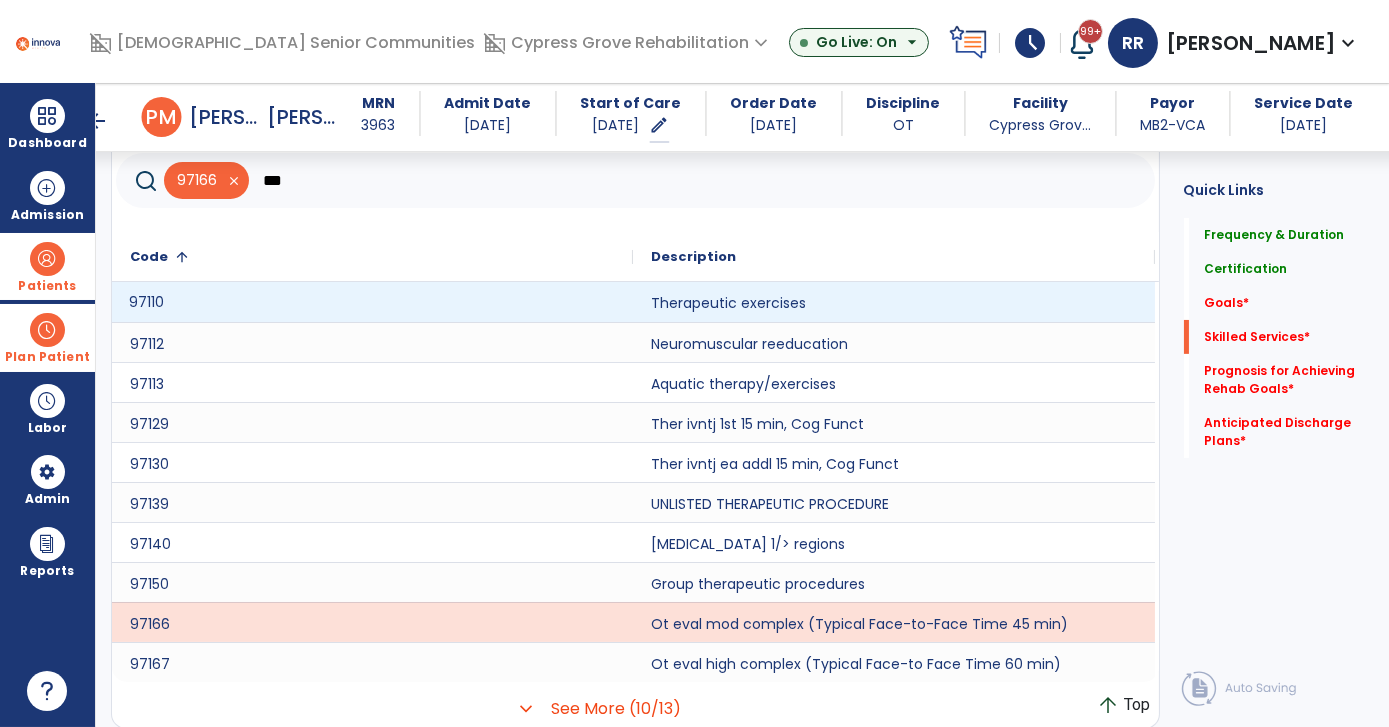 click on "97110" 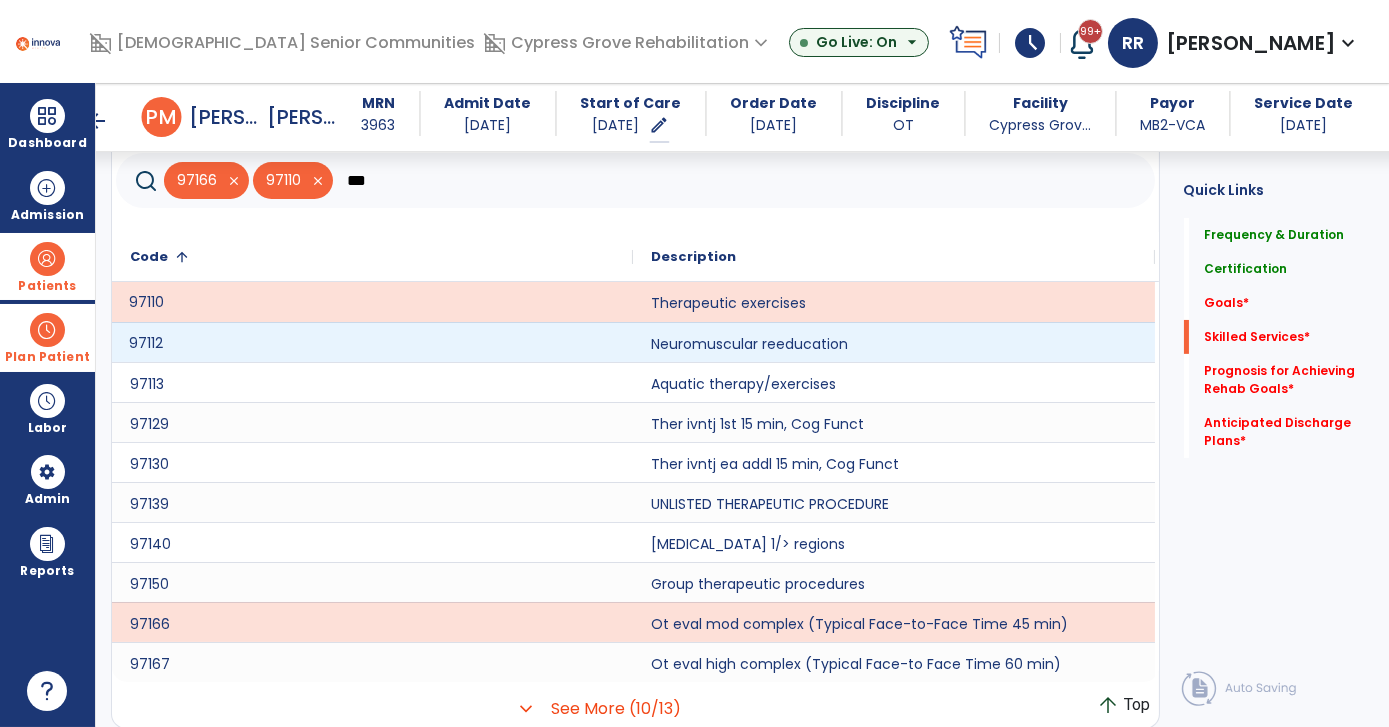 click on "97112" 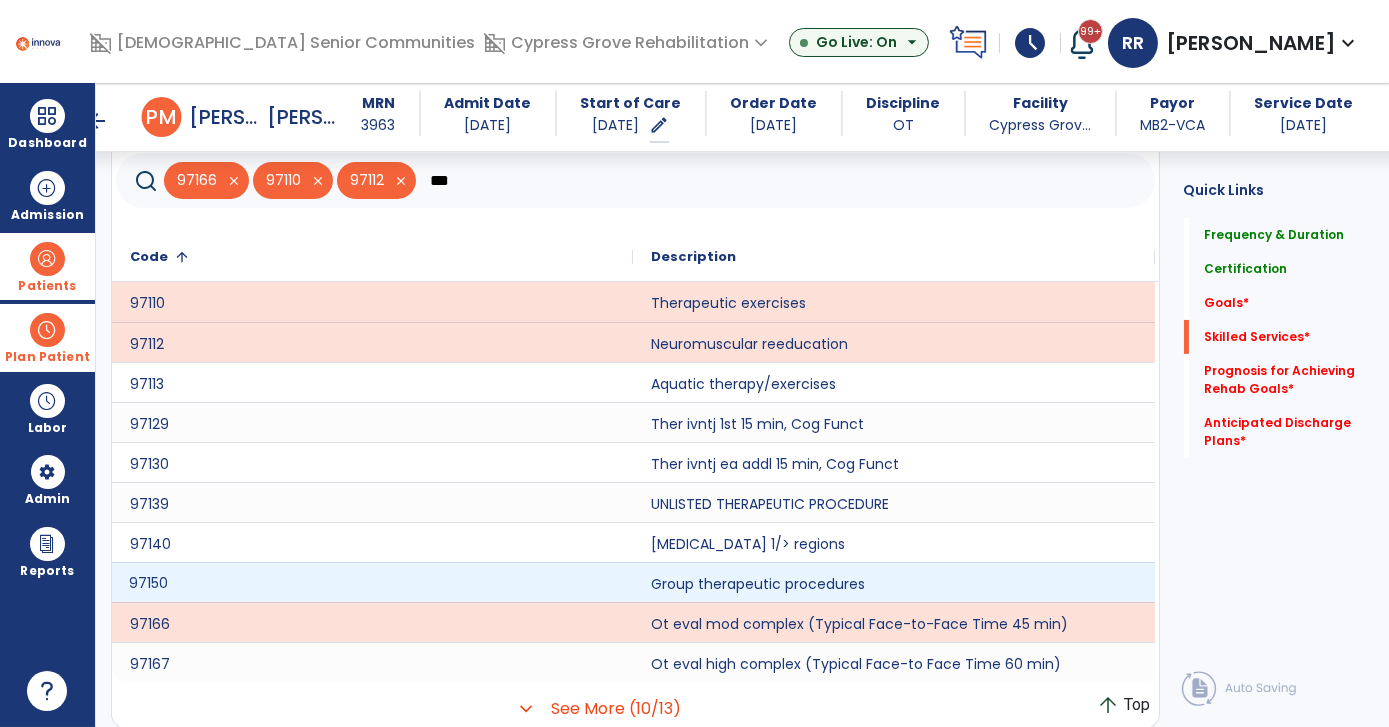 click on "97150" 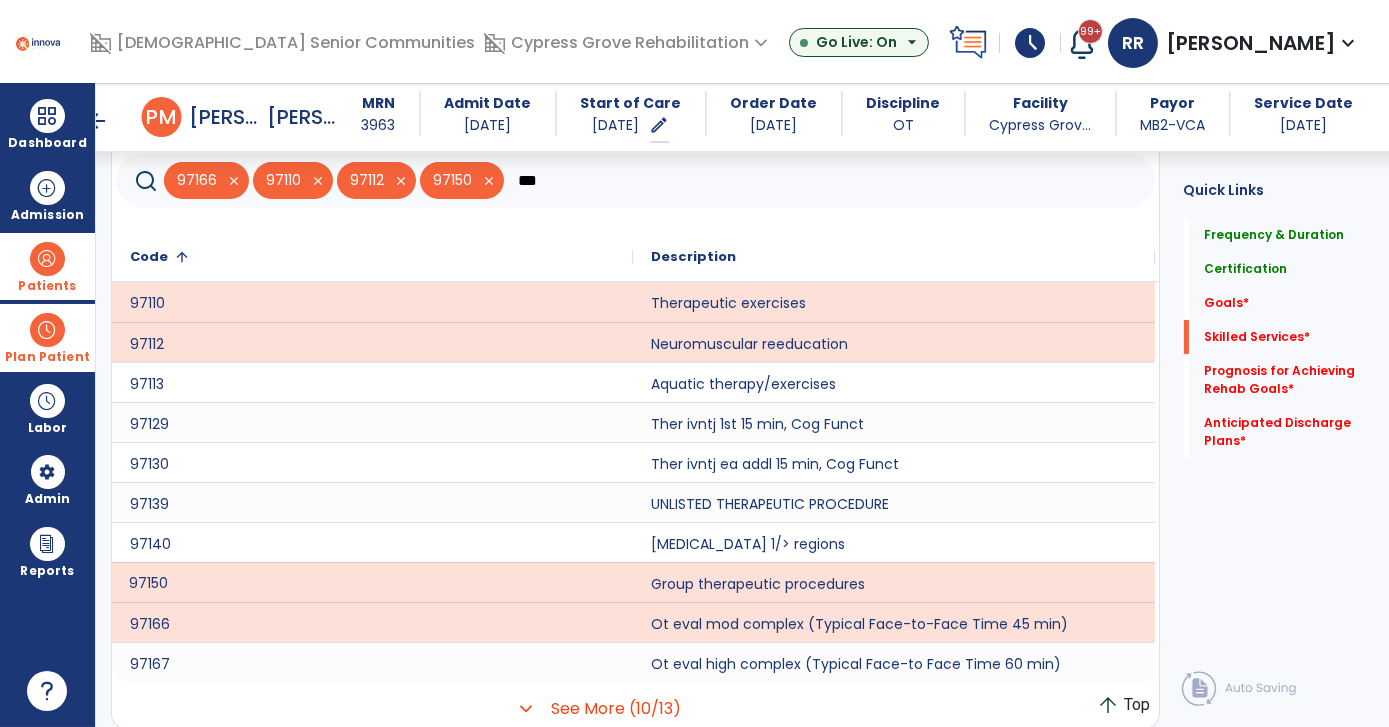 click on "***" 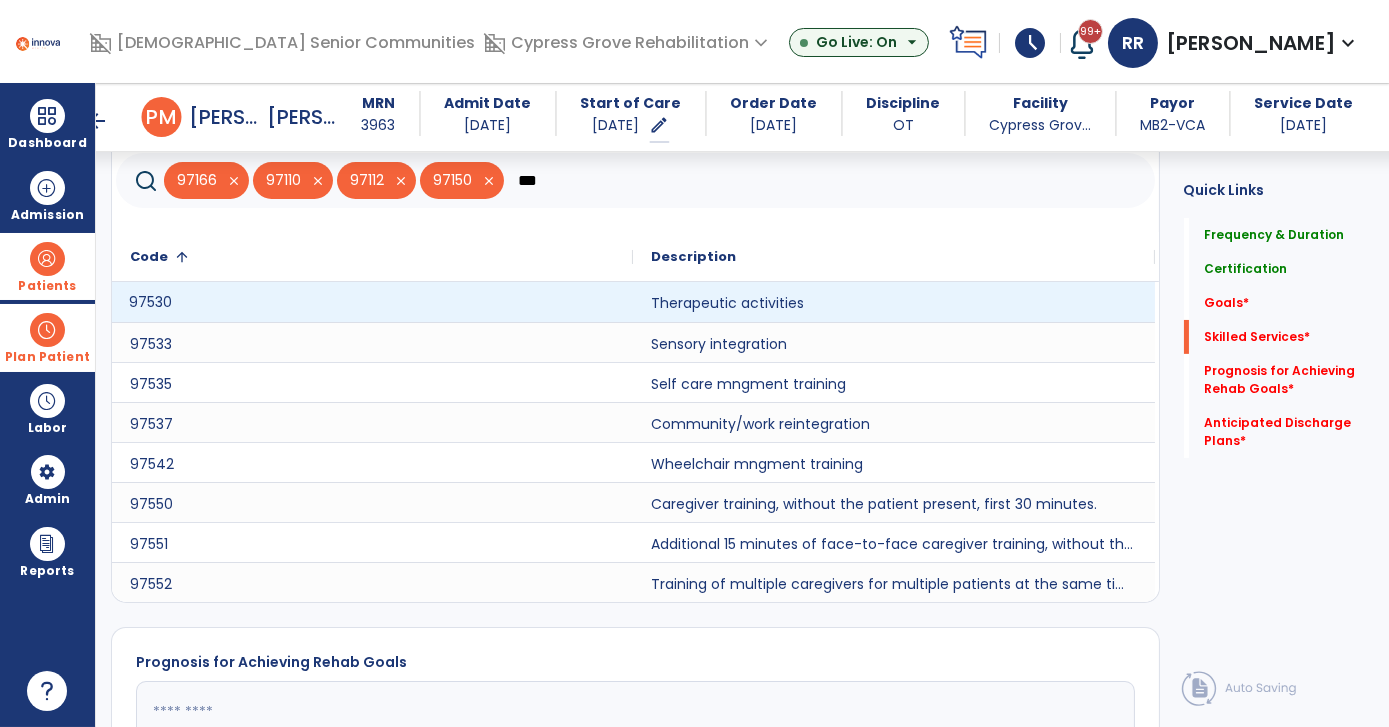 click on "97530" 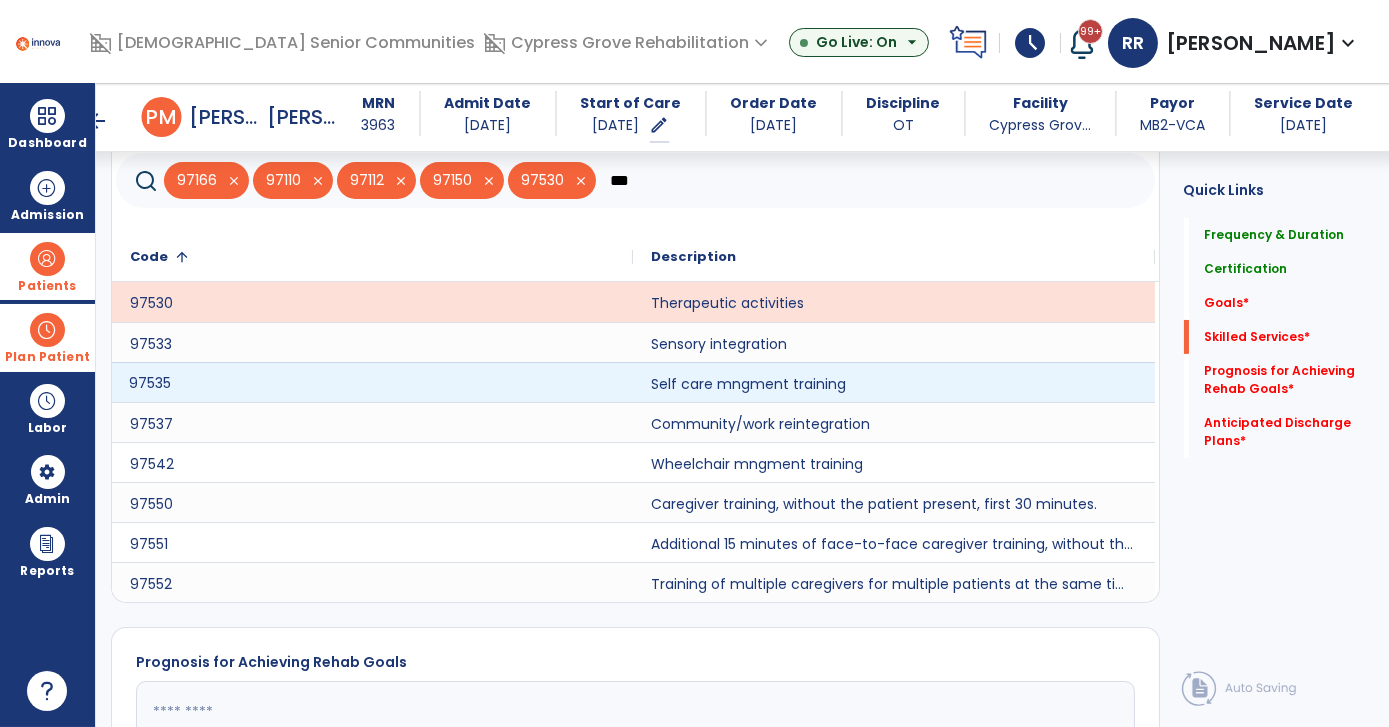 click on "97535" 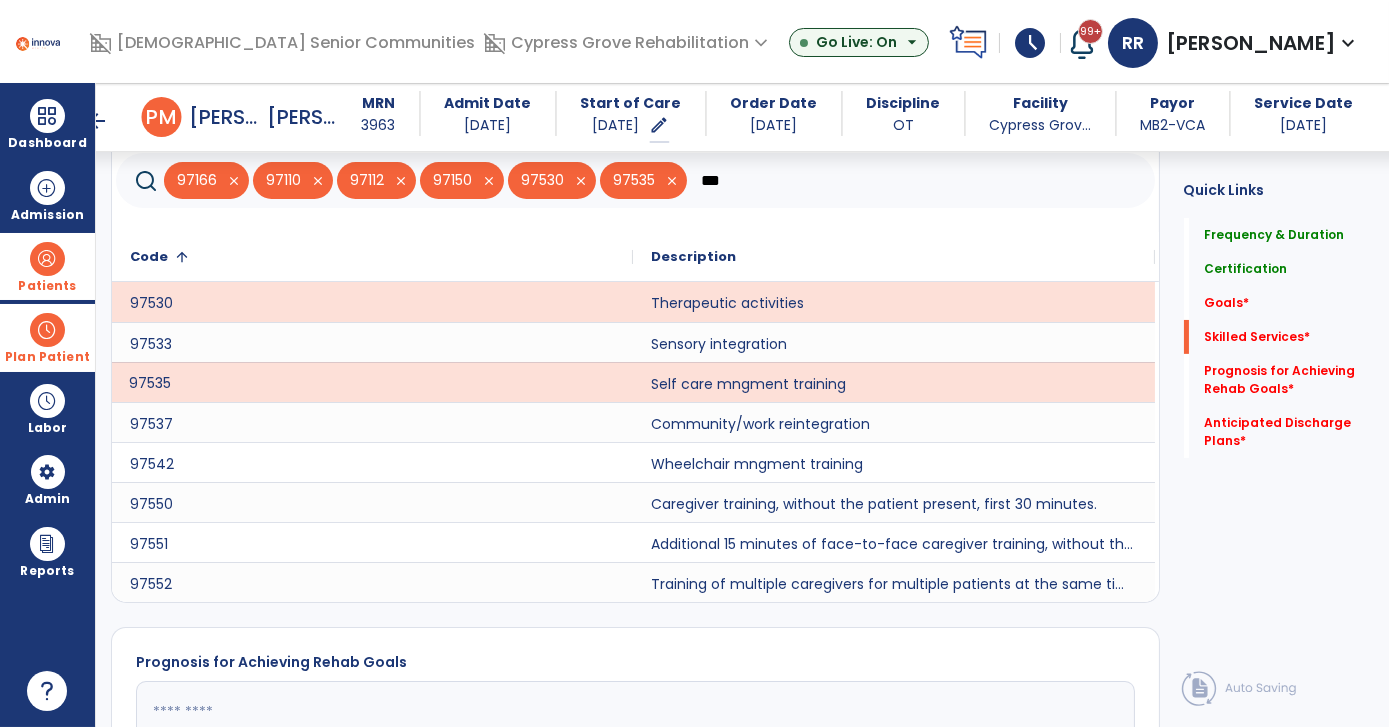 click on "***" 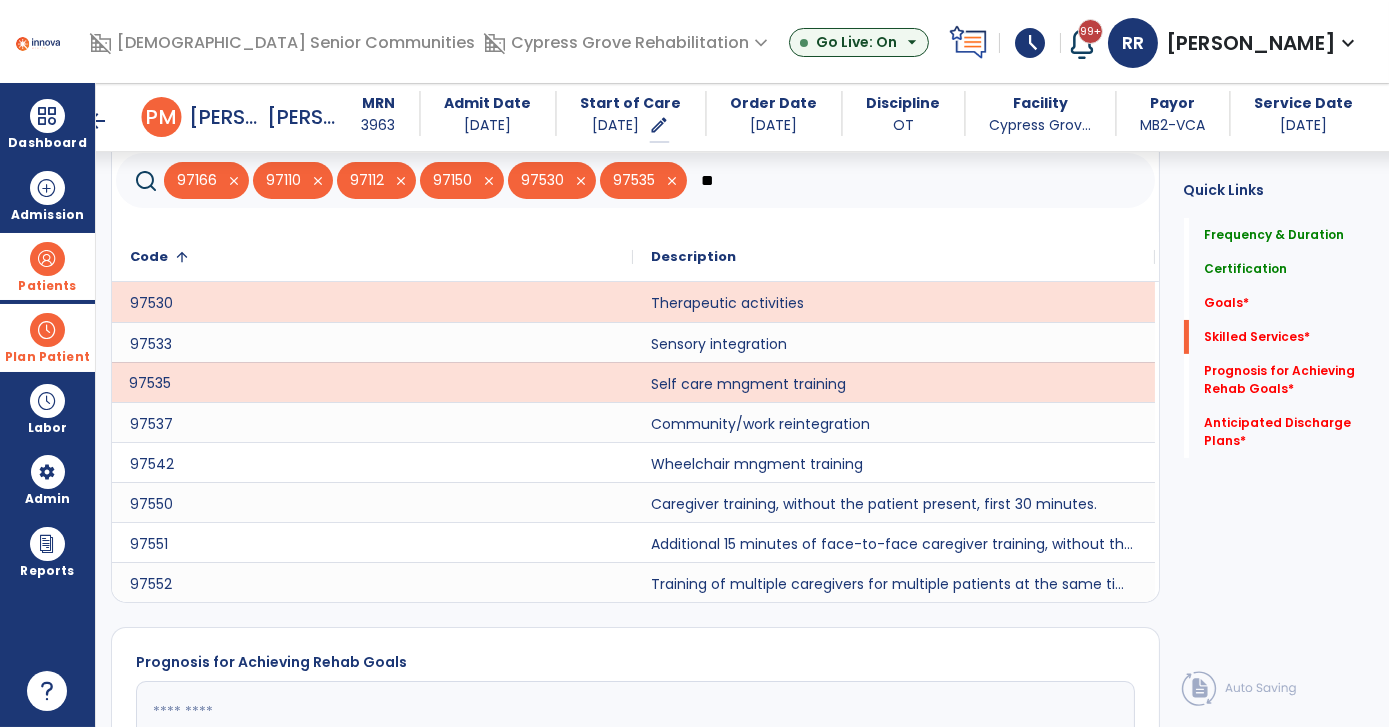 type on "*" 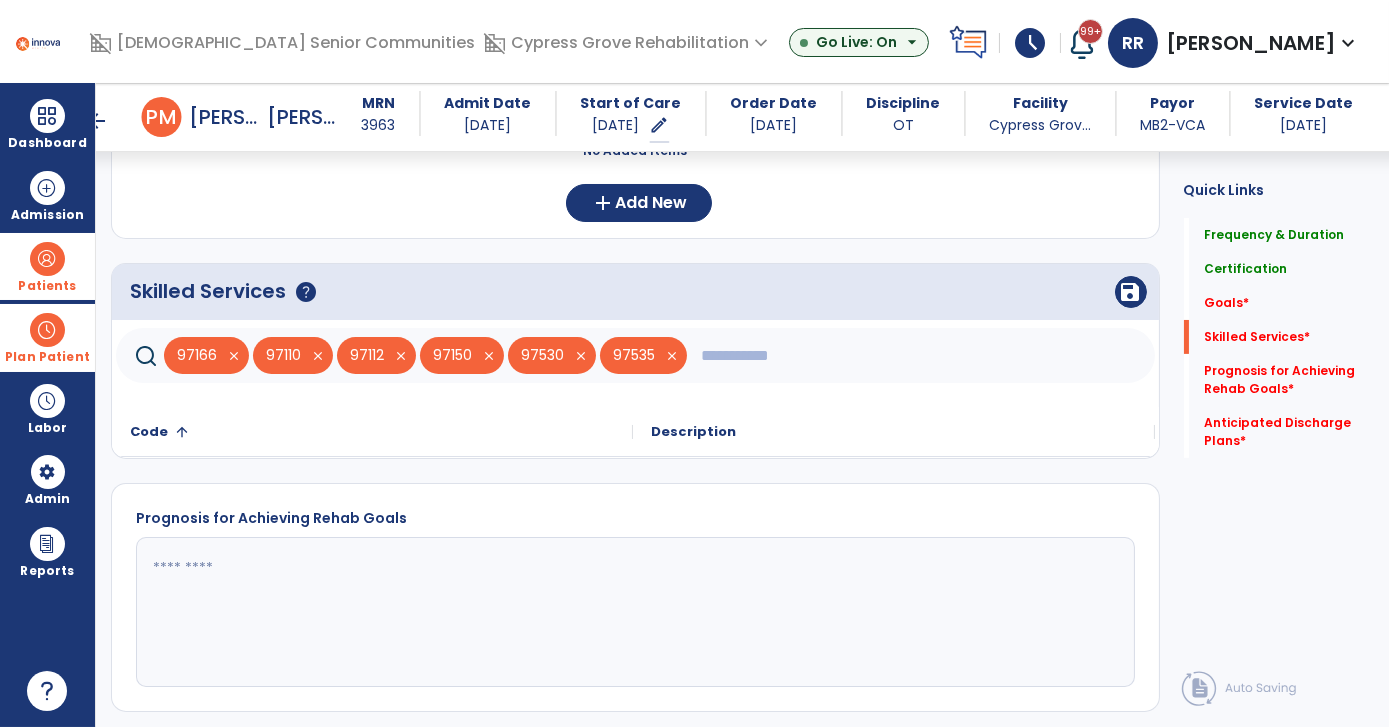 scroll, scrollTop: 541, scrollLeft: 0, axis: vertical 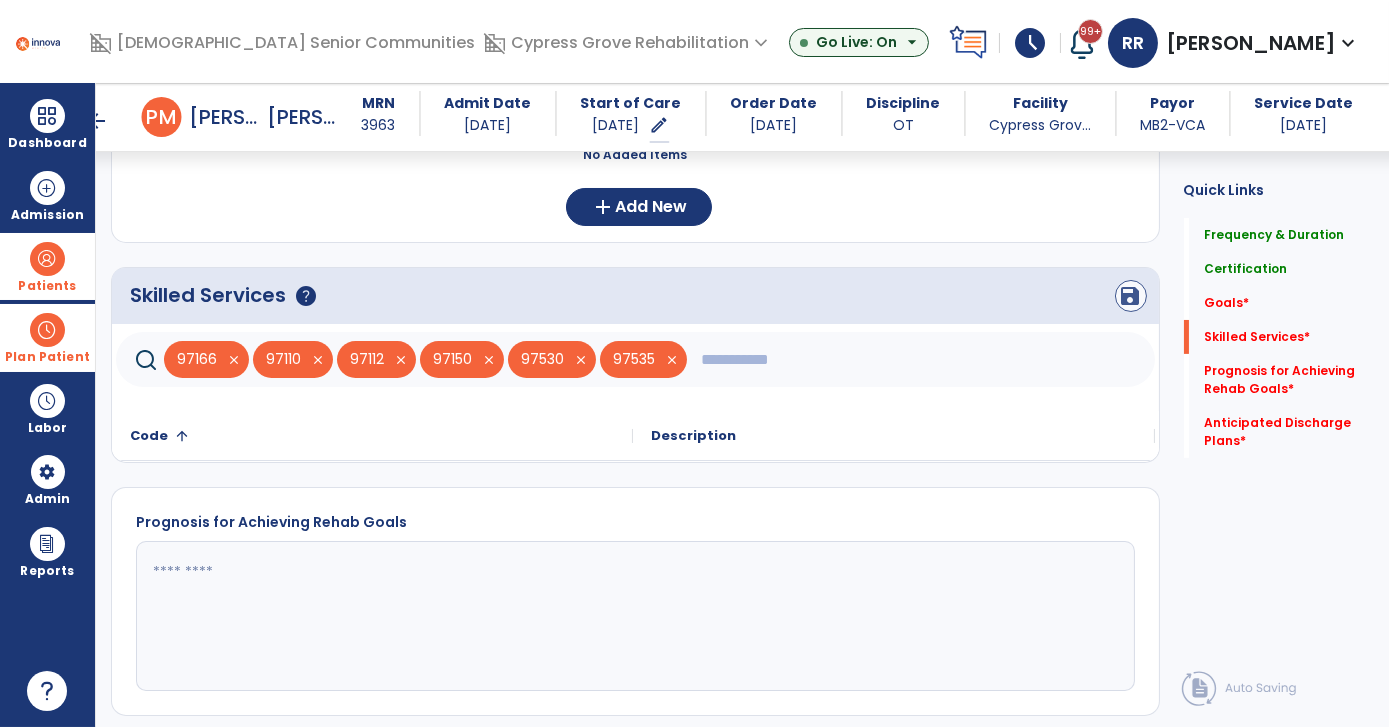 type 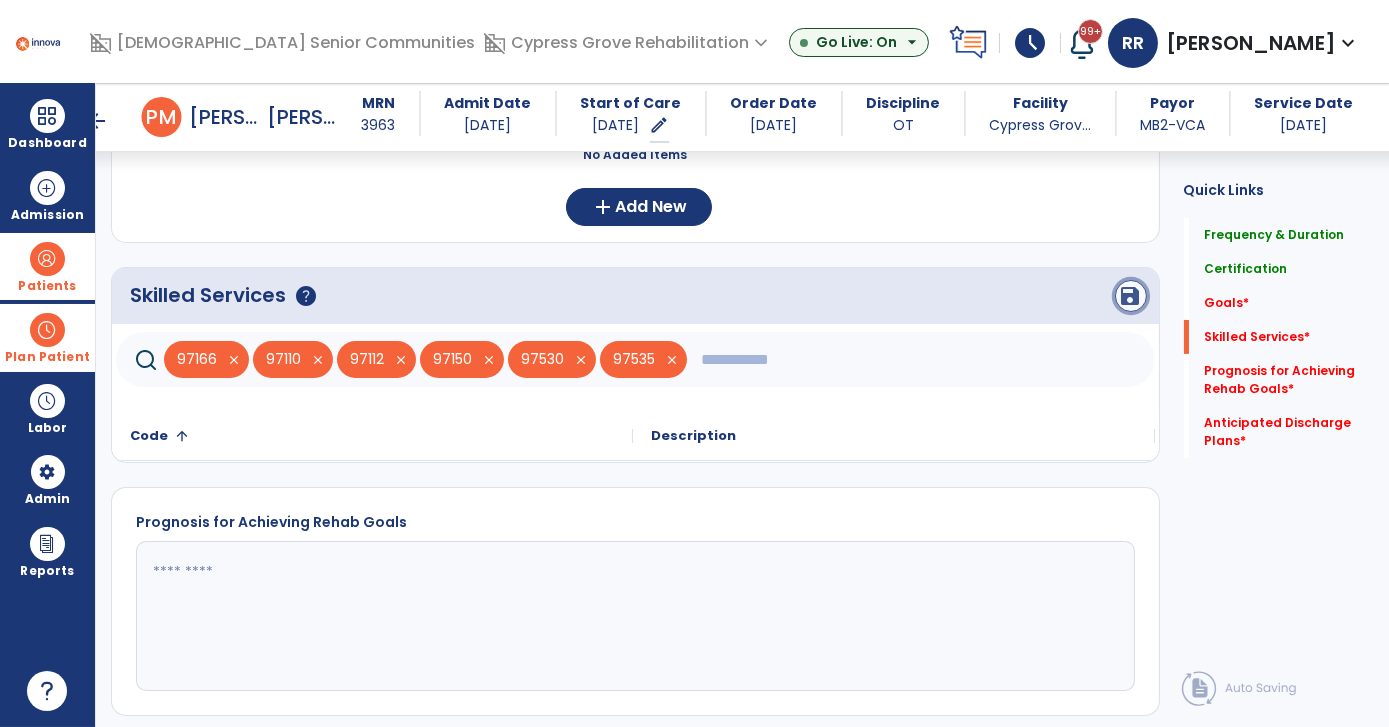 click on "save" 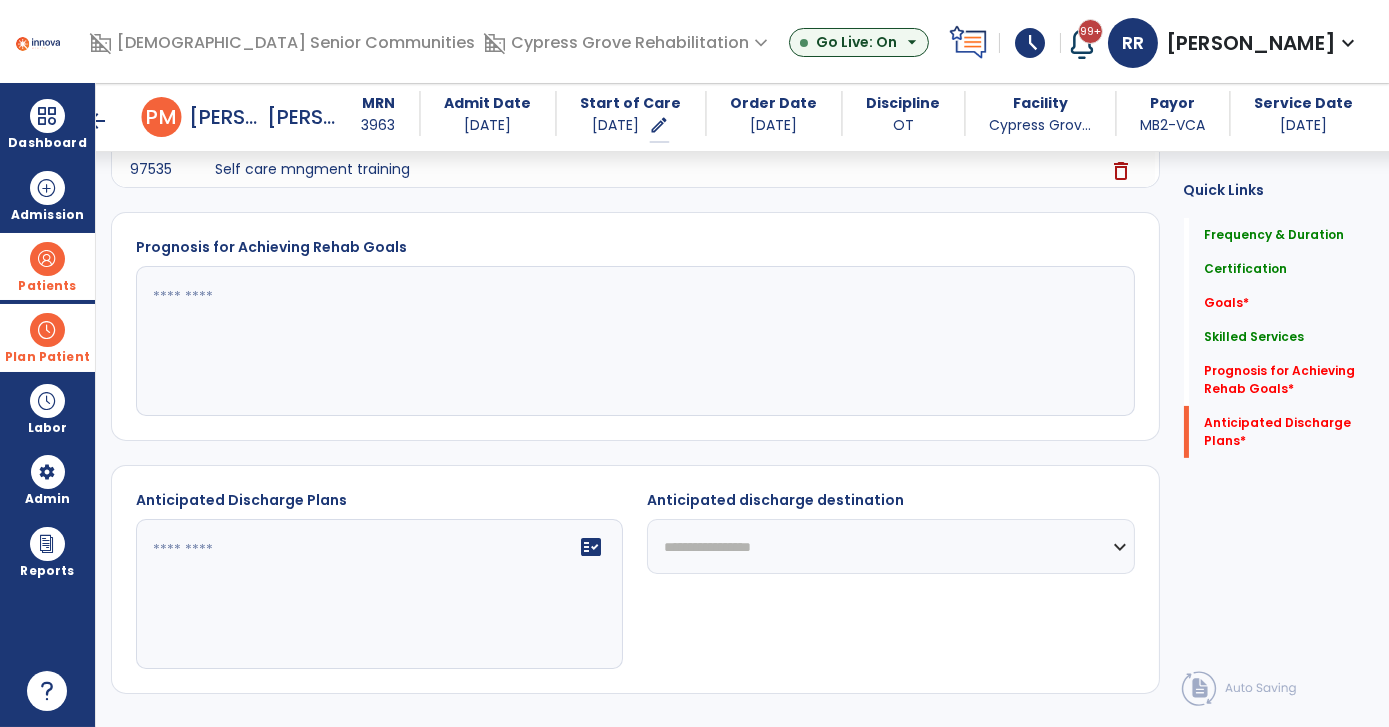 scroll, scrollTop: 972, scrollLeft: 0, axis: vertical 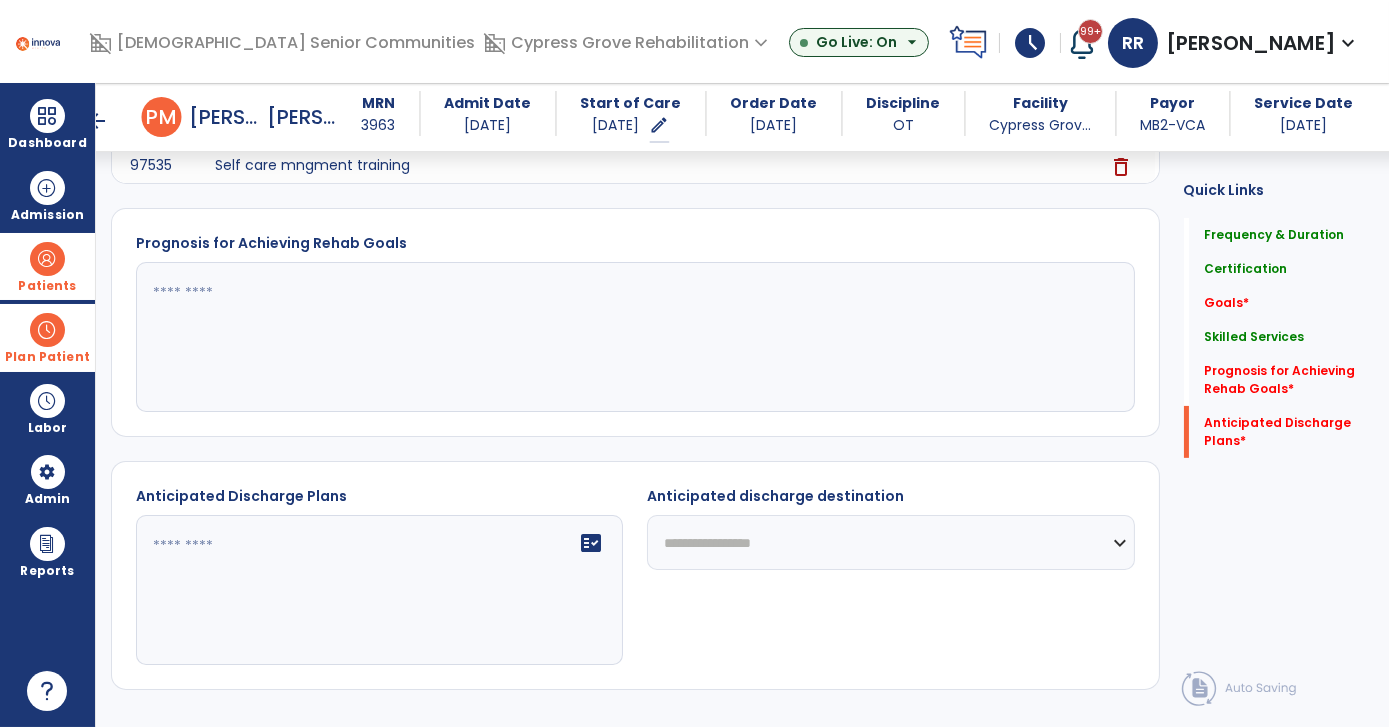 click 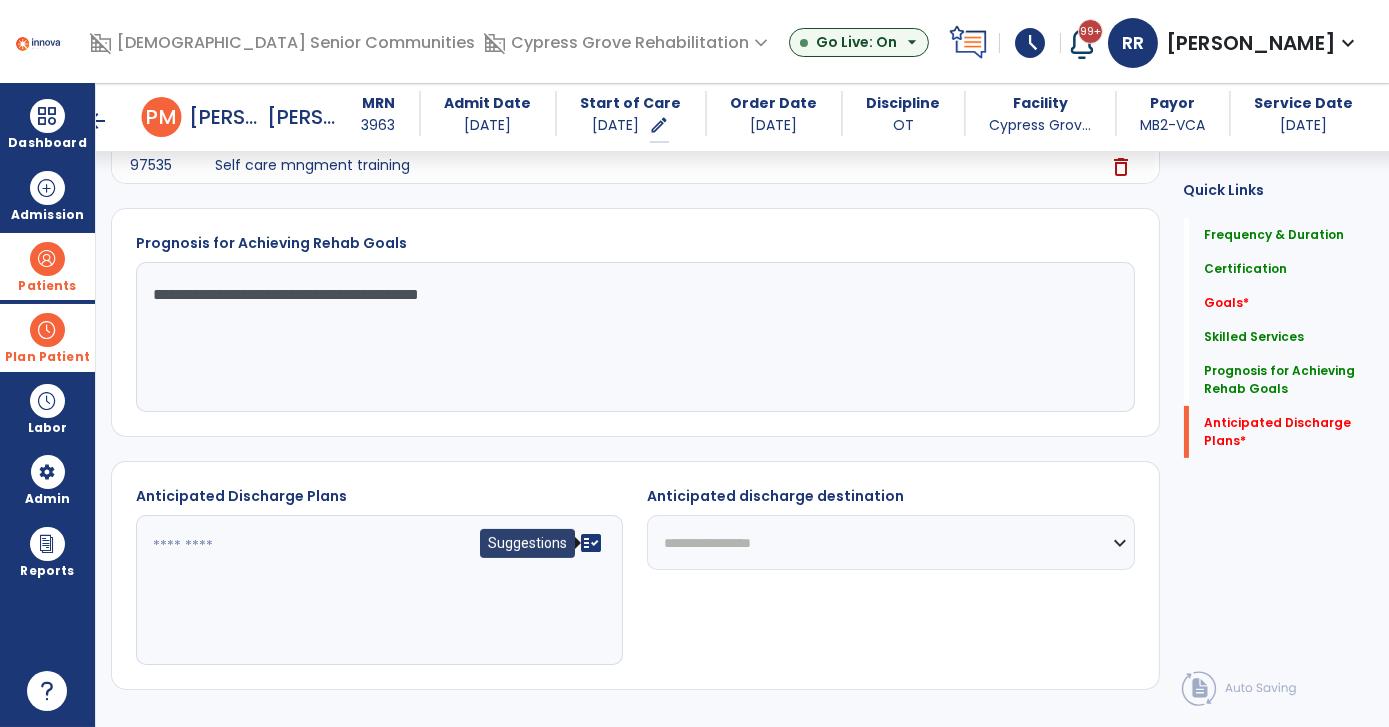 type on "**********" 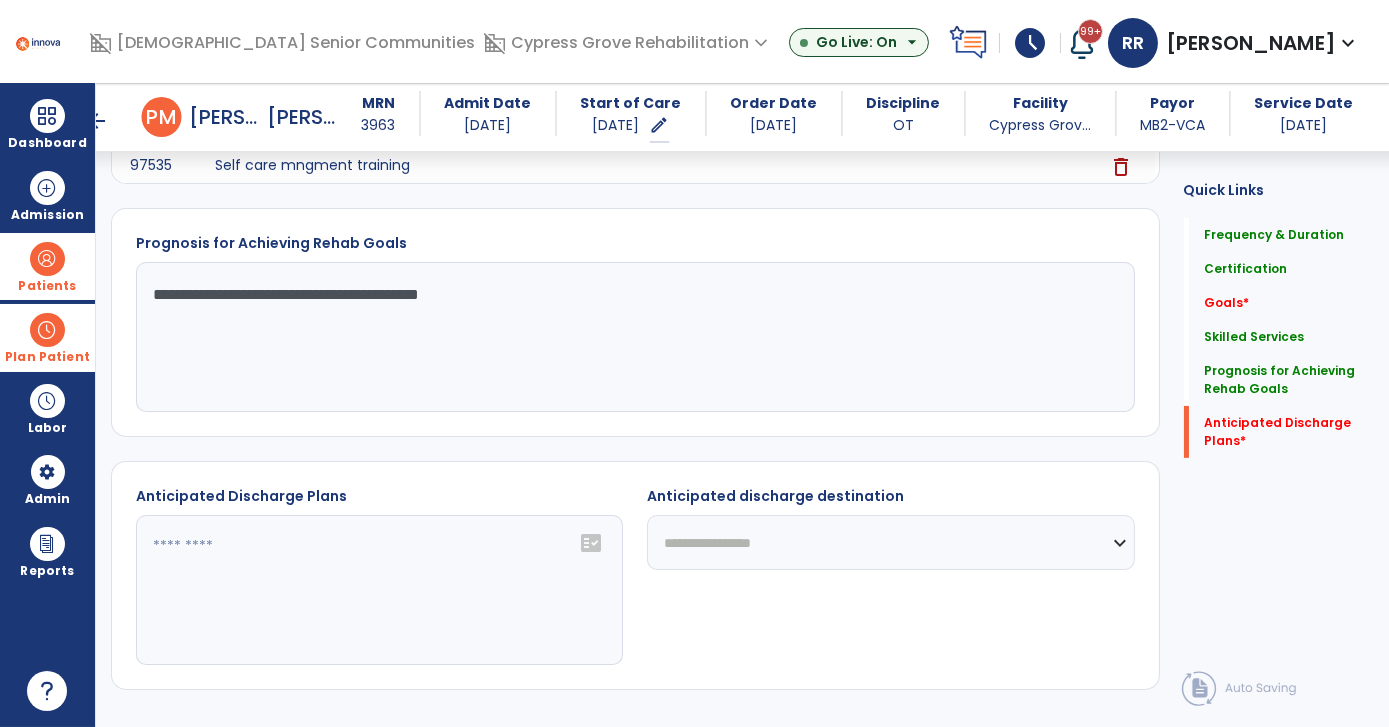 click on "fact_check" 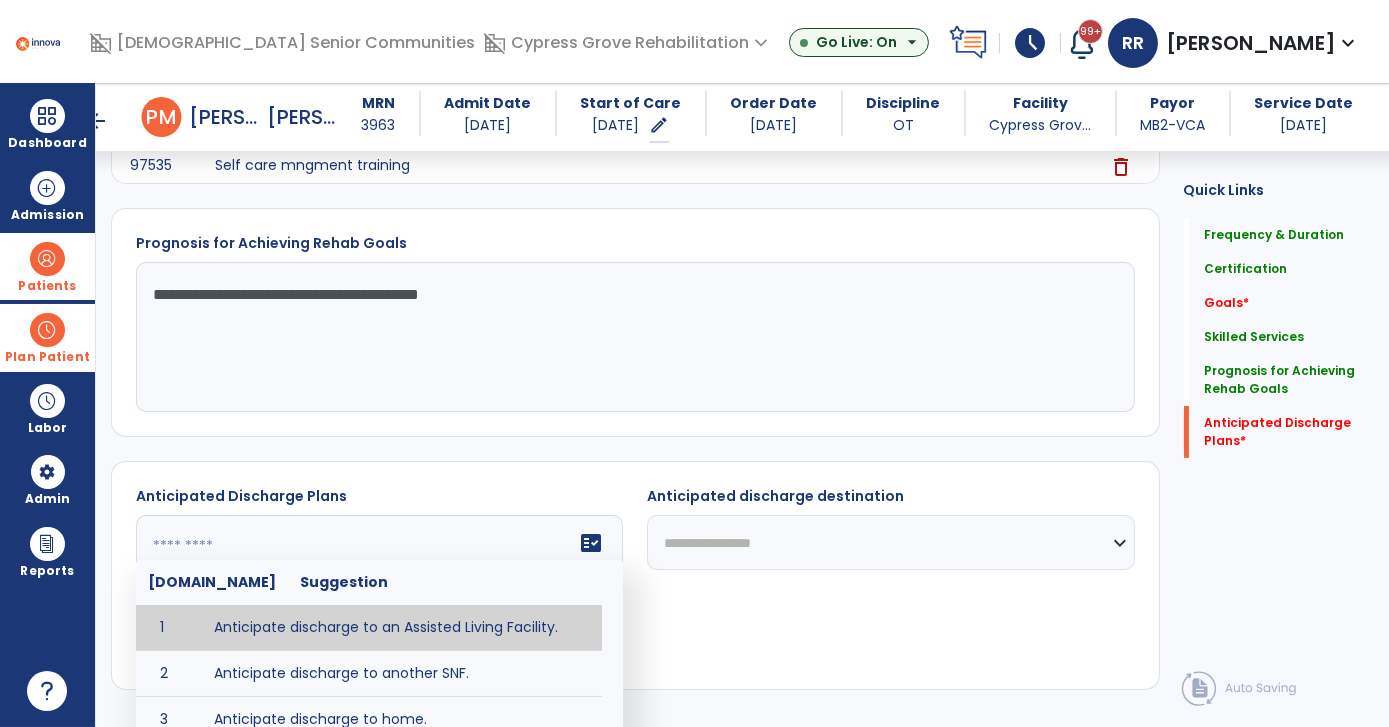 click 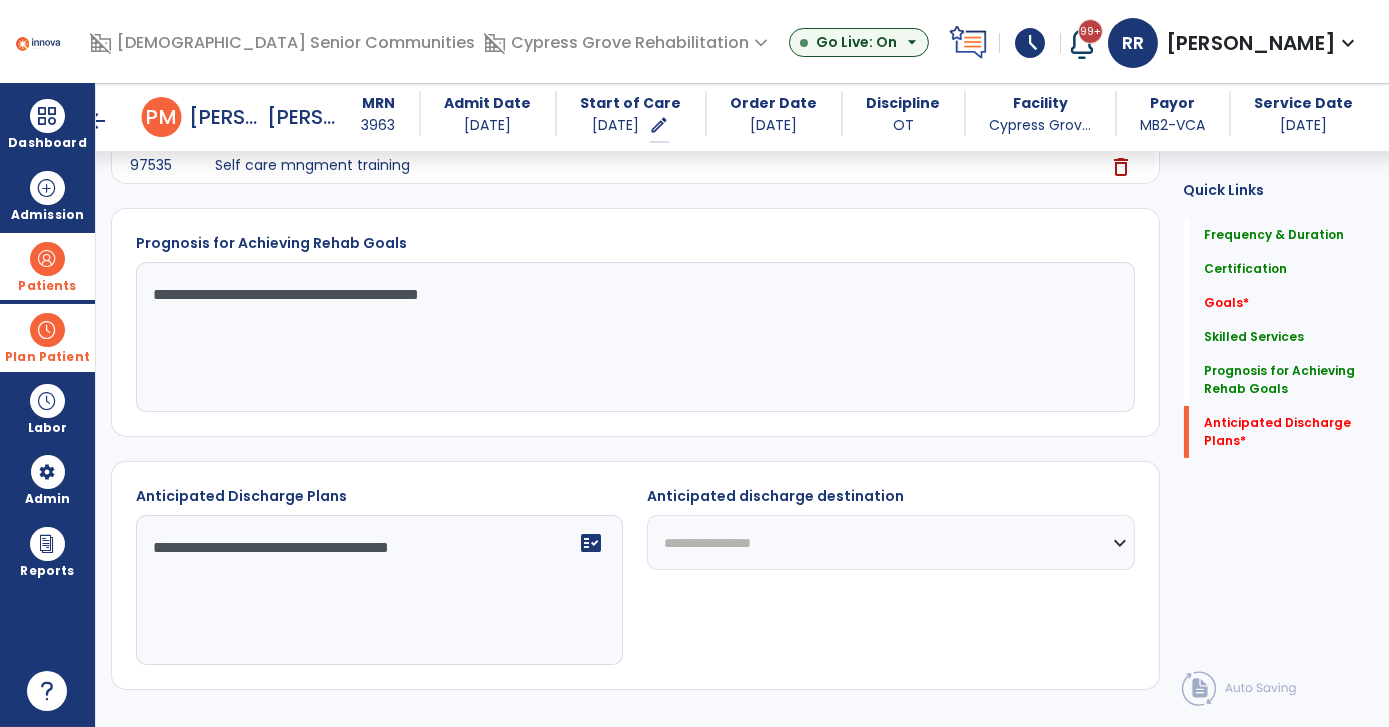 type on "**********" 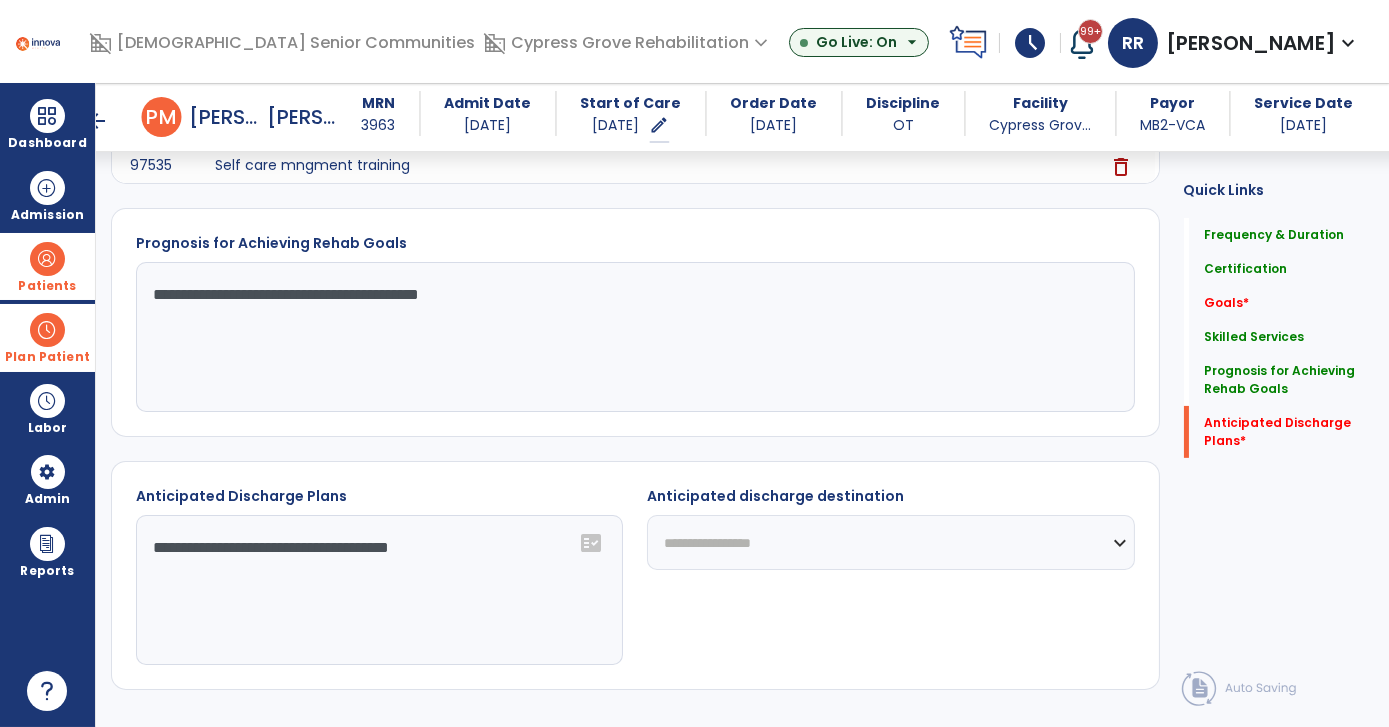 click on "**********" 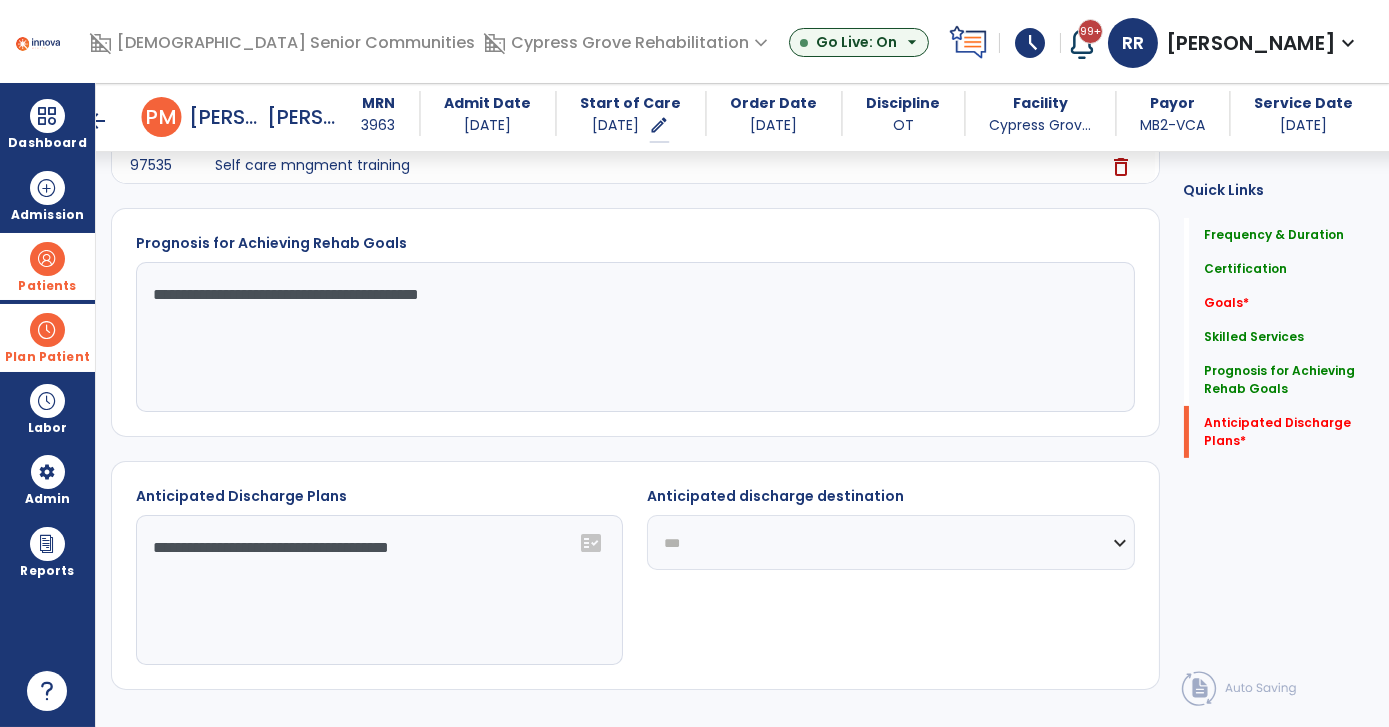 click on "**********" 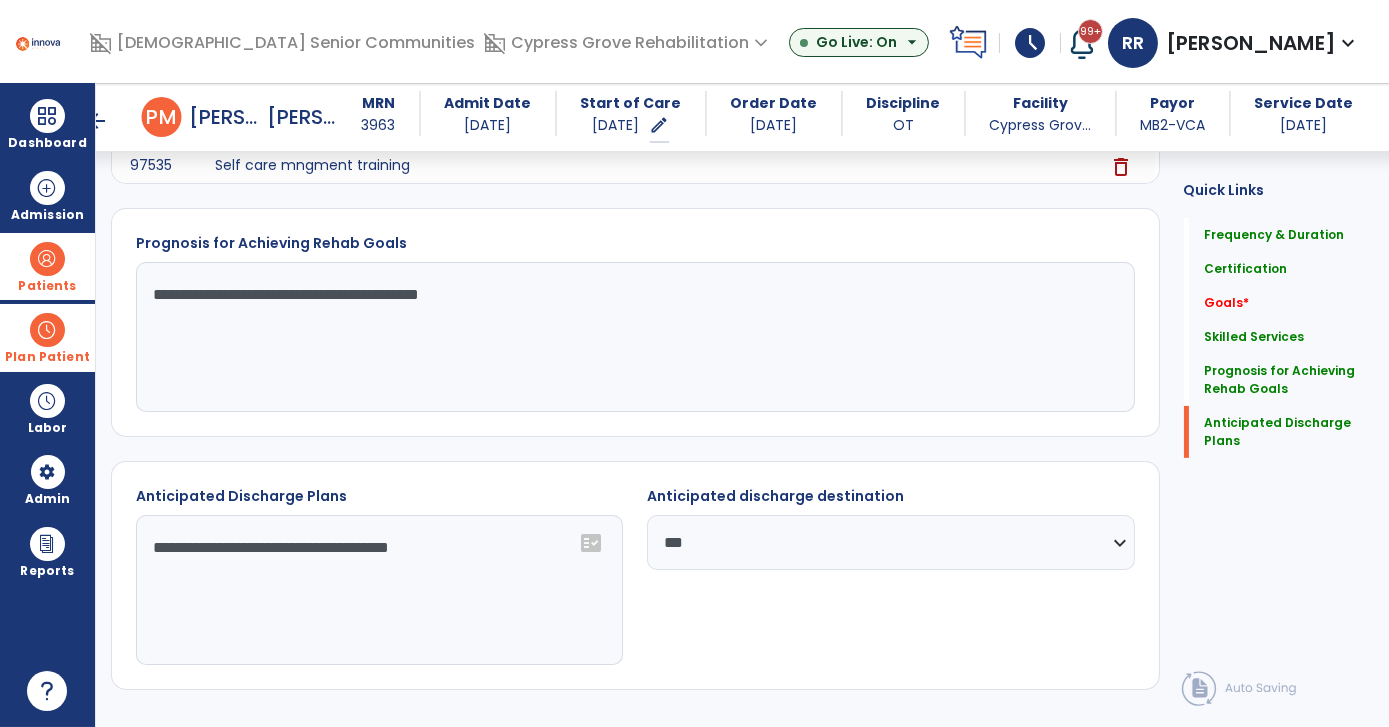 click on "**********" 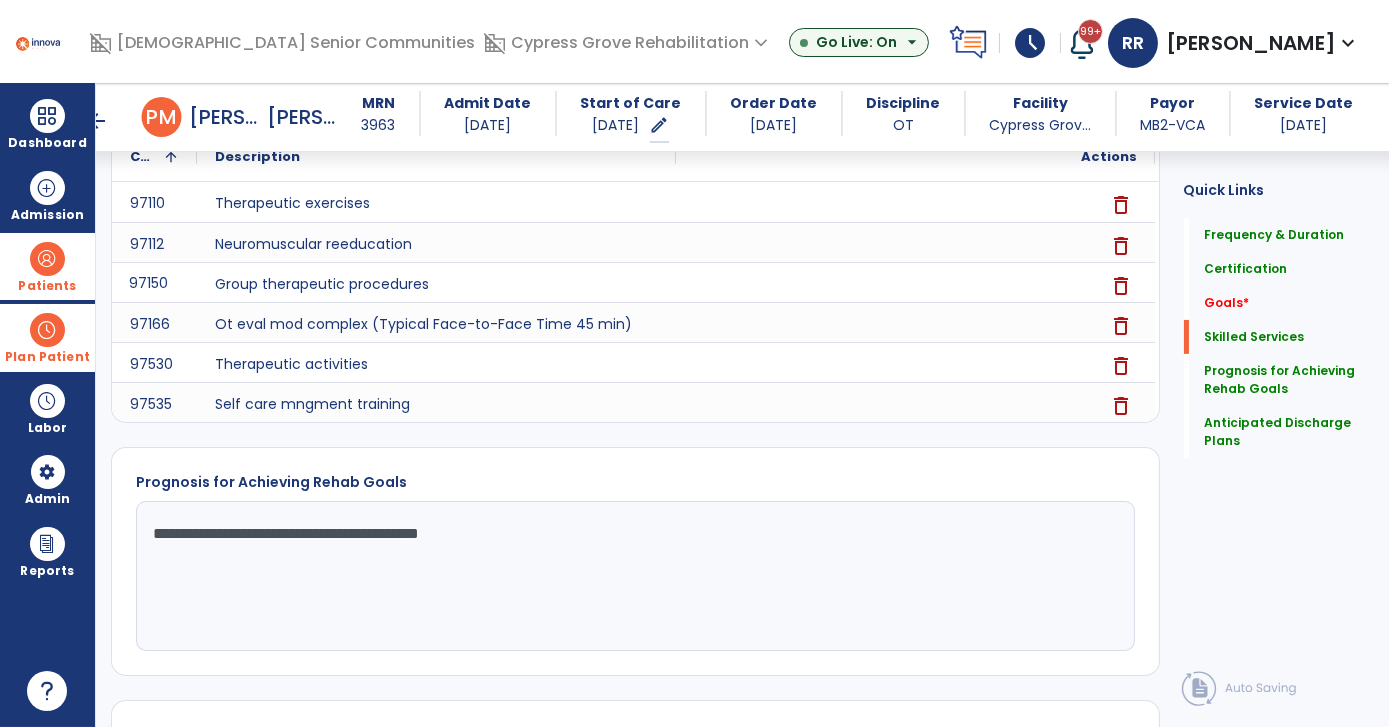 scroll, scrollTop: 730, scrollLeft: 0, axis: vertical 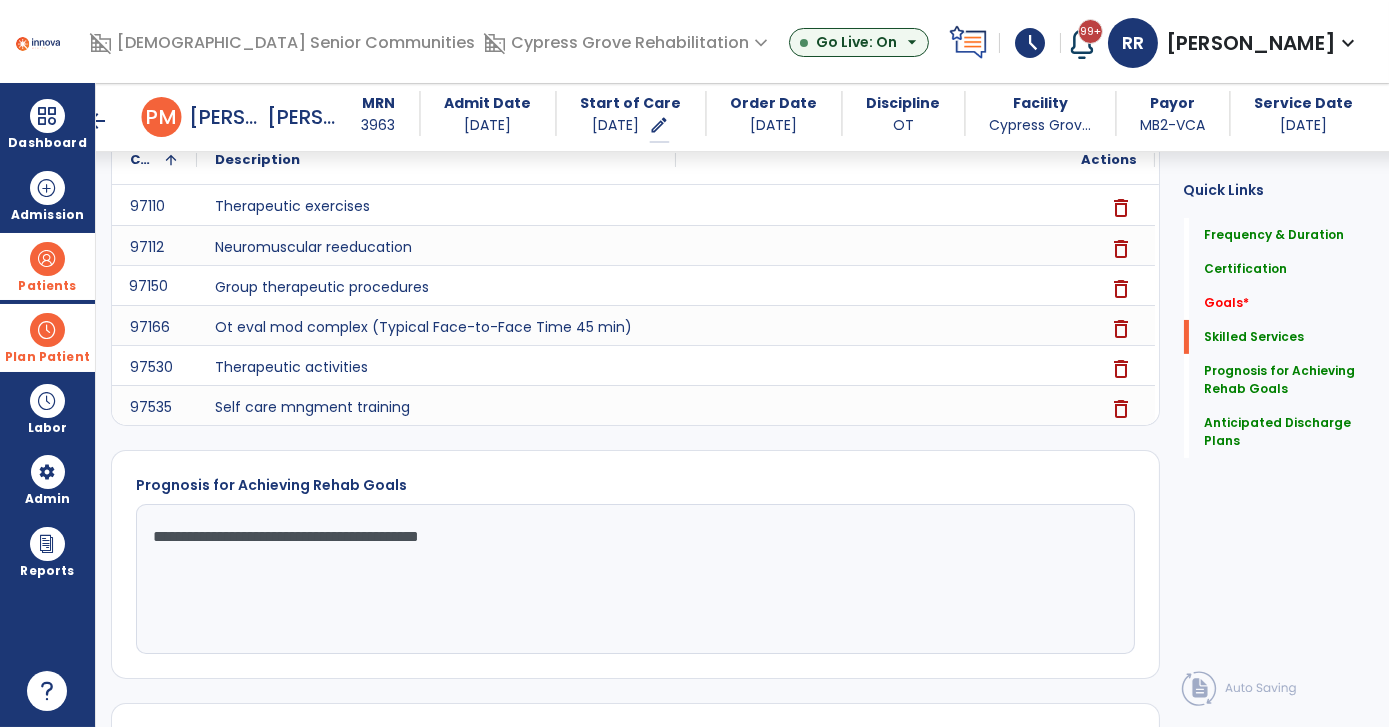 type on "**********" 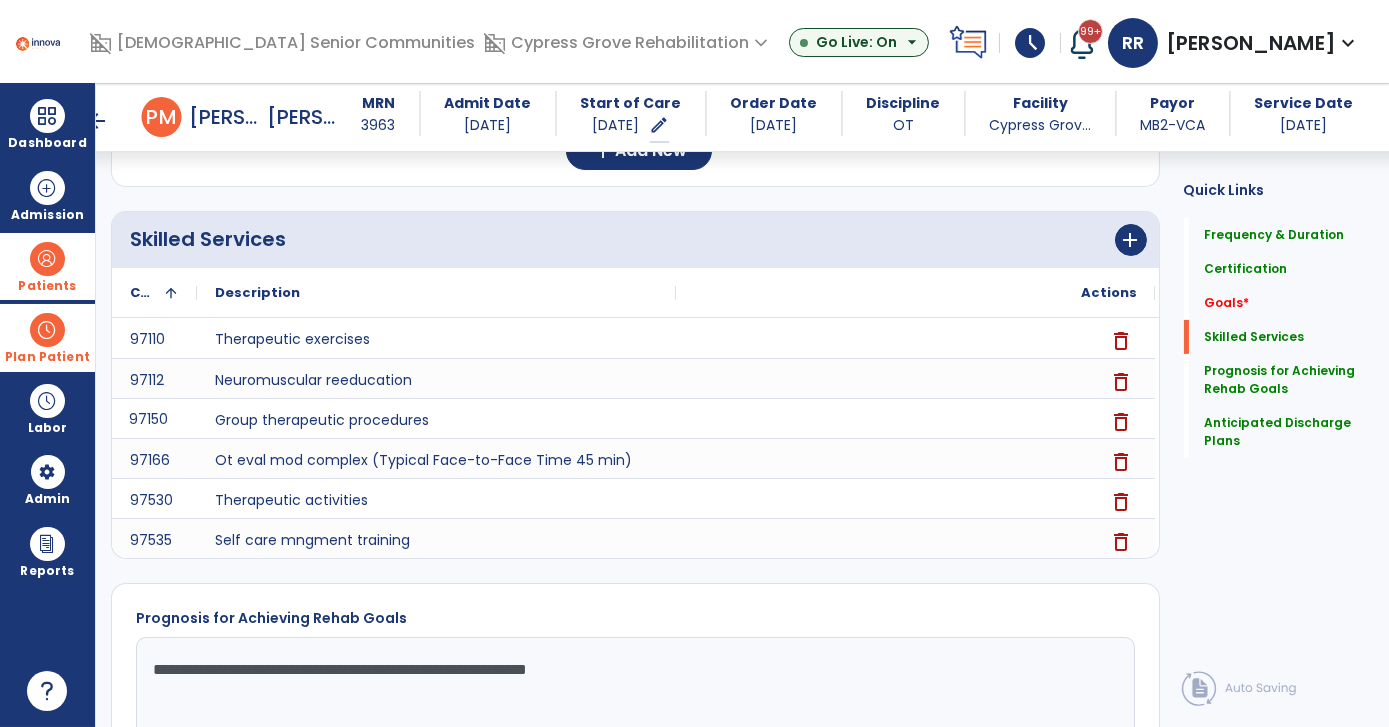 scroll, scrollTop: 571, scrollLeft: 0, axis: vertical 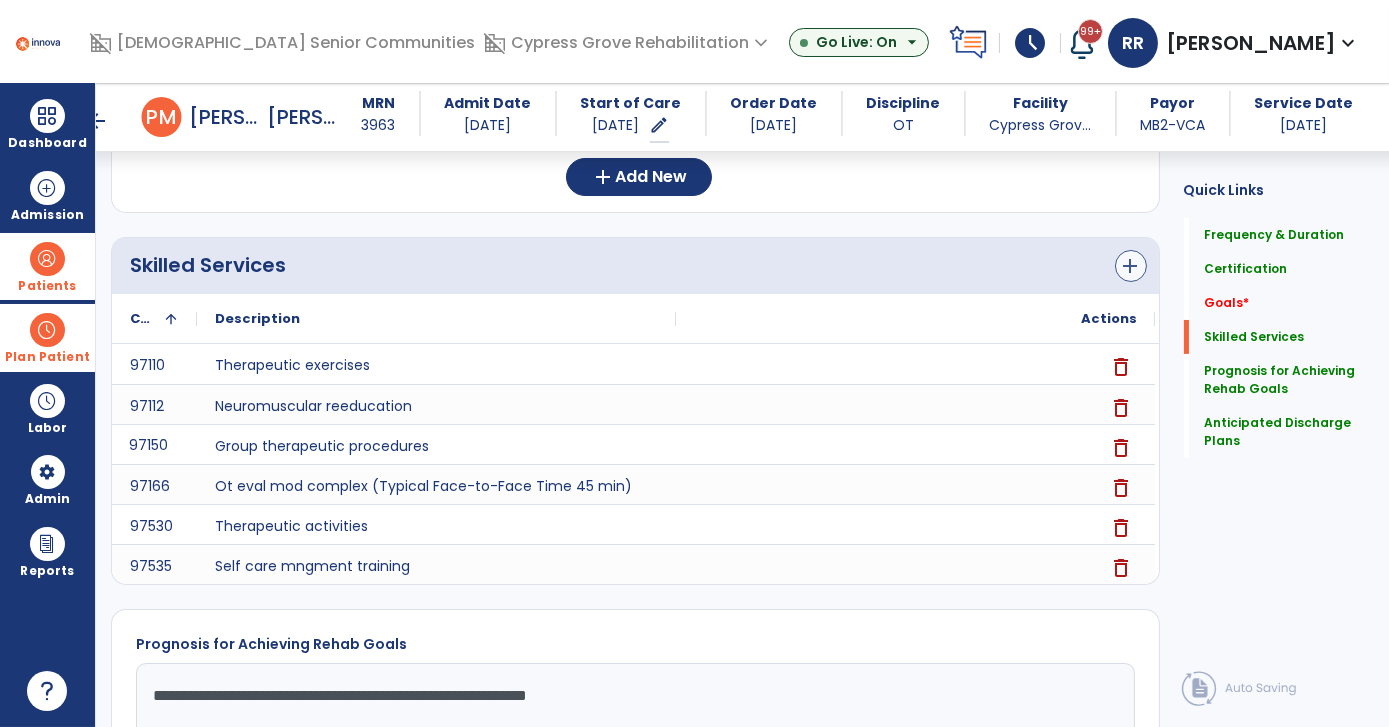 type on "**********" 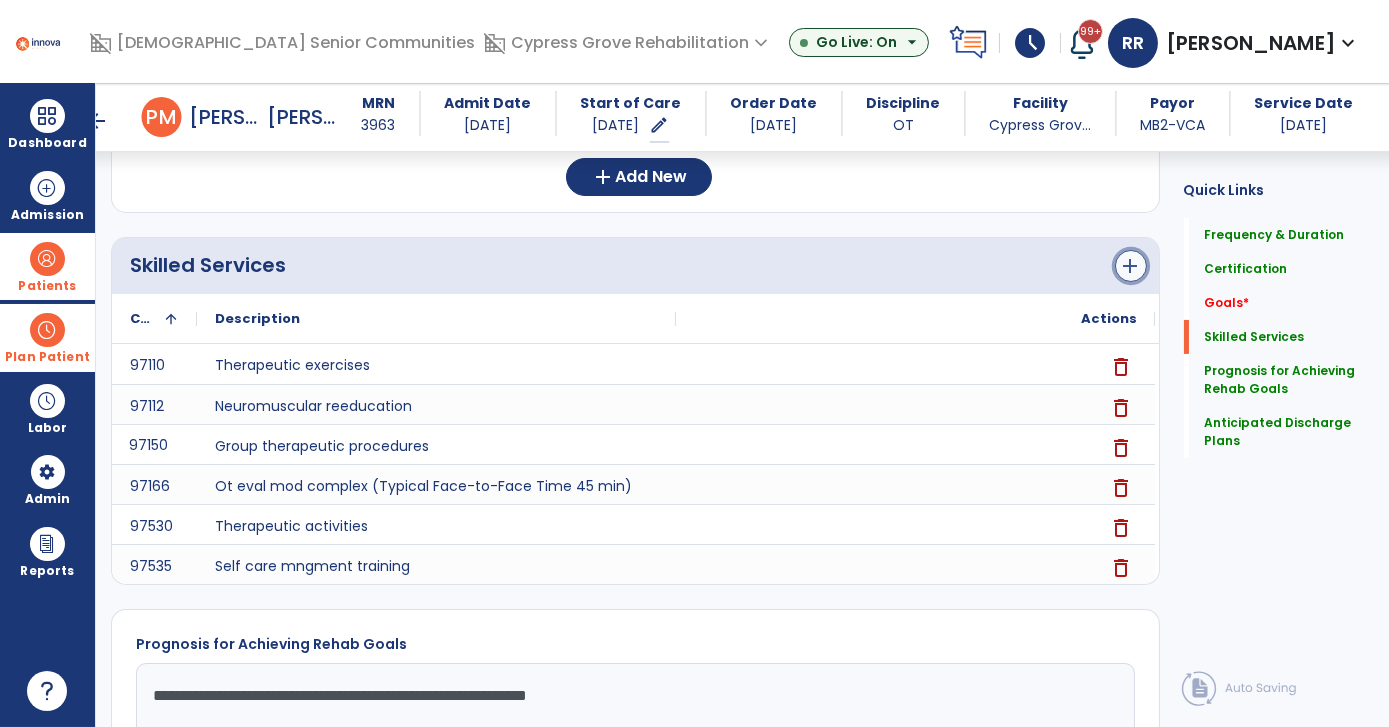 click on "add" 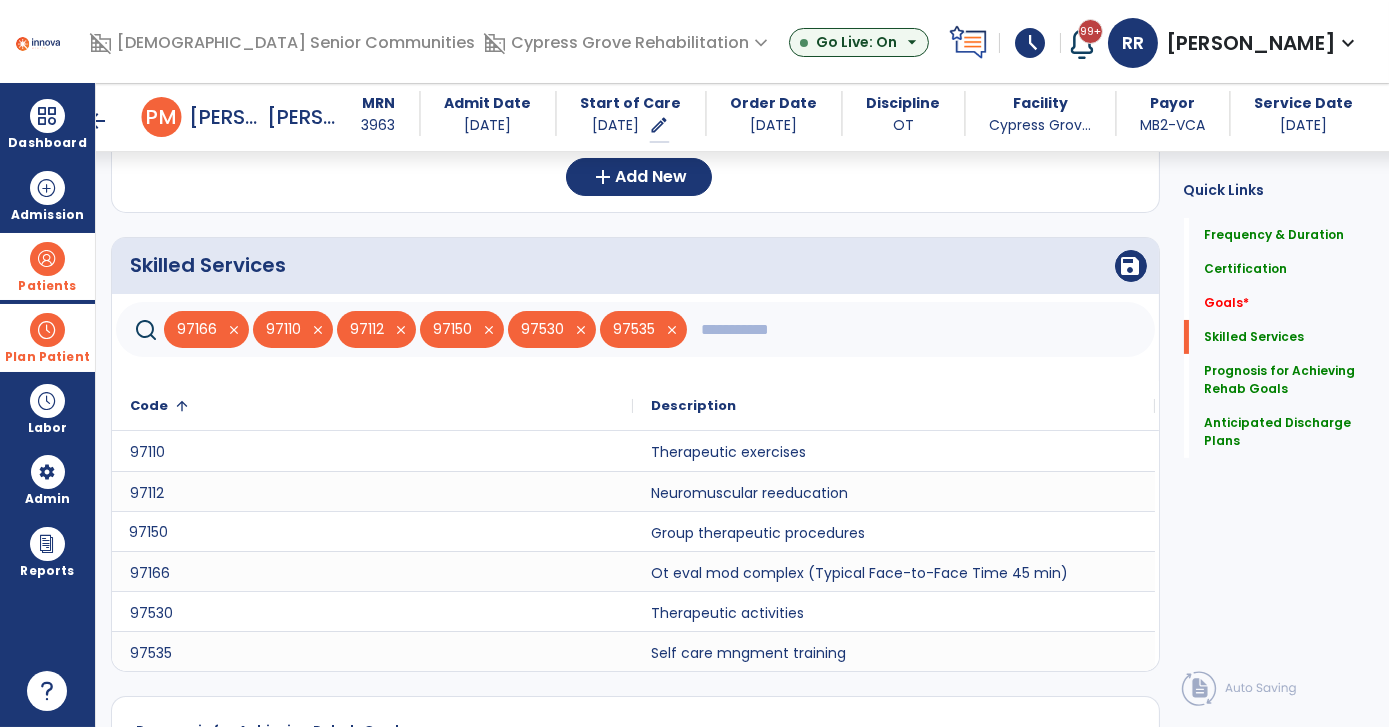click 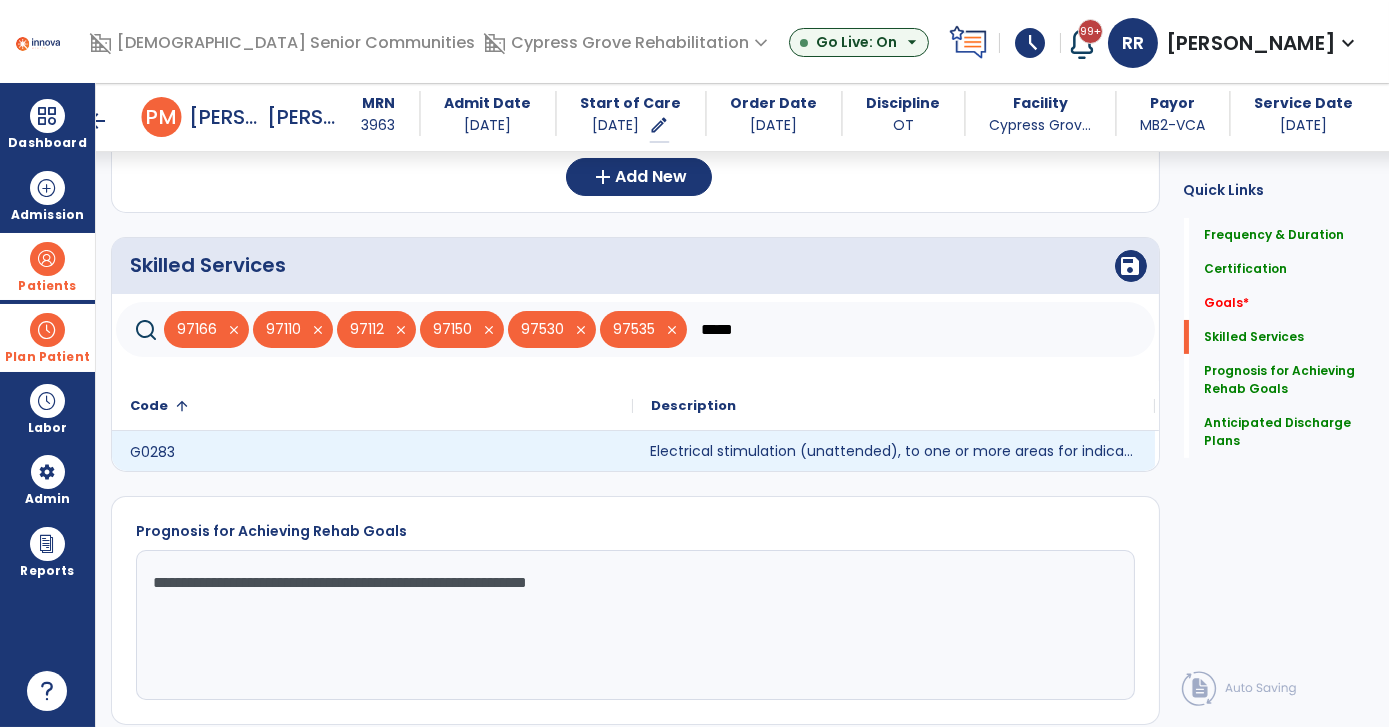 click on "Electrical stimulation (unattended), to one or more areas for indication(s) other than wound care" 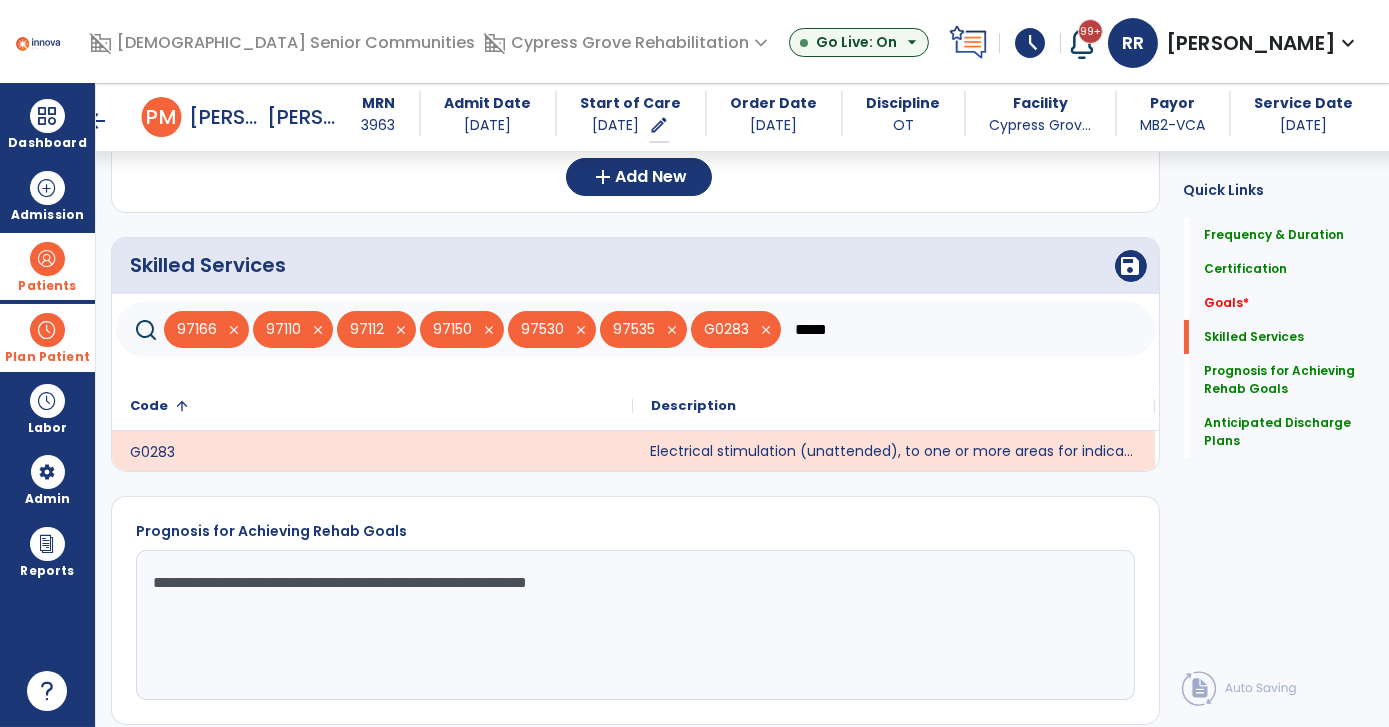 click on "*****" 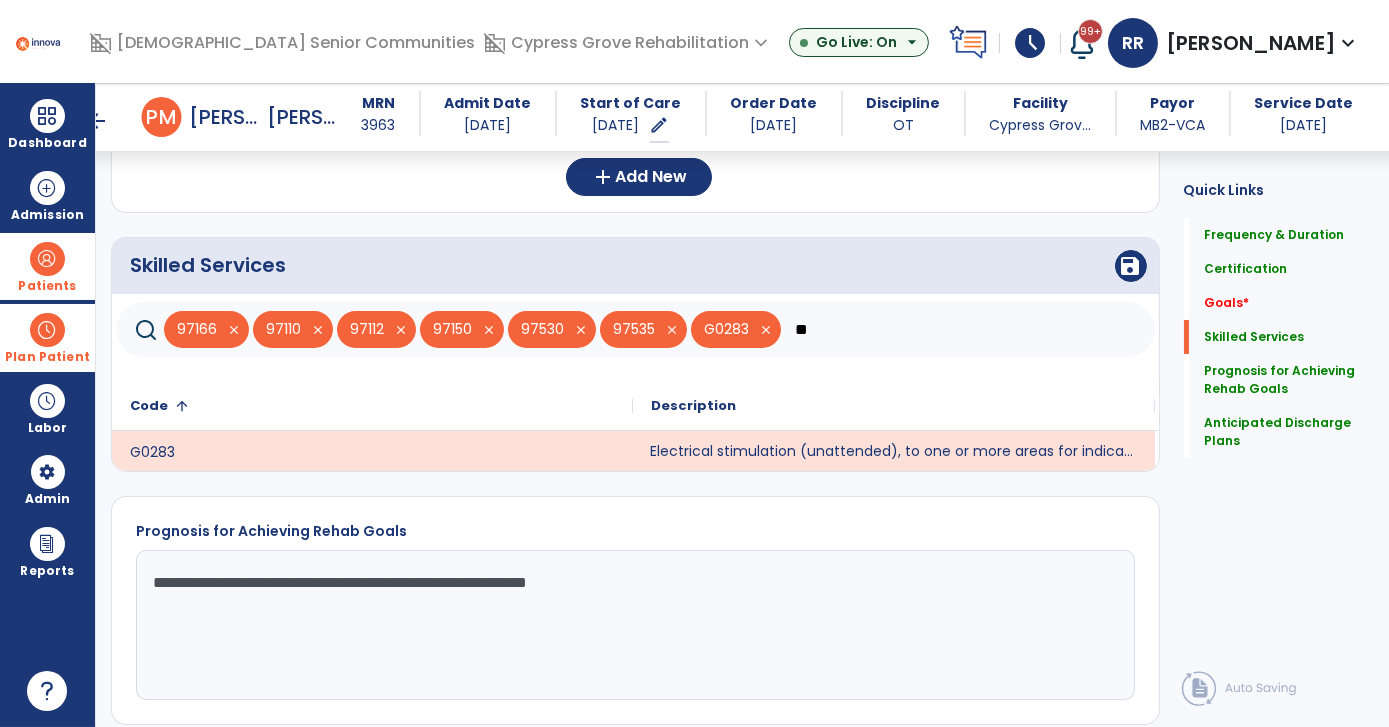 type on "*" 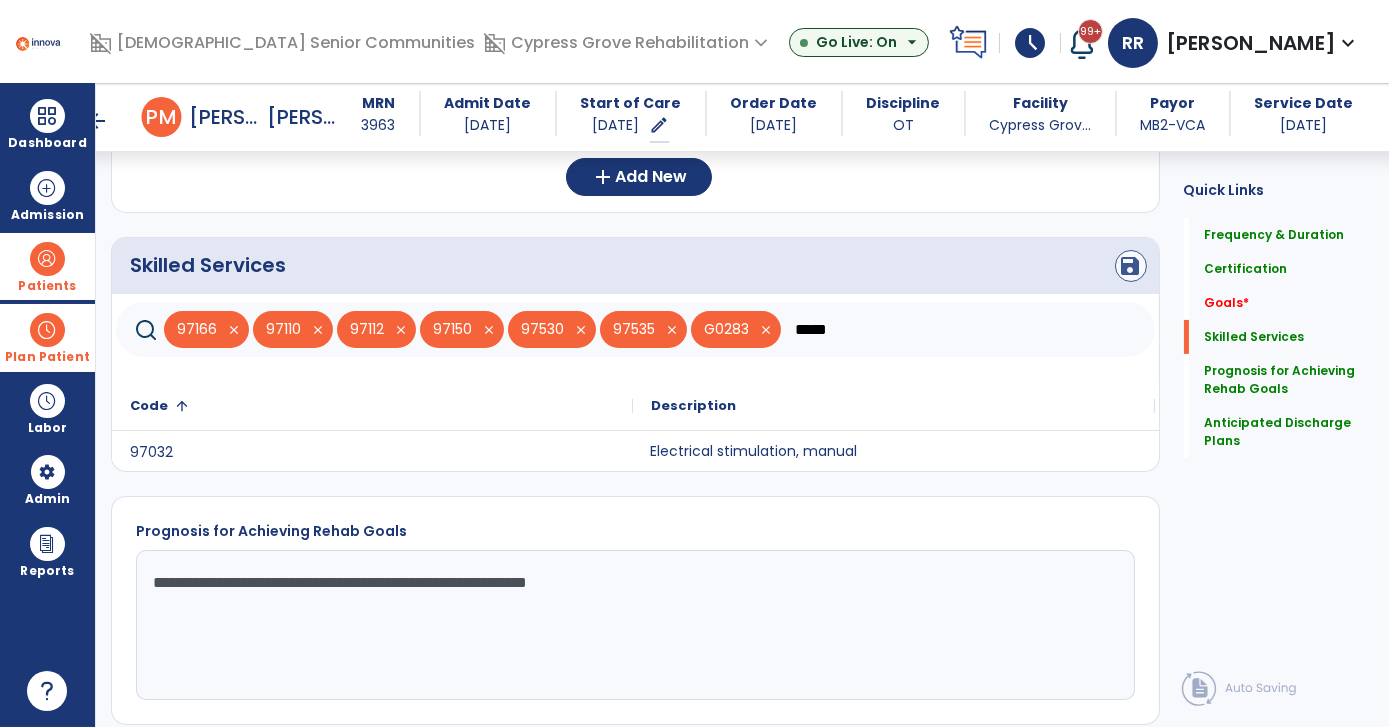 type on "*****" 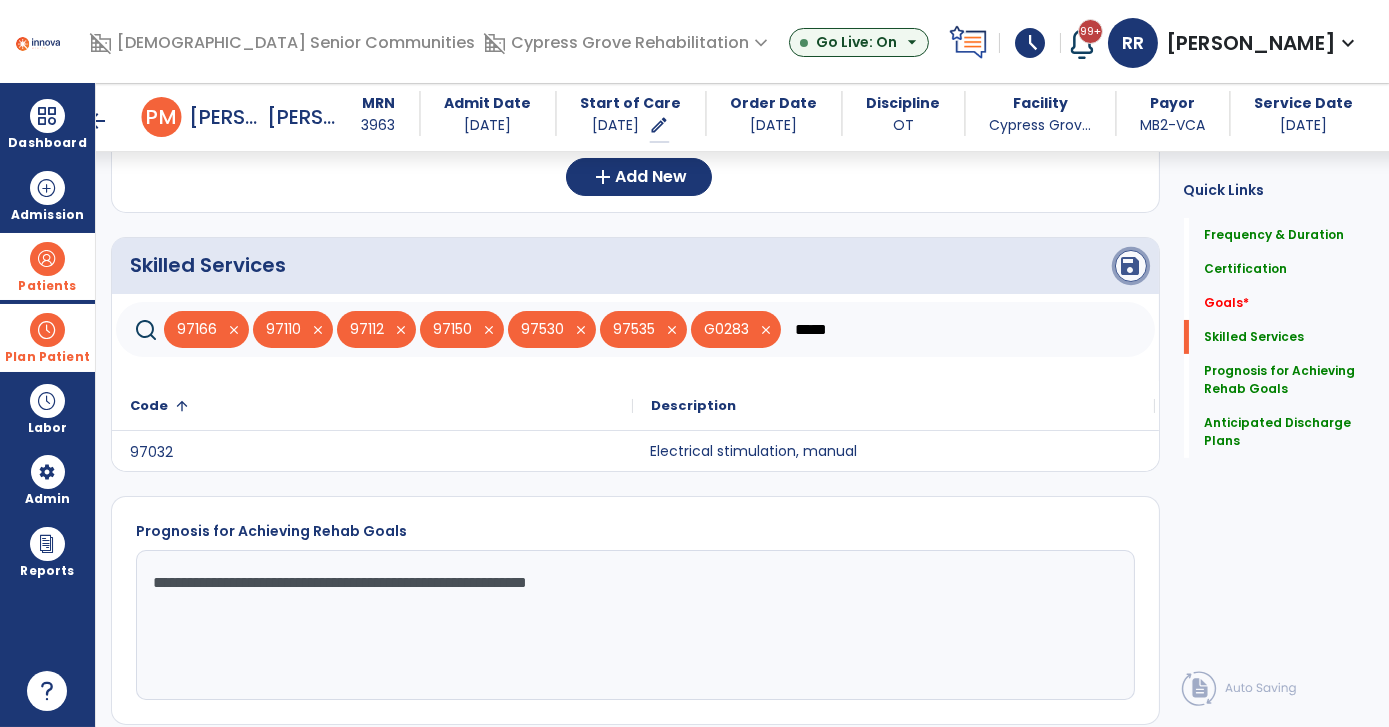 click on "save" 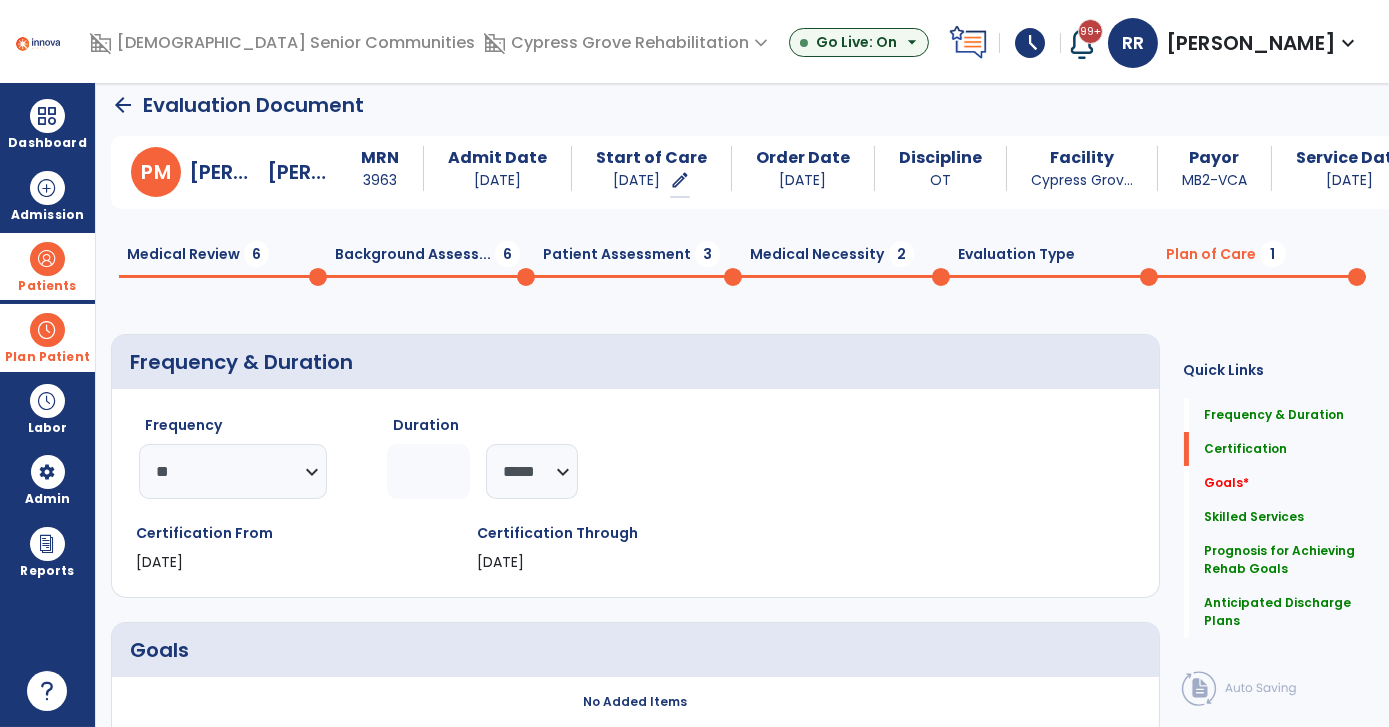 scroll, scrollTop: 0, scrollLeft: 0, axis: both 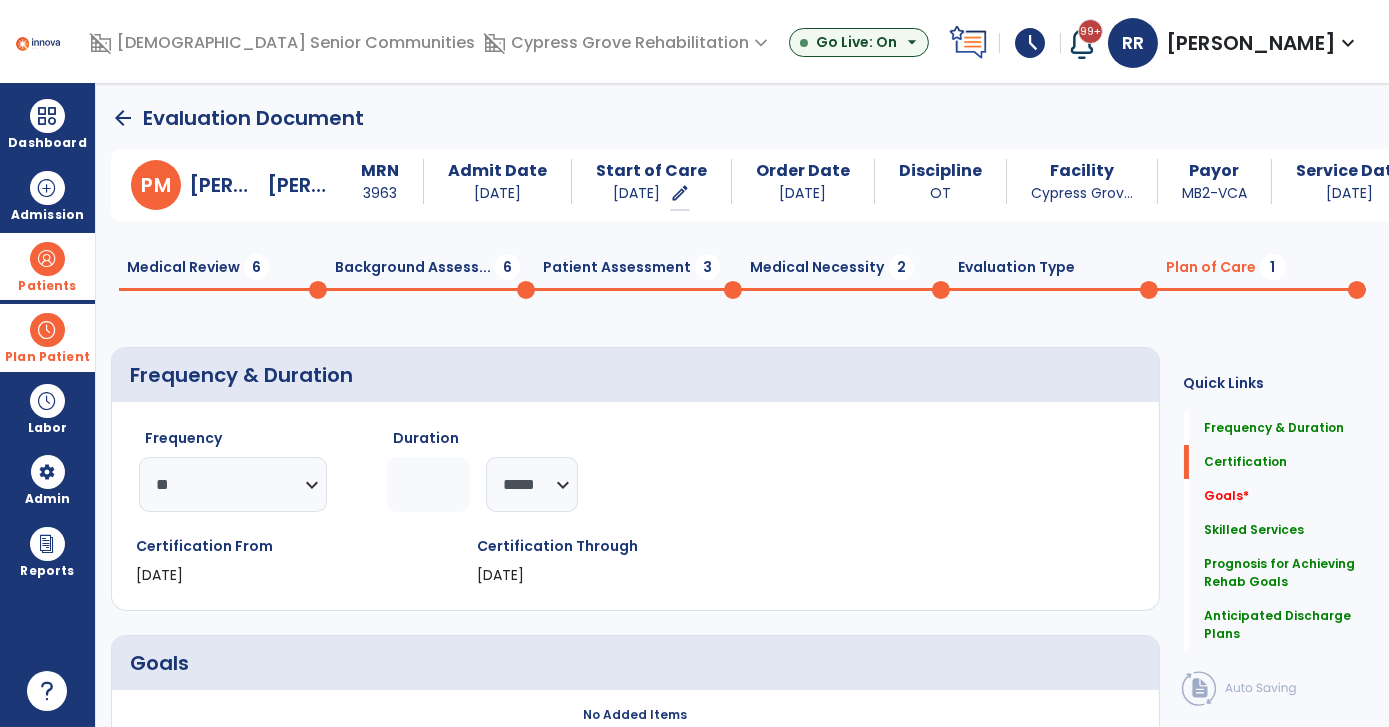 click on "Medical Review  6" 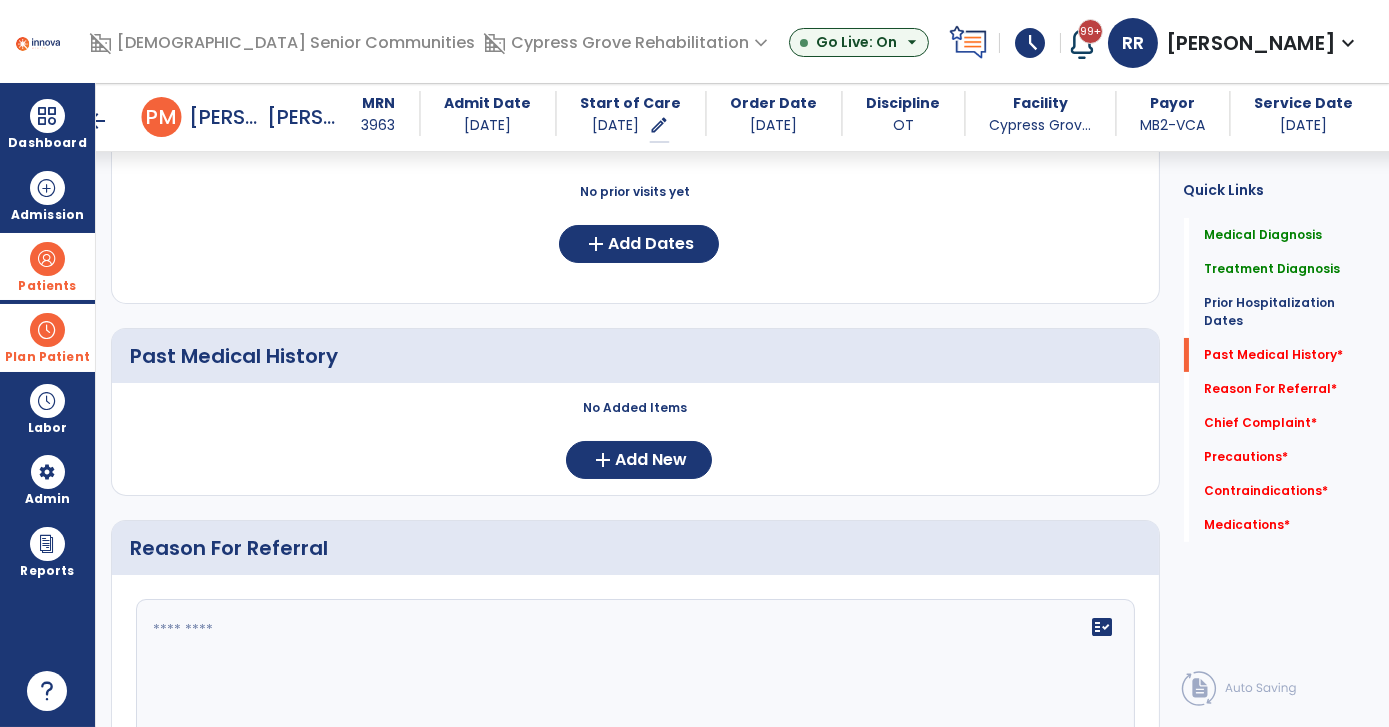 scroll, scrollTop: 584, scrollLeft: 0, axis: vertical 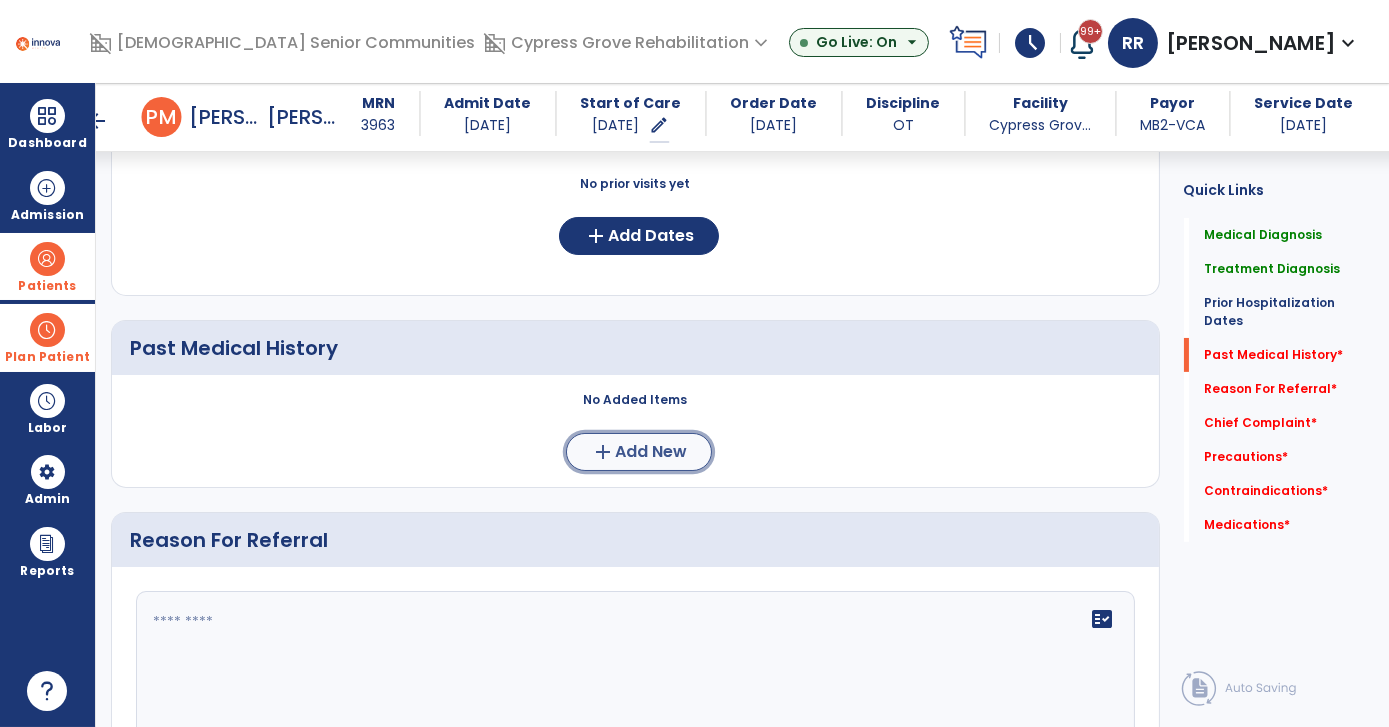 click on "Add New" 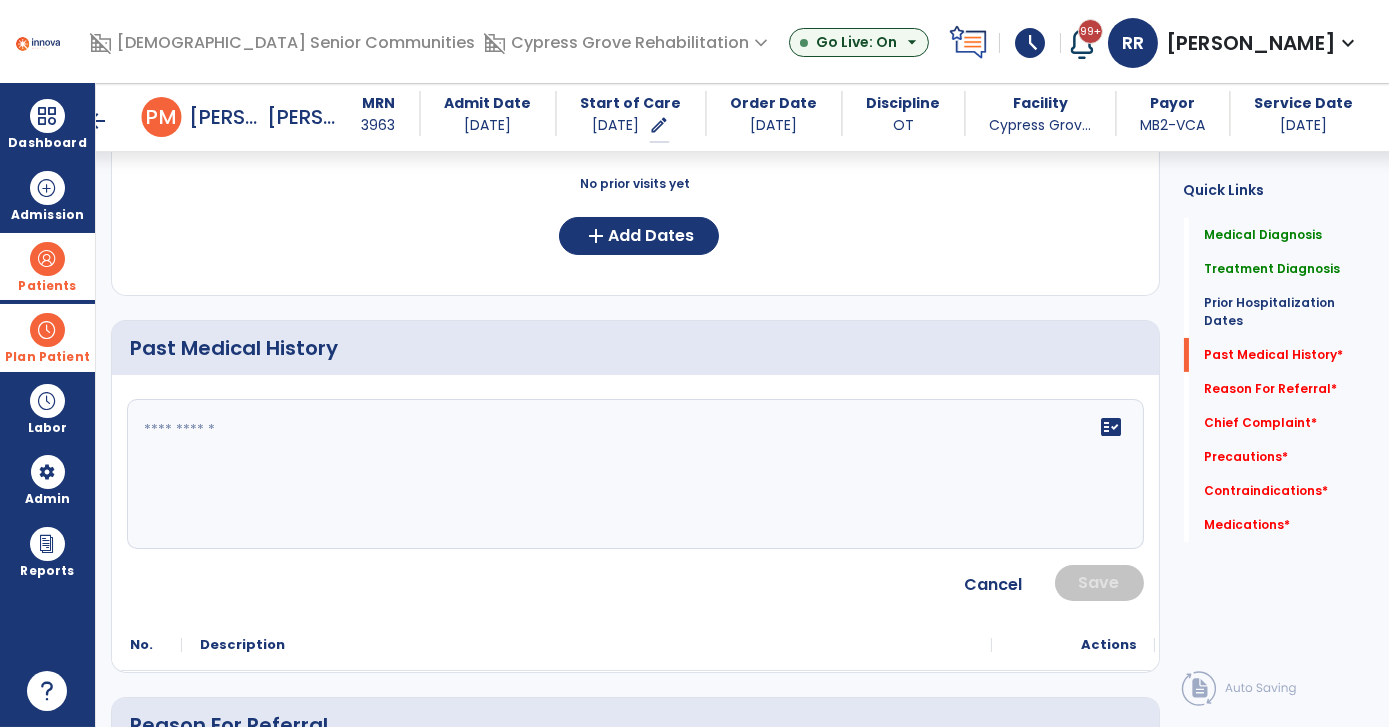 click 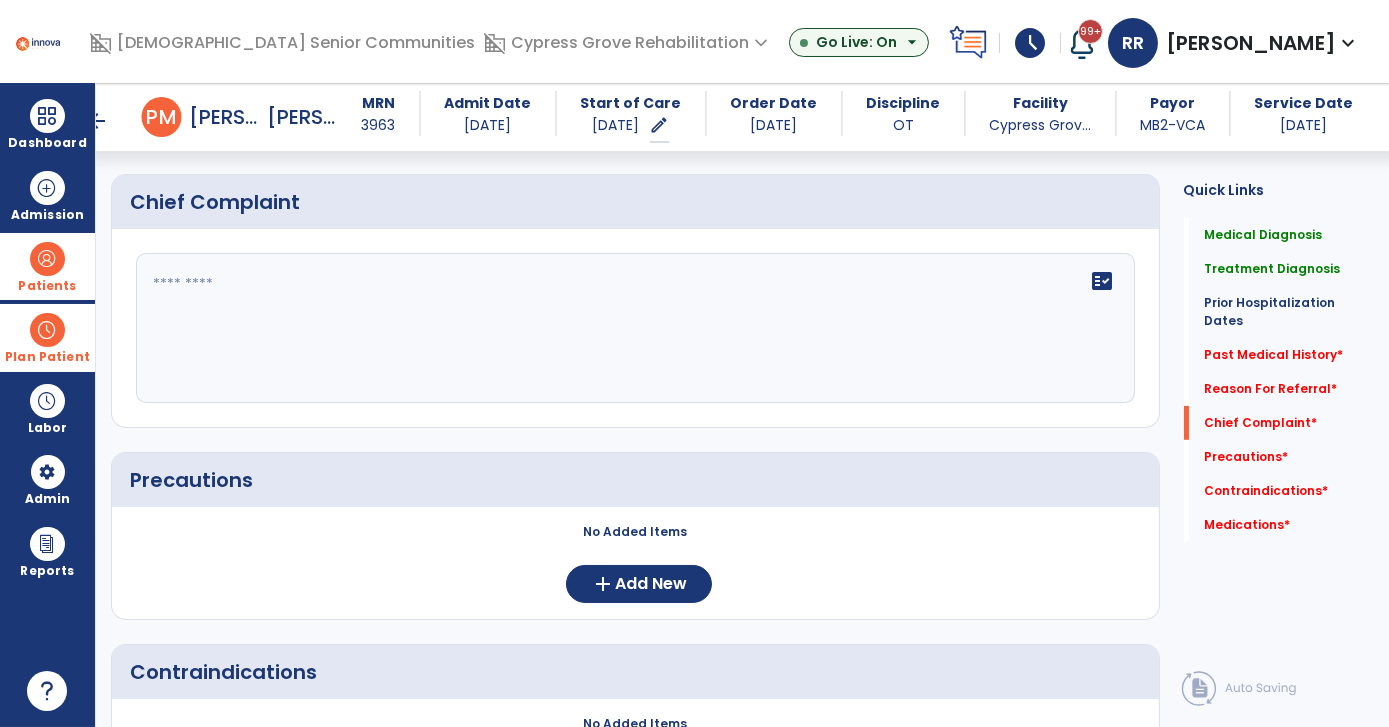 scroll, scrollTop: 1401, scrollLeft: 0, axis: vertical 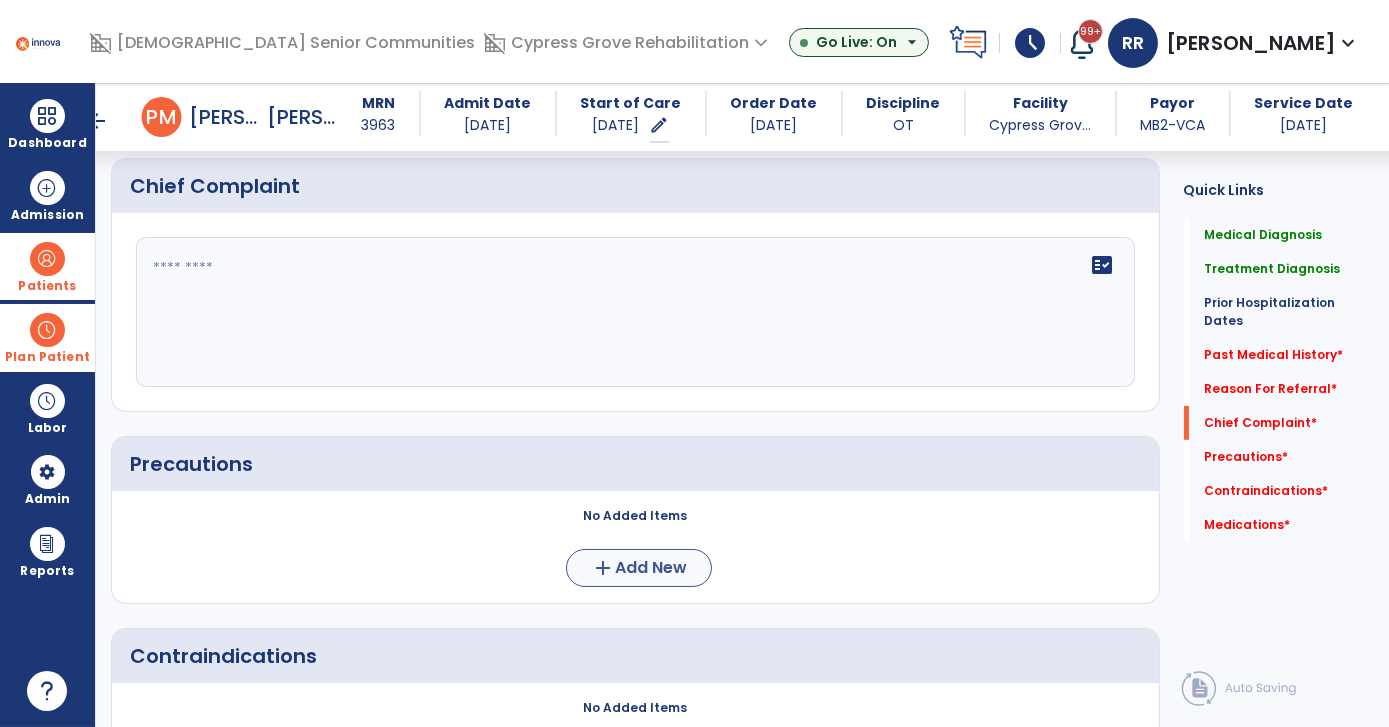 type on "**********" 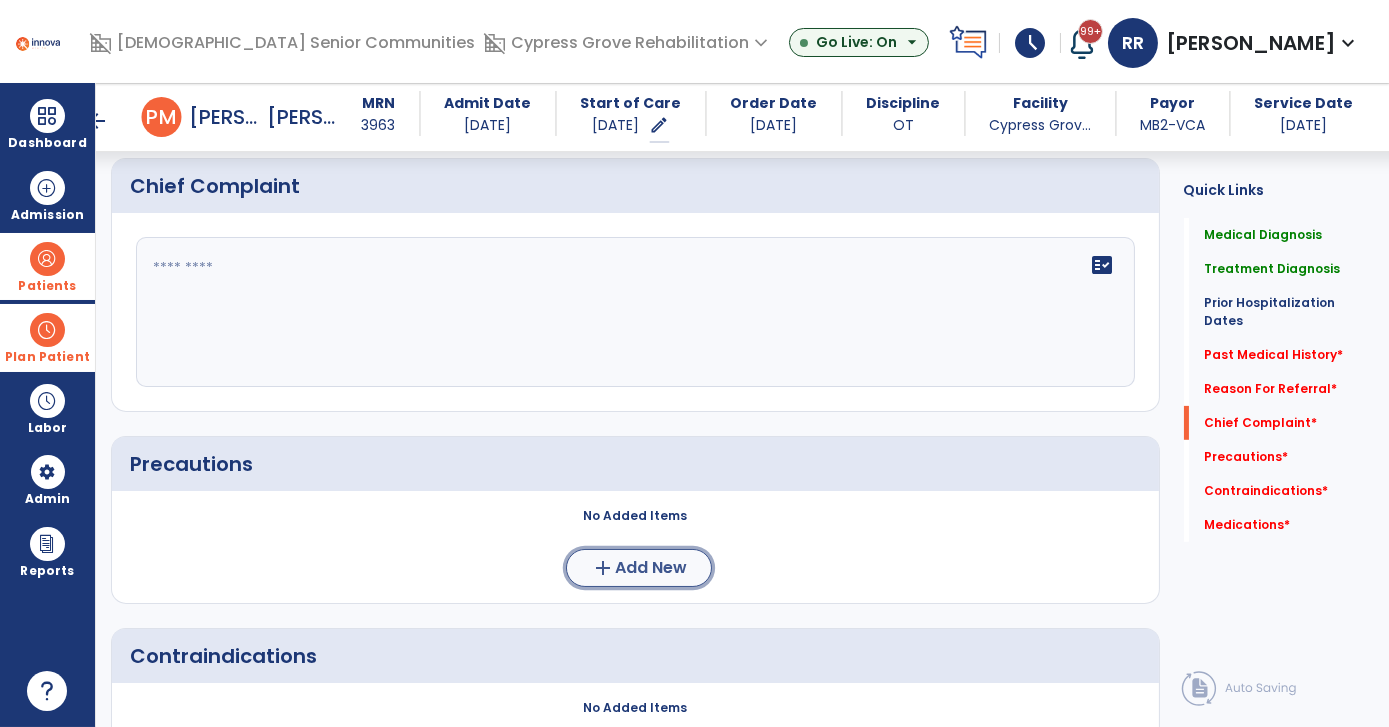 click on "Add New" 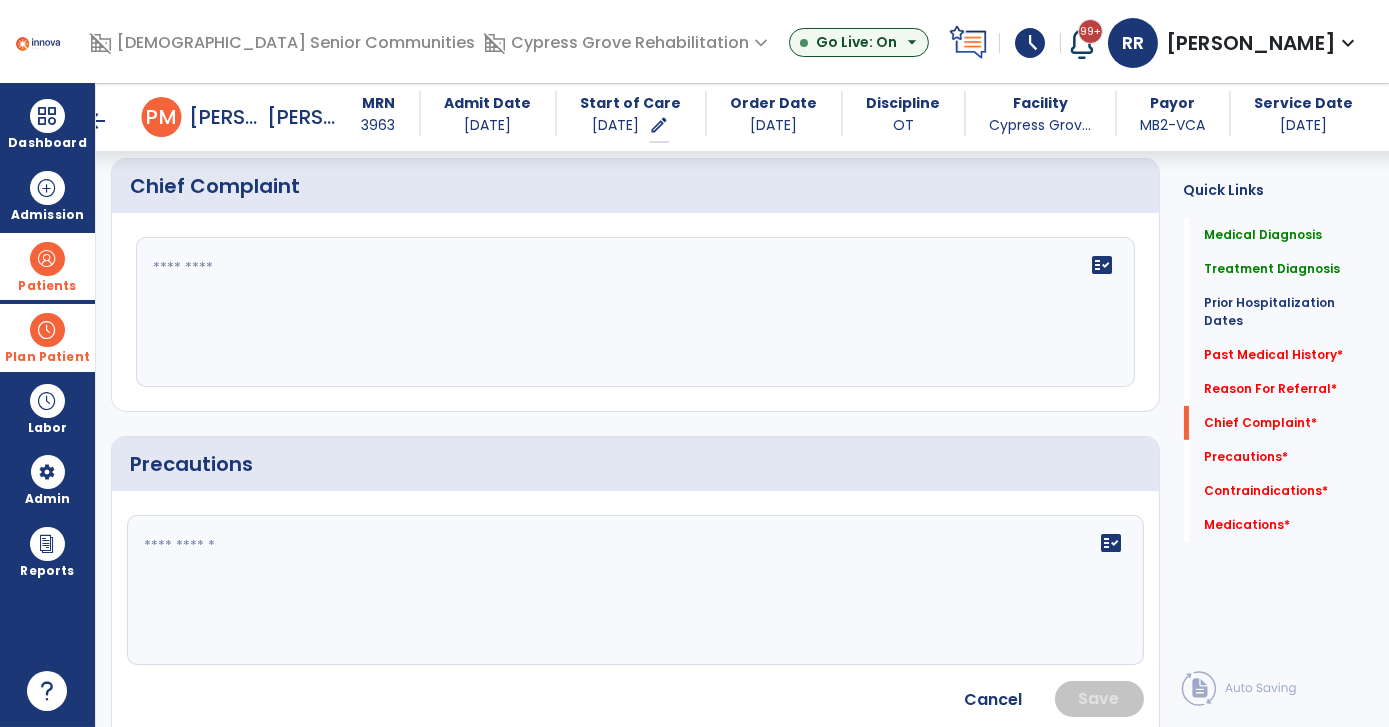 click 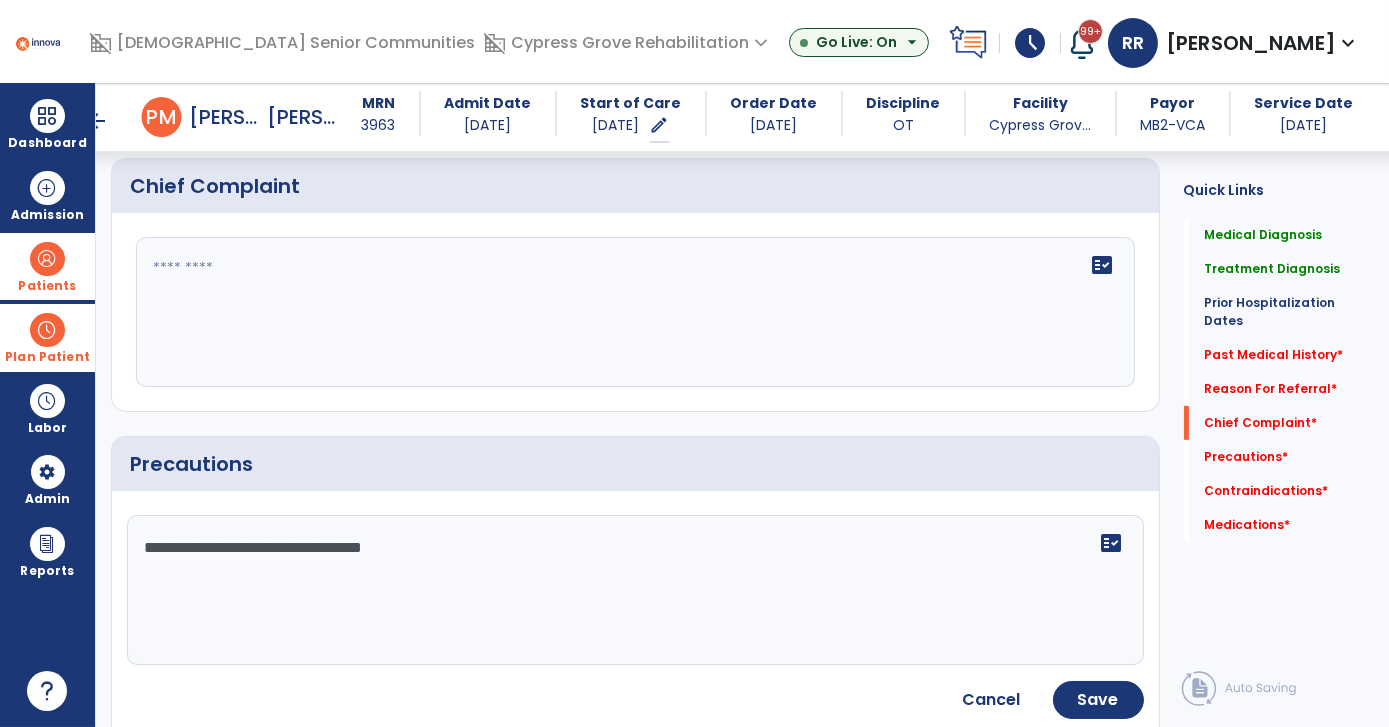 type on "**********" 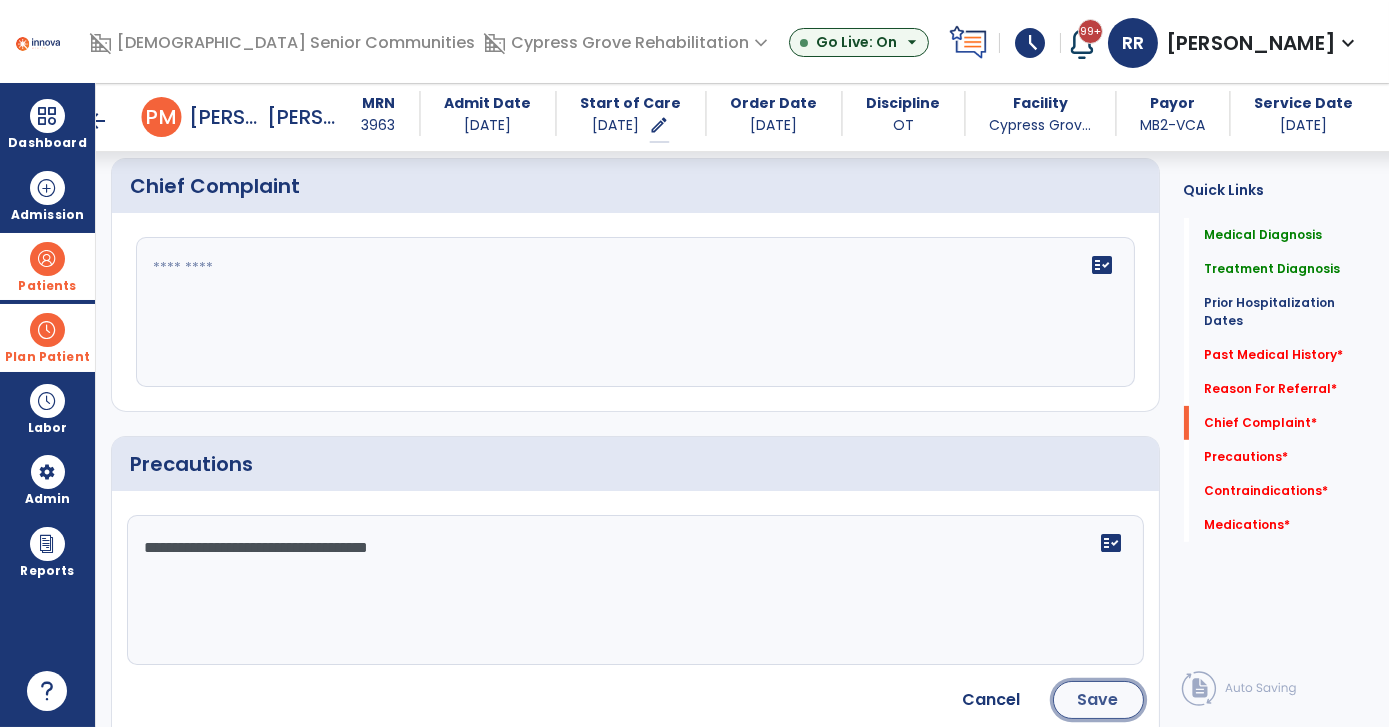 click on "Save" 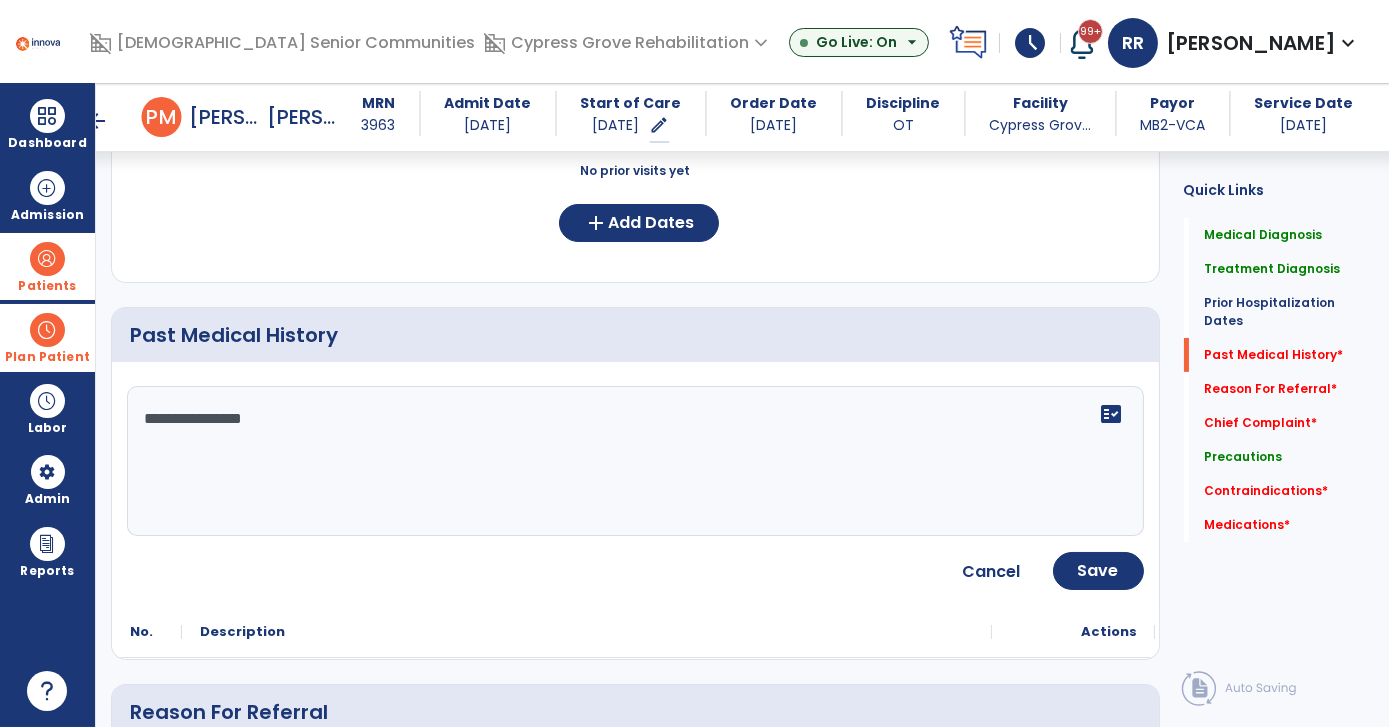 scroll, scrollTop: 579, scrollLeft: 0, axis: vertical 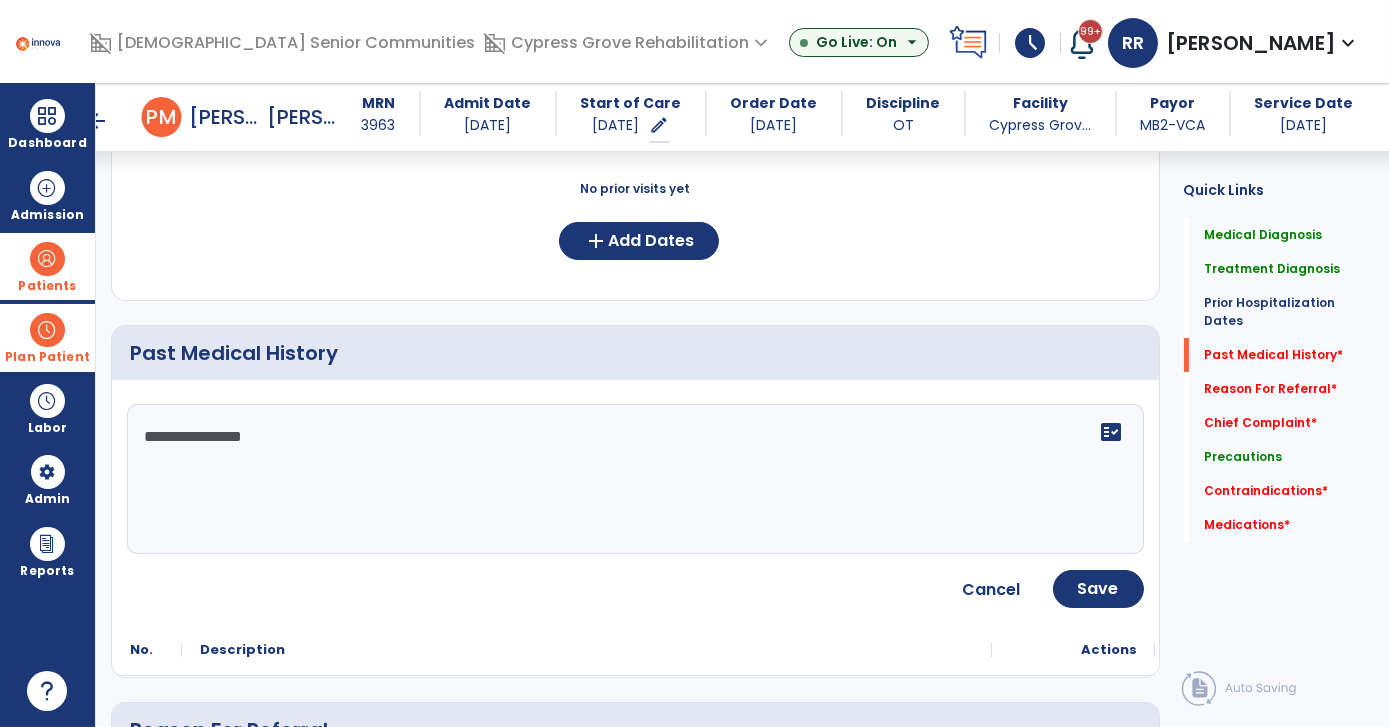 click on "**********" 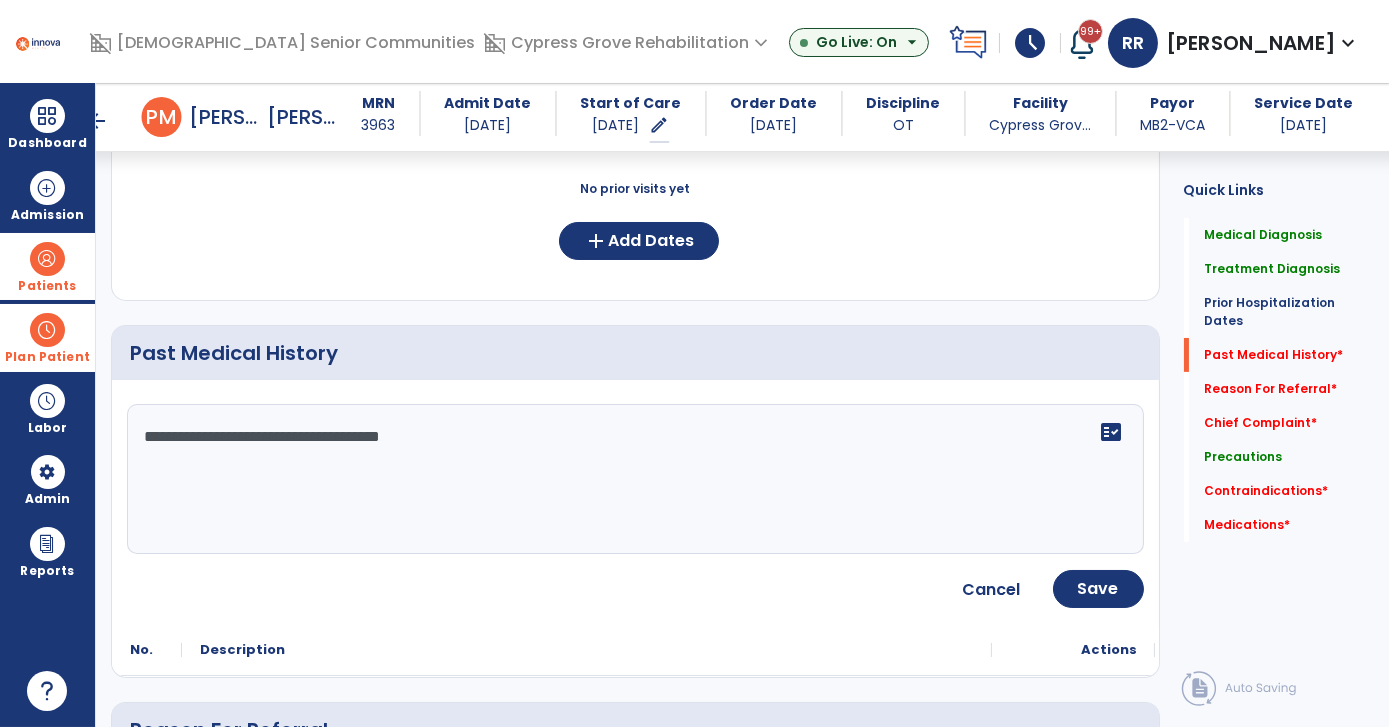 click on "**********" 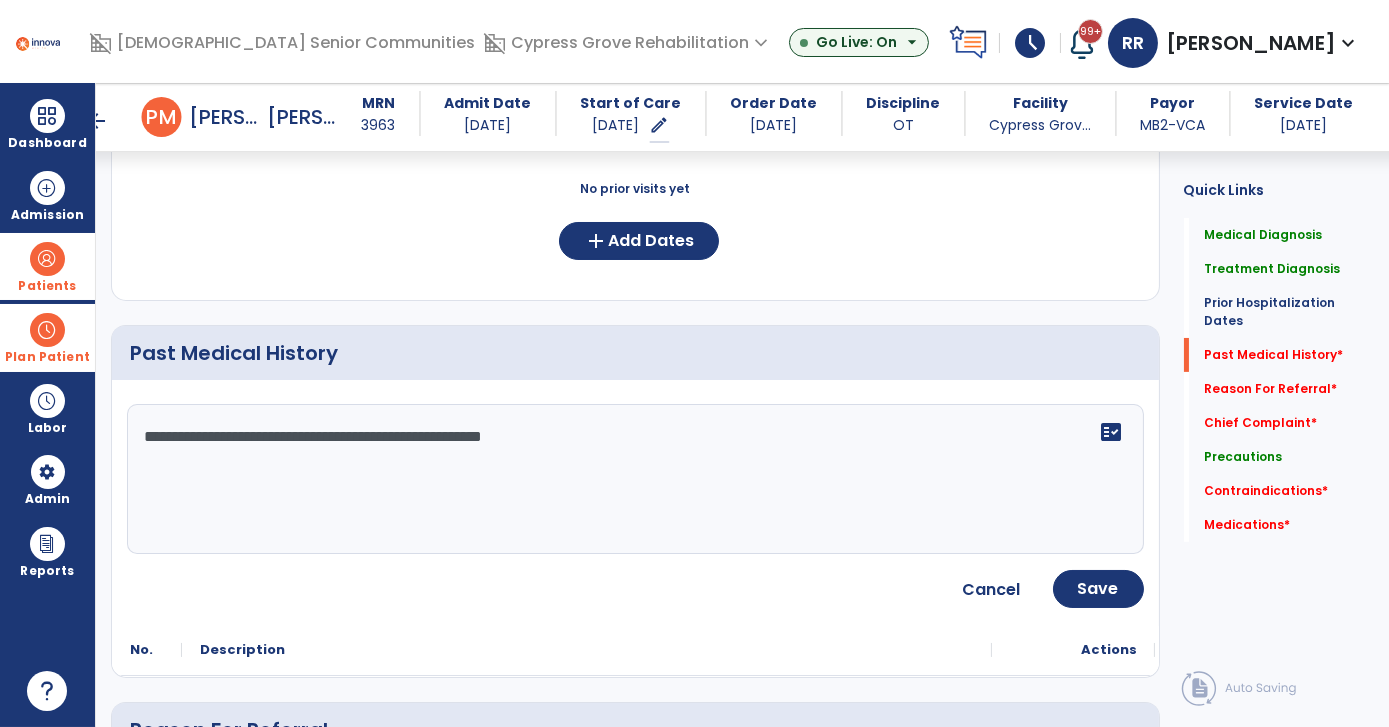 type on "**********" 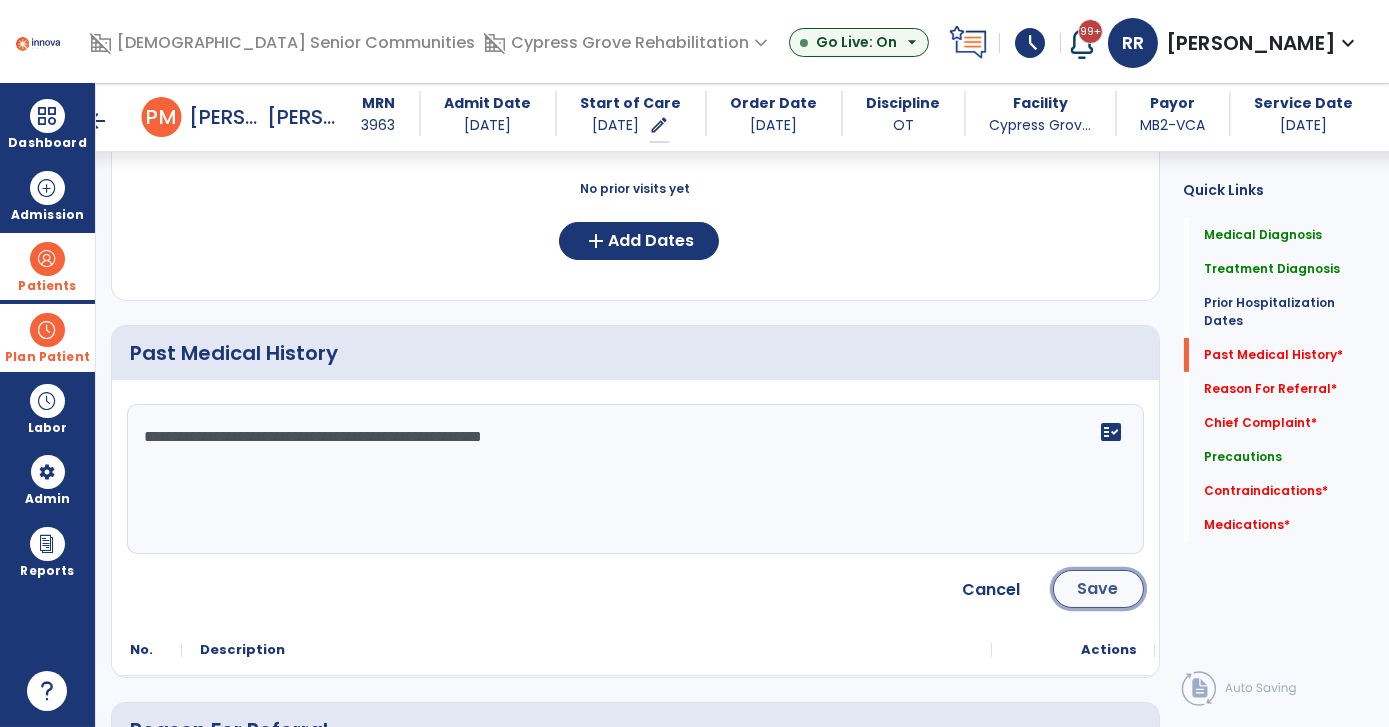 click on "Save" 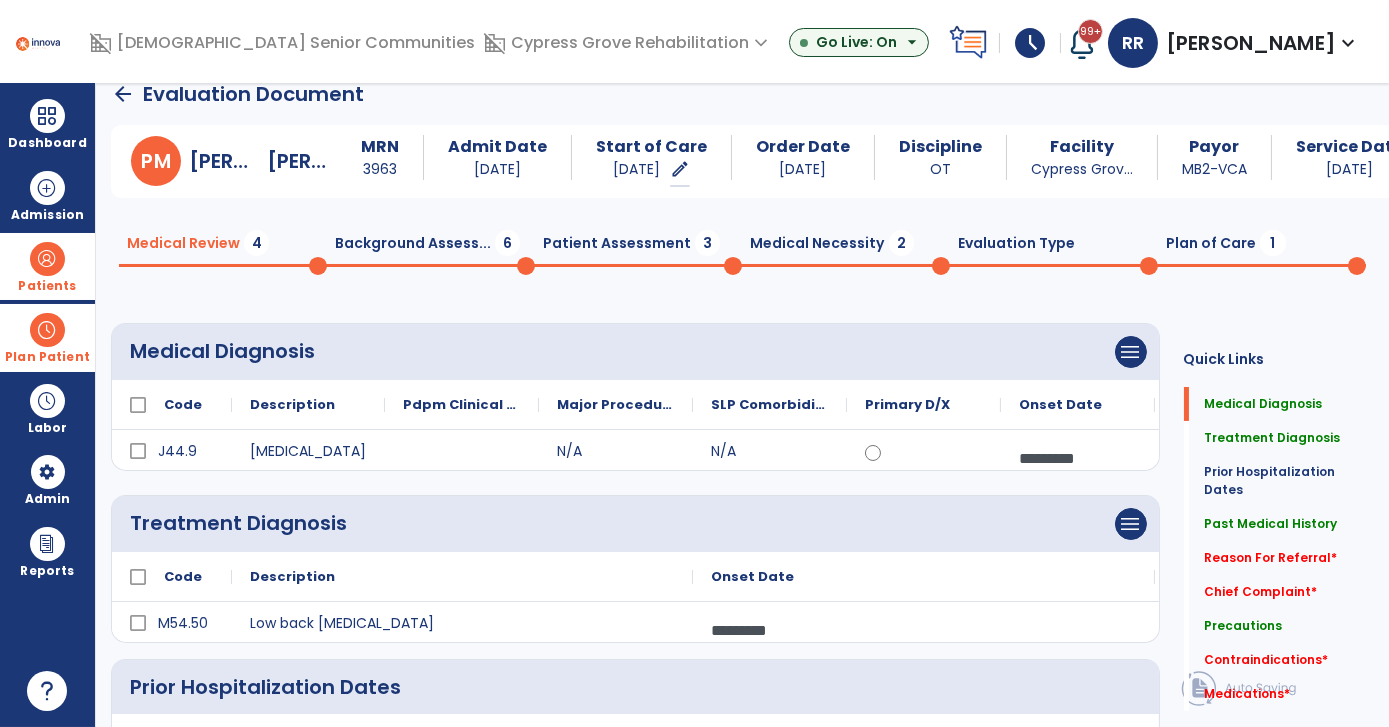 scroll, scrollTop: 0, scrollLeft: 0, axis: both 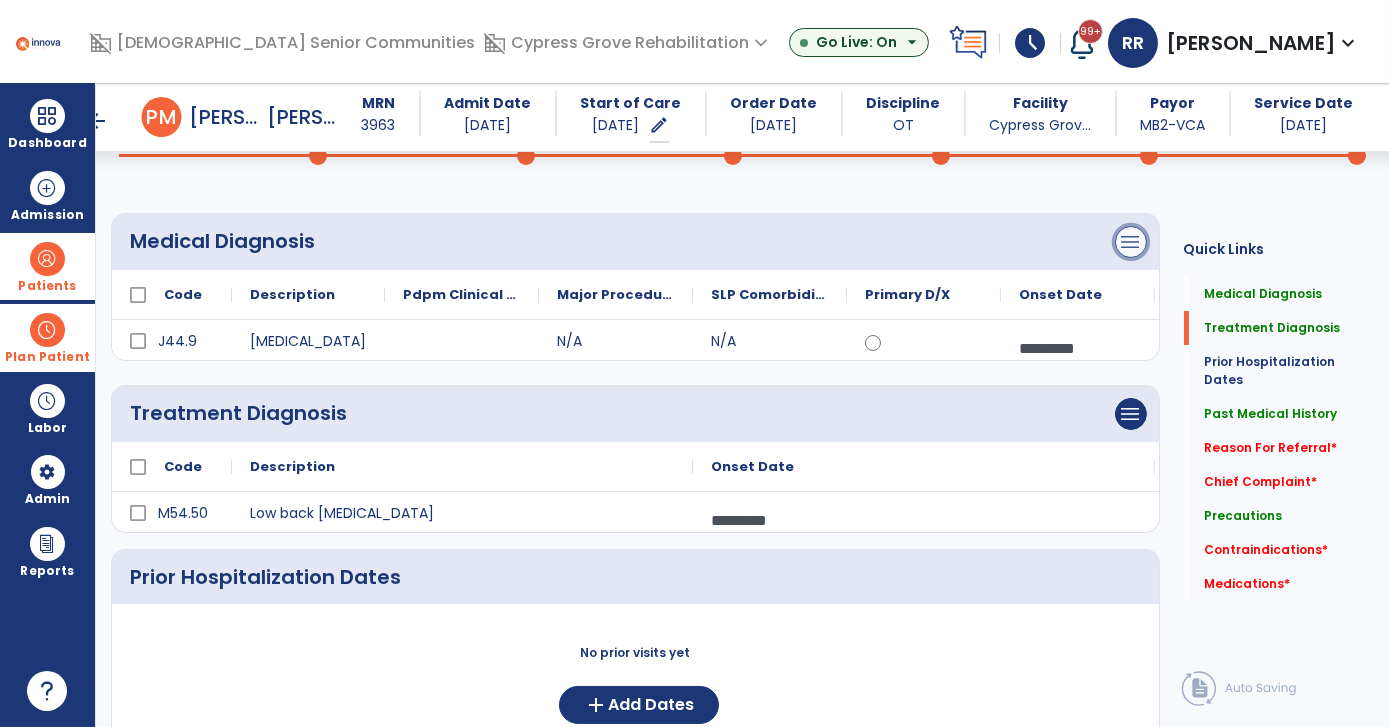 click on "menu" at bounding box center (1131, 242) 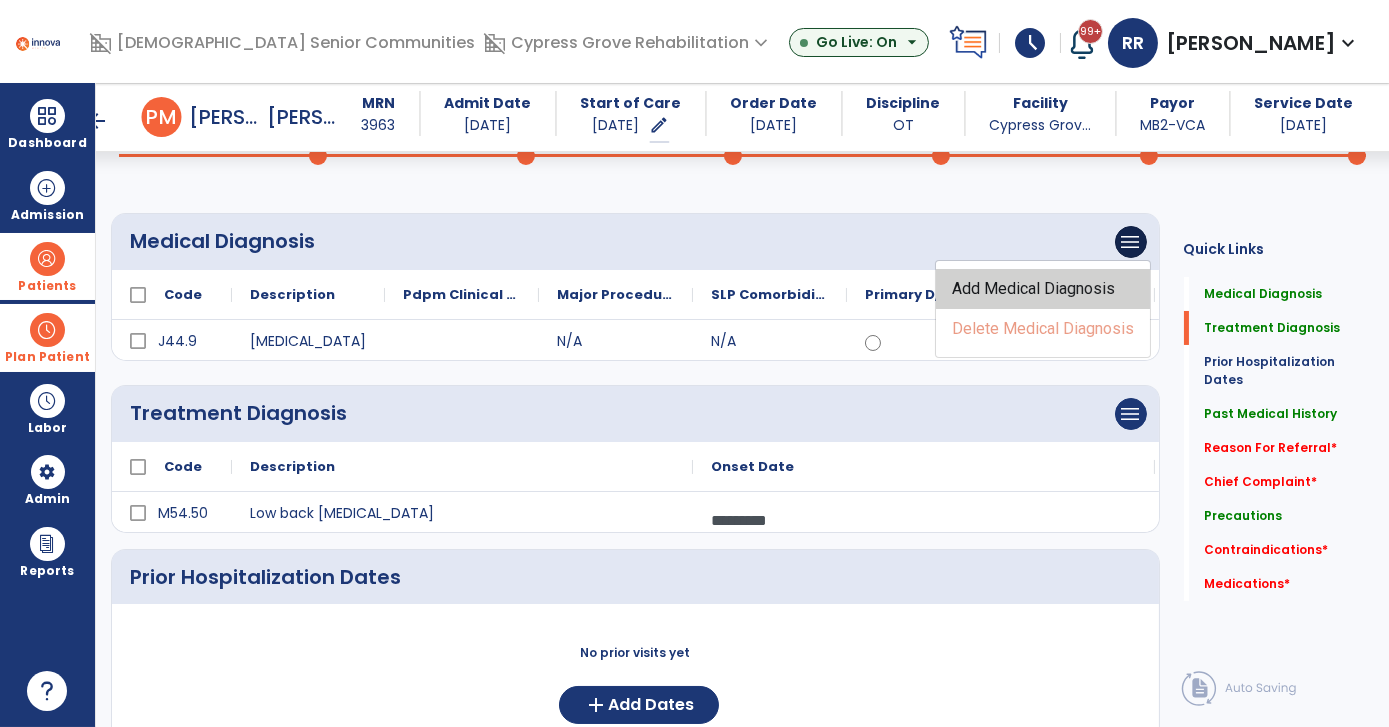 click on "Add Medical Diagnosis" 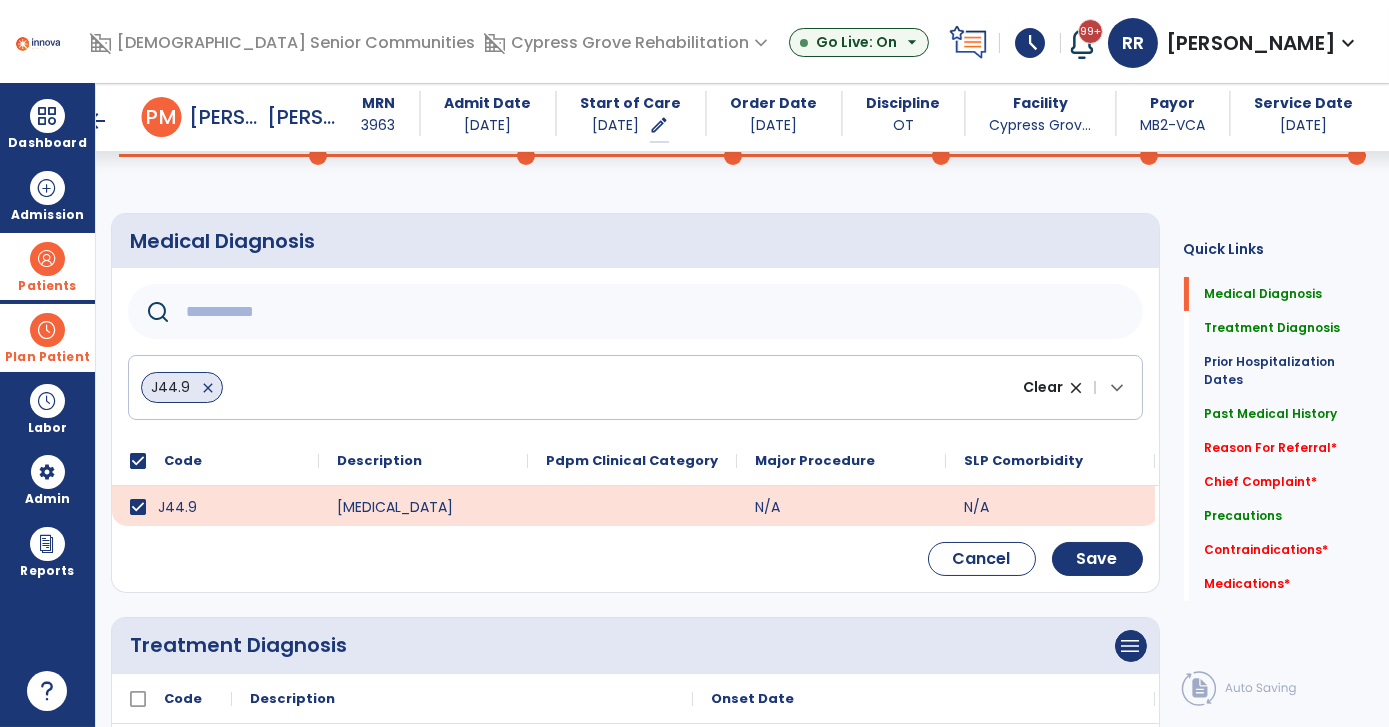 click 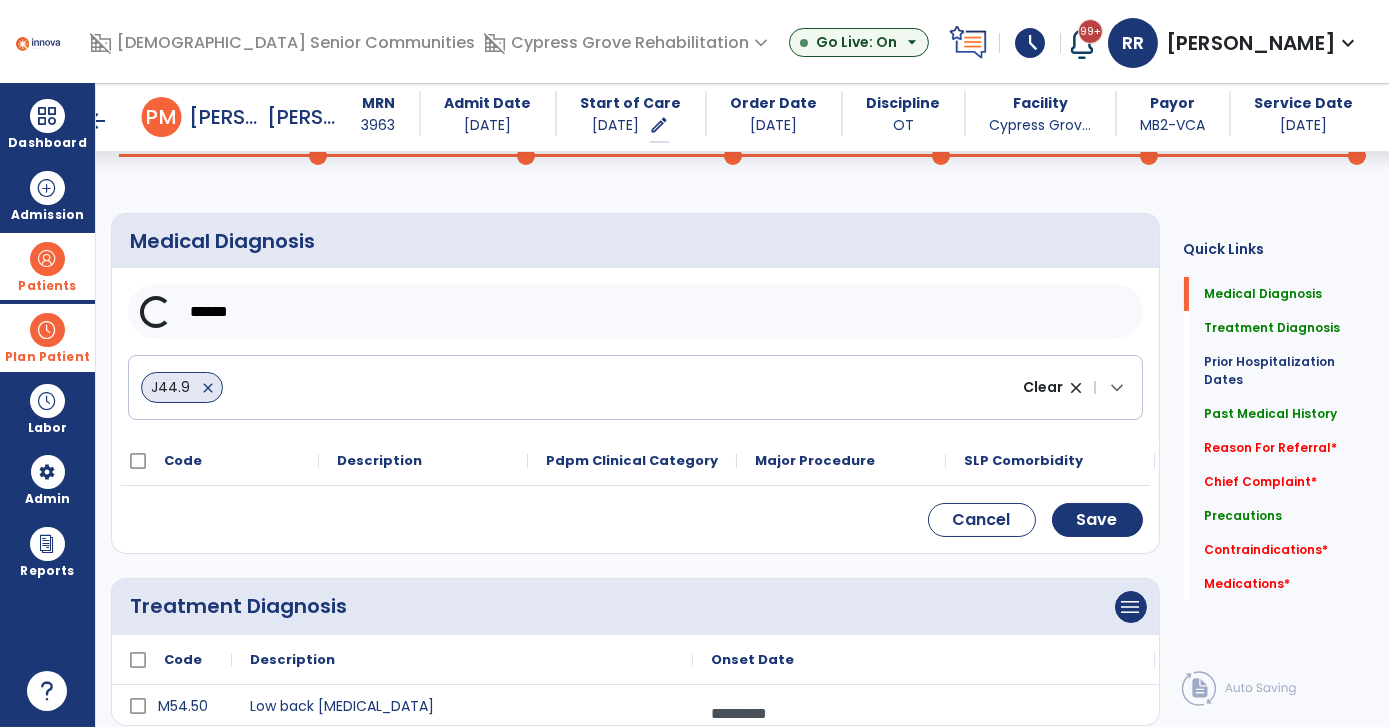type on "******" 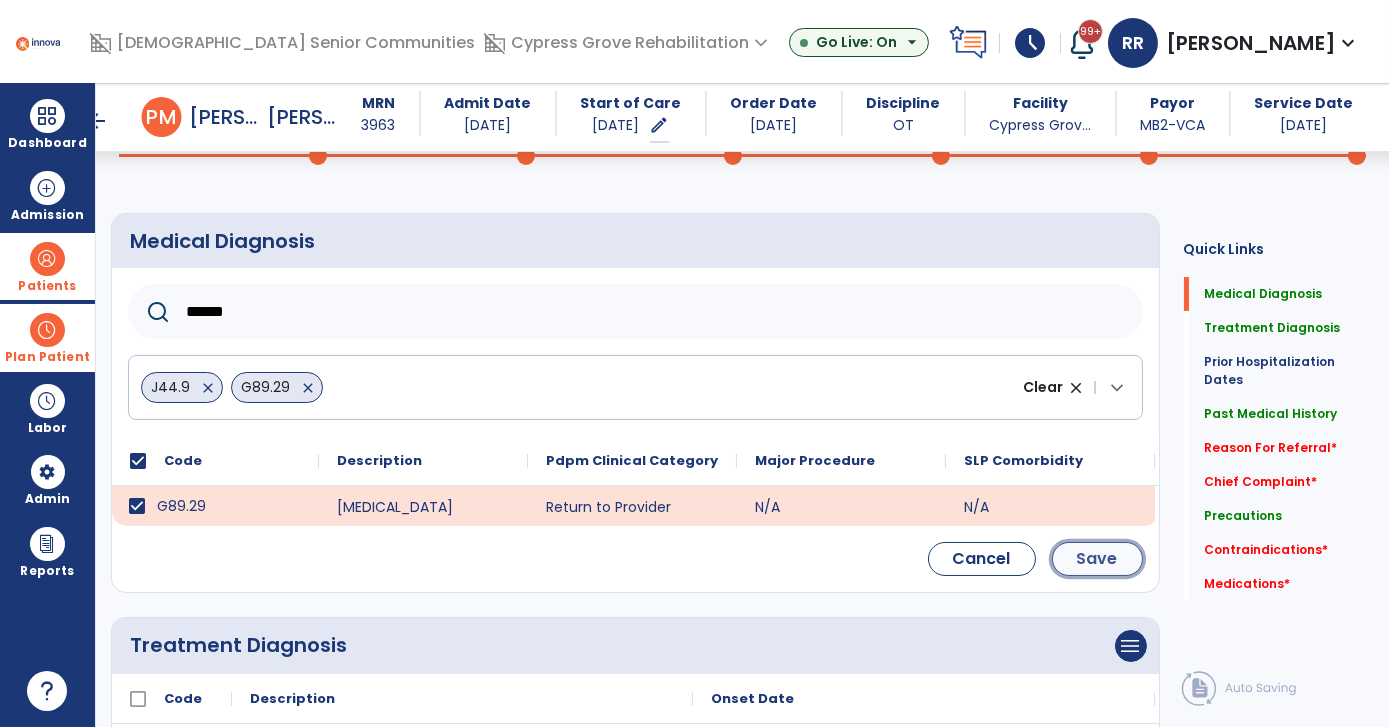 click on "Save" 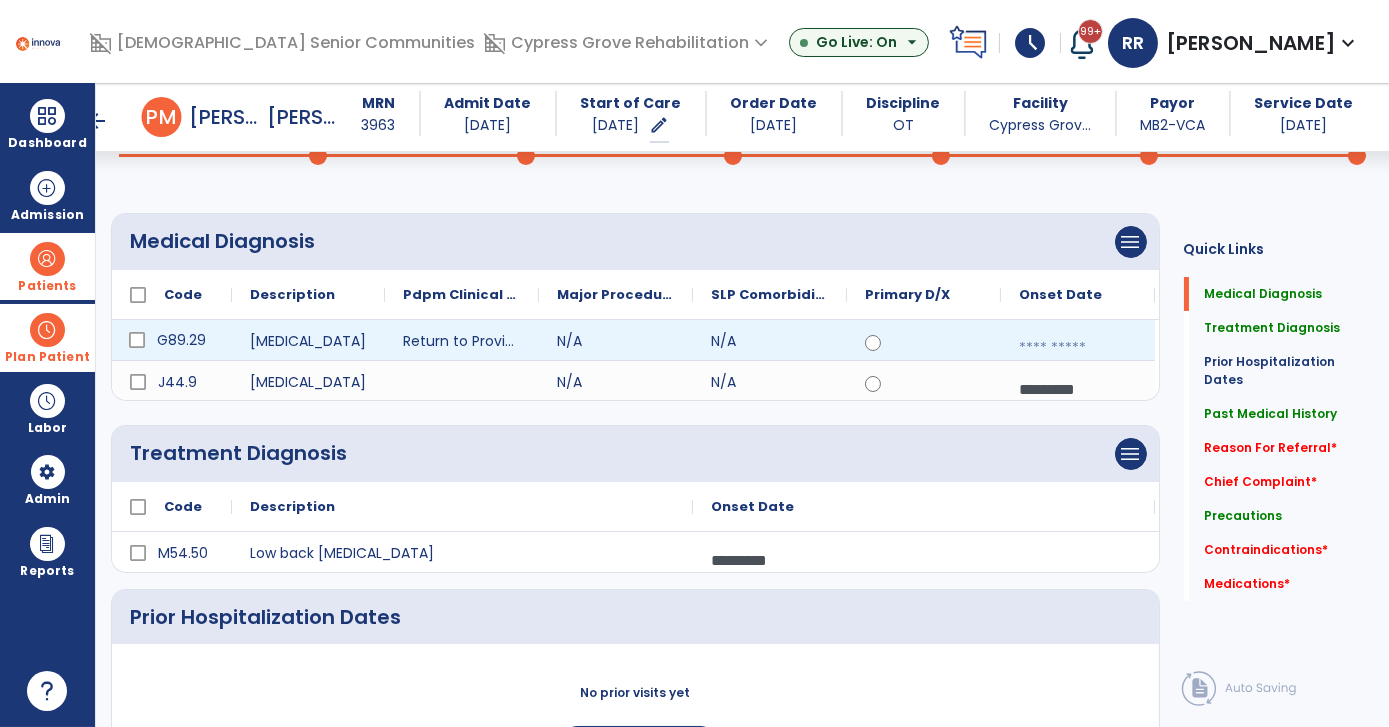 click at bounding box center (1078, 348) 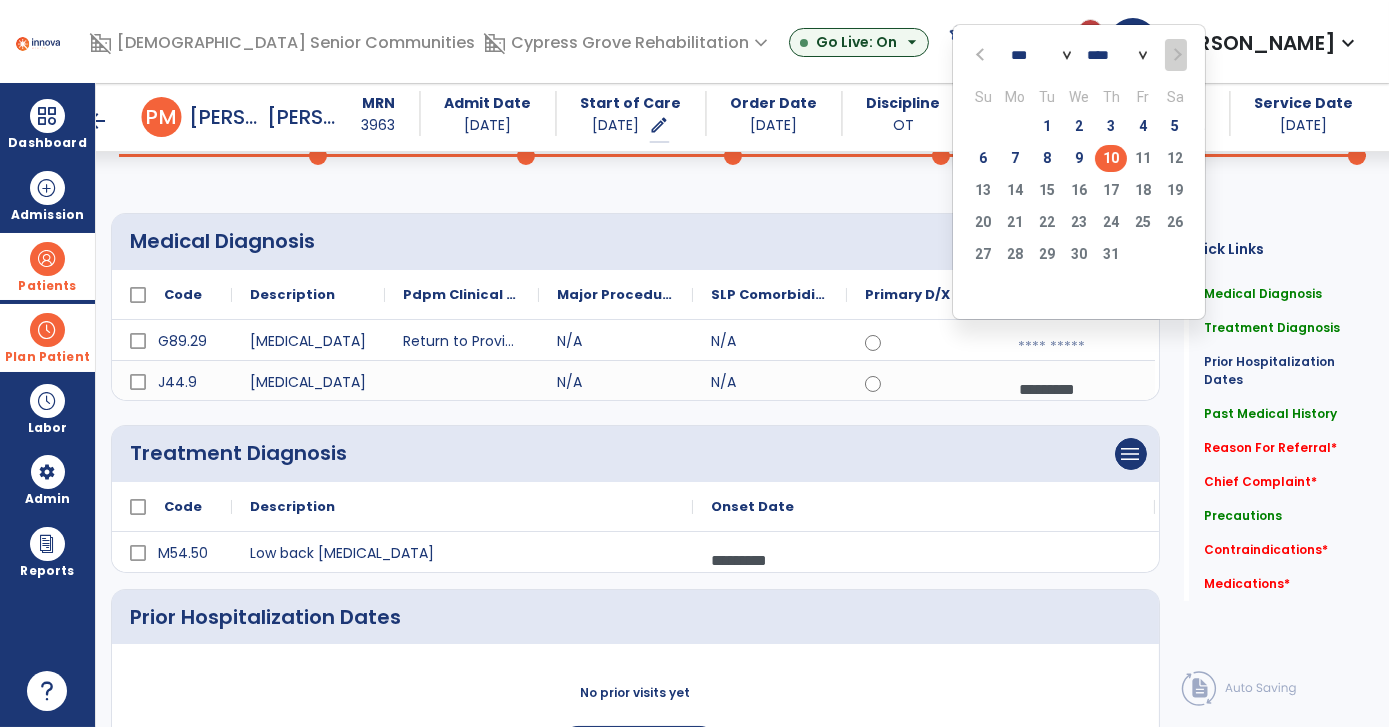 click 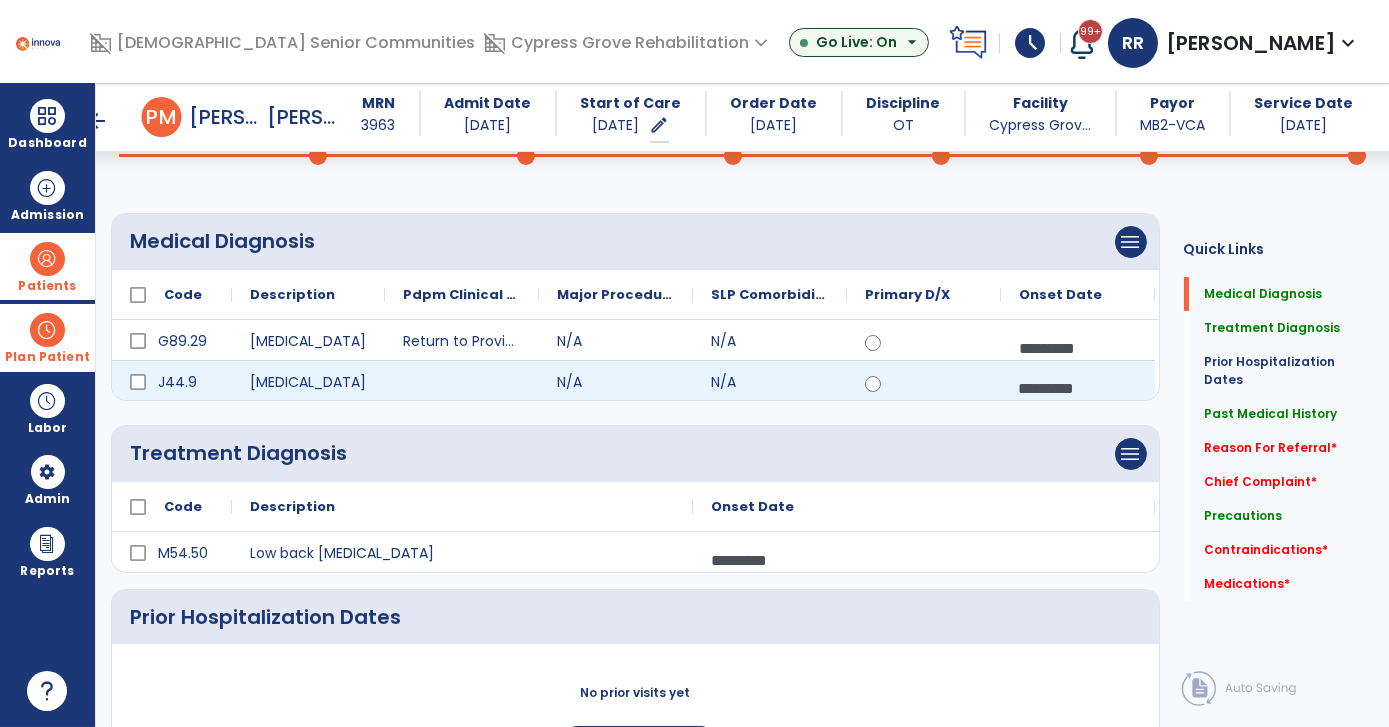 click on "*********" at bounding box center (1078, 388) 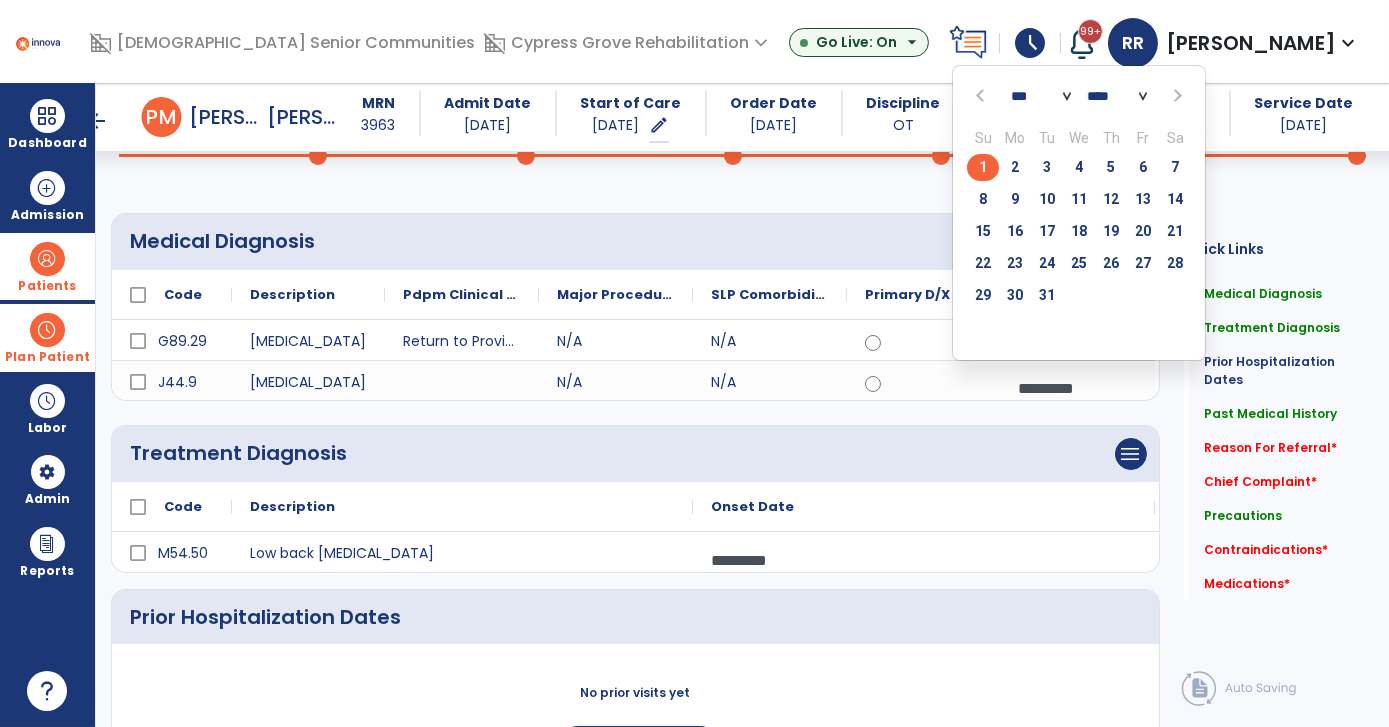 click 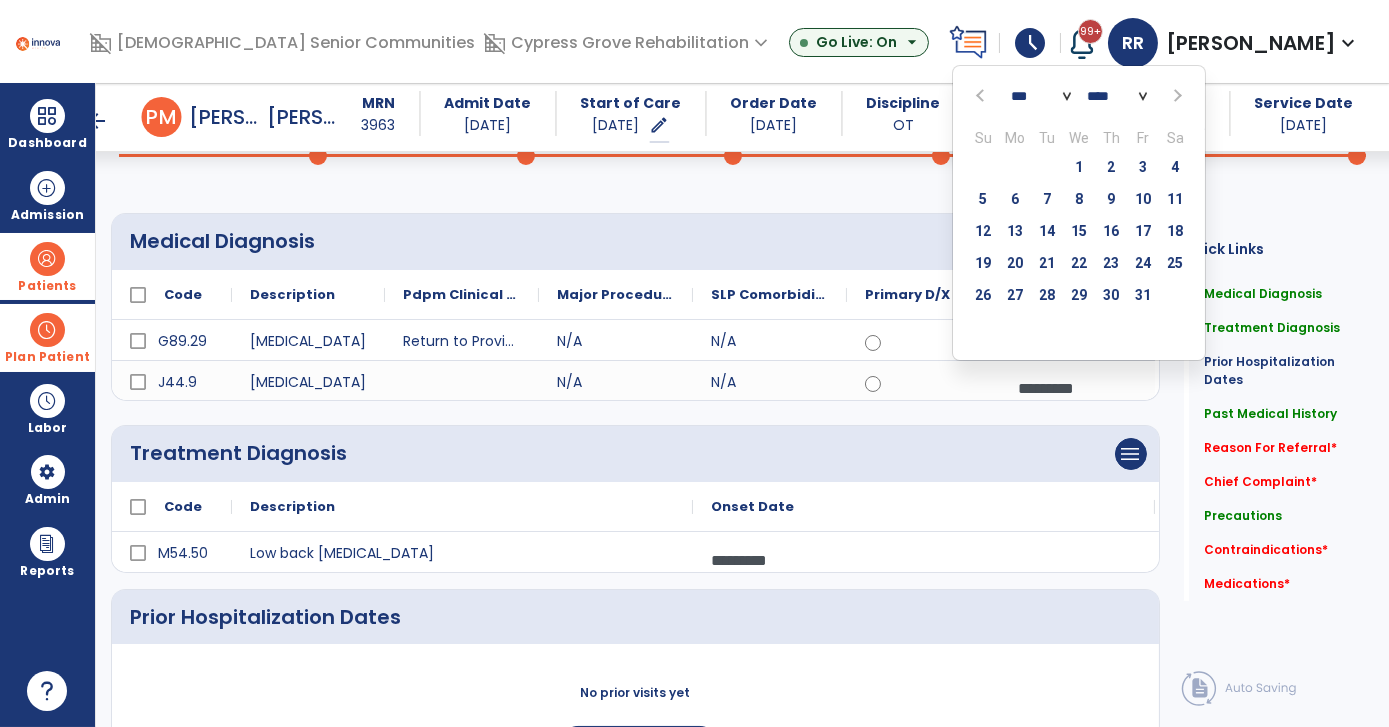 click 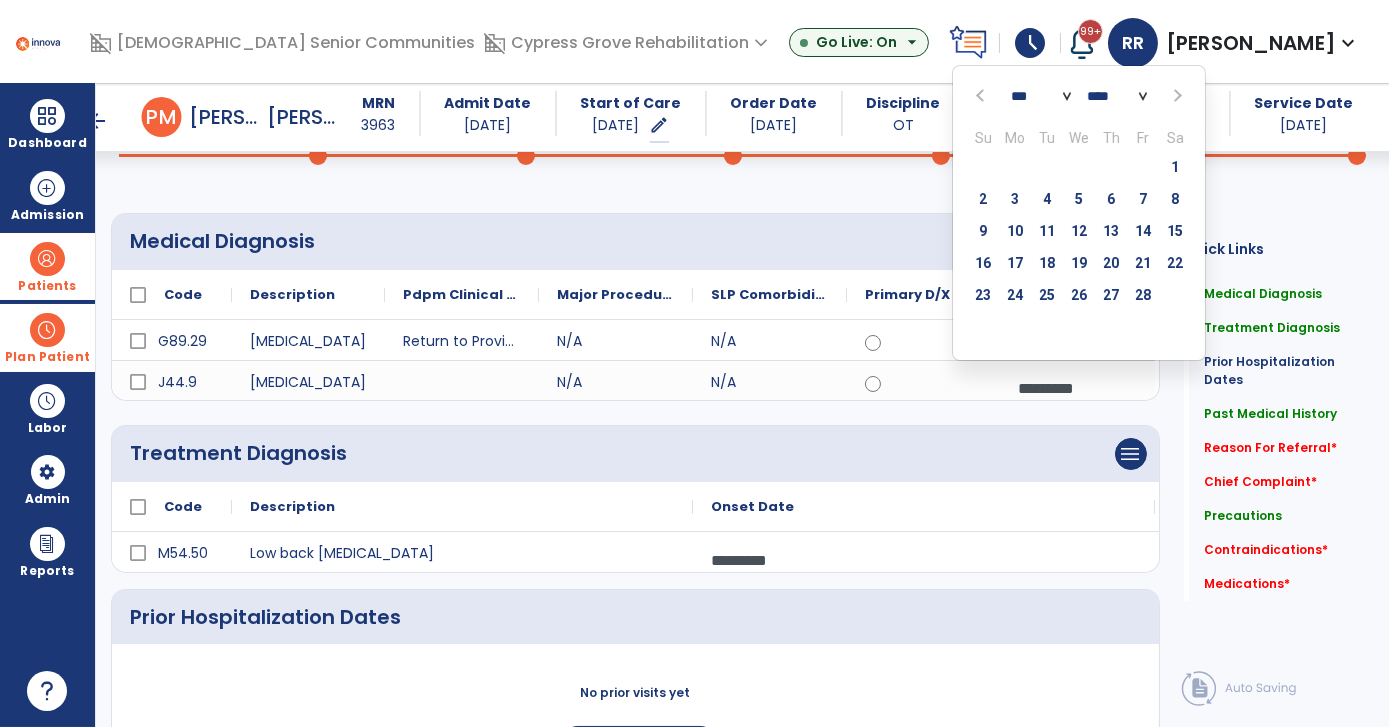 click 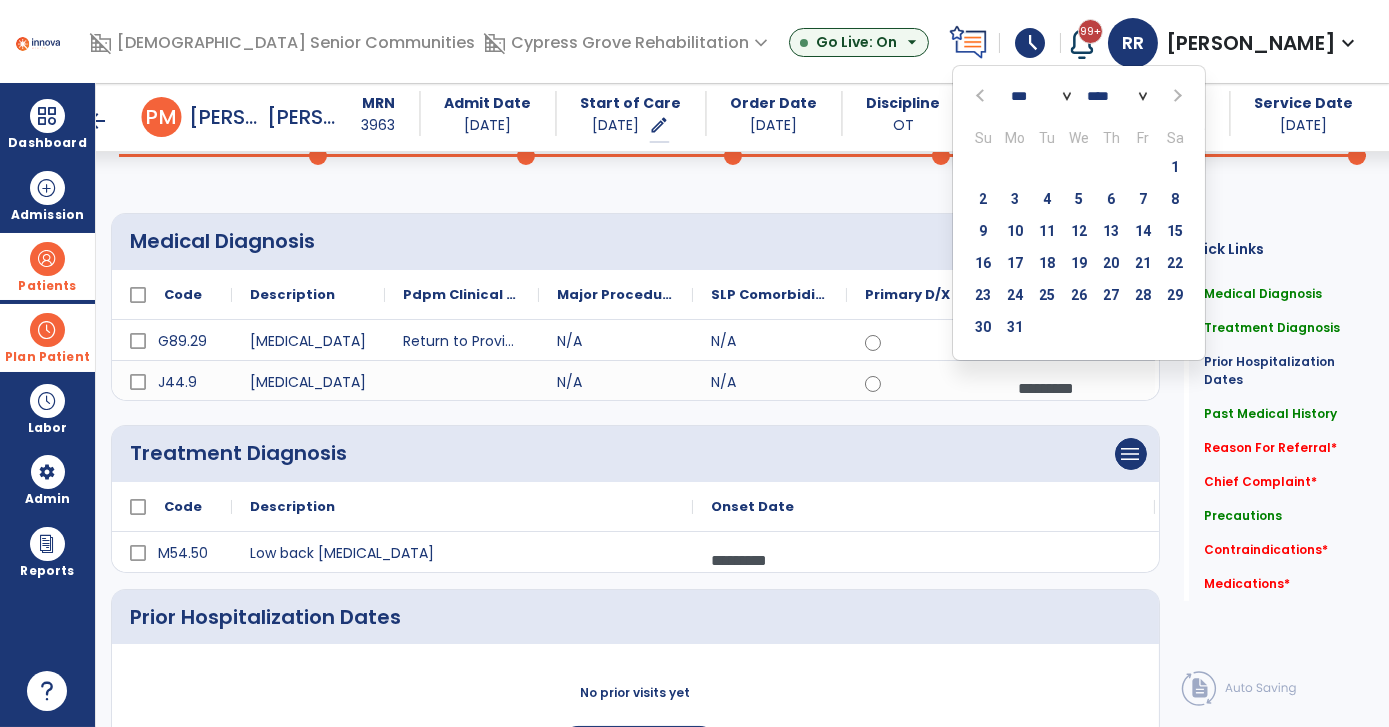 click 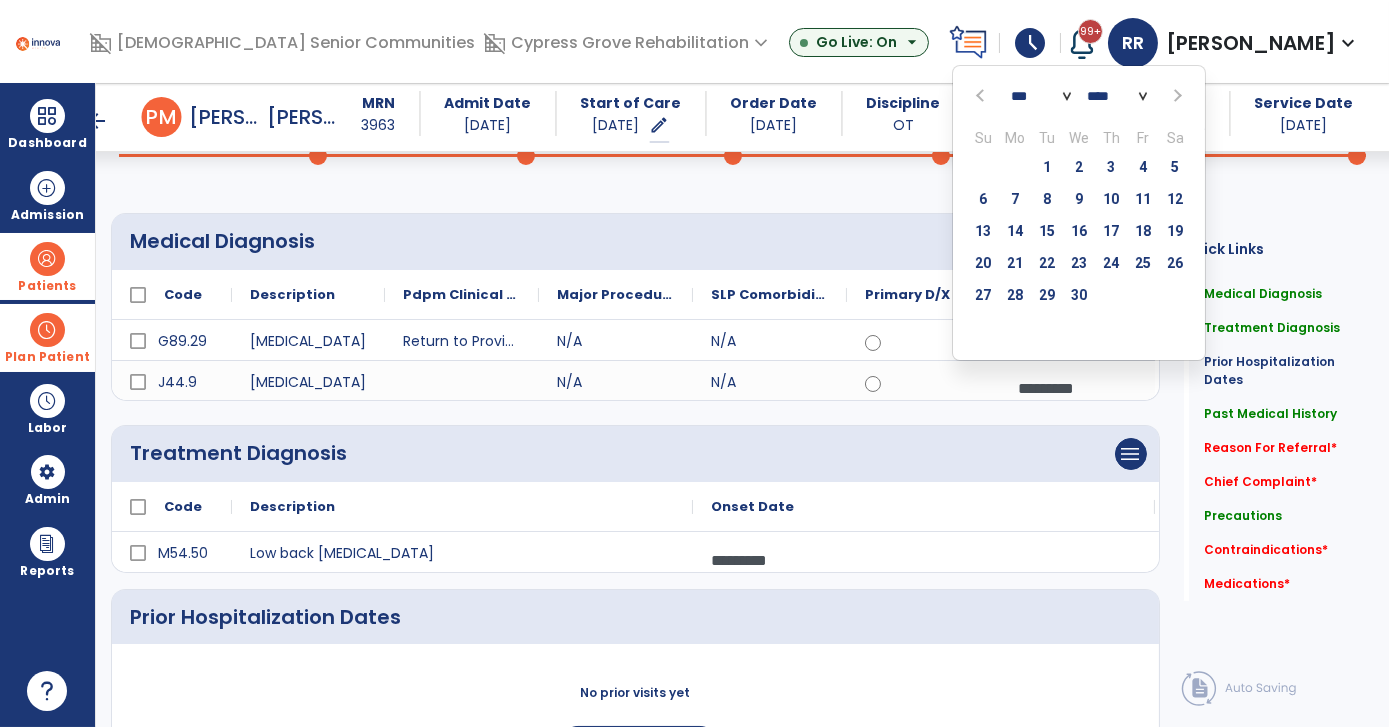 click 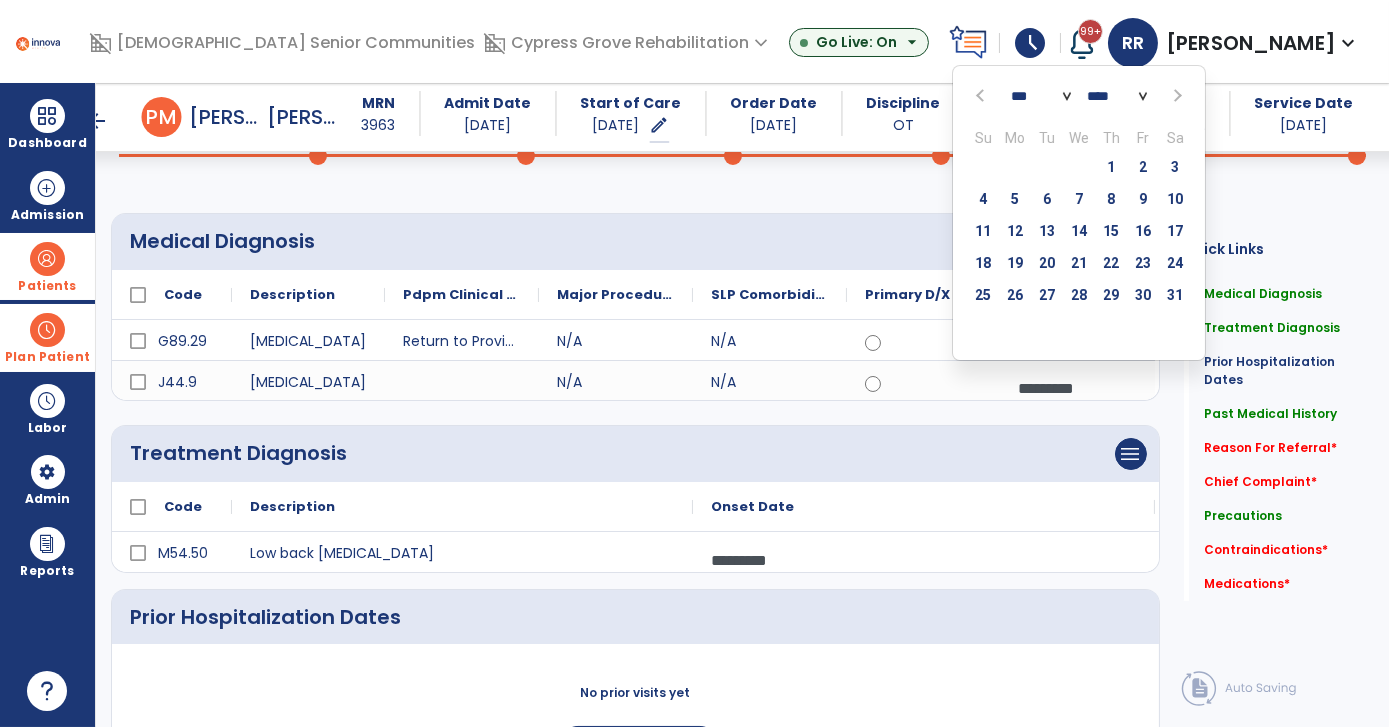 click 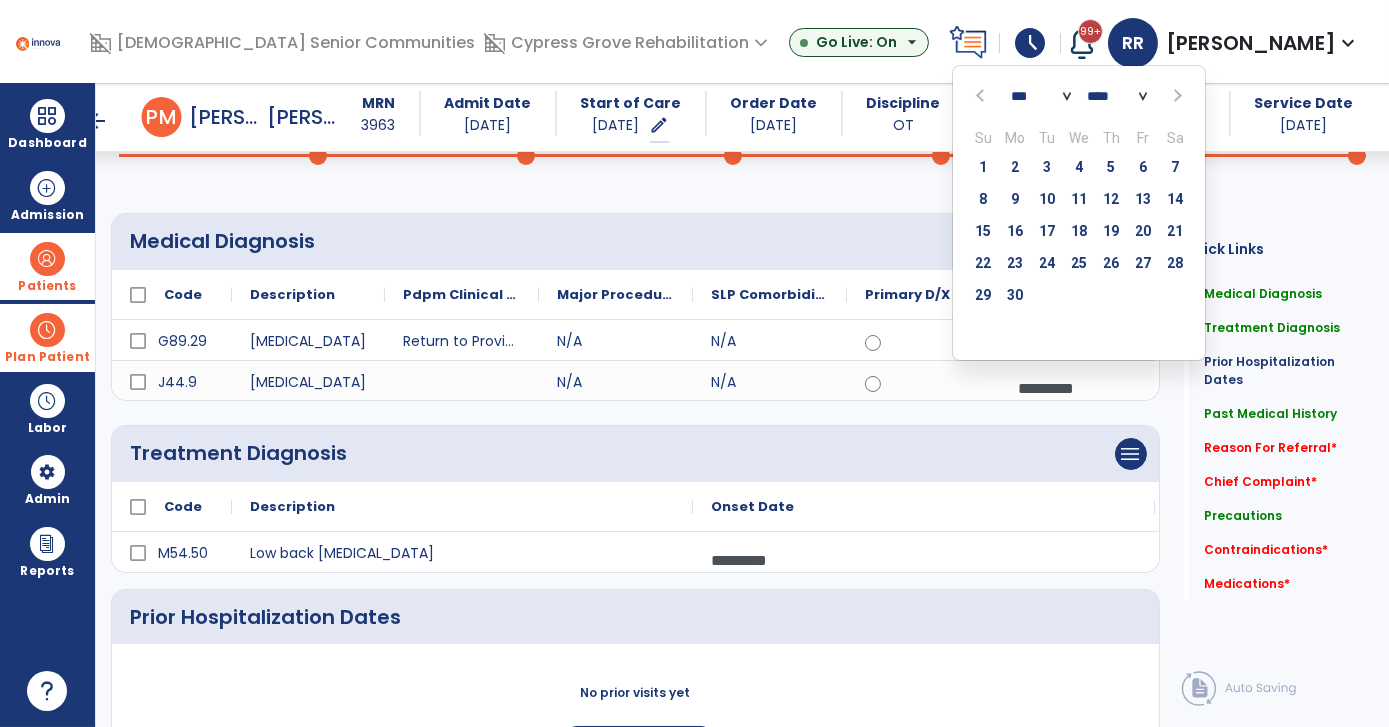 click 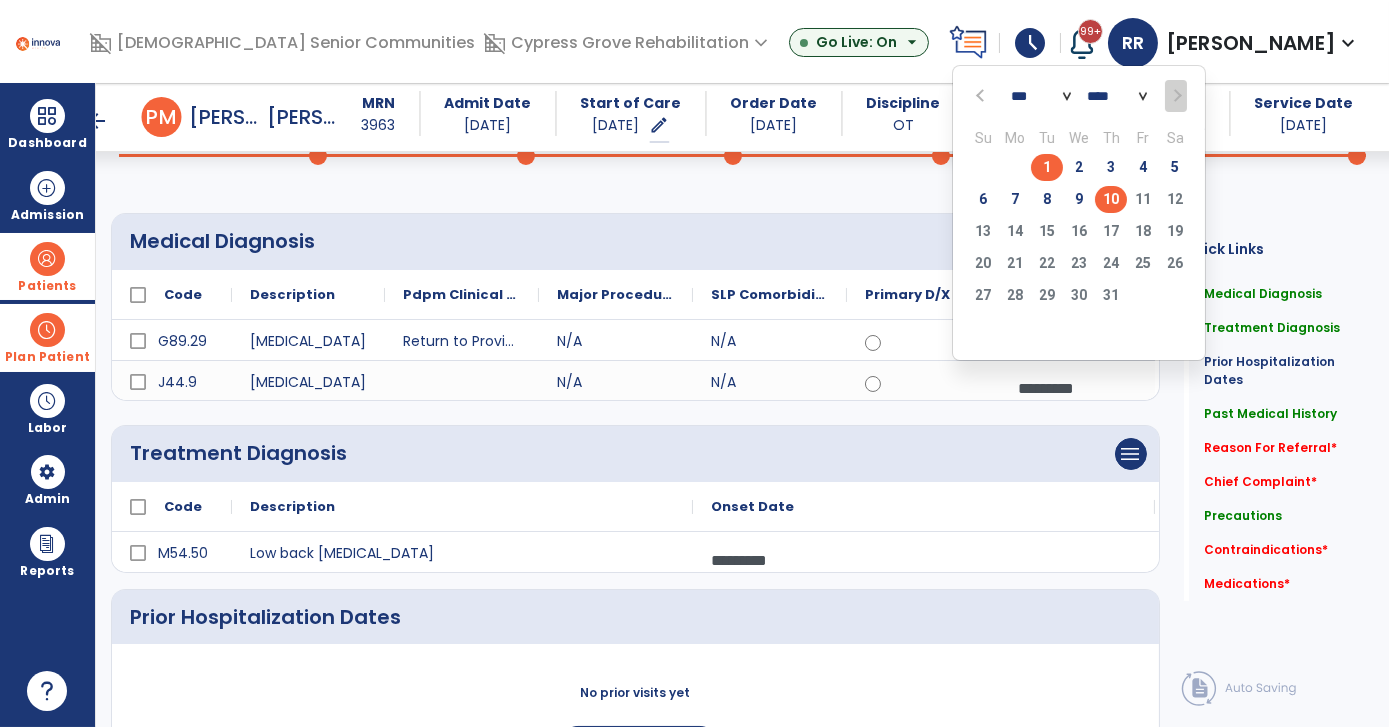 click on "10" 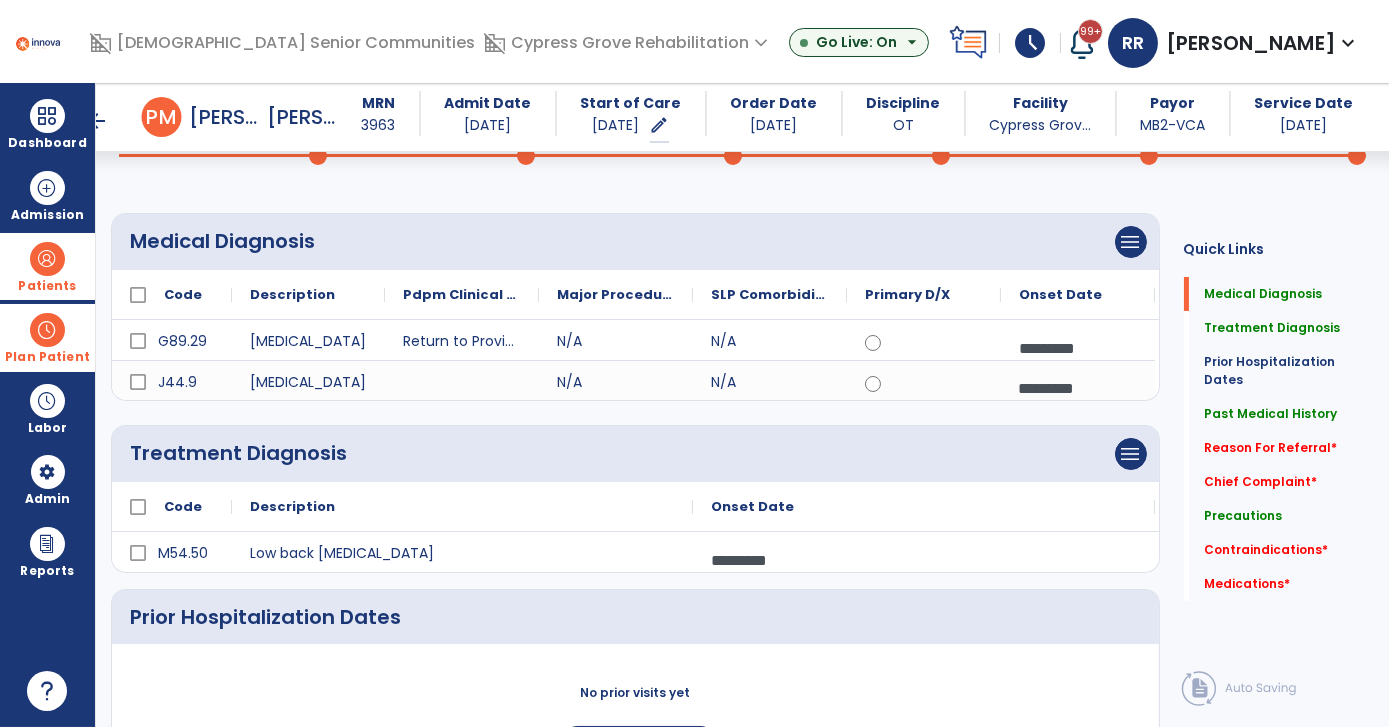 click on "Medical Diagnosis      menu   Add Medical Diagnosis   Delete Medical Diagnosis
Code
Description
Pdpm Clinical Category" 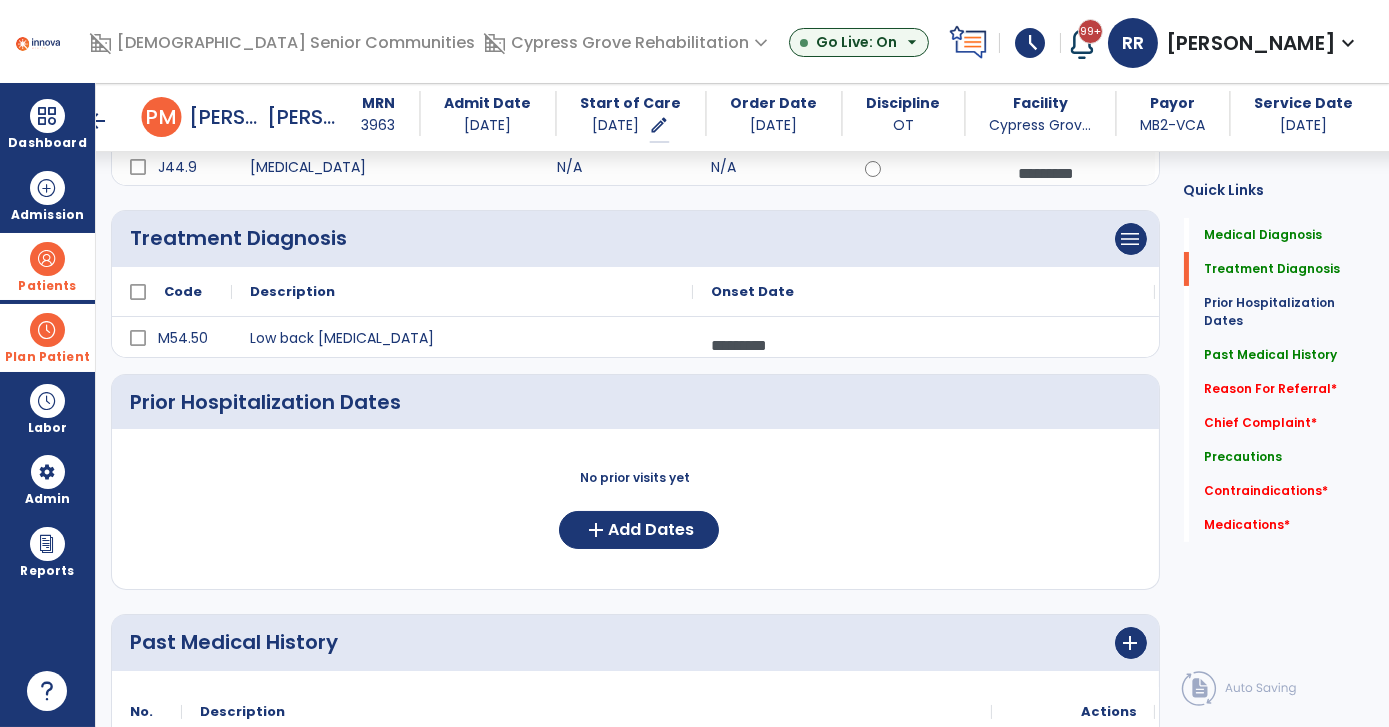 scroll, scrollTop: 333, scrollLeft: 0, axis: vertical 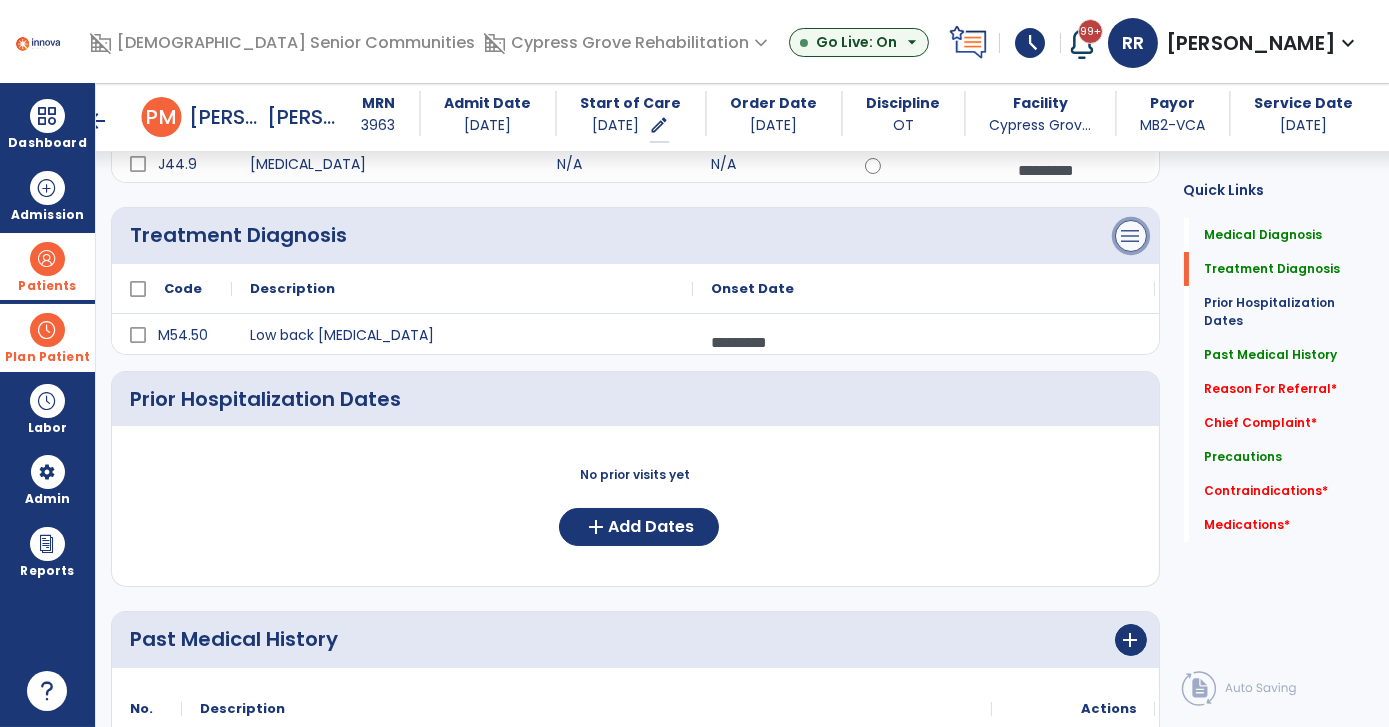 click on "menu" at bounding box center (1131, 24) 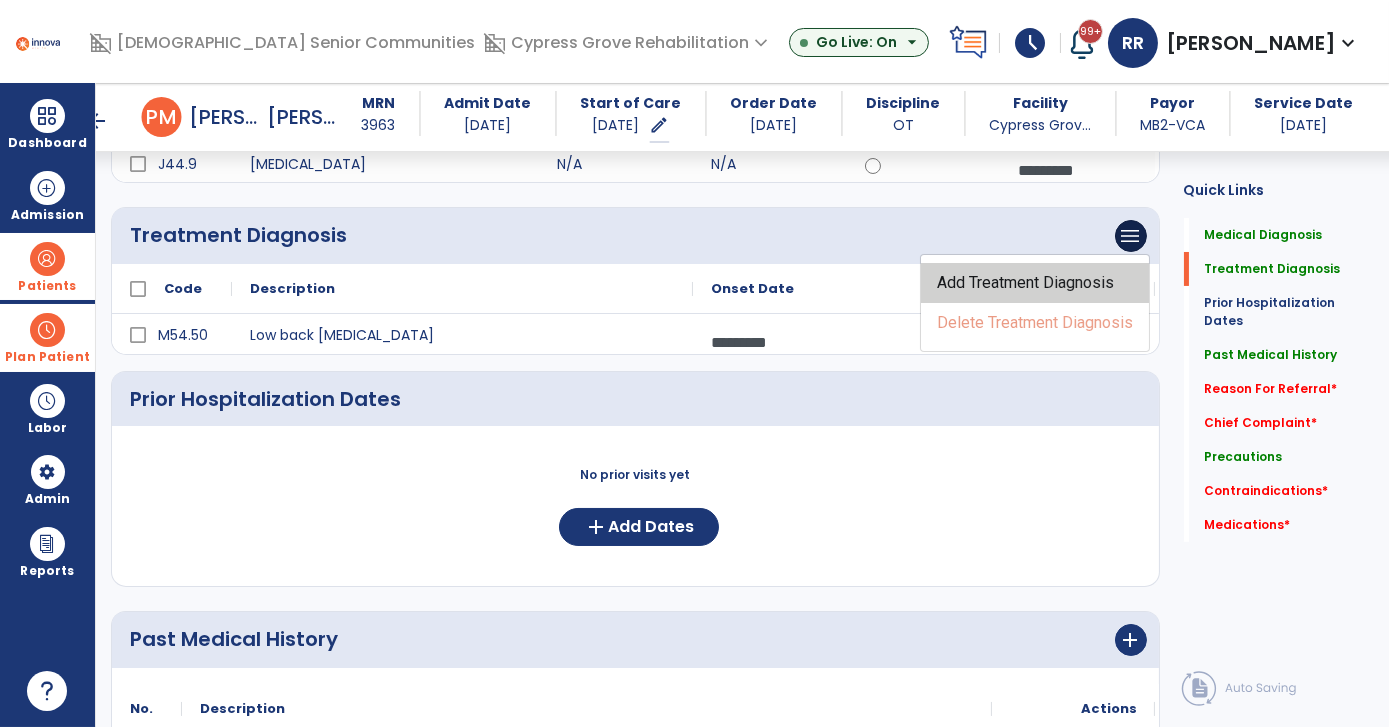 click on "Add Treatment Diagnosis" 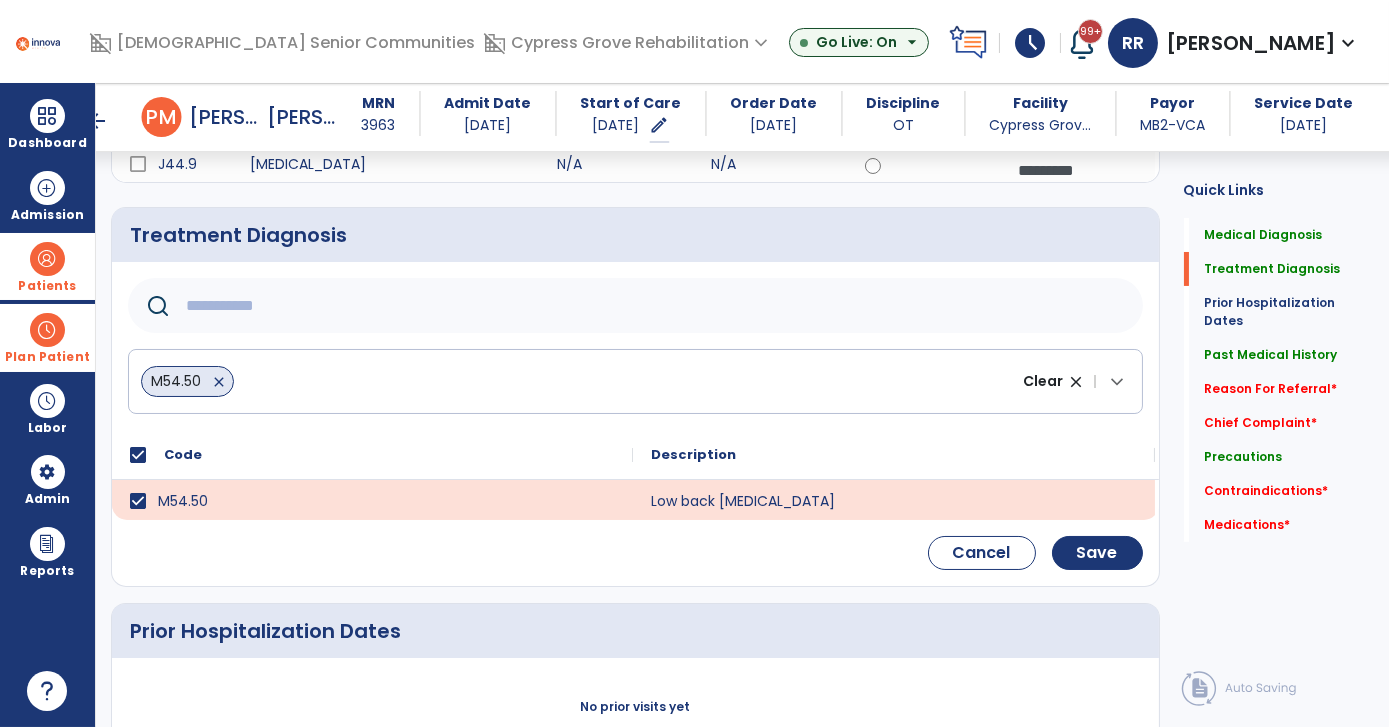 click 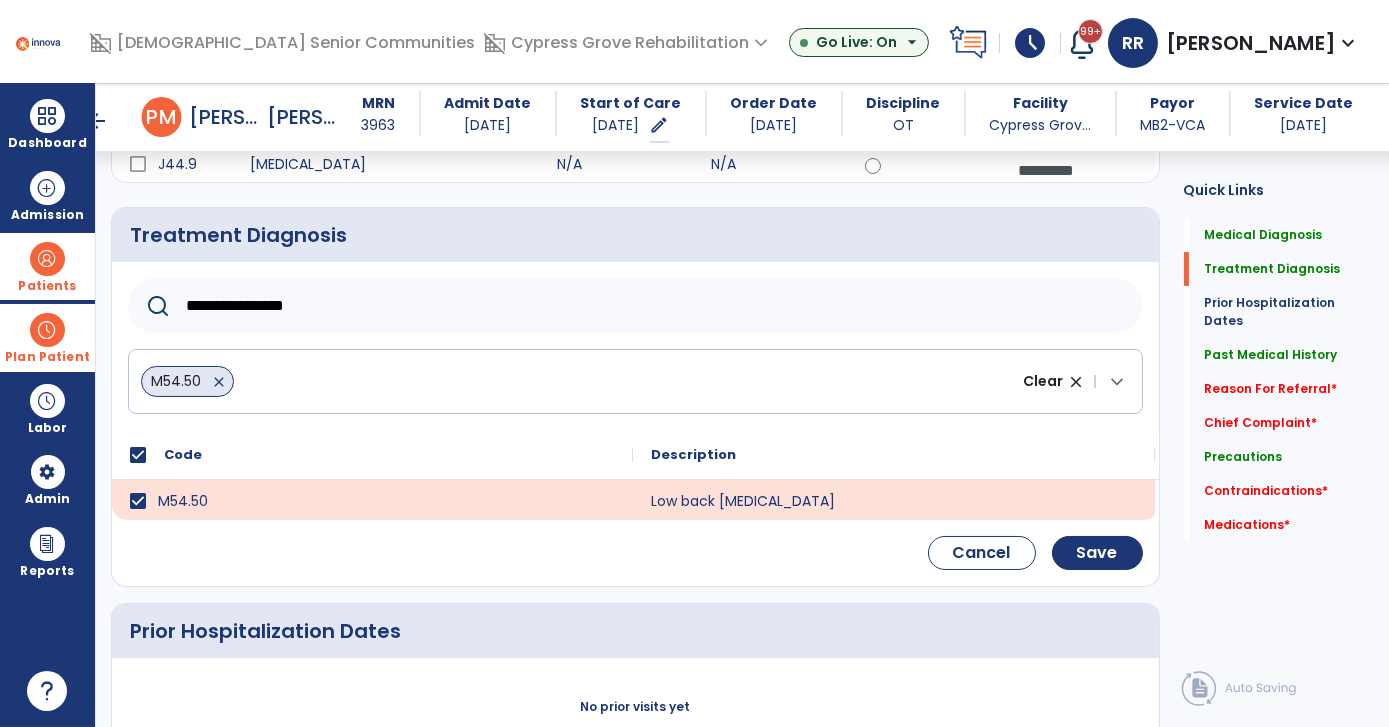 type on "**********" 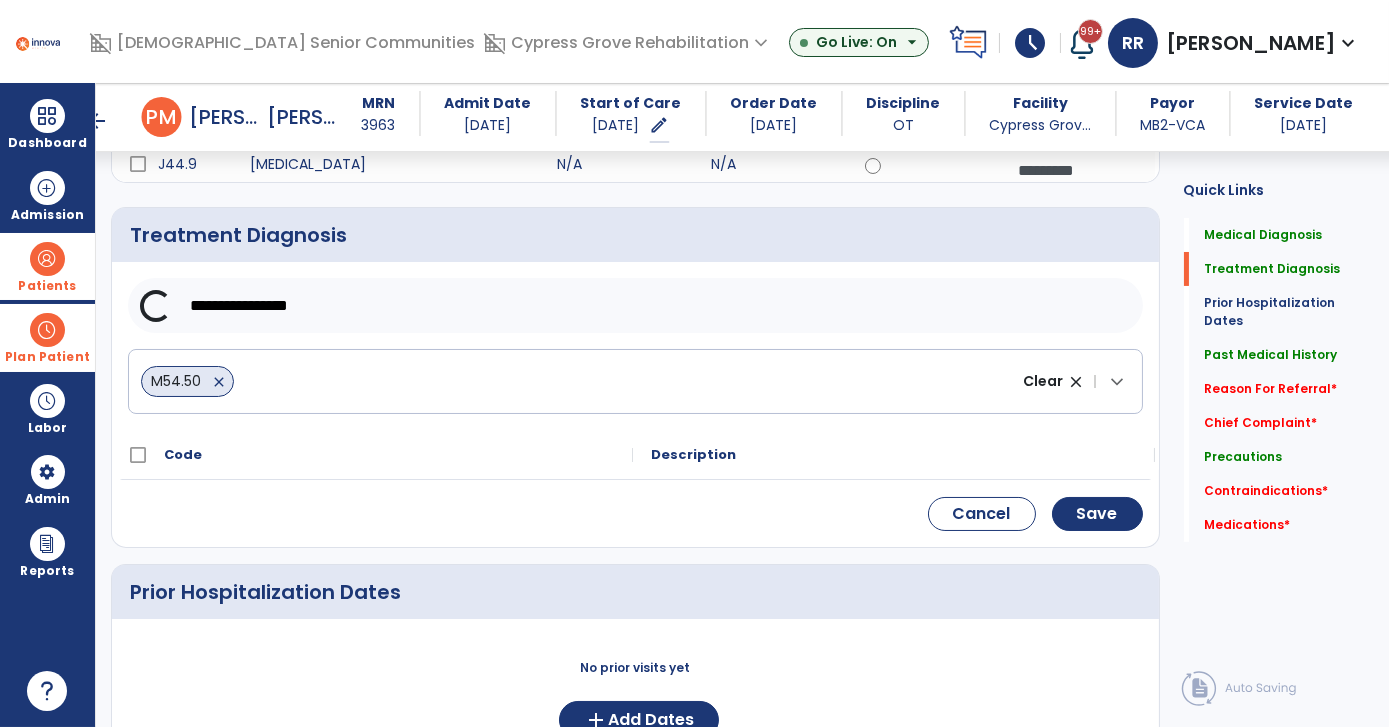 click on "Treatment Diagnosis" 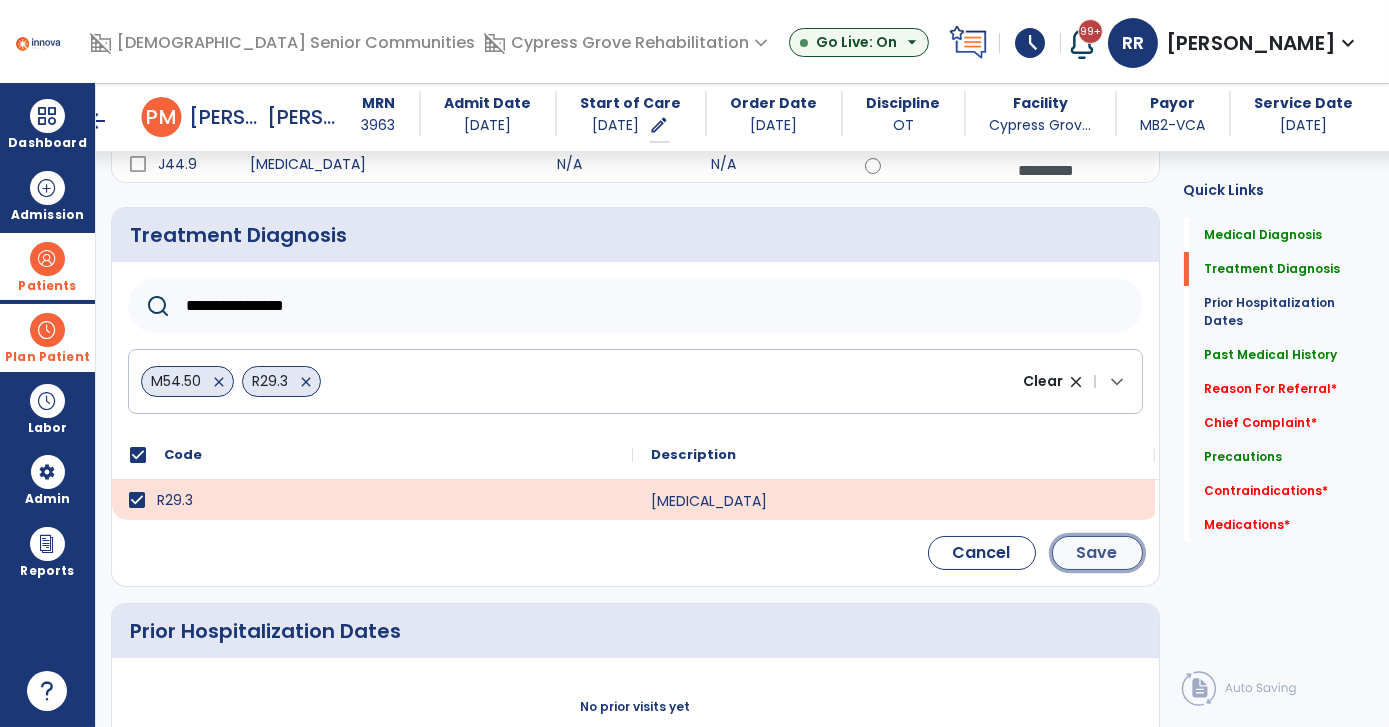 click on "Save" 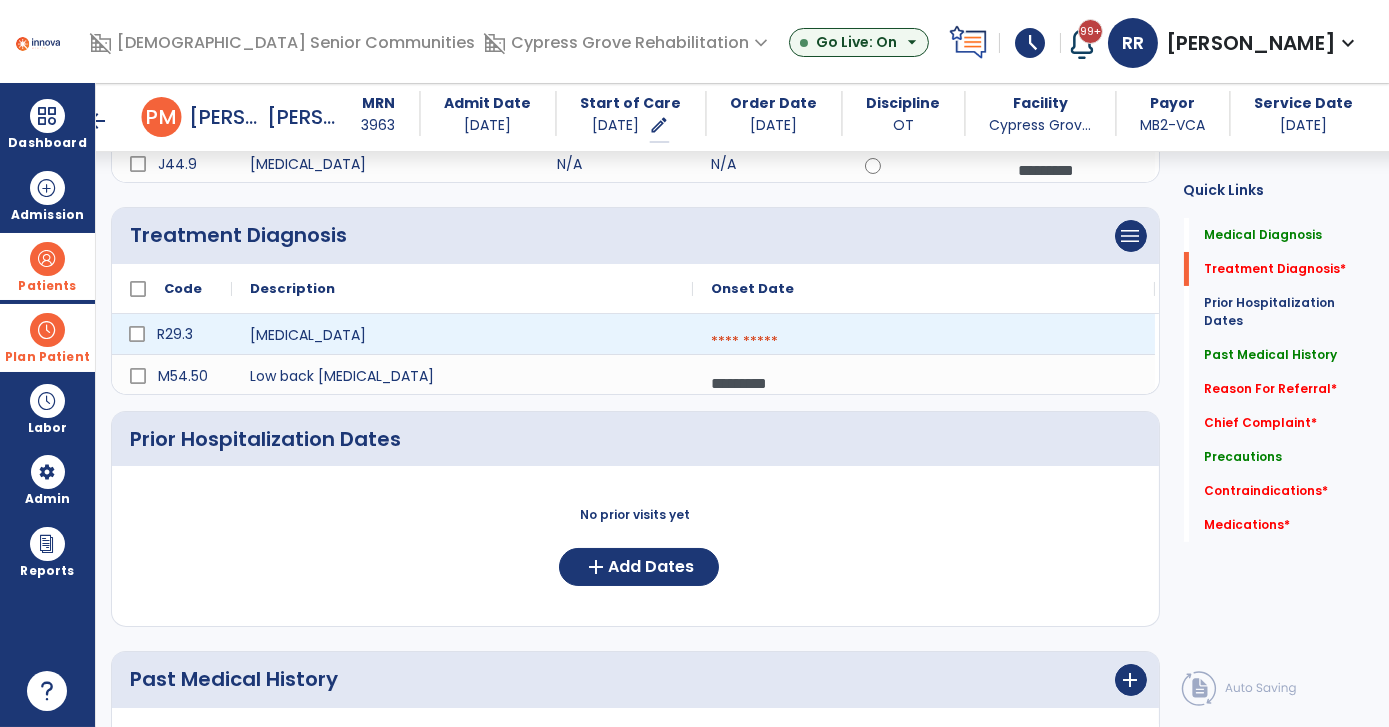 click at bounding box center [924, 342] 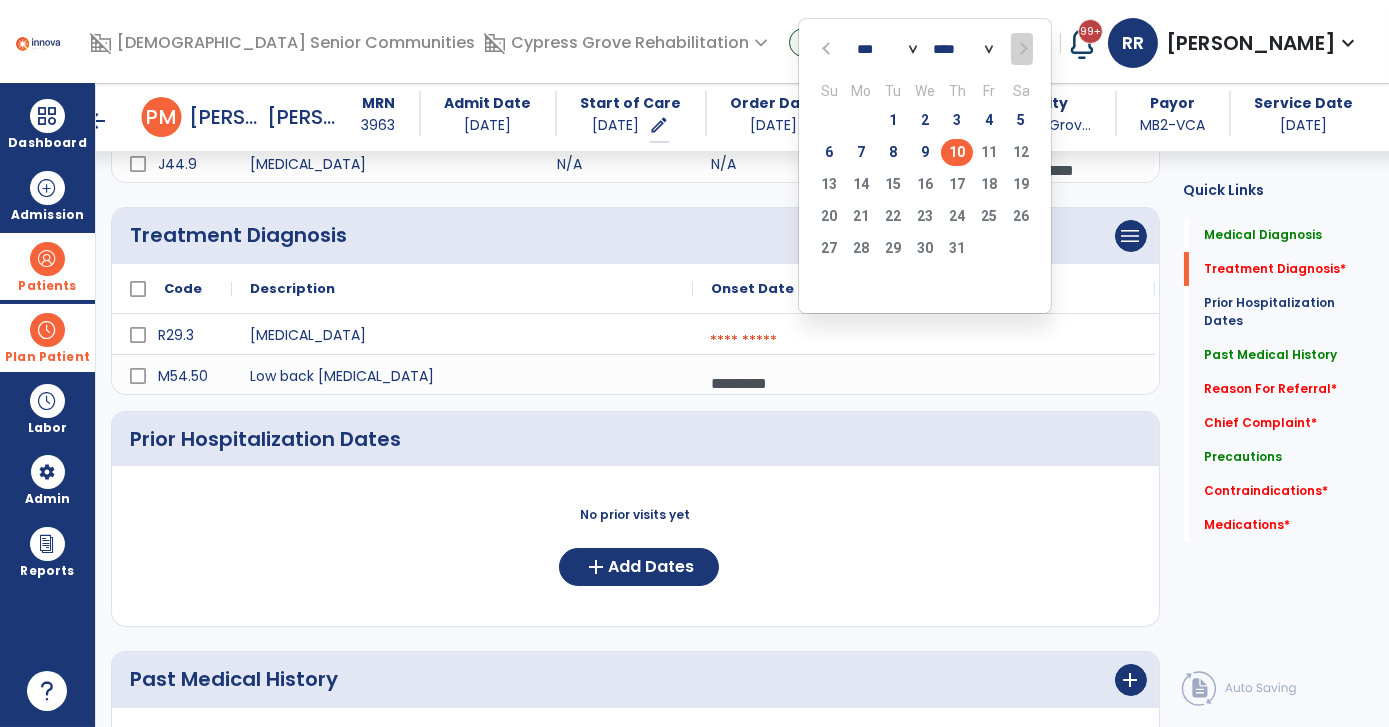 click on "10" 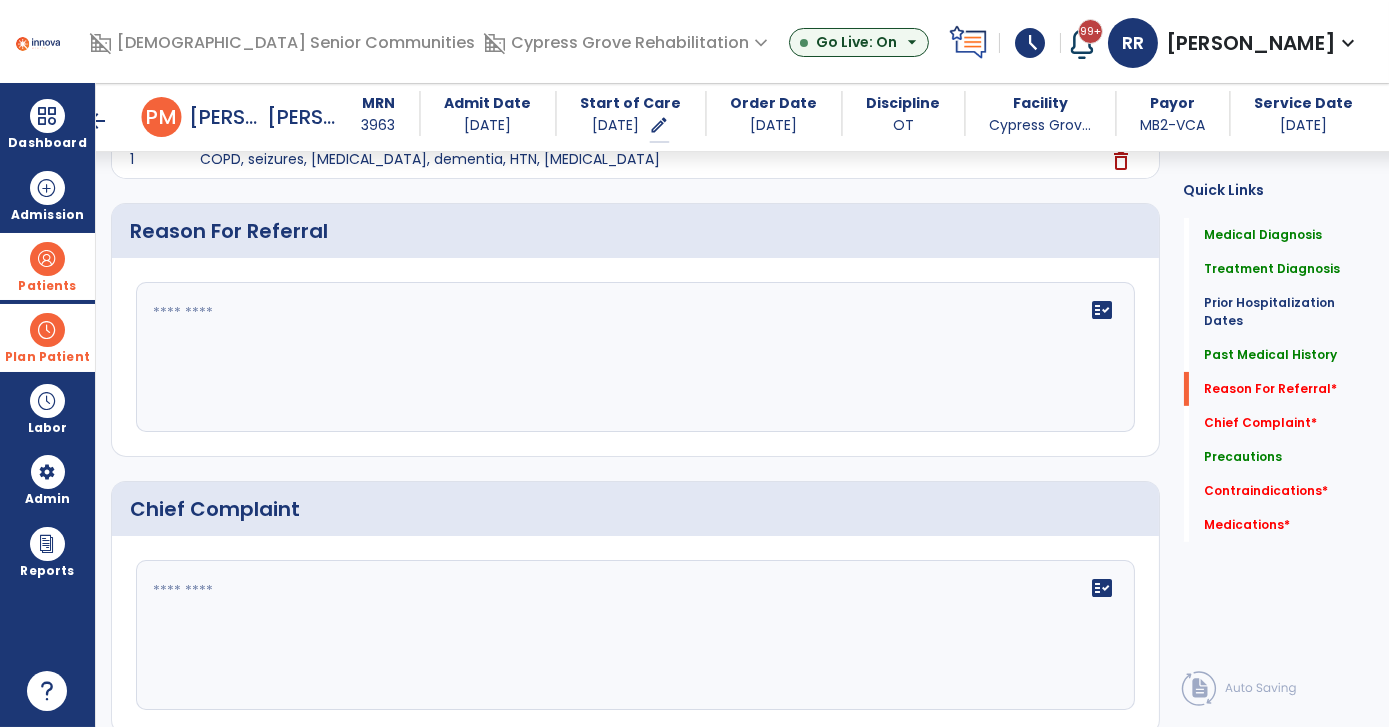 scroll, scrollTop: 986, scrollLeft: 0, axis: vertical 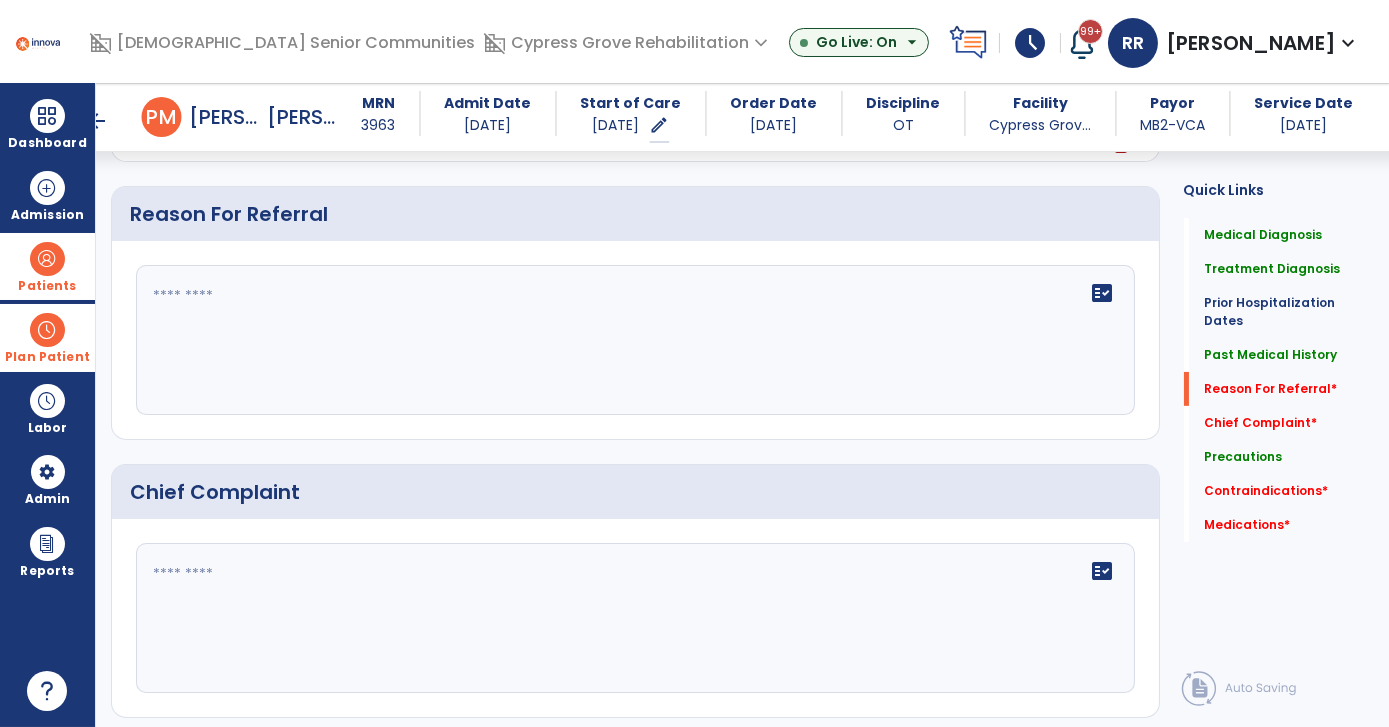 click 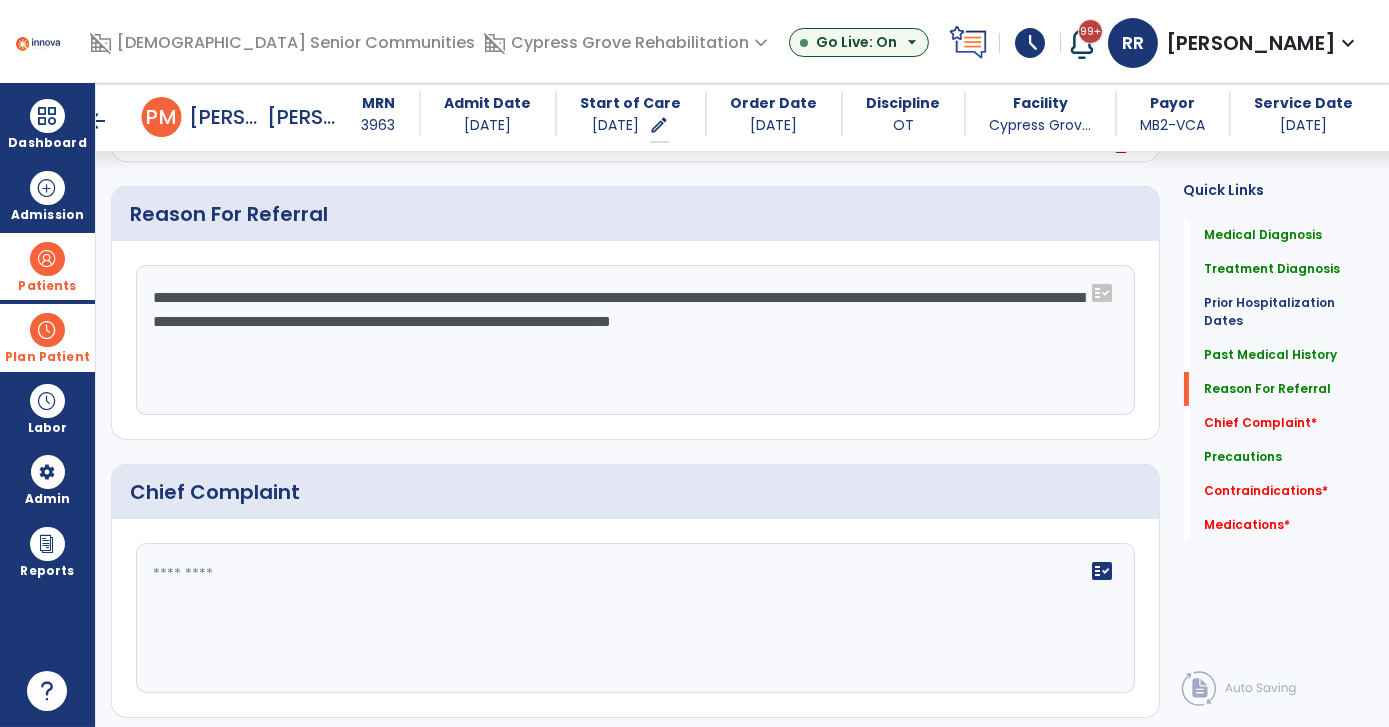 click on "**********" 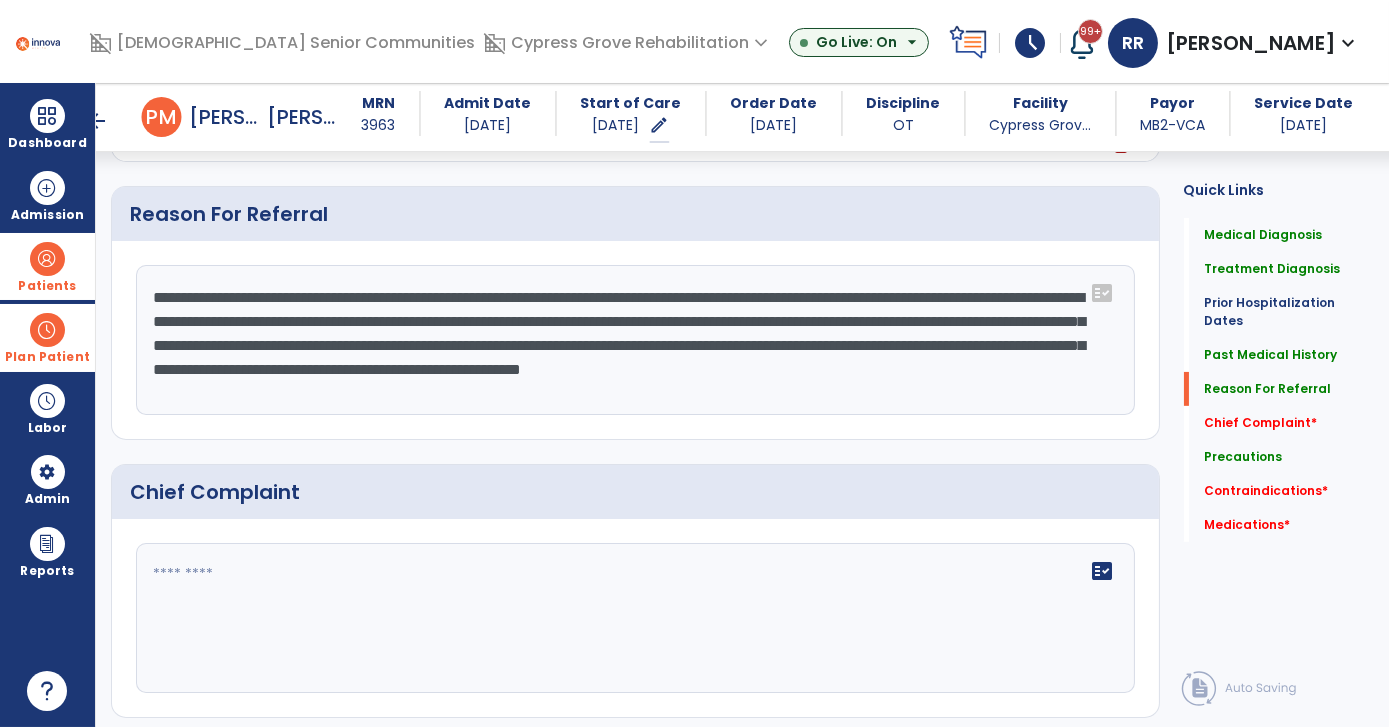 type on "**********" 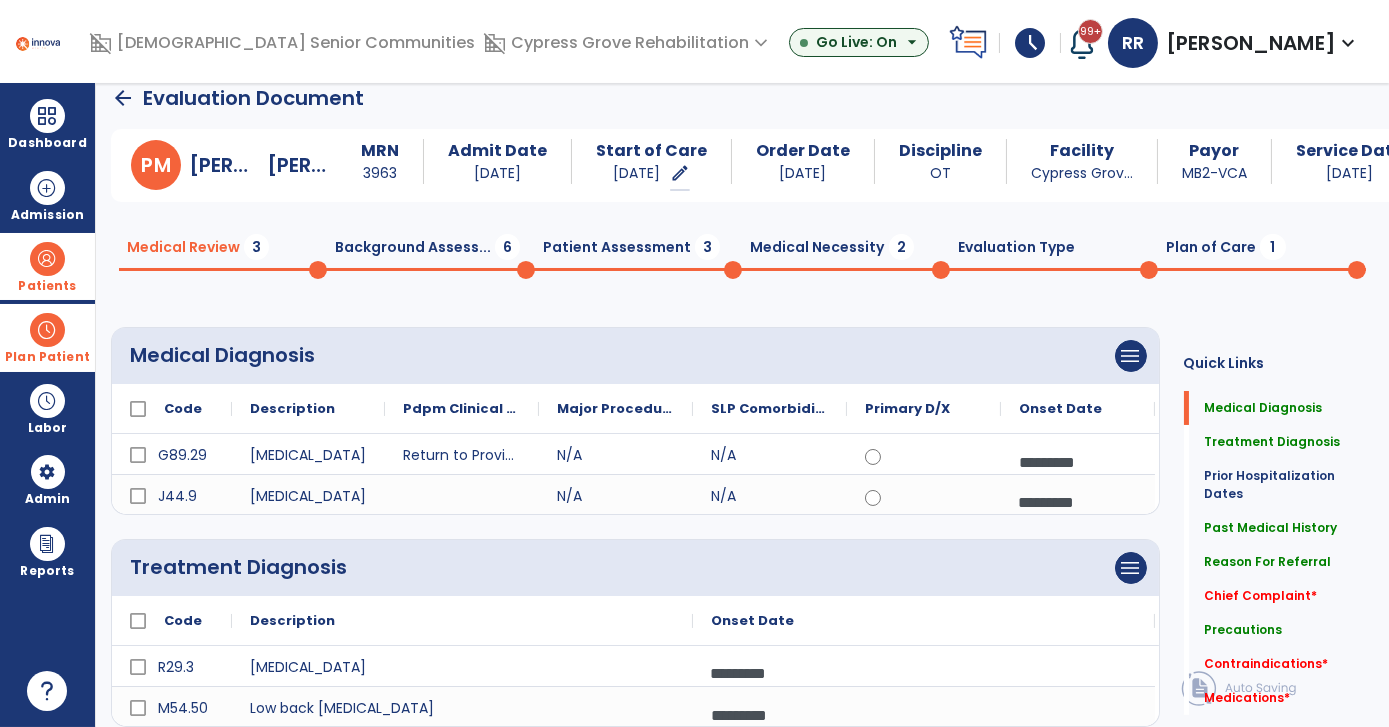 scroll, scrollTop: 0, scrollLeft: 0, axis: both 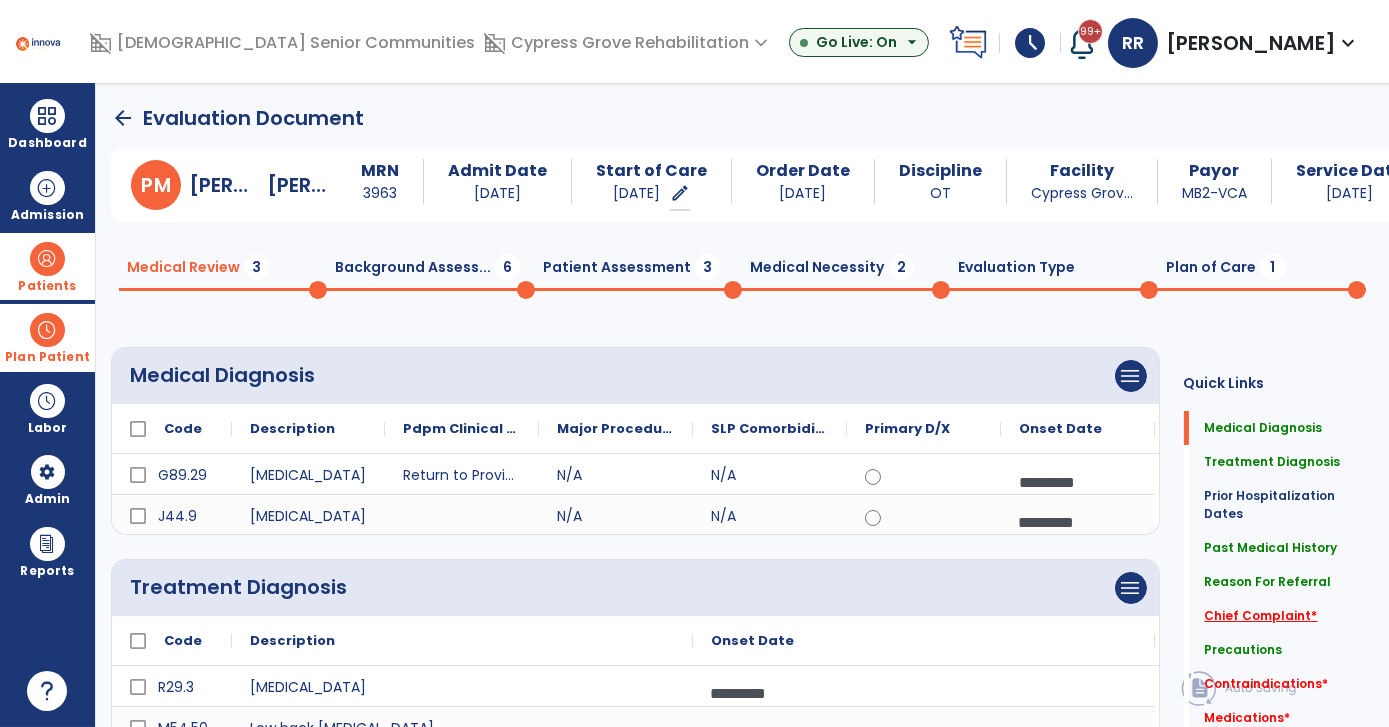 click on "Chief Complaint   *" 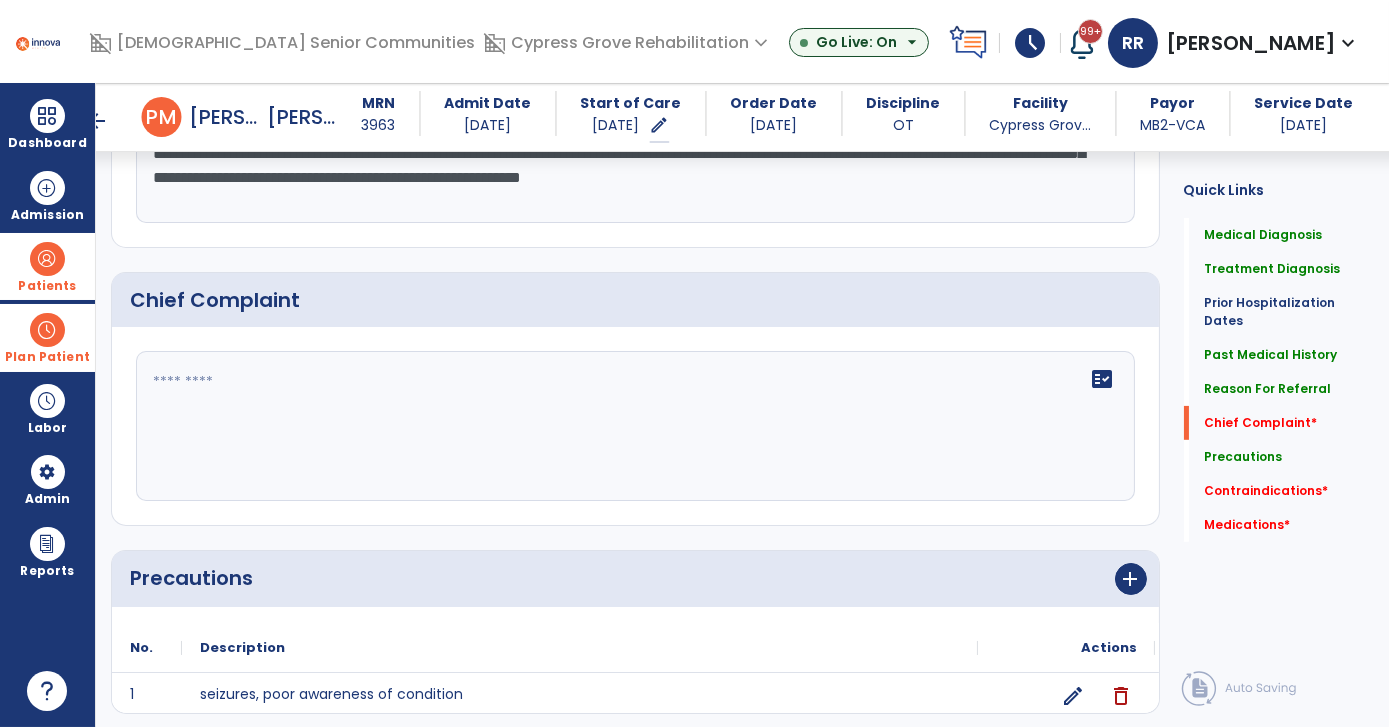 scroll, scrollTop: 1186, scrollLeft: 0, axis: vertical 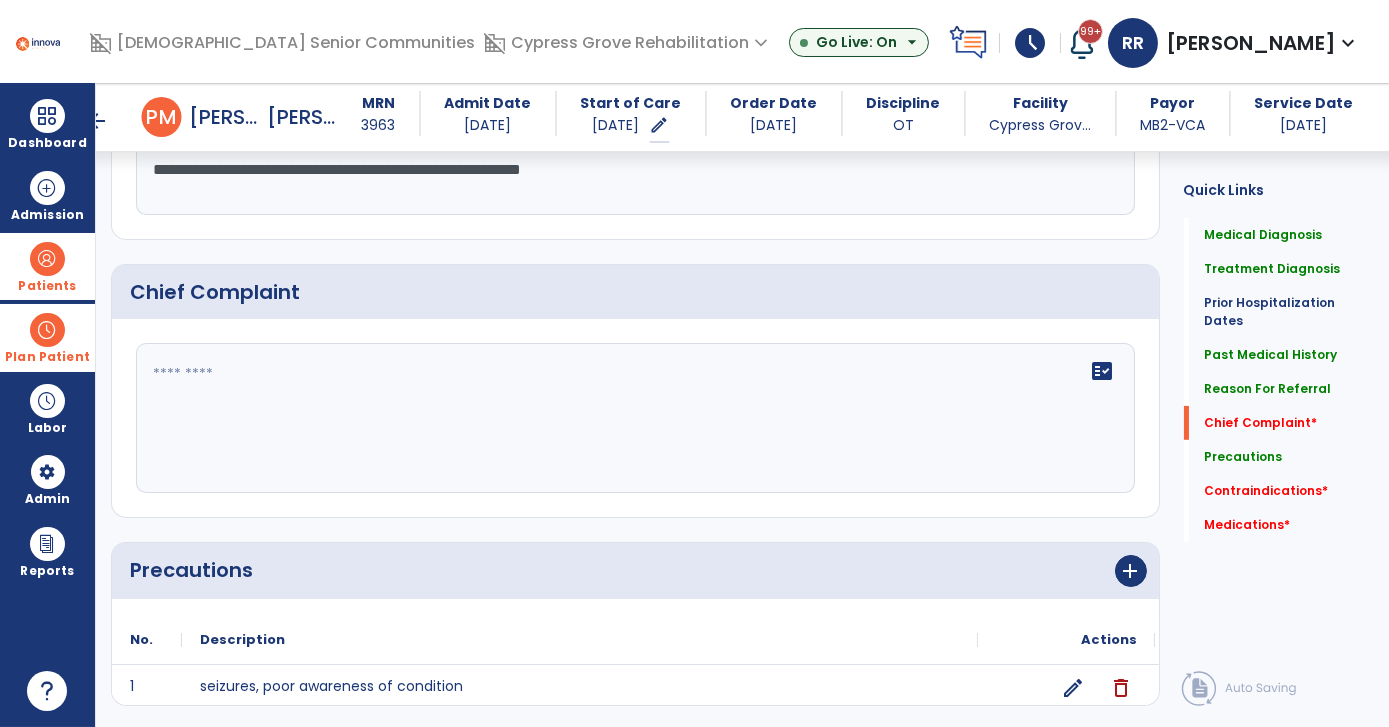 click on "fact_check" 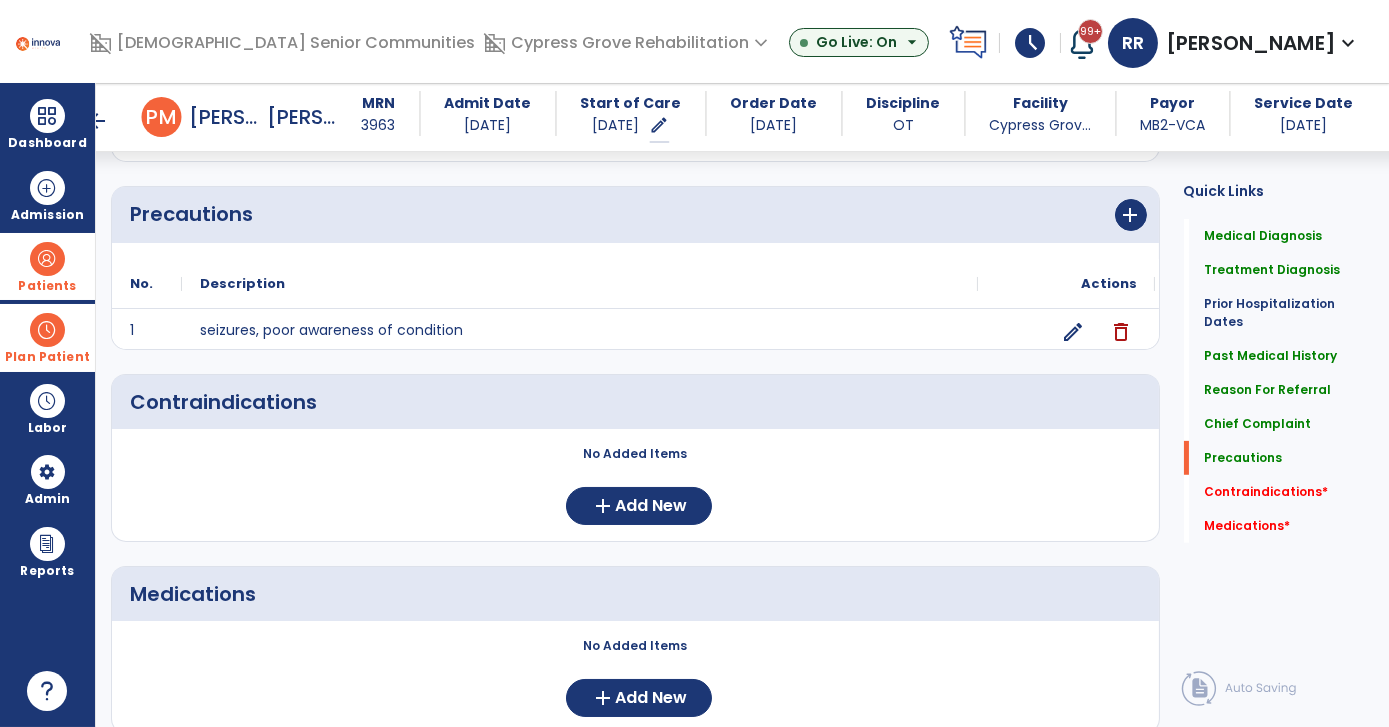 scroll, scrollTop: 1550, scrollLeft: 0, axis: vertical 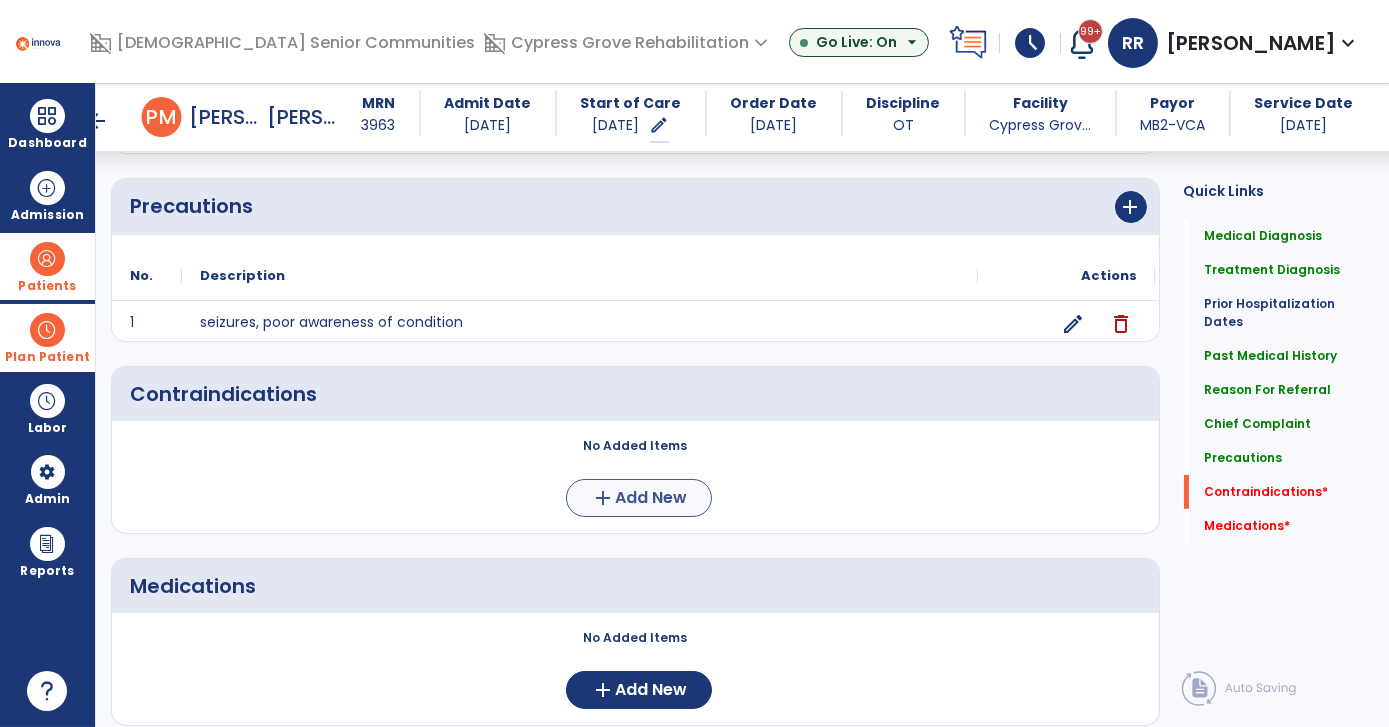 type on "**********" 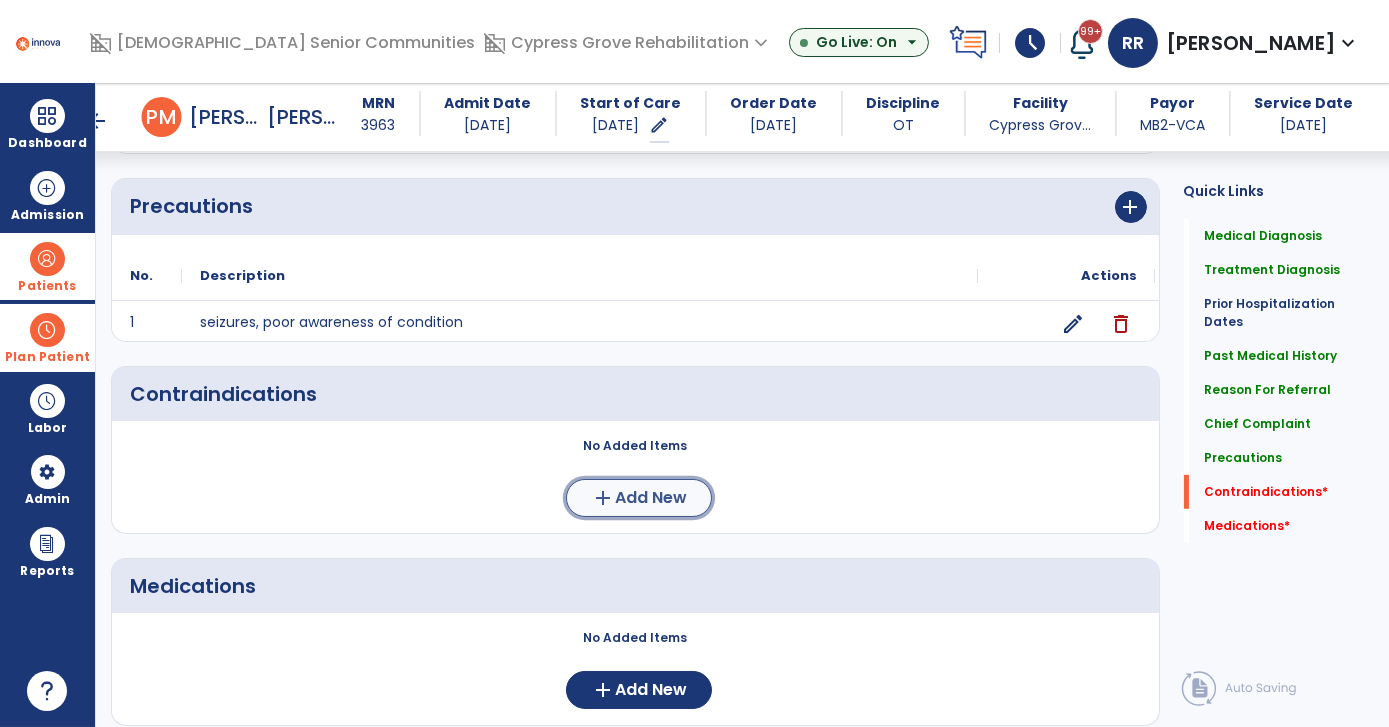 click on "Add New" 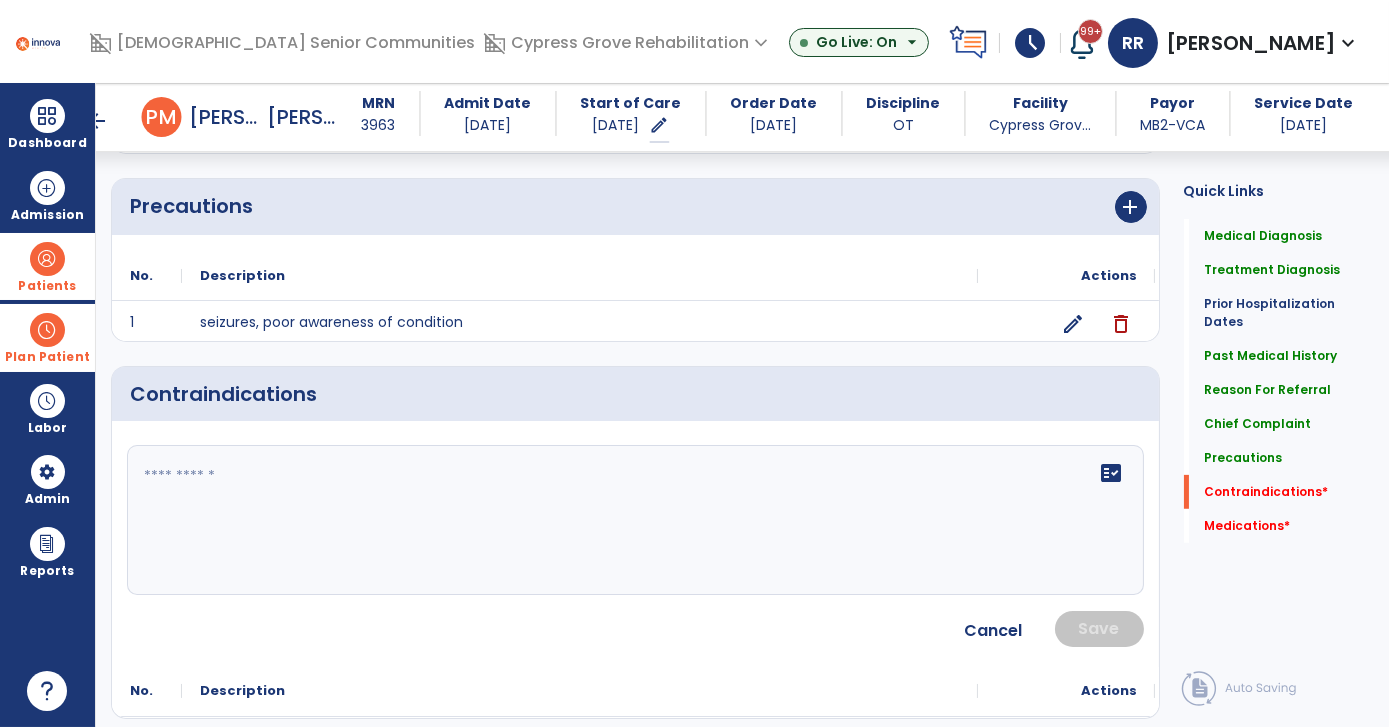 click on "fact_check" 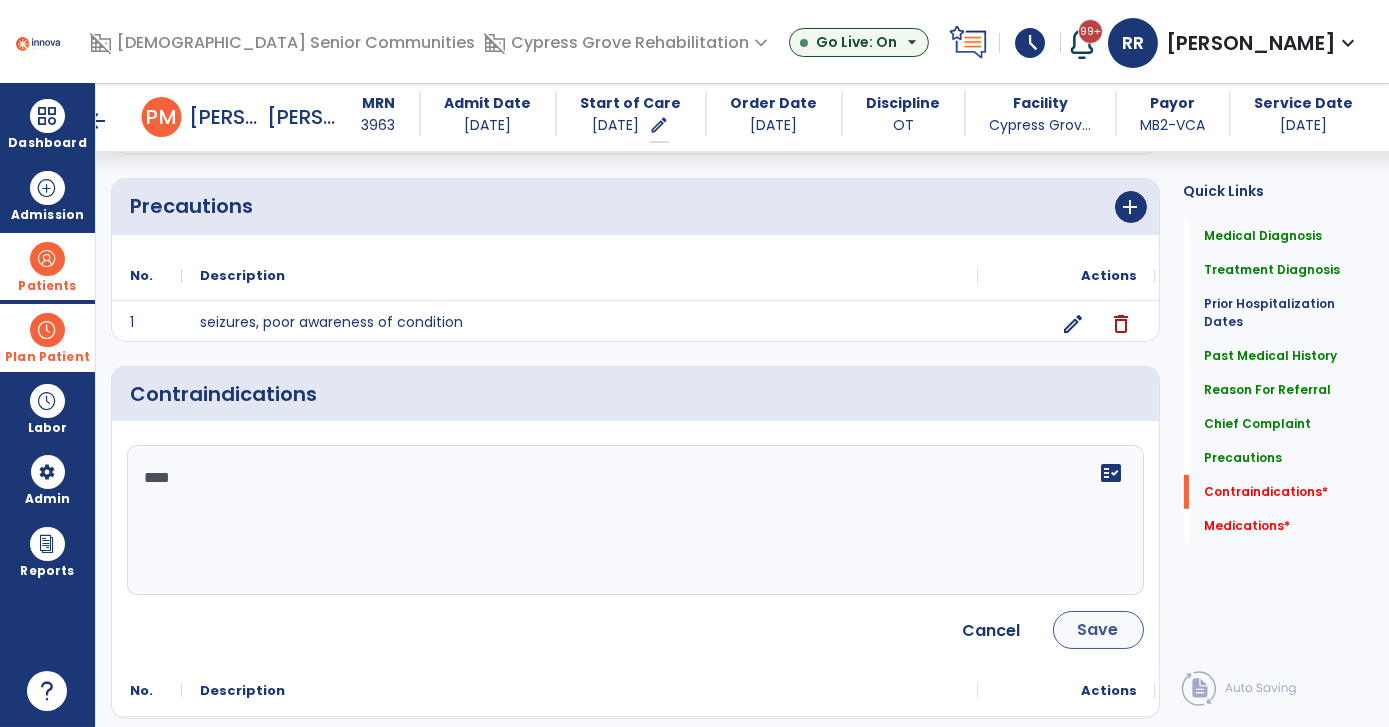 type on "****" 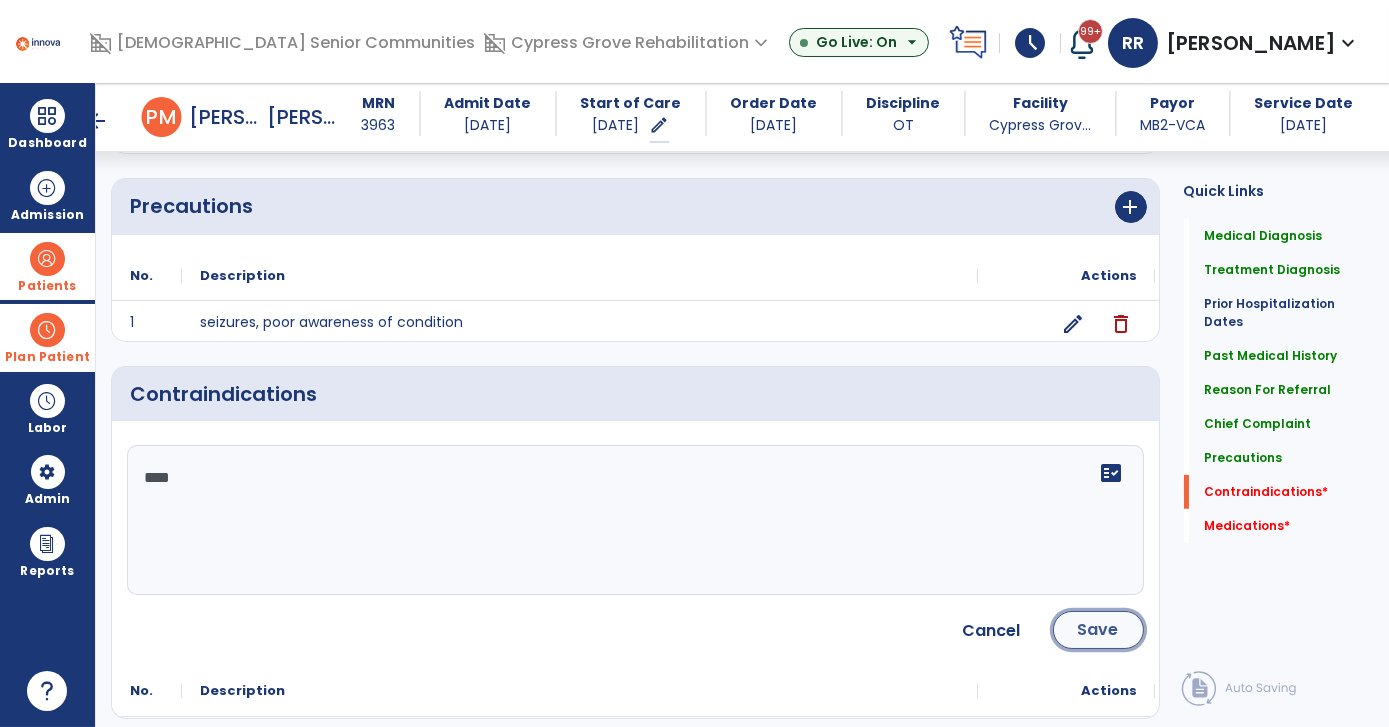 click on "Save" 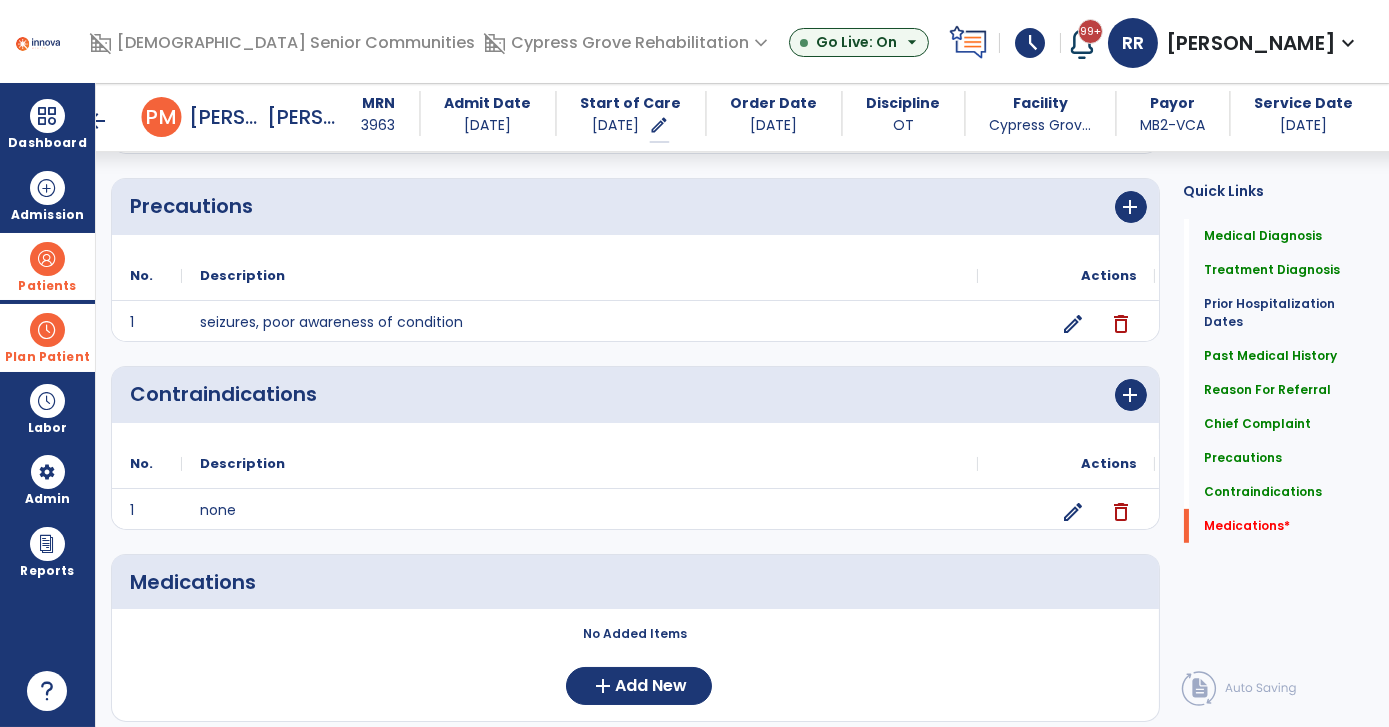 scroll, scrollTop: 1605, scrollLeft: 0, axis: vertical 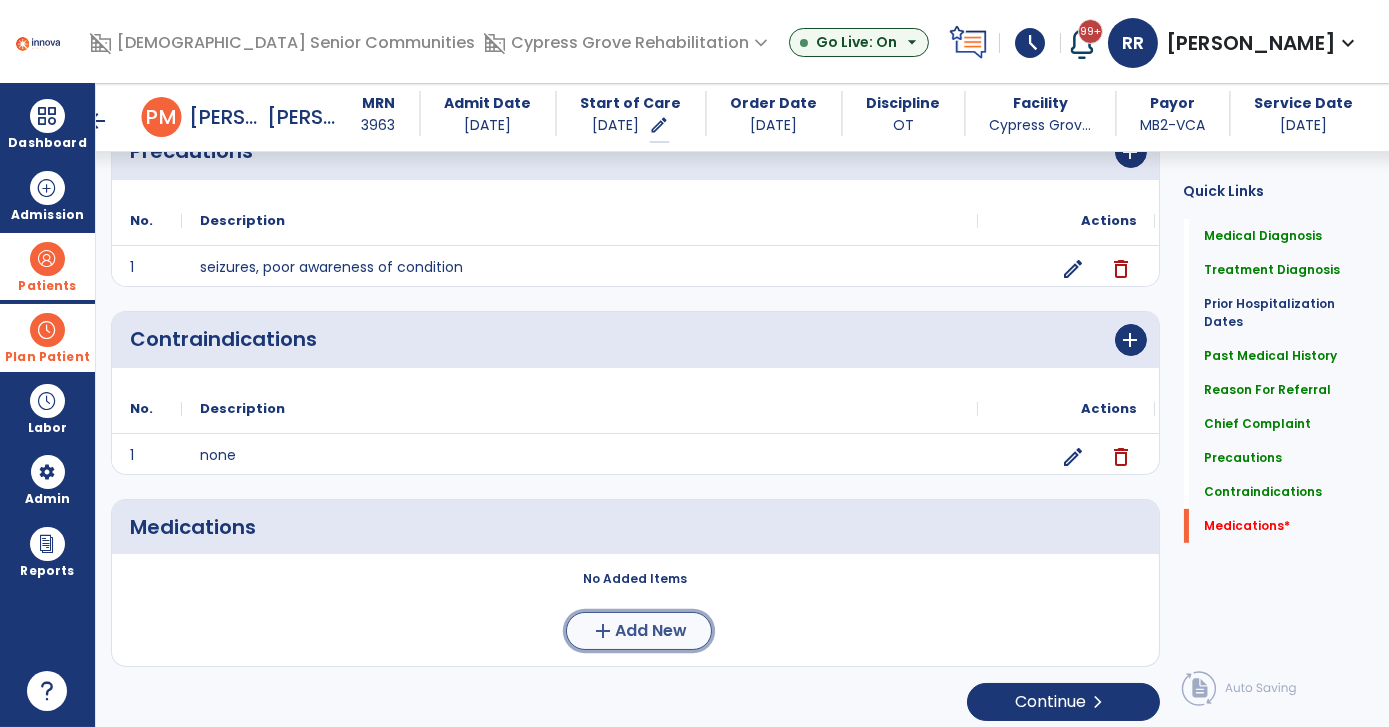 click on "add  Add New" 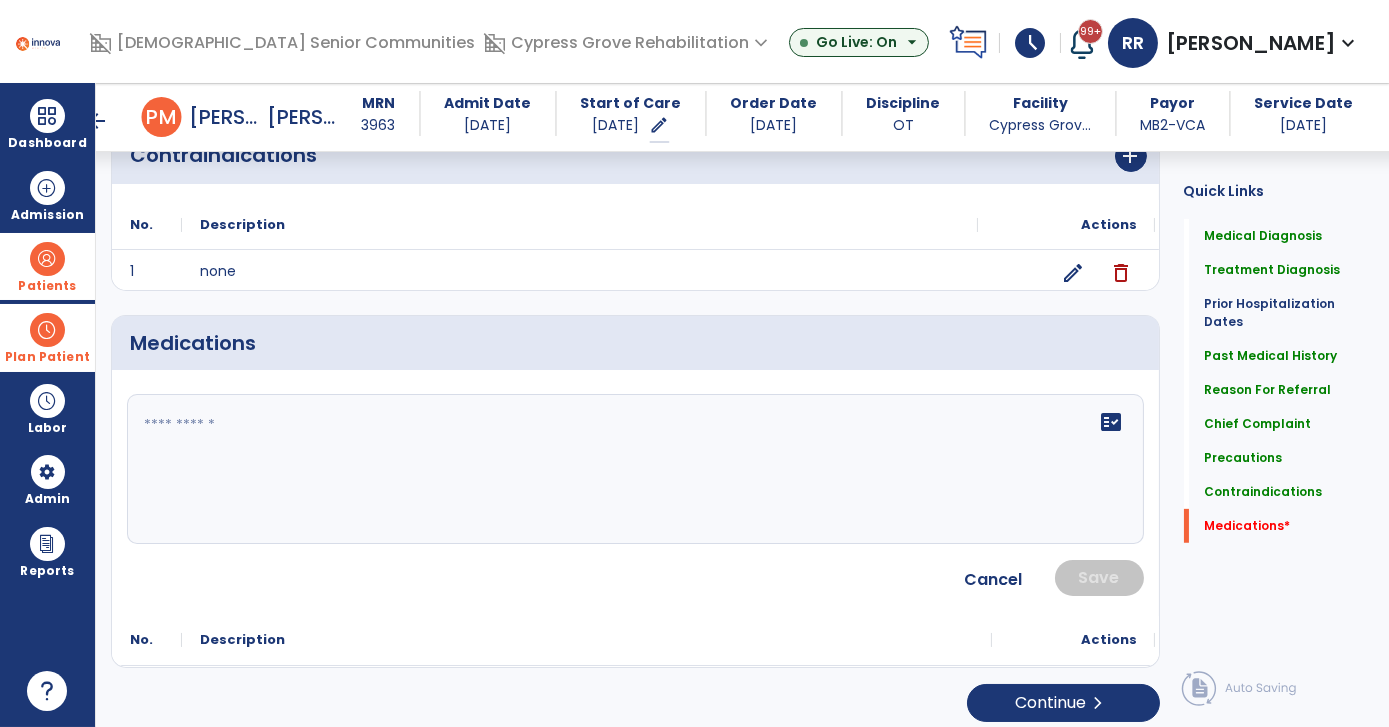 scroll, scrollTop: 1792, scrollLeft: 0, axis: vertical 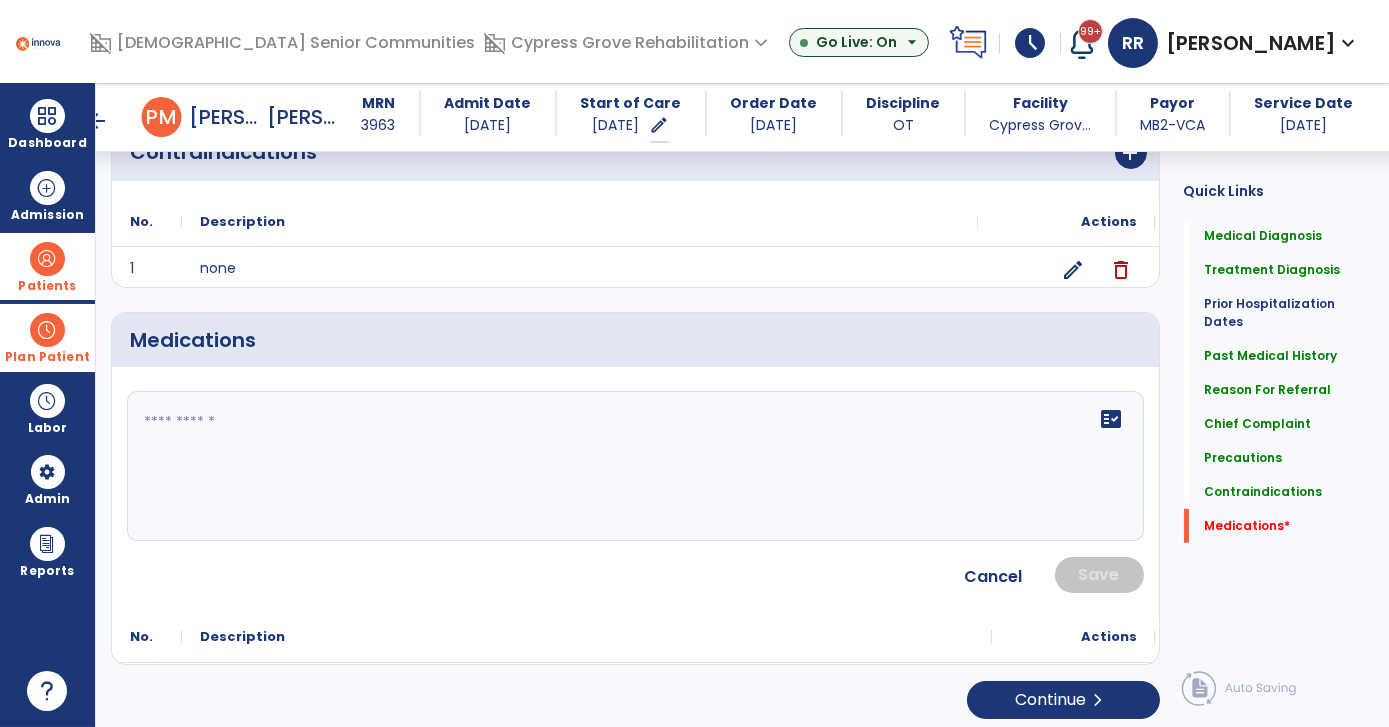 click 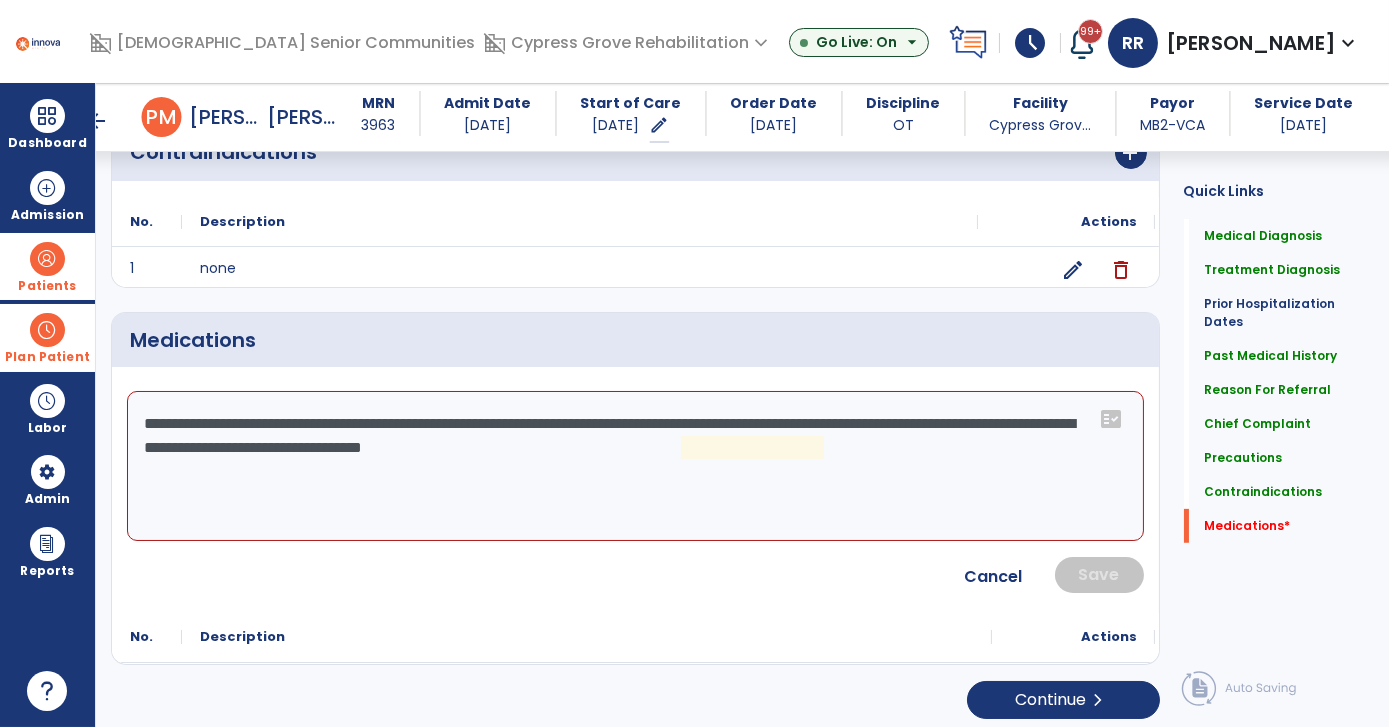 click on "**********" 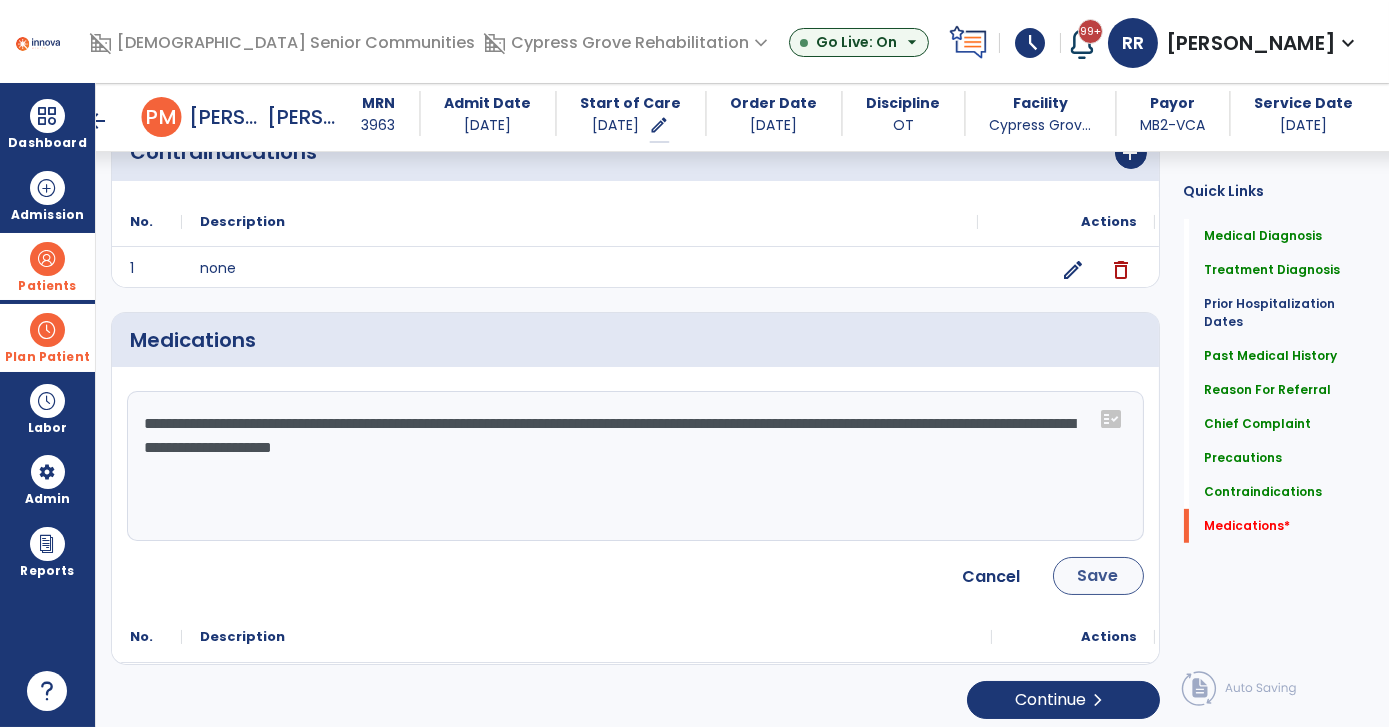 type on "**********" 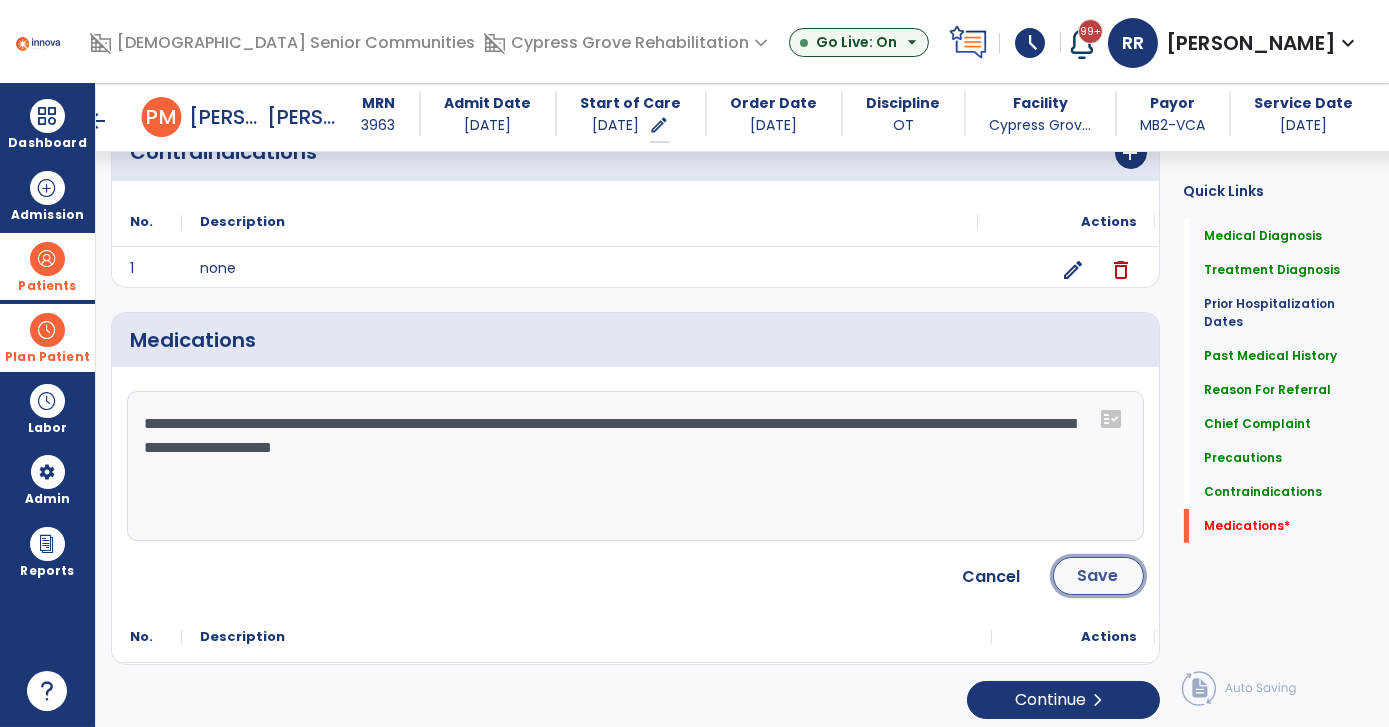 click on "Save" 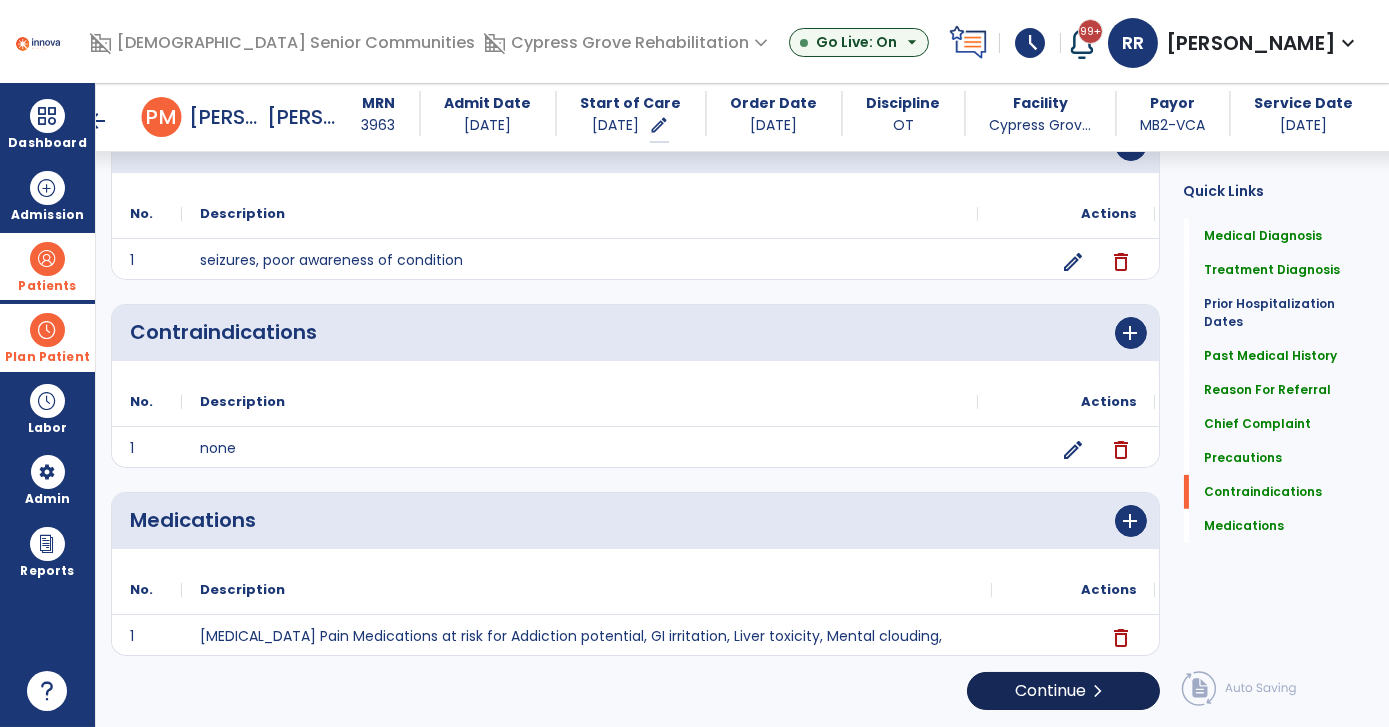 scroll, scrollTop: 1644, scrollLeft: 0, axis: vertical 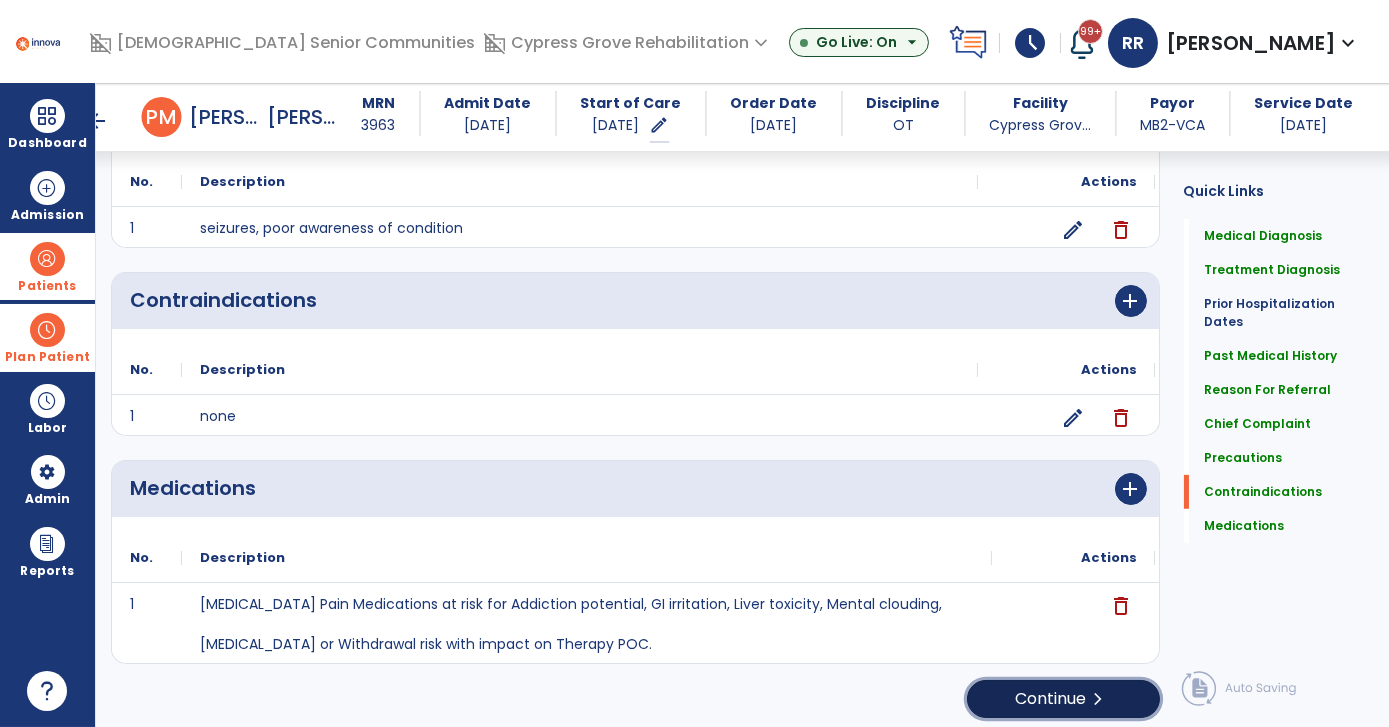 click on "Continue  chevron_right" 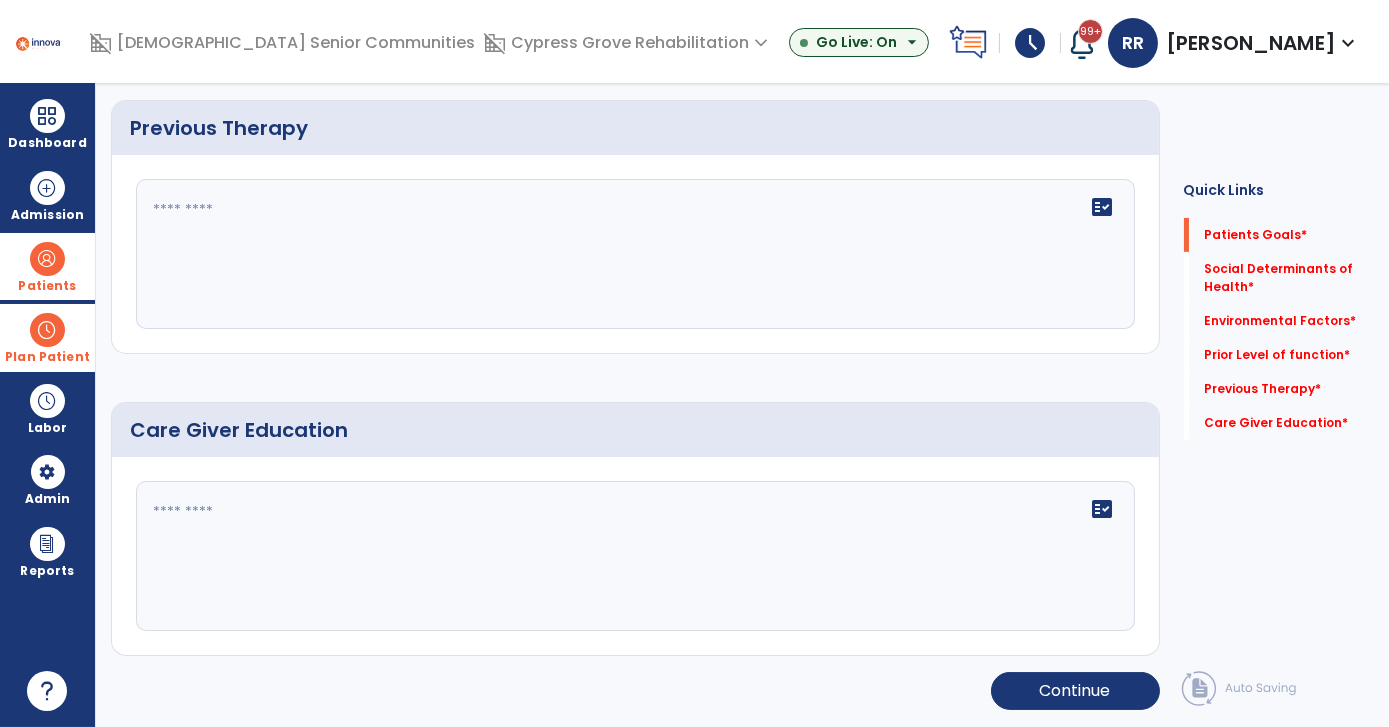 scroll, scrollTop: 0, scrollLeft: 0, axis: both 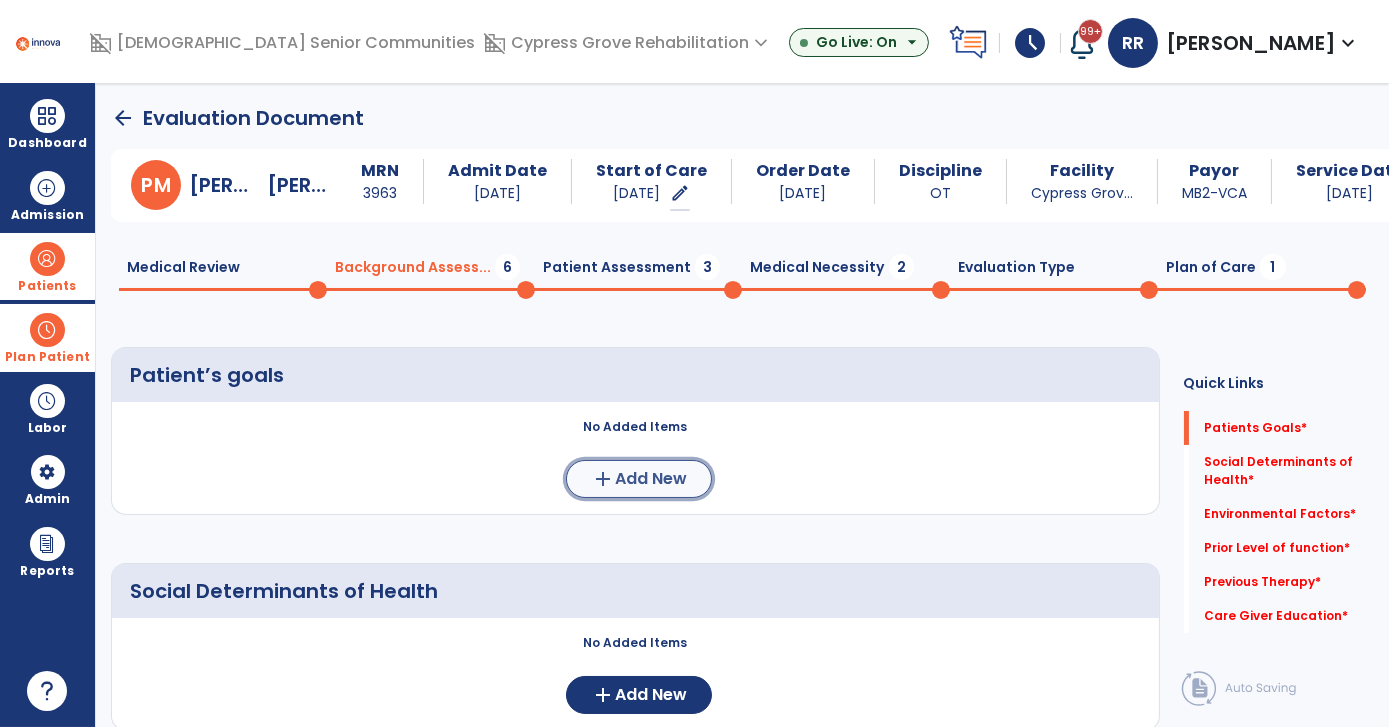 click on "Add New" 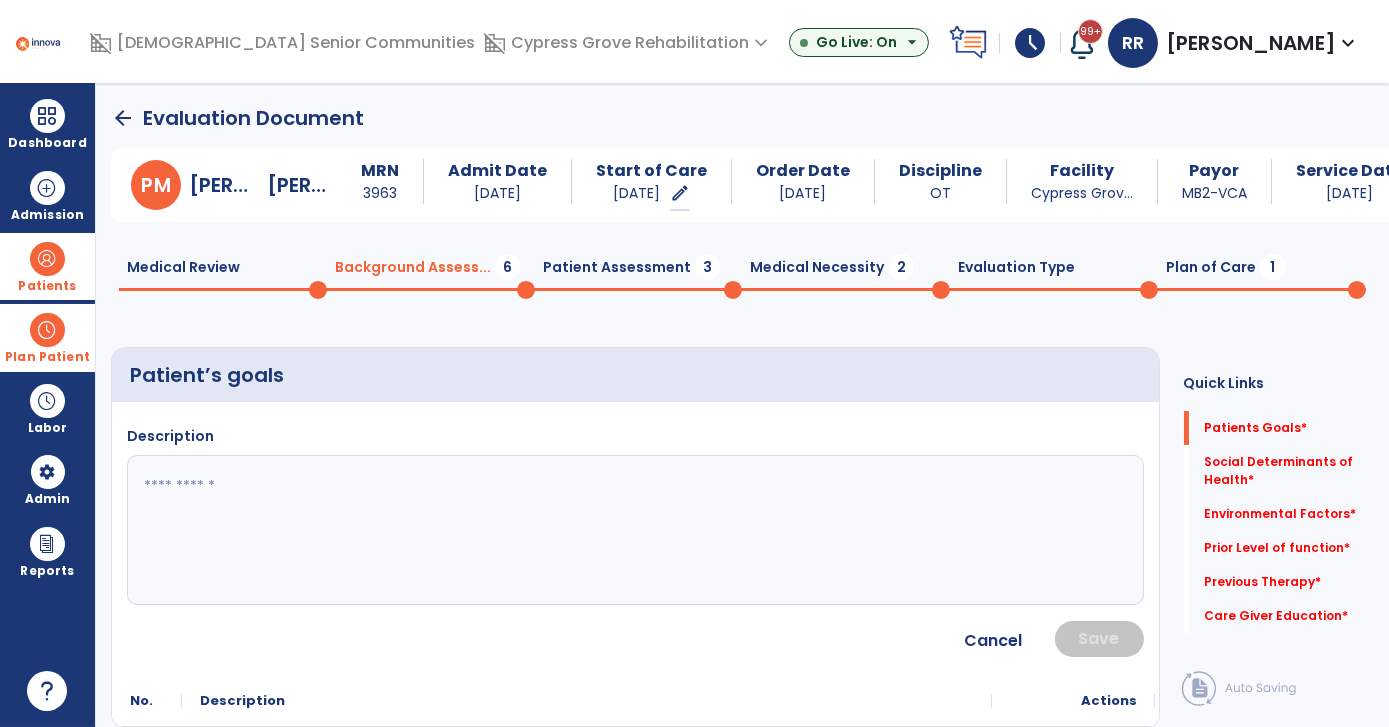 click 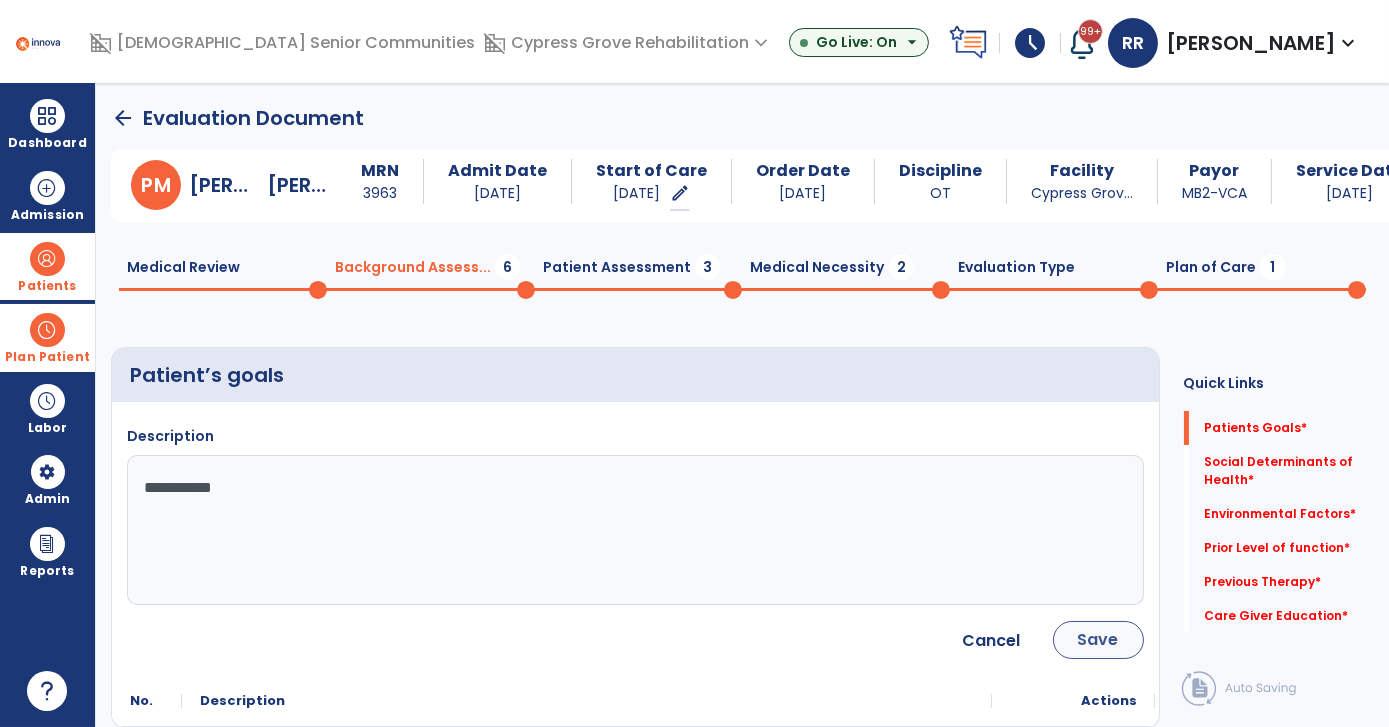 type on "**********" 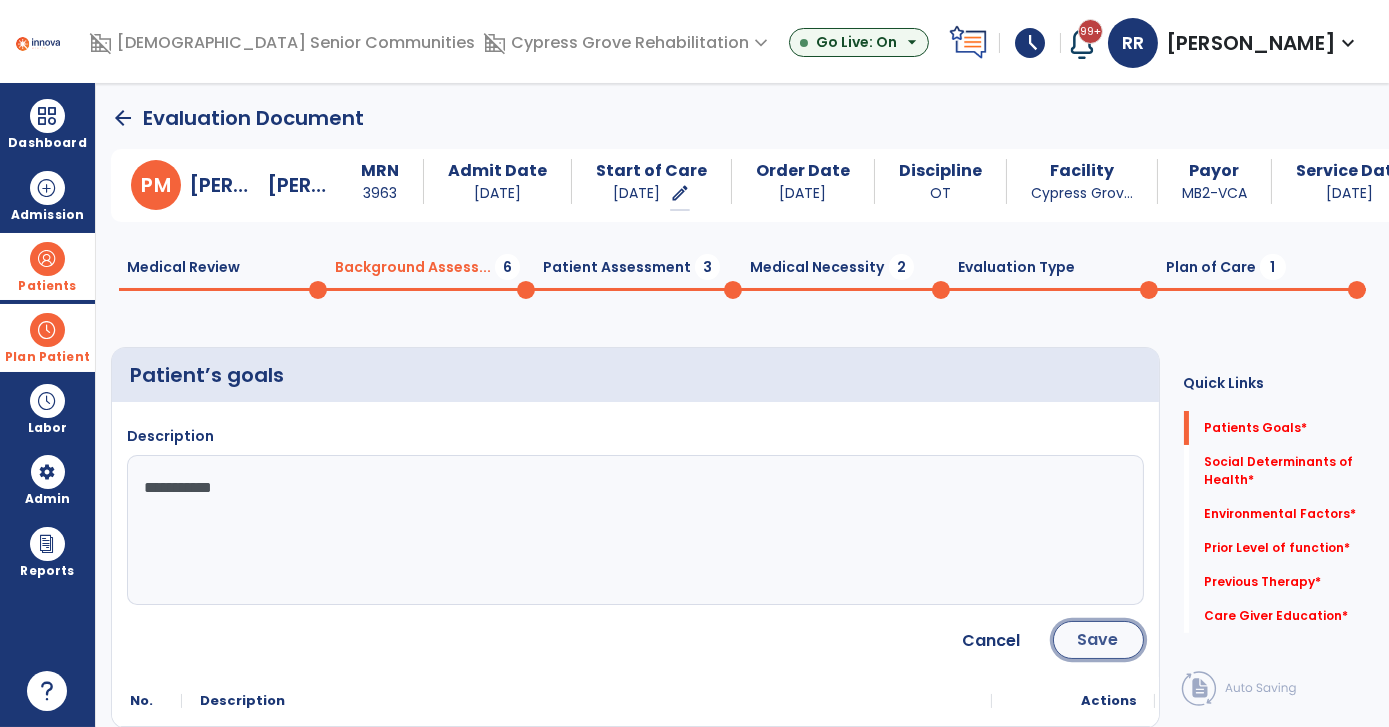 click on "Save" 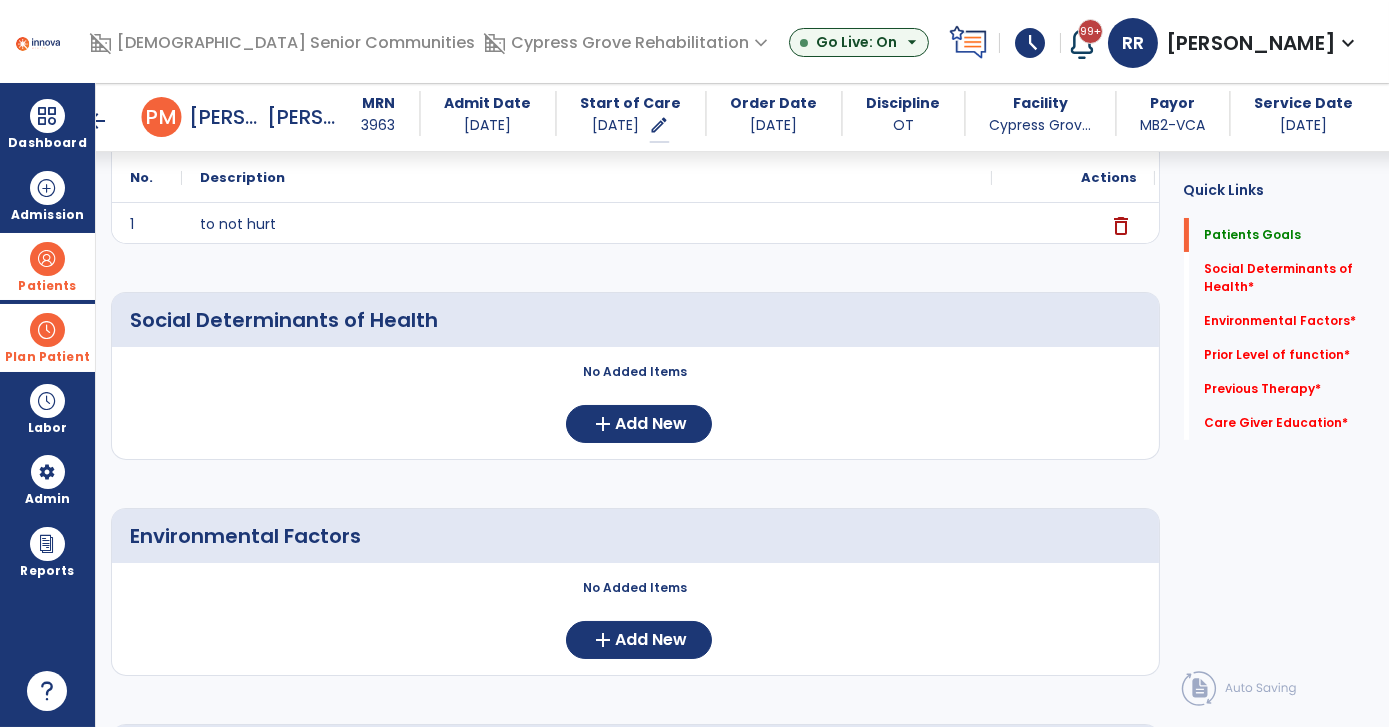 scroll, scrollTop: 272, scrollLeft: 0, axis: vertical 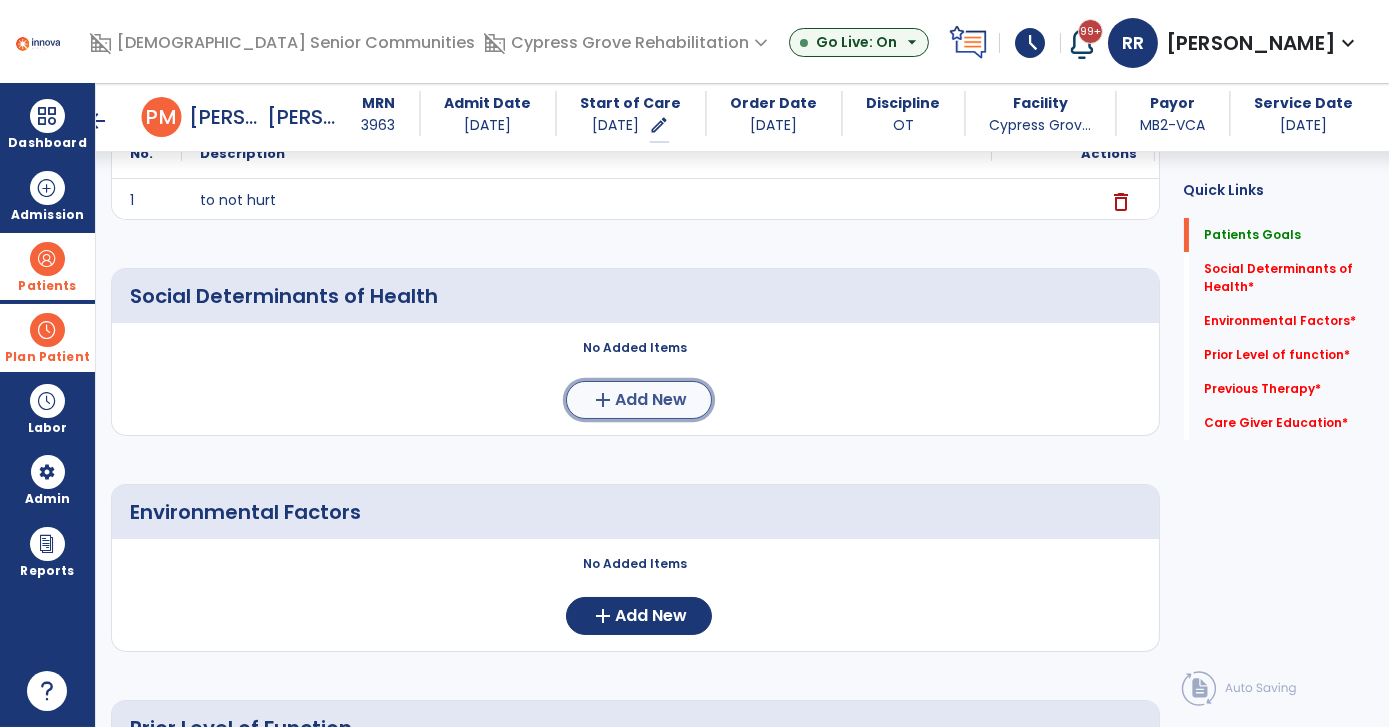 click on "Add New" 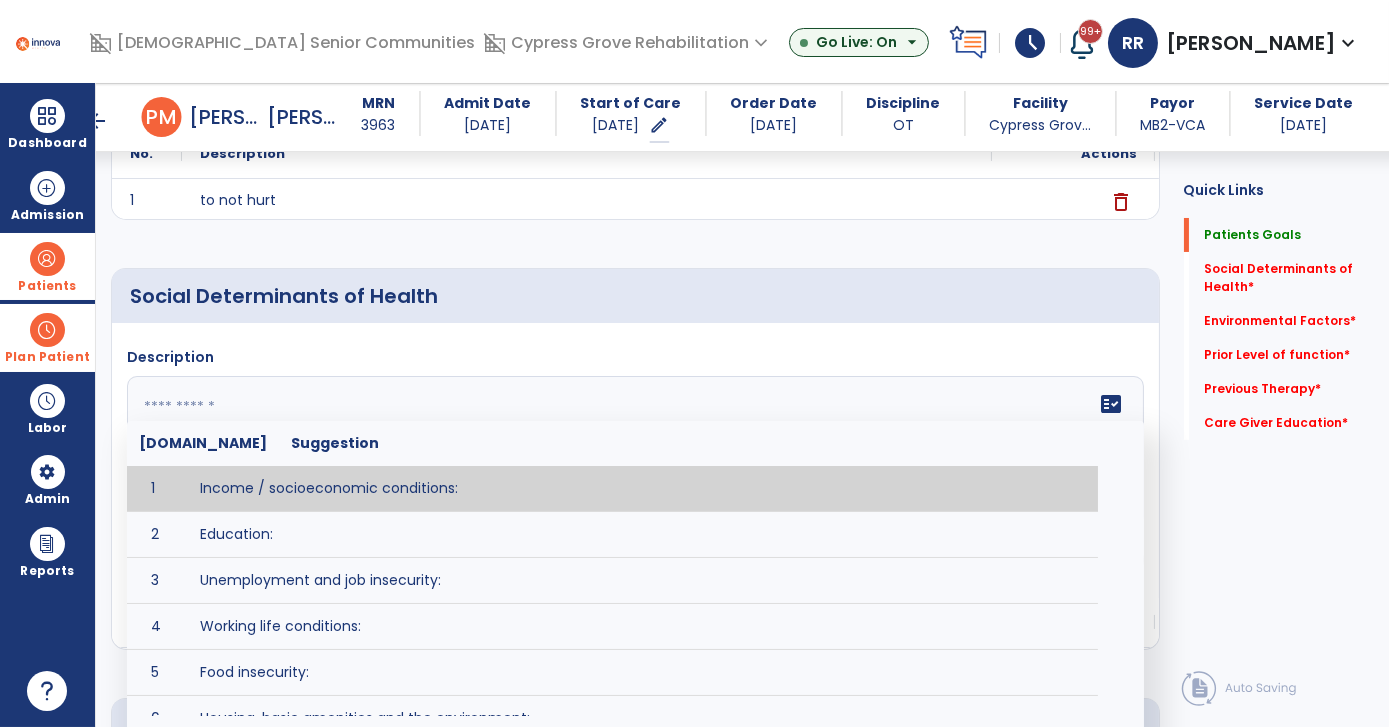 click 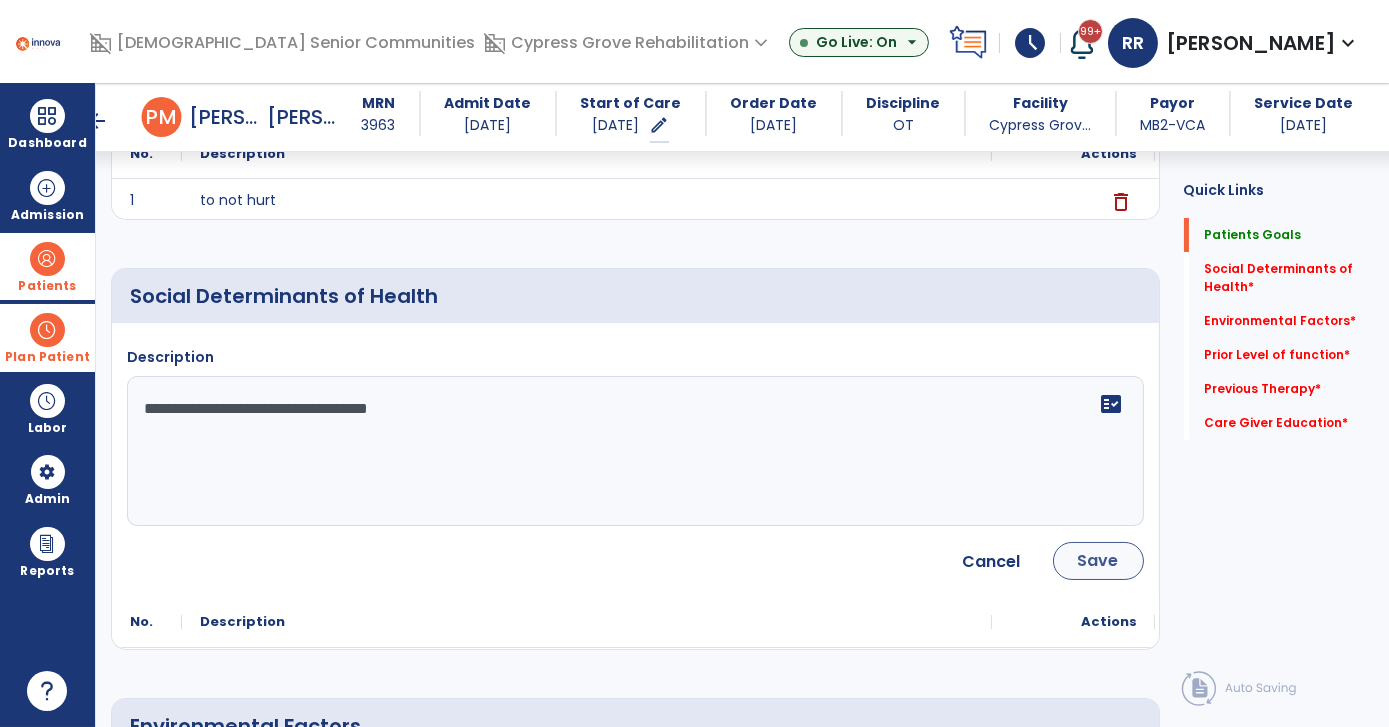 type on "**********" 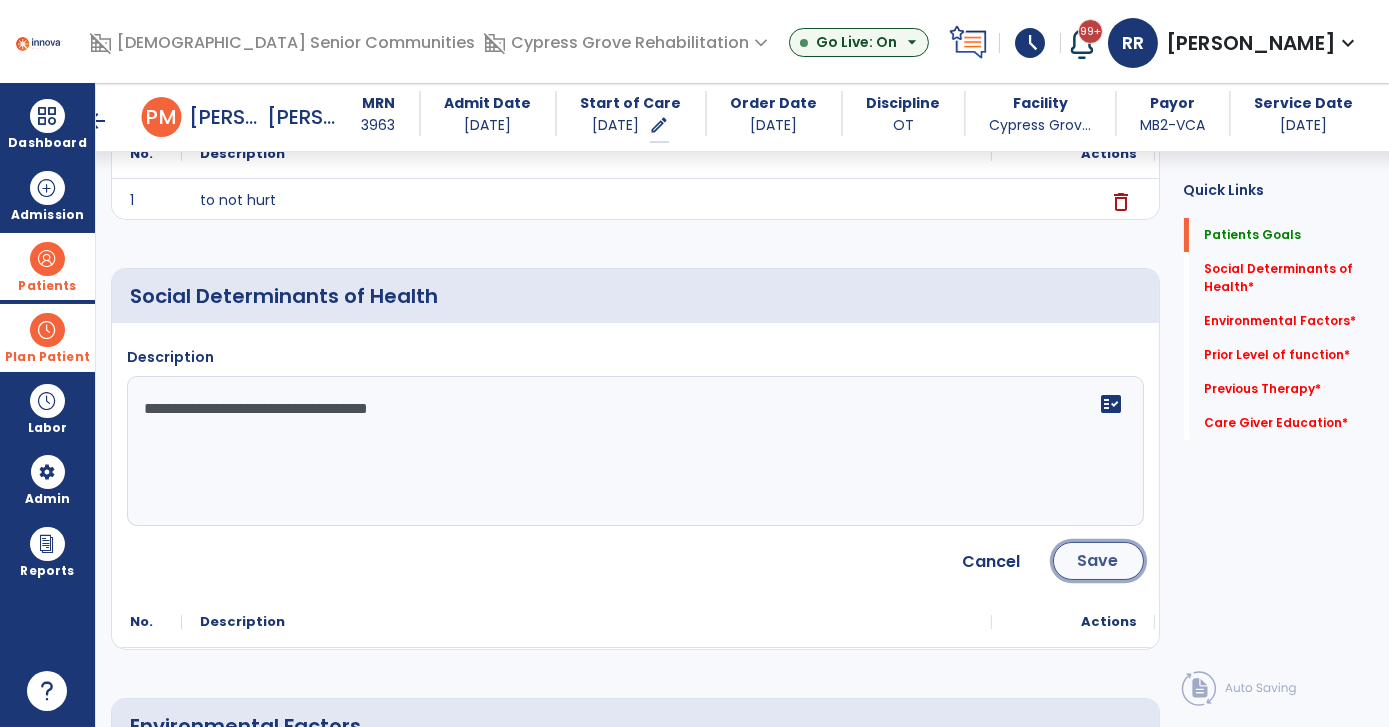 click on "Save" 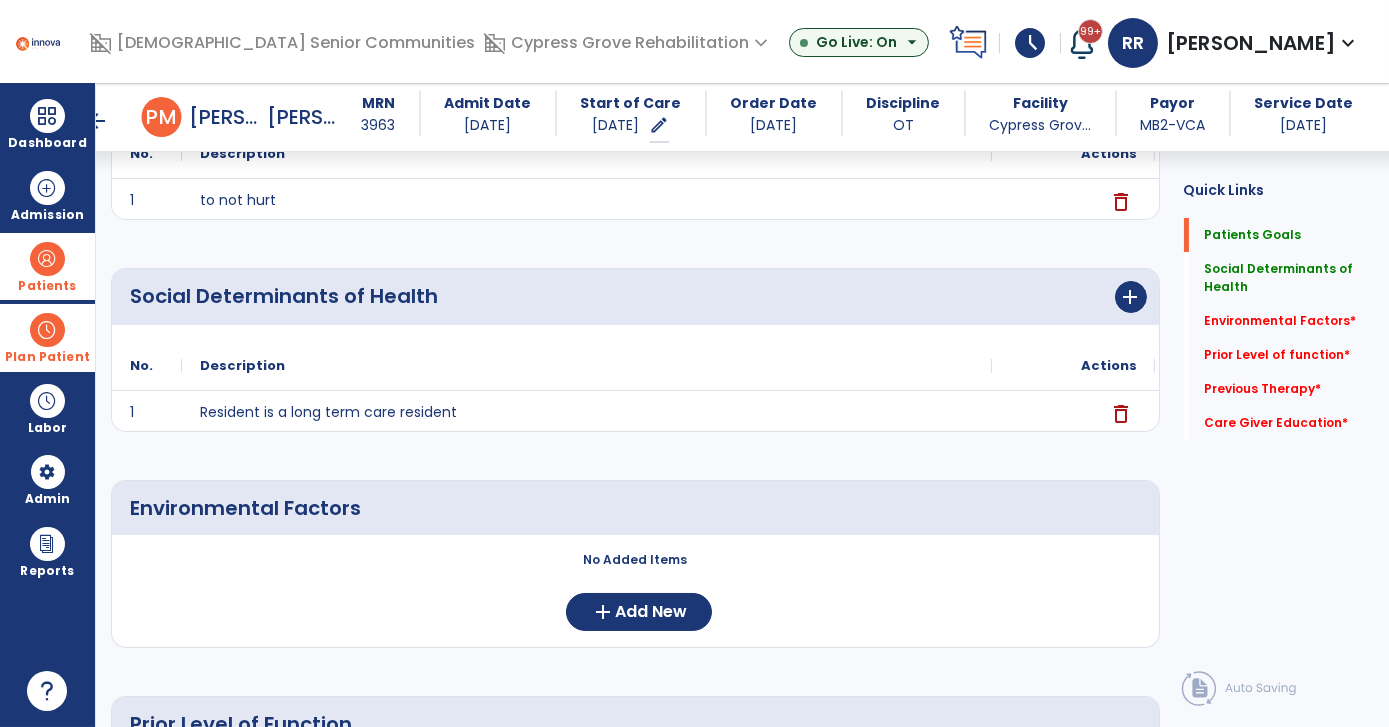 scroll, scrollTop: 545, scrollLeft: 0, axis: vertical 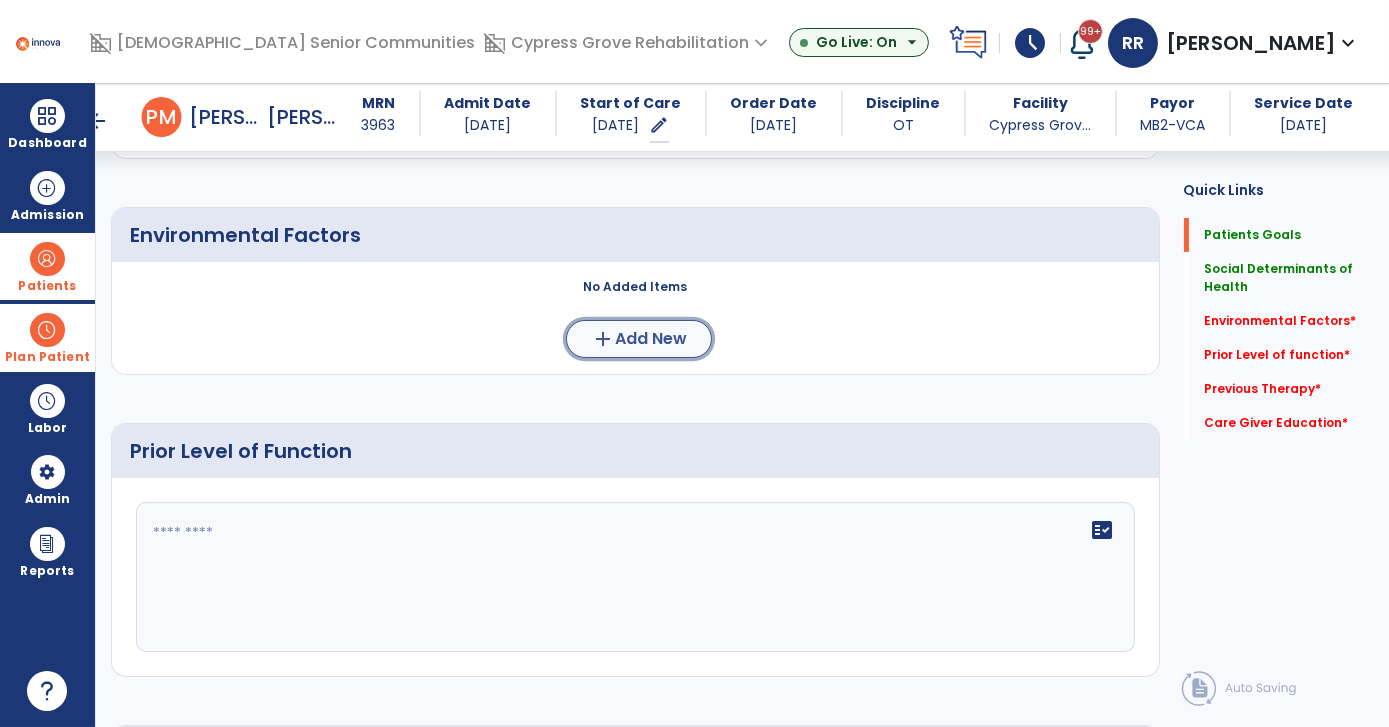 click on "Add New" 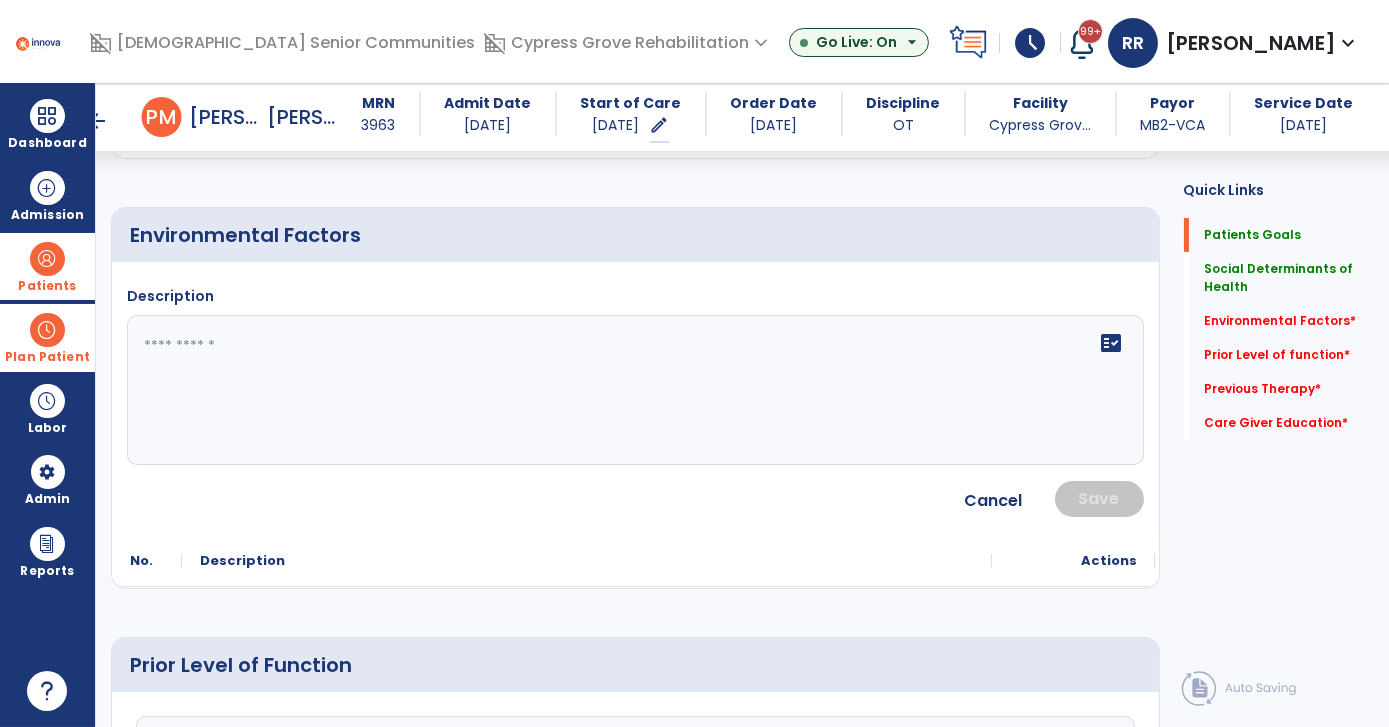 click 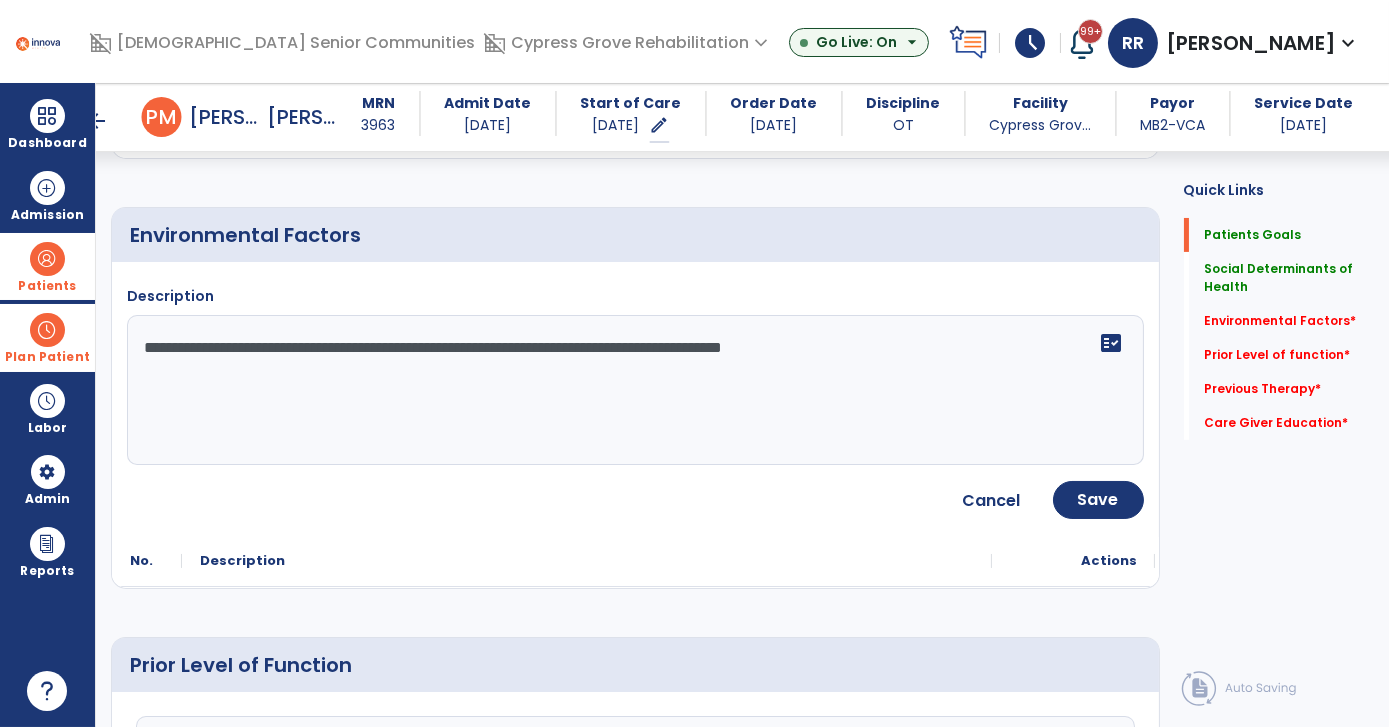 type on "**********" 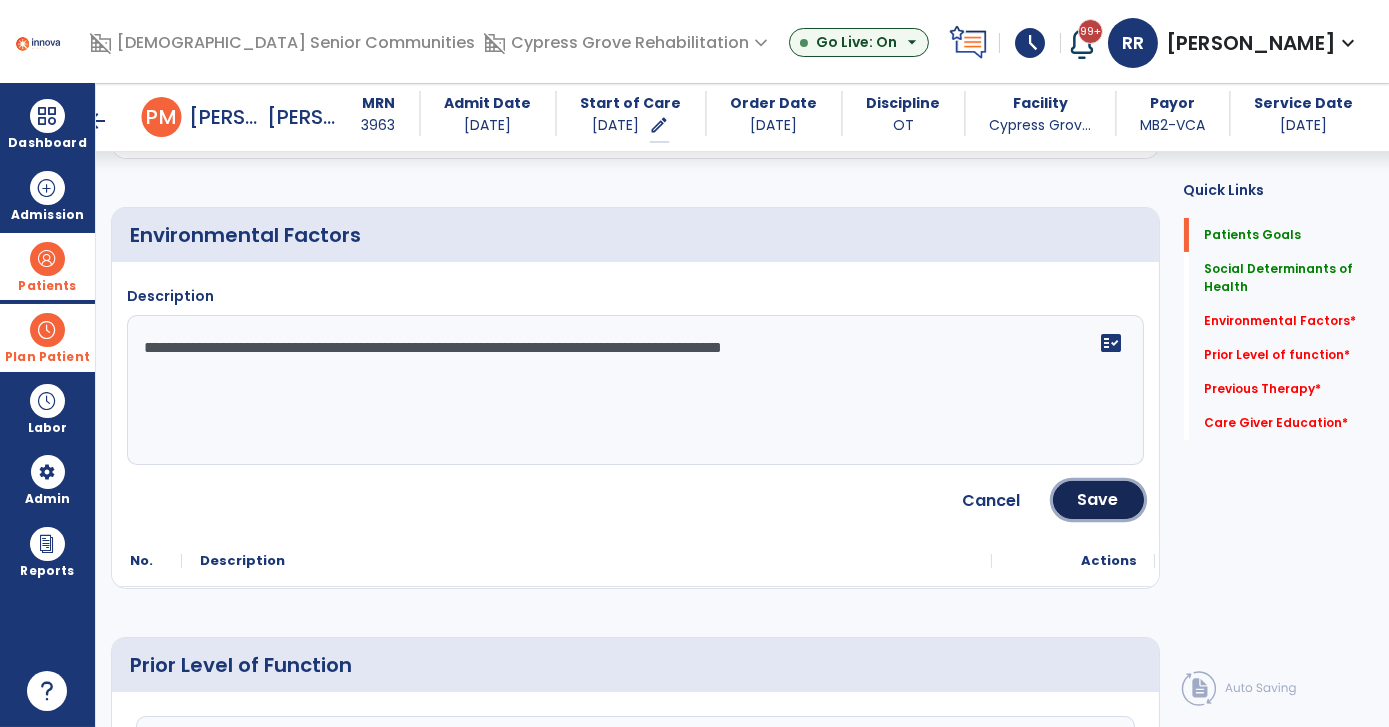 click on "Save" 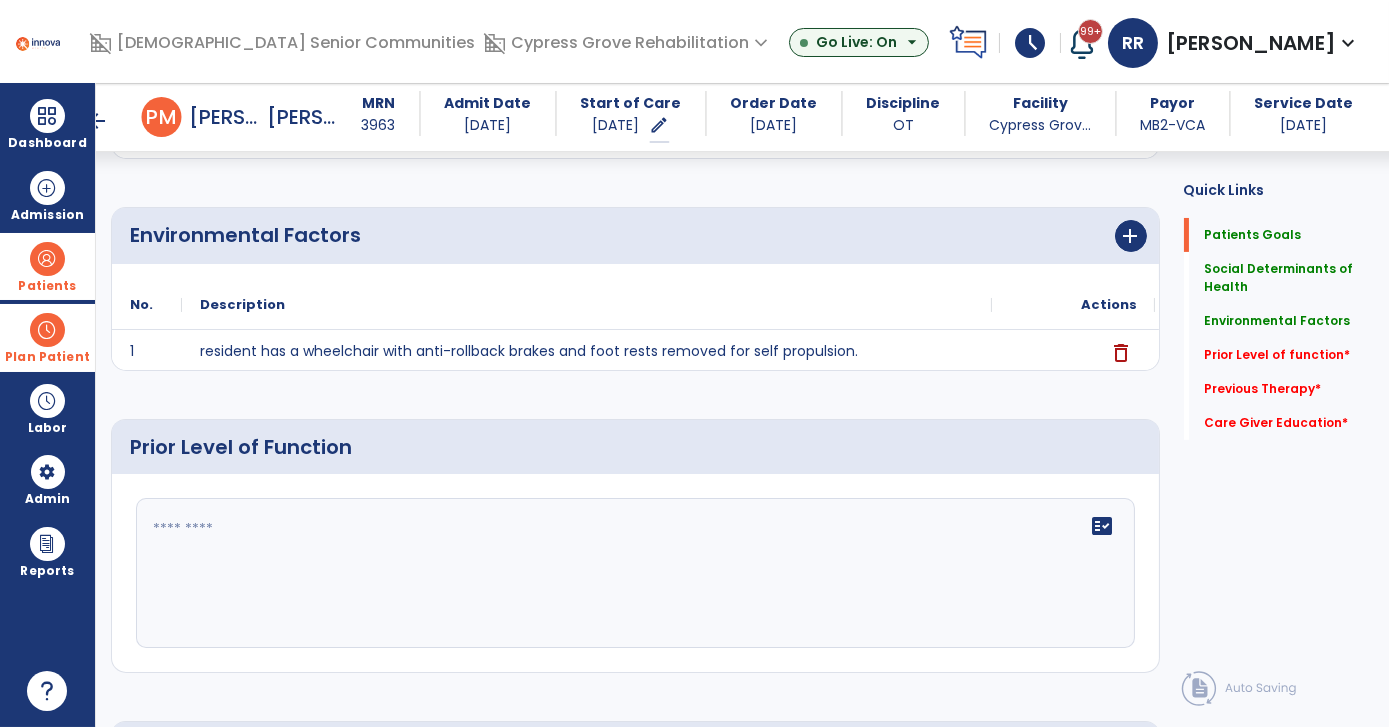 click 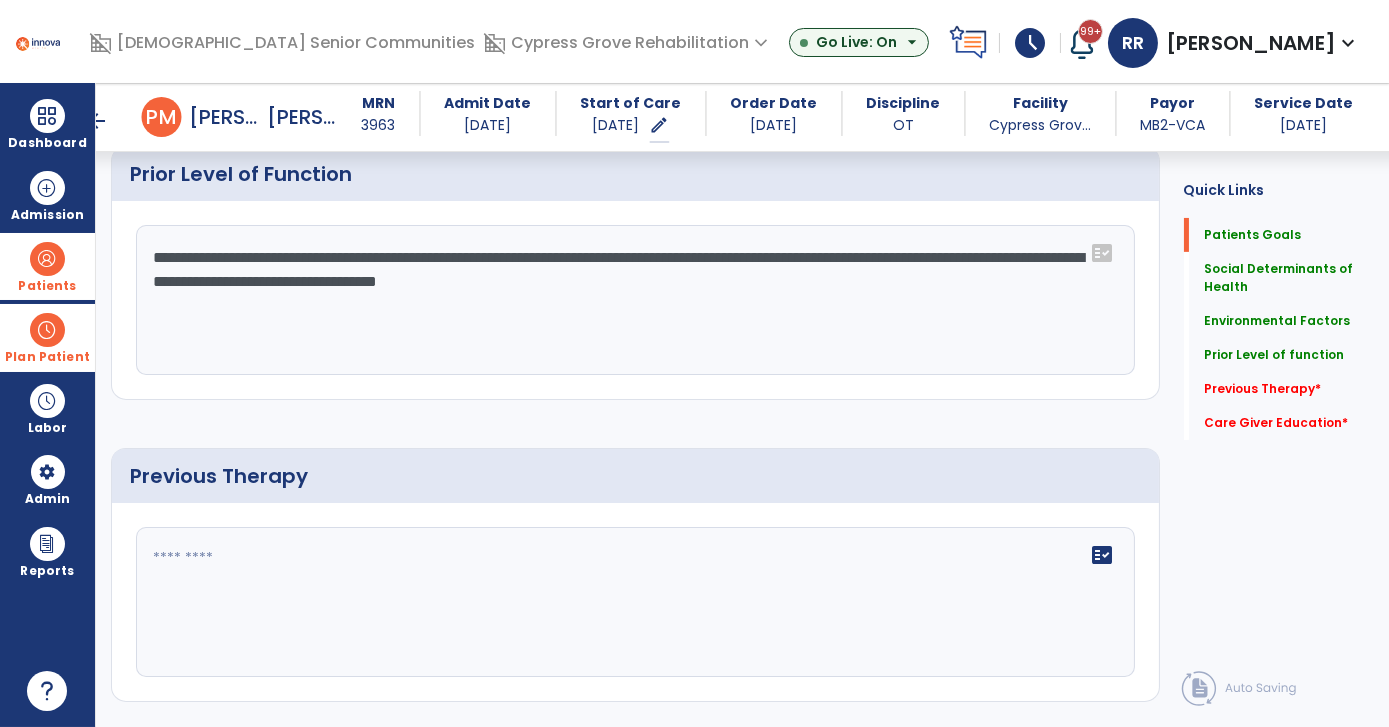 scroll, scrollTop: 818, scrollLeft: 0, axis: vertical 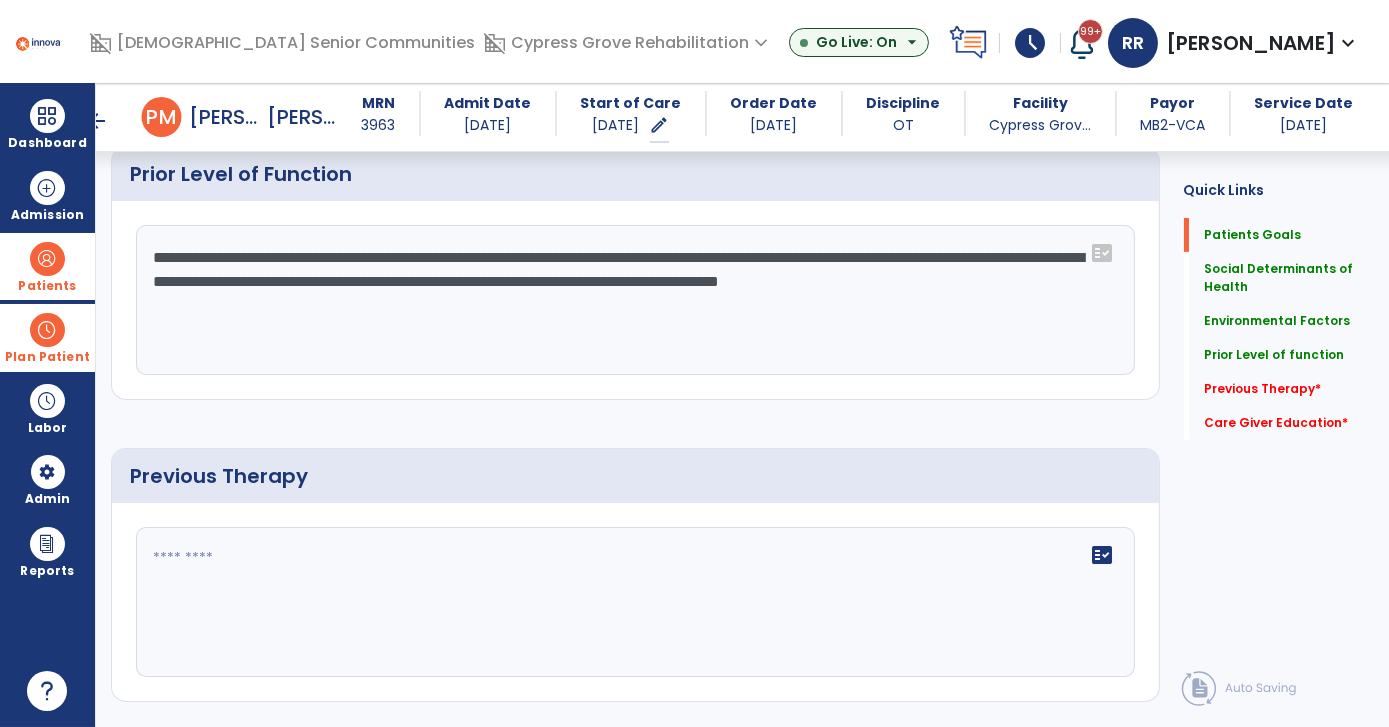 type on "**********" 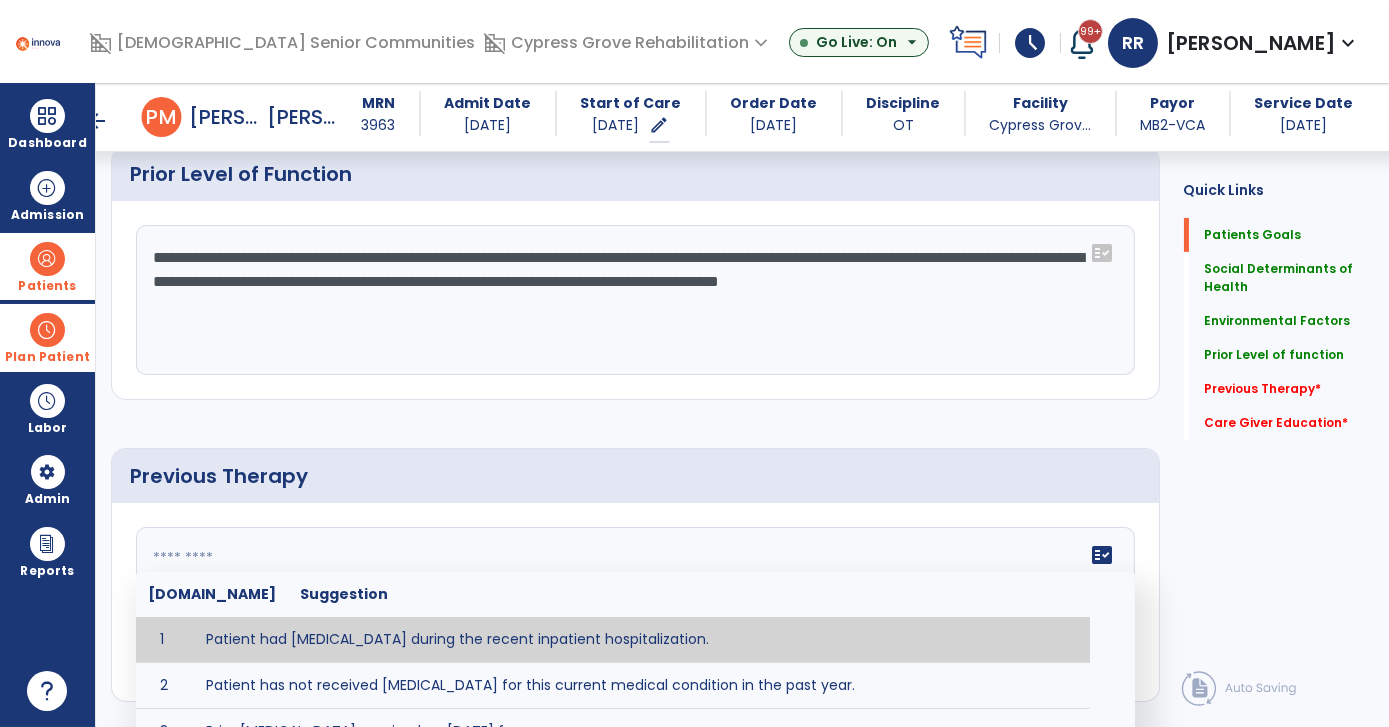 click 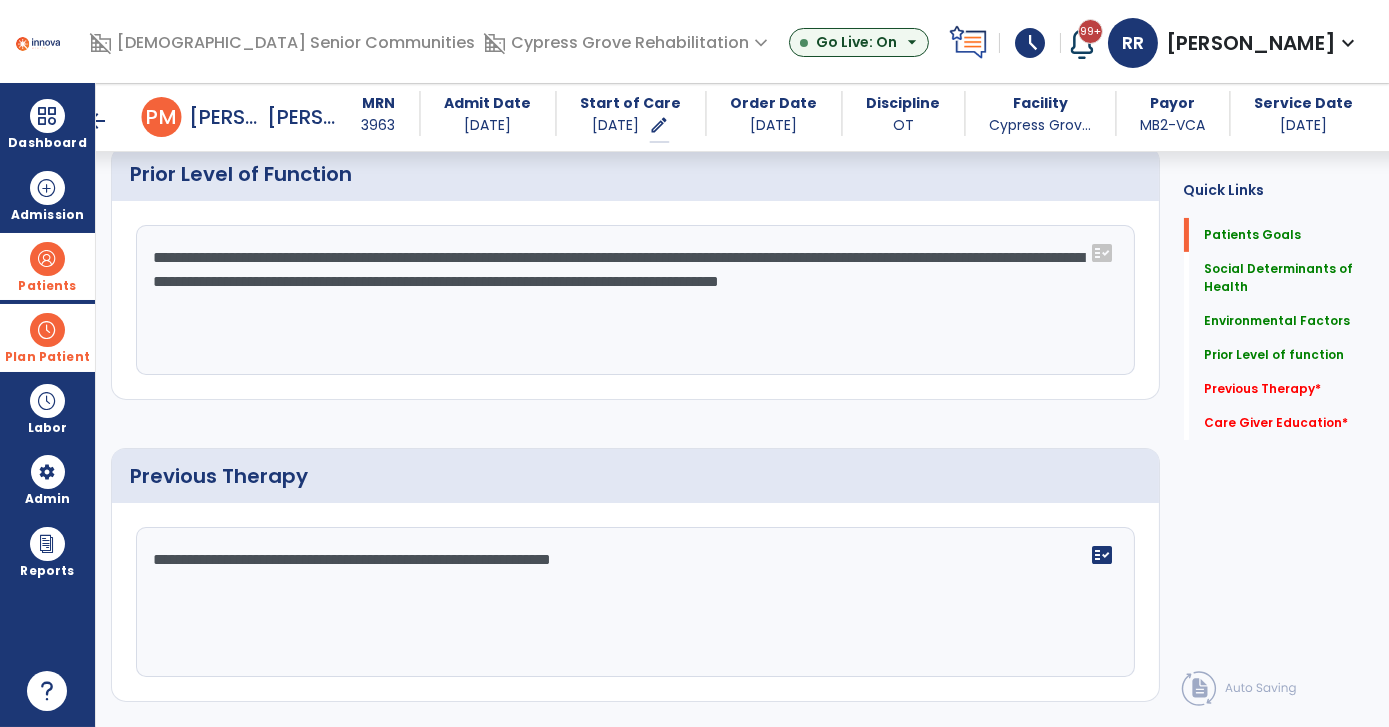 type on "**********" 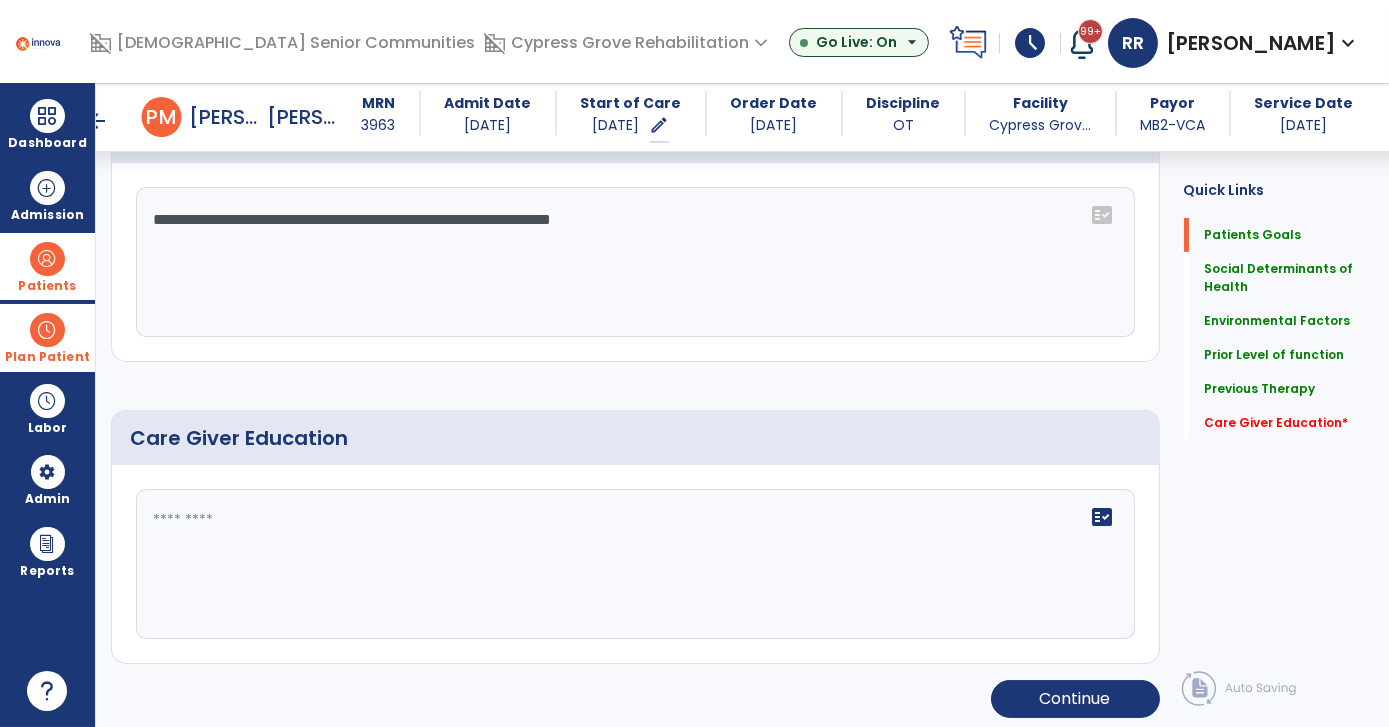 scroll, scrollTop: 1160, scrollLeft: 0, axis: vertical 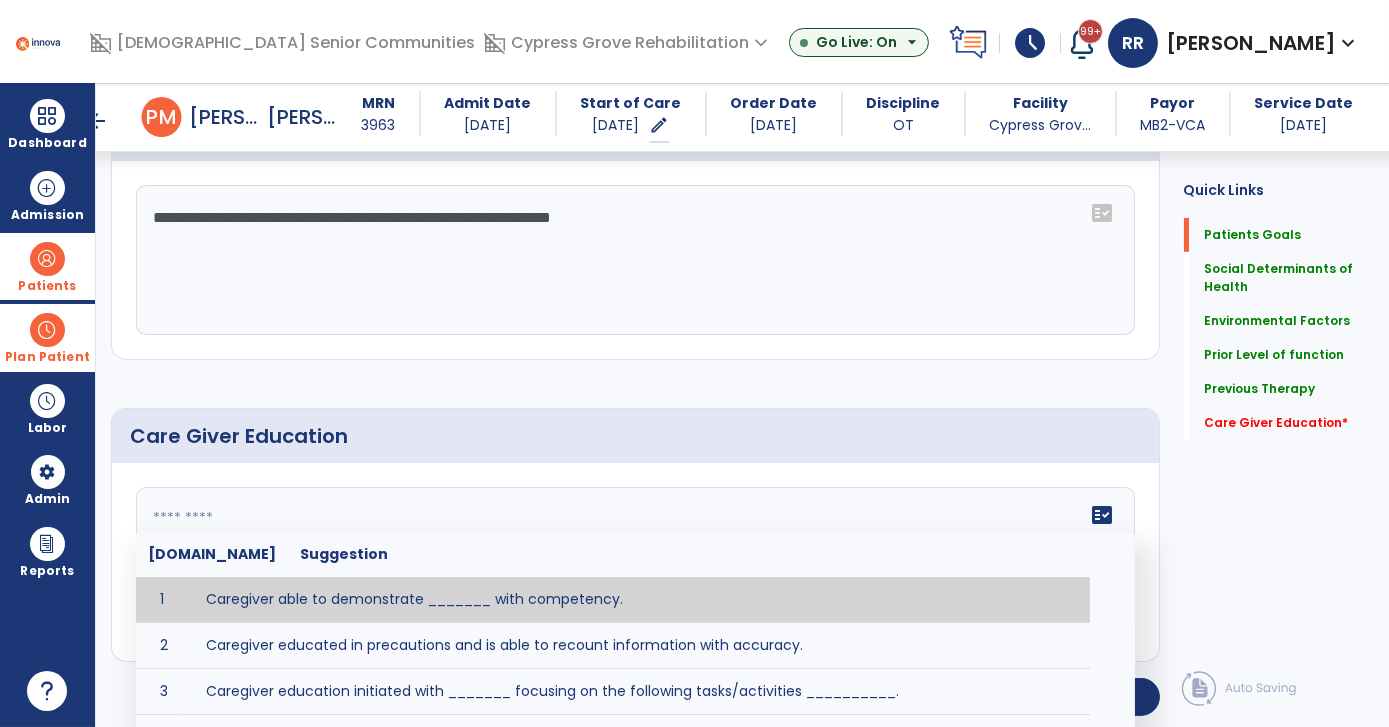 click 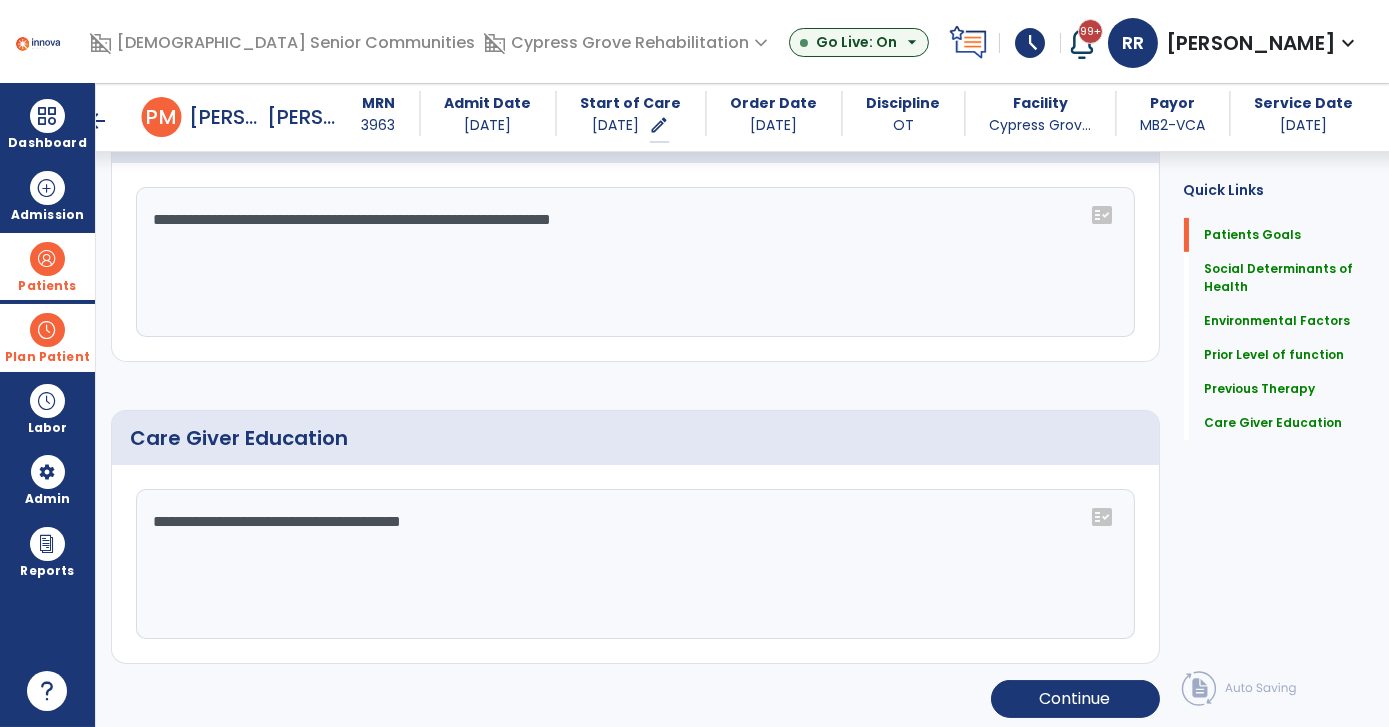 scroll, scrollTop: 1160, scrollLeft: 0, axis: vertical 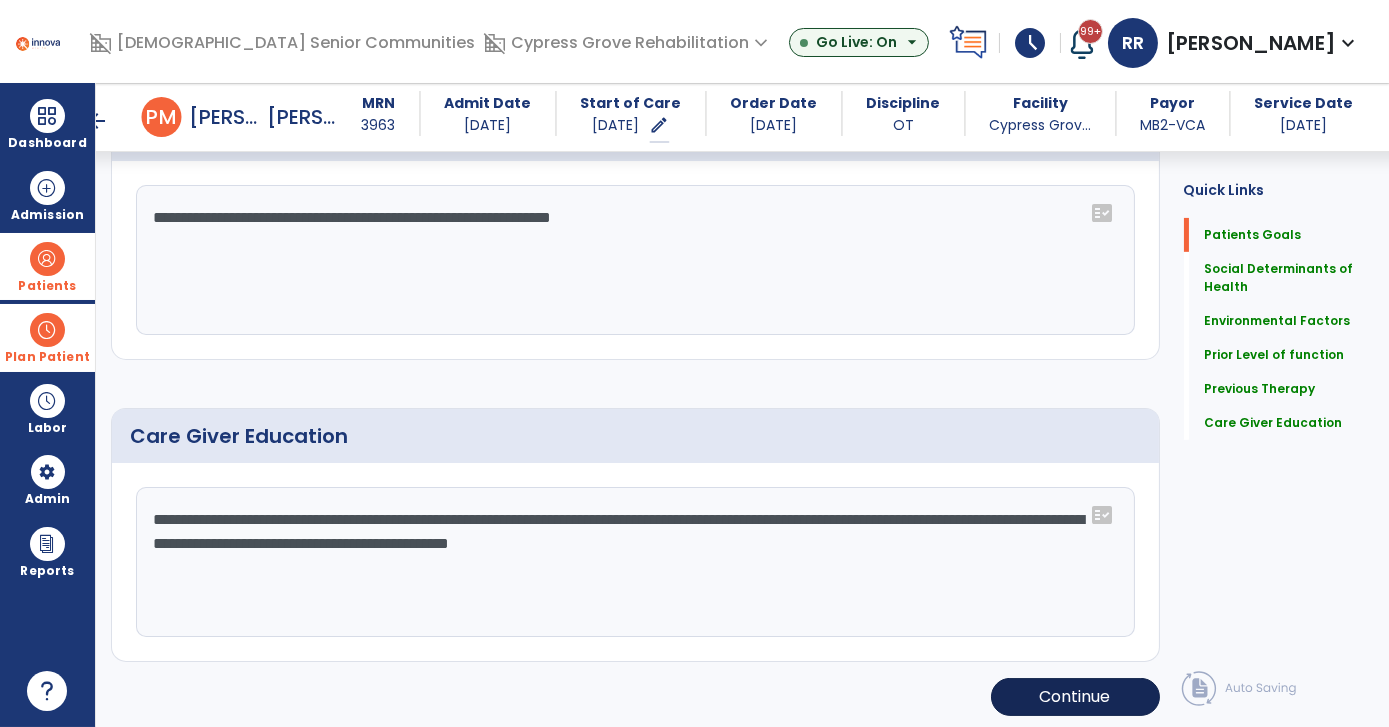 type on "**********" 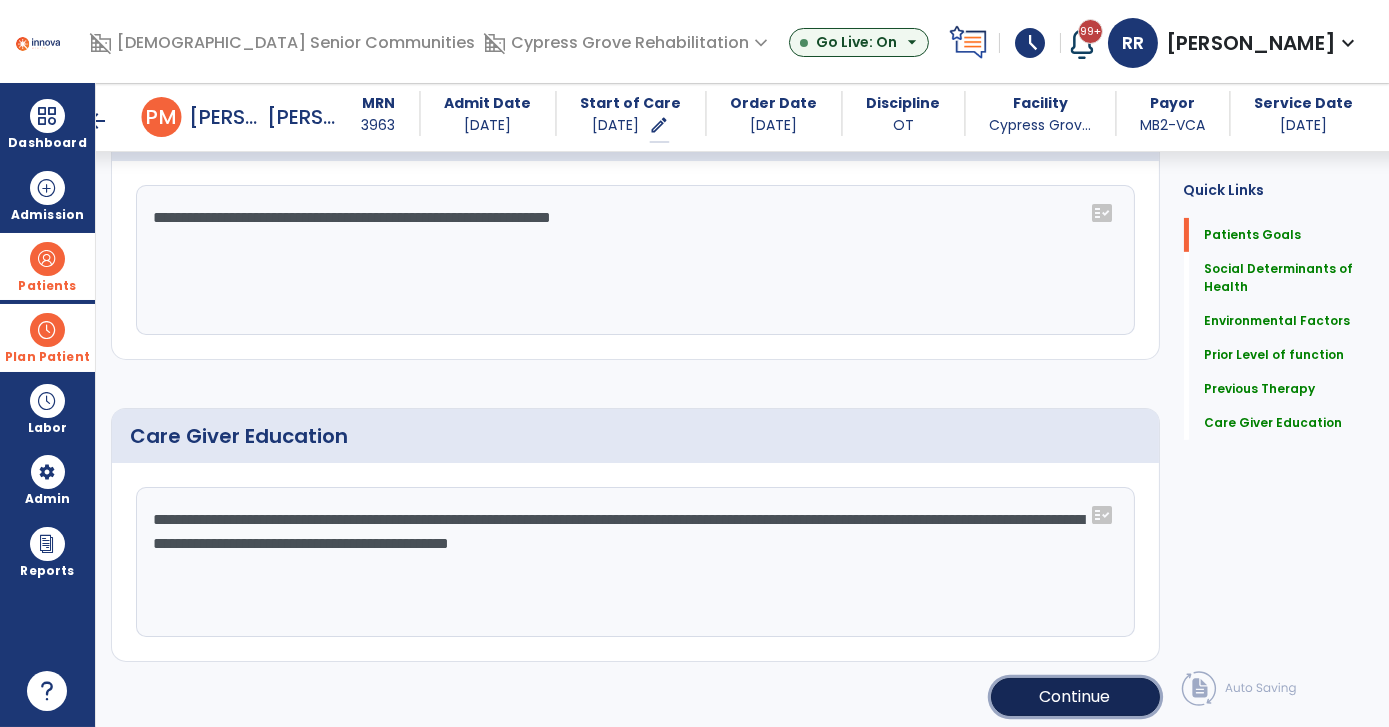 click on "Continue" 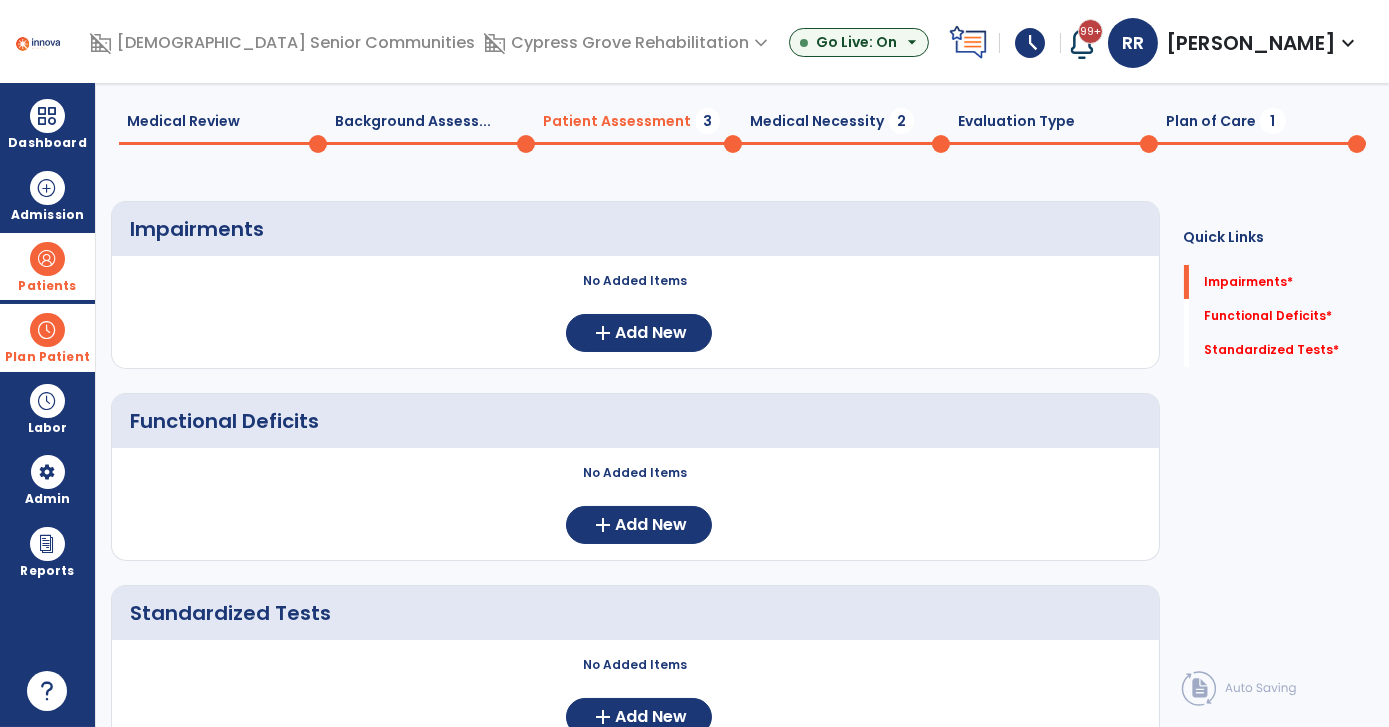 scroll, scrollTop: 0, scrollLeft: 0, axis: both 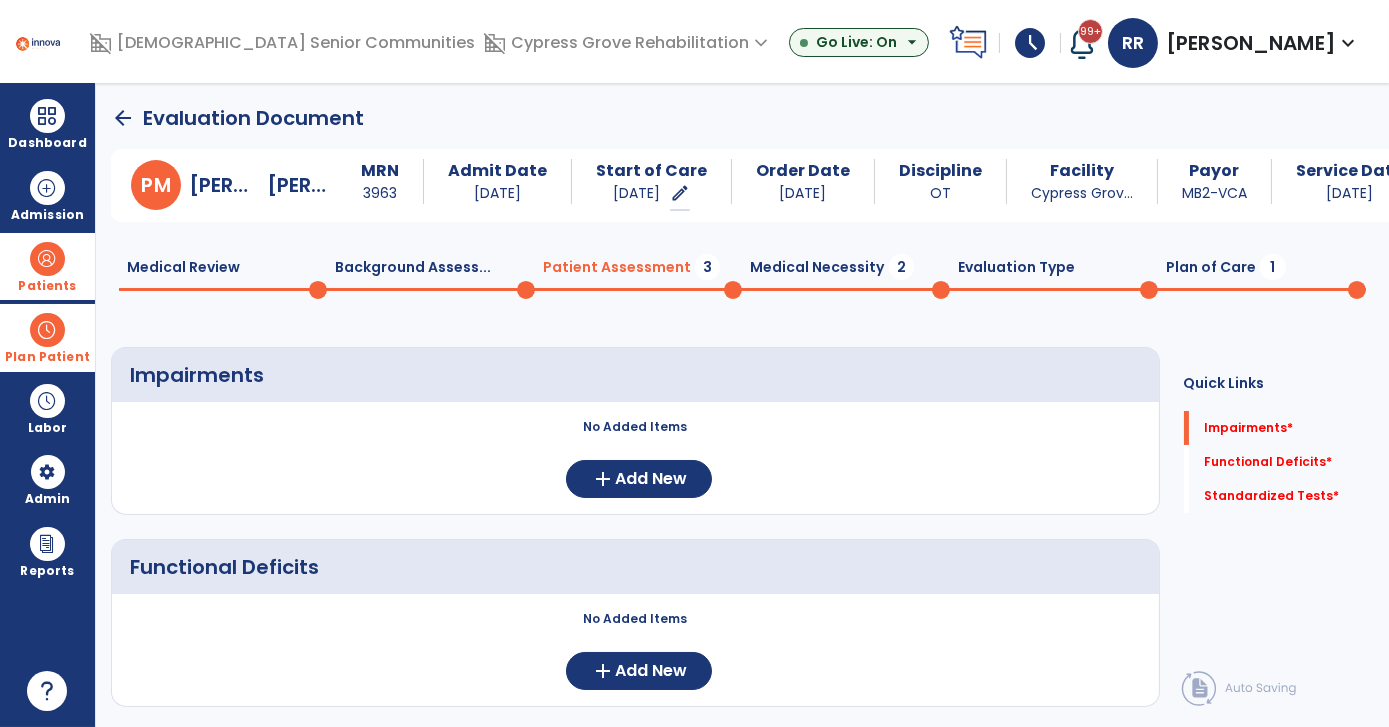 drag, startPoint x: 416, startPoint y: 280, endPoint x: 434, endPoint y: 285, distance: 18.681541 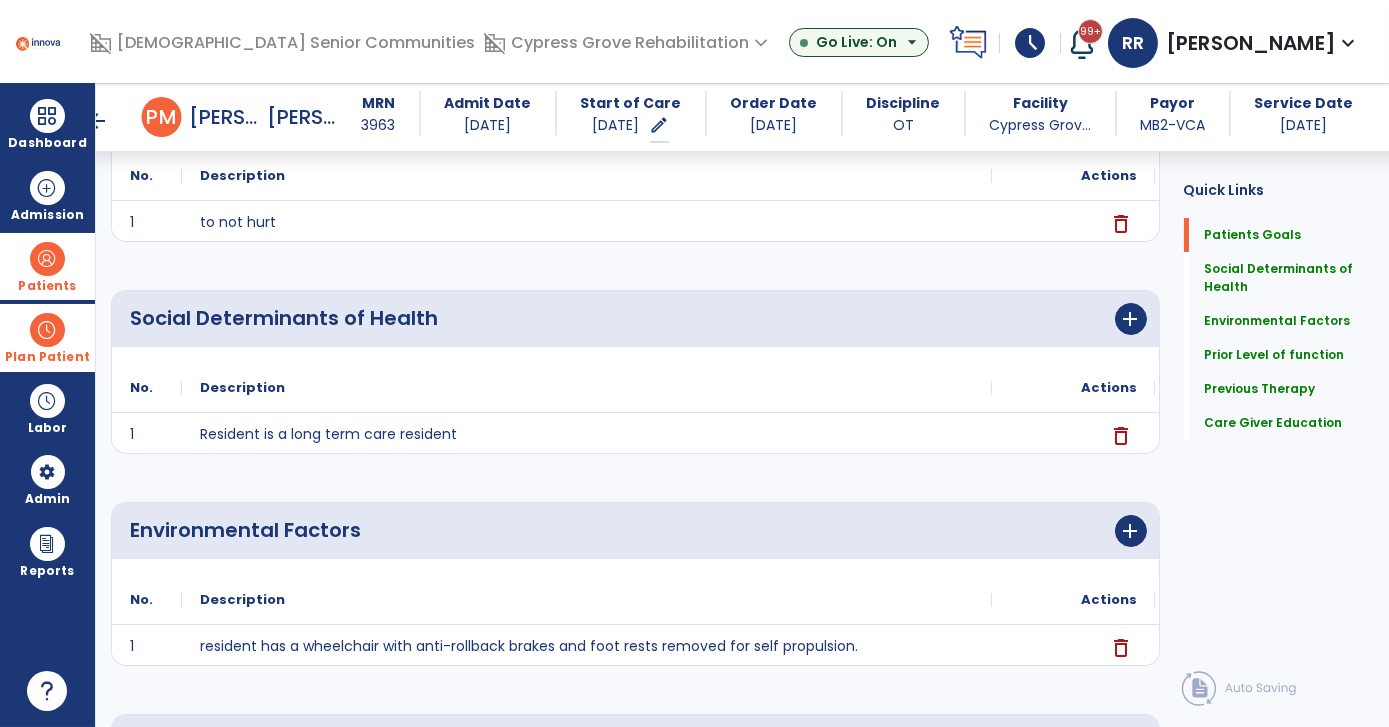 scroll, scrollTop: 0, scrollLeft: 0, axis: both 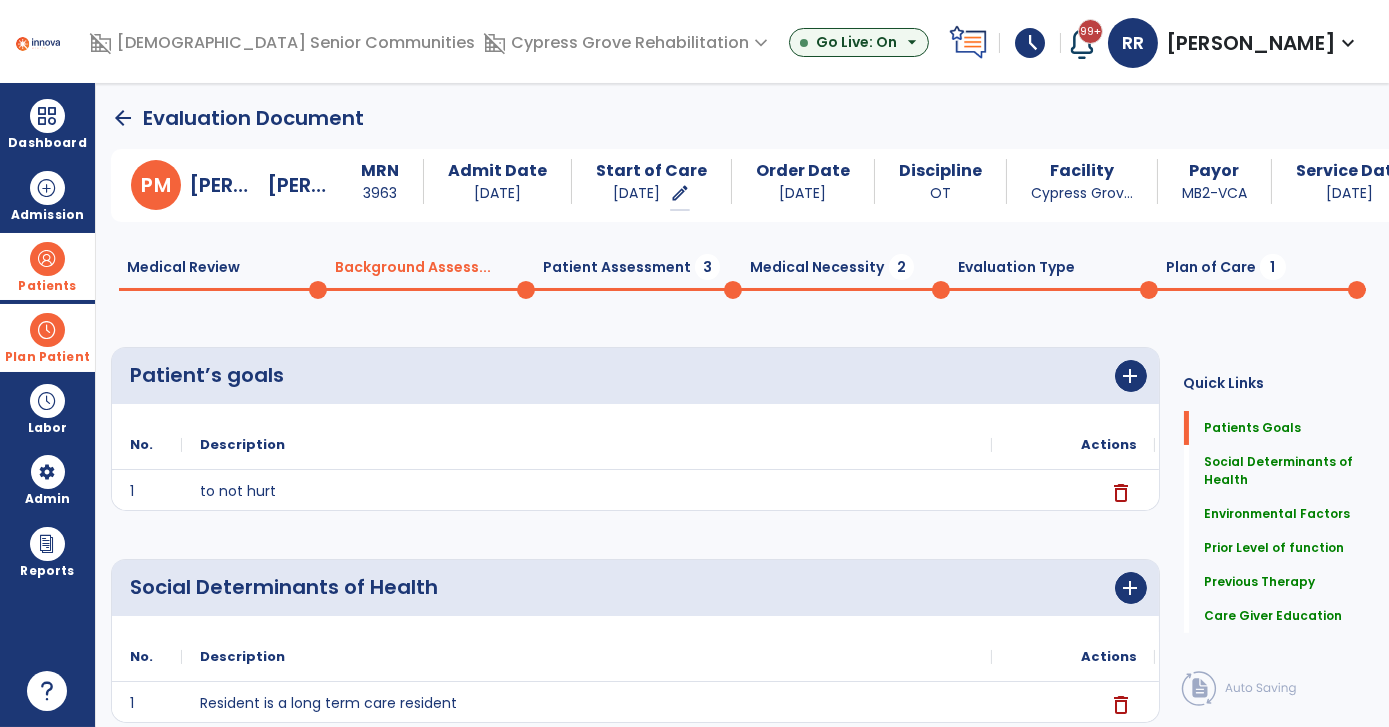 click on "Medical Review  0" 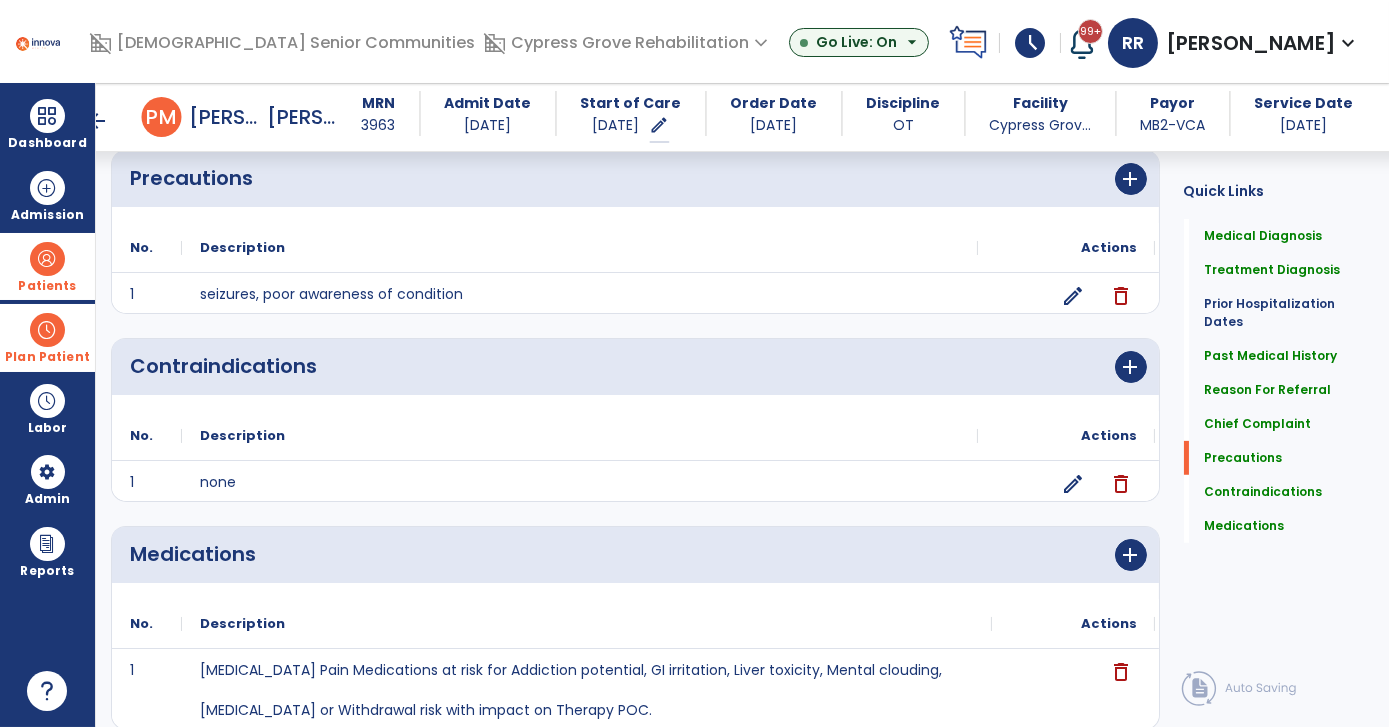 scroll, scrollTop: 1371, scrollLeft: 0, axis: vertical 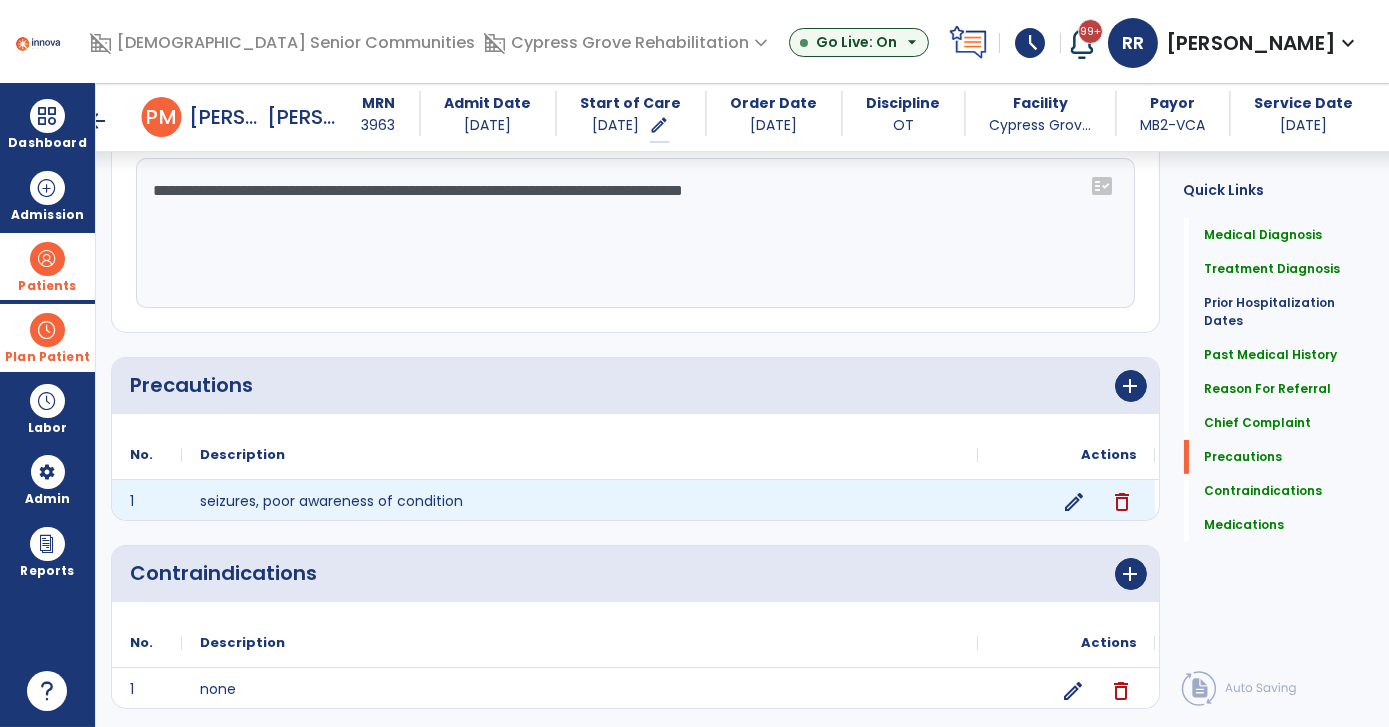 click on "edit" 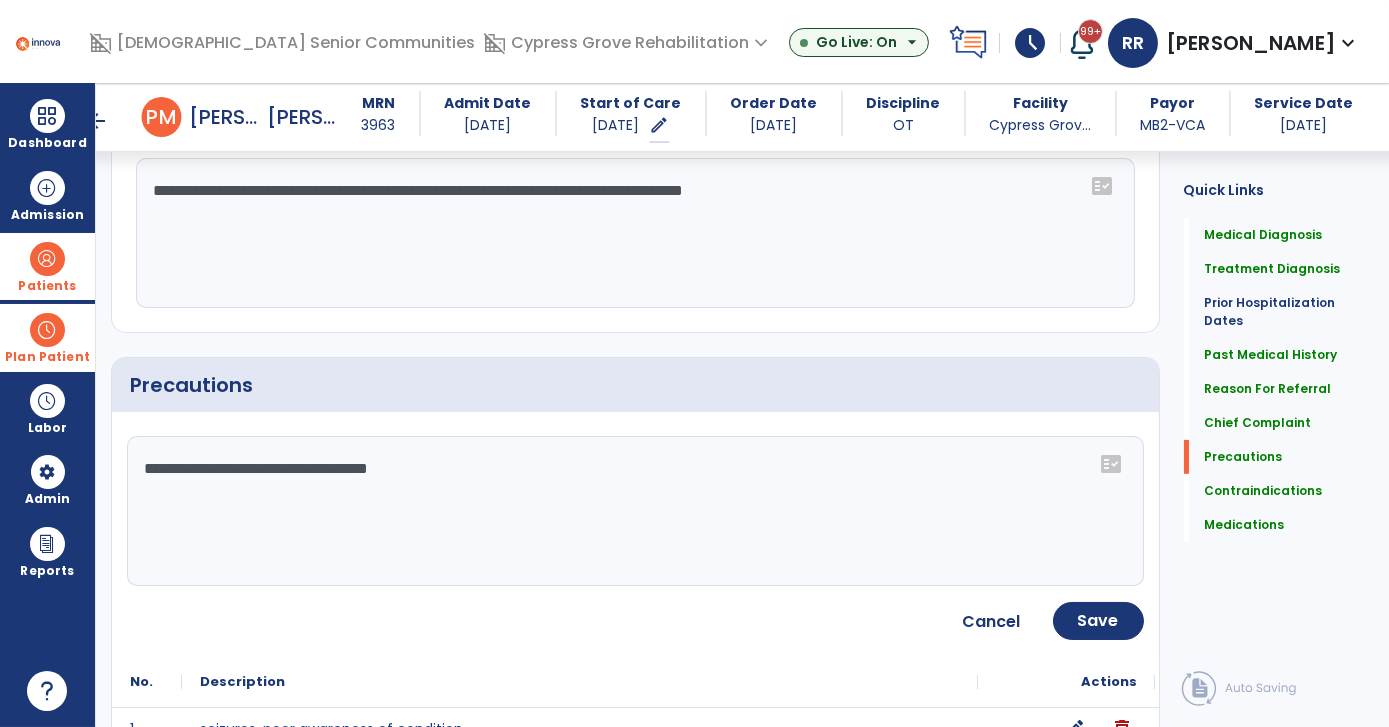 click on "**********" 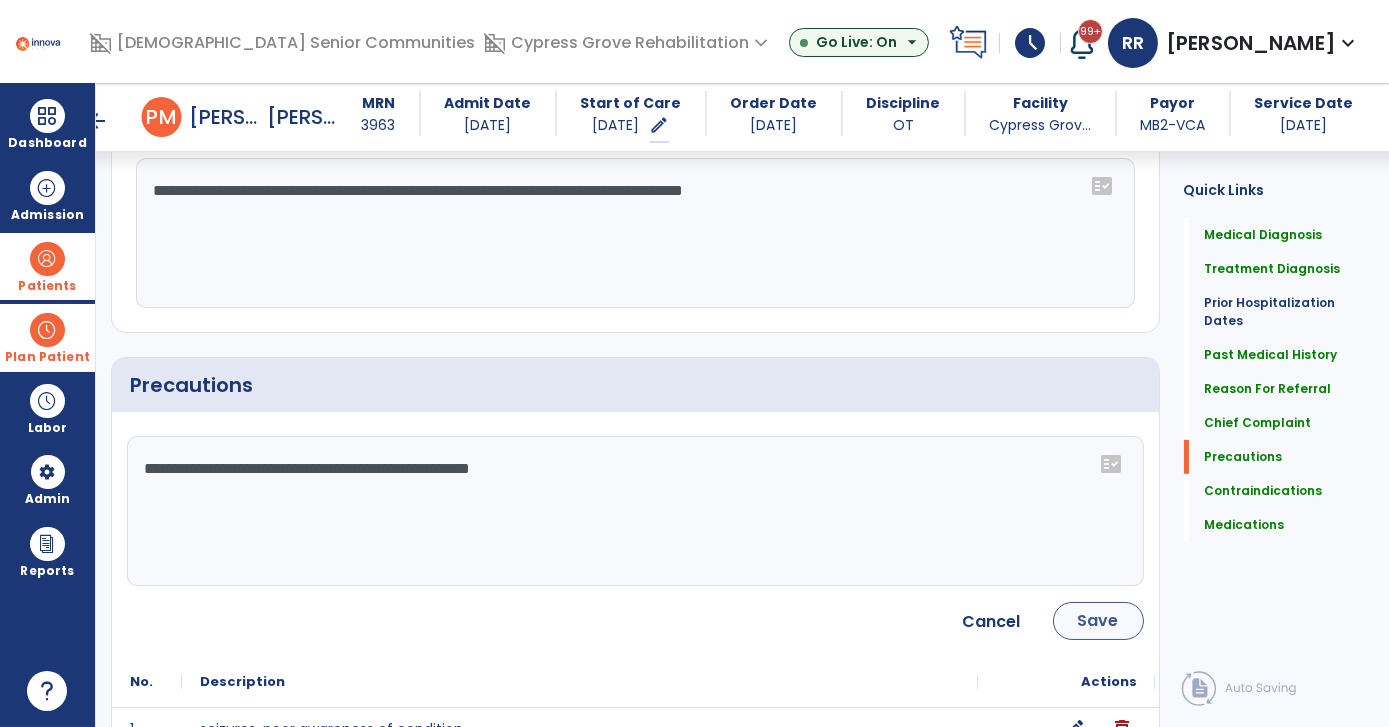 type on "**********" 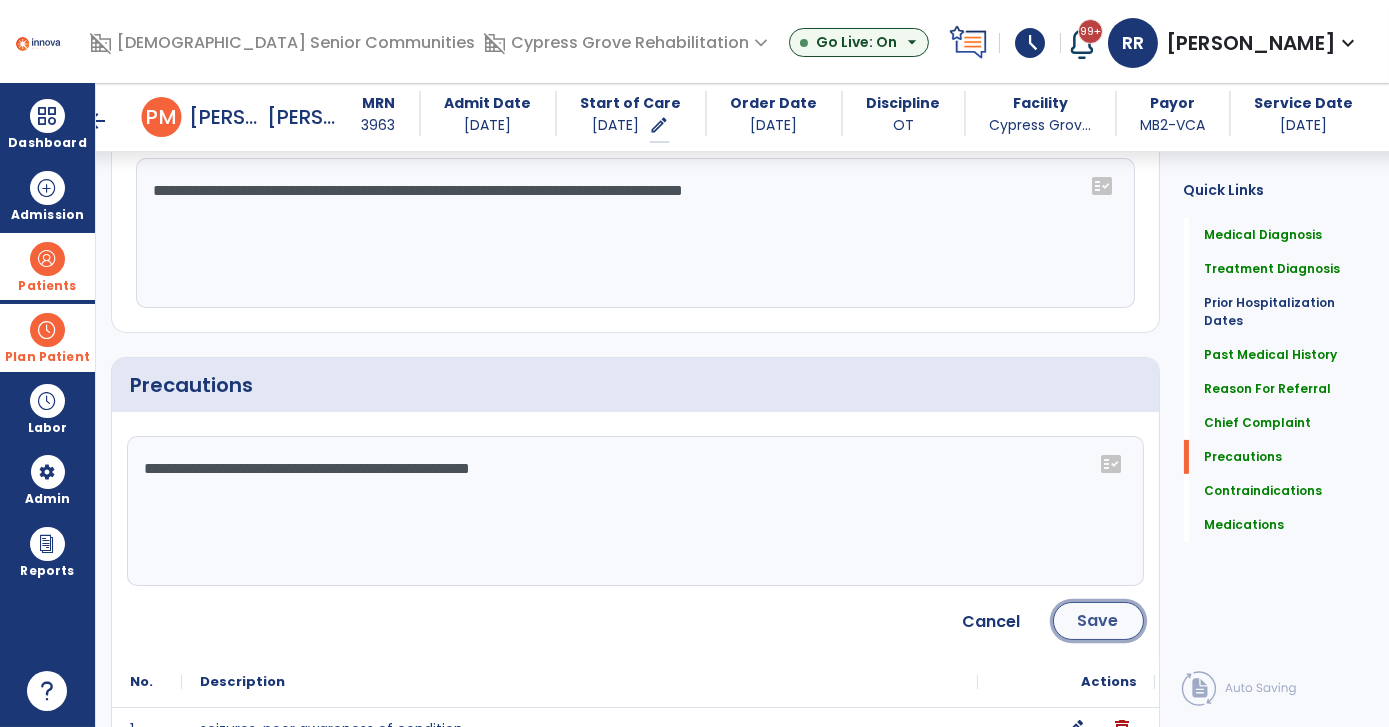 click on "Save" 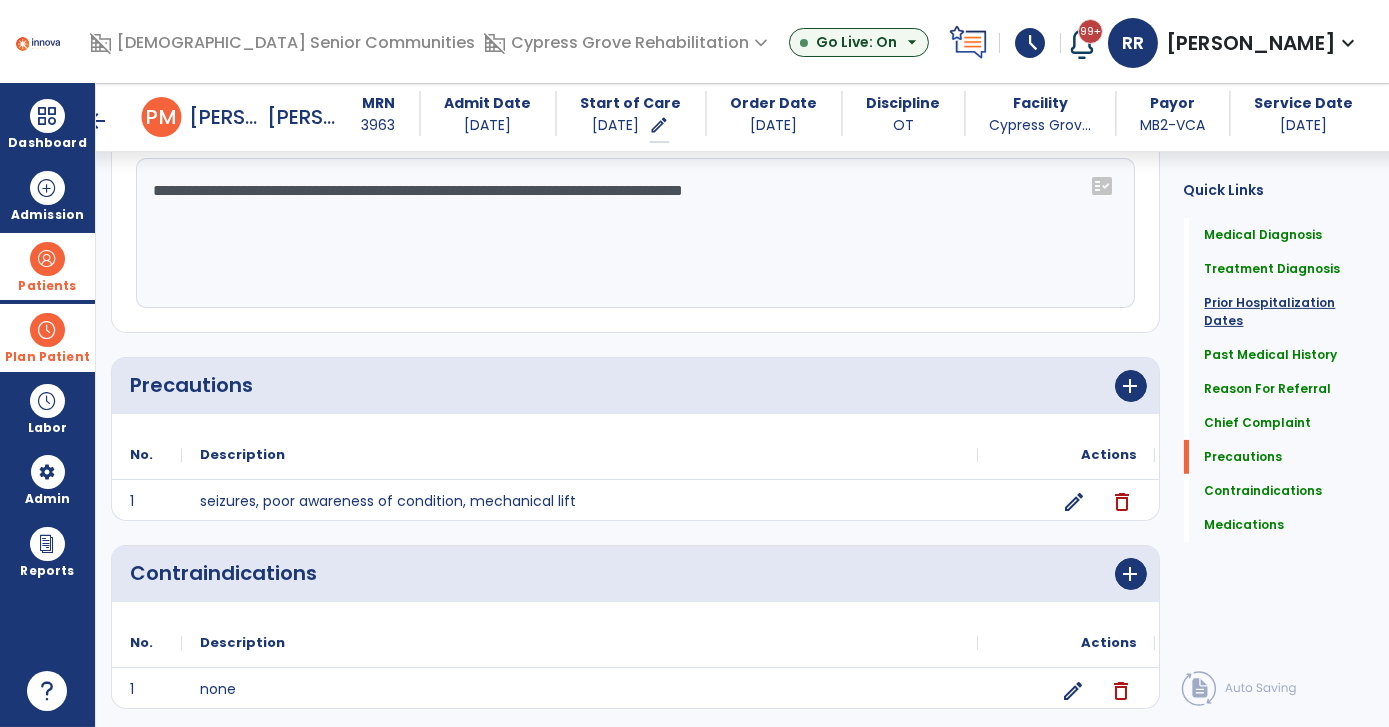click on "Prior Hospitalization Dates" 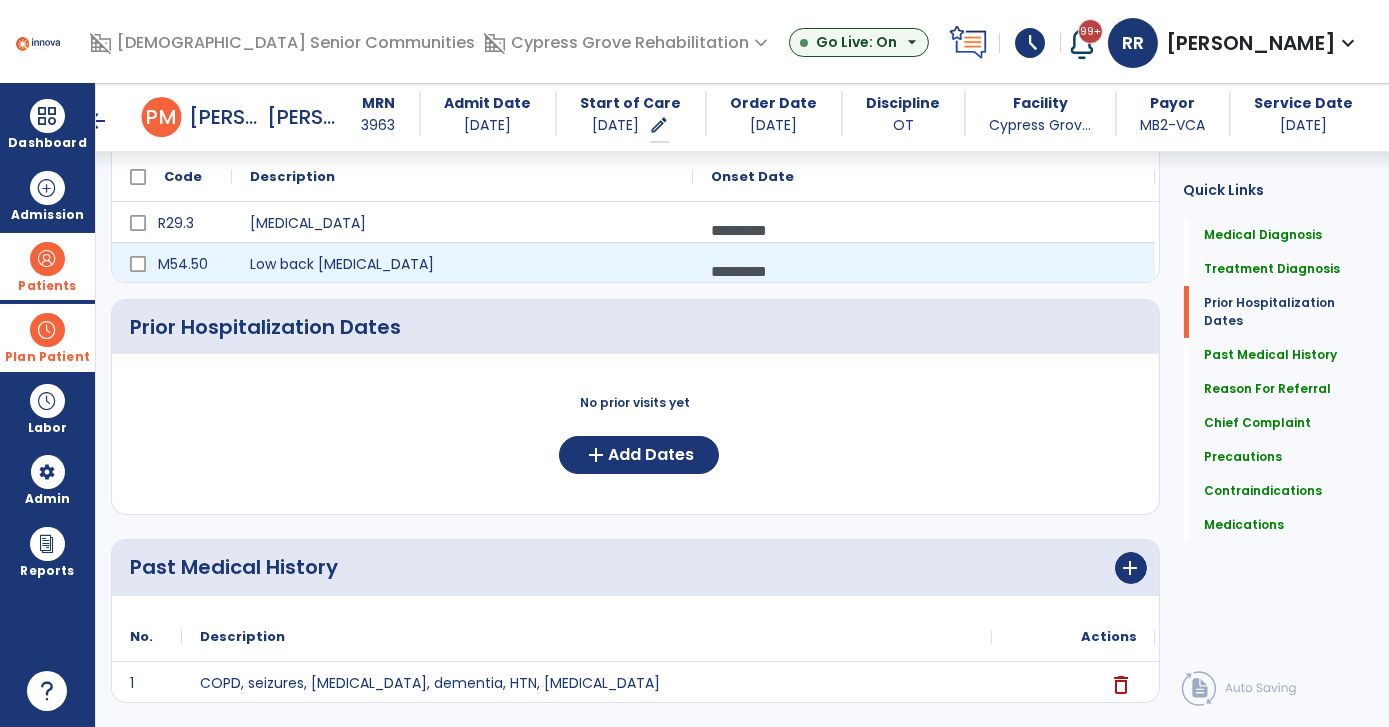scroll, scrollTop: 0, scrollLeft: 0, axis: both 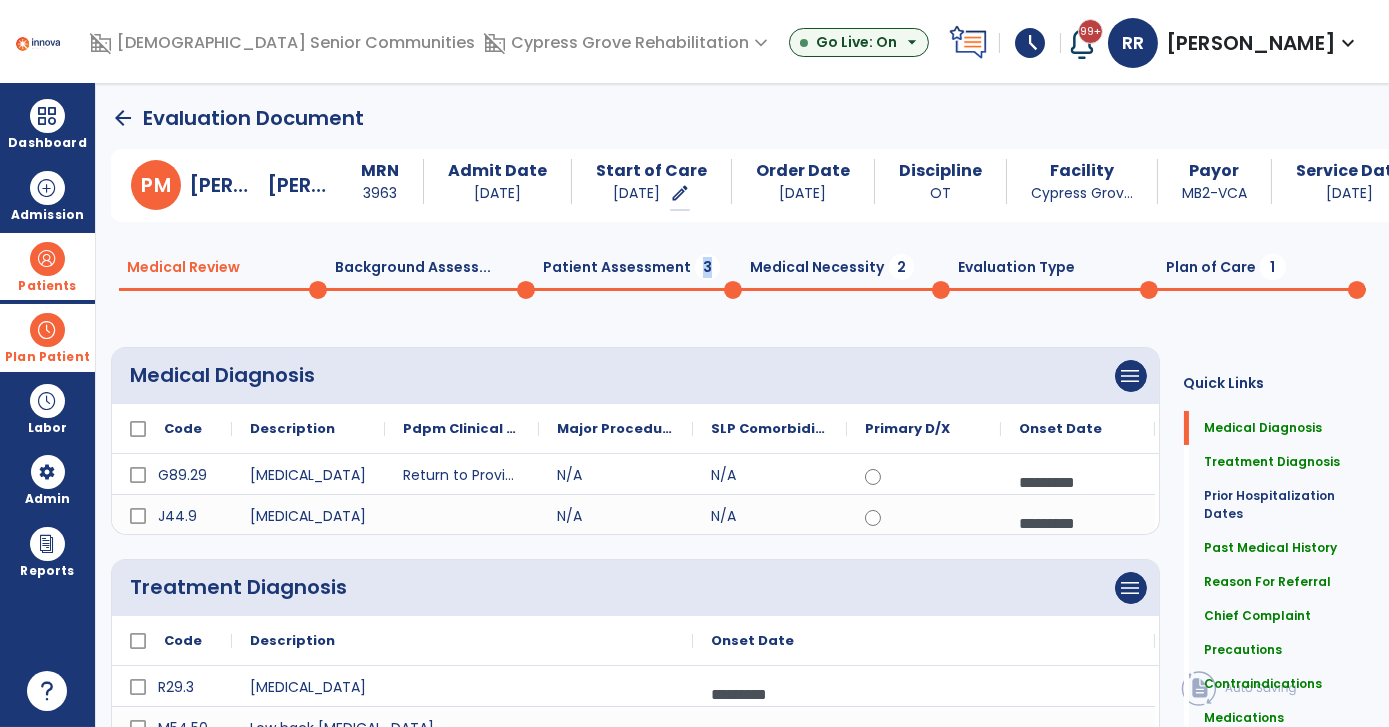 click on "Patient Assessment  3" 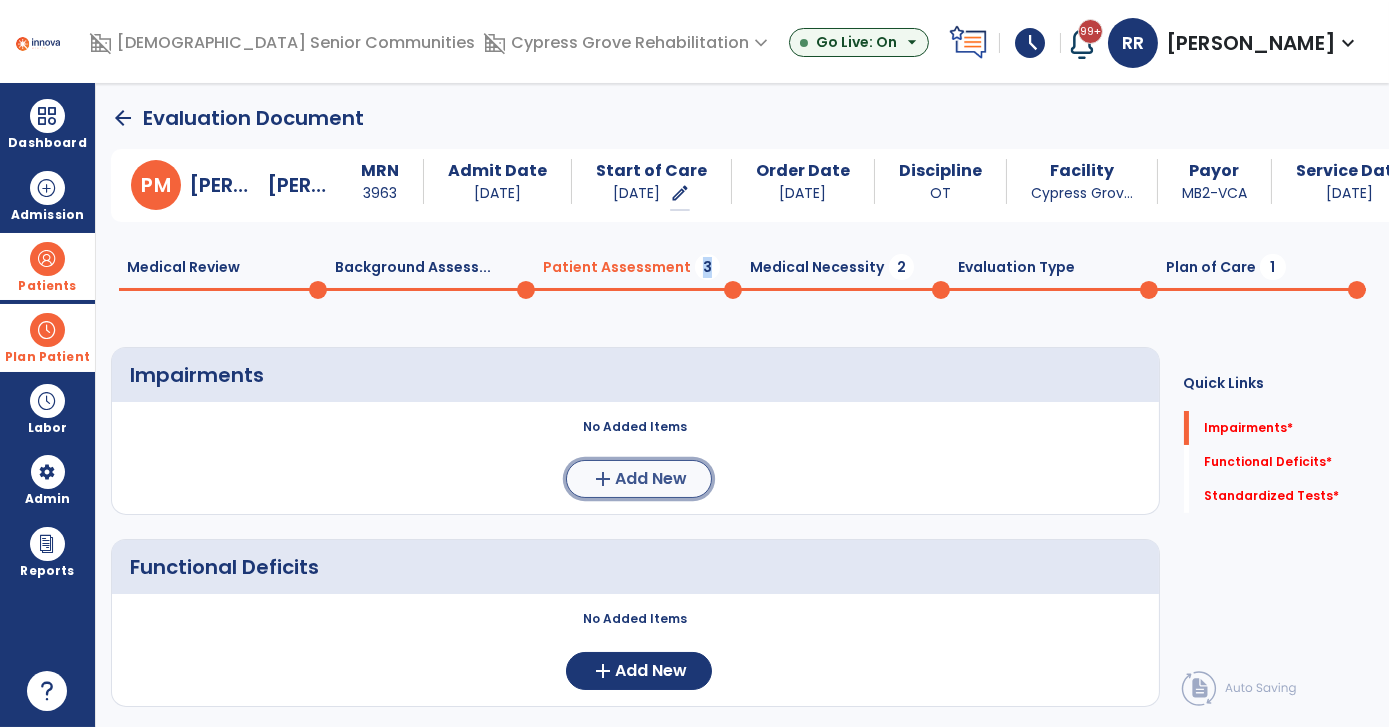 click on "Add New" 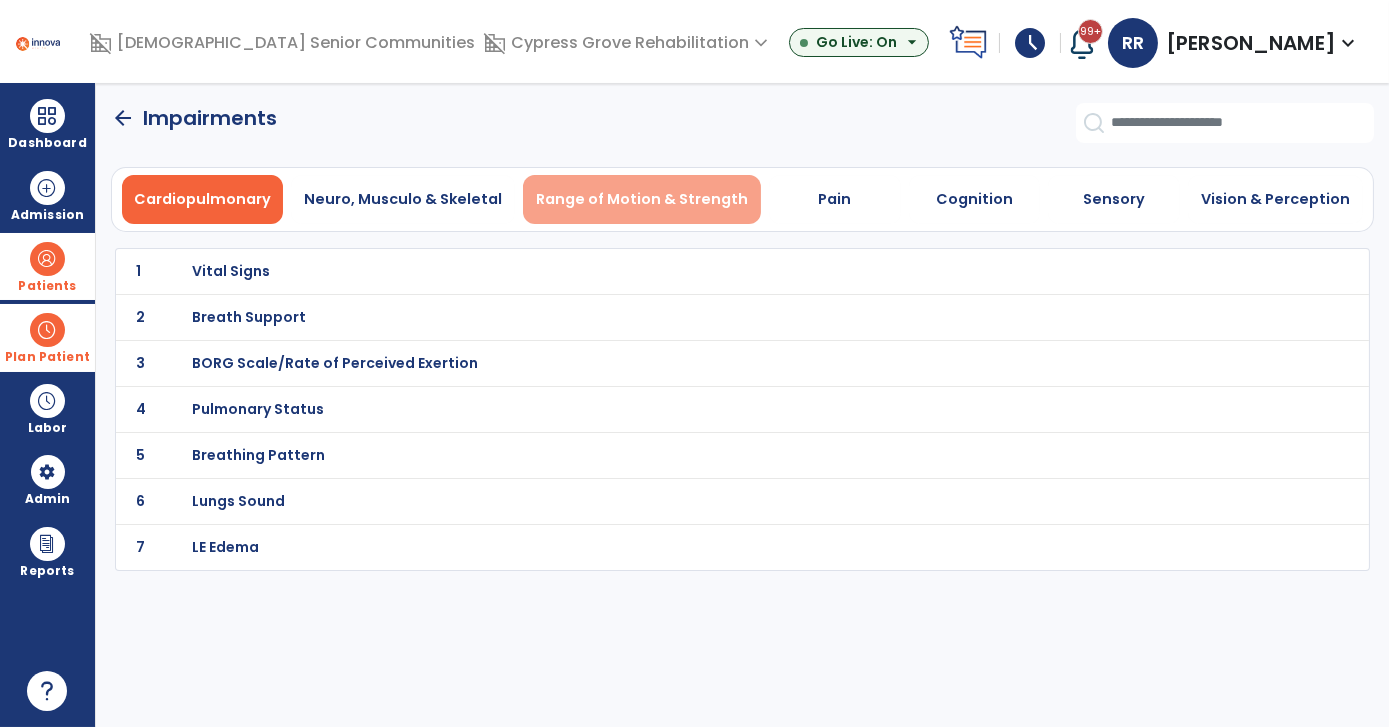 click on "Range of Motion & Strength" at bounding box center [642, 199] 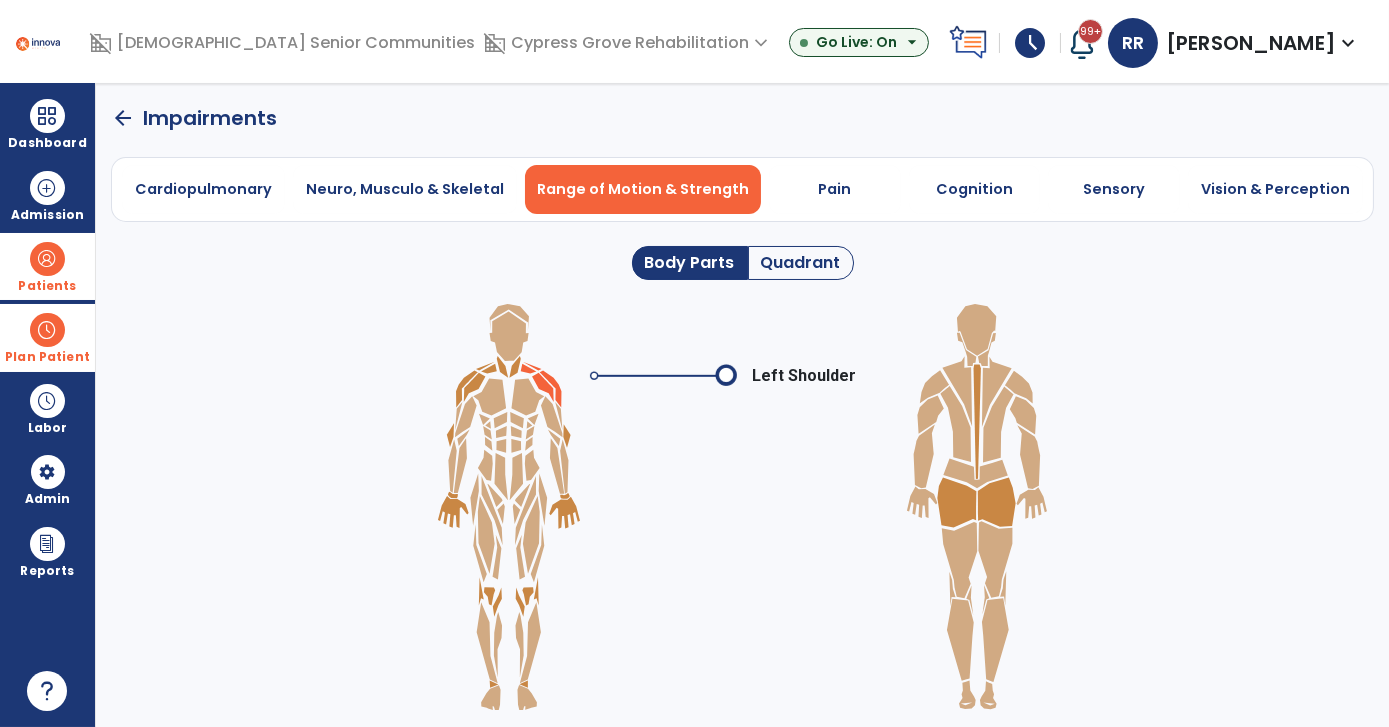 click 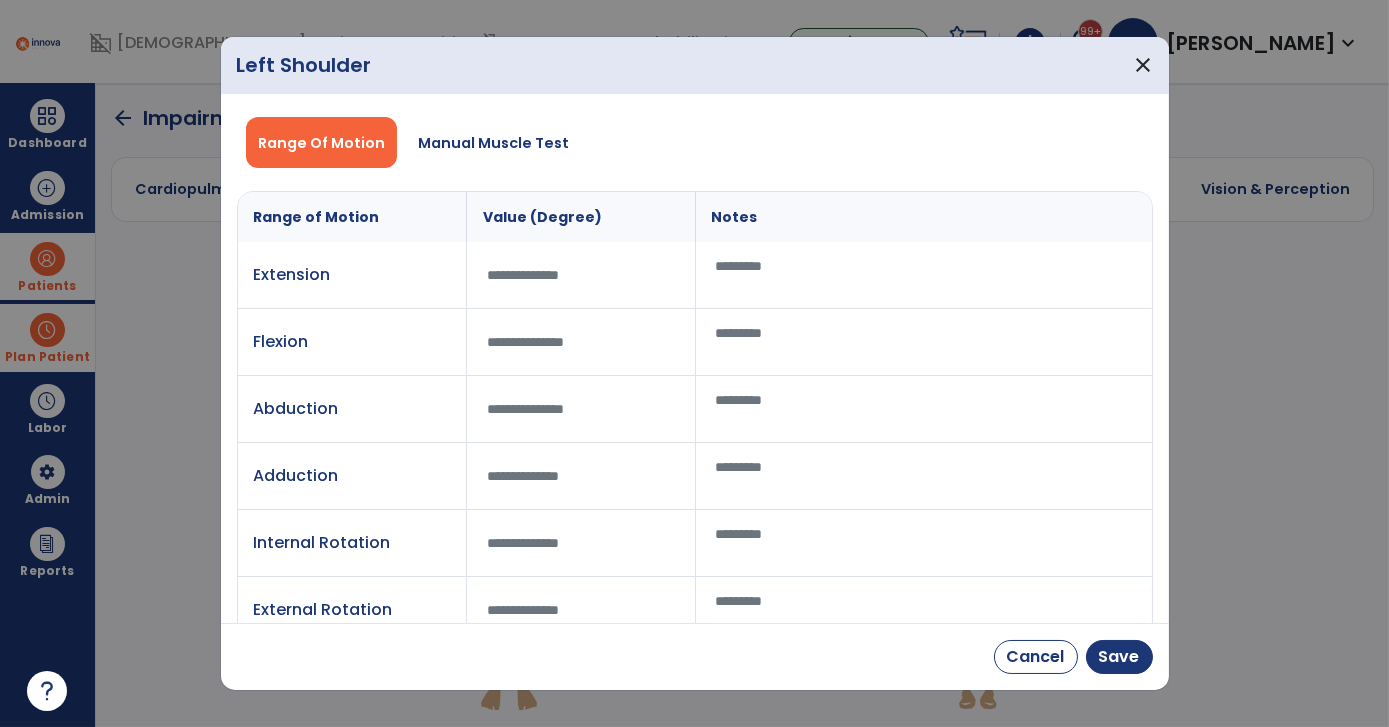 click at bounding box center [924, 342] 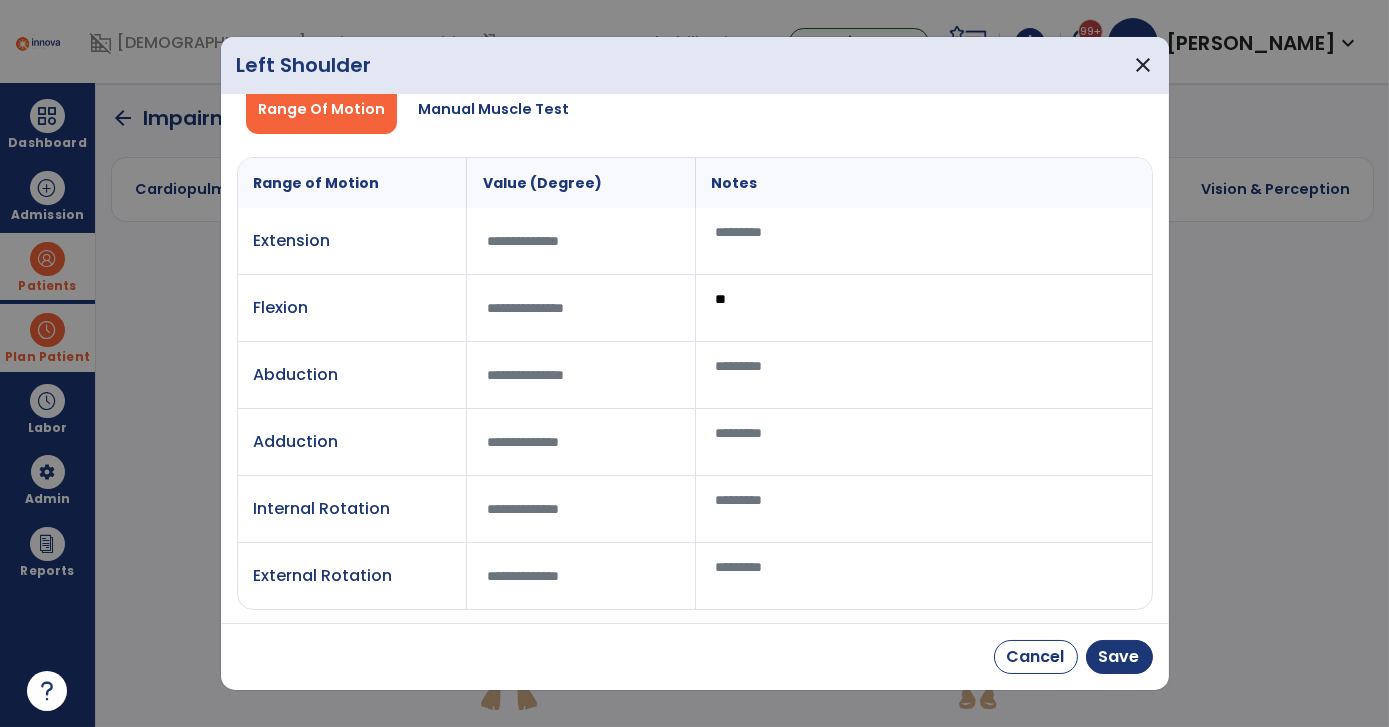 scroll, scrollTop: 0, scrollLeft: 0, axis: both 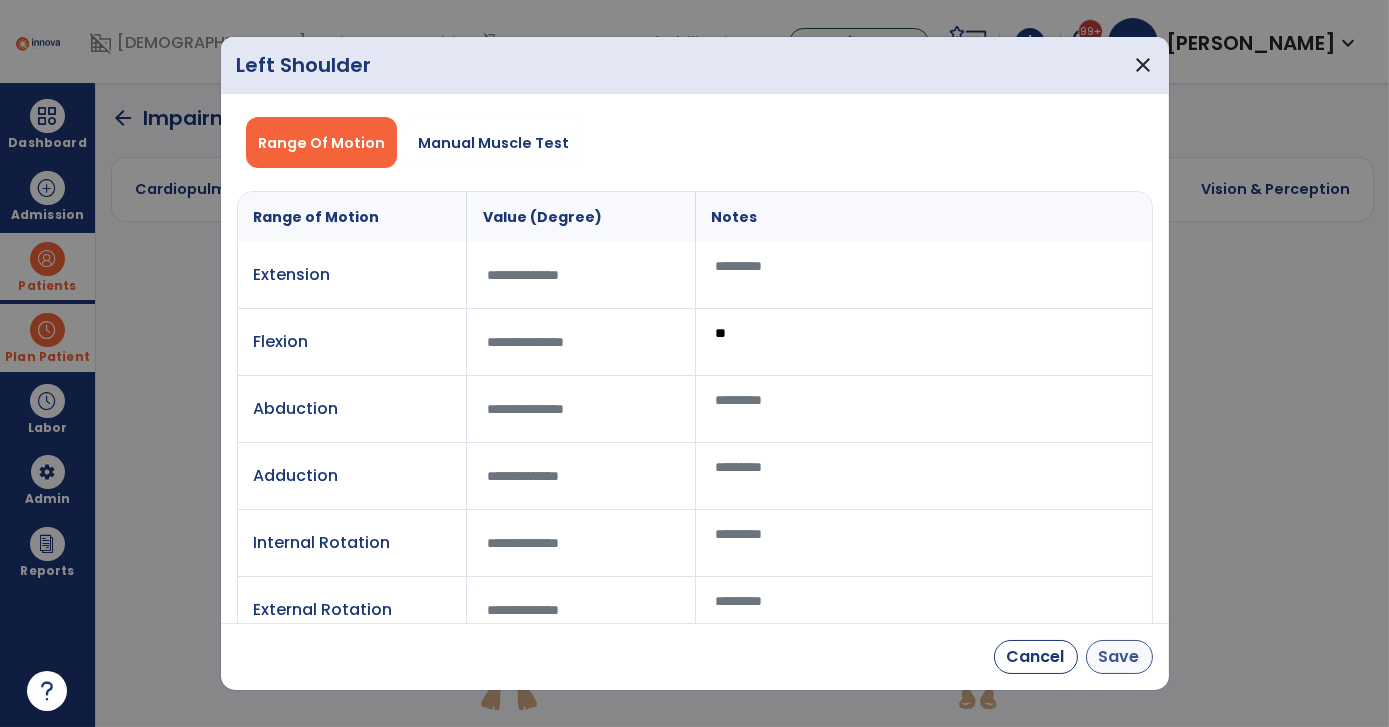 type on "**" 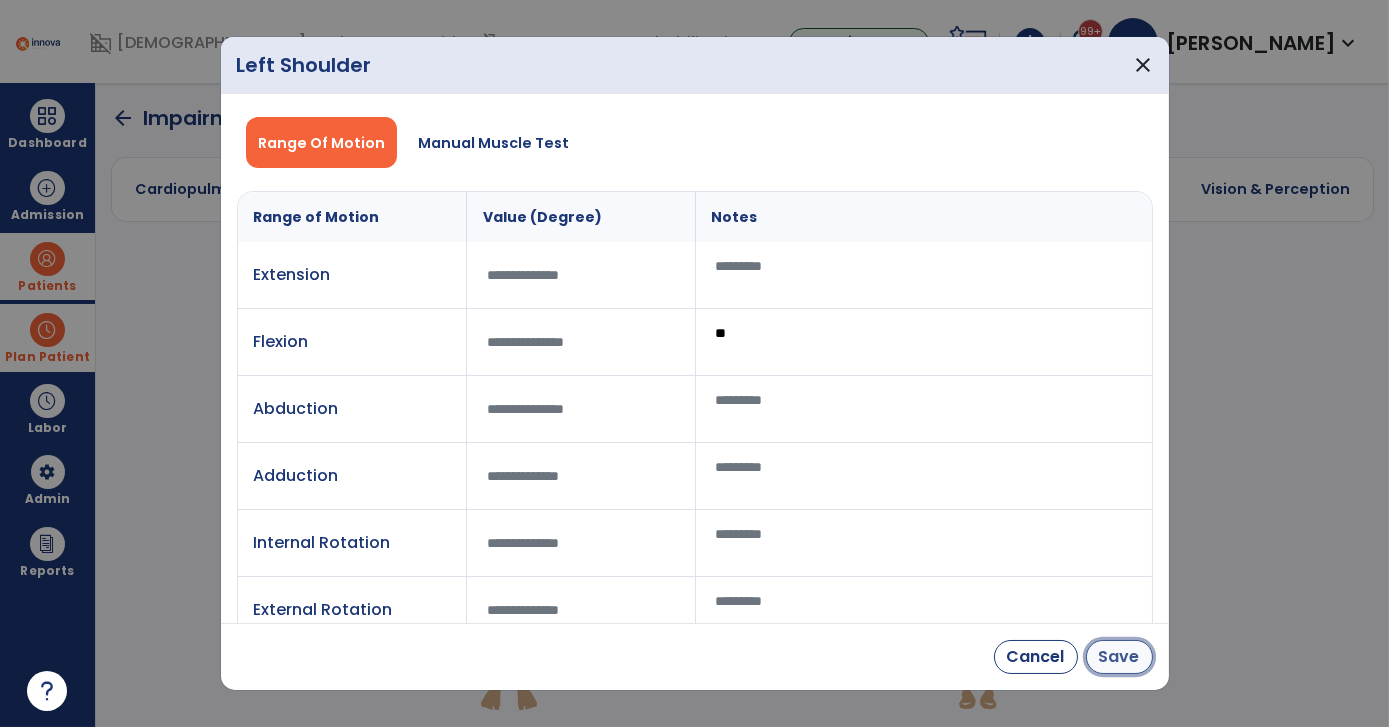 click on "Save" at bounding box center [1119, 657] 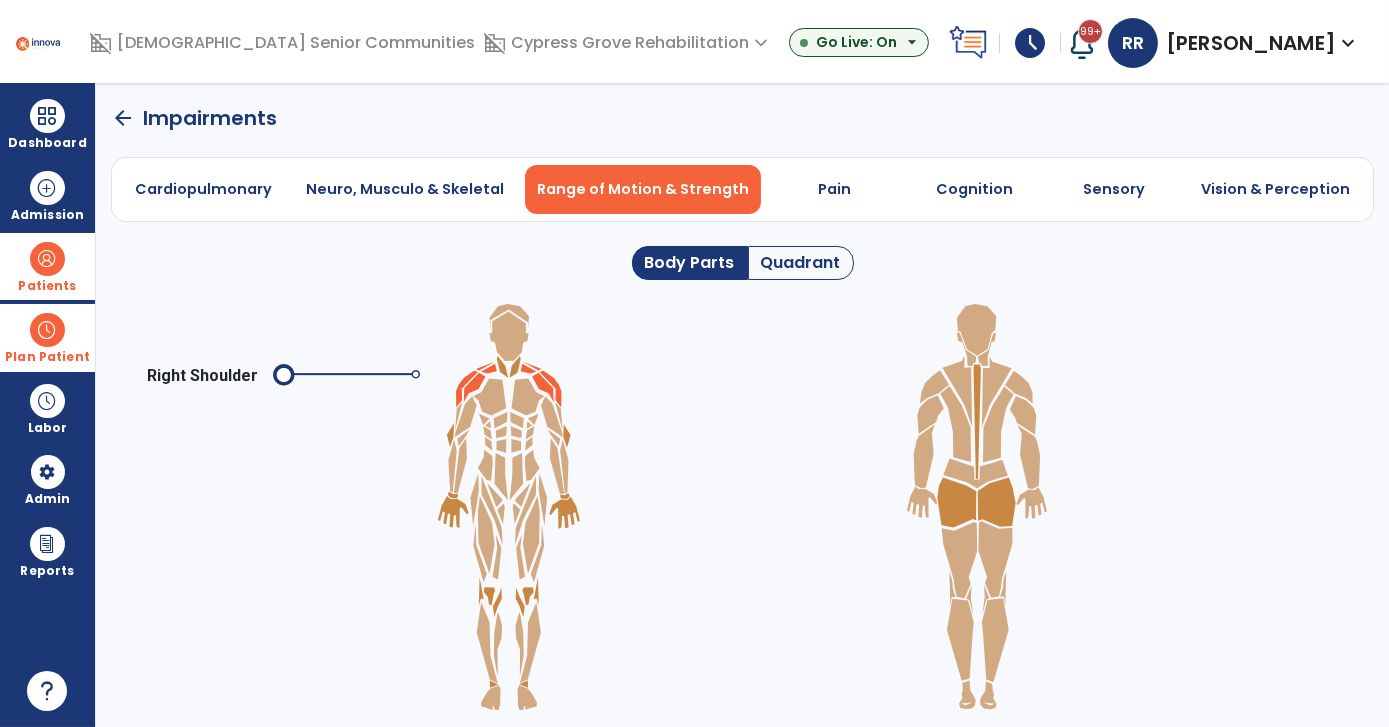 click 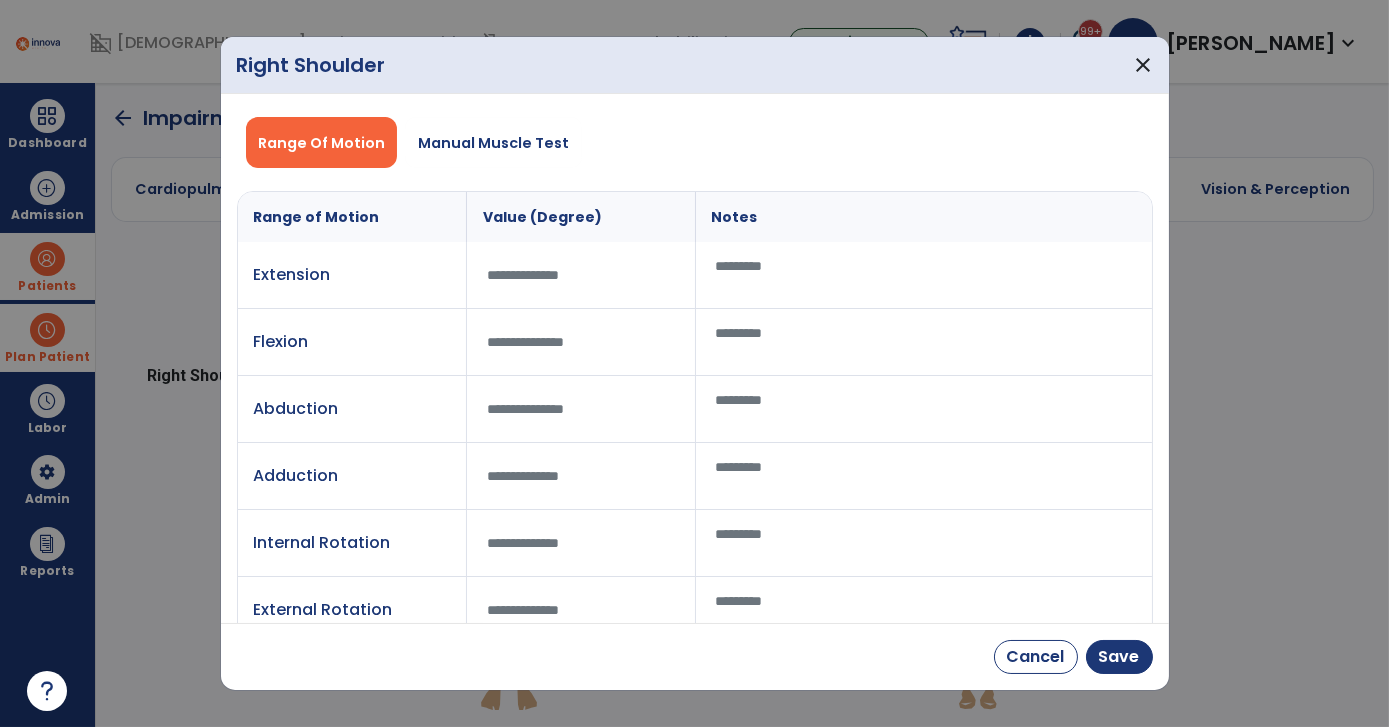 click at bounding box center (924, 342) 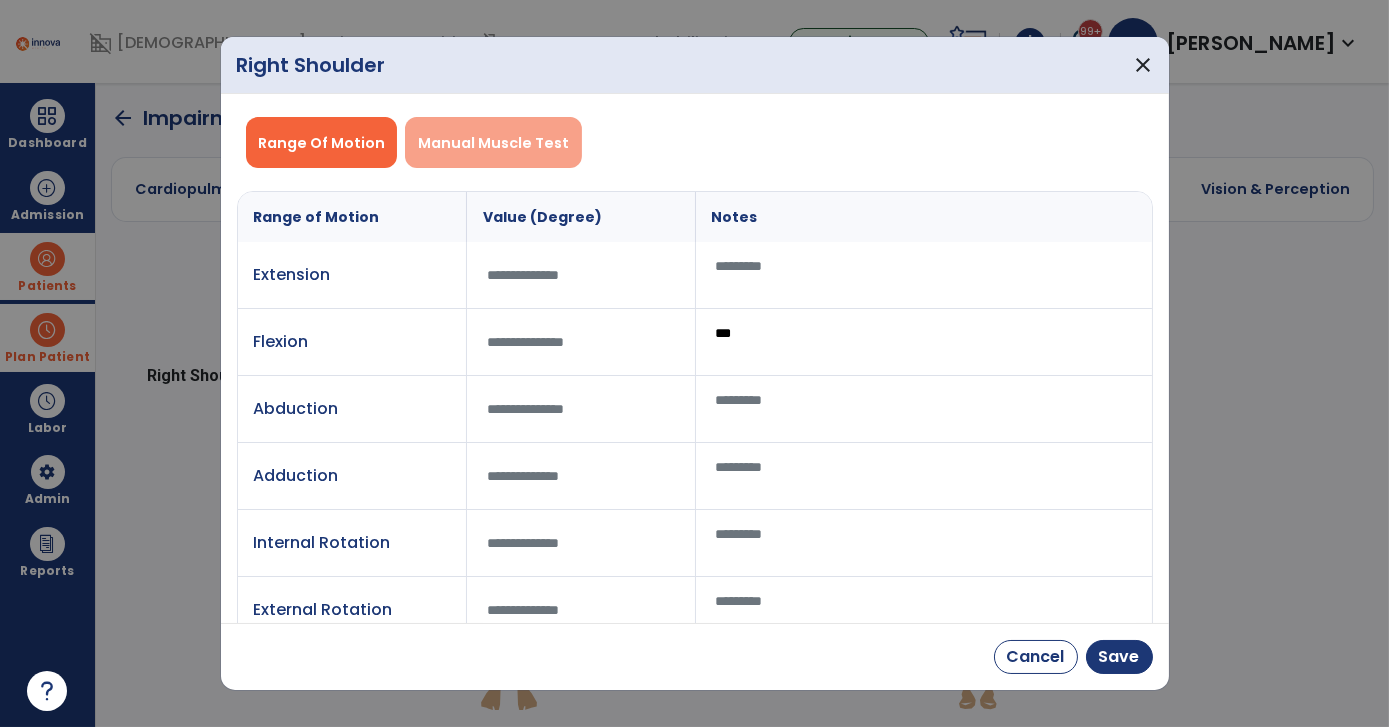 type on "***" 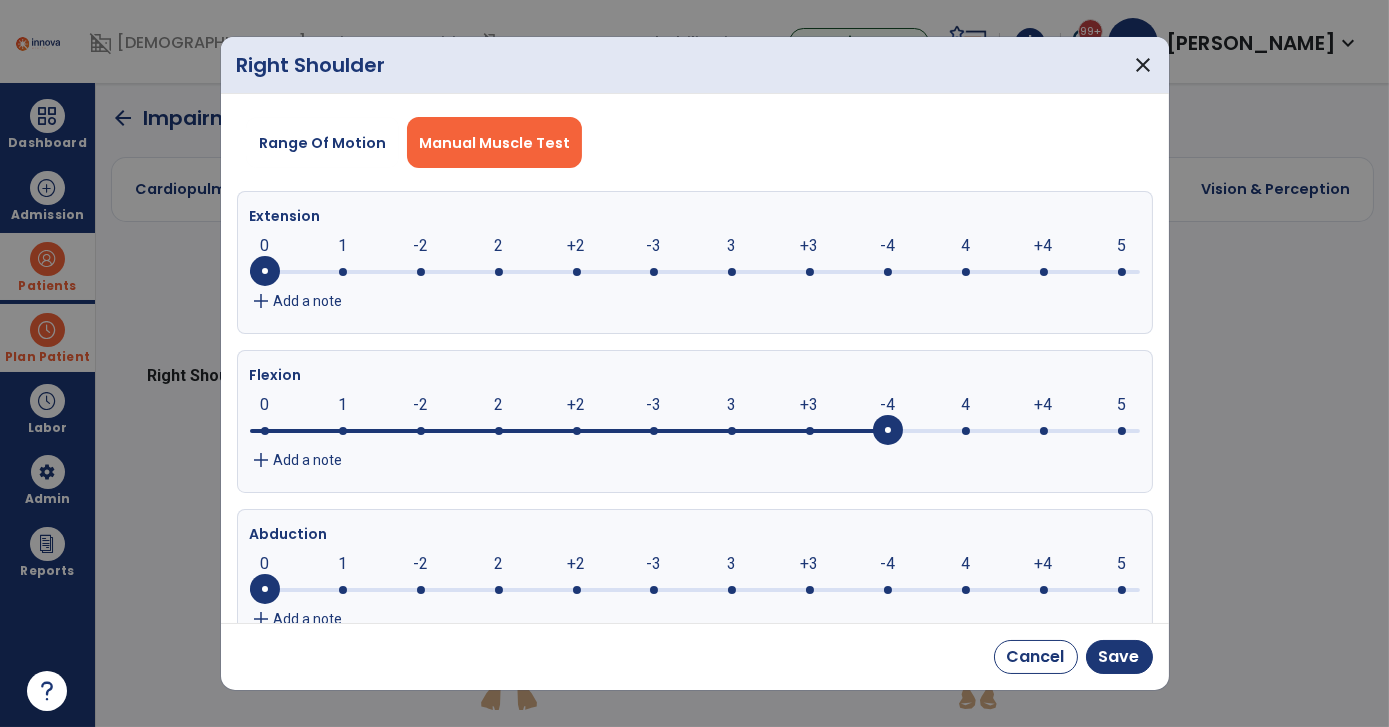 drag, startPoint x: 270, startPoint y: 432, endPoint x: 889, endPoint y: 430, distance: 619.00323 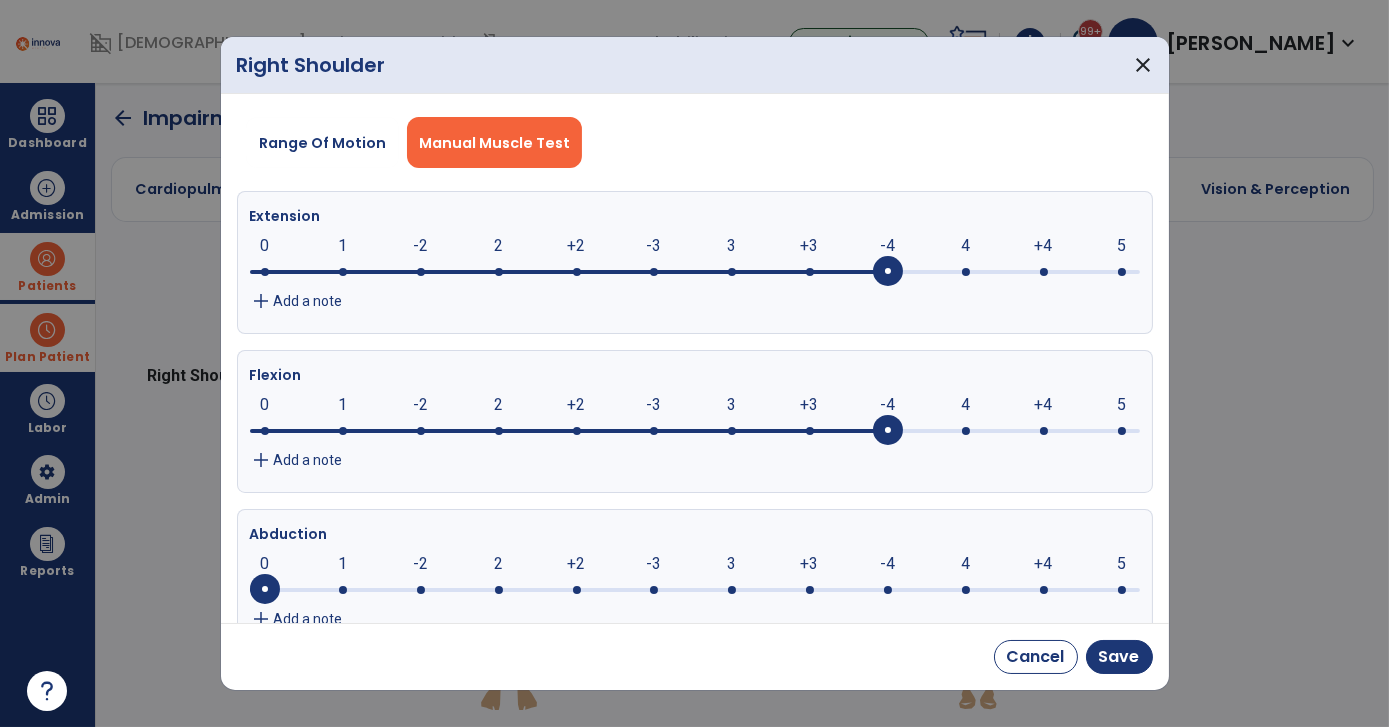 drag, startPoint x: 267, startPoint y: 264, endPoint x: 887, endPoint y: 276, distance: 620.1161 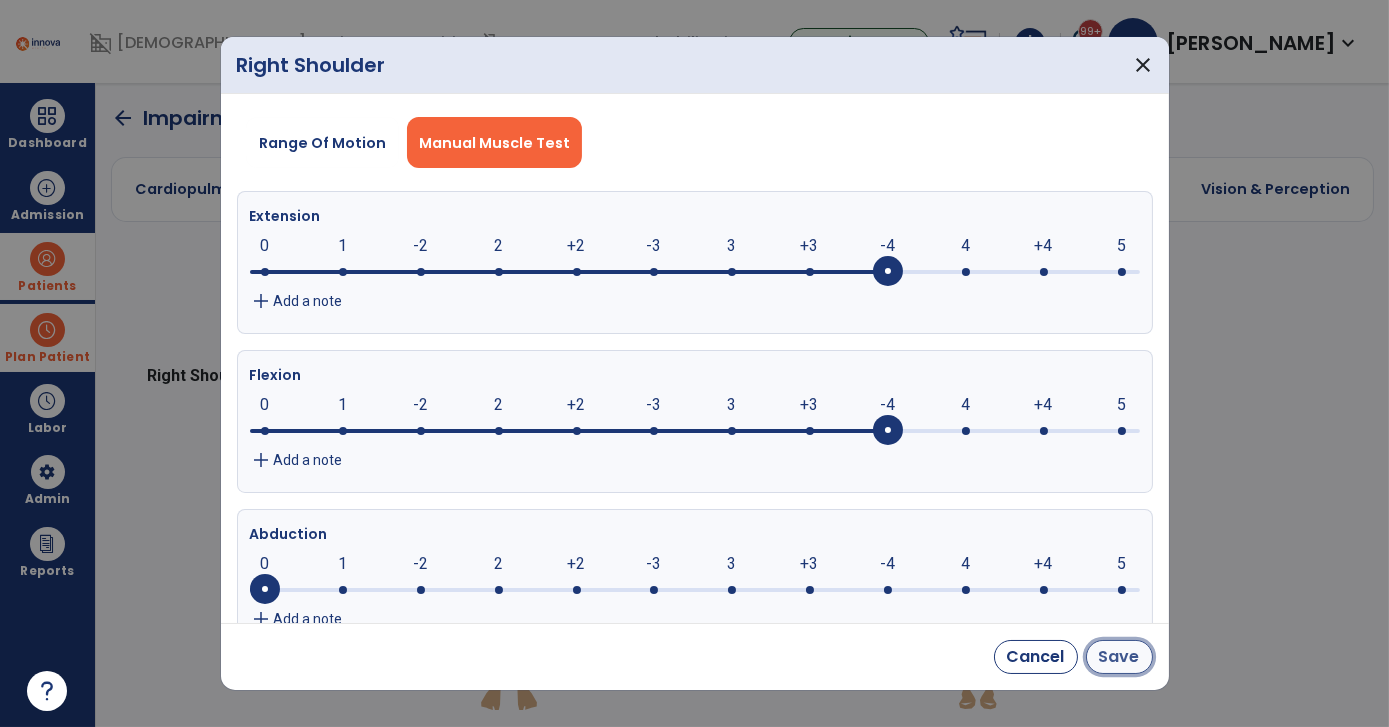 click on "Save" at bounding box center [1119, 657] 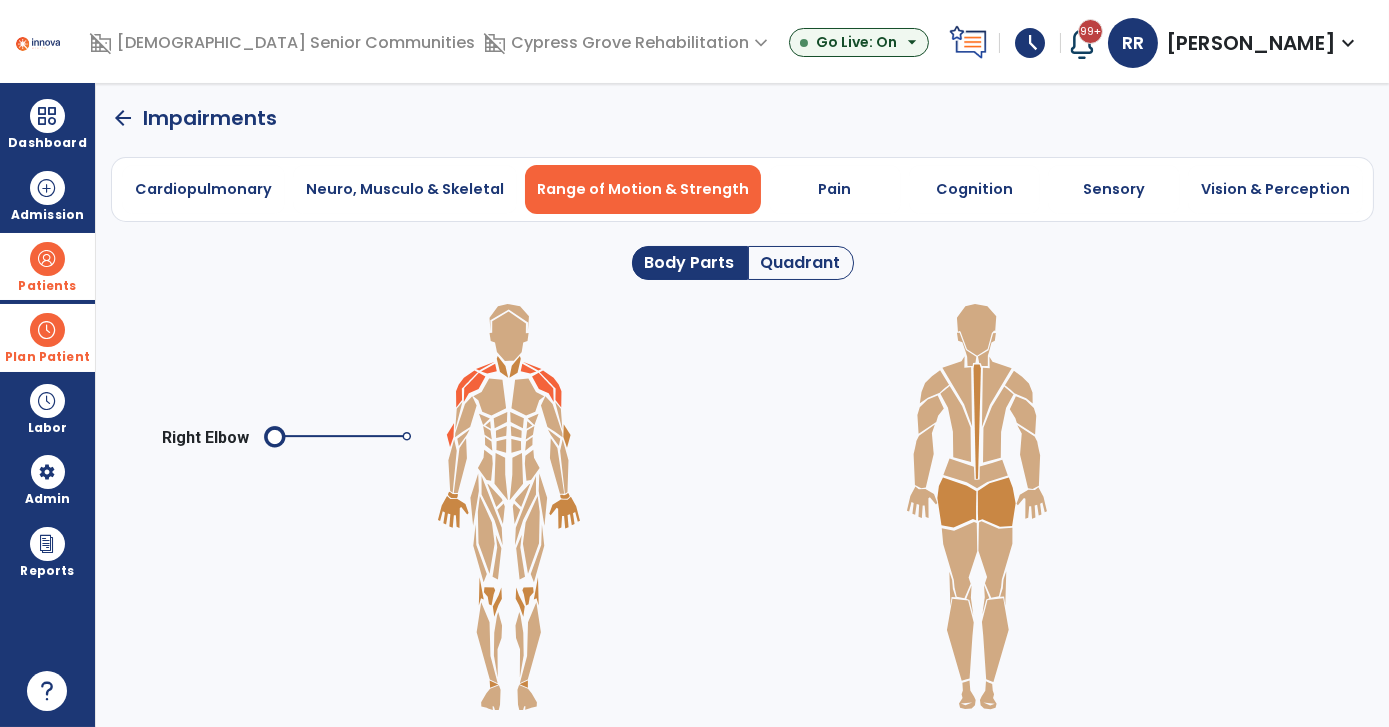click 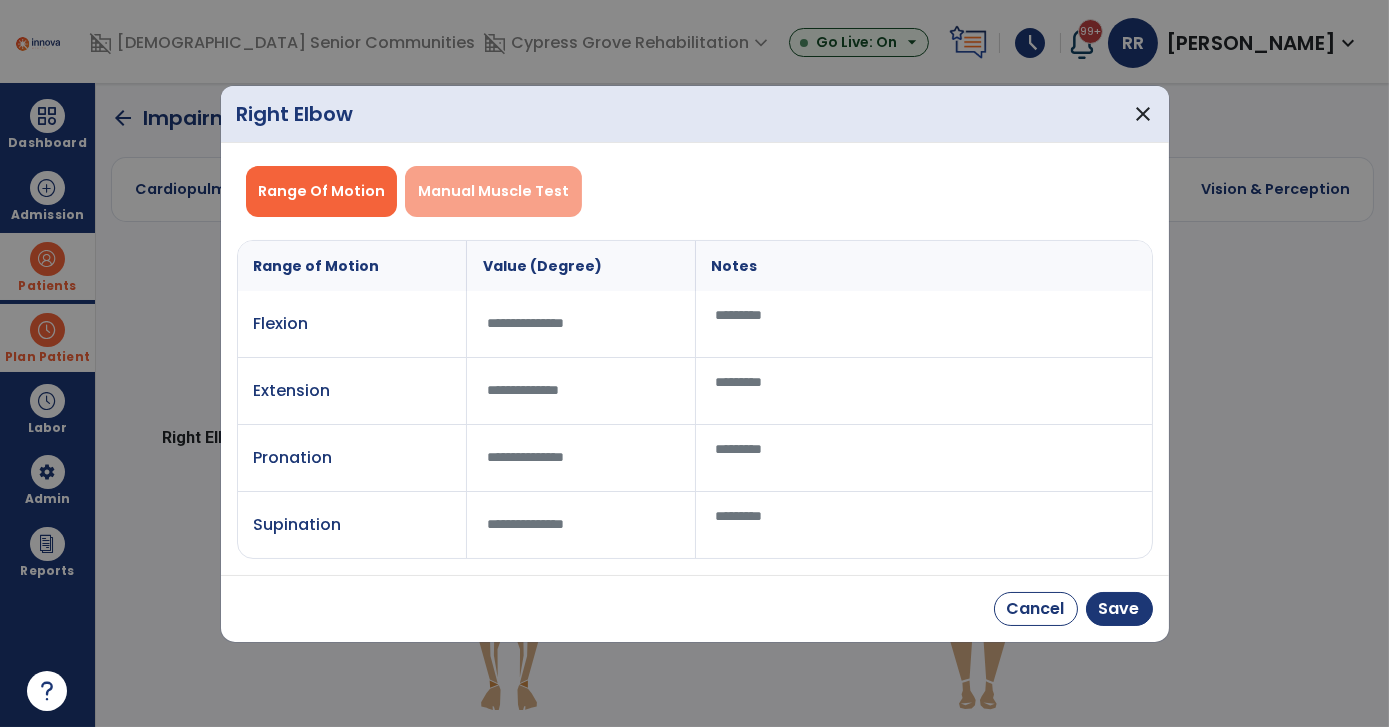 click on "Manual Muscle Test" at bounding box center (493, 191) 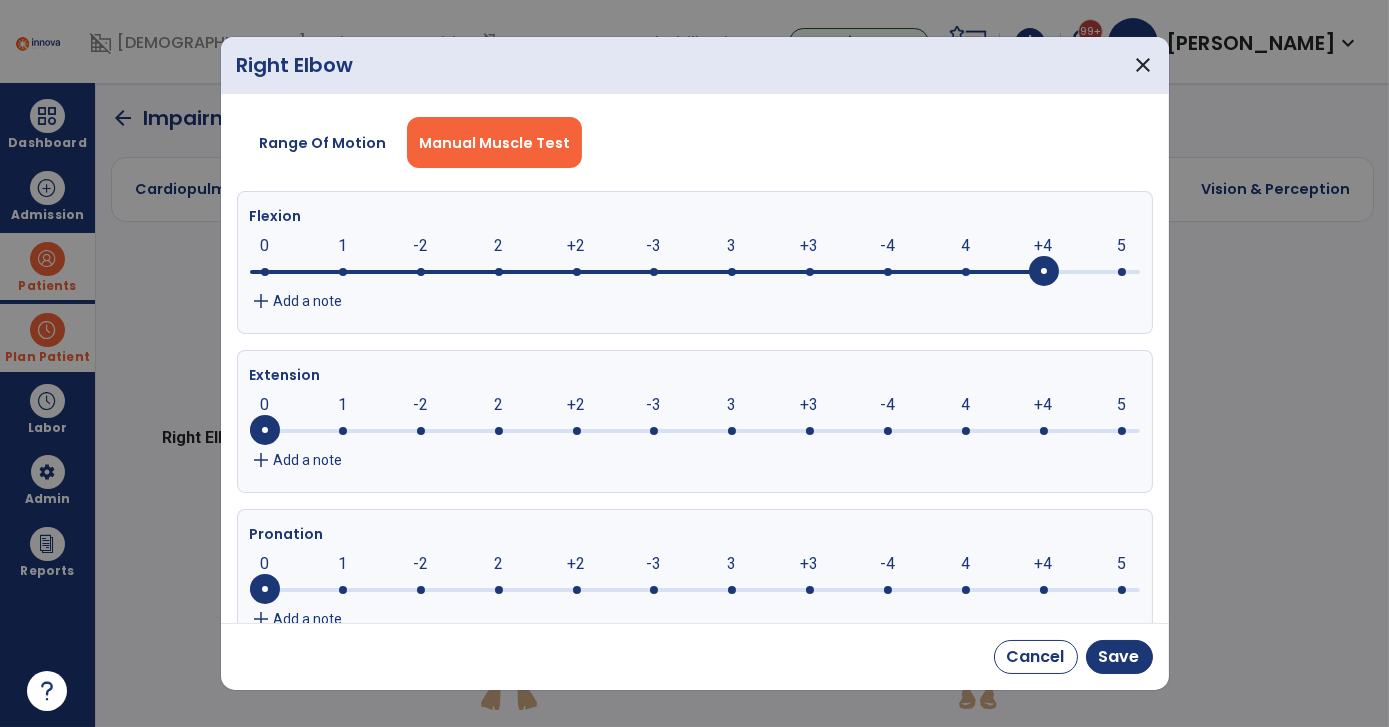 drag, startPoint x: 263, startPoint y: 263, endPoint x: 1041, endPoint y: 272, distance: 778.05206 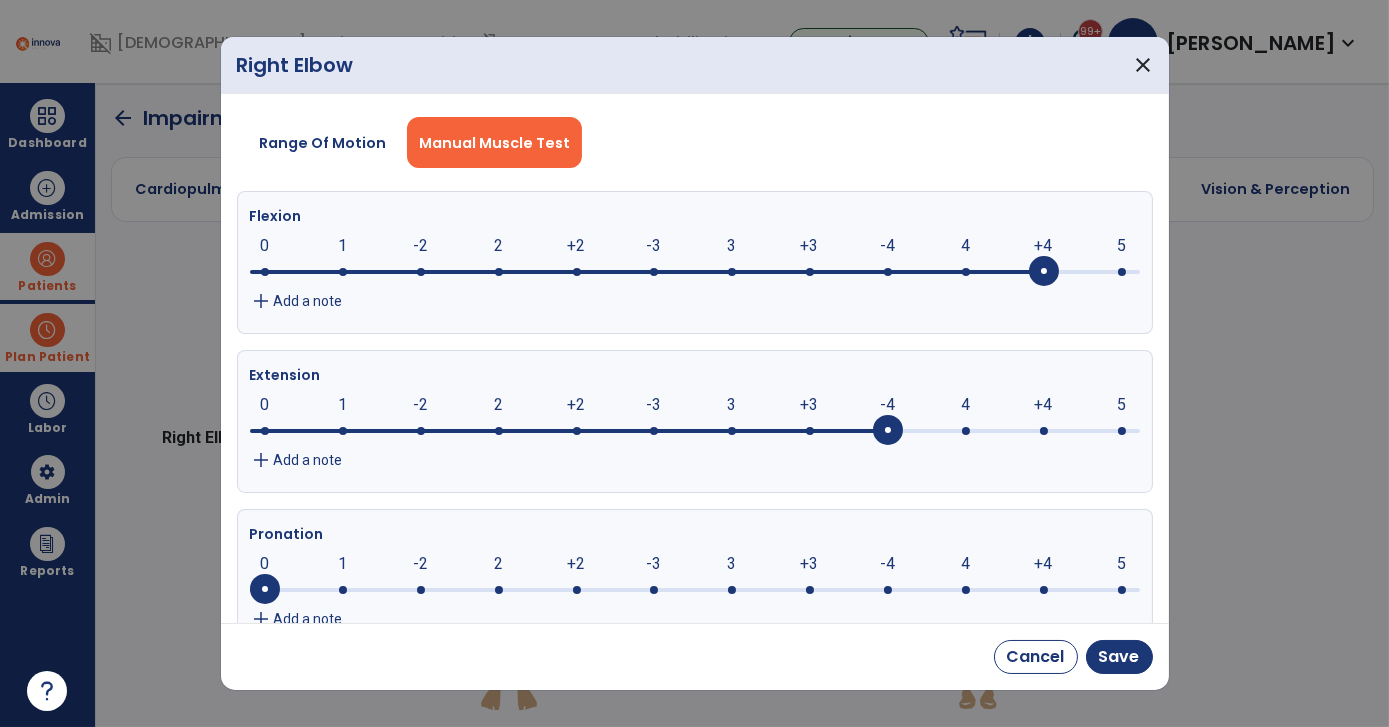 drag, startPoint x: 260, startPoint y: 424, endPoint x: 861, endPoint y: 425, distance: 601.00085 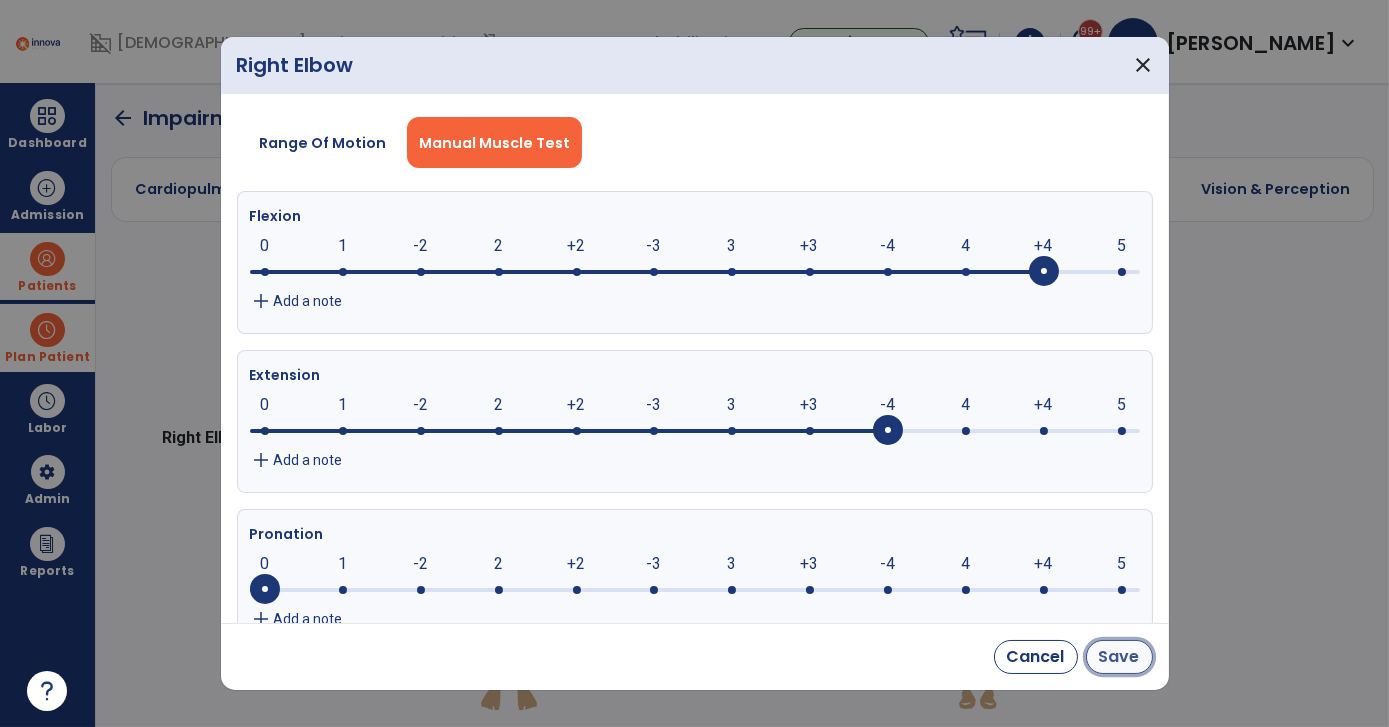 click on "Save" at bounding box center (1119, 657) 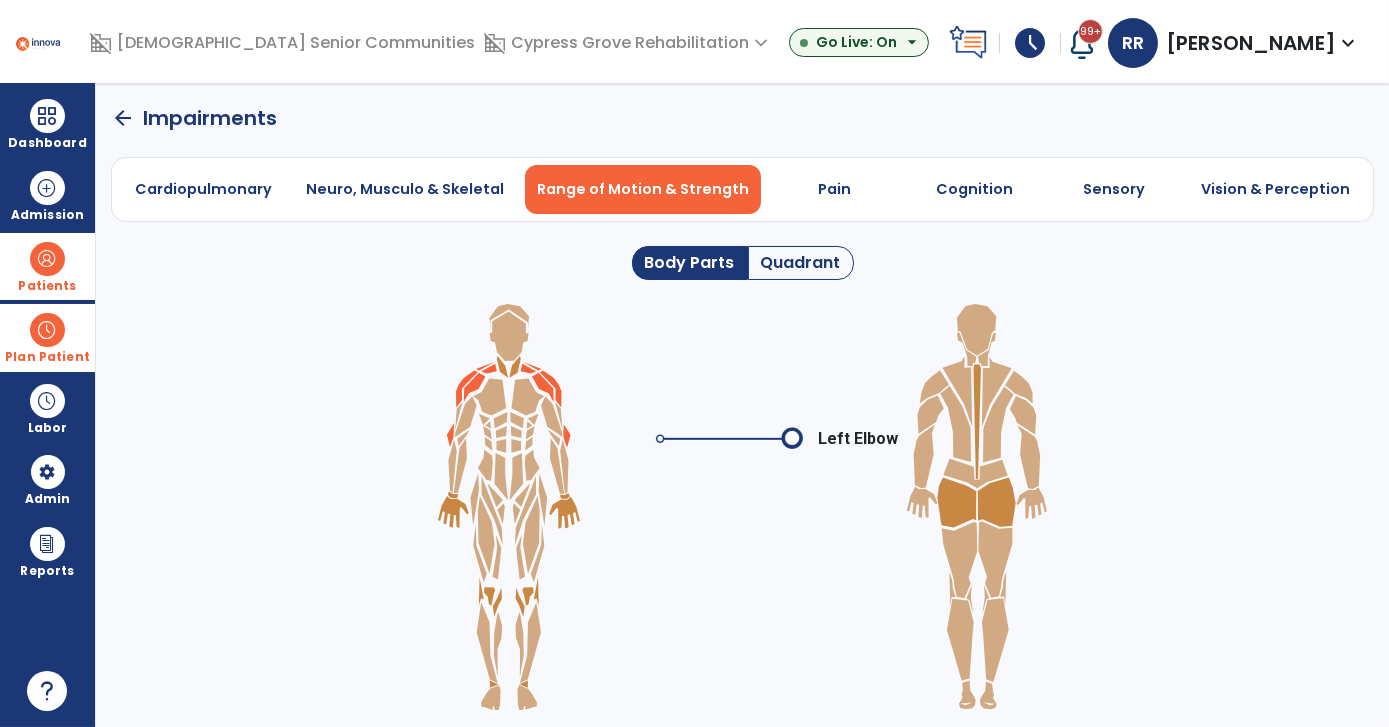 click 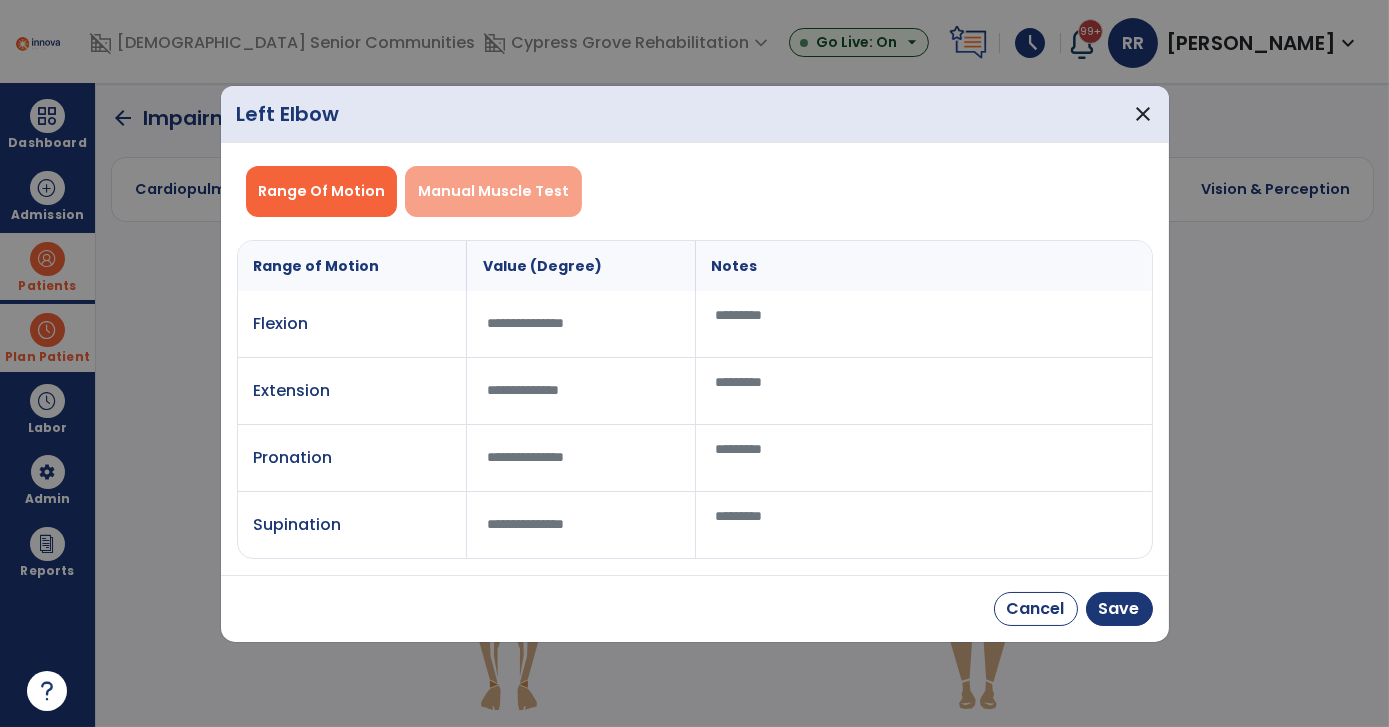 click on "Manual Muscle Test" at bounding box center [493, 191] 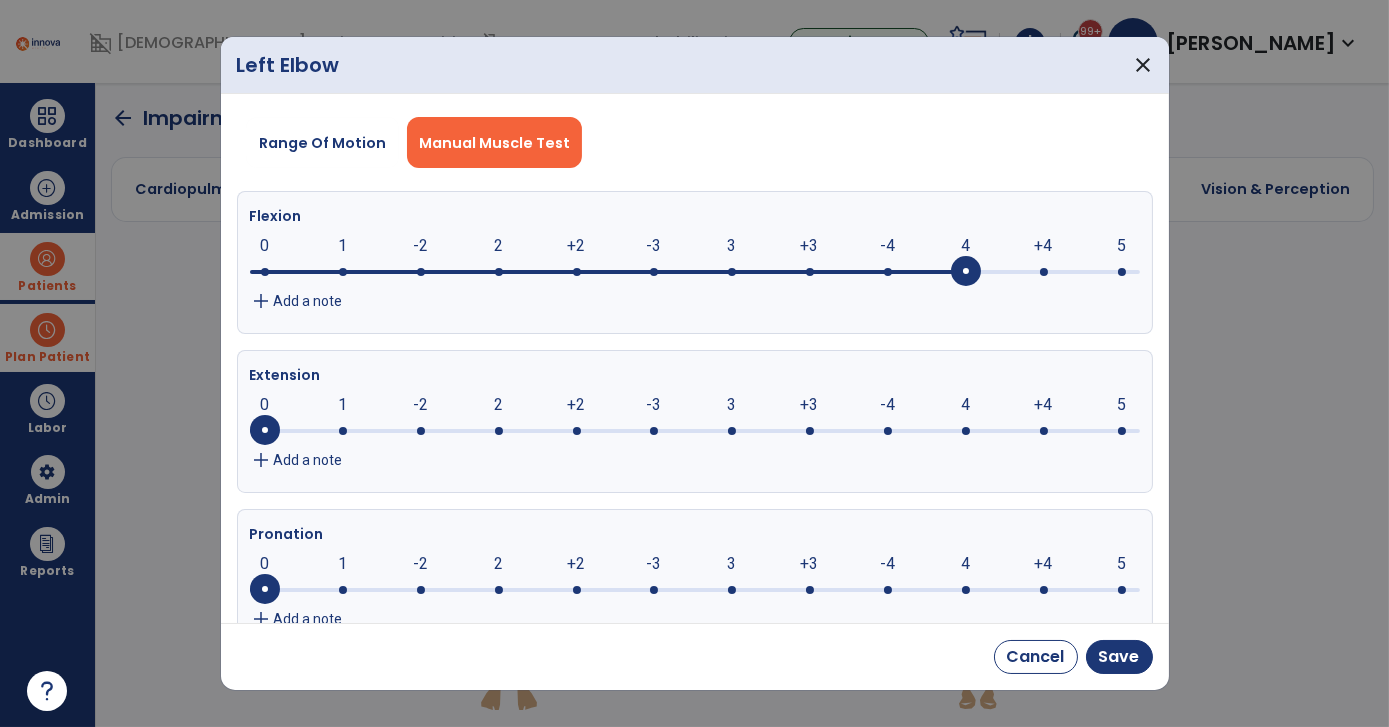 drag, startPoint x: 260, startPoint y: 271, endPoint x: 992, endPoint y: 269, distance: 732.00275 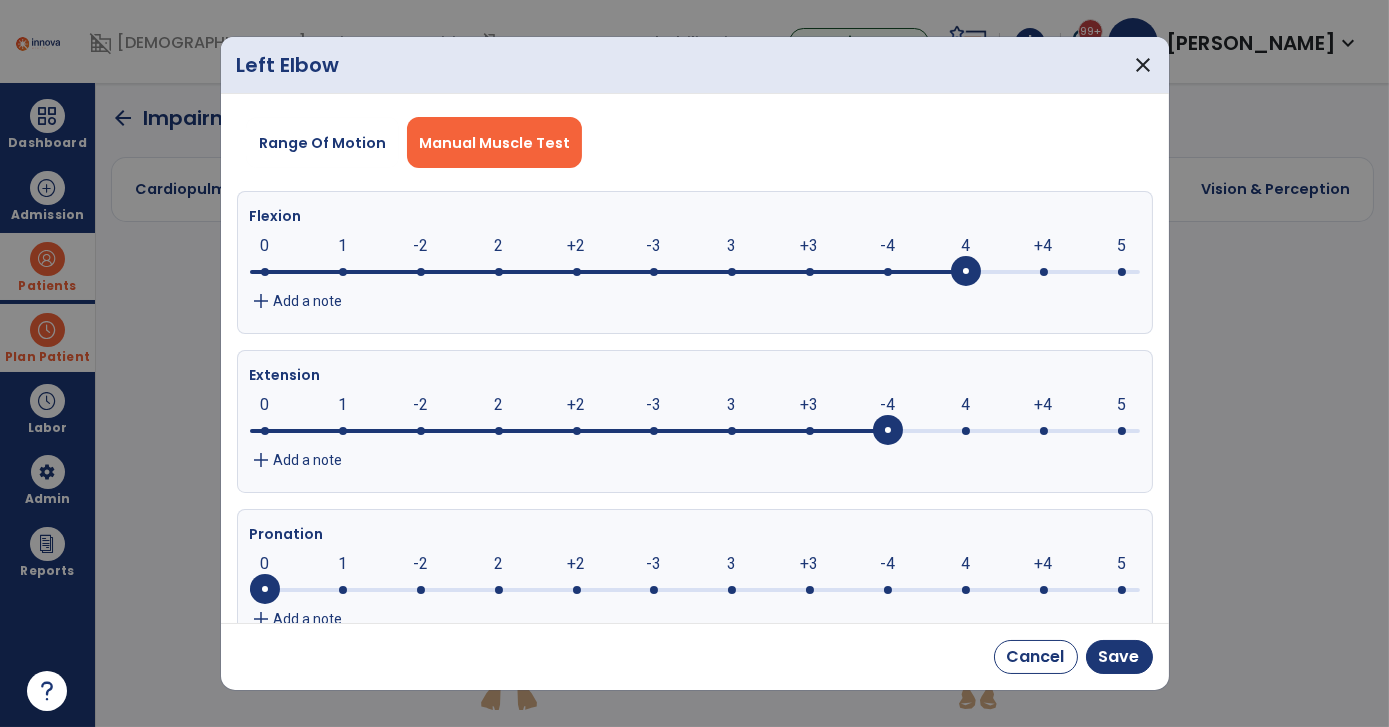 drag, startPoint x: 248, startPoint y: 432, endPoint x: 914, endPoint y: 410, distance: 666.3633 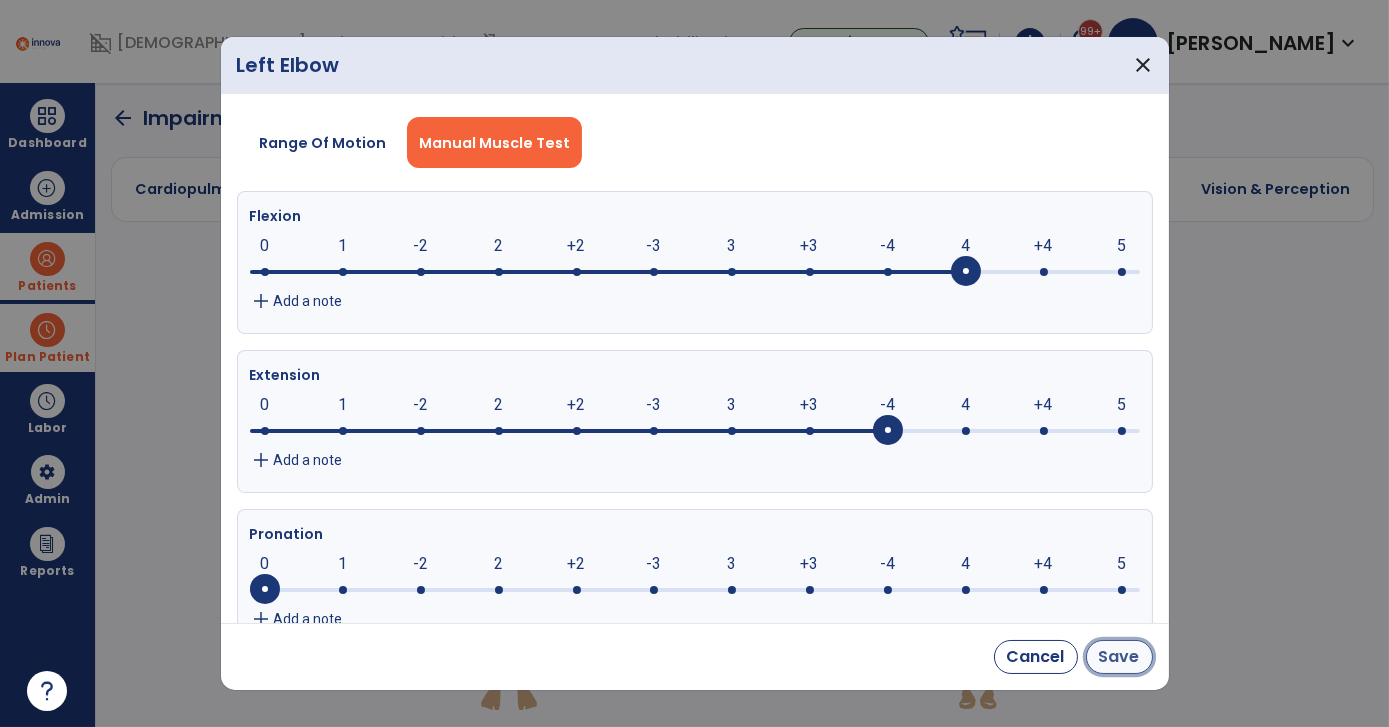 click on "Save" at bounding box center [1119, 657] 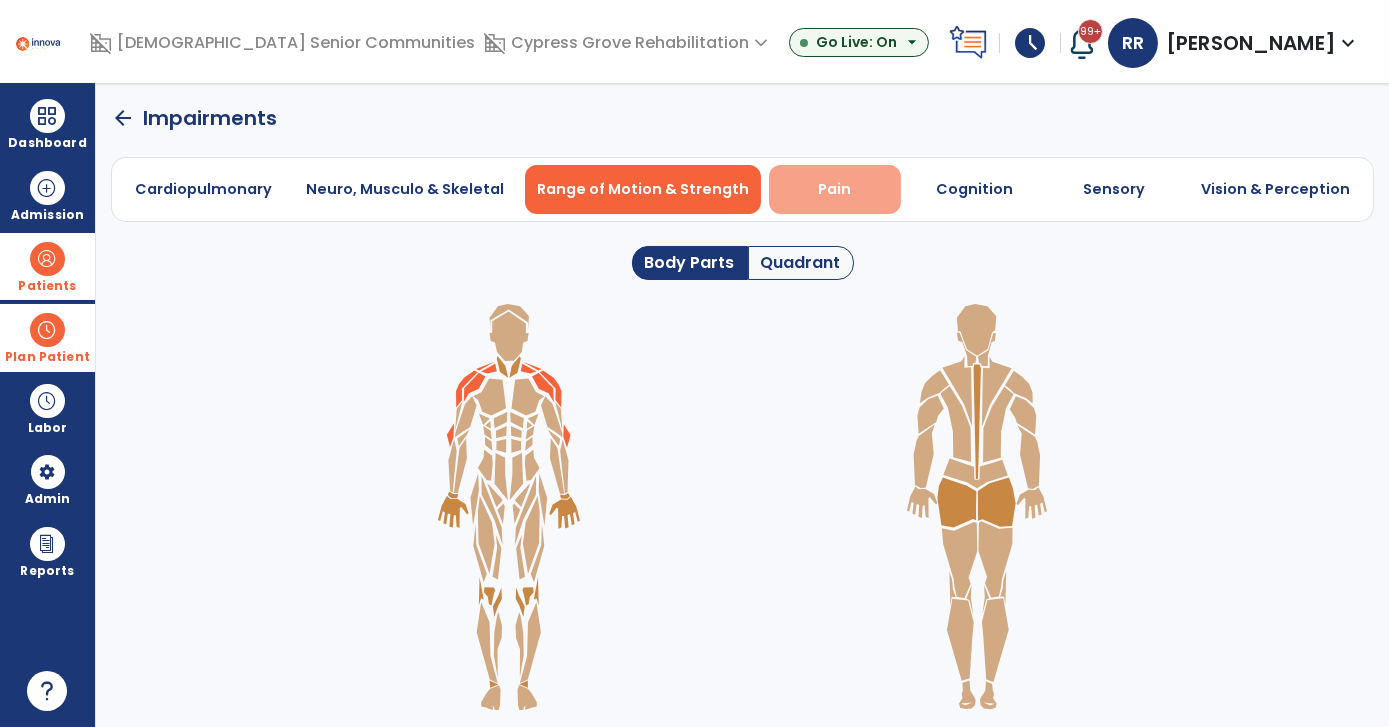click on "Pain" at bounding box center [835, 189] 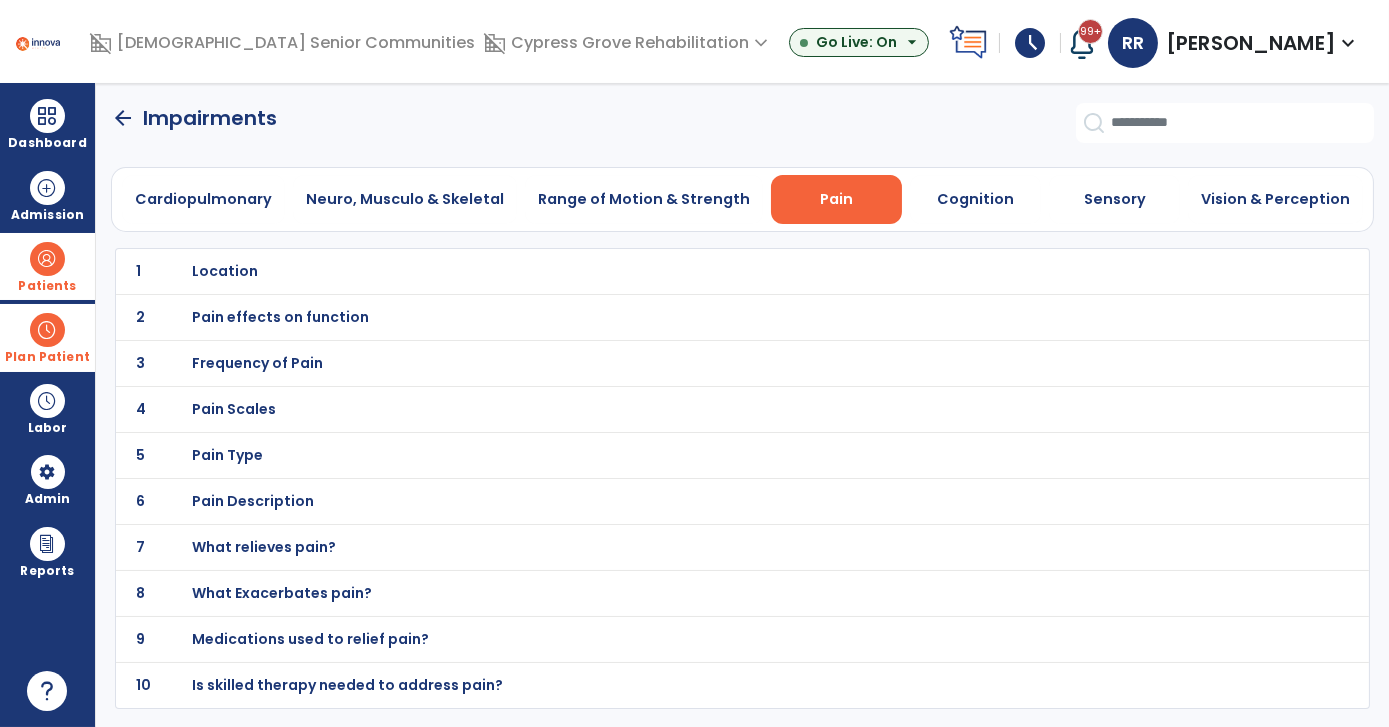 click on "Location" at bounding box center (225, 271) 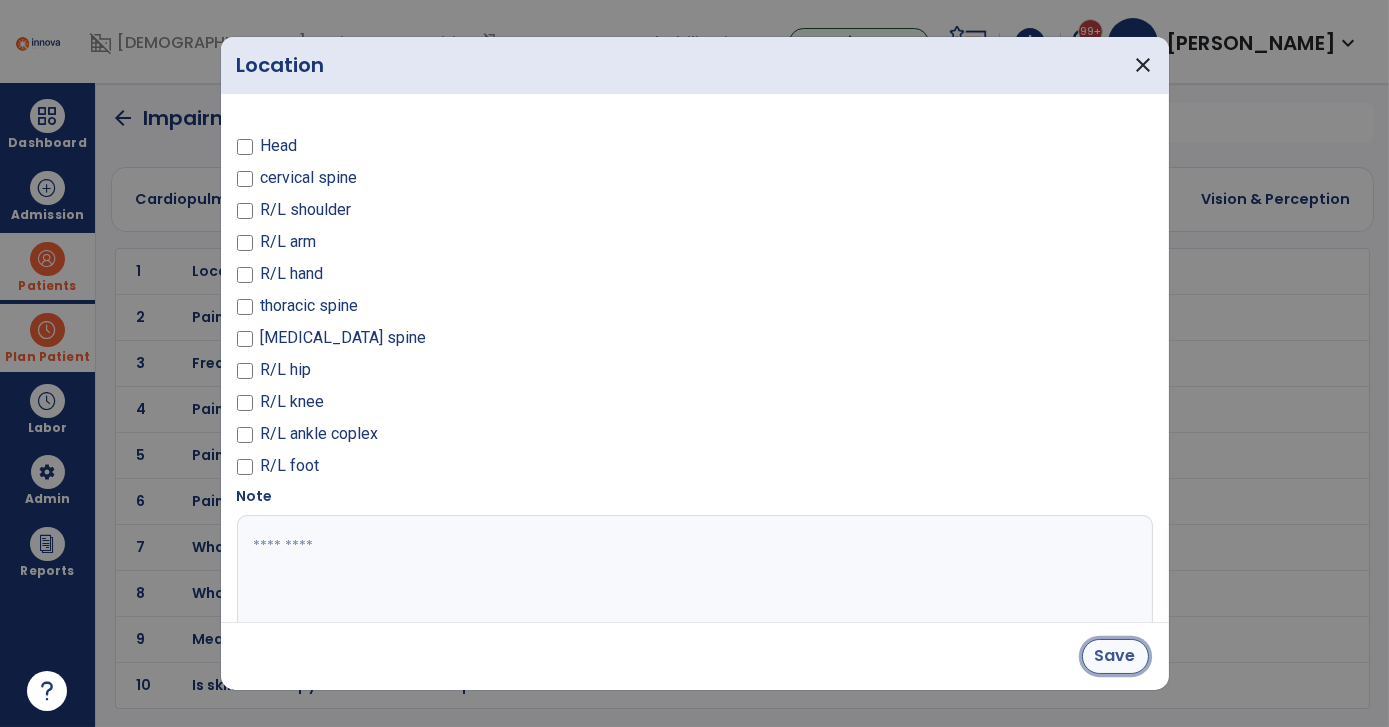 click on "Save" at bounding box center (1115, 656) 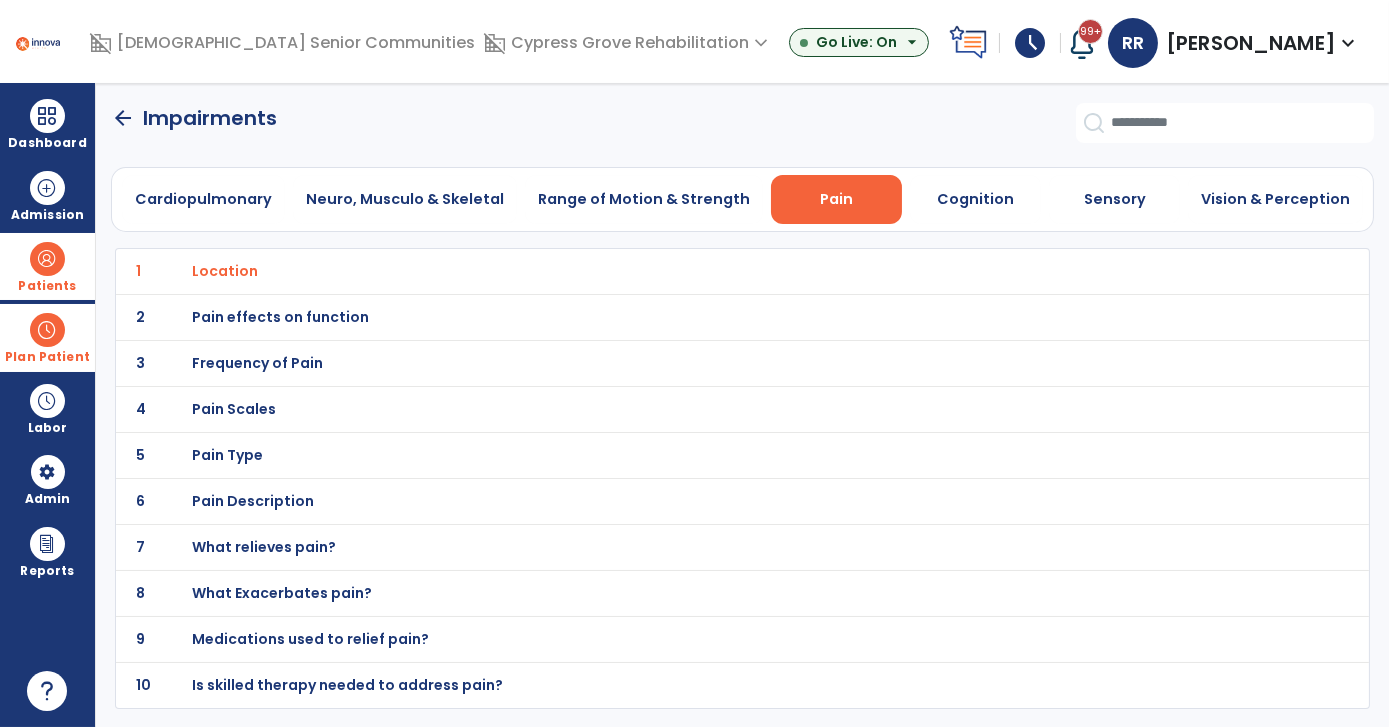 click on "Pain effects on function" at bounding box center (225, 271) 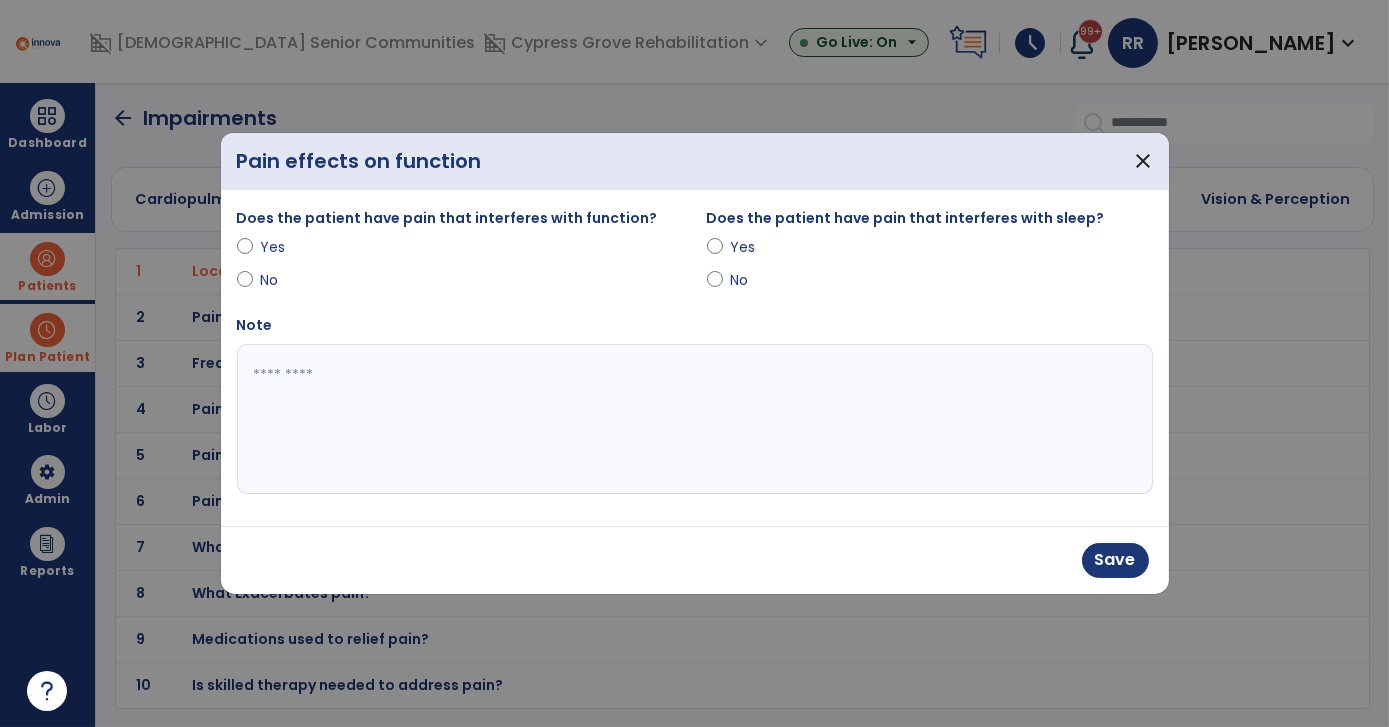 click at bounding box center (695, 419) 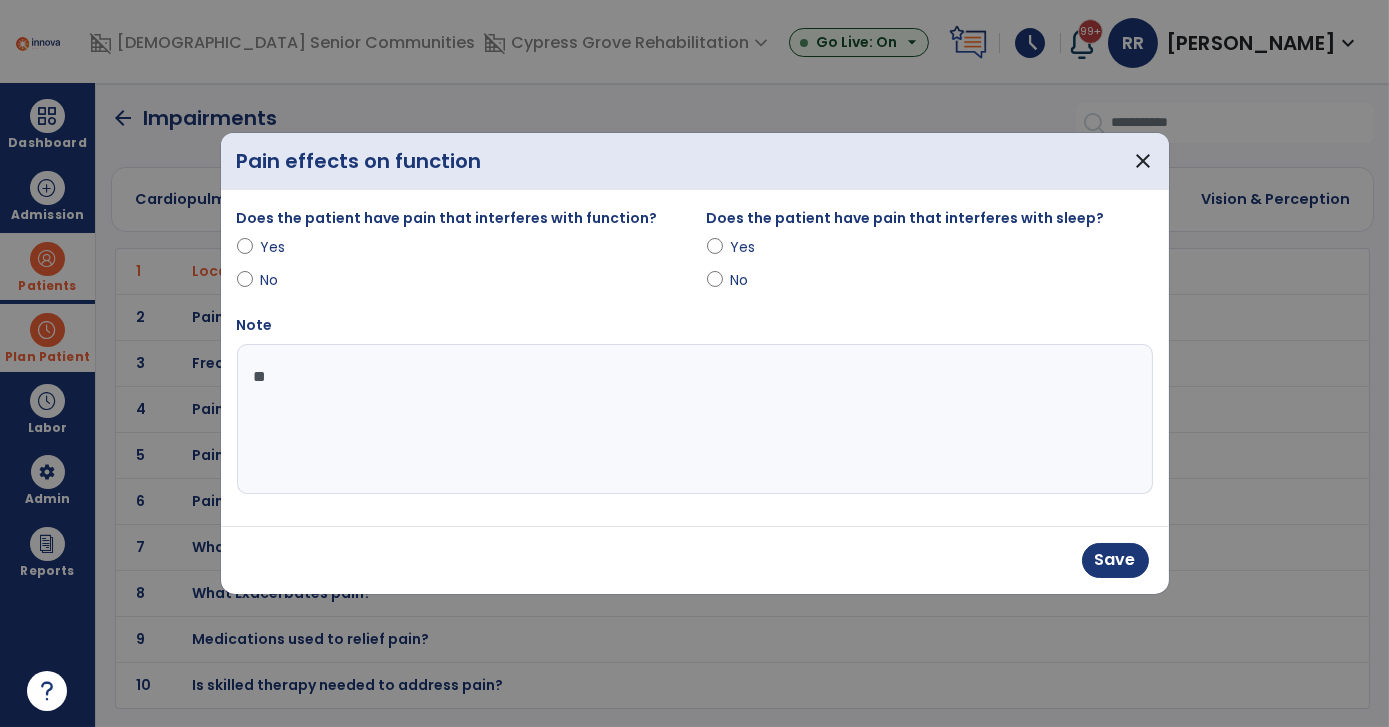 type on "*" 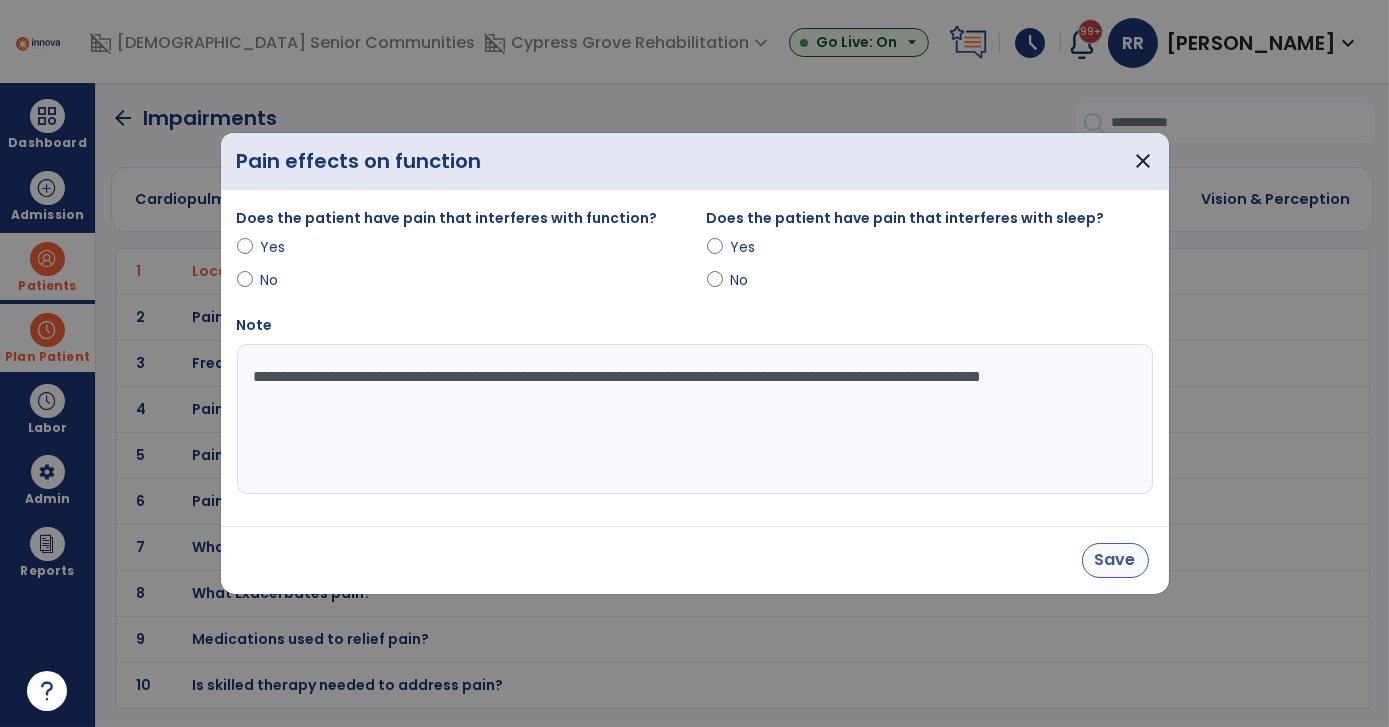 type on "**********" 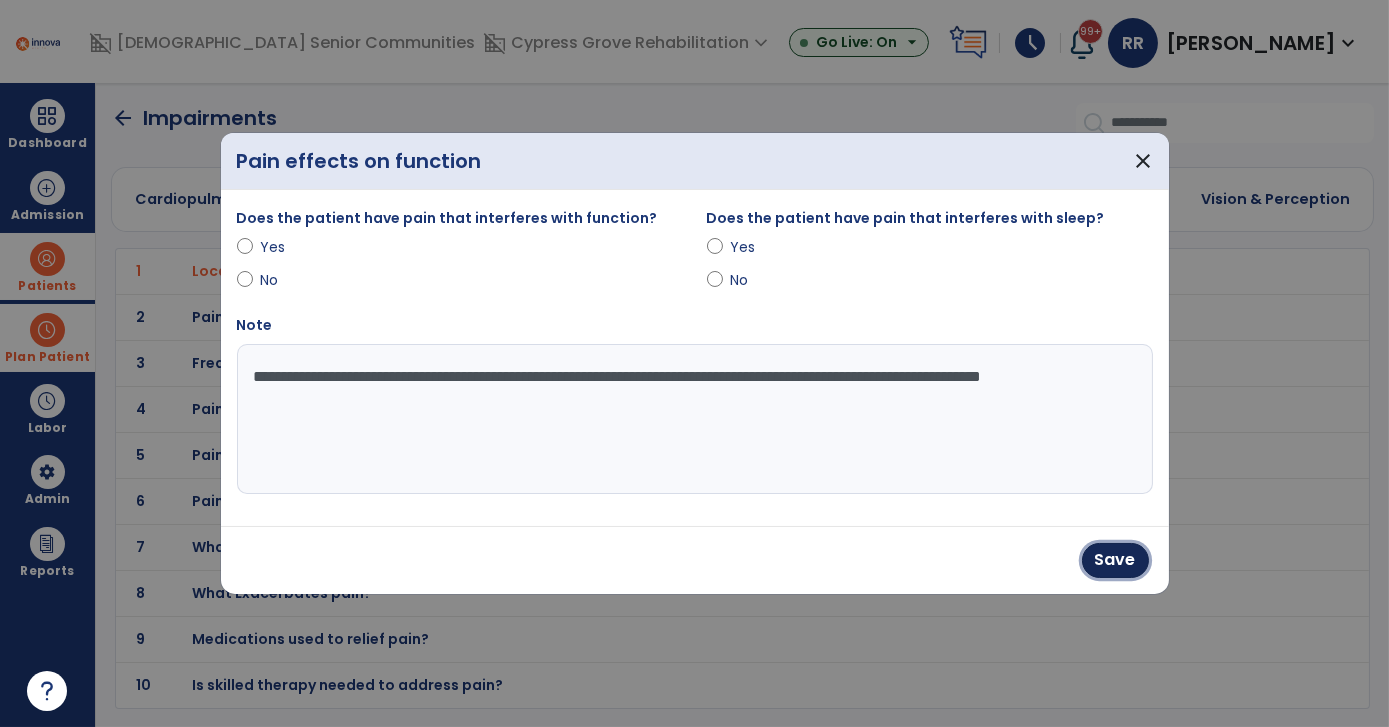click on "Save" at bounding box center (1115, 560) 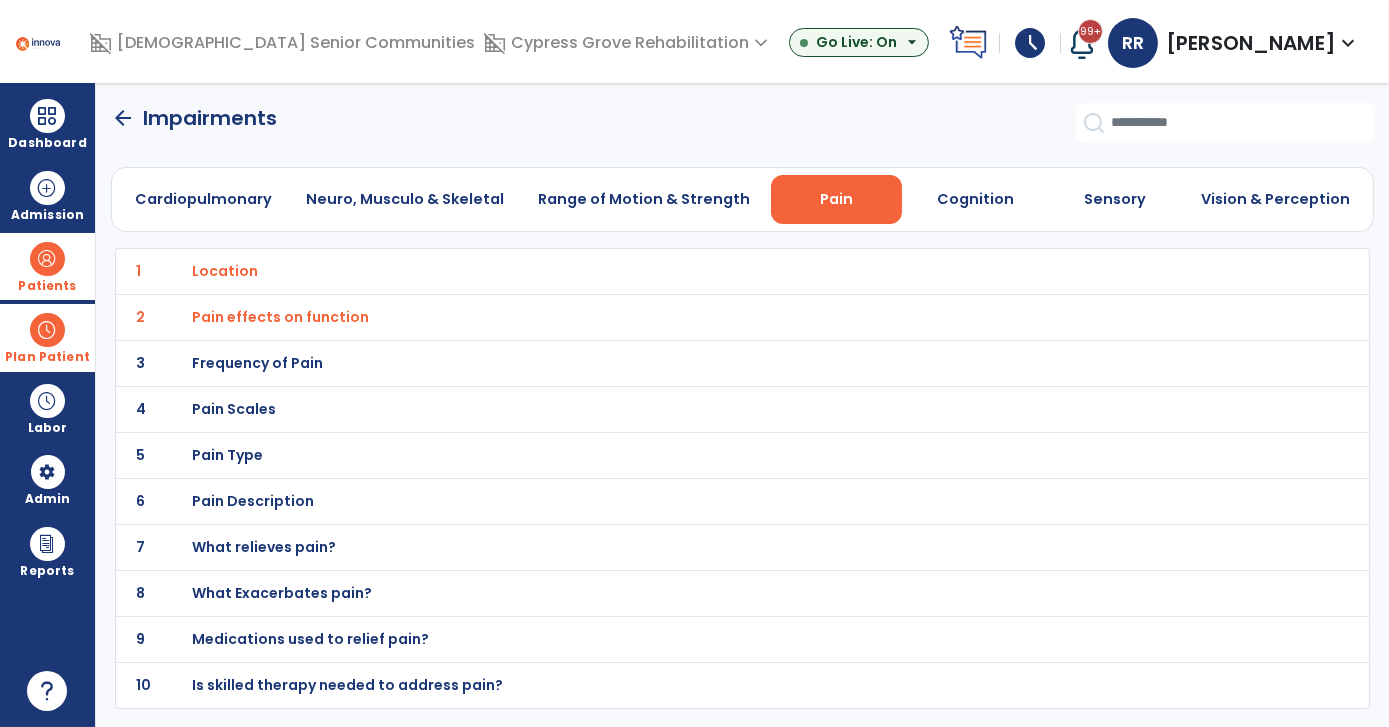 click on "Frequency of Pain" at bounding box center (225, 271) 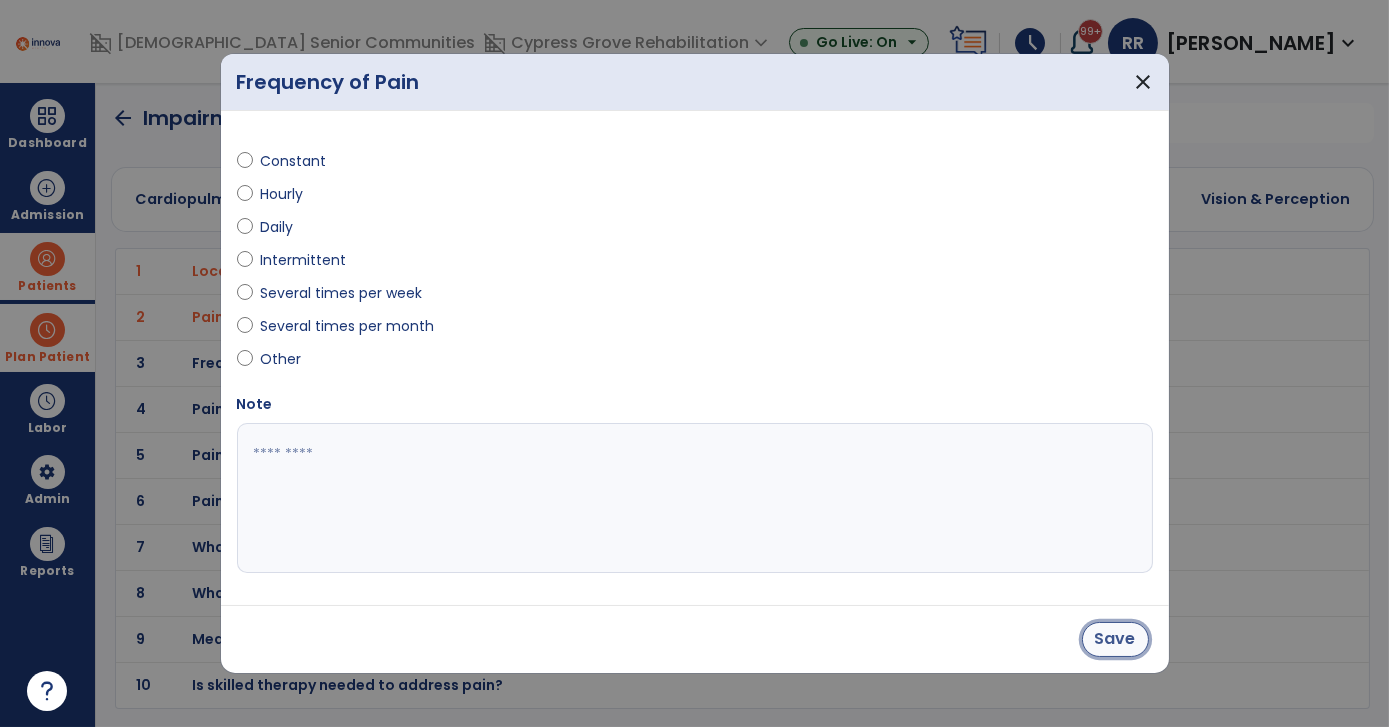 click on "Save" at bounding box center [1115, 639] 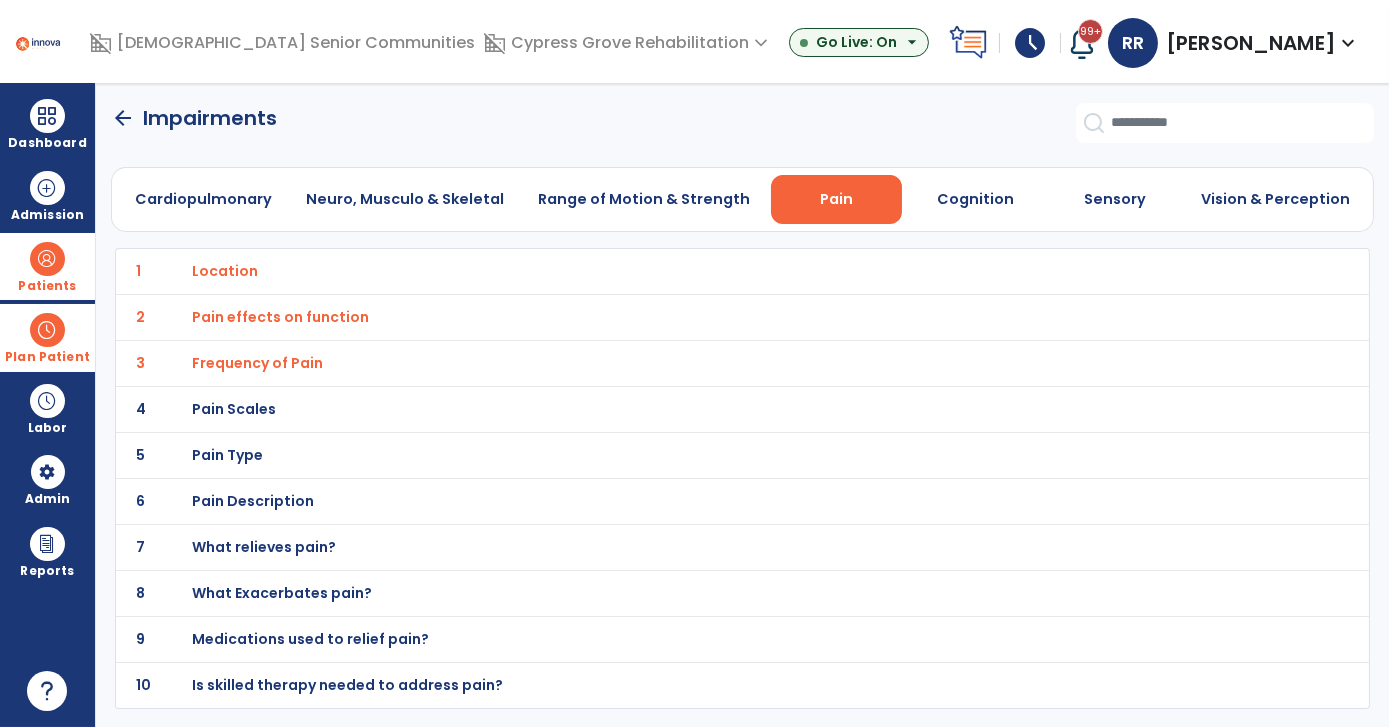 click on "Pain Scales" at bounding box center [225, 271] 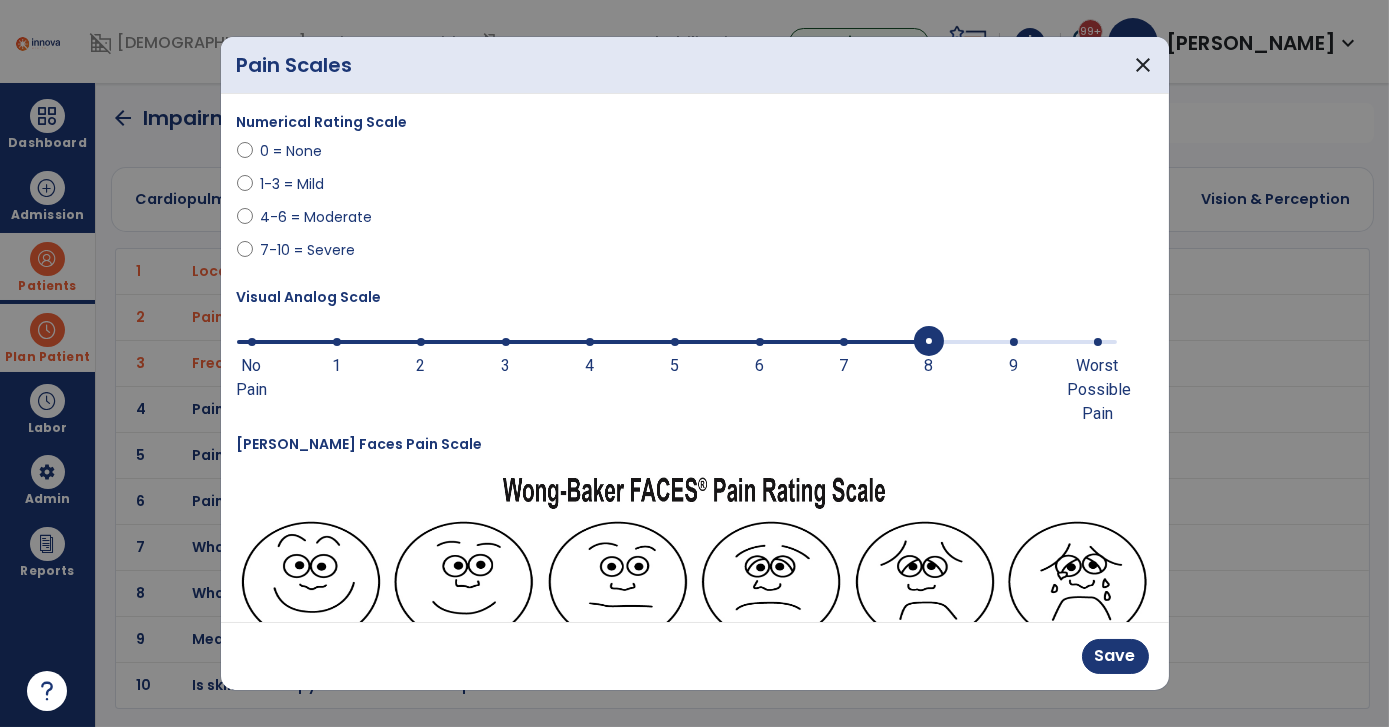 drag, startPoint x: 258, startPoint y: 343, endPoint x: 923, endPoint y: 360, distance: 665.2173 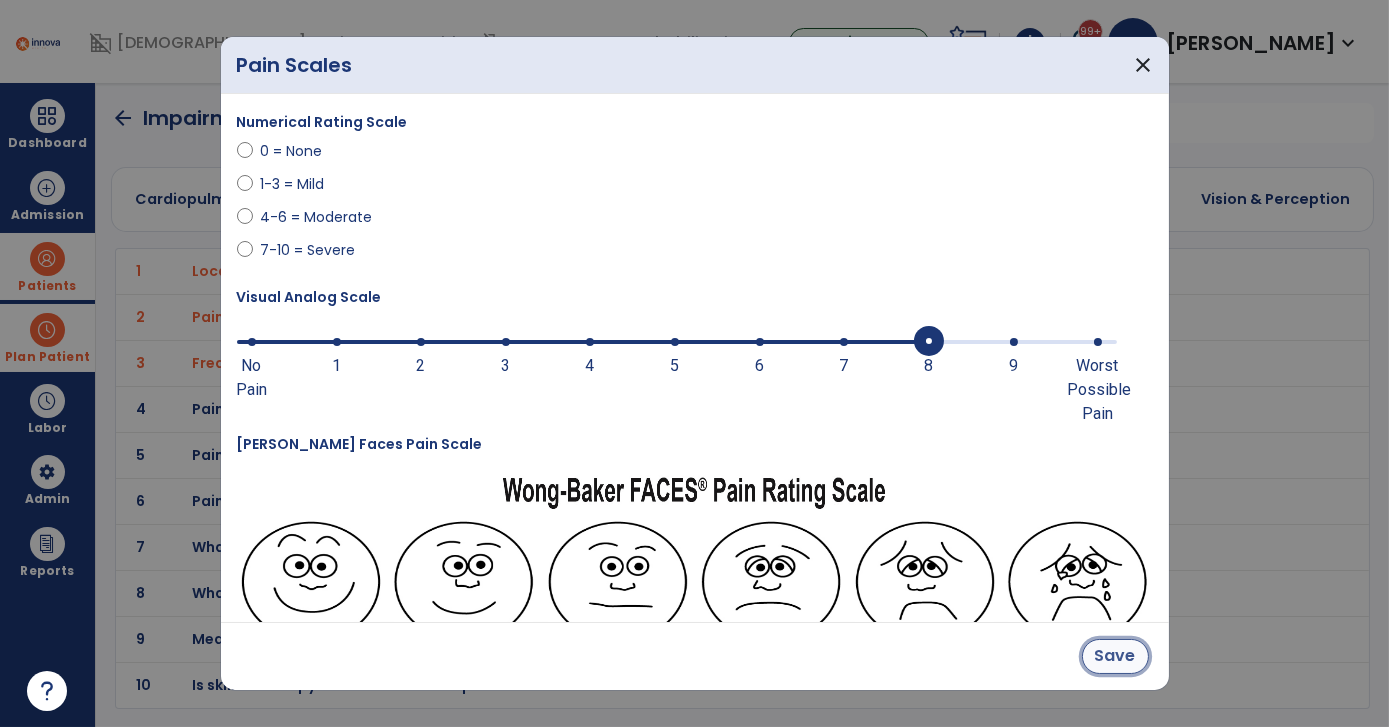 click on "Save" at bounding box center [1115, 656] 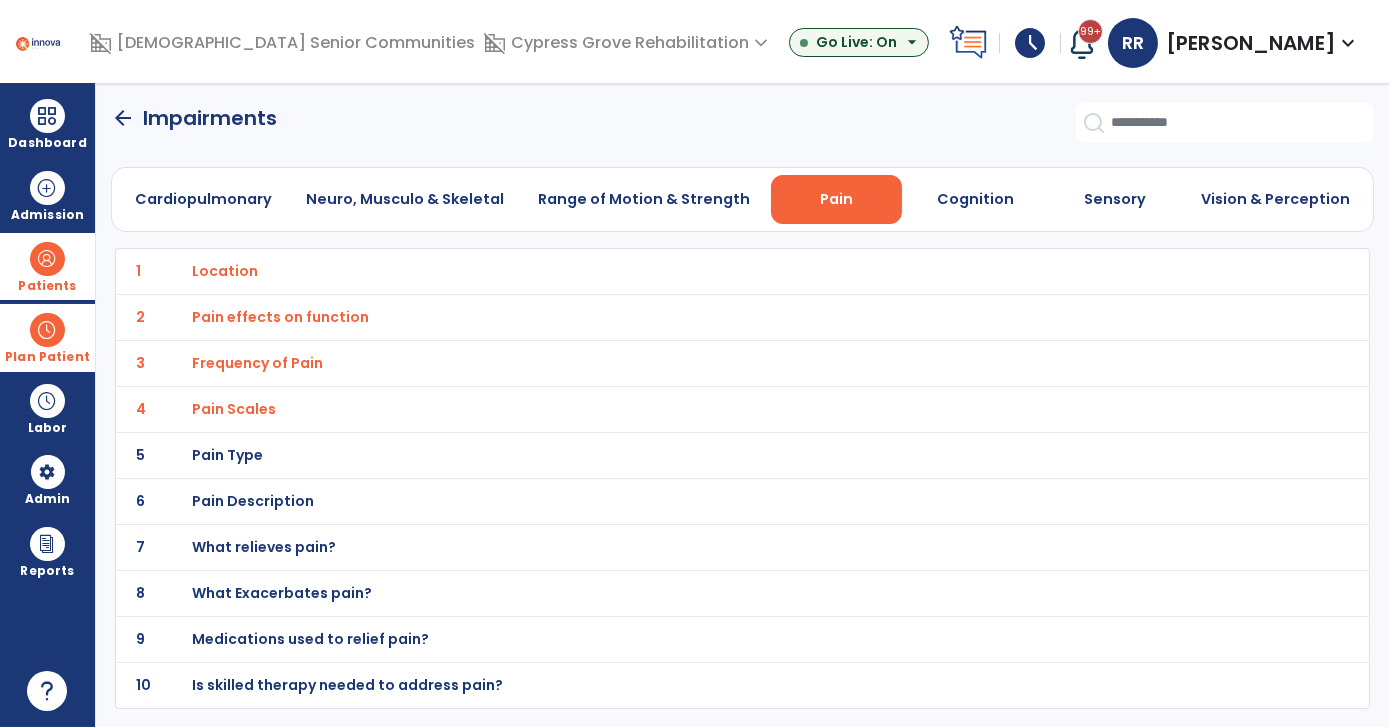 click on "Pain Type" at bounding box center (225, 271) 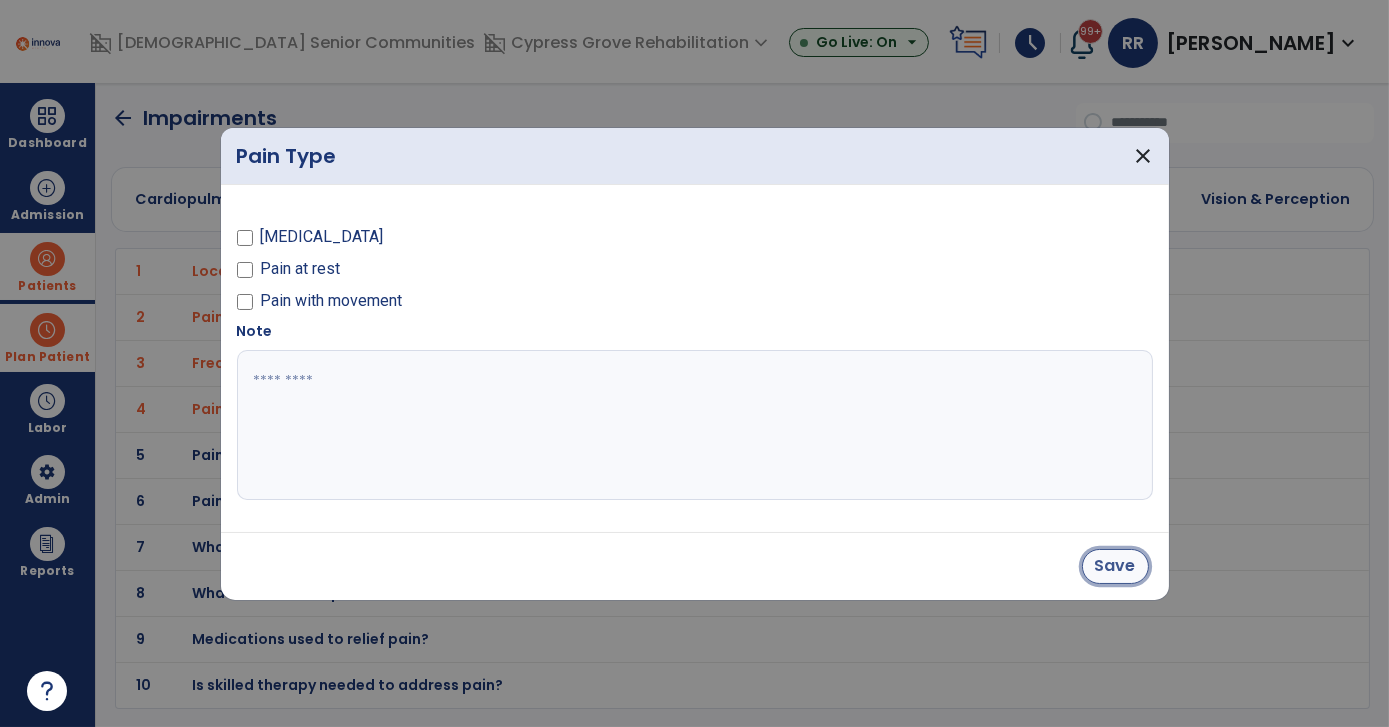 click on "Save" at bounding box center (1115, 566) 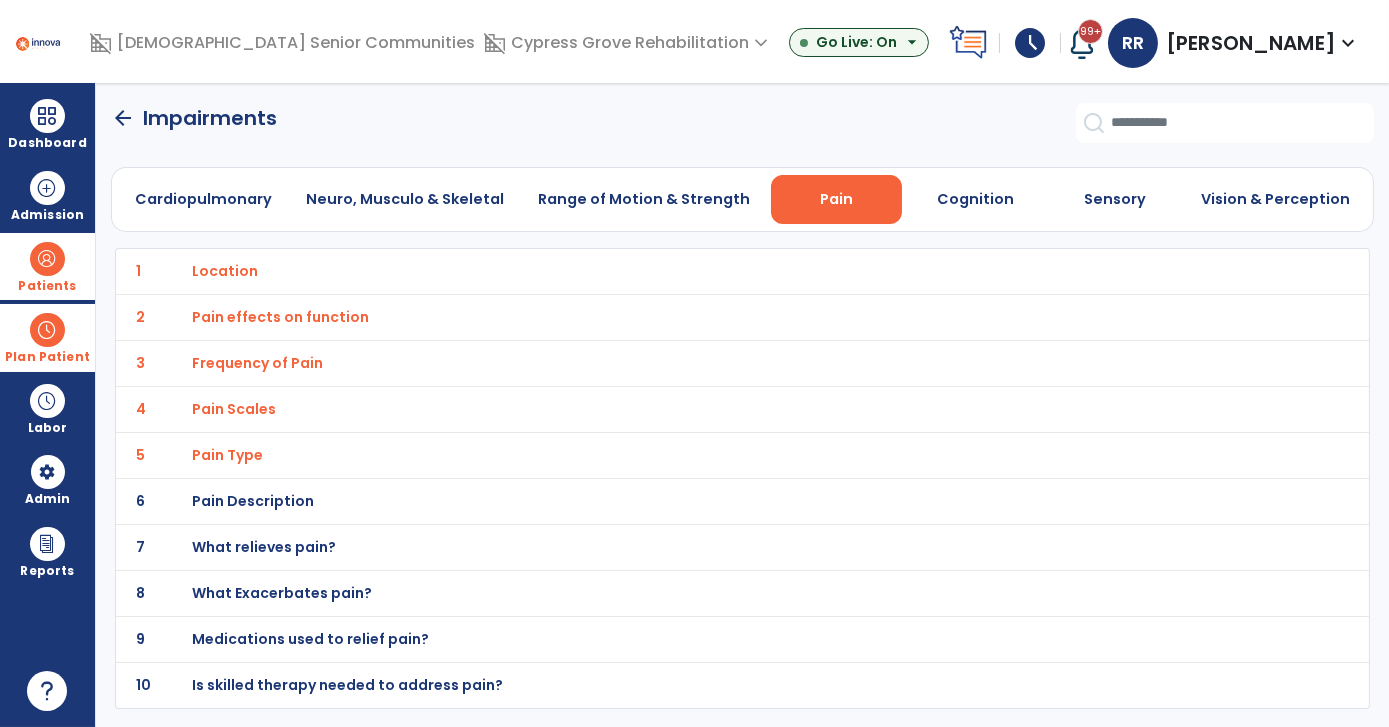 click on "Pain Description" at bounding box center [225, 271] 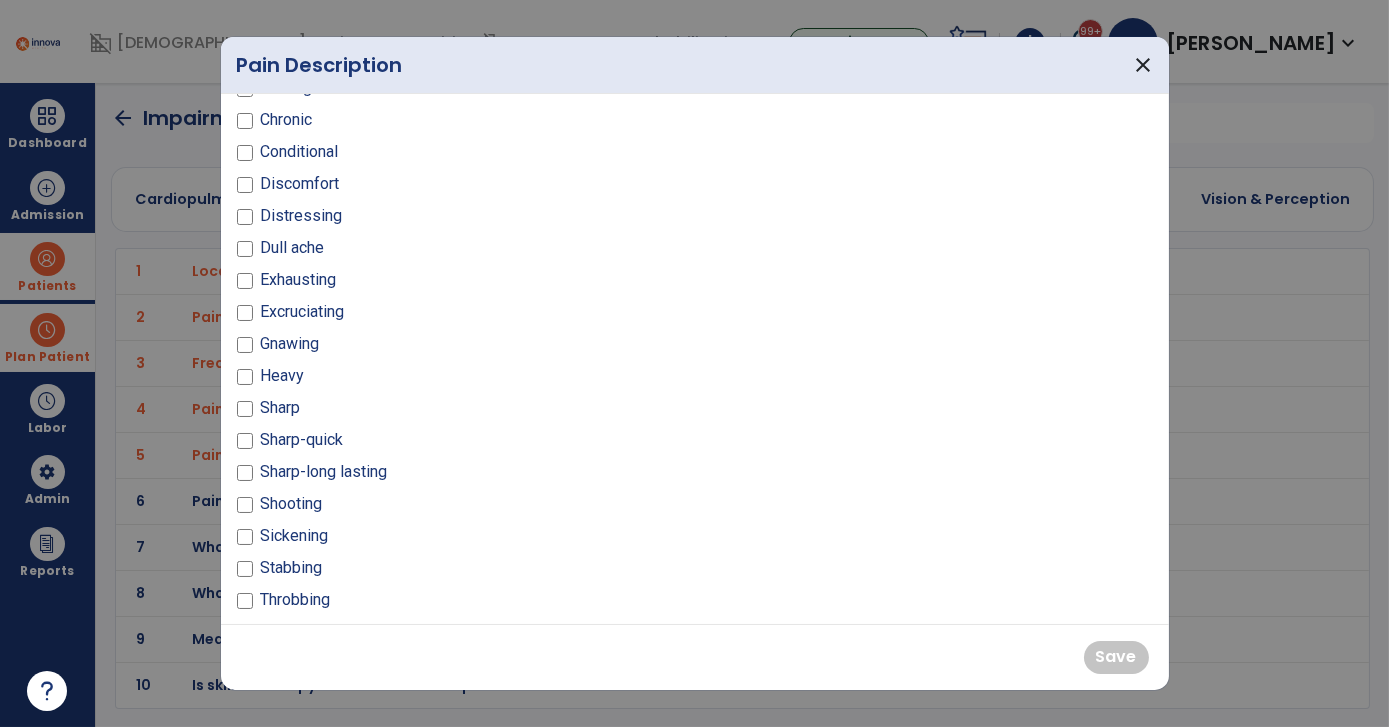 scroll, scrollTop: 0, scrollLeft: 0, axis: both 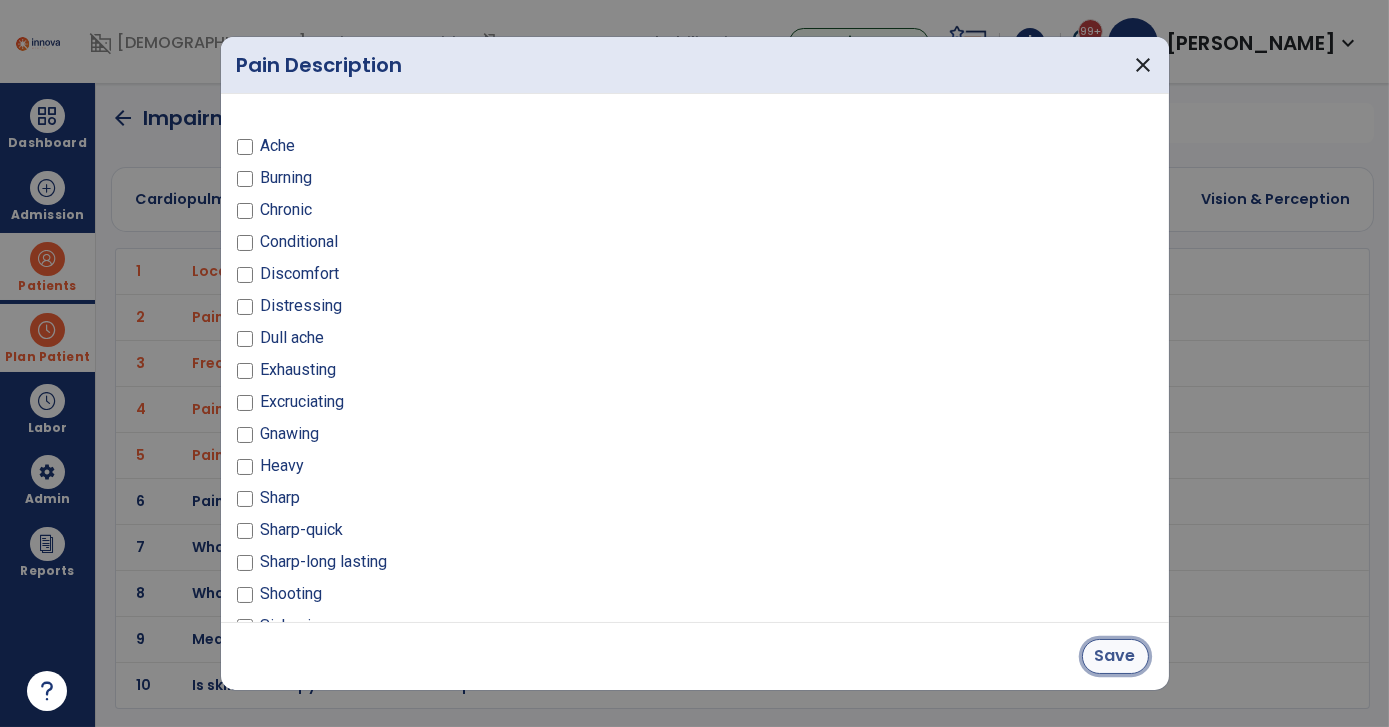 click on "Save" at bounding box center (1115, 656) 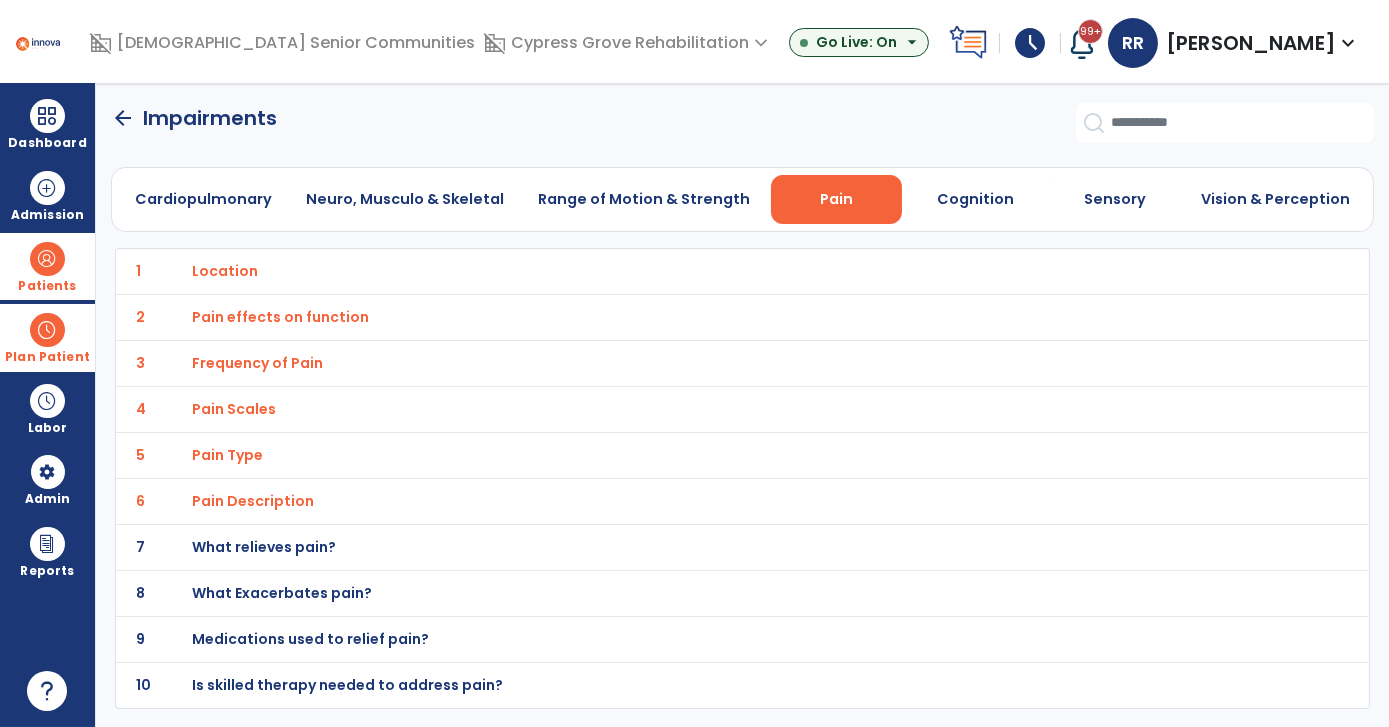 click on "What relieves pain?" at bounding box center [225, 271] 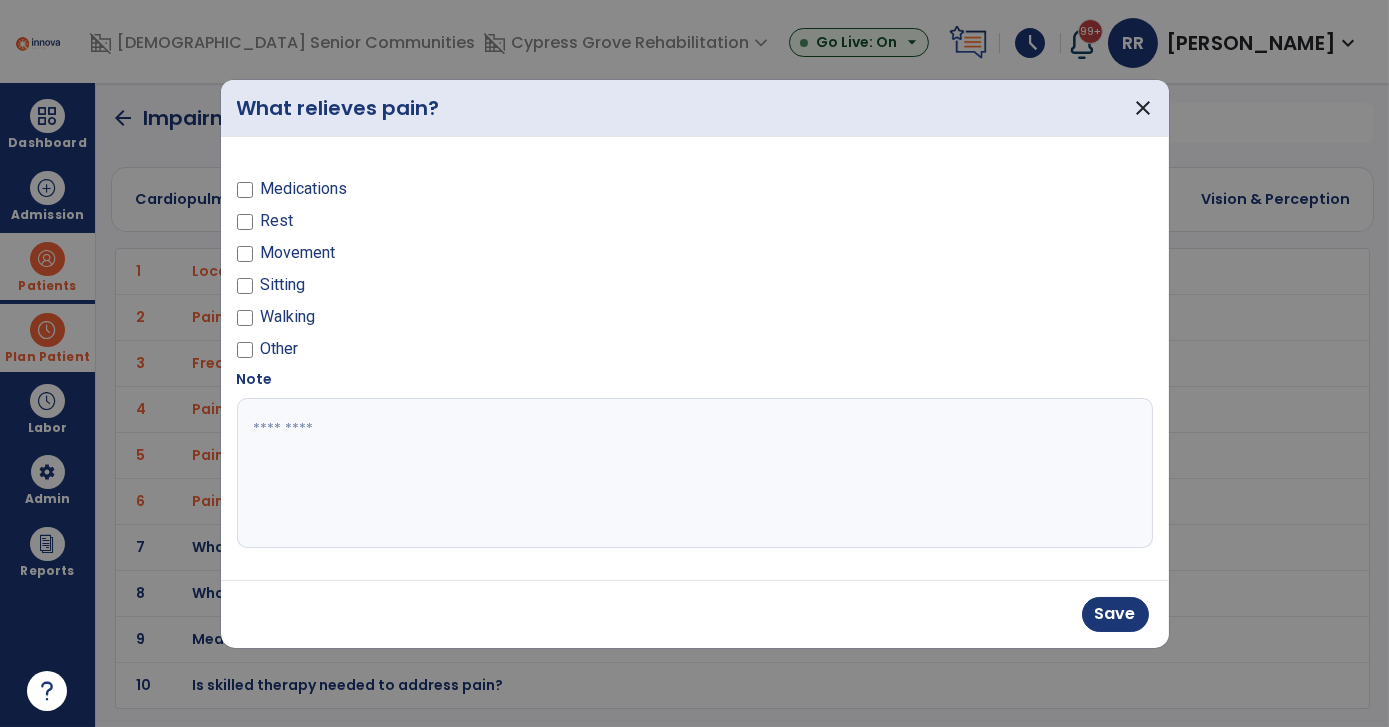 click at bounding box center (695, 473) 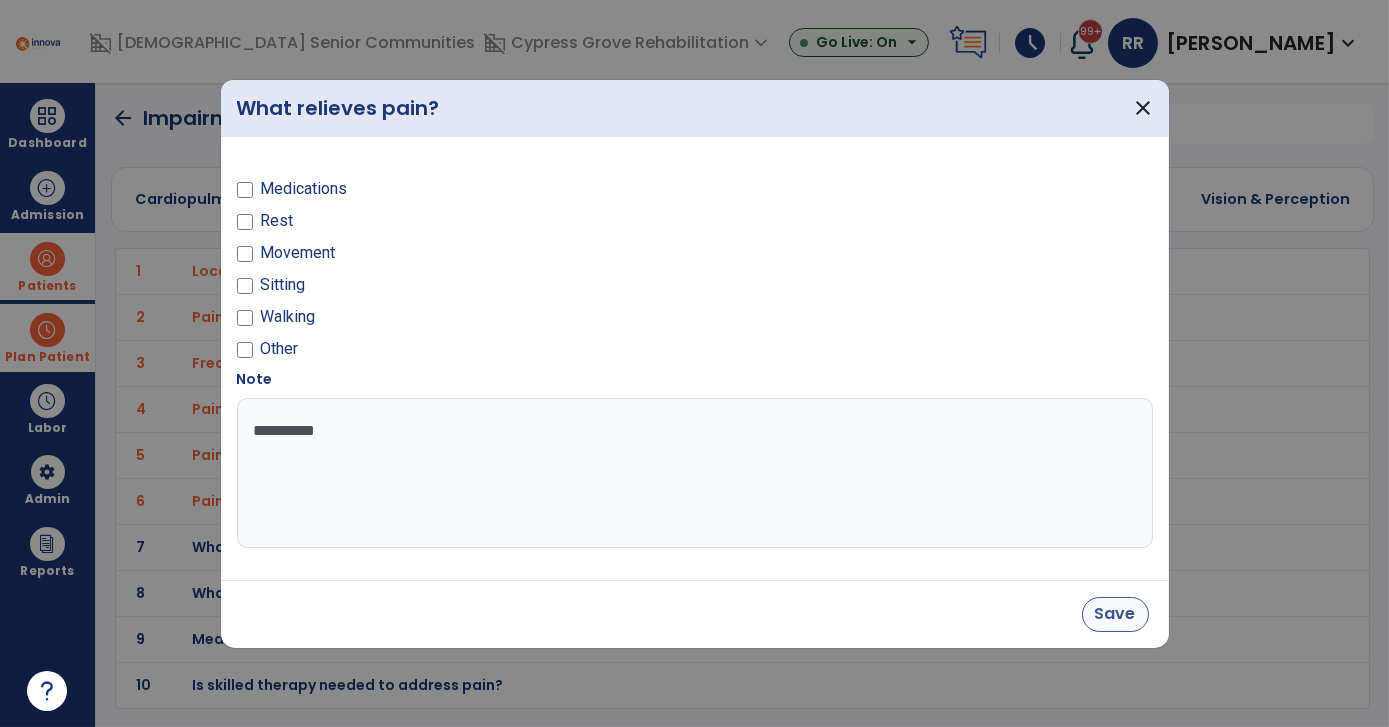 type on "**********" 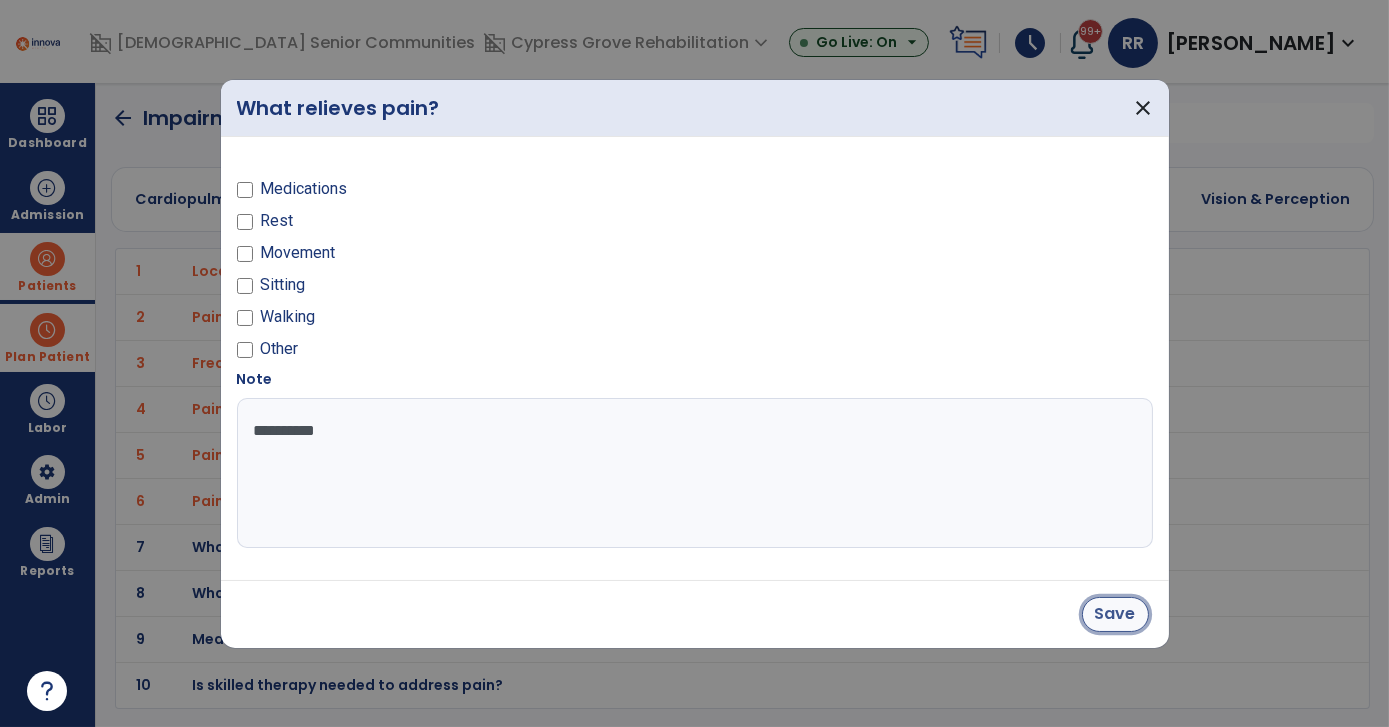 click on "Save" at bounding box center (1115, 614) 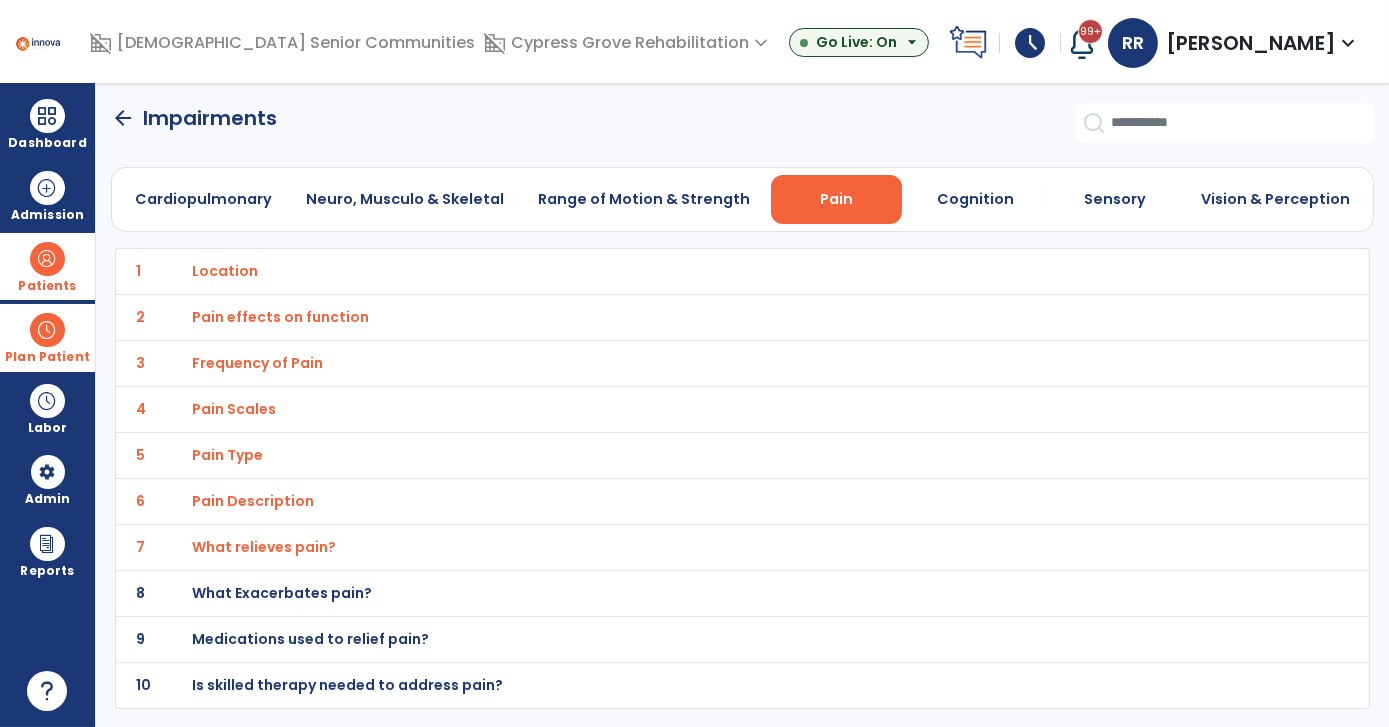 click on "What Exacerbates pain?" at bounding box center [225, 271] 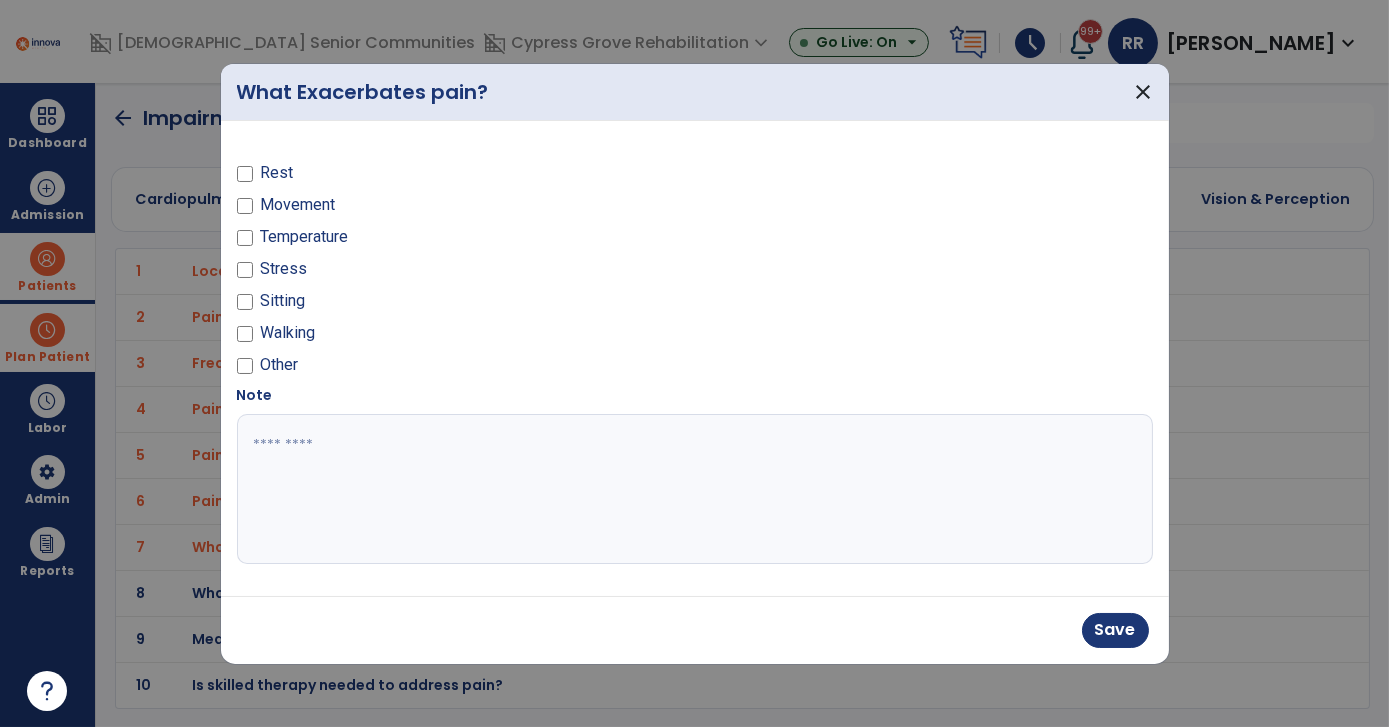click at bounding box center [695, 489] 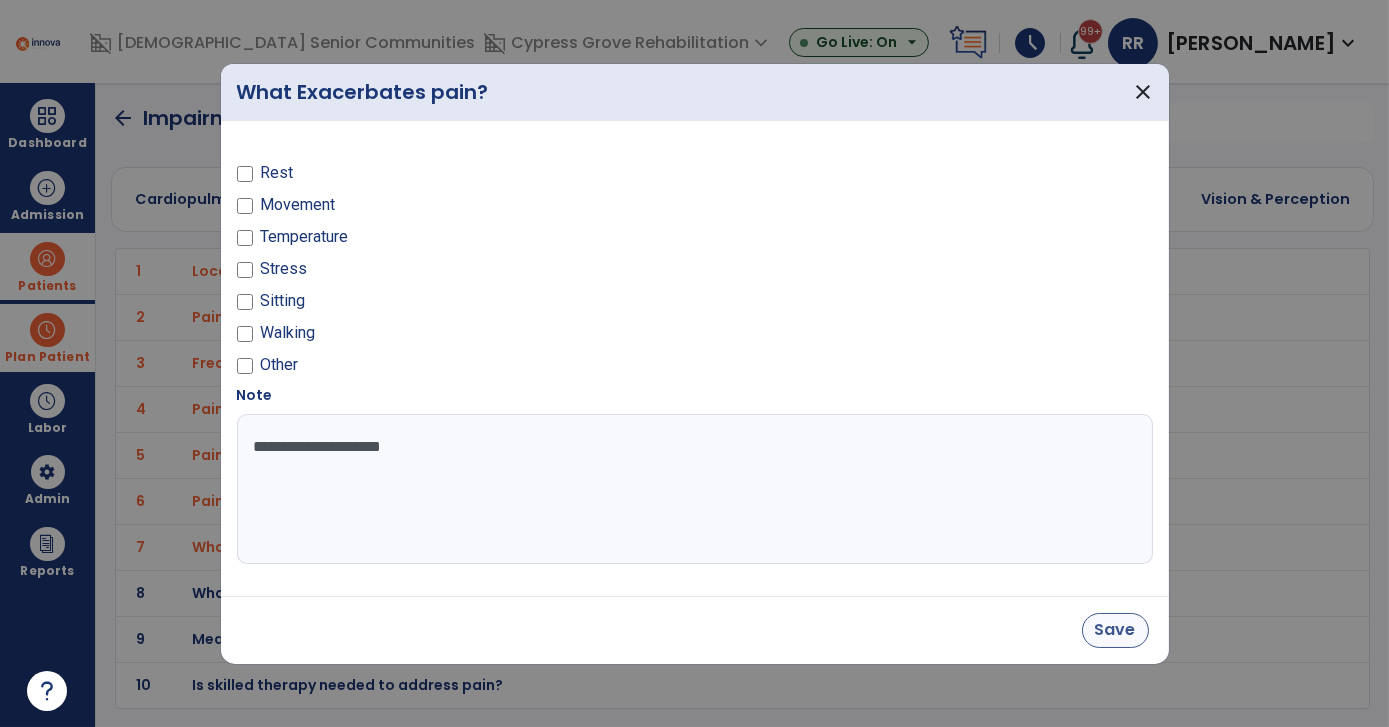 type on "**********" 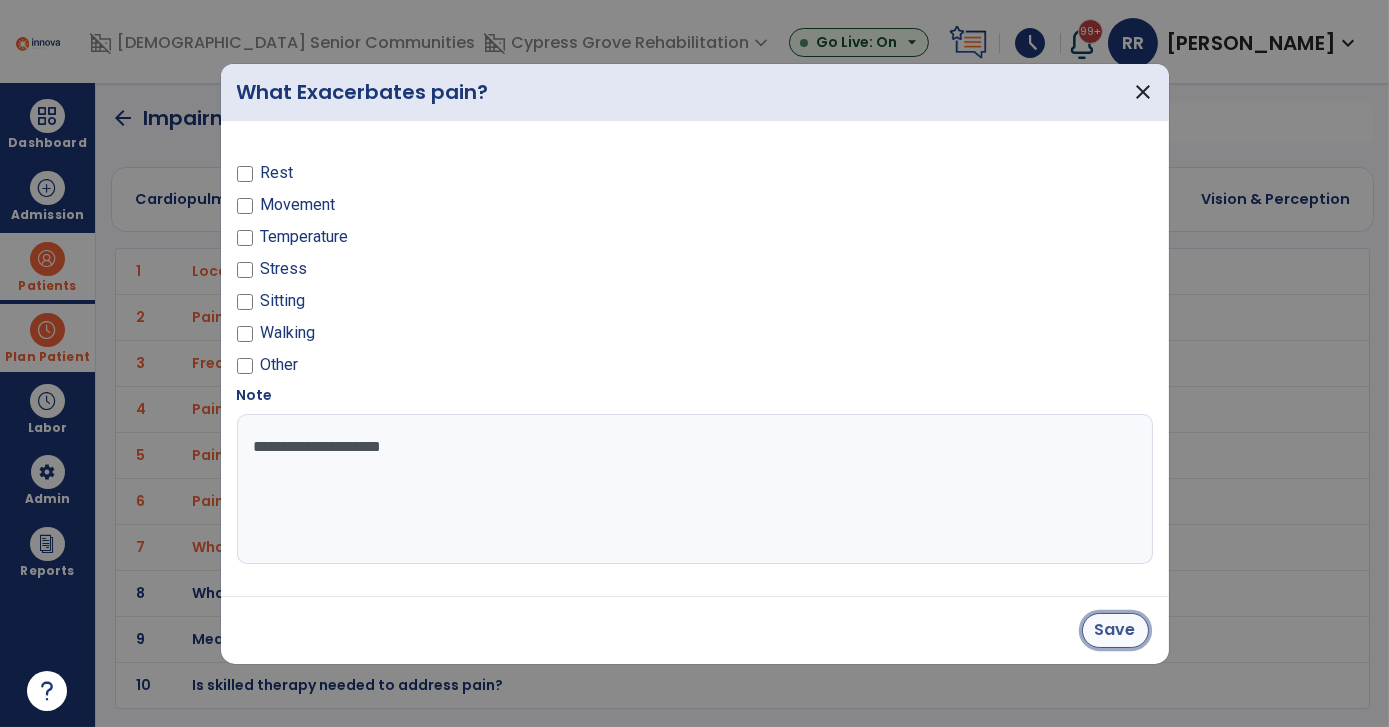 click on "Save" at bounding box center [1115, 630] 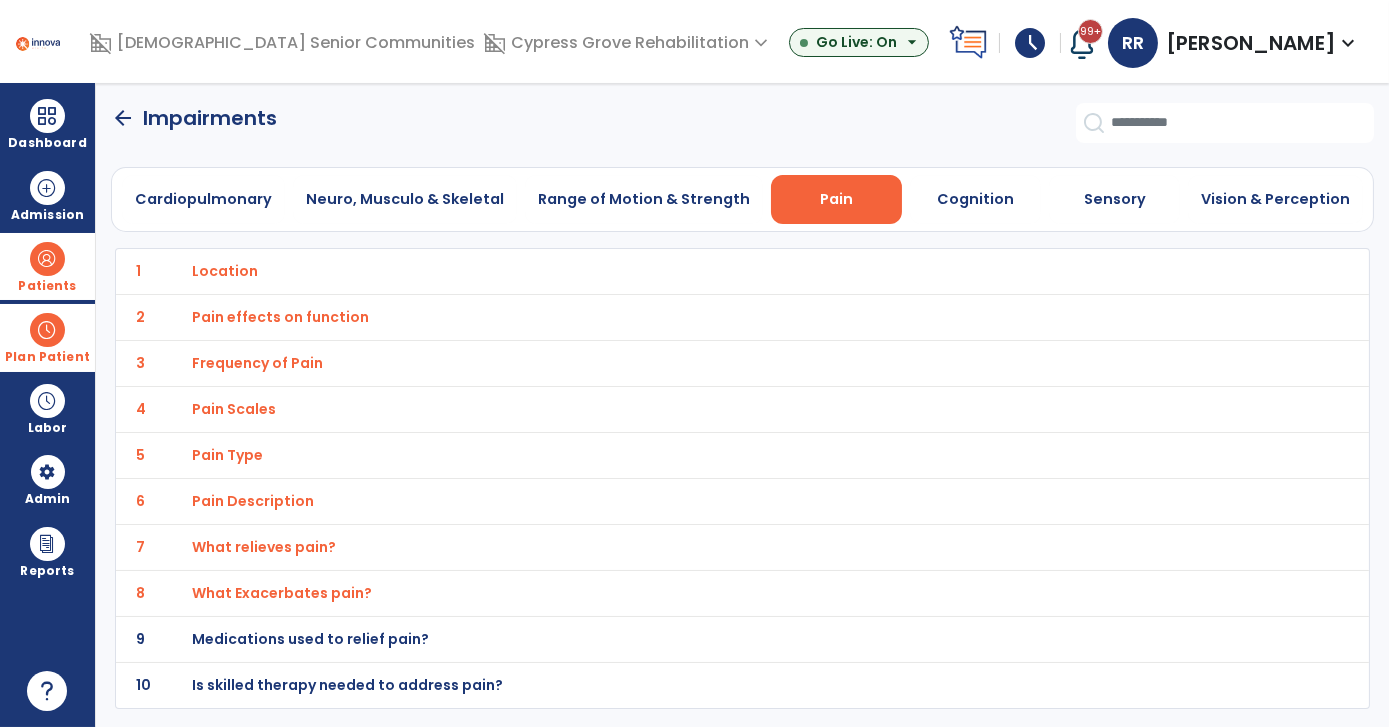 click on "Is skilled therapy needed to address pain?" at bounding box center (225, 271) 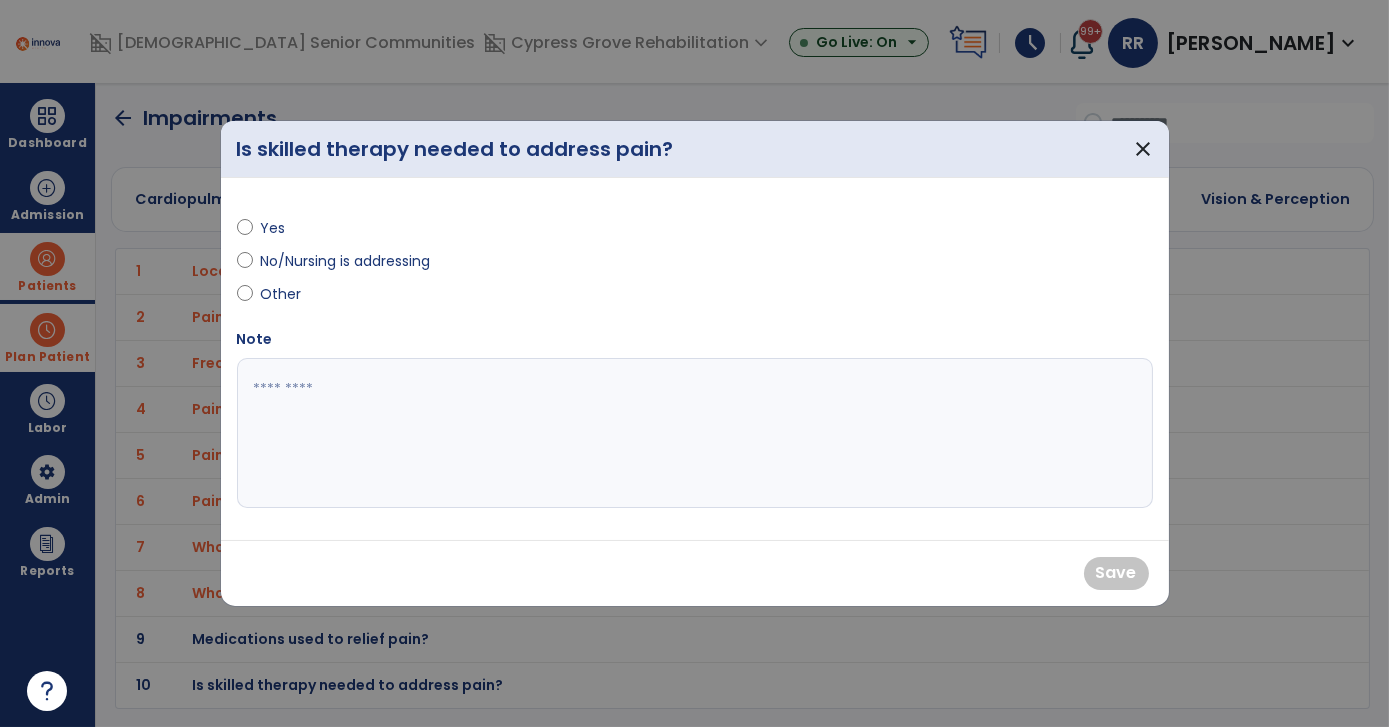 click on "Yes" at bounding box center [460, 232] 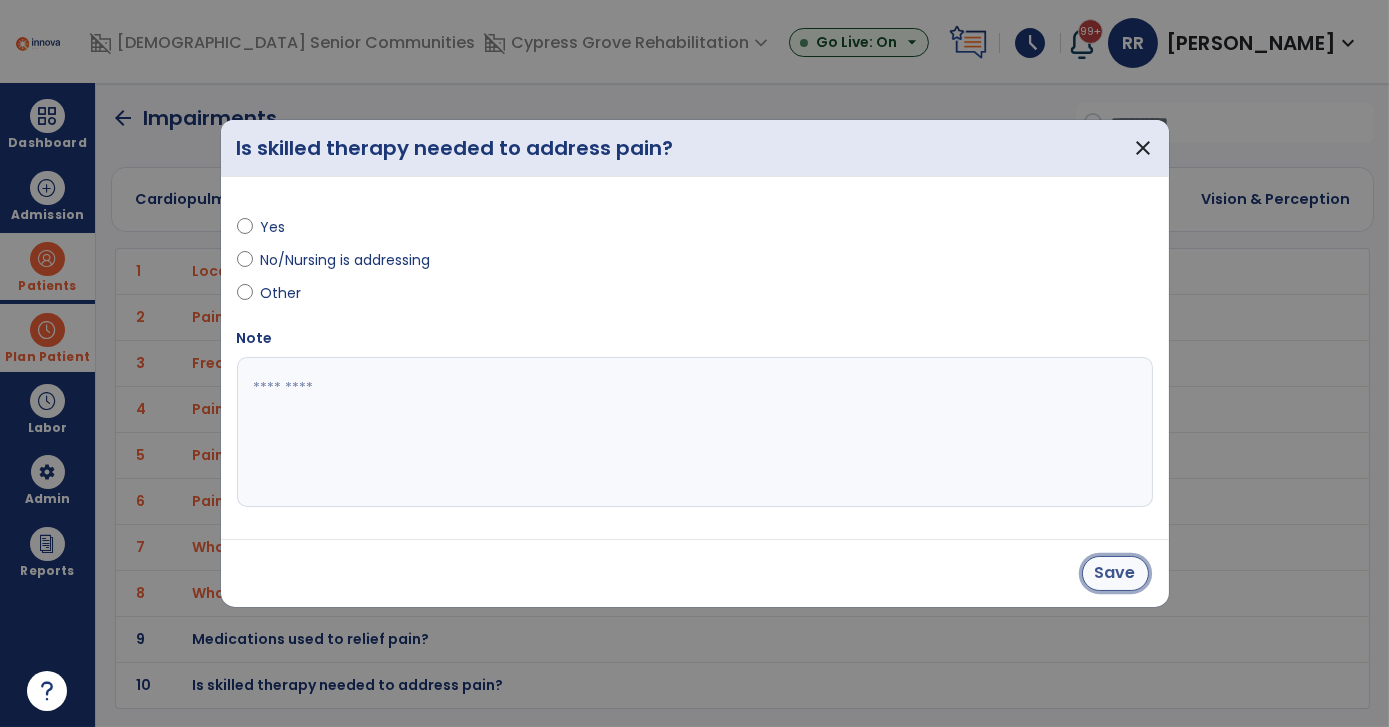 click on "Save" at bounding box center (1115, 573) 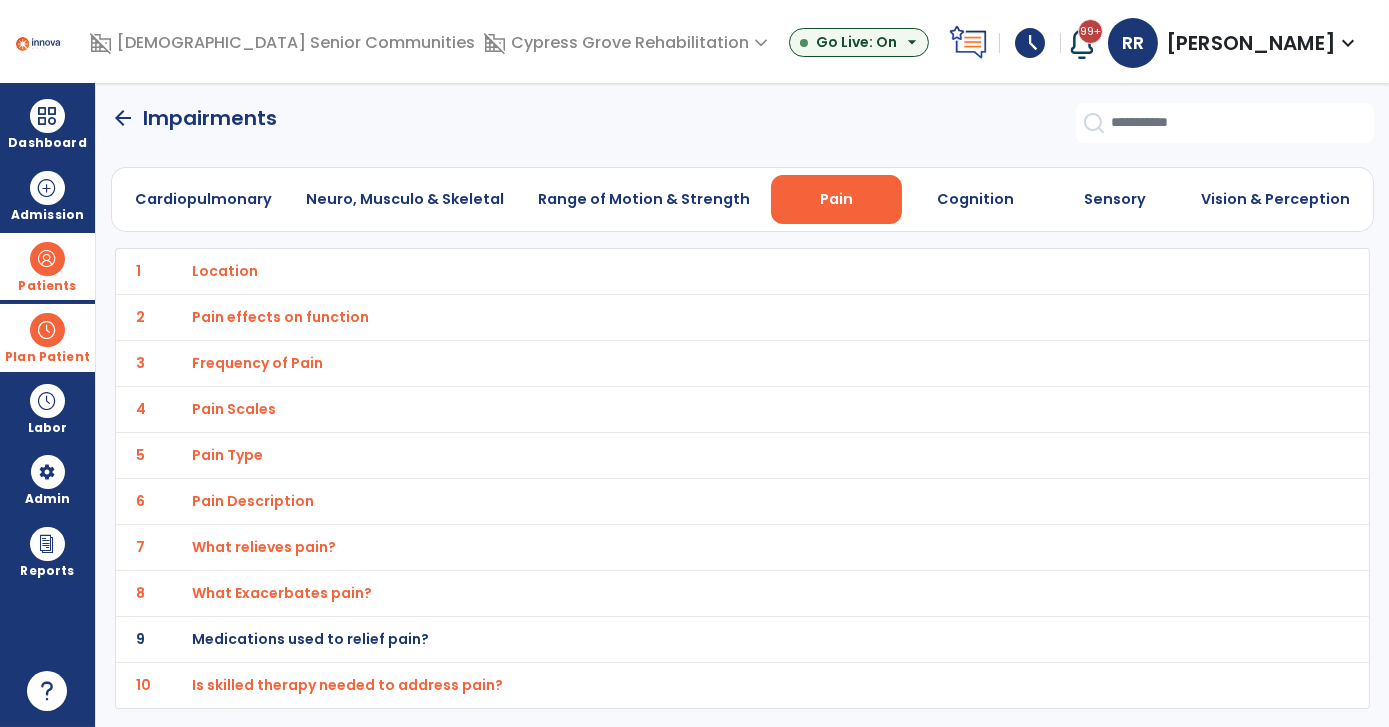 click on "arrow_back" 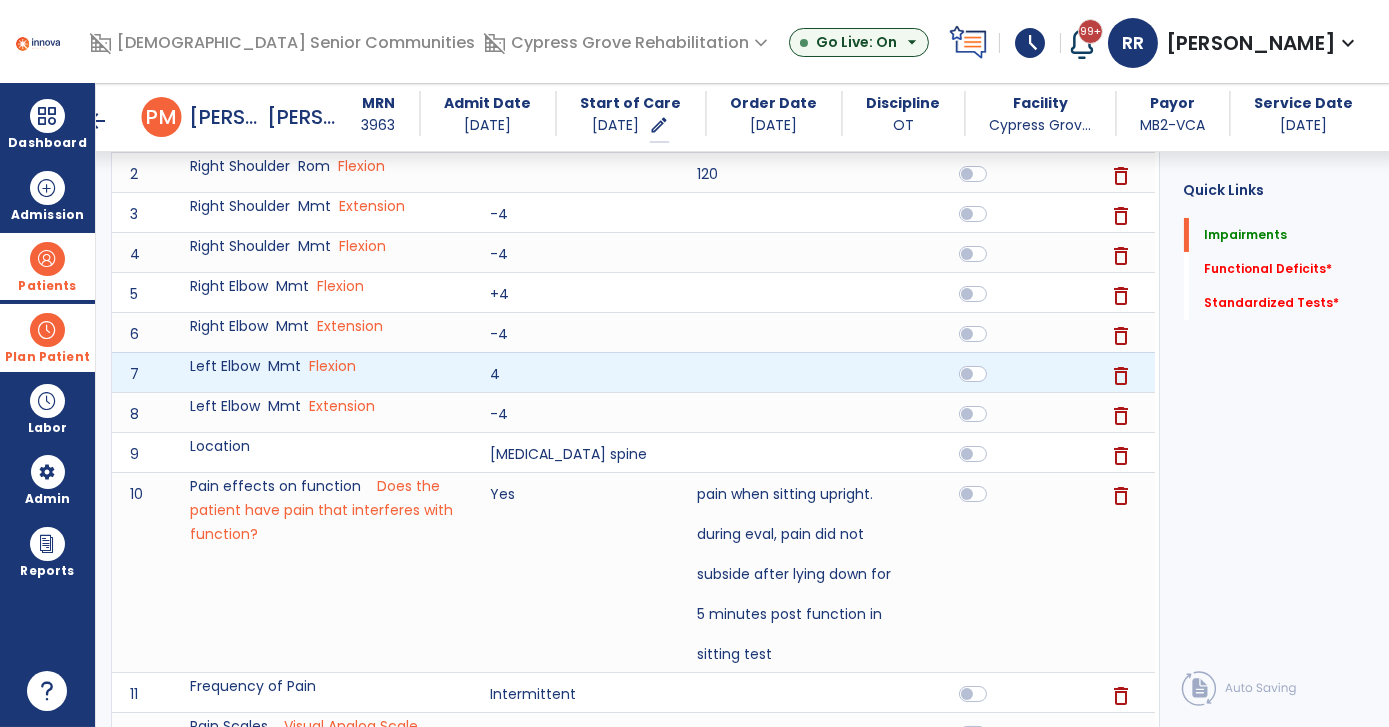 scroll, scrollTop: 363, scrollLeft: 0, axis: vertical 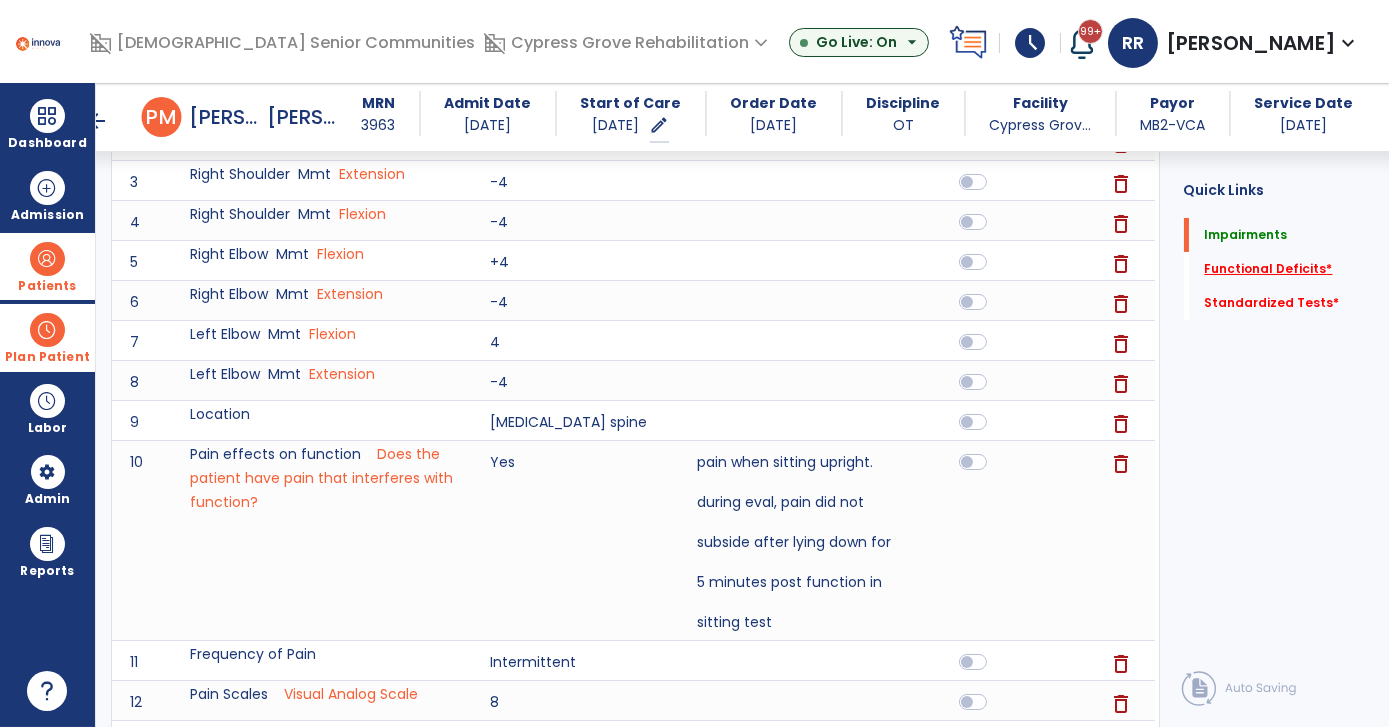 click on "Functional Deficits   *" 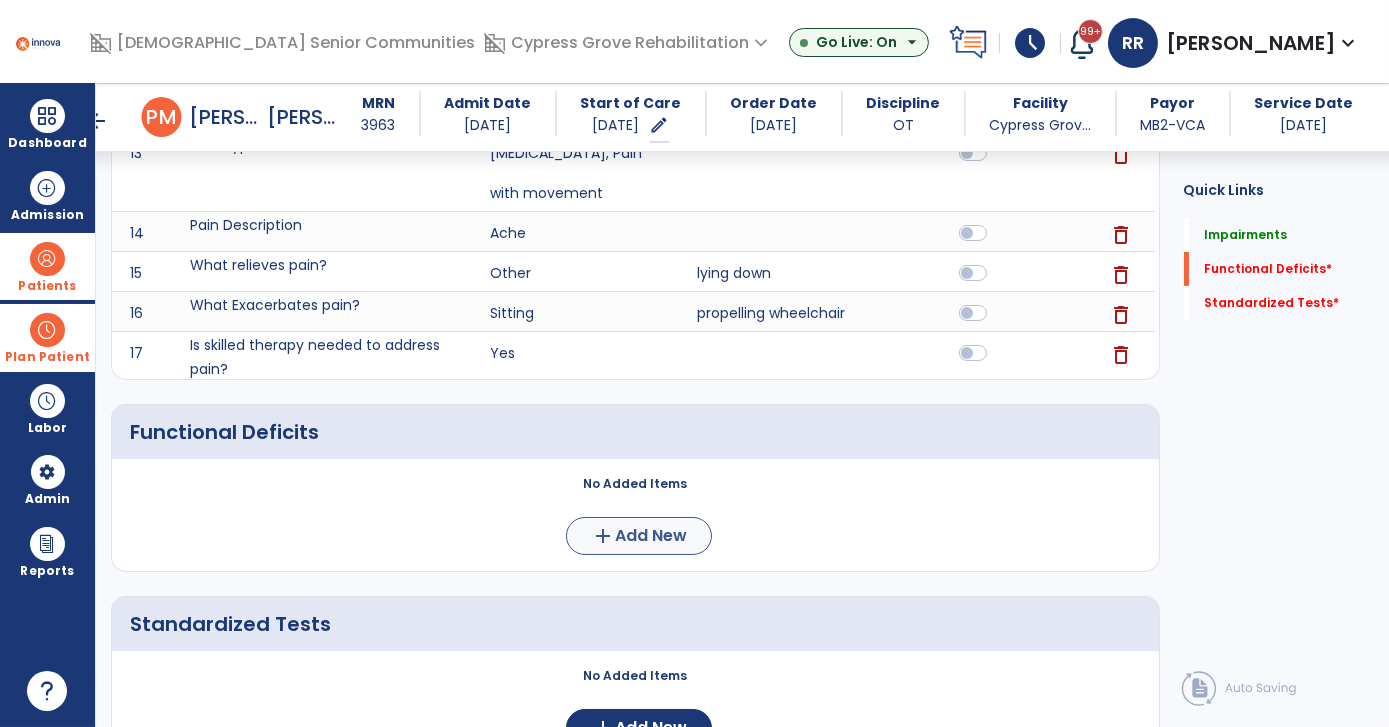 scroll, scrollTop: 1034, scrollLeft: 0, axis: vertical 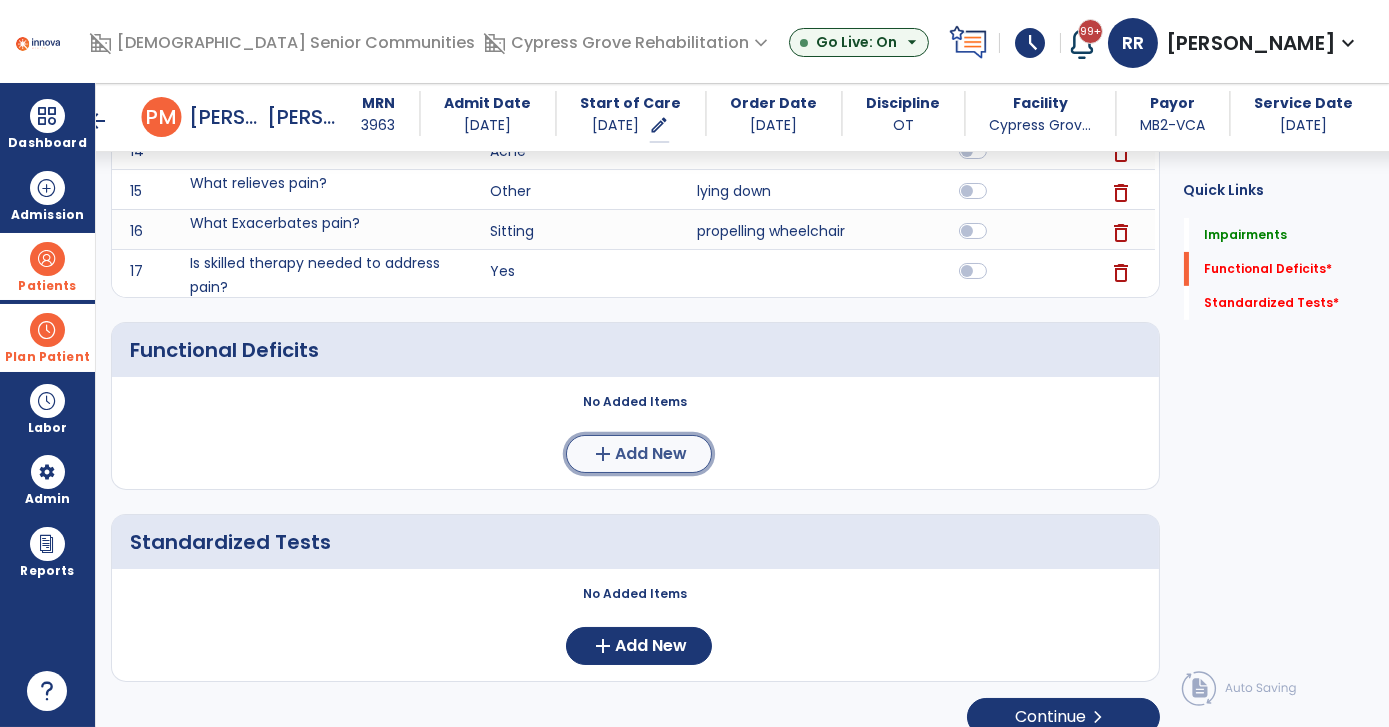 click on "add  Add New" 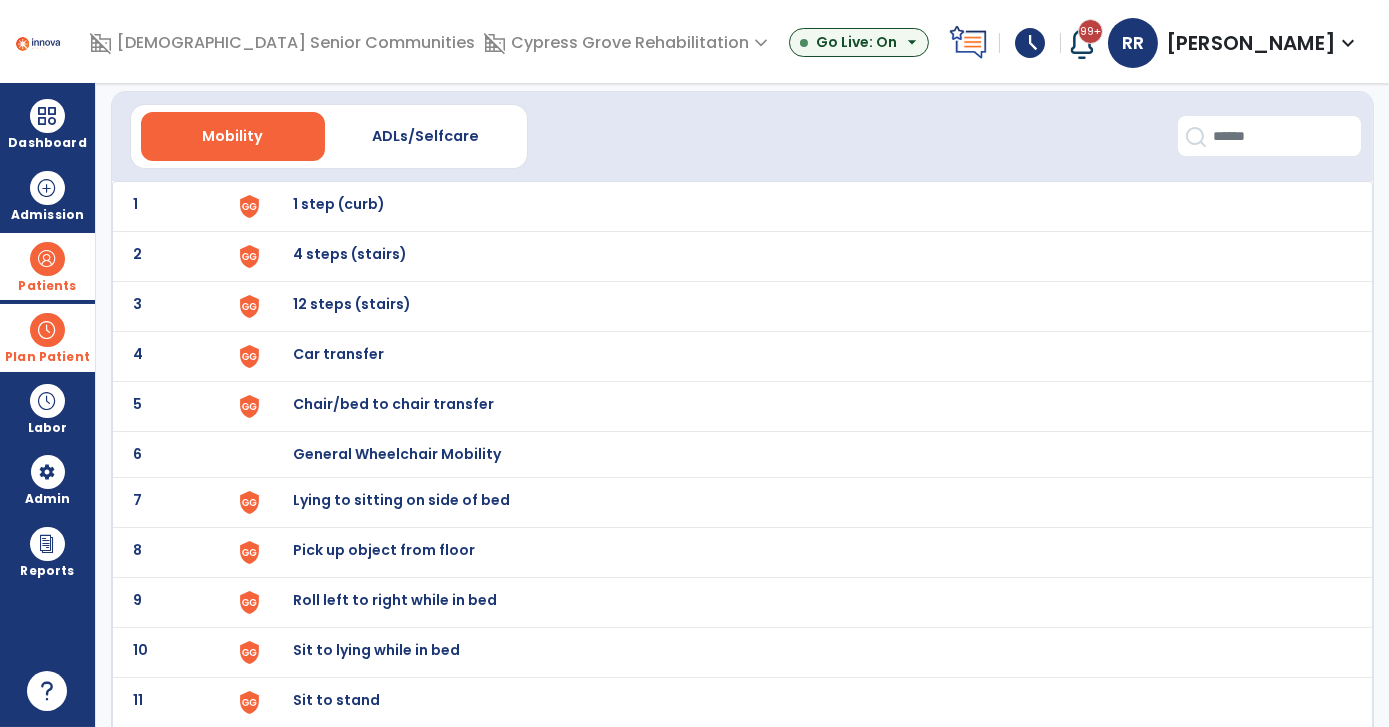 scroll, scrollTop: 0, scrollLeft: 0, axis: both 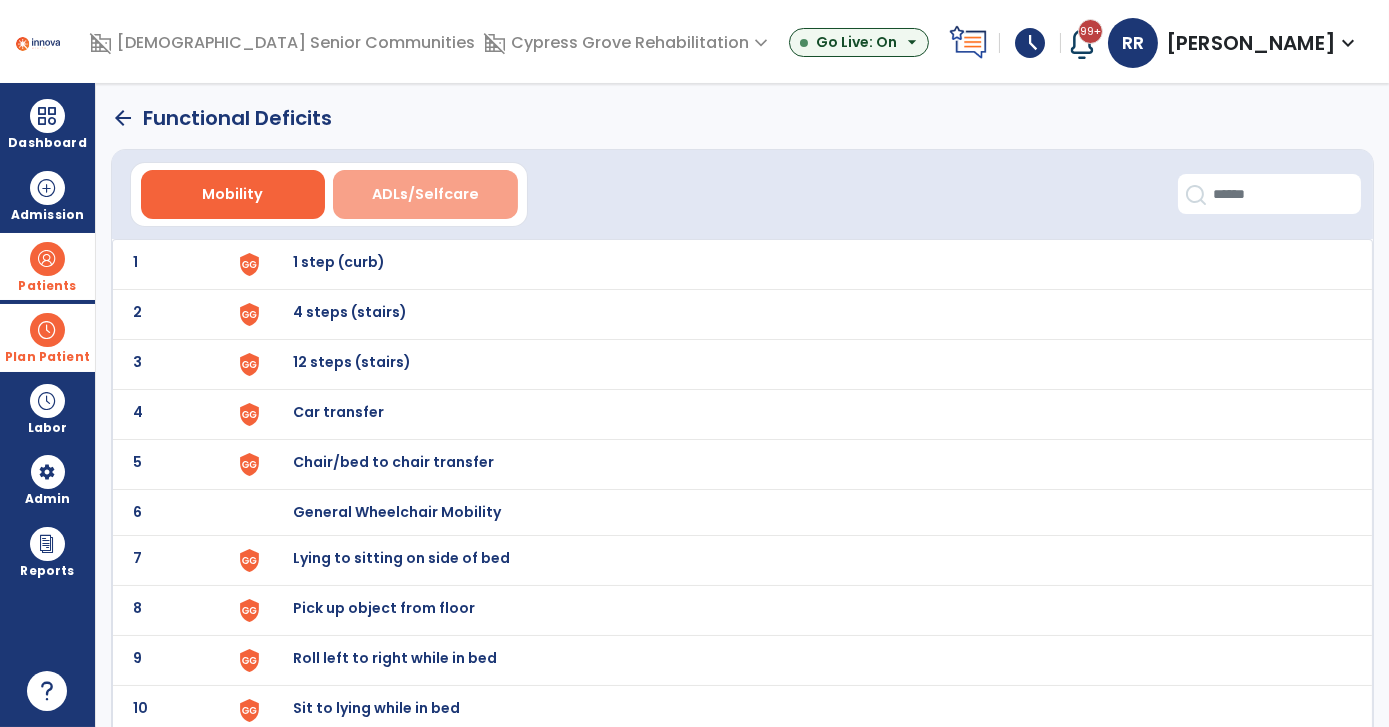 click on "ADLs/Selfcare" at bounding box center [425, 194] 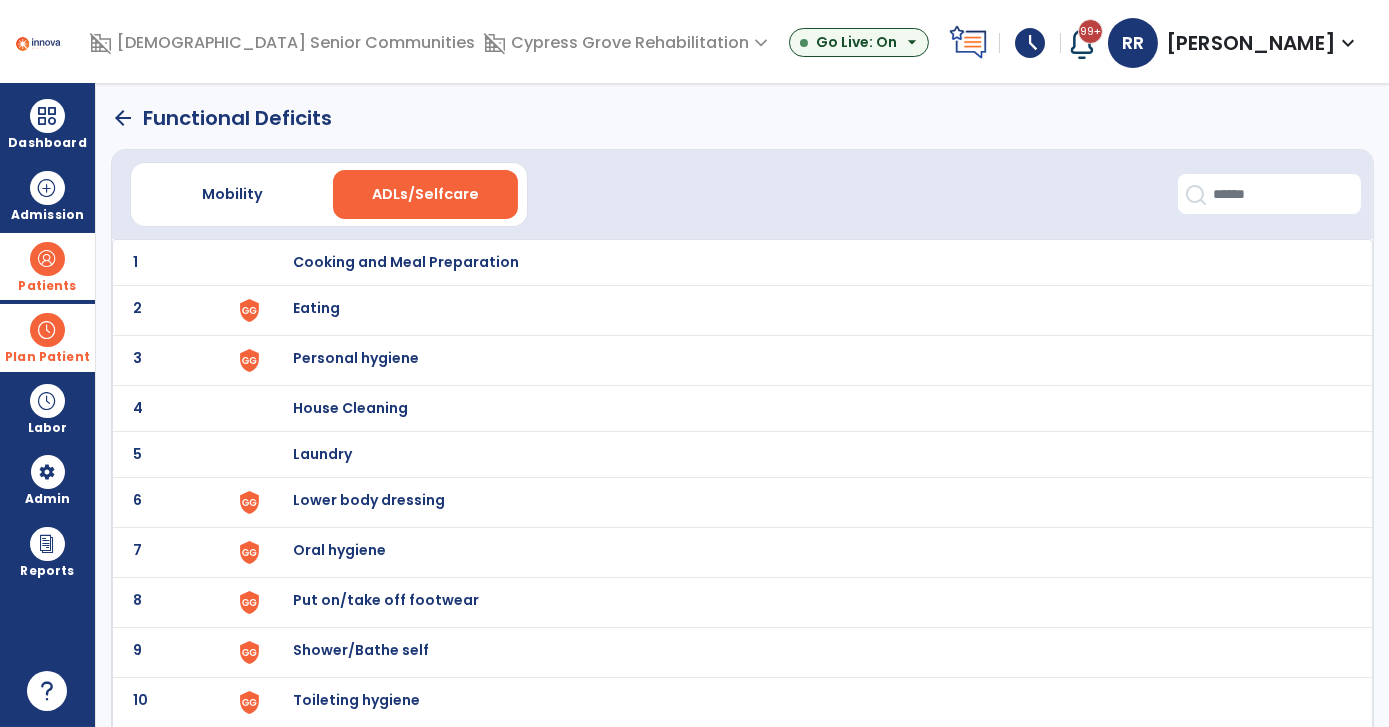 click on "Lower body dressing" at bounding box center [407, 262] 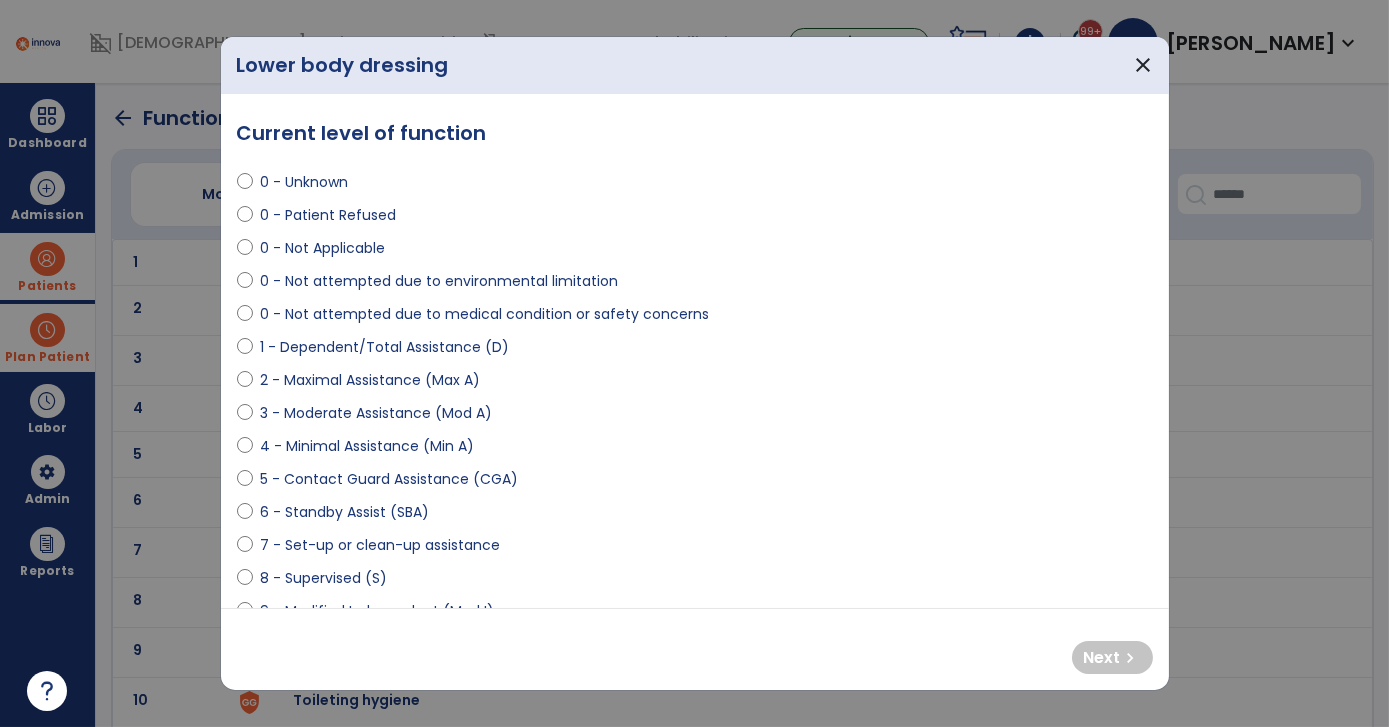 select on "**********" 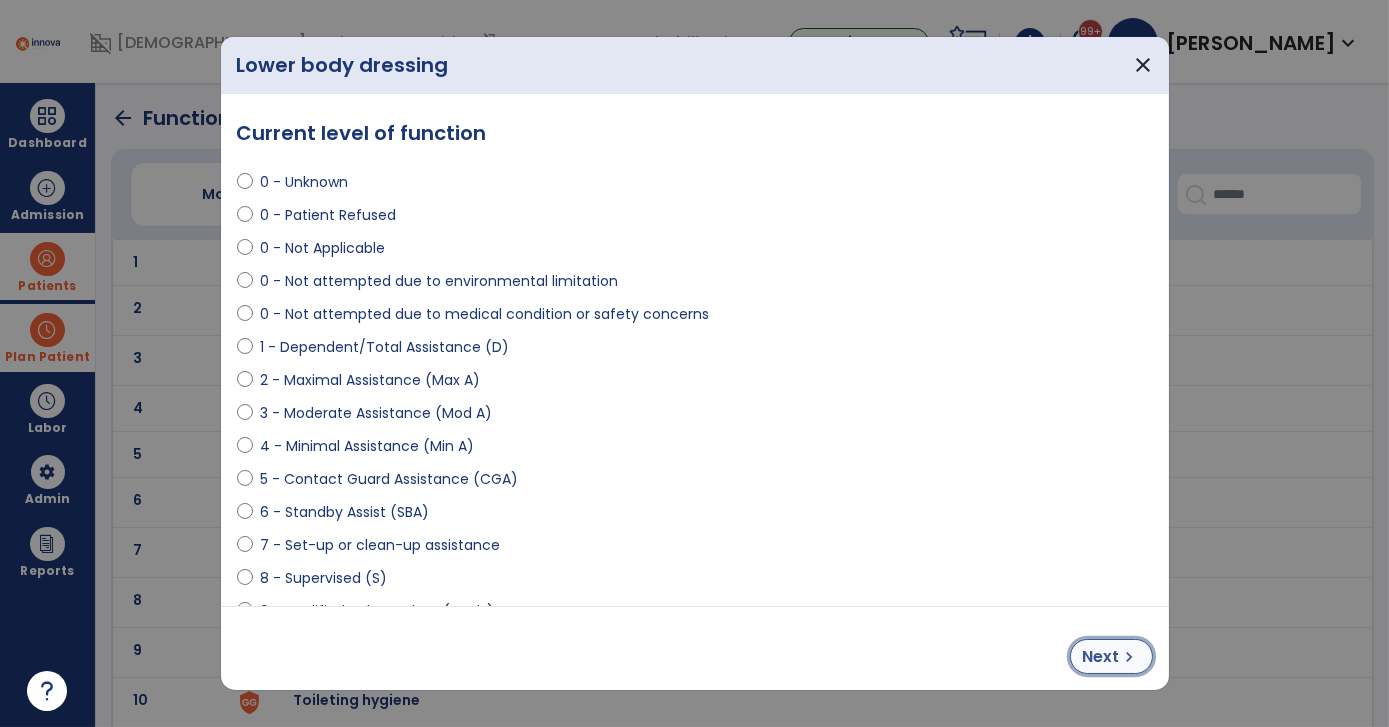 click on "chevron_right" at bounding box center (1130, 657) 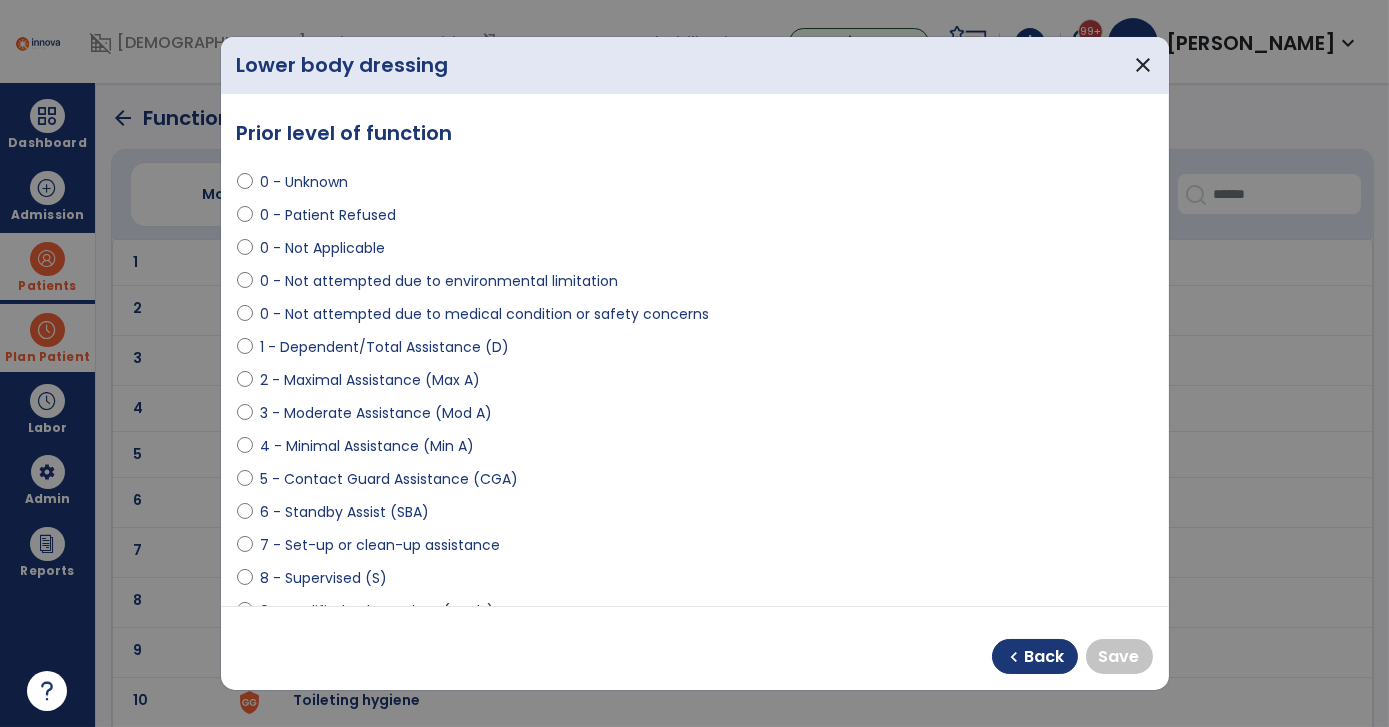 select on "**********" 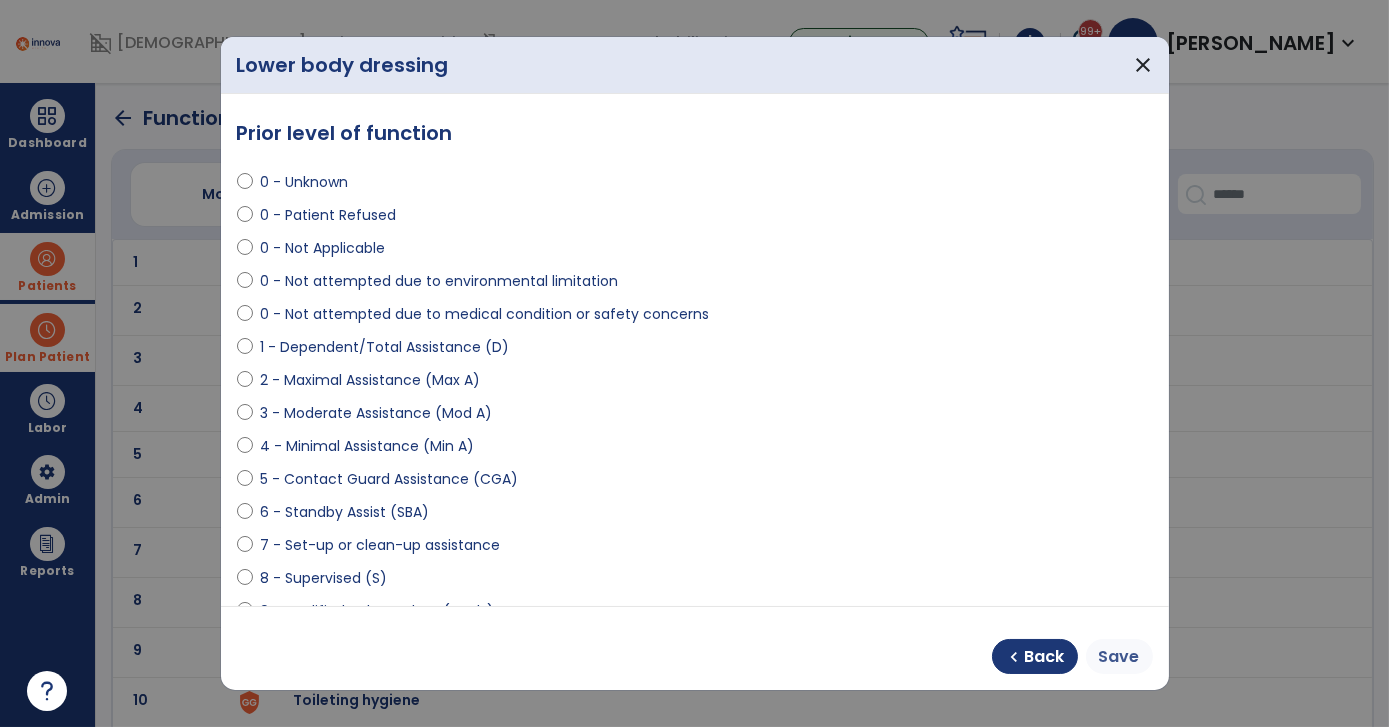 click on "chevron_left  Back Save" at bounding box center [695, 648] 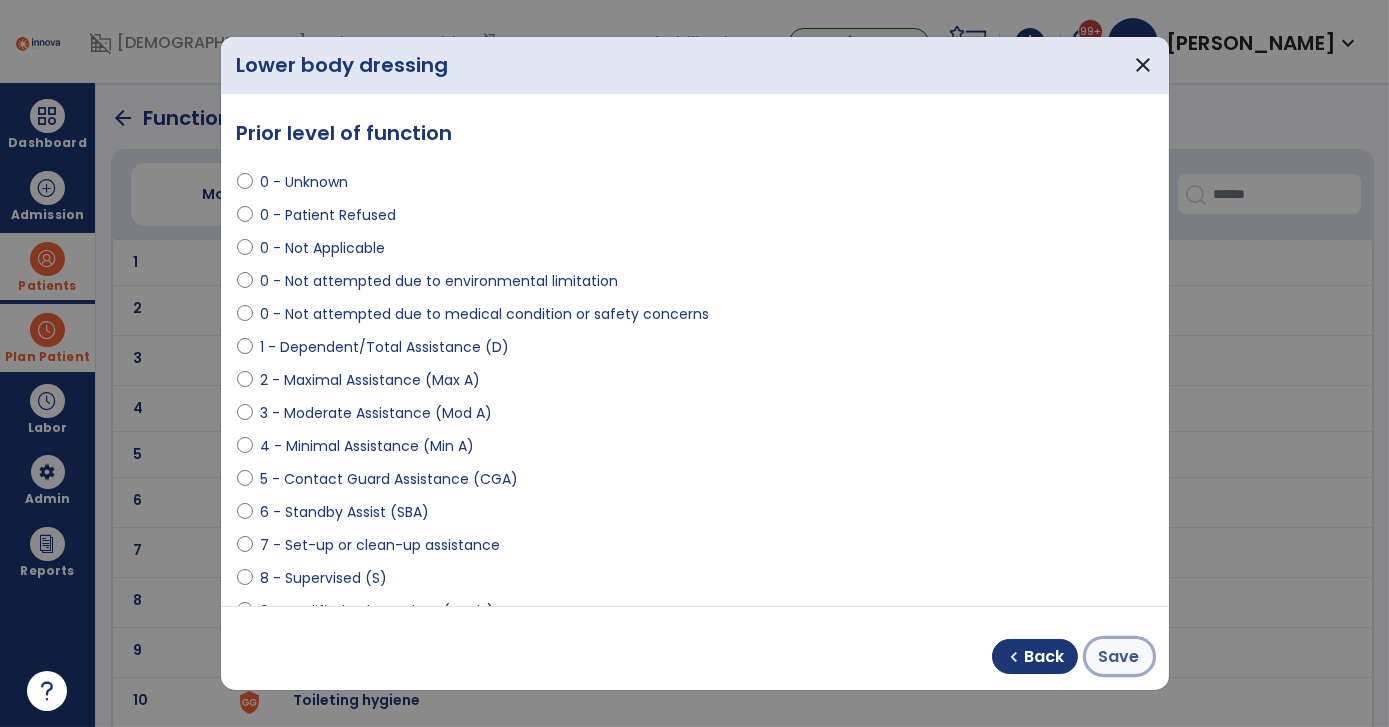 click on "Save" at bounding box center [1119, 657] 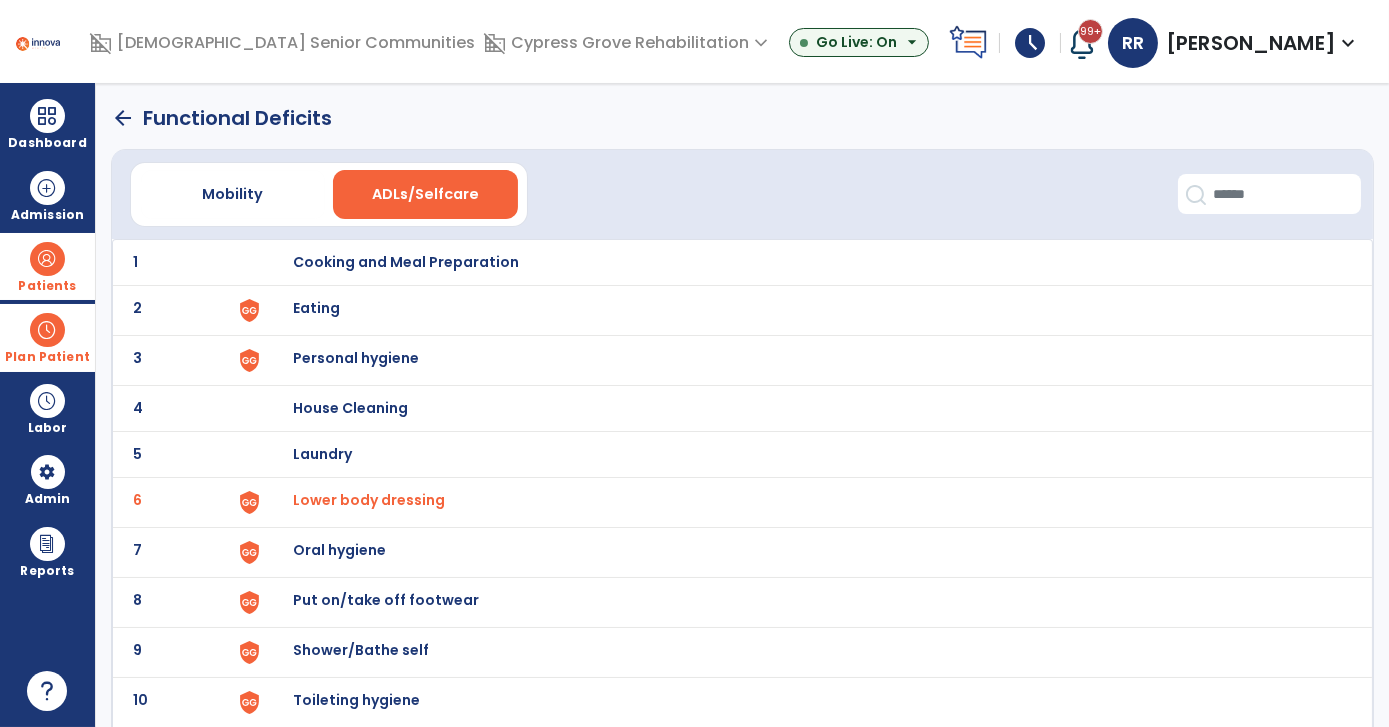 scroll, scrollTop: 138, scrollLeft: 0, axis: vertical 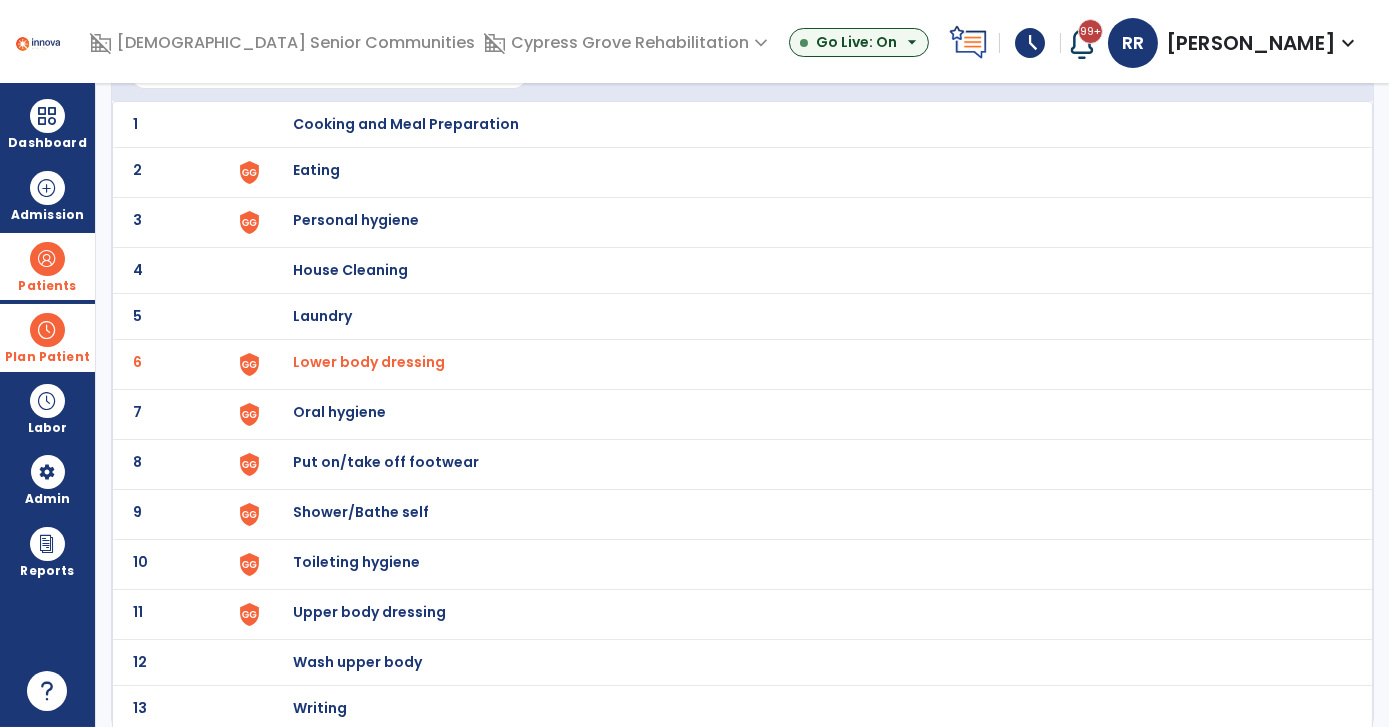 click on "Upper body dressing" at bounding box center (407, 124) 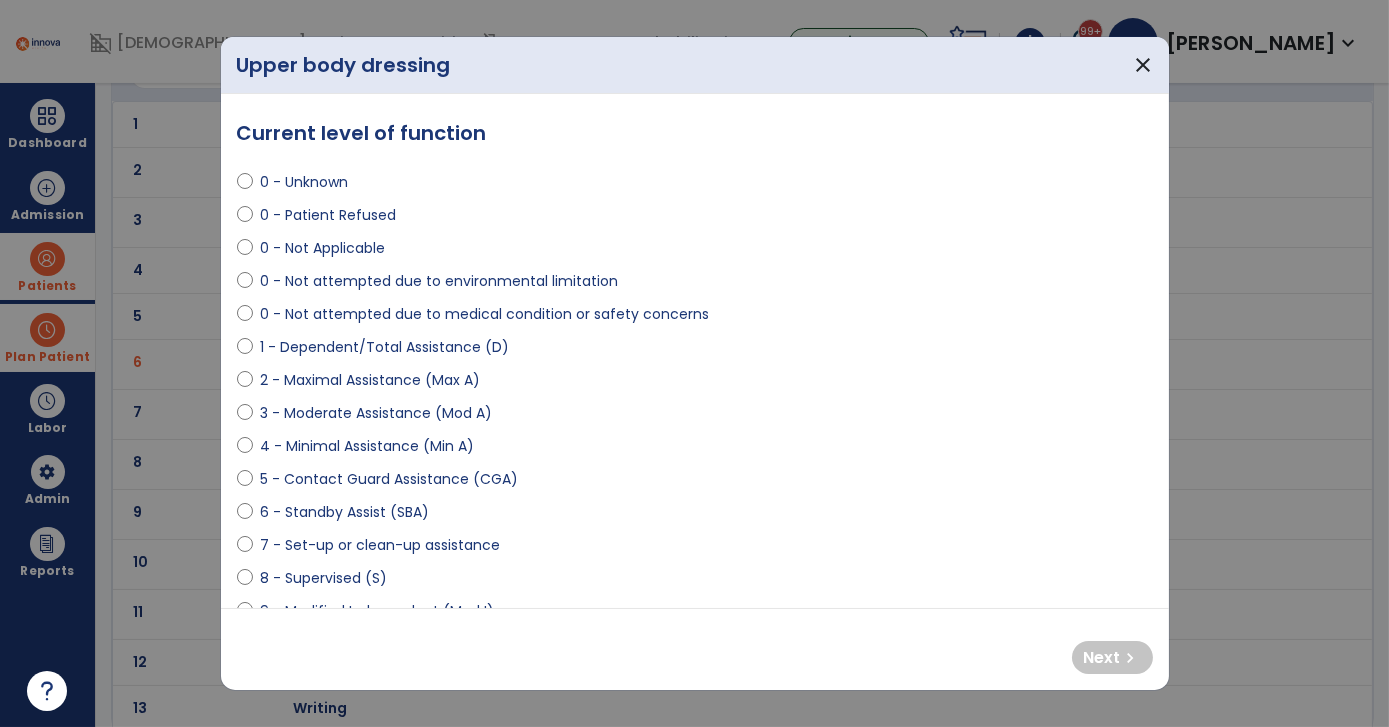 select on "**********" 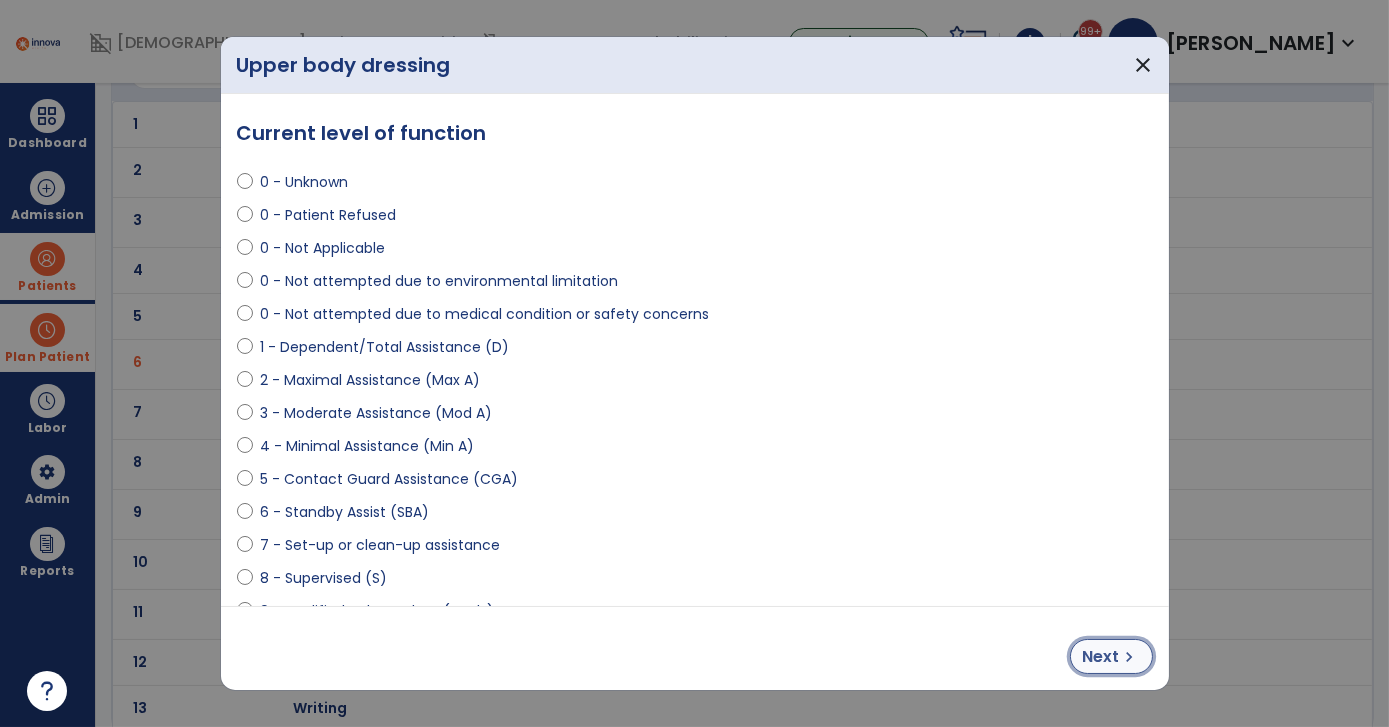click on "Next" at bounding box center [1101, 657] 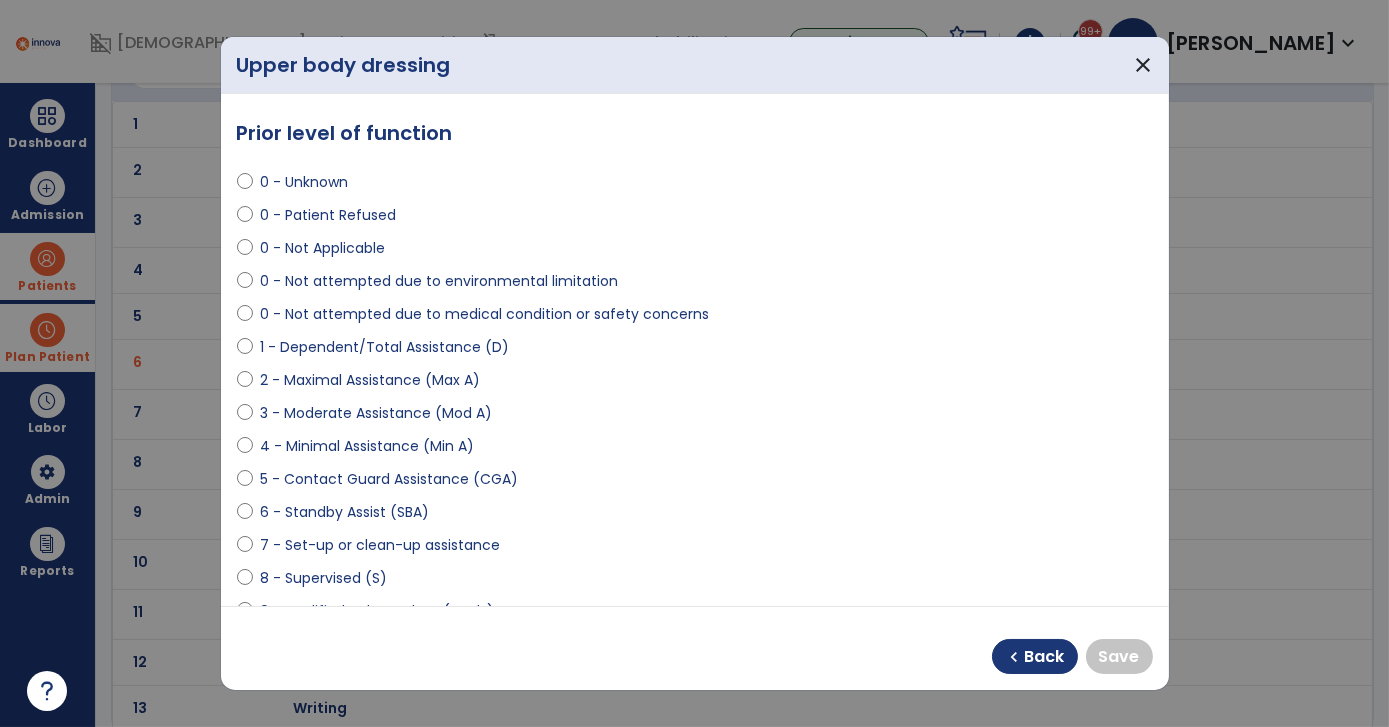 select on "**********" 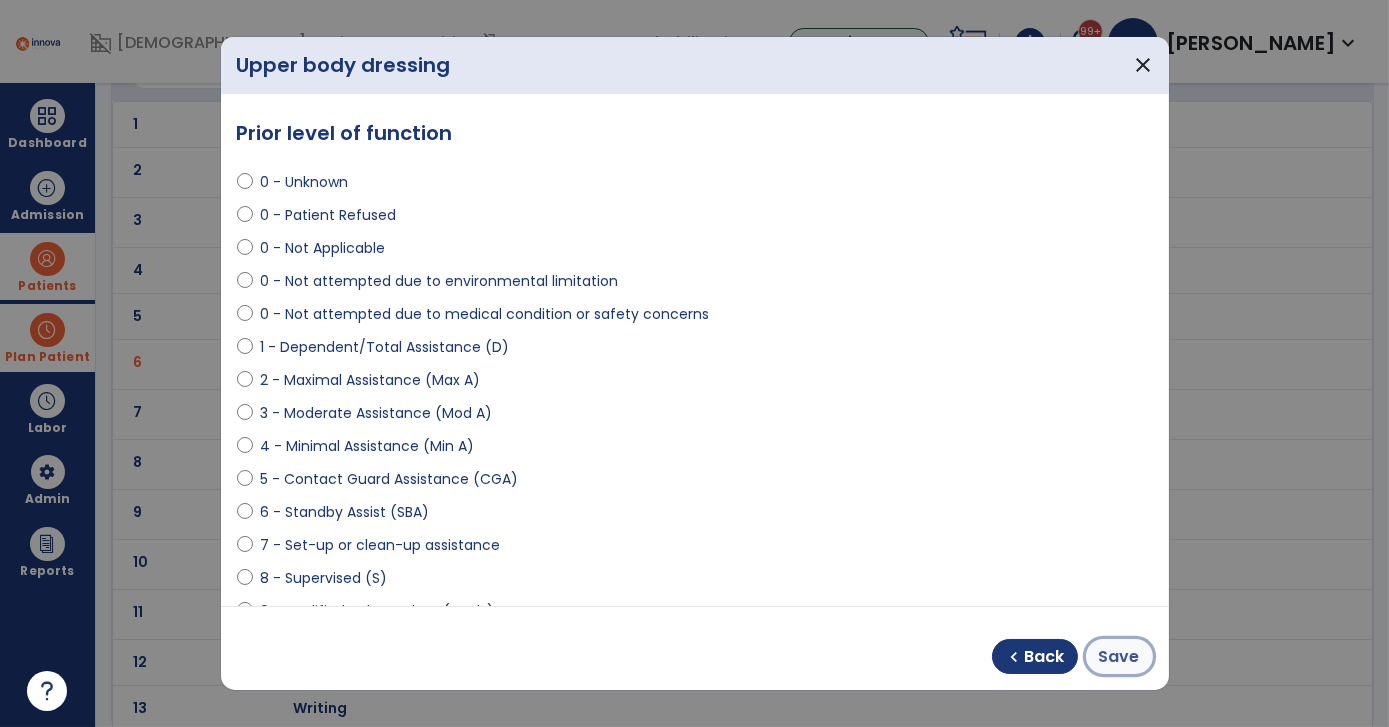 click on "Save" at bounding box center [1119, 656] 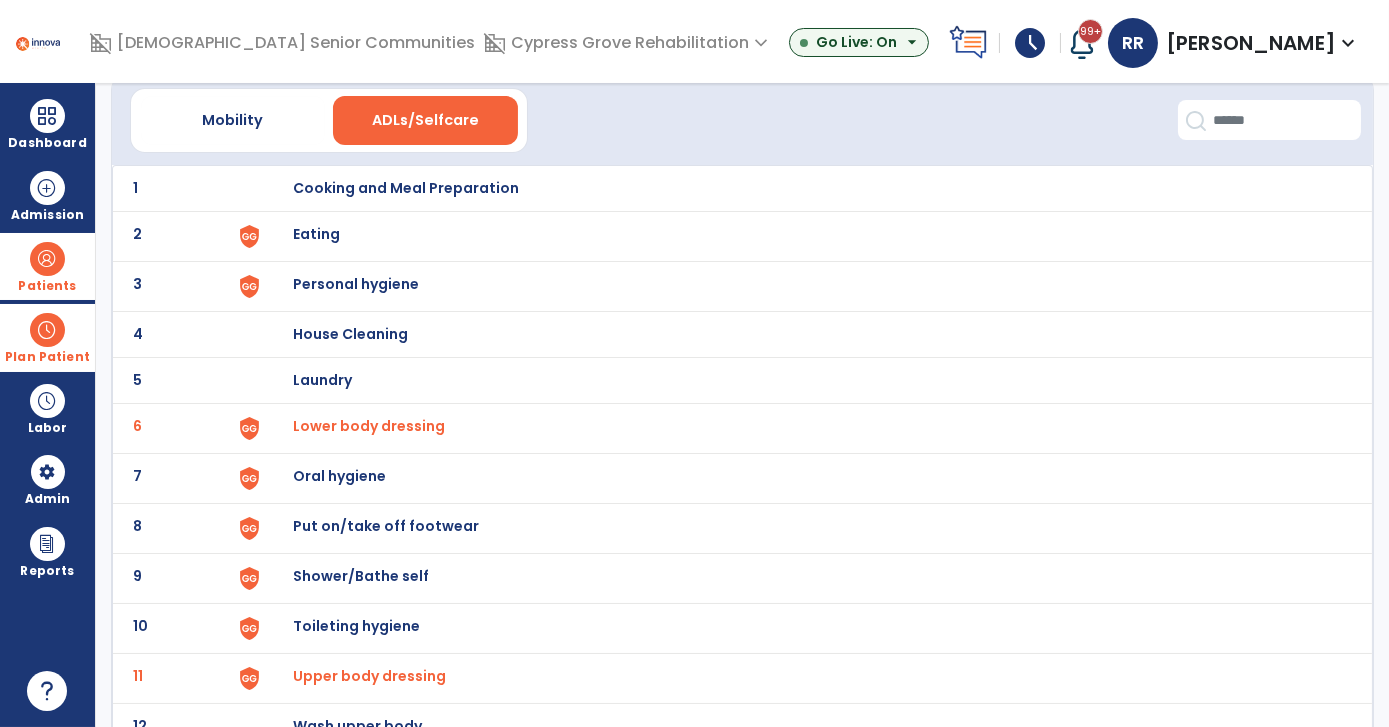 scroll, scrollTop: 0, scrollLeft: 0, axis: both 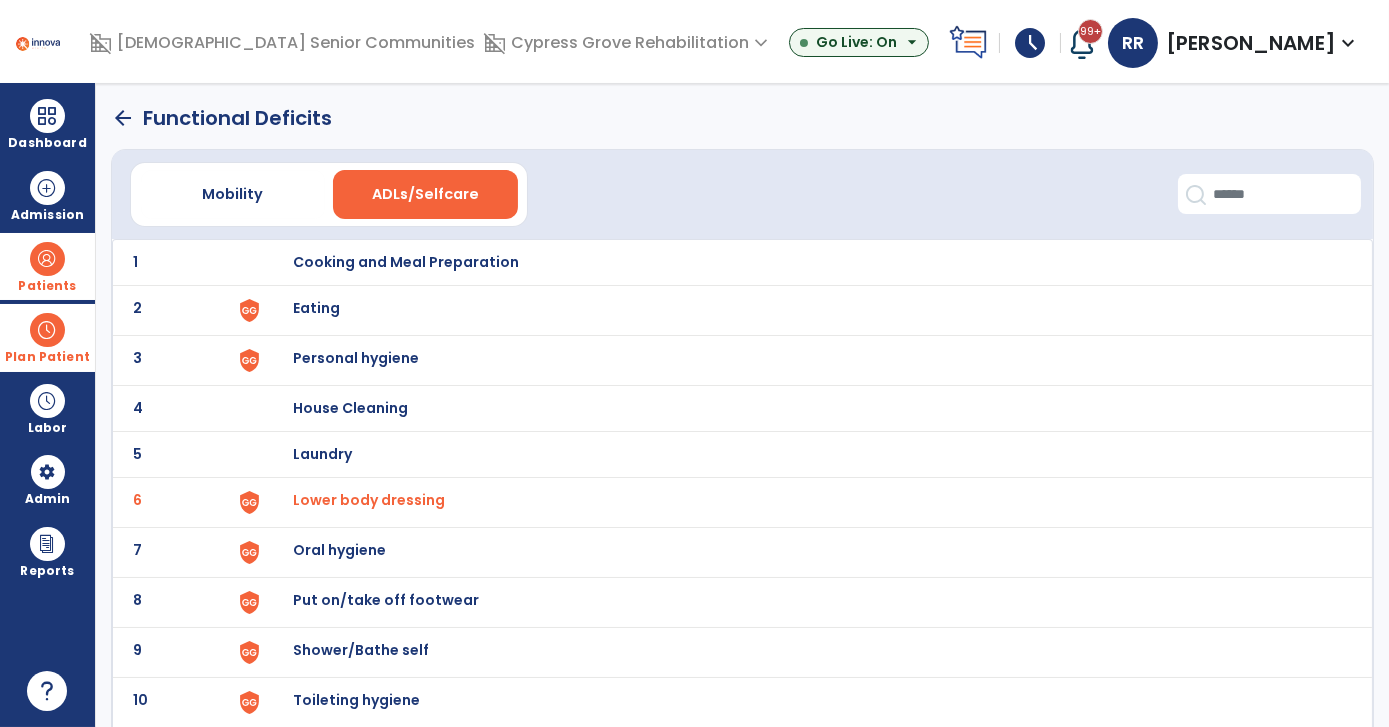 click on "arrow_back" 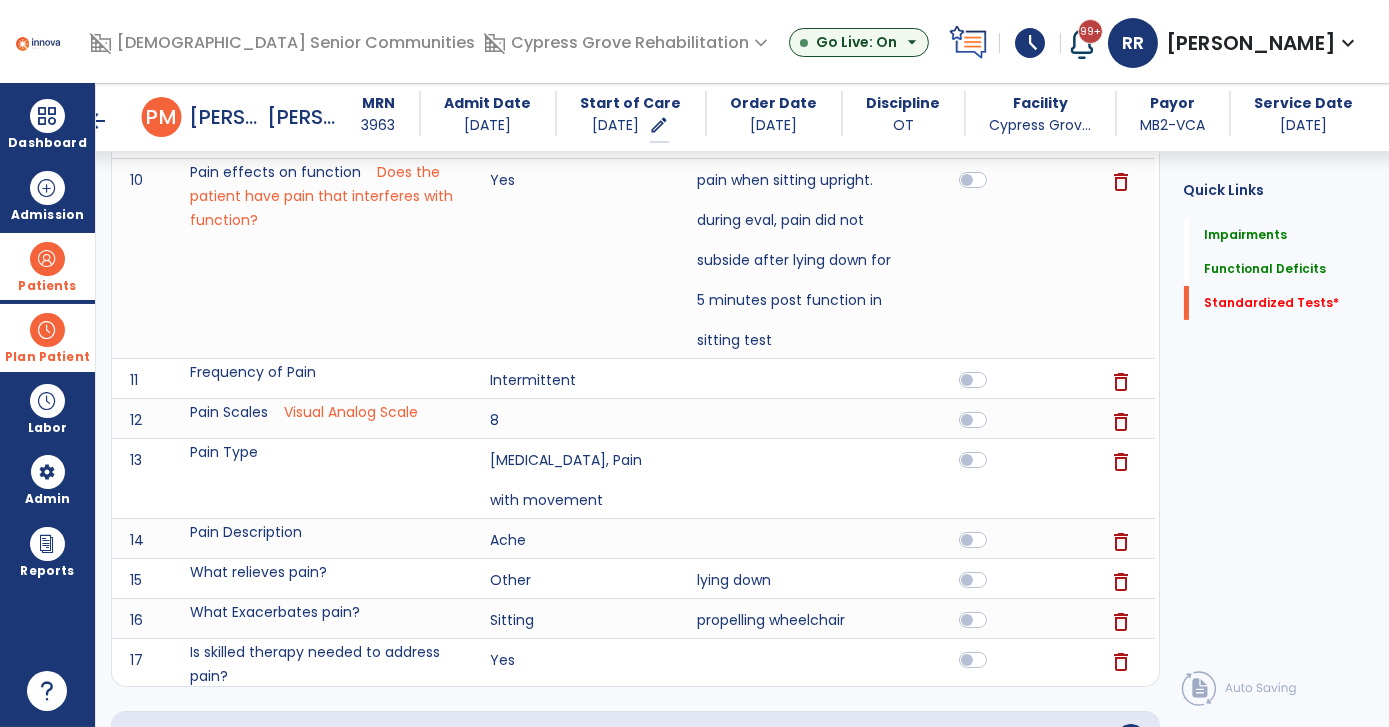 scroll, scrollTop: 1164, scrollLeft: 0, axis: vertical 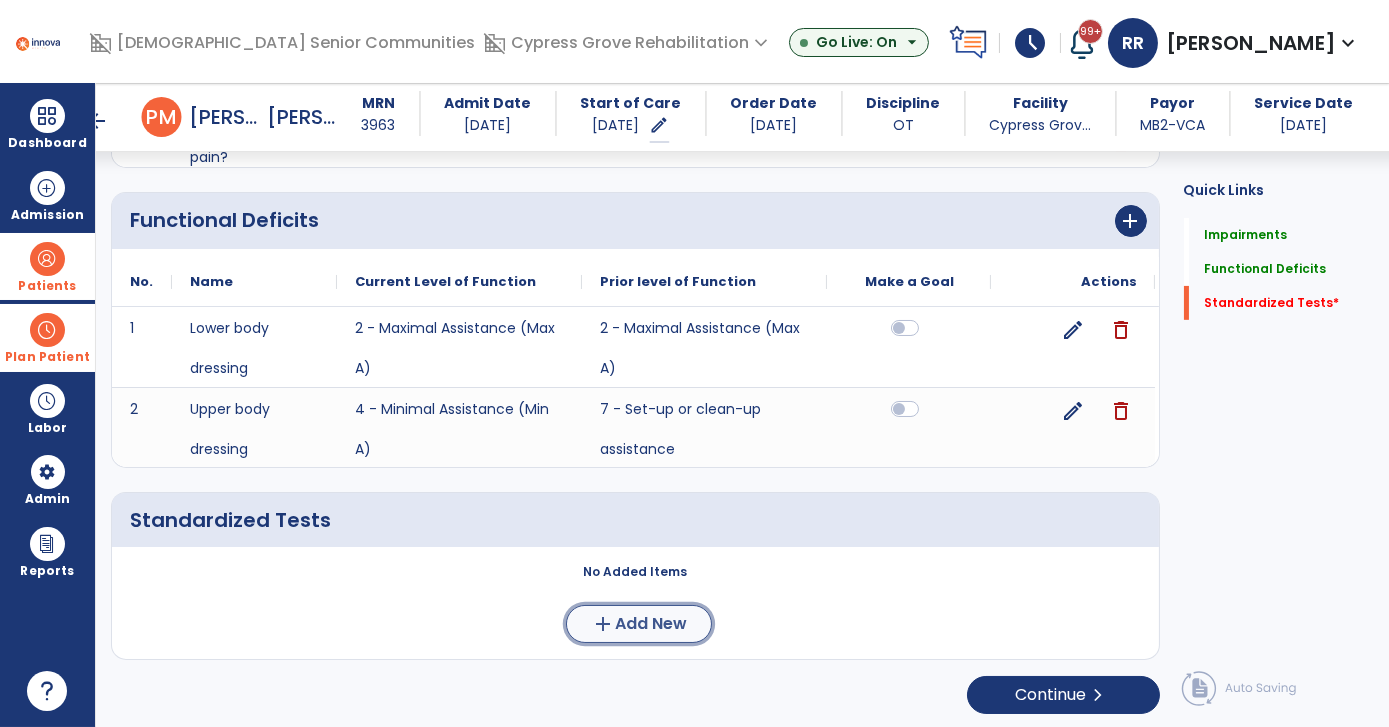 click on "add" 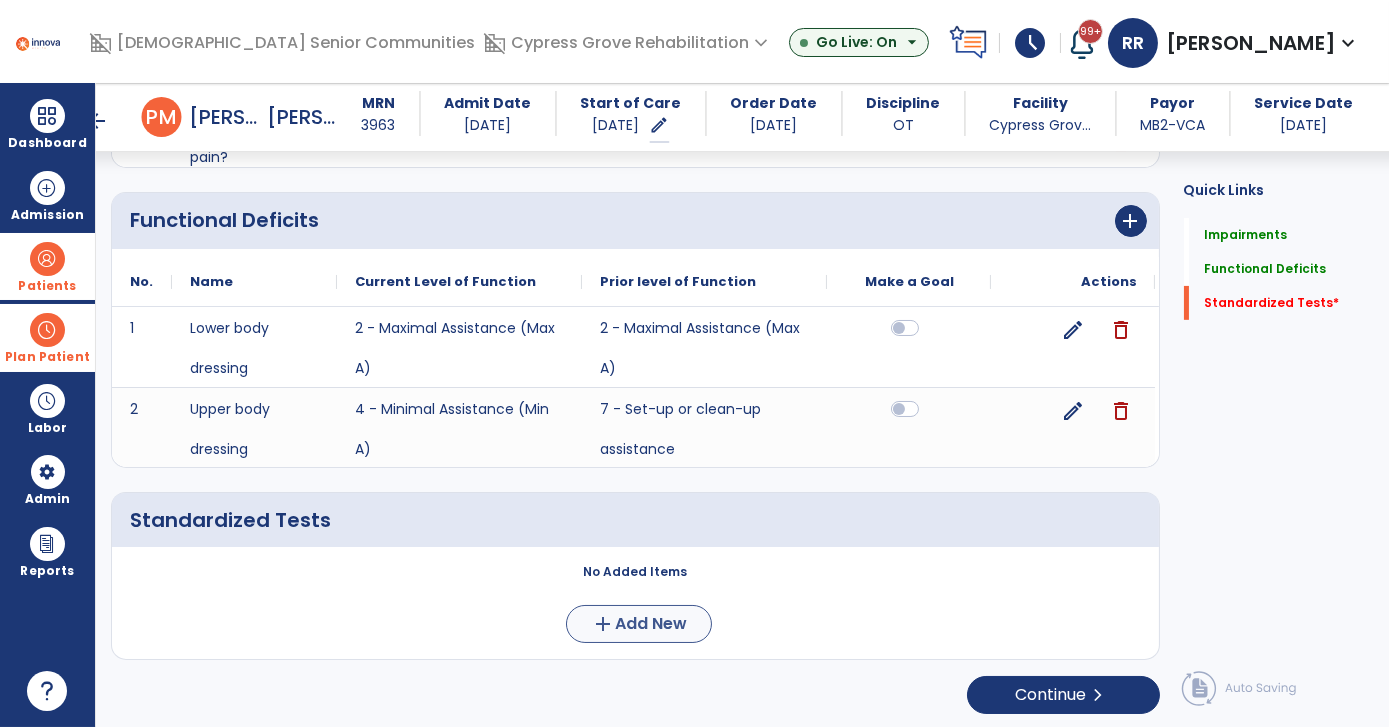 scroll, scrollTop: 0, scrollLeft: 0, axis: both 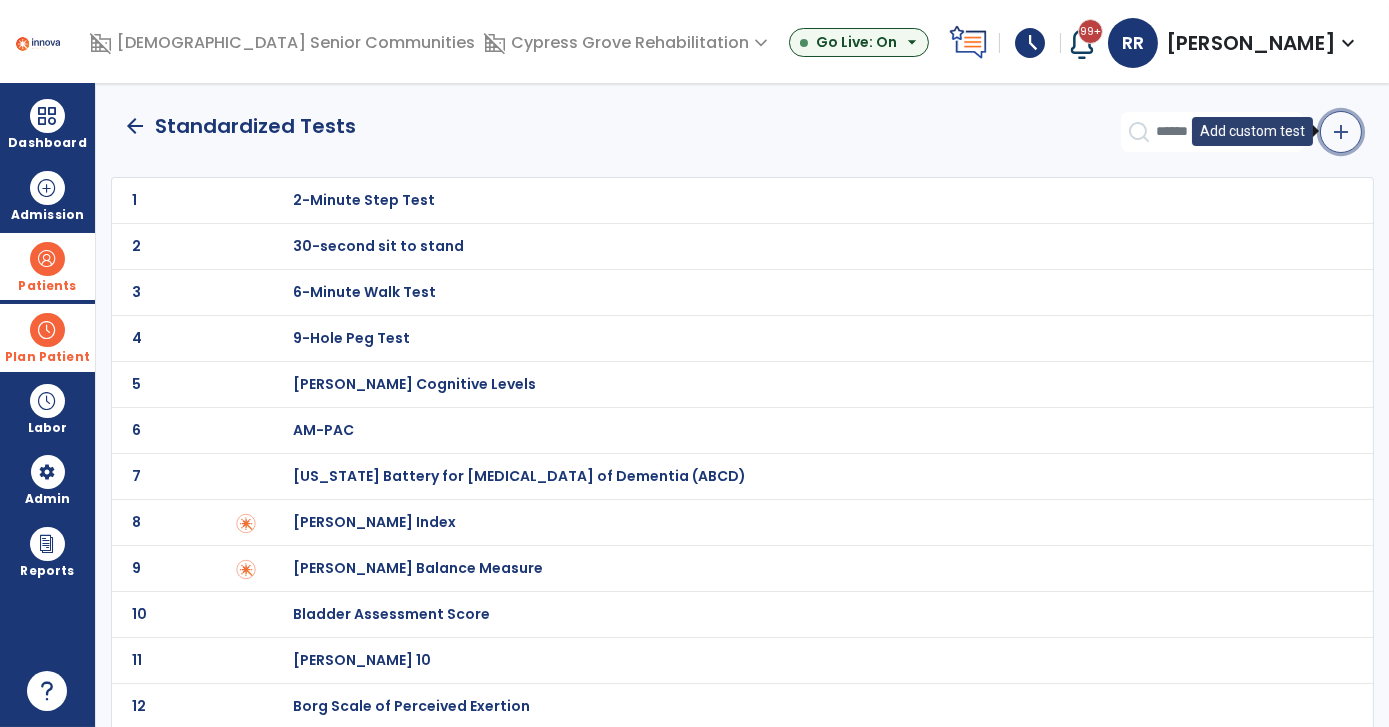 click on "add" 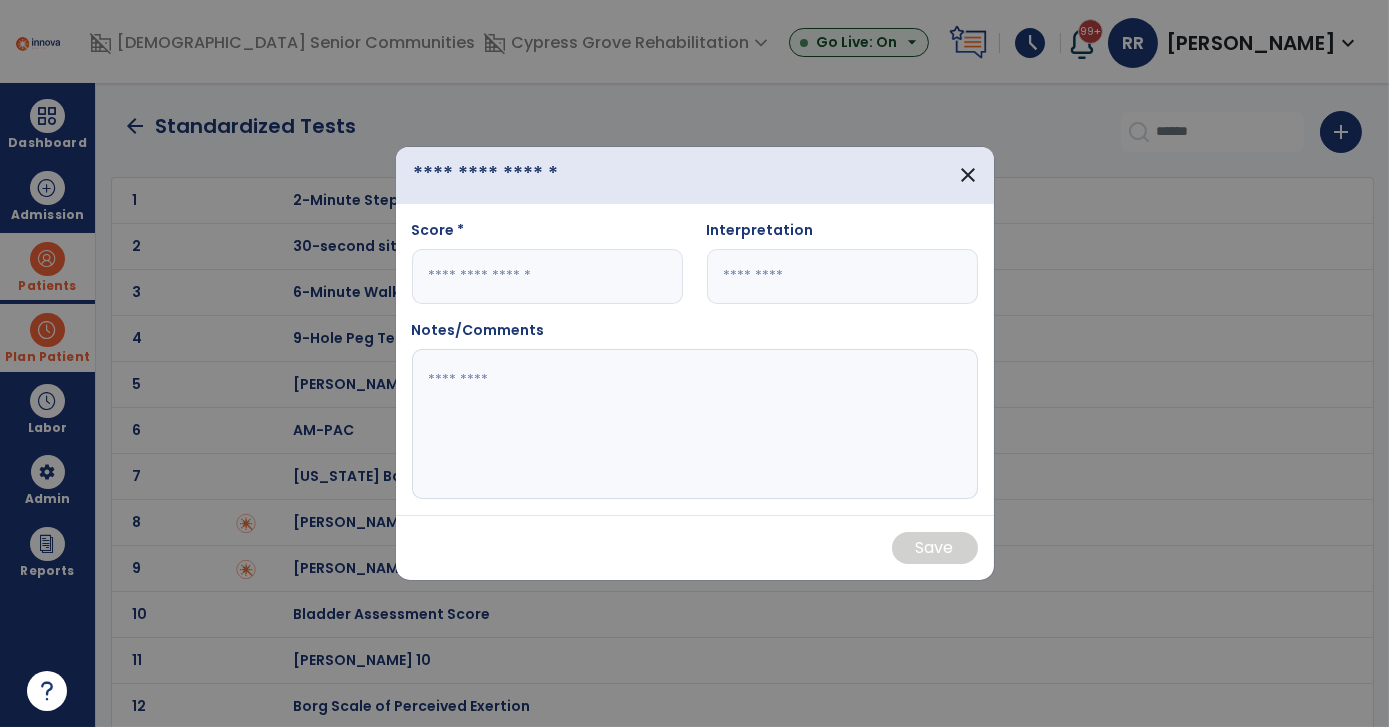 click at bounding box center (516, 175) 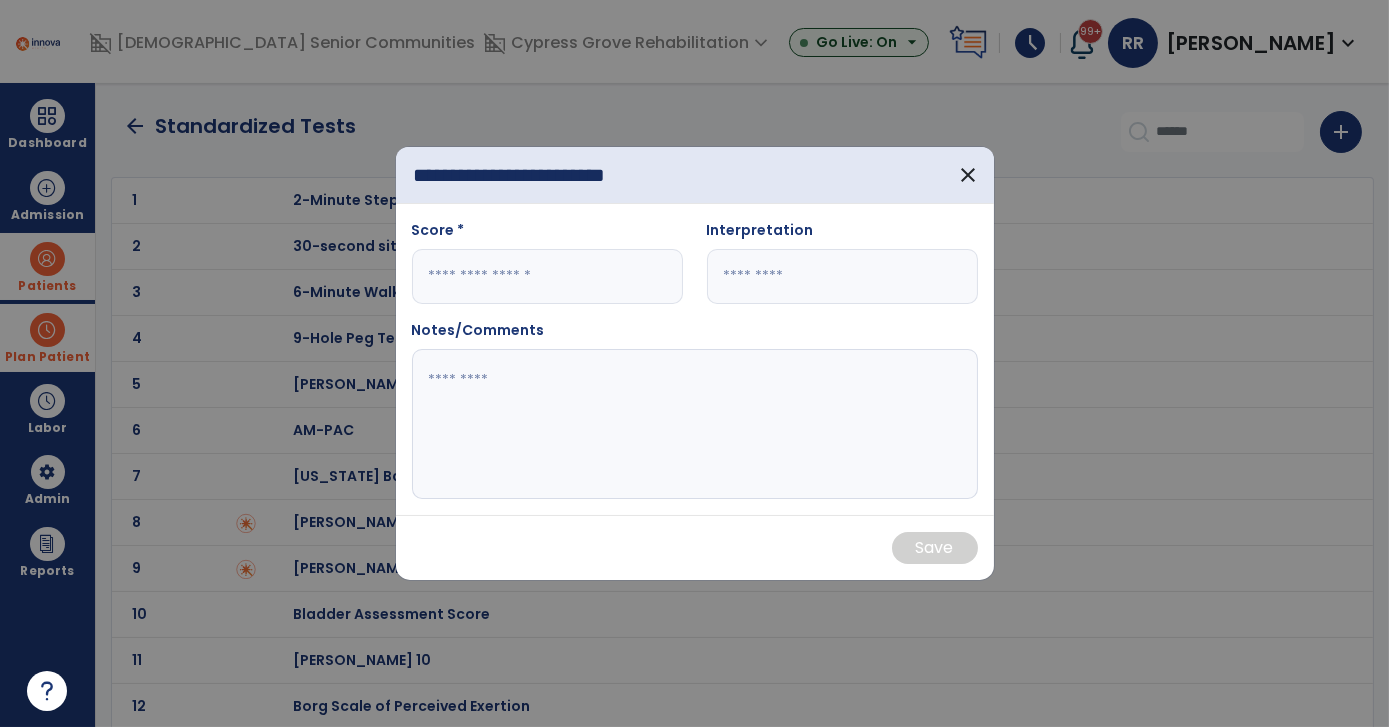 type on "**********" 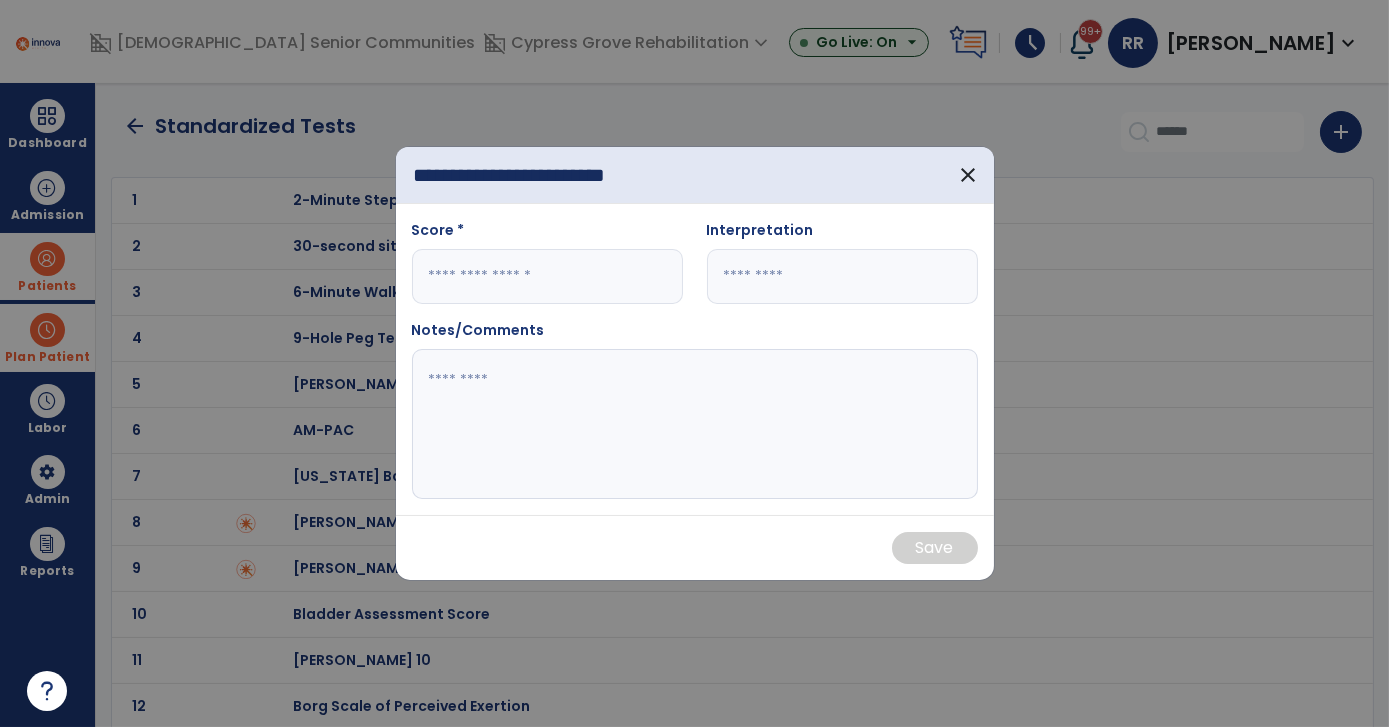 click at bounding box center [547, 276] 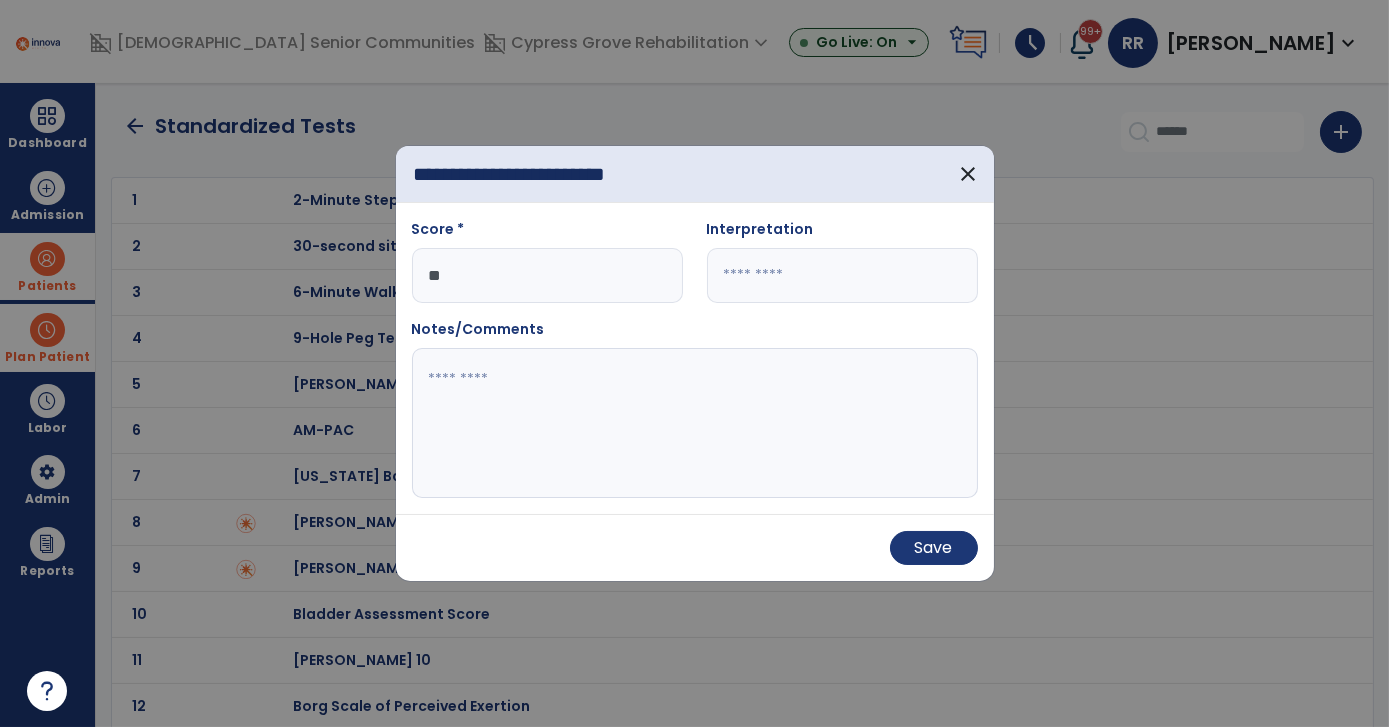 type on "**" 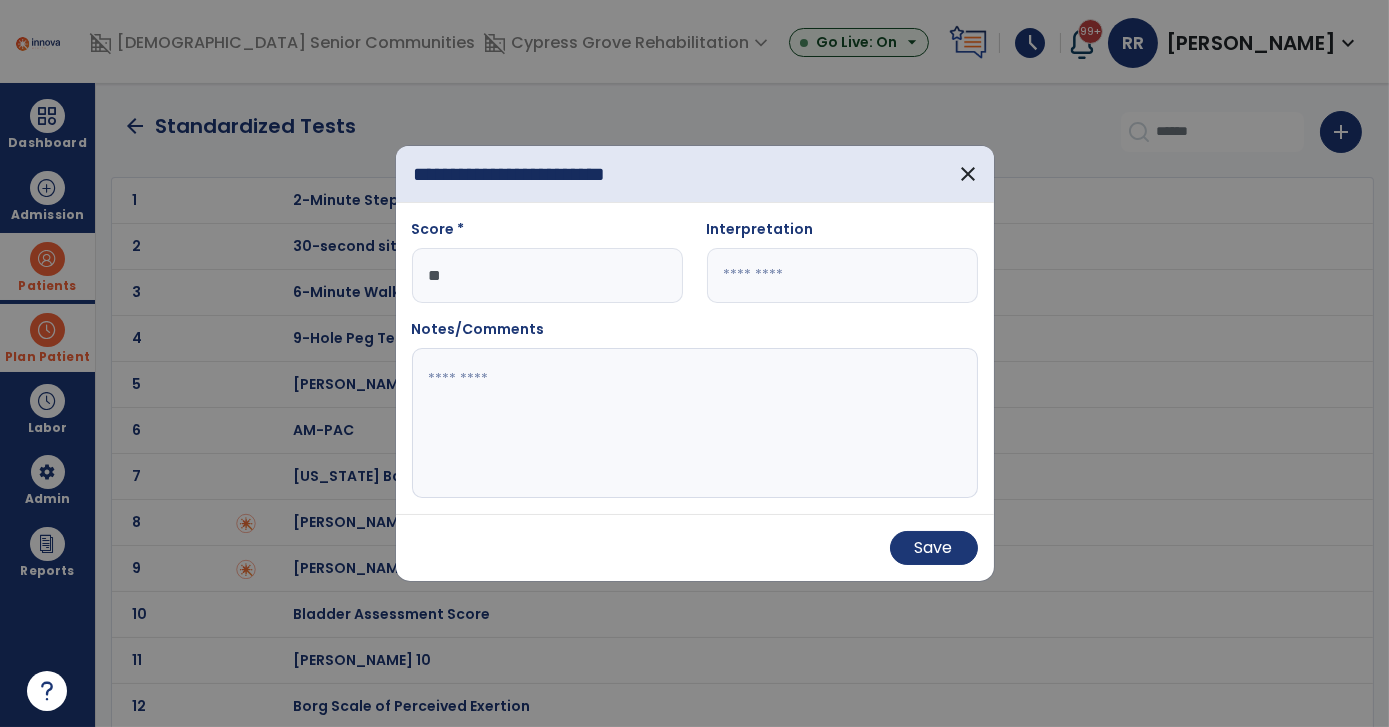 drag, startPoint x: 803, startPoint y: 274, endPoint x: 792, endPoint y: 268, distance: 12.529964 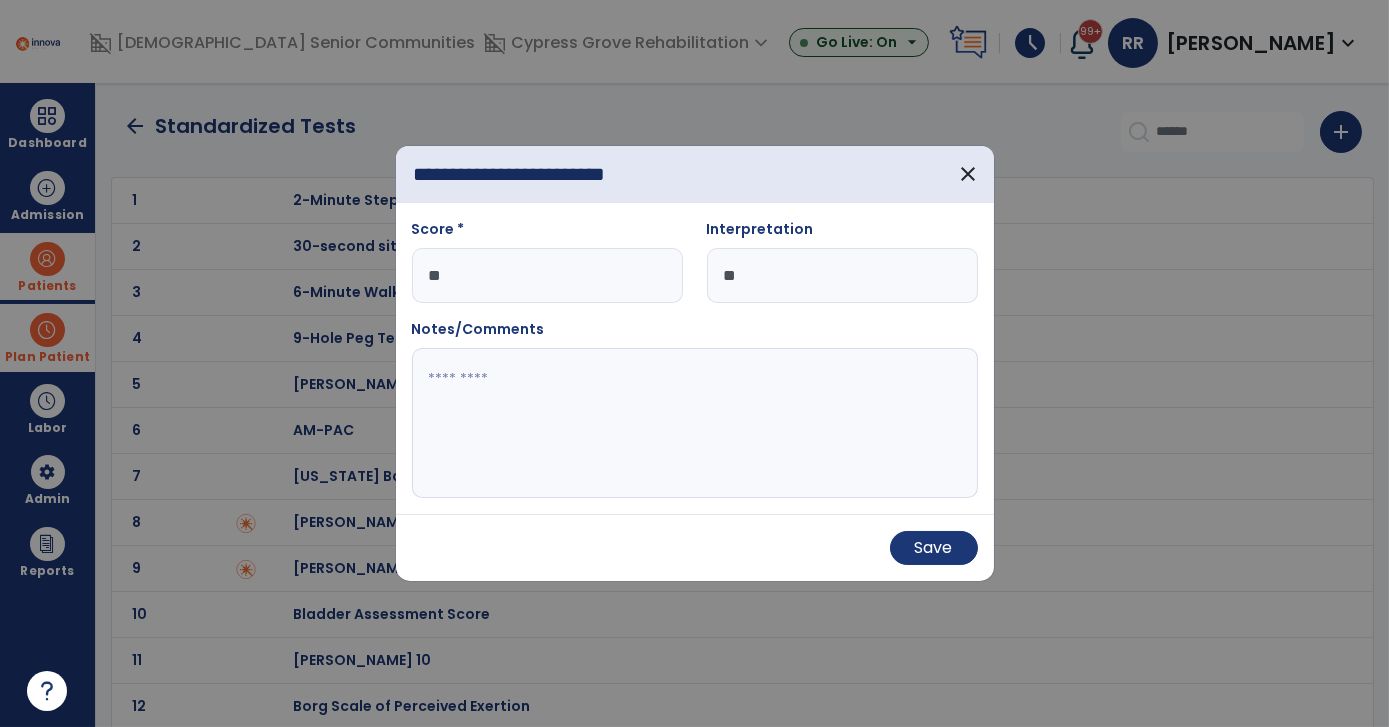 type on "**" 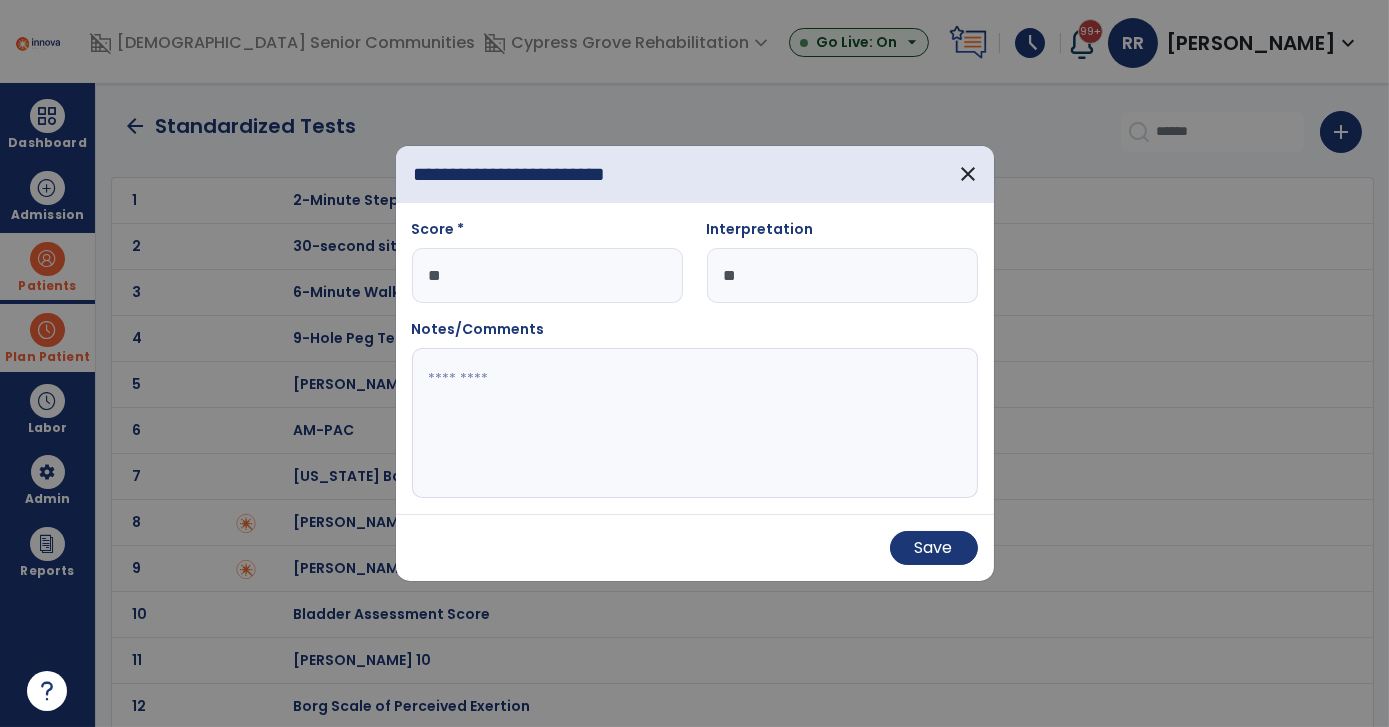 click at bounding box center (695, 423) 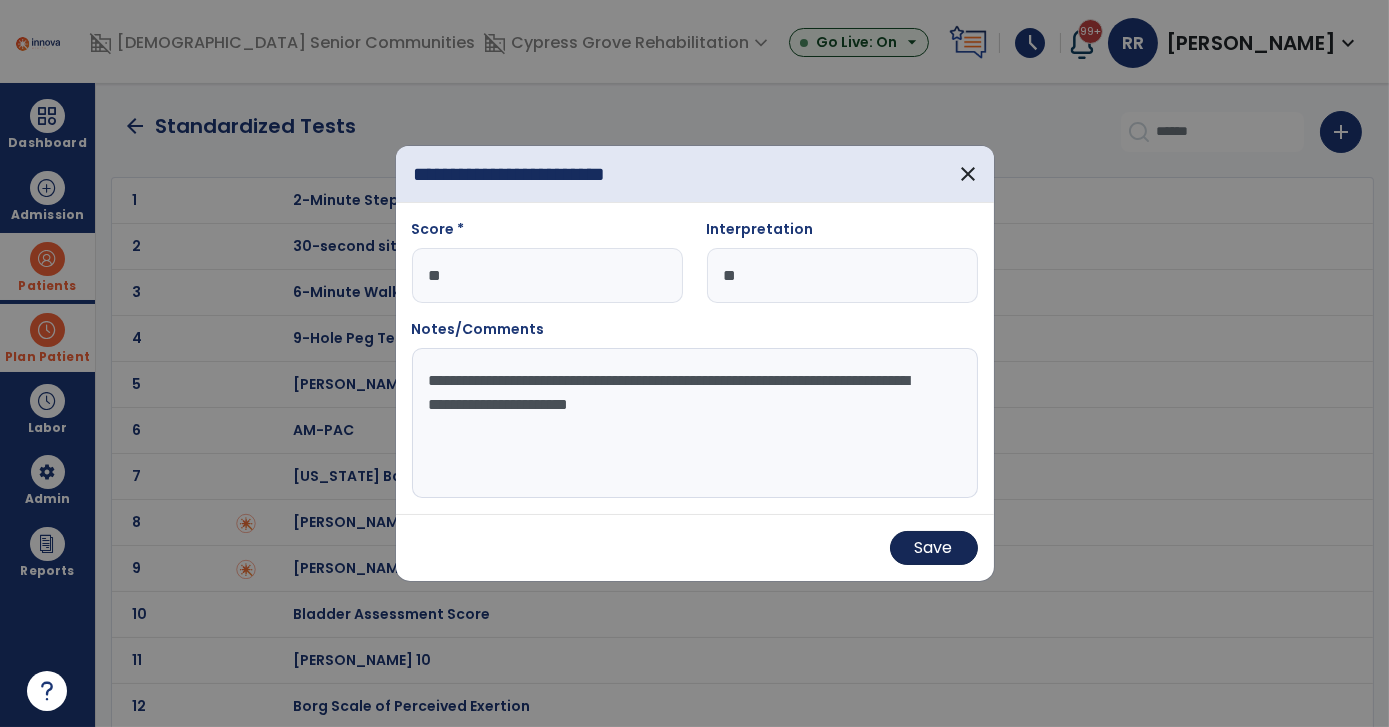 type on "**********" 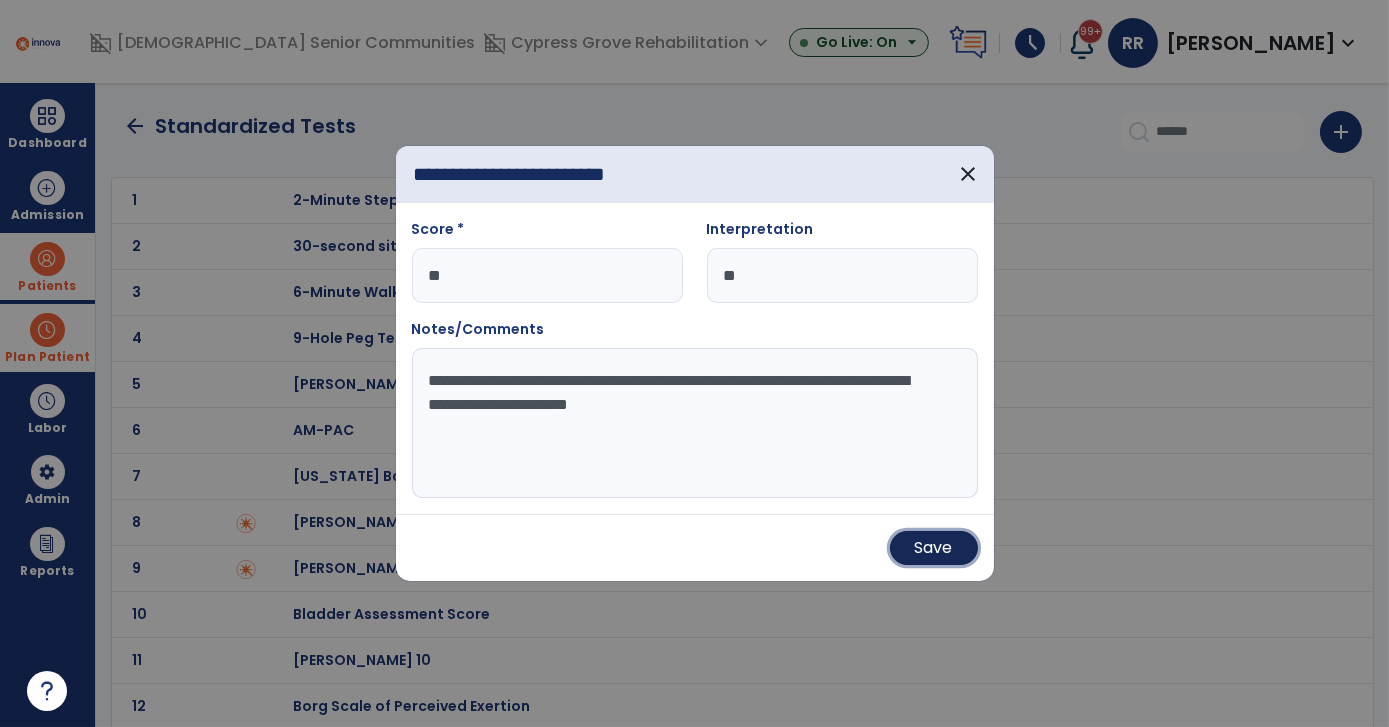 click on "Save" at bounding box center [934, 548] 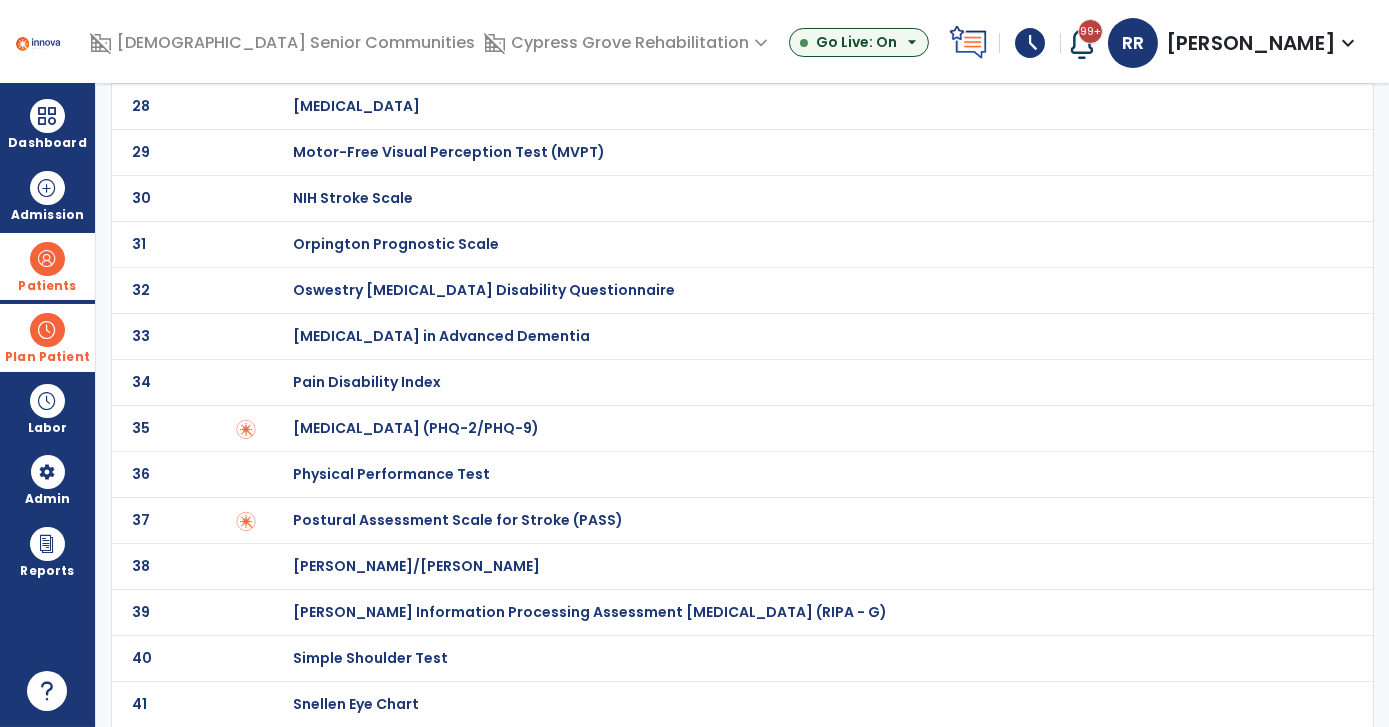 scroll, scrollTop: 1363, scrollLeft: 0, axis: vertical 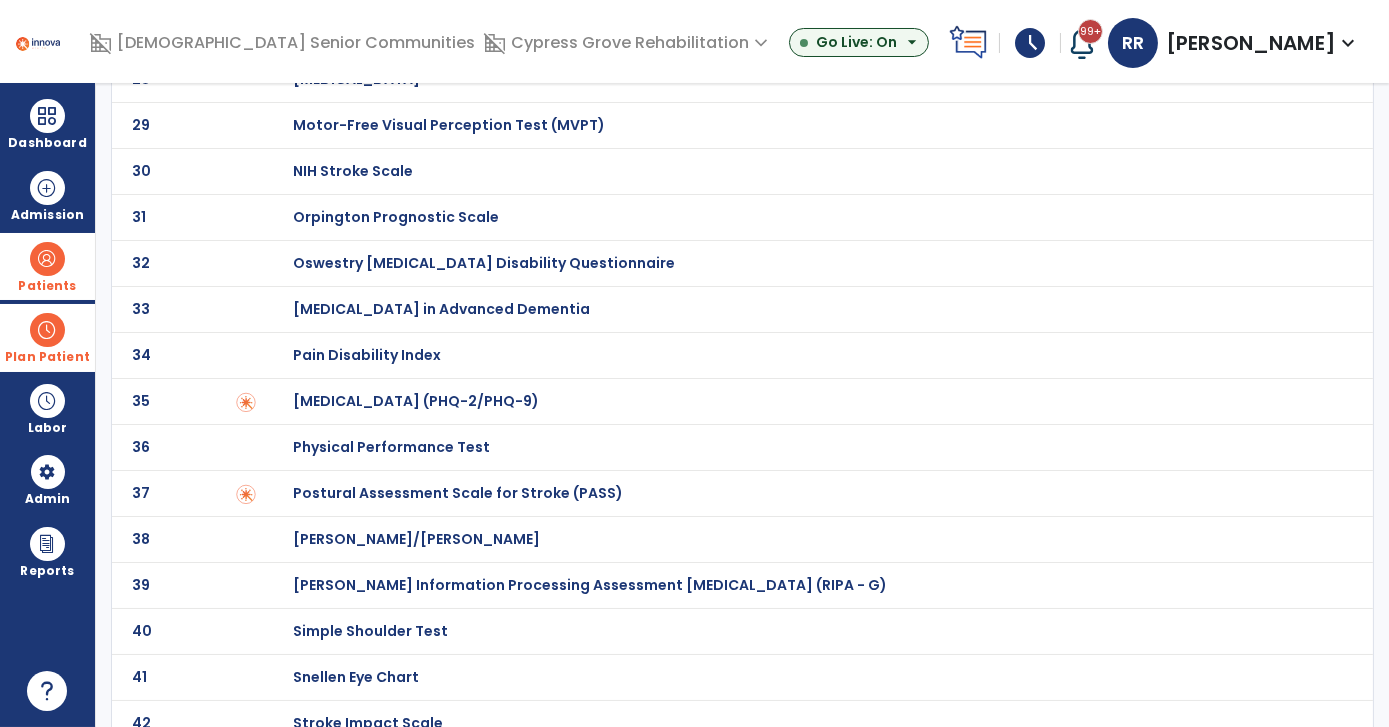 click on "Pain Assessment in Advanced Dementia" at bounding box center [413, -1163] 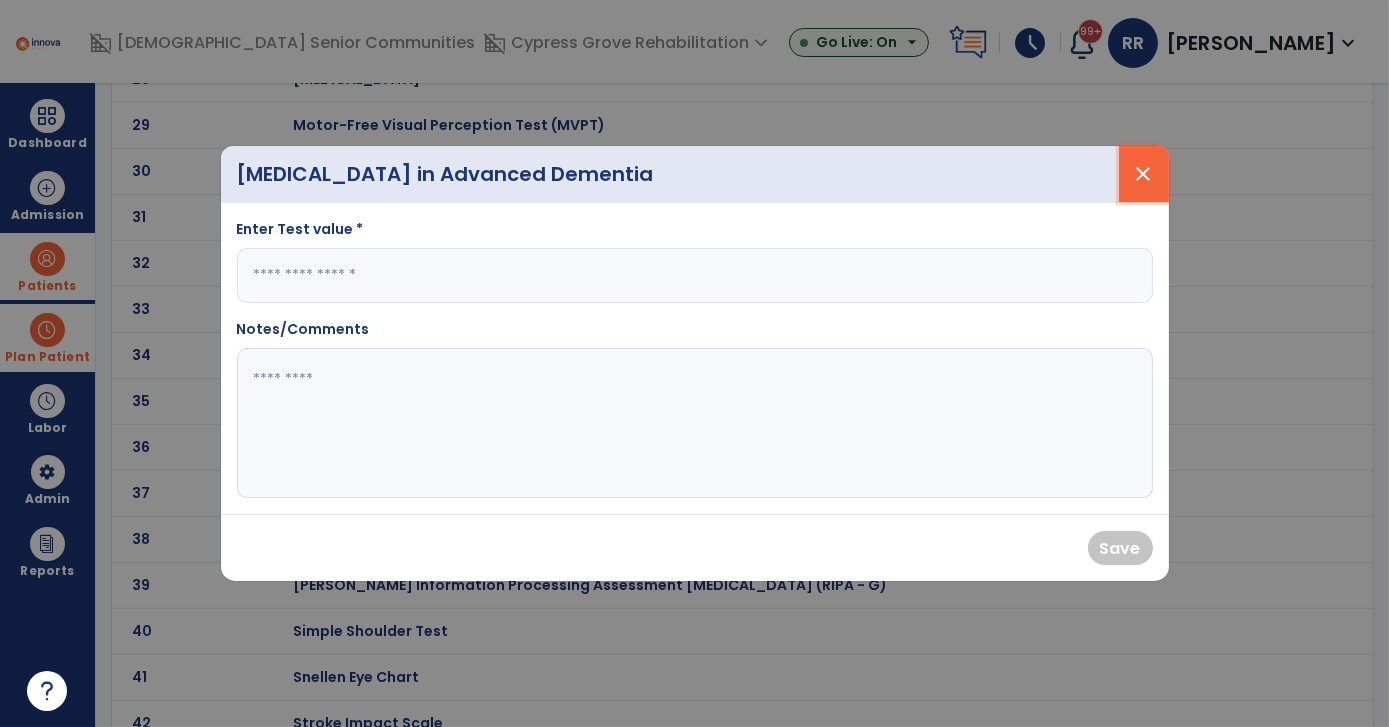 click on "close" at bounding box center [1144, 174] 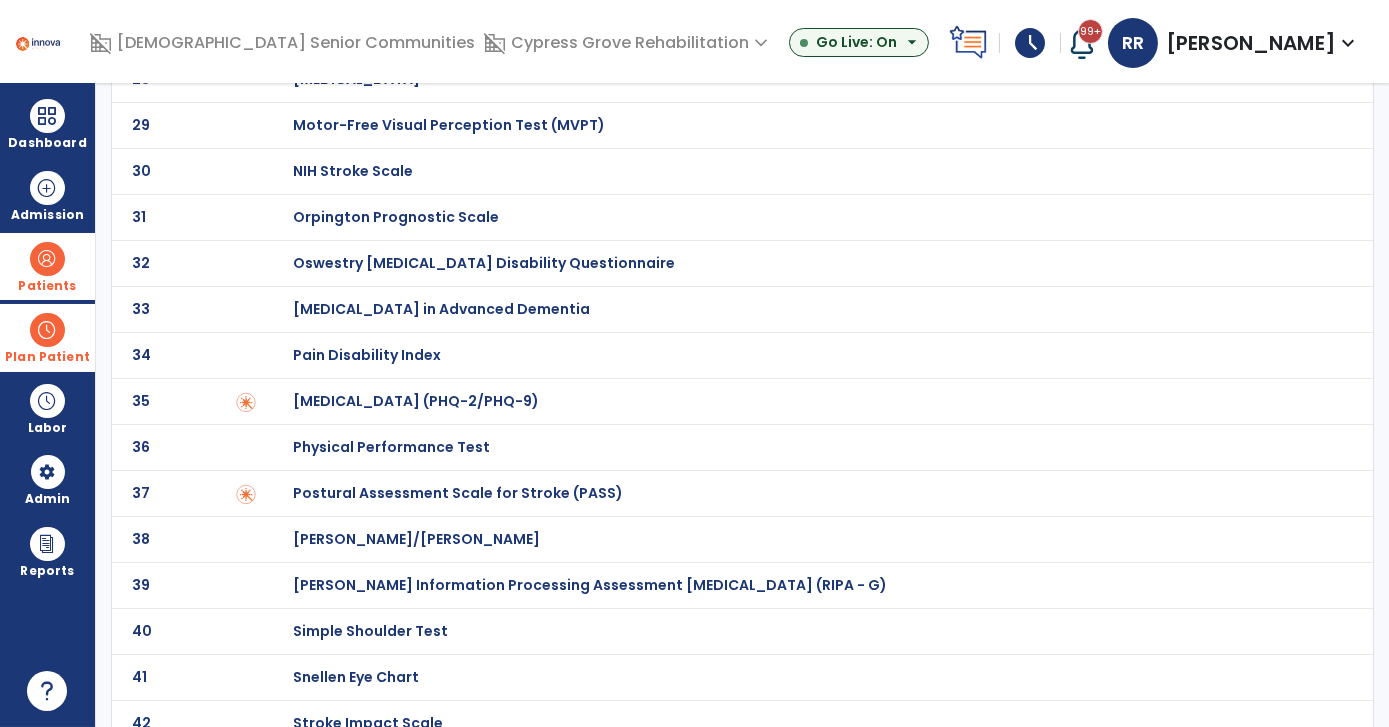 click on "Oswestry Low Back Pain Disability Questionnaire" at bounding box center [413, -1163] 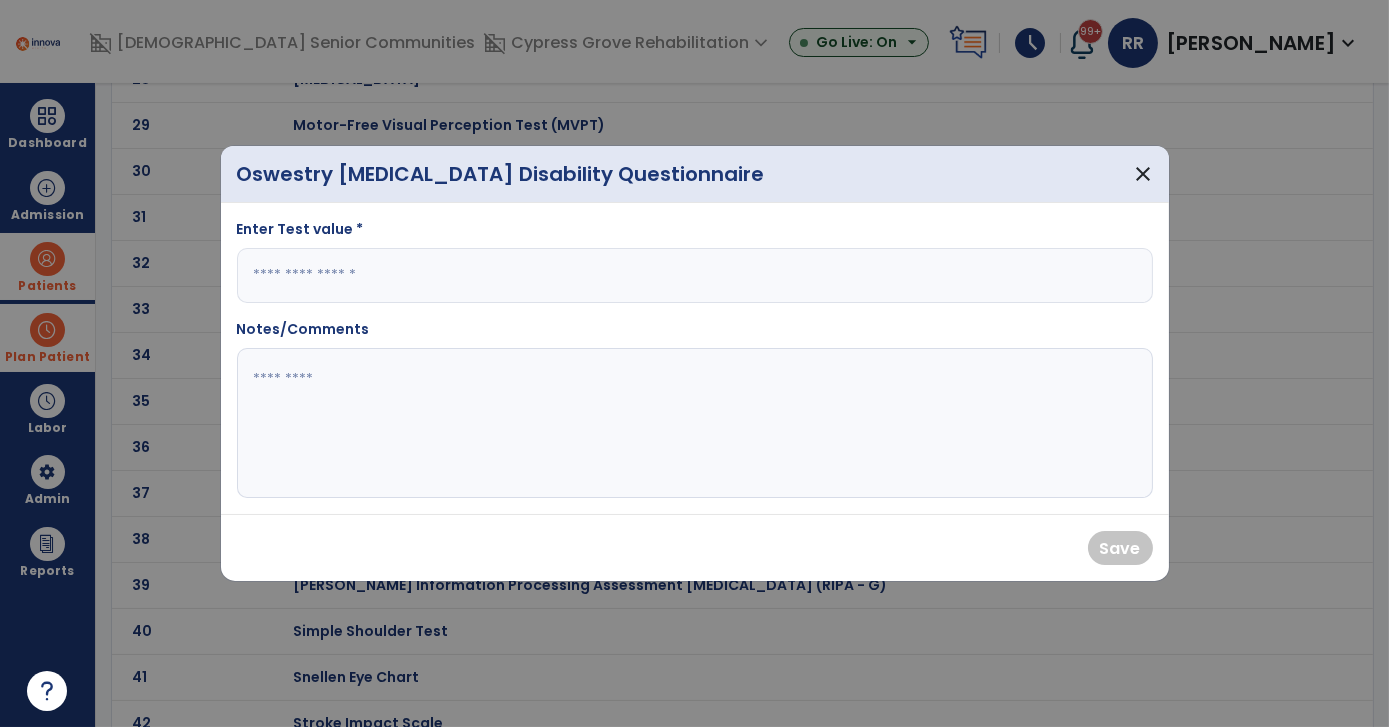 click at bounding box center [695, 275] 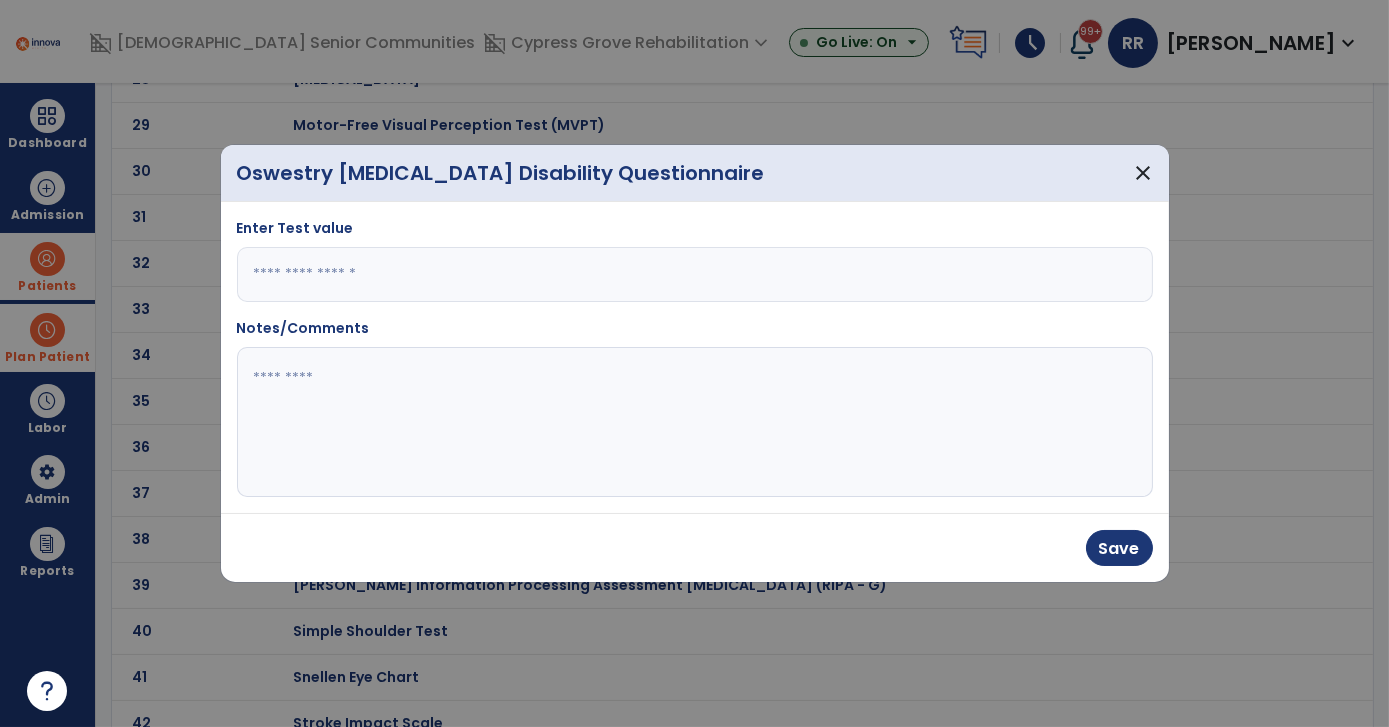 type on "**" 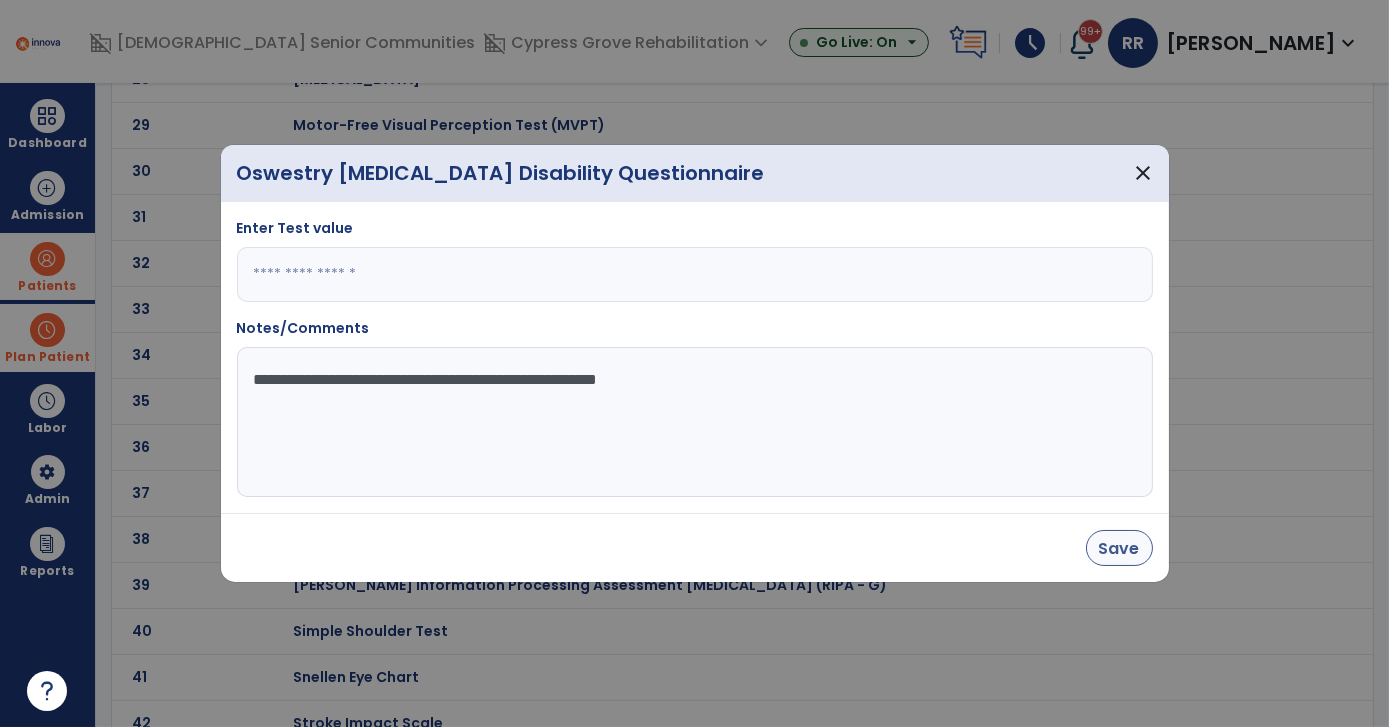 type on "**********" 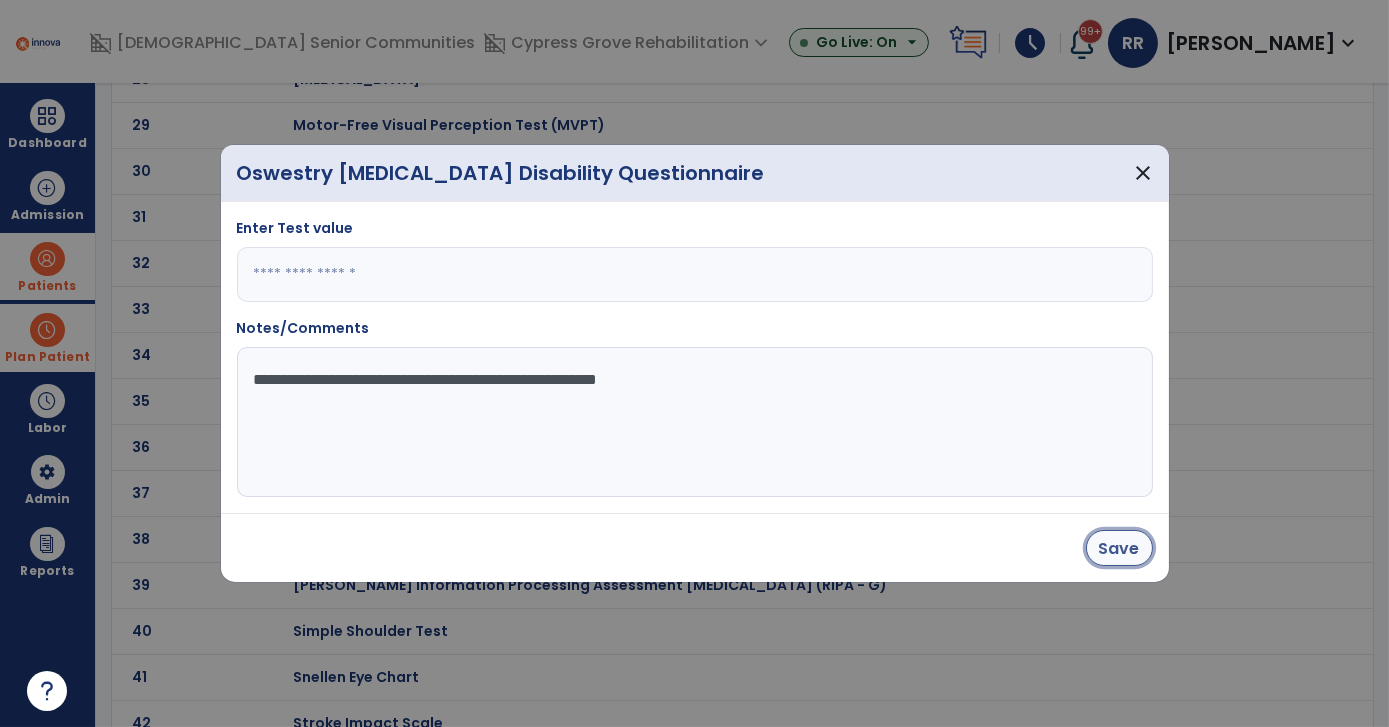 click on "Save" at bounding box center [1119, 548] 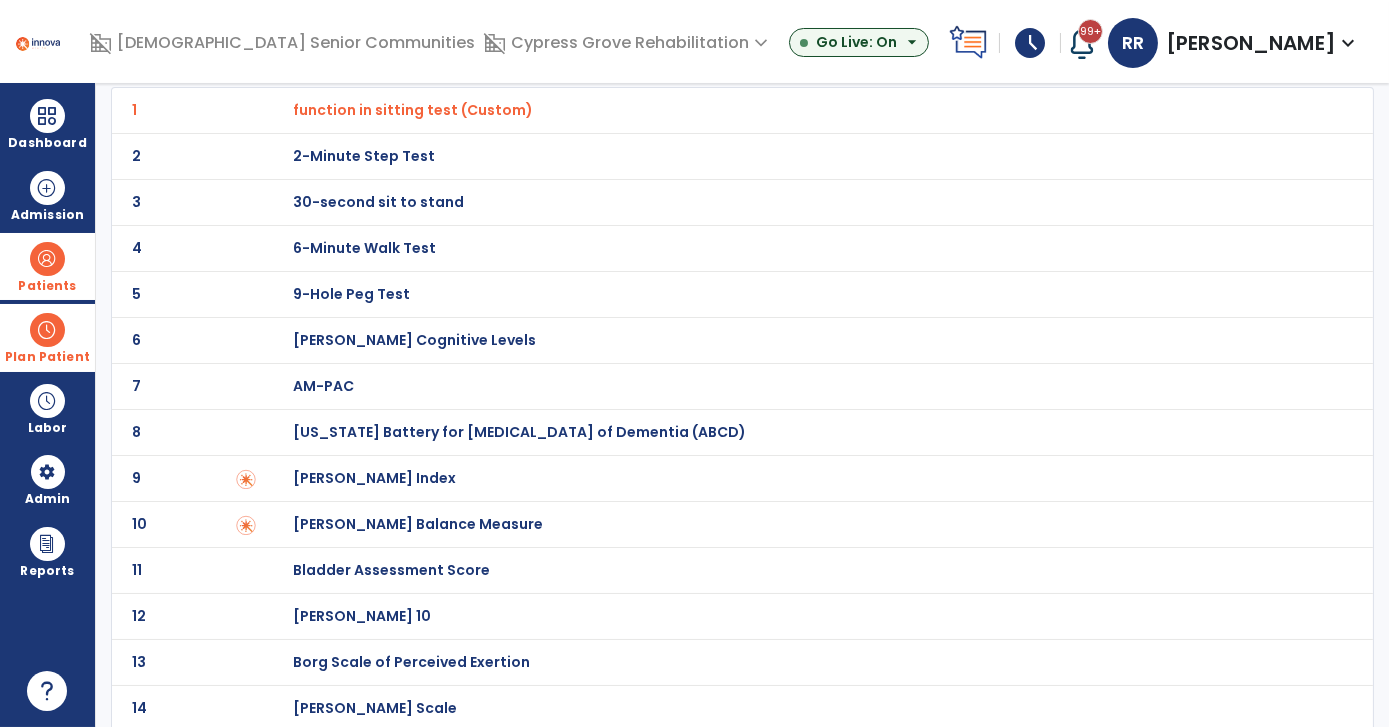 scroll, scrollTop: 0, scrollLeft: 0, axis: both 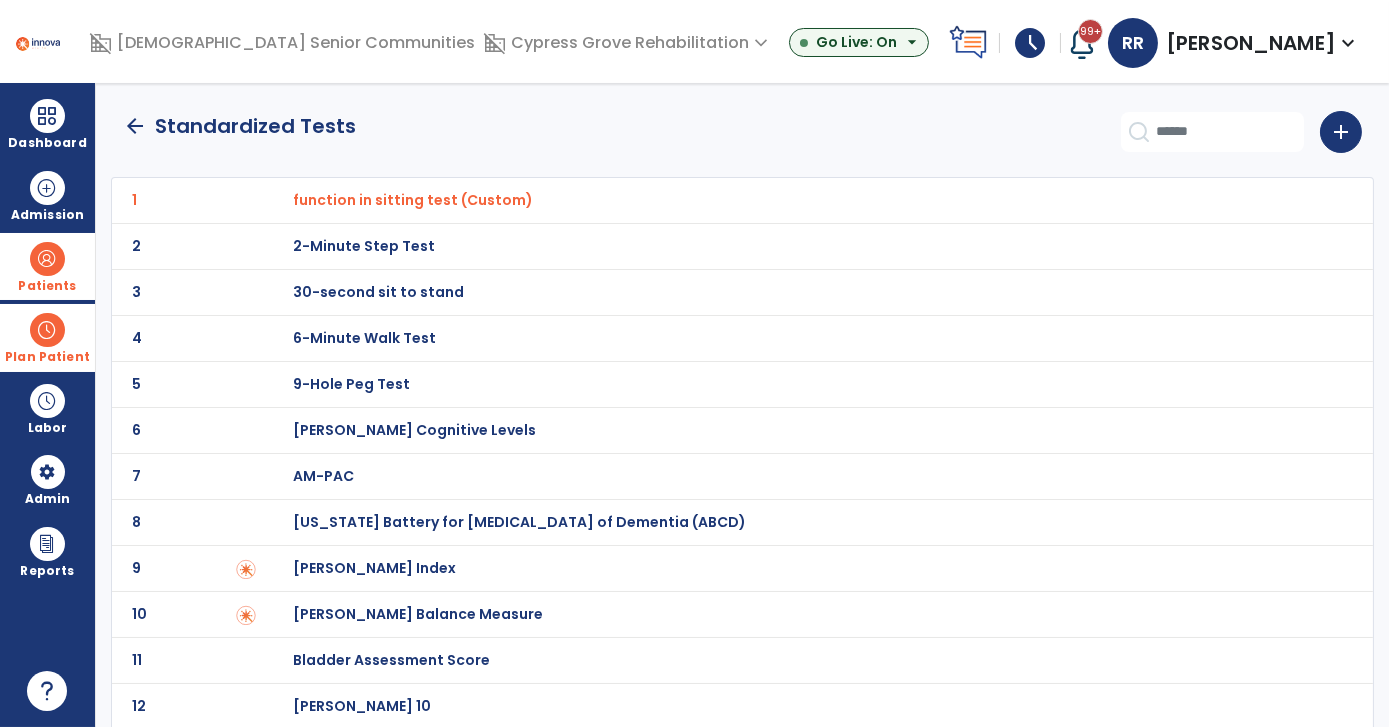 click on "arrow_back" 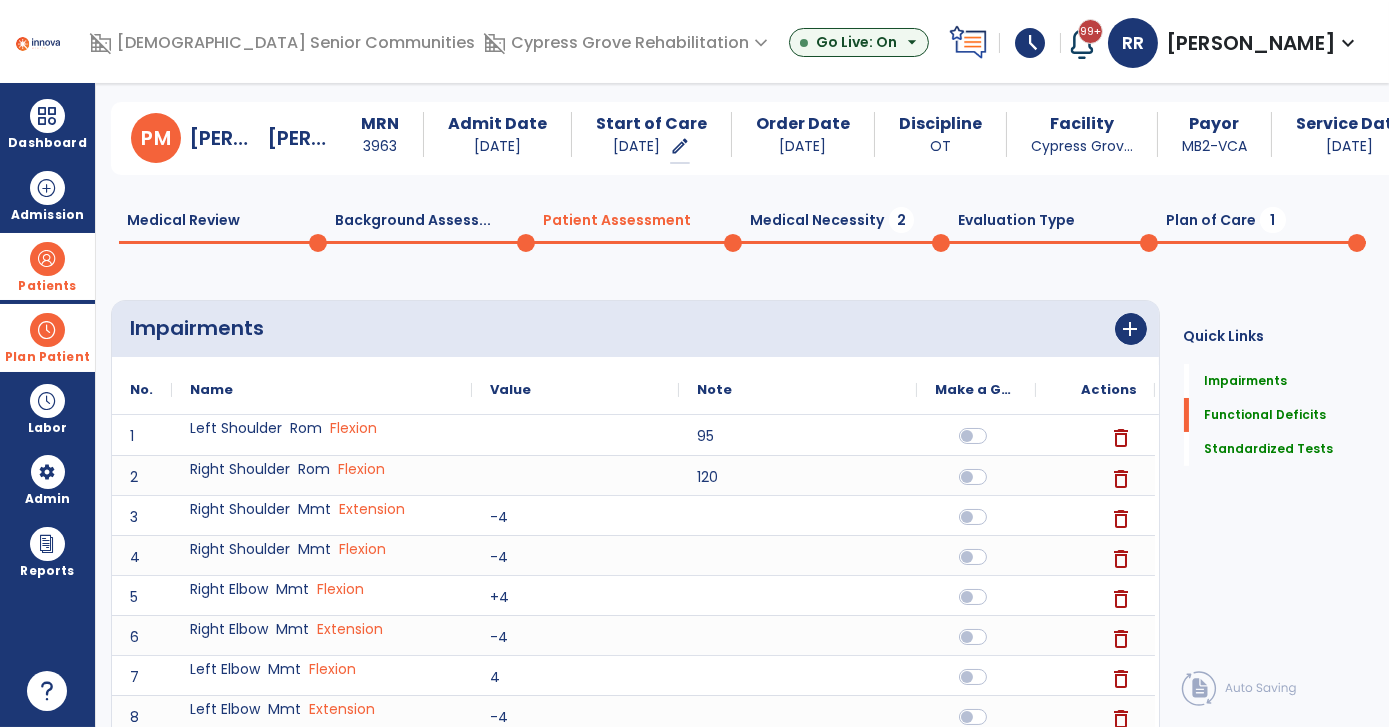 scroll, scrollTop: 0, scrollLeft: 0, axis: both 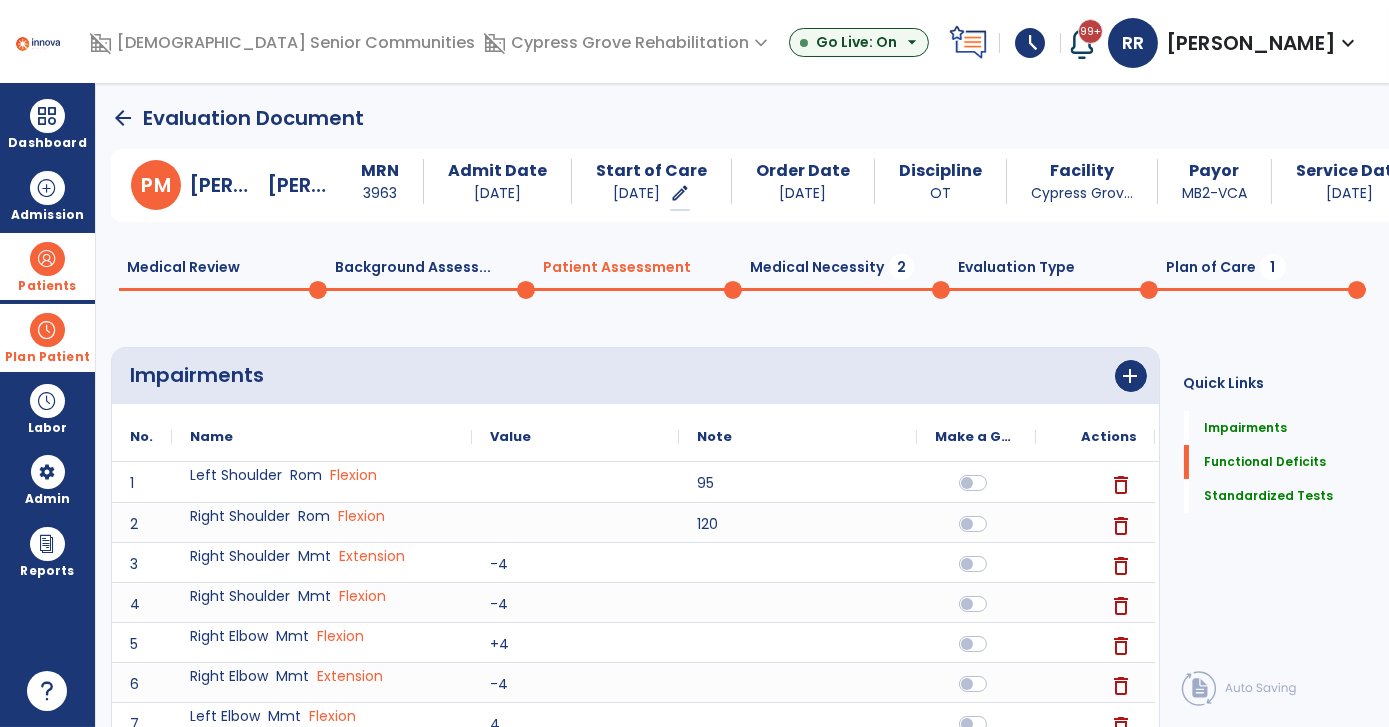 click on "Medical Necessity  2" 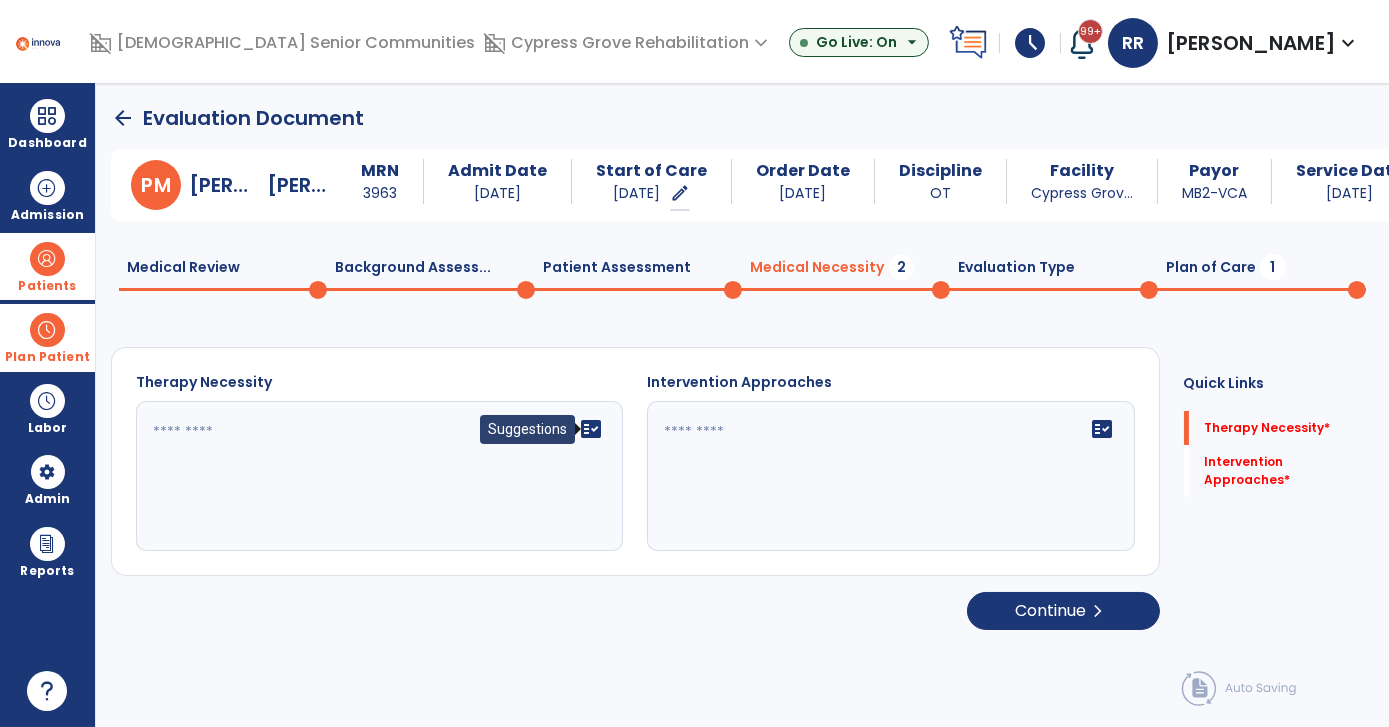 click on "fact_check" 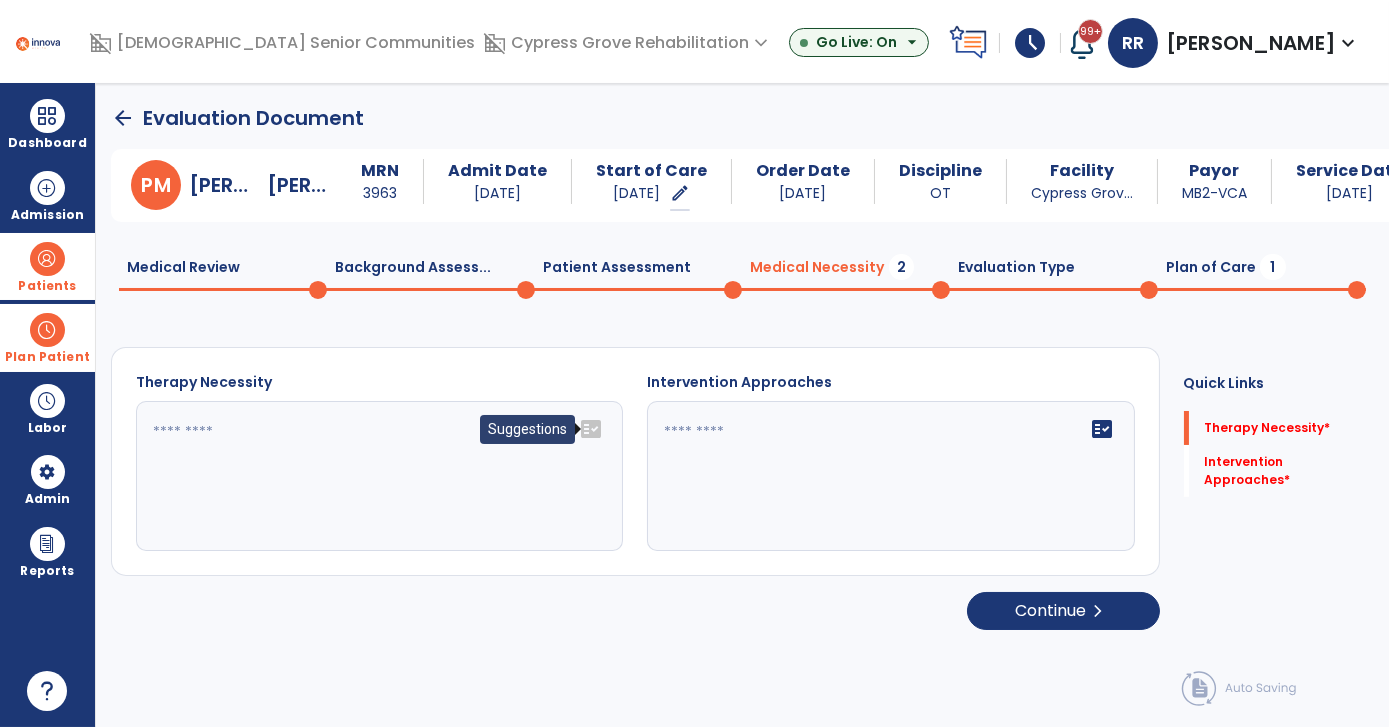 click on "fact_check" 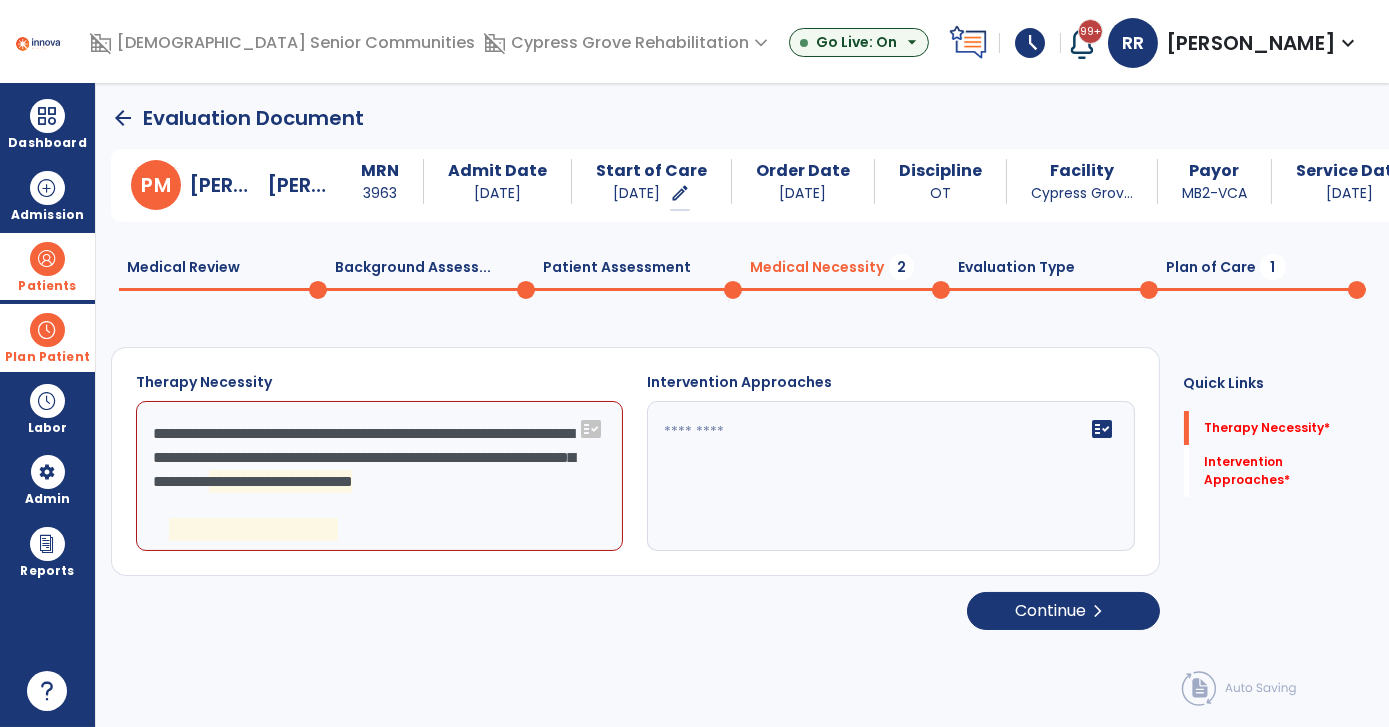 click on "**********" 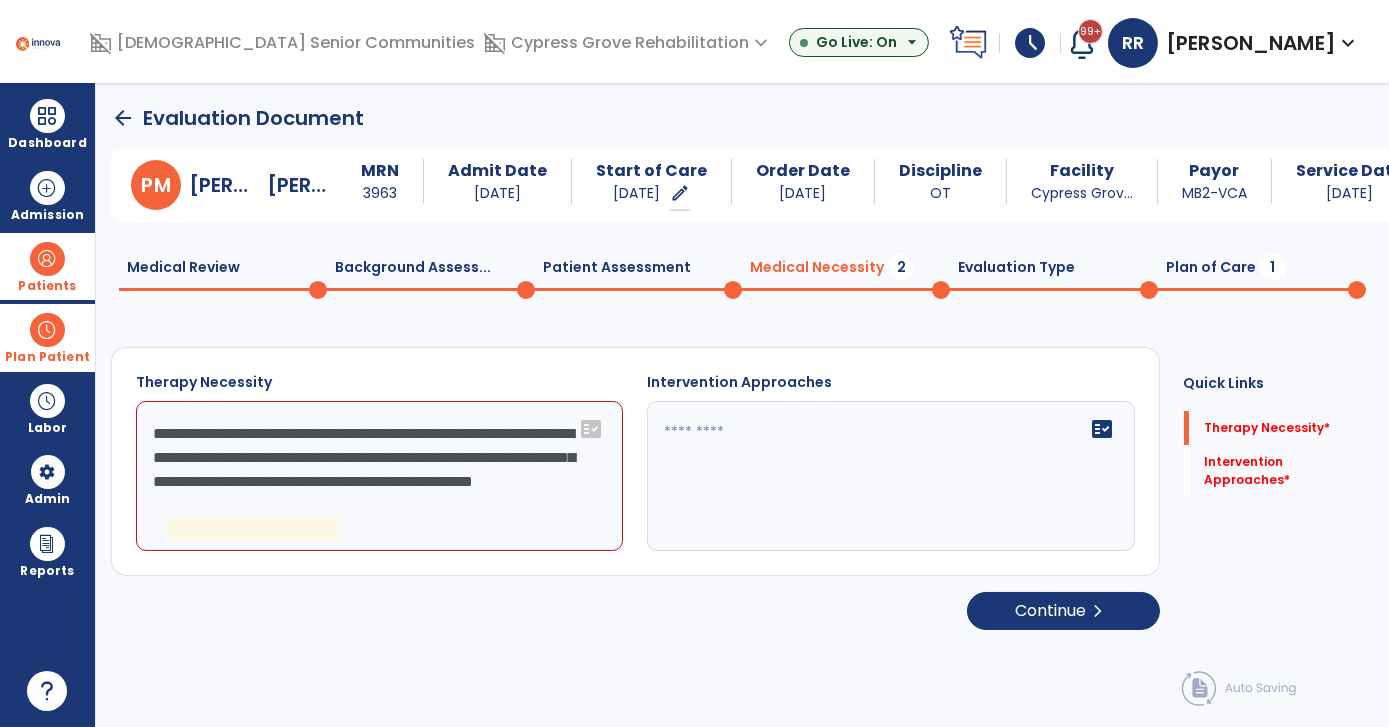 click on "**********" 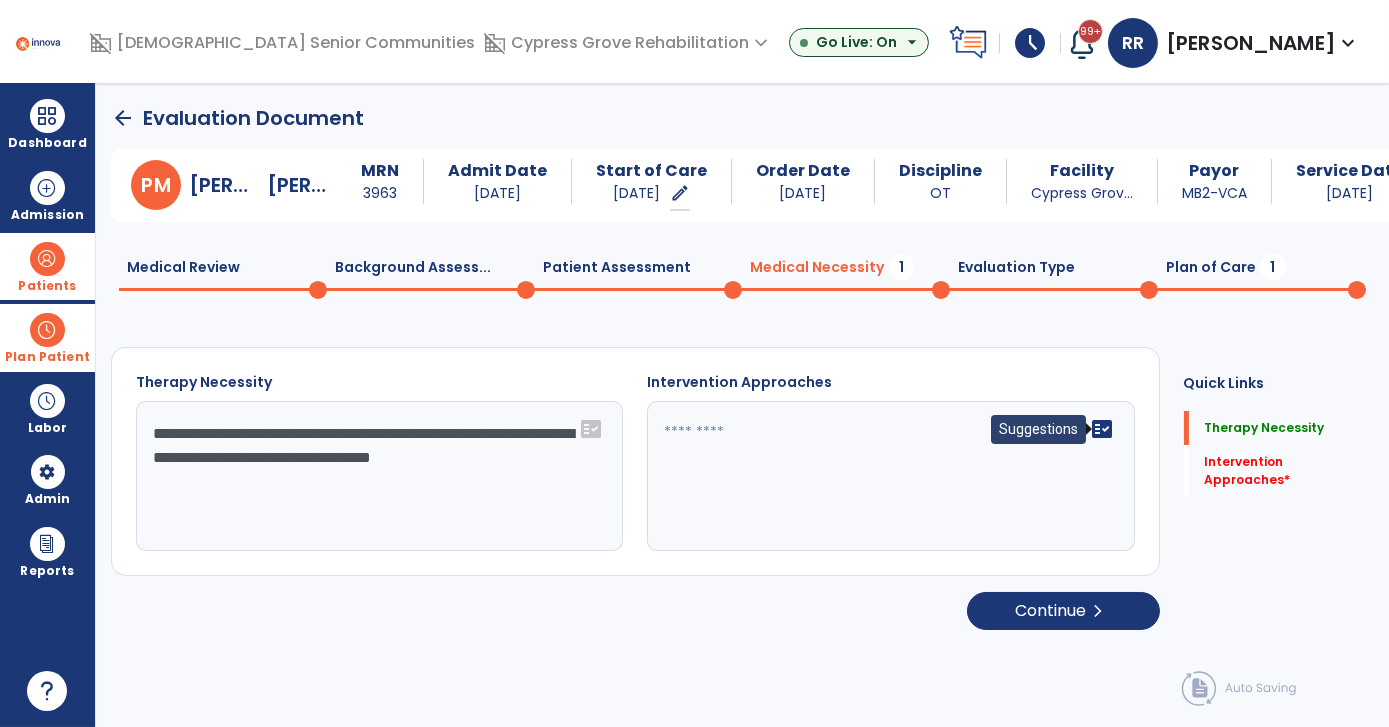 type on "**********" 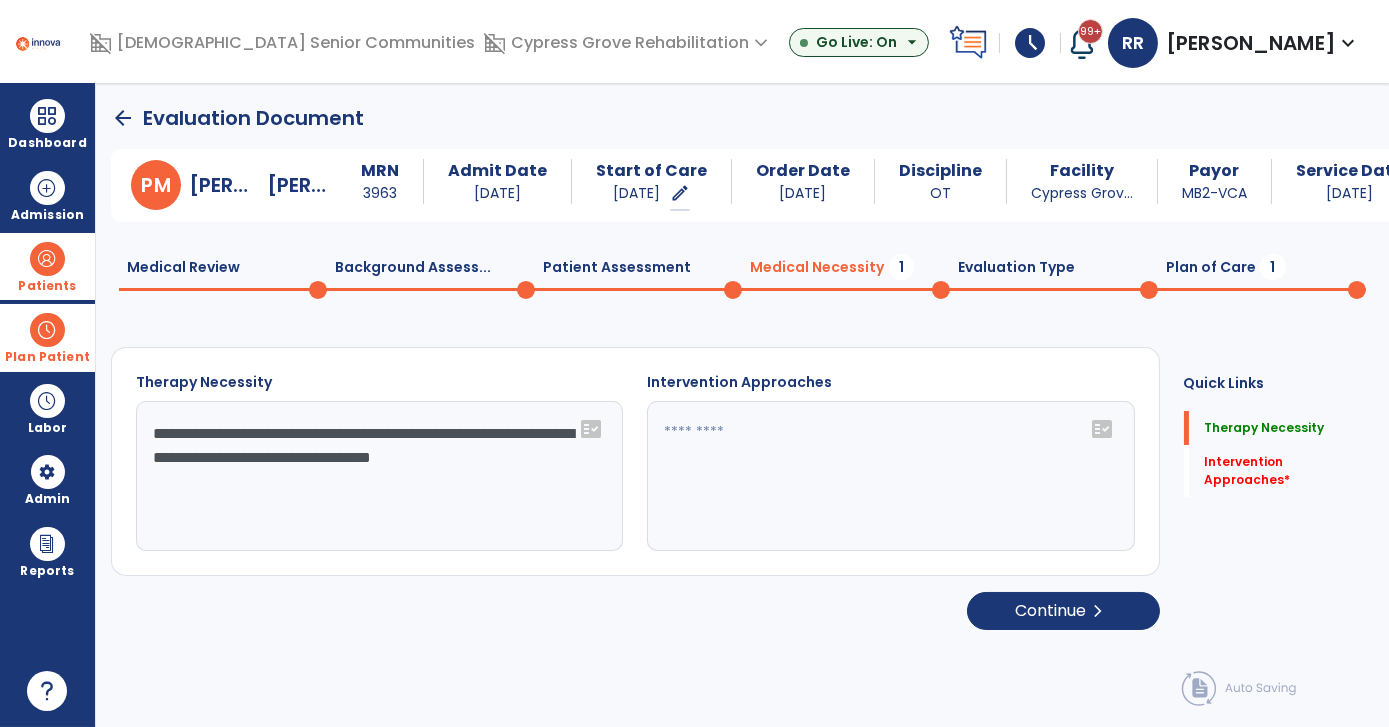 click on "fact_check" 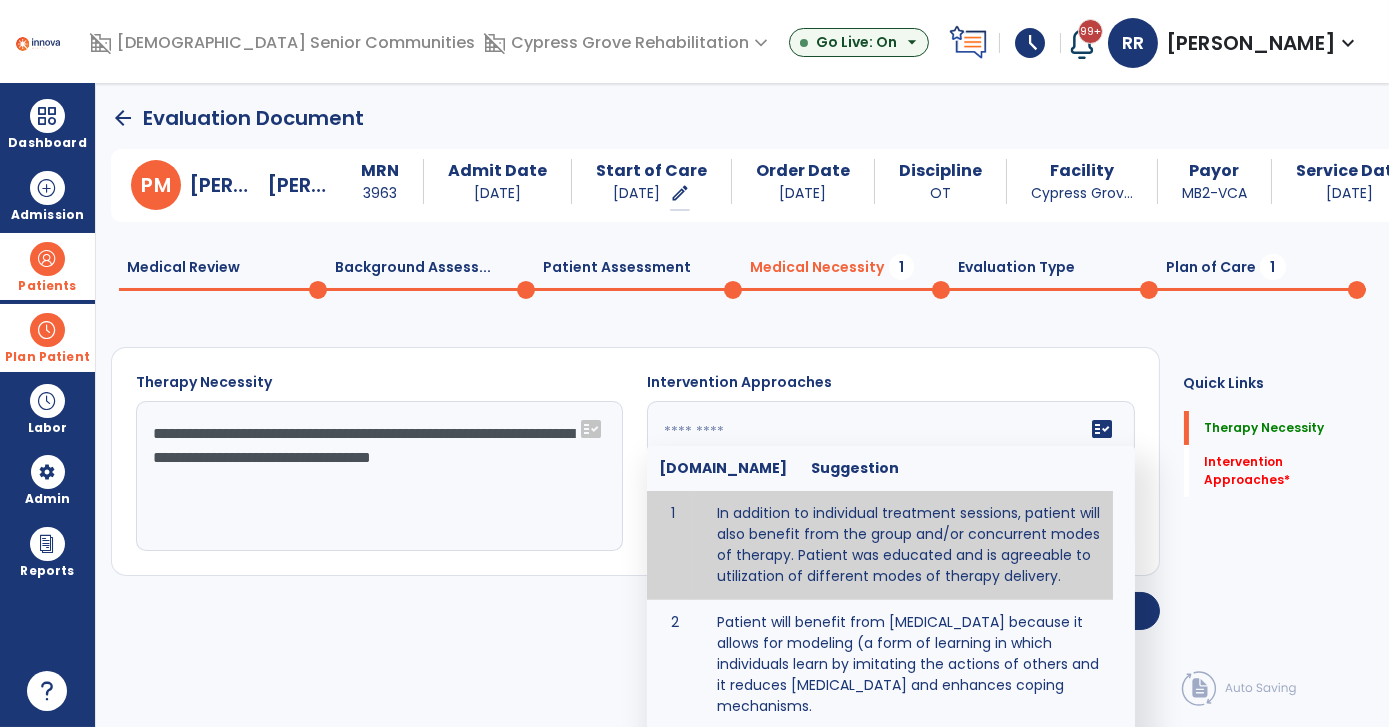 type on "**********" 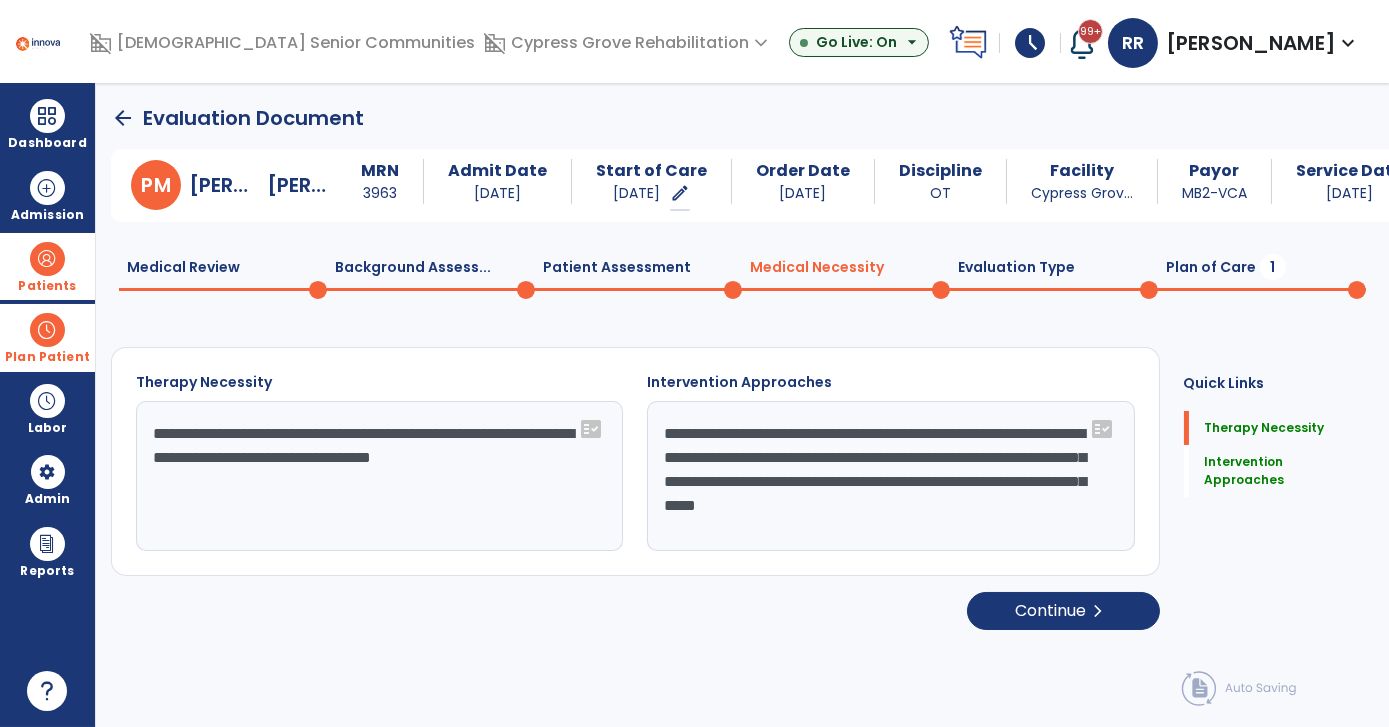 click on "Plan of Care  1" 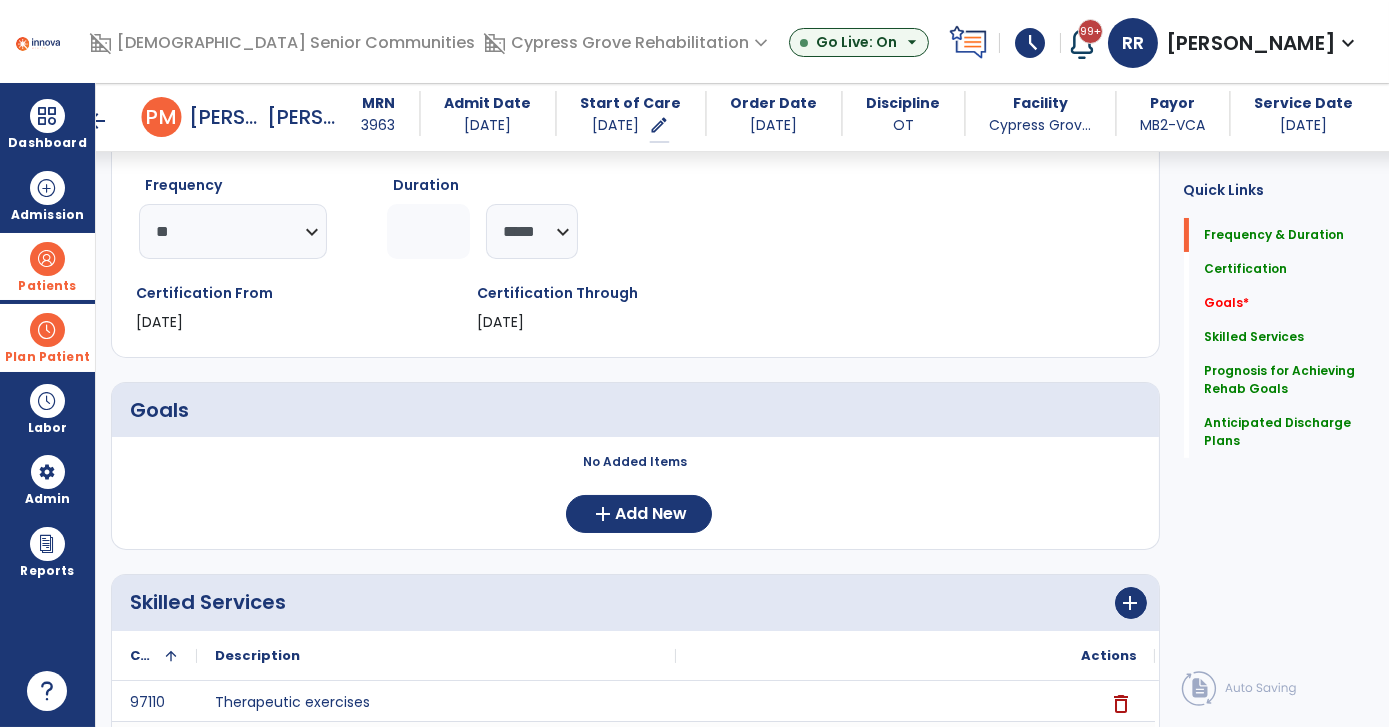 scroll, scrollTop: 181, scrollLeft: 0, axis: vertical 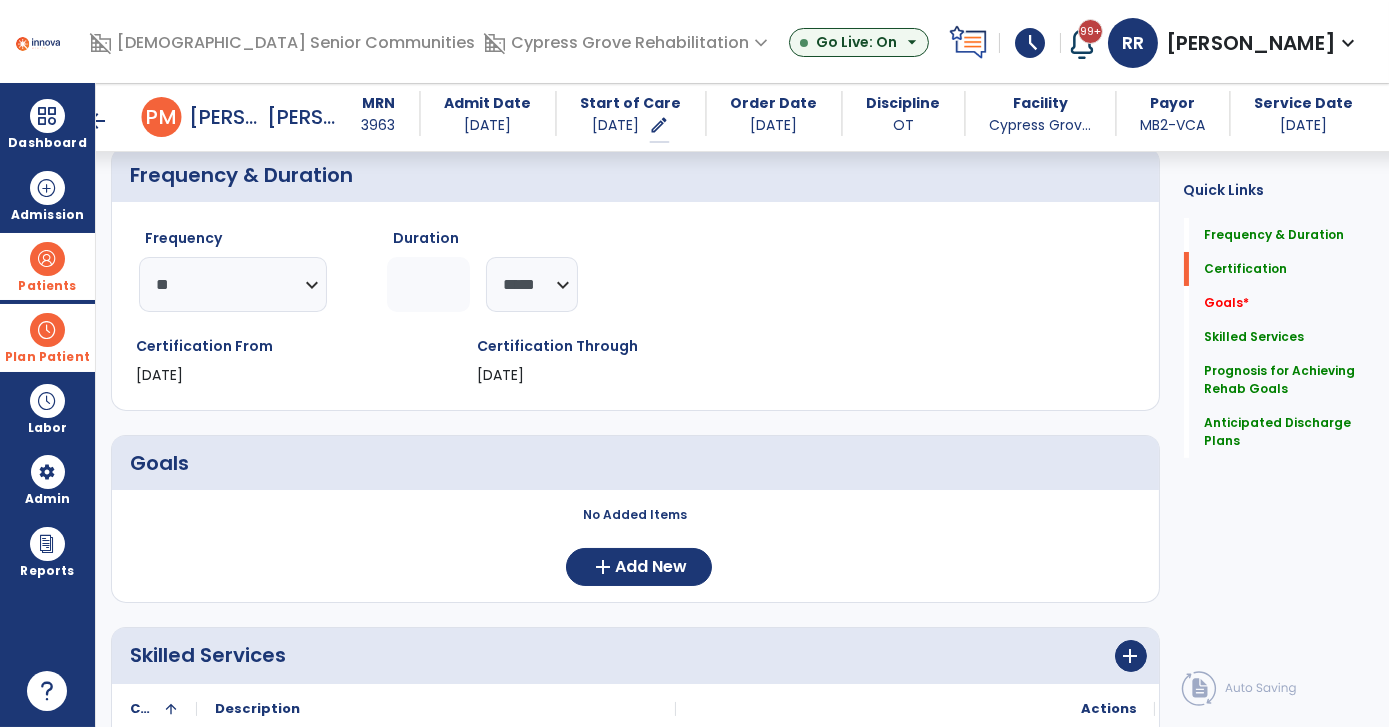 click on "No Added Items  add  Add New" at bounding box center [635, 546] 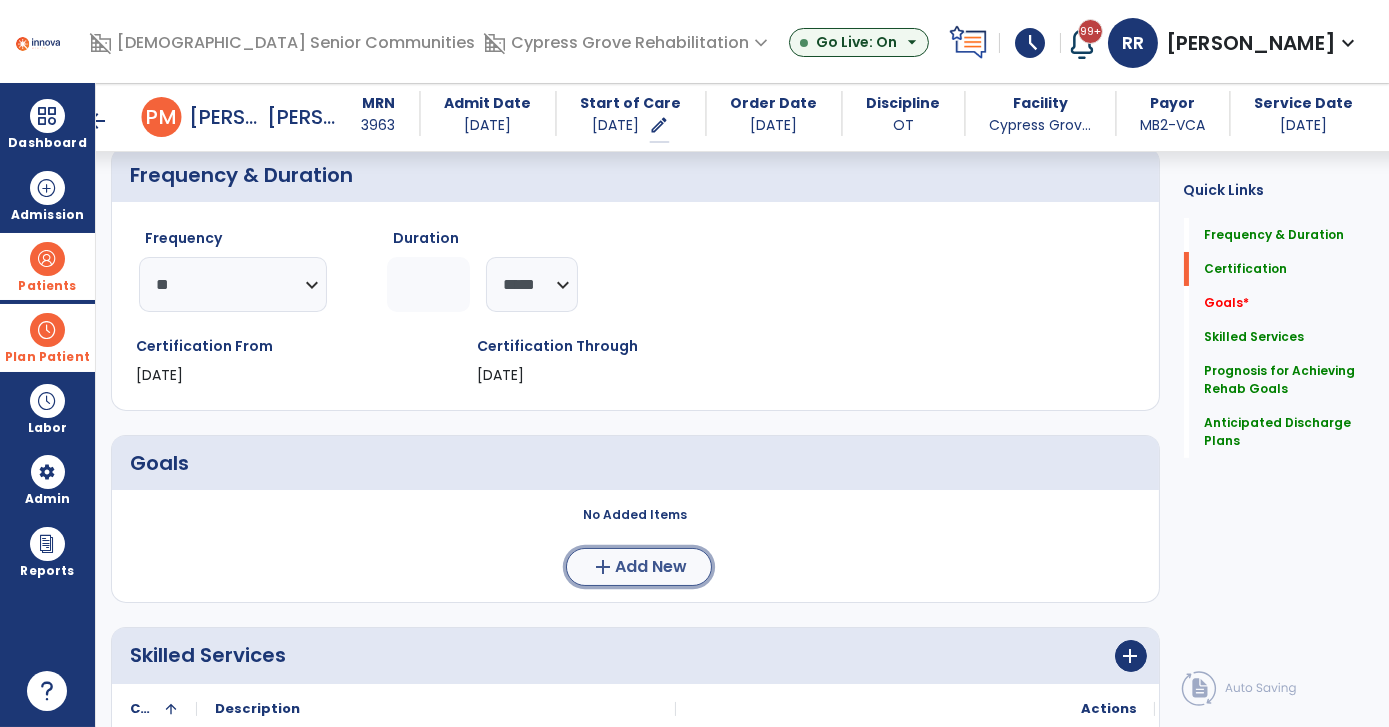 click on "Add New" at bounding box center (651, 567) 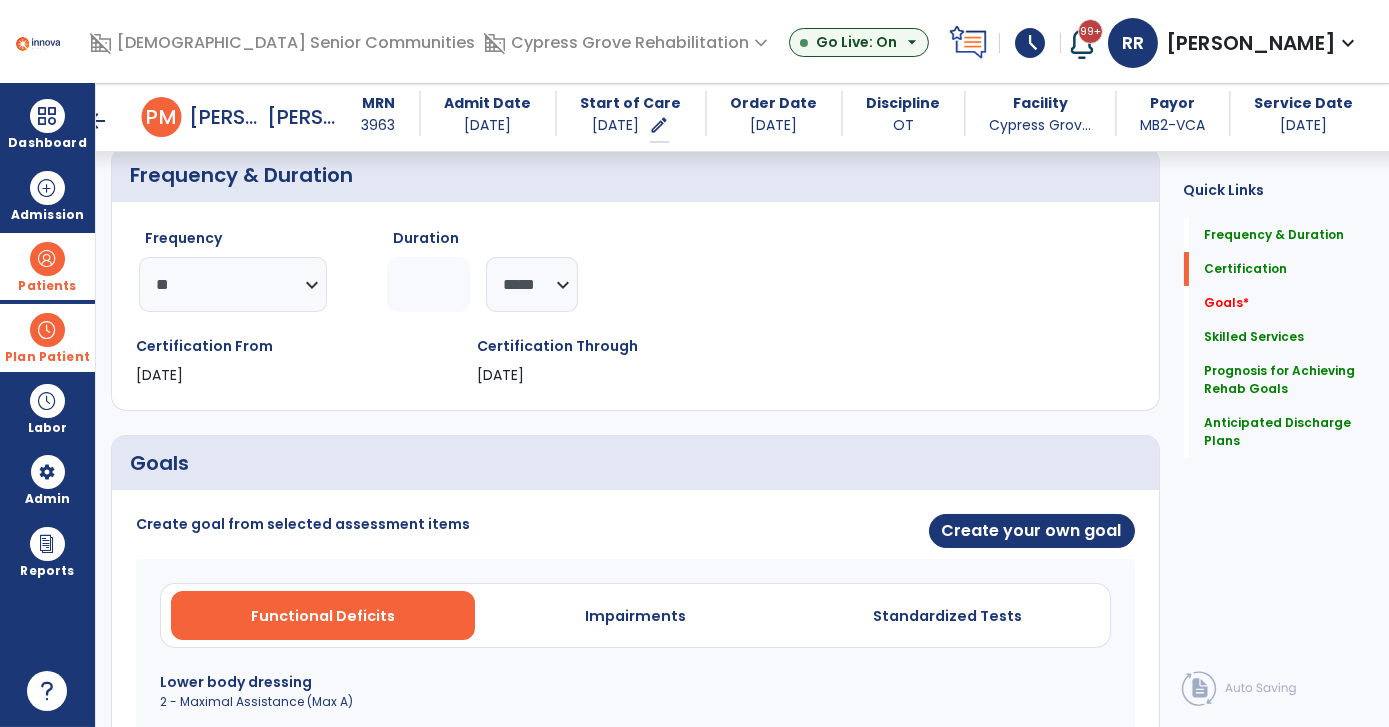 click on "Create your own goal" at bounding box center [890, 532] 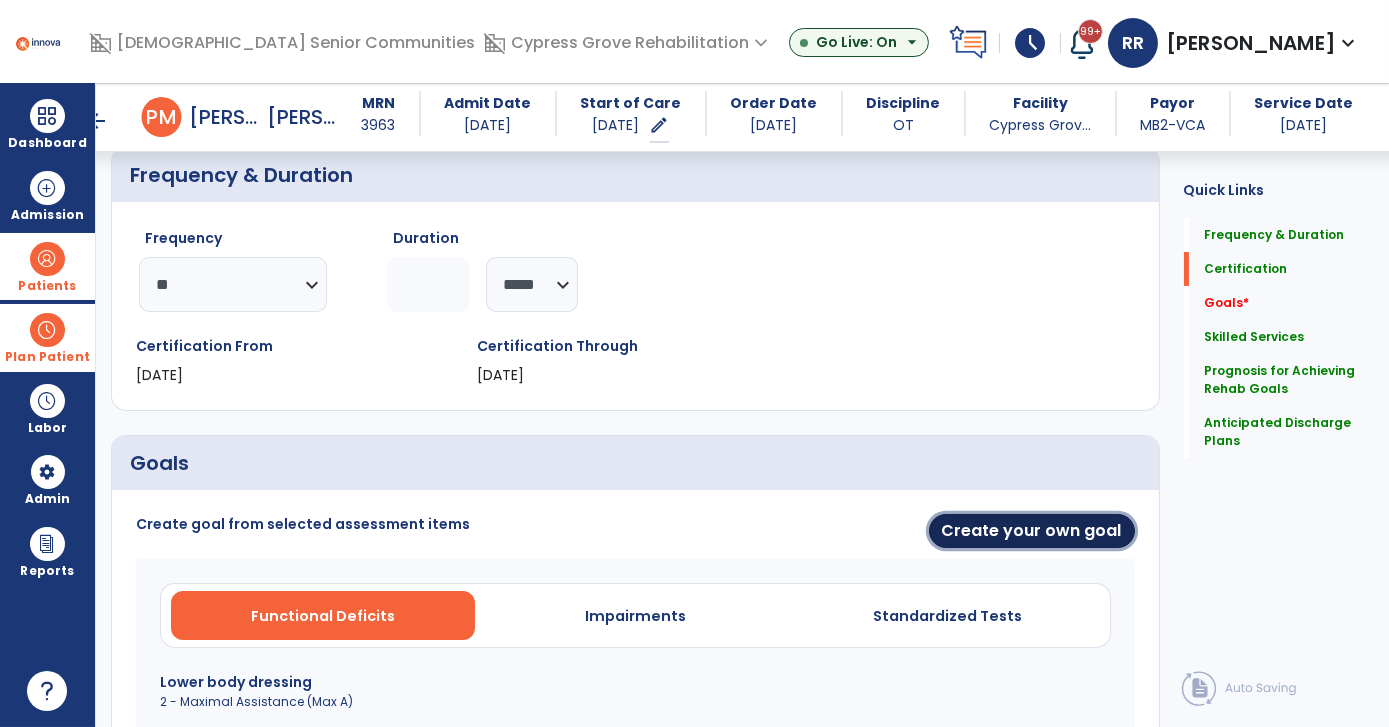 click on "Create your own goal" at bounding box center (1032, 531) 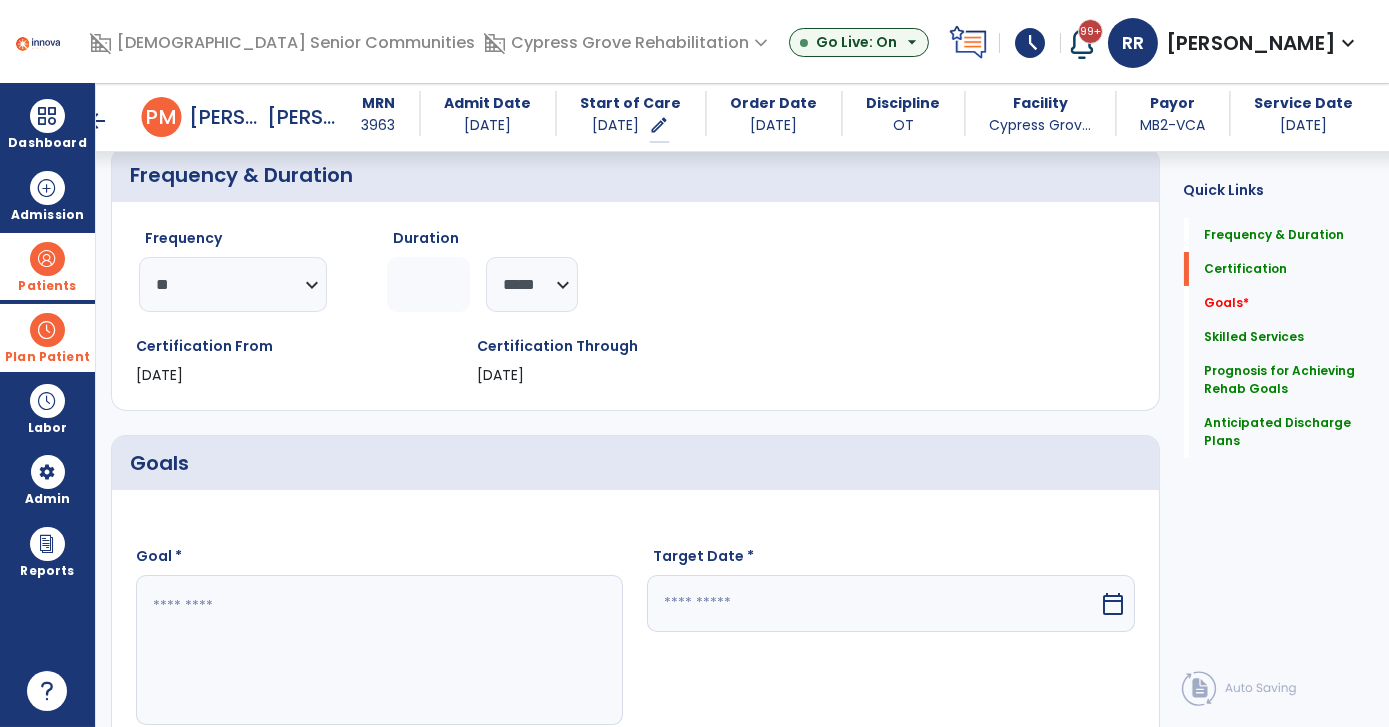 click at bounding box center [379, 650] 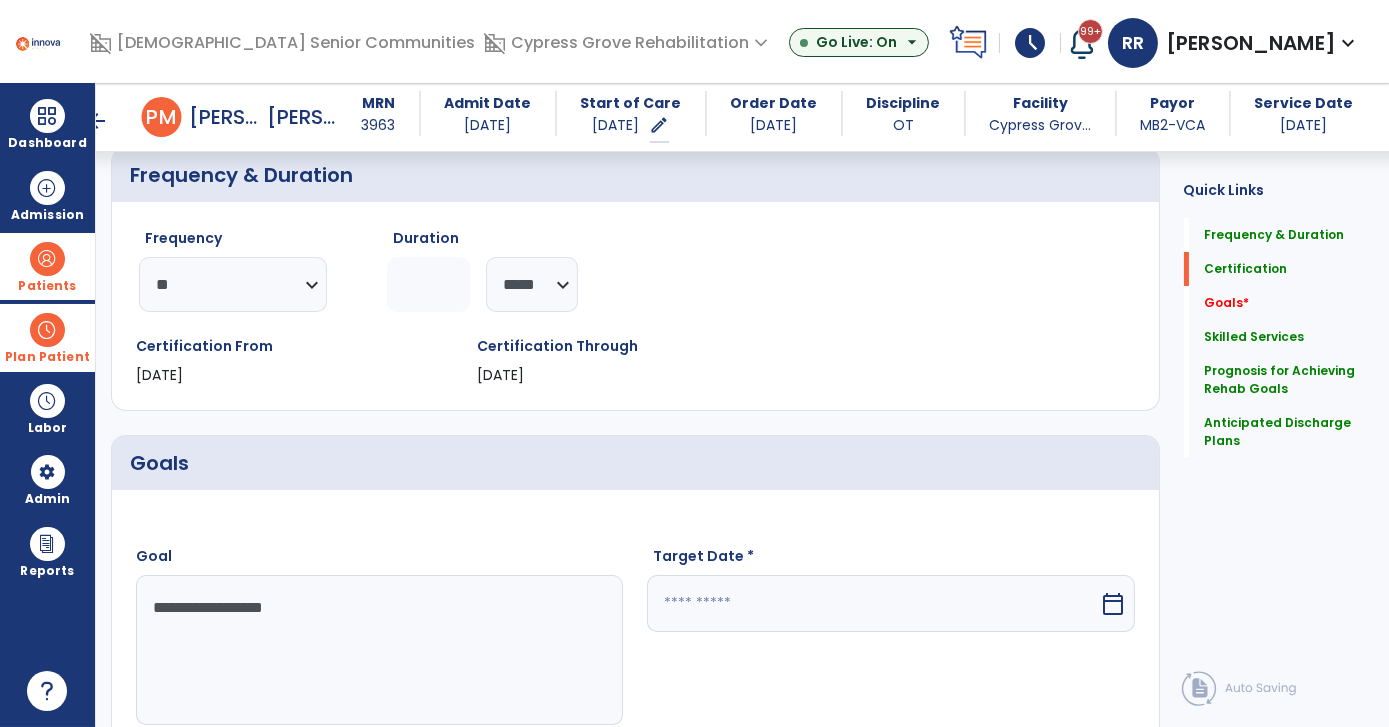 scroll, scrollTop: 727, scrollLeft: 0, axis: vertical 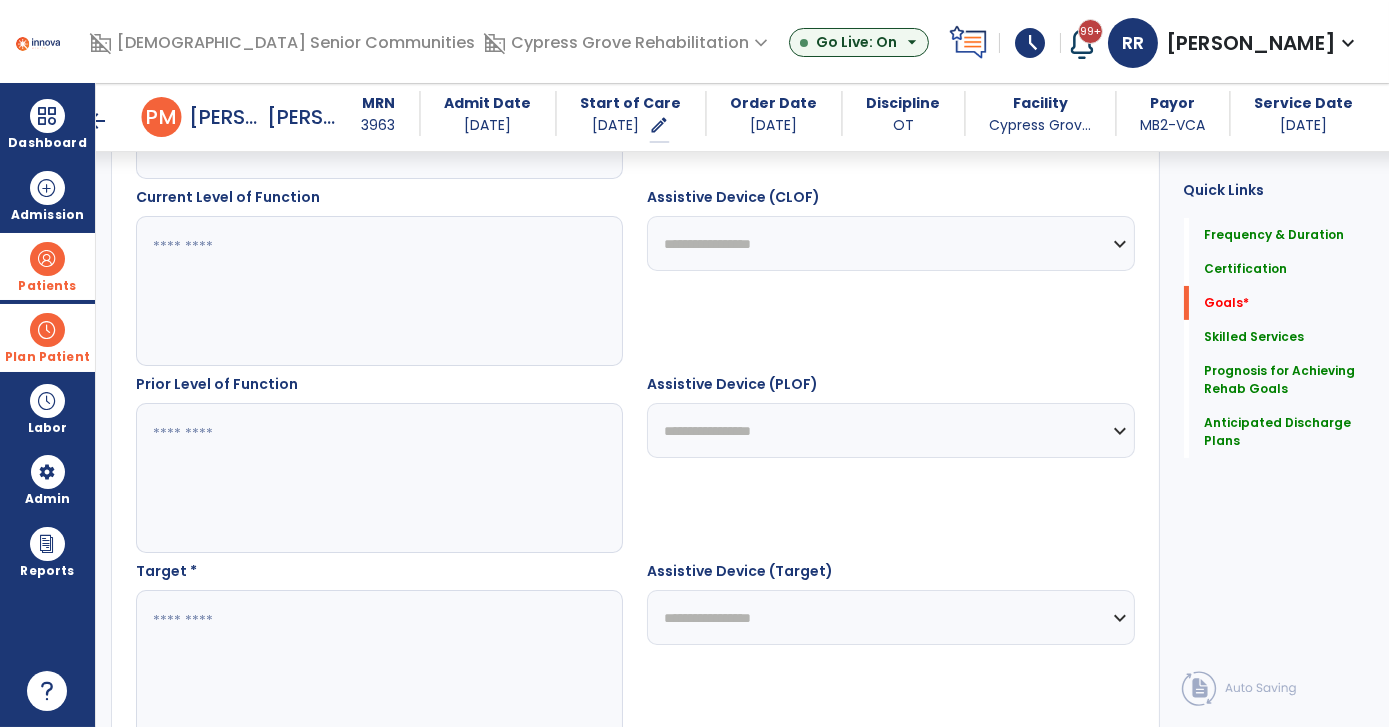 type on "**********" 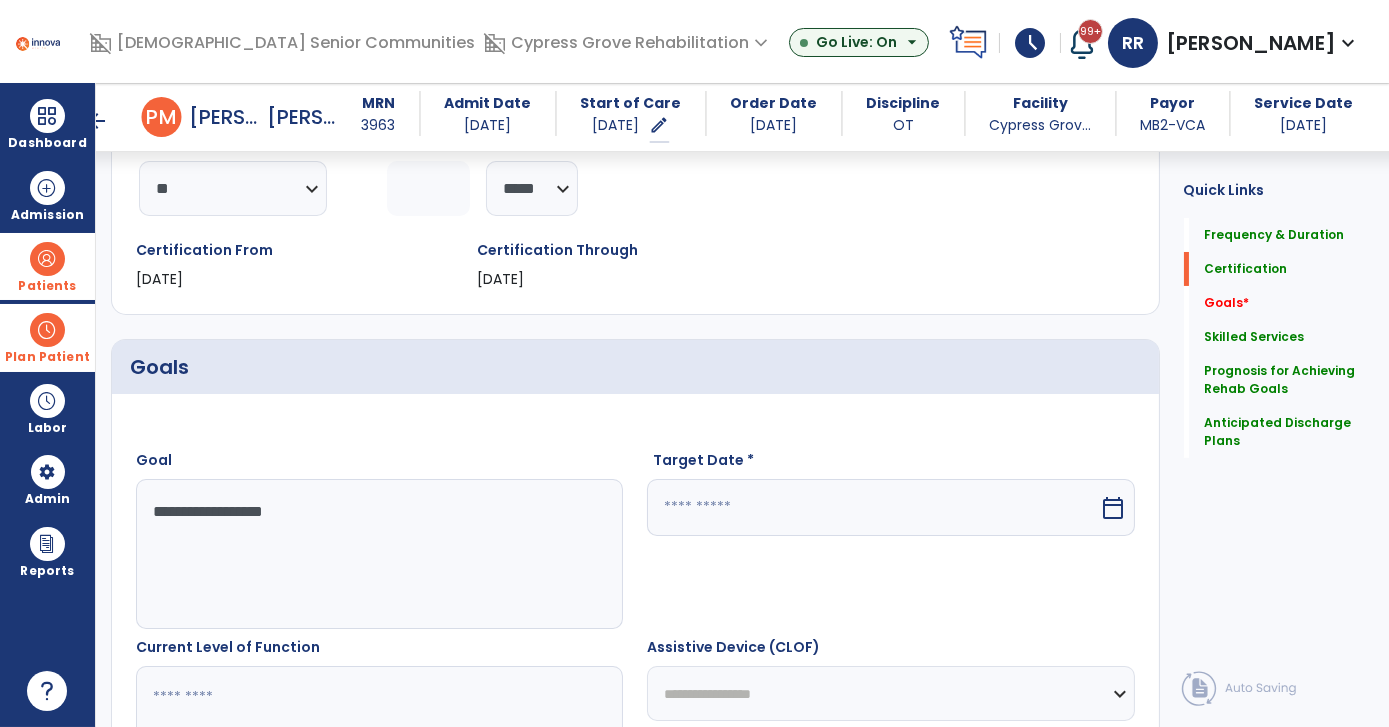 scroll, scrollTop: 545, scrollLeft: 0, axis: vertical 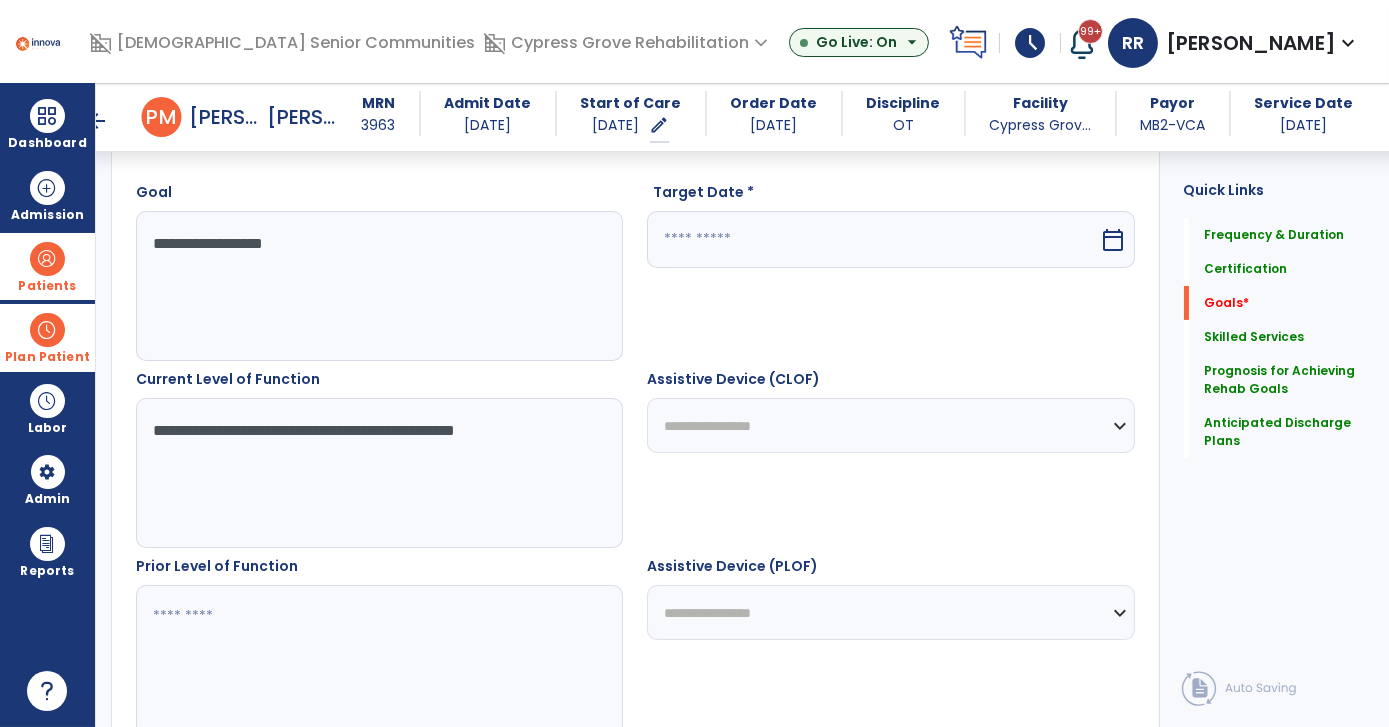 type on "**********" 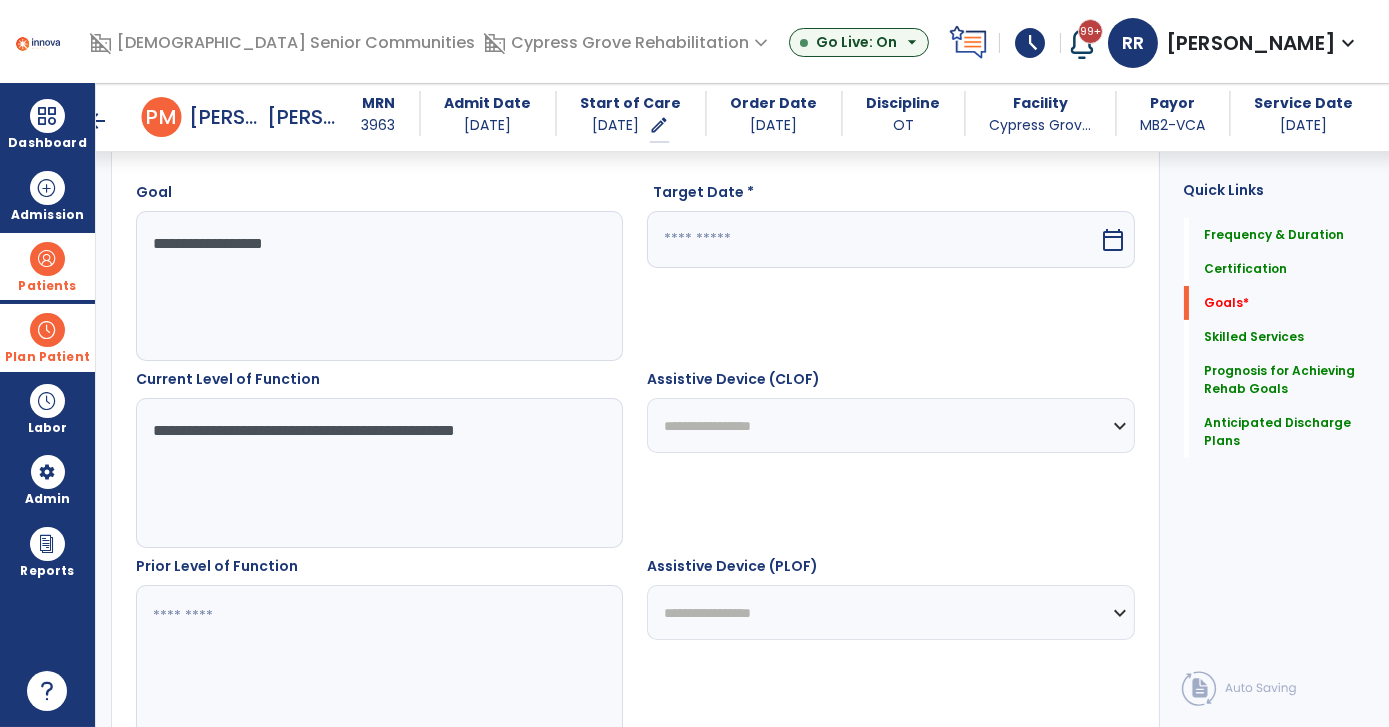 click at bounding box center (379, 660) 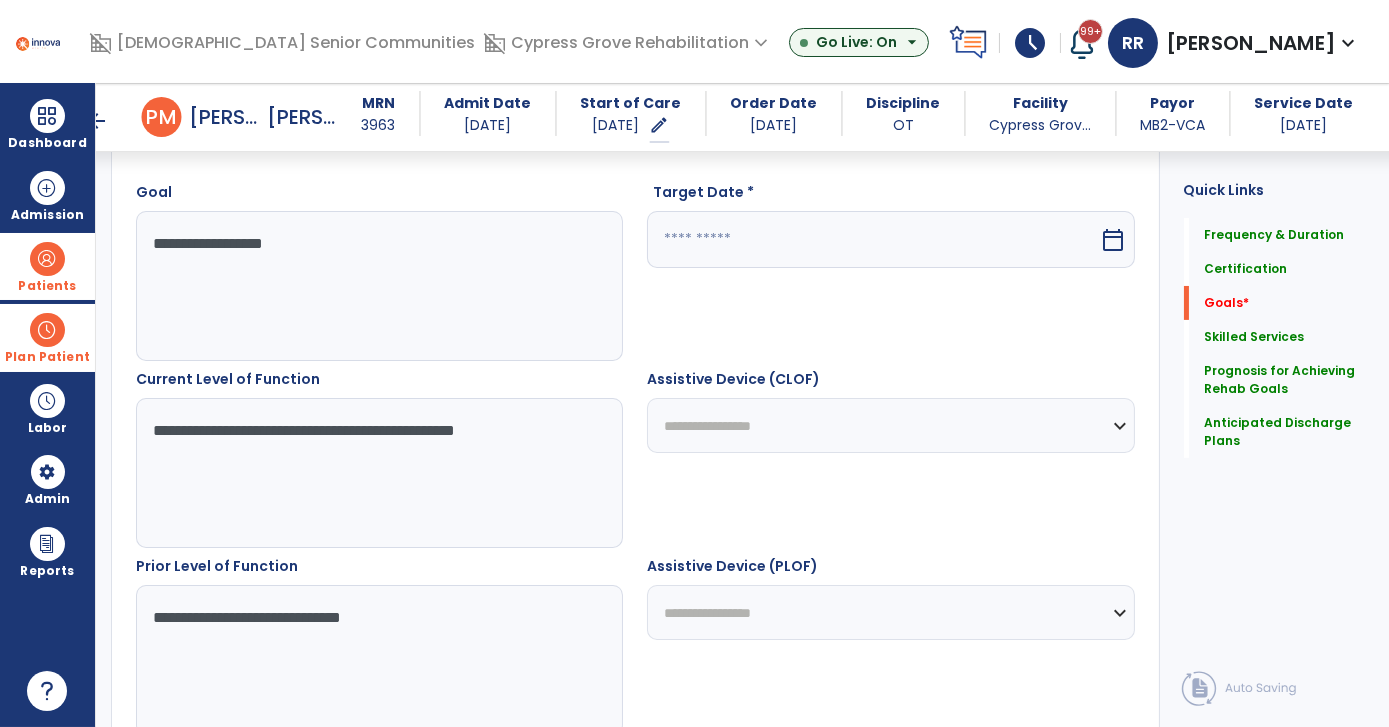 type on "**********" 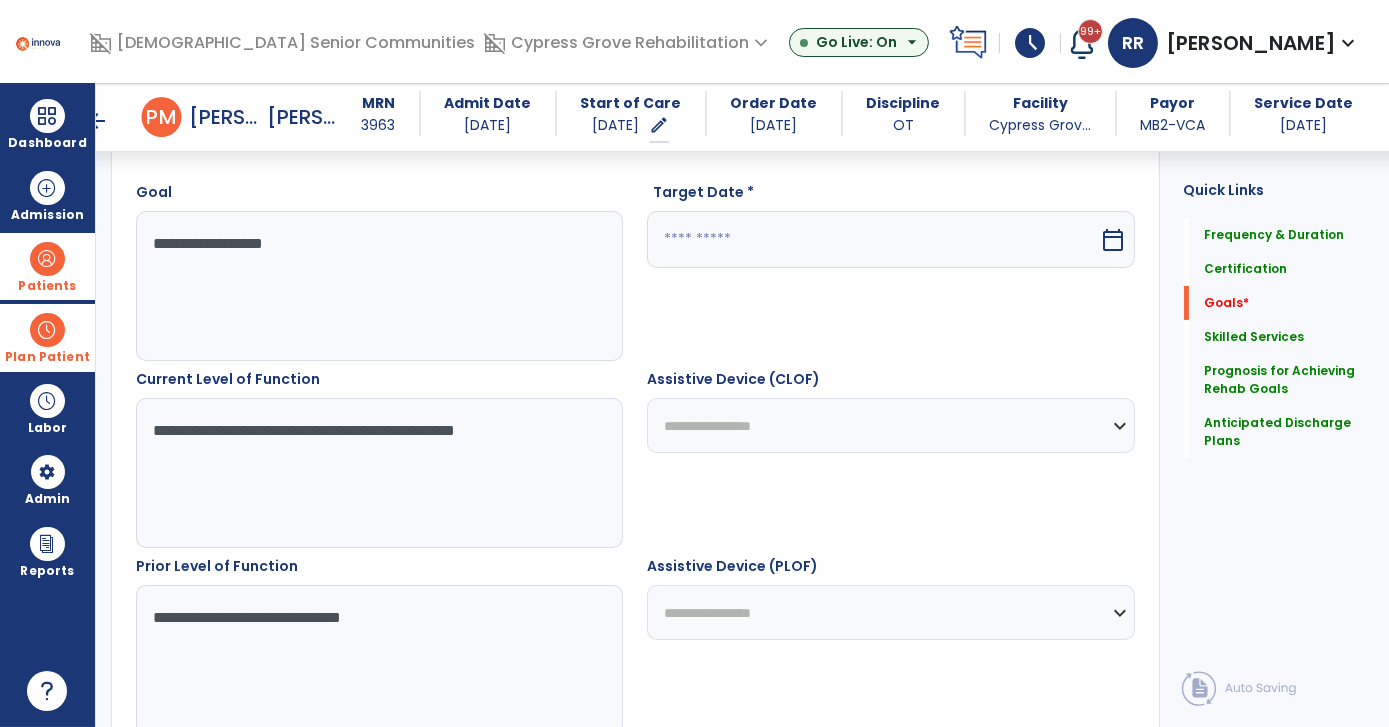 click on "**********" at bounding box center (379, 645) 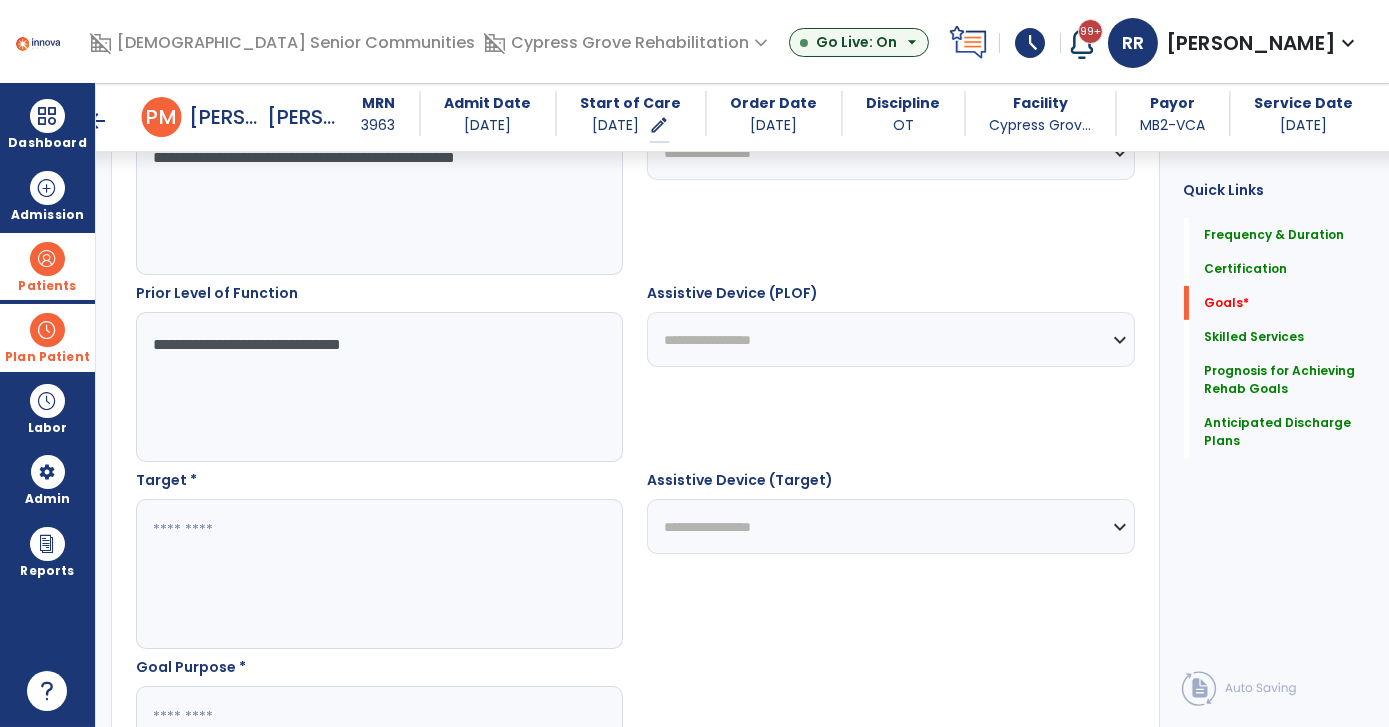 click at bounding box center (379, 574) 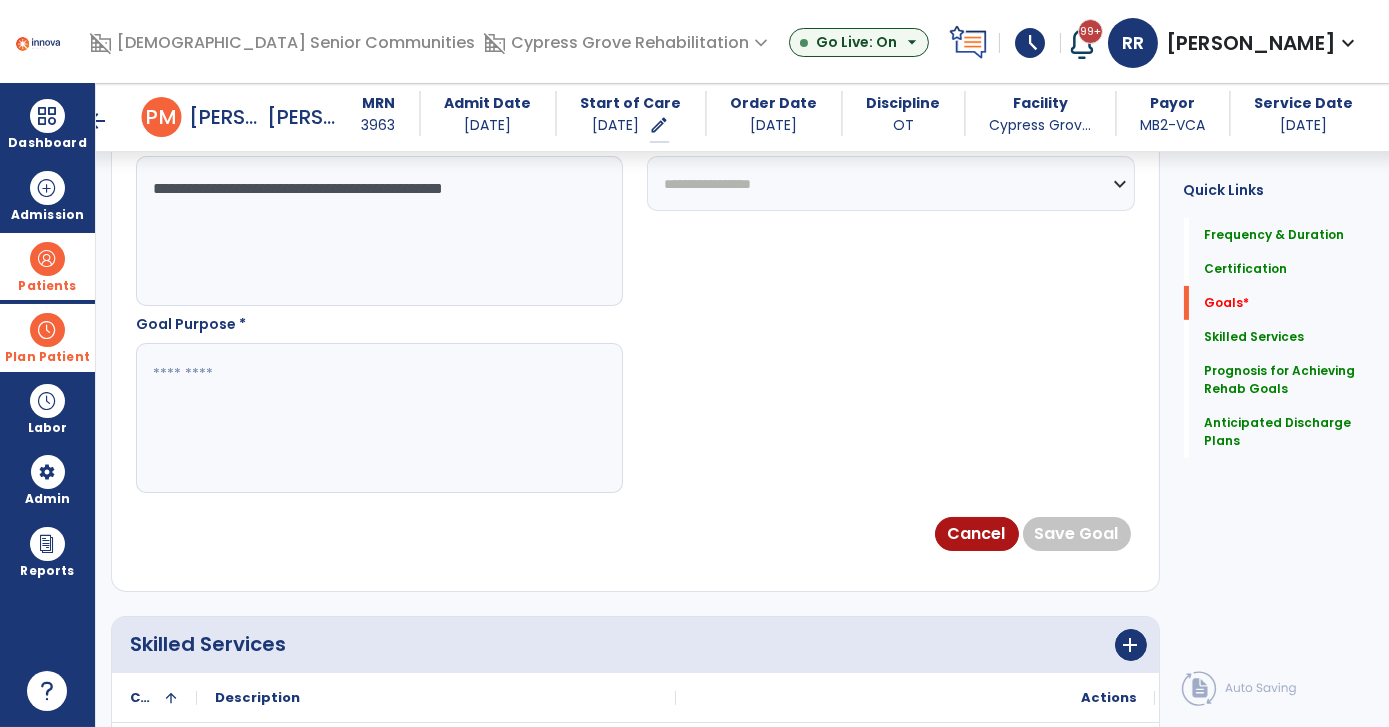 scroll, scrollTop: 1181, scrollLeft: 0, axis: vertical 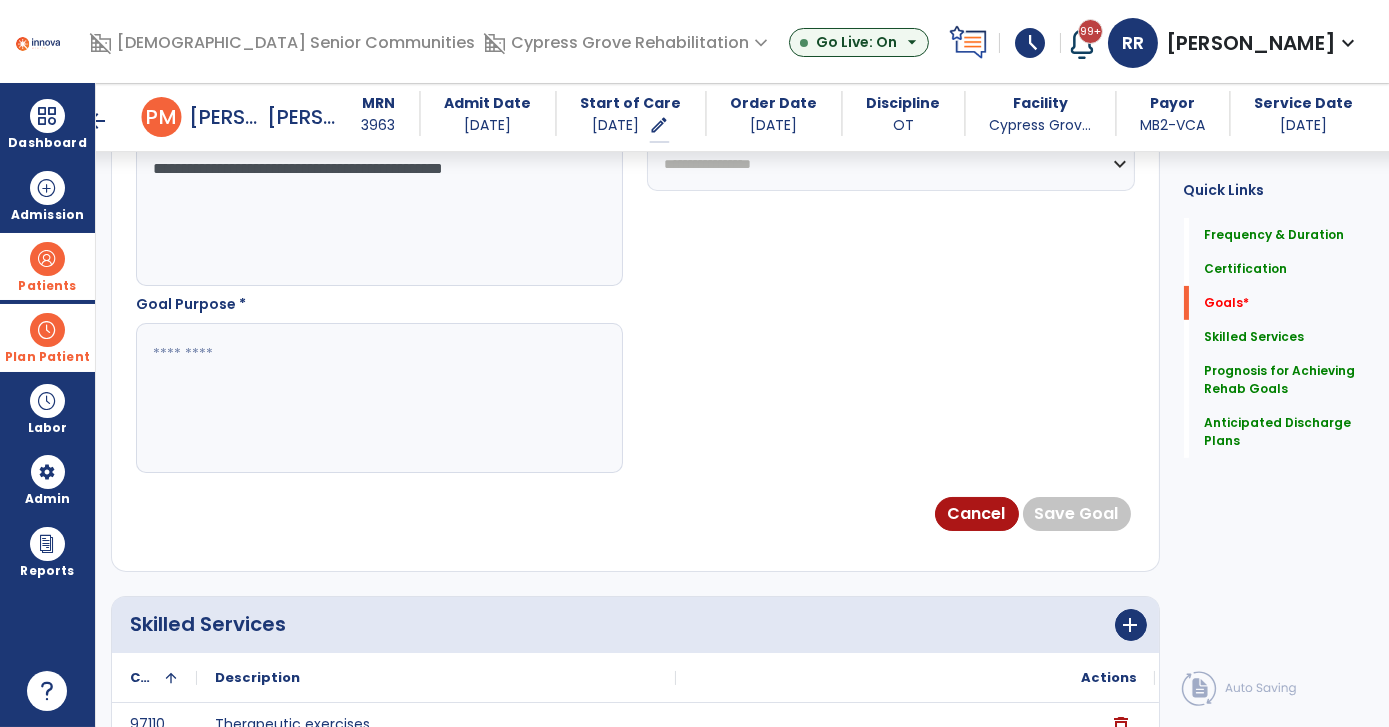 type on "**********" 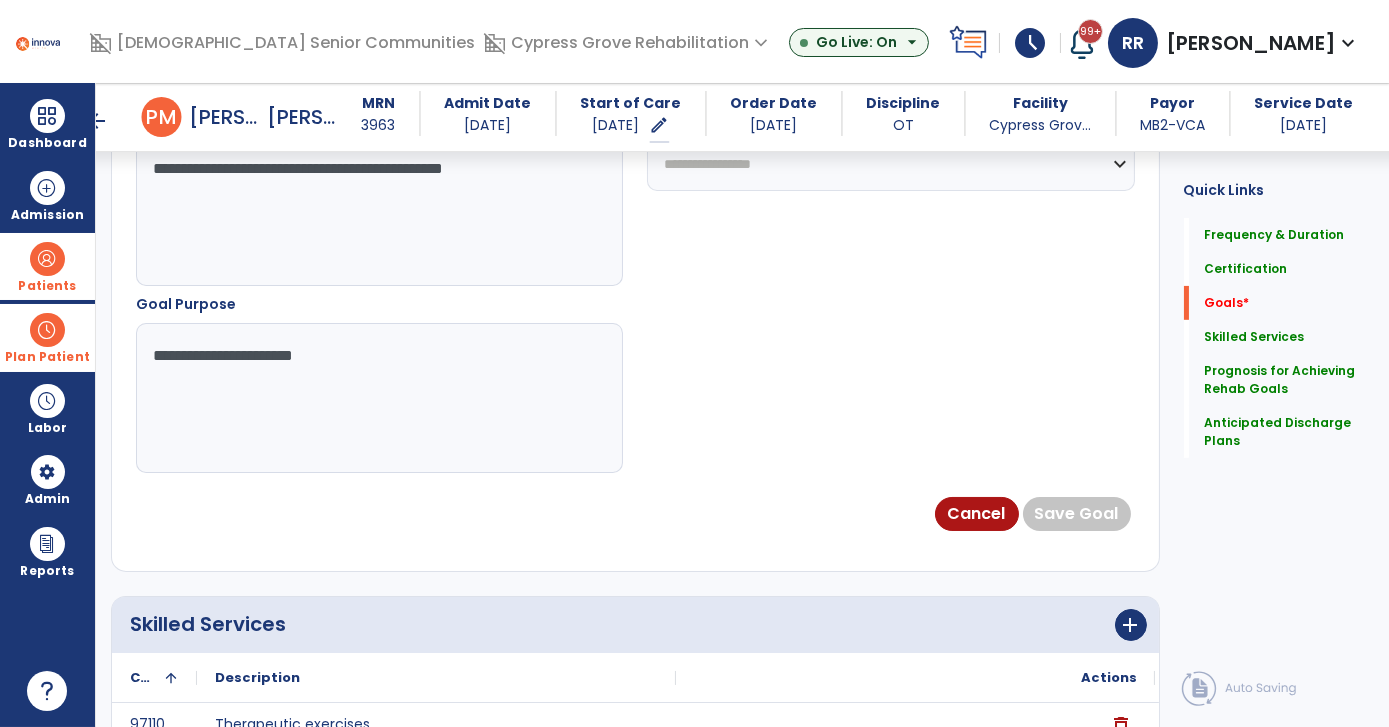 type on "**********" 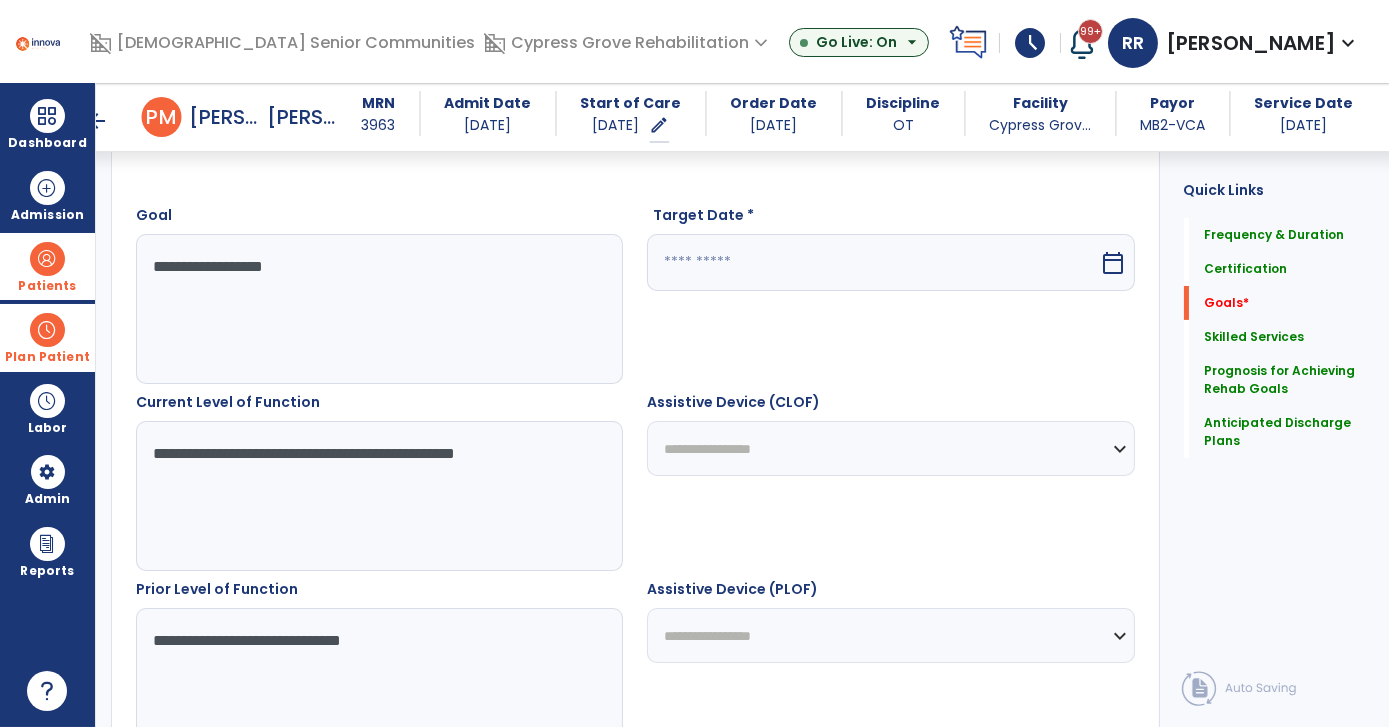scroll, scrollTop: 454, scrollLeft: 0, axis: vertical 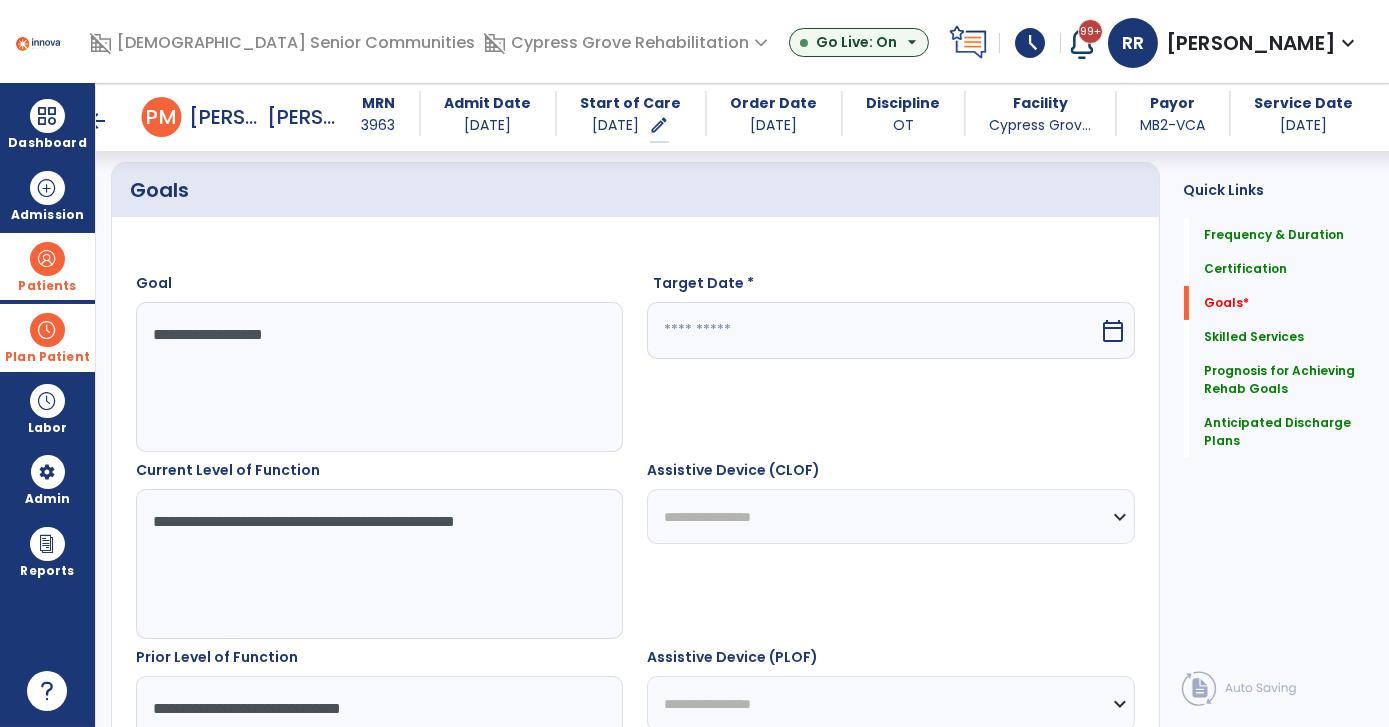 click on "calendar_today" at bounding box center [1114, 331] 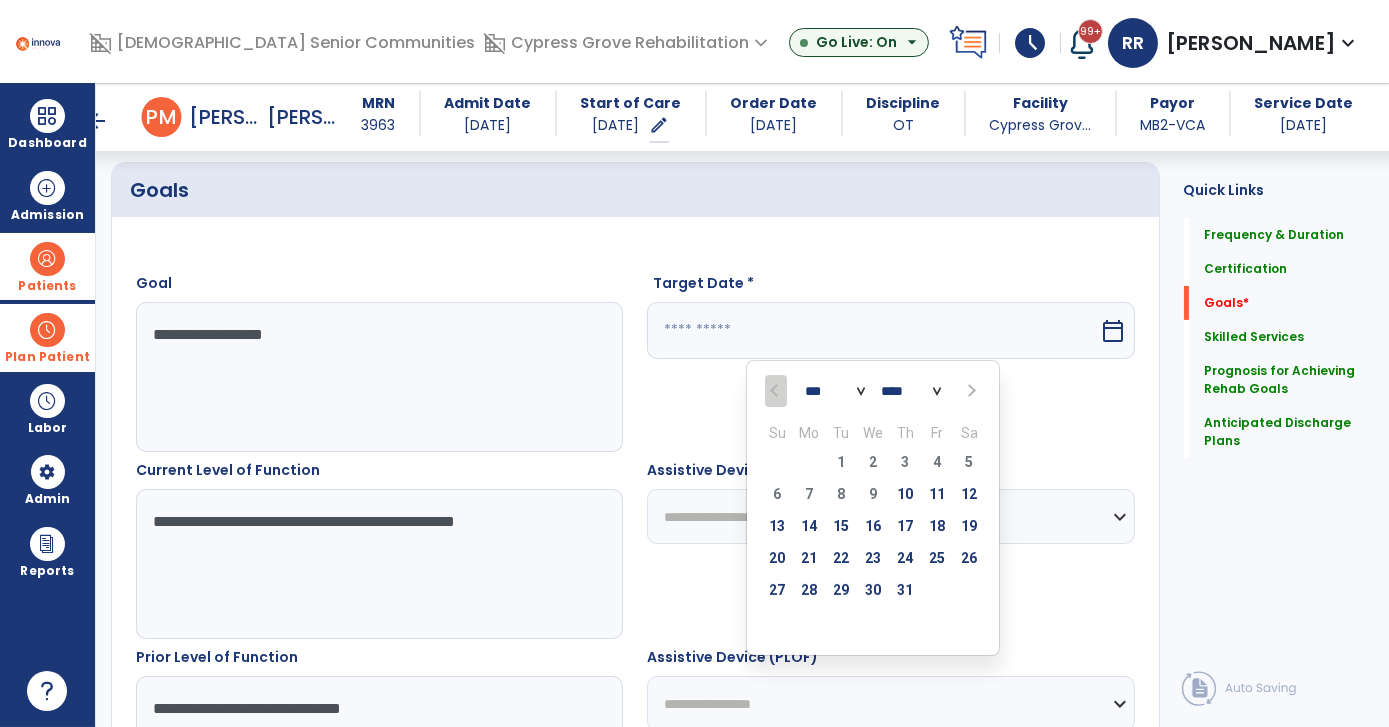 click at bounding box center (970, 391) 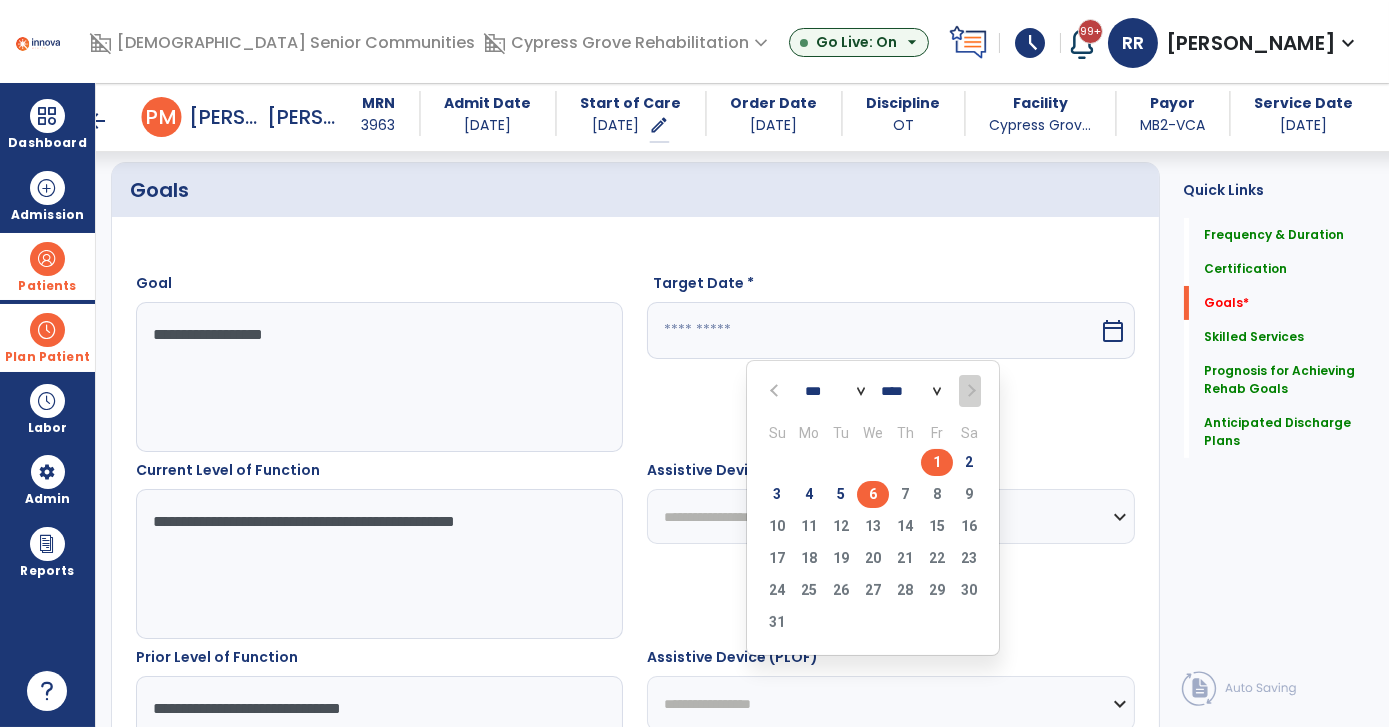 click on "6" at bounding box center (873, 494) 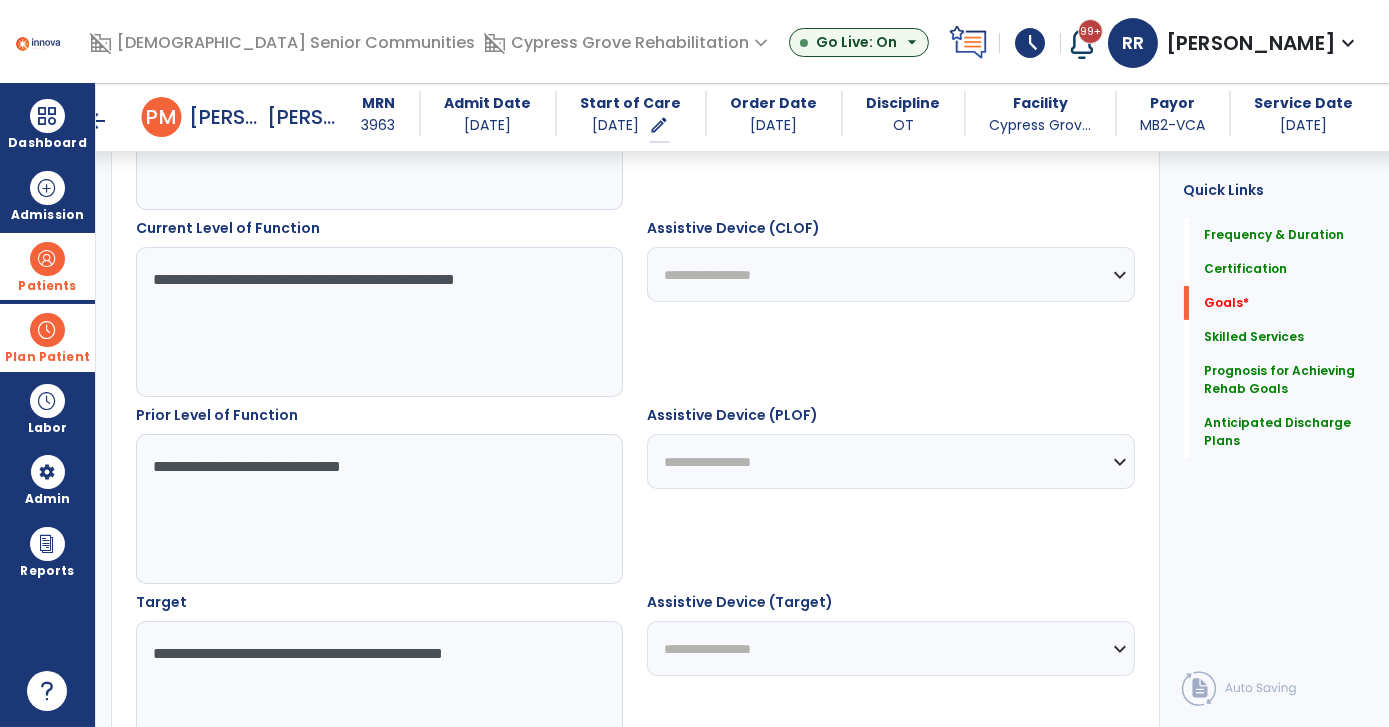 scroll, scrollTop: 1181, scrollLeft: 0, axis: vertical 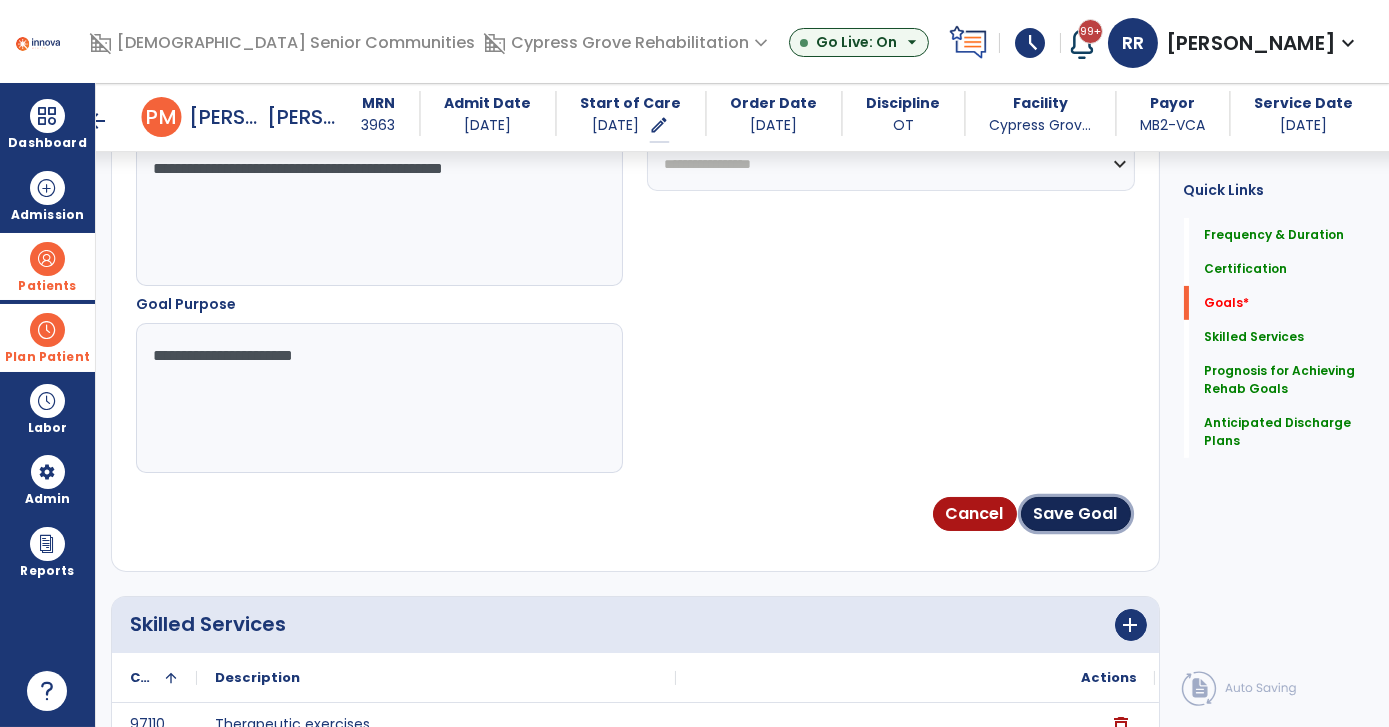click on "Save Goal" at bounding box center [1076, 514] 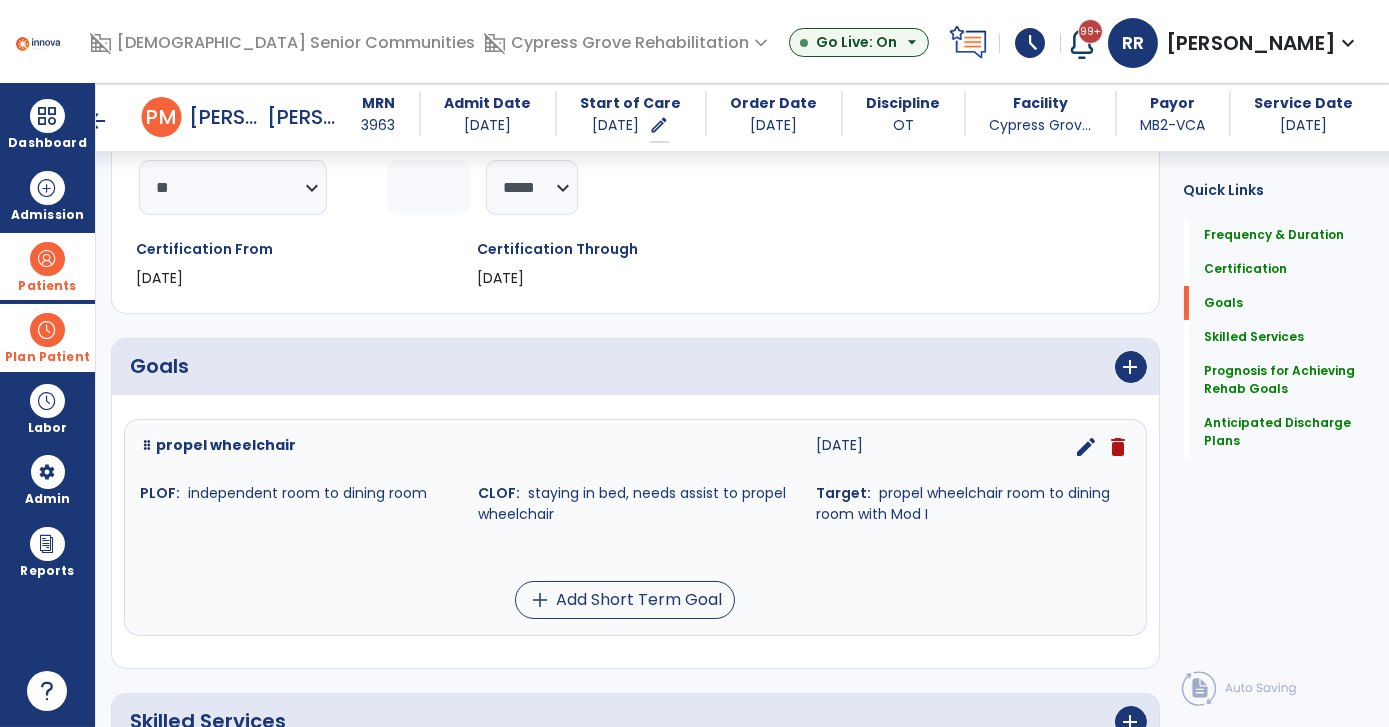 scroll, scrollTop: 197, scrollLeft: 0, axis: vertical 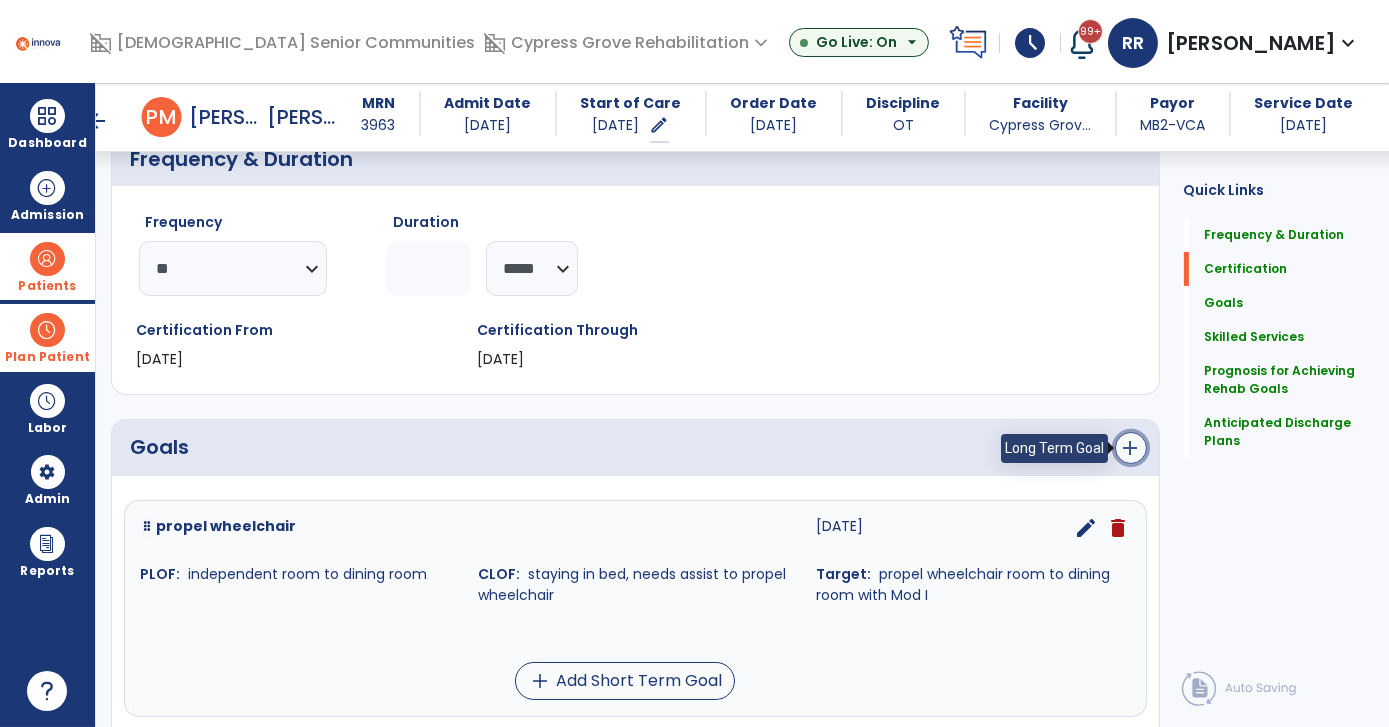 click on "add" at bounding box center [1131, 448] 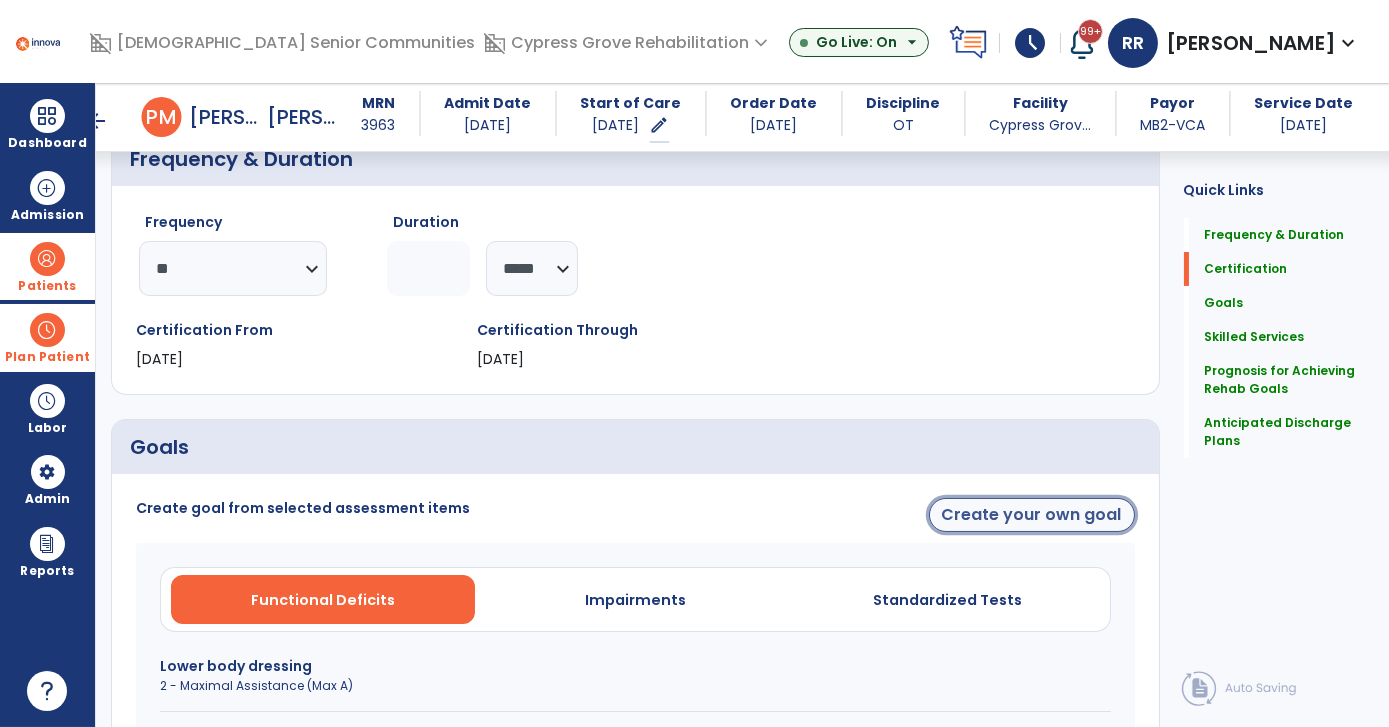 click on "Create your own goal" at bounding box center [1032, 515] 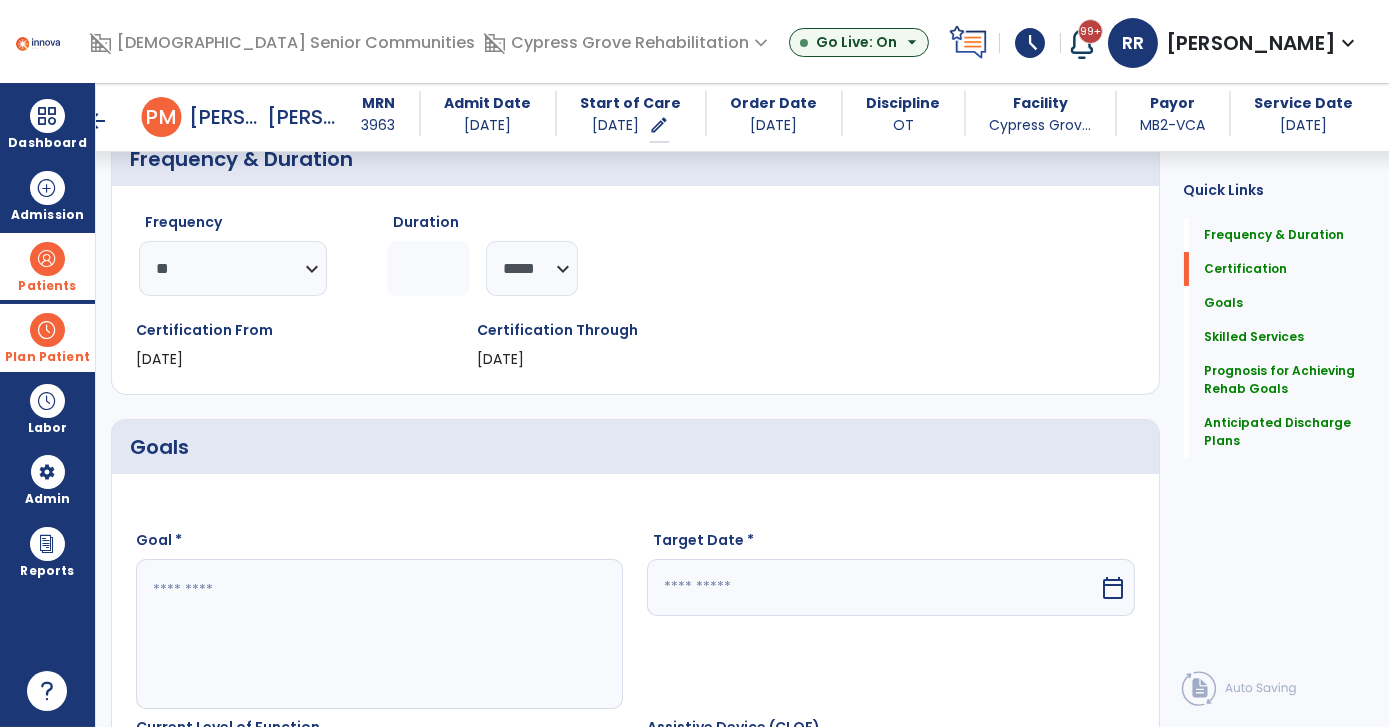 click at bounding box center [379, 634] 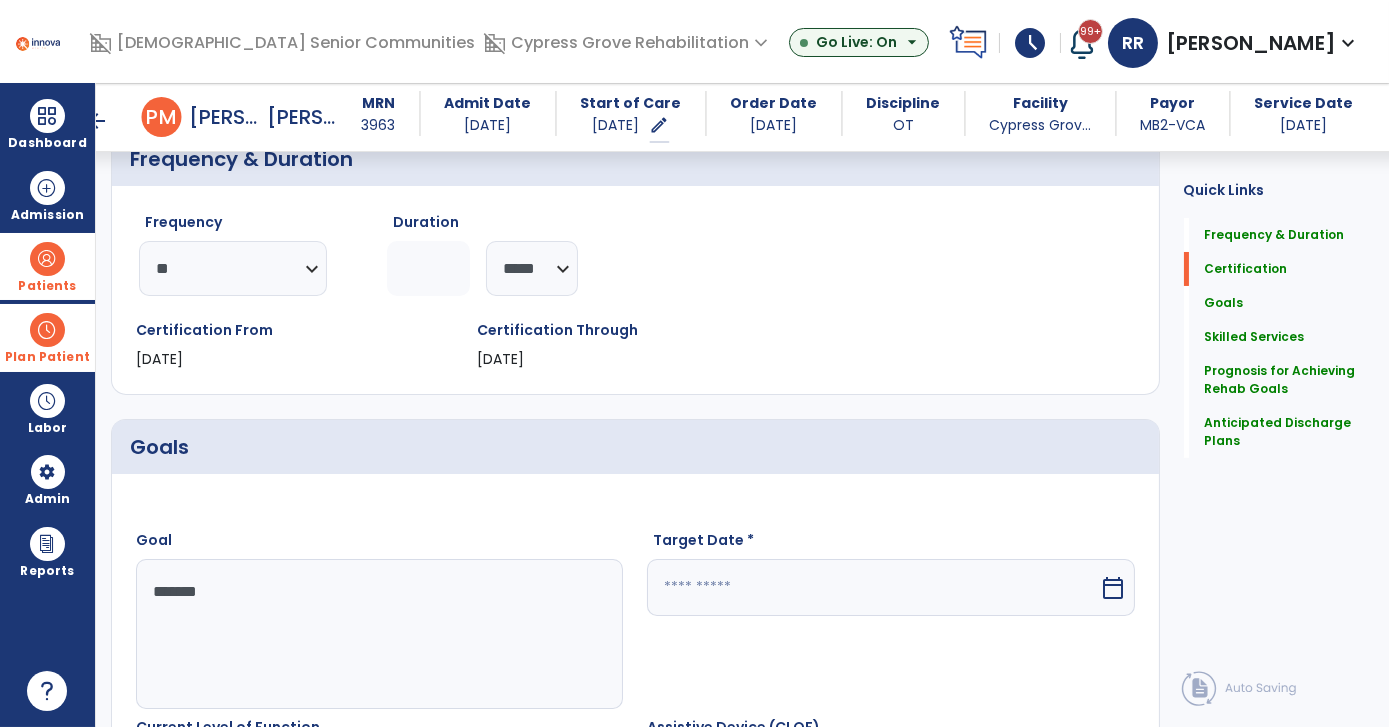 type on "*******" 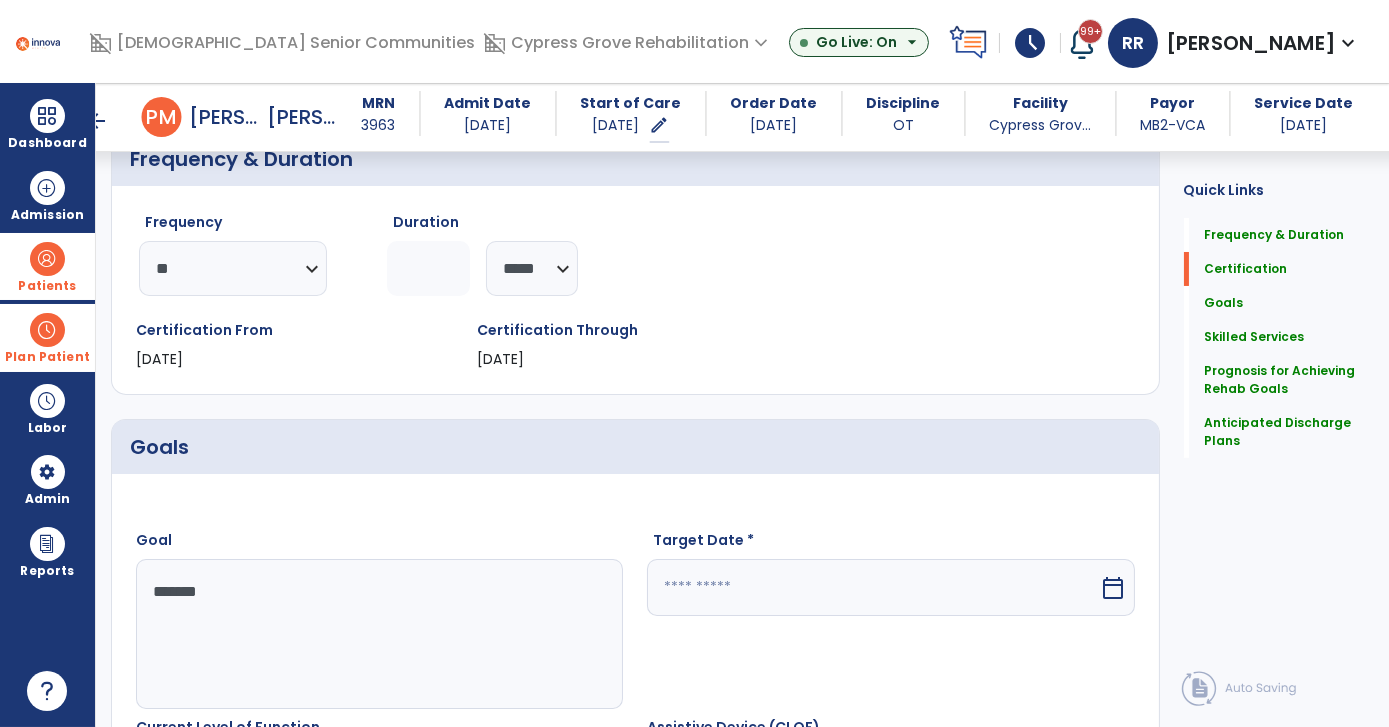 click on "calendar_today" at bounding box center [1114, 588] 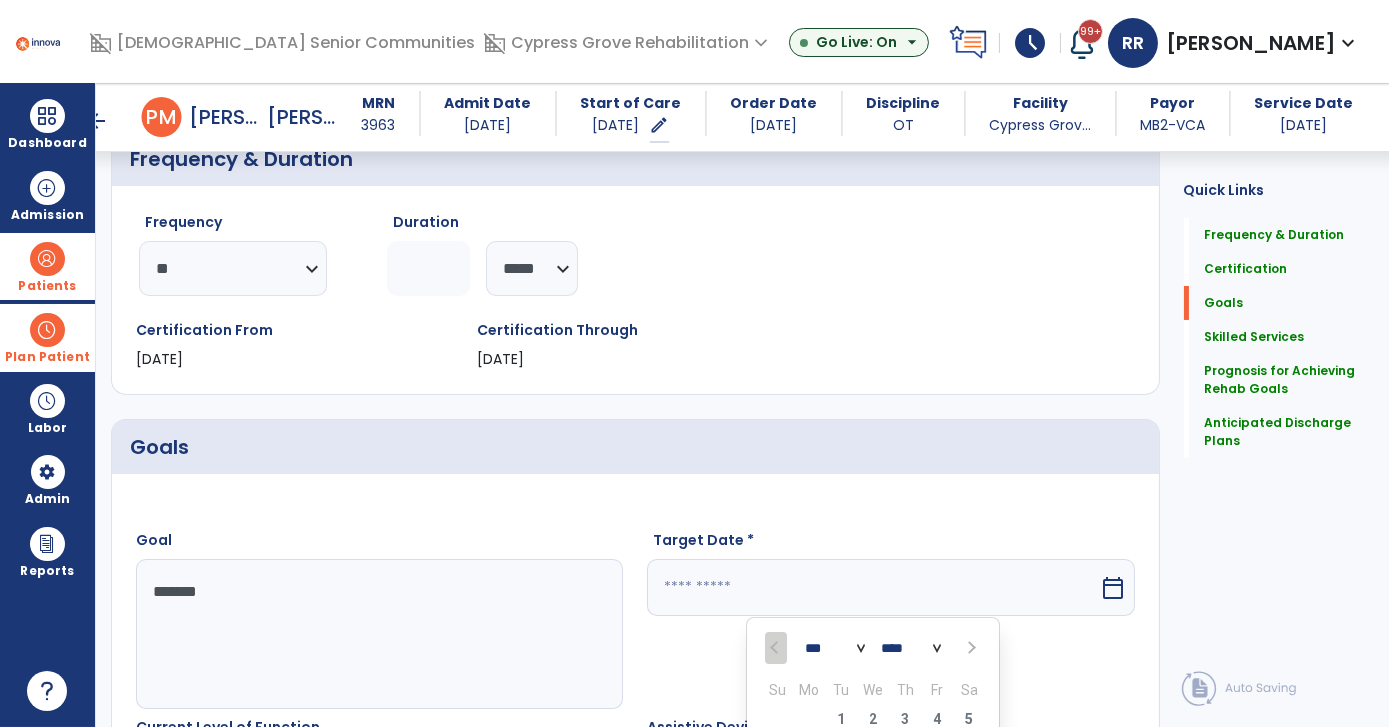 scroll, scrollTop: 546, scrollLeft: 0, axis: vertical 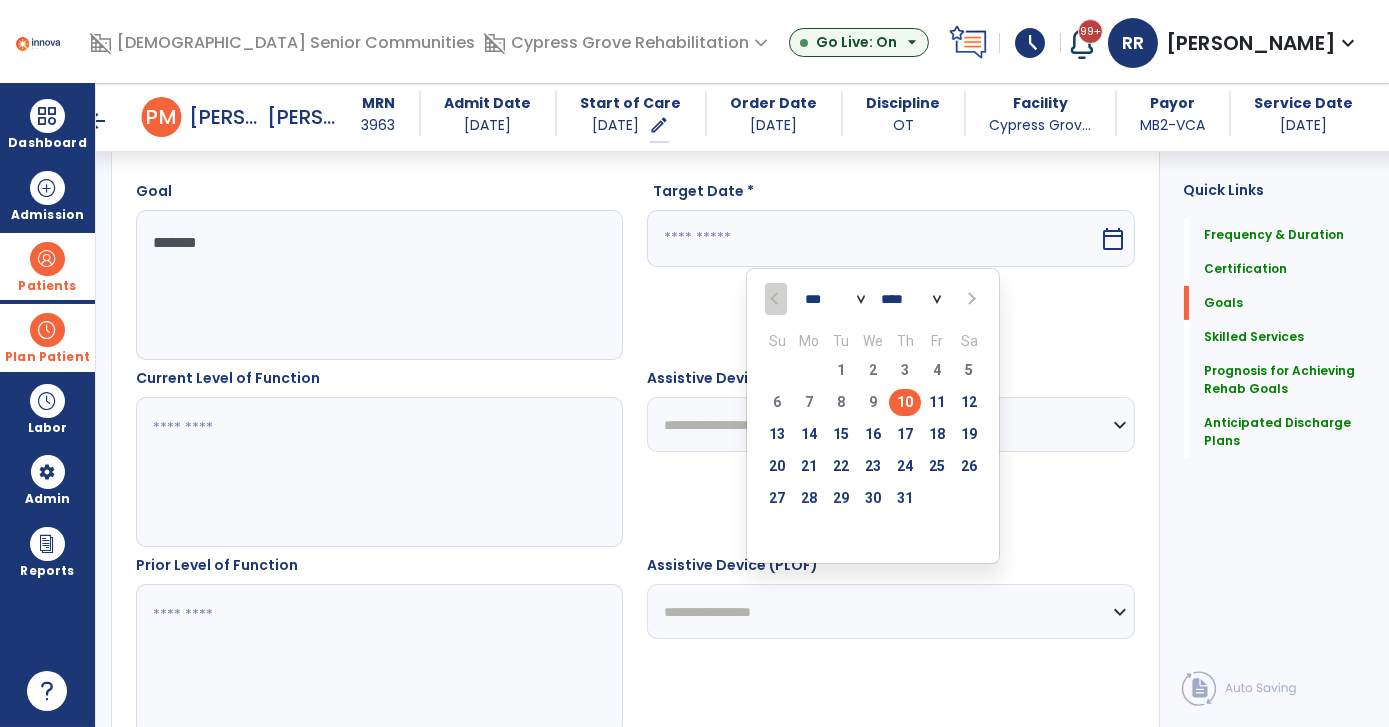 click at bounding box center [970, 299] 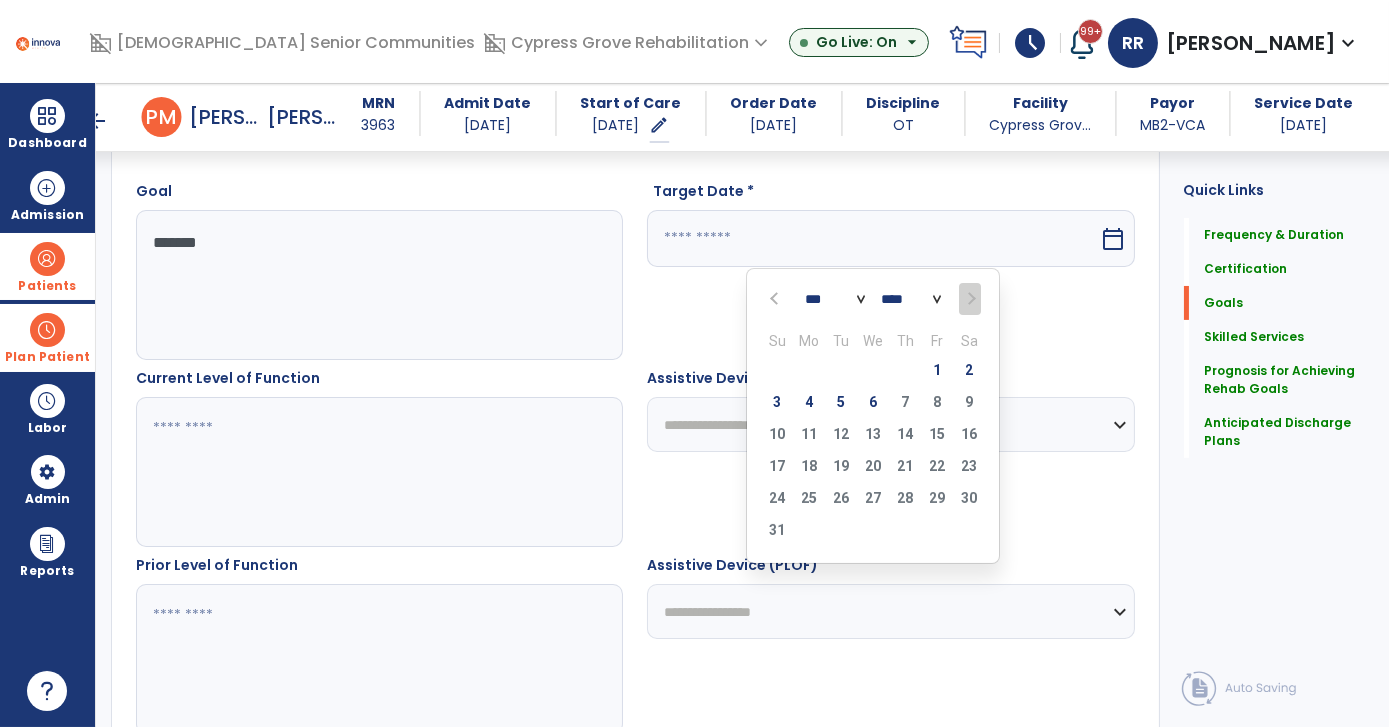 select on "*" 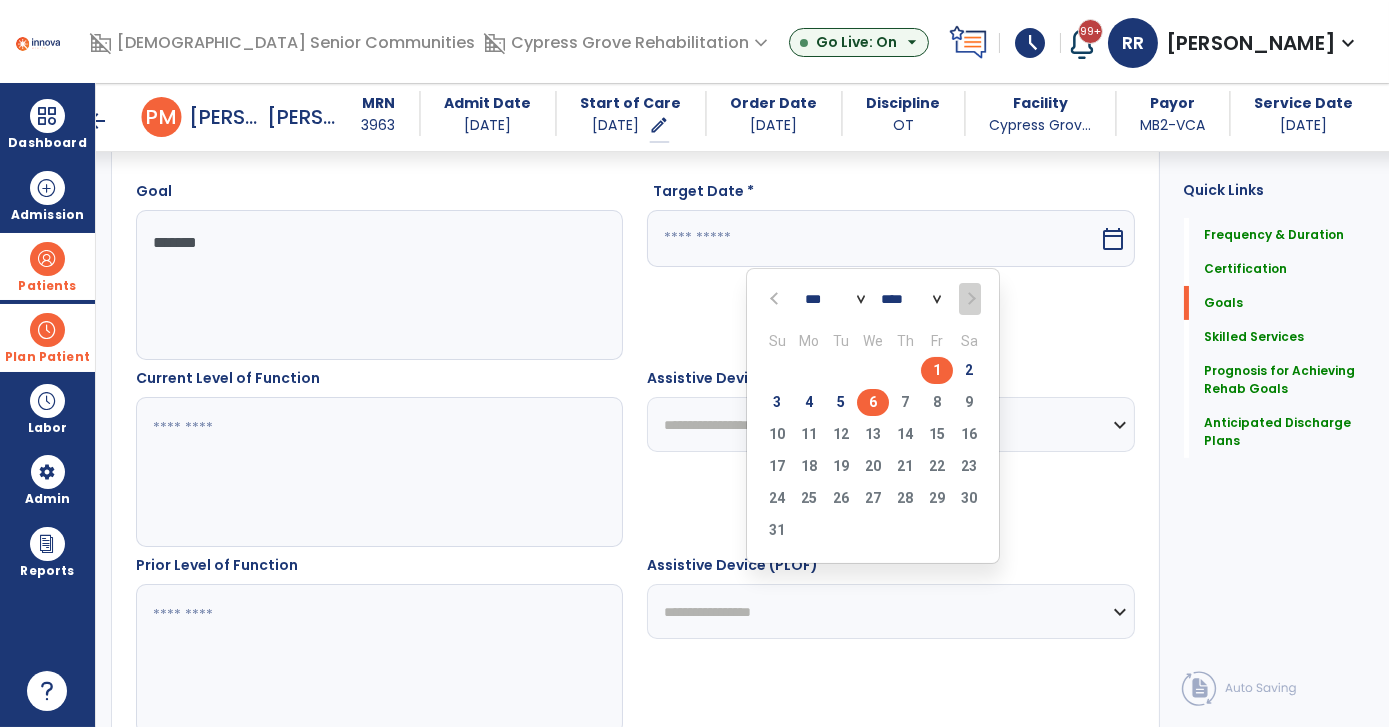 click on "6" at bounding box center [873, 402] 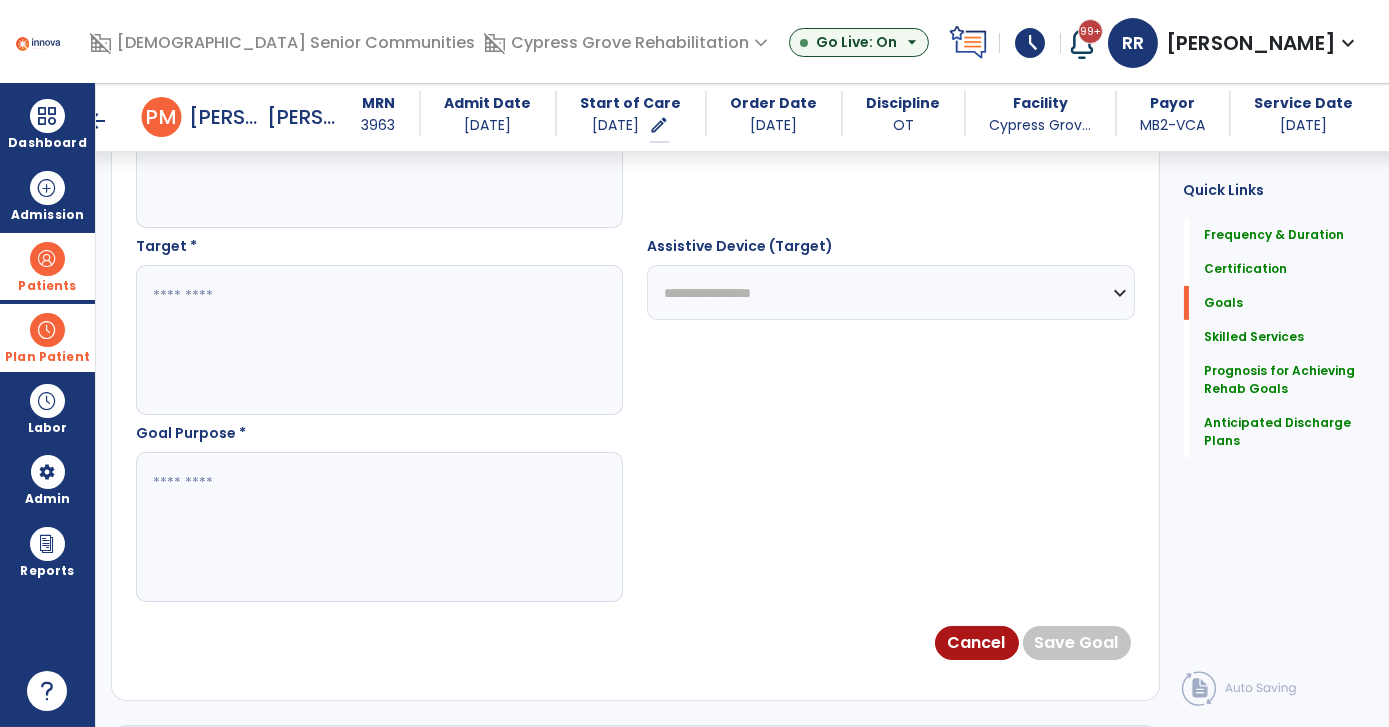 scroll, scrollTop: 1092, scrollLeft: 0, axis: vertical 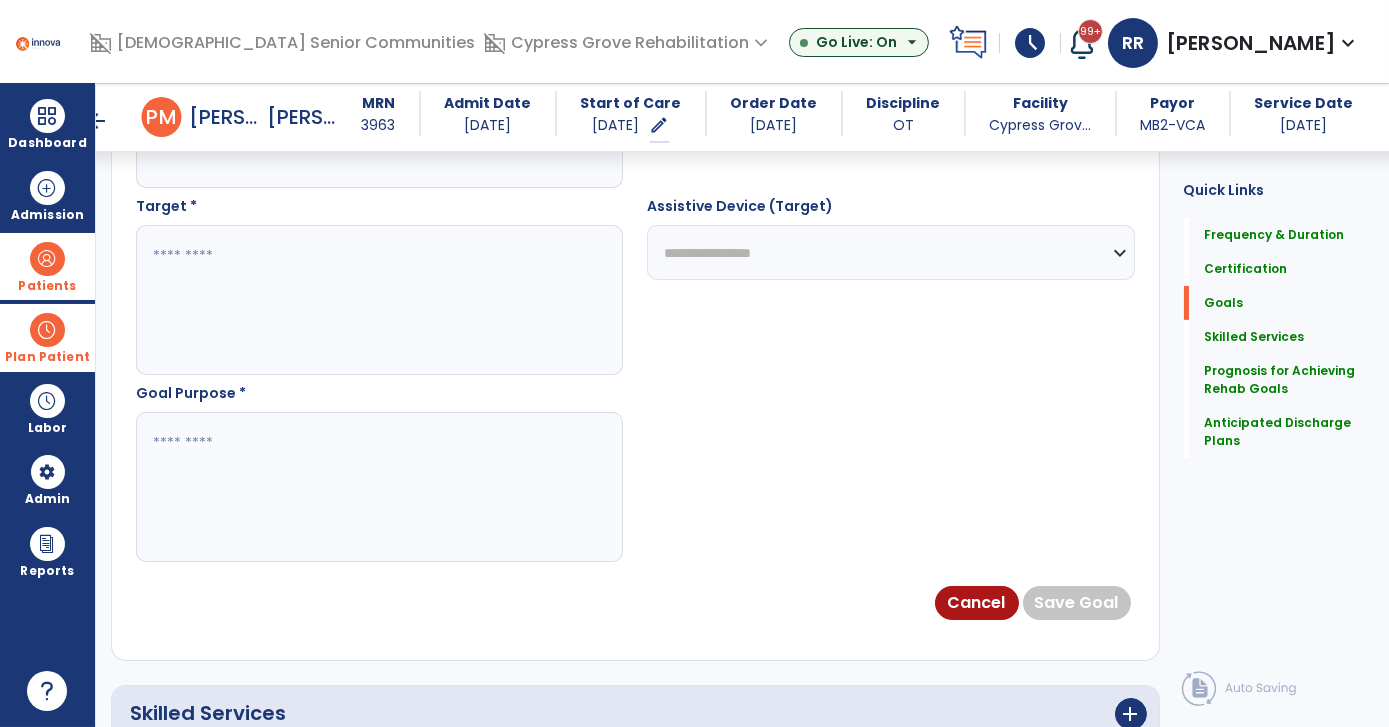 click at bounding box center (379, 487) 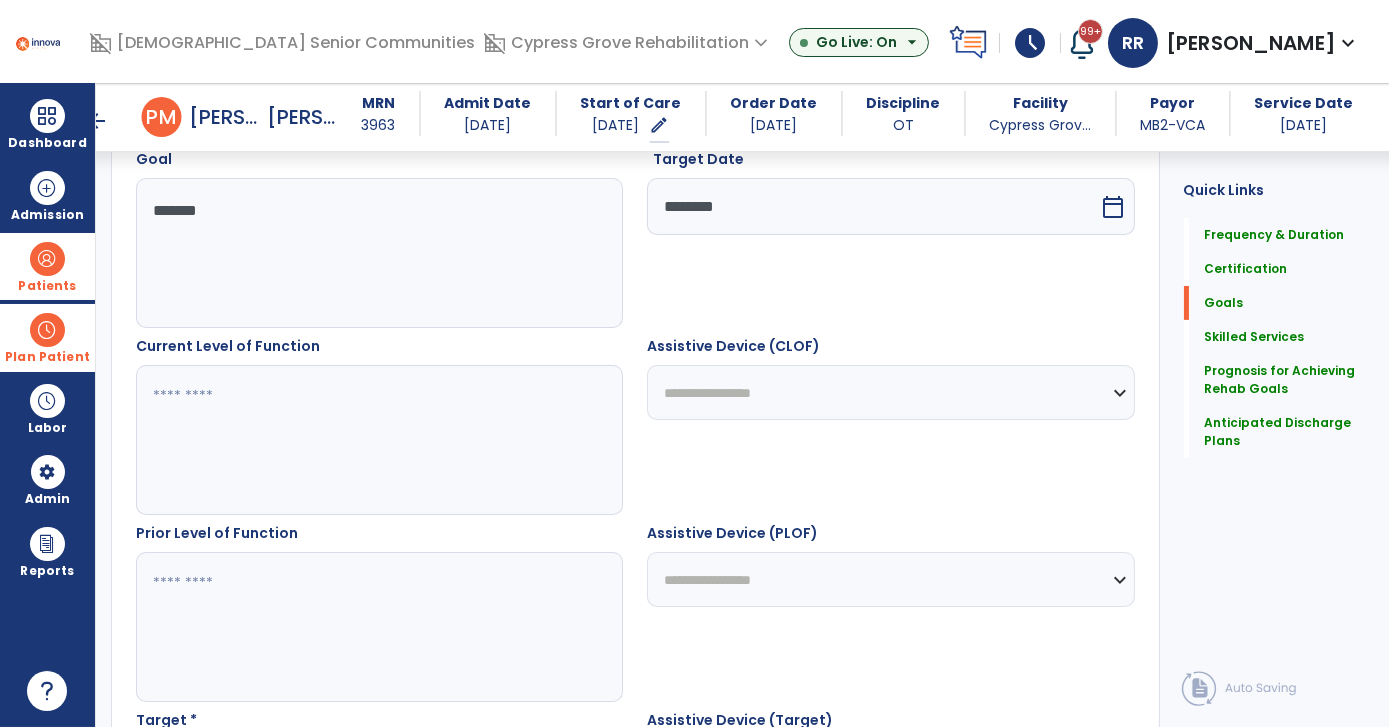 scroll, scrollTop: 637, scrollLeft: 0, axis: vertical 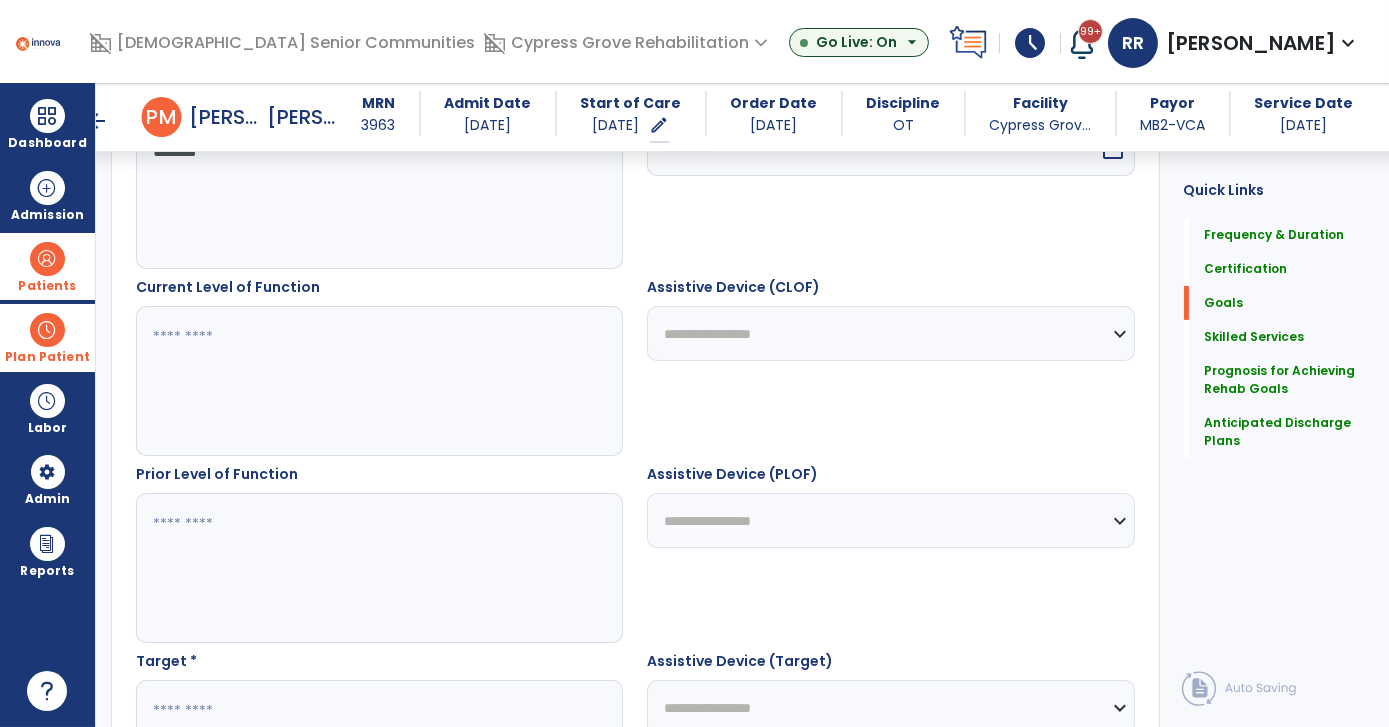 type on "**********" 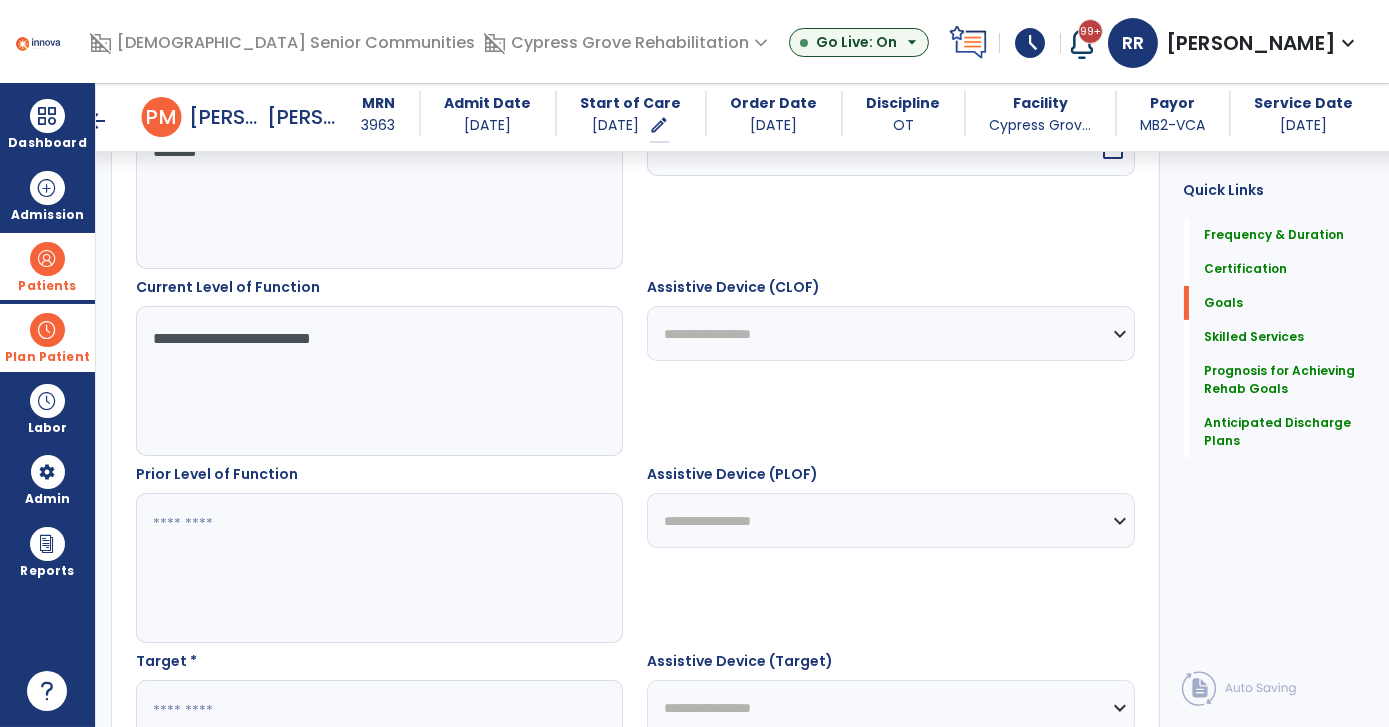 type on "**********" 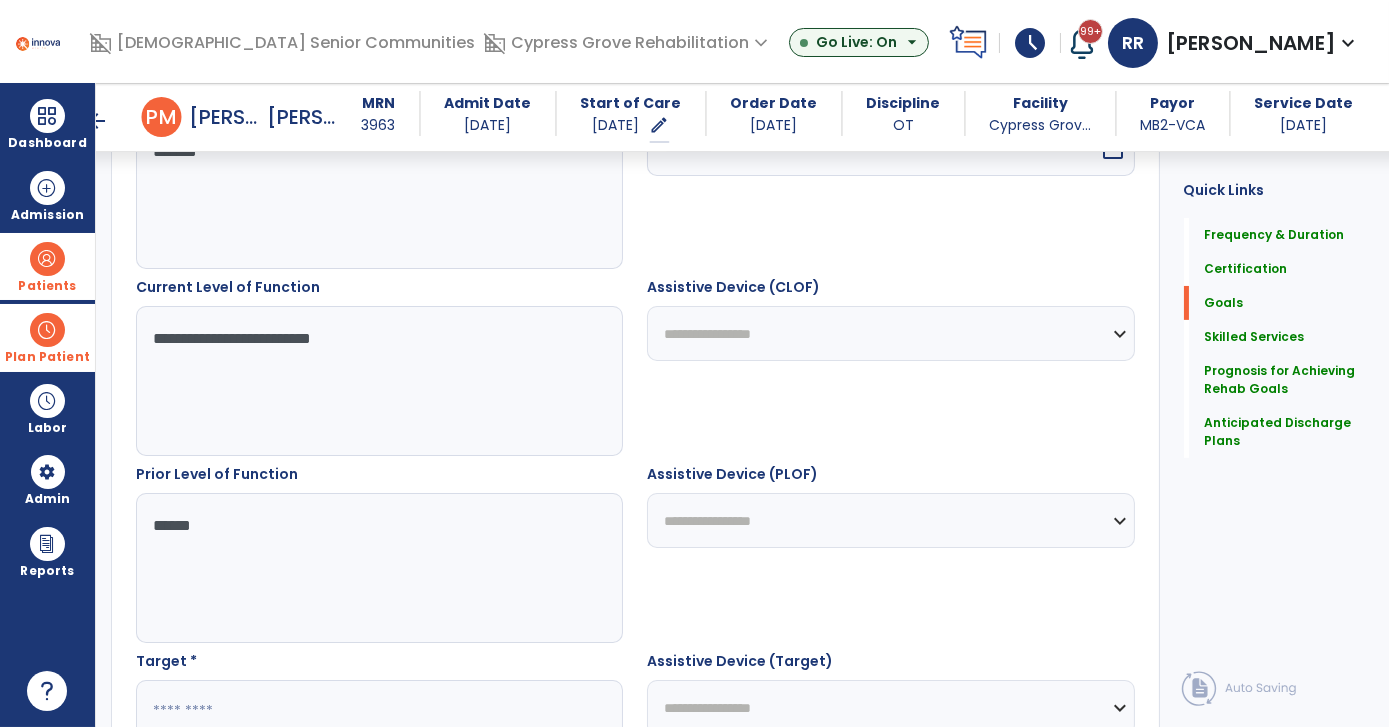 scroll, scrollTop: 819, scrollLeft: 0, axis: vertical 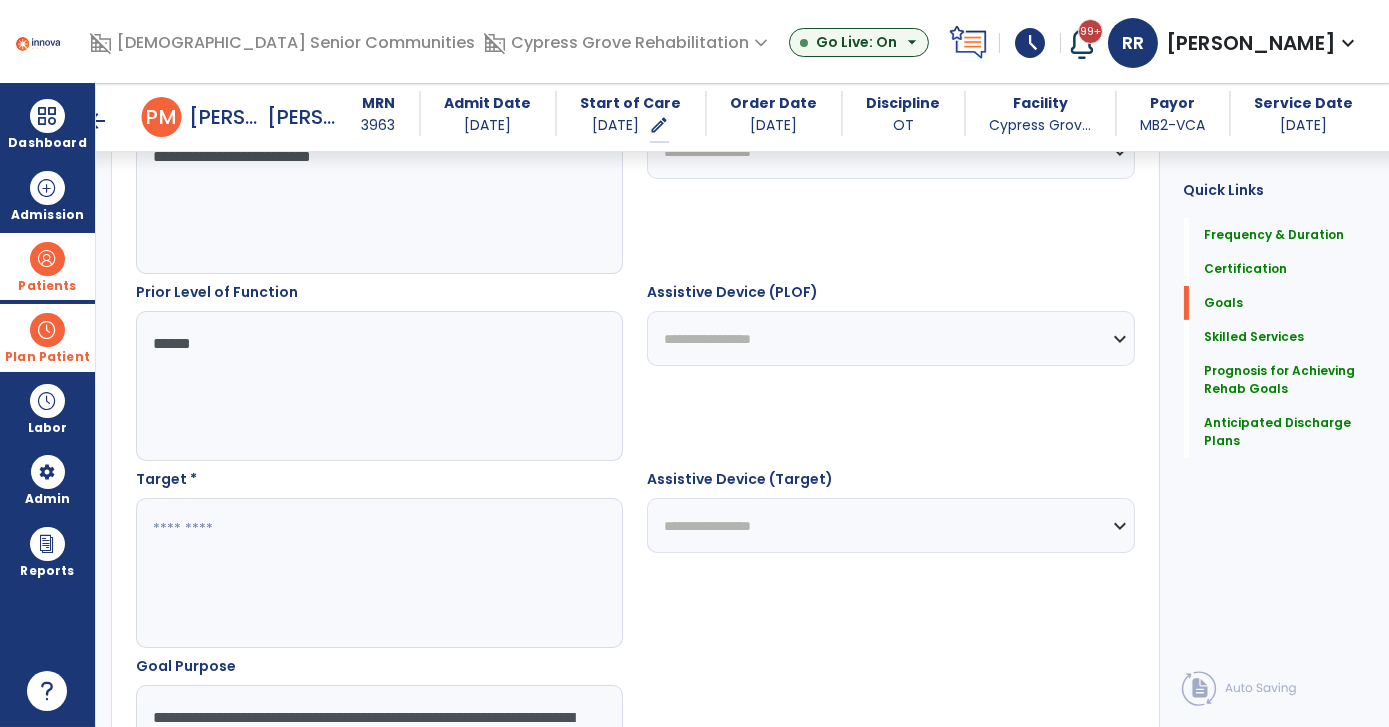 type on "******" 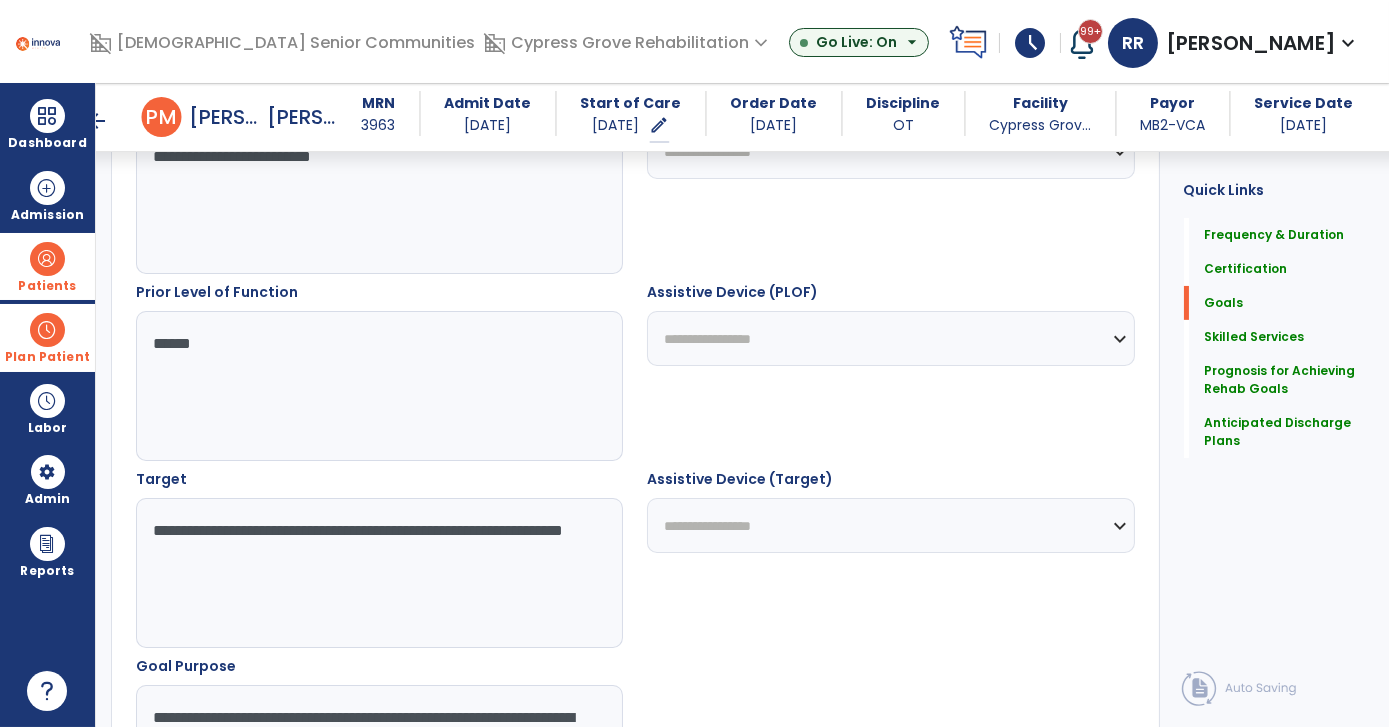 type on "**********" 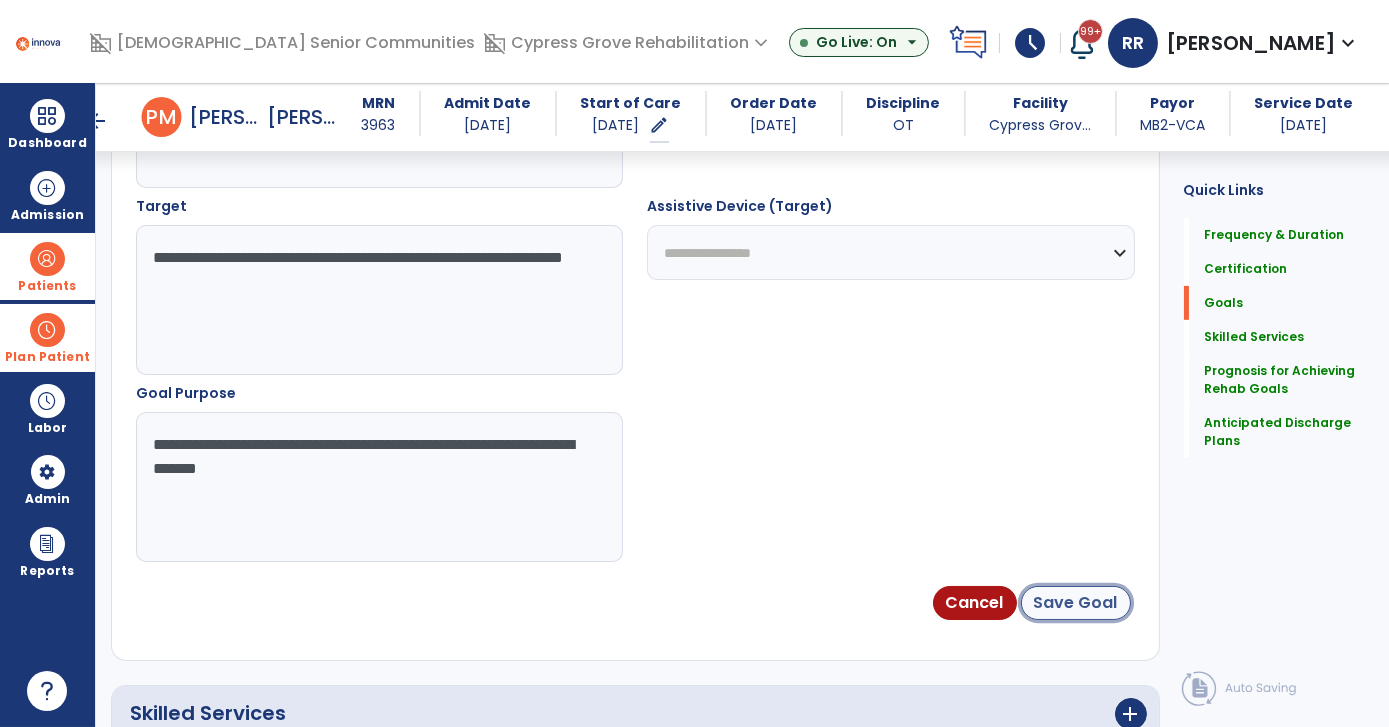 click on "Save Goal" at bounding box center [1076, 603] 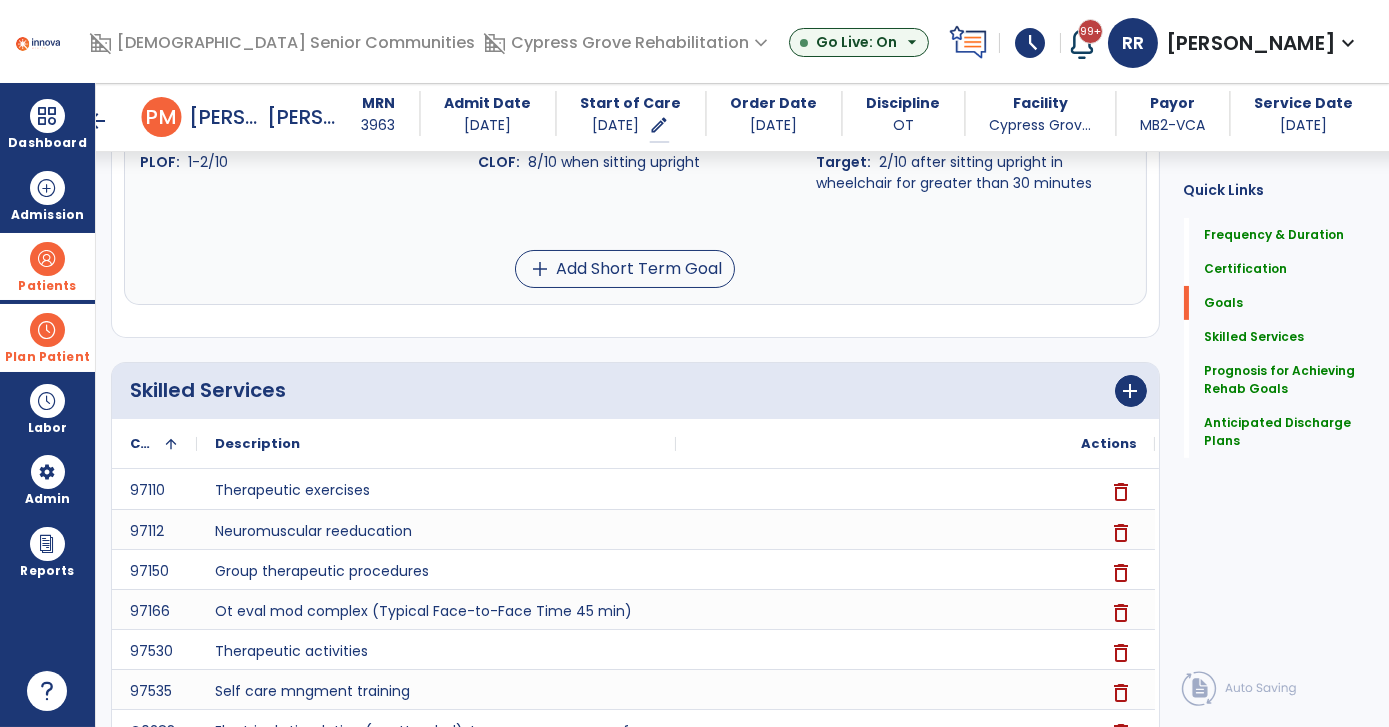 scroll, scrollTop: 471, scrollLeft: 0, axis: vertical 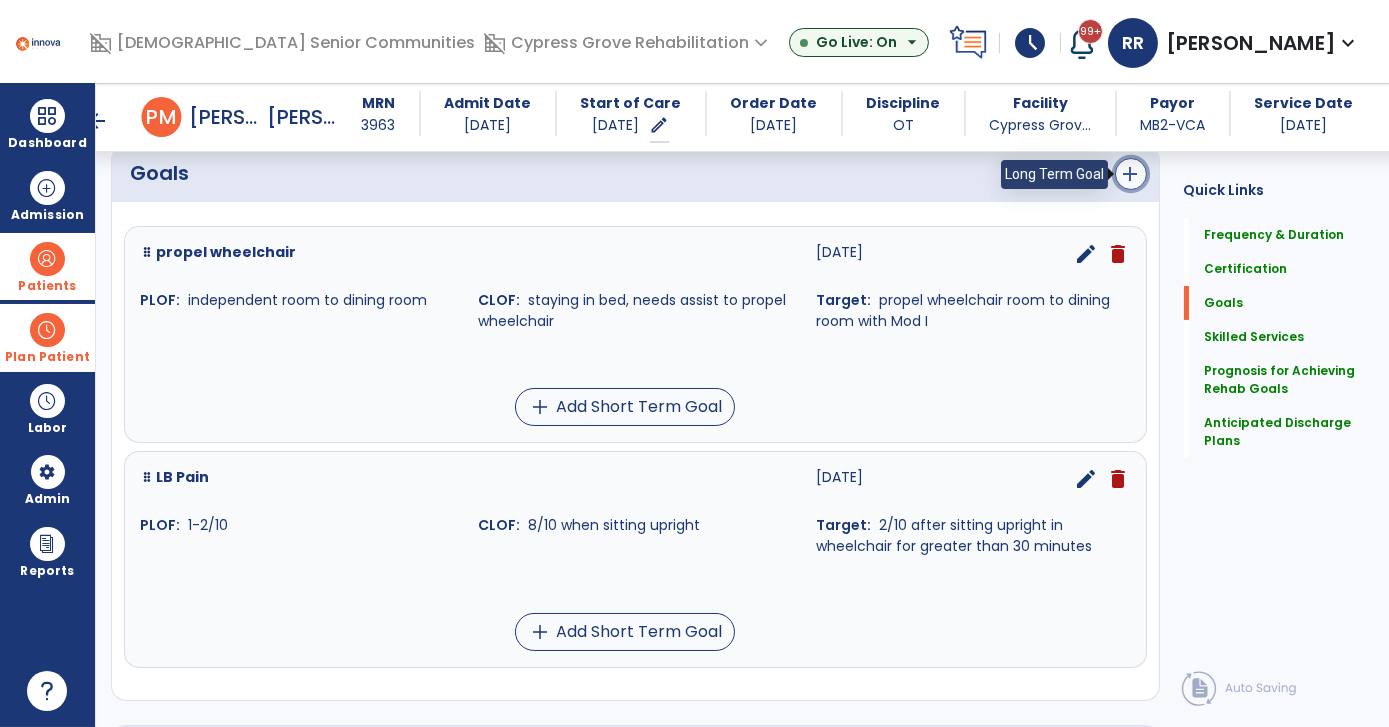 click on "add" at bounding box center (1131, 174) 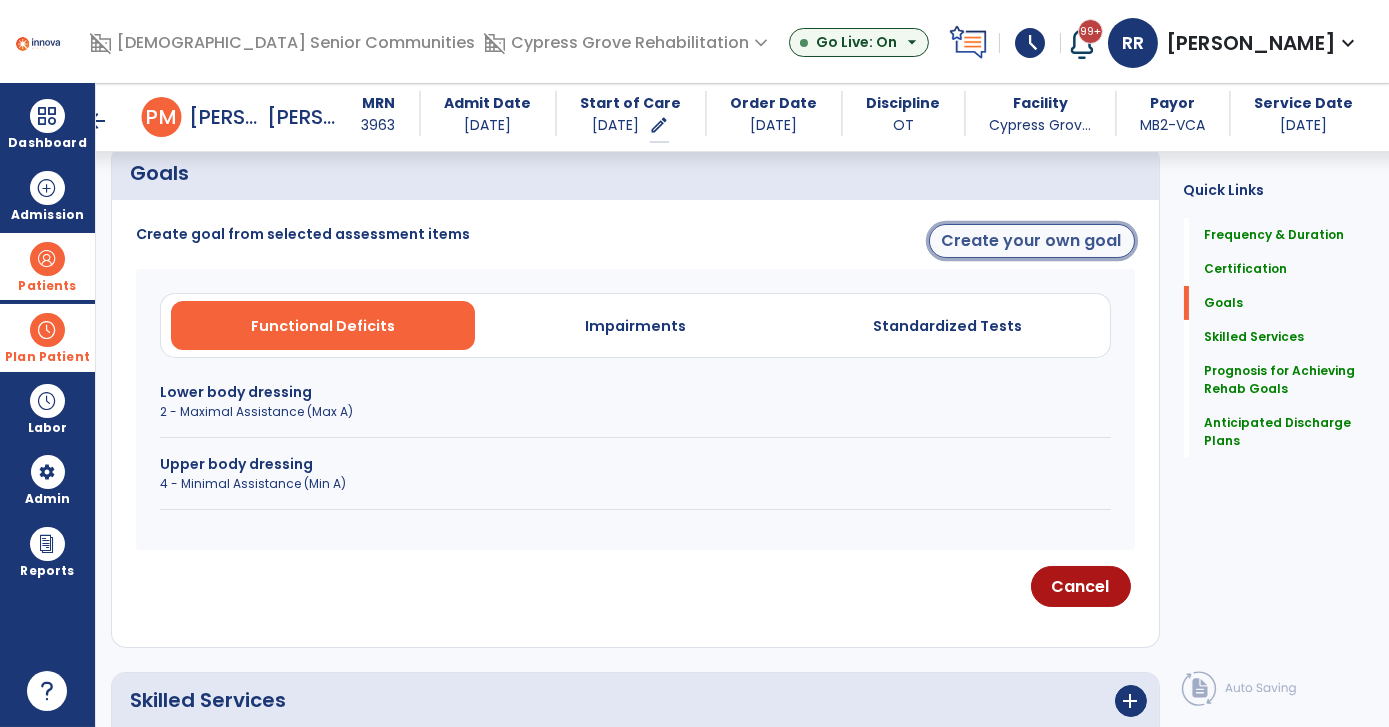 click on "Create your own goal" at bounding box center [1032, 241] 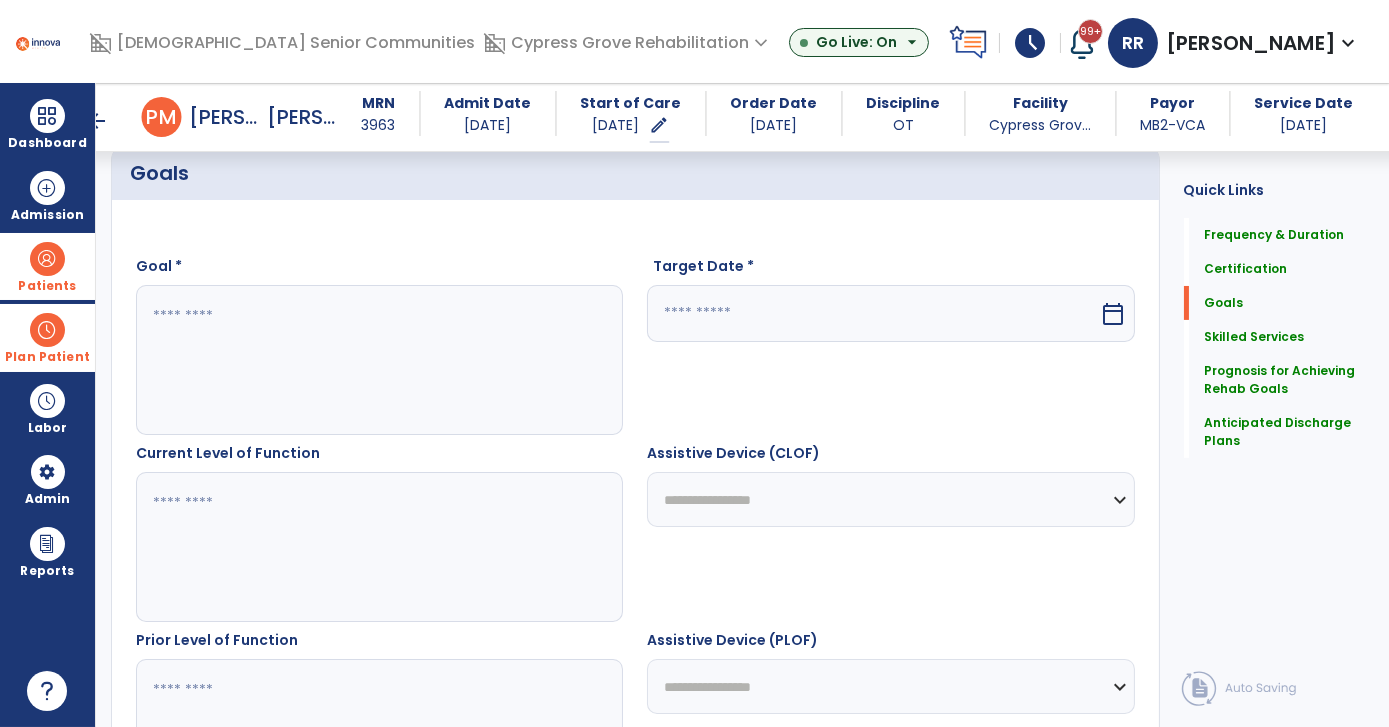 click at bounding box center [379, 360] 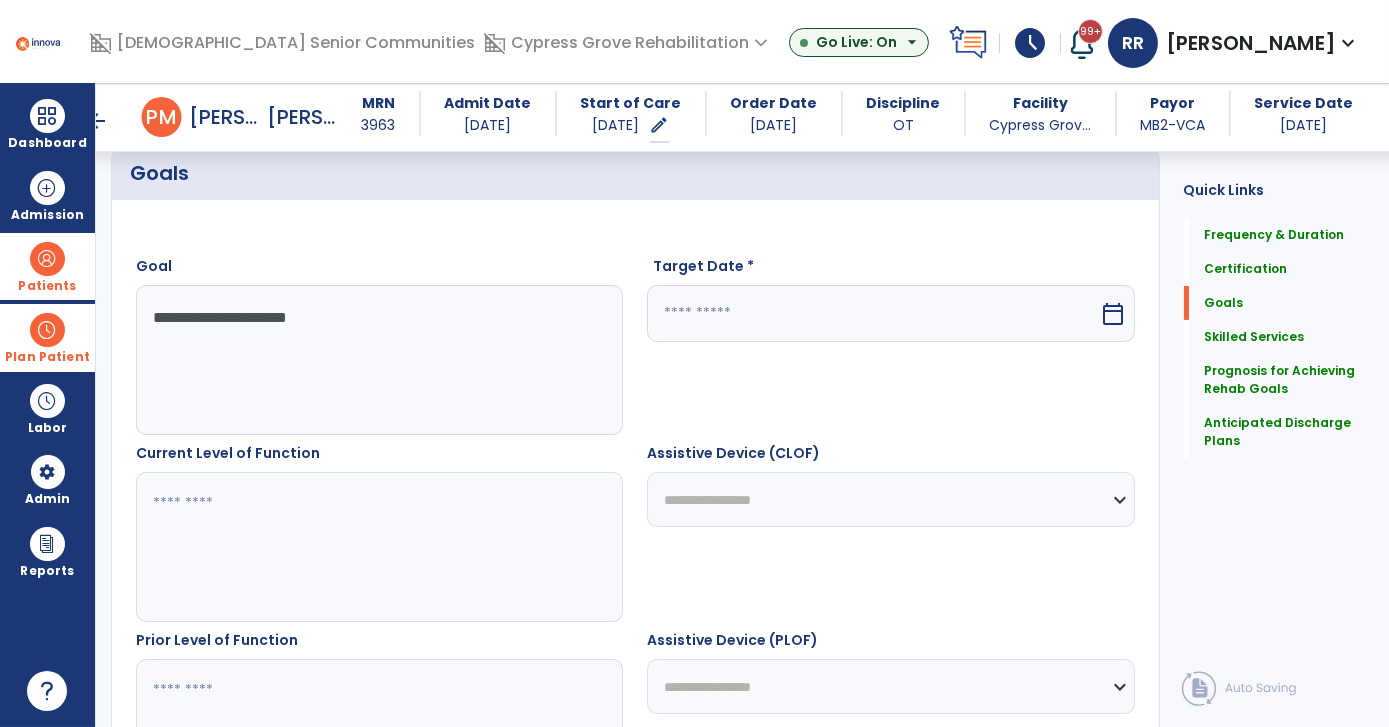 type on "**********" 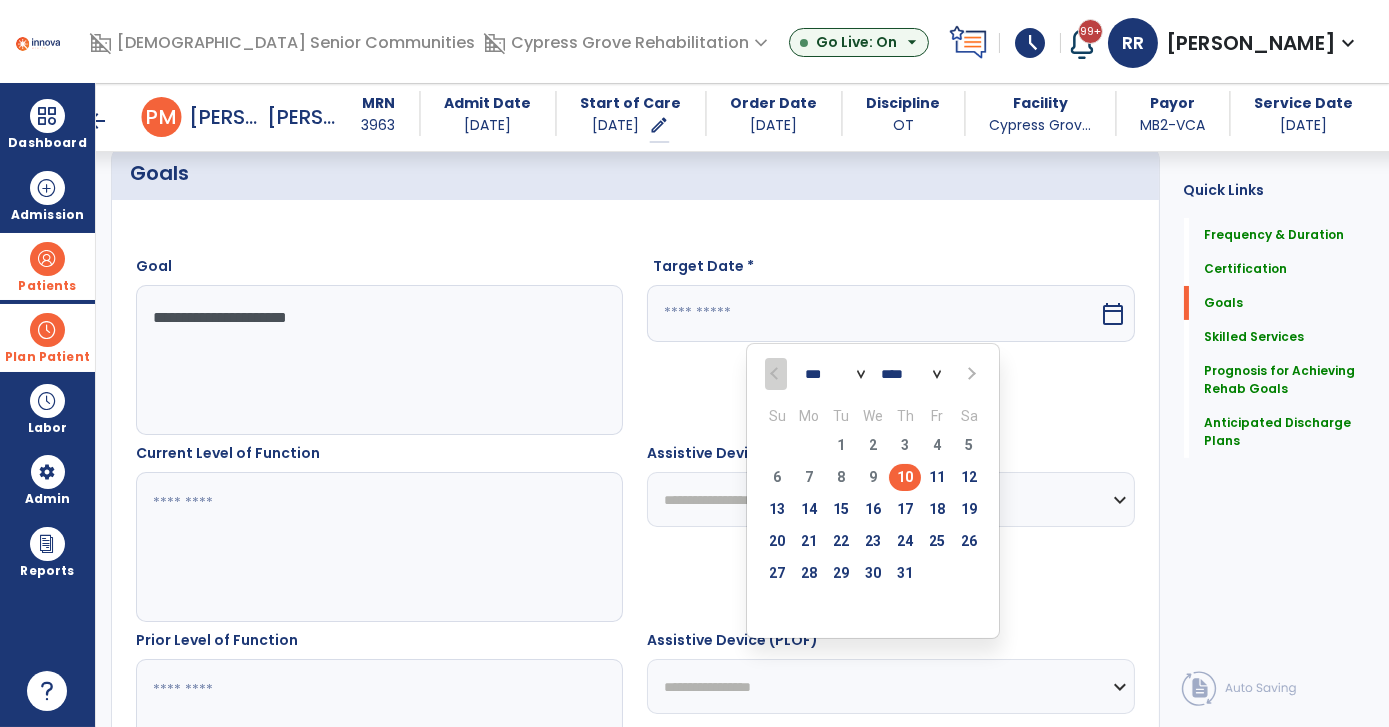 click at bounding box center [970, 374] 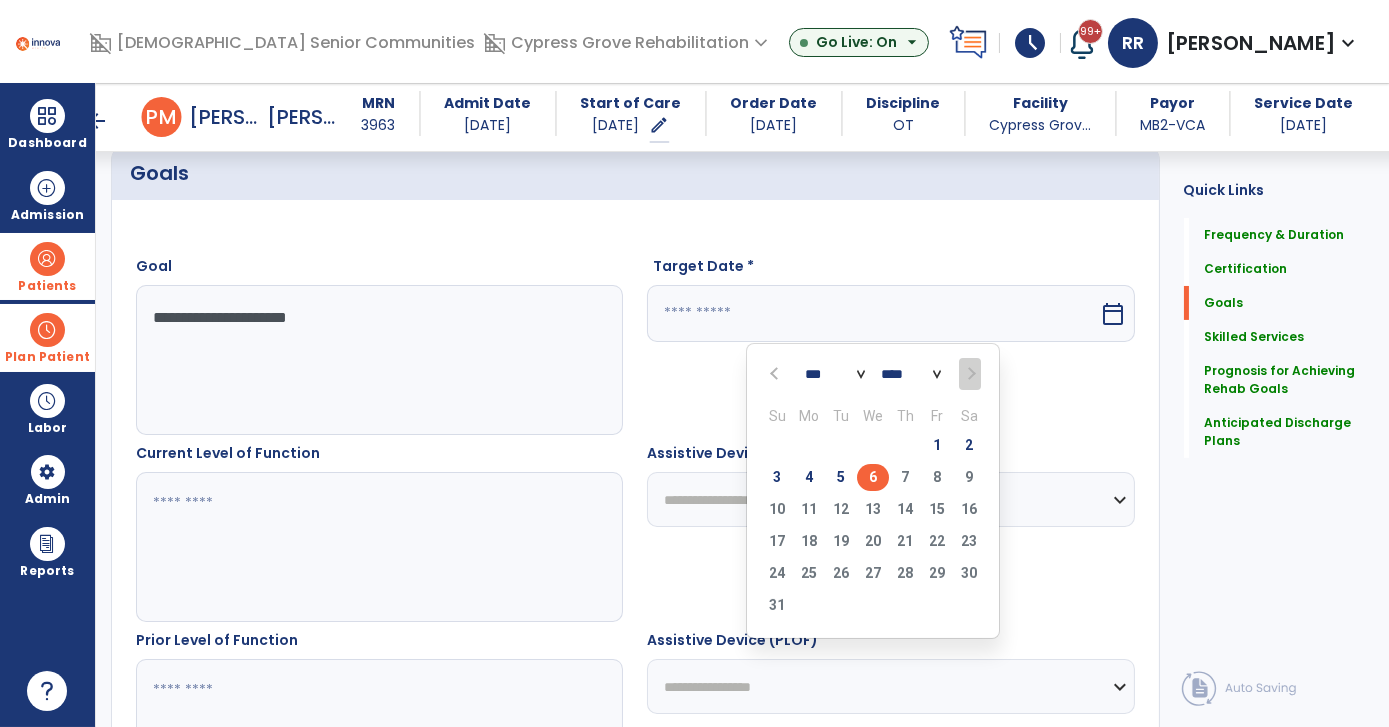 click on "6" at bounding box center (873, 477) 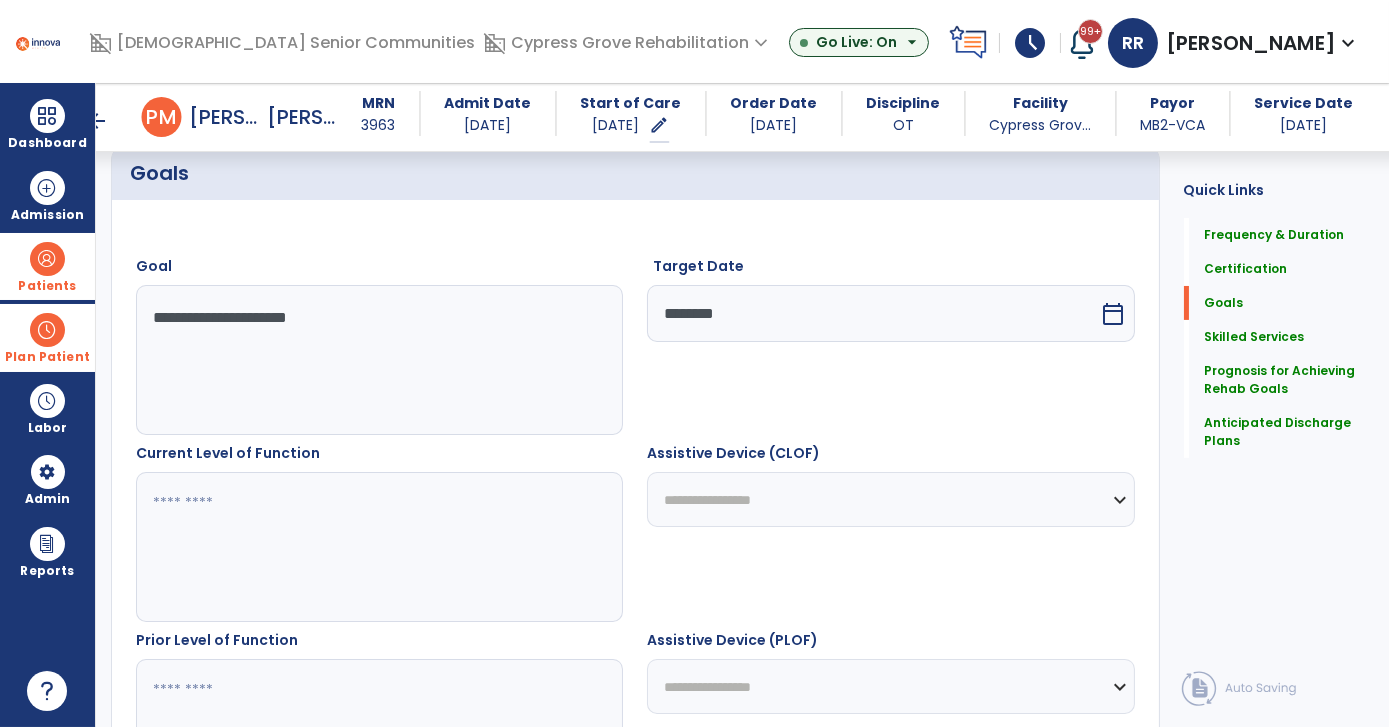 click at bounding box center (379, 547) 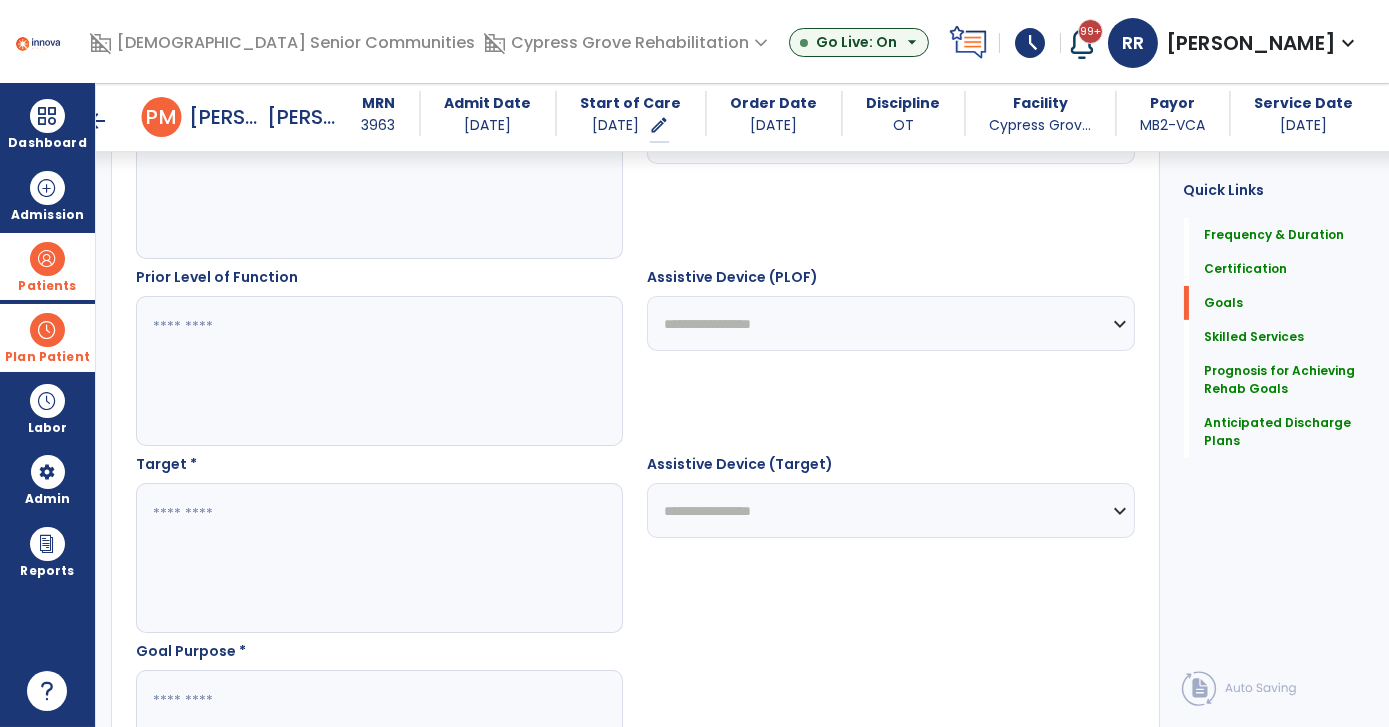 scroll, scrollTop: 653, scrollLeft: 0, axis: vertical 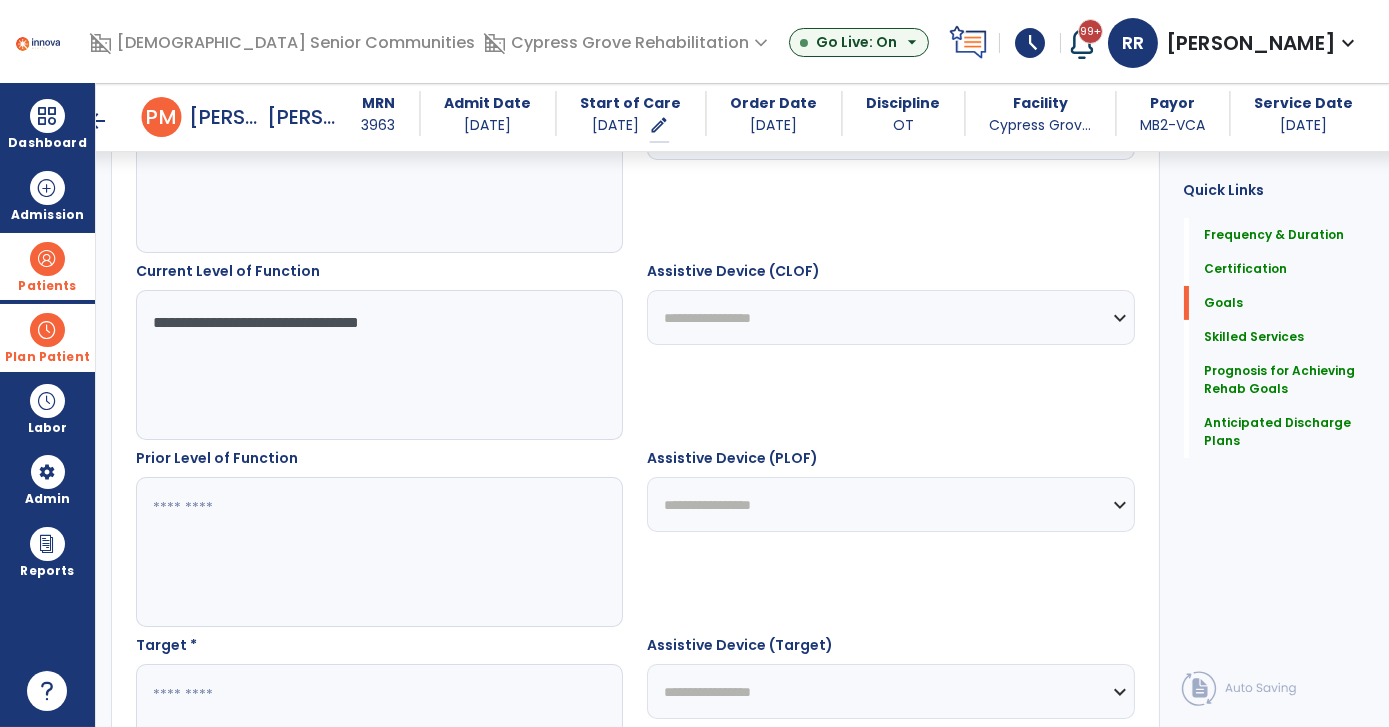 type on "**********" 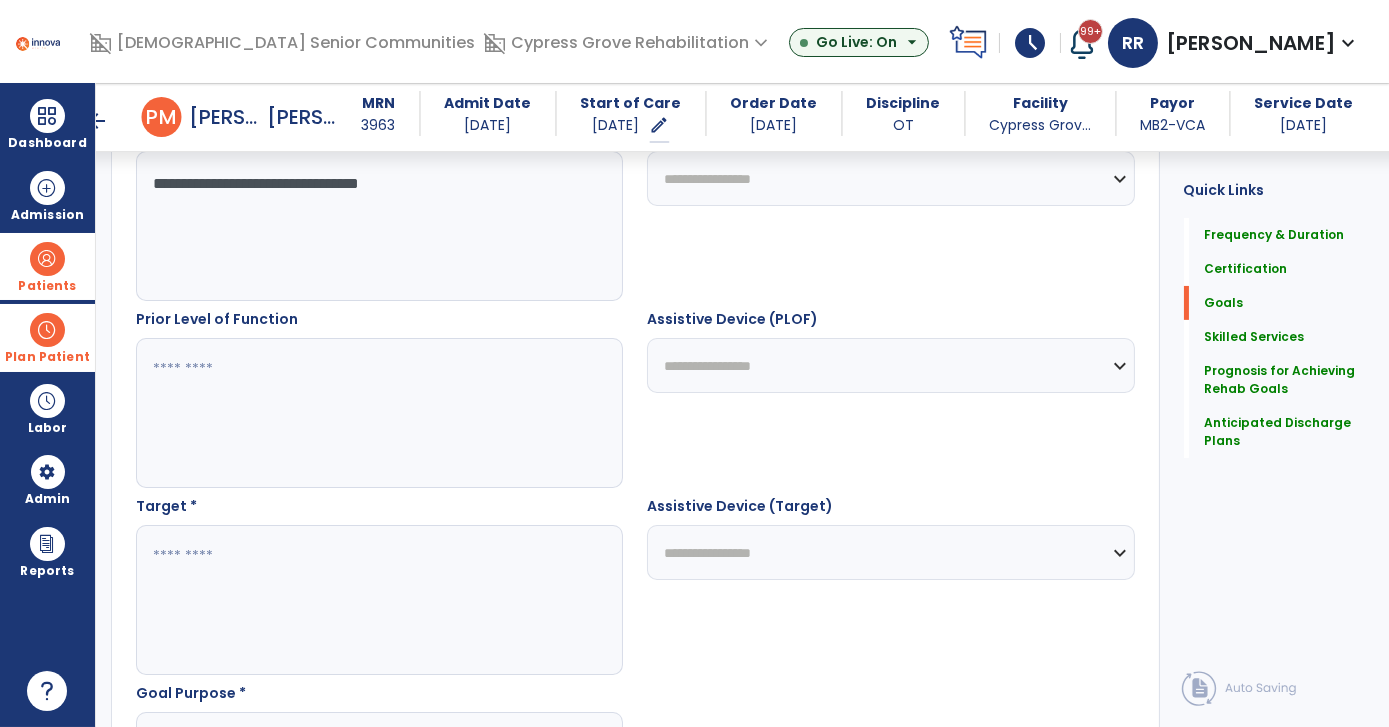scroll, scrollTop: 834, scrollLeft: 0, axis: vertical 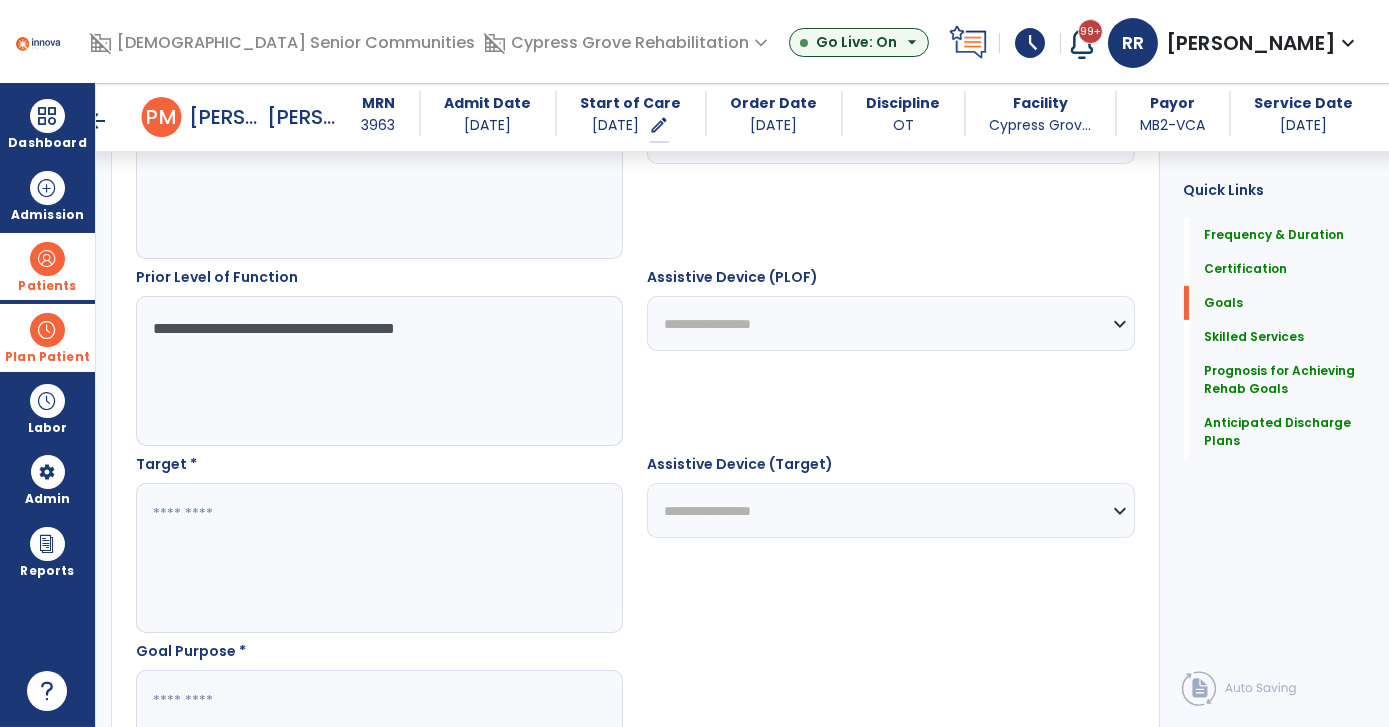 type on "**********" 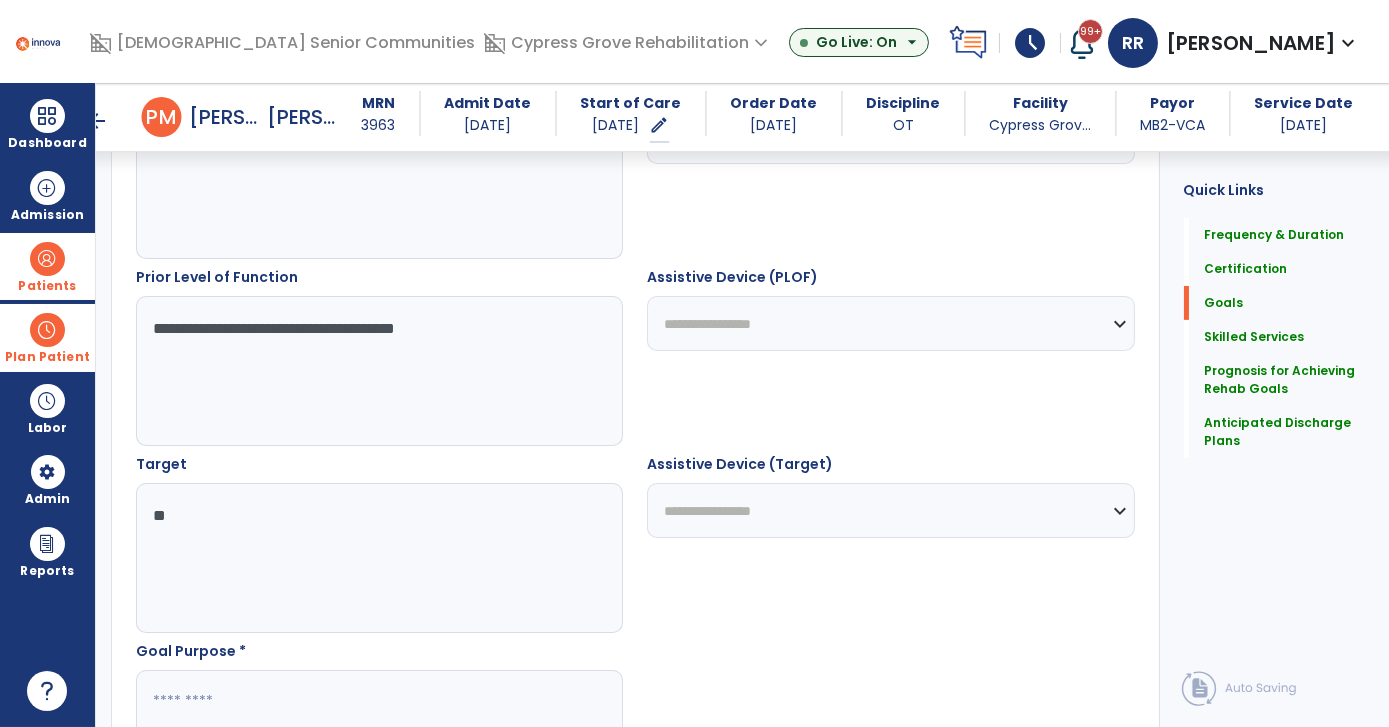 type on "*" 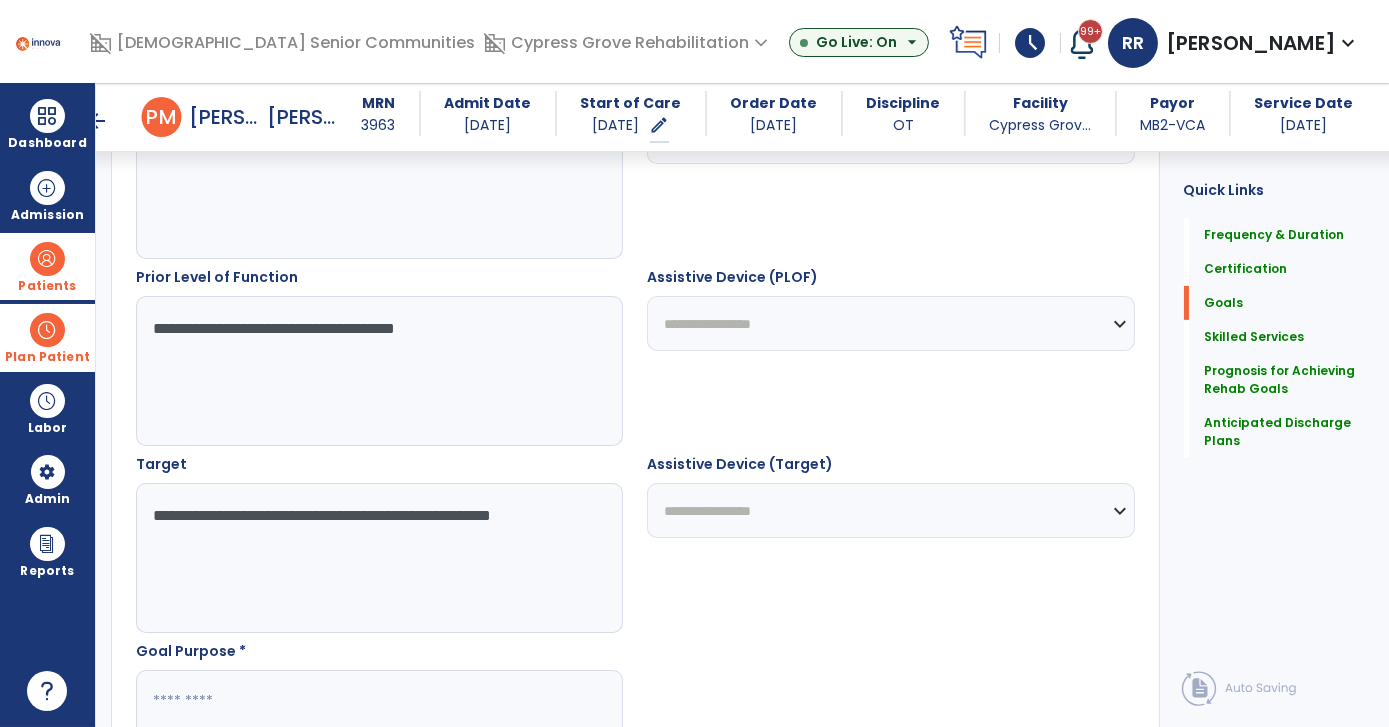 type on "**********" 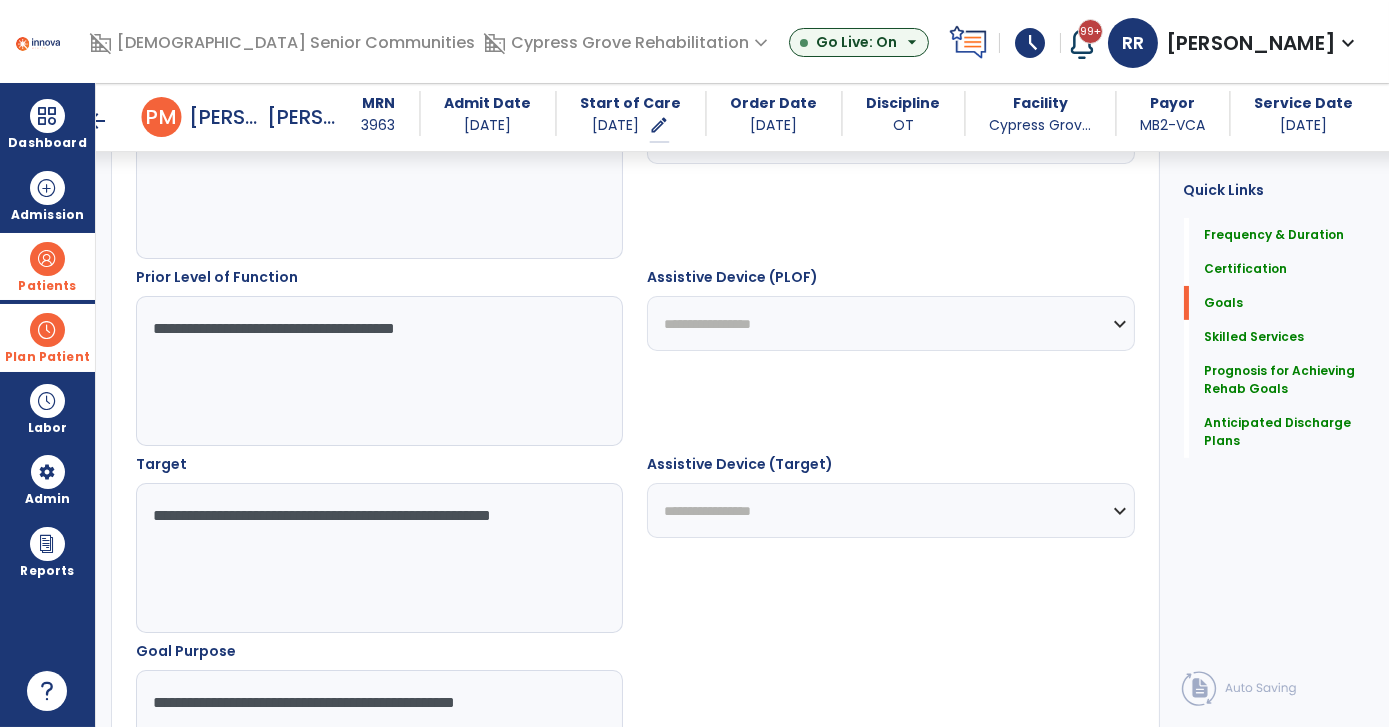 type on "**********" 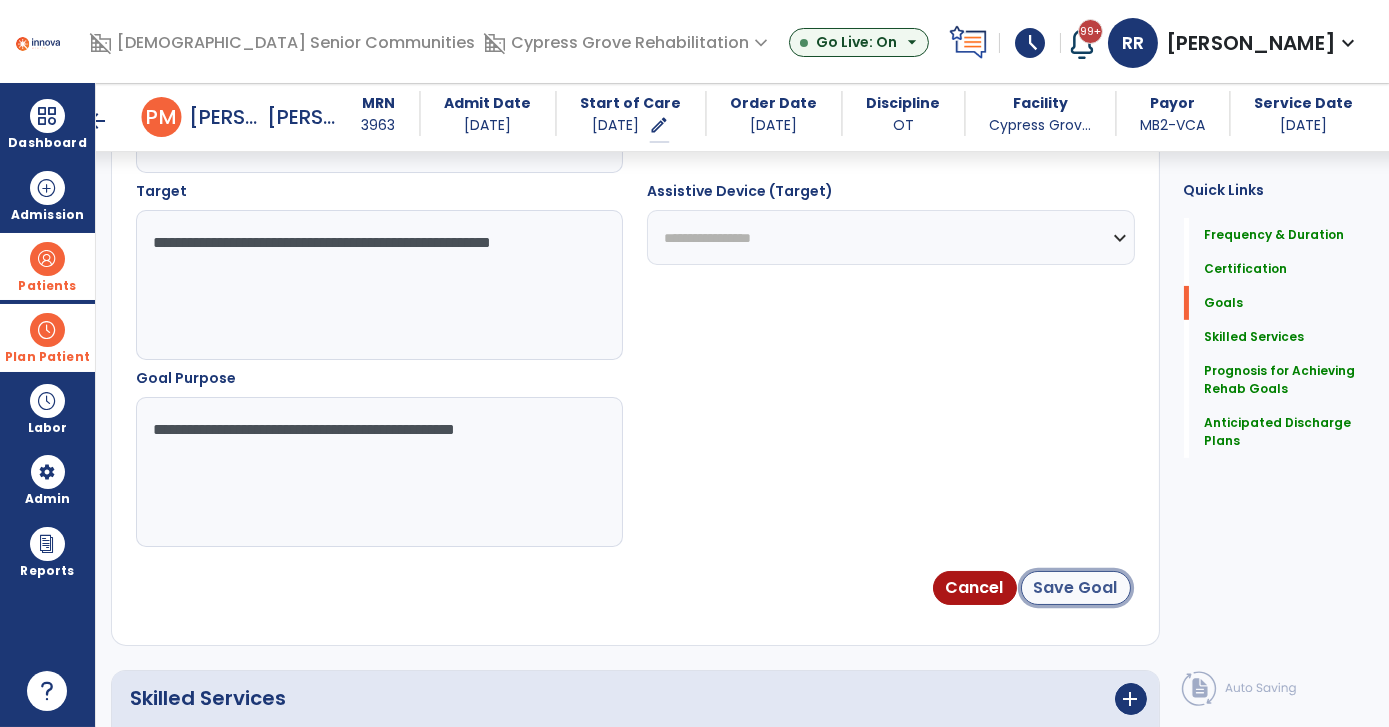click on "Save Goal" at bounding box center (1076, 588) 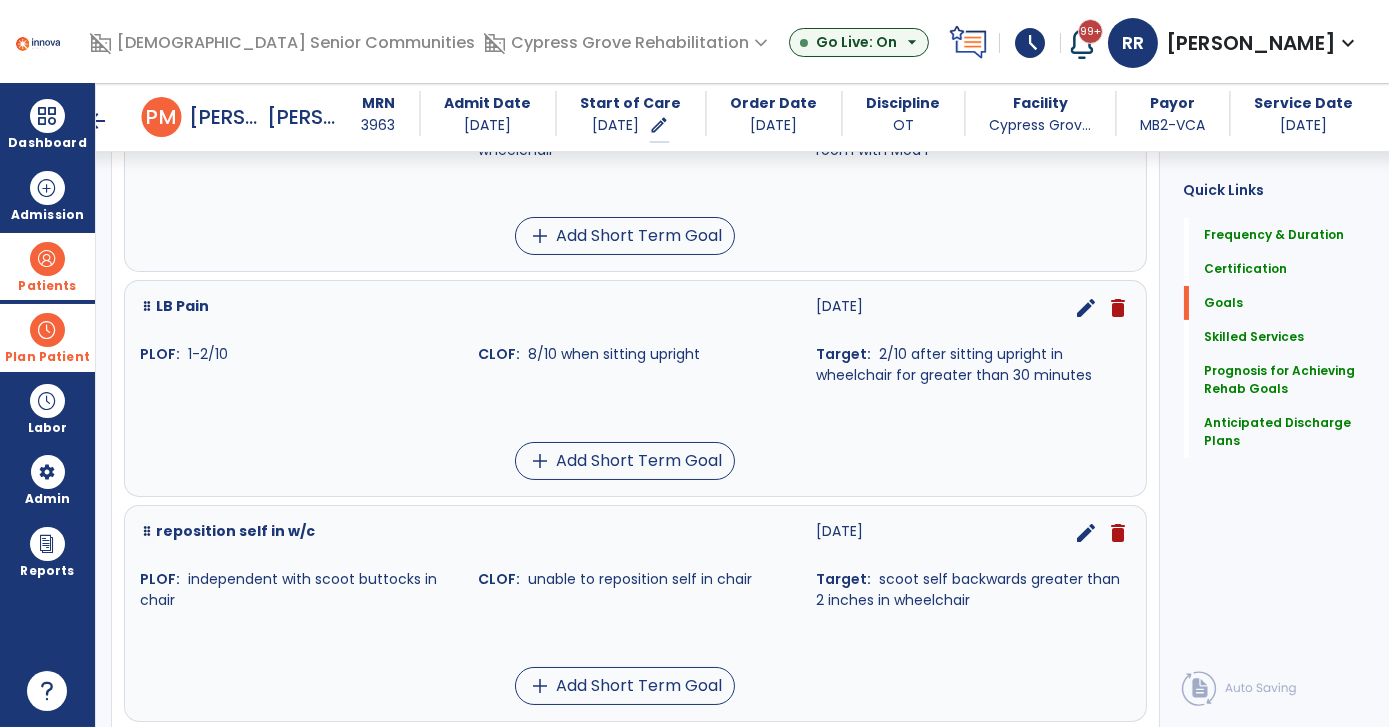 scroll, scrollTop: 759, scrollLeft: 0, axis: vertical 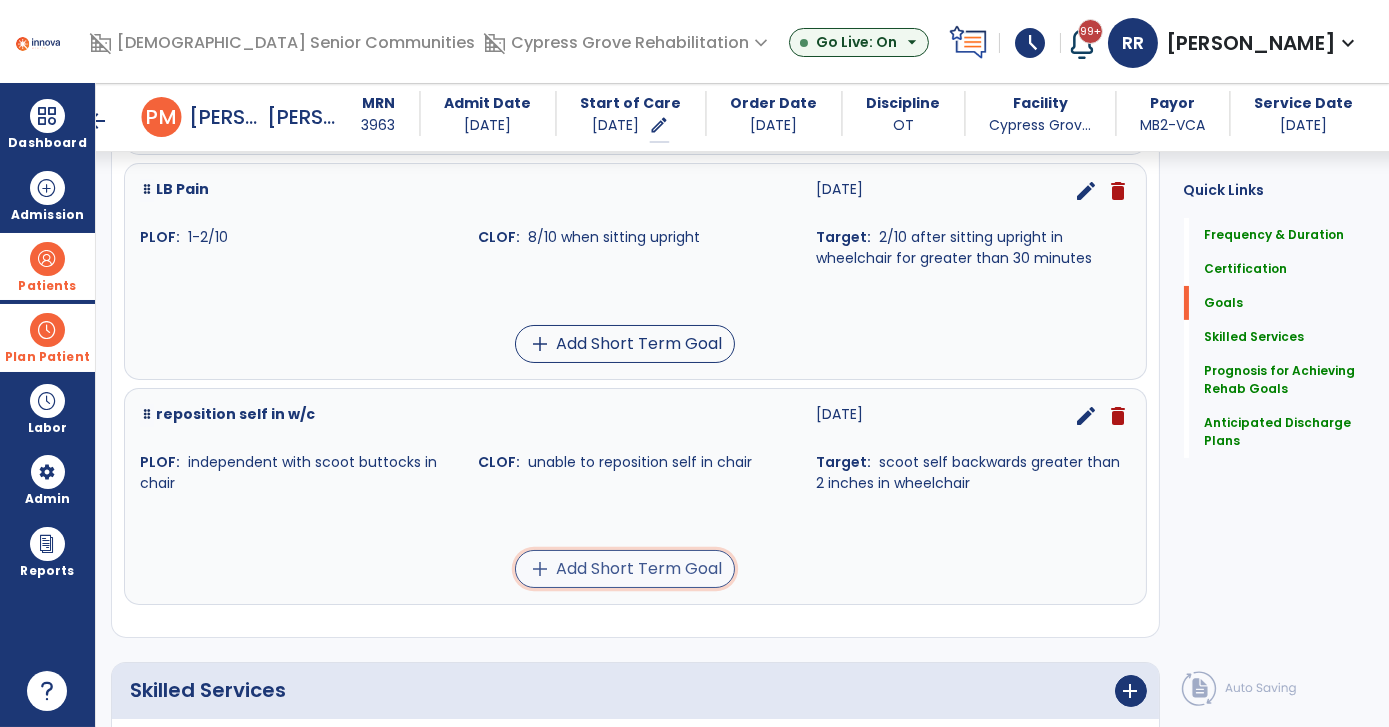 click on "add  Add Short Term Goal" at bounding box center (625, 569) 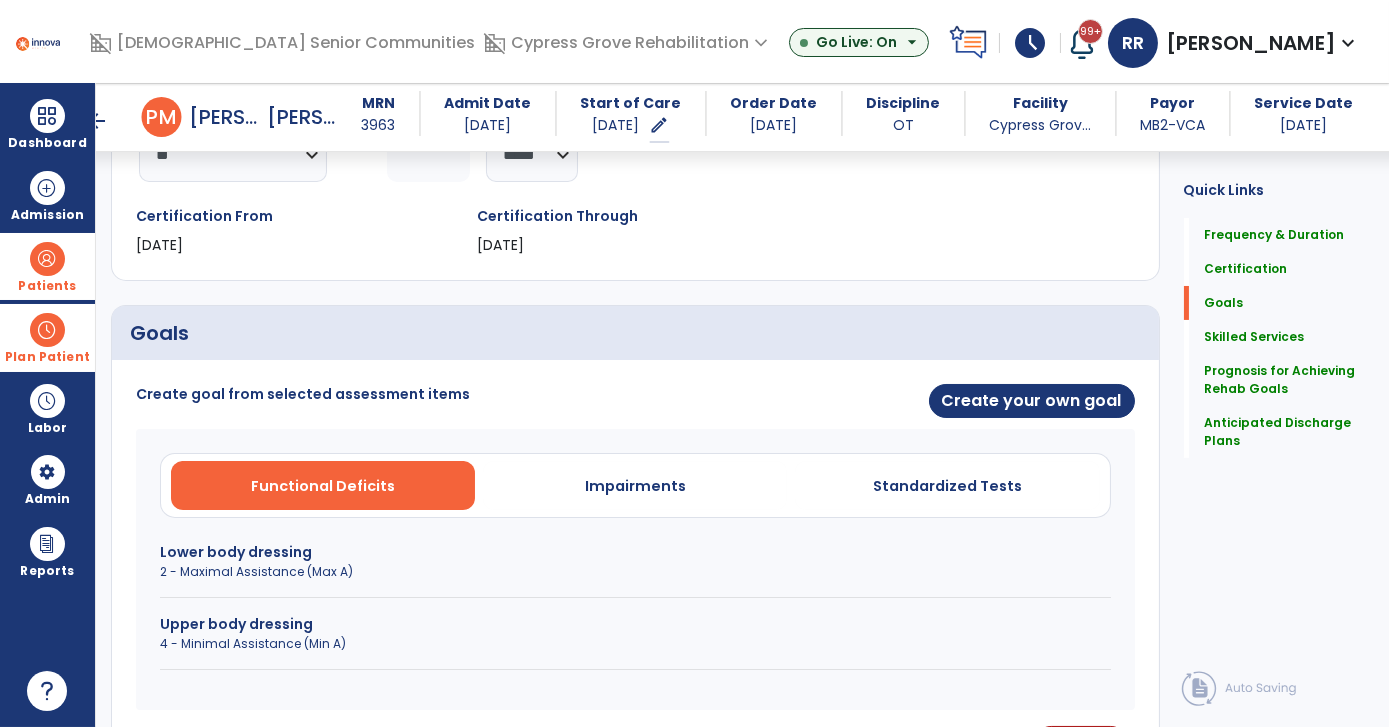 scroll, scrollTop: 202, scrollLeft: 0, axis: vertical 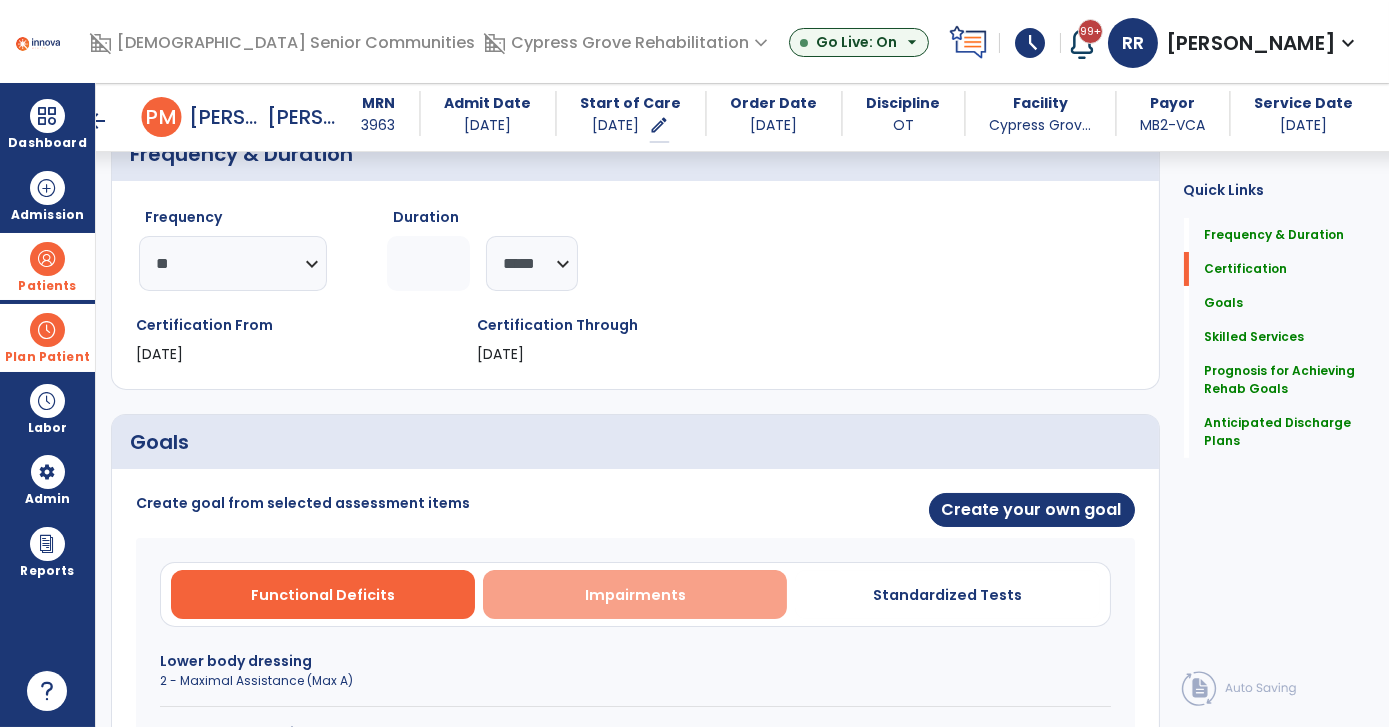 click on "Impairments" at bounding box center (635, 594) 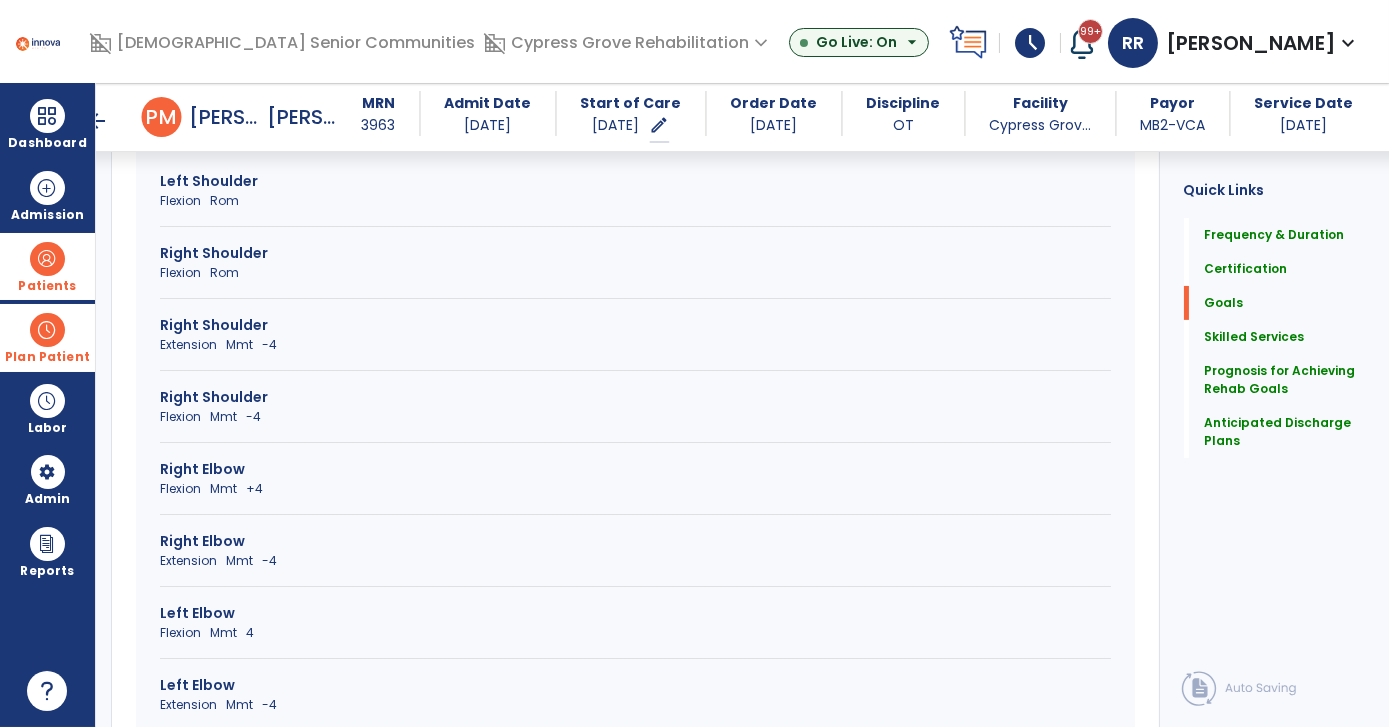 scroll, scrollTop: 748, scrollLeft: 0, axis: vertical 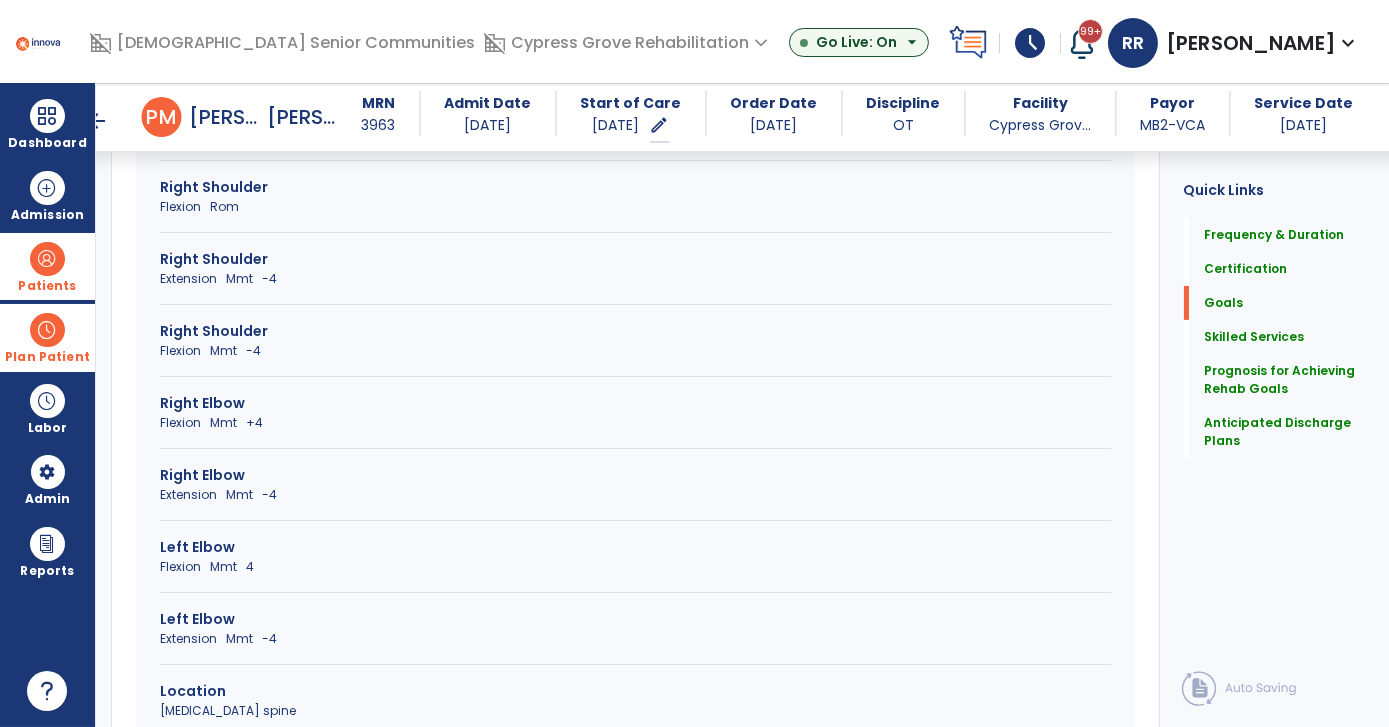 click on "Left Elbow  Extension   Mmt   -4" at bounding box center (635, 637) 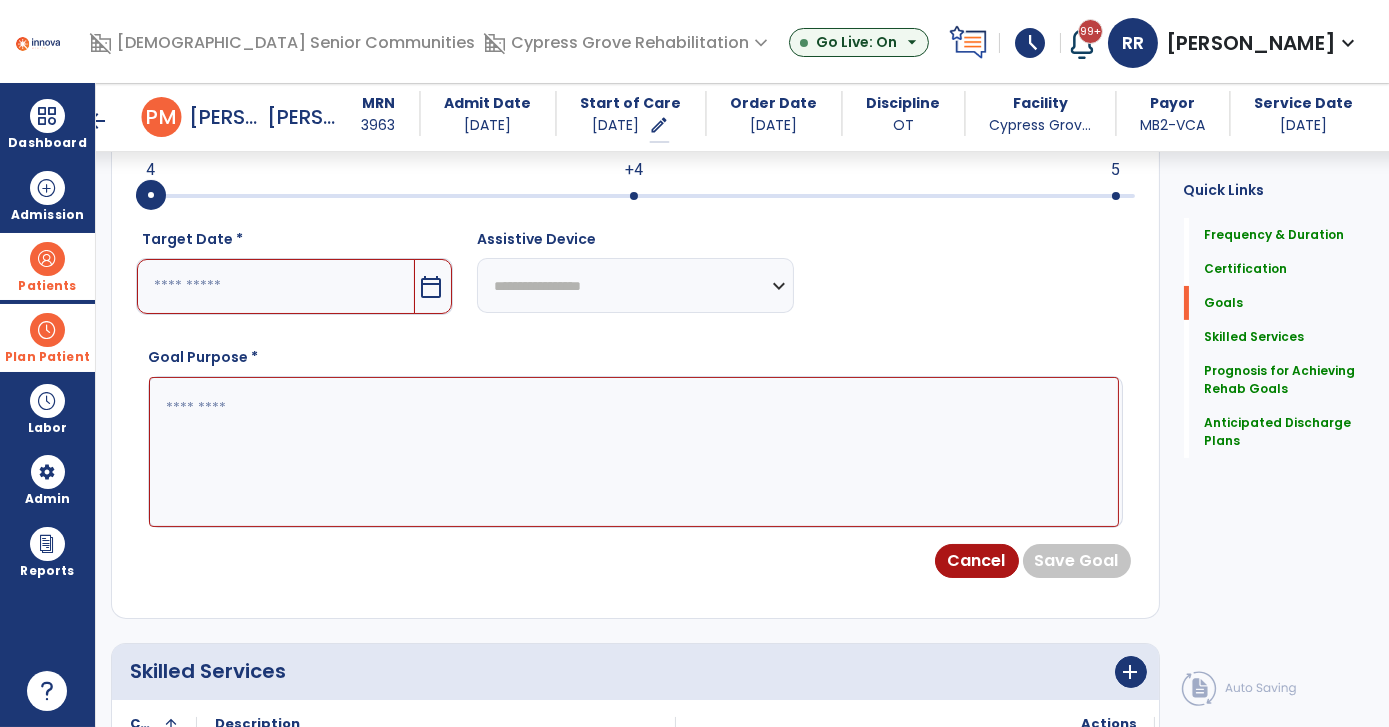drag, startPoint x: 636, startPoint y: 199, endPoint x: 239, endPoint y: 199, distance: 397 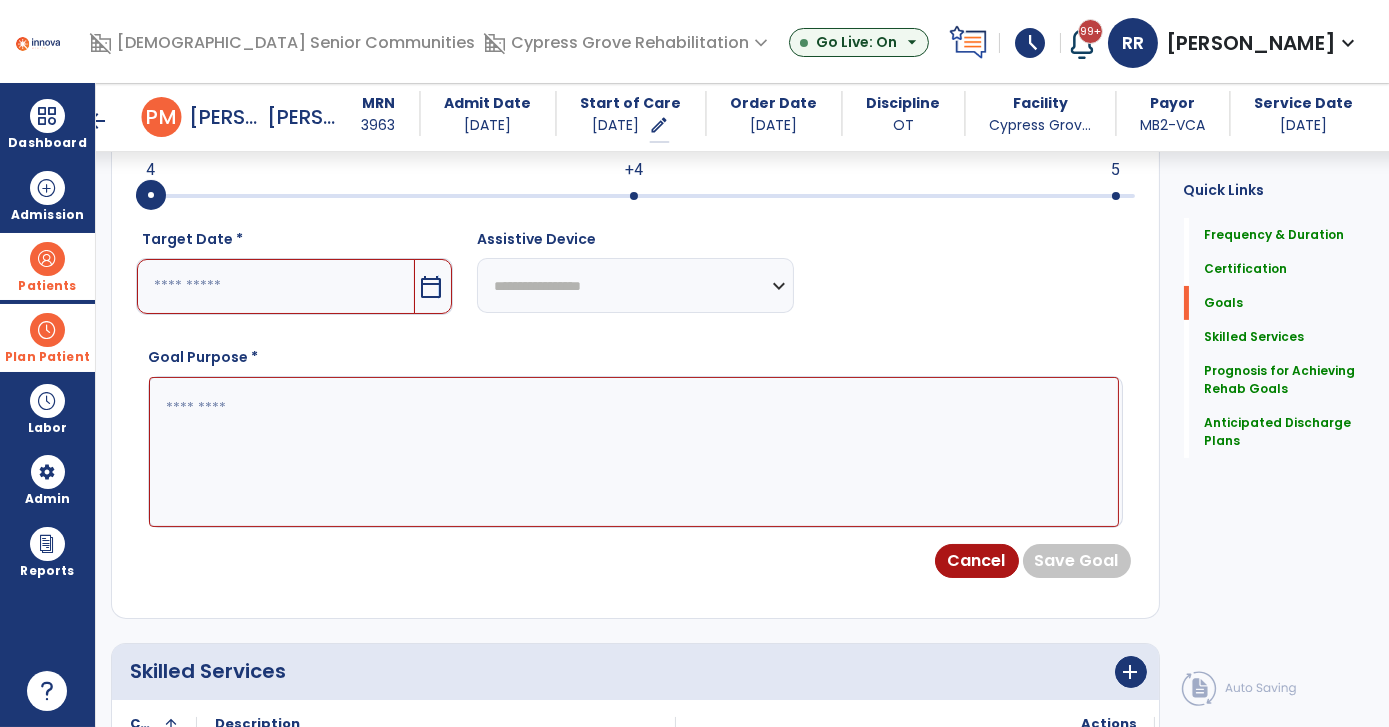 click on "calendar_today" at bounding box center [431, 287] 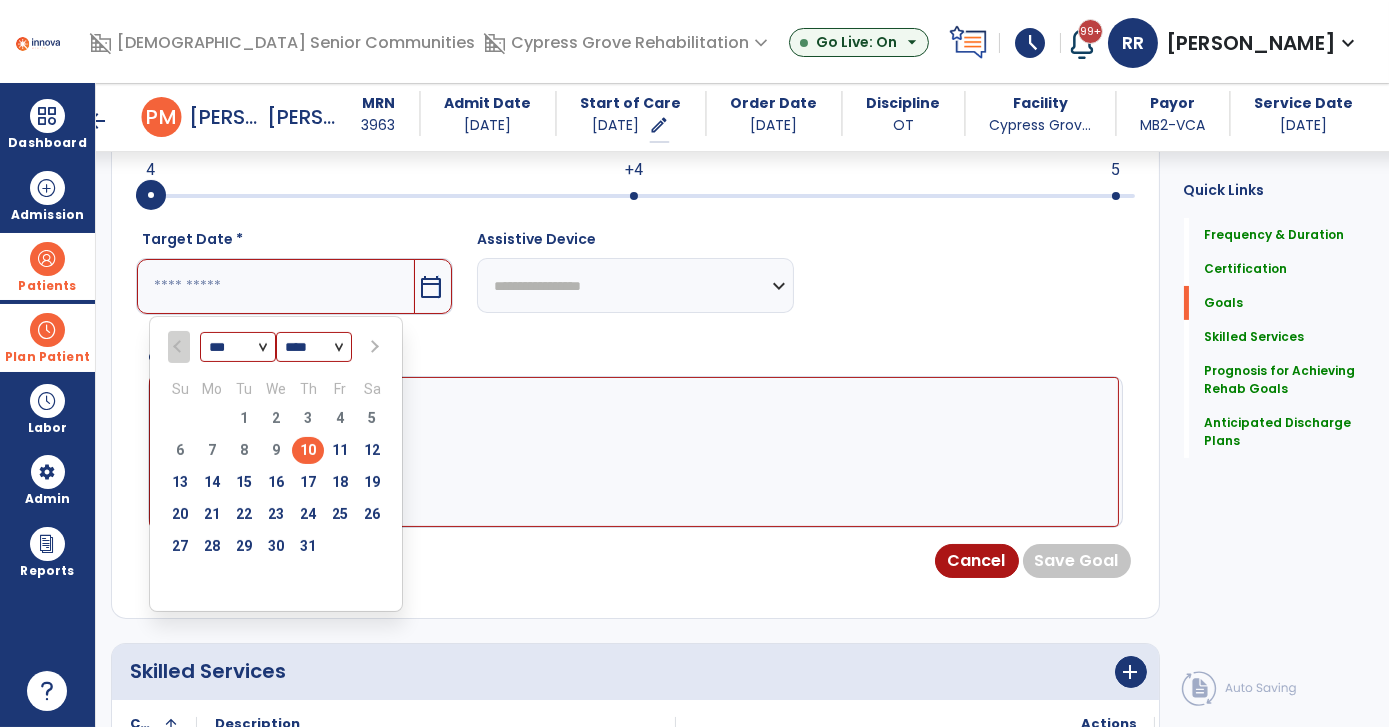 drag, startPoint x: 435, startPoint y: 295, endPoint x: 372, endPoint y: 346, distance: 81.055534 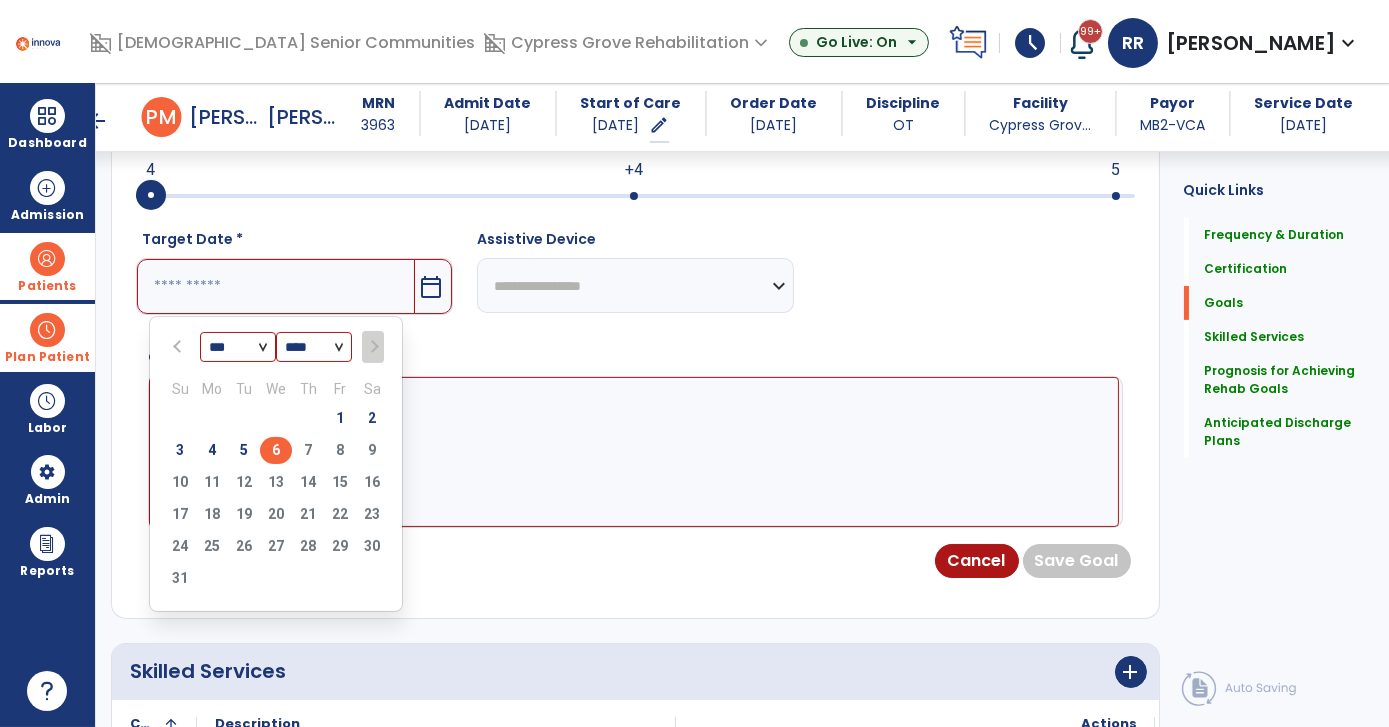 click on "6" at bounding box center [276, 450] 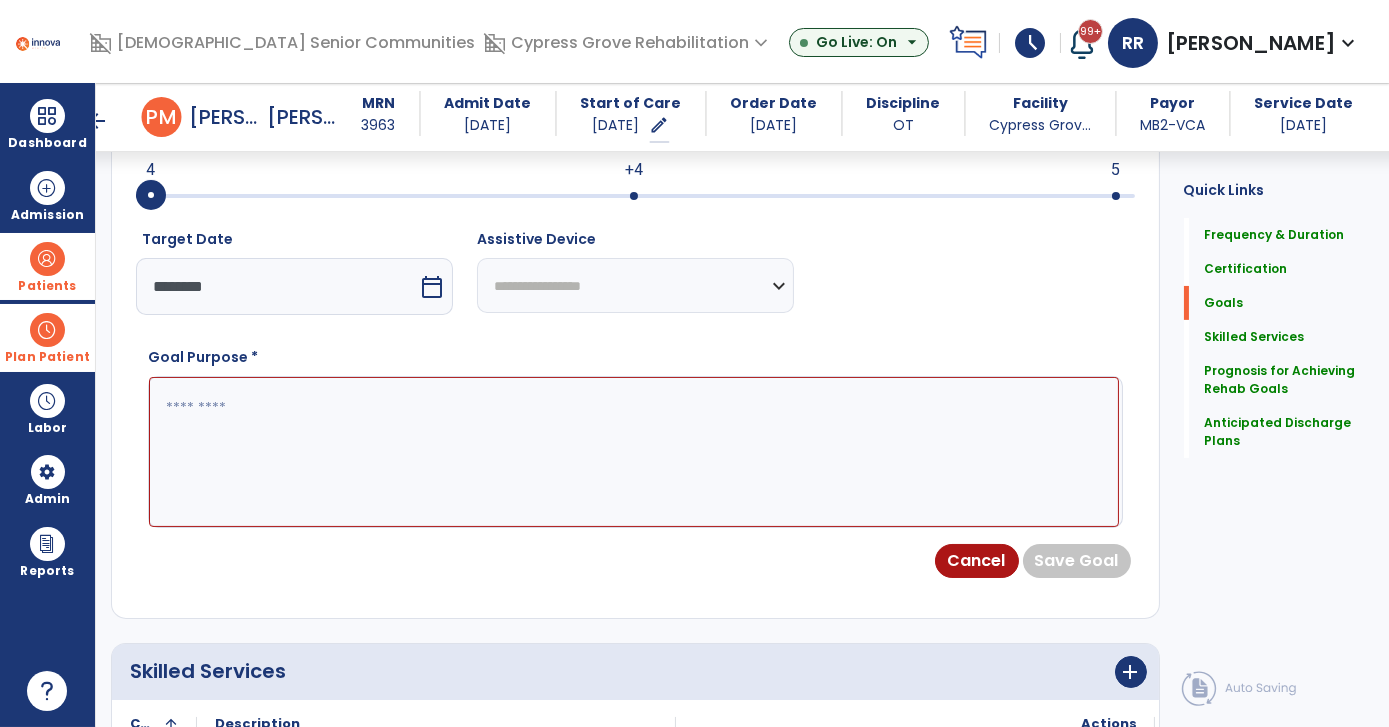 click at bounding box center (634, 451) 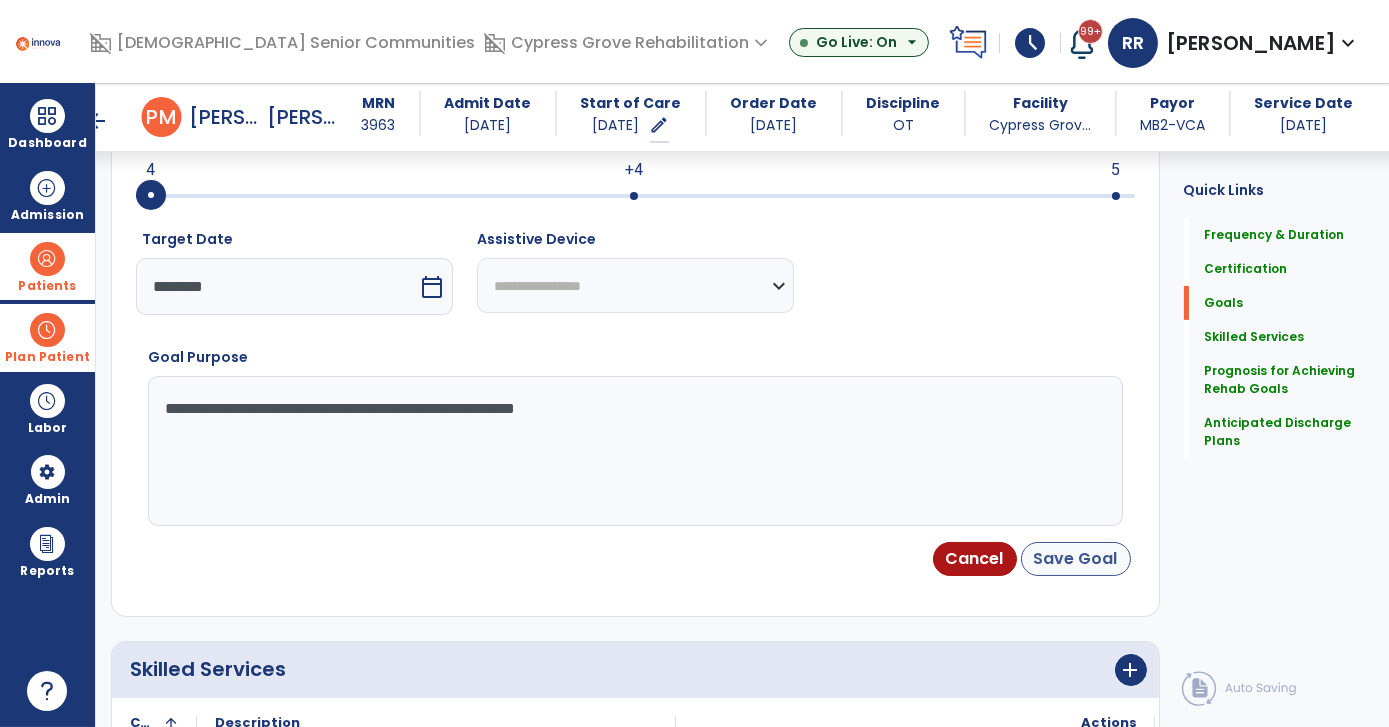 type on "**********" 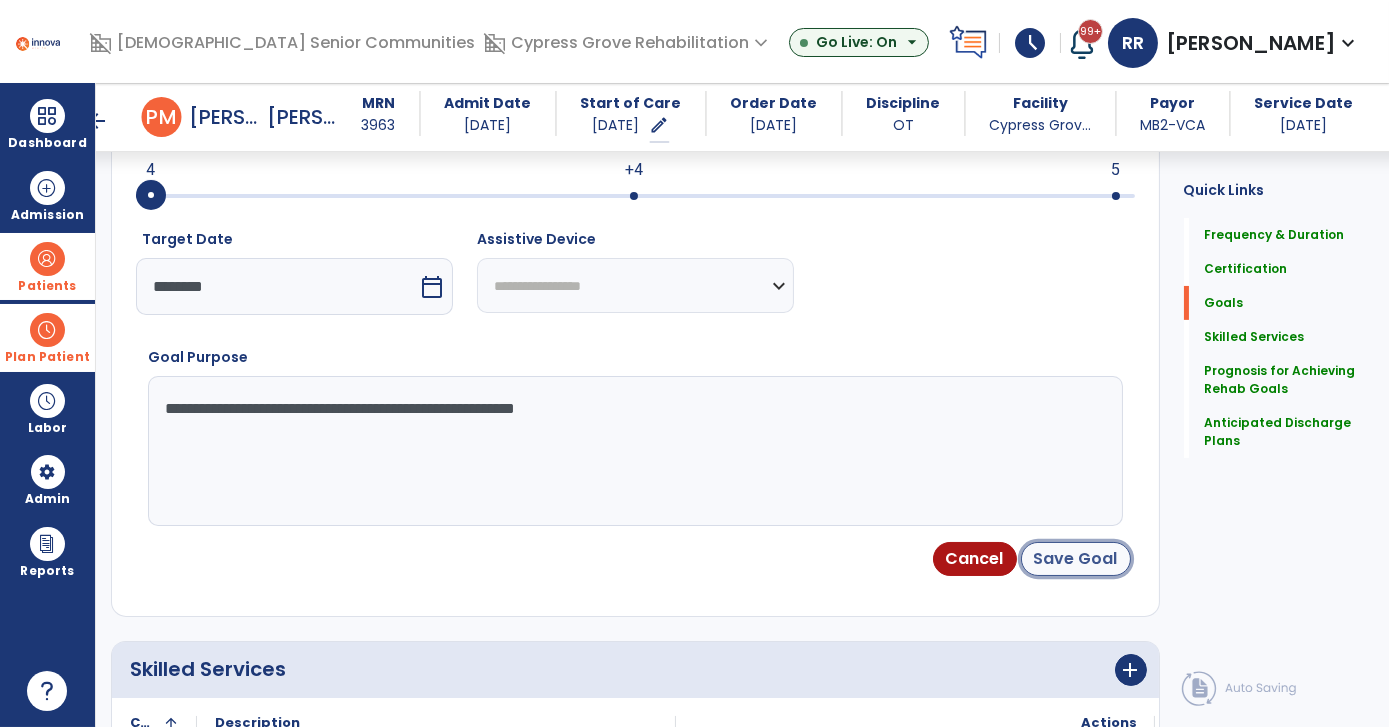 click on "Save Goal" at bounding box center [1076, 559] 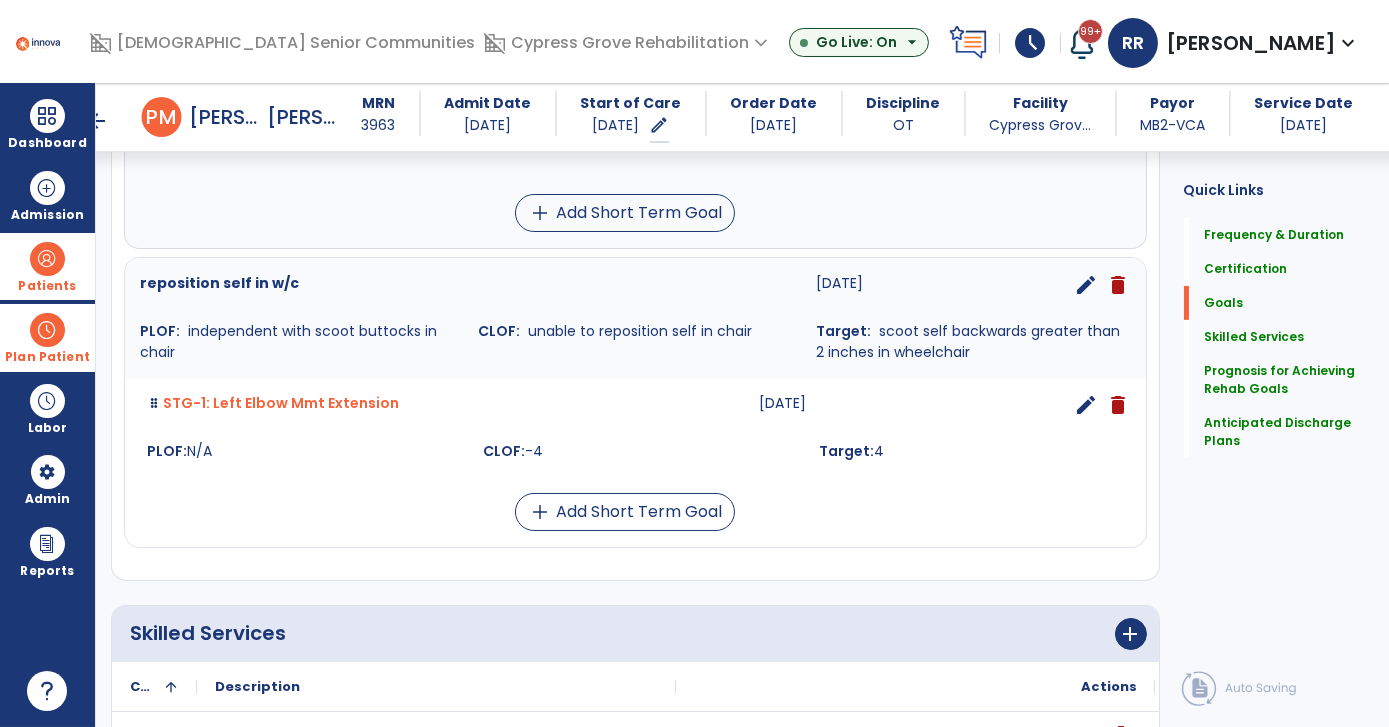 scroll, scrollTop: 968, scrollLeft: 0, axis: vertical 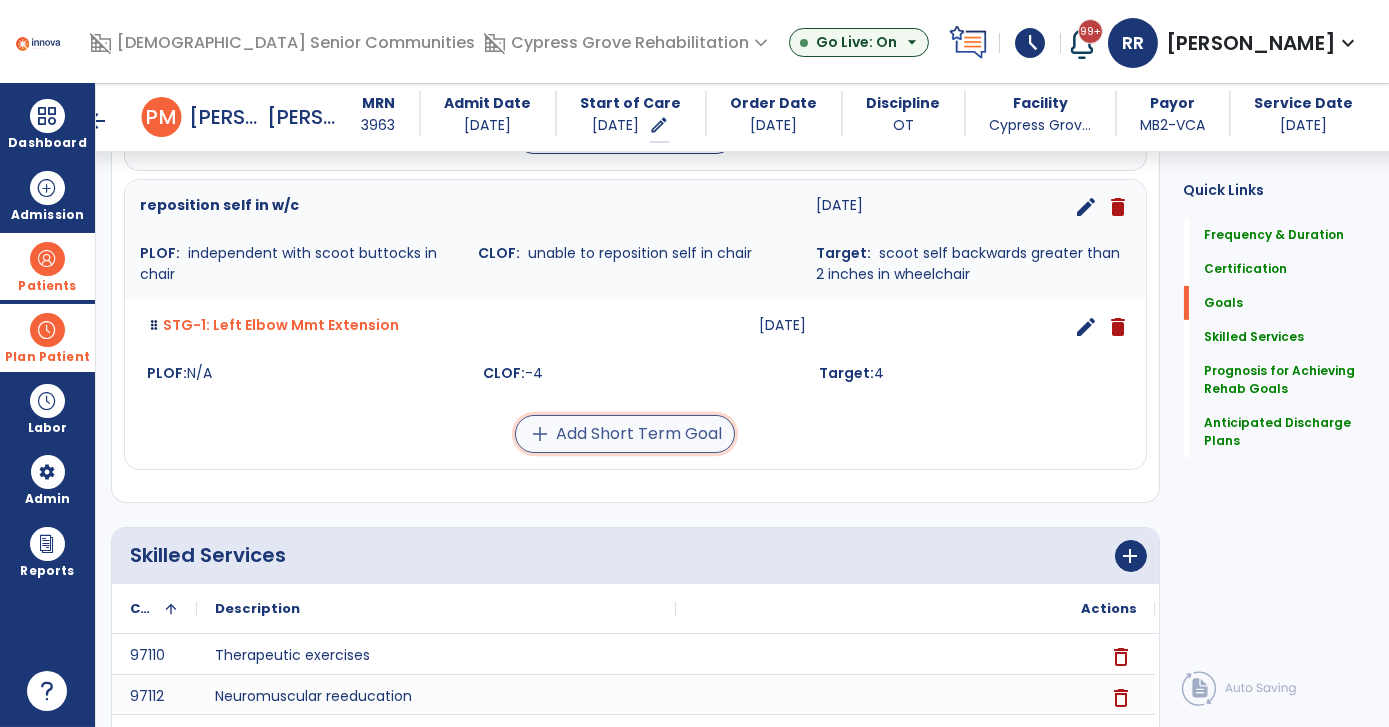 click on "add  Add Short Term Goal" at bounding box center [625, 434] 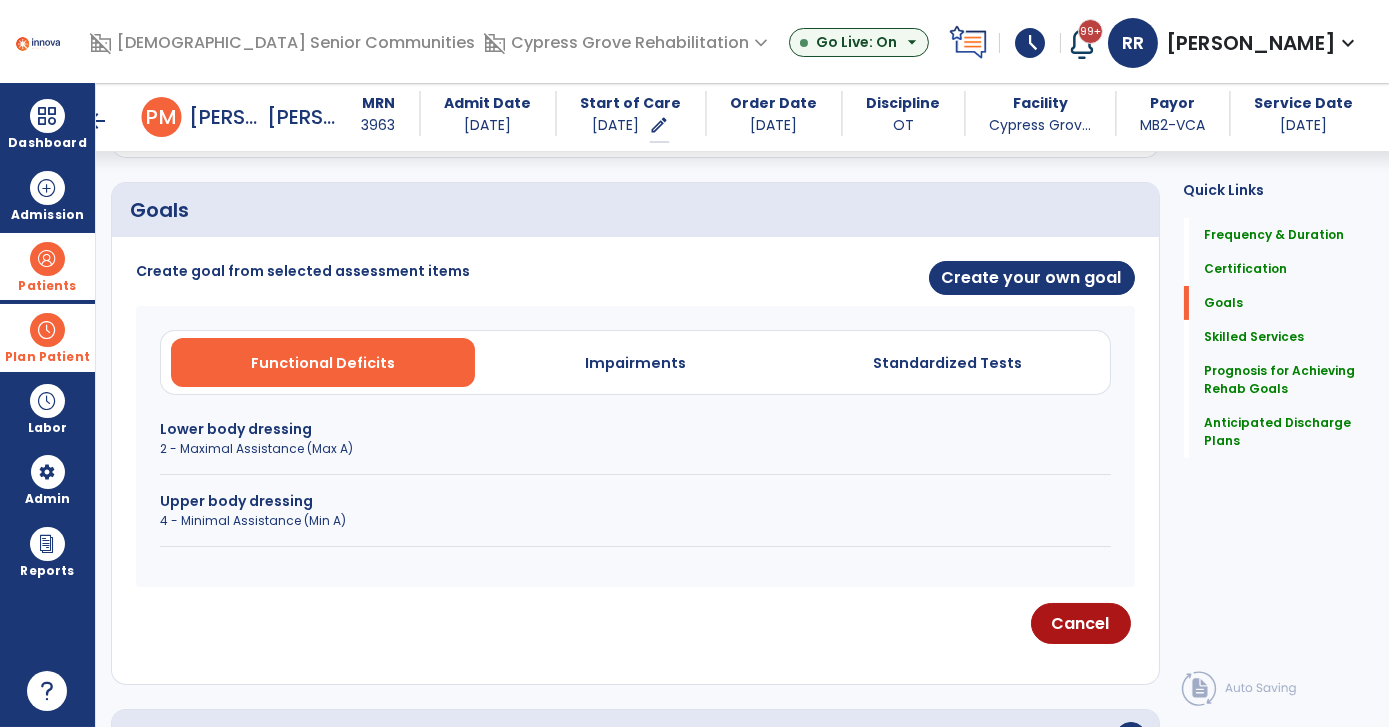 scroll, scrollTop: 405, scrollLeft: 0, axis: vertical 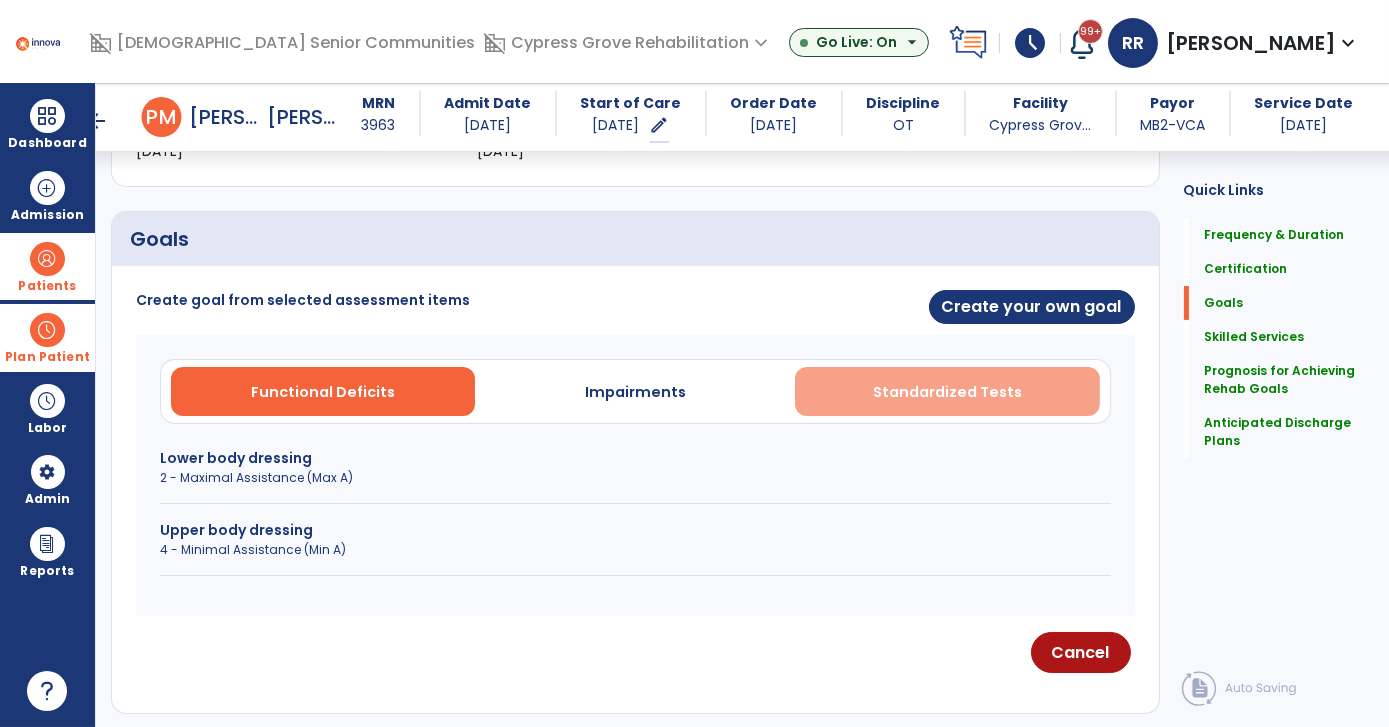 click on "Standardized Tests" at bounding box center [947, 392] 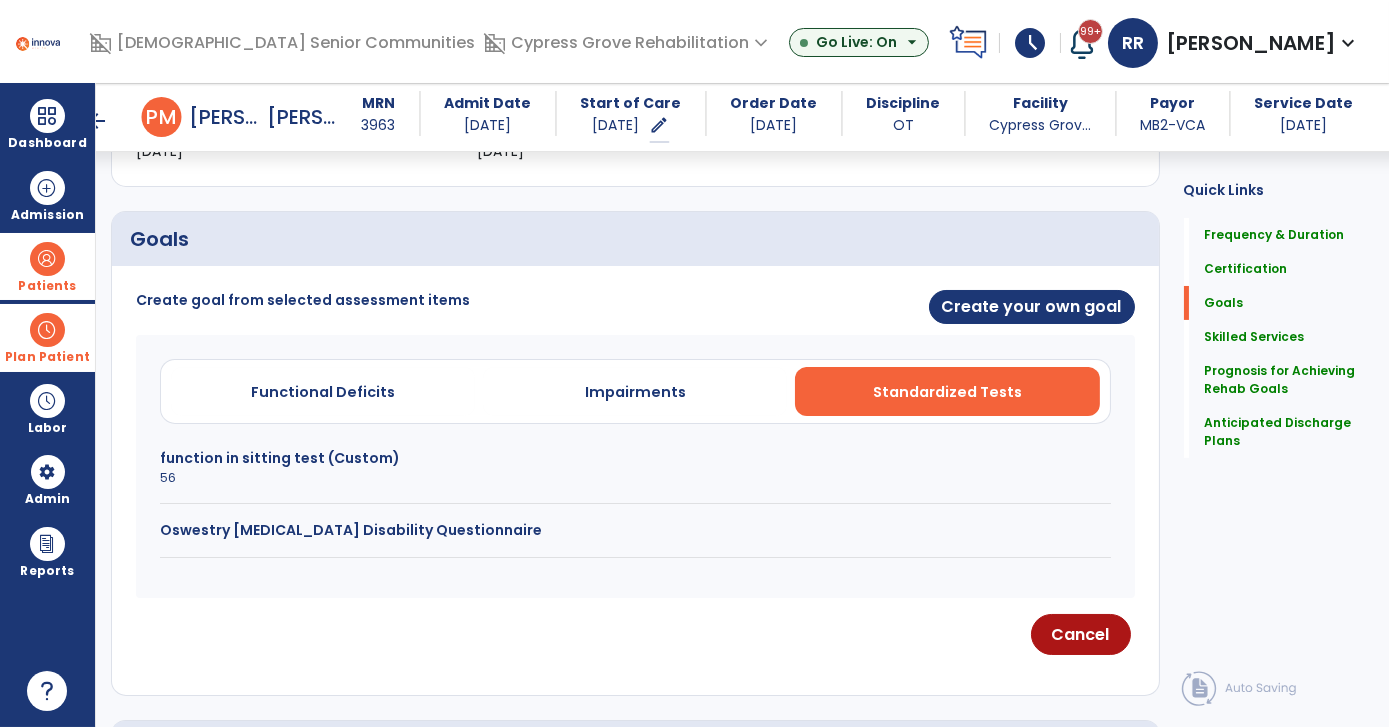 click on "56" at bounding box center (635, 478) 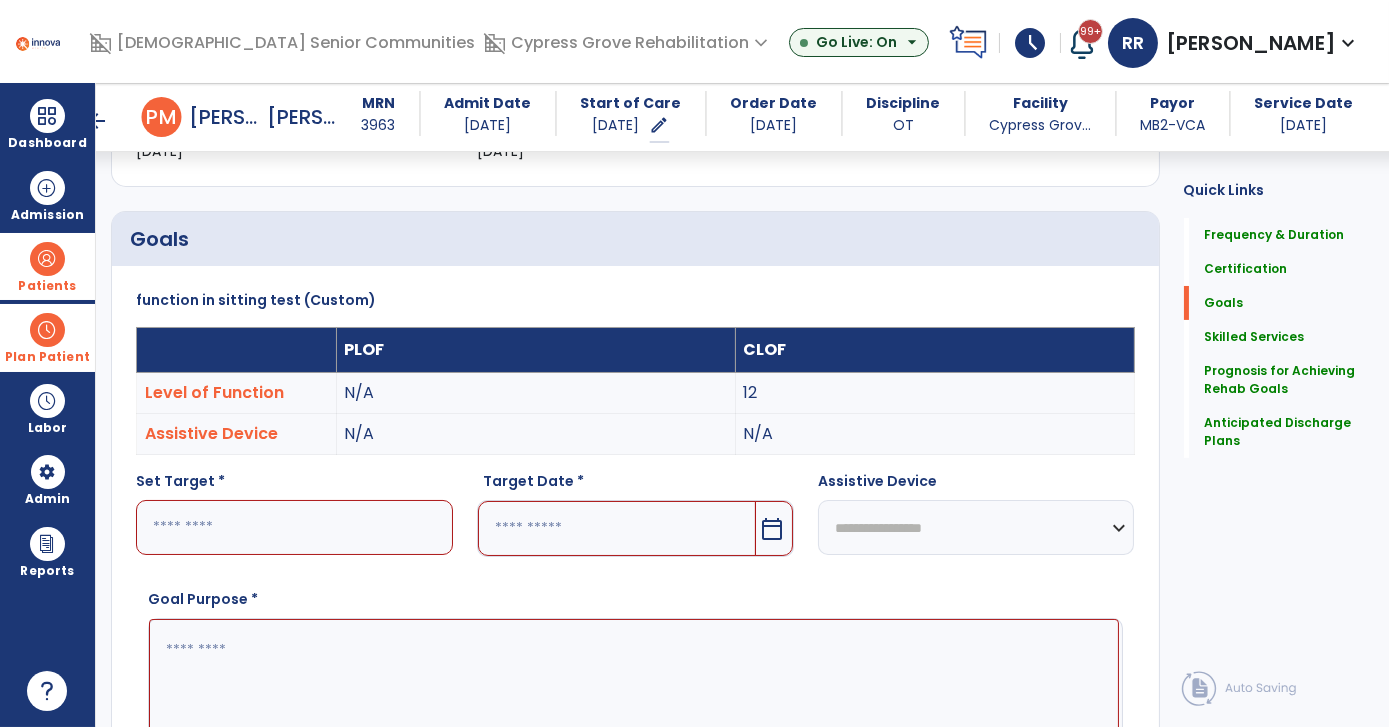 click at bounding box center (294, 527) 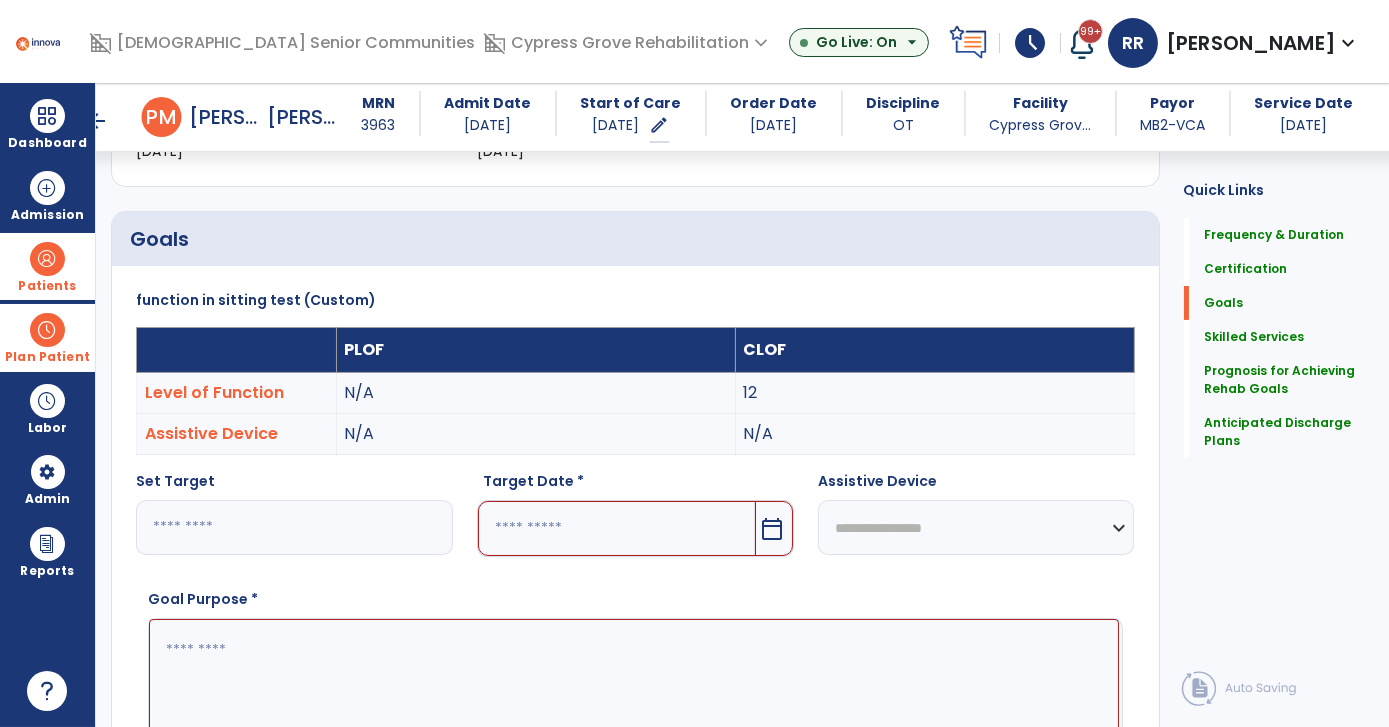type on "**" 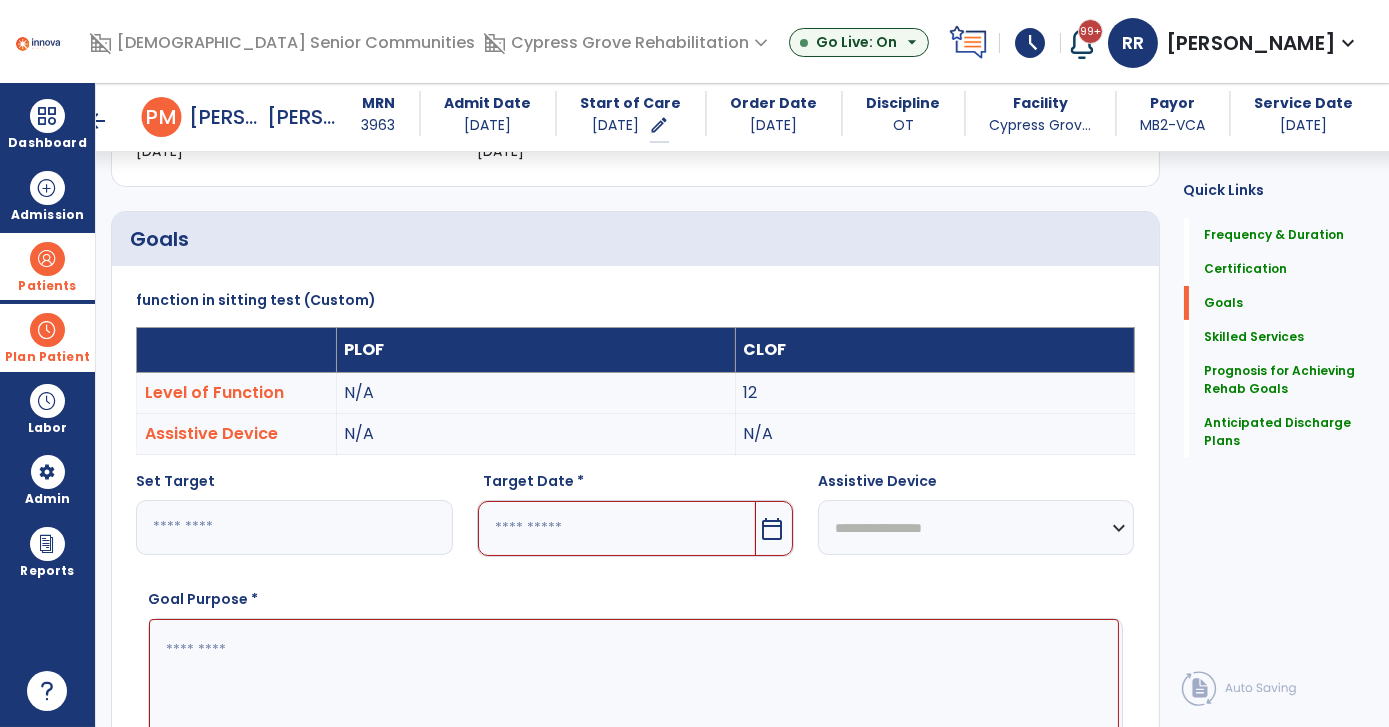 click on "calendar_today" at bounding box center [772, 529] 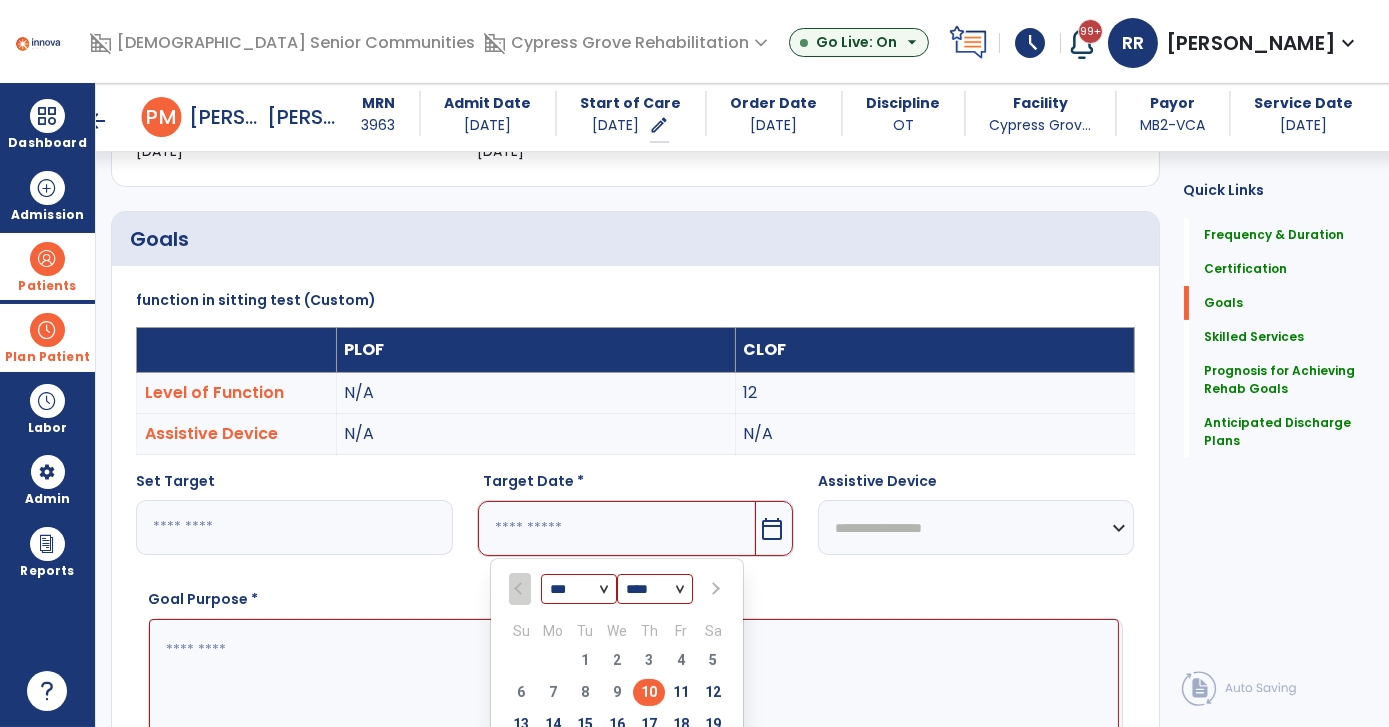 click at bounding box center [714, 589] 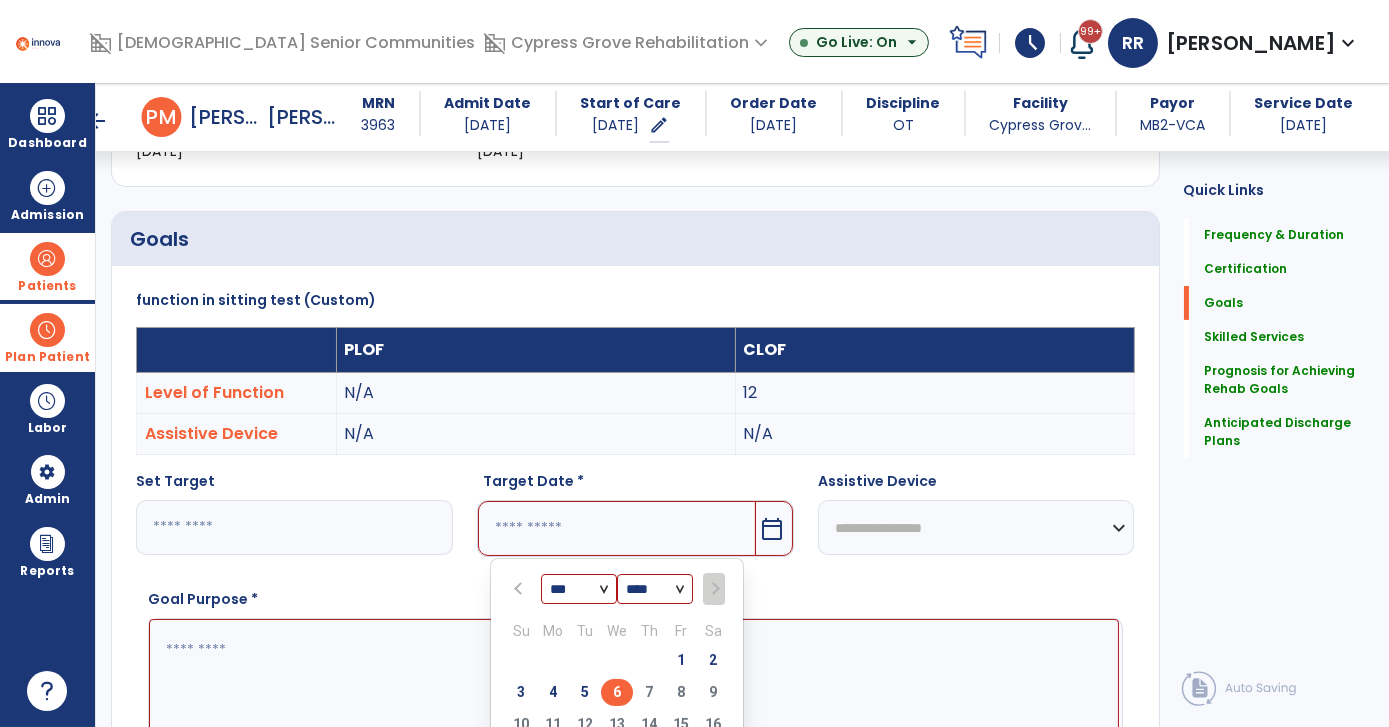 click on "6" at bounding box center (617, 692) 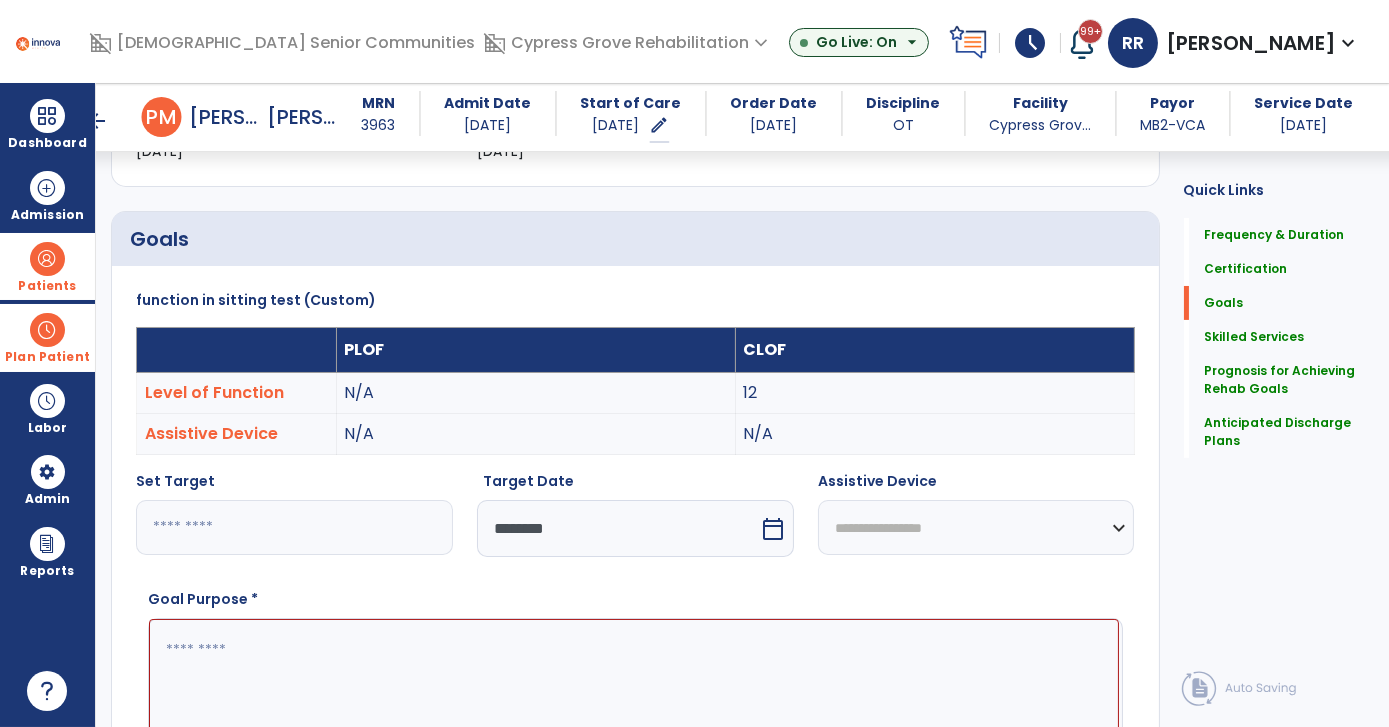 click at bounding box center [634, 693] 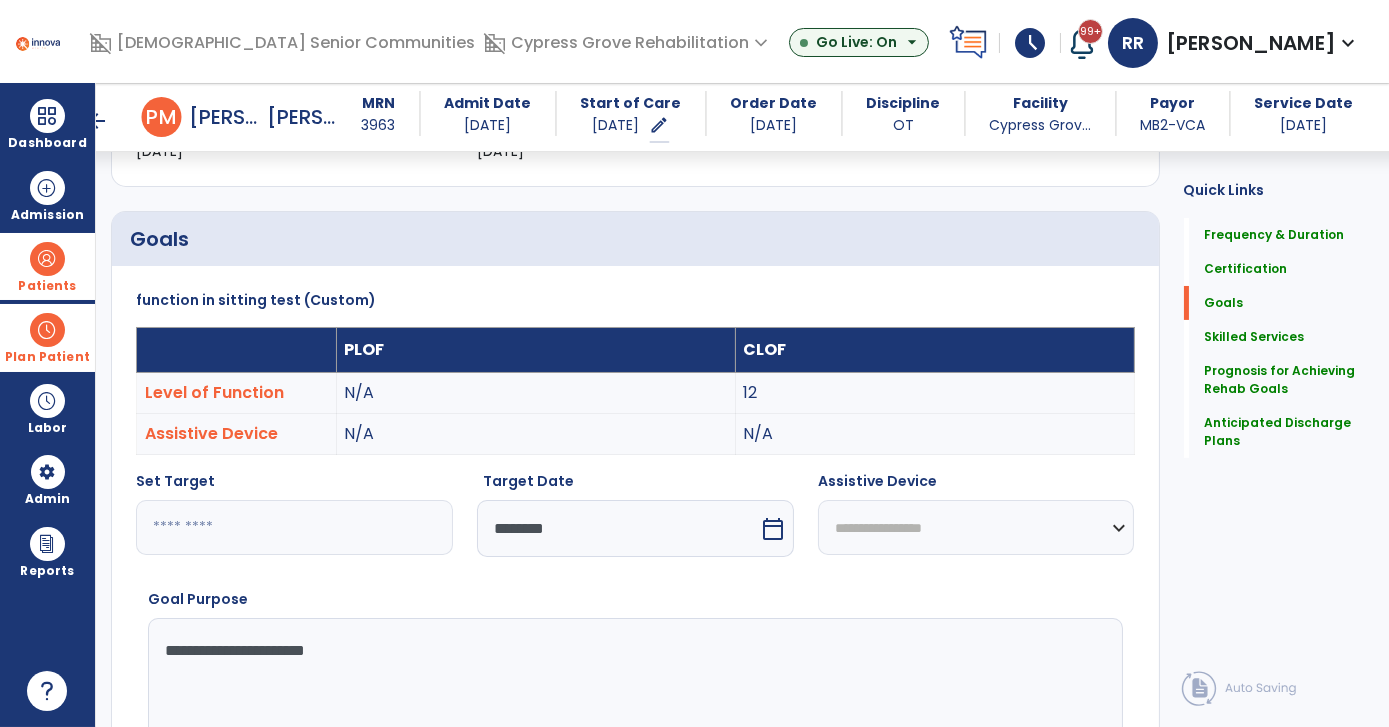 click on "**********" at bounding box center [635, 562] 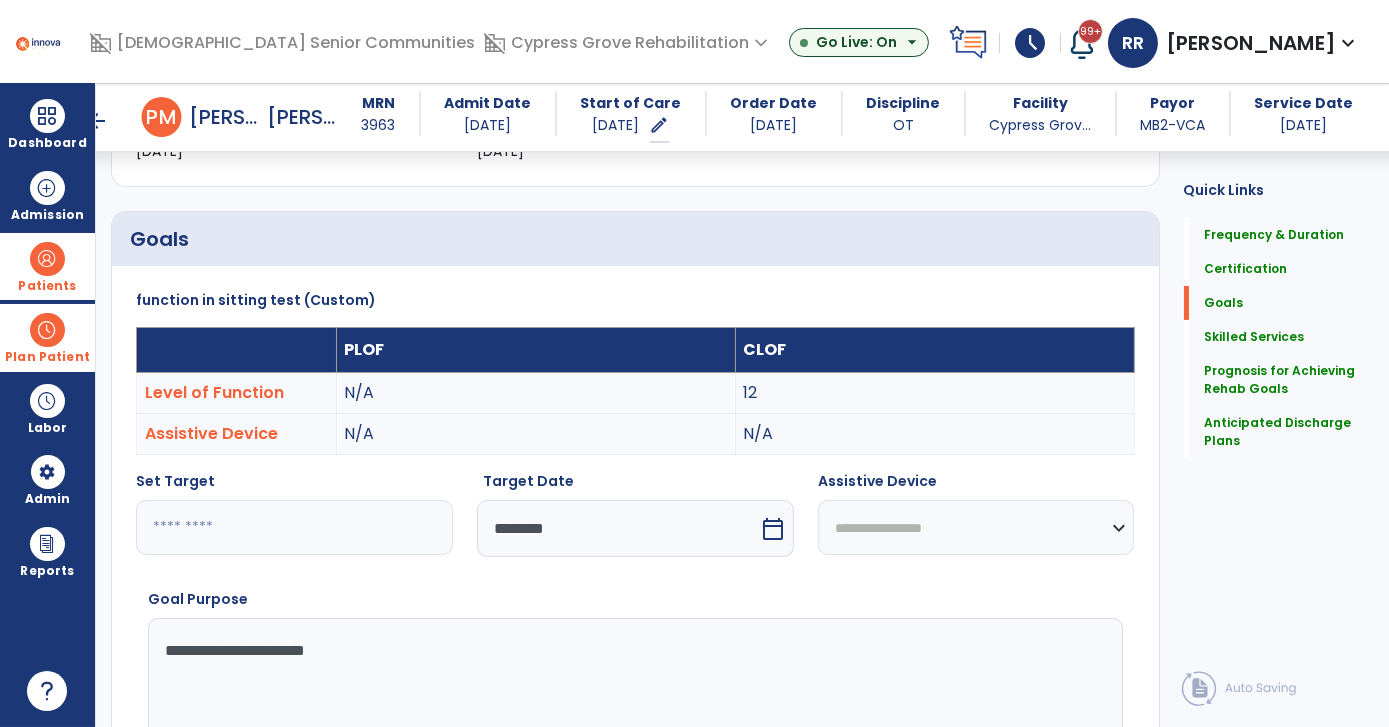 click on "**********" at bounding box center (634, 693) 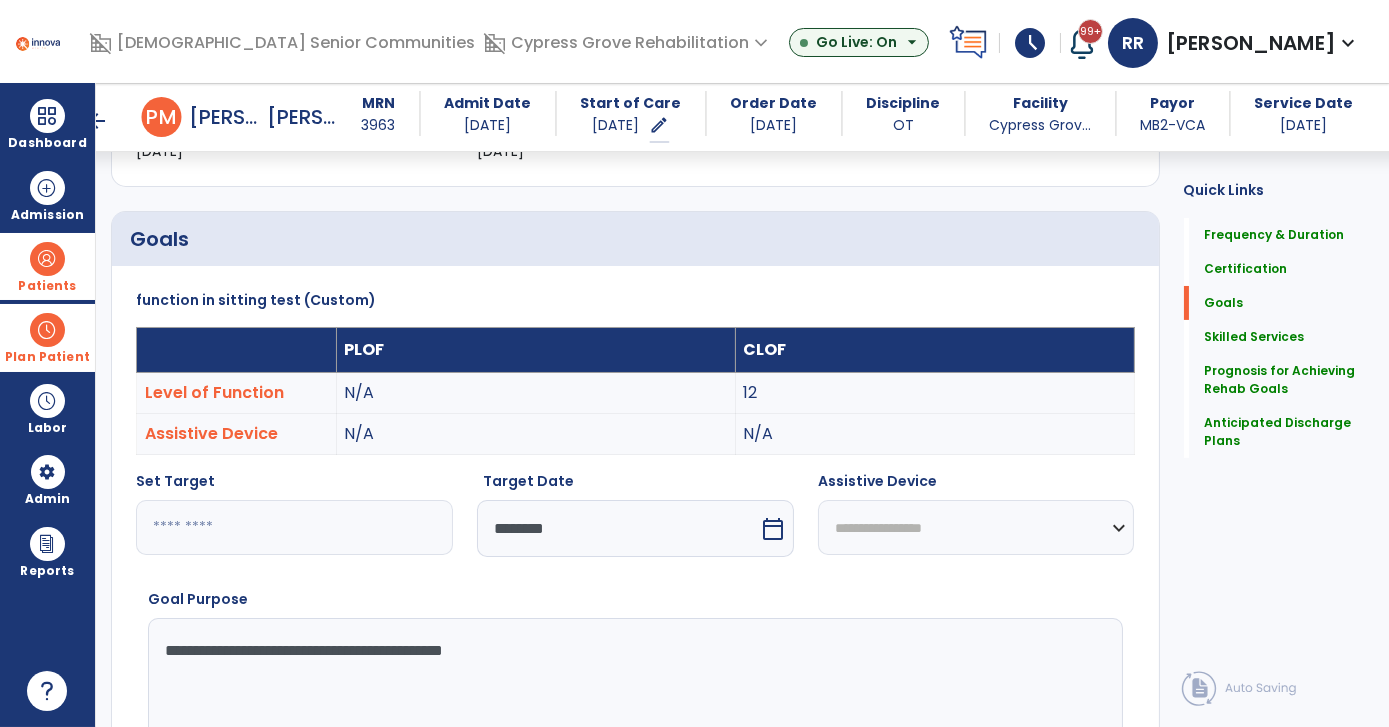 type on "**********" 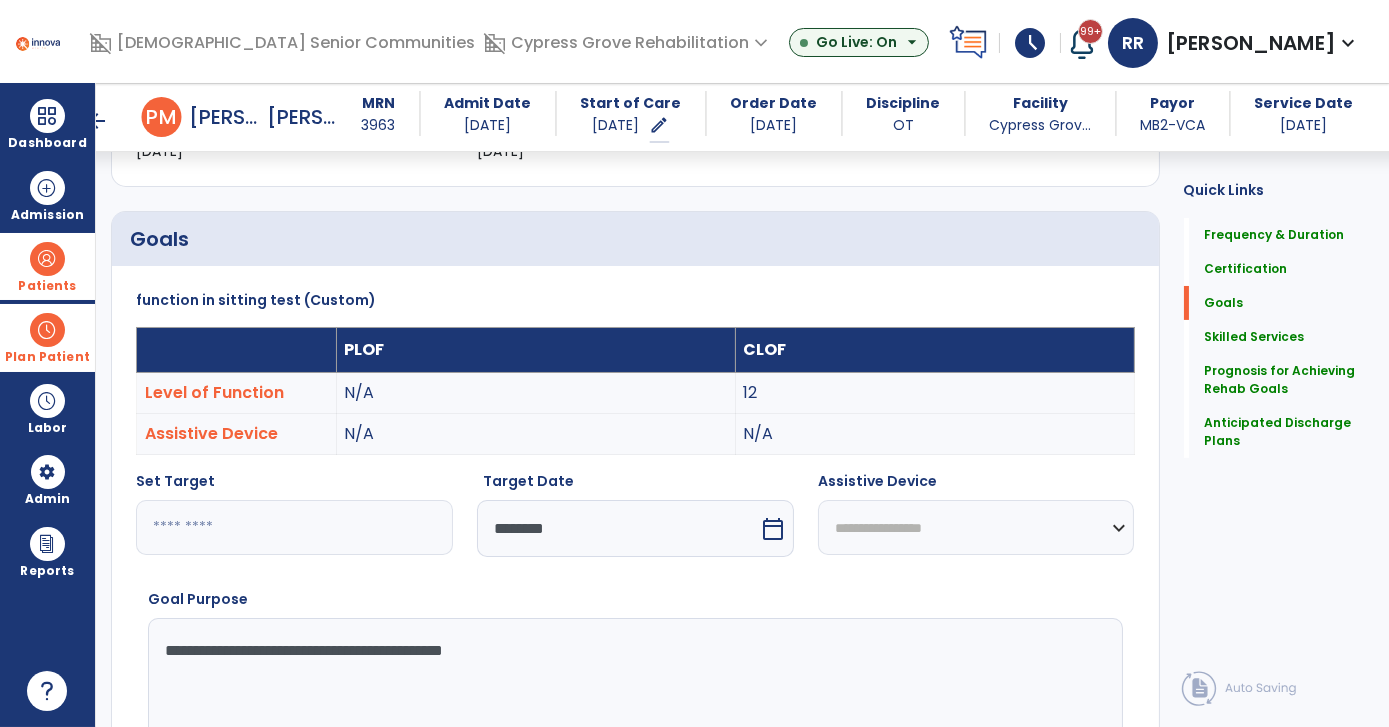 click at bounding box center [898, 239] 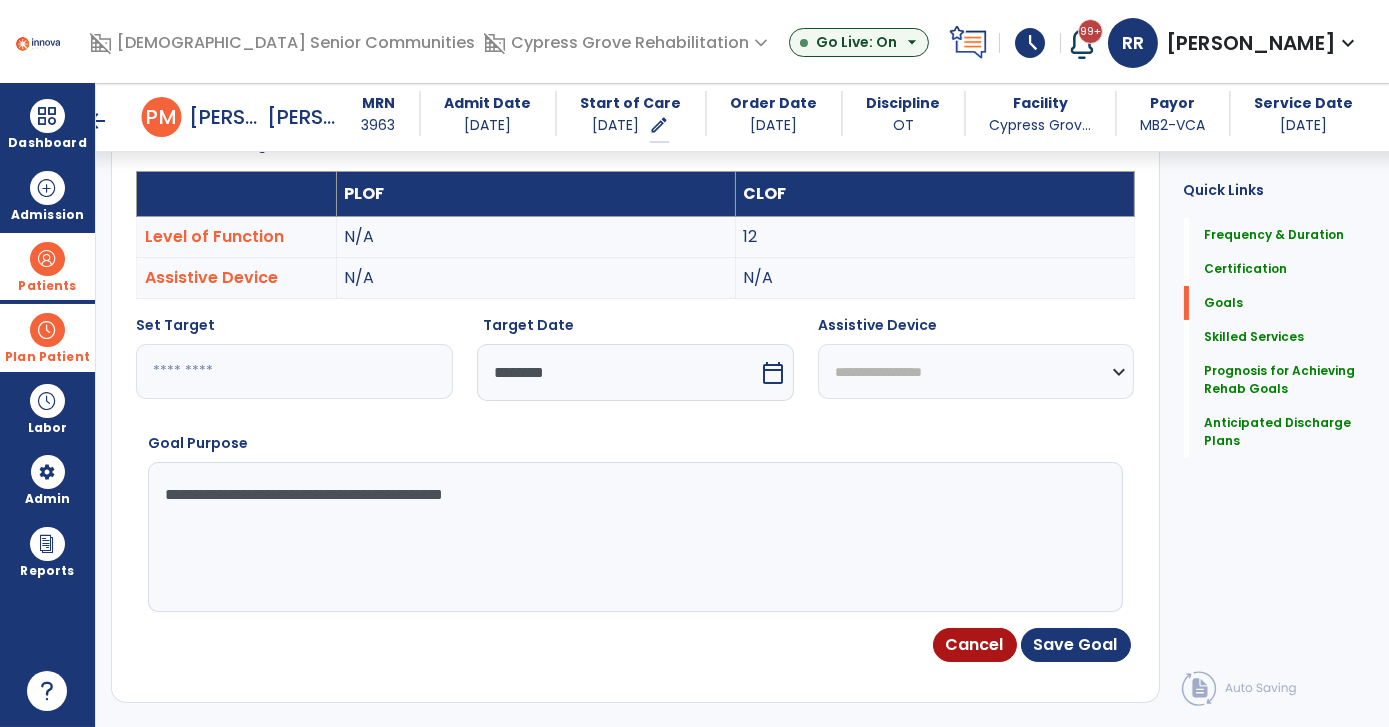 scroll, scrollTop: 859, scrollLeft: 0, axis: vertical 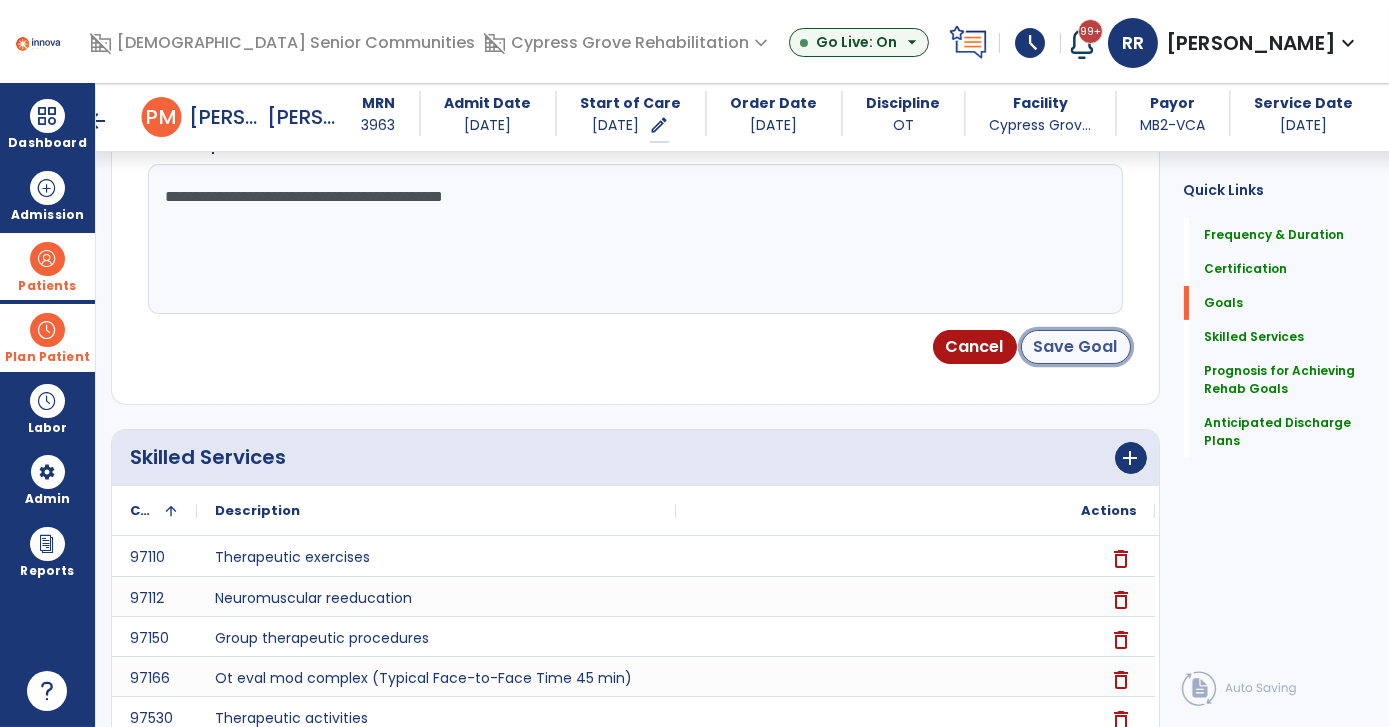 click on "Save Goal" at bounding box center [1076, 347] 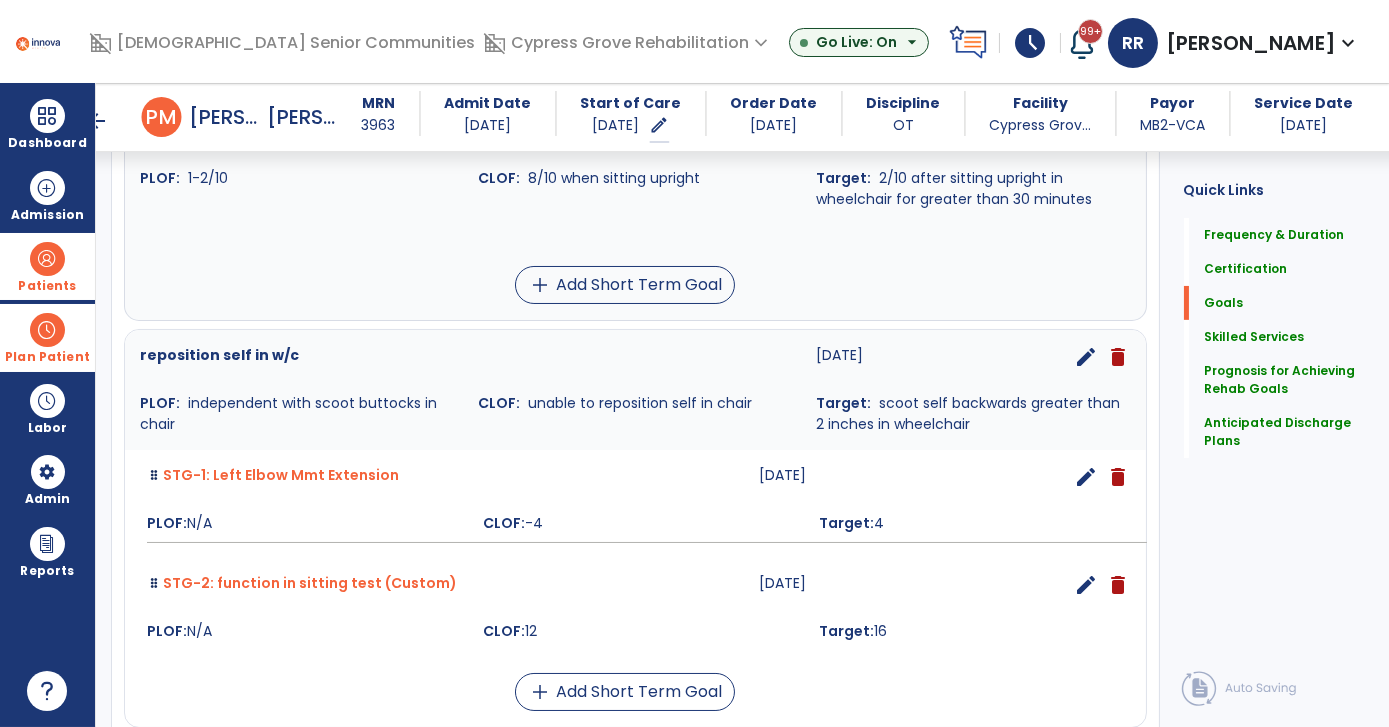 scroll, scrollTop: 1000, scrollLeft: 0, axis: vertical 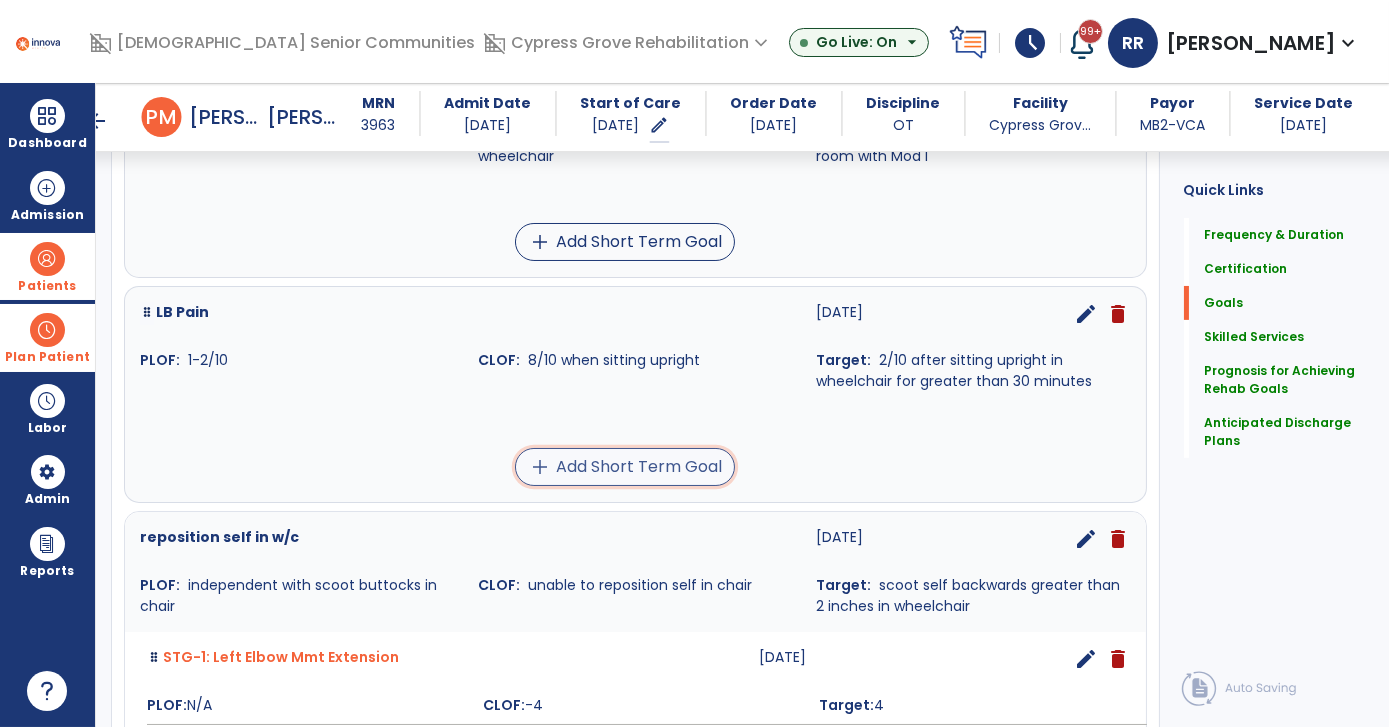click on "add  Add Short Term Goal" at bounding box center (625, 467) 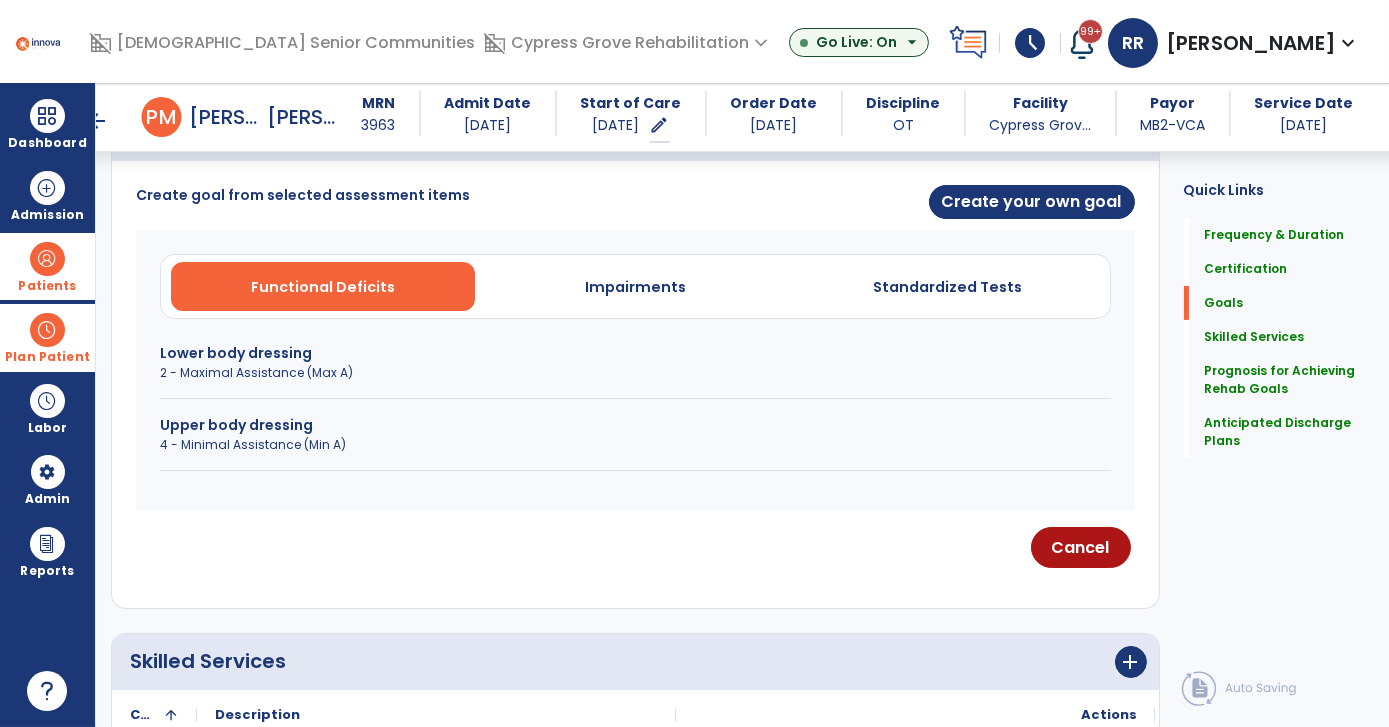 scroll, scrollTop: 444, scrollLeft: 0, axis: vertical 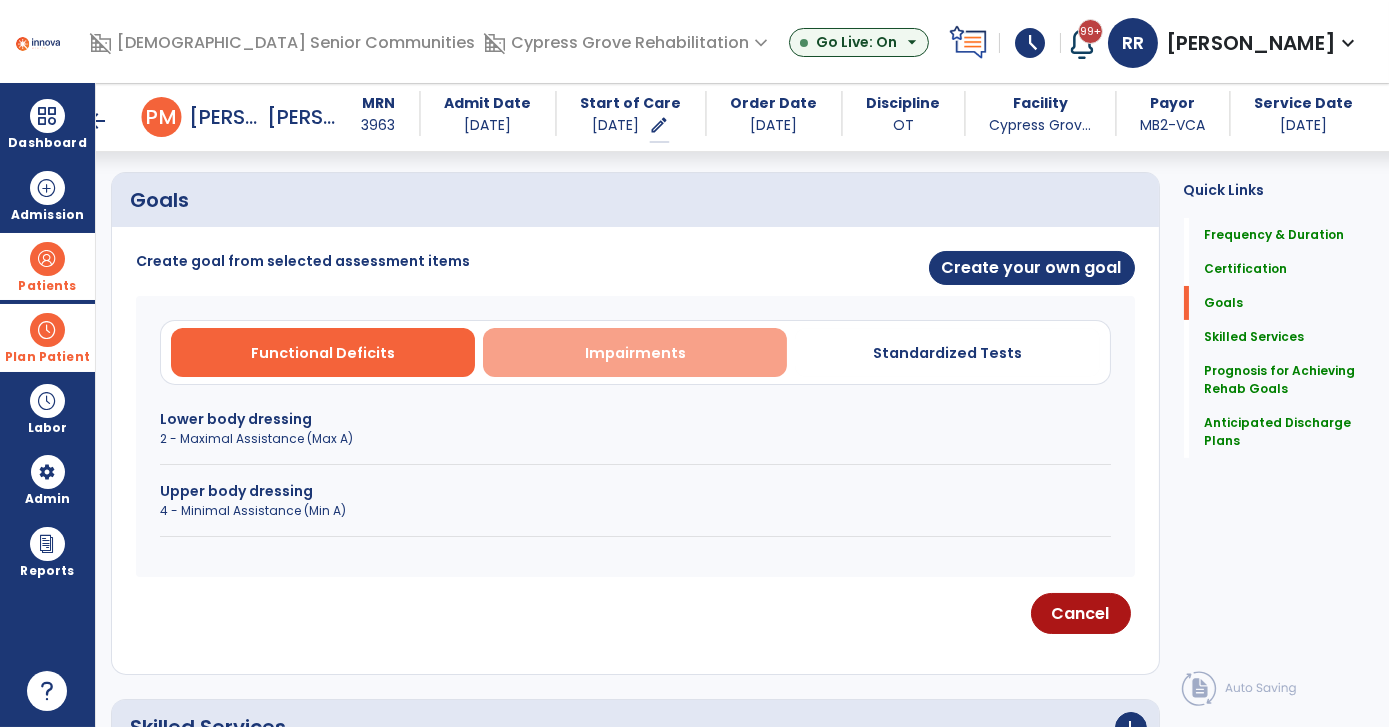 click on "Impairments" at bounding box center (635, 353) 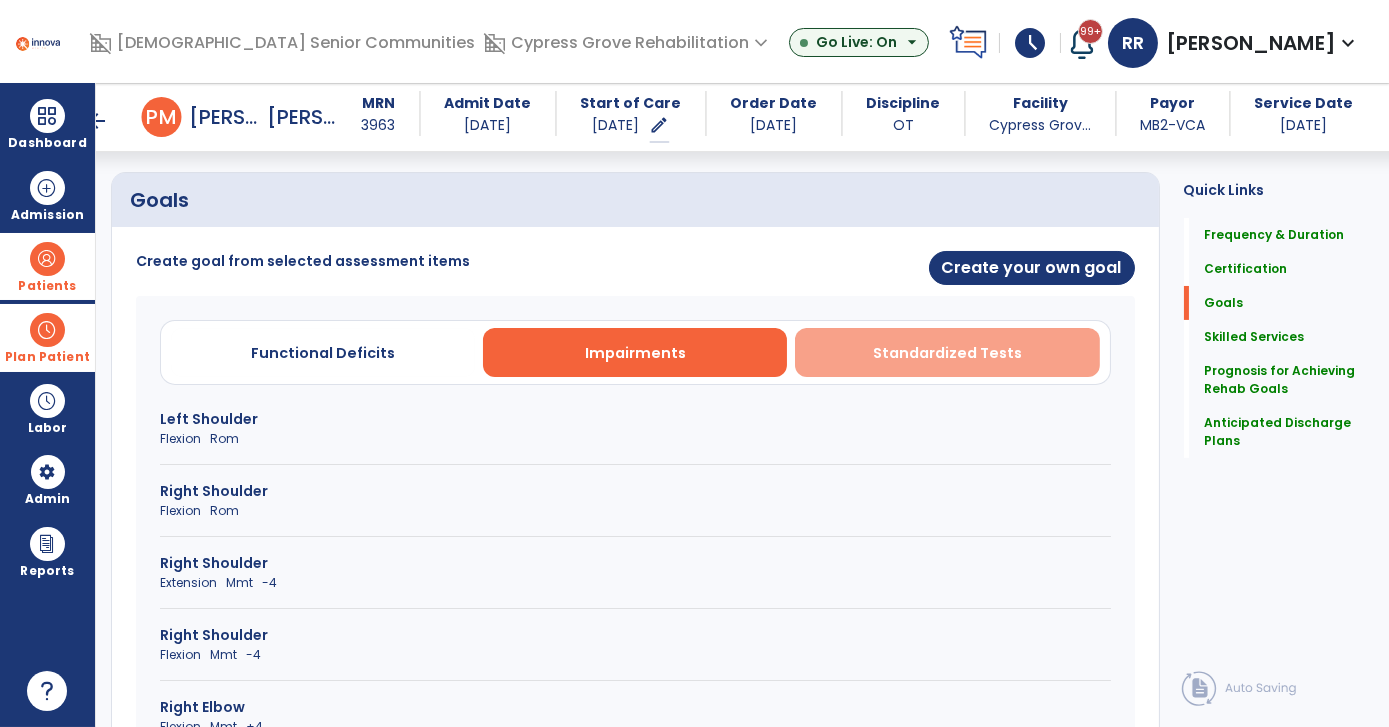 click on "Standardized Tests" at bounding box center (947, 353) 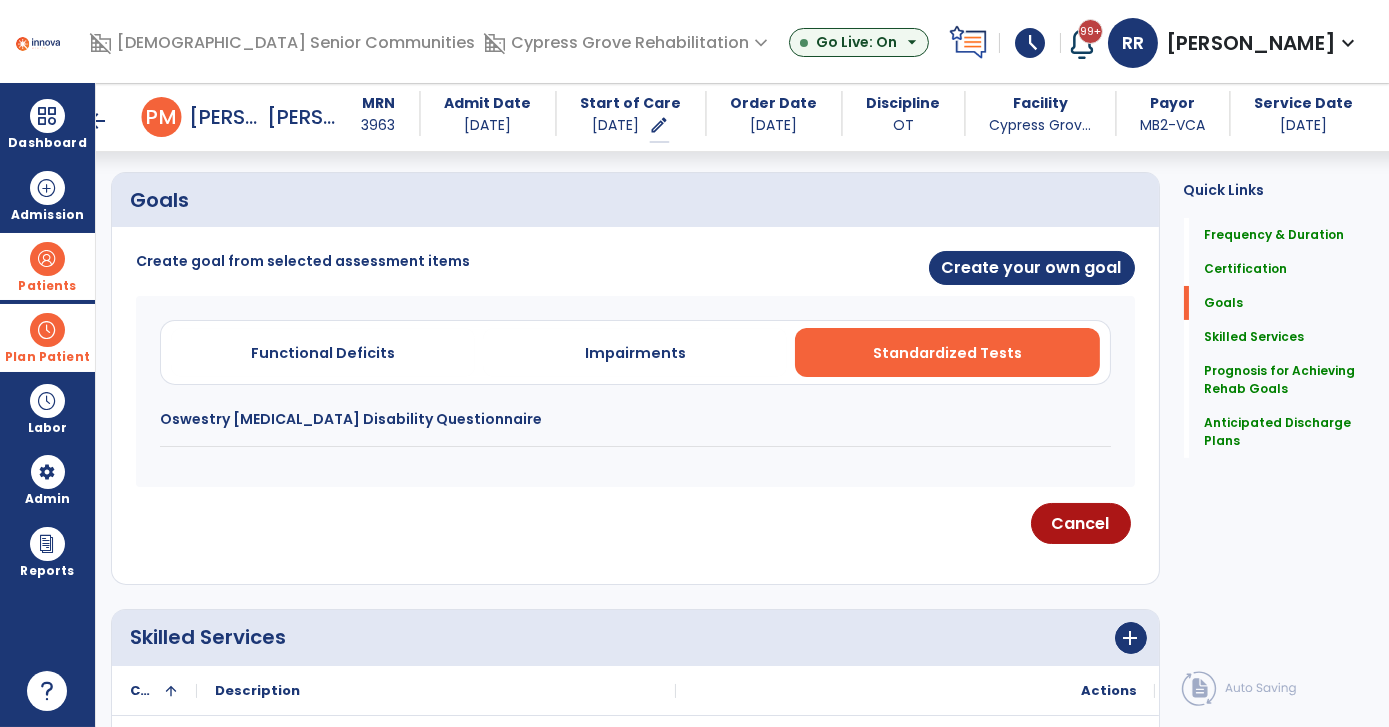 click on "Oswestry Low Back Pain Disability Questionnaire" at bounding box center [635, 428] 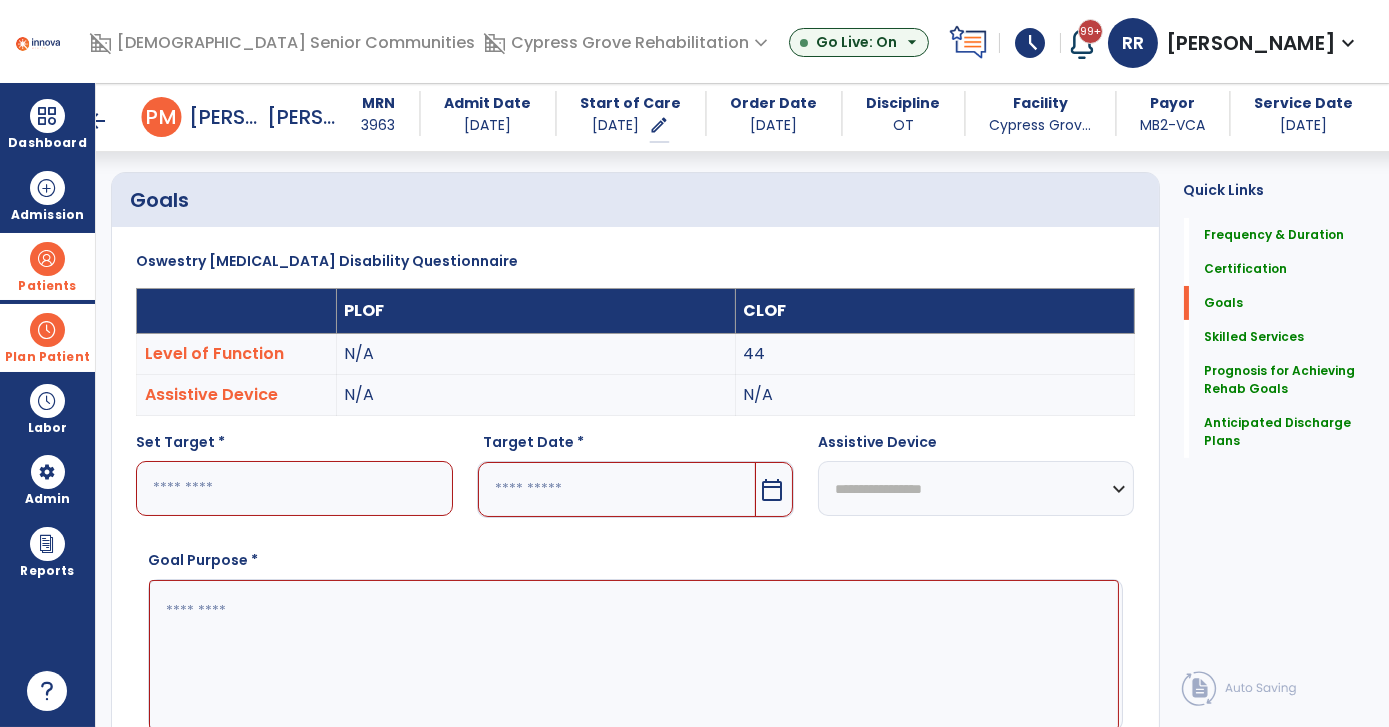 click at bounding box center (294, 488) 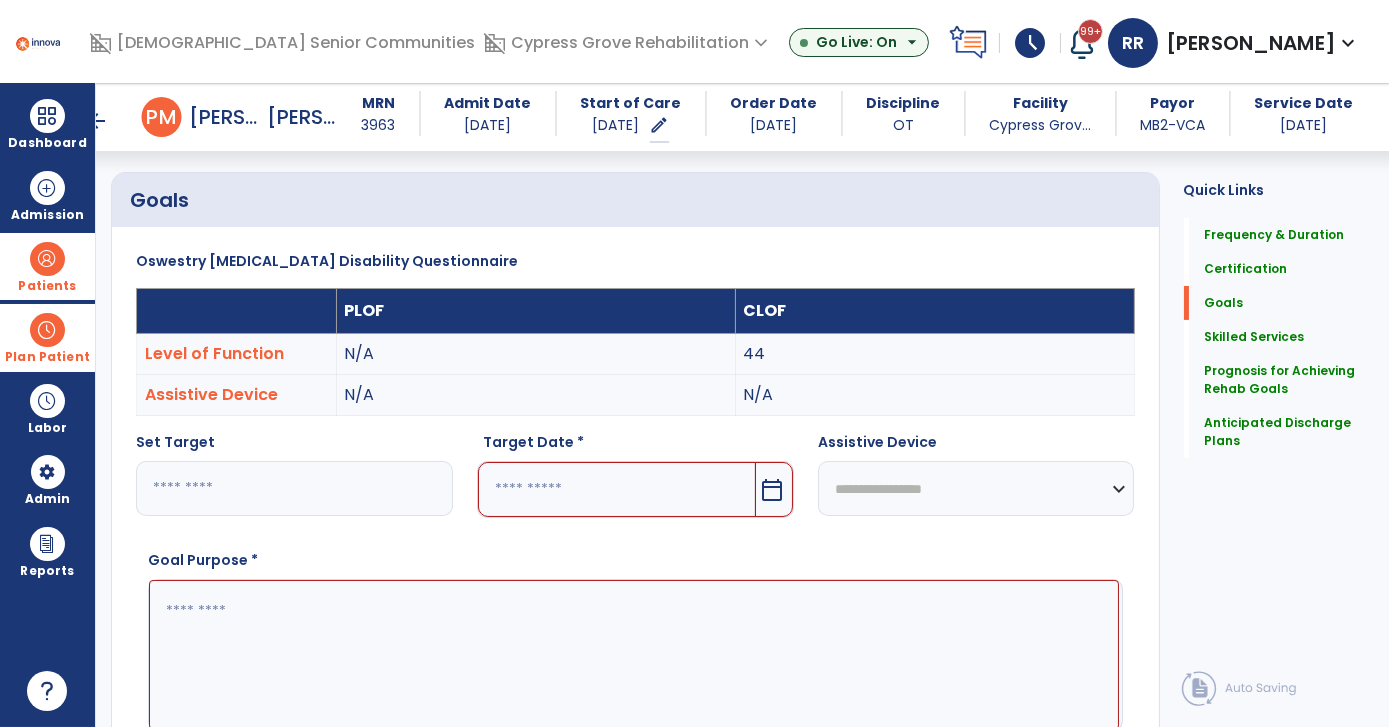 type on "**" 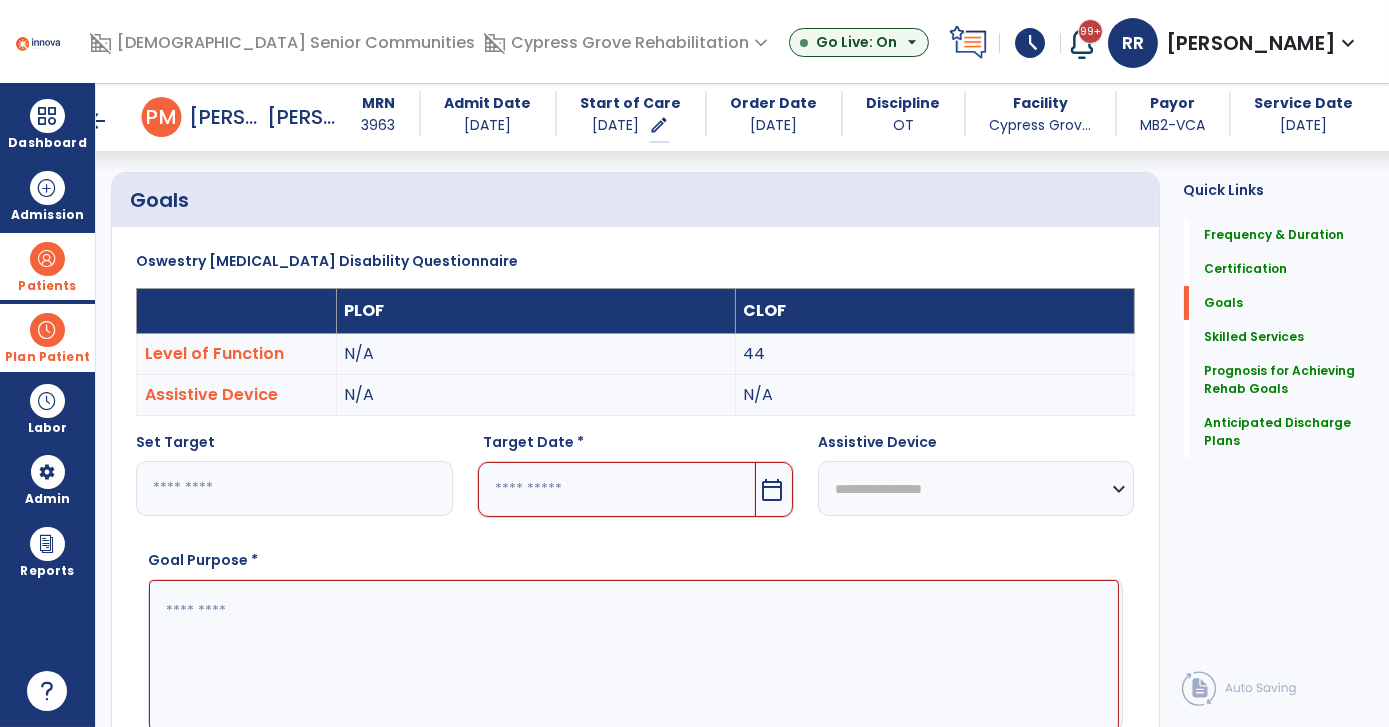 click on "calendar_today" at bounding box center (772, 490) 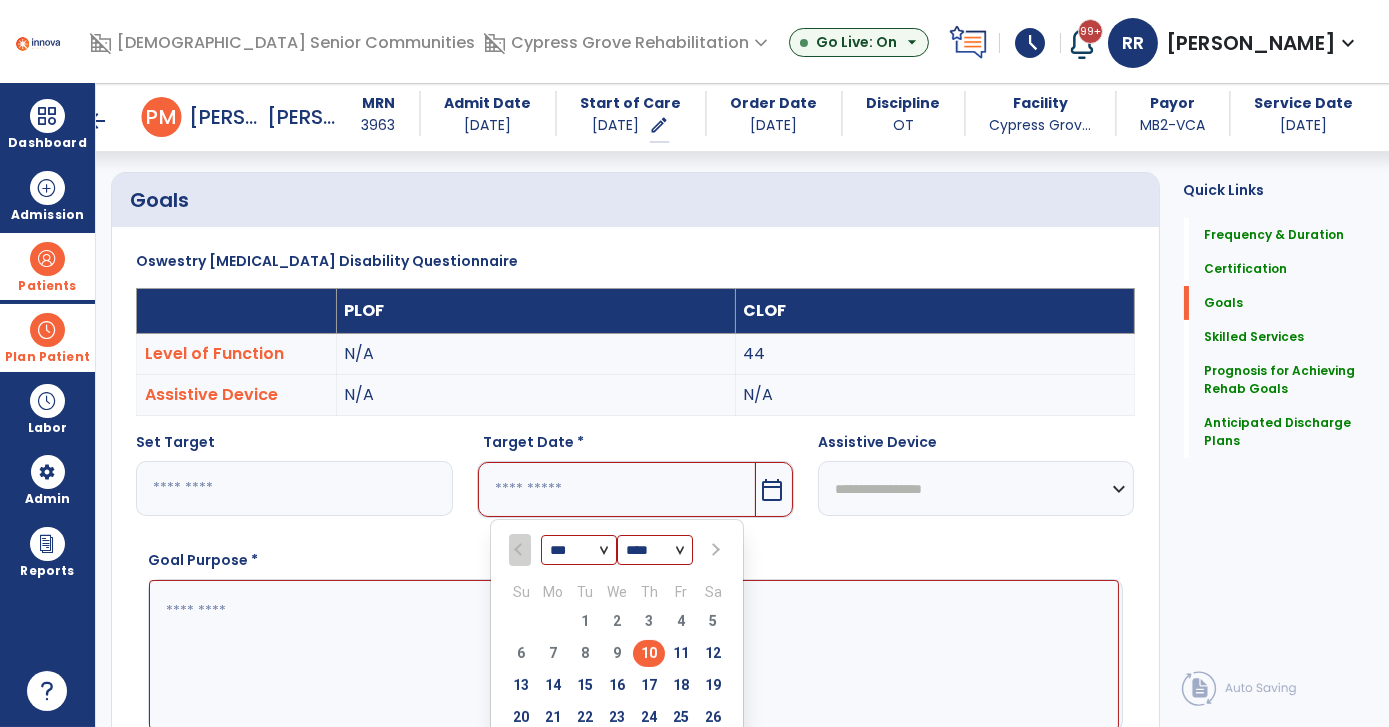 click at bounding box center (713, 550) 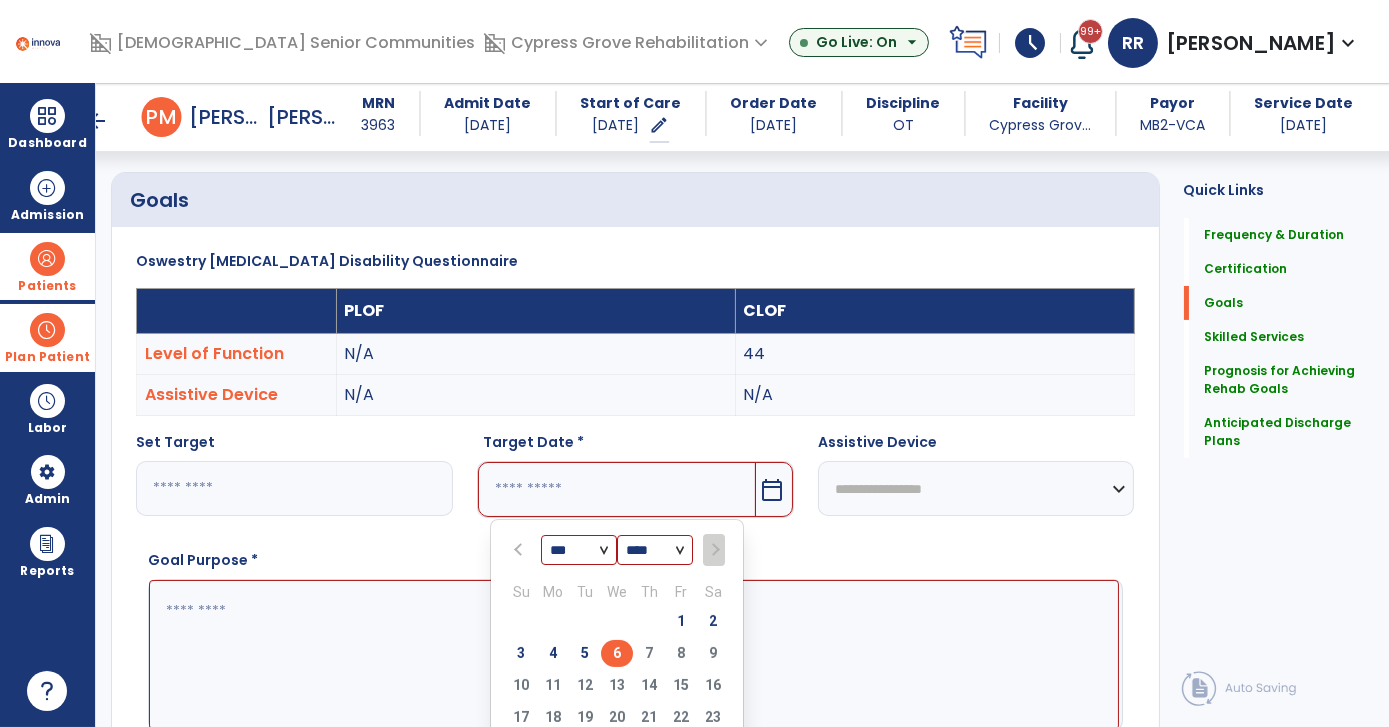 click on "6" at bounding box center [617, 653] 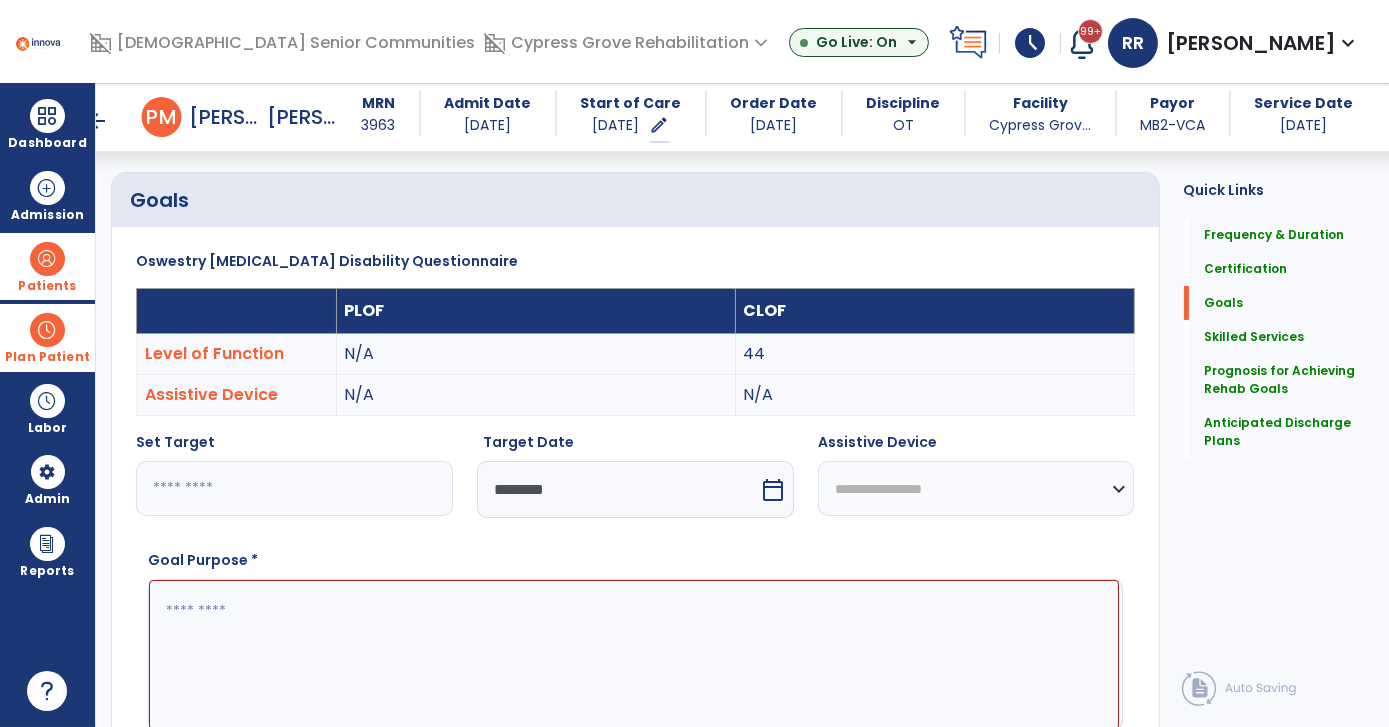 click at bounding box center (634, 654) 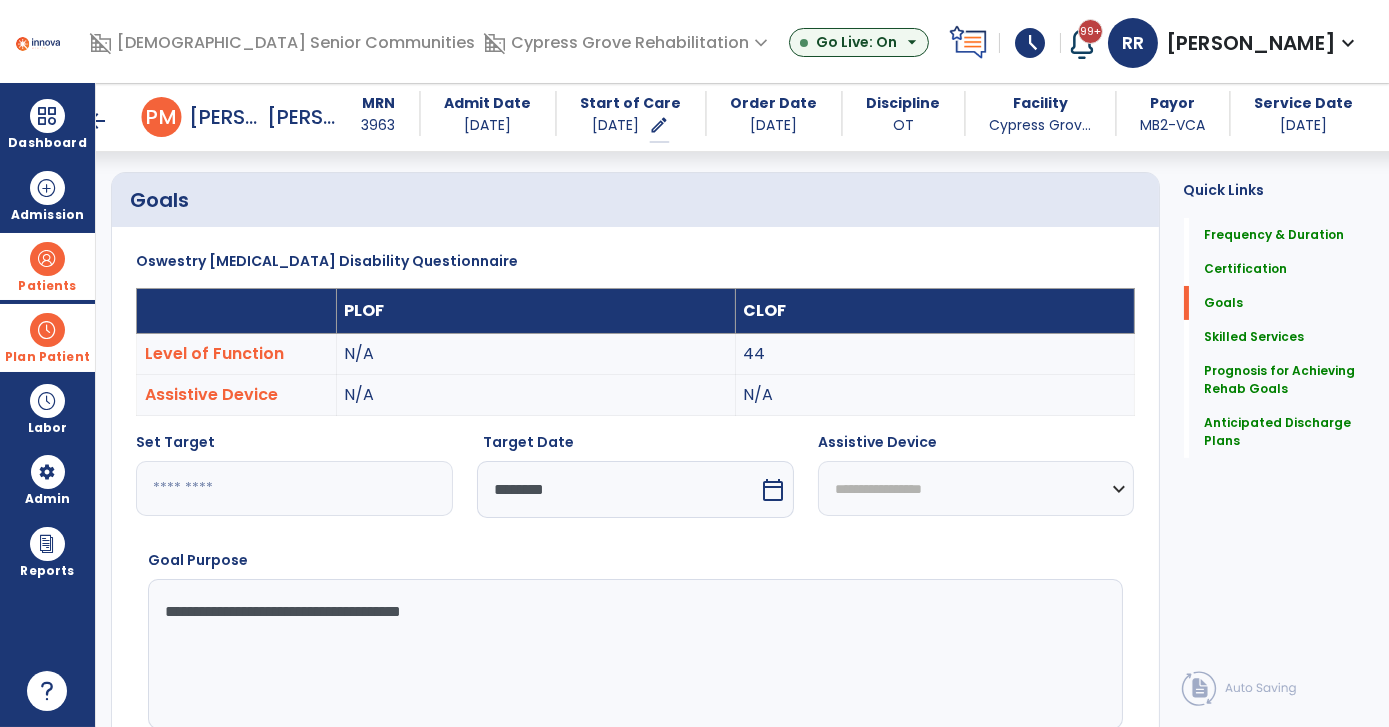 type on "**********" 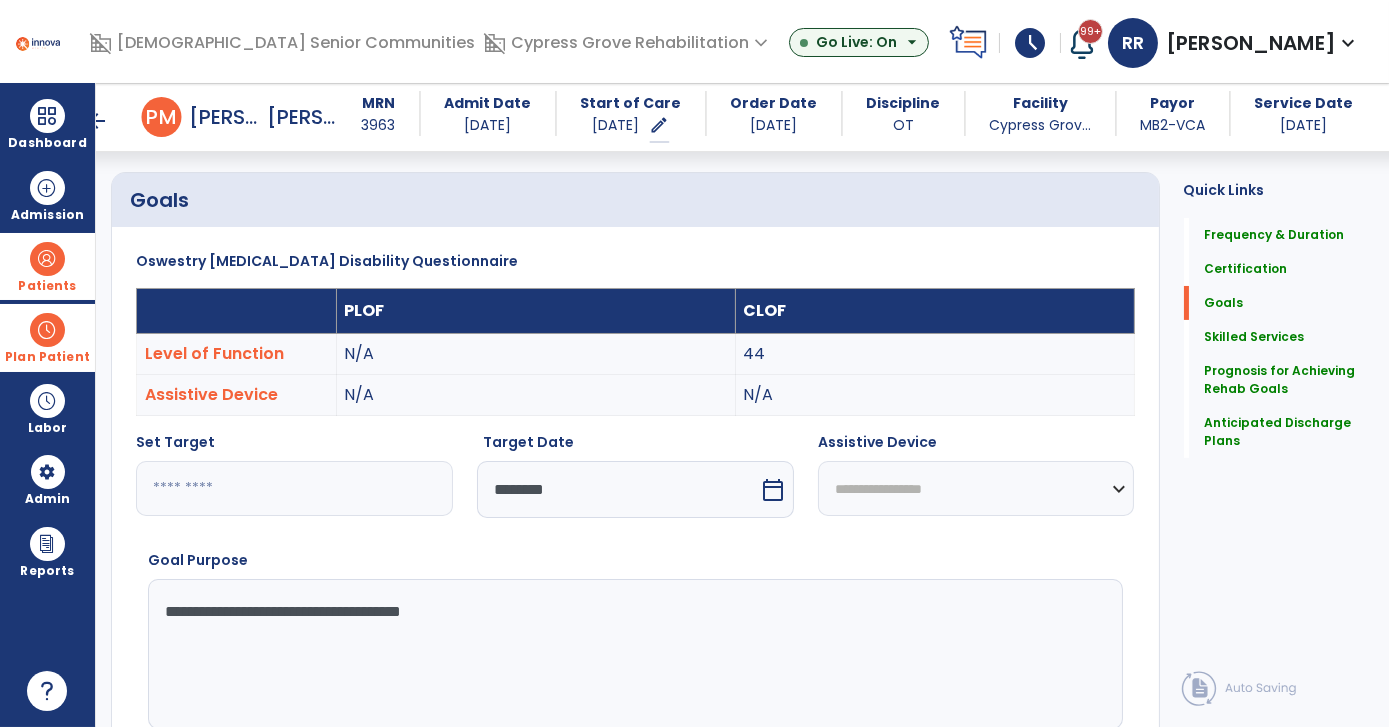 click on "Goals" at bounding box center [635, 200] 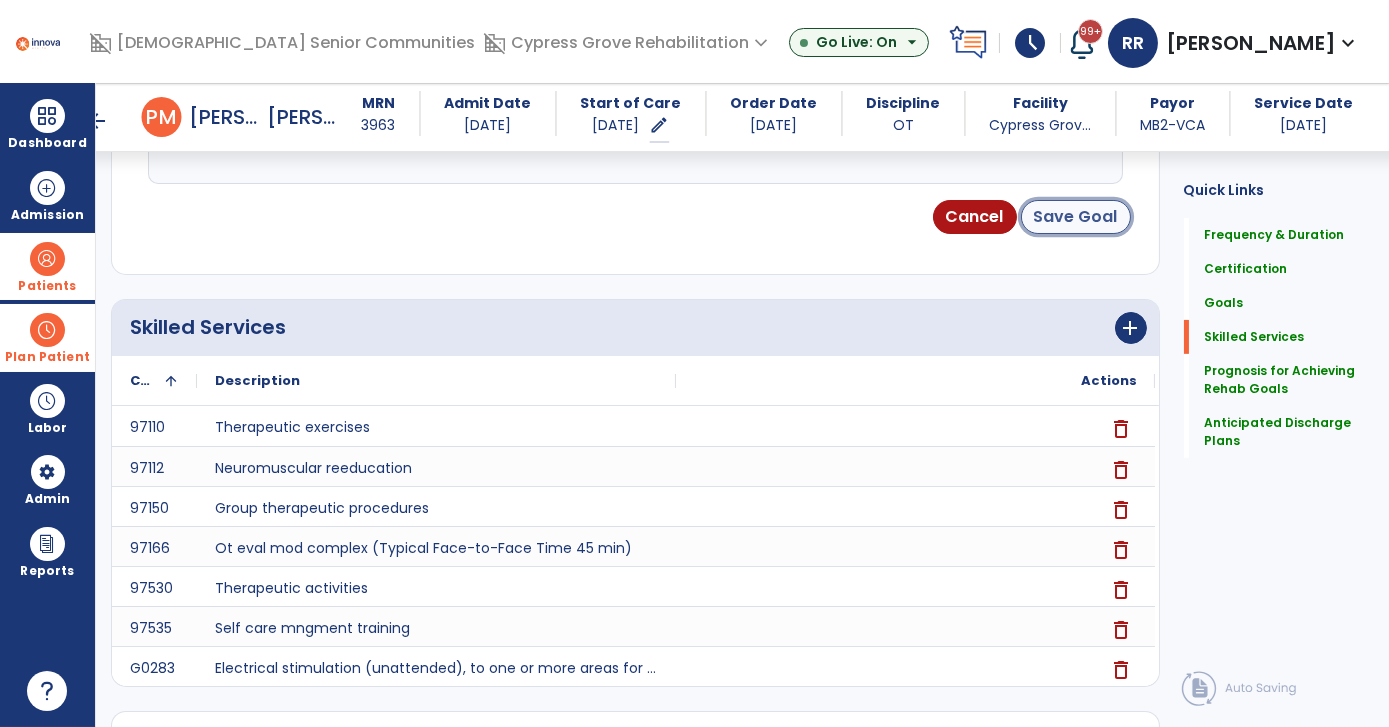 click on "Save Goal" at bounding box center (1076, 217) 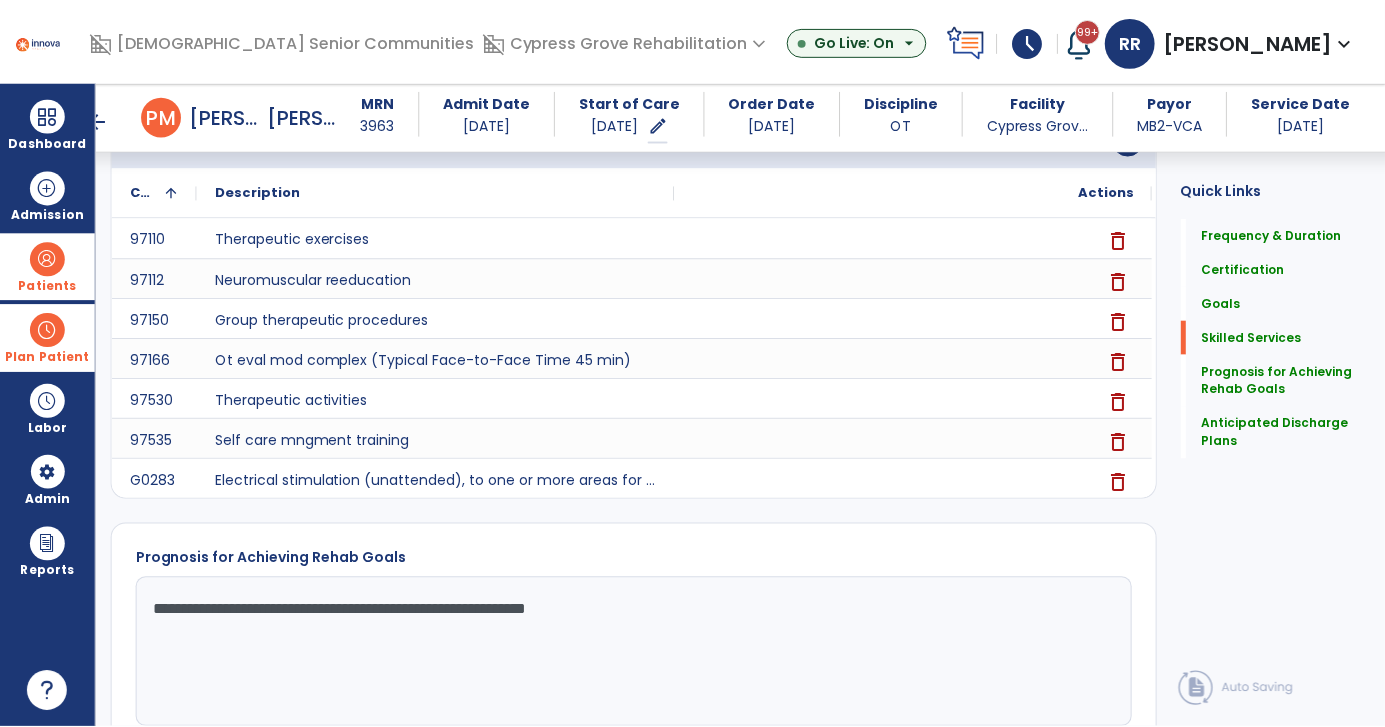 scroll, scrollTop: 1936, scrollLeft: 0, axis: vertical 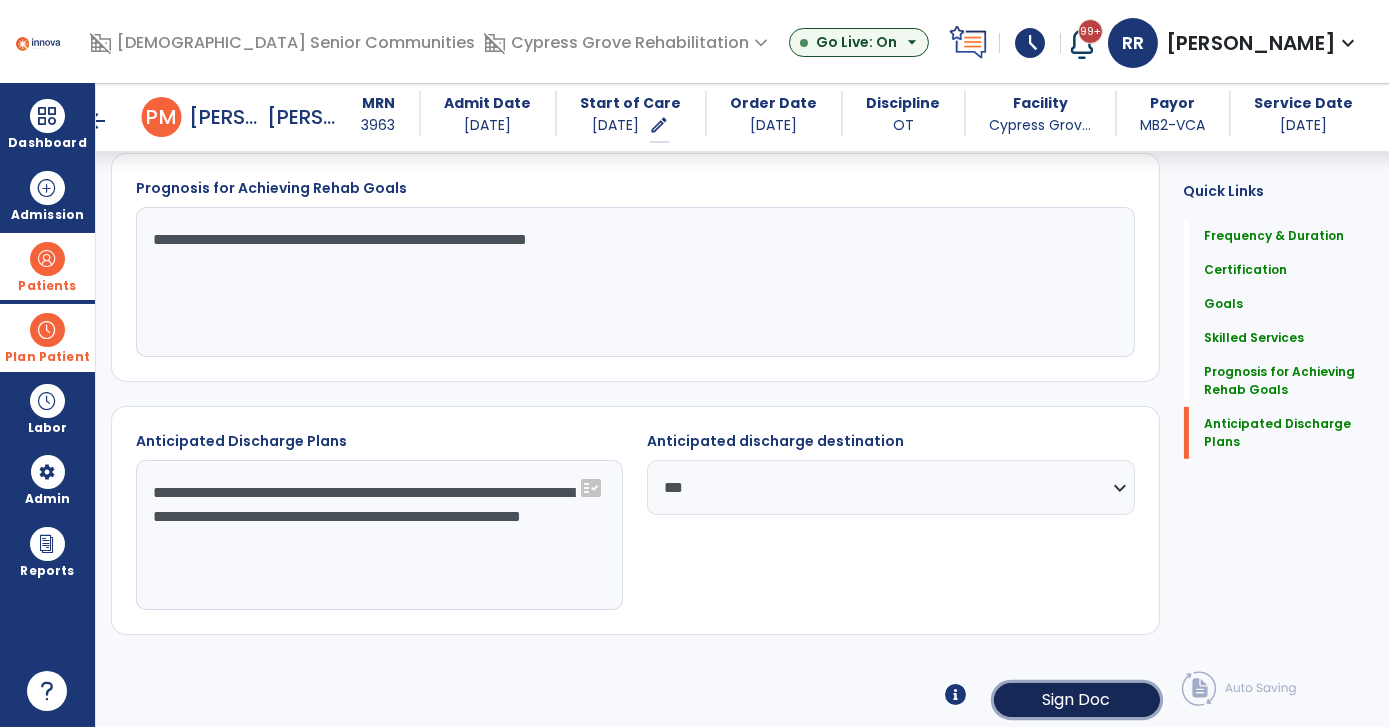 click on "Sign Doc" 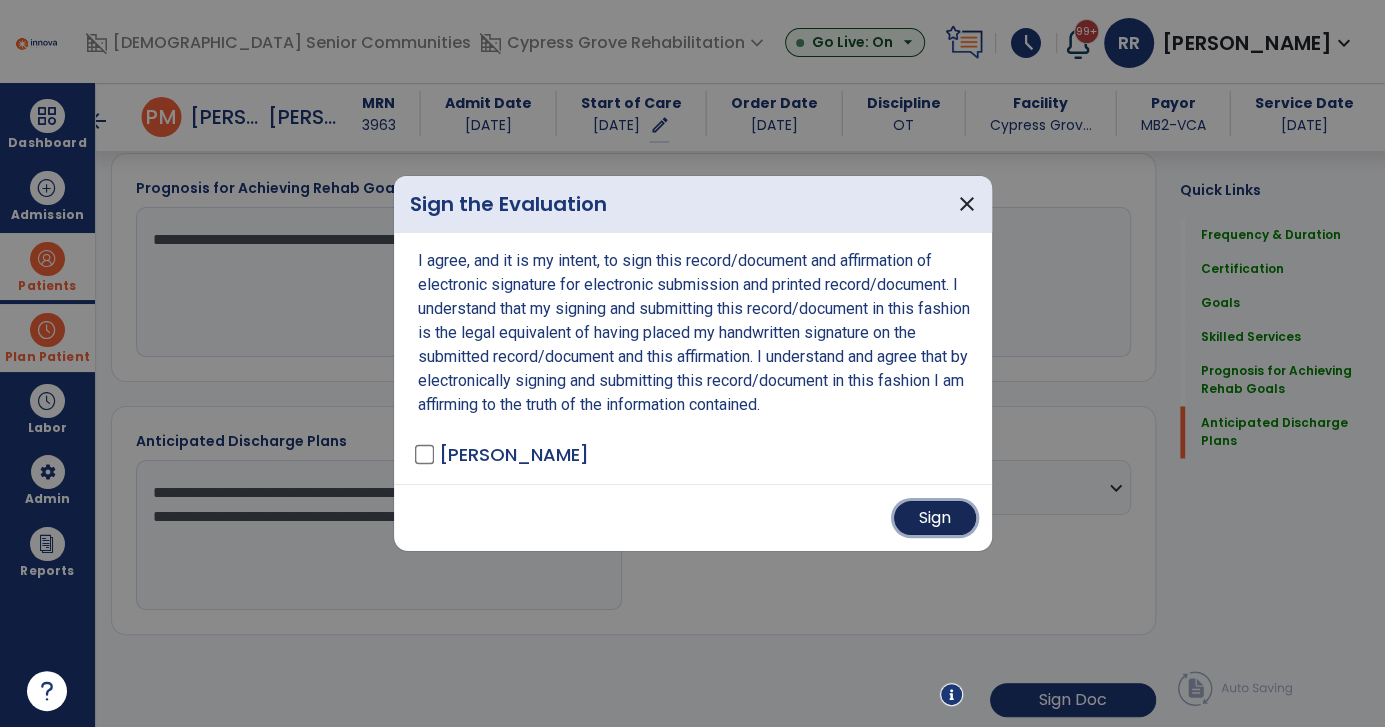 click on "Sign" at bounding box center [935, 518] 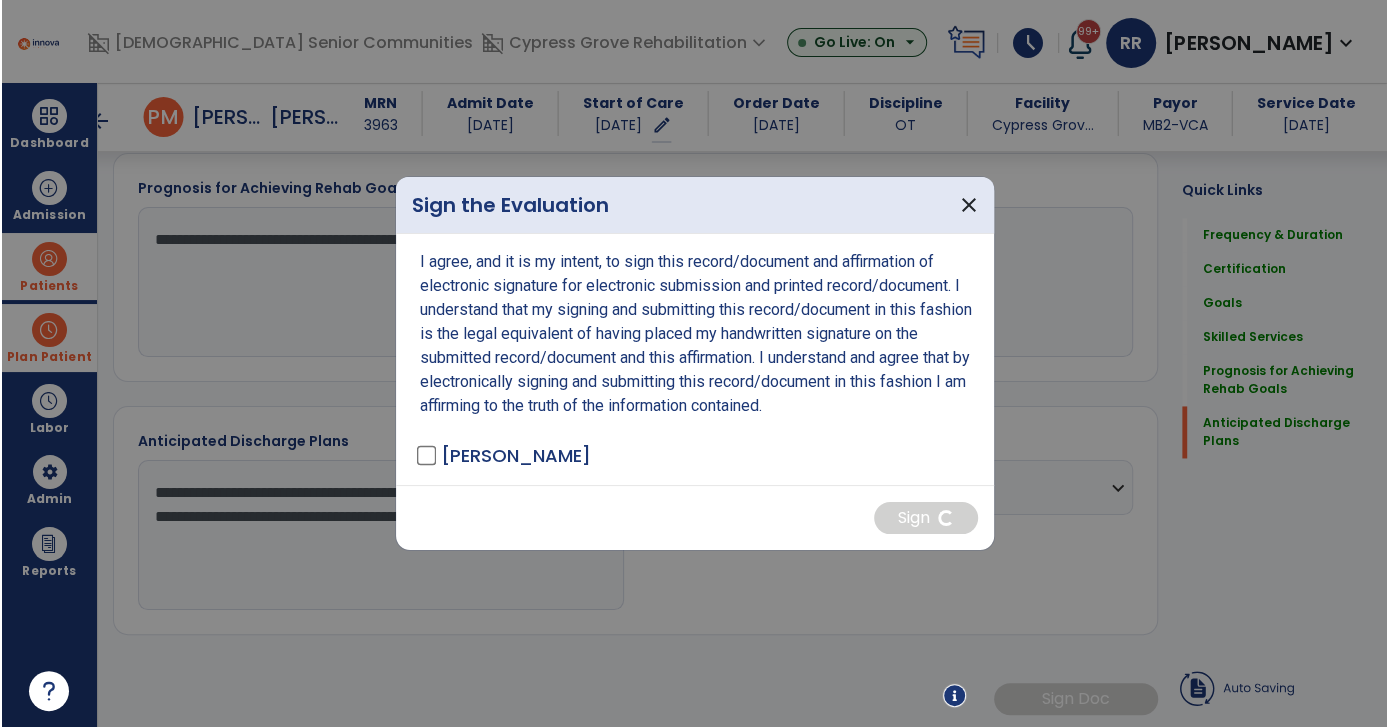 scroll, scrollTop: 1934, scrollLeft: 0, axis: vertical 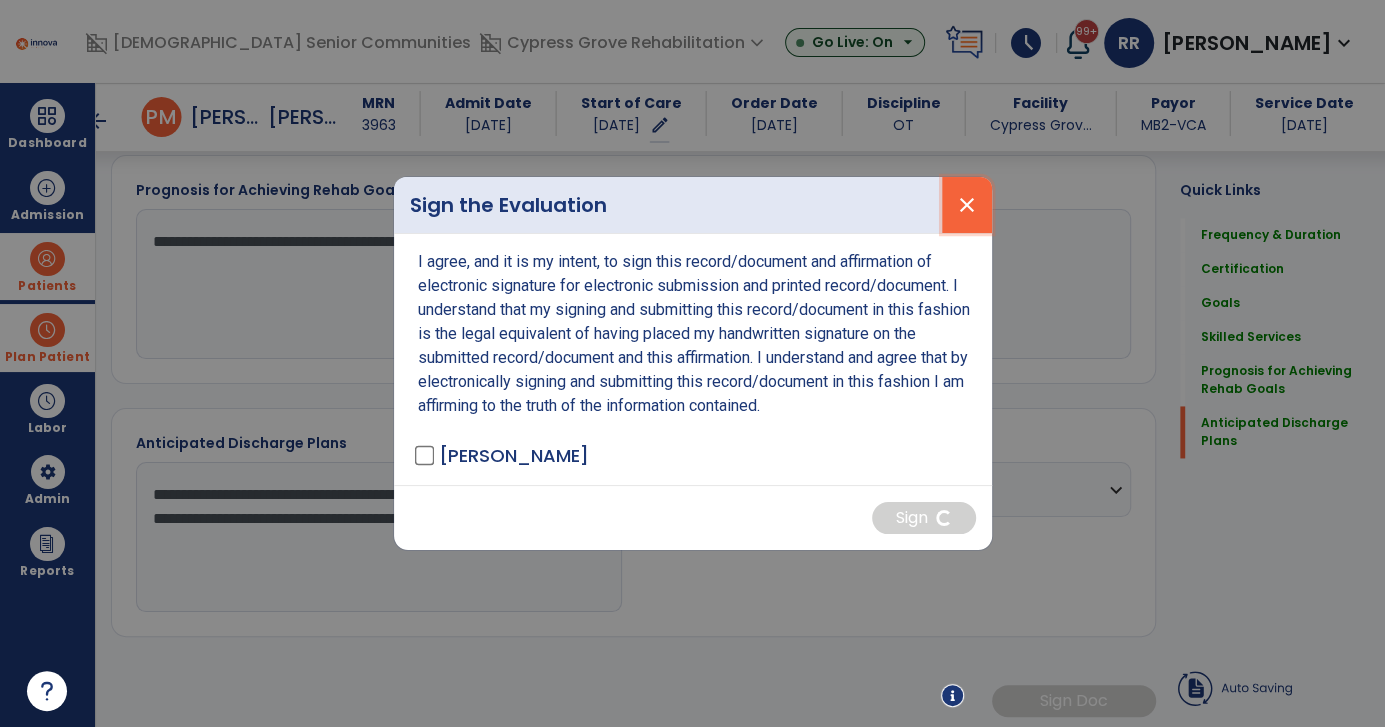 click on "close" at bounding box center (967, 205) 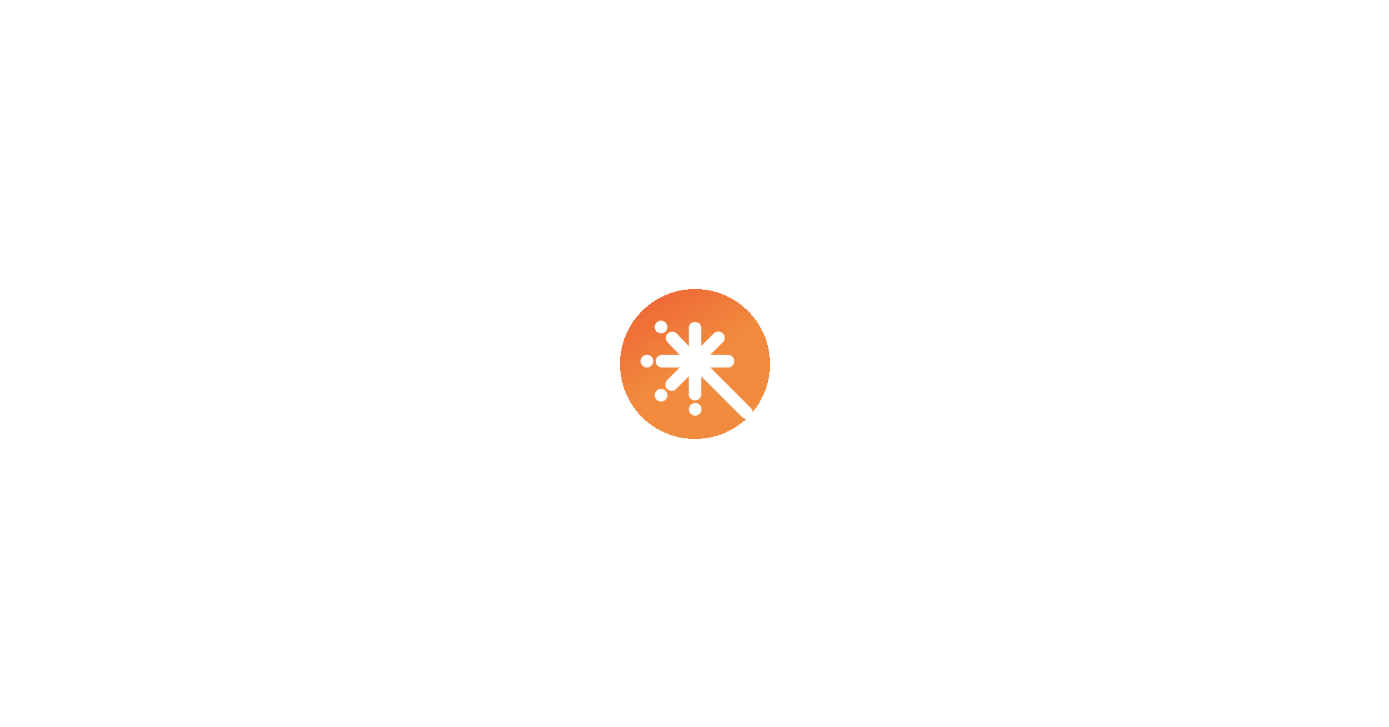 scroll, scrollTop: 0, scrollLeft: 0, axis: both 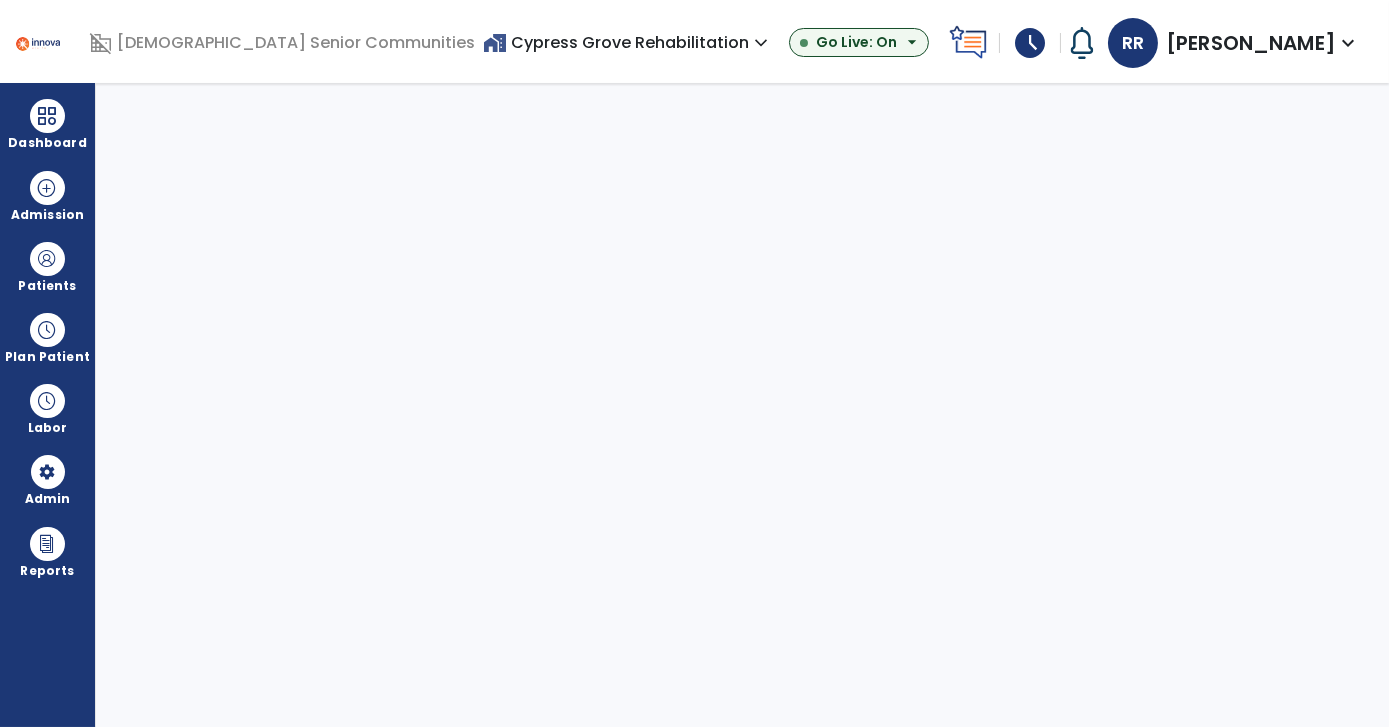select on "***" 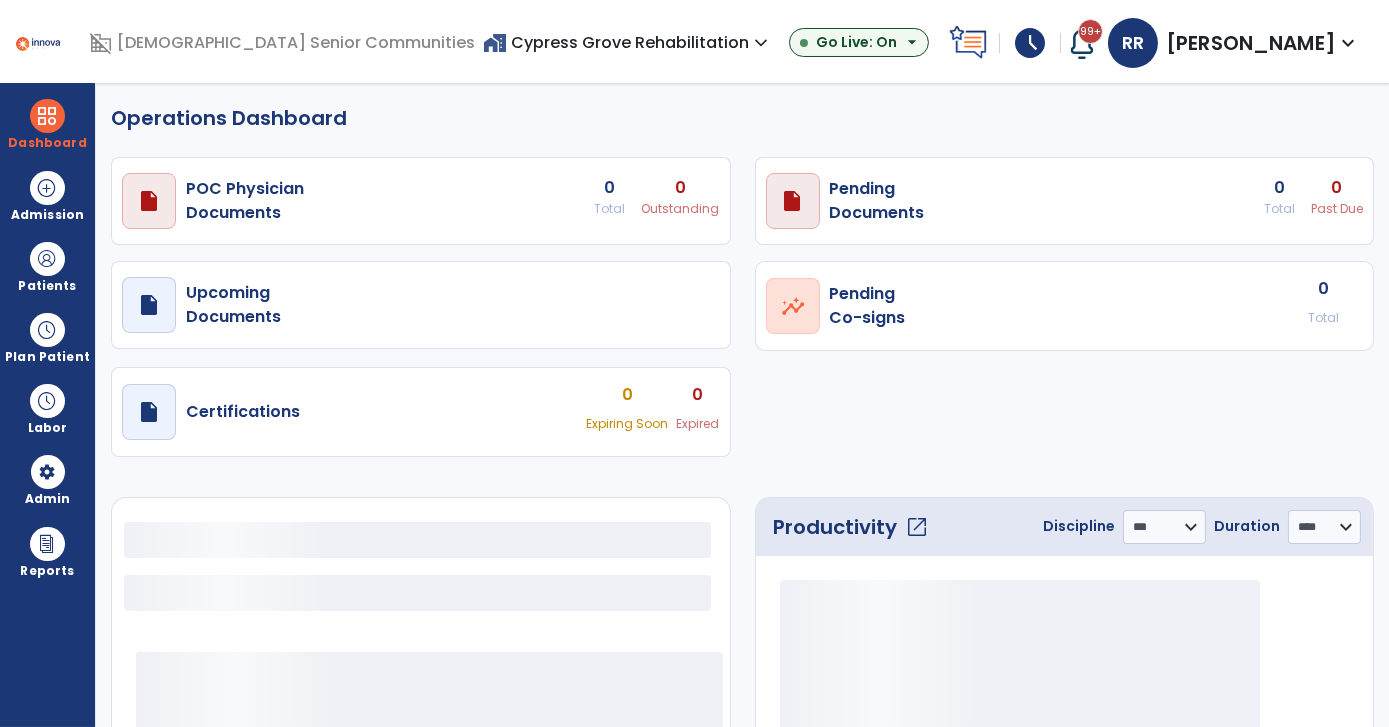 select on "***" 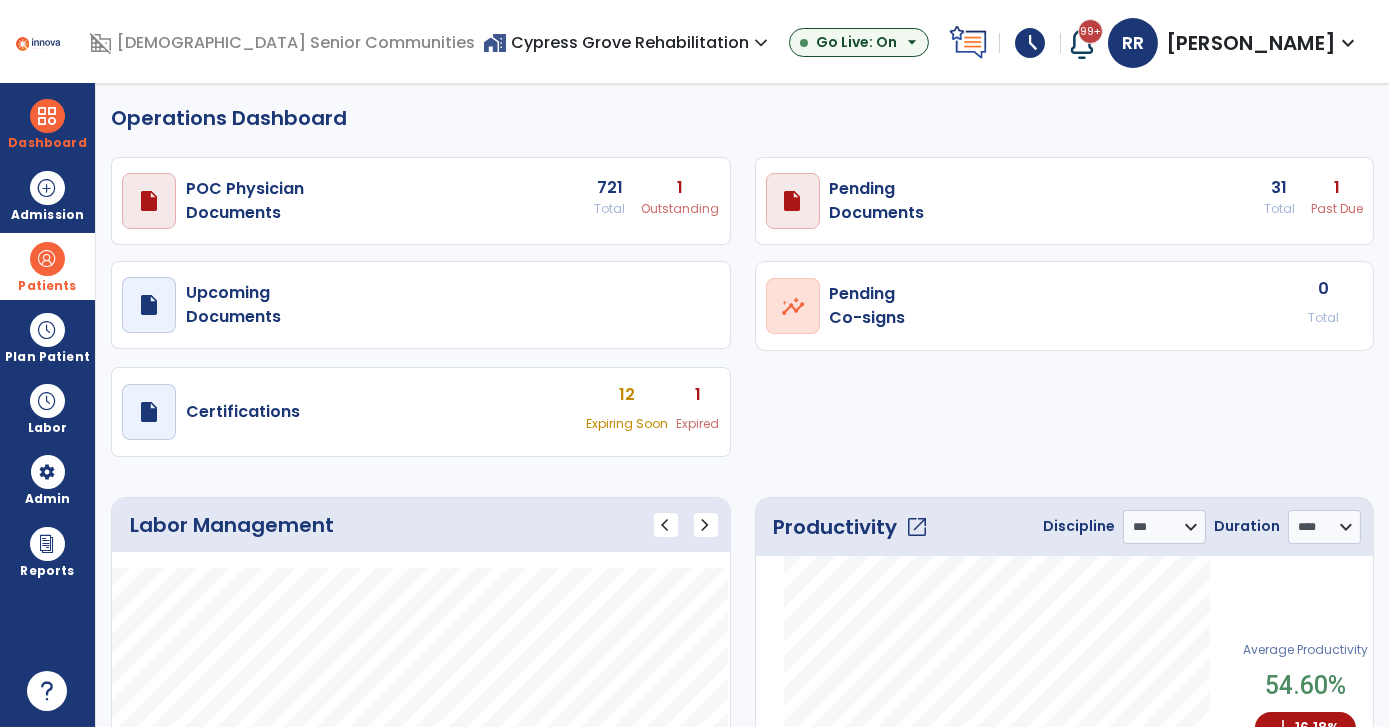 click on "Patients" at bounding box center [47, 266] 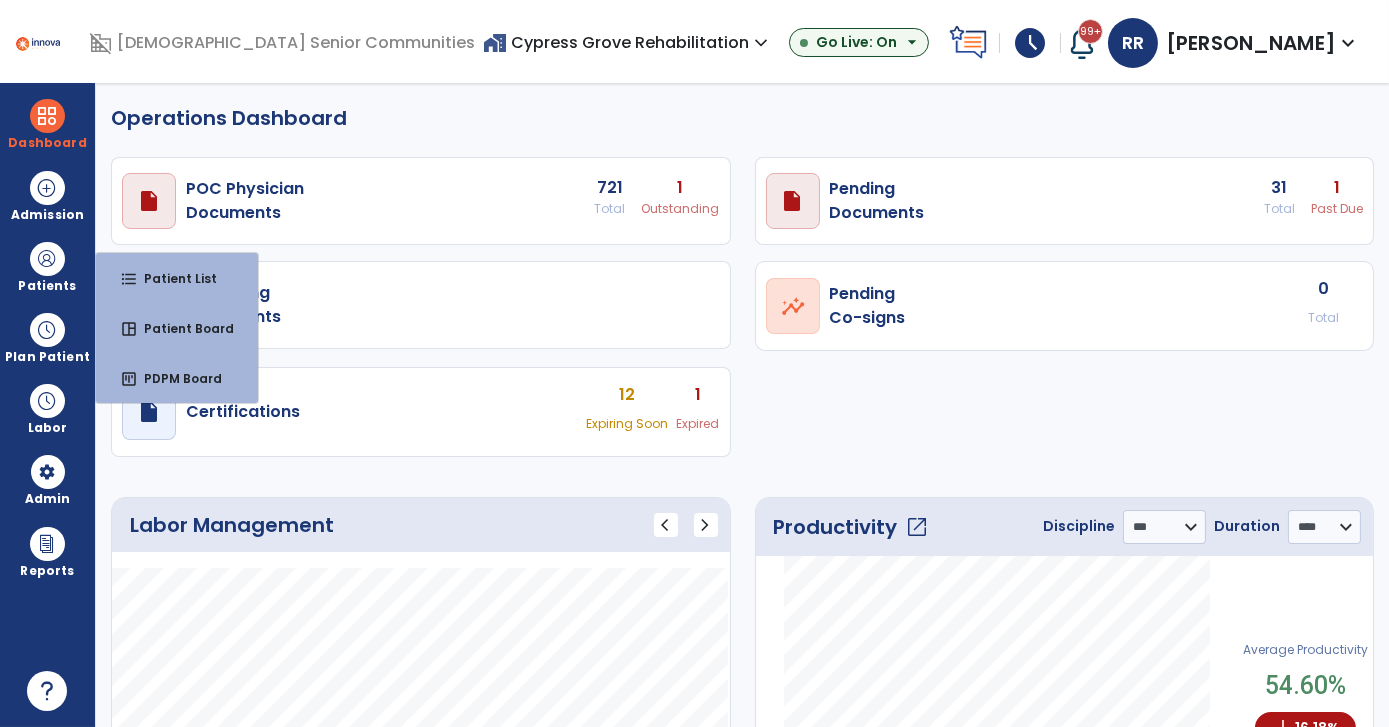click on "domain_disabled   American Senior Communities   home_work   [GEOGRAPHIC_DATA] Rehabilitation   expand_more   ASC-Sandbox   [GEOGRAPHIC_DATA] Rehabilitation  Go Live: On  arrow_drop_down  schedule My Time:   [DATE]   Open your timecard  arrow_right 99+ Notifications Mark as read Census Alert - A03 [DATE] at 9:17 AM | [GEOGRAPHIC_DATA] Rehabilitation Planner Update Required due to UPOC for Patient: [PERSON_NAME] SR, [PERSON_NAME], in PT Discipline [DATE] at 8:48 AM | Cypress Grove Rehabilitation Planner Update Required due to UPOC for Patient: [PERSON_NAME], in PT Discipline [DATE] at 8:37 AM | [GEOGRAPHIC_DATA] Rehabilitation Planner Update Required due to UPOC for Patient: [PERSON_NAME], in PT Discipline [DATE] at 8:26 AM | Cypress Grove Rehabilitation Planner Update Required due to UPOC for Patient: [PERSON_NAME], in PT Discipline [DATE] at 8:18 AM | Cypress Grove Rehabilitation See all Notifications  [PERSON_NAME], [PERSON_NAME]   expand_more   home   Home   person   Profile   manage_accounts   Admin   help   Help   logout   Log out" at bounding box center [694, 41] 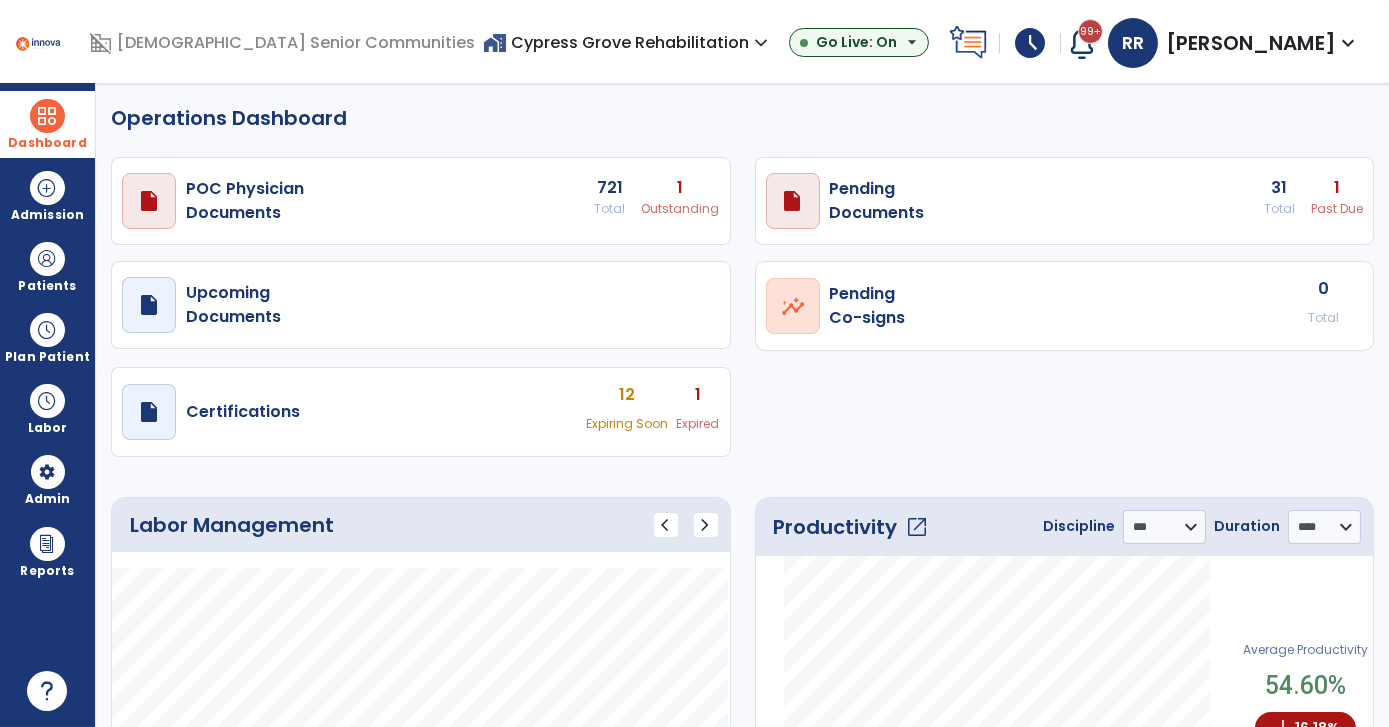 click at bounding box center (47, 116) 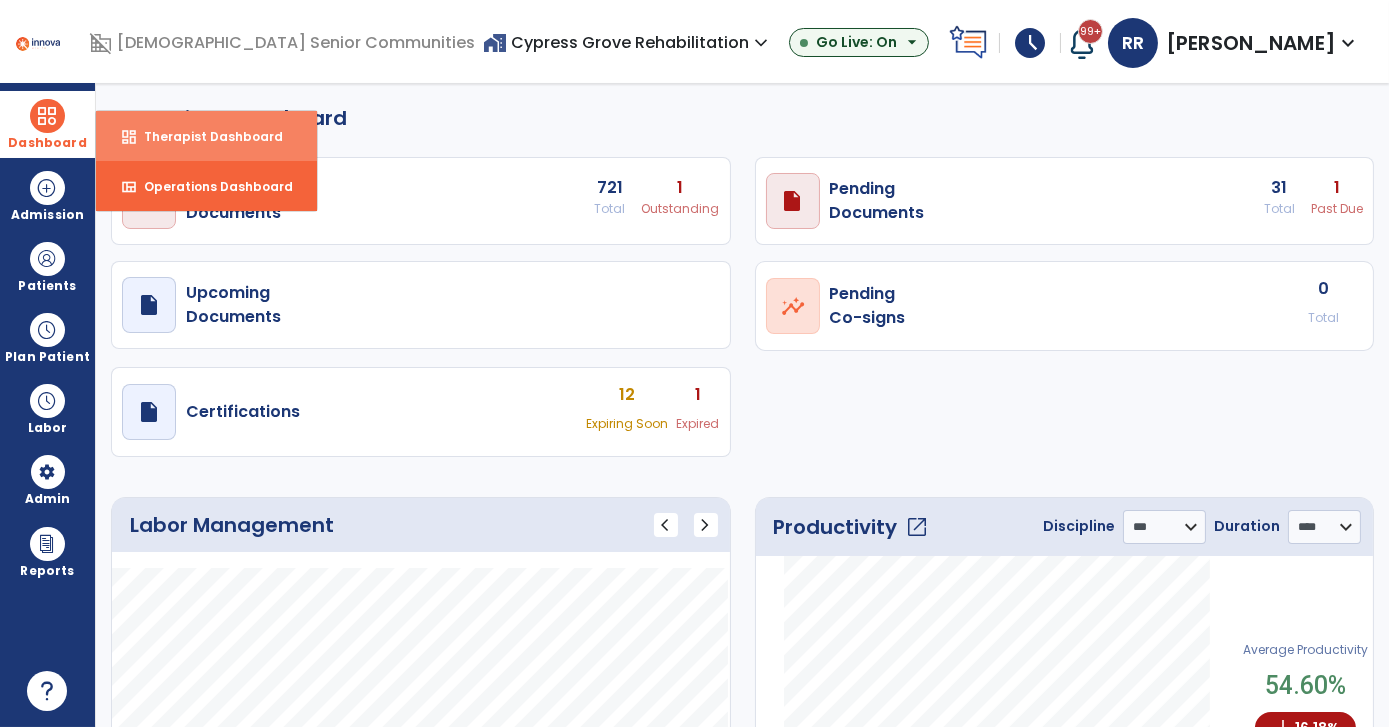click on "dashboard  Therapist Dashboard" at bounding box center (206, 136) 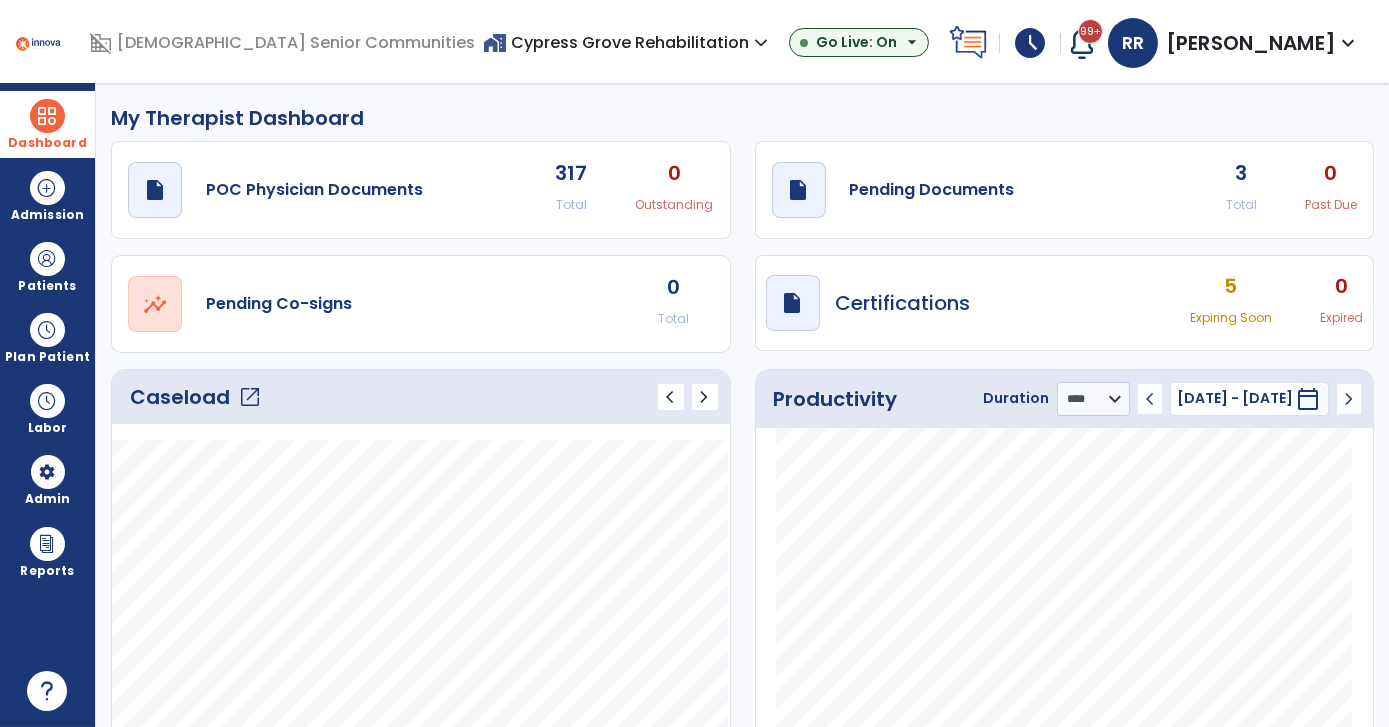 click on "open_in_new" 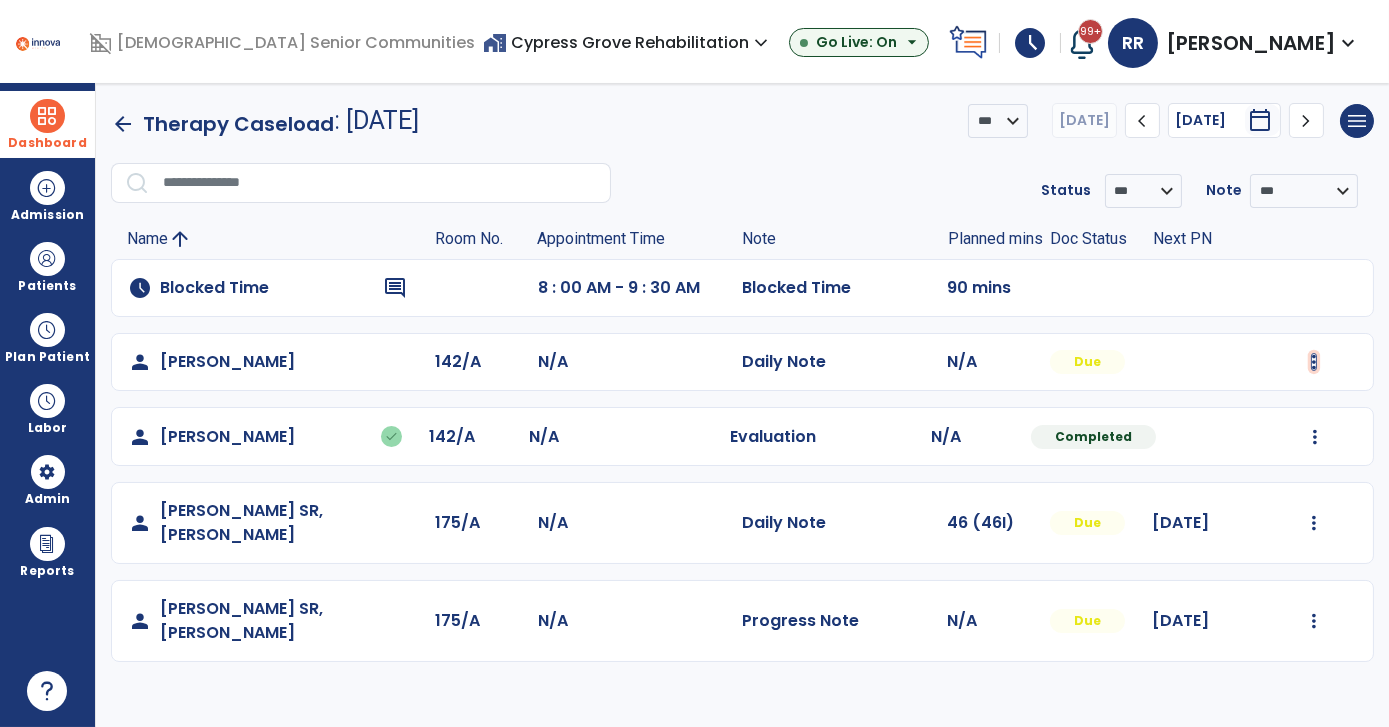 click at bounding box center [1314, 362] 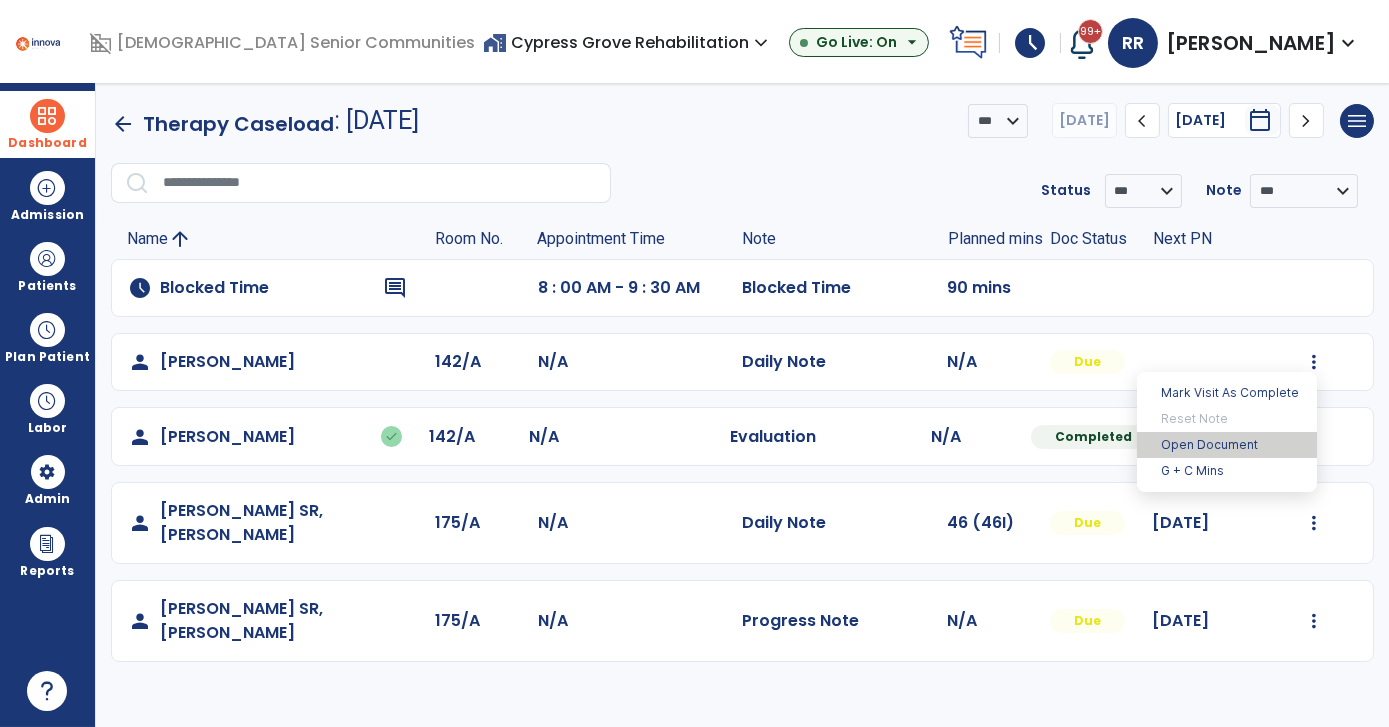 click on "Open Document" at bounding box center [1227, 445] 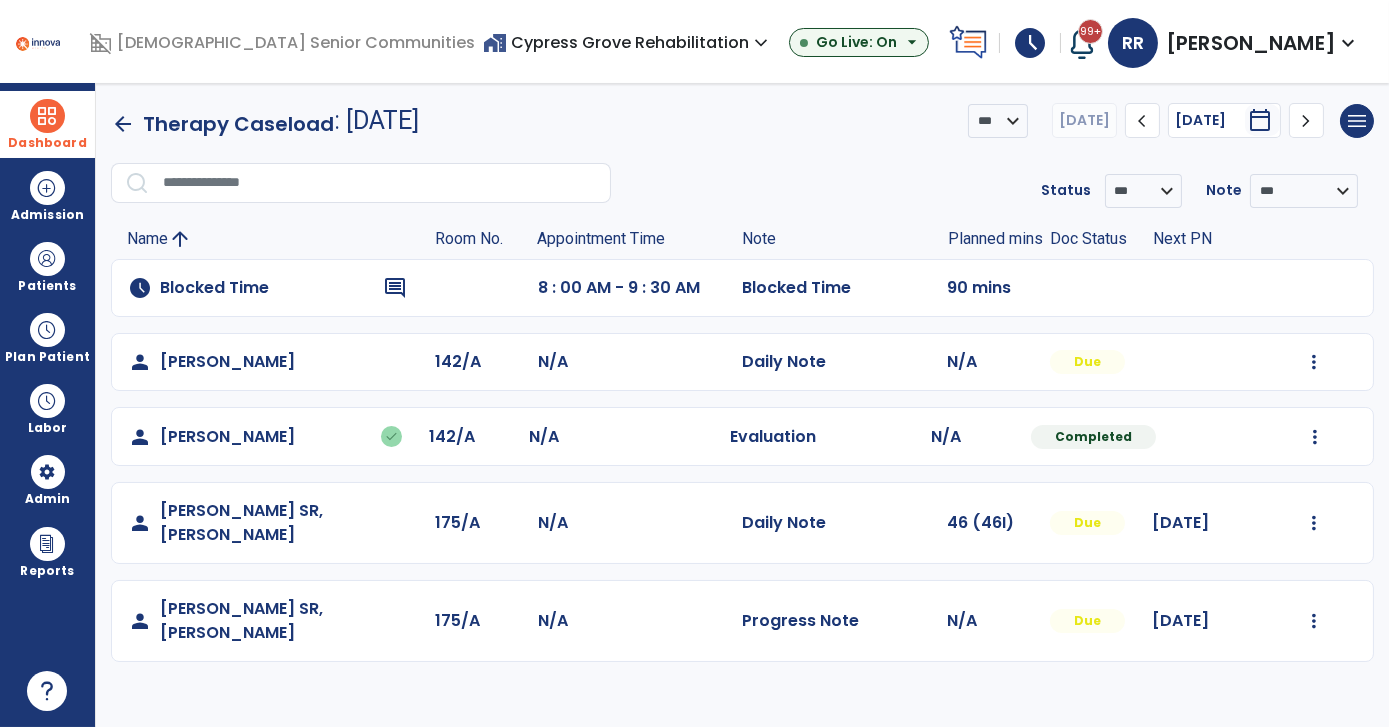 click on "Mark Visit As Complete   Reset Note   Open Document   G + C Mins" 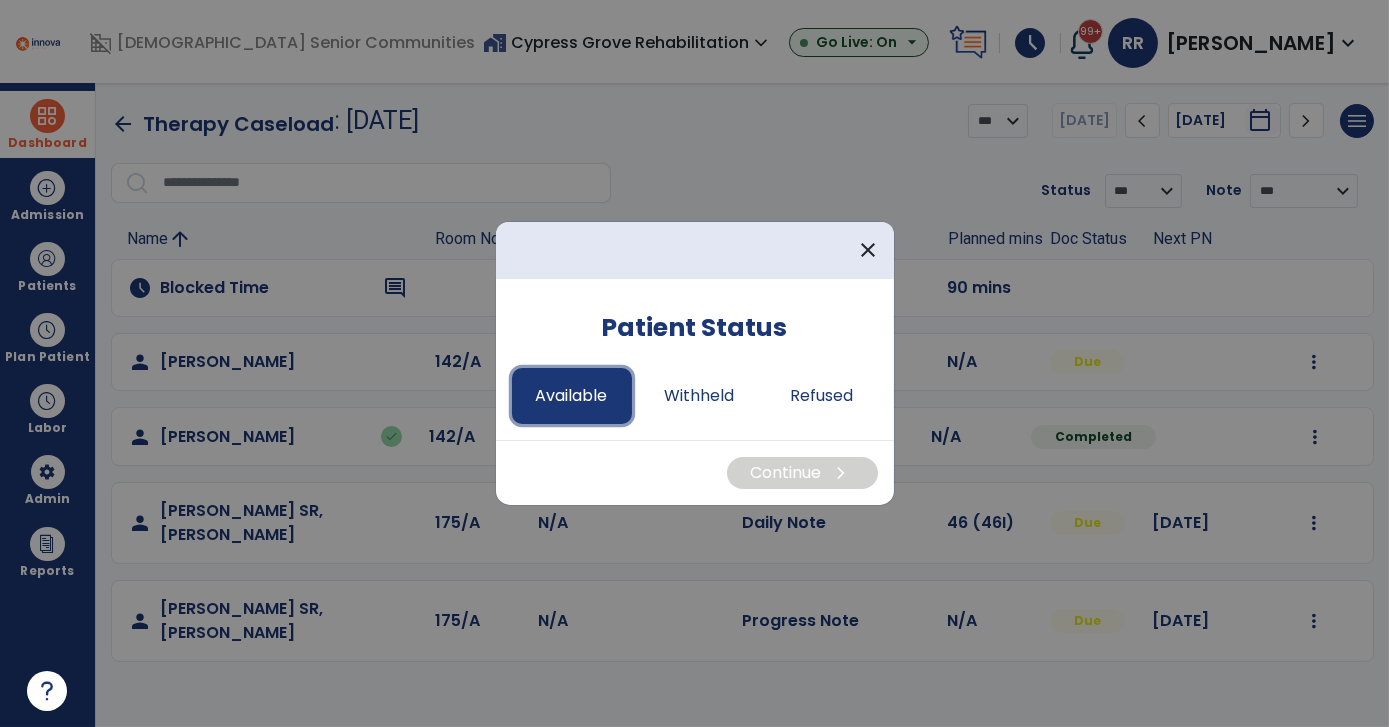 click on "Available" at bounding box center (572, 396) 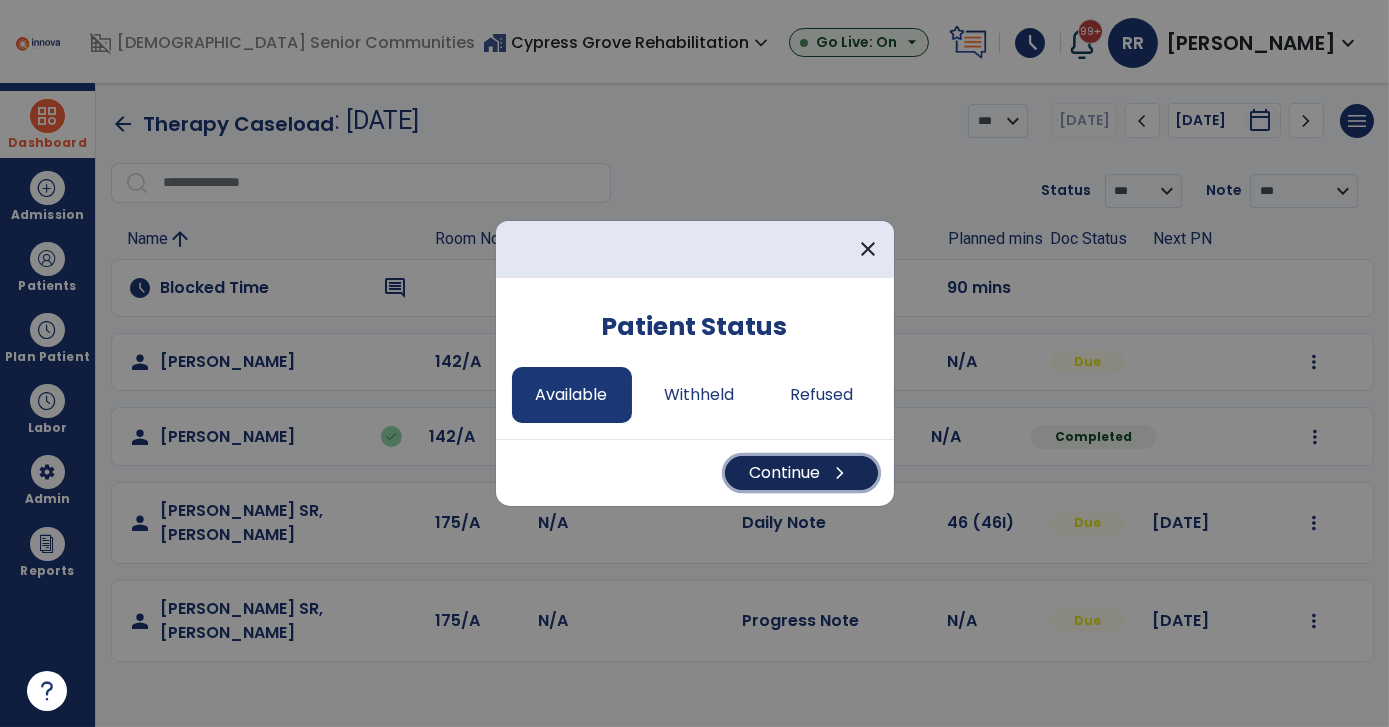 click on "Continue   chevron_right" at bounding box center [801, 473] 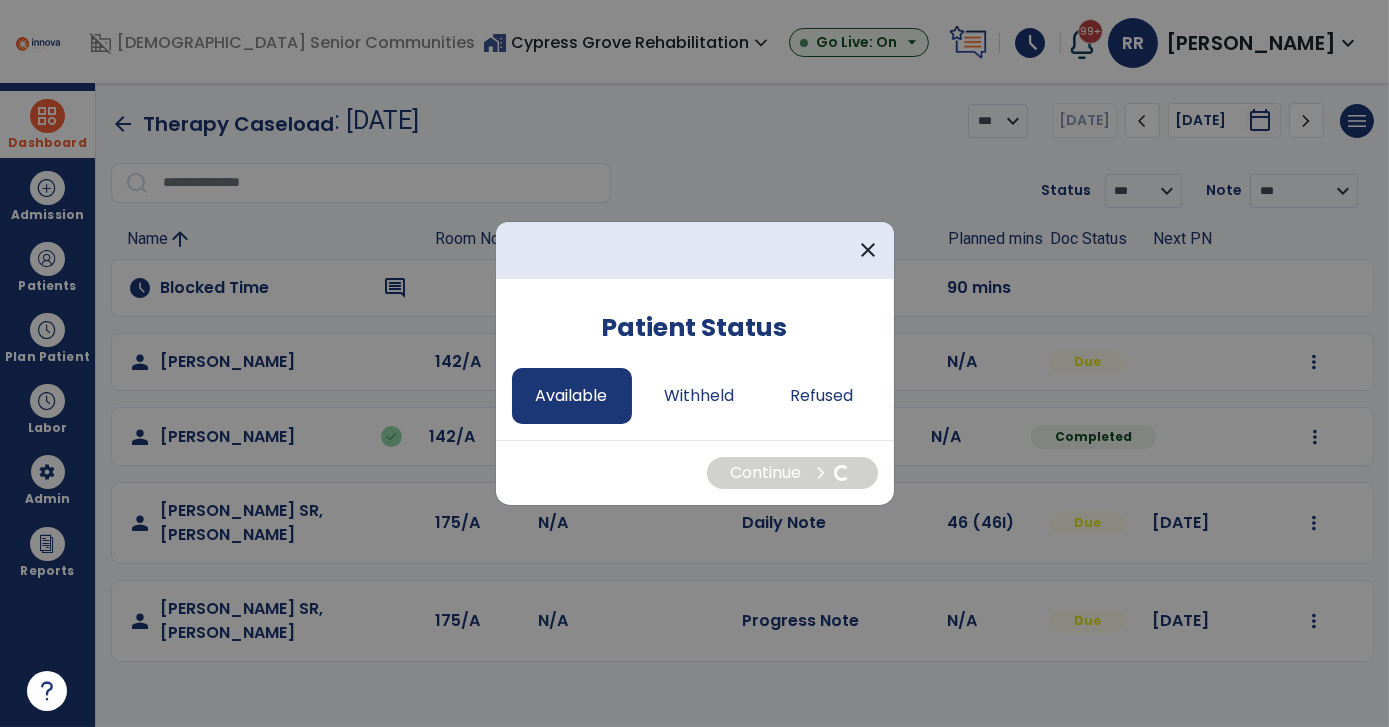 select on "*" 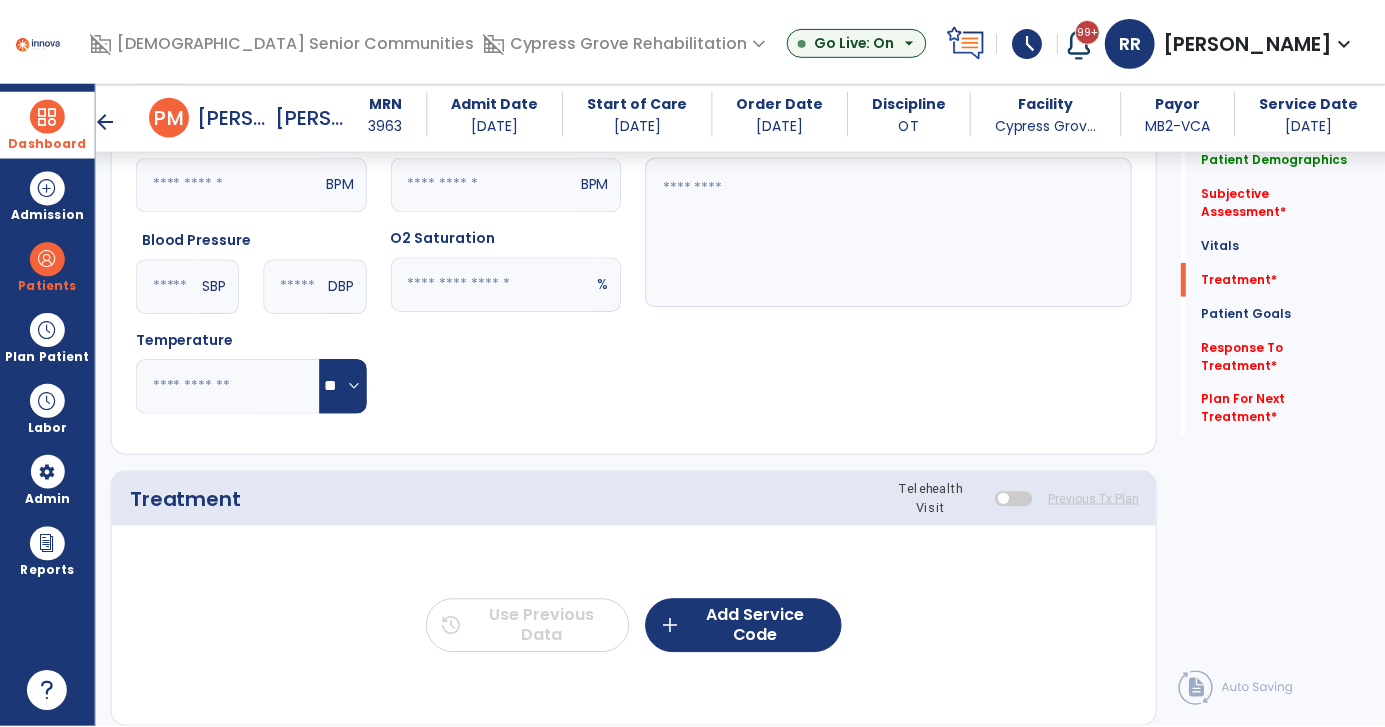 scroll, scrollTop: 1090, scrollLeft: 0, axis: vertical 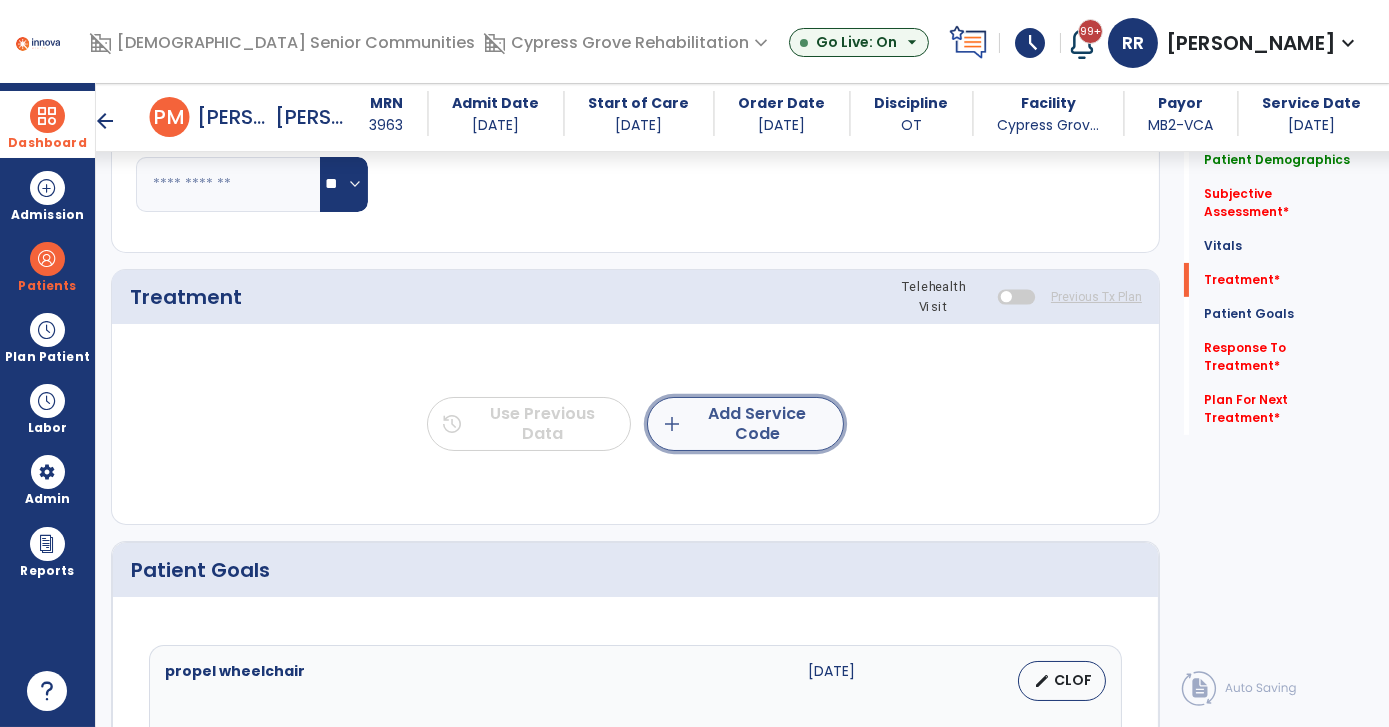 click on "add  Add Service Code" 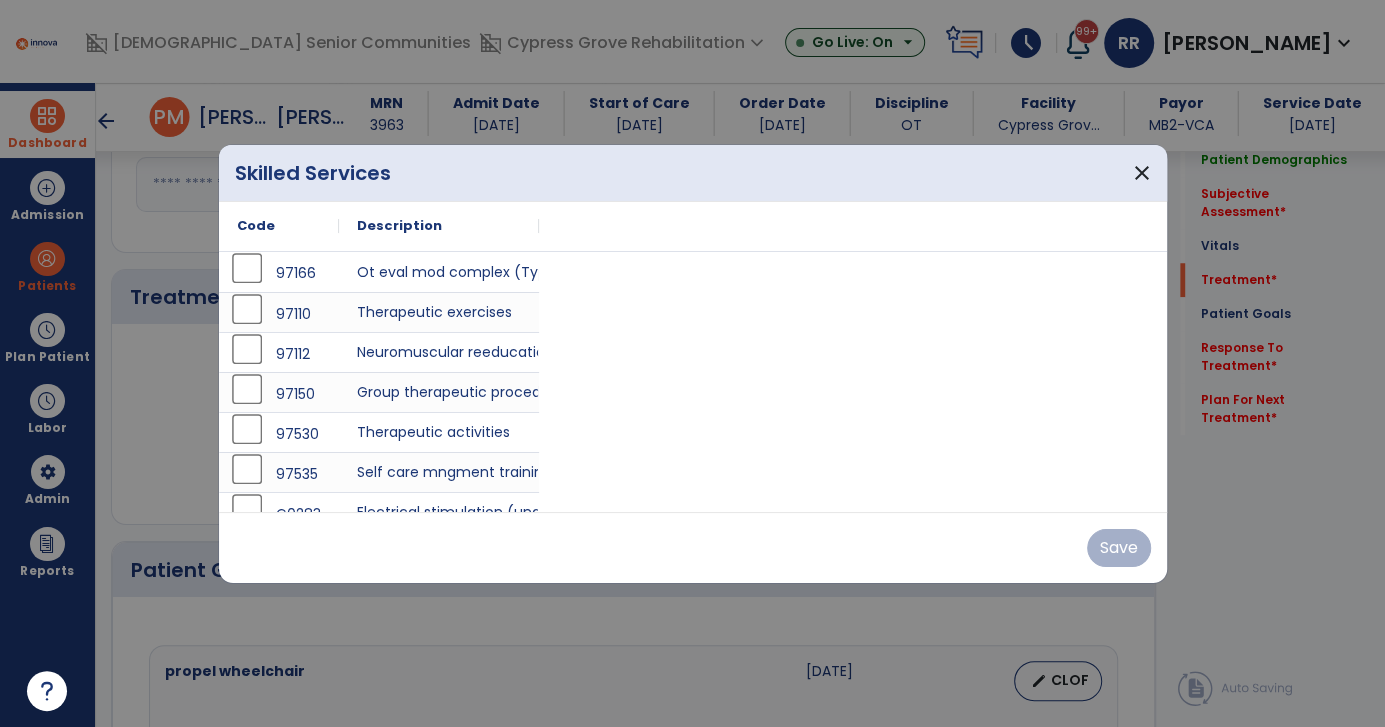 scroll, scrollTop: 1090, scrollLeft: 0, axis: vertical 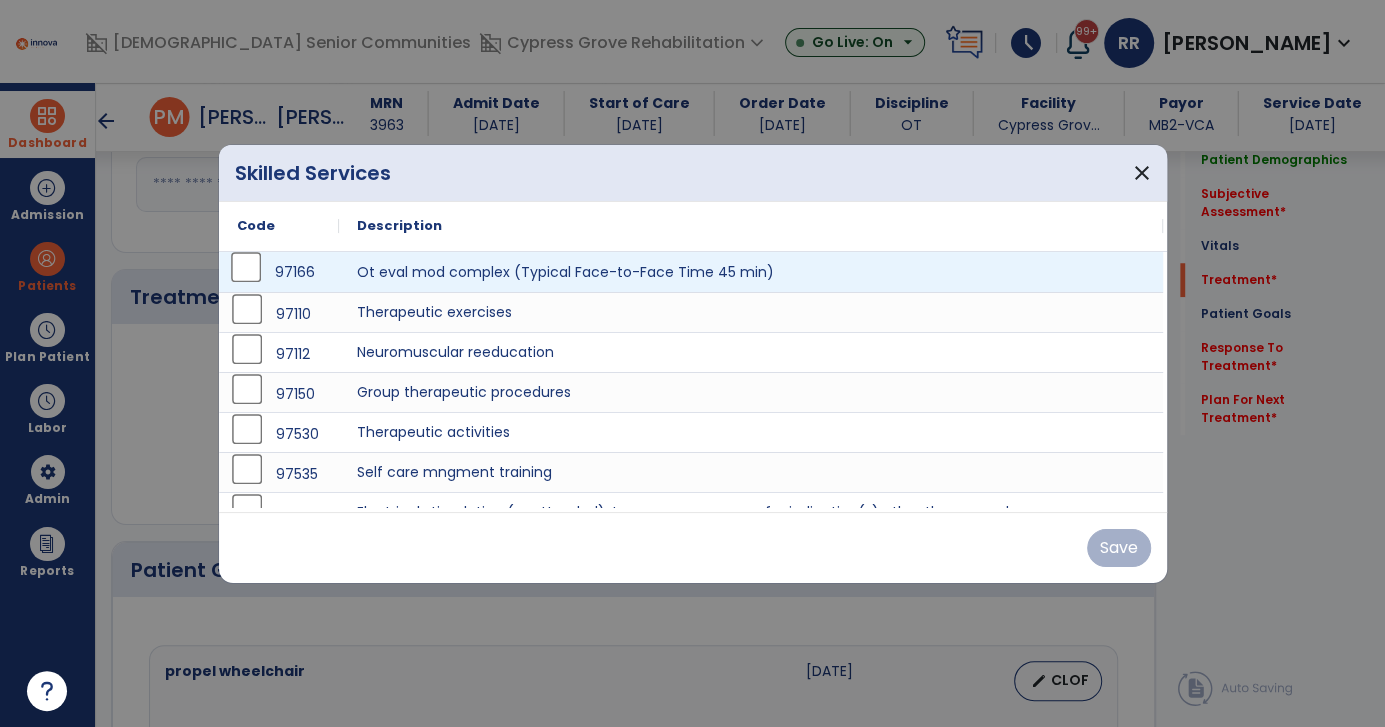 click on "97166" at bounding box center (279, 272) 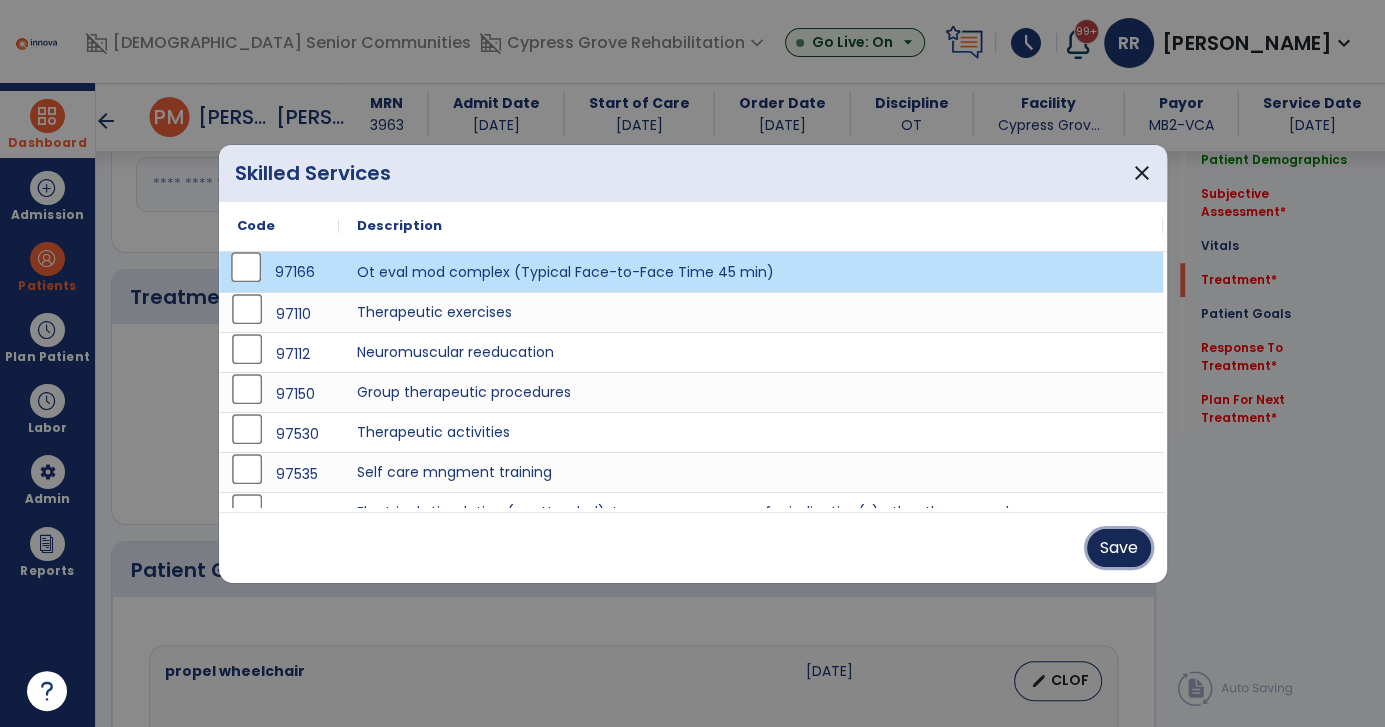 click on "Save" at bounding box center [1119, 548] 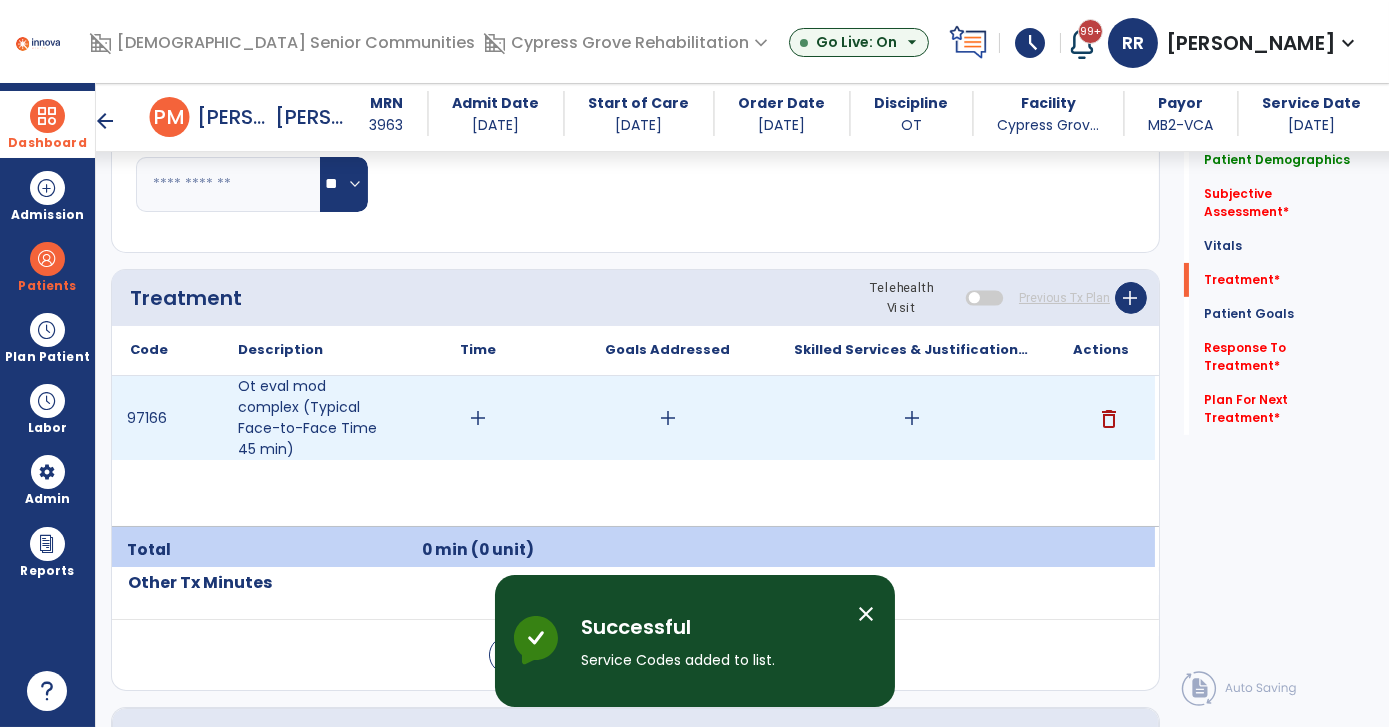 click on "add" at bounding box center [478, 418] 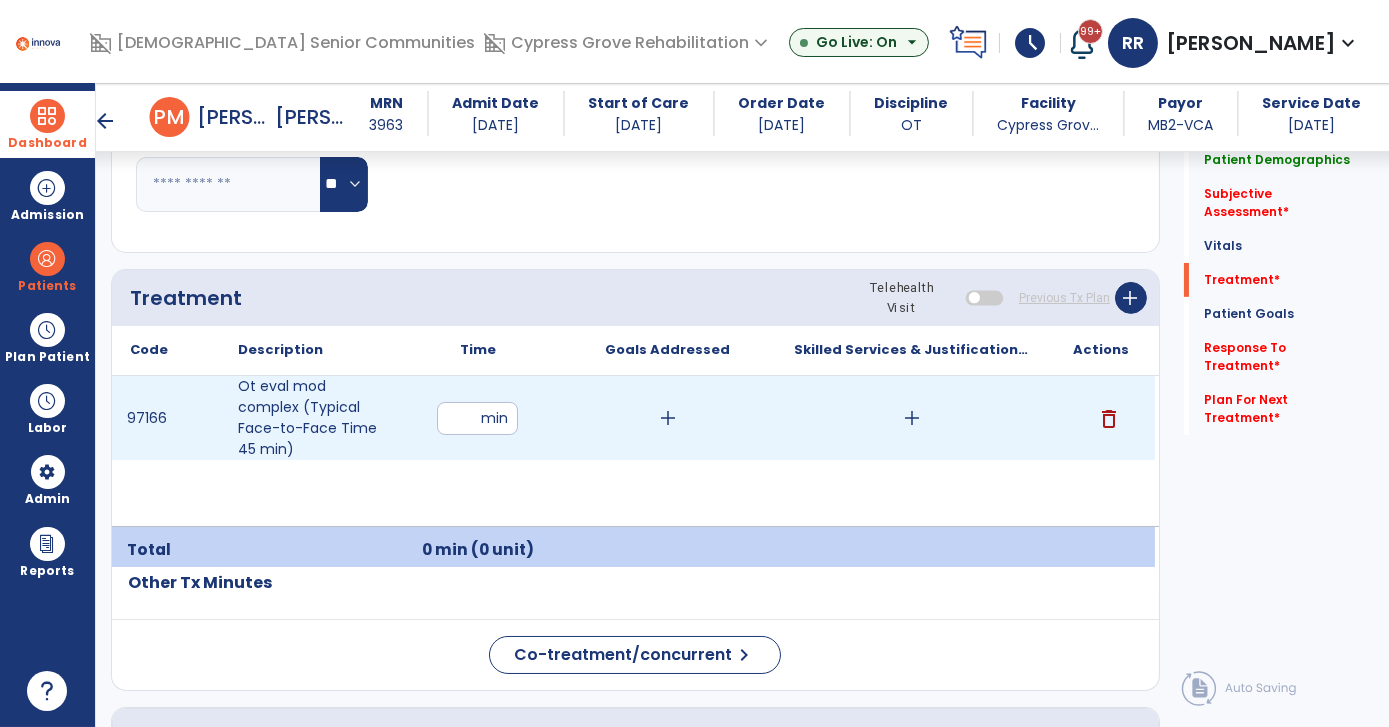 type on "**" 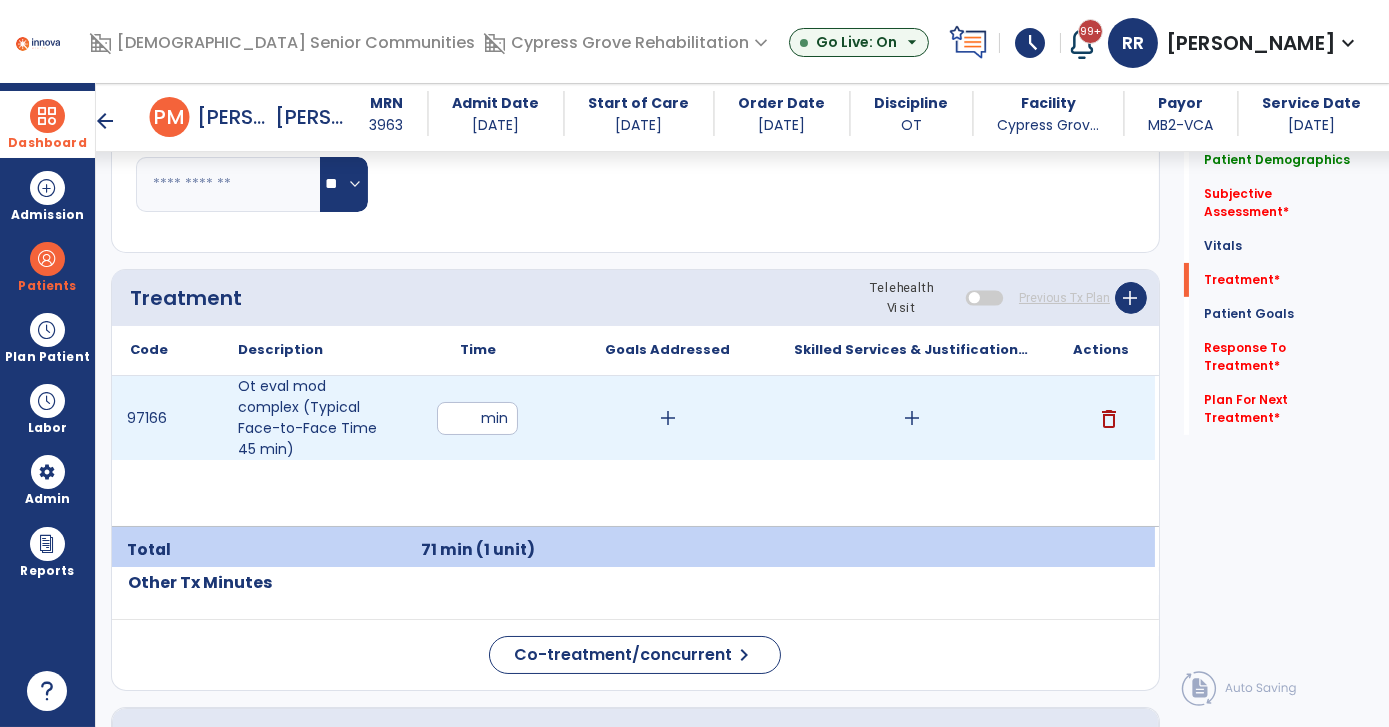 click on "add" at bounding box center [912, 418] 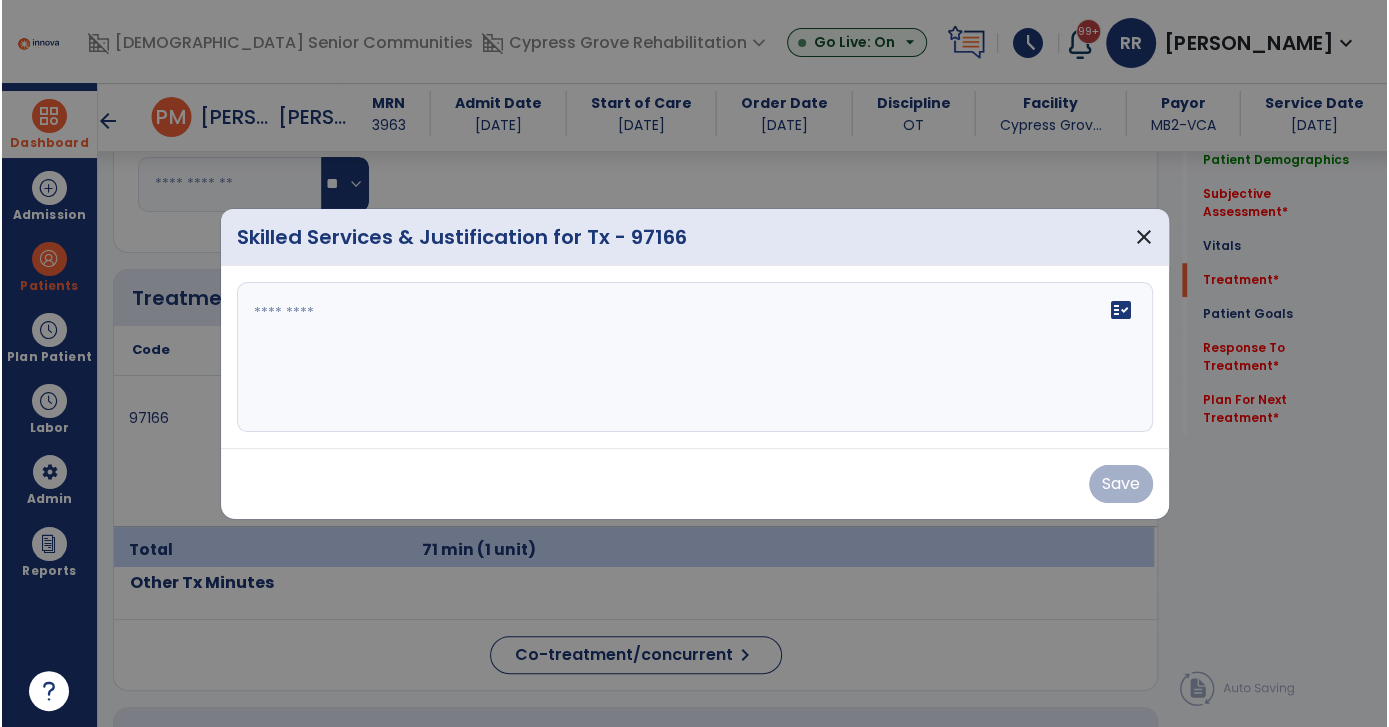 scroll, scrollTop: 1090, scrollLeft: 0, axis: vertical 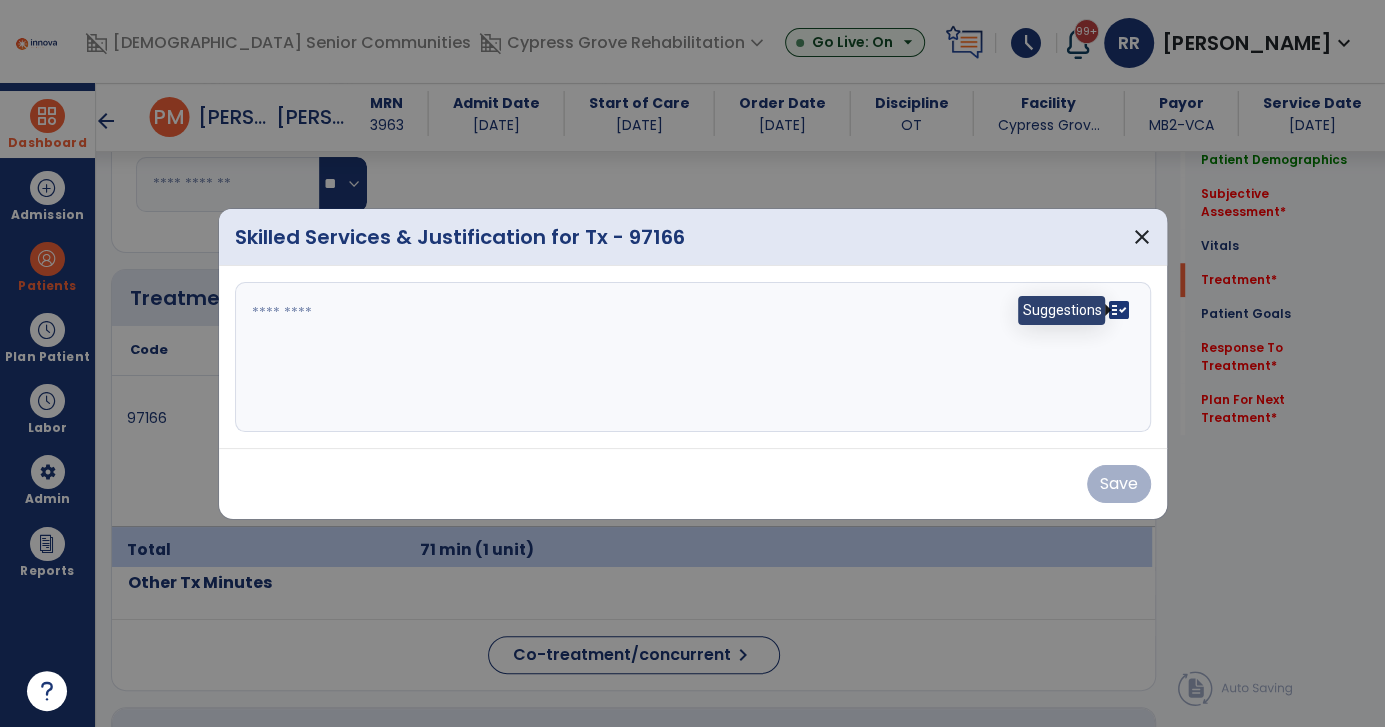 click on "fact_check" at bounding box center [1119, 310] 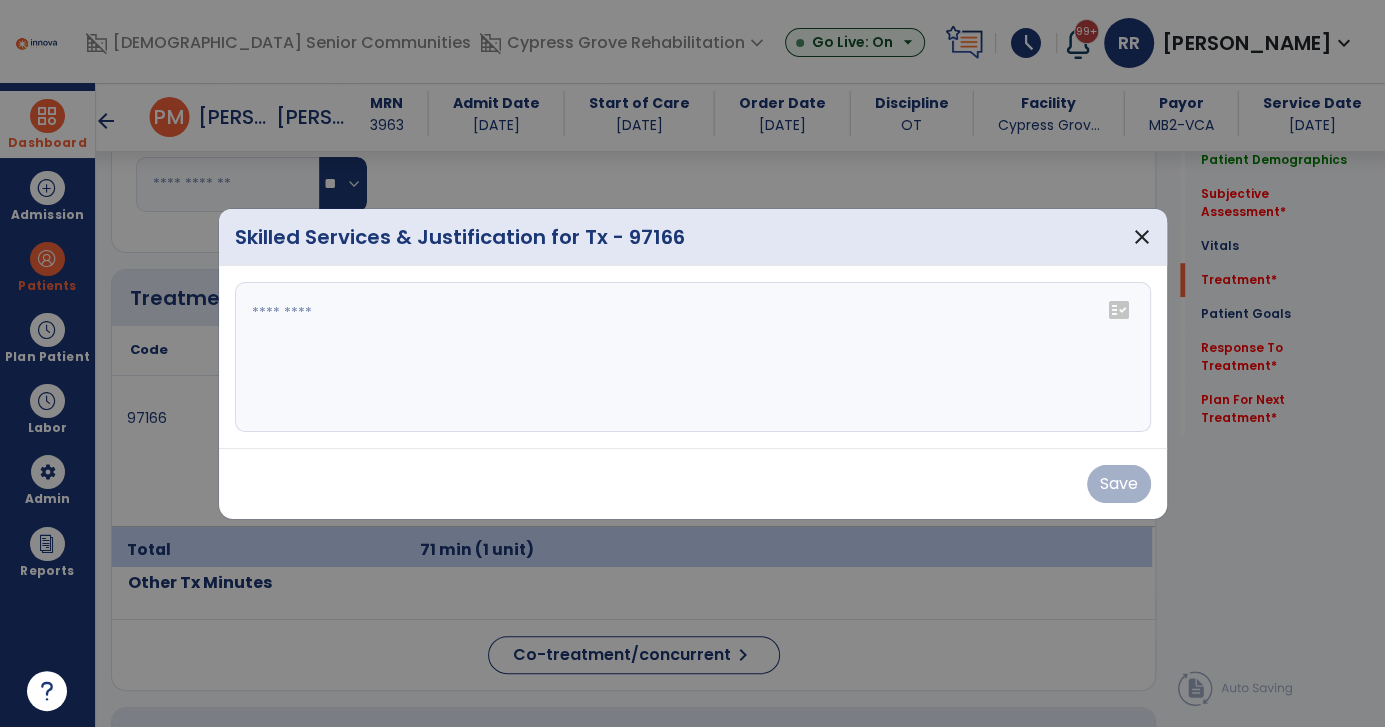 click on "fact_check" at bounding box center [1119, 310] 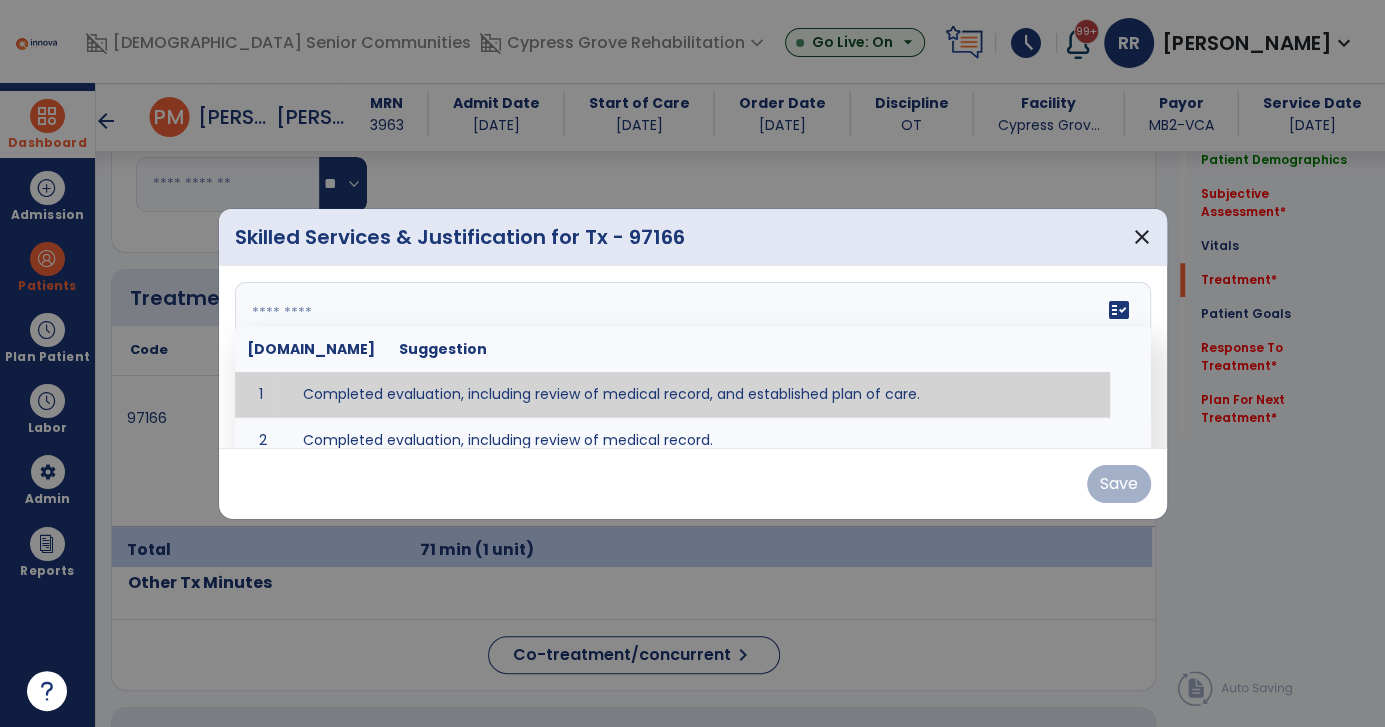 type on "**********" 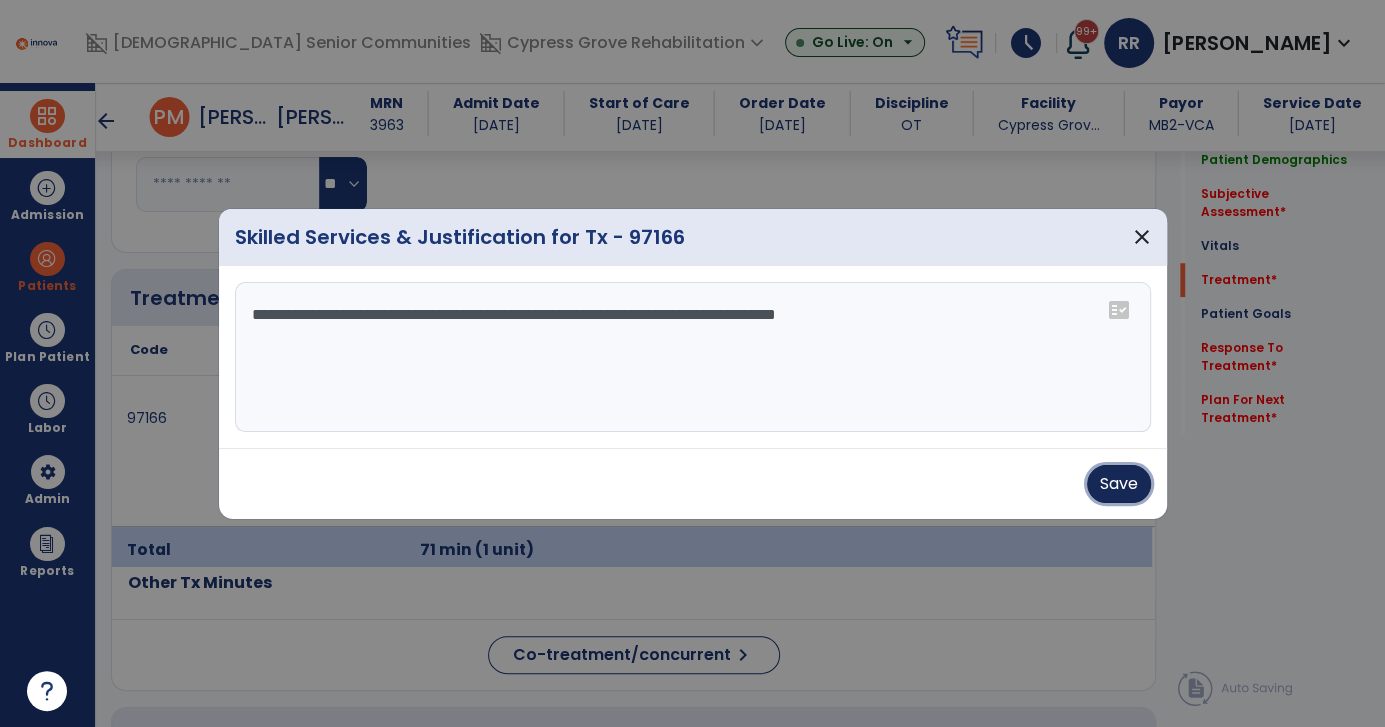click on "Save" at bounding box center [1119, 484] 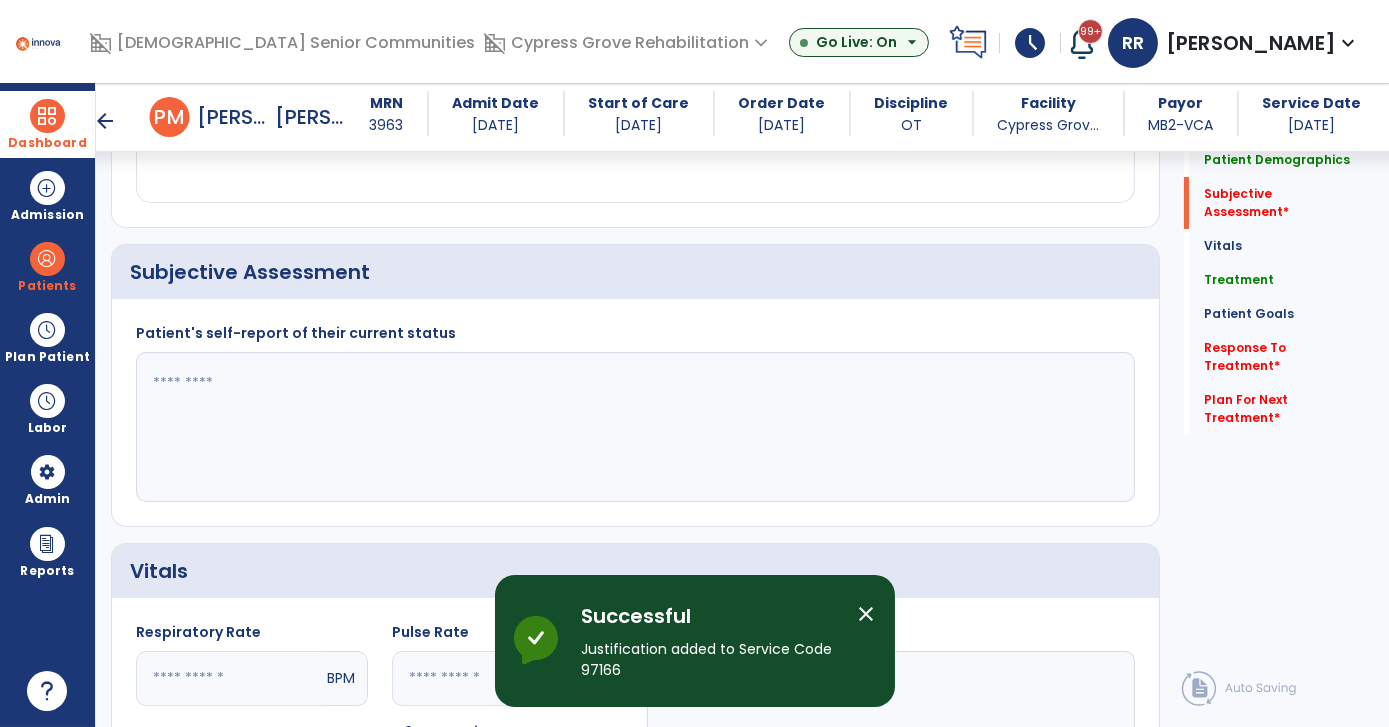 scroll, scrollTop: 363, scrollLeft: 0, axis: vertical 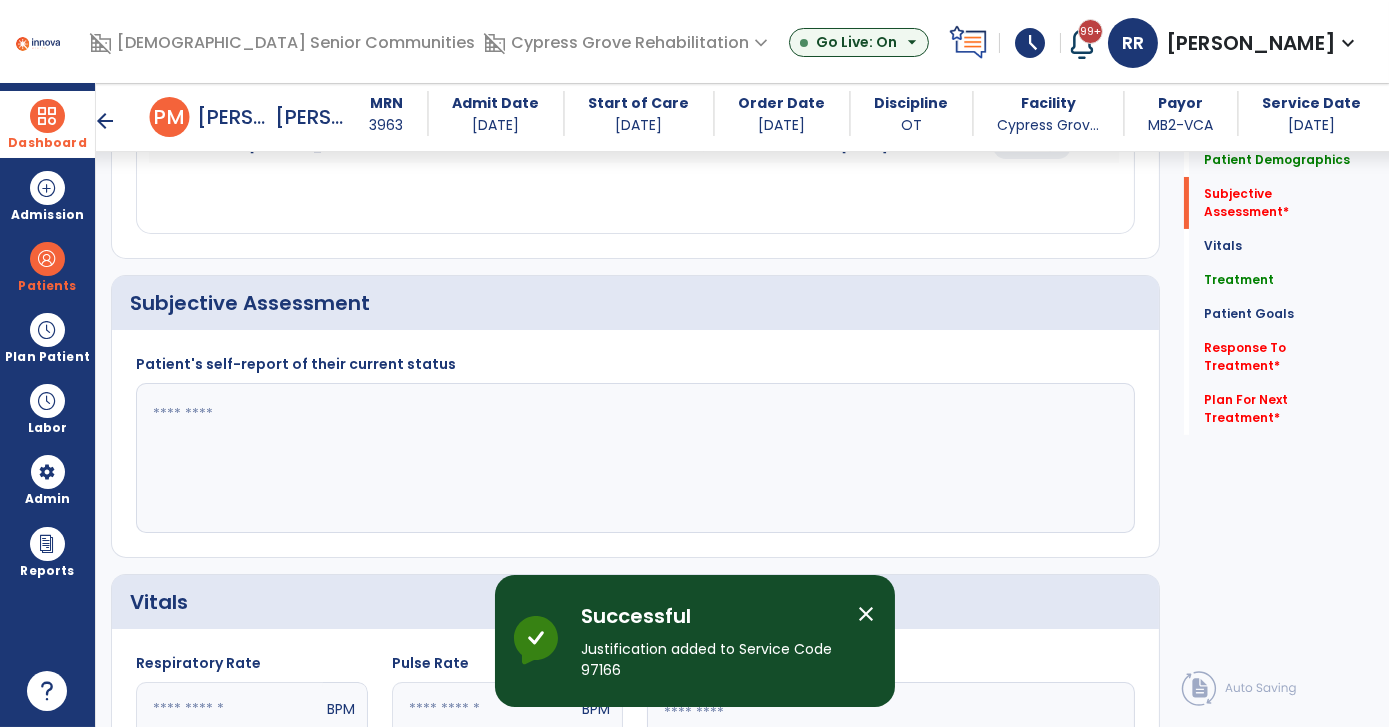 click 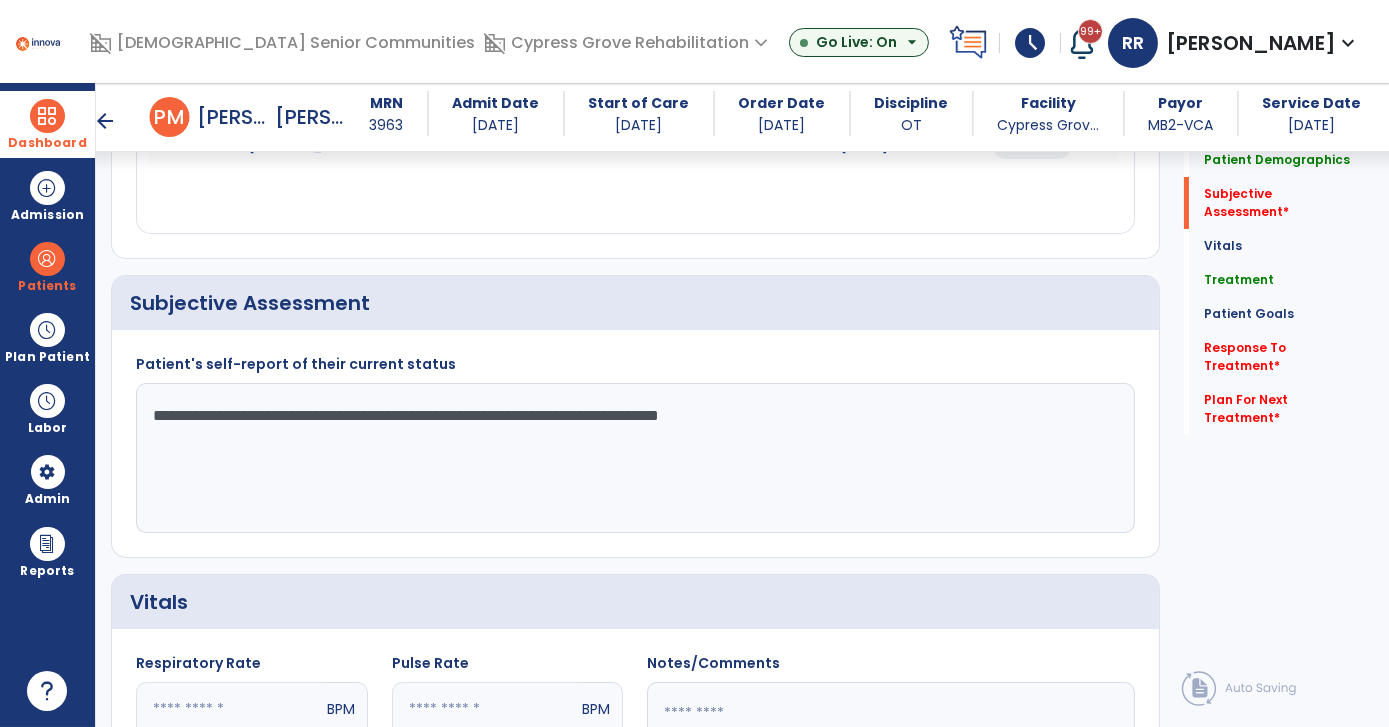 type on "**********" 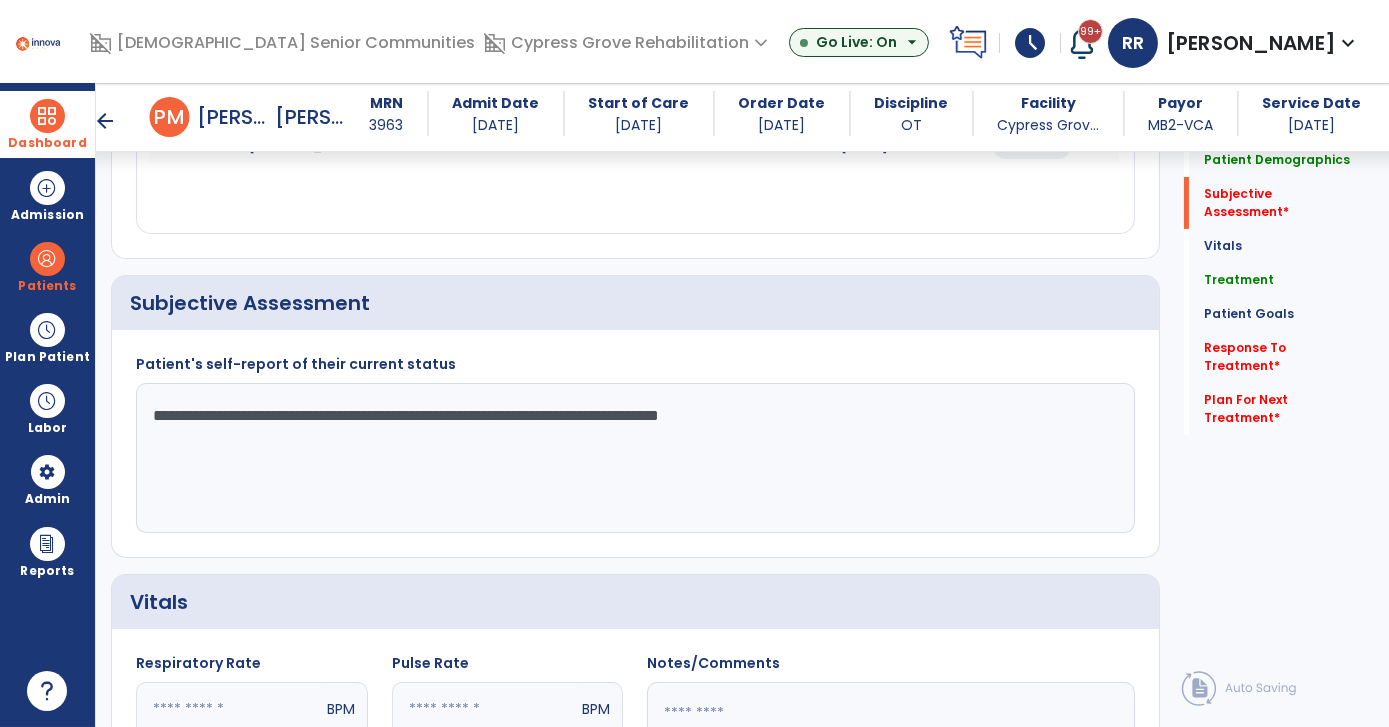 click on "**********" 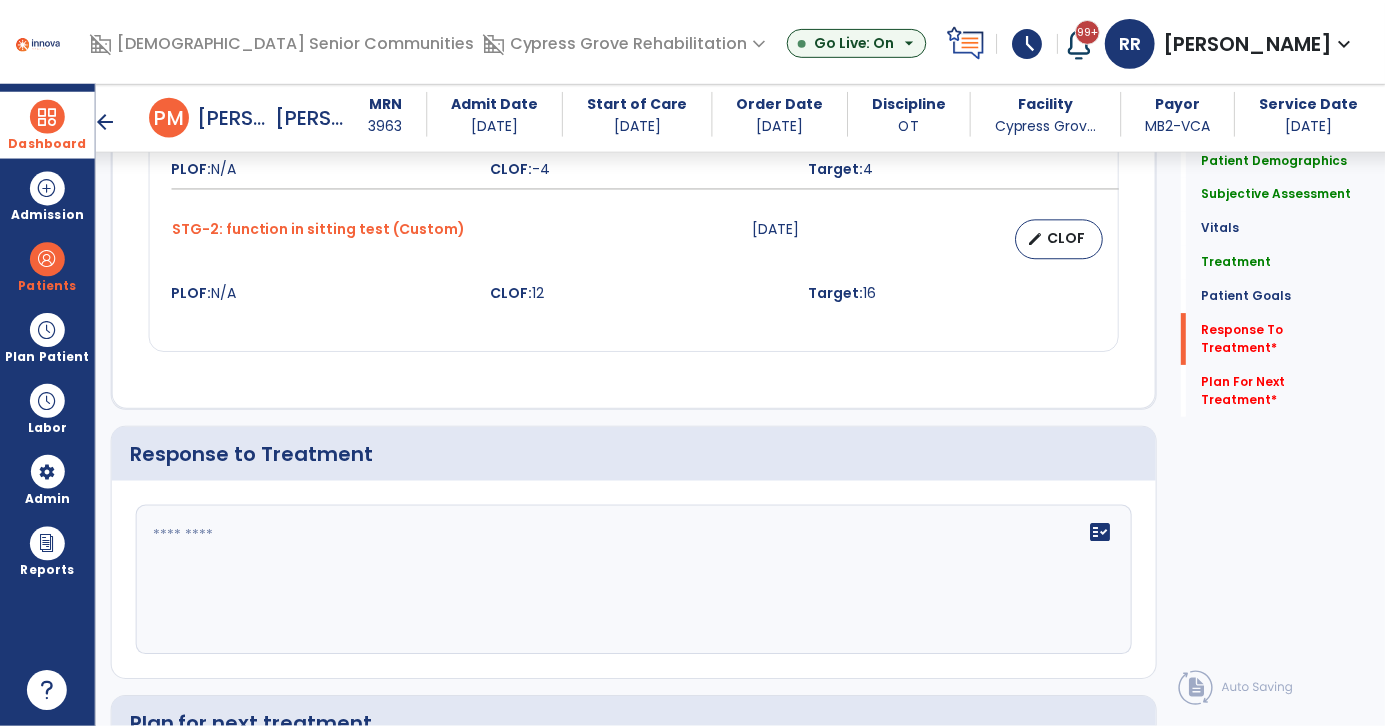 scroll, scrollTop: 2734, scrollLeft: 0, axis: vertical 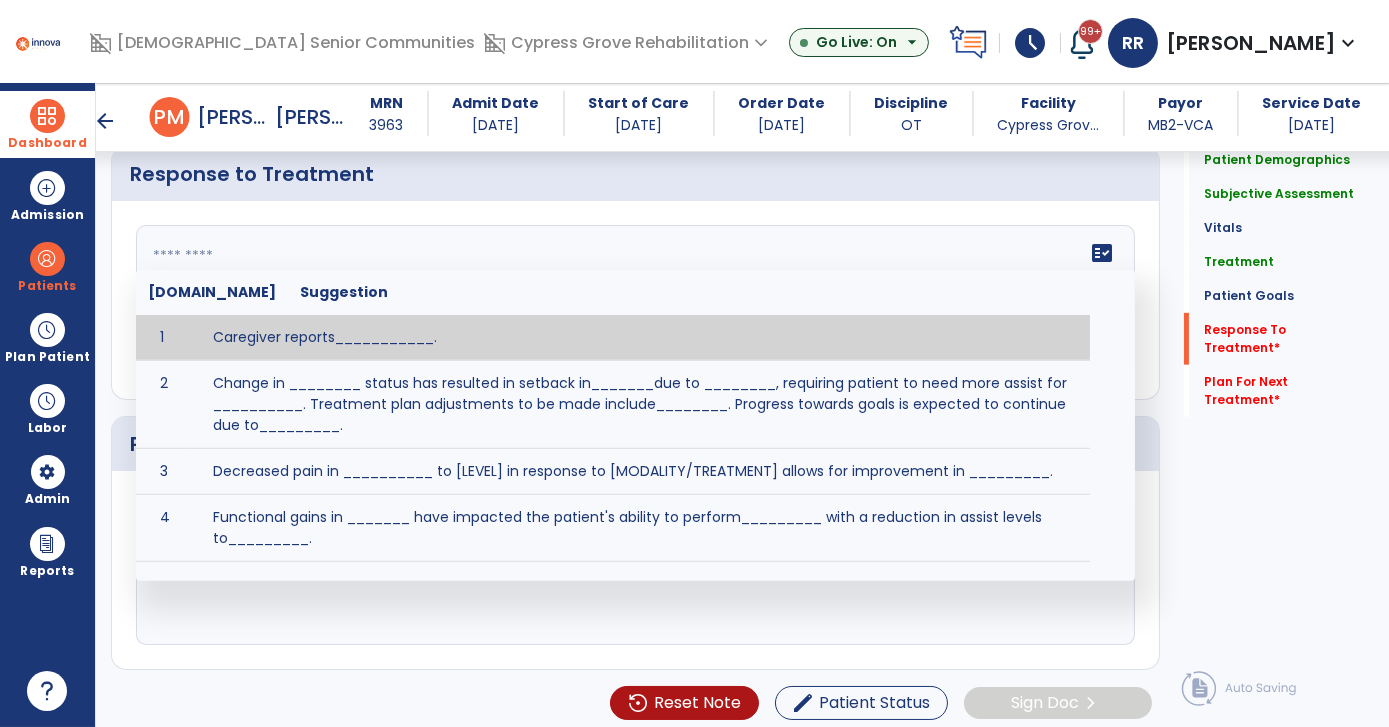 click 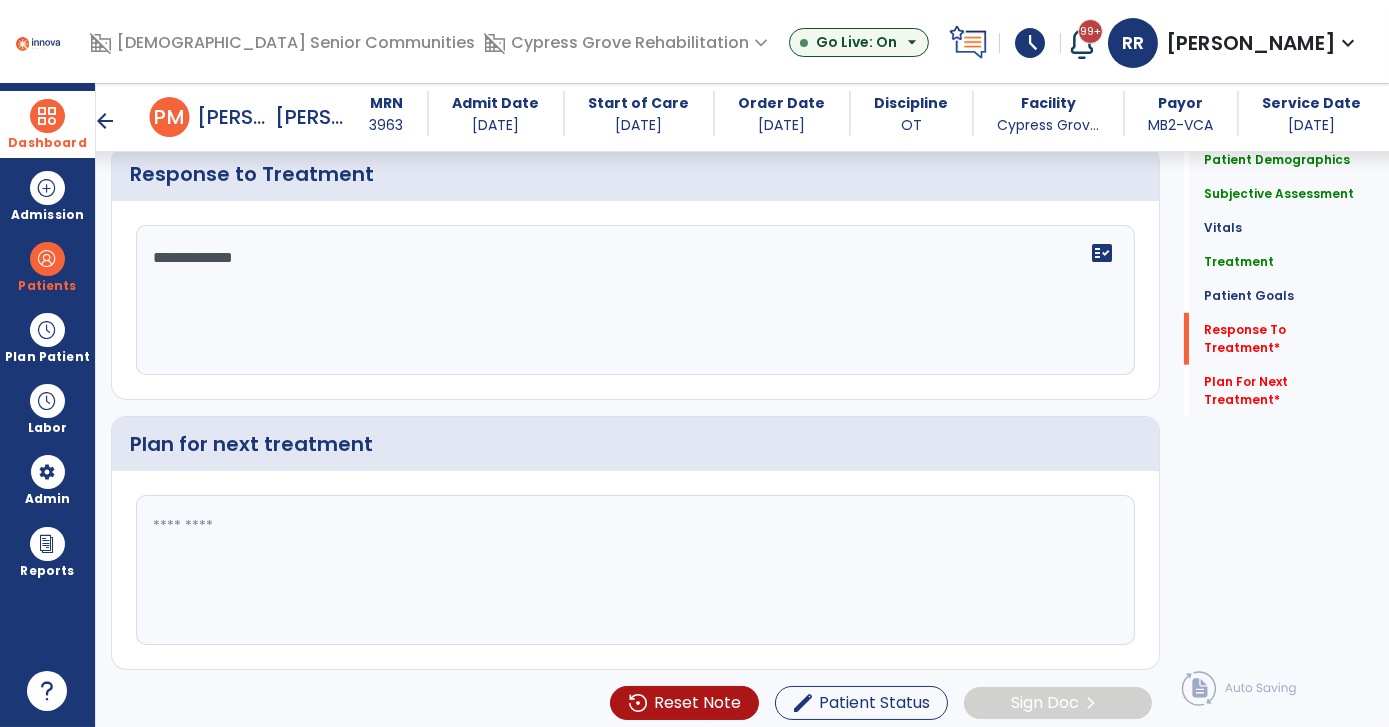 type on "**********" 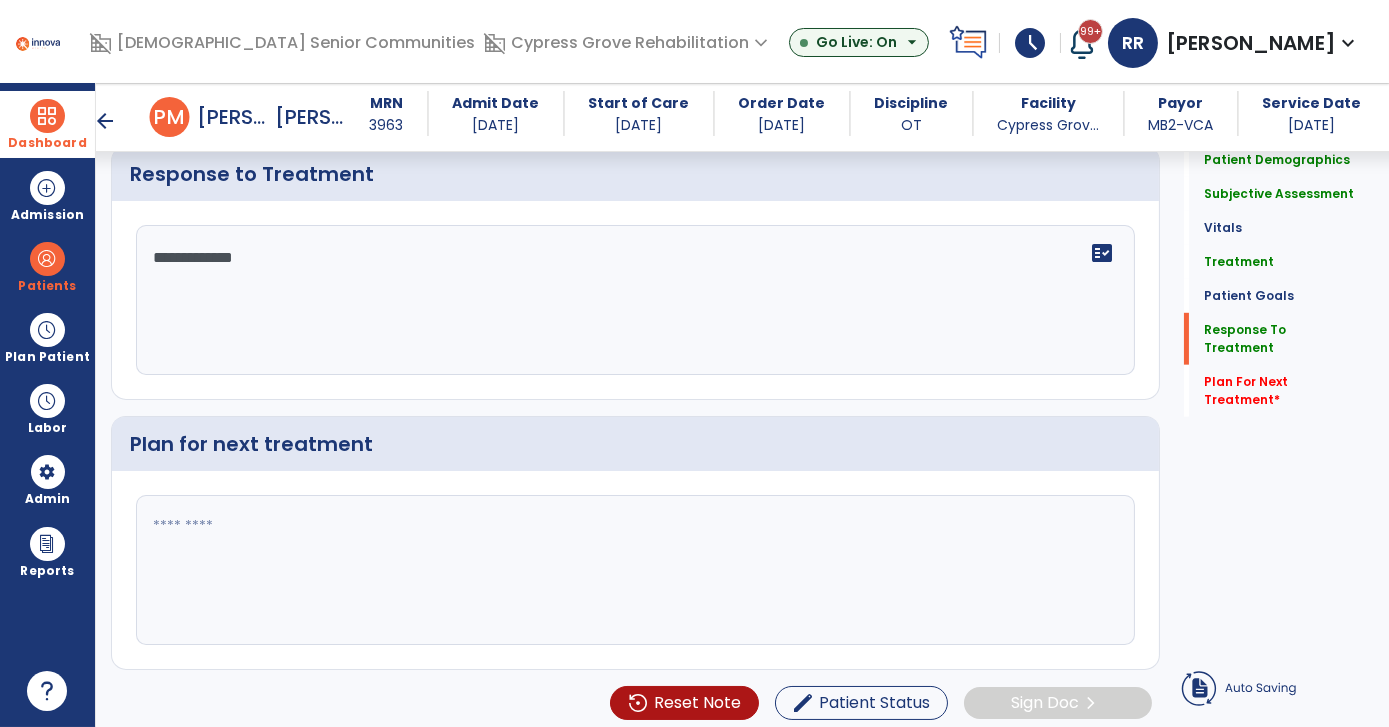 click 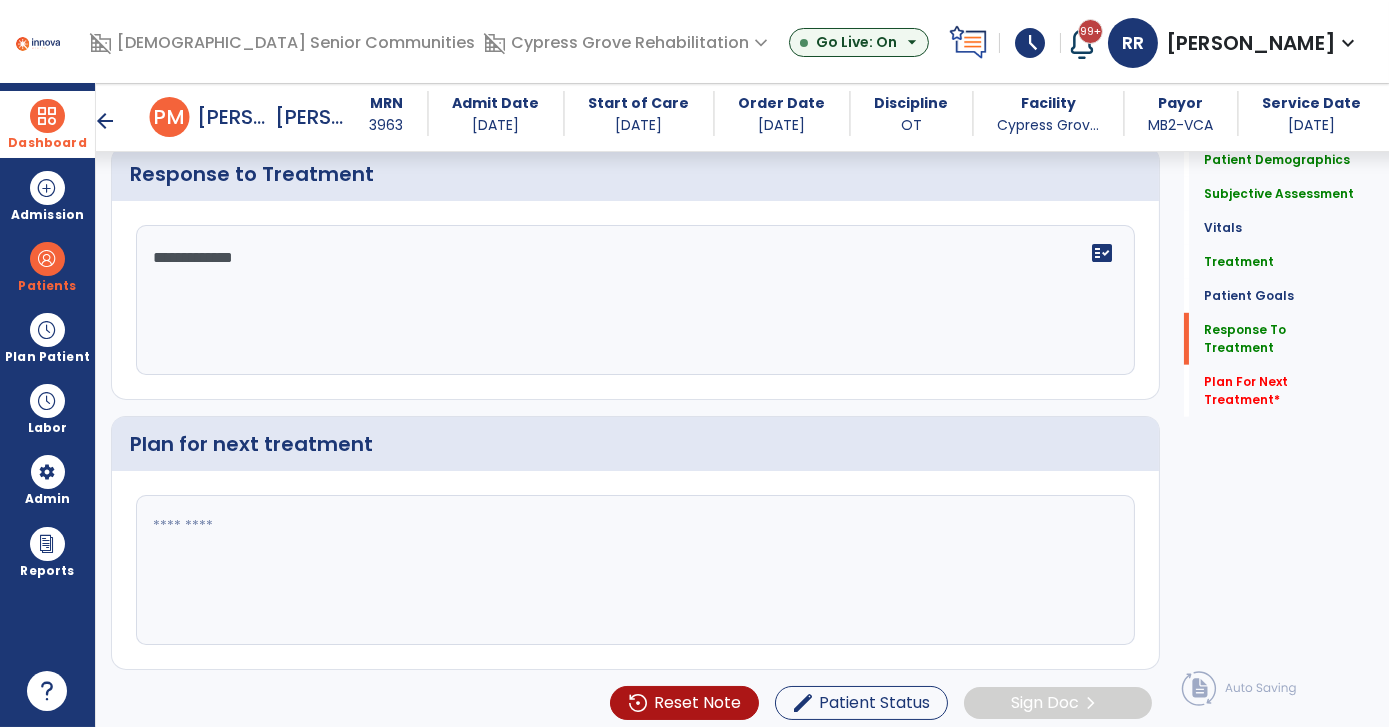 click 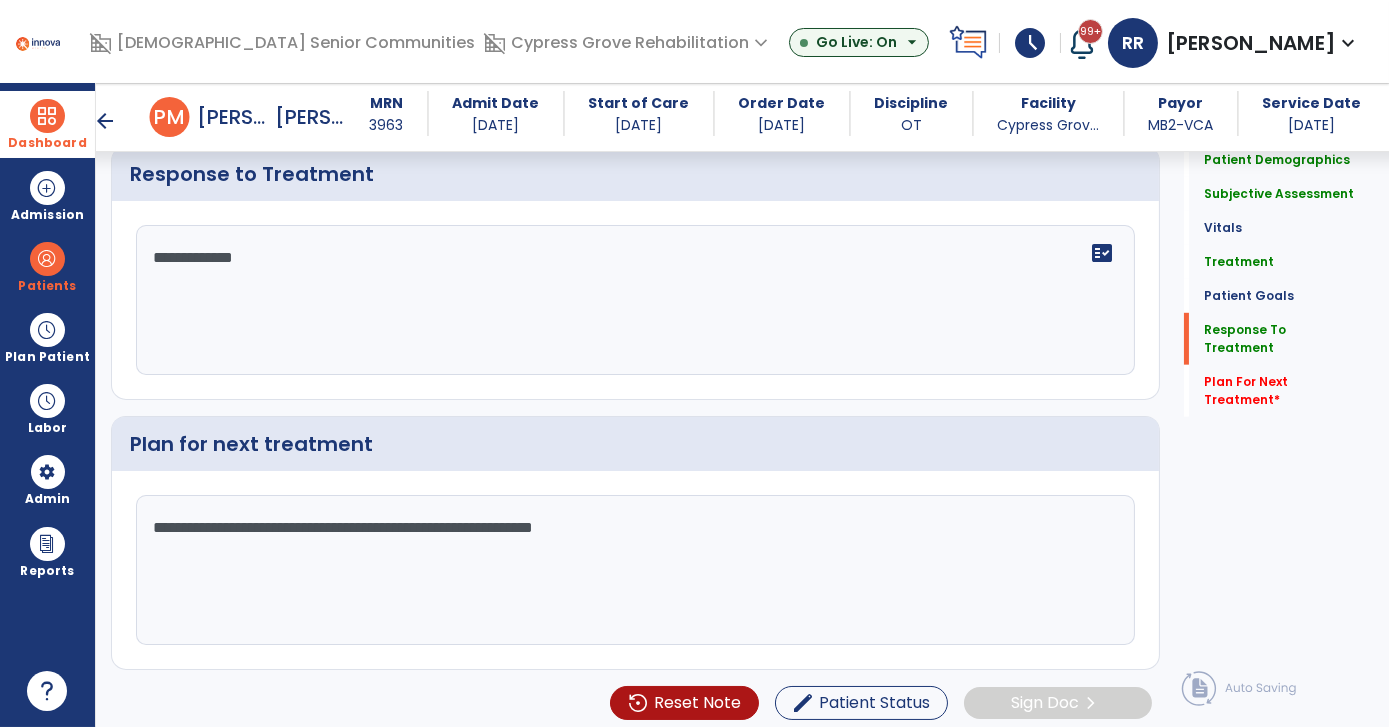 type on "**********" 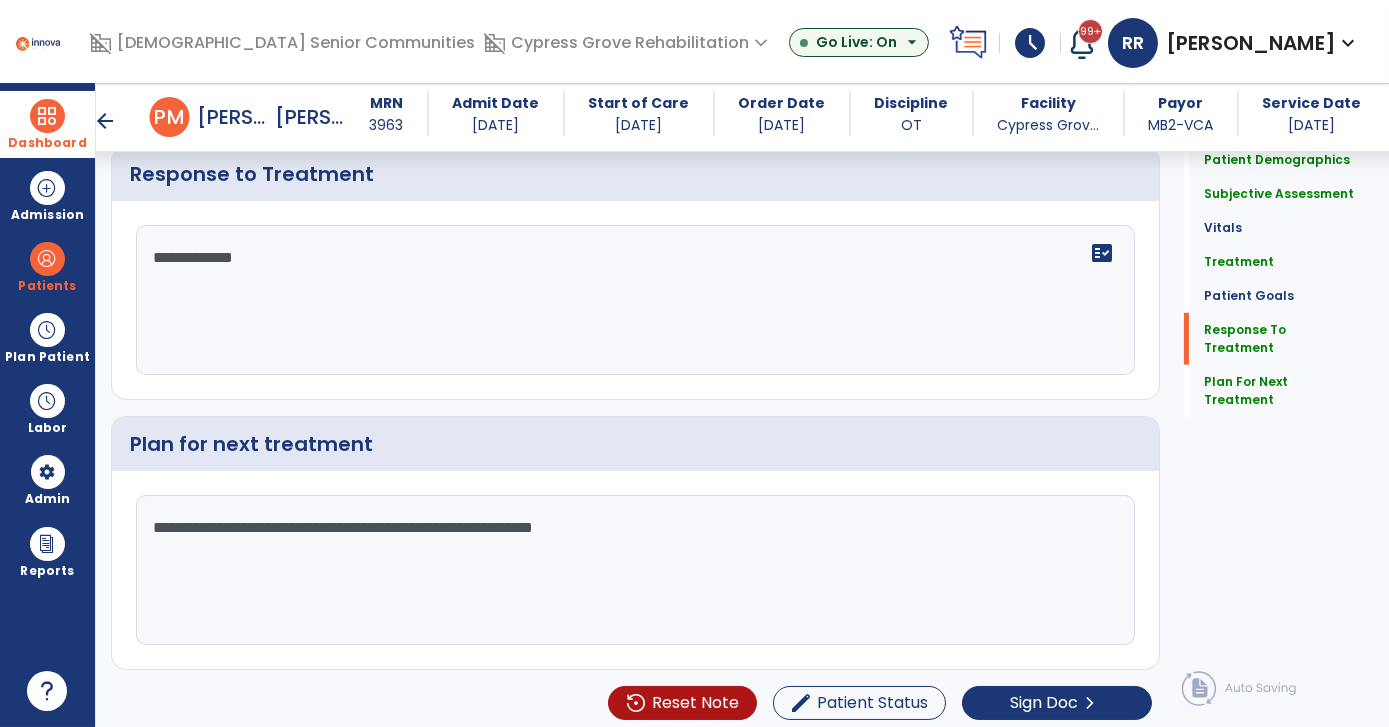 click on "**********" 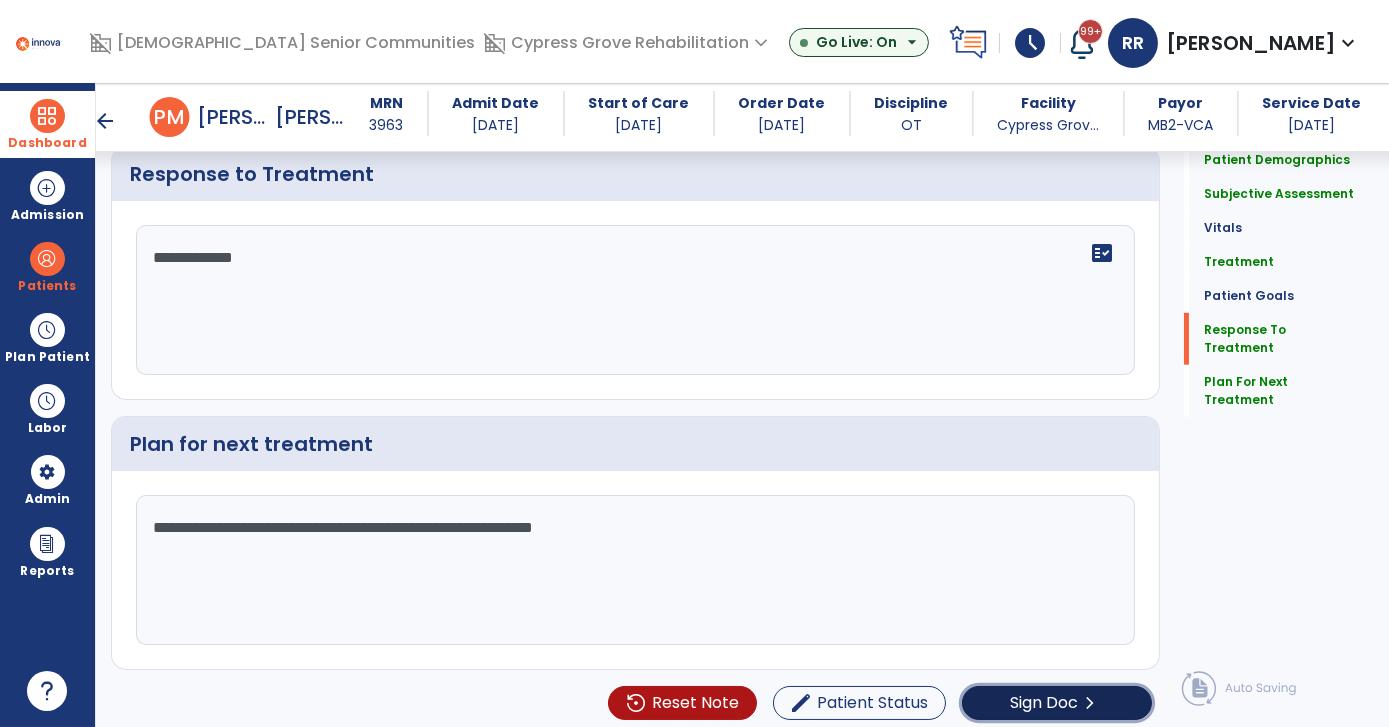 click on "Sign Doc" 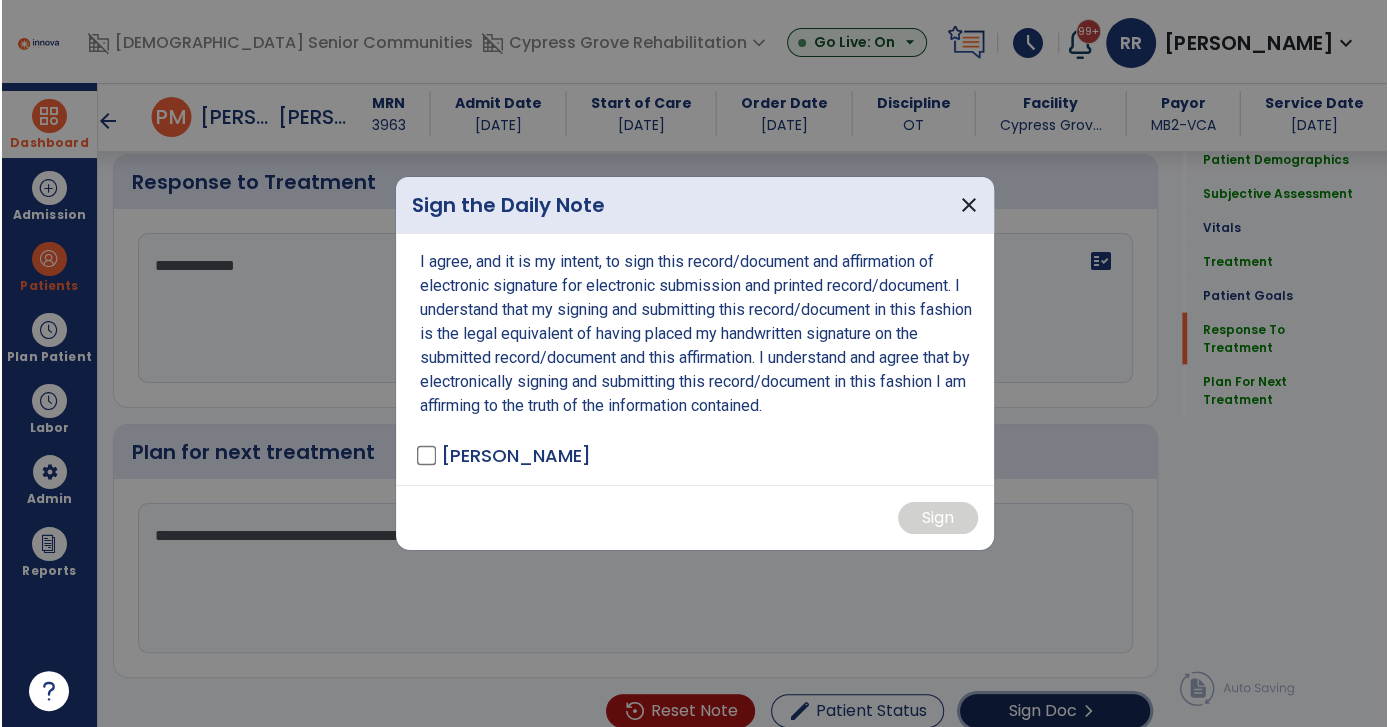 scroll, scrollTop: 2734, scrollLeft: 0, axis: vertical 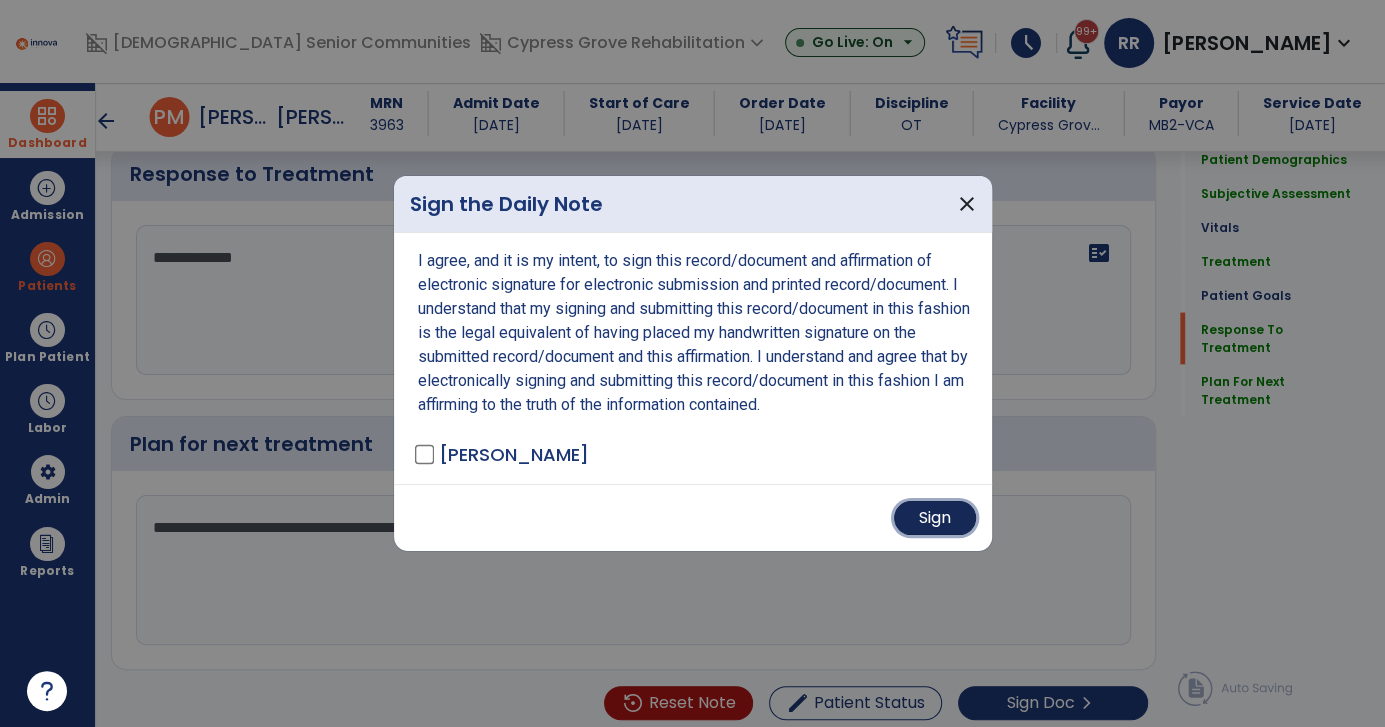 click on "Sign" at bounding box center (935, 518) 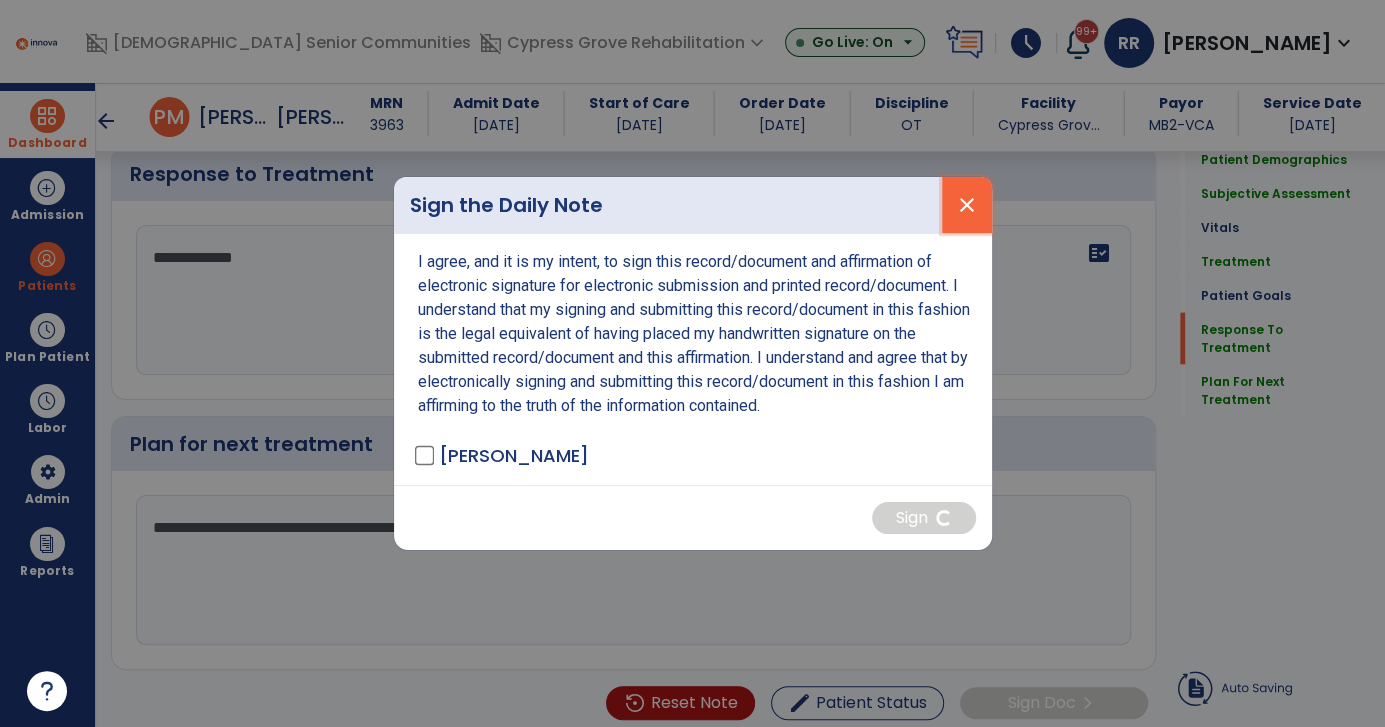 click on "close" at bounding box center (967, 205) 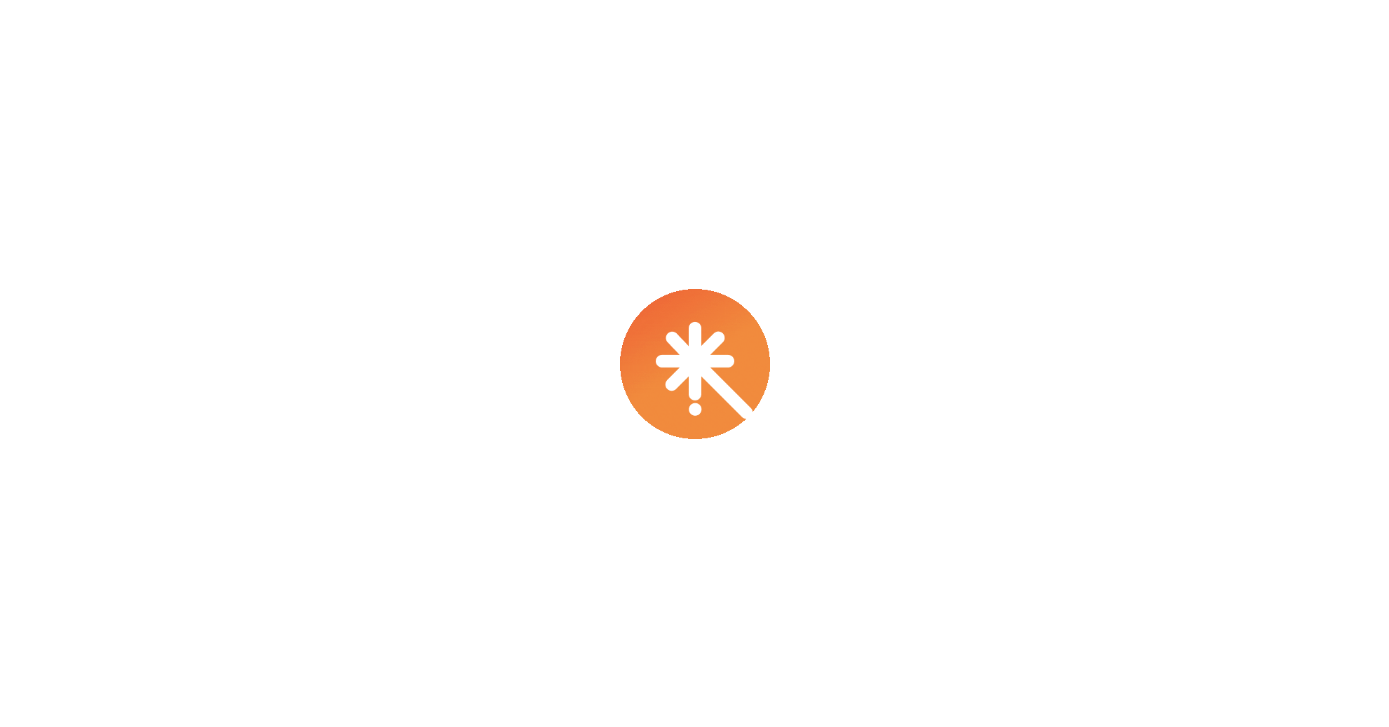 scroll, scrollTop: 0, scrollLeft: 0, axis: both 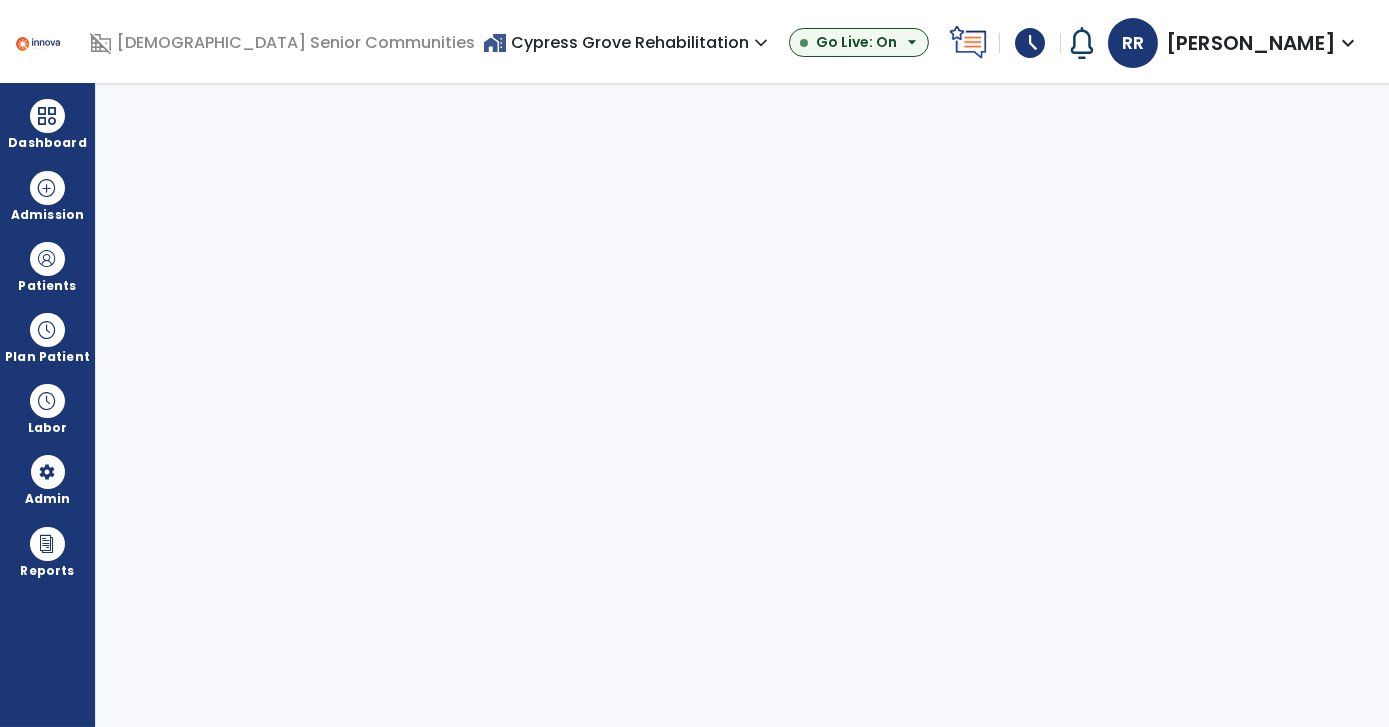 select on "***" 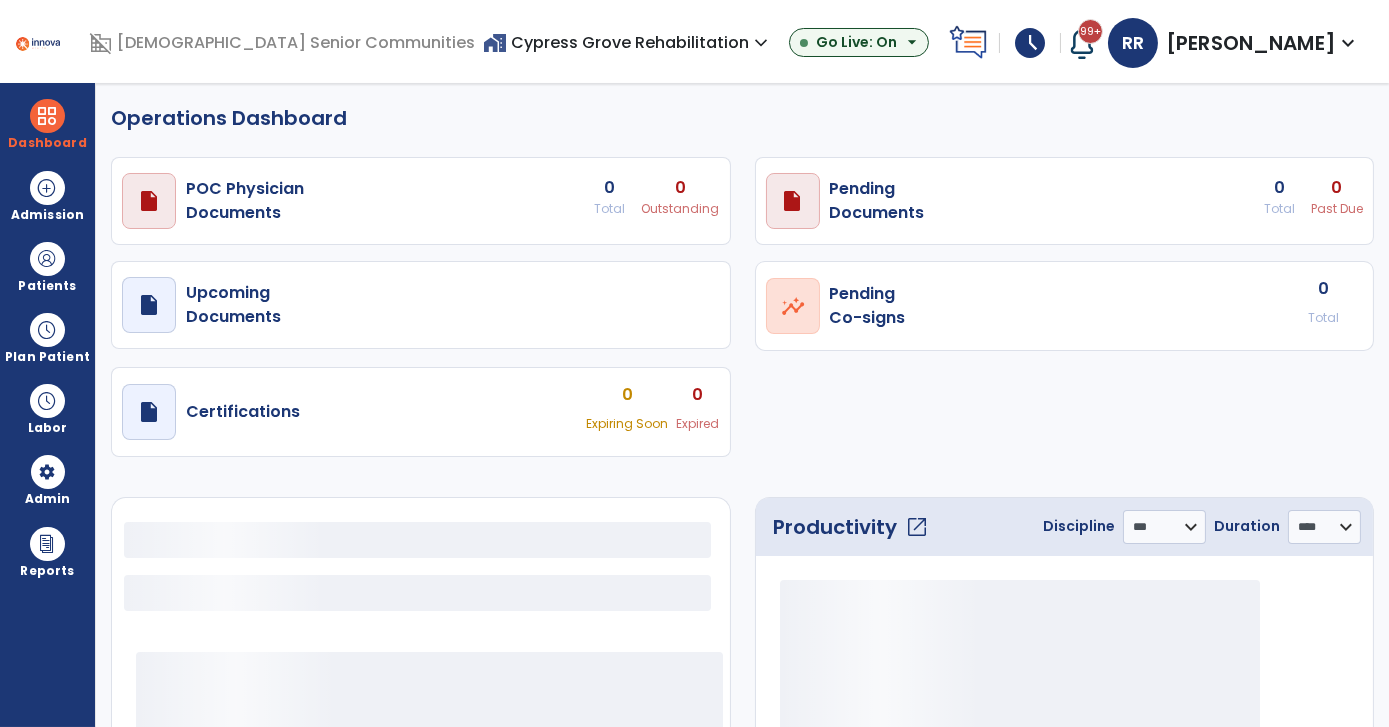 select on "***" 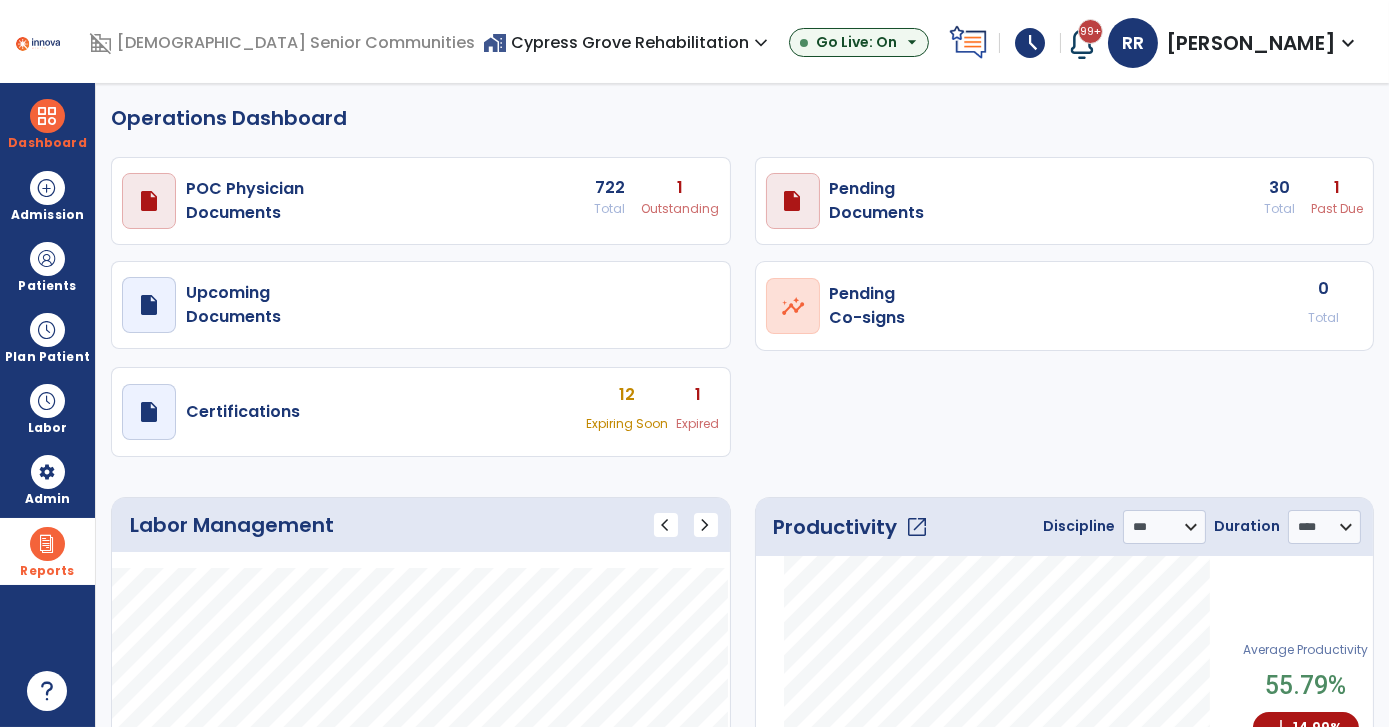 click on "Reports" at bounding box center (47, 571) 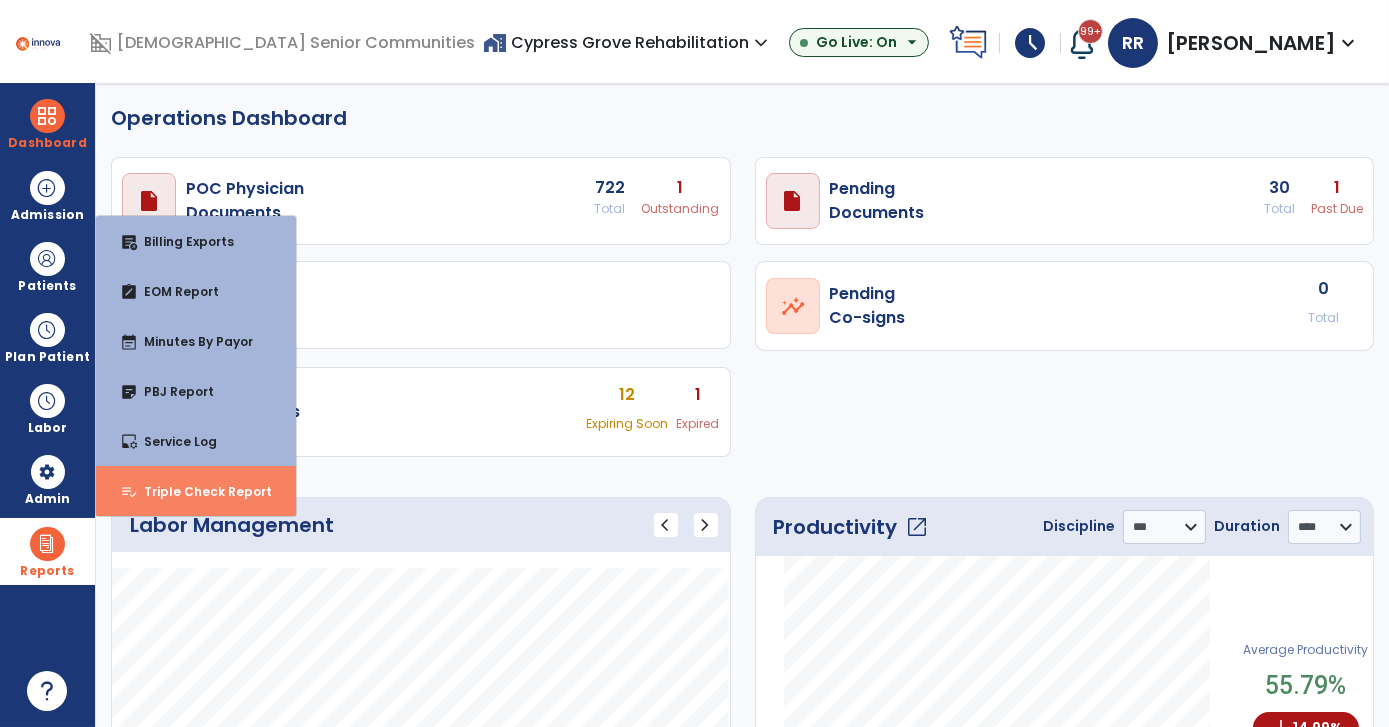 click on "Triple Check Report" at bounding box center [200, 491] 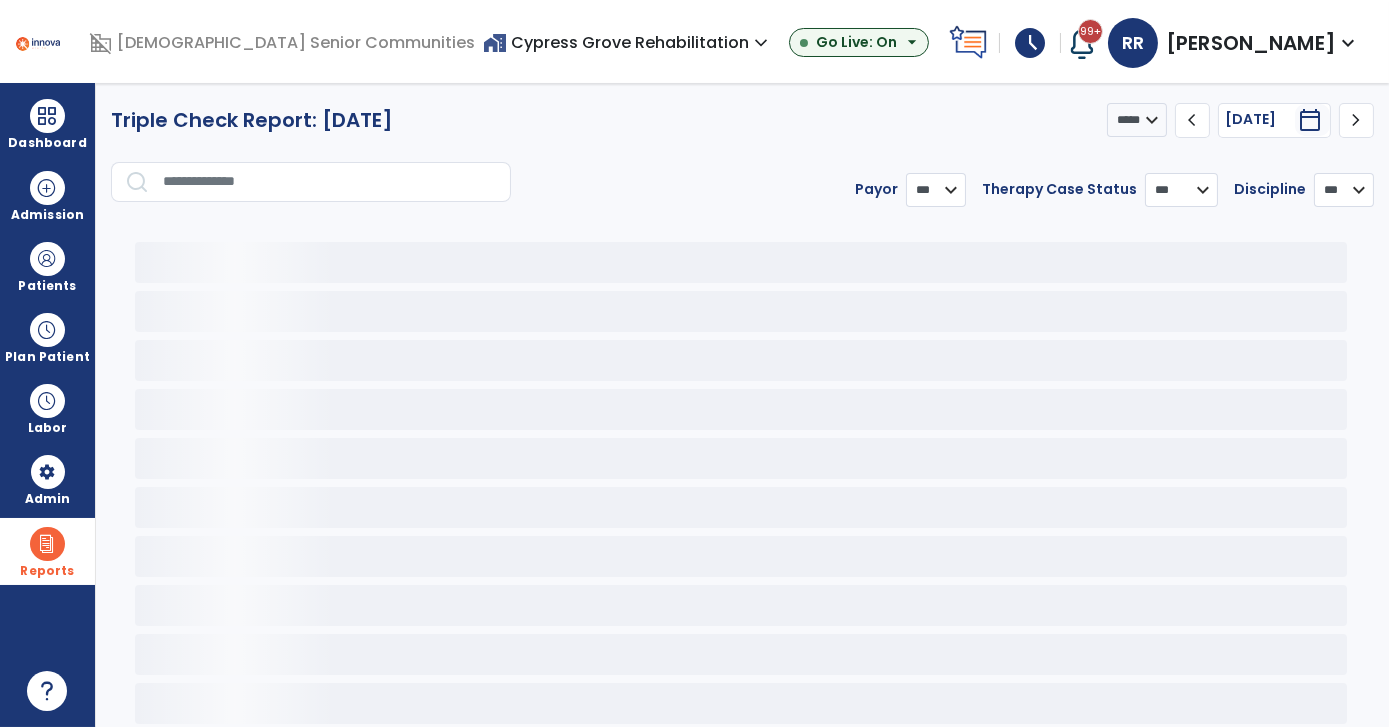 select on "***" 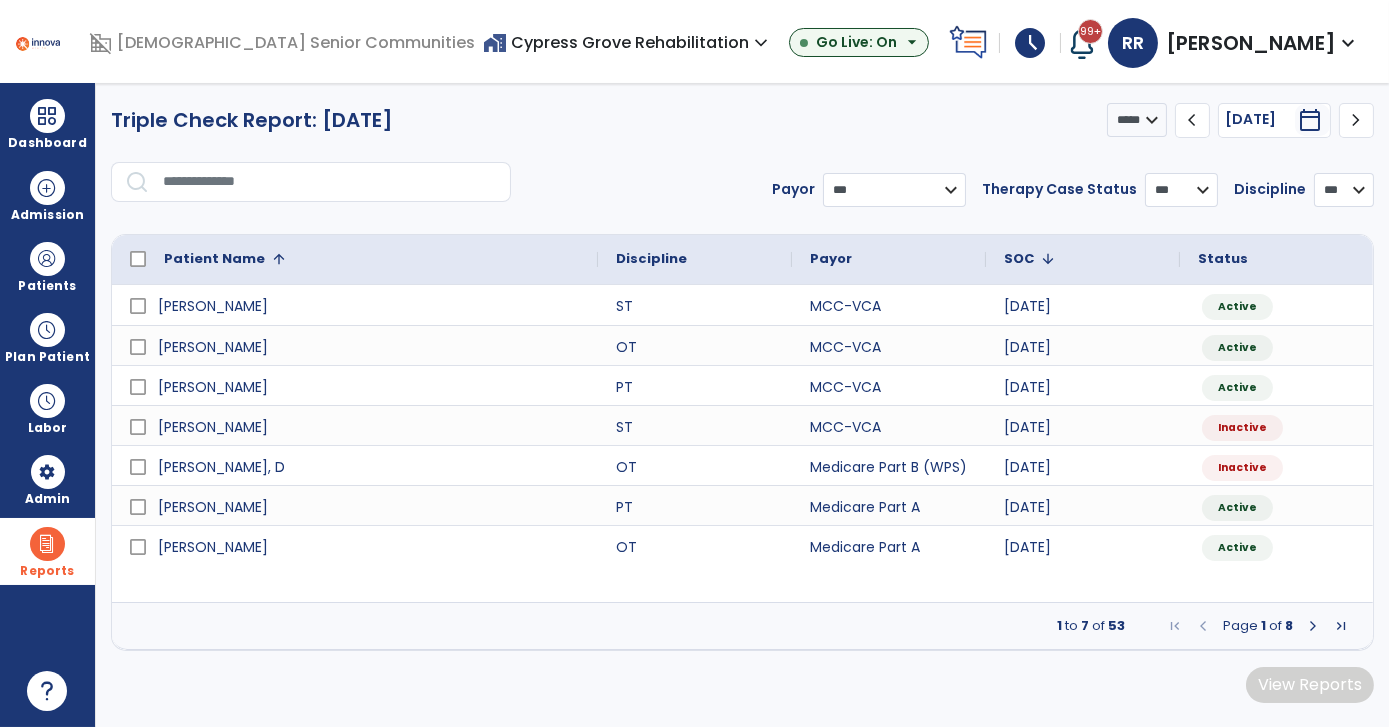 click on "**********" at bounding box center [894, 190] 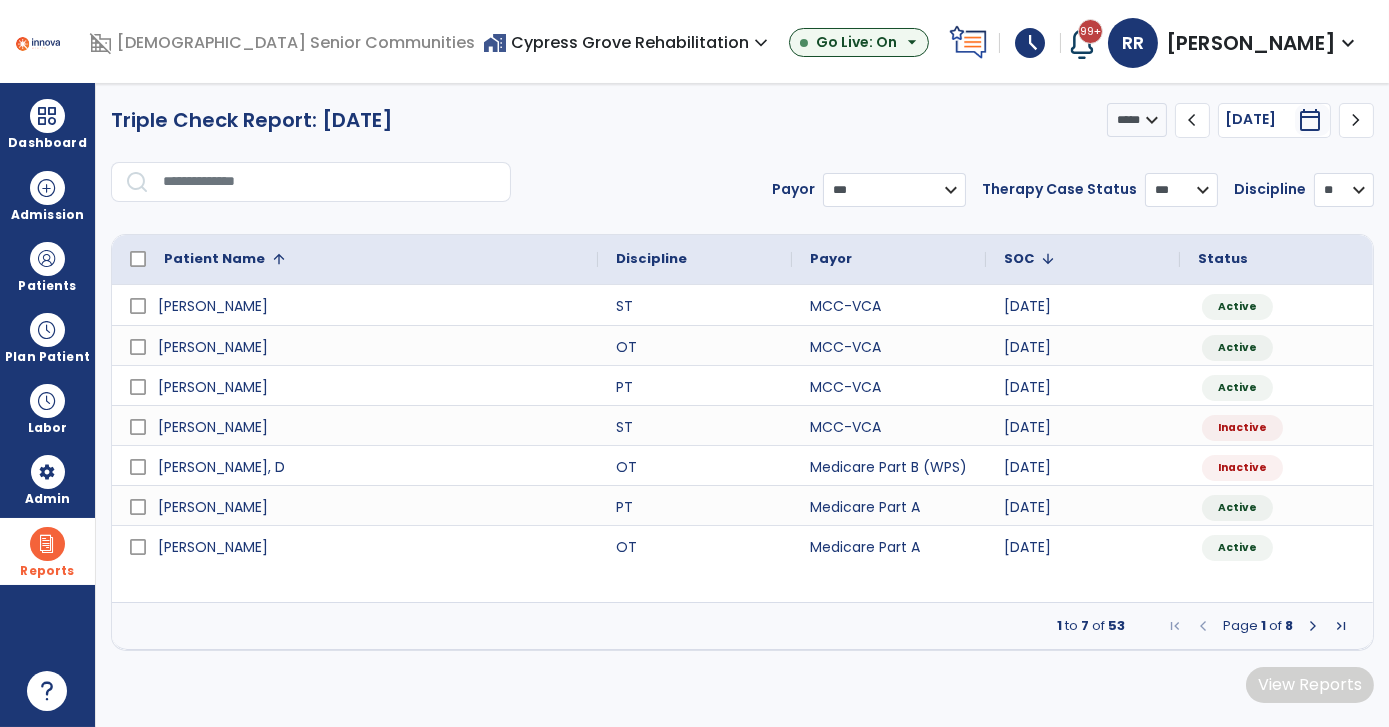 click on "*** ** ** **" at bounding box center [1344, 190] 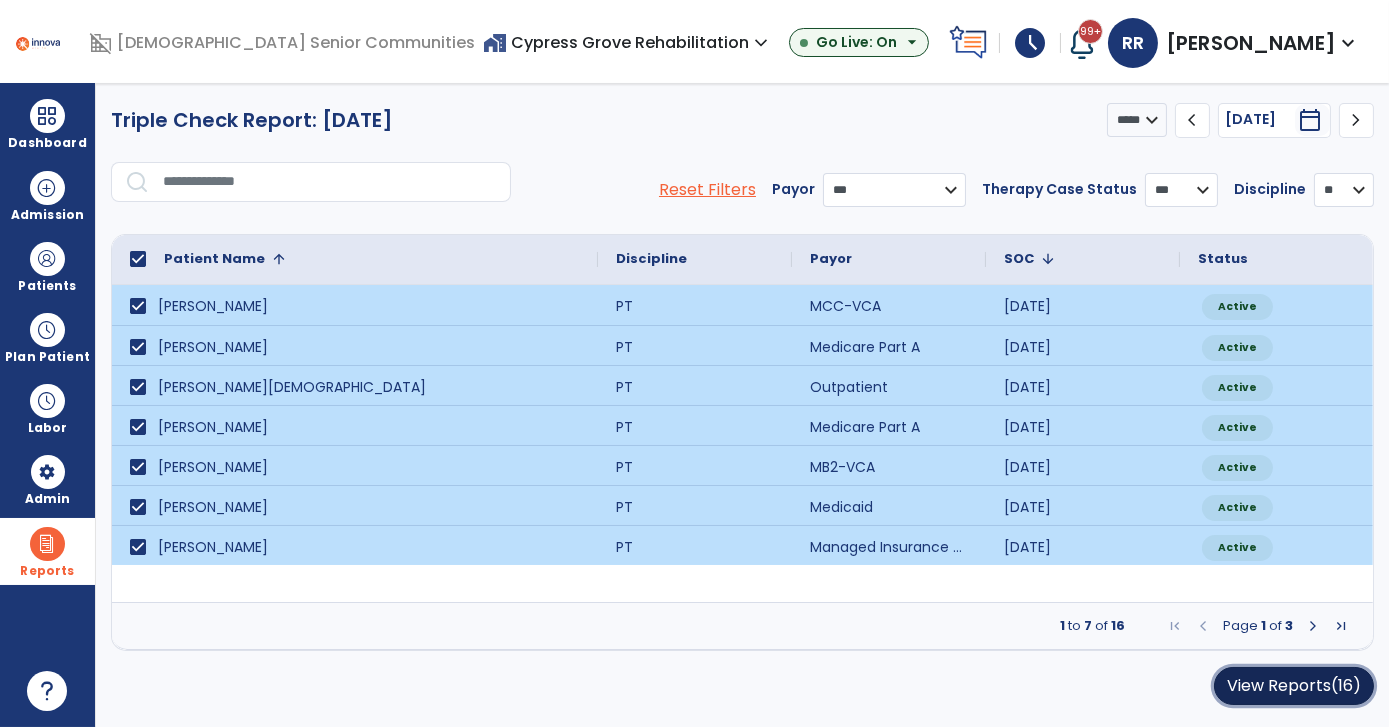 click on "View Reports   (16)" 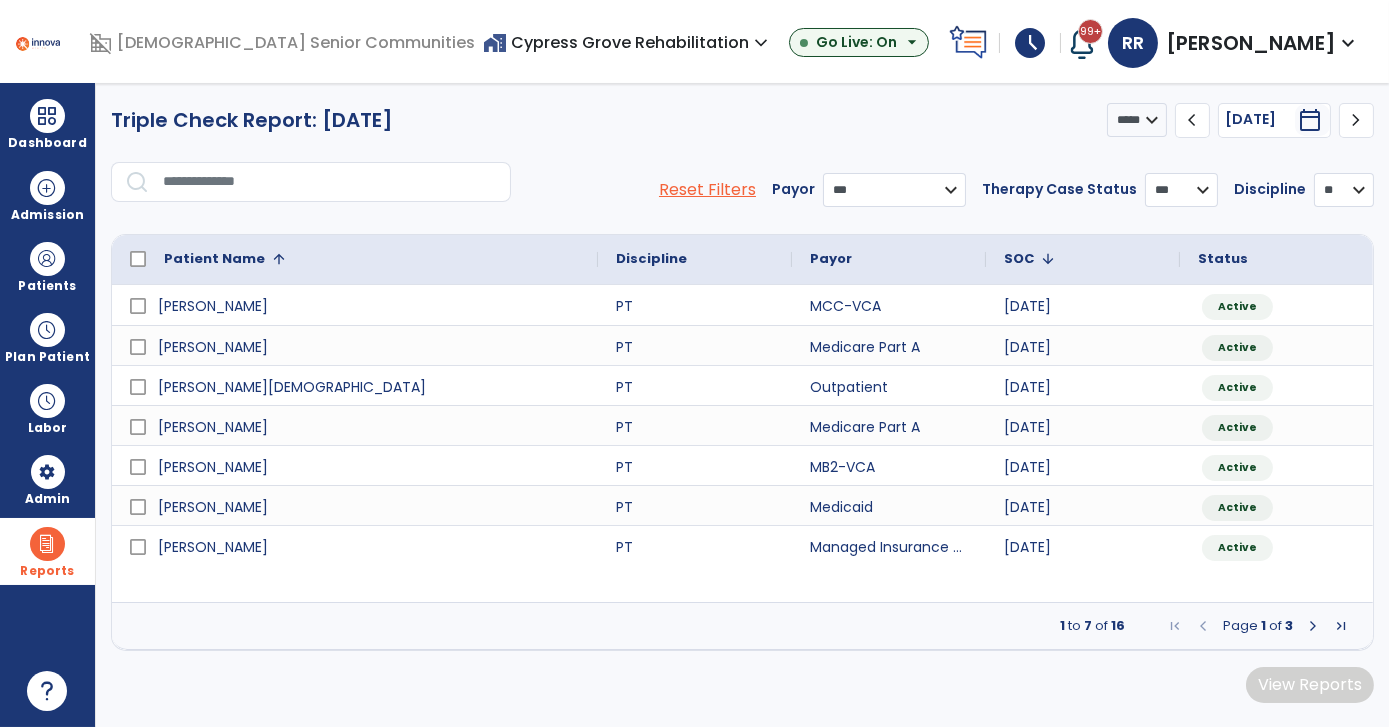 click on "**********" at bounding box center (742, 377) 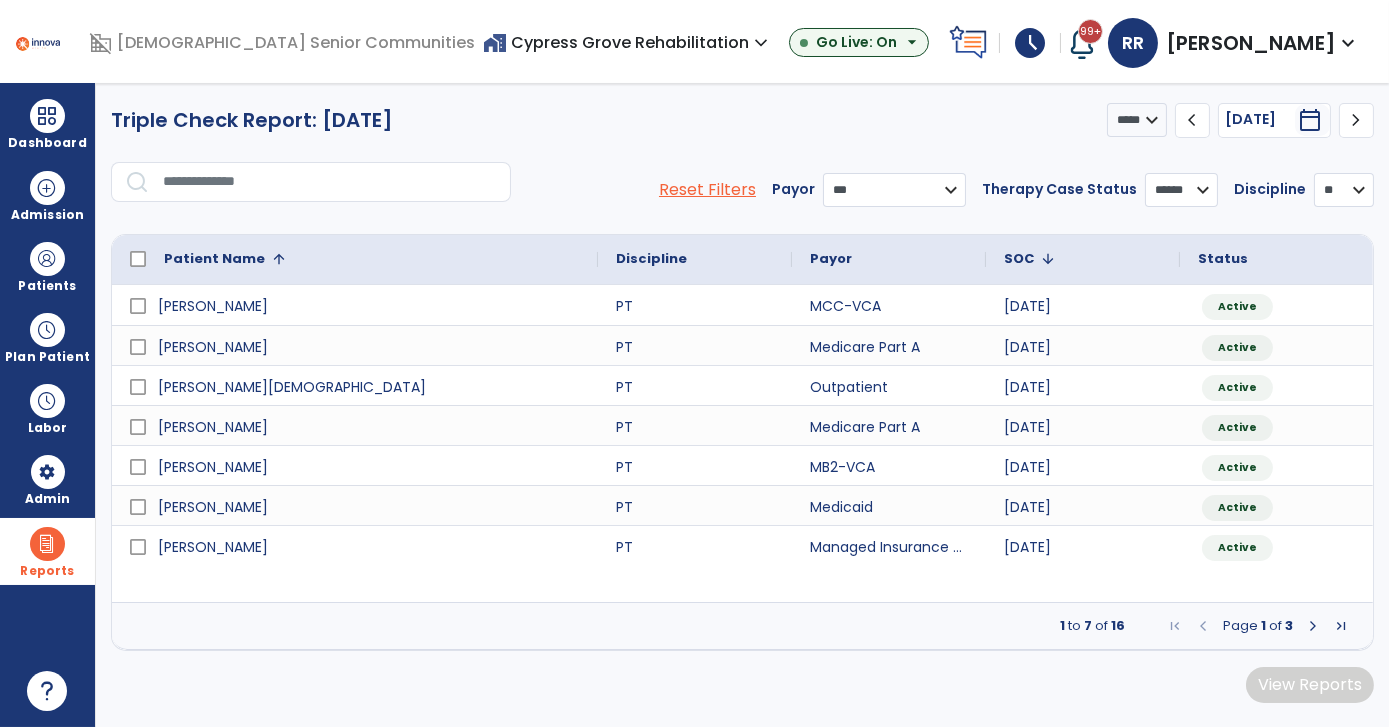 click on "*** ****** ********" at bounding box center [894, 190] 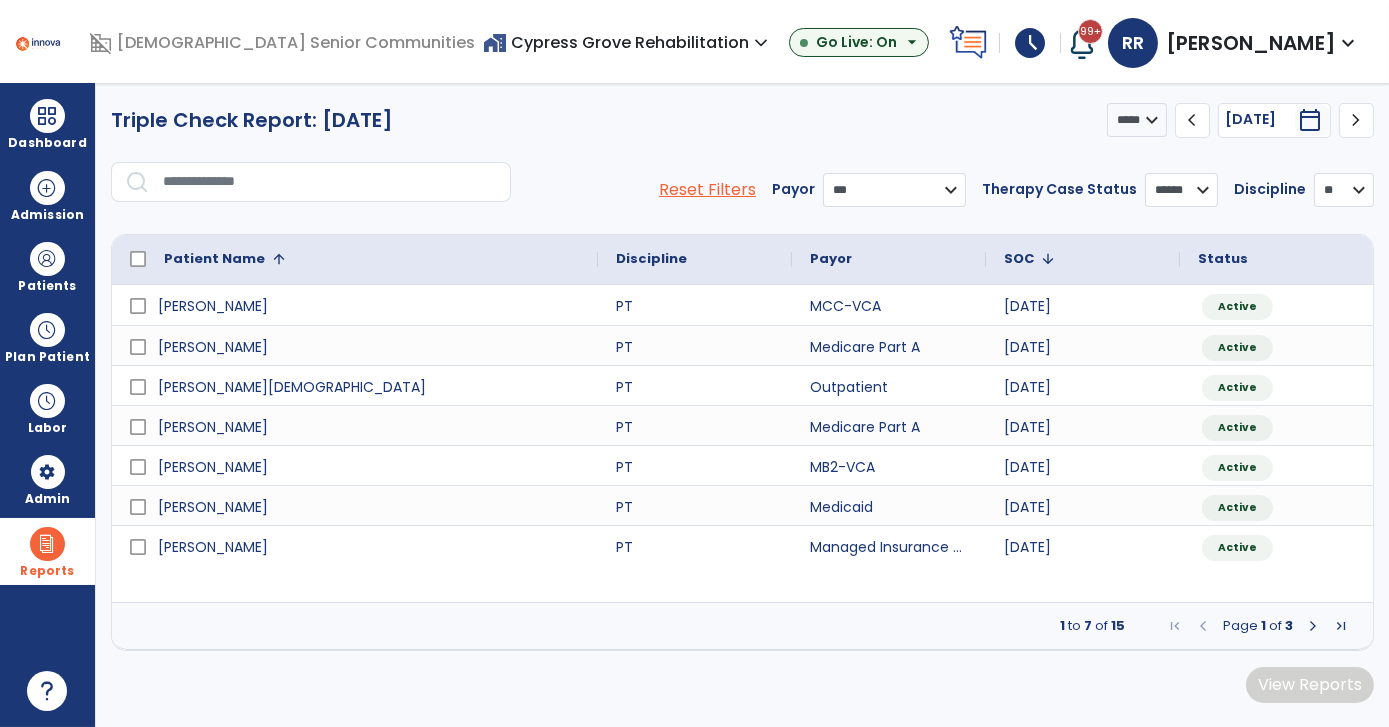 click on "Patient Name
1" at bounding box center (355, 259) 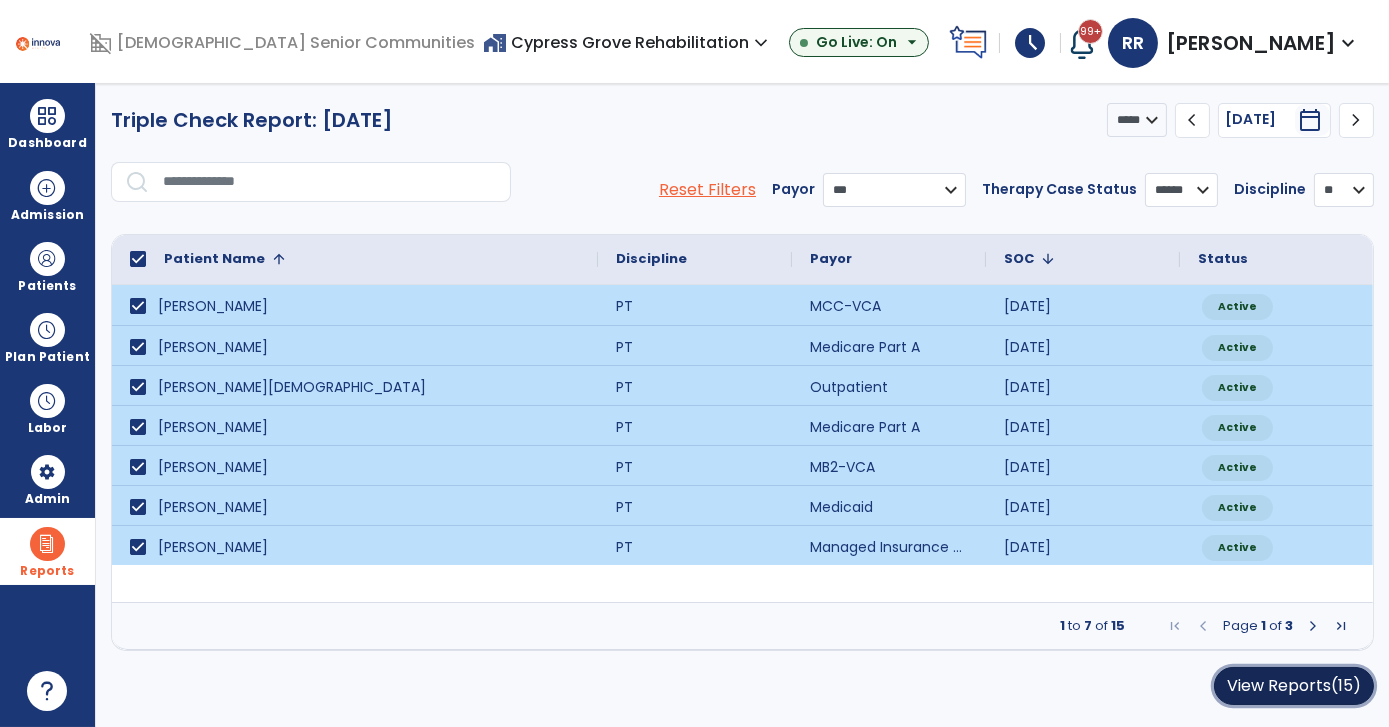 click on "View Reports   (15)" 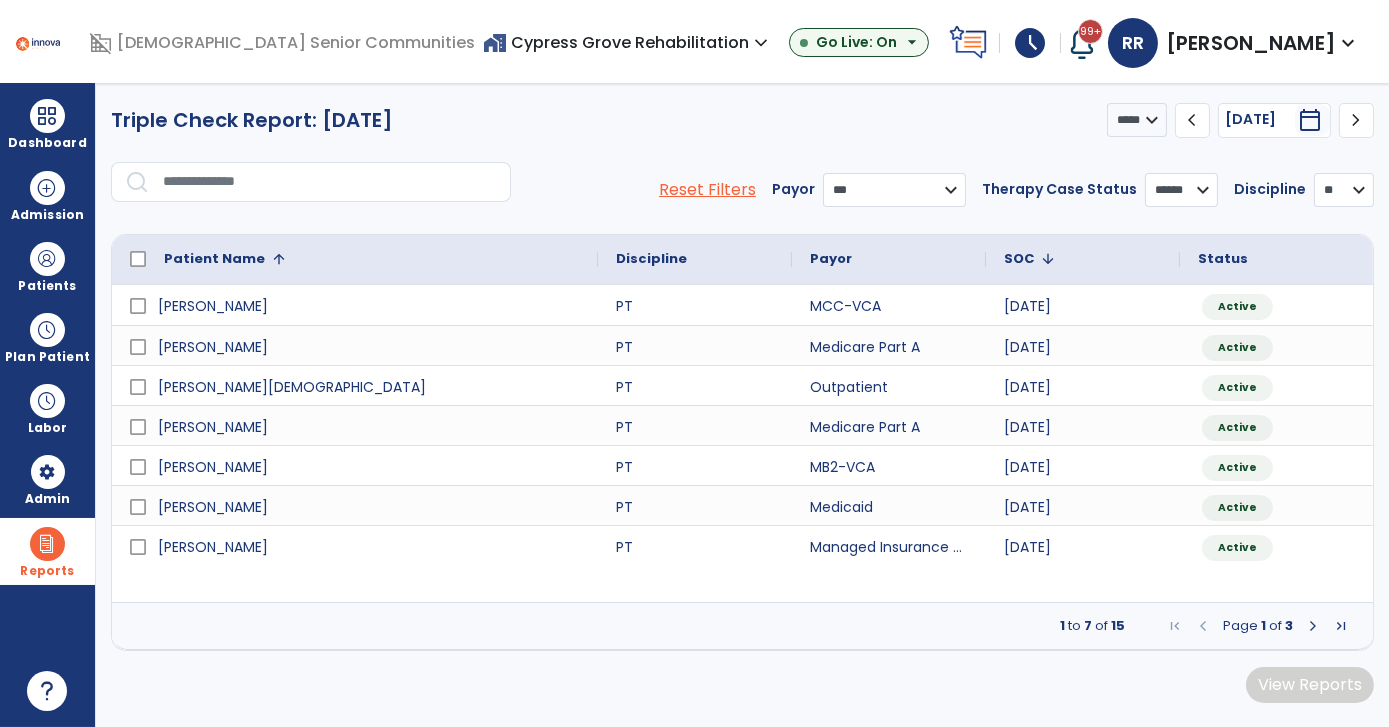 click on "*** ** ** **" at bounding box center [1344, 190] 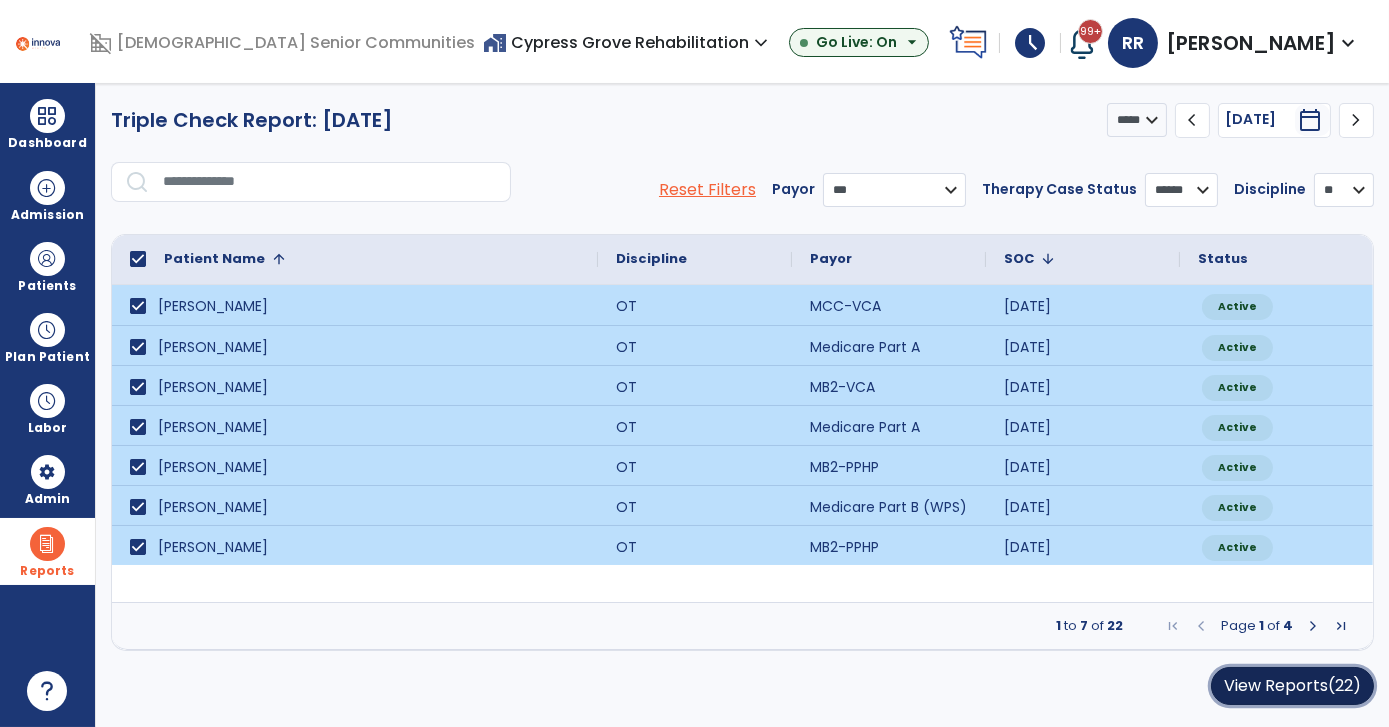 click on "View Reports   (22)" 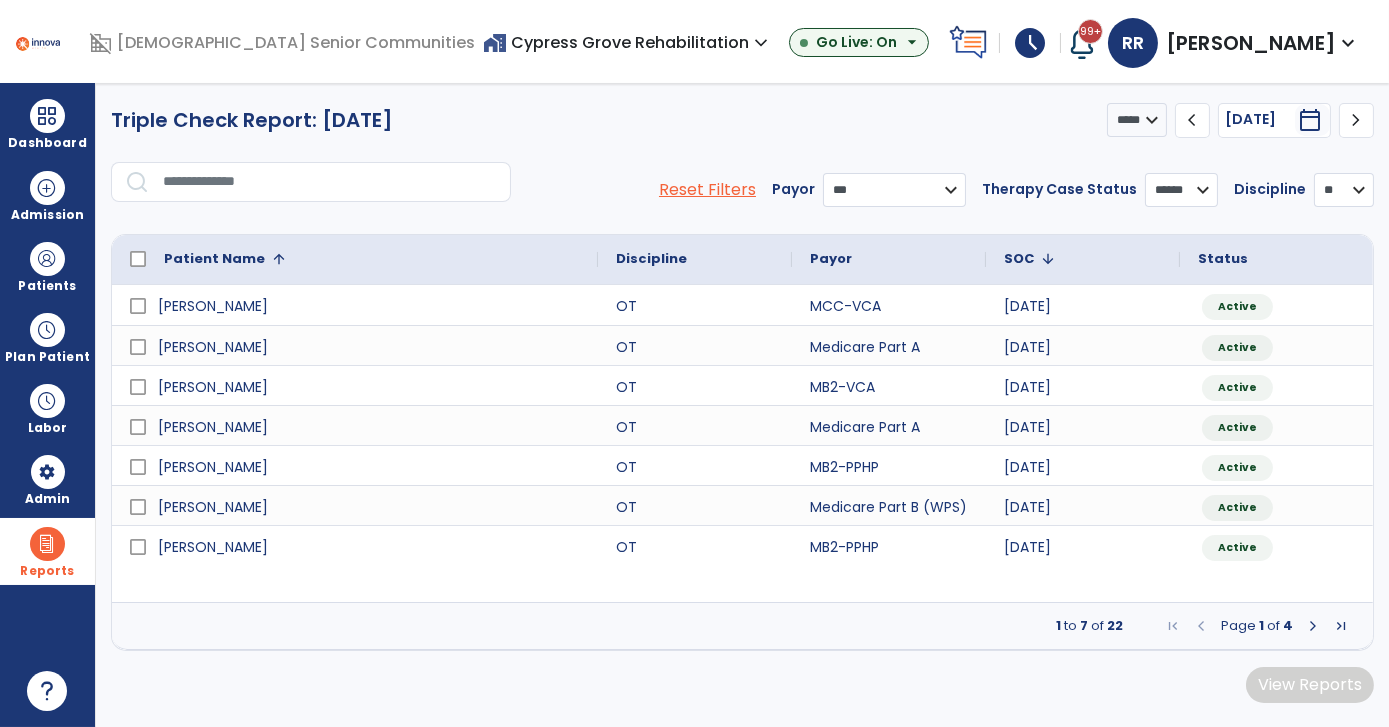 click on "*** ** ** **" at bounding box center (1344, 190) 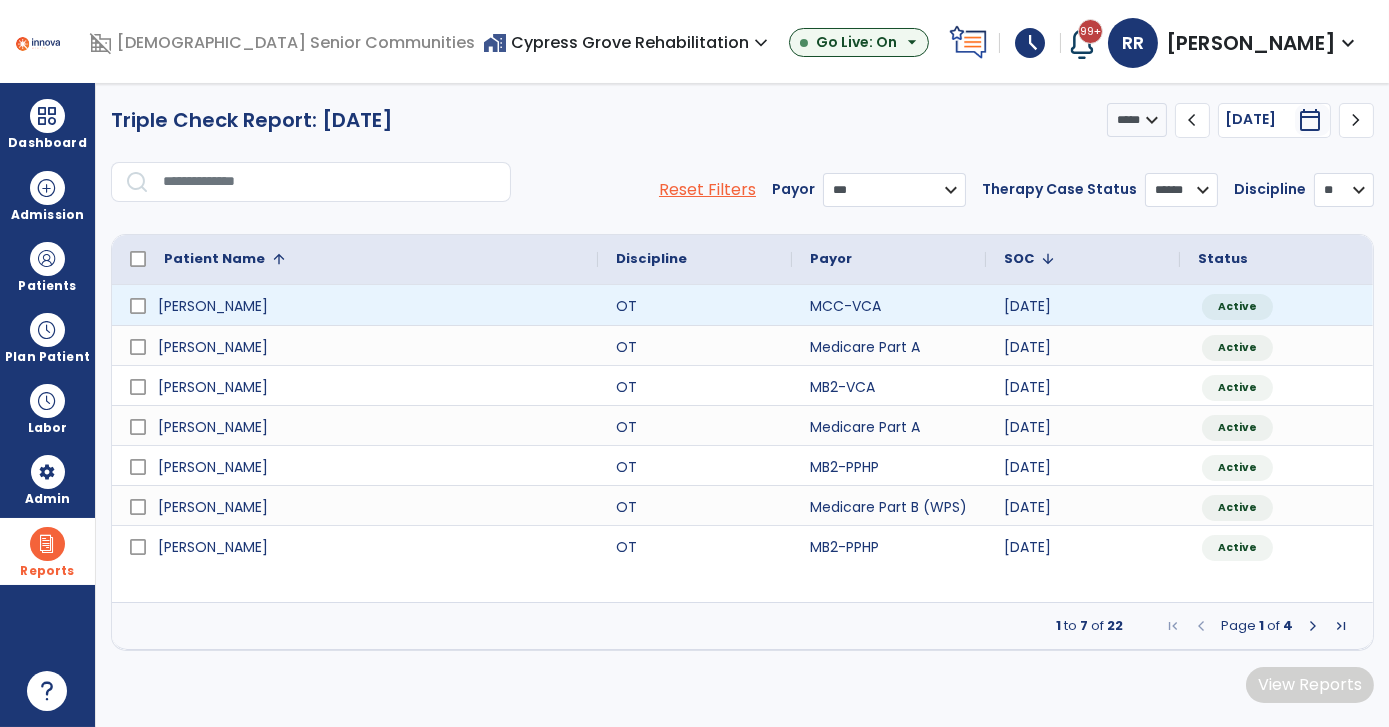 click on "*** ** ** **" at bounding box center (1344, 190) 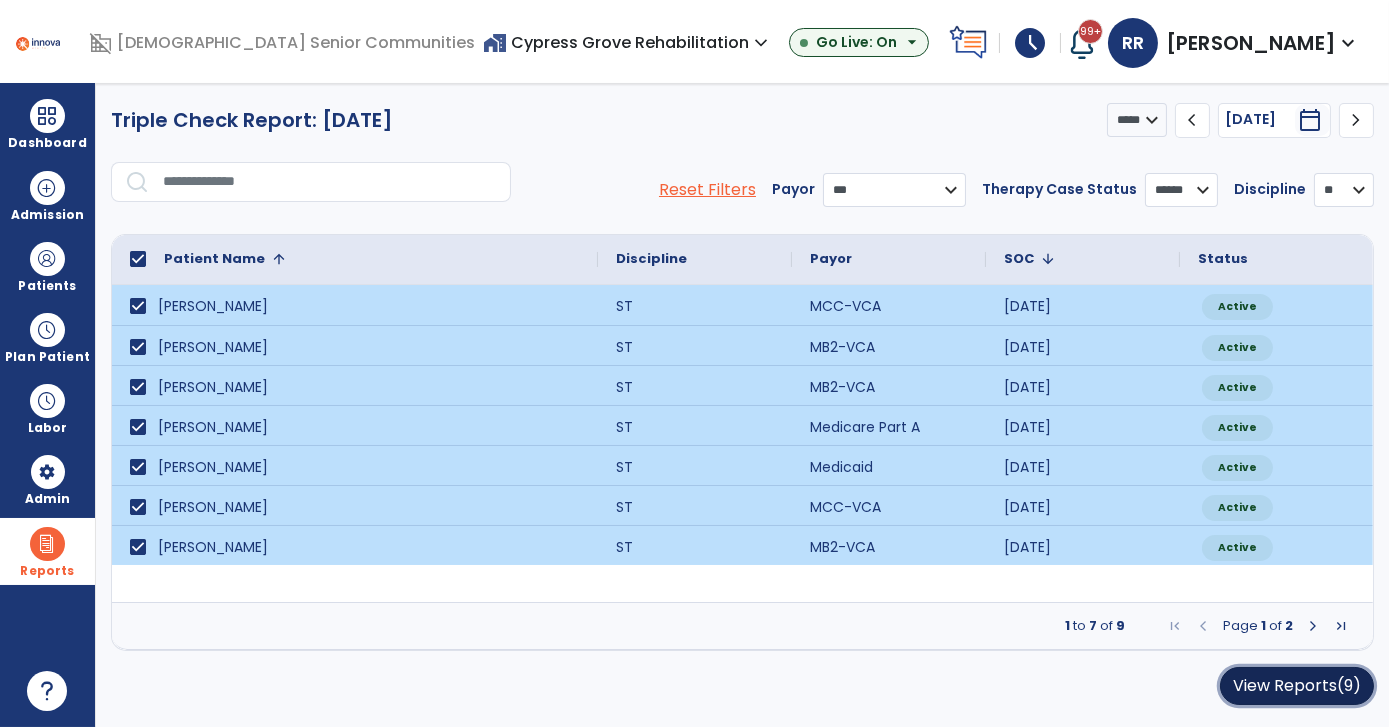 click on "View Reports   (9)" 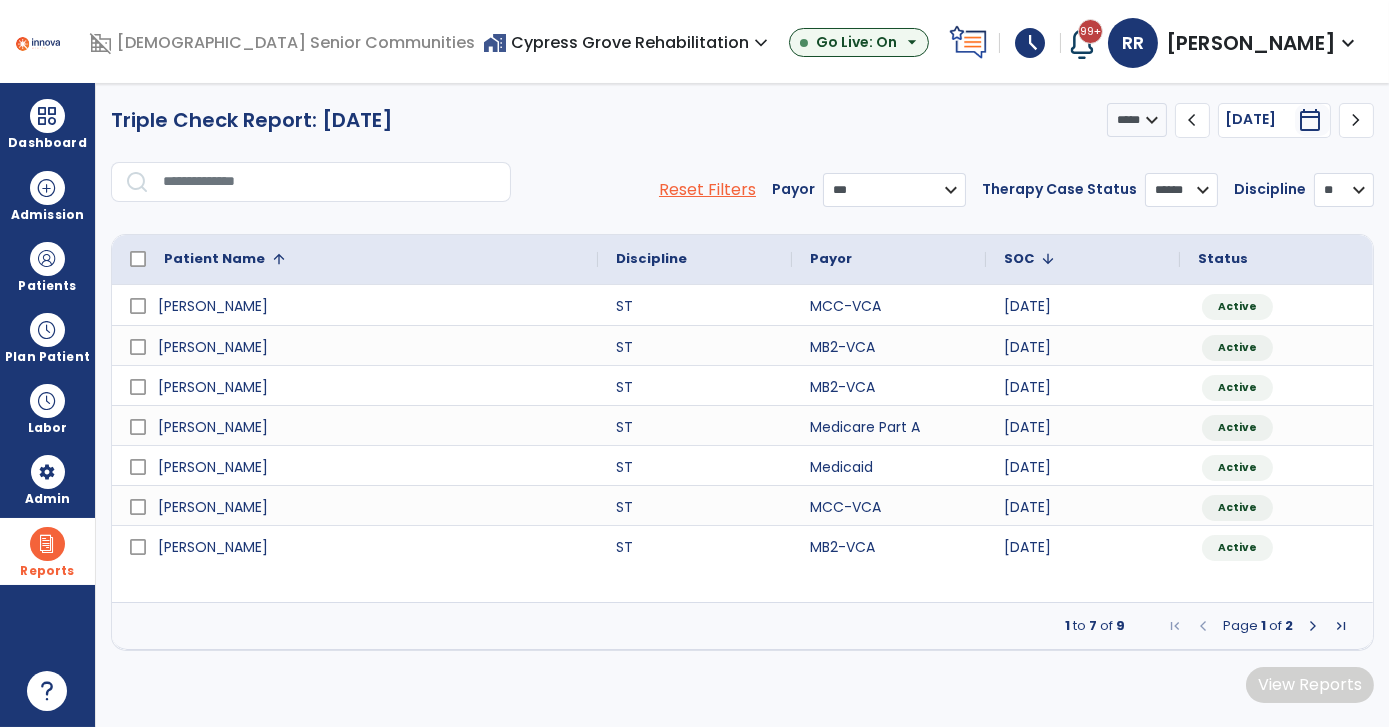 click on "Triple Check Report: [DATE]  ***** **** ***** chevron_left [DATE]  *********  calendar_today  chevron_right" at bounding box center (742, 120) 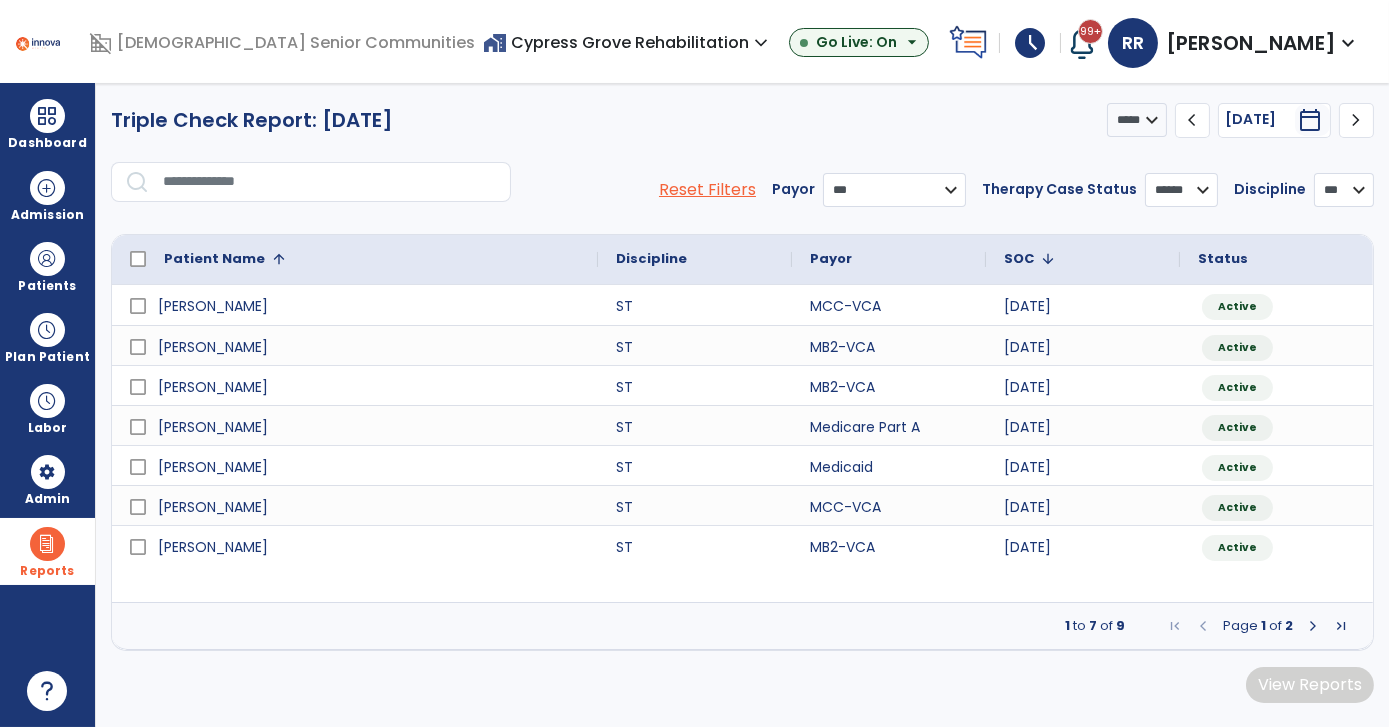 click on "*** ** ** **" at bounding box center [1344, 190] 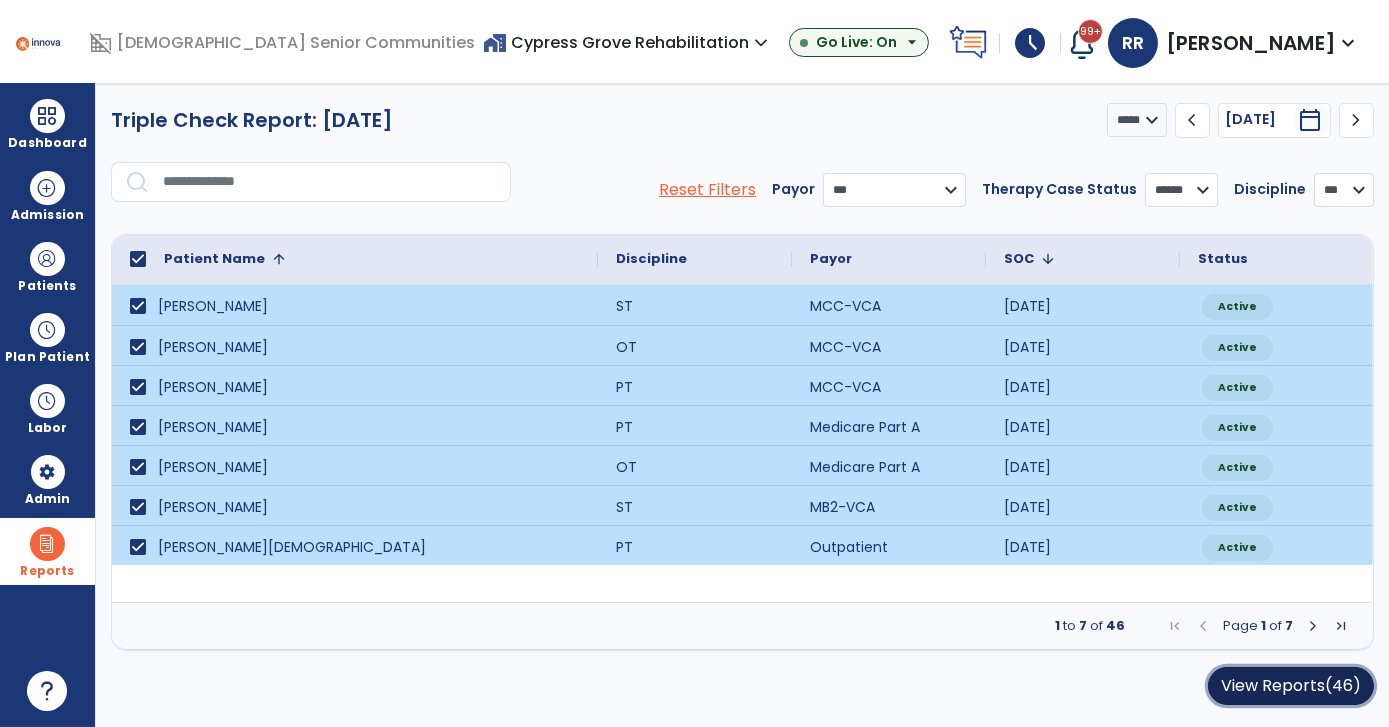 click on "View Reports   (46)" 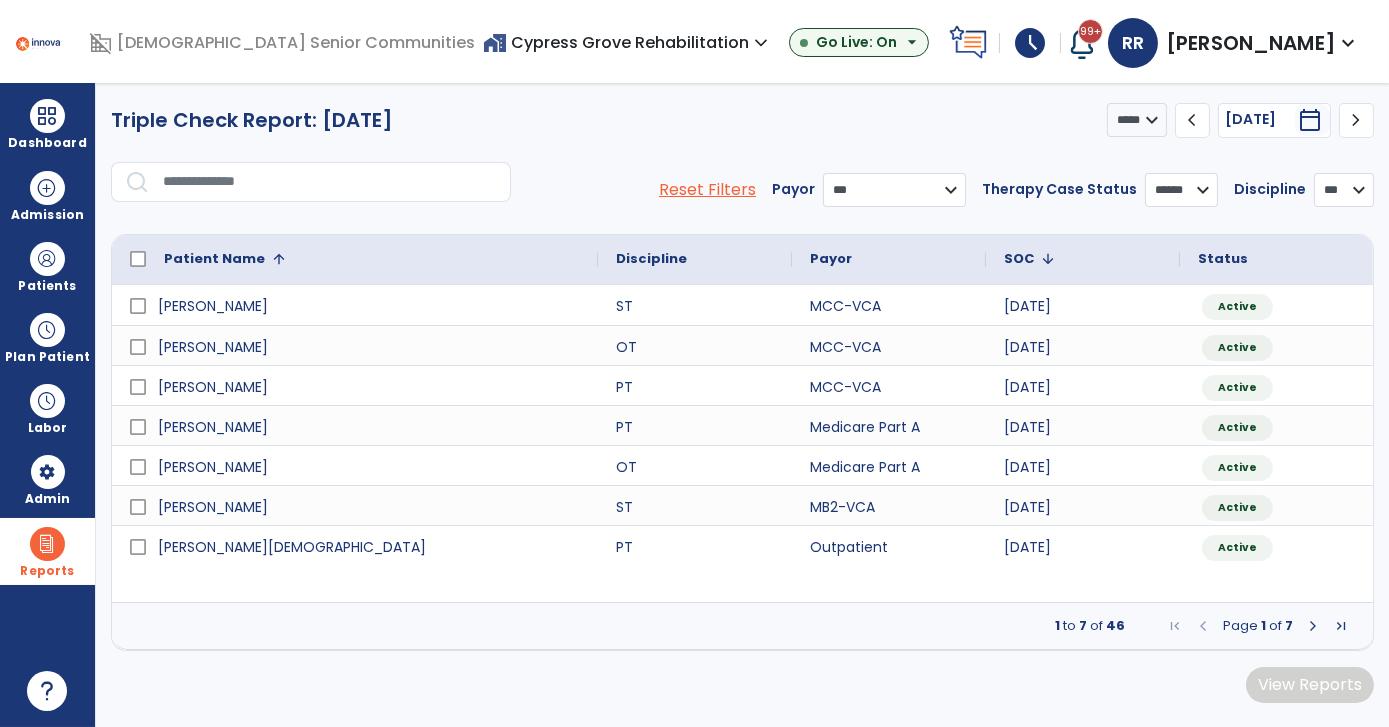 click on "Triple Check Report: [DATE]  ***** **** ***** chevron_left [DATE]  *********  calendar_today  chevron_right" at bounding box center [742, 120] 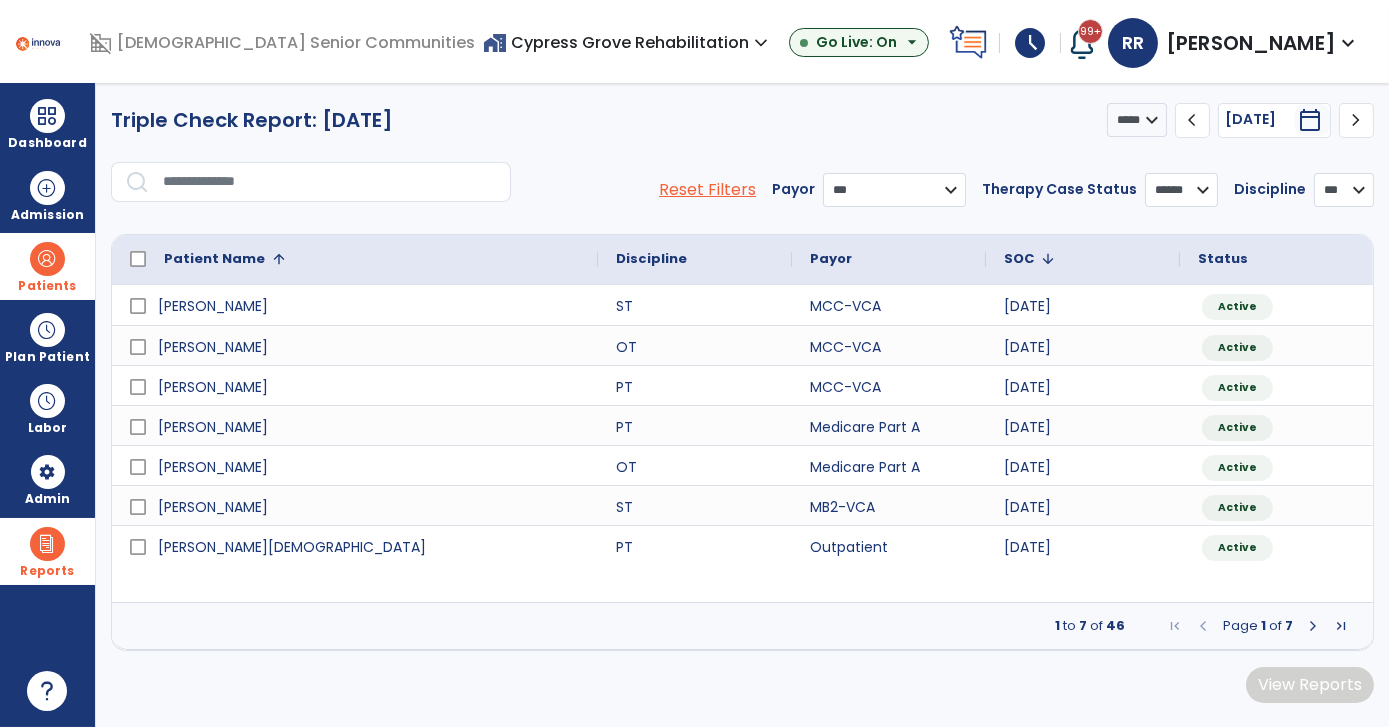 click at bounding box center [47, 259] 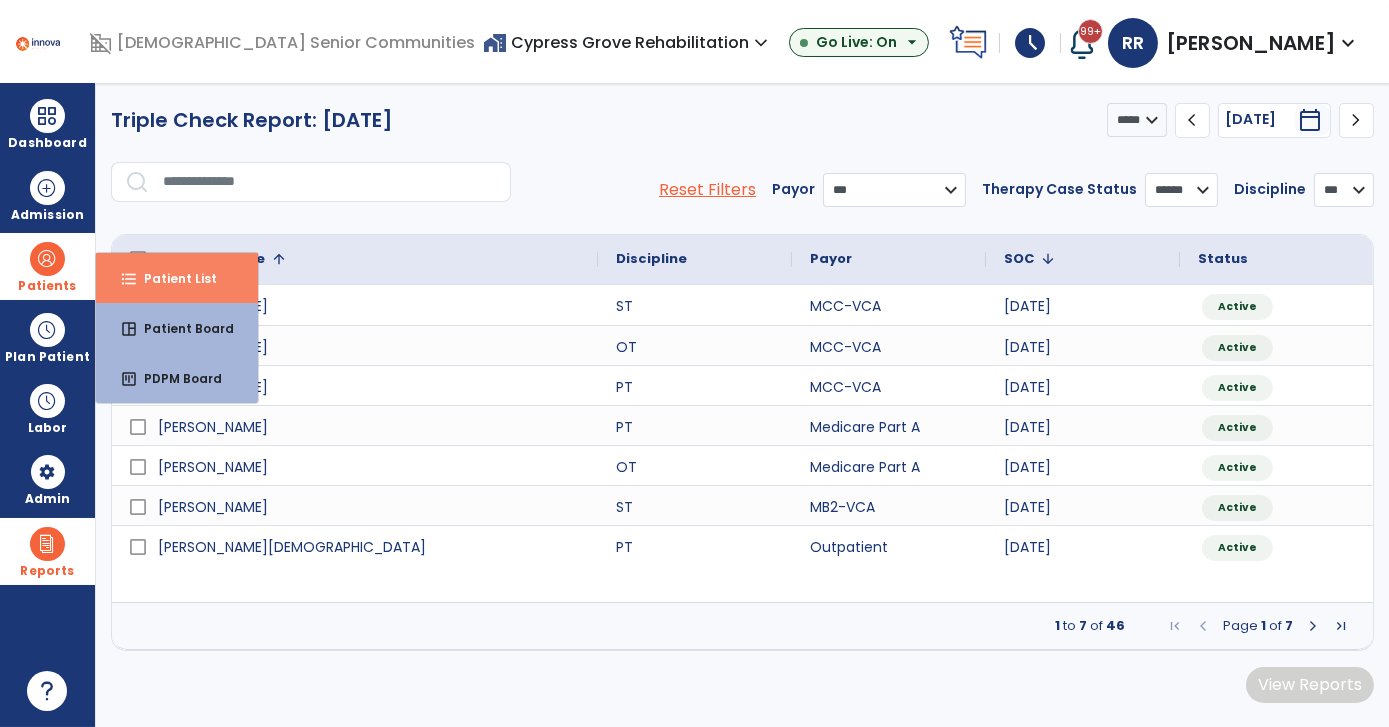 click on "format_list_bulleted  Patient List" at bounding box center (177, 278) 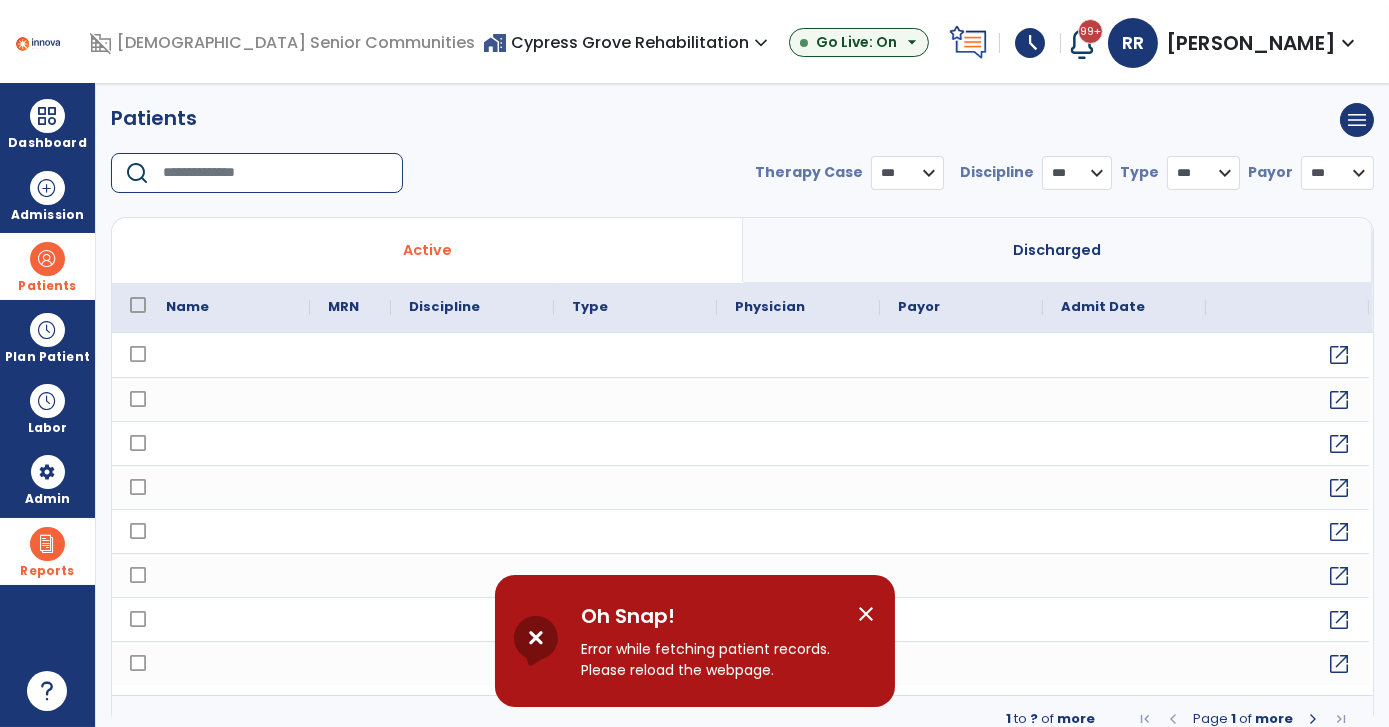 click at bounding box center (276, 173) 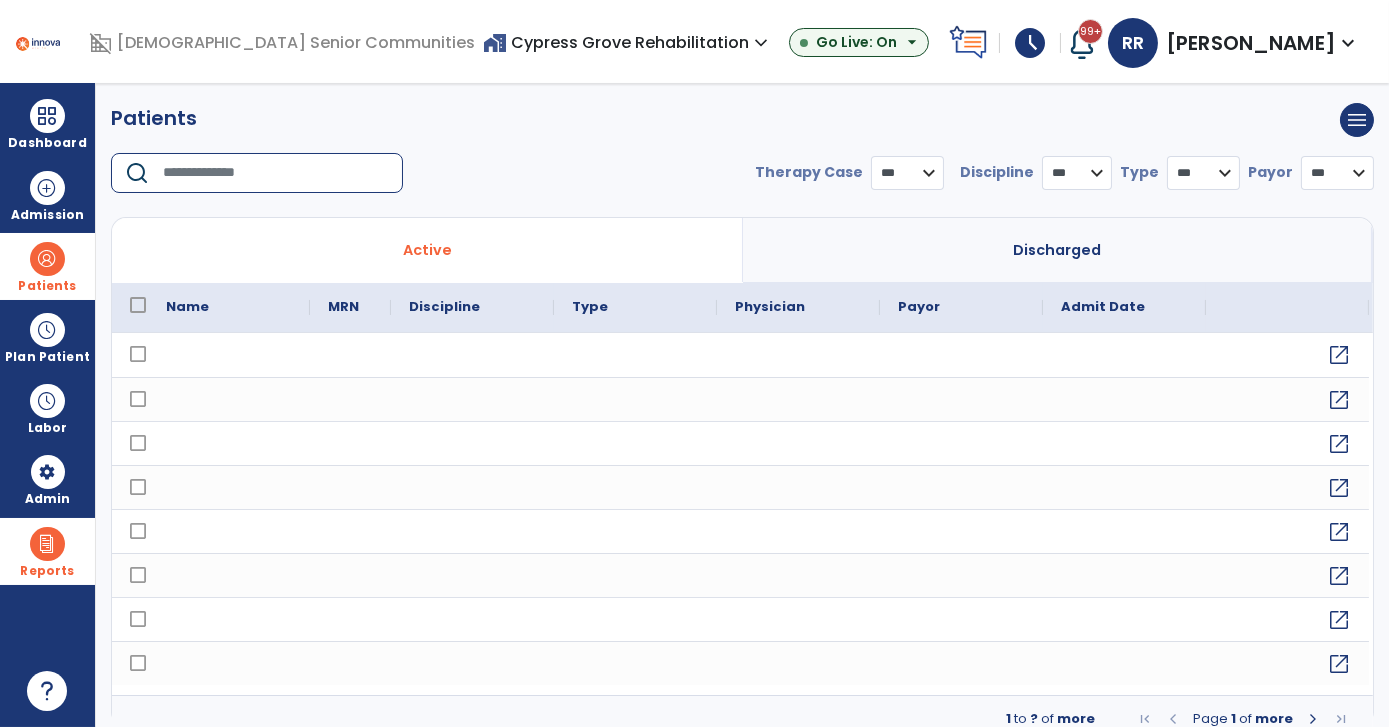 click on "**********" at bounding box center (742, 181) 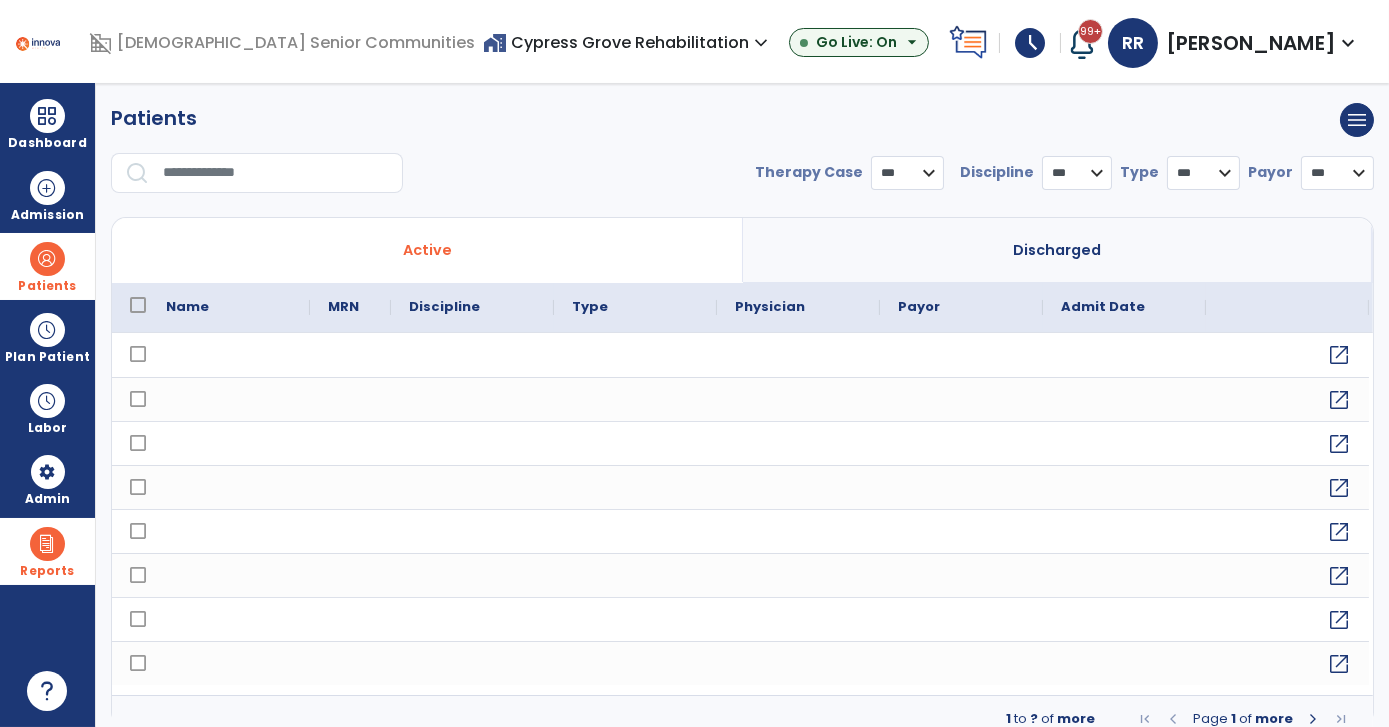 click at bounding box center [276, 173] 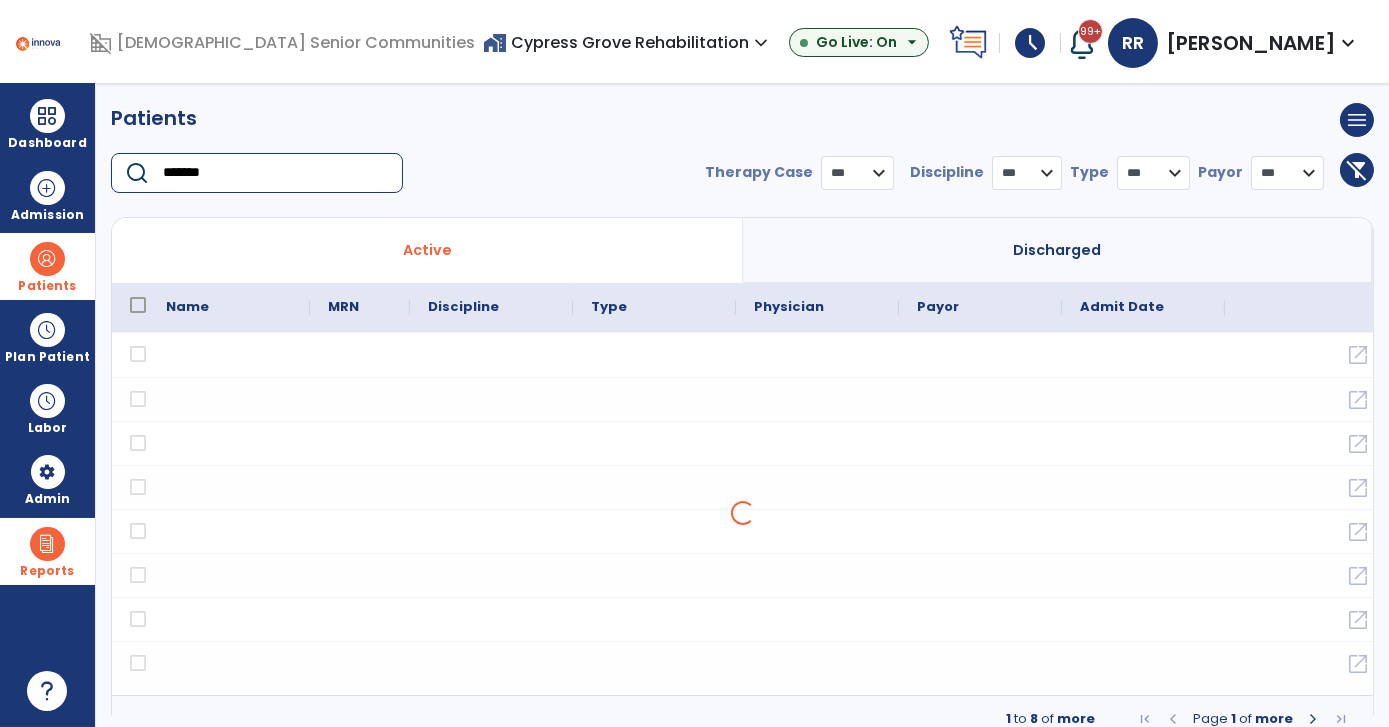 type on "*******" 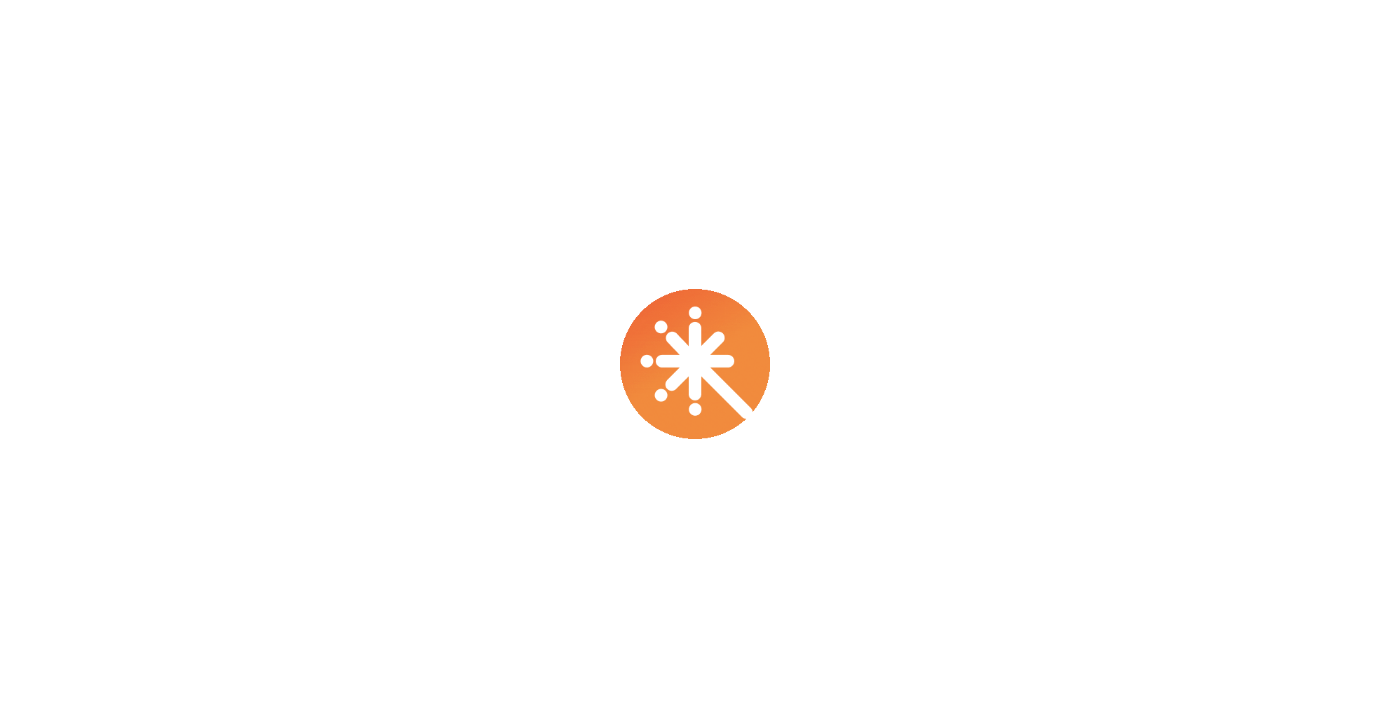 scroll, scrollTop: 0, scrollLeft: 0, axis: both 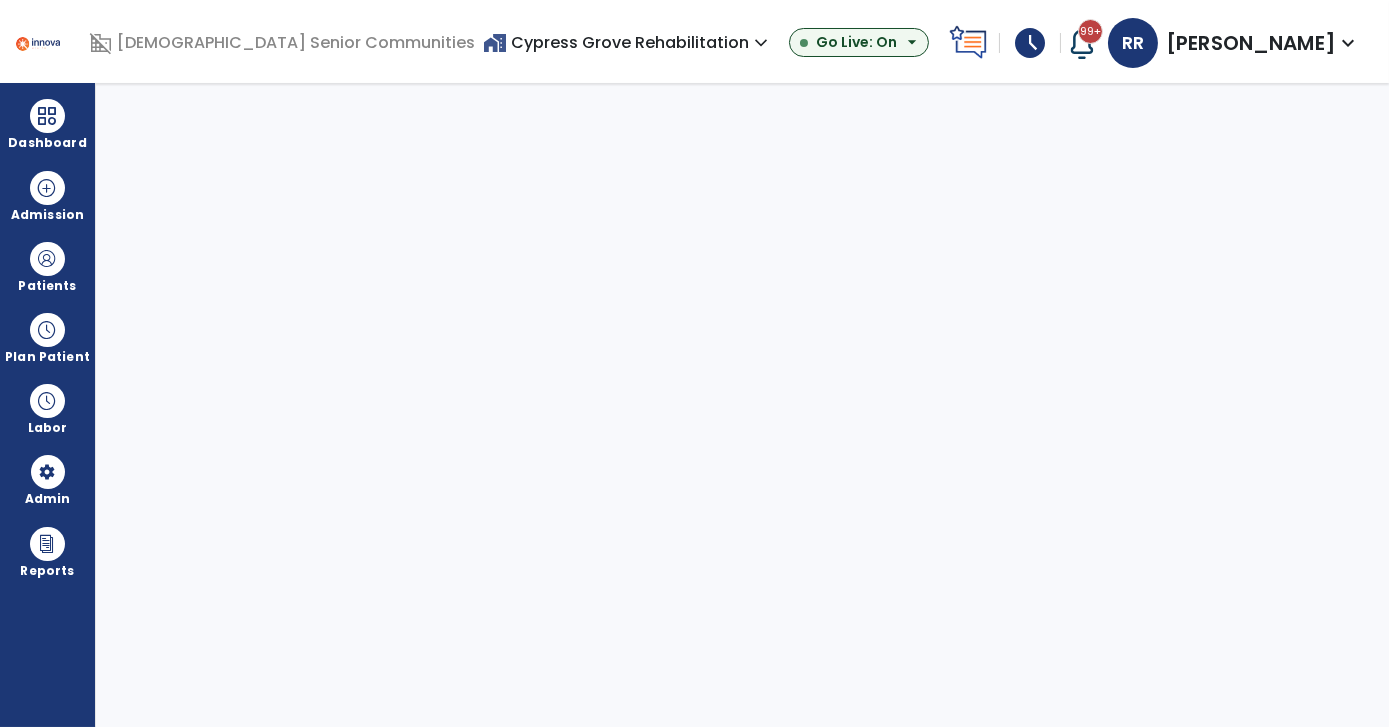 select on "***" 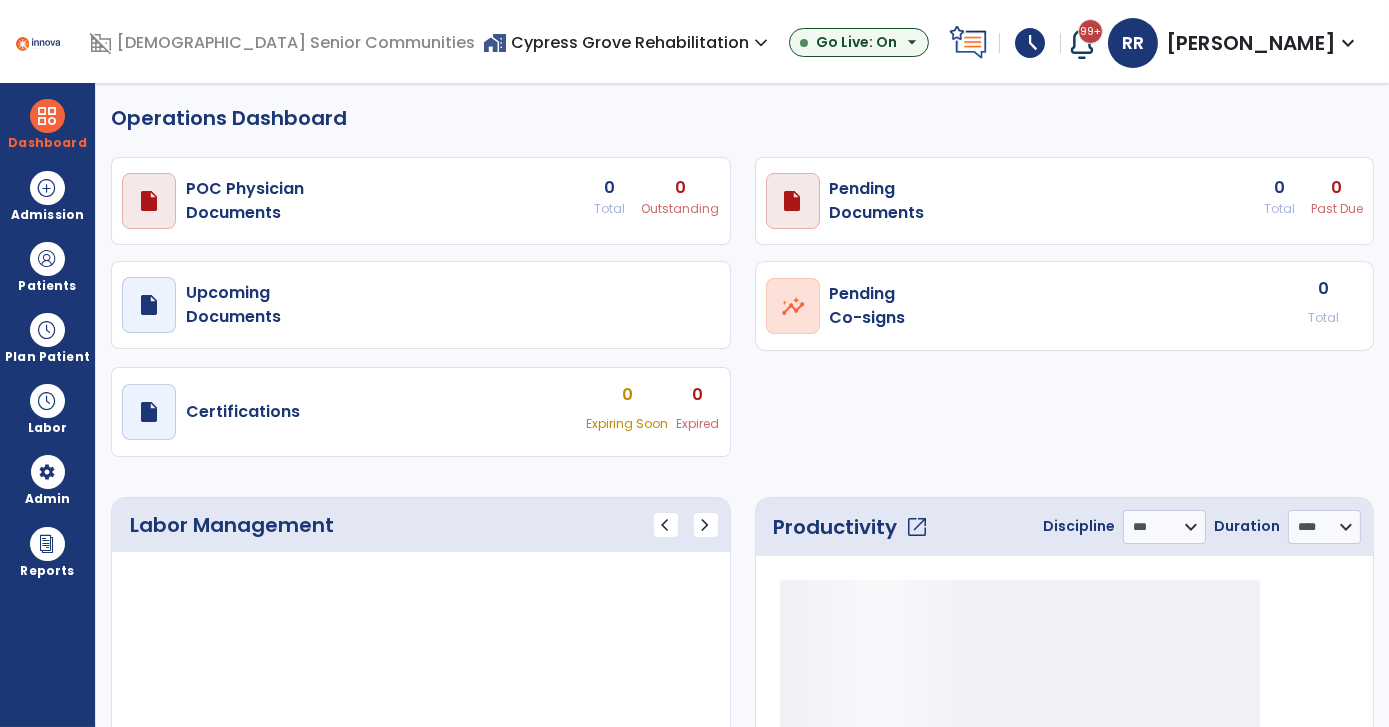 select on "***" 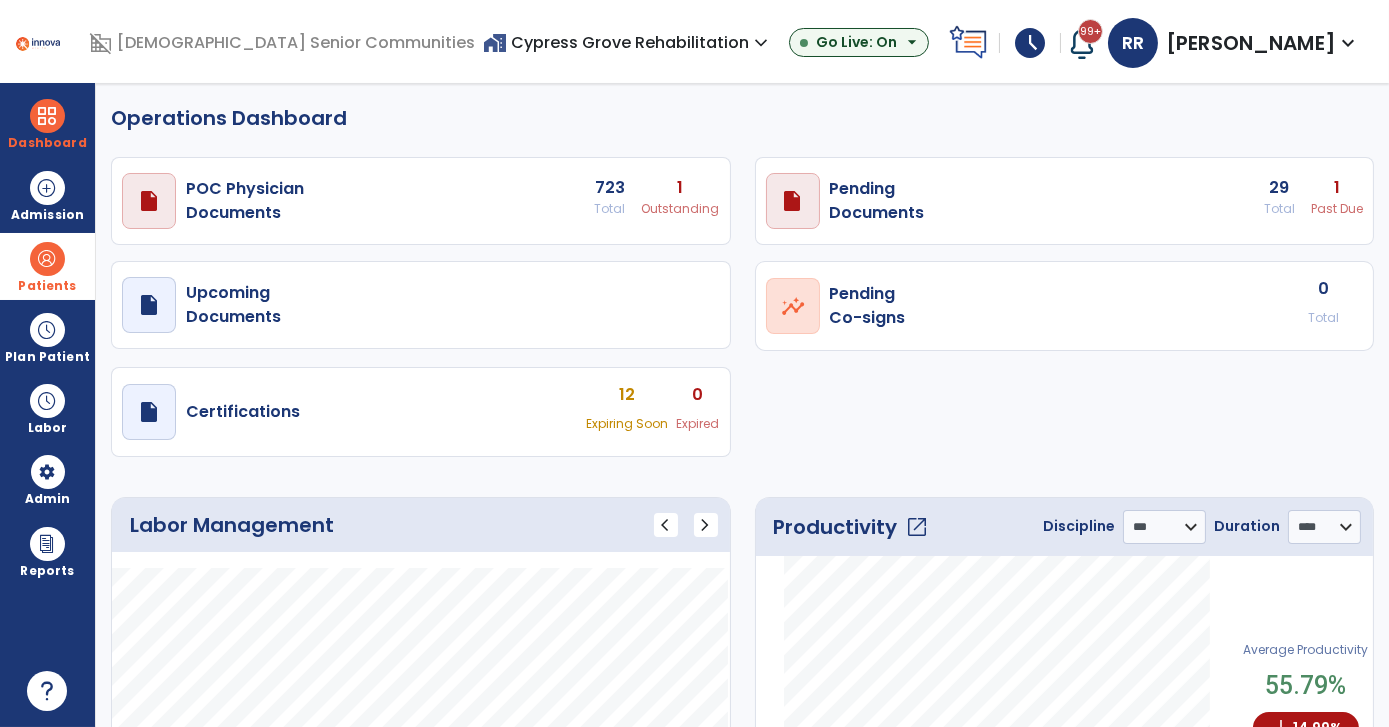 click at bounding box center [47, 259] 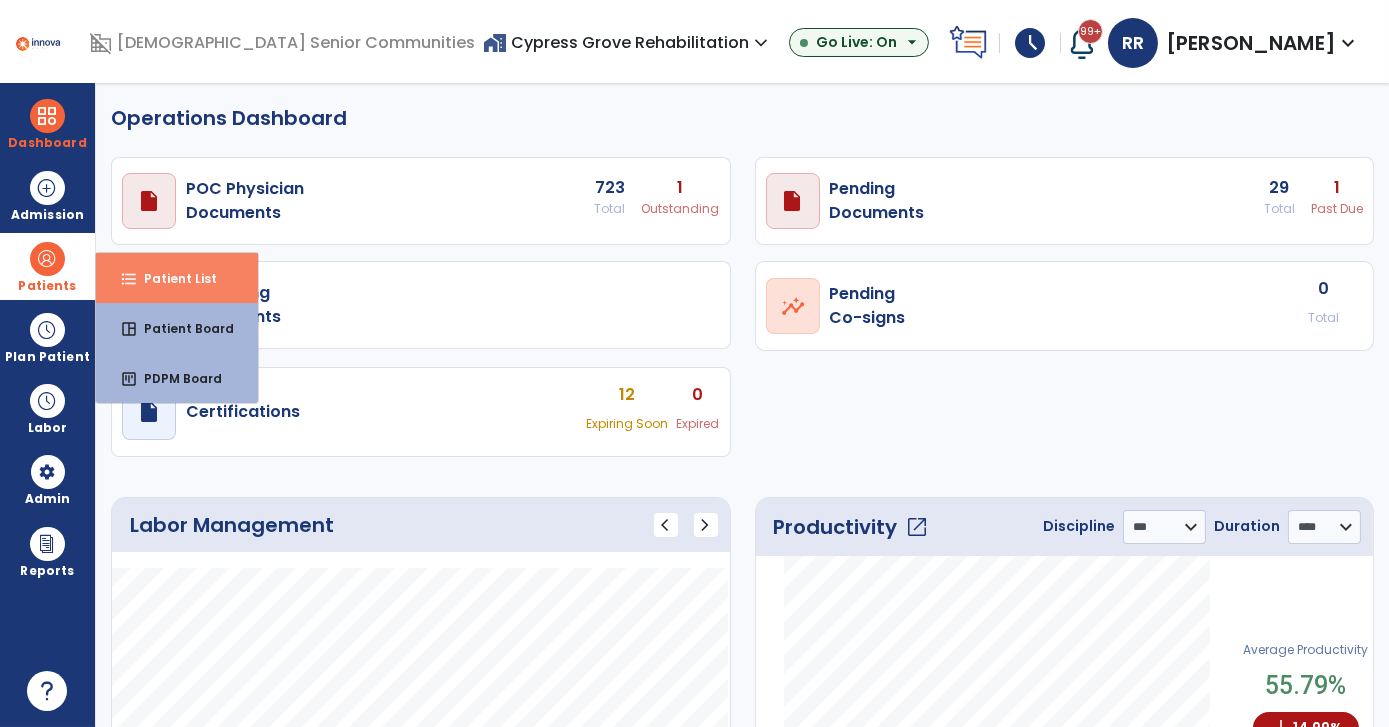 click on "Patient List" at bounding box center [172, 278] 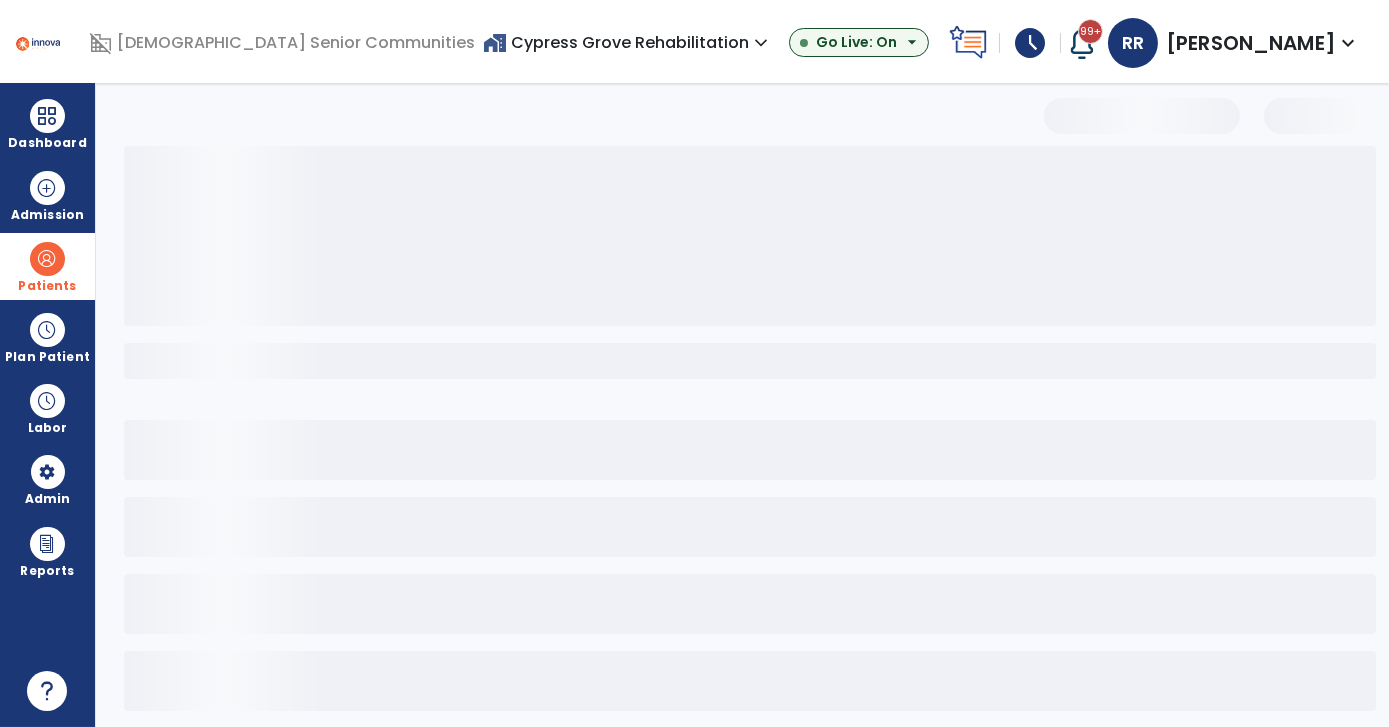 select on "***" 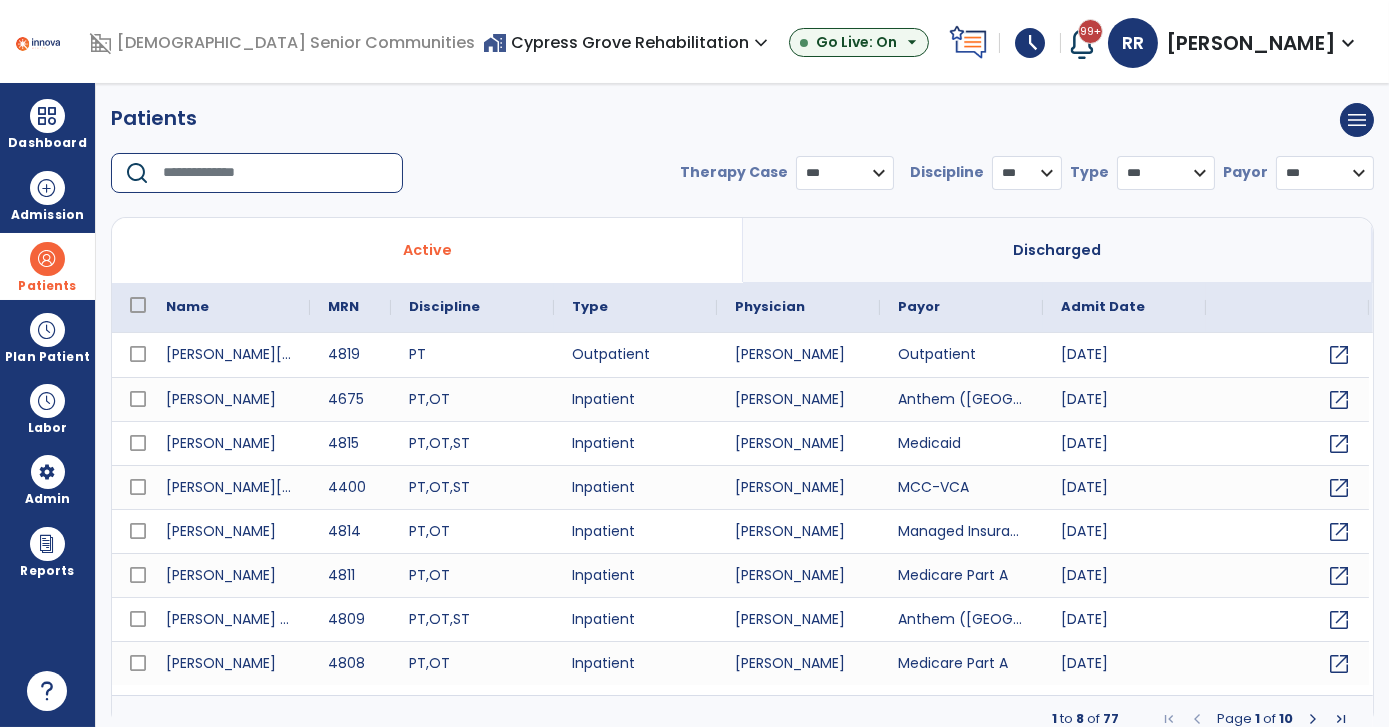 click at bounding box center (276, 173) 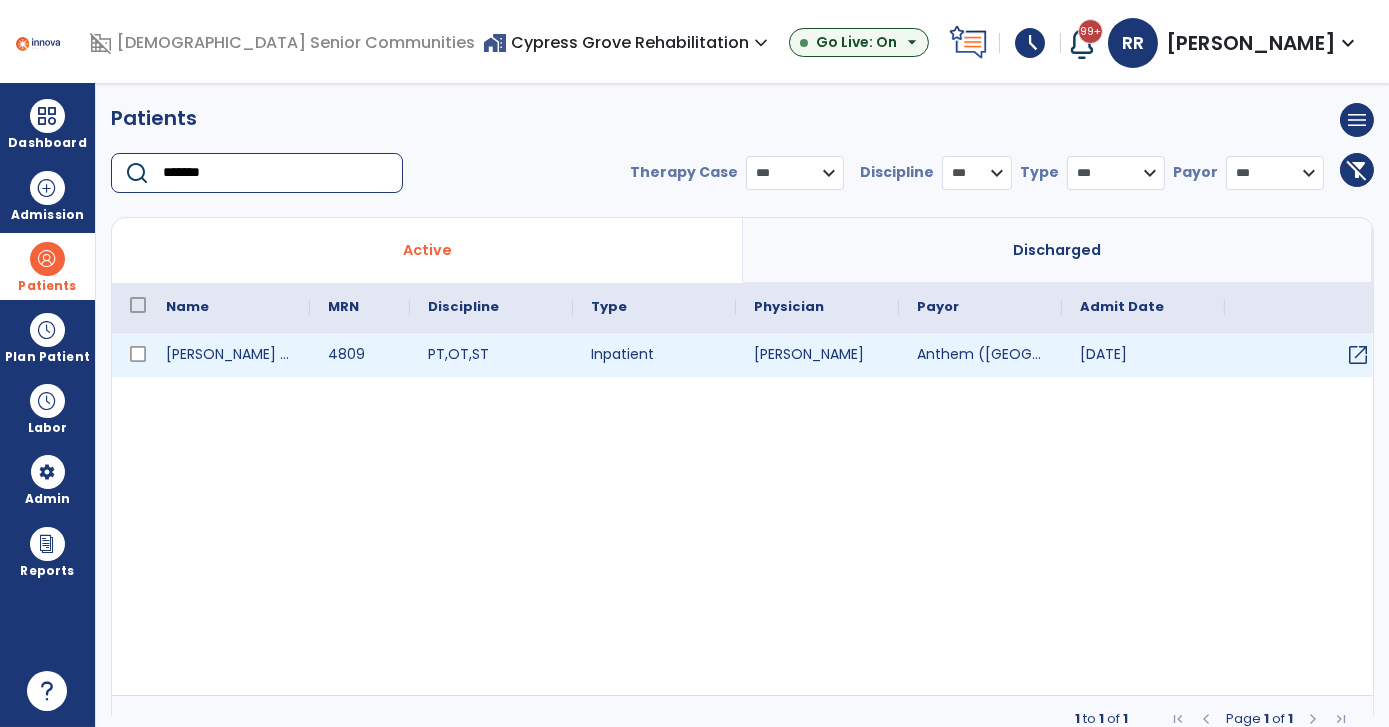 type on "*******" 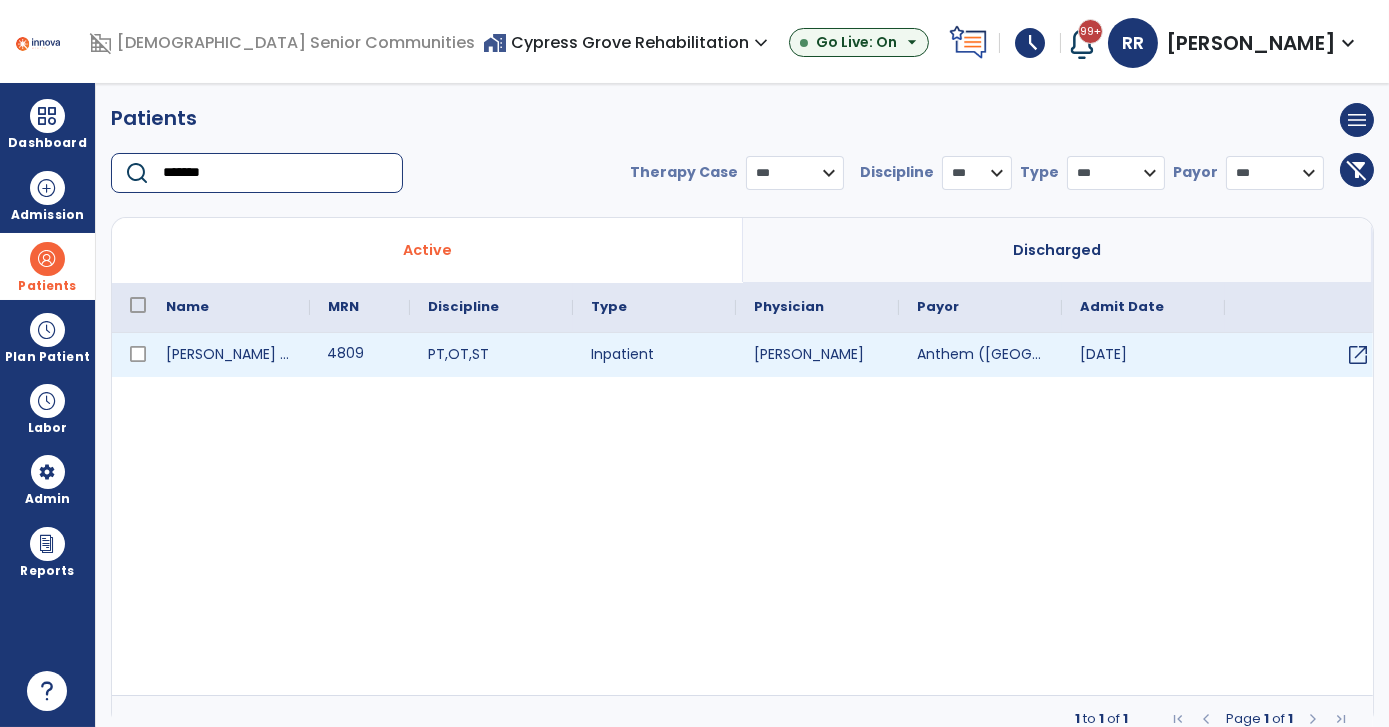 click on "4809" at bounding box center (360, 355) 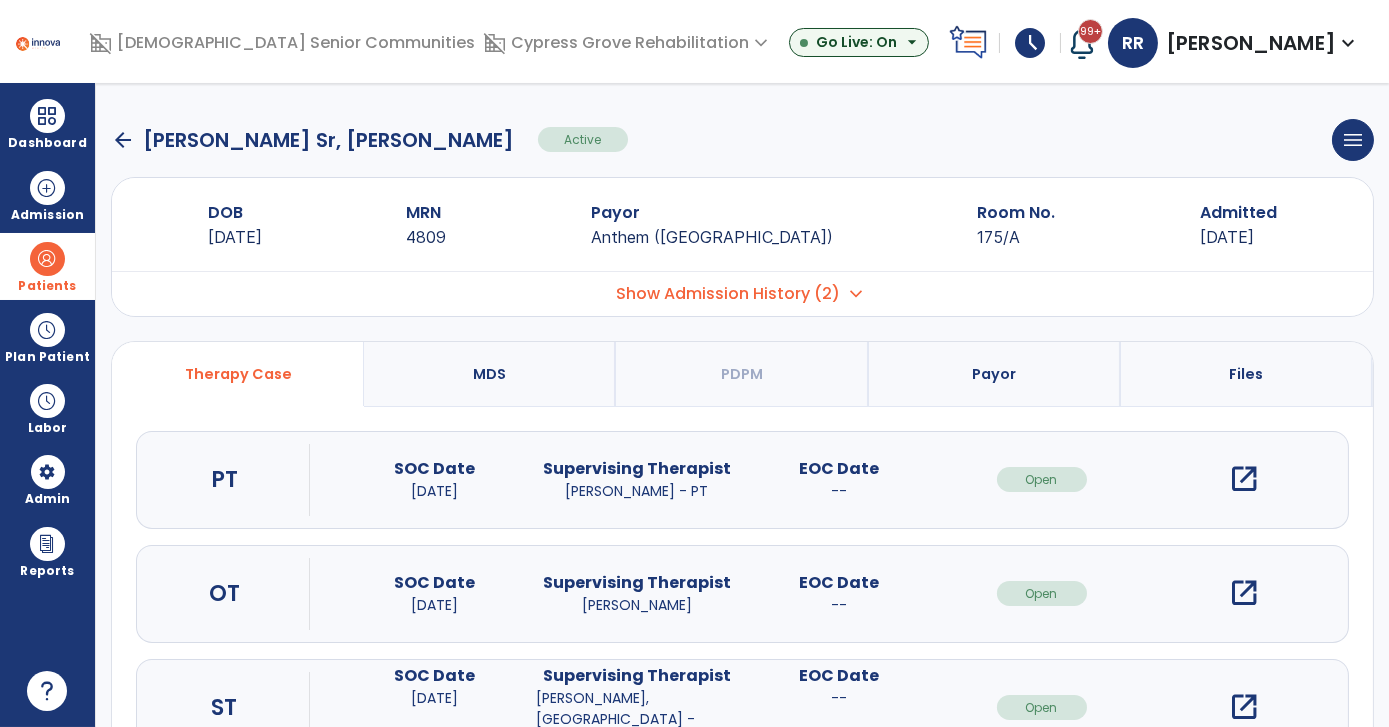 click on "open_in_new" at bounding box center [1244, 593] 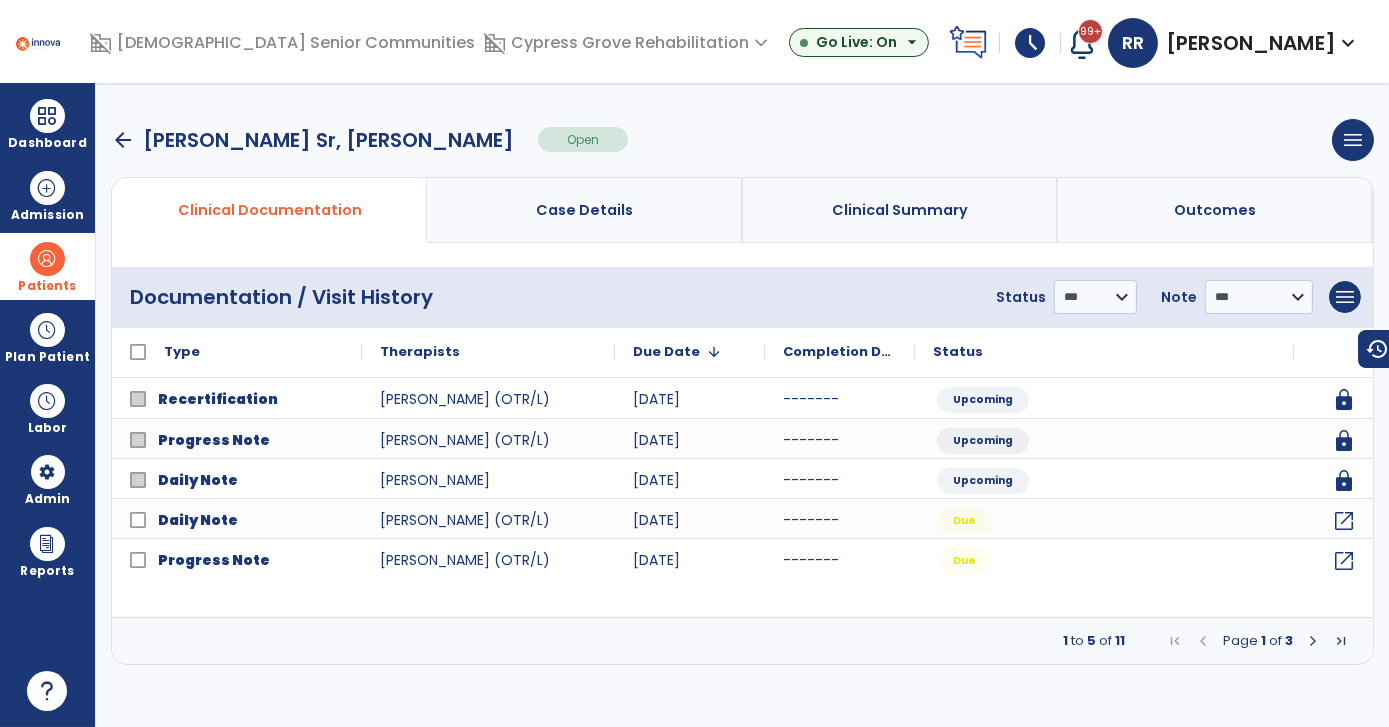 click on "Recertification  [PERSON_NAME] (OTR/L) [DATE] ------- Upcoming lock
Progress Note  [PERSON_NAME] (OTR/L) [DATE] ------- Upcoming lock
Daily Note  [PERSON_NAME] - OTA [DATE] ------- Upcoming lock
Daily Note  [PERSON_NAME] (OTR/L) [DATE] ------- Due open_in_new
Progress Note  [PERSON_NAME] (OTR/L) [DATE] ------- Due open_in_new" 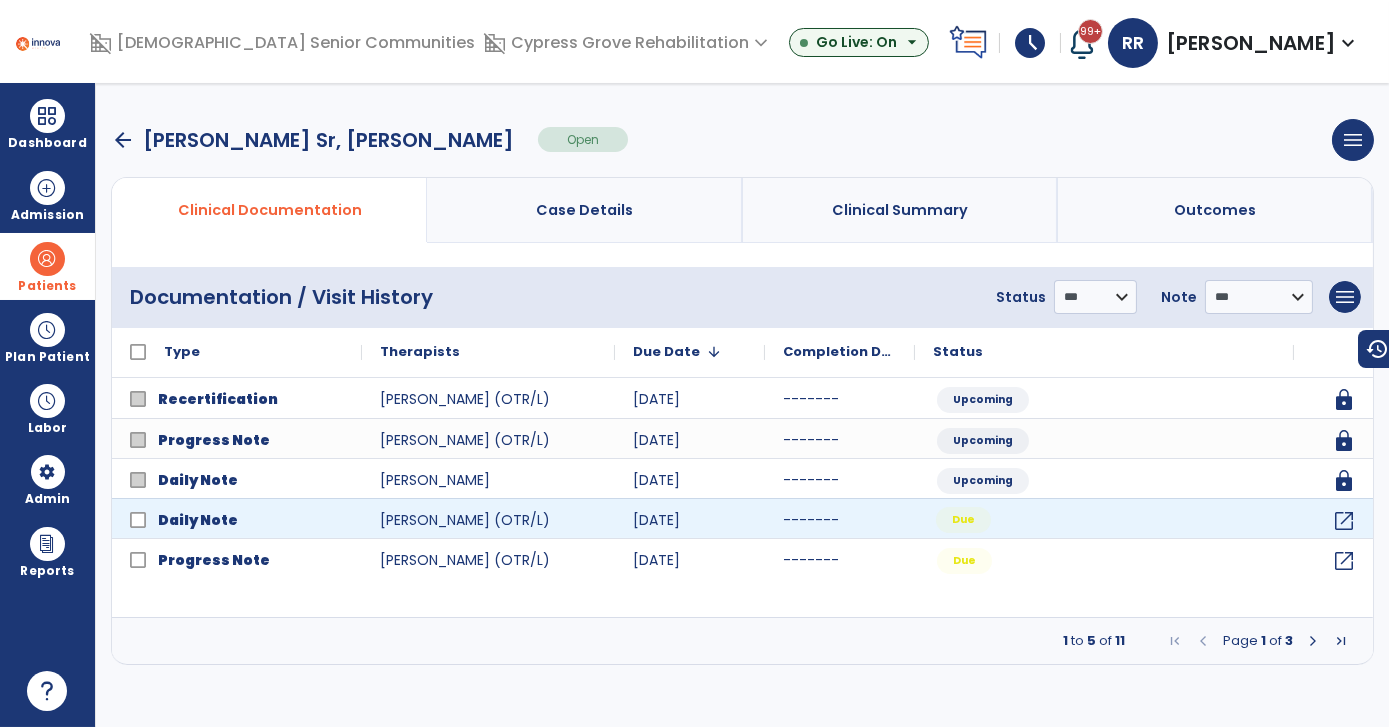 click on "Due" 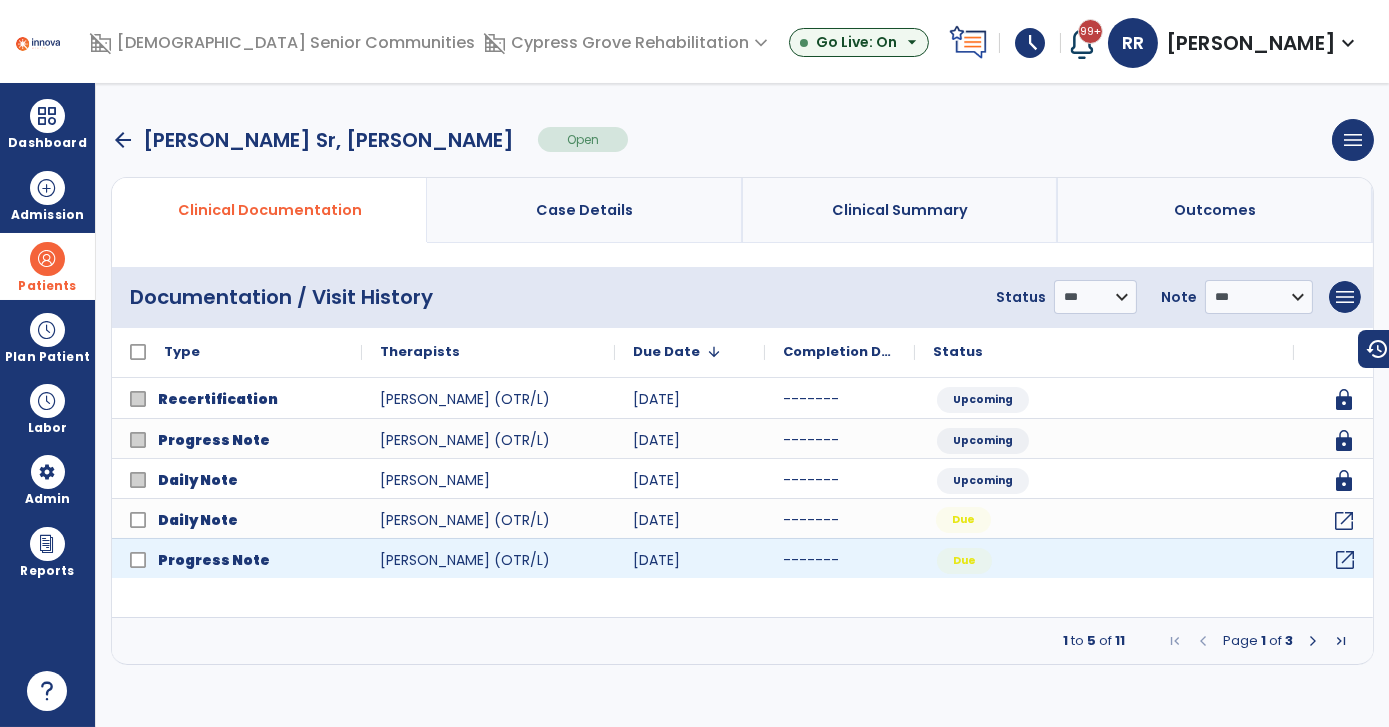 click on "open_in_new" 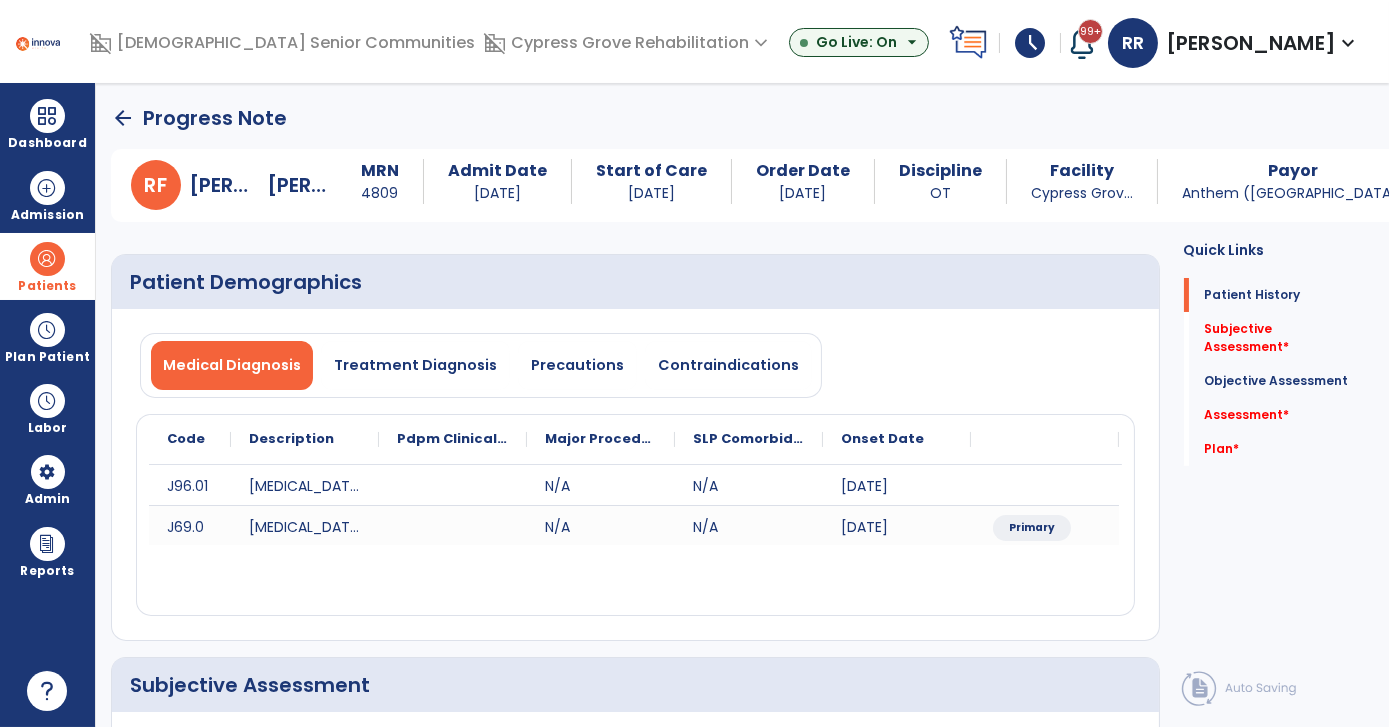 click on "arrow_back   Progress Note   [PERSON_NAME],   [PERSON_NAME]  MRN 4809 Admit Date [DATE] Start of Care [DATE] Order Date [DATE] Discipline OT Facility Cypress Grov... Payor Anthem ([GEOGRAPHIC_DATA]) Service Date [DATE] Patient Demographics  Medical Diagnosis   Treatment Diagnosis   Precautions   Contraindications
Code
Description" 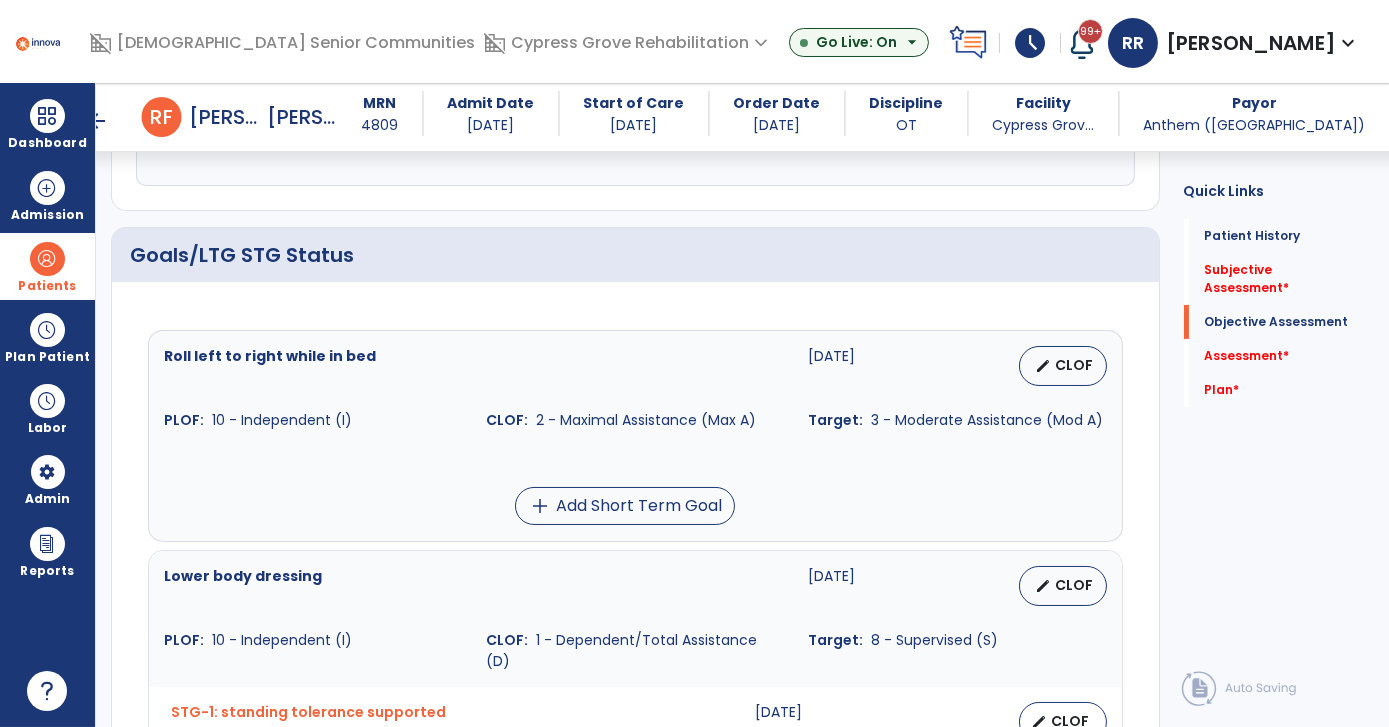 scroll, scrollTop: 718, scrollLeft: 0, axis: vertical 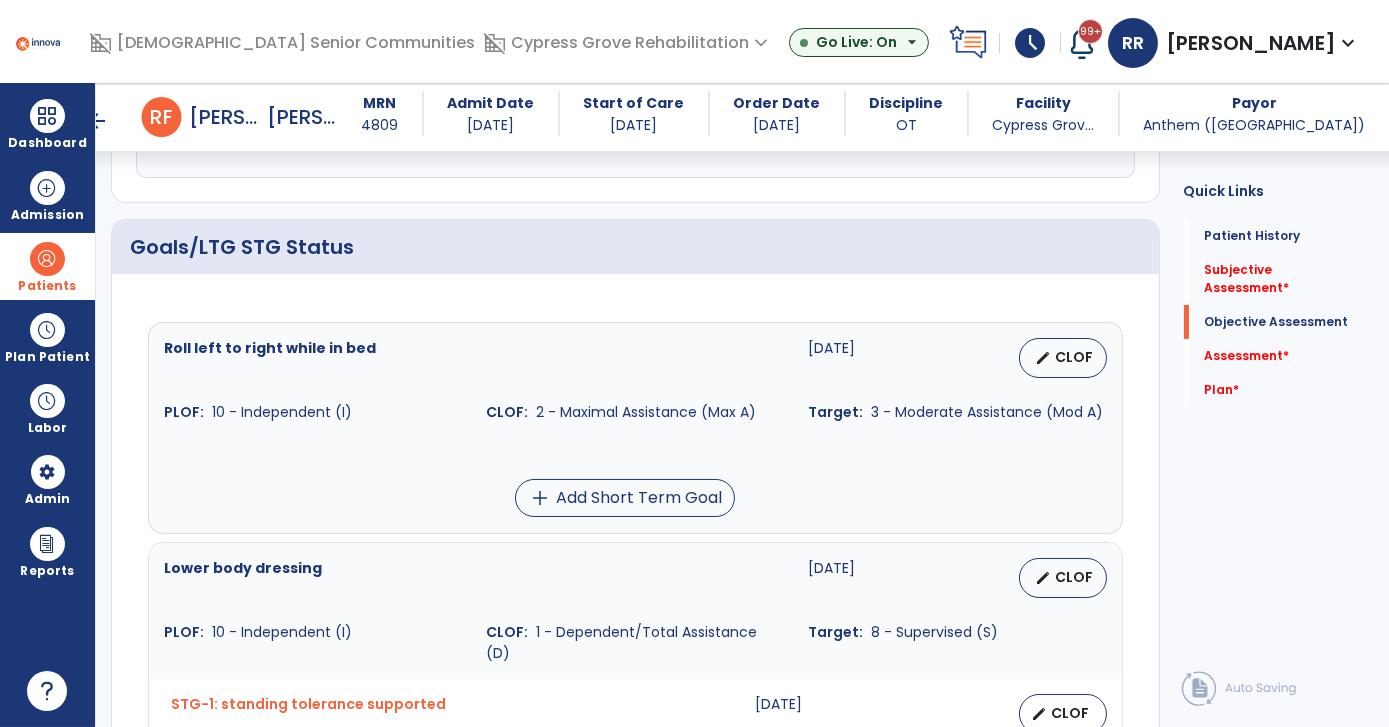 click on "Roll left to right while in bed  [DATE]   edit   CLOF PLOF:    10 - Independent (I) CLOF:    2 - Maximal Assistance (Max A) Target:    3 - Moderate Assistance (Mod A) add  Add Short Term Goal  Lower body dressing  [DATE]   edit   CLOF PLOF:    10 - Independent (I) CLOF:    1 - Dependent/Total Assistance (D) Target:    8 - Supervised (S) STG-1: standing tolerance supported   [DATE]   edit   CLOF PLOF:  able to stand for greater than 5 minutes  CLOF:  unable to maintain stand   Target:  maintain supported stand for greater than 30 seconds   add  Add Short Term Goal  Eating  [DATE]   edit   CLOF PLOF:    9 - Modified Independent (Mod I) CLOF:    4 - Minimal Assistance (Min A) Target:    9 - Modified Independent (Mod I) STG-1: function in sitting test (Custom)  [DATE]   edit   CLOF PLOF:  N/A  CLOF:  16  Target:  20  add  Add Short Term Goal  Upper body dressing  [DATE]   edit   CLOF PLOF:    9 - Modified Independent (Mod I) CLOF:    Target:     [DATE]" 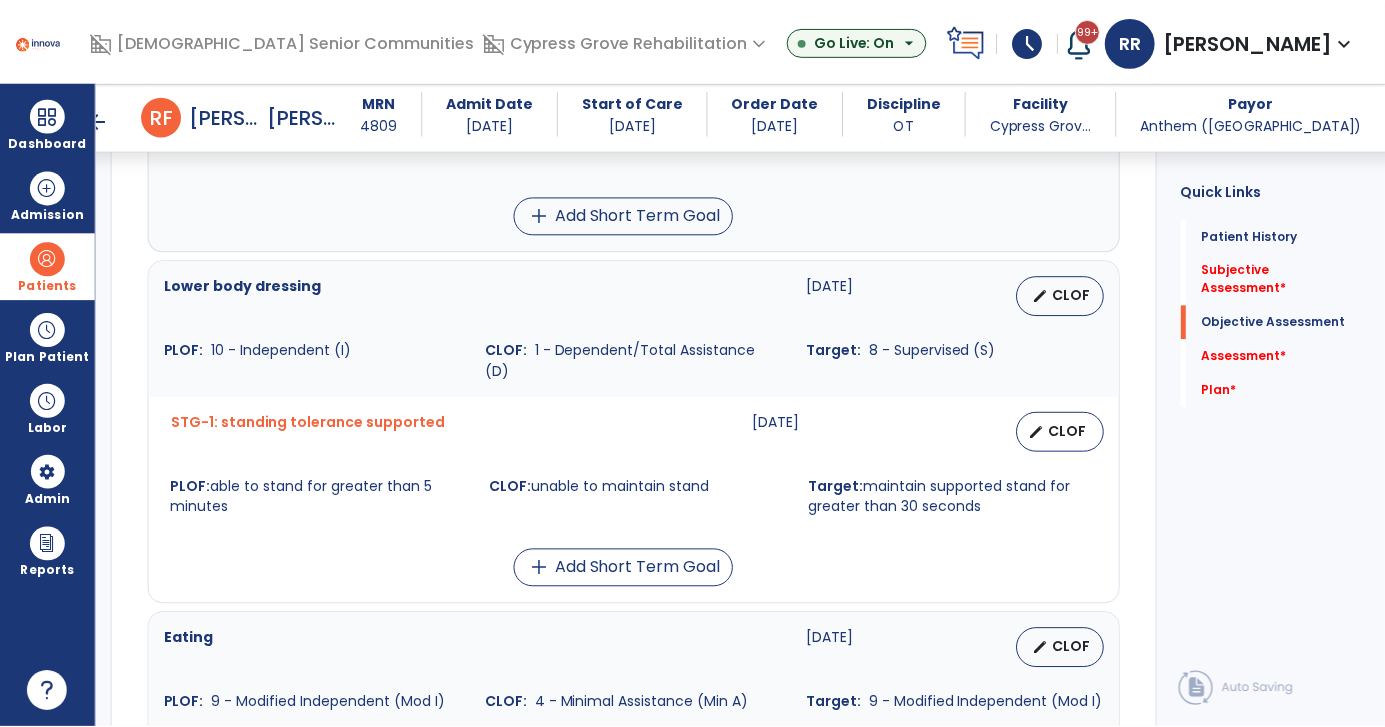scroll, scrollTop: 1045, scrollLeft: 0, axis: vertical 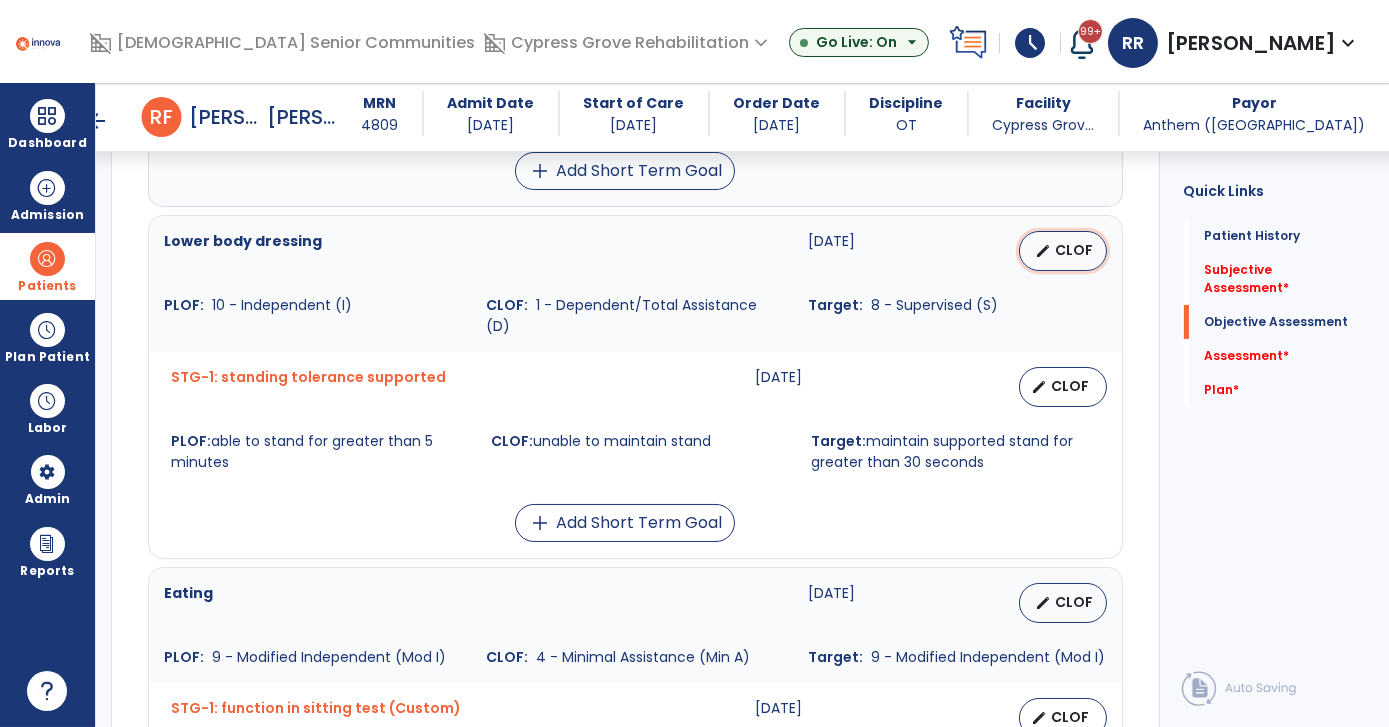 click on "edit" at bounding box center [1044, 251] 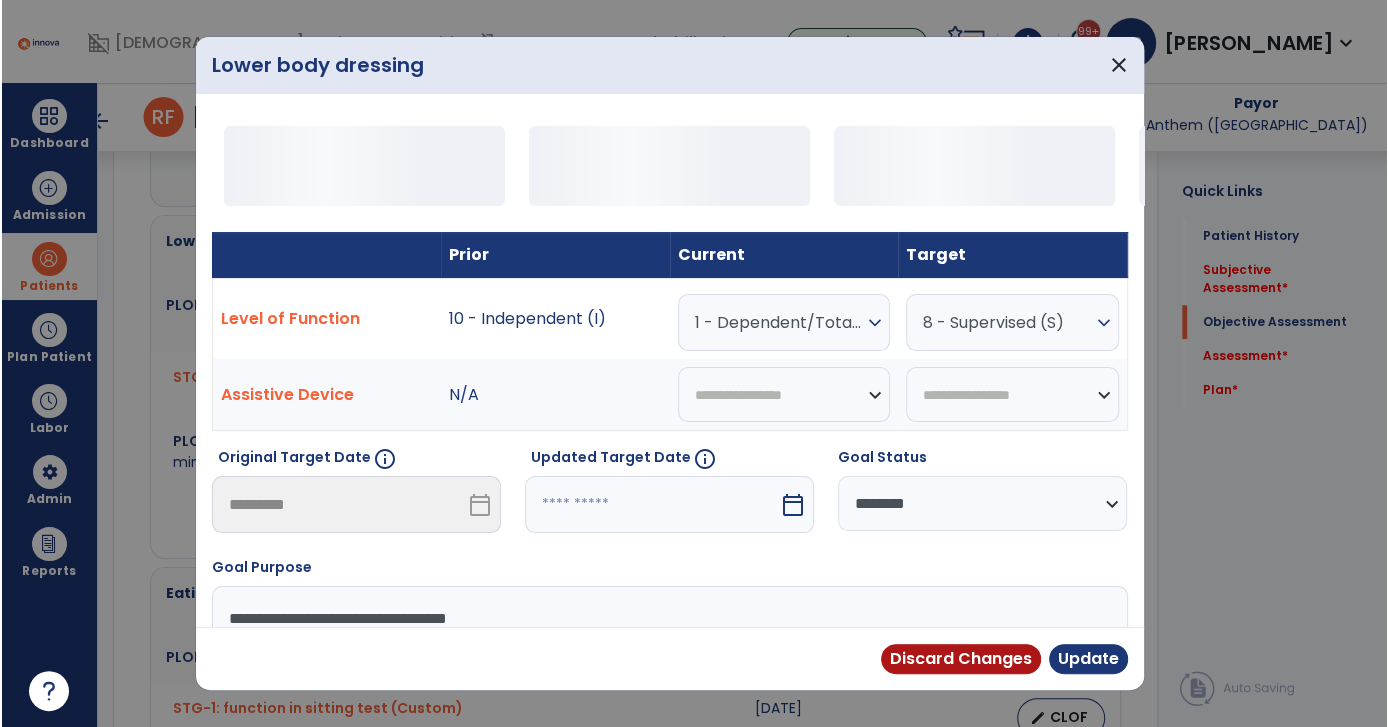 scroll, scrollTop: 1045, scrollLeft: 0, axis: vertical 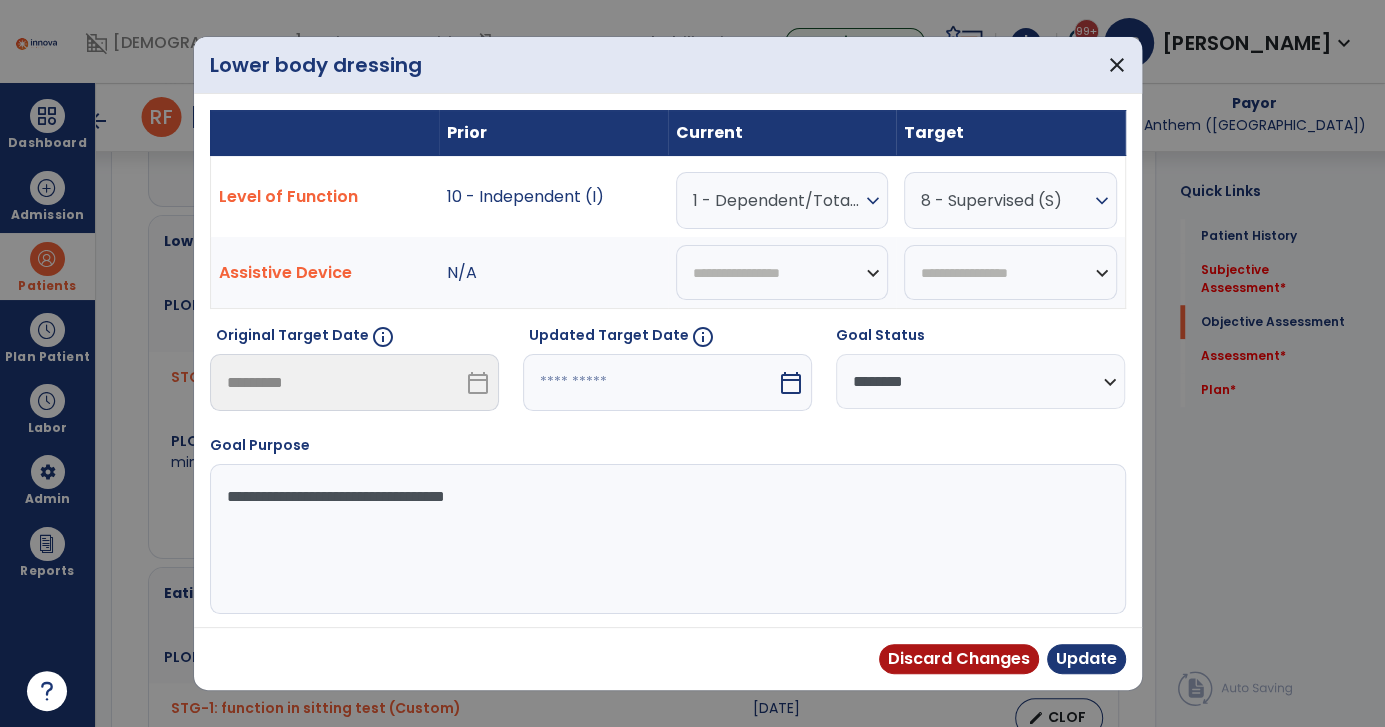 click on "1 - Dependent/Total Assistance (D)" at bounding box center (777, 200) 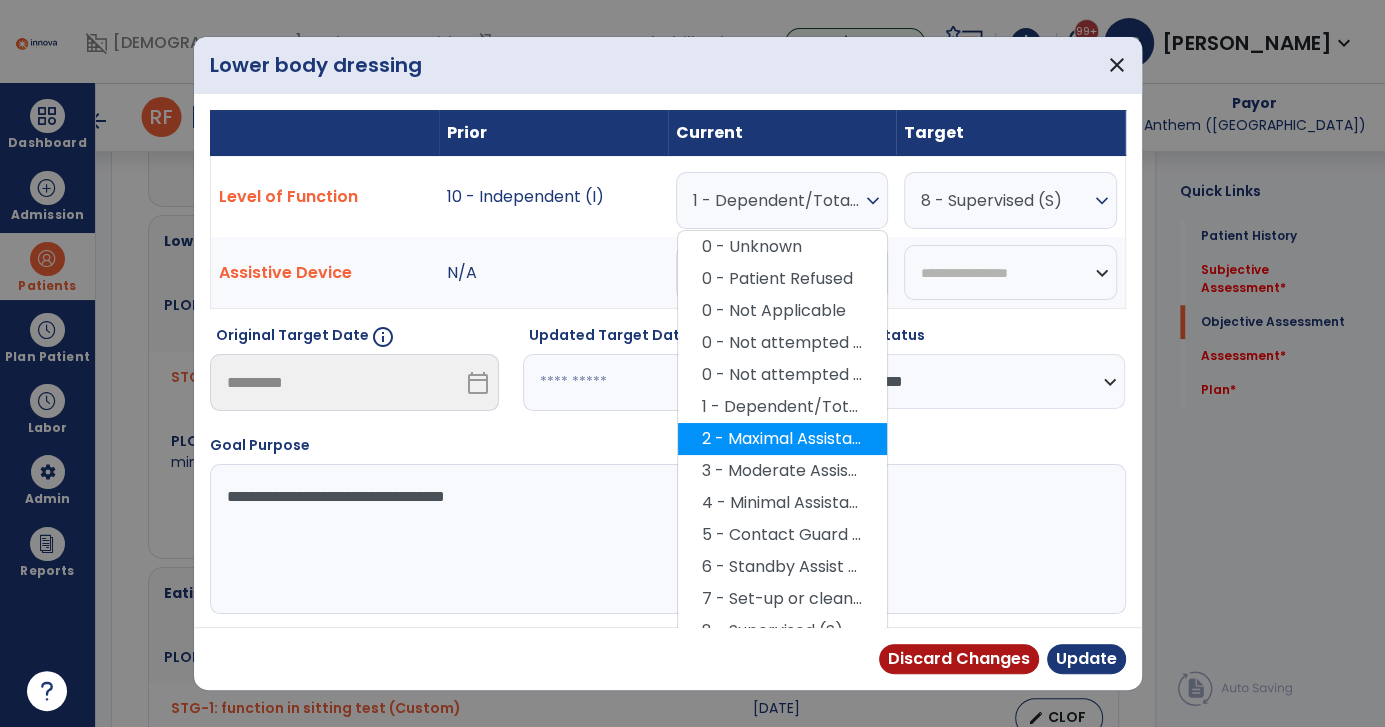 click on "2 - Maximal Assistance (Max A)" at bounding box center [782, 439] 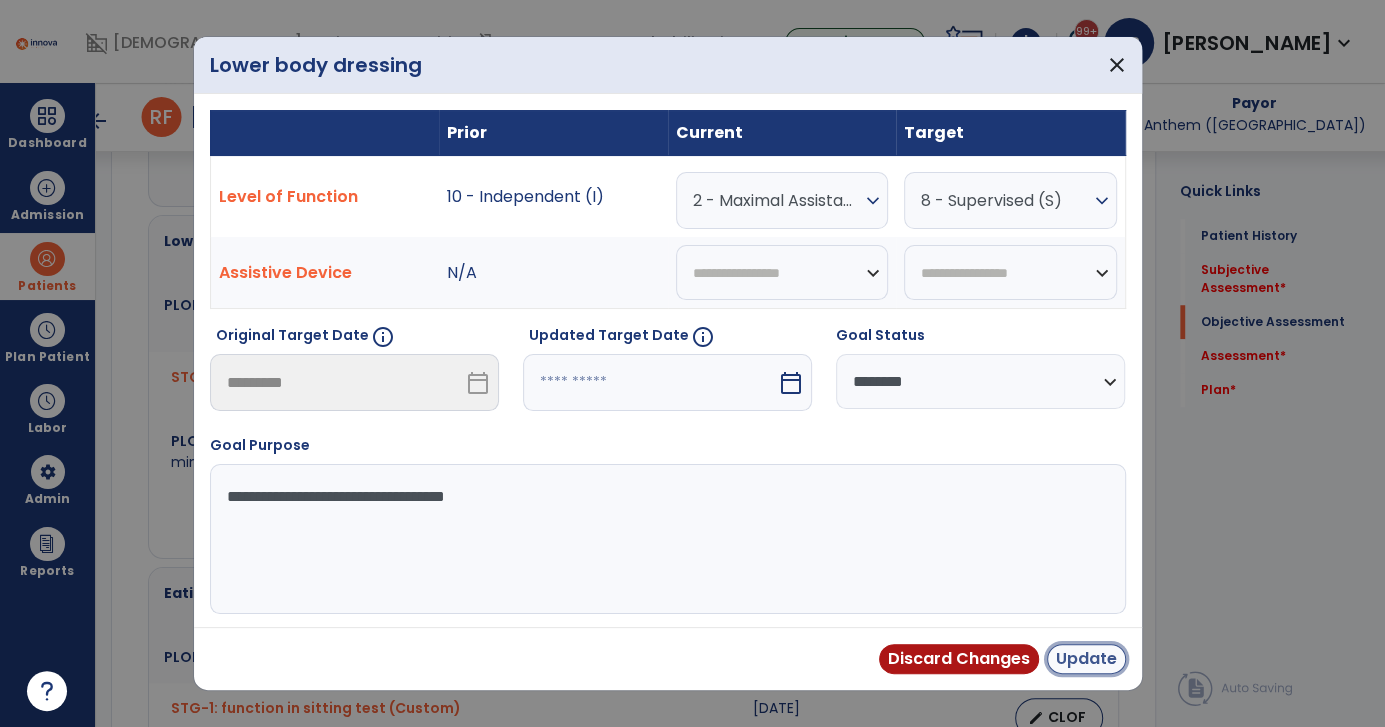click on "Update" at bounding box center [1086, 659] 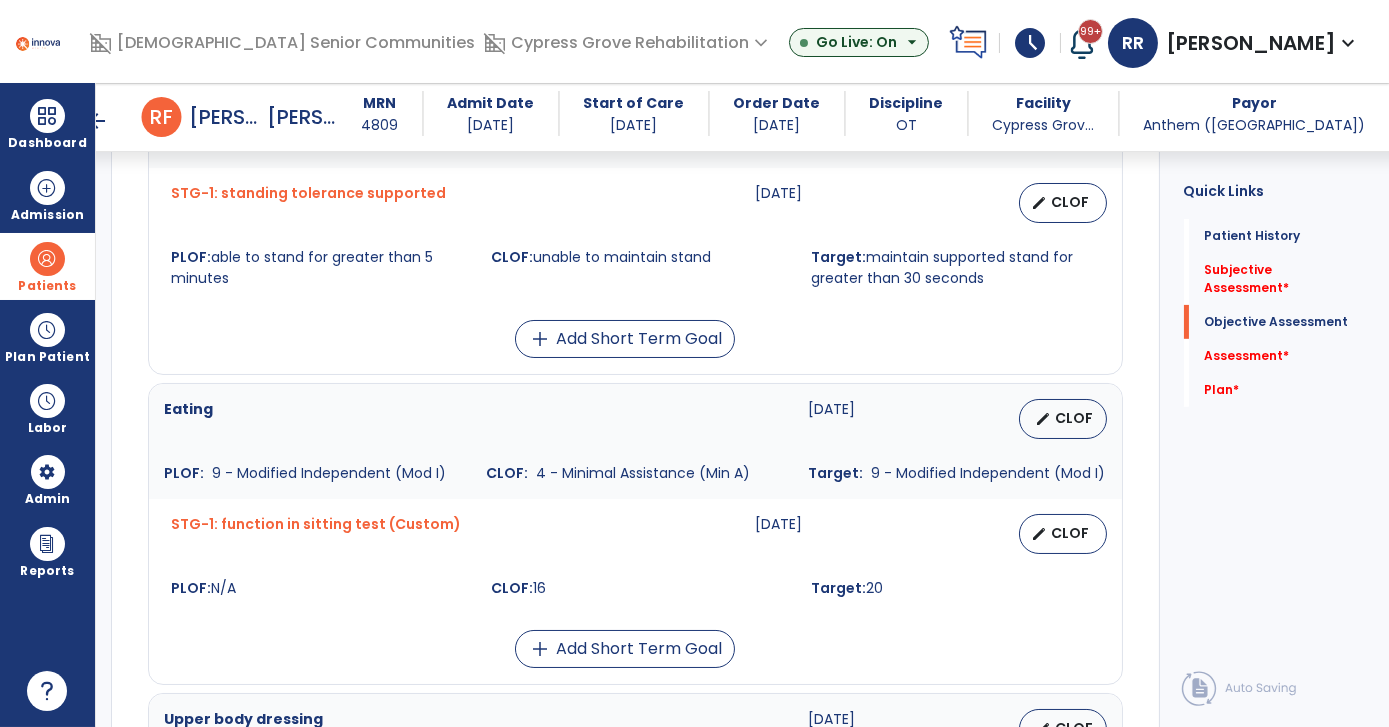 scroll, scrollTop: 1205, scrollLeft: 0, axis: vertical 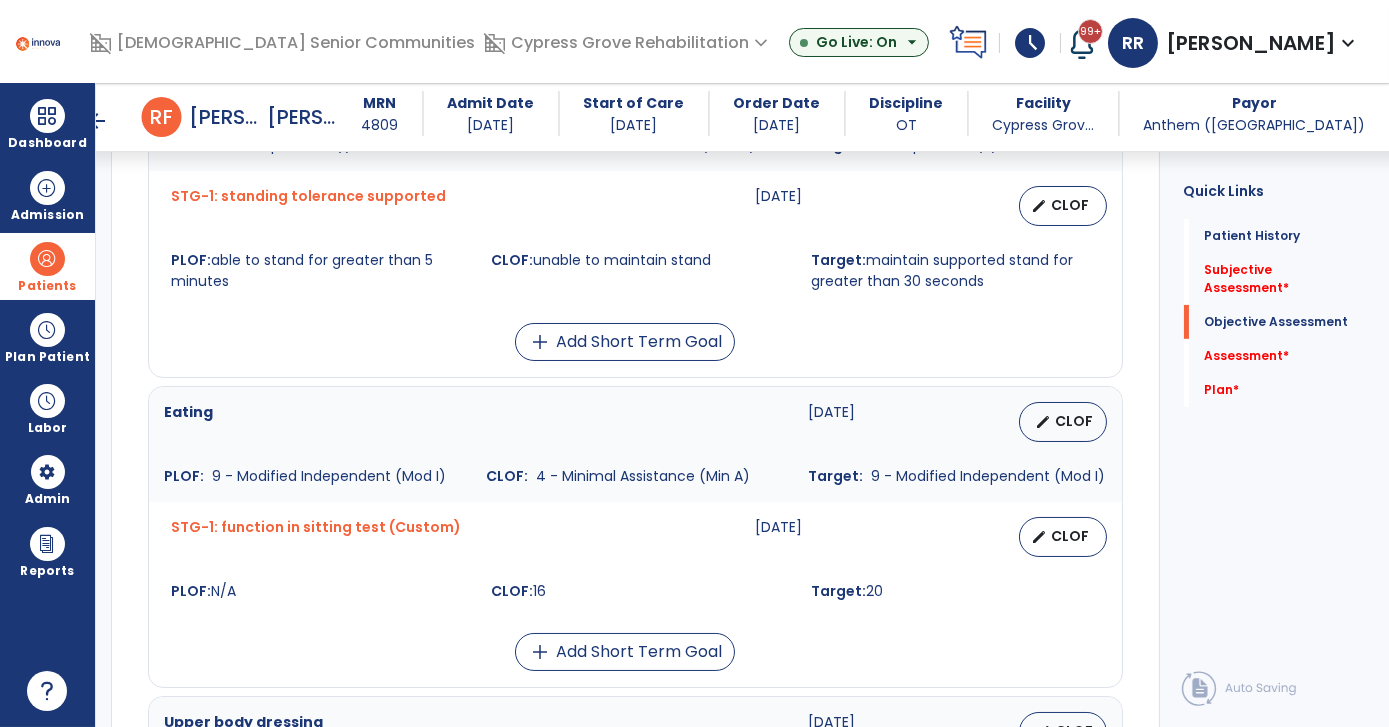 click on "Roll left to right while in bed  [DATE]   edit   CLOF PLOF:    10 - Independent (I) CLOF:    2 - Maximal Assistance (Max A) Target:    3 - Moderate Assistance (Mod A) add  Add Short Term Goal  Lower body dressing  [DATE]   edit   CLOF PLOF:    10 - Independent (I) CLOF:    2 - Maximal Assistance (Max A) Target:    8 - Supervised (S) STG-1: standing tolerance supported   [DATE]   edit   CLOF PLOF:  able to stand for greater than 5 minutes  CLOF:  unable to maintain stand   Target:  maintain supported stand for greater than 30 seconds   add  Add Short Term Goal  Eating  [DATE]   edit   CLOF PLOF:    9 - Modified Independent (Mod I) CLOF:    4 - Minimal Assistance (Min A) Target:    9 - Modified Independent (Mod I) STG-1: function in sitting test (Custom)  [DATE]   edit   CLOF PLOF:  N/A  CLOF:  16  Target:  20  add  Add Short Term Goal  Upper body dressing  [DATE]   edit   CLOF PLOF:    9 - Modified Independent (Mod I) CLOF:    2 - Maximal Assistance (Max A)" 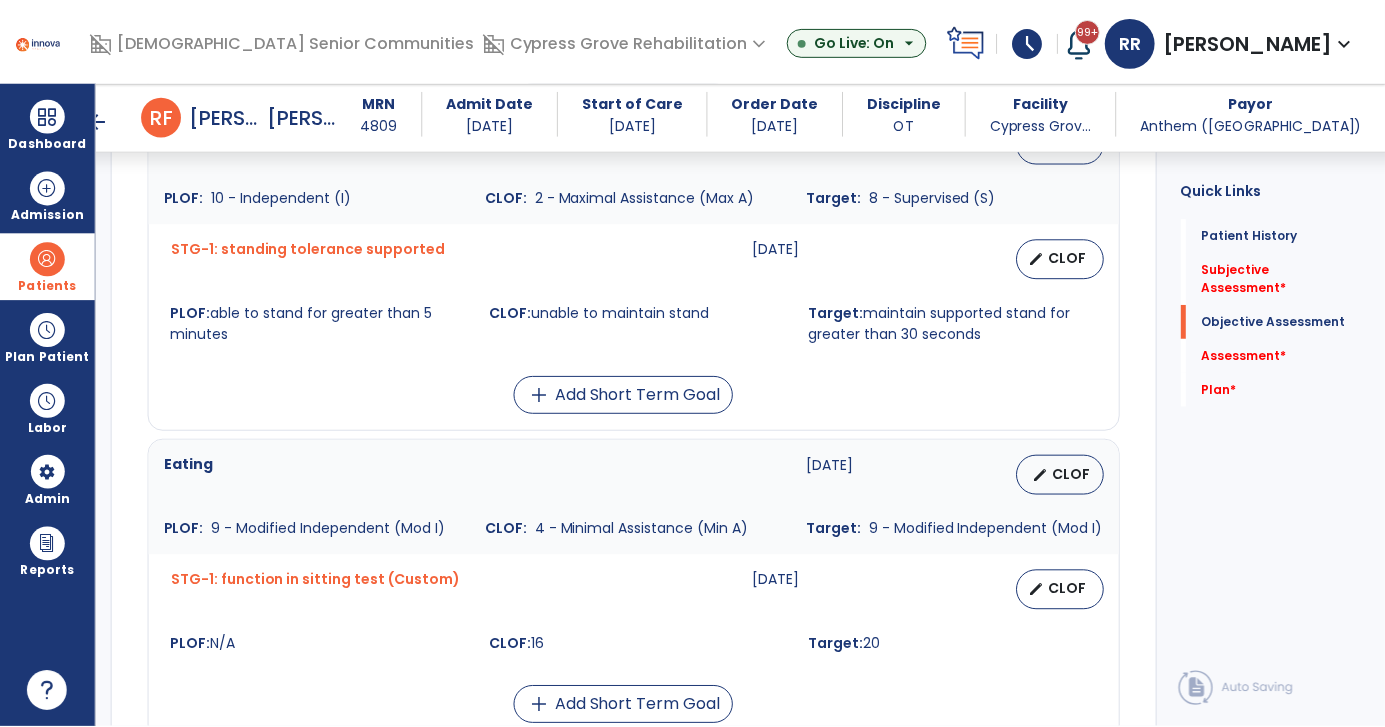 scroll, scrollTop: 1155, scrollLeft: 0, axis: vertical 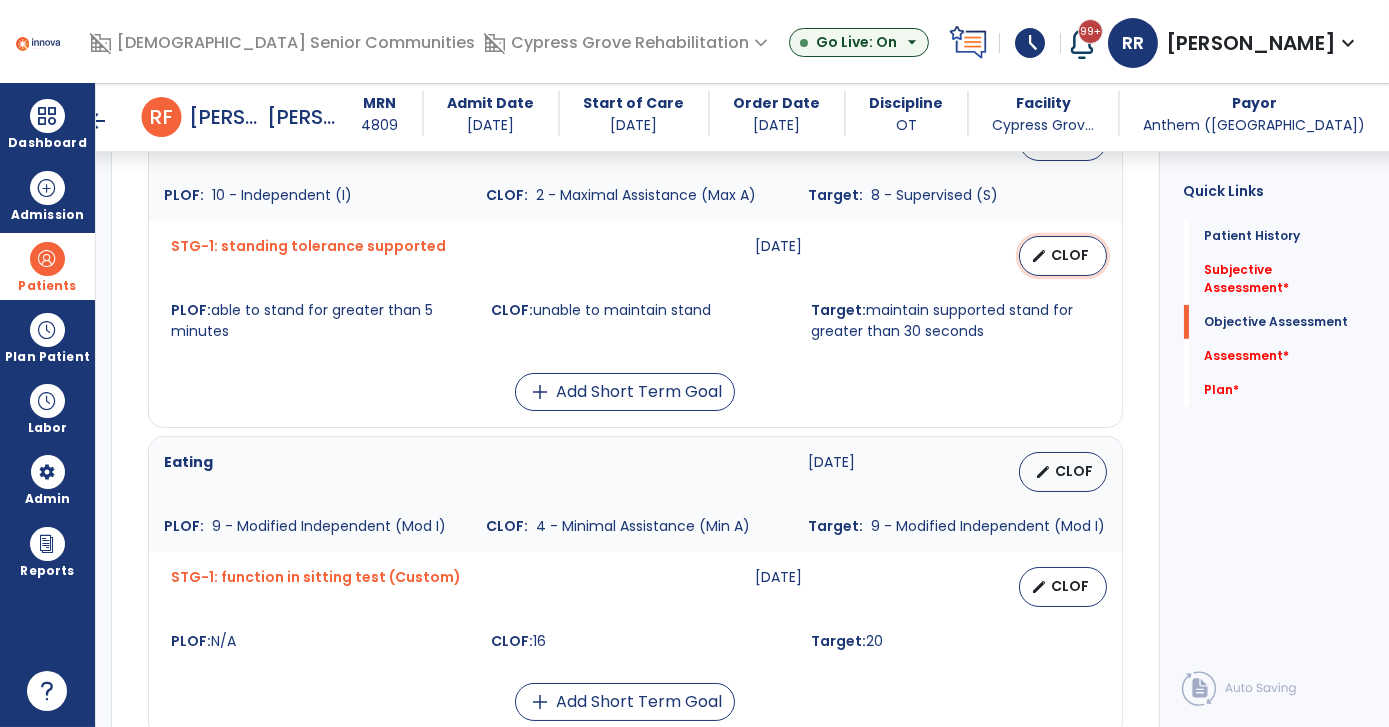 click on "CLOF" at bounding box center (1071, 255) 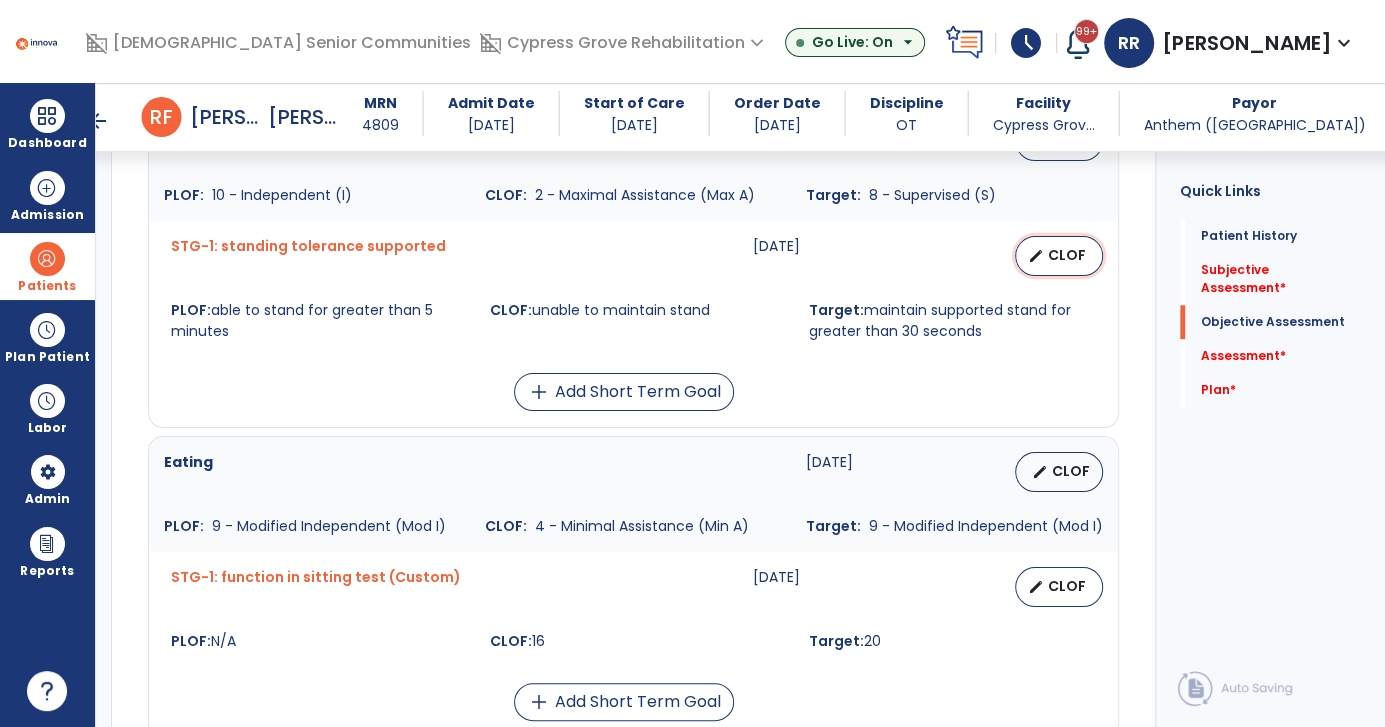 select on "********" 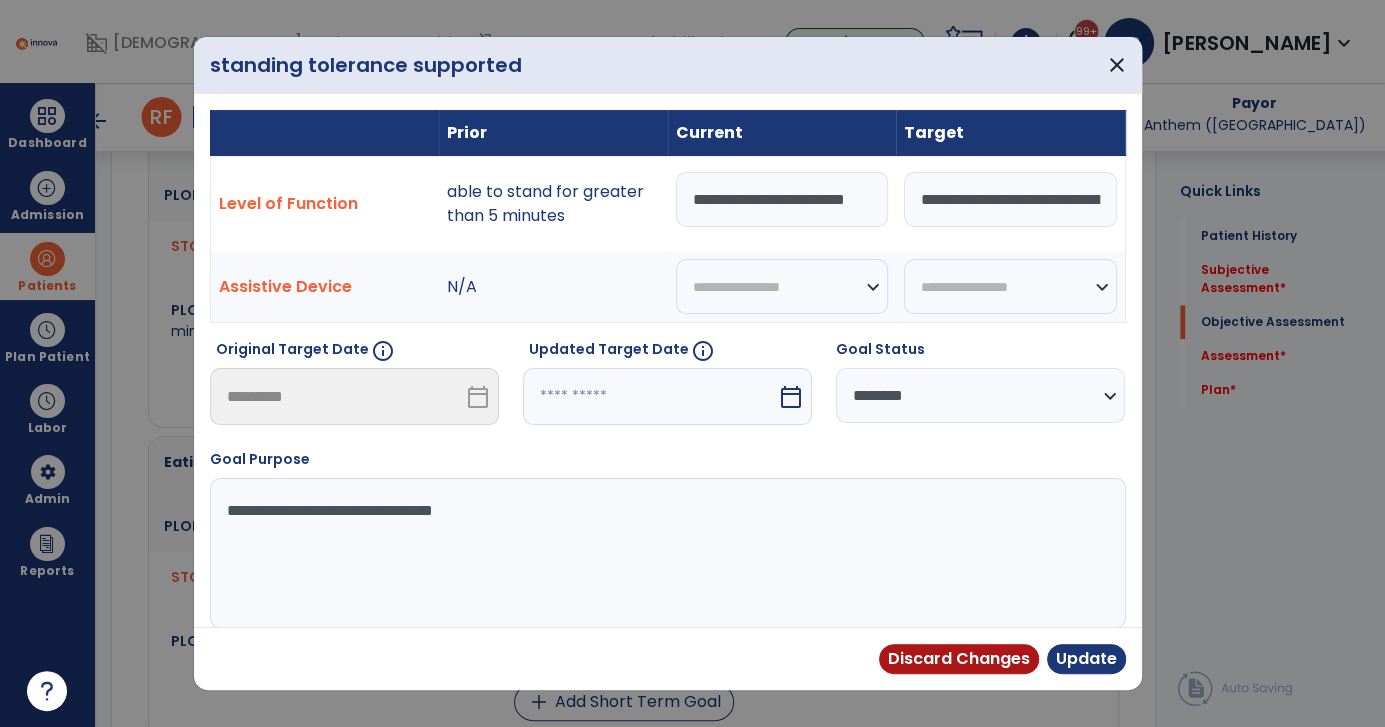 scroll, scrollTop: 1155, scrollLeft: 0, axis: vertical 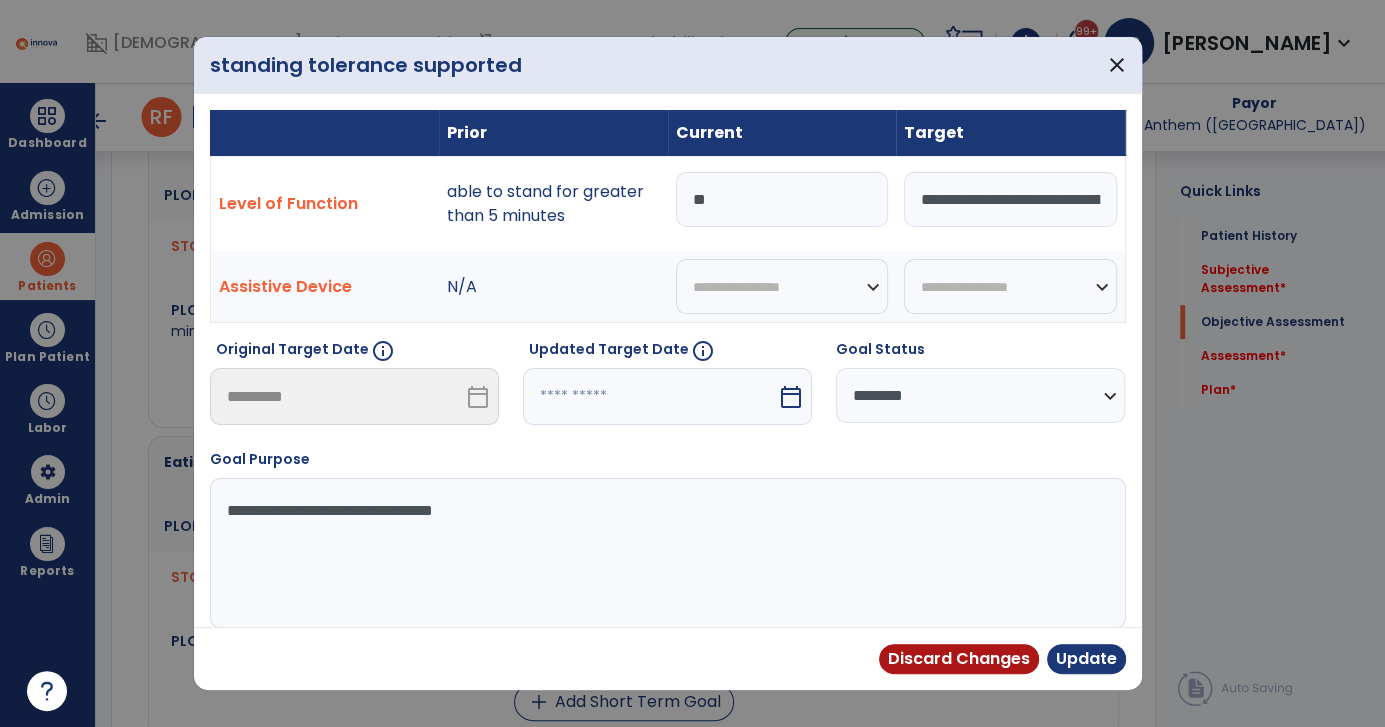 type on "*" 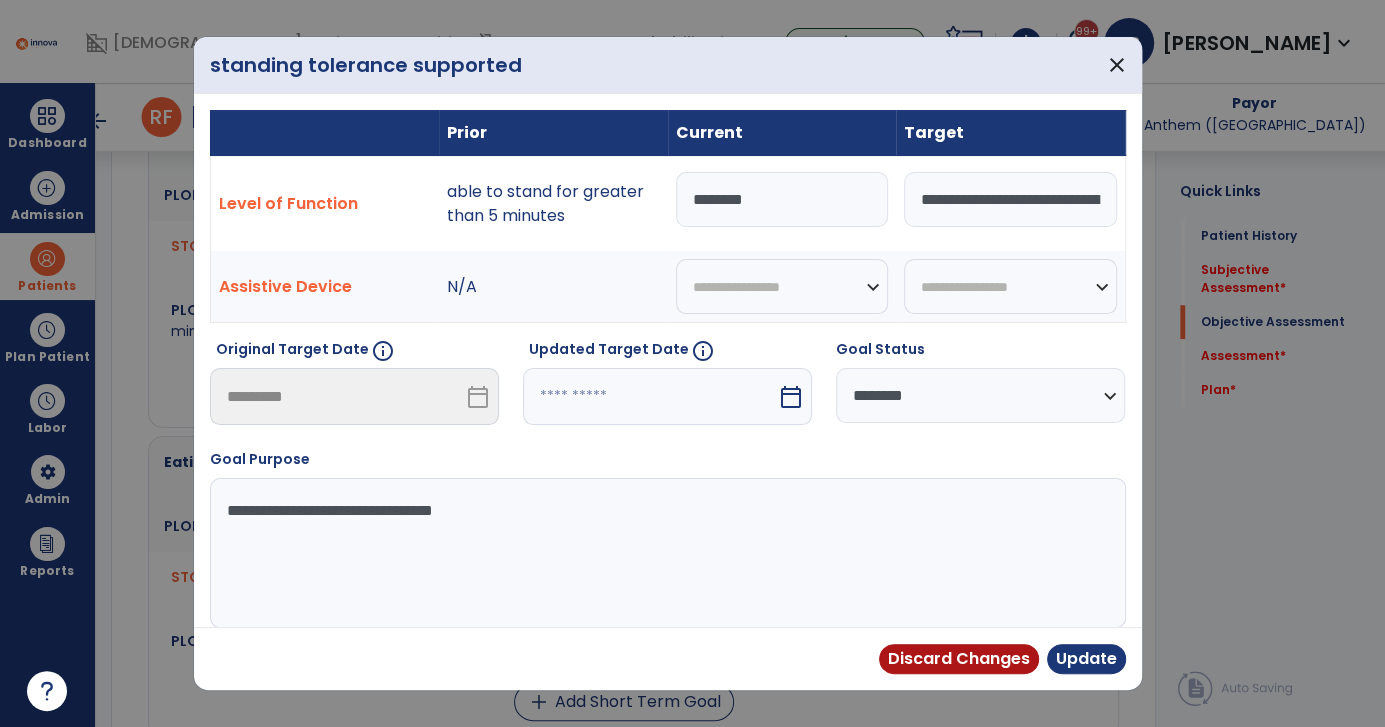type on "********" 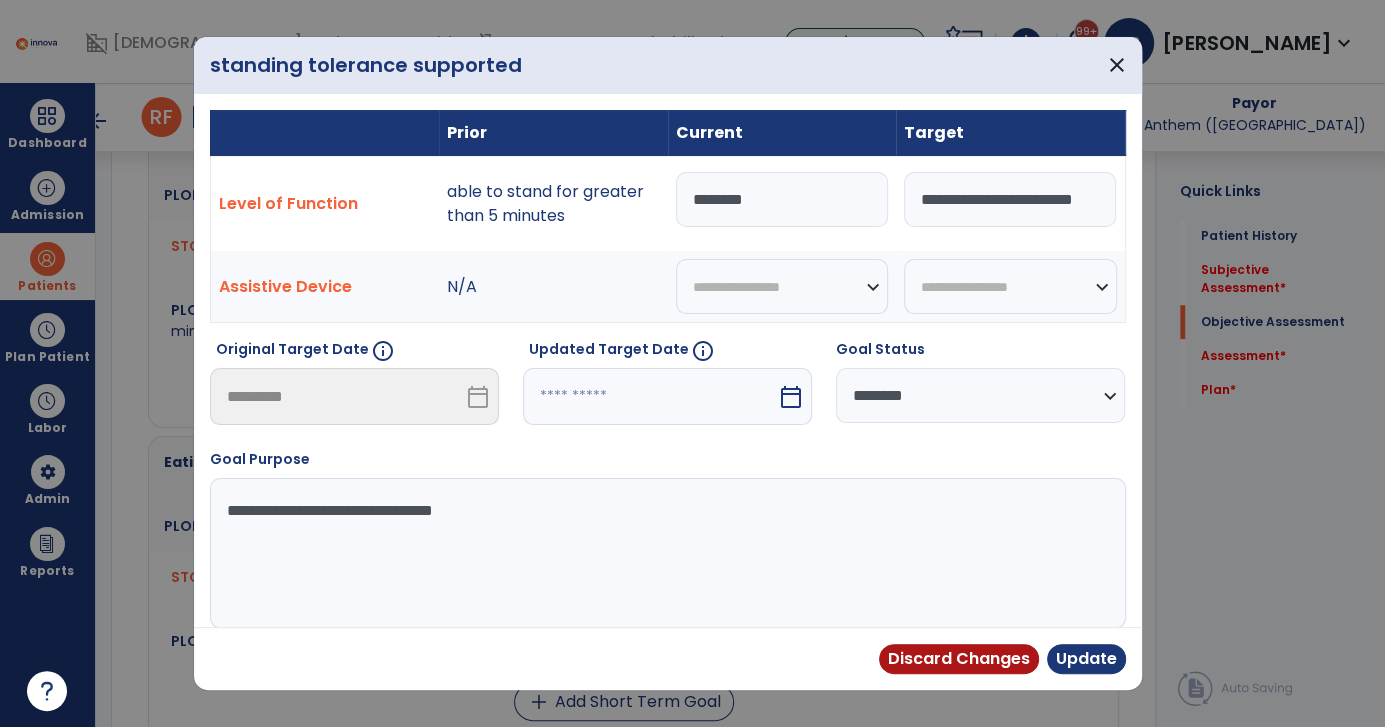 scroll, scrollTop: 0, scrollLeft: 35, axis: horizontal 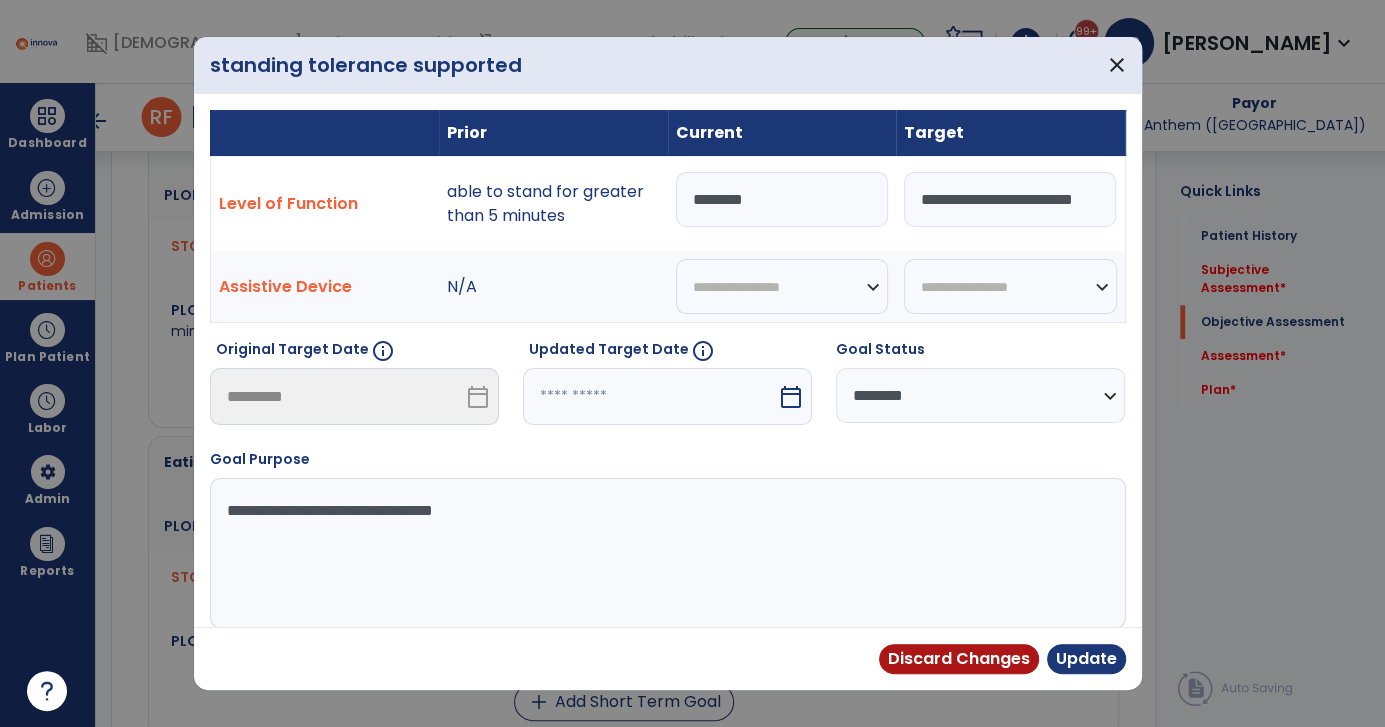 type on "**********" 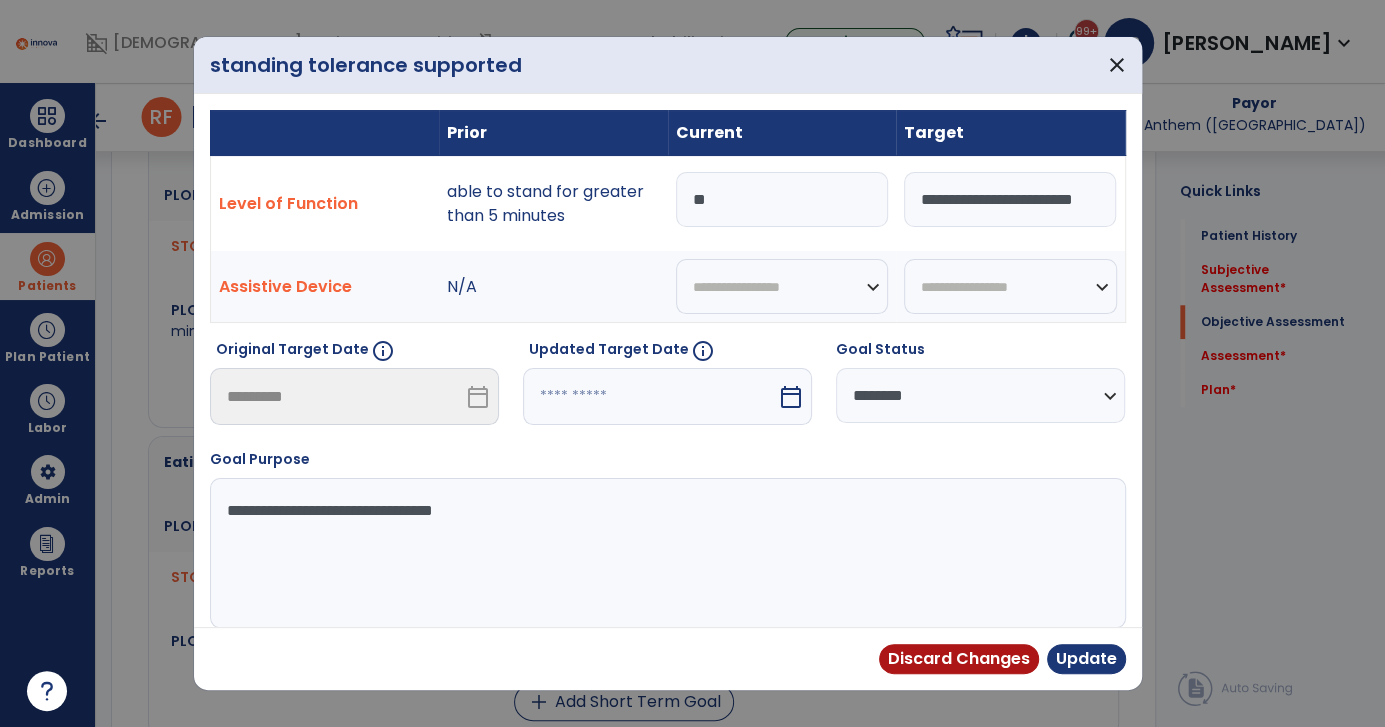 type on "*" 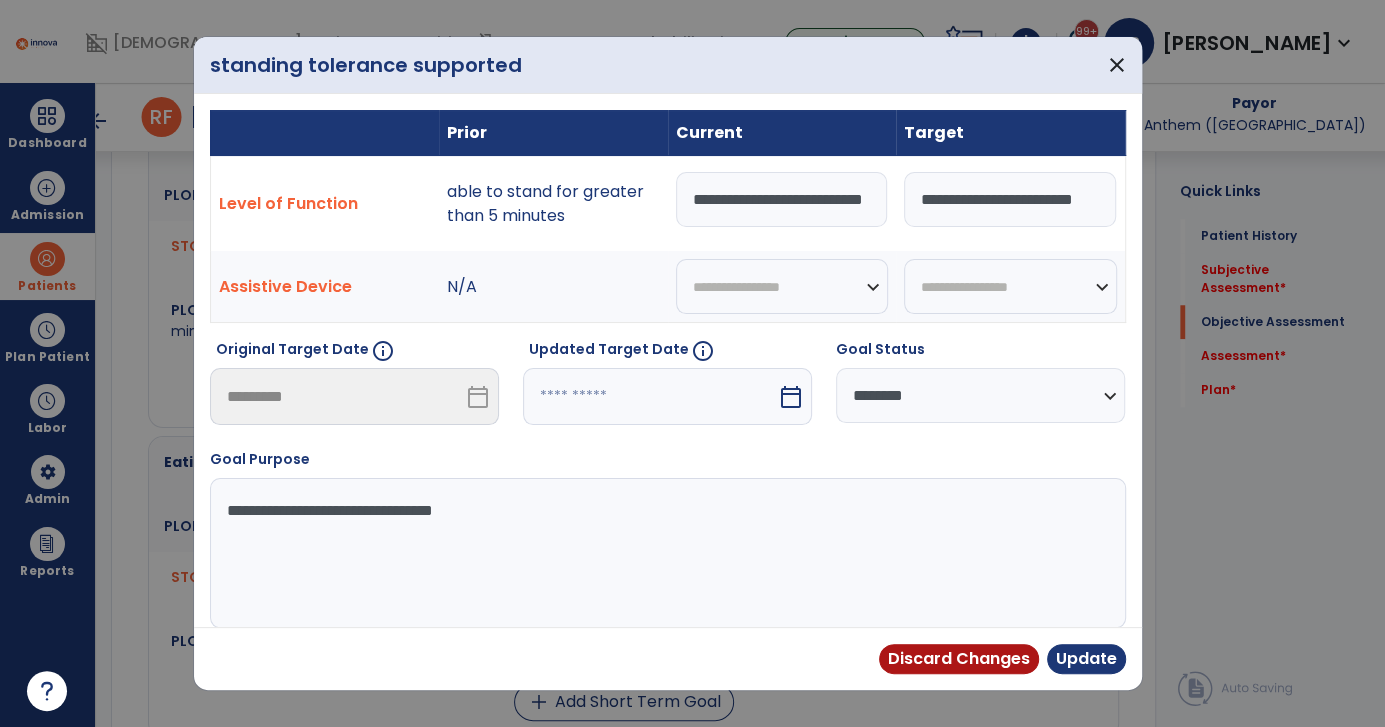 scroll, scrollTop: 0, scrollLeft: 50, axis: horizontal 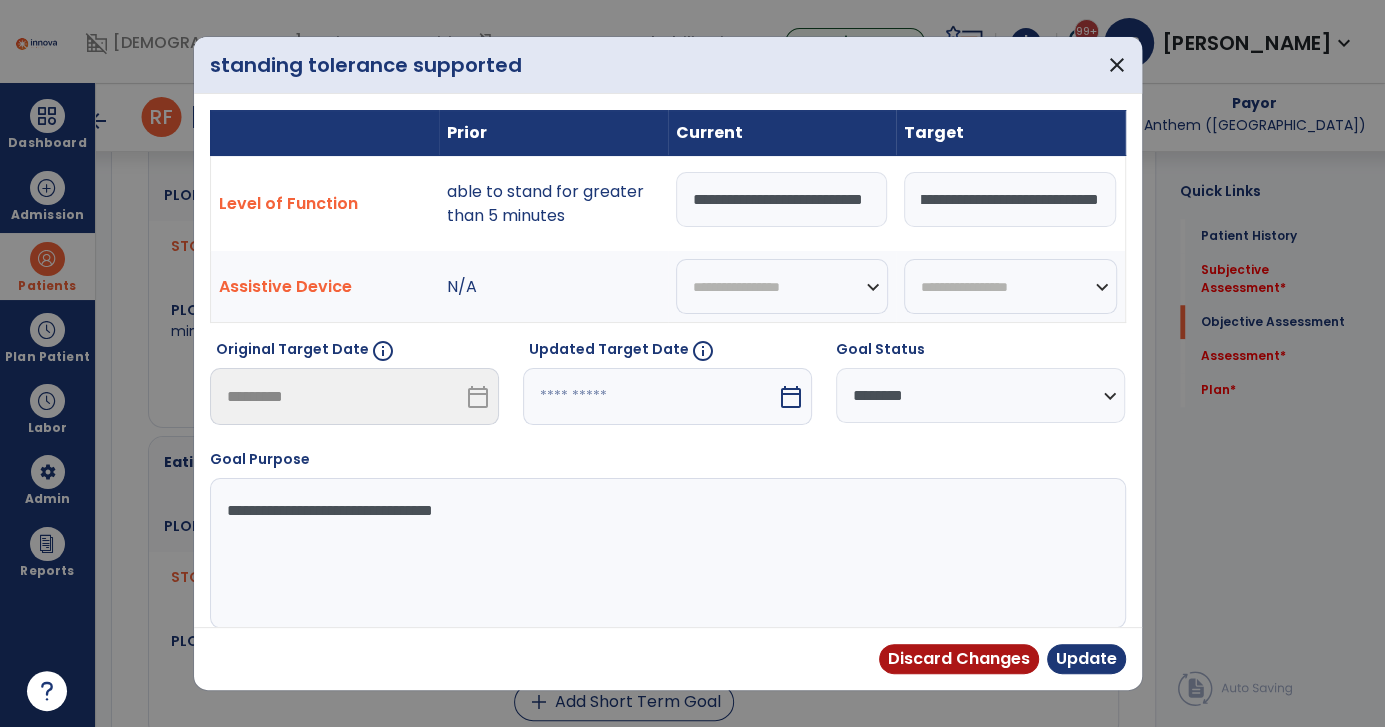 type on "**********" 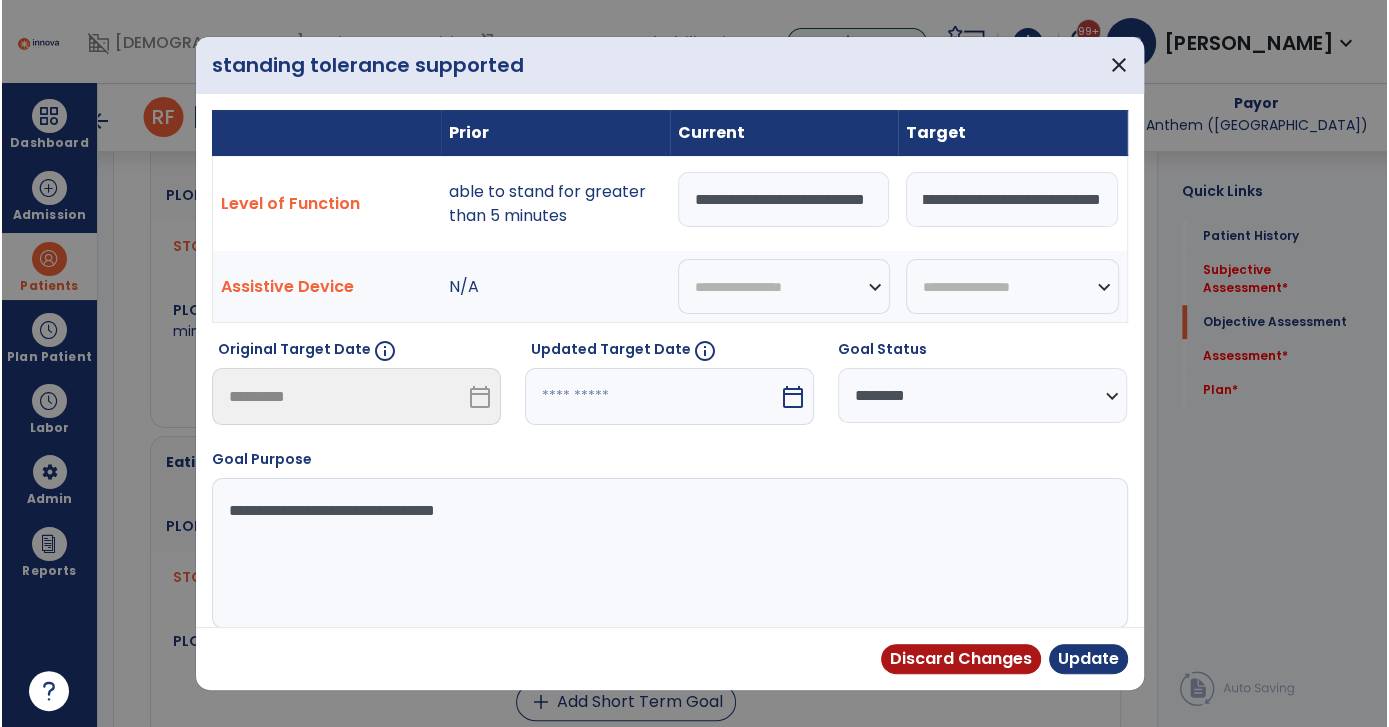 scroll, scrollTop: 0, scrollLeft: 0, axis: both 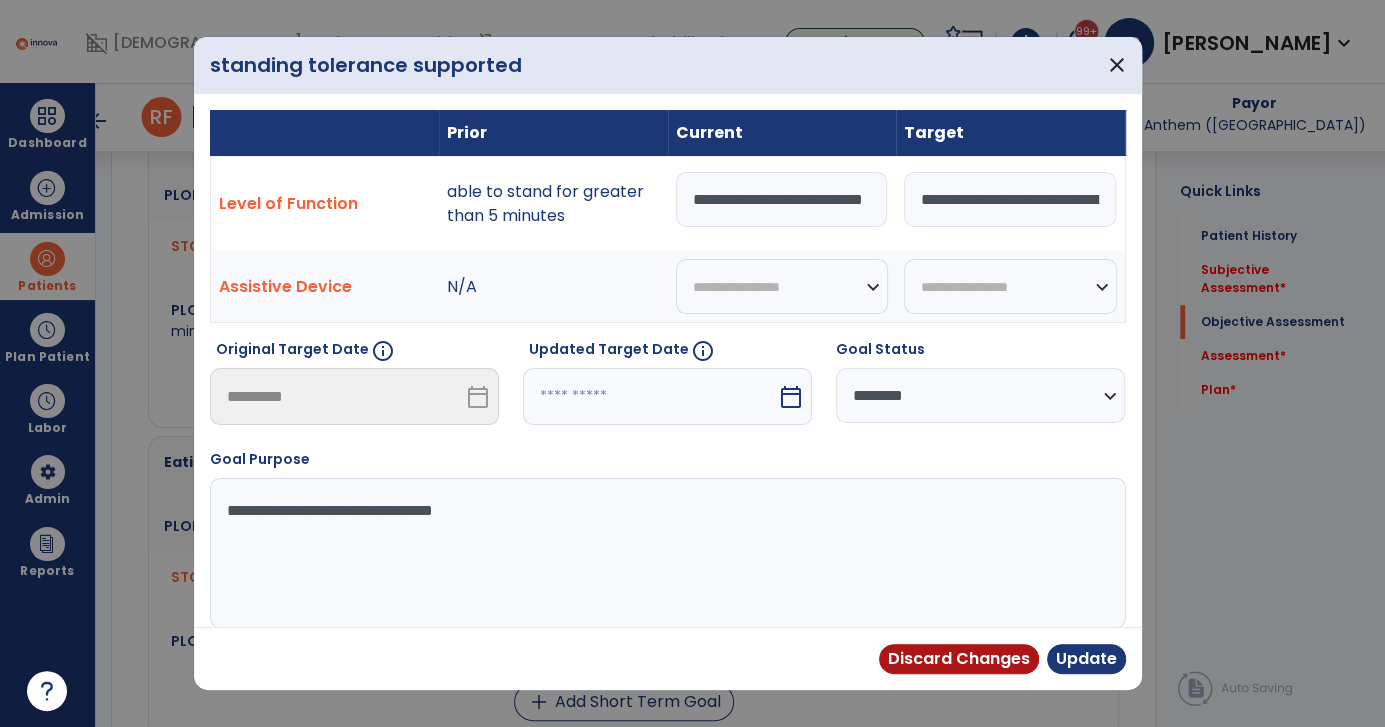 select on "********" 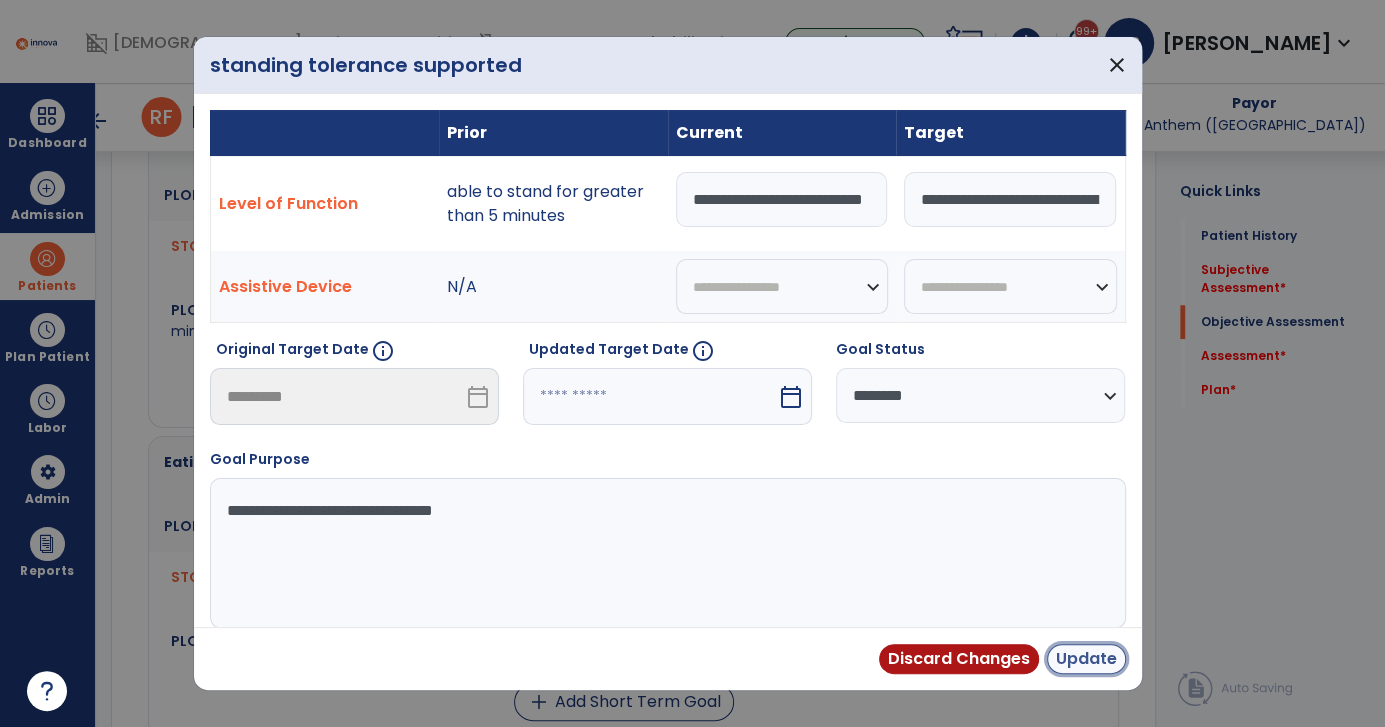 click on "Update" at bounding box center (1086, 659) 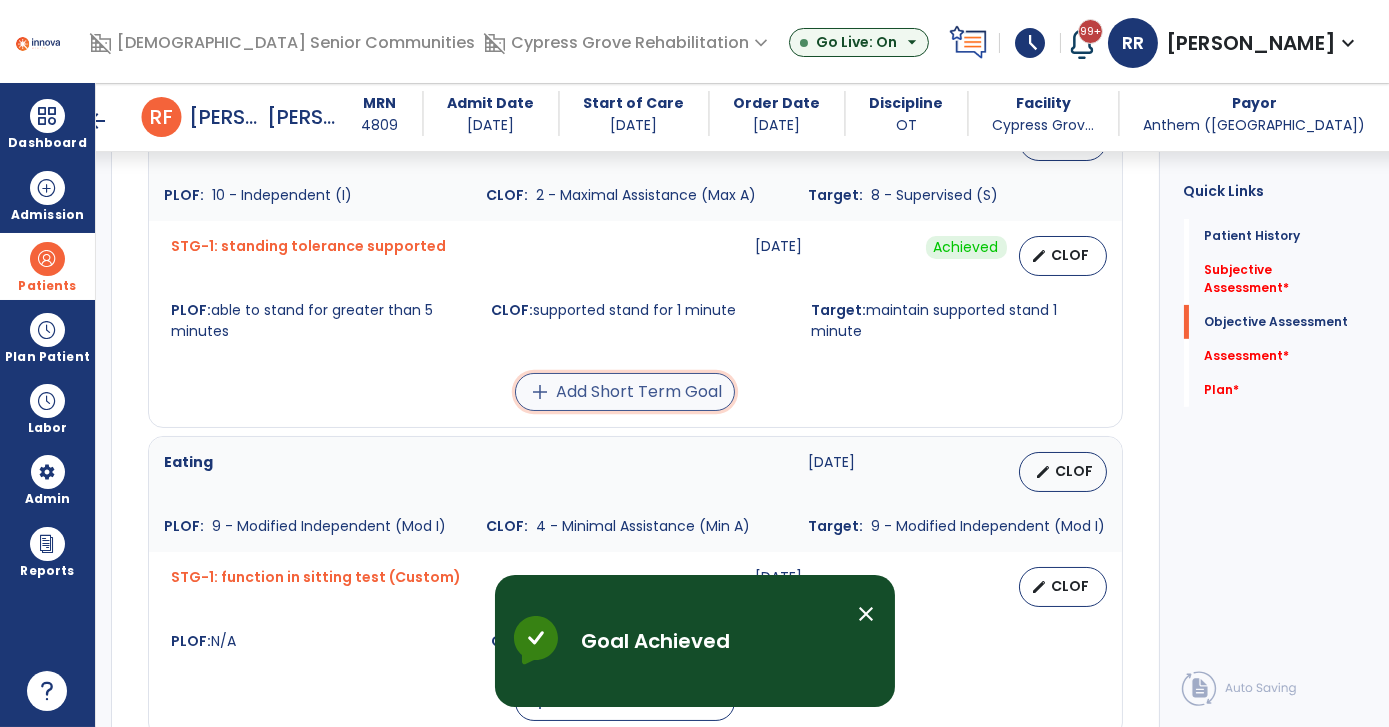 click on "add  Add Short Term Goal" at bounding box center [625, 392] 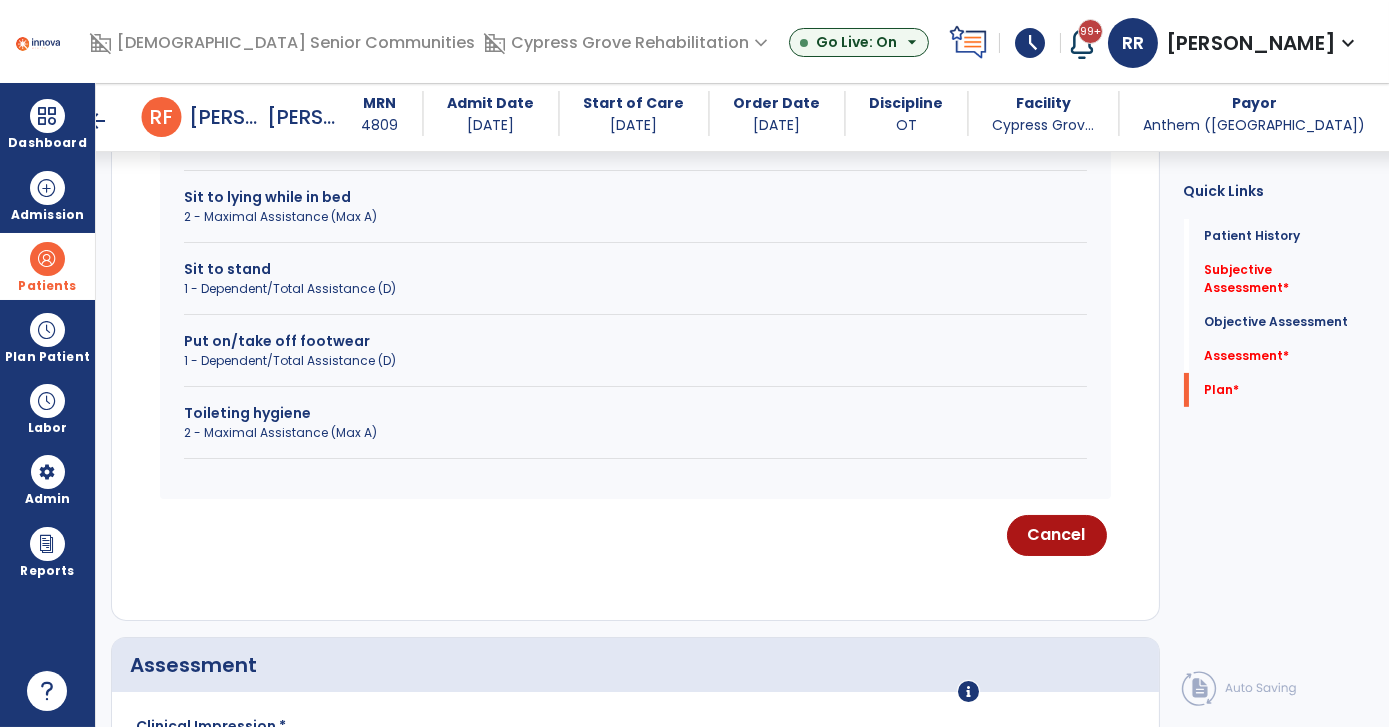 scroll, scrollTop: 1712, scrollLeft: 0, axis: vertical 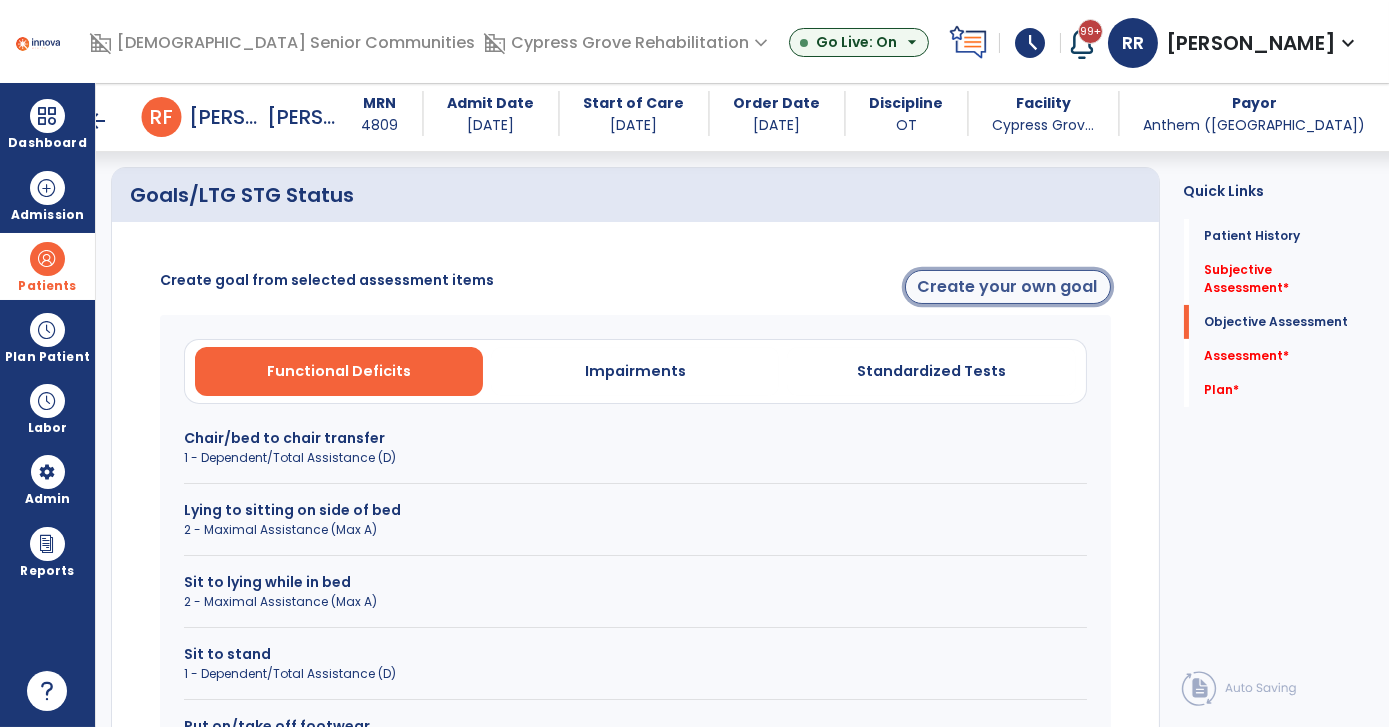 click on "Create your own goal" 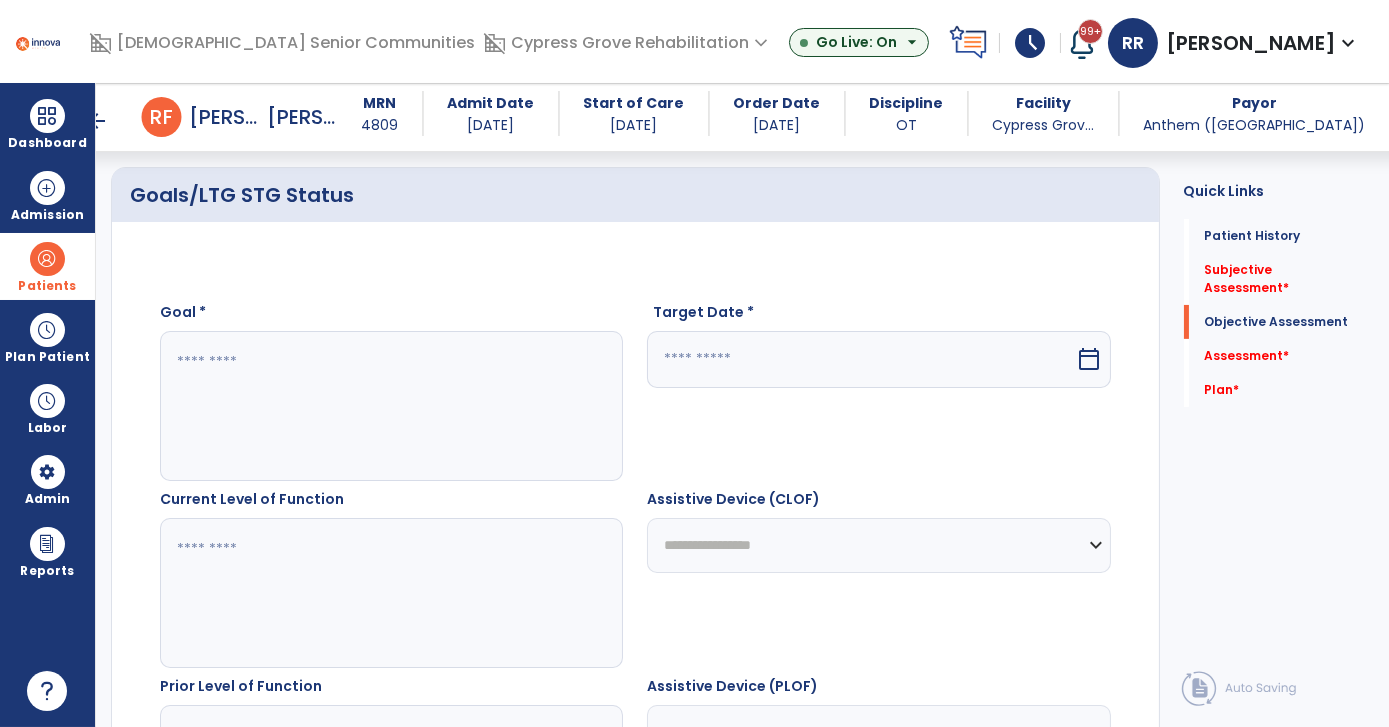 click 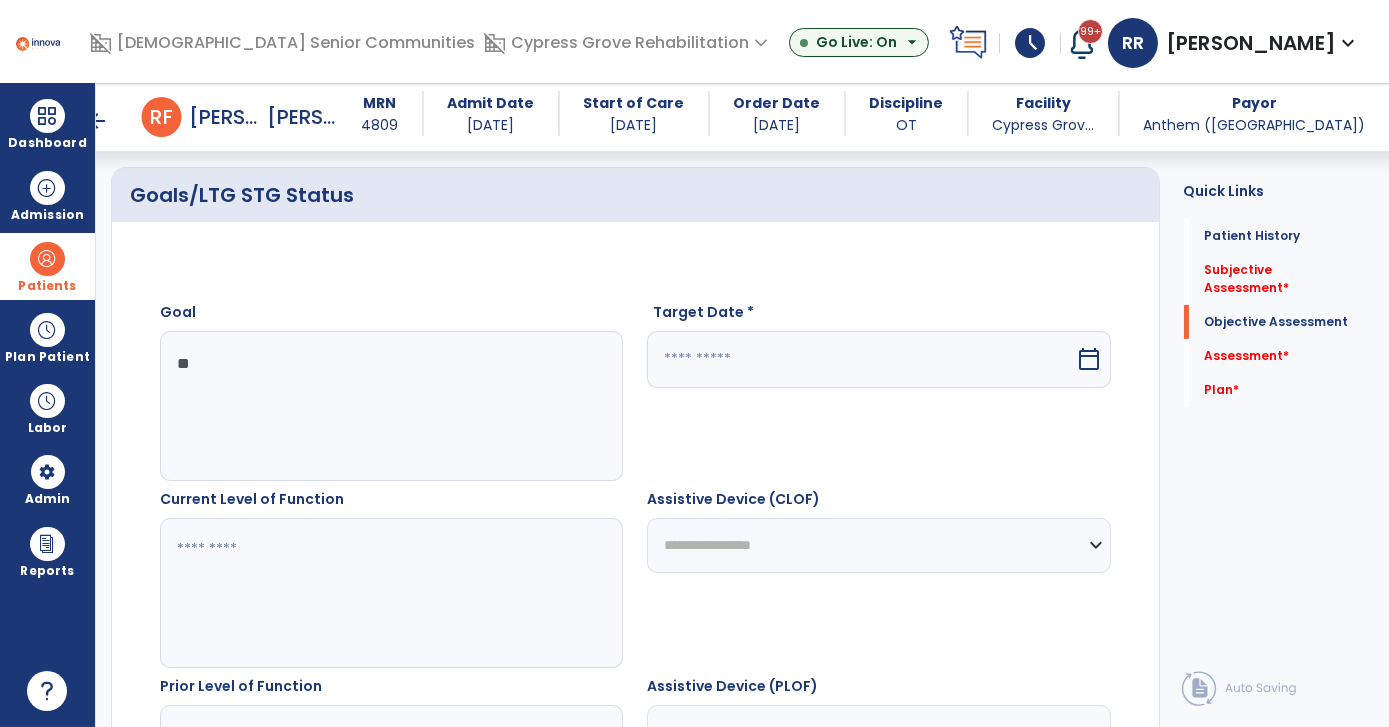 type on "*" 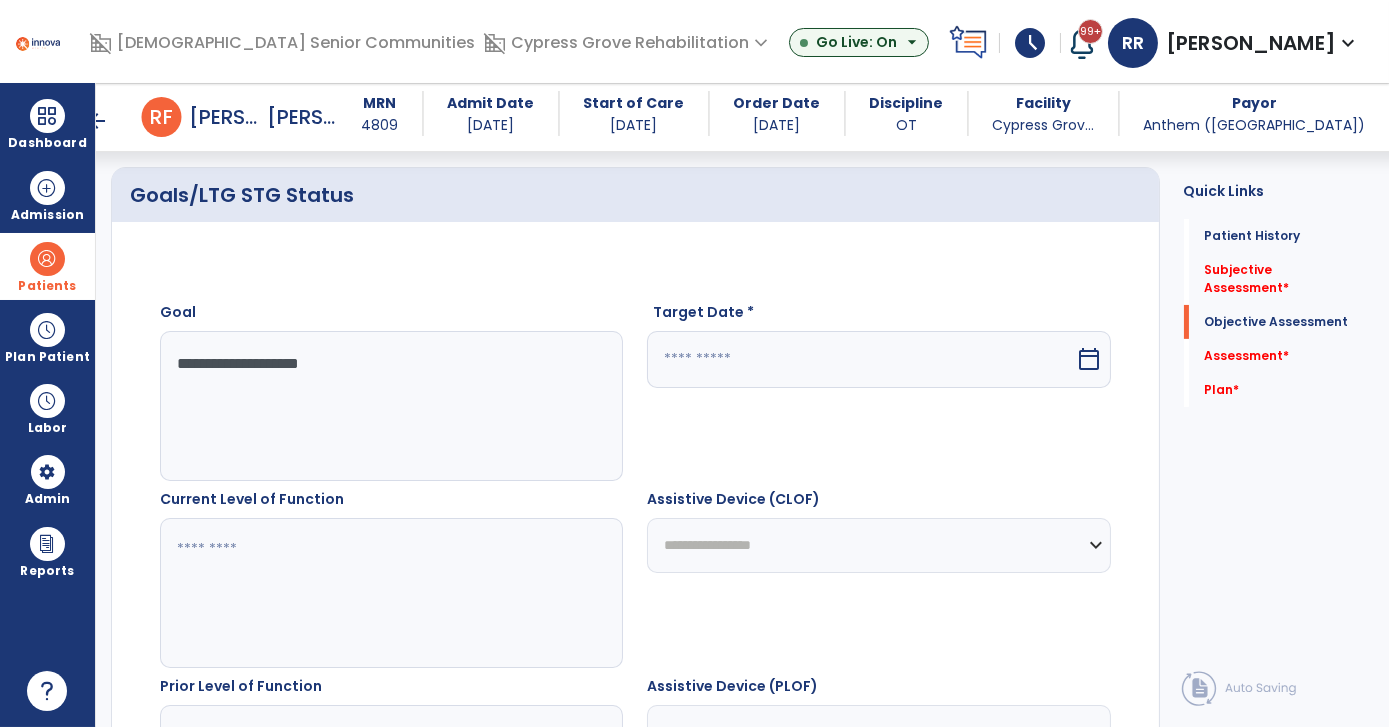 type on "**********" 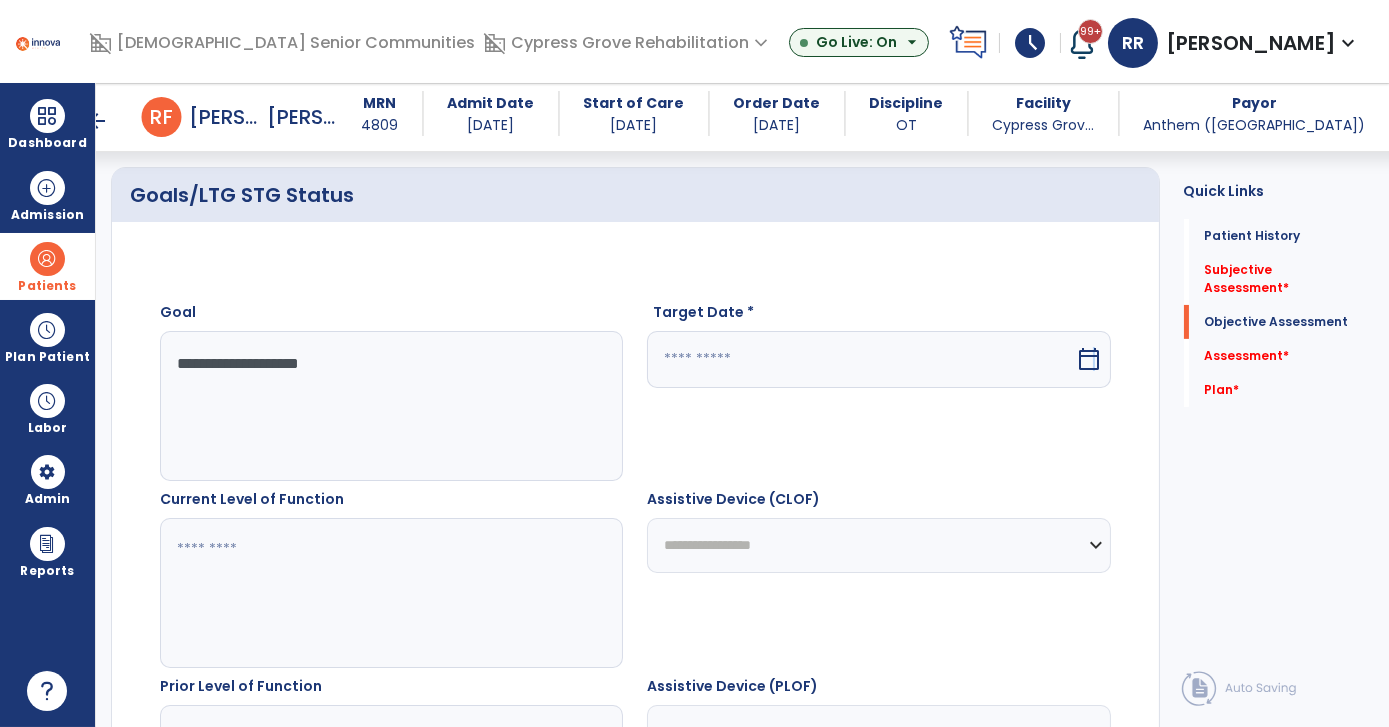 click on "calendar_today" at bounding box center (1090, 359) 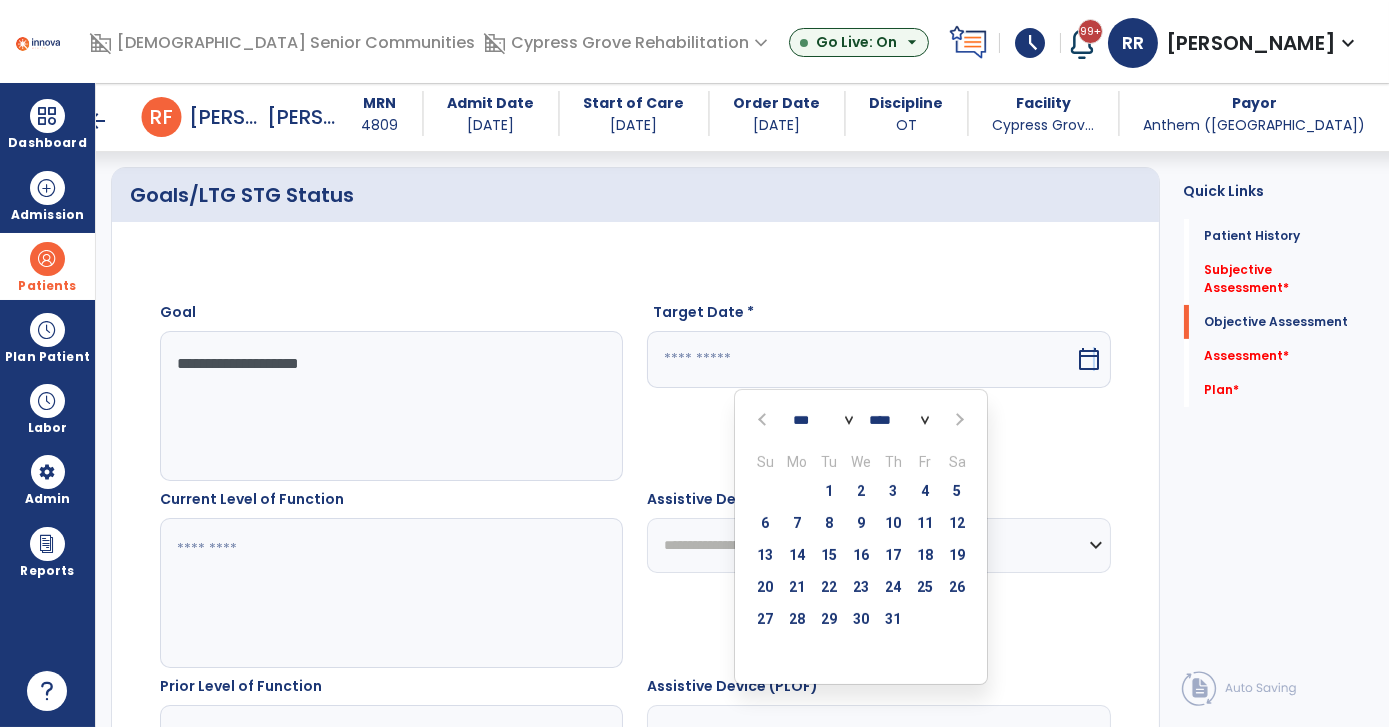 click at bounding box center [957, 419] 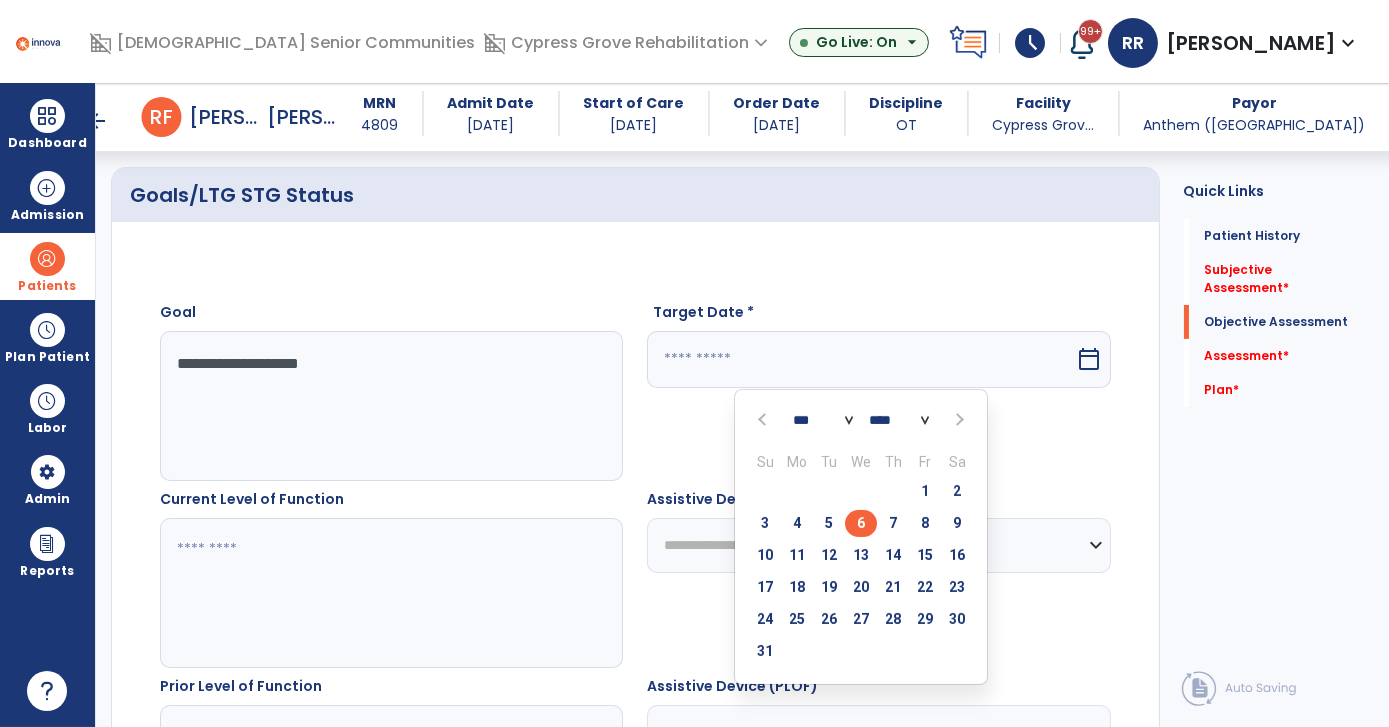 click on "6" at bounding box center (861, 523) 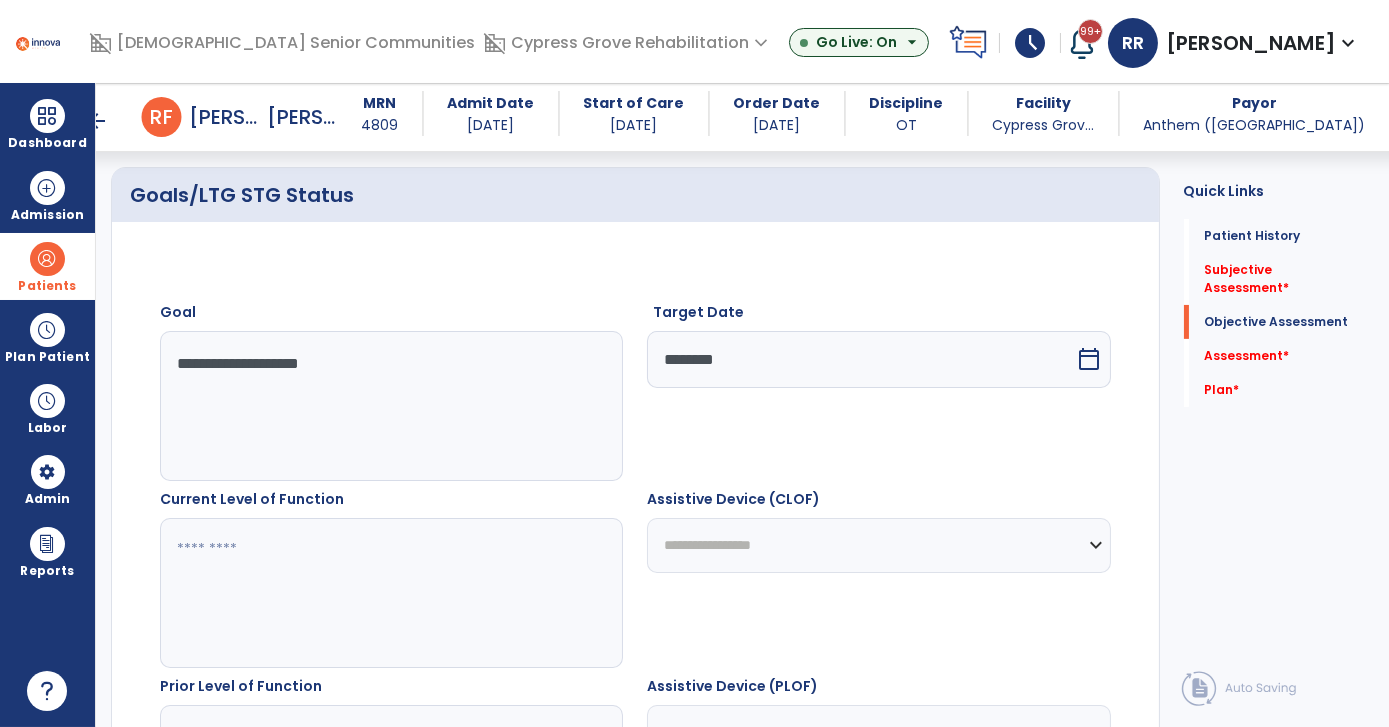 click 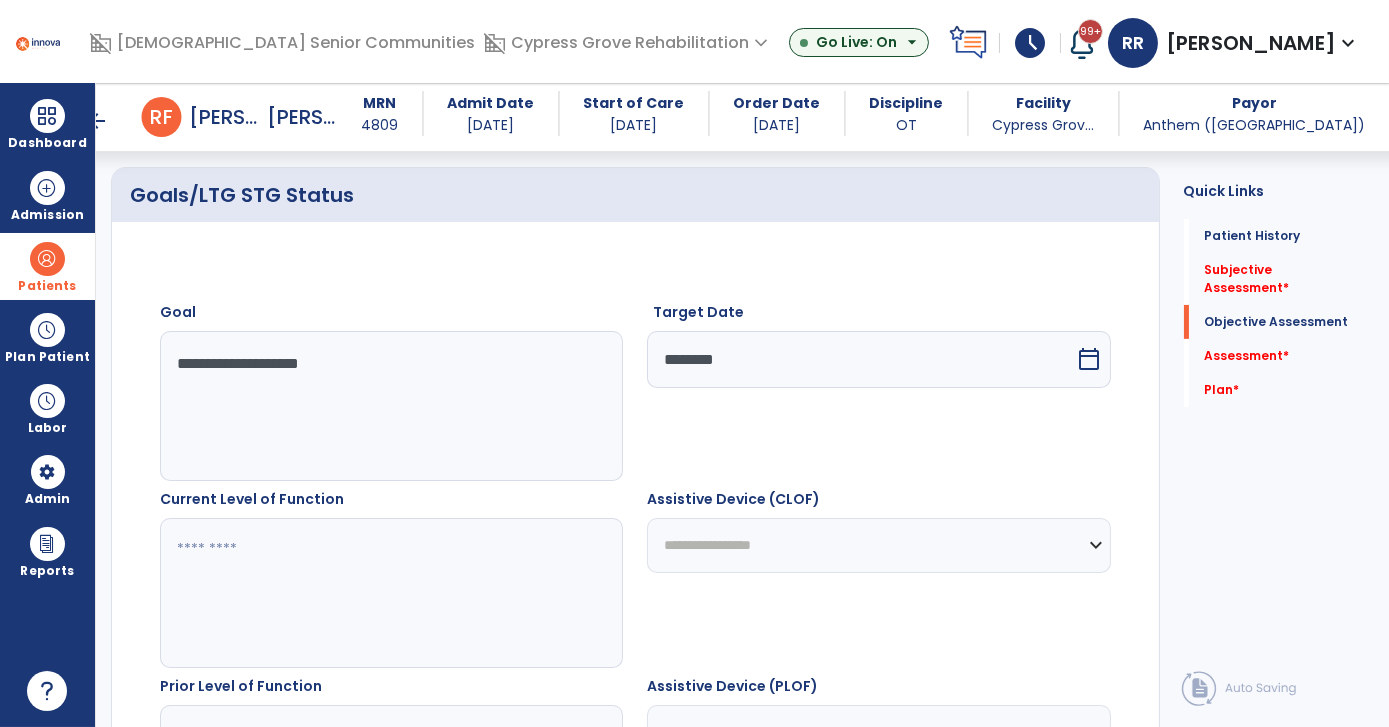 click 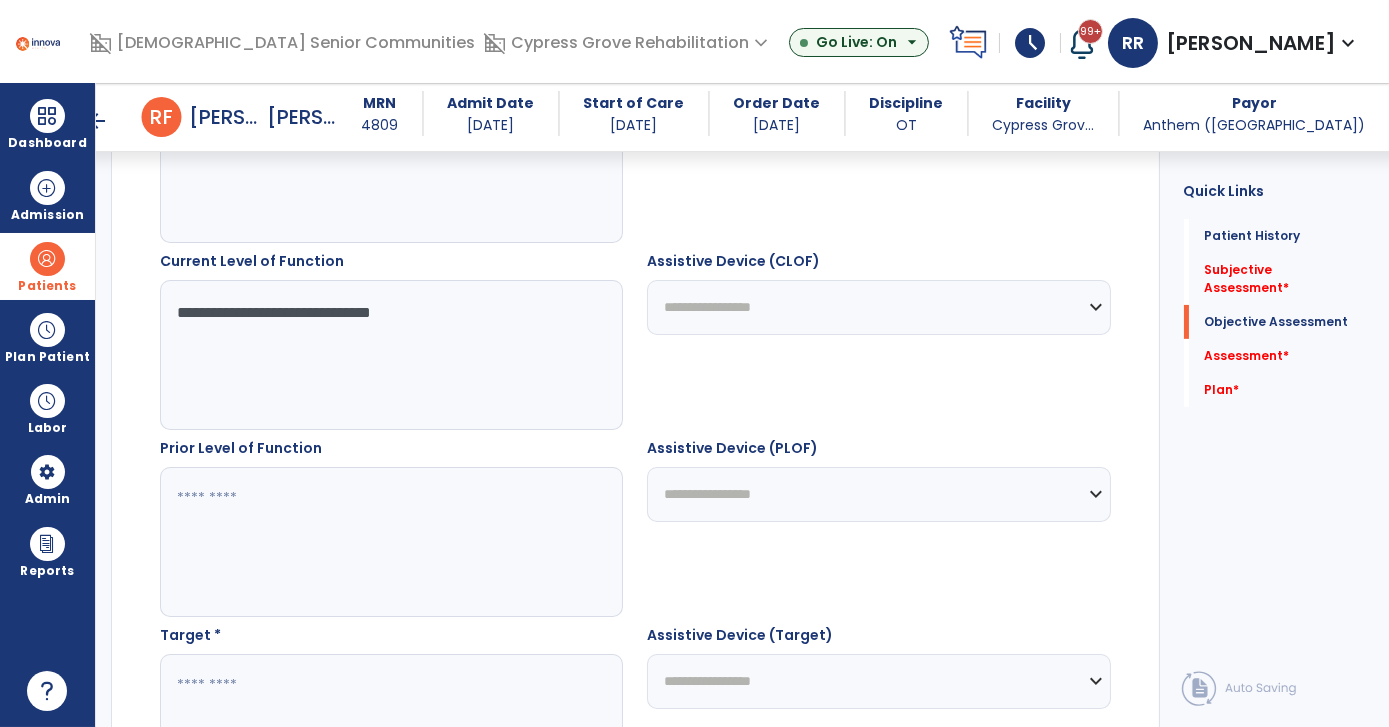 scroll, scrollTop: 1015, scrollLeft: 0, axis: vertical 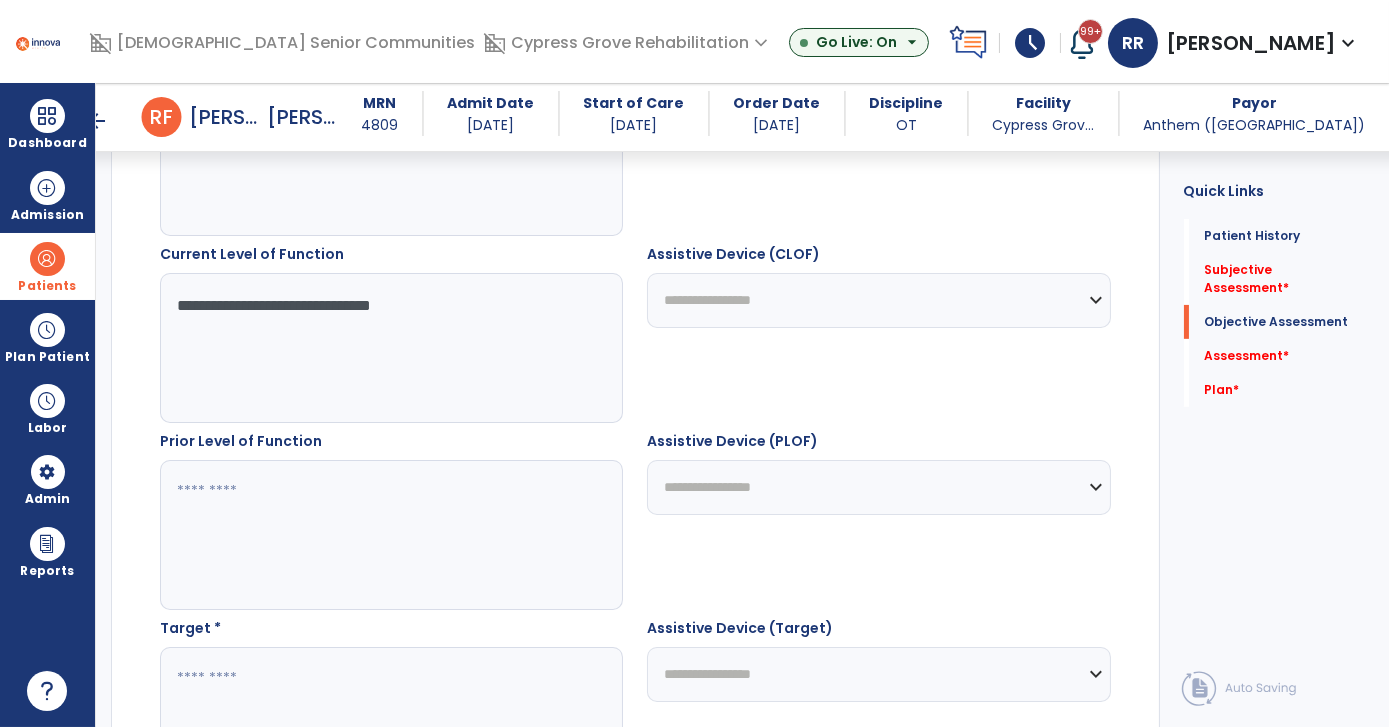 type on "**********" 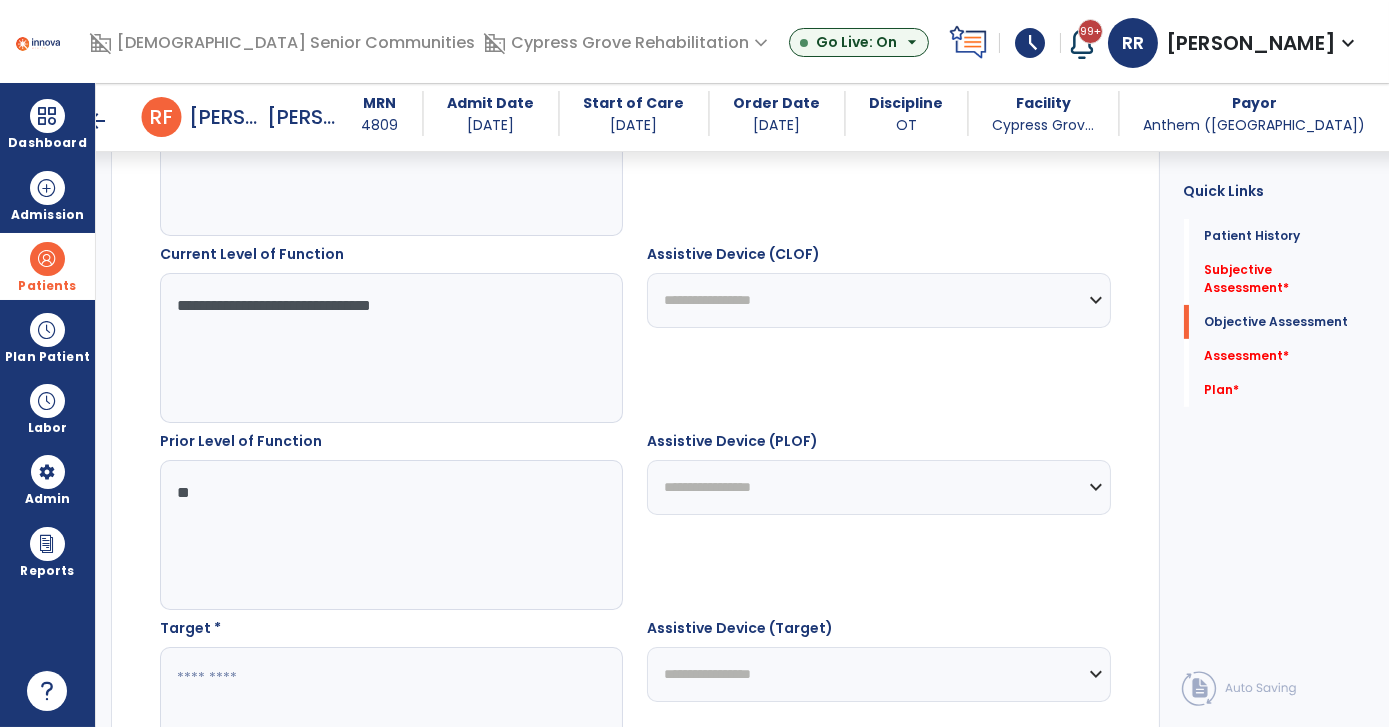 type on "*" 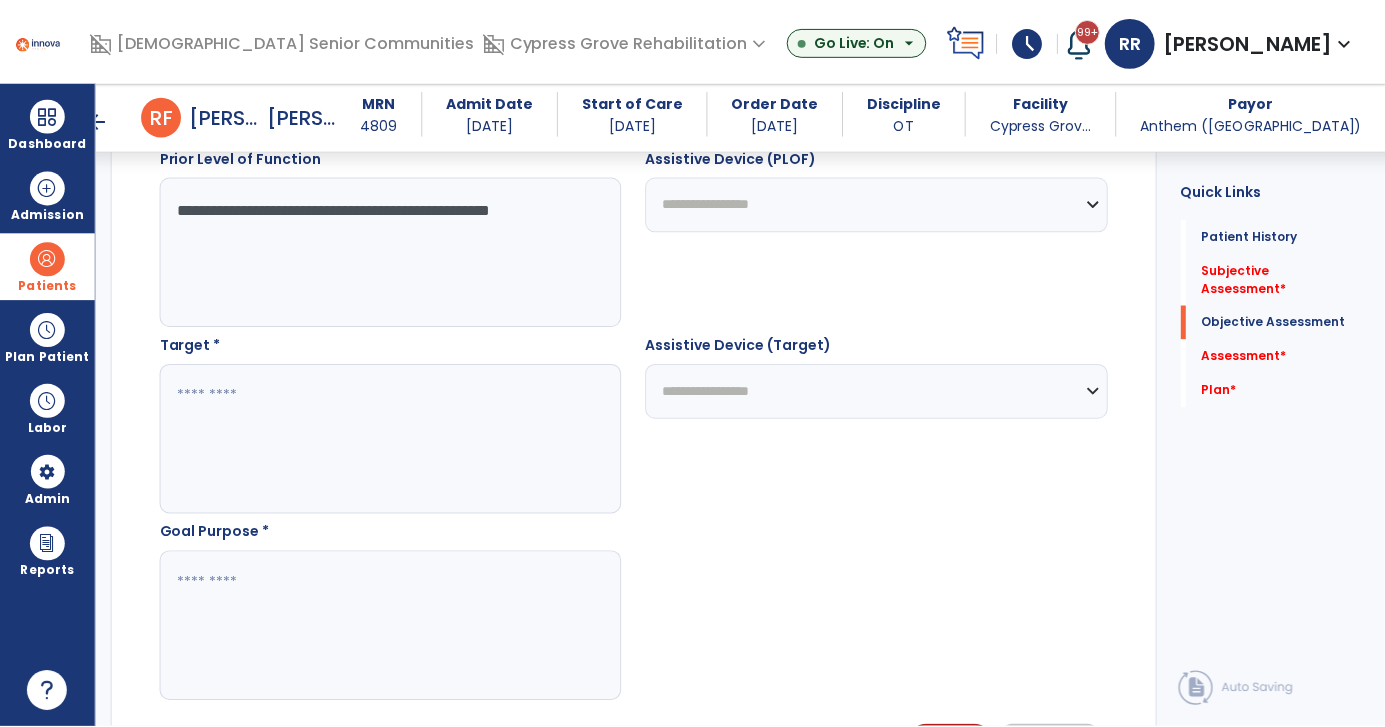 scroll, scrollTop: 1304, scrollLeft: 0, axis: vertical 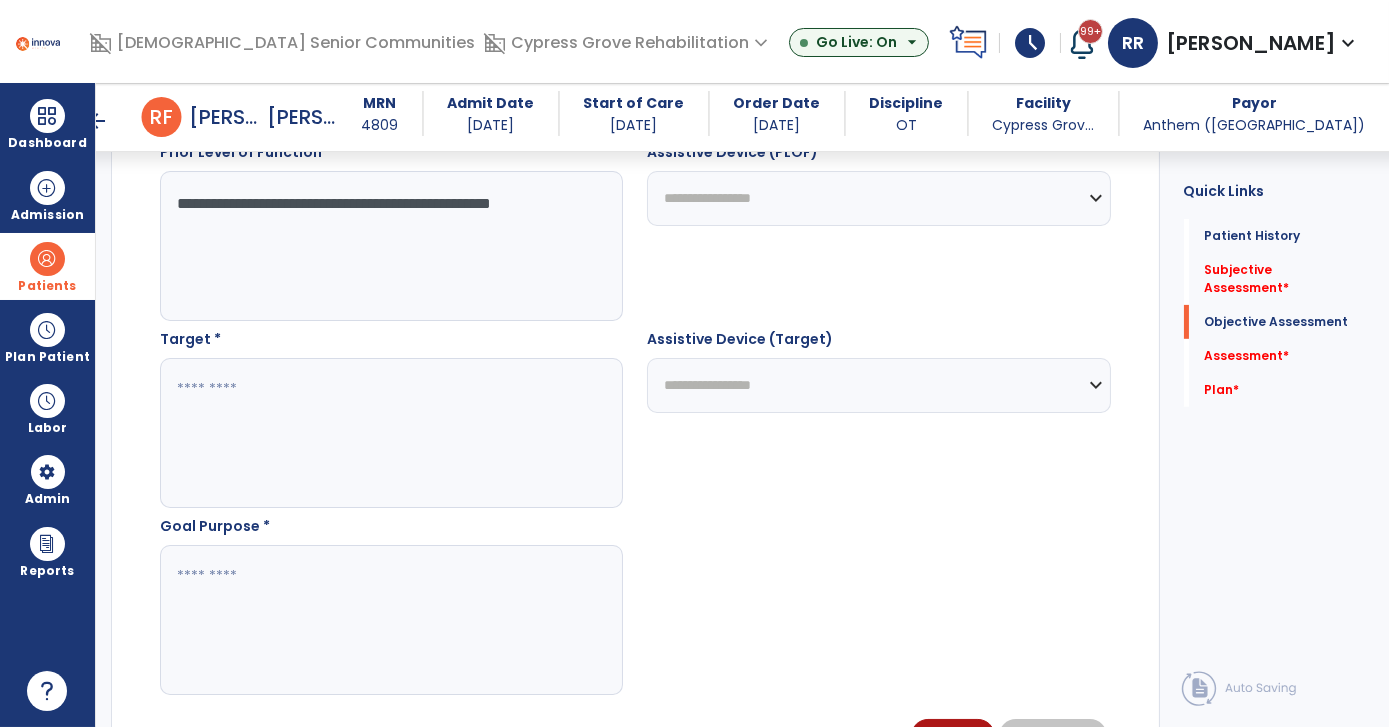 type on "**********" 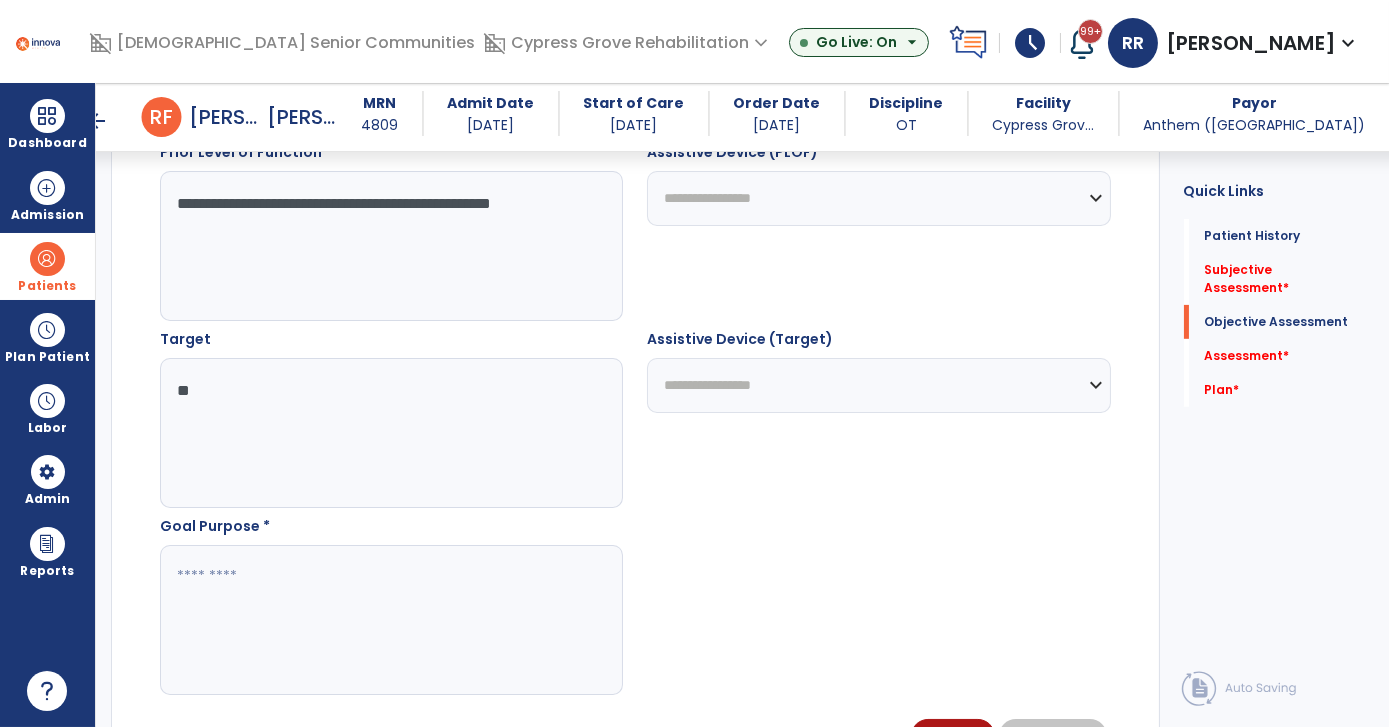 type on "*" 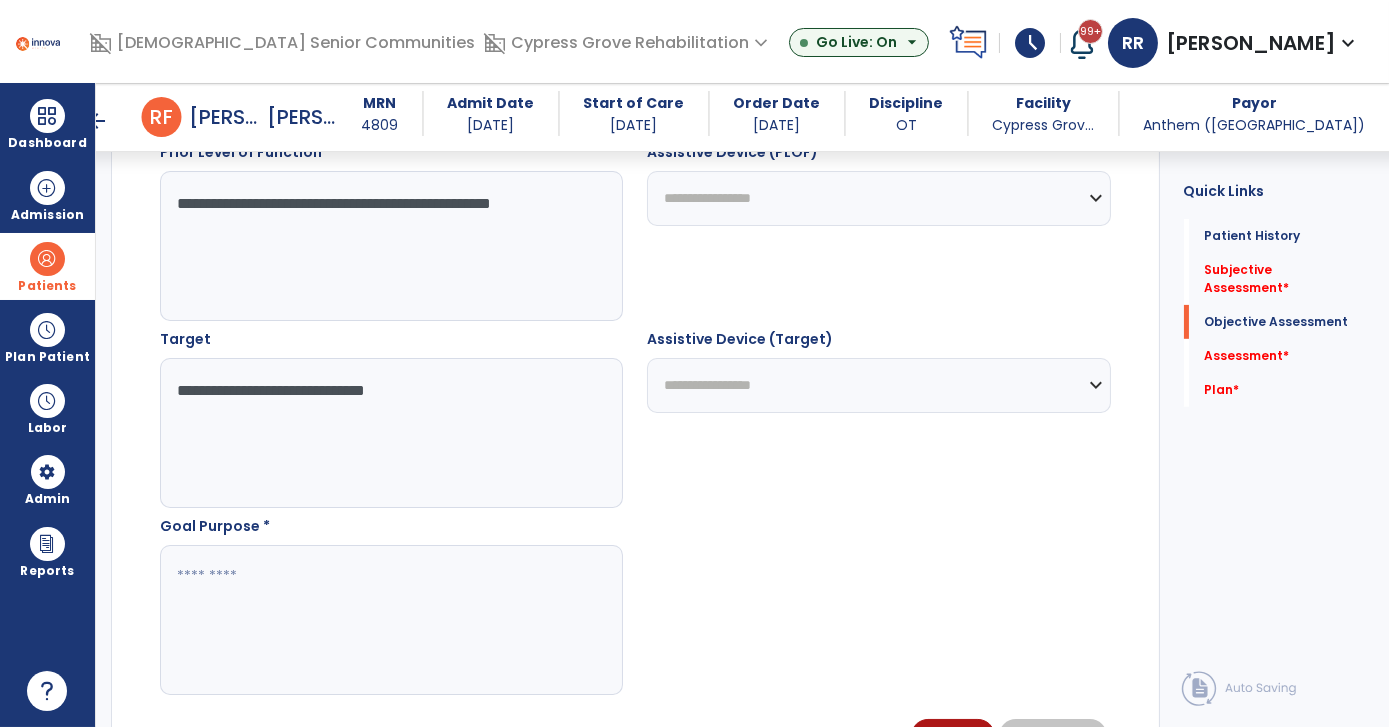 type on "**********" 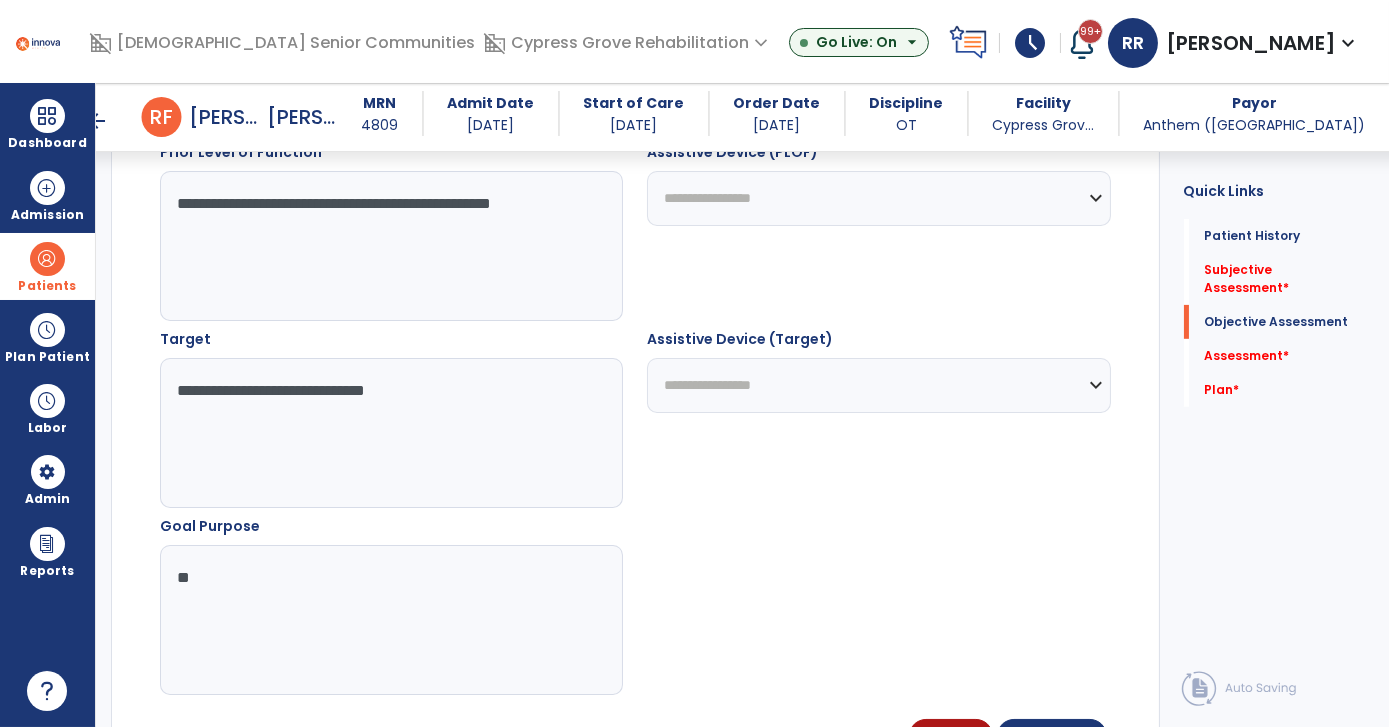 type on "*" 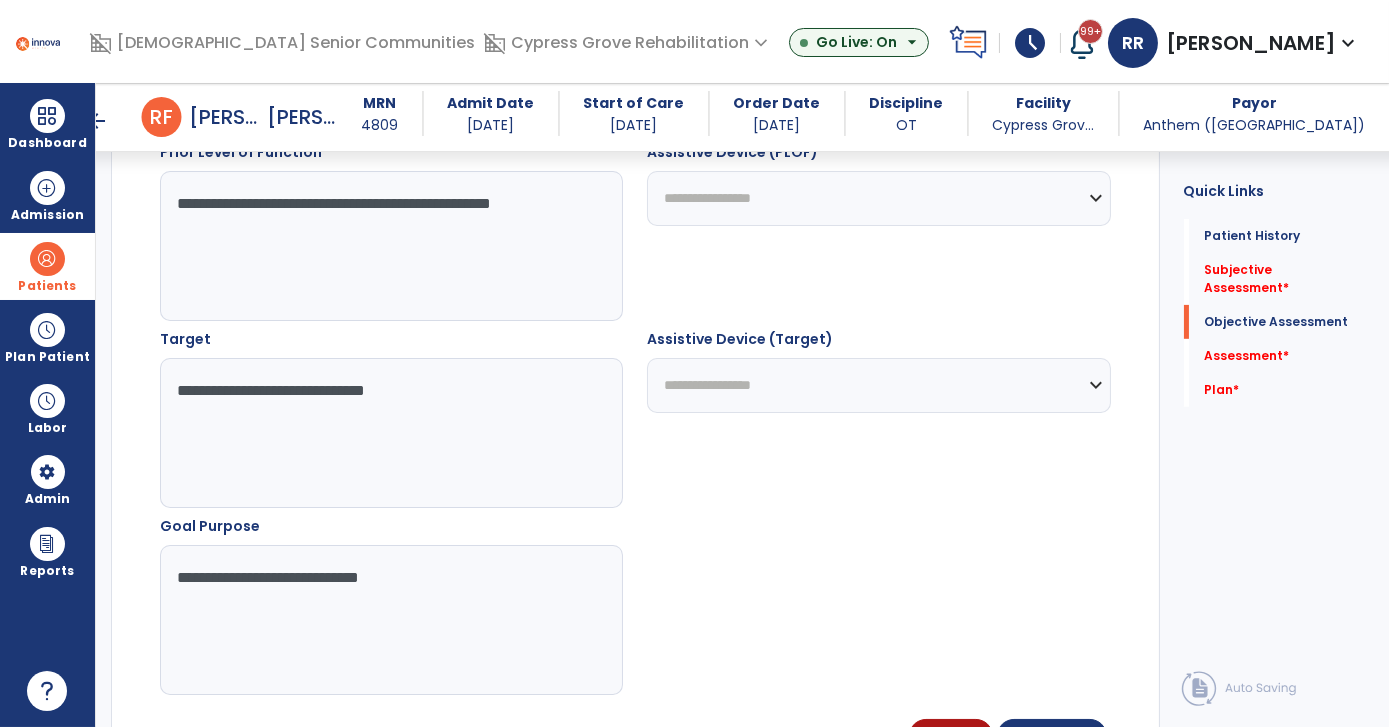 type on "**********" 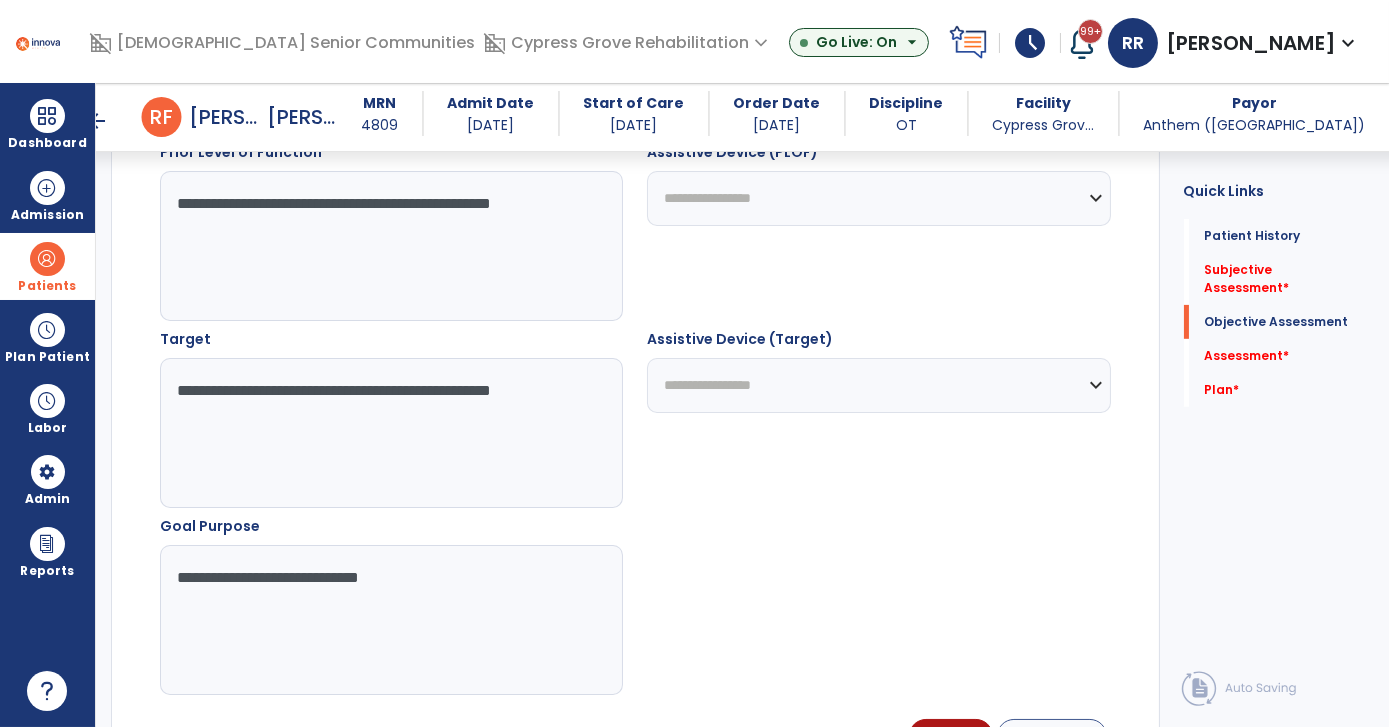 type on "**********" 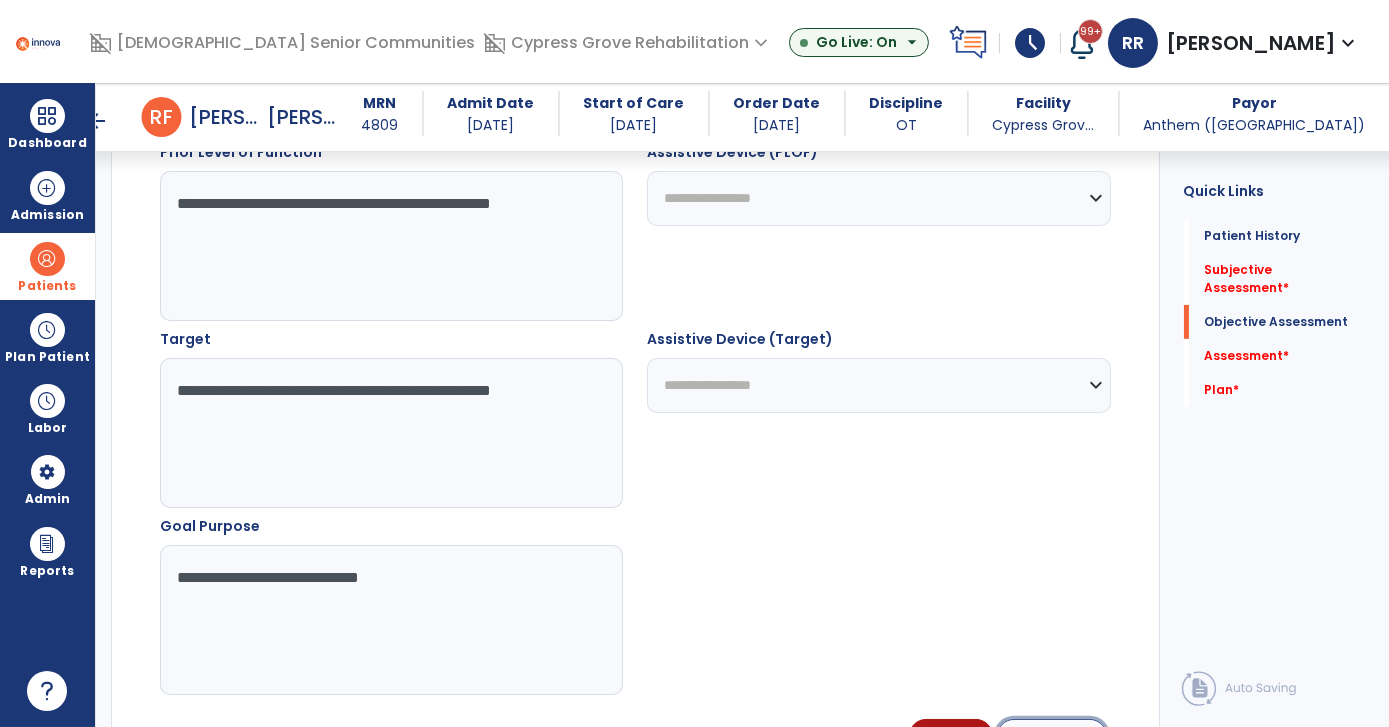 click on "Save Goal" 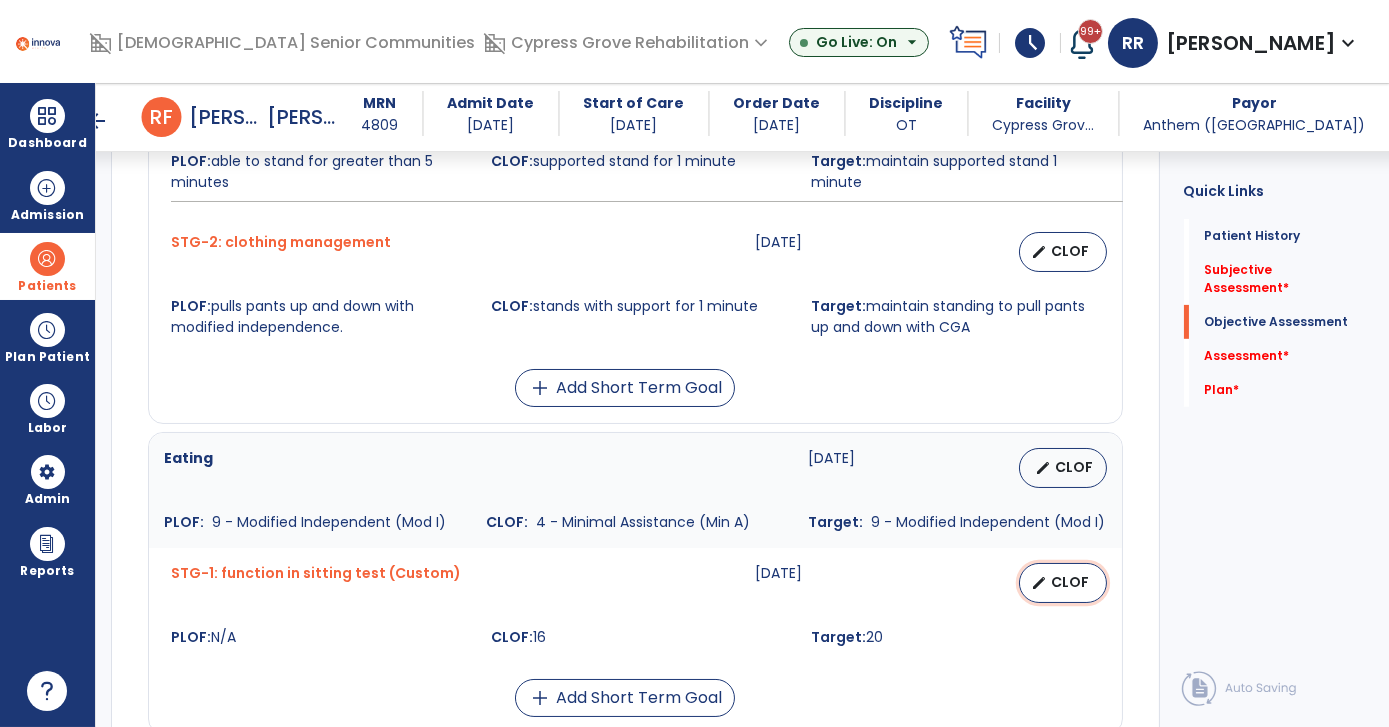 click on "CLOF" at bounding box center [1071, 582] 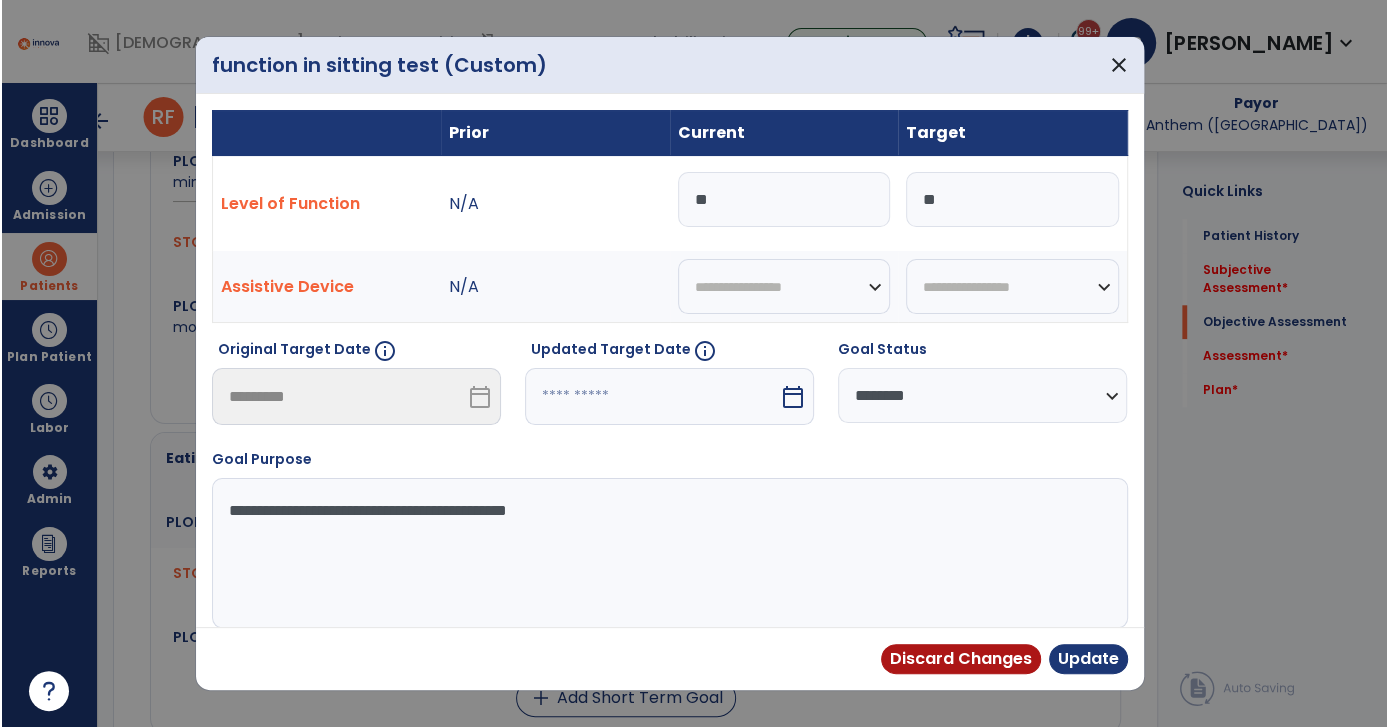 scroll, scrollTop: 1304, scrollLeft: 0, axis: vertical 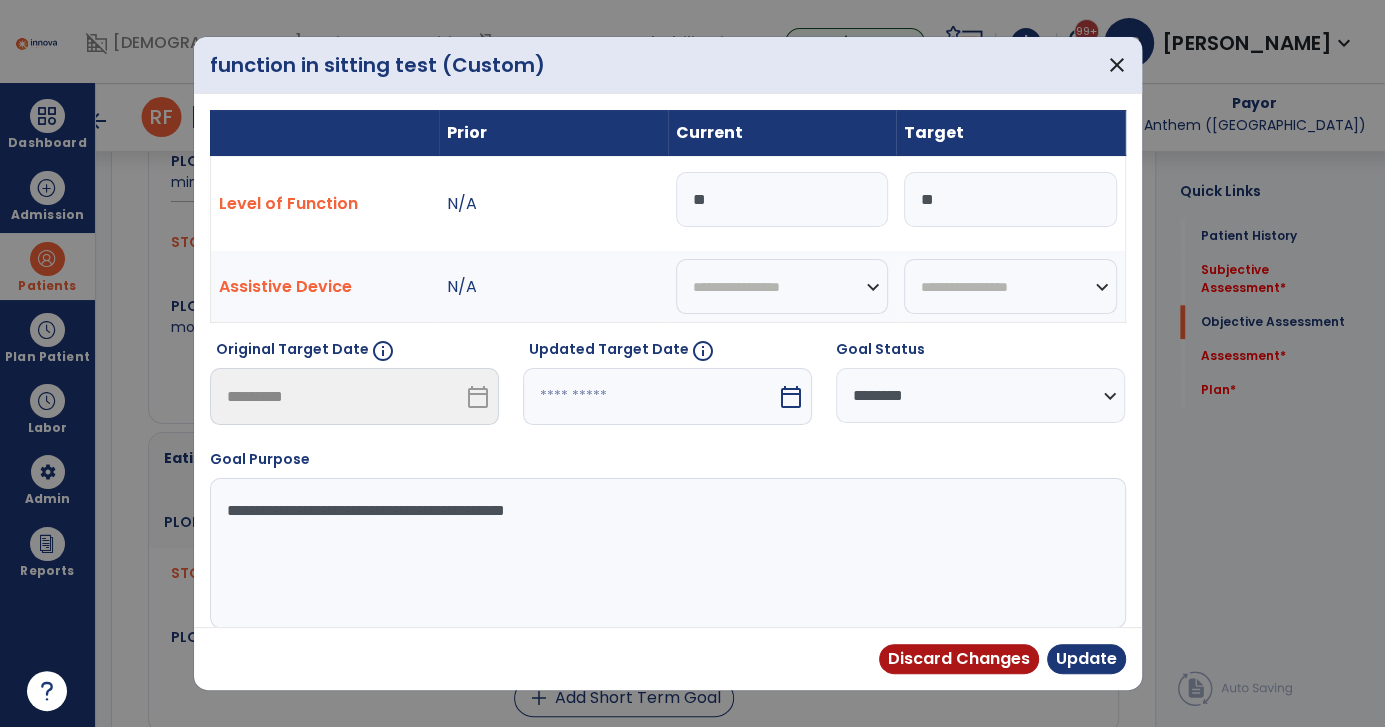 drag, startPoint x: 741, startPoint y: 199, endPoint x: 568, endPoint y: 176, distance: 174.5222 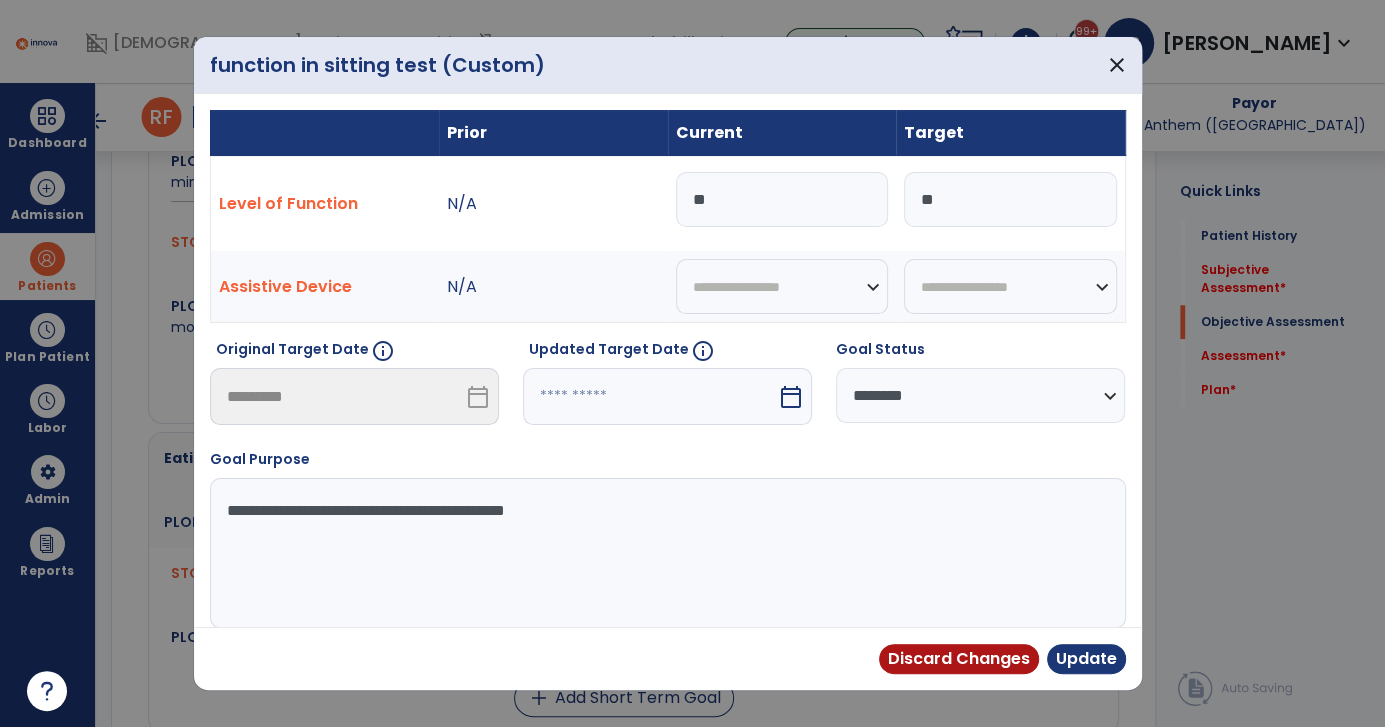 type on "**" 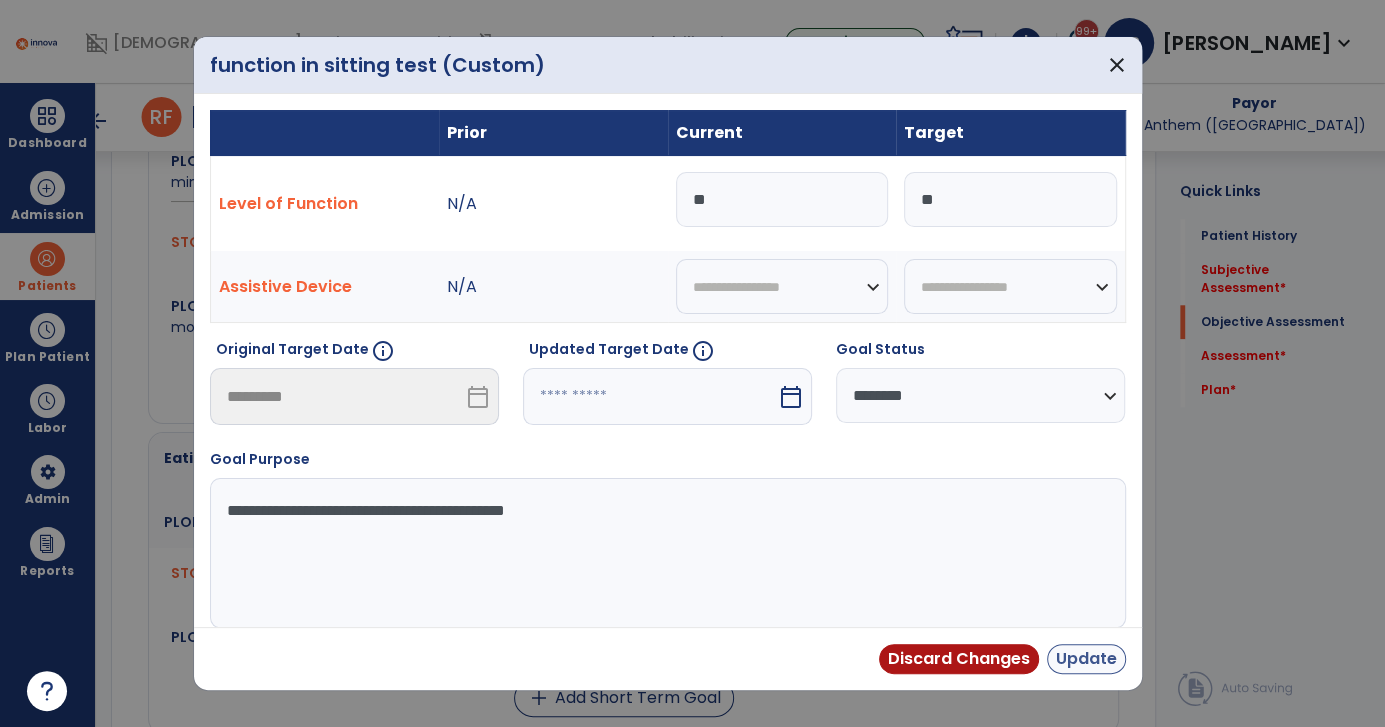 type on "**" 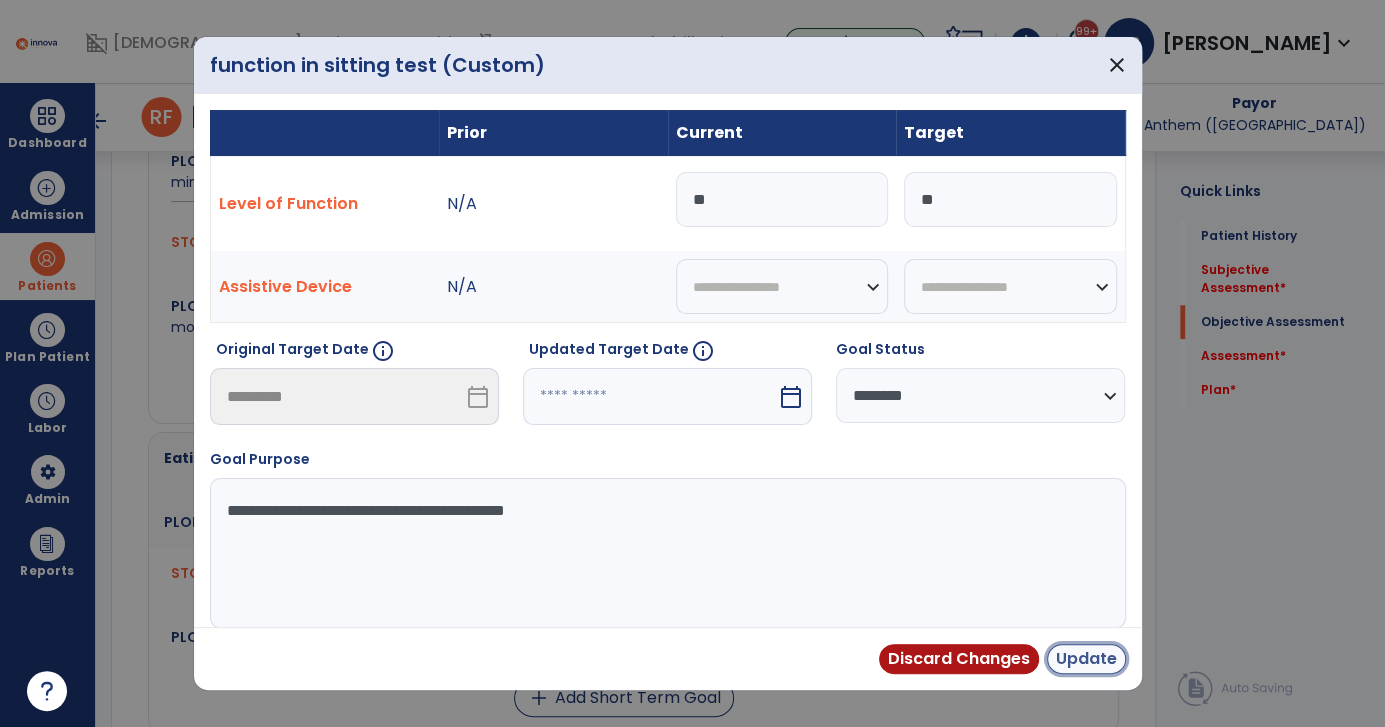 click on "Update" at bounding box center (1086, 659) 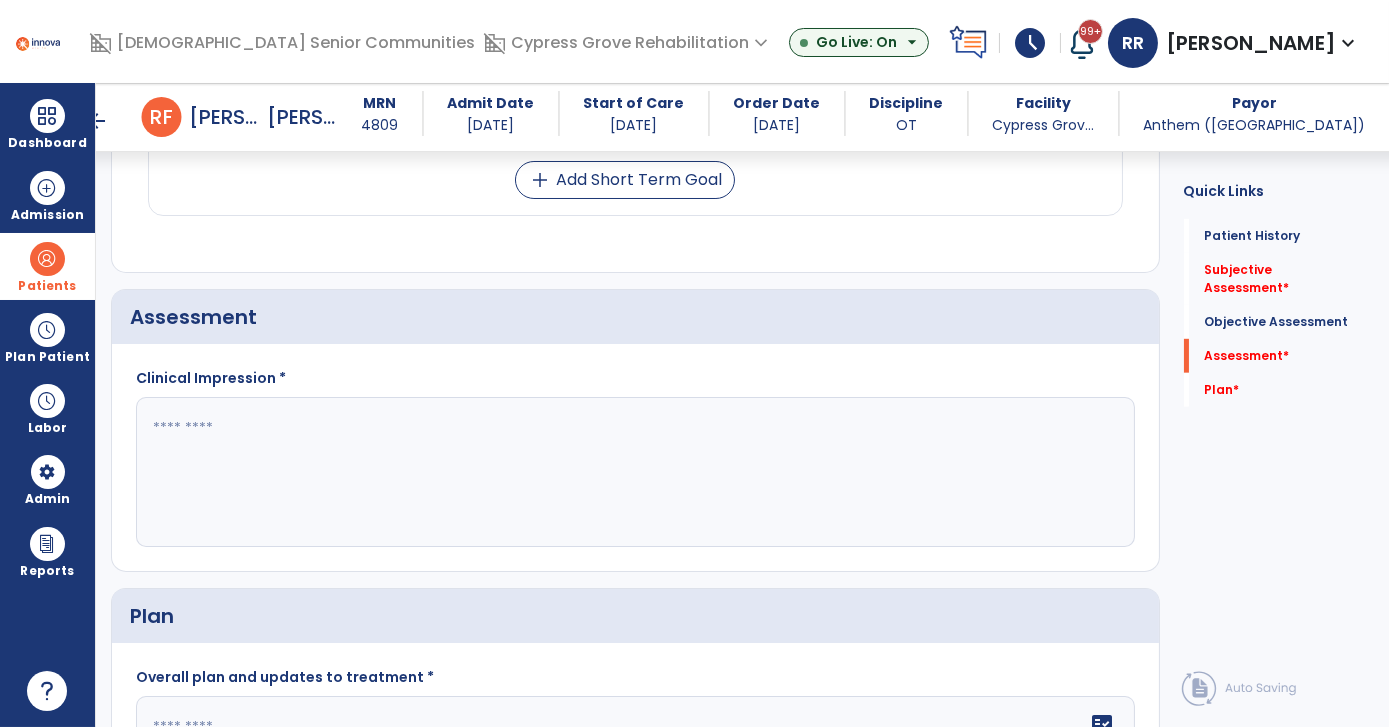 scroll, scrollTop: 2675, scrollLeft: 0, axis: vertical 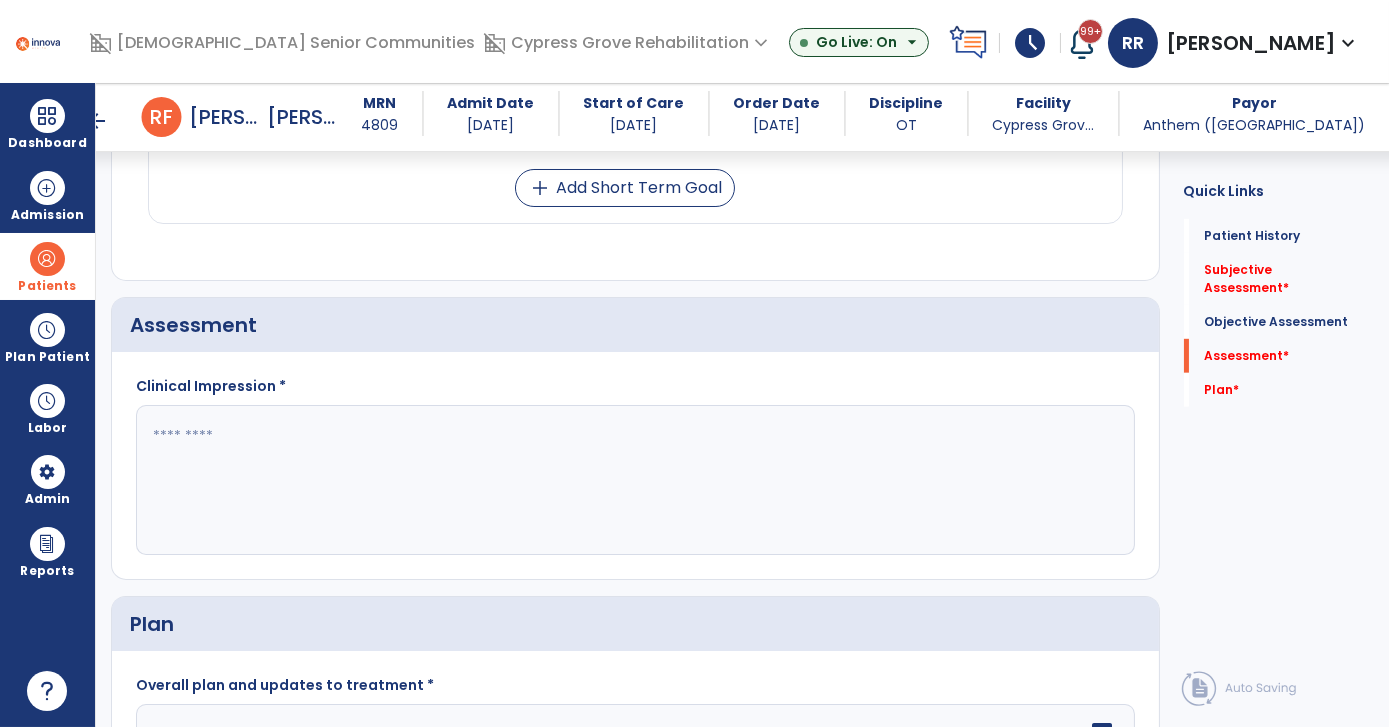 click 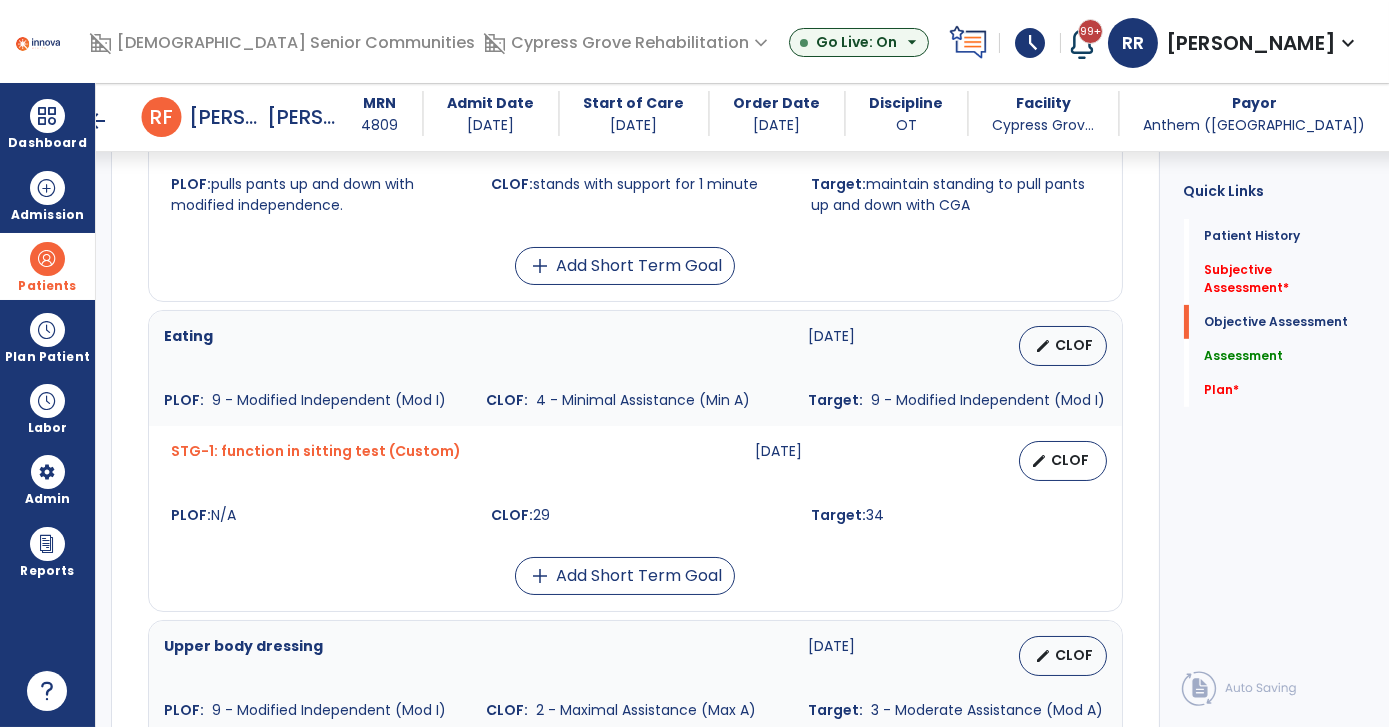 scroll, scrollTop: 1399, scrollLeft: 0, axis: vertical 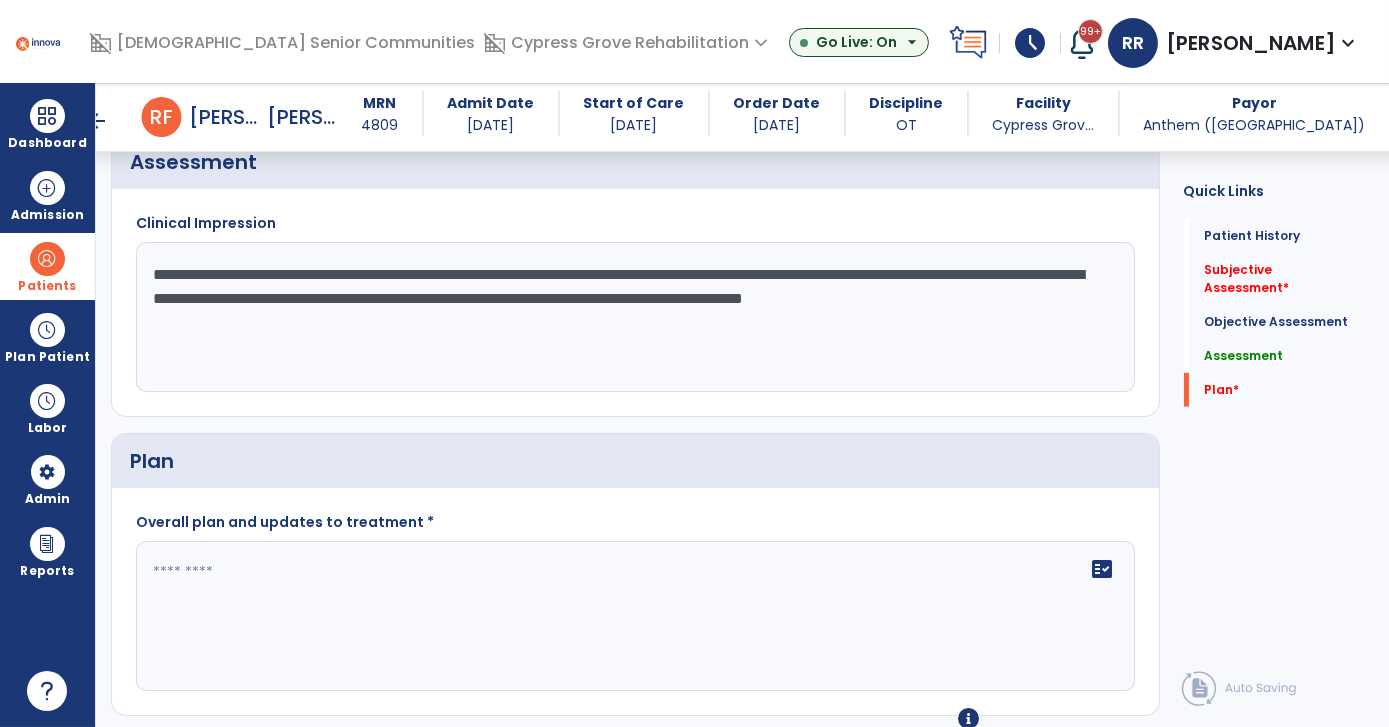 type on "**********" 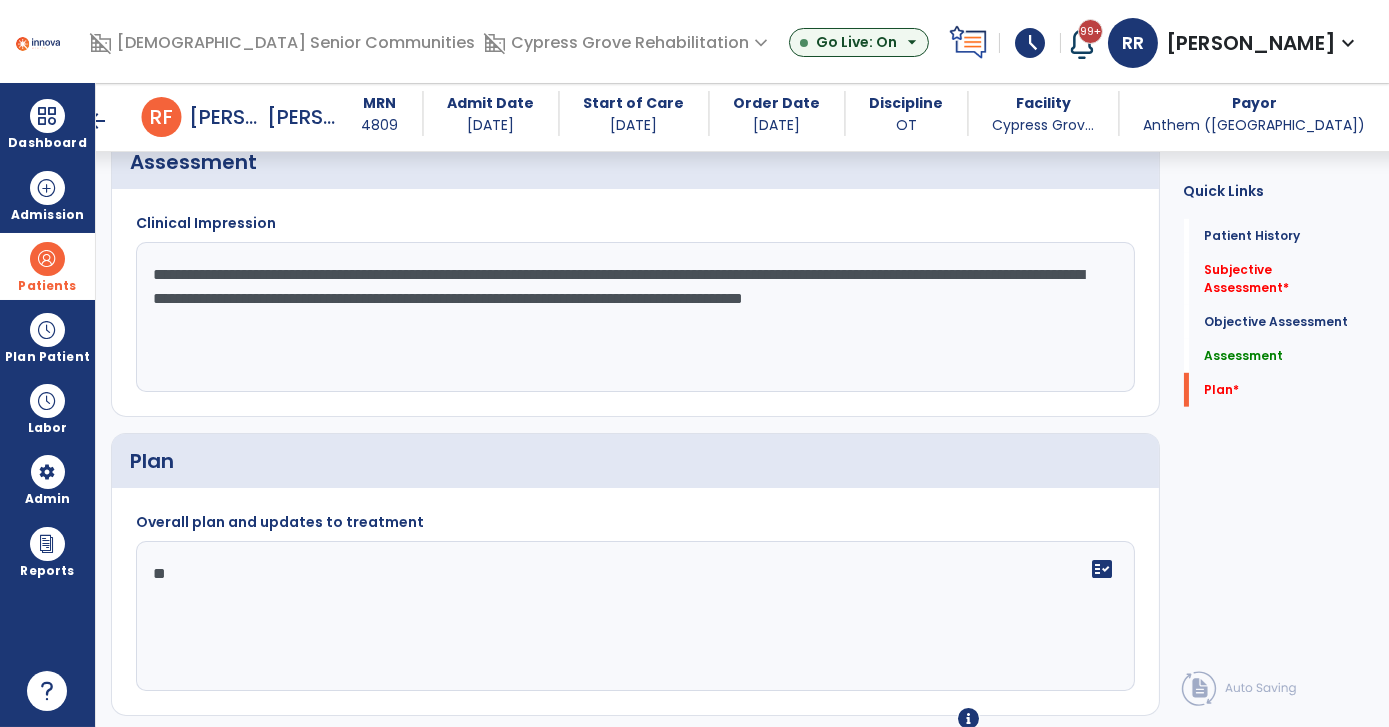 type on "*" 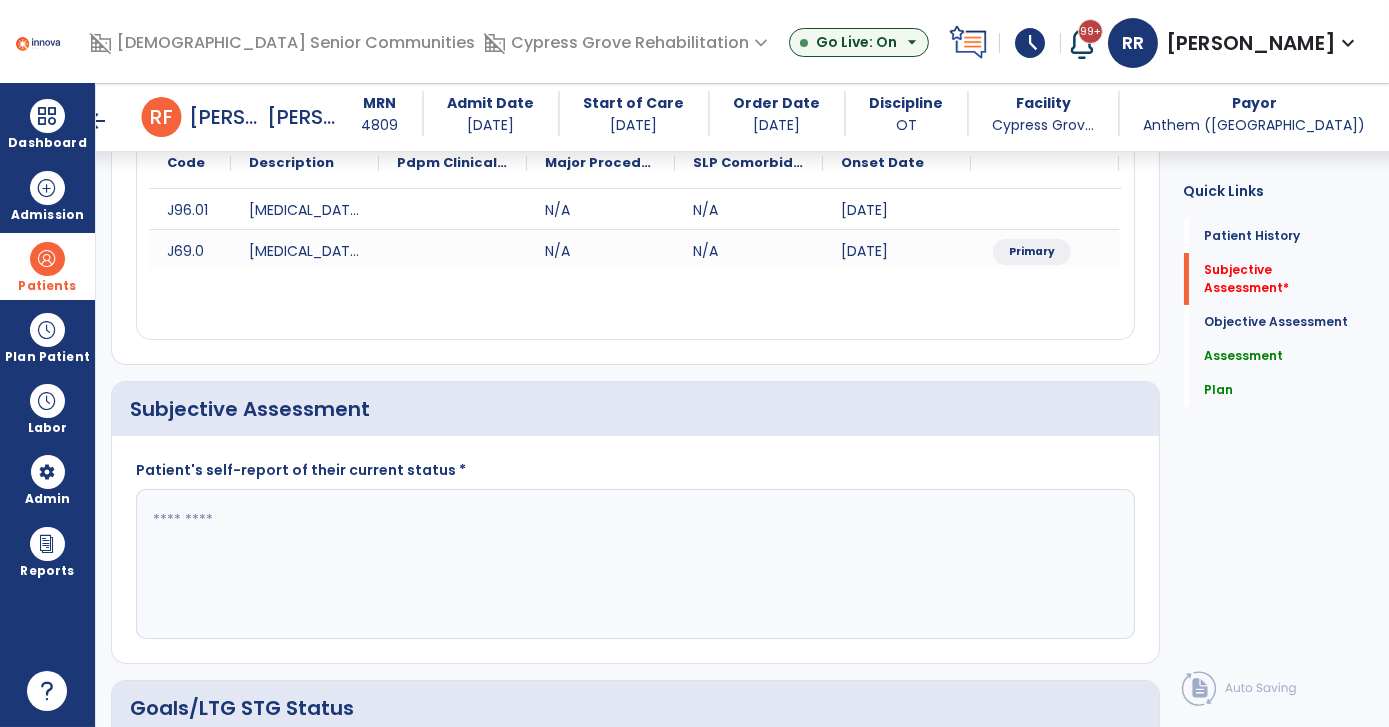 scroll, scrollTop: 296, scrollLeft: 0, axis: vertical 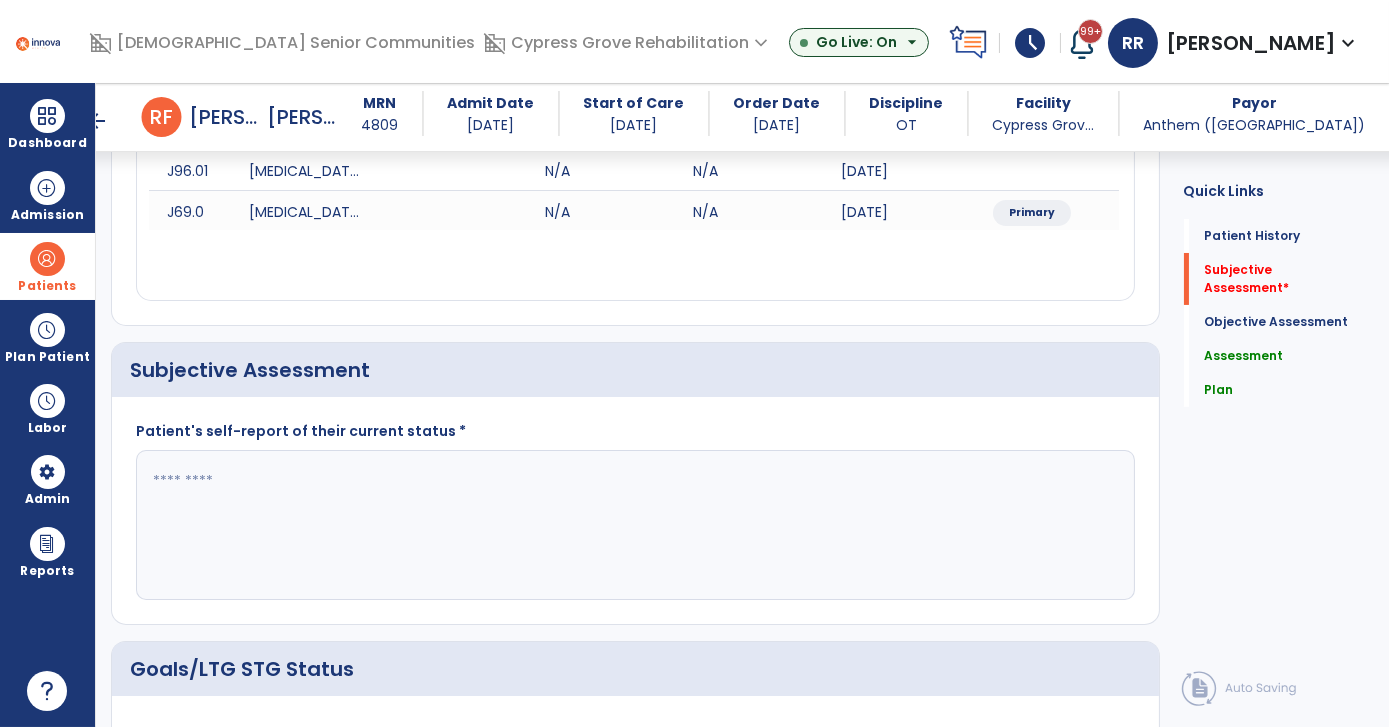 type on "**********" 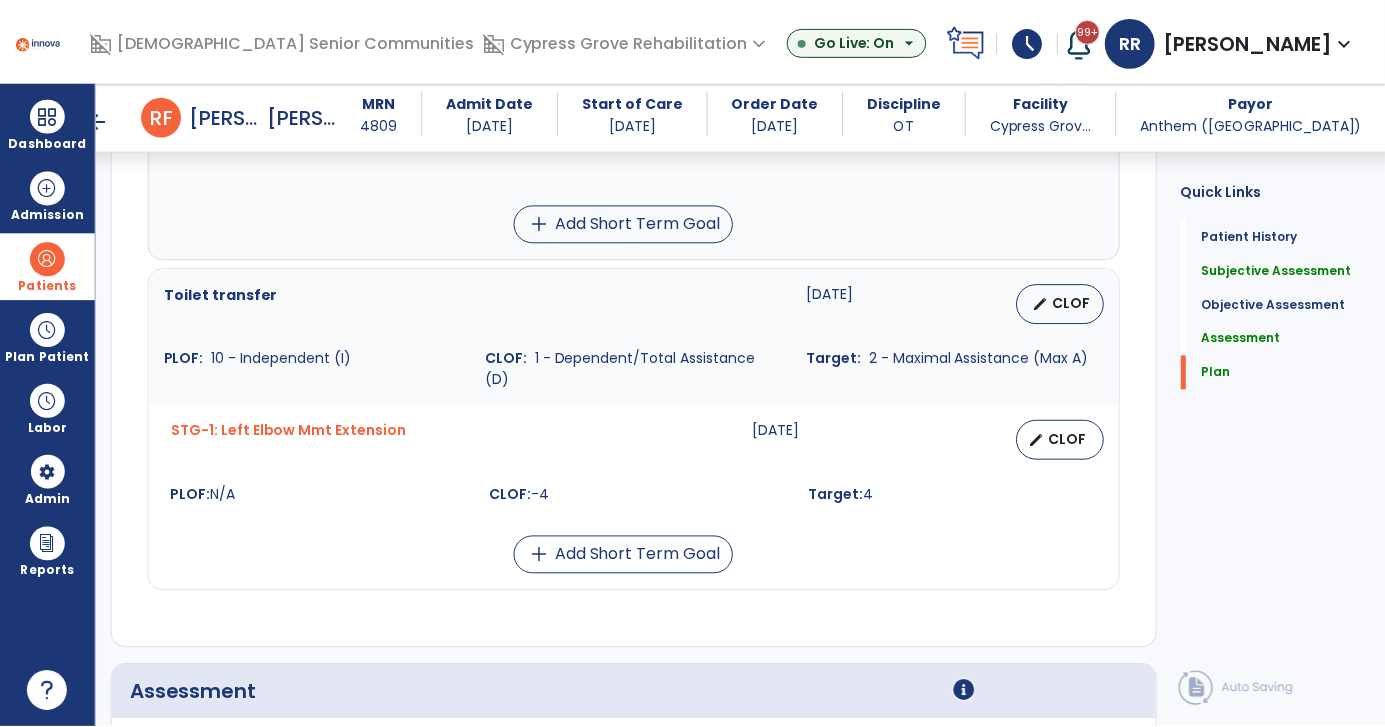 scroll, scrollTop: 2866, scrollLeft: 0, axis: vertical 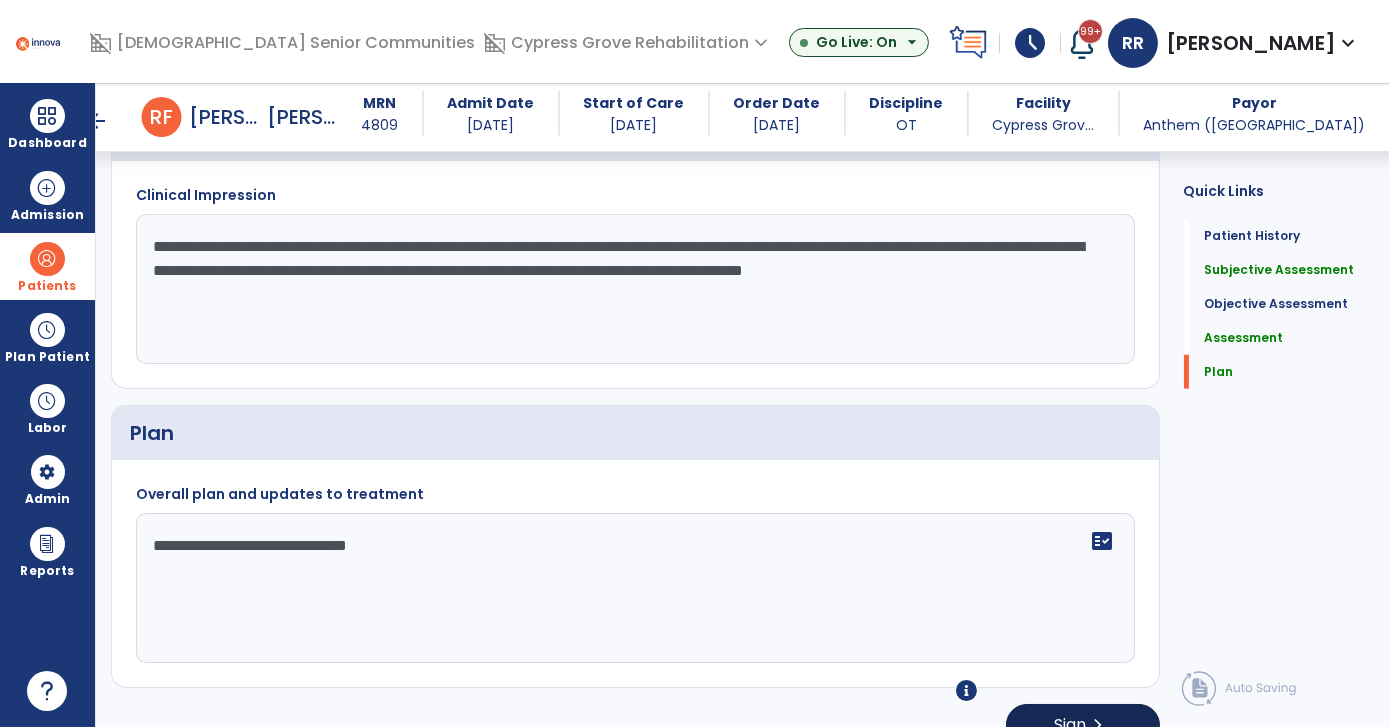 type on "**********" 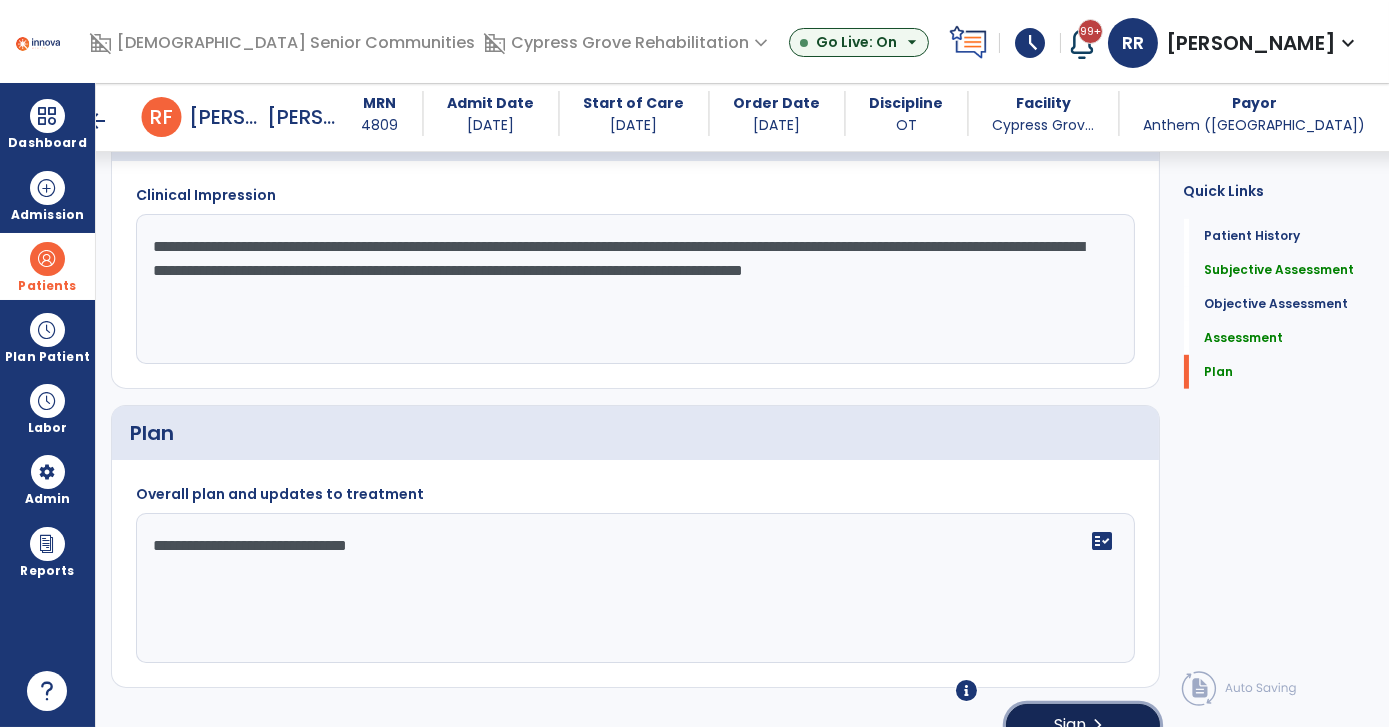 click on "Sign  chevron_right" 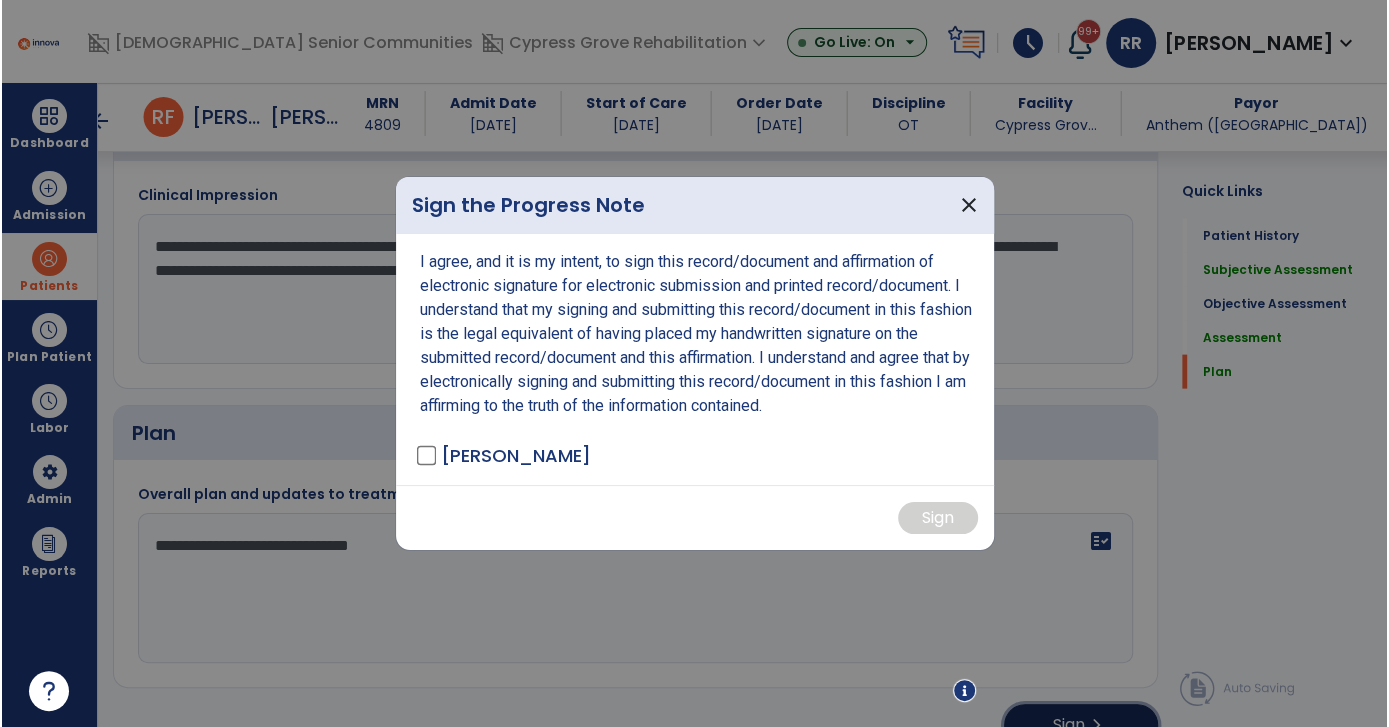 scroll, scrollTop: 2866, scrollLeft: 0, axis: vertical 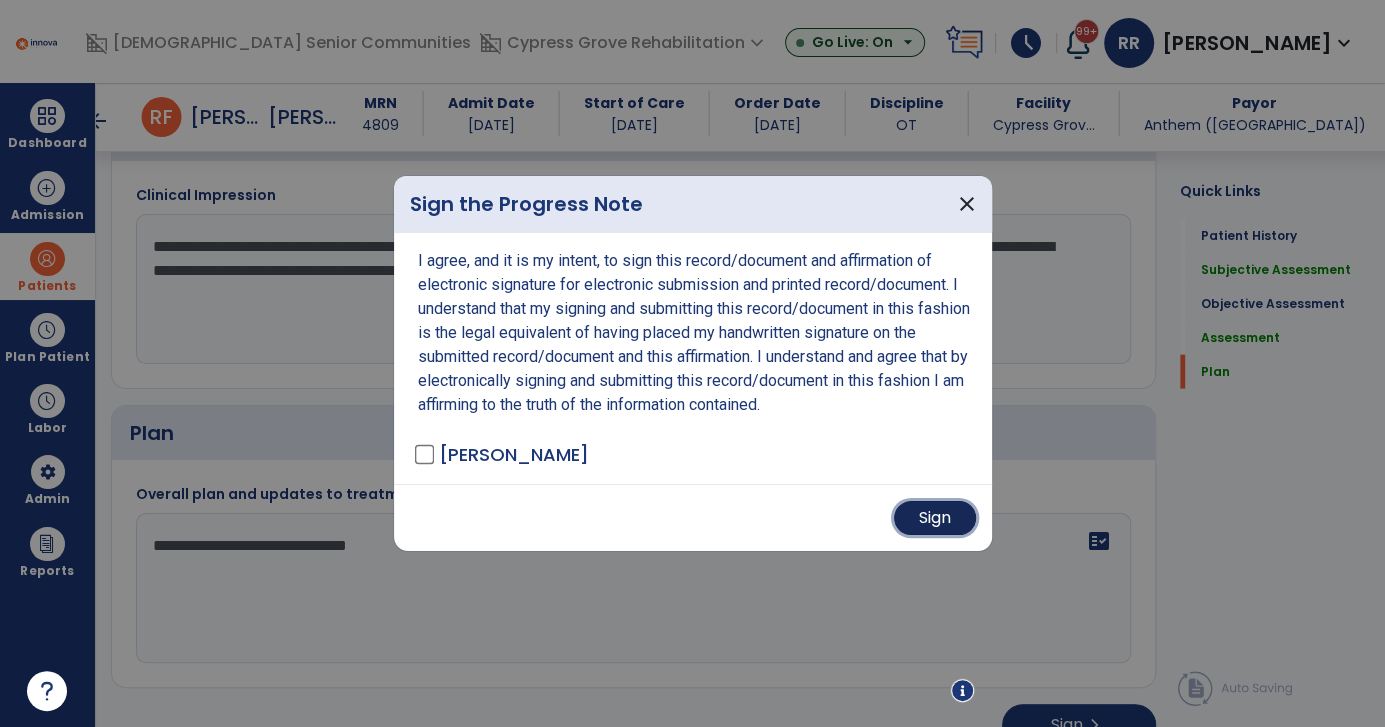 click on "Sign" at bounding box center (935, 518) 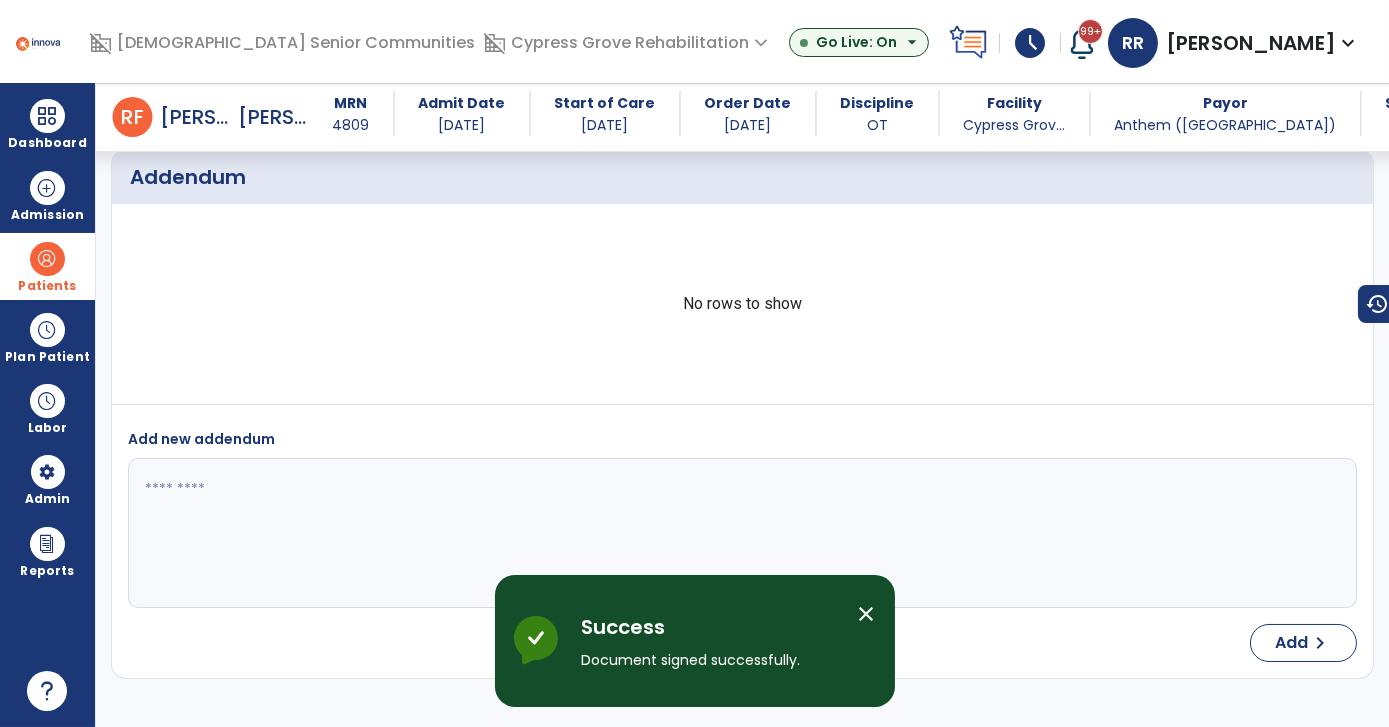 scroll, scrollTop: 3672, scrollLeft: 0, axis: vertical 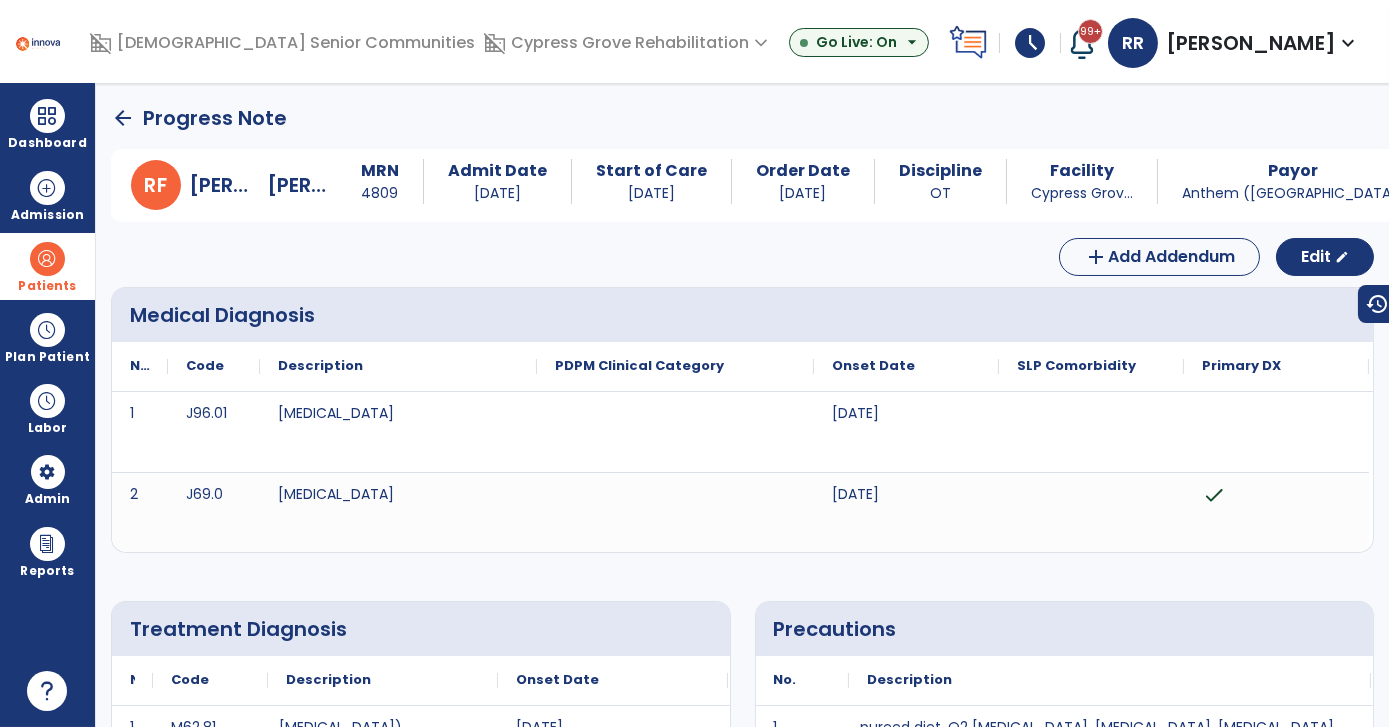 click on "arrow_back" 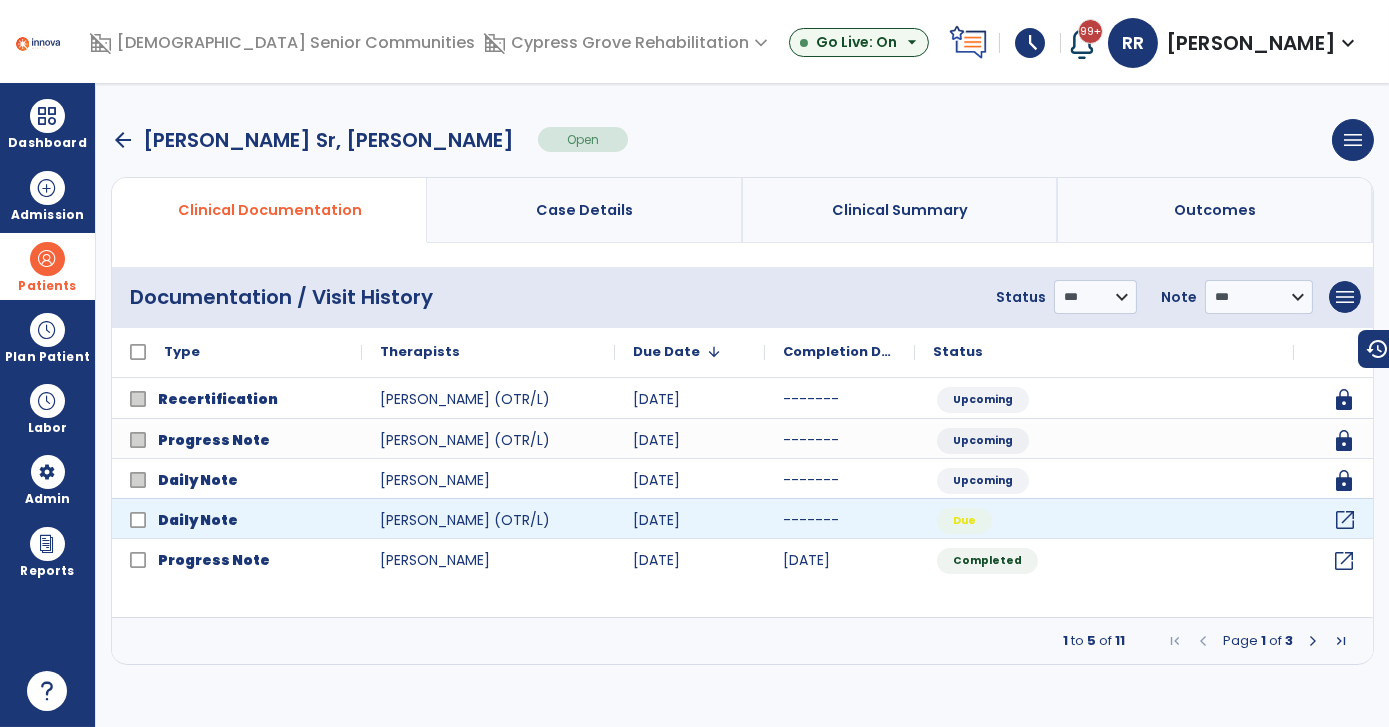 click on "open_in_new" 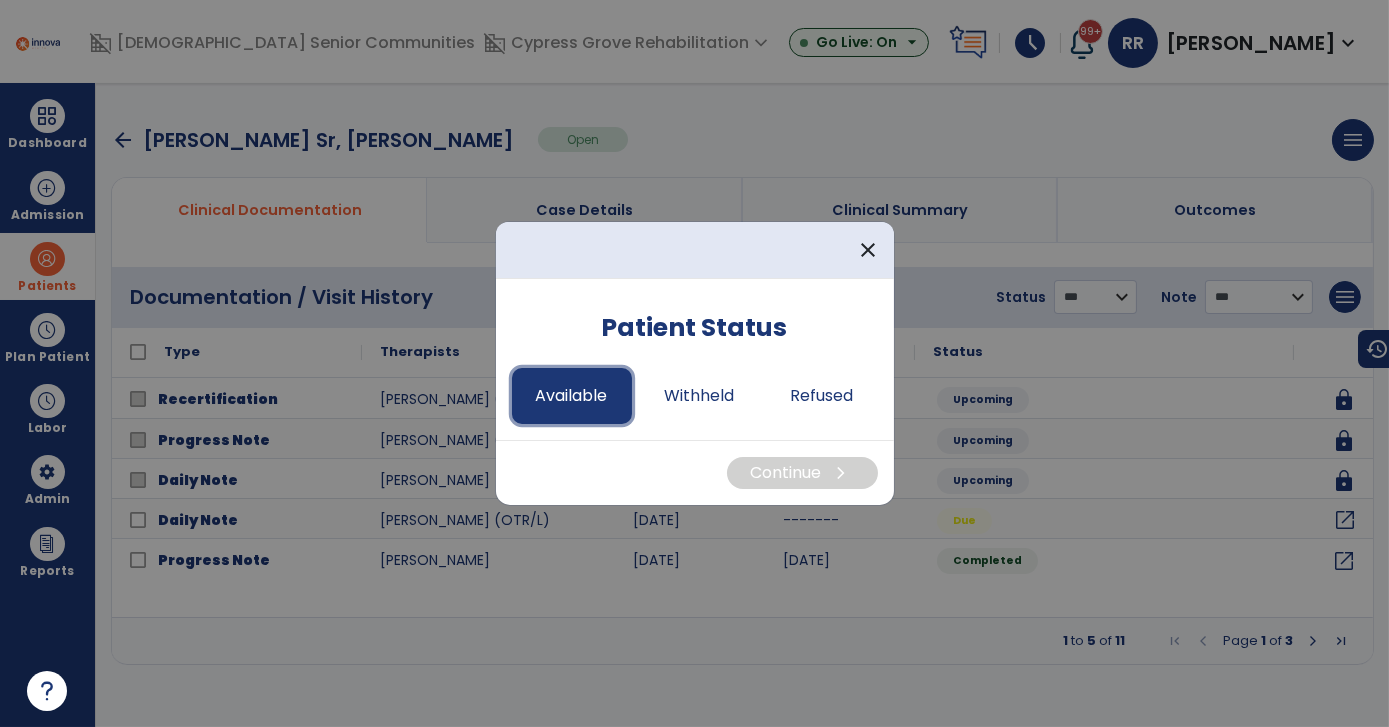 click on "Available" at bounding box center (572, 396) 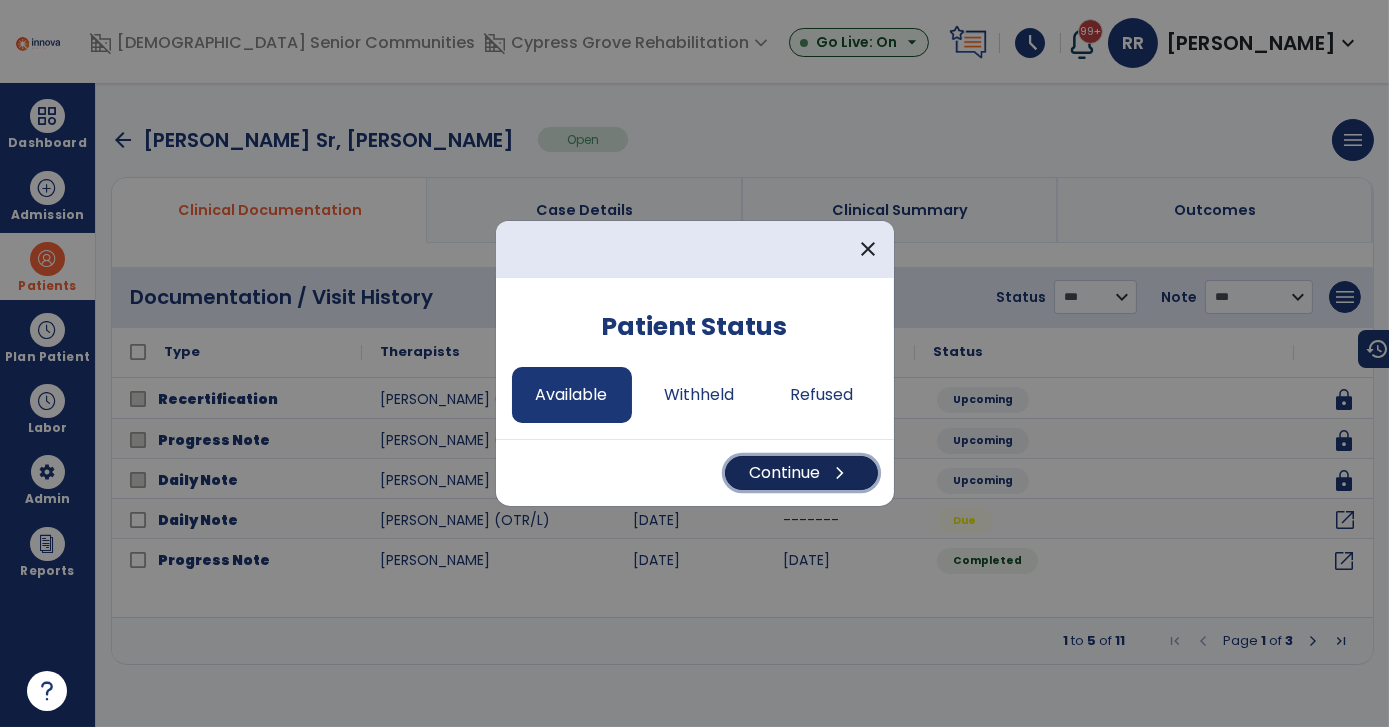 click on "chevron_right" at bounding box center (841, 473) 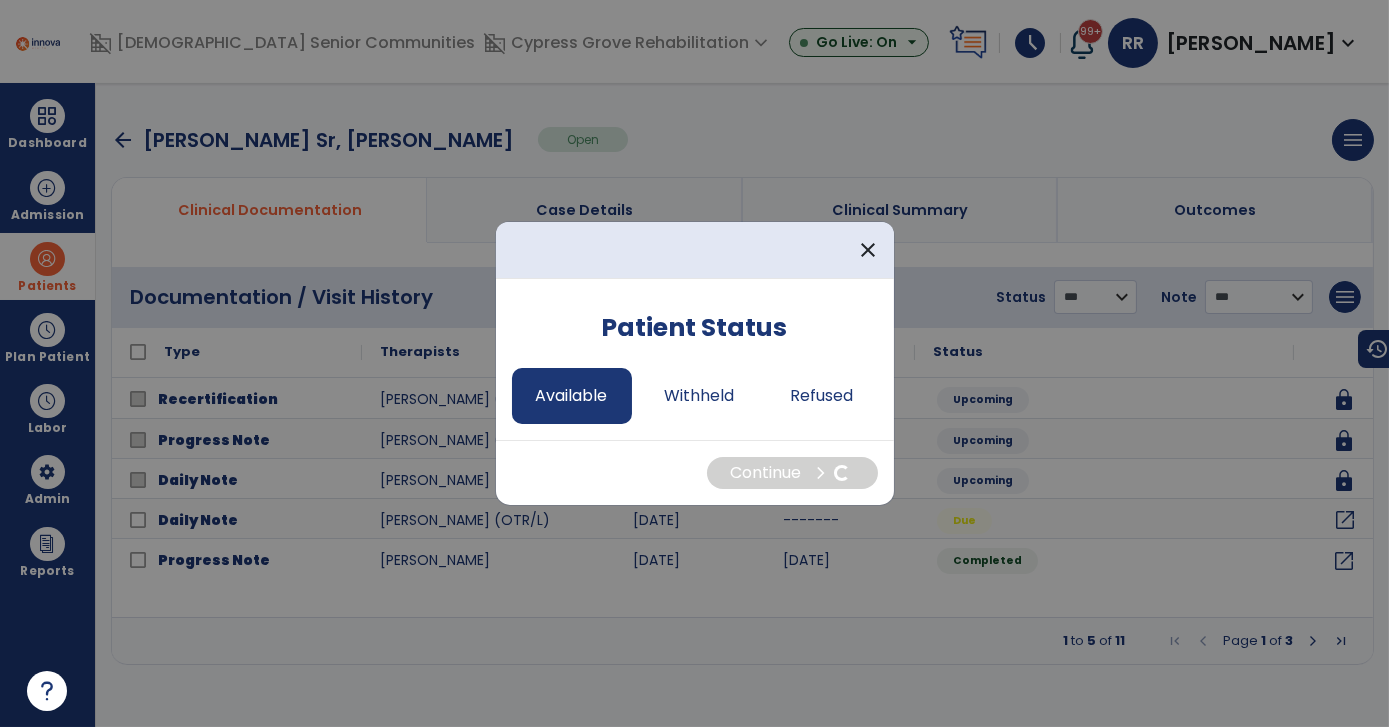 select on "*" 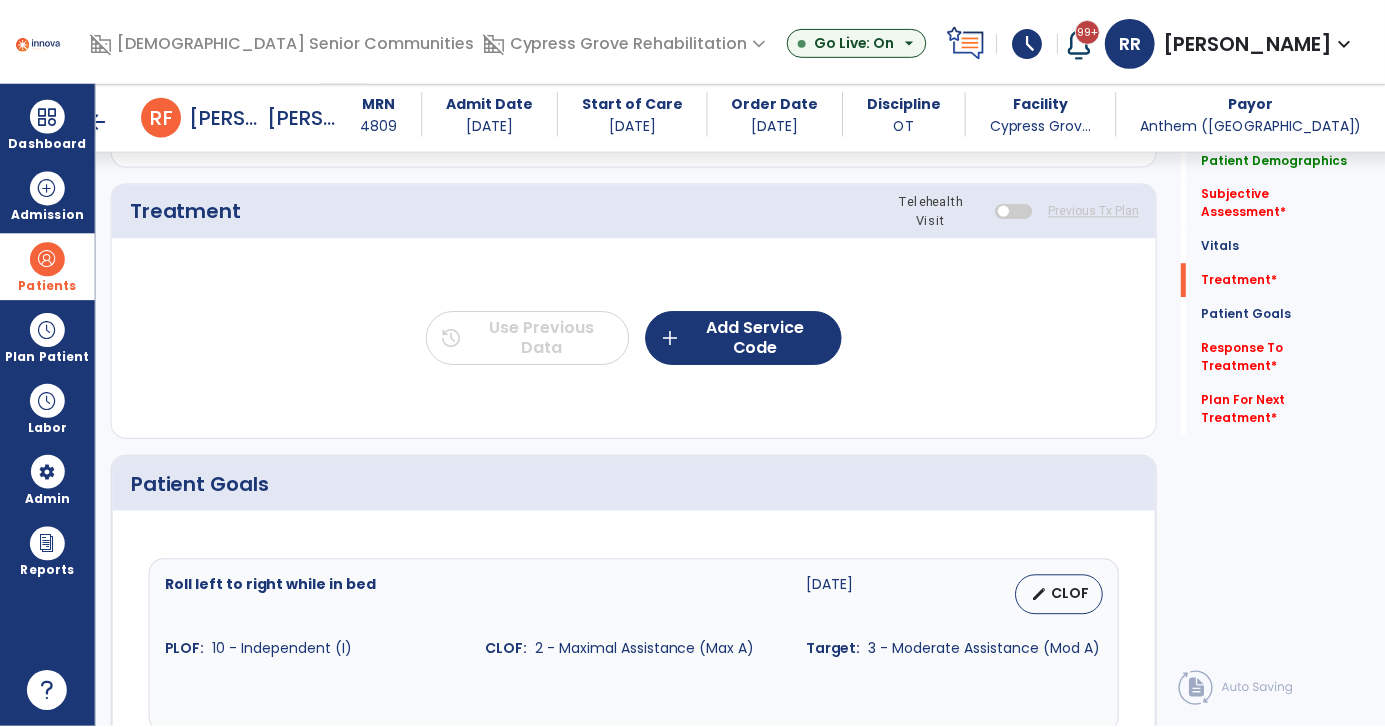 scroll, scrollTop: 1110, scrollLeft: 0, axis: vertical 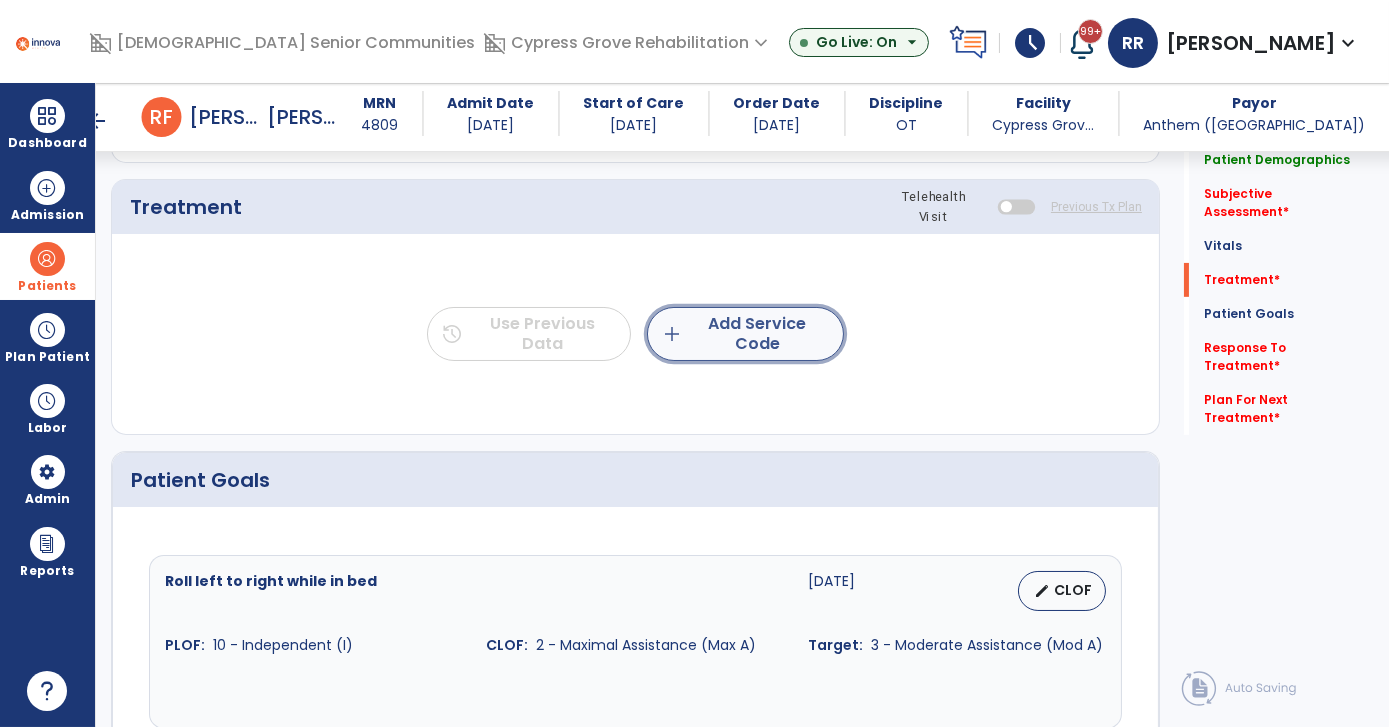 click on "add  Add Service Code" 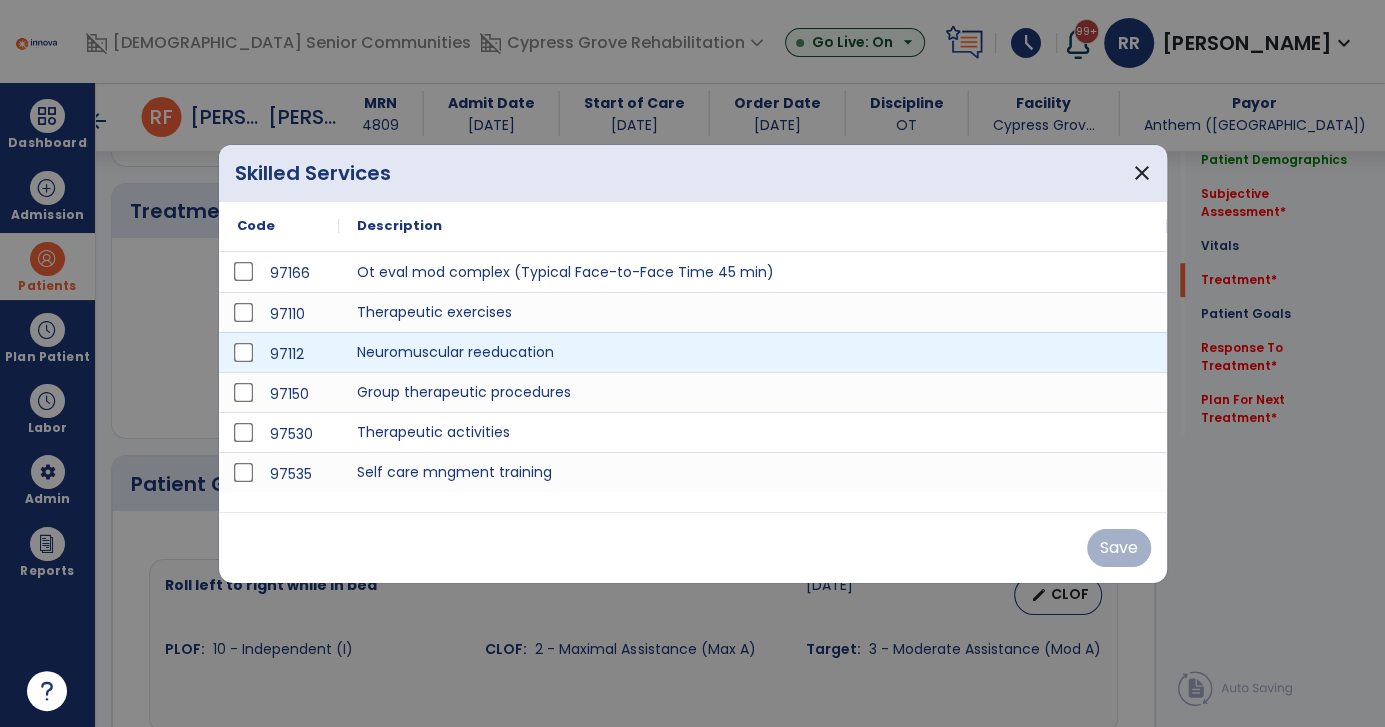 scroll, scrollTop: 1110, scrollLeft: 0, axis: vertical 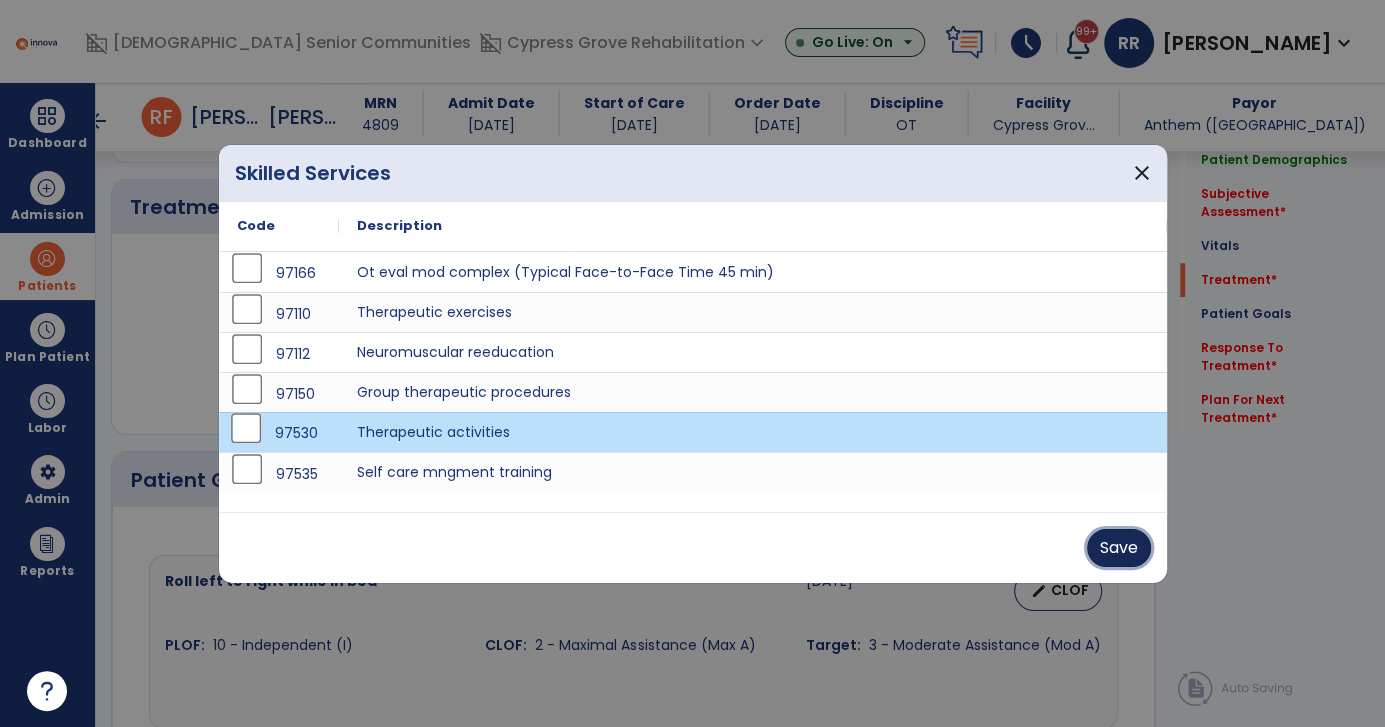 click on "Save" at bounding box center [1119, 548] 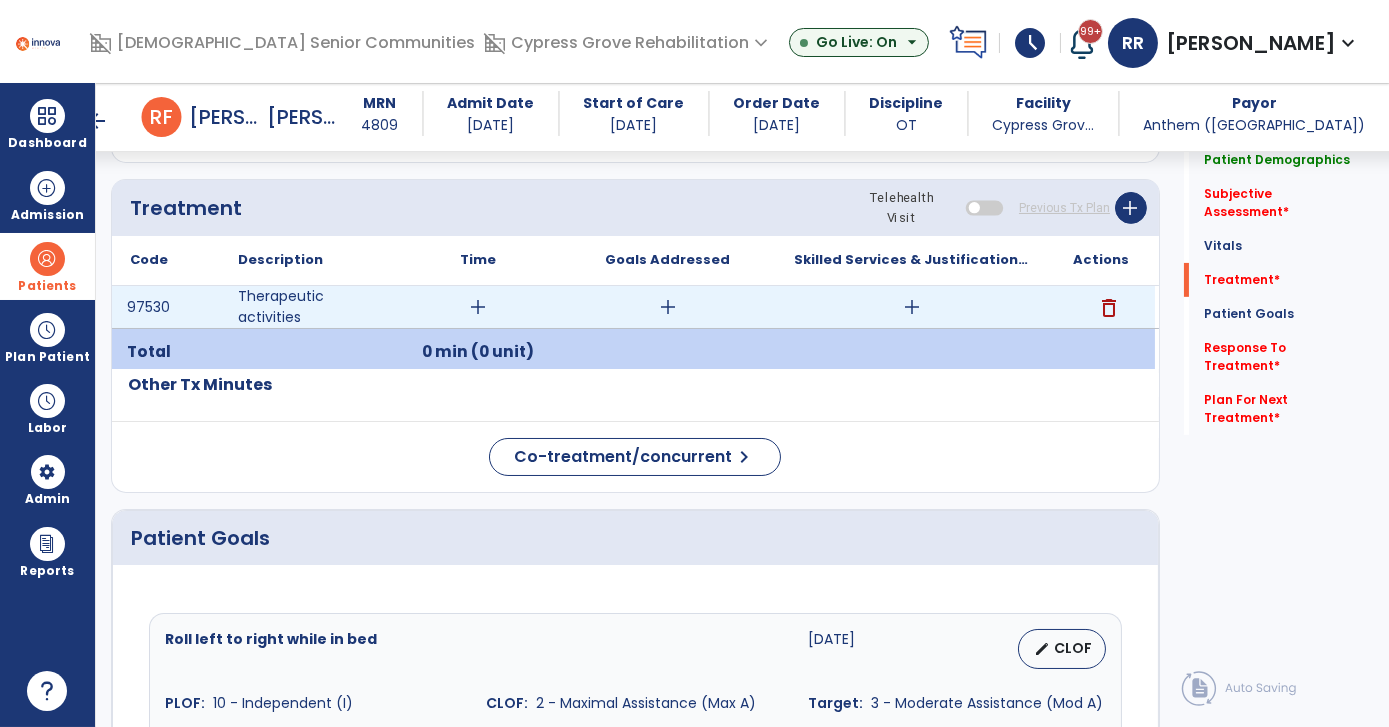 click on "add" at bounding box center (477, 307) 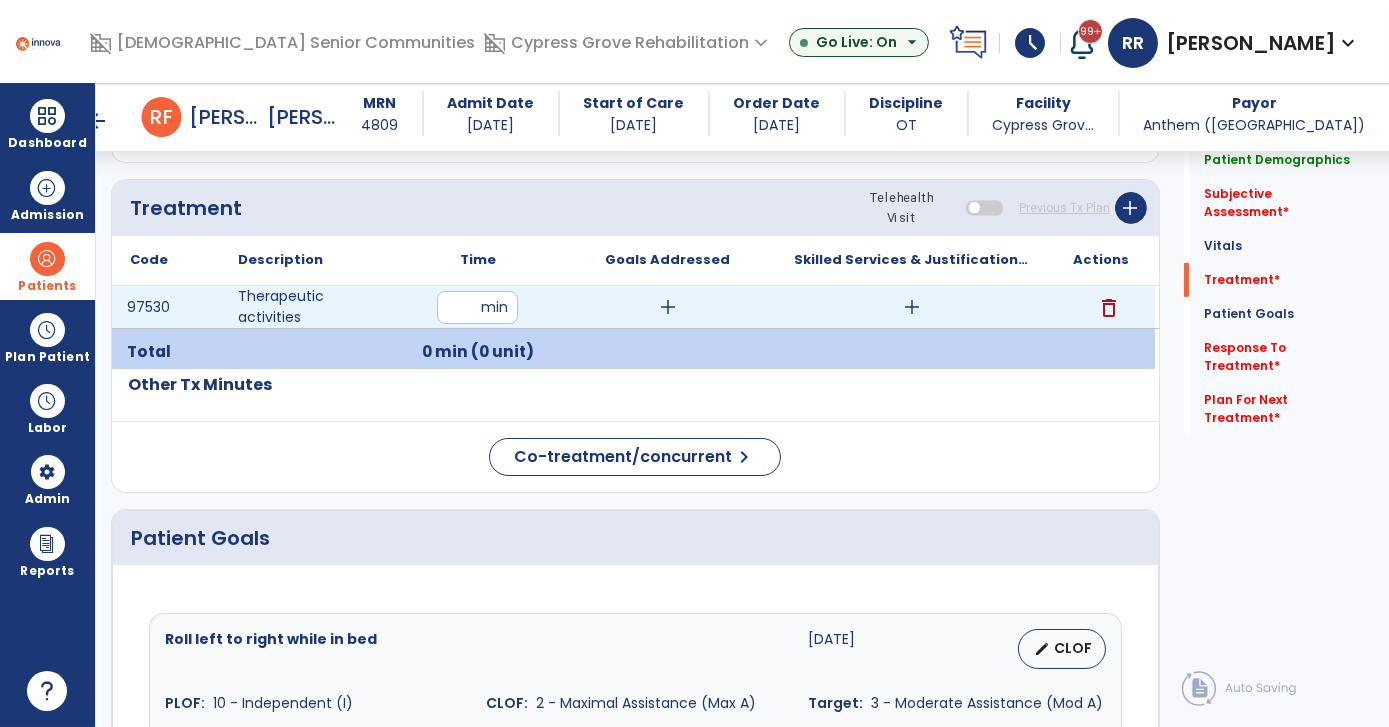 click at bounding box center (477, 307) 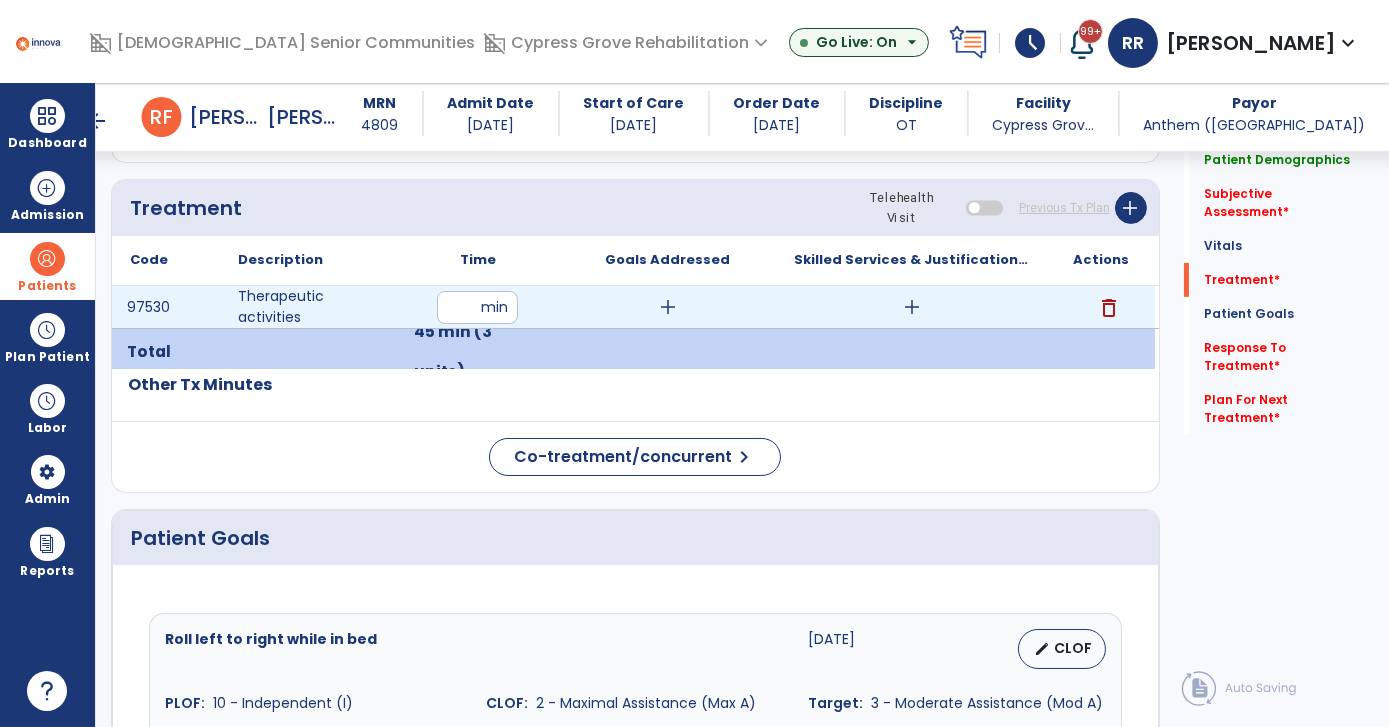 click on "add" at bounding box center (912, 307) 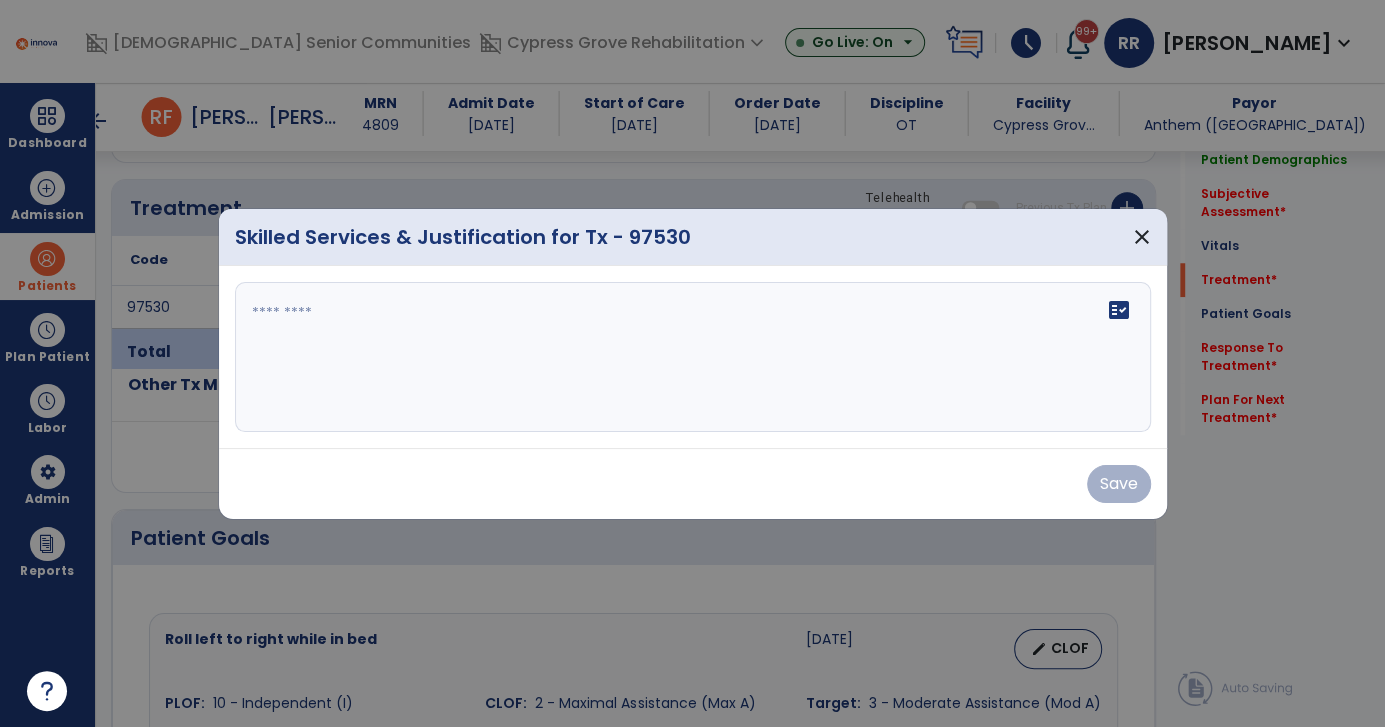 scroll, scrollTop: 1110, scrollLeft: 0, axis: vertical 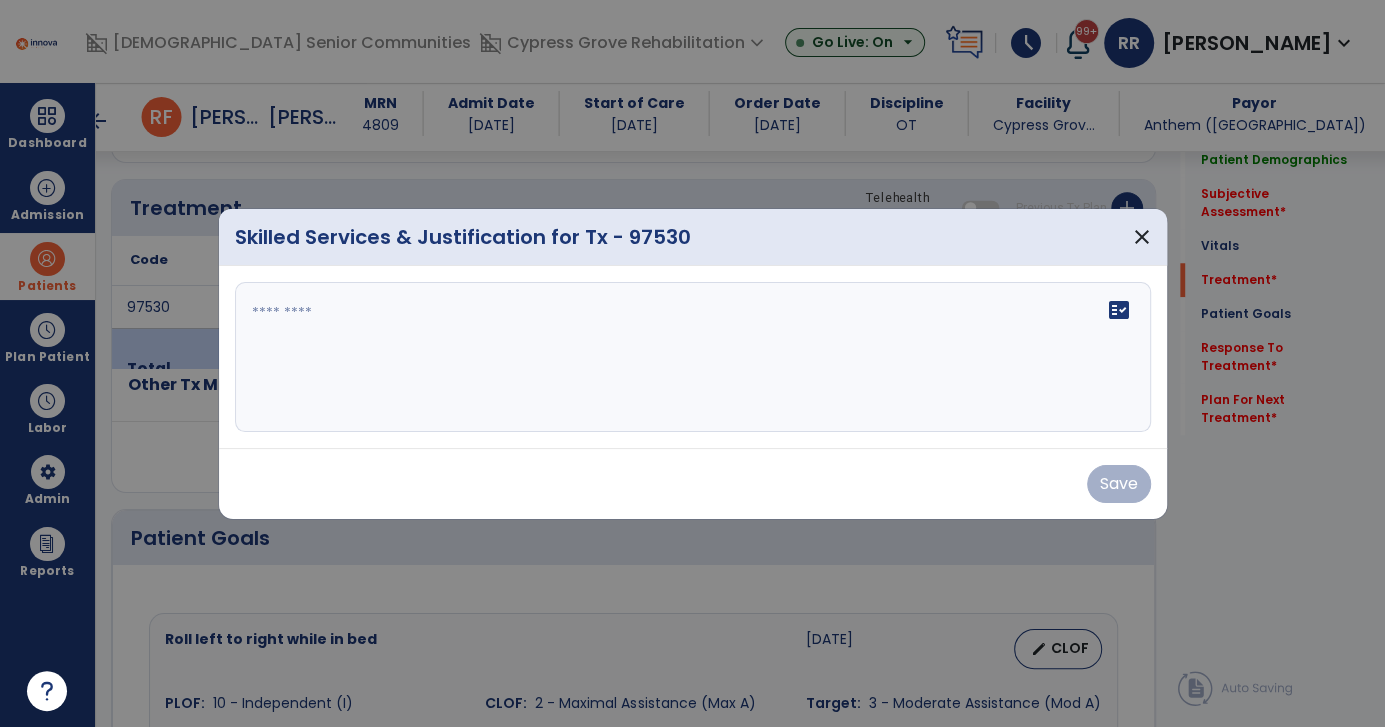 click on "fact_check" at bounding box center (693, 357) 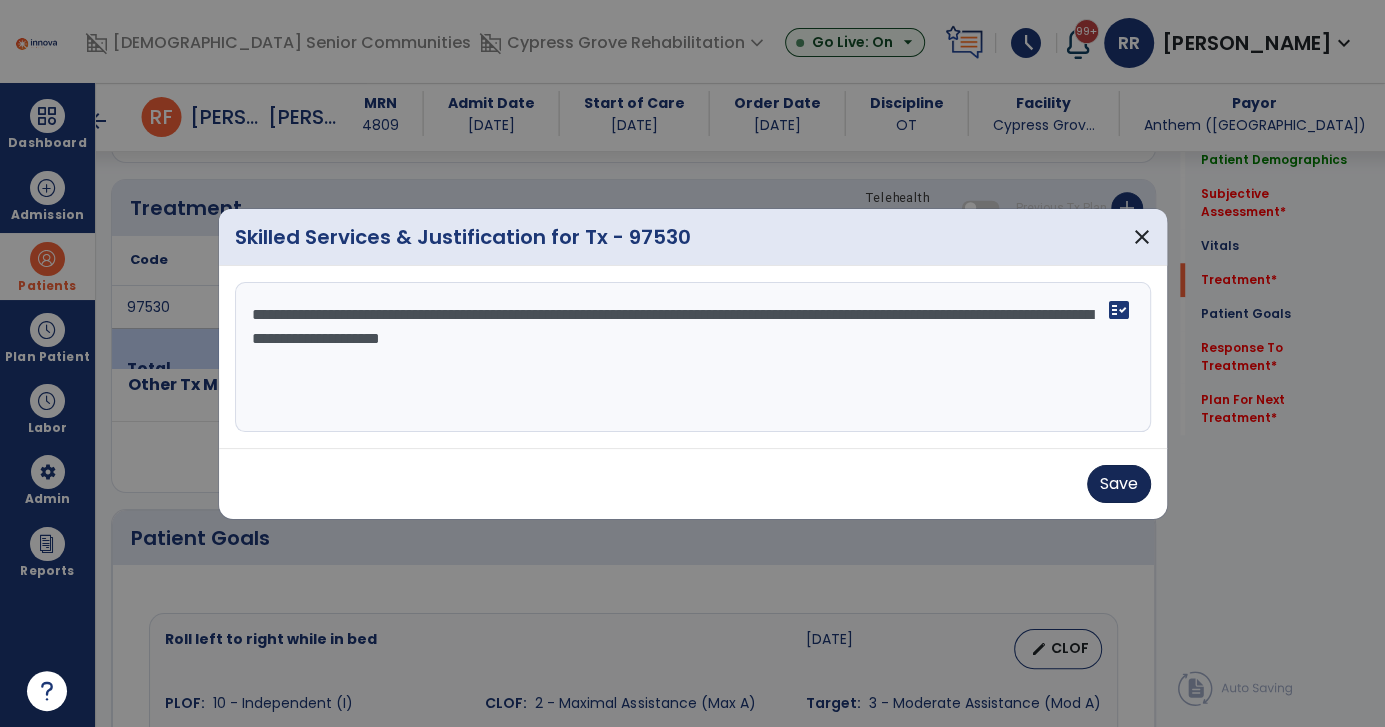 type on "**********" 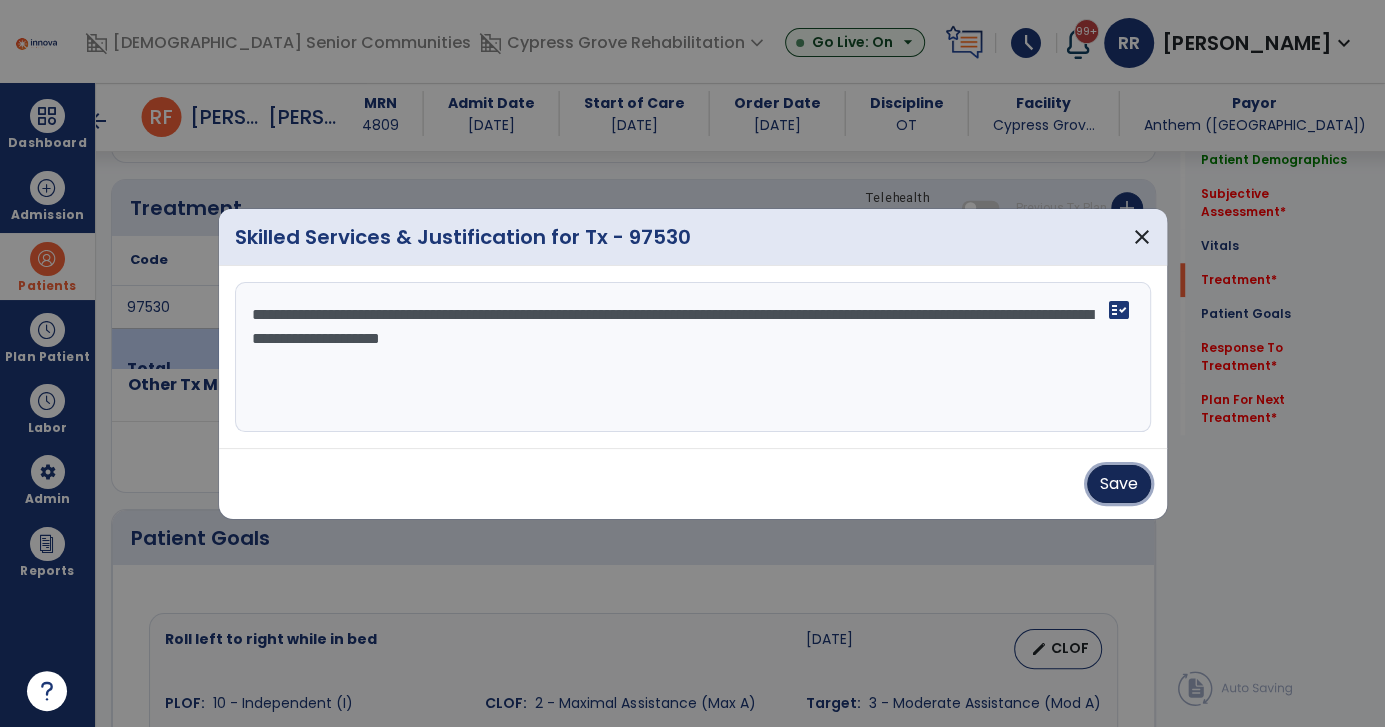 click on "Save" at bounding box center (1119, 484) 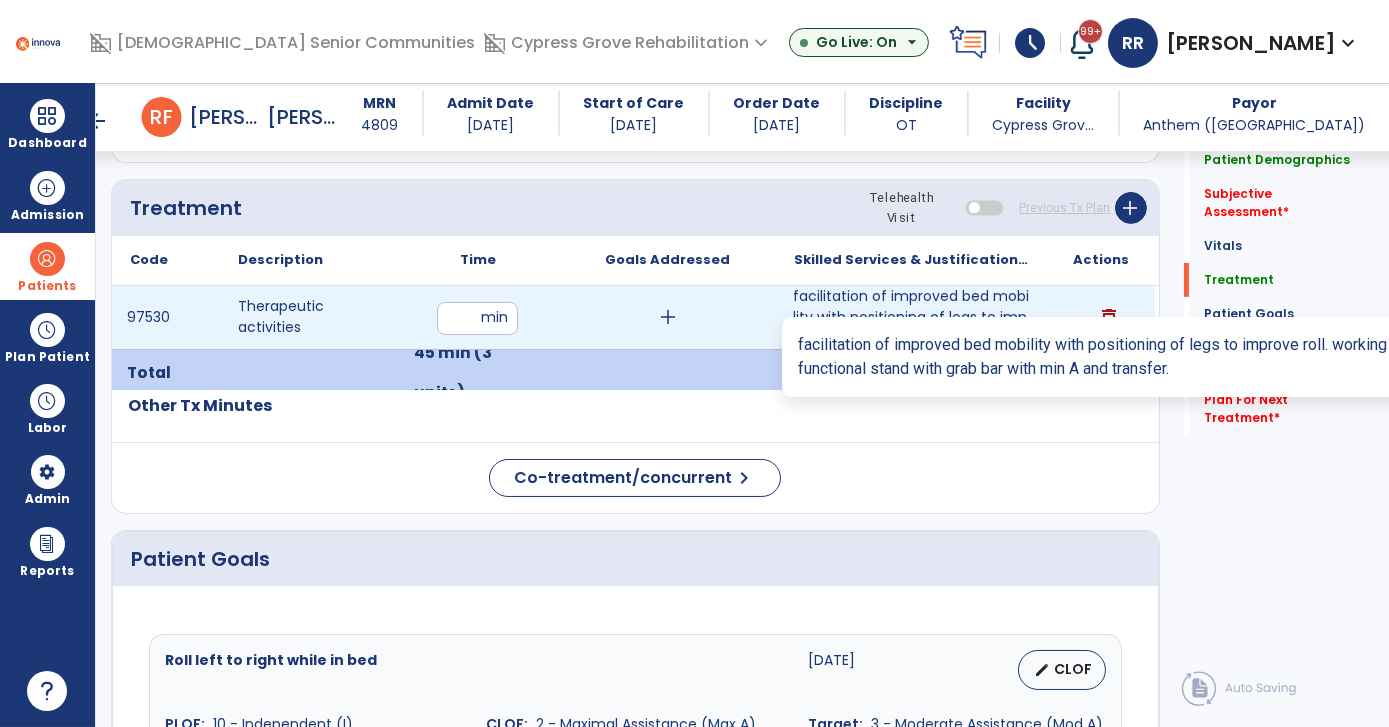 click on "facilitation of improved bed mobility with positioning of legs to improve roll. working with residen..." at bounding box center (911, 317) 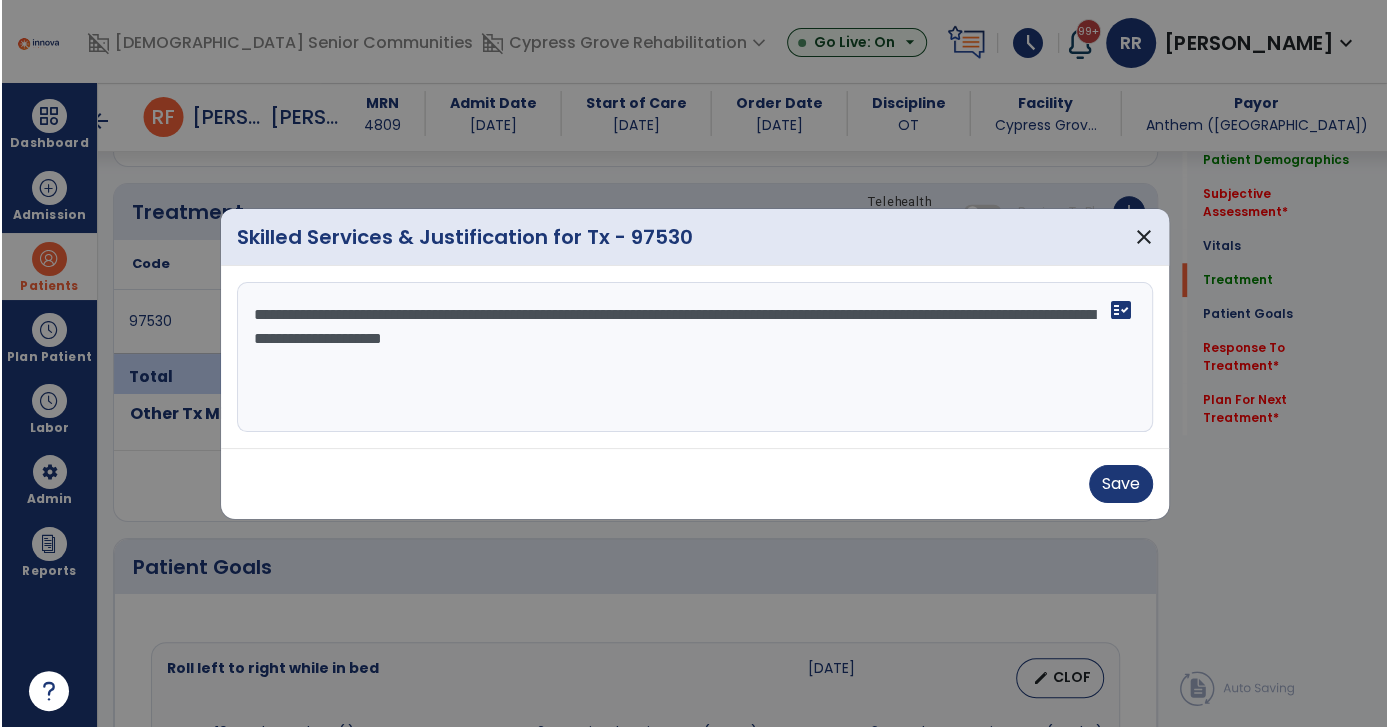 scroll, scrollTop: 1110, scrollLeft: 0, axis: vertical 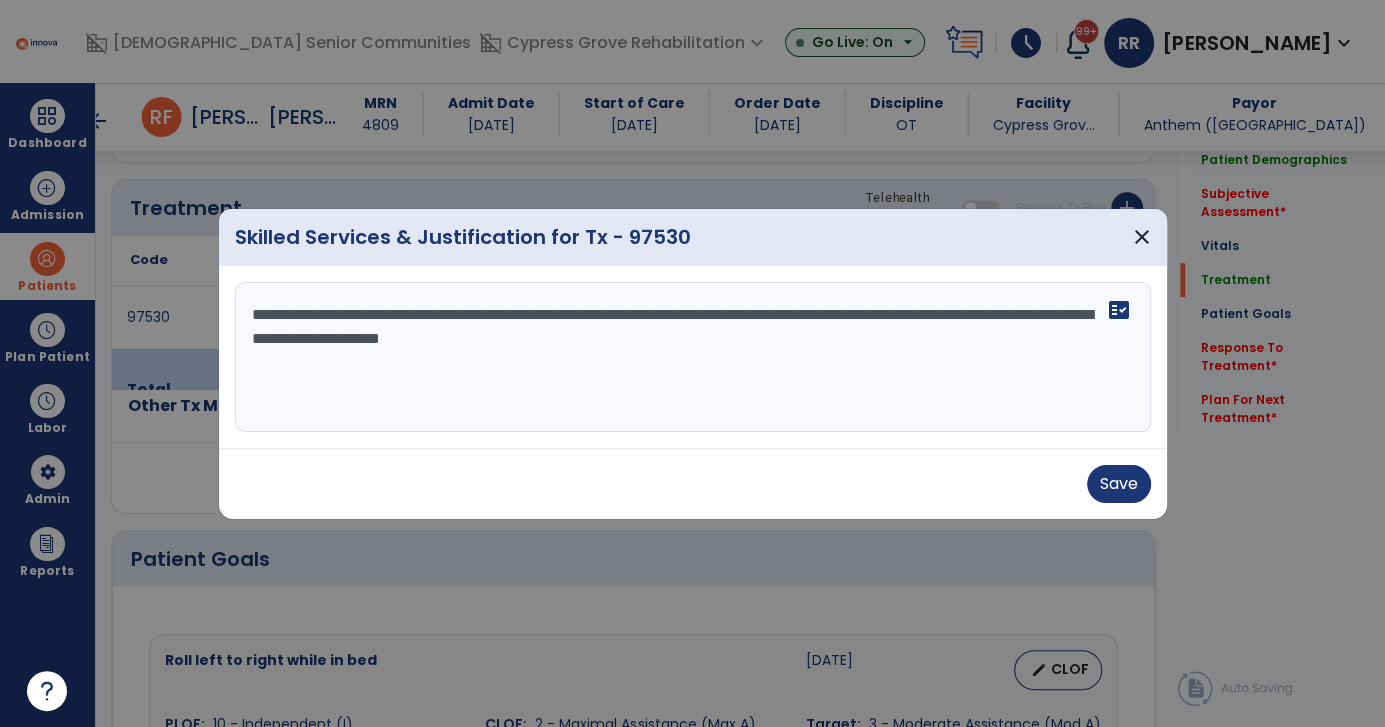 click on "**********" at bounding box center (693, 357) 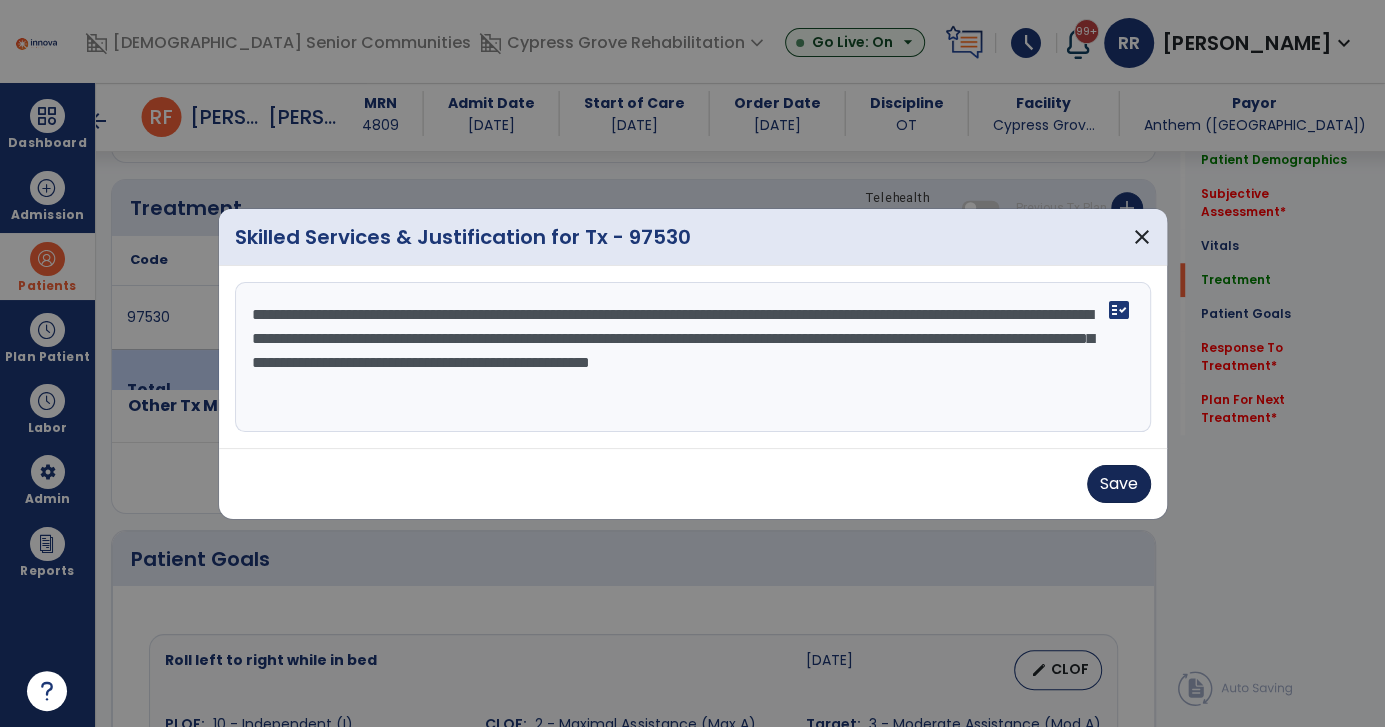 type on "**********" 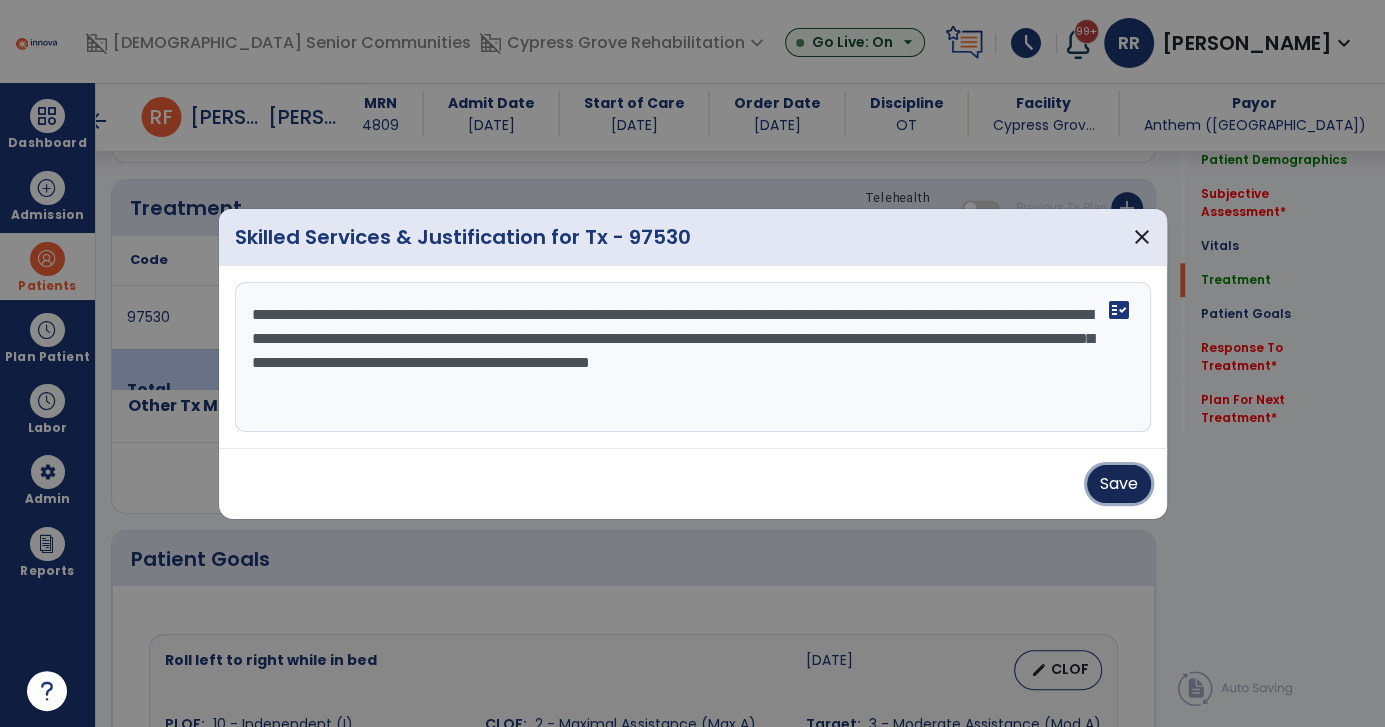 click on "Save" at bounding box center [1119, 484] 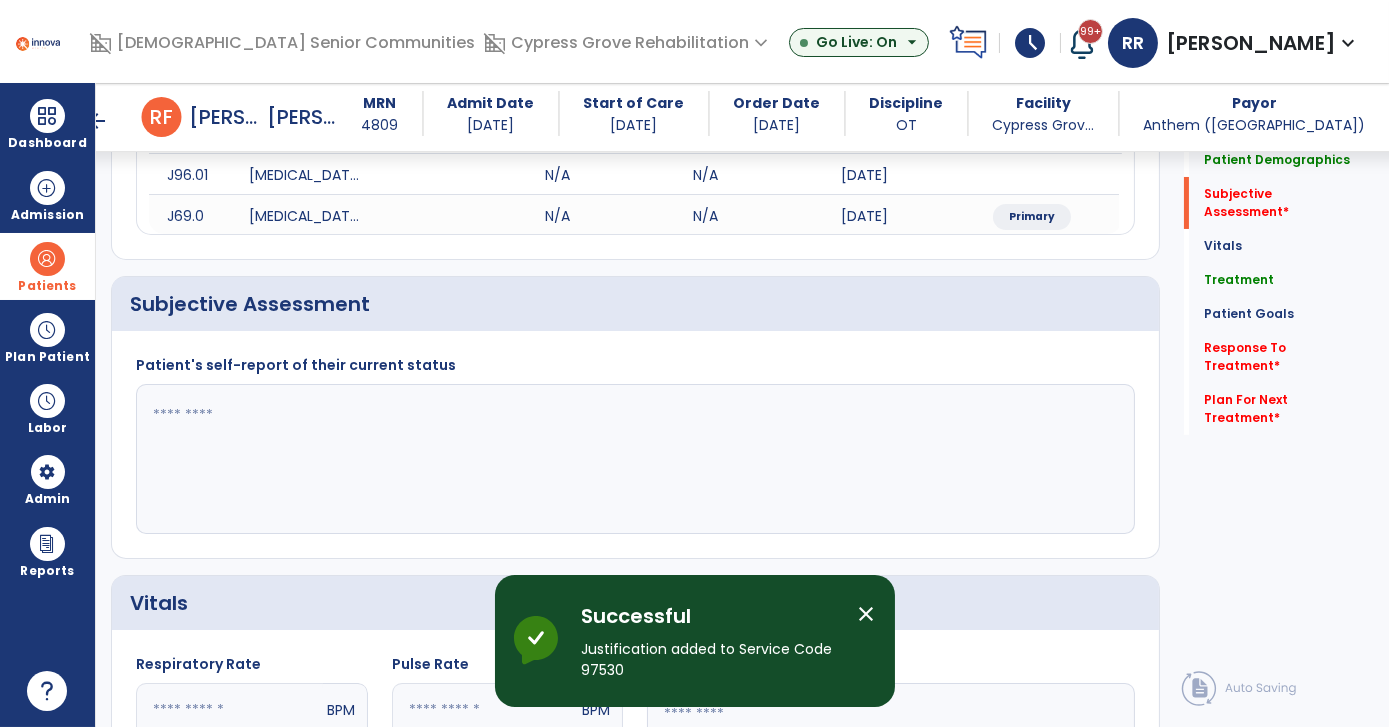 scroll, scrollTop: 296, scrollLeft: 0, axis: vertical 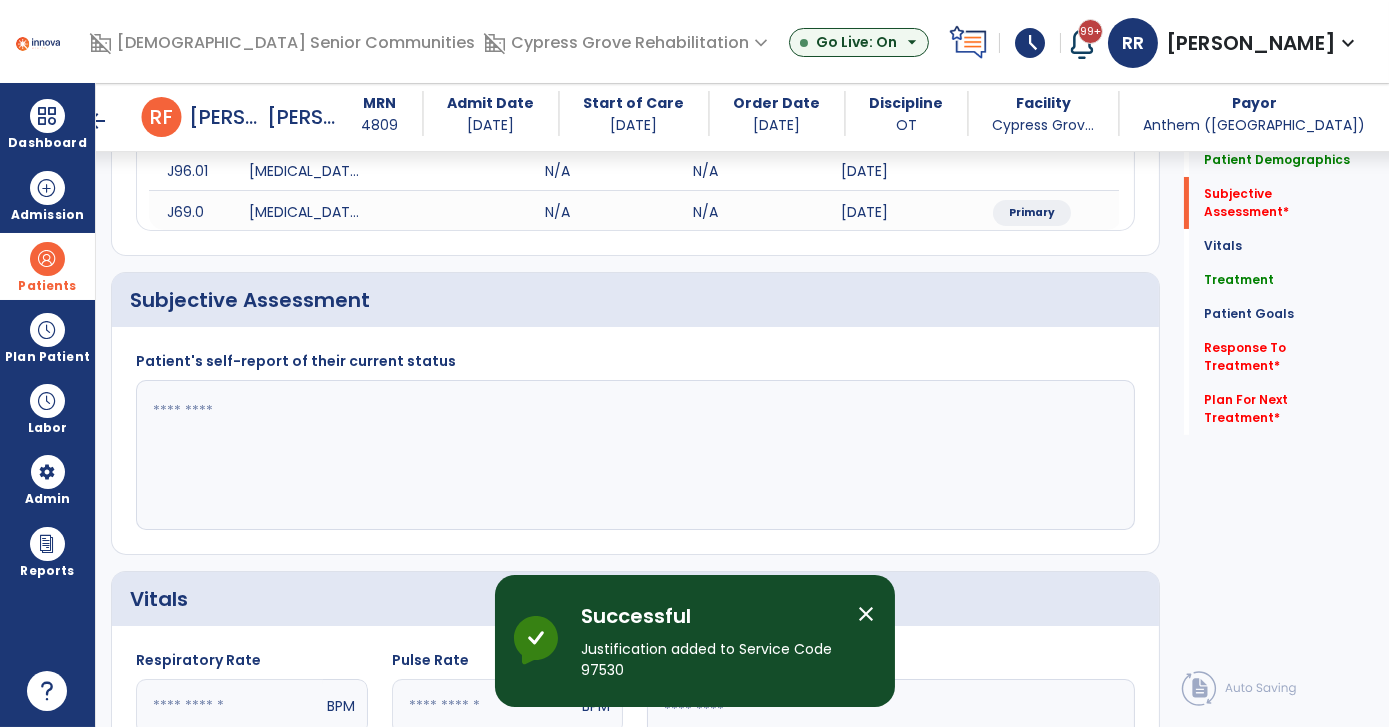 click 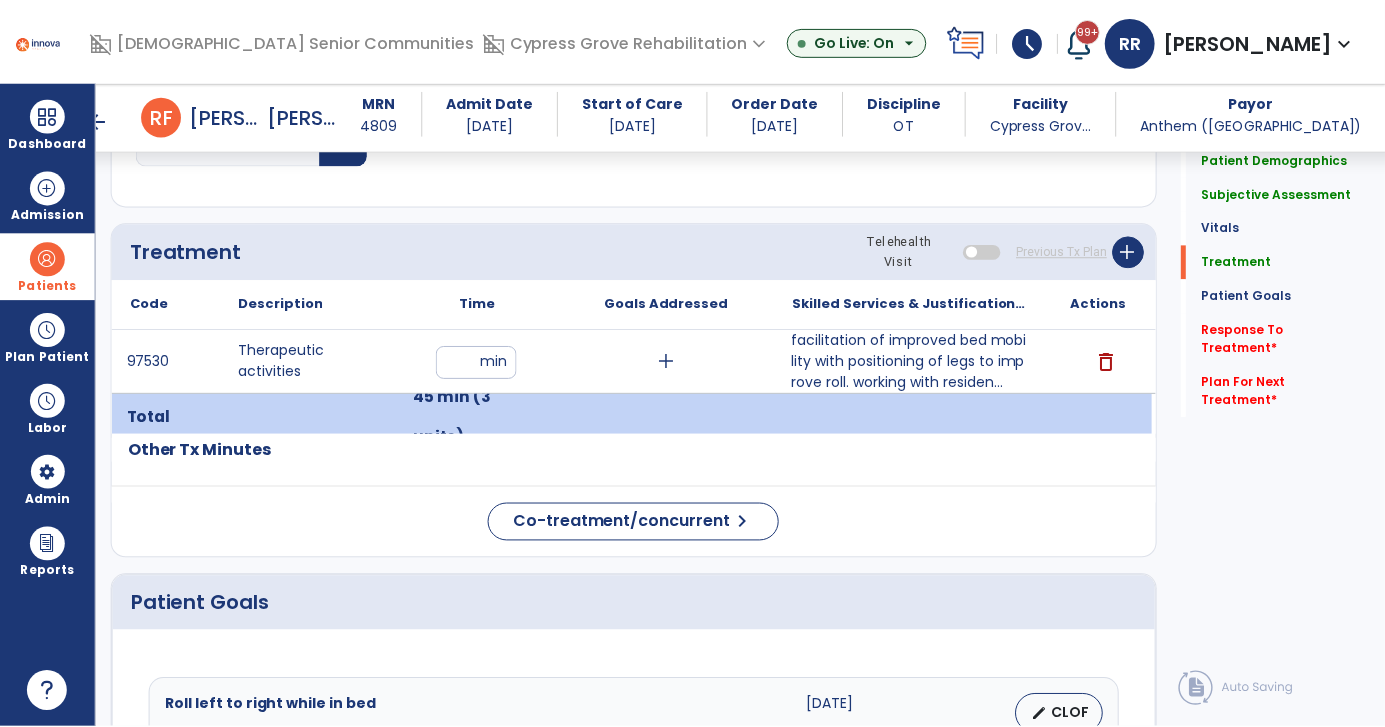 scroll, scrollTop: 1111, scrollLeft: 0, axis: vertical 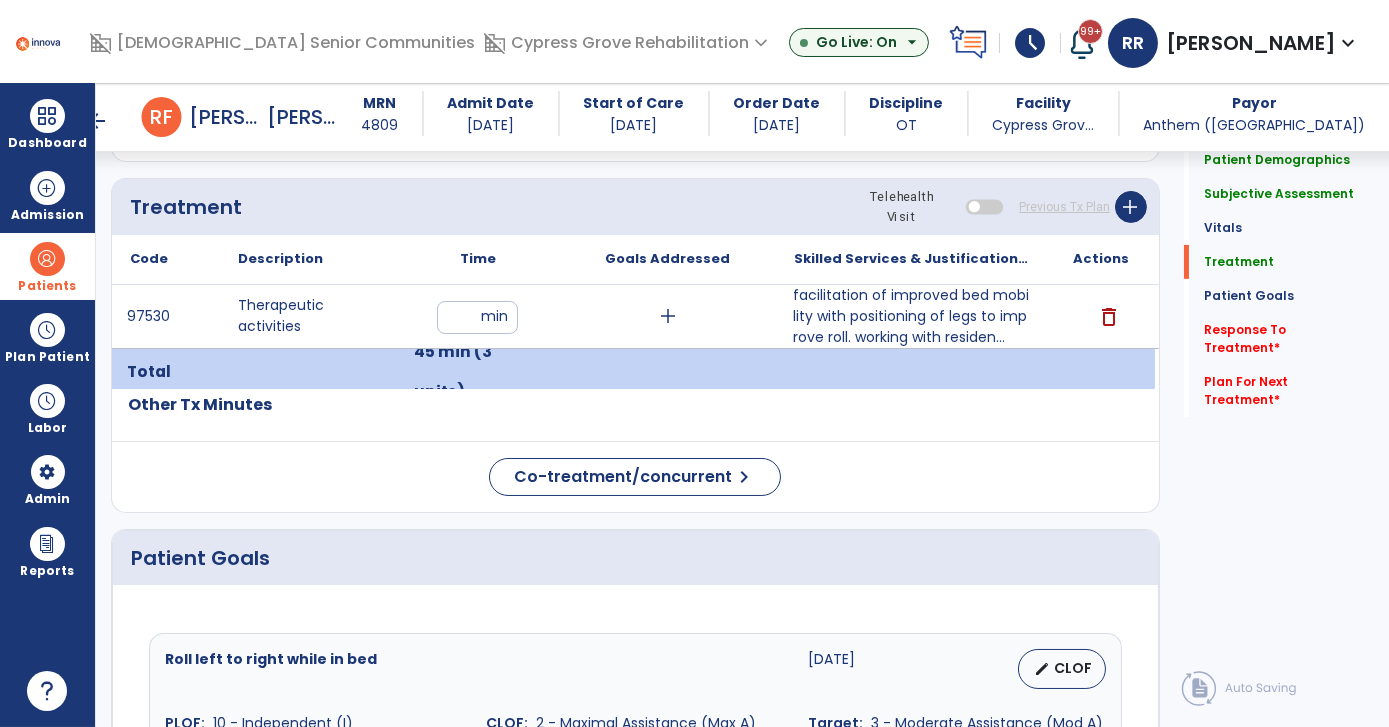 type on "**********" 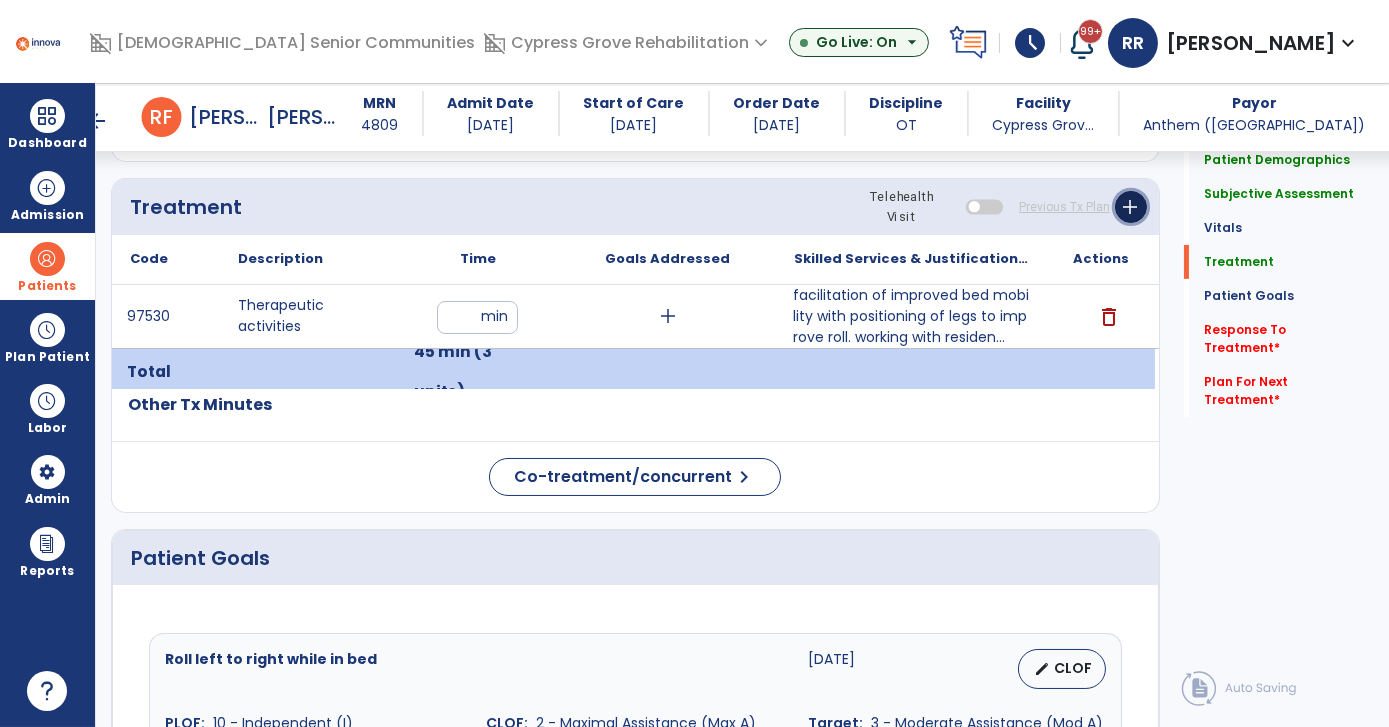 click on "add" 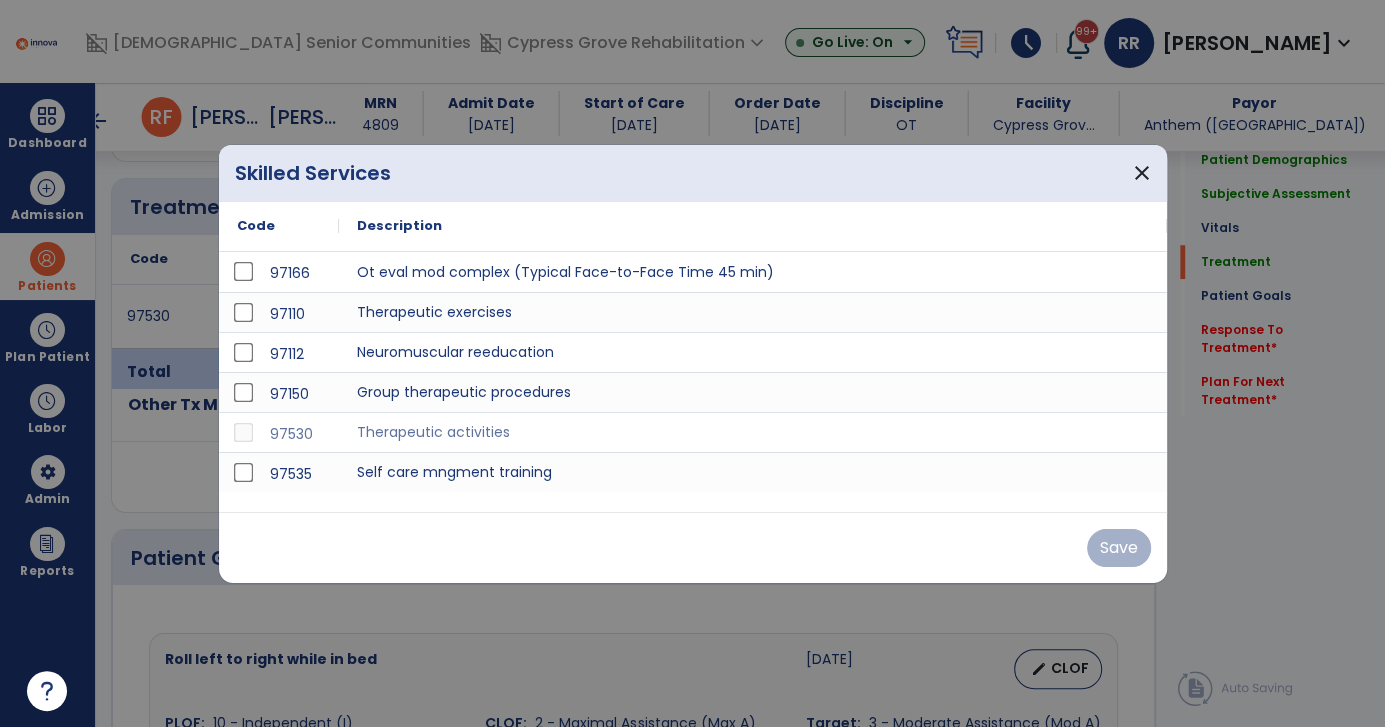 scroll, scrollTop: 1111, scrollLeft: 0, axis: vertical 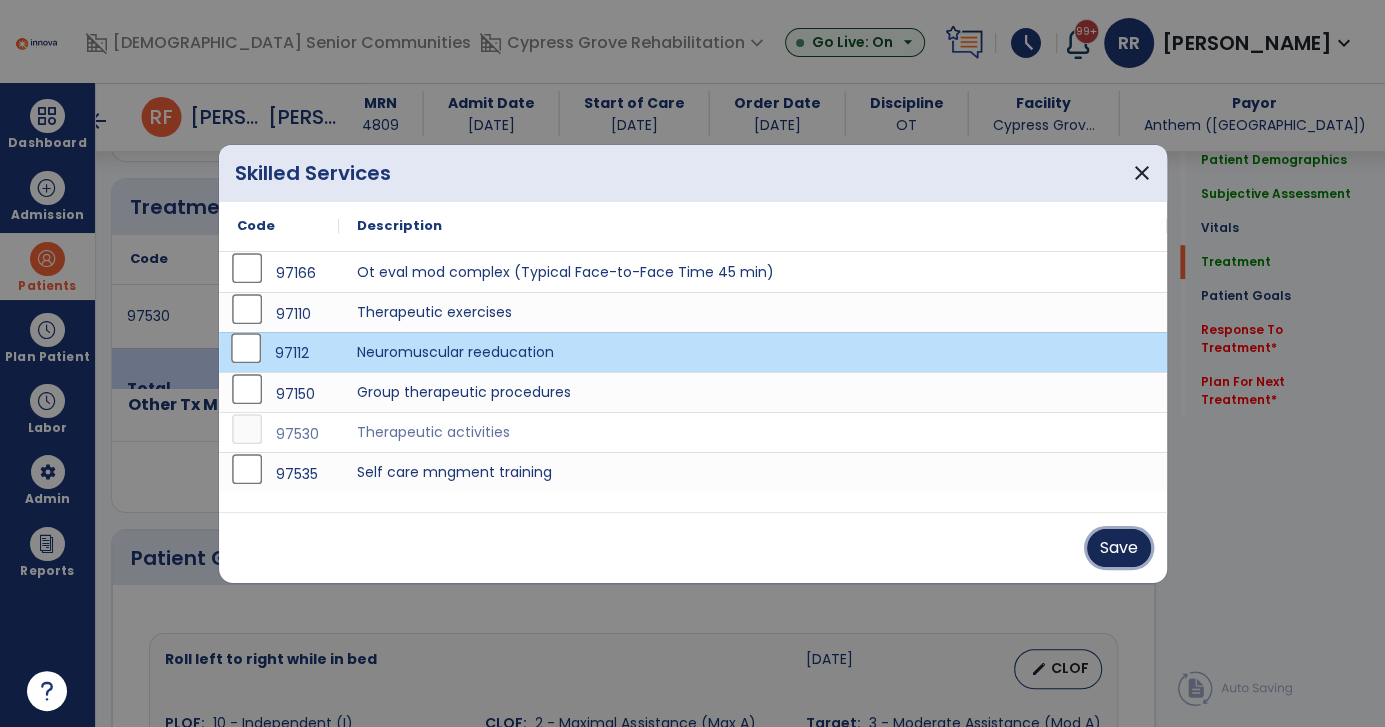 click on "Save" at bounding box center [1119, 548] 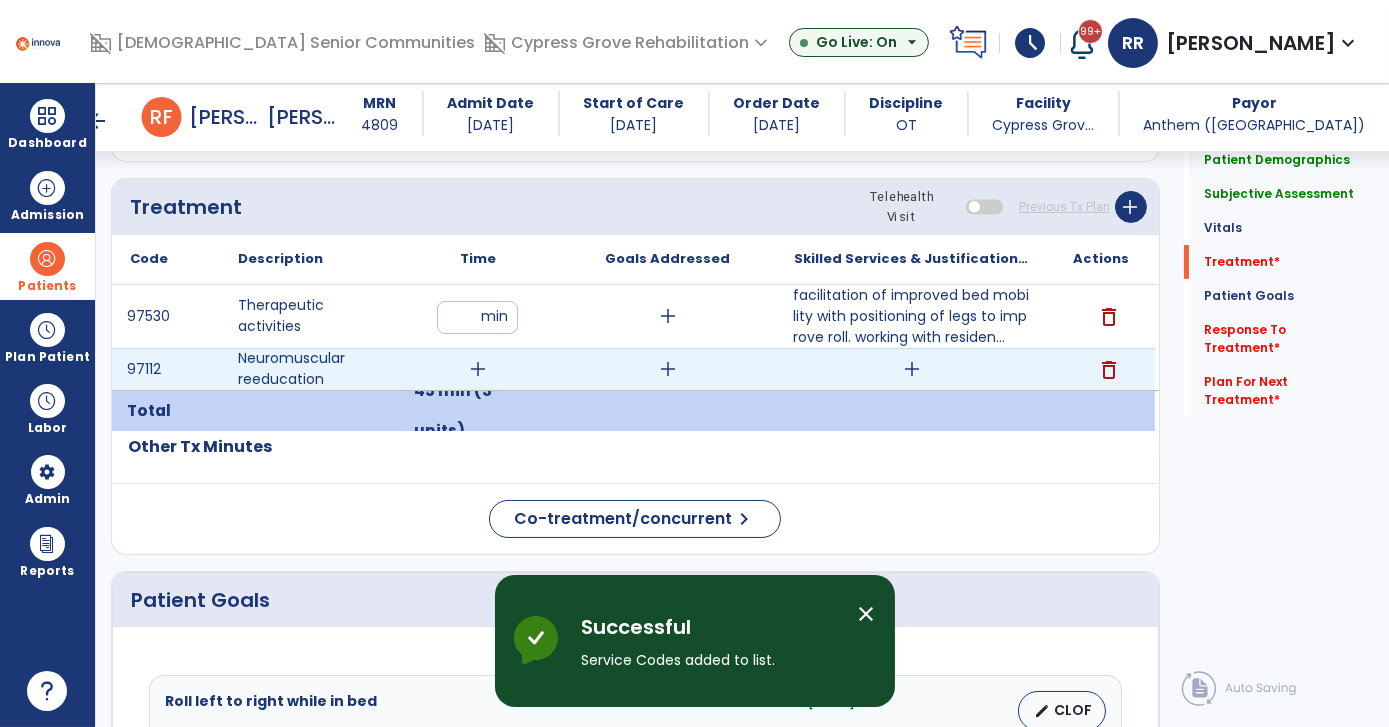 click on "add" at bounding box center [478, 369] 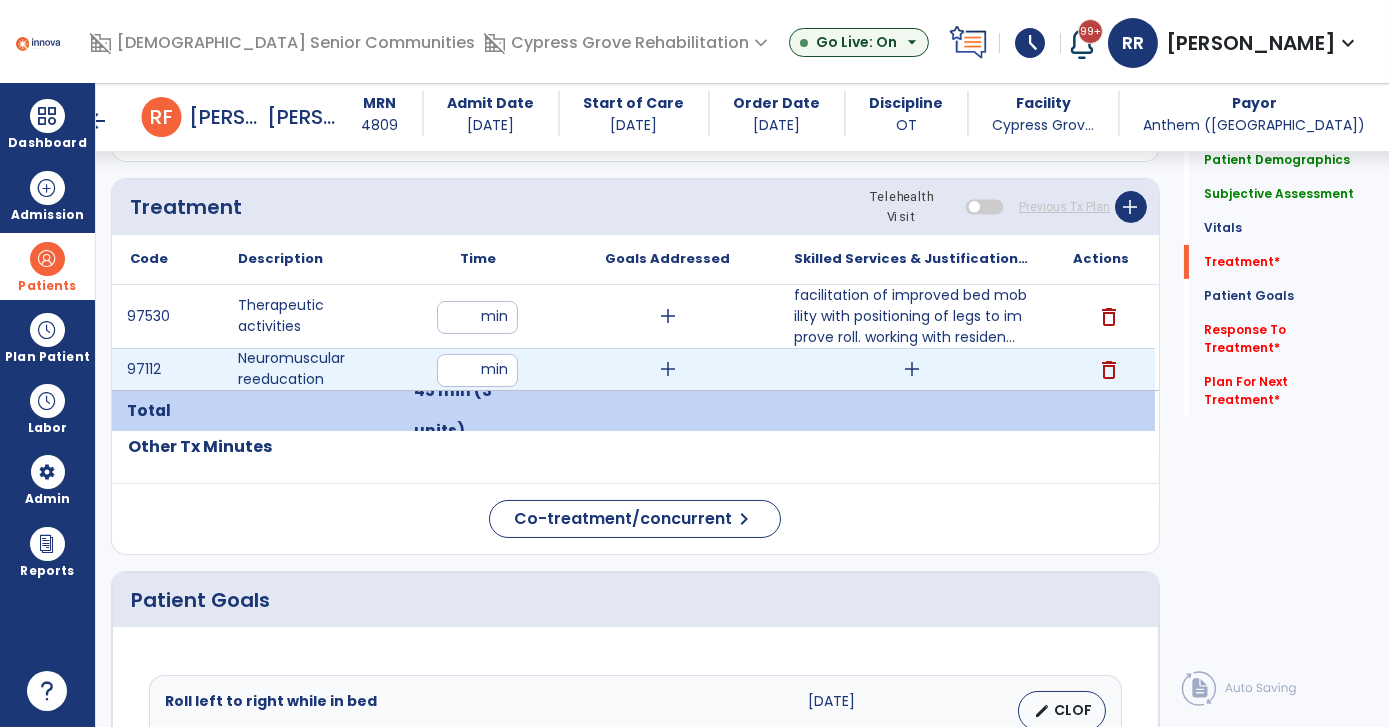 type on "**" 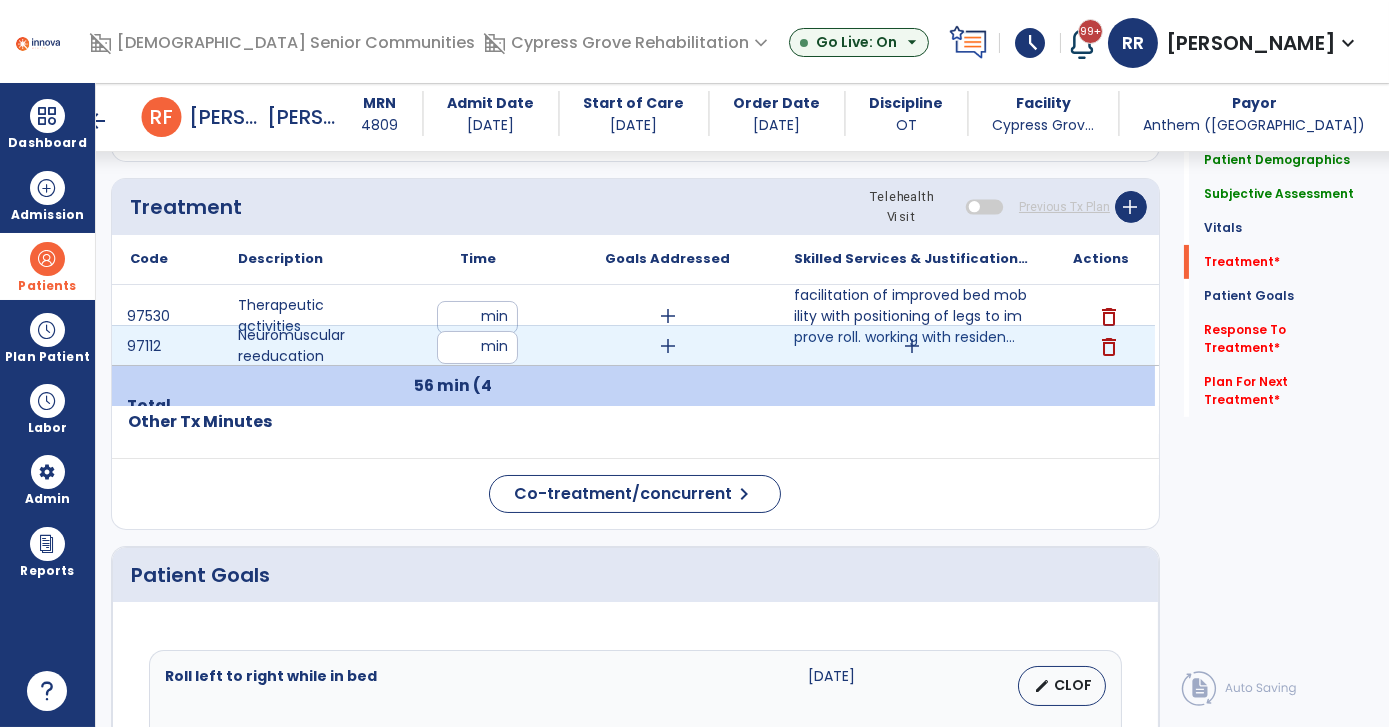 click on "add" at bounding box center (912, 346) 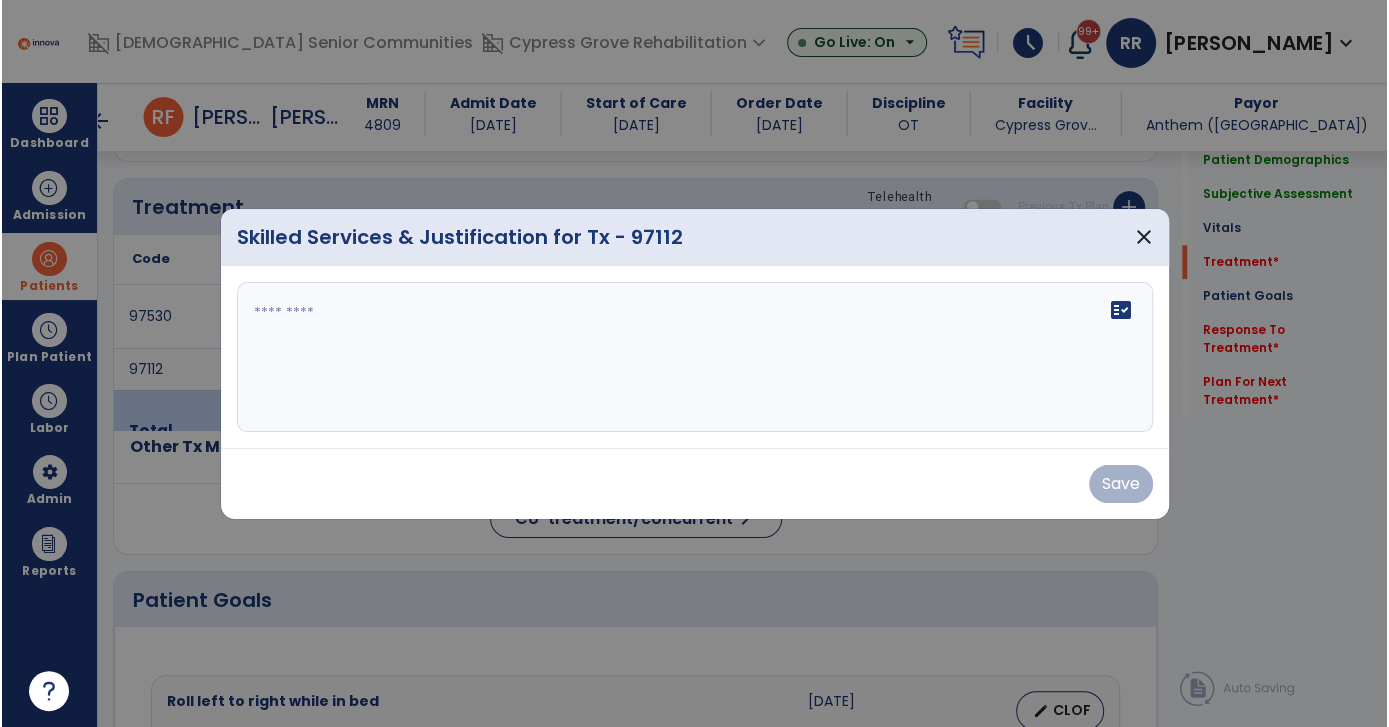 scroll, scrollTop: 1111, scrollLeft: 0, axis: vertical 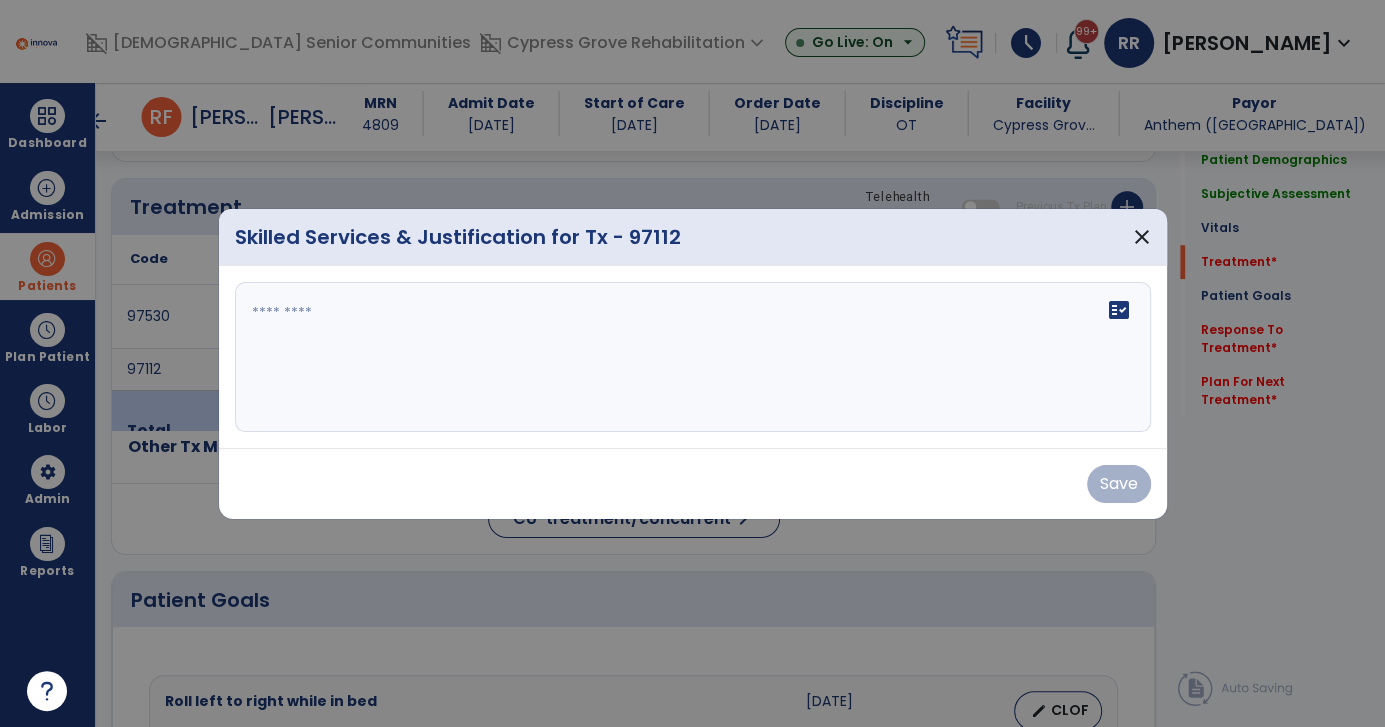 click on "fact_check" at bounding box center [693, 357] 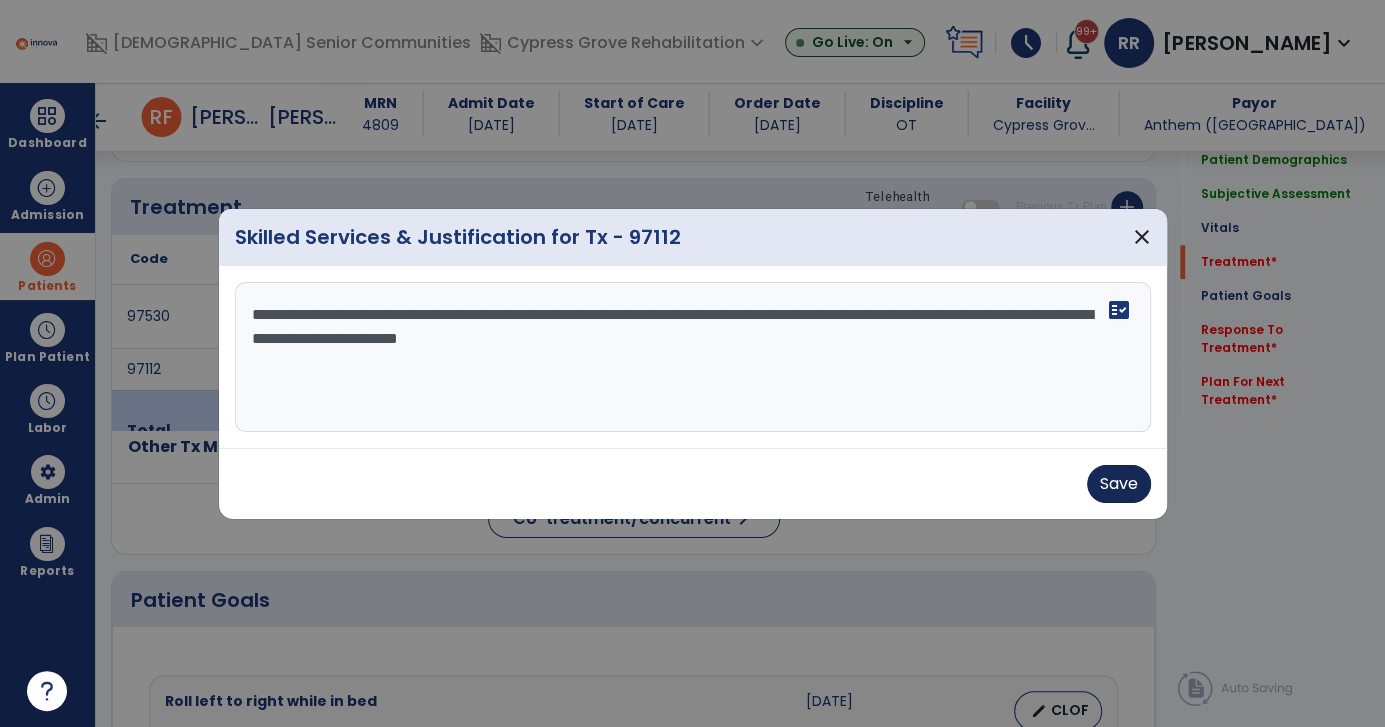 type on "**********" 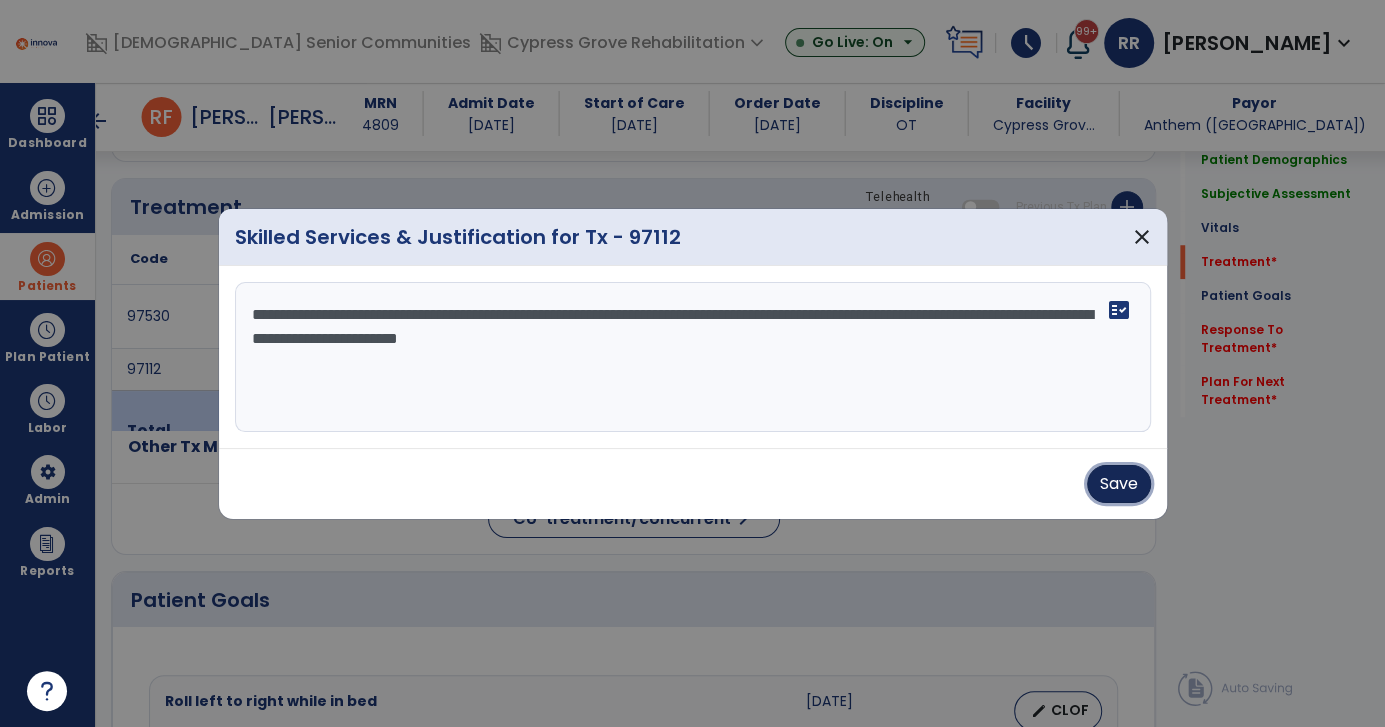 click on "Save" at bounding box center (1119, 484) 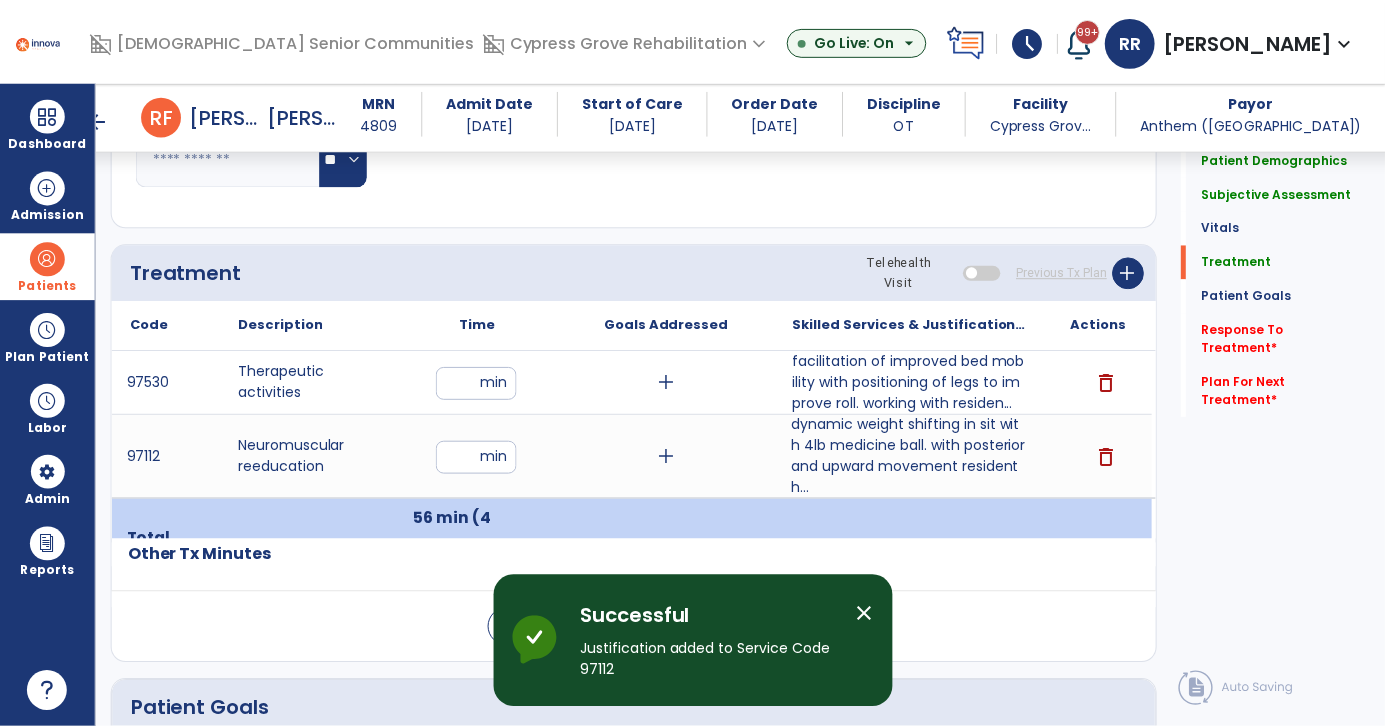 scroll, scrollTop: 1040, scrollLeft: 0, axis: vertical 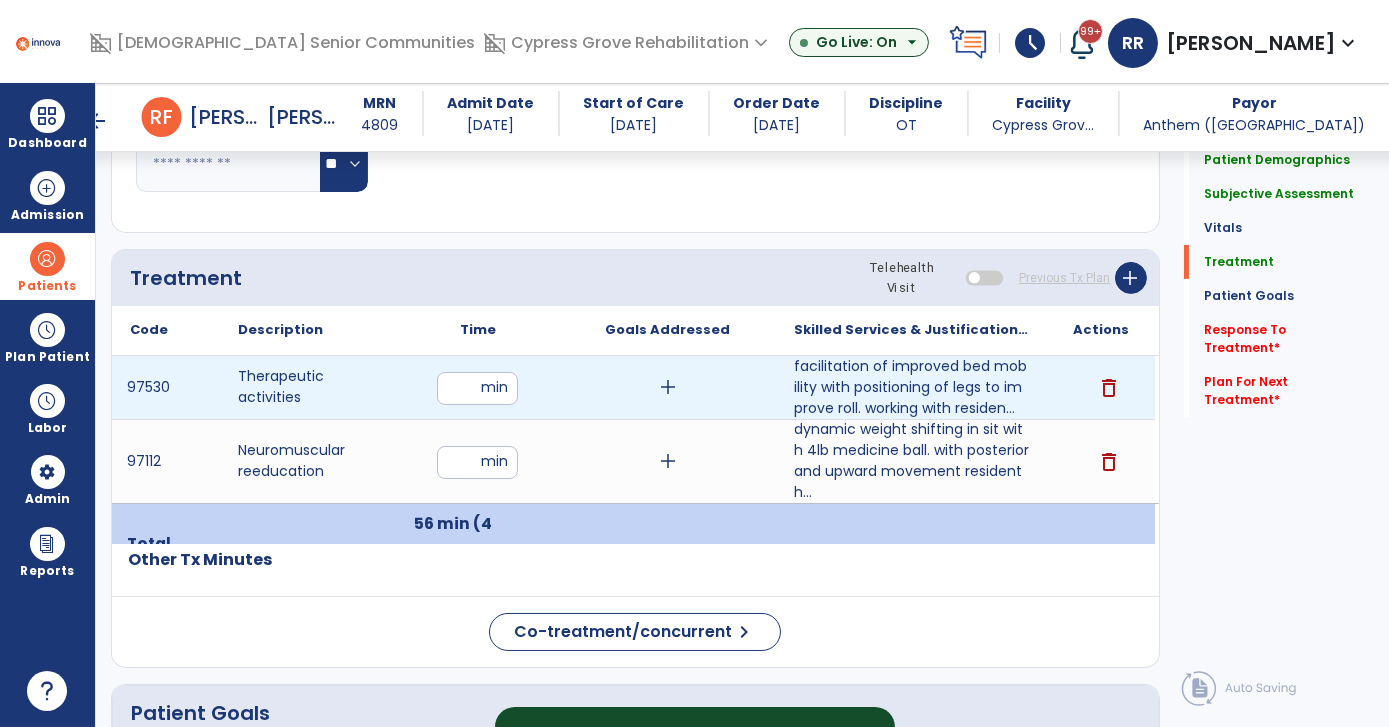 drag, startPoint x: 473, startPoint y: 384, endPoint x: 397, endPoint y: 394, distance: 76.655075 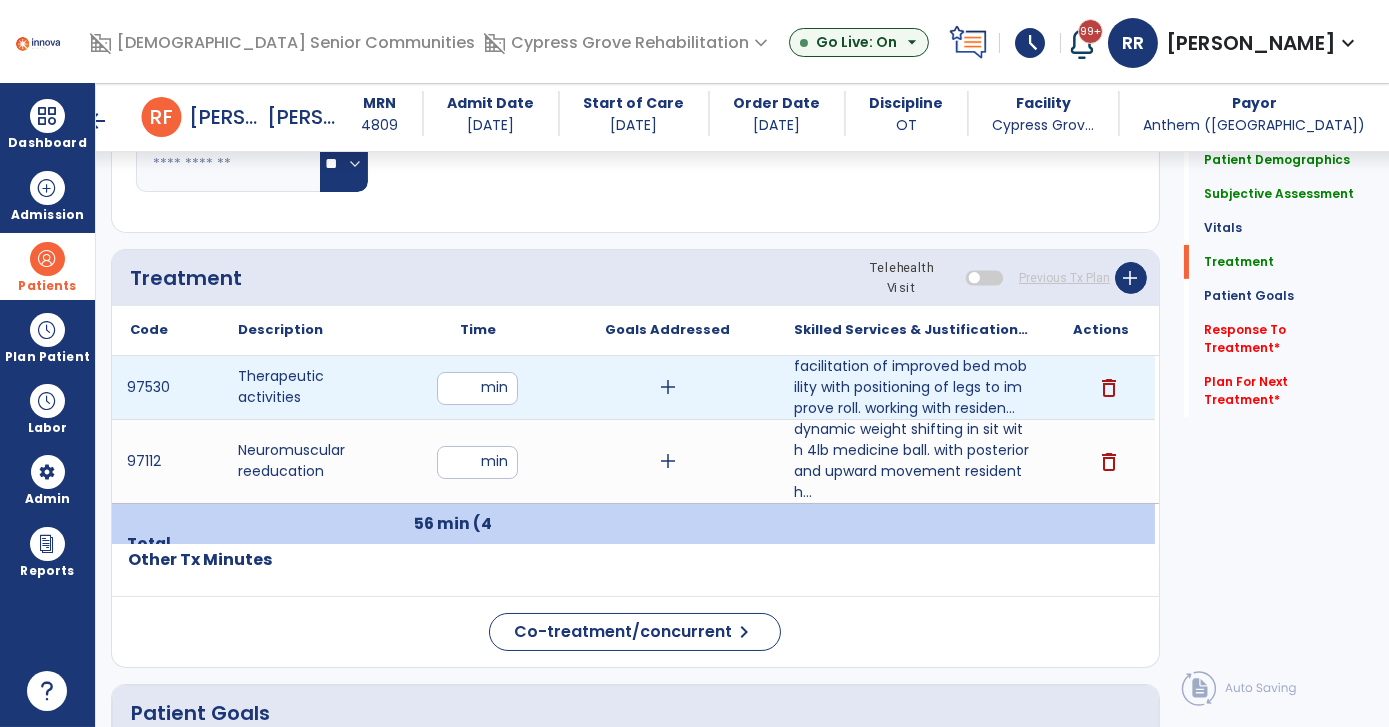 type on "**" 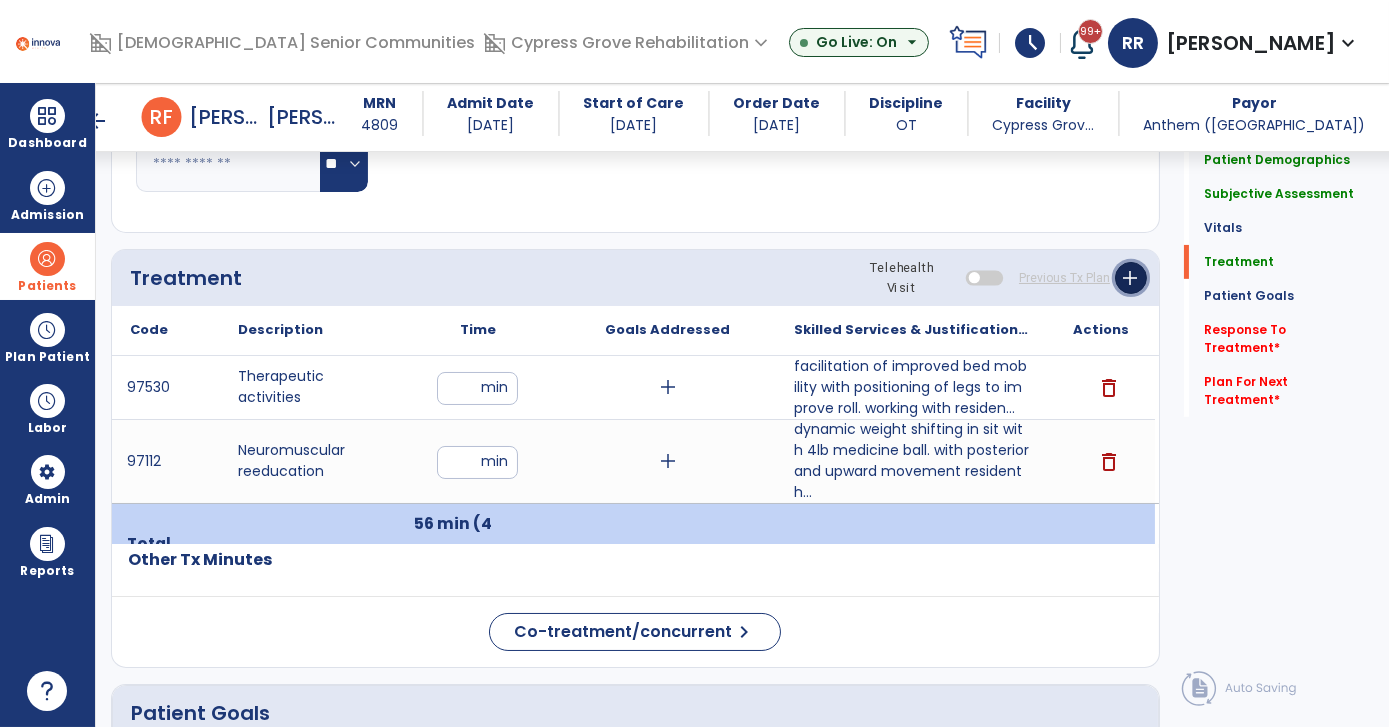 click on "add" 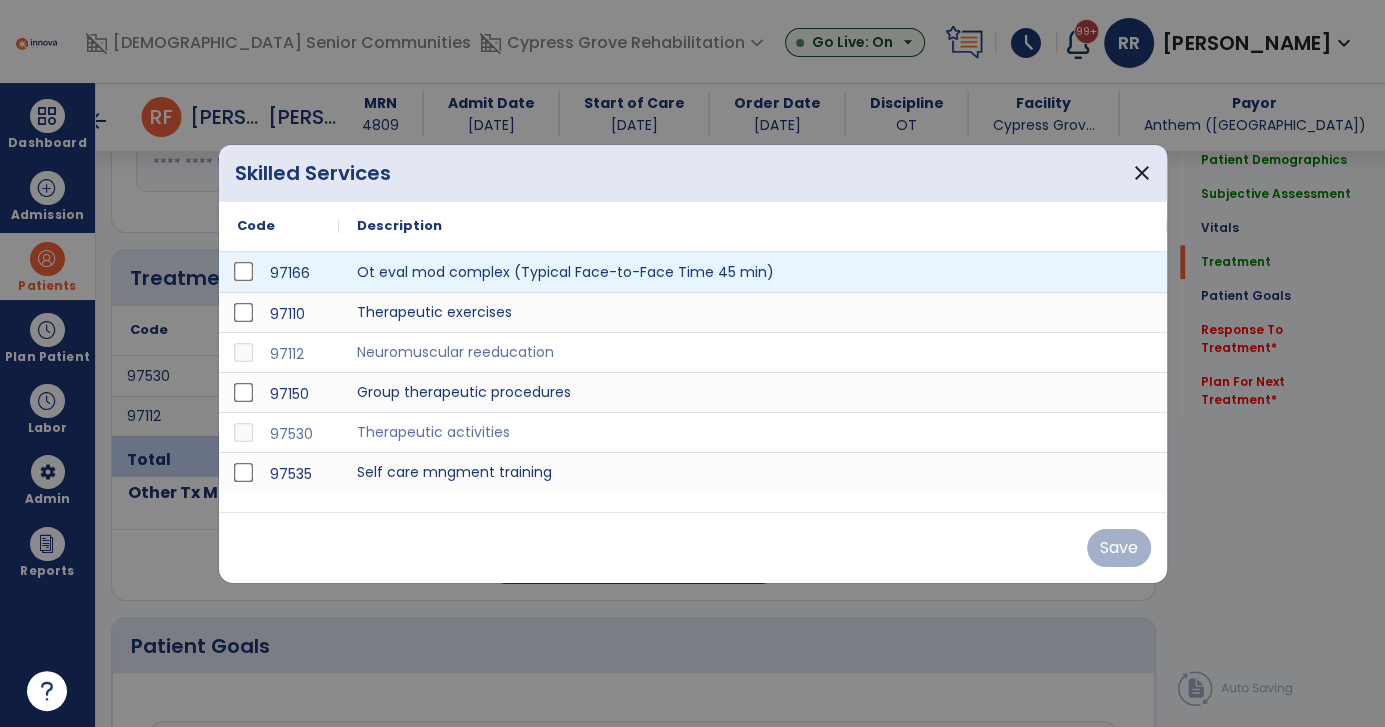 scroll, scrollTop: 1040, scrollLeft: 0, axis: vertical 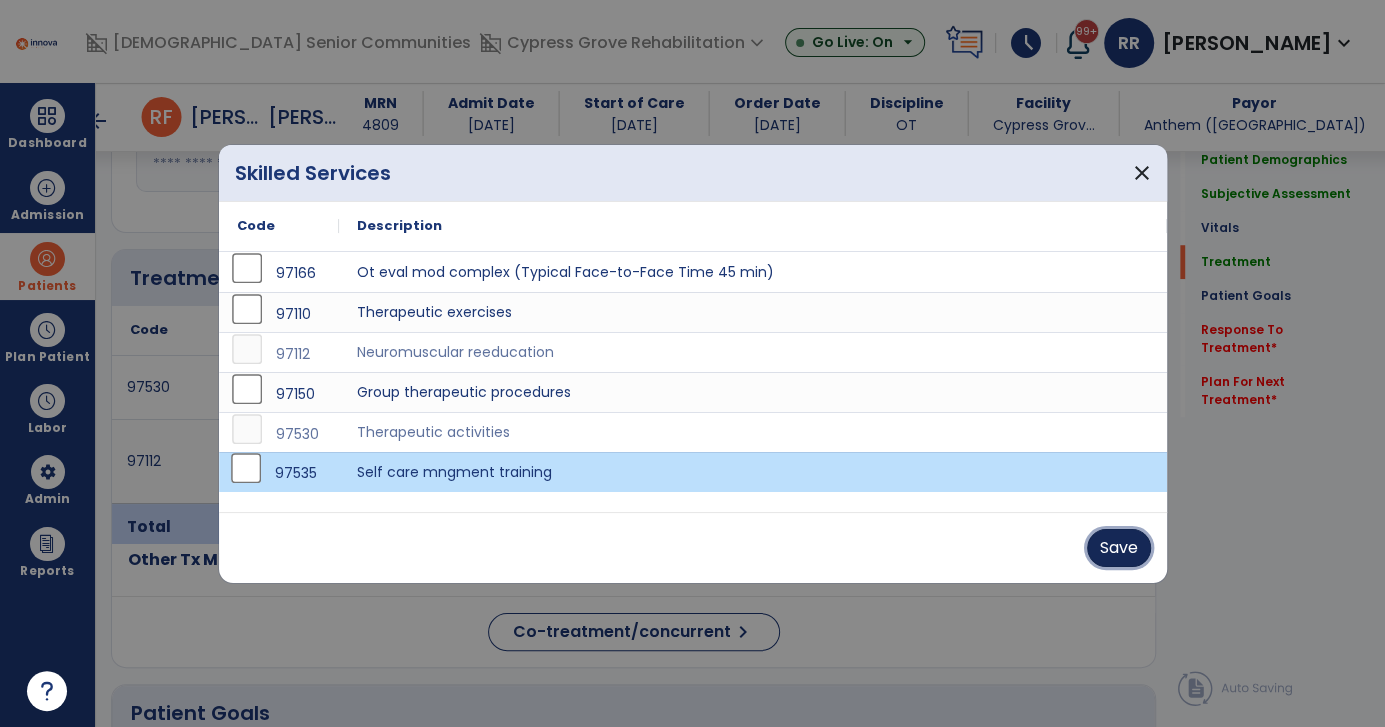 click on "Save" at bounding box center [1119, 548] 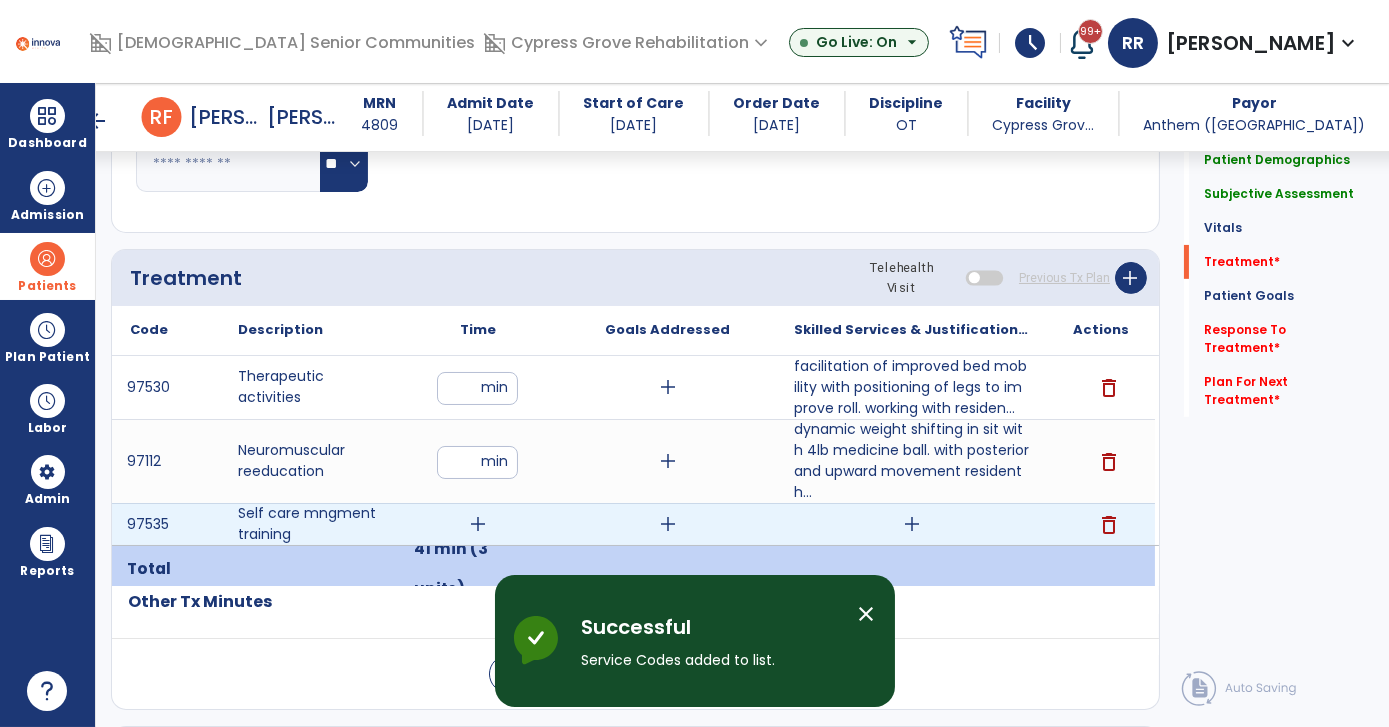click on "add" at bounding box center [478, 524] 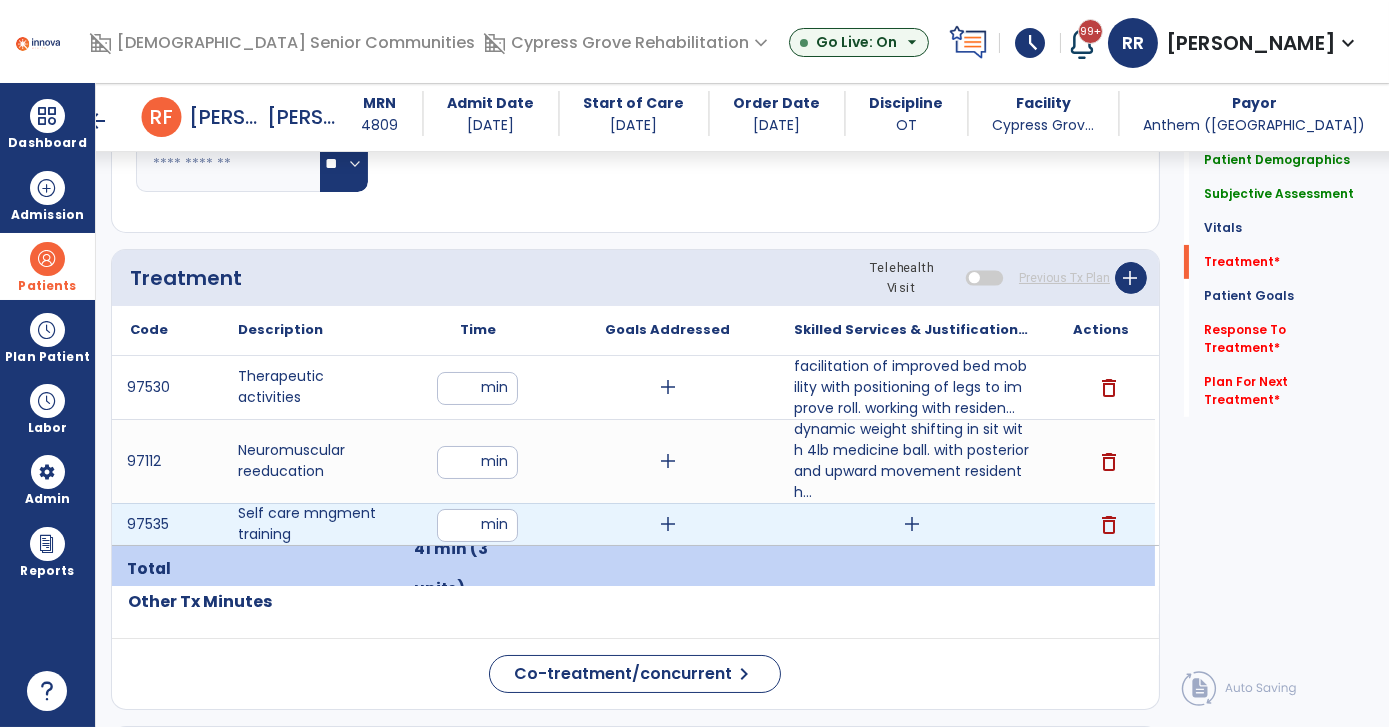 type on "**" 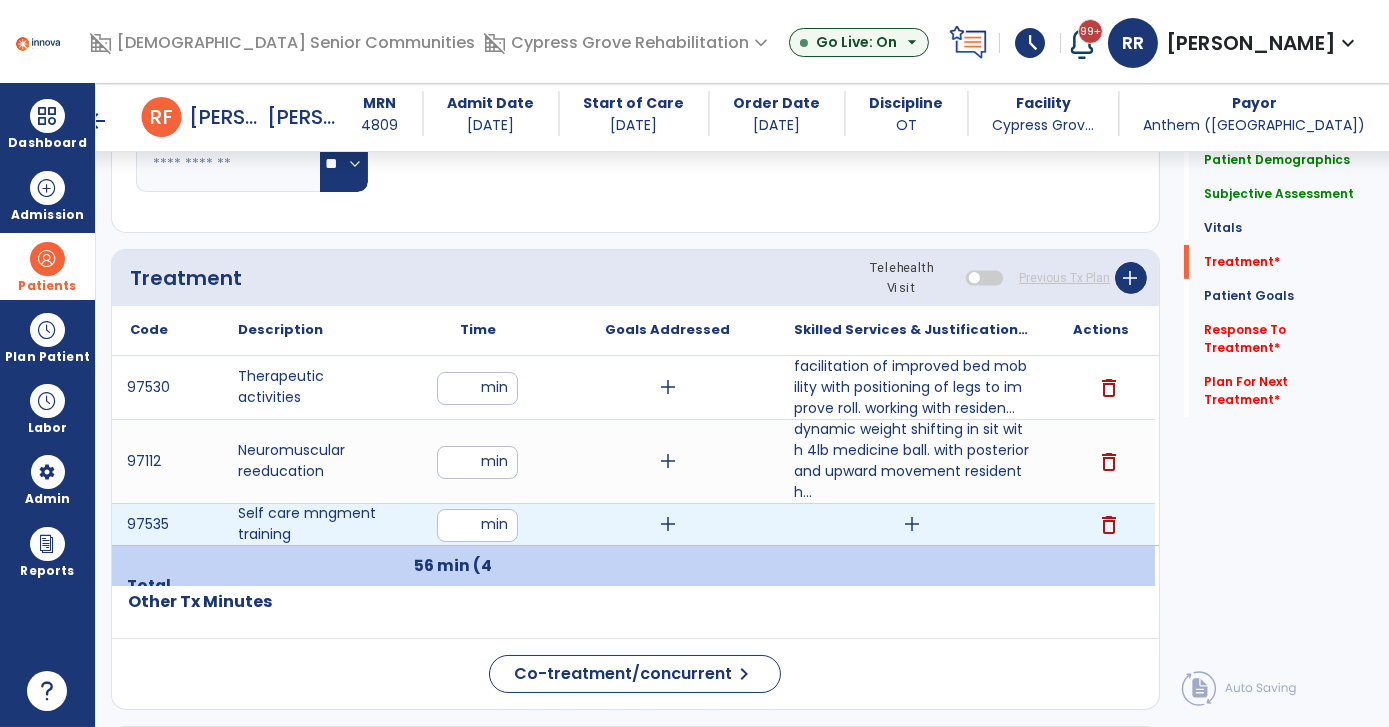 click on "add" at bounding box center (912, 524) 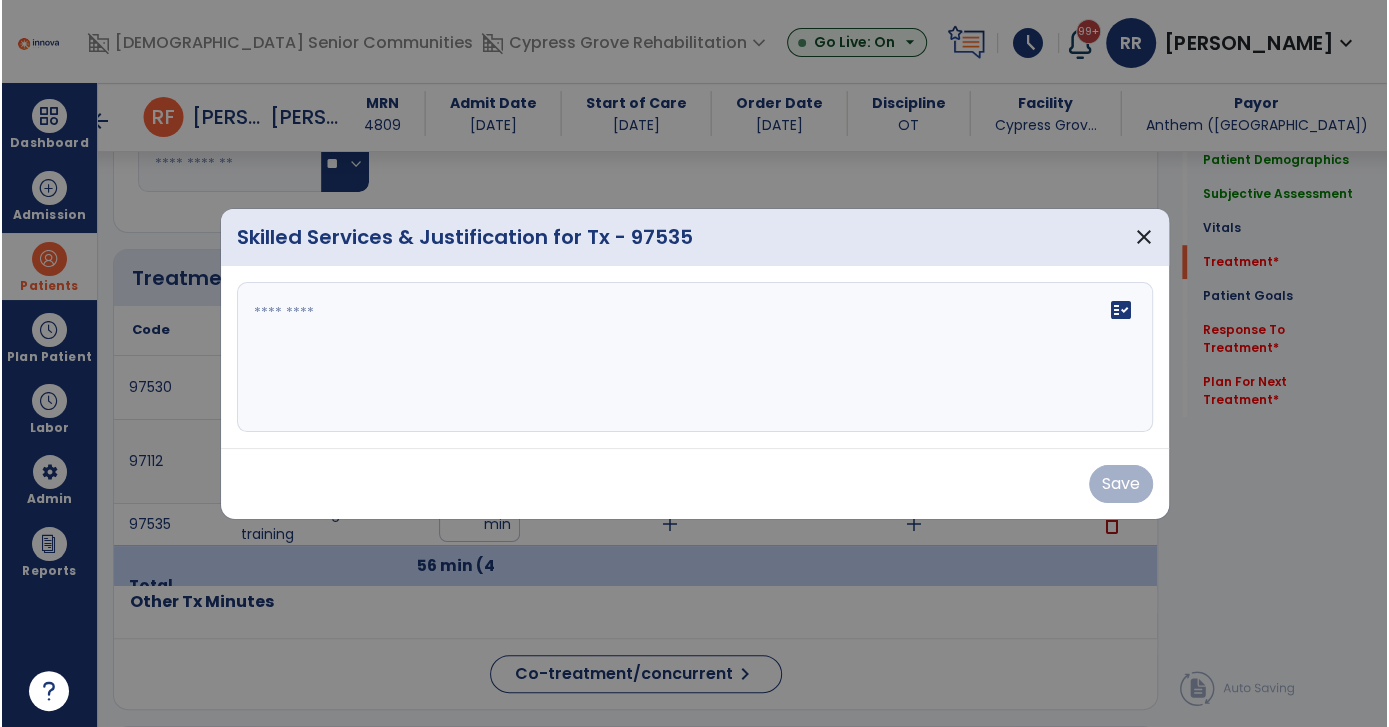 scroll, scrollTop: 1040, scrollLeft: 0, axis: vertical 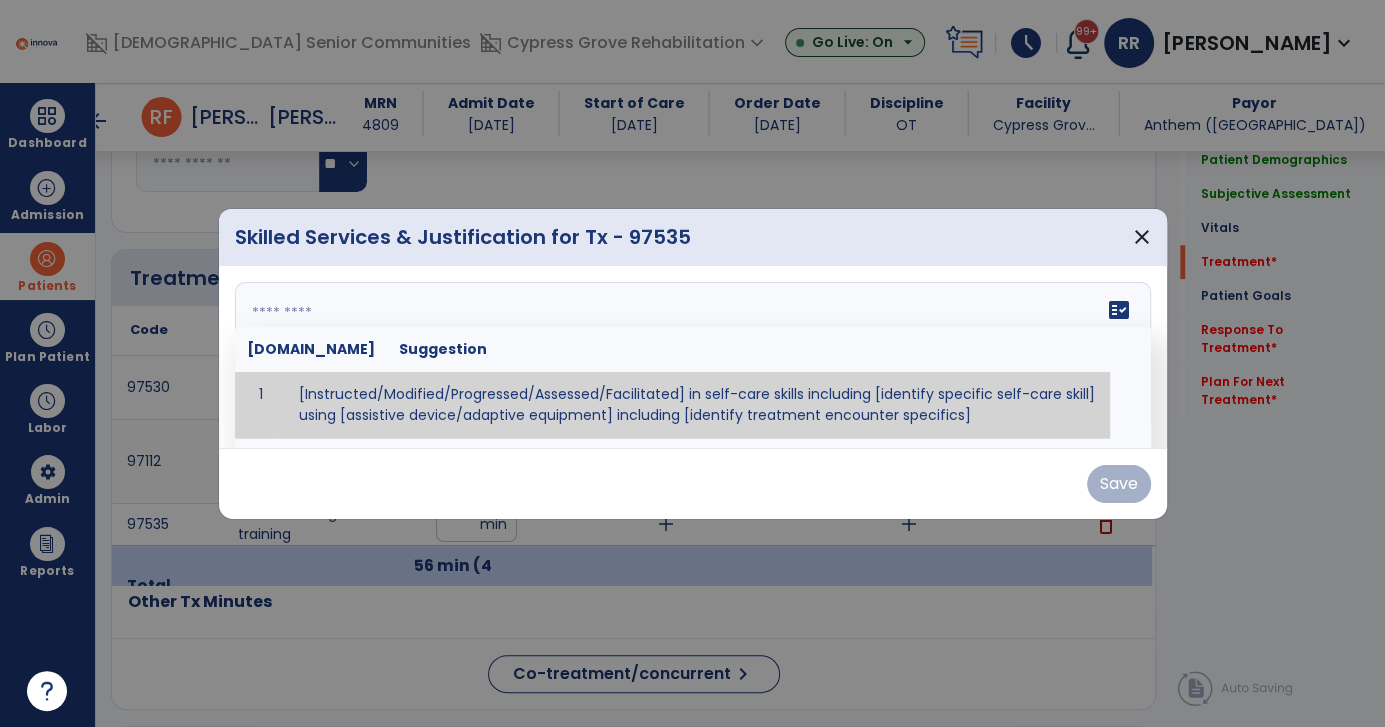 click on "fact_check  Sr.No Suggestion 1 [Instructed/Modified/Progressed/Assessed/Facilitated] in self-care skills including [identify specific self-care skill] using [assistive device/adaptive equipment] including [identify treatment encounter specifics]" at bounding box center [693, 357] 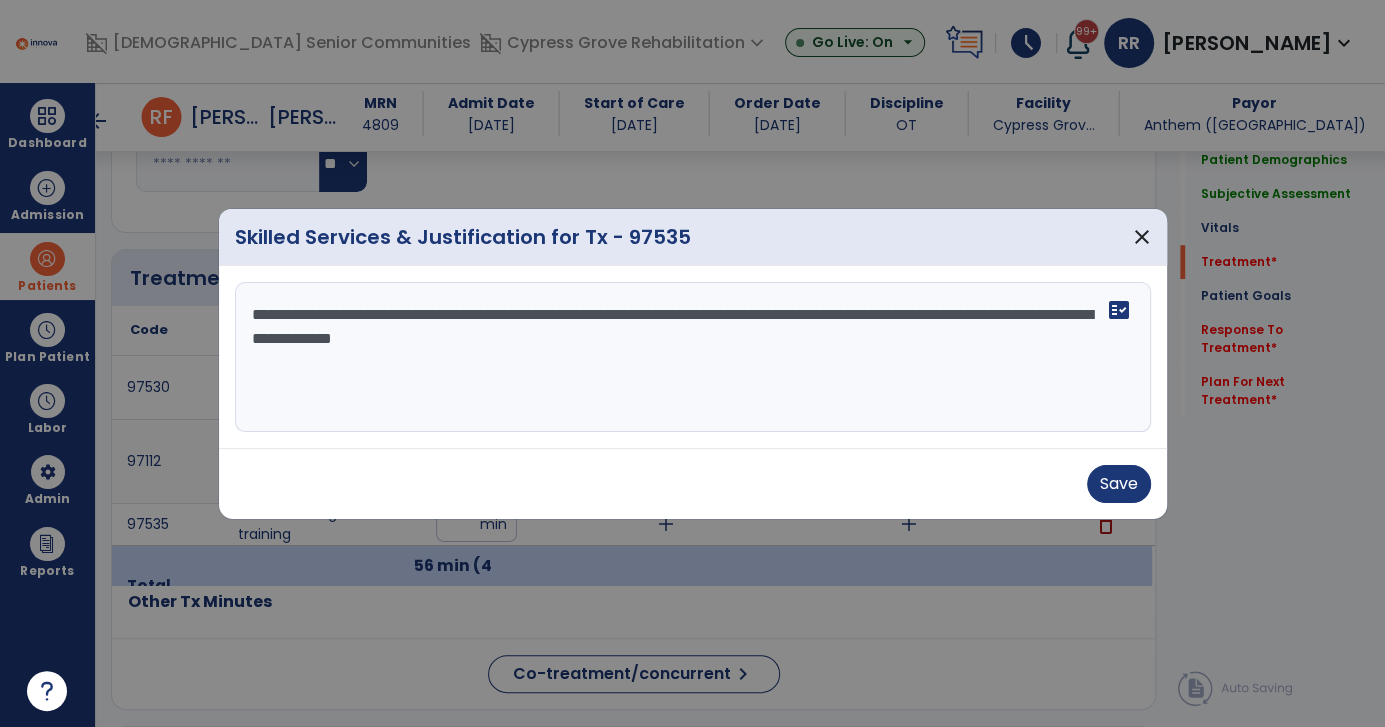 click on "**********" at bounding box center [693, 357] 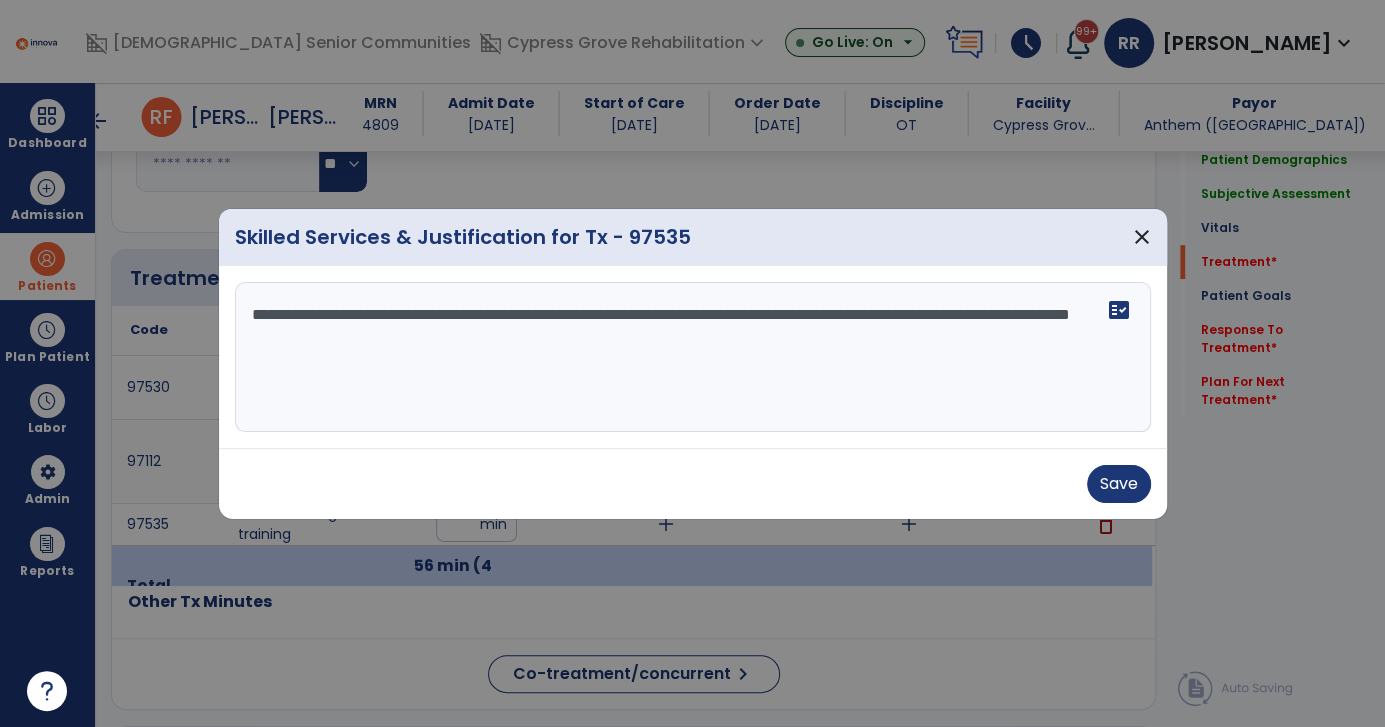 click on "**********" at bounding box center (693, 357) 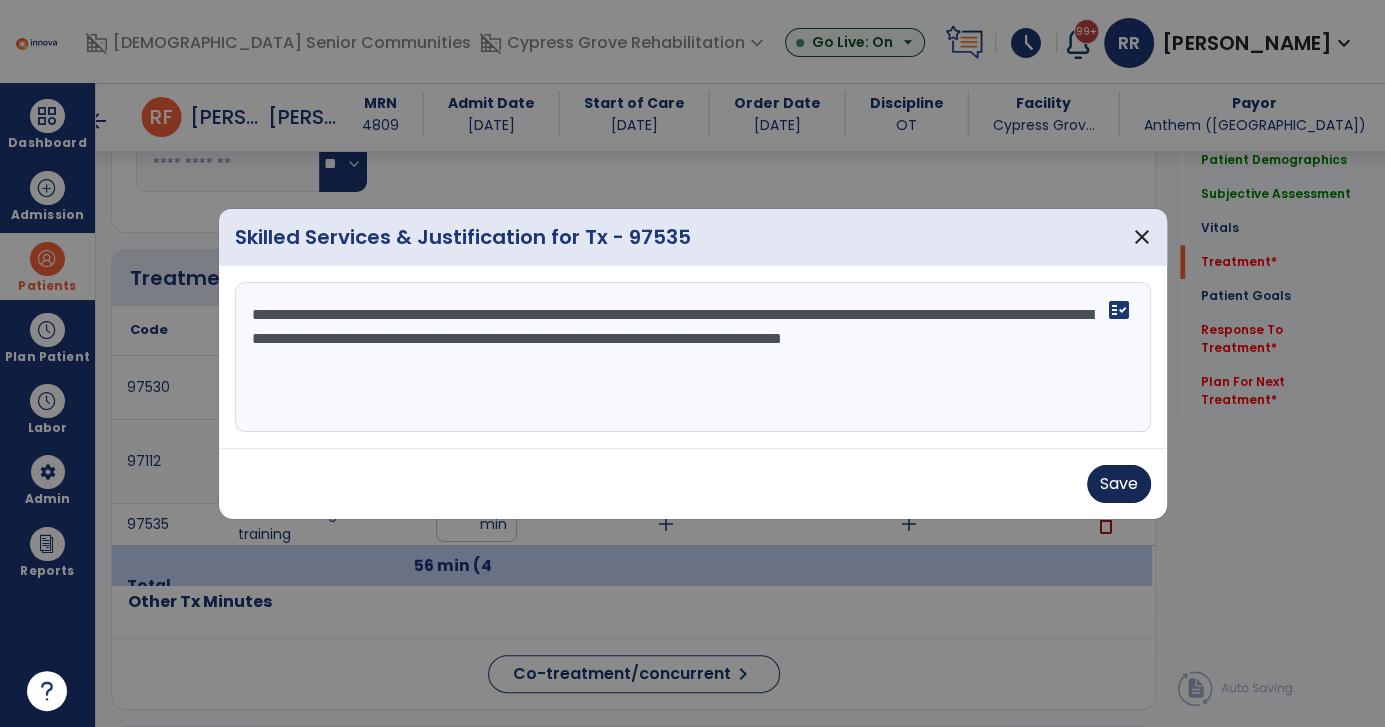 type on "**********" 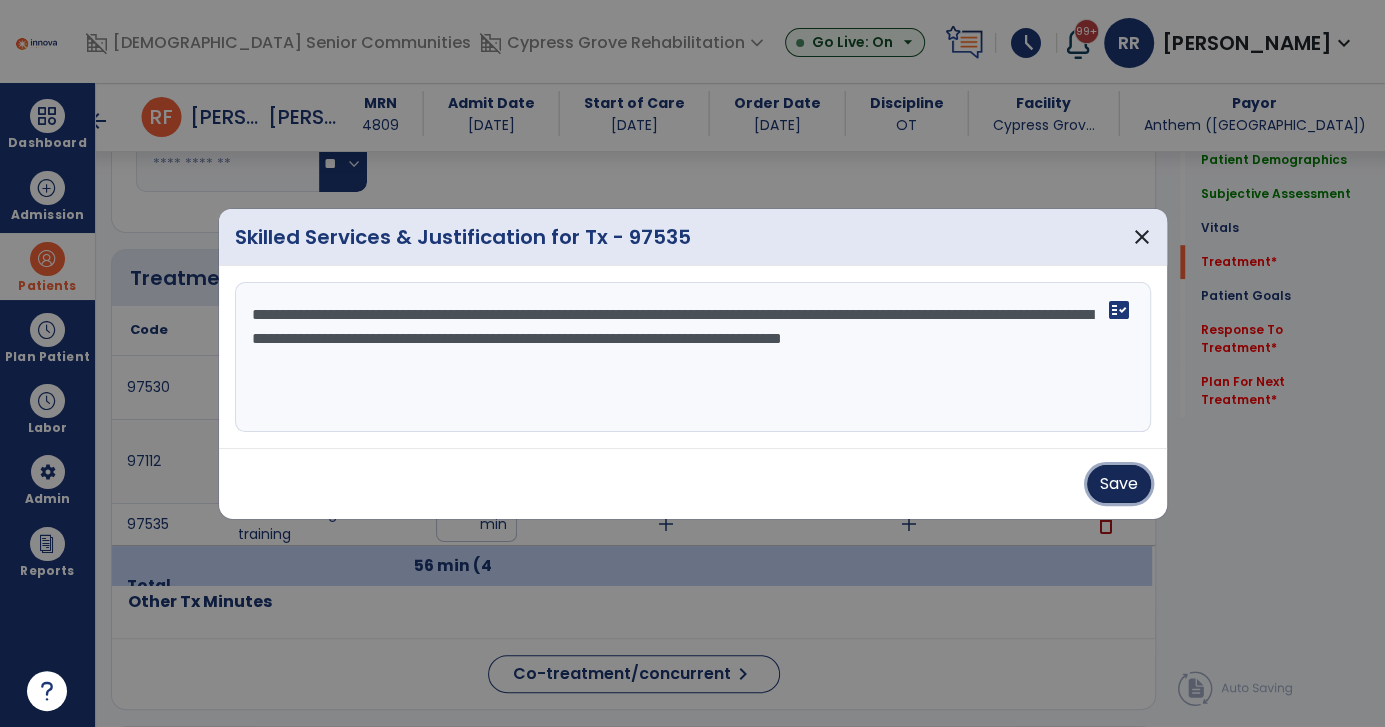 click on "Save" at bounding box center [1119, 484] 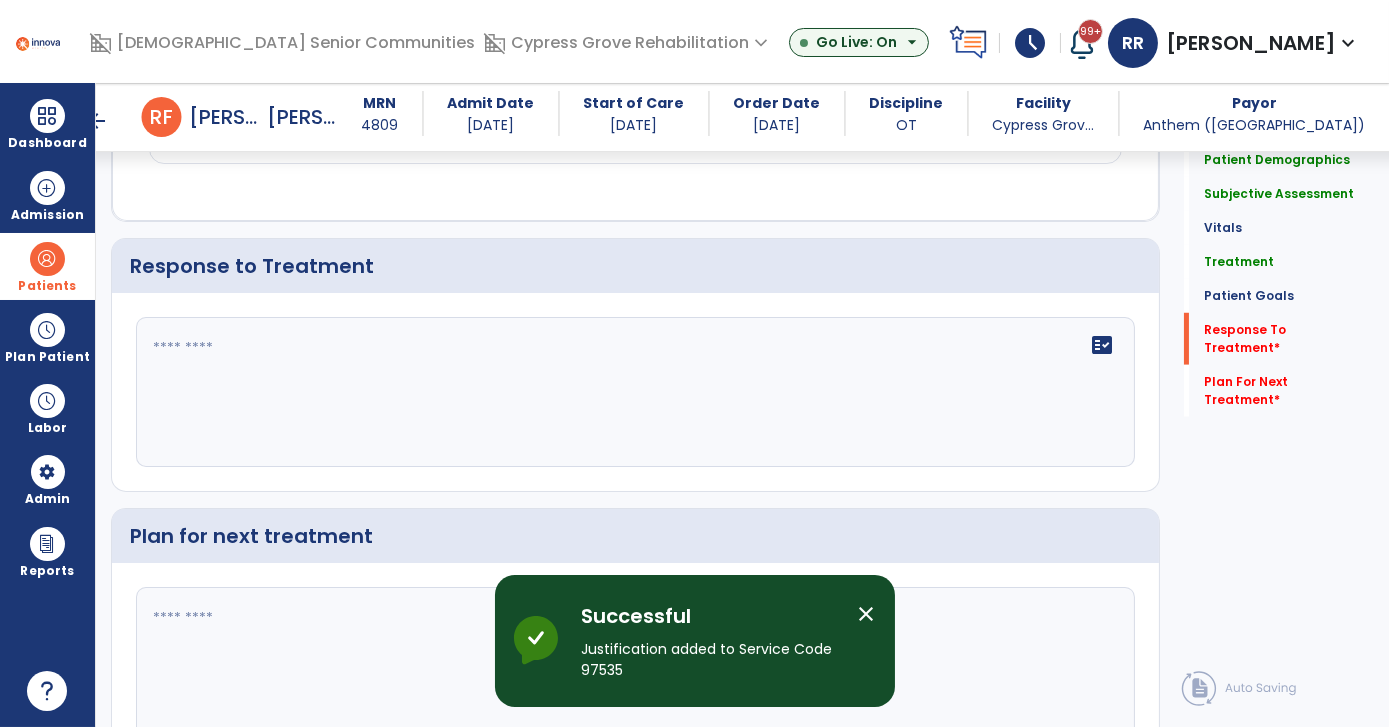 scroll, scrollTop: 3336, scrollLeft: 0, axis: vertical 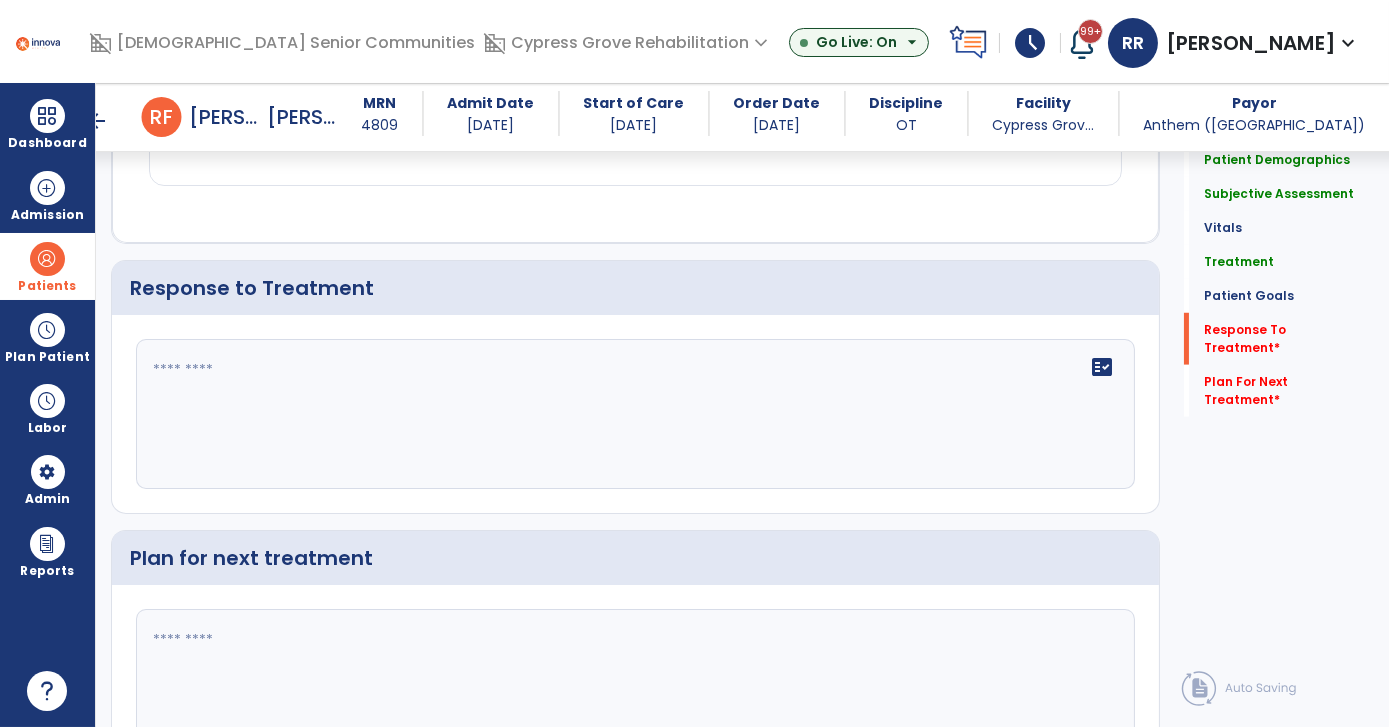 click 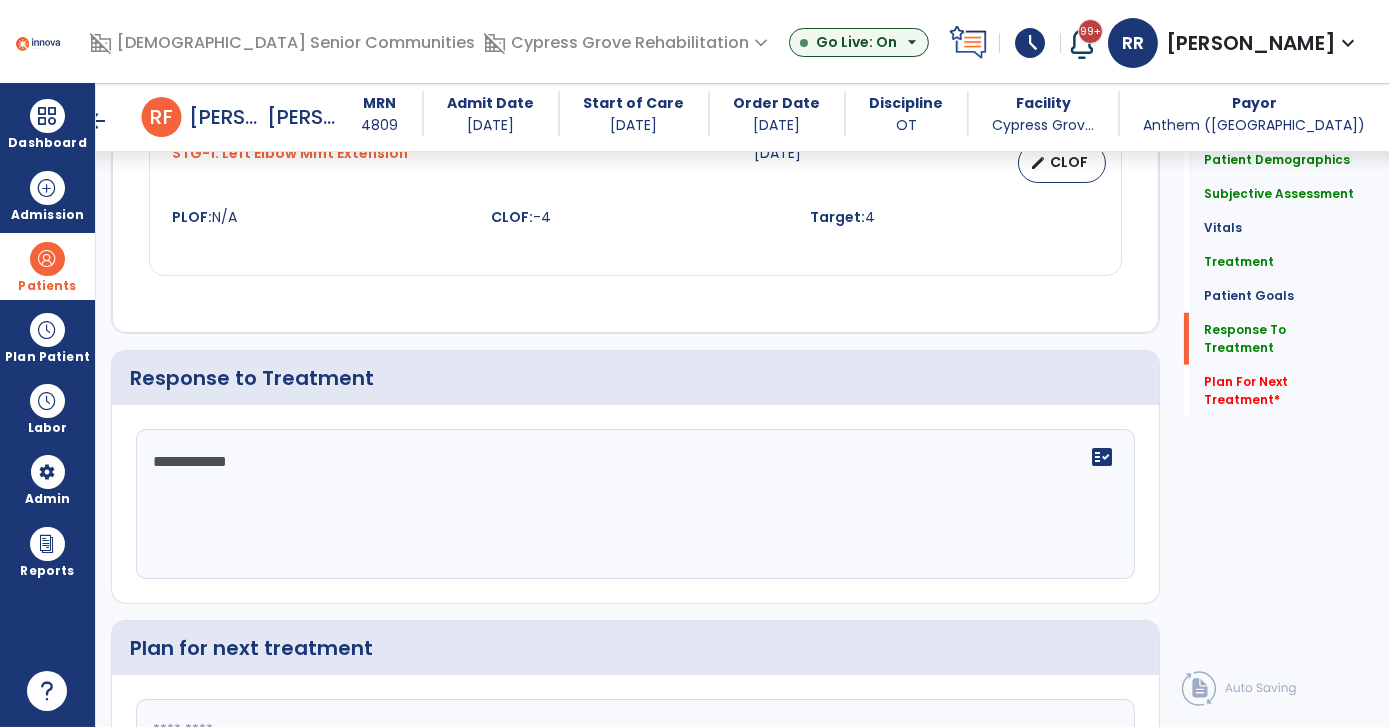 scroll, scrollTop: 3336, scrollLeft: 0, axis: vertical 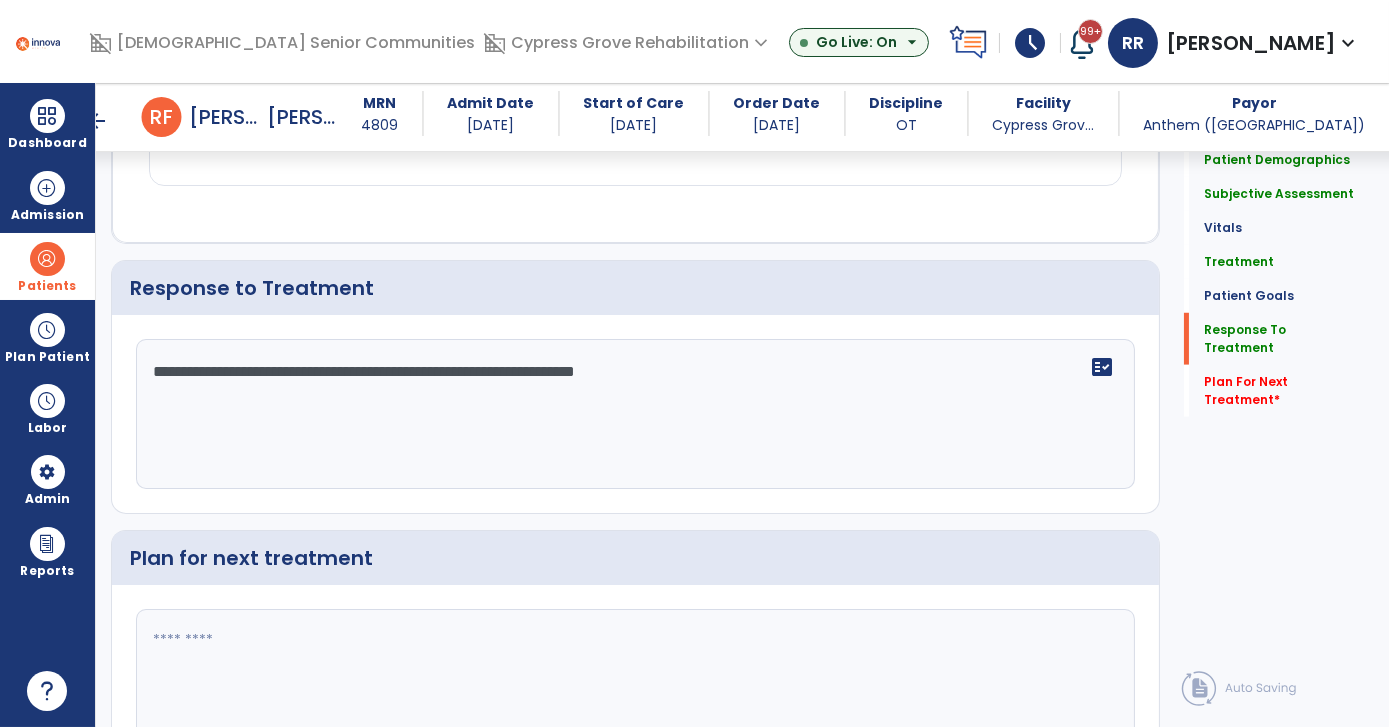 type on "**********" 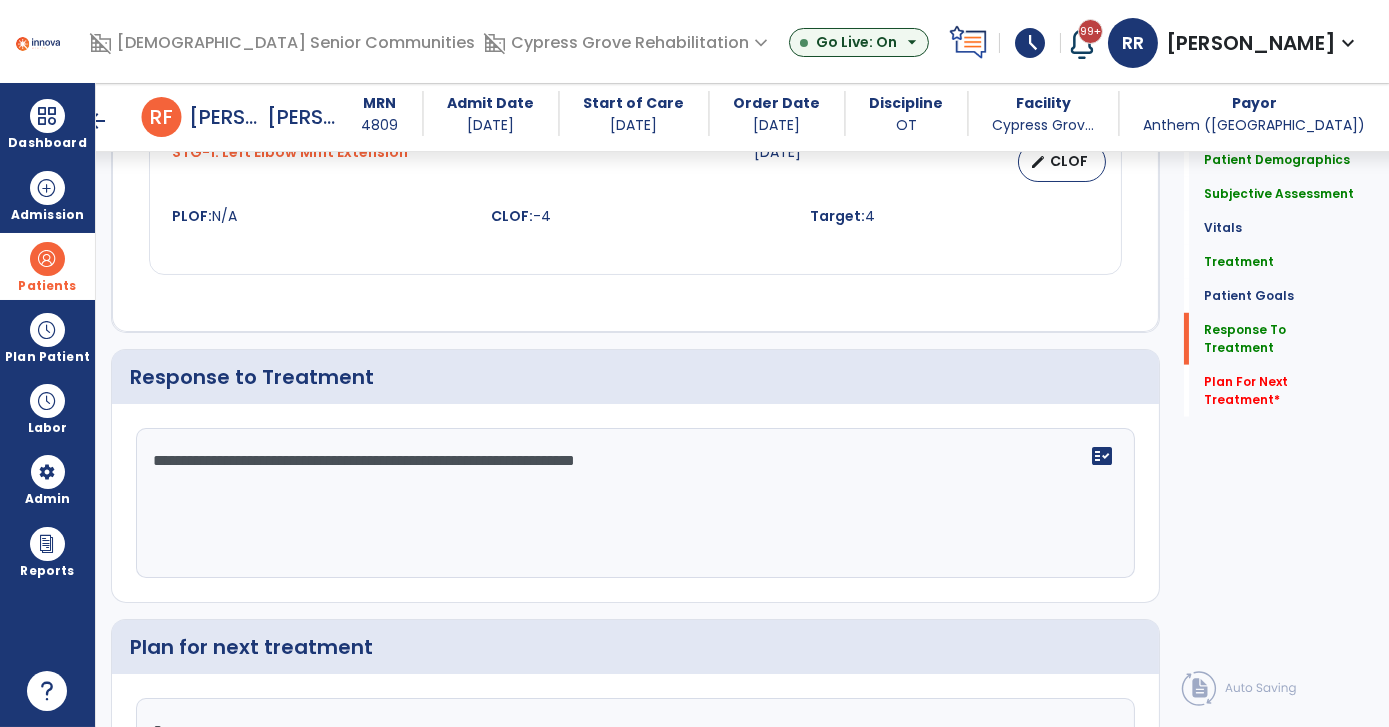 type on "*" 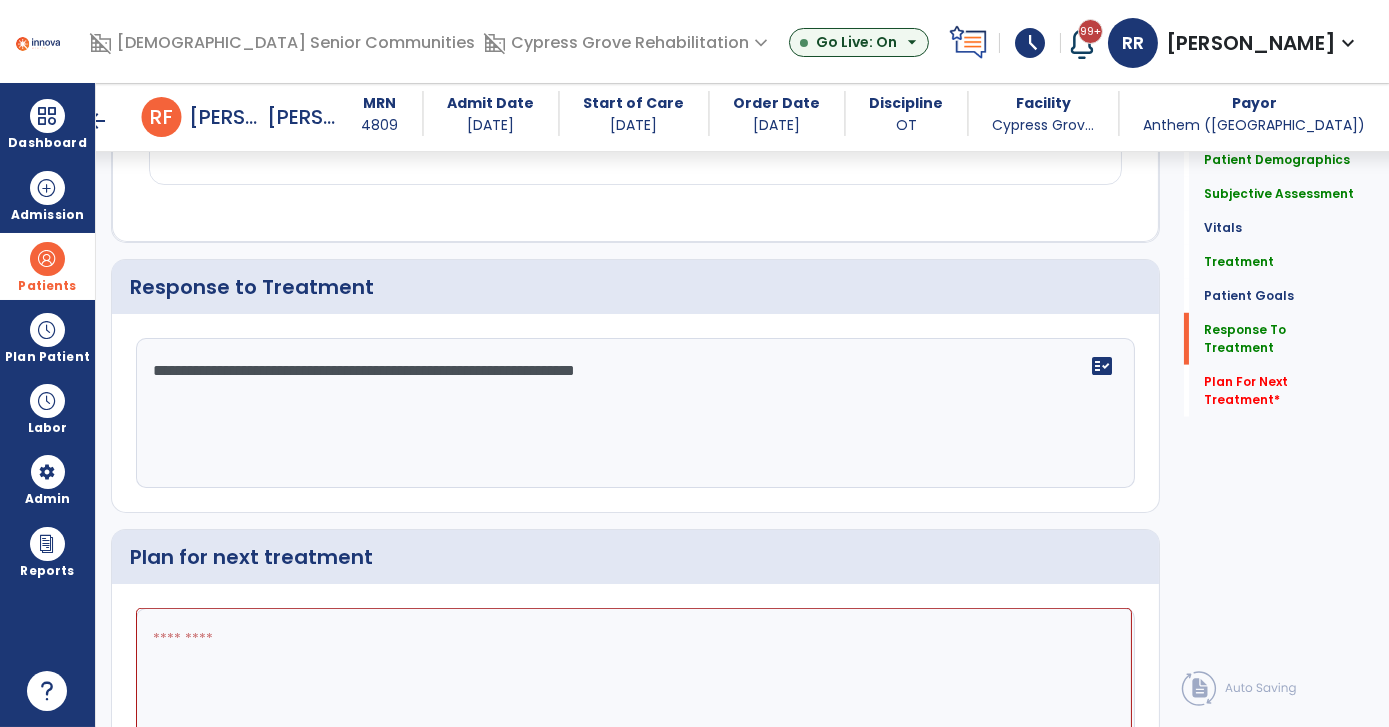 scroll, scrollTop: 3337, scrollLeft: 0, axis: vertical 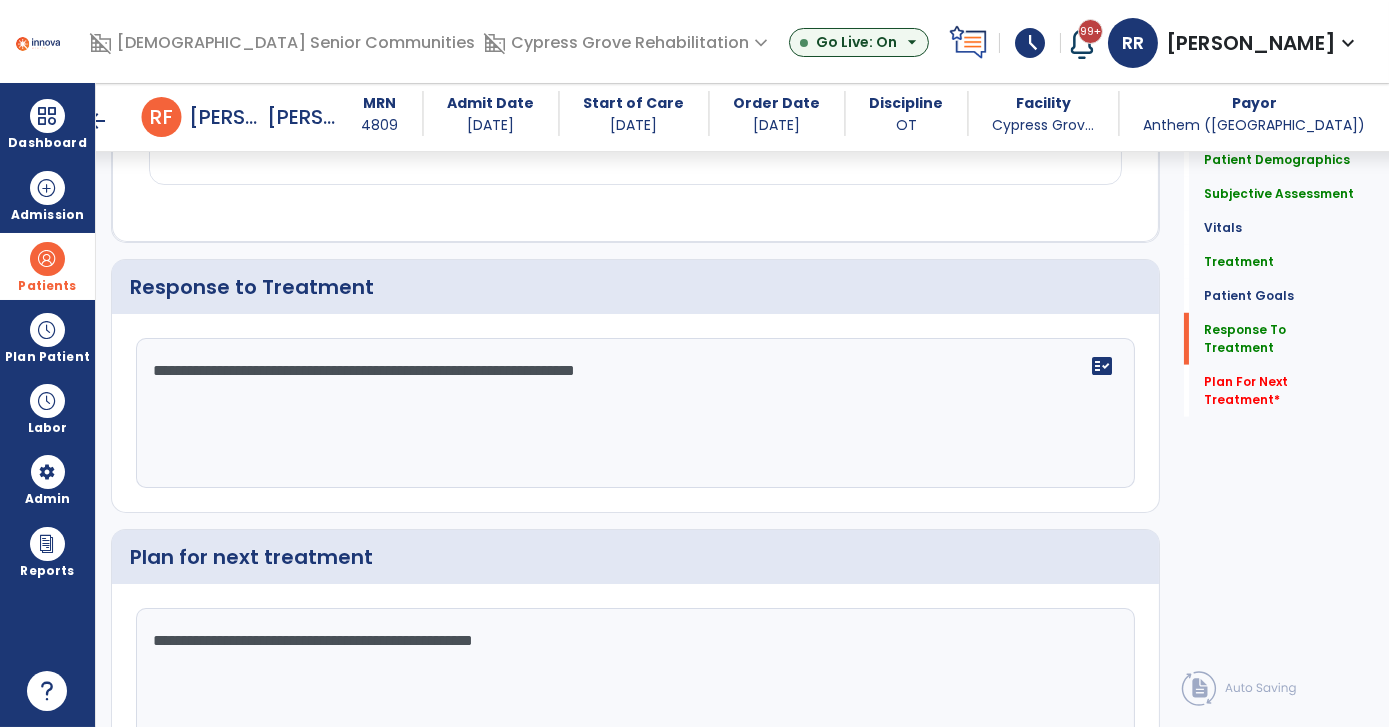 click on "**********" 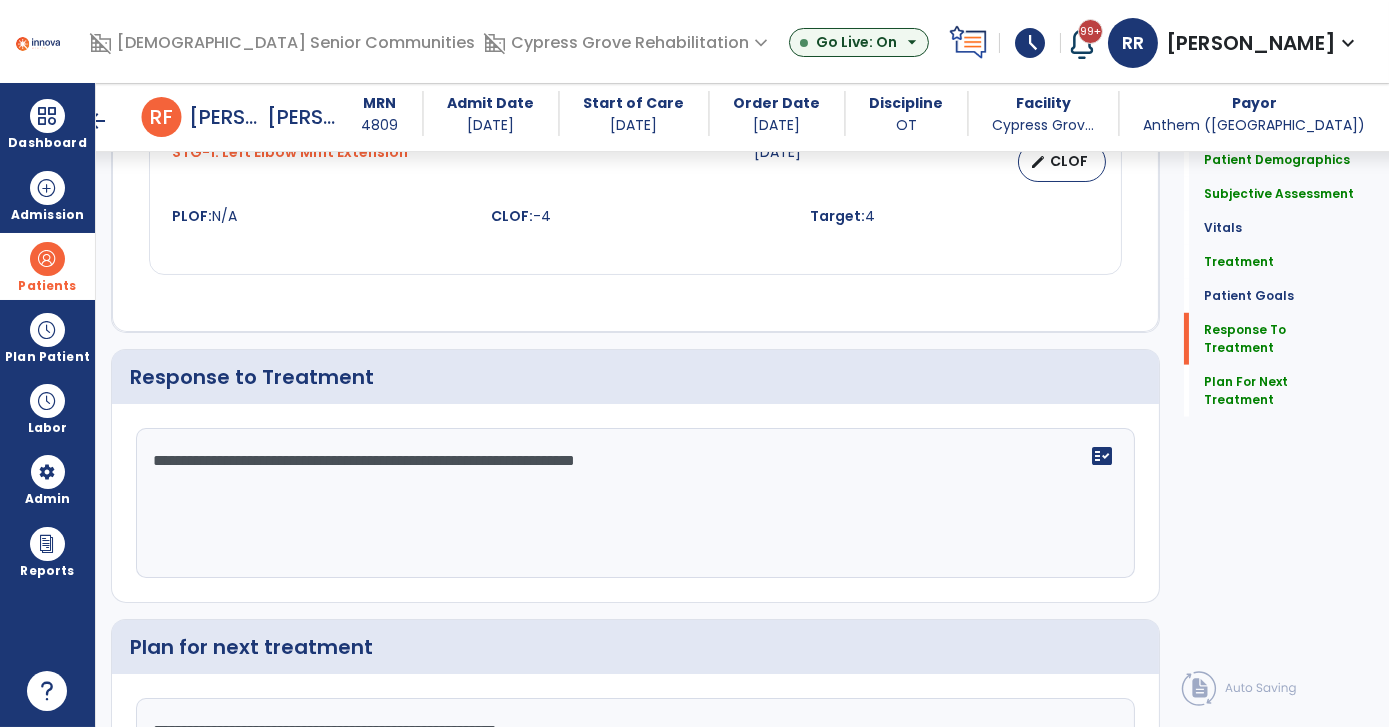 scroll, scrollTop: 3337, scrollLeft: 0, axis: vertical 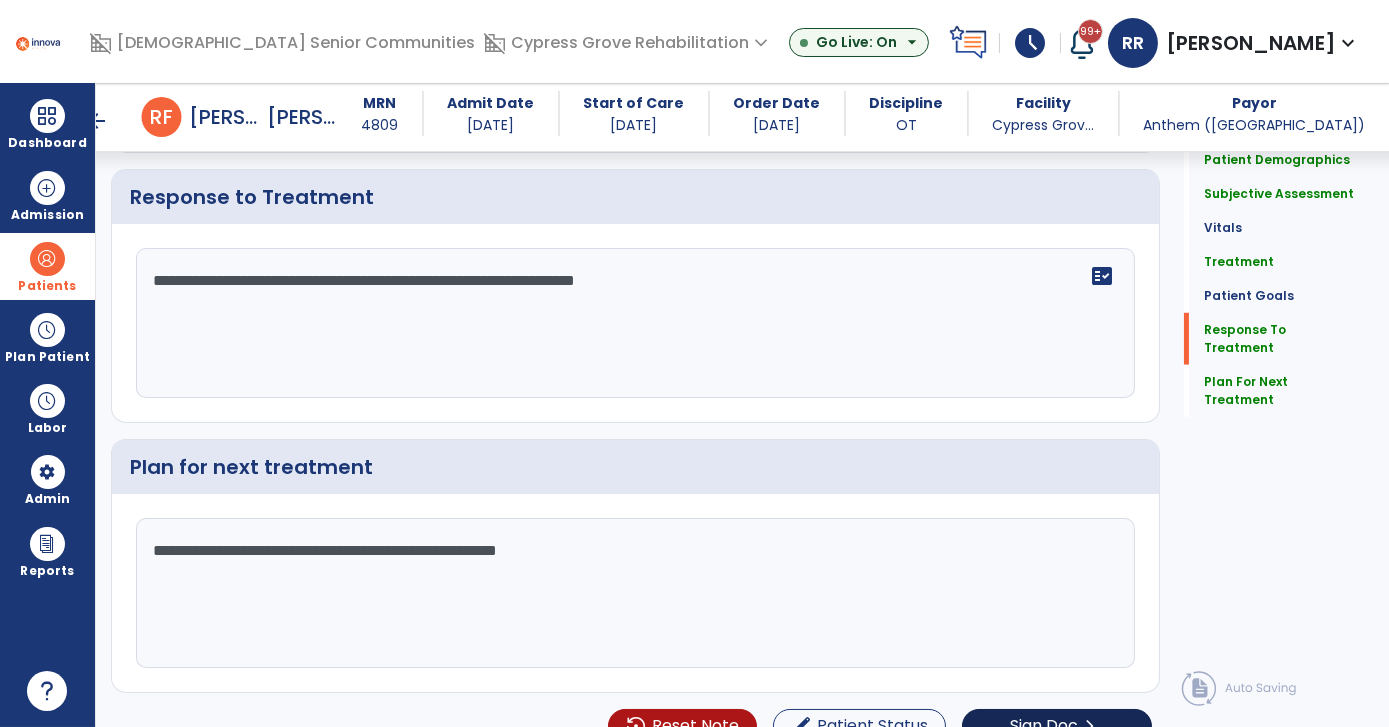 type on "**********" 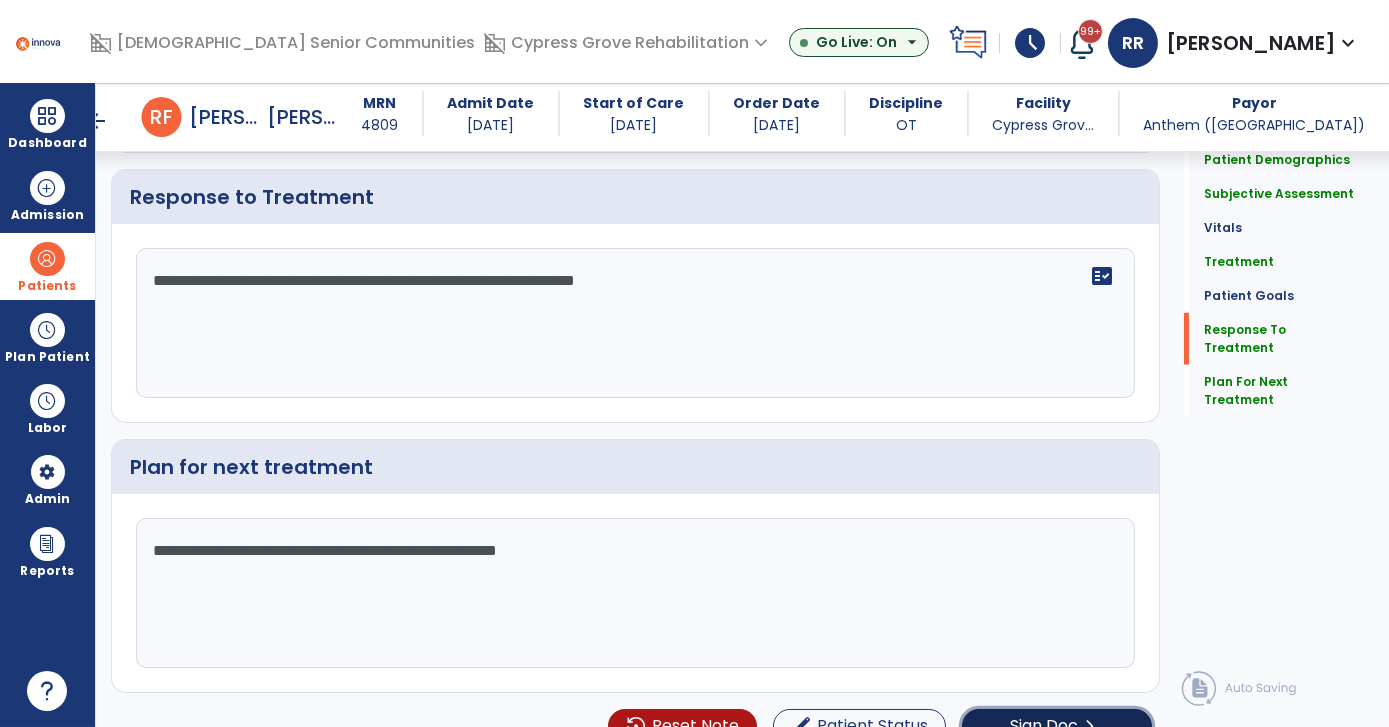 click on "chevron_right" 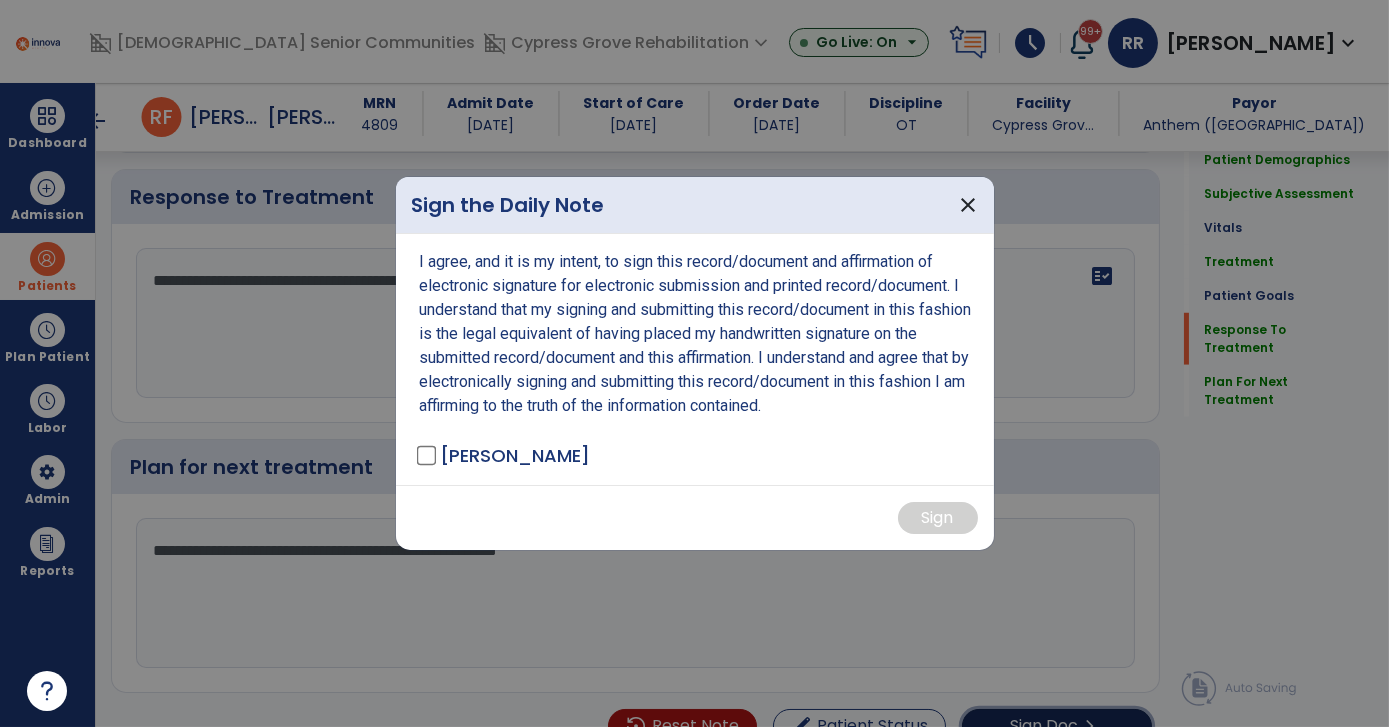 scroll, scrollTop: 3427, scrollLeft: 0, axis: vertical 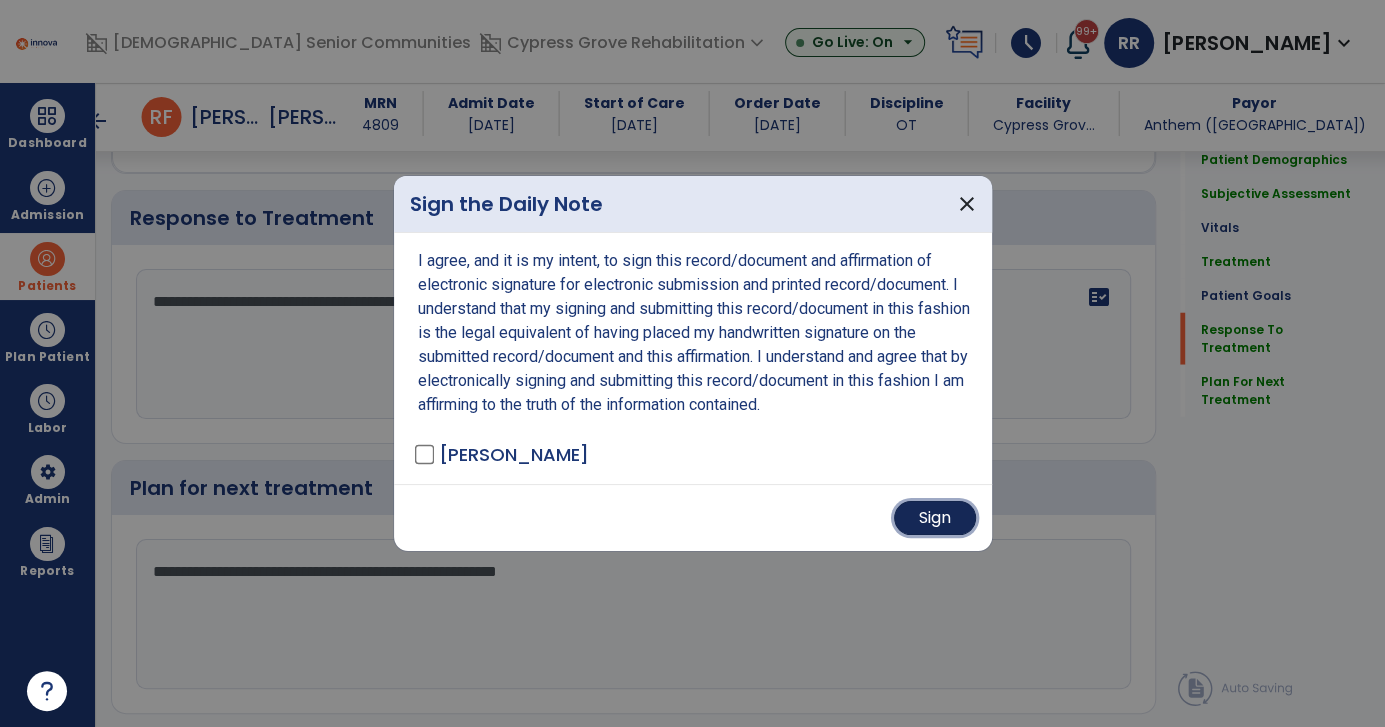 click on "Sign" at bounding box center (935, 518) 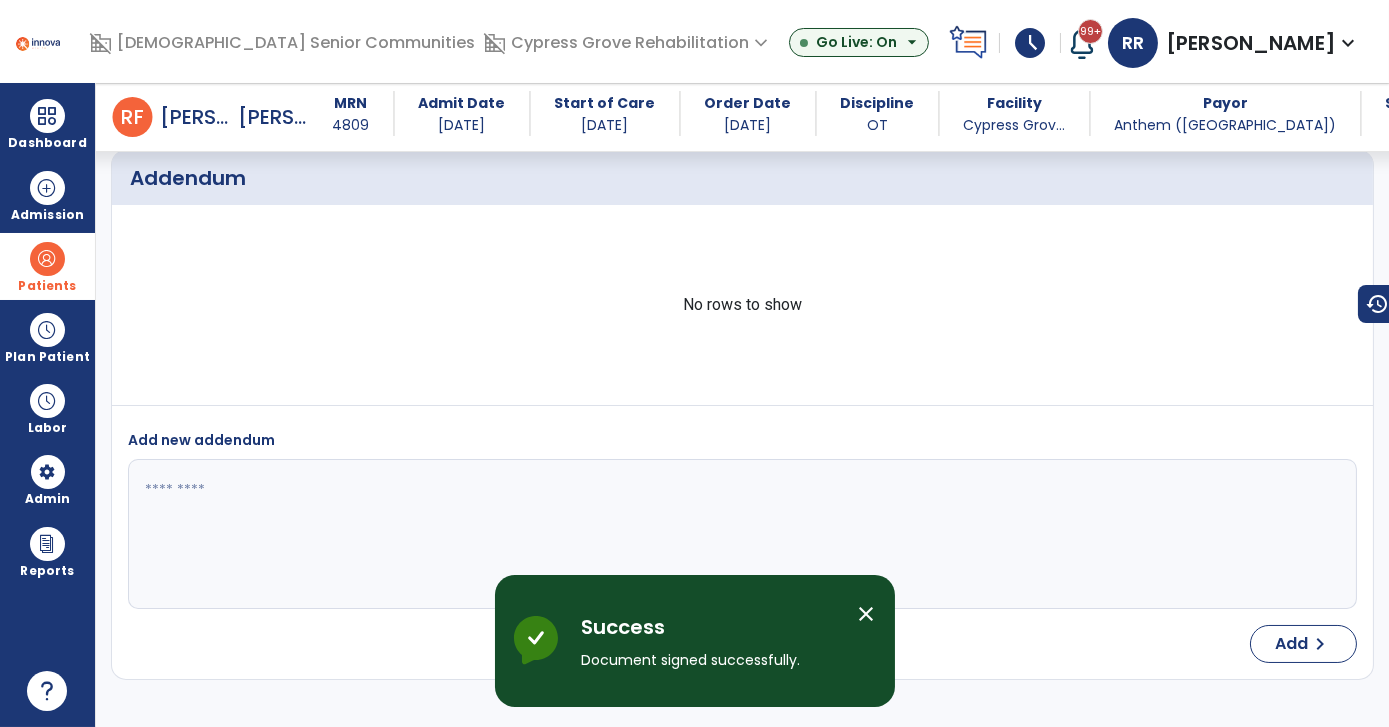 scroll, scrollTop: 5069, scrollLeft: 0, axis: vertical 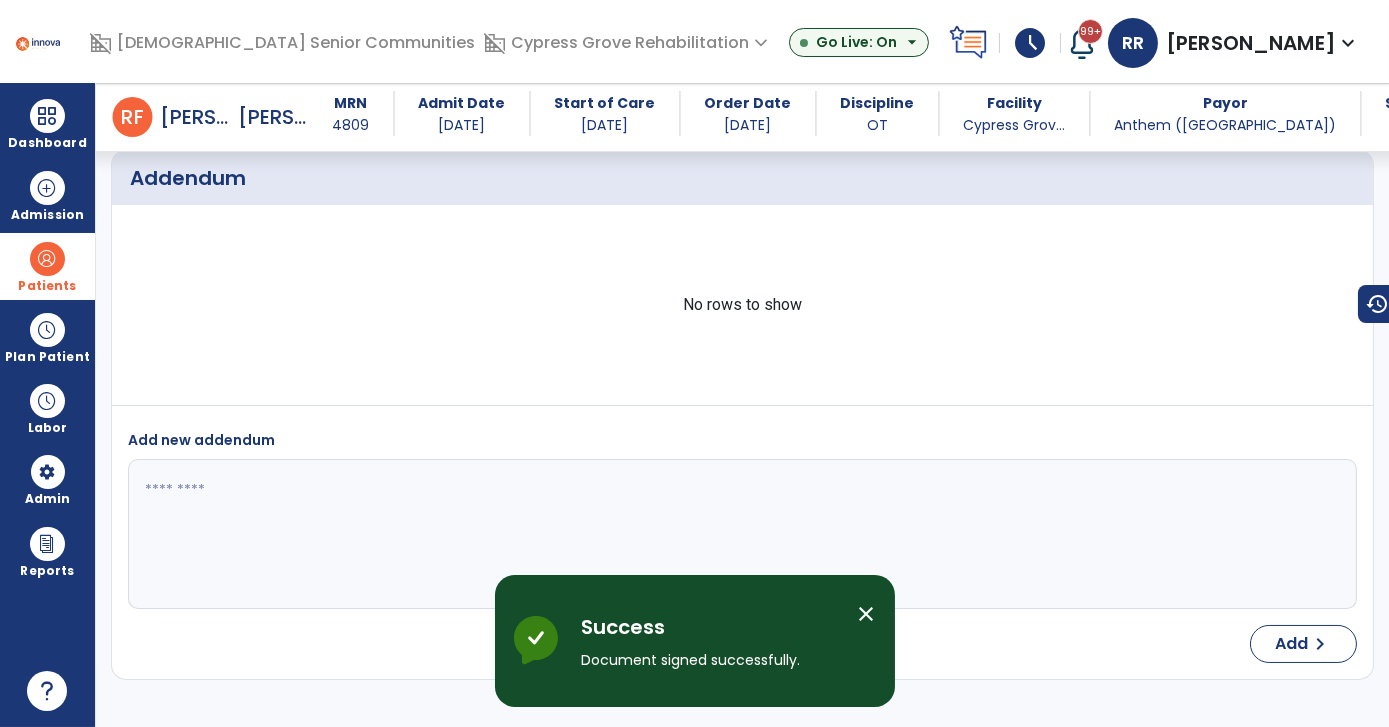 select on "*" 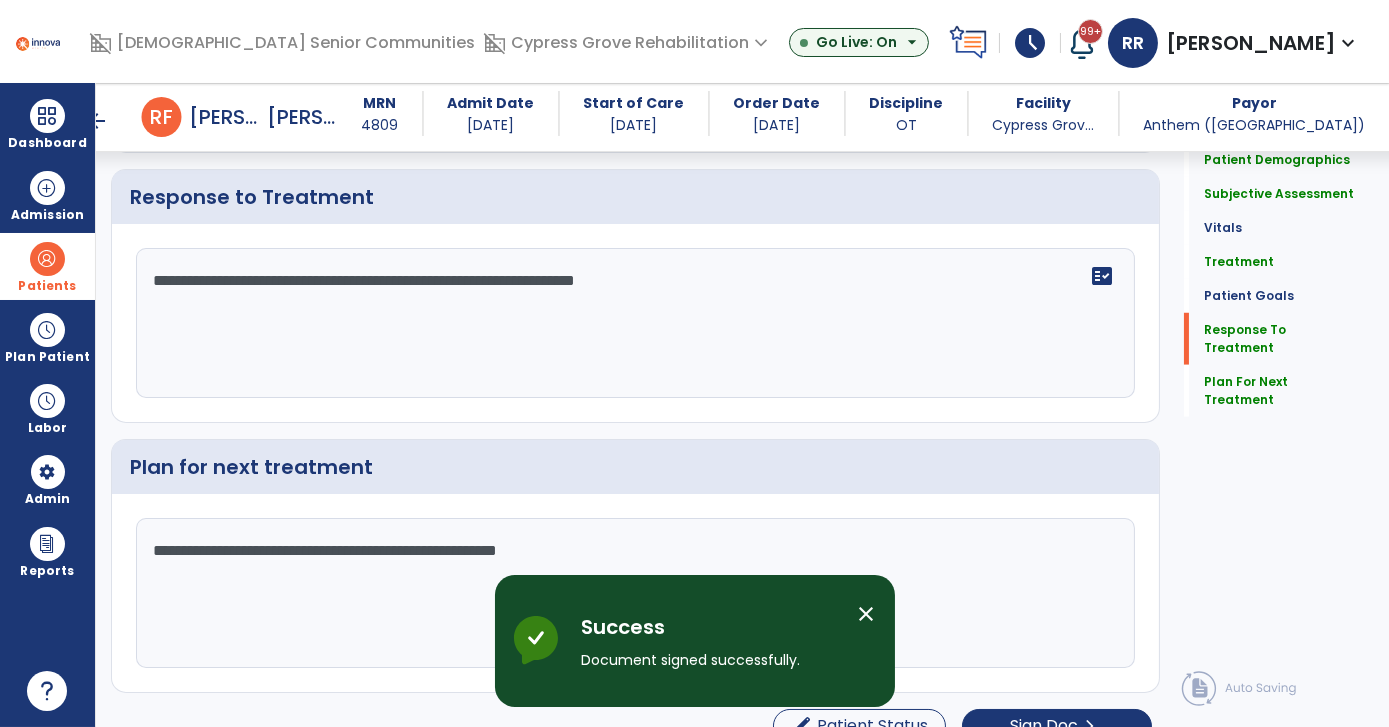 scroll, scrollTop: 3427, scrollLeft: 0, axis: vertical 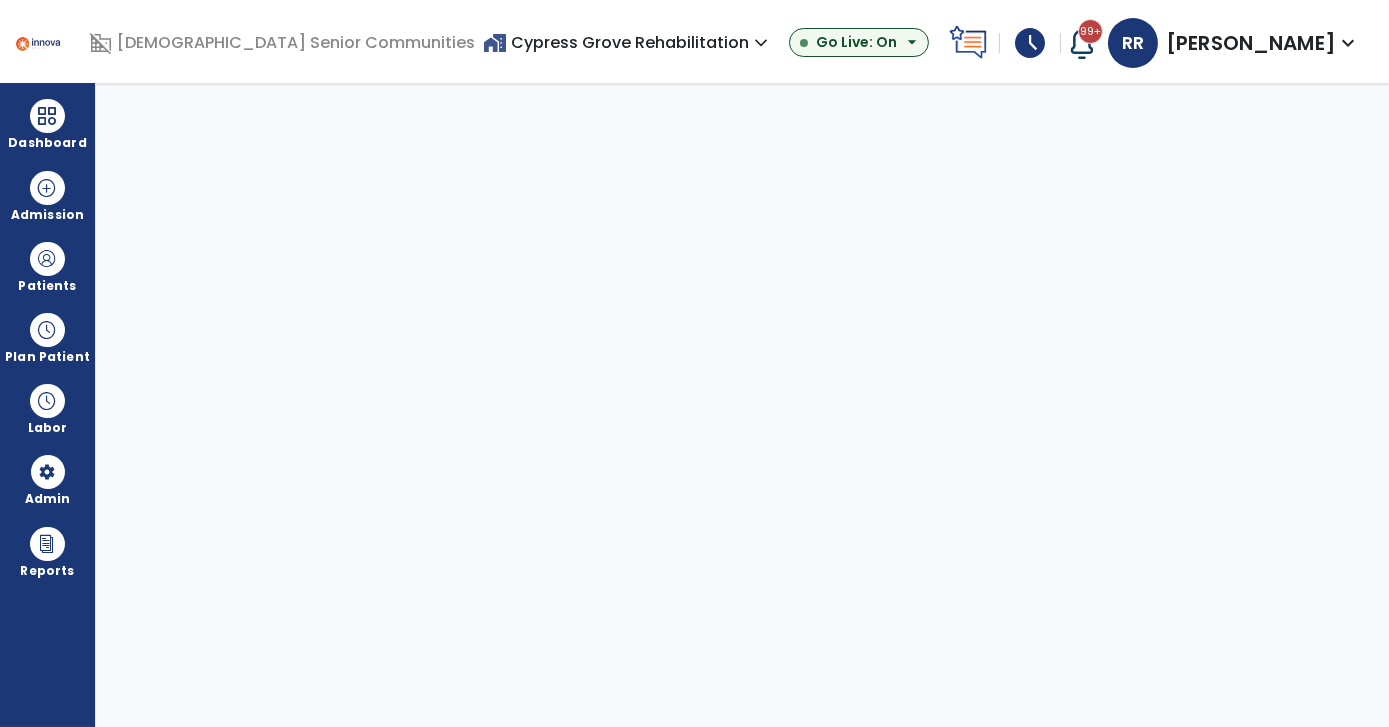select on "***" 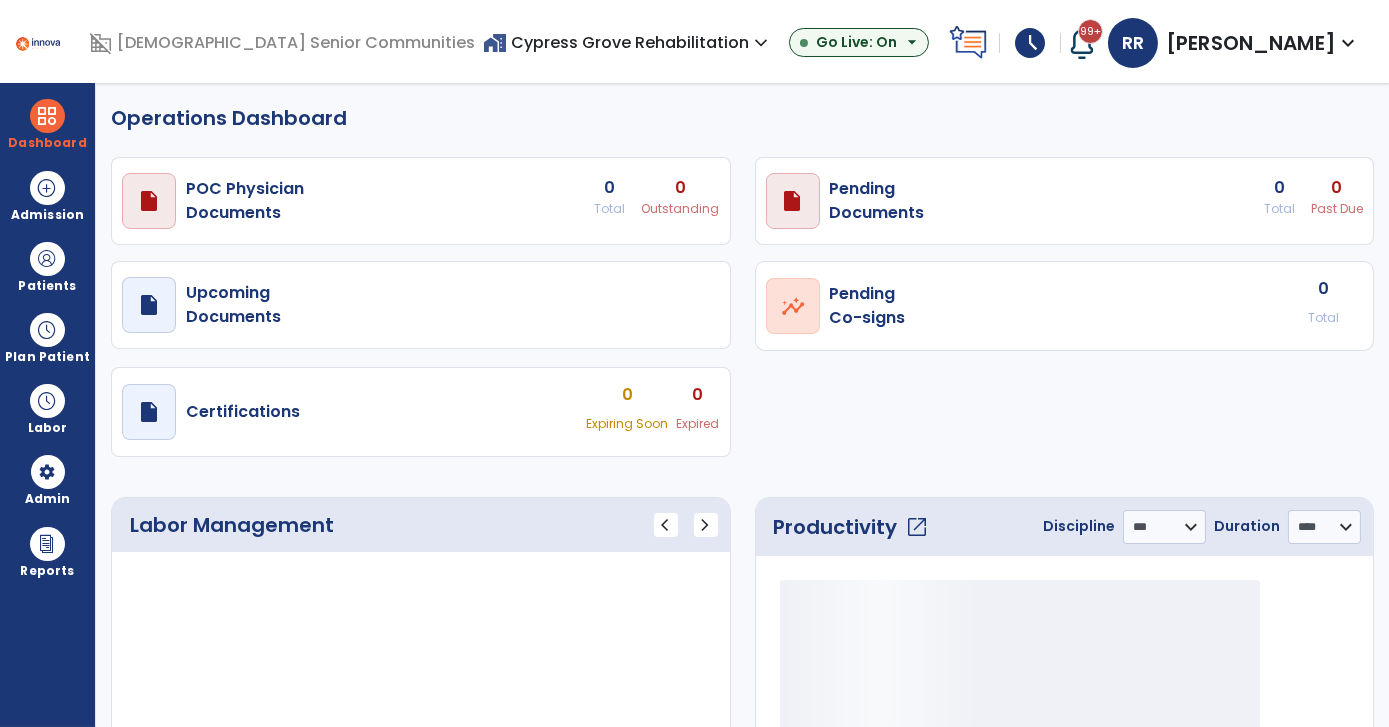 select on "***" 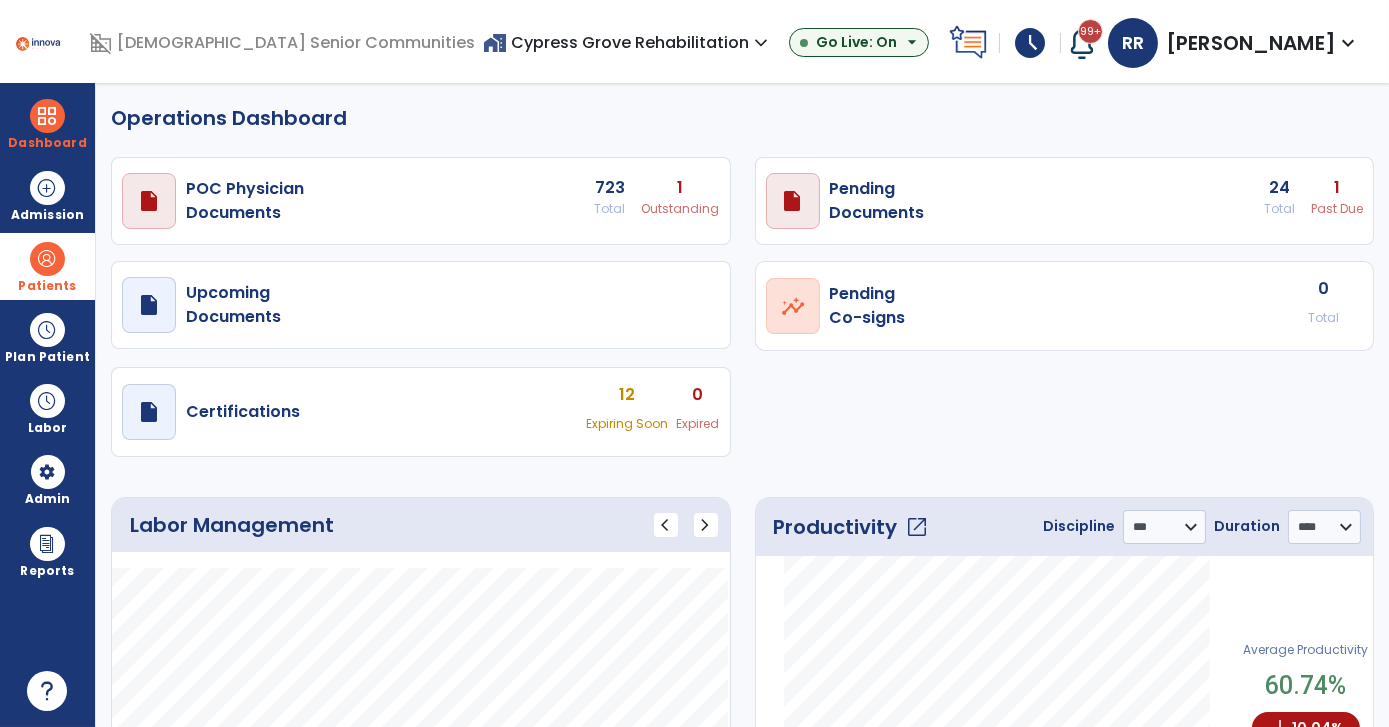 click at bounding box center (47, 259) 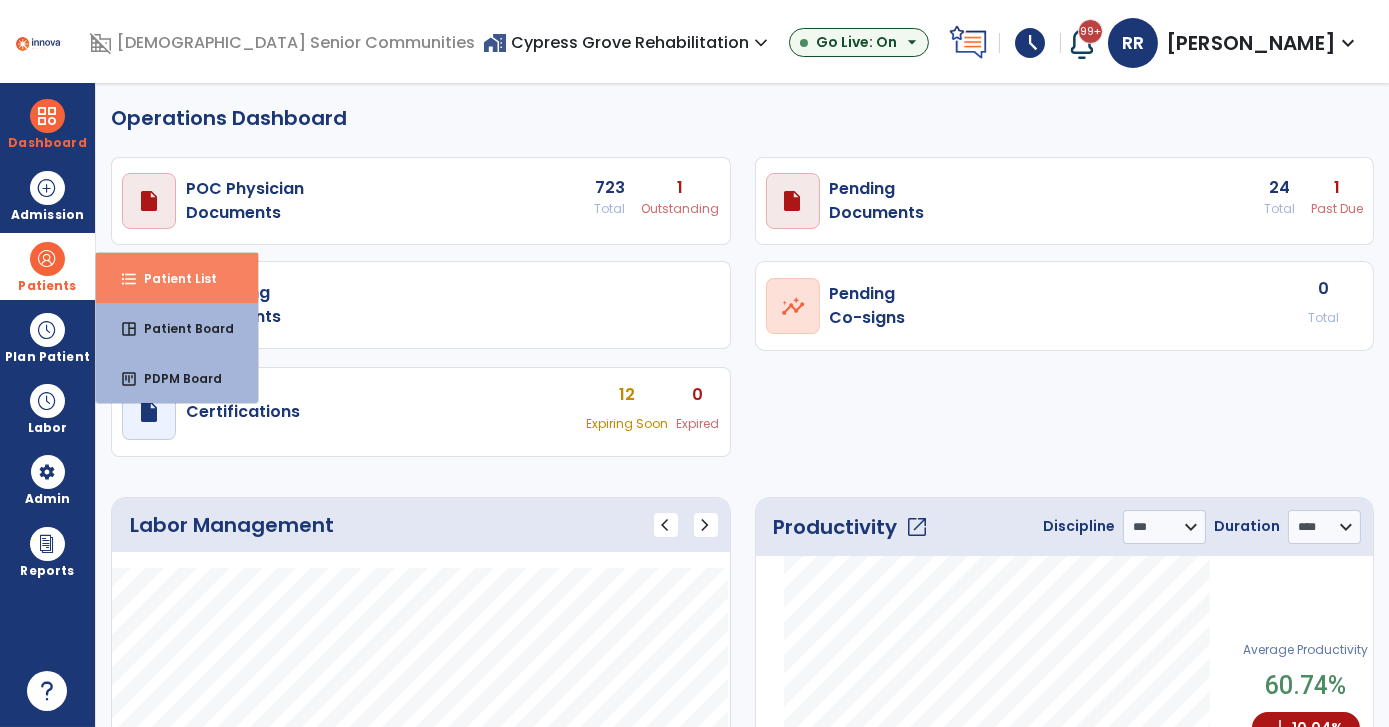 click on "Patient List" at bounding box center [172, 278] 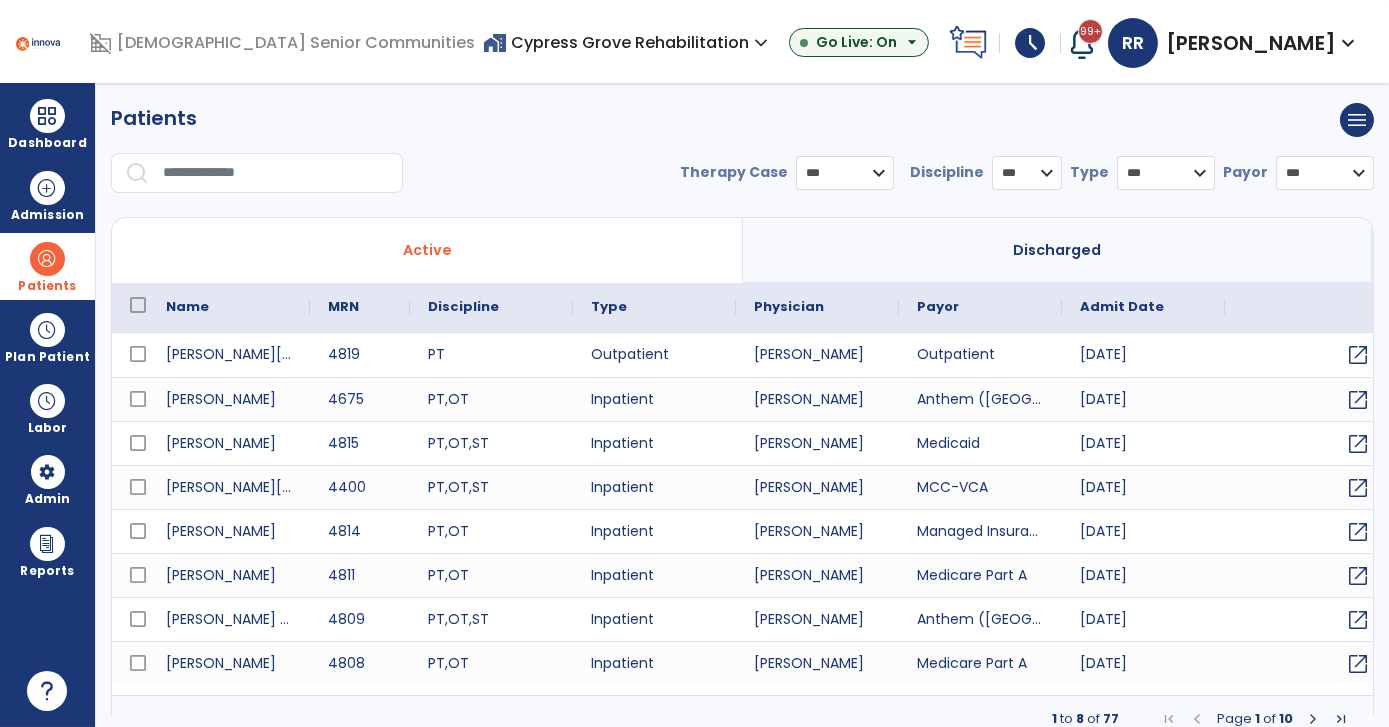 select on "***" 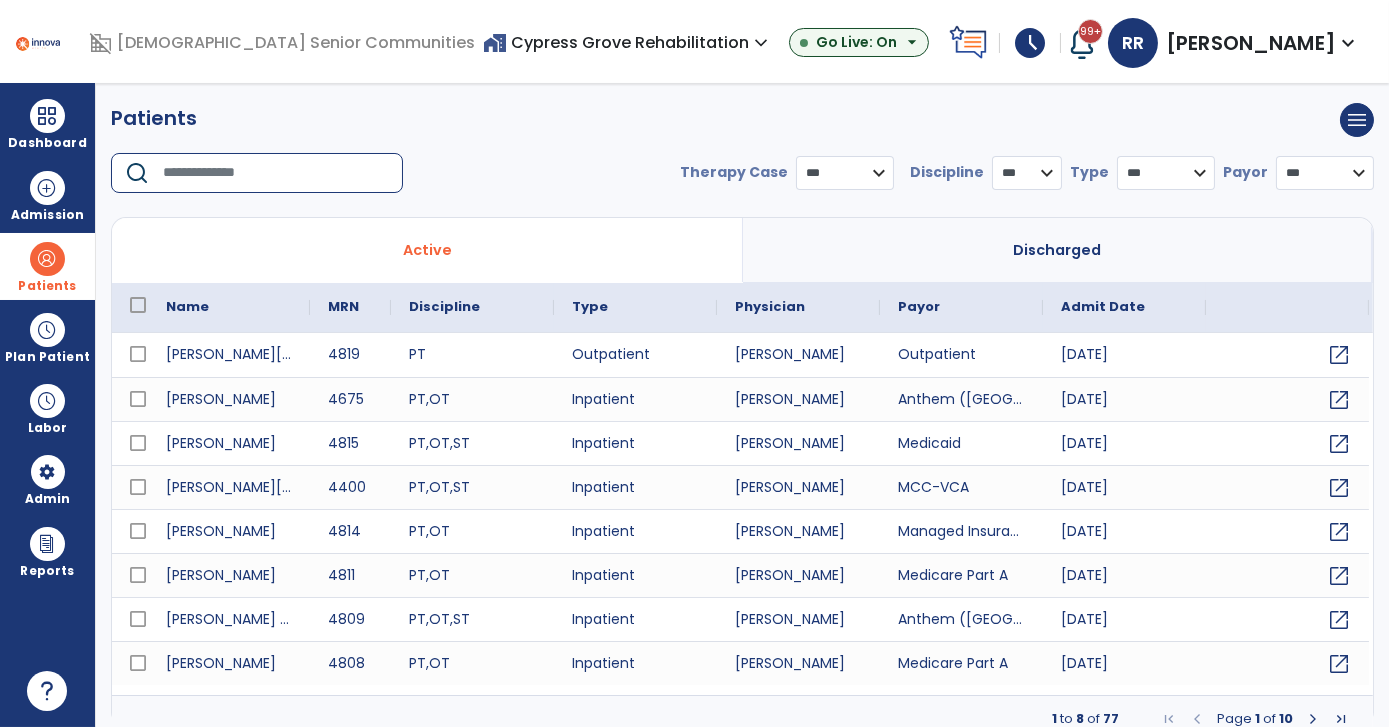 click at bounding box center [276, 173] 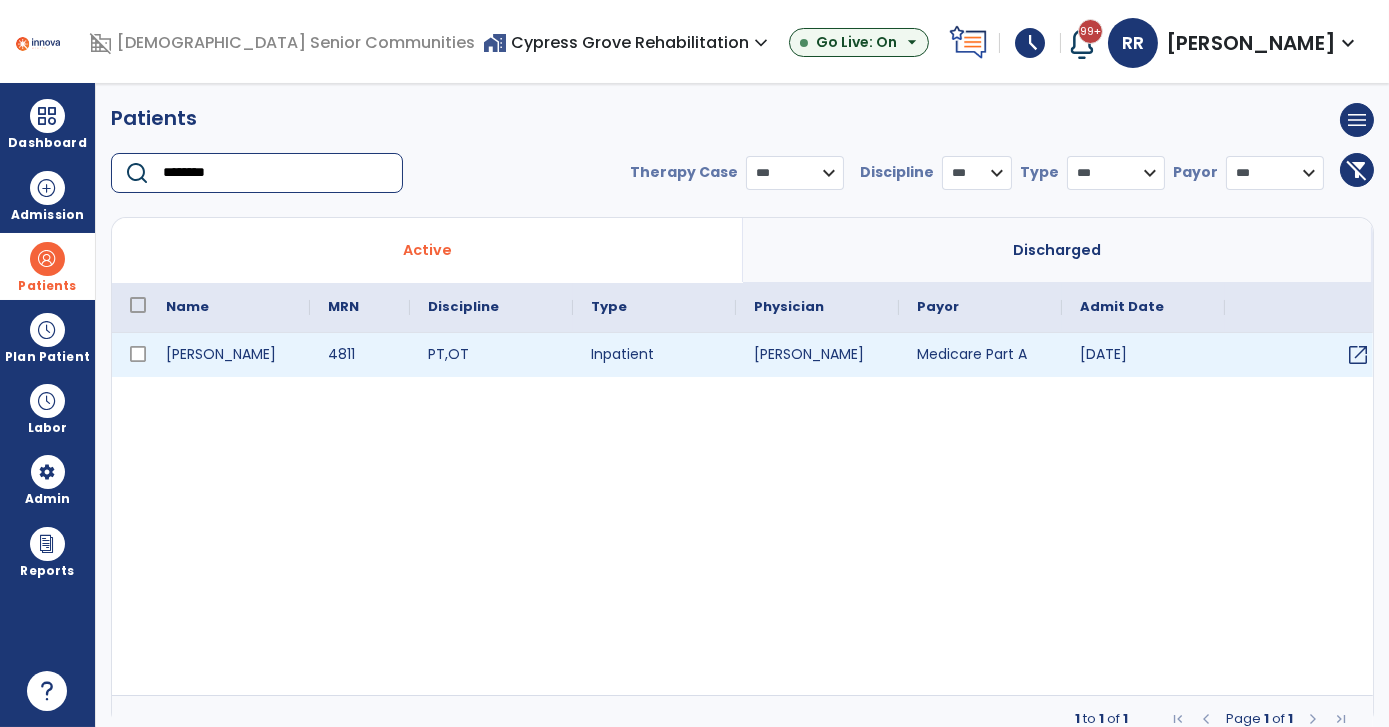 type on "********" 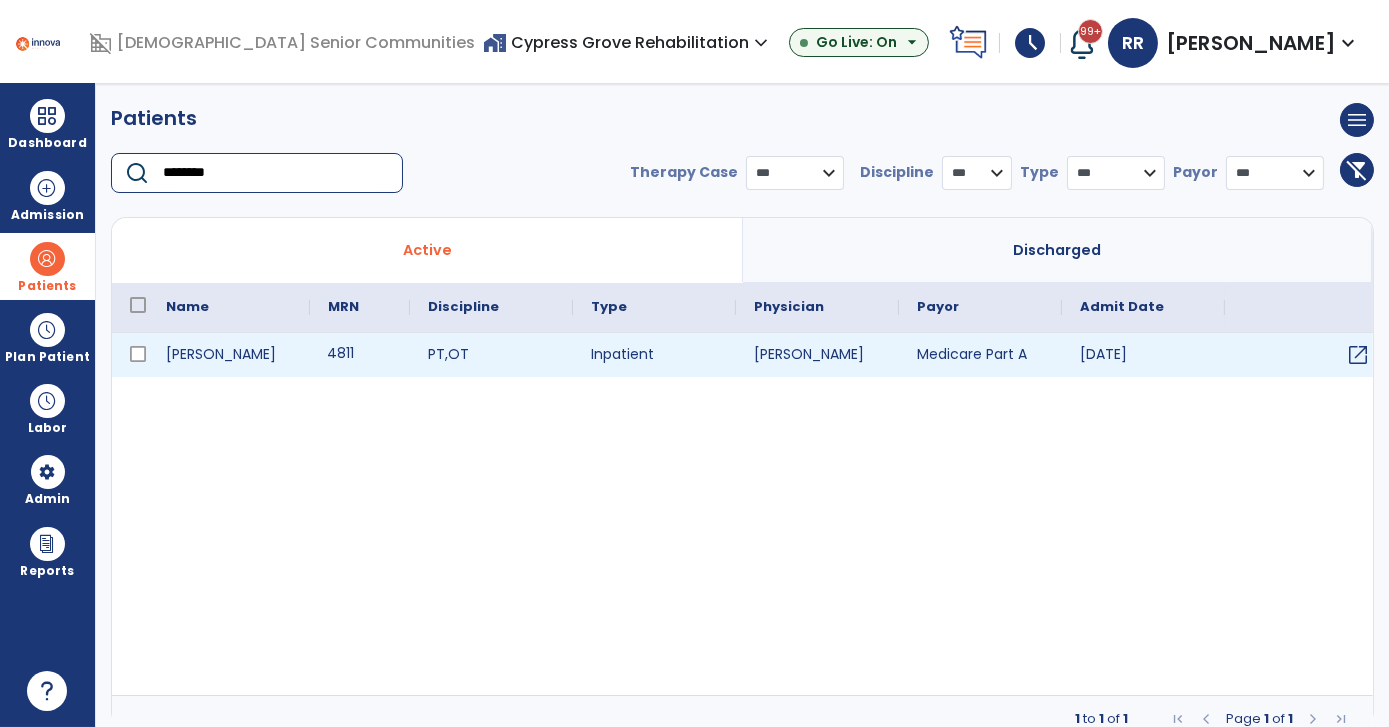 click on "4811" at bounding box center (360, 355) 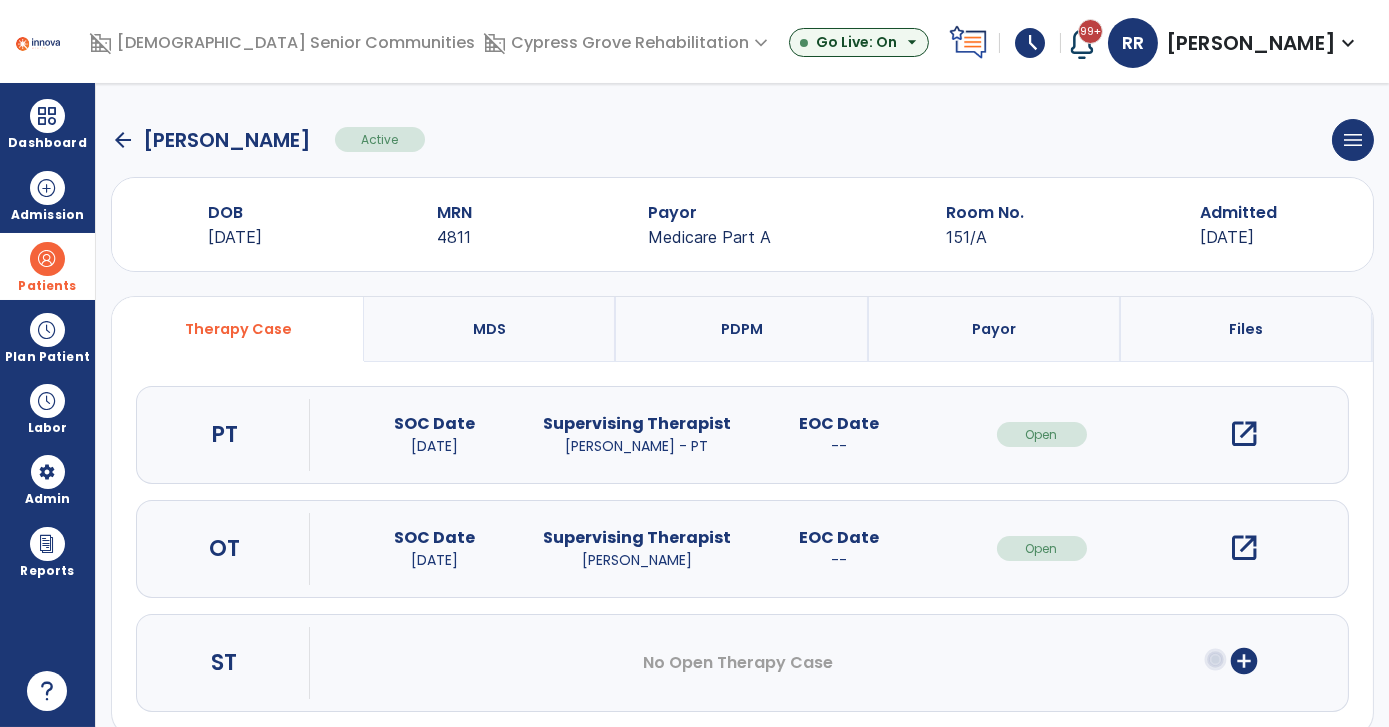 click on "open_in_new" at bounding box center (1244, 434) 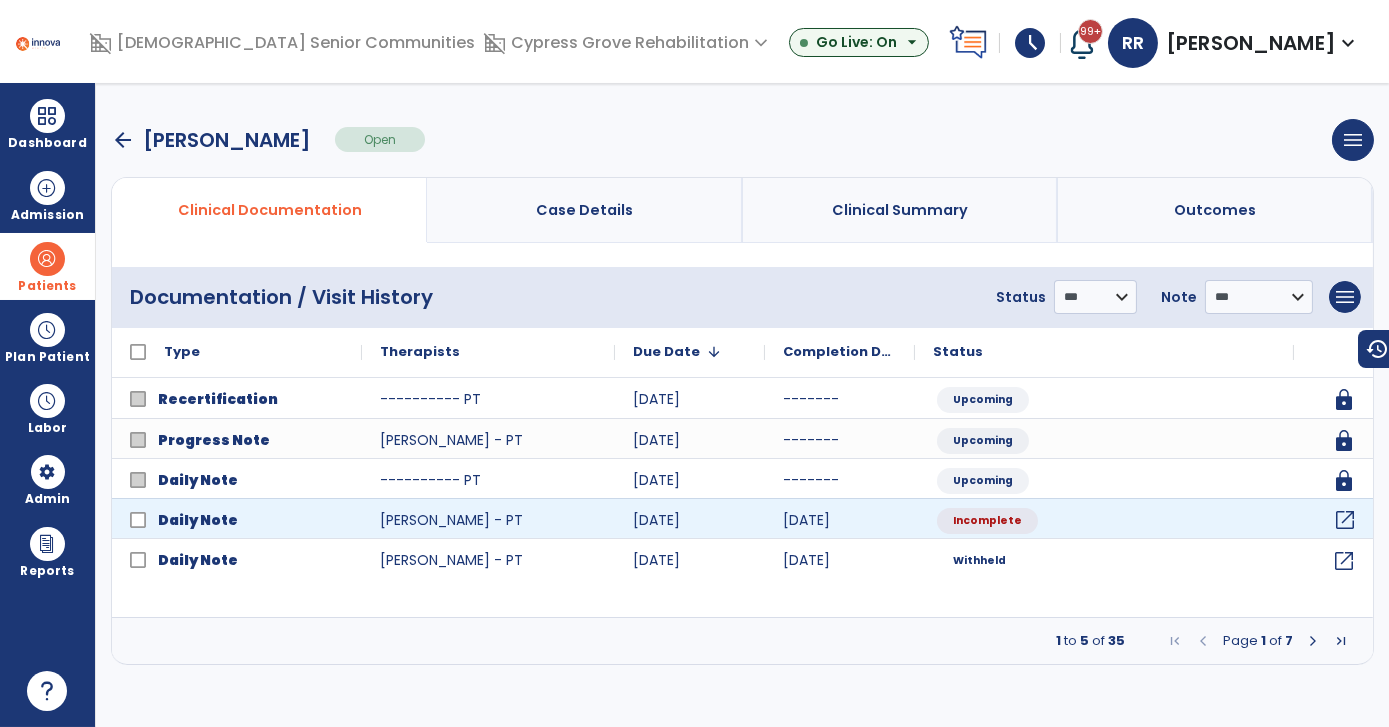 click on "open_in_new" 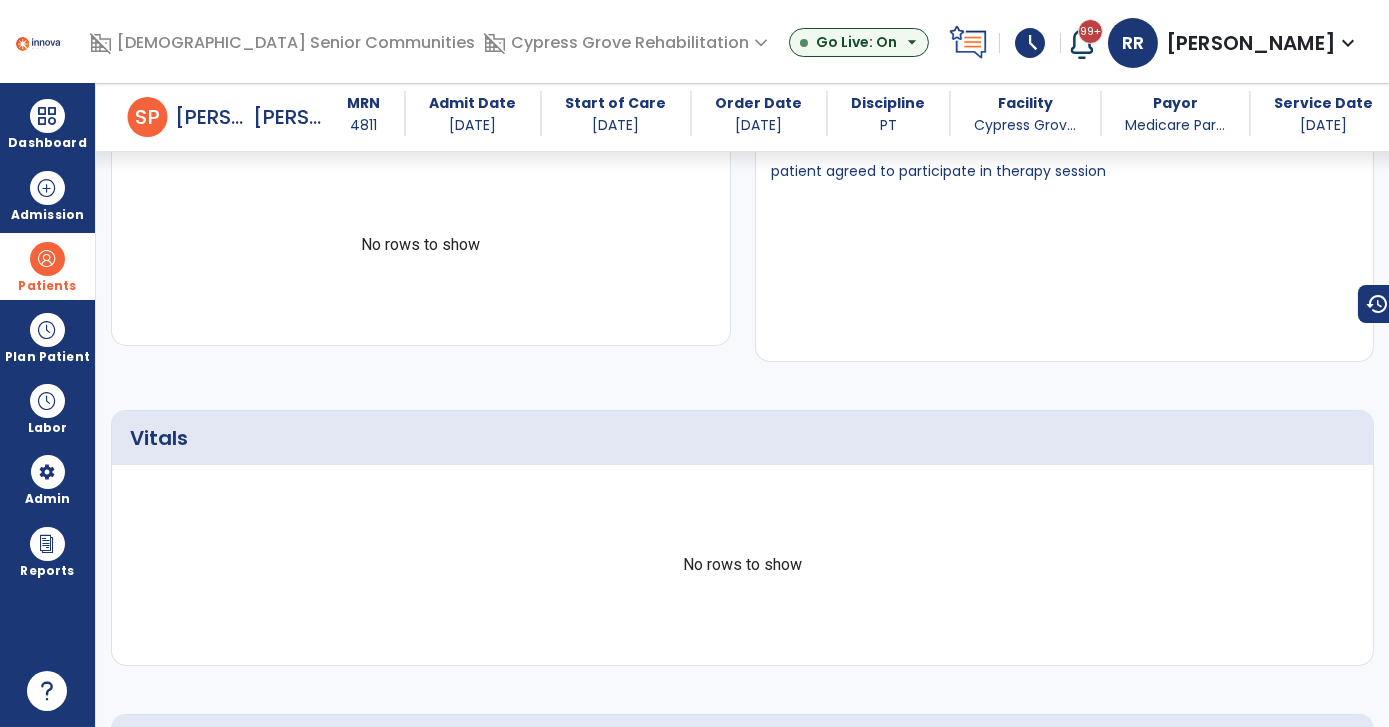 scroll, scrollTop: 0, scrollLeft: 0, axis: both 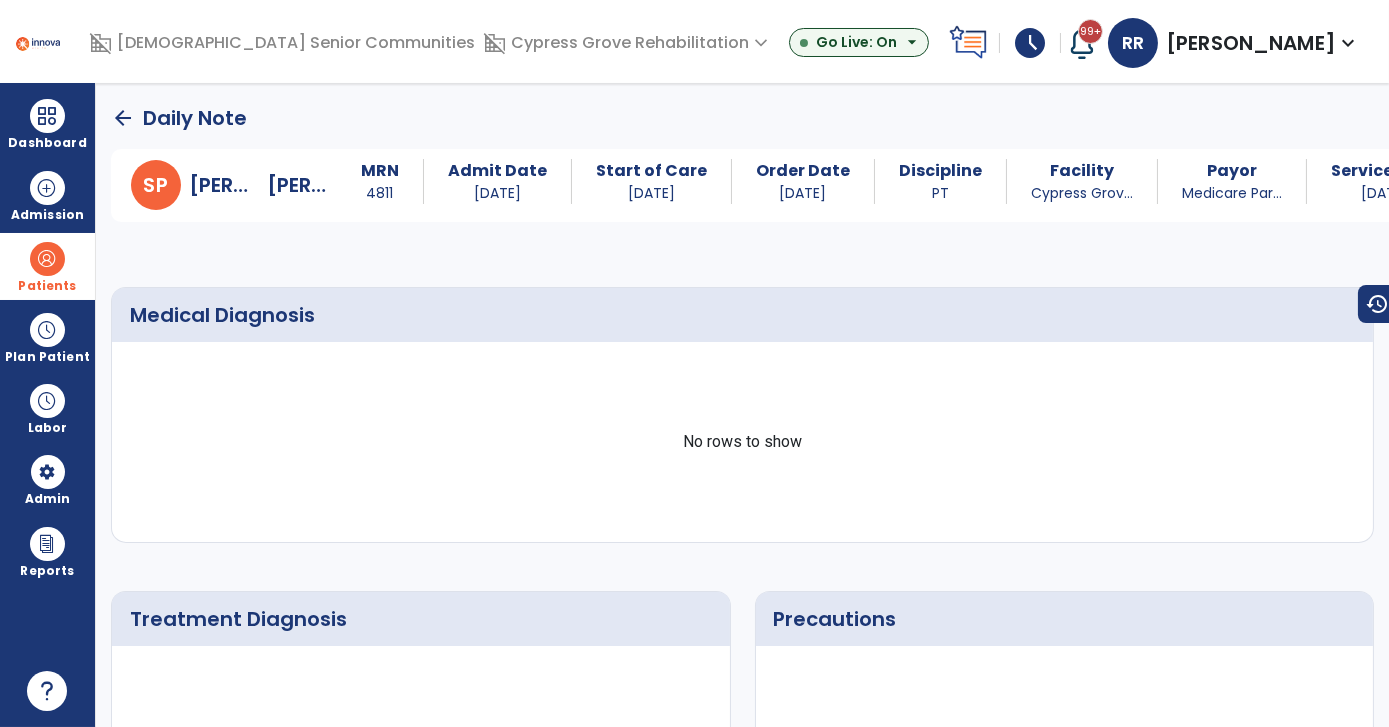 click on "arrow_back" 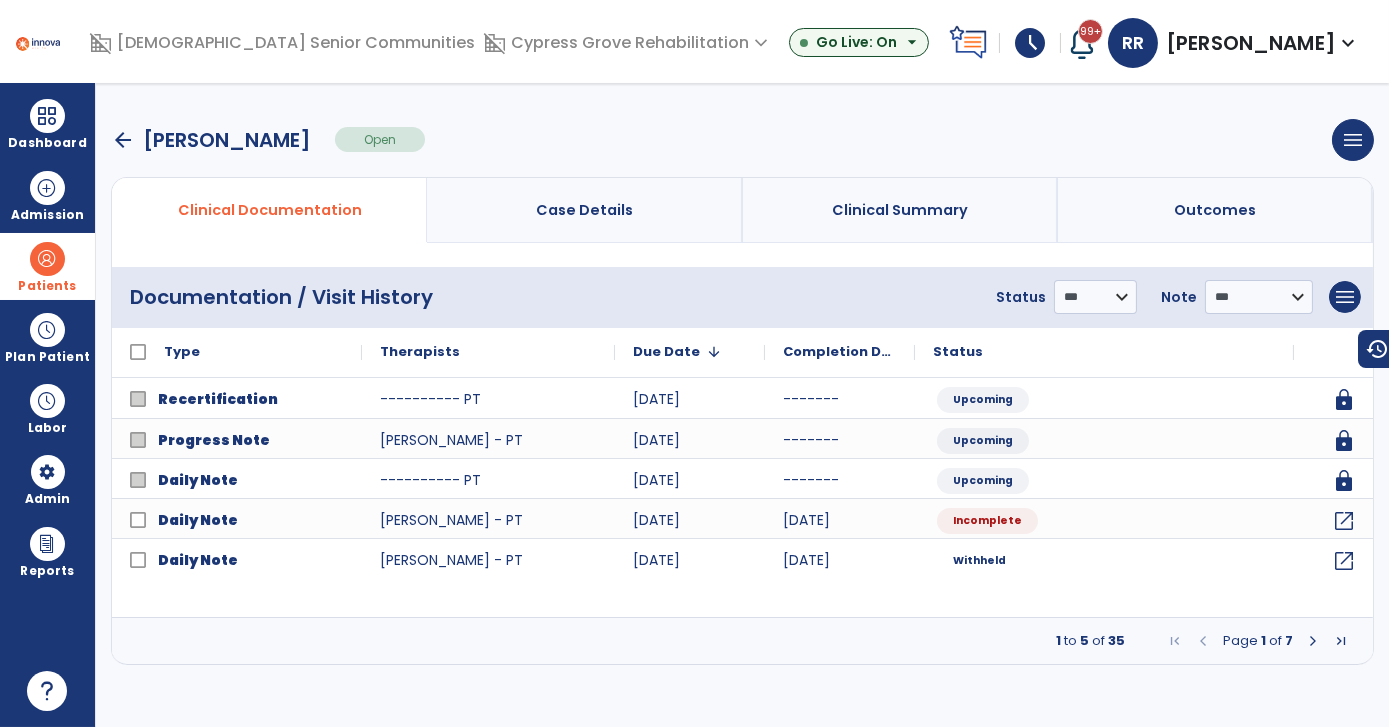 click on "arrow_back" at bounding box center [123, 140] 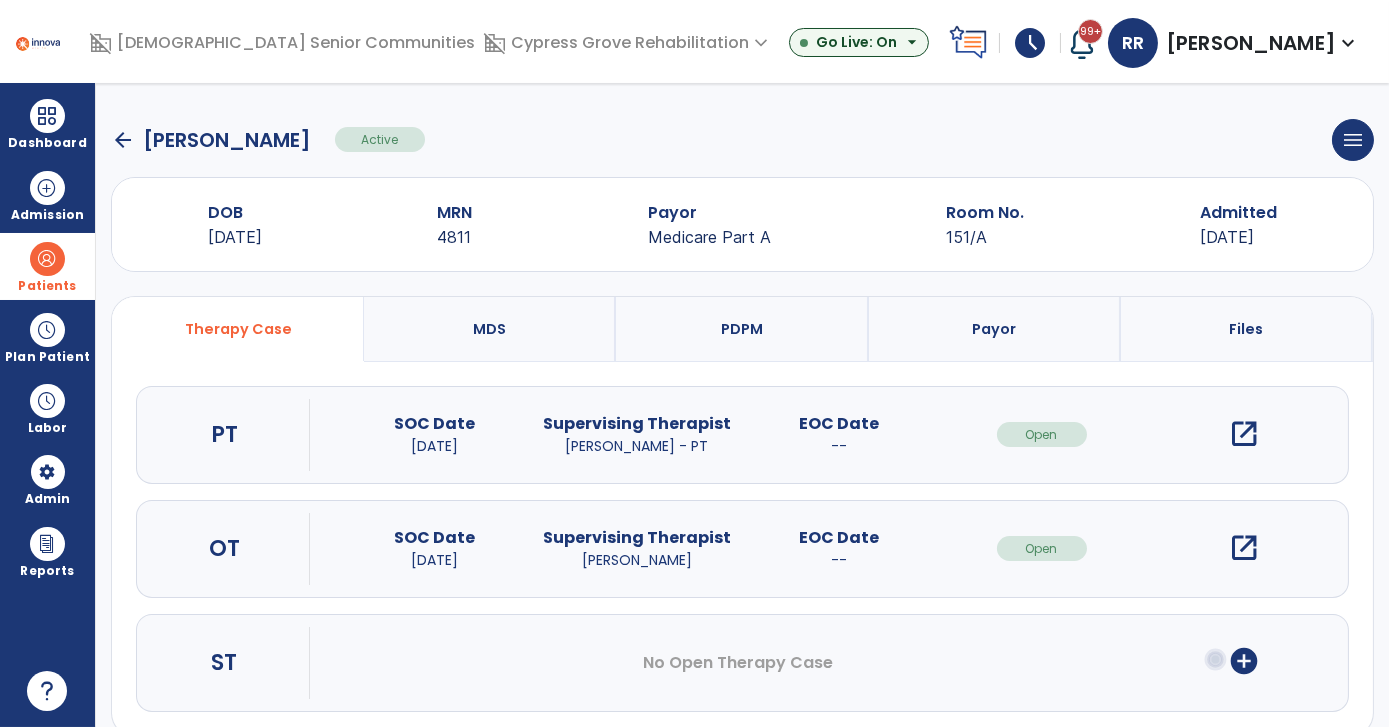click on "arrow_back" 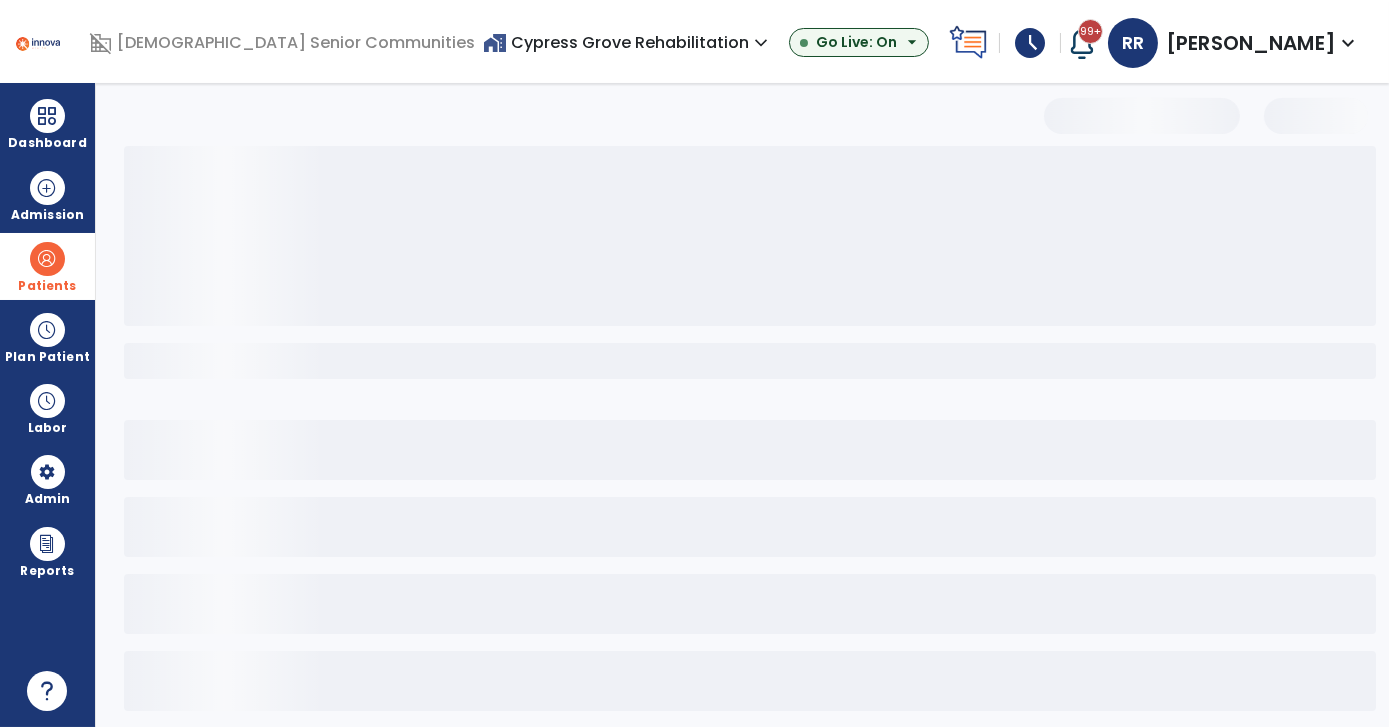 select on "***" 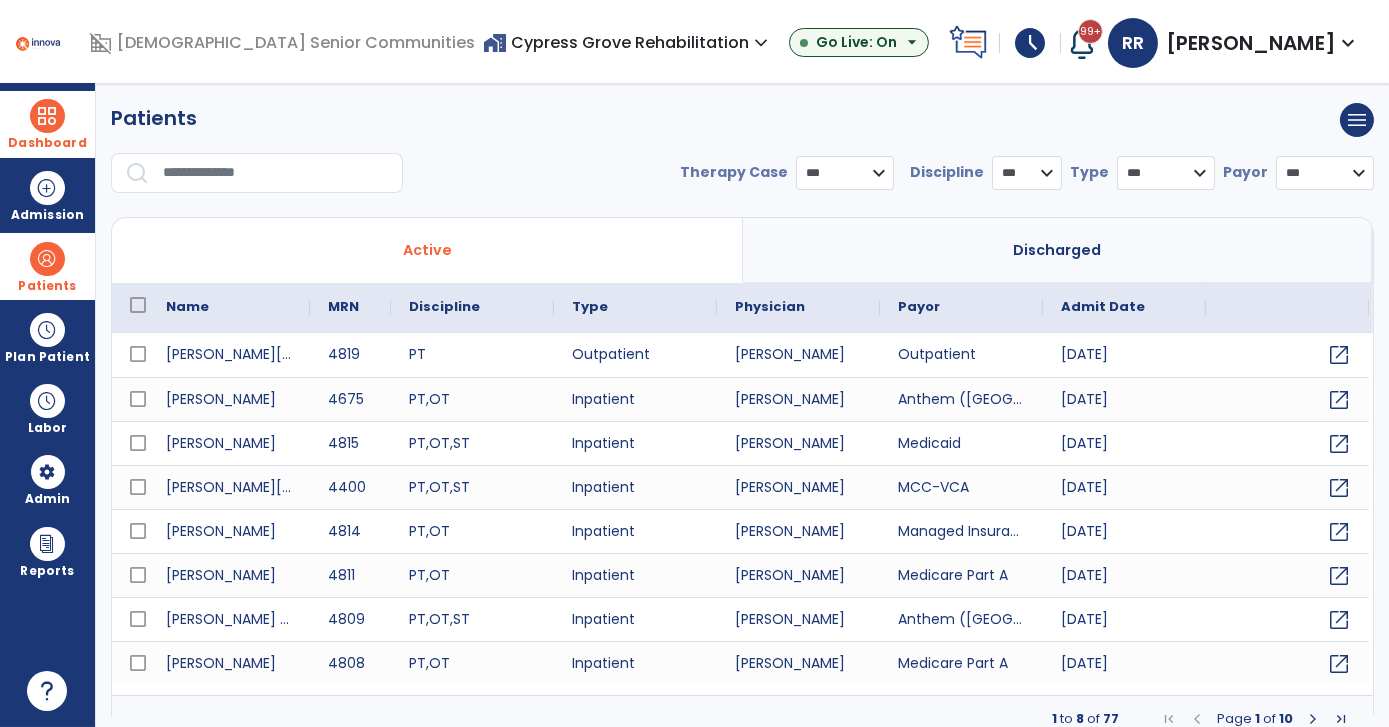 click at bounding box center (47, 116) 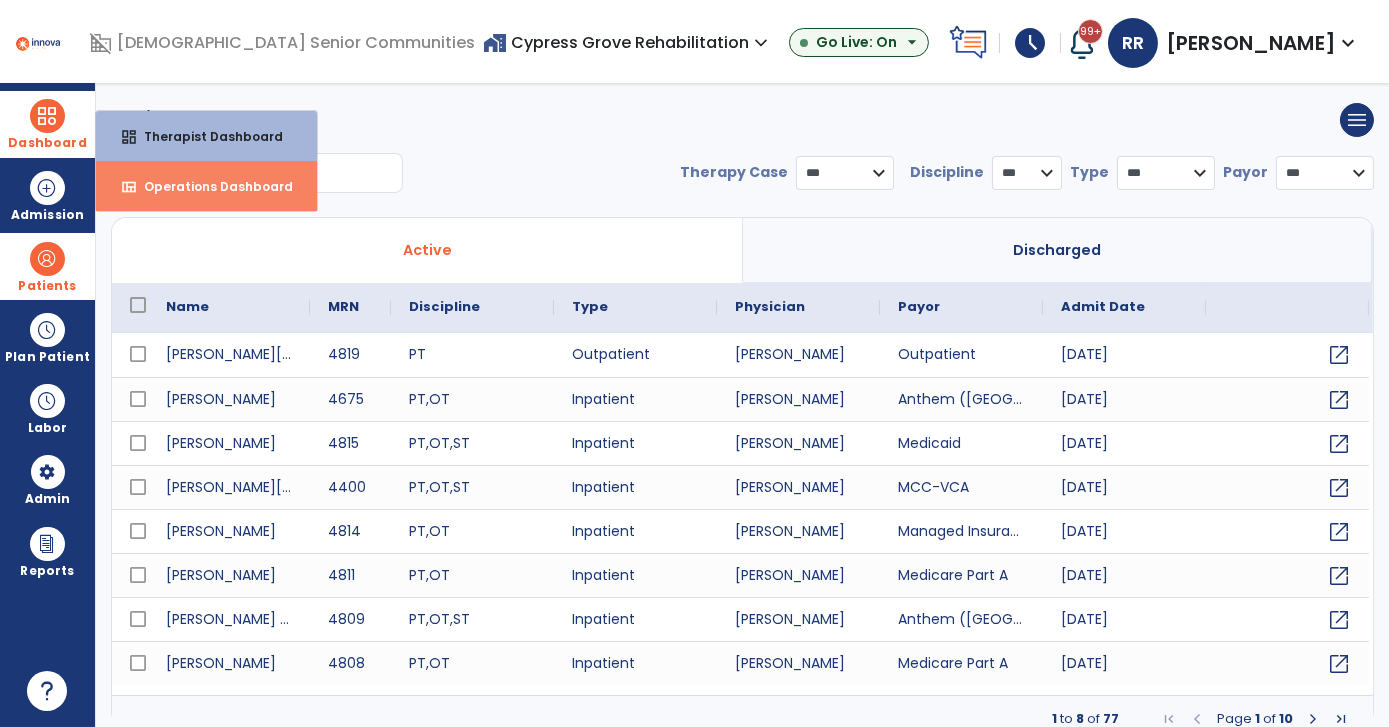 click on "view_quilt  Operations Dashboard" at bounding box center (206, 186) 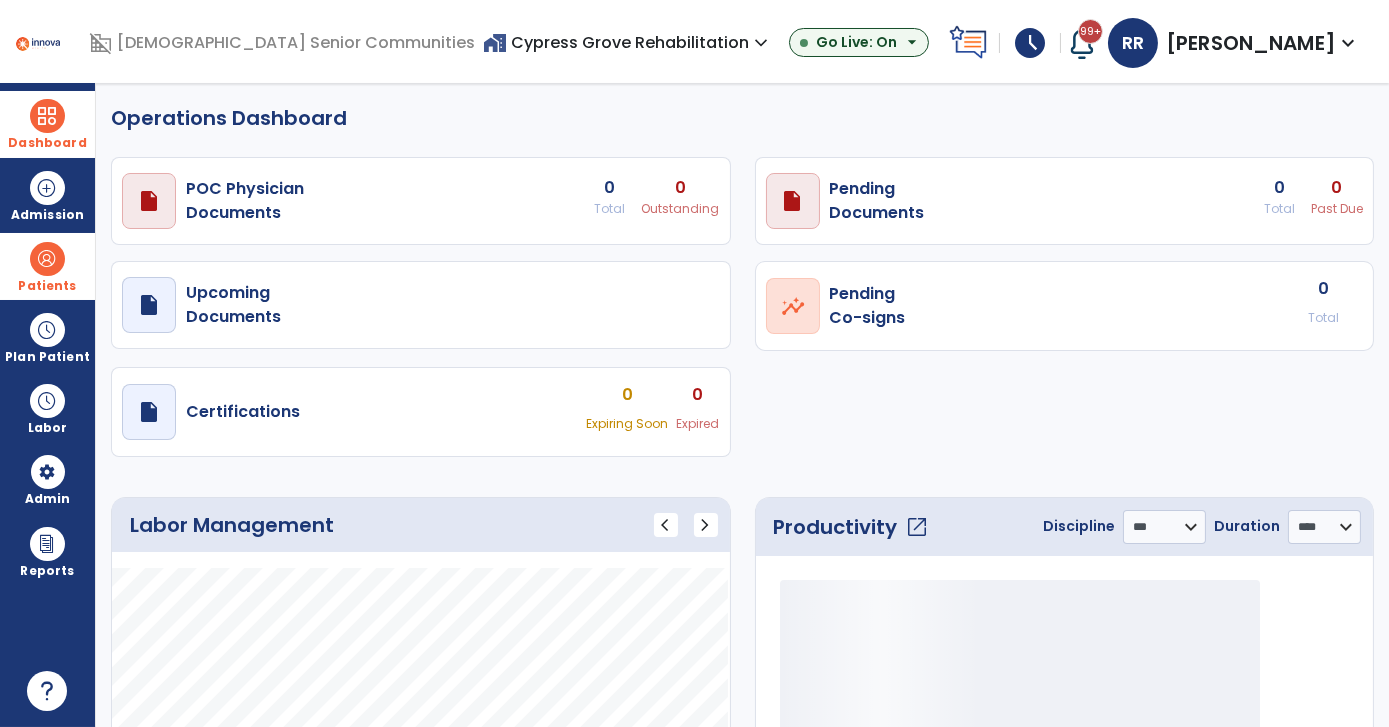 select on "***" 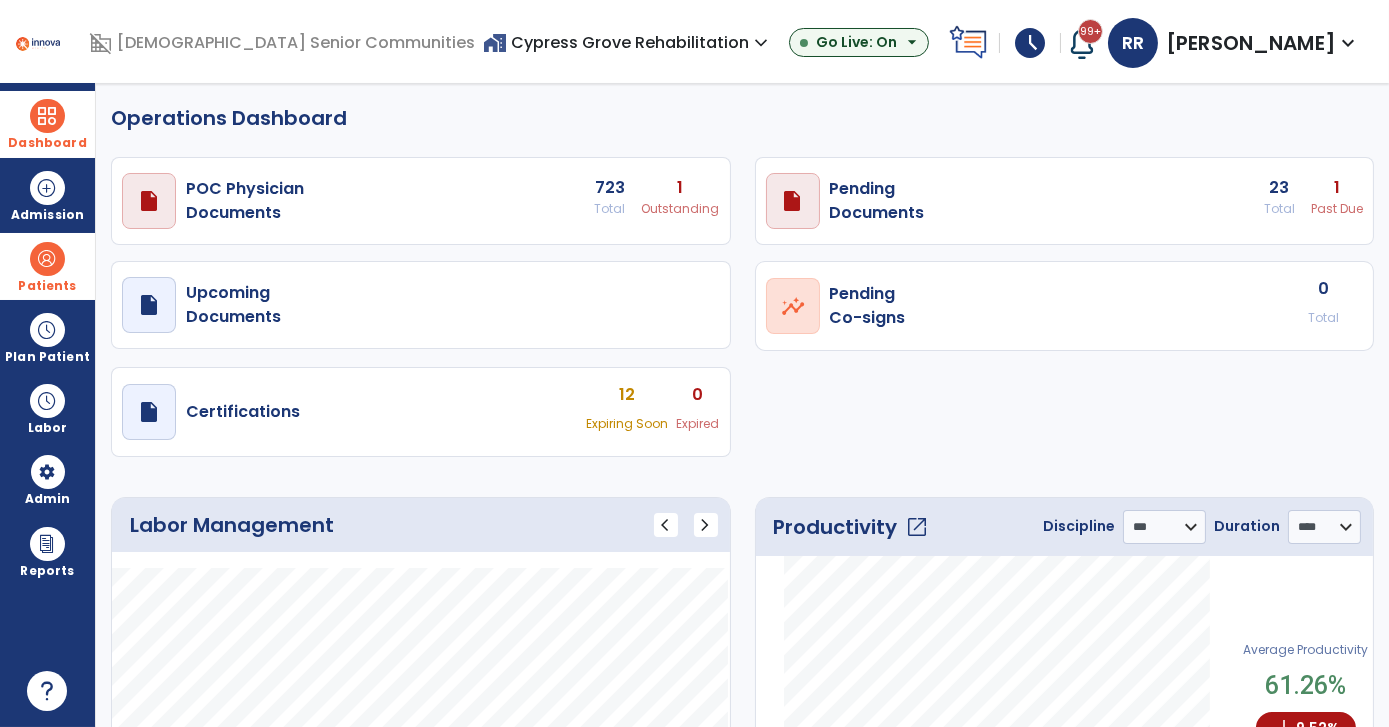 click on "draft   open_in_new  POC Physician  Documents 723 Total 1 Outstanding  draft   open_in_new  Pending   Documents 23 Total 1 Past Due  draft   open_in_new  Upcoming   Documents  open_in_new  Pending   Co-signs  0 Total  draft   open_in_new  Certifications 12 Expiring Soon 0 Expired" 